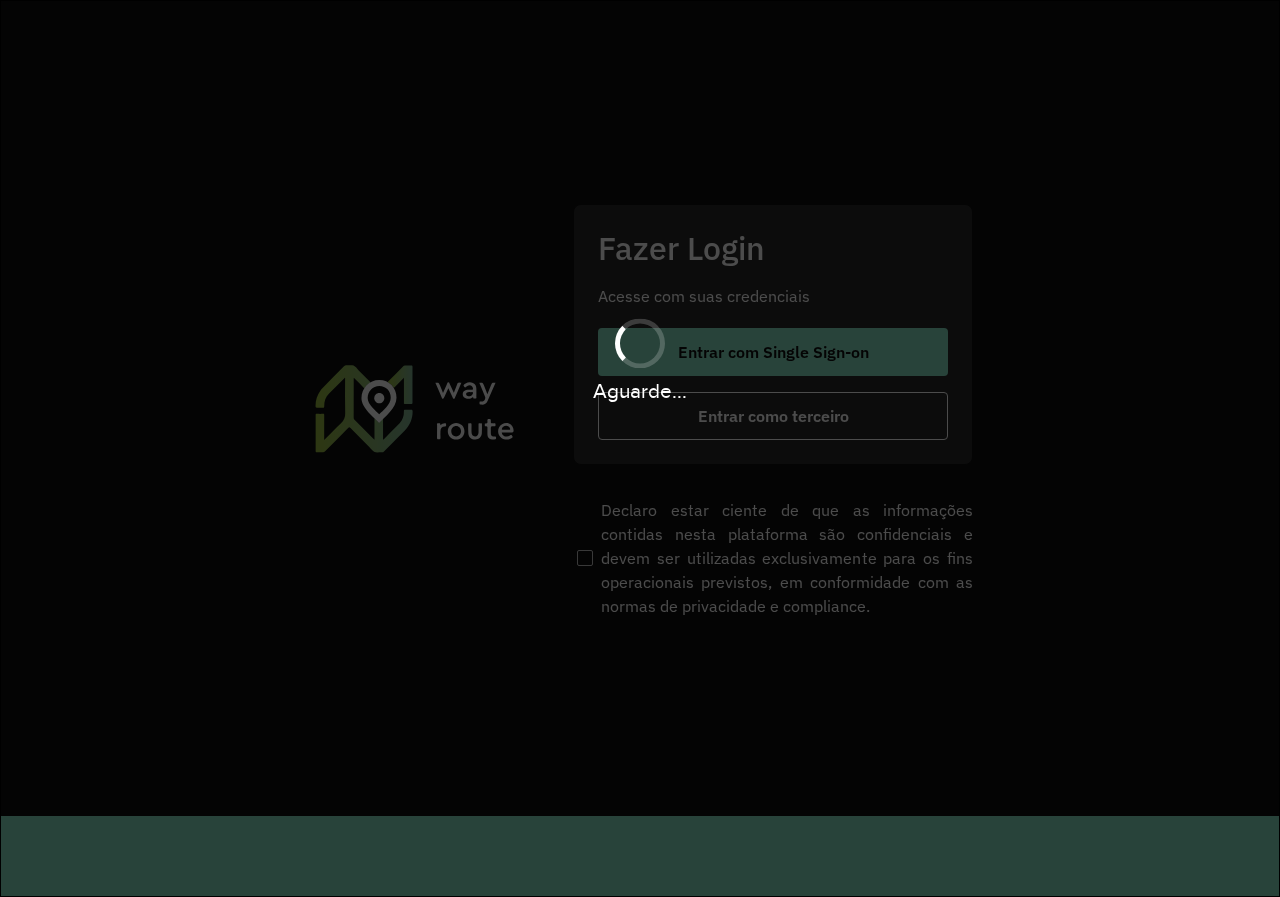 scroll, scrollTop: 0, scrollLeft: 0, axis: both 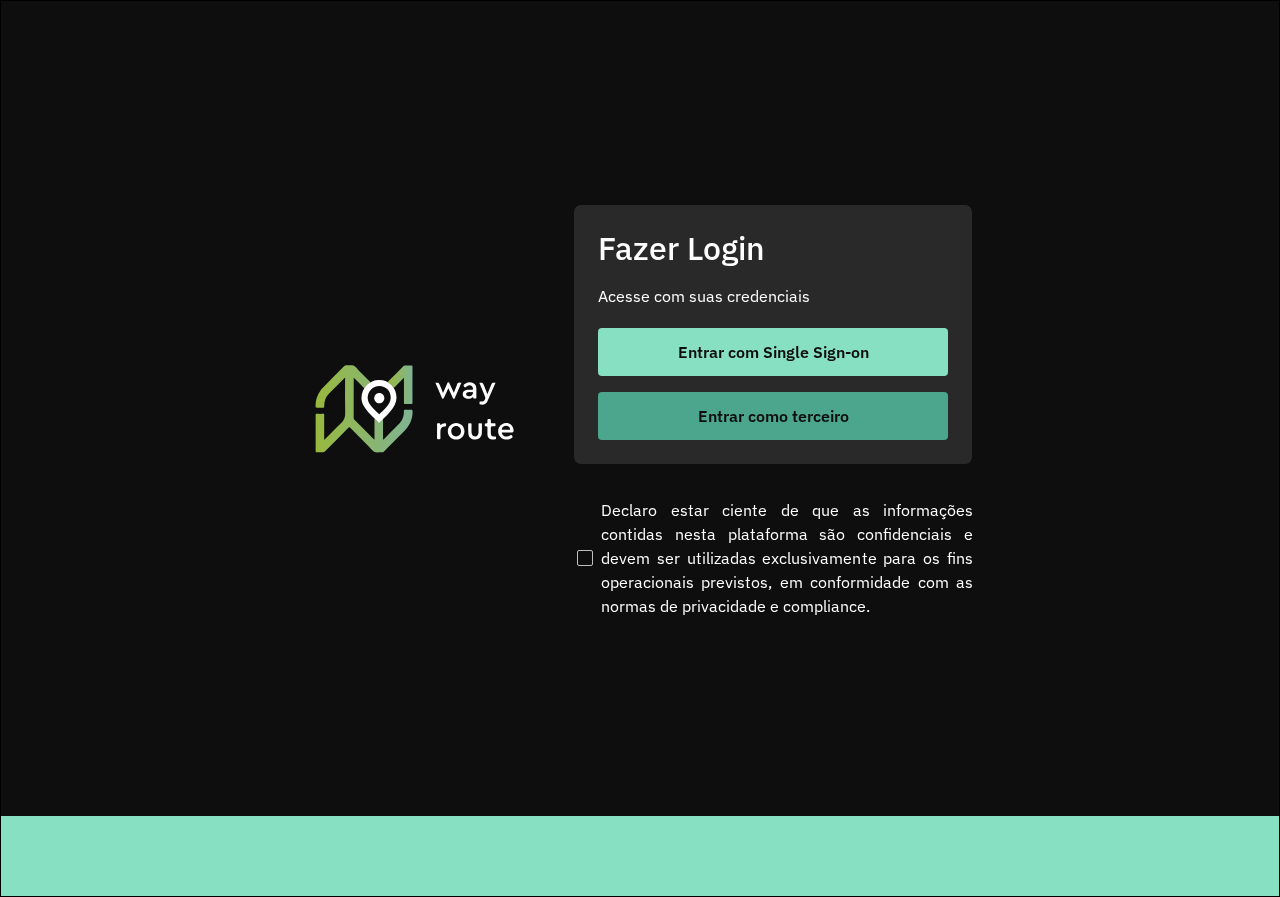 click on "Entrar como terceiro" at bounding box center (773, 416) 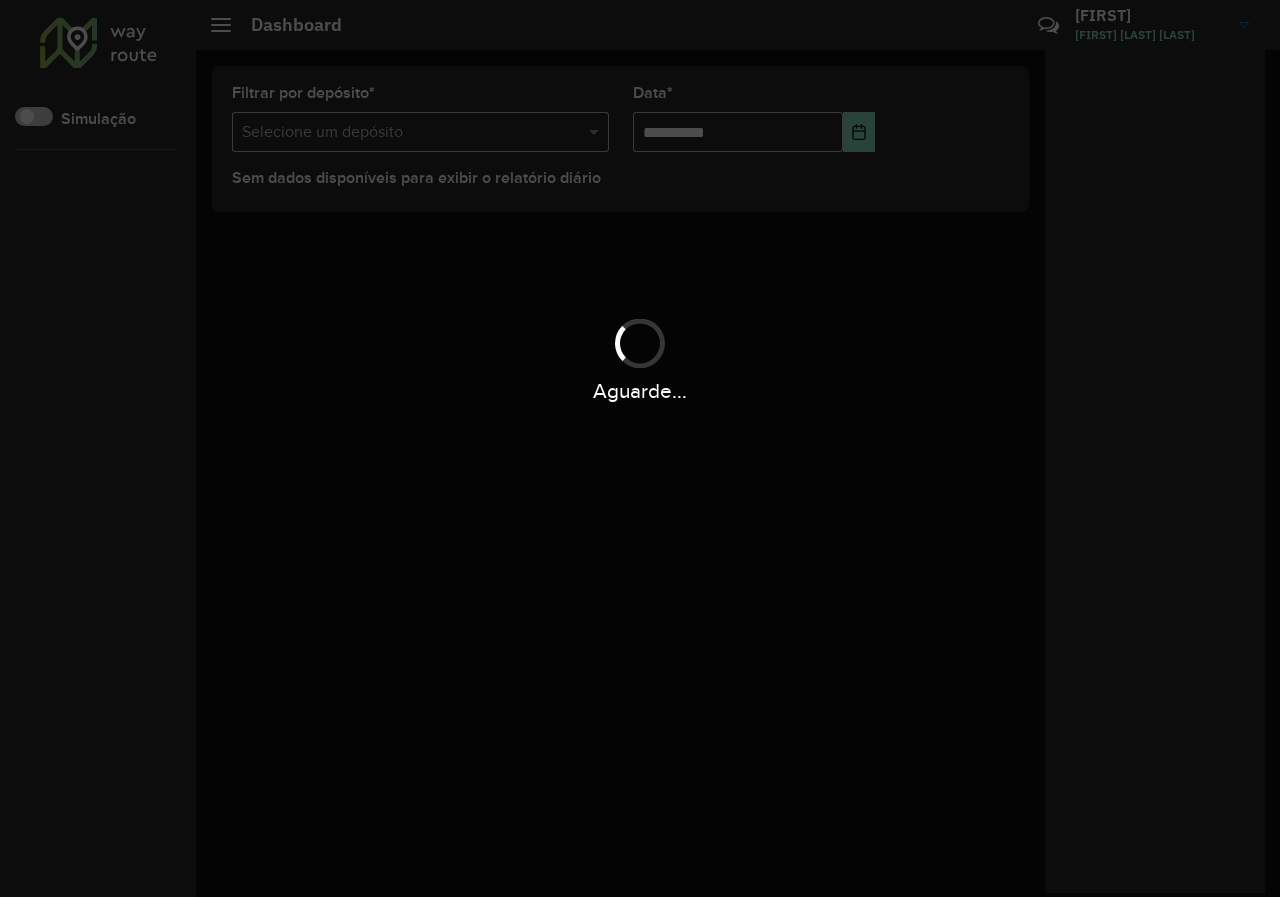 scroll, scrollTop: 0, scrollLeft: 0, axis: both 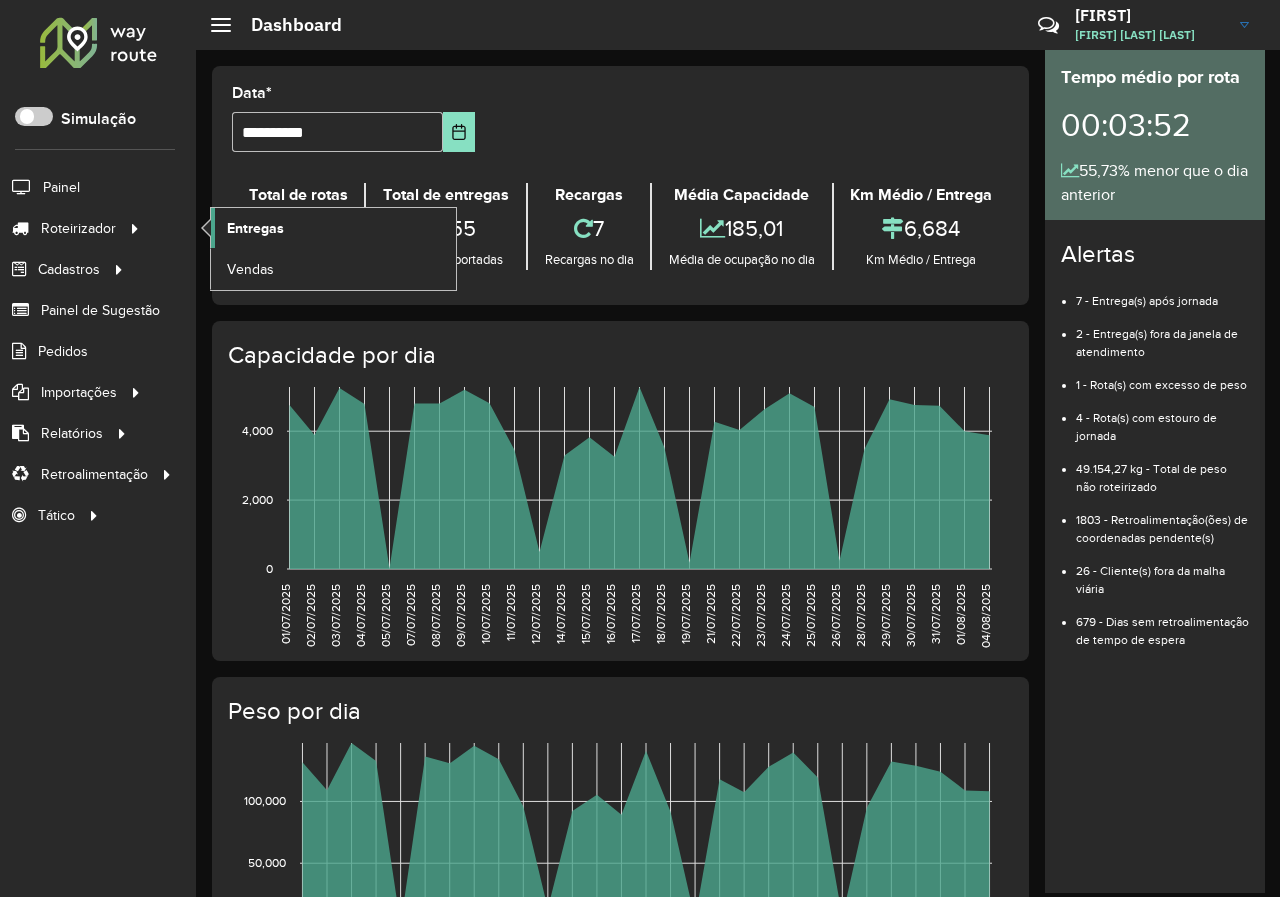 click on "Entregas" 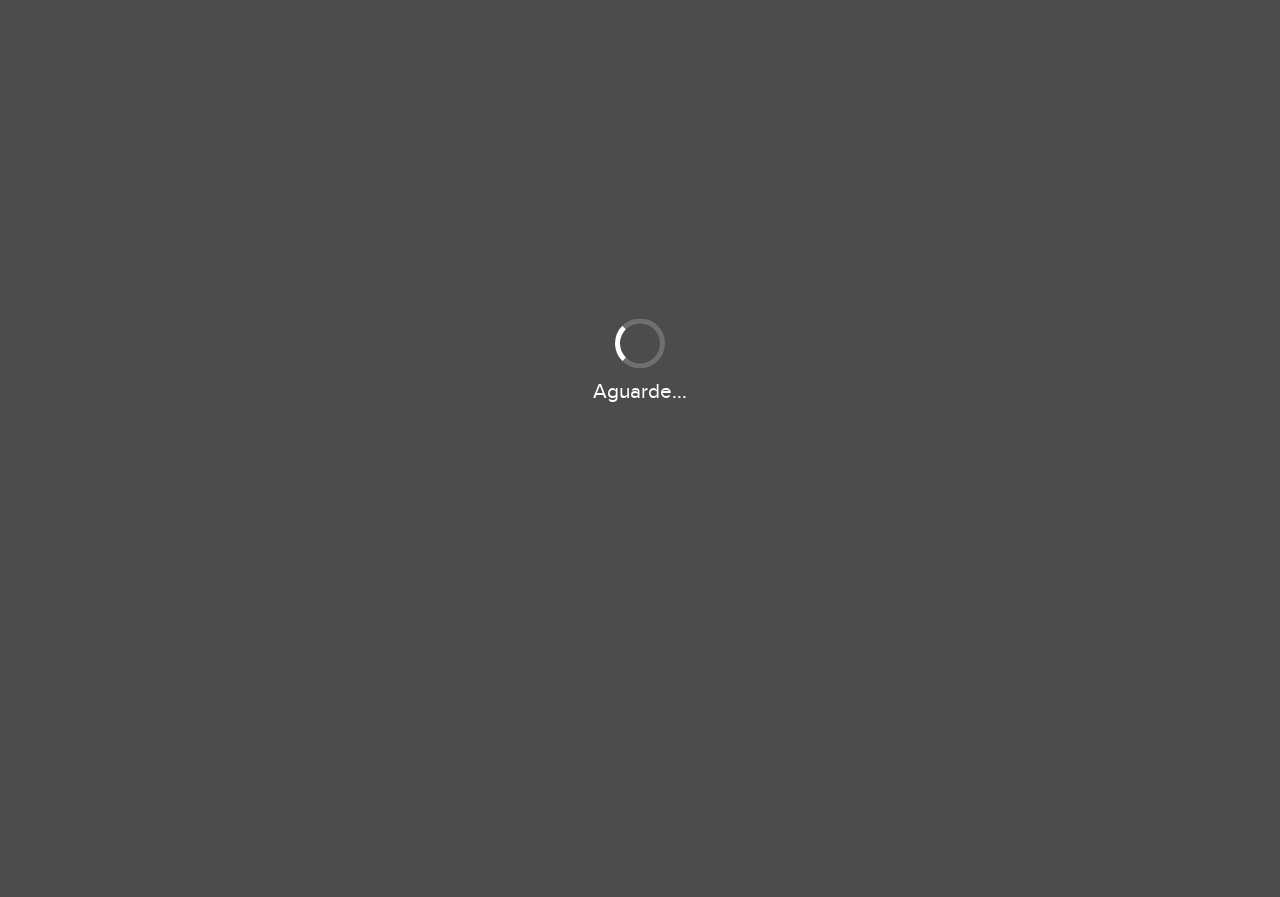 scroll, scrollTop: 0, scrollLeft: 0, axis: both 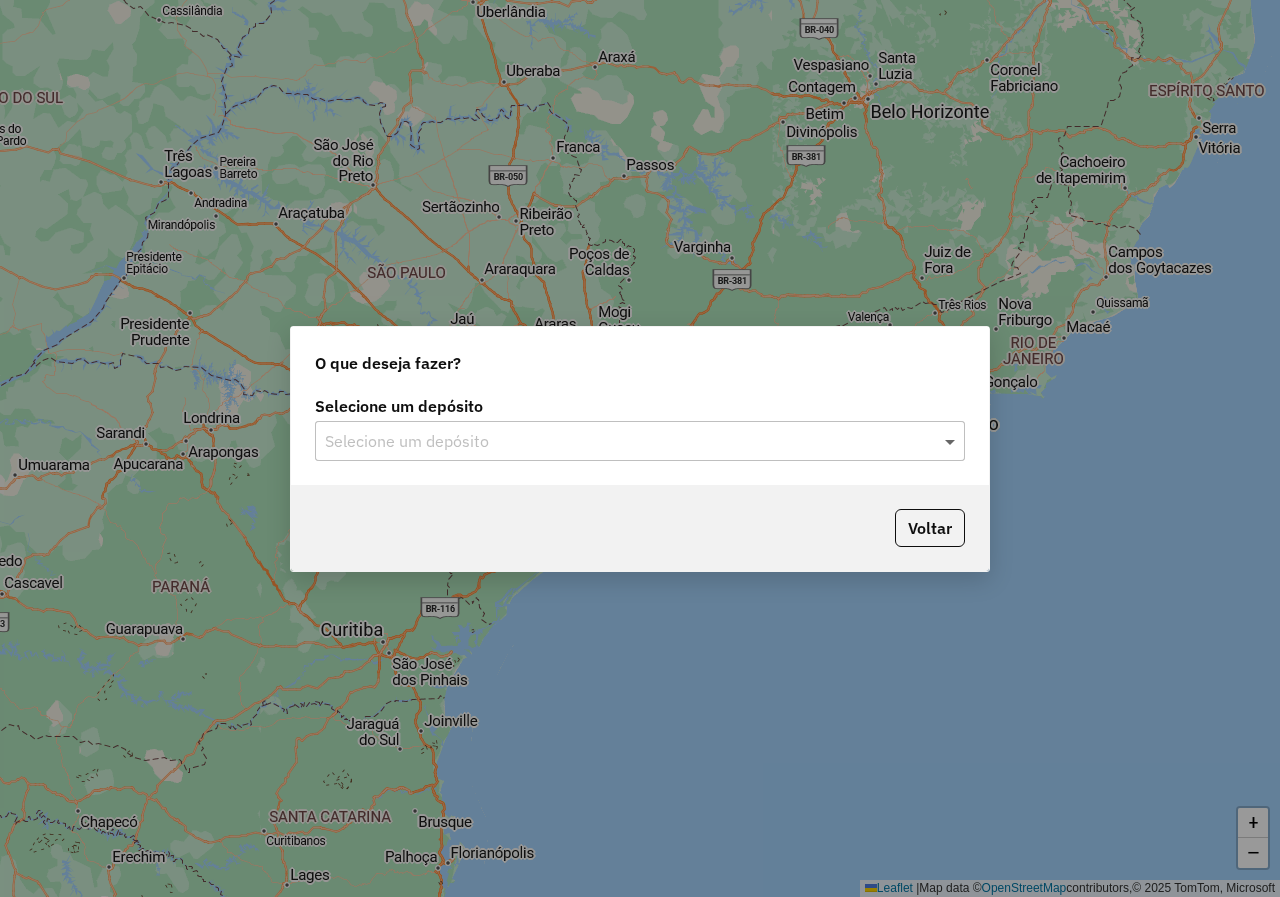 click 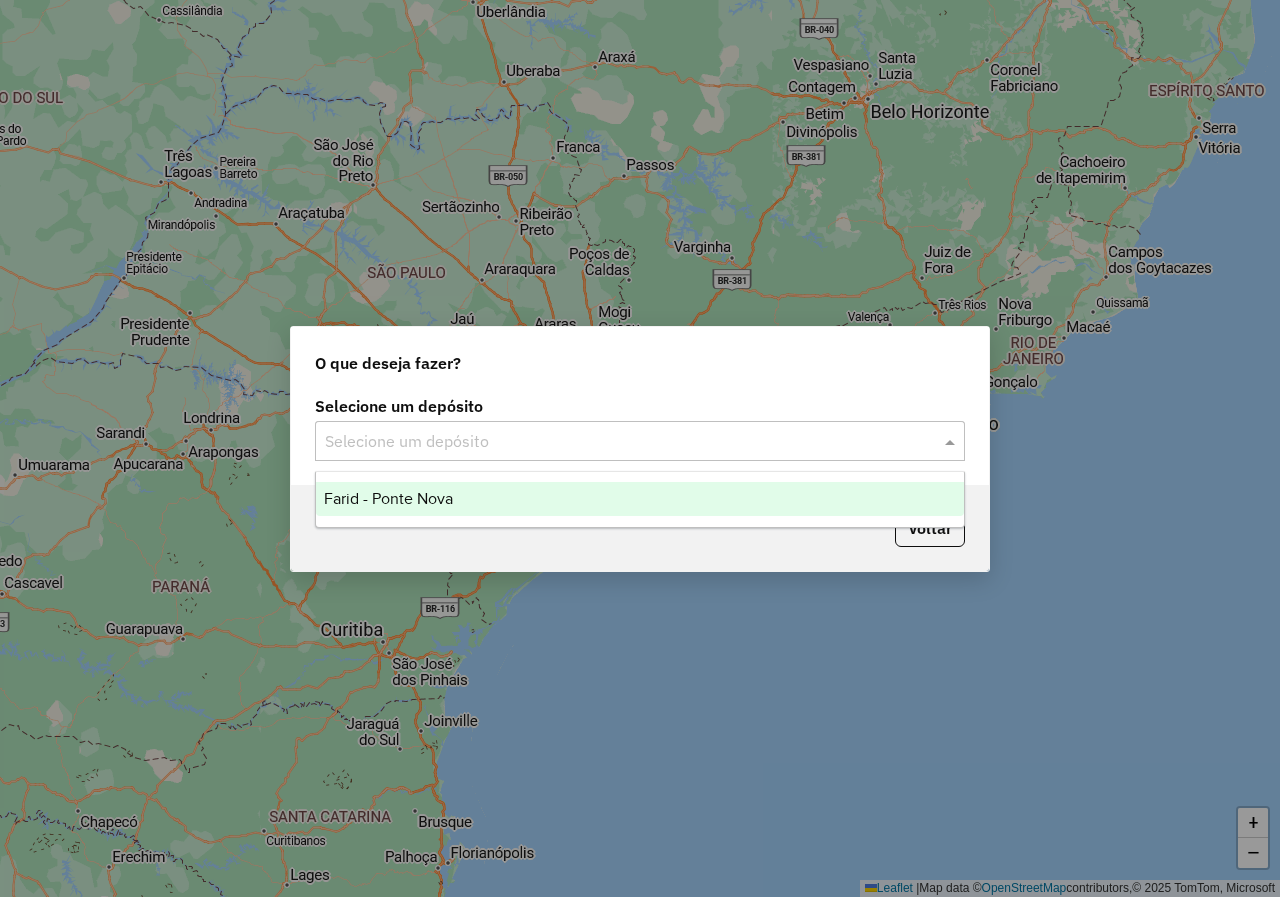click on "Farid - Ponte Nova" at bounding box center [640, 499] 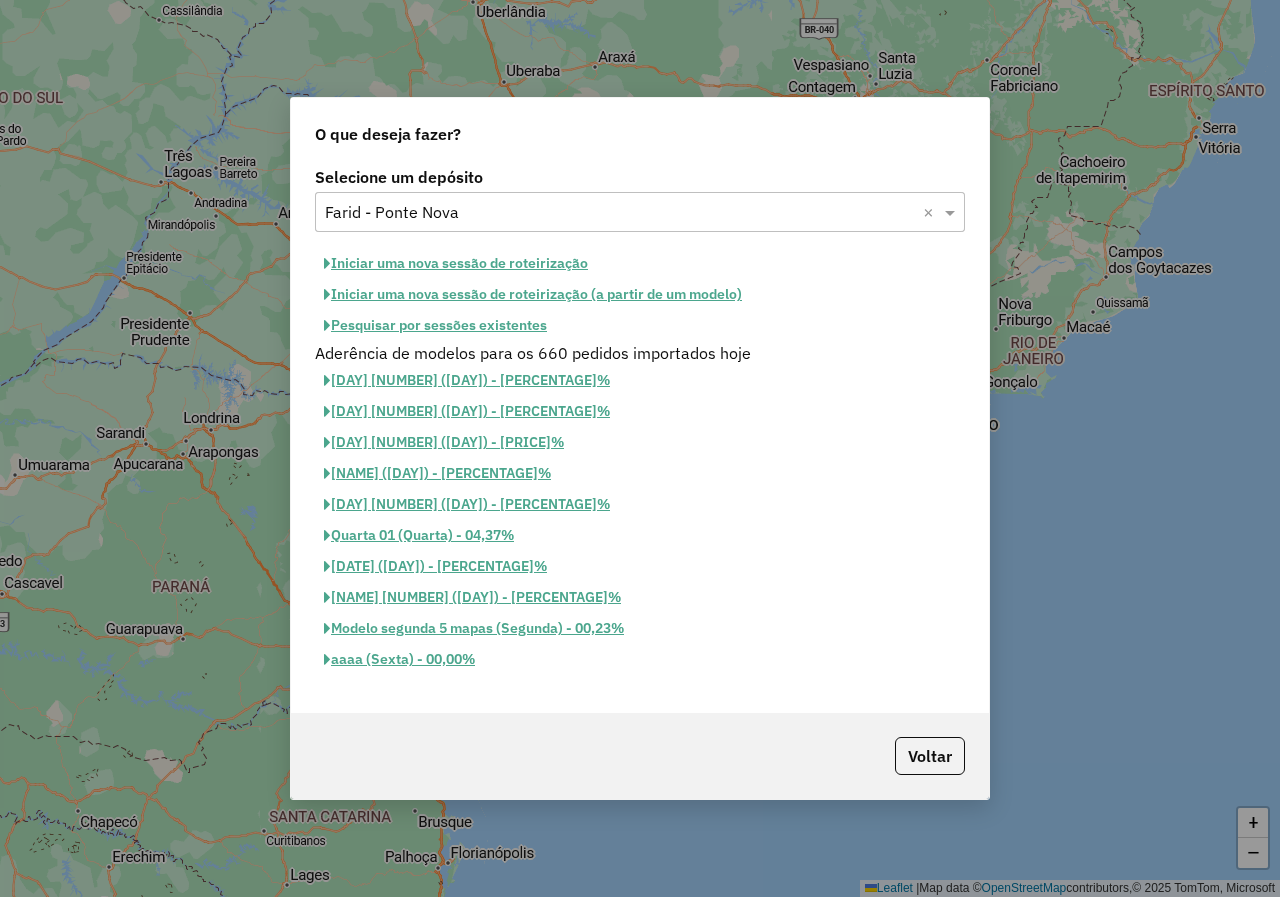 click on "Iniciar uma nova sessão de roteirização" 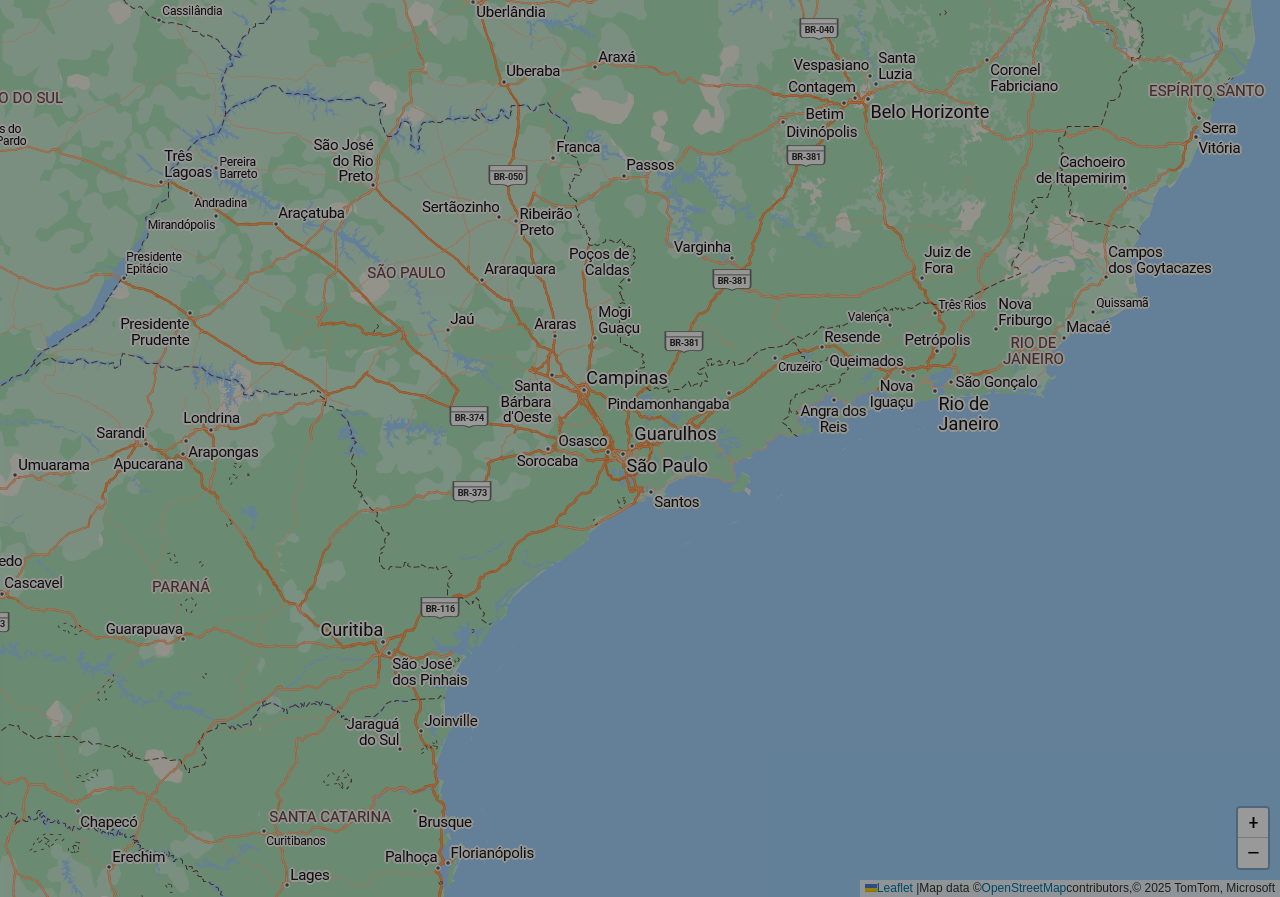 select on "*" 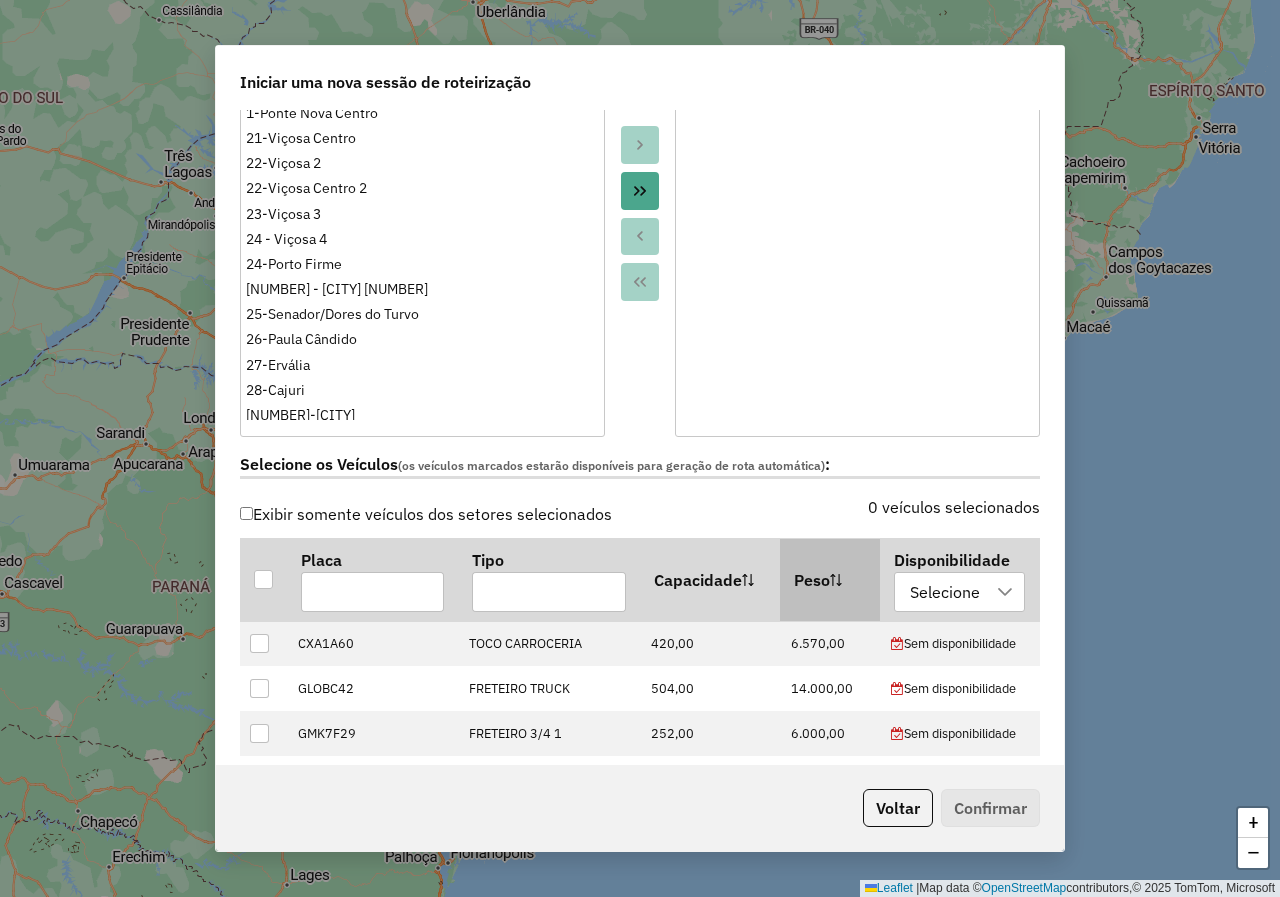 scroll, scrollTop: 600, scrollLeft: 0, axis: vertical 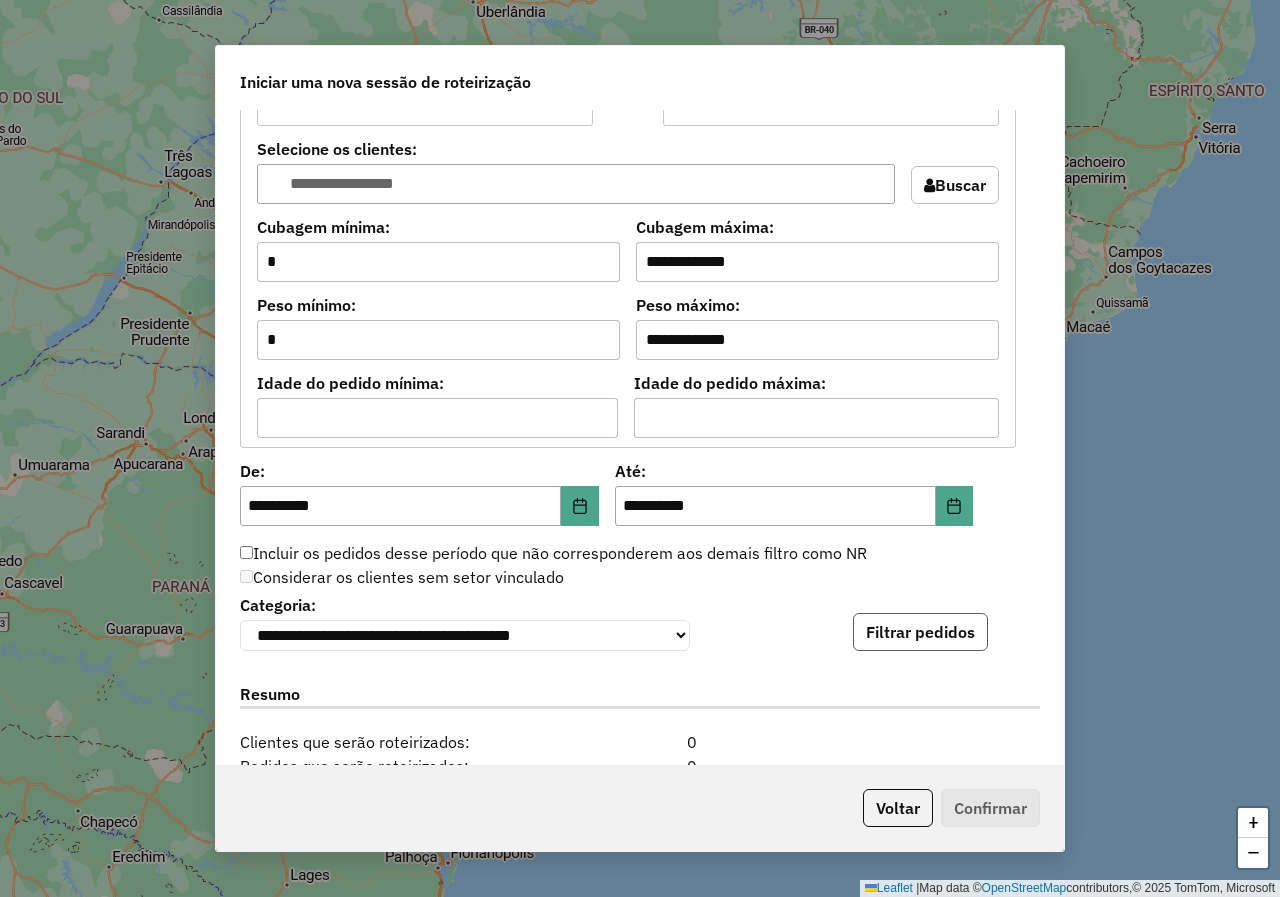 click on "Filtrar pedidos" 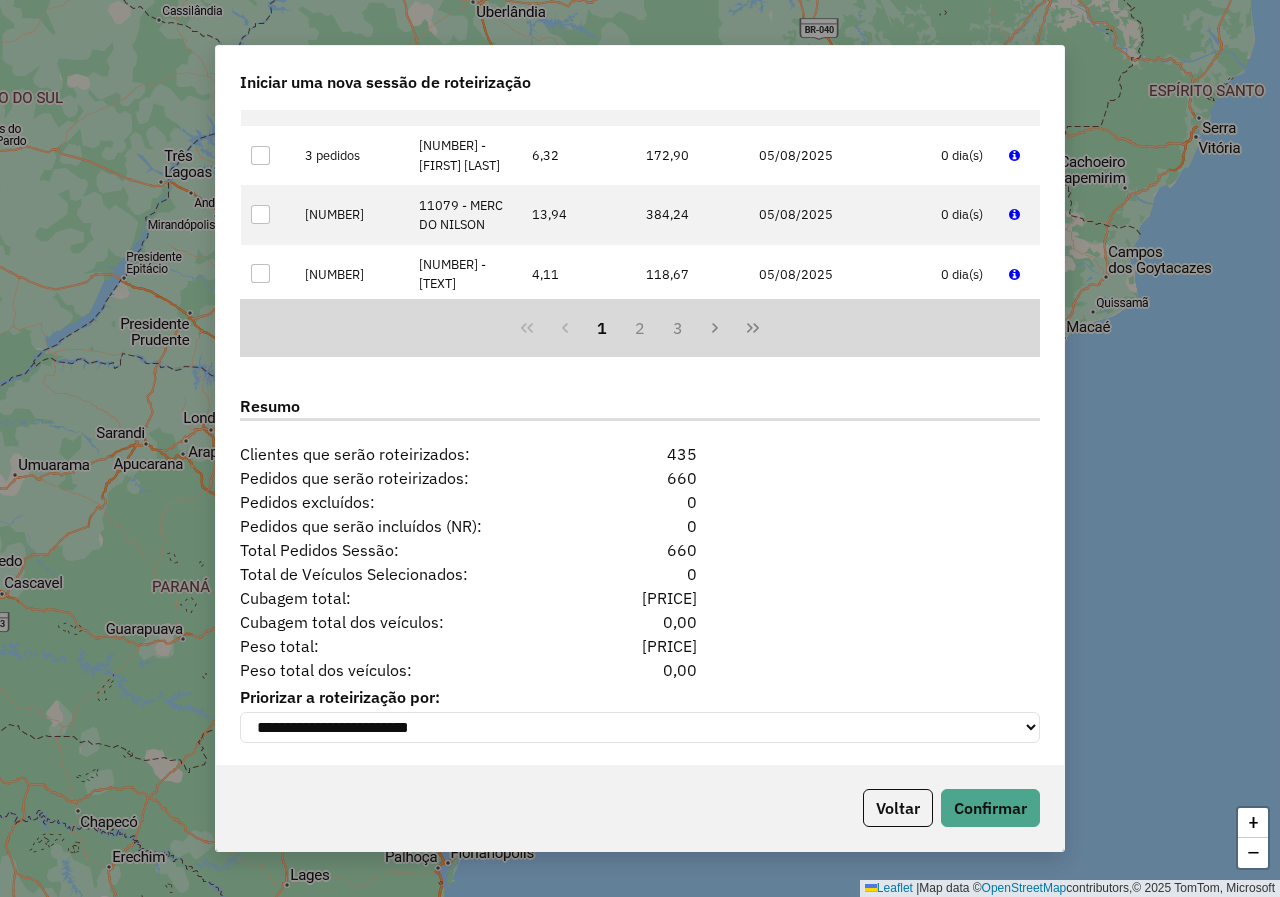scroll, scrollTop: 2293, scrollLeft: 0, axis: vertical 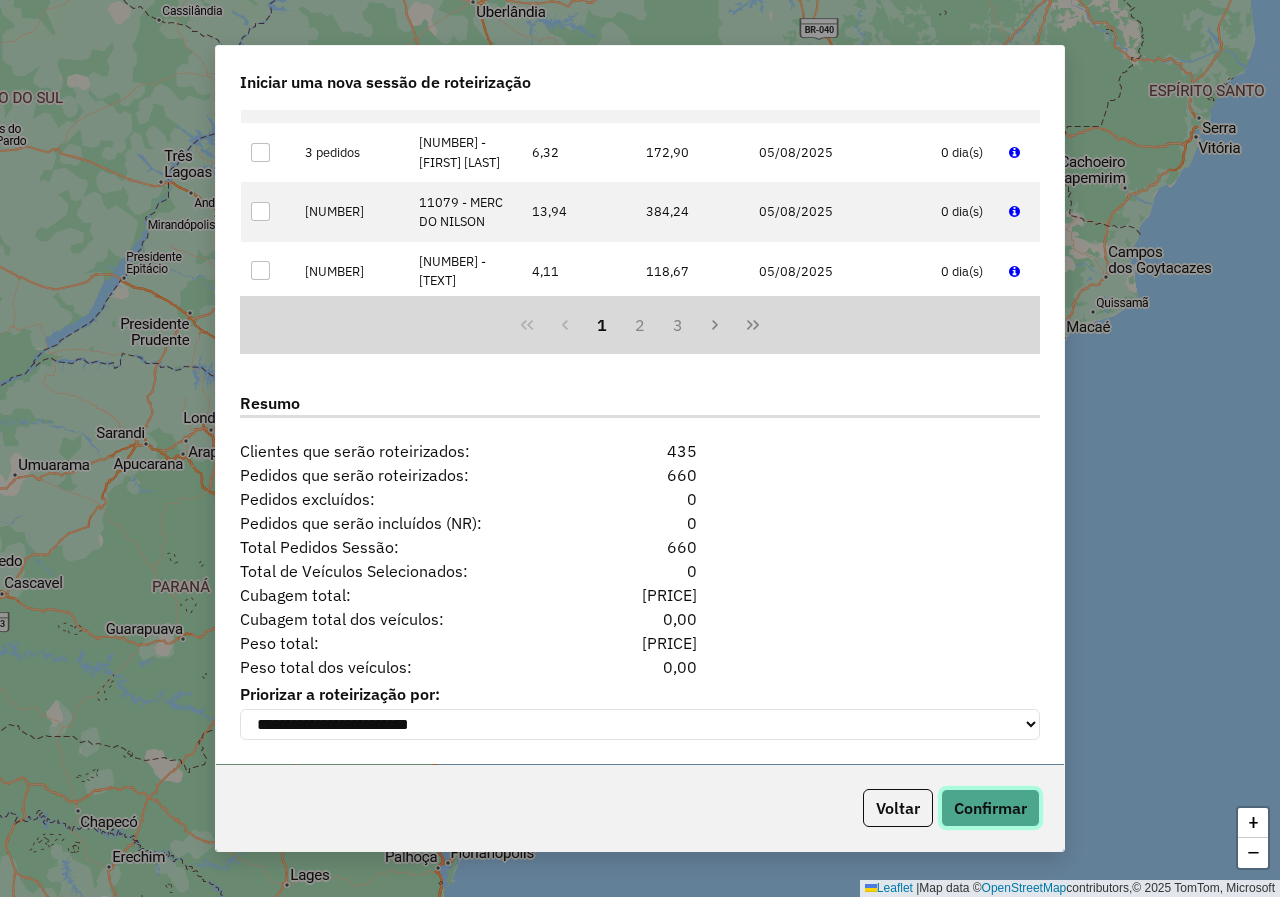 click on "Confirmar" 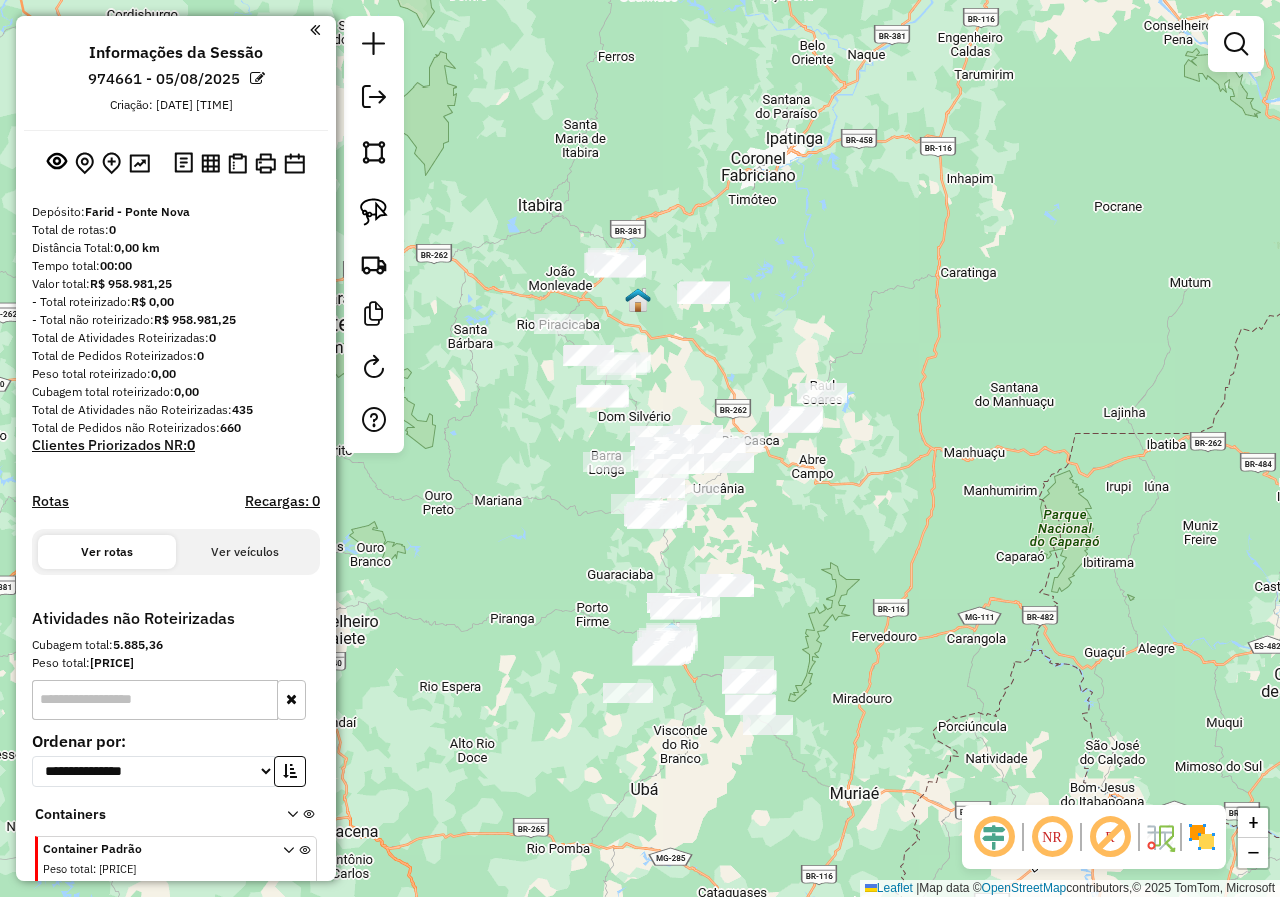 click 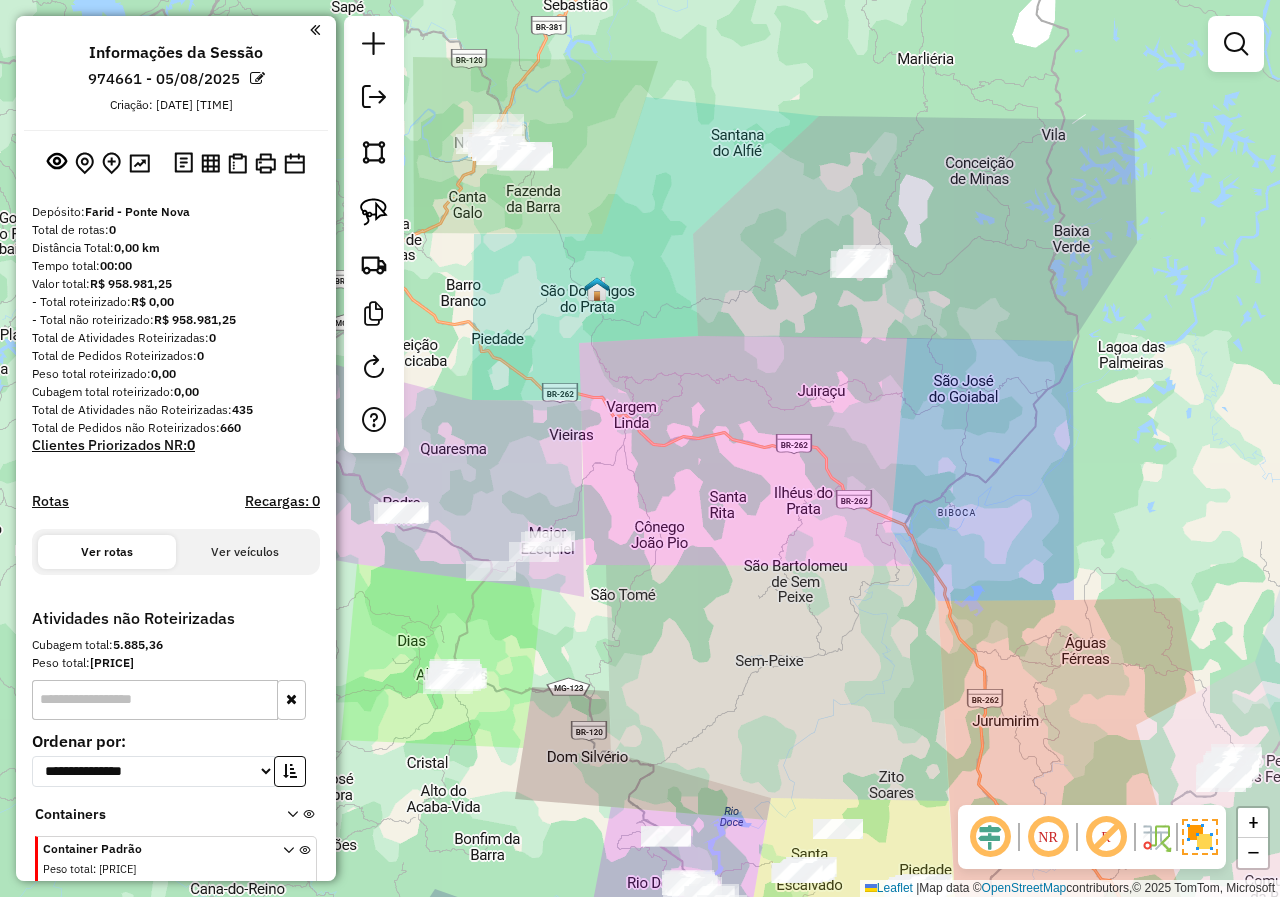 drag, startPoint x: 598, startPoint y: 196, endPoint x: 823, endPoint y: 420, distance: 317.49173 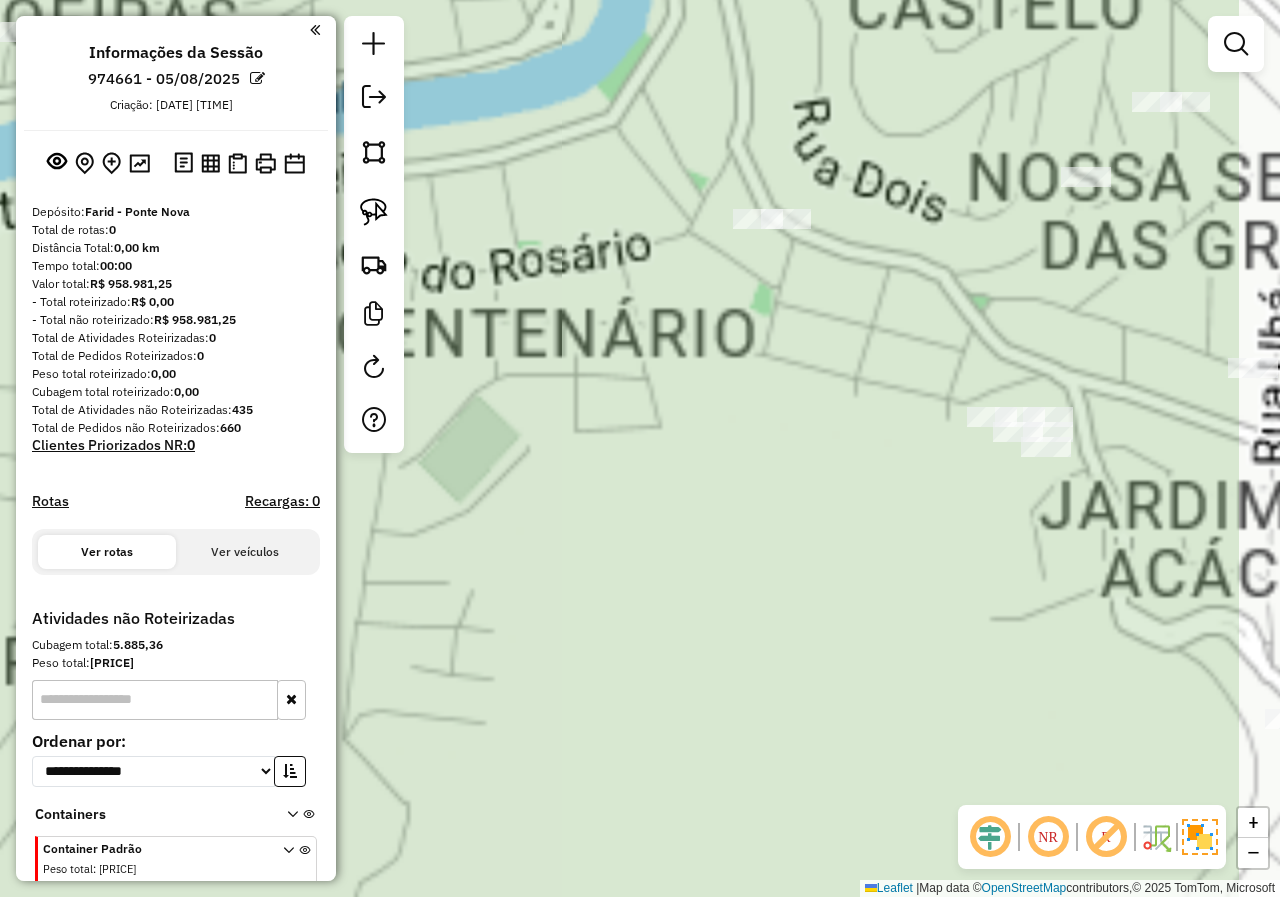 drag, startPoint x: 873, startPoint y: 334, endPoint x: 659, endPoint y: 344, distance: 214.23352 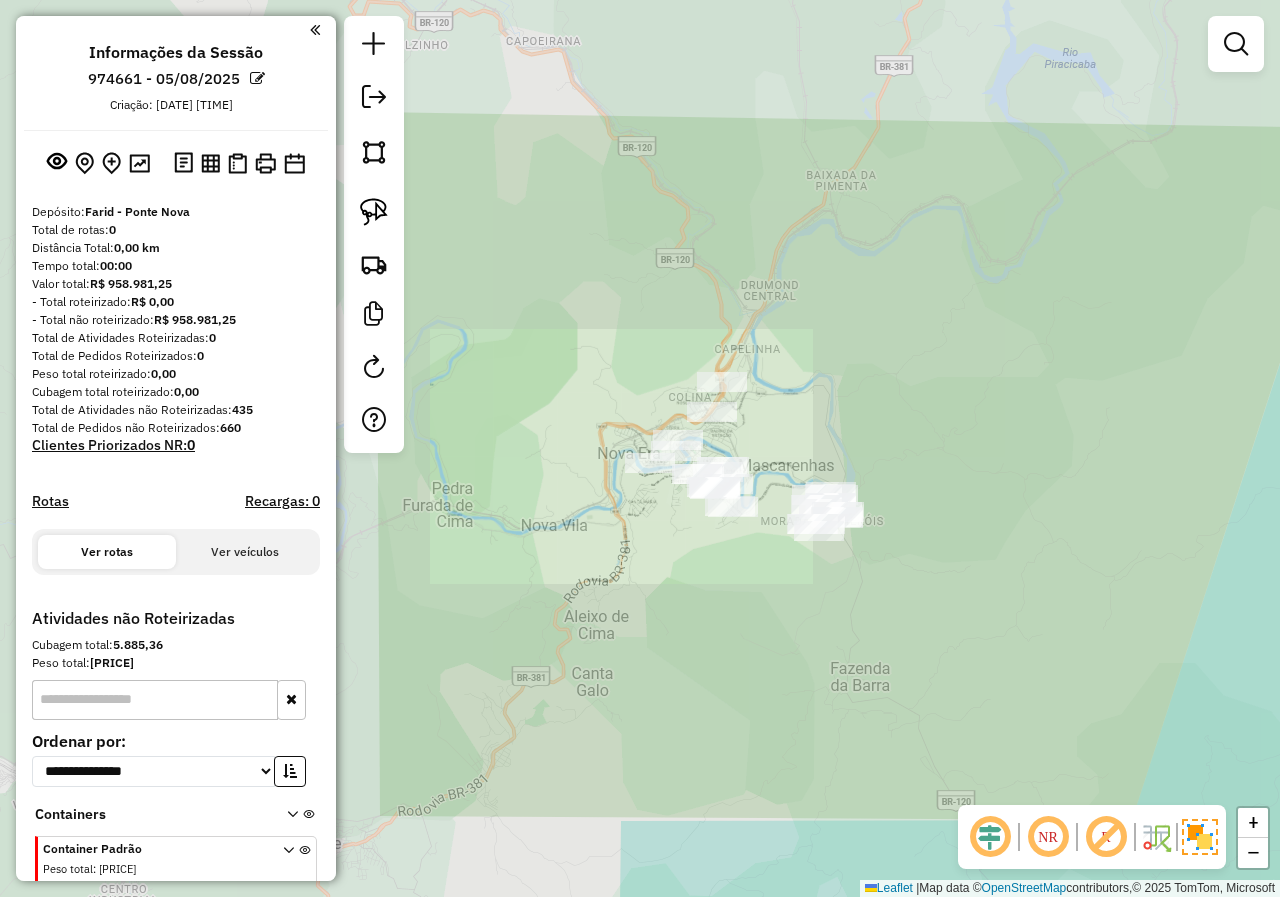 drag, startPoint x: 780, startPoint y: 673, endPoint x: 683, endPoint y: 317, distance: 368.97833 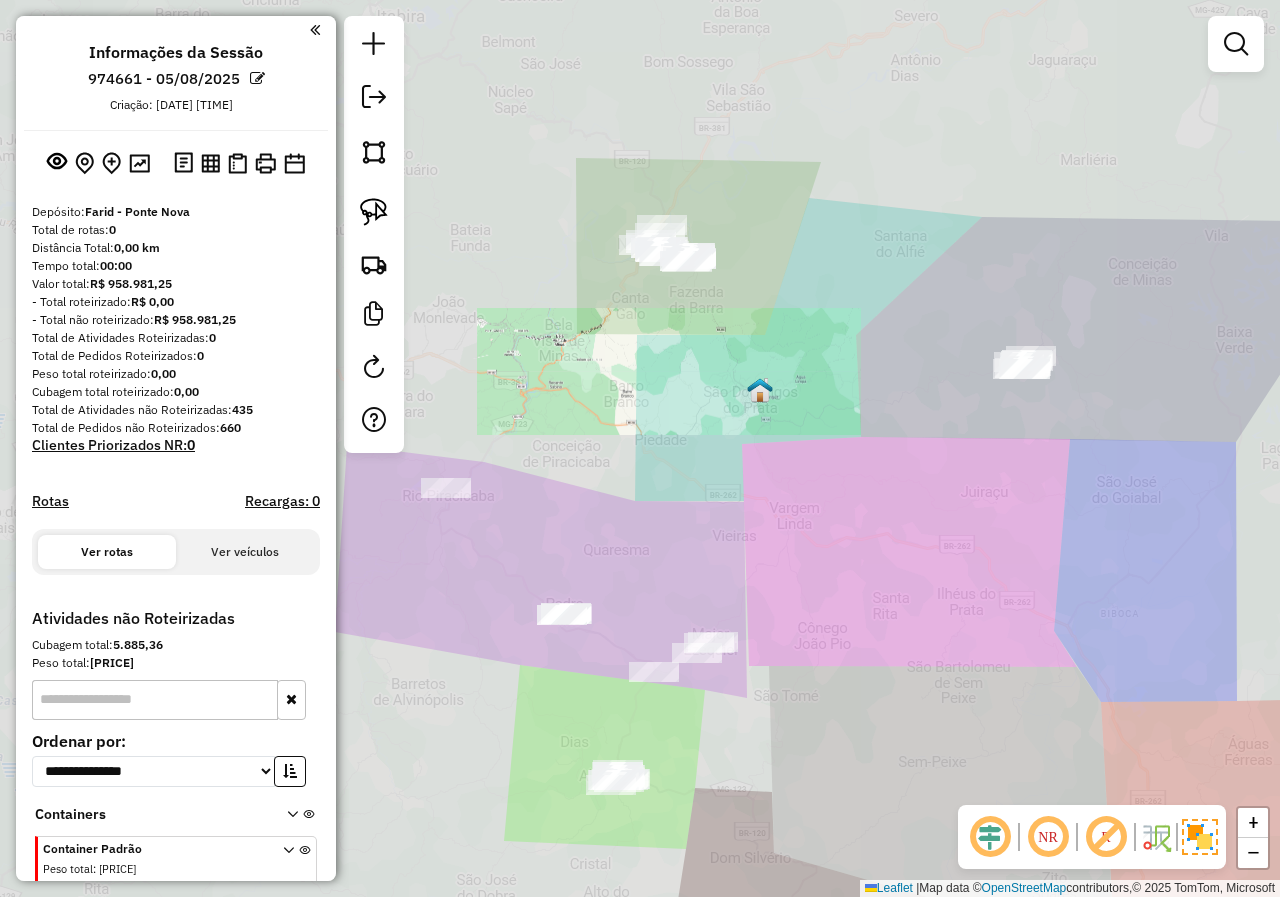drag, startPoint x: 742, startPoint y: 496, endPoint x: 669, endPoint y: 203, distance: 301.95694 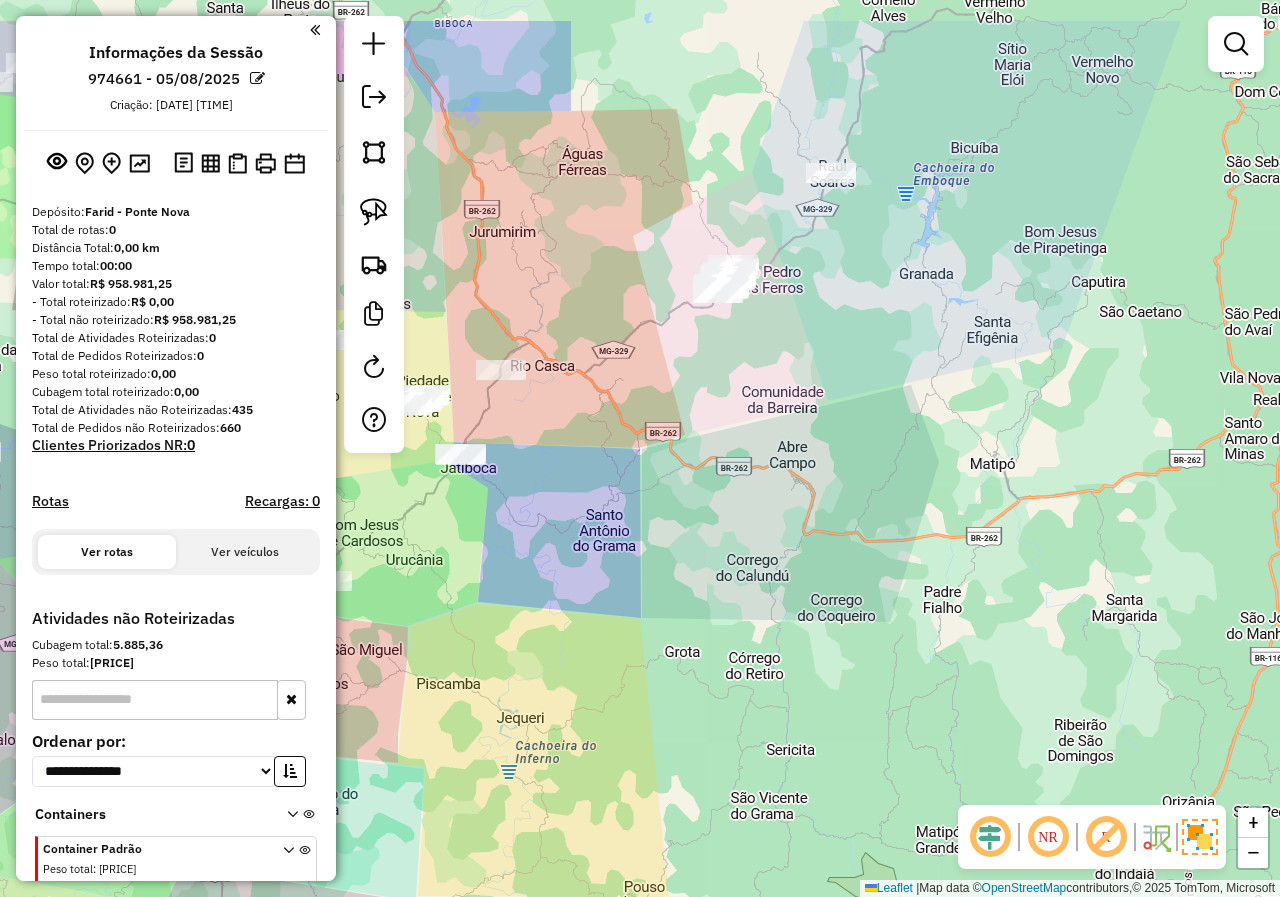 drag, startPoint x: 865, startPoint y: 195, endPoint x: 779, endPoint y: 0, distance: 213.12202 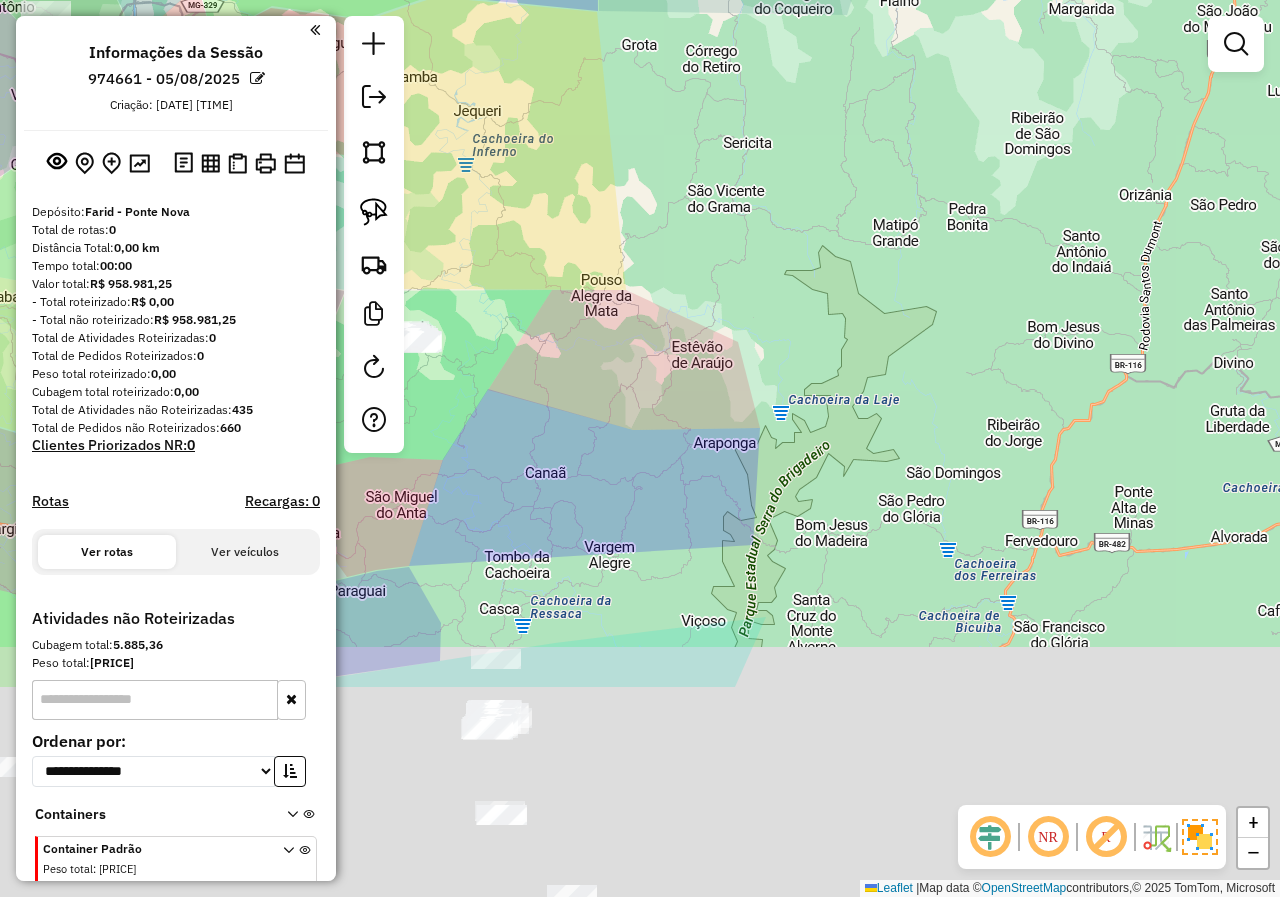 drag, startPoint x: 654, startPoint y: 613, endPoint x: 670, endPoint y: 314, distance: 299.4278 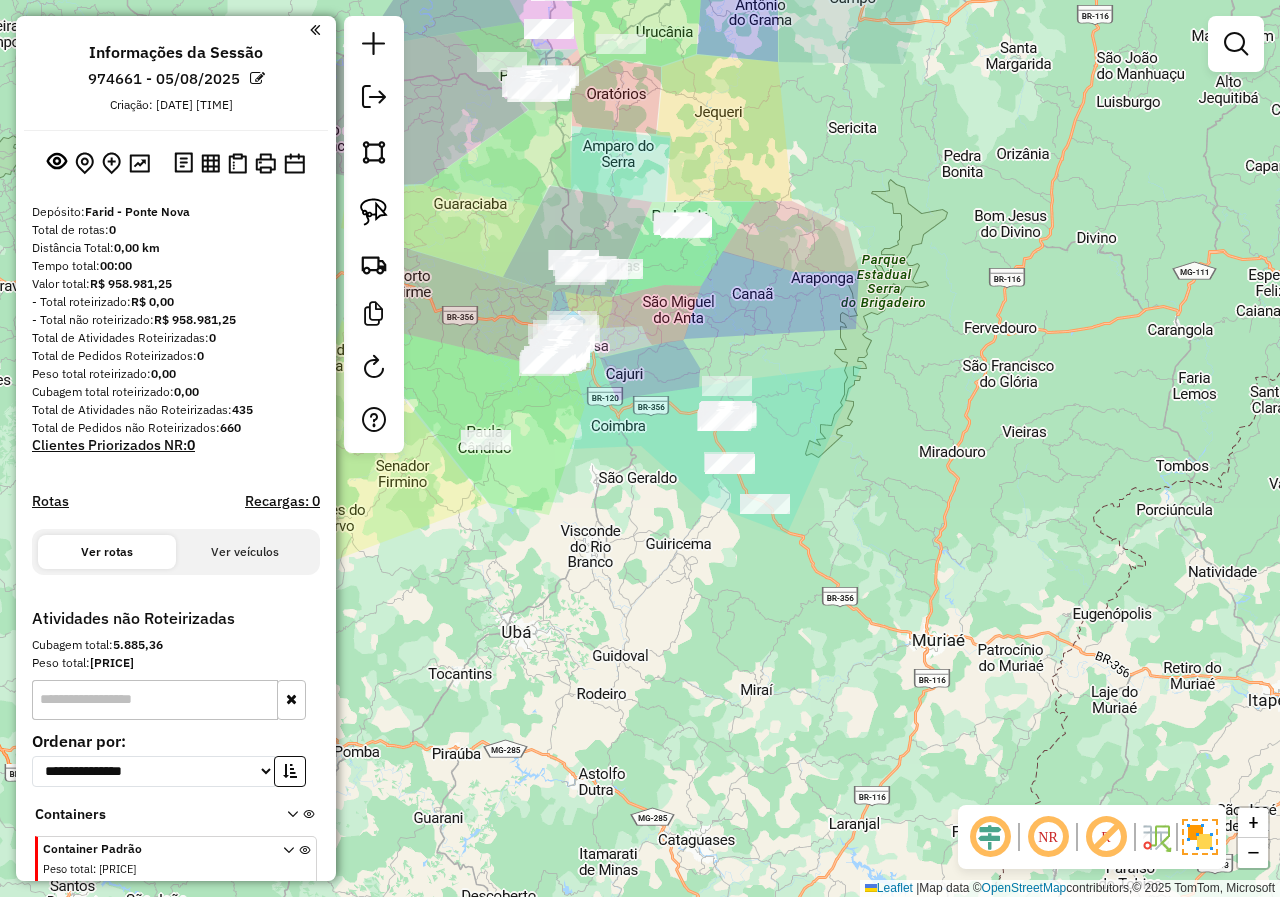 drag, startPoint x: 674, startPoint y: 386, endPoint x: 817, endPoint y: 263, distance: 188.6213 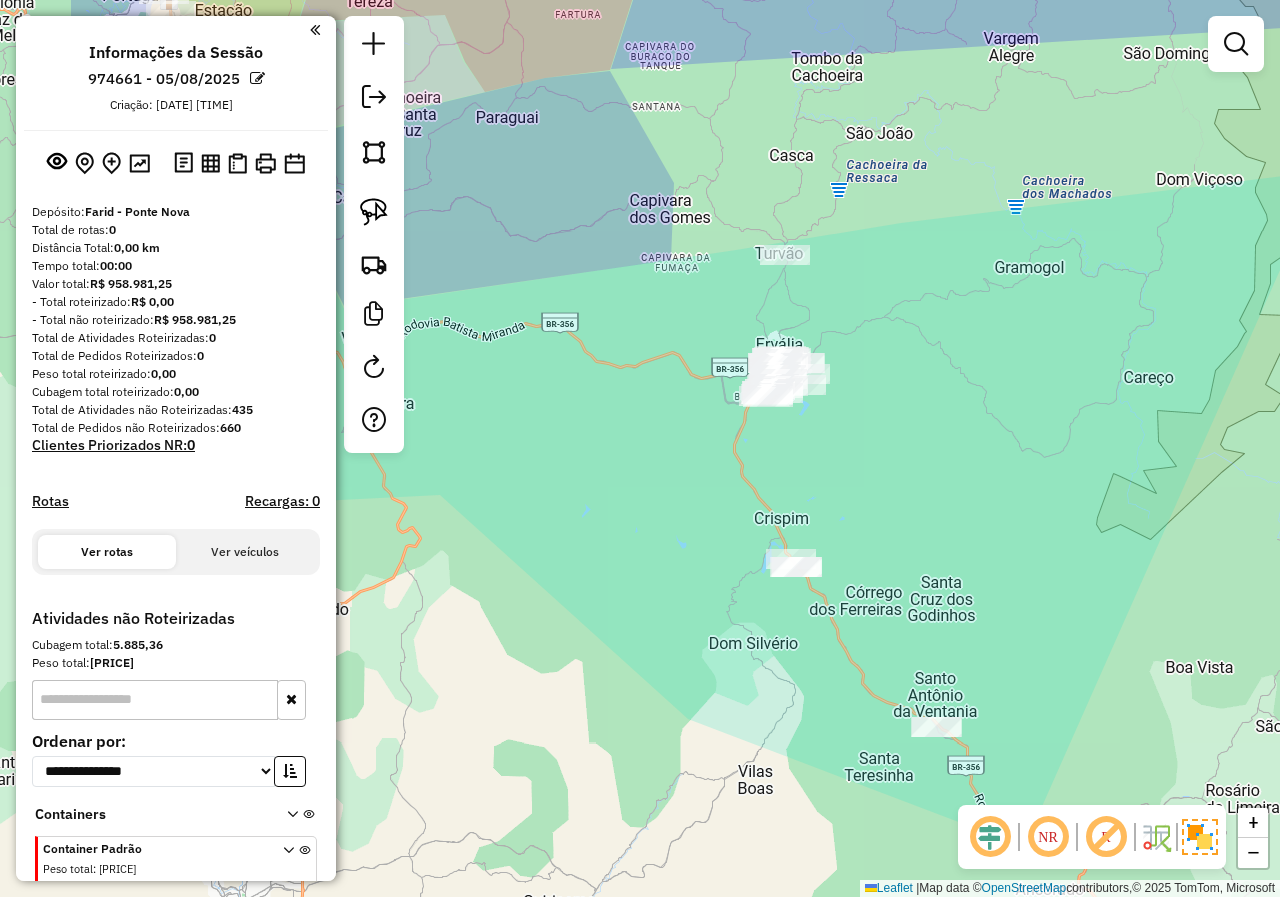 drag, startPoint x: 750, startPoint y: 364, endPoint x: 953, endPoint y: 225, distance: 246.02846 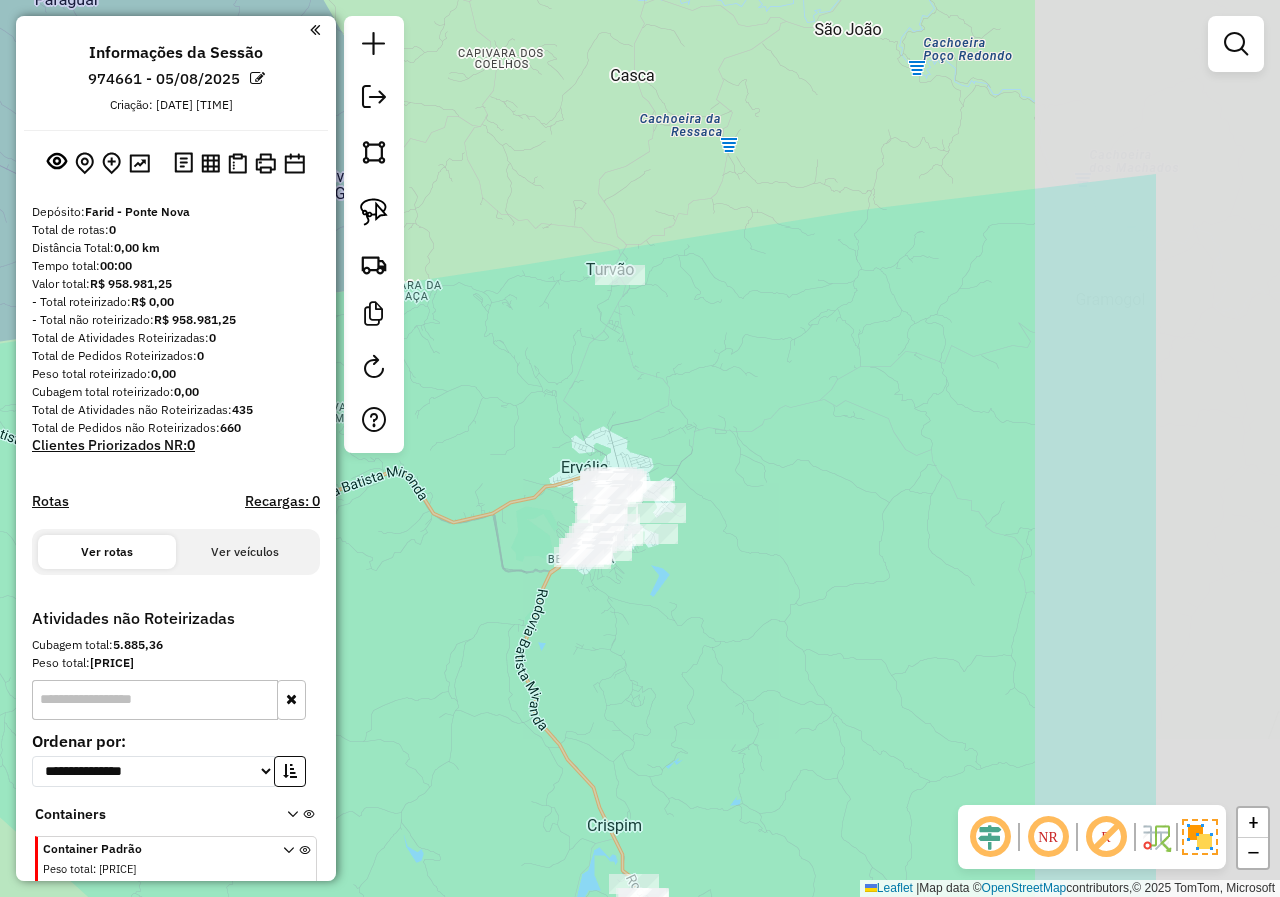 drag, startPoint x: 954, startPoint y: 392, endPoint x: 673, endPoint y: 397, distance: 281.0445 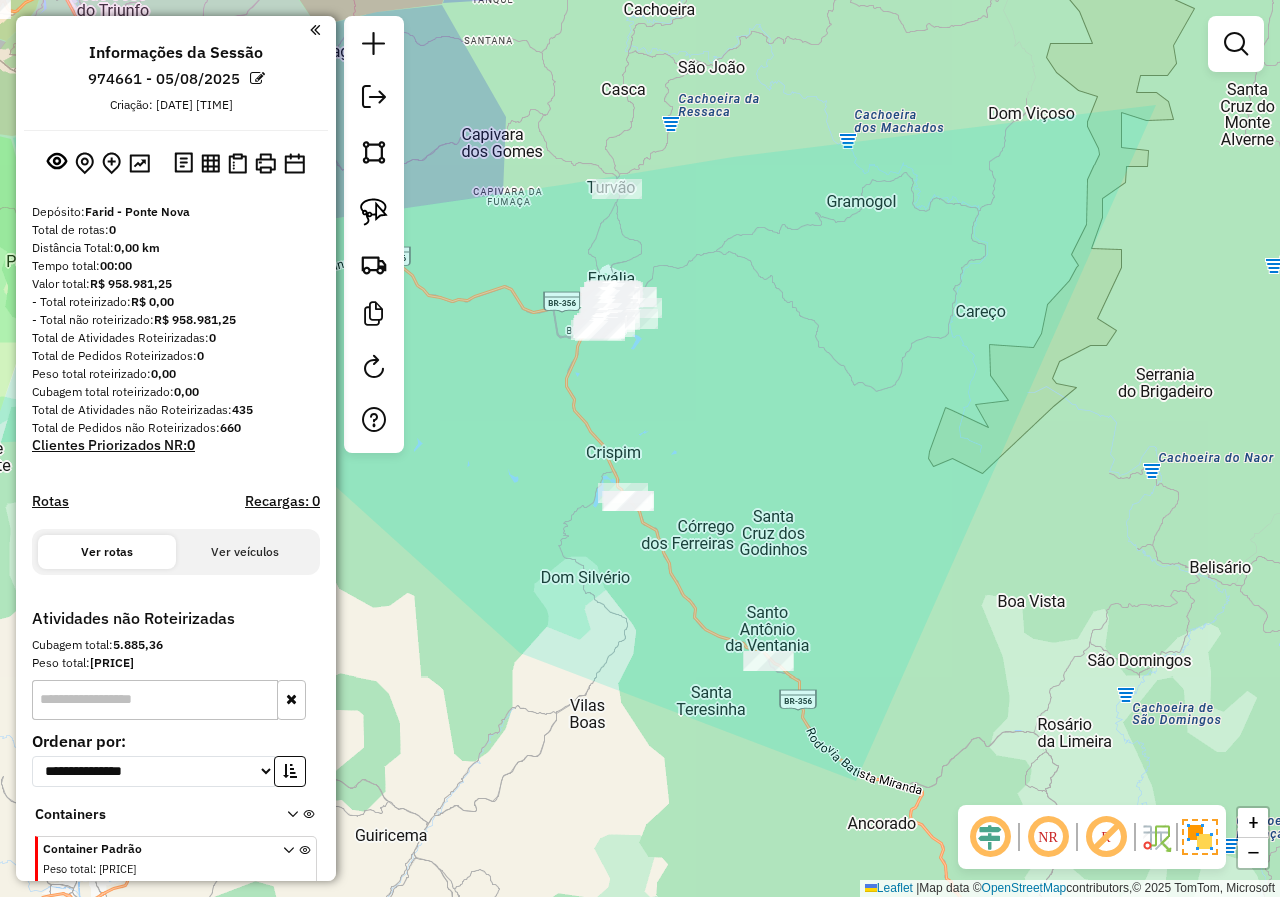 drag, startPoint x: 727, startPoint y: 418, endPoint x: 712, endPoint y: 261, distance: 157.71494 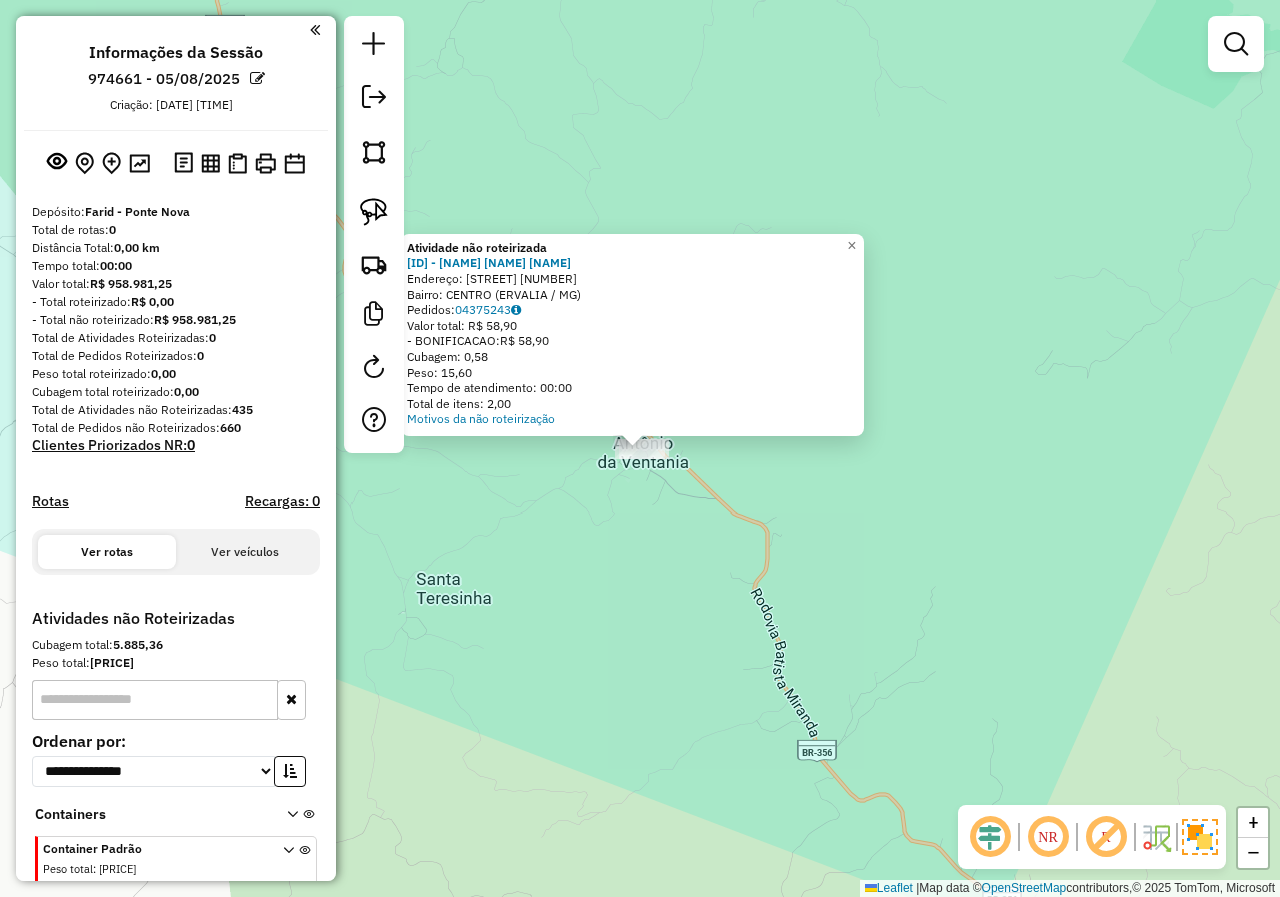 click on "Atividade não roteirizada 29826 - REI DO LANCHE  BARLA  Endereço:  SANTO ANTONIO 10   Bairro: CENTRO (ERVALIA / MG)   Pedidos:  04375243   Valor total: R$ 58,90   - BONIFICACAO:  R$ 58,90   Cubagem: 0,58   Peso: 15,60   Tempo de atendimento: 00:00   Total de itens: 2,00  Motivos da não roteirização × Janela de atendimento Grade de atendimento Capacidade Transportadoras Veículos Cliente Pedidos  Rotas Selecione os dias de semana para filtrar as janelas de atendimento  Seg   Ter   Qua   Qui   Sex   Sáb   Dom  Informe o período da janela de atendimento: De: Até:  Filtrar exatamente a janela do cliente  Considerar janela de atendimento padrão  Selecione os dias de semana para filtrar as grades de atendimento  Seg   Ter   Qua   Qui   Sex   Sáb   Dom   Considerar clientes sem dia de atendimento cadastrado  Clientes fora do dia de atendimento selecionado Filtrar as atividades entre os valores definidos abaixo:  Peso mínimo:   Peso máximo:   Cubagem mínima:   Cubagem máxima:   De:   Até:   De:  Nome:" 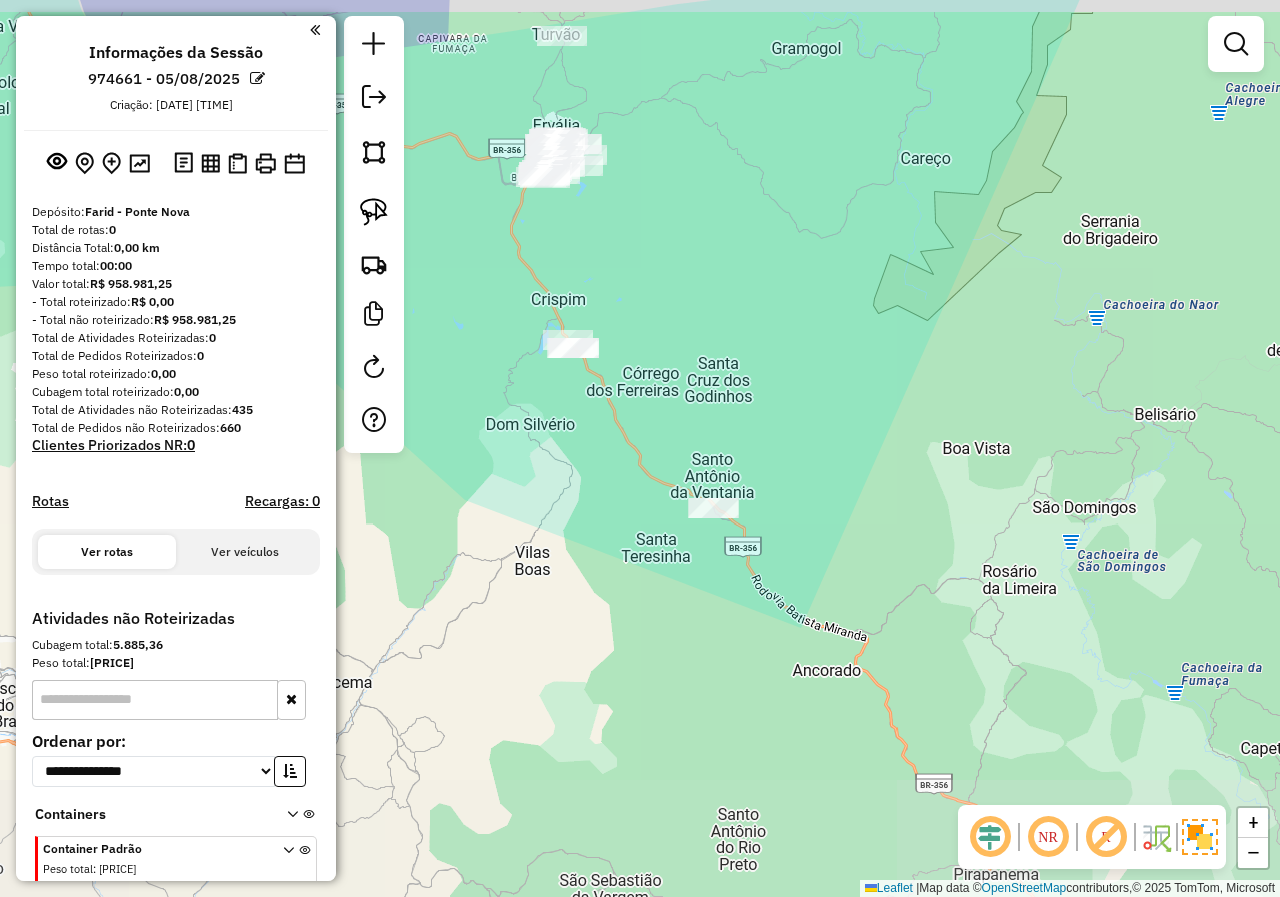 drag, startPoint x: 566, startPoint y: 498, endPoint x: 697, endPoint y: 544, distance: 138.84163 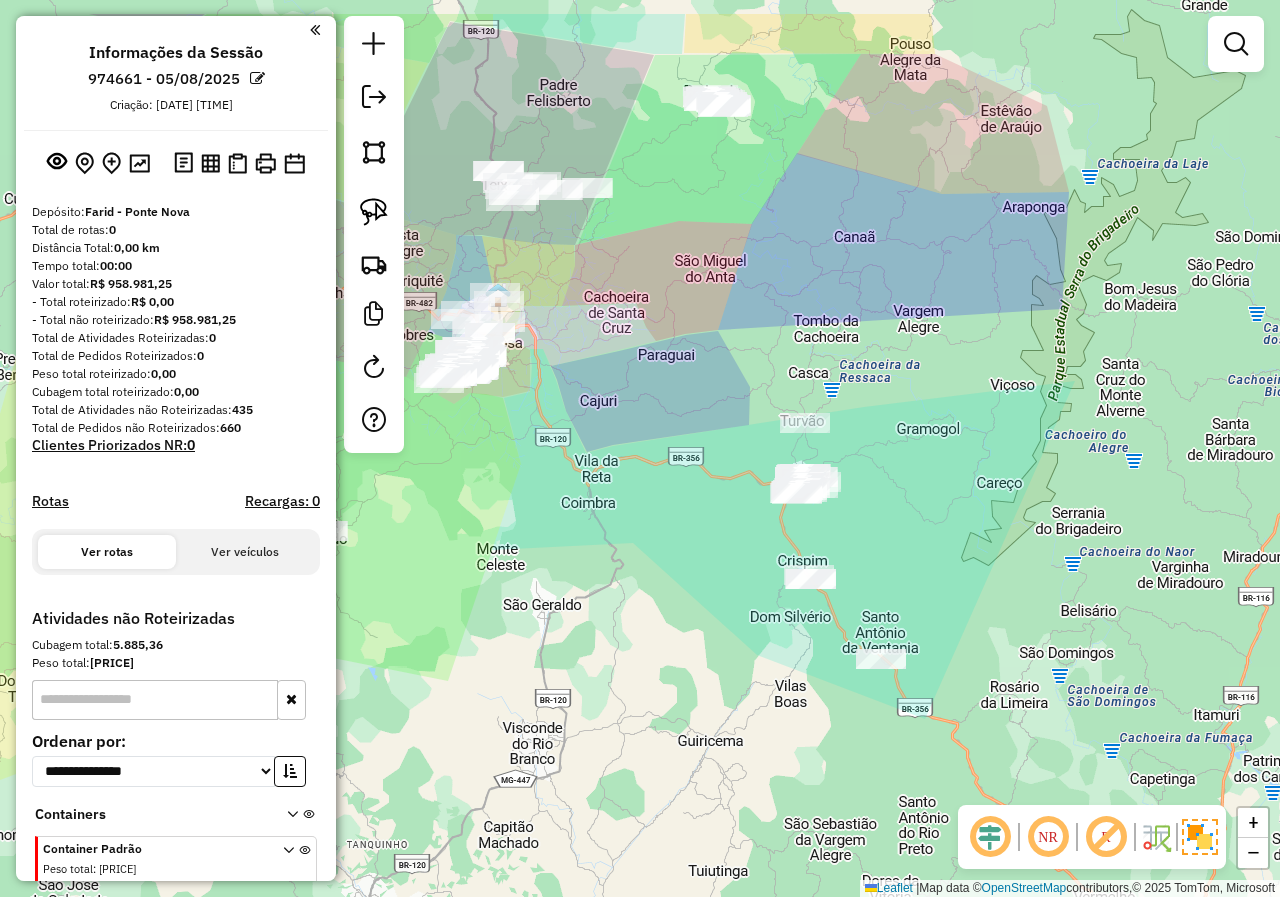 drag, startPoint x: 628, startPoint y: 438, endPoint x: 824, endPoint y: 585, distance: 245 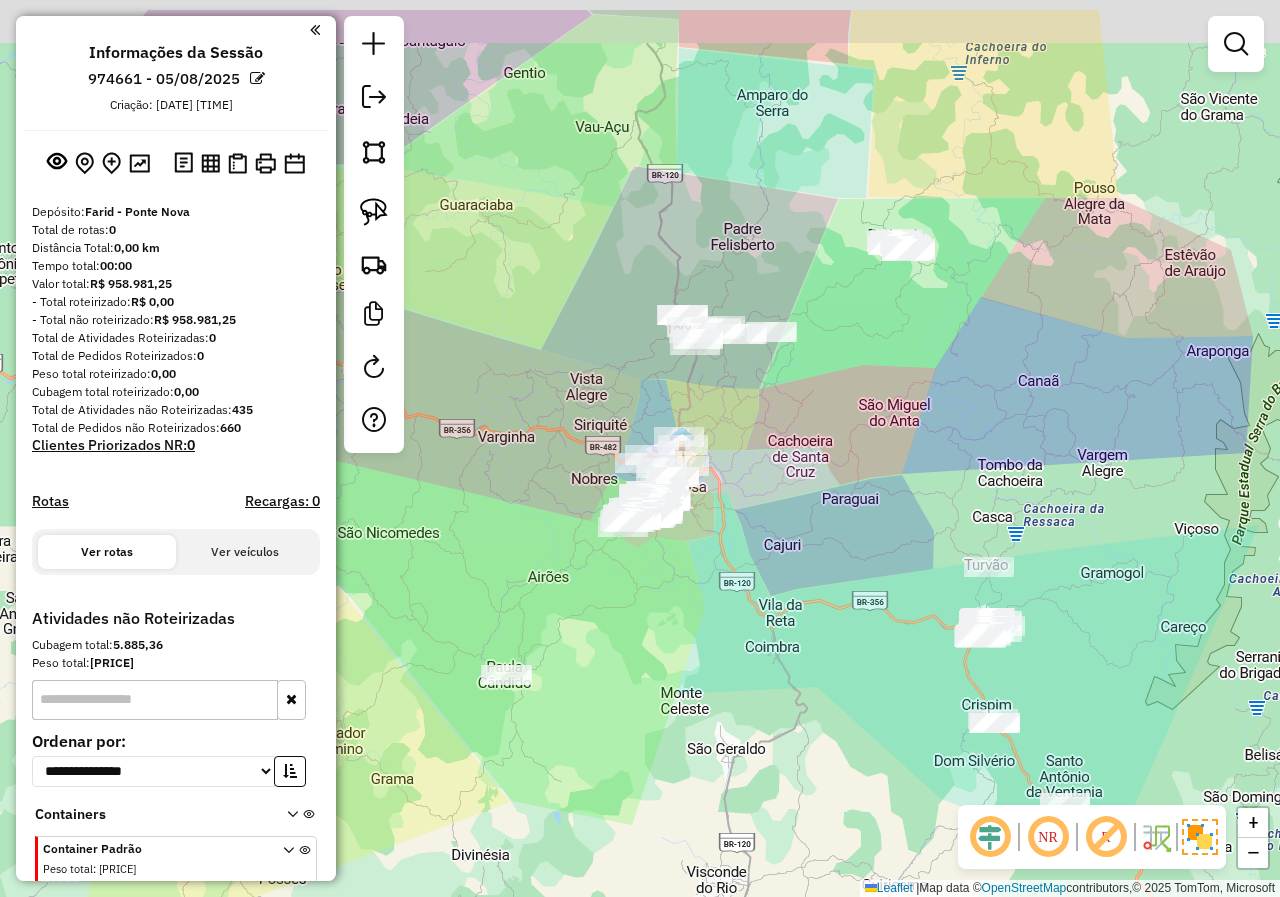 drag, startPoint x: 757, startPoint y: 520, endPoint x: 831, endPoint y: 598, distance: 107.51744 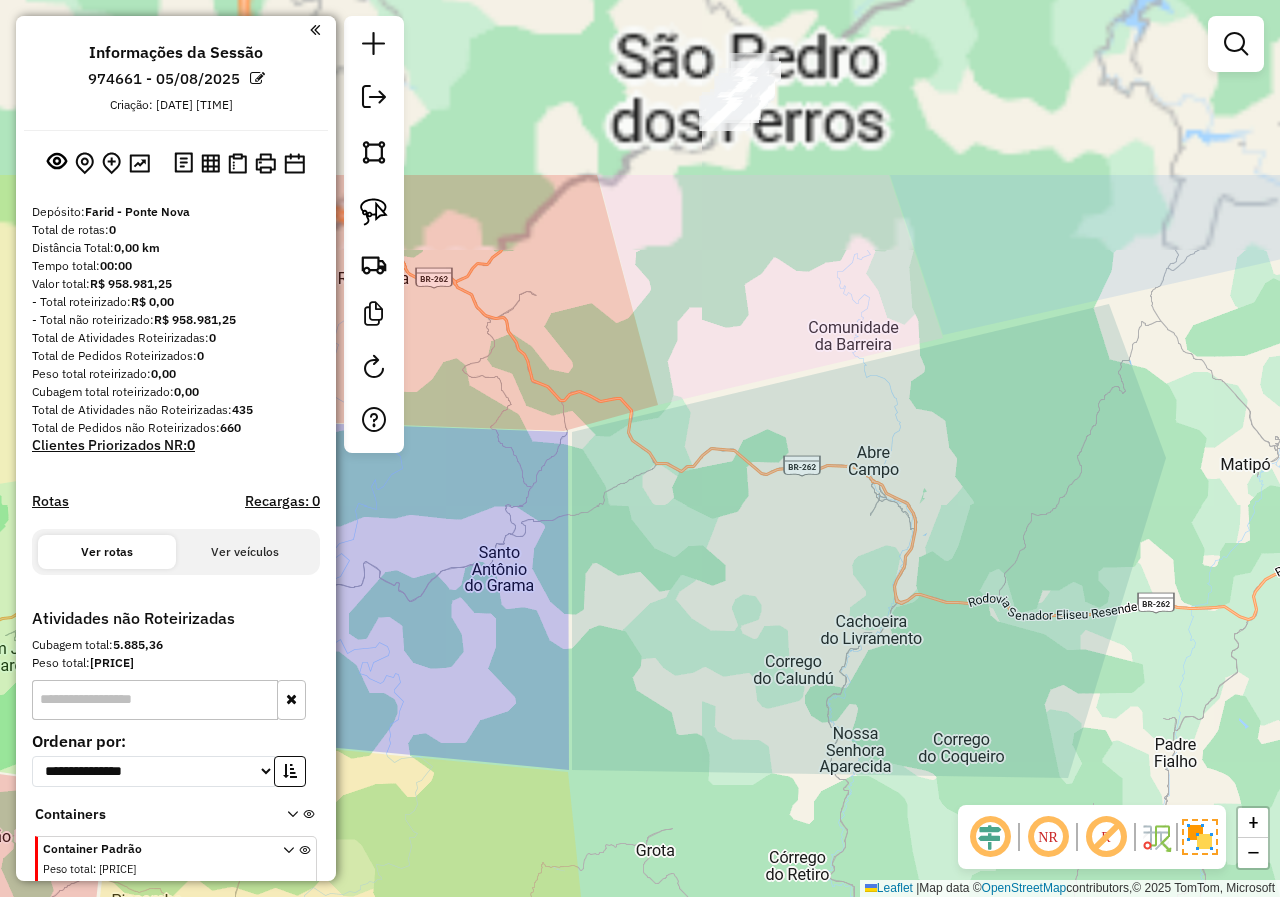 drag, startPoint x: 962, startPoint y: 83, endPoint x: 907, endPoint y: 296, distance: 219.98636 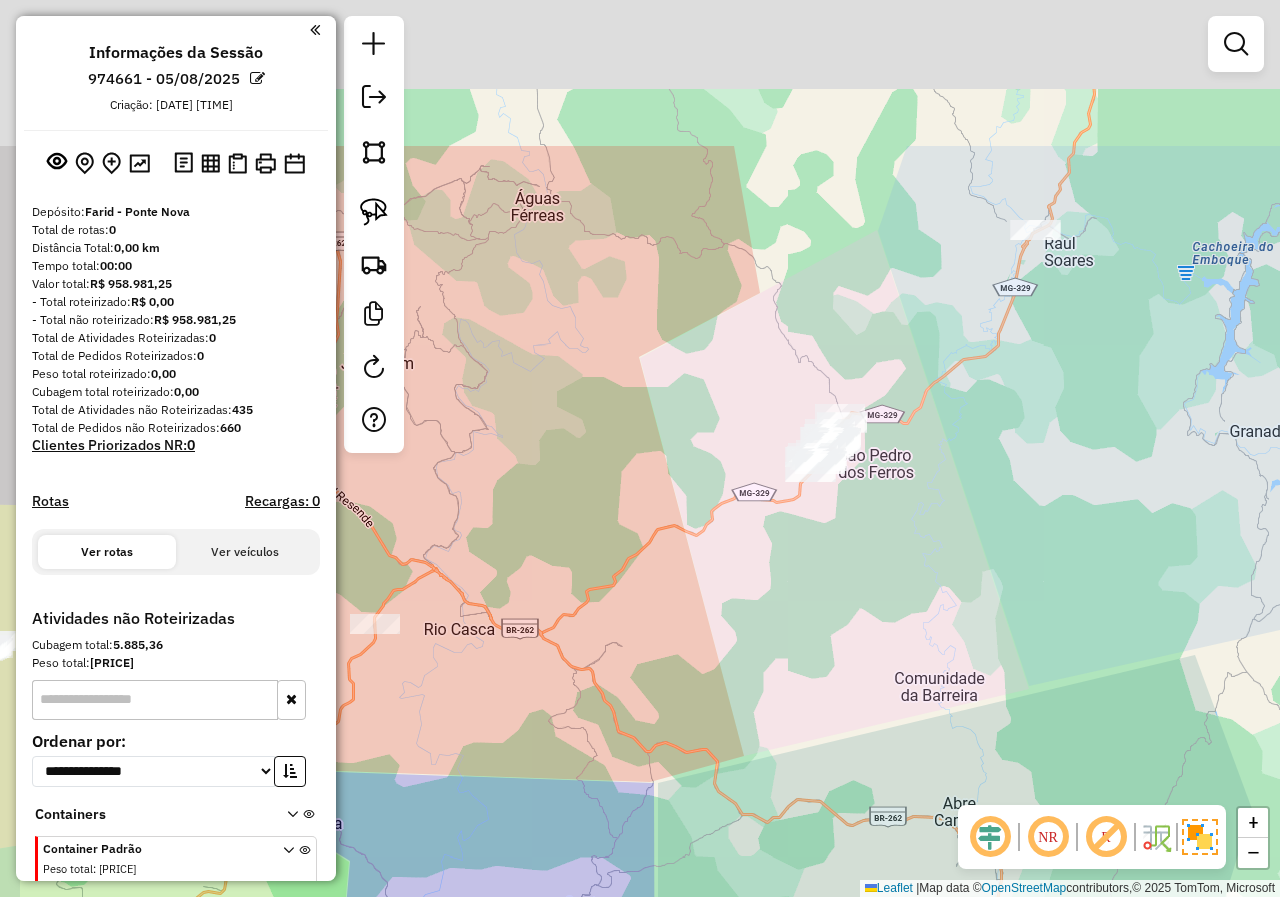 drag, startPoint x: 910, startPoint y: 391, endPoint x: 987, endPoint y: 533, distance: 161.53328 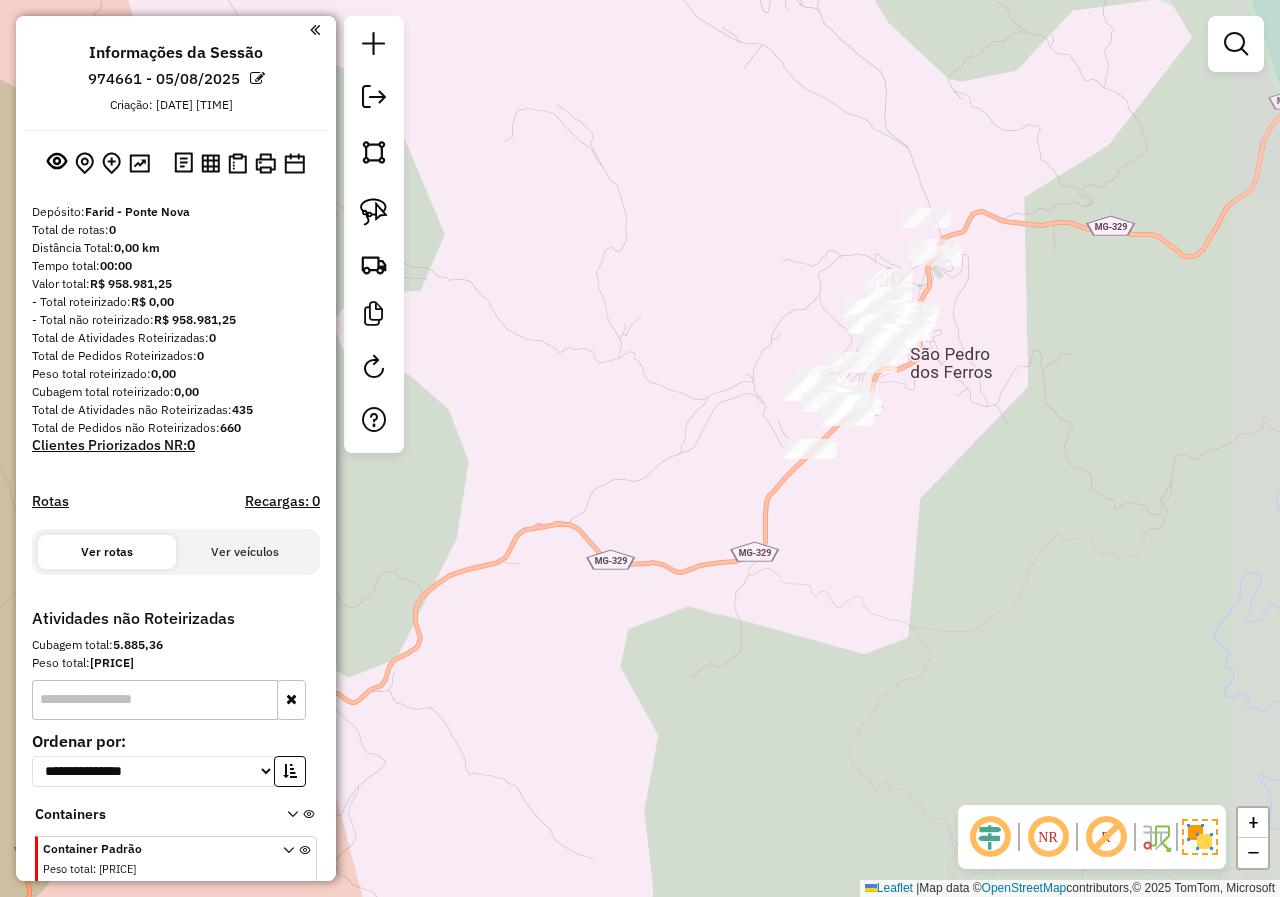 drag, startPoint x: 952, startPoint y: 436, endPoint x: 884, endPoint y: 452, distance: 69.856995 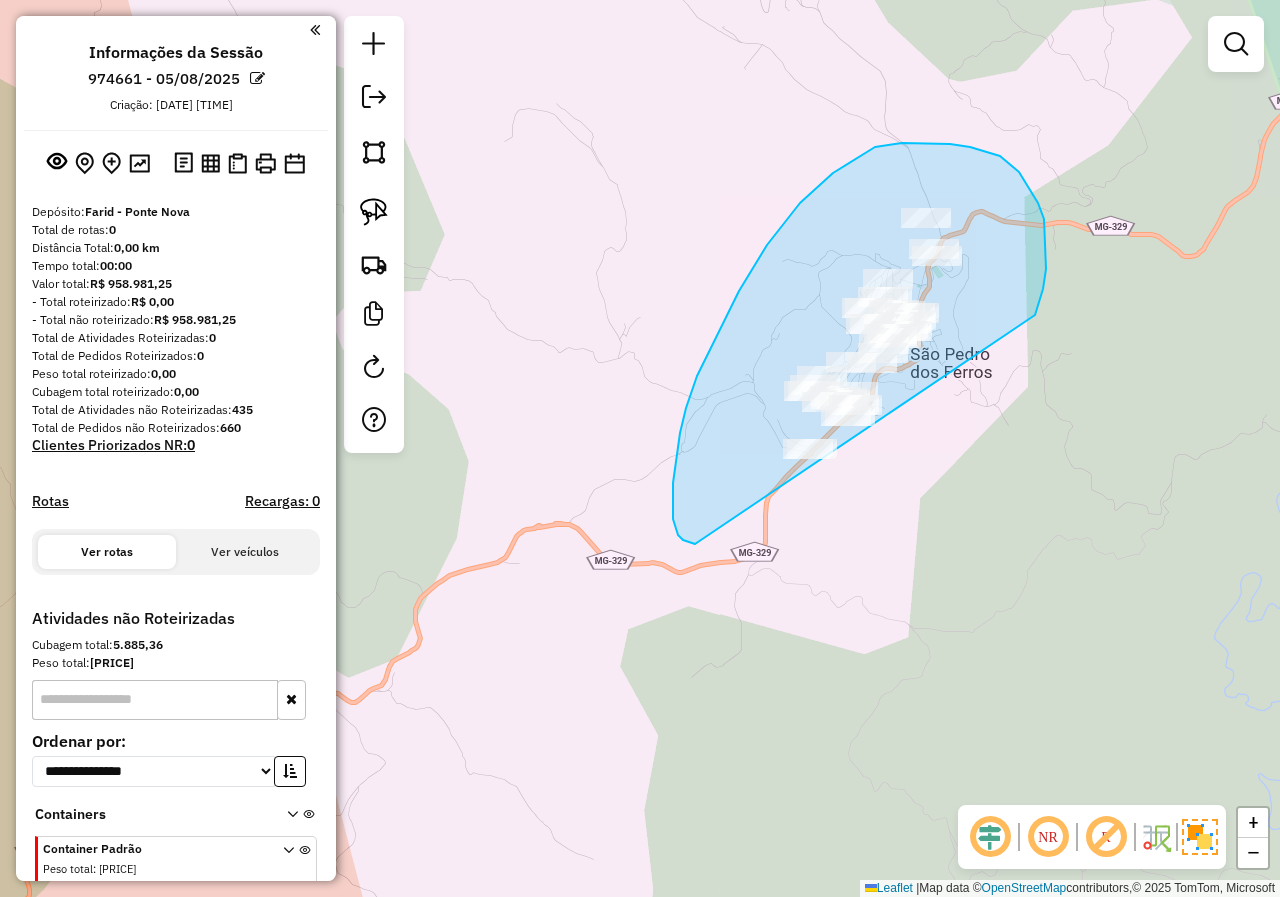 drag, startPoint x: 1035, startPoint y: 315, endPoint x: 1005, endPoint y: 547, distance: 233.93161 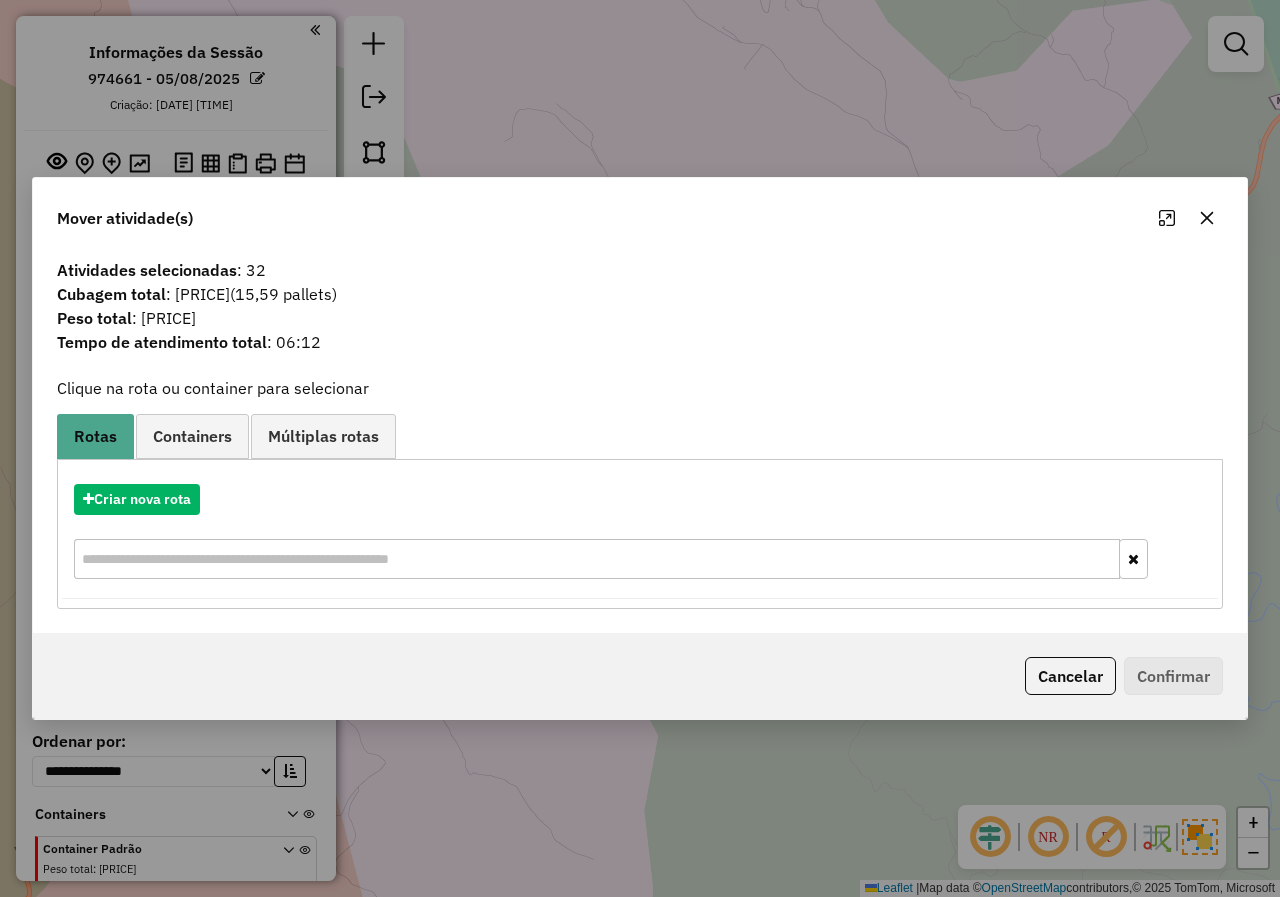 click 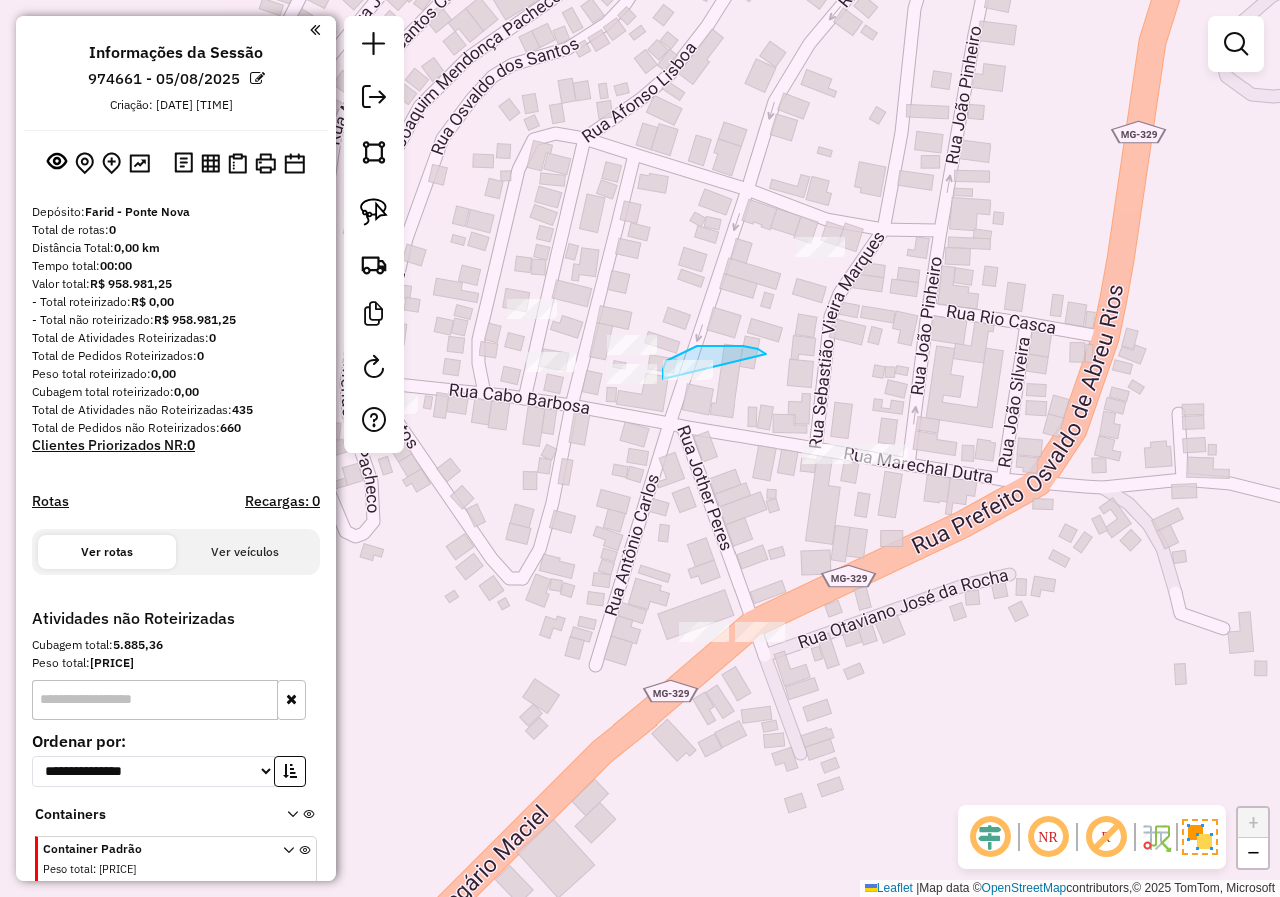 drag, startPoint x: 766, startPoint y: 354, endPoint x: 700, endPoint y: 408, distance: 85.276024 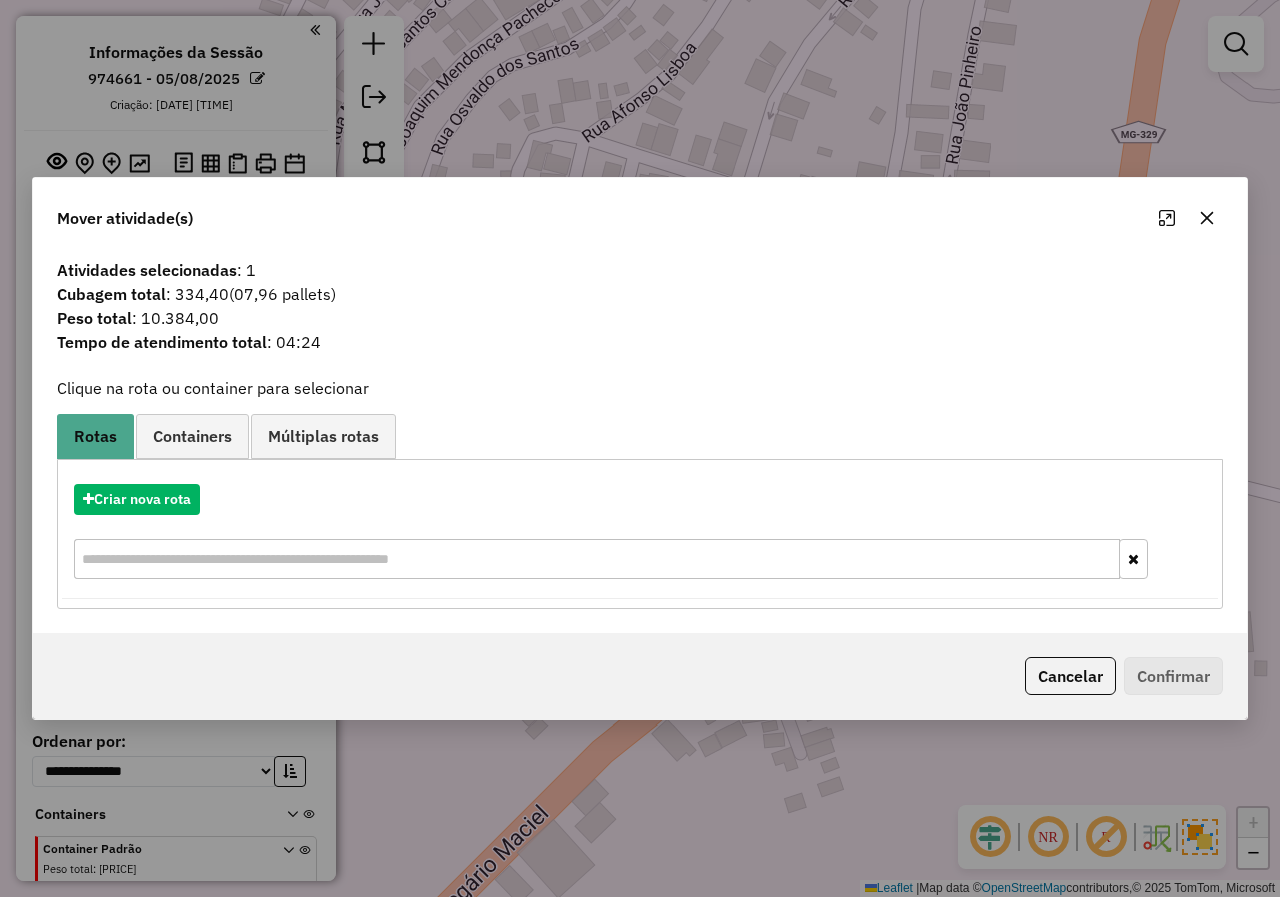 click 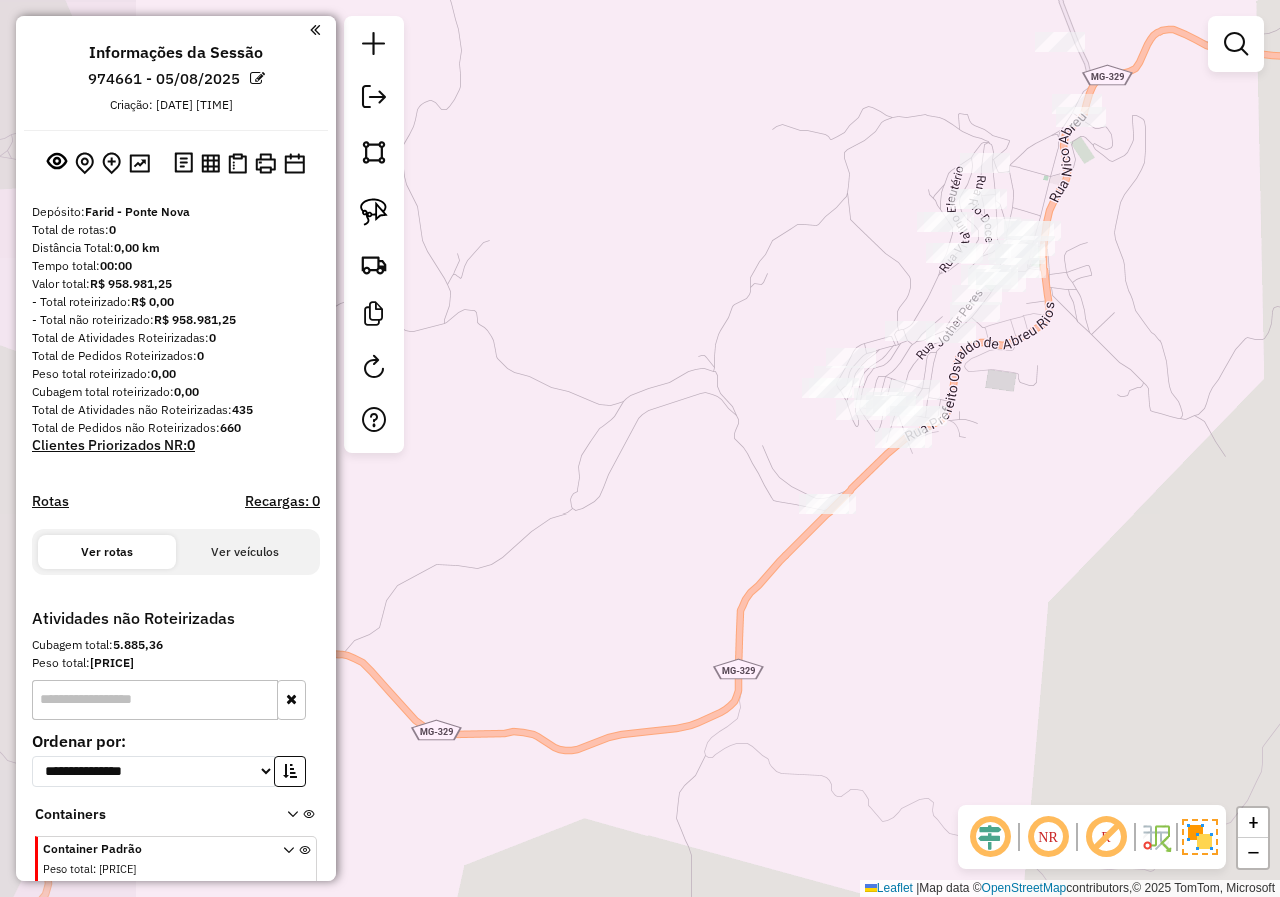 drag, startPoint x: 1033, startPoint y: 408, endPoint x: 988, endPoint y: 418, distance: 46.09772 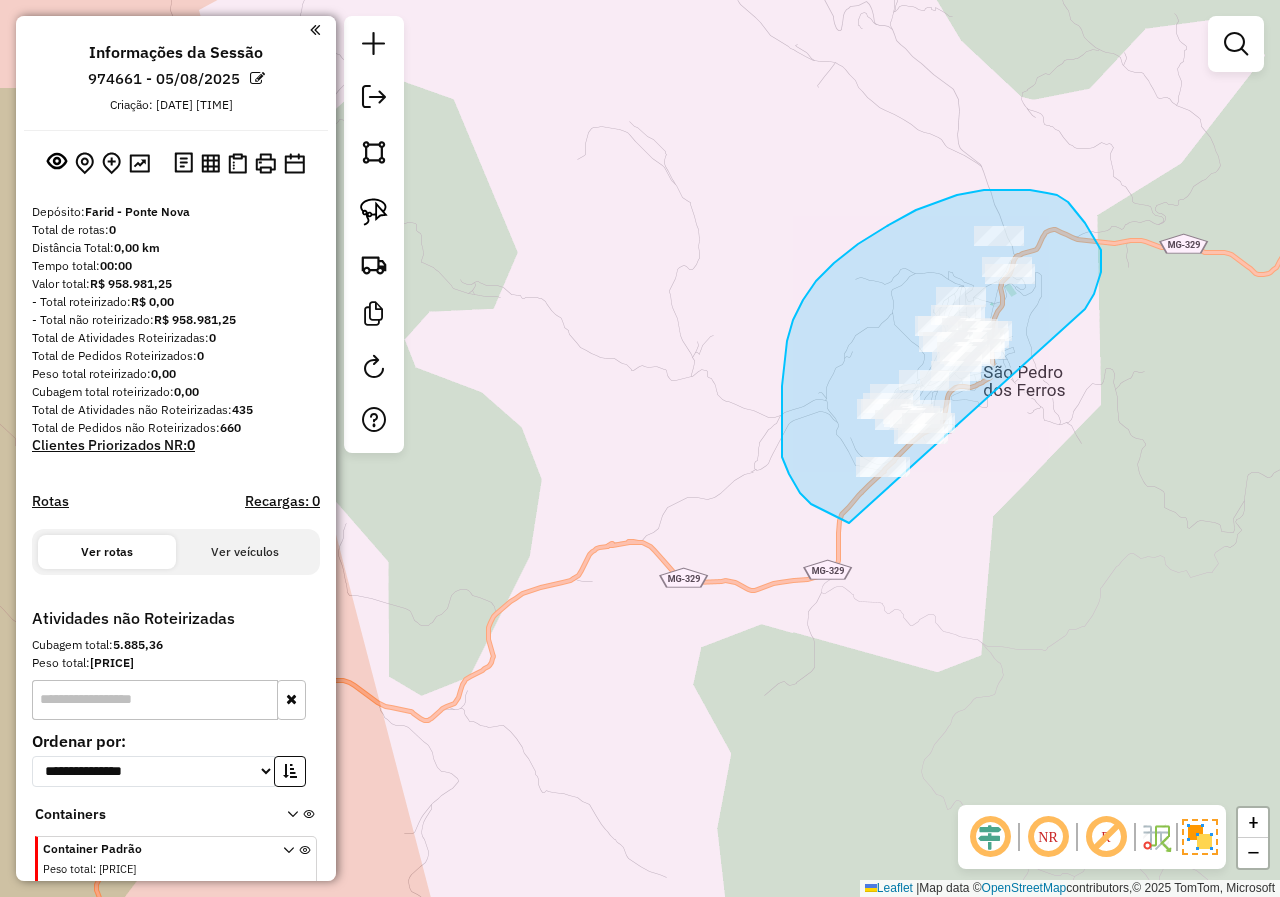 drag, startPoint x: 1085, startPoint y: 309, endPoint x: 1006, endPoint y: 479, distance: 187.45934 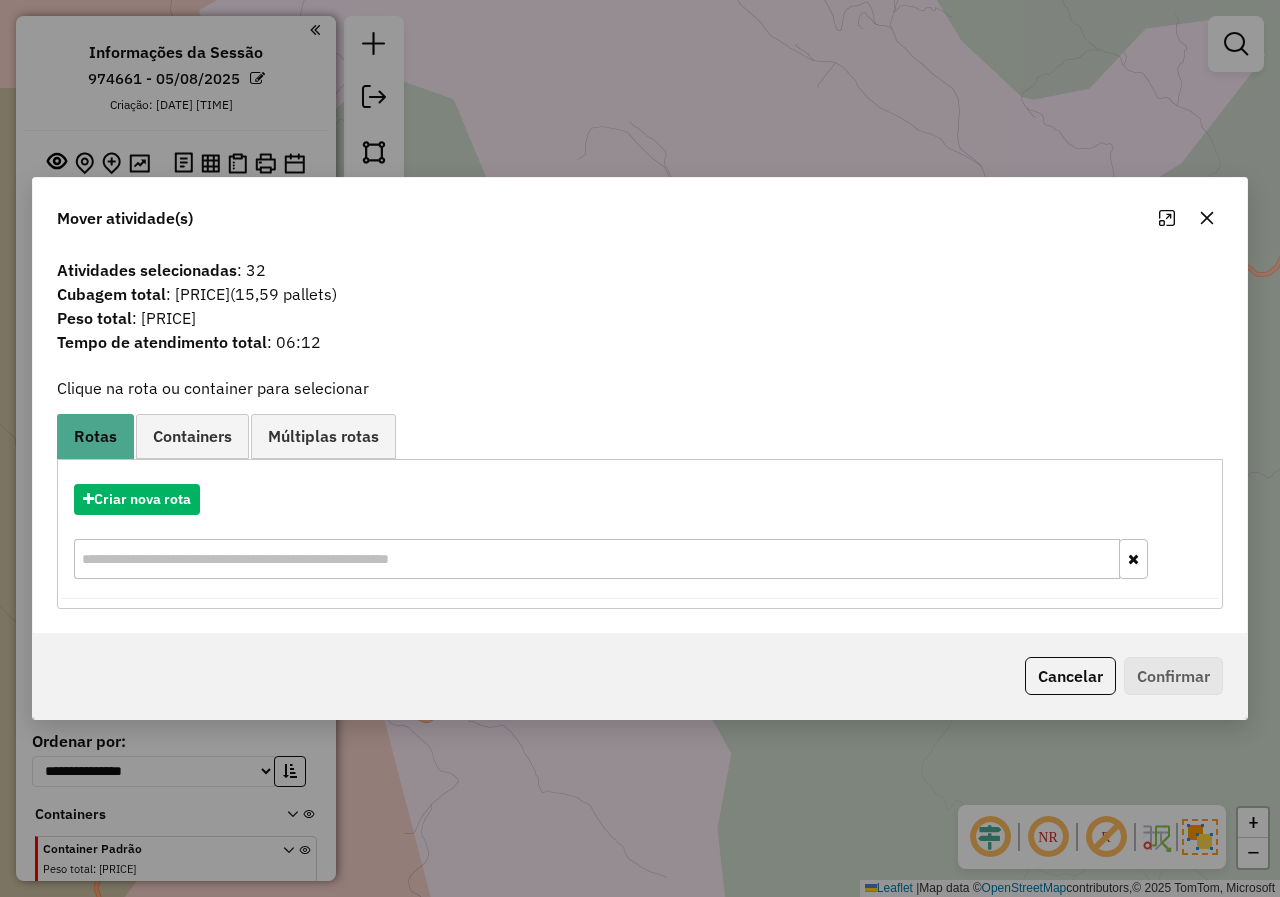click 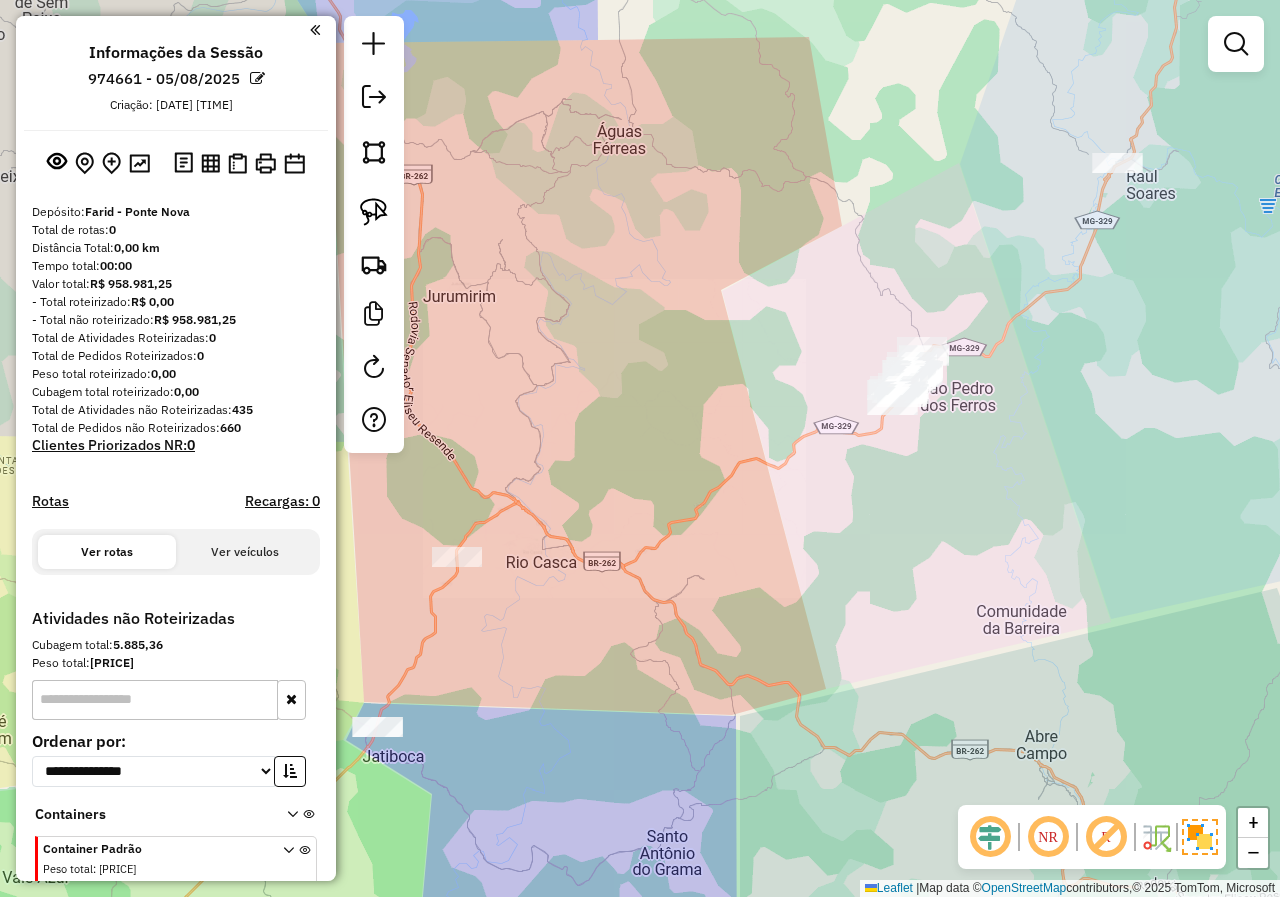 drag, startPoint x: 763, startPoint y: 554, endPoint x: 815, endPoint y: 475, distance: 94.57801 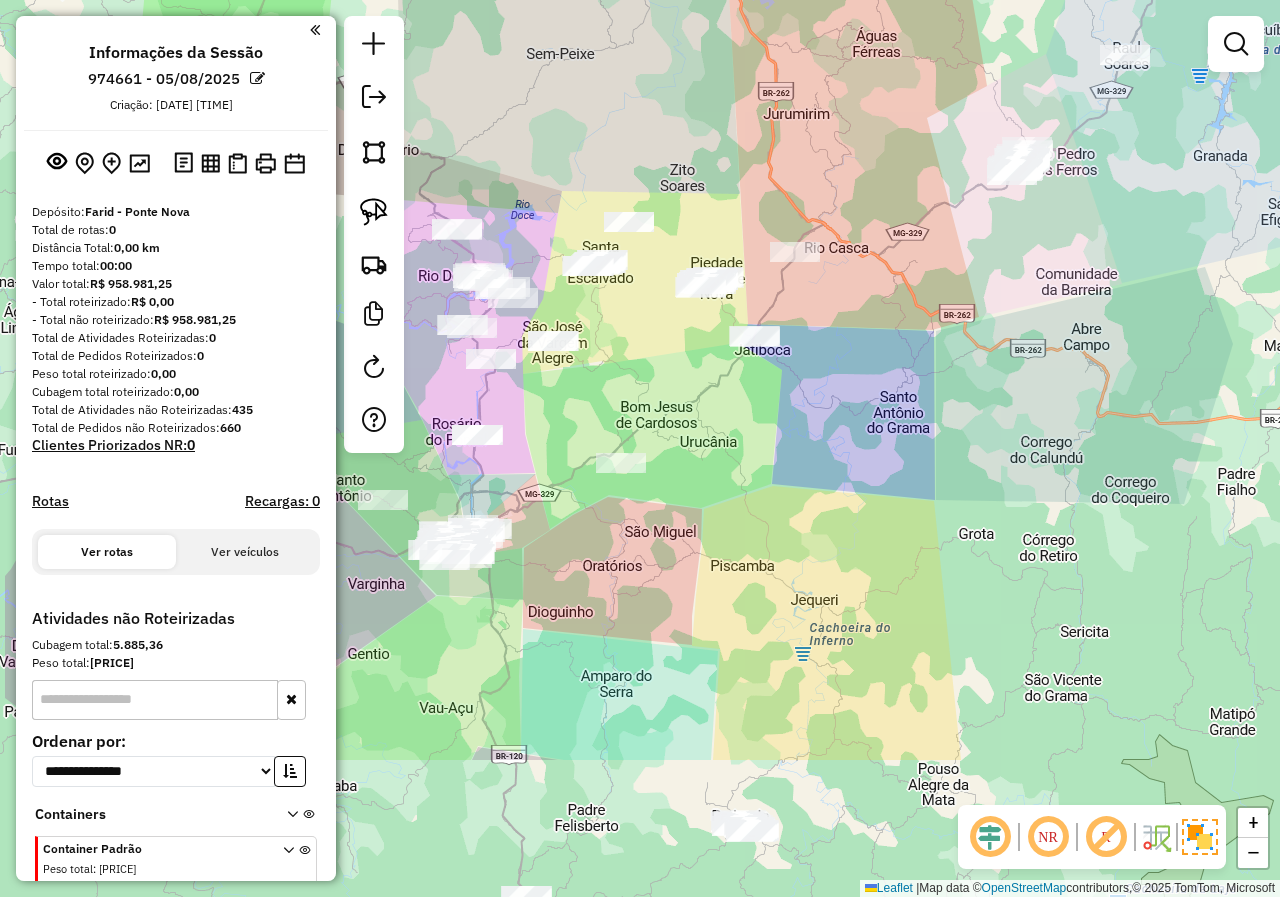 drag, startPoint x: 766, startPoint y: 526, endPoint x: 899, endPoint y: 300, distance: 262.2308 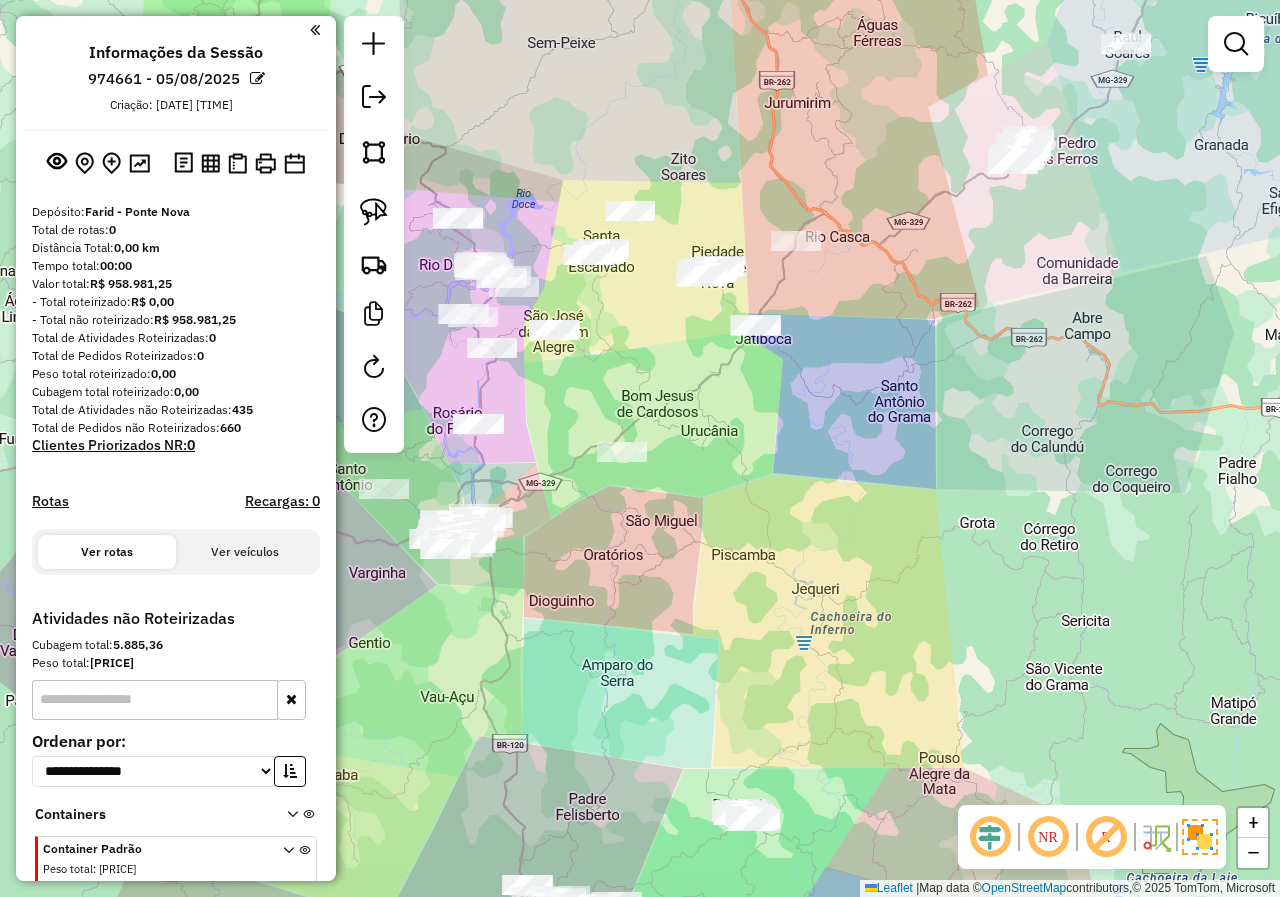 drag, startPoint x: 682, startPoint y: 570, endPoint x: 773, endPoint y: 344, distance: 243.63292 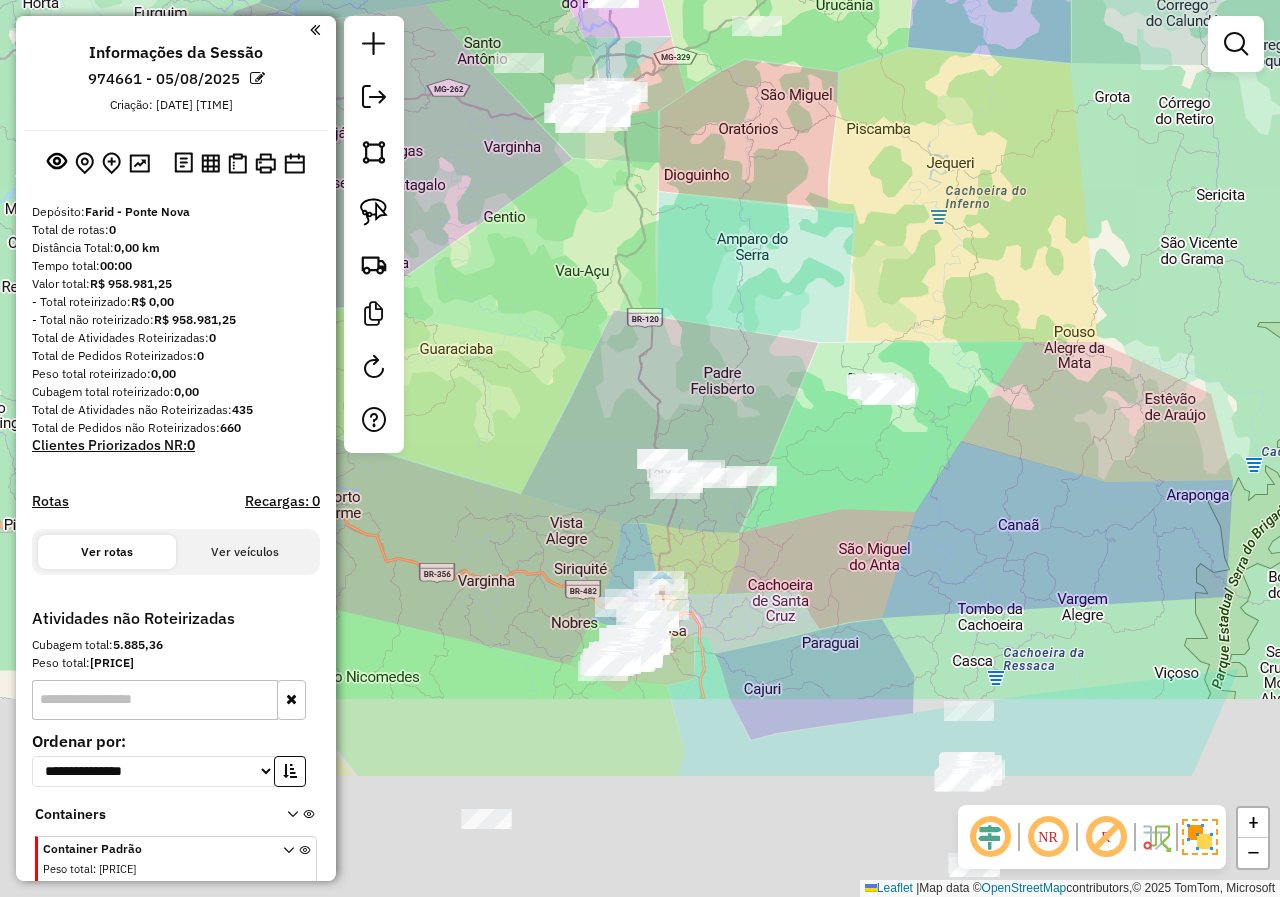 drag, startPoint x: 702, startPoint y: 570, endPoint x: 749, endPoint y: 350, distance: 224.96445 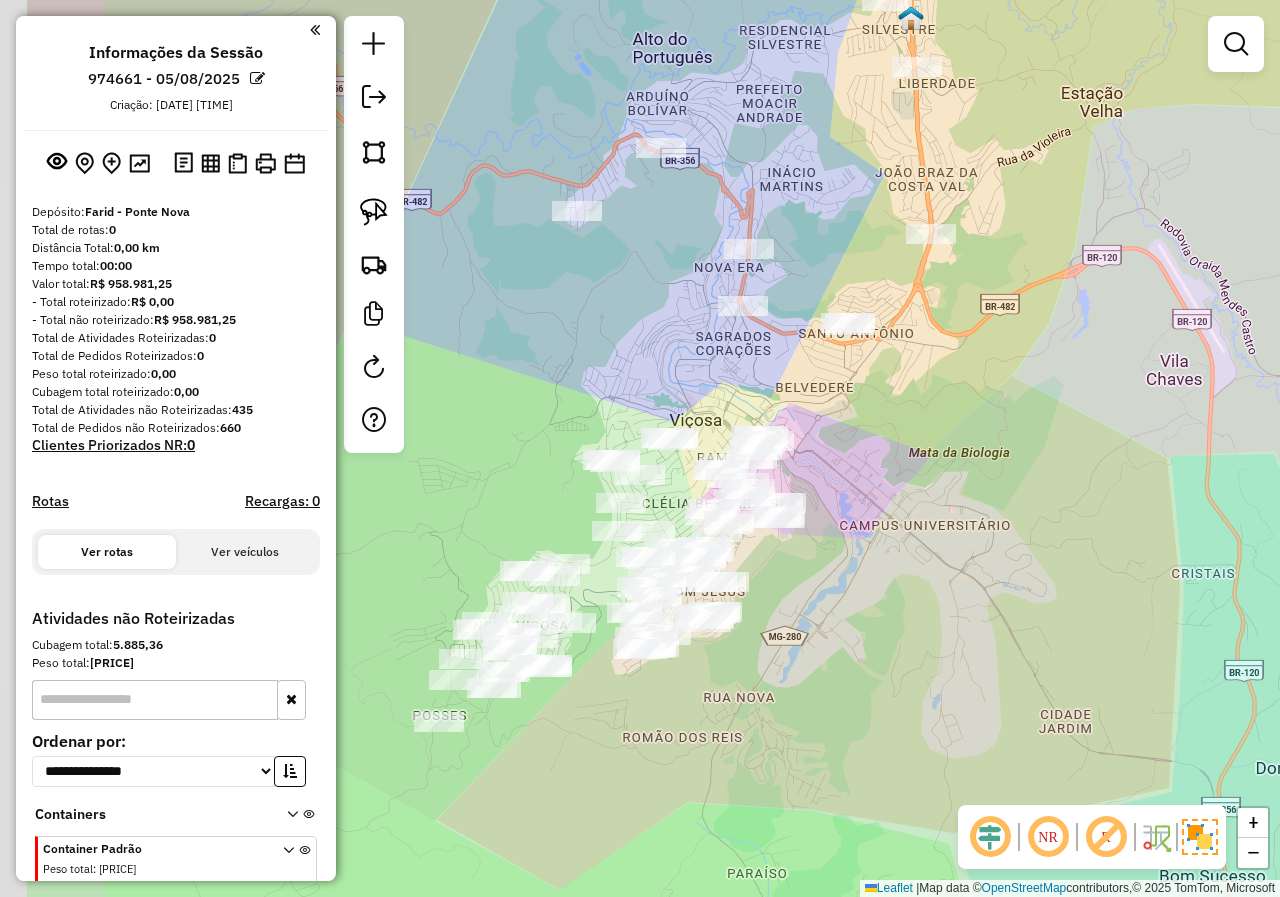 drag, startPoint x: 627, startPoint y: 591, endPoint x: 791, endPoint y: 597, distance: 164.10973 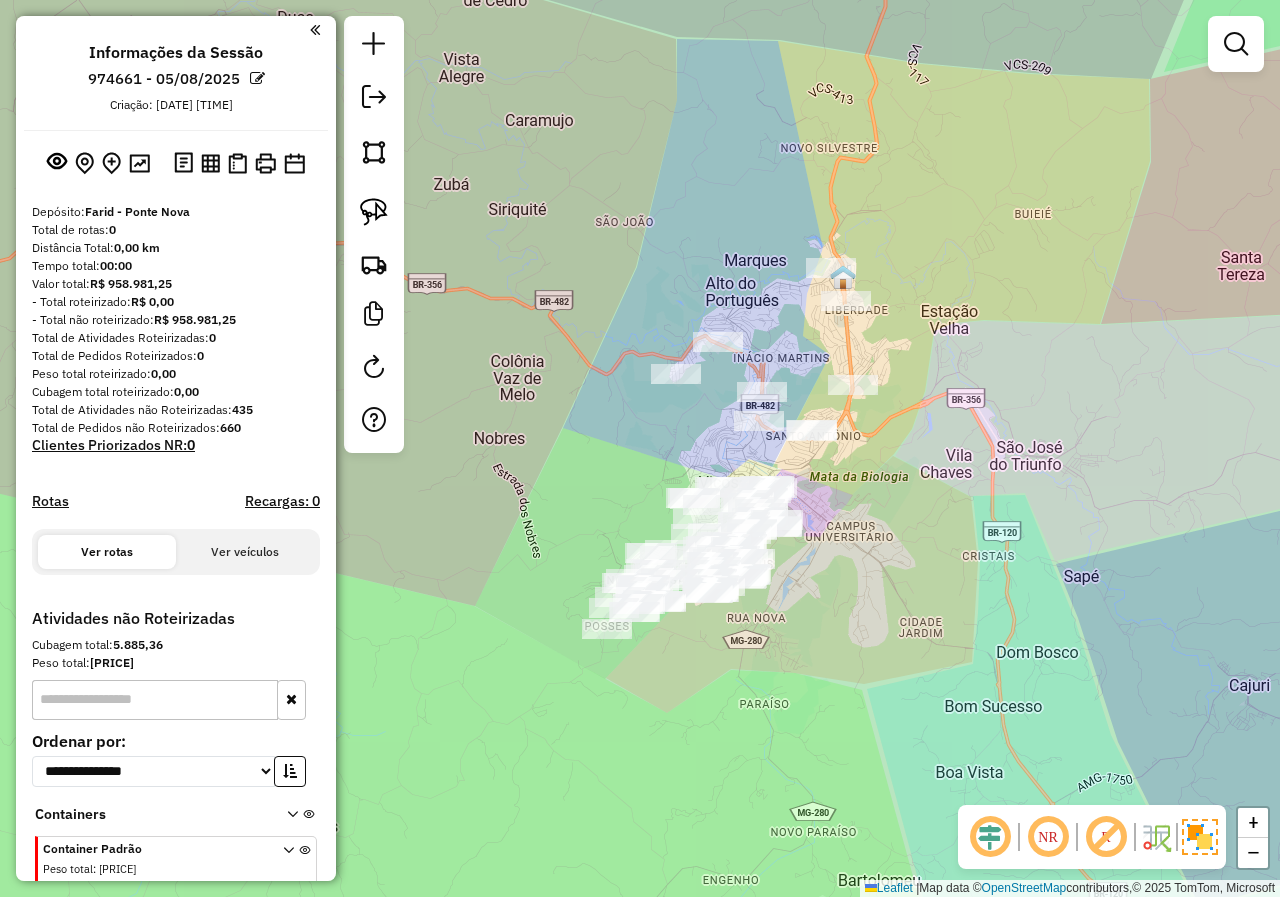 drag, startPoint x: 929, startPoint y: 502, endPoint x: 935, endPoint y: 476, distance: 26.683329 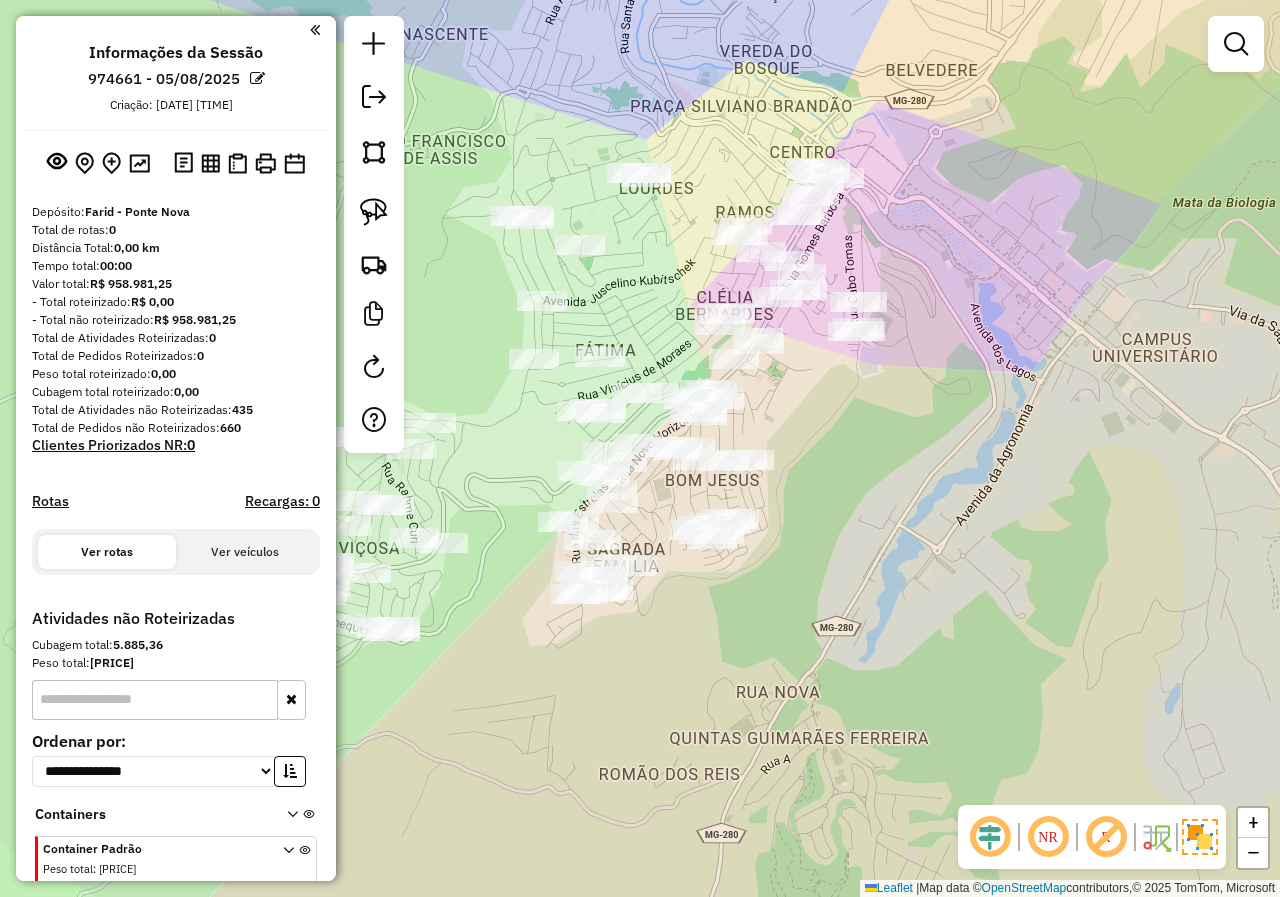 drag, startPoint x: 934, startPoint y: 420, endPoint x: 828, endPoint y: 708, distance: 306.8876 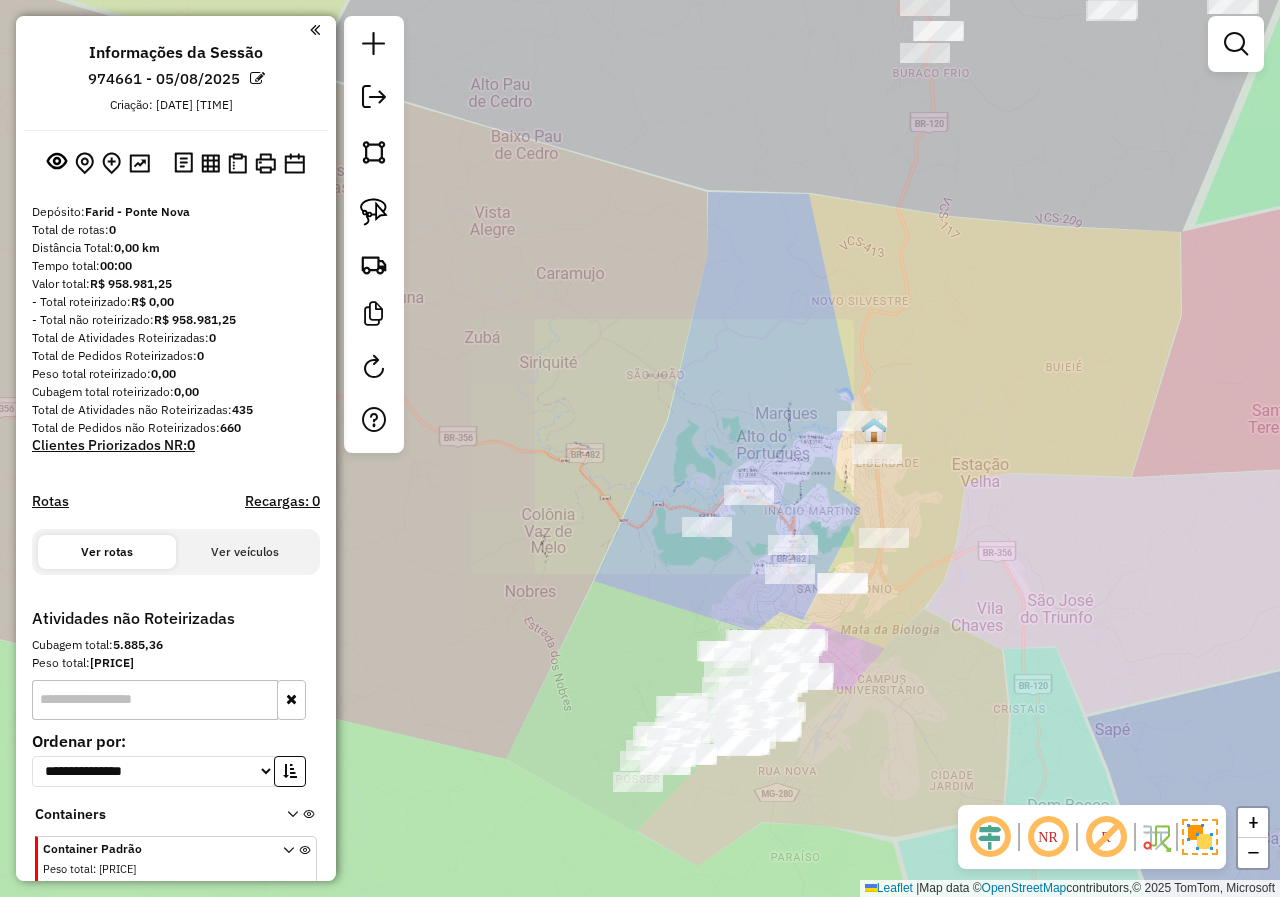 drag, startPoint x: 861, startPoint y: 617, endPoint x: 863, endPoint y: 665, distance: 48.04165 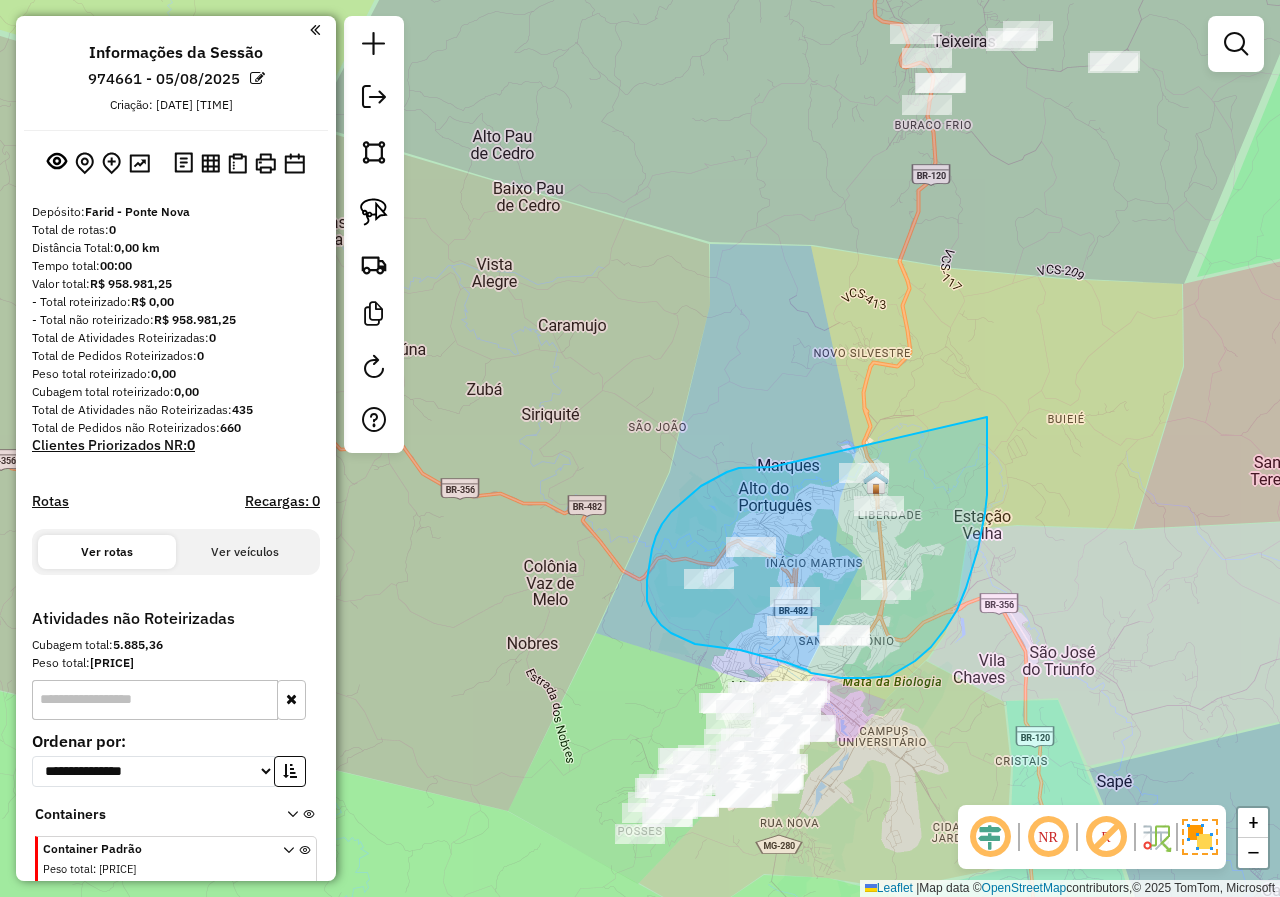 drag, startPoint x: 757, startPoint y: 467, endPoint x: 987, endPoint y: 417, distance: 235.37204 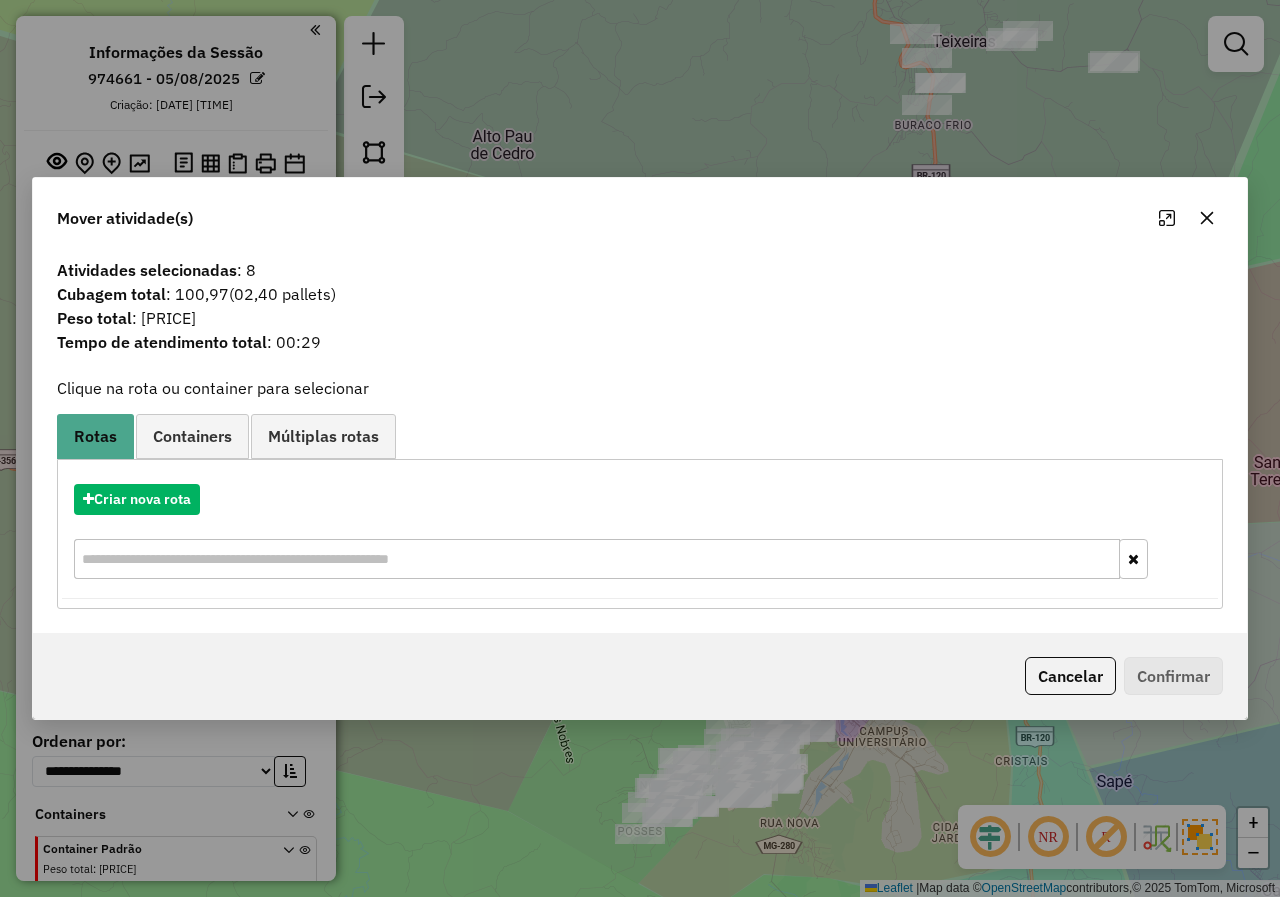 click 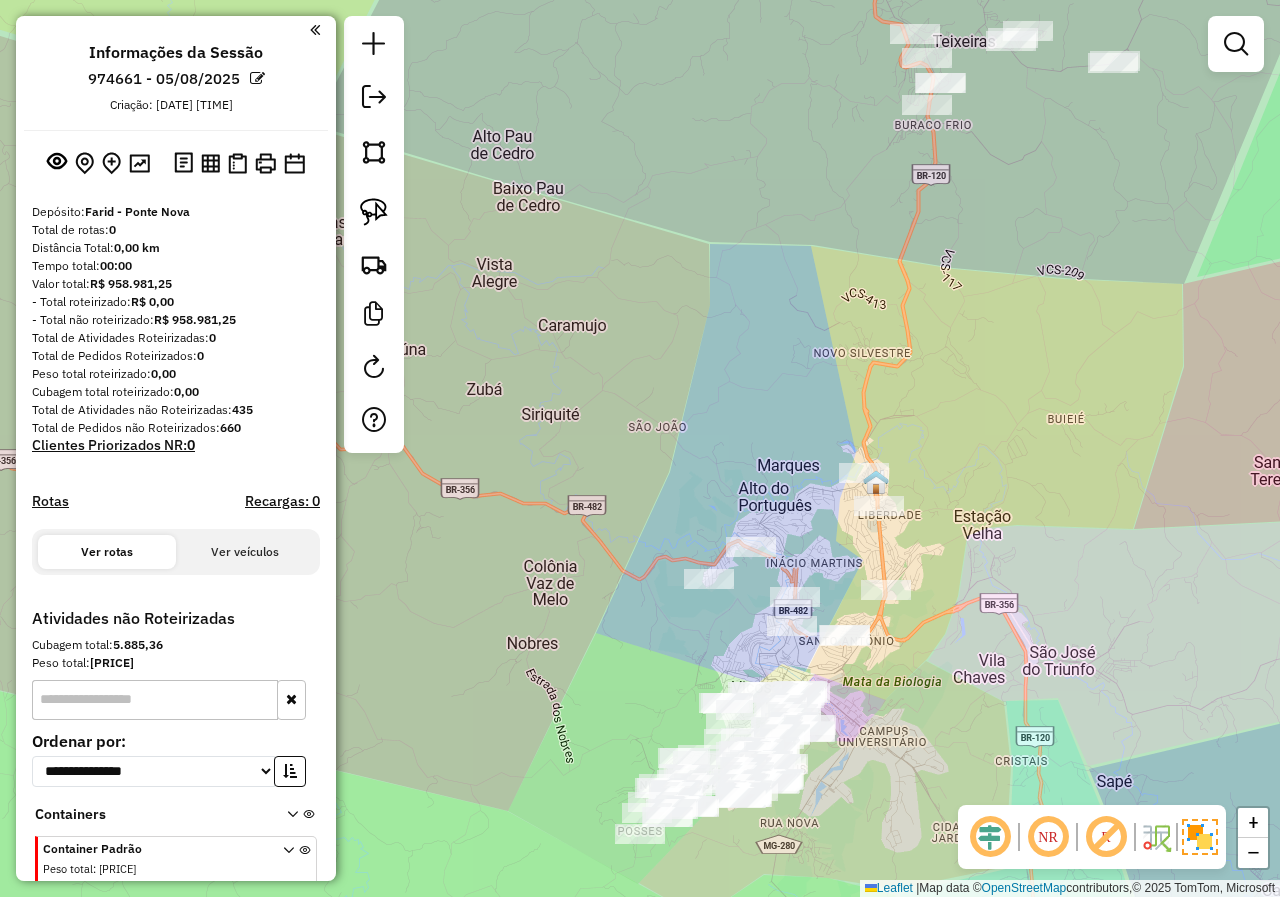 drag, startPoint x: 891, startPoint y: 708, endPoint x: 968, endPoint y: 551, distance: 174.86566 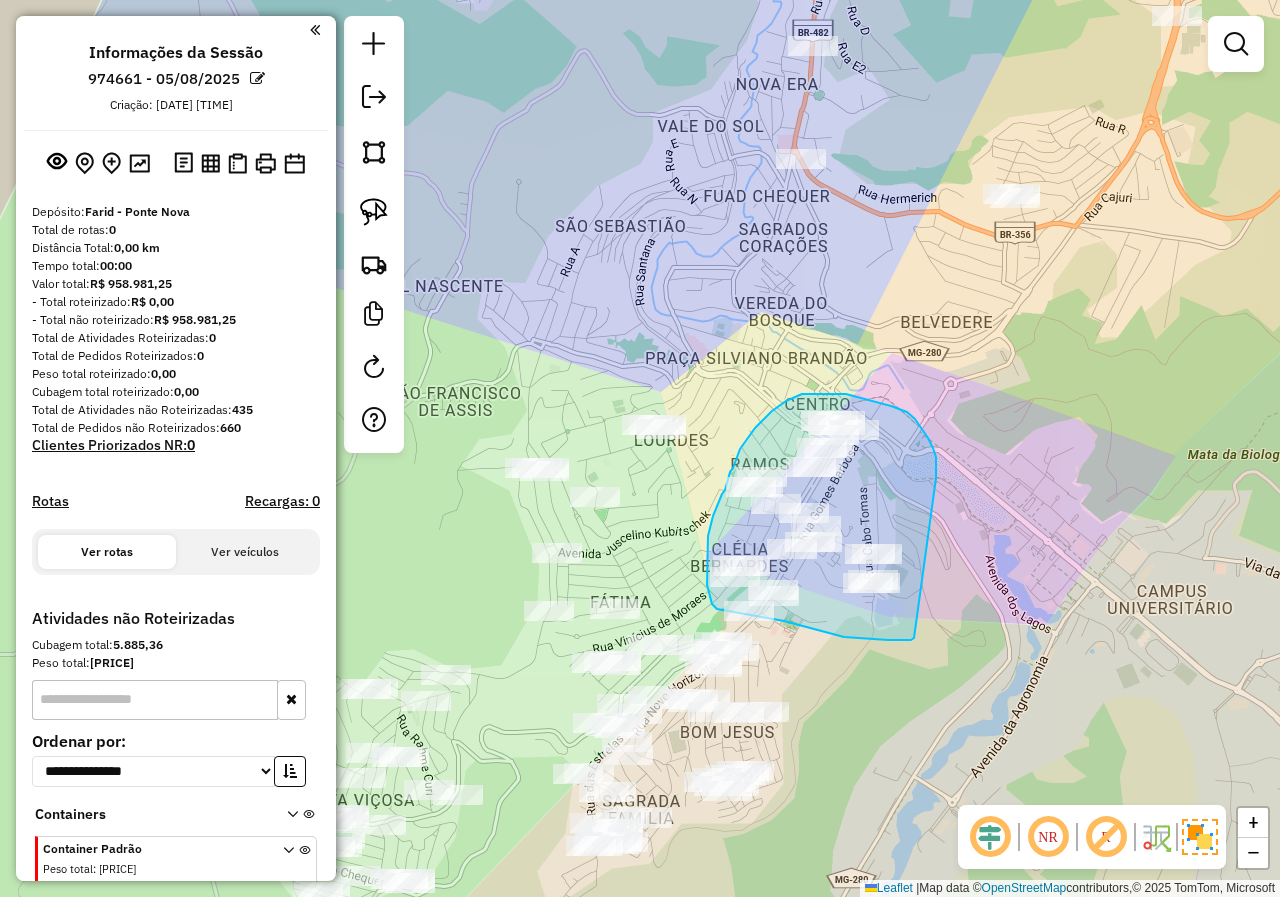 drag, startPoint x: 936, startPoint y: 478, endPoint x: 914, endPoint y: 638, distance: 161.50542 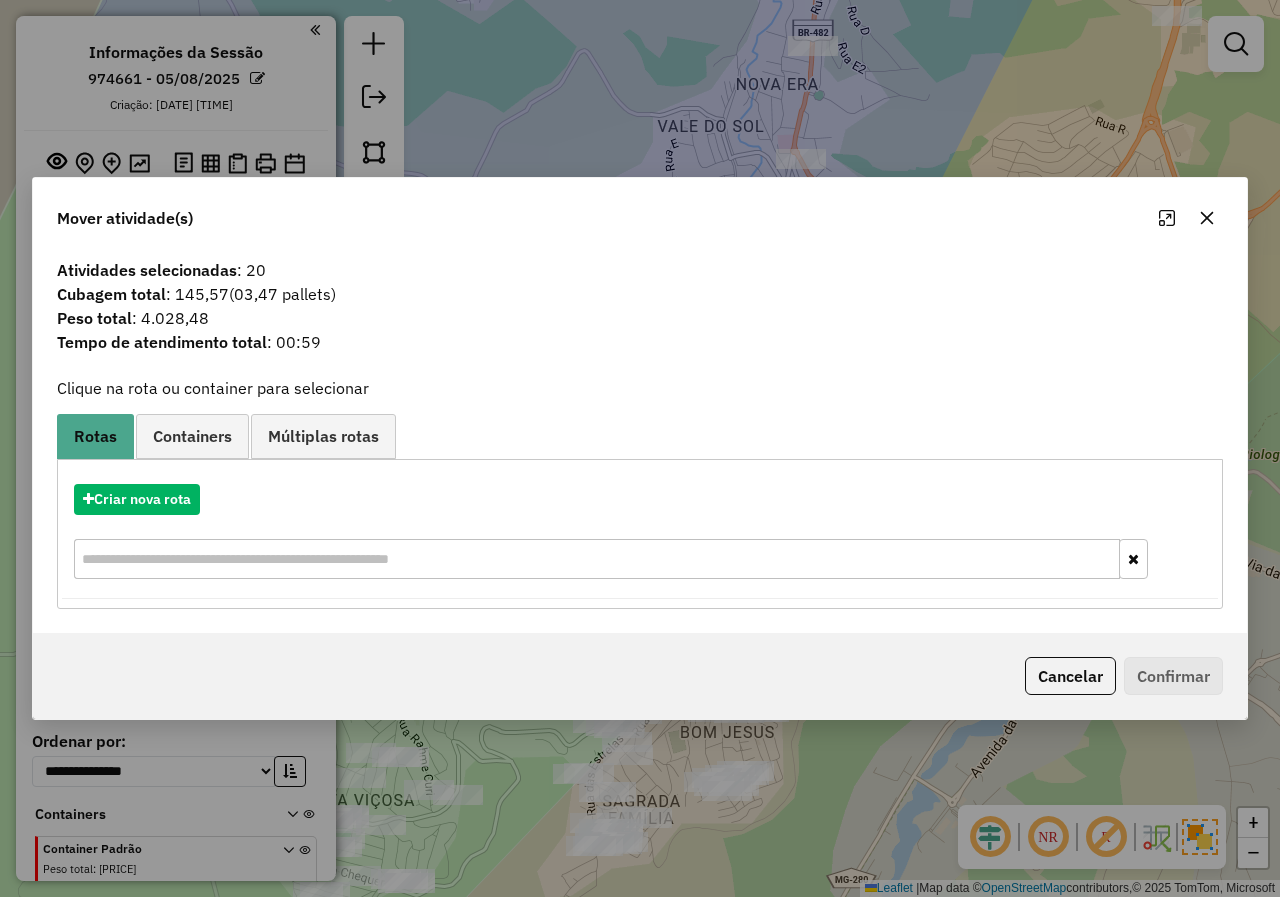 click 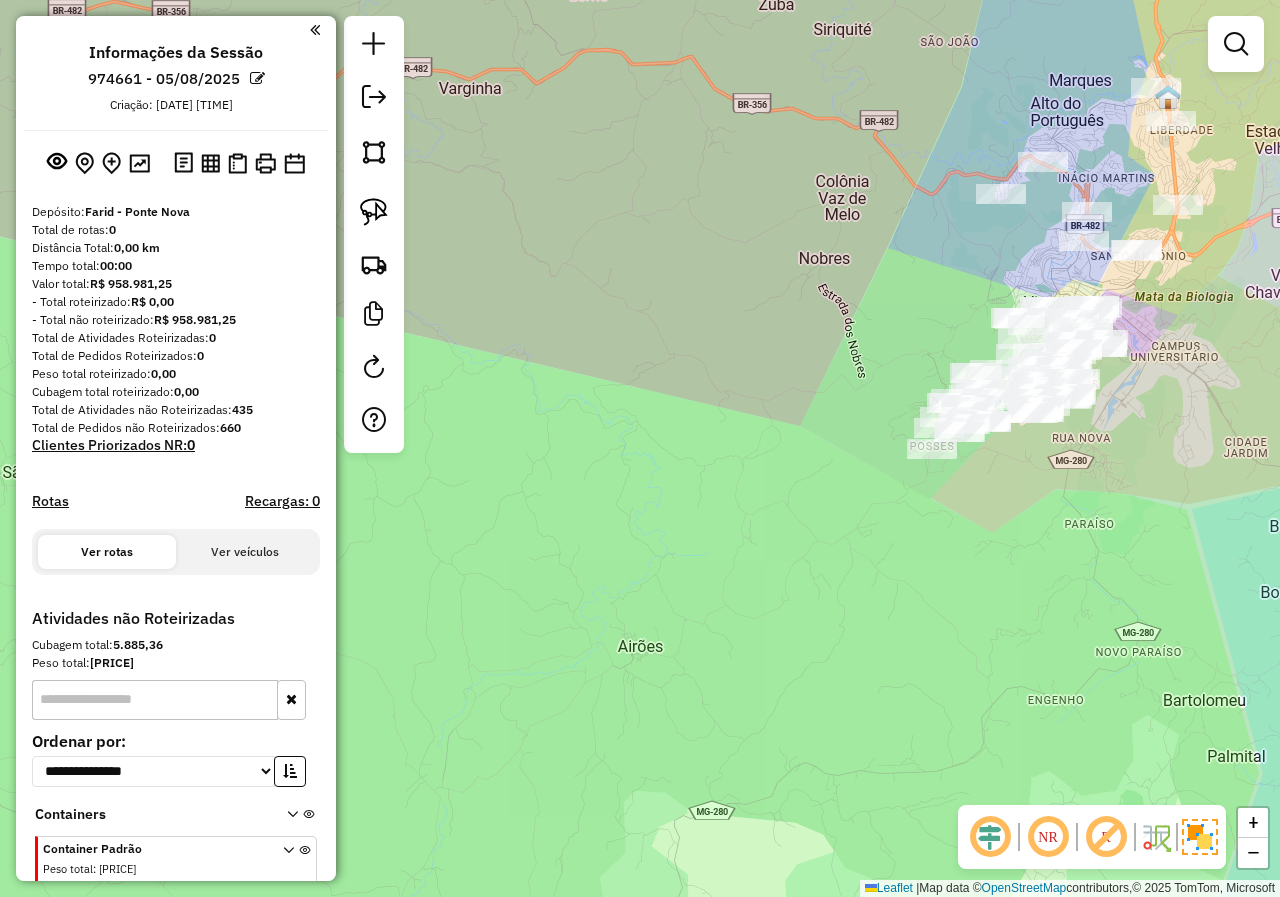 drag, startPoint x: 1166, startPoint y: 291, endPoint x: 1080, endPoint y: 404, distance: 142.00352 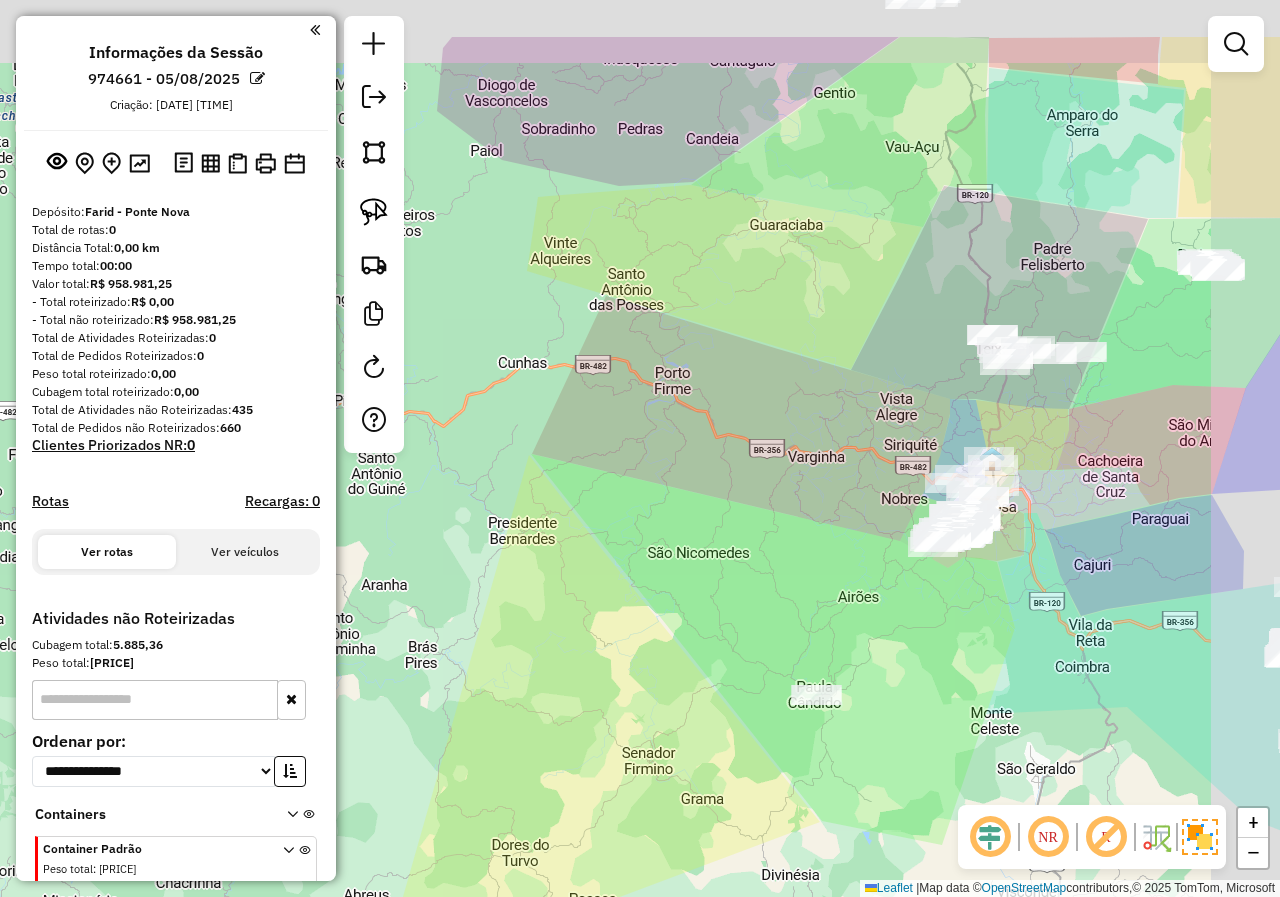 drag, startPoint x: 1120, startPoint y: 127, endPoint x: 984, endPoint y: 269, distance: 196.62146 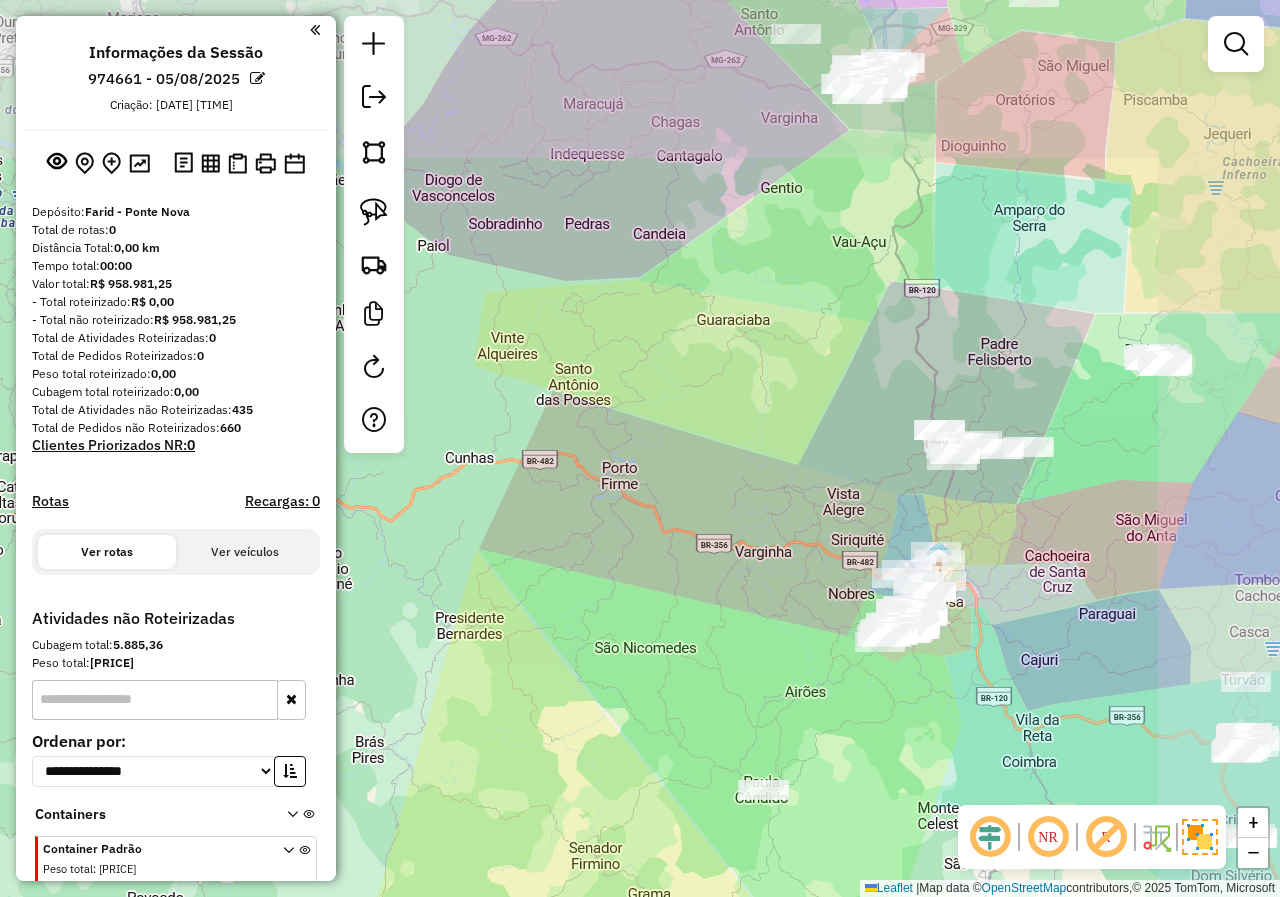 drag, startPoint x: 988, startPoint y: 212, endPoint x: 989, endPoint y: 363, distance: 151.00331 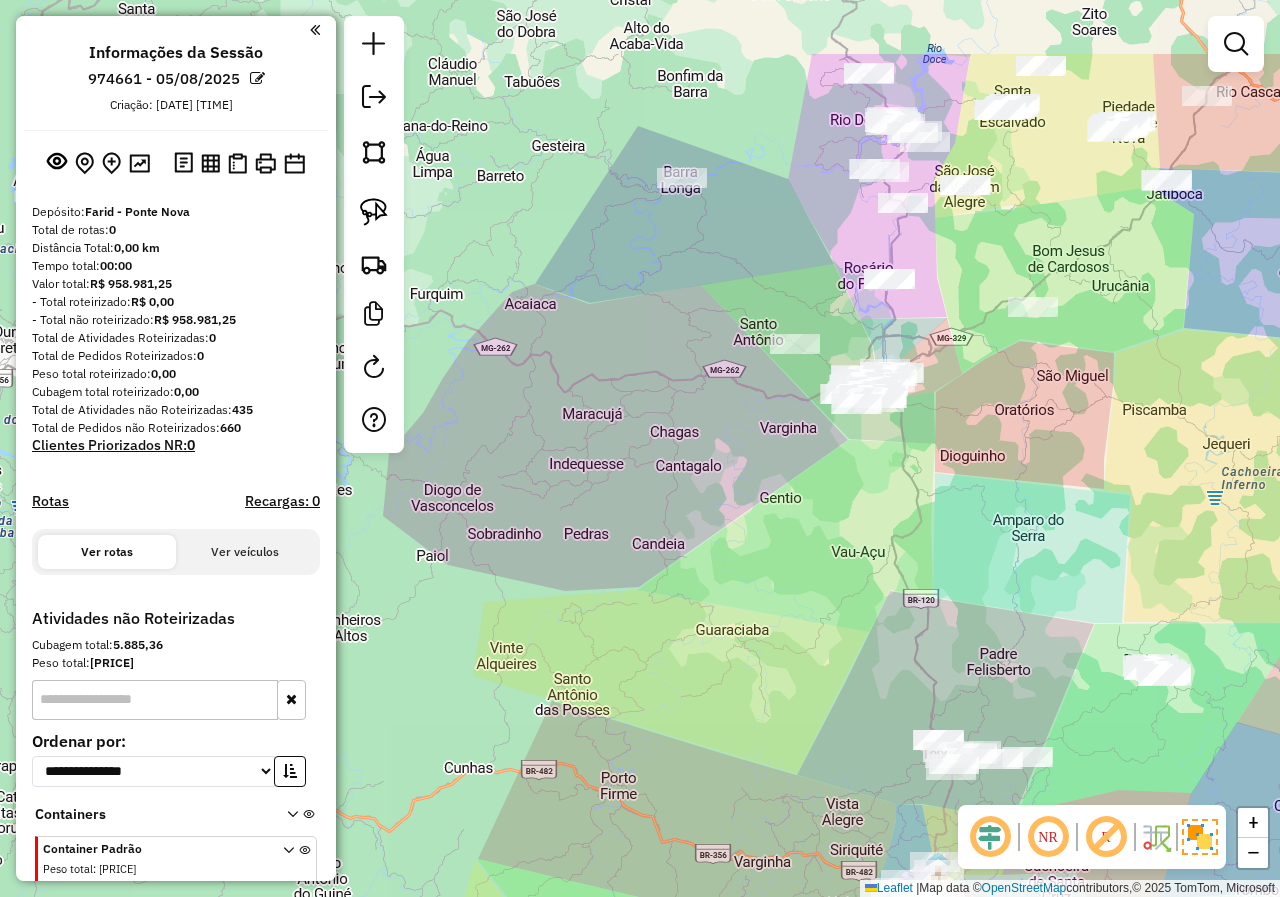 drag, startPoint x: 992, startPoint y: 295, endPoint x: 991, endPoint y: 442, distance: 147.0034 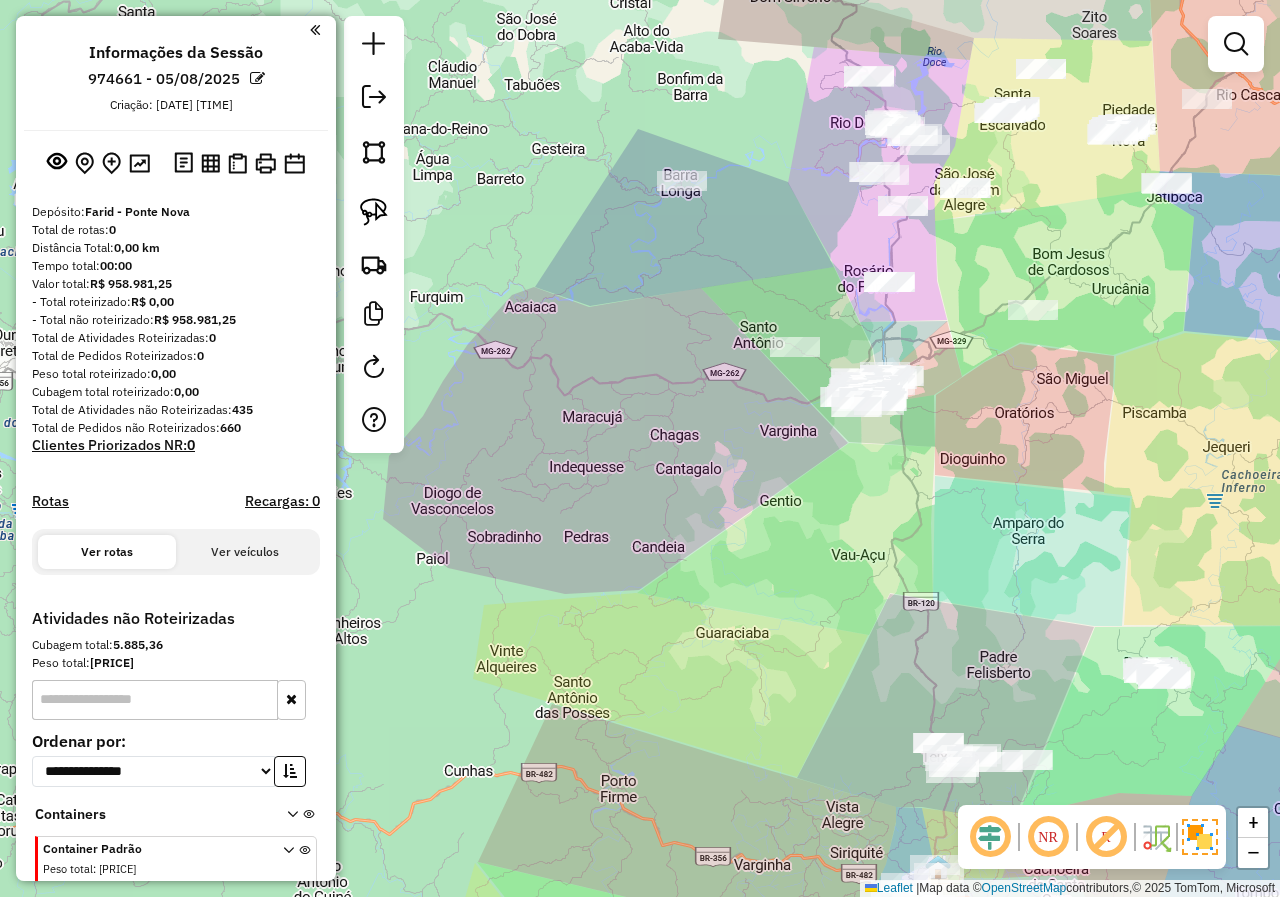 click on "Janela de atendimento Grade de atendimento Capacidade Transportadoras Veículos Cliente Pedidos  Rotas Selecione os dias de semana para filtrar as janelas de atendimento  Seg   Ter   Qua   Qui   Sex   Sáb   Dom  Informe o período da janela de atendimento: De: Até:  Filtrar exatamente a janela do cliente  Considerar janela de atendimento padrão  Selecione os dias de semana para filtrar as grades de atendimento  Seg   Ter   Qua   Qui   Sex   Sáb   Dom   Considerar clientes sem dia de atendimento cadastrado  Clientes fora do dia de atendimento selecionado Filtrar as atividades entre os valores definidos abaixo:  Peso mínimo:   Peso máximo:   Cubagem mínima:   Cubagem máxima:   De:   Até:  Filtrar as atividades entre o tempo de atendimento definido abaixo:  De:   Até:   Considerar capacidade total dos clientes não roteirizados Transportadora: Selecione um ou mais itens Tipo de veículo: Selecione um ou mais itens Veículo: Selecione um ou mais itens Motorista: Selecione um ou mais itens Nome: Rótulo:" 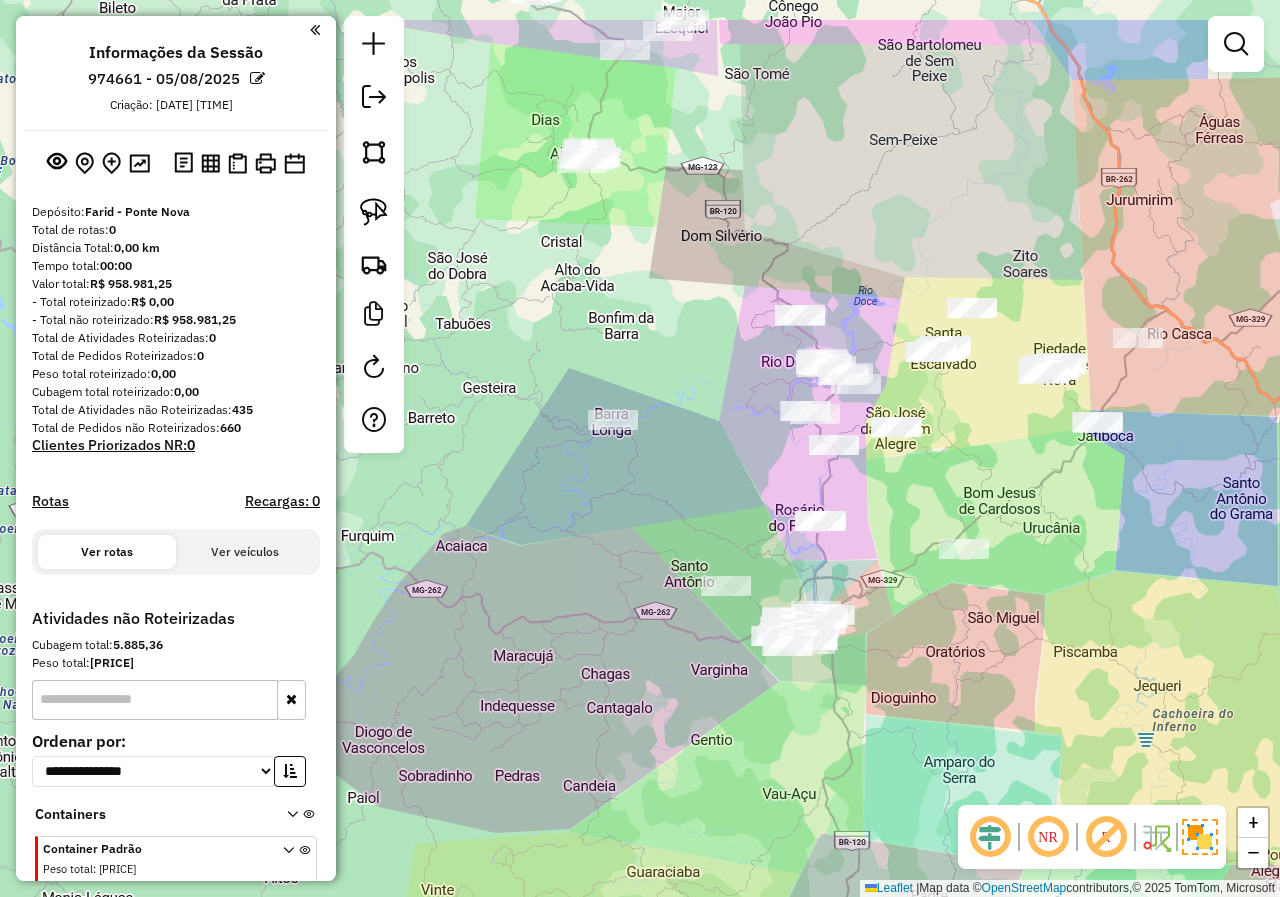 drag, startPoint x: 995, startPoint y: 325, endPoint x: 877, endPoint y: 465, distance: 183.0956 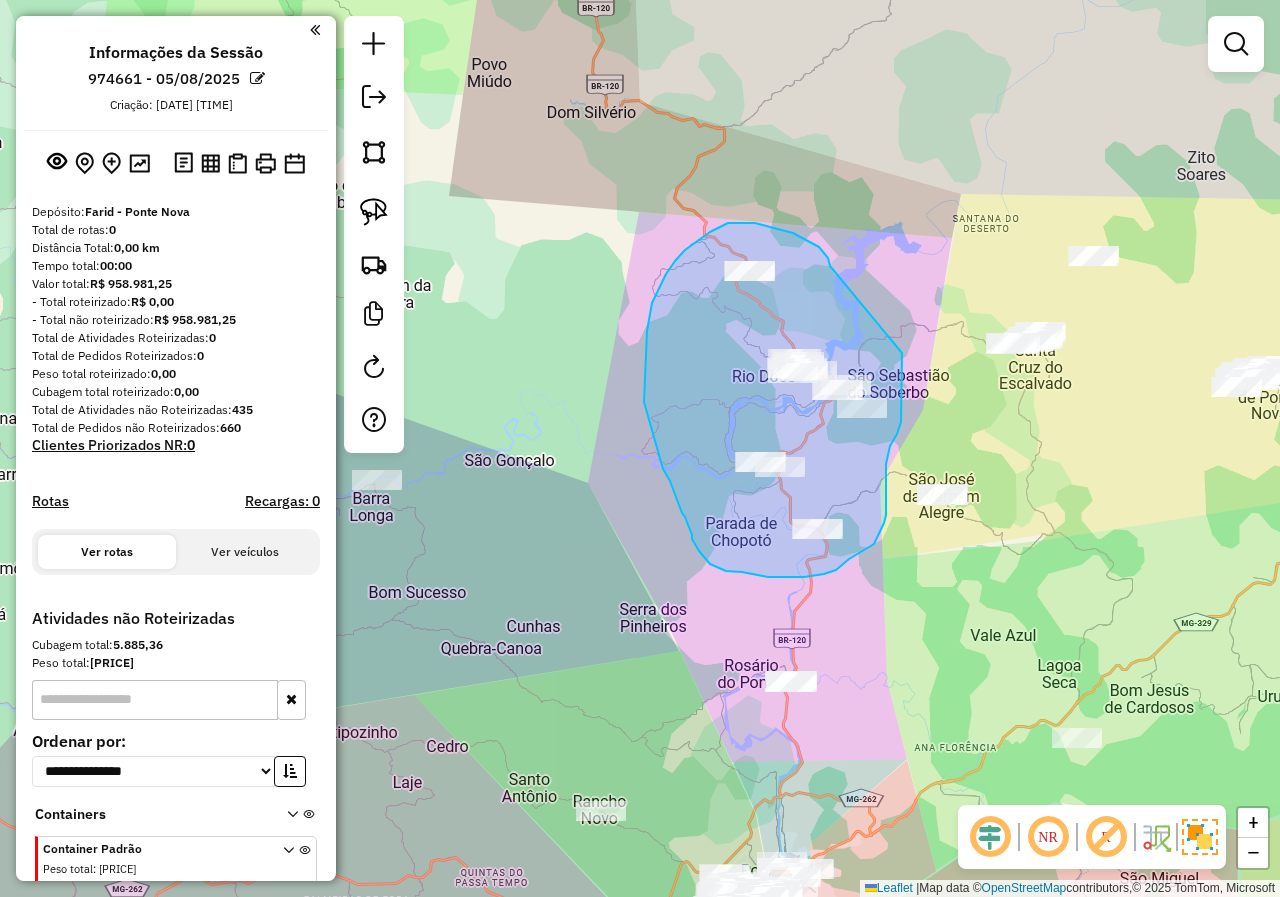 drag, startPoint x: 830, startPoint y: 266, endPoint x: 902, endPoint y: 349, distance: 109.877205 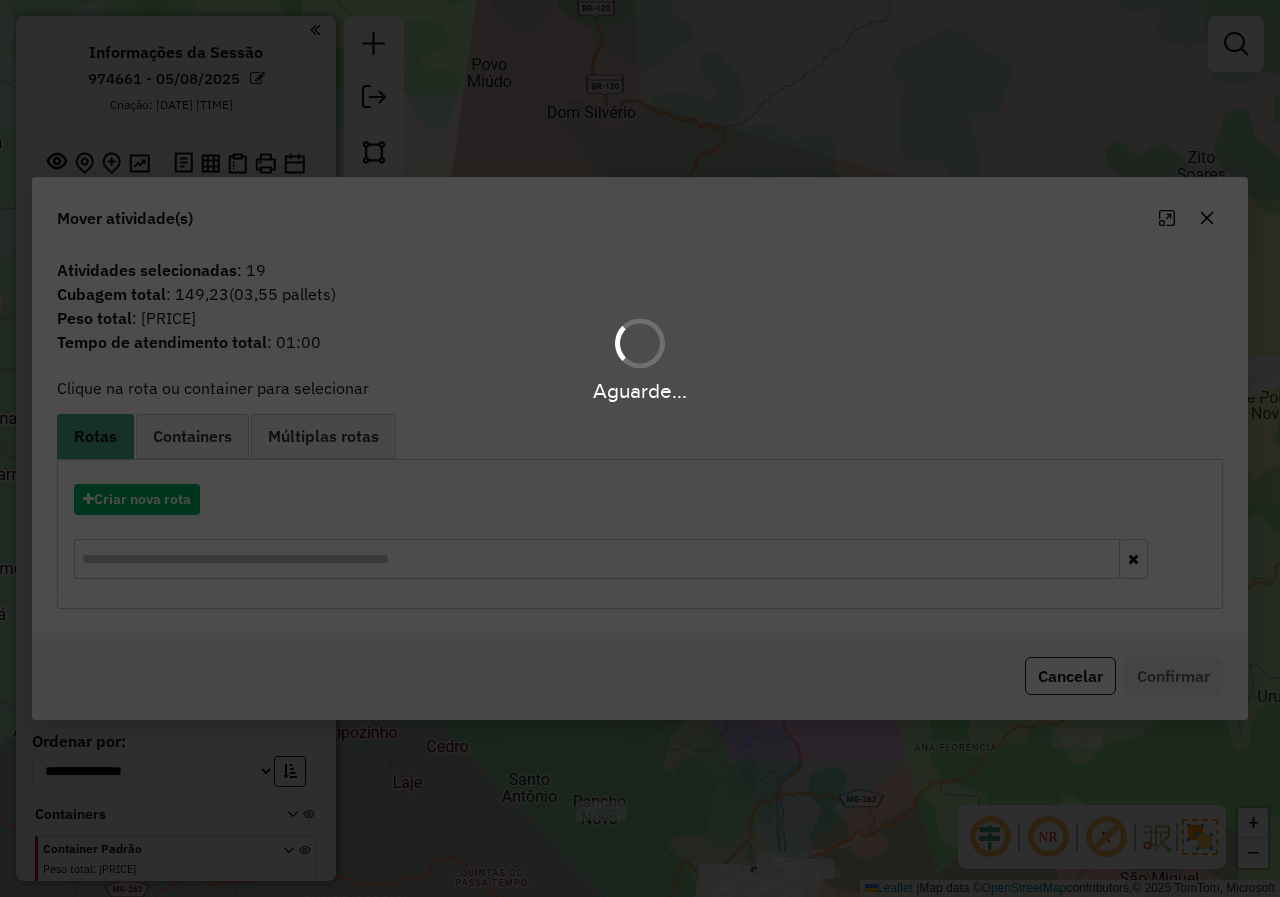 click on "**********" at bounding box center (640, 448) 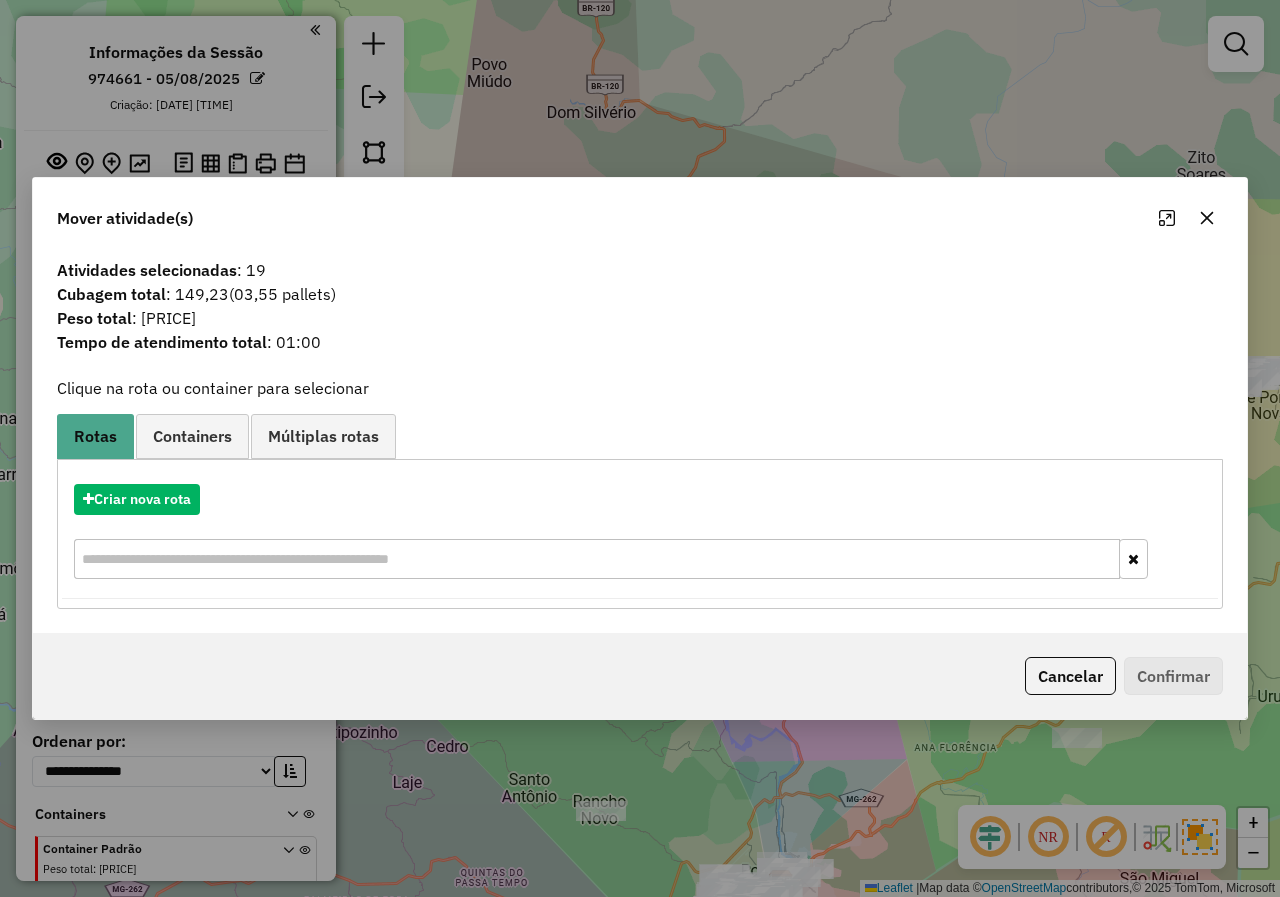 click 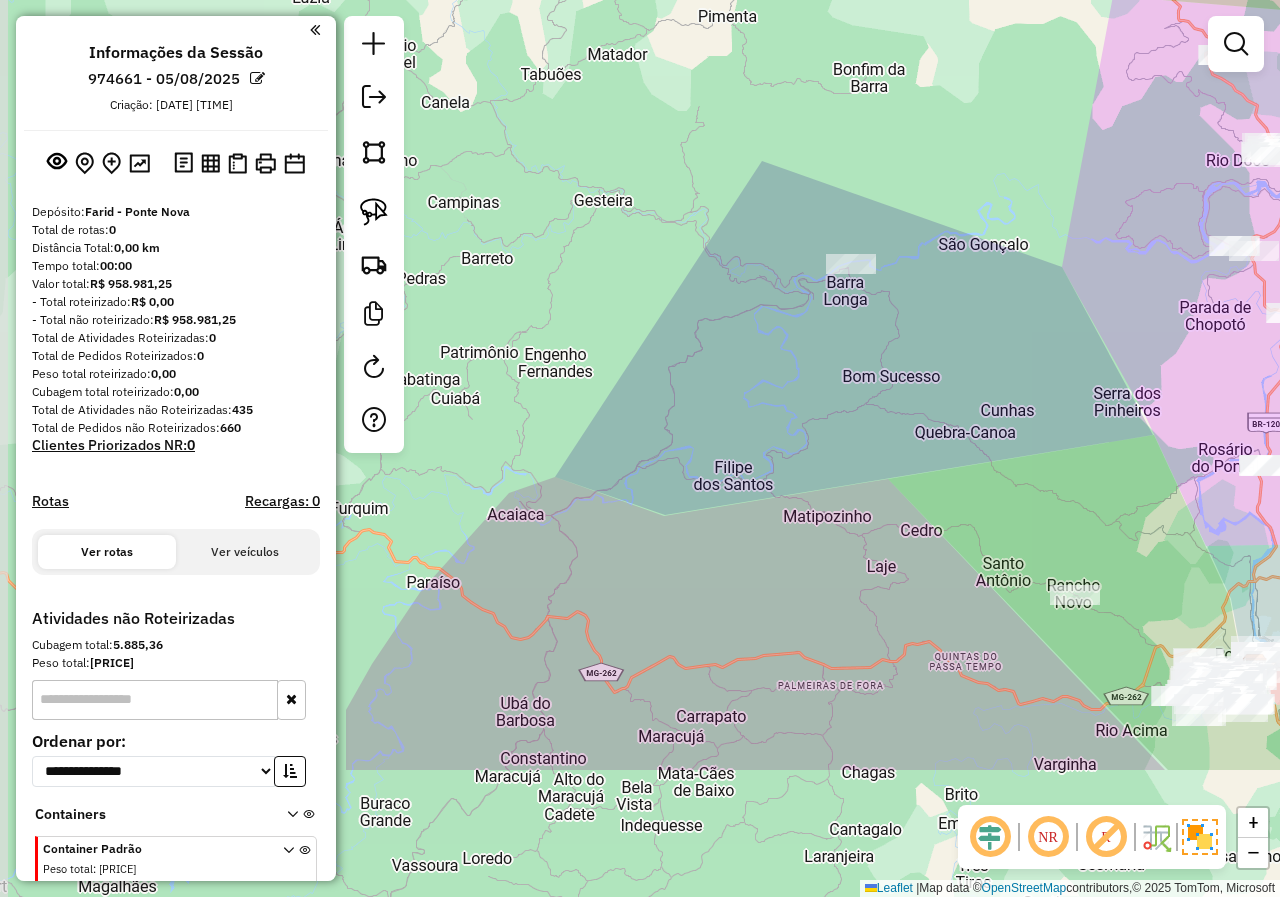 drag, startPoint x: 658, startPoint y: 385, endPoint x: 1171, endPoint y: 165, distance: 558.18365 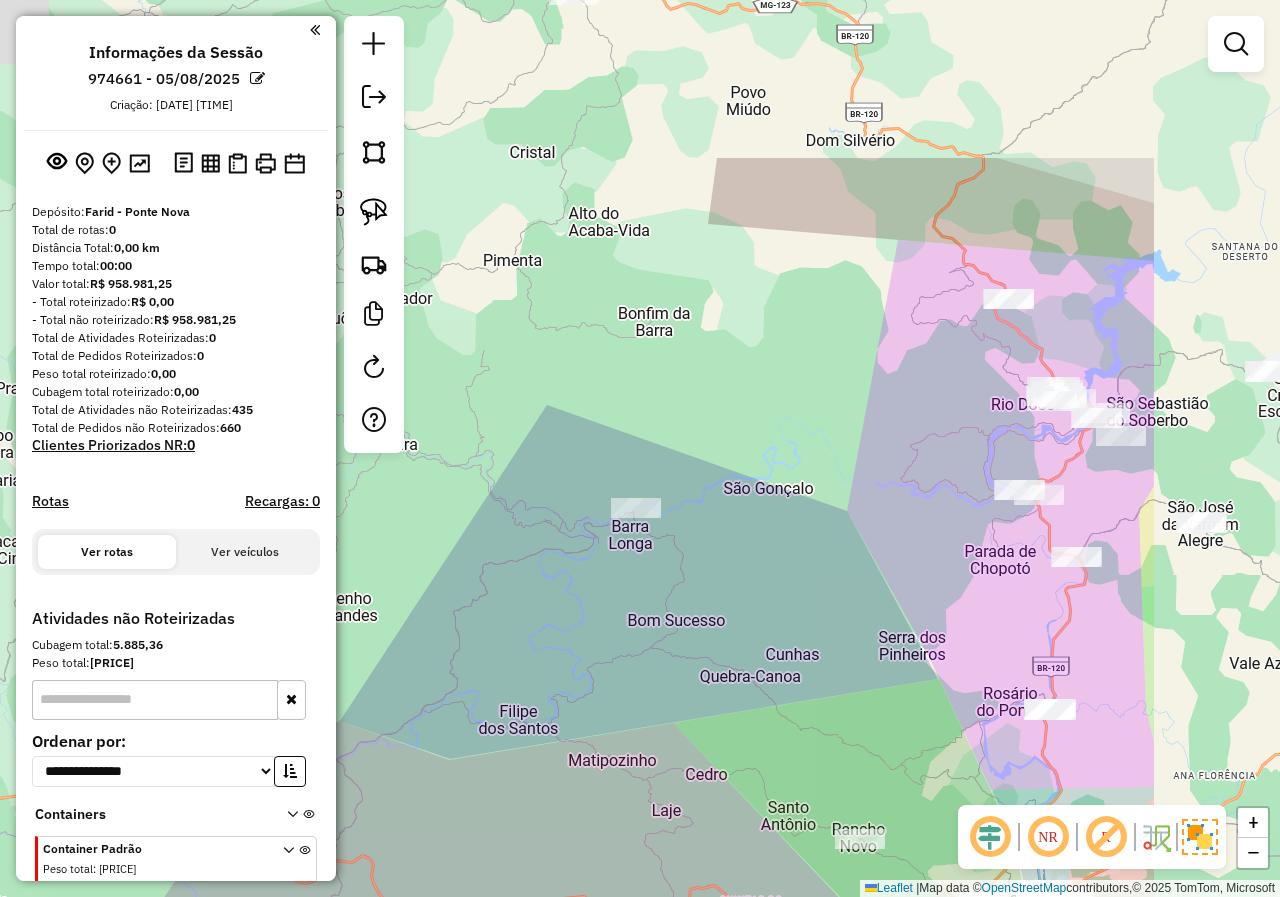 drag, startPoint x: 1001, startPoint y: 306, endPoint x: 747, endPoint y: 555, distance: 355.6923 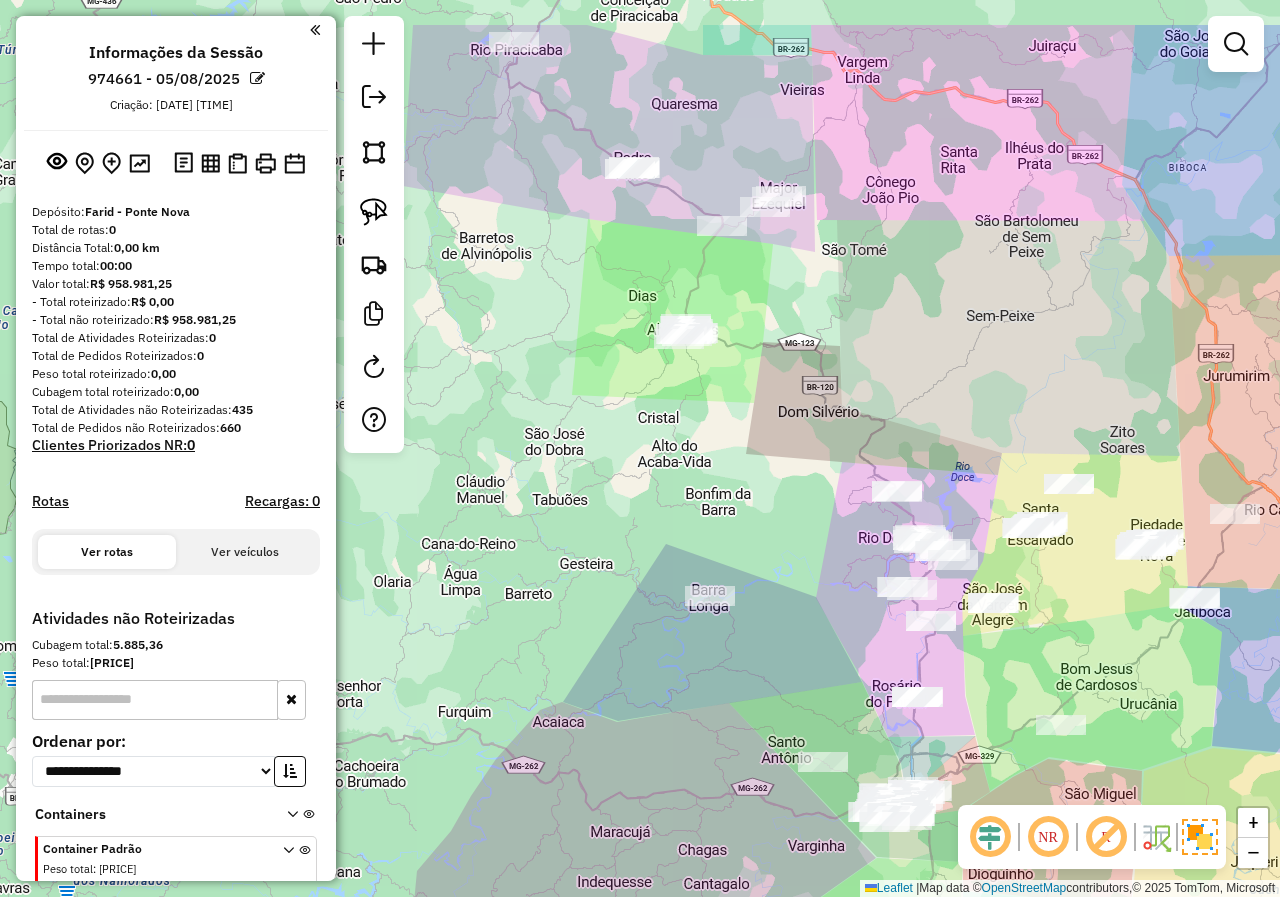 drag, startPoint x: 819, startPoint y: 372, endPoint x: 798, endPoint y: 548, distance: 177.24841 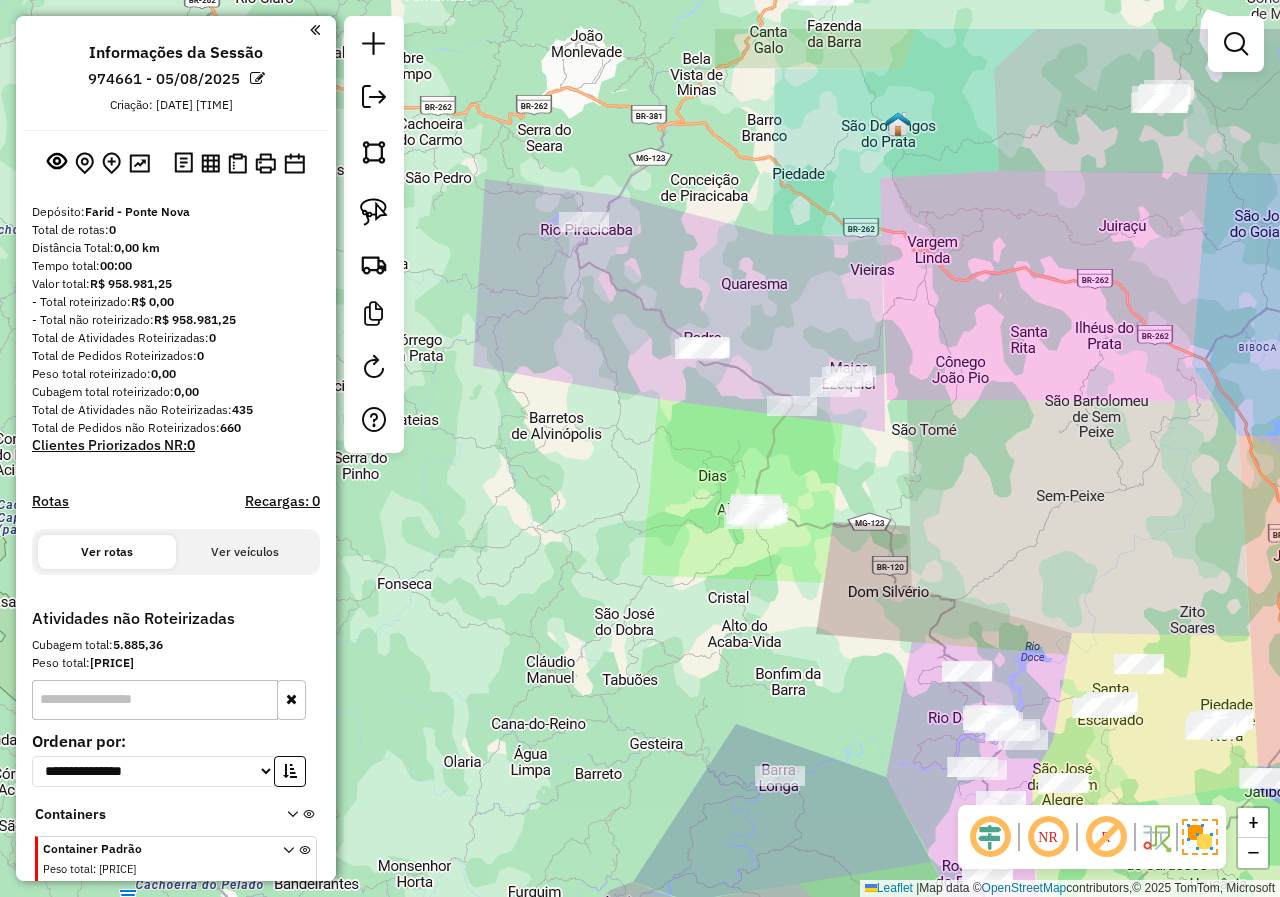 drag, startPoint x: 809, startPoint y: 462, endPoint x: 825, endPoint y: 543, distance: 82.565125 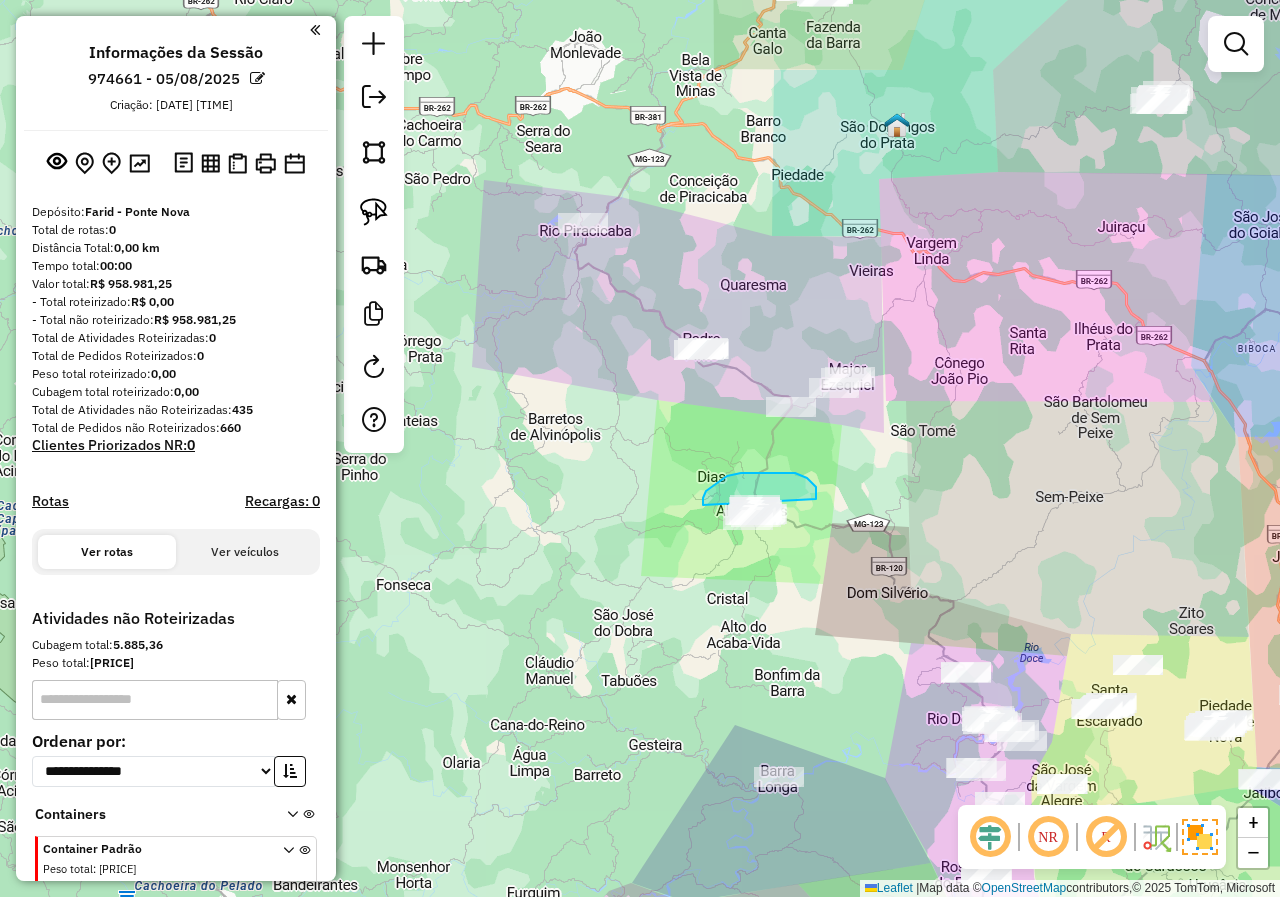 drag, startPoint x: 816, startPoint y: 499, endPoint x: 797, endPoint y: 566, distance: 69.641945 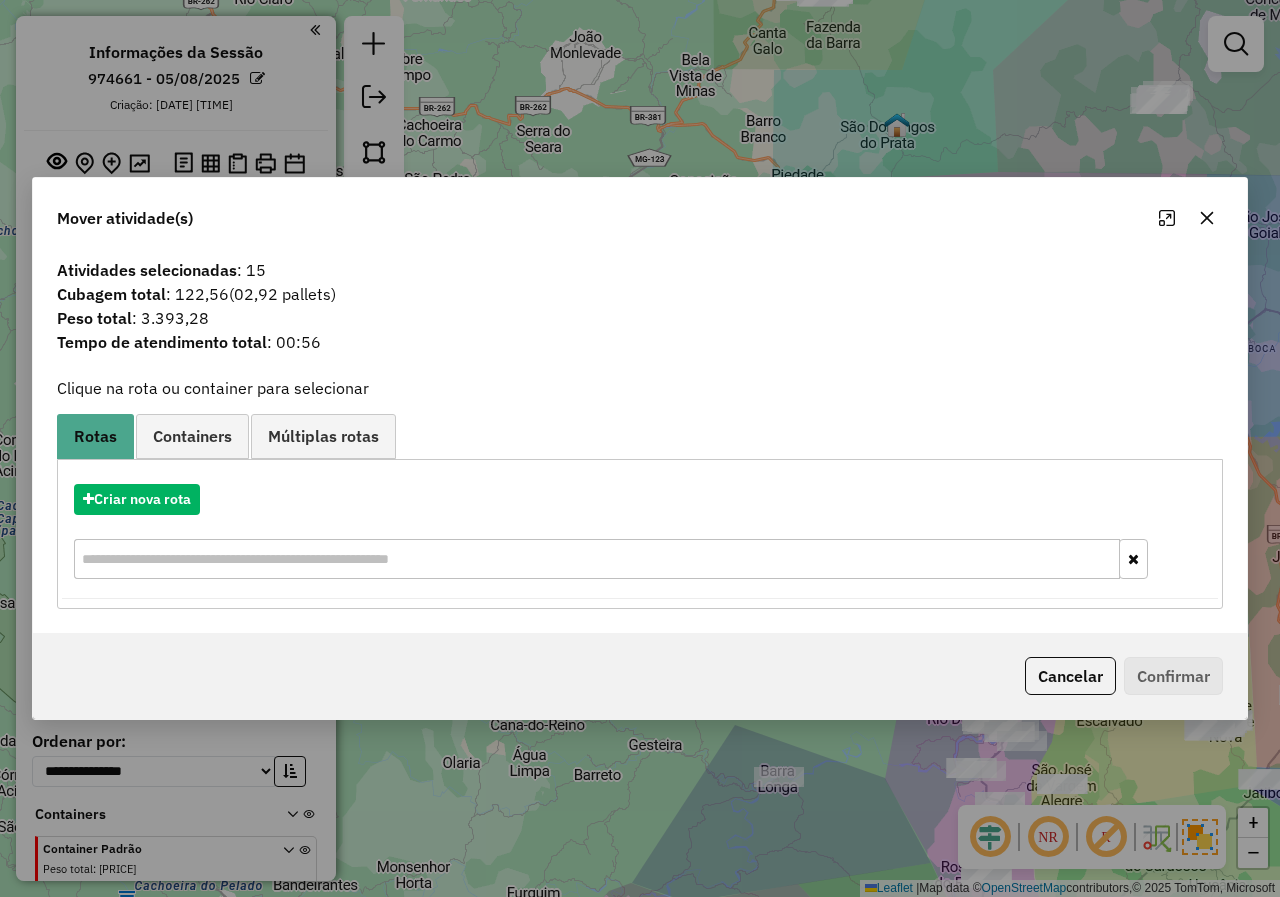 click 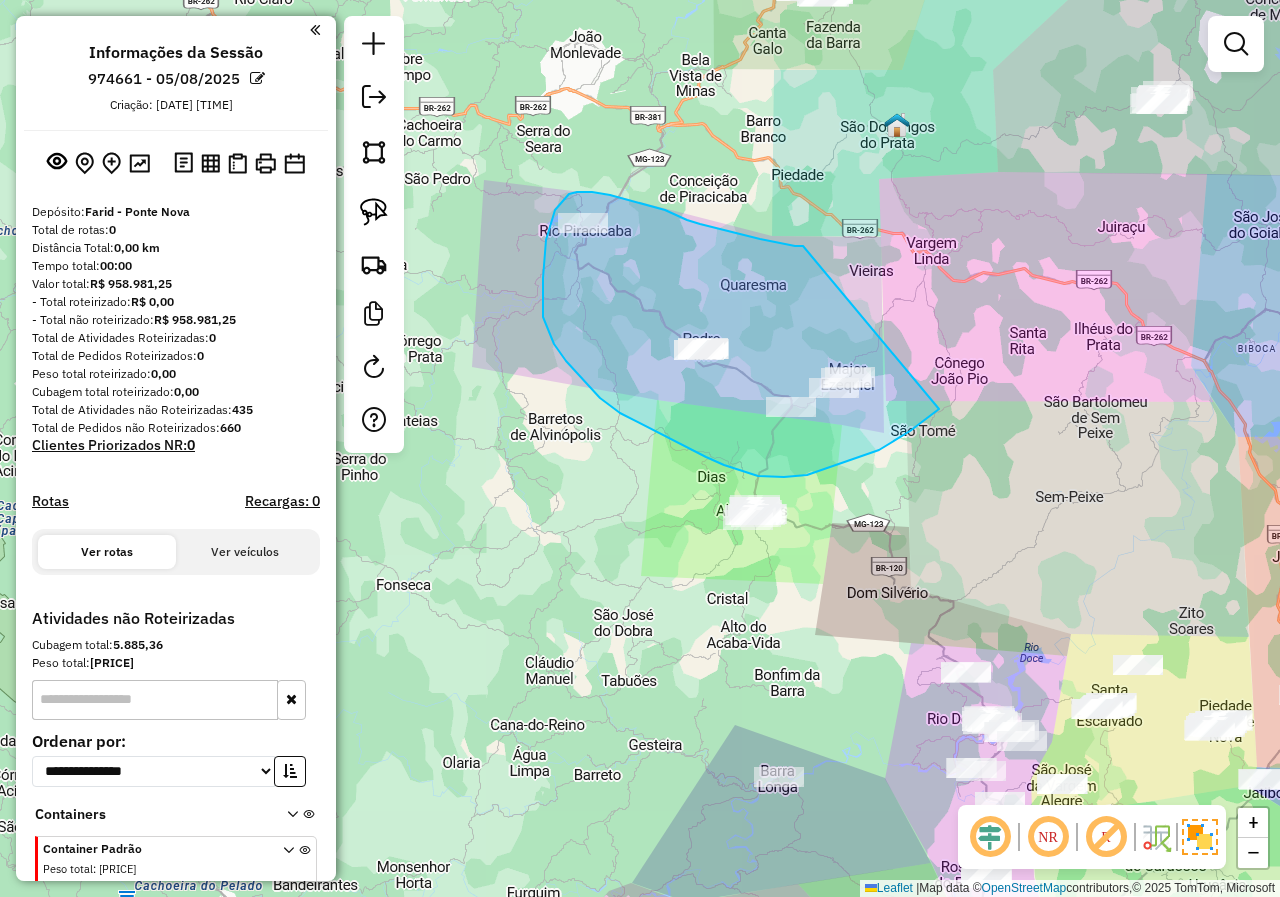 drag, startPoint x: 801, startPoint y: 246, endPoint x: 948, endPoint y: 396, distance: 210.02142 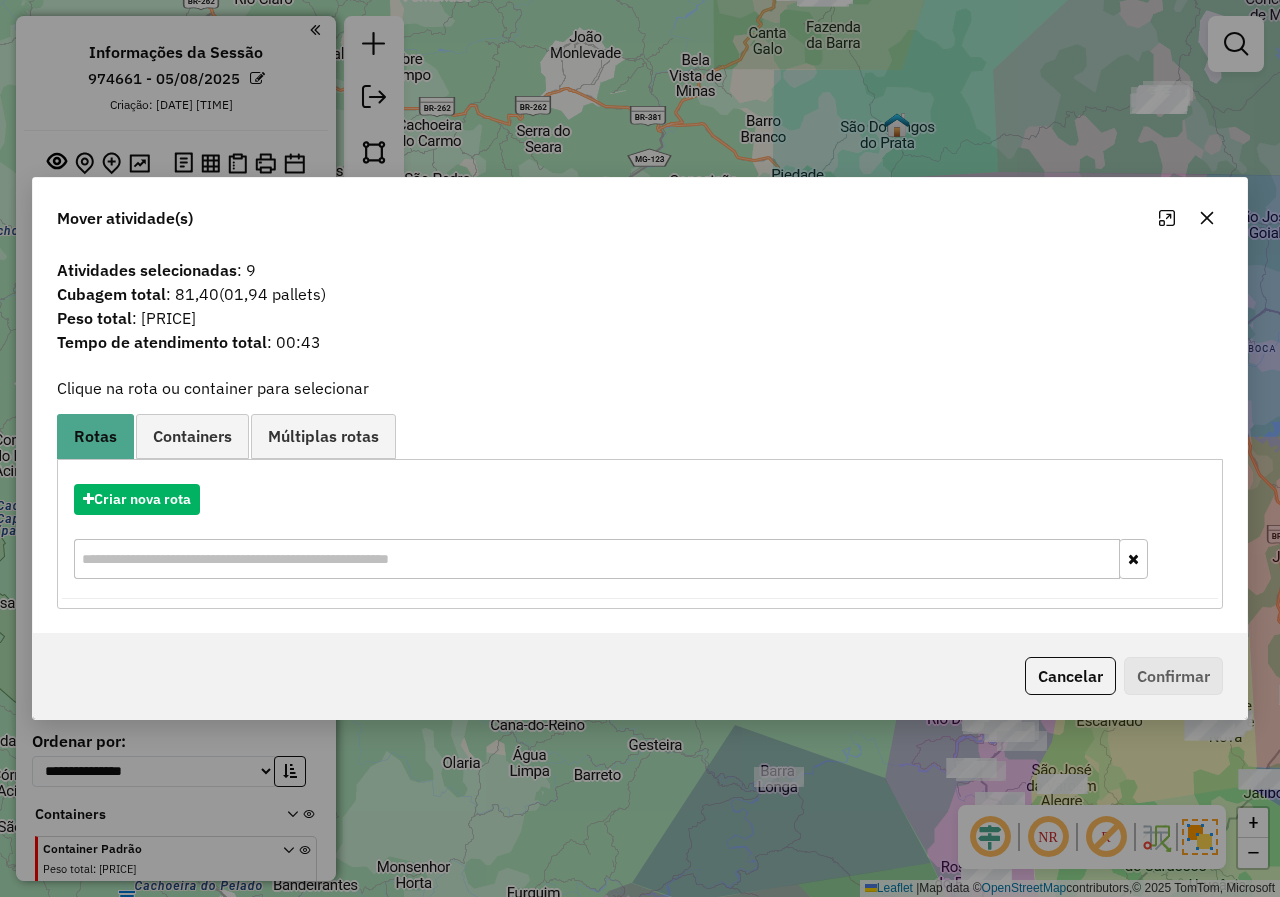 click 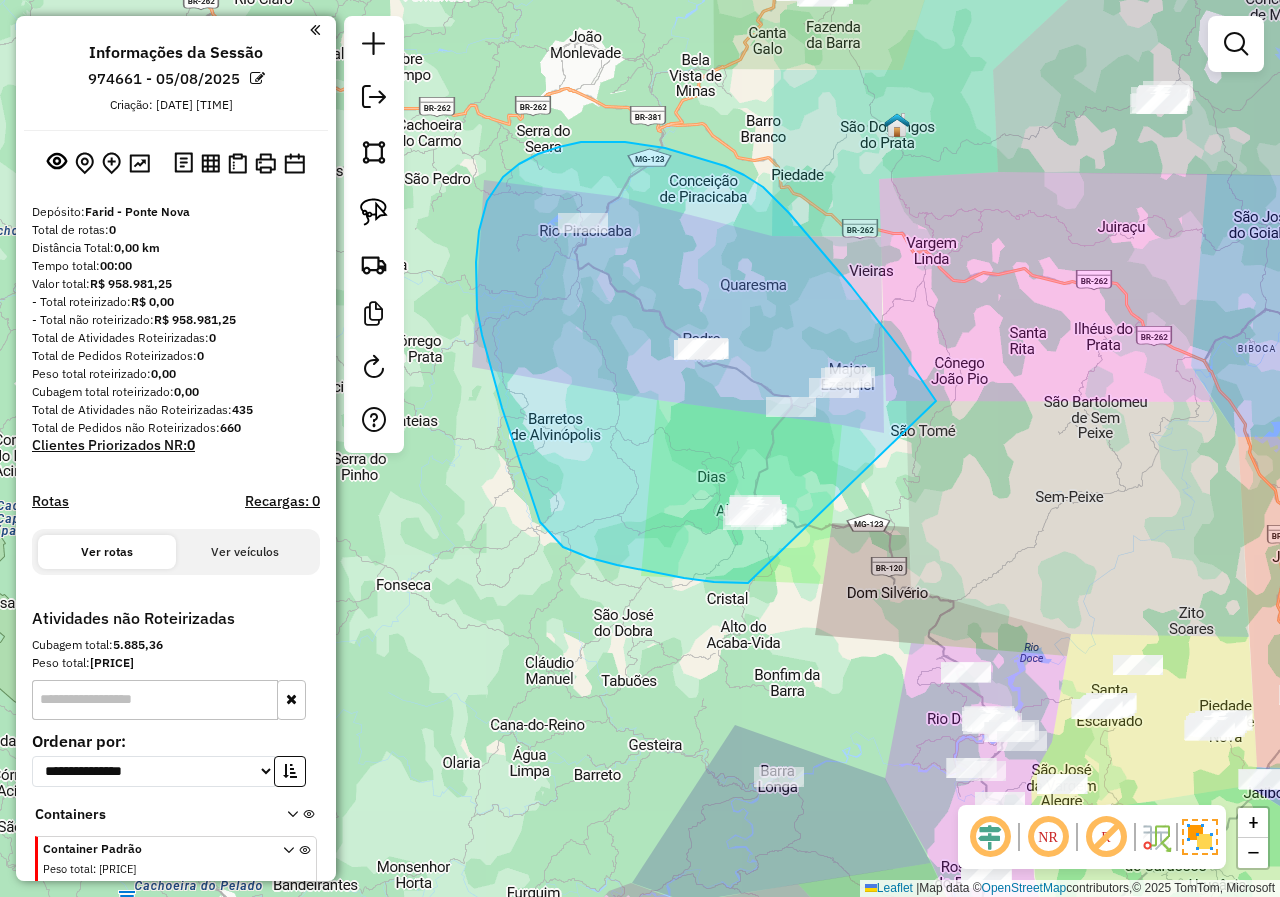drag, startPoint x: 932, startPoint y: 396, endPoint x: 915, endPoint y: 520, distance: 125.1599 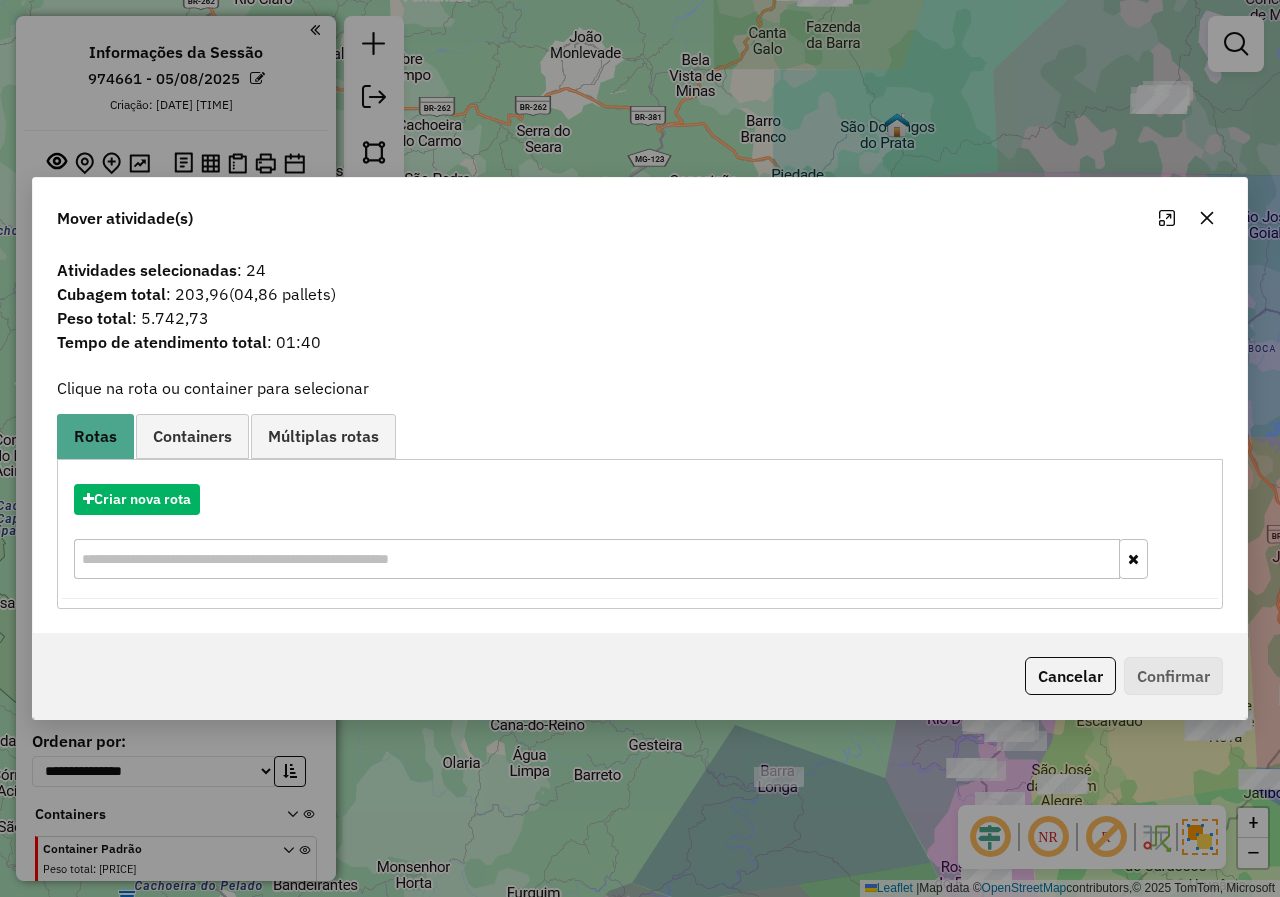 click 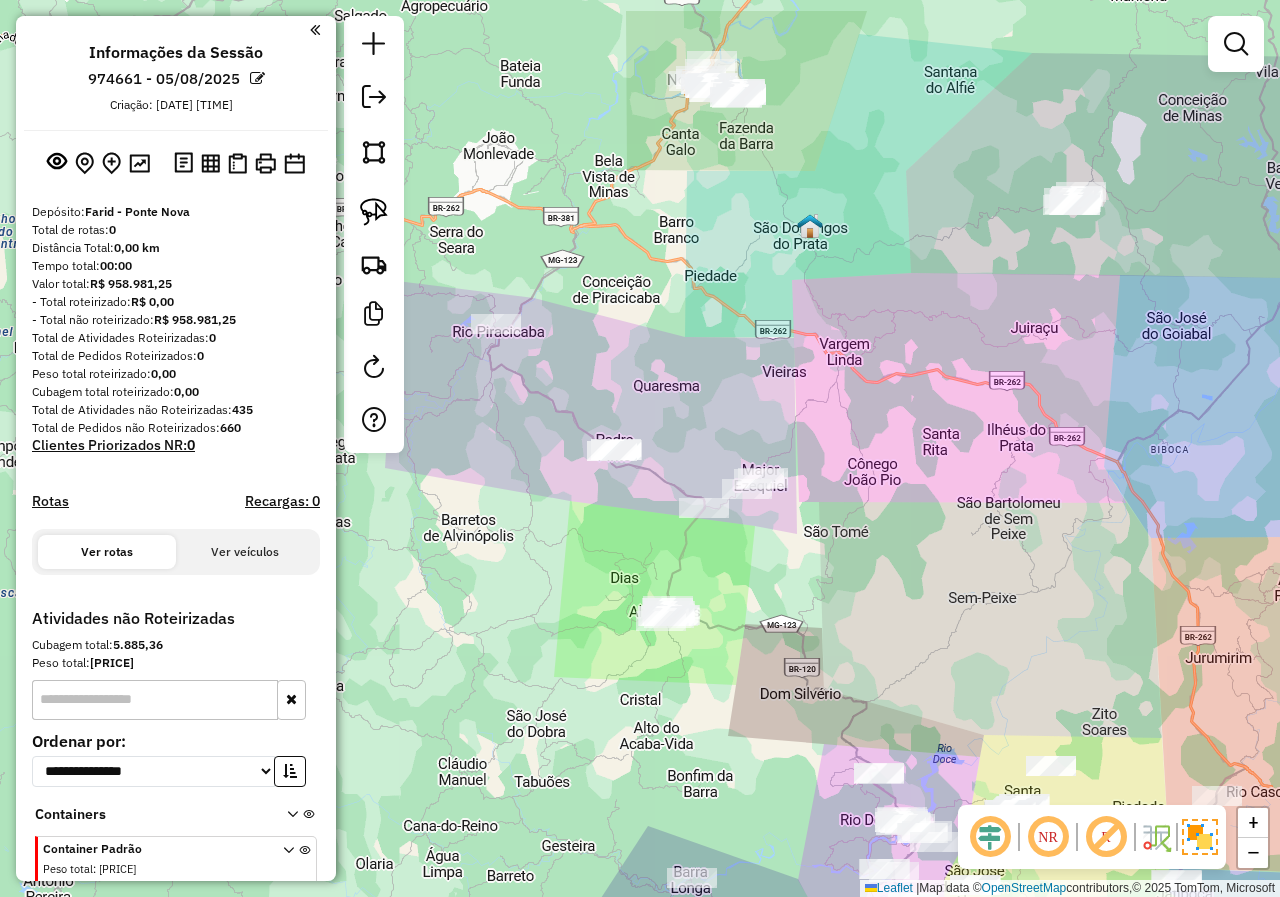 drag, startPoint x: 1173, startPoint y: 237, endPoint x: 943, endPoint y: 452, distance: 314.84122 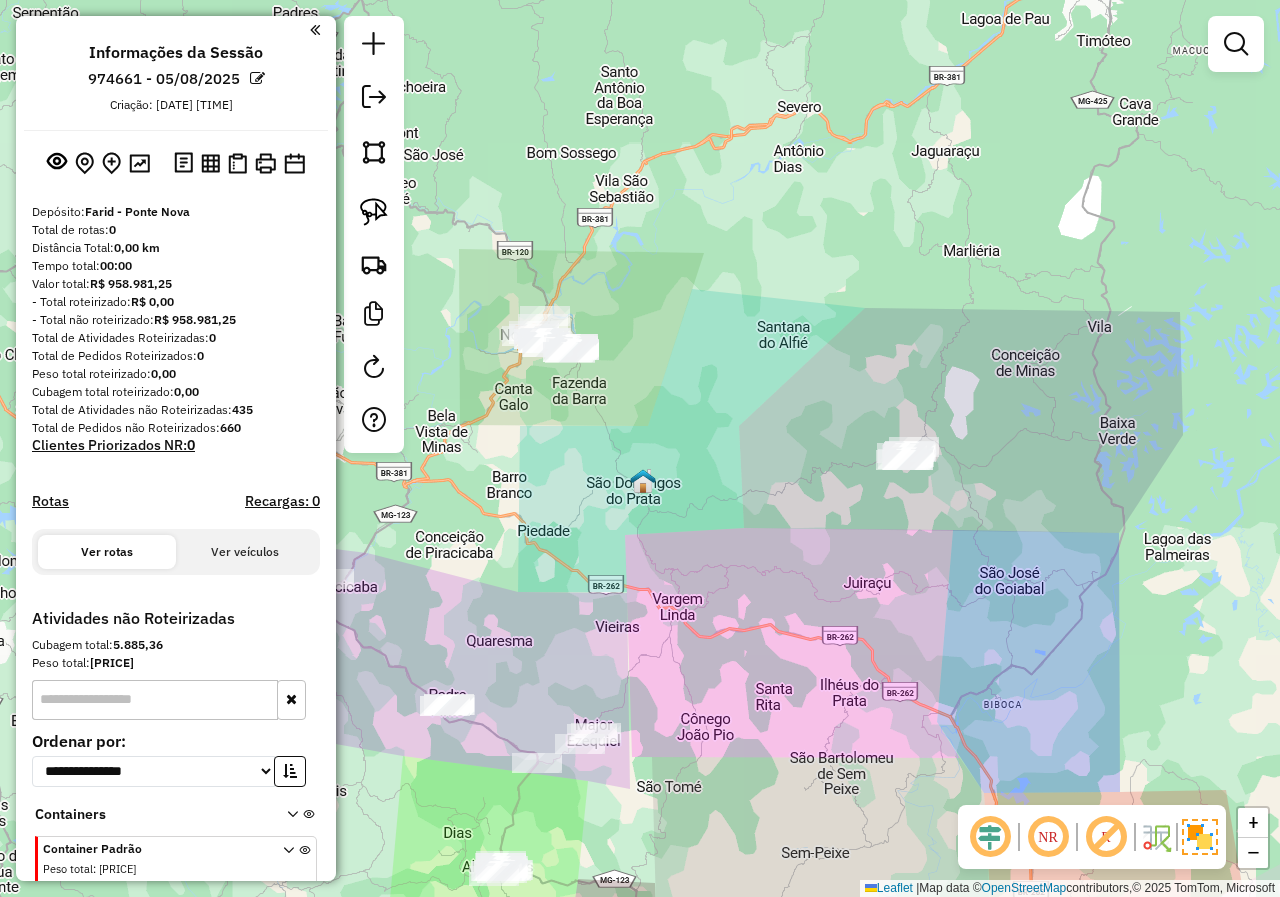 drag, startPoint x: 1068, startPoint y: 370, endPoint x: 1073, endPoint y: 481, distance: 111.11256 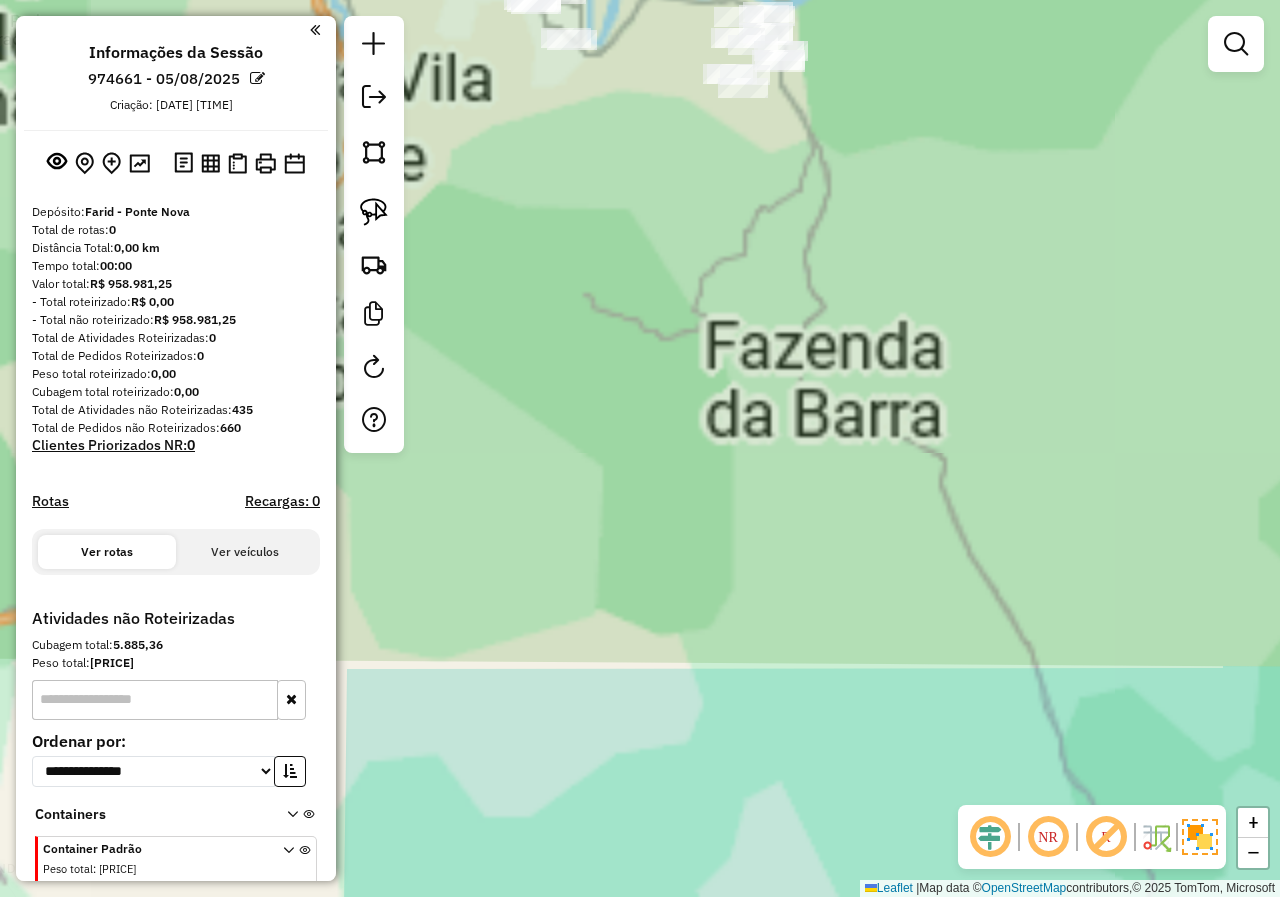 drag, startPoint x: 740, startPoint y: 352, endPoint x: 816, endPoint y: 468, distance: 138.67949 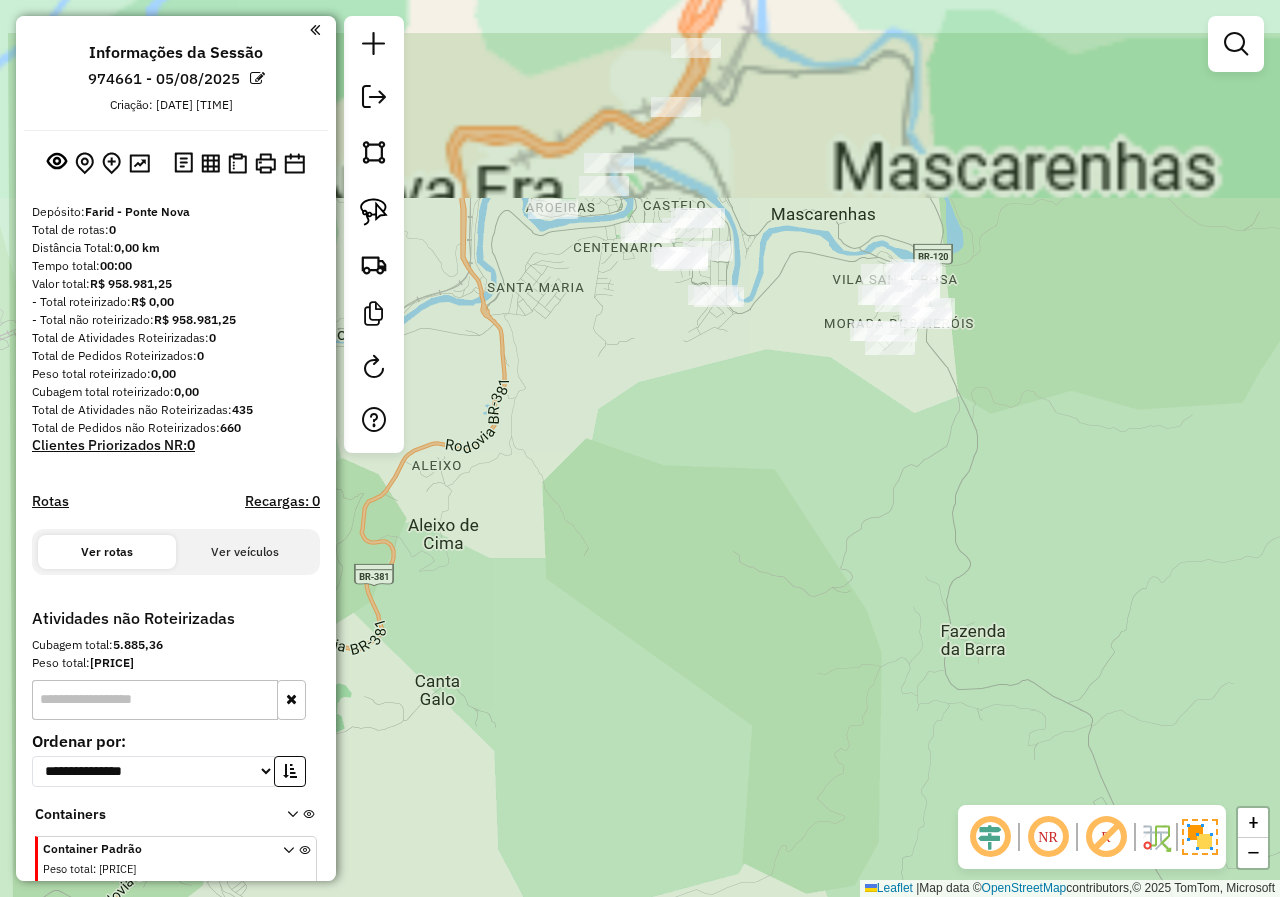 drag, startPoint x: 736, startPoint y: 377, endPoint x: 735, endPoint y: 435, distance: 58.00862 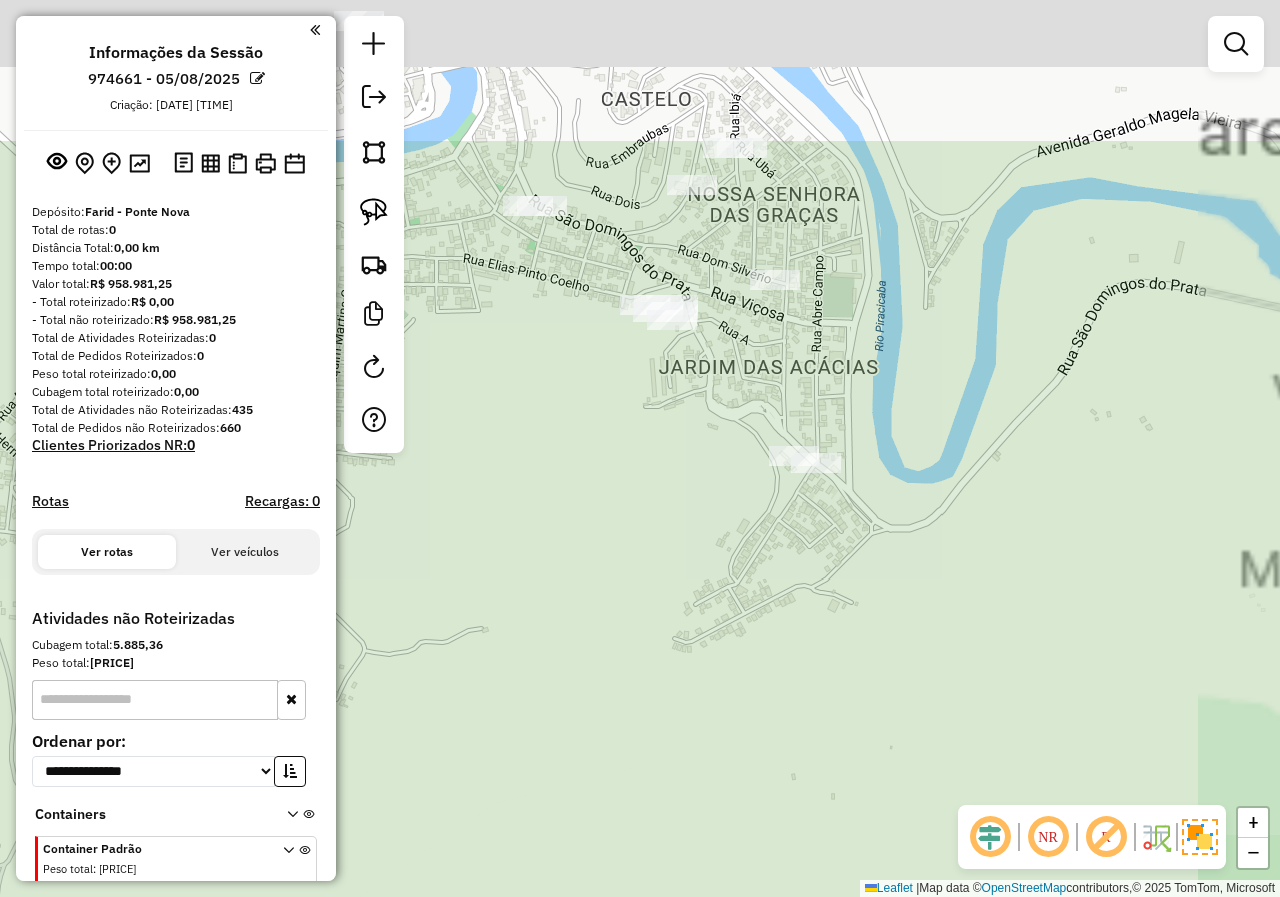 drag, startPoint x: 662, startPoint y: 287, endPoint x: 654, endPoint y: 396, distance: 109.29318 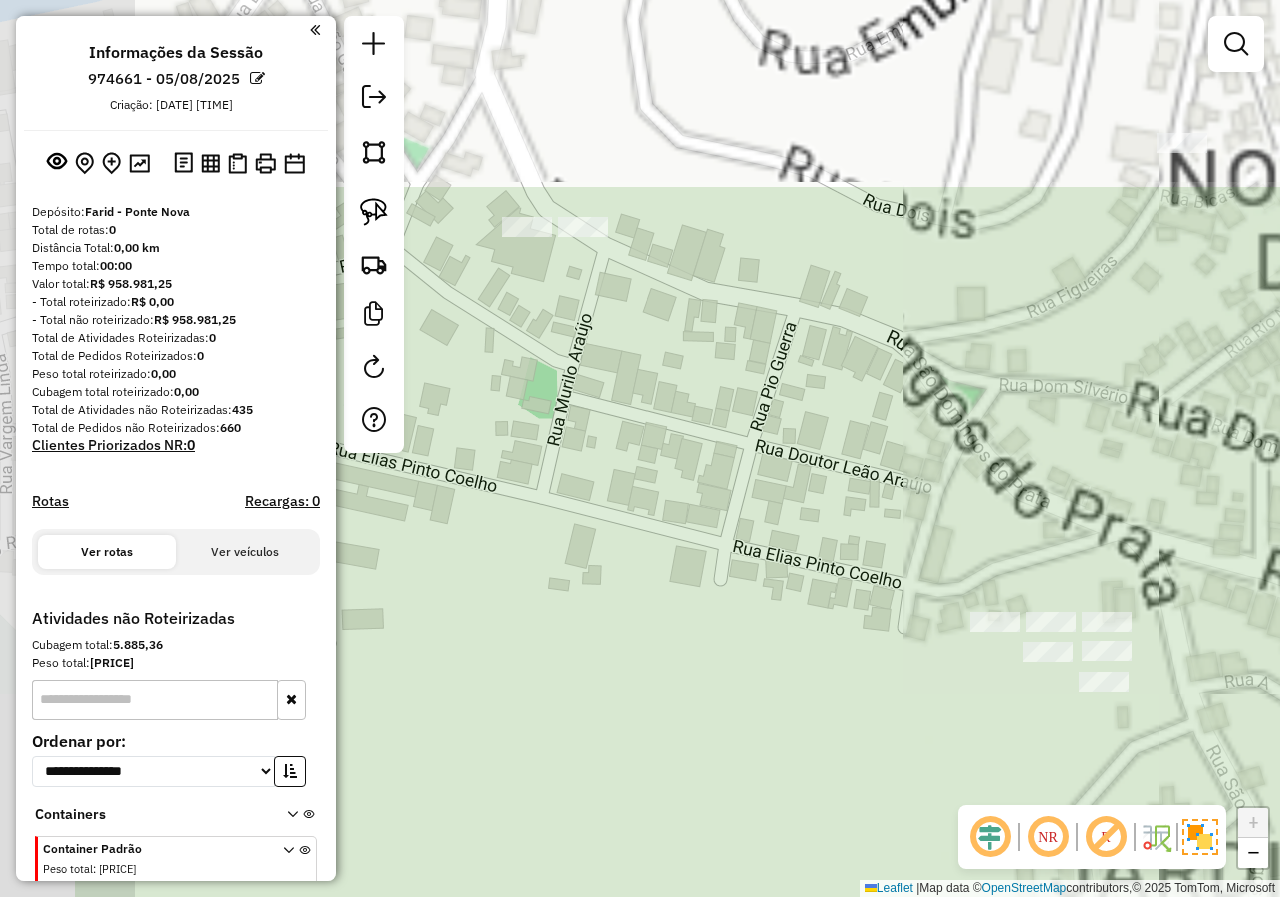 drag, startPoint x: 550, startPoint y: 223, endPoint x: 753, endPoint y: 500, distance: 343.42102 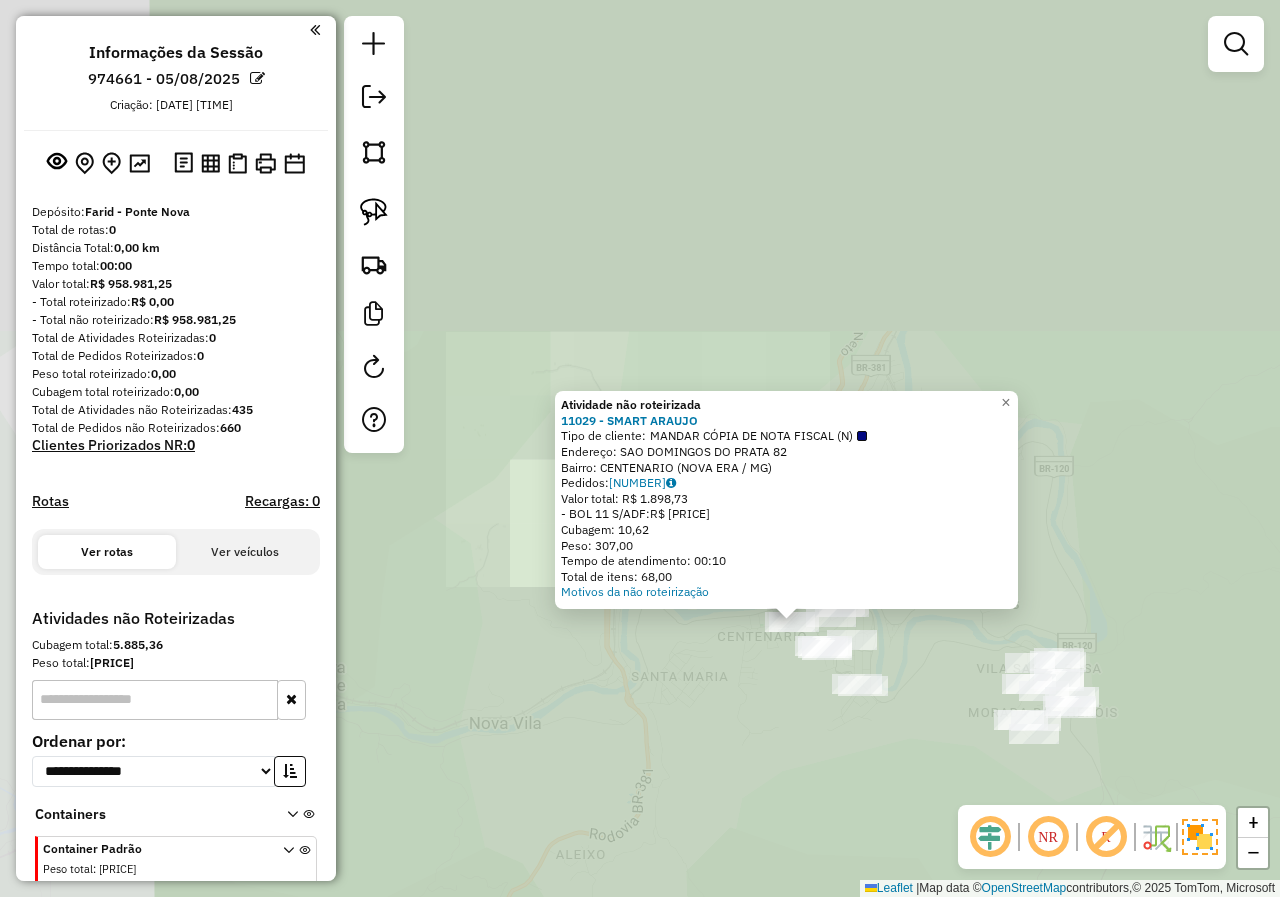 click on "Atividade não roteirizada 11029 - SMART ARAUJO  Tipo de cliente:   MANDAR CÓPIA DE NOTA FISCAL (N)   Endereço:  SAO DOMINGOS DO PRATA 82   Bairro: CENTENARIO (NOVA ERA / MG)   Pedidos:  04375407   Valor total: R$ 1.898,73   - BOL 11 S/ADF:  R$ 1.898,73   Cubagem: 10,62   Peso: 307,00   Tempo de atendimento: 00:10   Total de itens: 68,00  Motivos da não roteirização × Janela de atendimento Grade de atendimento Capacidade Transportadoras Veículos Cliente Pedidos  Rotas Selecione os dias de semana para filtrar as janelas de atendimento  Seg   Ter   Qua   Qui   Sex   Sáb   Dom  Informe o período da janela de atendimento: De: Até:  Filtrar exatamente a janela do cliente  Considerar janela de atendimento padrão  Selecione os dias de semana para filtrar as grades de atendimento  Seg   Ter   Qua   Qui   Sex   Sáb   Dom   Considerar clientes sem dia de atendimento cadastrado  Clientes fora do dia de atendimento selecionado Filtrar as atividades entre os valores definidos abaixo:  Peso mínimo:   De:  De:" 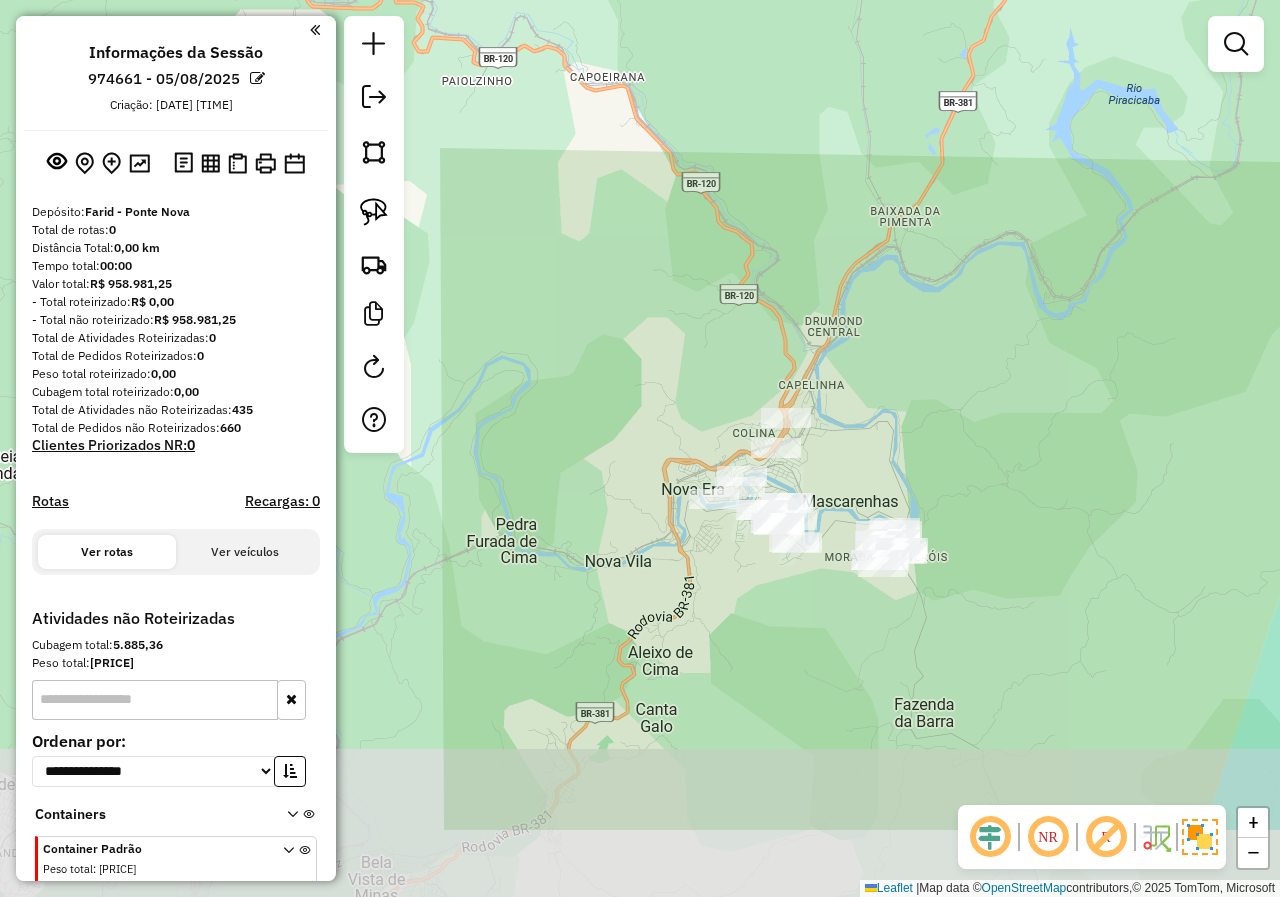 drag, startPoint x: 717, startPoint y: 750, endPoint x: 716, endPoint y: 575, distance: 175.00285 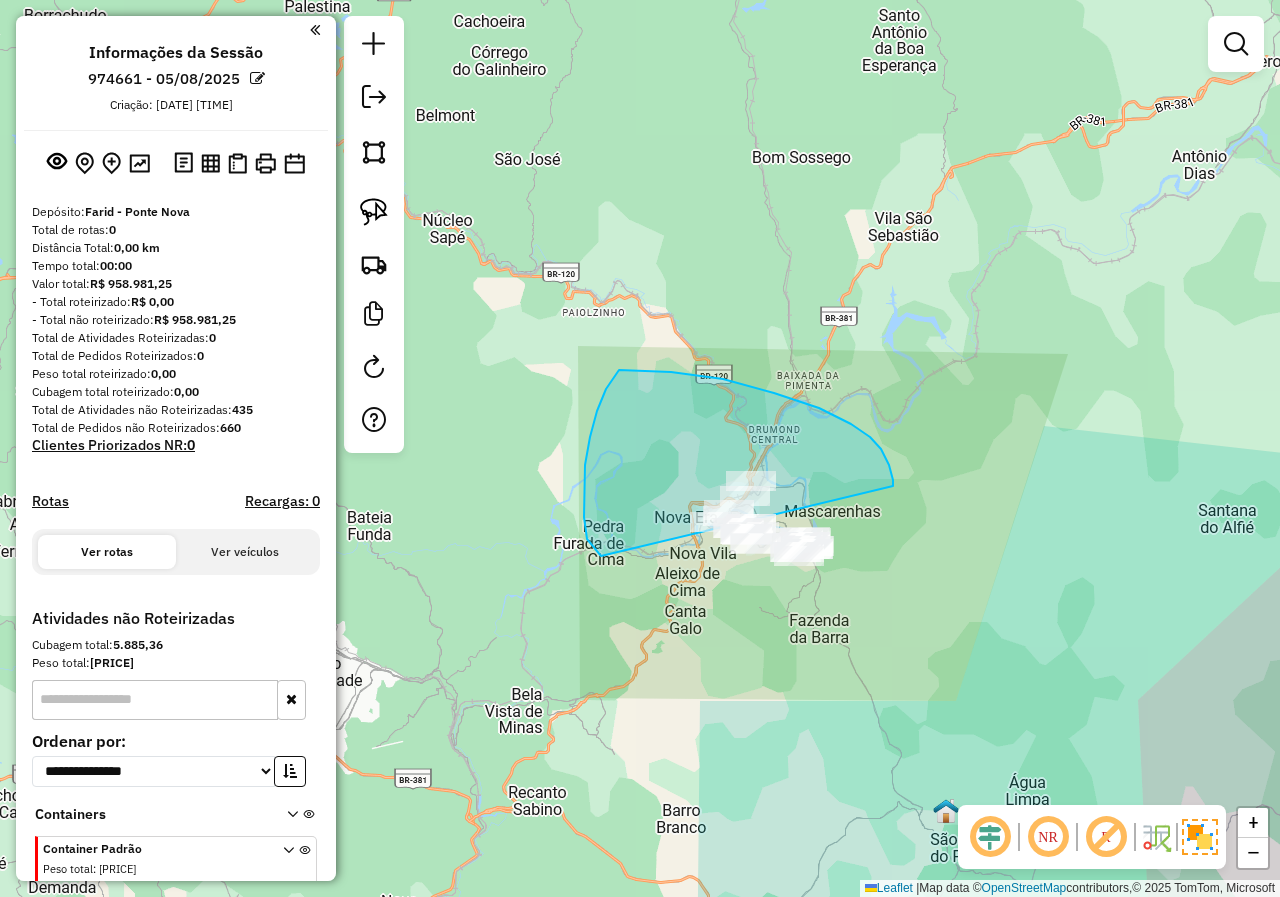 drag, startPoint x: 870, startPoint y: 437, endPoint x: 879, endPoint y: 553, distance: 116.34862 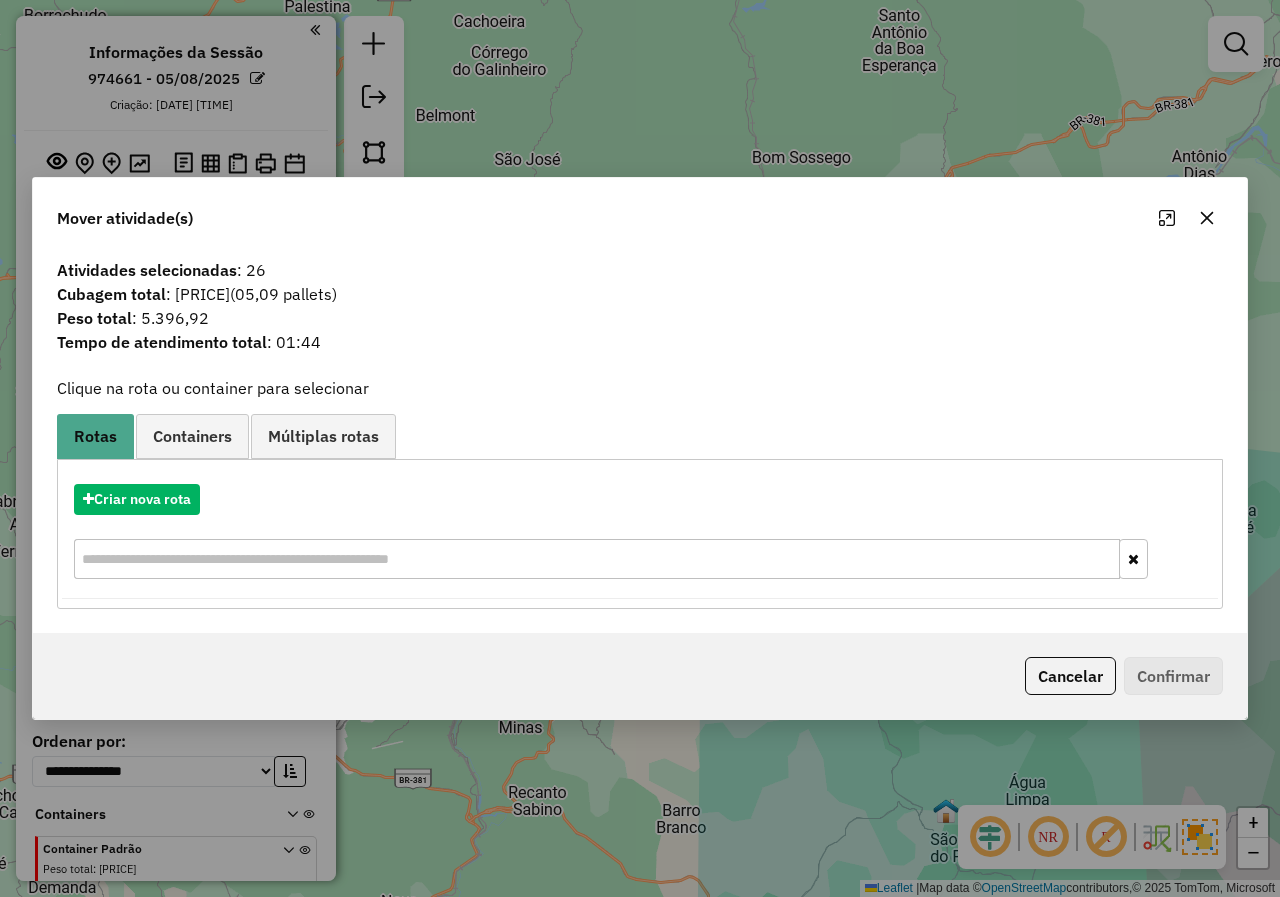 click 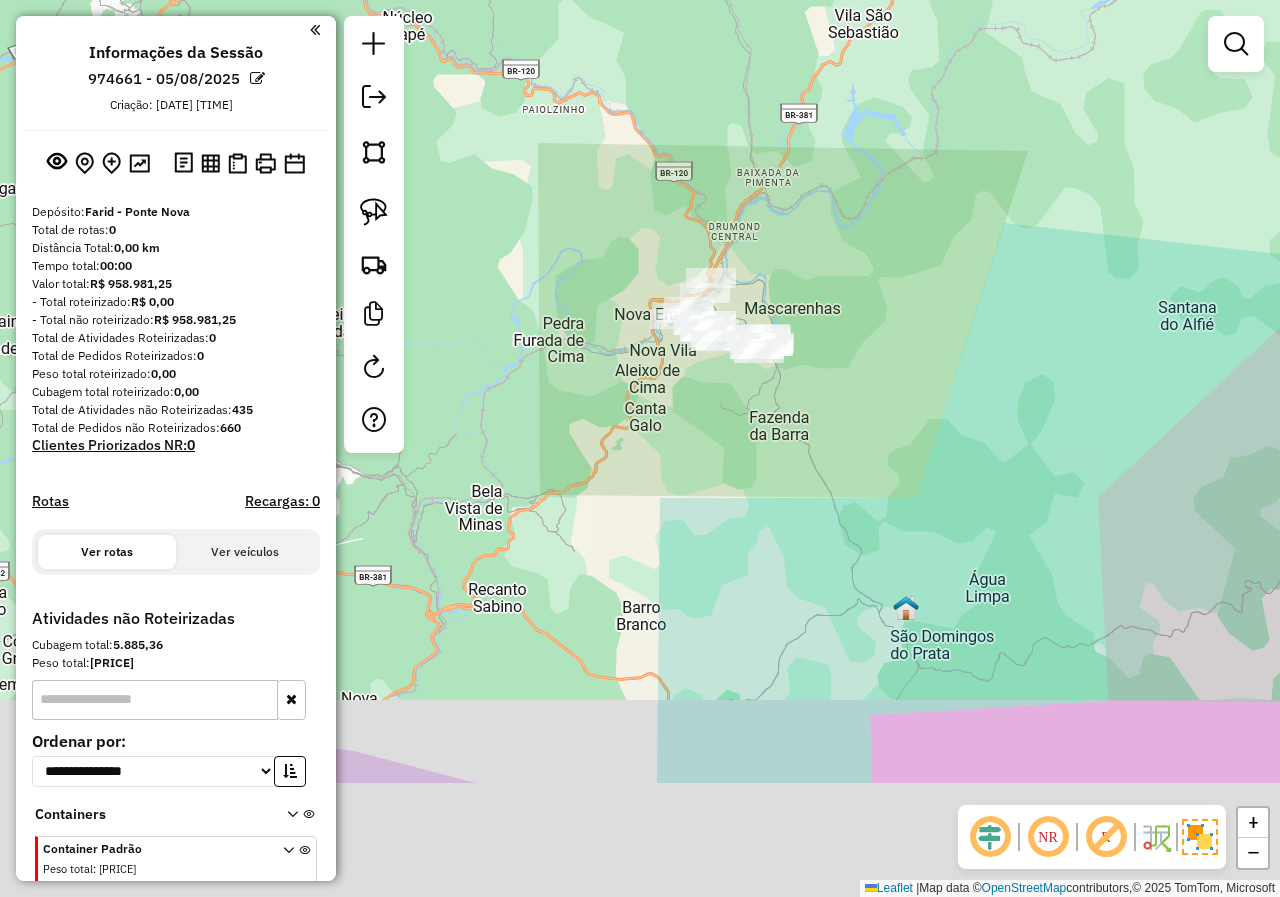 drag, startPoint x: 1062, startPoint y: 404, endPoint x: 1013, endPoint y: 193, distance: 216.61487 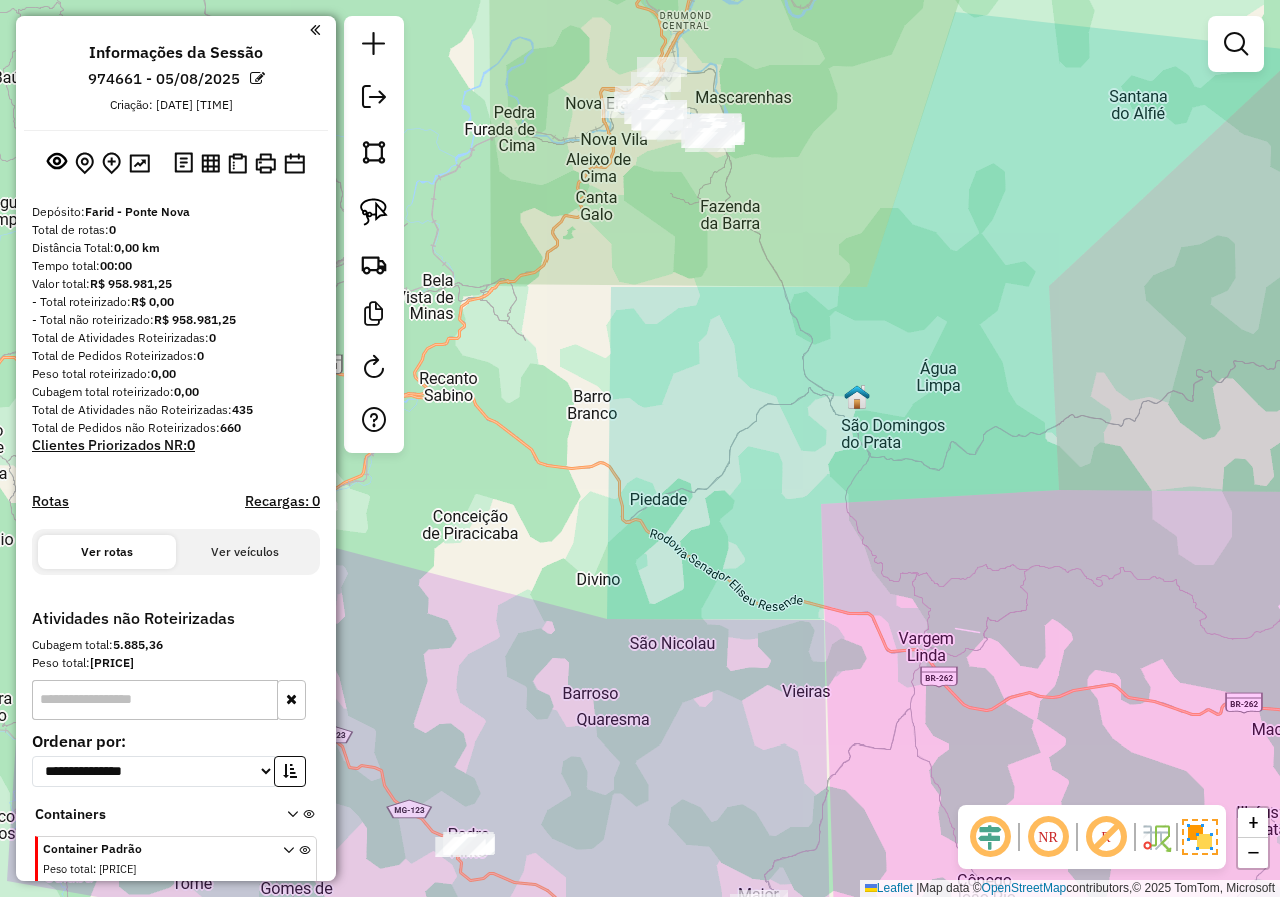 drag, startPoint x: 989, startPoint y: 340, endPoint x: 989, endPoint y: 291, distance: 49 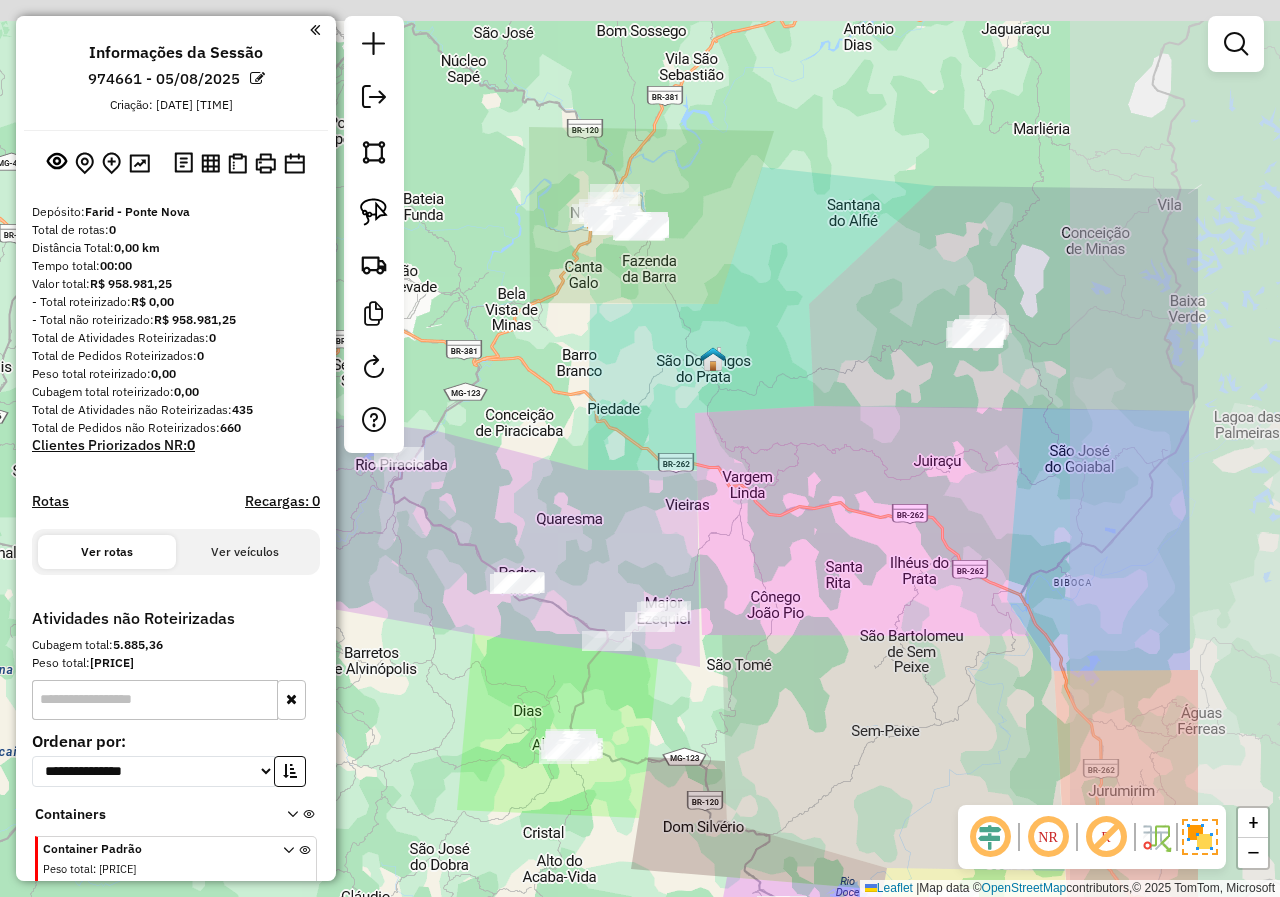 drag, startPoint x: 997, startPoint y: 307, endPoint x: 806, endPoint y: 383, distance: 205.56508 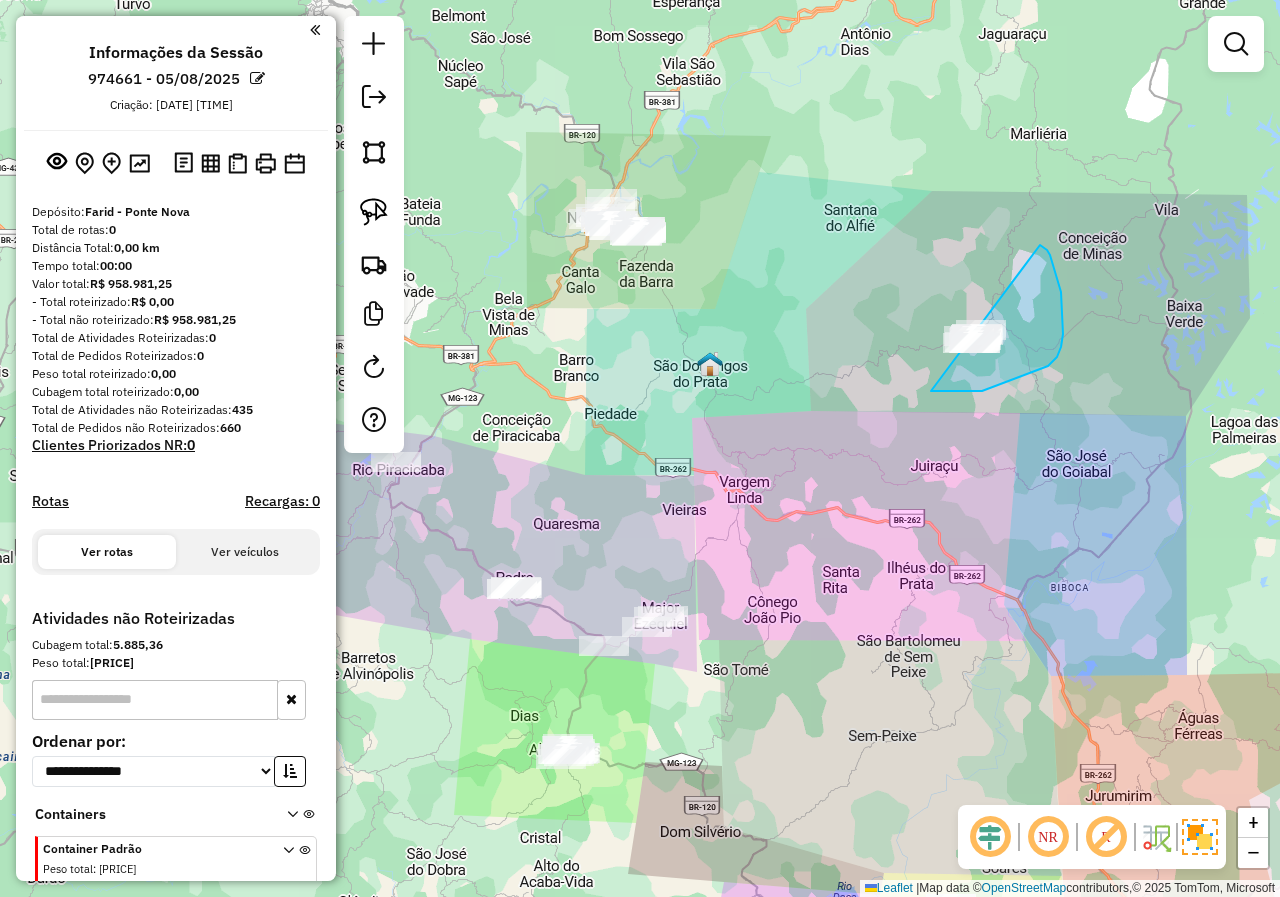 drag, startPoint x: 941, startPoint y: 391, endPoint x: 899, endPoint y: 310, distance: 91.24144 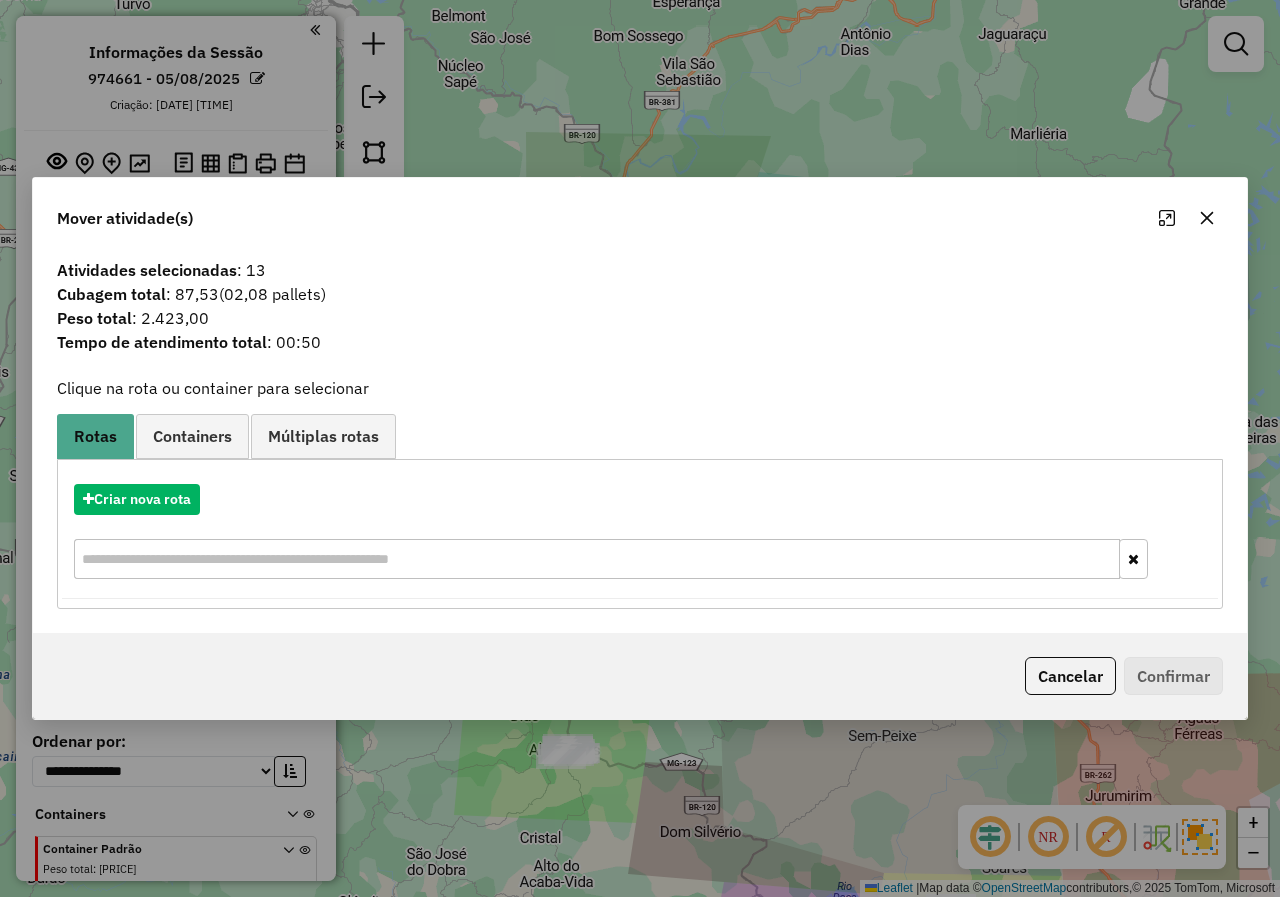 click 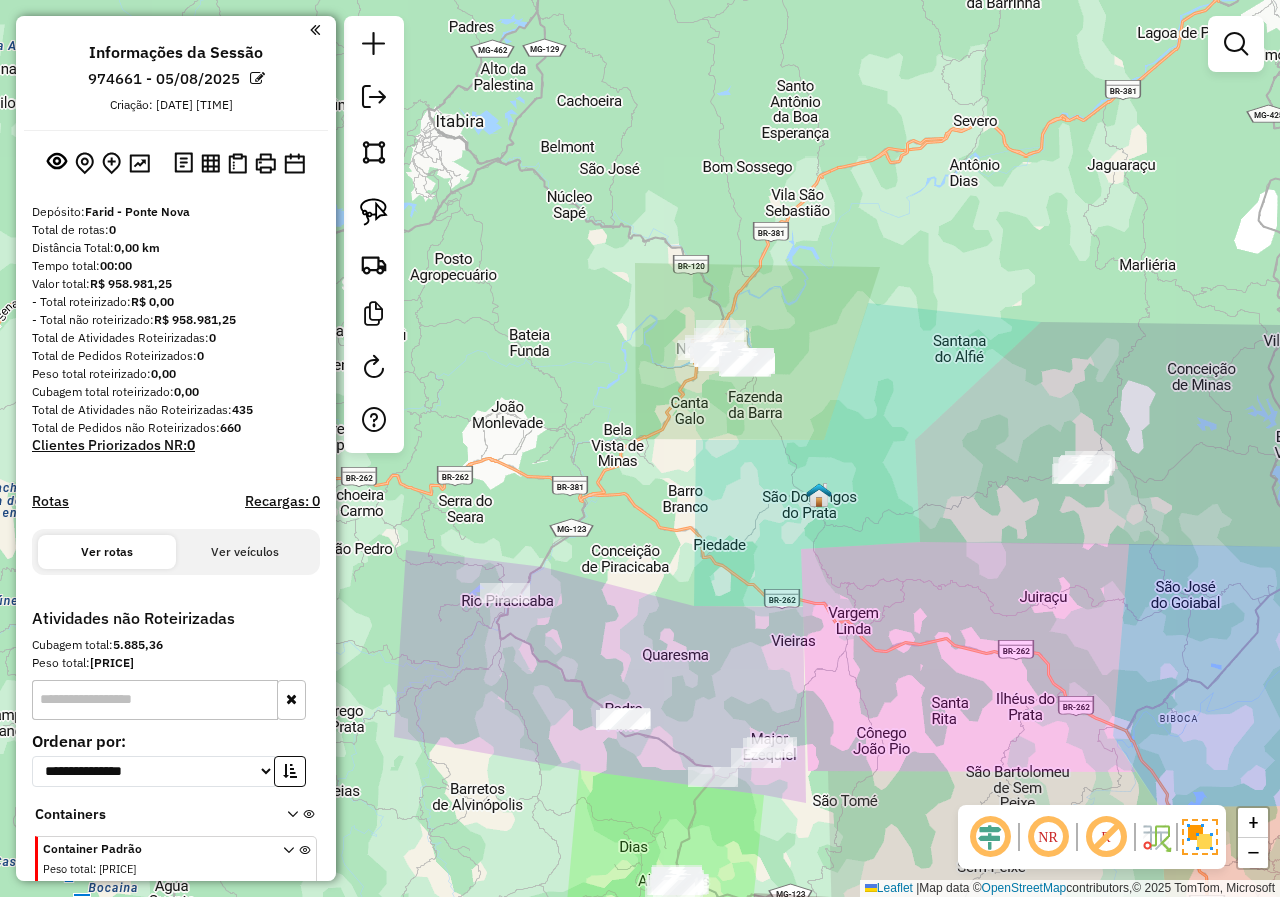 drag, startPoint x: 645, startPoint y: 433, endPoint x: 710, endPoint y: 559, distance: 141.778 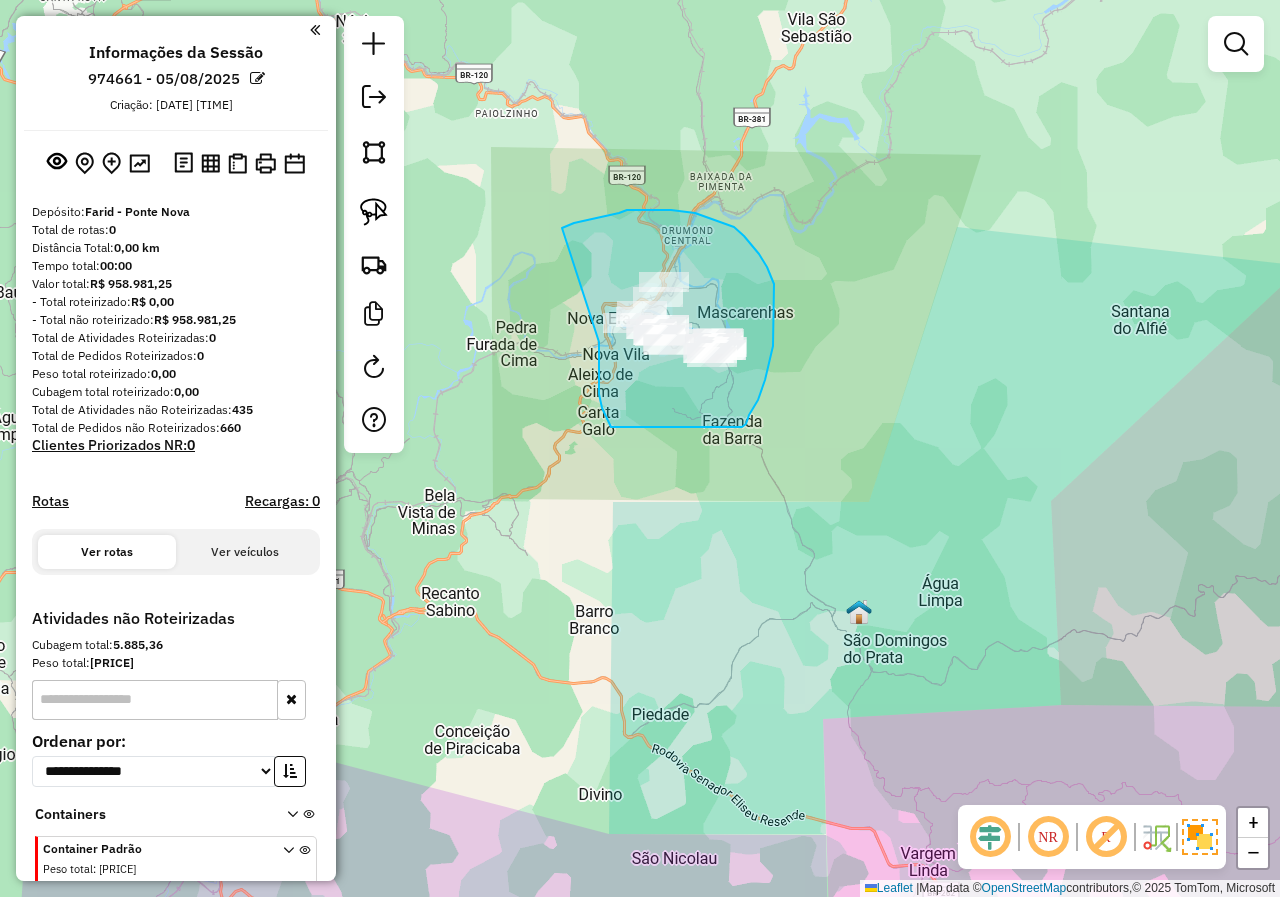 drag, startPoint x: 599, startPoint y: 374, endPoint x: 560, endPoint y: 233, distance: 146.29422 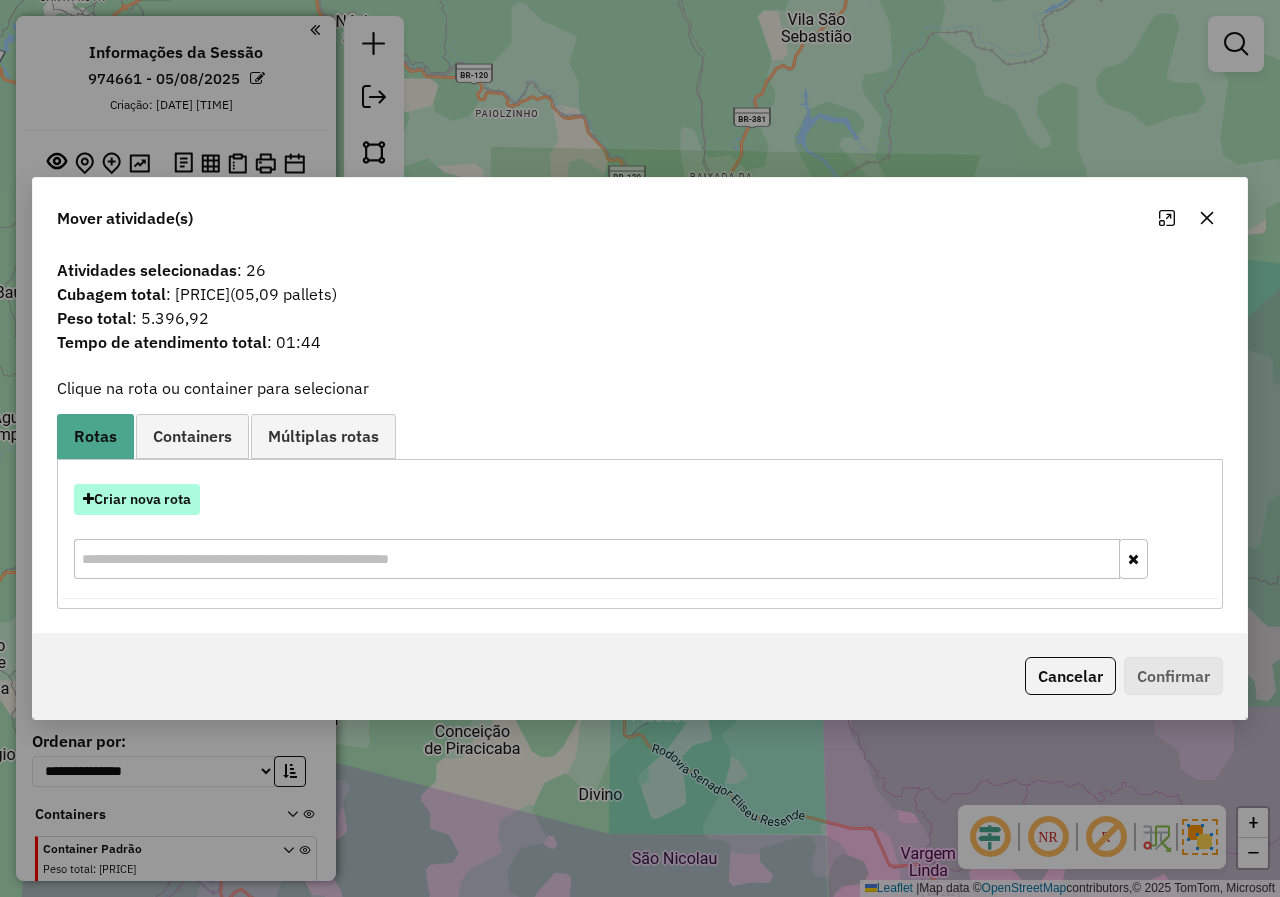 click on "Criar nova rota" at bounding box center [137, 499] 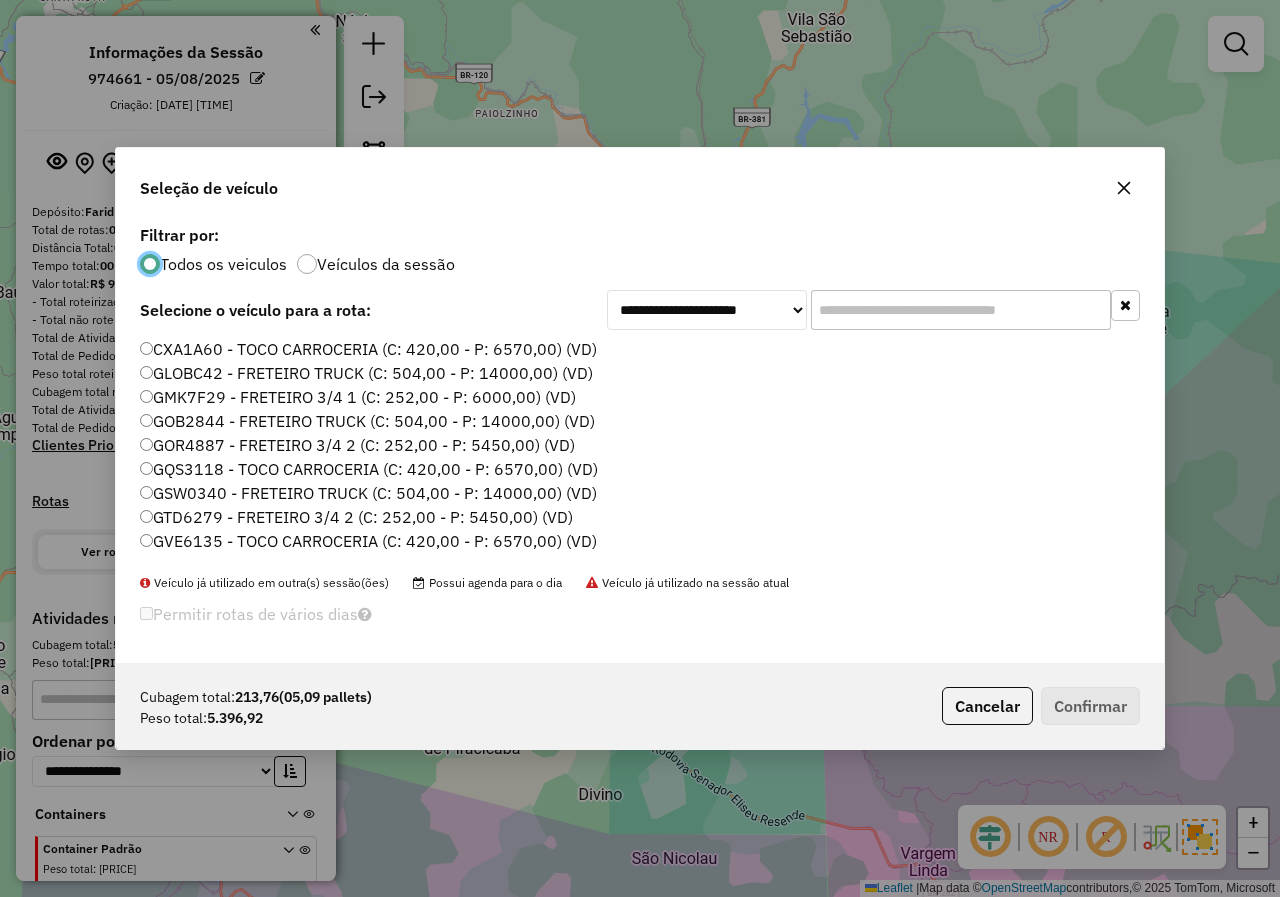 scroll, scrollTop: 11, scrollLeft: 6, axis: both 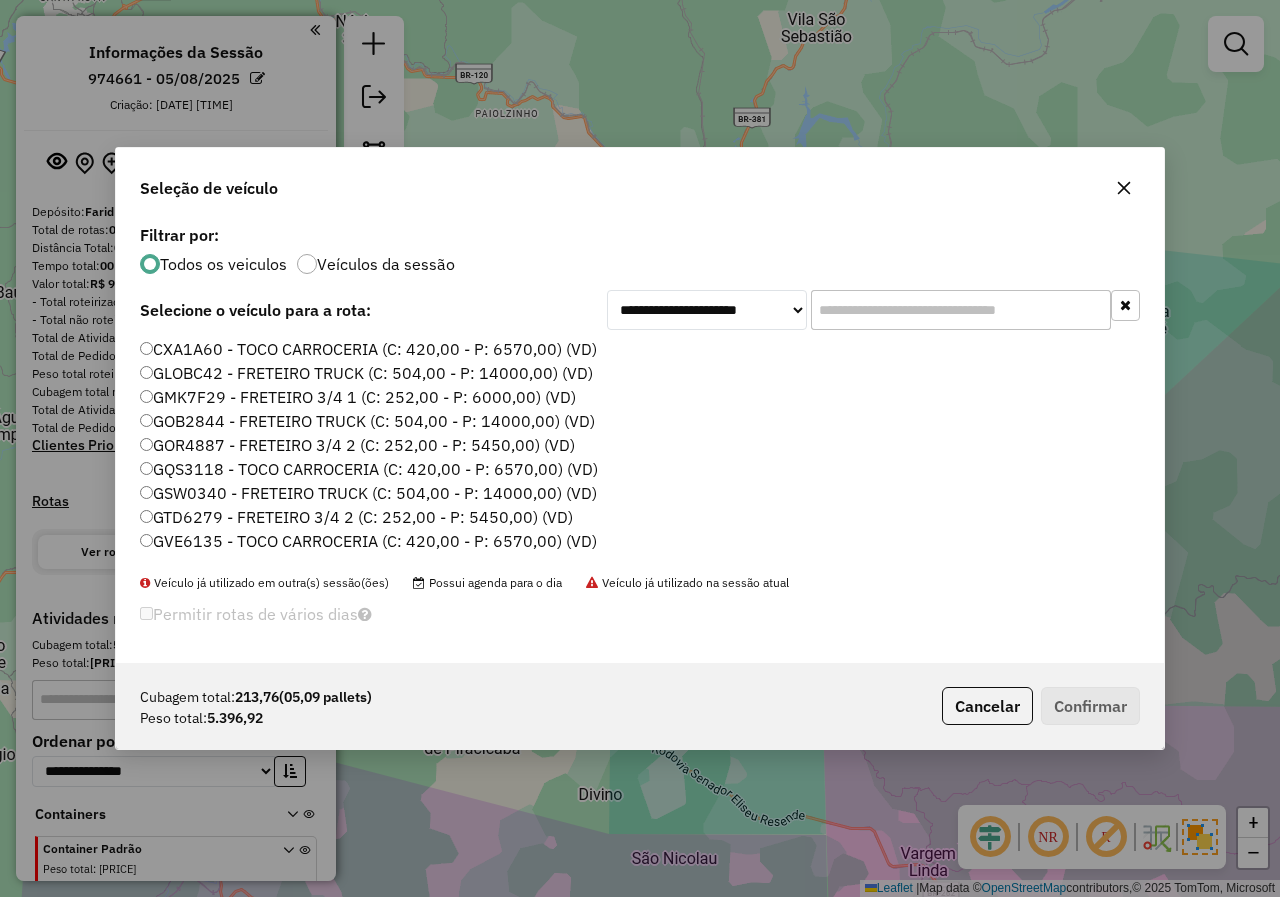 click 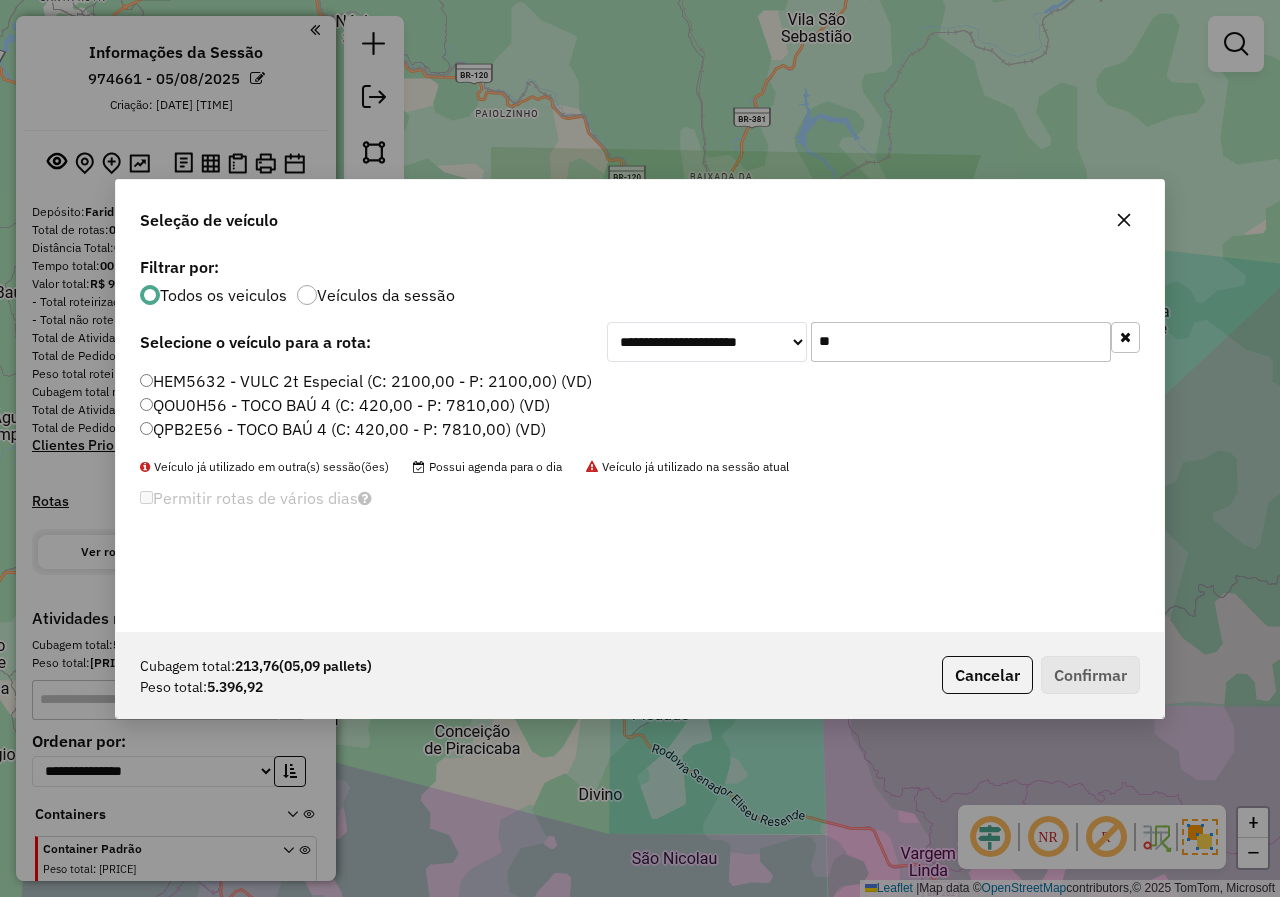 type on "**" 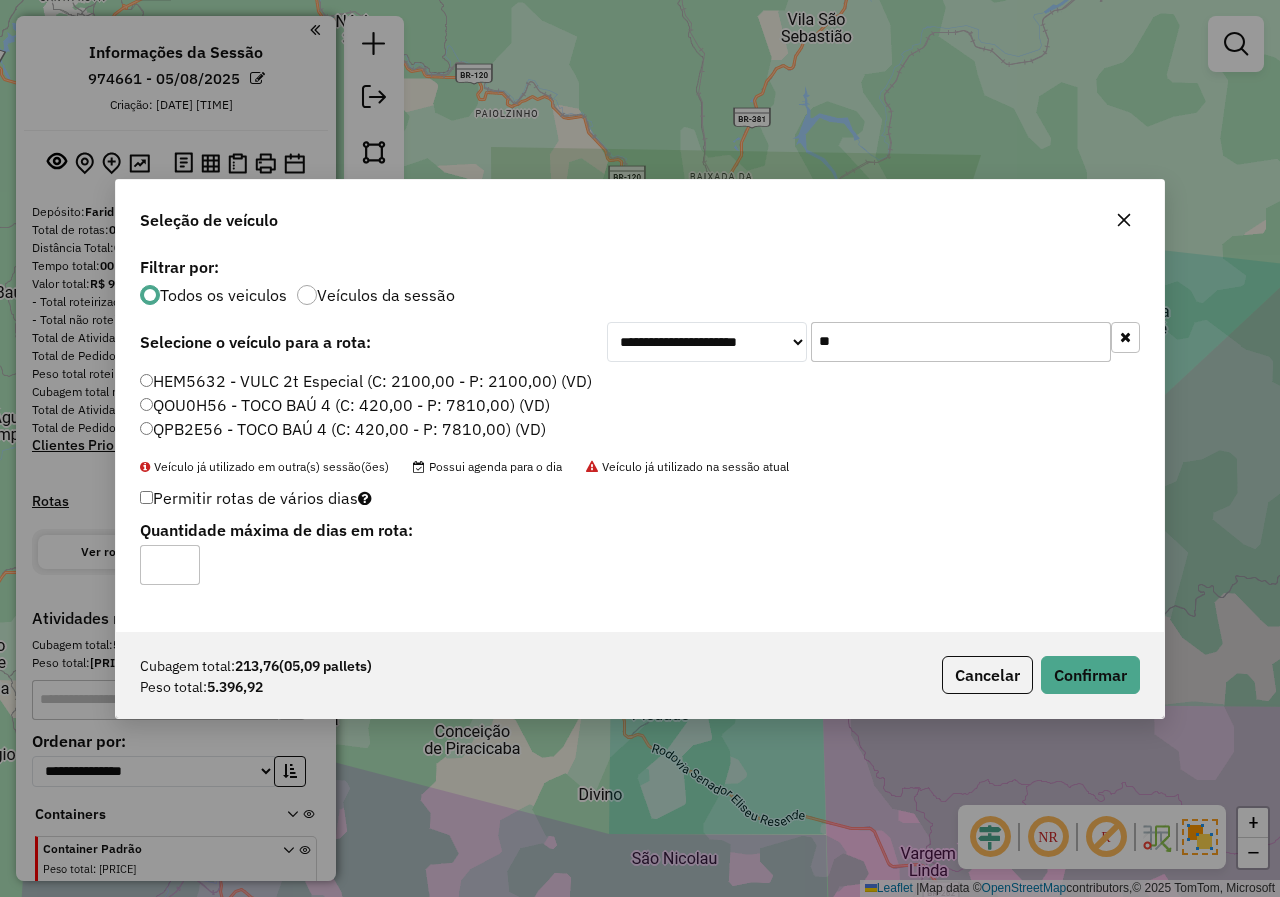 click on "Cubagem total:  213,76   (05,09 pallets)  Peso total: 5.396,92  Cancelar   Confirmar" 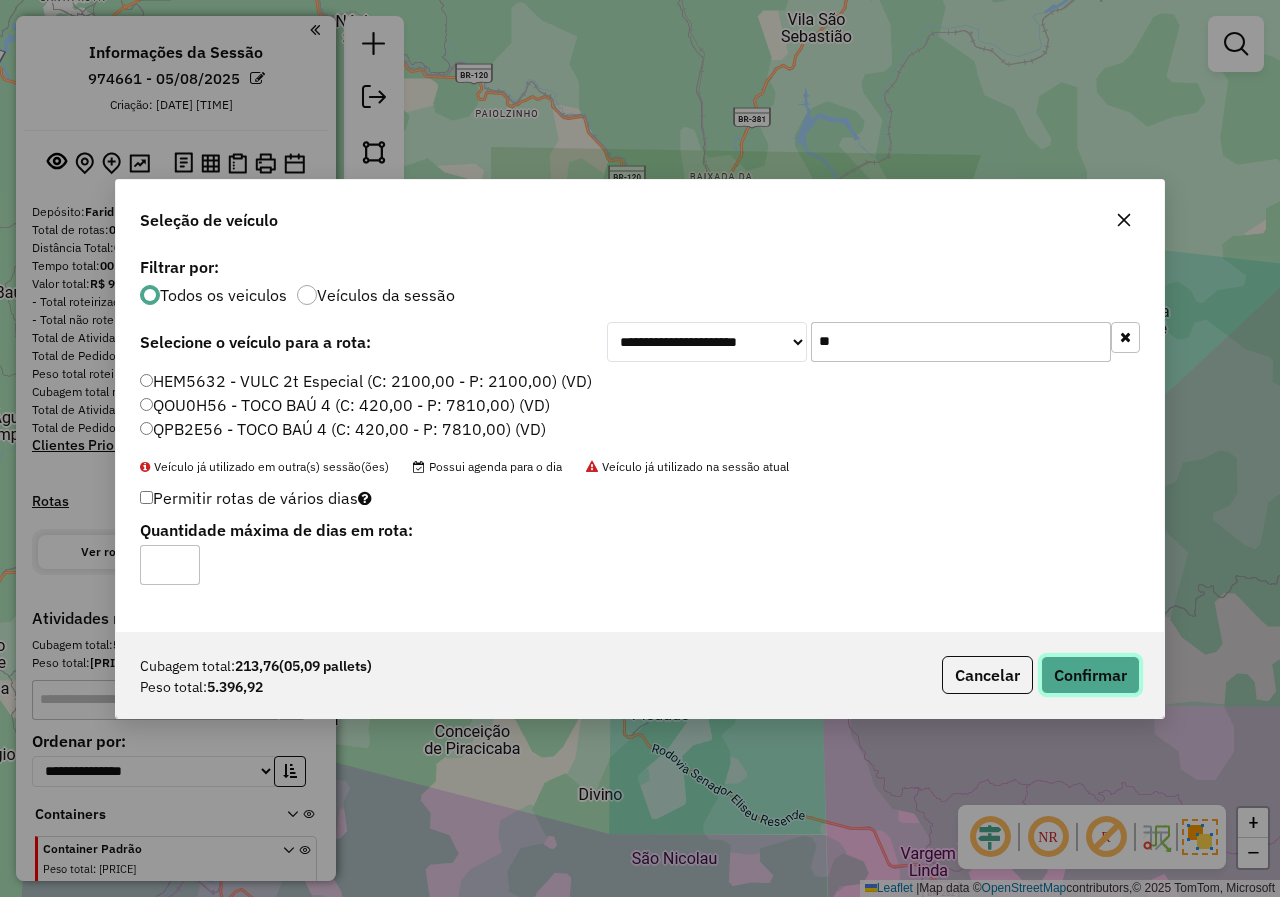 click on "Confirmar" 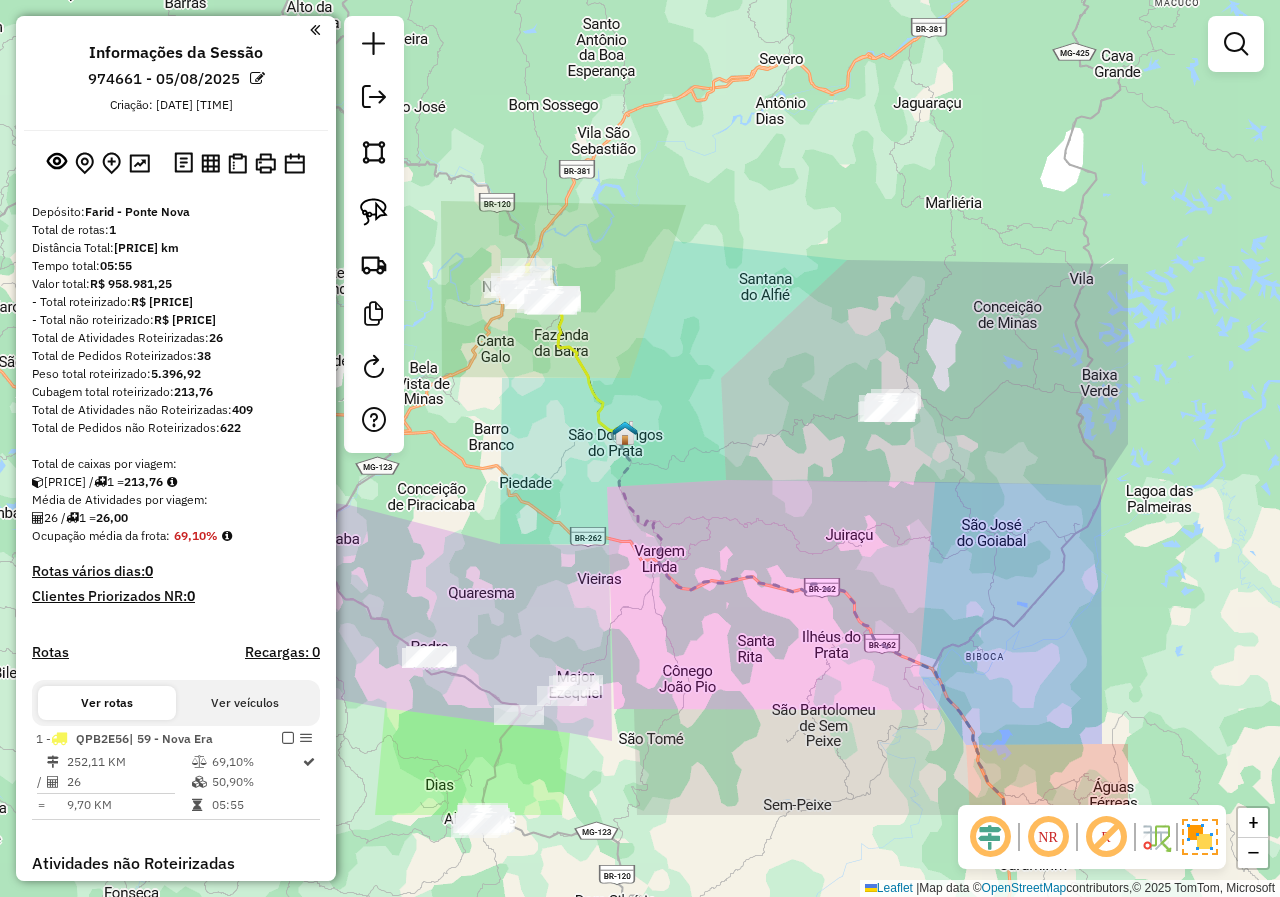 drag, startPoint x: 960, startPoint y: 642, endPoint x: 680, endPoint y: 471, distance: 328.08688 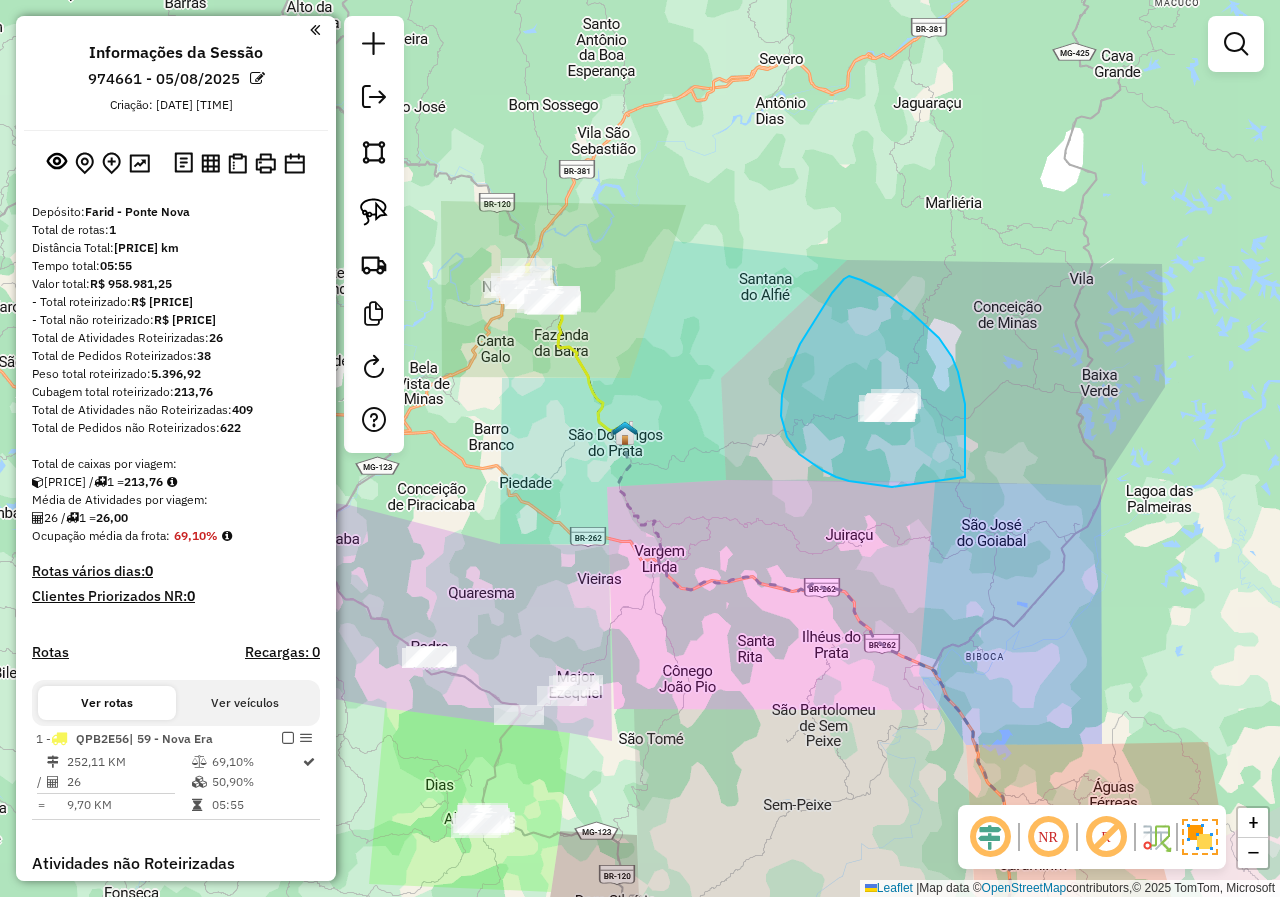 drag, startPoint x: 965, startPoint y: 477, endPoint x: 960, endPoint y: 487, distance: 11.18034 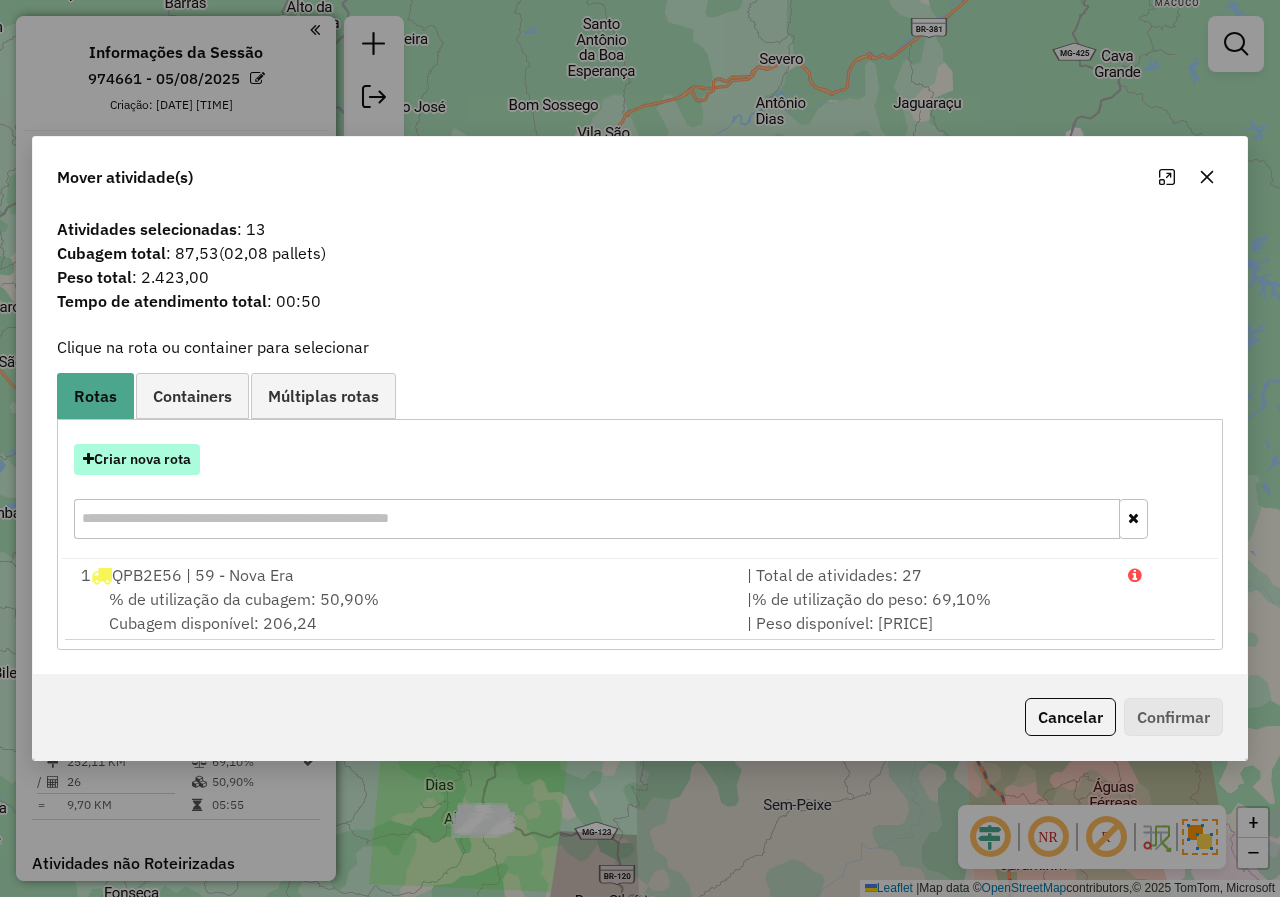 click on "Criar nova rota" at bounding box center (137, 459) 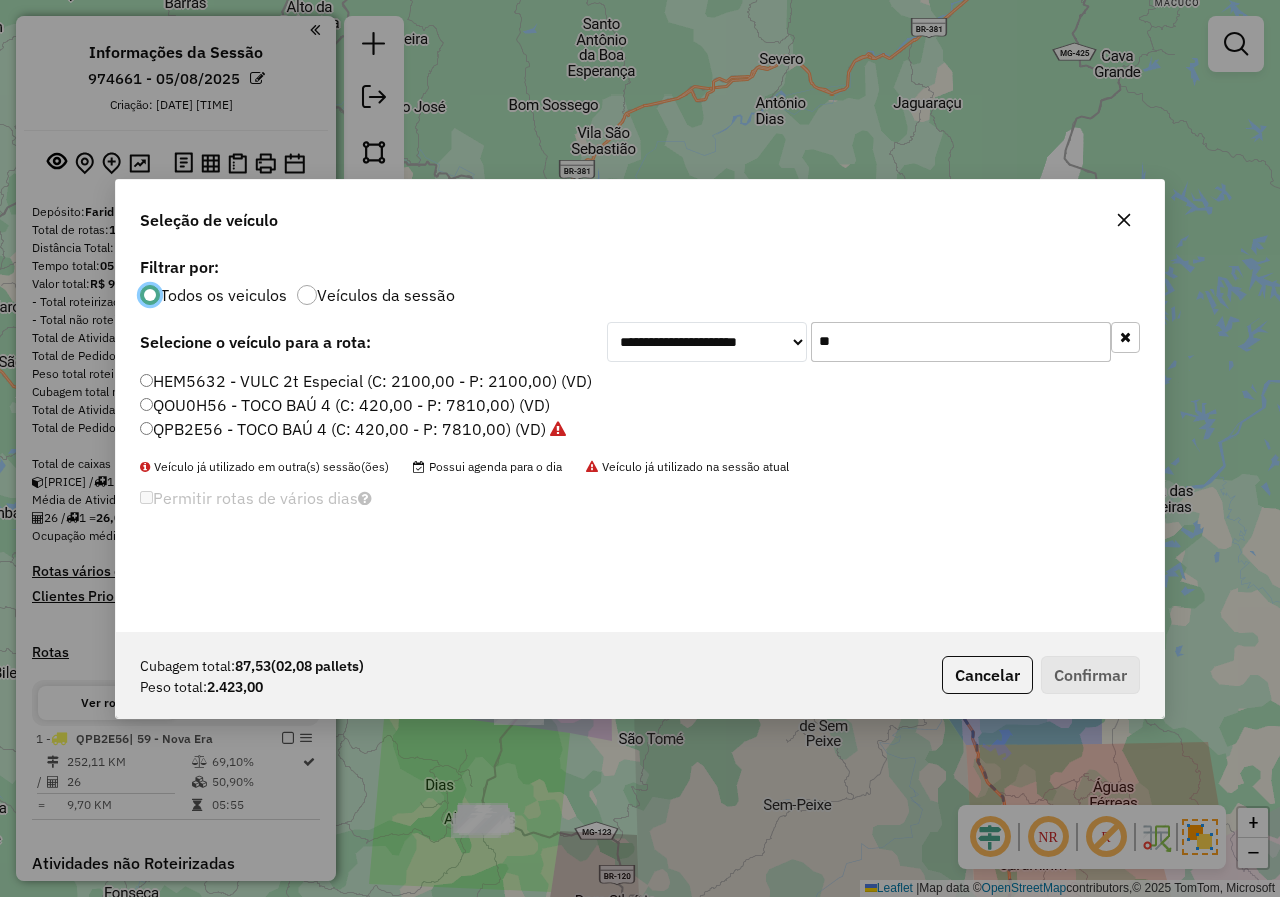scroll, scrollTop: 11, scrollLeft: 6, axis: both 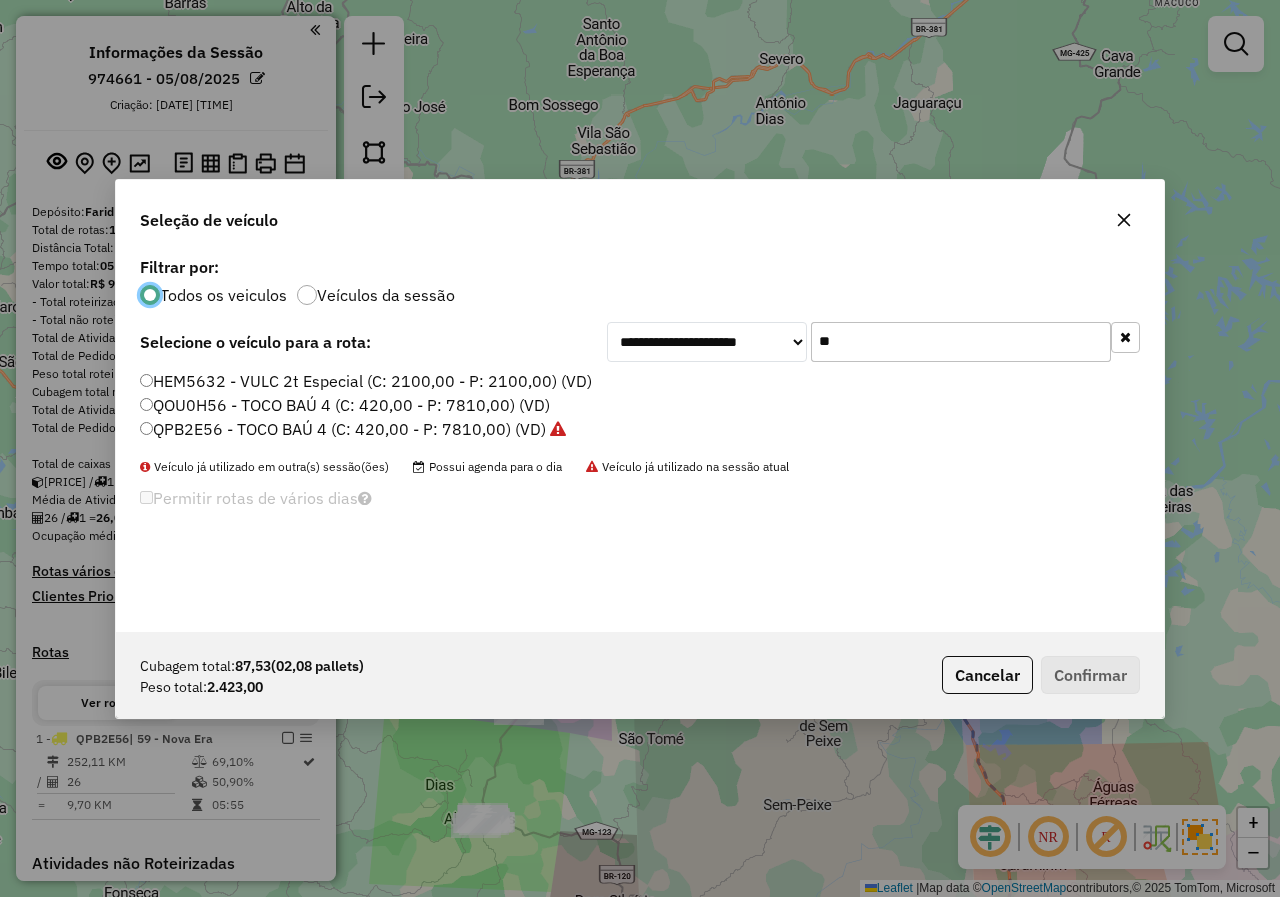 drag, startPoint x: 891, startPoint y: 349, endPoint x: 792, endPoint y: 347, distance: 99.0202 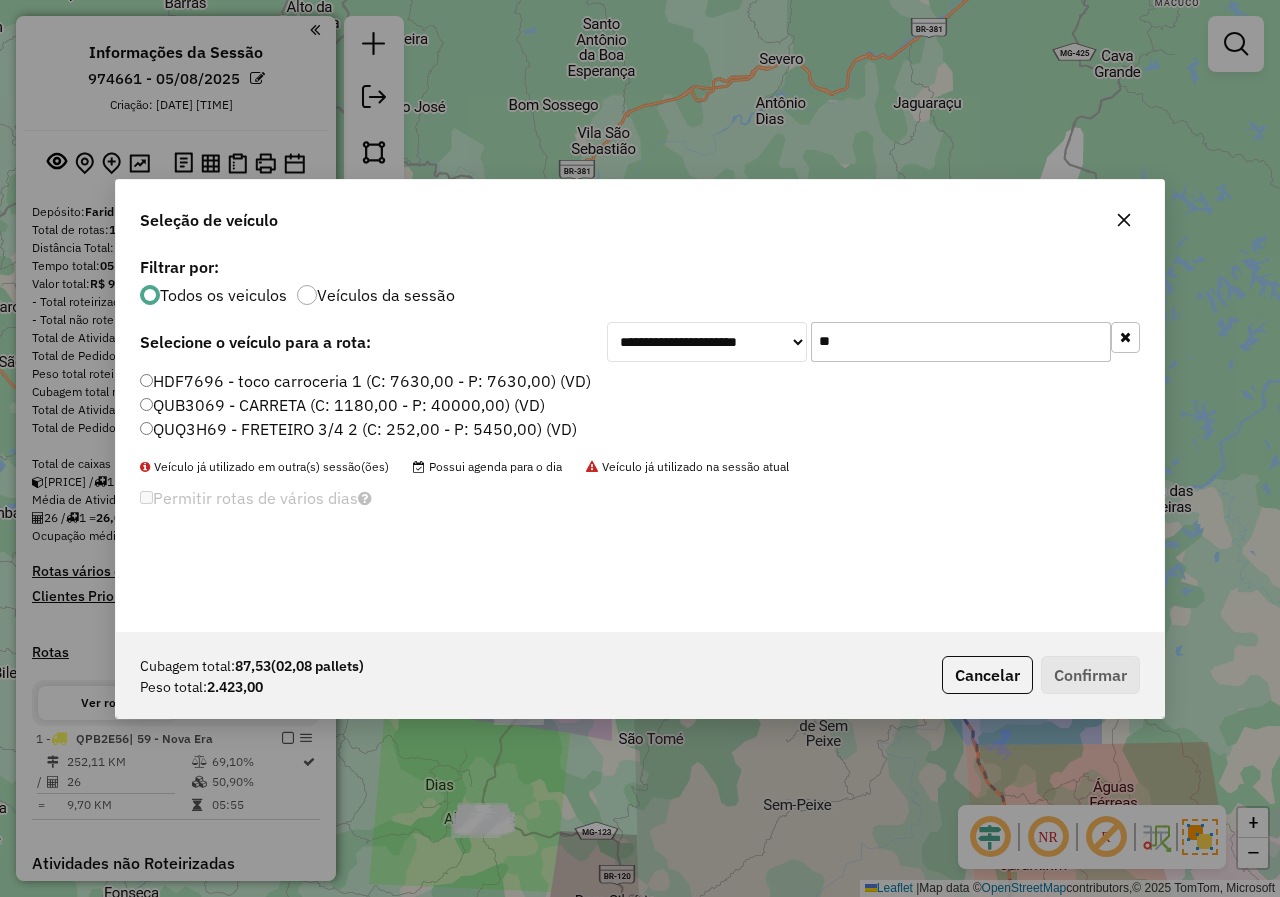 type on "**" 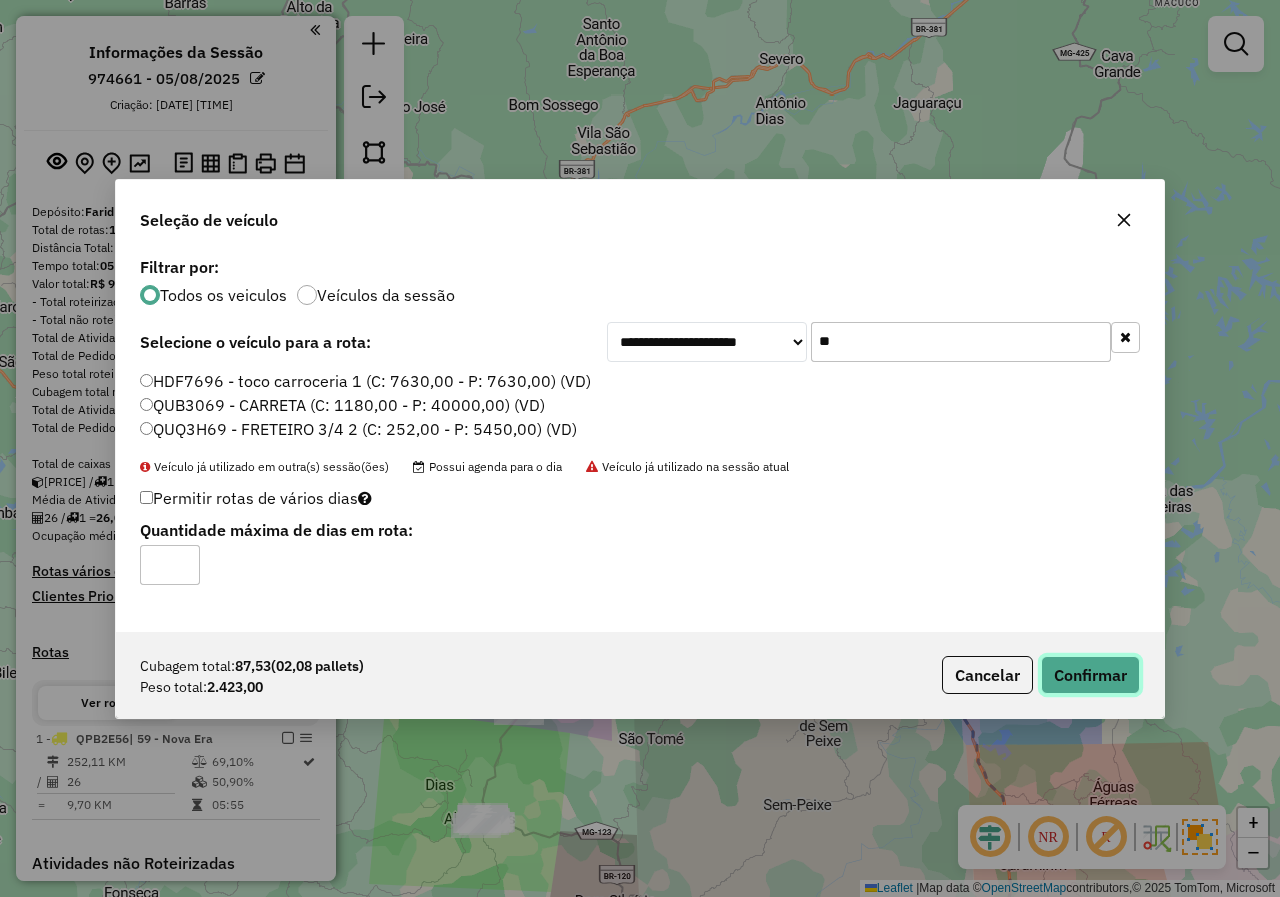 click on "Confirmar" 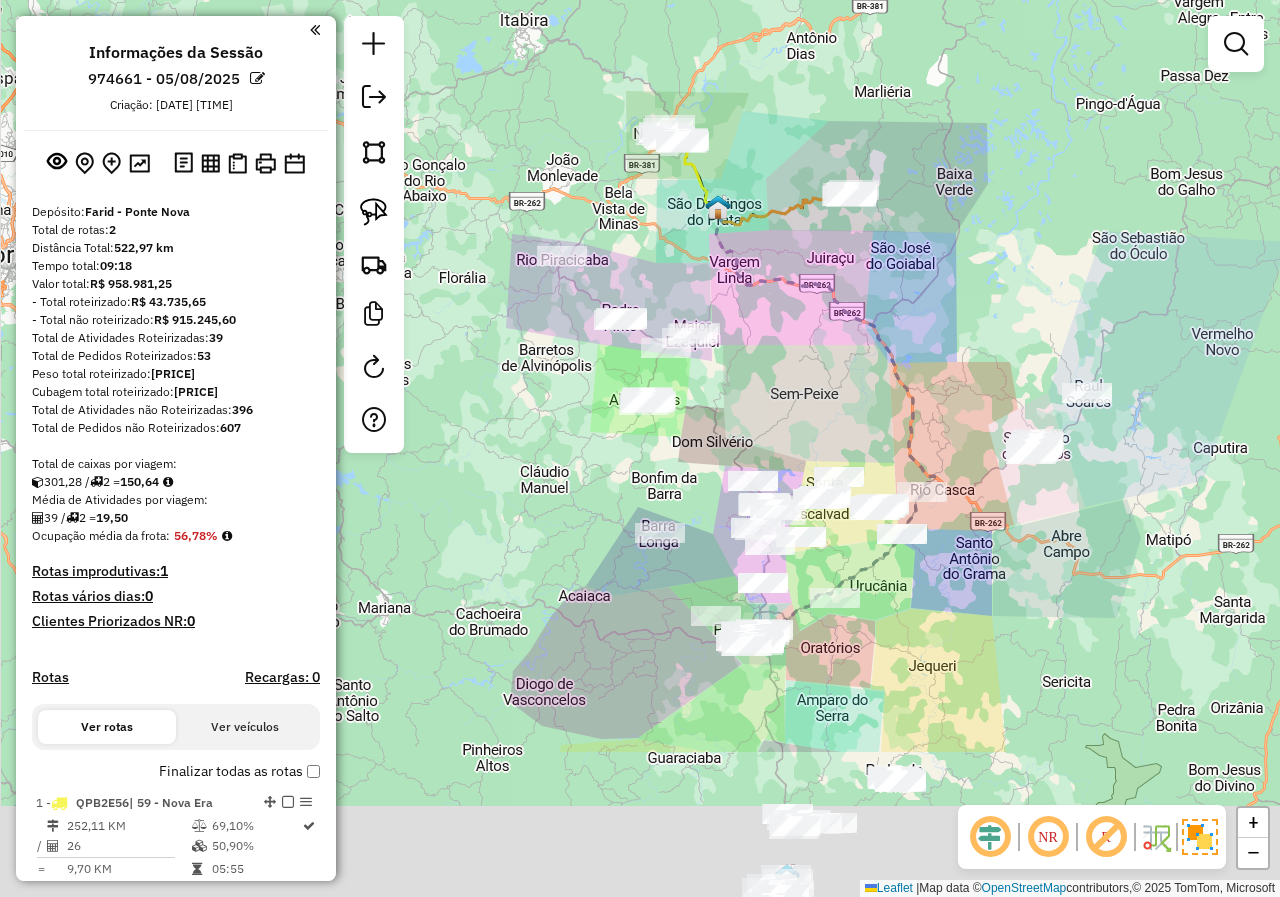 drag, startPoint x: 750, startPoint y: 633, endPoint x: 755, endPoint y: 373, distance: 260.04807 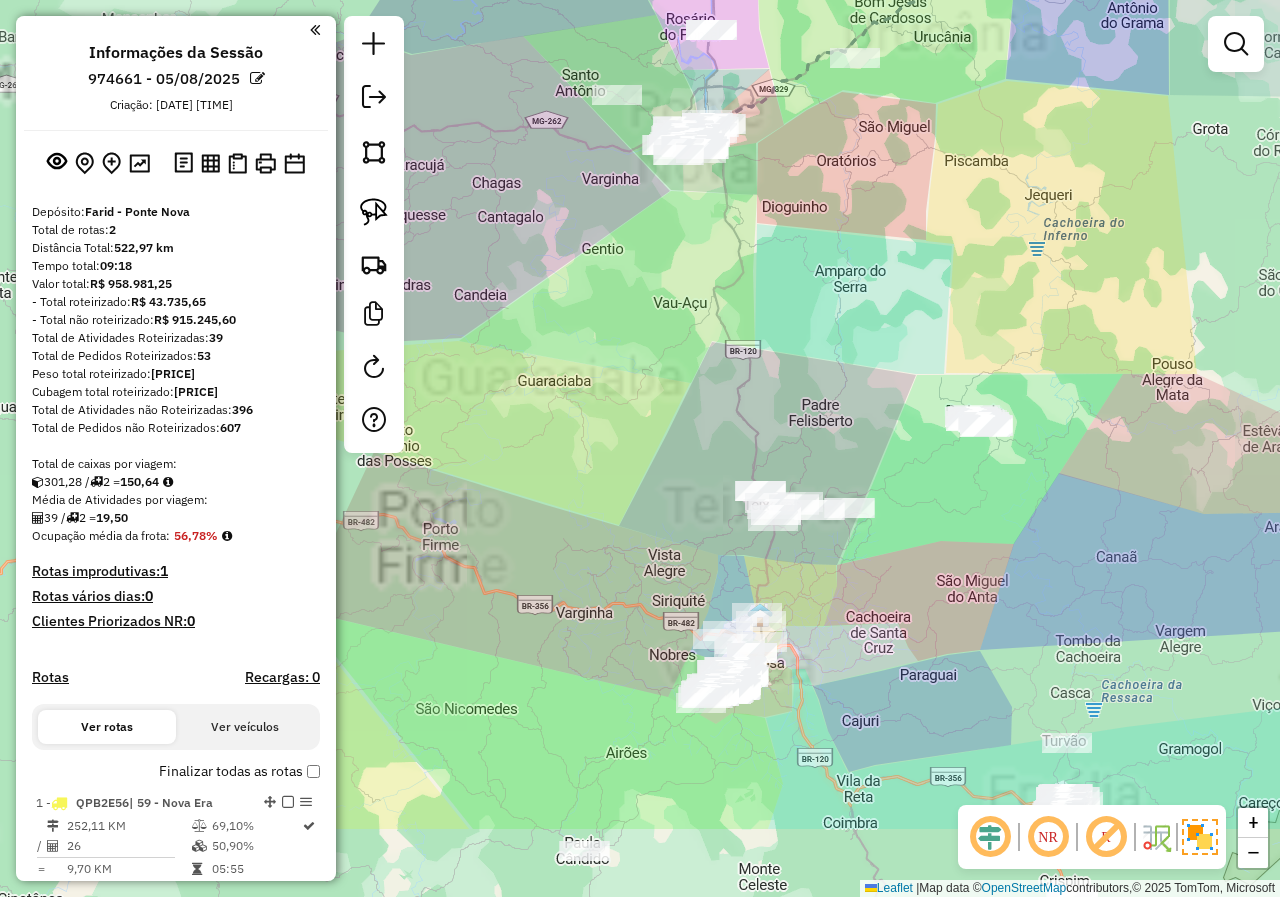 drag, startPoint x: 763, startPoint y: 599, endPoint x: 733, endPoint y: 426, distance: 175.5819 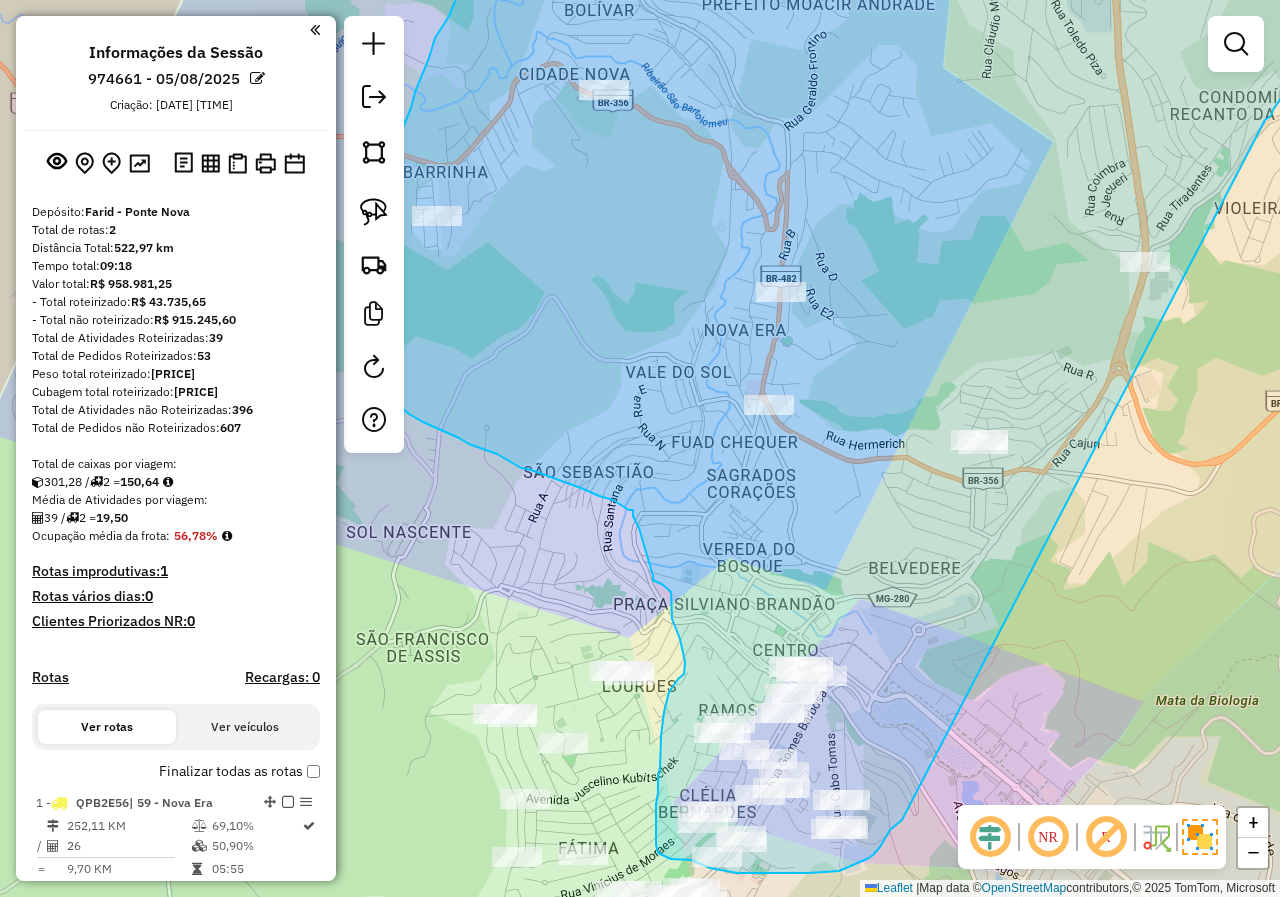 drag, startPoint x: 962, startPoint y: 292, endPoint x: 913, endPoint y: 804, distance: 514.33936 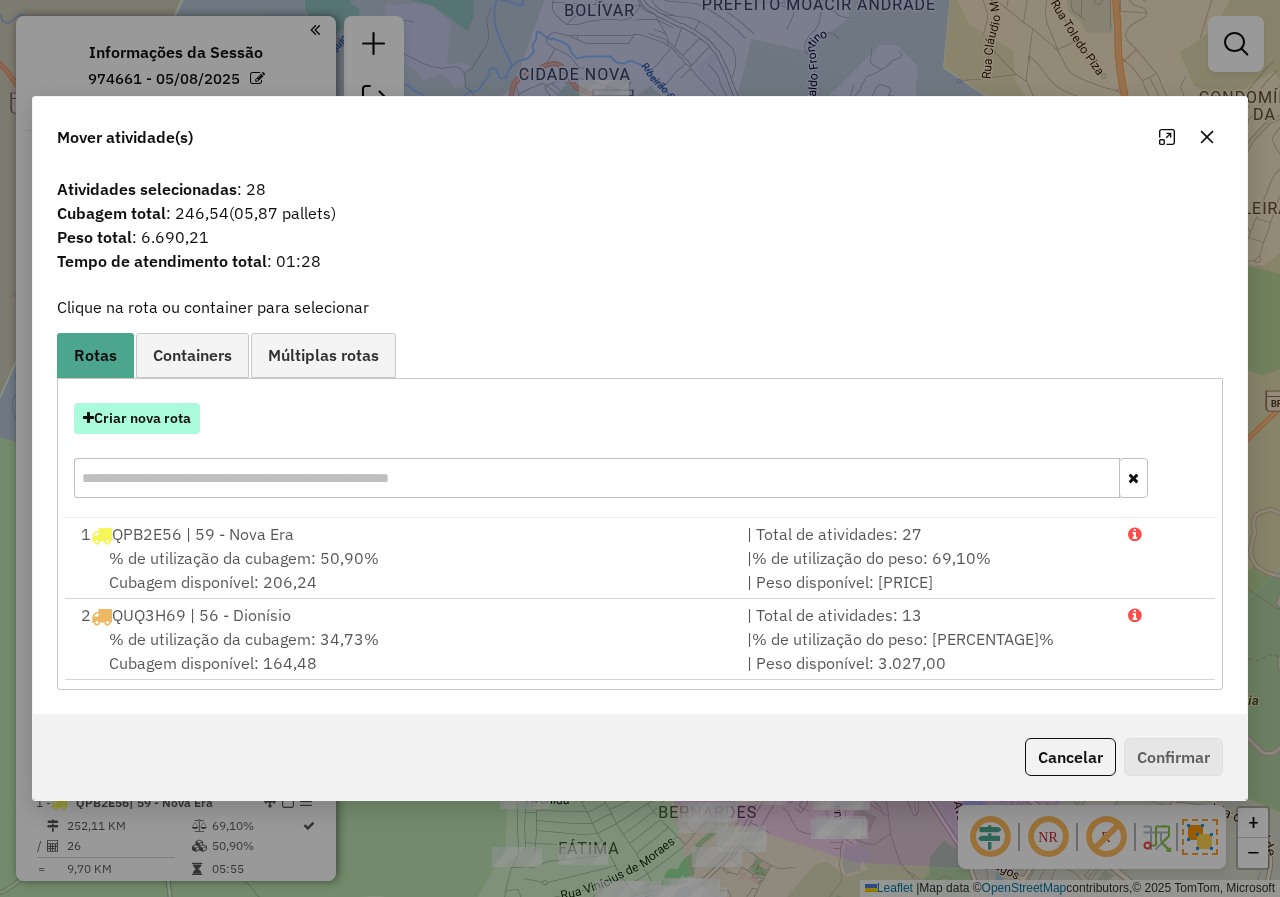 click on "Criar nova rota" at bounding box center (137, 418) 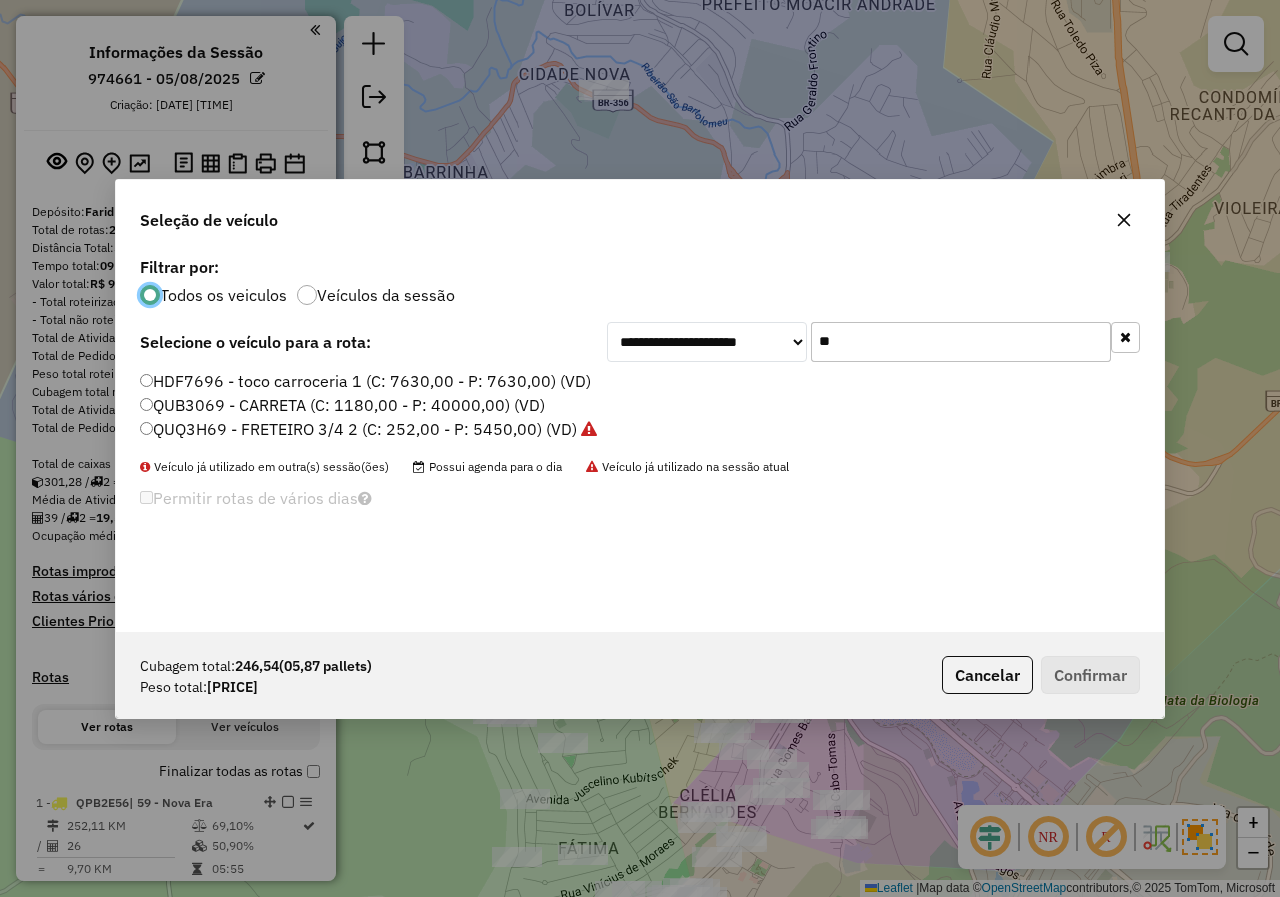 scroll, scrollTop: 11, scrollLeft: 6, axis: both 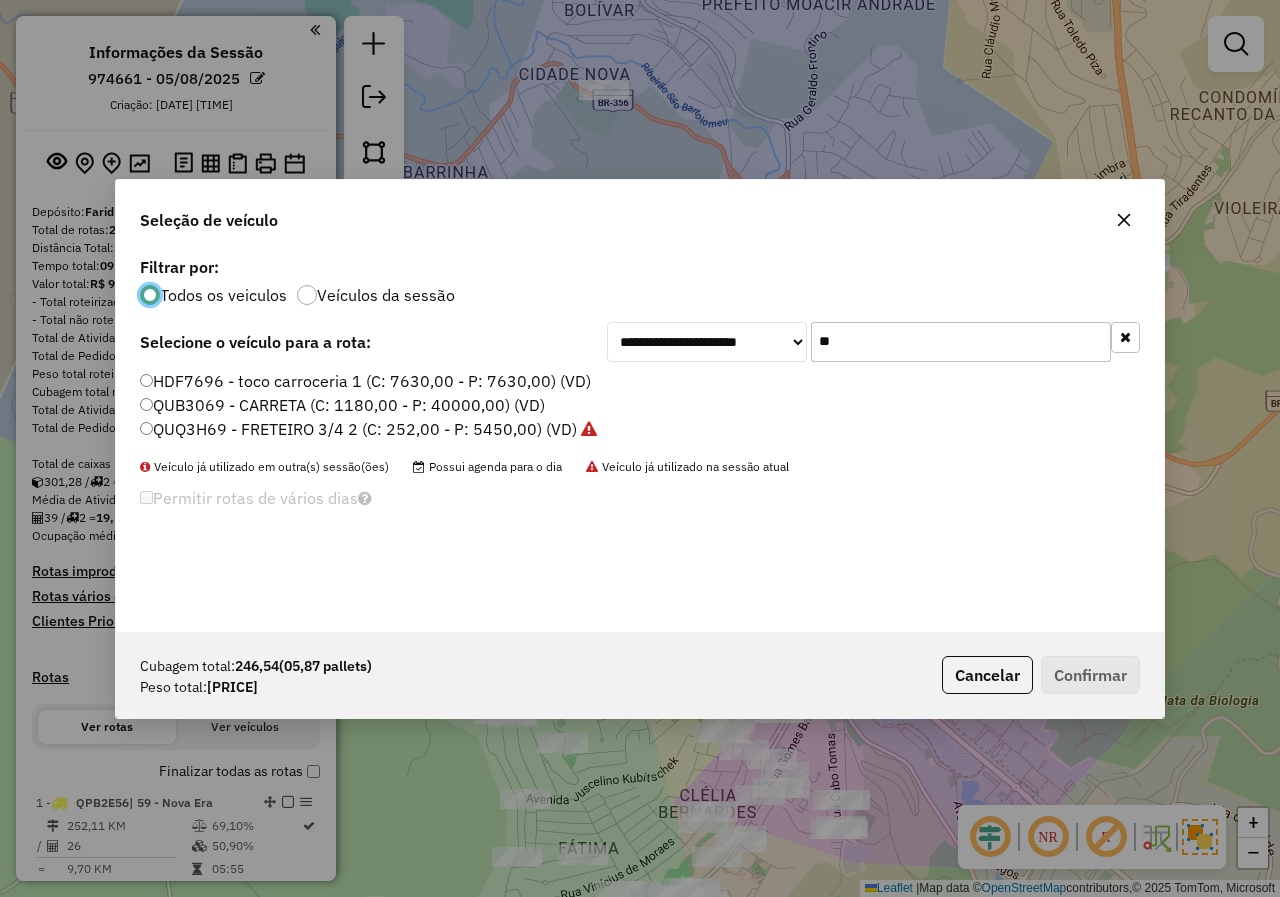 drag, startPoint x: 931, startPoint y: 346, endPoint x: 689, endPoint y: 346, distance: 242 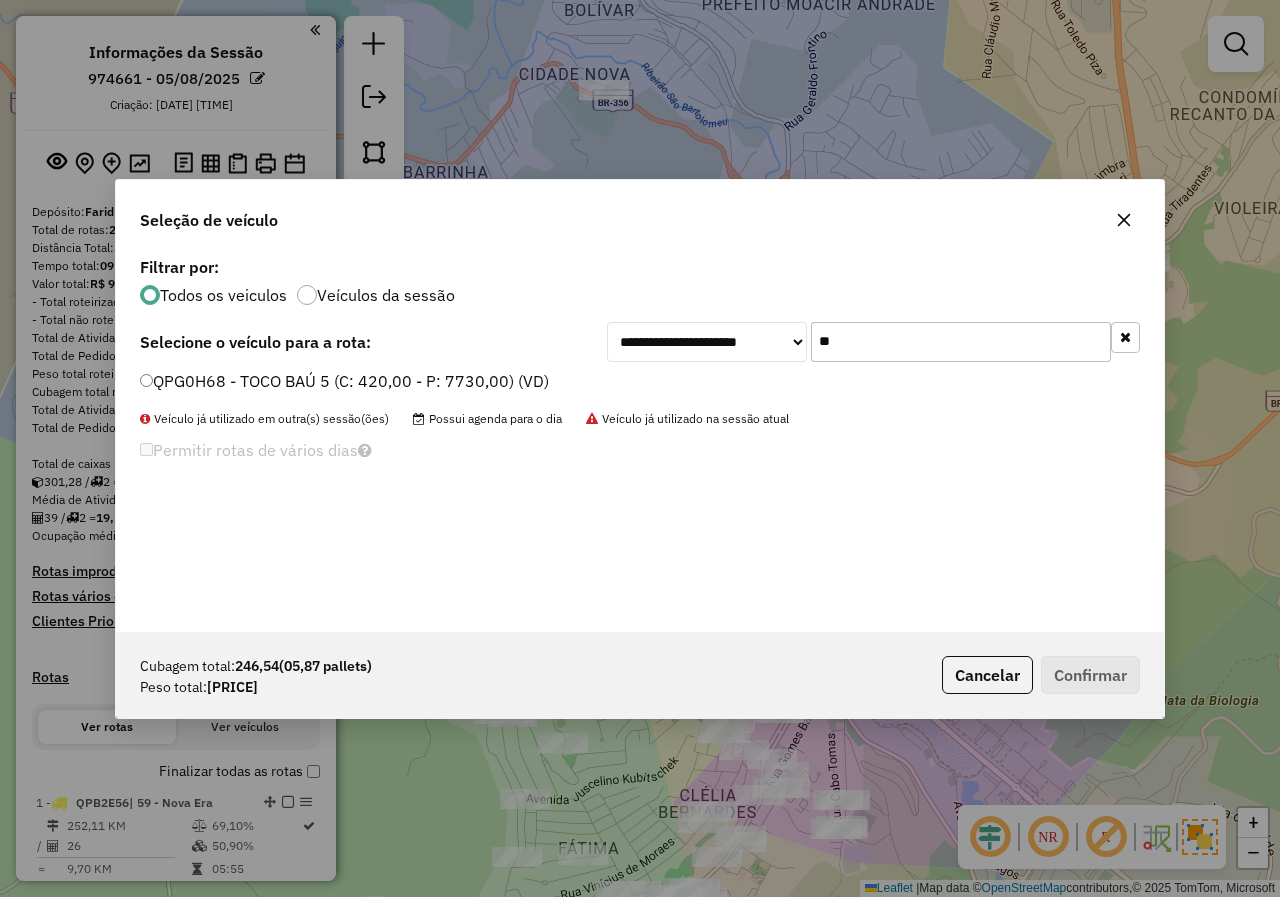 type on "**" 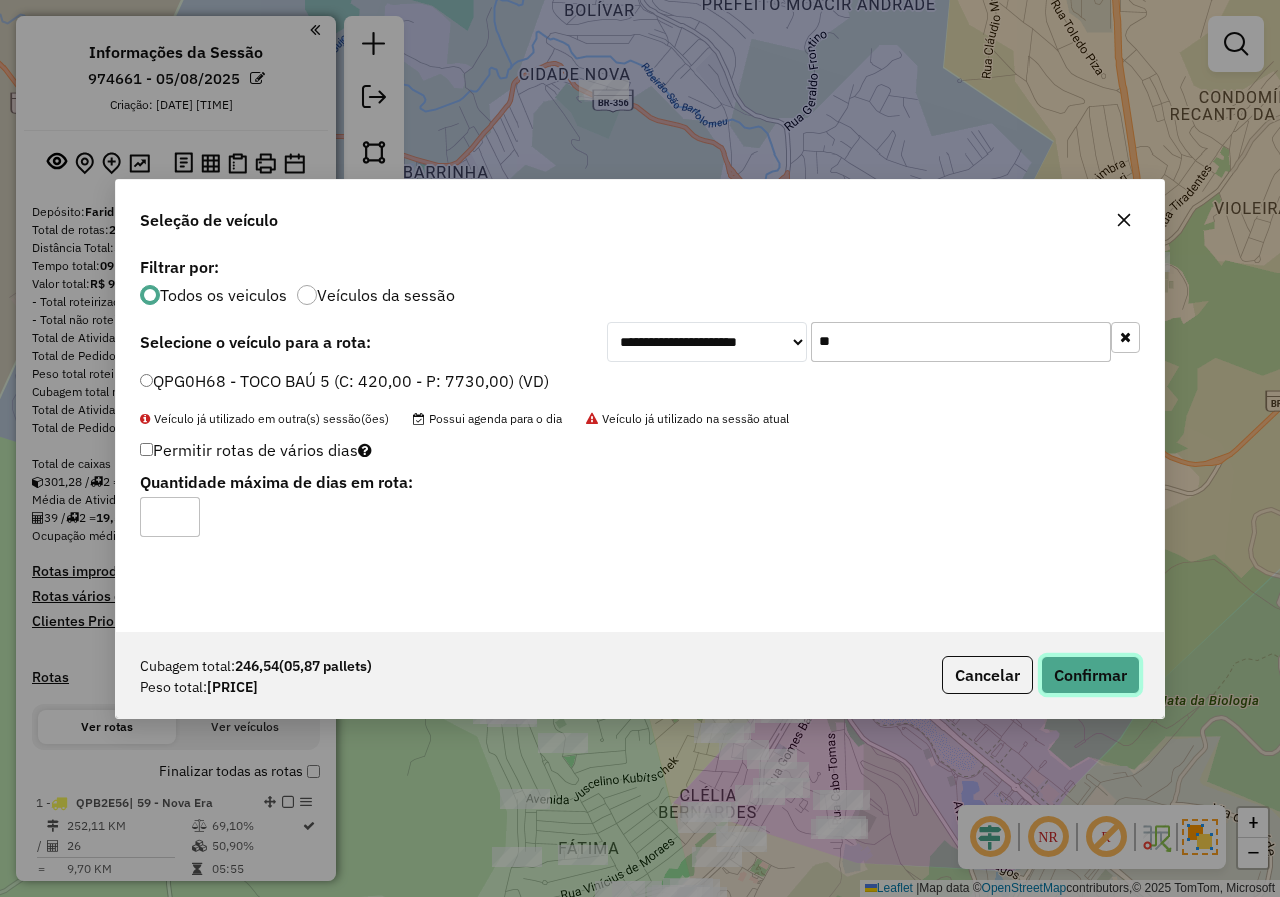 click on "Confirmar" 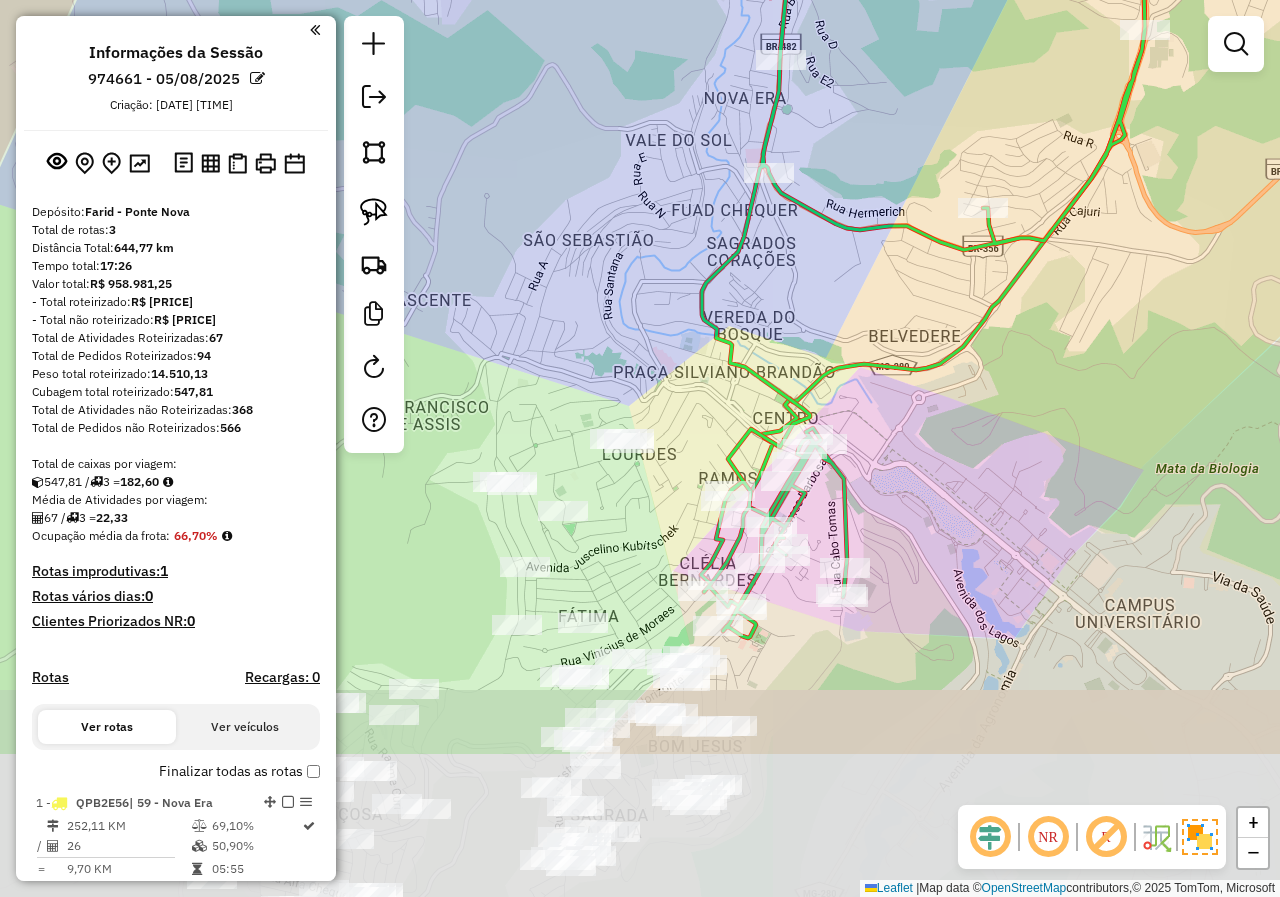 drag, startPoint x: 659, startPoint y: 540, endPoint x: 659, endPoint y: 275, distance: 265 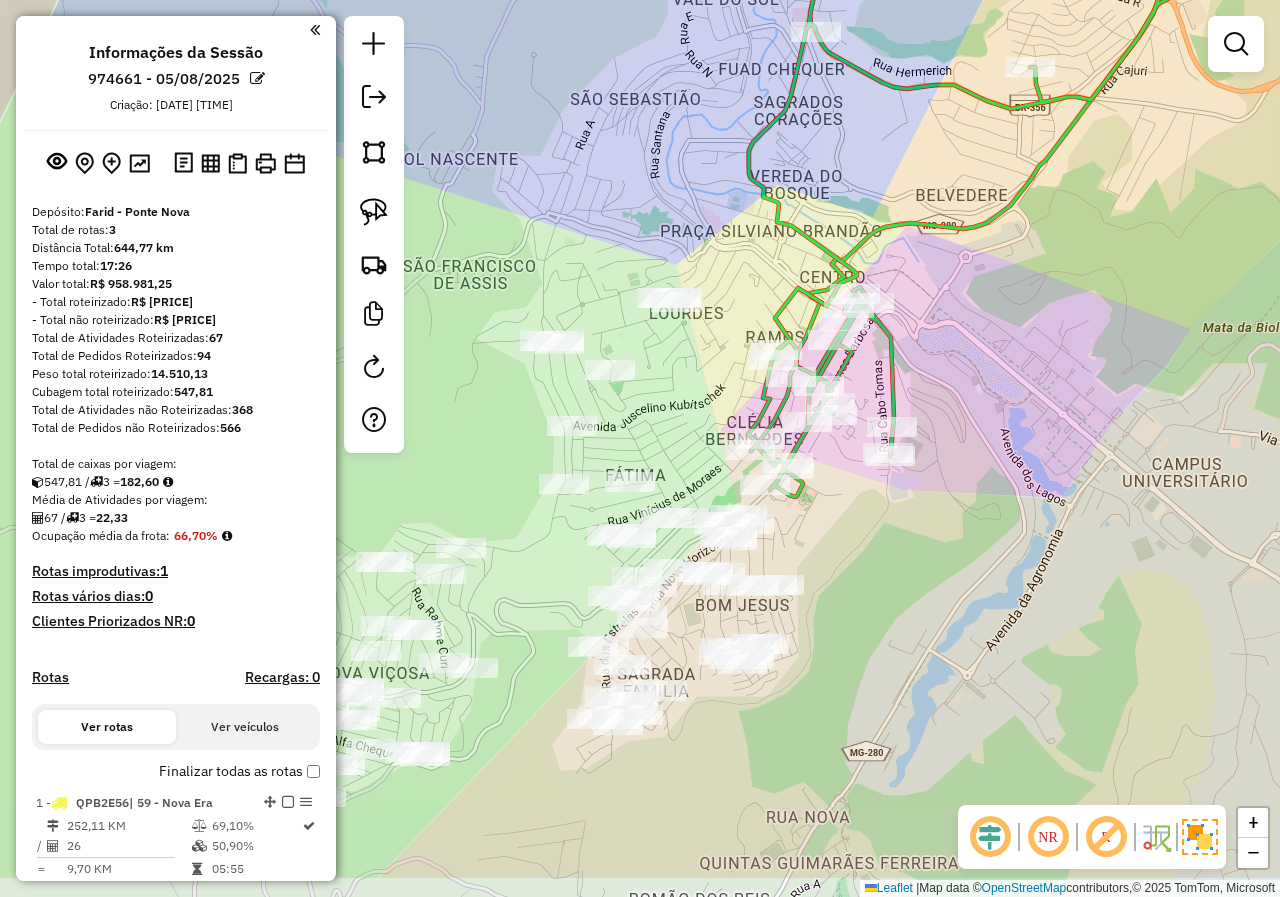 drag, startPoint x: 645, startPoint y: 532, endPoint x: 693, endPoint y: 423, distance: 119.1008 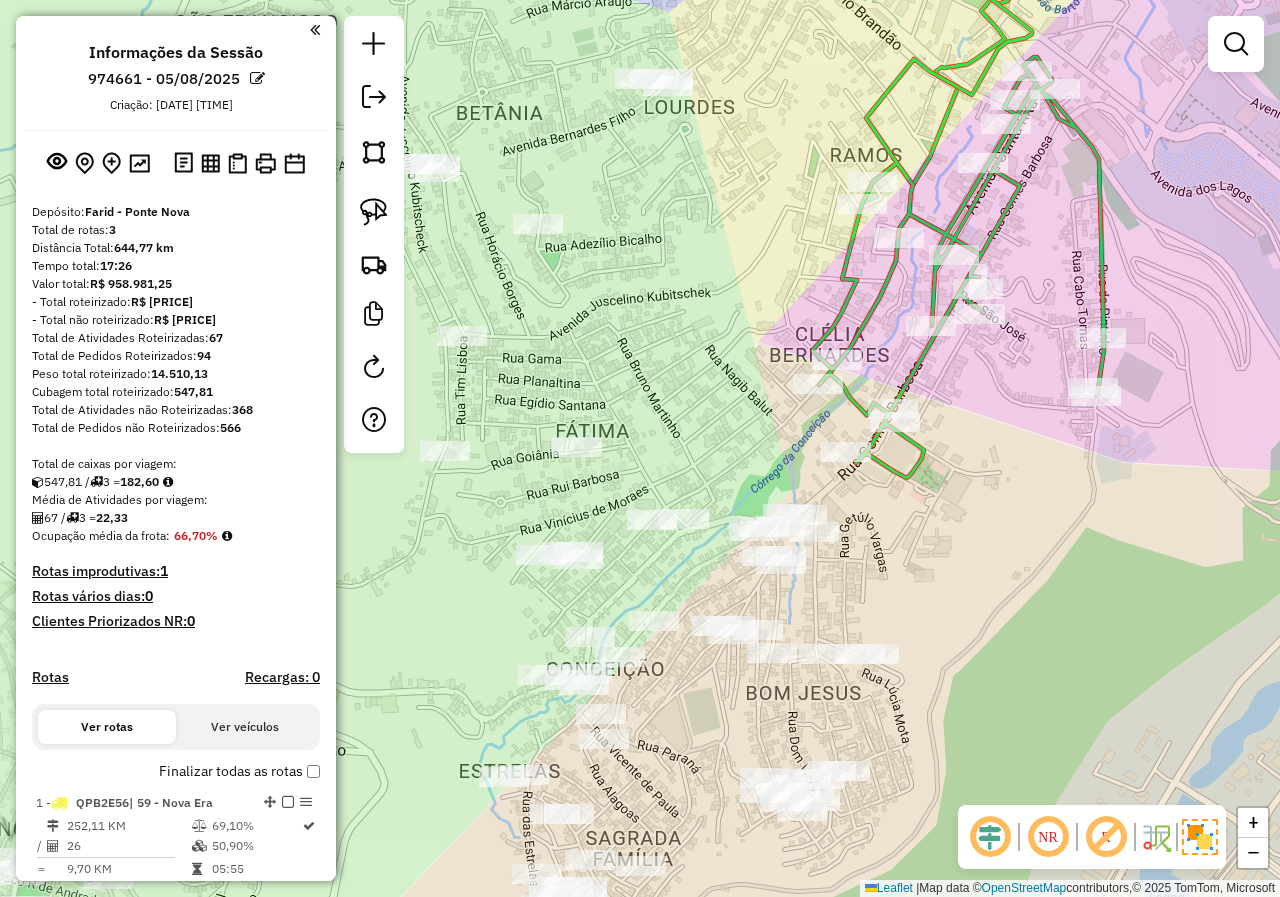 drag, startPoint x: 691, startPoint y: 478, endPoint x: 727, endPoint y: 325, distance: 157.17824 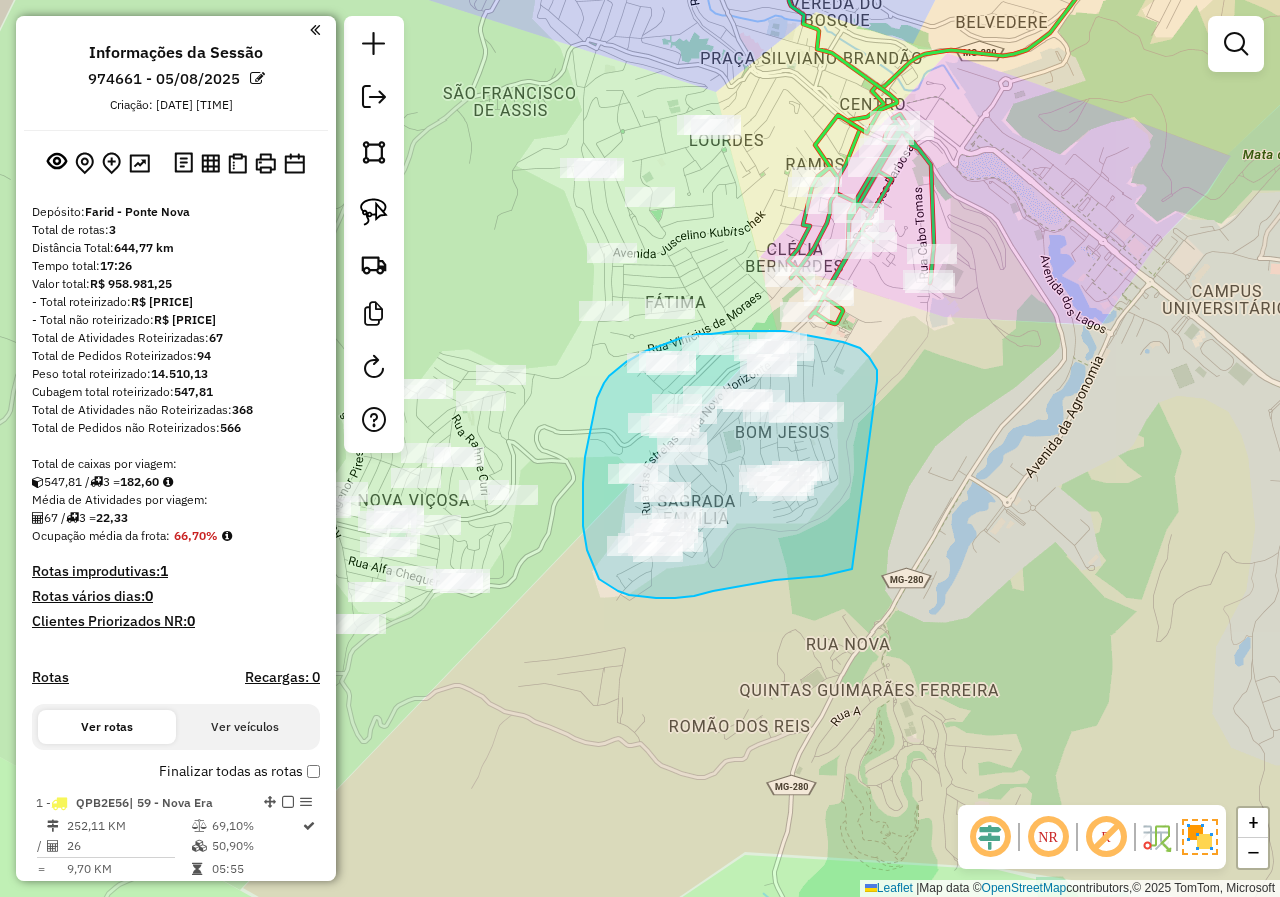 drag, startPoint x: 877, startPoint y: 381, endPoint x: 857, endPoint y: 569, distance: 189.06084 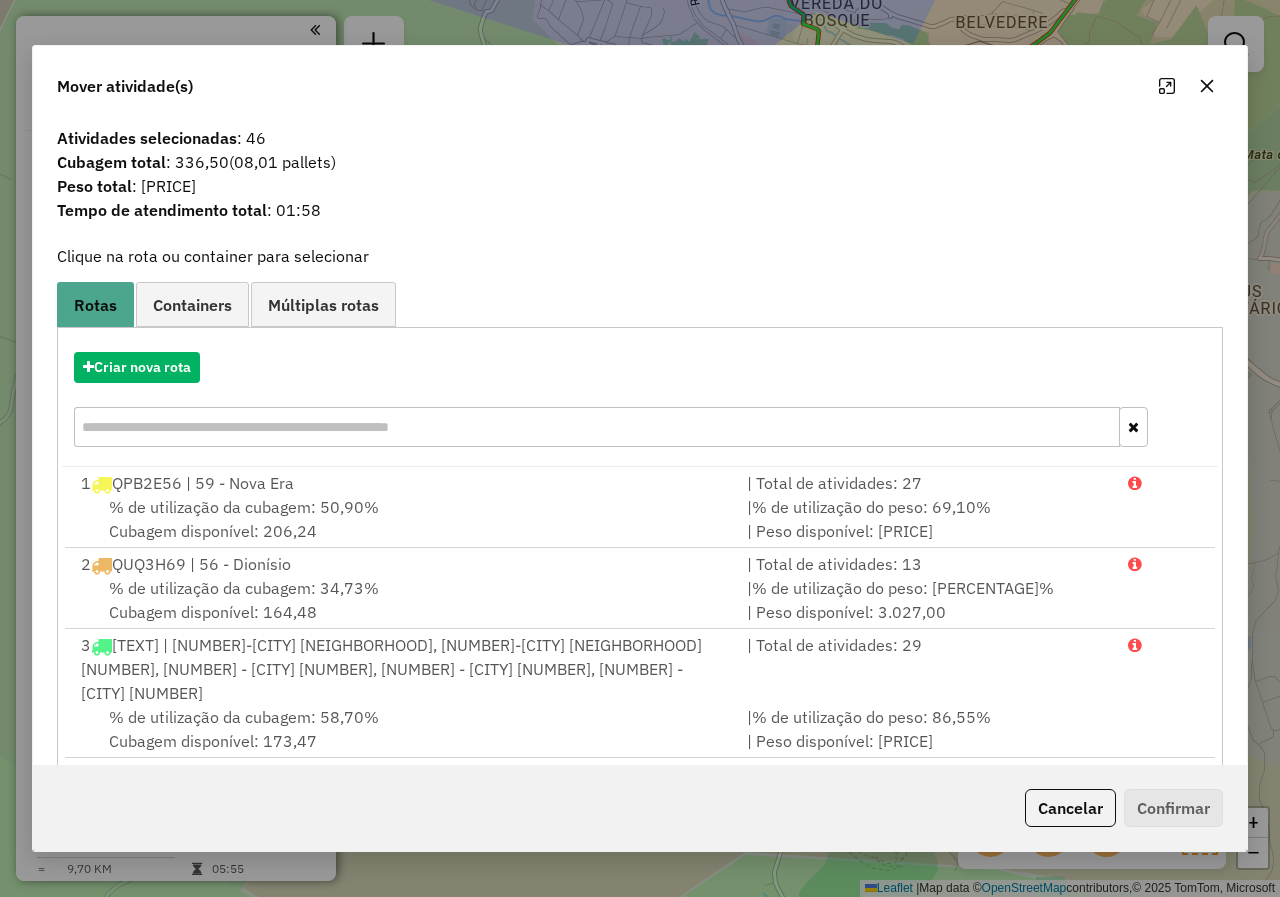 click 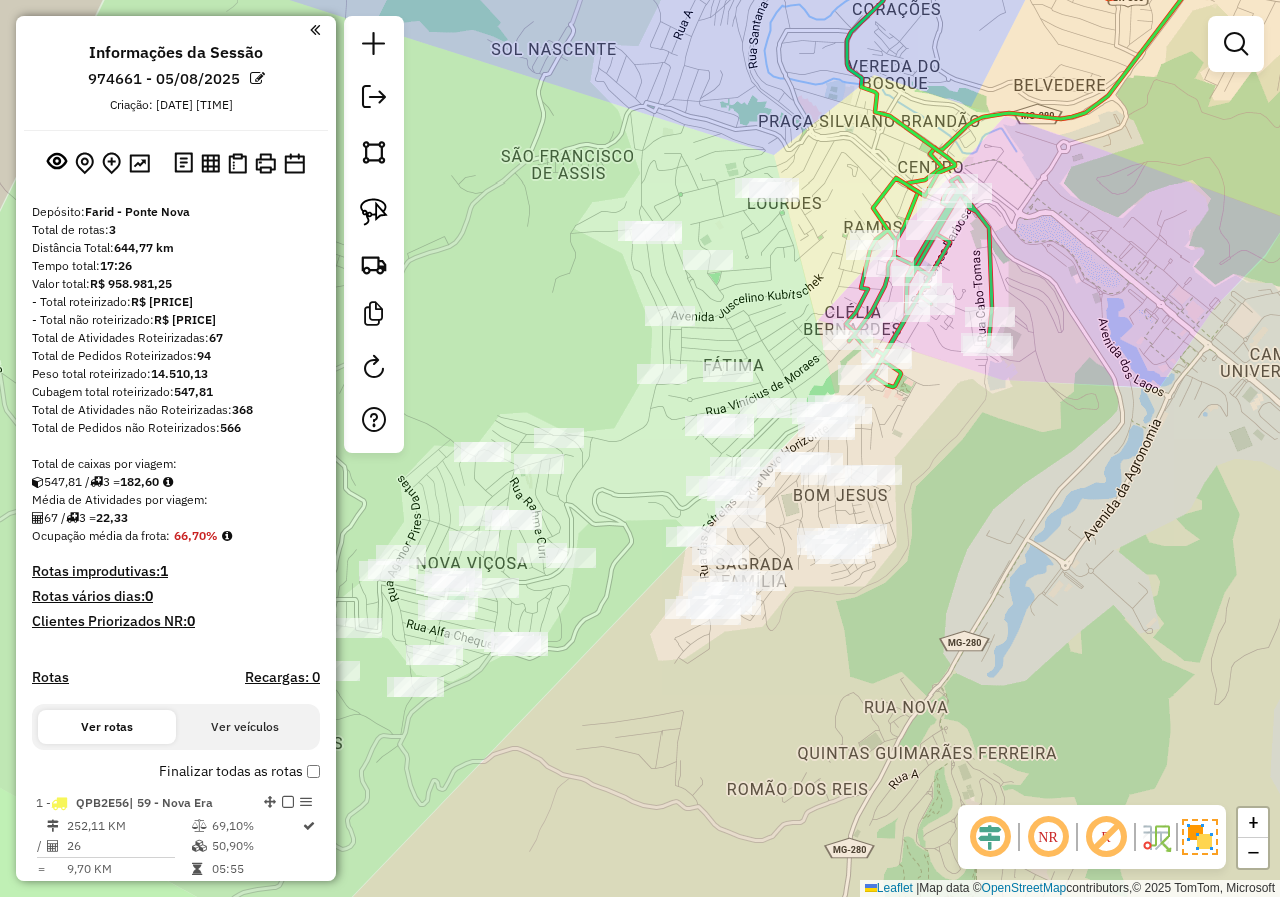 drag, startPoint x: 715, startPoint y: 231, endPoint x: 796, endPoint y: 303, distance: 108.37435 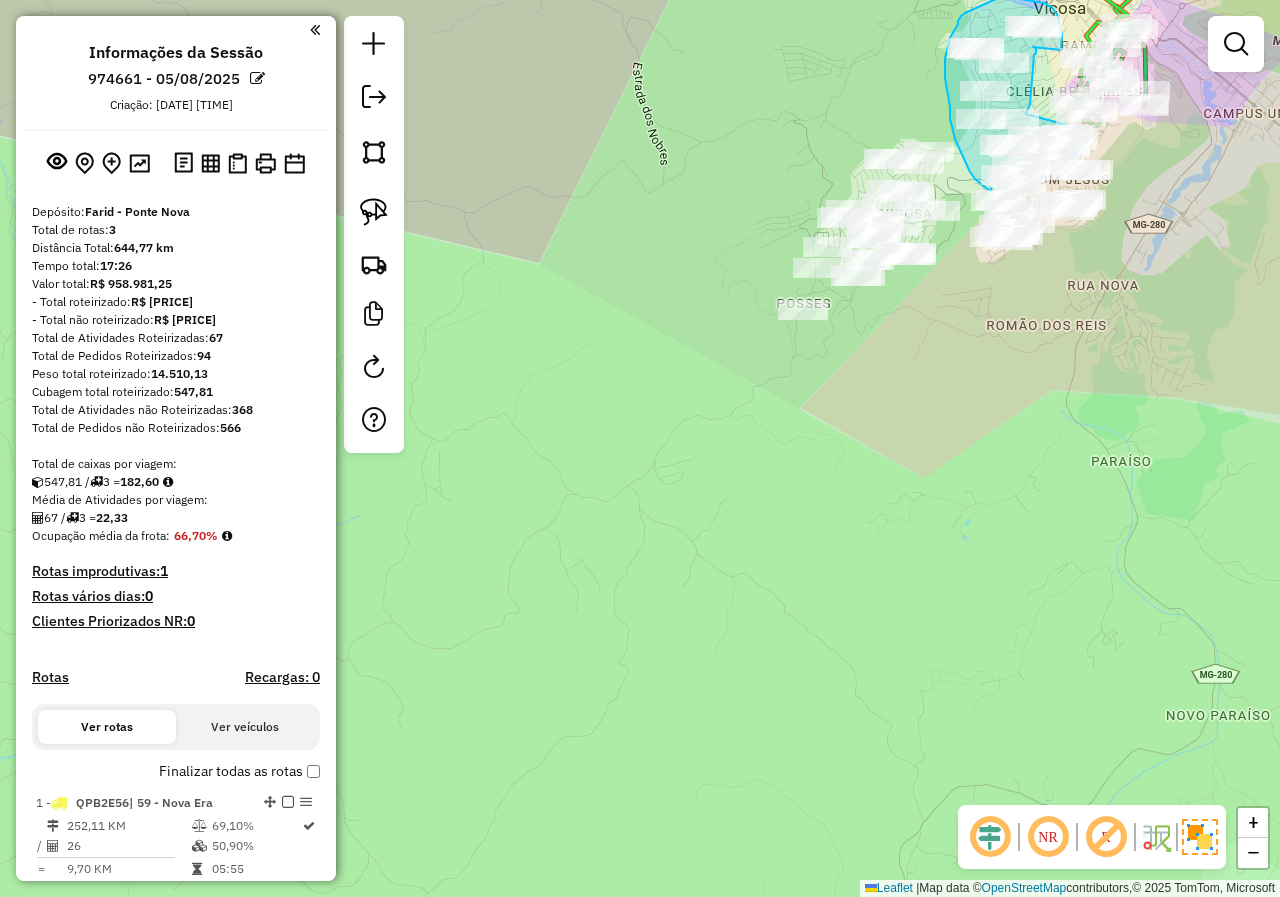 drag, startPoint x: 847, startPoint y: 244, endPoint x: 1033, endPoint y: 47, distance: 270.93356 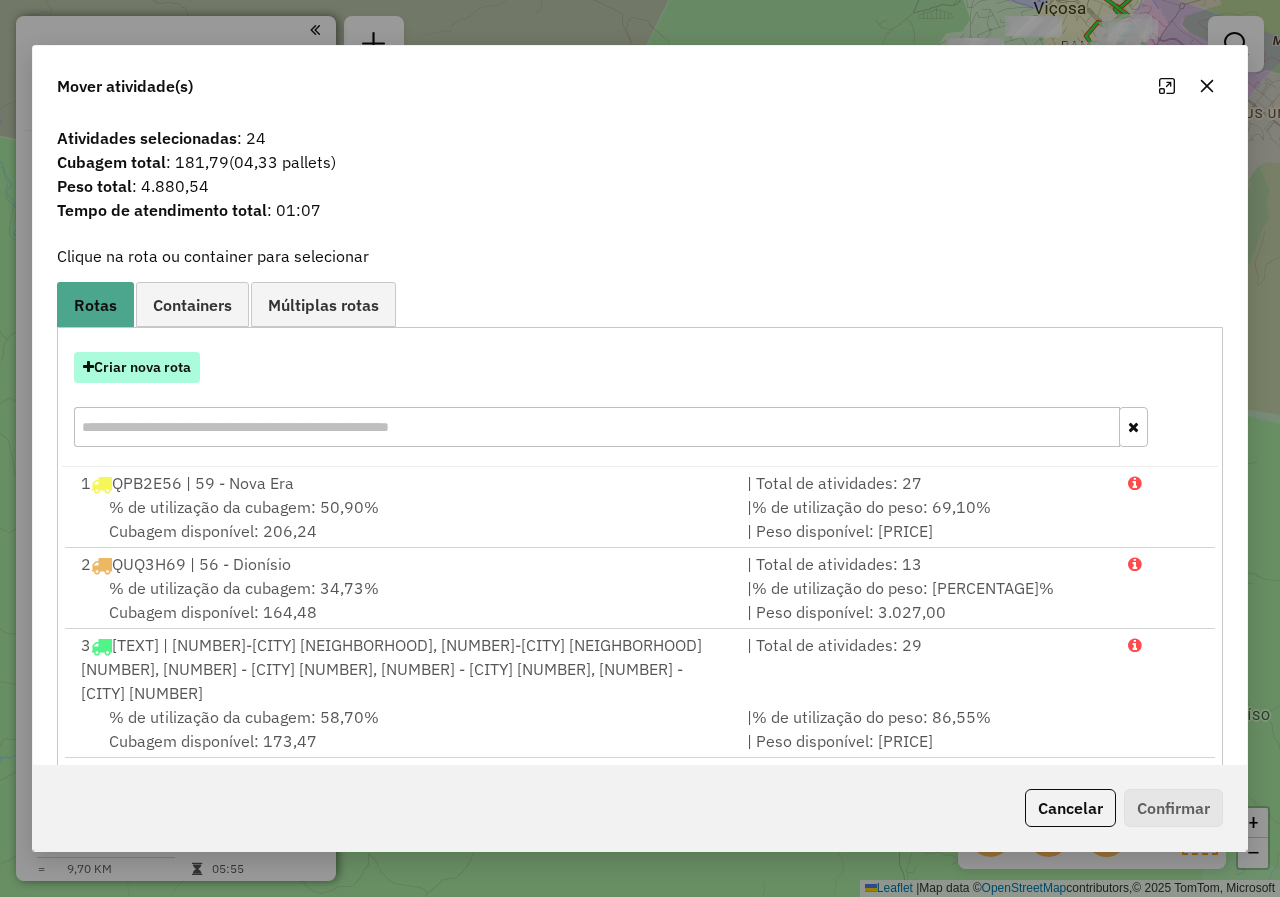 click on "Criar nova rota" at bounding box center (137, 367) 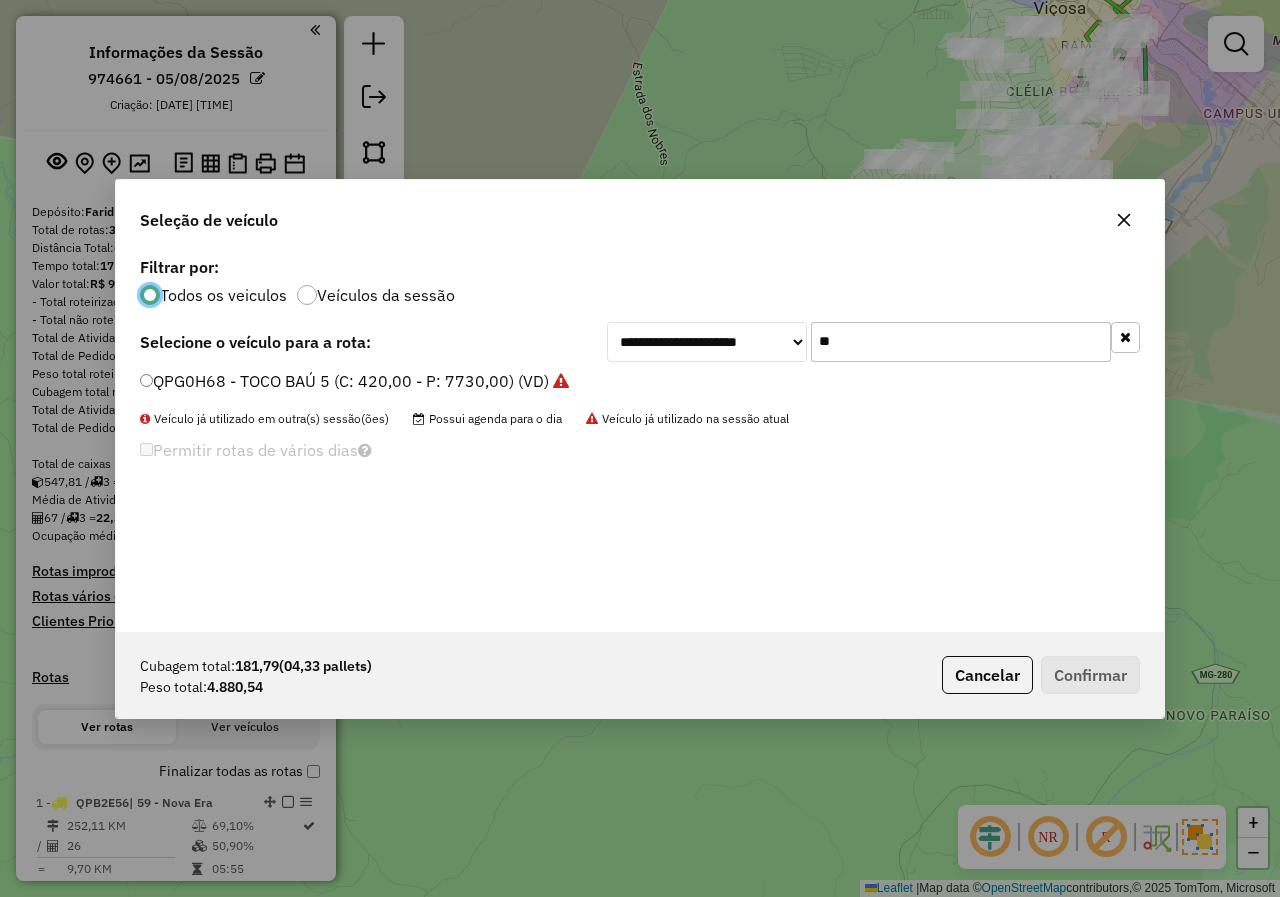scroll, scrollTop: 11, scrollLeft: 6, axis: both 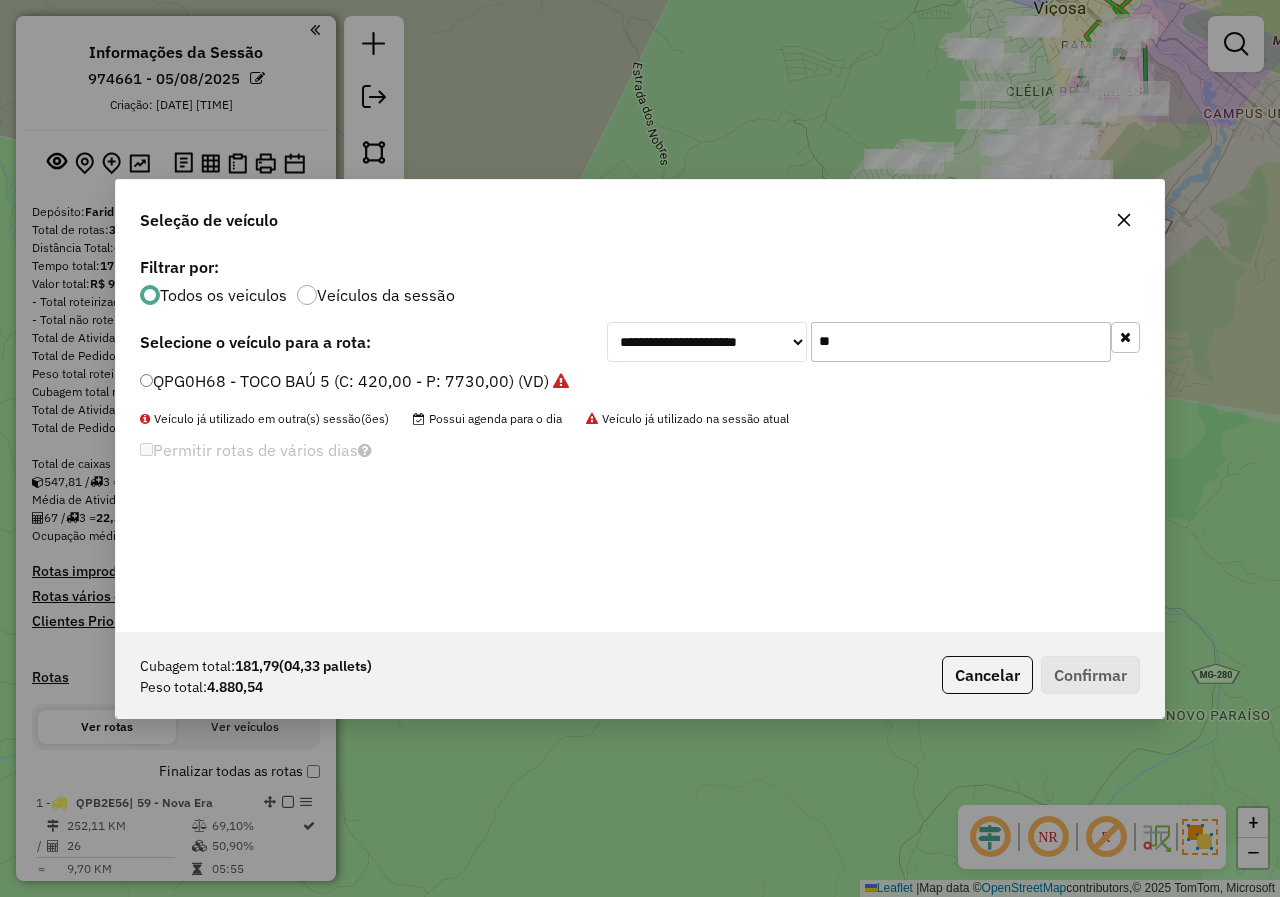 drag, startPoint x: 982, startPoint y: 339, endPoint x: 660, endPoint y: 308, distance: 323.4888 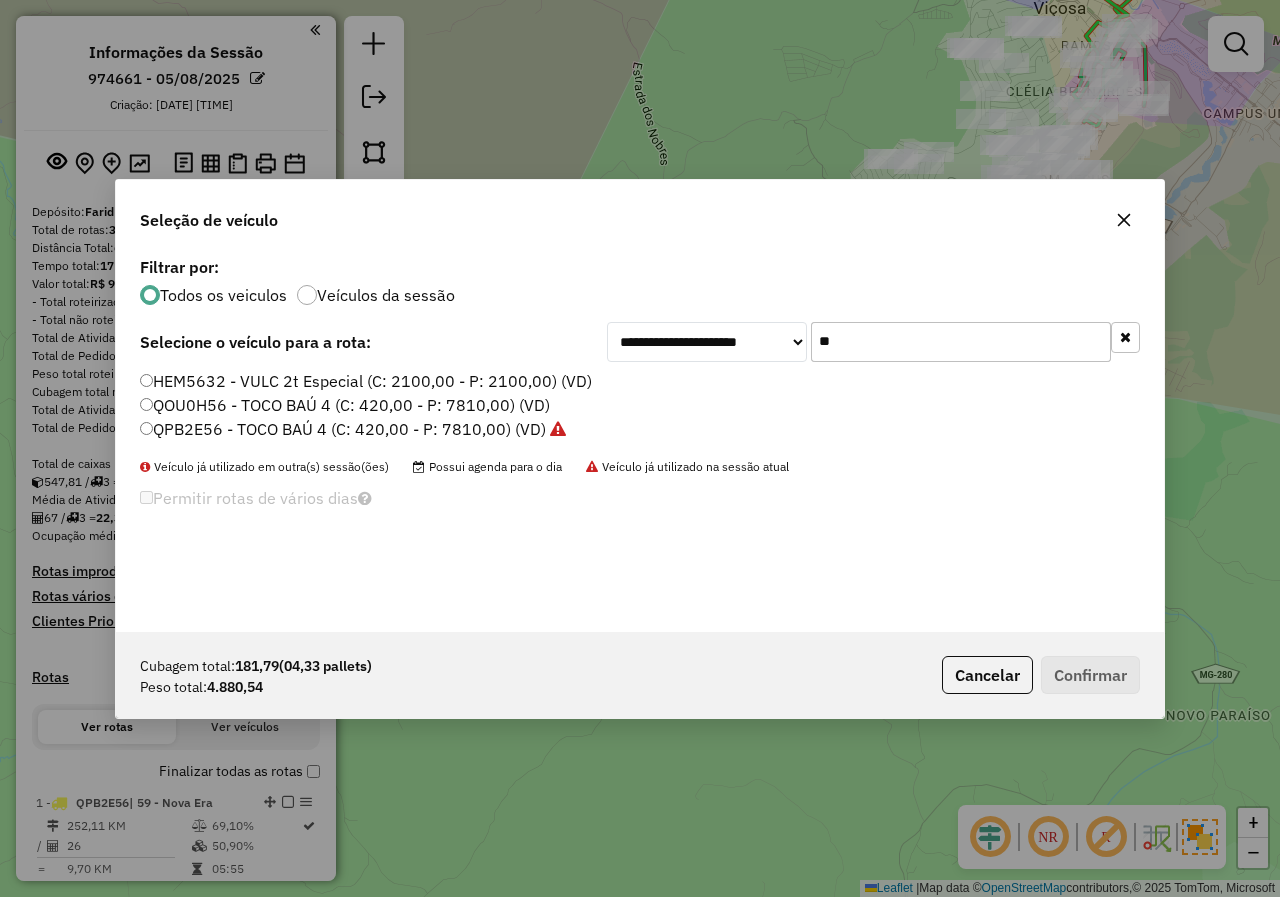 type on "**" 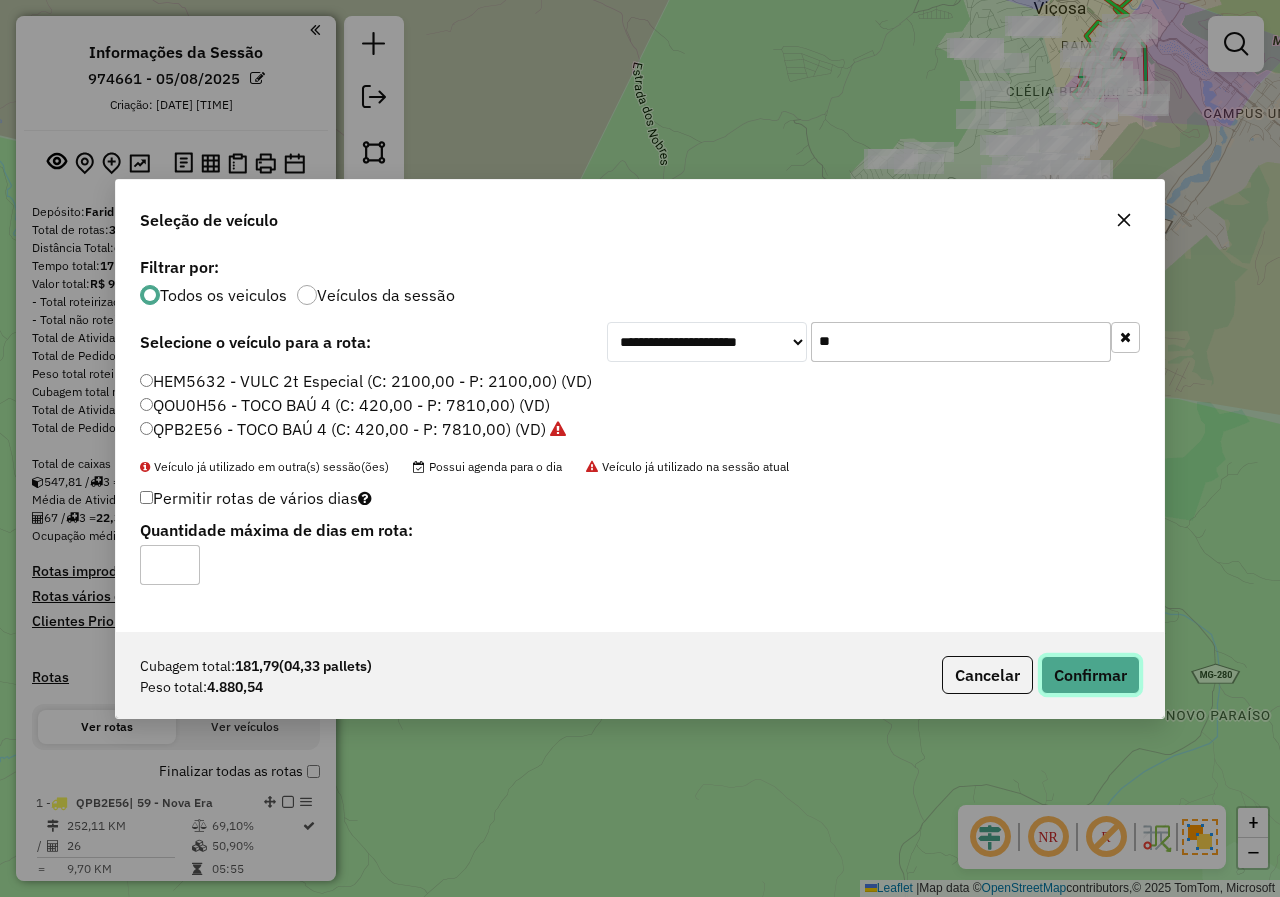 click on "Confirmar" 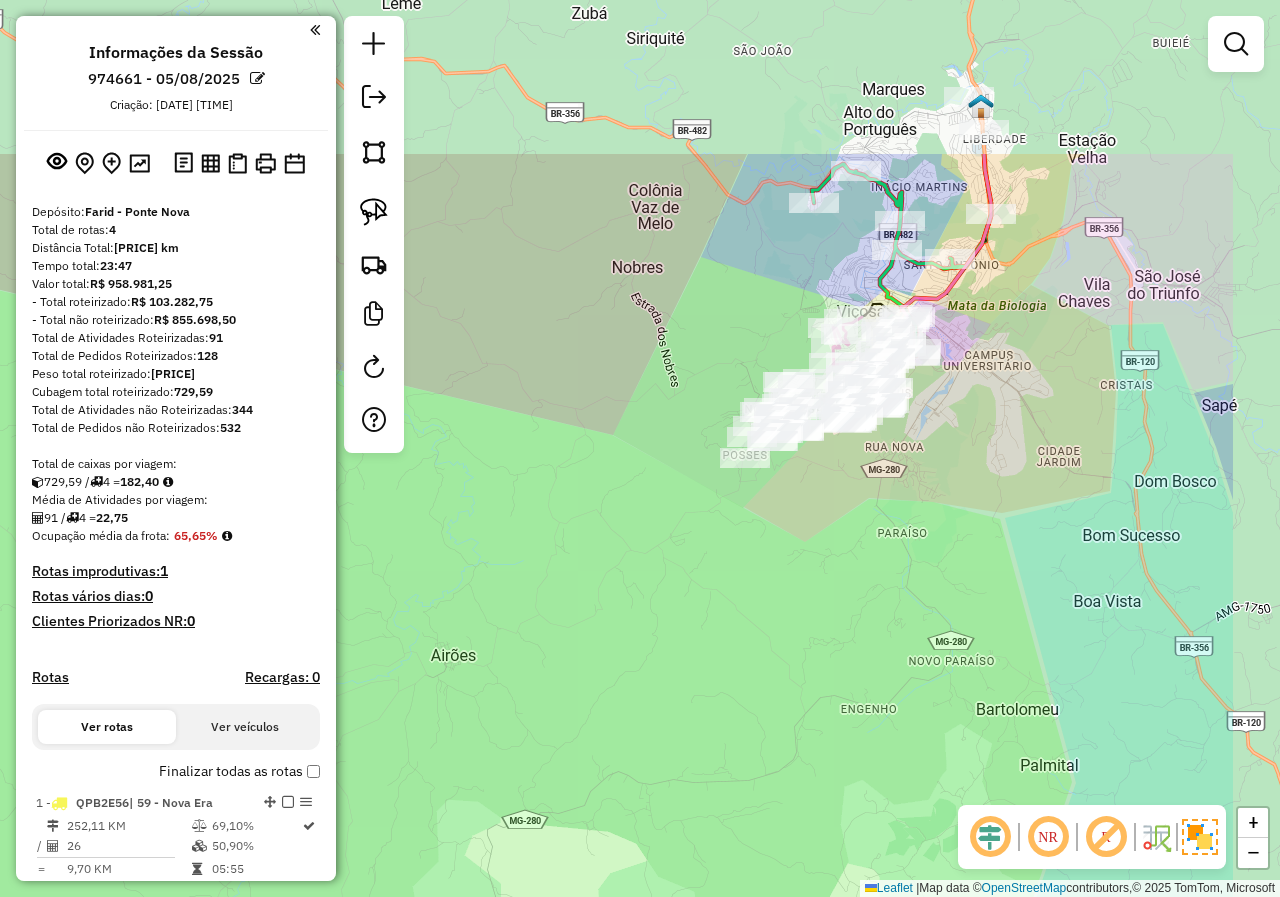 drag, startPoint x: 1132, startPoint y: 154, endPoint x: 988, endPoint y: 359, distance: 250.52145 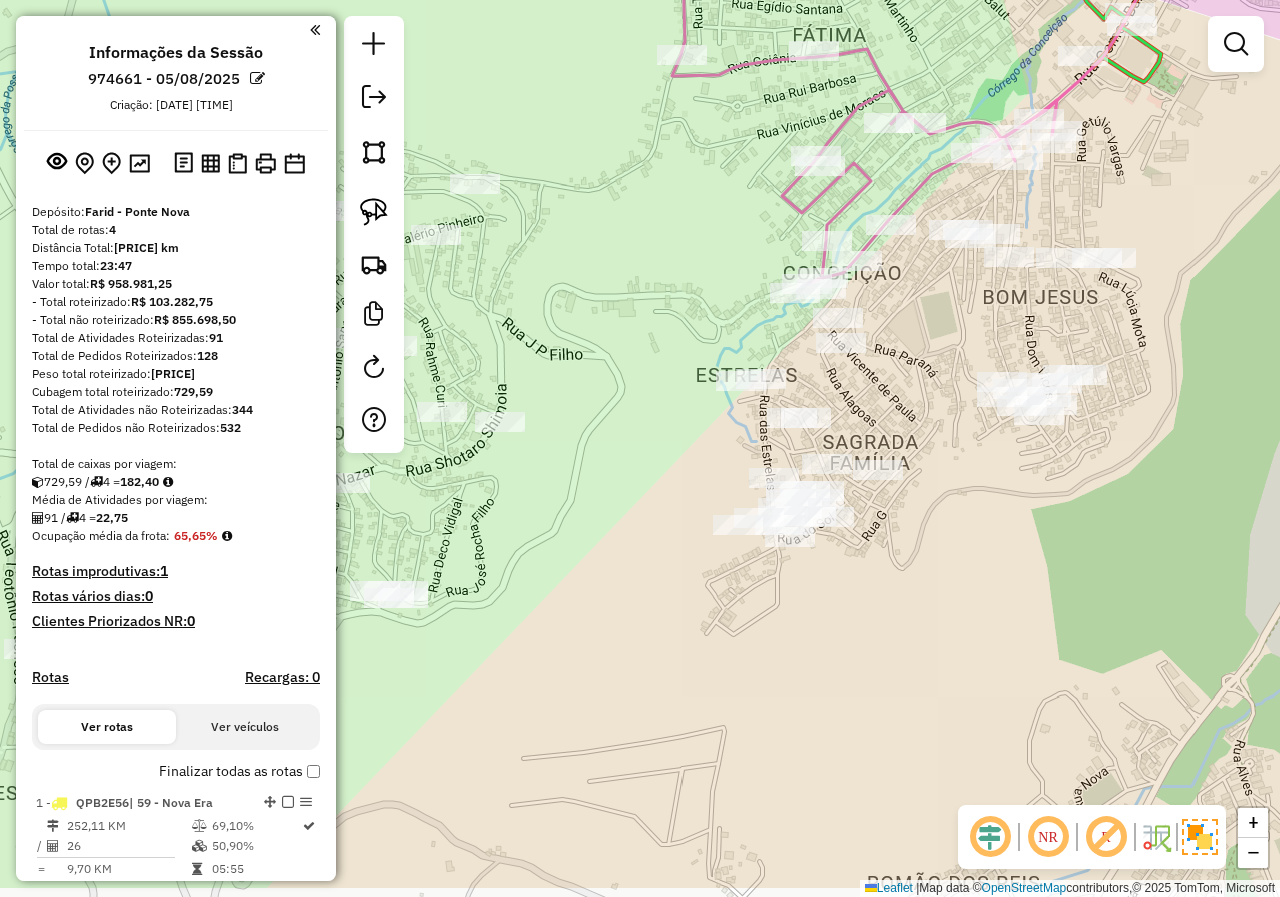 drag, startPoint x: 858, startPoint y: 415, endPoint x: 924, endPoint y: 317, distance: 118.15244 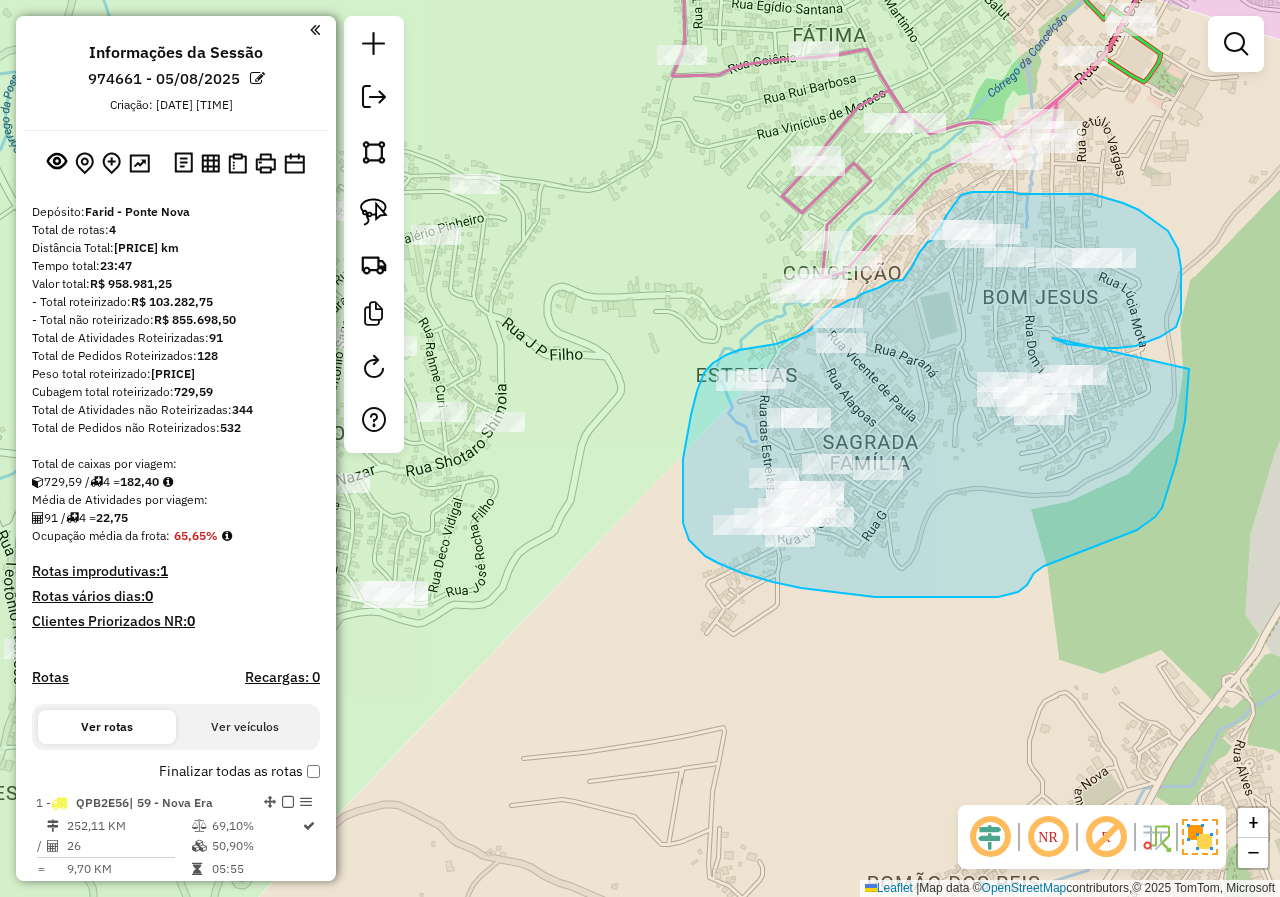 drag, startPoint x: 1117, startPoint y: 348, endPoint x: 1189, endPoint y: 362, distance: 73.34848 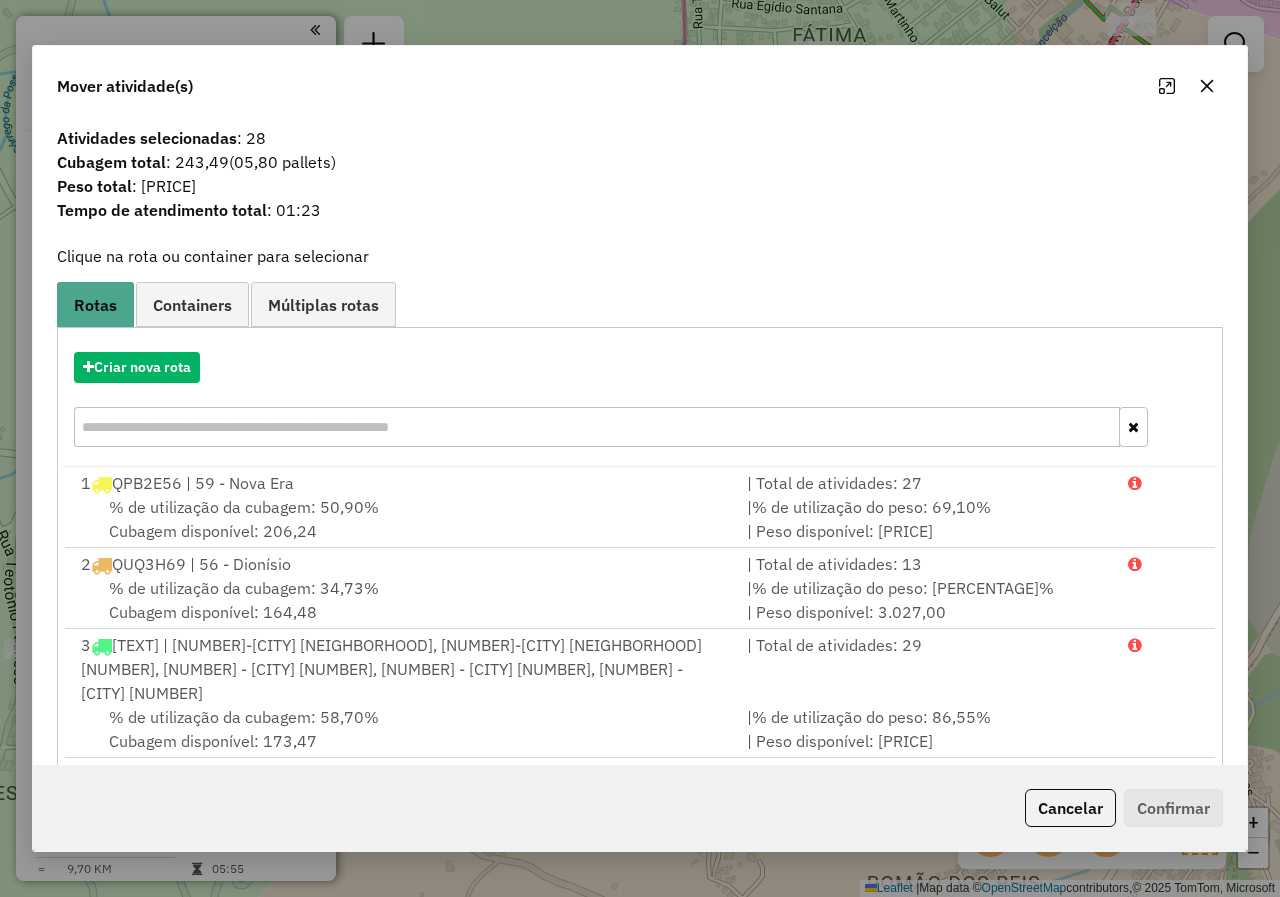 click on "Criar nova rota" at bounding box center [640, 402] 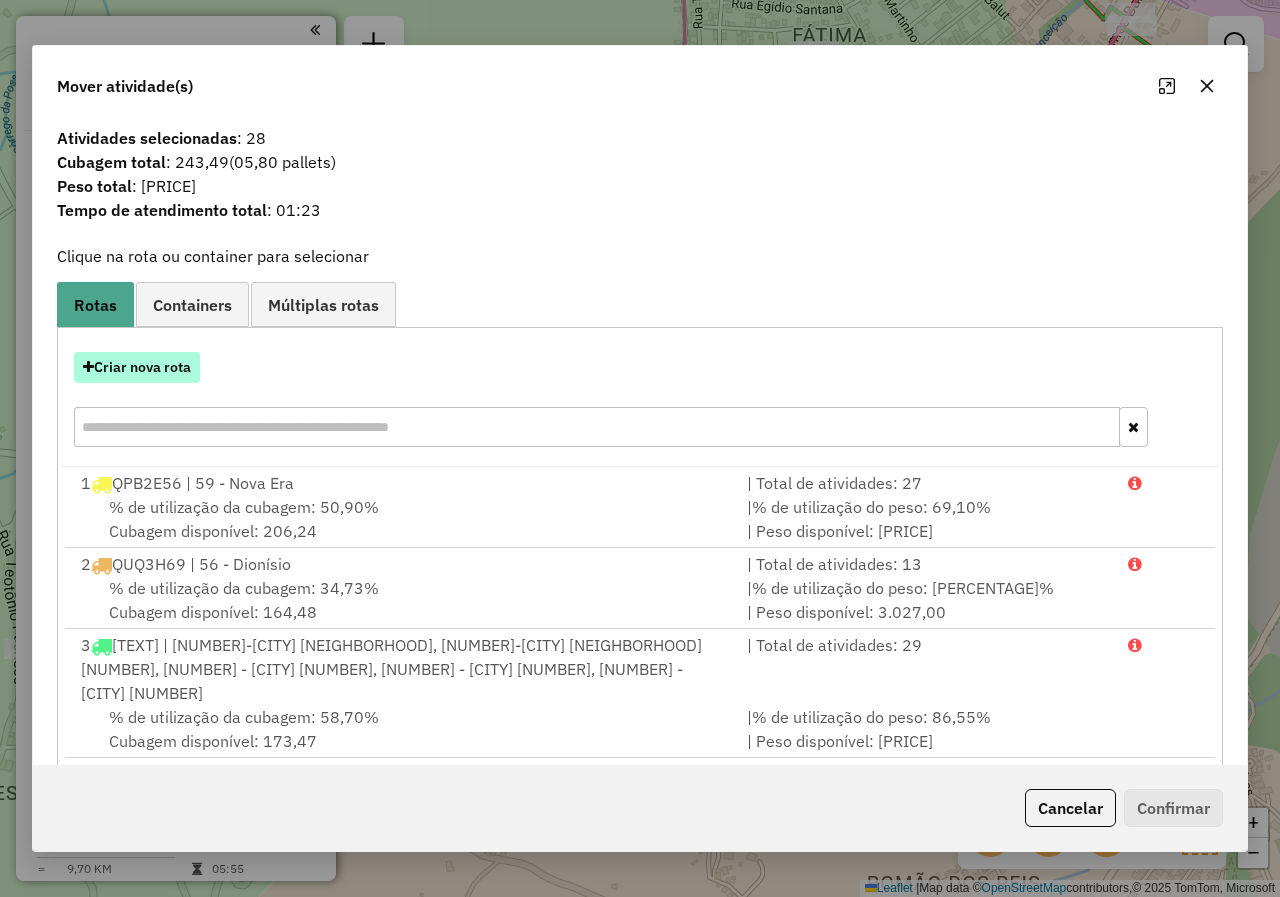 click on "Criar nova rota" at bounding box center (137, 367) 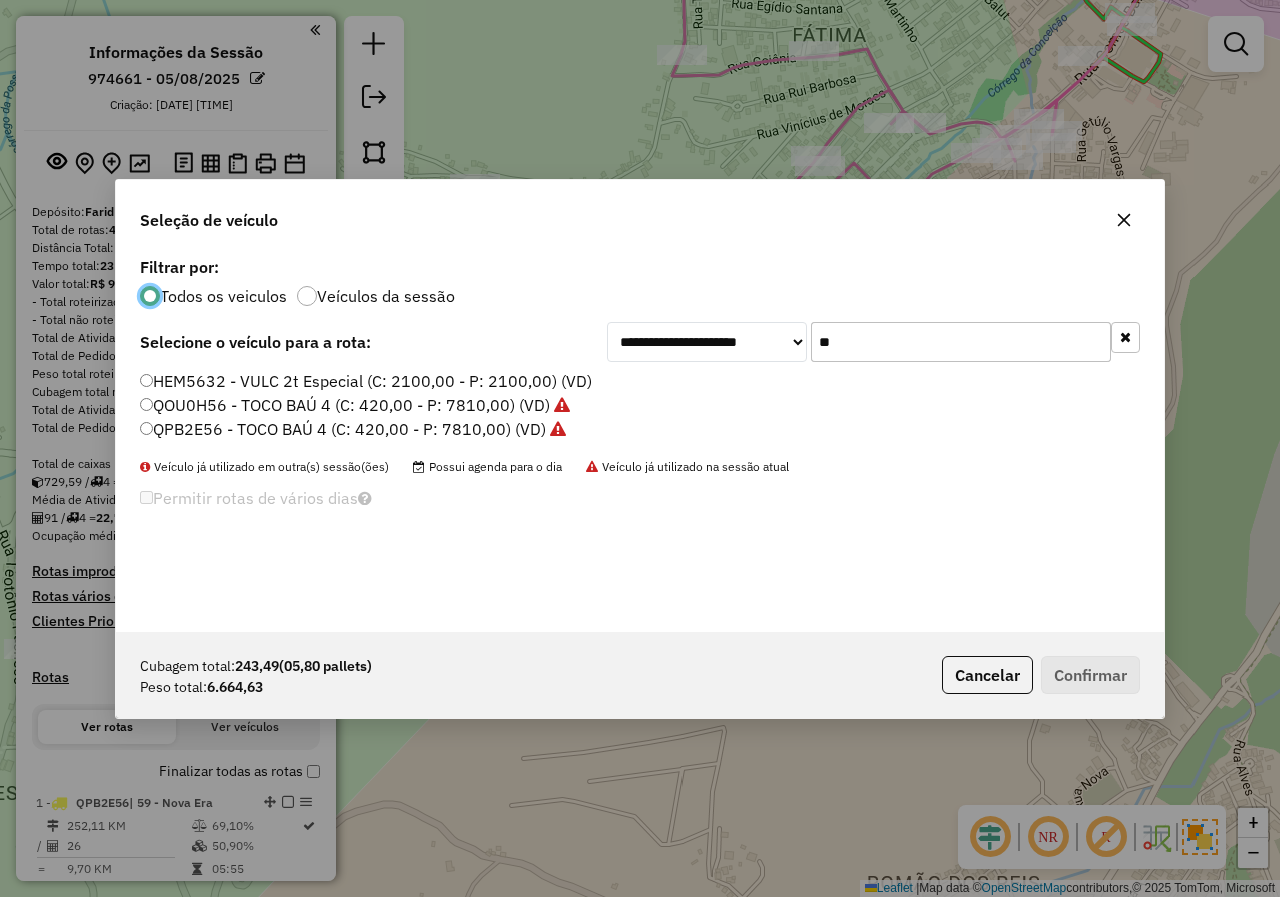 scroll, scrollTop: 11, scrollLeft: 6, axis: both 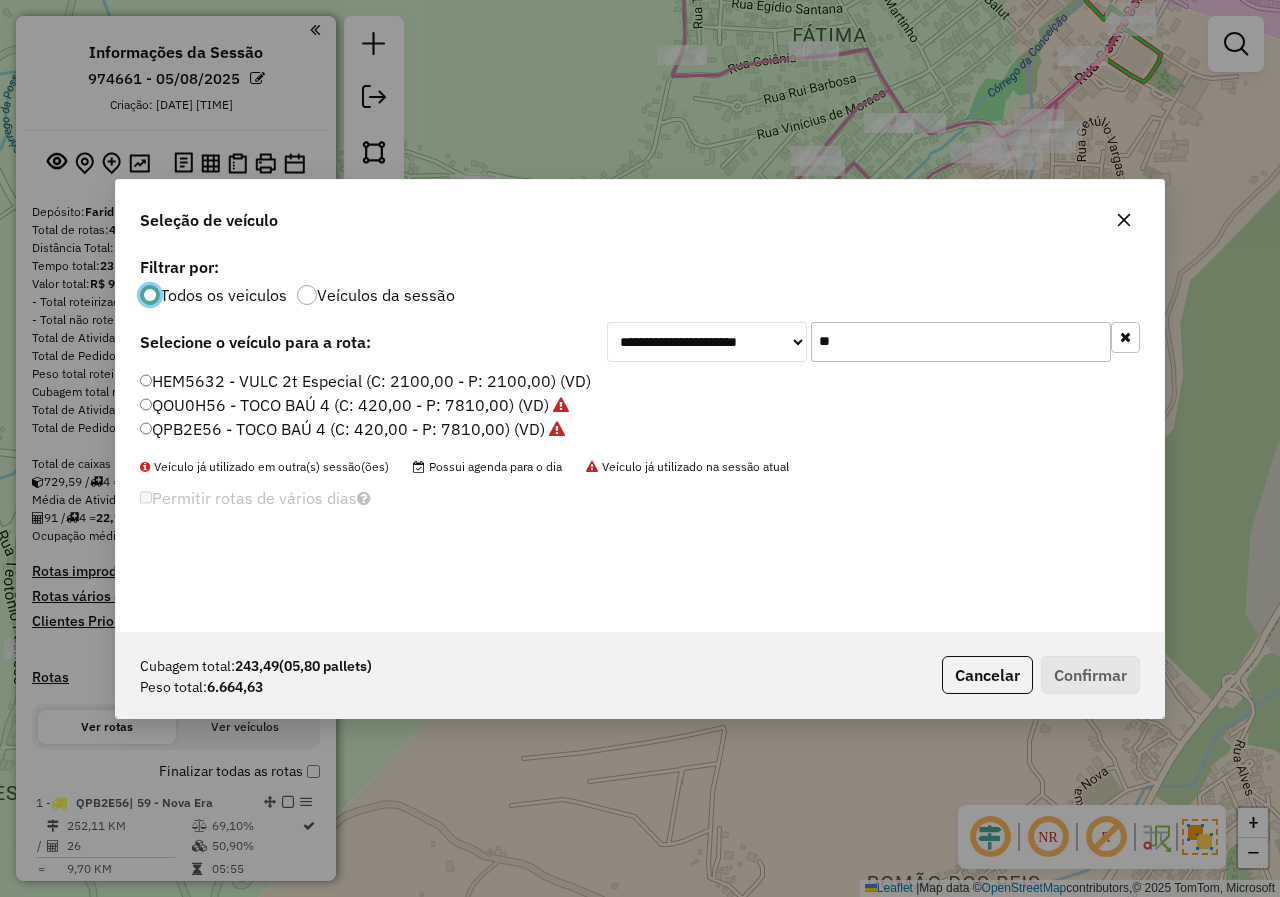 drag, startPoint x: 926, startPoint y: 342, endPoint x: 719, endPoint y: 342, distance: 207 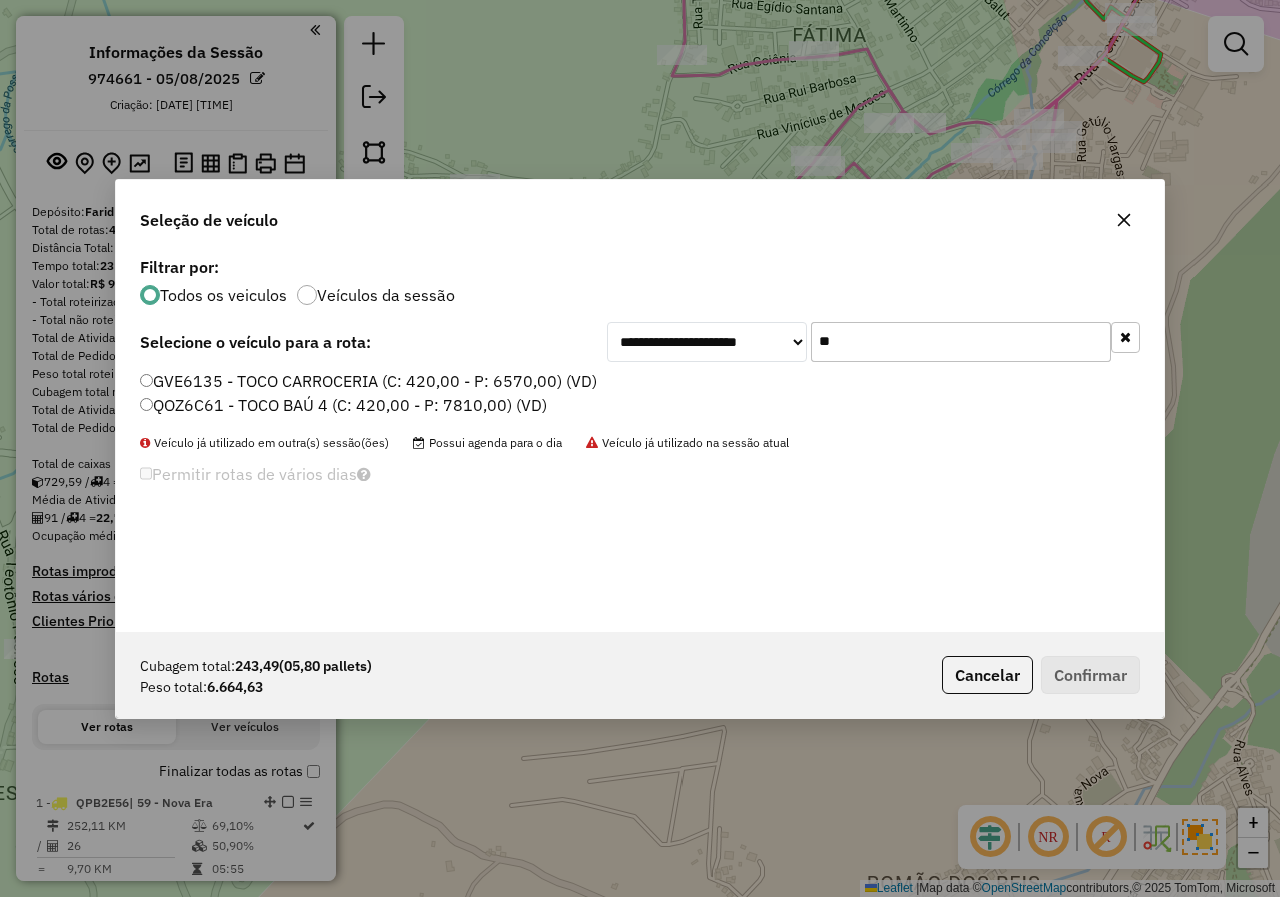 type on "**" 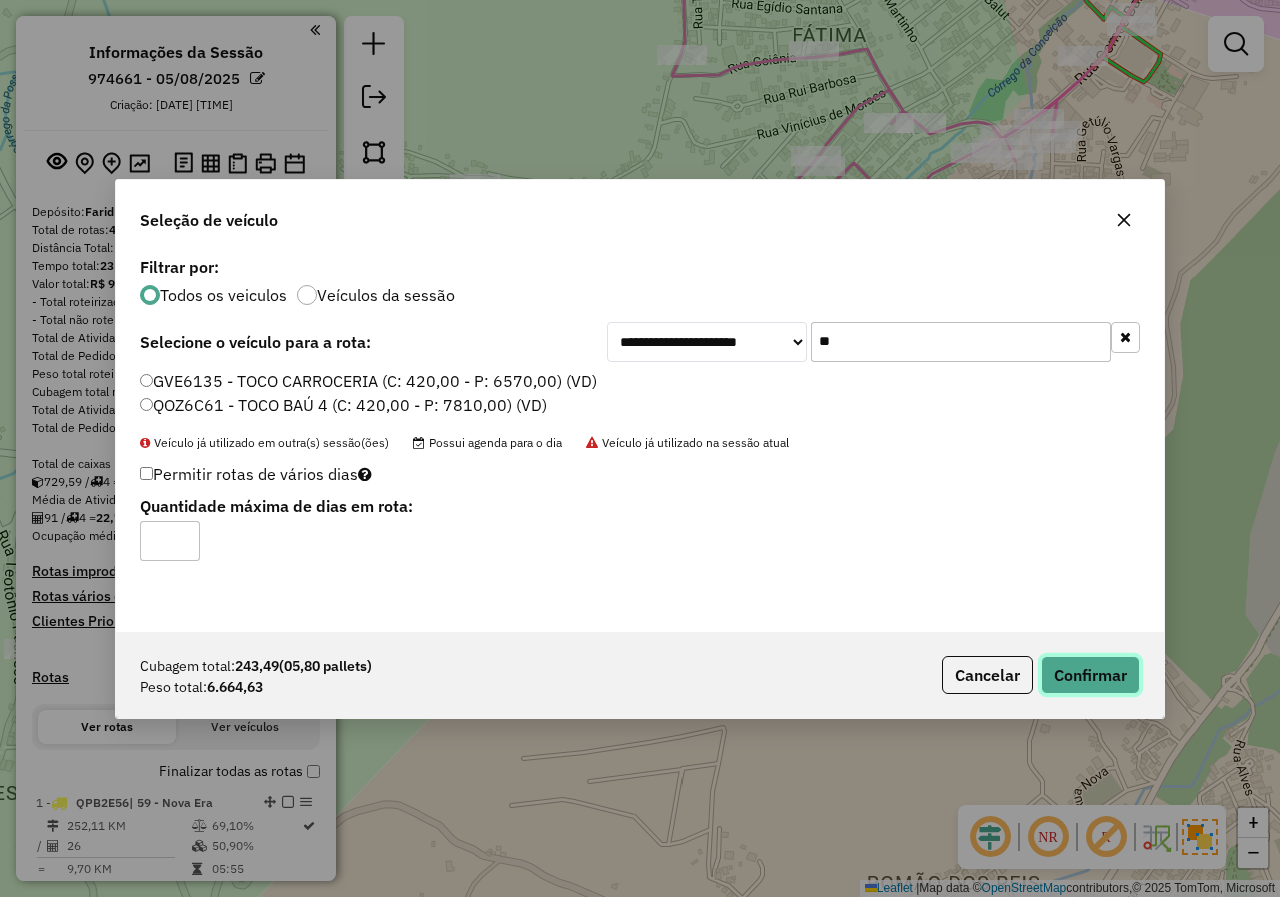 click on "Confirmar" 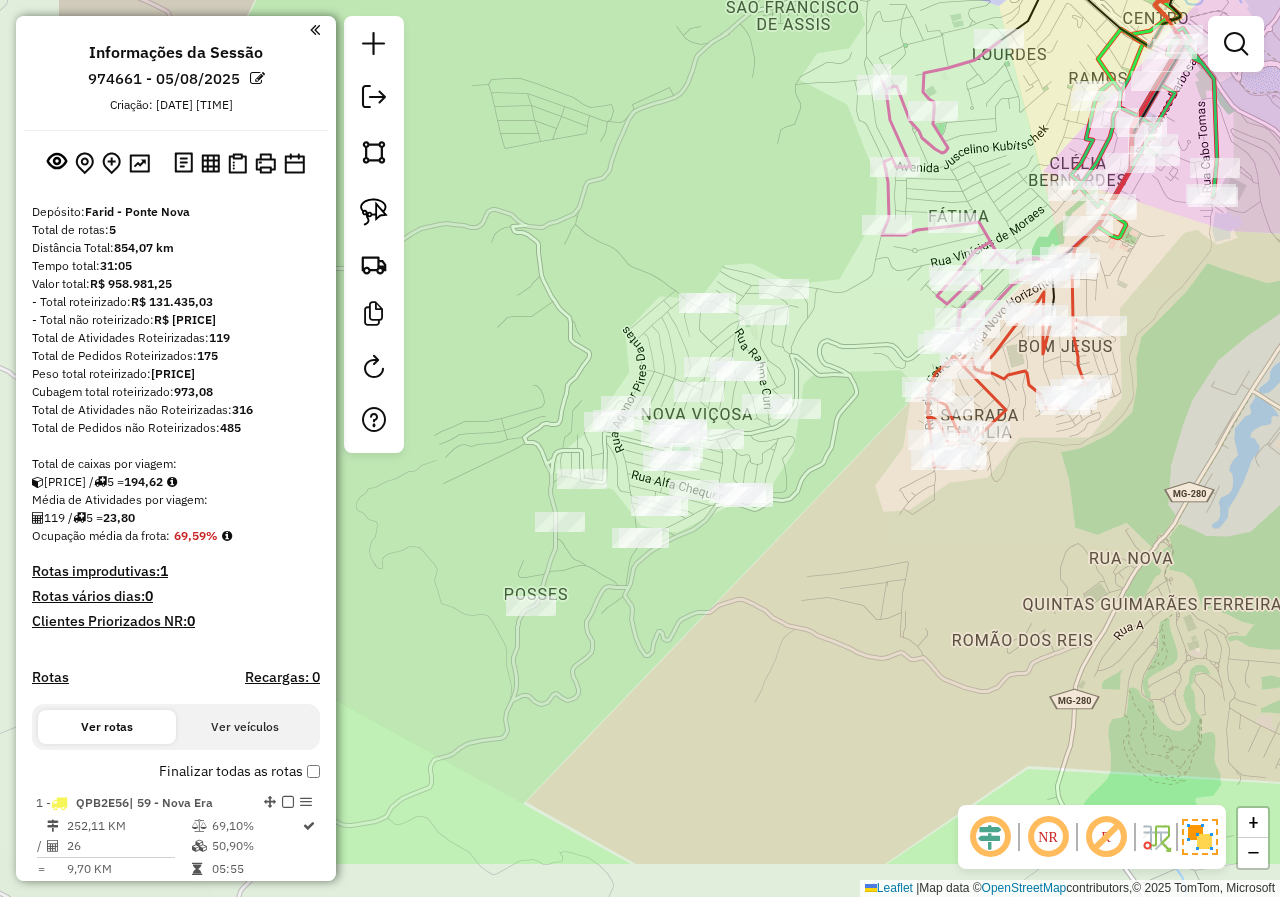 drag, startPoint x: 672, startPoint y: 636, endPoint x: 851, endPoint y: 429, distance: 273.66037 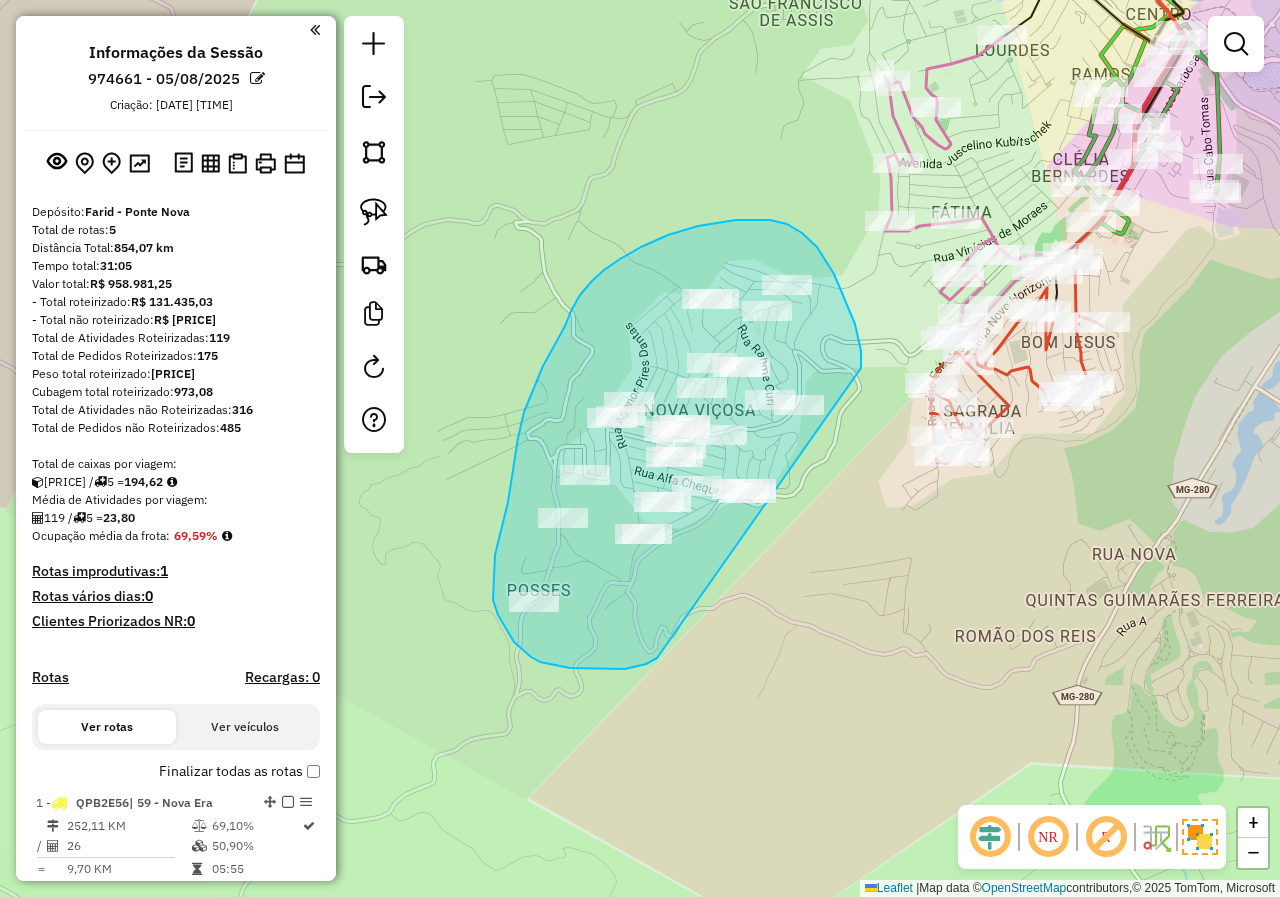 drag, startPoint x: 861, startPoint y: 368, endPoint x: 685, endPoint y: 639, distance: 323.1362 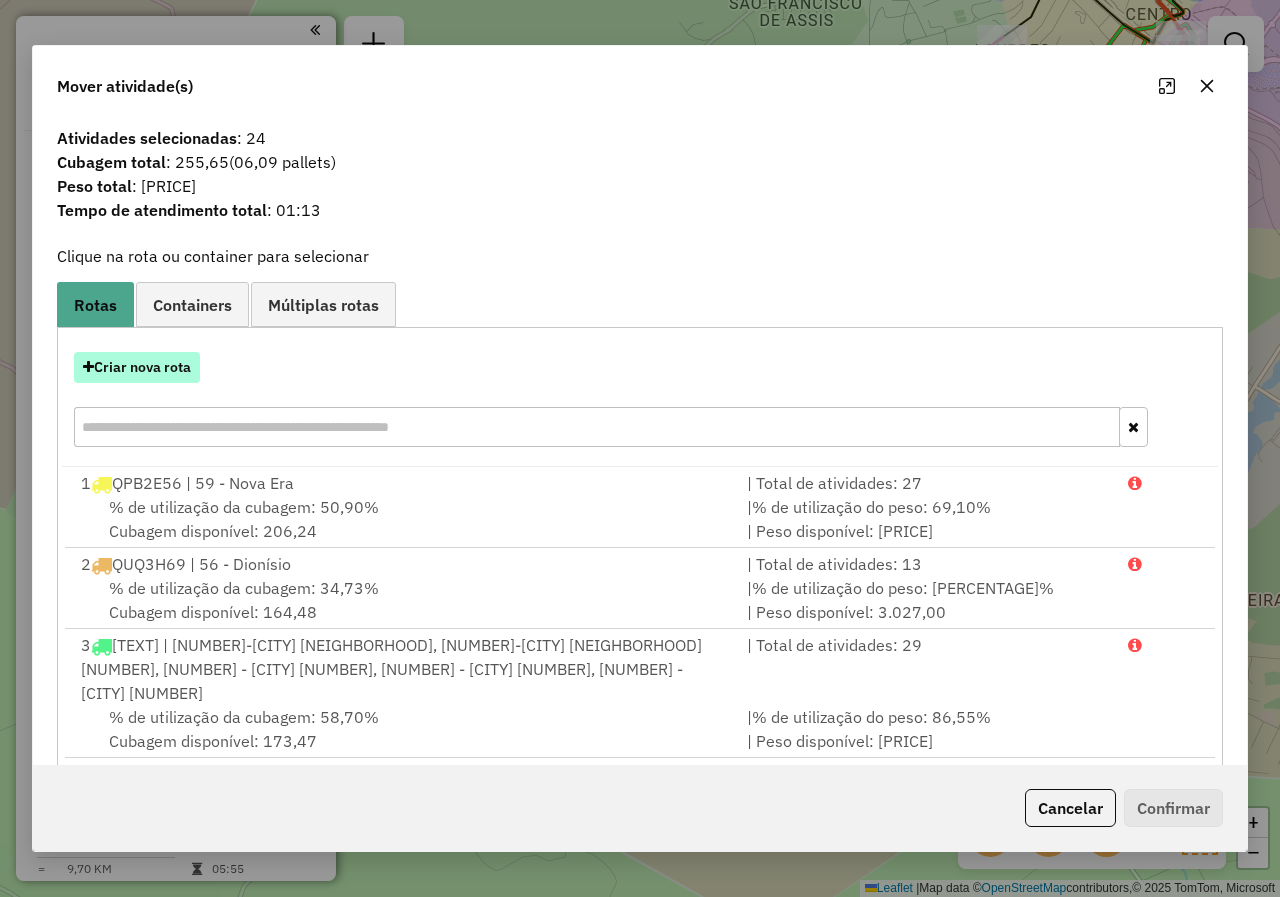 click on "Criar nova rota" at bounding box center (137, 367) 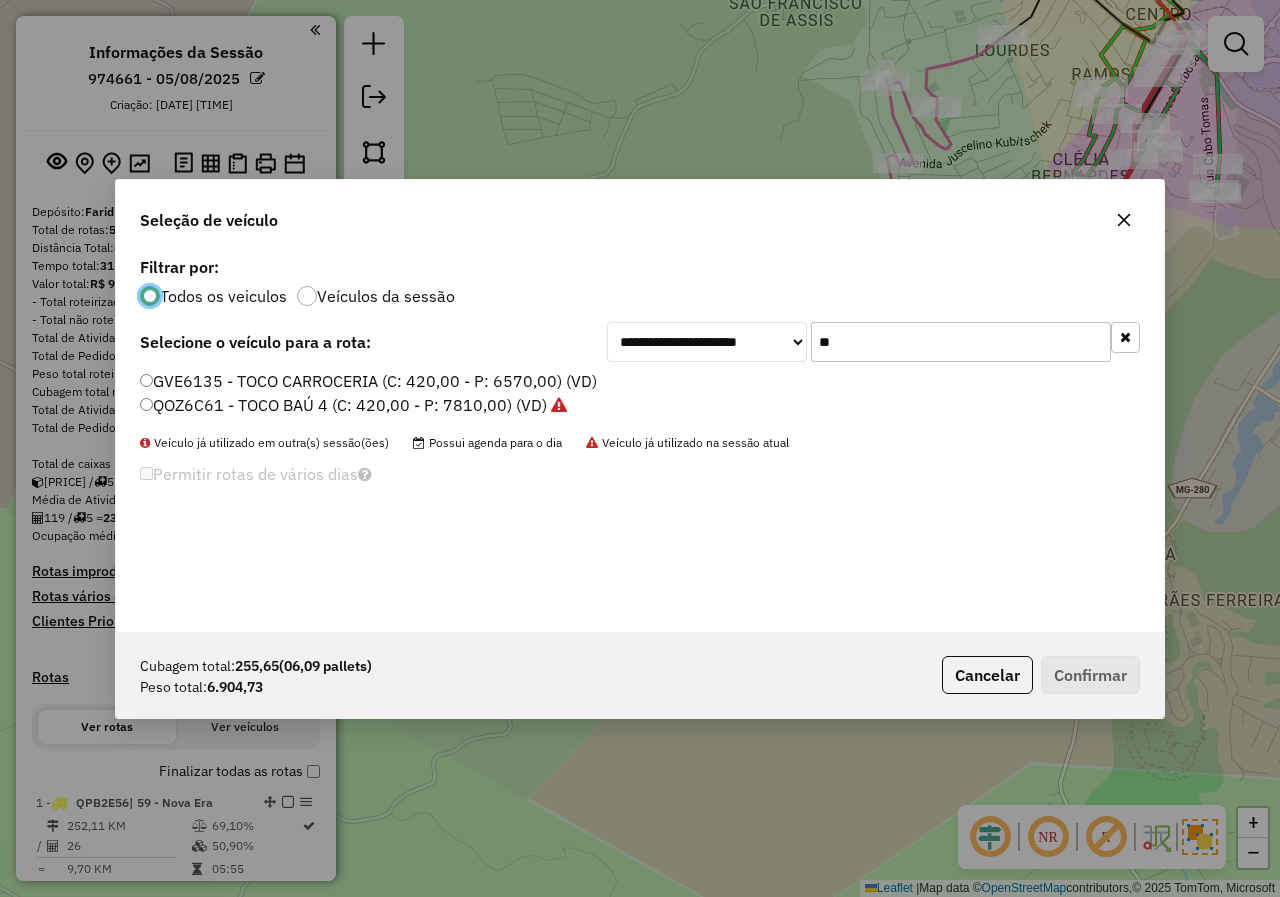 scroll, scrollTop: 11, scrollLeft: 6, axis: both 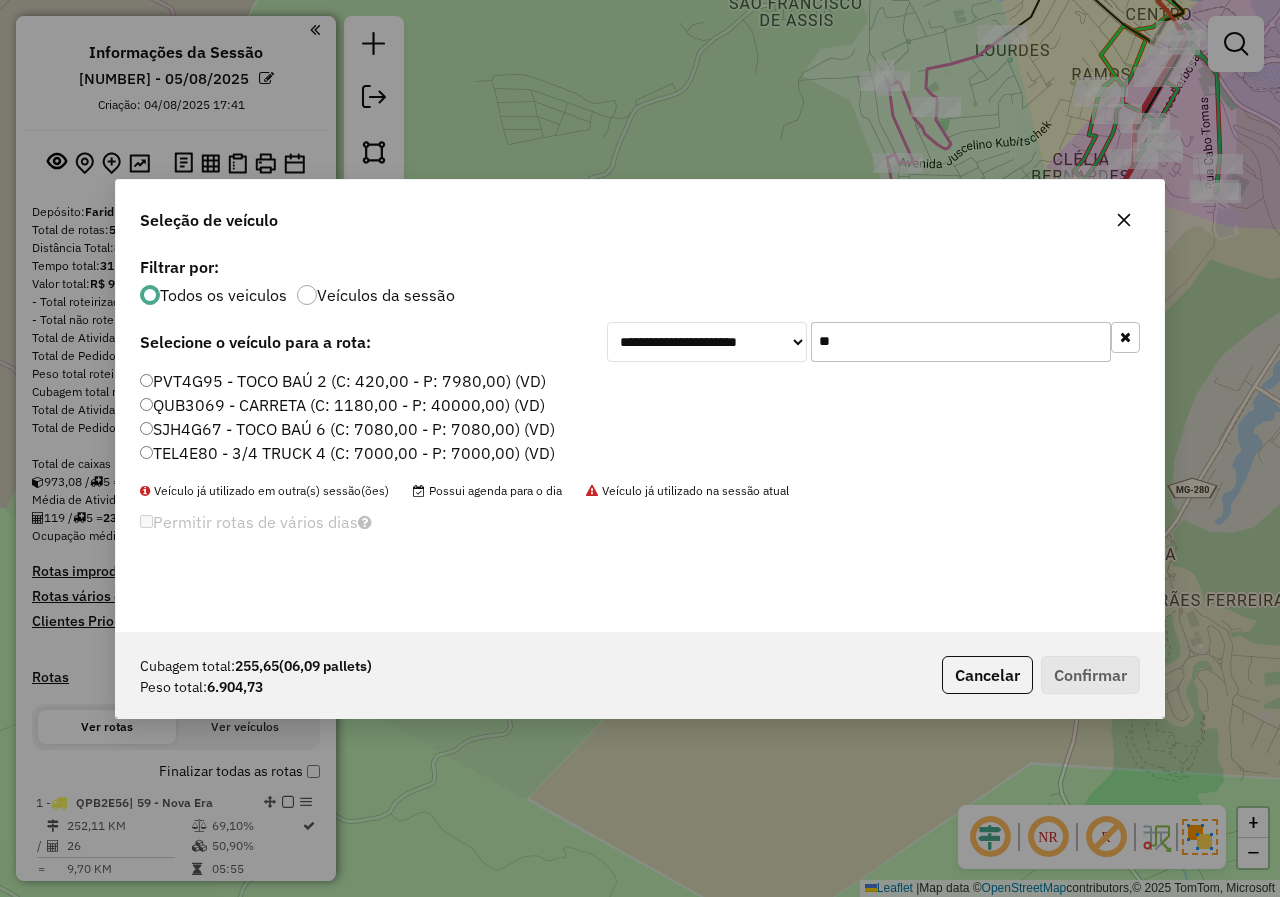 type on "**" 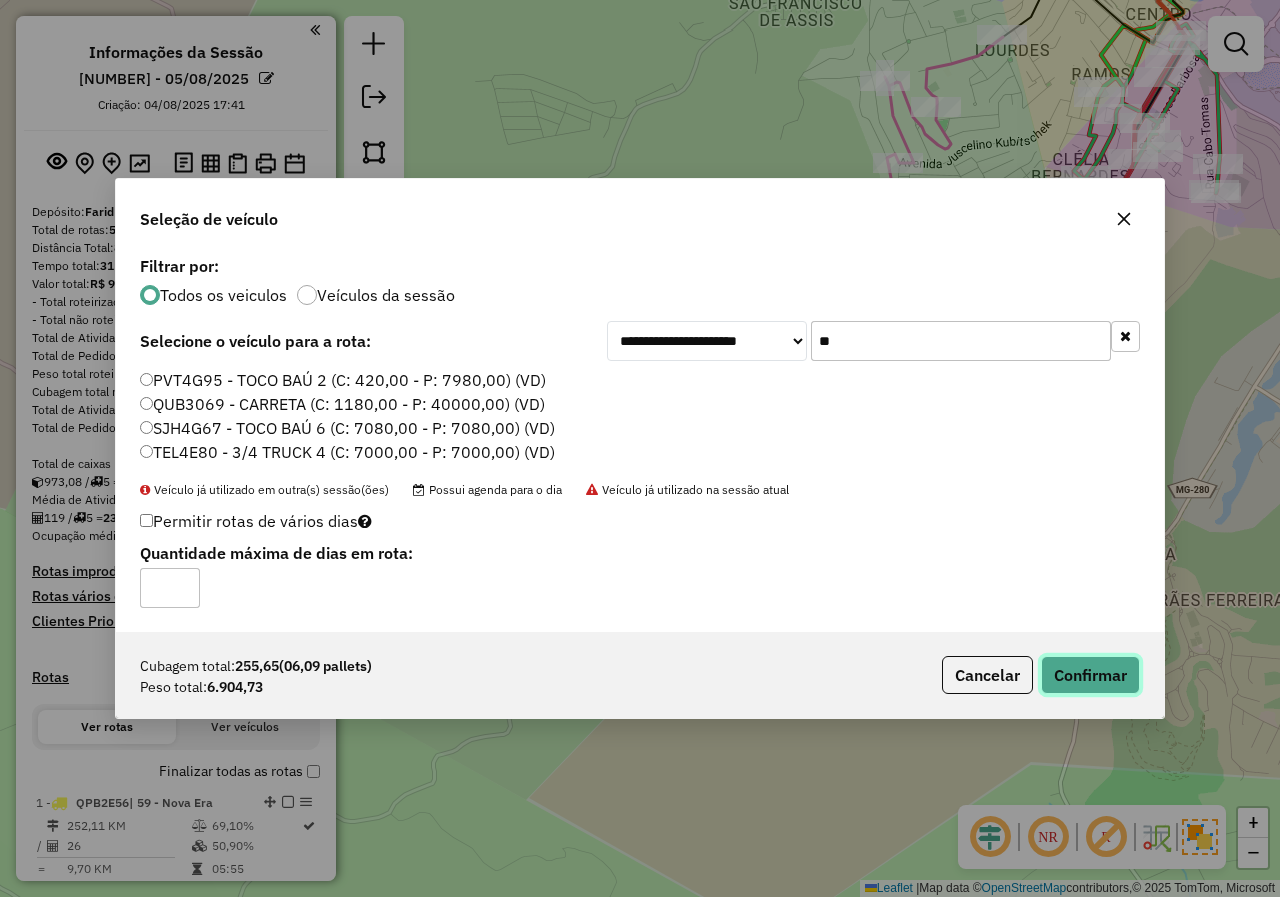 click on "Confirmar" 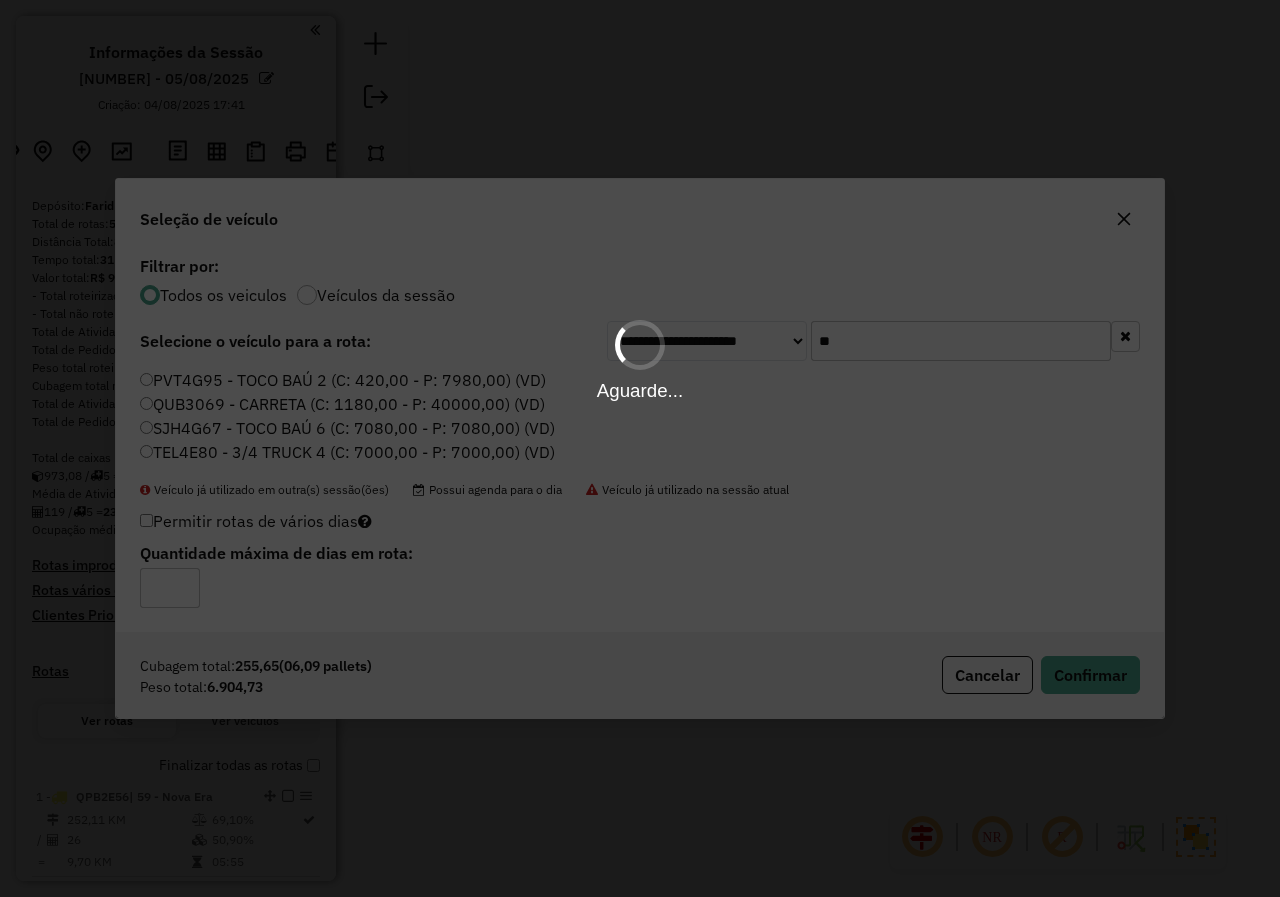 scroll, scrollTop: 0, scrollLeft: 0, axis: both 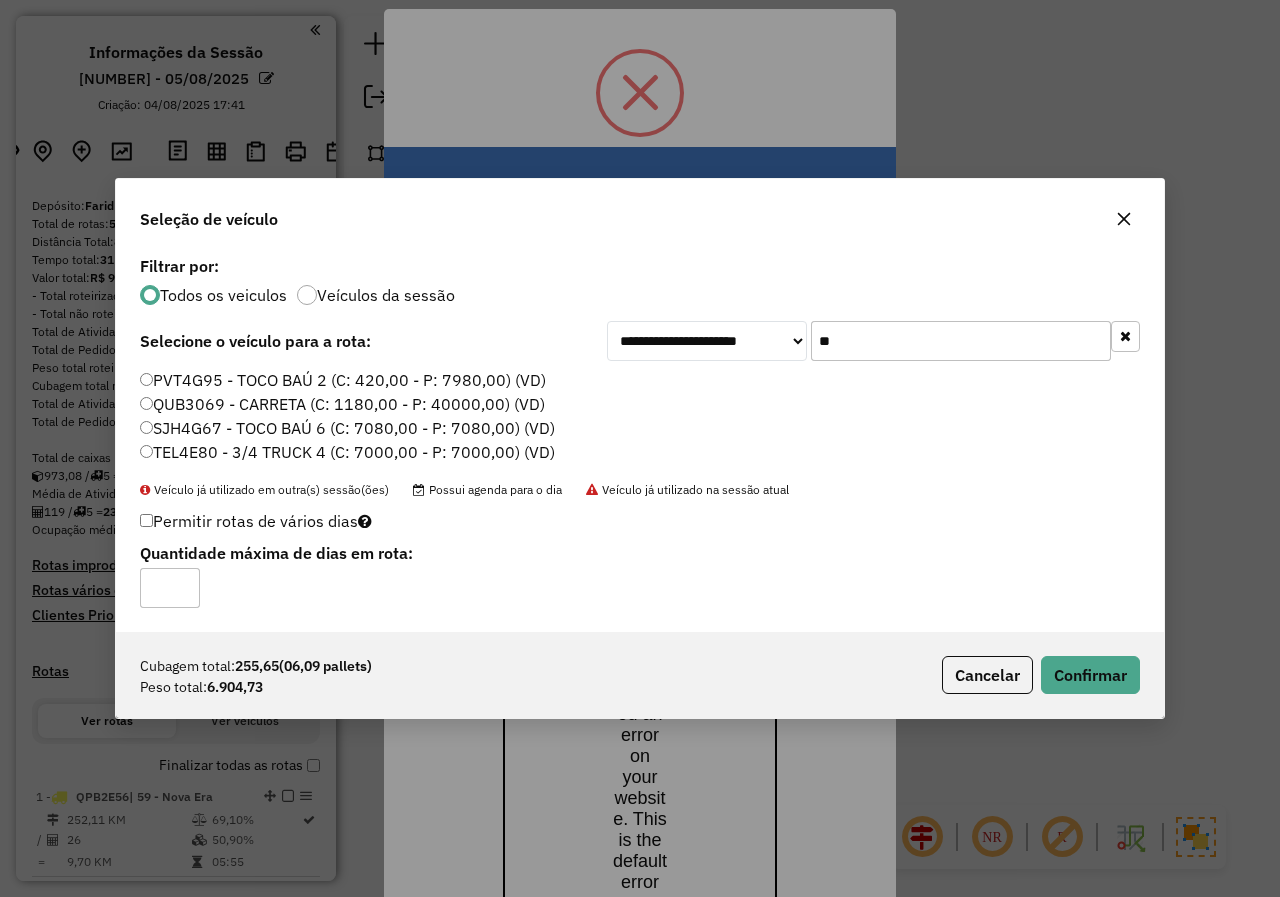 click 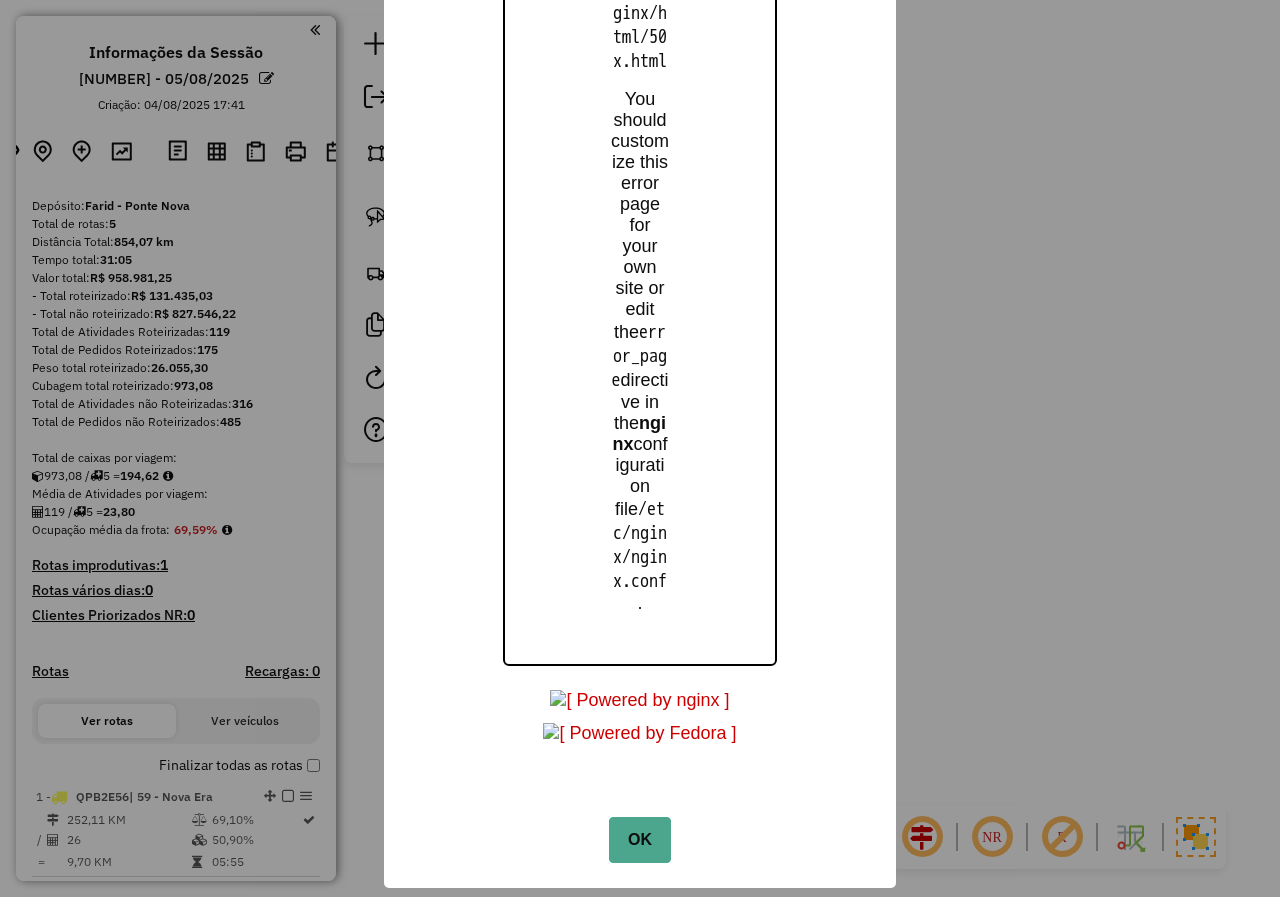 scroll, scrollTop: 1190, scrollLeft: 0, axis: vertical 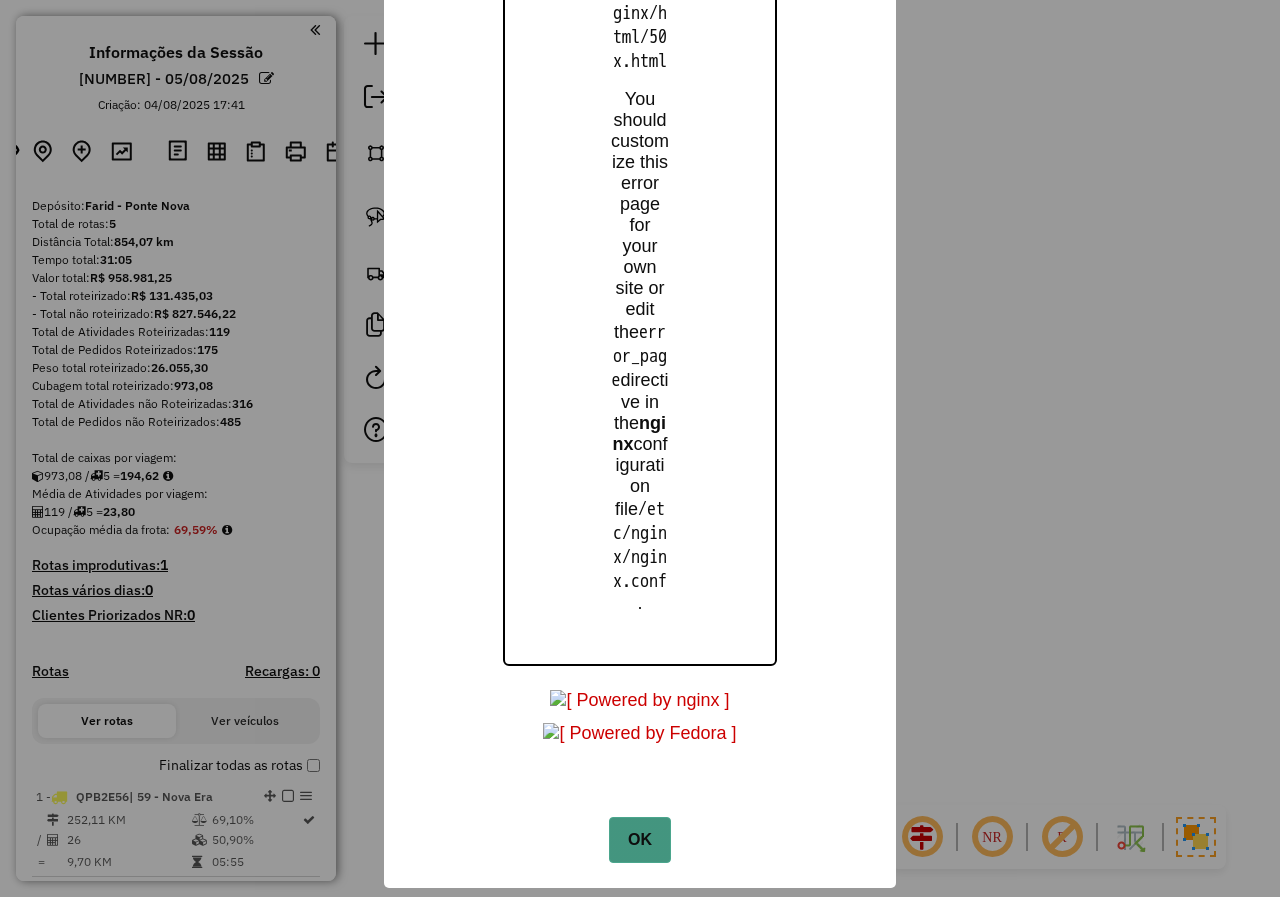 click on "OK" at bounding box center (639, 840) 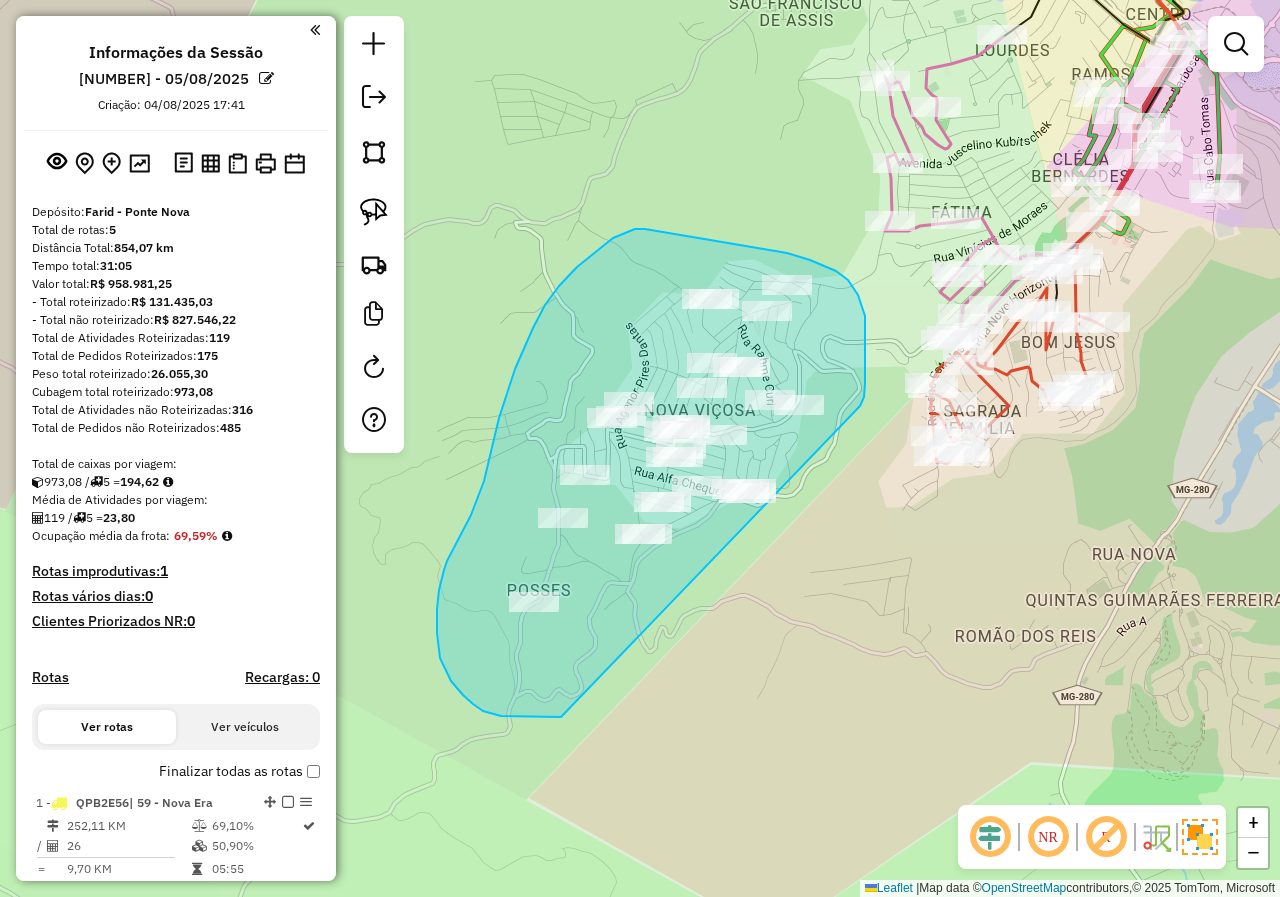 drag, startPoint x: 860, startPoint y: 406, endPoint x: 660, endPoint y: 696, distance: 352.2783 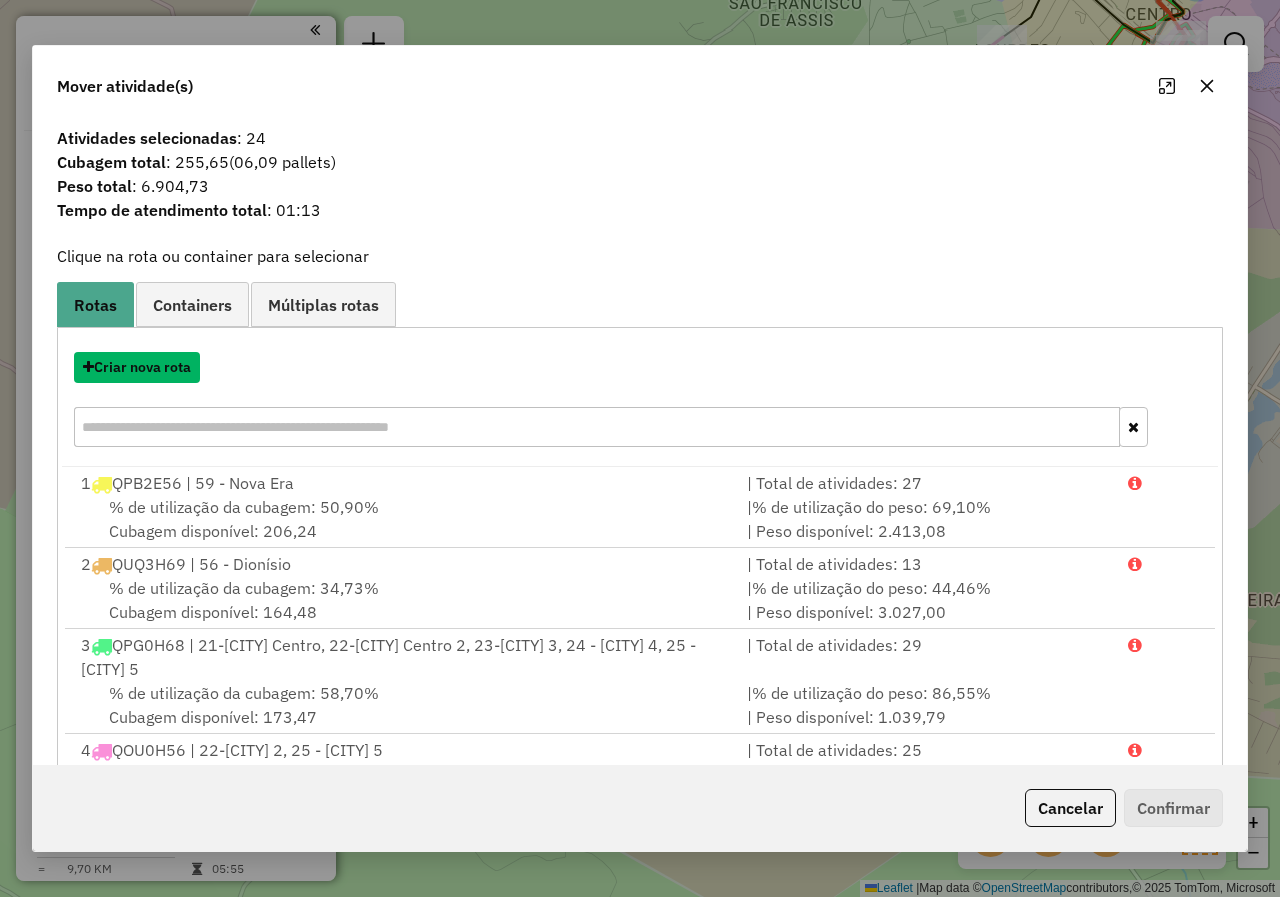 click on "Criar nova rota" at bounding box center [137, 367] 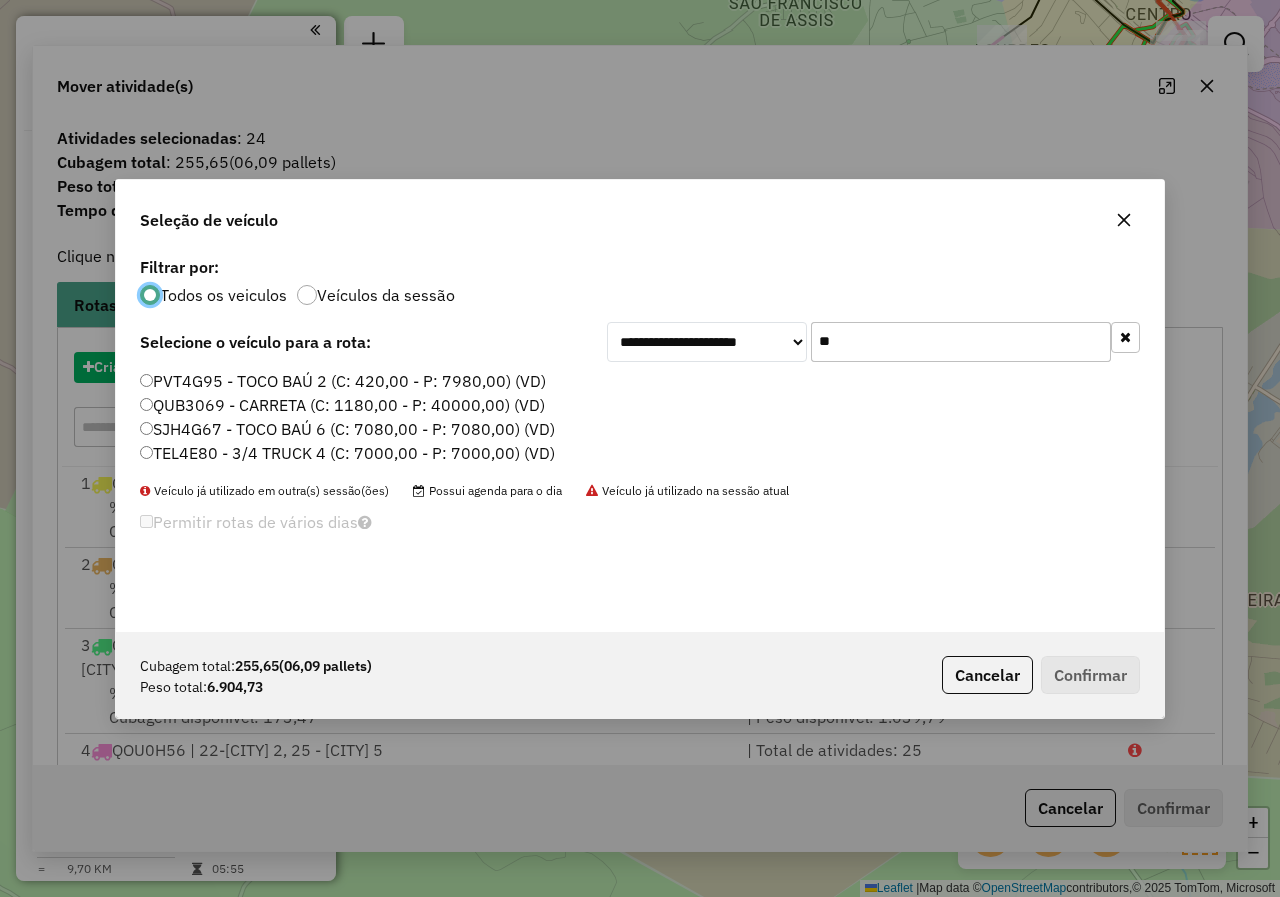 scroll, scrollTop: 11, scrollLeft: 6, axis: both 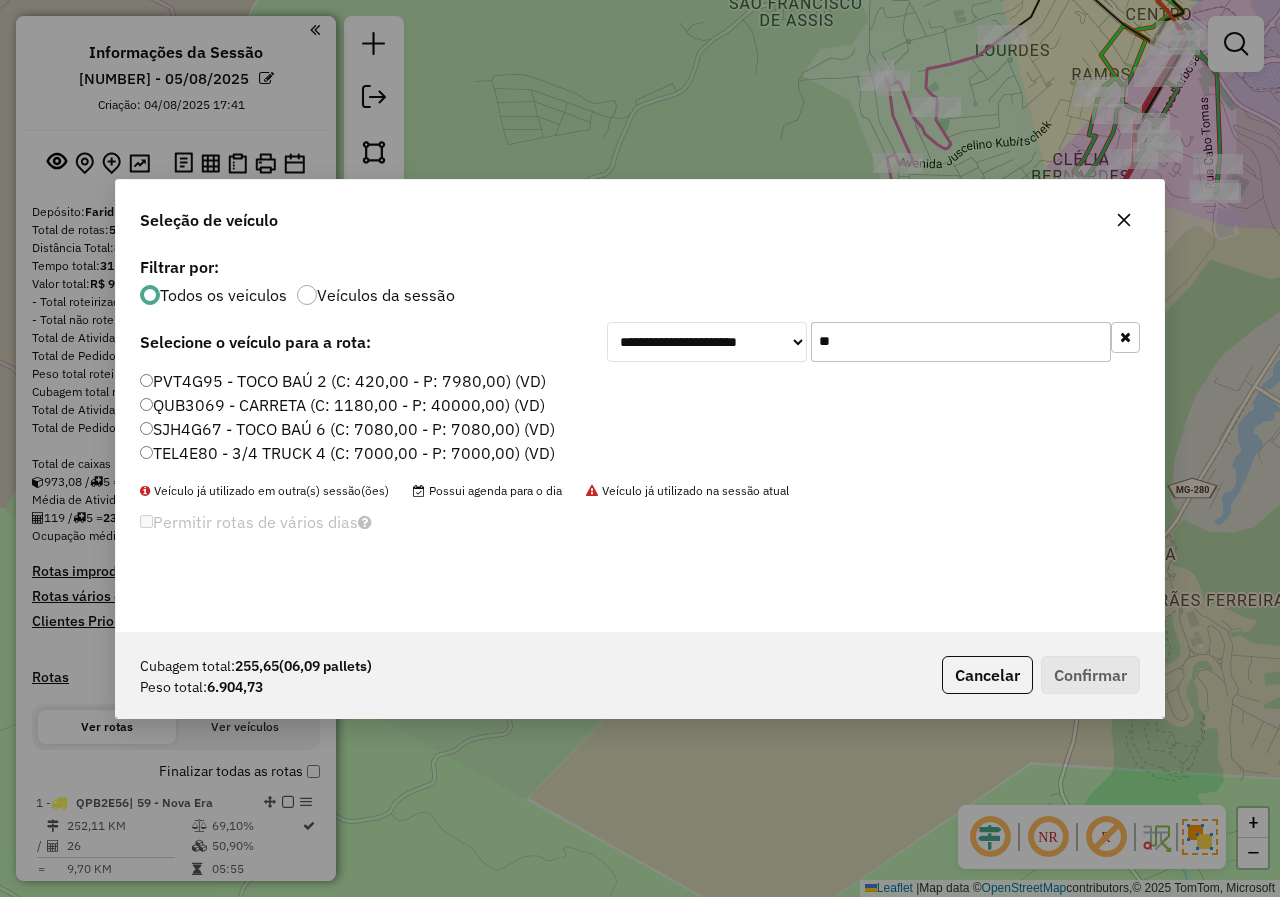 drag, startPoint x: 880, startPoint y: 334, endPoint x: 731, endPoint y: 334, distance: 149 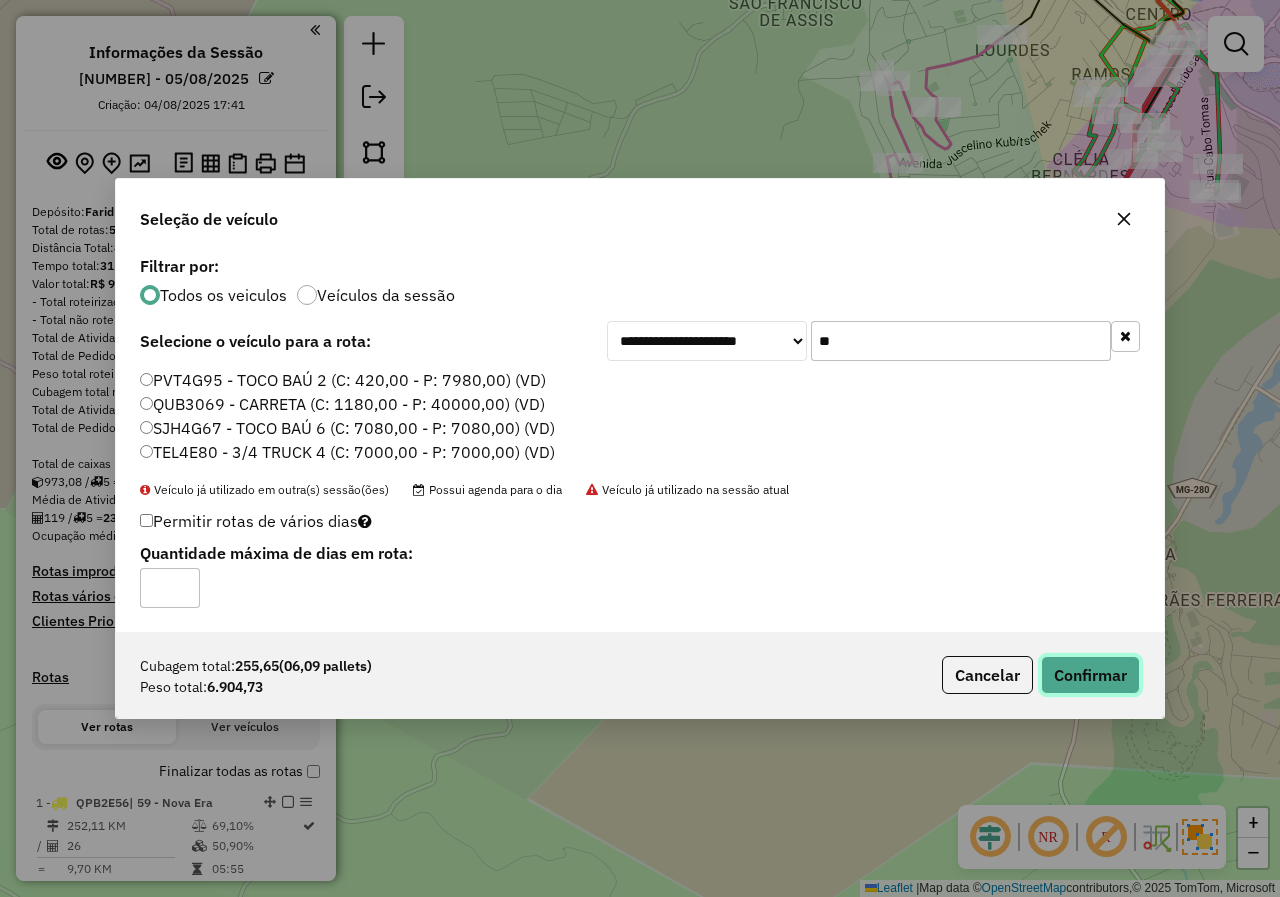 click on "Confirmar" 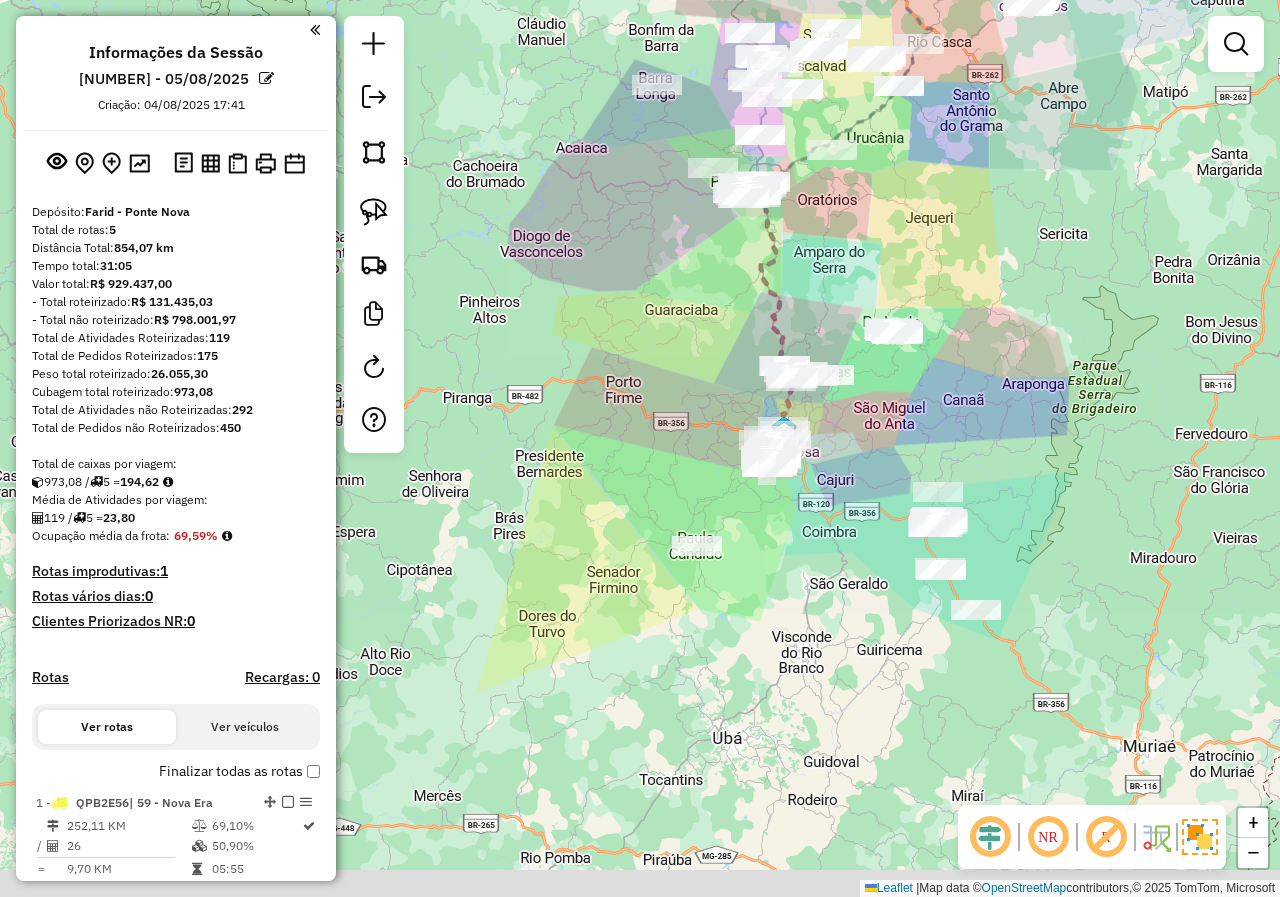 drag, startPoint x: 660, startPoint y: 771, endPoint x: 777, endPoint y: 516, distance: 280.56015 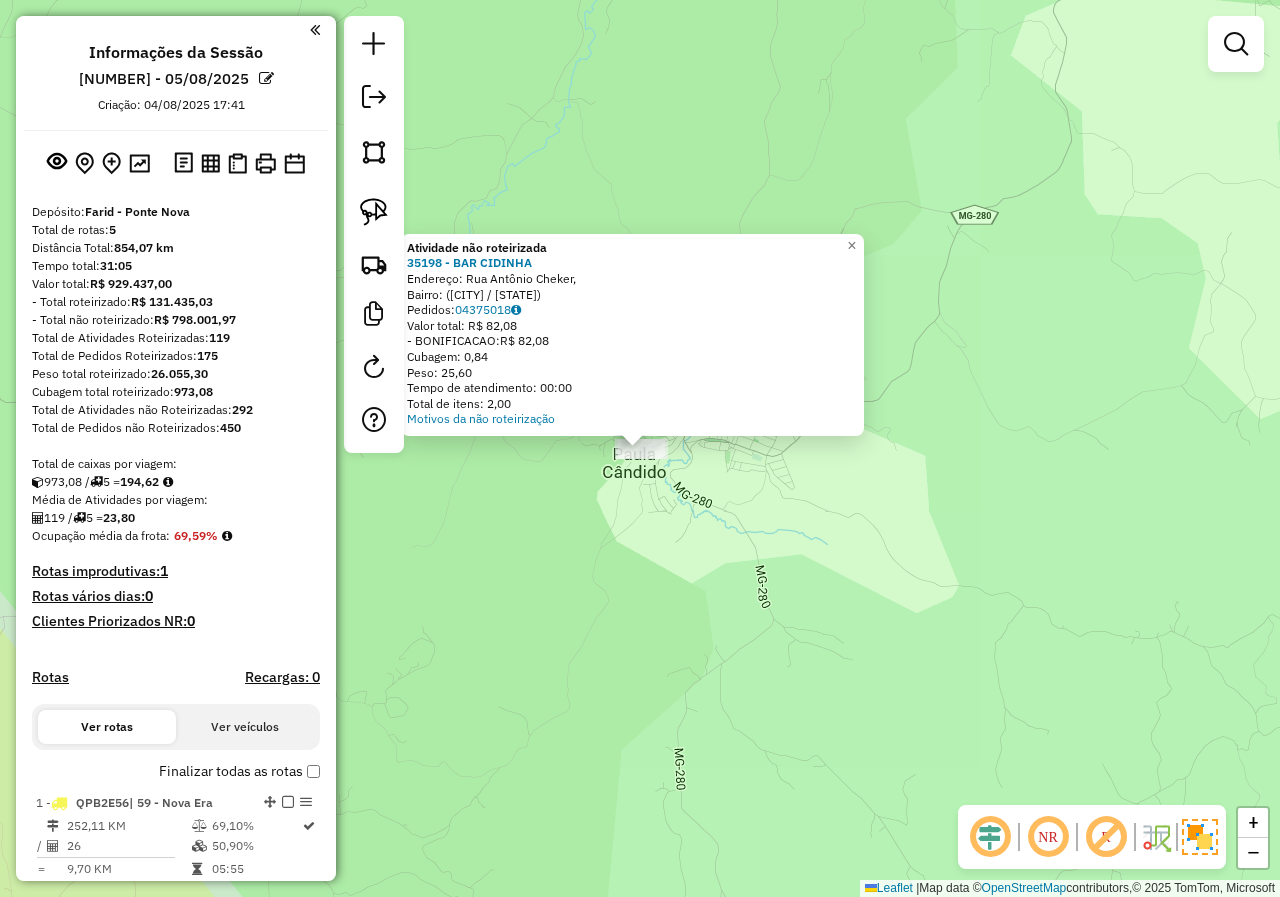 click on "Atividade não roteirizada [NUMBER] - BAR CIDINHA  Endereço: Rua Antônio Cheker,    Bairro:  ([CITY] / [STATE])   Pedidos:  [NUMBER]   Valor total: R$ 82,08   -BONIFICACAO:  R$ 82,08   Cubagem: 0,84   Peso: 25,60   Tempo de atendimento: 00:00   Total de itens: 2,00  Motivos da não roteirização × Janela de atendimento Grade de atendimento Capacidade Transportadoras Veículos Cliente Pedidos  Rotas Selecione os dias de semana para filtrar as janelas de atendimento  Seg   Ter   Qua   Qui   Sex   Sáb   Dom  Informe o período da janela de atendimento: De: Até:  Filtrar exatamente a janela do cliente  Considerar janela de atendimento padrão  Selecione os dias de semana para filtrar as grades de atendimento  Seg   Ter   Qua   Qui   Sex   Sáb   Dom   Considerar clientes sem dia de atendimento cadastrado  Clientes fora do dia de atendimento selecionado Filtrar as atividades entre os valores definidos abaixo:  Peso mínimo:   Peso máximo:   Cubagem mínima:   Cubagem máxima:   De:   Até:  De:   Até:  +" 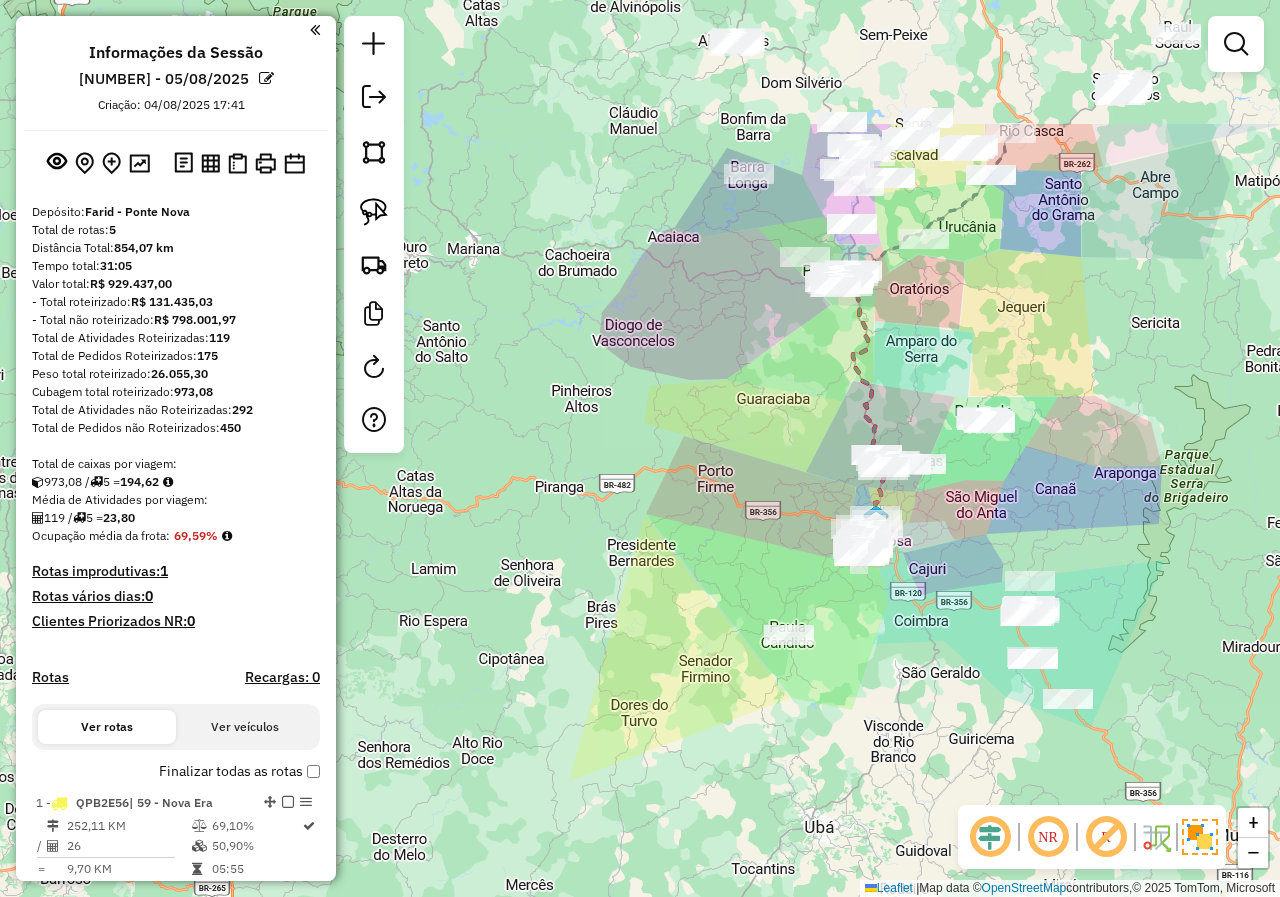 drag, startPoint x: 949, startPoint y: 409, endPoint x: 857, endPoint y: 623, distance: 232.93776 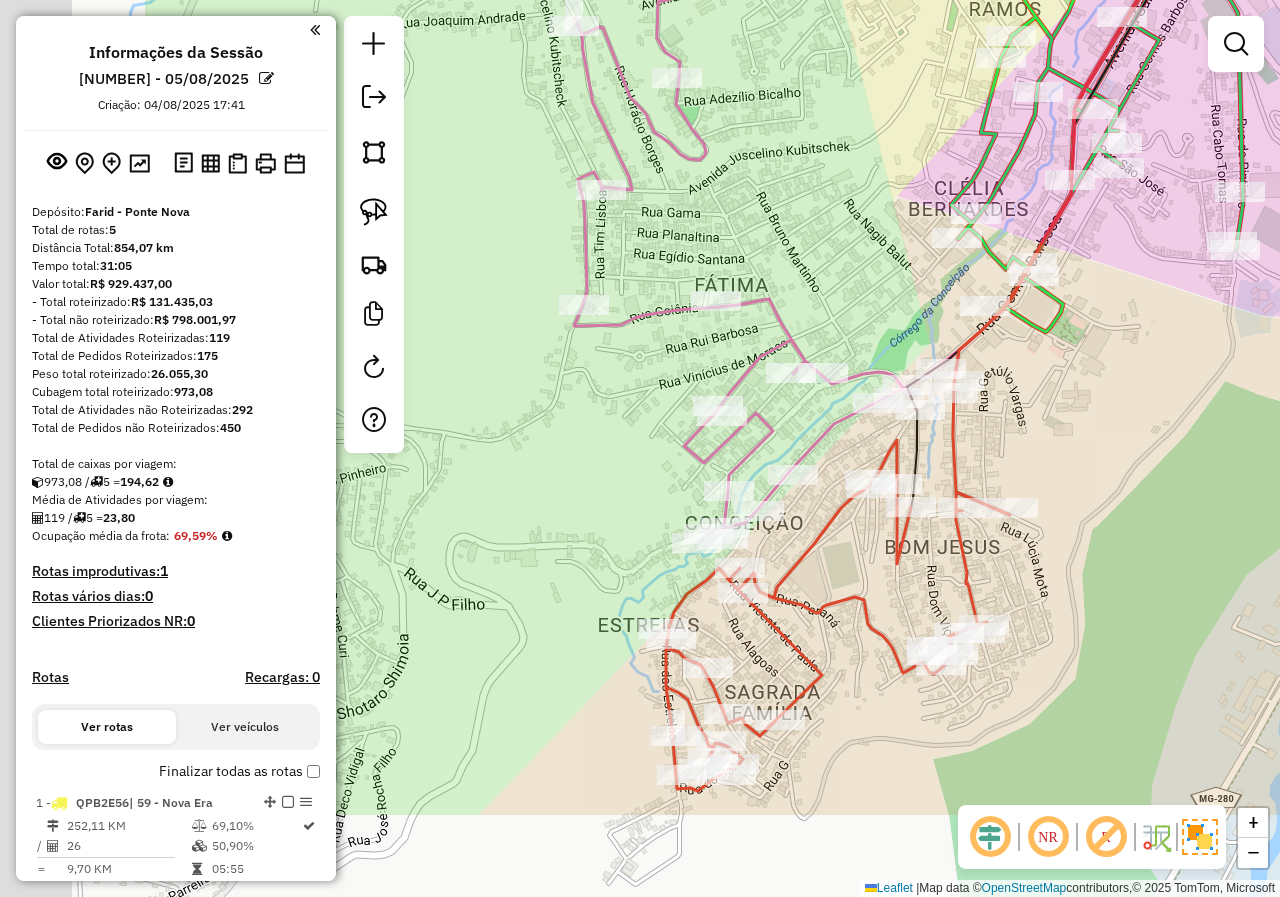 drag, startPoint x: 763, startPoint y: 628, endPoint x: 1036, endPoint y: 457, distance: 322.1335 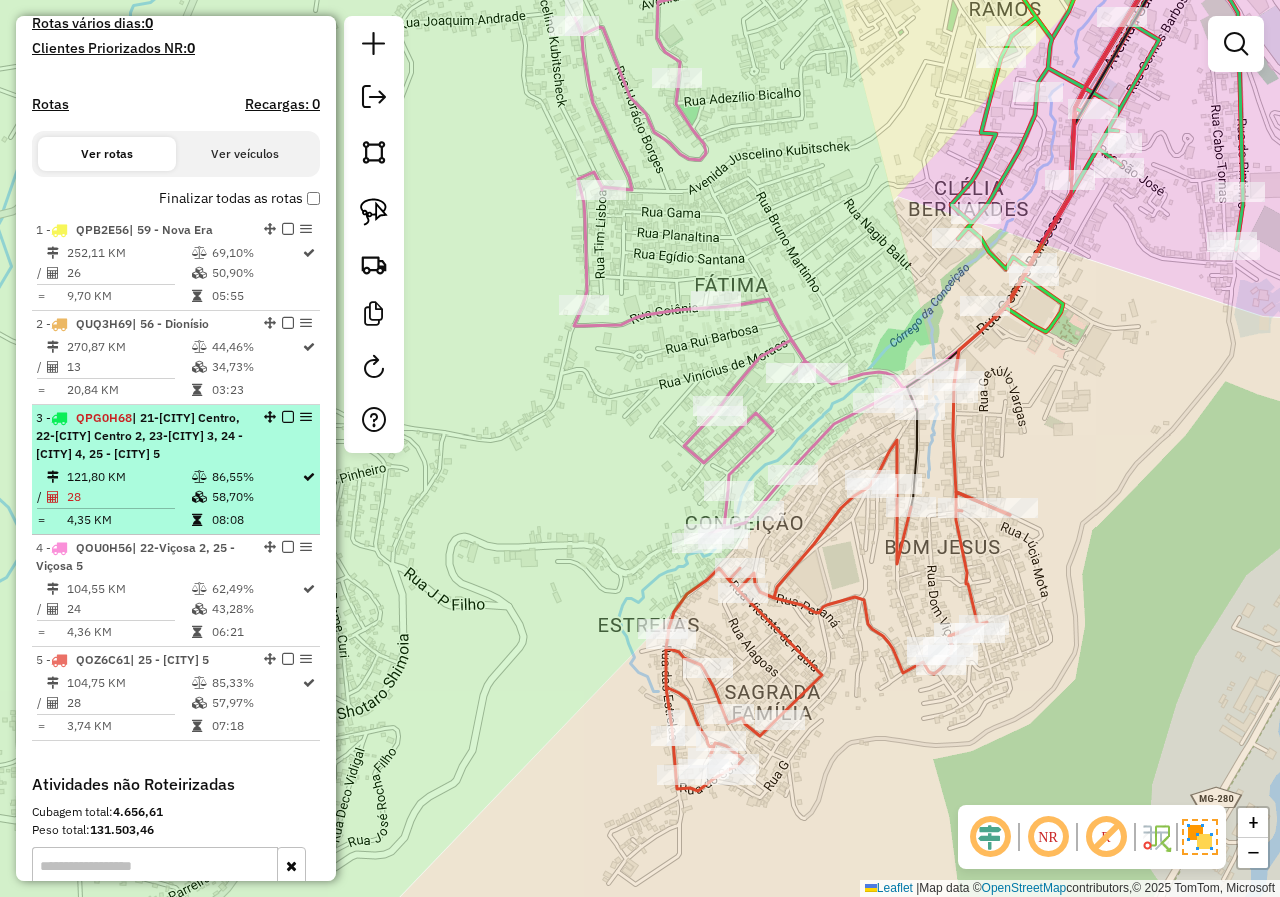 scroll, scrollTop: 600, scrollLeft: 0, axis: vertical 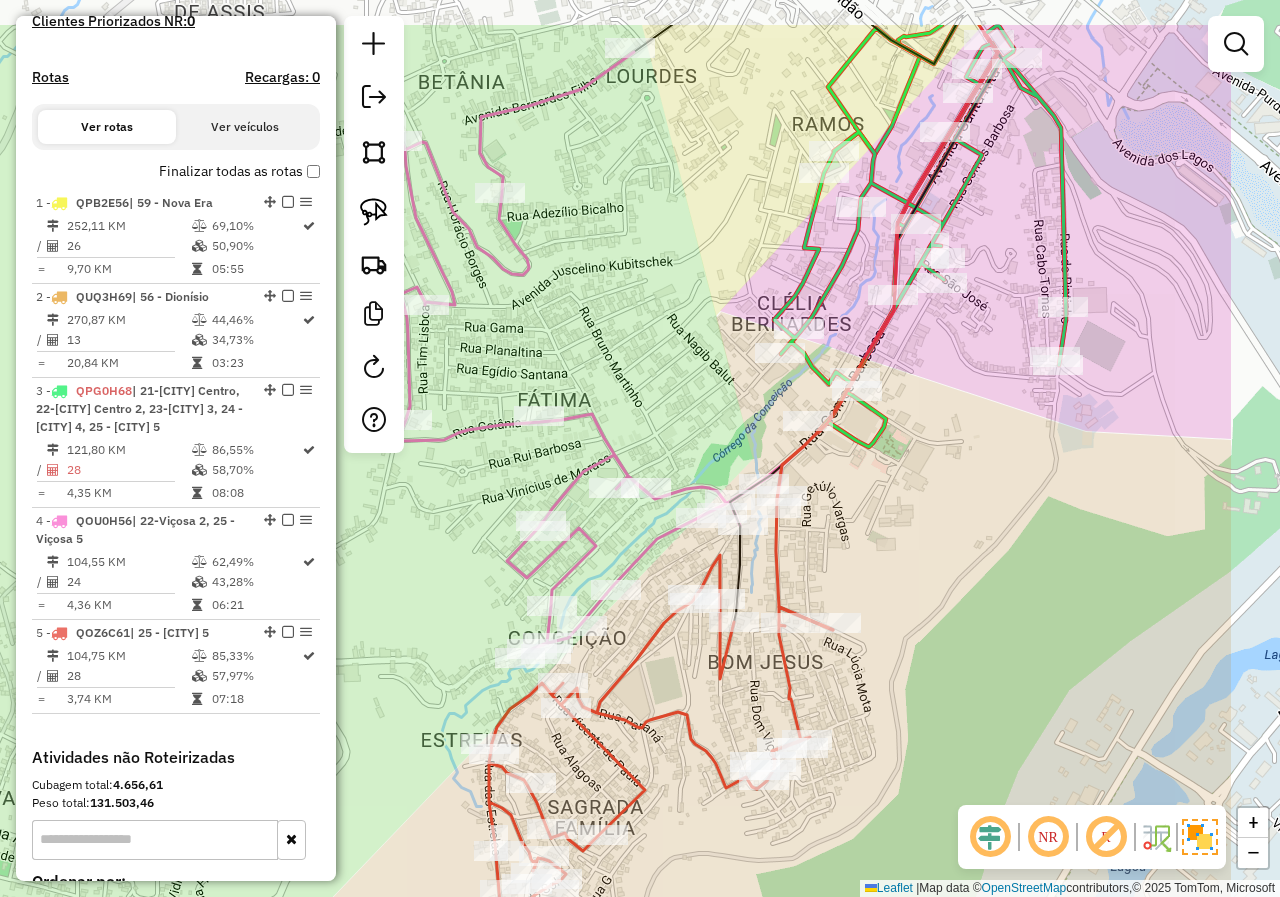 drag, startPoint x: 1099, startPoint y: 385, endPoint x: 857, endPoint y: 557, distance: 296.89728 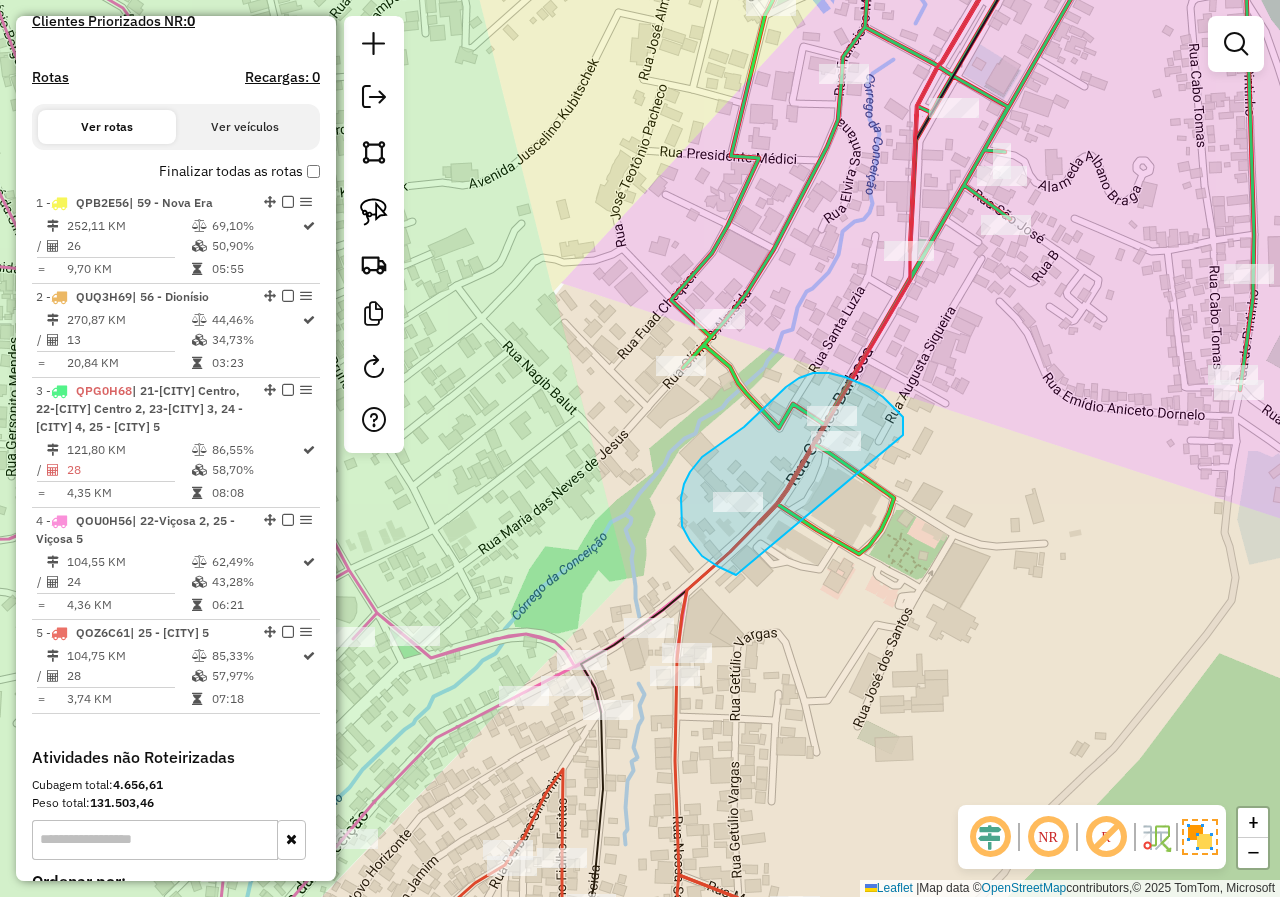 drag, startPoint x: 903, startPoint y: 435, endPoint x: 913, endPoint y: 568, distance: 133.37541 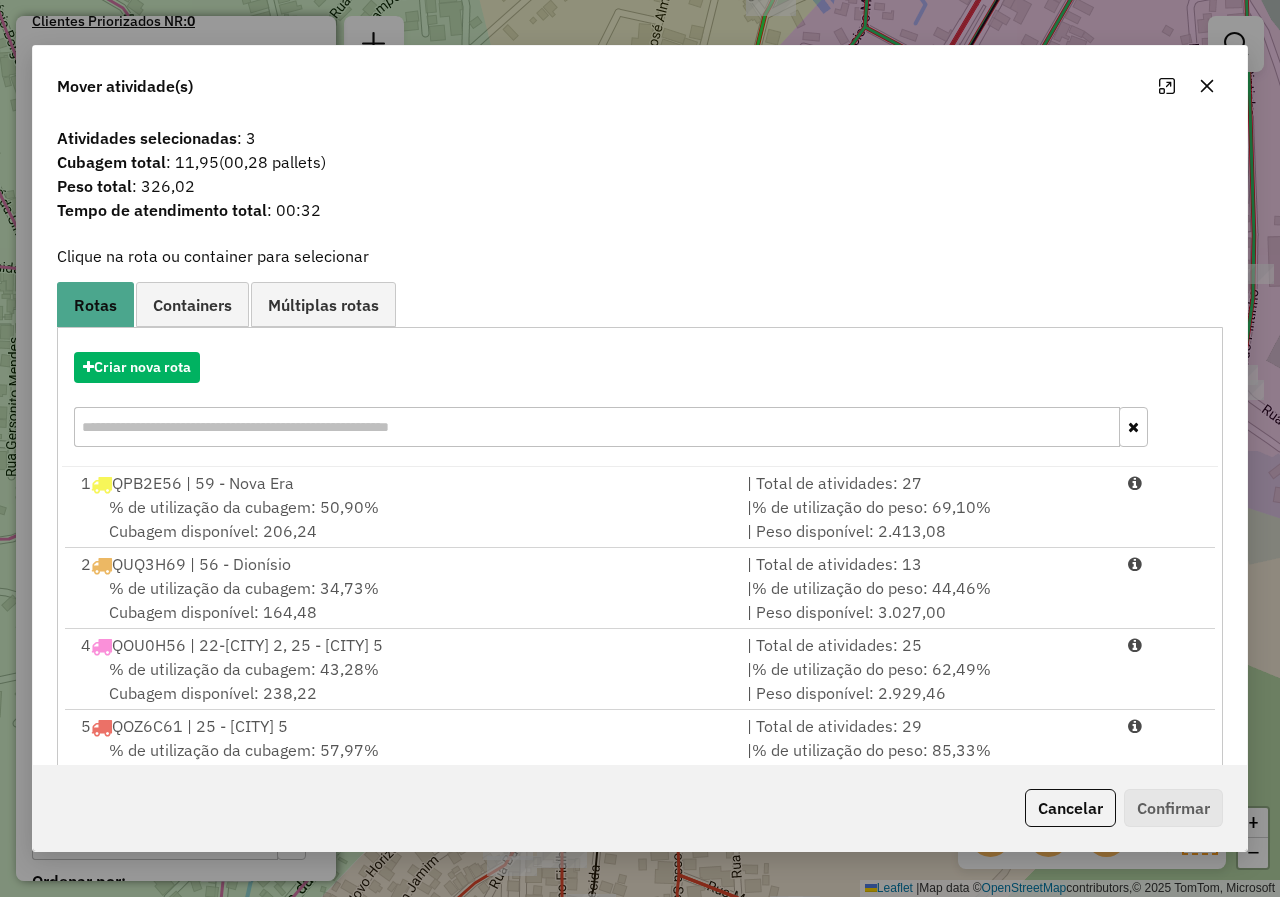 click 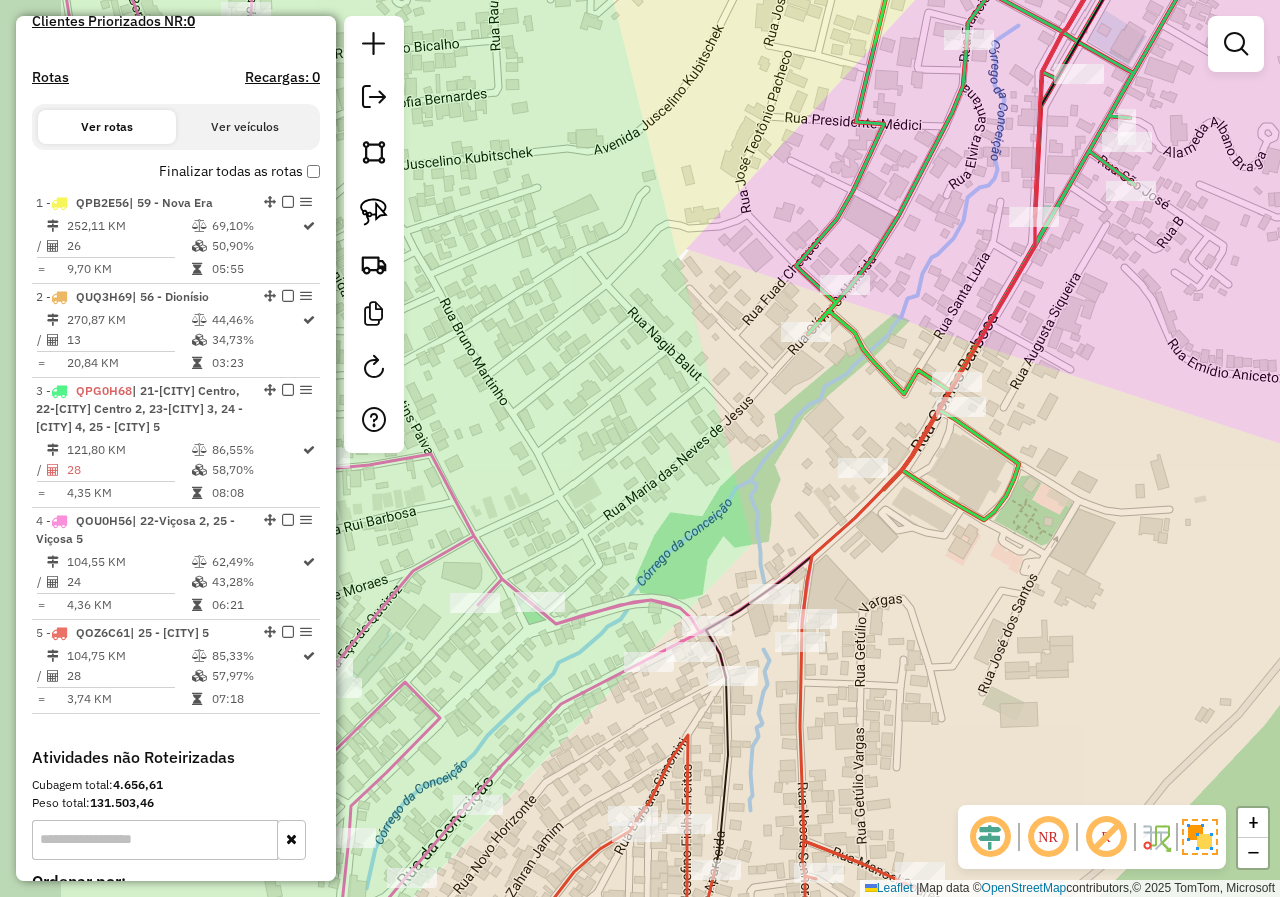 drag, startPoint x: 689, startPoint y: 448, endPoint x: 823, endPoint y: 400, distance: 142.33763 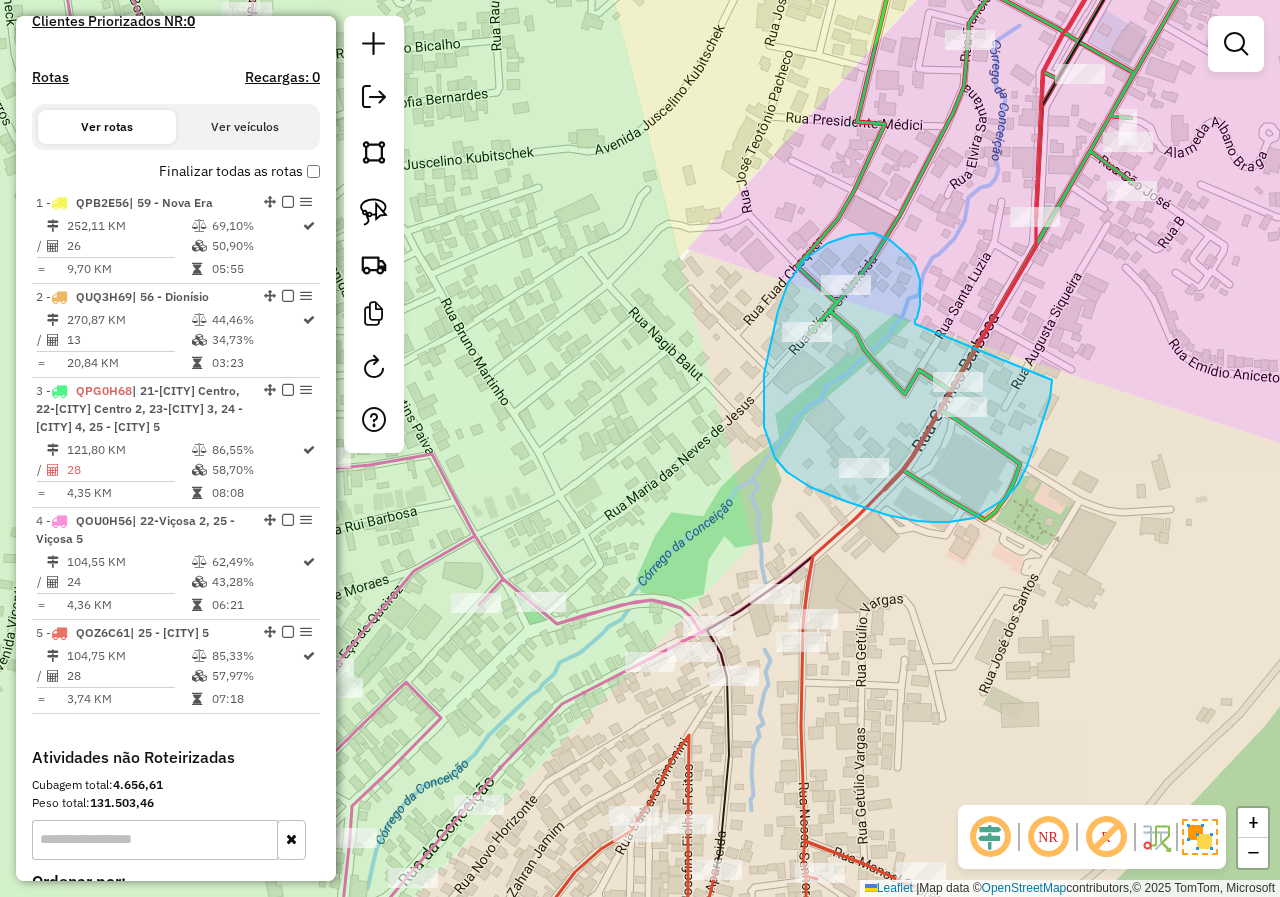 drag, startPoint x: 915, startPoint y: 320, endPoint x: 1052, endPoint y: 380, distance: 149.5627 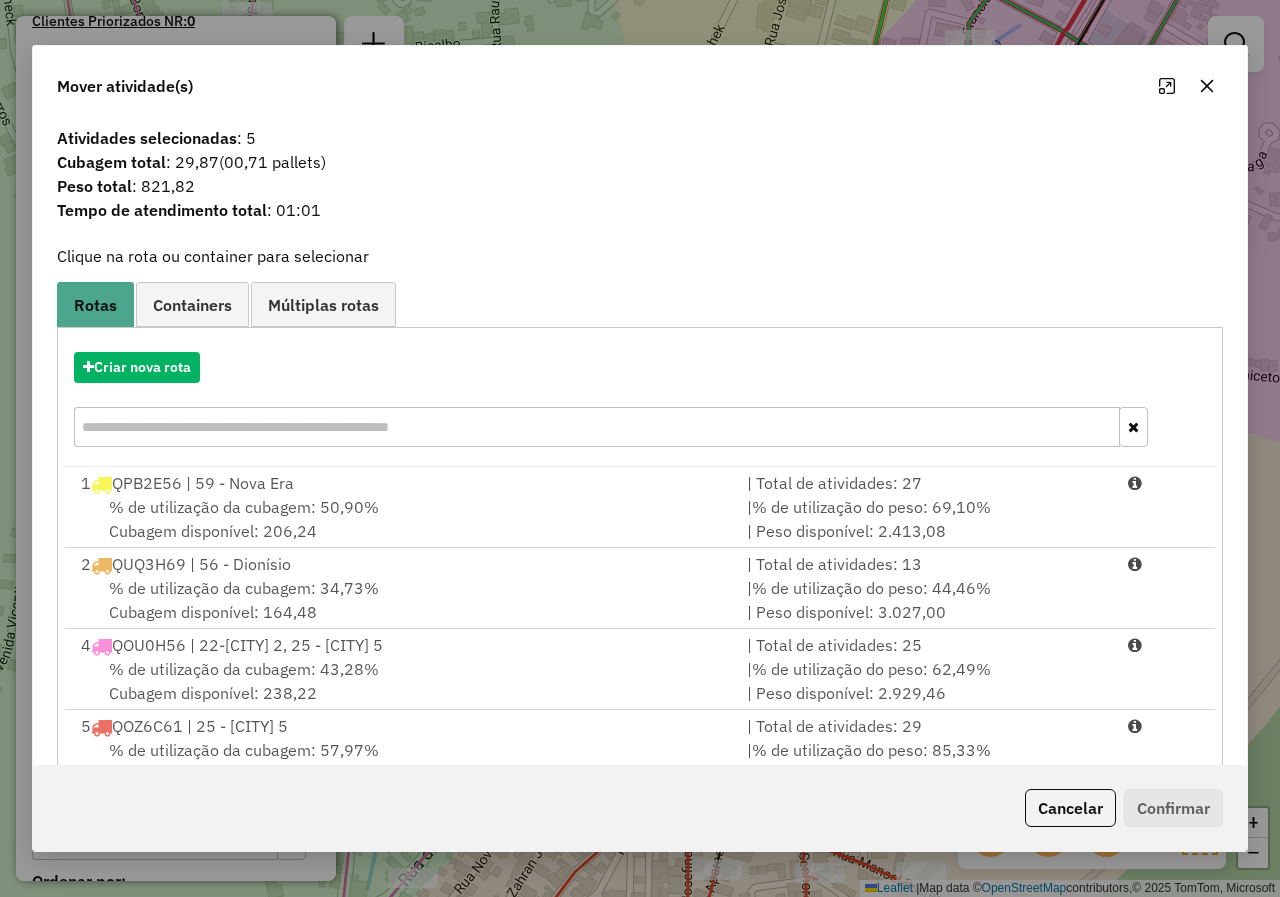 click 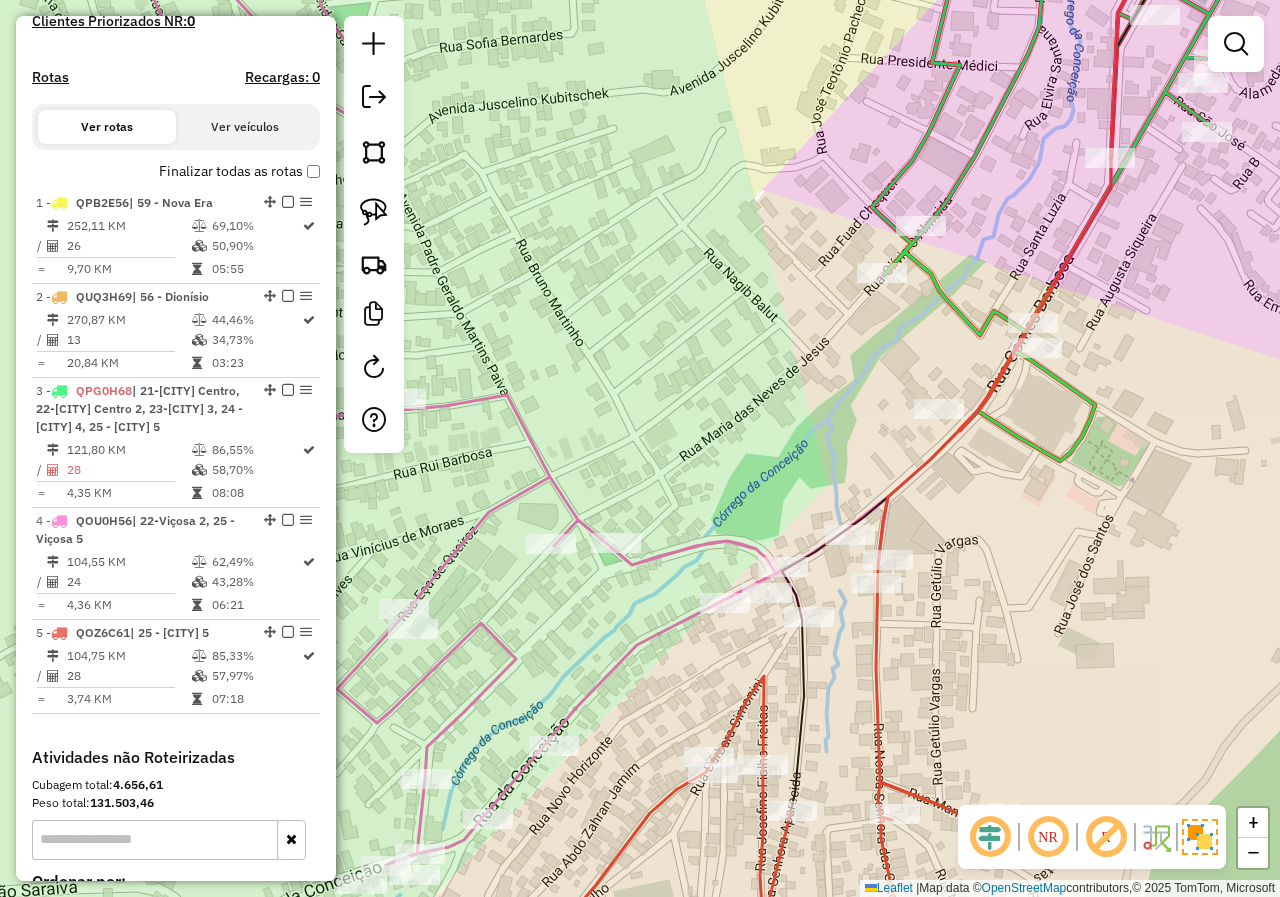 drag, startPoint x: 568, startPoint y: 516, endPoint x: 649, endPoint y: 453, distance: 102.61579 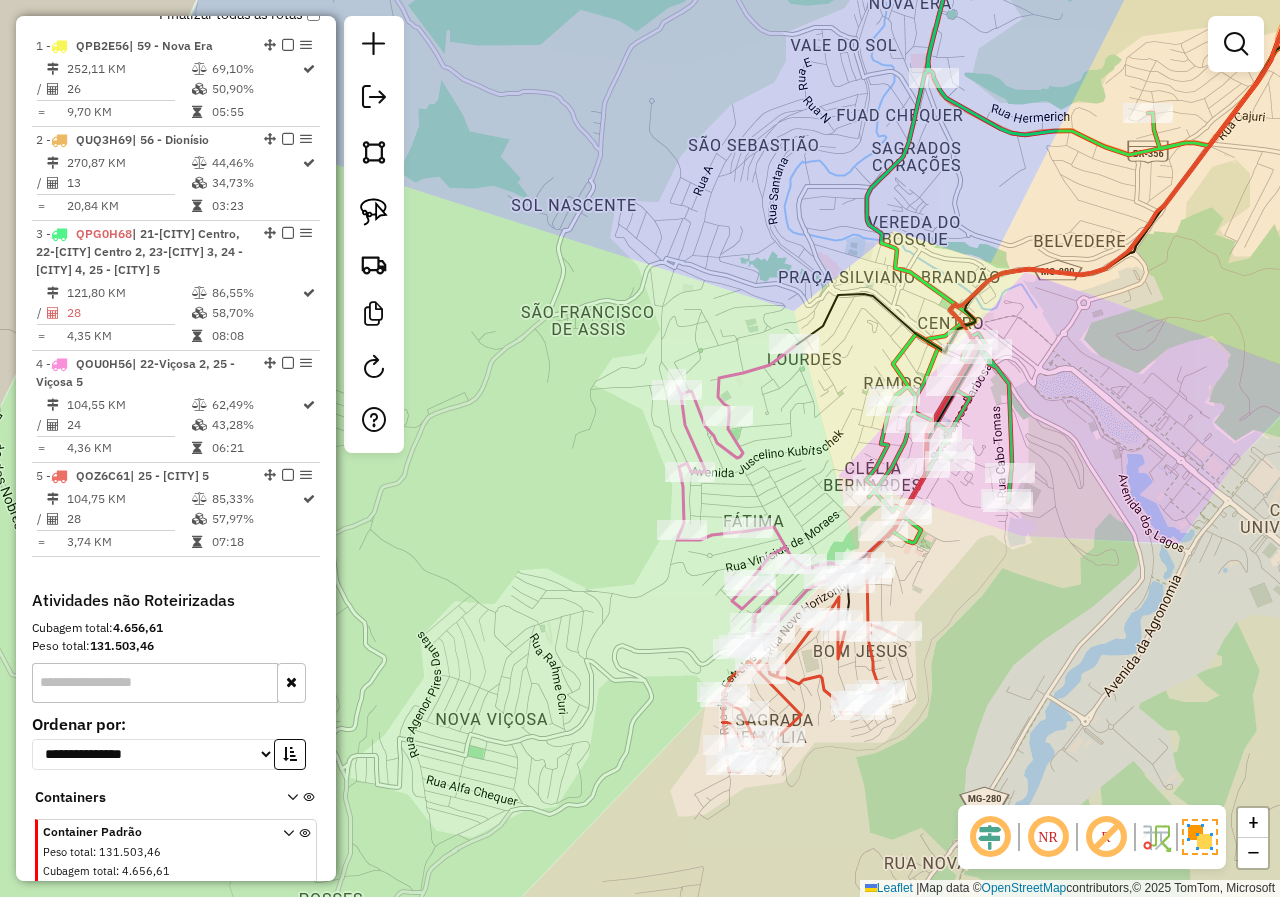 scroll, scrollTop: 727, scrollLeft: 0, axis: vertical 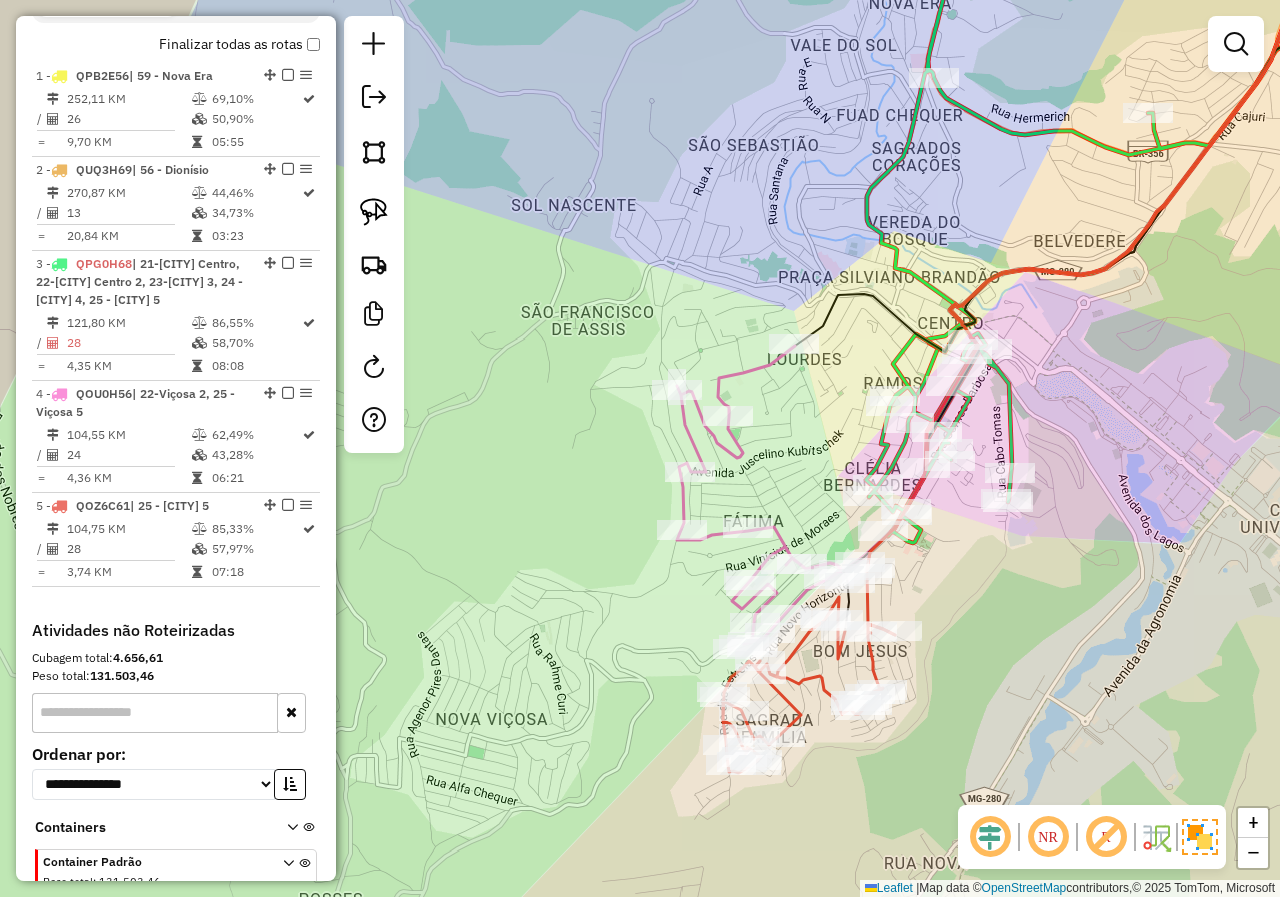 drag, startPoint x: 1098, startPoint y: 393, endPoint x: 951, endPoint y: 446, distance: 156.2626 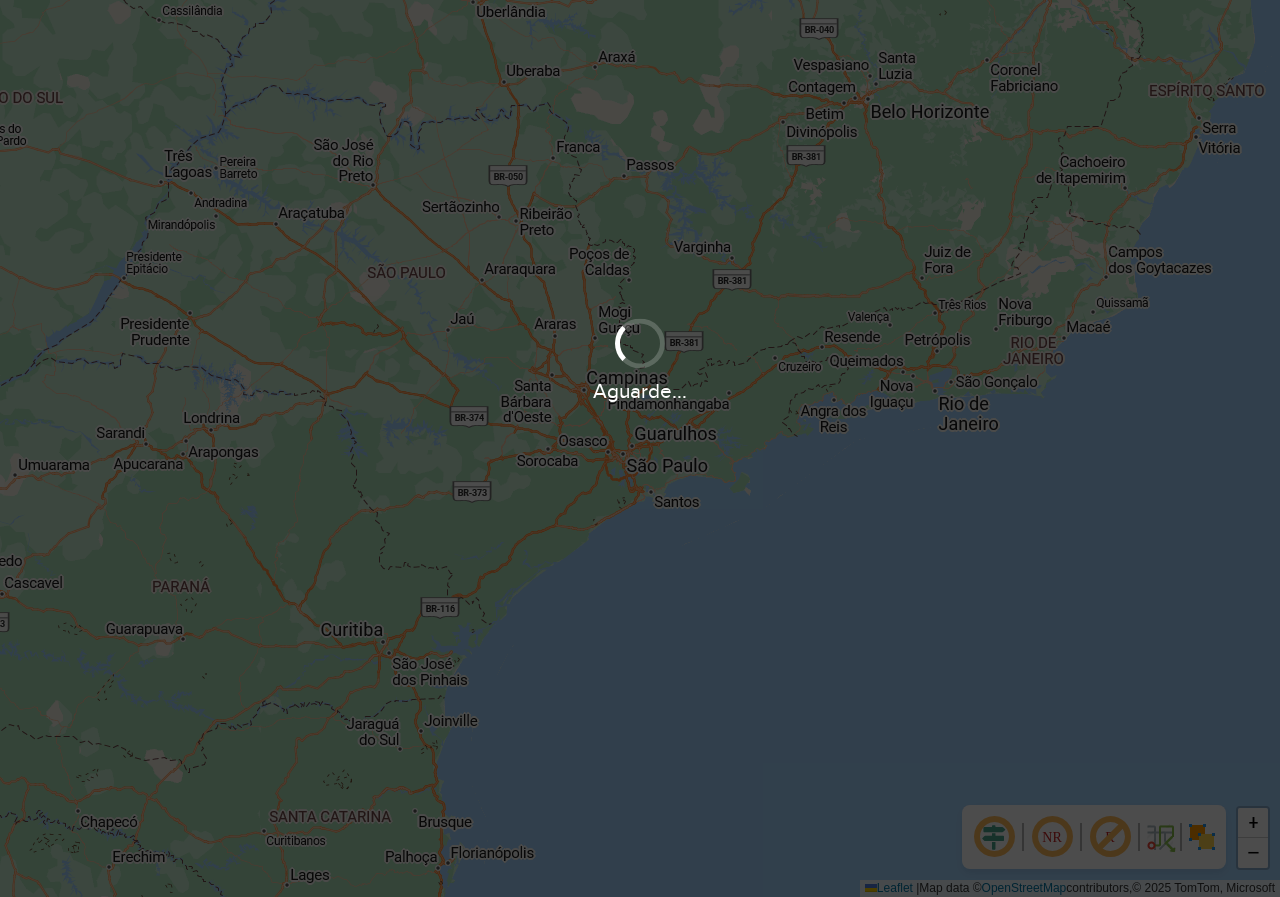 scroll, scrollTop: 0, scrollLeft: 0, axis: both 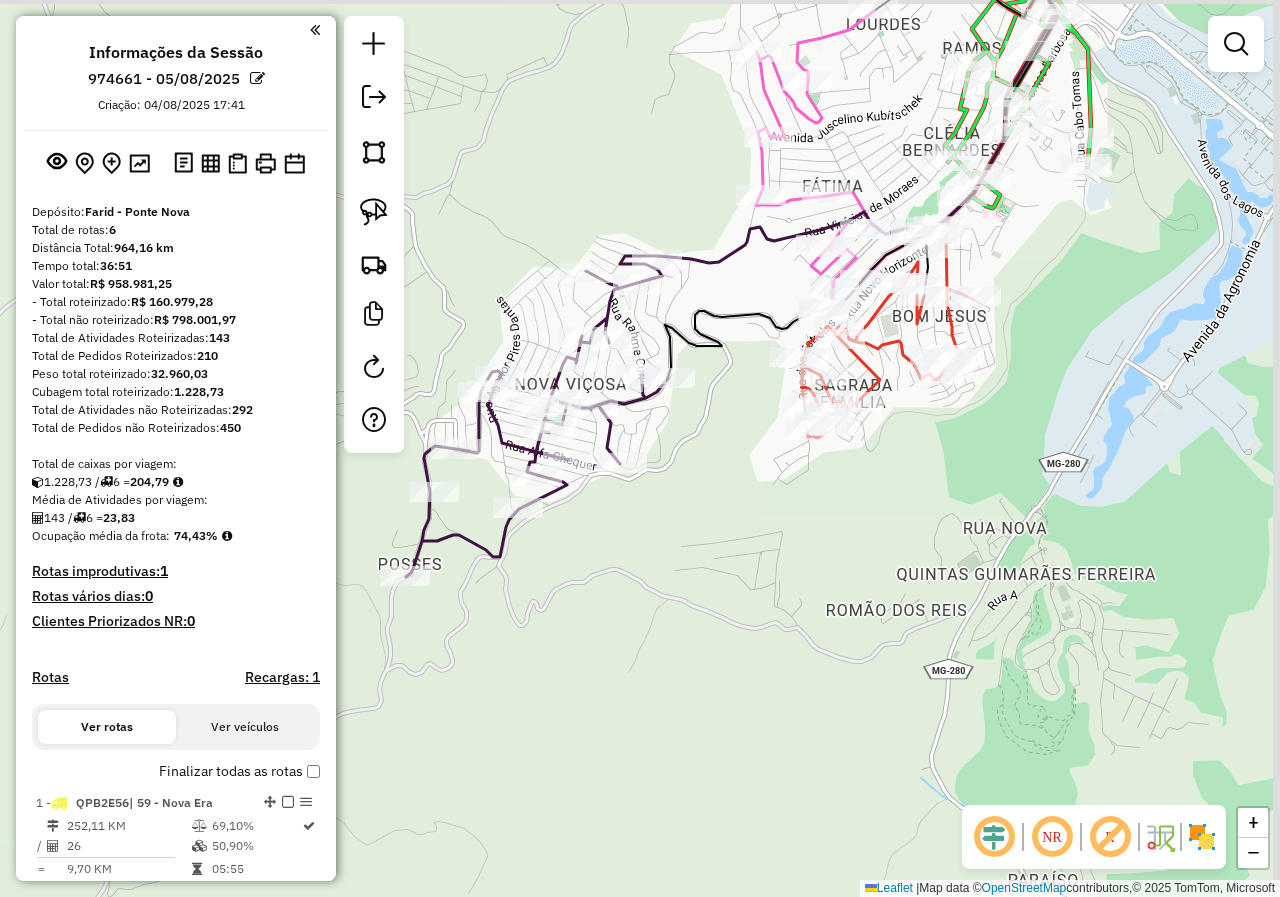 drag, startPoint x: 882, startPoint y: 473, endPoint x: 775, endPoint y: 545, distance: 128.969 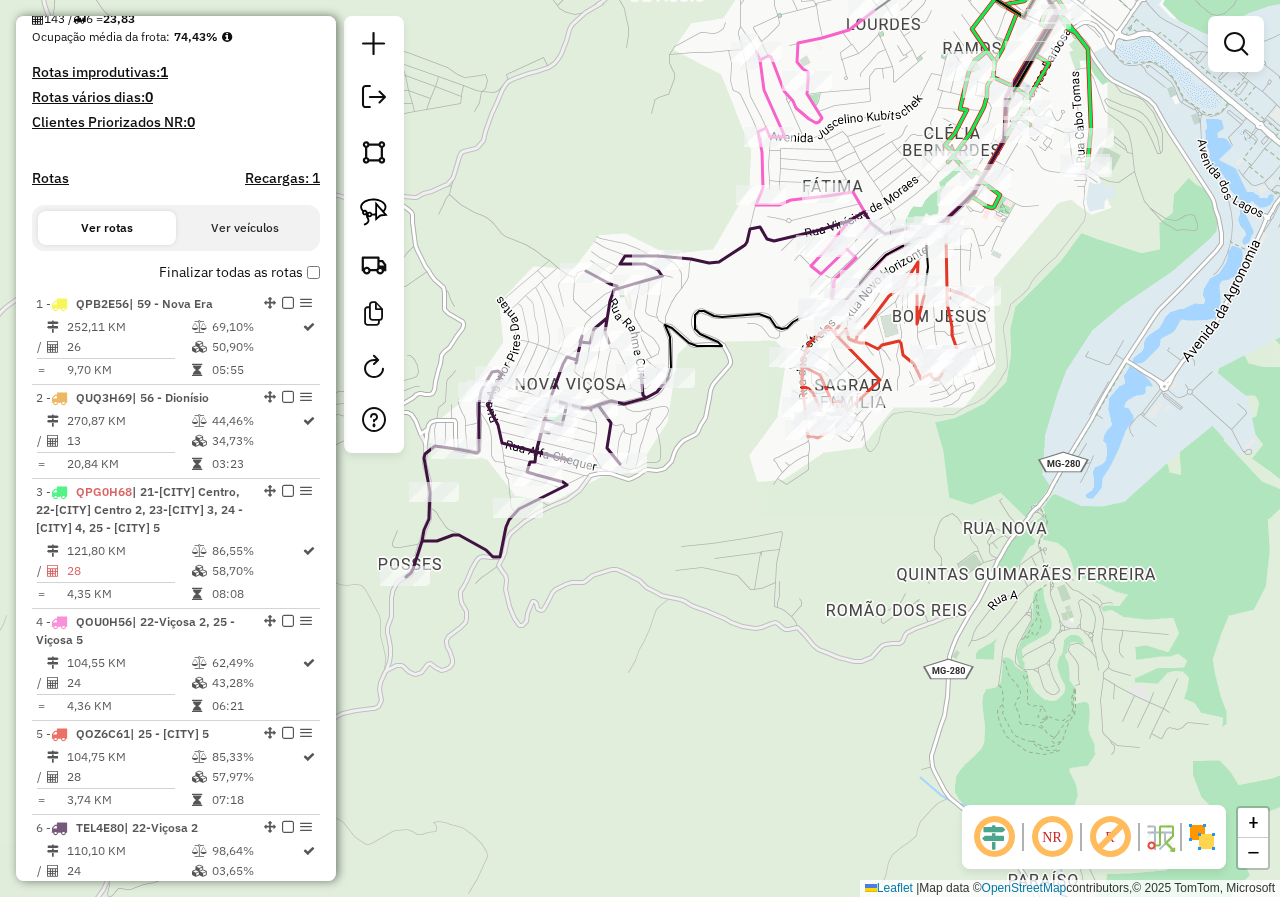 scroll, scrollTop: 500, scrollLeft: 0, axis: vertical 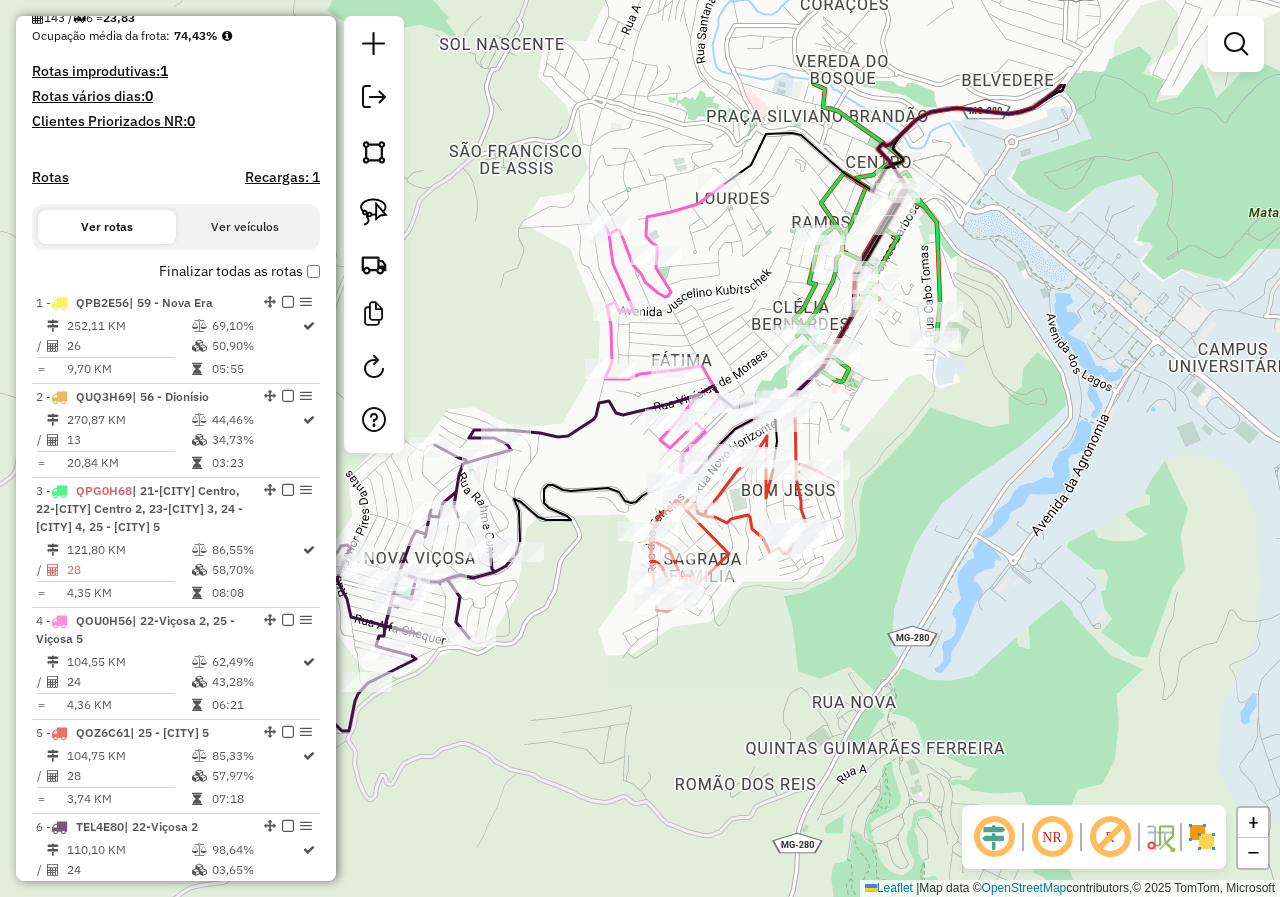 drag, startPoint x: 809, startPoint y: 574, endPoint x: 658, endPoint y: 748, distance: 230.38446 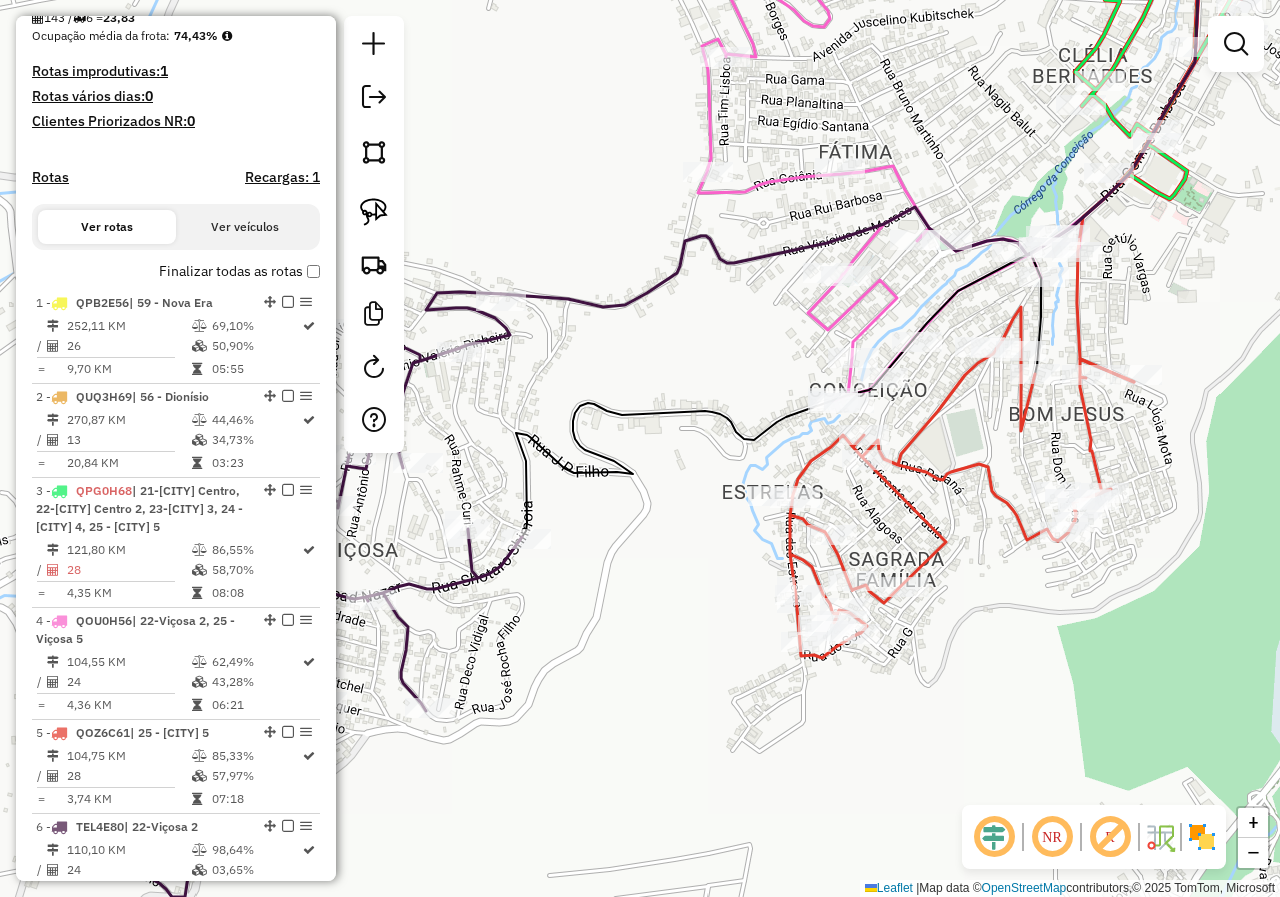 drag, startPoint x: 1052, startPoint y: 344, endPoint x: 1205, endPoint y: 332, distance: 153.46986 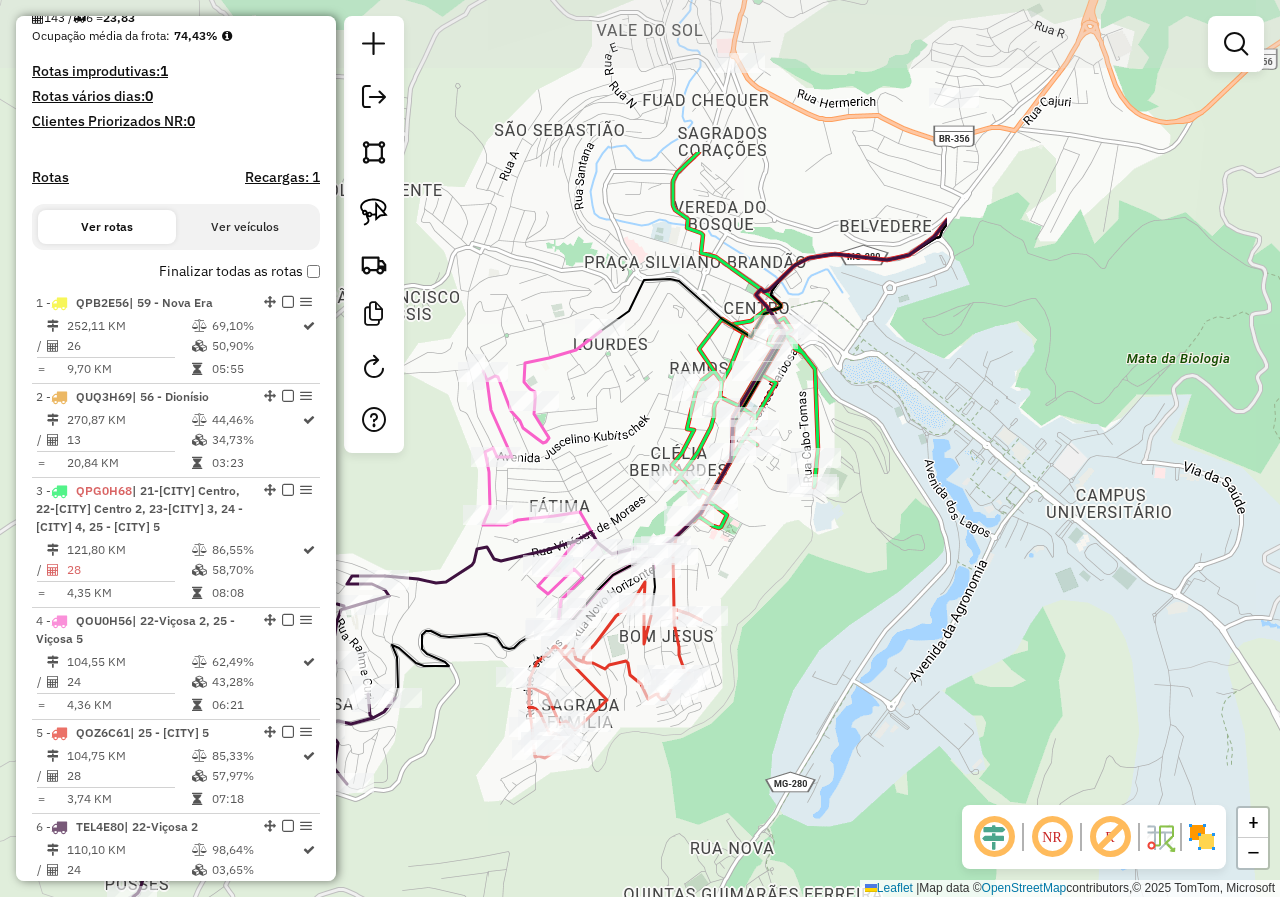 drag, startPoint x: 1203, startPoint y: 337, endPoint x: 742, endPoint y: 581, distance: 521.5908 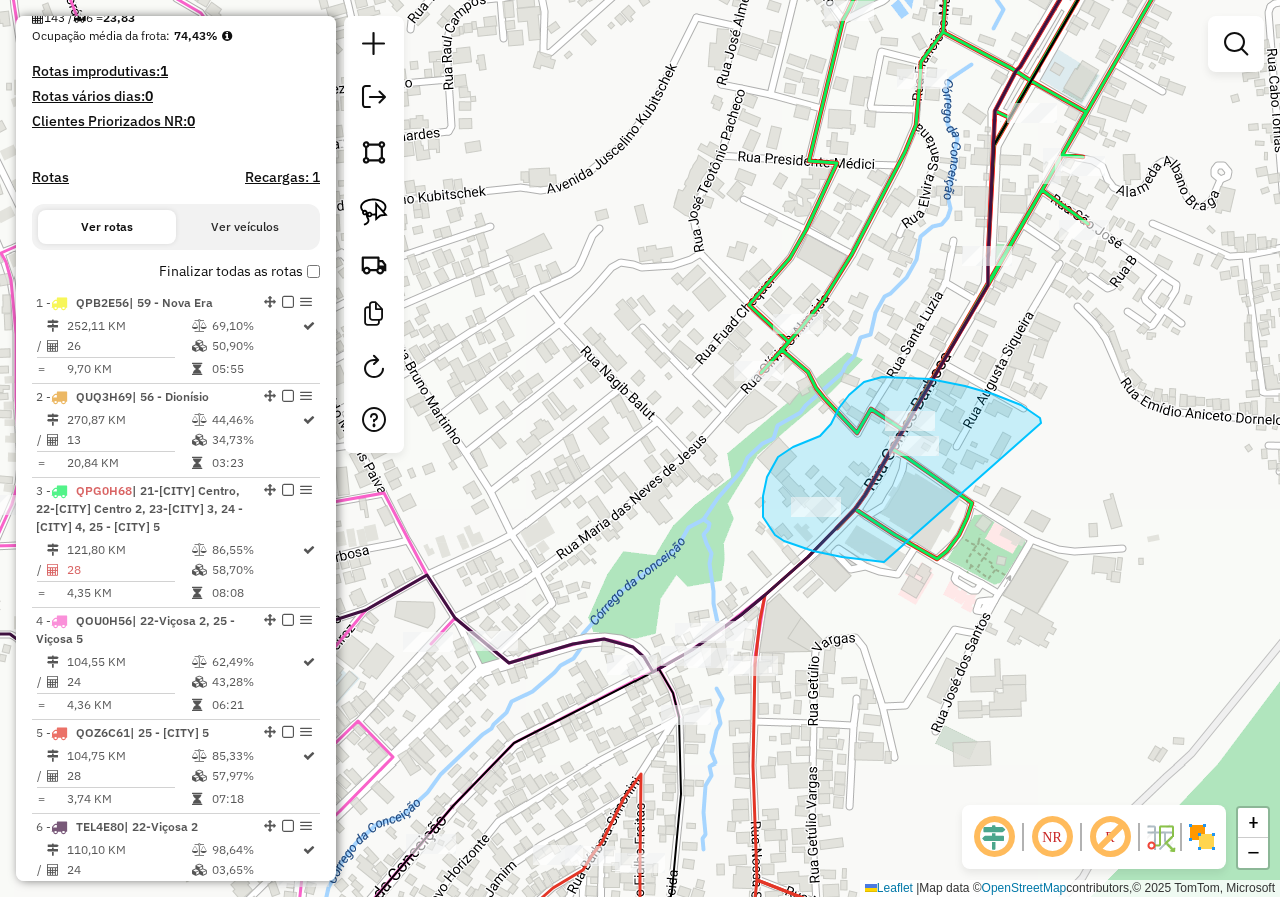 drag, startPoint x: 1041, startPoint y: 423, endPoint x: 884, endPoint y: 562, distance: 209.69025 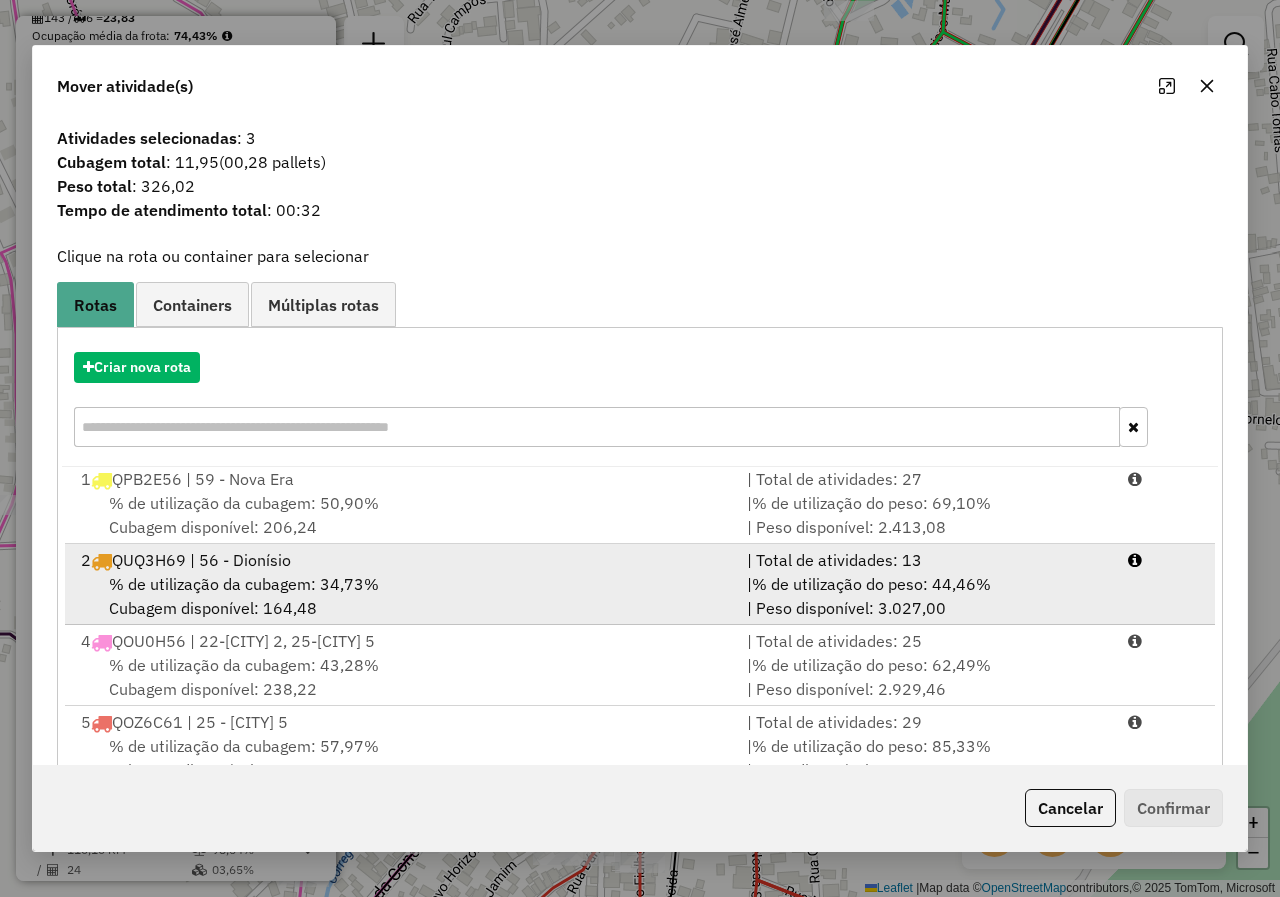 scroll, scrollTop: 5, scrollLeft: 0, axis: vertical 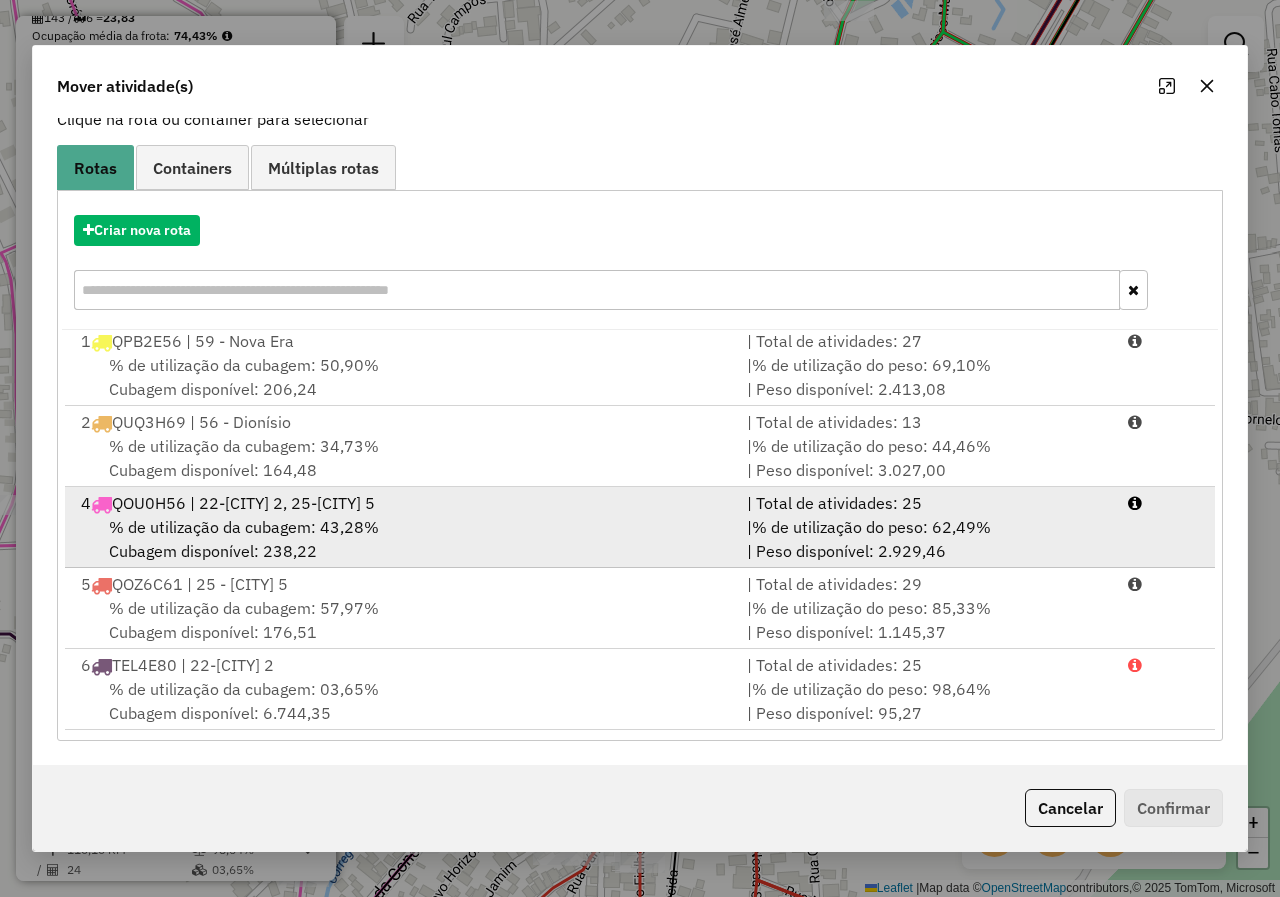 click on "| Total de atividades: 25" at bounding box center [925, 503] 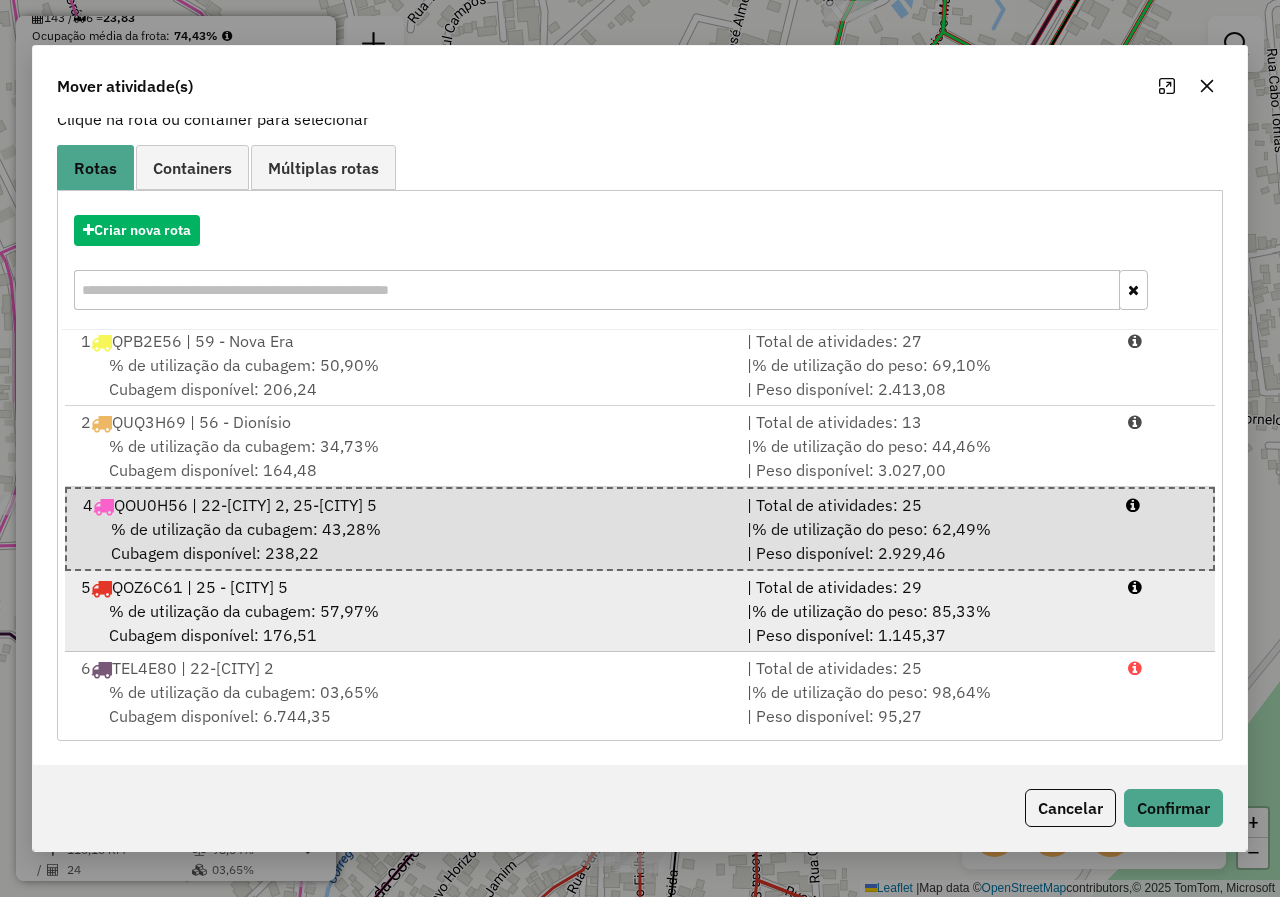scroll, scrollTop: 8, scrollLeft: 0, axis: vertical 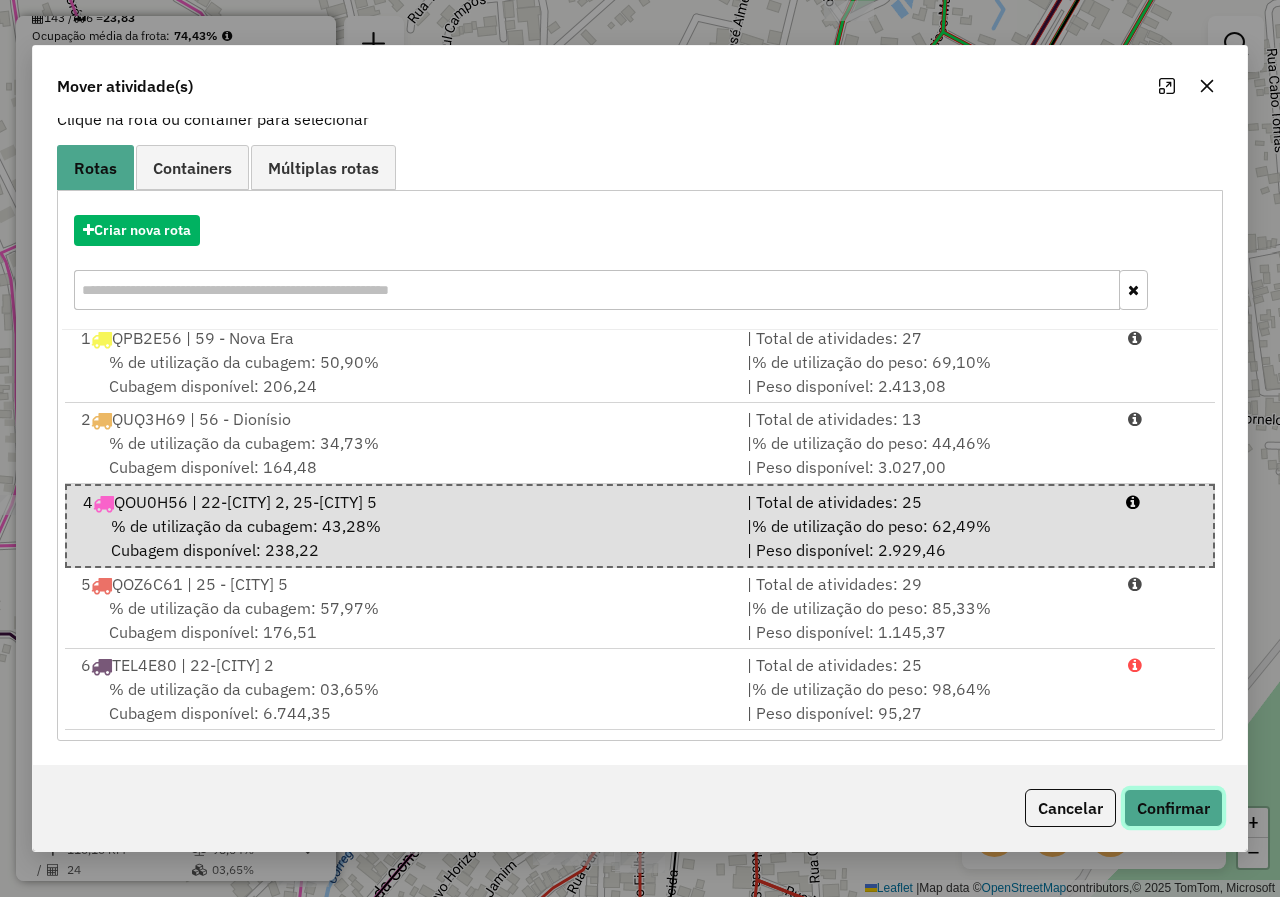 click on "Confirmar" 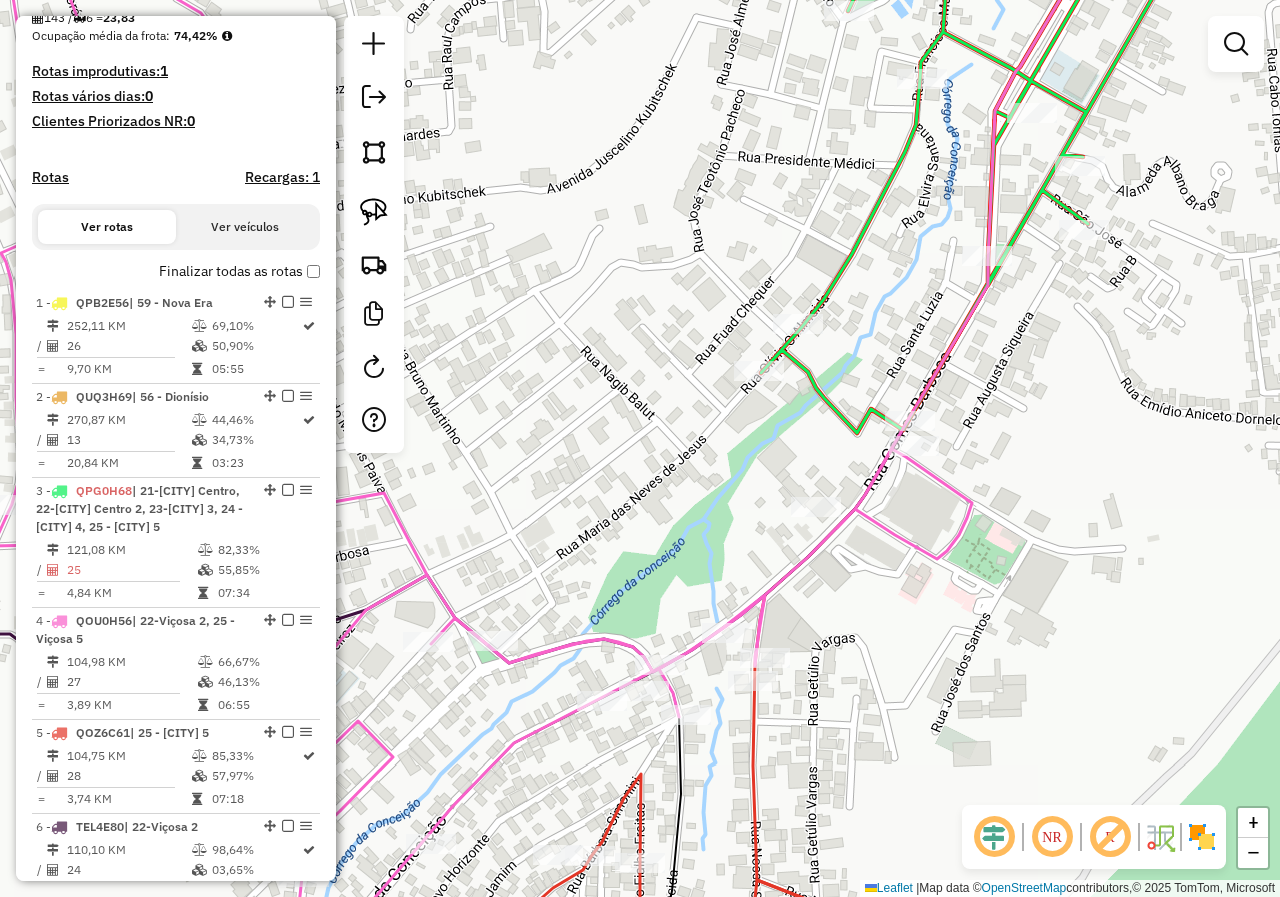 scroll, scrollTop: 0, scrollLeft: 0, axis: both 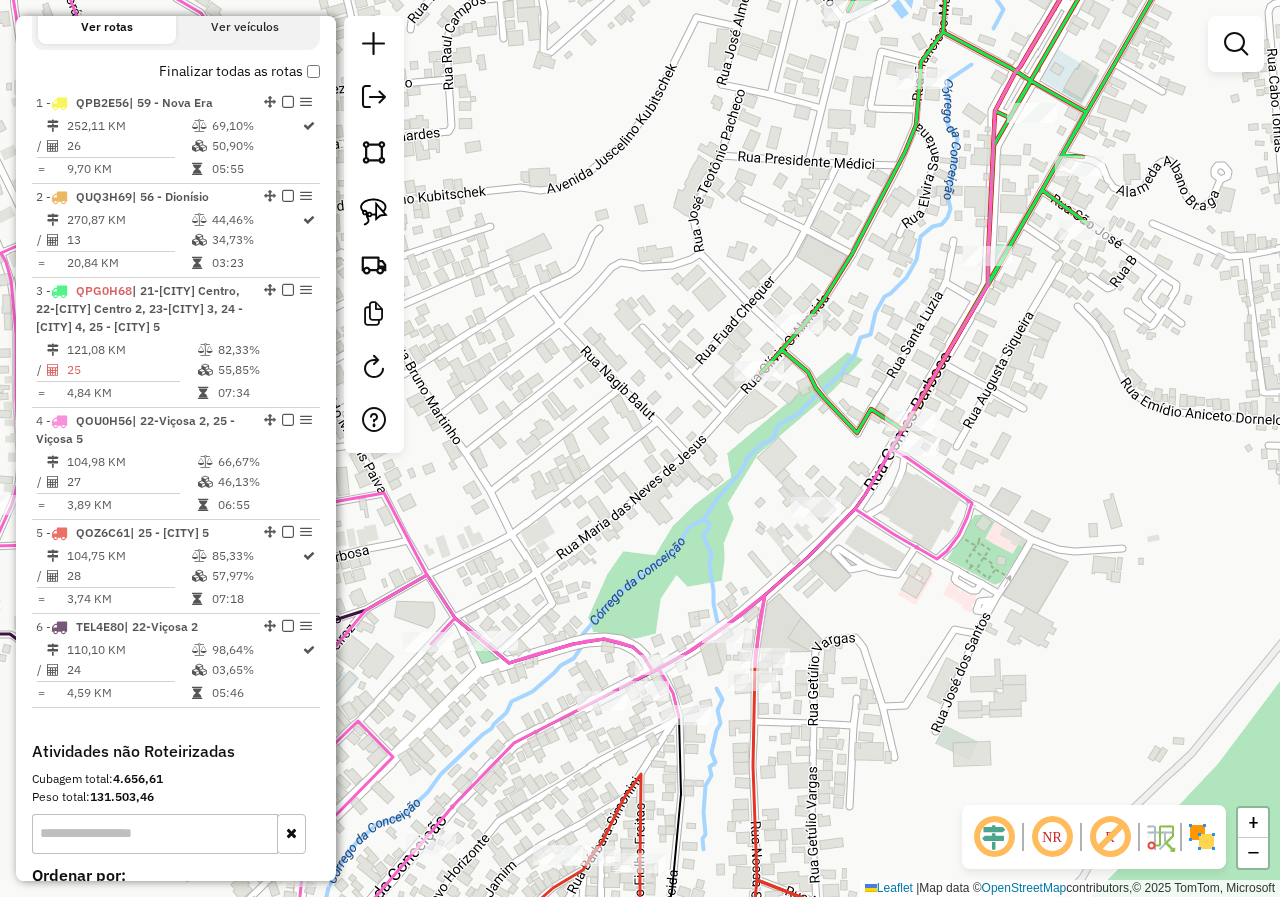 drag, startPoint x: 644, startPoint y: 531, endPoint x: 770, endPoint y: 374, distance: 201.30823 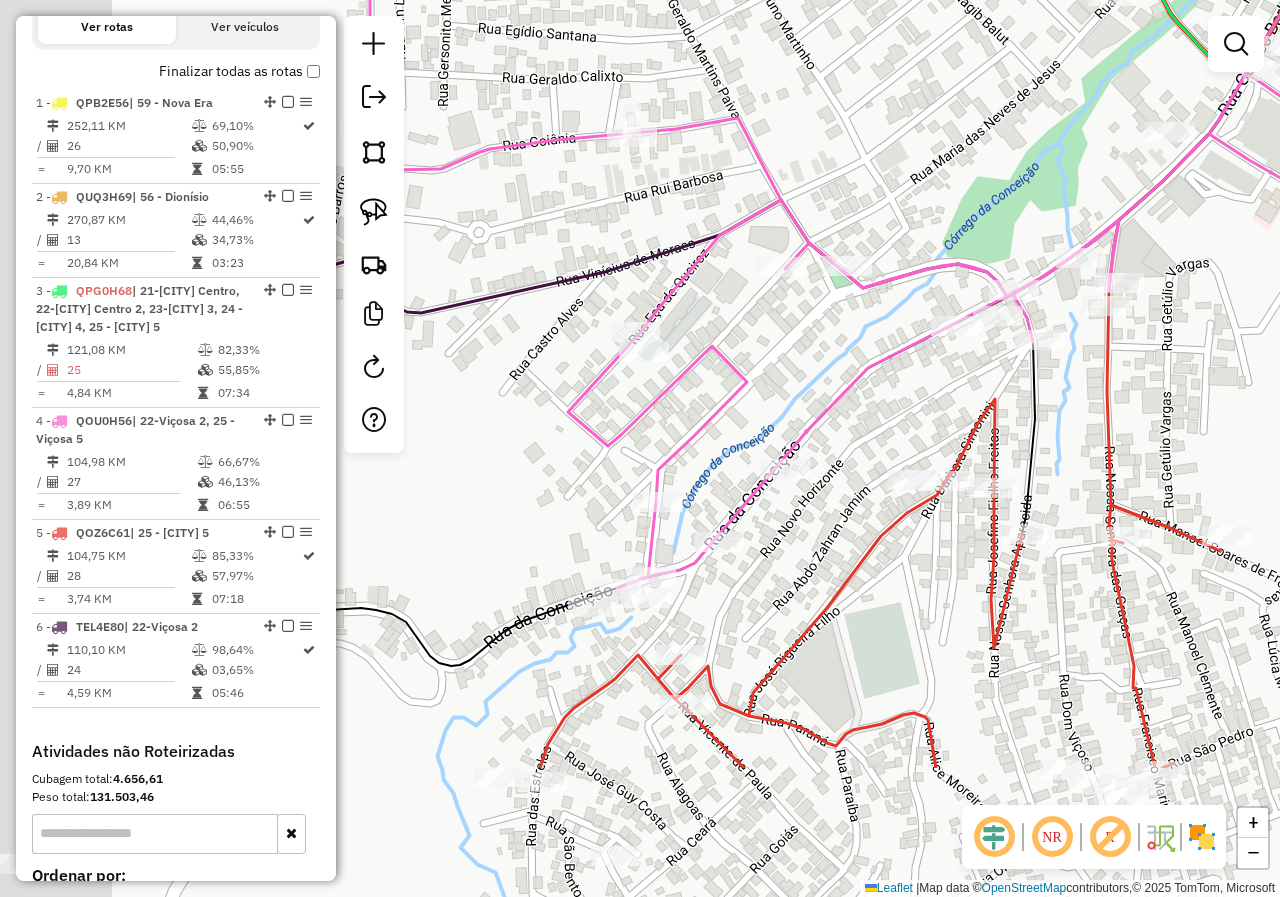 drag, startPoint x: 592, startPoint y: 580, endPoint x: 831, endPoint y: 347, distance: 333.78137 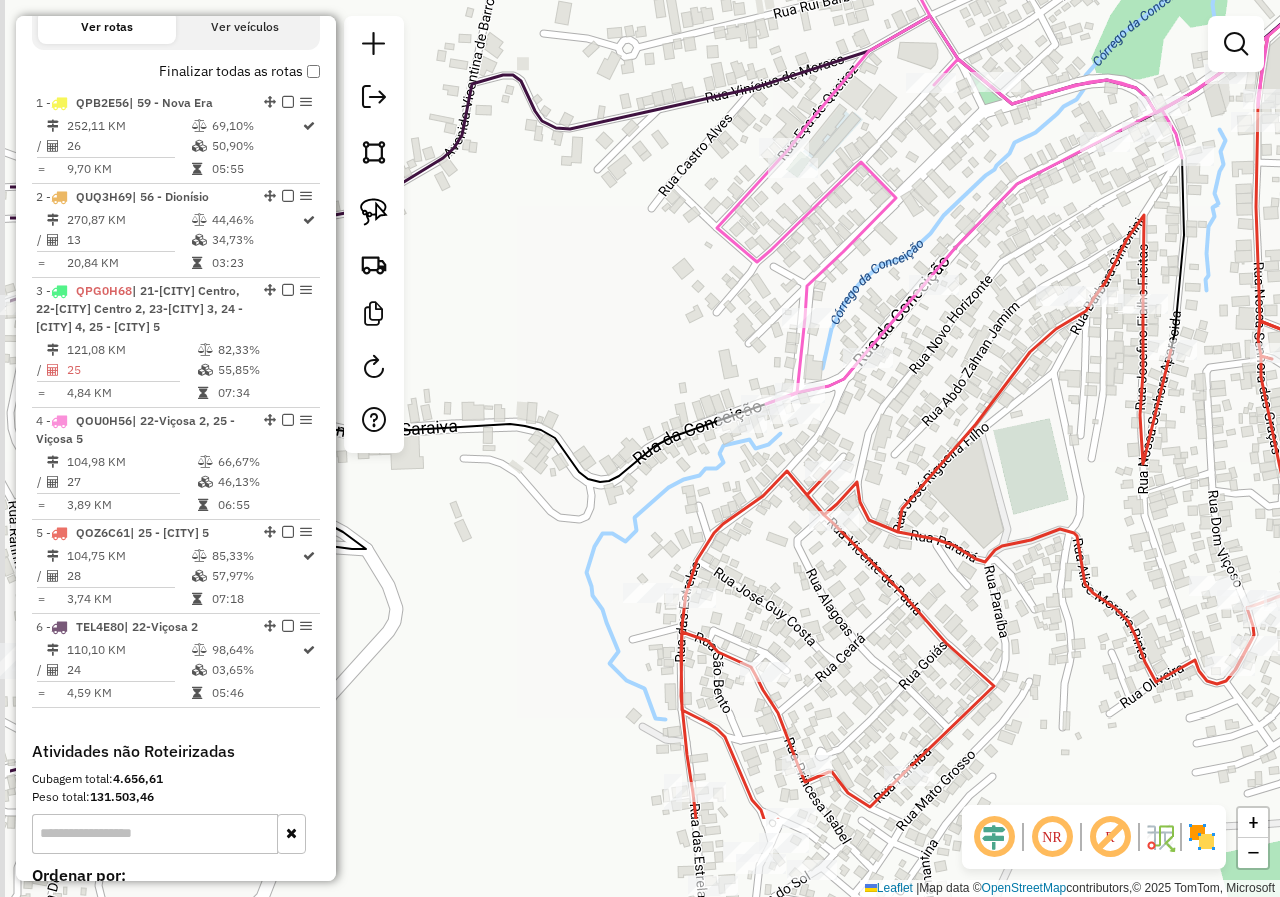 drag, startPoint x: 482, startPoint y: 497, endPoint x: 642, endPoint y: 302, distance: 252.23996 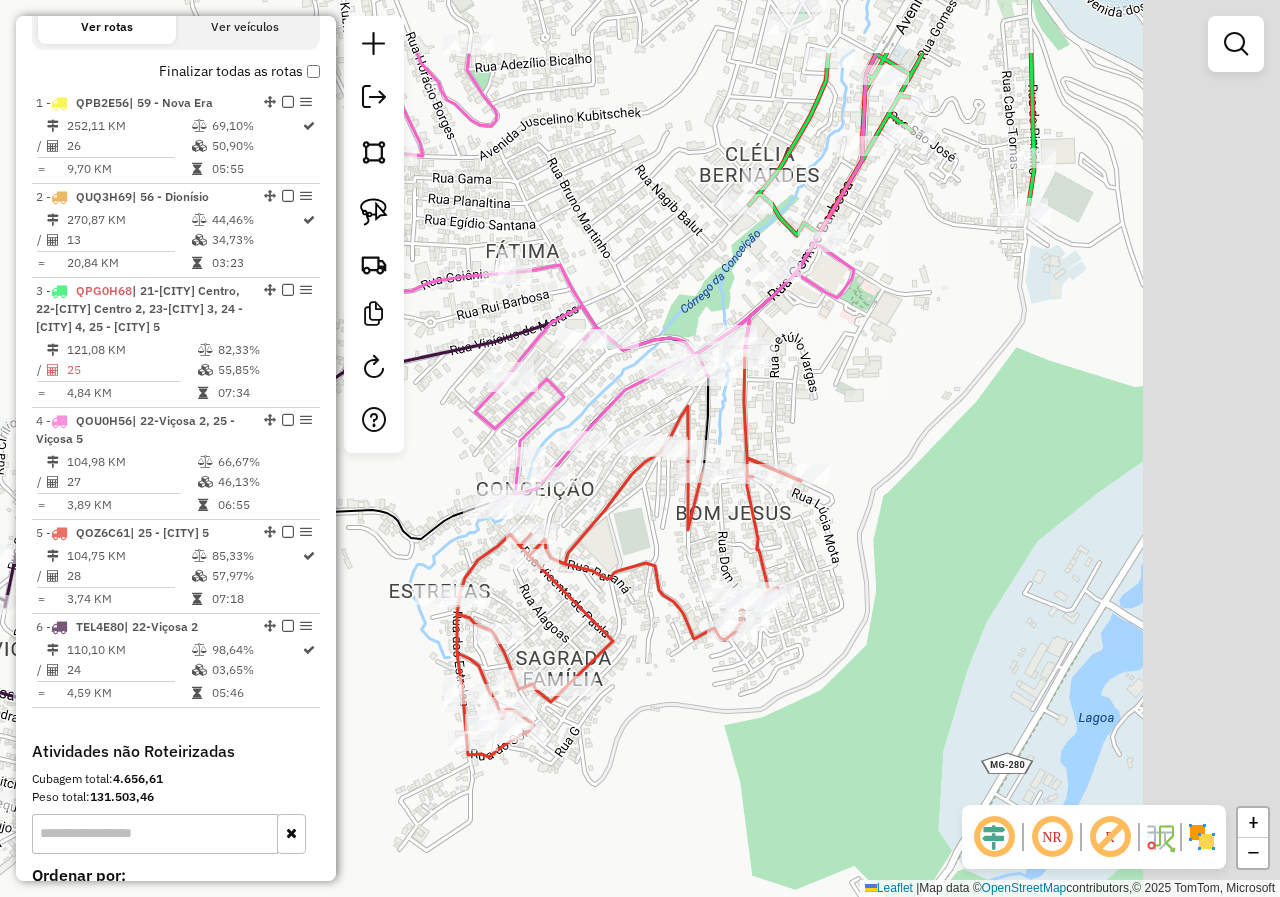 drag, startPoint x: 616, startPoint y: 421, endPoint x: 400, endPoint y: 568, distance: 261.27573 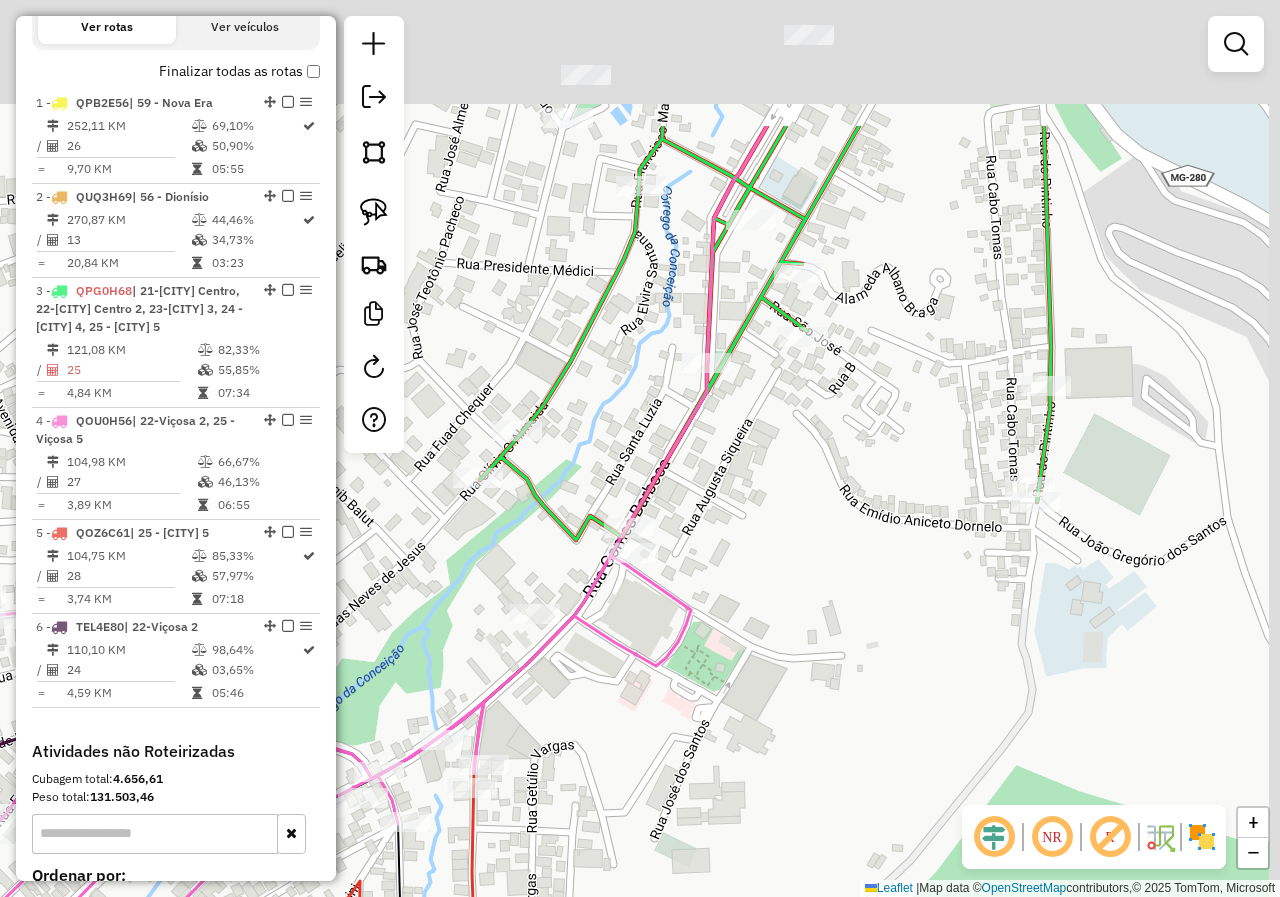 drag, startPoint x: 755, startPoint y: 271, endPoint x: 727, endPoint y: 487, distance: 217.80725 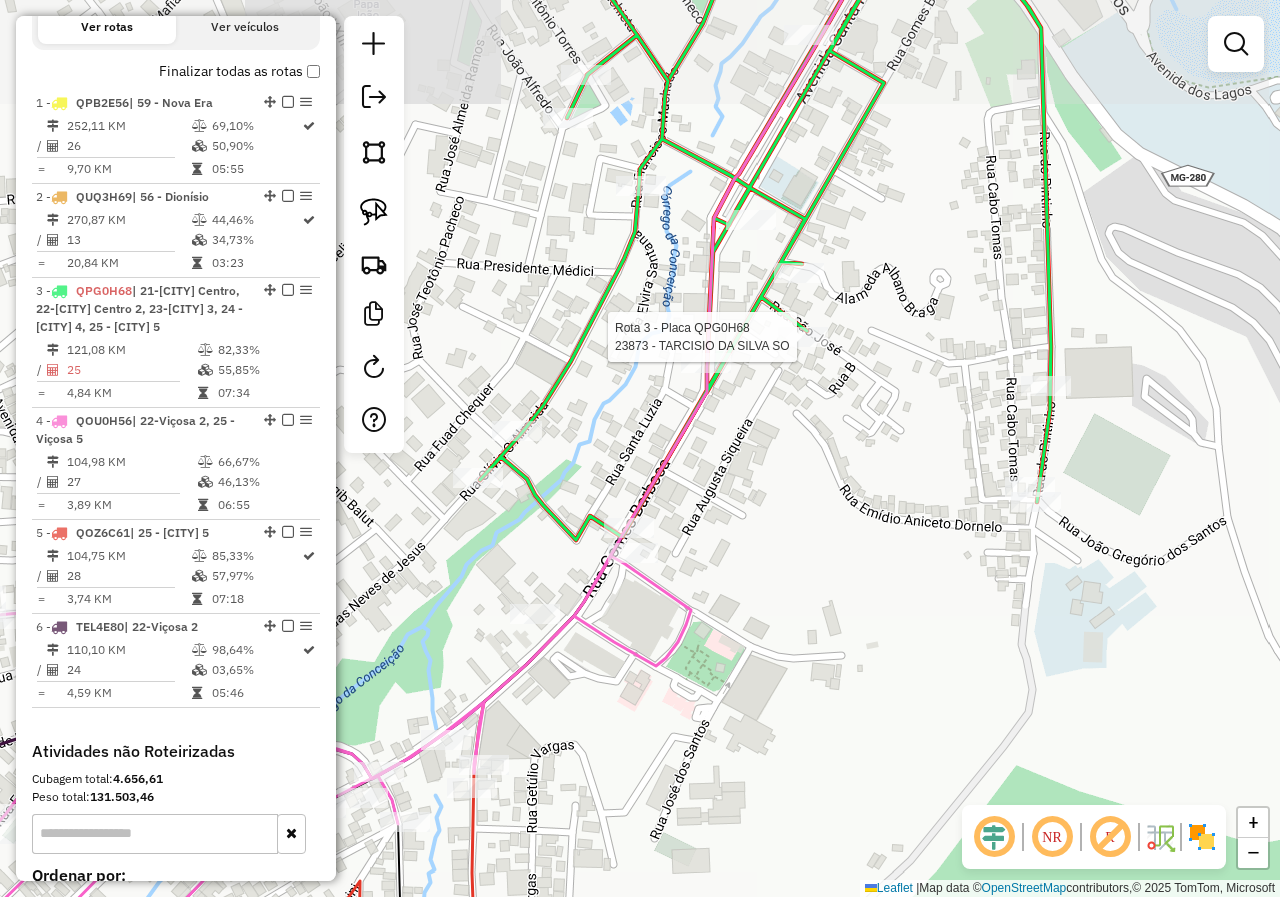 select on "**********" 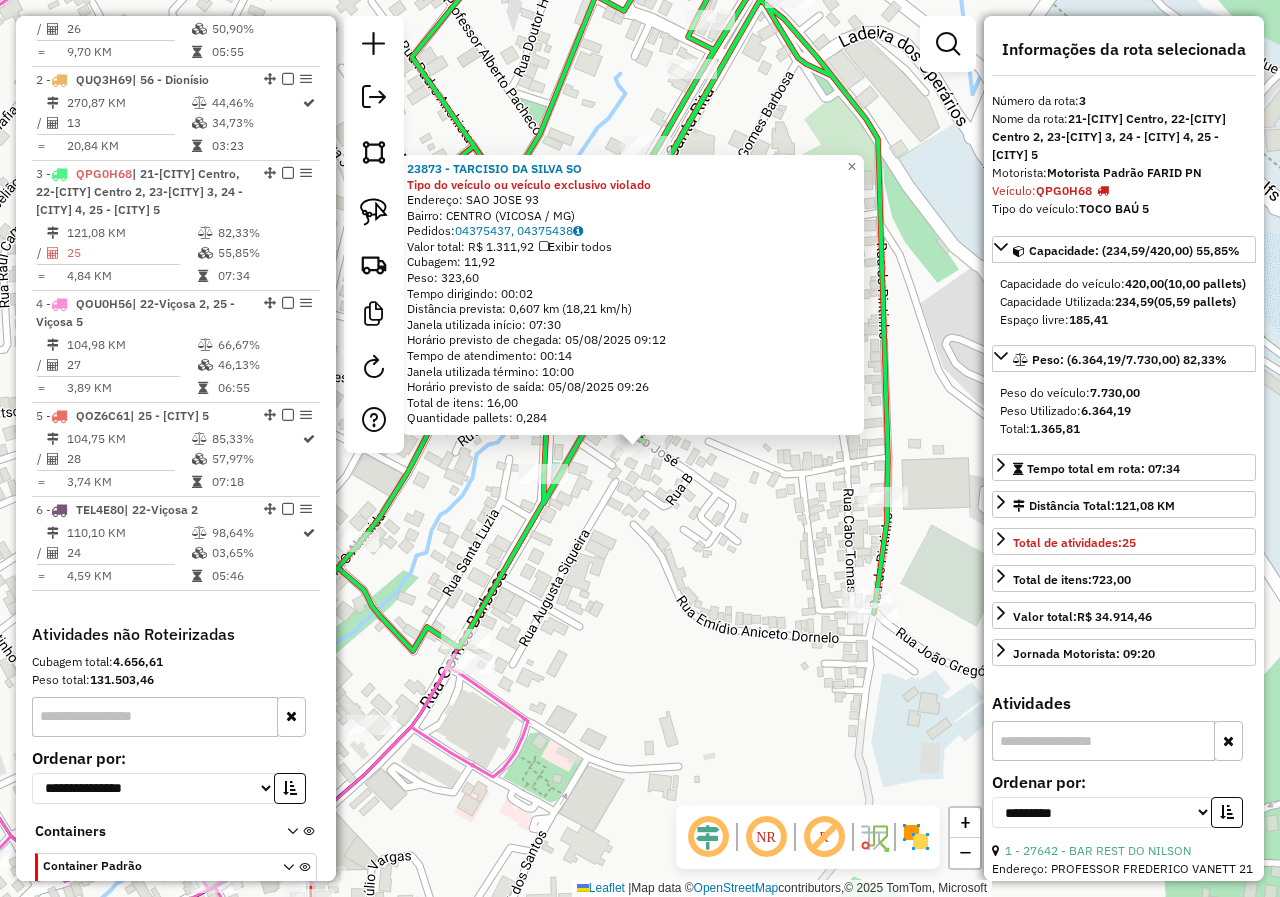 scroll, scrollTop: 921, scrollLeft: 0, axis: vertical 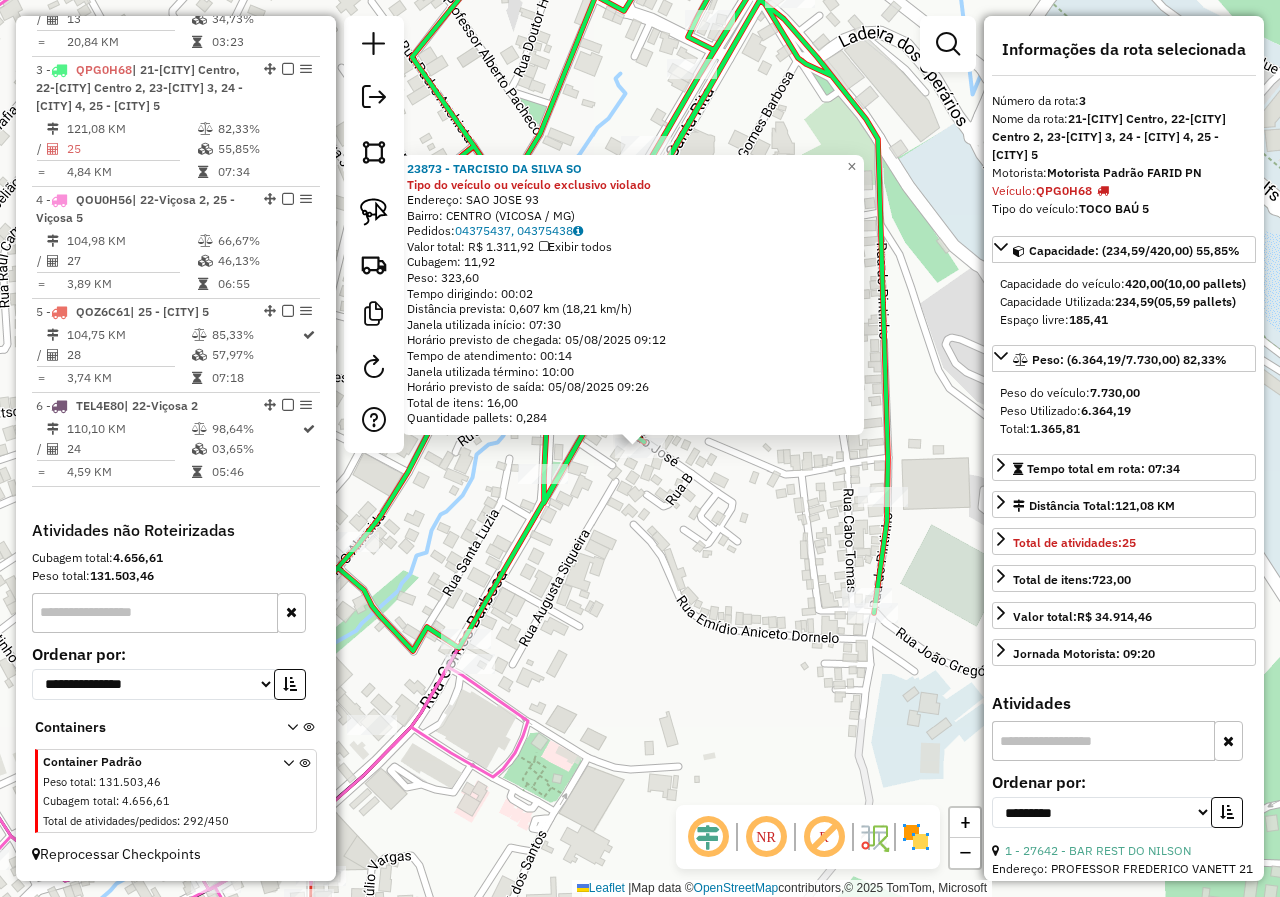 click on "23873 - TARCISIO DA SILVA SO Tipo do veículo ou veículo exclusivo violado  Endereço:  SAO JOSE 93   Bairro: CENTRO (VICOSA / MG)   Pedidos:  04375437, 04375438   Valor total: R$ 1.311,92   Exibir todos   Cubagem: 11,92  Peso: 323,60  Tempo dirigindo: 00:02   Distância prevista: 0,607 km (18,21 km/h)   Janela utilizada início: 07:30   Horário previsto de chegada: 05/08/2025 09:12   Tempo de atendimento: 00:14   Janela utilizada término: 10:00   Horário previsto de saída: 05/08/2025 09:26   Total de itens: 16,00   Quantidade pallets: 0,284  × Janela de atendimento Grade de atendimento Capacidade Transportadoras Veículos Cliente Pedidos  Rotas Selecione os dias de semana para filtrar as janelas de atendimento  Seg   Ter   Qua   Qui   Sex   Sáb   Dom  Informe o período da janela de atendimento: De: Até:  Filtrar exatamente a janela do cliente  Considerar janela de atendimento padrão  Selecione os dias de semana para filtrar as grades de atendimento  Seg   Ter   Qua   Qui   Sex   Sáb   Dom   De:  +" 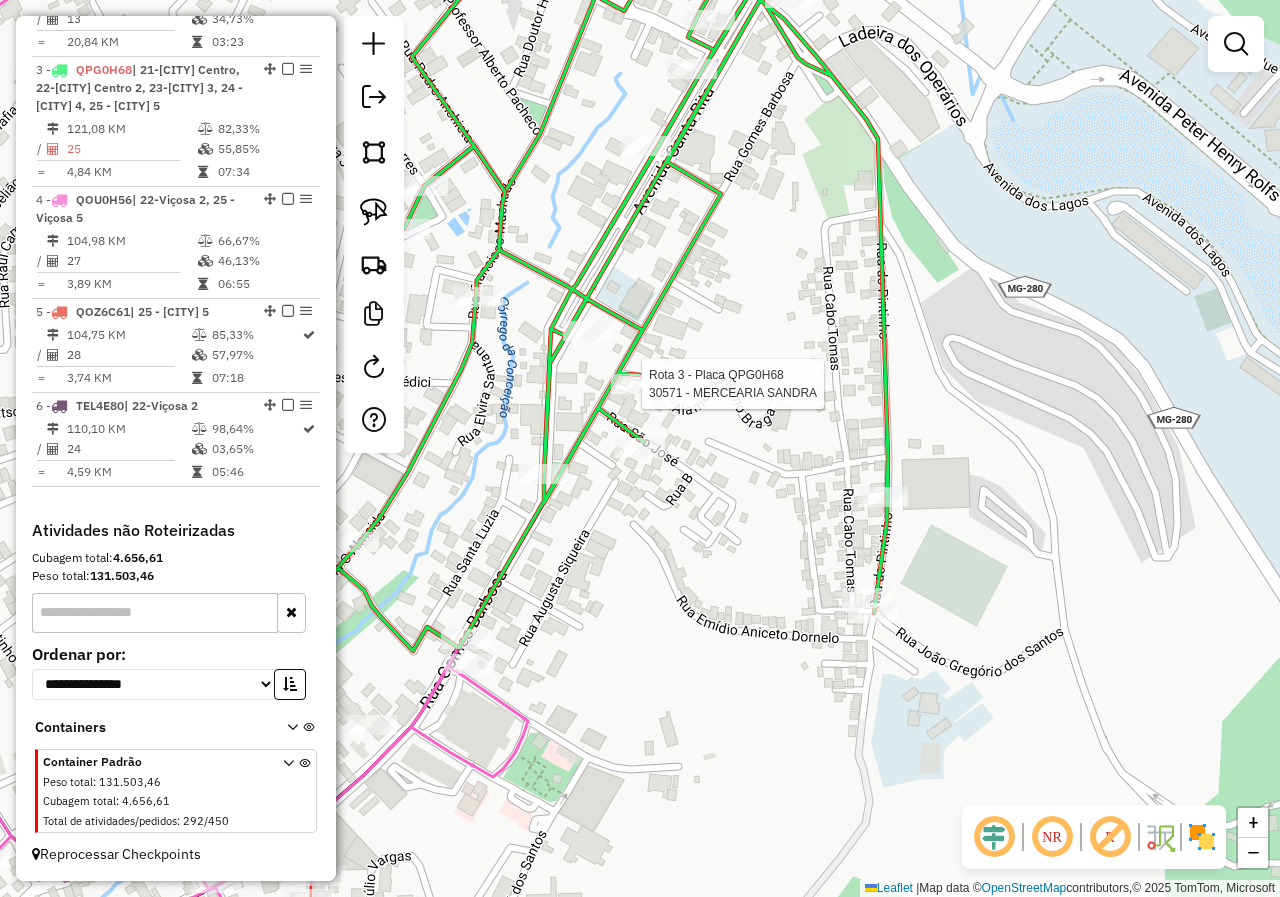 select on "**********" 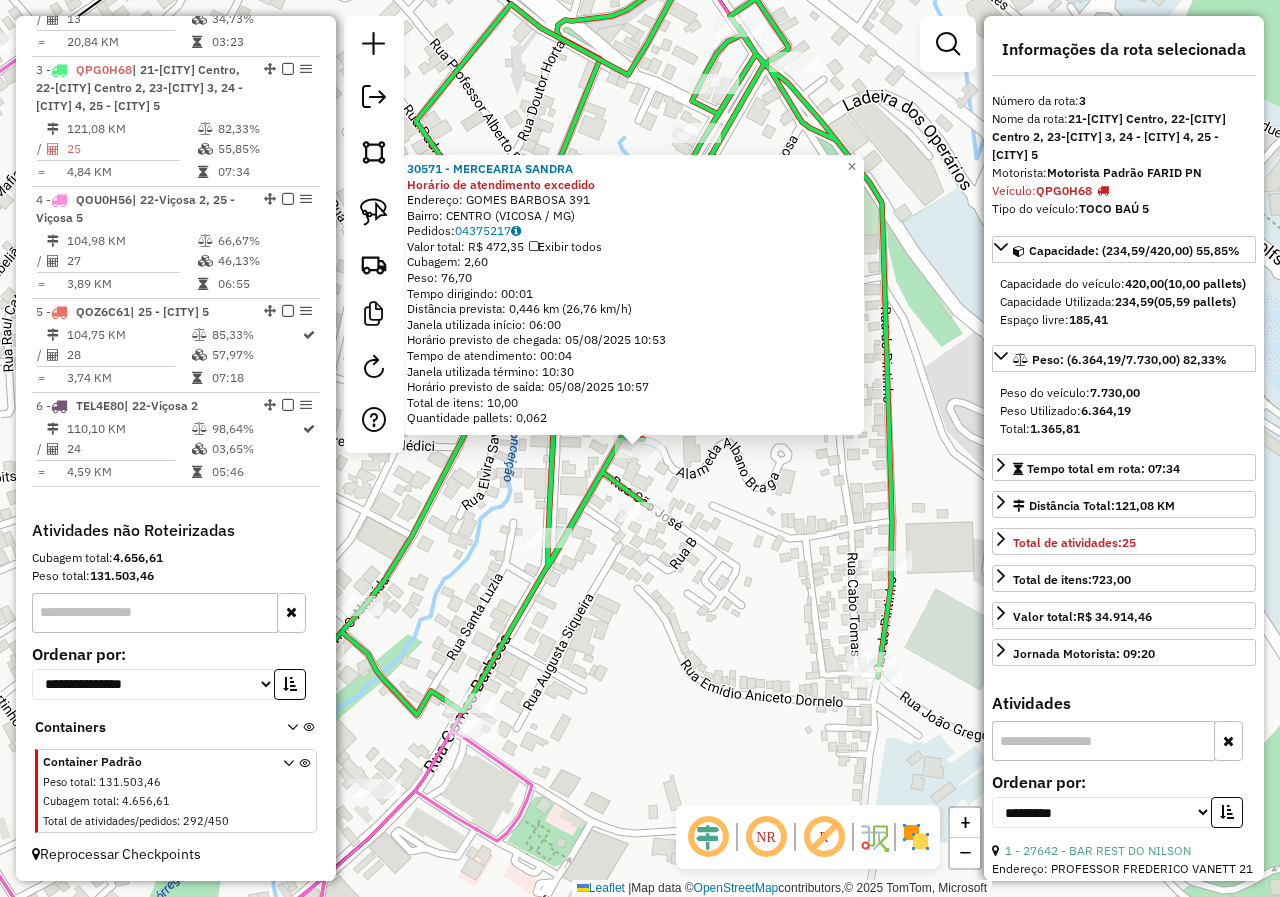 click on "30571 - MERCEARIA SANDRA Horário de atendimento excedido  Endereço:  GOMES BARBOSA 391   Bairro: CENTRO (VICOSA / MG)   Pedidos:  04375217   Valor total: R$ 472,35   Exibir todos   Cubagem: 2,60  Peso: 76,70  Tempo dirigindo: 00:01   Distância prevista: 0,446 km (26,76 km/h)   Janela utilizada início: 06:00   Horário previsto de chegada: 05/08/2025 10:53   Tempo de atendimento: 00:04   Janela utilizada término: 10:30   Horário previsto de saída: 05/08/2025 10:57   Total de itens: 10,00   Quantidade pallets: 0,062  × Janela de atendimento Grade de atendimento Capacidade Transportadoras Veículos Cliente Pedidos  Rotas Selecione os dias de semana para filtrar as janelas de atendimento  Seg   Ter   Qua   Qui   Sex   Sáb   Dom  Informe o período da janela de atendimento: De: Até:  Filtrar exatamente a janela do cliente  Considerar janela de atendimento padrão  Selecione os dias de semana para filtrar as grades de atendimento  Seg   Ter   Qua   Qui   Sex   Sáb   Dom   Peso mínimo:   Peso máximo:  +" 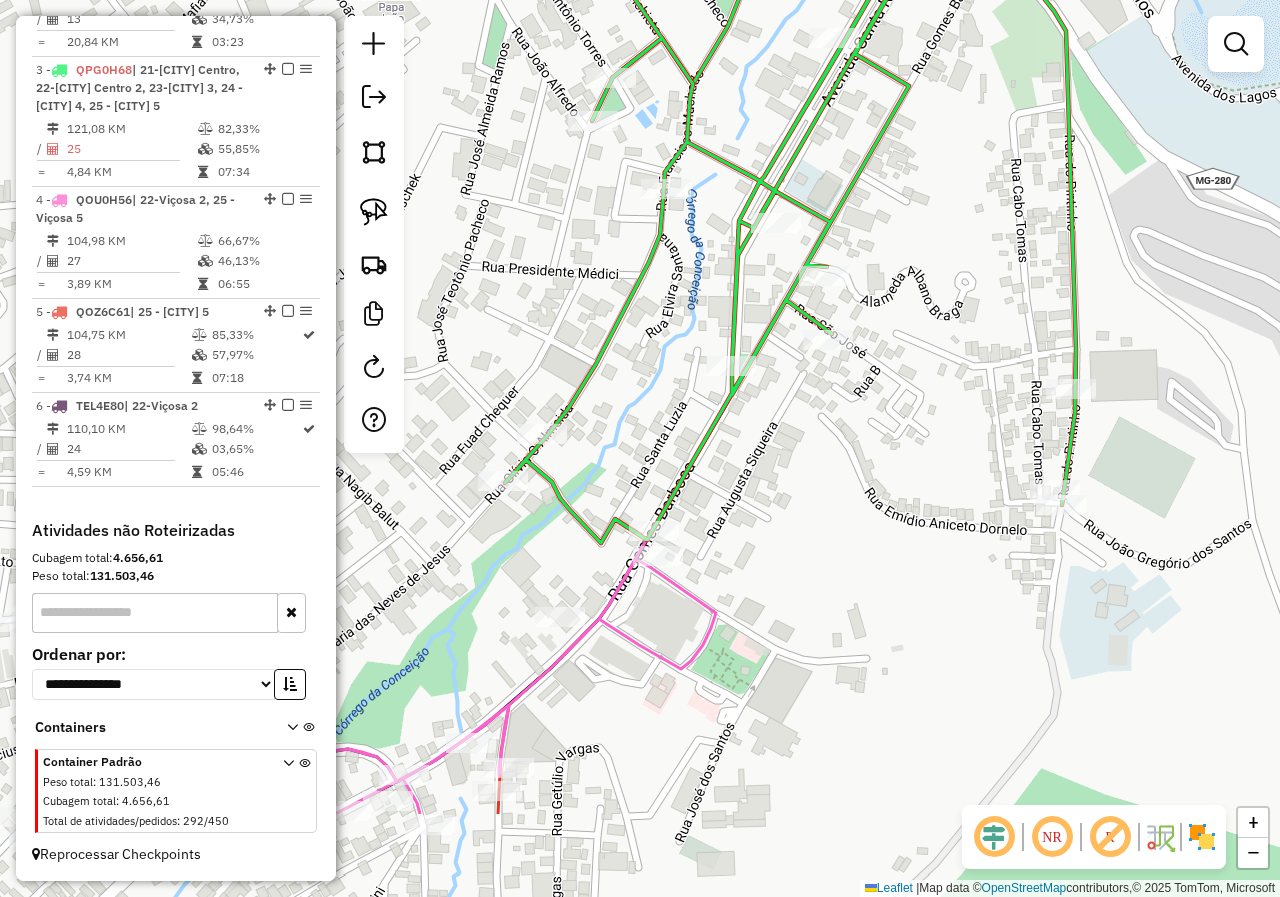 drag, startPoint x: 585, startPoint y: 658, endPoint x: 769, endPoint y: 486, distance: 251.87299 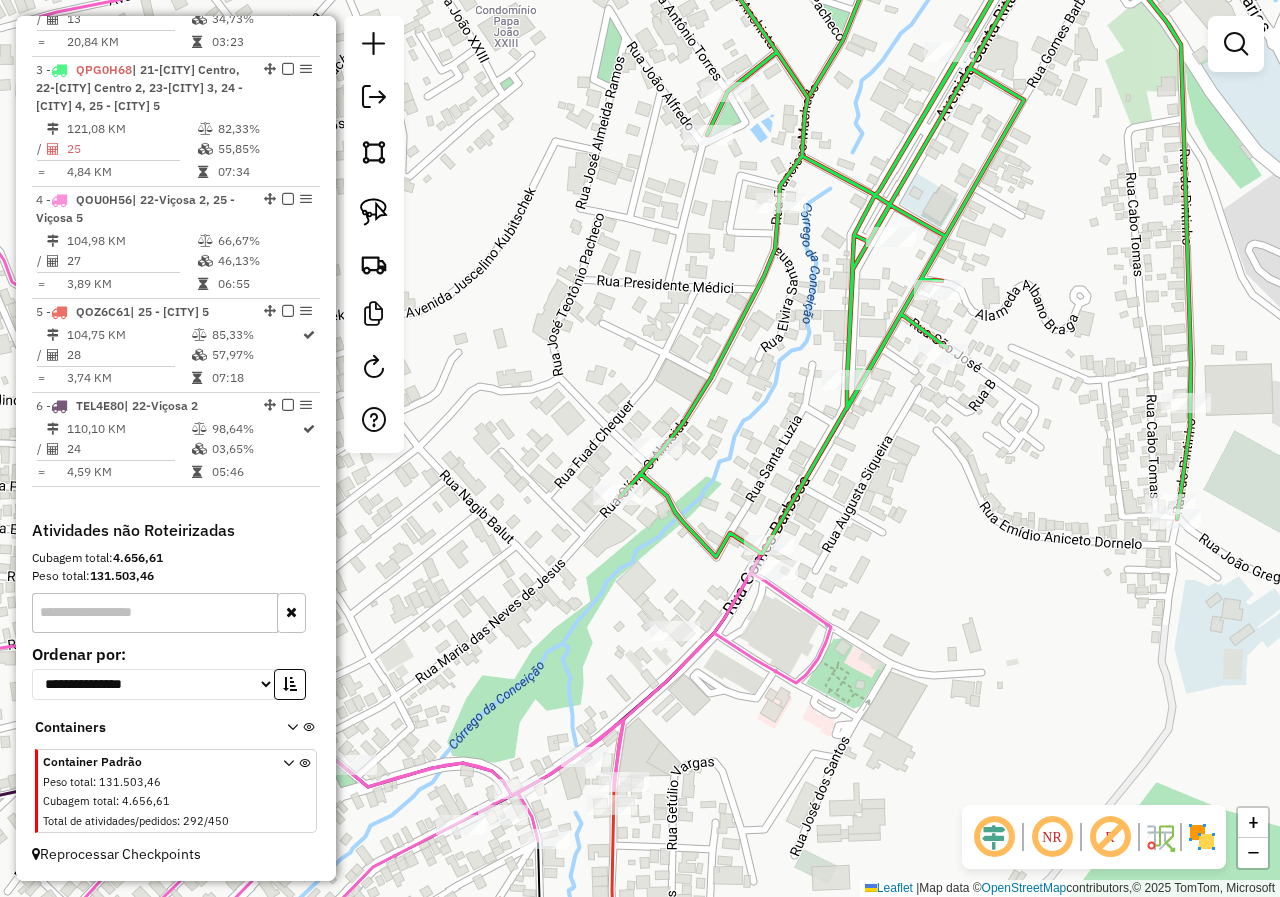drag, startPoint x: 876, startPoint y: 395, endPoint x: 991, endPoint y: 409, distance: 115.84904 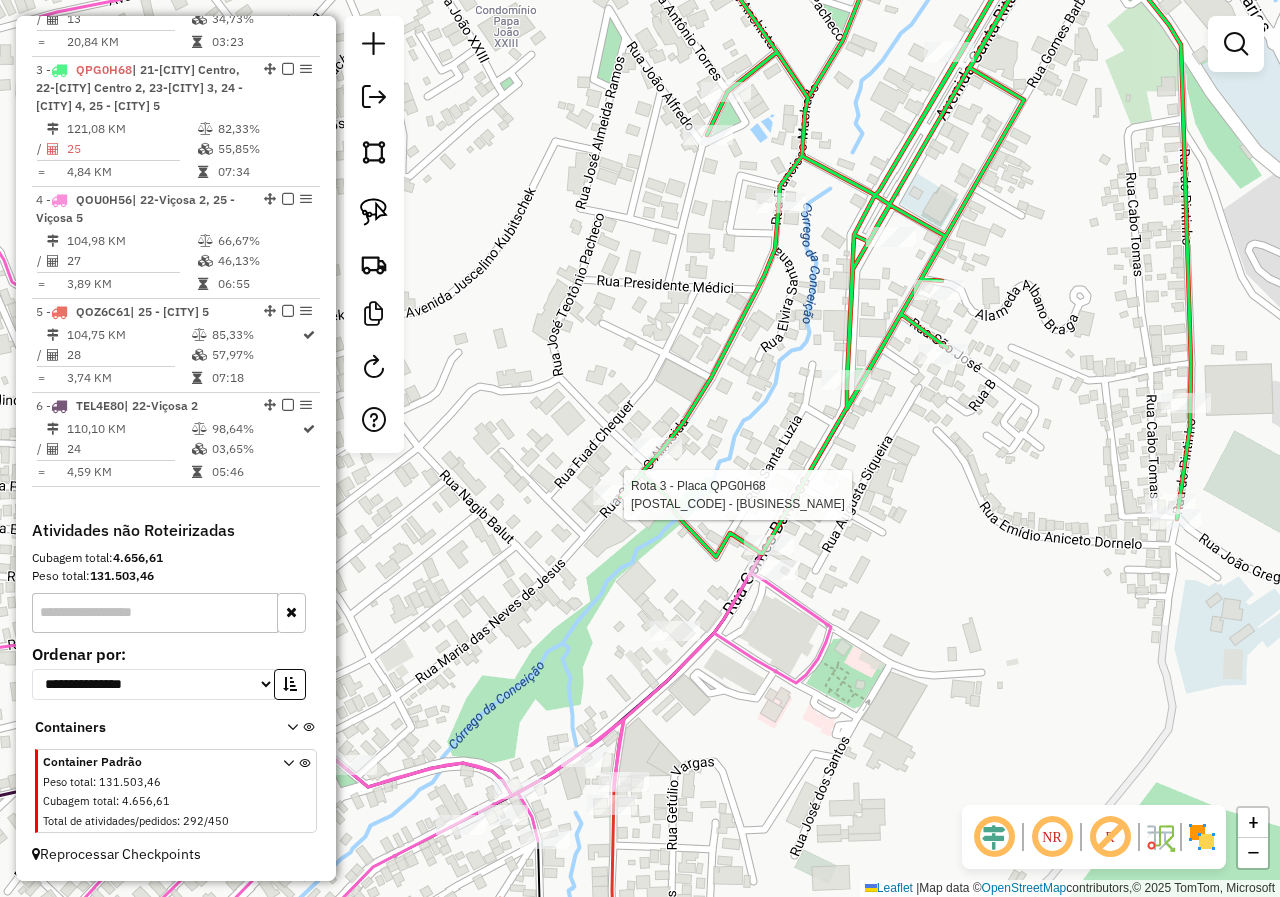 select on "**********" 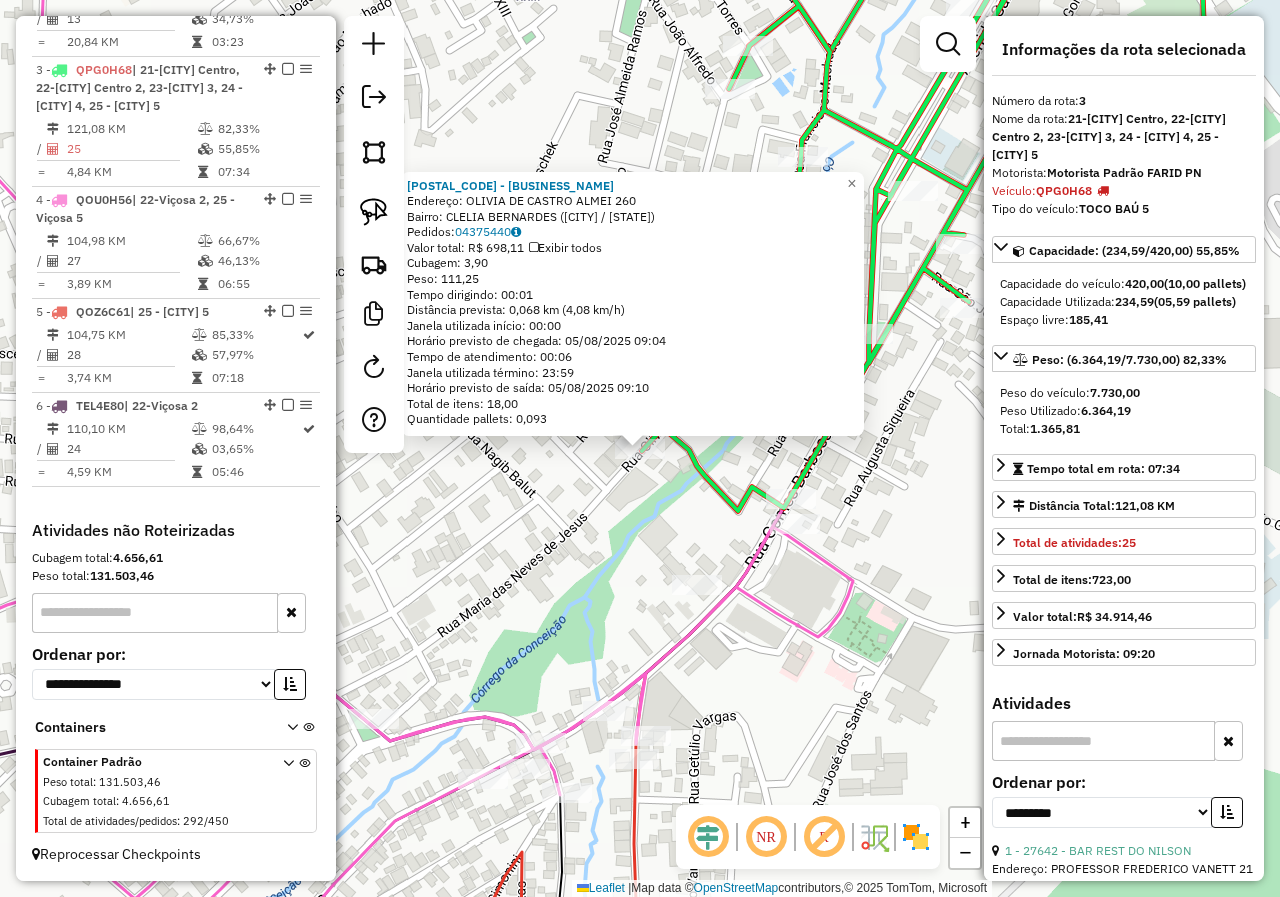 click on "29781 - HORTIFRUTI SABORES F  Endereço:  OLIVIA DE CASTRO ALMEI 260   Bairro: CLELIA BERNARDES (VICOSA / MG)   Pedidos:  04375440   Valor total: R$ 698,11   Exibir todos   Cubagem: 3,90  Peso: 111,25  Tempo dirigindo: 00:01   Distância prevista: 0,068 km (4,08 km/h)   Janela utilizada início: 00:00   Horário previsto de chegada: 05/08/2025 09:04   Tempo de atendimento: 00:06   Janela utilizada término: 23:59   Horário previsto de saída: 05/08/2025 09:10   Total de itens: 18,00   Quantidade pallets: 0,093  × Janela de atendimento Grade de atendimento Capacidade Transportadoras Veículos Cliente Pedidos  Rotas Selecione os dias de semana para filtrar as janelas de atendimento  Seg   Ter   Qua   Qui   Sex   Sáb   Dom  Informe o período da janela de atendimento: De: Até:  Filtrar exatamente a janela do cliente  Considerar janela de atendimento padrão  Selecione os dias de semana para filtrar as grades de atendimento  Seg   Ter   Qua   Qui   Sex   Sáb   Dom   Peso mínimo:   Peso máximo:   De:   De:" 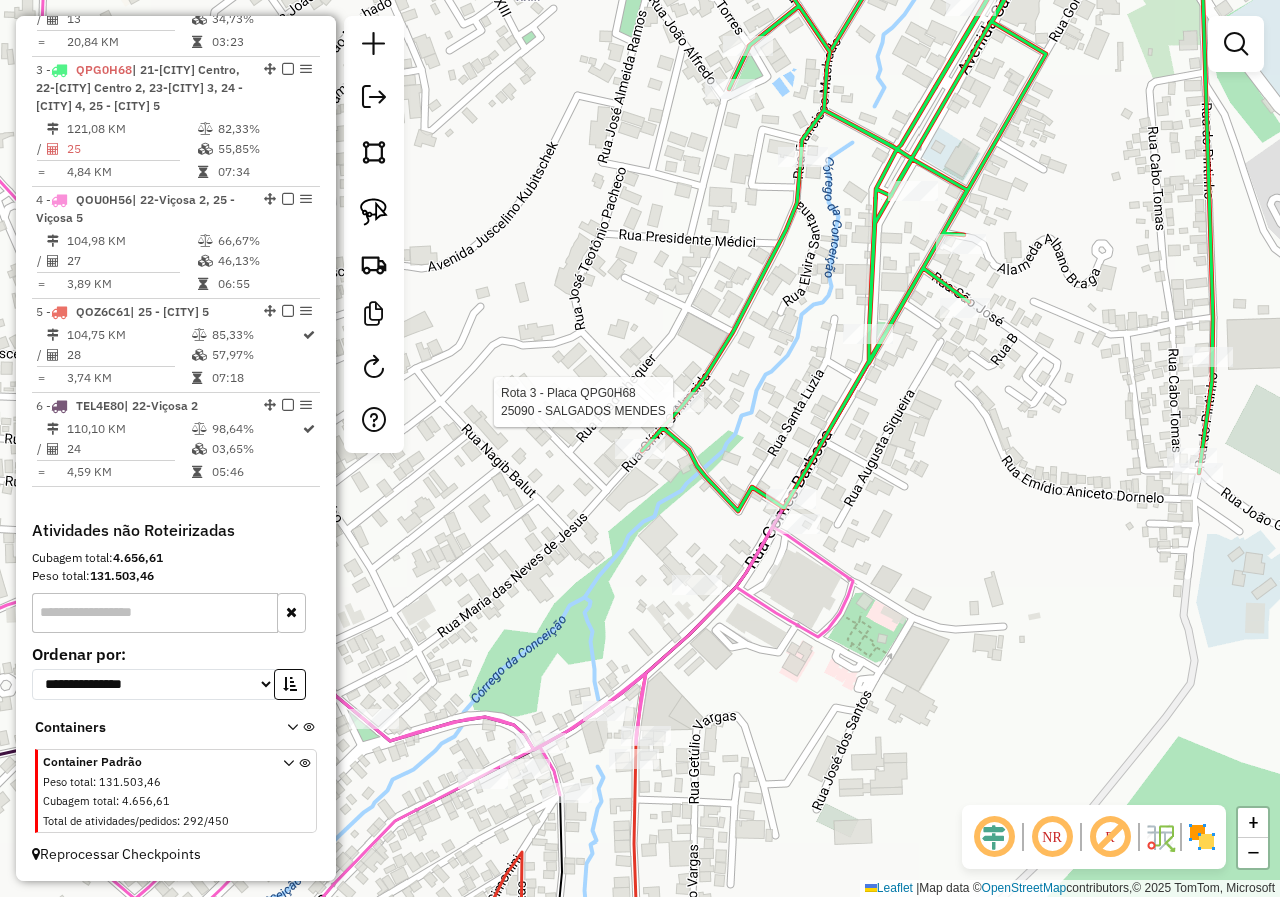select on "**********" 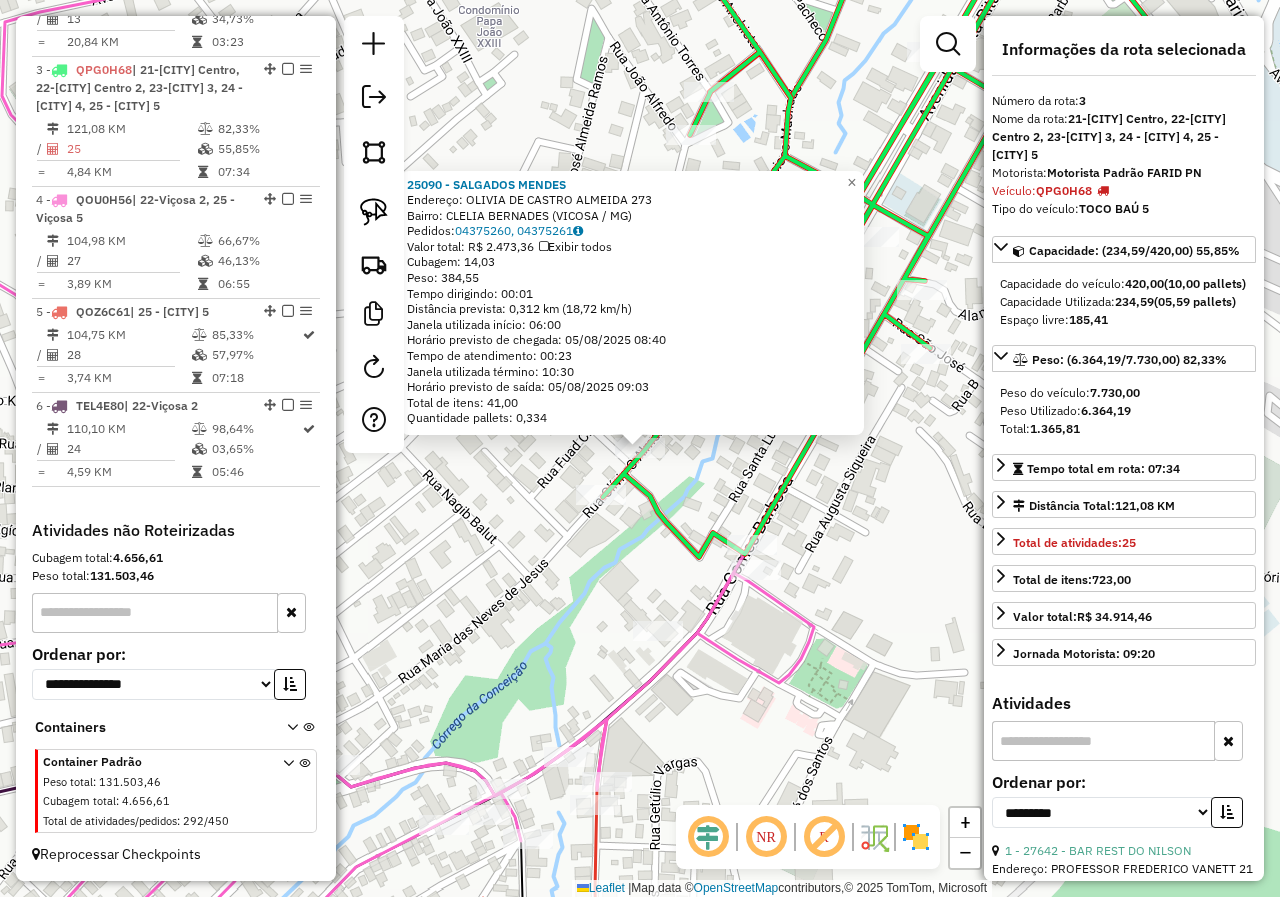 click on "25090 - SALGADOS MENDES  Endereço:  OLIVIA DE CASTRO ALMEIDA 273   Bairro: CLELIA BERNADES (VICOSA / MG)   Pedidos:  04375260, 04375261   Valor total: R$ 2.473,36   Exibir todos   Cubagem: 14,03  Peso: 384,55  Tempo dirigindo: 00:01   Distância prevista: 0,312 km (18,72 km/h)   Janela utilizada início: 06:00   Horário previsto de chegada: 05/08/2025 08:40   Tempo de atendimento: 00:23   Janela utilizada término: 10:30   Horário previsto de saída: 05/08/2025 09:03   Total de itens: 41,00   Quantidade pallets: 0,334  × Janela de atendimento Grade de atendimento Capacidade Transportadoras Veículos Cliente Pedidos  Rotas Selecione os dias de semana para filtrar as janelas de atendimento  Seg   Ter   Qua   Qui   Sex   Sáb   Dom  Informe o período da janela de atendimento: De: Até:  Filtrar exatamente a janela do cliente  Considerar janela de atendimento padrão  Selecione os dias de semana para filtrar as grades de atendimento  Seg   Ter   Qua   Qui   Sex   Sáb   Dom   Peso mínimo:   Peso máximo:  +" 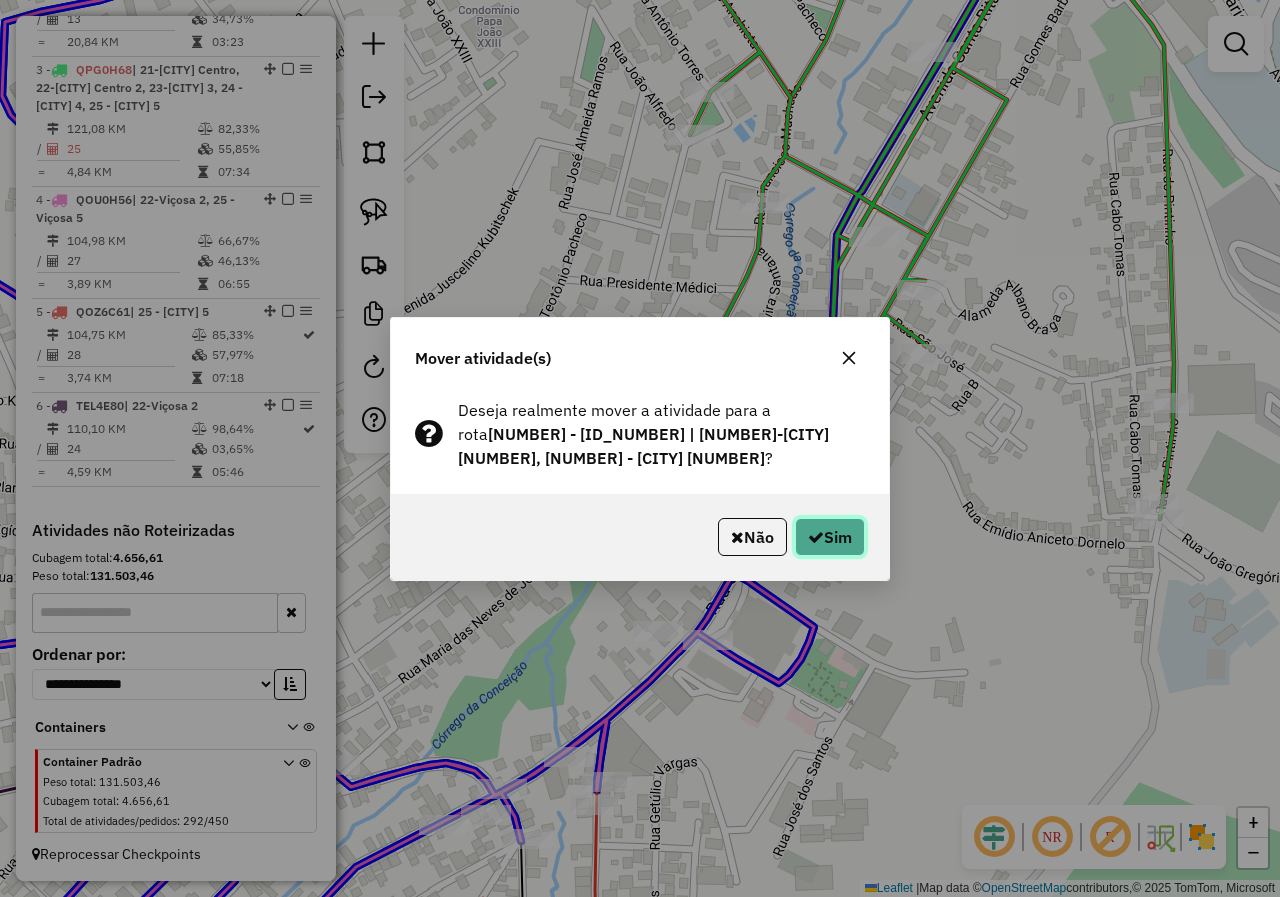 click on "Sim" 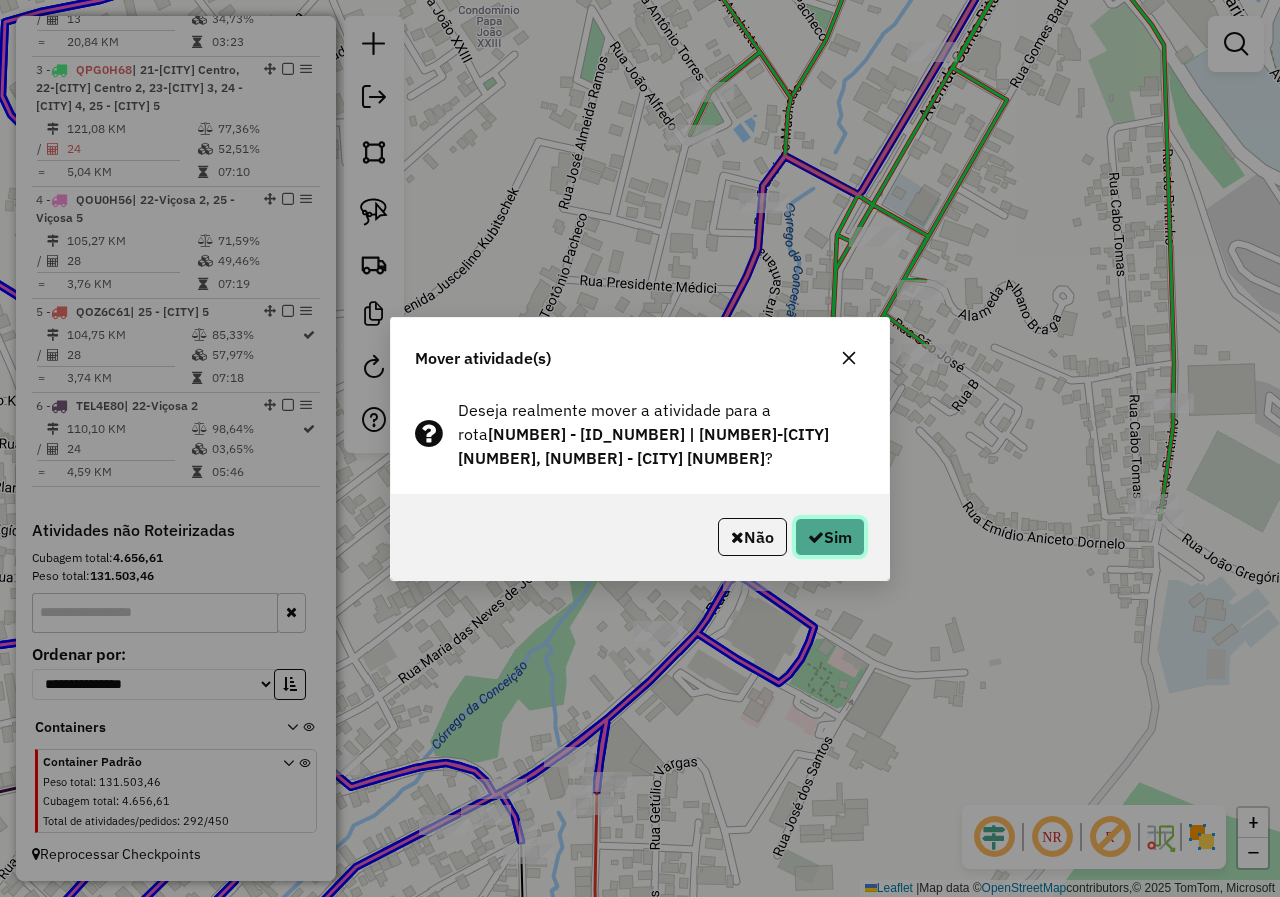 click 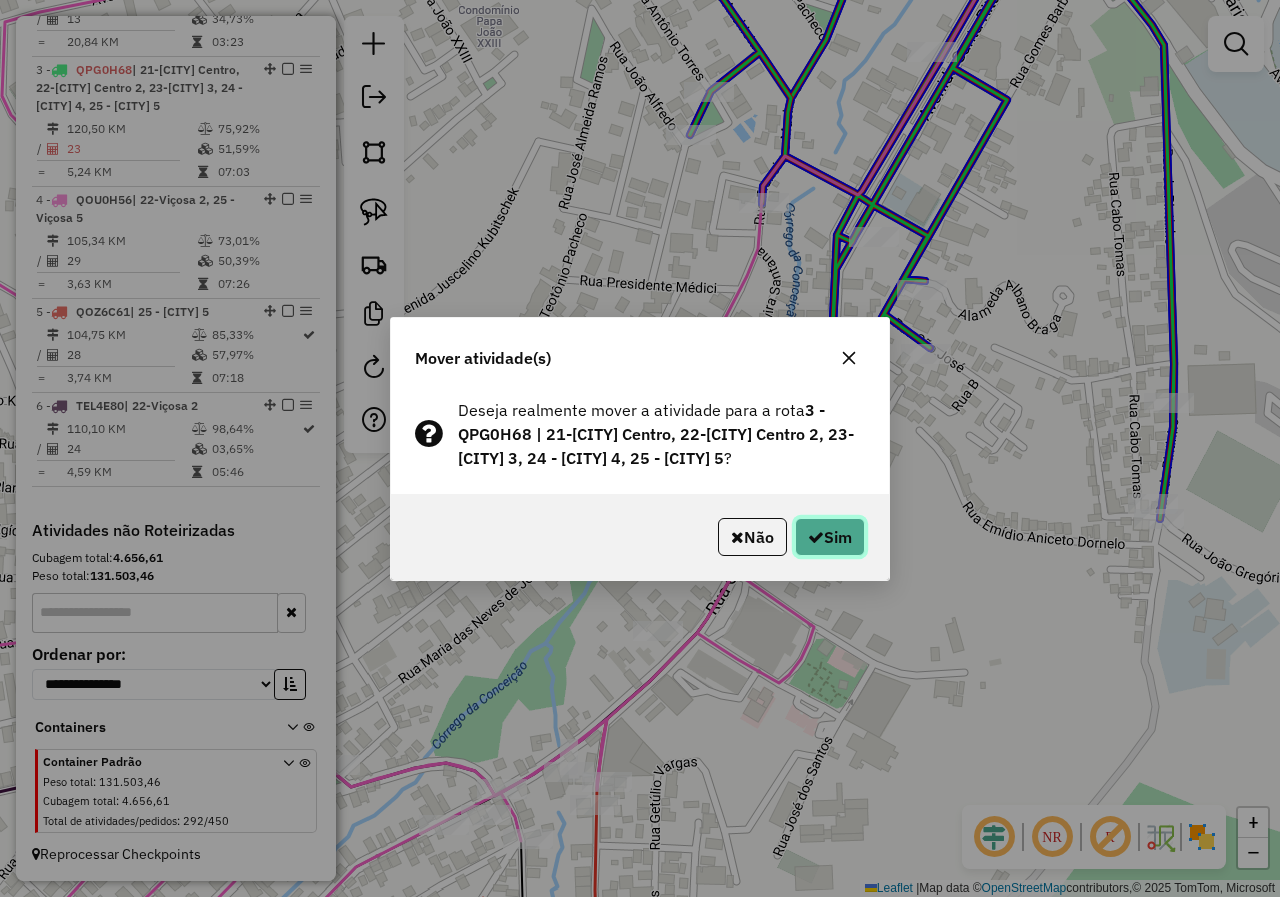 click on "Sim" 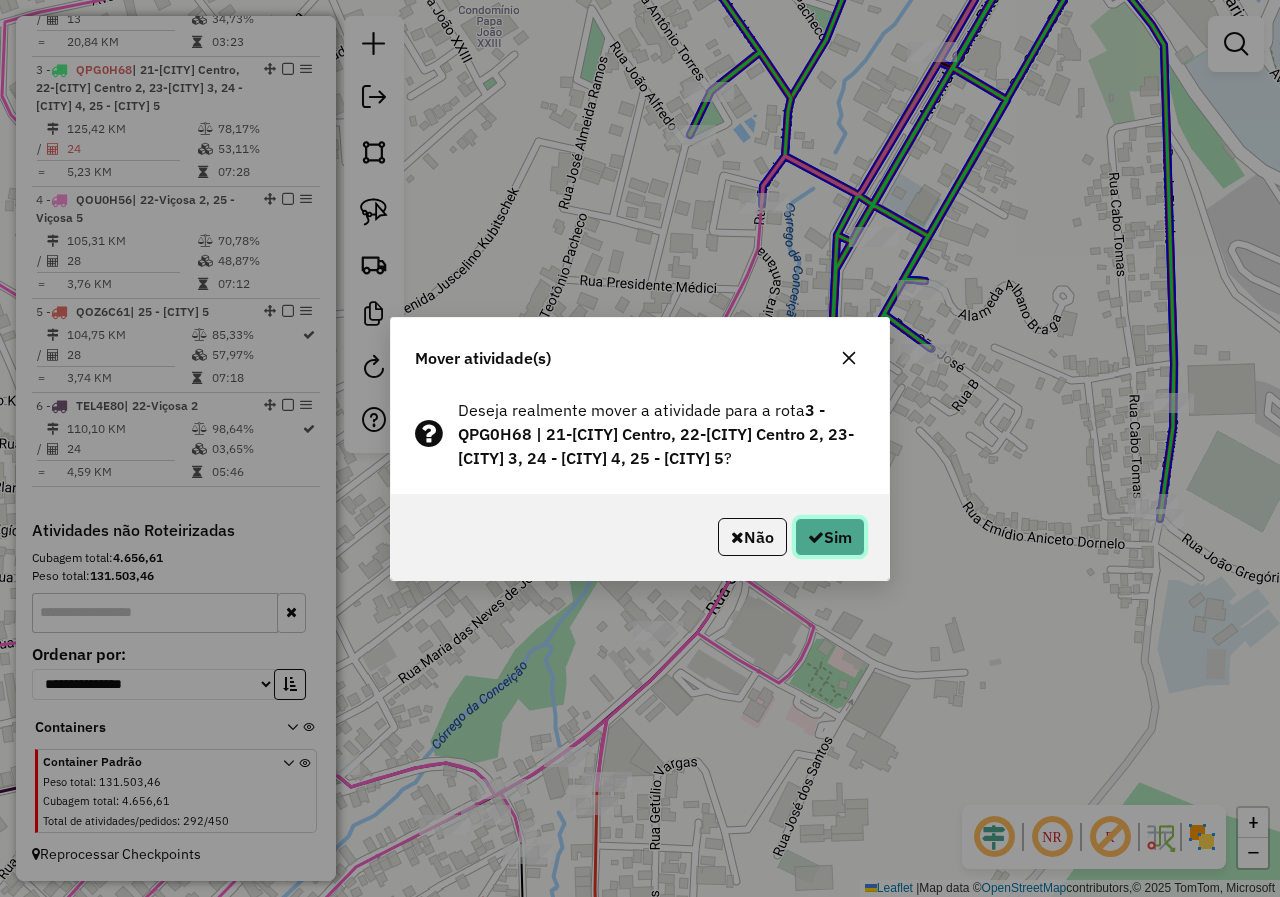 click on "Sim" 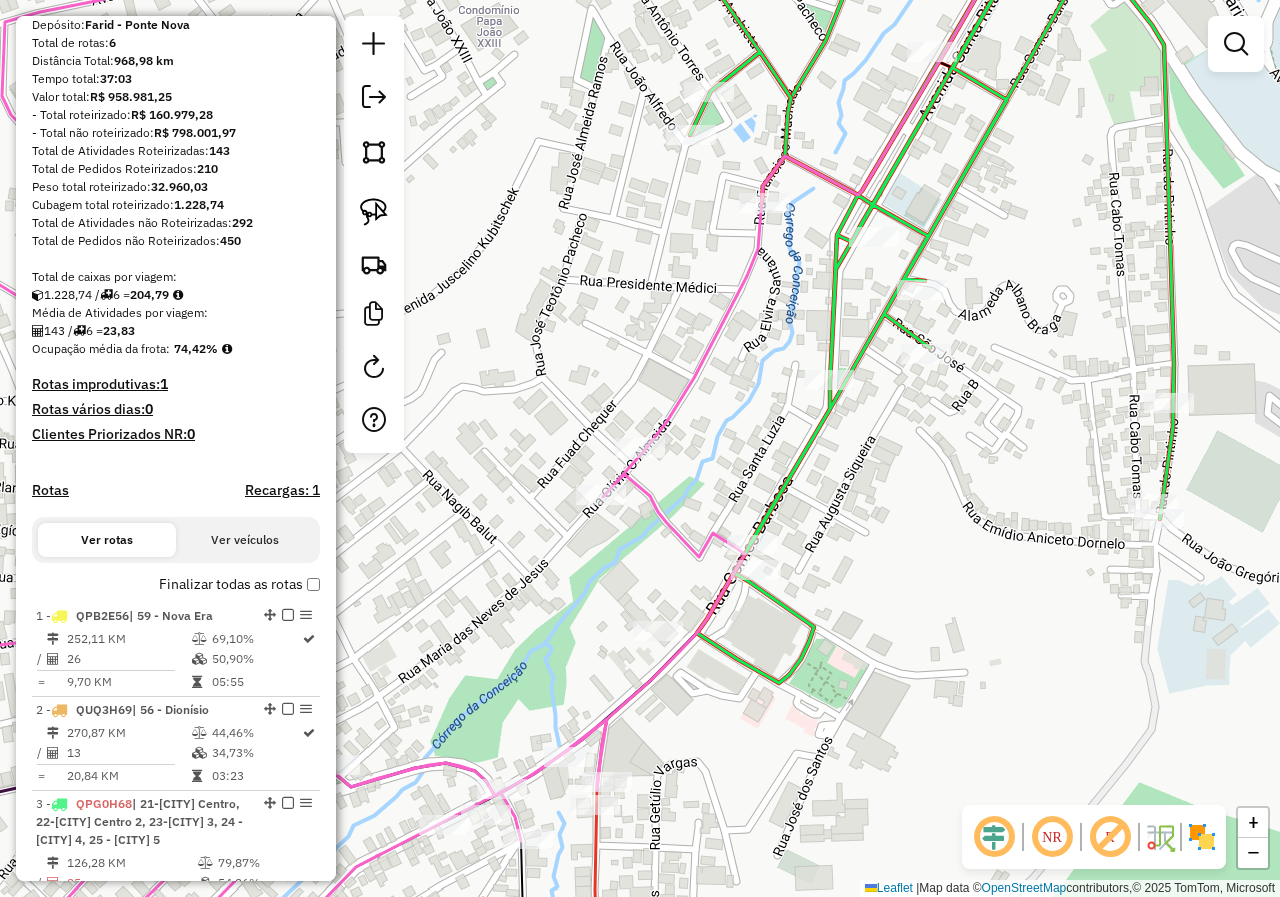 scroll, scrollTop: 221, scrollLeft: 0, axis: vertical 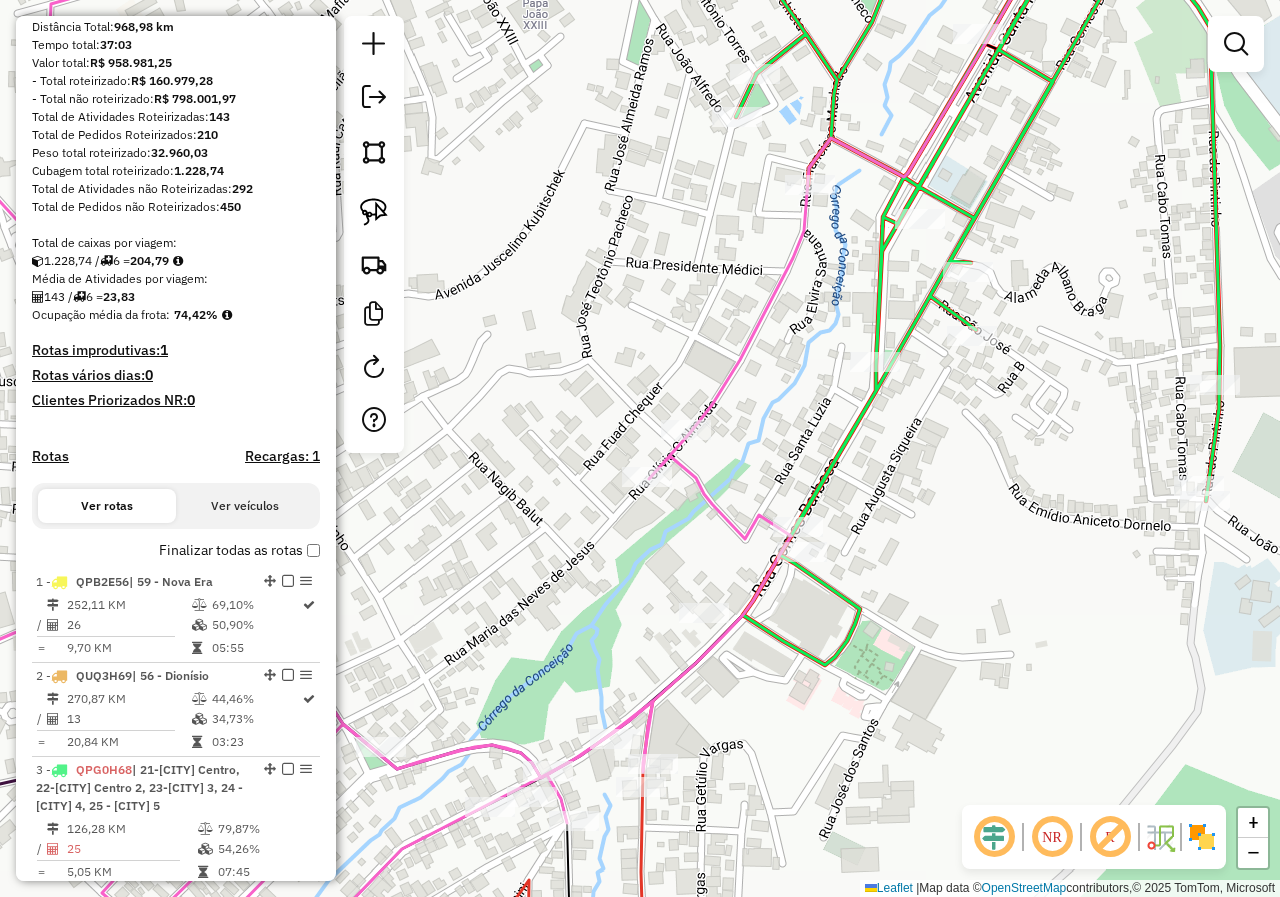drag, startPoint x: 495, startPoint y: 622, endPoint x: 541, endPoint y: 604, distance: 49.396355 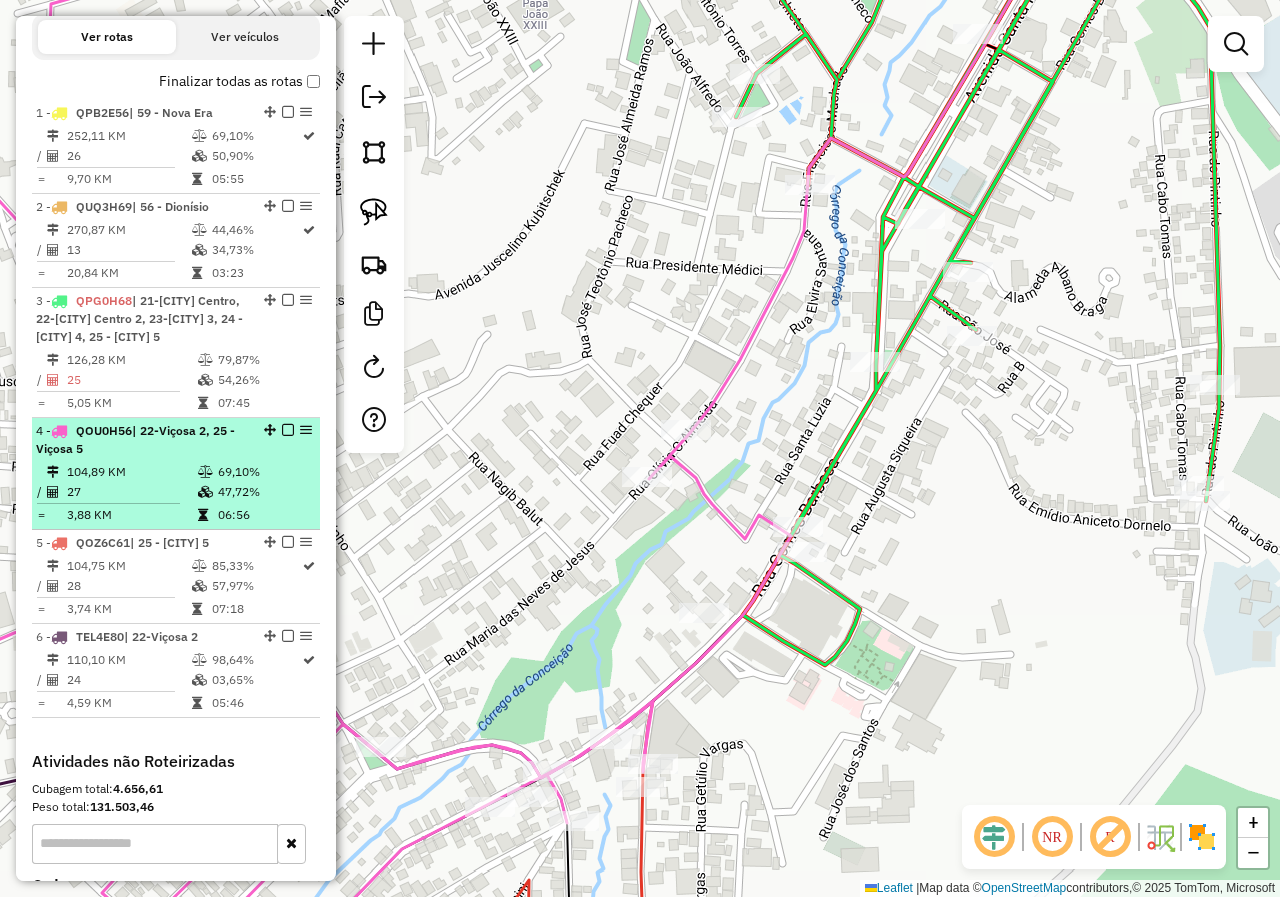 scroll, scrollTop: 721, scrollLeft: 0, axis: vertical 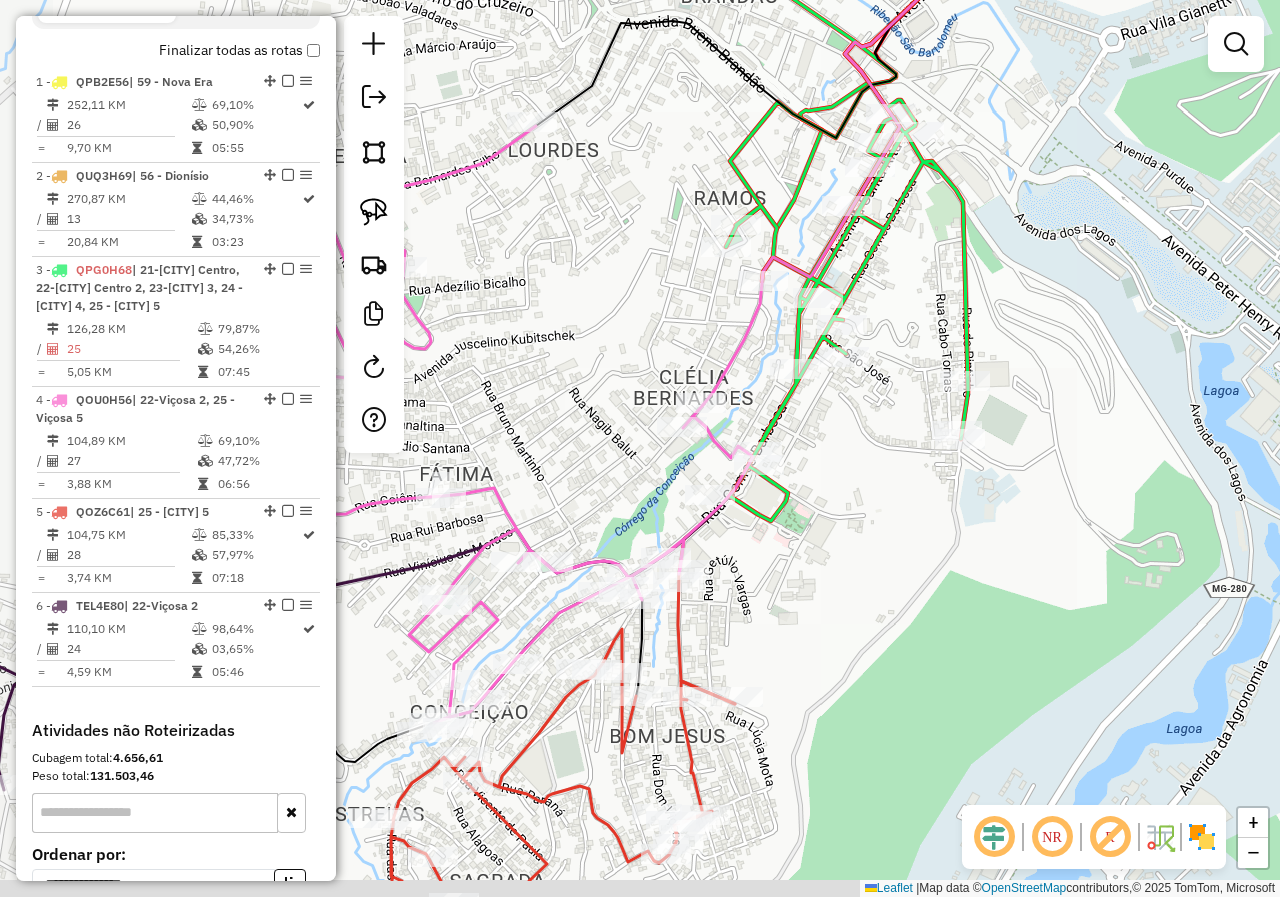 drag, startPoint x: 522, startPoint y: 588, endPoint x: 612, endPoint y: 479, distance: 141.35417 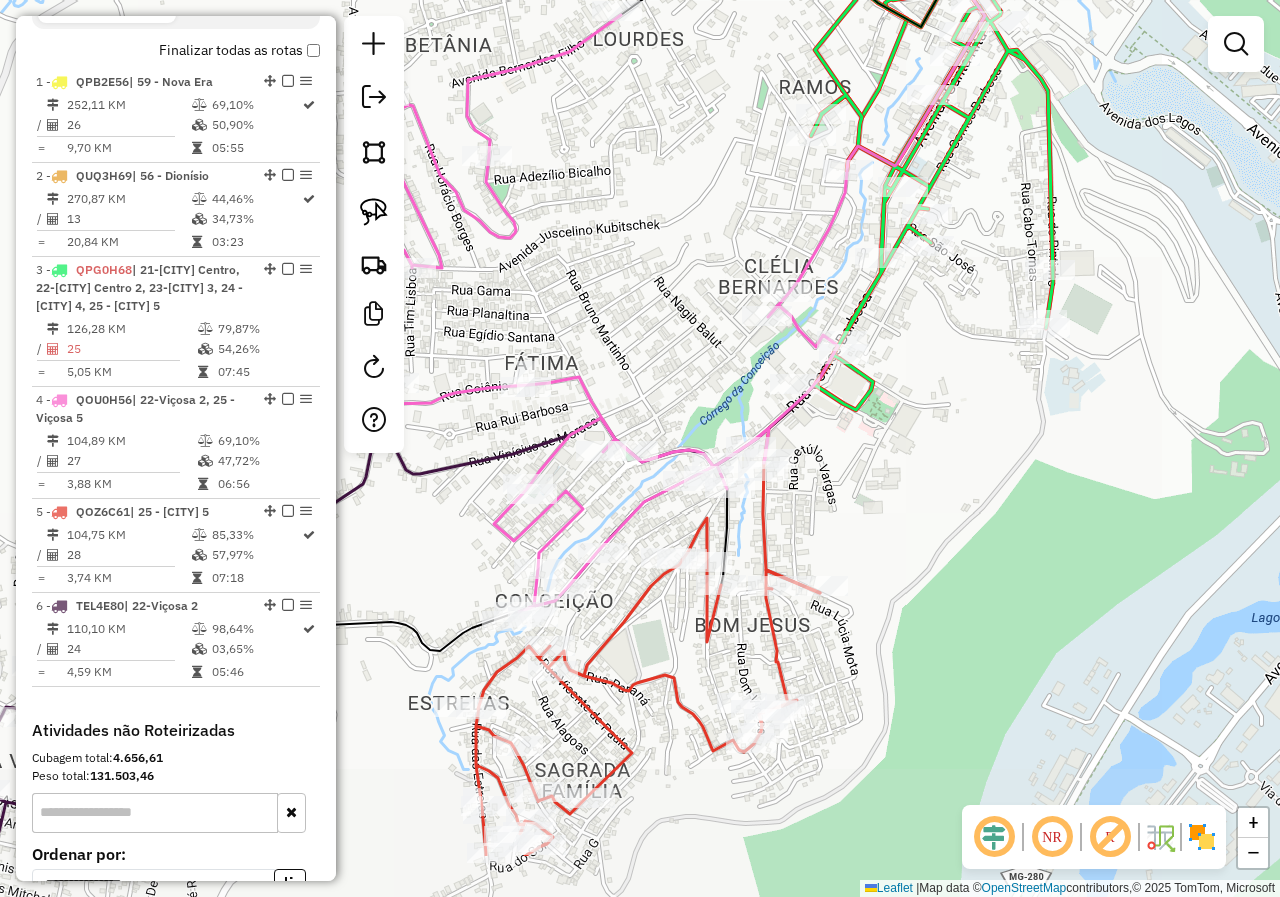 drag, startPoint x: 590, startPoint y: 529, endPoint x: 718, endPoint y: 399, distance: 182.43903 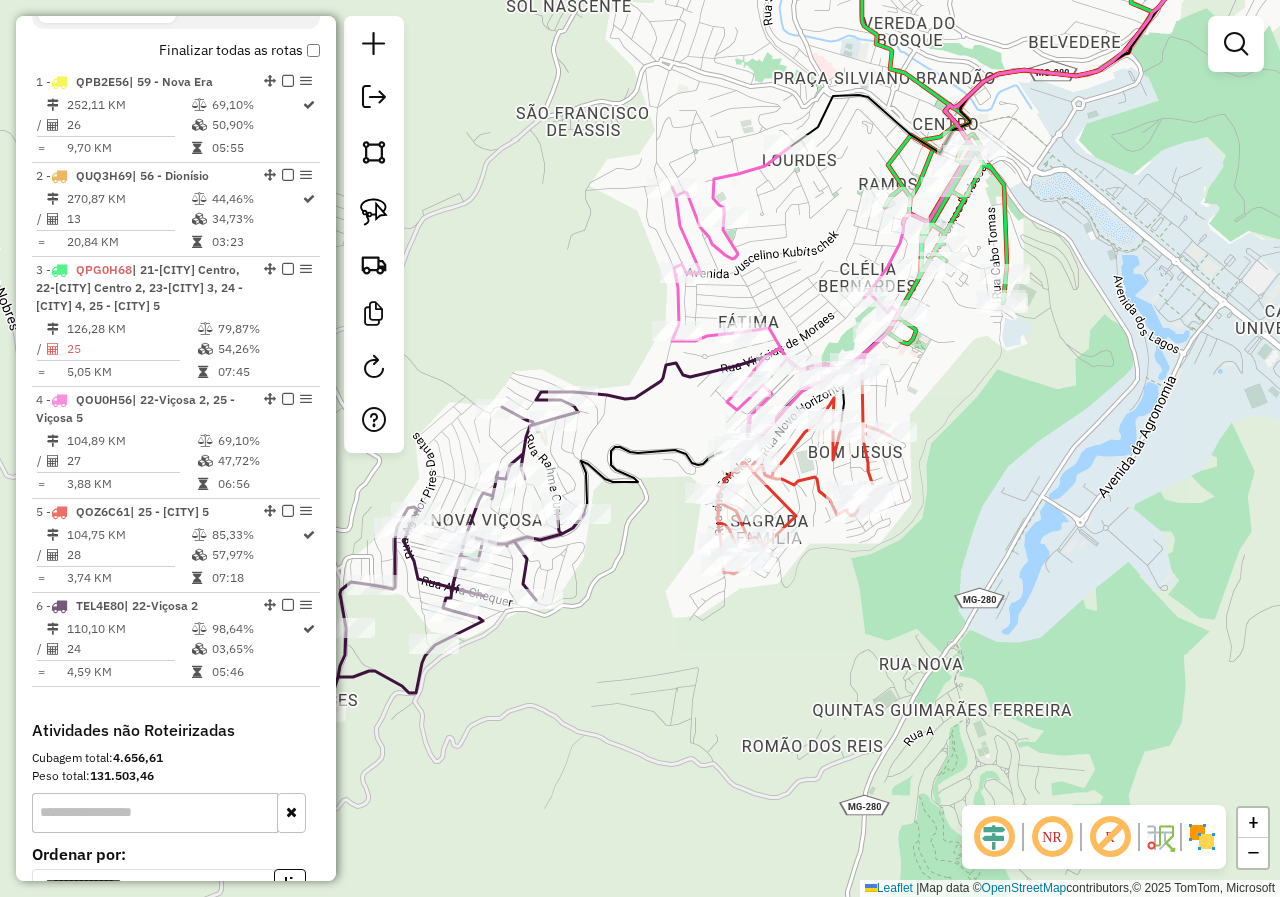 drag, startPoint x: 865, startPoint y: 464, endPoint x: 808, endPoint y: 526, distance: 84.21995 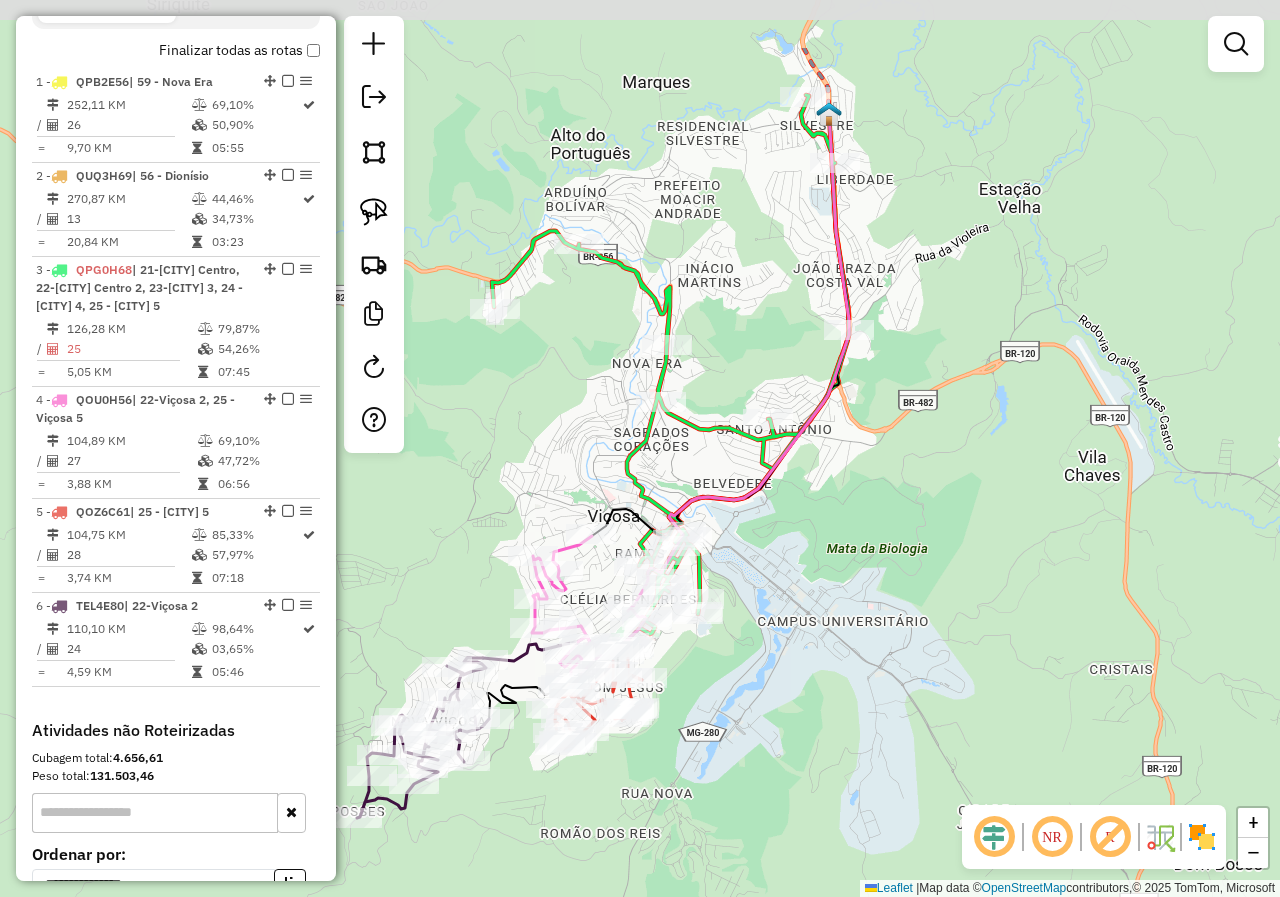 drag, startPoint x: 967, startPoint y: 445, endPoint x: 849, endPoint y: 583, distance: 181.57092 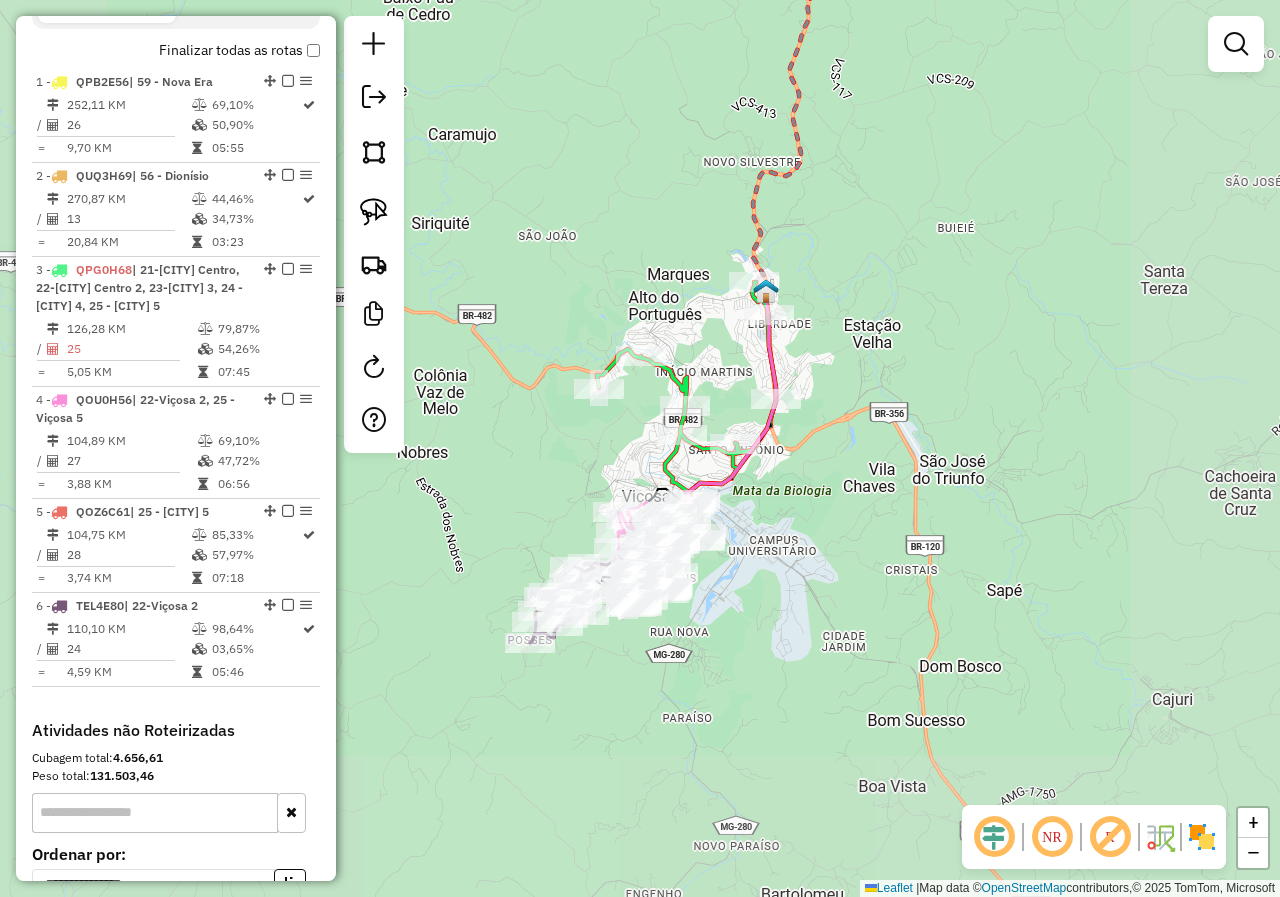 drag, startPoint x: 975, startPoint y: 627, endPoint x: 743, endPoint y: 405, distance: 321.10434 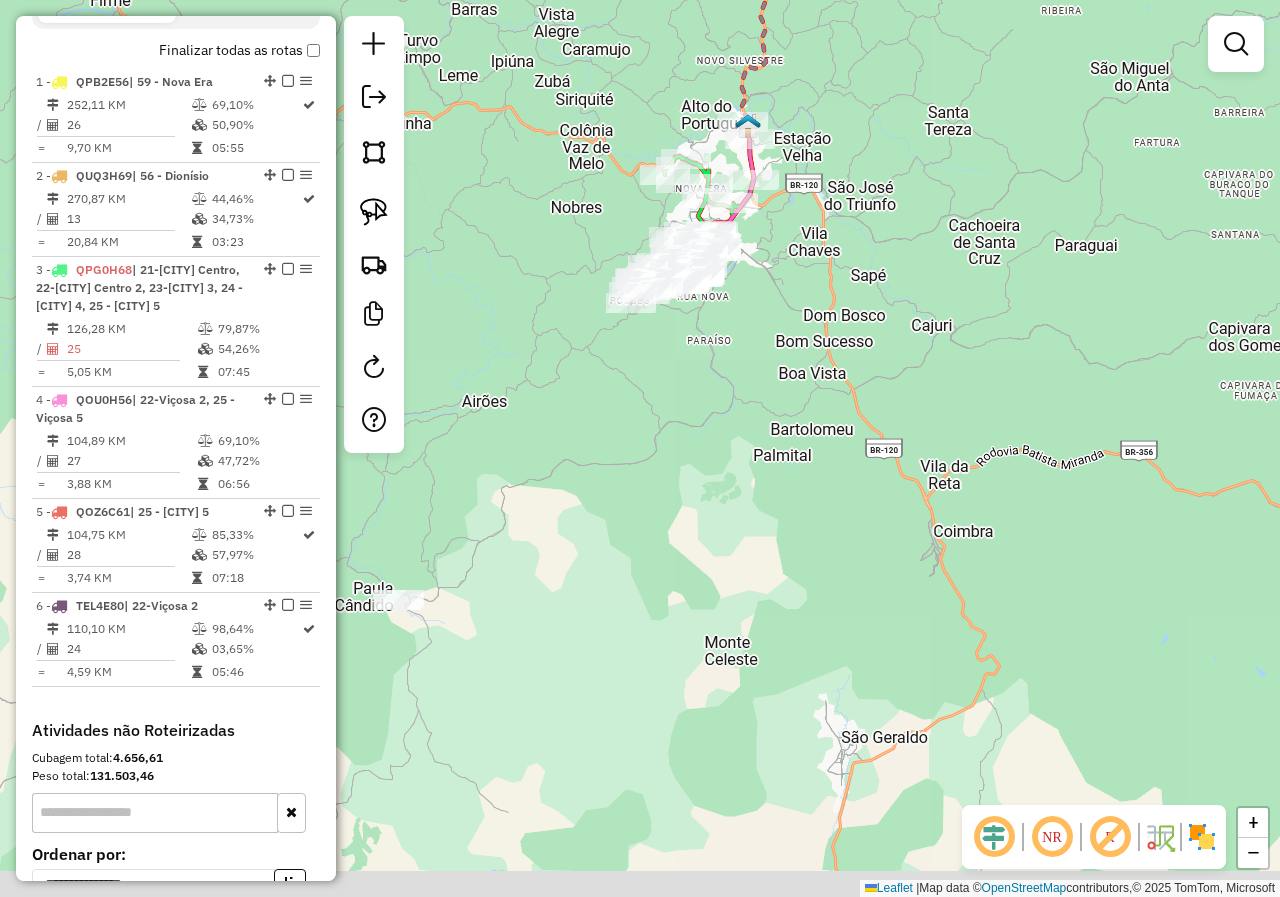 drag, startPoint x: 688, startPoint y: 466, endPoint x: 852, endPoint y: 257, distance: 265.66333 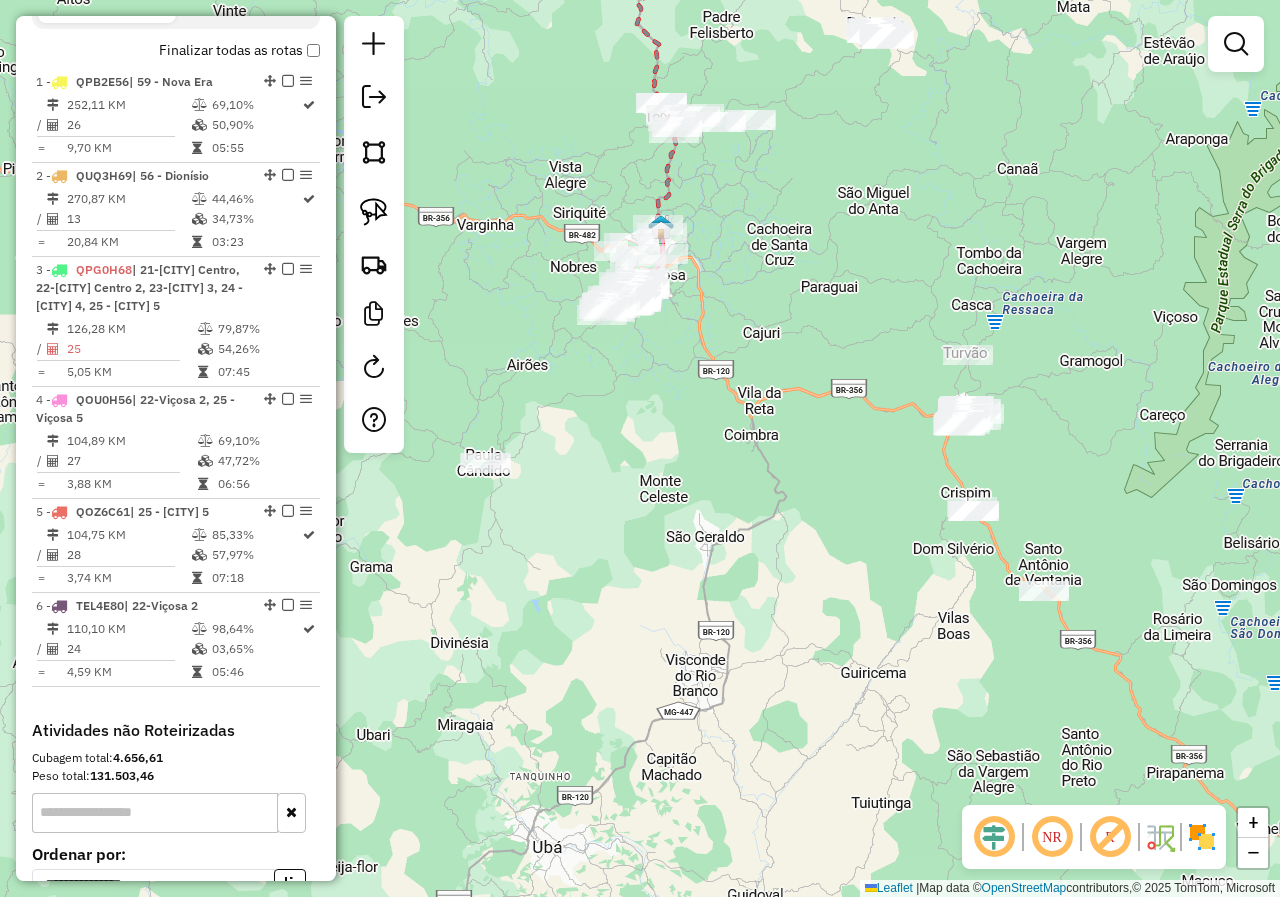 drag, startPoint x: 898, startPoint y: 425, endPoint x: 733, endPoint y: 558, distance: 211.92923 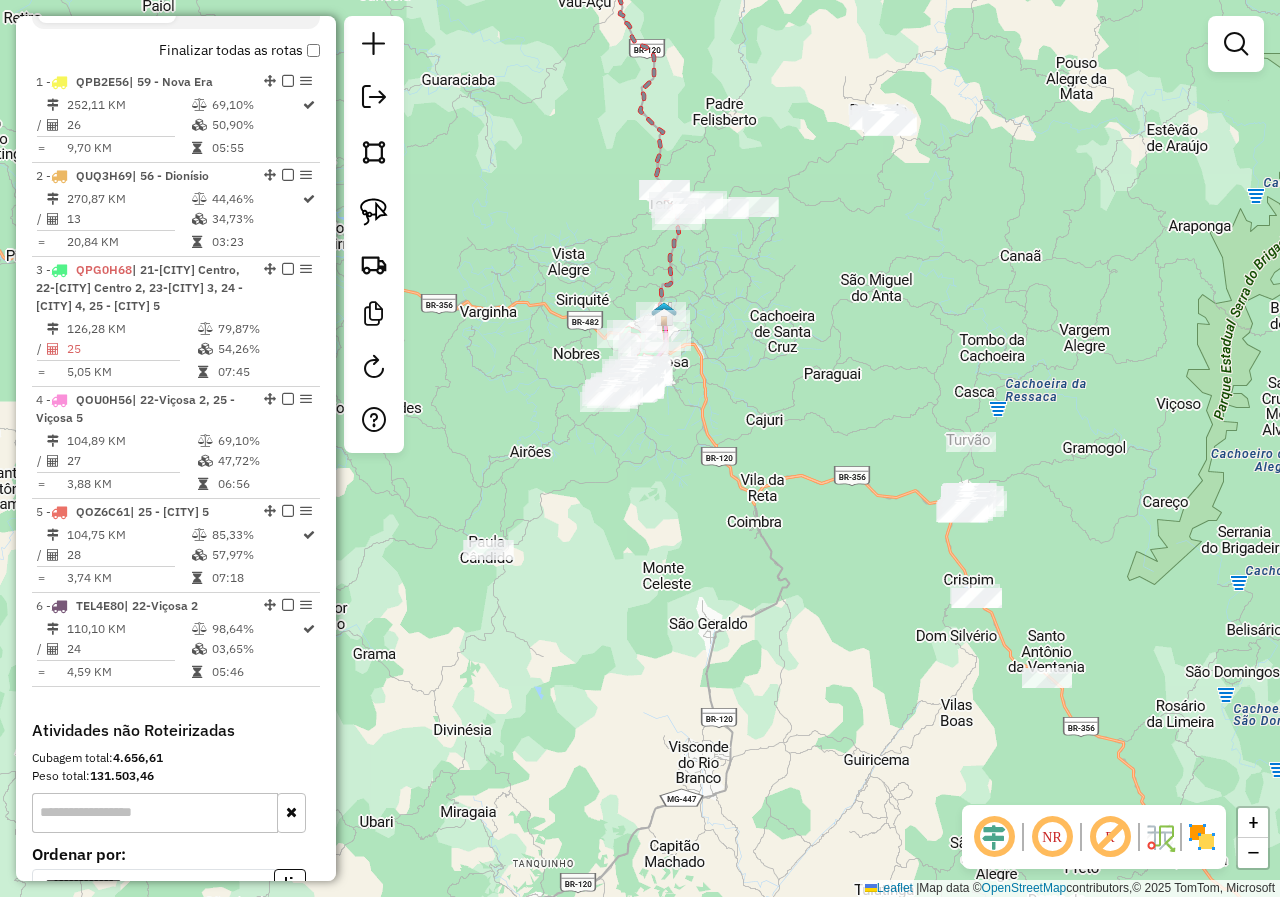 drag, startPoint x: 841, startPoint y: 372, endPoint x: 839, endPoint y: 651, distance: 279.00717 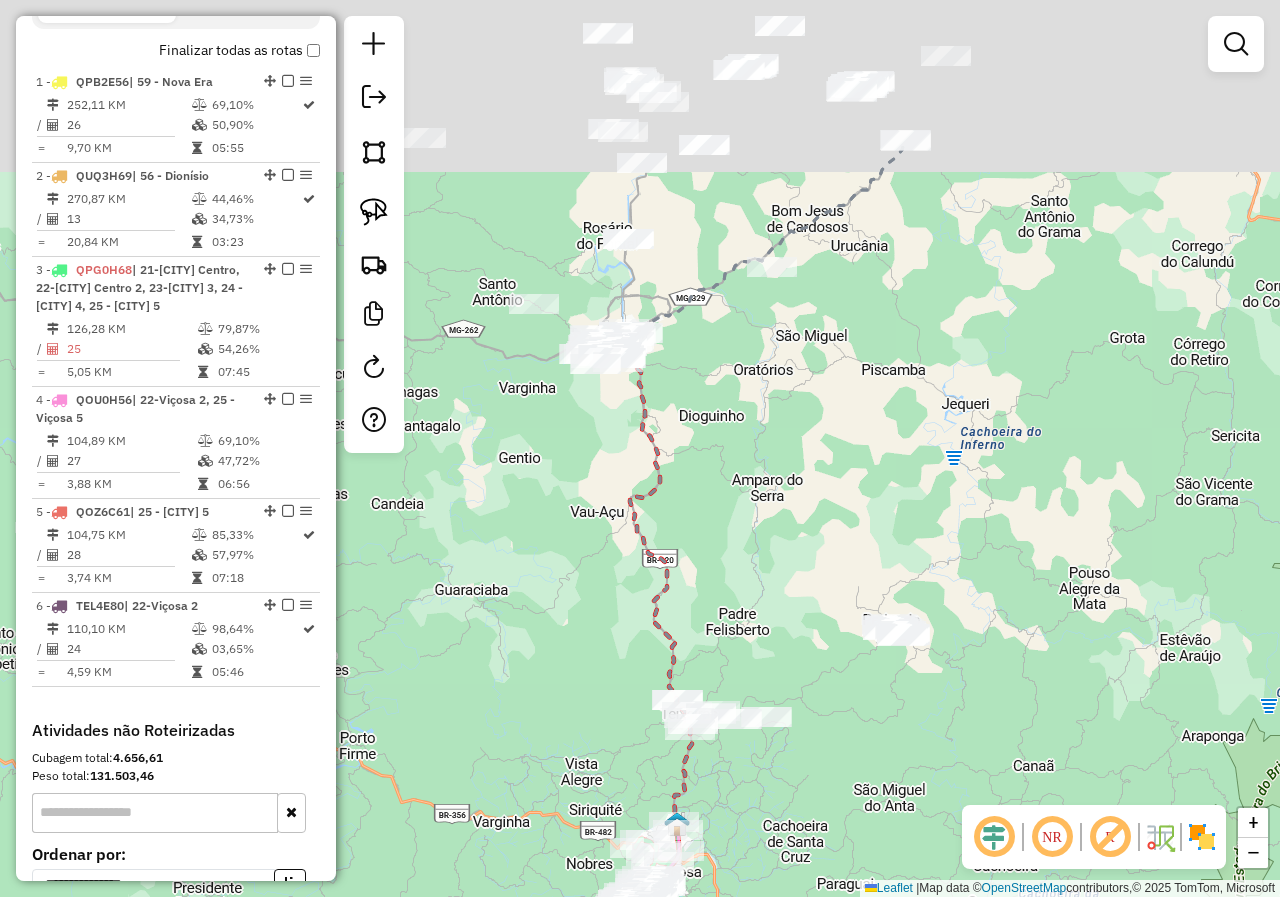 drag, startPoint x: 701, startPoint y: 308, endPoint x: 716, endPoint y: 445, distance: 137.81873 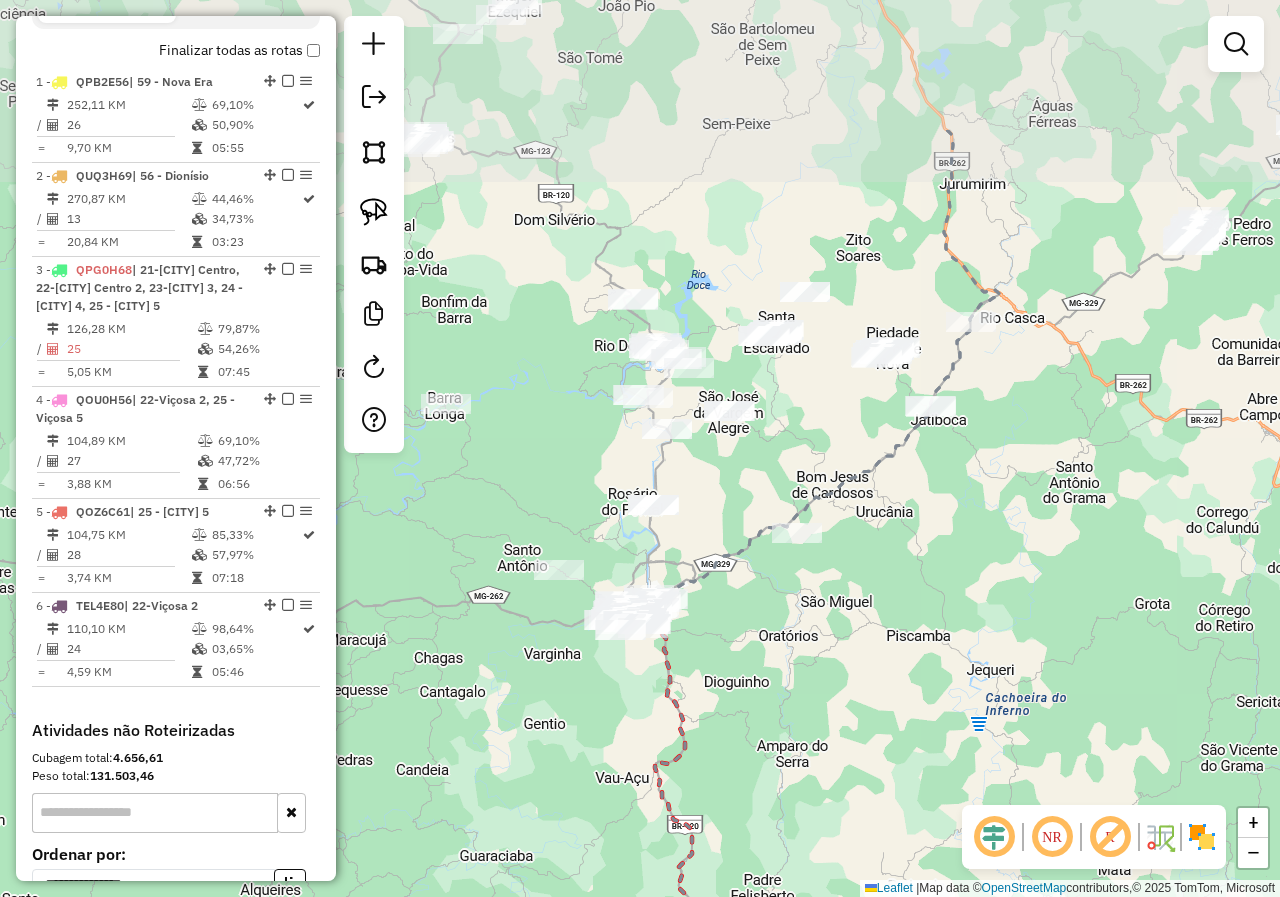 drag, startPoint x: 712, startPoint y: 438, endPoint x: 729, endPoint y: 581, distance: 144.00694 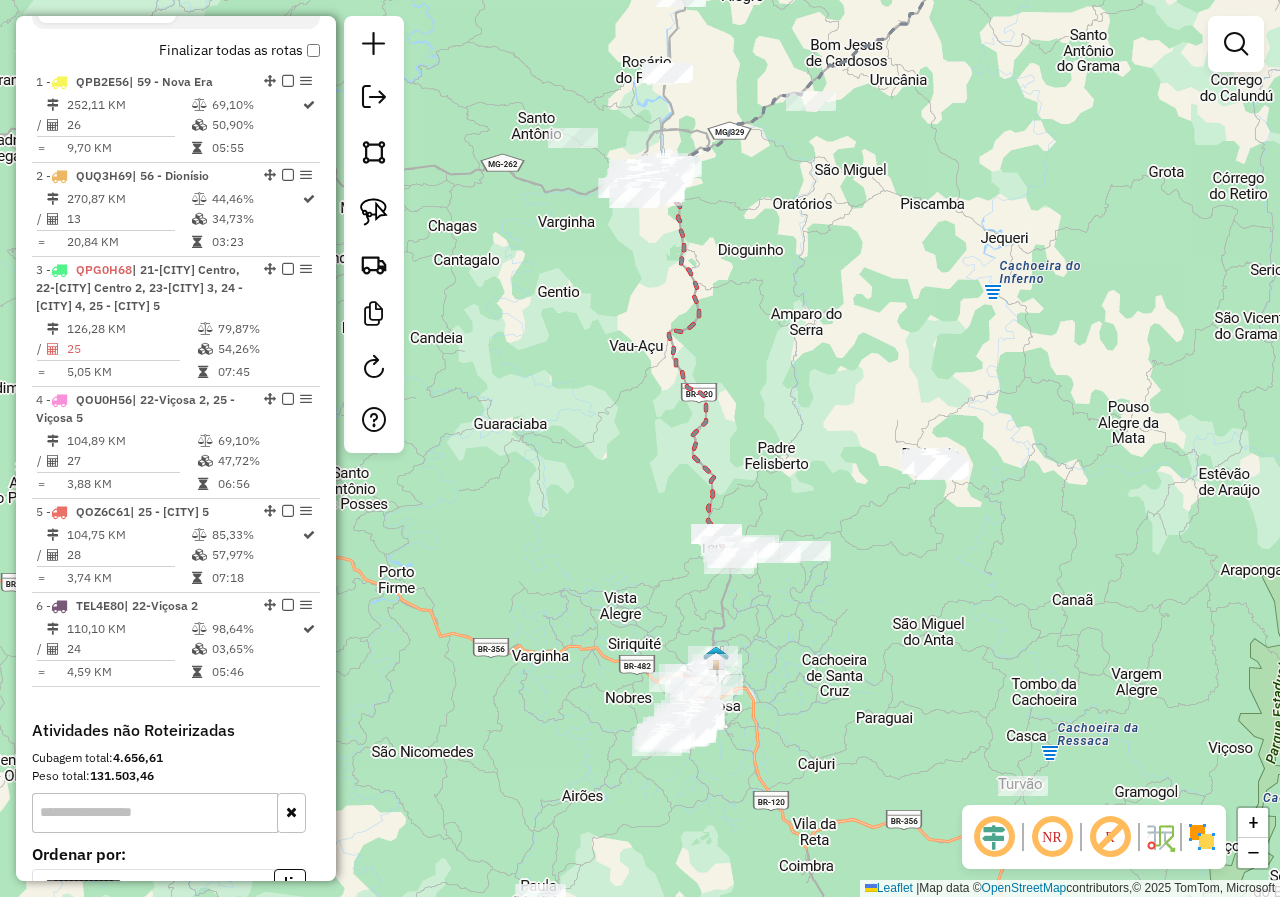 drag, startPoint x: 832, startPoint y: 754, endPoint x: 846, endPoint y: 322, distance: 432.2268 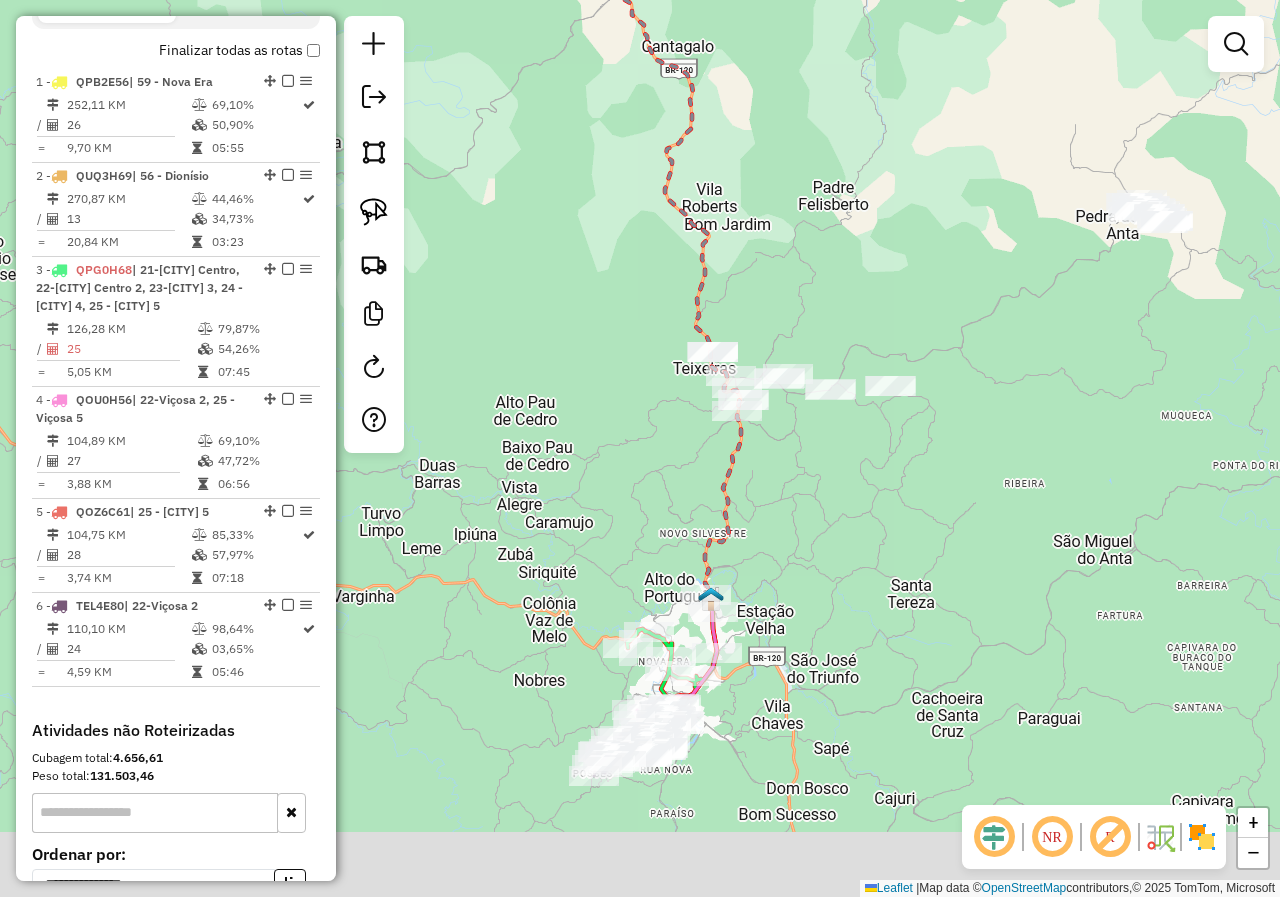 drag, startPoint x: 761, startPoint y: 664, endPoint x: 795, endPoint y: 524, distance: 144.06943 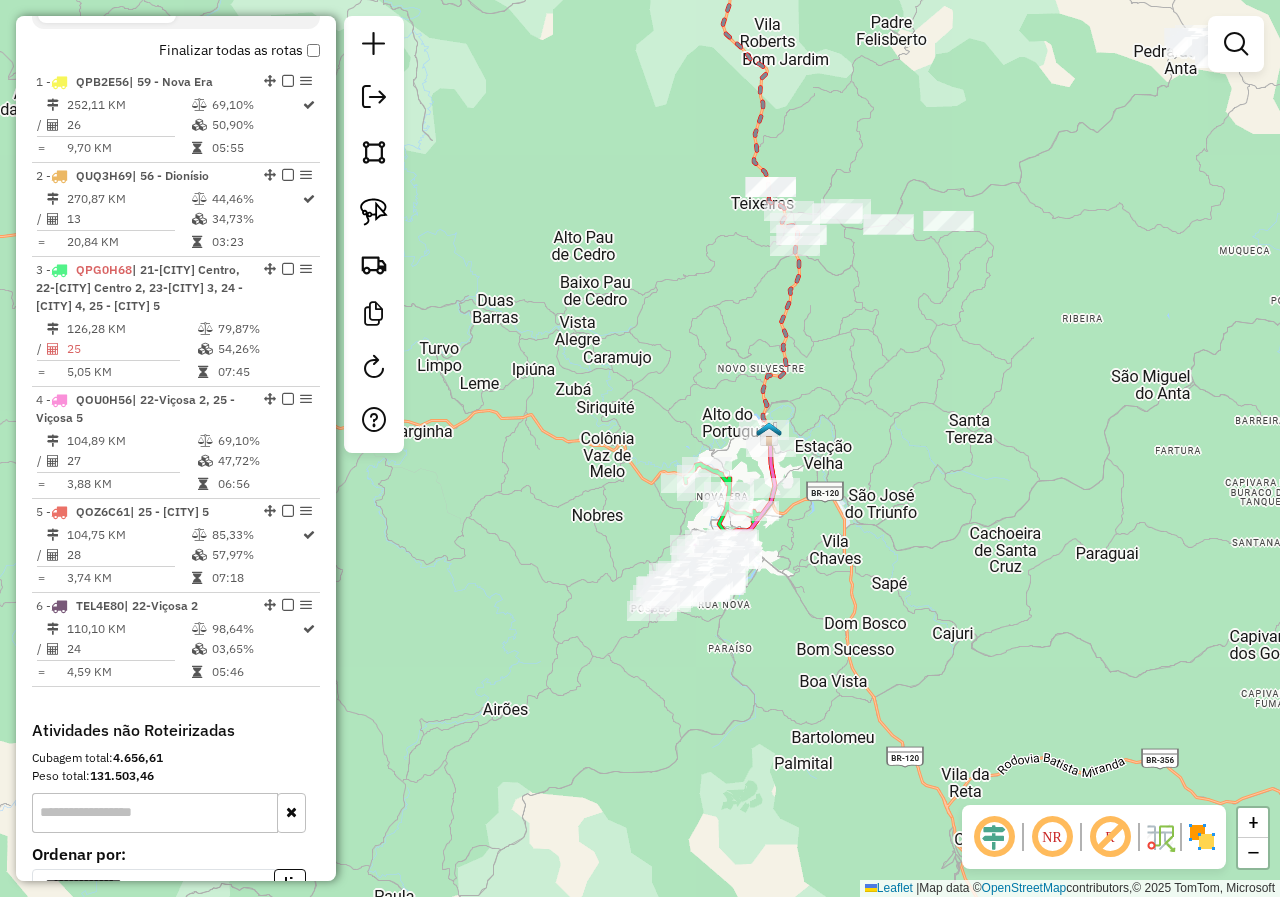 drag, startPoint x: 869, startPoint y: 693, endPoint x: 753, endPoint y: 536, distance: 195.20502 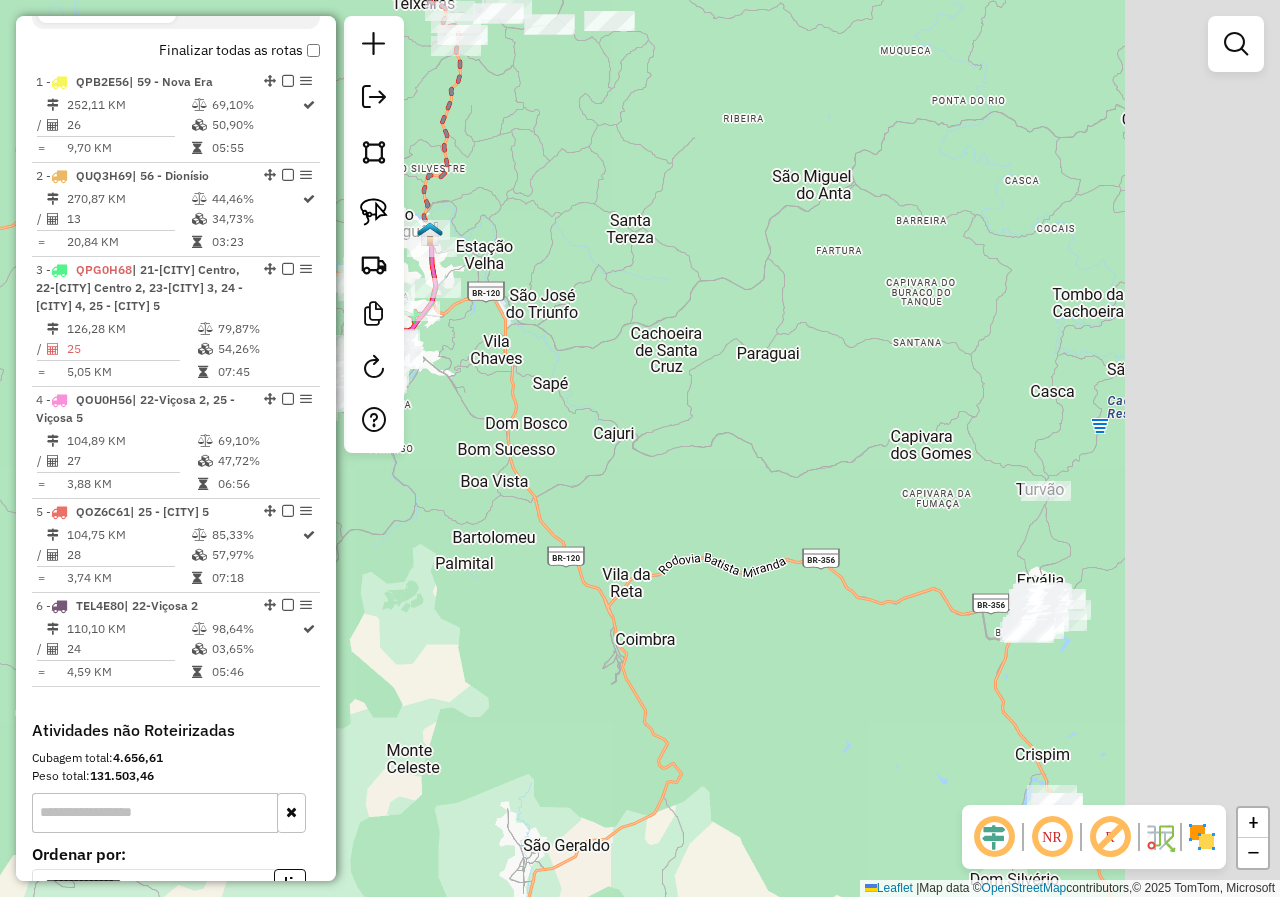 drag, startPoint x: 947, startPoint y: 650, endPoint x: 622, endPoint y: 583, distance: 331.8343 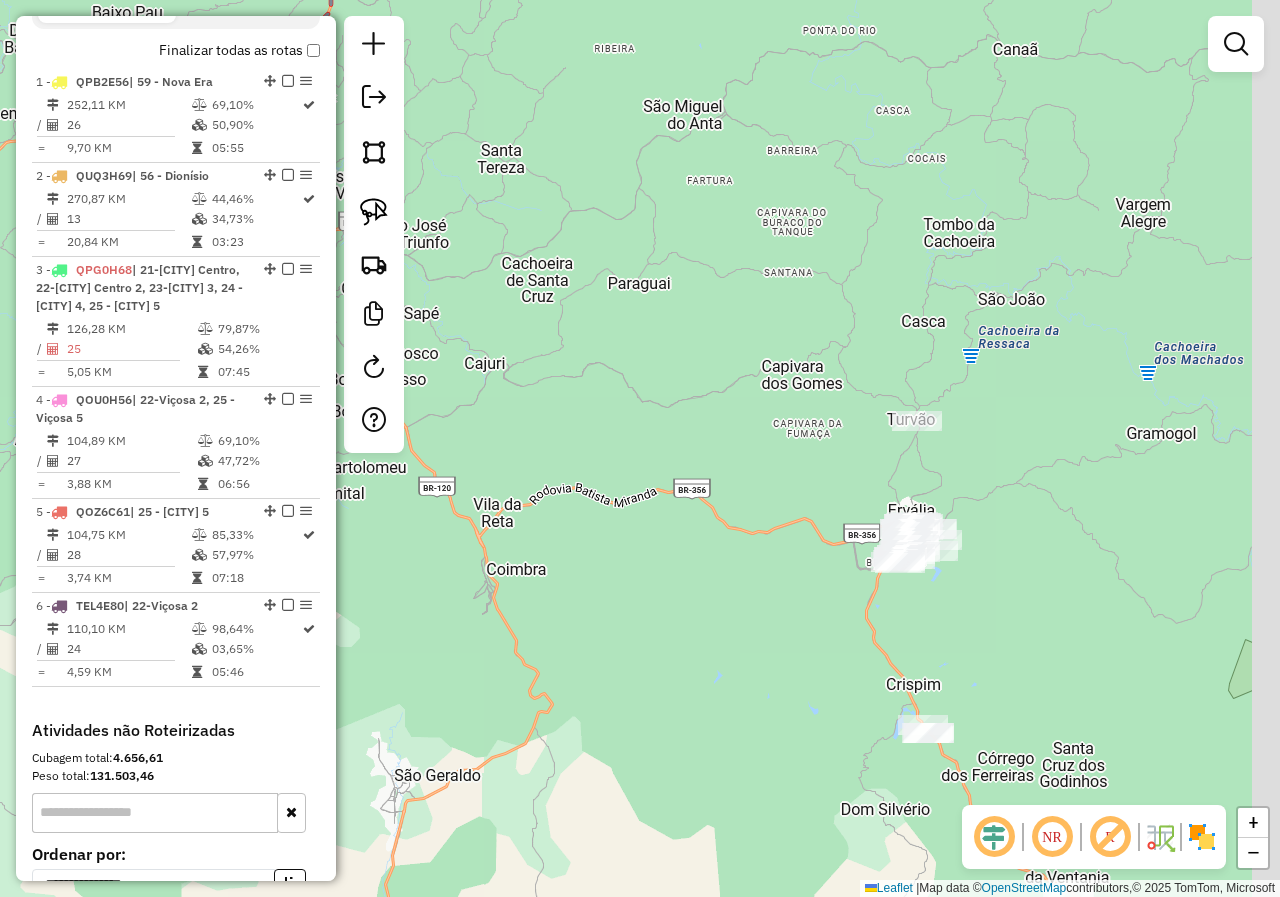 drag, startPoint x: 844, startPoint y: 574, endPoint x: 748, endPoint y: 420, distance: 181.47176 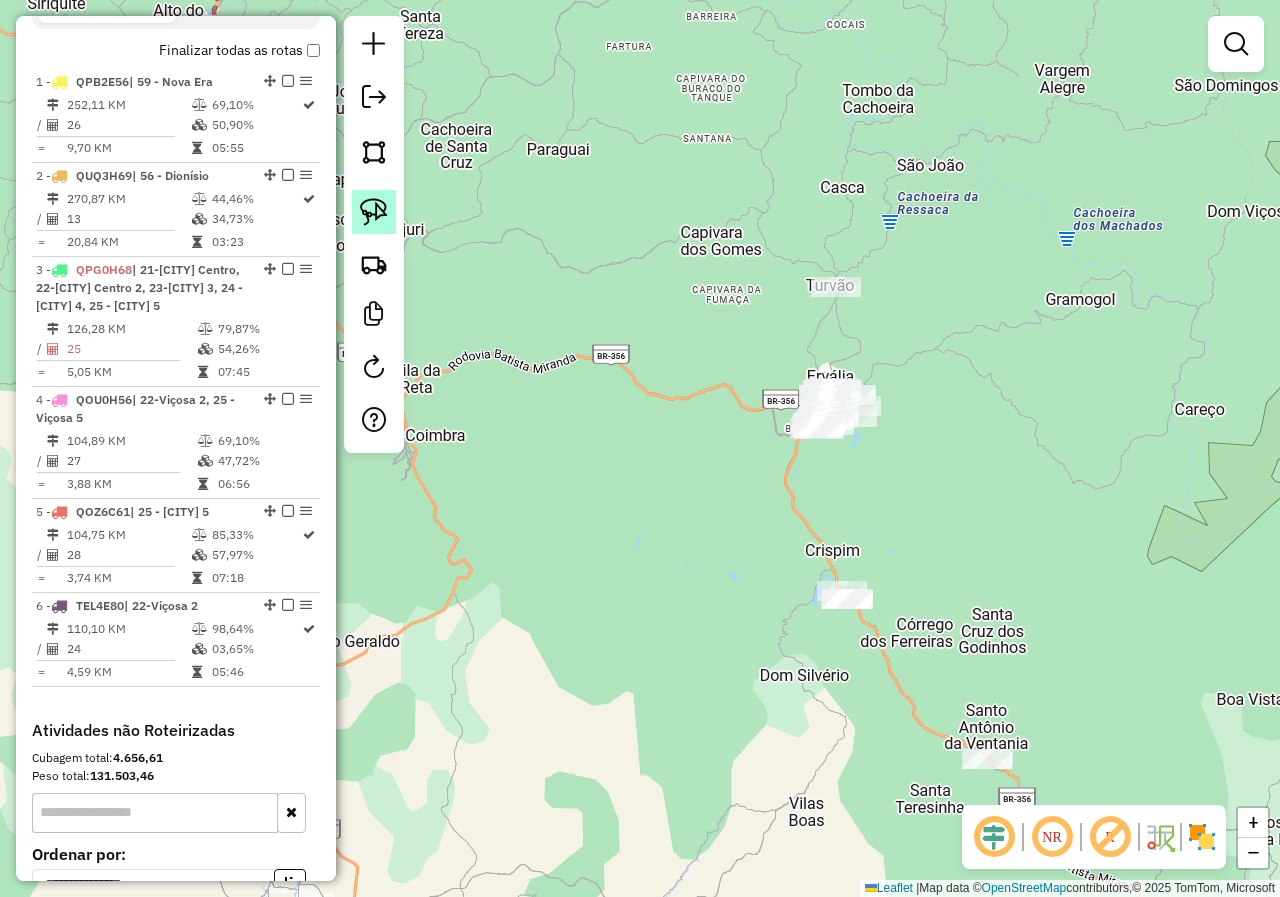 click 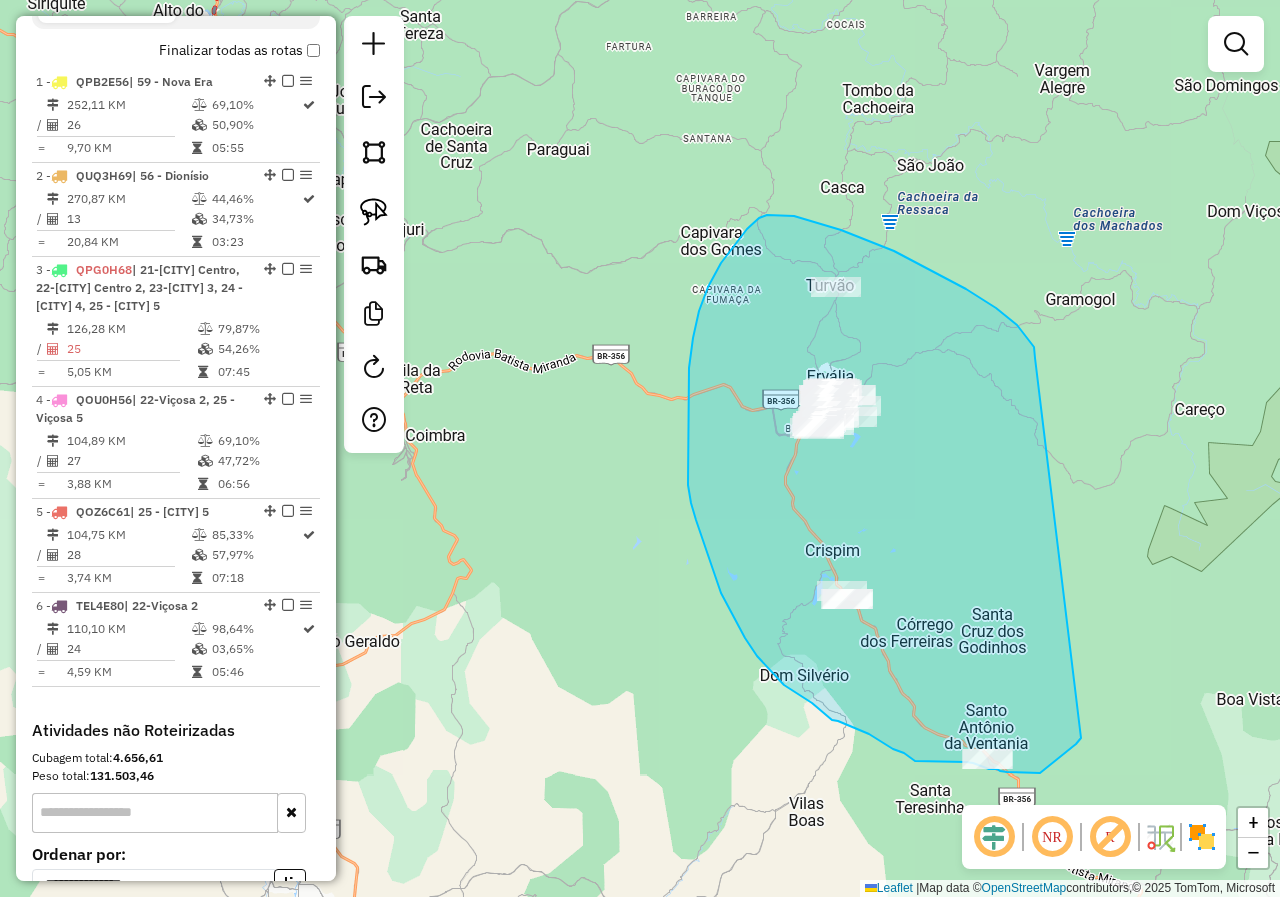 drag, startPoint x: 1035, startPoint y: 358, endPoint x: 1083, endPoint y: 733, distance: 378.0595 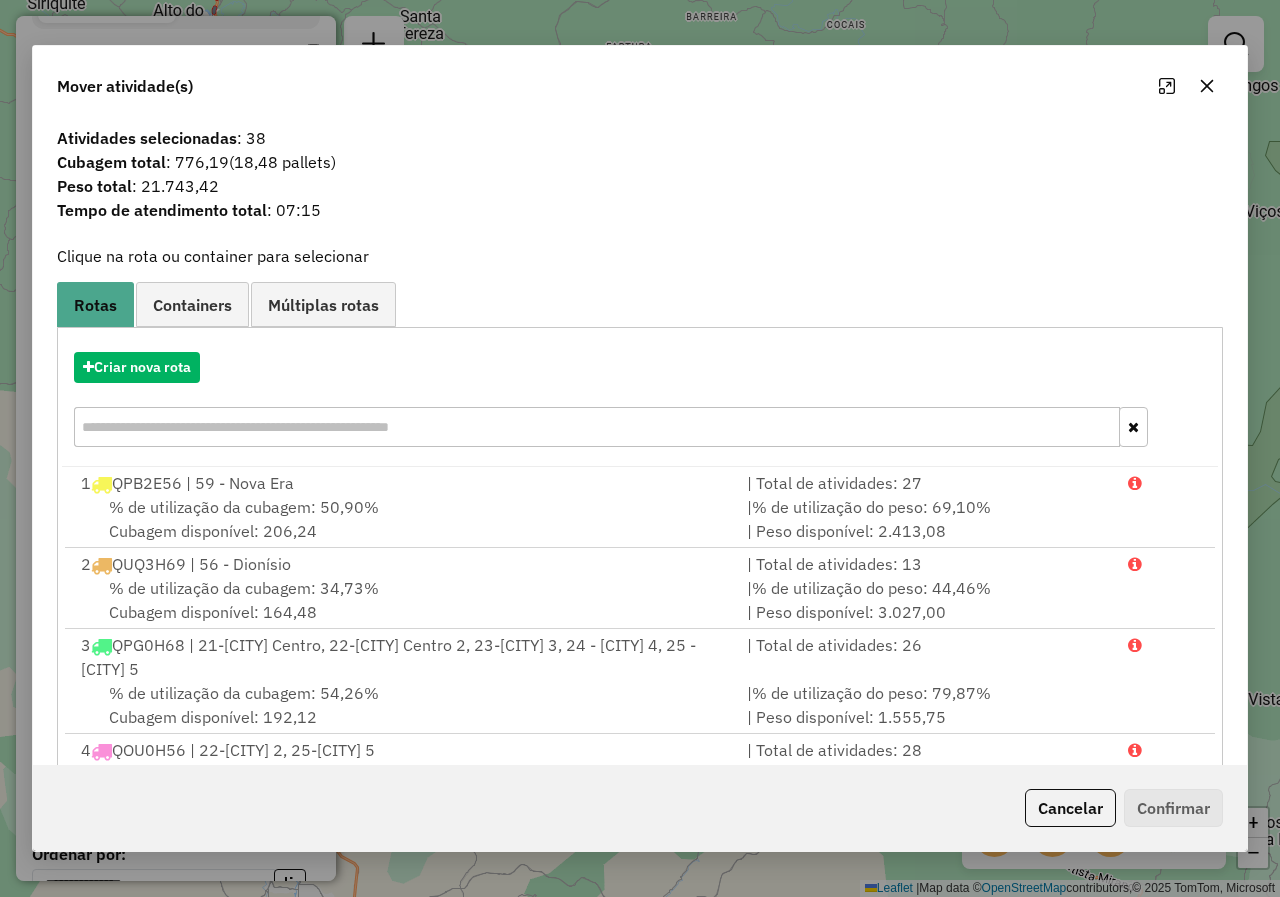 click 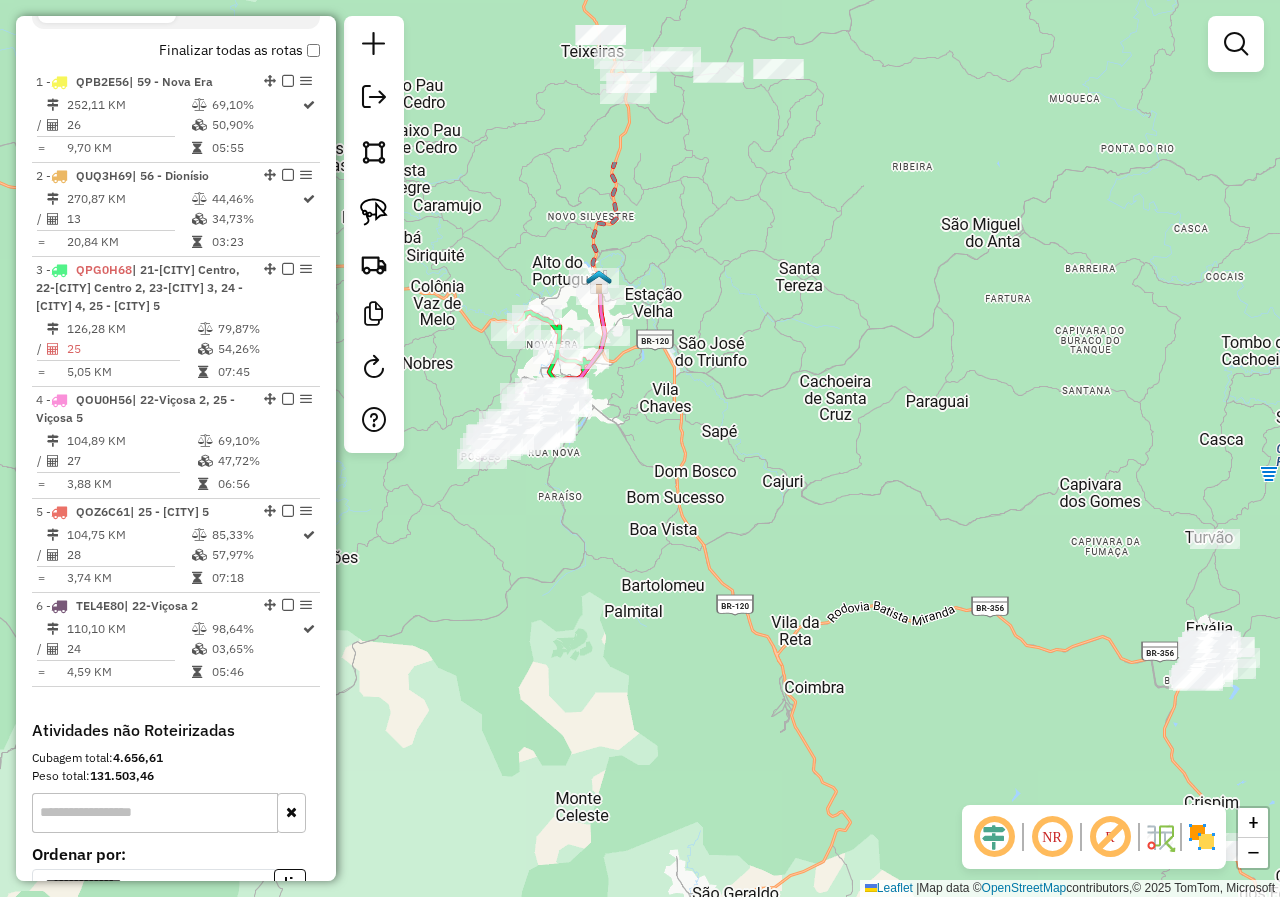 drag, startPoint x: 614, startPoint y: 213, endPoint x: 993, endPoint y: 465, distance: 455.13184 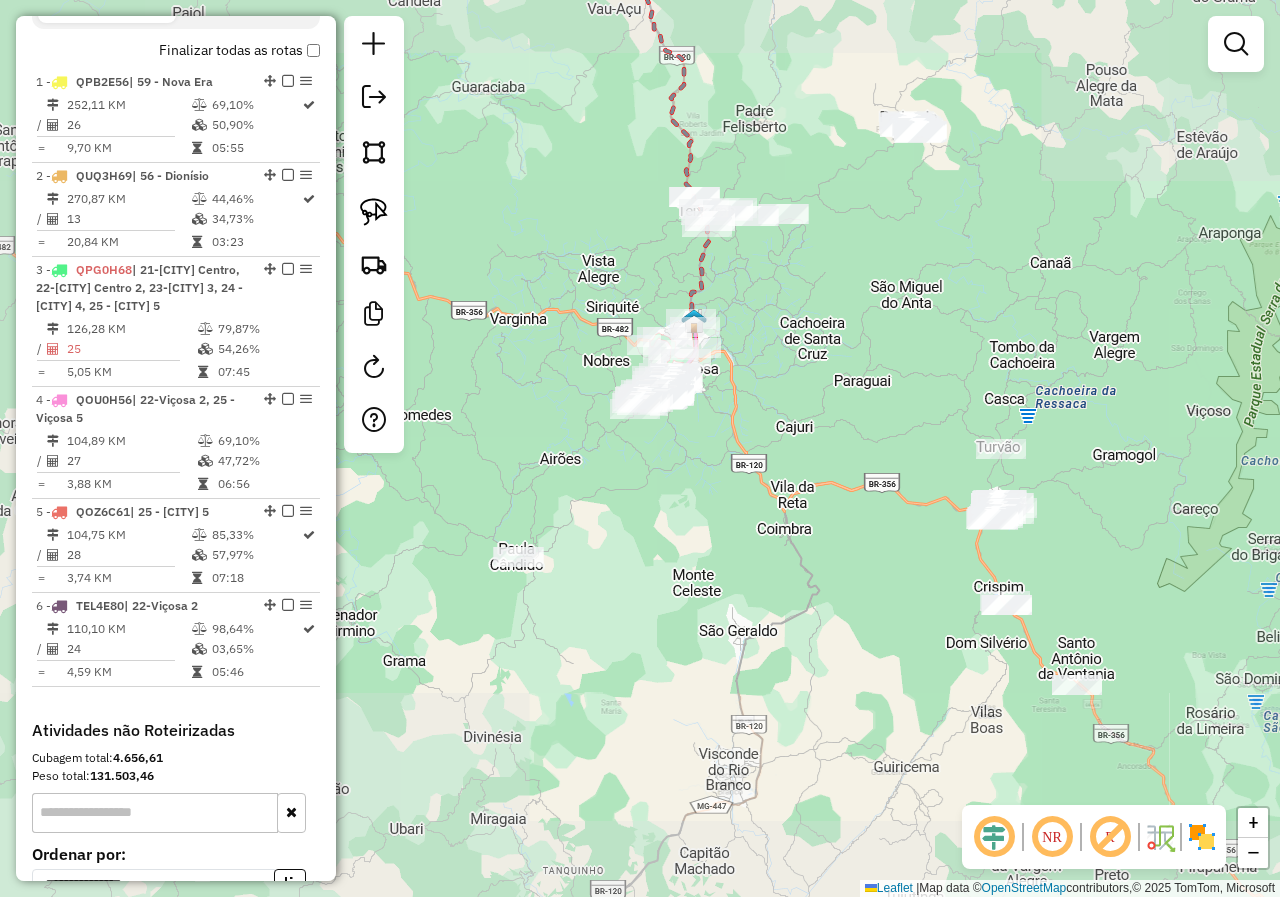 drag, startPoint x: 854, startPoint y: 319, endPoint x: 864, endPoint y: 518, distance: 199.2511 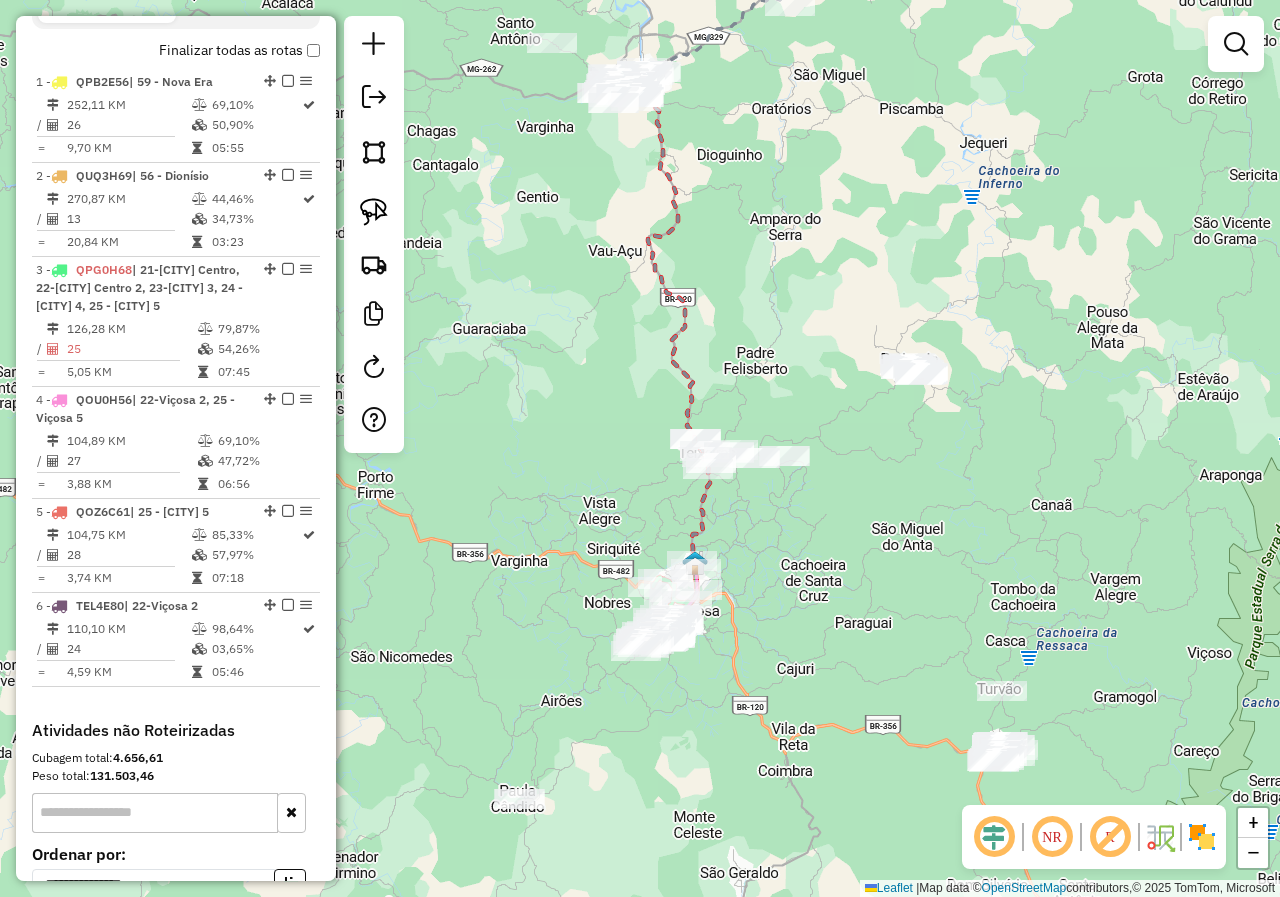 drag, startPoint x: 777, startPoint y: 281, endPoint x: 869, endPoint y: 536, distance: 271.08853 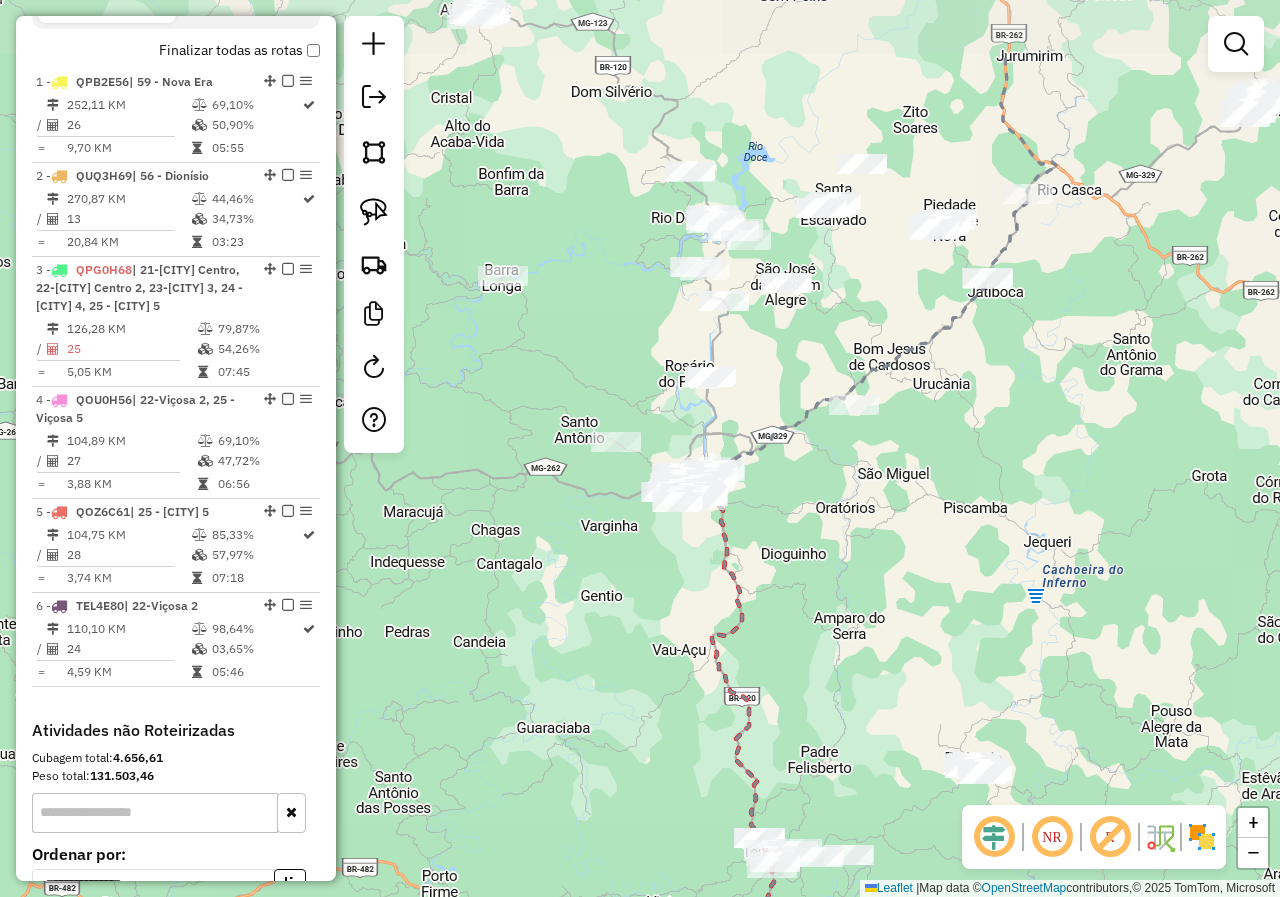 drag, startPoint x: 843, startPoint y: 407, endPoint x: 808, endPoint y: 352, distance: 65.192024 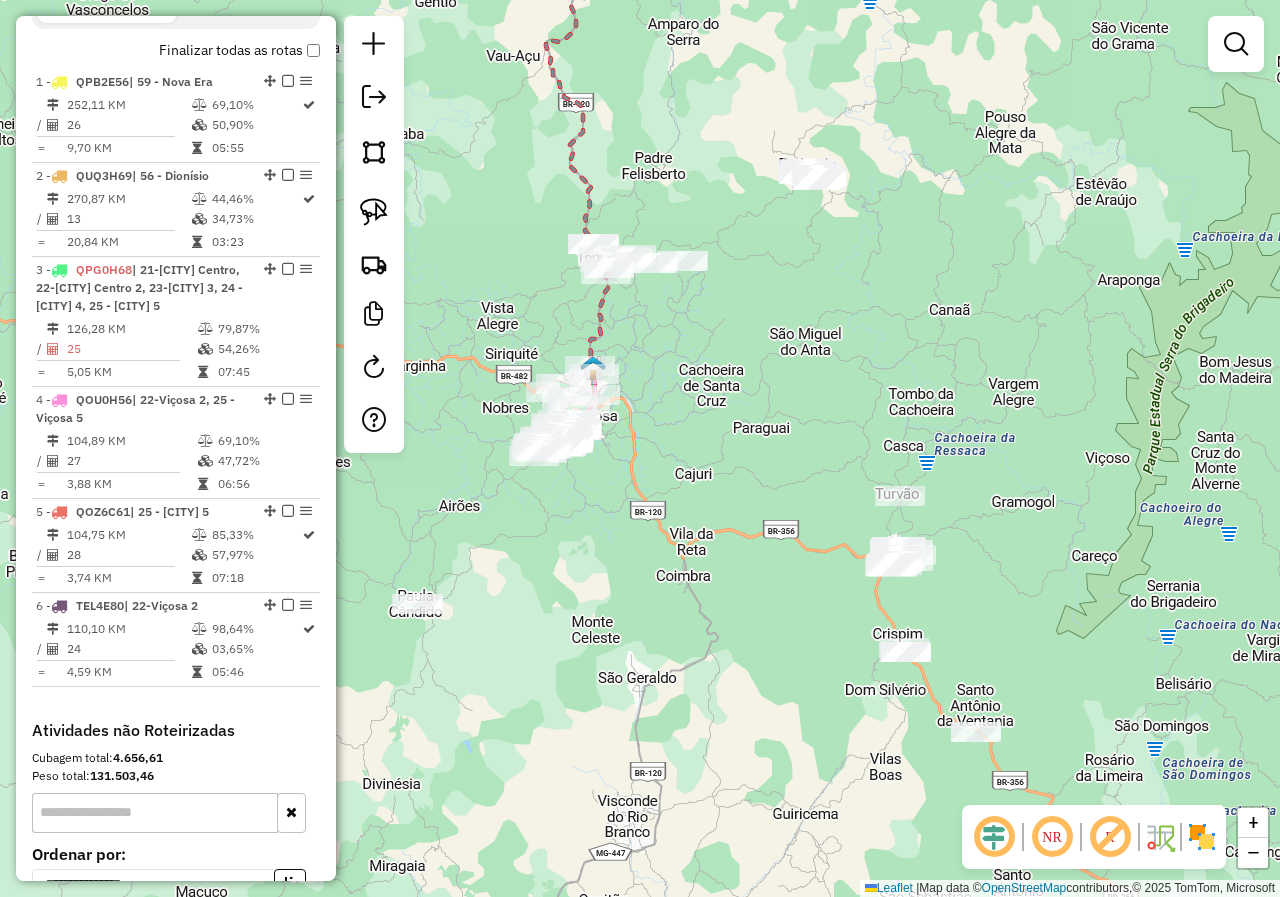 drag, startPoint x: 958, startPoint y: 672, endPoint x: 816, endPoint y: 361, distance: 341.8845 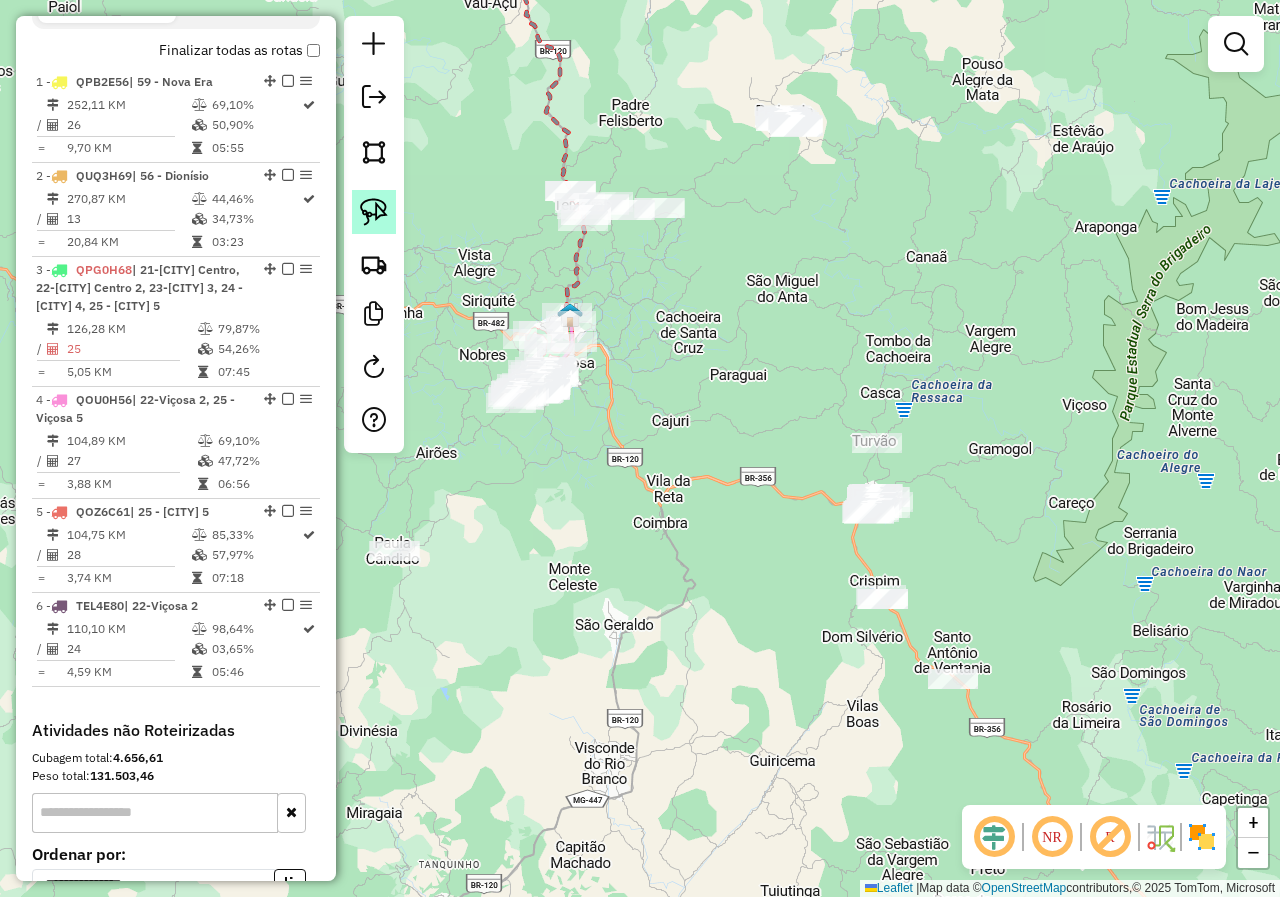 click 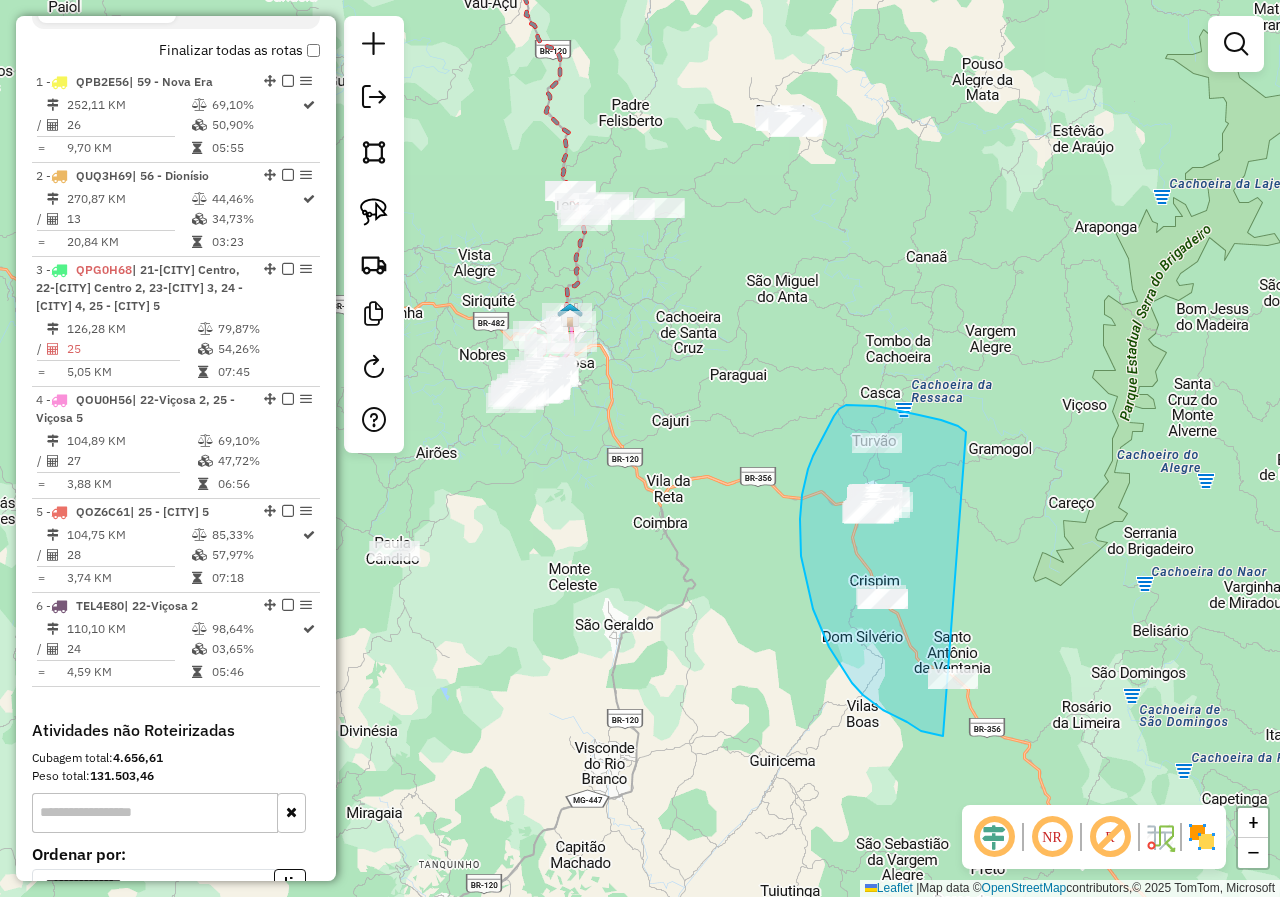 drag, startPoint x: 966, startPoint y: 432, endPoint x: 1065, endPoint y: 672, distance: 259.61703 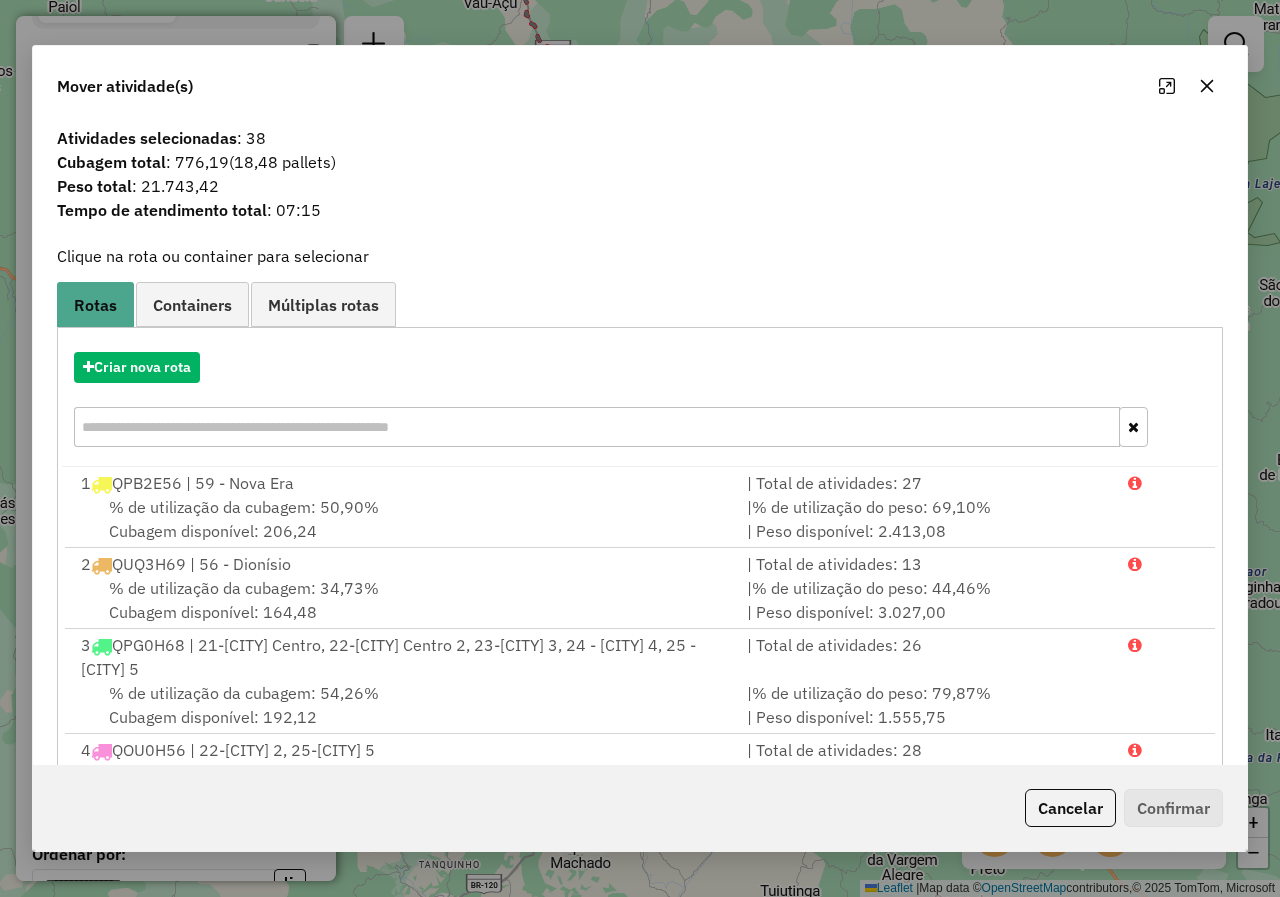 click 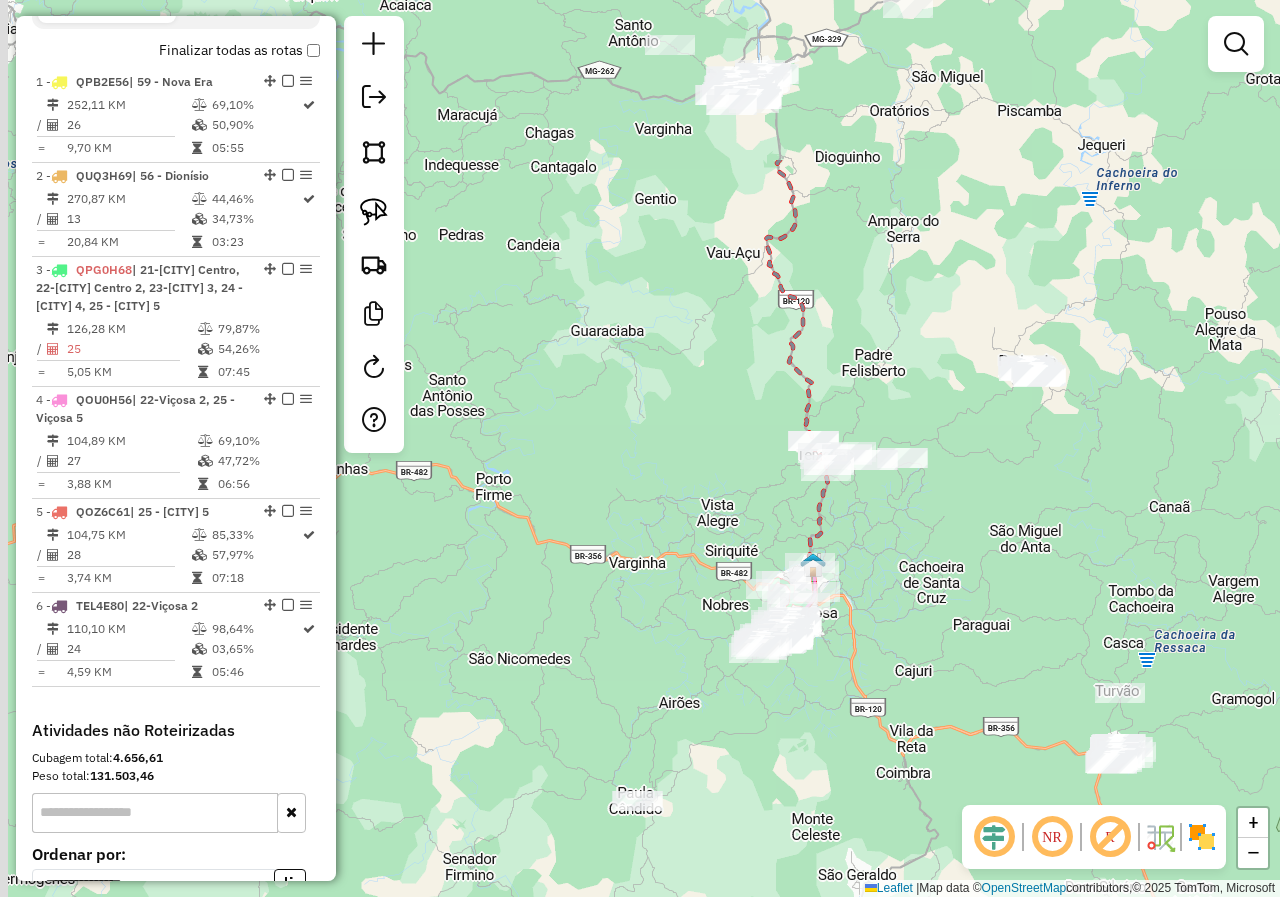 drag, startPoint x: 850, startPoint y: 249, endPoint x: 1096, endPoint y: 505, distance: 355.03802 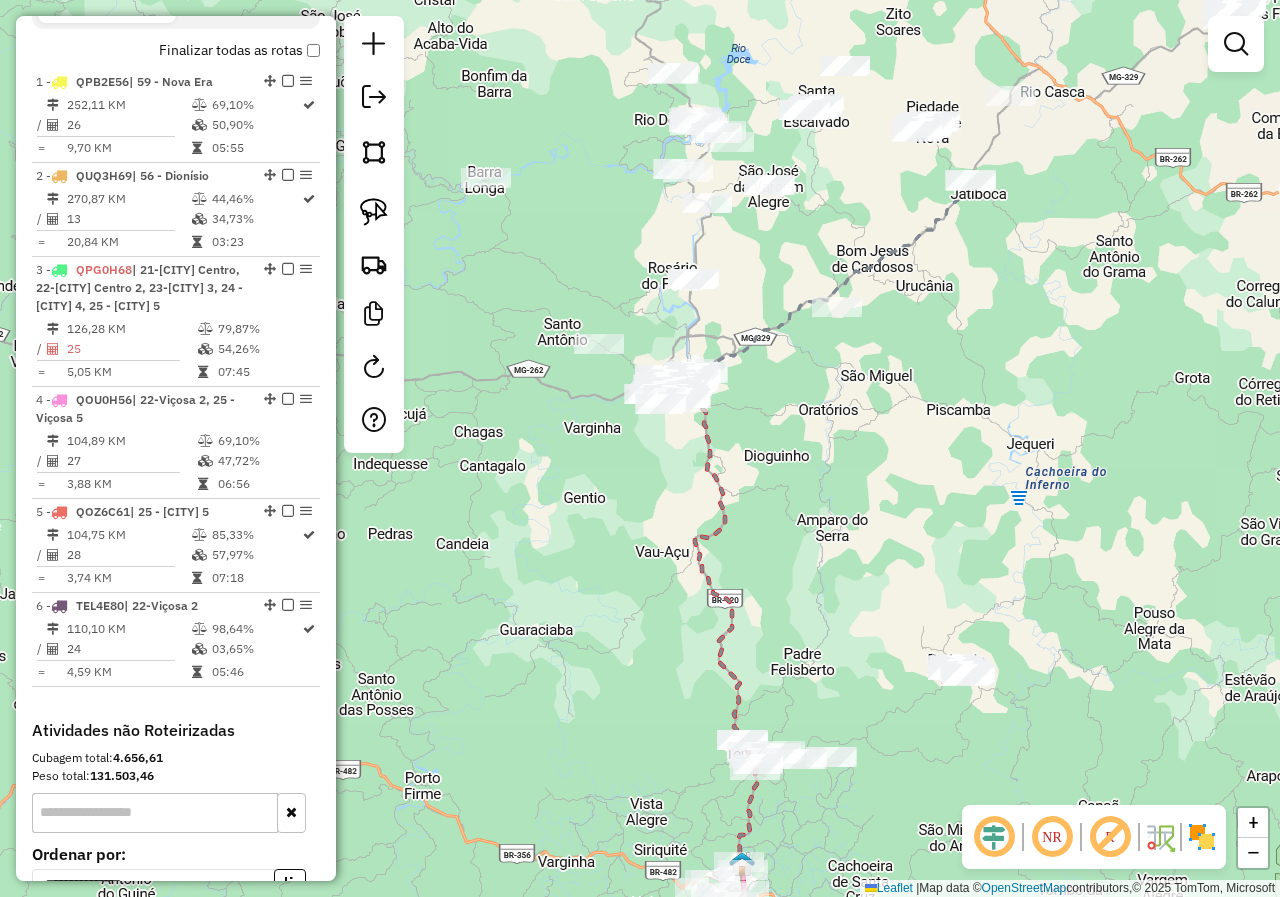drag, startPoint x: 933, startPoint y: 288, endPoint x: 800, endPoint y: 498, distance: 248.57393 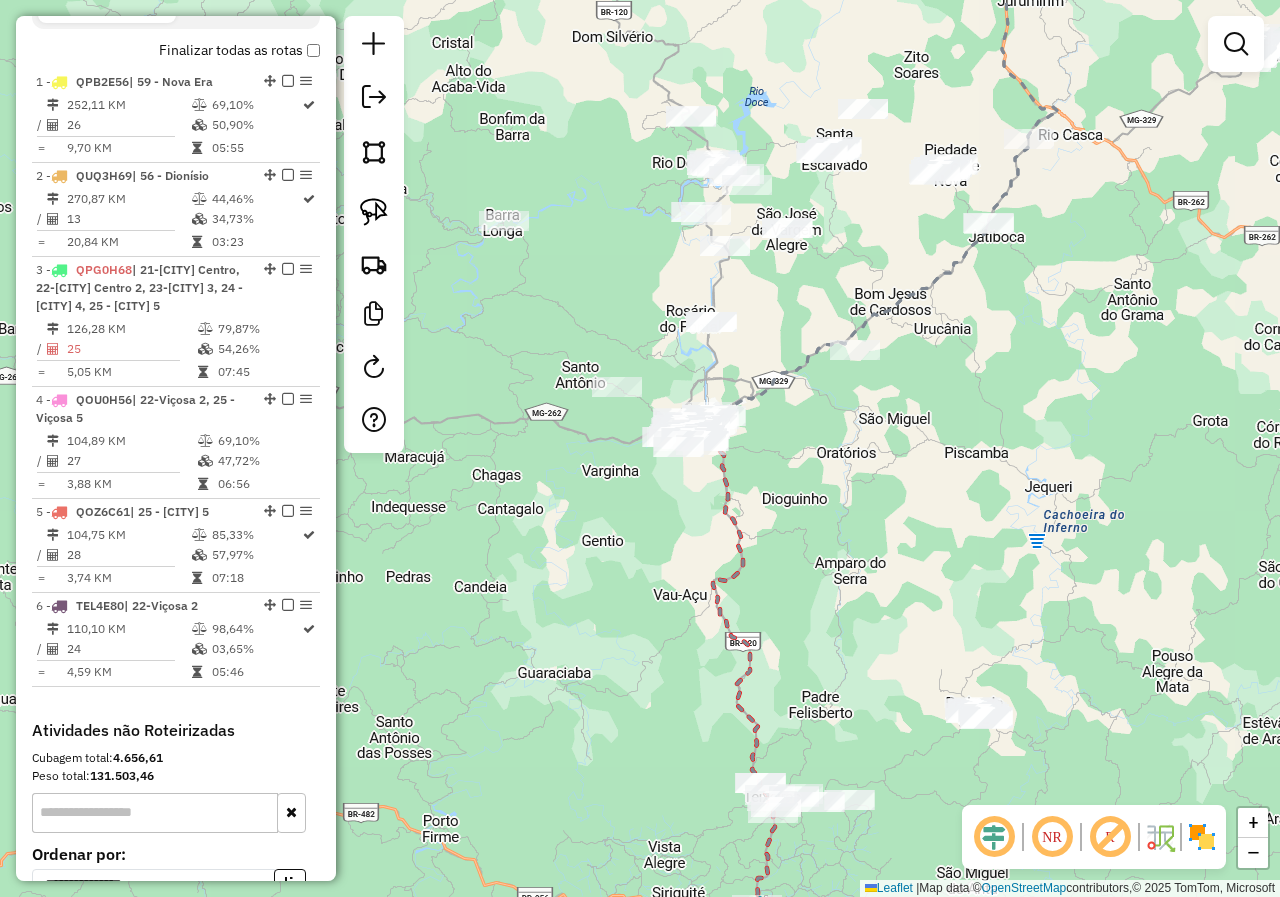 drag, startPoint x: 777, startPoint y: 456, endPoint x: 795, endPoint y: 498, distance: 45.694637 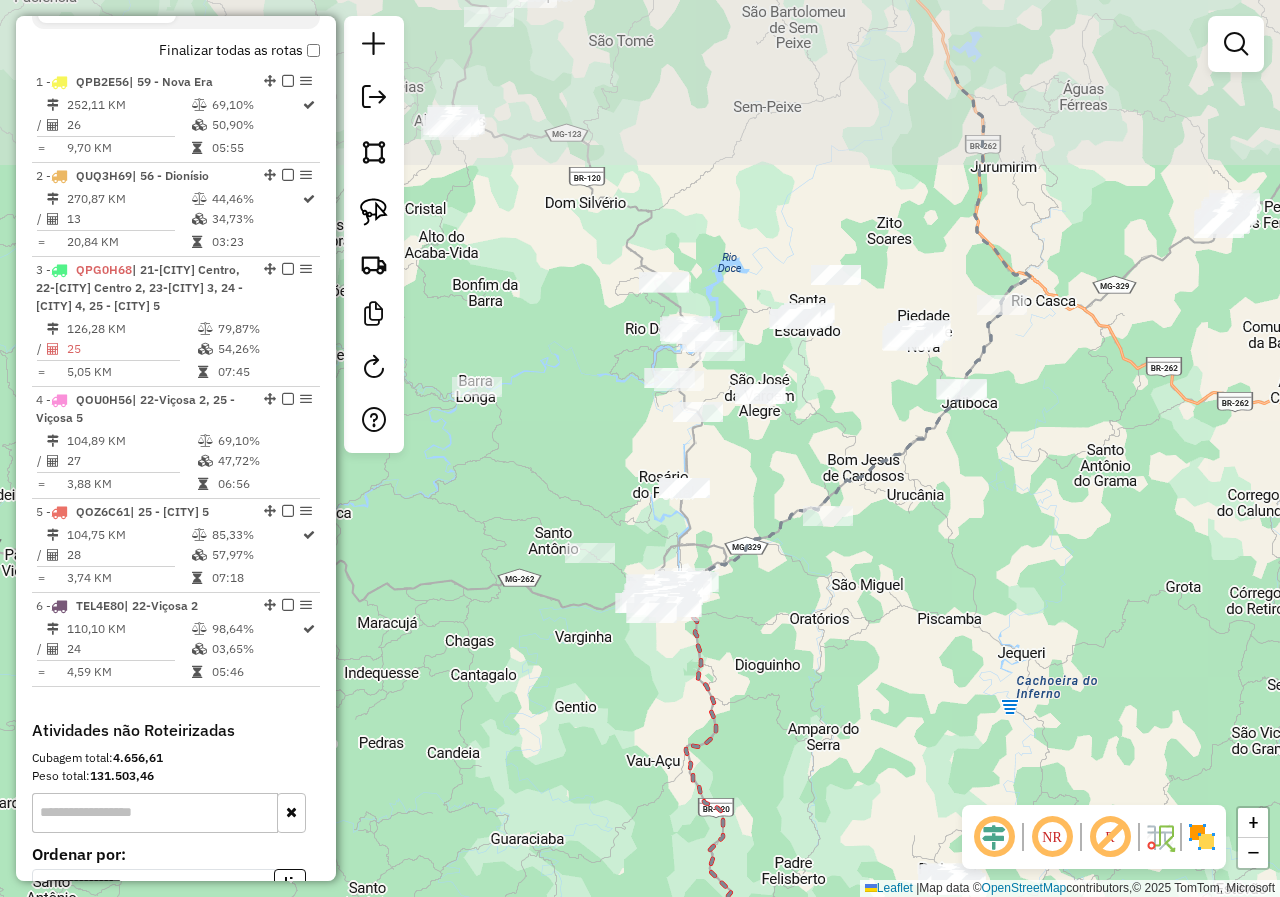 drag, startPoint x: 782, startPoint y: 280, endPoint x: 753, endPoint y: 455, distance: 177.38658 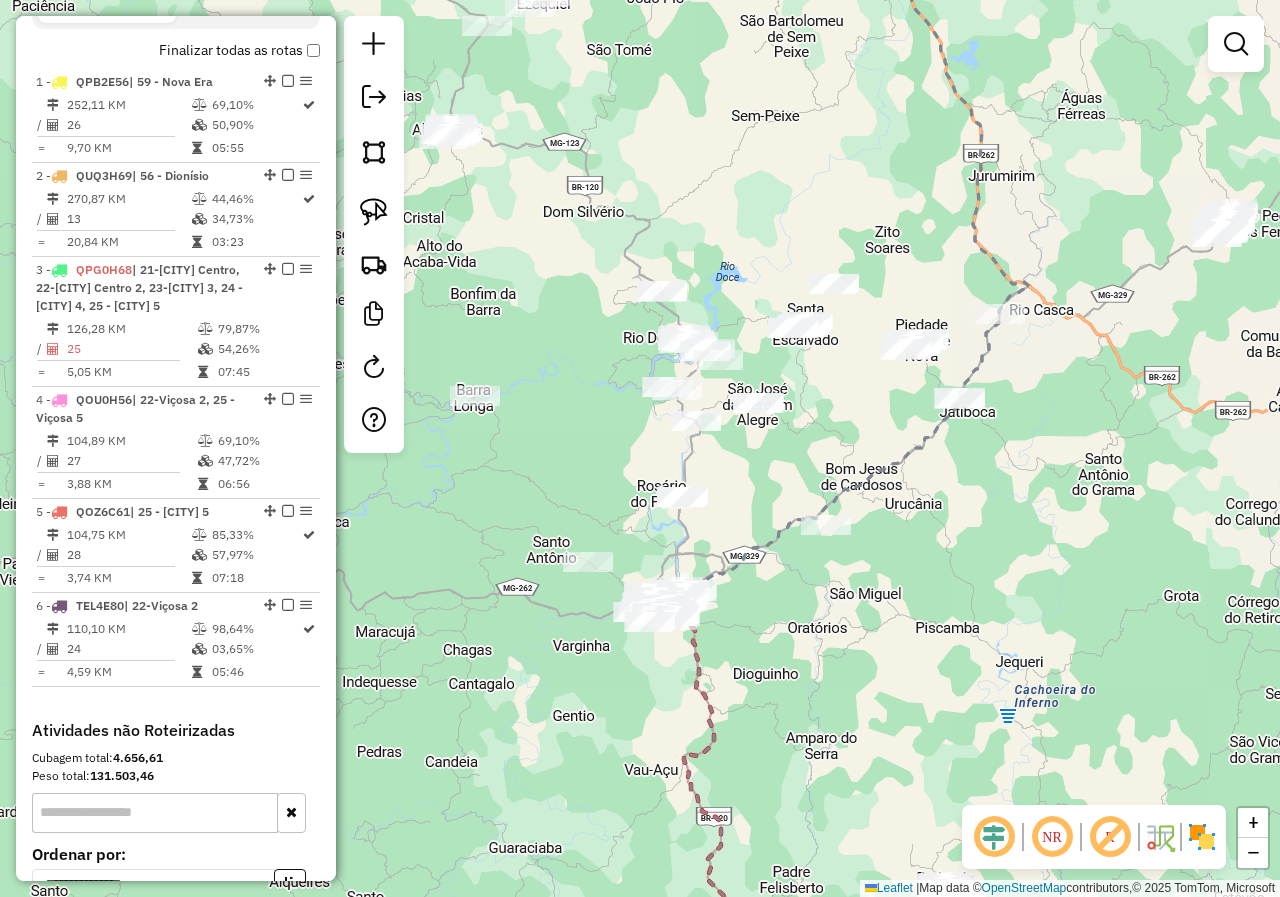 click 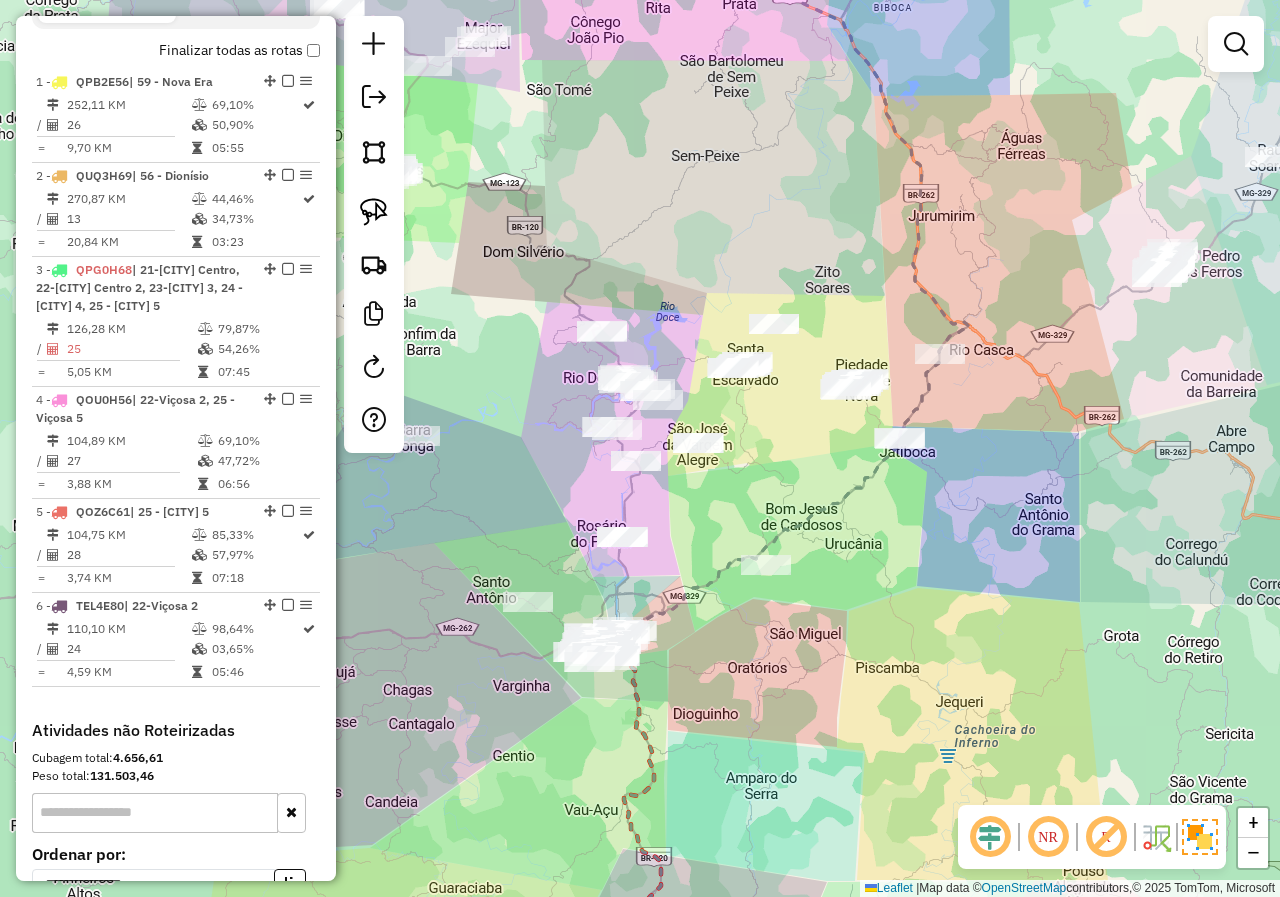 drag, startPoint x: 1116, startPoint y: 625, endPoint x: 854, endPoint y: 835, distance: 335.77374 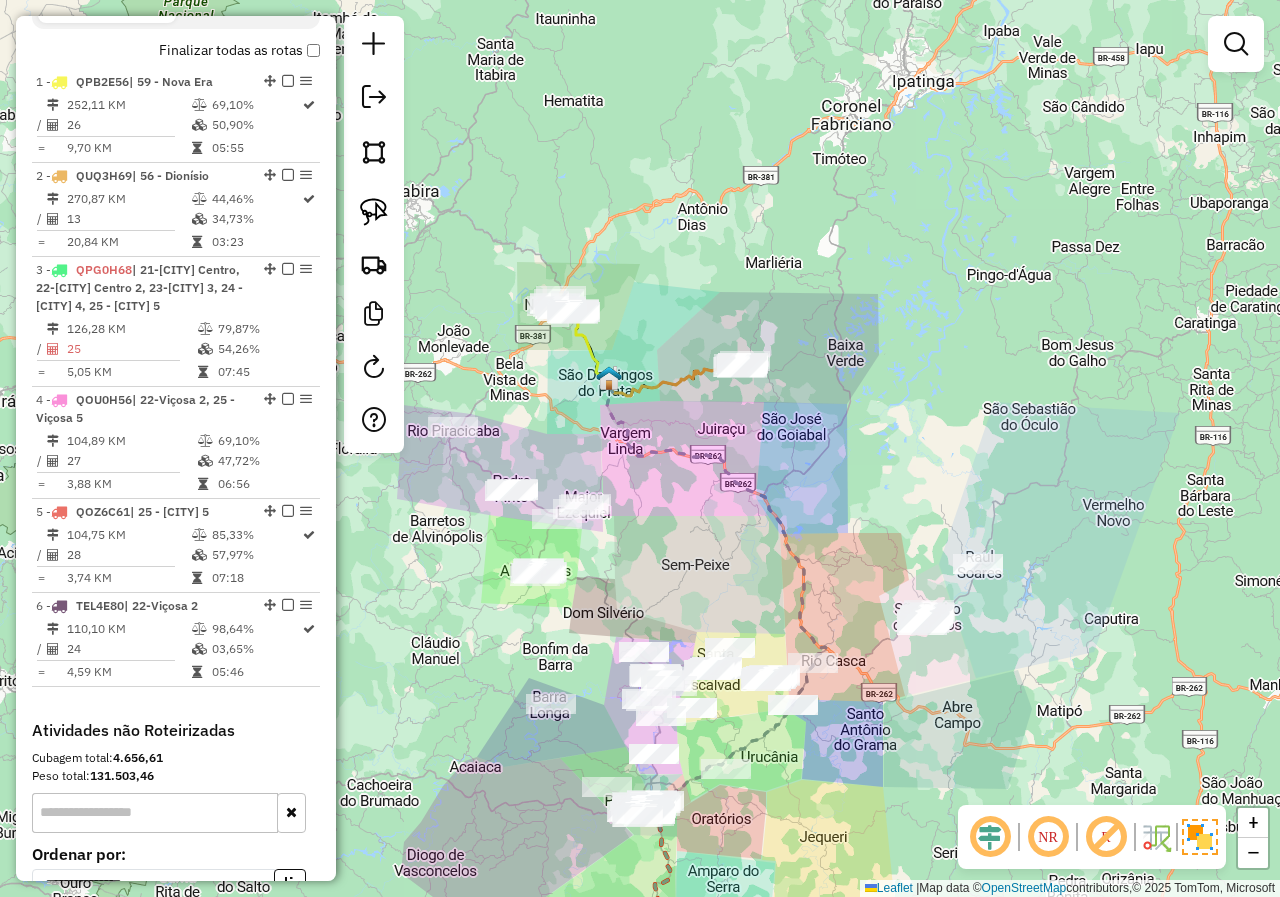 drag, startPoint x: 920, startPoint y: 610, endPoint x: 911, endPoint y: 681, distance: 71.568146 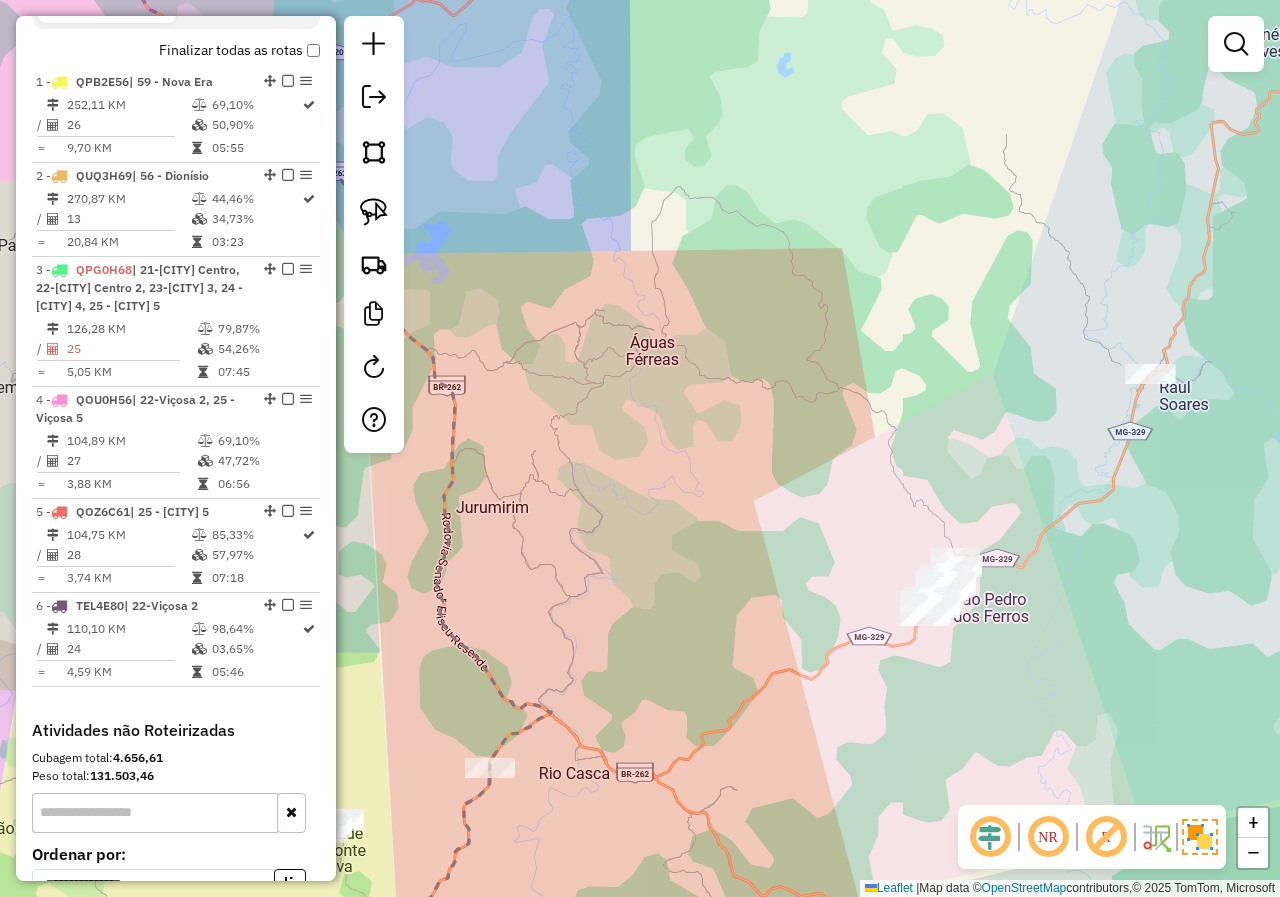 drag, startPoint x: 895, startPoint y: 669, endPoint x: 887, endPoint y: 696, distance: 28.160255 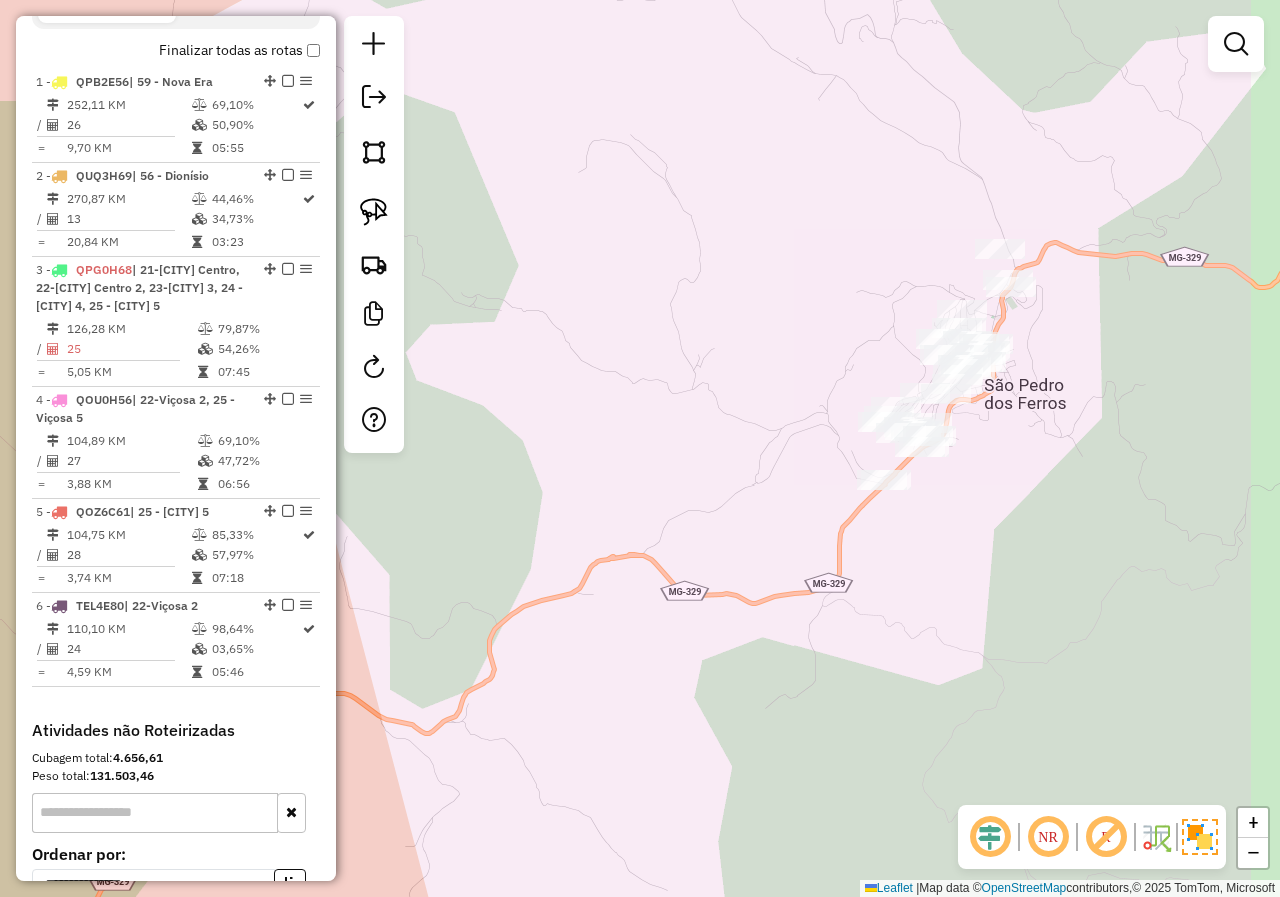 drag, startPoint x: 987, startPoint y: 667, endPoint x: 689, endPoint y: 741, distance: 307.05048 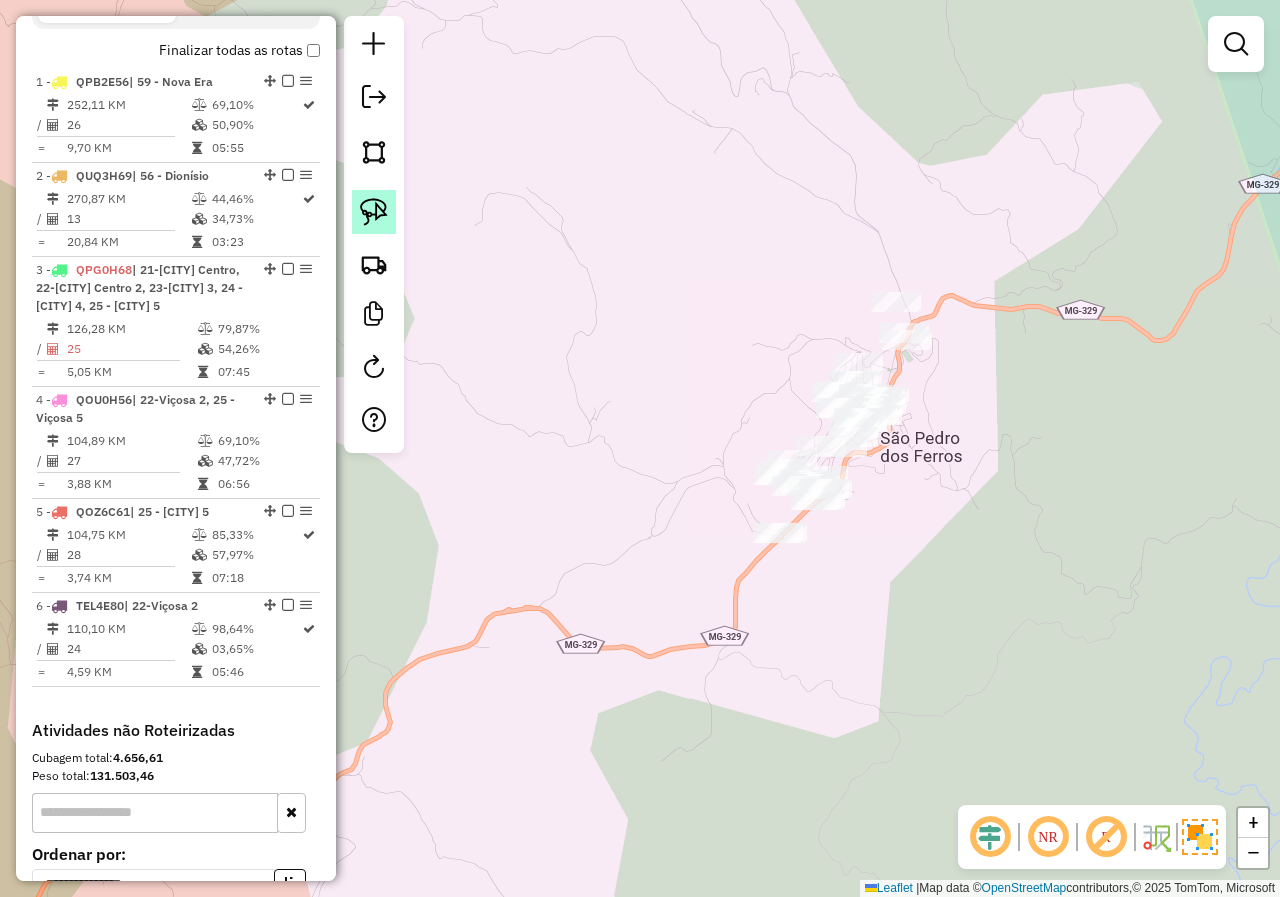 click 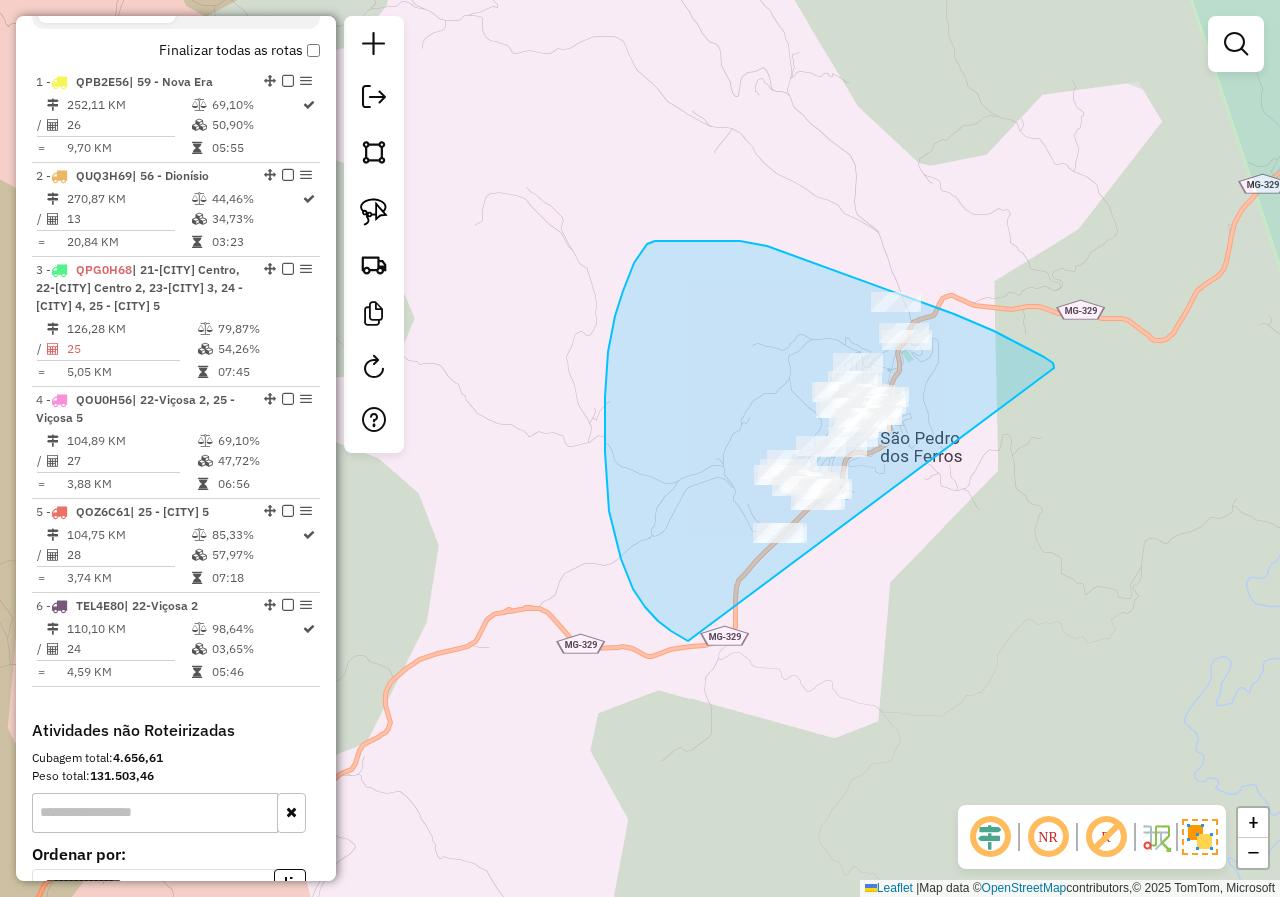 drag, startPoint x: 1054, startPoint y: 368, endPoint x: 933, endPoint y: 687, distance: 341.17737 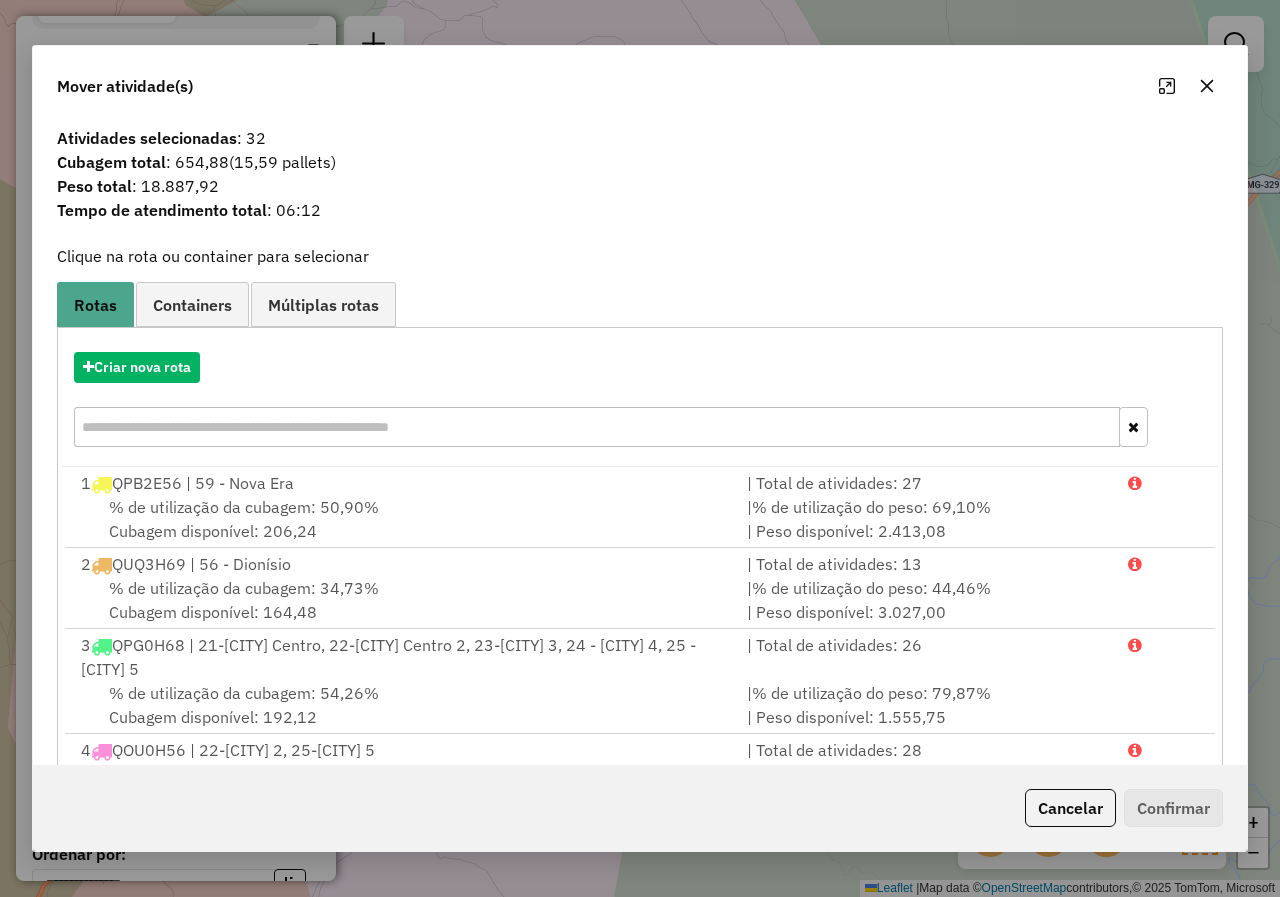 click 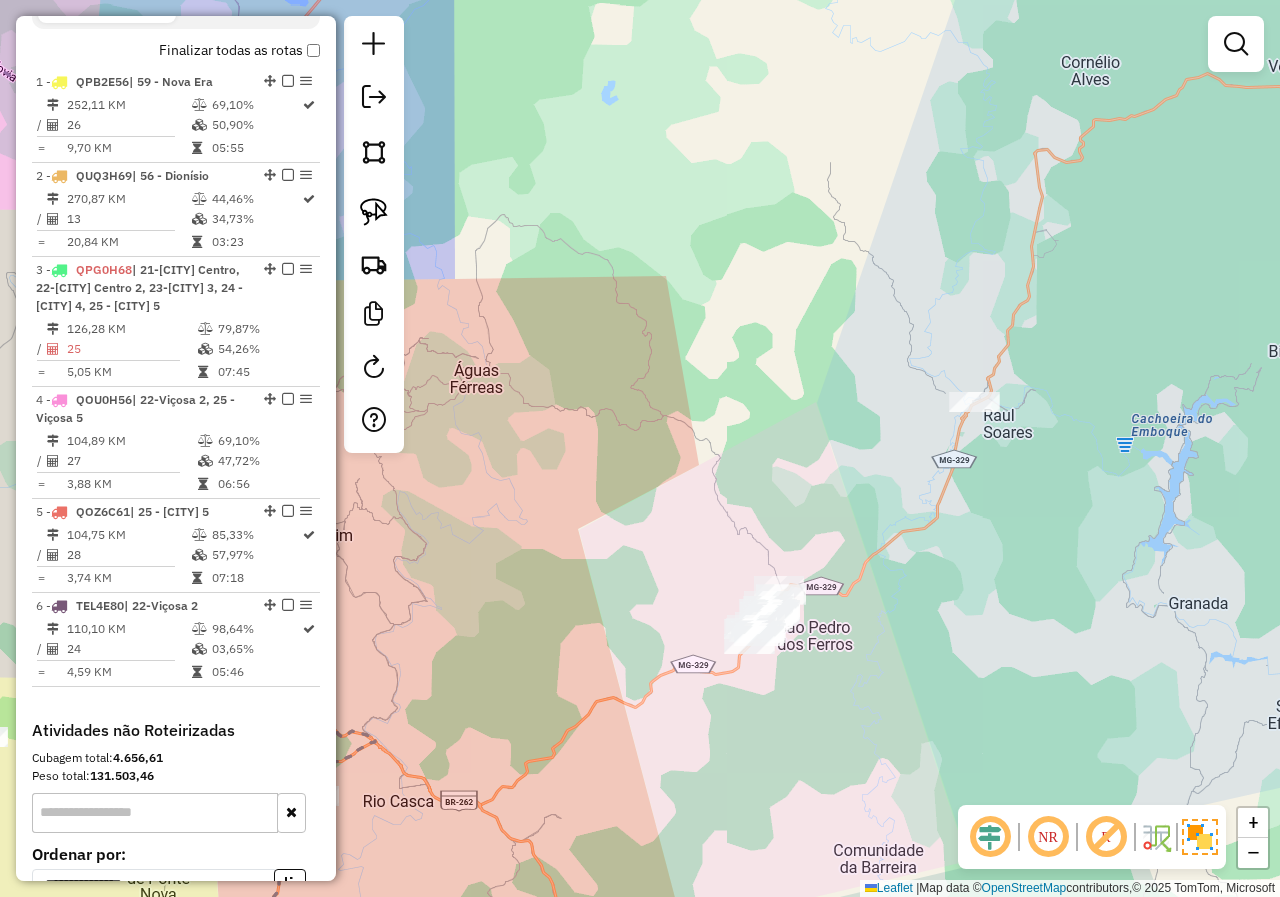 drag, startPoint x: 1083, startPoint y: 480, endPoint x: 1023, endPoint y: 363, distance: 131.48764 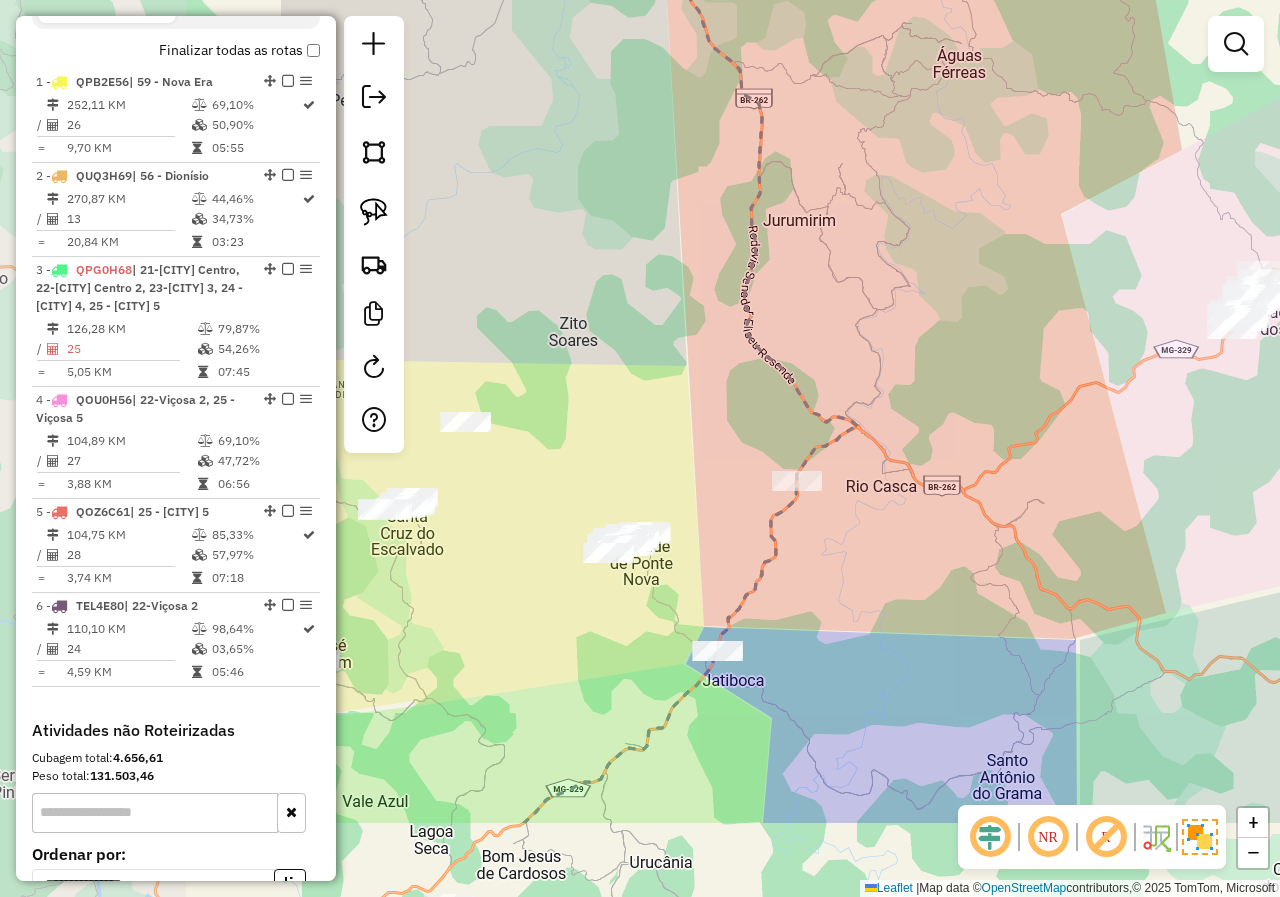 drag, startPoint x: 786, startPoint y: 586, endPoint x: 1104, endPoint y: 469, distance: 338.84067 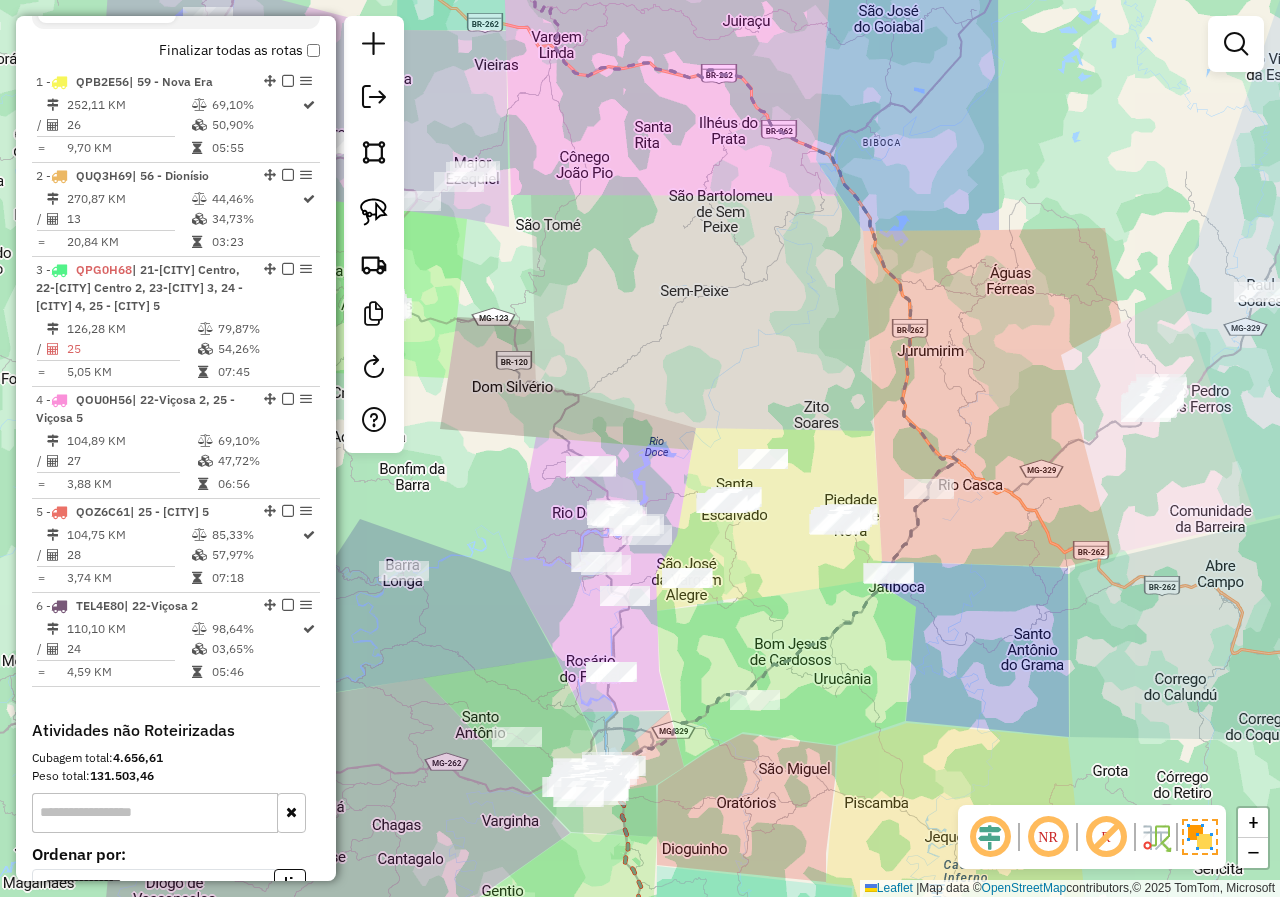 drag, startPoint x: 794, startPoint y: 592, endPoint x: 881, endPoint y: 621, distance: 91.706055 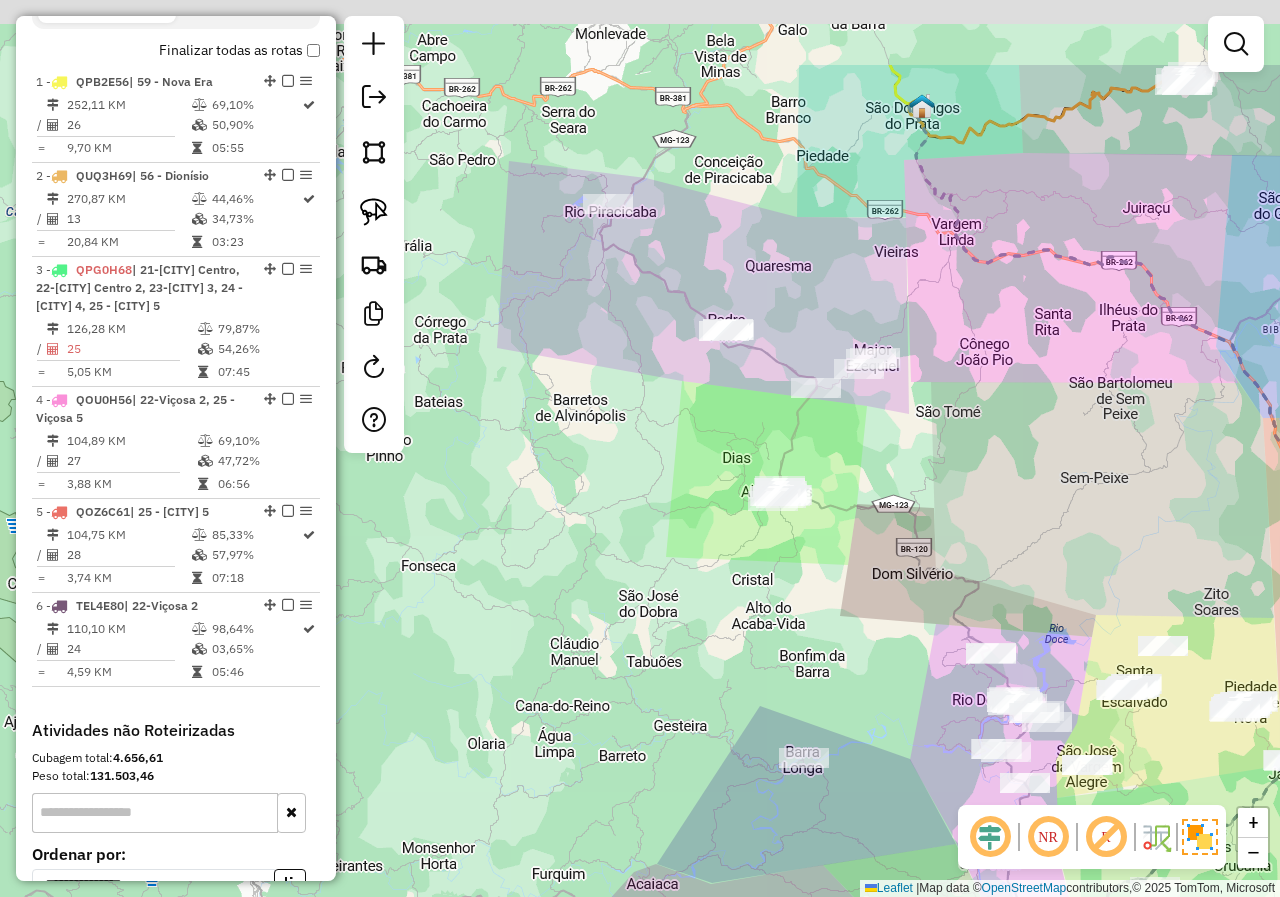 drag, startPoint x: 781, startPoint y: 362, endPoint x: 1117, endPoint y: 528, distance: 374.76926 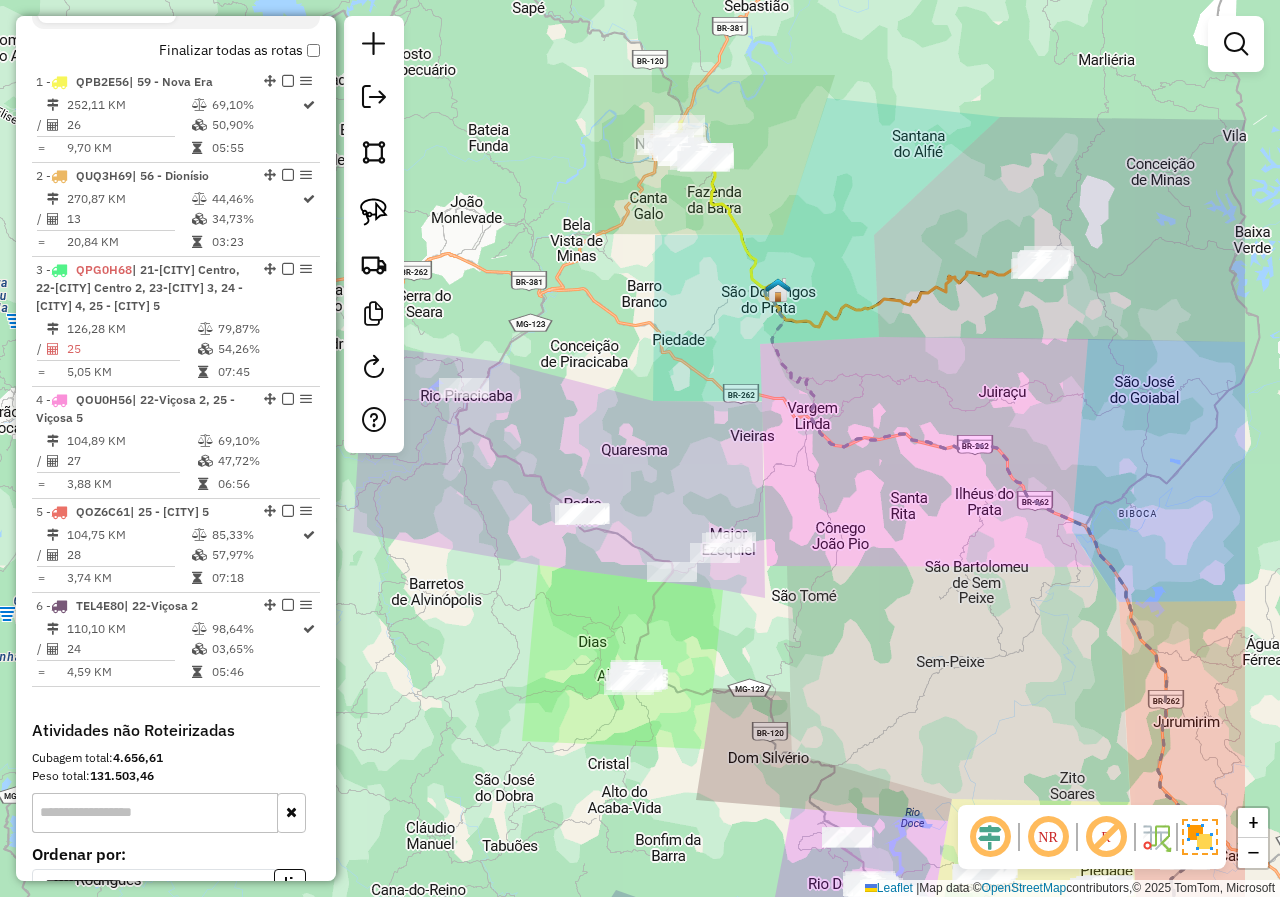 drag, startPoint x: 1032, startPoint y: 421, endPoint x: 863, endPoint y: 314, distance: 200.025 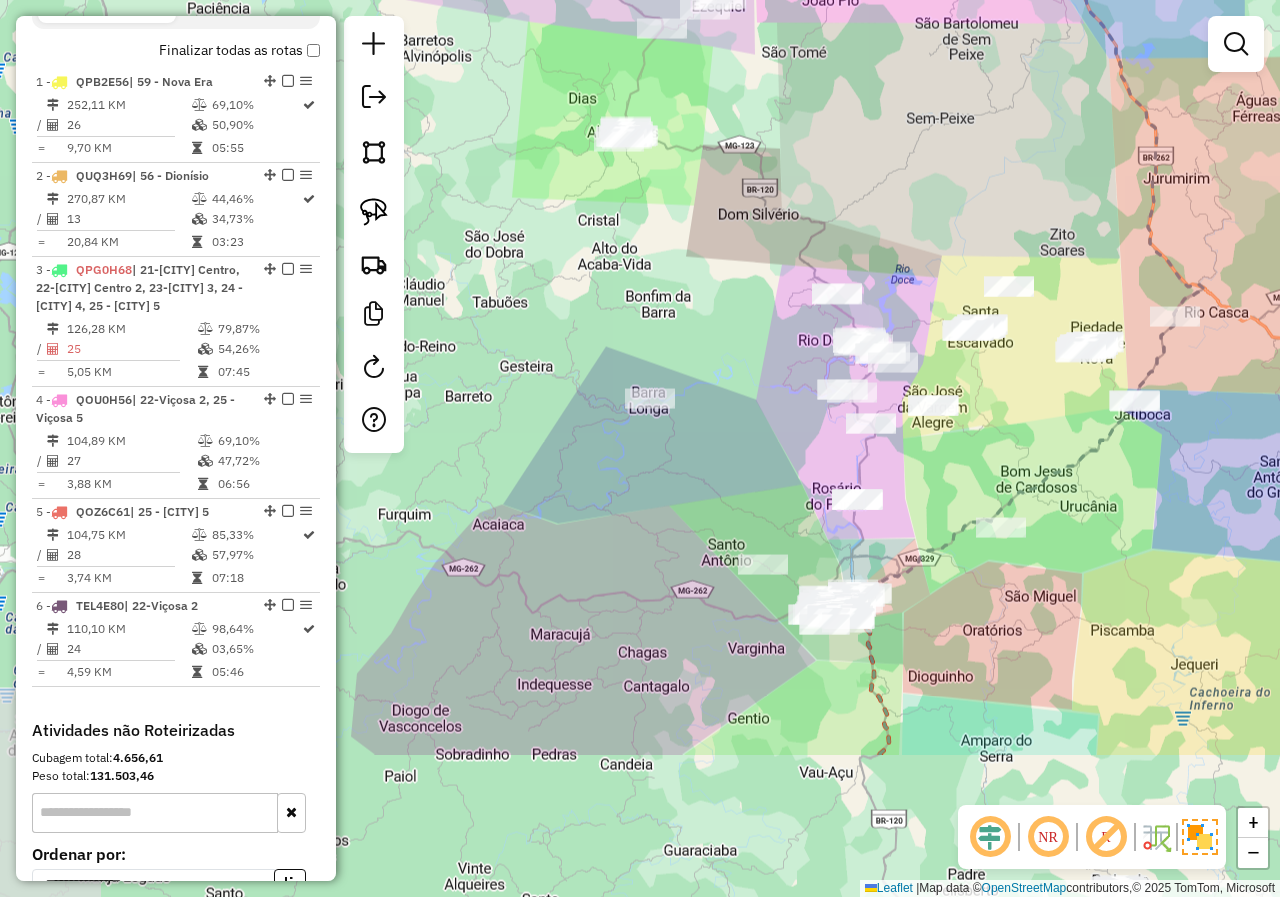 drag, startPoint x: 909, startPoint y: 465, endPoint x: 896, endPoint y: 213, distance: 252.3351 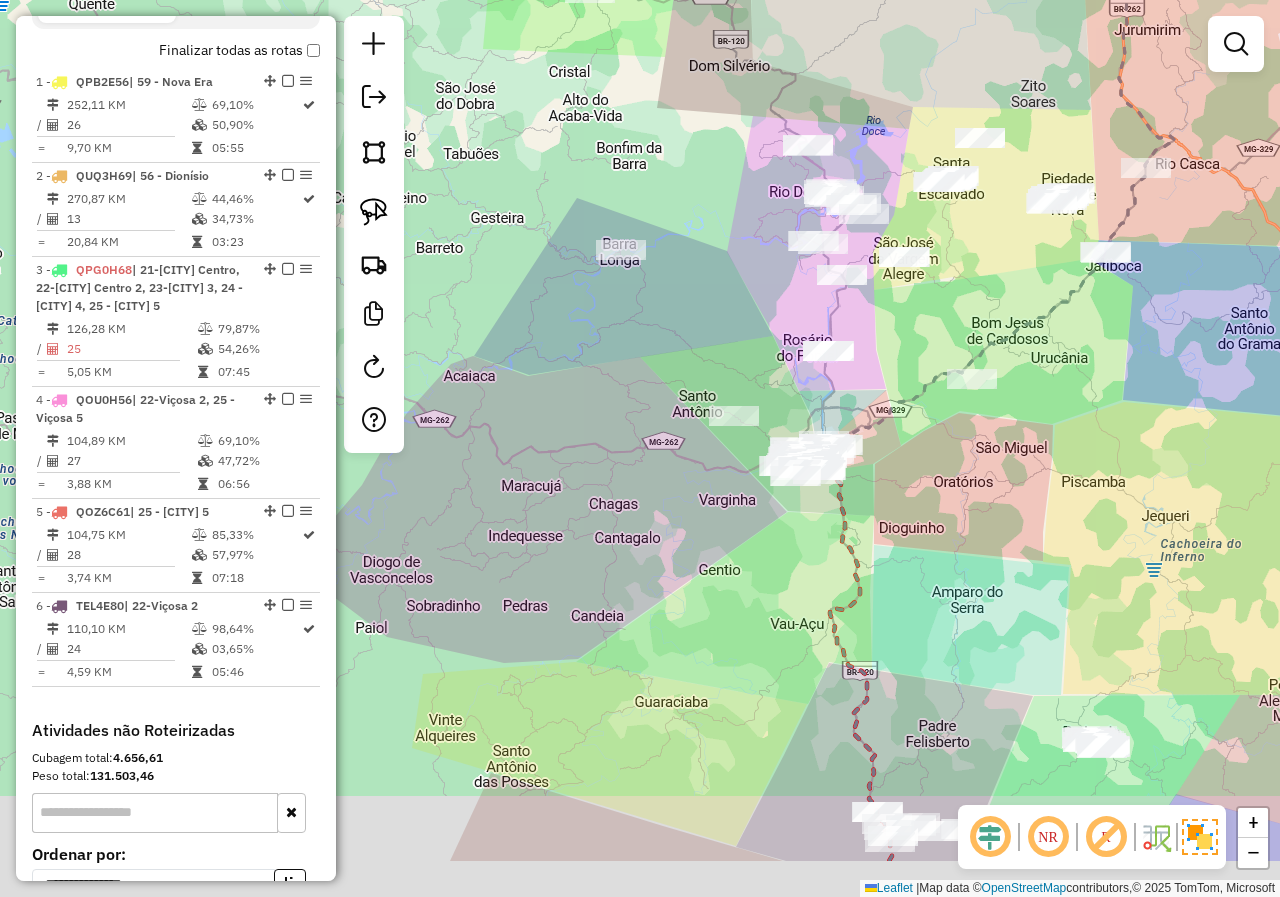 drag, startPoint x: 966, startPoint y: 615, endPoint x: 922, endPoint y: 433, distance: 187.24316 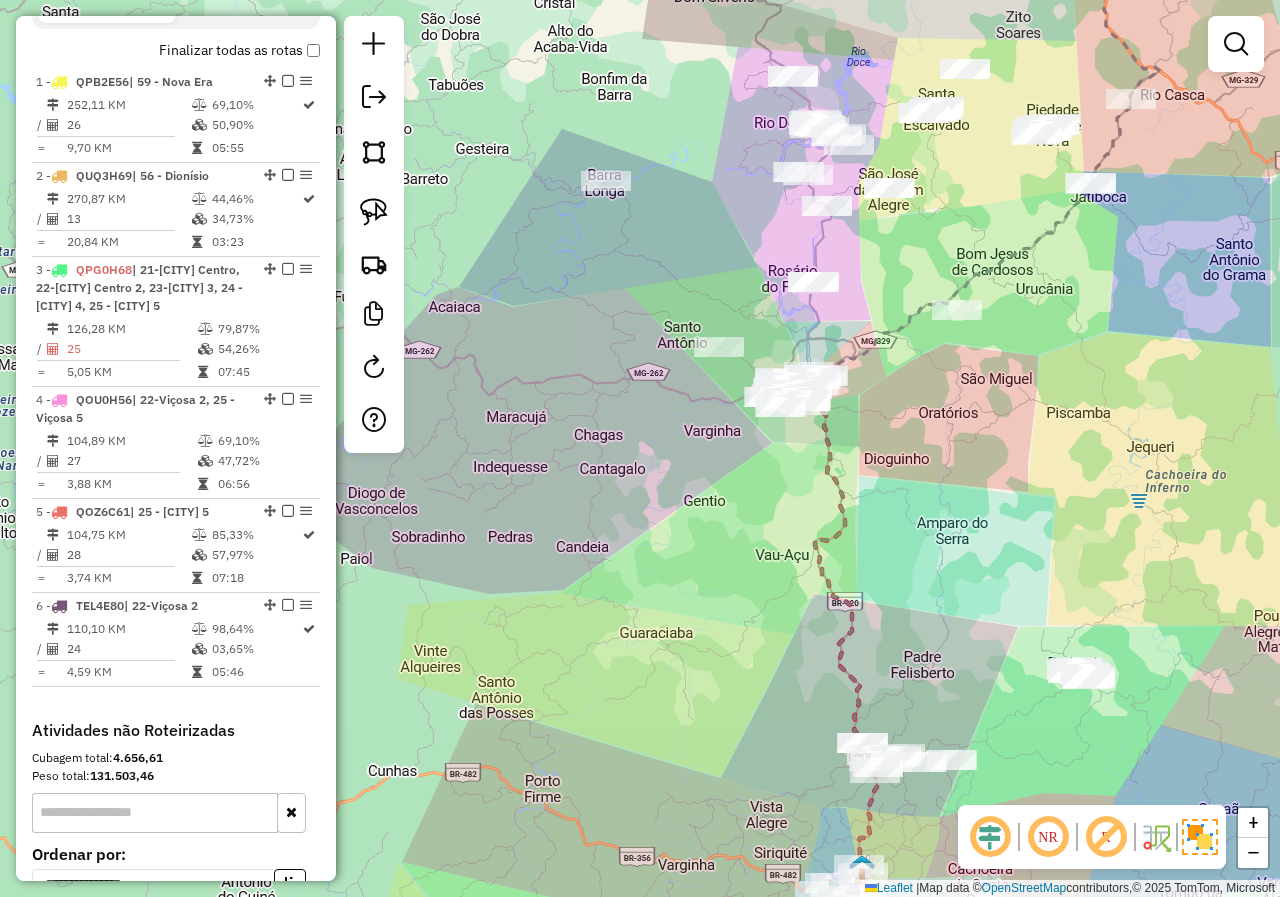 drag, startPoint x: 939, startPoint y: 569, endPoint x: 921, endPoint y: 356, distance: 213.75922 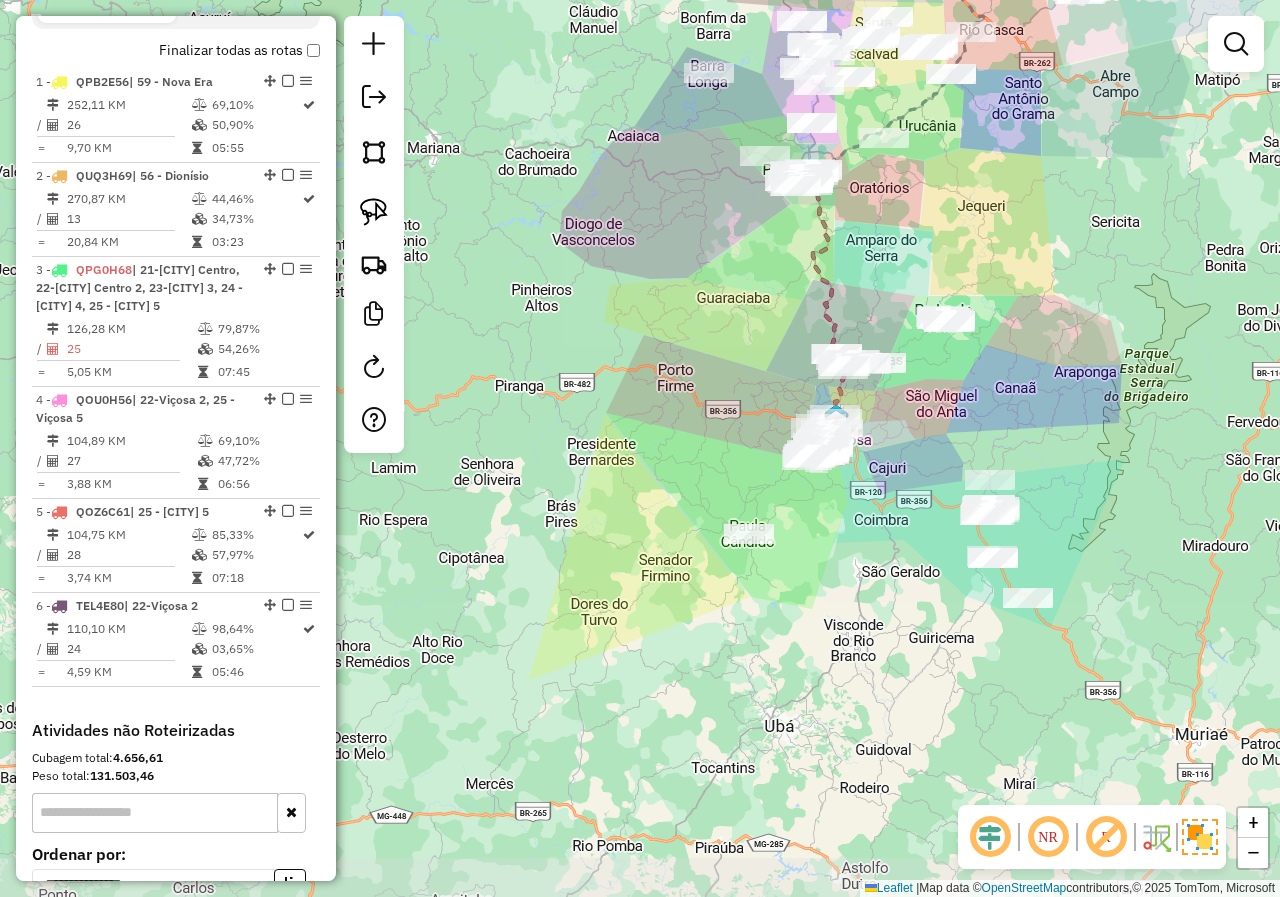 drag, startPoint x: 973, startPoint y: 661, endPoint x: 914, endPoint y: 440, distance: 228.74002 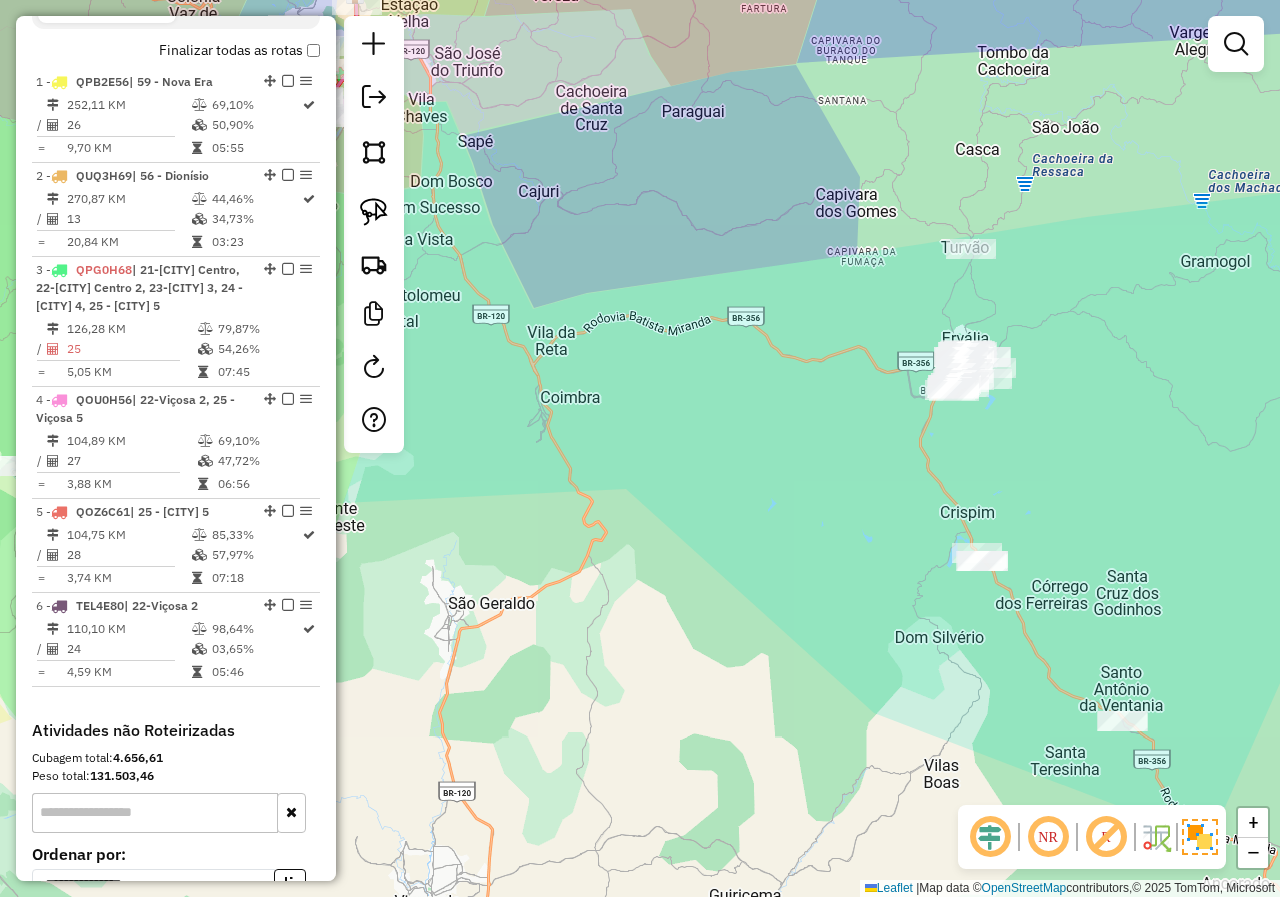 drag, startPoint x: 912, startPoint y: 489, endPoint x: 879, endPoint y: 504, distance: 36.249138 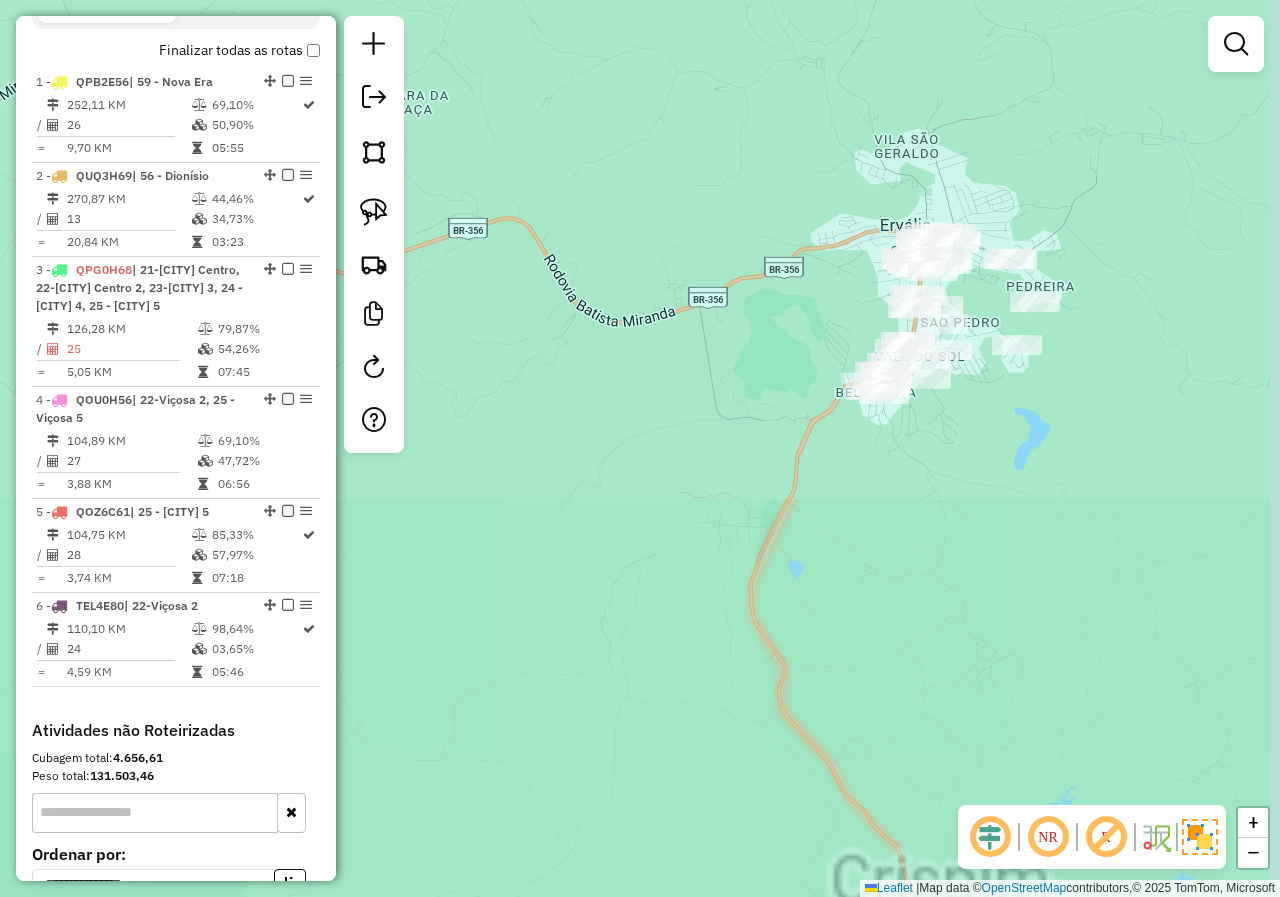 drag, startPoint x: 918, startPoint y: 400, endPoint x: 889, endPoint y: 558, distance: 160.63934 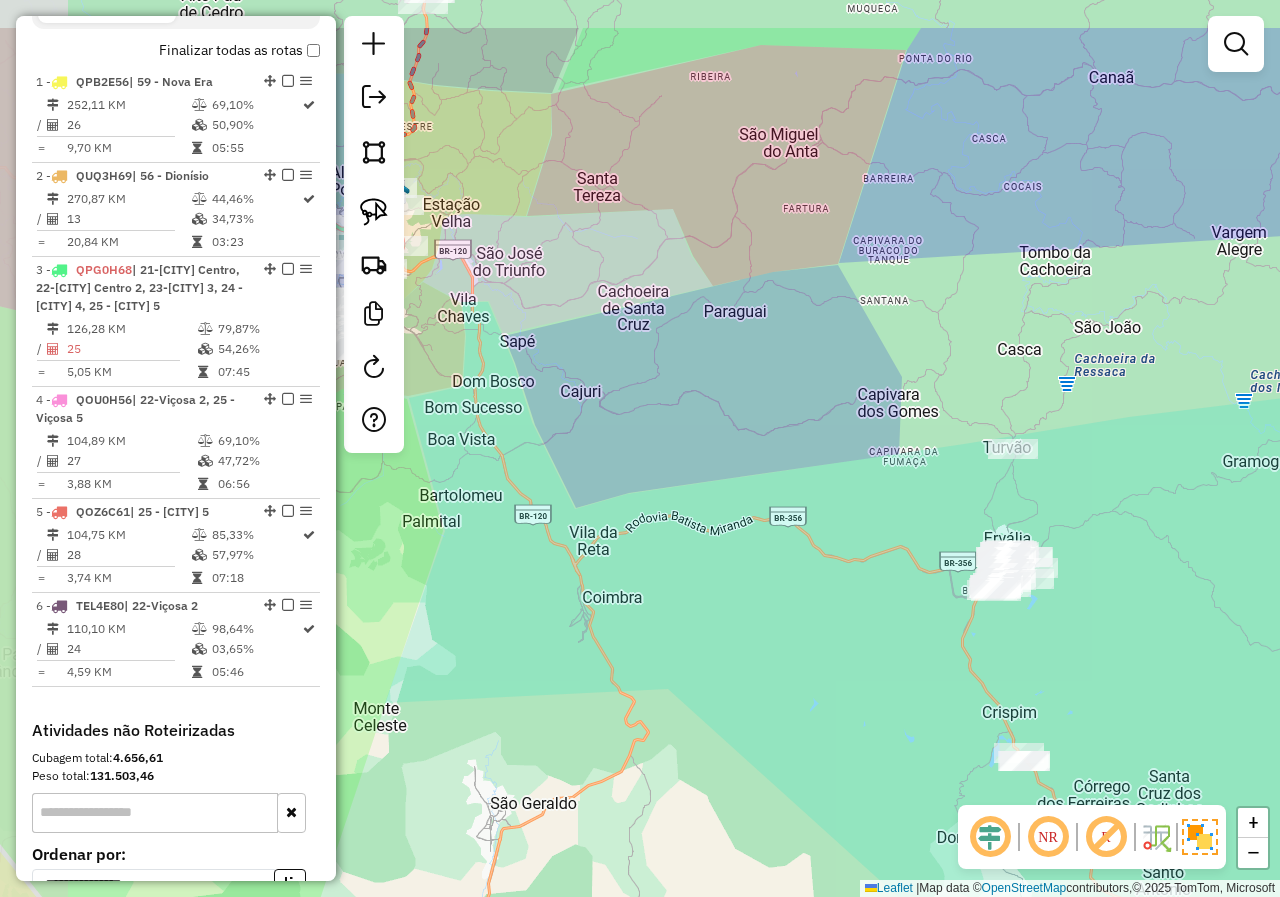 drag, startPoint x: 764, startPoint y: 410, endPoint x: 869, endPoint y: 528, distance: 157.95253 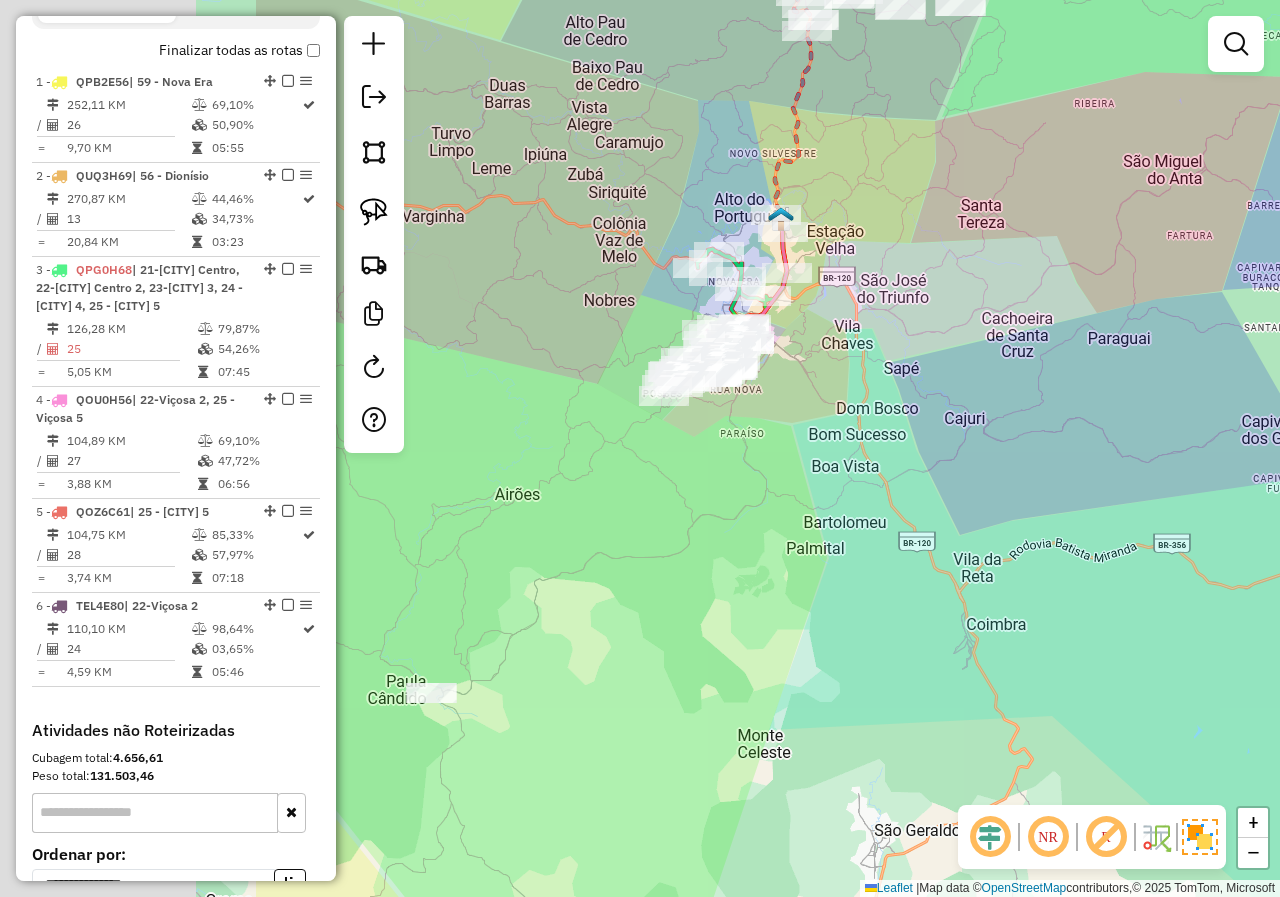 drag, startPoint x: 740, startPoint y: 439, endPoint x: 1142, endPoint y: 468, distance: 403.04468 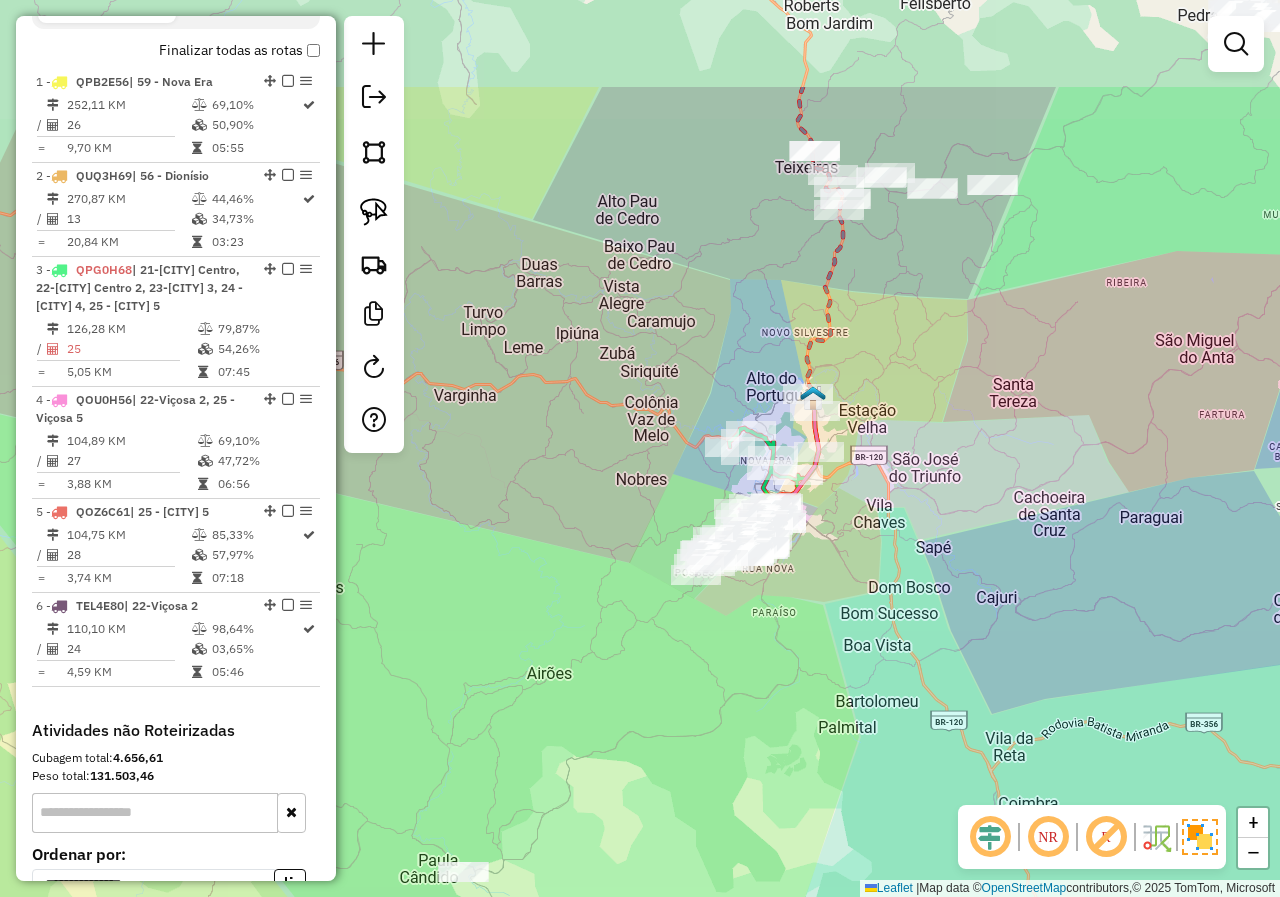 drag, startPoint x: 1009, startPoint y: 341, endPoint x: 1030, endPoint y: 524, distance: 184.20097 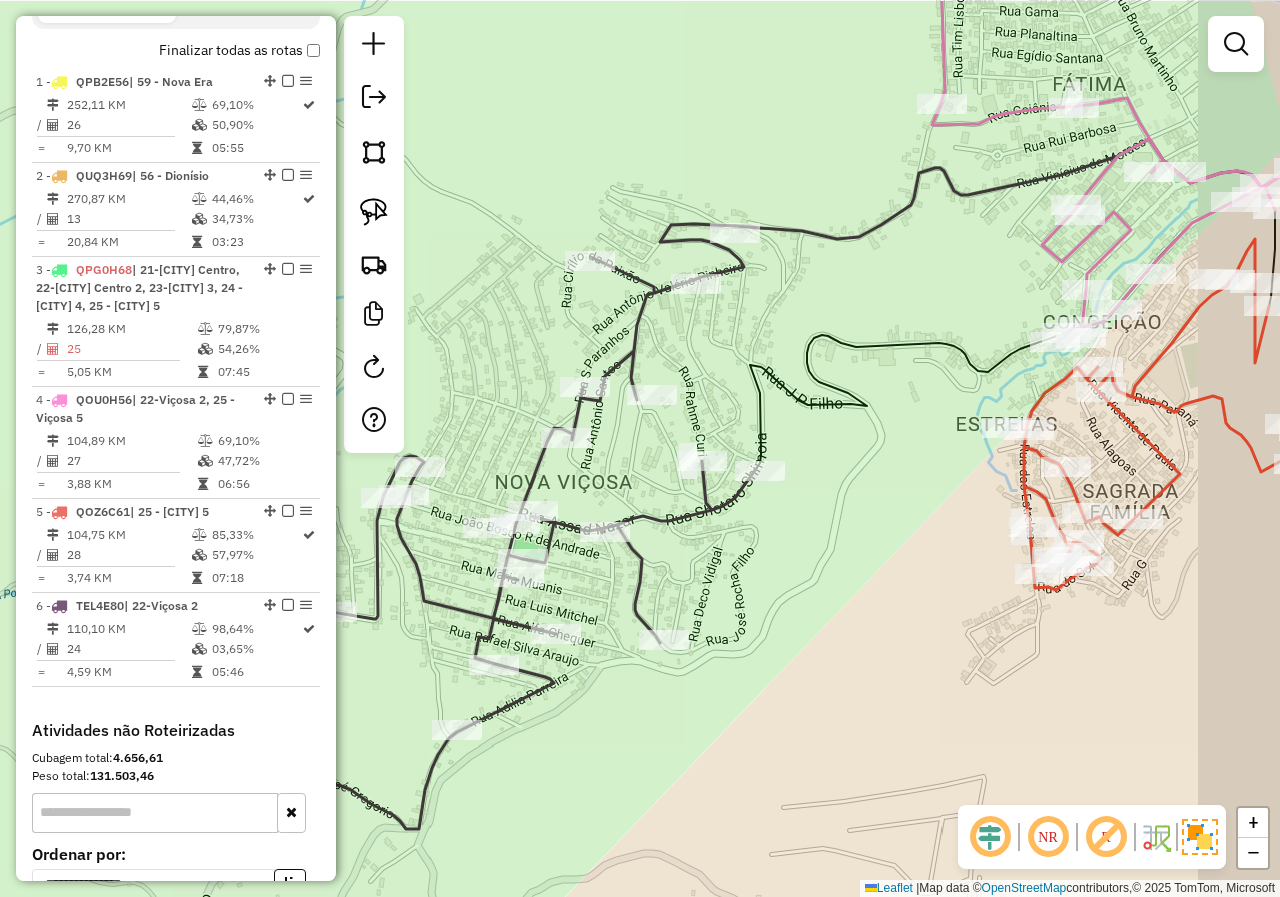 drag, startPoint x: 890, startPoint y: 526, endPoint x: 792, endPoint y: 613, distance: 131.04579 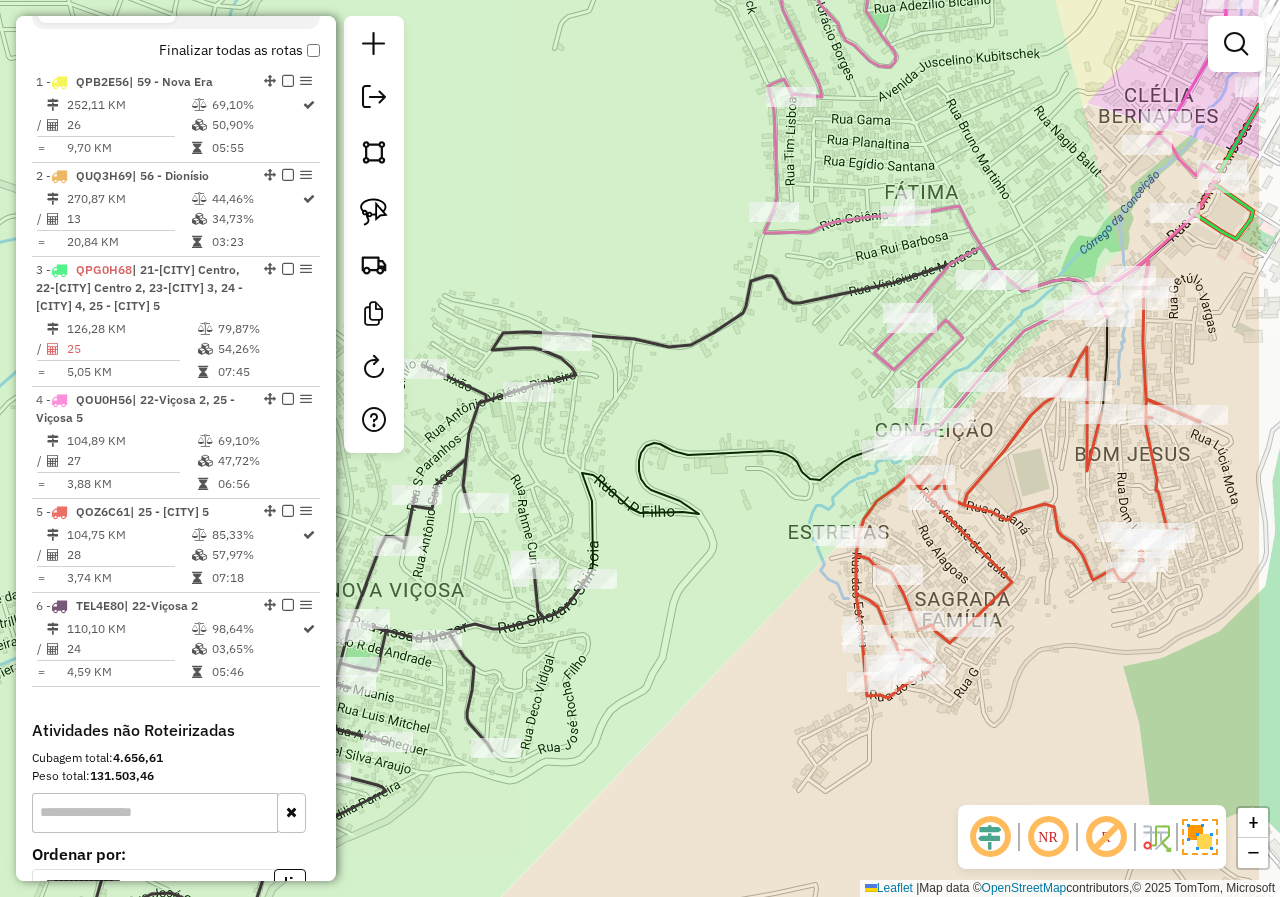 drag, startPoint x: 925, startPoint y: 569, endPoint x: 735, endPoint y: 647, distance: 205.38744 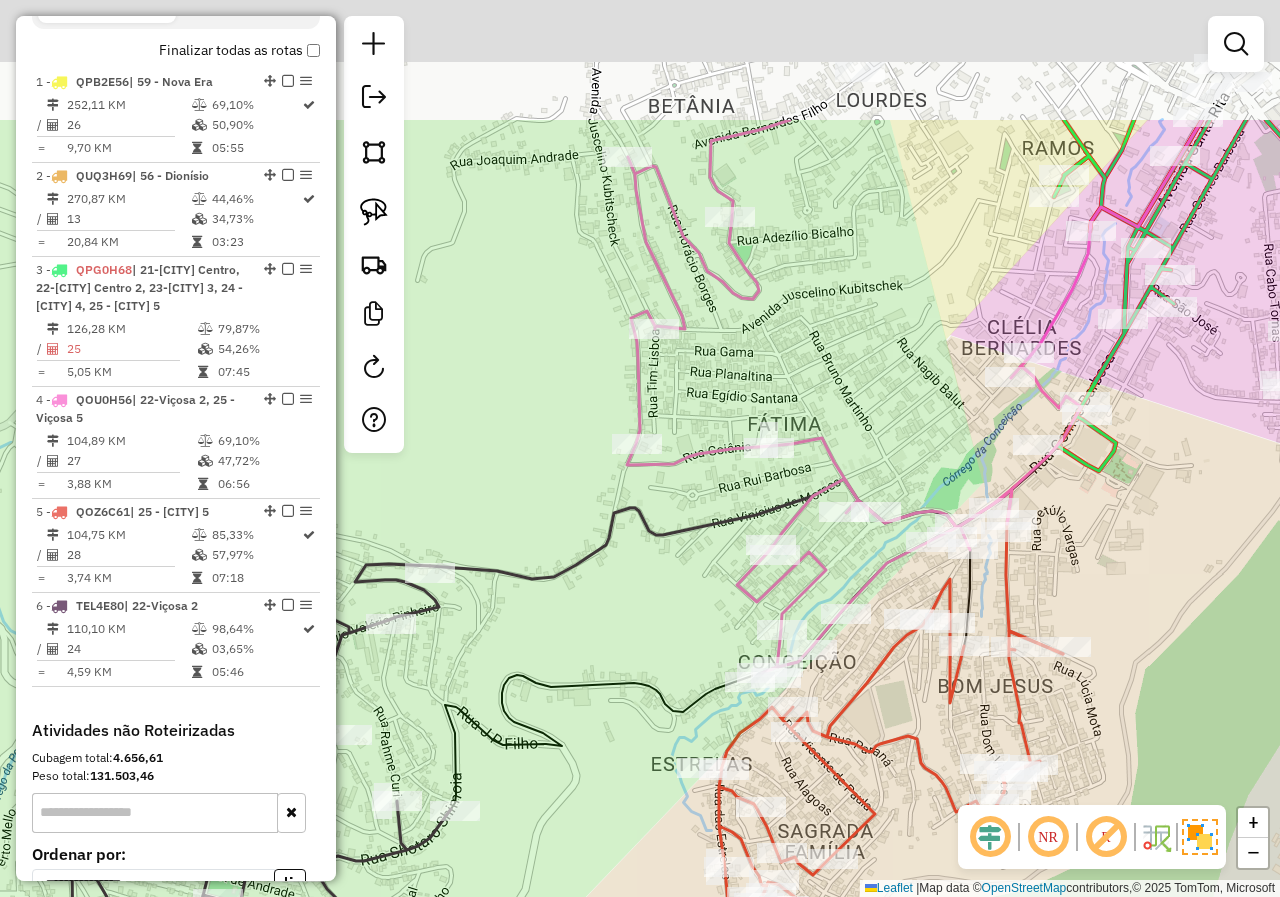 drag, startPoint x: 761, startPoint y: 434, endPoint x: 724, endPoint y: 610, distance: 179.84715 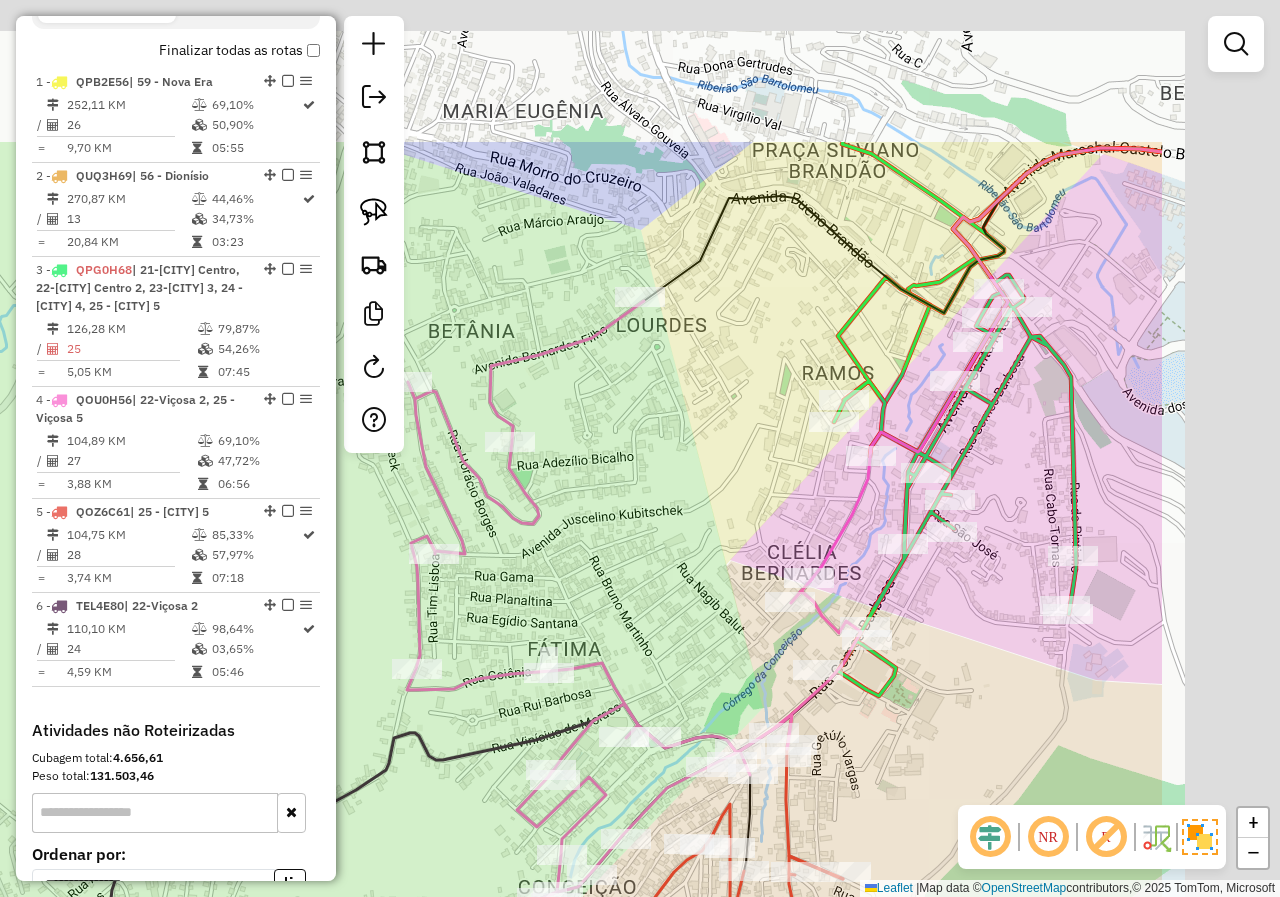 drag, startPoint x: 882, startPoint y: 357, endPoint x: 707, endPoint y: 510, distance: 232.45215 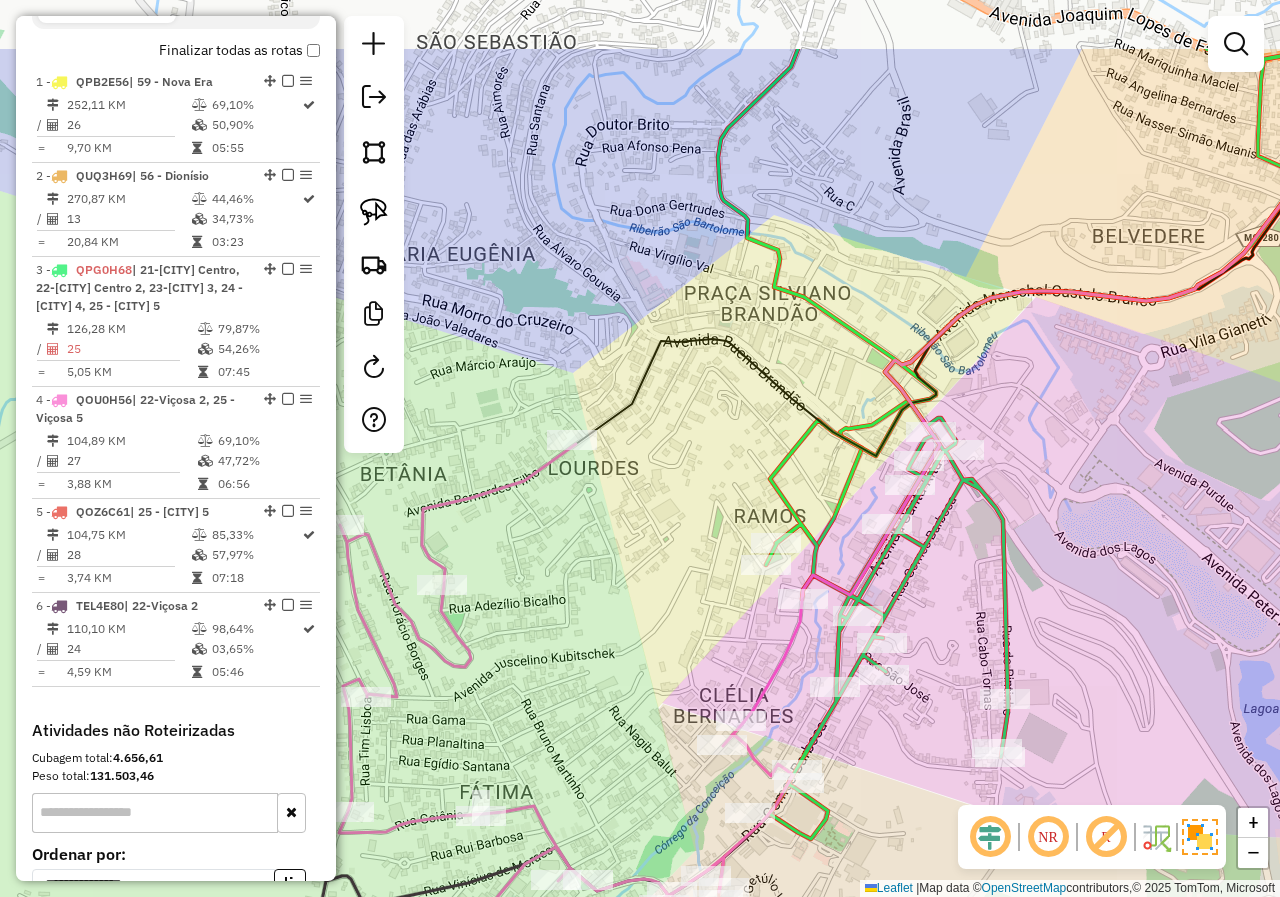 drag, startPoint x: 744, startPoint y: 429, endPoint x: 677, endPoint y: 568, distance: 154.30489 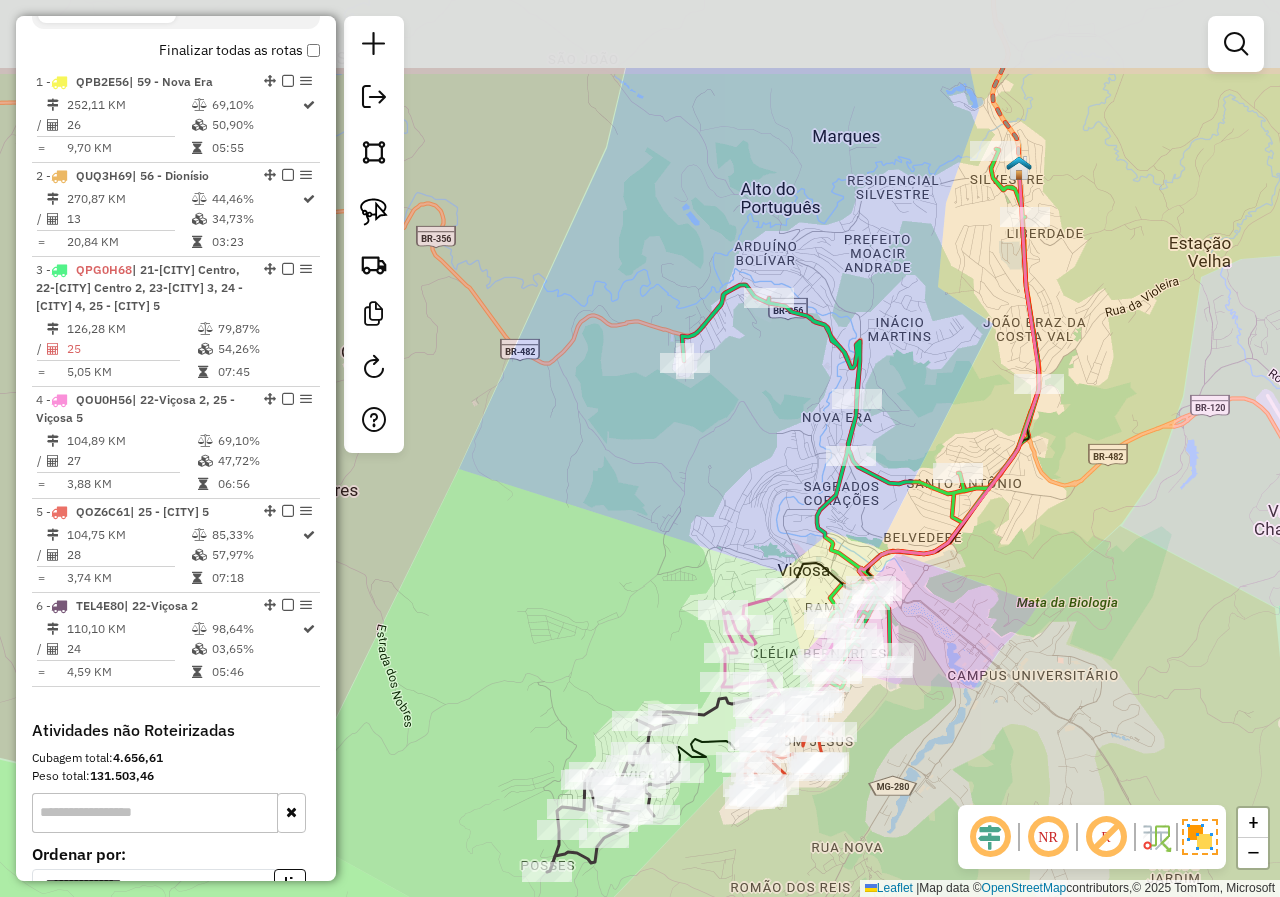 drag, startPoint x: 789, startPoint y: 368, endPoint x: 863, endPoint y: 530, distance: 178.10109 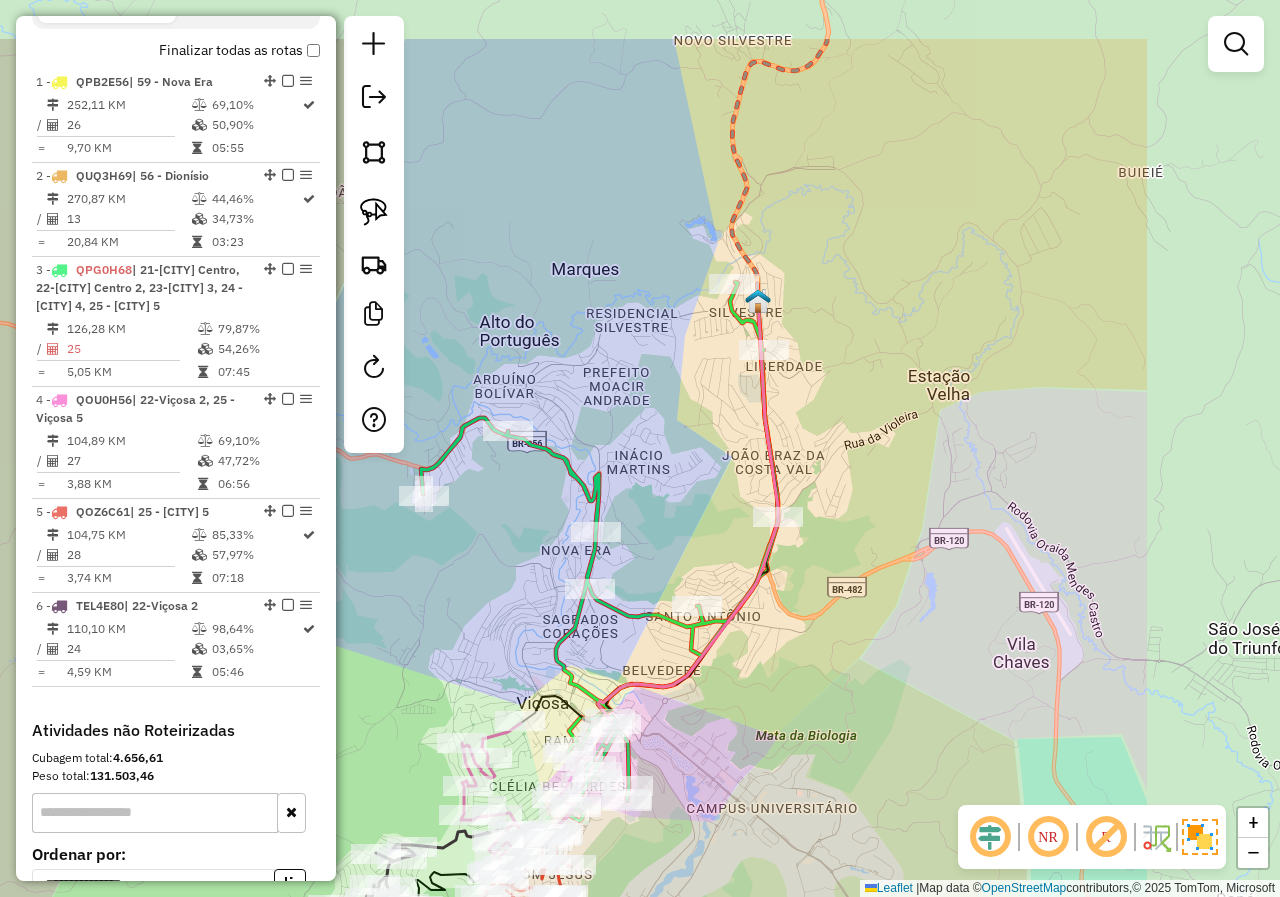 drag, startPoint x: 922, startPoint y: 249, endPoint x: 661, endPoint y: 378, distance: 291.13913 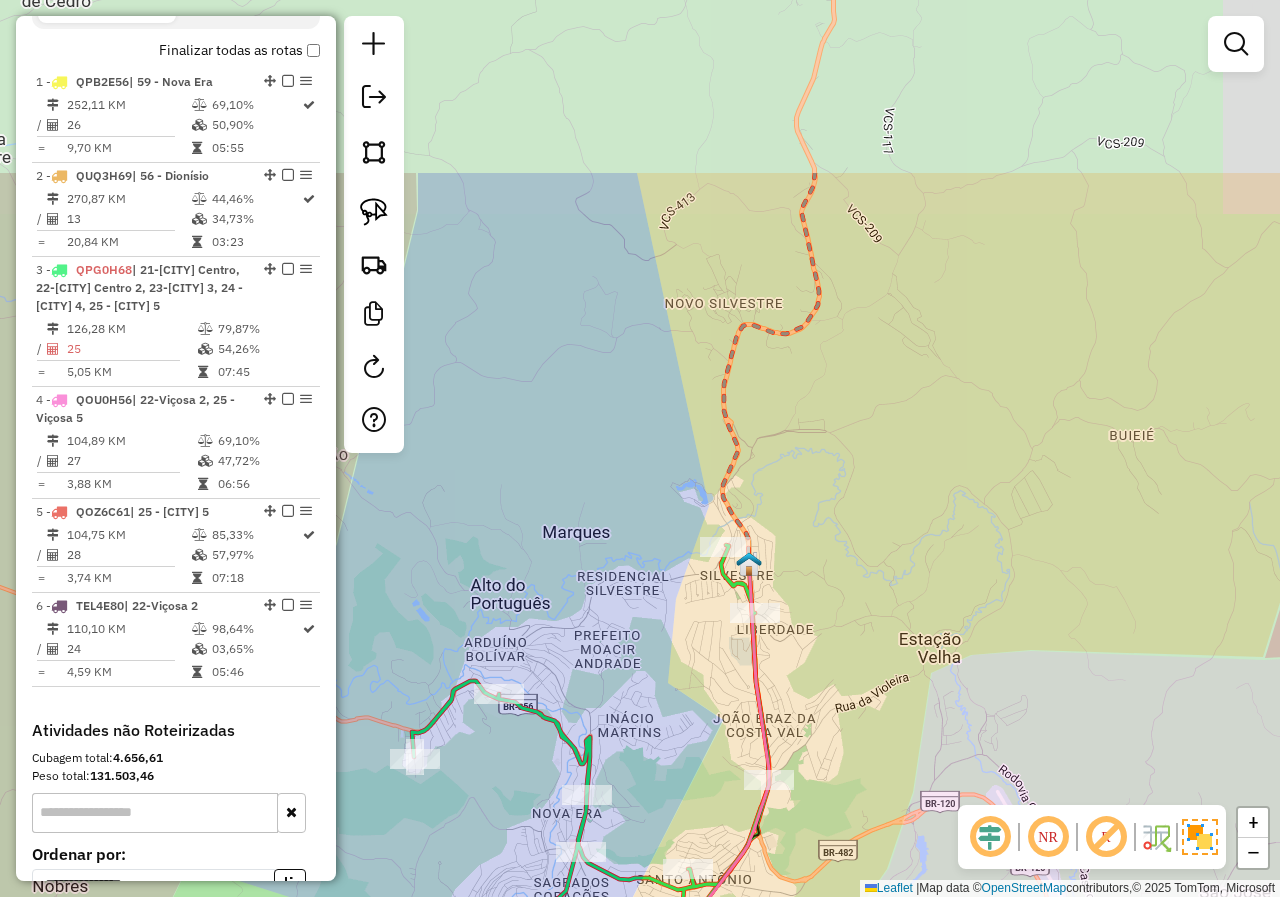 drag, startPoint x: 650, startPoint y: 315, endPoint x: 659, endPoint y: 437, distance: 122.33152 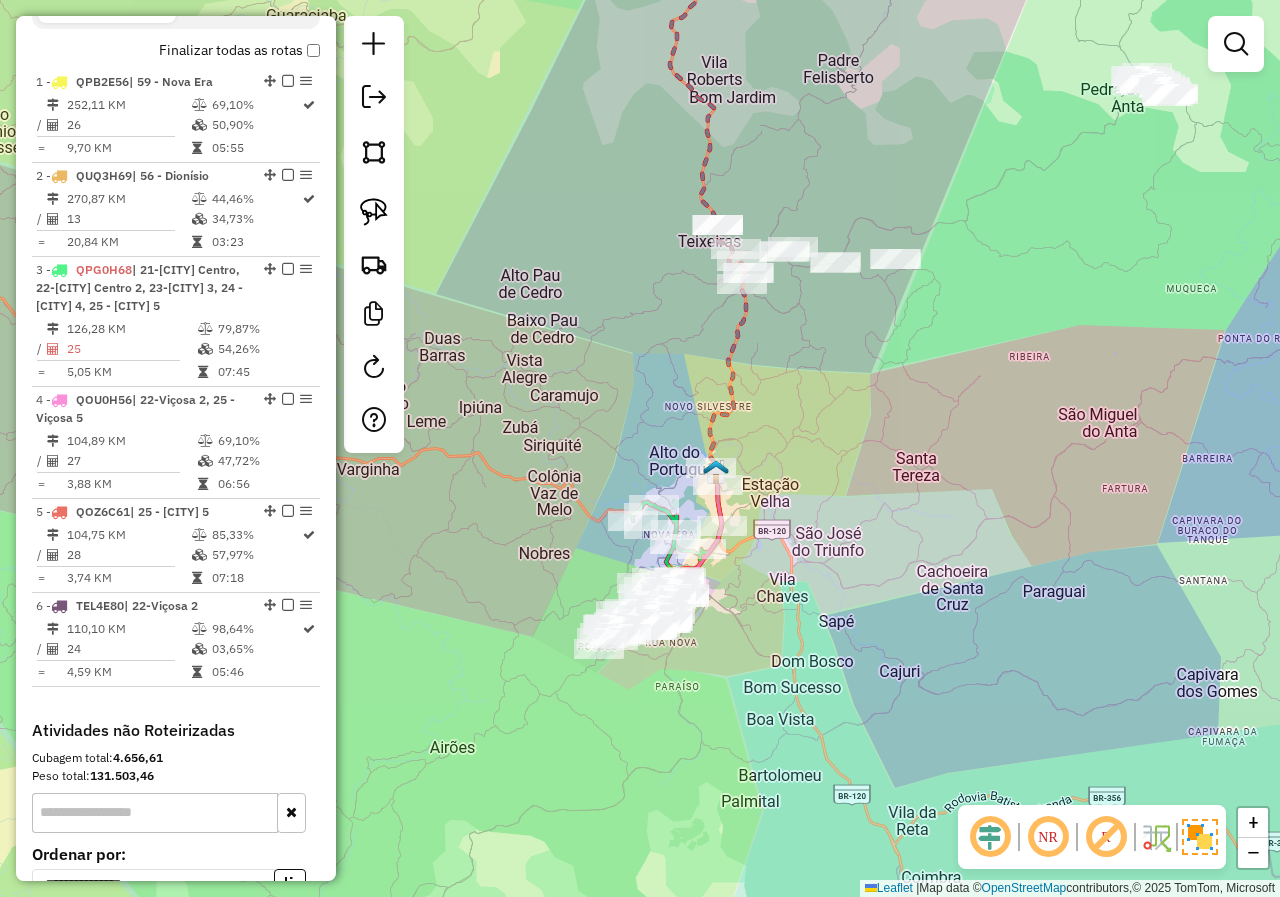 drag, startPoint x: 865, startPoint y: 364, endPoint x: 783, endPoint y: 399, distance: 89.157166 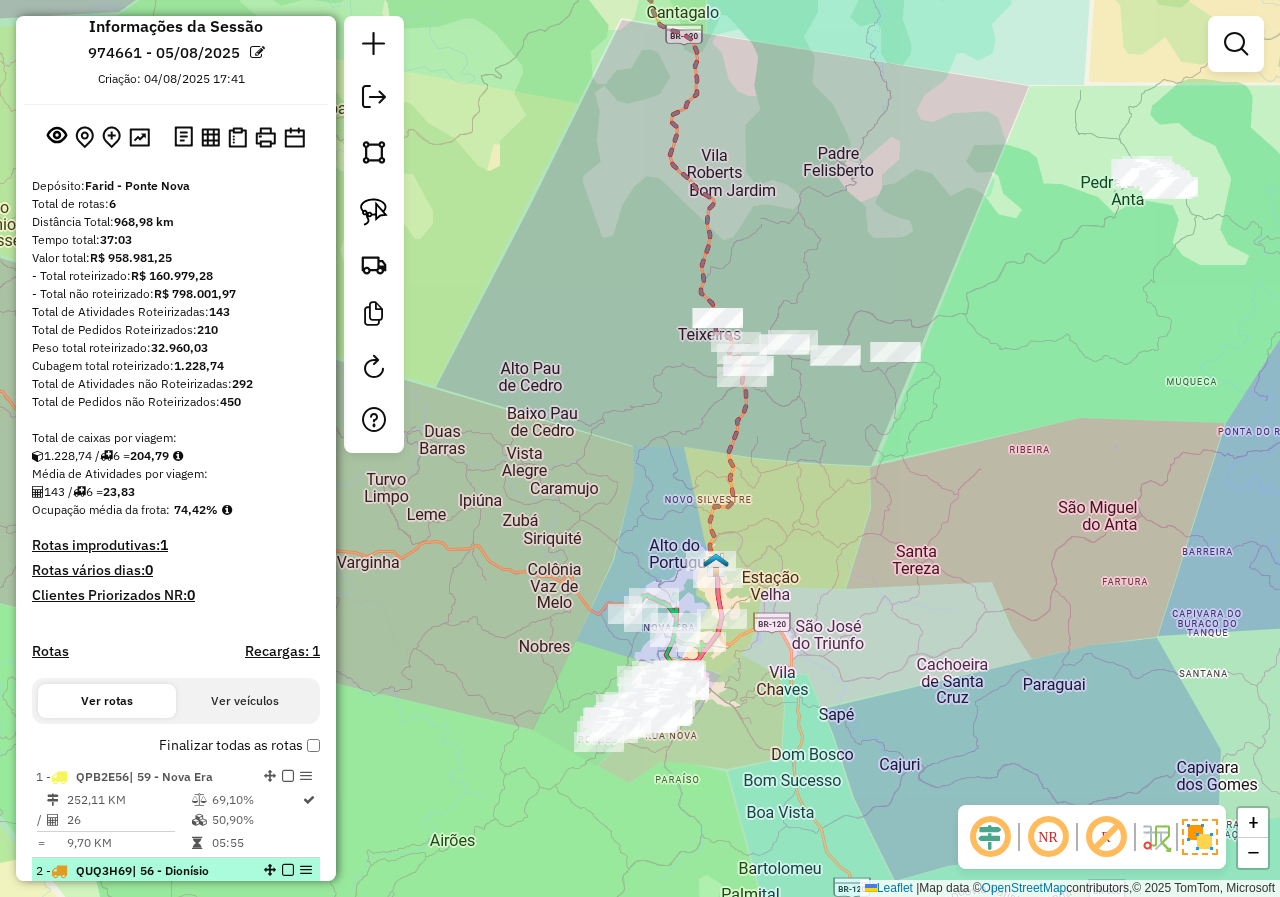 scroll, scrollTop: 21, scrollLeft: 0, axis: vertical 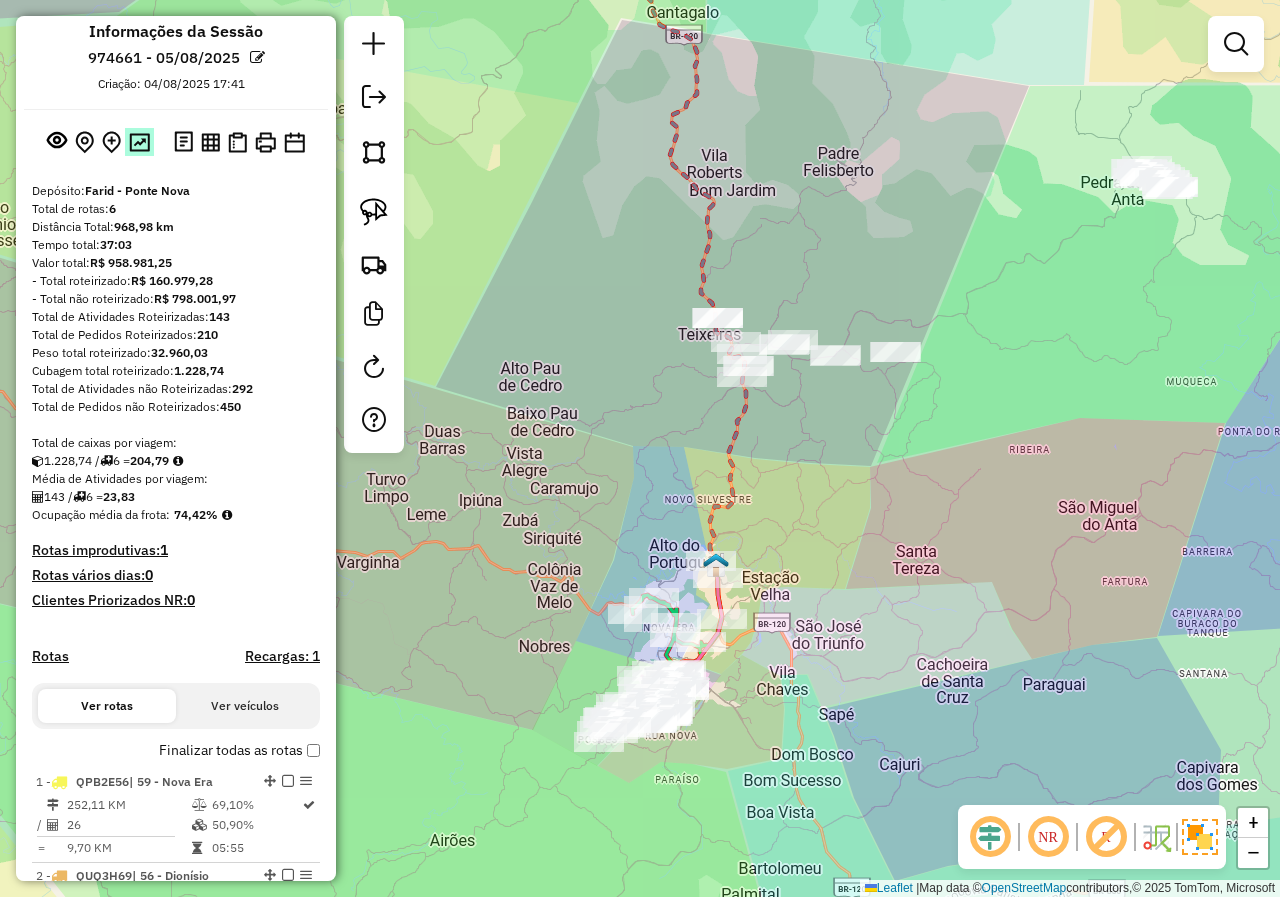 click at bounding box center [139, 141] 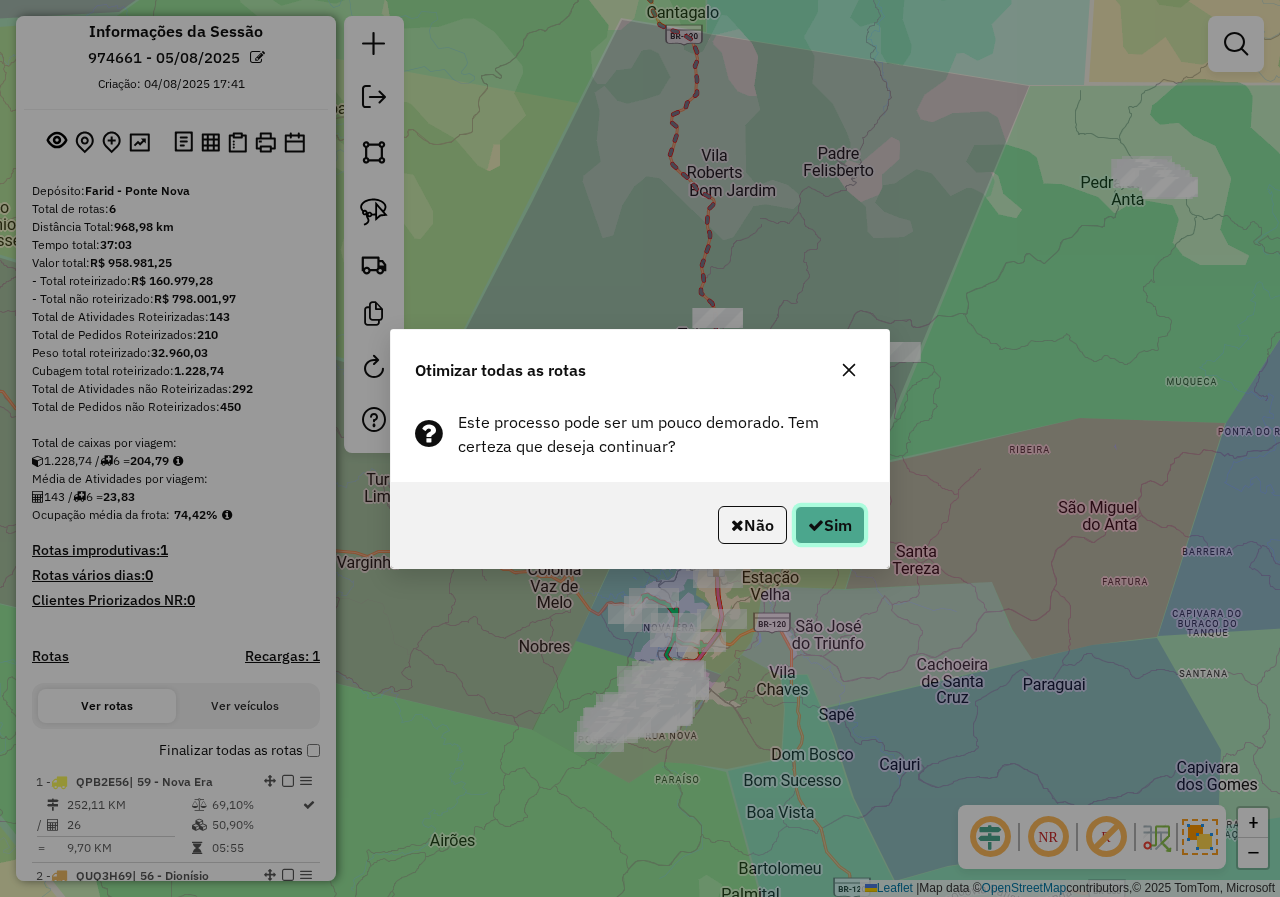 click on "Sim" 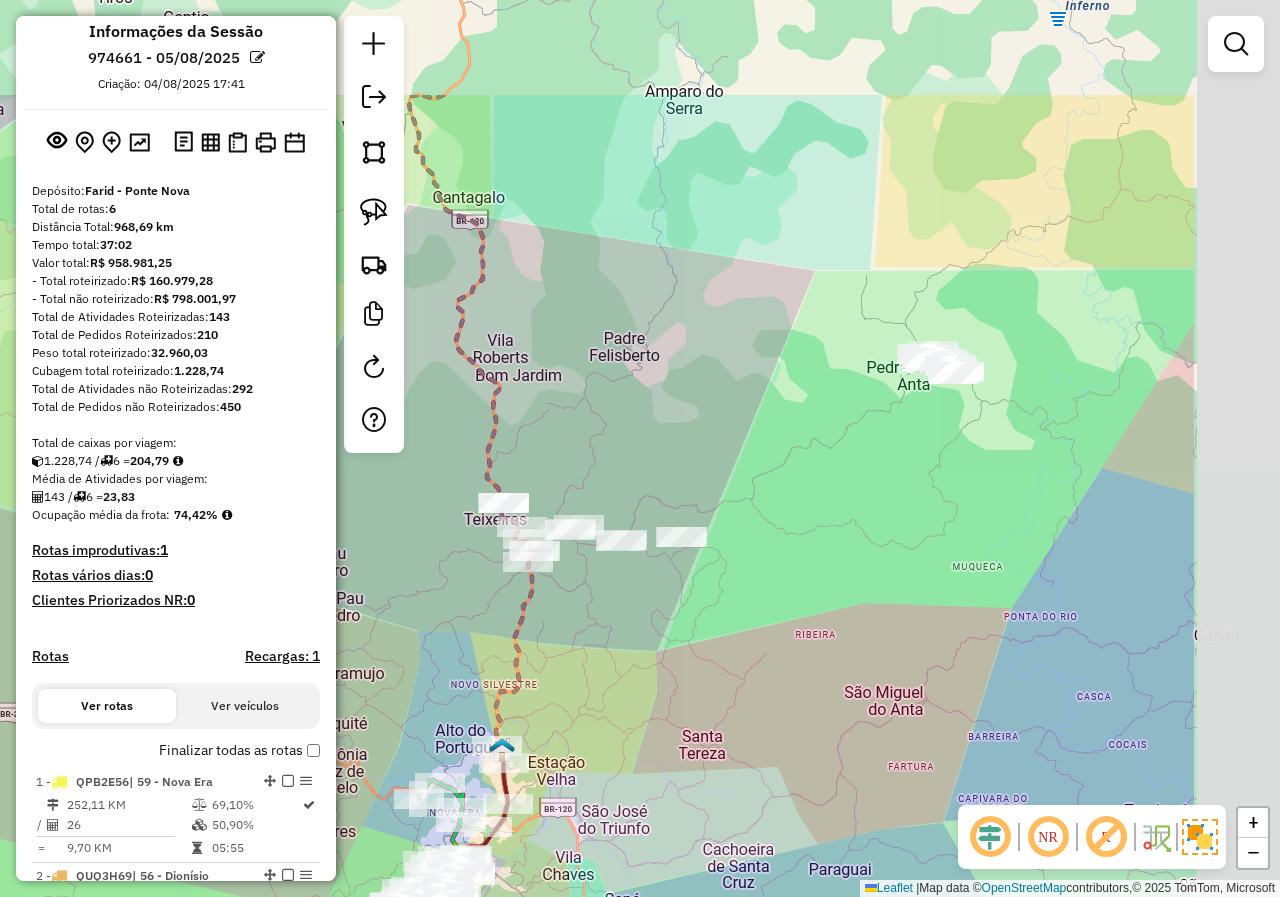 drag, startPoint x: 935, startPoint y: 506, endPoint x: 615, endPoint y: 605, distance: 334.96417 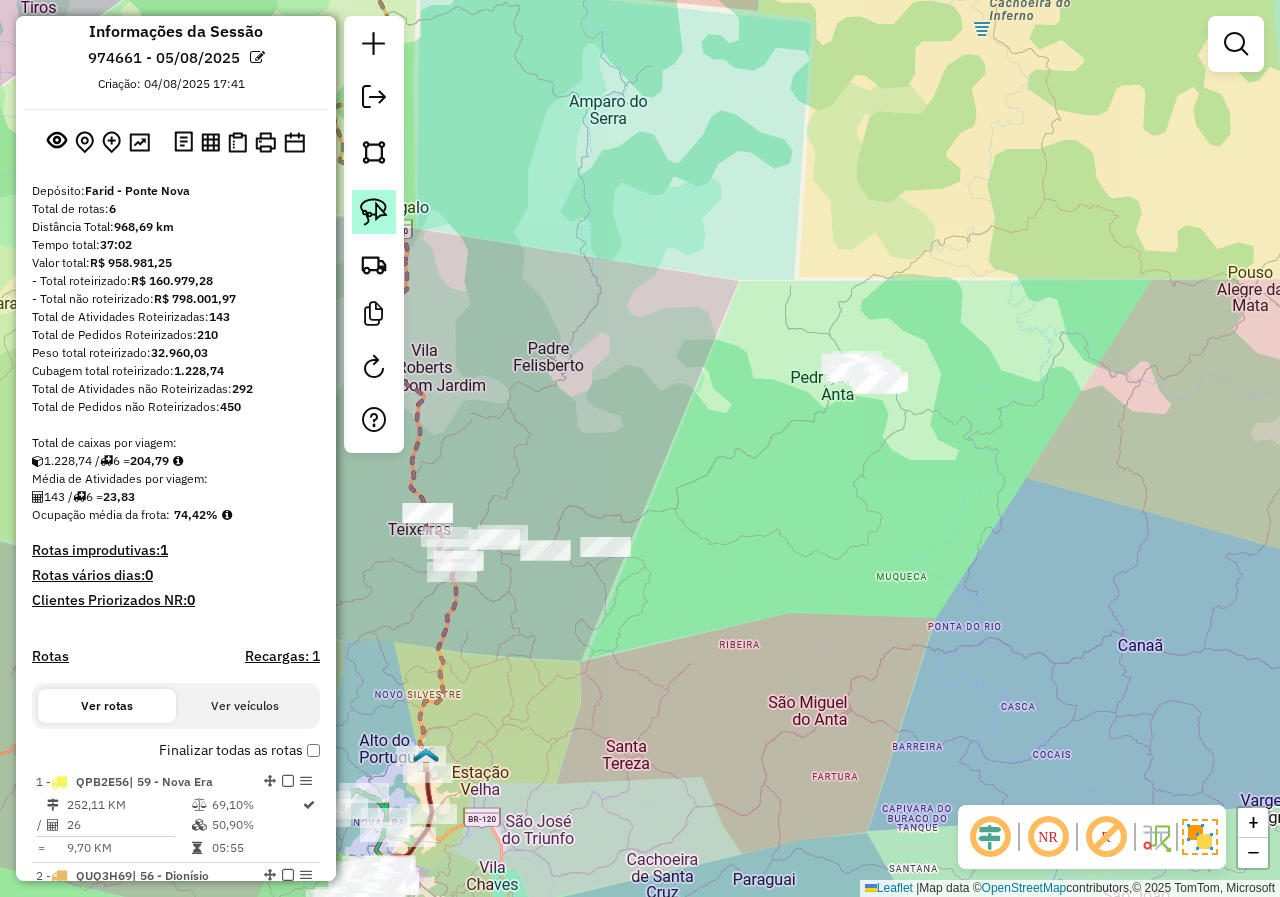 click 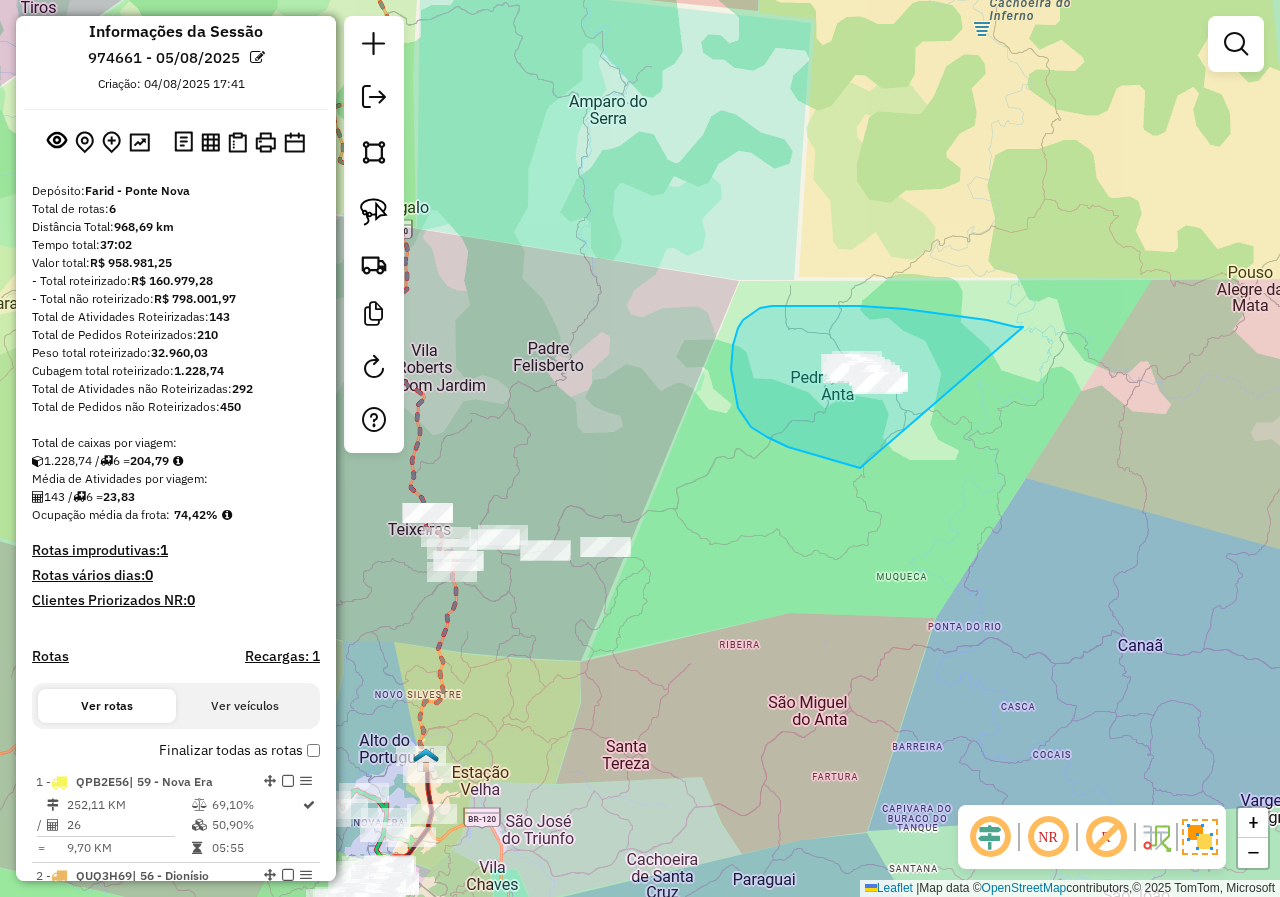 drag, startPoint x: 1023, startPoint y: 327, endPoint x: 1014, endPoint y: 496, distance: 169.23947 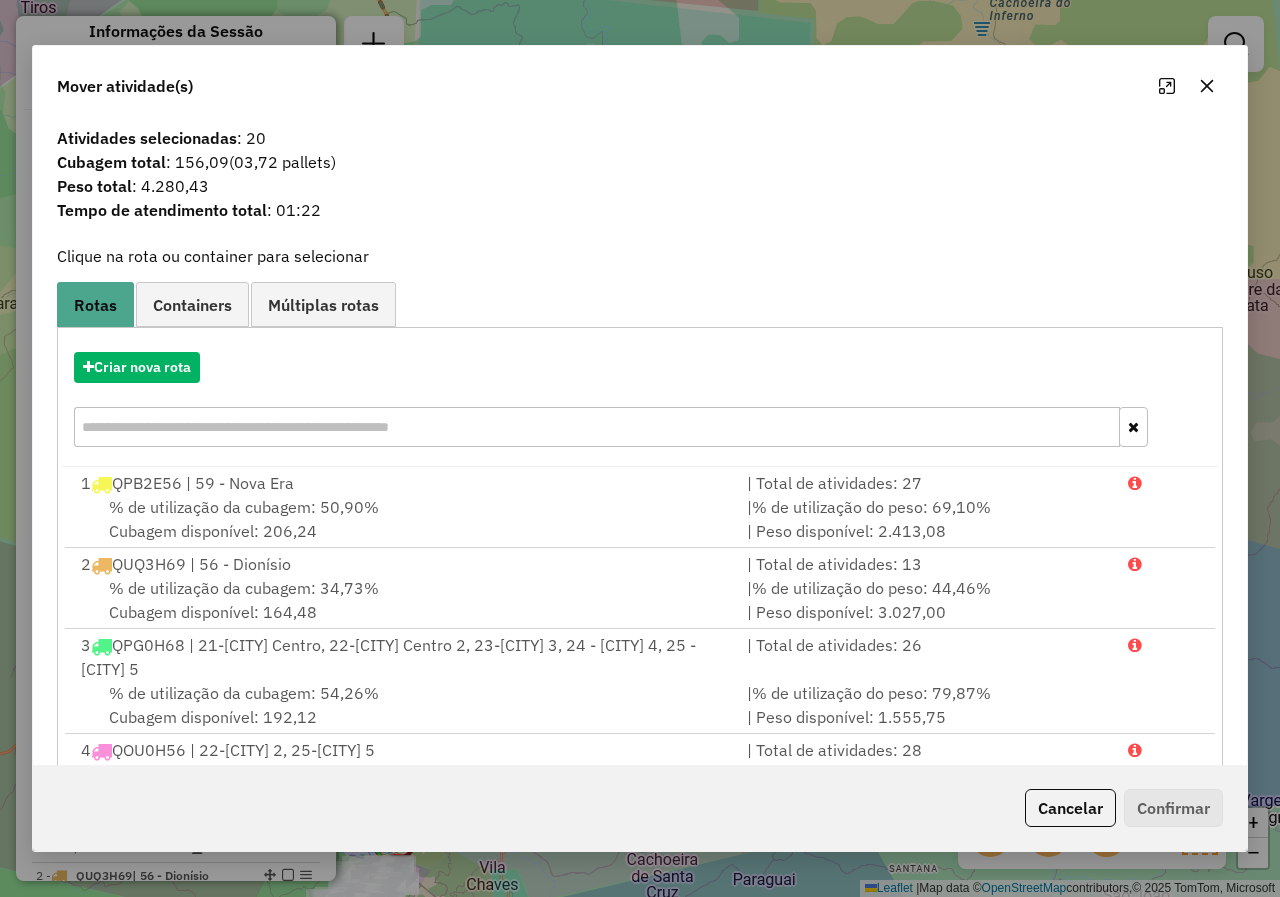click 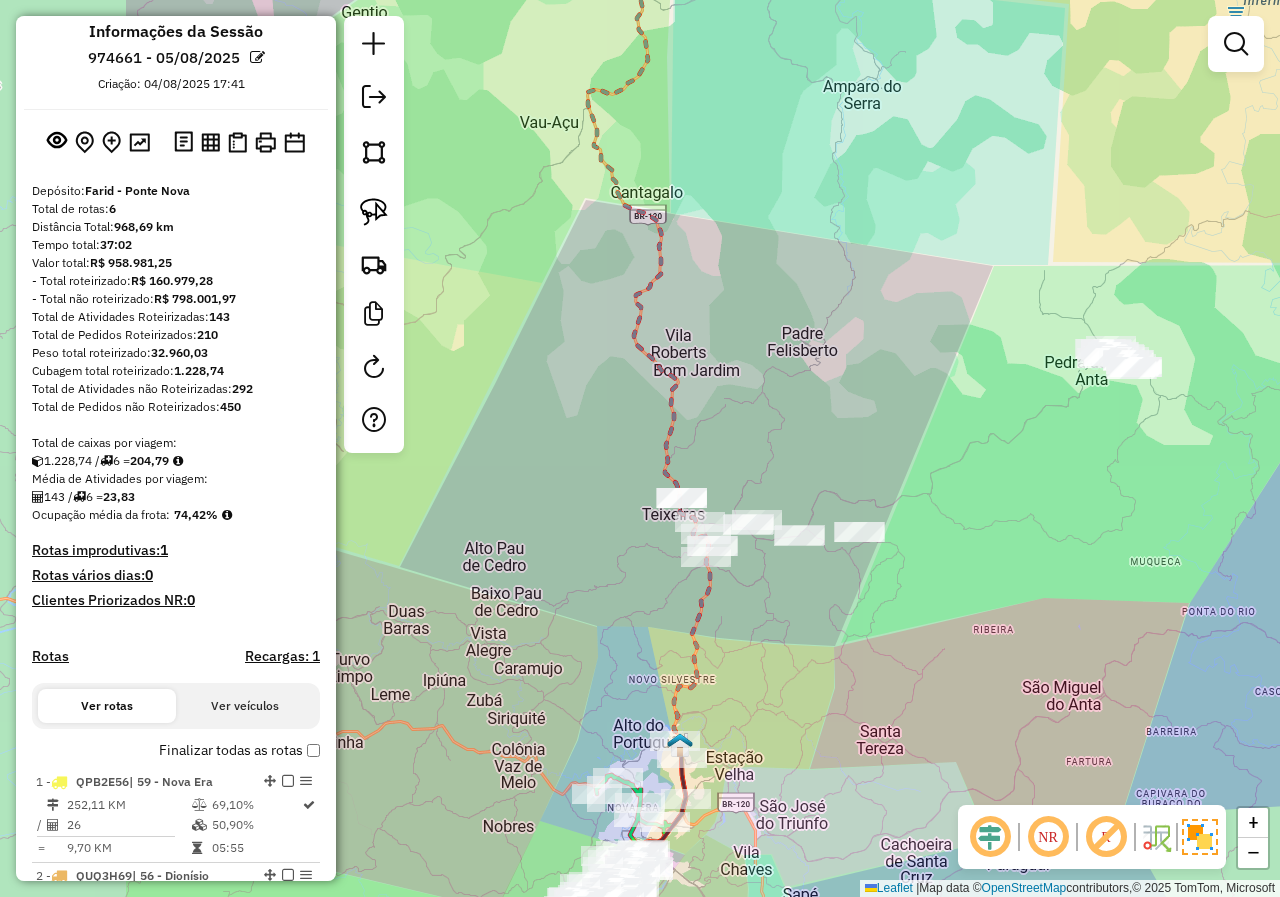drag, startPoint x: 709, startPoint y: 583, endPoint x: 984, endPoint y: 553, distance: 276.63153 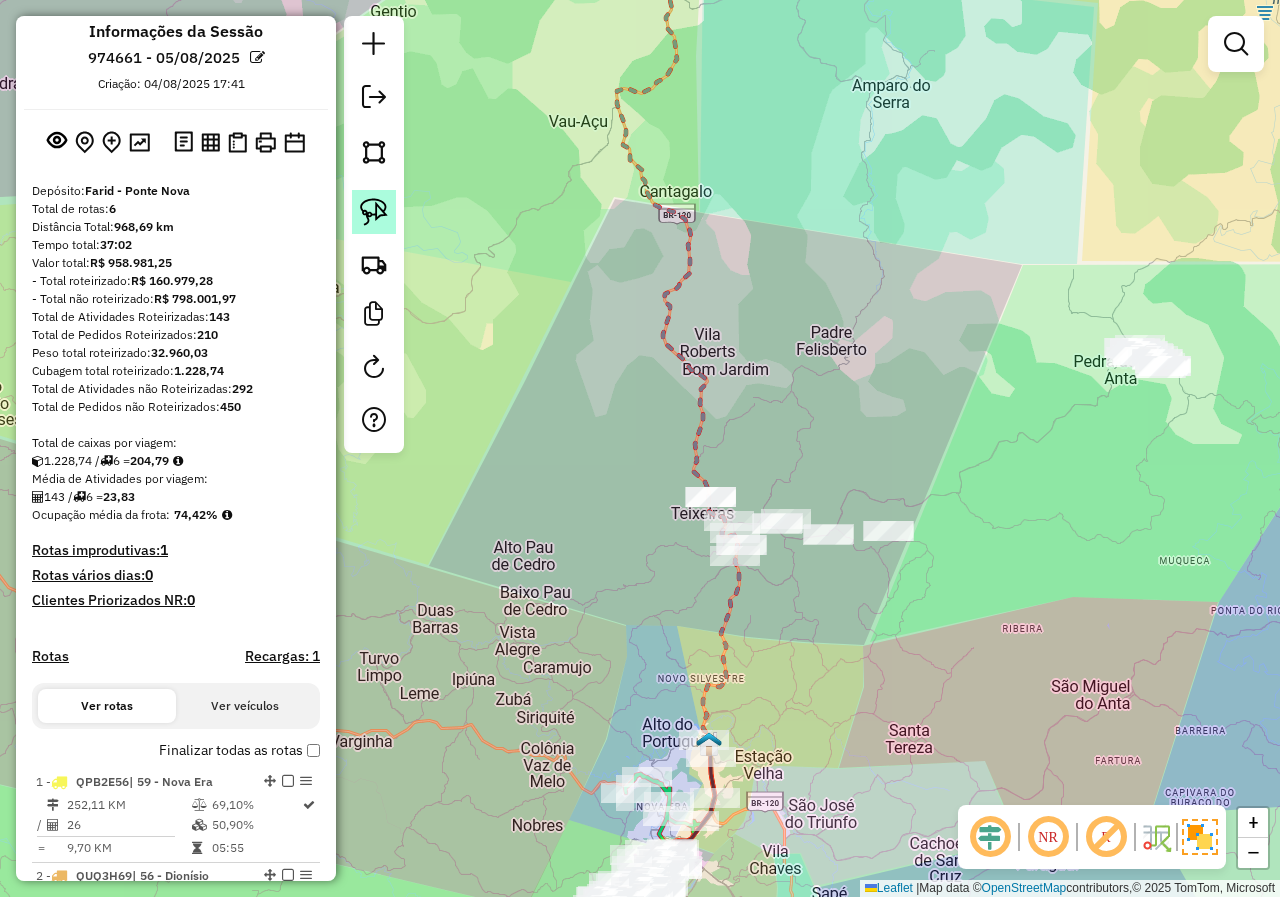 click 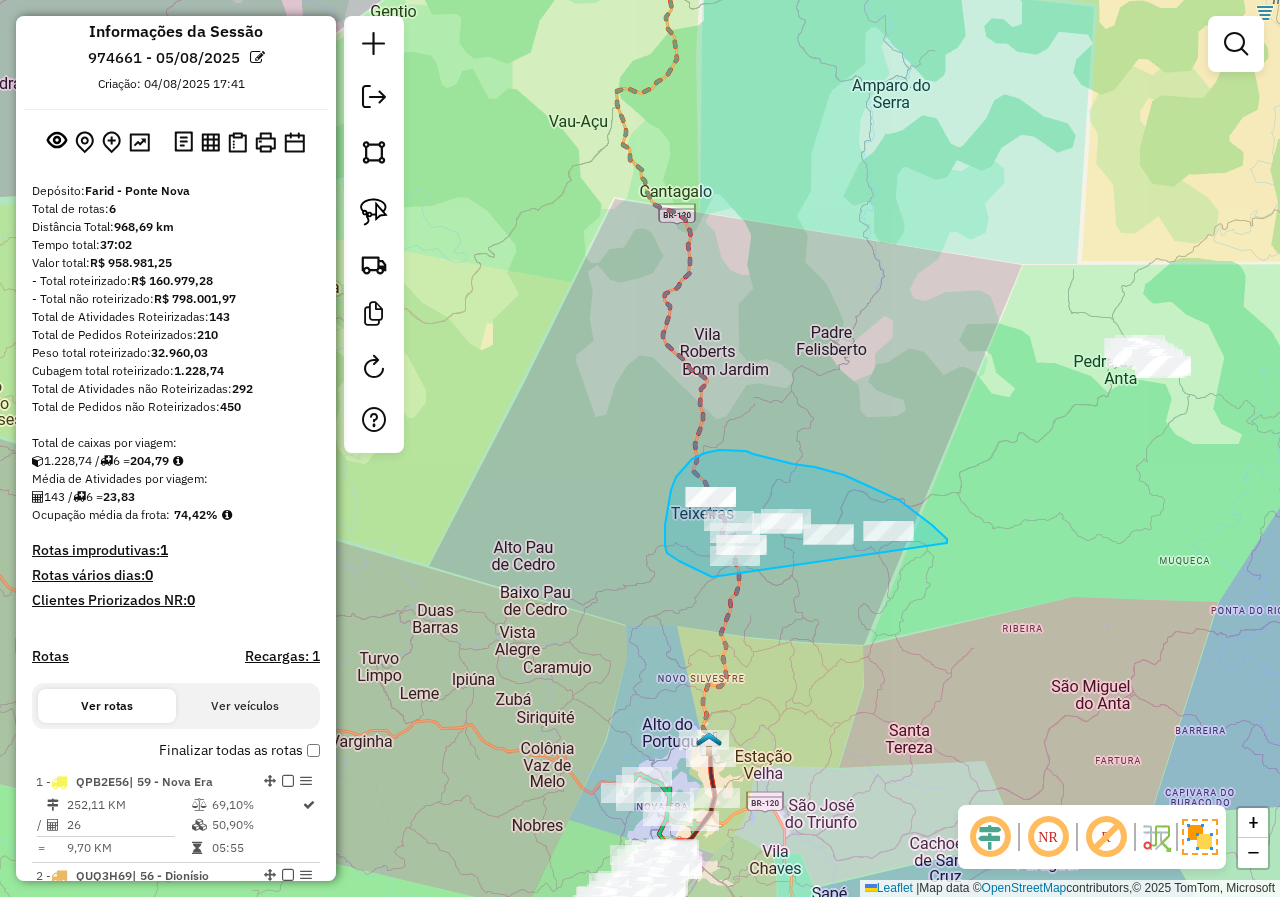 drag, startPoint x: 947, startPoint y: 543, endPoint x: 962, endPoint y: 635, distance: 93.214806 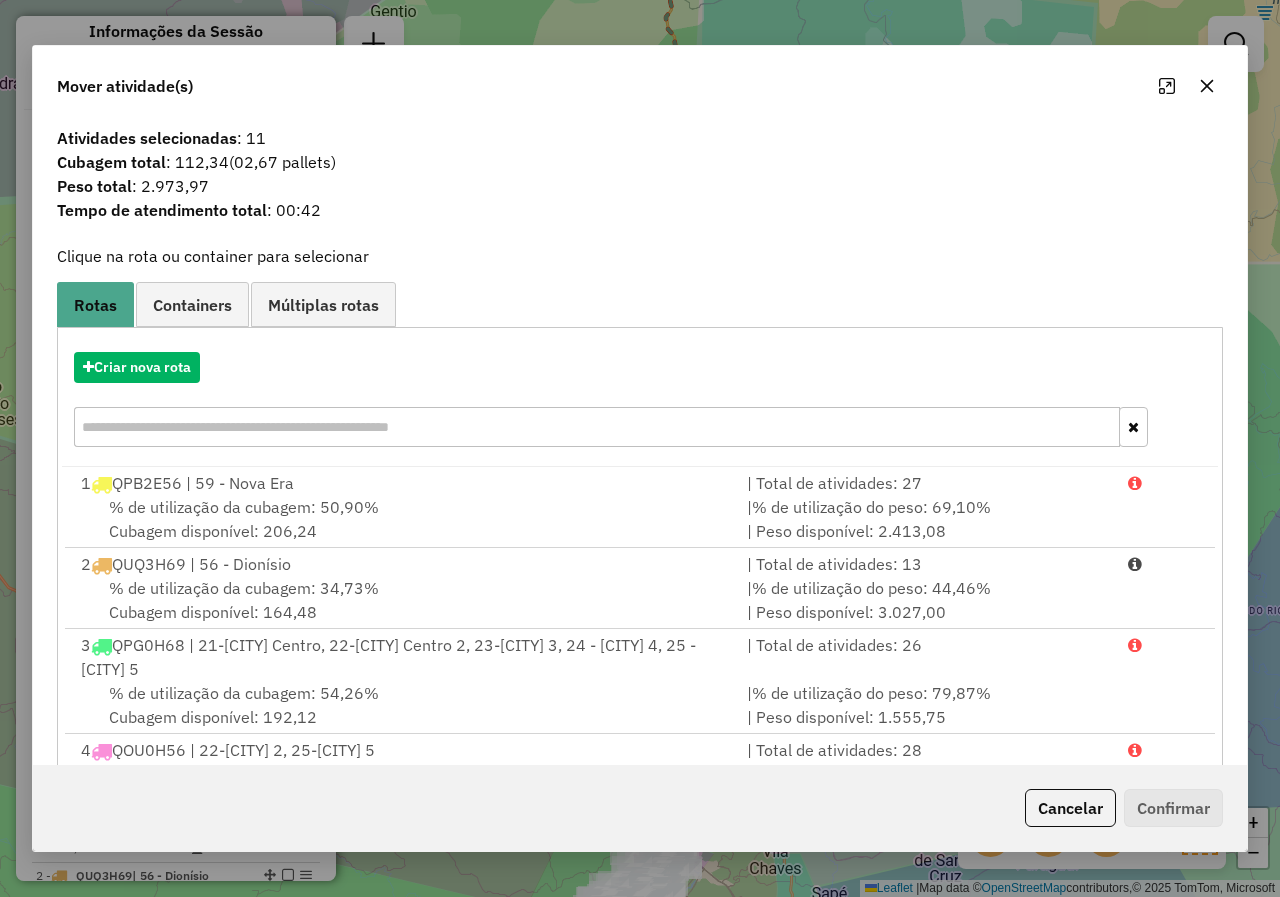 click 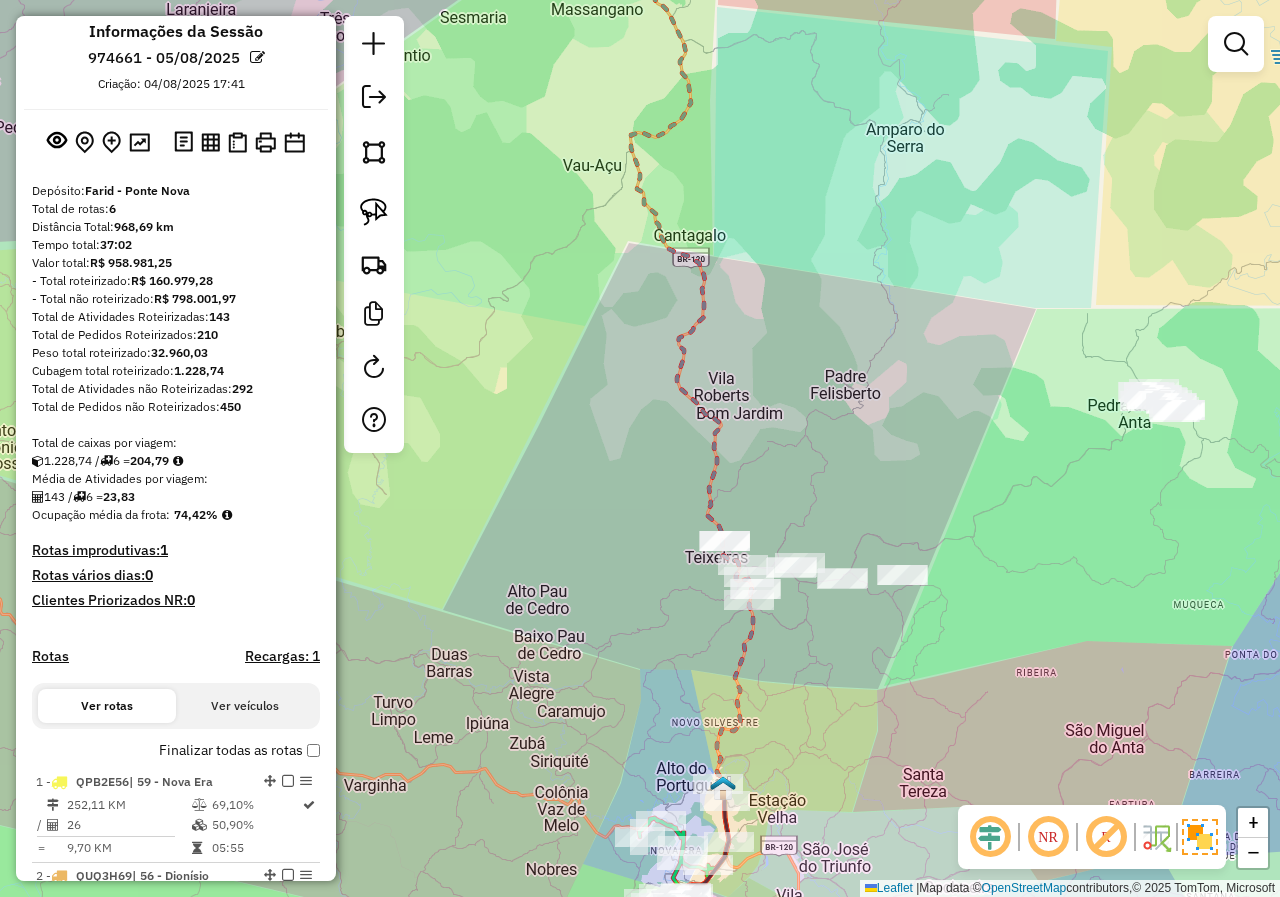 drag, startPoint x: 833, startPoint y: 259, endPoint x: 942, endPoint y: 568, distance: 327.6614 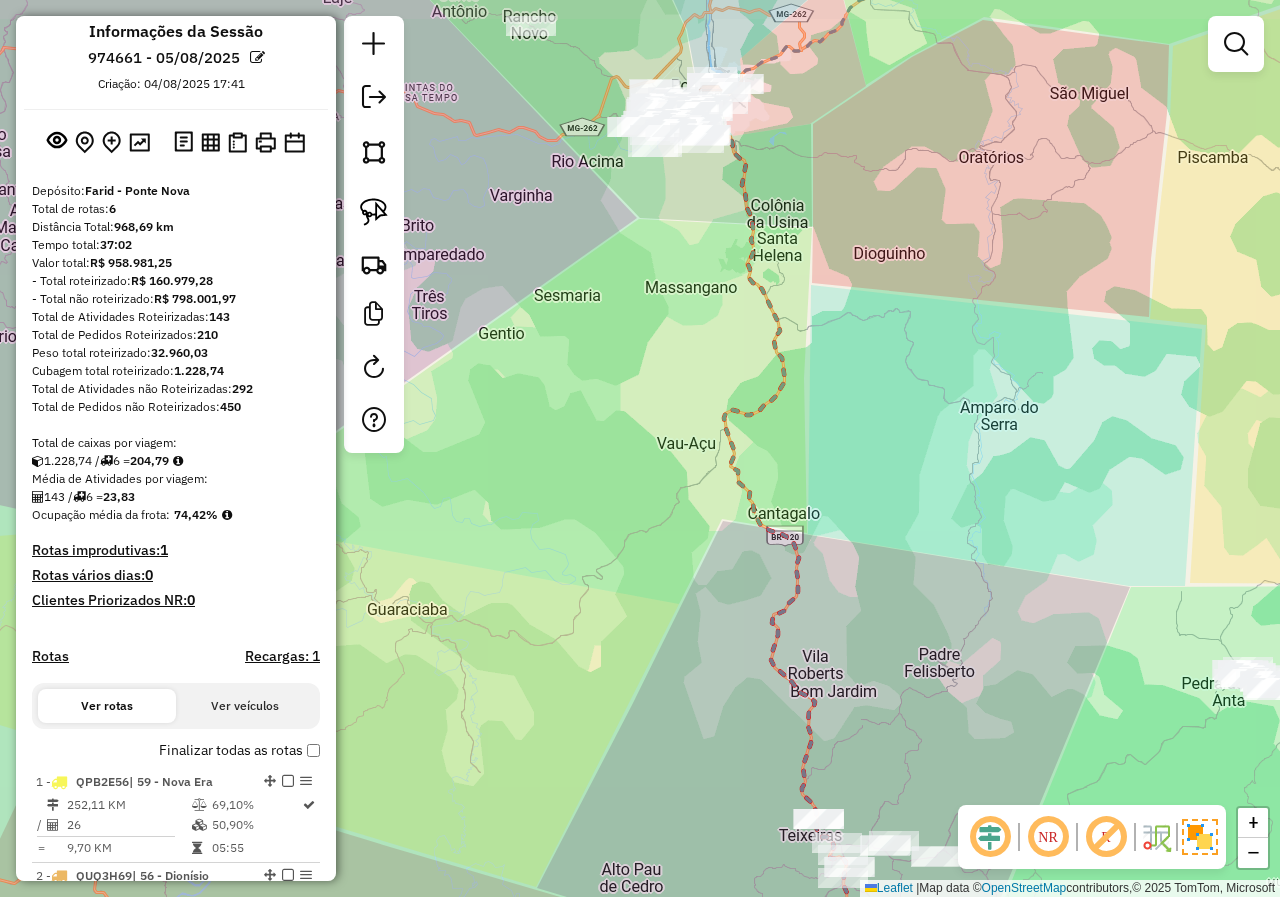 drag, startPoint x: 860, startPoint y: 346, endPoint x: 889, endPoint y: 579, distance: 234.79779 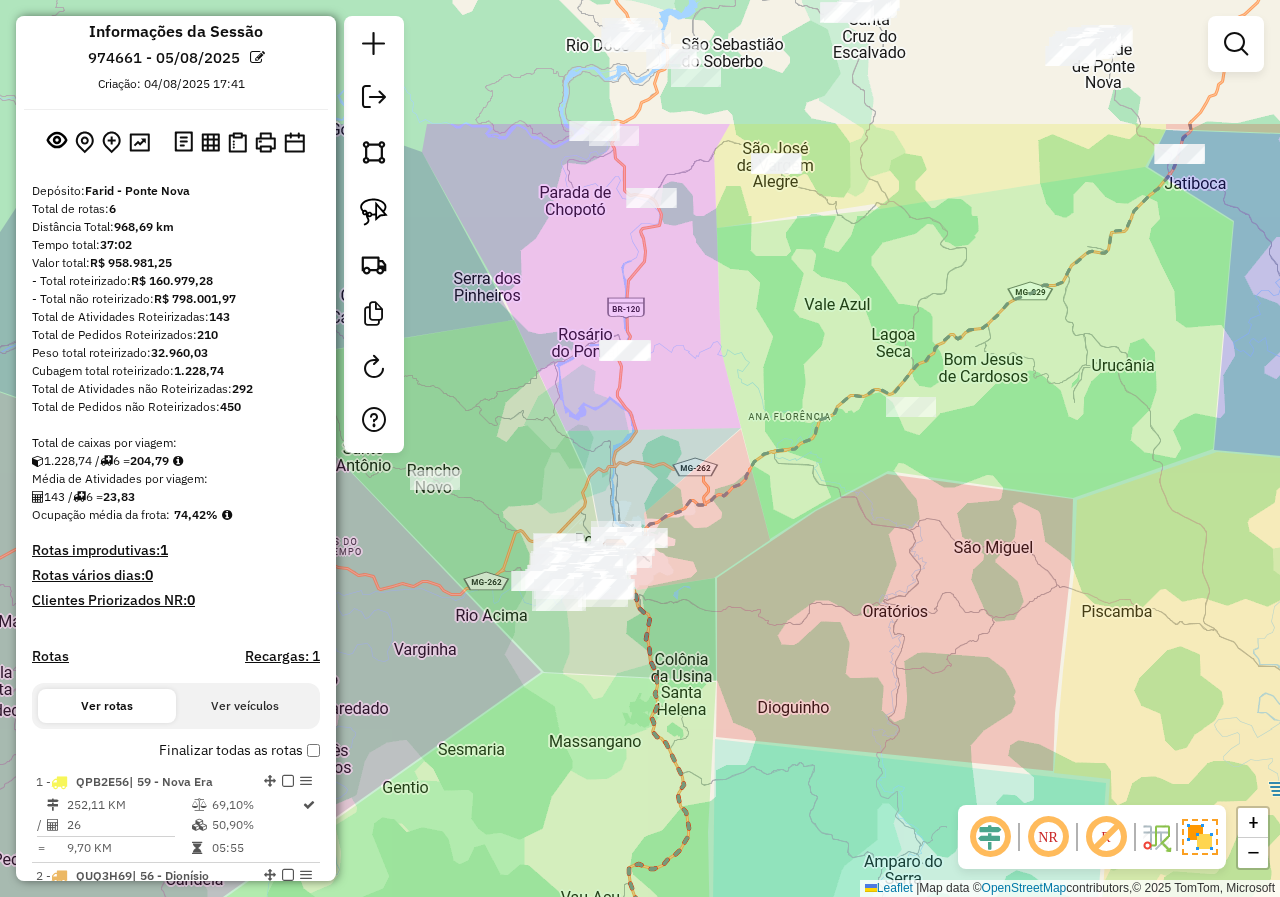 drag, startPoint x: 858, startPoint y: 456, endPoint x: 729, endPoint y: 670, distance: 249.87396 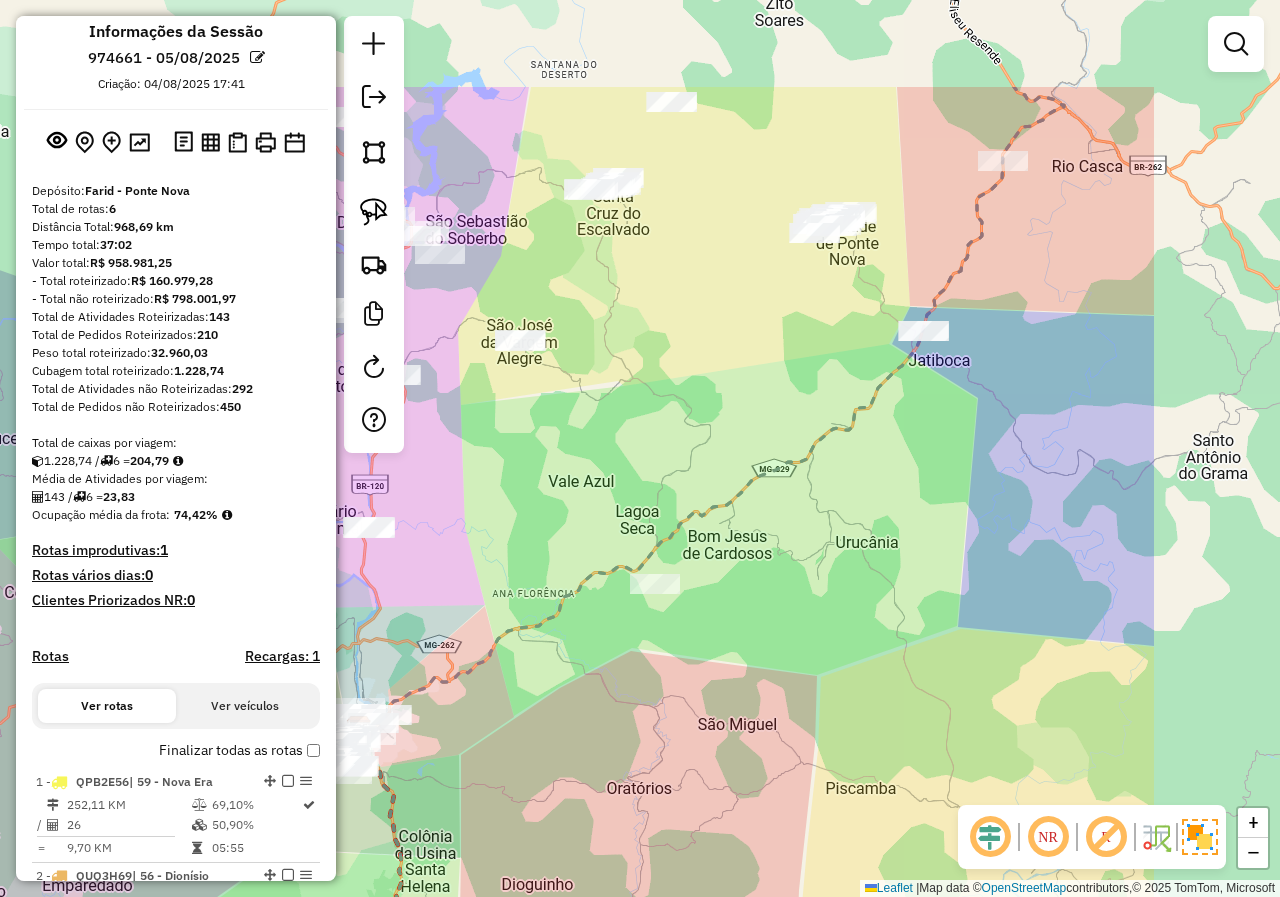 drag, startPoint x: 1038, startPoint y: 530, endPoint x: 784, endPoint y: 708, distance: 310.16125 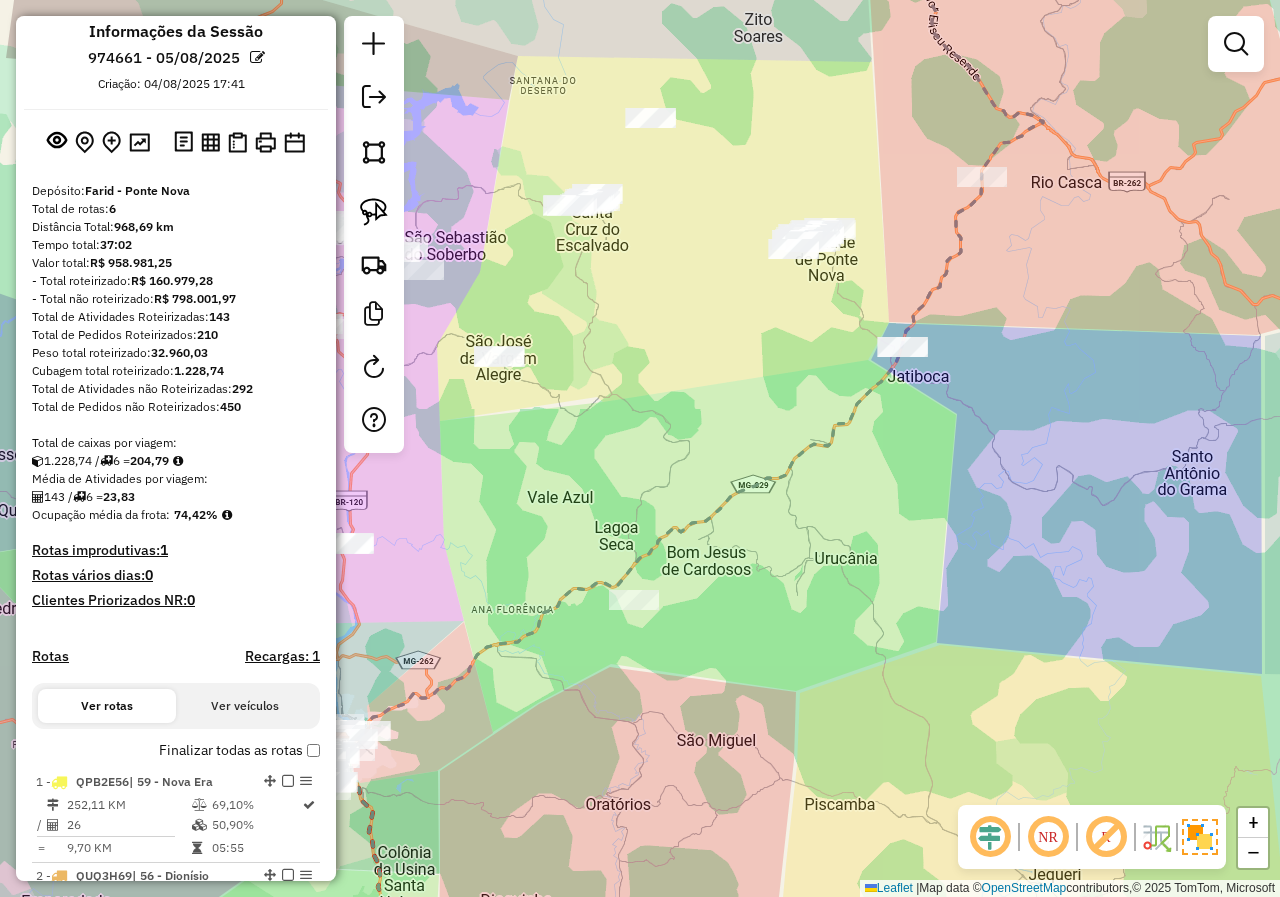 drag, startPoint x: 1025, startPoint y: 536, endPoint x: 1004, endPoint y: 551, distance: 25.806976 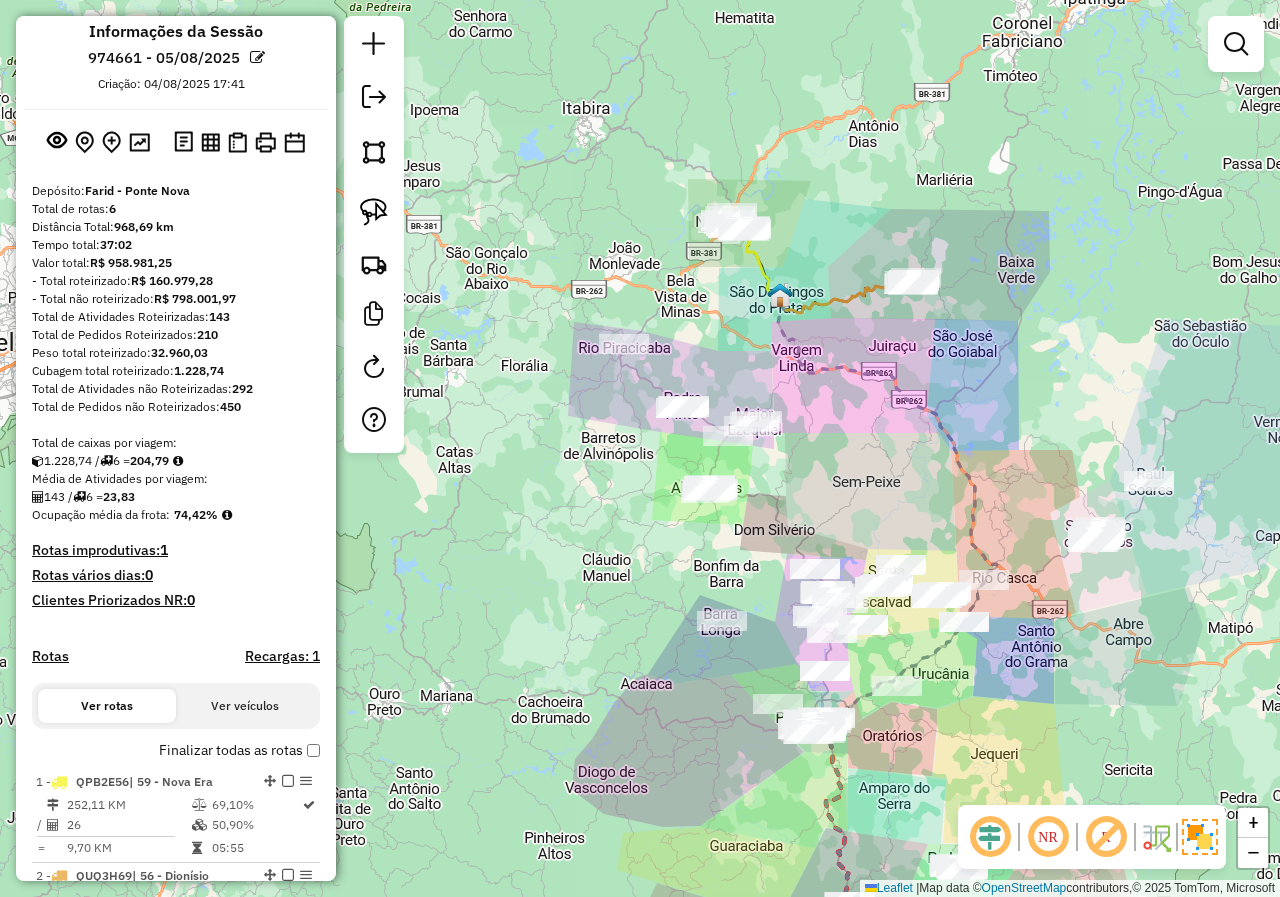 drag, startPoint x: 1095, startPoint y: 507, endPoint x: 1172, endPoint y: 513, distance: 77.23341 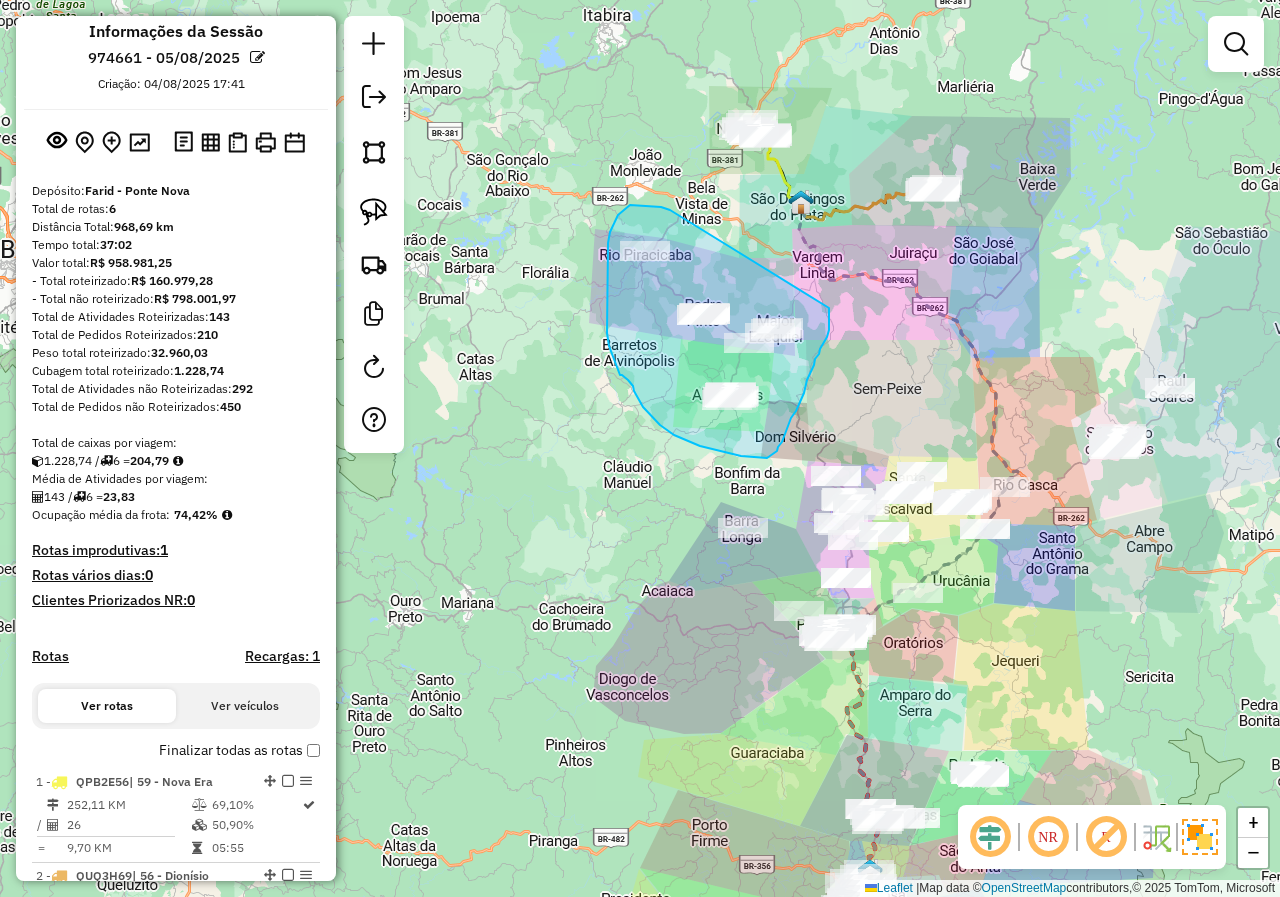 drag, startPoint x: 670, startPoint y: 210, endPoint x: 829, endPoint y: 308, distance: 186.77527 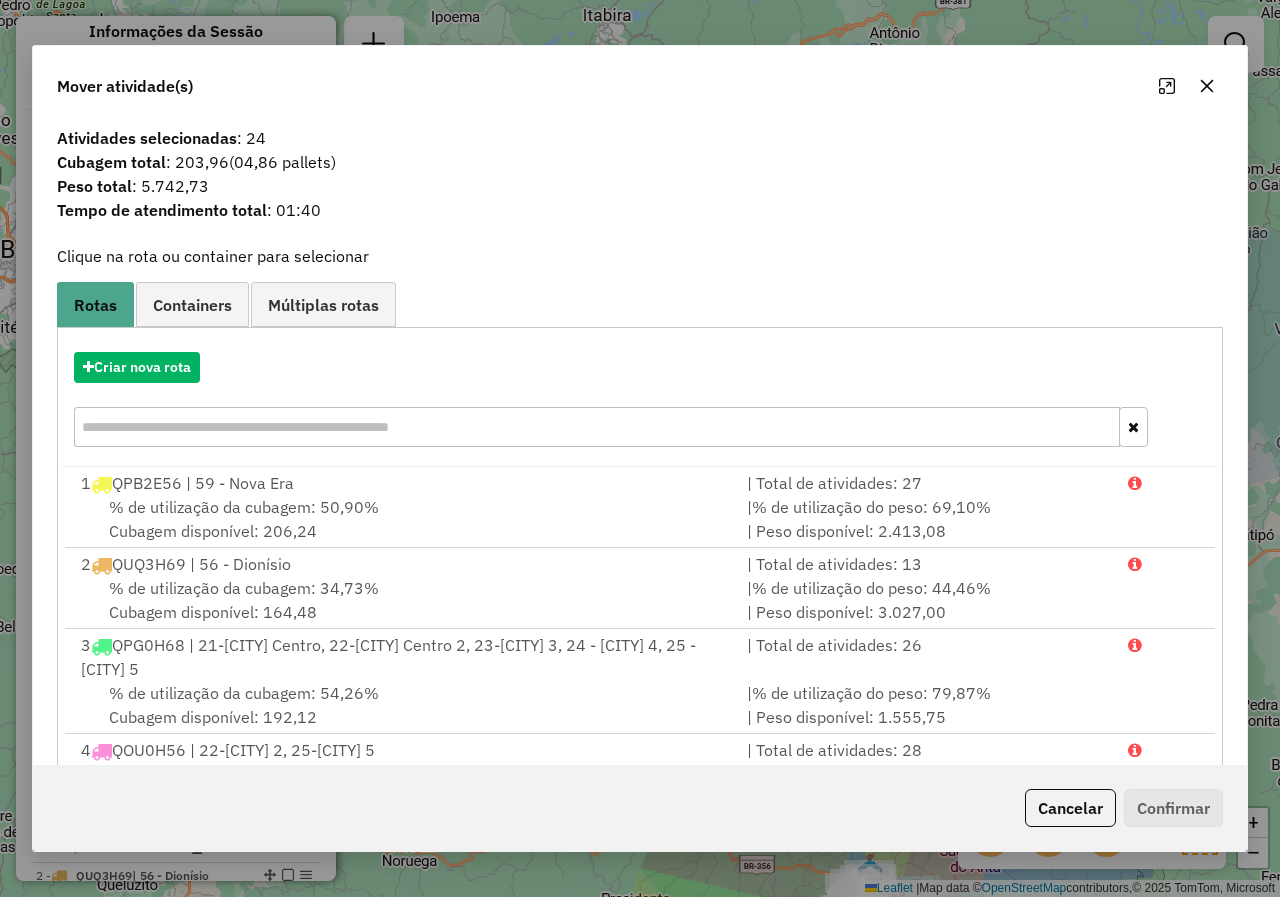 click 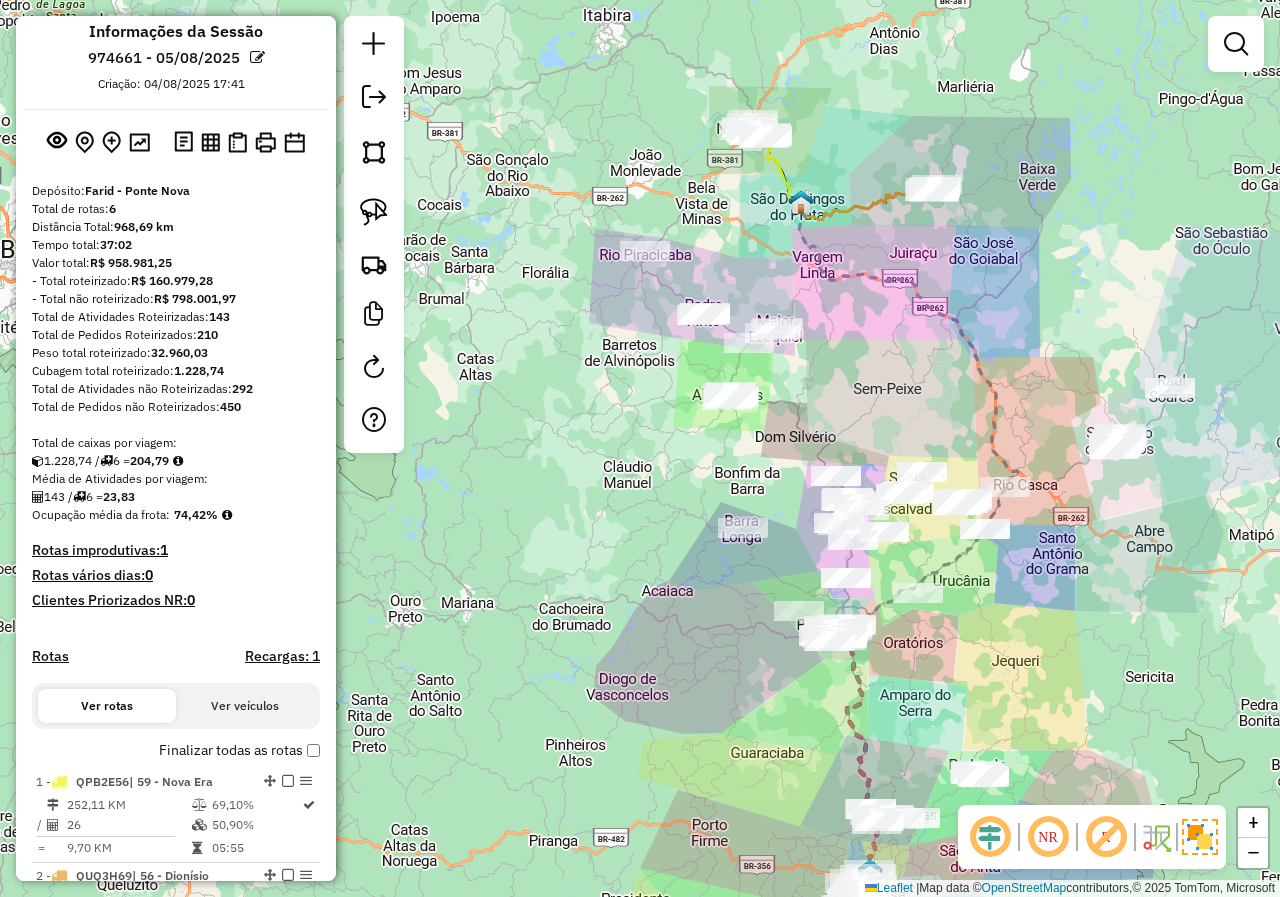 click on "Janela de atendimento Grade de atendimento Capacidade Transportadoras Veículos Cliente Pedidos  Rotas Selecione os dias de semana para filtrar as janelas de atendimento  Seg   Ter   Qua   Qui   Sex   Sáb   Dom  Informe o período da janela de atendimento: De: Até:  Filtrar exatamente a janela do cliente  Considerar janela de atendimento padrão  Selecione os dias de semana para filtrar as grades de atendimento  Seg   Ter   Qua   Qui   Sex   Sáb   Dom   Considerar clientes sem dia de atendimento cadastrado  Clientes fora do dia de atendimento selecionado Filtrar as atividades entre os valores definidos abaixo:  Peso mínimo:   Peso máximo:   Cubagem mínima:   Cubagem máxima:   De:   Até:  Filtrar as atividades entre o tempo de atendimento definido abaixo:  De:   Até:   Considerar capacidade total dos clientes não roteirizados Transportadora: Selecione um ou mais itens Tipo de veículo: Selecione um ou mais itens Veículo: Selecione um ou mais itens Motorista: Selecione um ou mais itens Nome: Rótulo:" 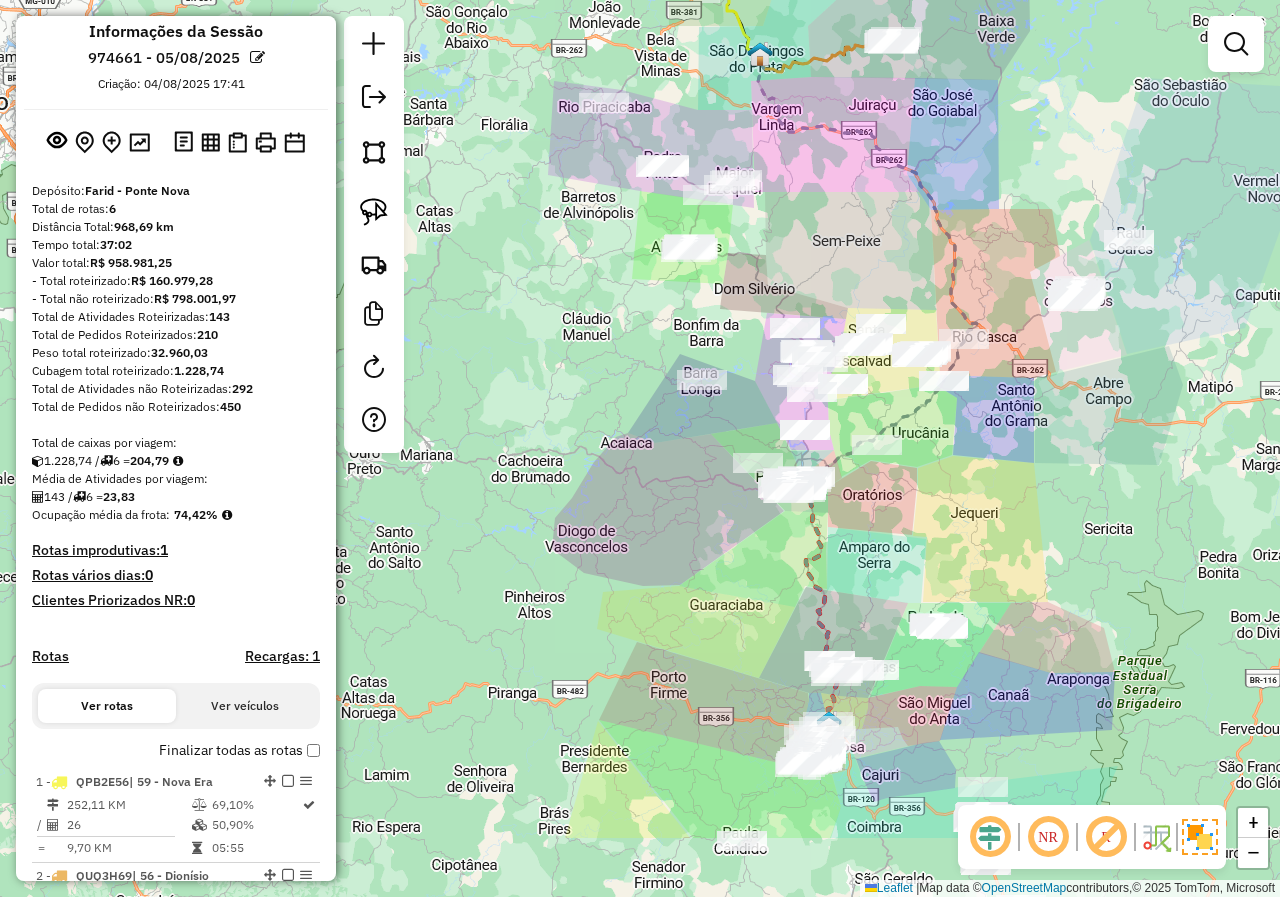 drag, startPoint x: 985, startPoint y: 718, endPoint x: 931, endPoint y: 478, distance: 246 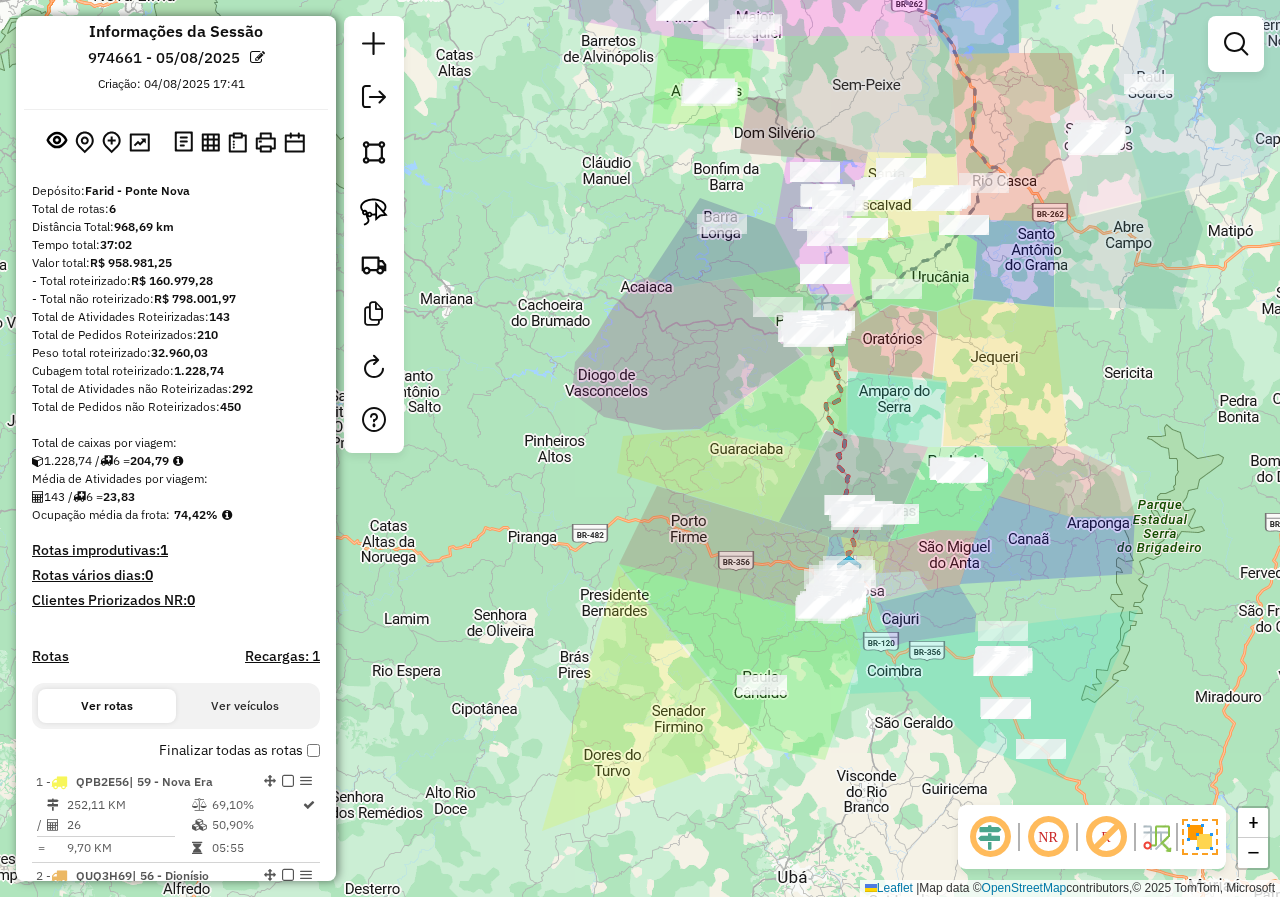 drag, startPoint x: 988, startPoint y: 623, endPoint x: 1043, endPoint y: 463, distance: 169.18924 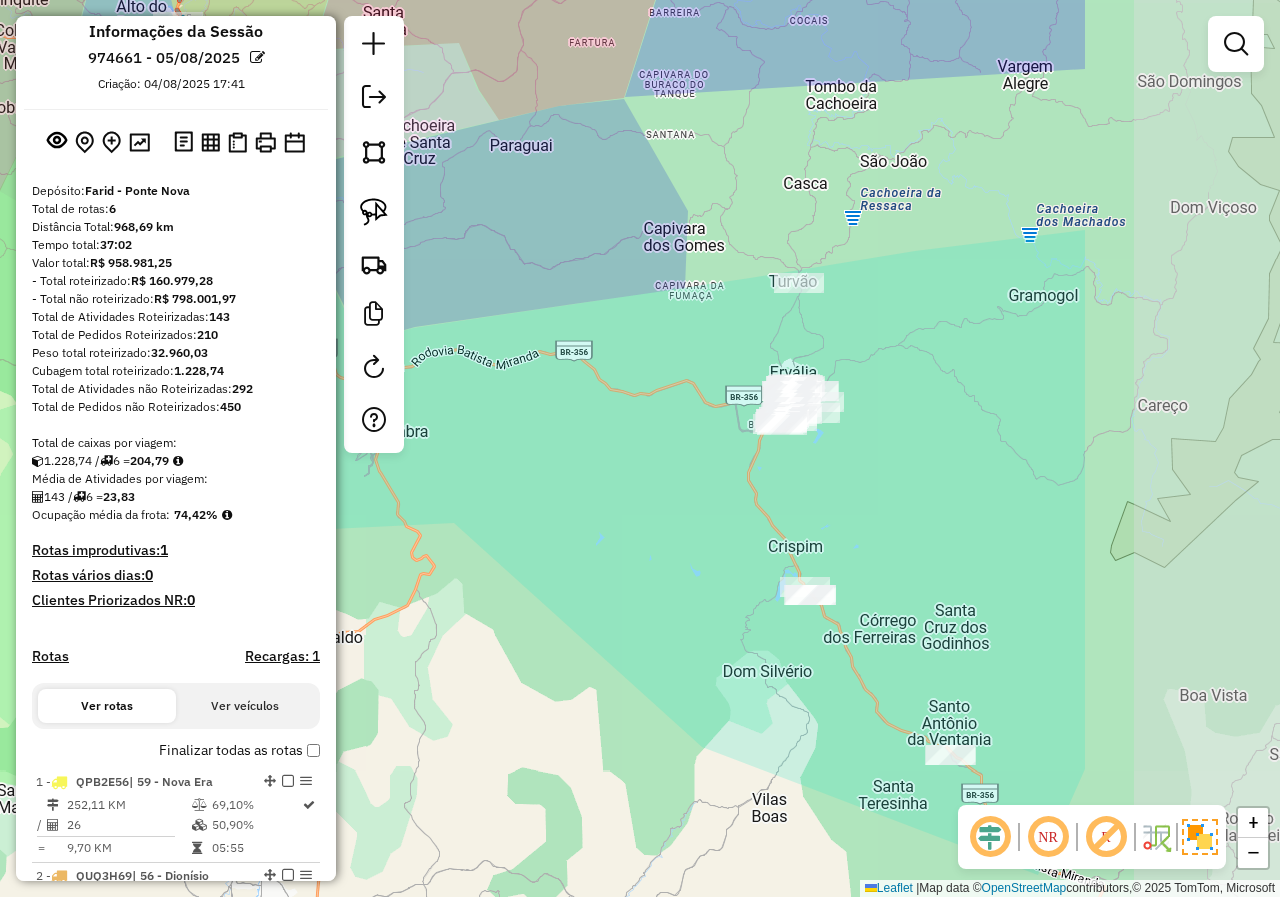 drag, startPoint x: 993, startPoint y: 582, endPoint x: 668, endPoint y: 466, distance: 345.08115 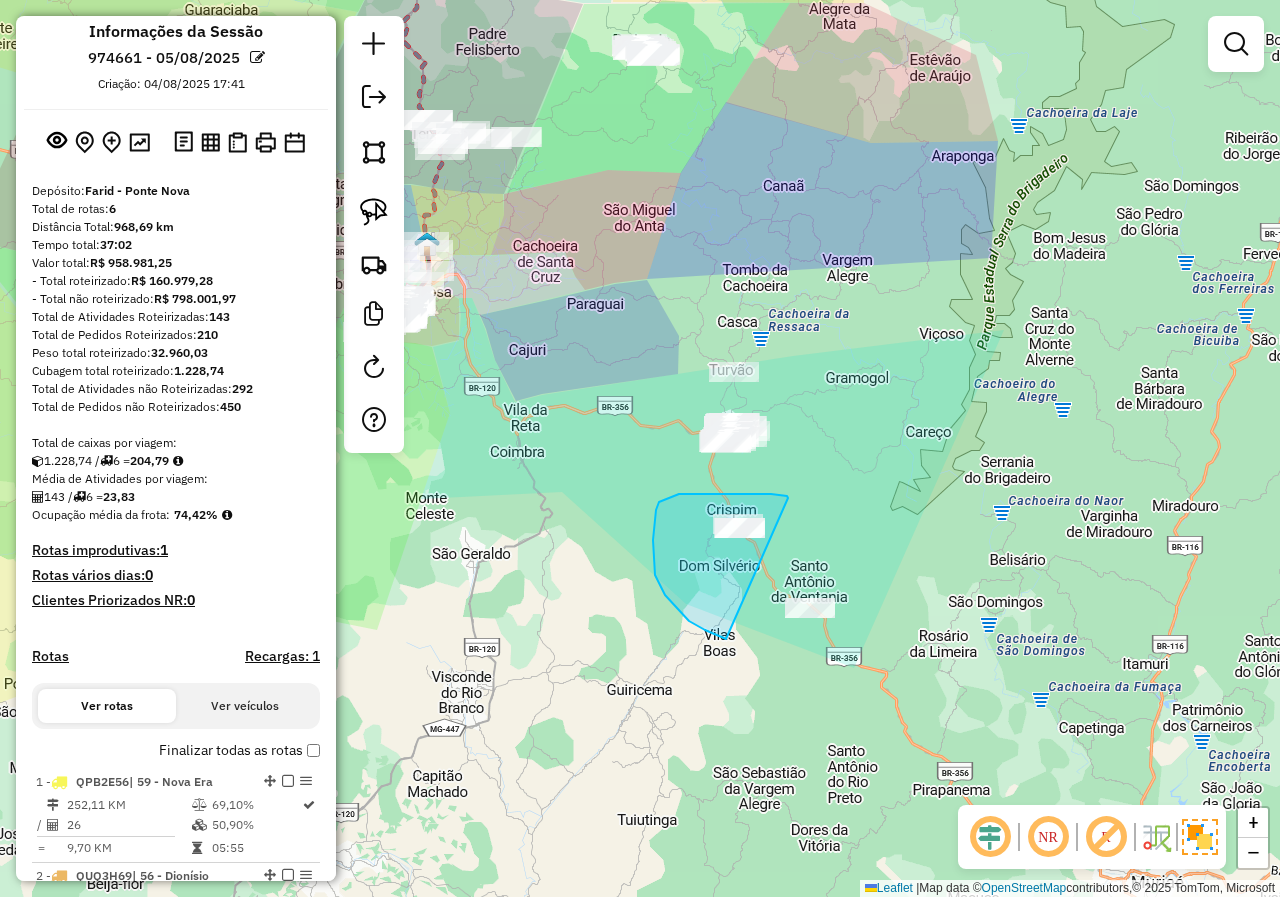 drag, startPoint x: 788, startPoint y: 498, endPoint x: 965, endPoint y: 627, distance: 219.02055 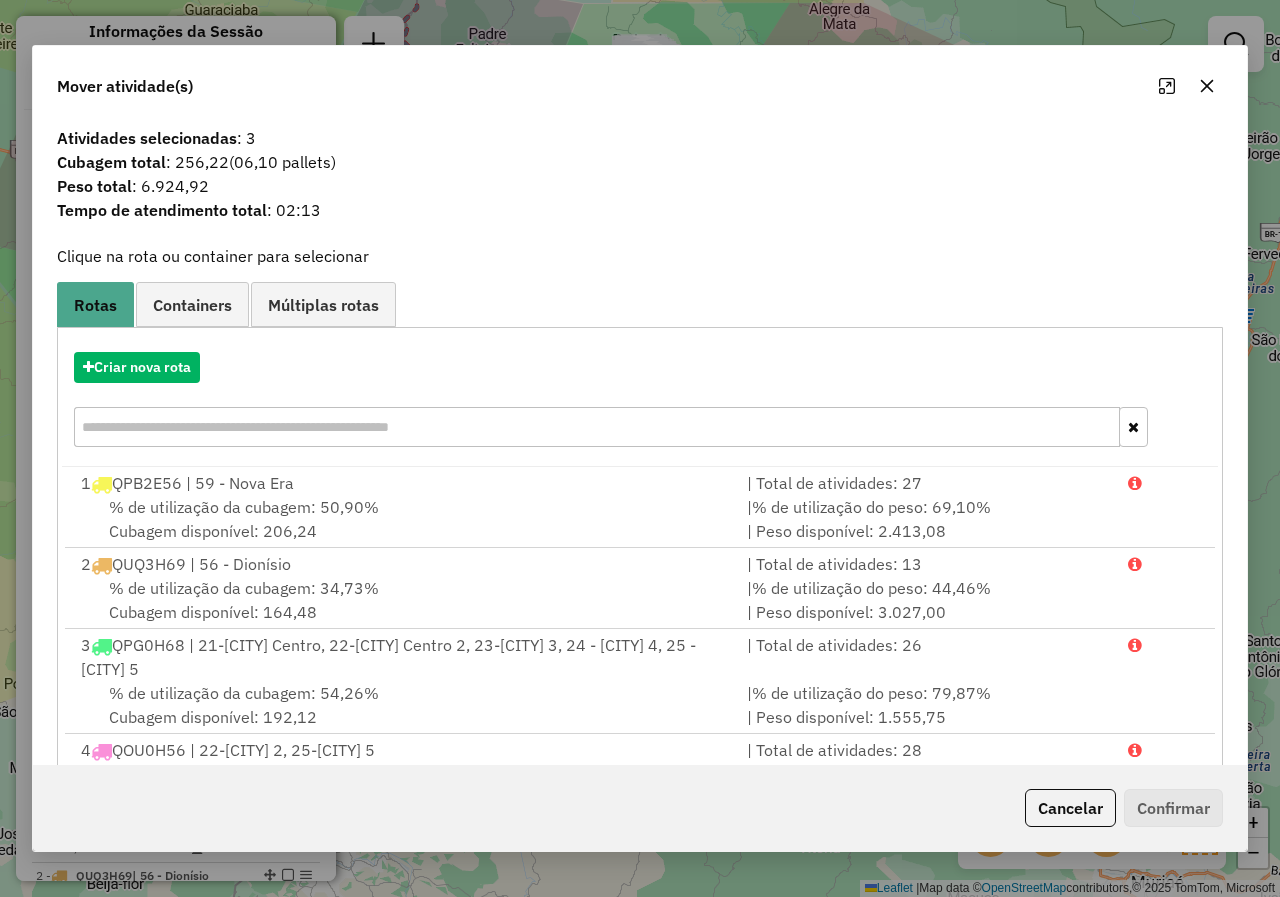 click 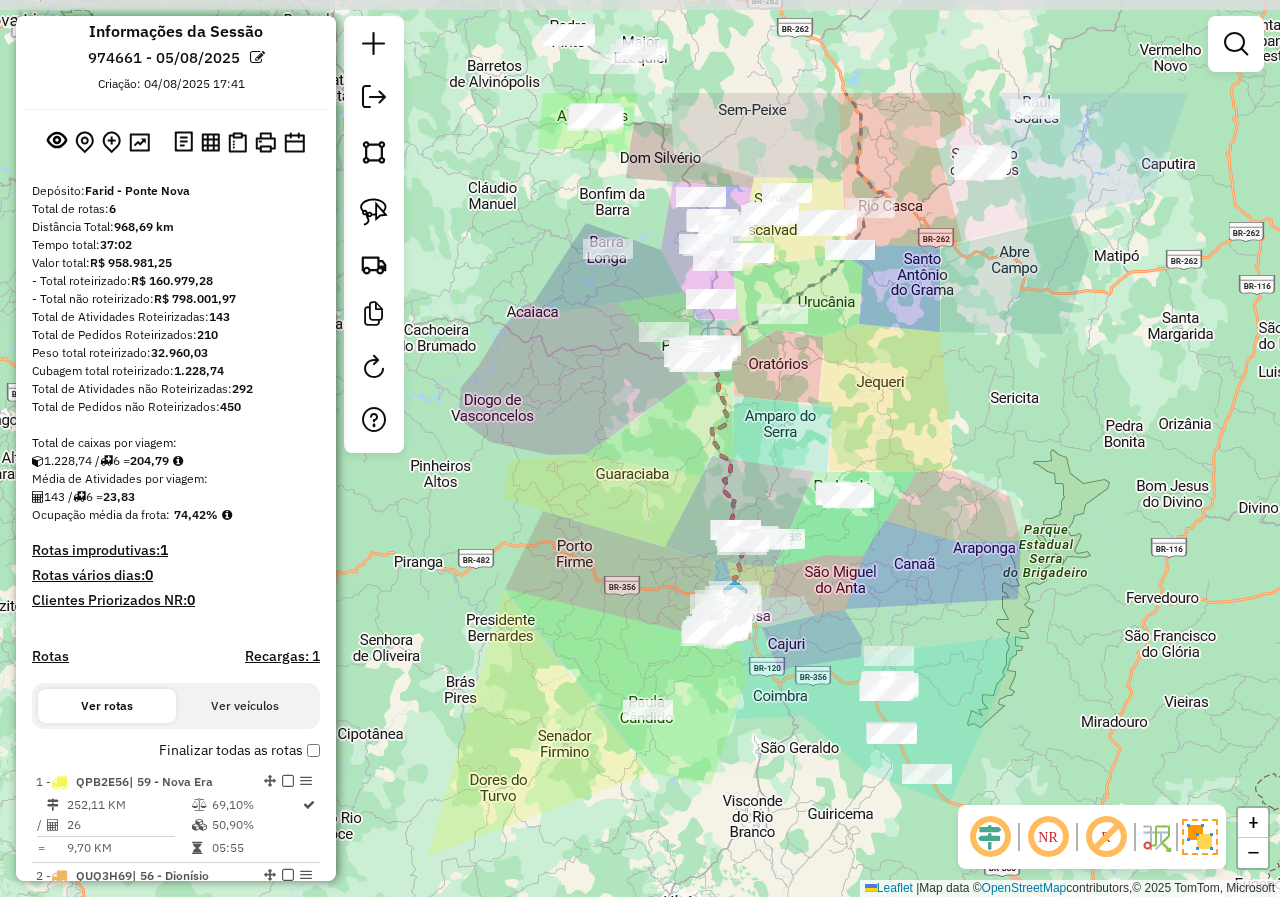 drag, startPoint x: 645, startPoint y: 648, endPoint x: 753, endPoint y: 725, distance: 132.63861 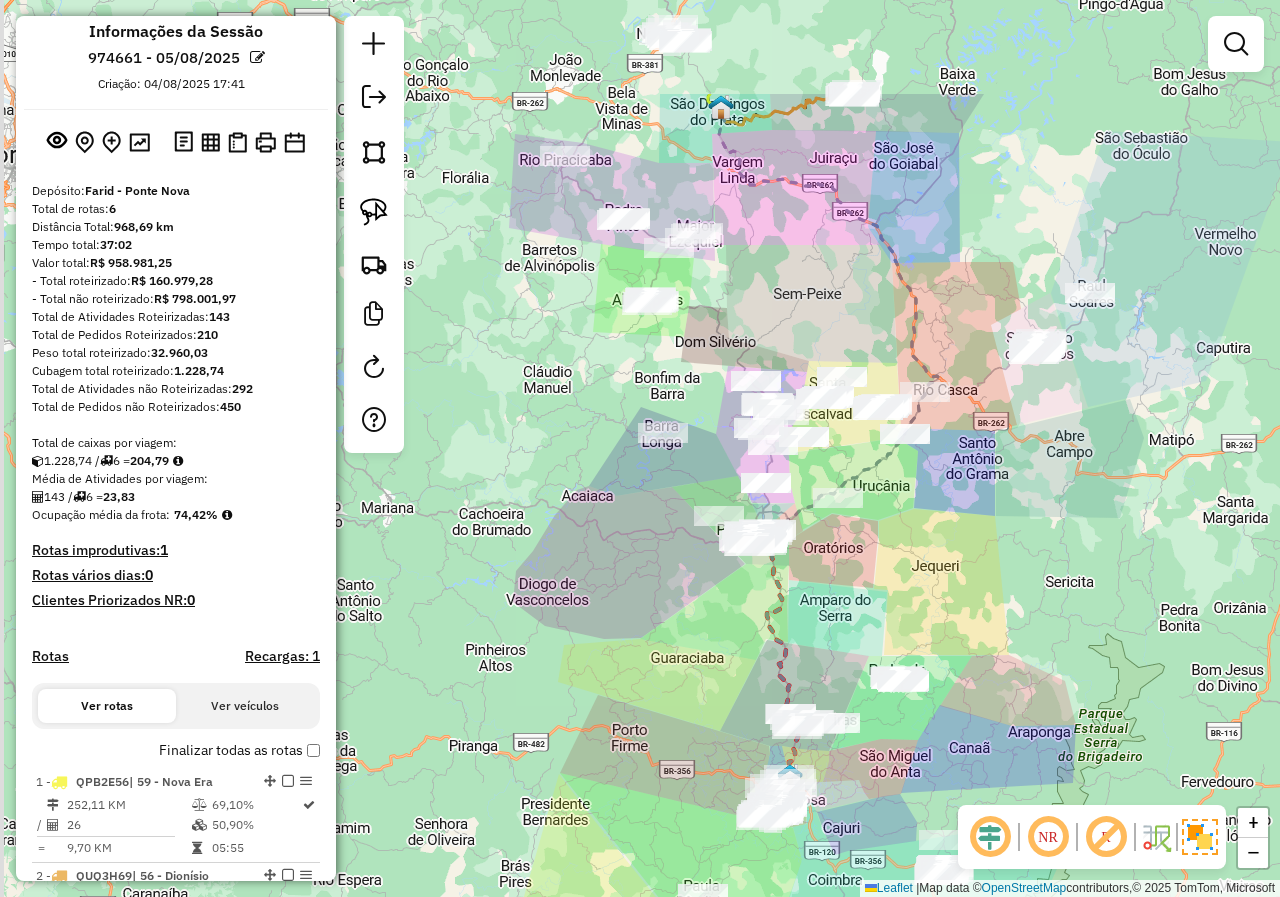 drag, startPoint x: 605, startPoint y: 458, endPoint x: 665, endPoint y: 665, distance: 215.5203 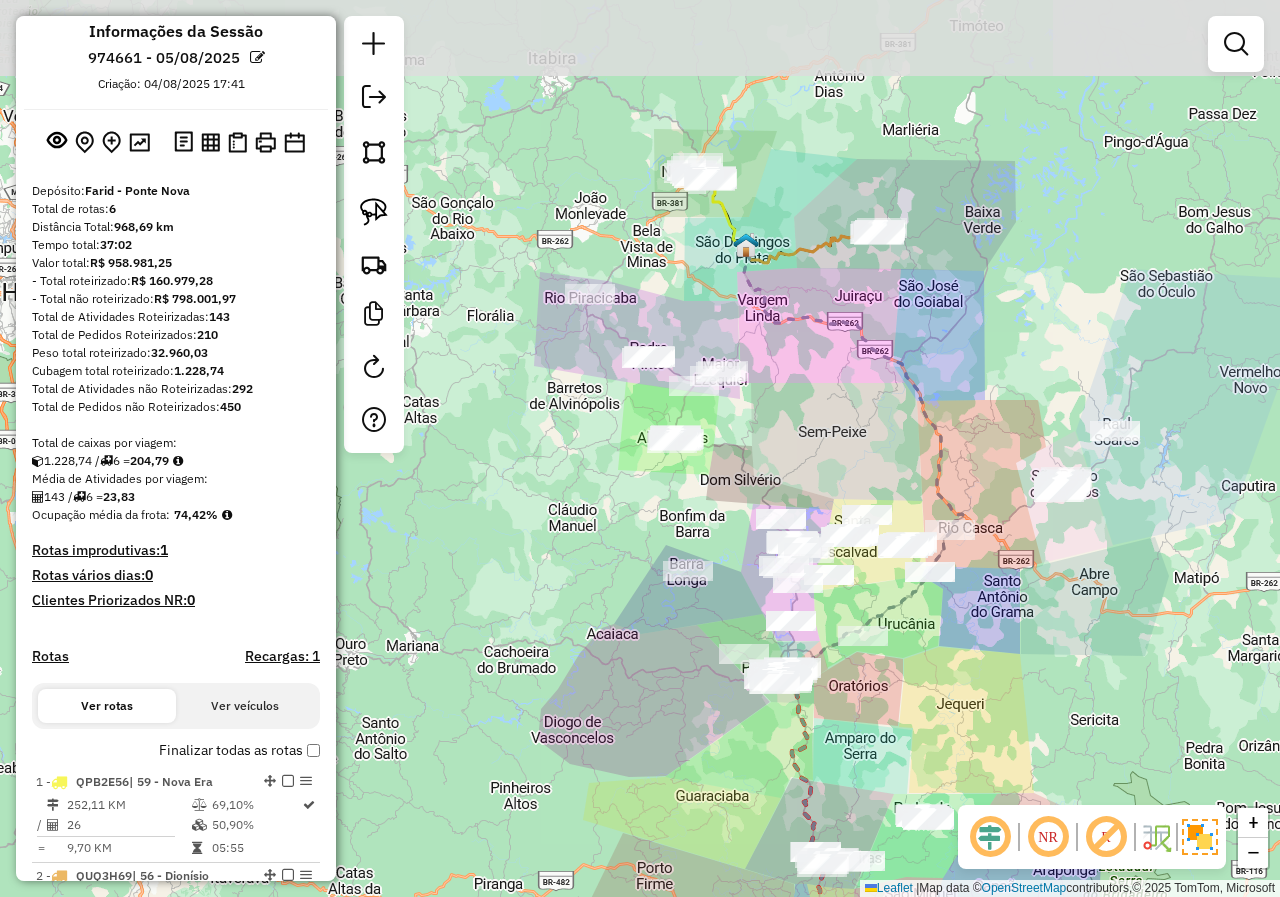 drag, startPoint x: 626, startPoint y: 687, endPoint x: 649, endPoint y: 626, distance: 65.192024 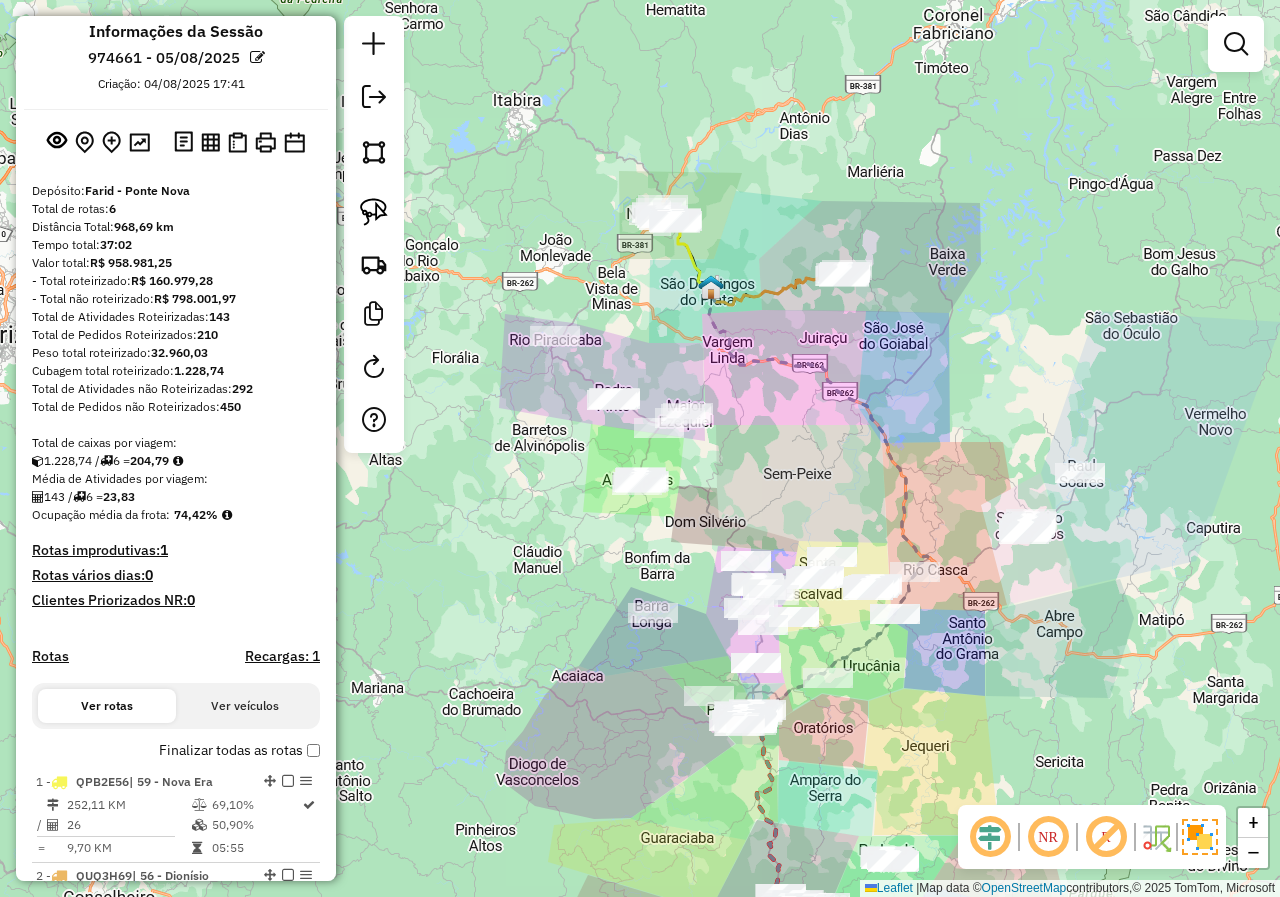 drag, startPoint x: 573, startPoint y: 543, endPoint x: 537, endPoint y: 585, distance: 55.31727 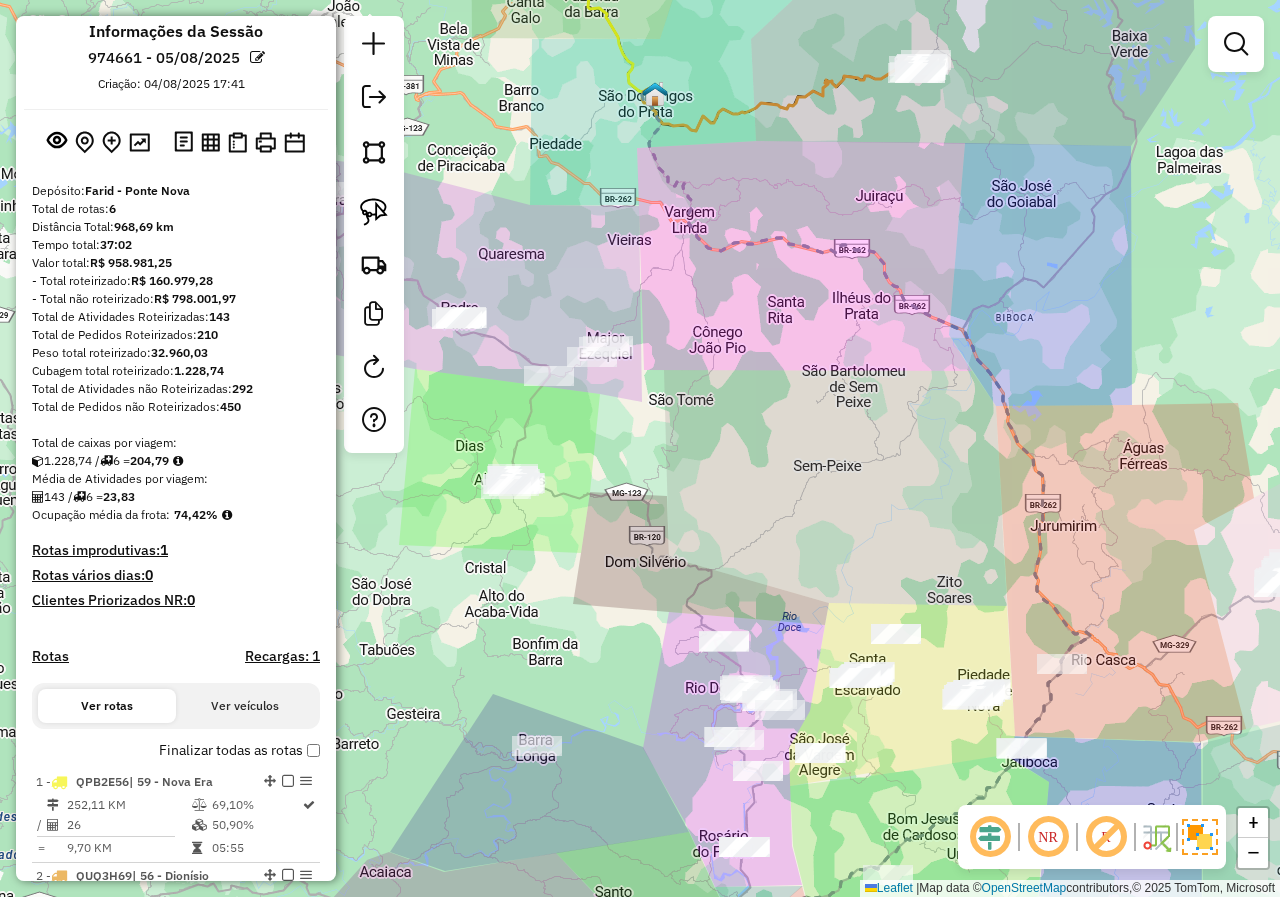 drag, startPoint x: 602, startPoint y: 527, endPoint x: 671, endPoint y: 533, distance: 69.260376 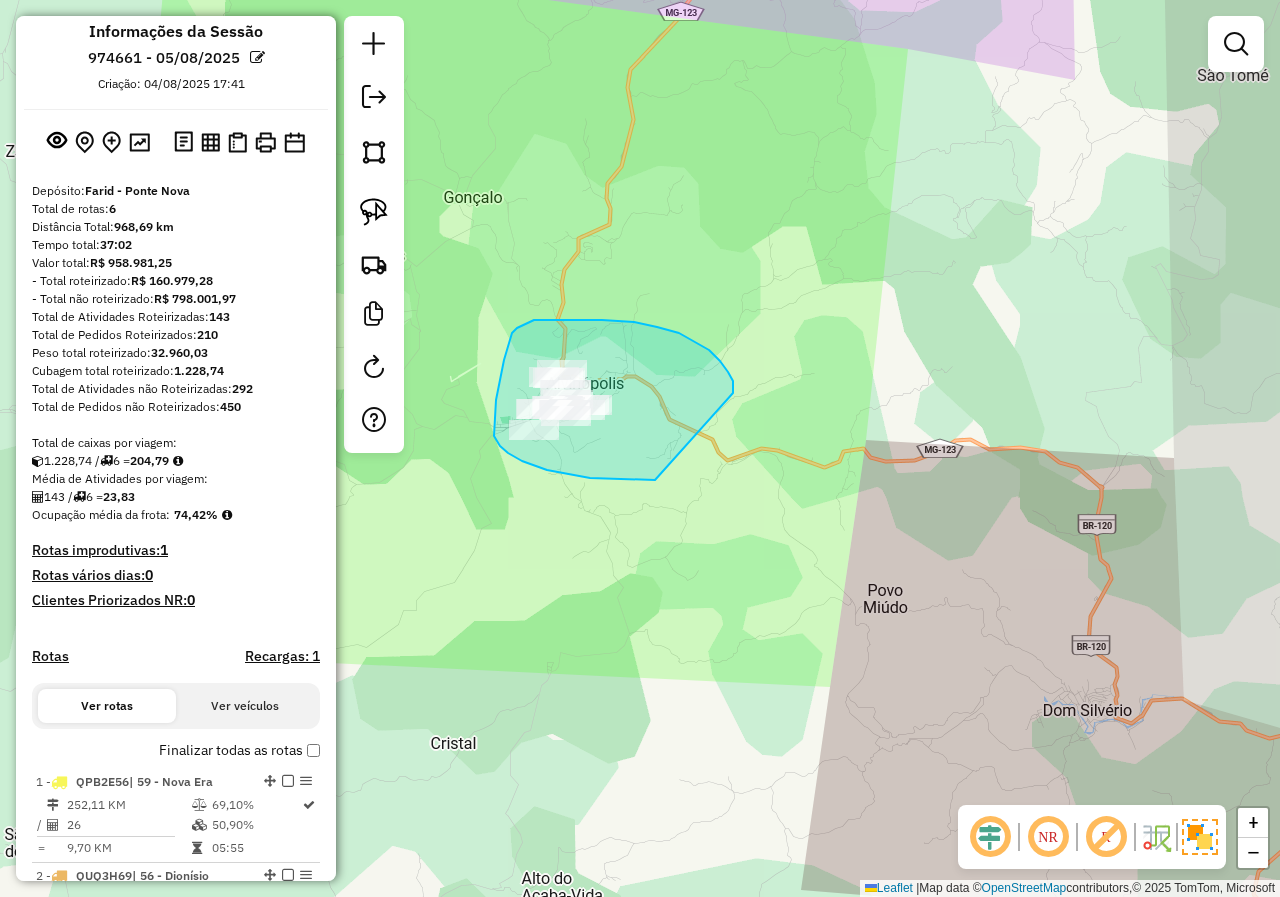 drag, startPoint x: 733, startPoint y: 393, endPoint x: 657, endPoint y: 480, distance: 115.52056 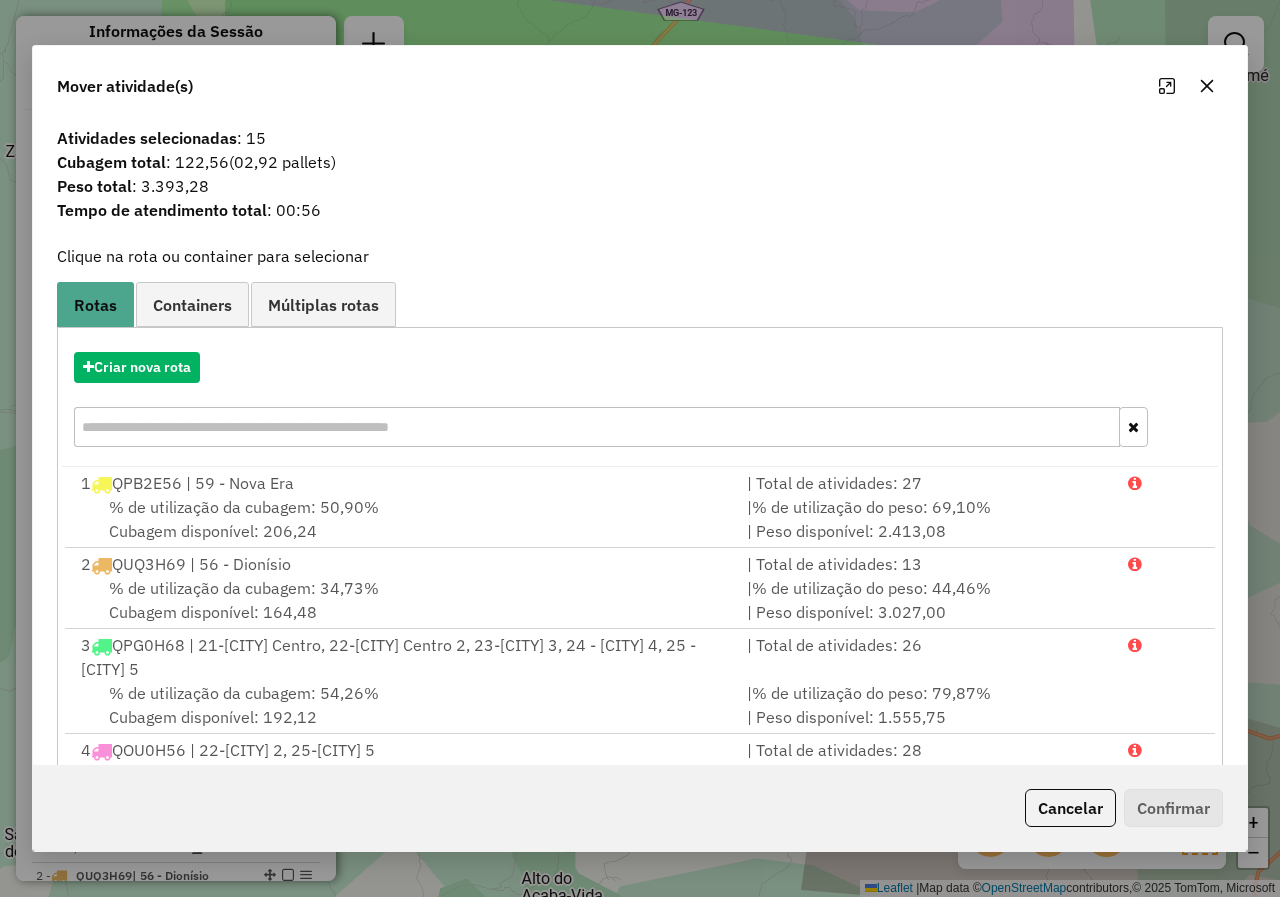 click 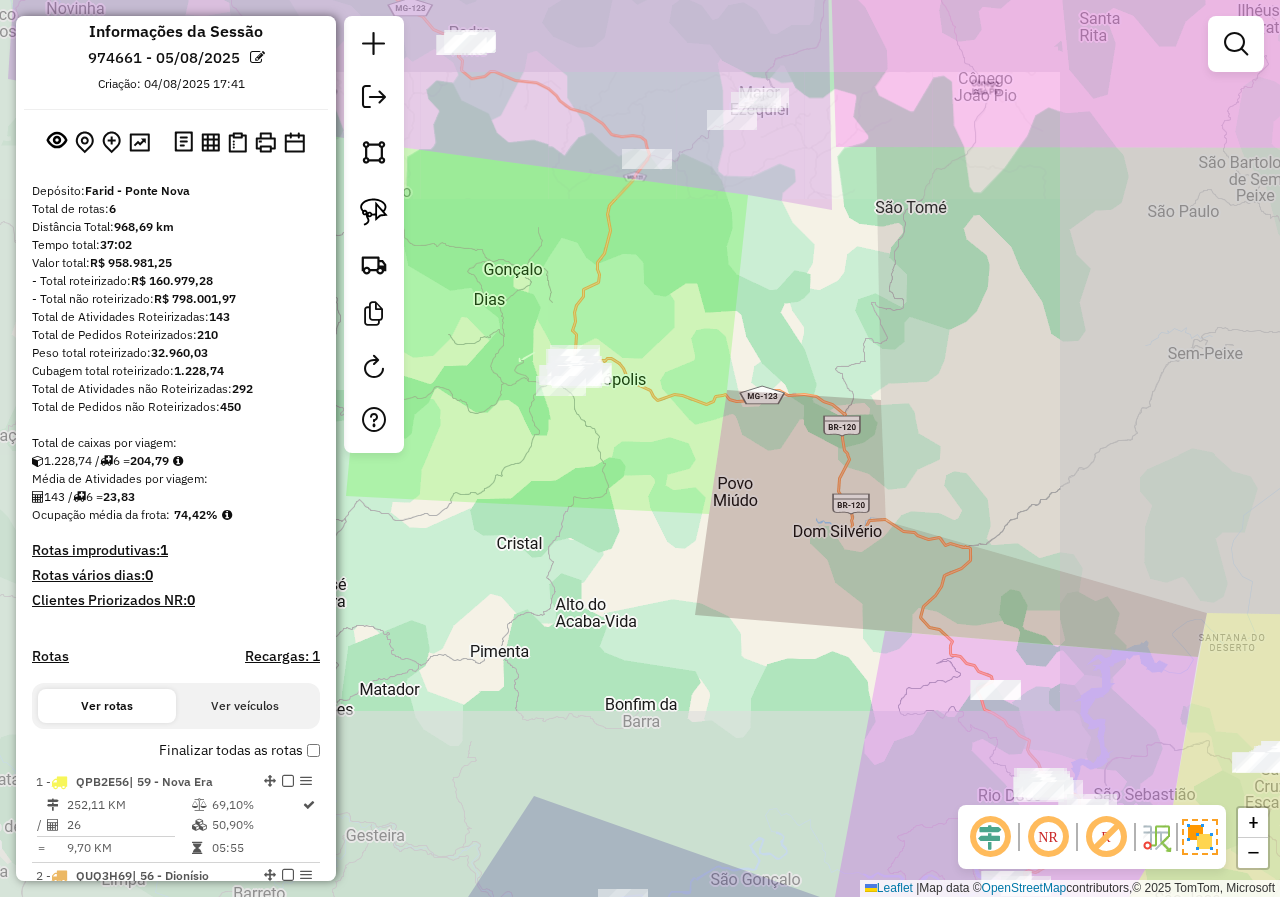 drag, startPoint x: 644, startPoint y: 228, endPoint x: 730, endPoint y: 429, distance: 218.62524 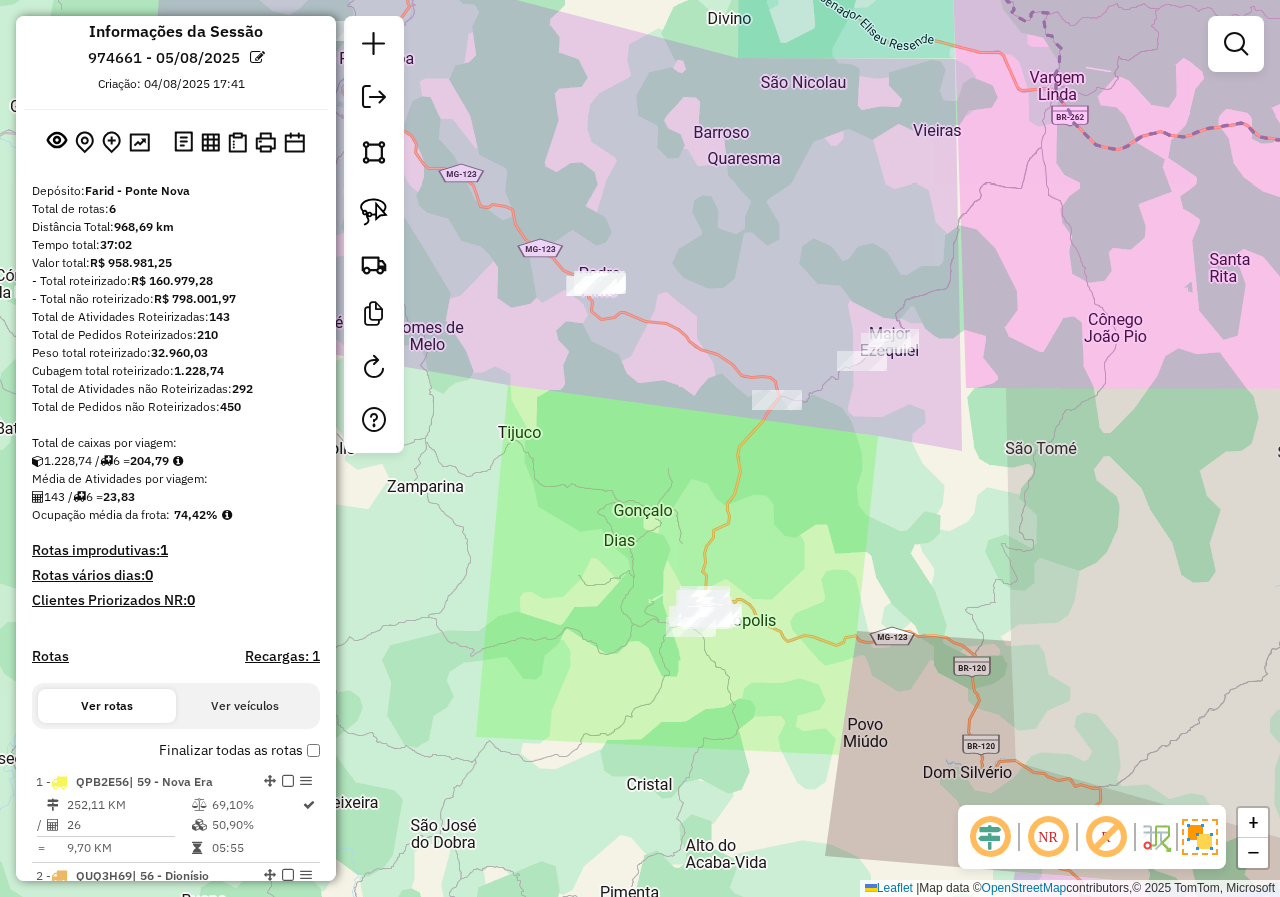 drag, startPoint x: 683, startPoint y: 319, endPoint x: 767, endPoint y: 349, distance: 89.19641 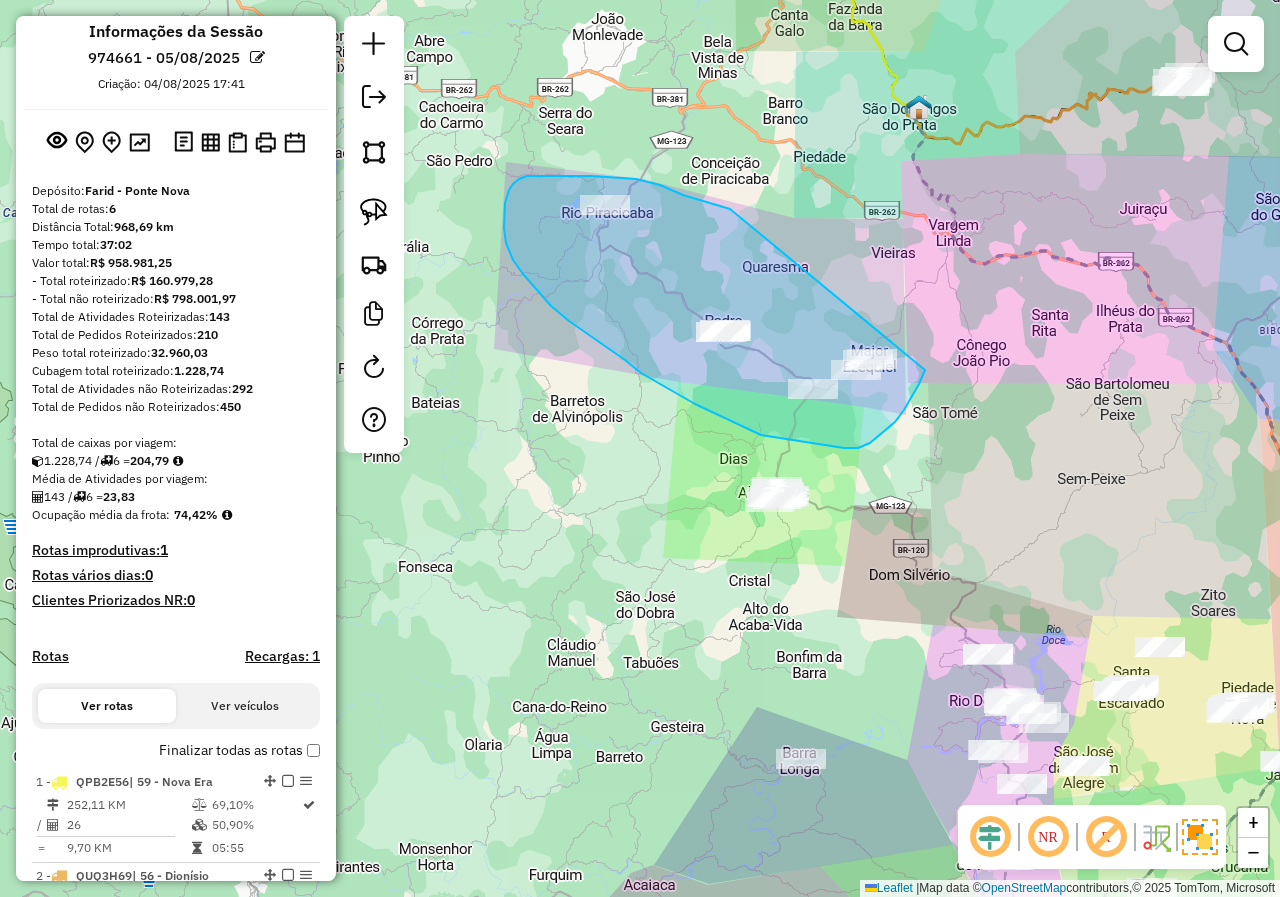 drag, startPoint x: 730, startPoint y: 209, endPoint x: 930, endPoint y: 345, distance: 241.85947 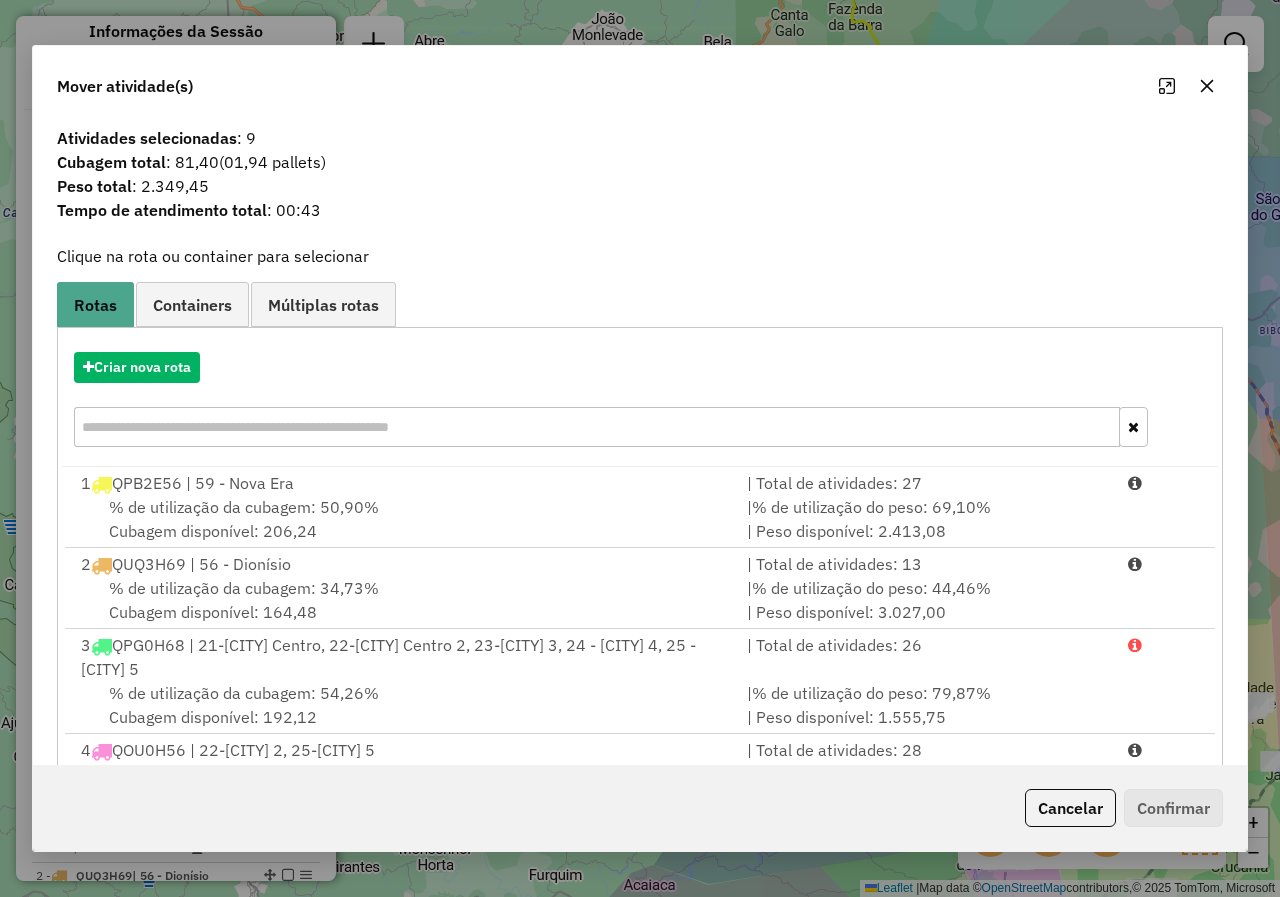 click 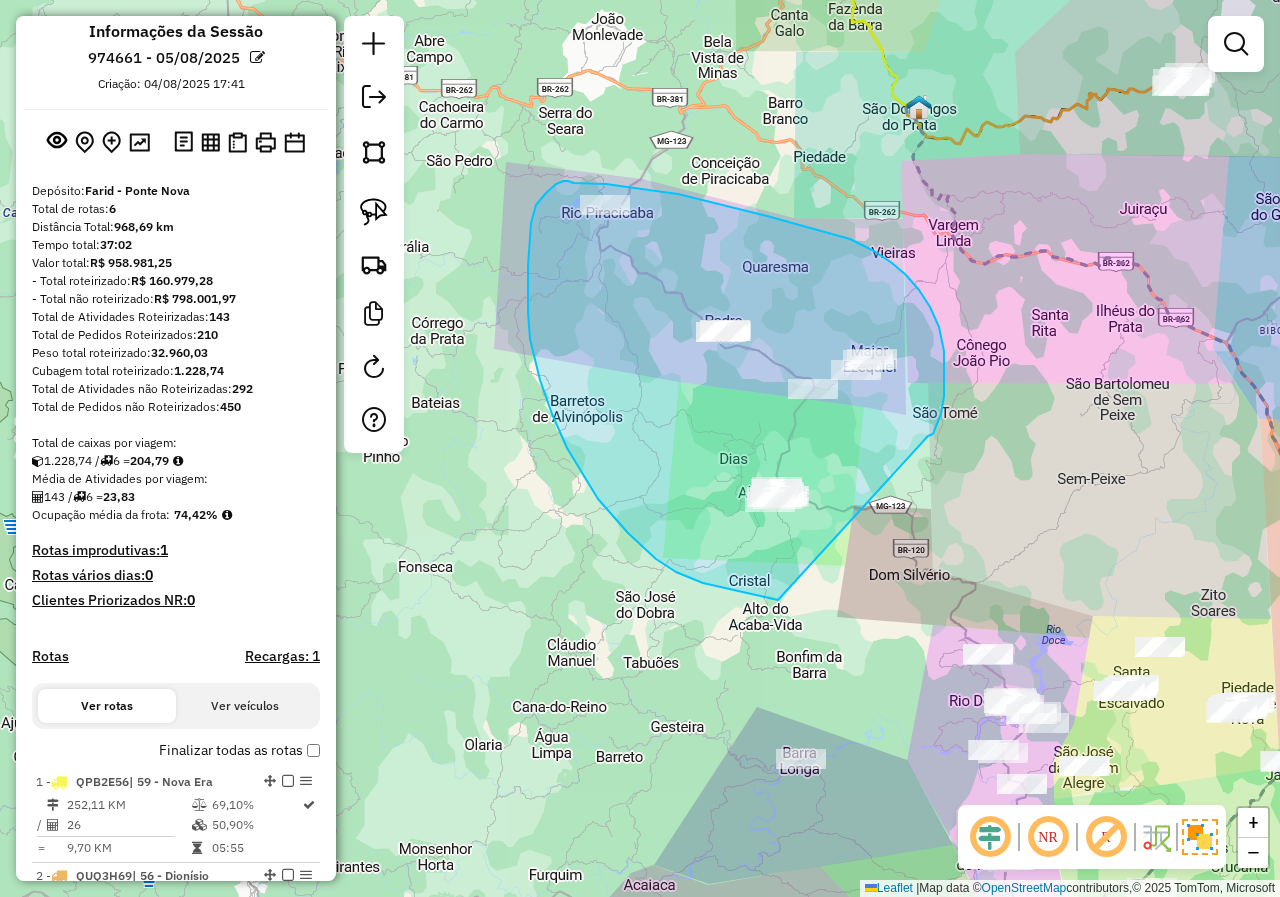 drag, startPoint x: 944, startPoint y: 375, endPoint x: 843, endPoint y: 614, distance: 259.46484 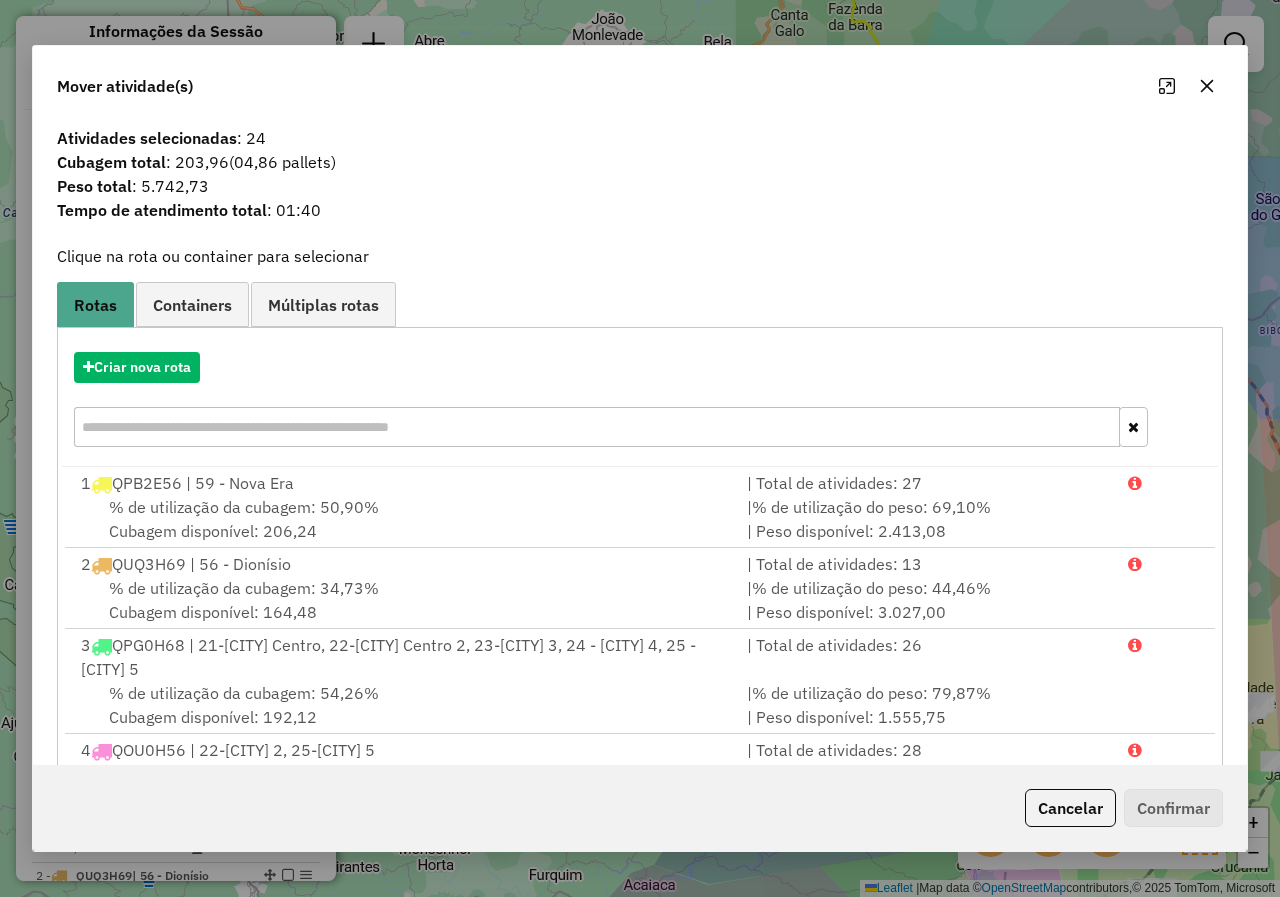 click 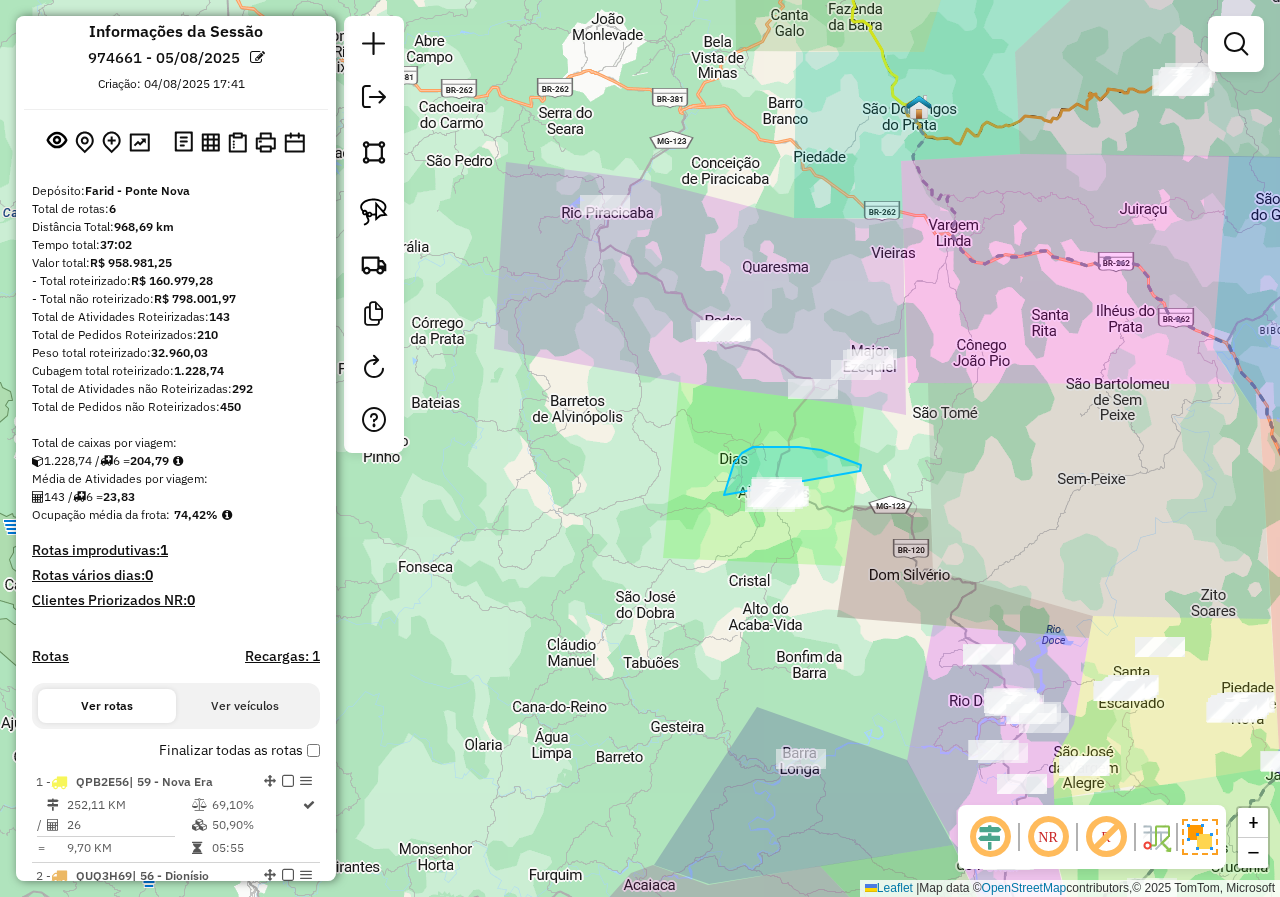 drag, startPoint x: 860, startPoint y: 471, endPoint x: 841, endPoint y: 538, distance: 69.641945 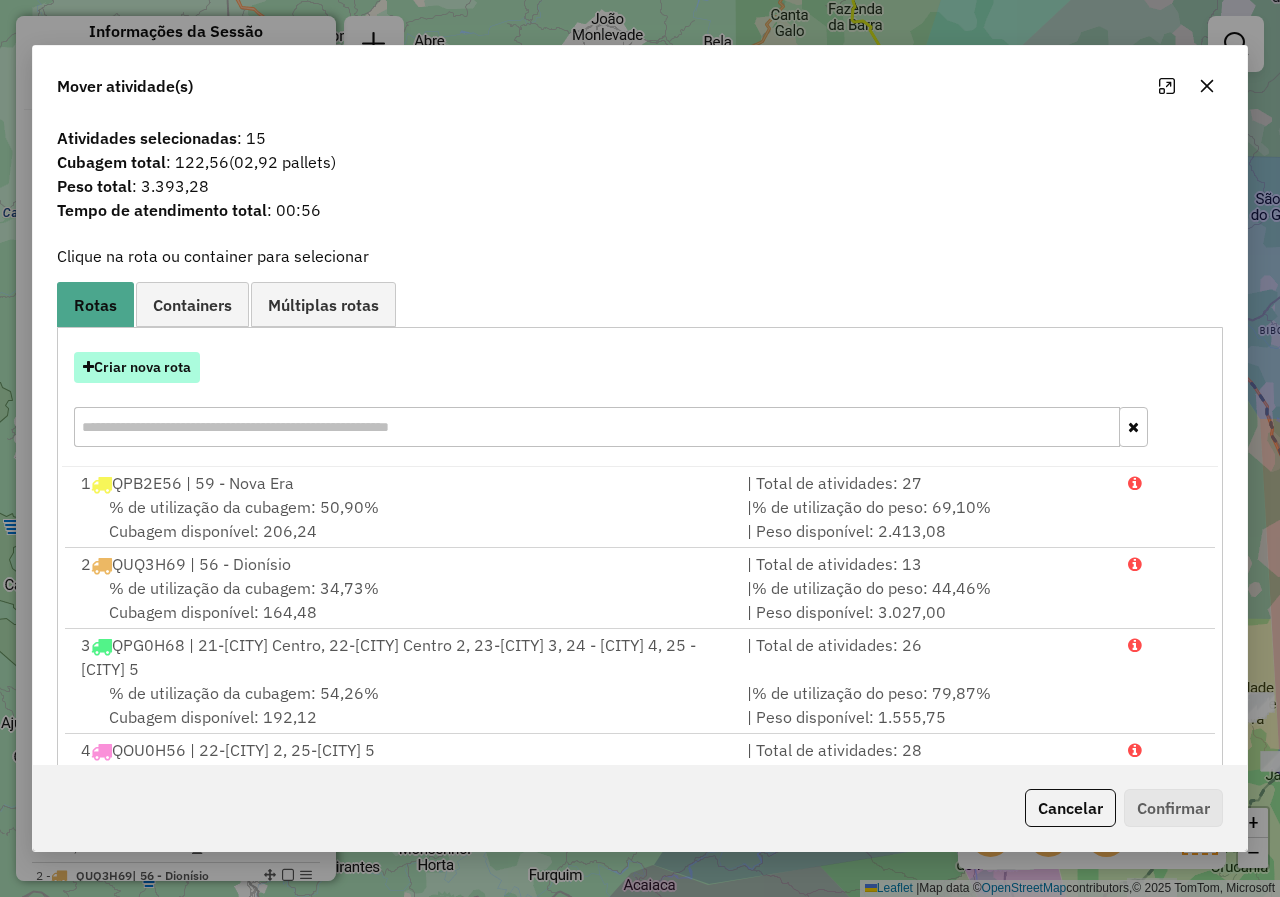 click on "Criar nova rota" at bounding box center [137, 367] 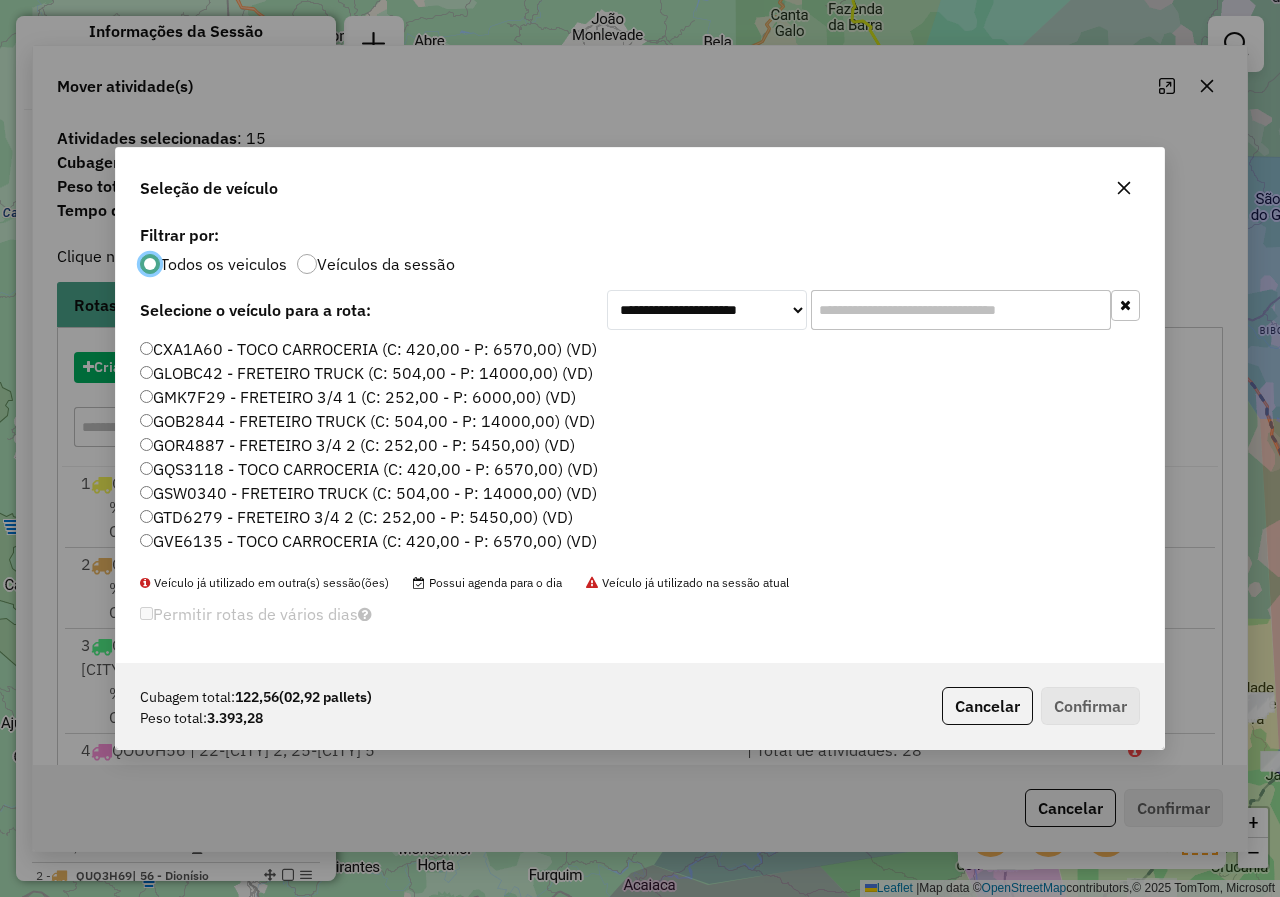 scroll, scrollTop: 11, scrollLeft: 6, axis: both 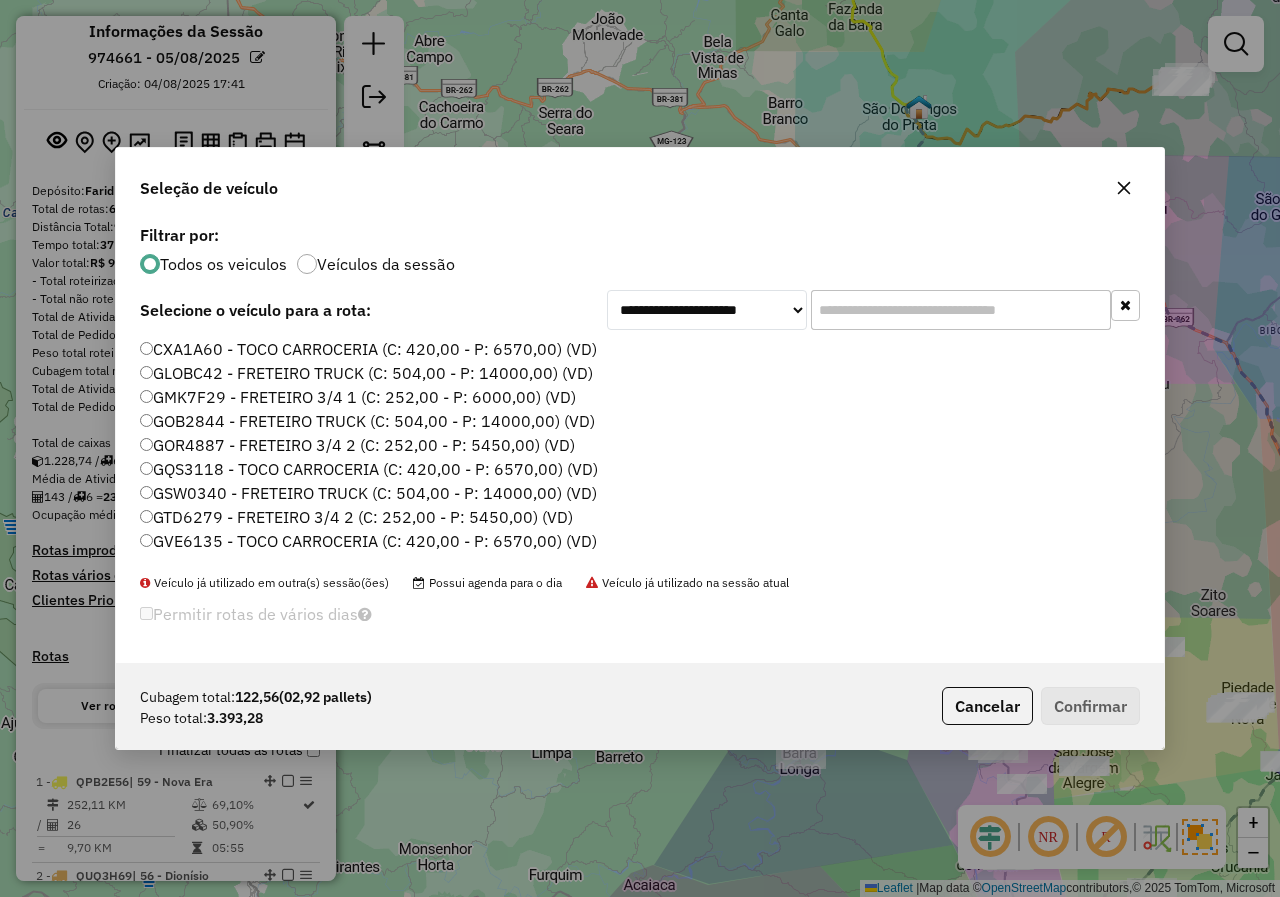 drag, startPoint x: 859, startPoint y: 312, endPoint x: 817, endPoint y: 311, distance: 42.0119 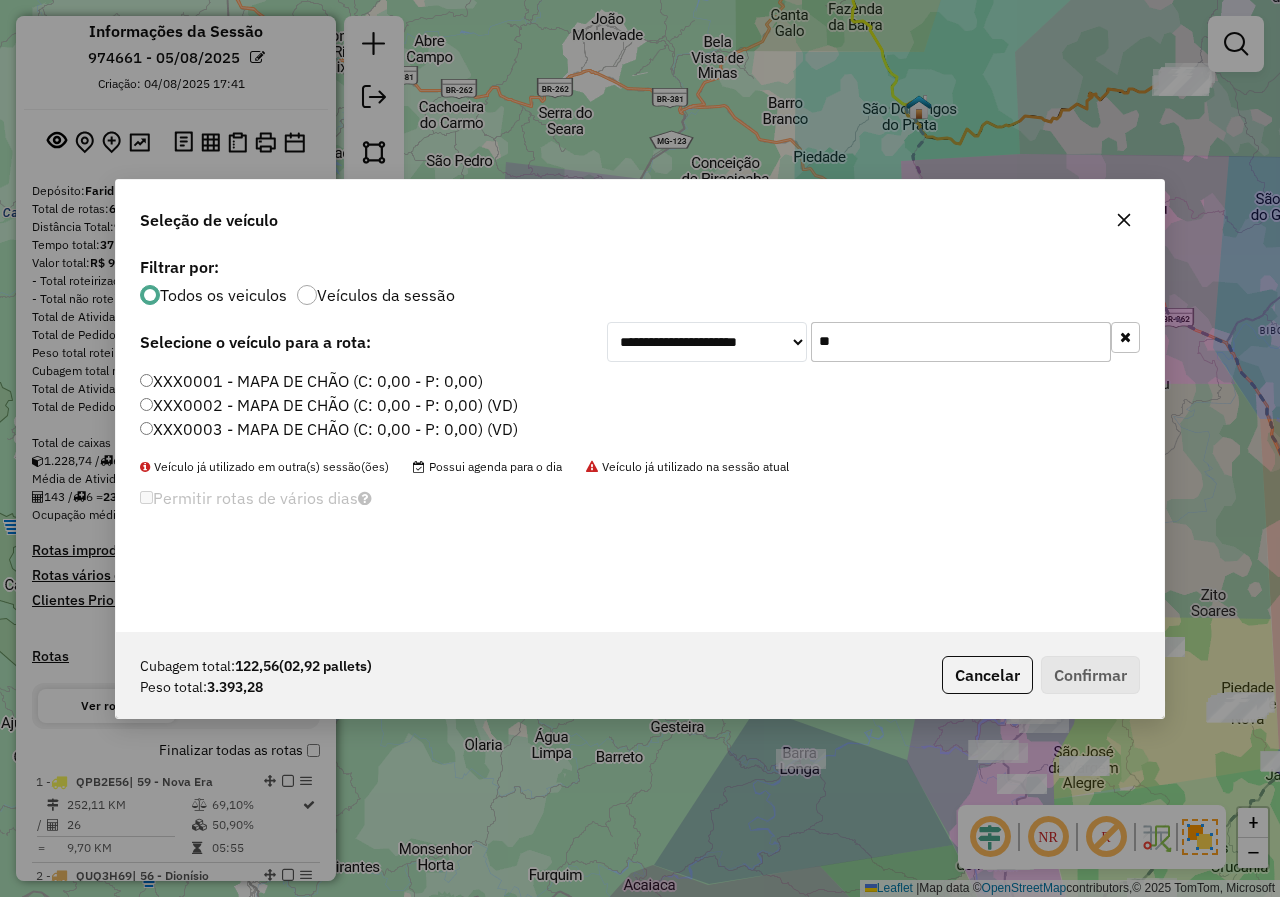 type on "**" 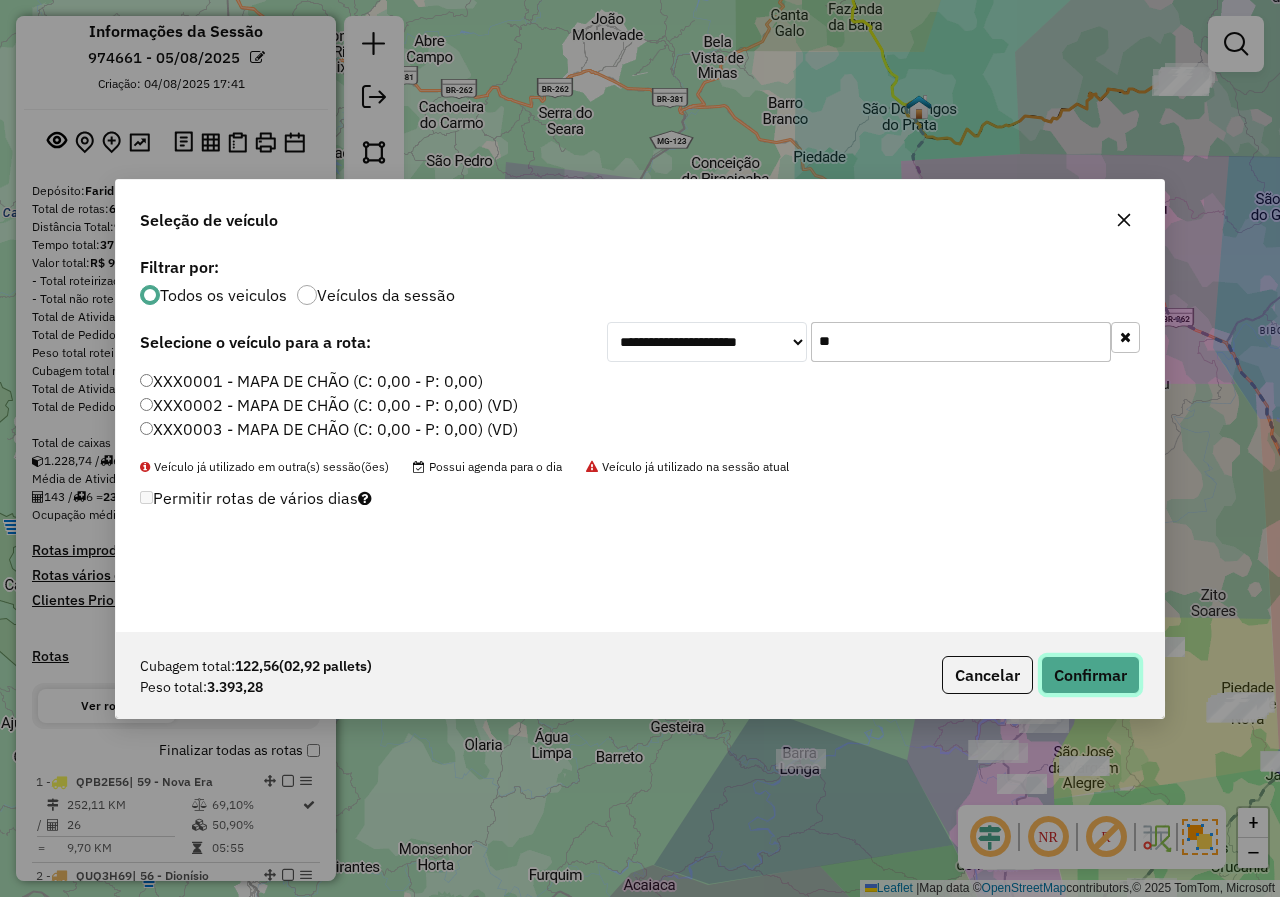 click on "Confirmar" 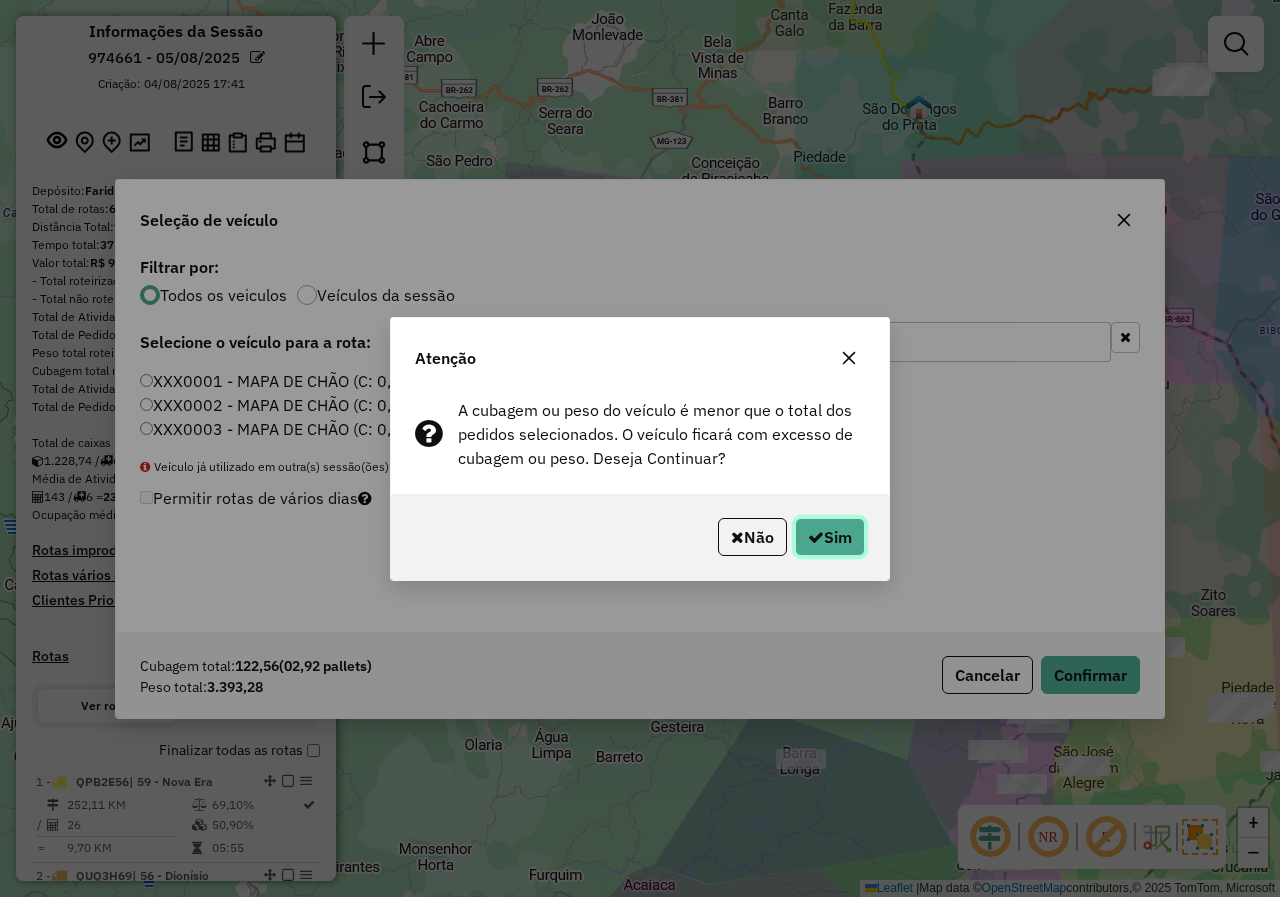 click on "Sim" 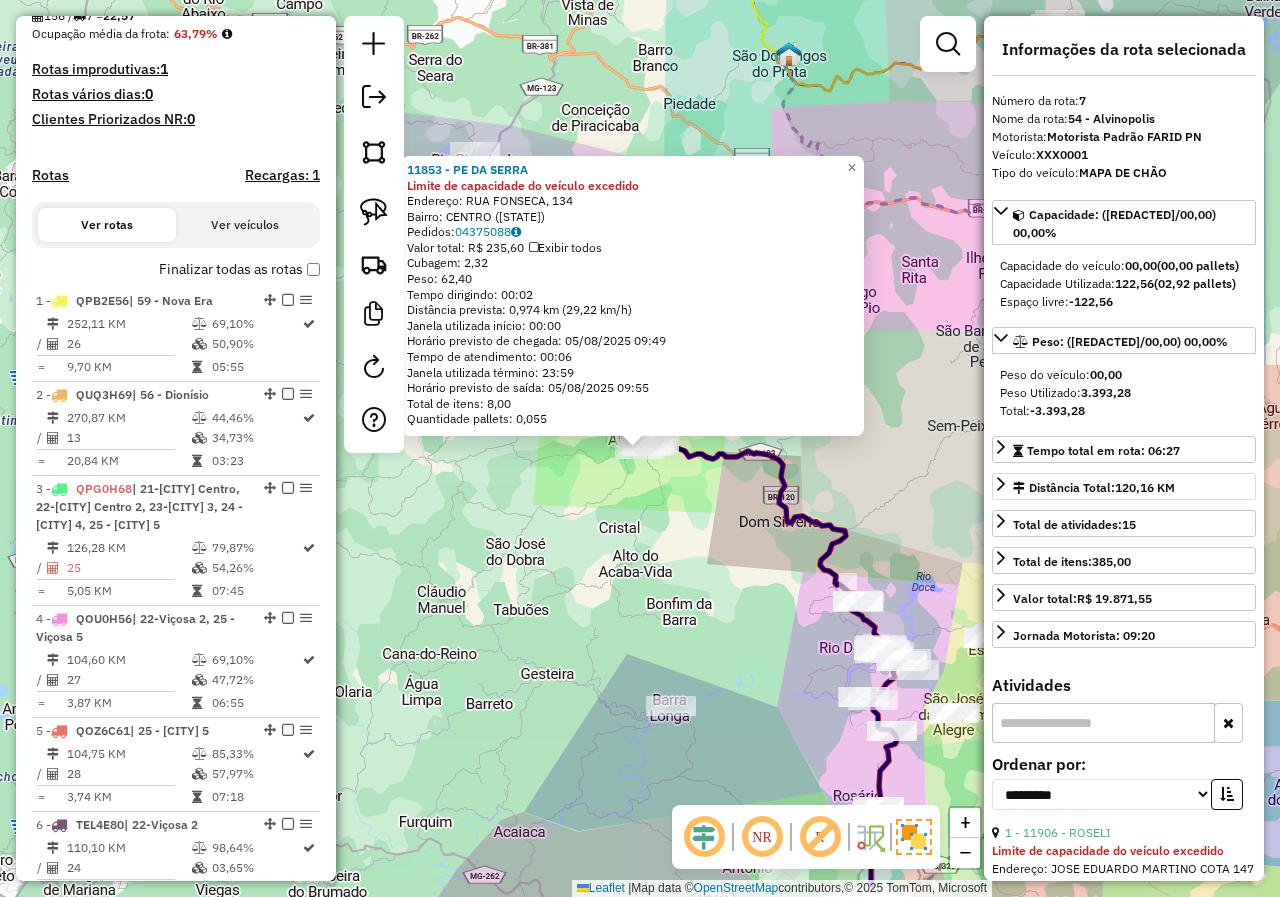 scroll, scrollTop: 1015, scrollLeft: 0, axis: vertical 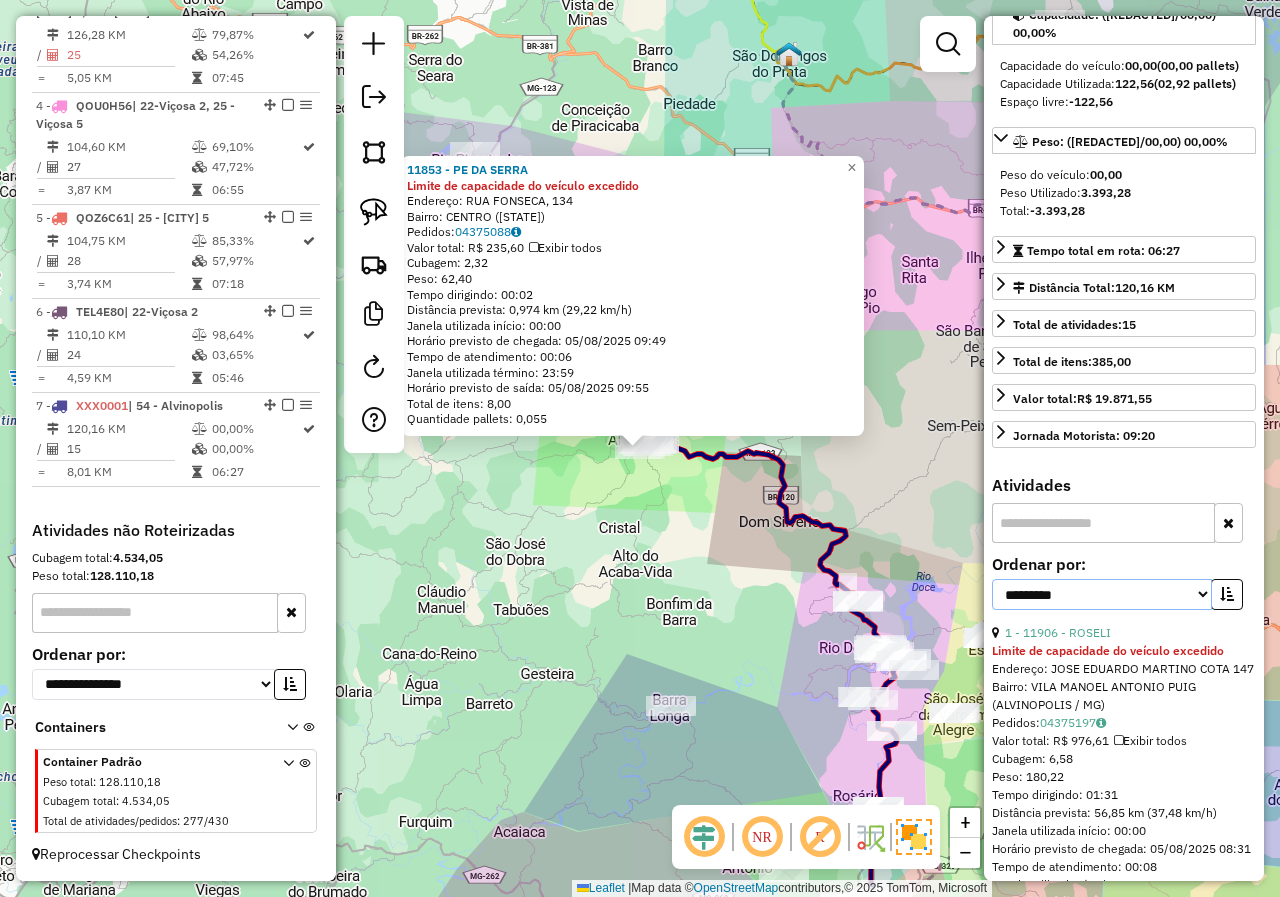 click on "**********" at bounding box center [1102, 594] 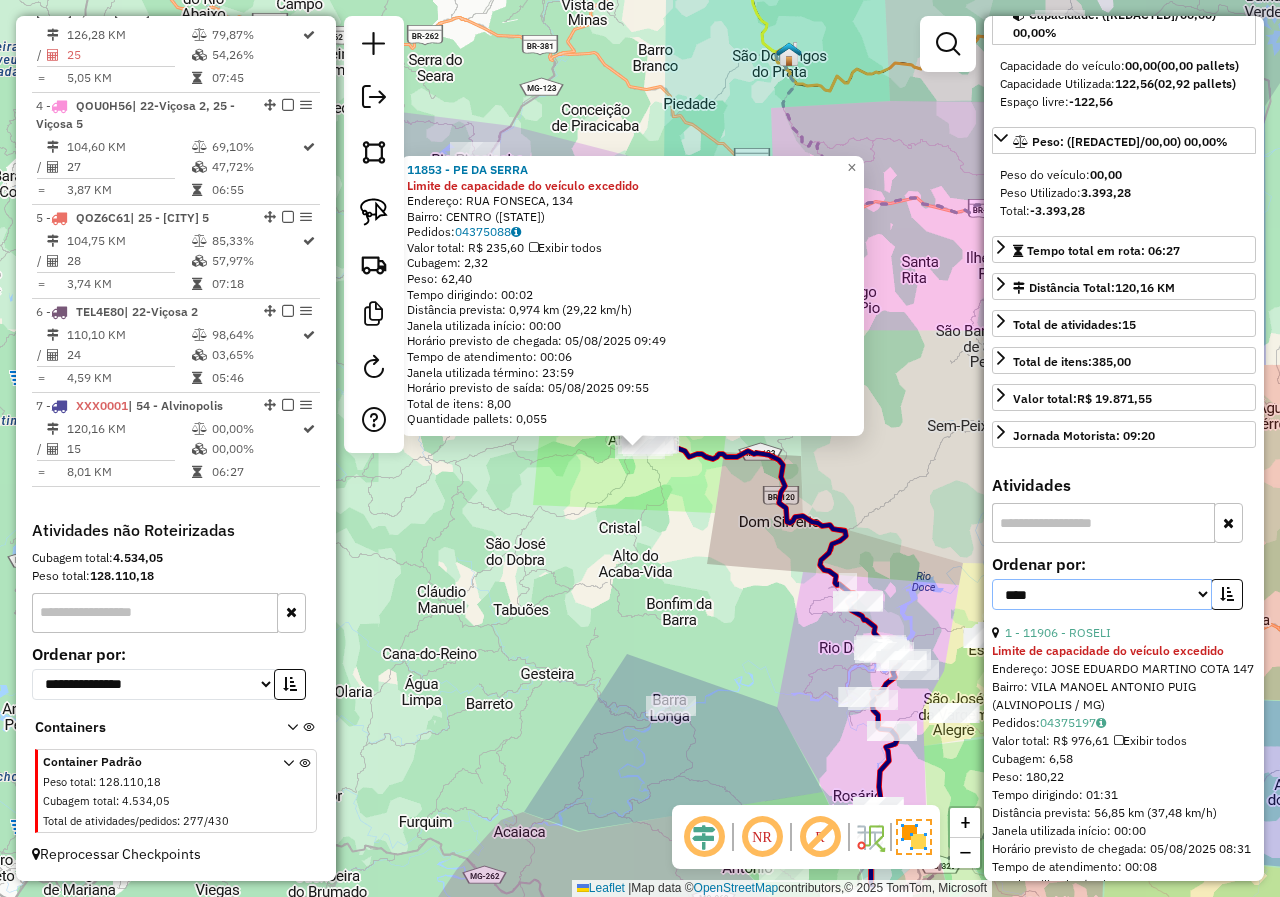 click on "**********" at bounding box center (1102, 594) 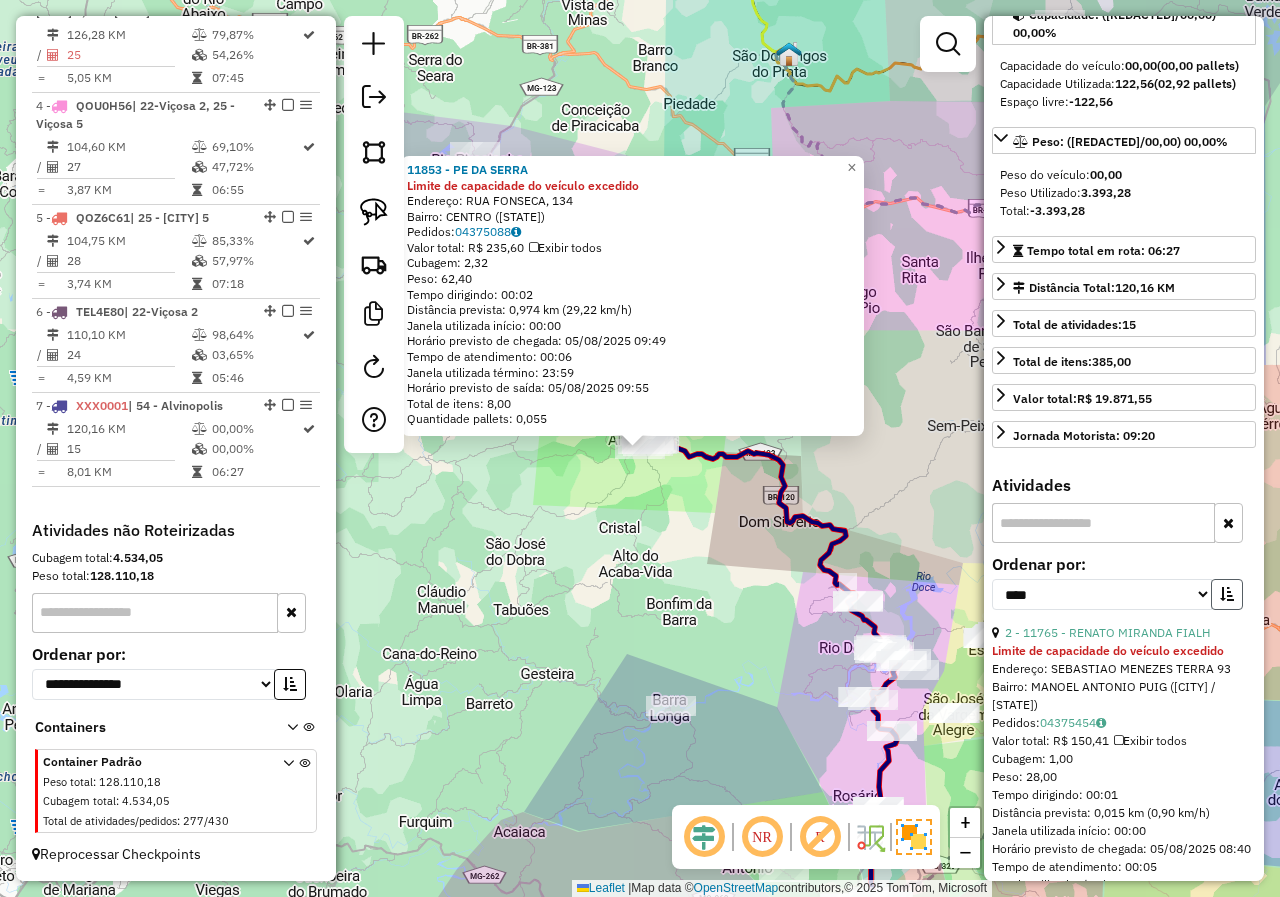 click at bounding box center [1227, 594] 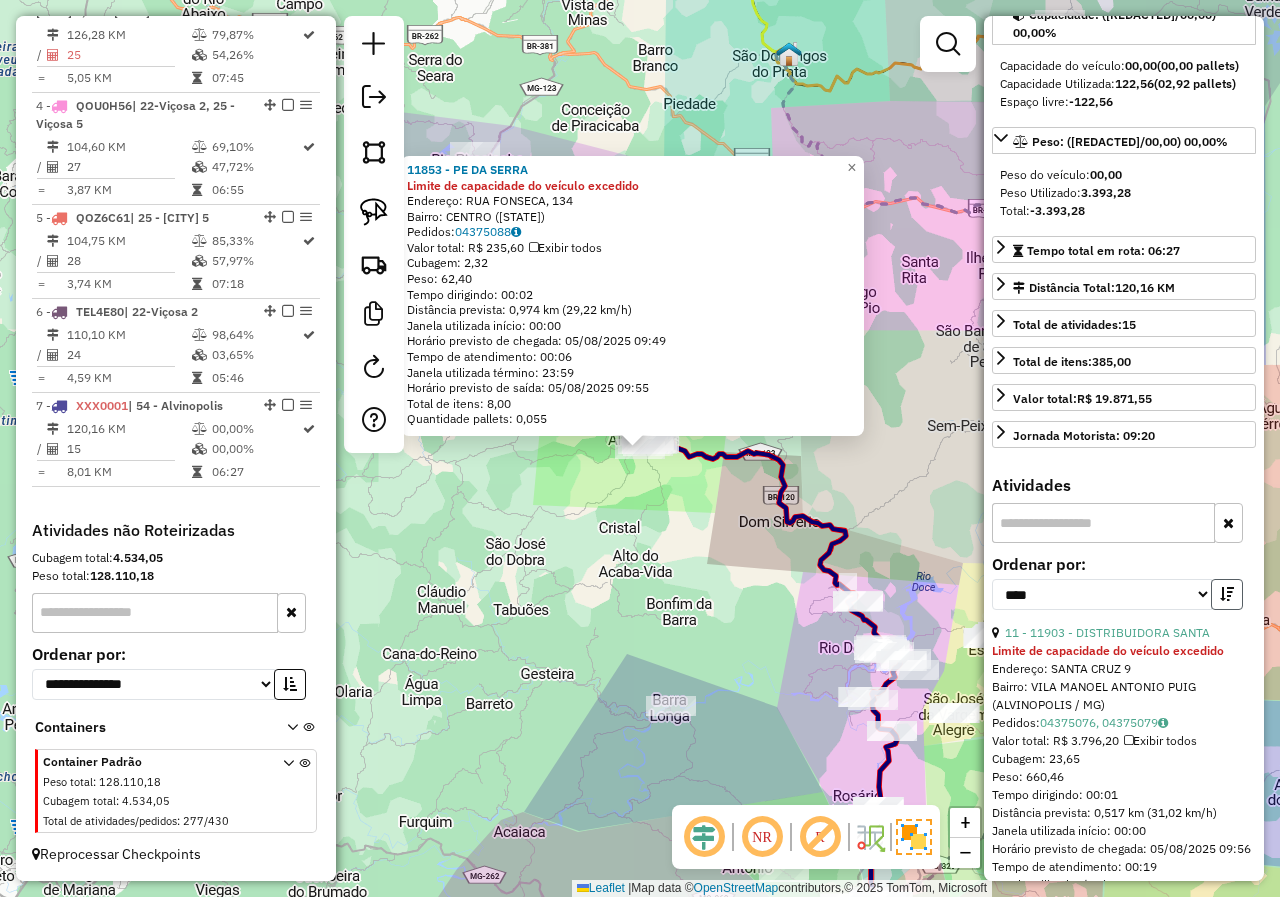 click at bounding box center [1227, 594] 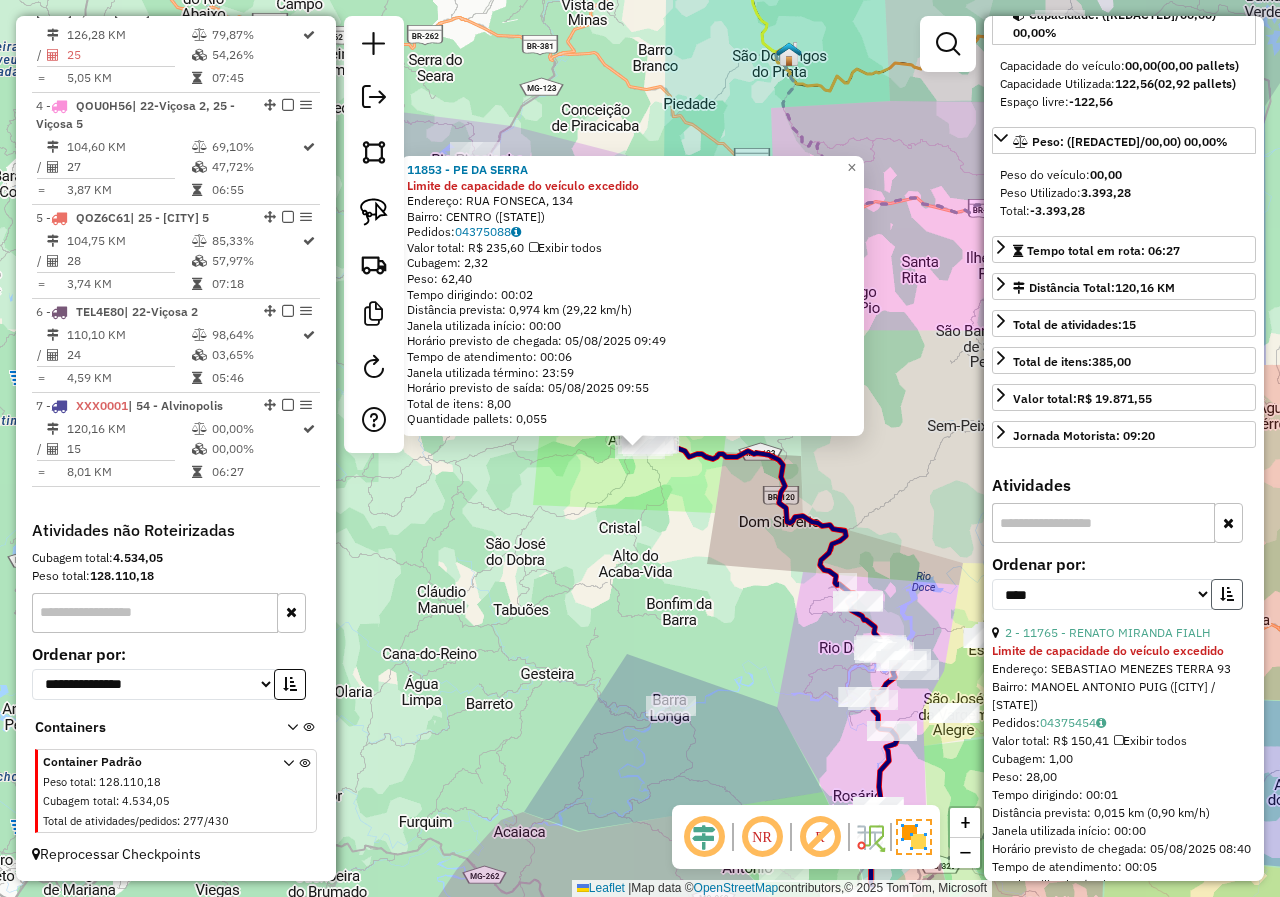 click at bounding box center [1227, 594] 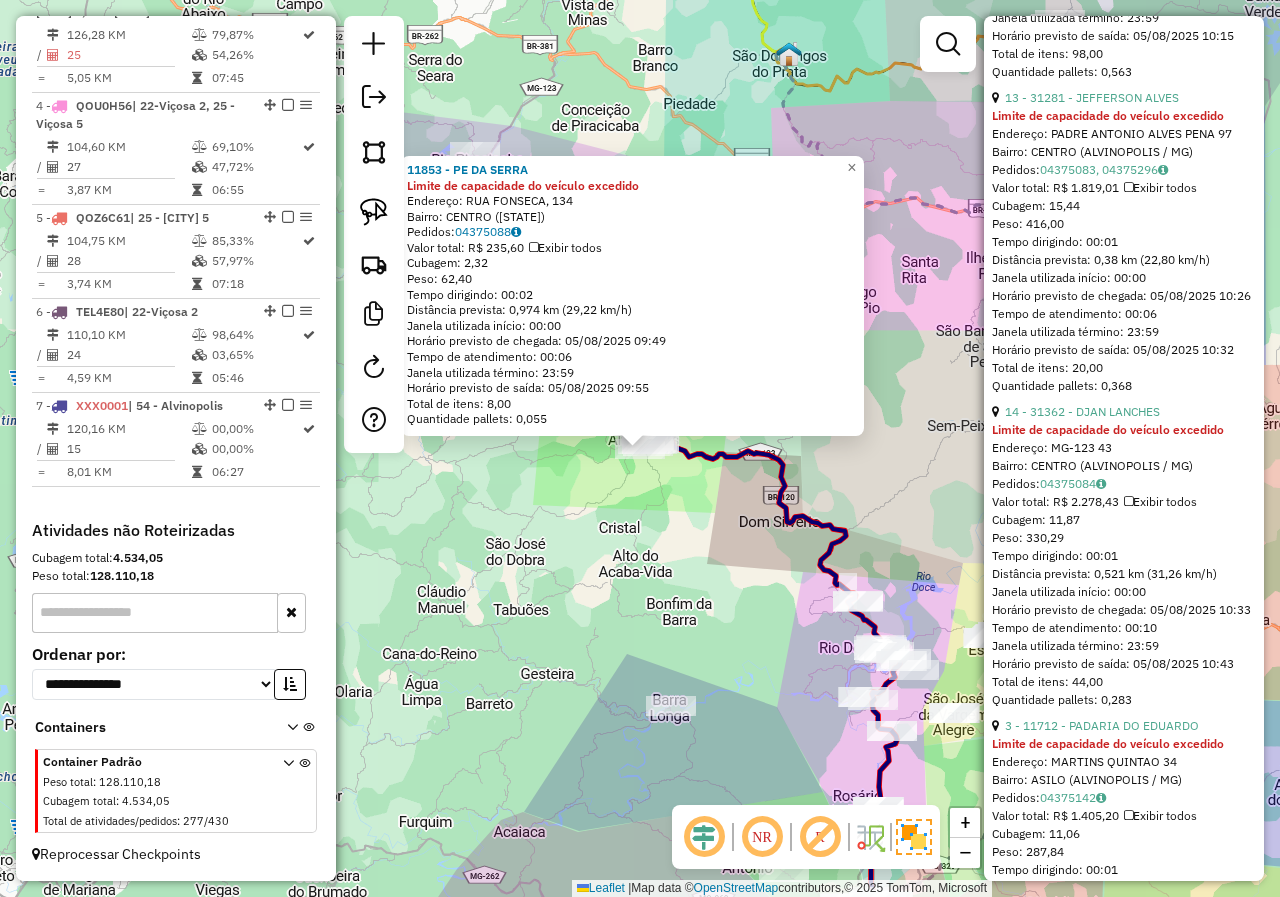 scroll, scrollTop: 1100, scrollLeft: 0, axis: vertical 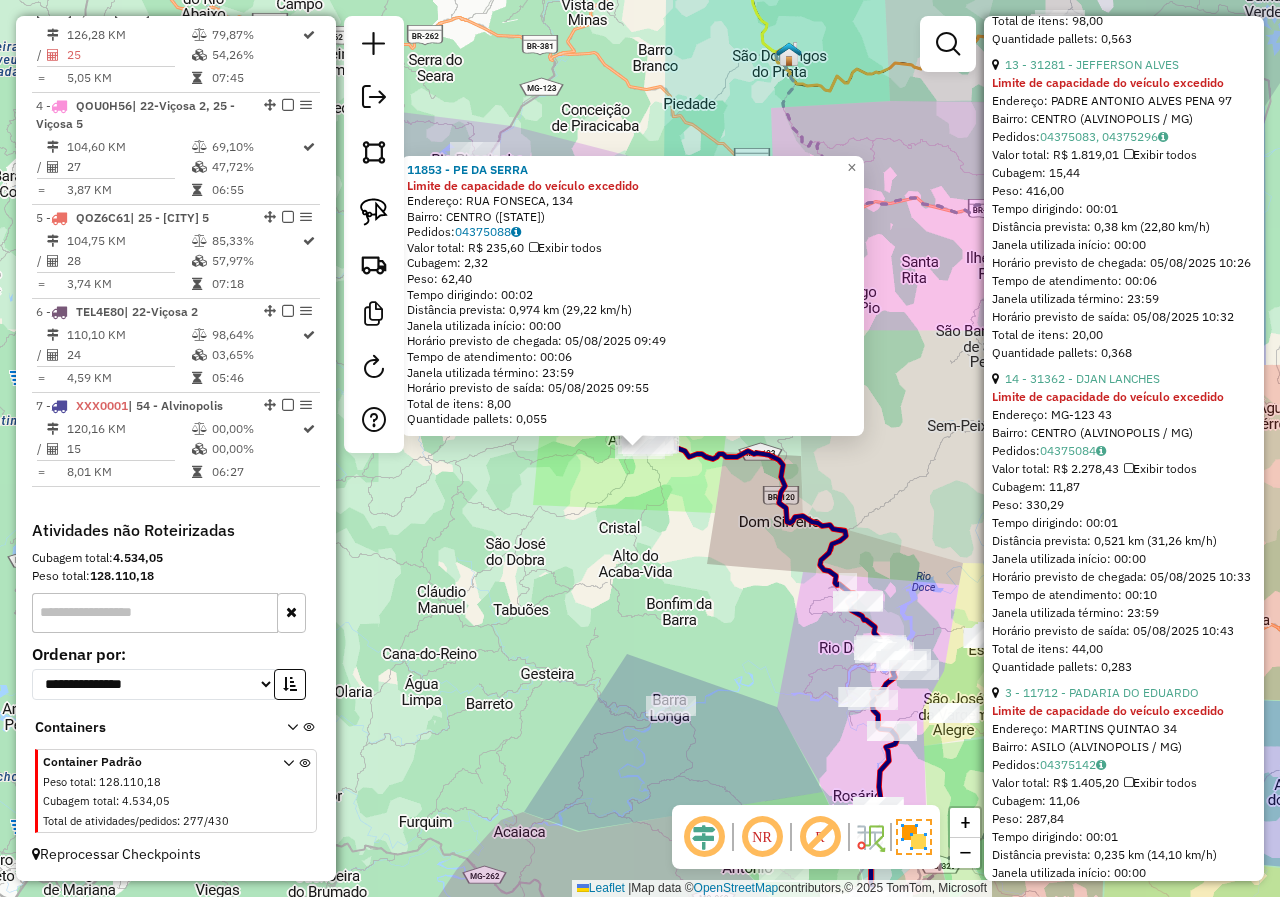 drag, startPoint x: 638, startPoint y: 587, endPoint x: 638, endPoint y: 523, distance: 64 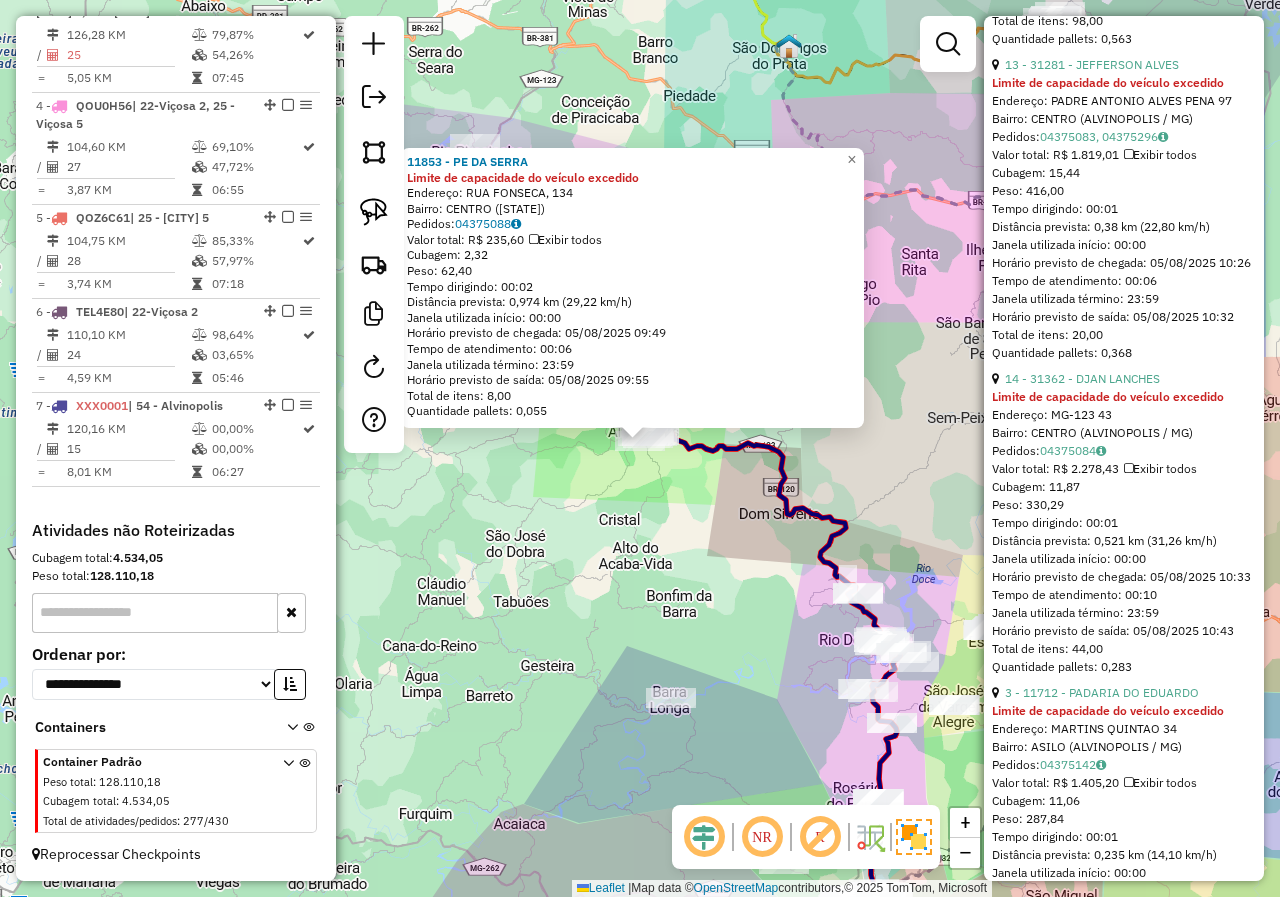 drag, startPoint x: 642, startPoint y: 435, endPoint x: 491, endPoint y: 520, distance: 173.28012 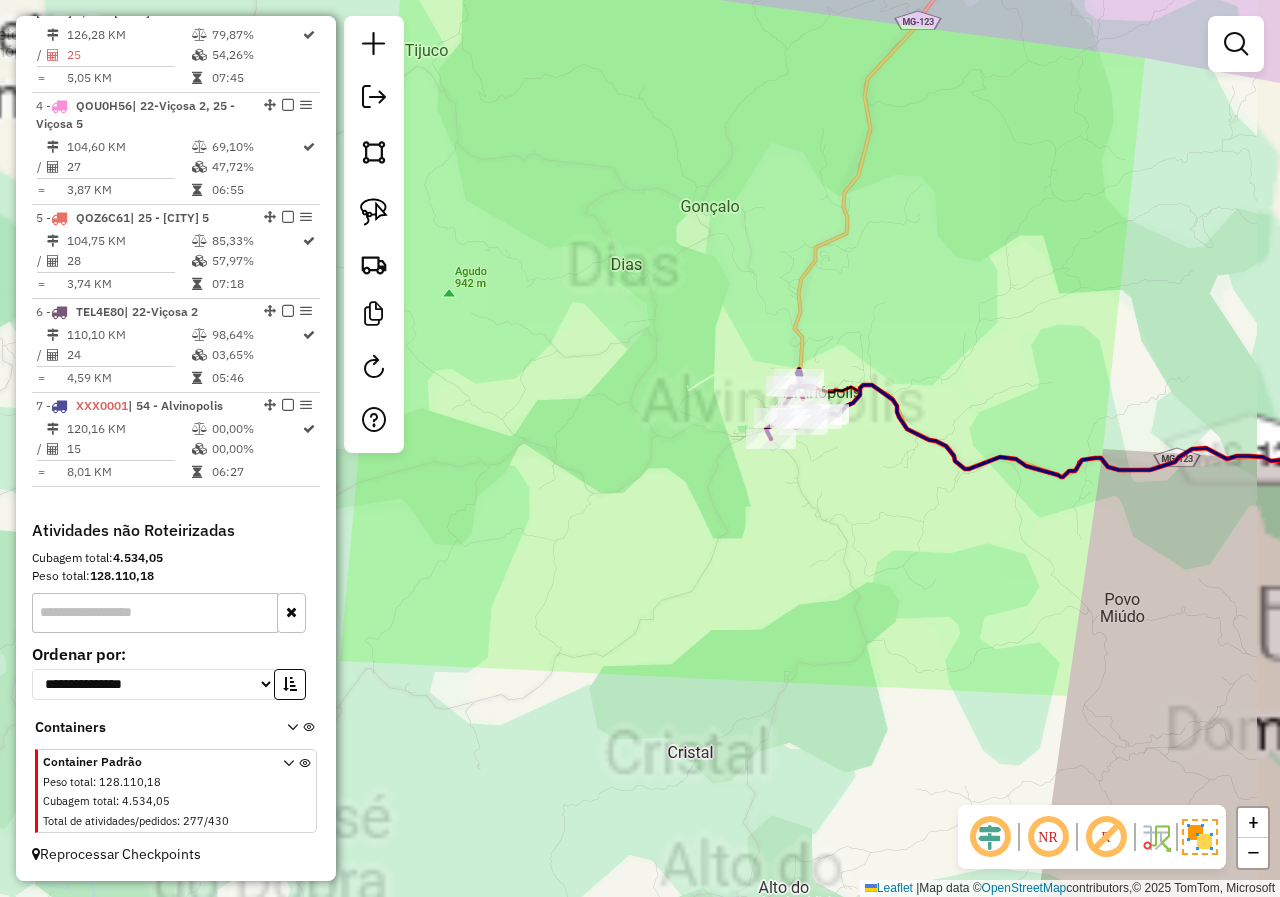 drag, startPoint x: 765, startPoint y: 424, endPoint x: 622, endPoint y: 485, distance: 155.46704 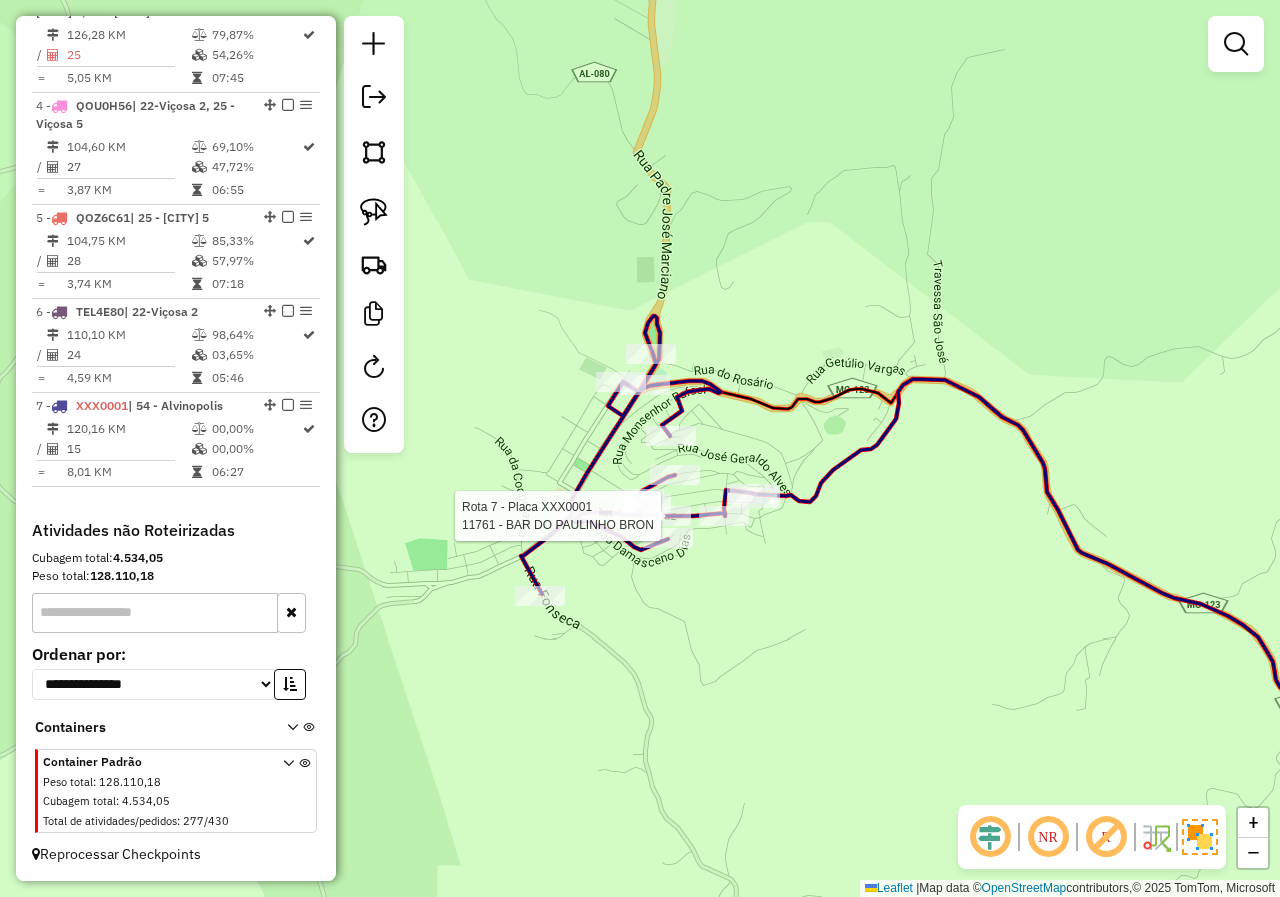 select on "*********" 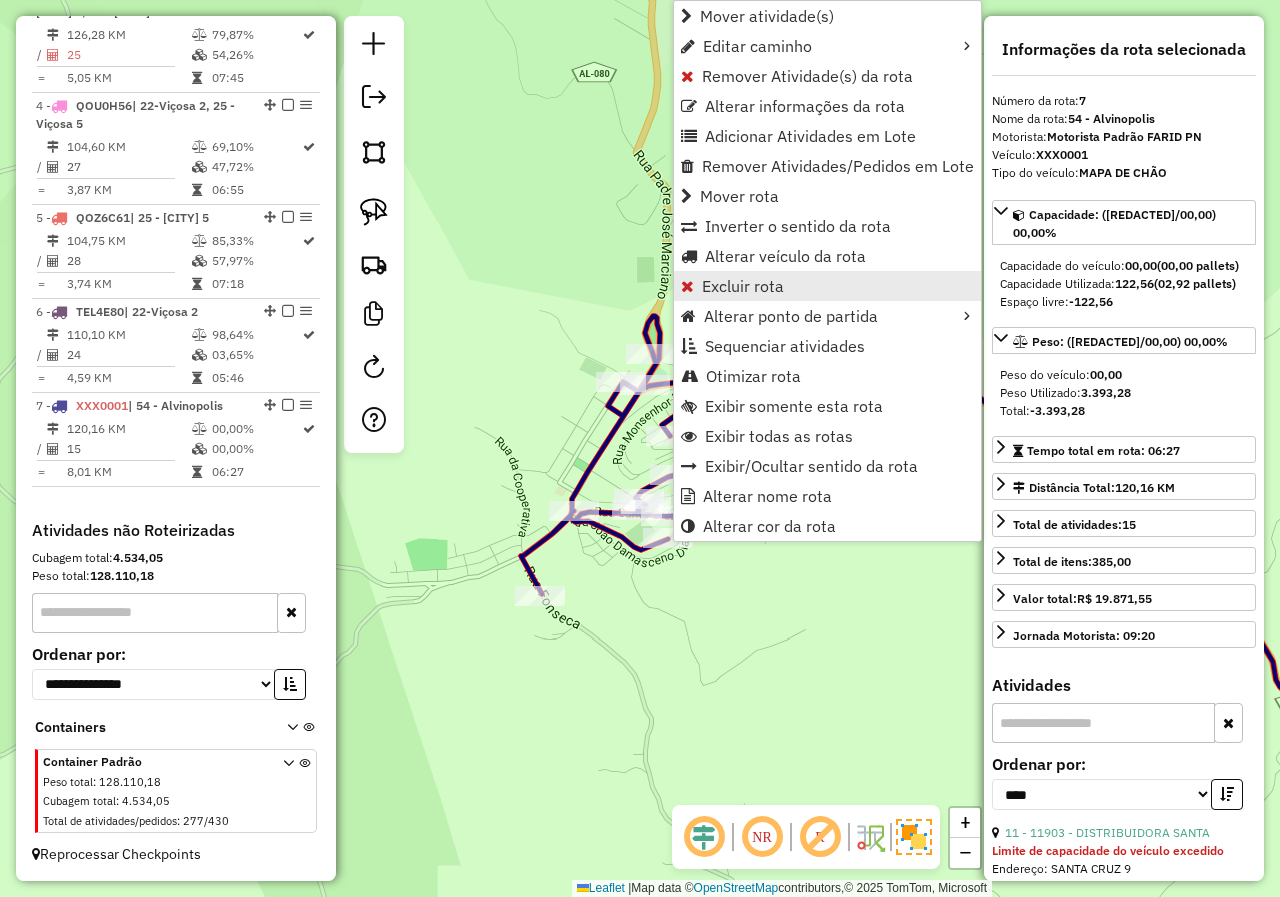 click on "Excluir rota" at bounding box center [743, 286] 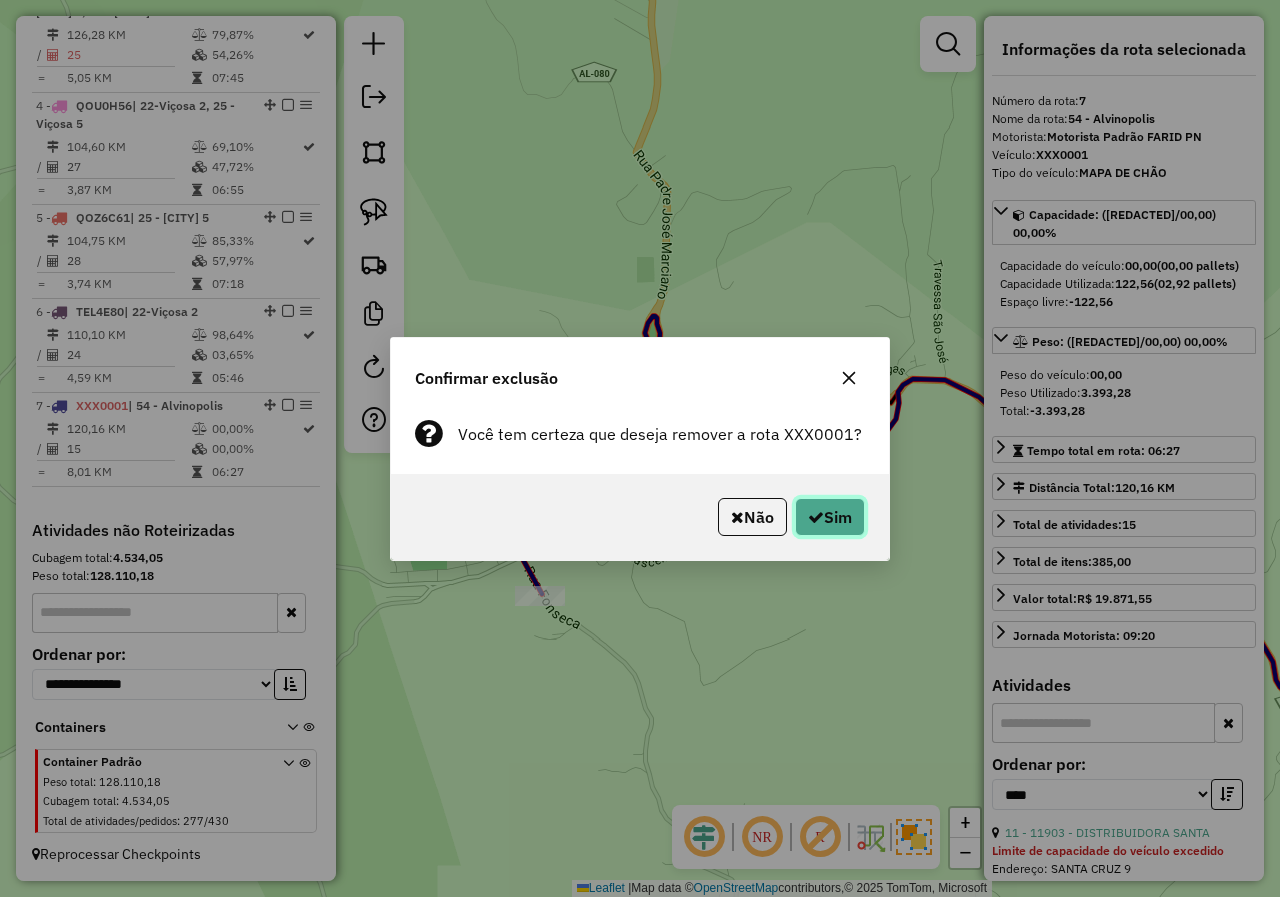 click on "Sim" 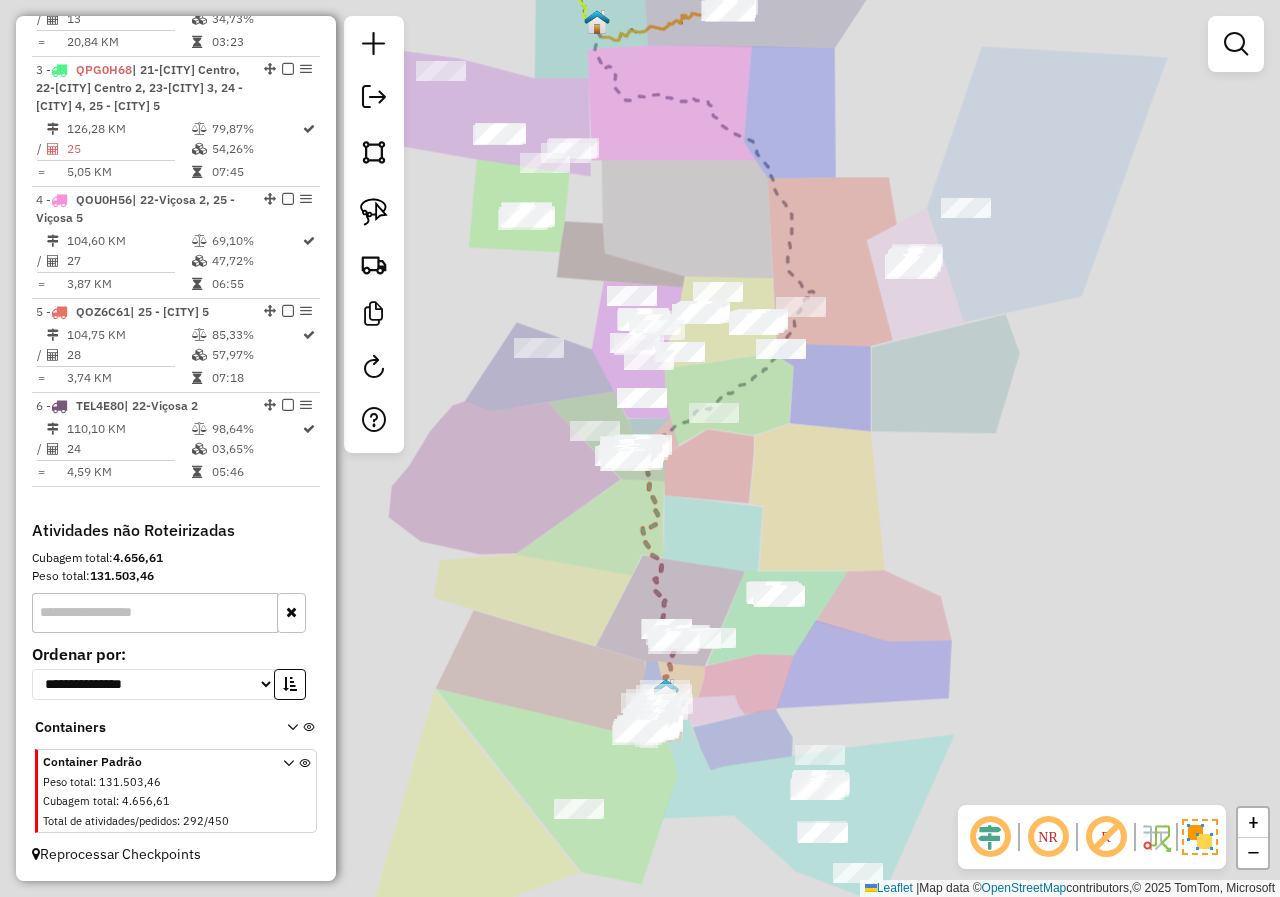 scroll, scrollTop: 921, scrollLeft: 0, axis: vertical 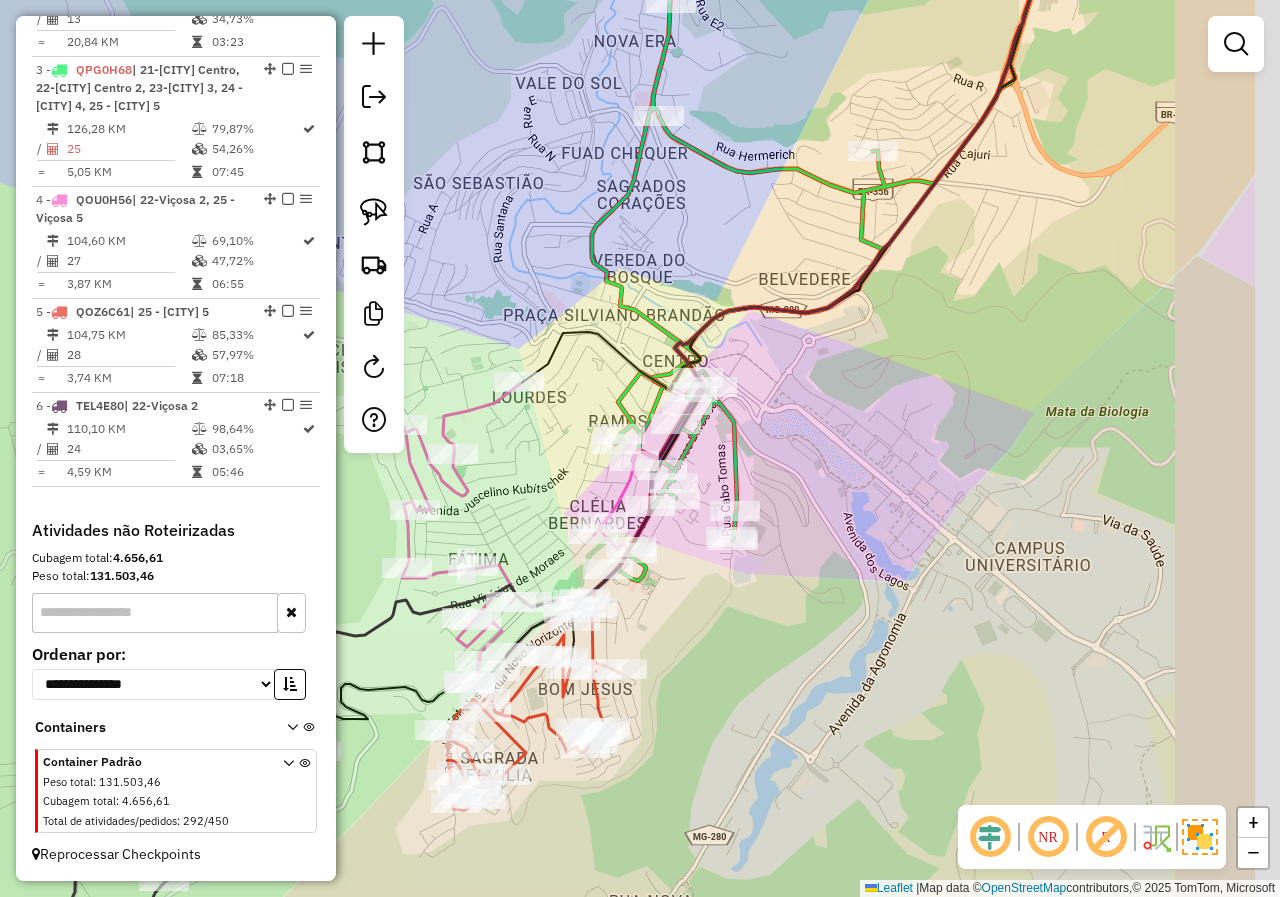 drag, startPoint x: 976, startPoint y: 627, endPoint x: 823, endPoint y: 684, distance: 163.27278 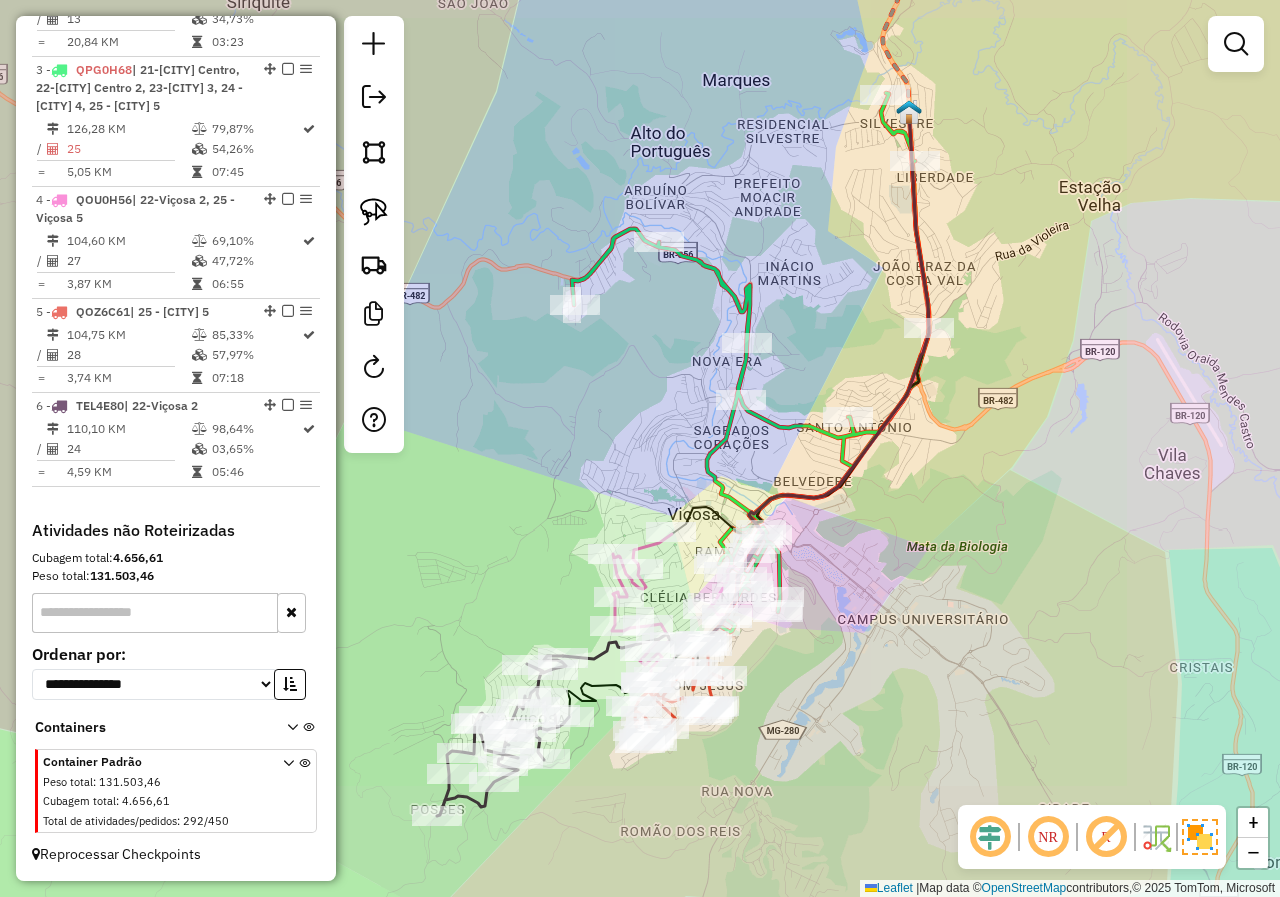drag, startPoint x: 872, startPoint y: 536, endPoint x: 693, endPoint y: 655, distance: 214.9465 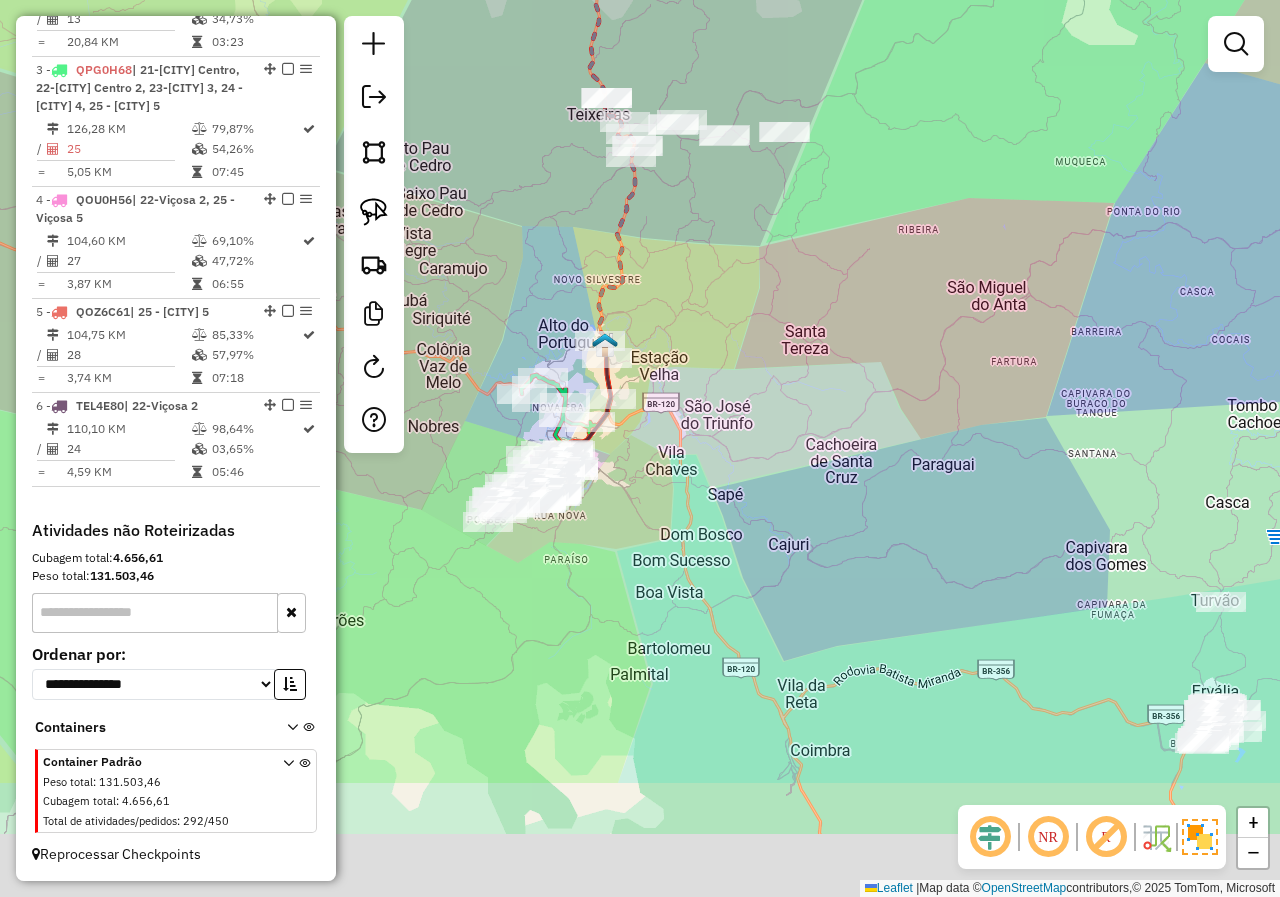 drag, startPoint x: 798, startPoint y: 681, endPoint x: 685, endPoint y: 436, distance: 269.80362 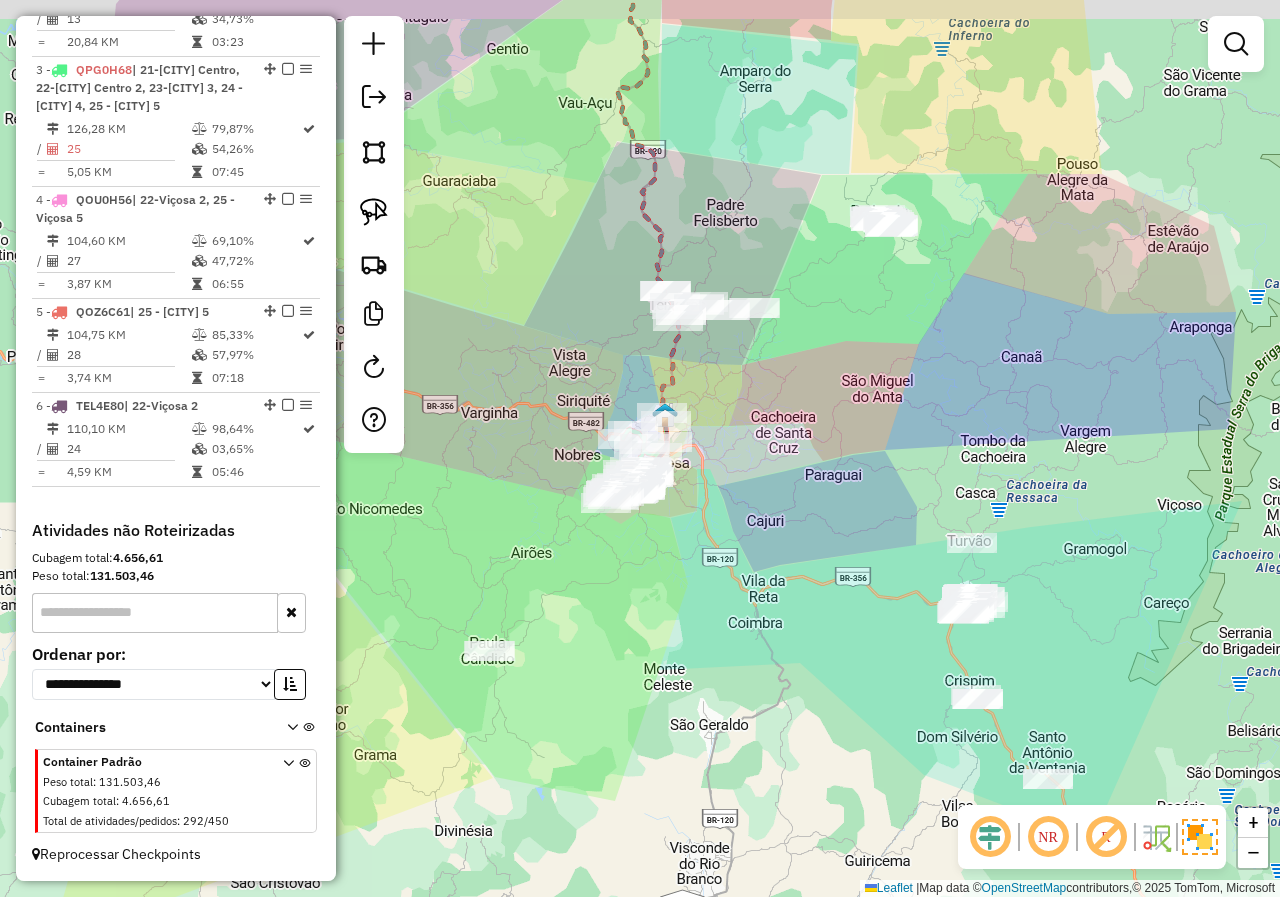 drag, startPoint x: 793, startPoint y: 501, endPoint x: 910, endPoint y: 612, distance: 161.27615 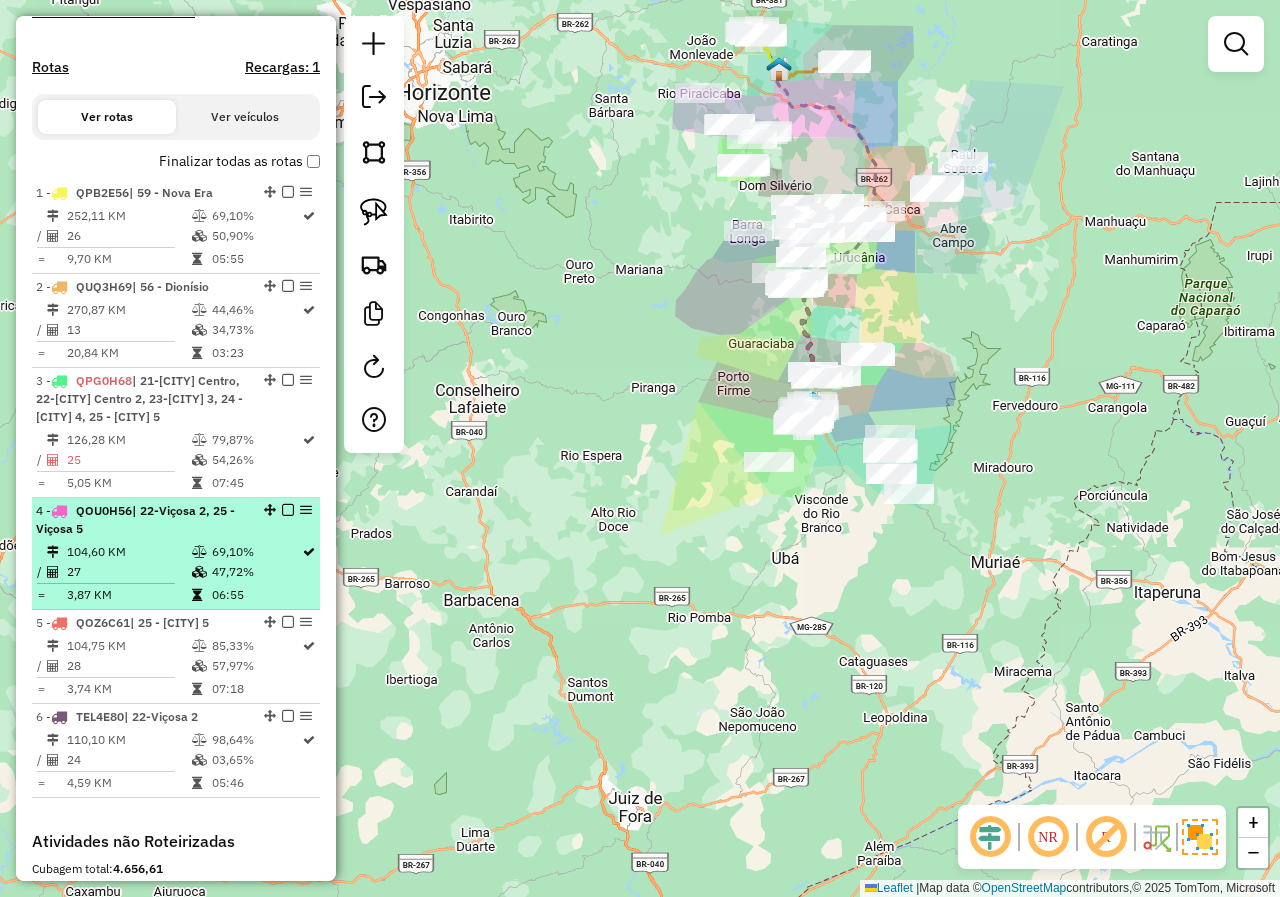 scroll, scrollTop: 521, scrollLeft: 0, axis: vertical 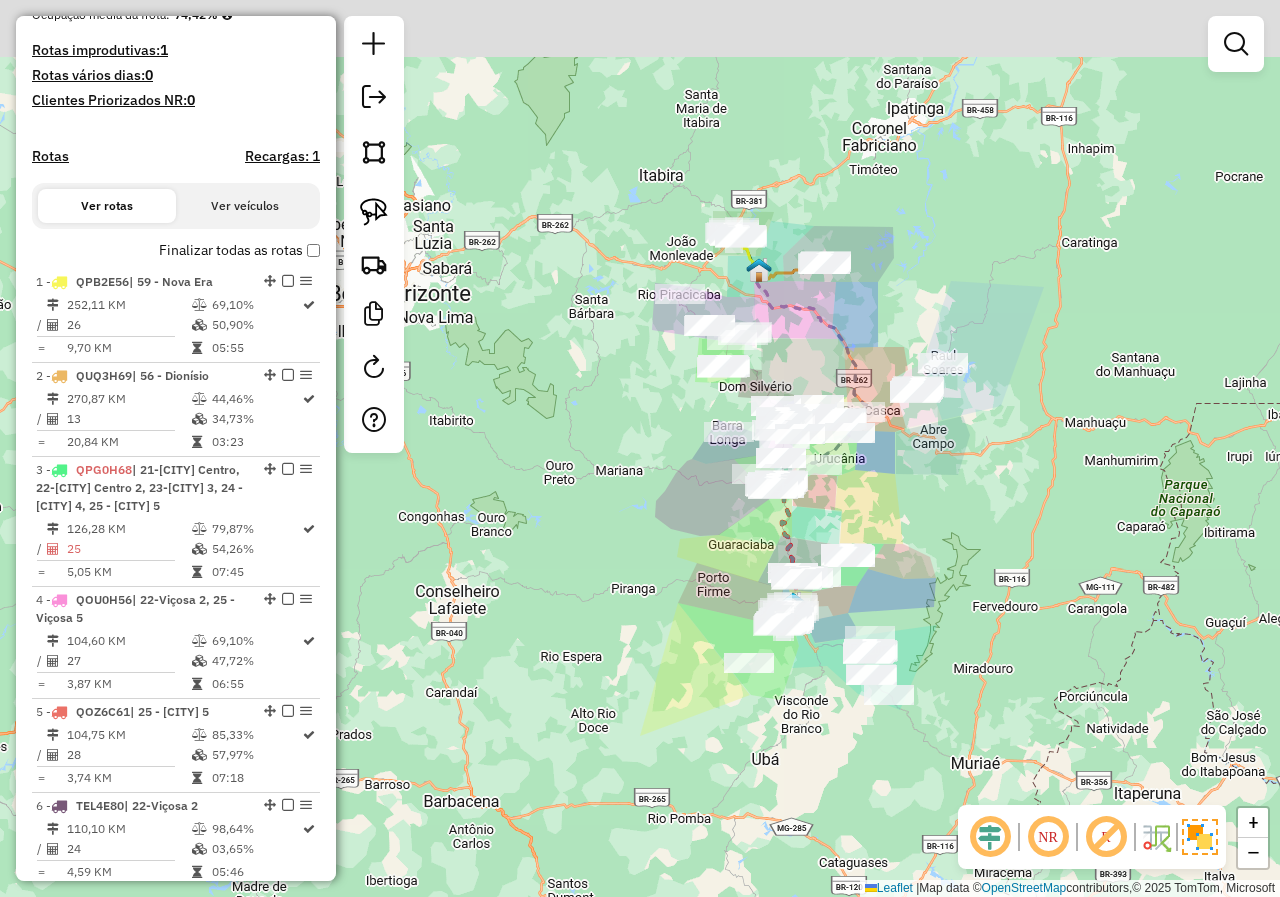 drag, startPoint x: 606, startPoint y: 327, endPoint x: 583, endPoint y: 616, distance: 289.9138 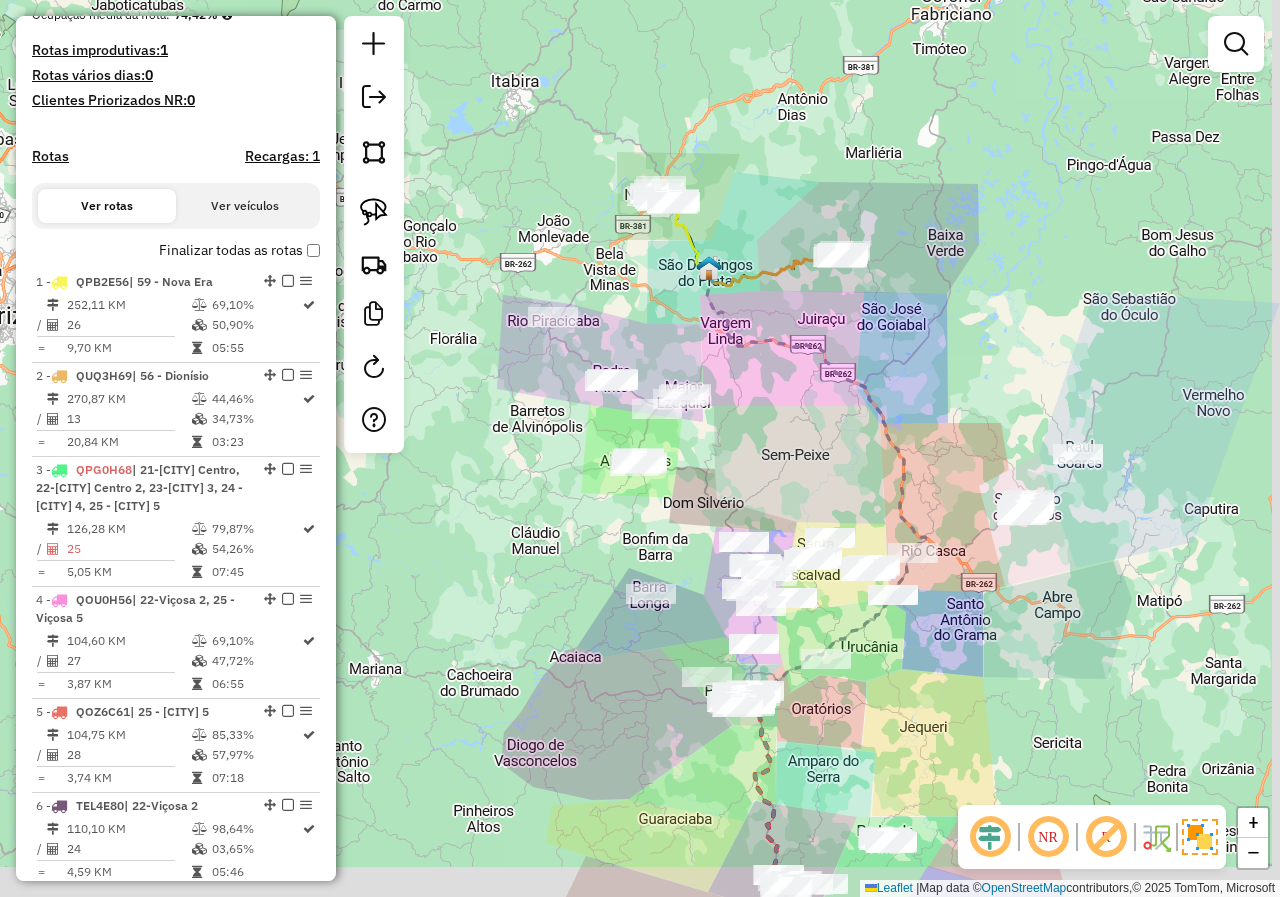 drag, startPoint x: 852, startPoint y: 469, endPoint x: 824, endPoint y: 417, distance: 59.05929 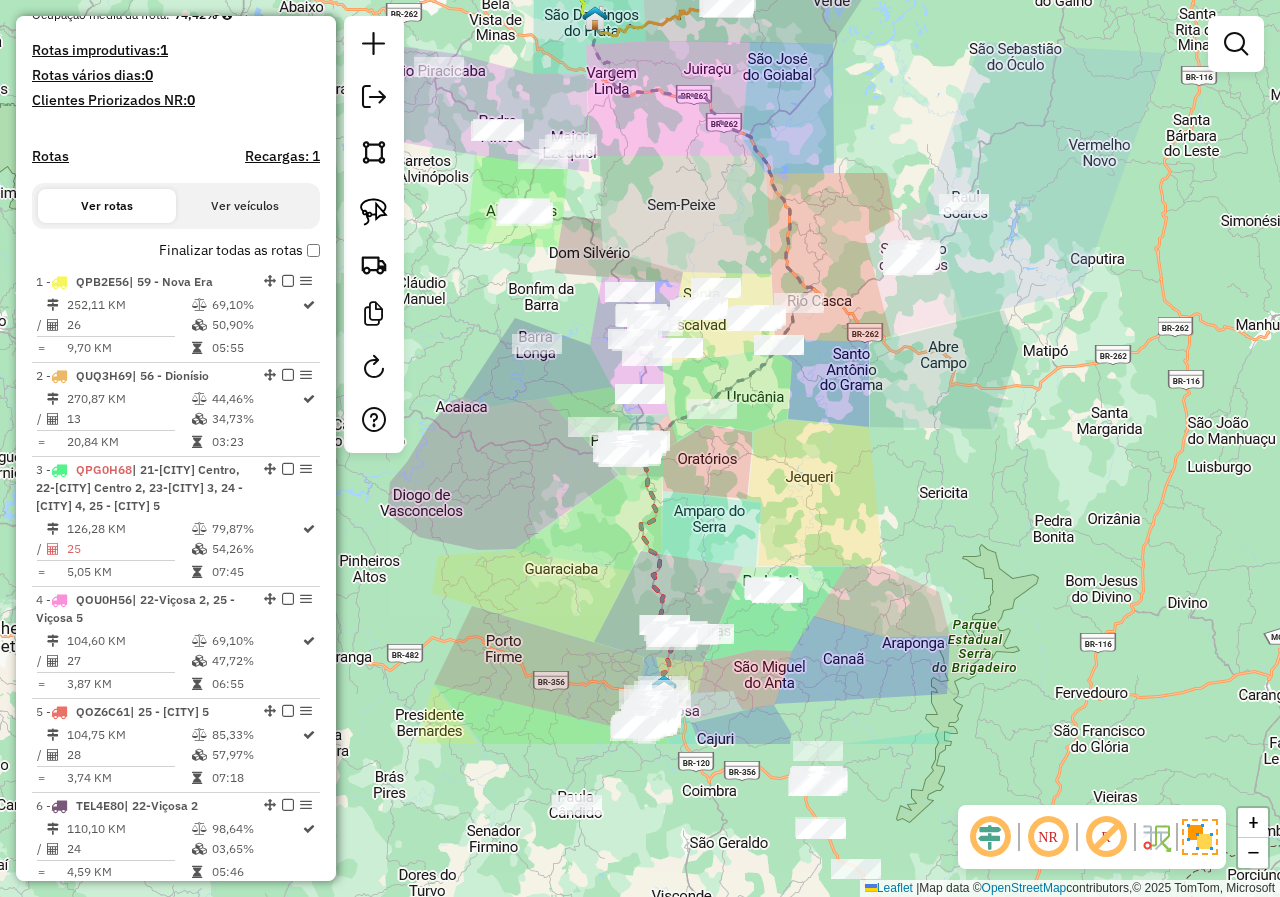 drag, startPoint x: 1006, startPoint y: 710, endPoint x: 973, endPoint y: 647, distance: 71.11962 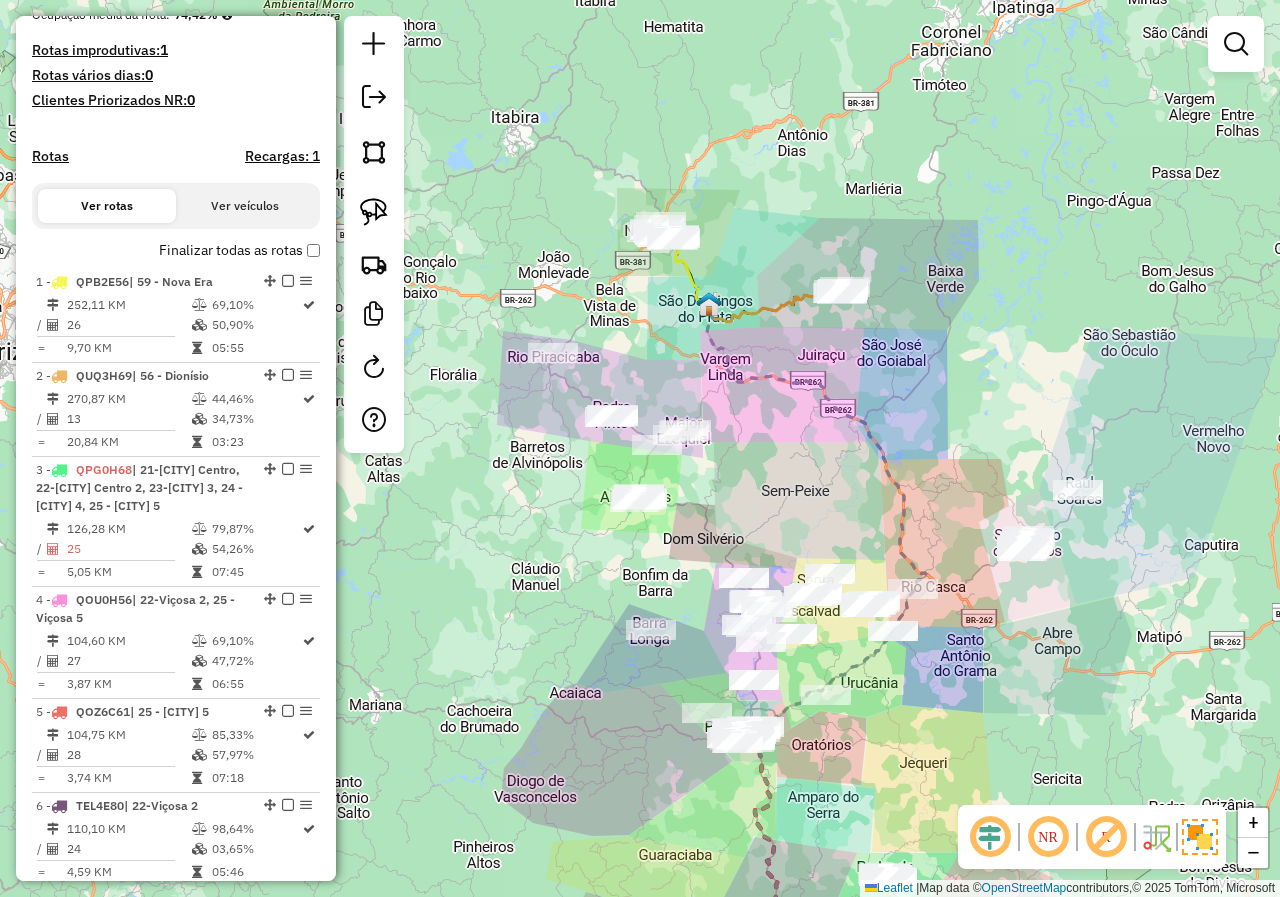drag, startPoint x: 794, startPoint y: 272, endPoint x: 865, endPoint y: 459, distance: 200.025 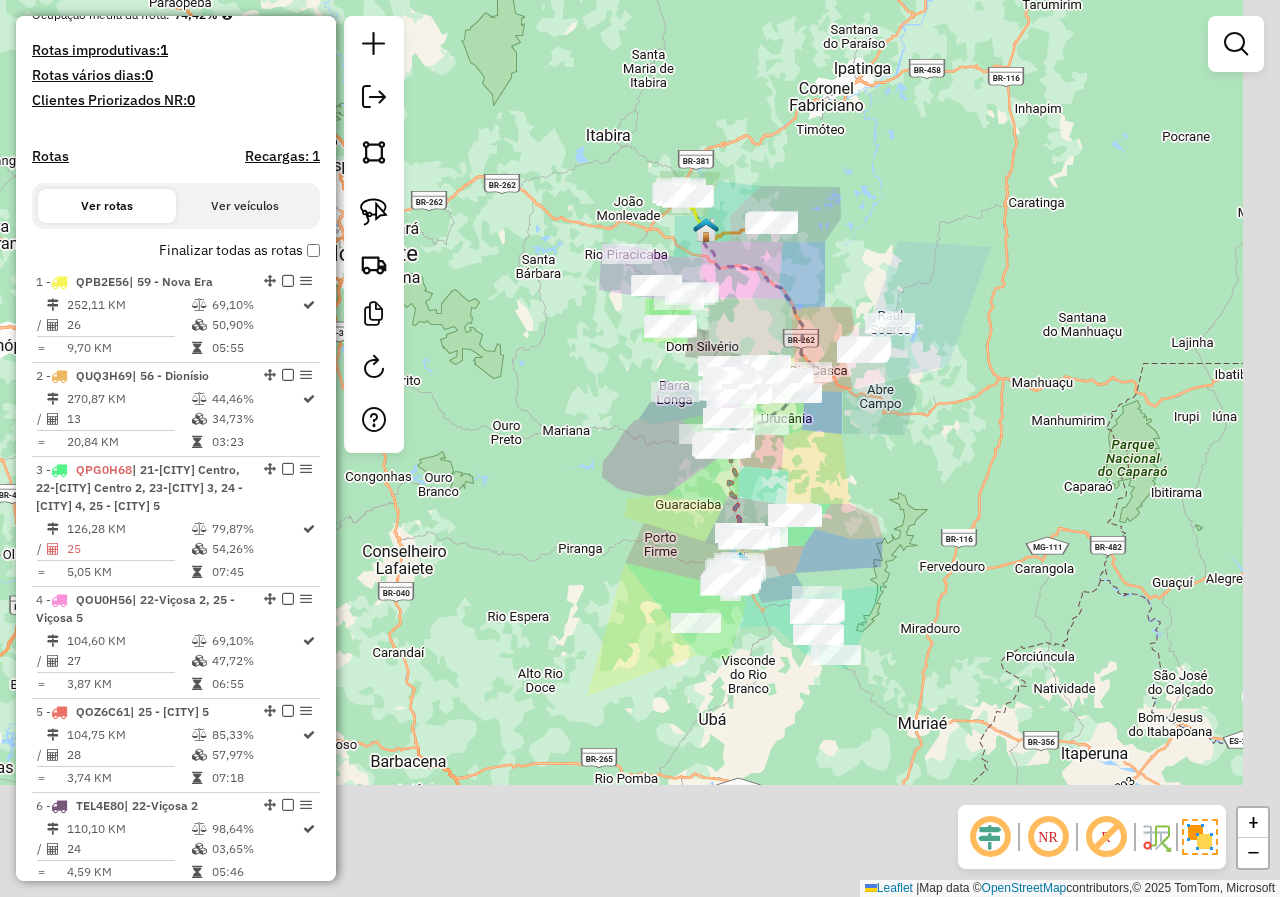 drag, startPoint x: 844, startPoint y: 461, endPoint x: 787, endPoint y: 303, distance: 167.96725 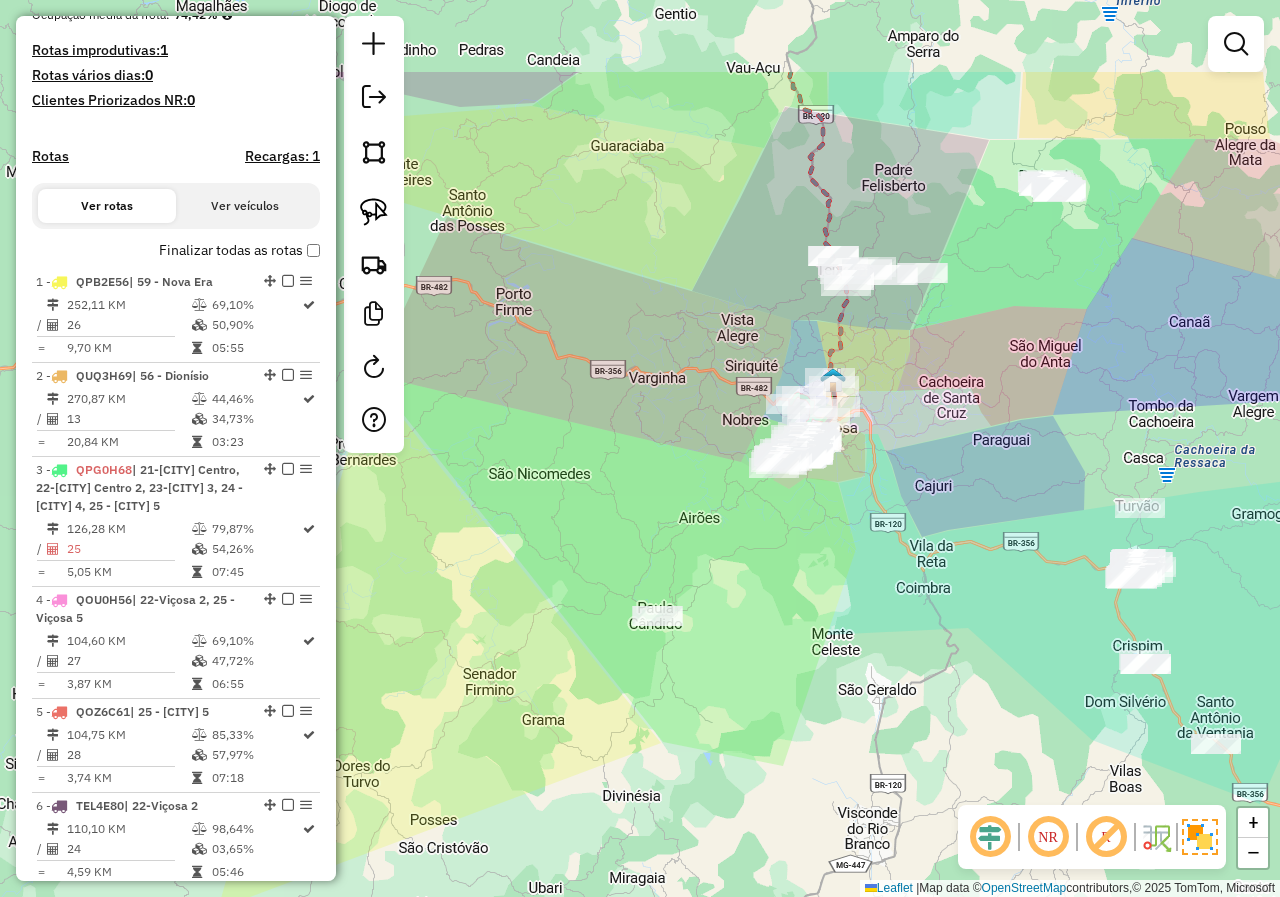 drag, startPoint x: 839, startPoint y: 460, endPoint x: 836, endPoint y: 588, distance: 128.03516 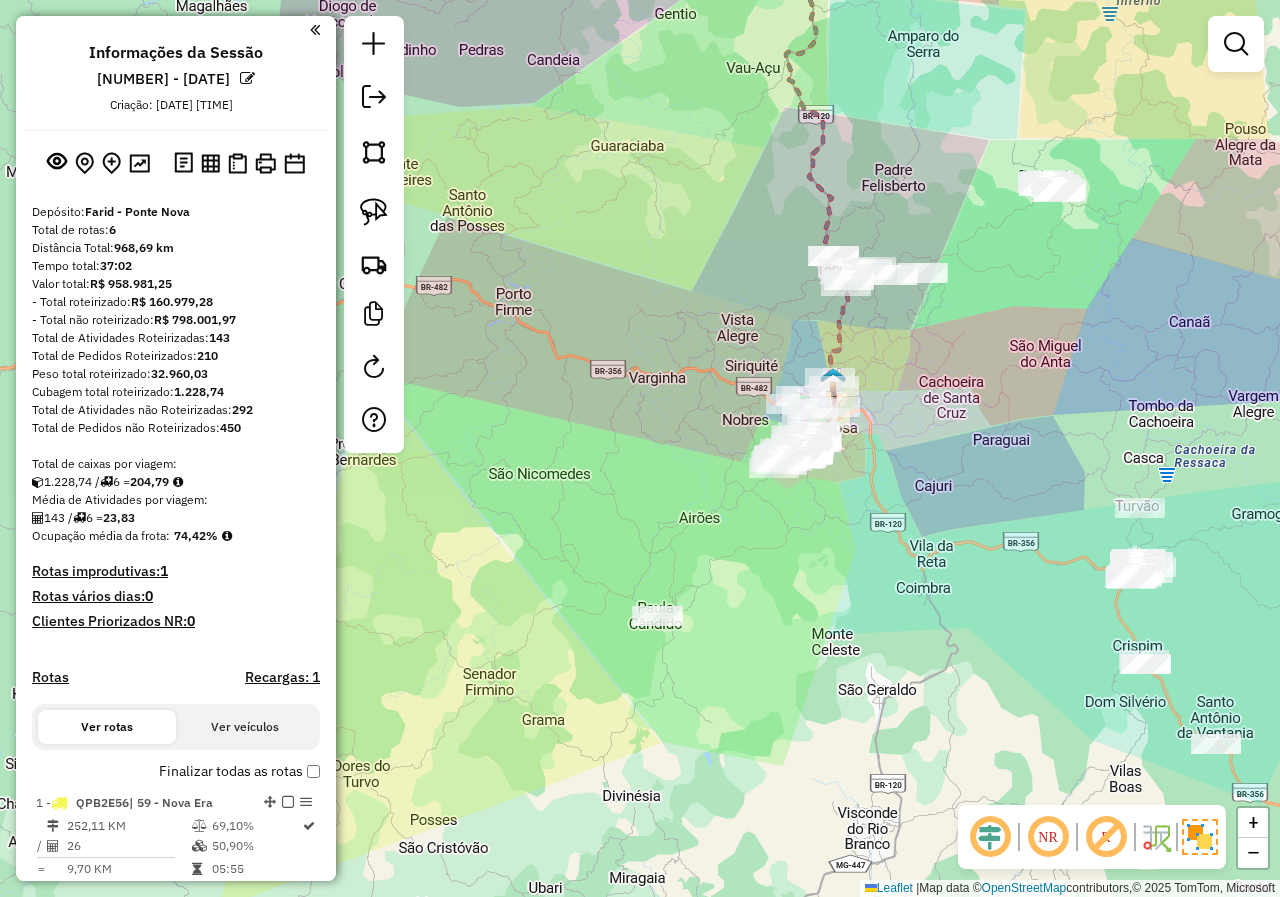 scroll, scrollTop: 0, scrollLeft: 0, axis: both 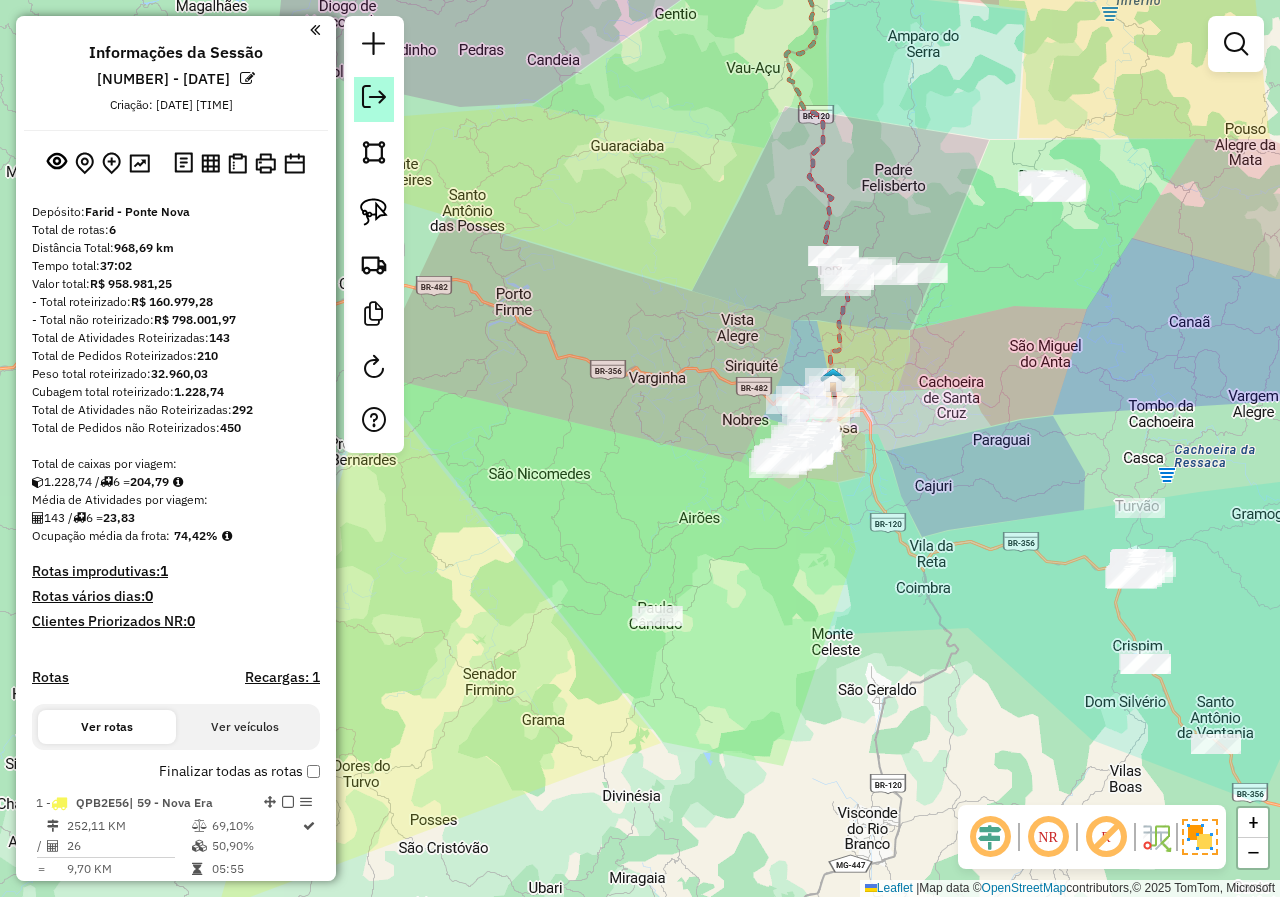 click 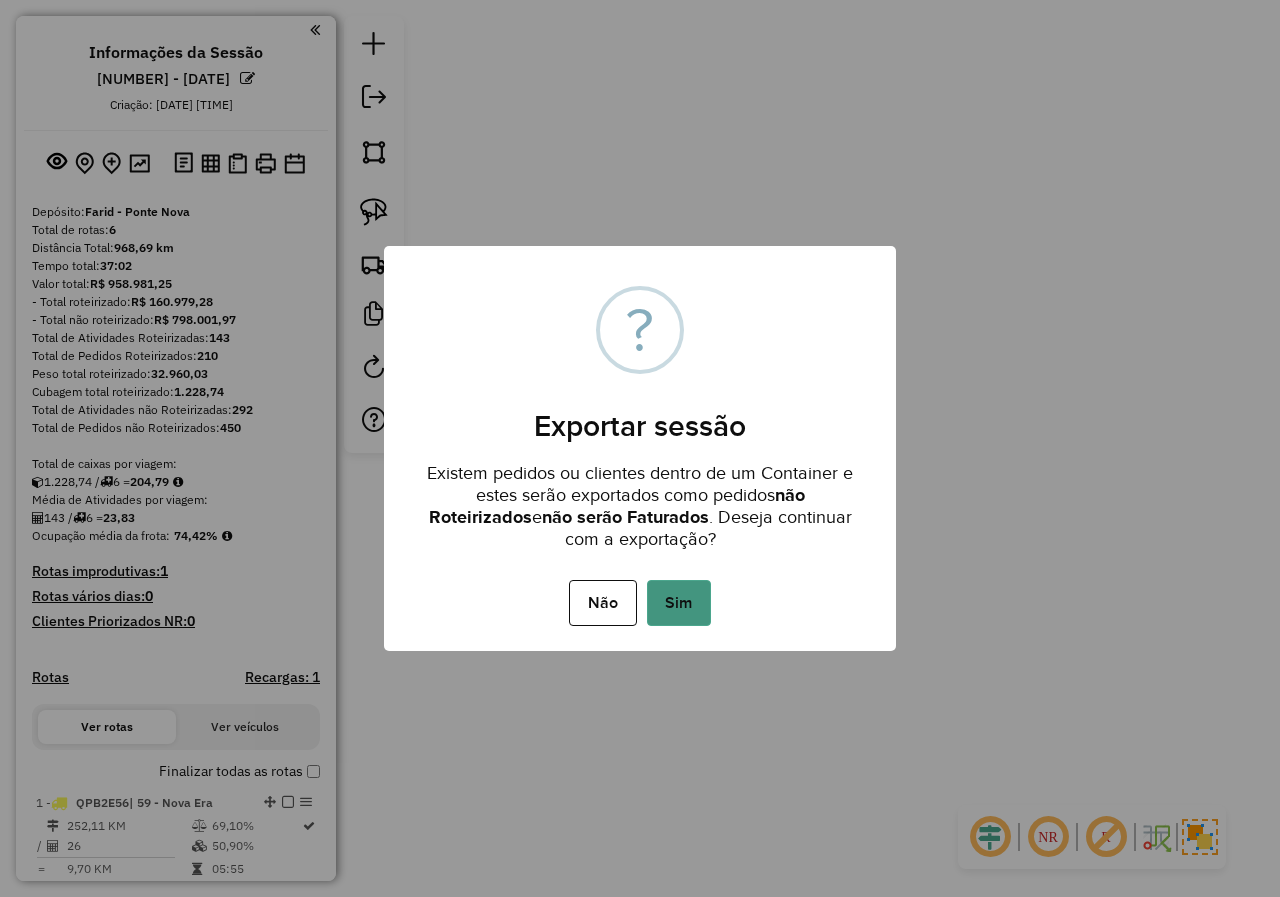 click on "Sim" at bounding box center [679, 603] 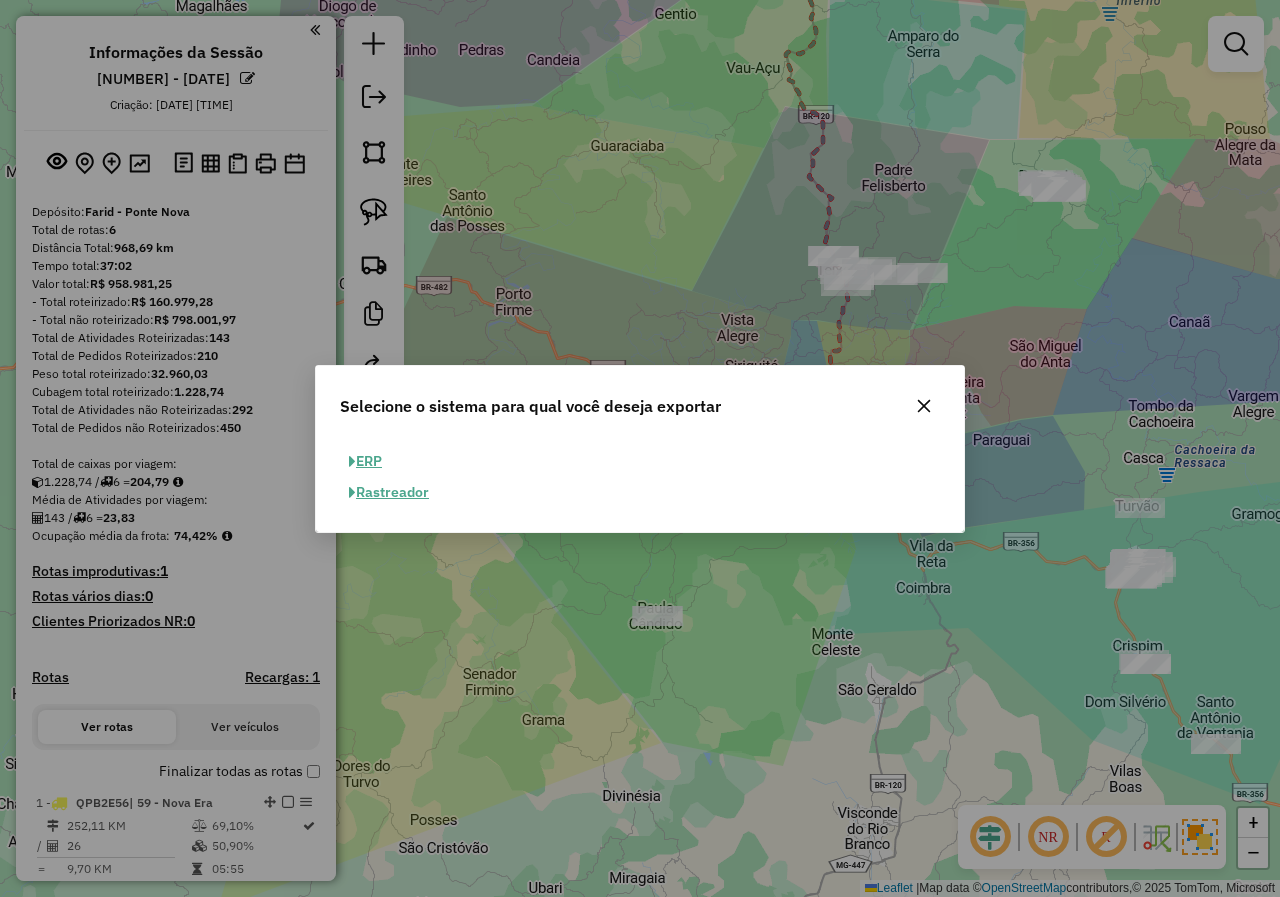click on "ERP" 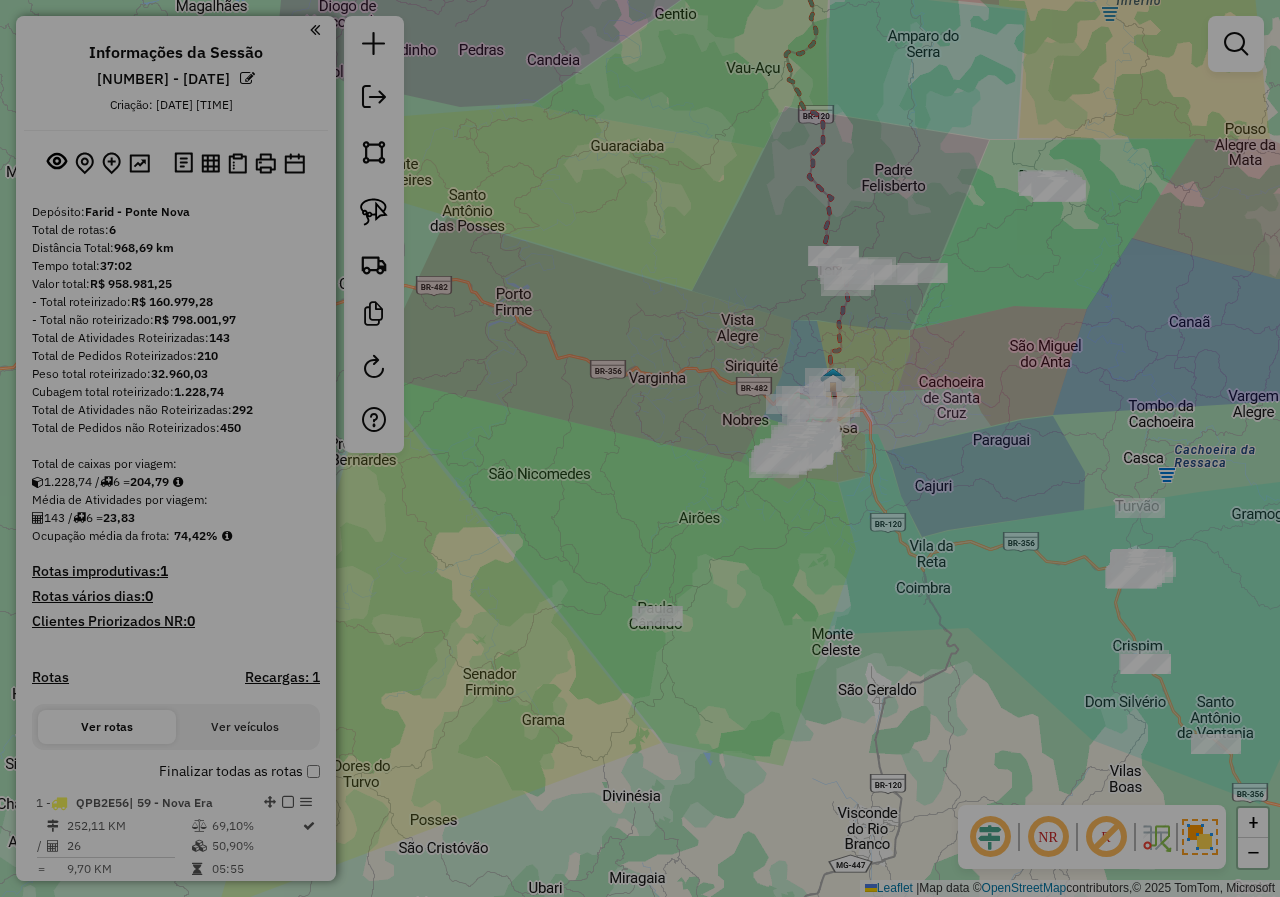 select on "**" 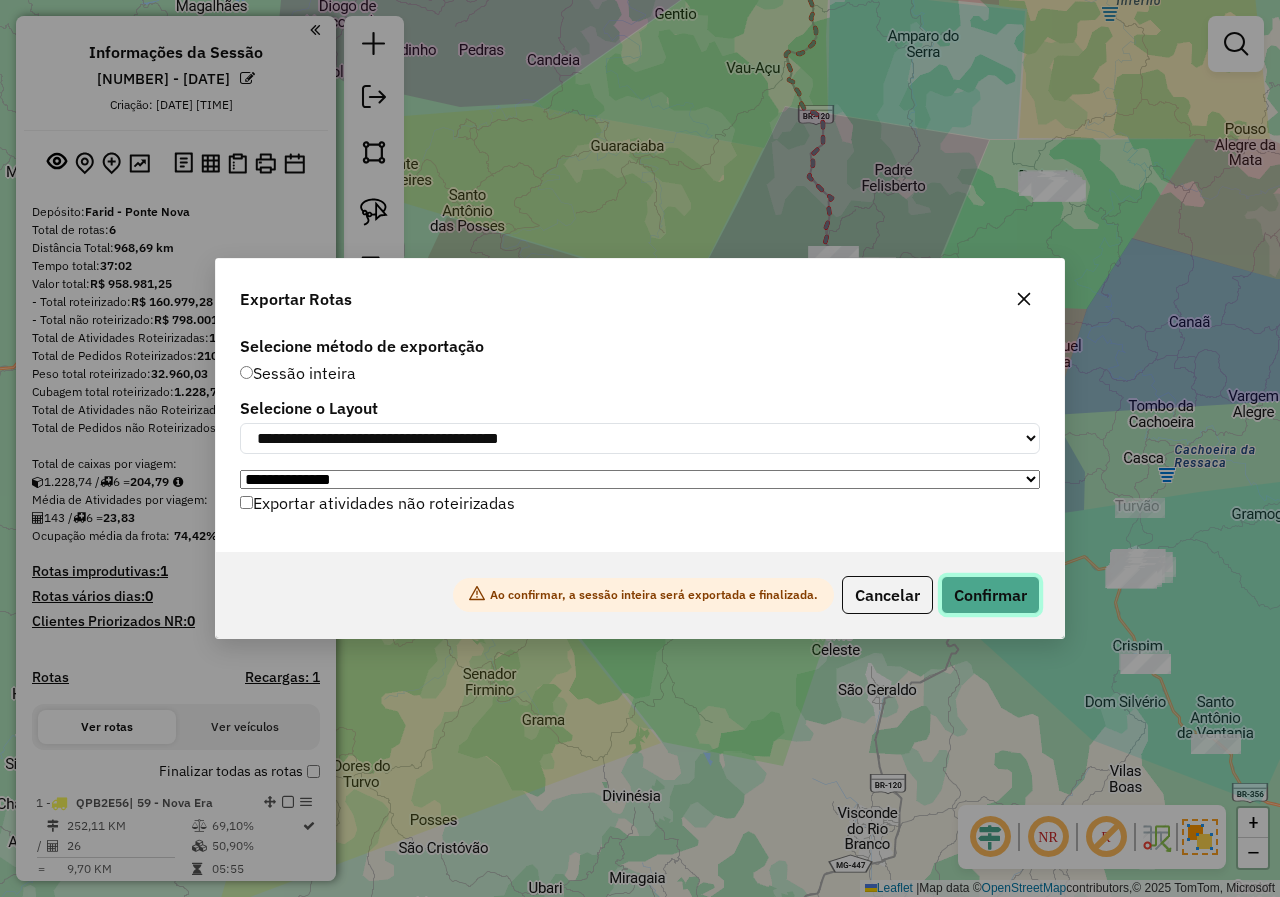 click on "Confirmar" 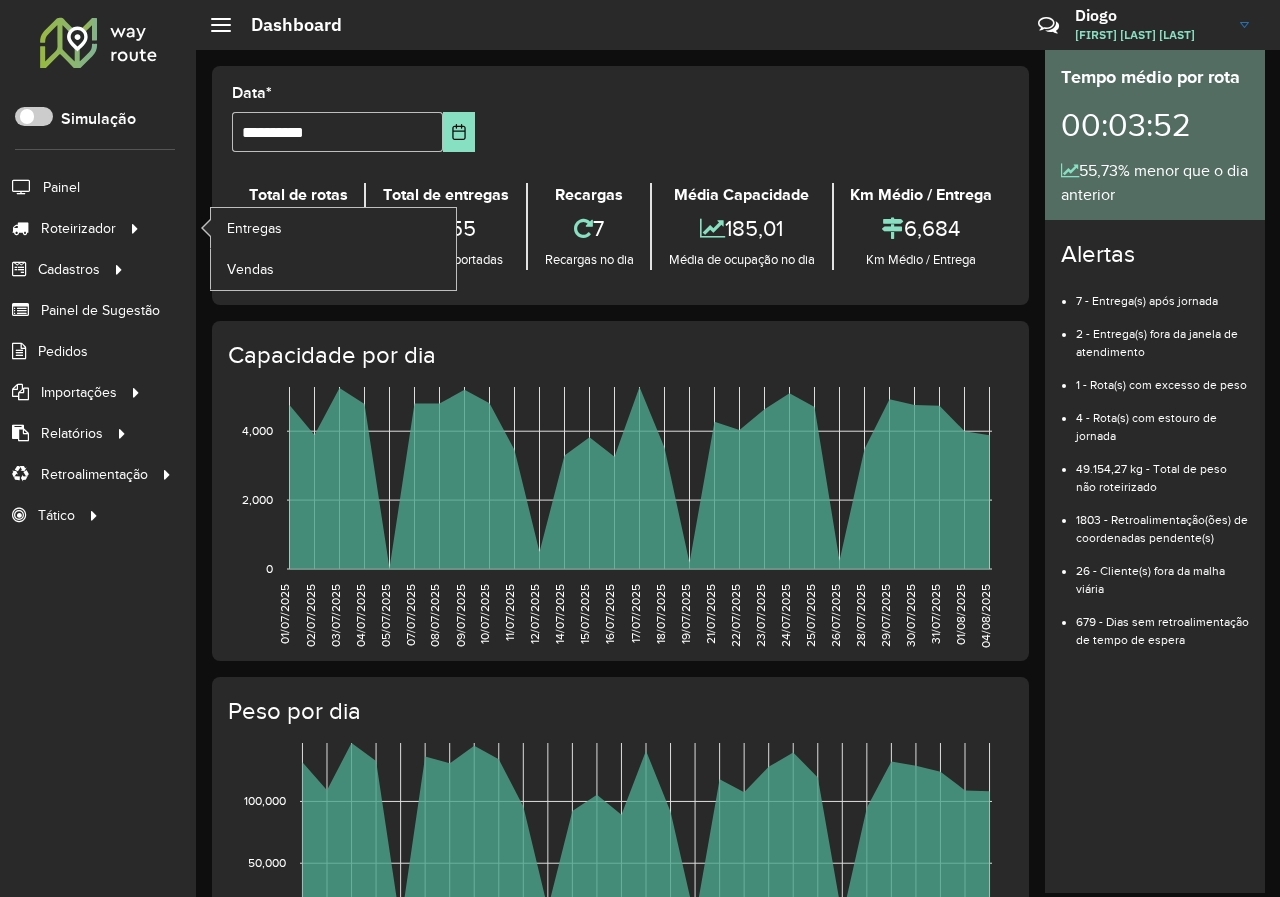 scroll, scrollTop: 0, scrollLeft: 0, axis: both 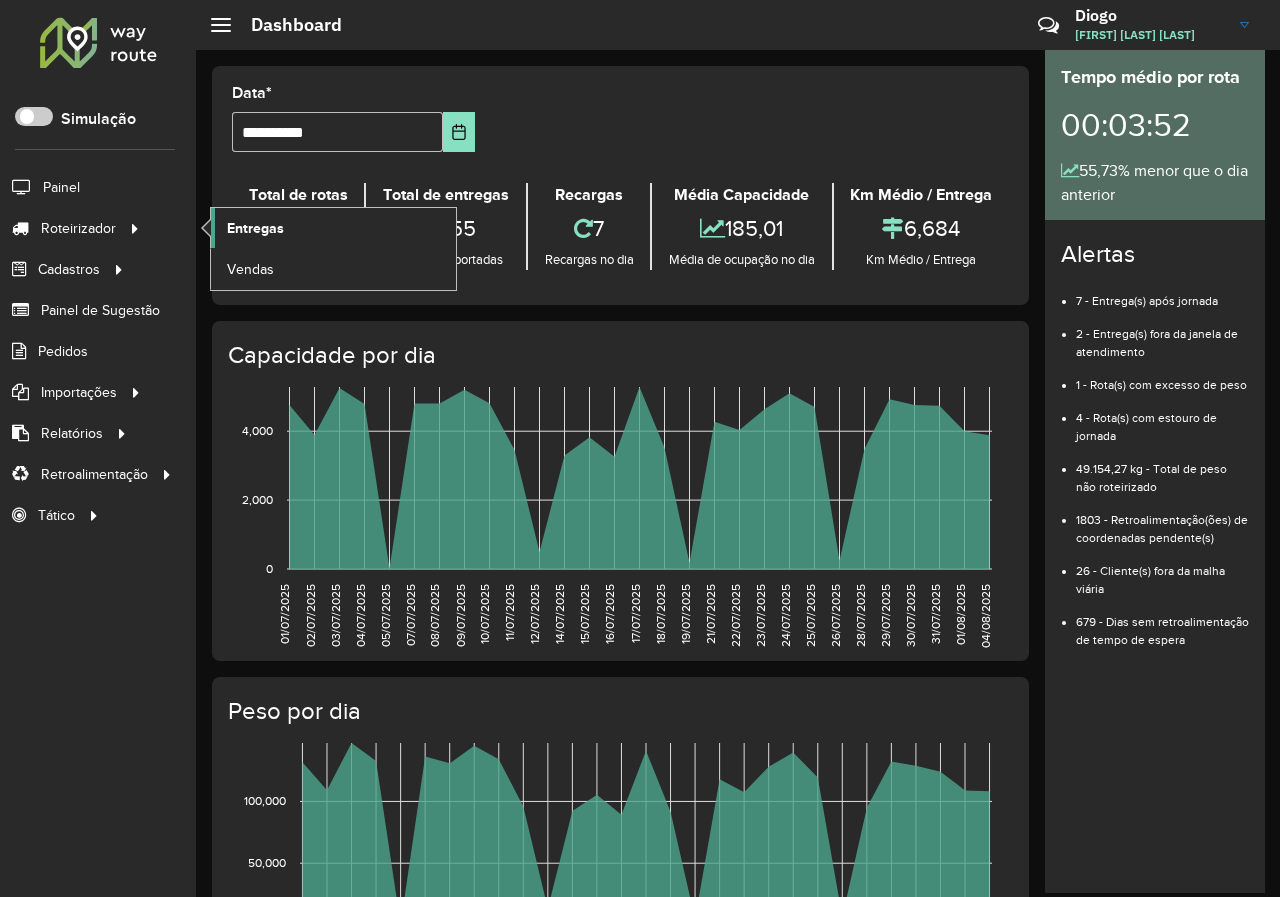 click on "Entregas" 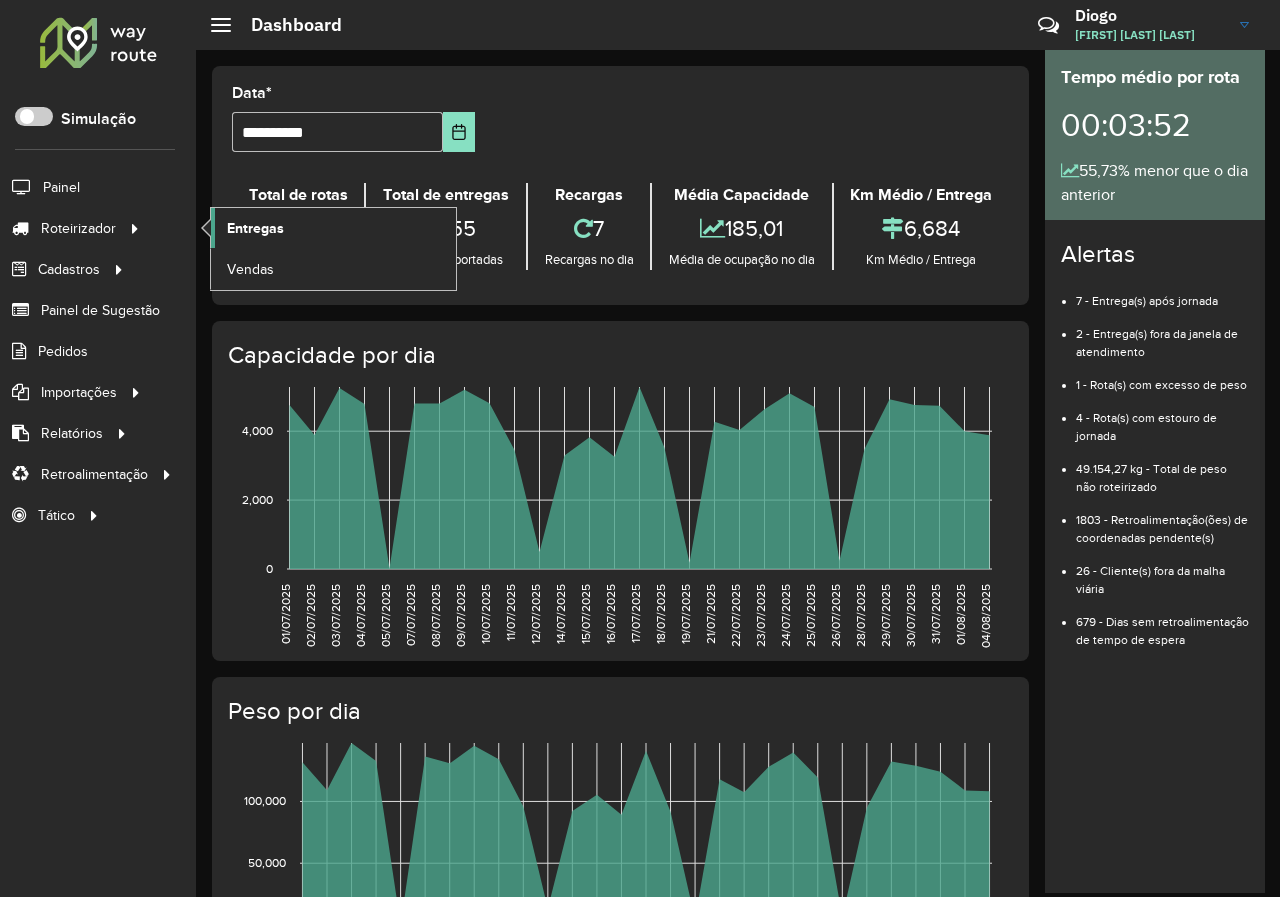 click on "Entregas" 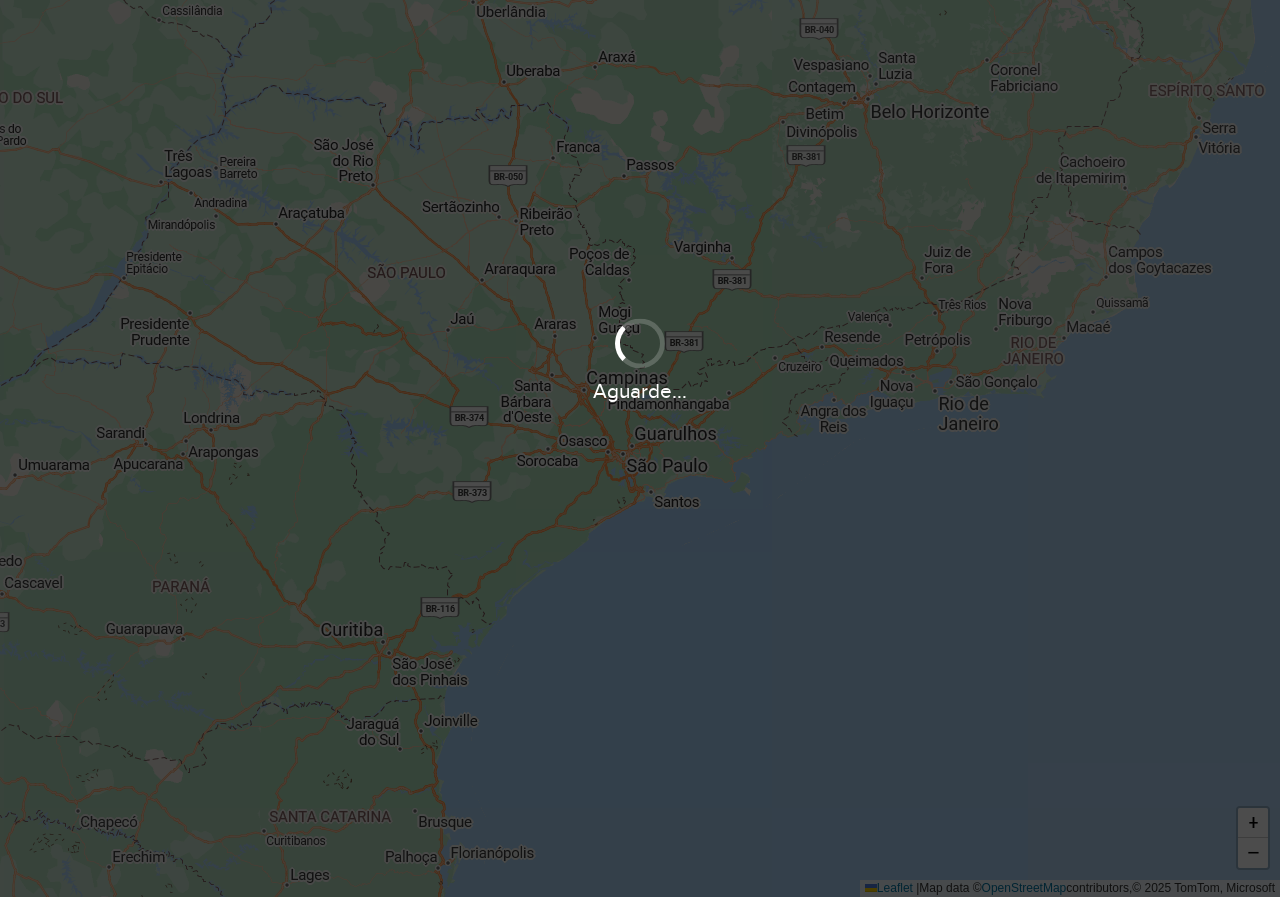 scroll, scrollTop: 0, scrollLeft: 0, axis: both 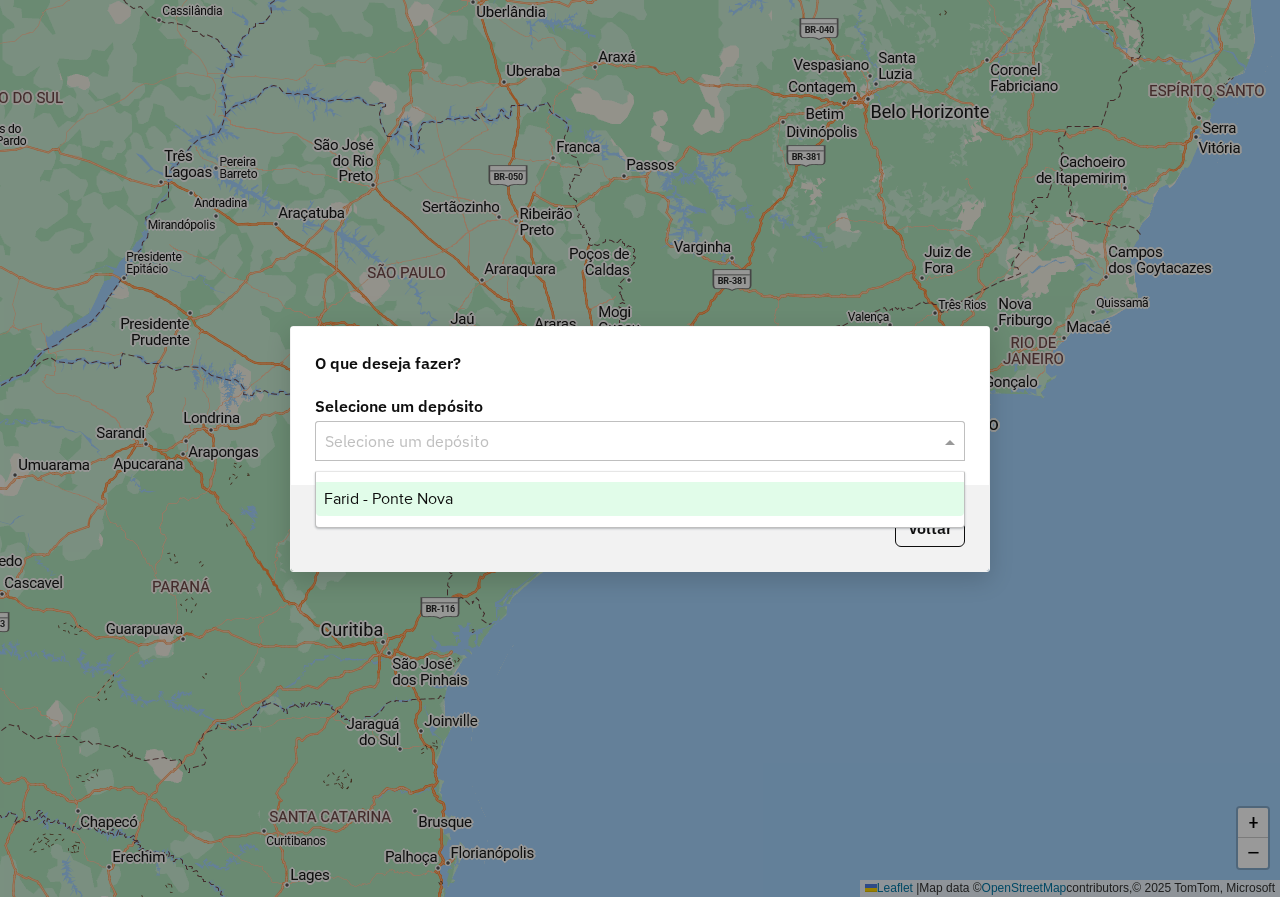 click 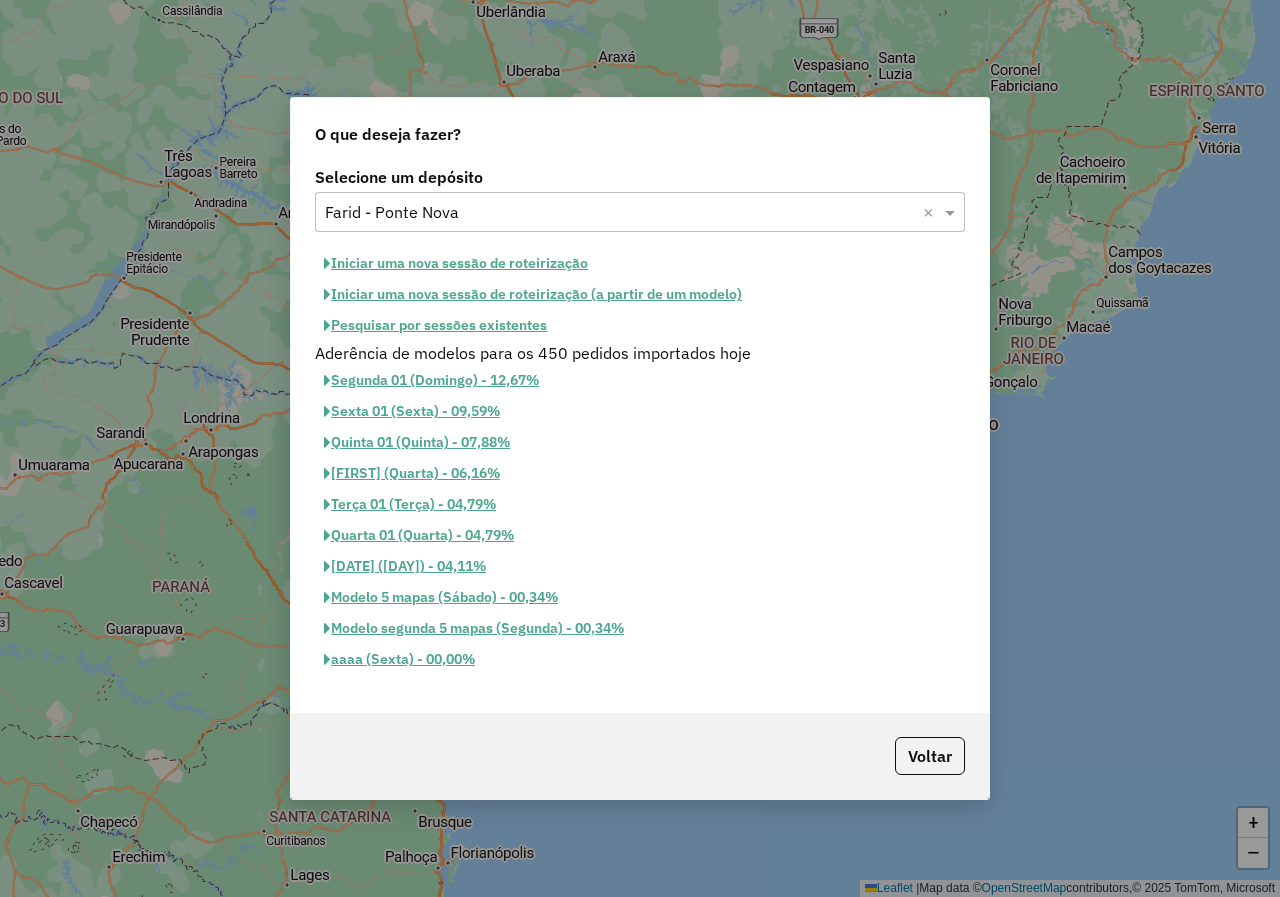 click on "Iniciar uma nova sessão de roteirização" 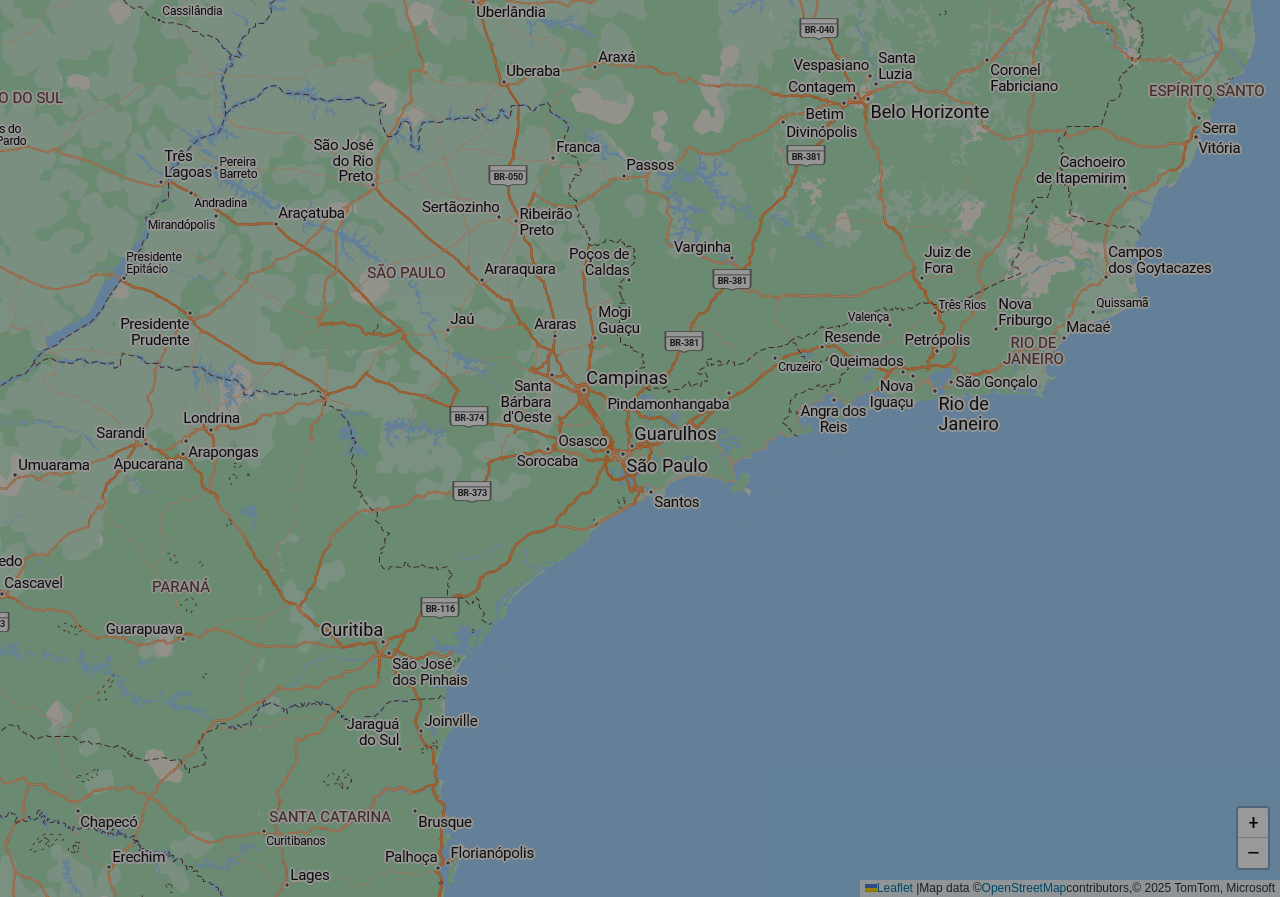 select on "*" 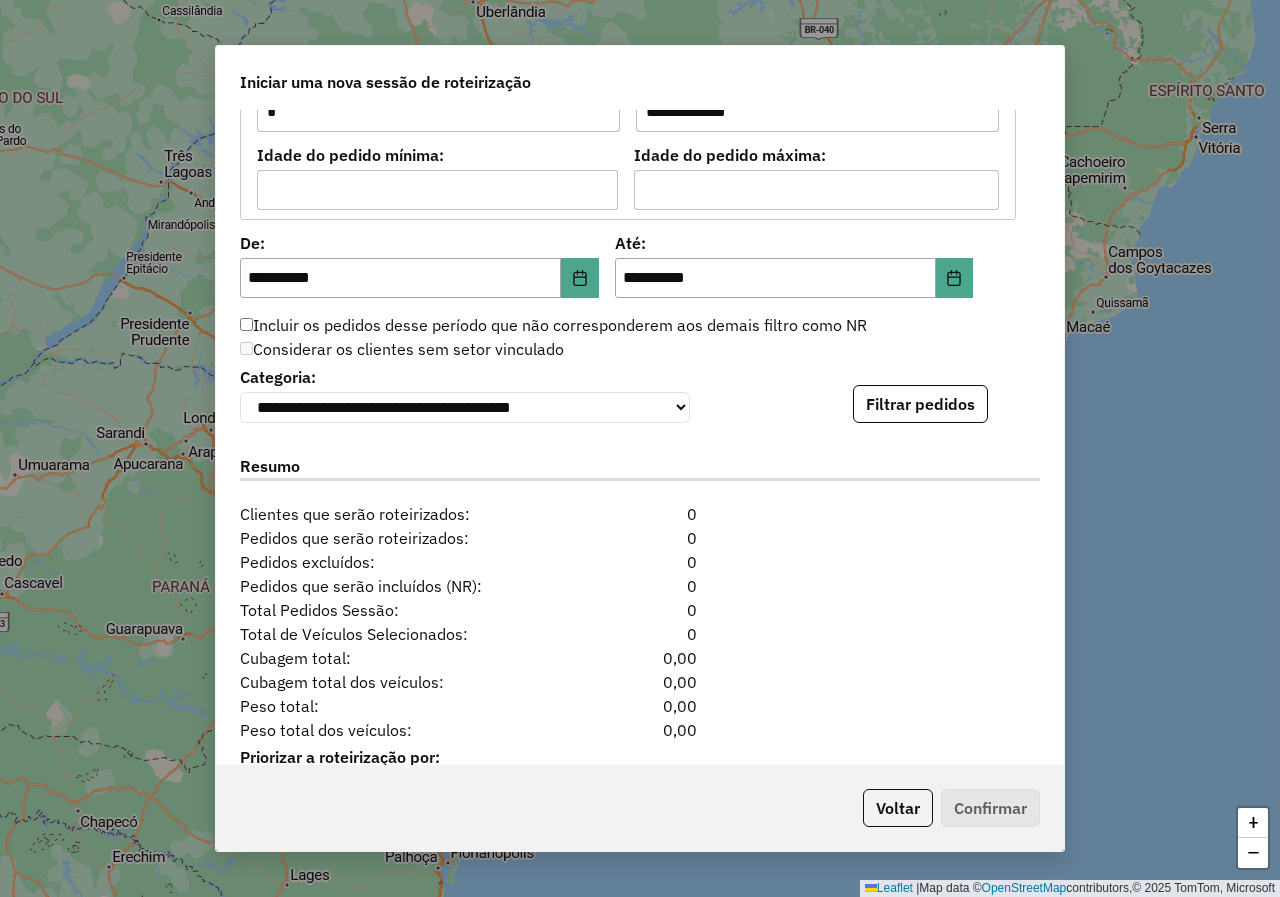 scroll, scrollTop: 1881, scrollLeft: 0, axis: vertical 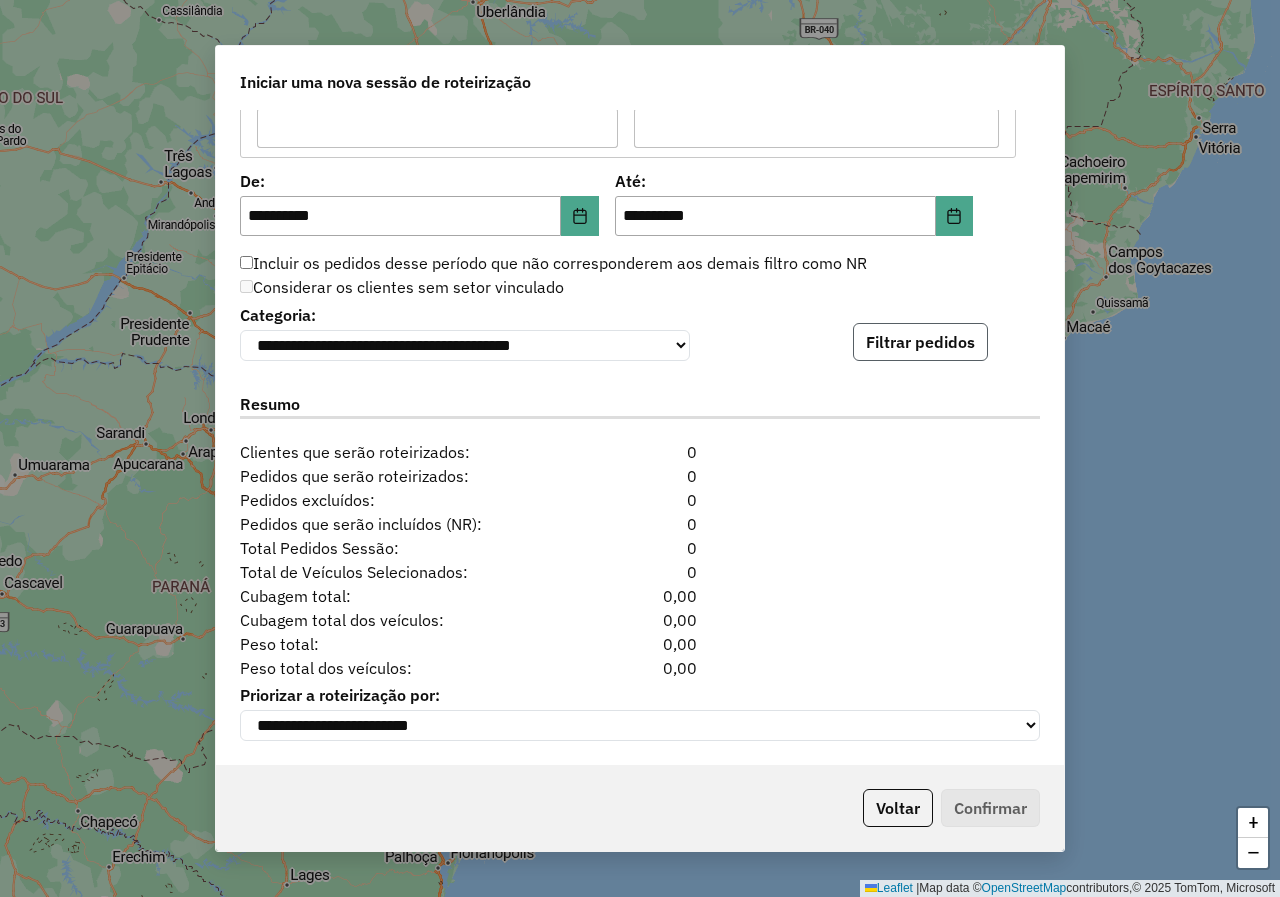 click on "Filtrar pedidos" 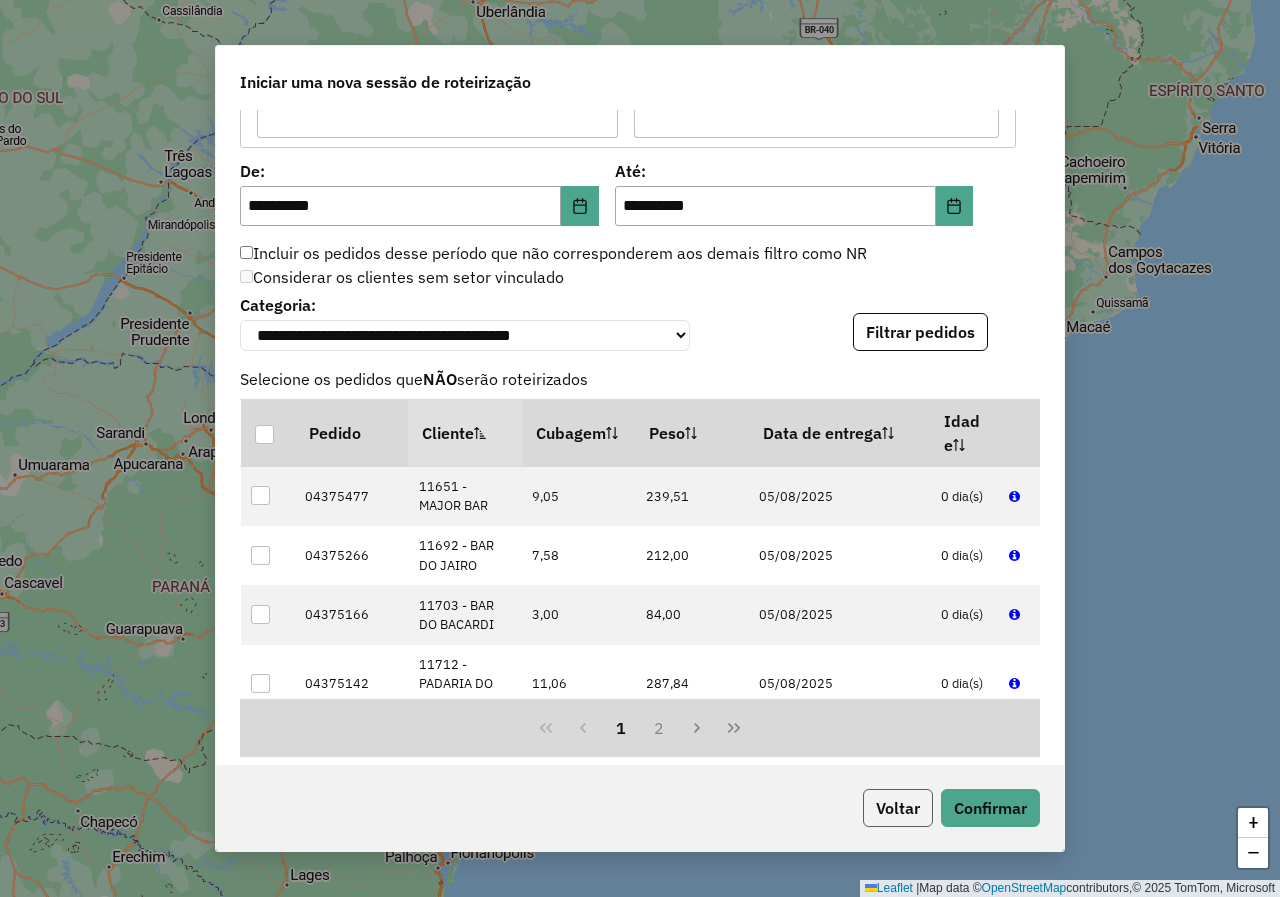 click on "Voltar" 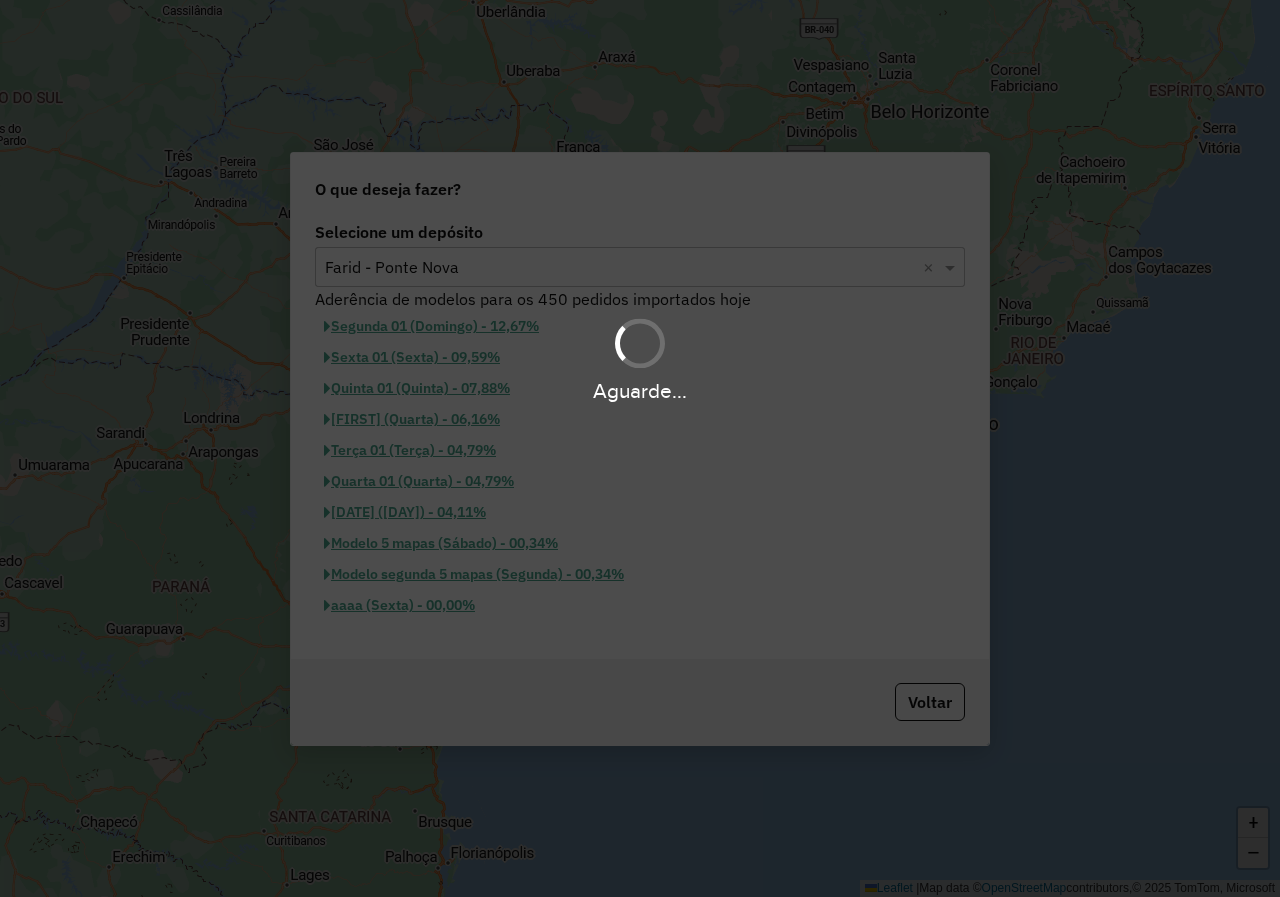 scroll, scrollTop: 1857, scrollLeft: 0, axis: vertical 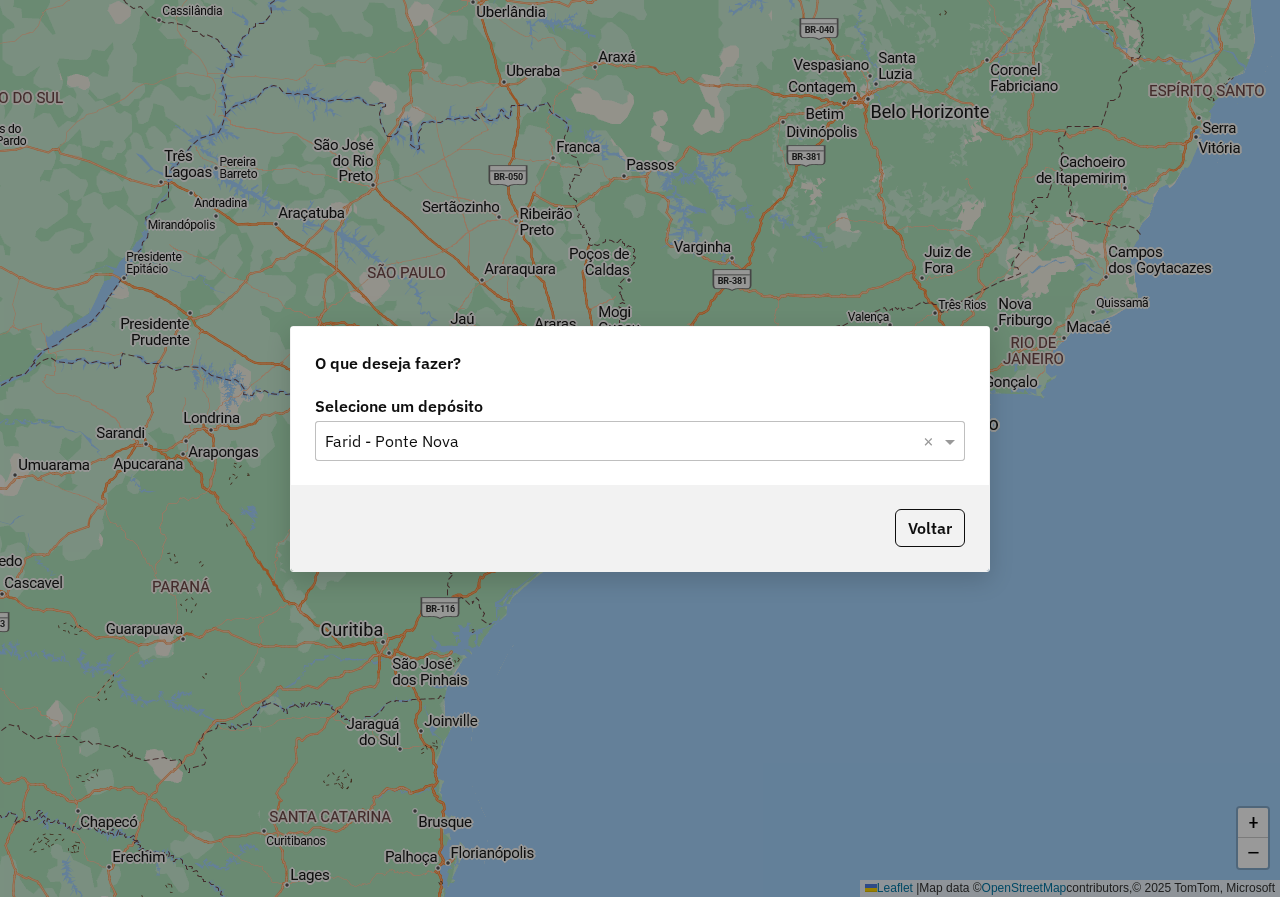 click 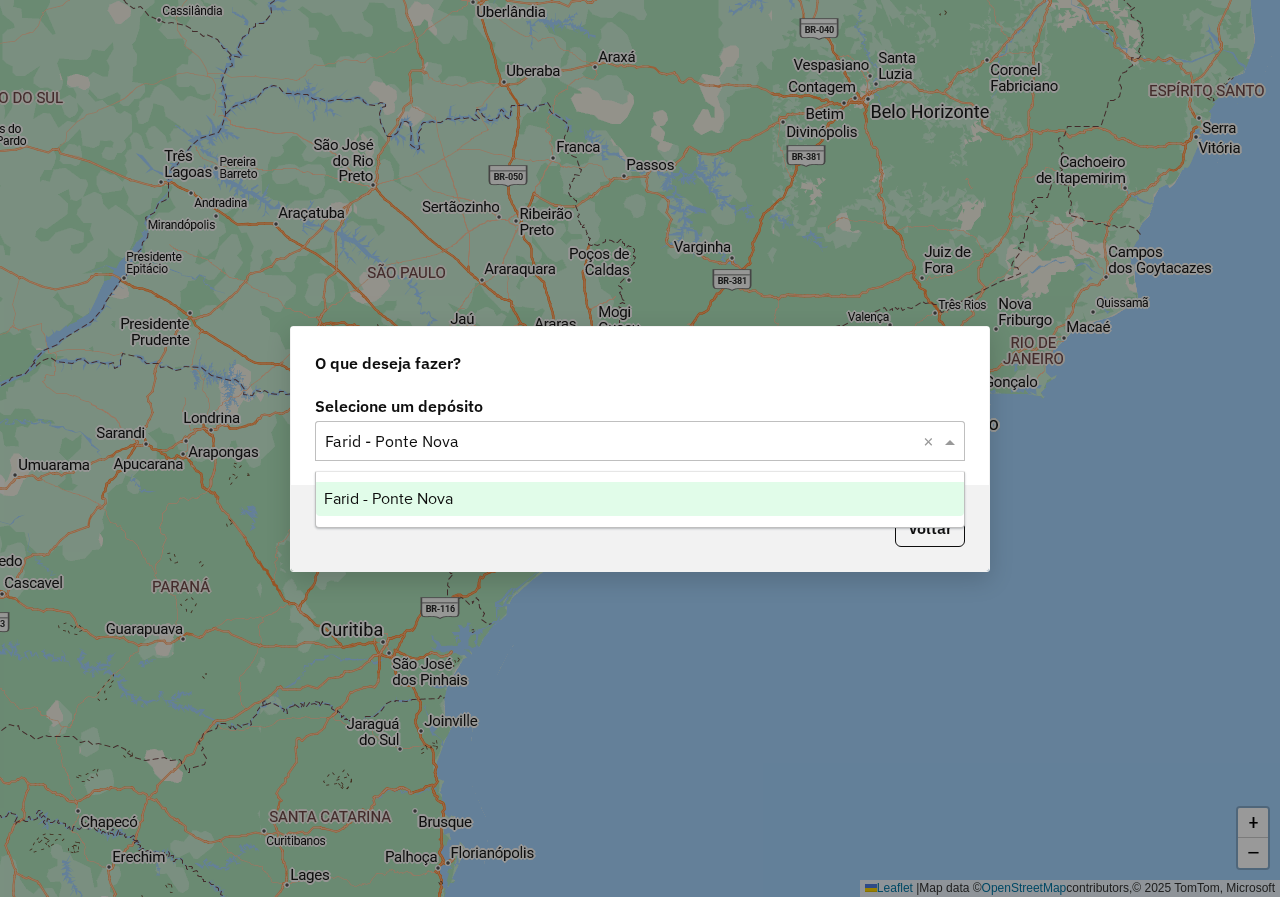 click on "Farid - Ponte Nova" at bounding box center [640, 499] 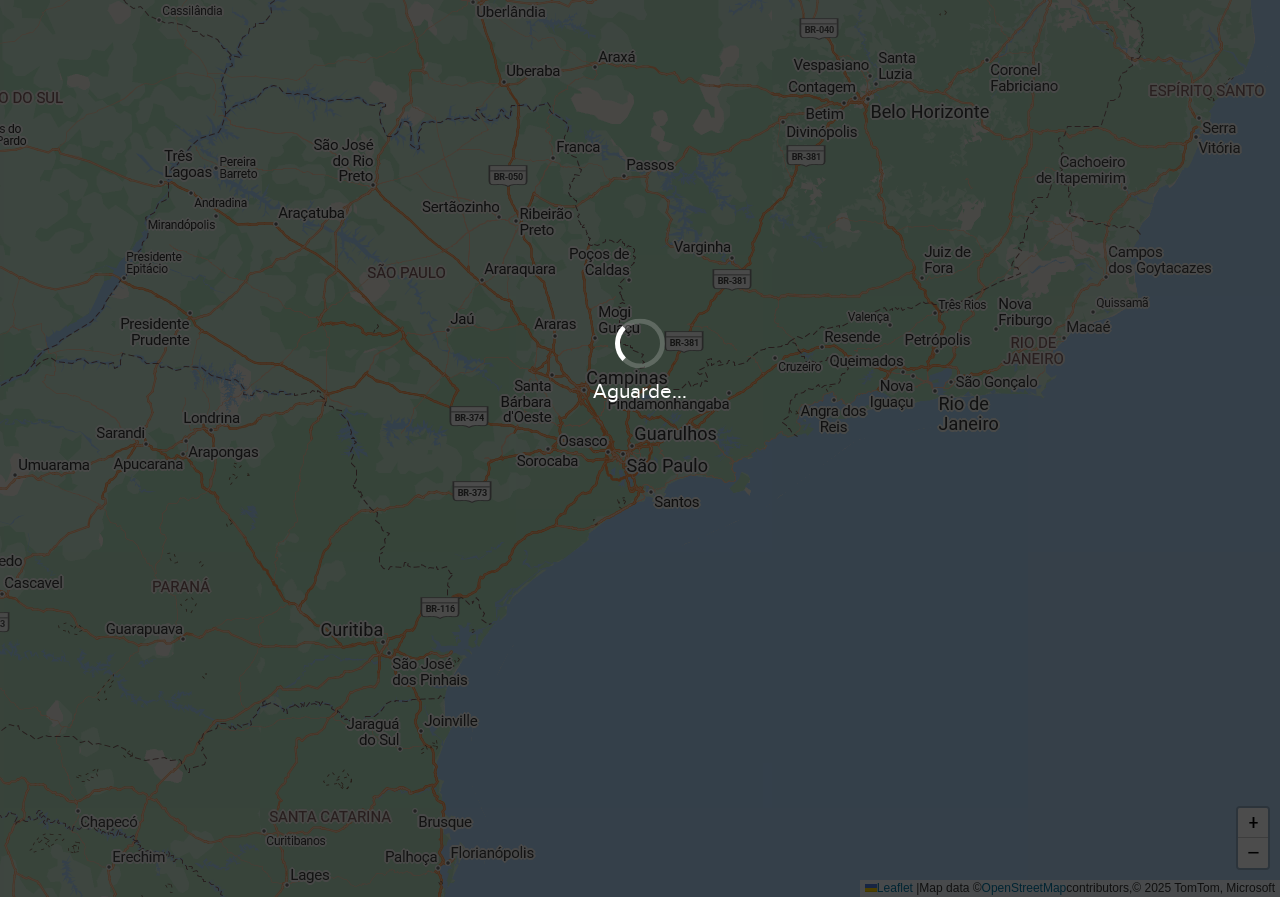 scroll, scrollTop: 0, scrollLeft: 0, axis: both 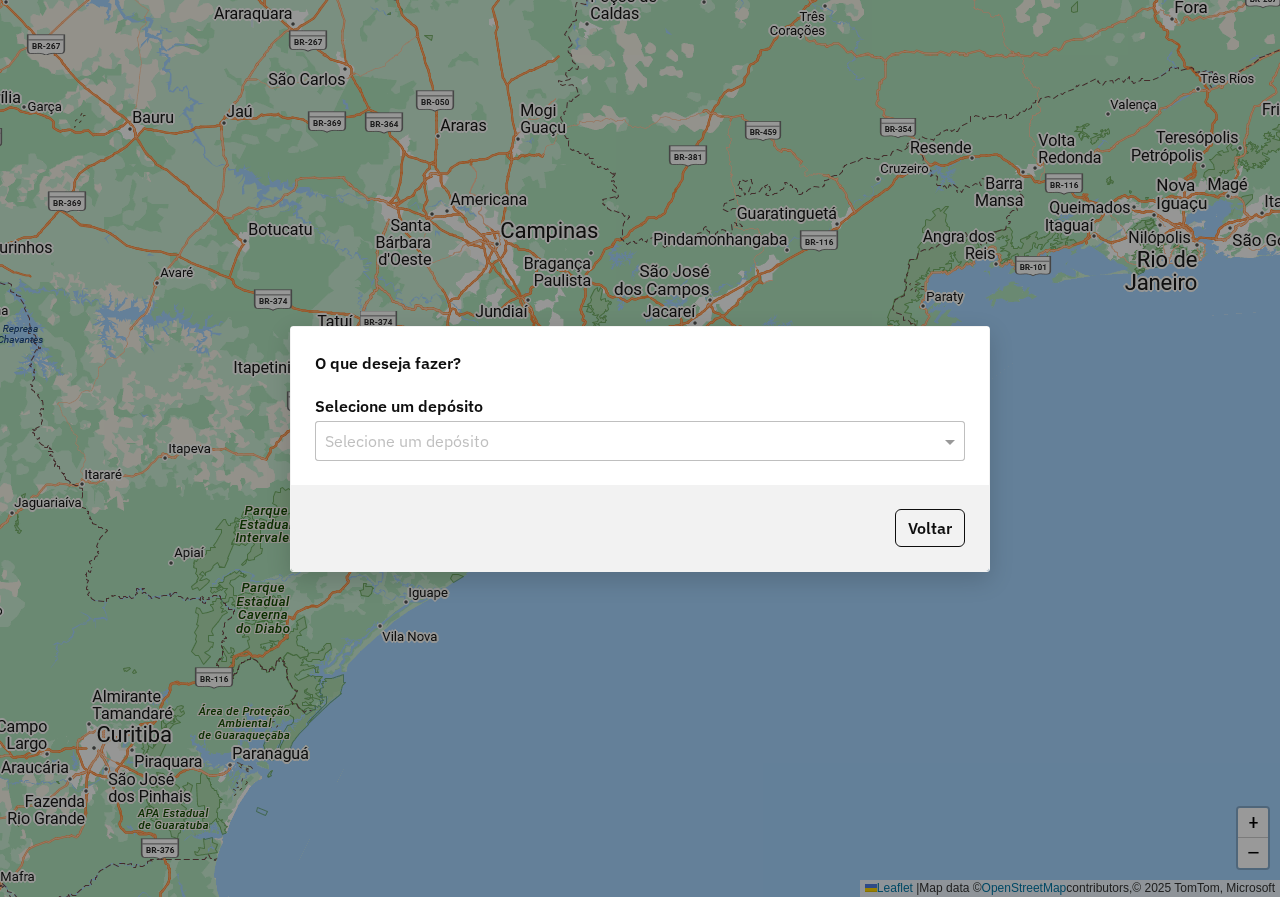 click 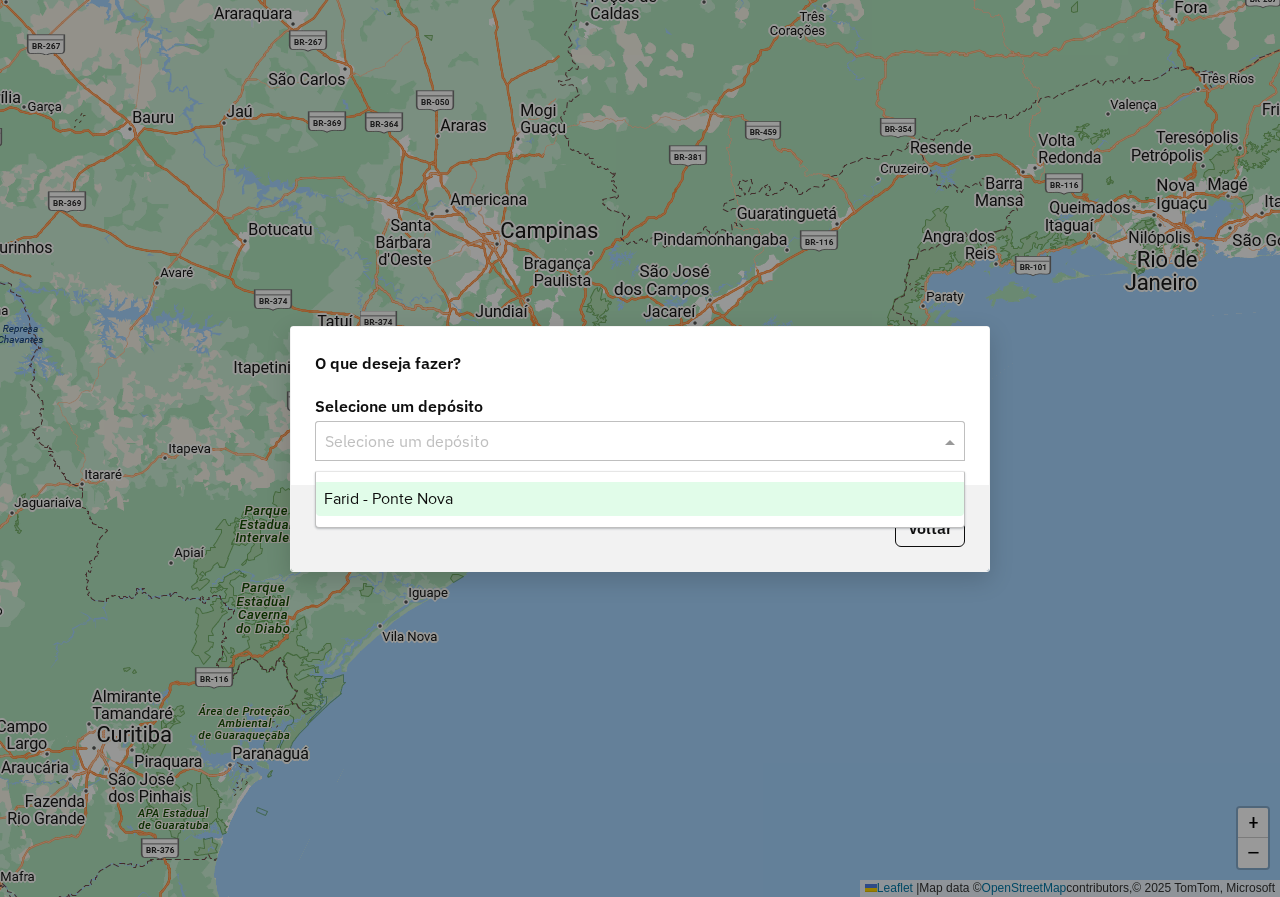click on "Farid - Ponte Nova" at bounding box center (640, 499) 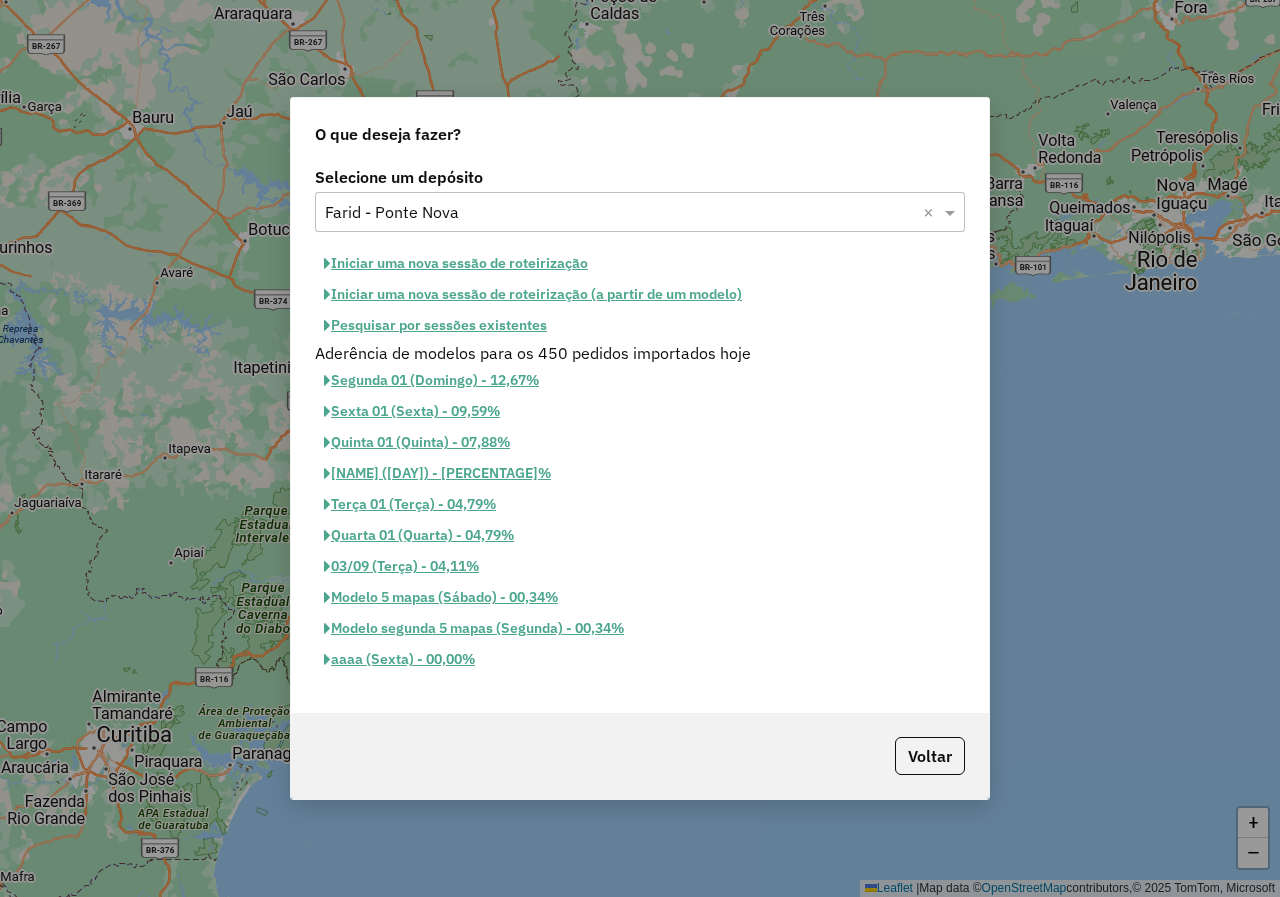 click on "Iniciar uma nova sessão de roteirização" 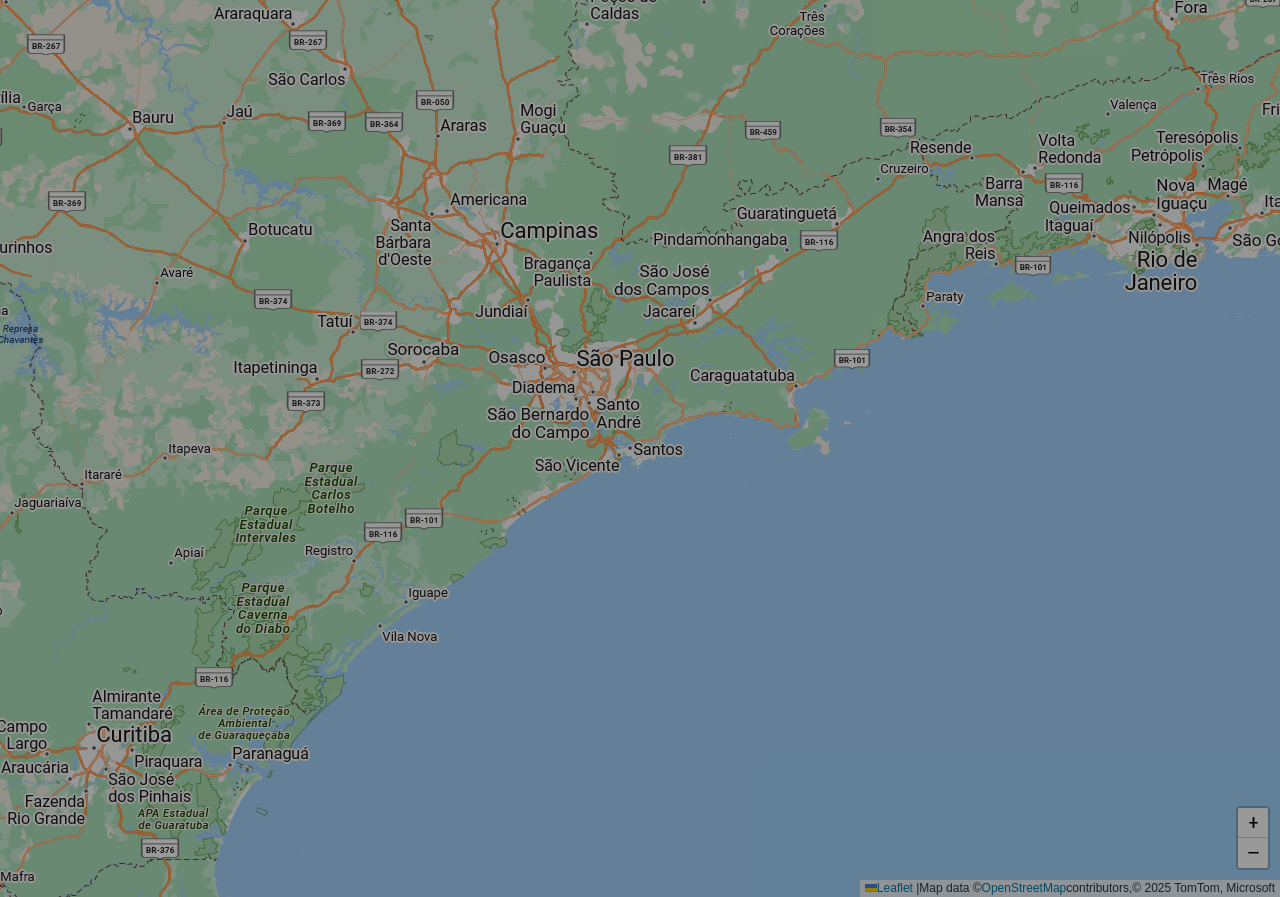 select on "*" 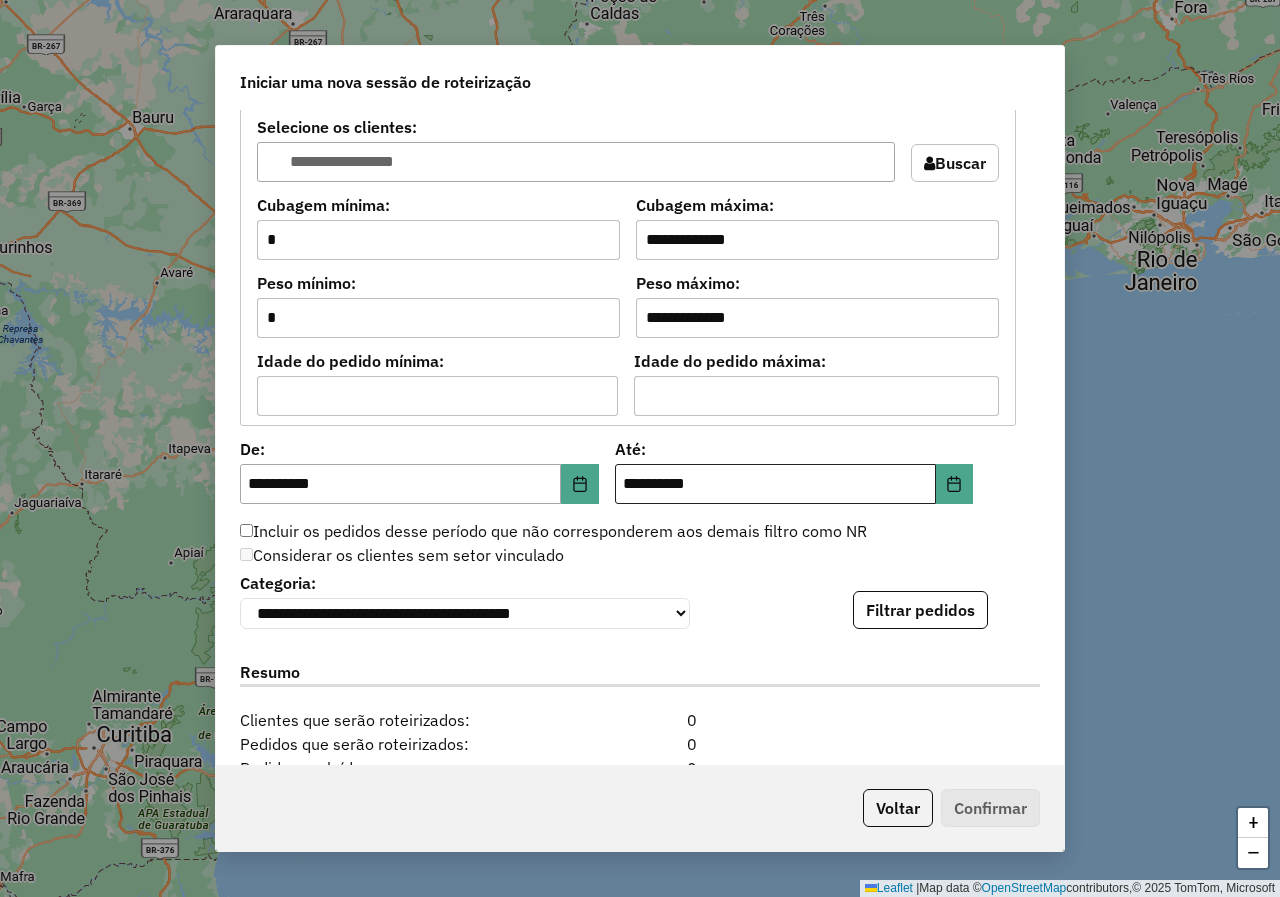 scroll, scrollTop: 1700, scrollLeft: 0, axis: vertical 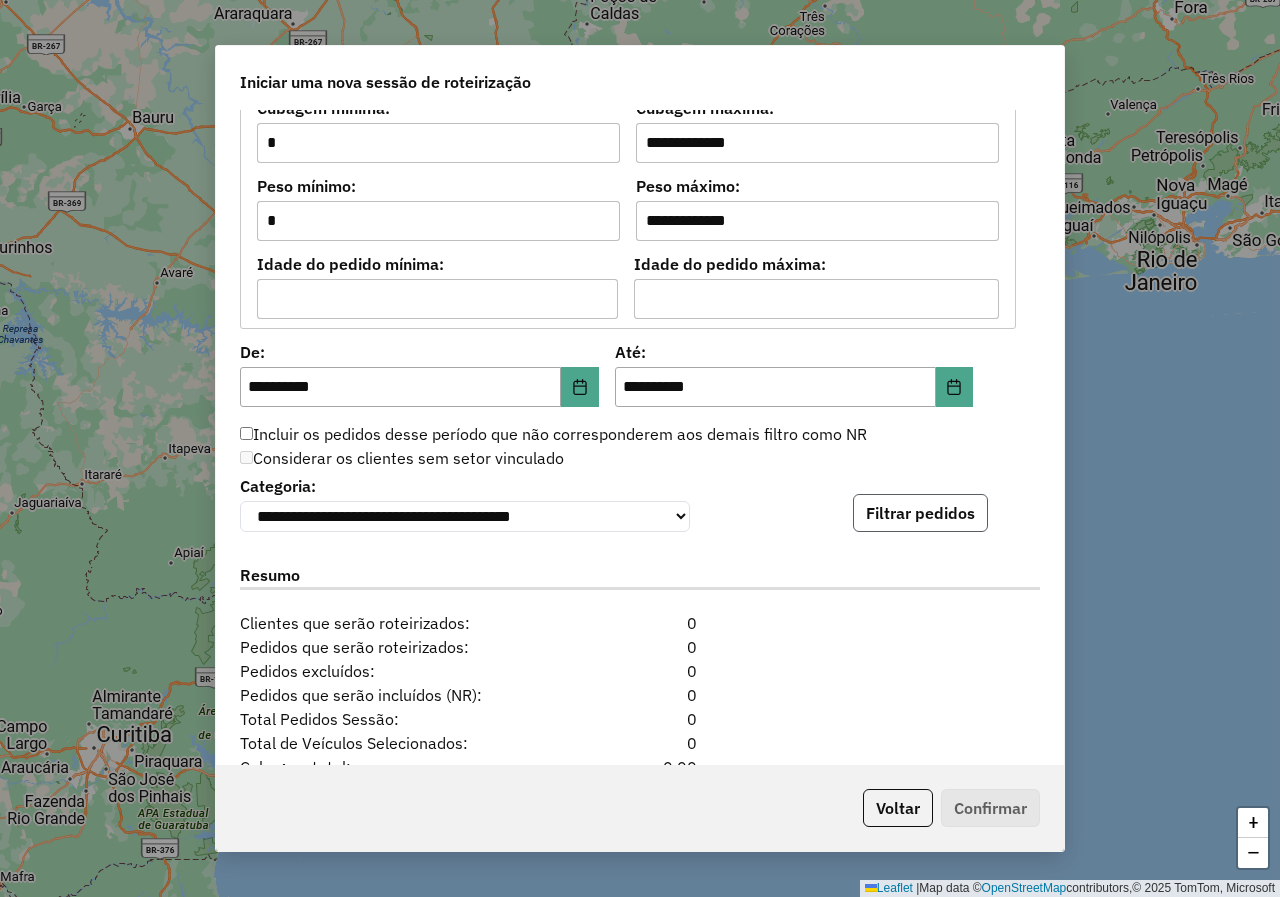 click on "Filtrar pedidos" 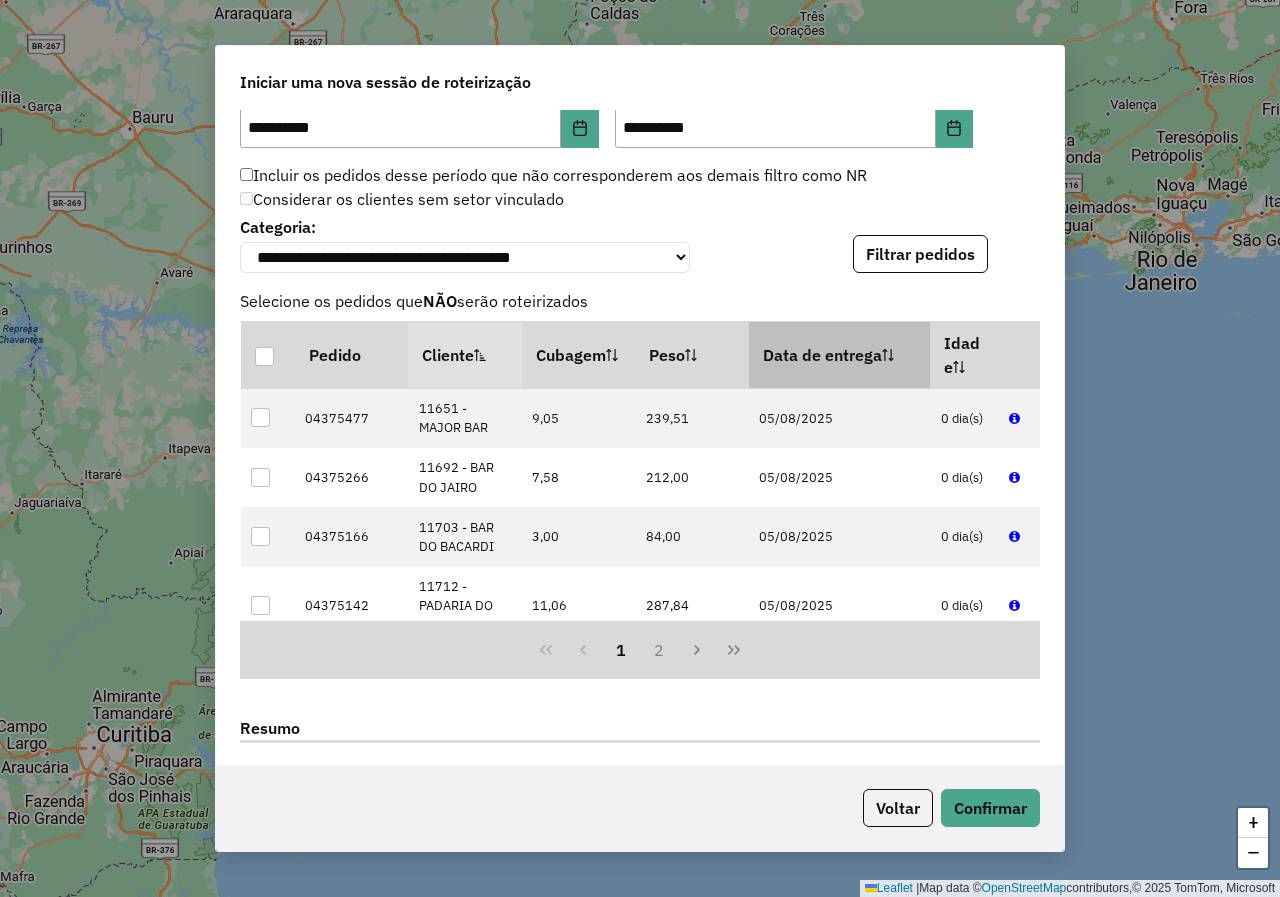 scroll, scrollTop: 2100, scrollLeft: 0, axis: vertical 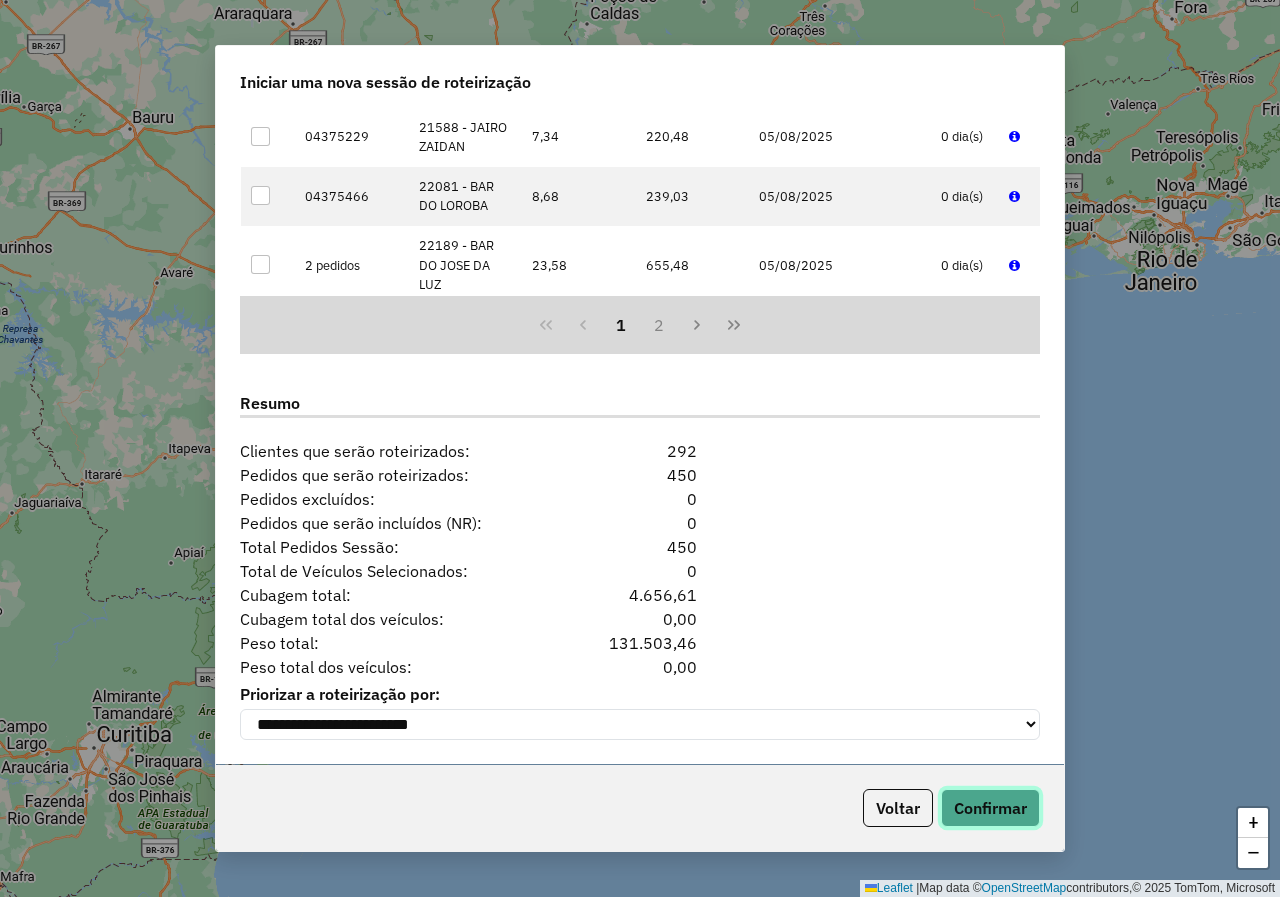 click on "Confirmar" 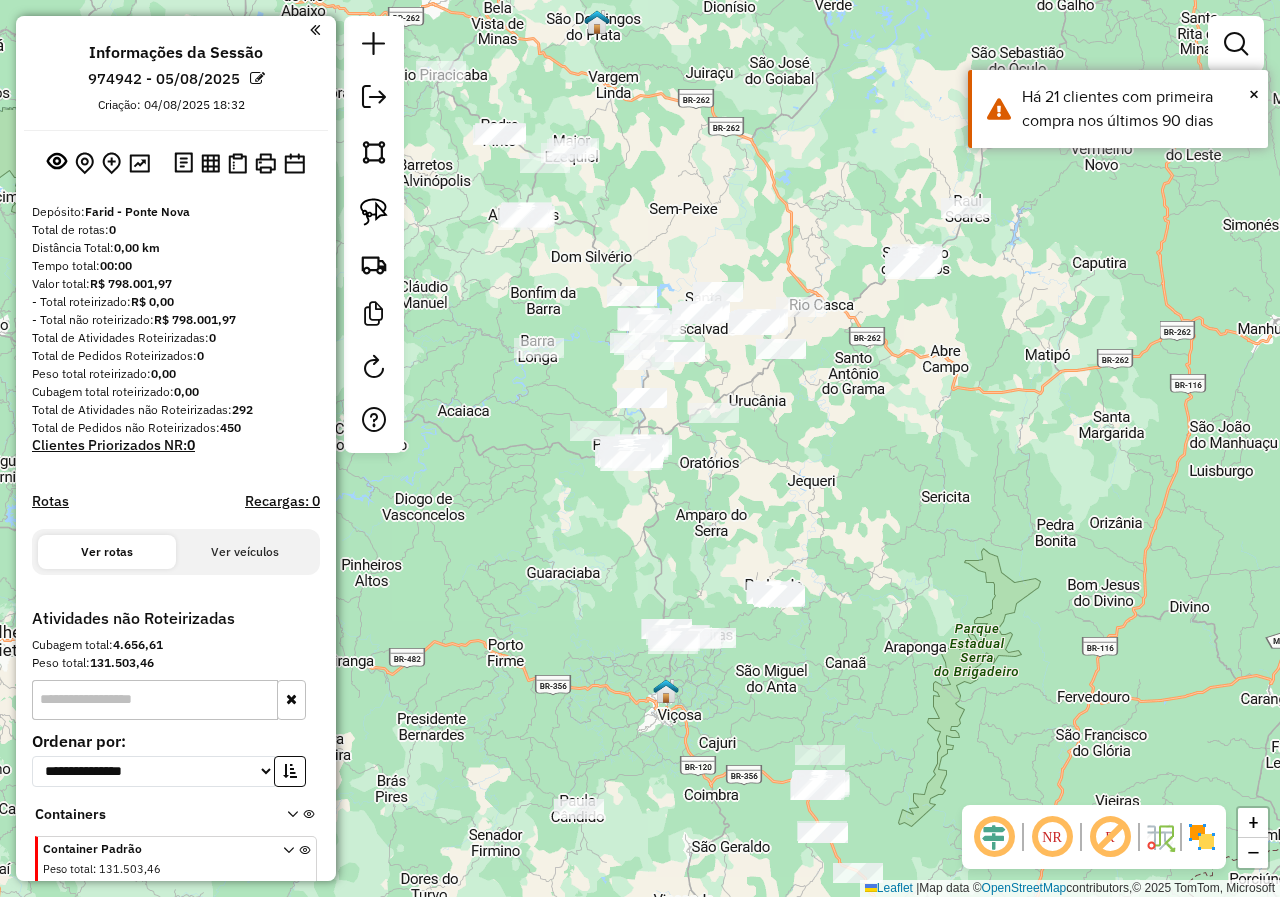 click 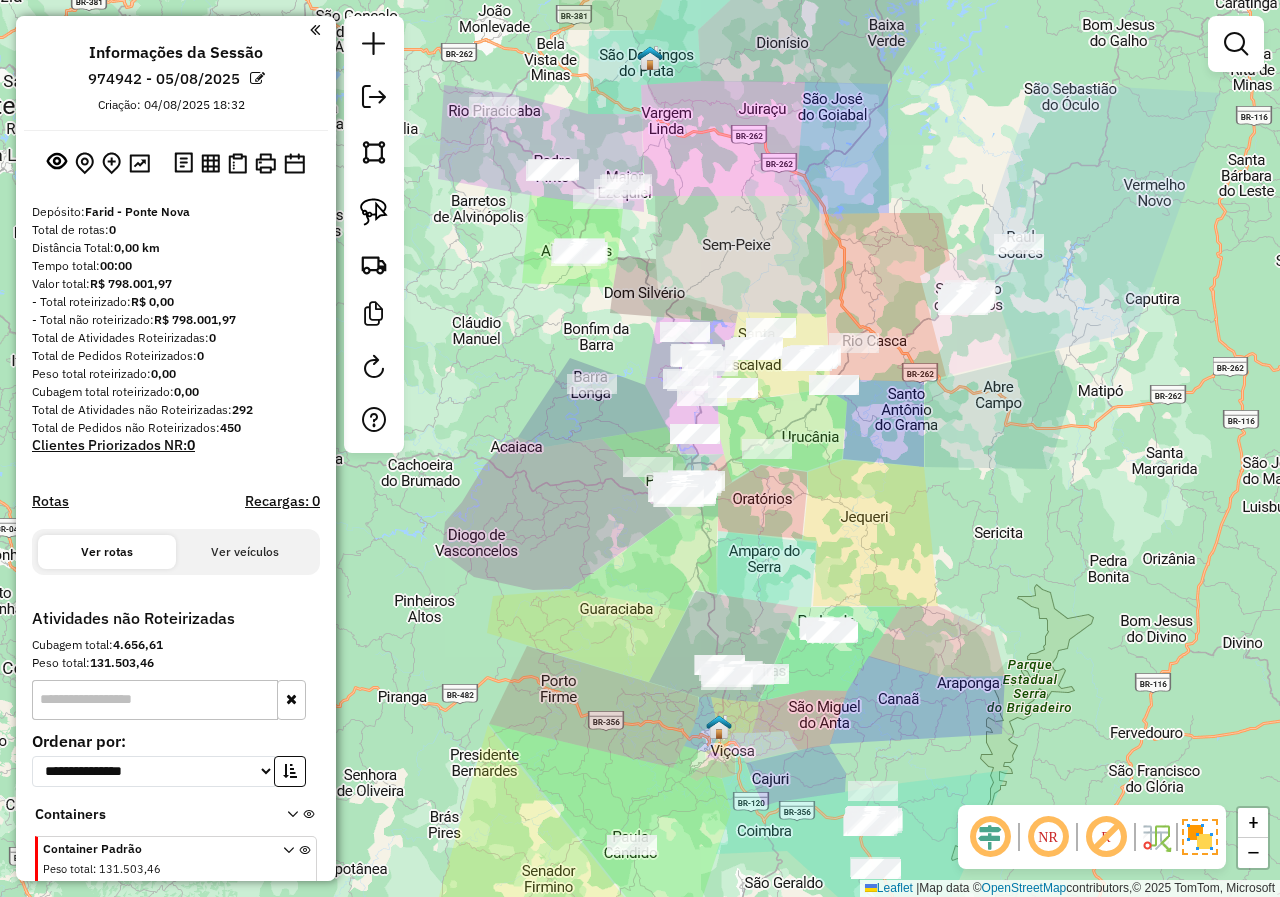 drag, startPoint x: 893, startPoint y: 458, endPoint x: 941, endPoint y: 590, distance: 140.4564 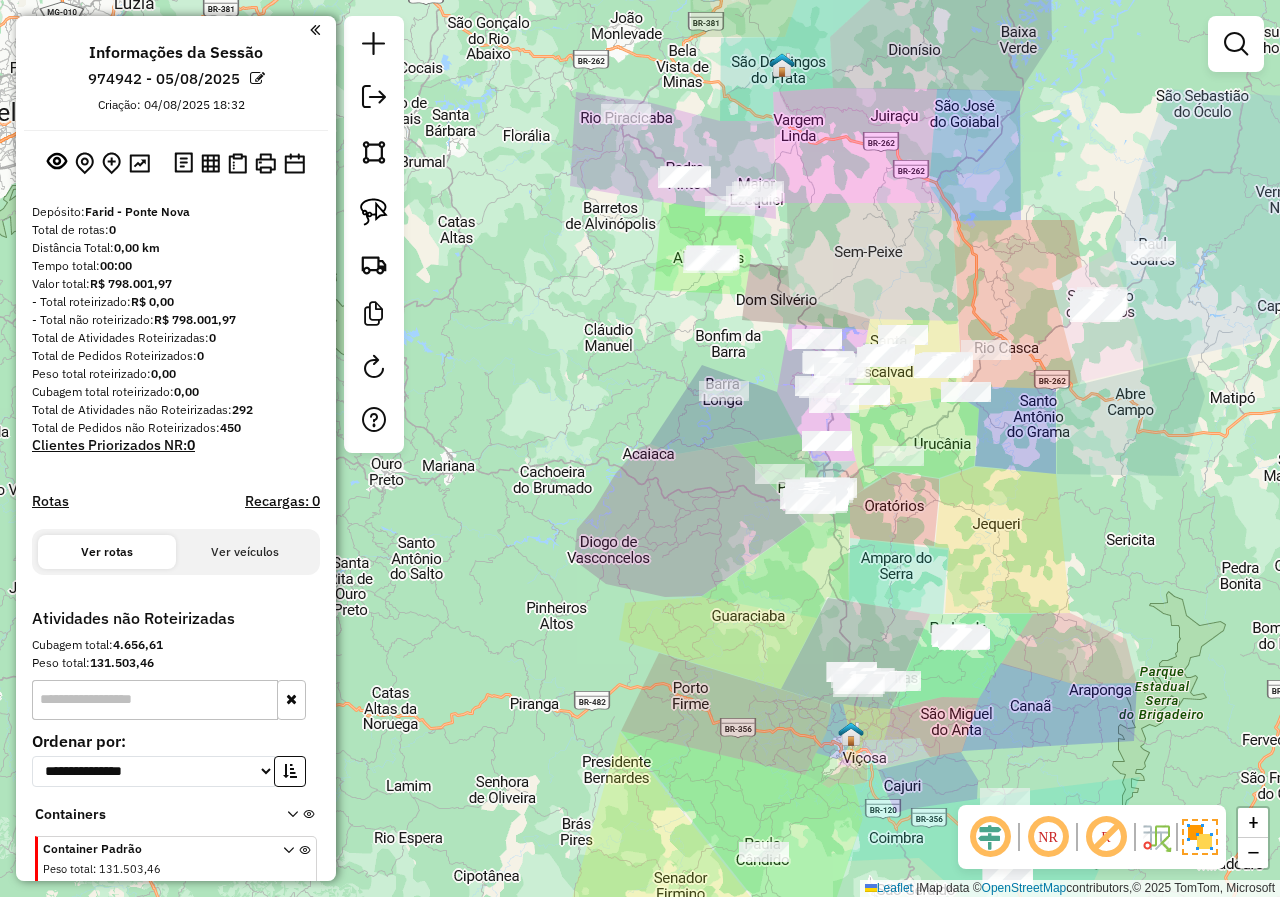 drag, startPoint x: 983, startPoint y: 468, endPoint x: 1093, endPoint y: 426, distance: 117.74549 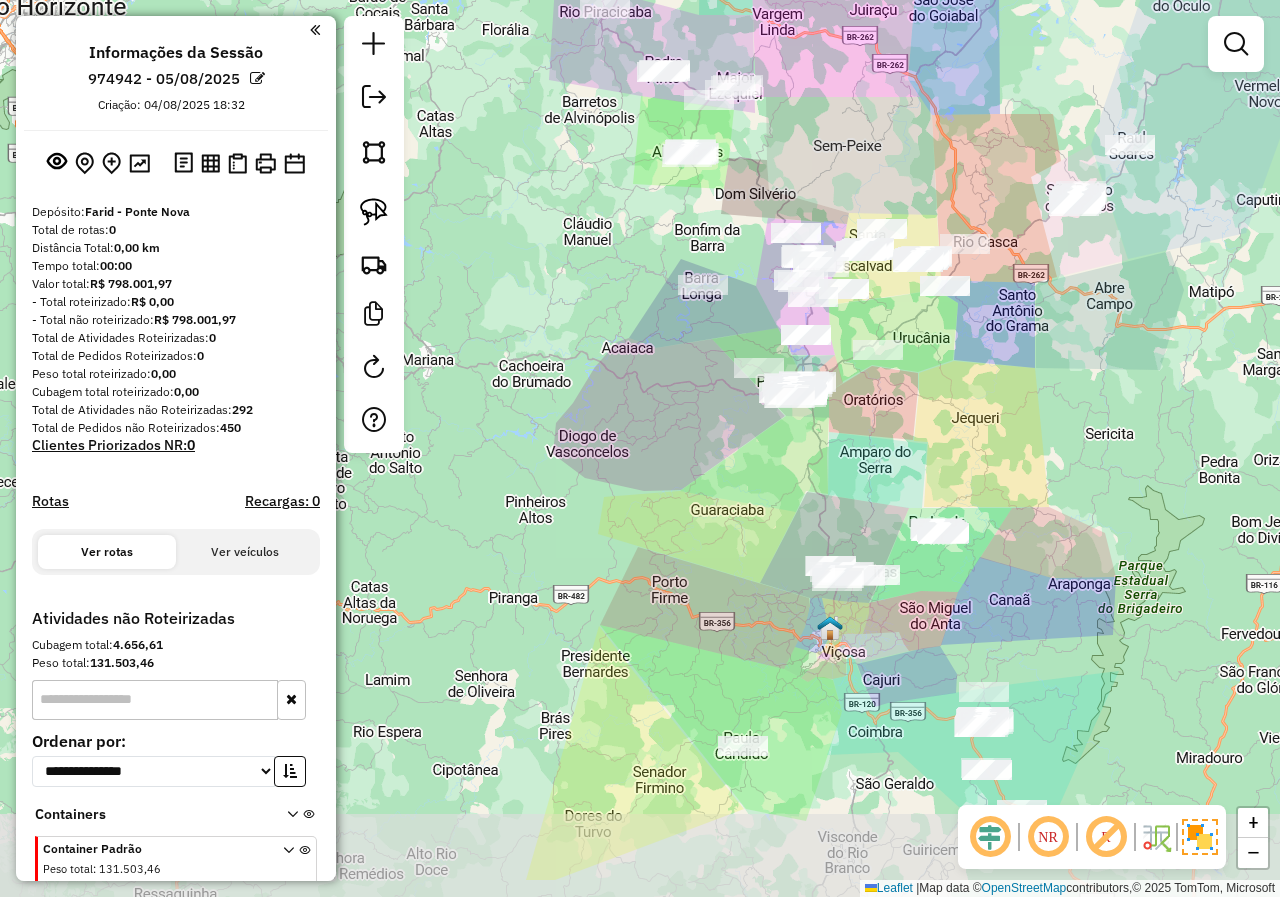 drag, startPoint x: 917, startPoint y: 756, endPoint x: 896, endPoint y: 650, distance: 108.060165 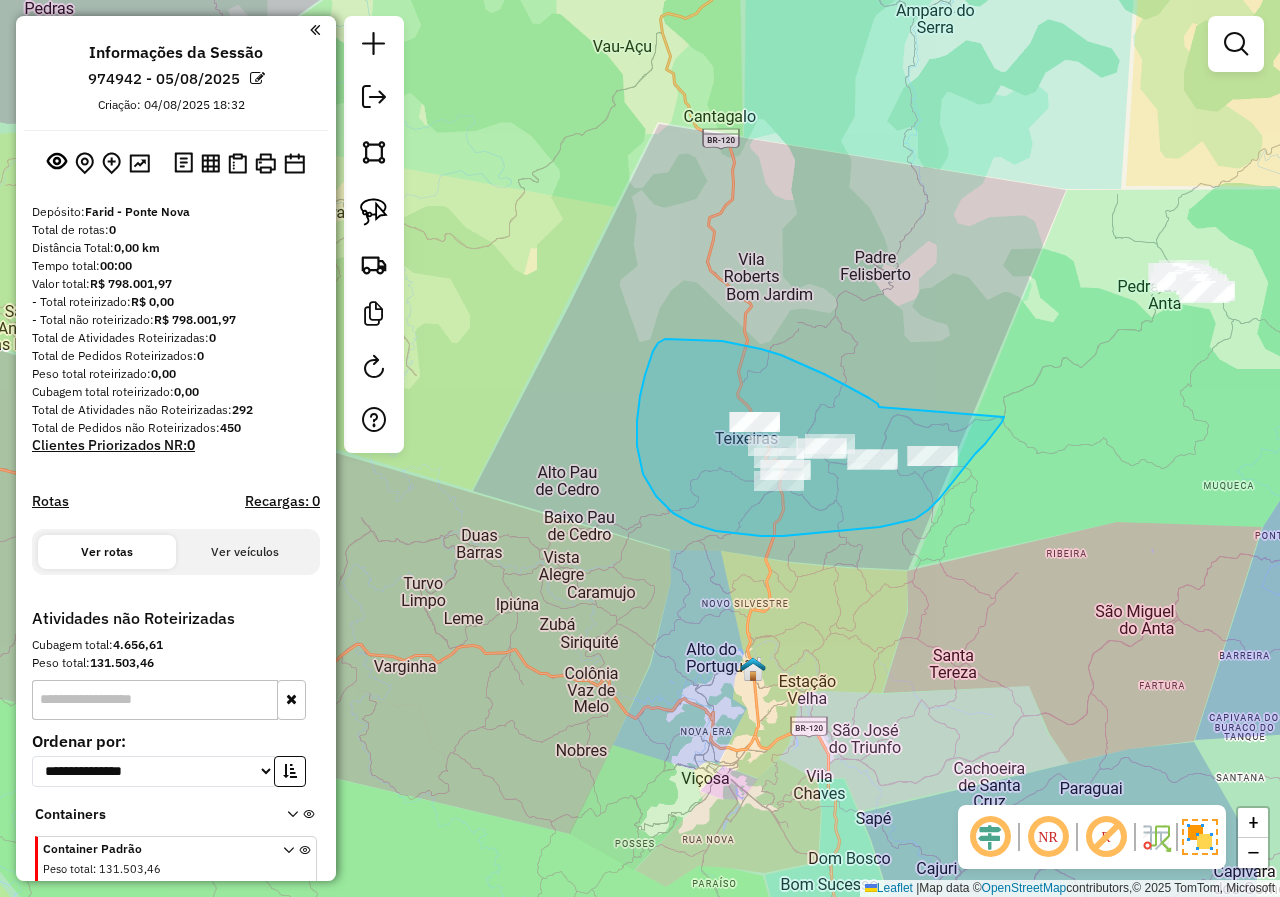 drag, startPoint x: 879, startPoint y: 407, endPoint x: 1006, endPoint y: 412, distance: 127.09839 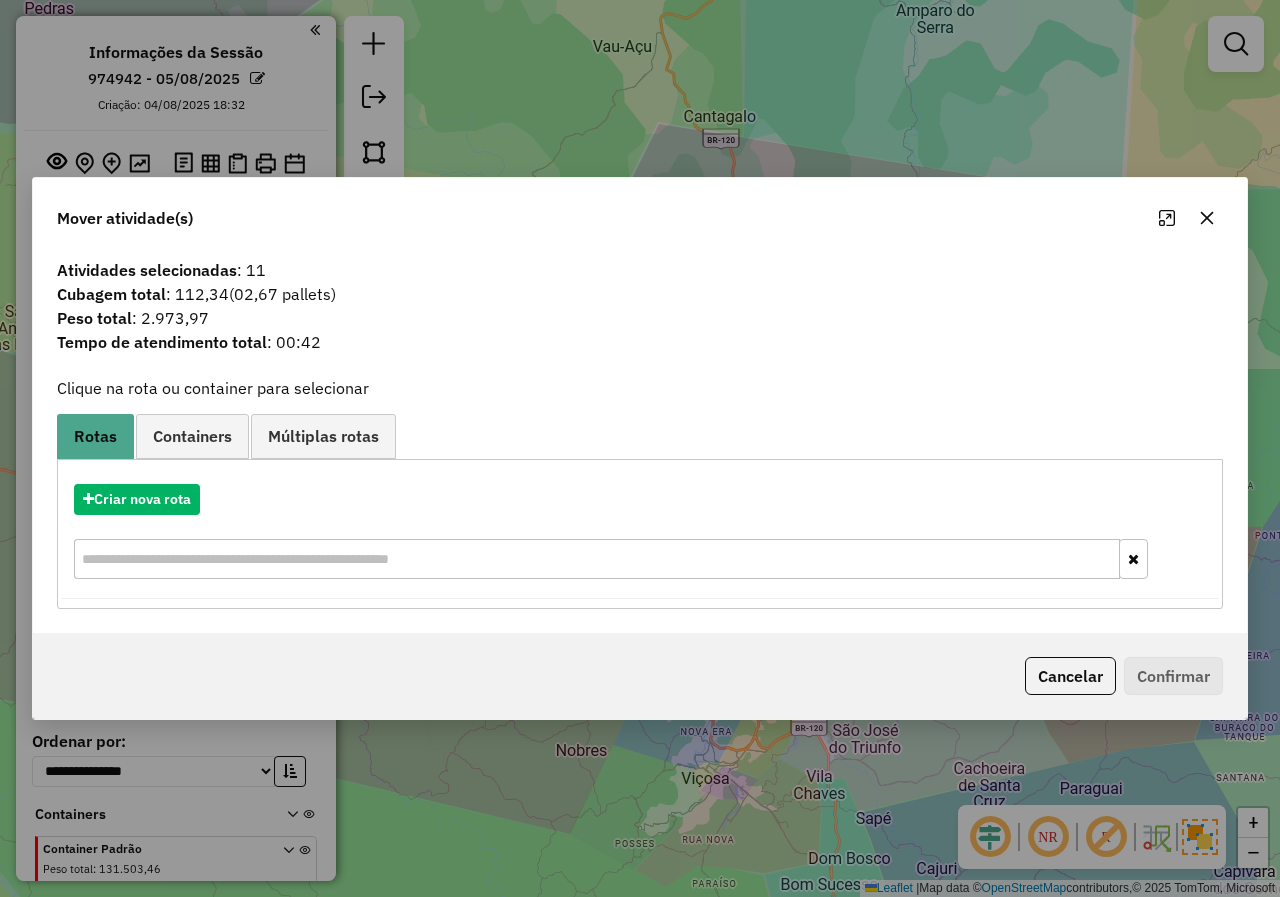 click 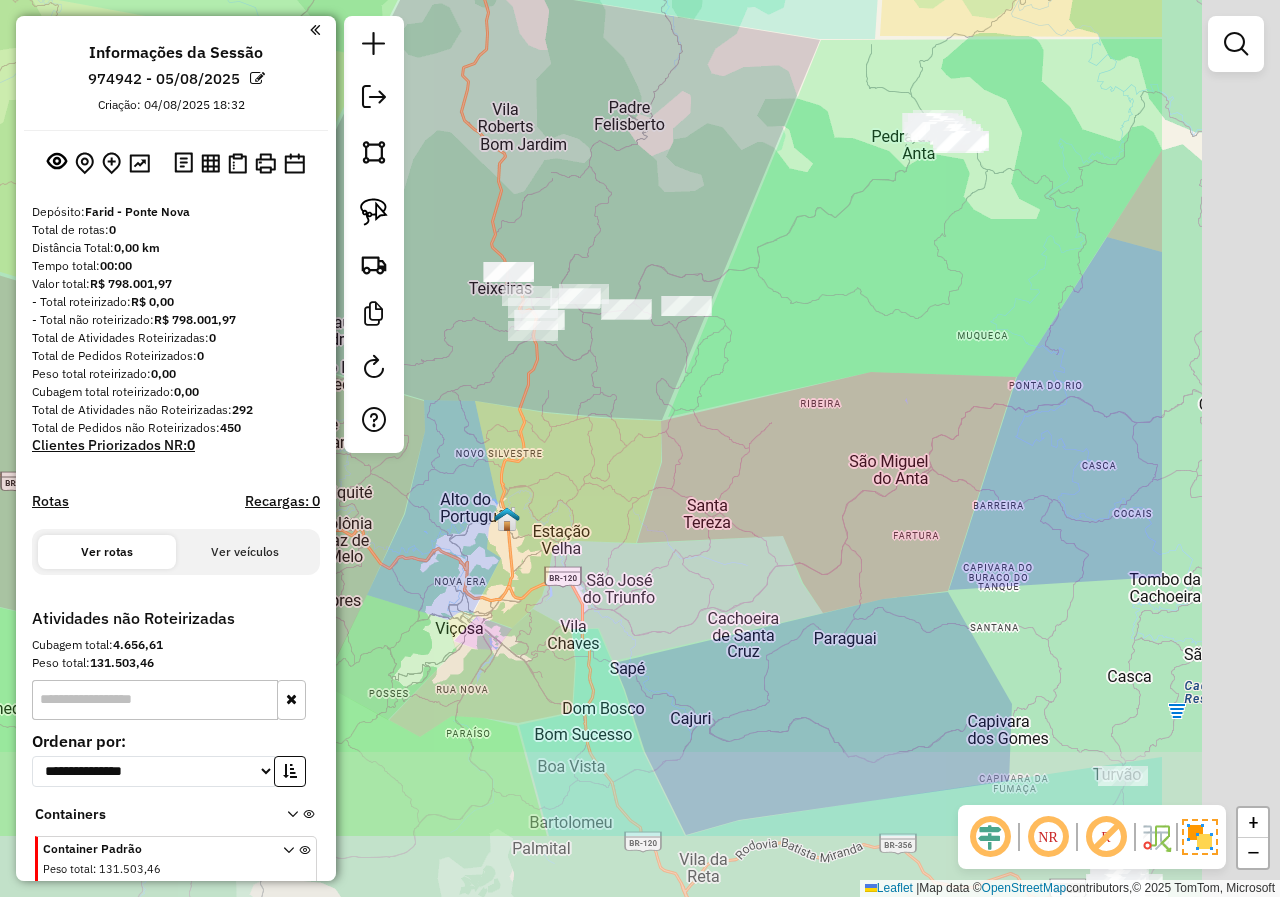 drag, startPoint x: 1058, startPoint y: 631, endPoint x: 768, endPoint y: 461, distance: 336.15472 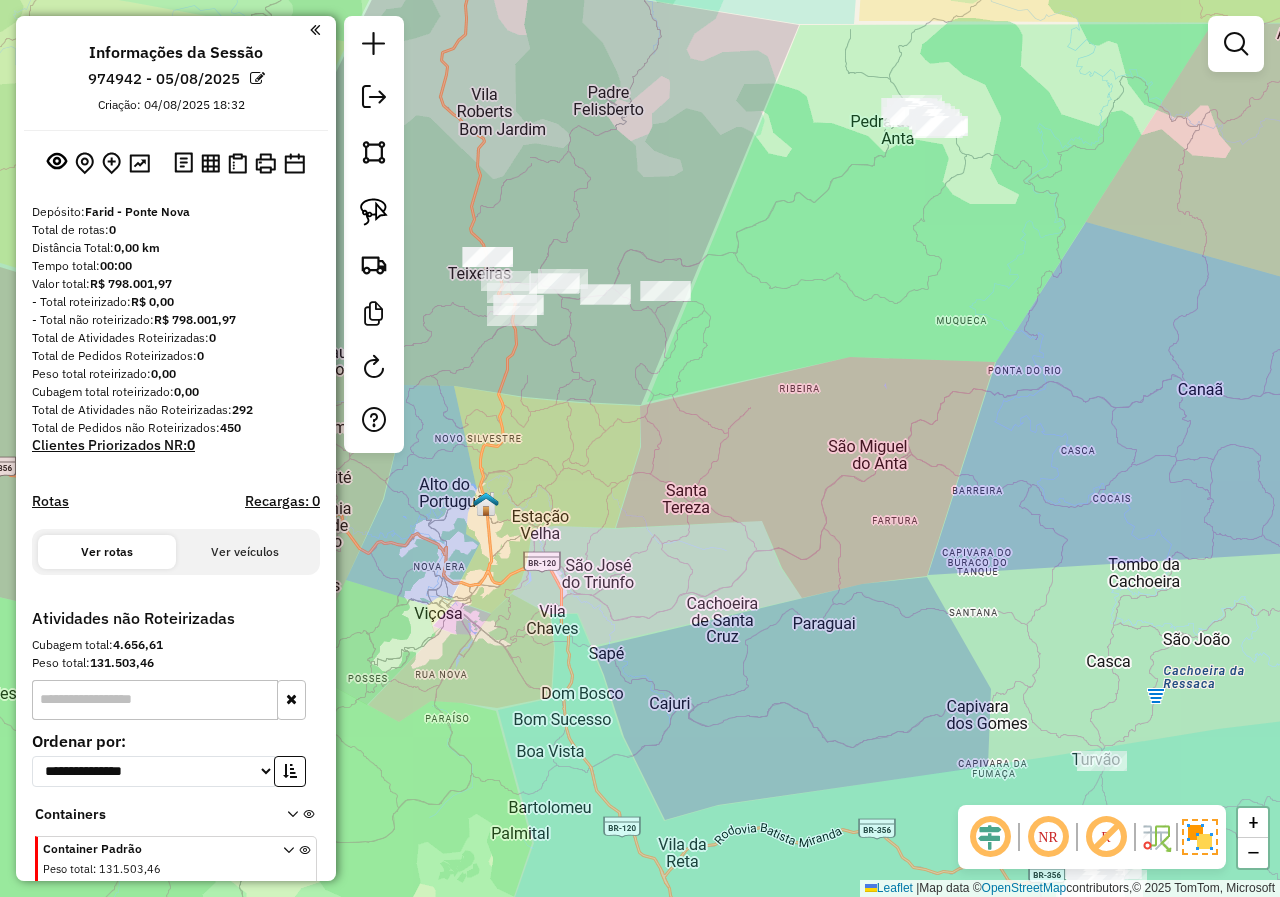 drag, startPoint x: 811, startPoint y: 469, endPoint x: 805, endPoint y: 531, distance: 62.289646 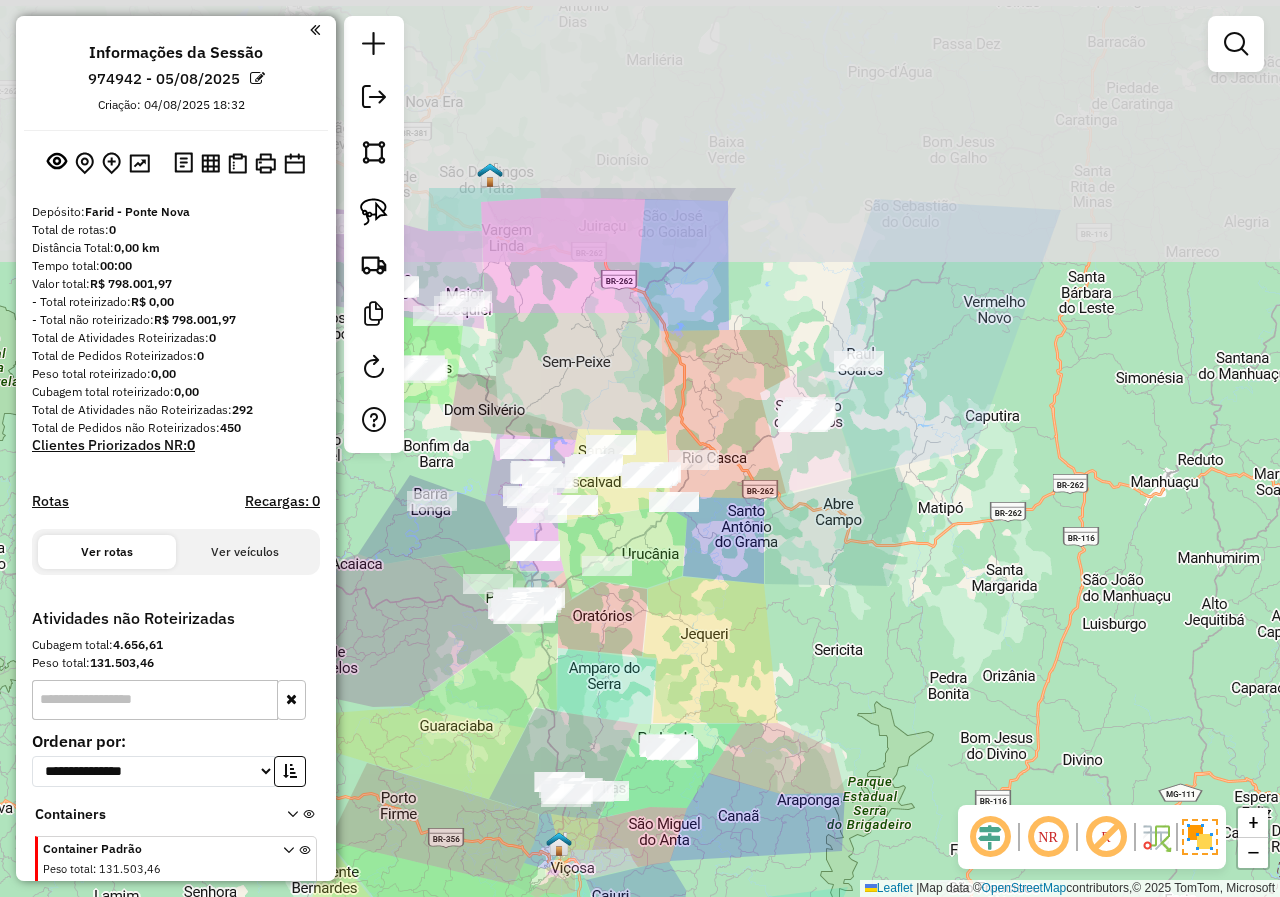 drag, startPoint x: 987, startPoint y: 298, endPoint x: 823, endPoint y: 576, distance: 322.76926 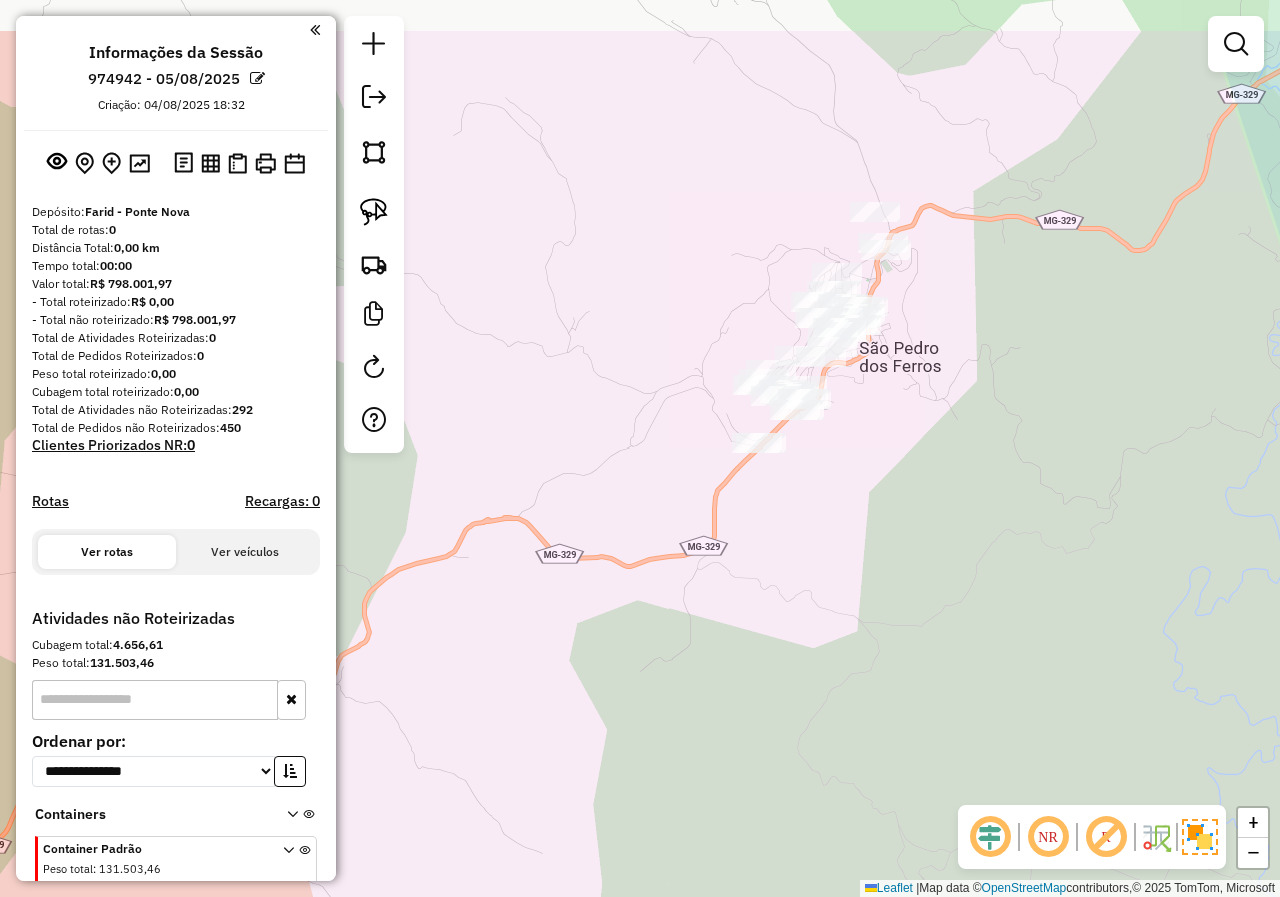 drag, startPoint x: 902, startPoint y: 380, endPoint x: 816, endPoint y: 501, distance: 148.44864 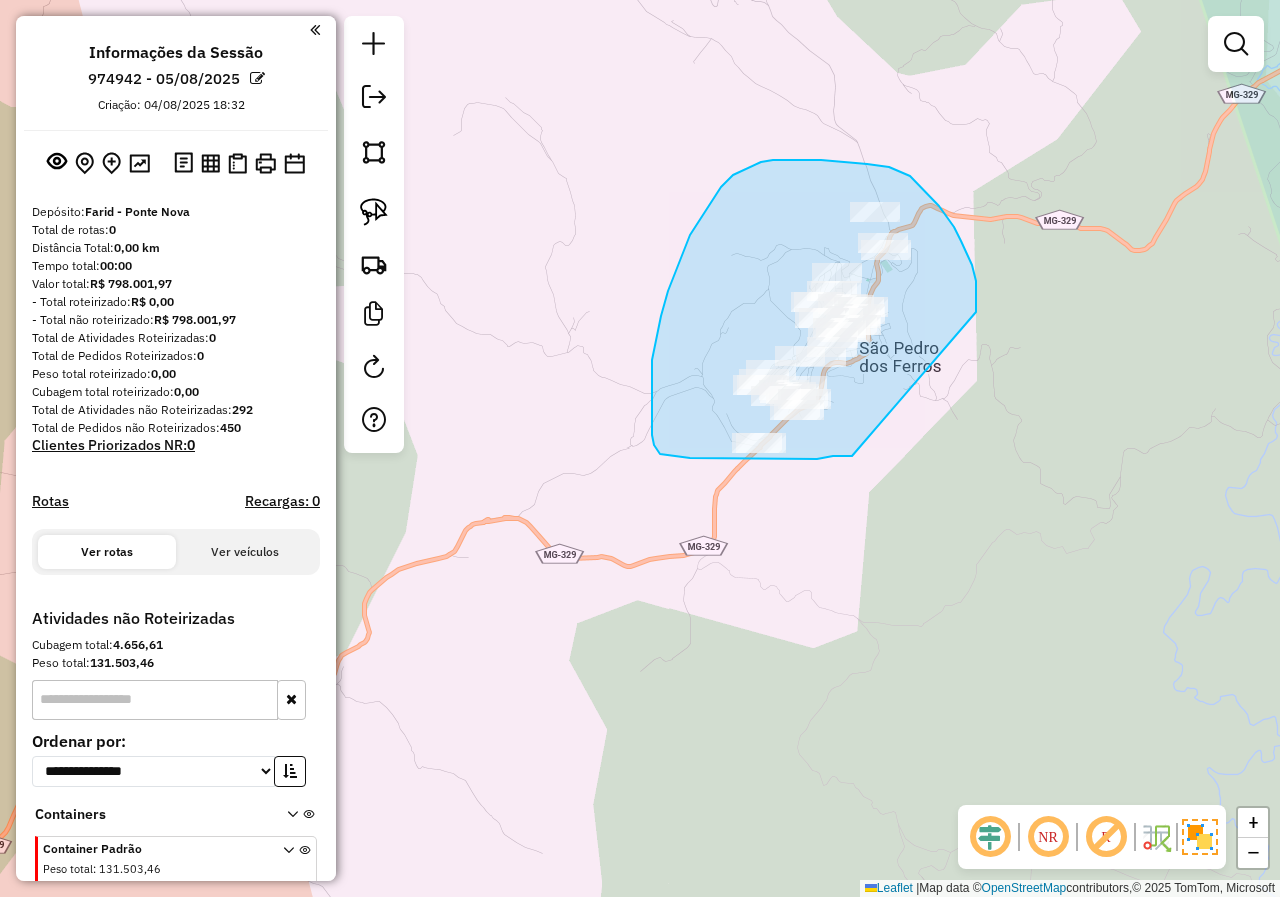 drag, startPoint x: 976, startPoint y: 312, endPoint x: 852, endPoint y: 456, distance: 190.03157 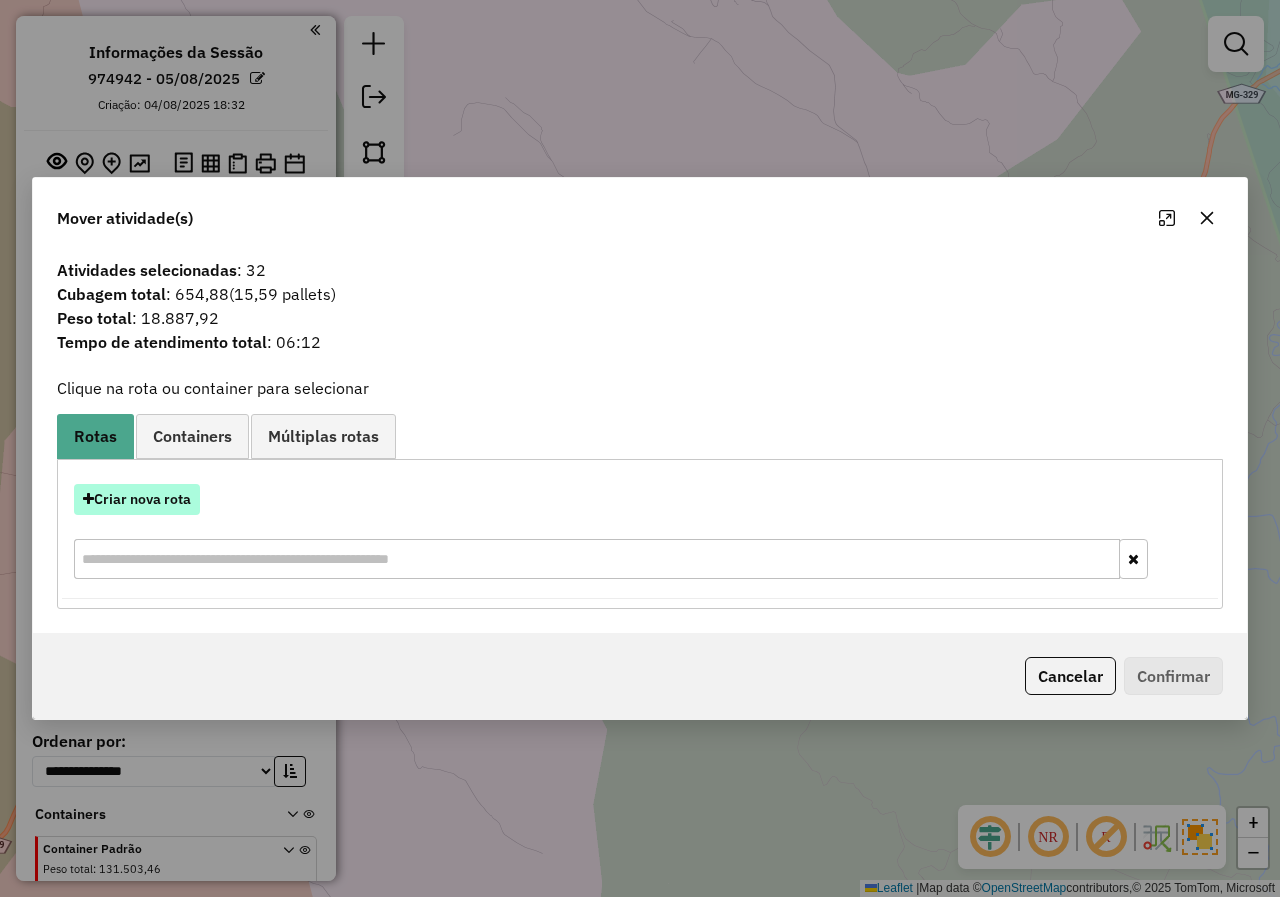 click on "Criar nova rota" at bounding box center (137, 499) 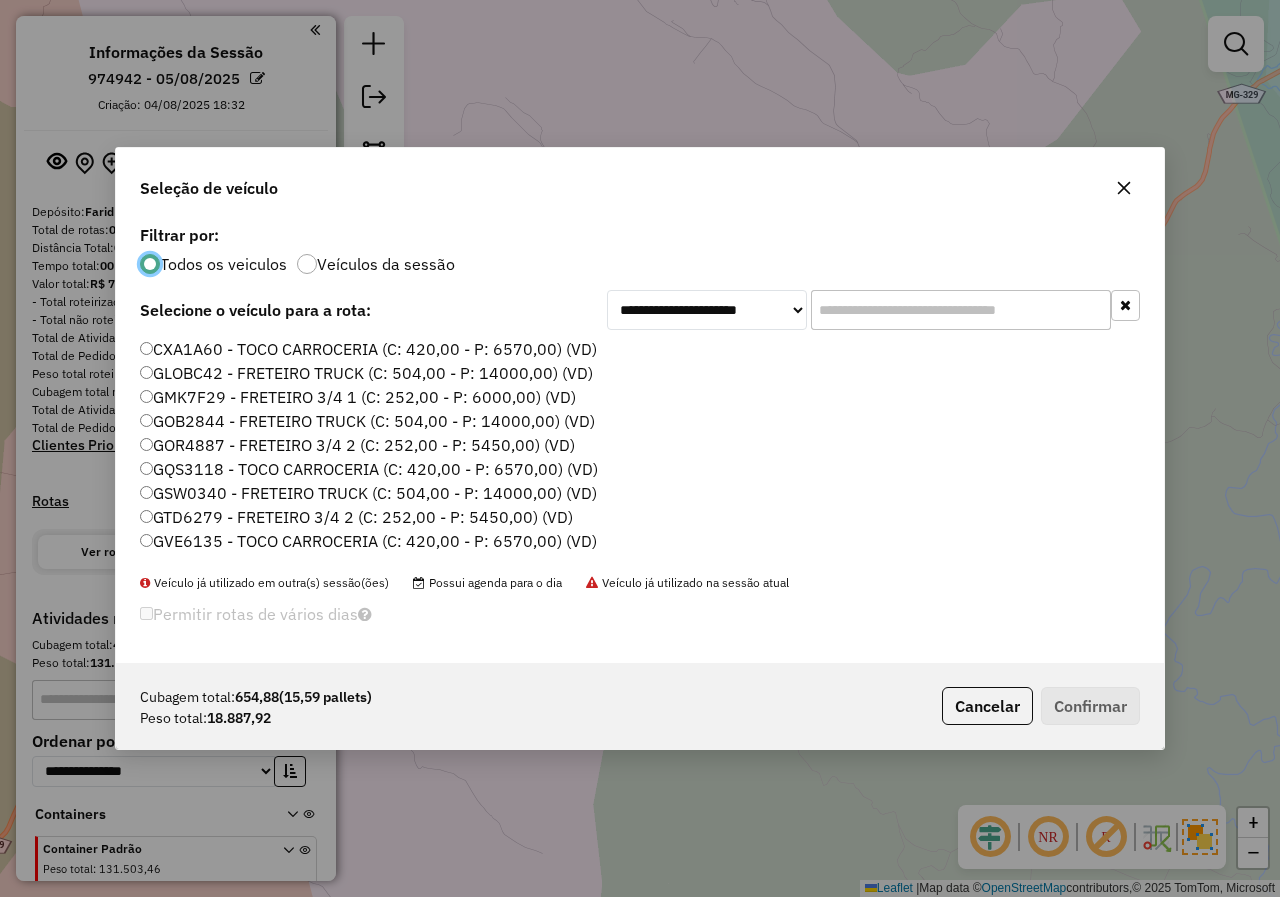 scroll, scrollTop: 11, scrollLeft: 6, axis: both 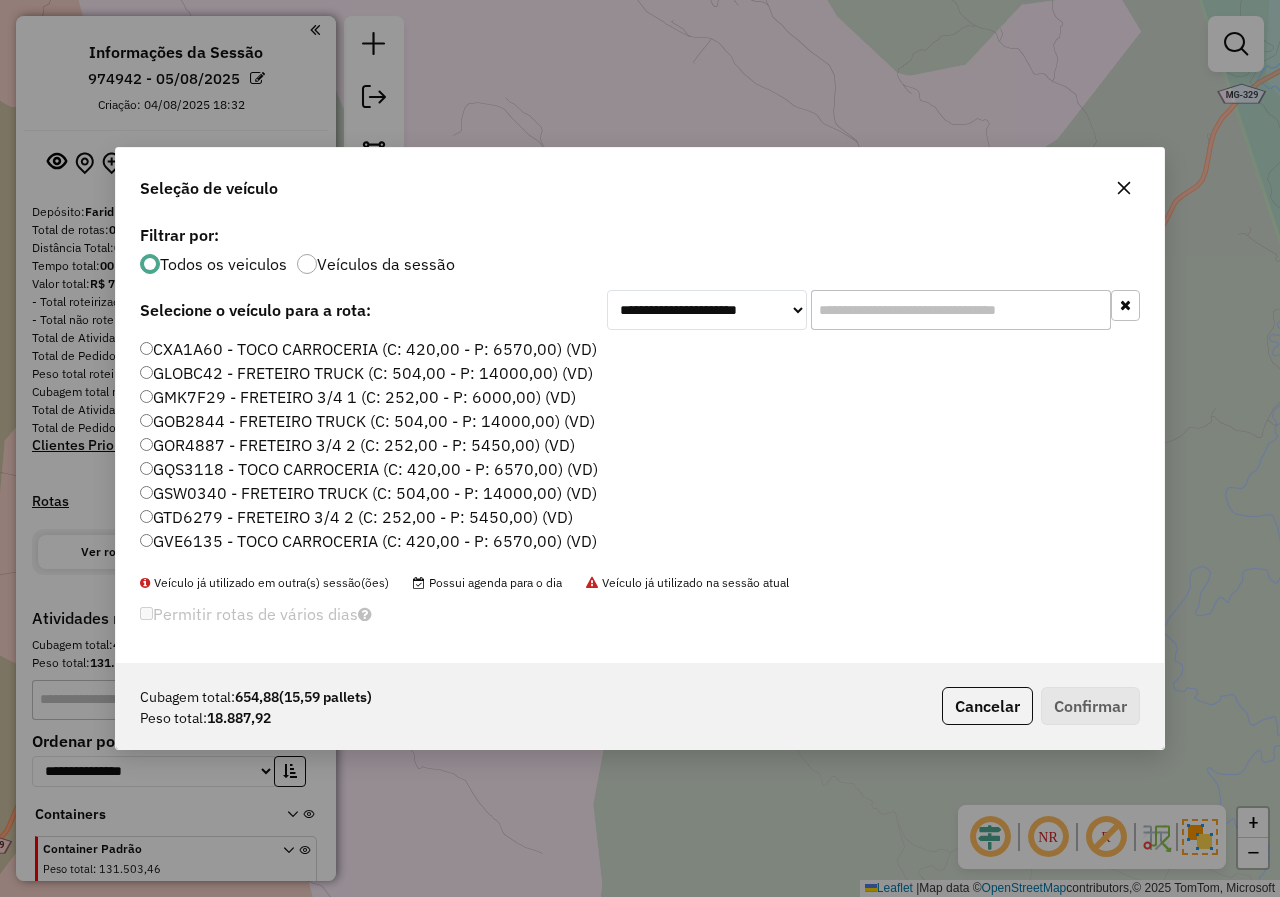 click 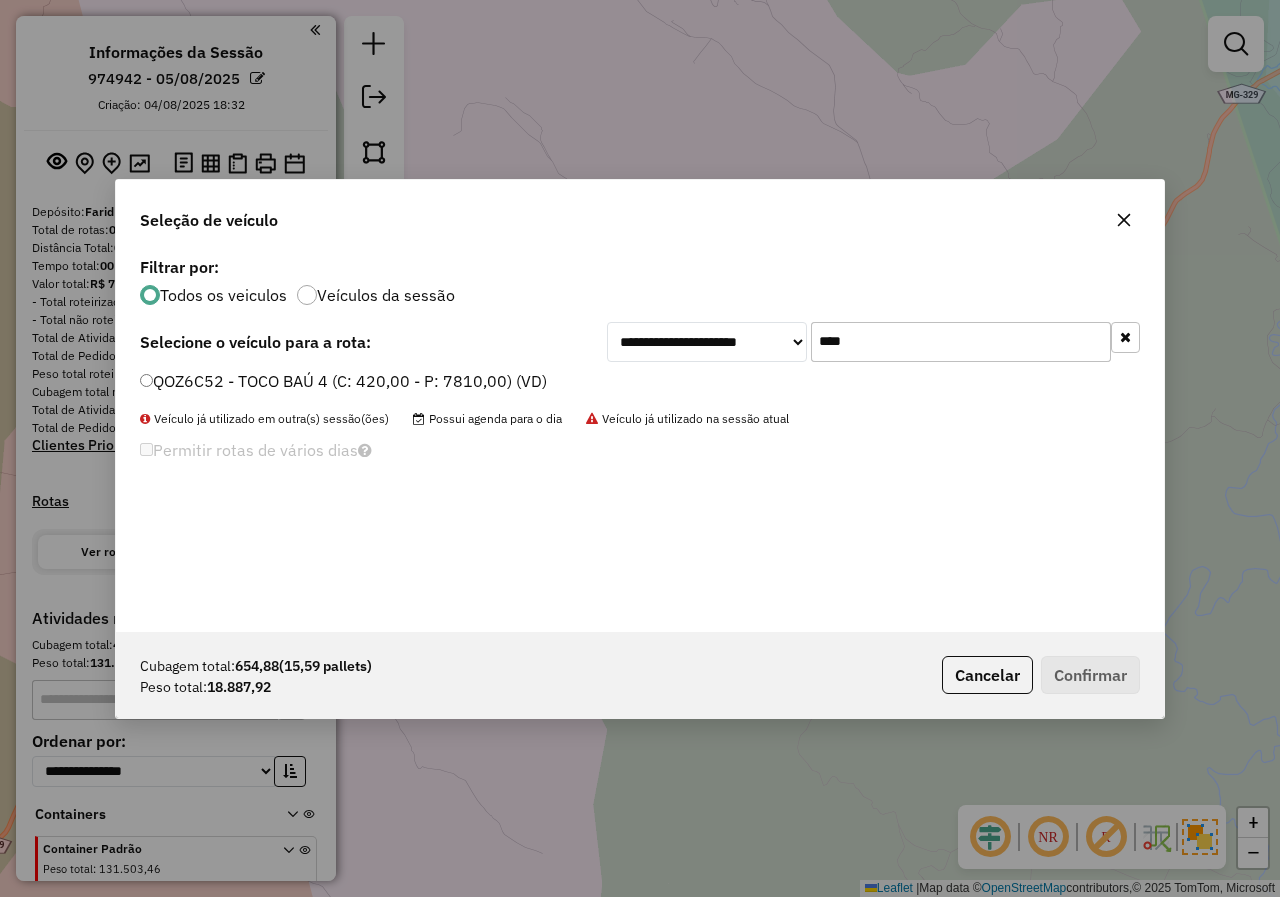 type on "****" 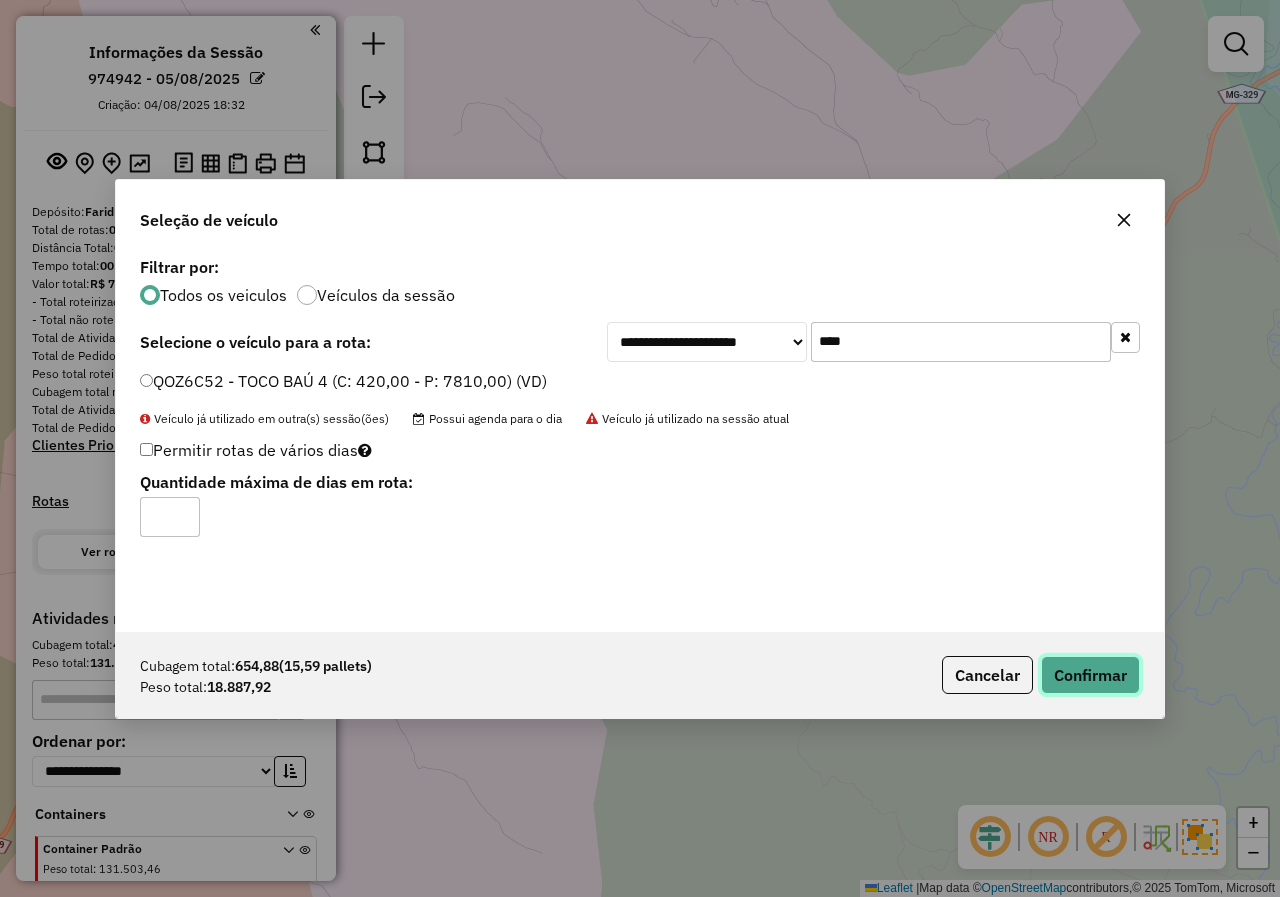 click on "Confirmar" 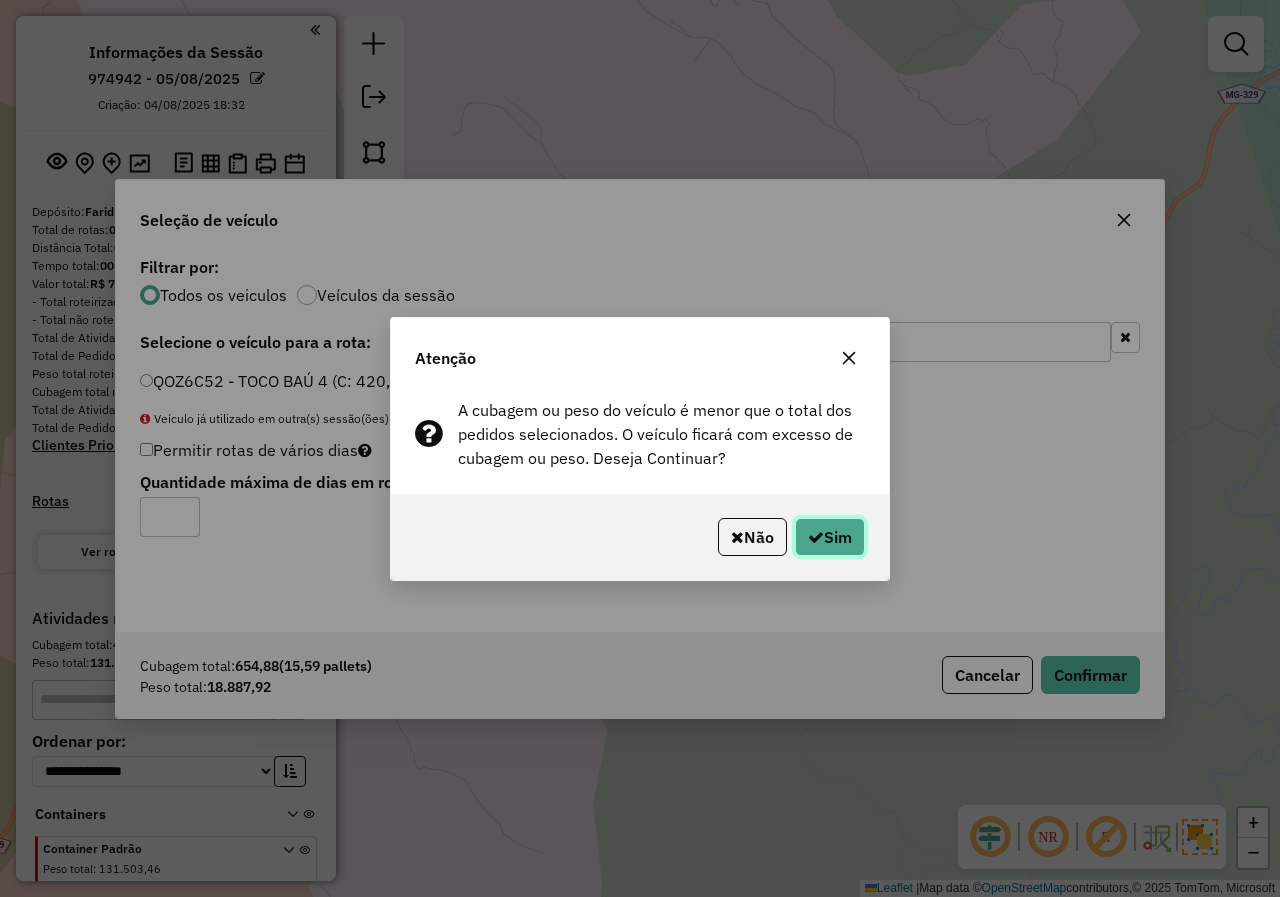 click on "Sim" 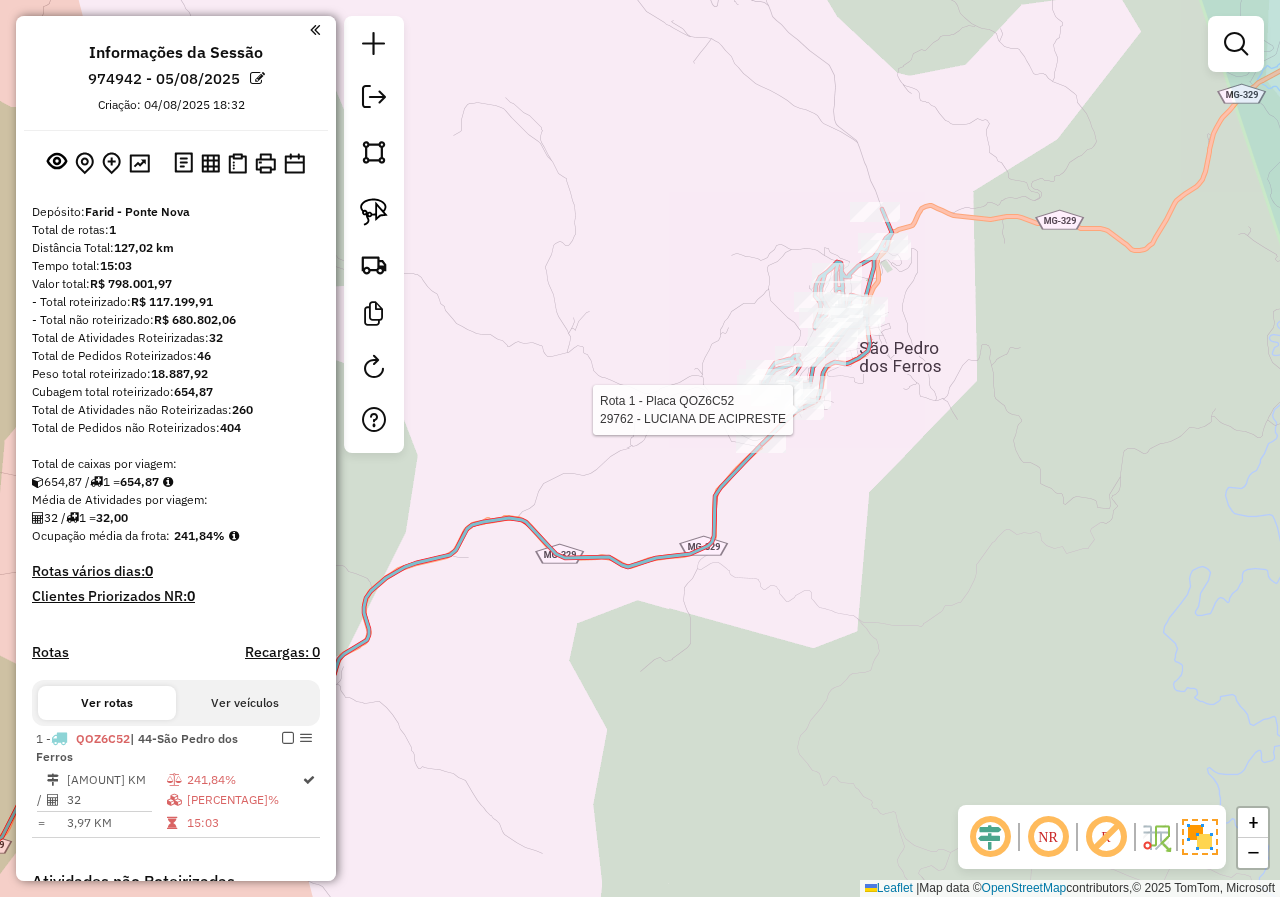 select on "**********" 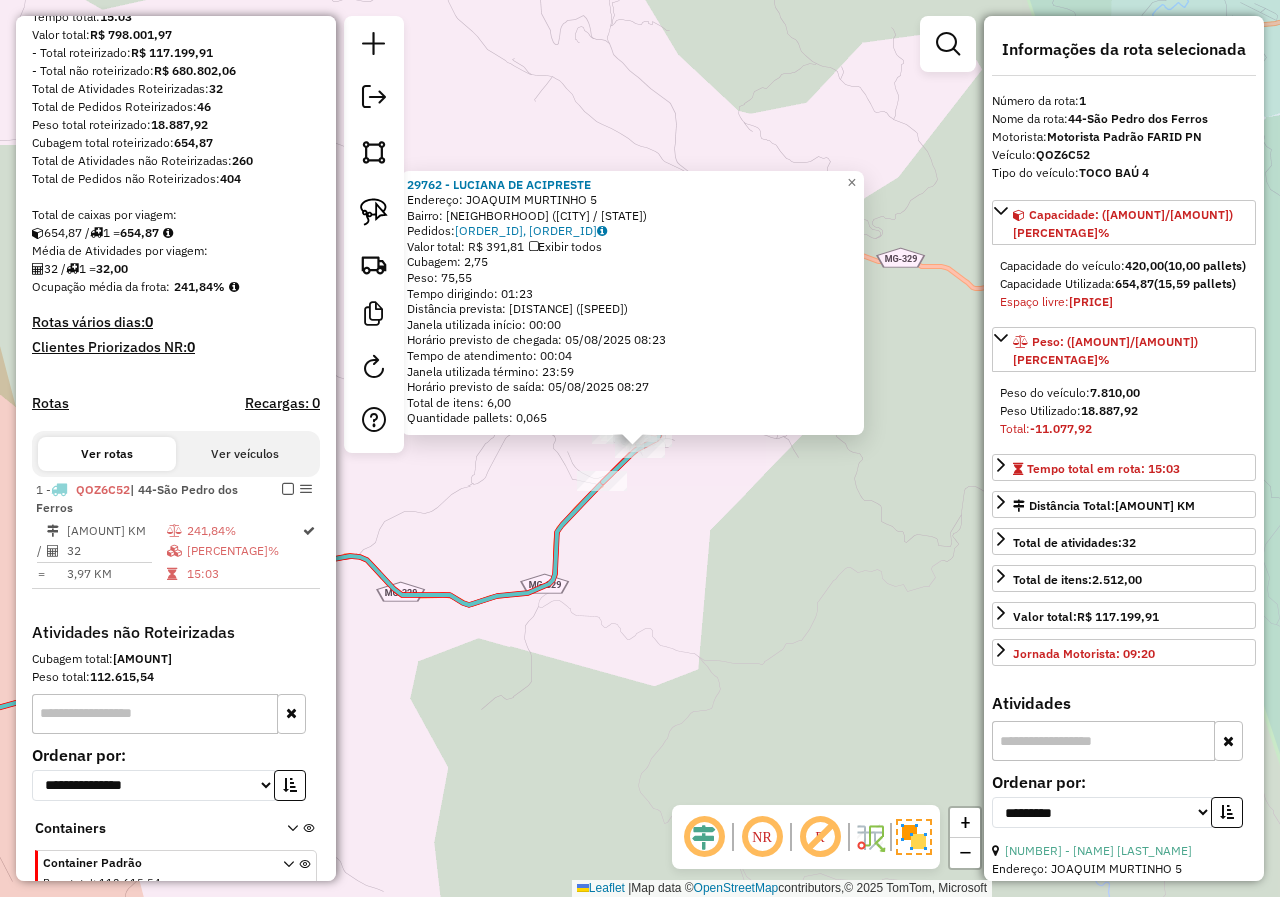 scroll, scrollTop: 350, scrollLeft: 0, axis: vertical 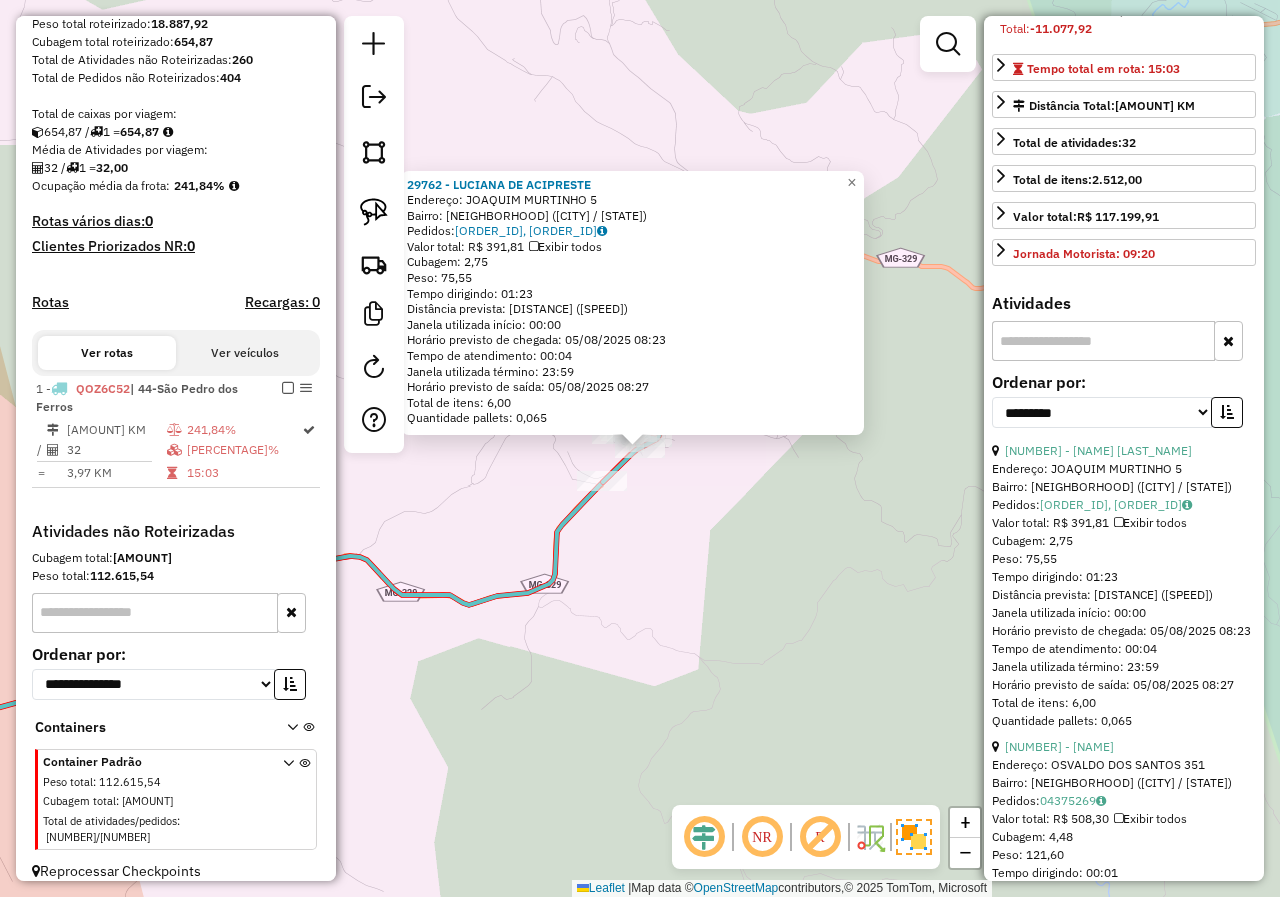 drag, startPoint x: 768, startPoint y: 556, endPoint x: 706, endPoint y: 481, distance: 97.308784 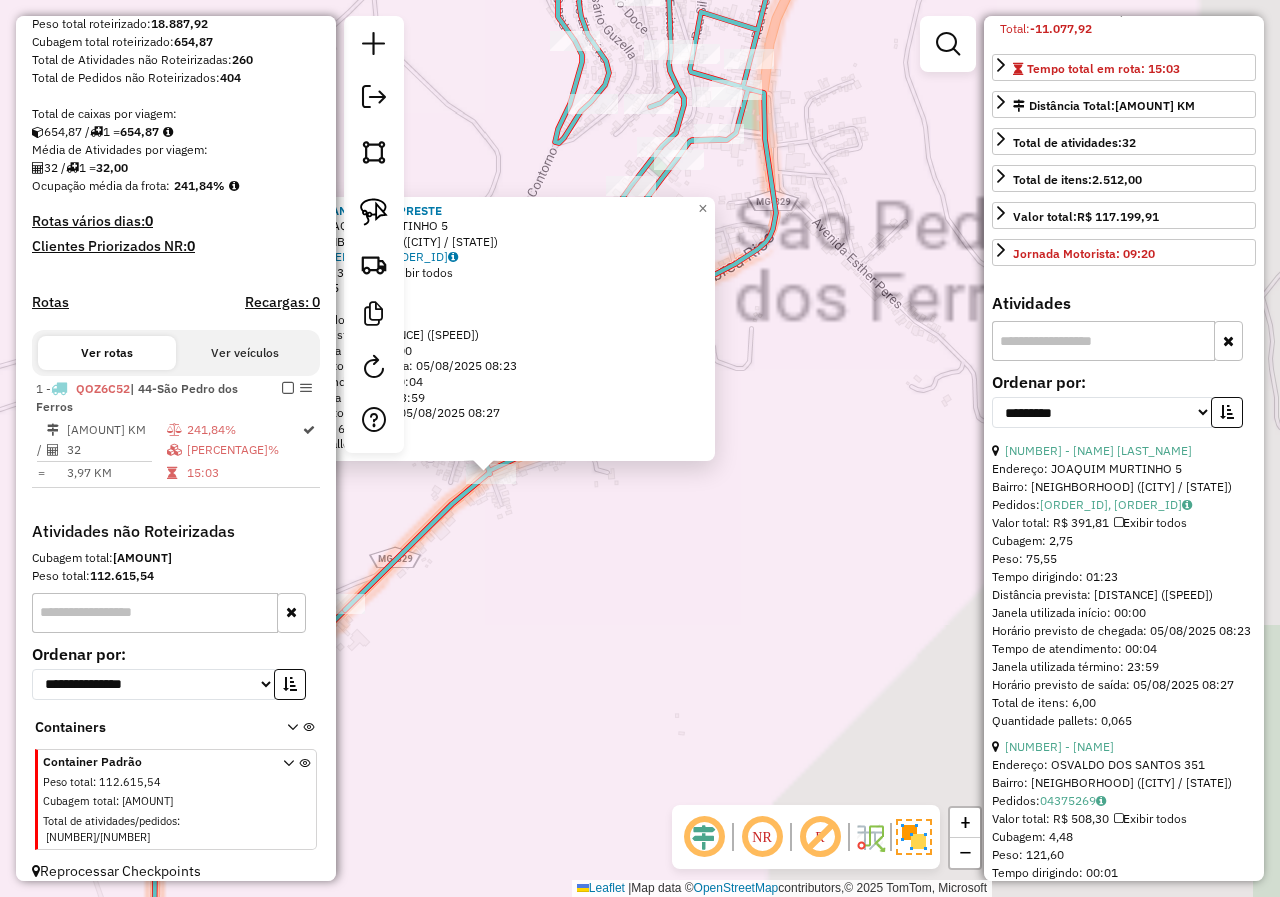 click on "[NUMBER] - [NAME]  Endereço:  [STREET] [NUMBER]   Bairro: [NAME] ([CITY] / [STATE])   Pedidos:  [ORDER_NUMBER], [ORDER_NUMBER]   Valor total: [CURRENCY] [AMOUNT]   Exibir todos   Cubagem: [AMOUNT]  Peso: [AMOUNT]  Tempo dirigindo: [TIME]   Distância prevista: [DISTANCE] ([SPEED])   Janela utilizada início: [TIME]   Horário previsto de chegada: [DATE] [TIME]   Tempo de atendimento: [TIME]   Janela utilizada término: [TIME]   Horário previsto de saída: [DATE] [TIME]   Total de itens: [AMOUNT]   Quantidade pallets: [AMOUNT]  × Janela de atendimento Grade de atendimento Capacidade Transportadoras Veículos Cliente Pedidos  Rotas Selecione os dias de semana para filtrar as janelas de atendimento  Seg   Ter   Qua   Qui   Sex   Sáb   Dom  Informe o período da janela de atendimento: De: Até:  Filtrar exatamente a janela do cliente  Considerar janela de atendimento padrão  Selecione os dias de semana para filtrar as grades de atendimento  Seg   Ter   Qua   Qui   Sex   Sáb   Dom   Peso mínimo:   Peso máximo:   De:" 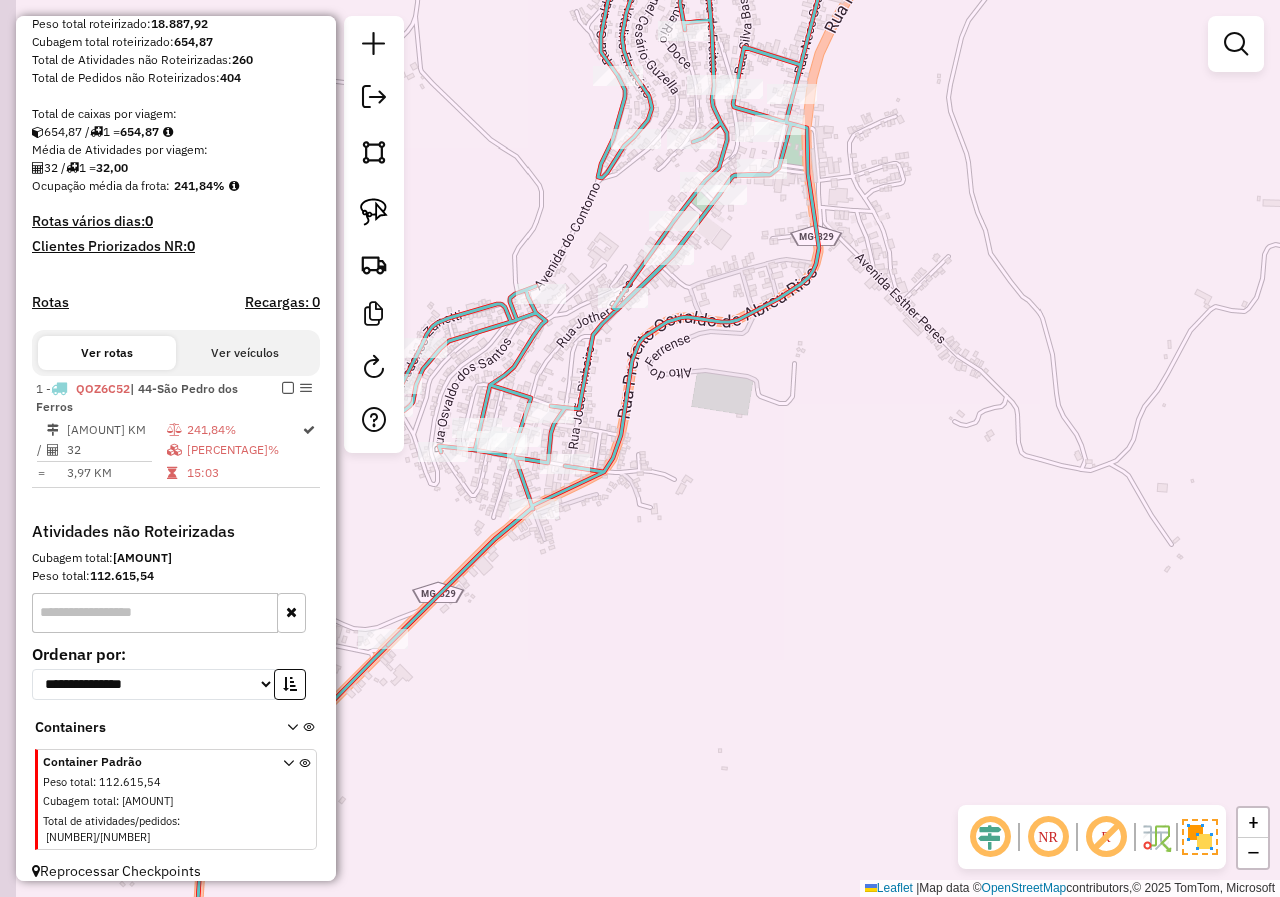 drag, startPoint x: 603, startPoint y: 494, endPoint x: 726, endPoint y: 556, distance: 137.74251 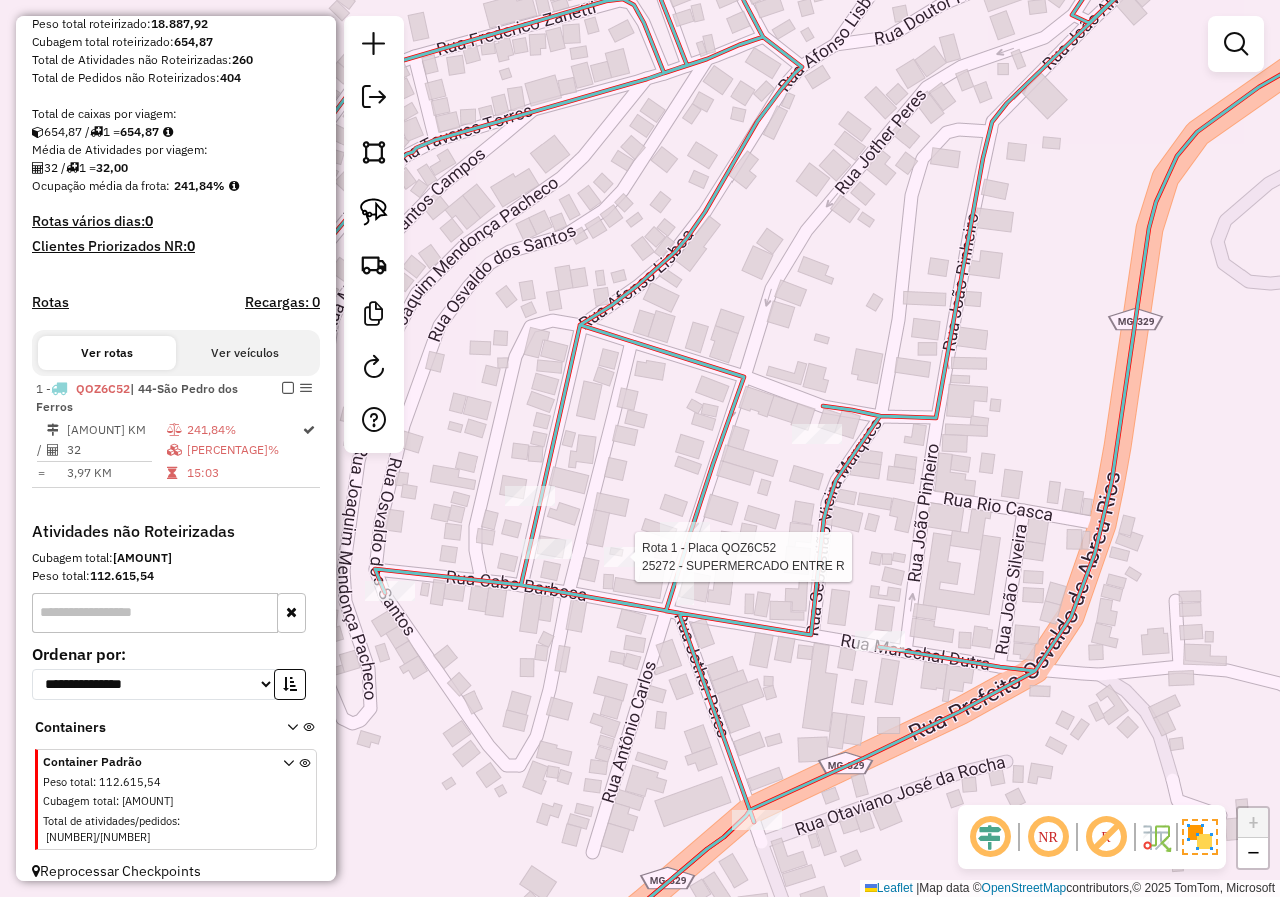 select on "**********" 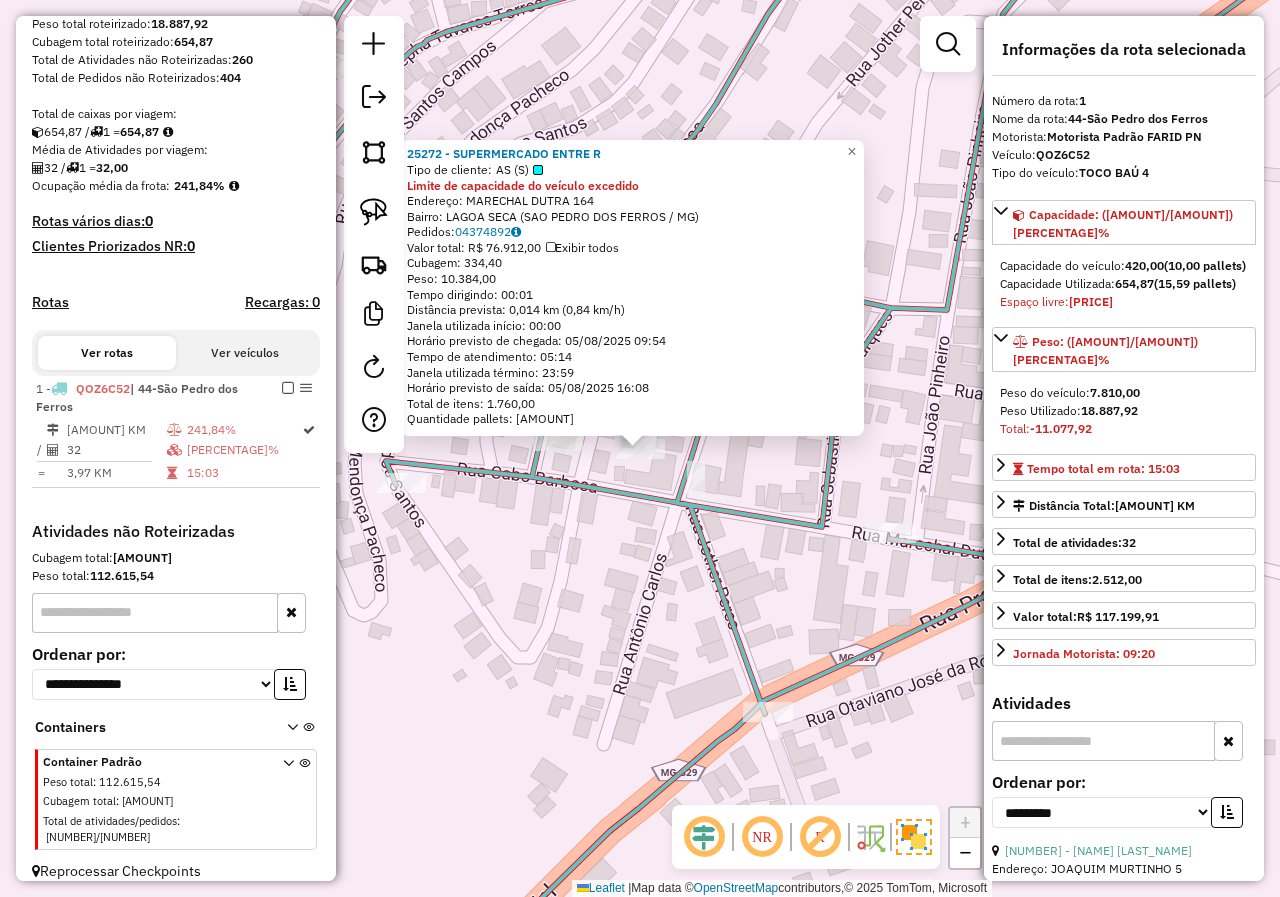 click on "[NUMBER] - [NAME] Tipo de cliente: [CLIENT_TYPE] Limite de capacidade do veículo excedido Endereço: [STREET] [NUMBER] Bairro: [NEIGHBORHOOD] ([CITY] / [STATE]) Pedidos: [ORDER_ID] Valor total: [CURRENCY] [AMOUNT] Exibir todos Cubagem: [CUBAGE] Peso: [WEIGHT] Tempo dirigindo: [TIME] Distância prevista: [DISTANCE] km ([SPEED] km/h) Janela utilizada início: [TIME] Horário previsto de chegada: [DATE] [TIME] Tempo de atendimento: [TIME] Janela utilizada término: [TIME] Horário previsto de saída: [DATE] [TIME] Total de itens: [ITEMS] Quantidade pallets: [PALLETS] × Janela de atendimento Grade de atendimento Capacidade Transportadoras Veículos Cliente Pedidos Rotas Selecione os dias de semana para filtrar as janelas de atendimento Seg Ter Qua Qui Sex Sáb Dom Informe o período da janela de atendimento: De: [TIME] Até: [TIME] Filtrar exatamente a janela do cliente Considerar janela de atendimento padrão Selecione os dias de semana para filtrar as grades de atendimento Seg" 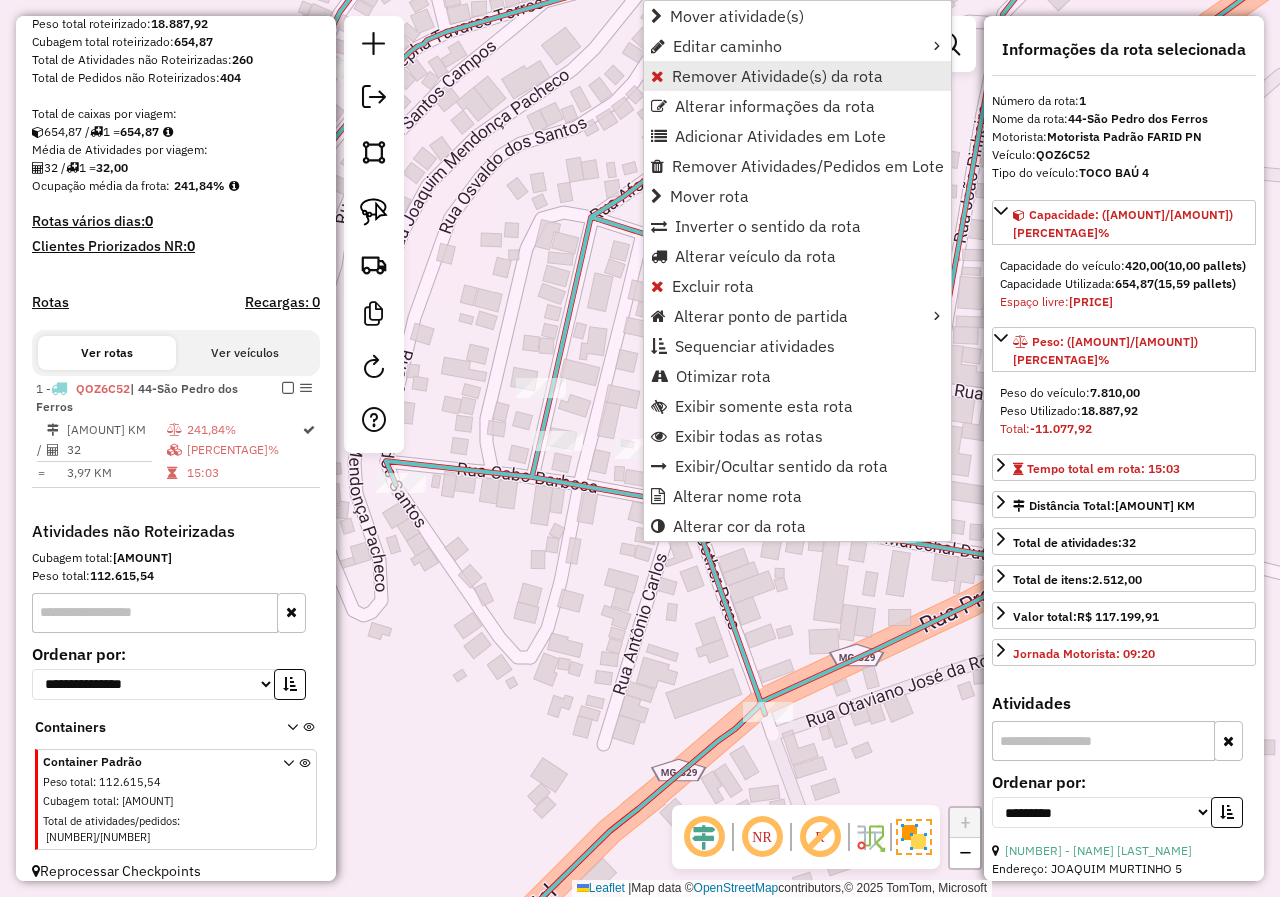 click on "Remover Atividade(s) da rota" at bounding box center [777, 76] 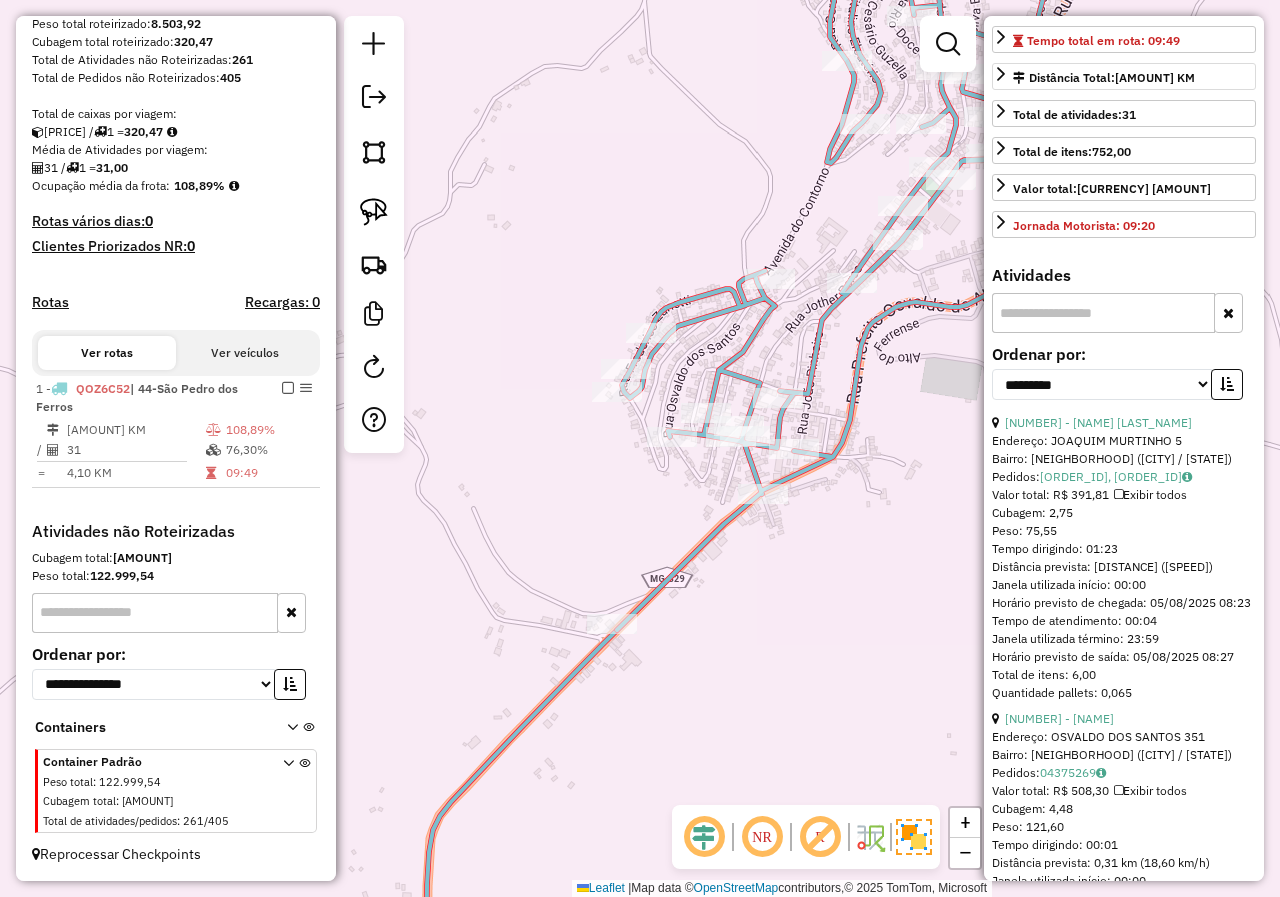 scroll, scrollTop: 400, scrollLeft: 0, axis: vertical 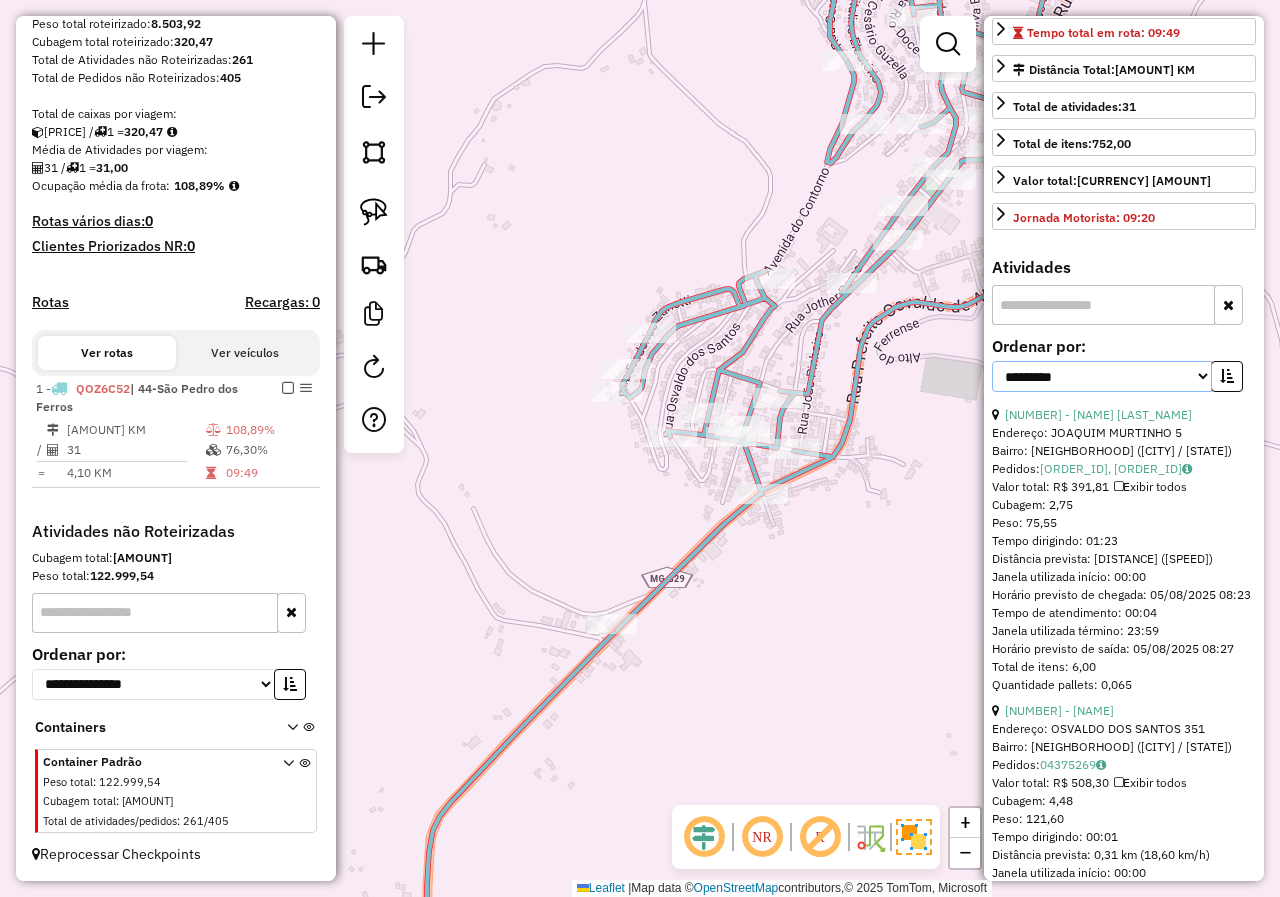 click on "**********" at bounding box center (1102, 376) 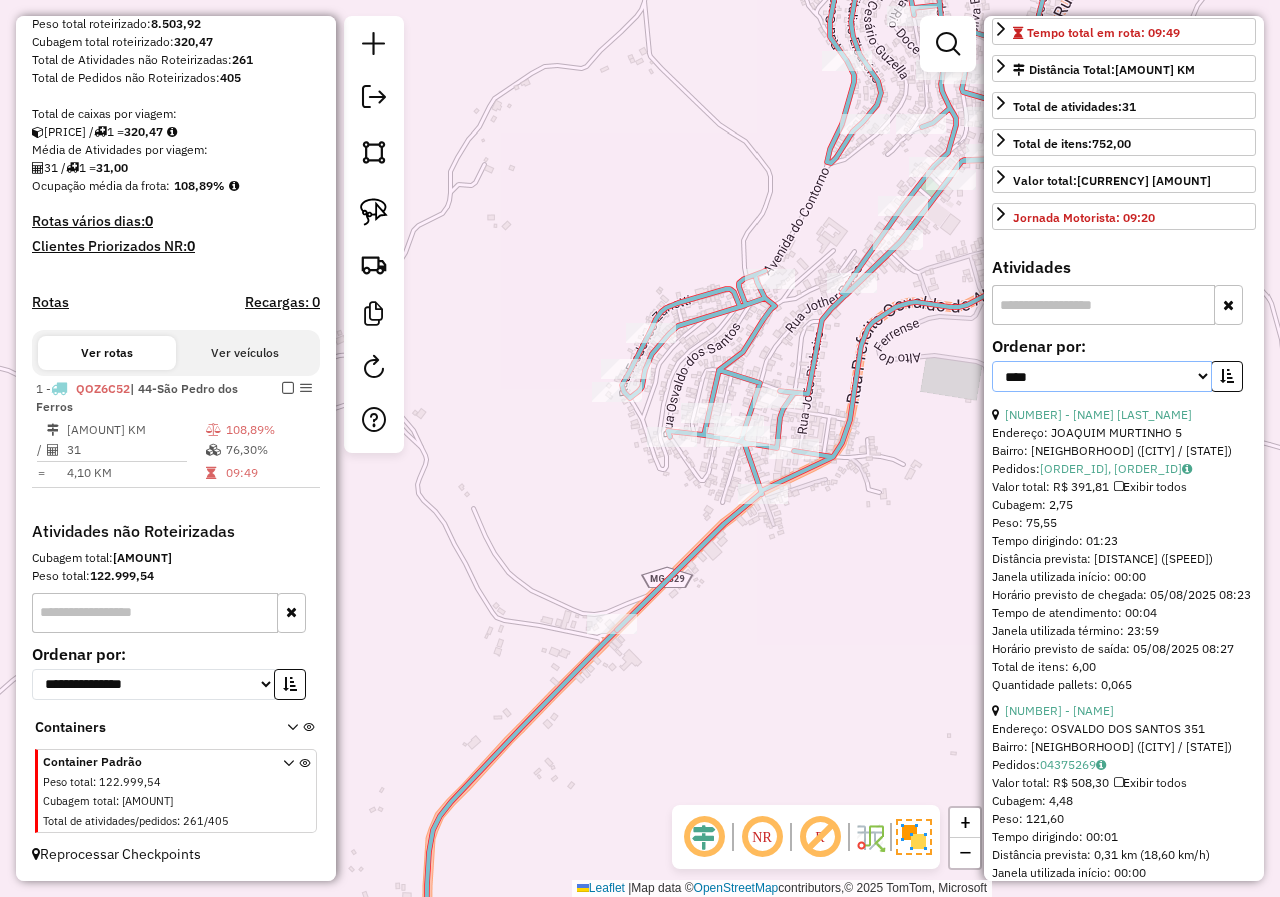 click on "**********" at bounding box center [1102, 376] 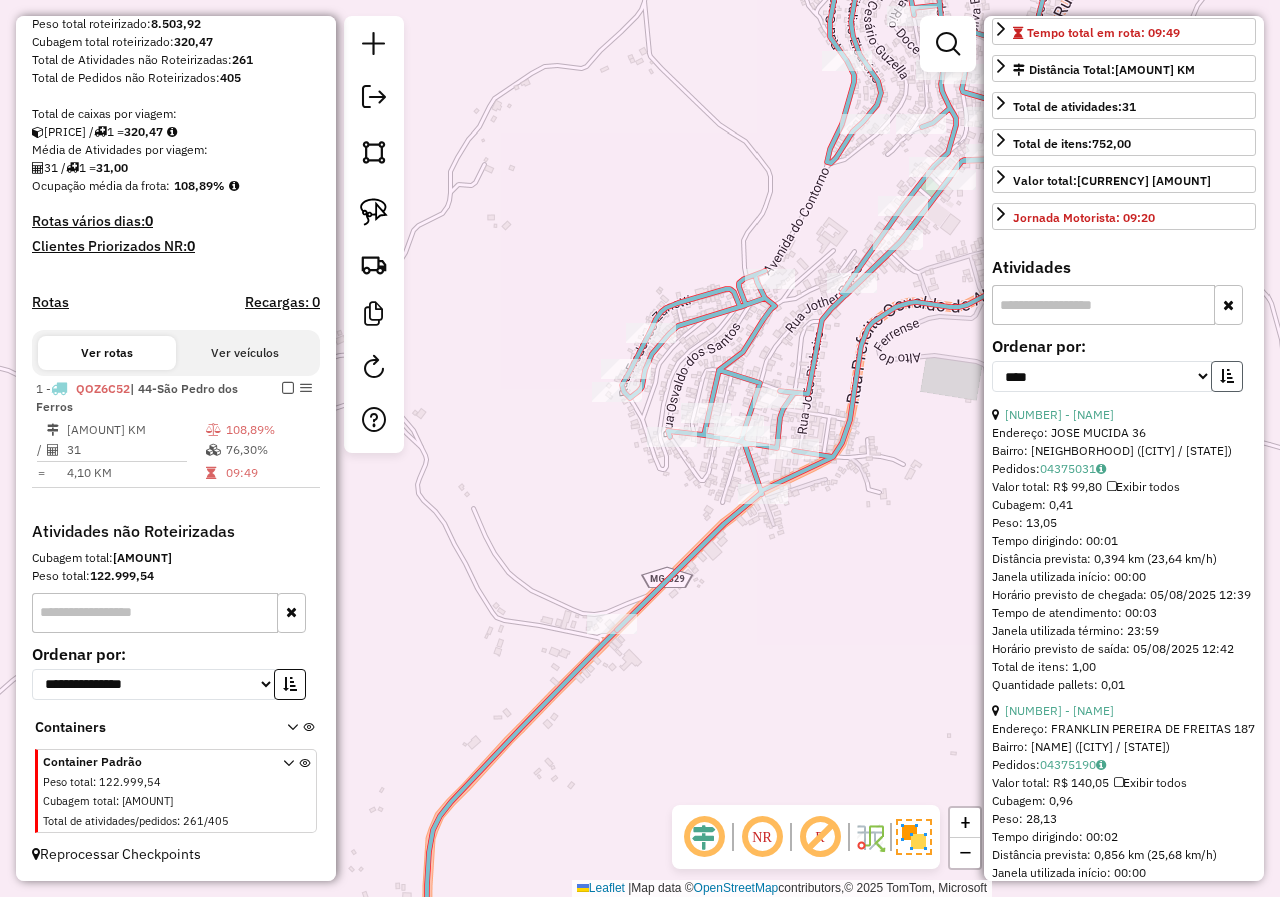 click at bounding box center [1227, 376] 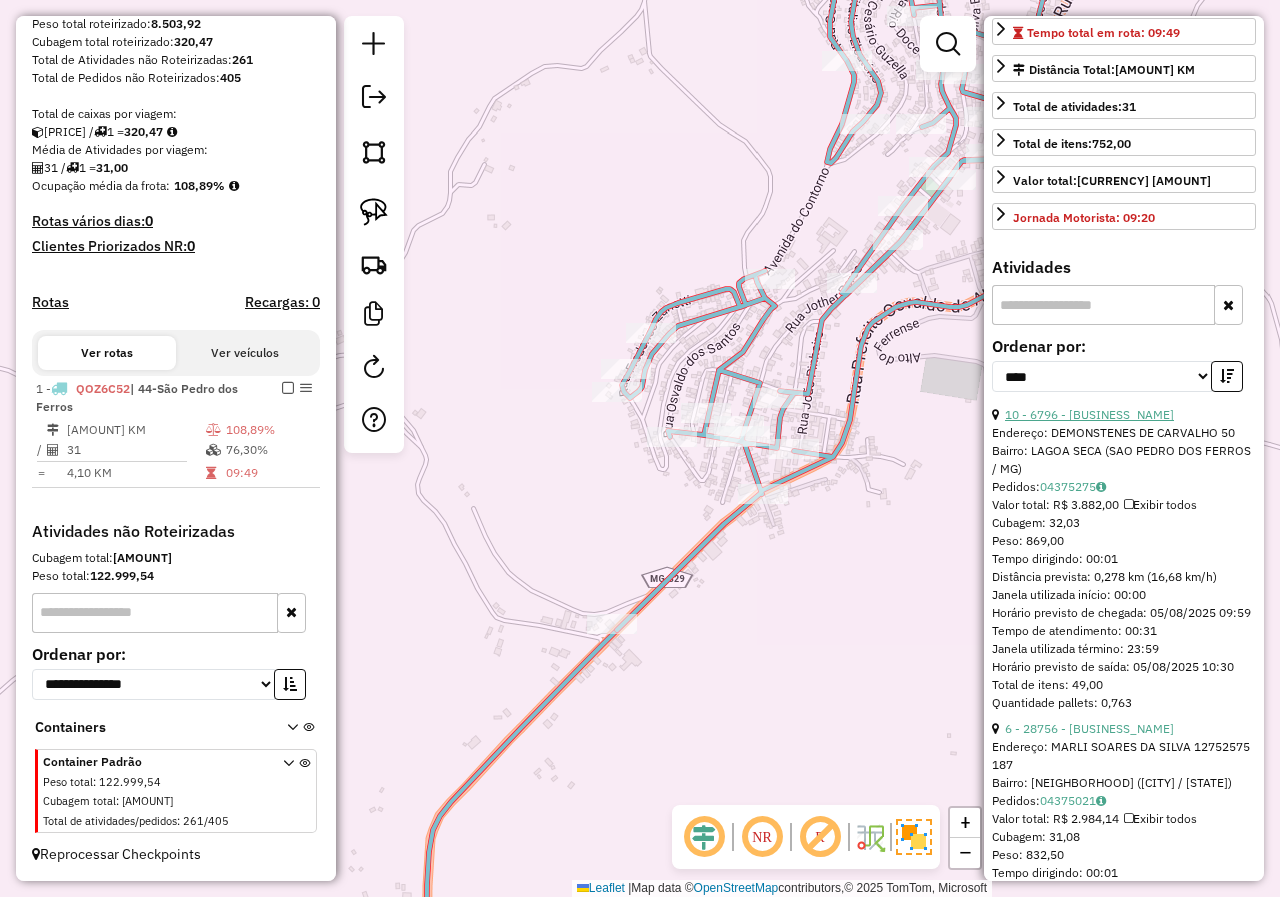 click on "10 - 6796 - [BUSINESS_NAME]" at bounding box center (1089, 414) 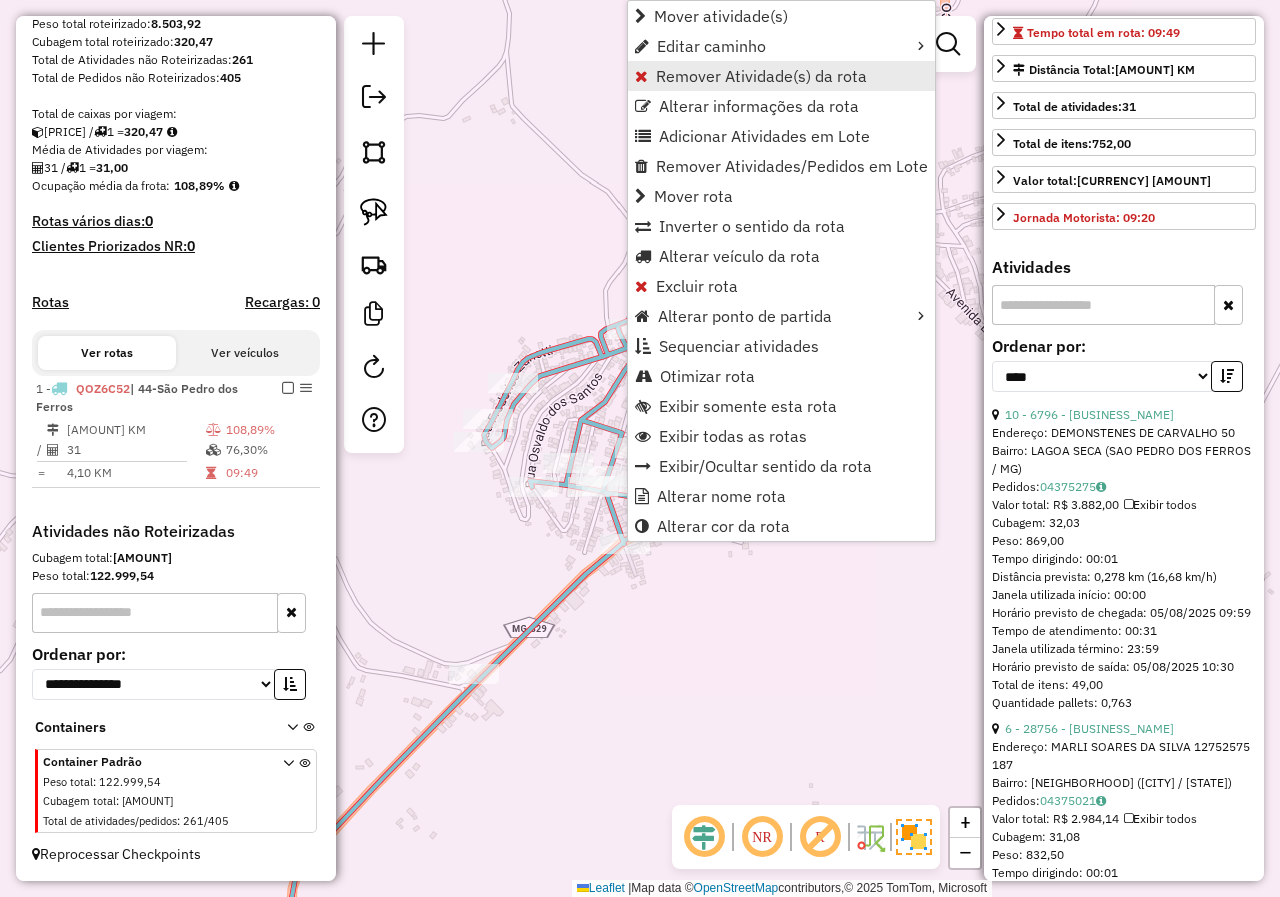 click on "Remover Atividade(s) da rota" at bounding box center (761, 76) 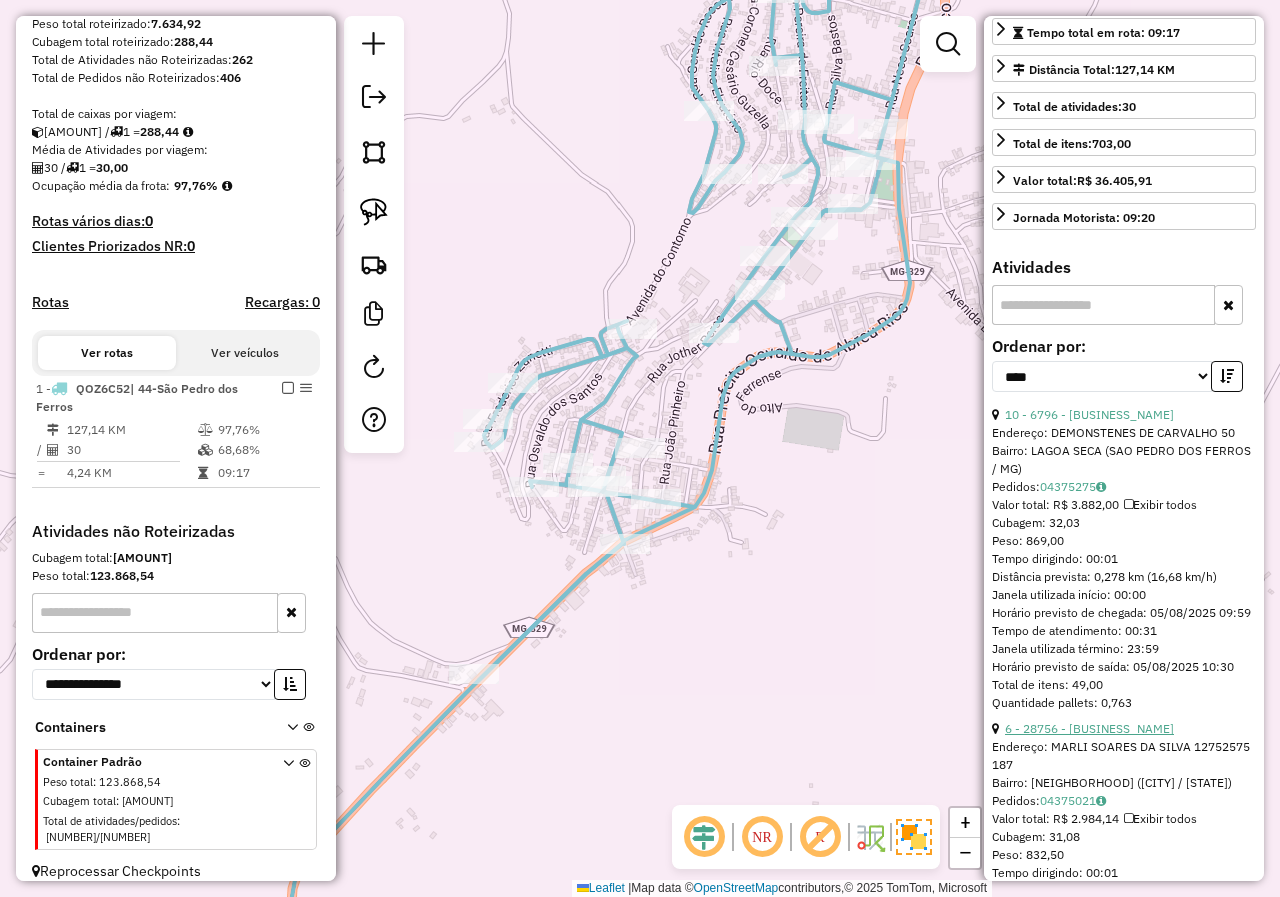 click on "6 - 28756 - MSS - MAXIMA SOLUCOE" at bounding box center (1089, 728) 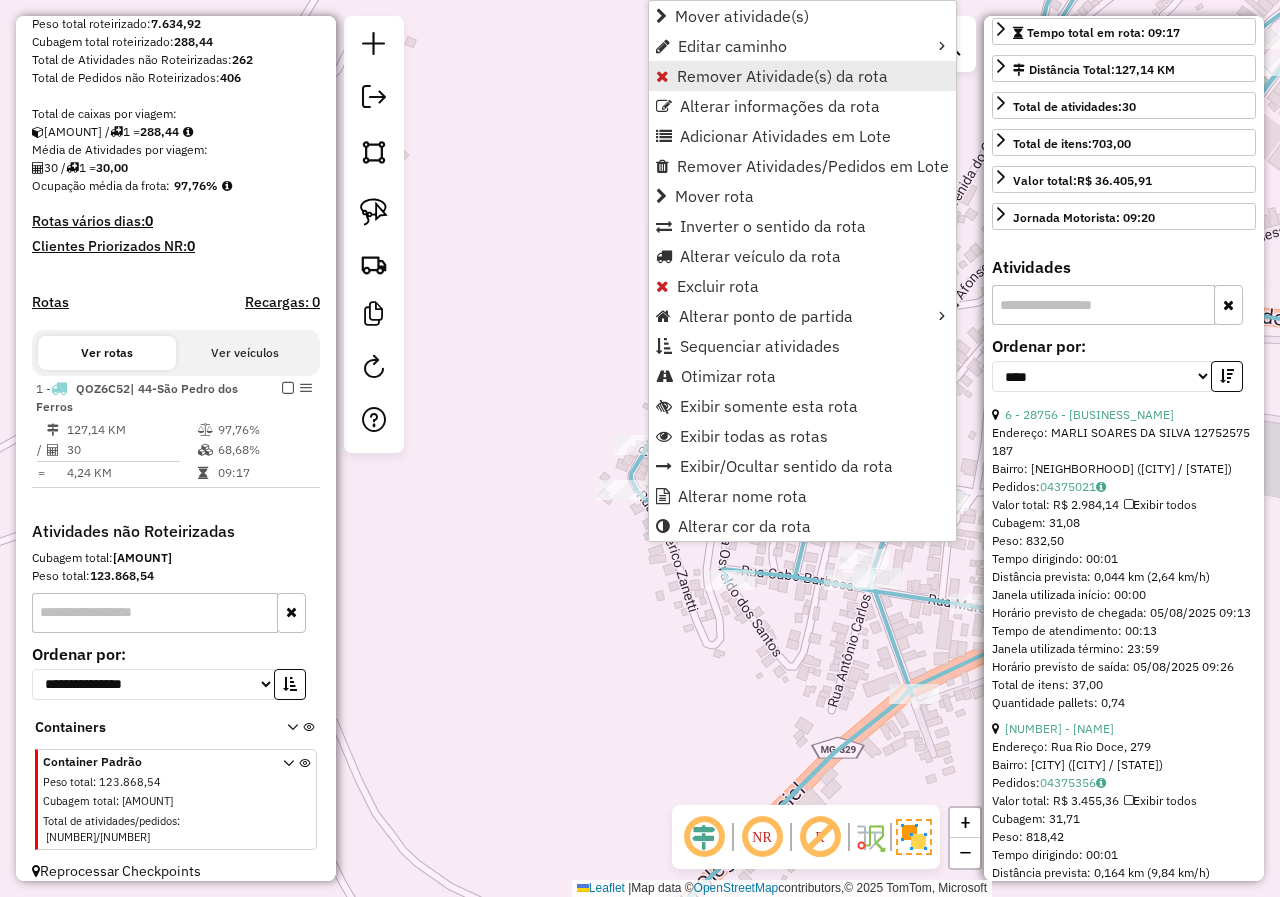 click on "Remover Atividade(s) da rota" at bounding box center (782, 76) 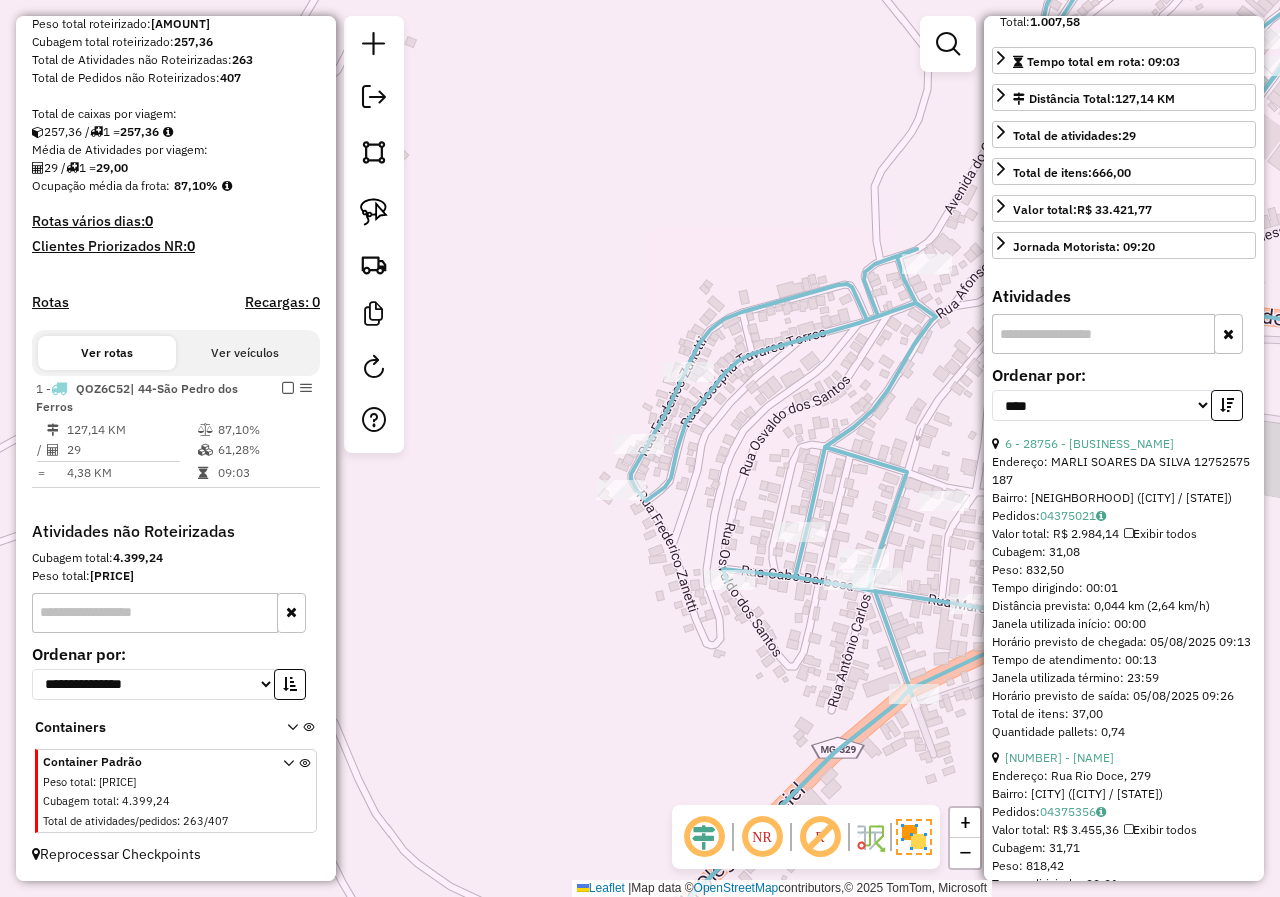 scroll, scrollTop: 400, scrollLeft: 0, axis: vertical 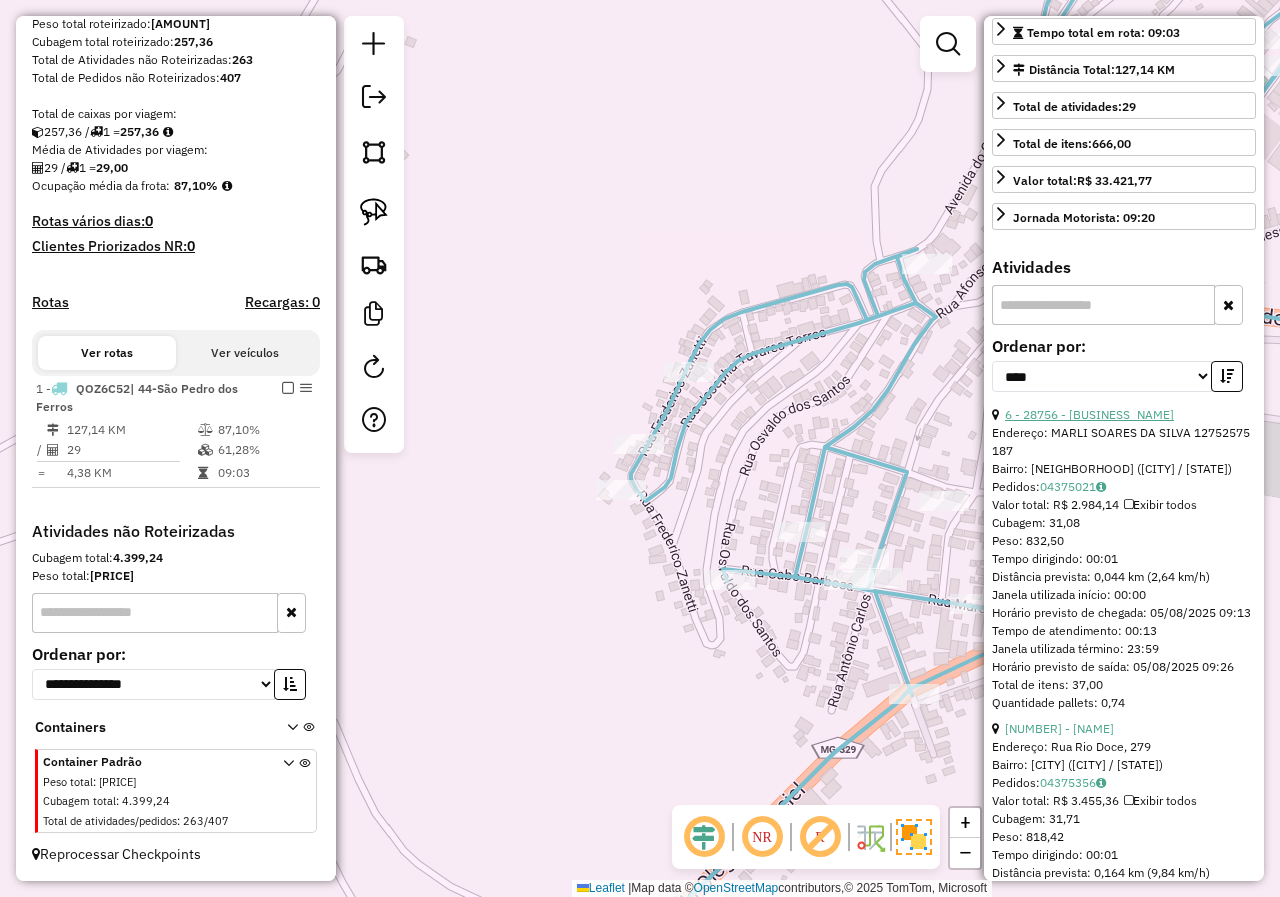 click on "6 - 28756 - MSS - MAXIMA SOLUCOE" at bounding box center (1089, 414) 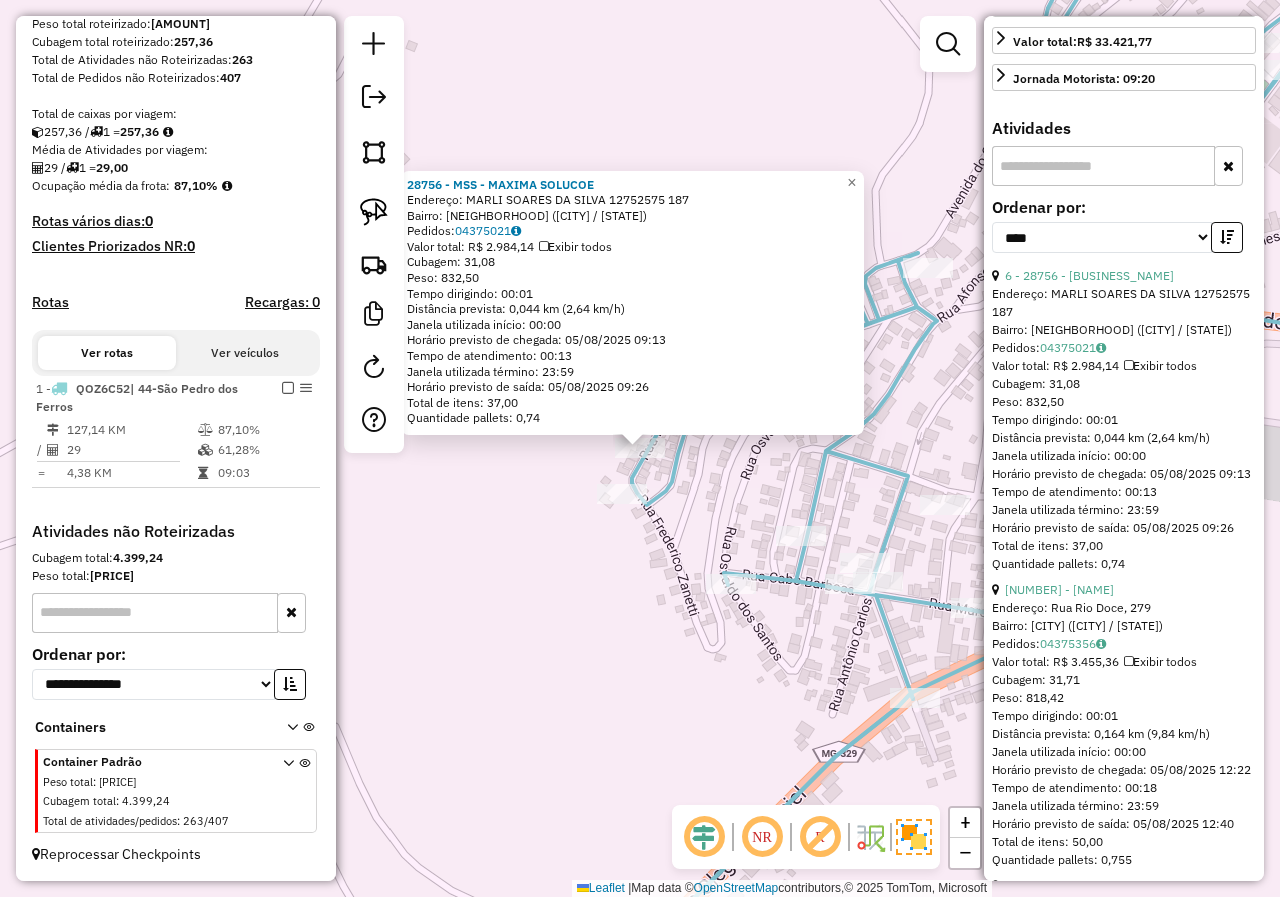 scroll, scrollTop: 700, scrollLeft: 0, axis: vertical 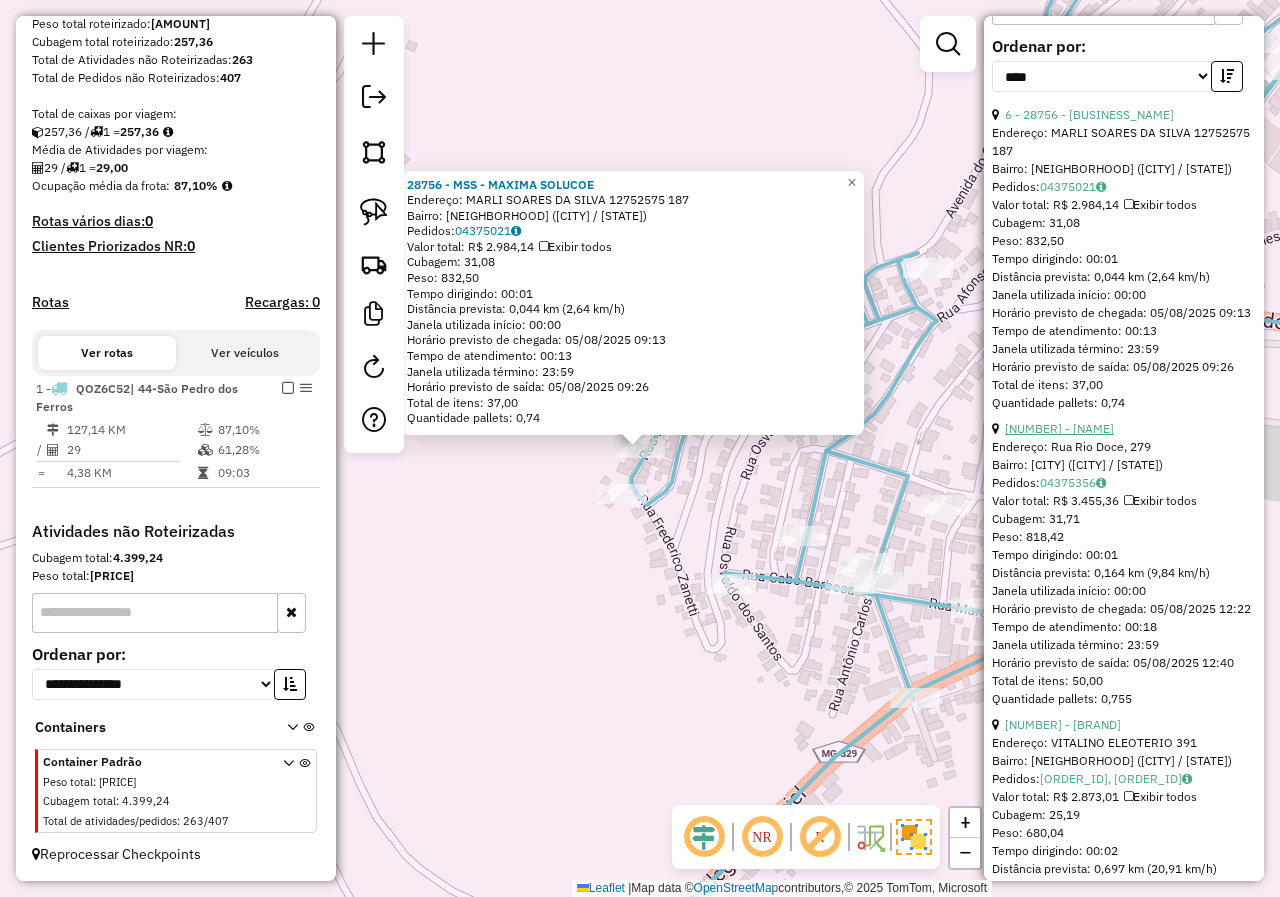 click on "18 - 23017 - BAR DA EFIGENIA" at bounding box center (1059, 428) 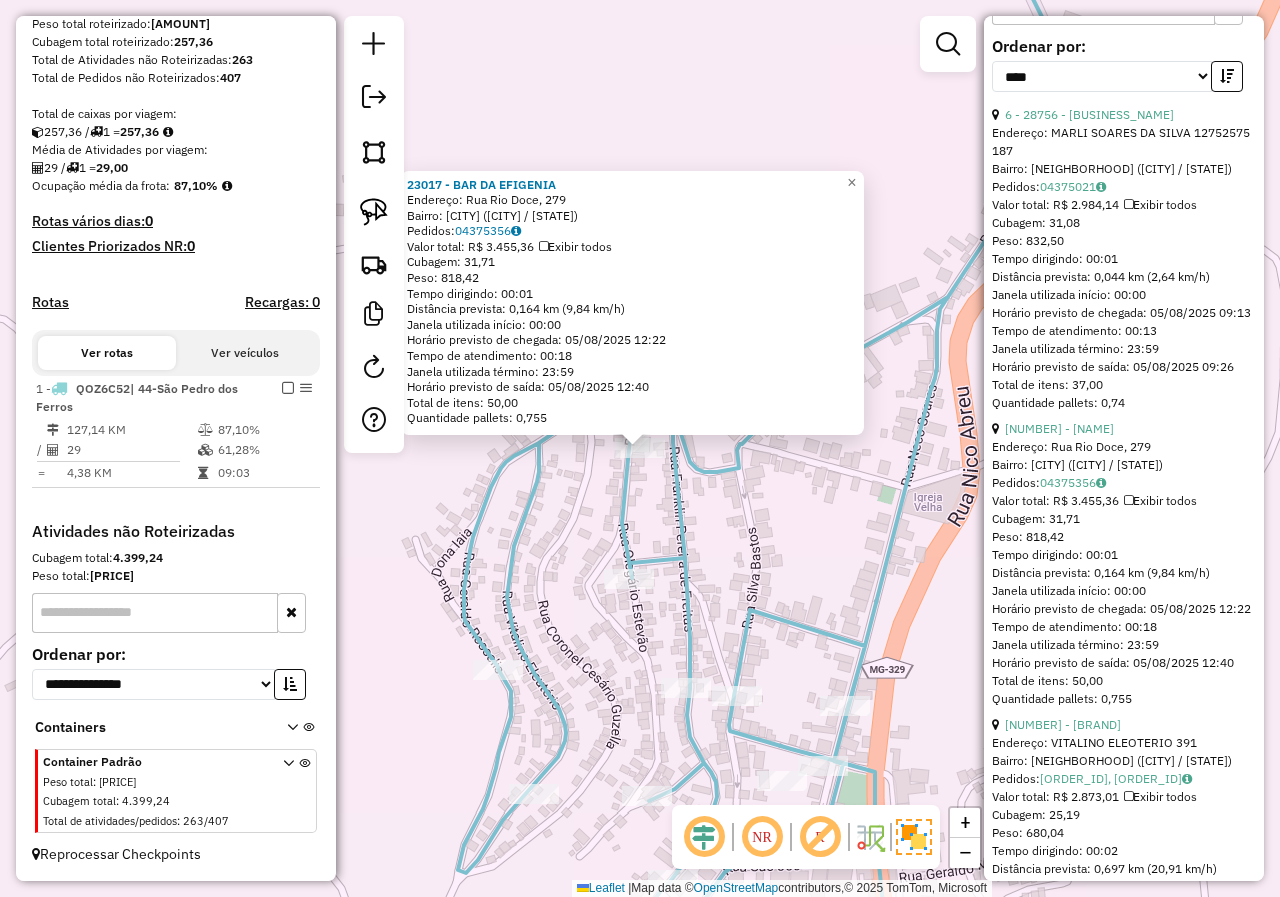 click on "23017 - BAR DA EFIGENIA  Endereço: Rua Rio Doce, 279   Bairro:  (São Pedro dos Ferros / MG)   Pedidos:  04375356   Valor total: R$ 3.455,36   Exibir todos   Cubagem: 31,71  Peso: 818,42  Tempo dirigindo: 00:01   Distância prevista: 0,164 km (9,84 km/h)   Janela utilizada início: 00:00   Horário previsto de chegada: 05/08/2025 12:22   Tempo de atendimento: 00:18   Janela utilizada término: 23:59   Horário previsto de saída: 05/08/2025 12:40   Total de itens: 50,00   Quantidade pallets: 0,755  × Janela de atendimento Grade de atendimento Capacidade Transportadoras Veículos Cliente Pedidos  Rotas Selecione os dias de semana para filtrar as janelas de atendimento  Seg   Ter   Qua   Qui   Sex   Sáb   Dom  Informe o período da janela de atendimento: De: Até:  Filtrar exatamente a janela do cliente  Considerar janela de atendimento padrão  Selecione os dias de semana para filtrar as grades de atendimento  Seg   Ter   Qua   Qui   Sex   Sáb   Dom   Considerar clientes sem dia de atendimento cadastrado +" 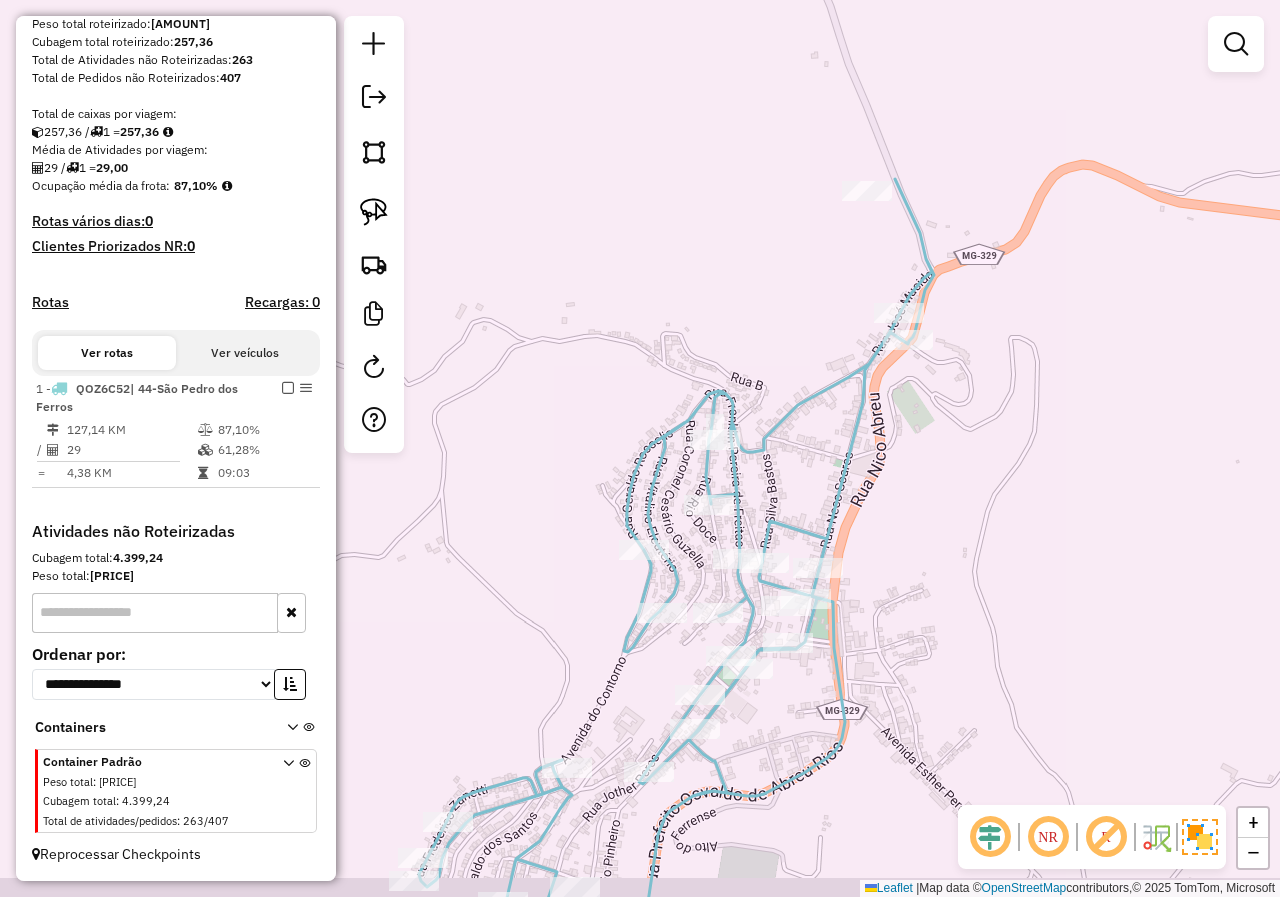 drag, startPoint x: 804, startPoint y: 522, endPoint x: 804, endPoint y: 362, distance: 160 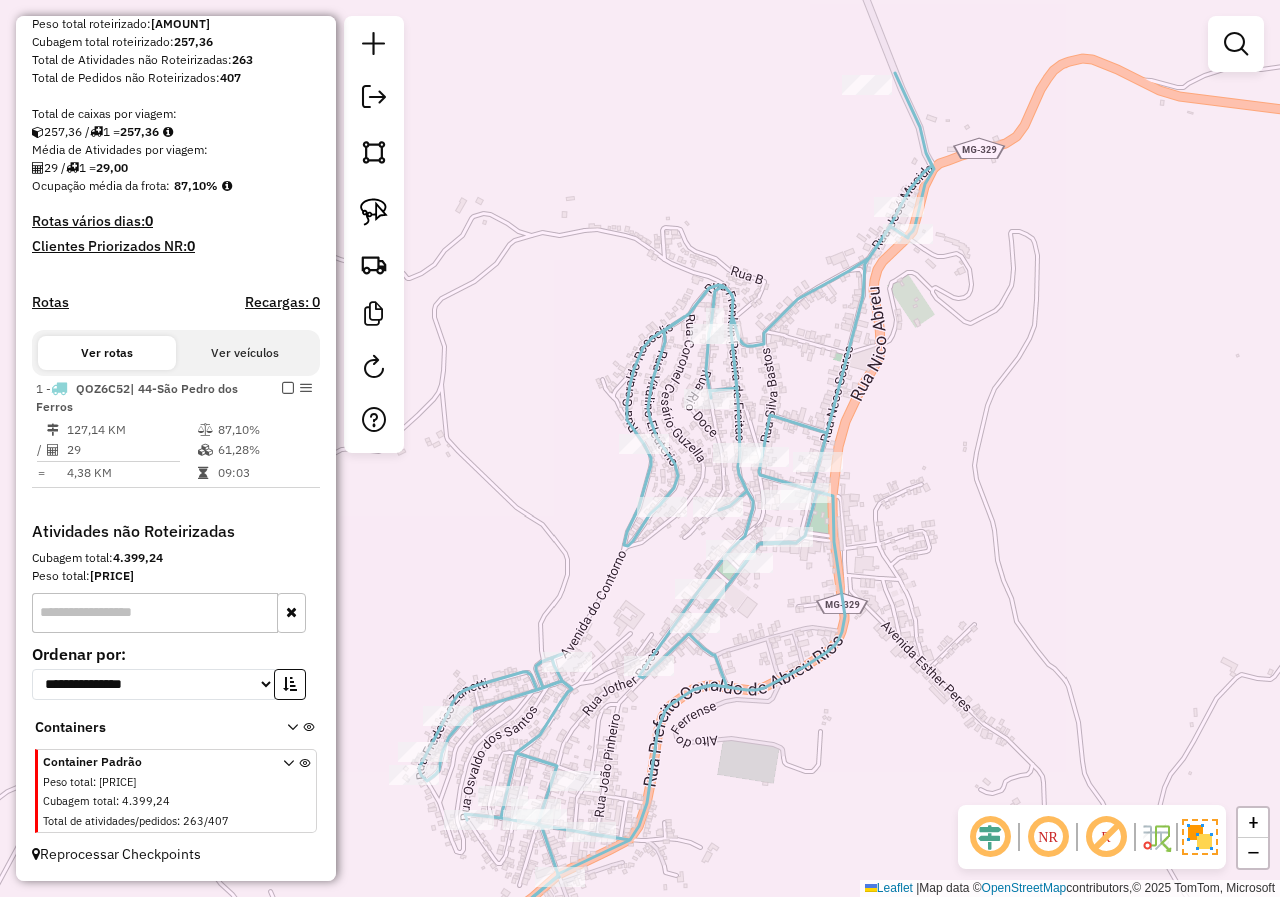 drag, startPoint x: 721, startPoint y: 678, endPoint x: 766, endPoint y: 557, distance: 129.09686 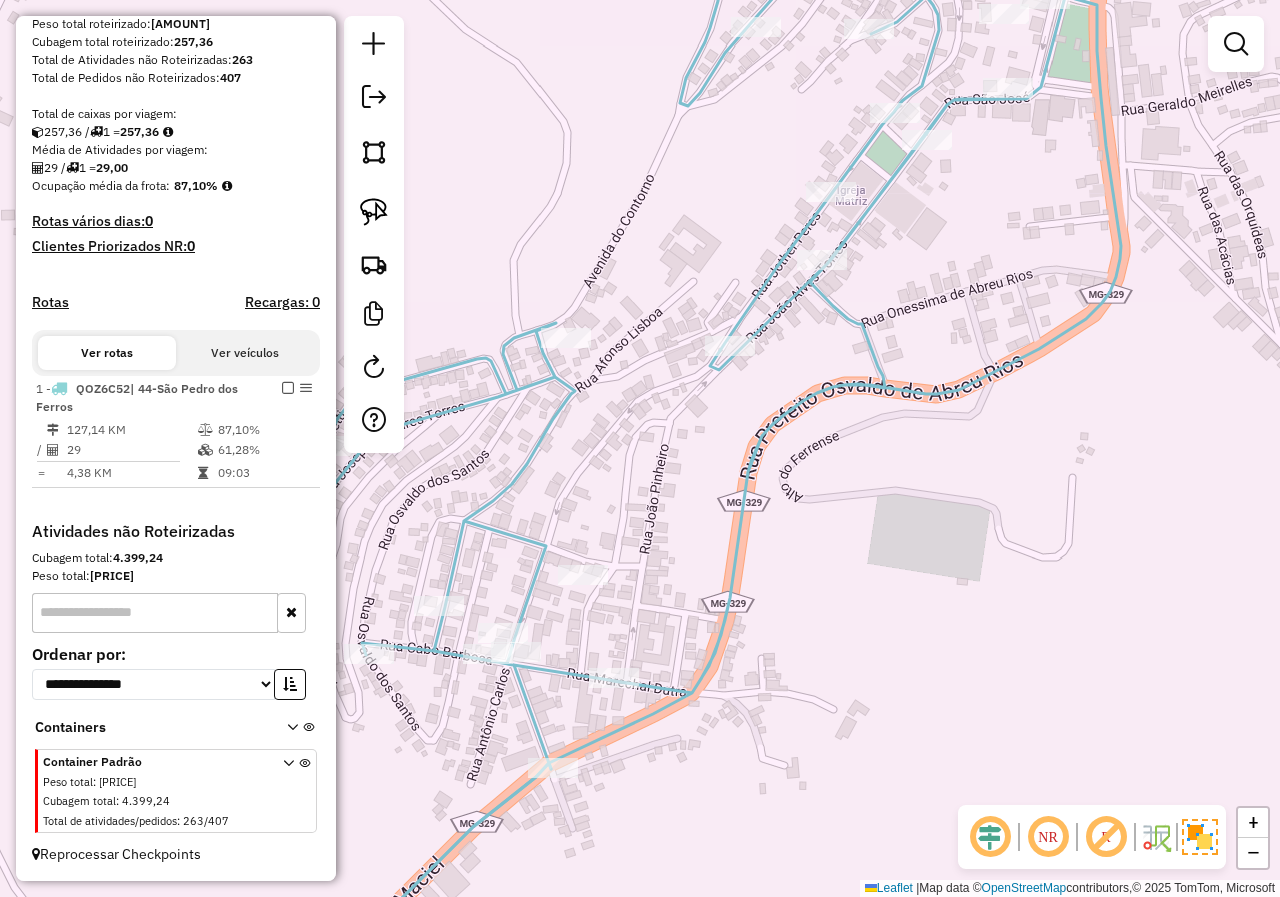 drag, startPoint x: 644, startPoint y: 729, endPoint x: 863, endPoint y: 610, distance: 249.24286 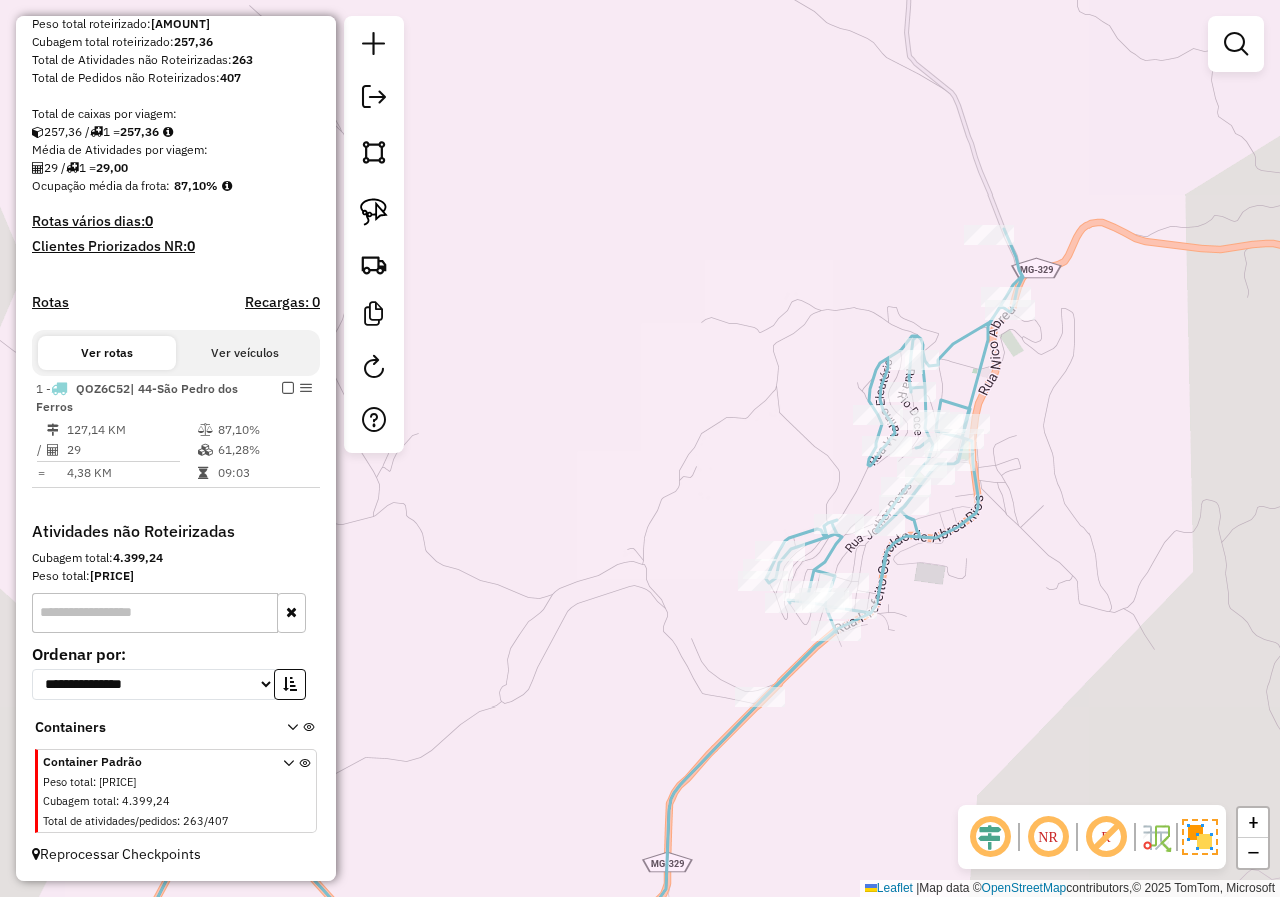 drag, startPoint x: 753, startPoint y: 742, endPoint x: 809, endPoint y: 616, distance: 137.884 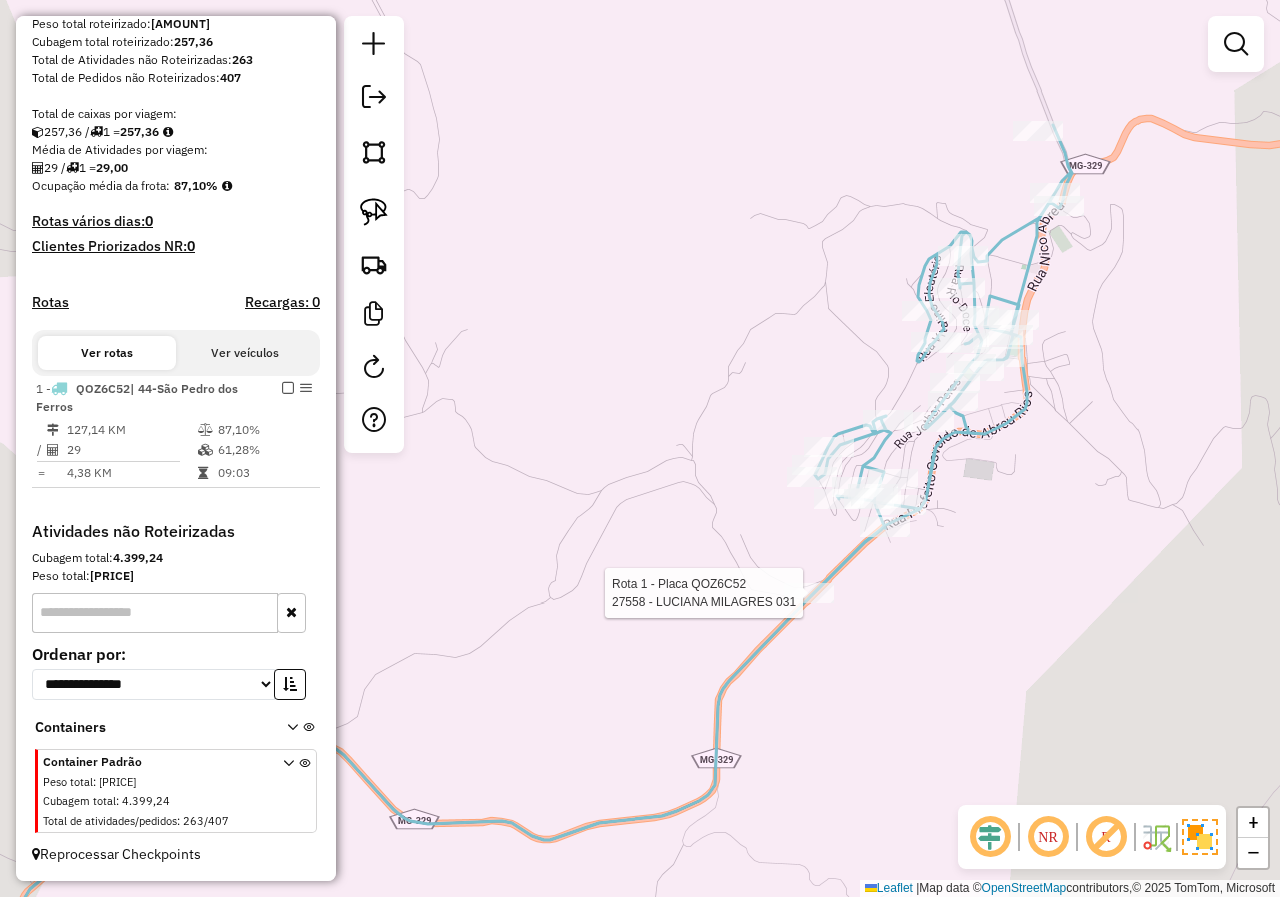 select on "*********" 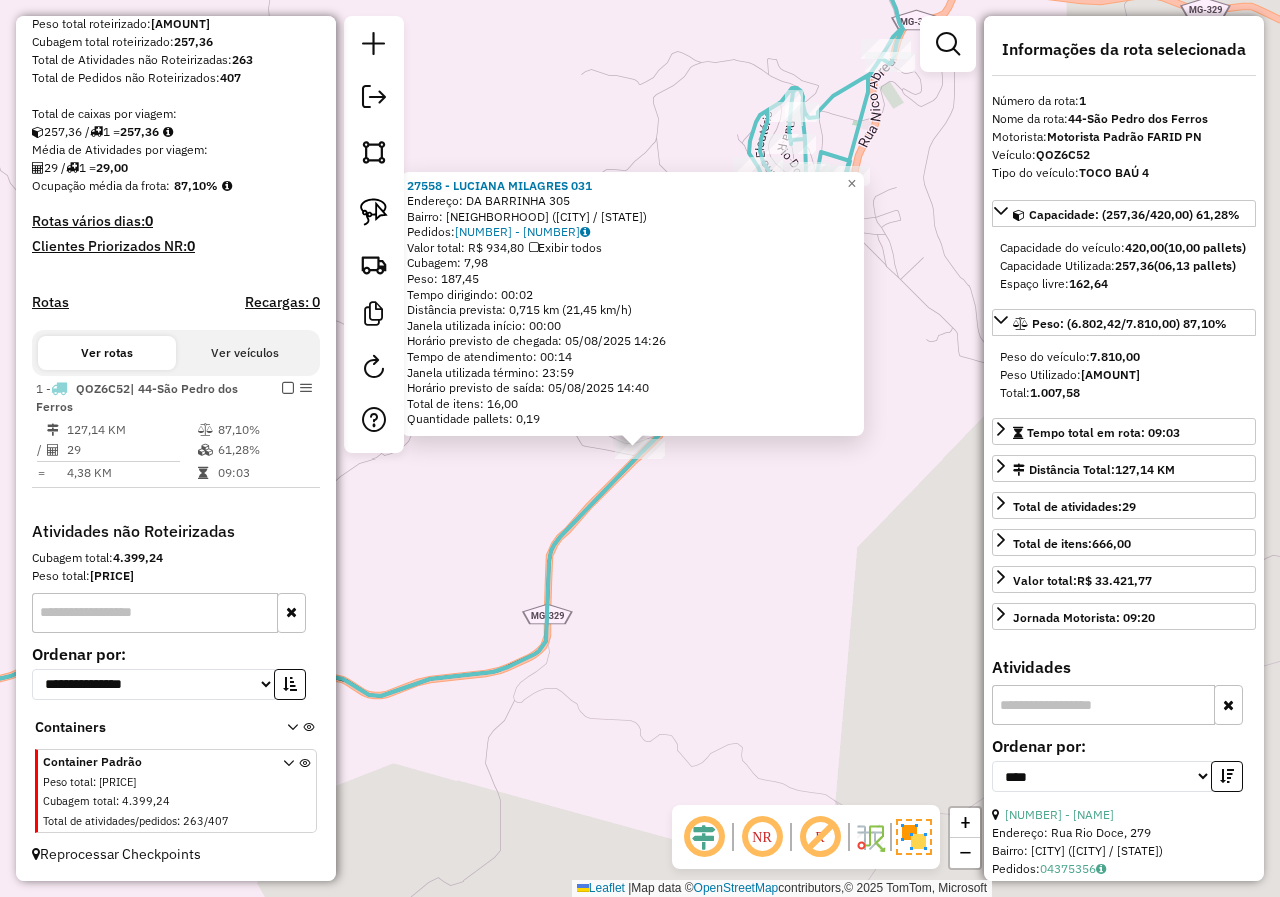 drag, startPoint x: 792, startPoint y: 548, endPoint x: 833, endPoint y: 455, distance: 101.636604 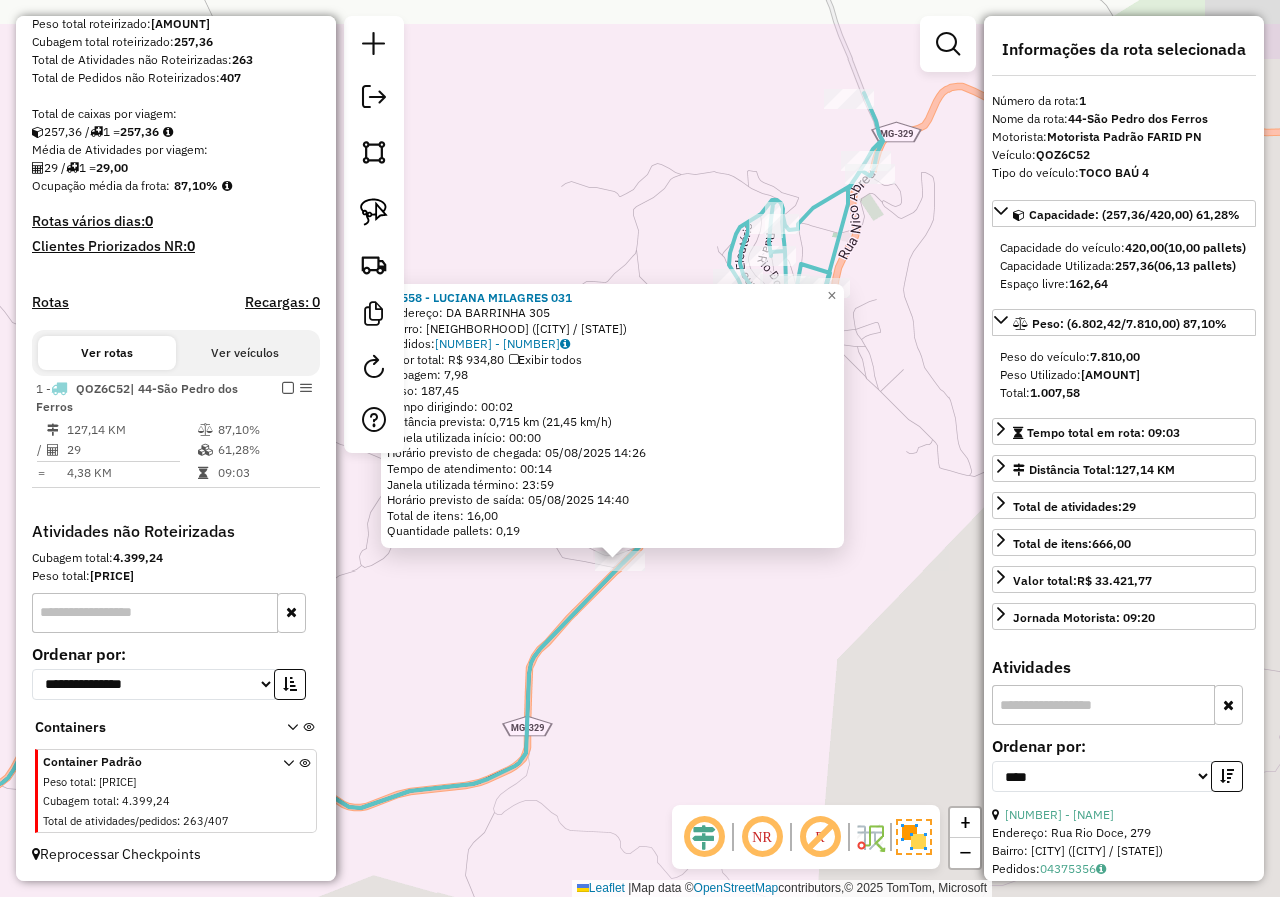 drag, startPoint x: 835, startPoint y: 449, endPoint x: 797, endPoint y: 611, distance: 166.39711 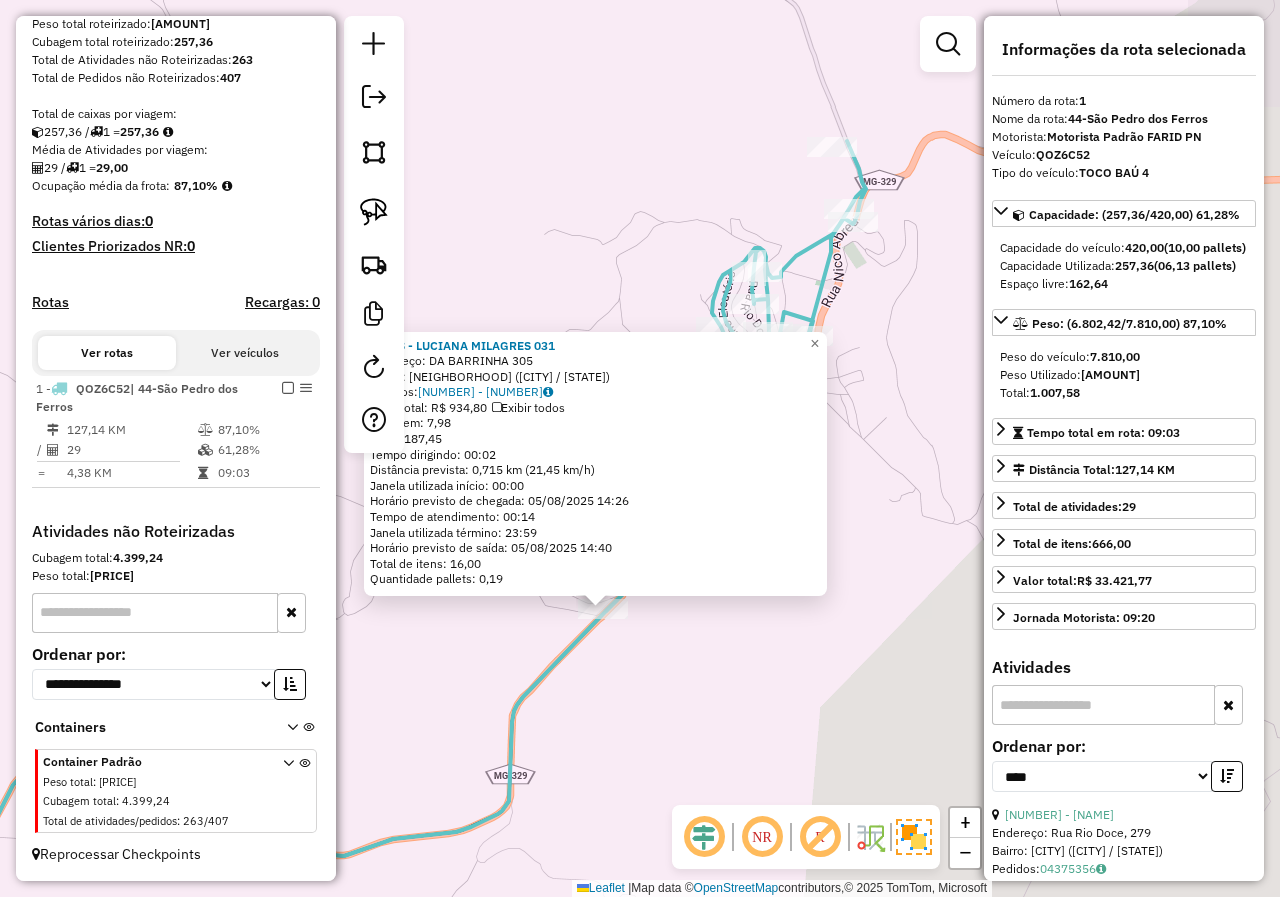 click on "27558 - LUCIANA MILAGRES 031  Endereço:  DA BARRINHA 305   Bairro: LAGO SECA (SAO PEDRO DOS FERROS / MG)   Pedidos:  04375086, 04375087   Valor total: R$ 934,80   Exibir todos   Cubagem: 7,98  Peso: 187,45  Tempo dirigindo: 00:02   Distância prevista: 0,715 km (21,45 km/h)   Janela utilizada início: 00:00   Horário previsto de chegada: 05/08/2025 14:26   Tempo de atendimento: 00:14   Janela utilizada término: 23:59   Horário previsto de saída: 05/08/2025 14:40   Total de itens: 16,00   Quantidade pallets: 0,19  × Janela de atendimento Grade de atendimento Capacidade Transportadoras Veículos Cliente Pedidos  Rotas Selecione os dias de semana para filtrar as janelas de atendimento  Seg   Ter   Qua   Qui   Sex   Sáb   Dom  Informe o período da janela de atendimento: De: Até:  Filtrar exatamente a janela do cliente  Considerar janela de atendimento padrão  Selecione os dias de semana para filtrar as grades de atendimento  Seg   Ter   Qua   Qui   Sex   Sáb   Dom   Peso mínimo:   Peso máximo:   De:" 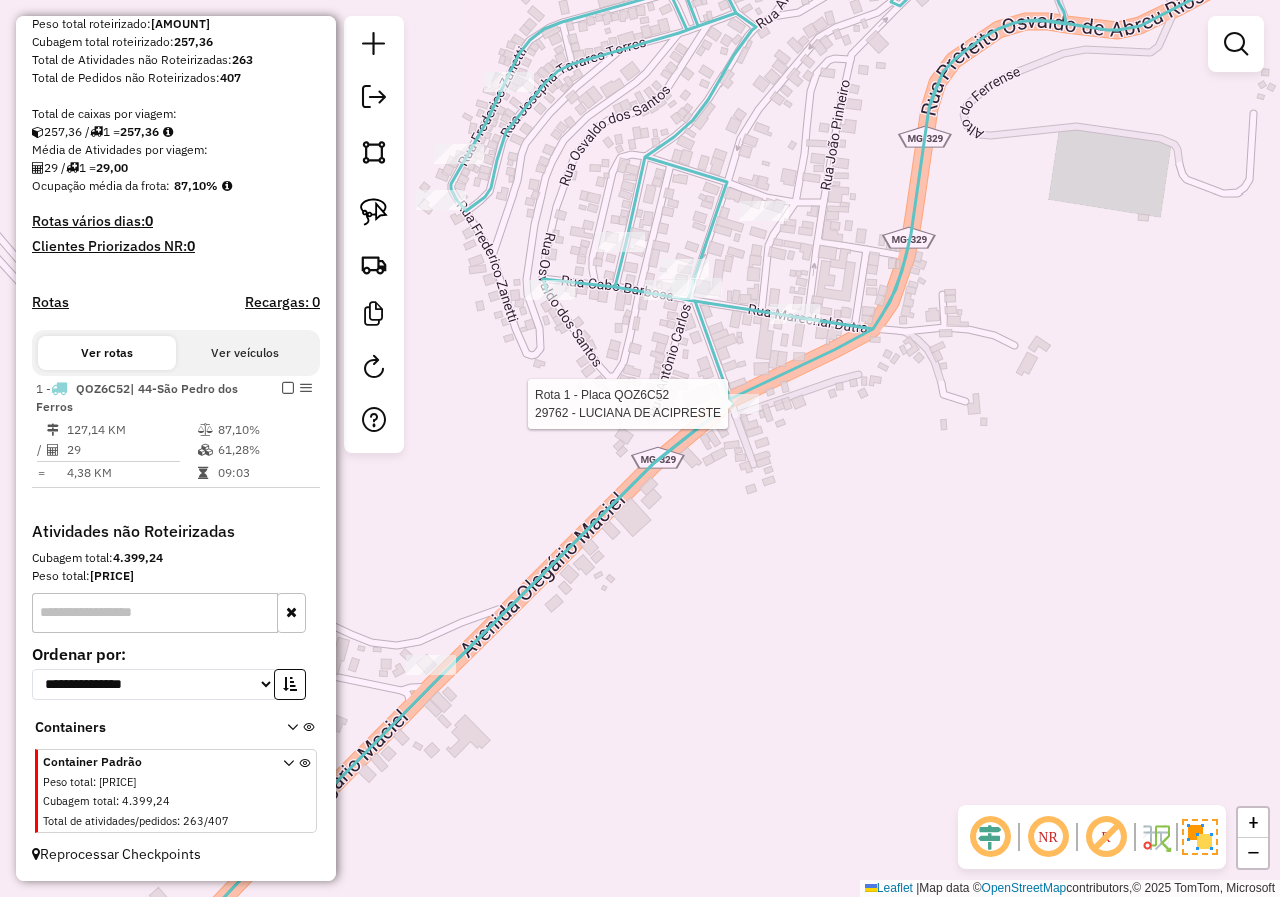 select on "*********" 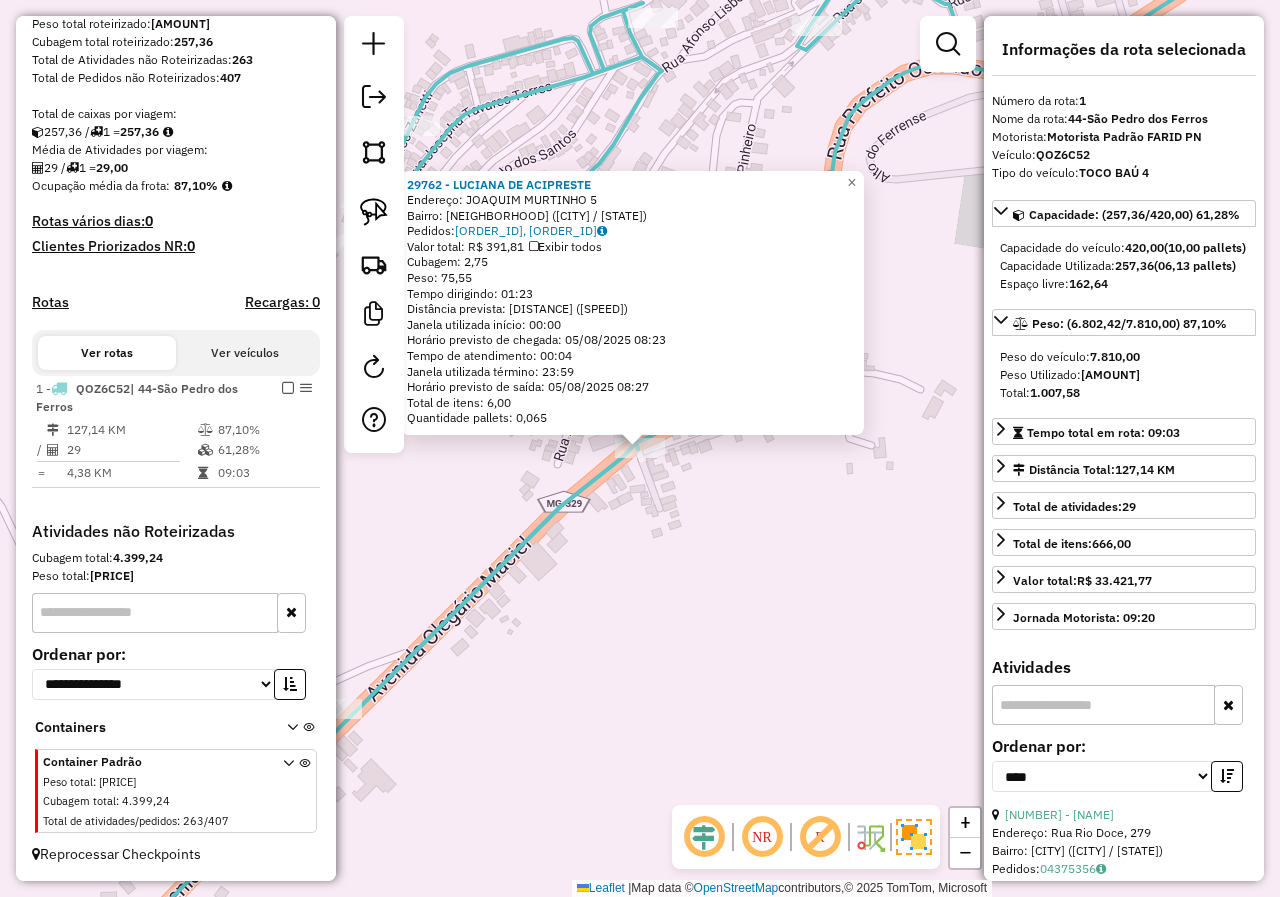 click on "29762 - LUCIANA DE ACIPRESTE  Endereço:  JOAQUIM MURTINHO 5   Bairro: CENTRO (SAO PEDRO DOS FERROS / MG)   Pedidos:  04375199, 04375200   Valor total: R$ 391,81   Exibir todos   Cubagem: 2,75  Peso: 75,55  Tempo dirigindo: 01:23   Distância prevista: 57,827 km (41,80 km/h)   Janela utilizada início: 00:00   Horário previsto de chegada: 05/08/2025 08:23   Tempo de atendimento: 00:04   Janela utilizada término: 23:59   Horário previsto de saída: 05/08/2025 08:27   Total de itens: 6,00   Quantidade pallets: 0,065  × Janela de atendimento Grade de atendimento Capacidade Transportadoras Veículos Cliente Pedidos  Rotas Selecione os dias de semana para filtrar as janelas de atendimento  Seg   Ter   Qua   Qui   Sex   Sáb   Dom  Informe o período da janela de atendimento: De: Até:  Filtrar exatamente a janela do cliente  Considerar janela de atendimento padrão  Selecione os dias de semana para filtrar as grades de atendimento  Seg   Ter   Qua   Qui   Sex   Sáb   Dom   Peso mínimo:   Peso máximo:   De:" 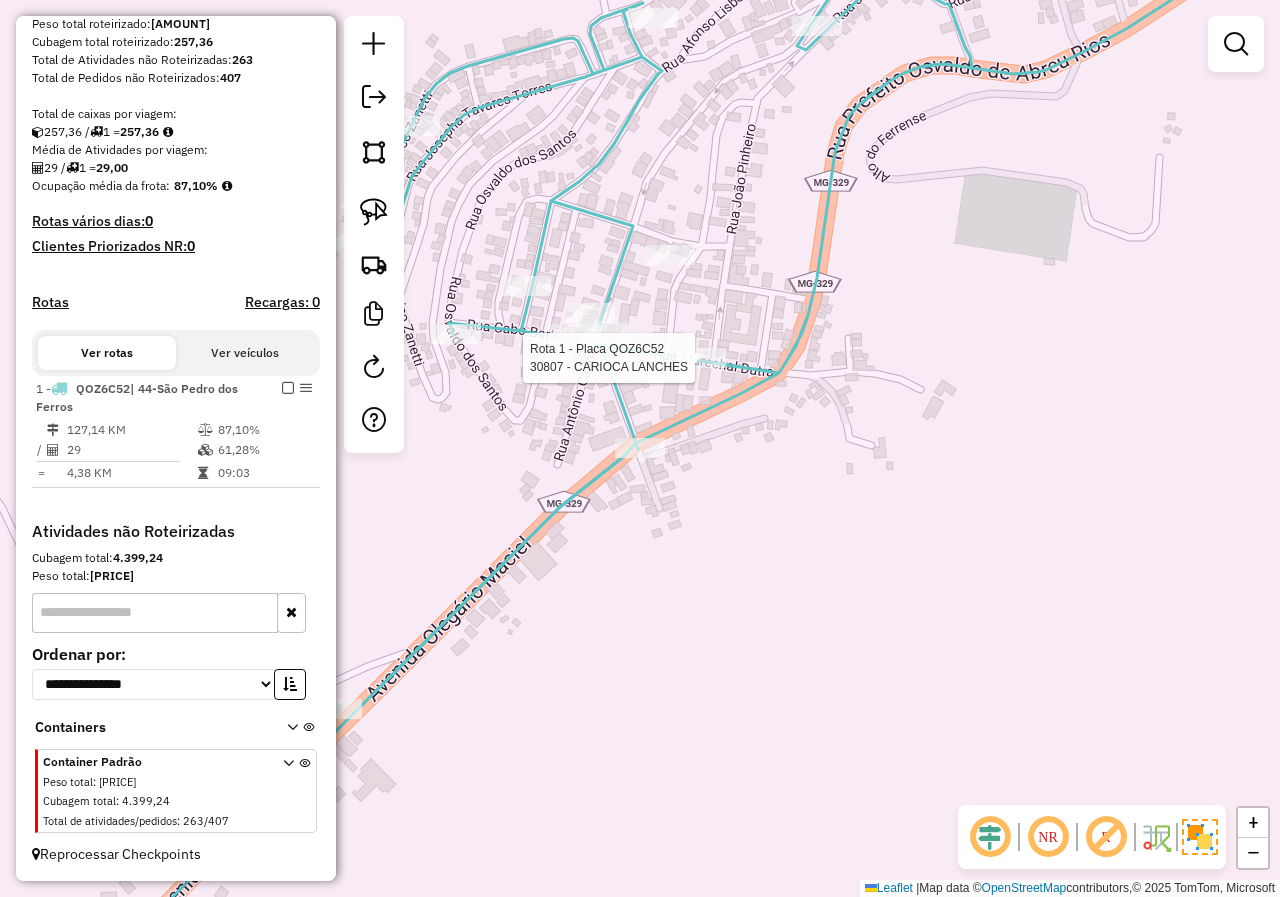 select on "*********" 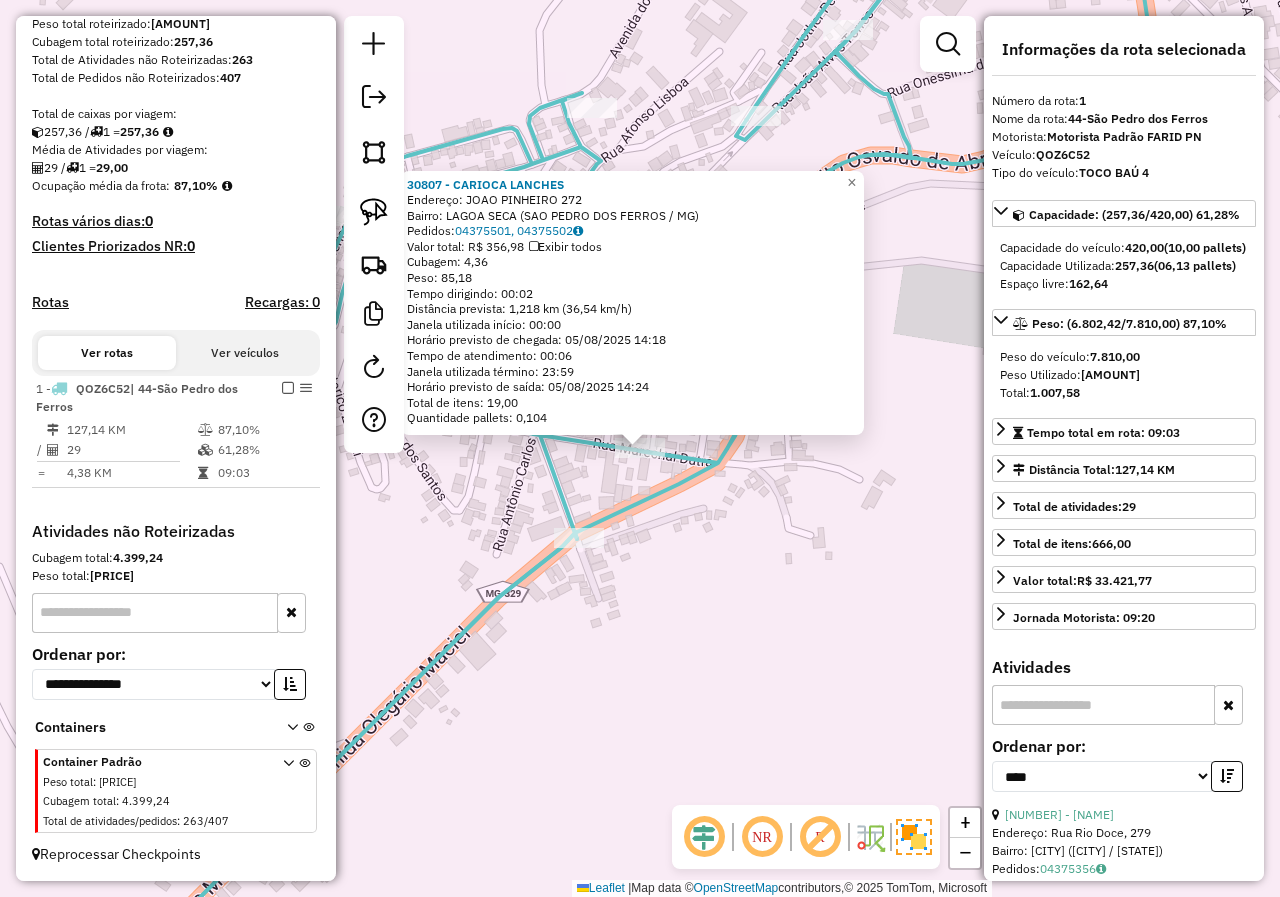 click on "30807 - CARIOCA LANCHES  Endereço:  JOAO PINHEIRO 272   Bairro: LAGOA SECA (SAO PEDRO DOS FERROS / MG)   Pedidos:  04375501, 04375502   Valor total: R$ 356,98   Exibir todos   Cubagem: 4,36  Peso: 85,18  Tempo dirigindo: 00:02   Distância prevista: 1,218 km (36,54 km/h)   Janela utilizada início: 00:00   Horário previsto de chegada: 05/08/2025 14:18   Tempo de atendimento: 00:06   Janela utilizada término: 23:59   Horário previsto de saída: 05/08/2025 14:24   Total de itens: 19,00   Quantidade pallets: 0,104  × Janela de atendimento Grade de atendimento Capacidade Transportadoras Veículos Cliente Pedidos  Rotas Selecione os dias de semana para filtrar as janelas de atendimento  Seg   Ter   Qua   Qui   Sex   Sáb   Dom  Informe o período da janela de atendimento: De: Até:  Filtrar exatamente a janela do cliente  Considerar janela de atendimento padrão  Selecione os dias de semana para filtrar as grades de atendimento  Seg   Ter   Qua   Qui   Sex   Sáb   Dom   Peso mínimo:   Peso máximo:   De:  +" 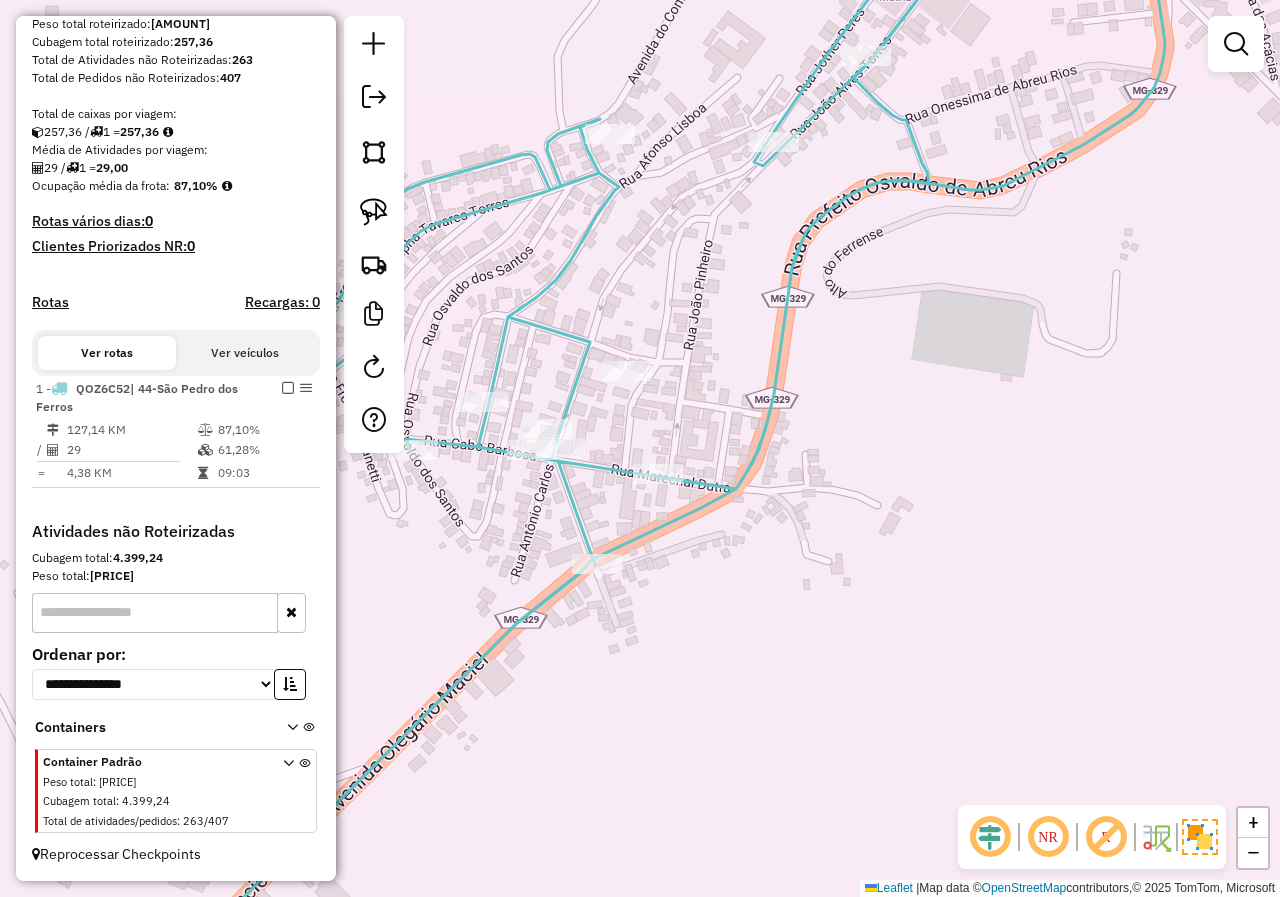 drag, startPoint x: 485, startPoint y: 497, endPoint x: 555, endPoint y: 569, distance: 100.41912 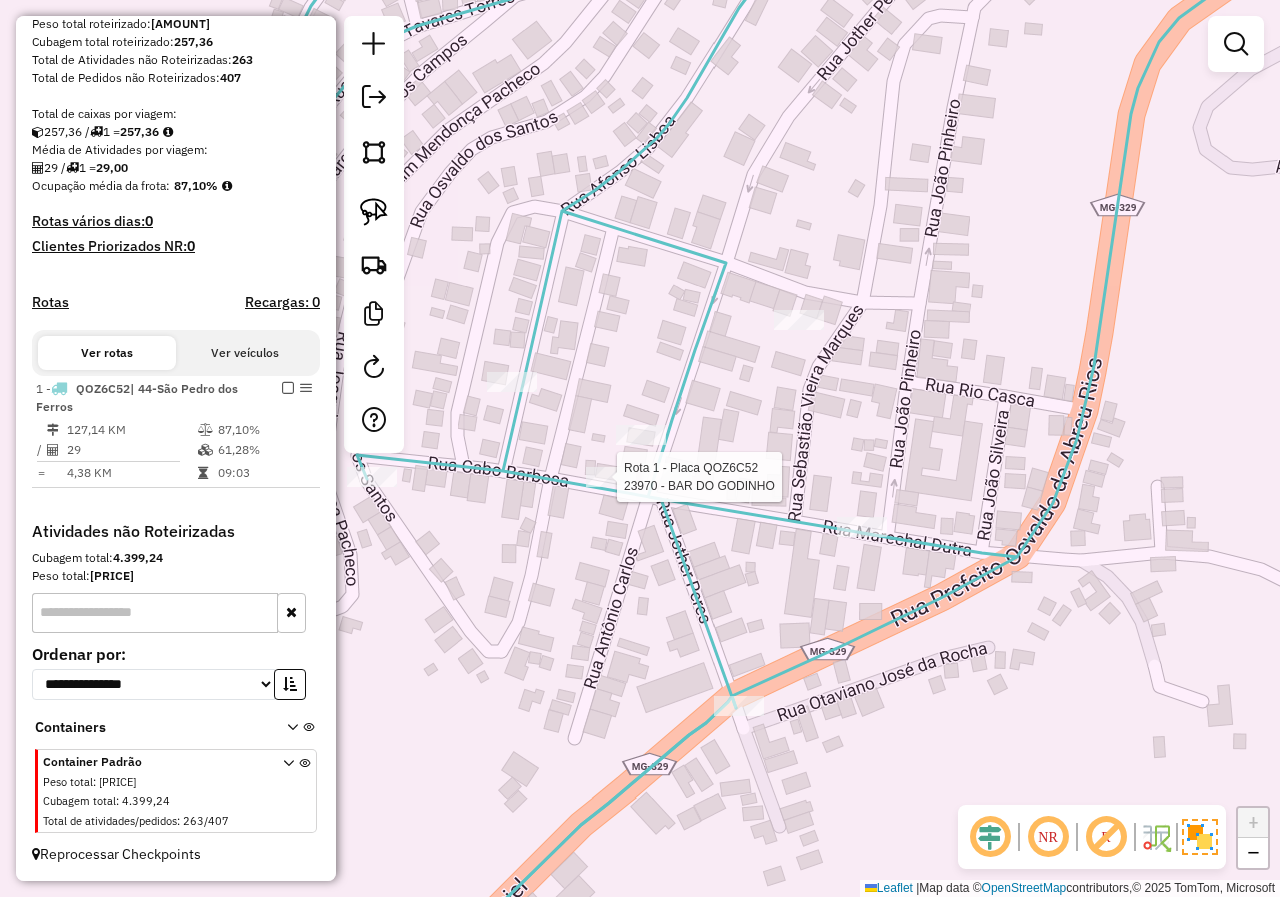 click 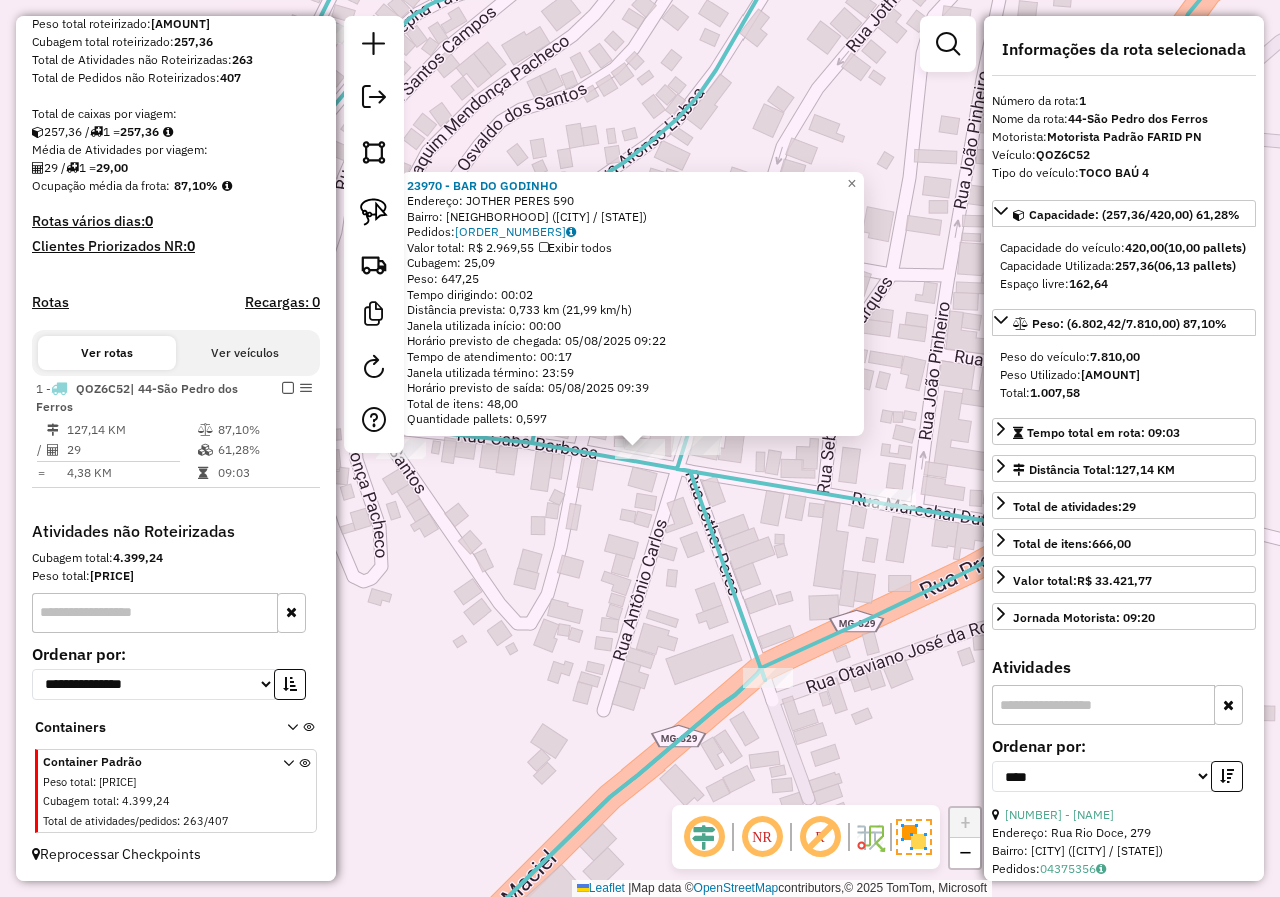 click on "23970 - BAR DO GODINHO  Endereço:  JOTHER PERES 590   Bairro: CENTRO (SAO PEDRO DOS FERROS / MG)   Pedidos:  04375175, 04375178   Valor total: R$ 2.969,55   Exibir todos   Cubagem: 25,09  Peso: 647,25  Tempo dirigindo: 00:02   Distância prevista: 0,733 km (21,99 km/h)   Janela utilizada início: 00:00   Horário previsto de chegada: 05/08/2025 09:22   Tempo de atendimento: 00:17   Janela utilizada término: 23:59   Horário previsto de saída: 05/08/2025 09:39   Total de itens: 48,00   Quantidade pallets: 0,597  × Janela de atendimento Grade de atendimento Capacidade Transportadoras Veículos Cliente Pedidos  Rotas Selecione os dias de semana para filtrar as janelas de atendimento  Seg   Ter   Qua   Qui   Sex   Sáb   Dom  Informe o período da janela de atendimento: De: Até:  Filtrar exatamente a janela do cliente  Considerar janela de atendimento padrão  Selecione os dias de semana para filtrar as grades de atendimento  Seg   Ter   Qua   Qui   Sex   Sáb   Dom   Peso mínimo:   Peso máximo:   De:  De:" 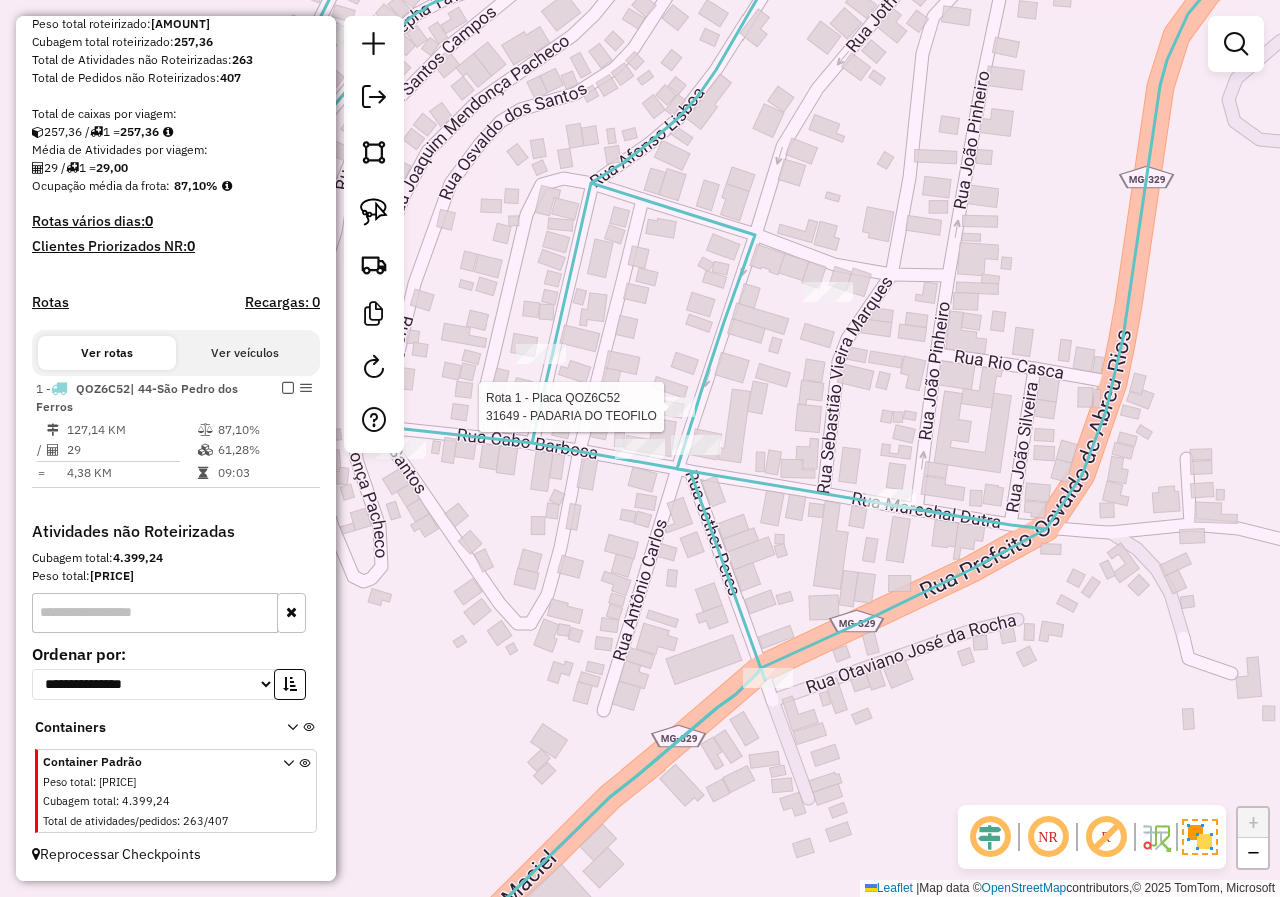 select on "*********" 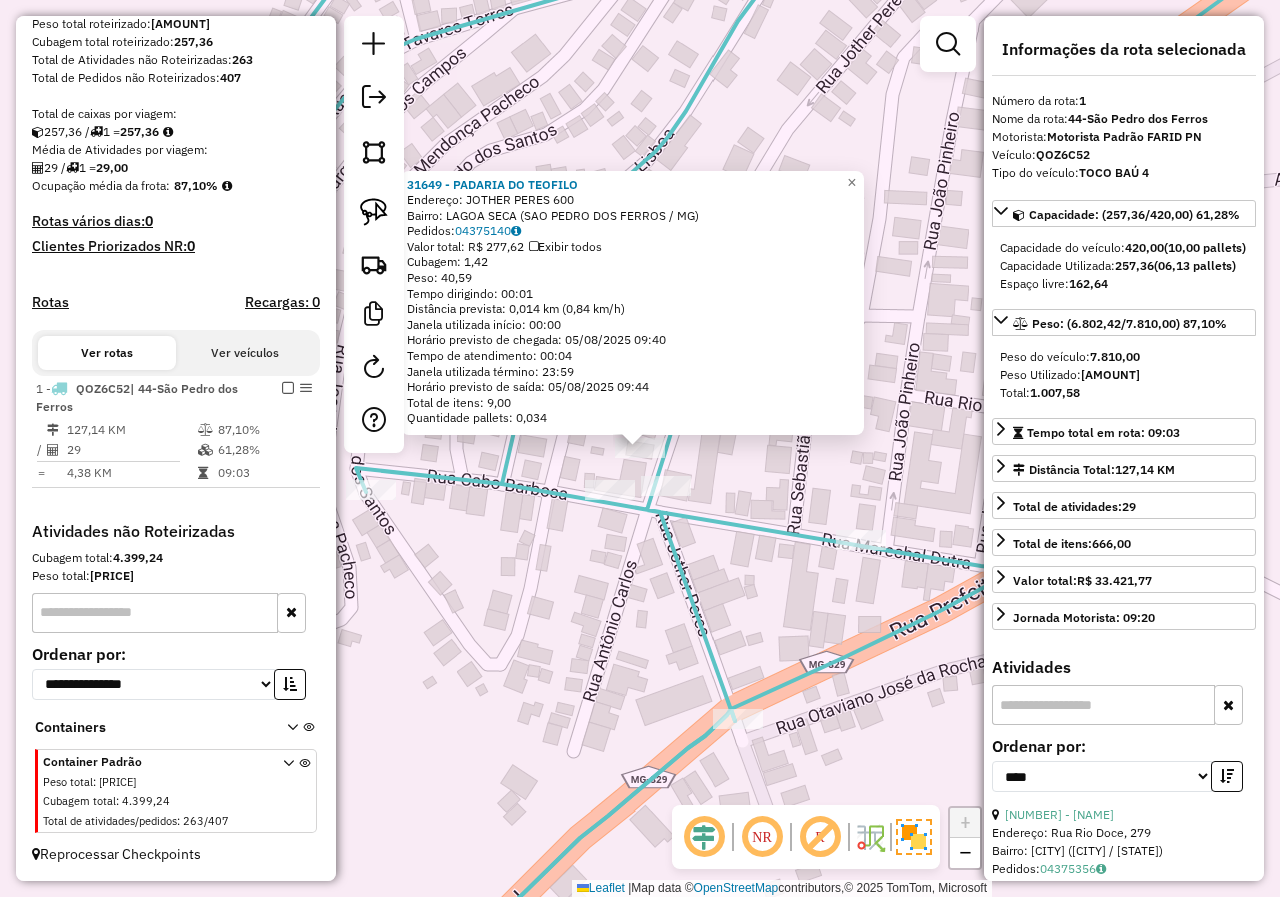 click on "Rota 1 - Placa QOZ6C52  31649 - PADARIA DO TEOFILO Rota 1 - Placa QOZ6C52  23970 - BAR DO GODINHO 31649 - PADARIA DO TEOFILO  Endereço:  JOTHER PERES 600   Bairro: LAGOA SECA (SAO PEDRO DOS FERROS / MG)   Pedidos:  04375140   Valor total: R$ 277,62   Exibir todos   Cubagem: 1,42  Peso: 40,59  Tempo dirigindo: 00:01   Distância prevista: 0,014 km (0,84 km/h)   Janela utilizada início: 00:00   Horário previsto de chegada: 05/08/2025 09:40   Tempo de atendimento: 00:04   Janela utilizada término: 23:59   Horário previsto de saída: 05/08/2025 09:44   Total de itens: 9,00   Quantidade pallets: 0,034  × Janela de atendimento Grade de atendimento Capacidade Transportadoras Veículos Cliente Pedidos  Rotas Selecione os dias de semana para filtrar as janelas de atendimento  Seg   Ter   Qua   Qui   Sex   Sáb   Dom  Informe o período da janela de atendimento: De: Até:  Filtrar exatamente a janela do cliente  Considerar janela de atendimento padrão   Seg   Ter   Qua   Qui   Sex   Sáb   Dom   Peso mínimo:  +" 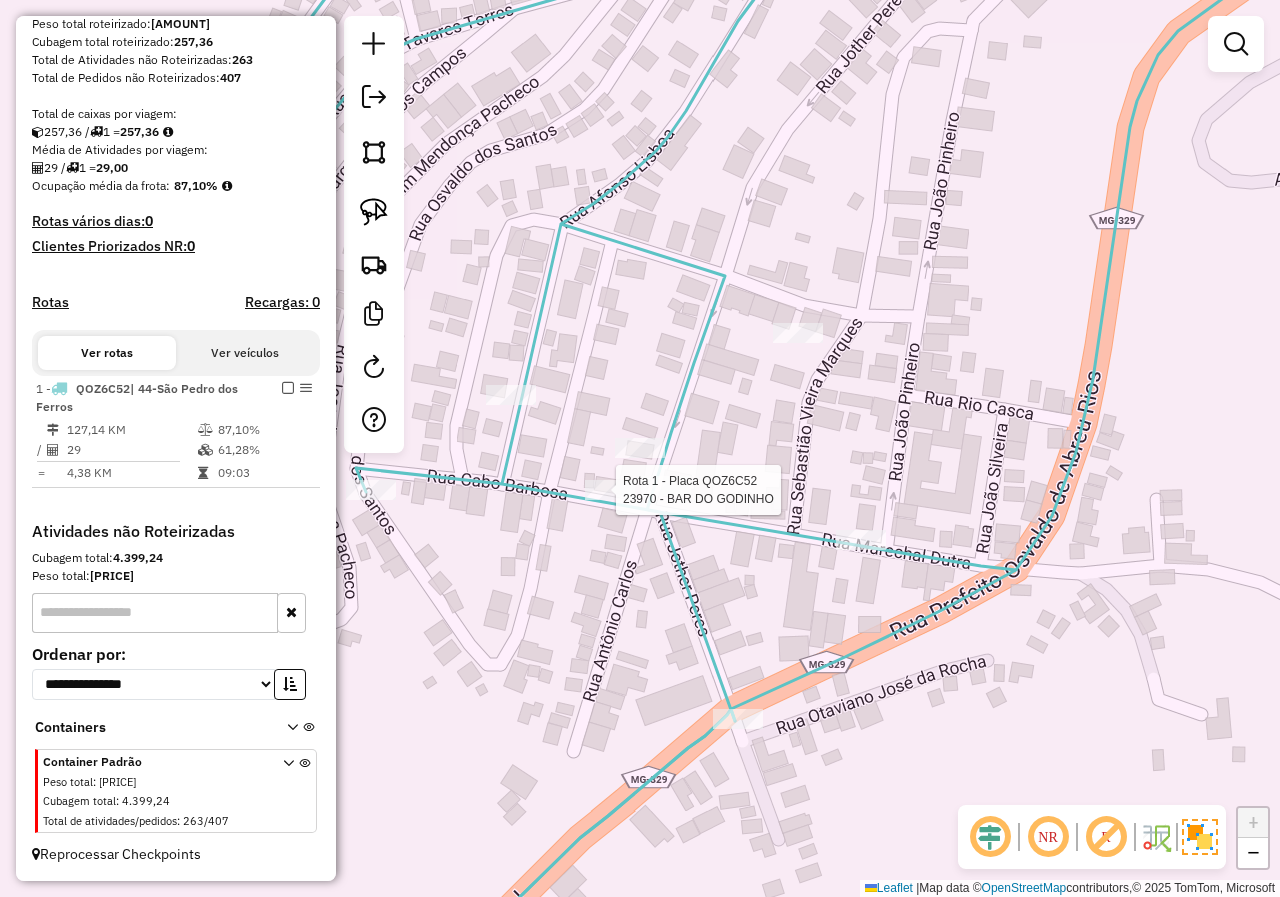 select on "*********" 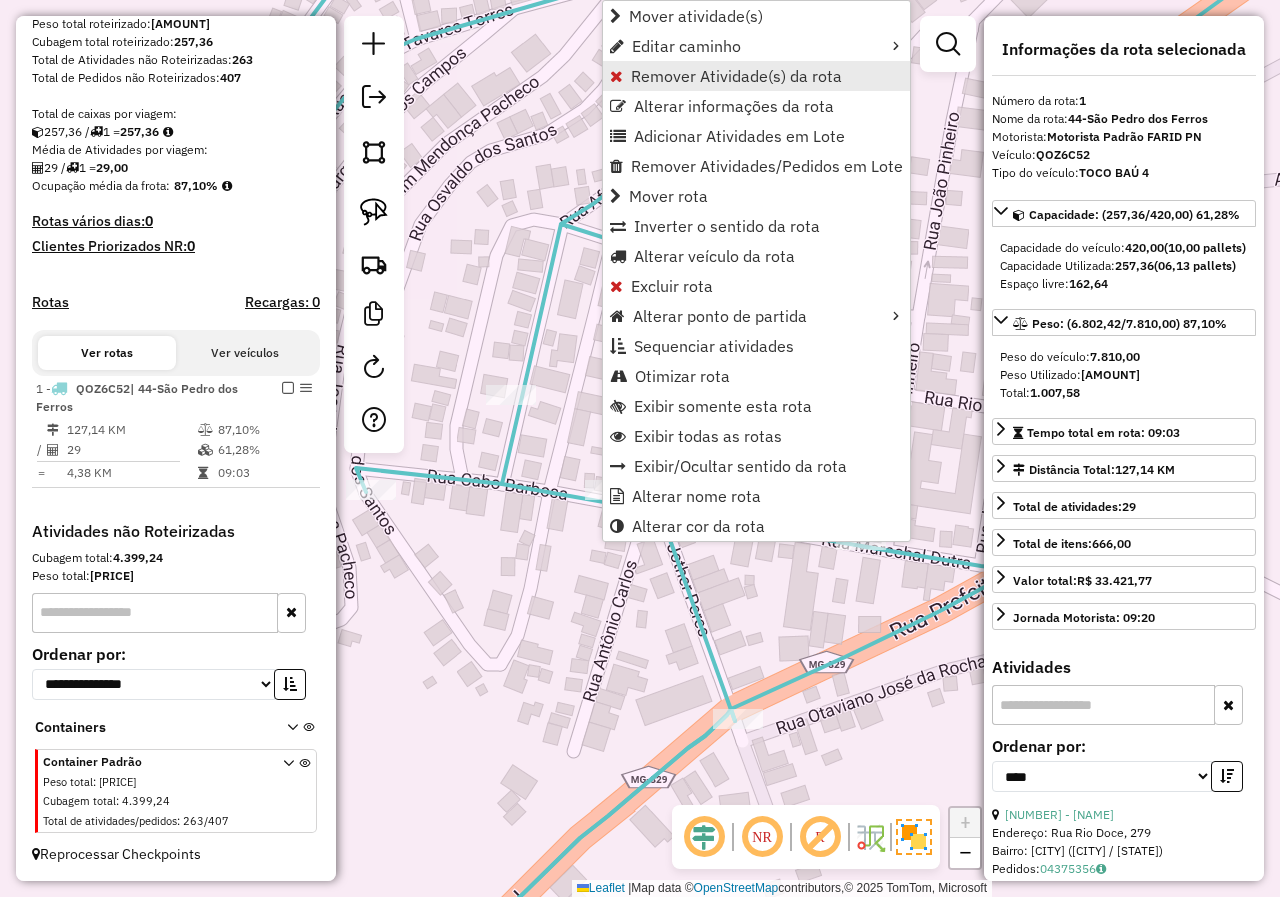 click on "Remover Atividade(s) da rota" at bounding box center [736, 76] 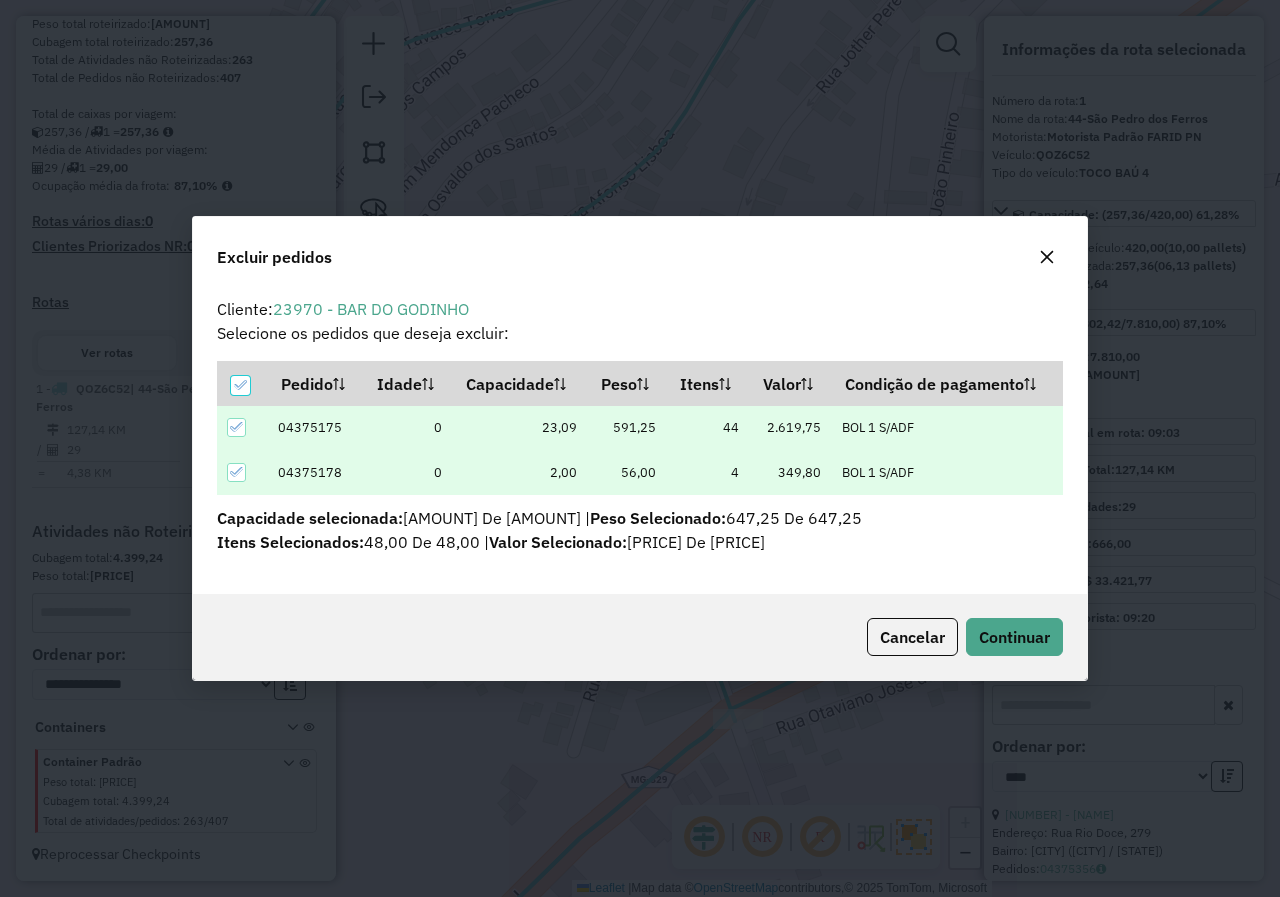 scroll, scrollTop: 0, scrollLeft: 0, axis: both 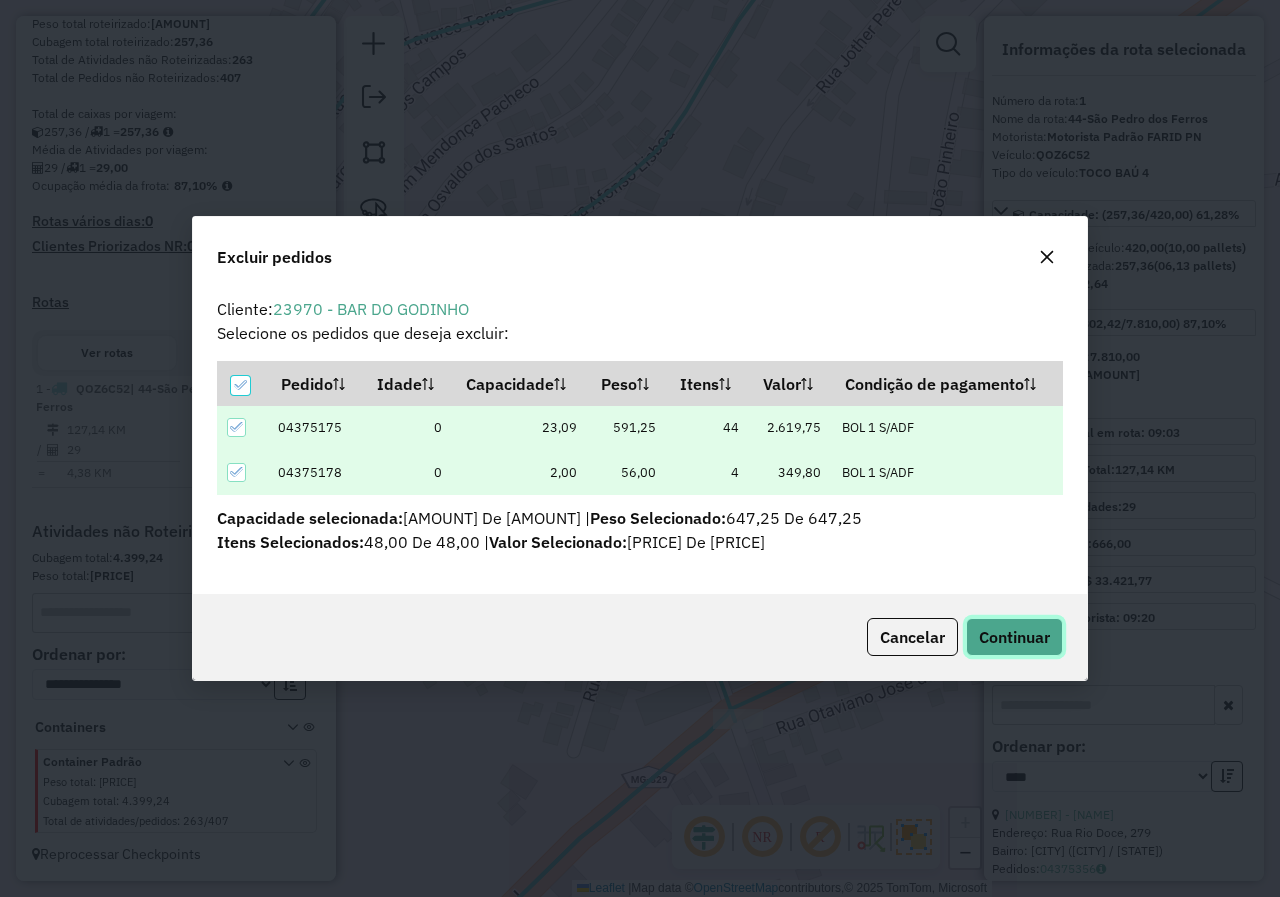 click on "Continuar" 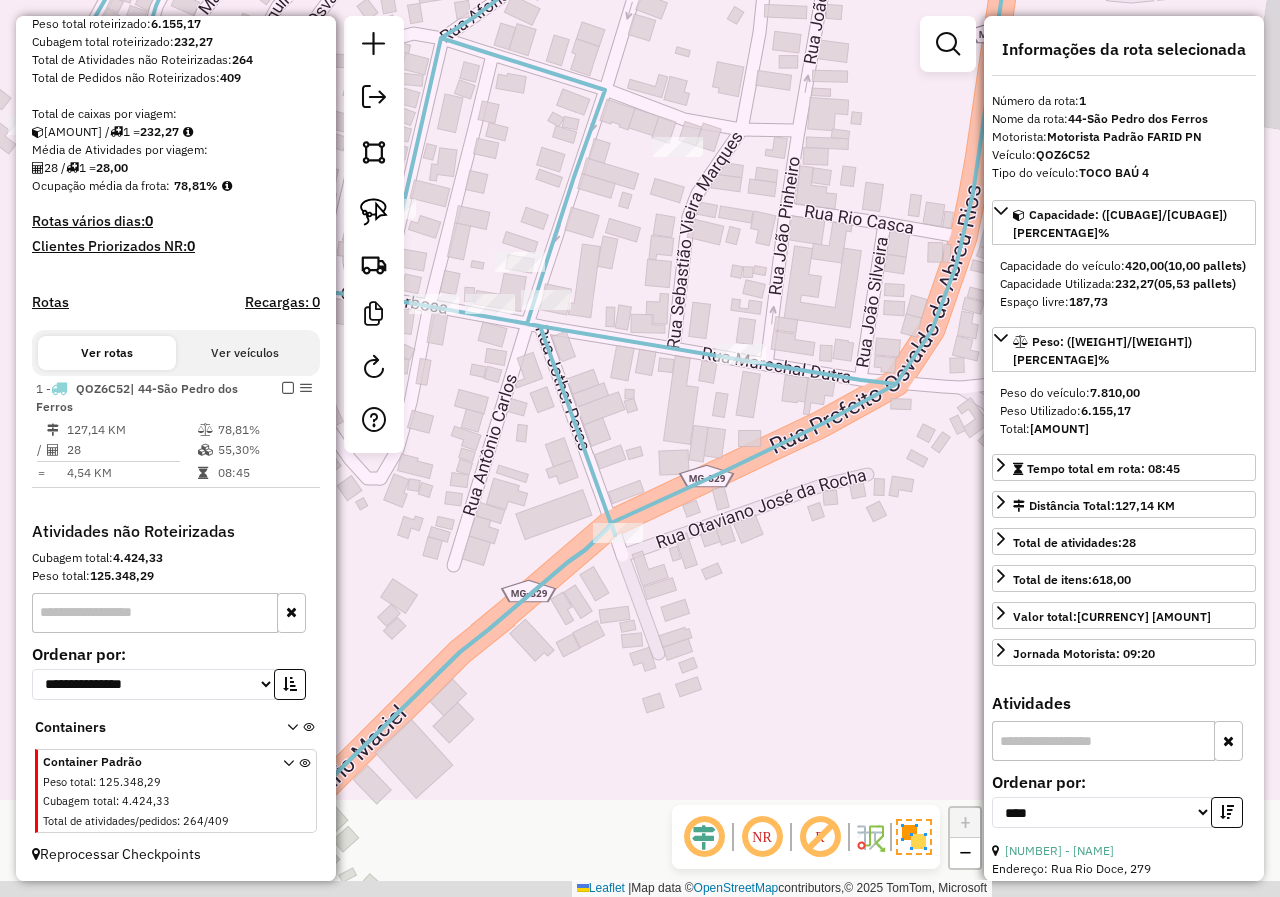 drag, startPoint x: 863, startPoint y: 756, endPoint x: 700, endPoint y: 503, distance: 300.9618 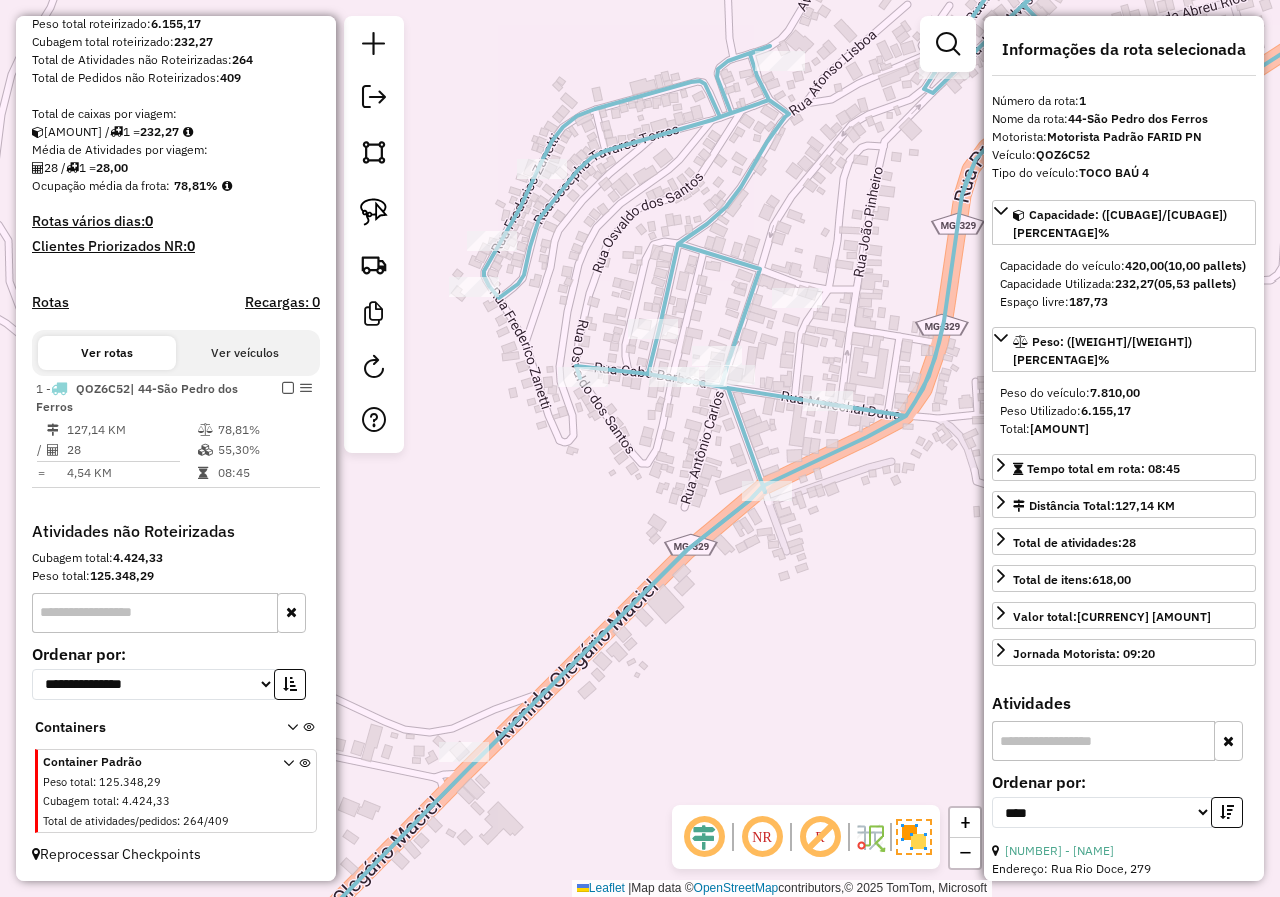 drag, startPoint x: 654, startPoint y: 578, endPoint x: 756, endPoint y: 536, distance: 110.308655 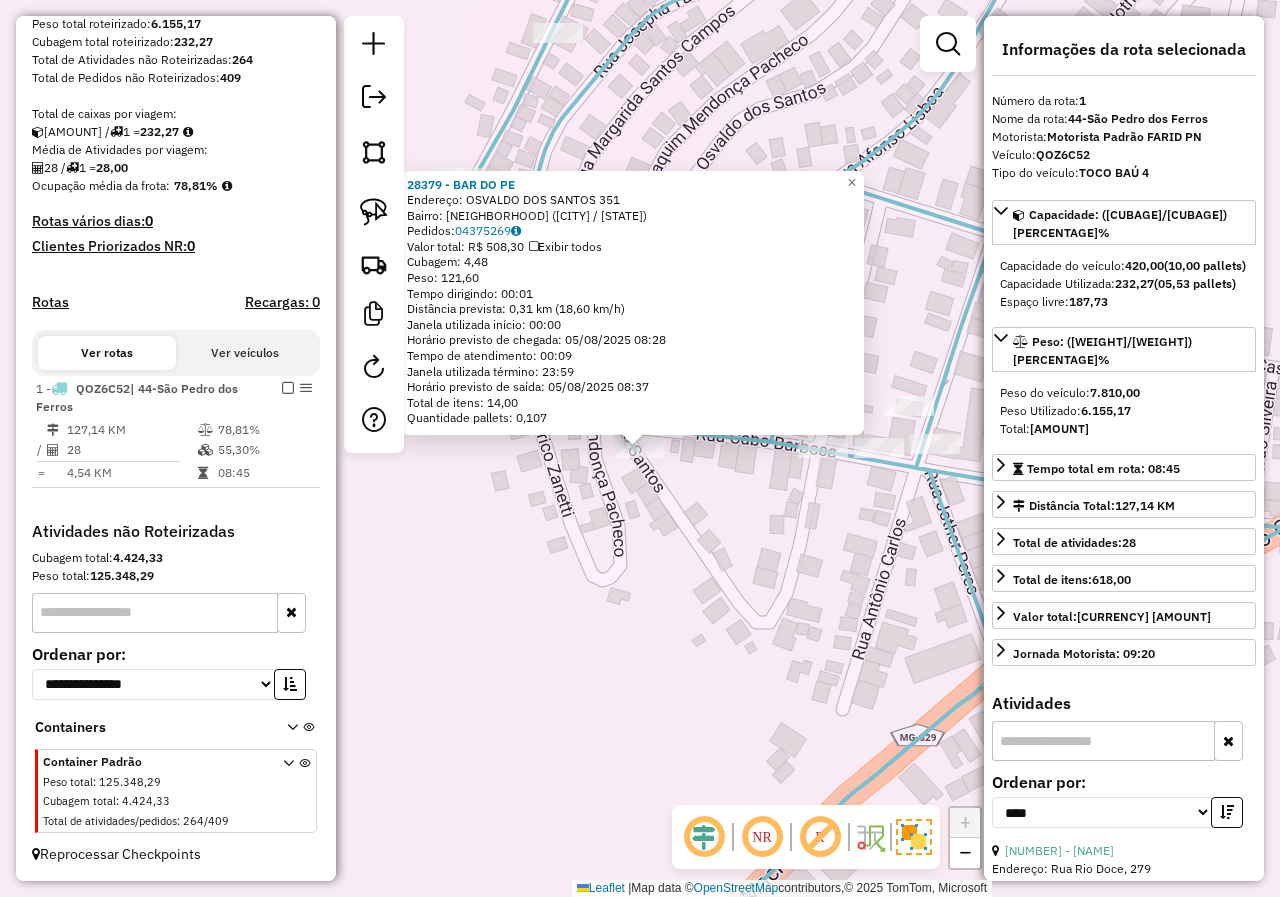 click on "28379 - BAR DO PE  Endereço:  OSVALDO DOS SANTOS 351   Bairro: SAO JOSE OPERARIO (SAO PEDRO DOS FERROS / MG)   Pedidos:  04375269   Valor total: R$ 508,30   Exibir todos   Cubagem: 4,48  Peso: 121,60  Tempo dirigindo: 00:01   Distância prevista: 0,31 km (18,60 km/h)   Janela utilizada início: 00:00   Horário previsto de chegada: 05/08/2025 08:28   Tempo de atendimento: 00:09   Janela utilizada término: 23:59   Horário previsto de saída: 05/08/2025 08:37   Total de itens: 14,00   Quantidade pallets: 0,107  × Janela de atendimento Grade de atendimento Capacidade Transportadoras Veículos Cliente Pedidos  Rotas Selecione os dias de semana para filtrar as janelas de atendimento  Seg   Ter   Qua   Qui   Sex   Sáb   Dom  Informe o período da janela de atendimento: De: Até:  Filtrar exatamente a janela do cliente  Considerar janela de atendimento padrão  Selecione os dias de semana para filtrar as grades de atendimento  Seg   Ter   Qua   Qui   Sex   Sáb   Dom   Peso mínimo:   Peso máximo:   De:   De:" 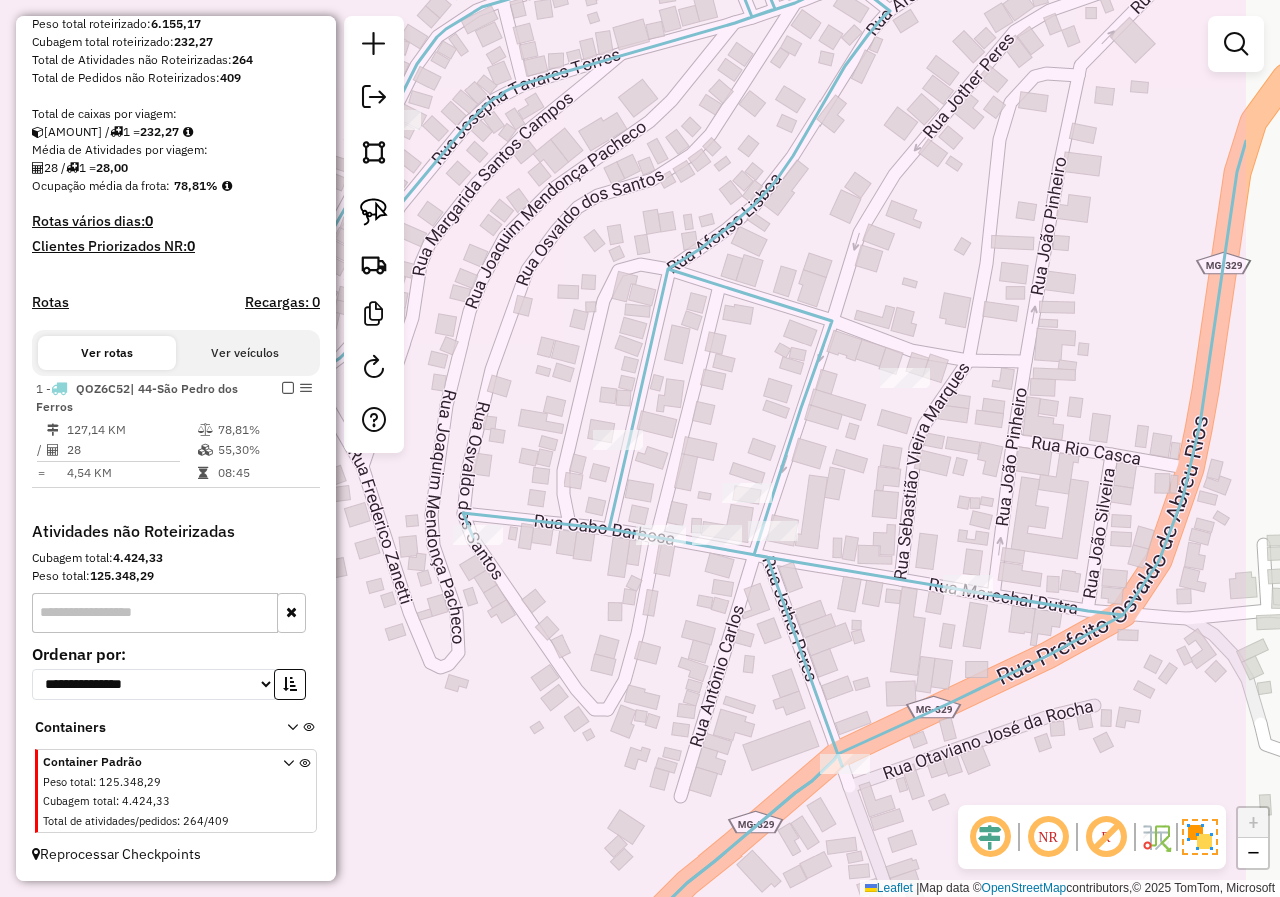 drag, startPoint x: 609, startPoint y: 608, endPoint x: 487, endPoint y: 691, distance: 147.55676 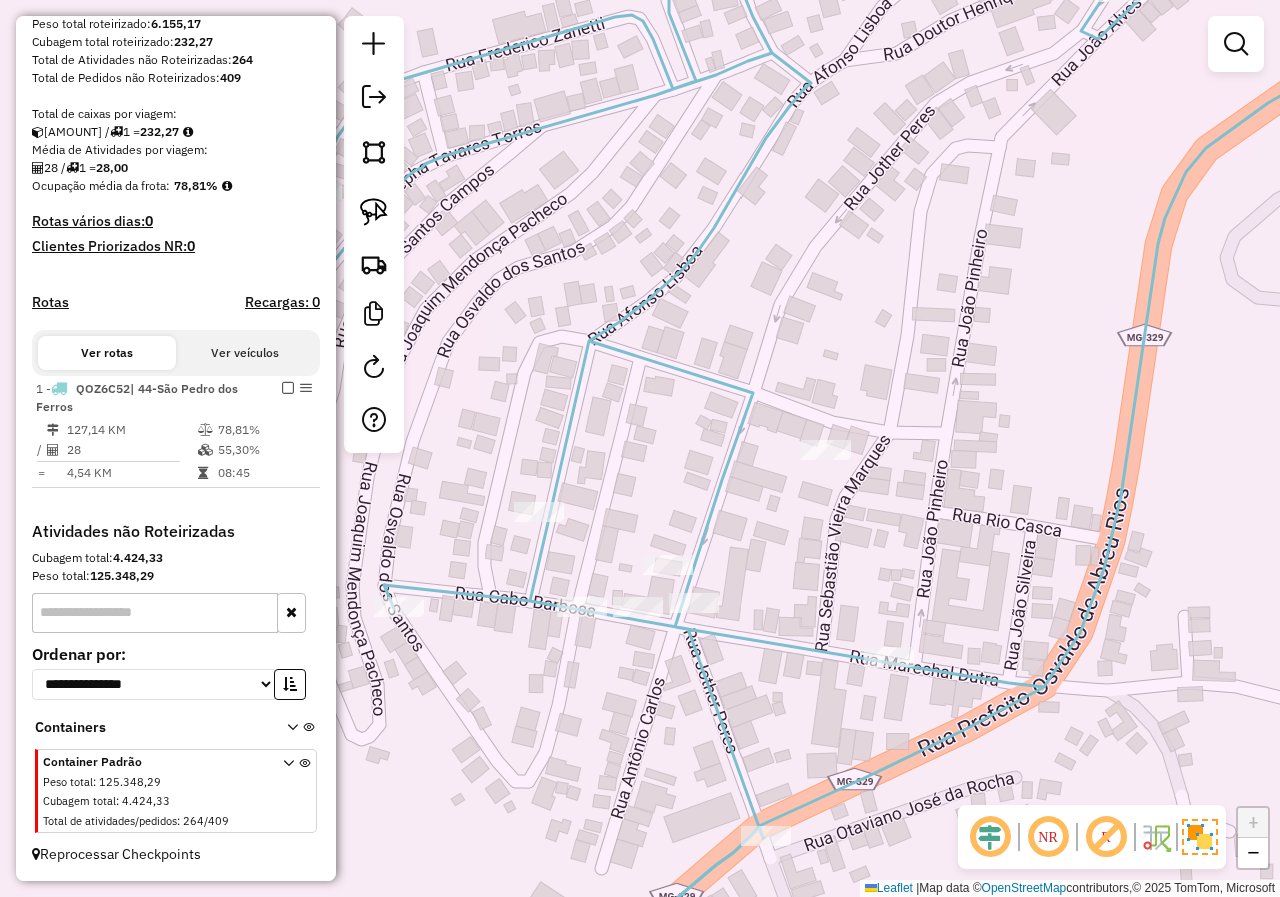 click 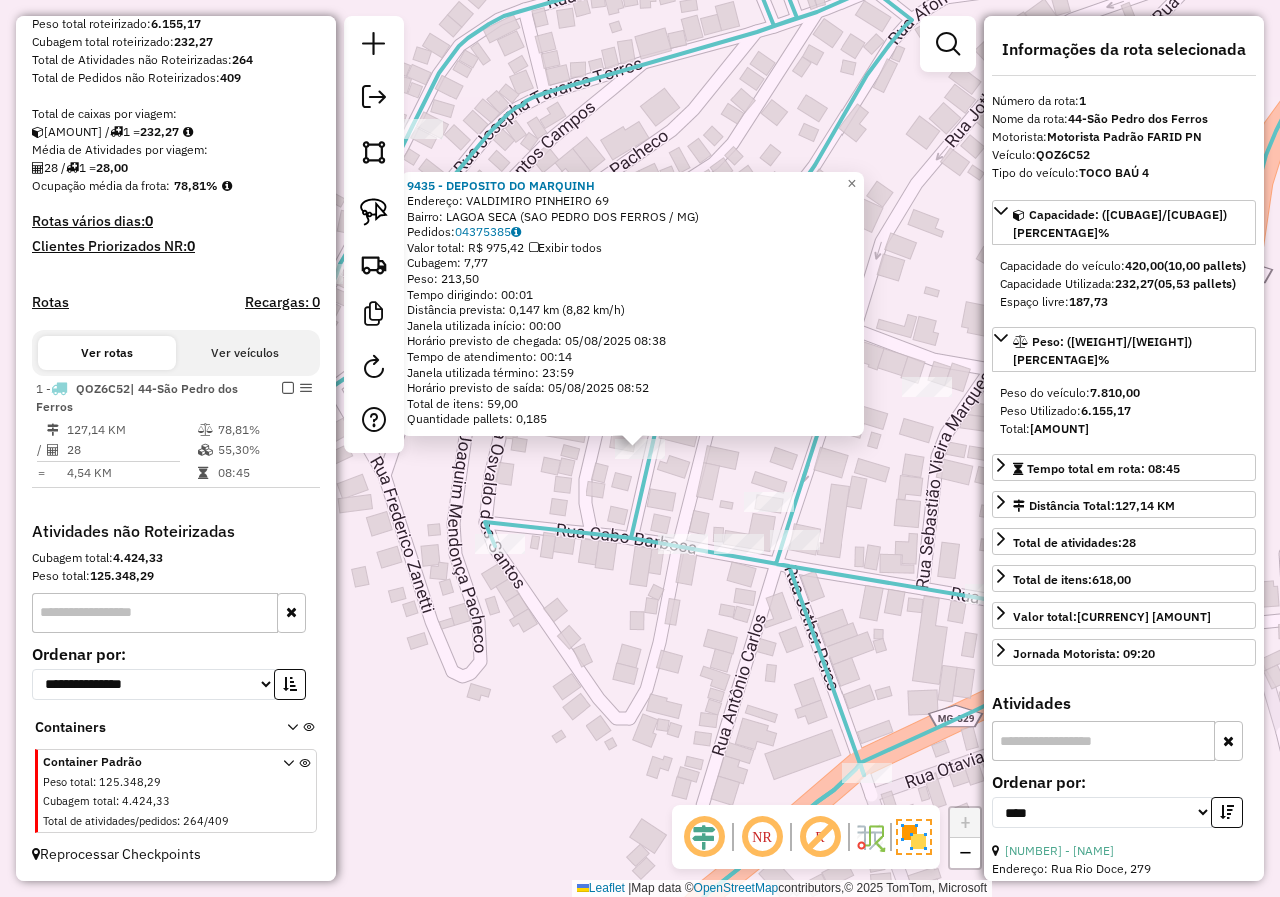 click on "9435 - DEPOSITO DO MARQUINH  Endereço:  VALDIMIRO PINHEIRO 69   Bairro: LAGOA SECA (SAO PEDRO DOS FERROS / MG)   Pedidos:  04375385   Valor total: R$ 975,42   Exibir todos   Cubagem: 7,77  Peso: 213,50  Tempo dirigindo: 00:01   Distância prevista: 0,147 km (8,82 km/h)   Janela utilizada início: 00:00   Horário previsto de chegada: 05/08/2025 08:38   Tempo de atendimento: 00:14   Janela utilizada término: 23:59   Horário previsto de saída: 05/08/2025 08:52   Total de itens: 59,00   Quantidade pallets: 0,185  × Janela de atendimento Grade de atendimento Capacidade Transportadoras Veículos Cliente Pedidos  Rotas Selecione os dias de semana para filtrar as janelas de atendimento  Seg   Ter   Qua   Qui   Sex   Sáb   Dom  Informe o período da janela de atendimento: De: Até:  Filtrar exatamente a janela do cliente  Considerar janela de atendimento padrão  Selecione os dias de semana para filtrar as grades de atendimento  Seg   Ter   Qua   Qui   Sex   Sáb   Dom   Peso mínimo:   Peso máximo:   De:  De:" 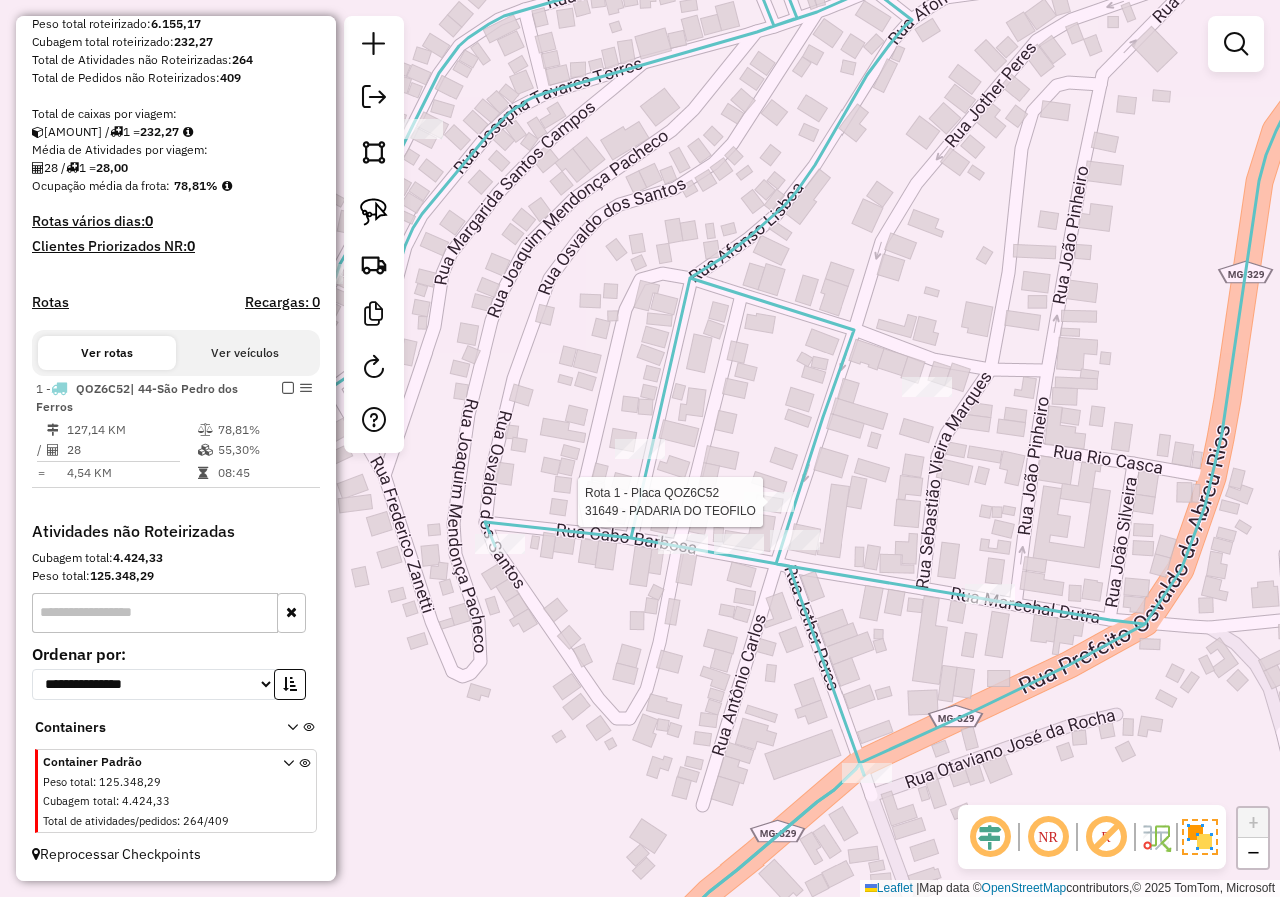 select on "*********" 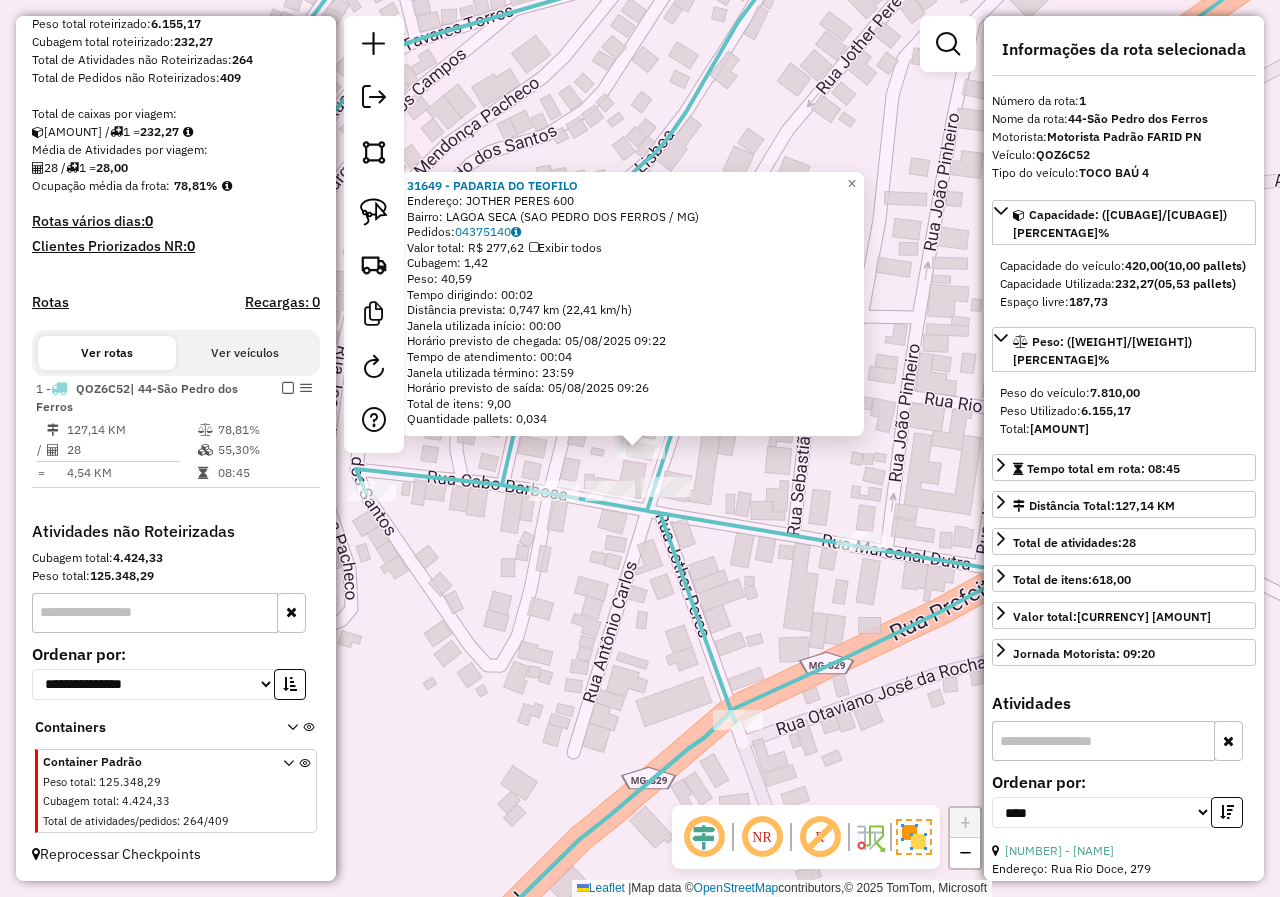click on "31649 - PADARIA DO TEOFILO  Endereço:  JOTHER PERES 600   Bairro: LAGOA SECA (SAO PEDRO DOS FERROS / MG)   Pedidos:  04375140   Valor total: R$ 277,62   Exibir todos   Cubagem: 1,42  Peso: 40,59  Tempo dirigindo: 00:02   Distância prevista: 0,747 km (22,41 km/h)   Janela utilizada início: 00:00   Horário previsto de chegada: 05/08/2025 09:22   Tempo de atendimento: 00:04   Janela utilizada término: 23:59   Horário previsto de saída: 05/08/2025 09:26   Total de itens: 9,00   Quantidade pallets: 0,034  × Janela de atendimento Grade de atendimento Capacidade Transportadoras Veículos Cliente Pedidos  Rotas Selecione os dias de semana para filtrar as janelas de atendimento  Seg   Ter   Qua   Qui   Sex   Sáb   Dom  Informe o período da janela de atendimento: De: Até:  Filtrar exatamente a janela do cliente  Considerar janela de atendimento padrão  Selecione os dias de semana para filtrar as grades de atendimento  Seg   Ter   Qua   Qui   Sex   Sáb   Dom   Clientes fora do dia de atendimento selecionado" 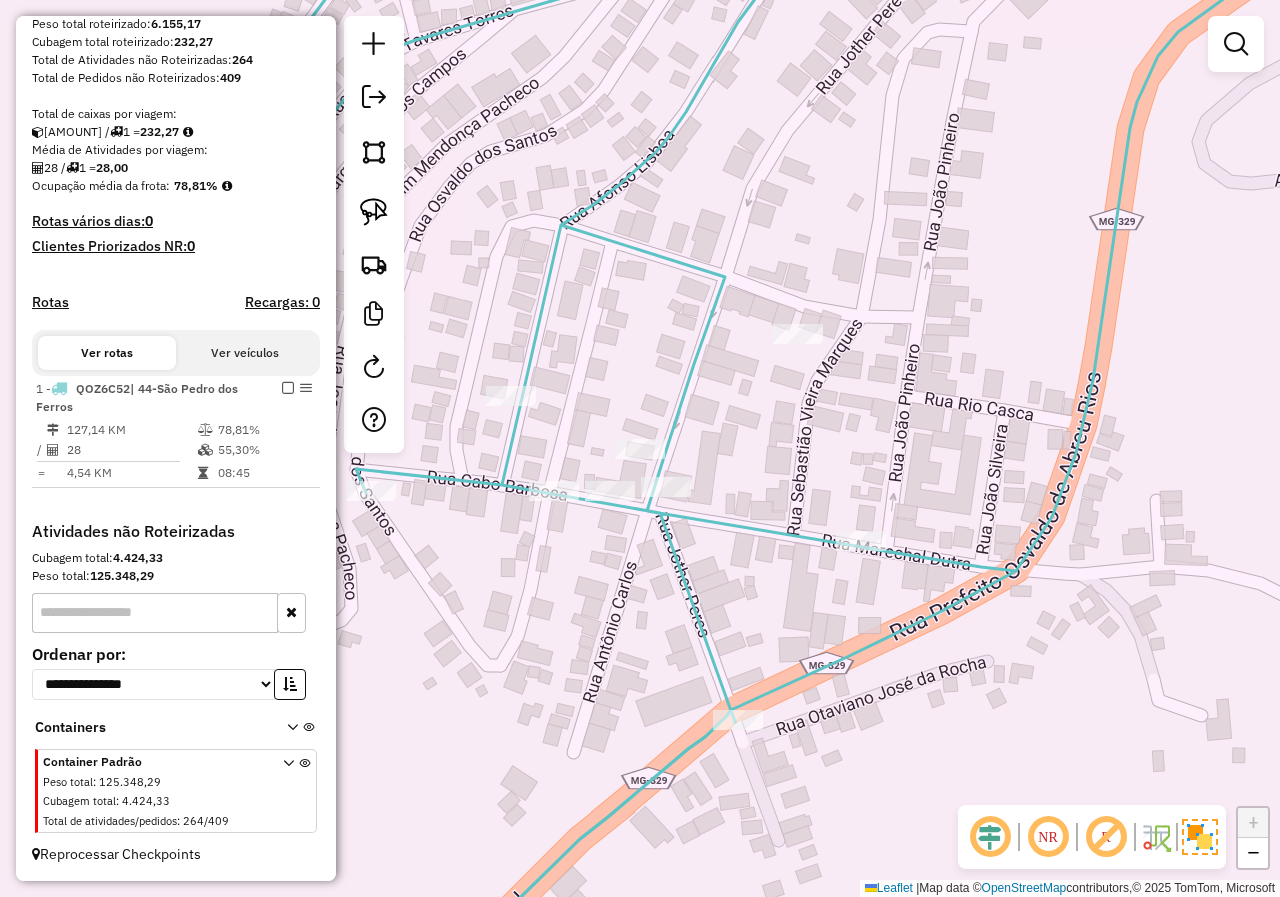 select on "*********" 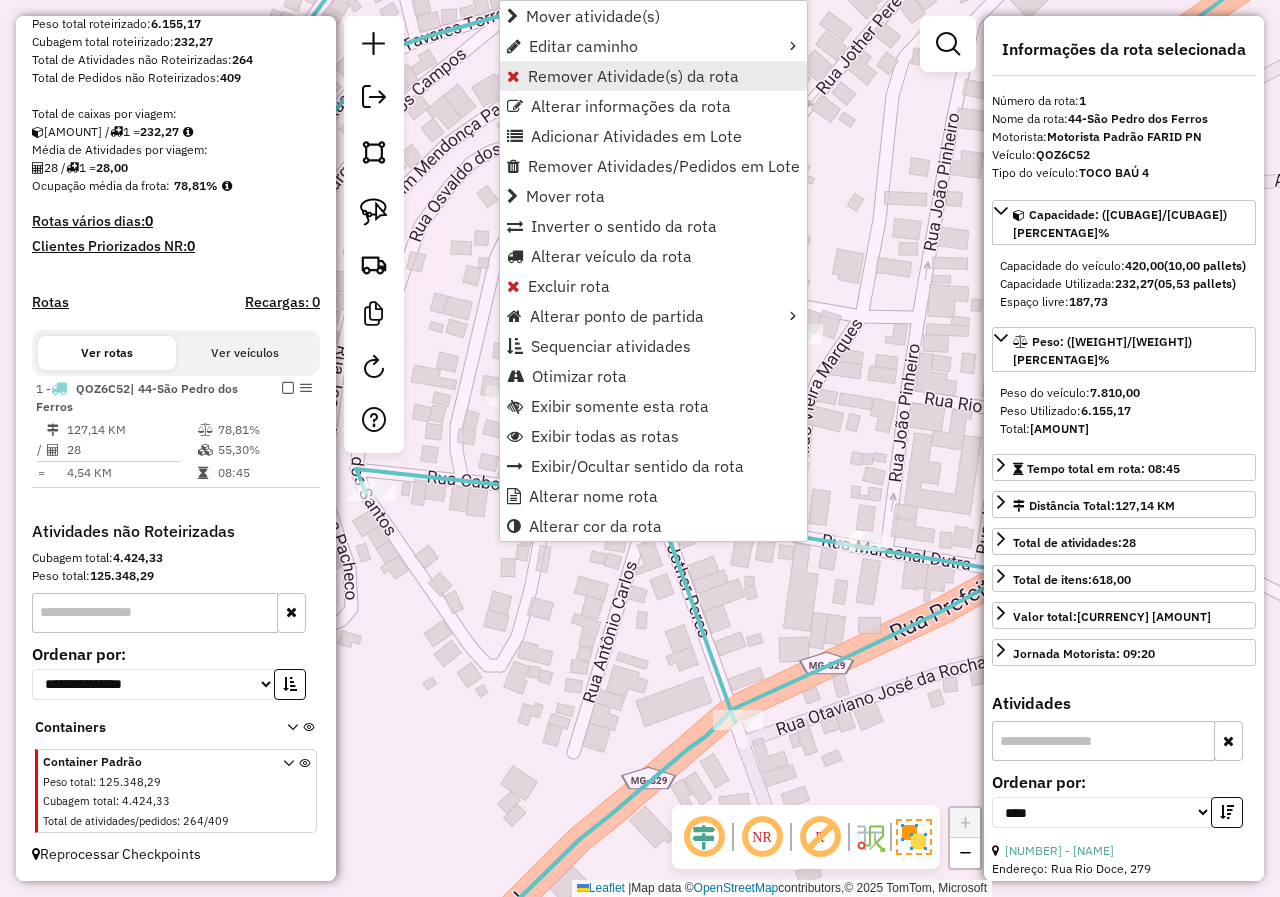 click on "Remover Atividade(s) da rota" at bounding box center (633, 76) 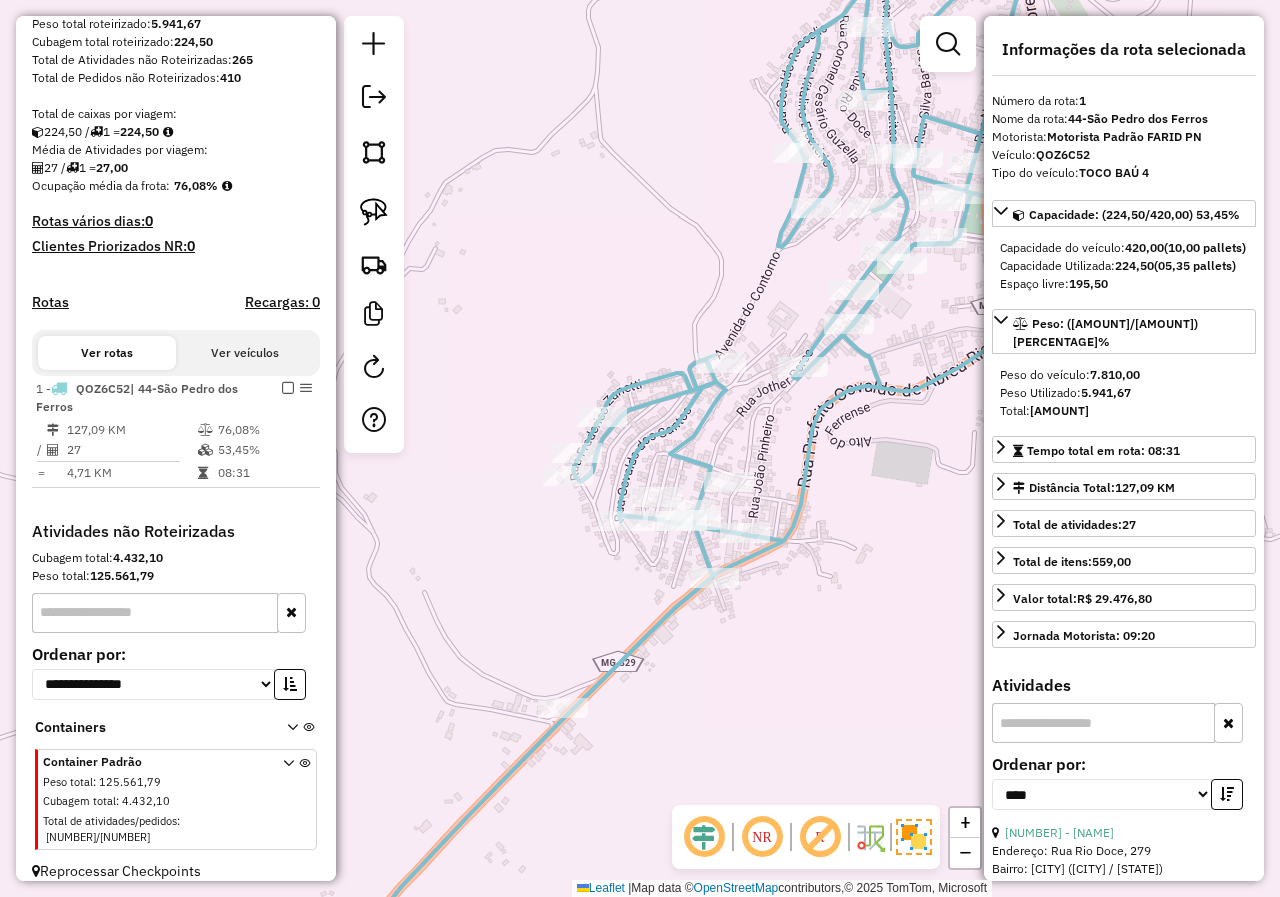 drag, startPoint x: 639, startPoint y: 771, endPoint x: 700, endPoint y: 666, distance: 121.433105 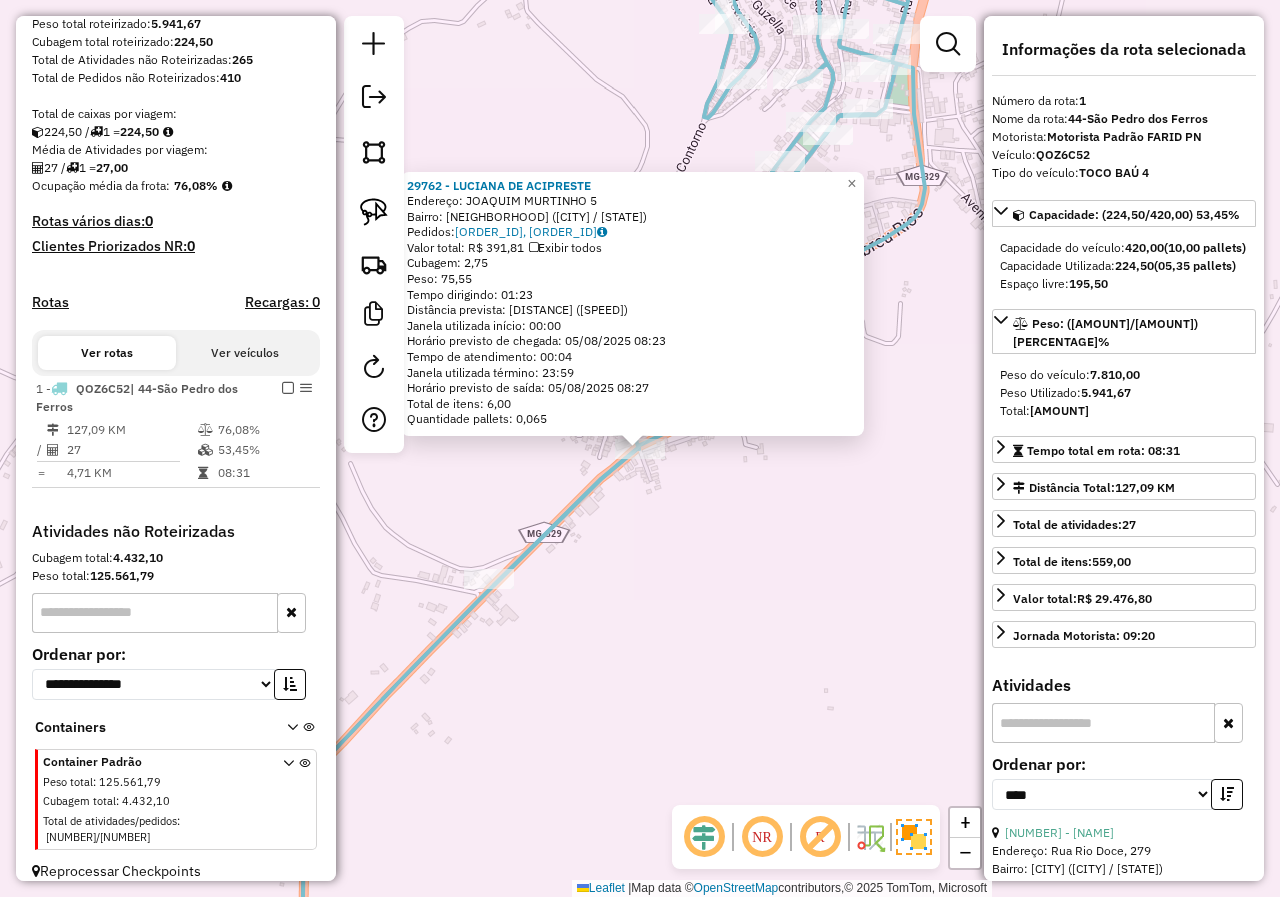 click on "29762 - LUCIANA DE ACIPRESTE  Endereço:  JOAQUIM MURTINHO 5   Bairro: CENTRO (SAO PEDRO DOS FERROS / MG)   Pedidos:  04375199, 04375200   Valor total: R$ 391,81   Exibir todos   Cubagem: 2,75  Peso: 75,55  Tempo dirigindo: 01:23   Distância prevista: 57,827 km (41,80 km/h)   Janela utilizada início: 00:00   Horário previsto de chegada: 05/08/2025 08:23   Tempo de atendimento: 00:04   Janela utilizada término: 23:59   Horário previsto de saída: 05/08/2025 08:27   Total de itens: 6,00   Quantidade pallets: 0,065  × Janela de atendimento Grade de atendimento Capacidade Transportadoras Veículos Cliente Pedidos  Rotas Selecione os dias de semana para filtrar as janelas de atendimento  Seg   Ter   Qua   Qui   Sex   Sáb   Dom  Informe o período da janela de atendimento: De: Até:  Filtrar exatamente a janela do cliente  Considerar janela de atendimento padrão  Selecione os dias de semana para filtrar as grades de atendimento  Seg   Ter   Qua   Qui   Sex   Sáb   Dom   Peso mínimo:   Peso máximo:   De:" 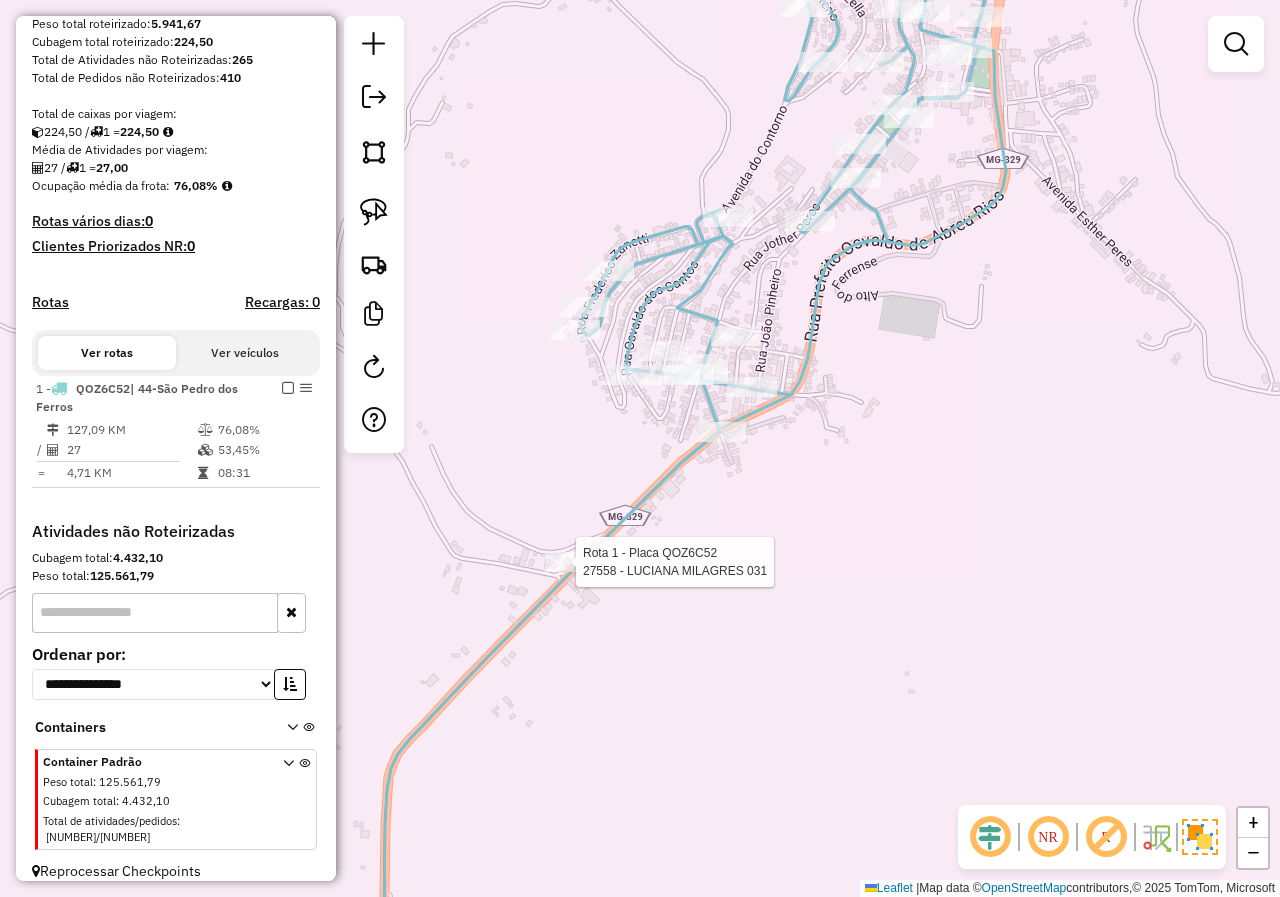 select on "*********" 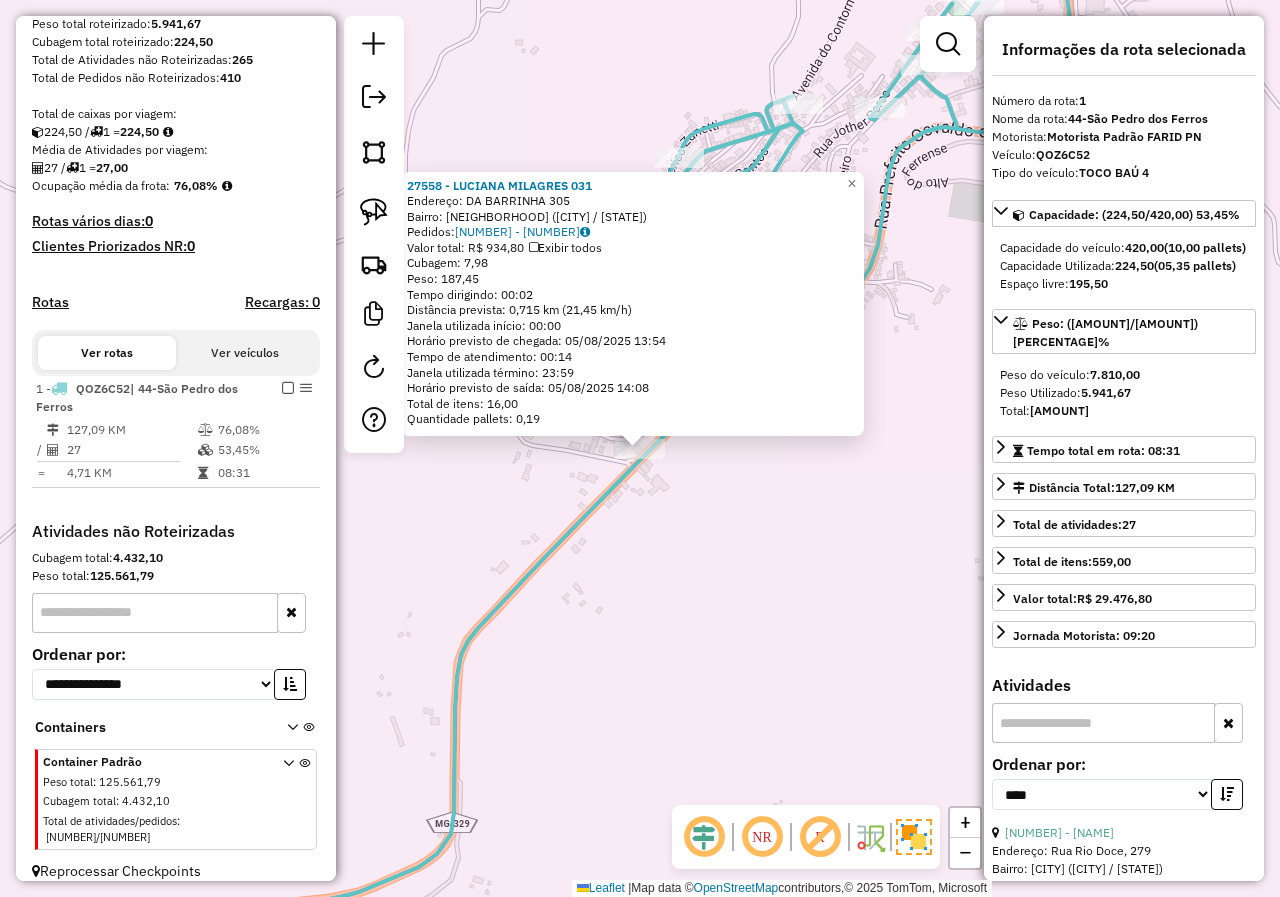 click on "27558 - LUCIANA MILAGRES 031  Endereço:  DA BARRINHA 305   Bairro: LAGO SECA (SAO PEDRO DOS FERROS / MG)   Pedidos:  04375086, 04375087   Valor total: R$ 934,80   Exibir todos   Cubagem: 7,98  Peso: 187,45  Tempo dirigindo: 00:02   Distância prevista: 0,715 km (21,45 km/h)   Janela utilizada início: 00:00   Horário previsto de chegada: 05/08/2025 13:54   Tempo de atendimento: 00:14   Janela utilizada término: 23:59   Horário previsto de saída: 05/08/2025 14:08   Total de itens: 16,00   Quantidade pallets: 0,19  × Janela de atendimento Grade de atendimento Capacidade Transportadoras Veículos Cliente Pedidos  Rotas Selecione os dias de semana para filtrar as janelas de atendimento  Seg   Ter   Qua   Qui   Sex   Sáb   Dom  Informe o período da janela de atendimento: De: Até:  Filtrar exatamente a janela do cliente  Considerar janela de atendimento padrão  Selecione os dias de semana para filtrar as grades de atendimento  Seg   Ter   Qua   Qui   Sex   Sáb   Dom   Peso mínimo:   Peso máximo:   De:" 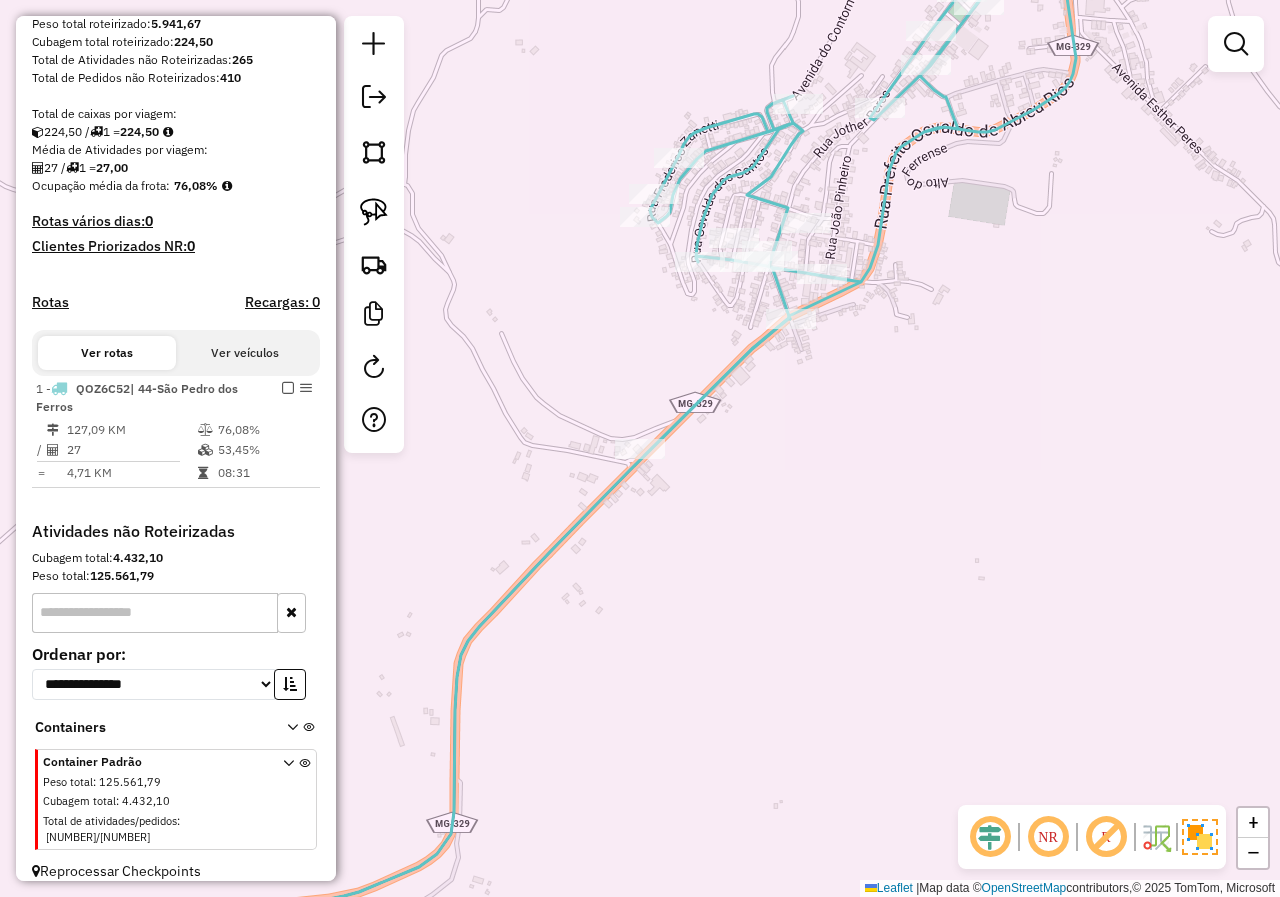 drag, startPoint x: 754, startPoint y: 516, endPoint x: 750, endPoint y: 552, distance: 36.221542 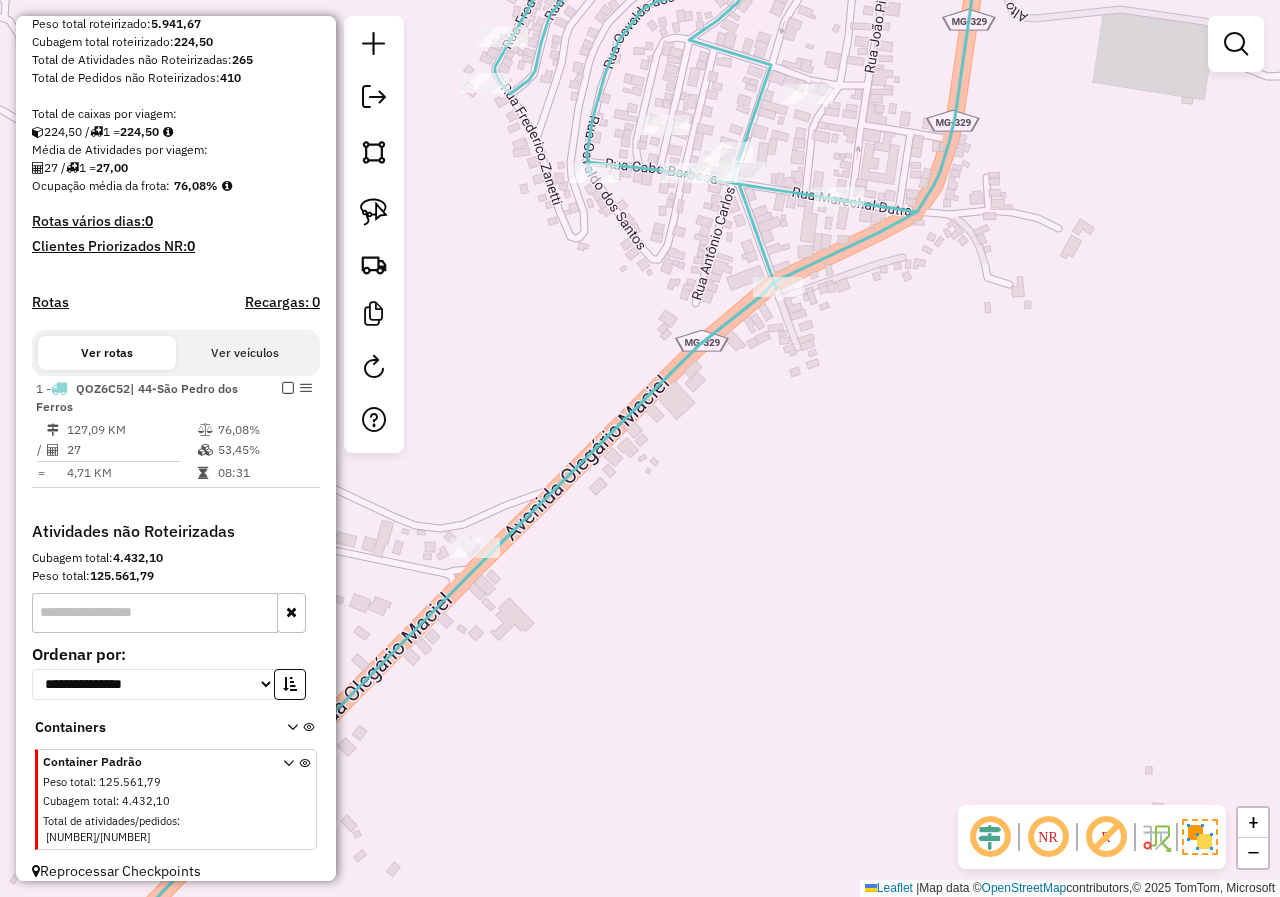 drag, startPoint x: 789, startPoint y: 404, endPoint x: 776, endPoint y: 522, distance: 118.71394 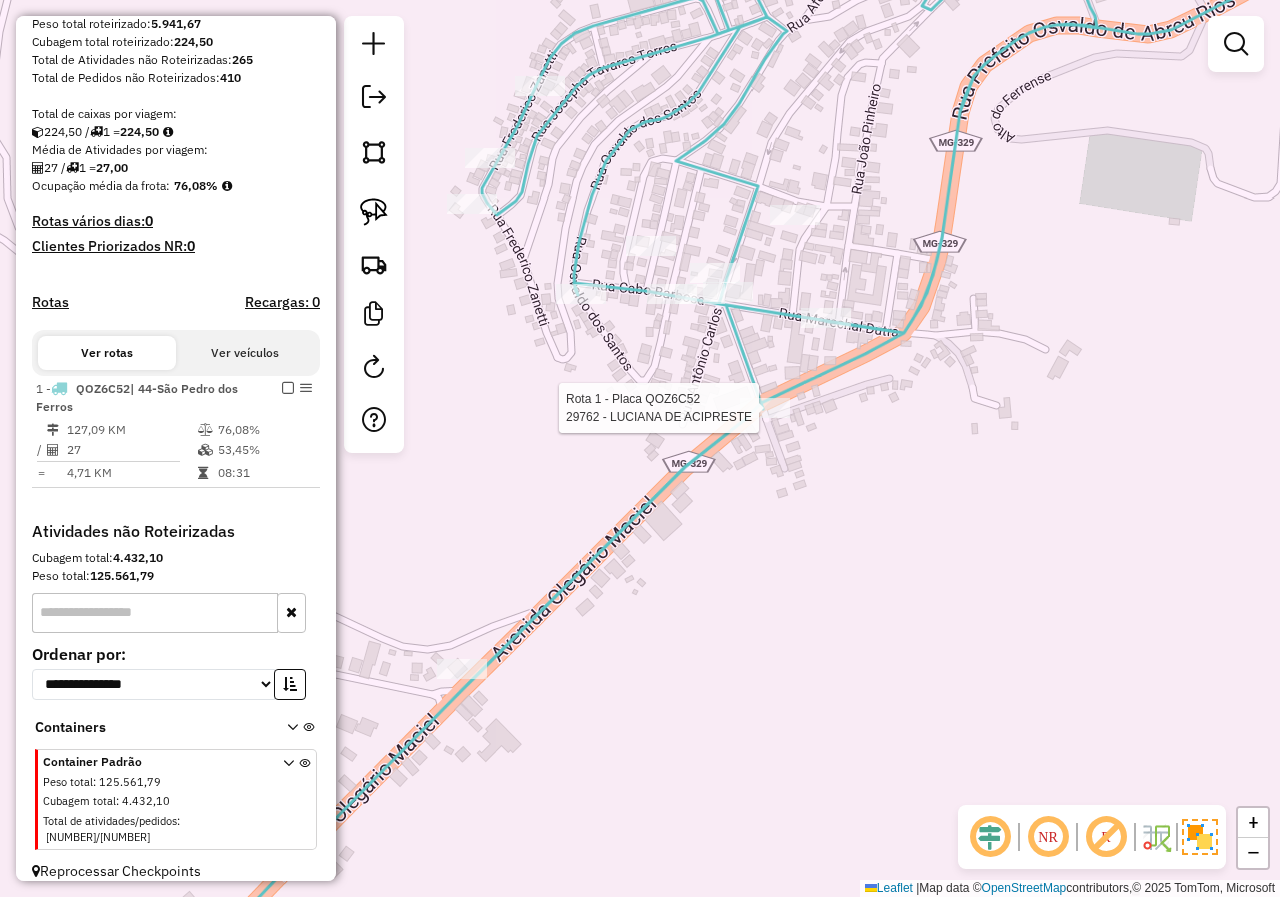 select on "*********" 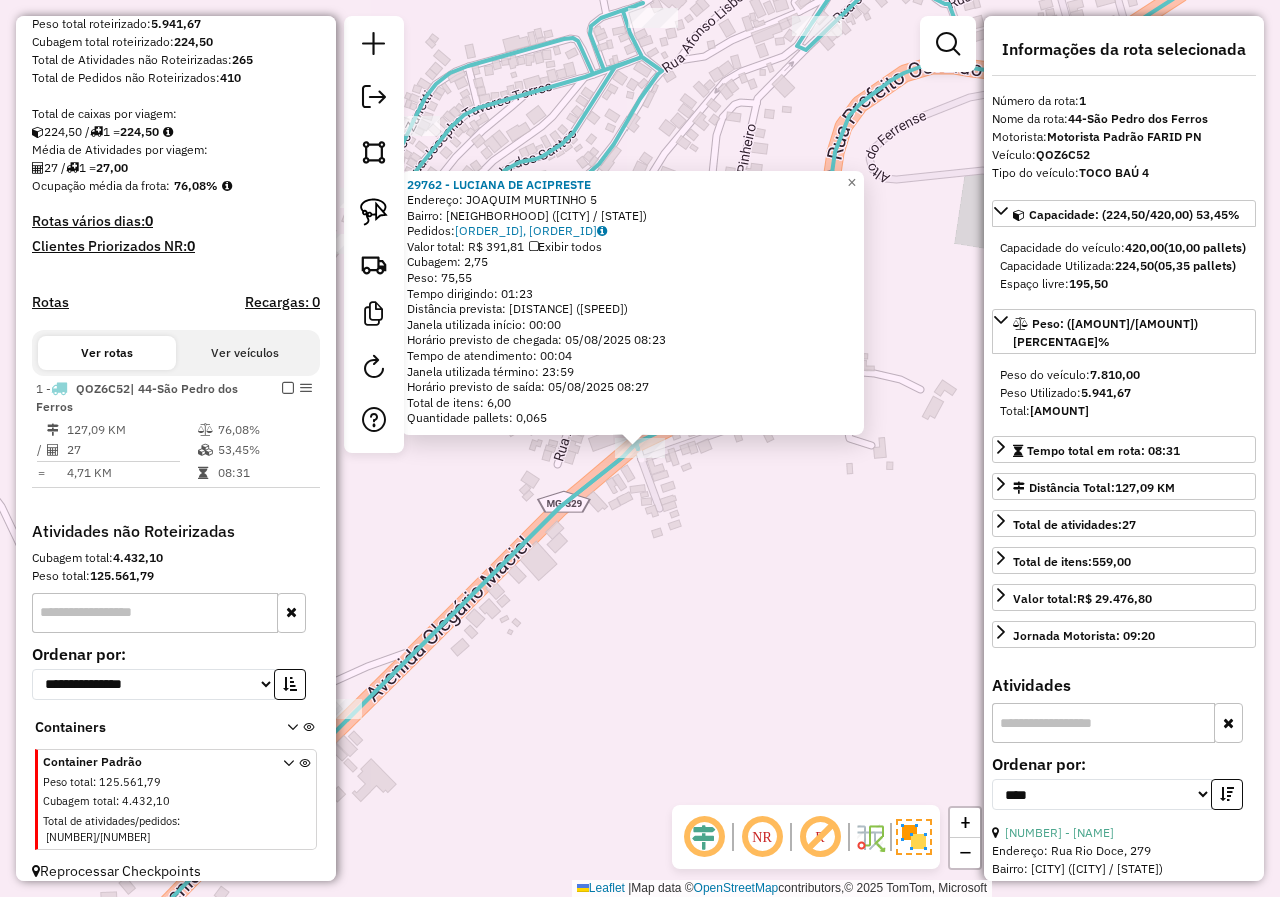 click on "29762 - LUCIANA DE ACIPRESTE  Endereço:  JOAQUIM MURTINHO 5   Bairro: CENTRO (SAO PEDRO DOS FERROS / MG)   Pedidos:  04375199, 04375200   Valor total: R$ 391,81   Exibir todos   Cubagem: 2,75  Peso: 75,55  Tempo dirigindo: 01:23   Distância prevista: 57,827 km (41,80 km/h)   Janela utilizada início: 00:00   Horário previsto de chegada: 05/08/2025 08:23   Tempo de atendimento: 00:04   Janela utilizada término: 23:59   Horário previsto de saída: 05/08/2025 08:27   Total de itens: 6,00   Quantidade pallets: 0,065  × Janela de atendimento Grade de atendimento Capacidade Transportadoras Veículos Cliente Pedidos  Rotas Selecione os dias de semana para filtrar as janelas de atendimento  Seg   Ter   Qua   Qui   Sex   Sáb   Dom  Informe o período da janela de atendimento: De: Até:  Filtrar exatamente a janela do cliente  Considerar janela de atendimento padrão  Selecione os dias de semana para filtrar as grades de atendimento  Seg   Ter   Qua   Qui   Sex   Sáb   Dom   Peso mínimo:   Peso máximo:   De:" 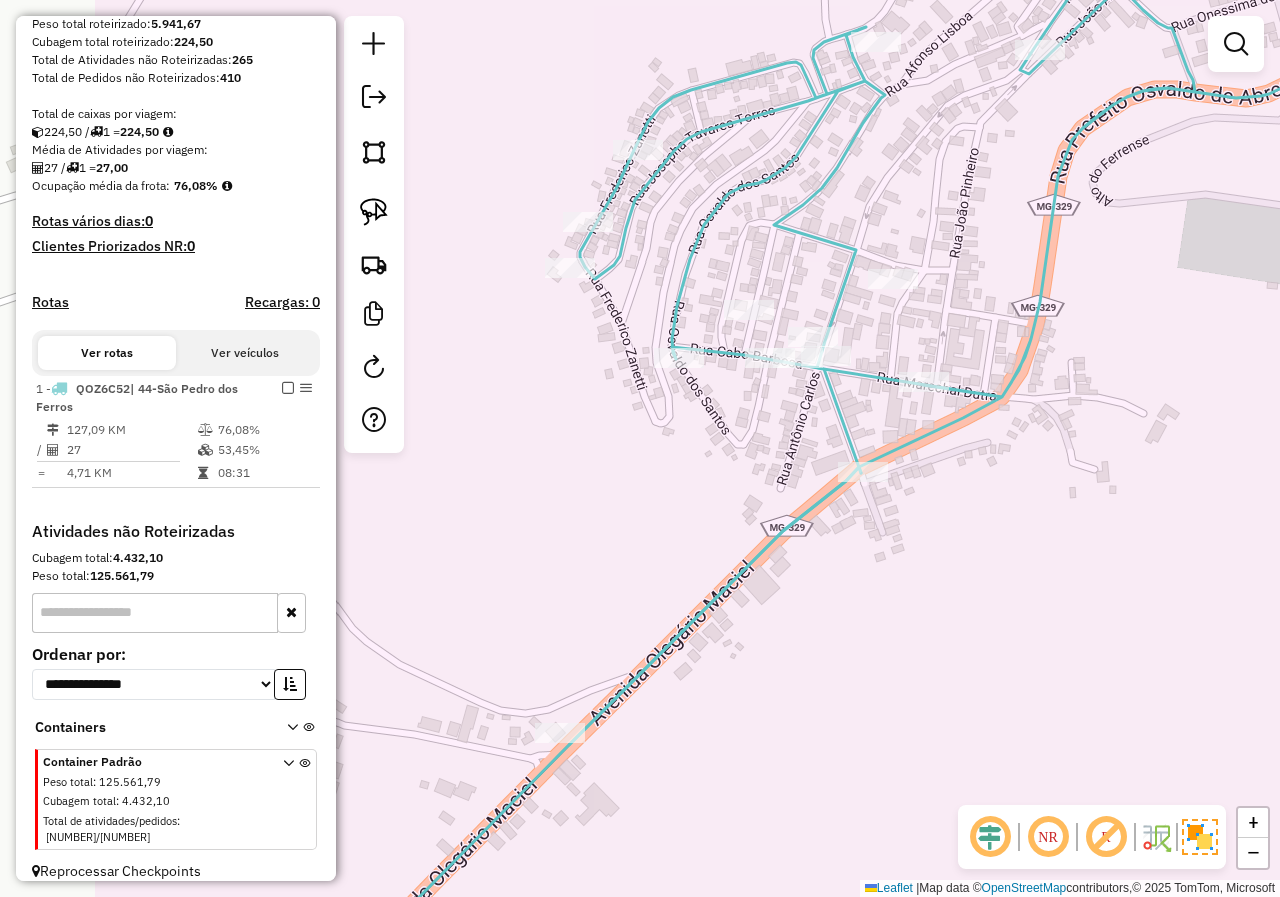 drag, startPoint x: 726, startPoint y: 509, endPoint x: 949, endPoint y: 533, distance: 224.28777 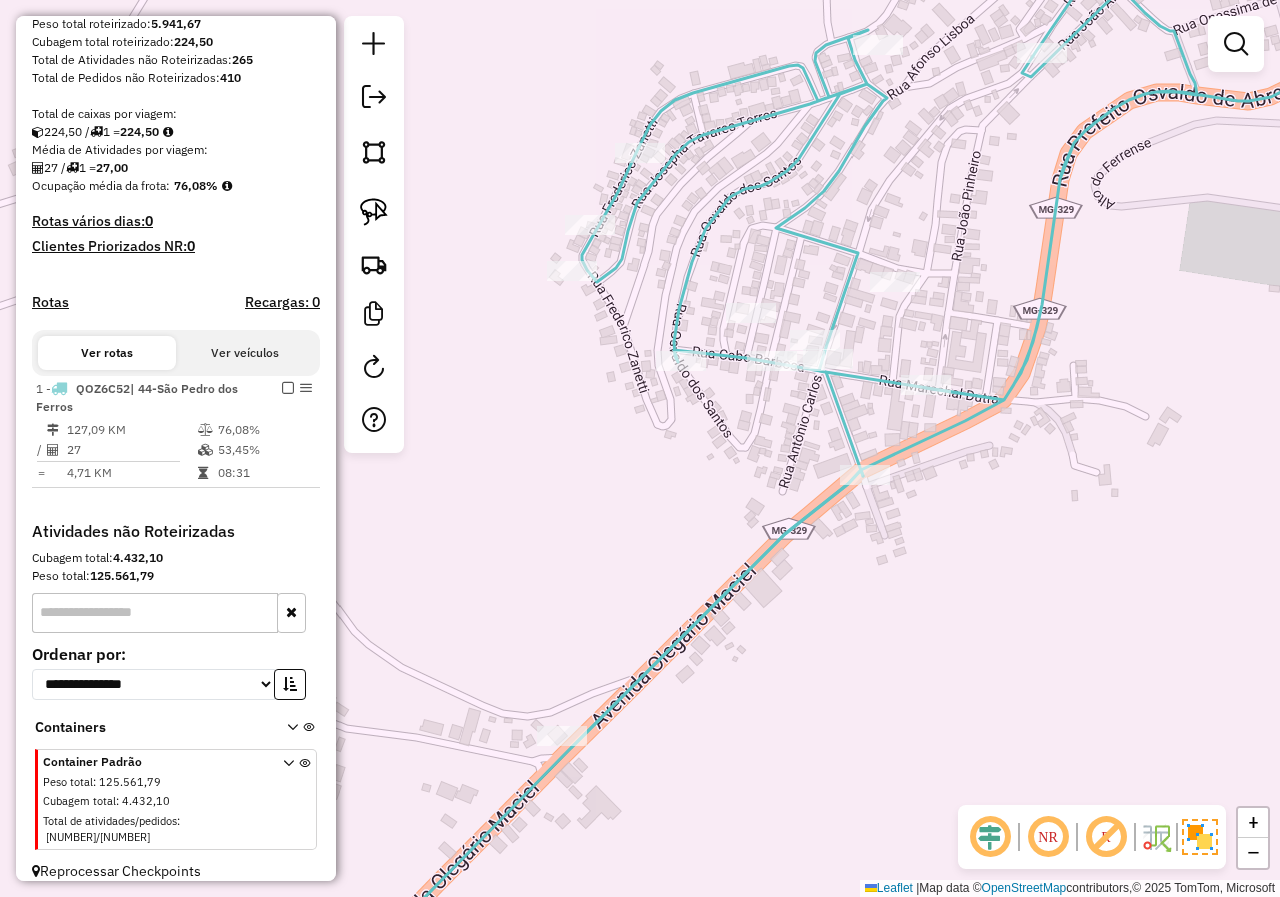 click on "Janela de atendimento Grade de atendimento Capacidade Transportadoras Veículos Cliente Pedidos  Rotas Selecione os dias de semana para filtrar as janelas de atendimento  Seg   Ter   Qua   Qui   Sex   Sáb   Dom  Informe o período da janela de atendimento: De: Até:  Filtrar exatamente a janela do cliente  Considerar janela de atendimento padrão  Selecione os dias de semana para filtrar as grades de atendimento  Seg   Ter   Qua   Qui   Sex   Sáb   Dom   Considerar clientes sem dia de atendimento cadastrado  Clientes fora do dia de atendimento selecionado Filtrar as atividades entre os valores definidos abaixo:  Peso mínimo:   Peso máximo:   Cubagem mínima:   Cubagem máxima:   De:   Até:  Filtrar as atividades entre o tempo de atendimento definido abaixo:  De:   Até:   Considerar capacidade total dos clientes não roteirizados Transportadora: Selecione um ou mais itens Tipo de veículo: Selecione um ou mais itens Veículo: Selecione um ou mais itens Motorista: Selecione um ou mais itens Nome: Rótulo:" 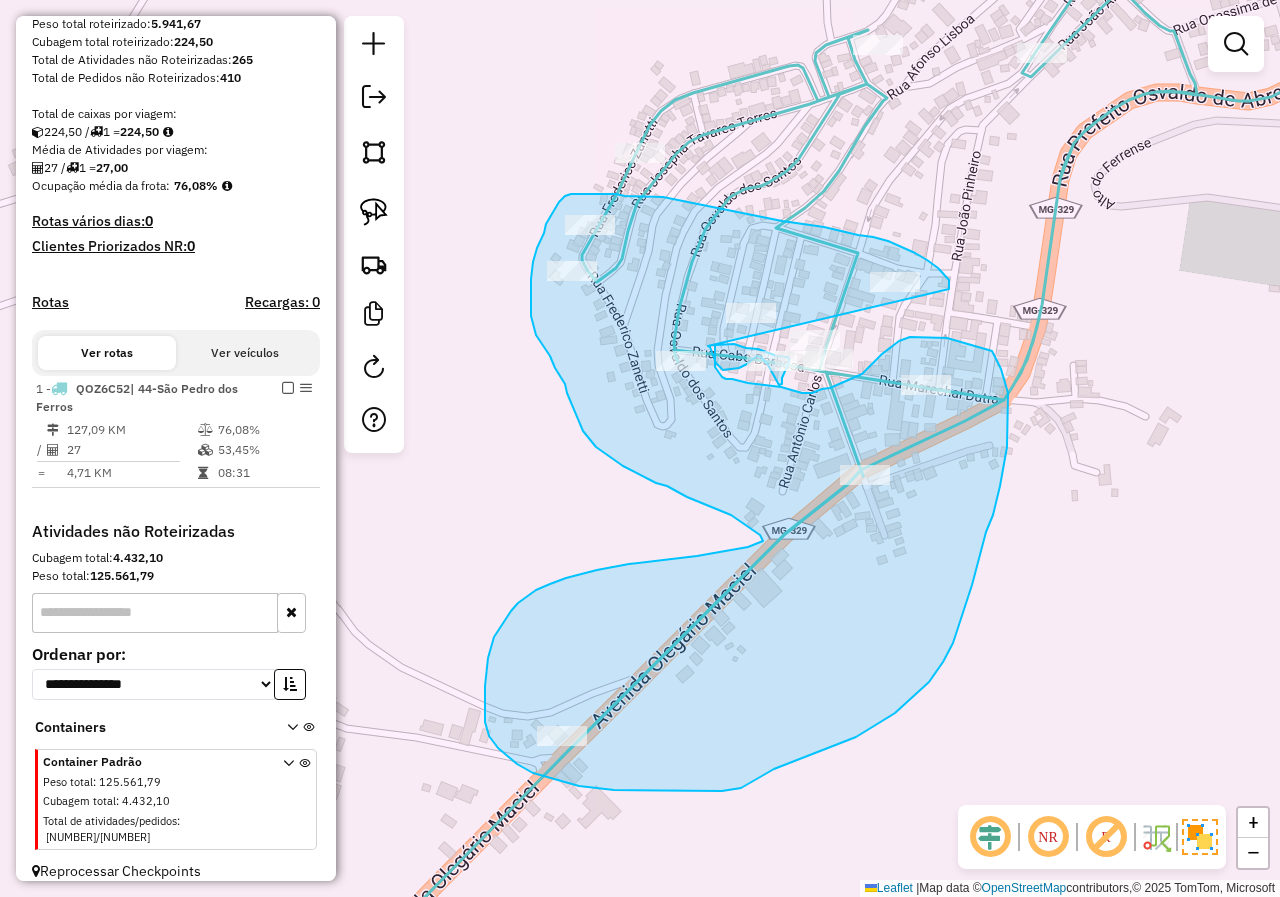 drag, startPoint x: 949, startPoint y: 289, endPoint x: 708, endPoint y: 346, distance: 247.64894 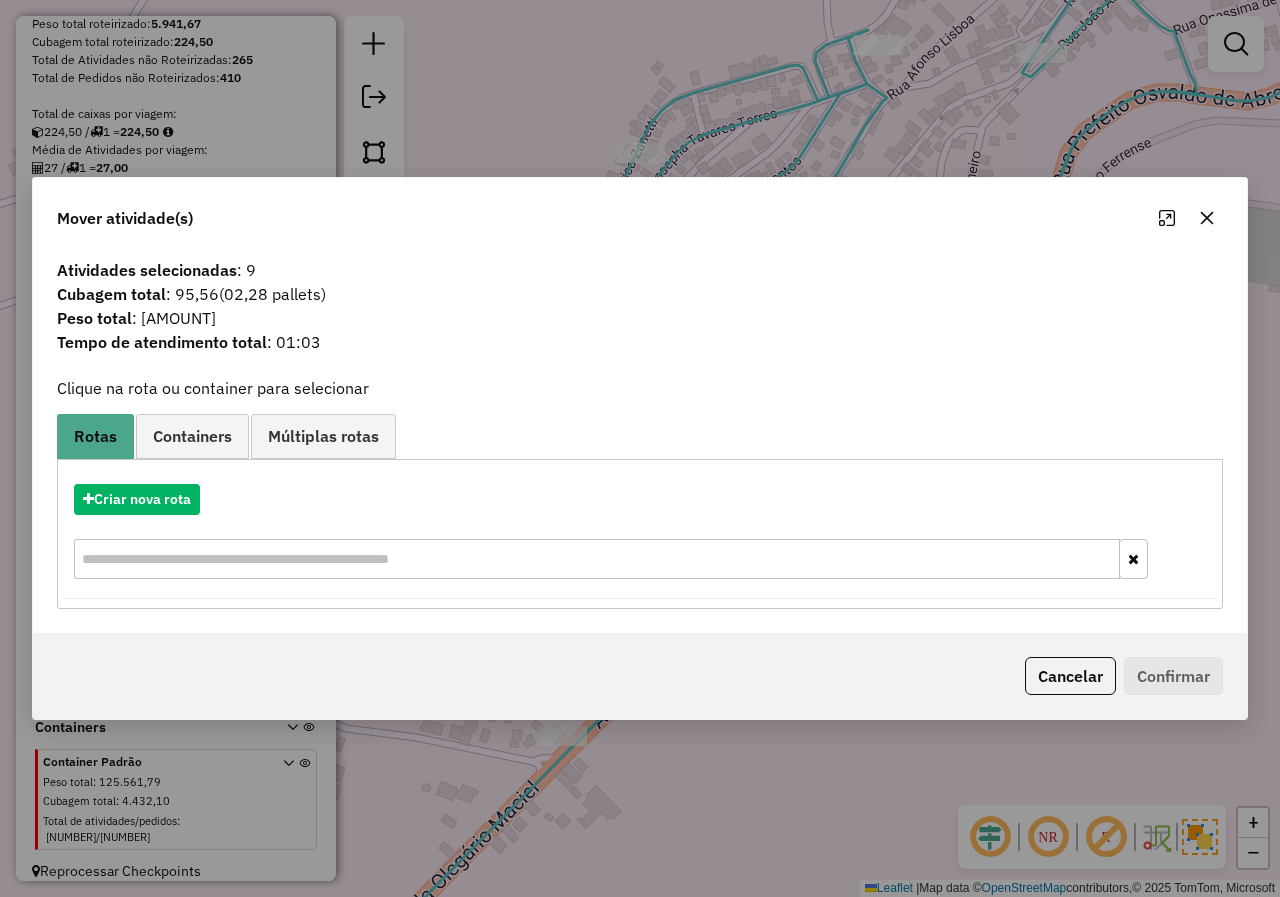 click 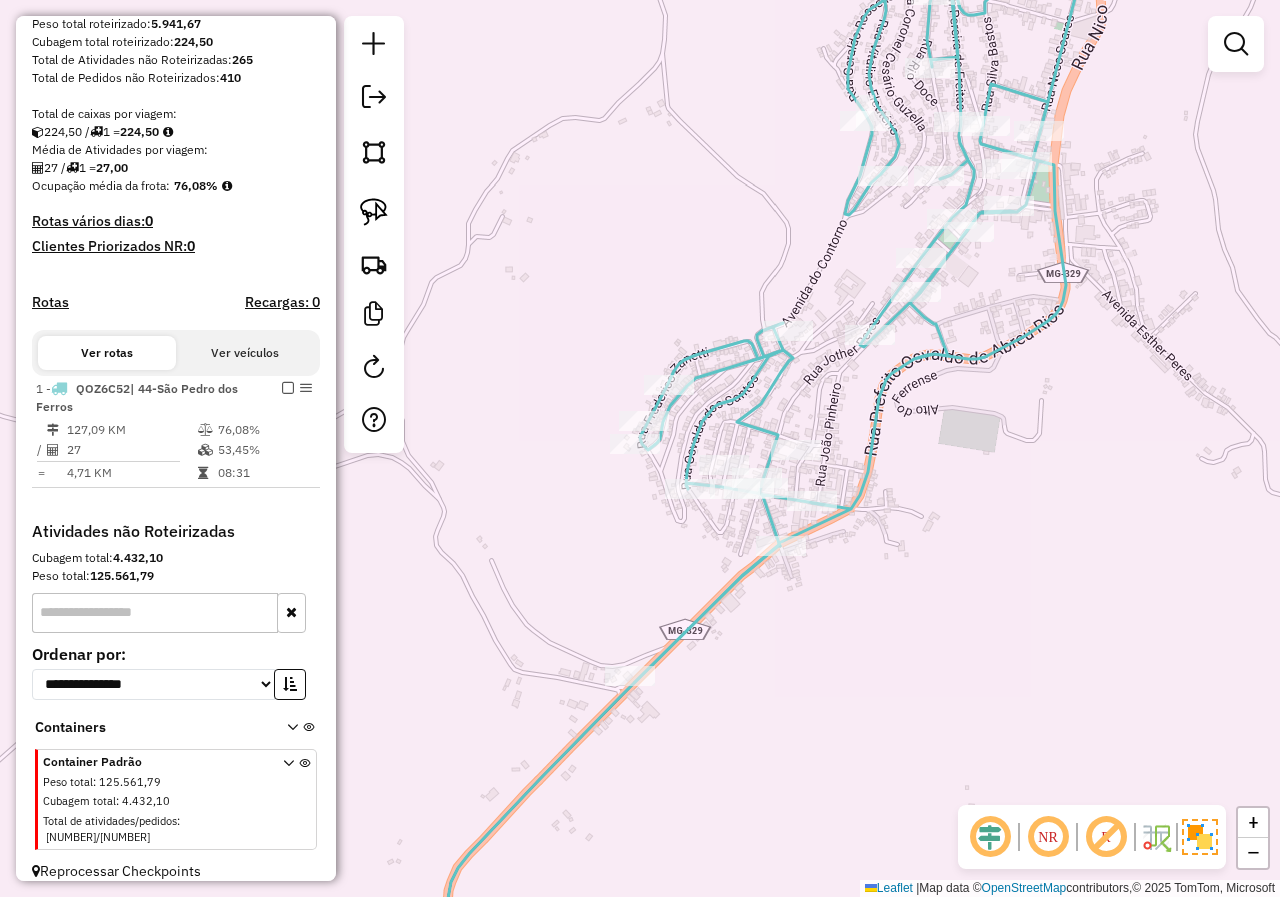 drag, startPoint x: 787, startPoint y: 514, endPoint x: 725, endPoint y: 571, distance: 84.21995 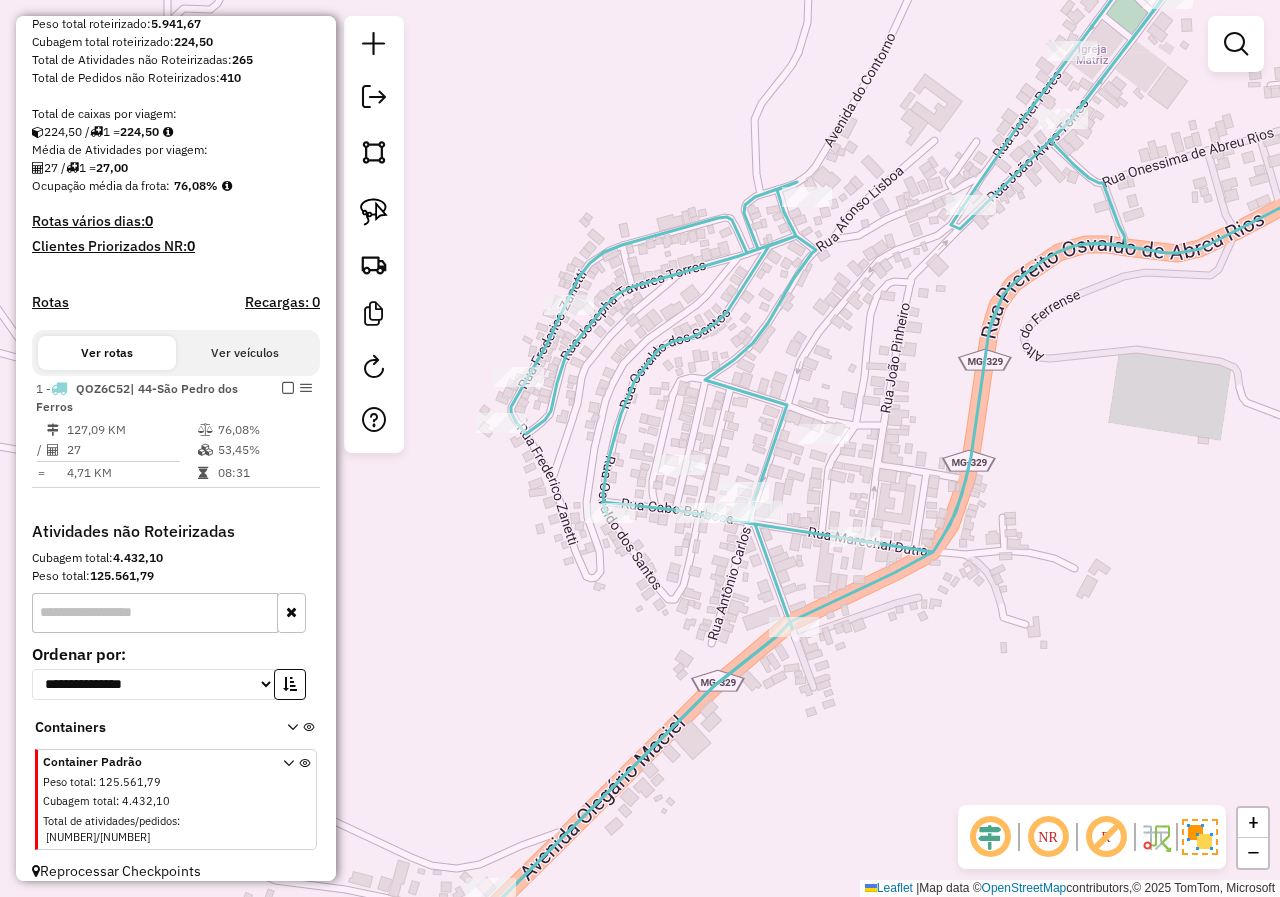 drag, startPoint x: 721, startPoint y: 539, endPoint x: 694, endPoint y: 616, distance: 81.596565 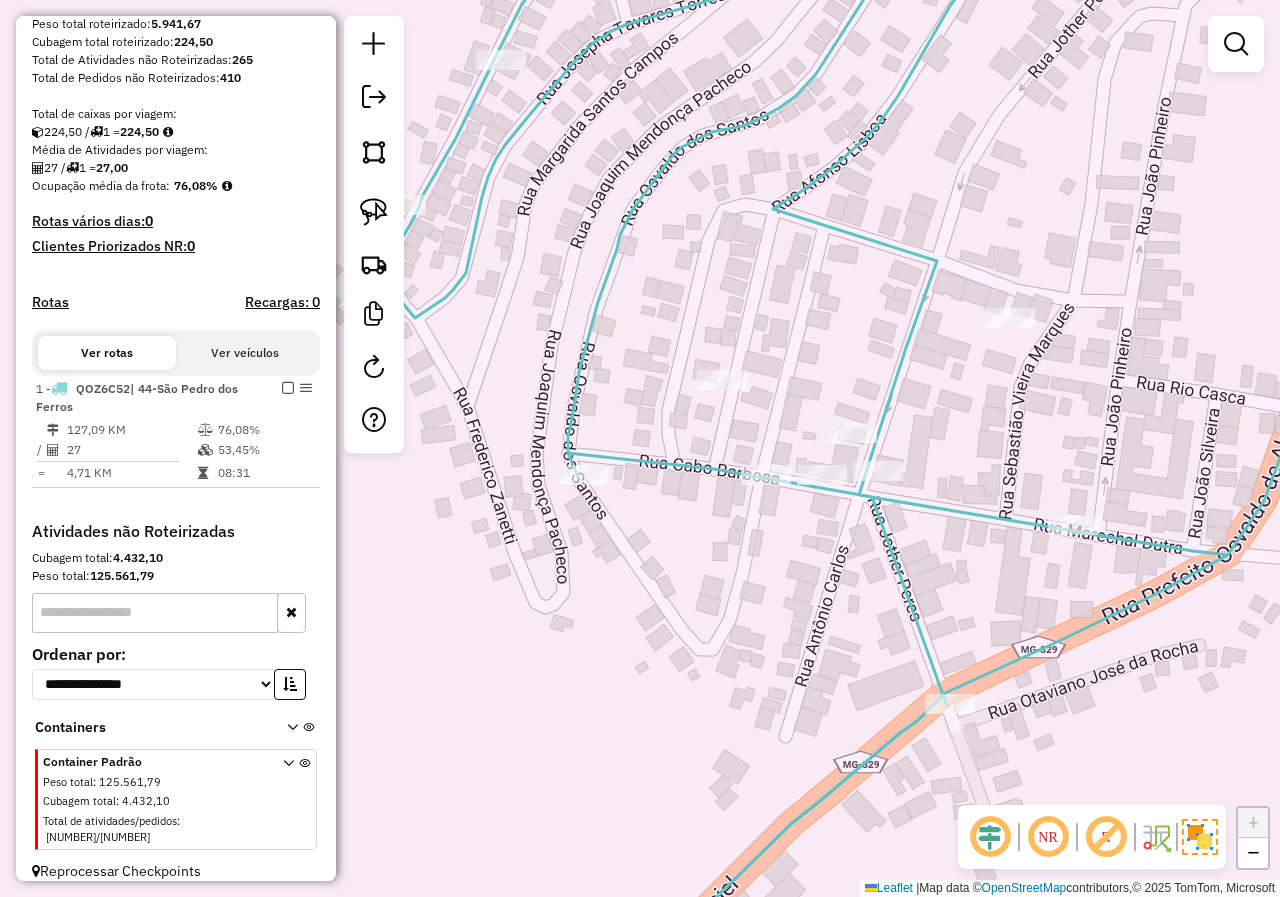 drag, startPoint x: 799, startPoint y: 570, endPoint x: 697, endPoint y: 600, distance: 106.320274 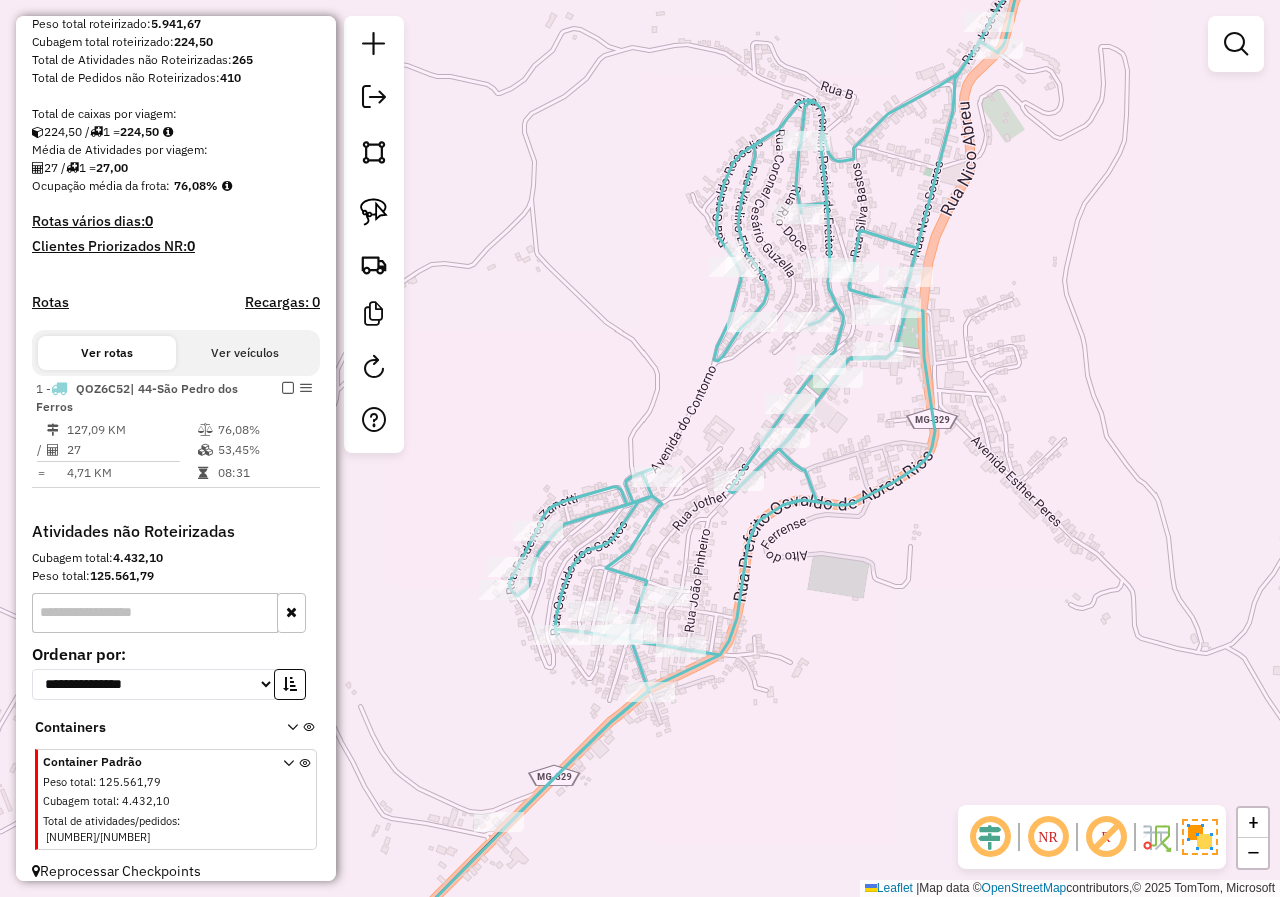 drag, startPoint x: 961, startPoint y: 441, endPoint x: 878, endPoint y: 496, distance: 99.56907 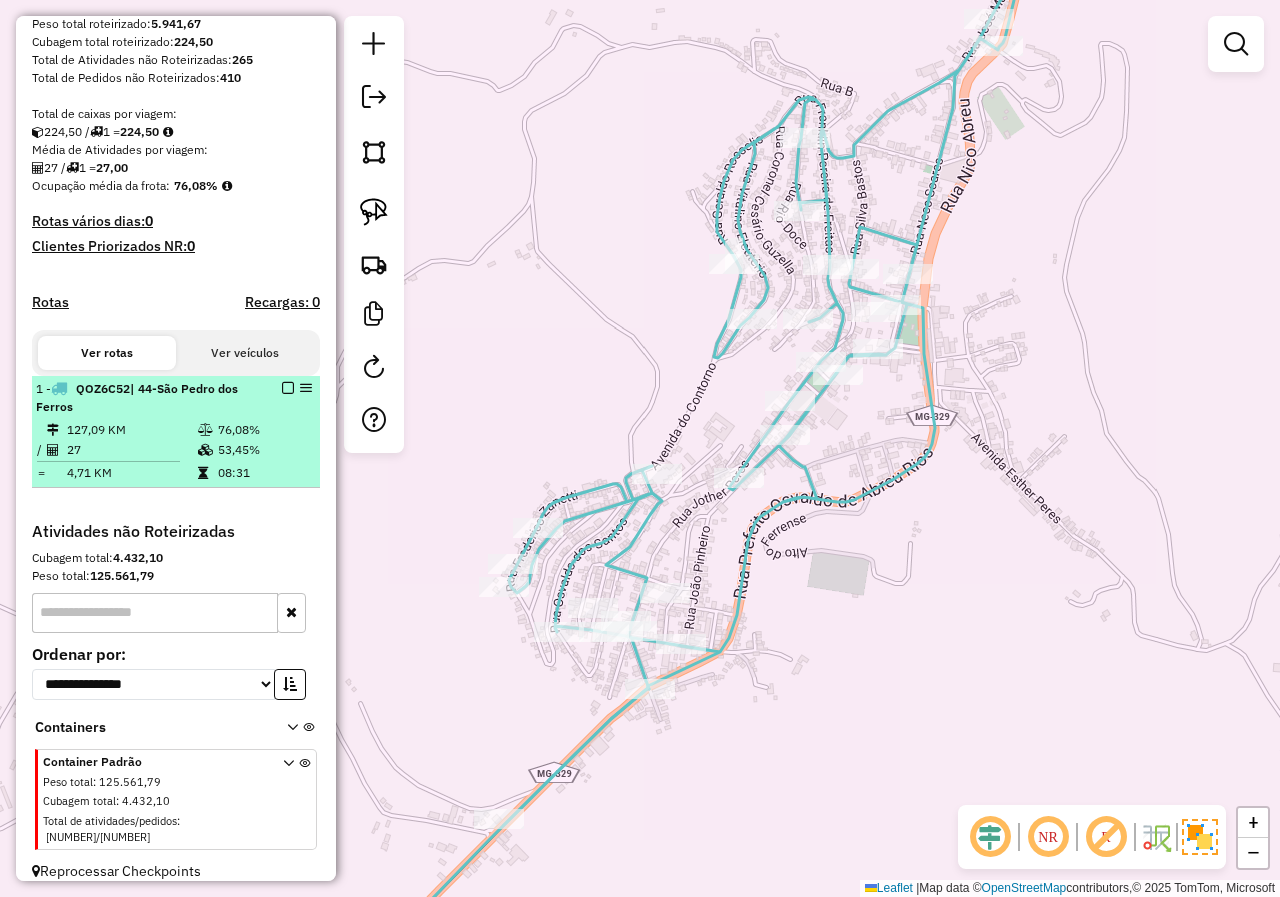 click at bounding box center (288, 388) 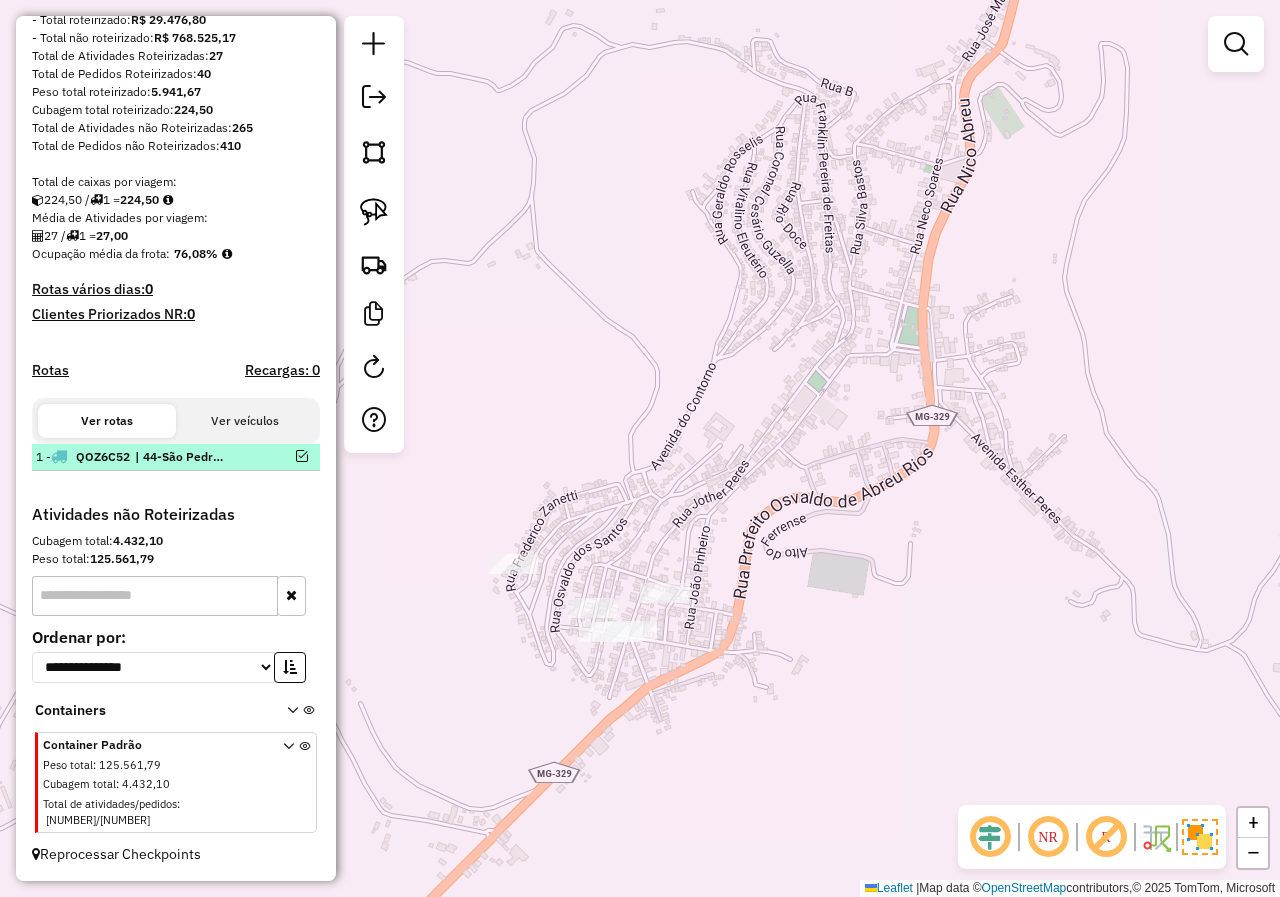 scroll, scrollTop: 265, scrollLeft: 0, axis: vertical 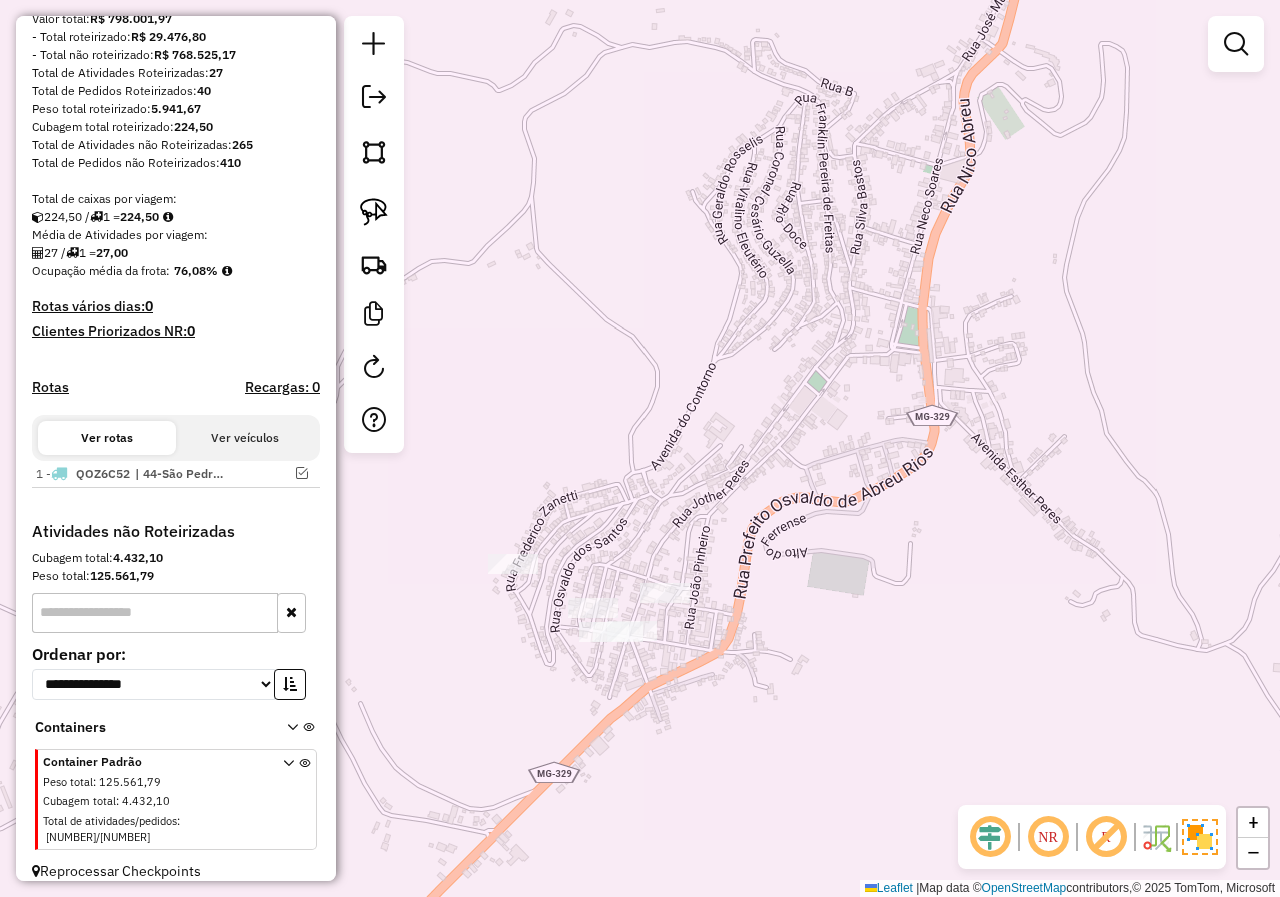 drag, startPoint x: 857, startPoint y: 627, endPoint x: 866, endPoint y: 581, distance: 46.872166 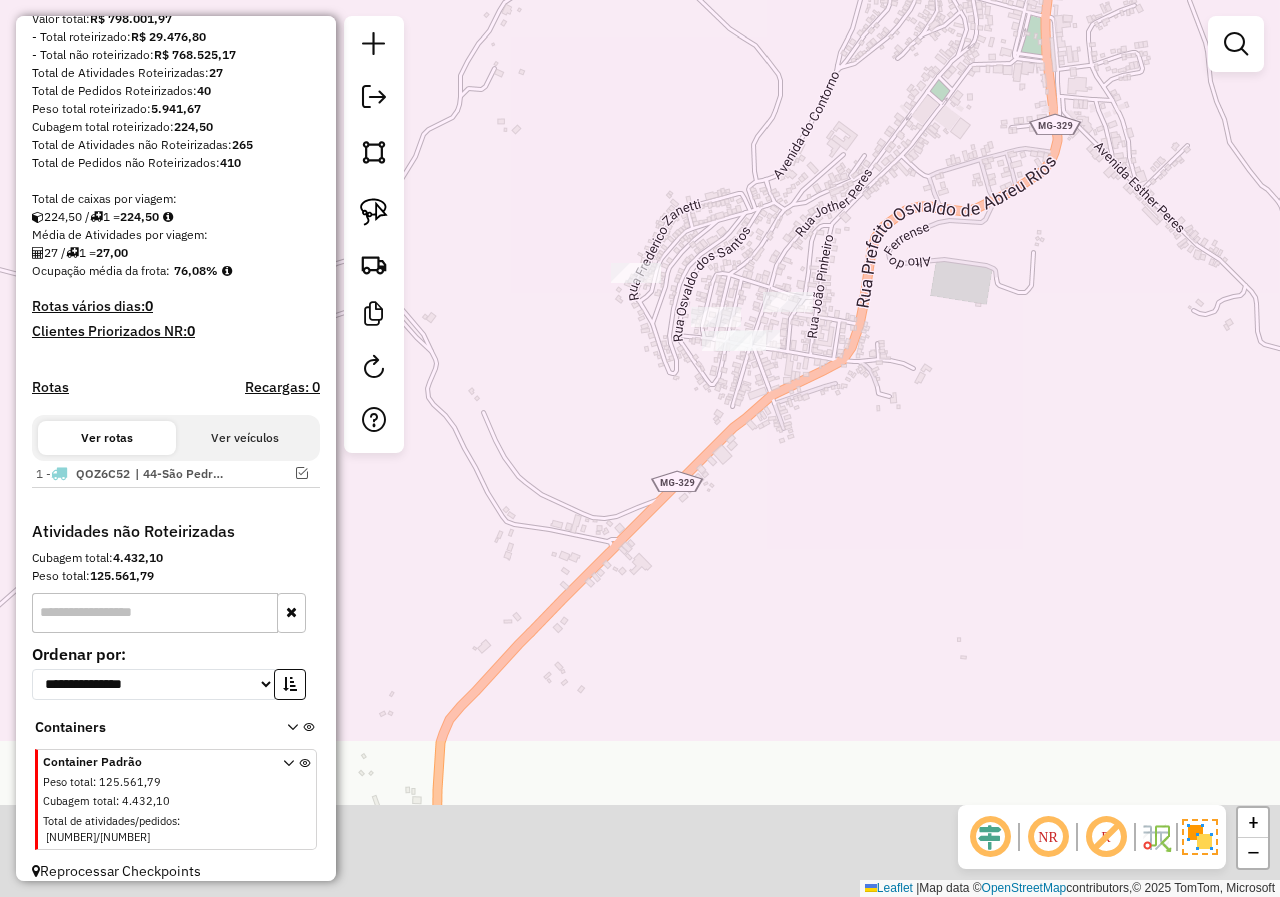 drag, startPoint x: 783, startPoint y: 750, endPoint x: 897, endPoint y: 505, distance: 270.22397 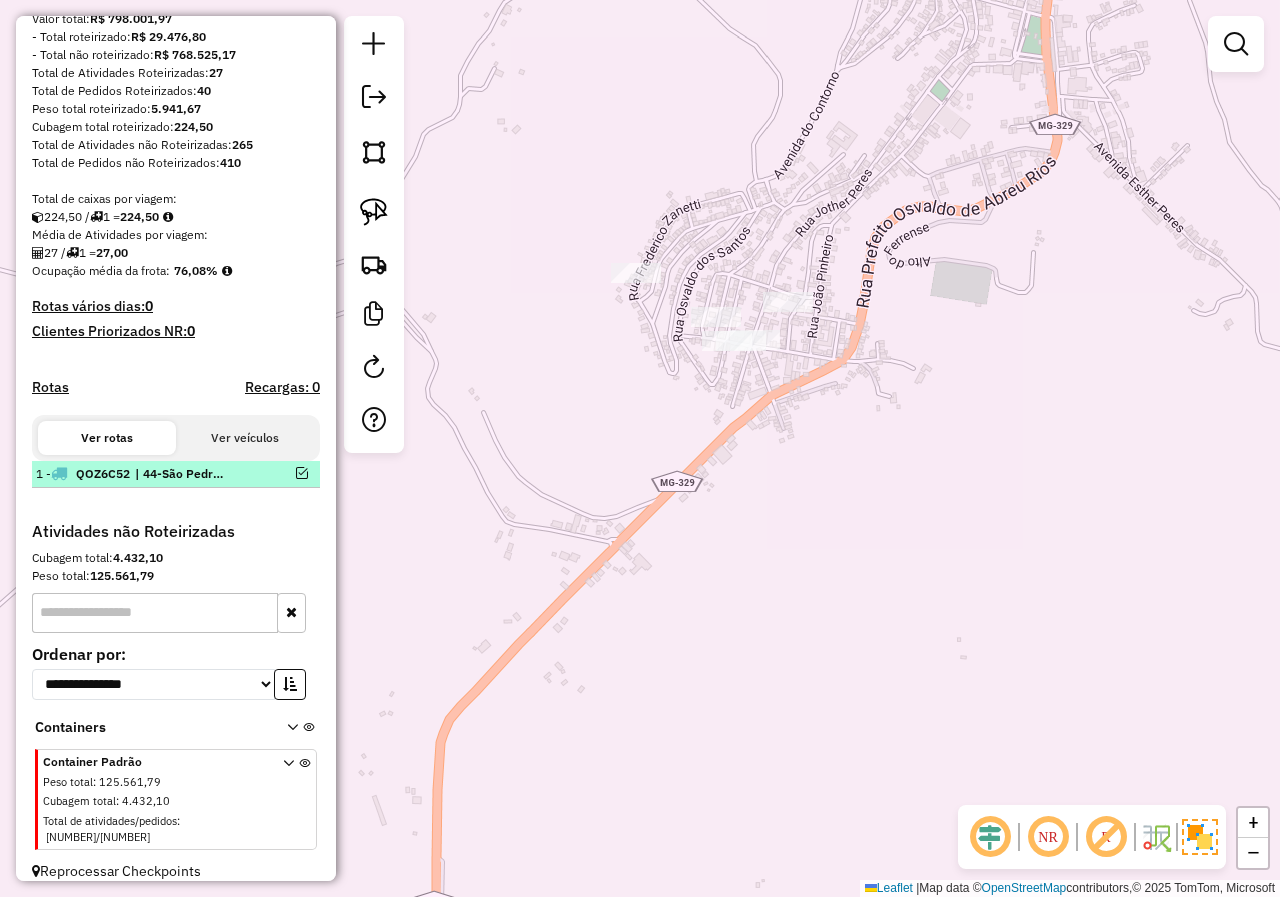 click at bounding box center (302, 473) 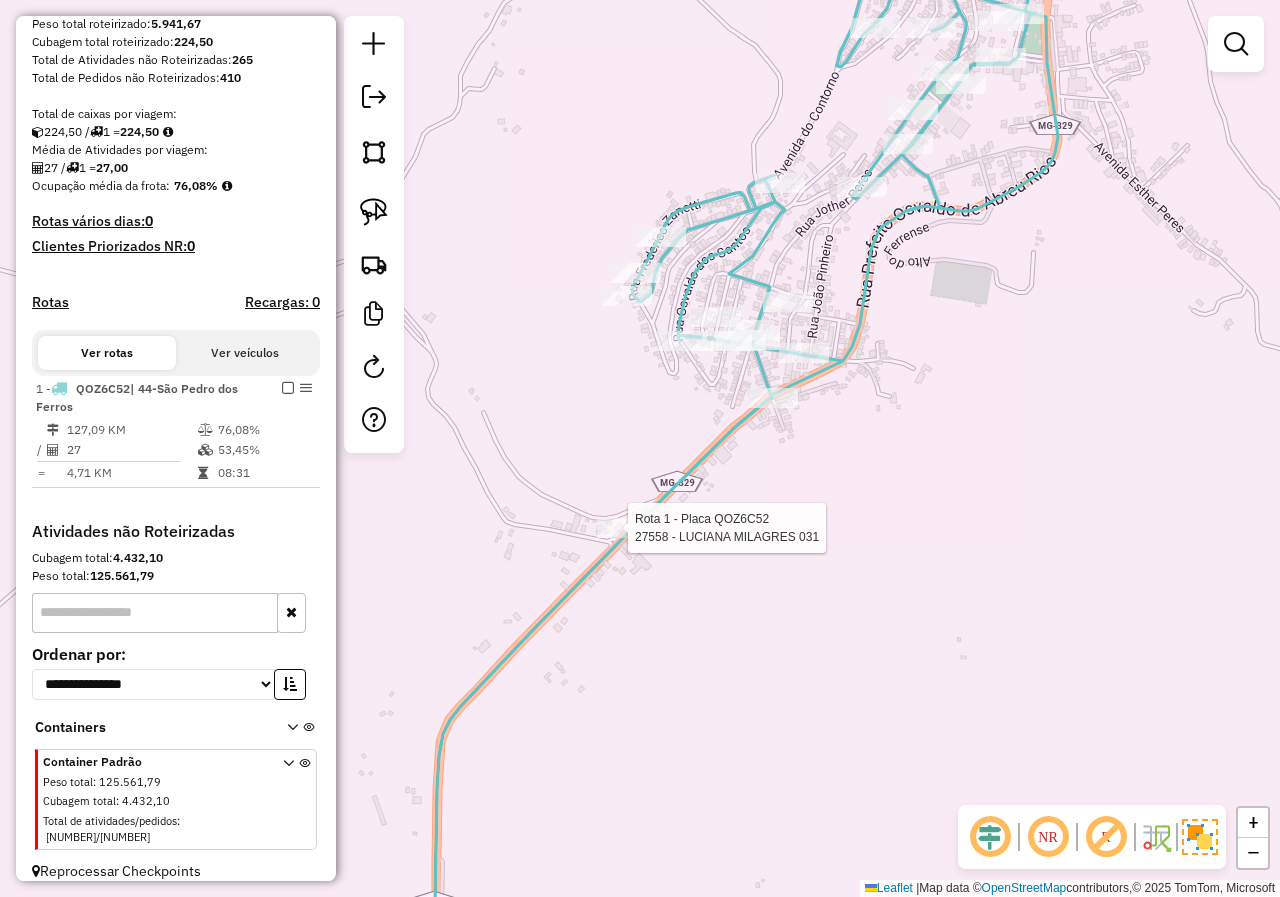 select on "*********" 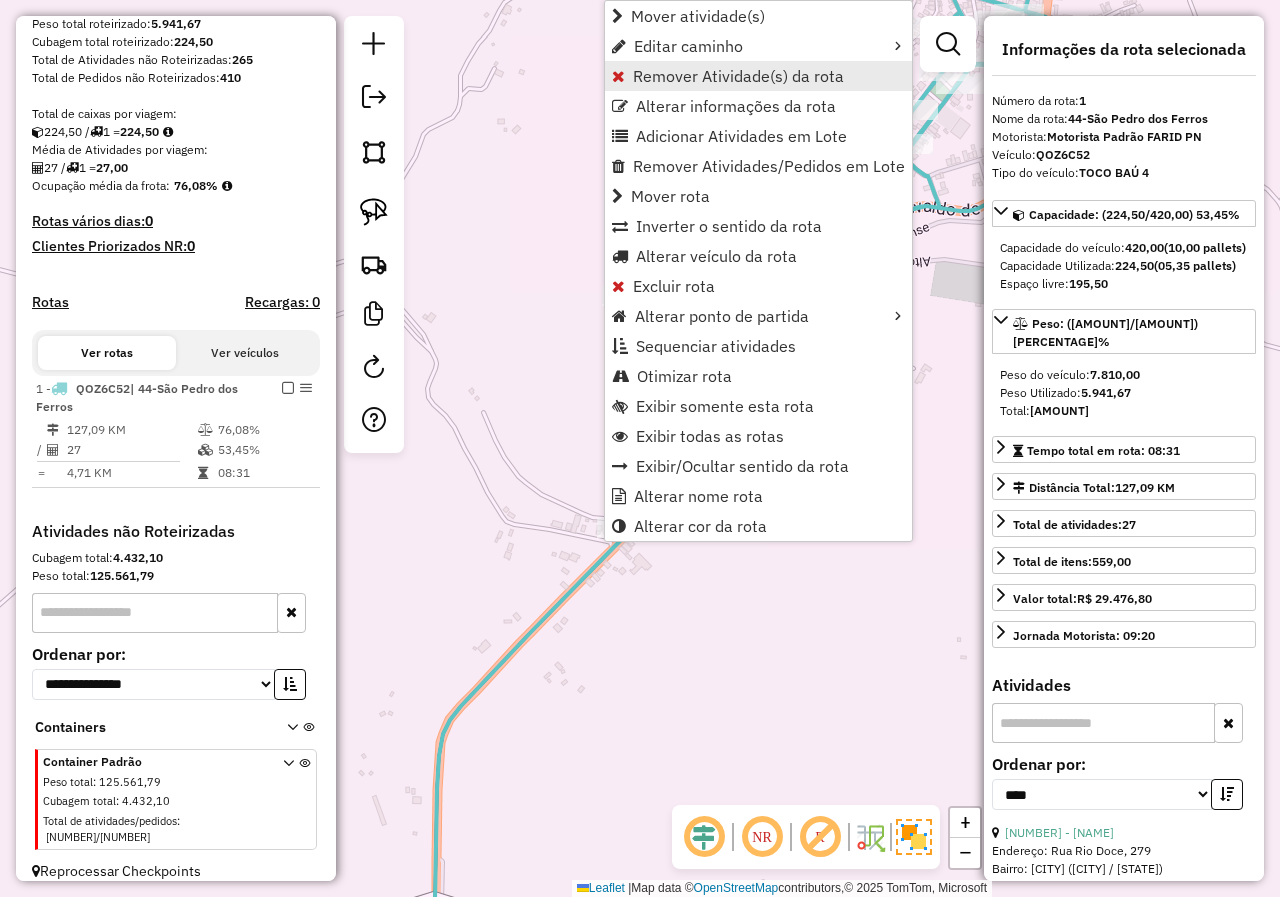 click on "Remover Atividade(s) da rota" at bounding box center [738, 76] 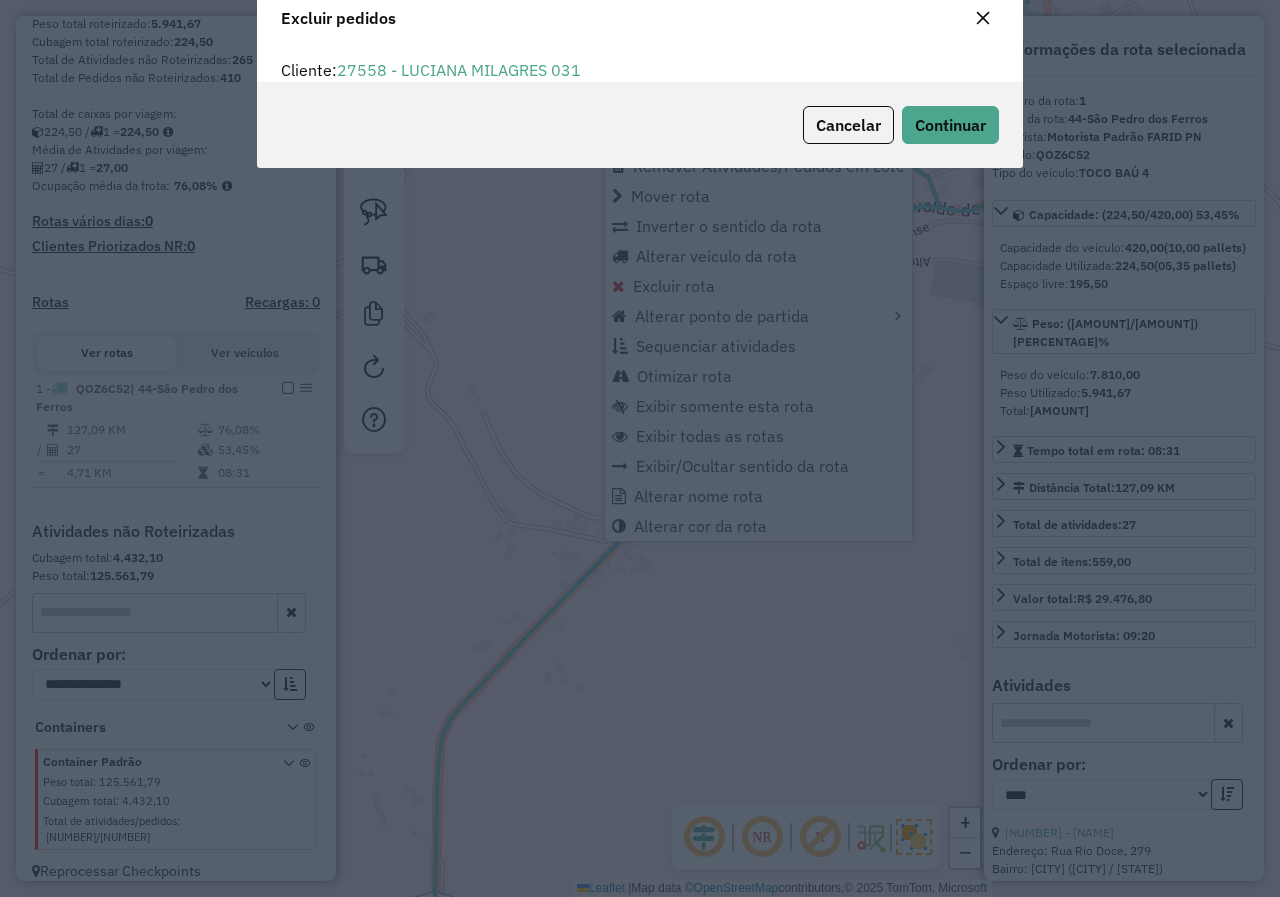 scroll, scrollTop: 12, scrollLeft: 6, axis: both 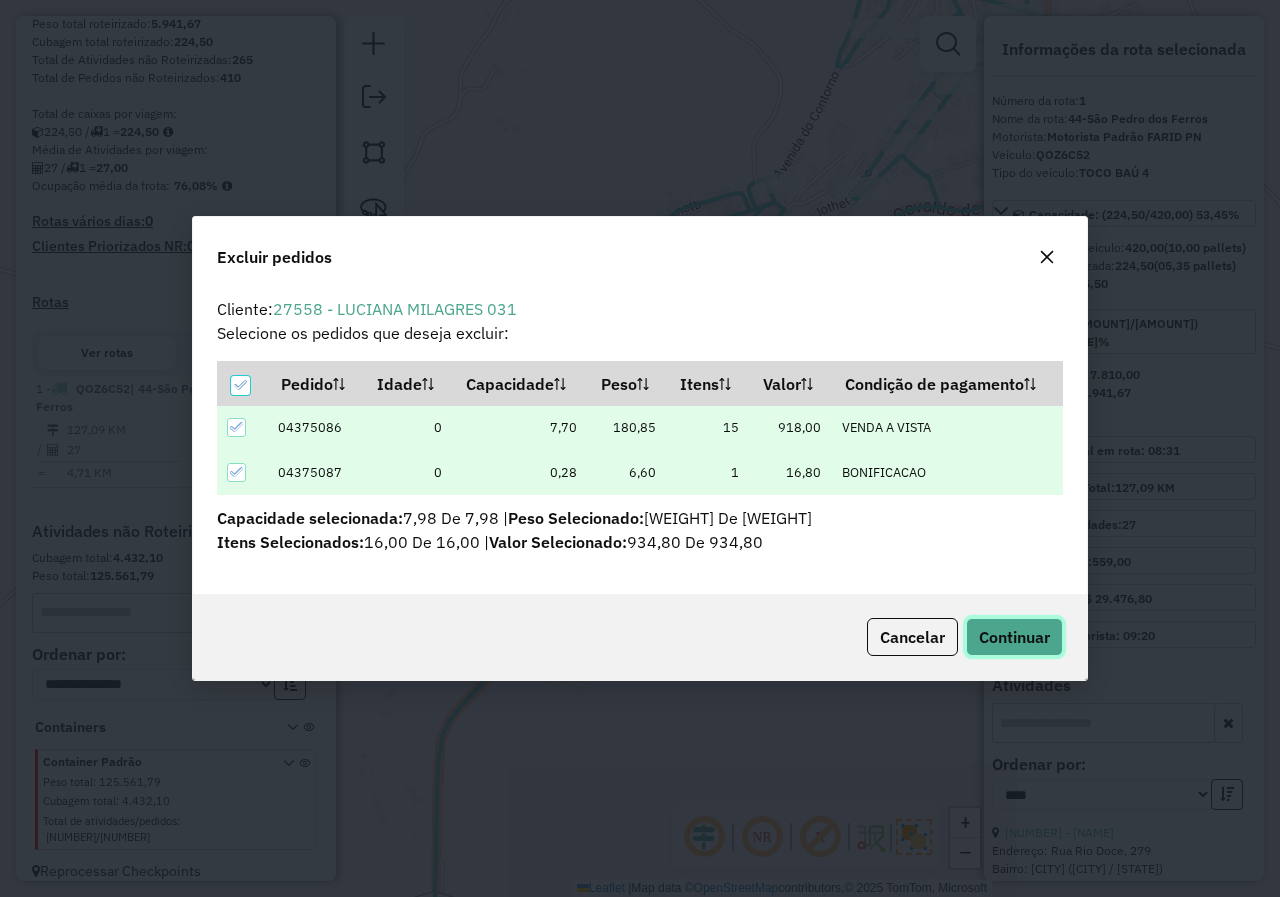 click on "Continuar" 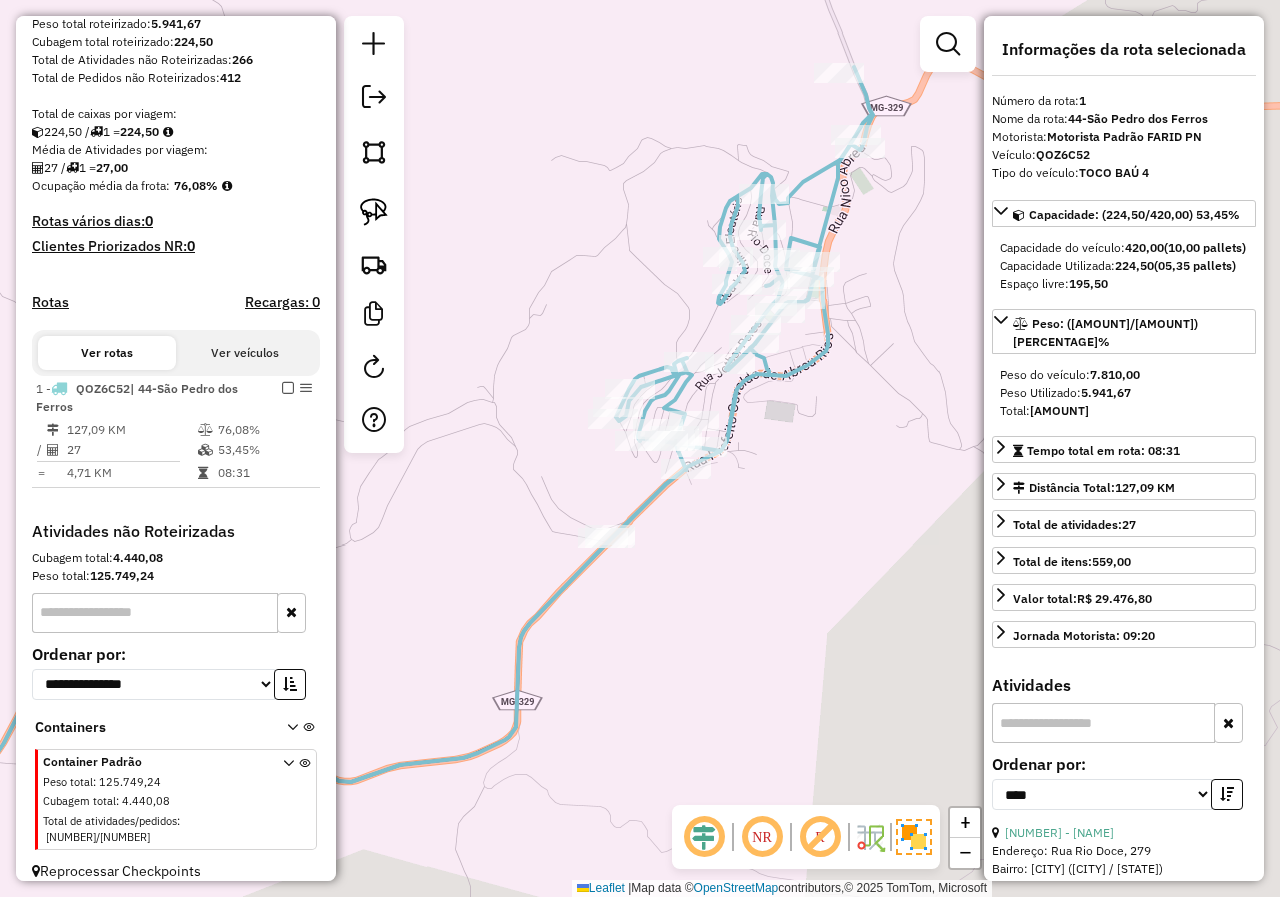 click on "Janela de atendimento Grade de atendimento Capacidade Transportadoras Veículos Cliente Pedidos  Rotas Selecione os dias de semana para filtrar as janelas de atendimento  Seg   Ter   Qua   Qui   Sex   Sáb   Dom  Informe o período da janela de atendimento: De: Até:  Filtrar exatamente a janela do cliente  Considerar janela de atendimento padrão  Selecione os dias de semana para filtrar as grades de atendimento  Seg   Ter   Qua   Qui   Sex   Sáb   Dom   Considerar clientes sem dia de atendimento cadastrado  Clientes fora do dia de atendimento selecionado Filtrar as atividades entre os valores definidos abaixo:  Peso mínimo:   Peso máximo:   Cubagem mínima:   Cubagem máxima:   De:   Até:  Filtrar as atividades entre o tempo de atendimento definido abaixo:  De:   Até:   Considerar capacidade total dos clientes não roteirizados Transportadora: Selecione um ou mais itens Tipo de veículo: Selecione um ou mais itens Veículo: Selecione um ou mais itens Motorista: Selecione um ou mais itens Nome: Rótulo:" 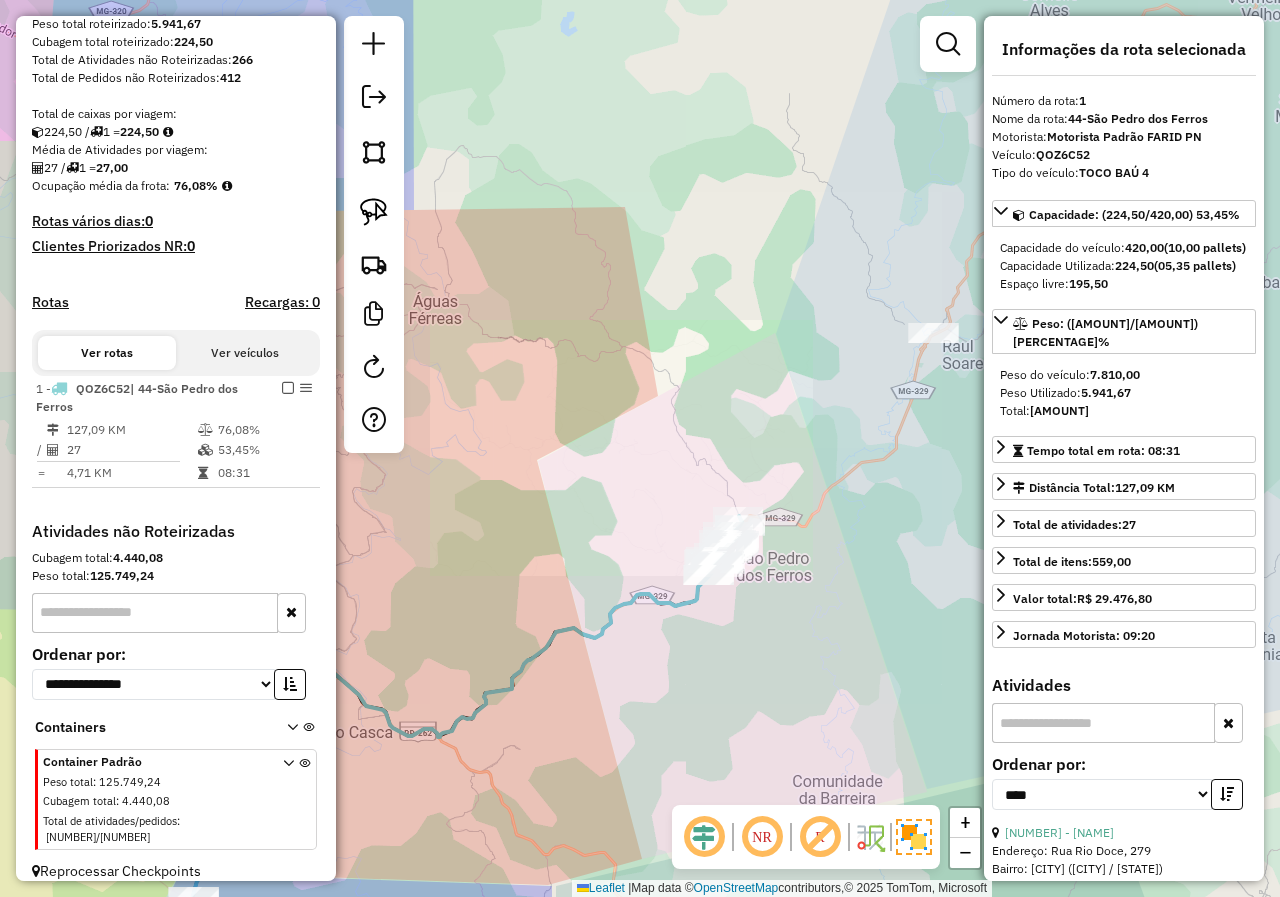 drag, startPoint x: 730, startPoint y: 682, endPoint x: 740, endPoint y: 515, distance: 167.29913 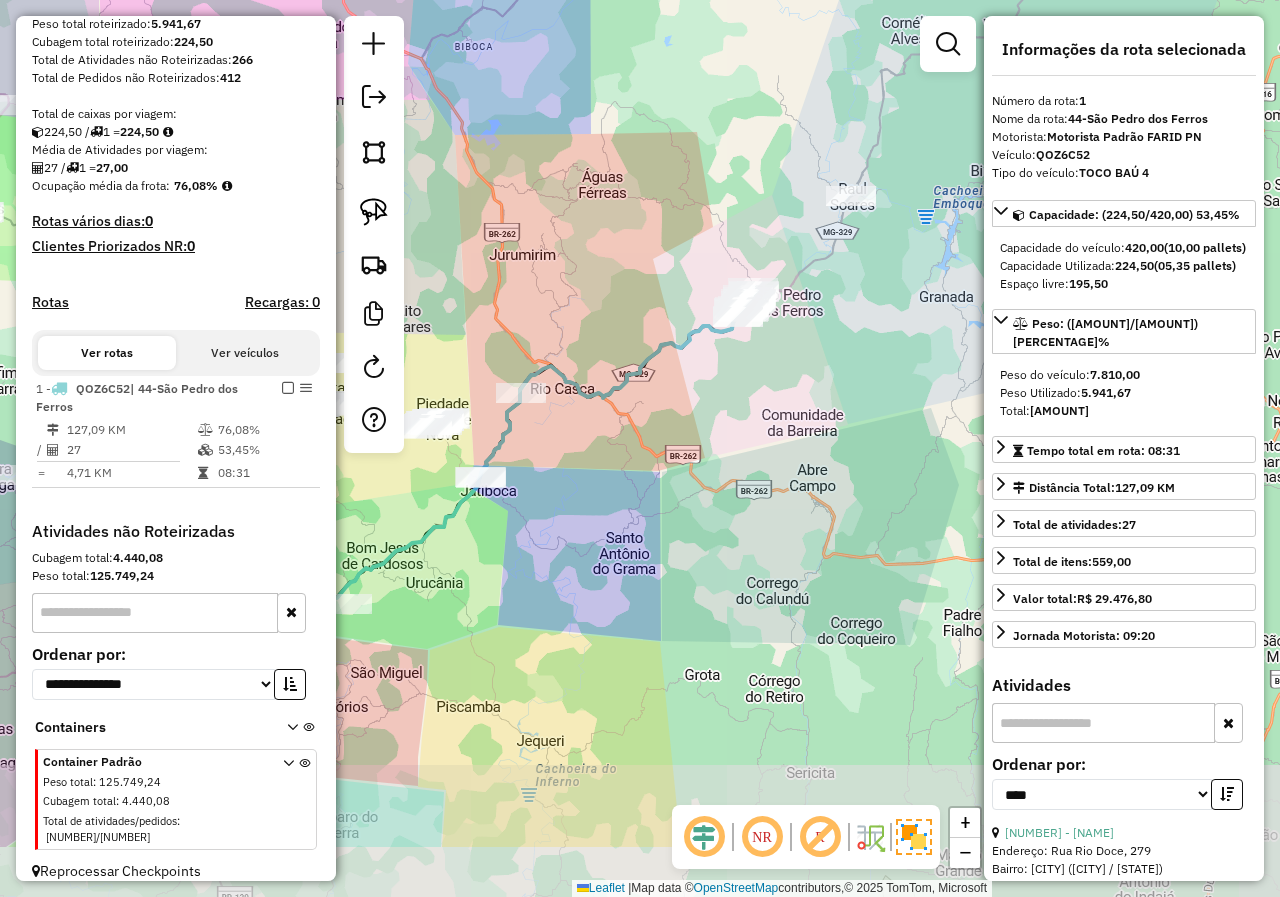 drag, startPoint x: 723, startPoint y: 573, endPoint x: 737, endPoint y: 401, distance: 172.56883 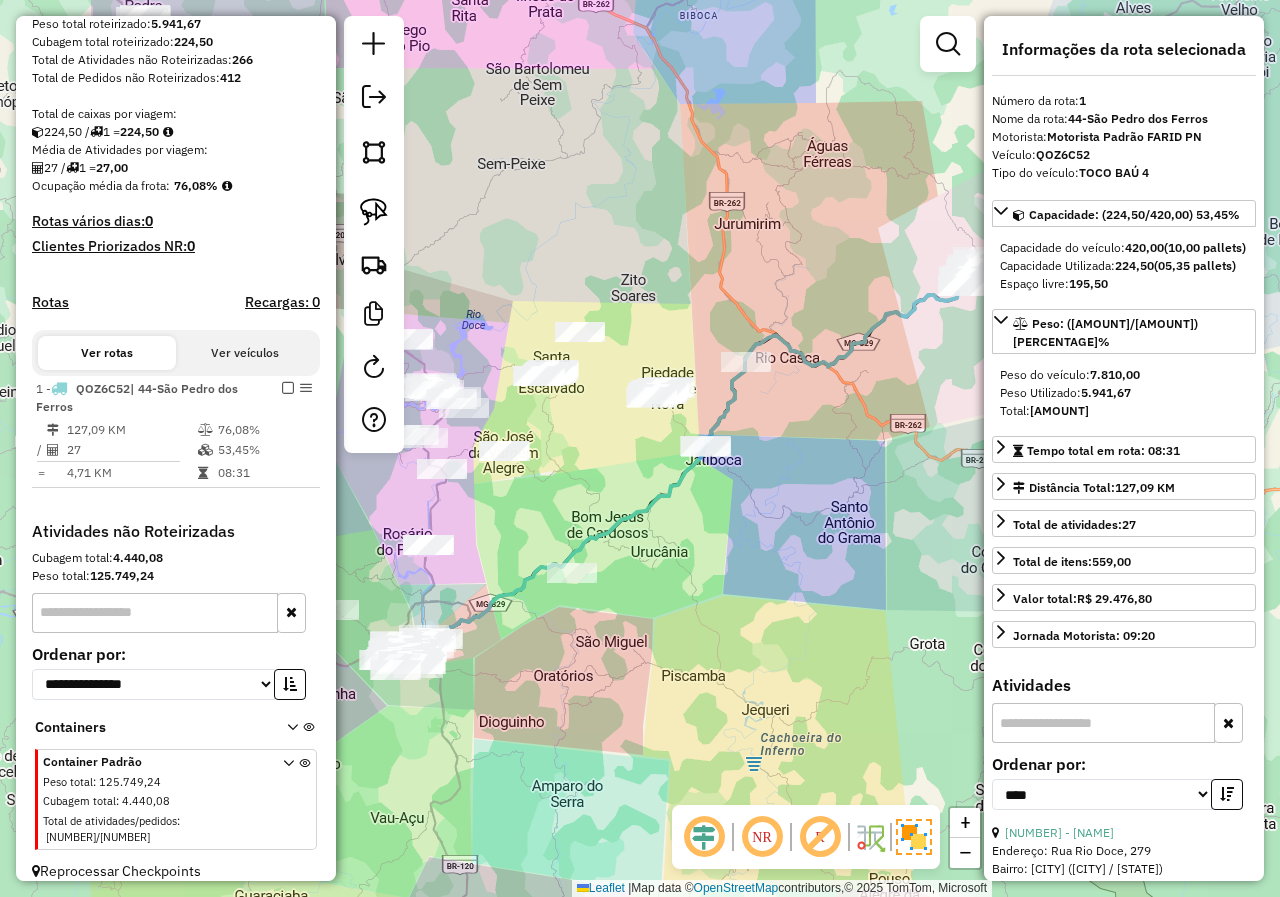 drag, startPoint x: 556, startPoint y: 512, endPoint x: 831, endPoint y: 514, distance: 275.00726 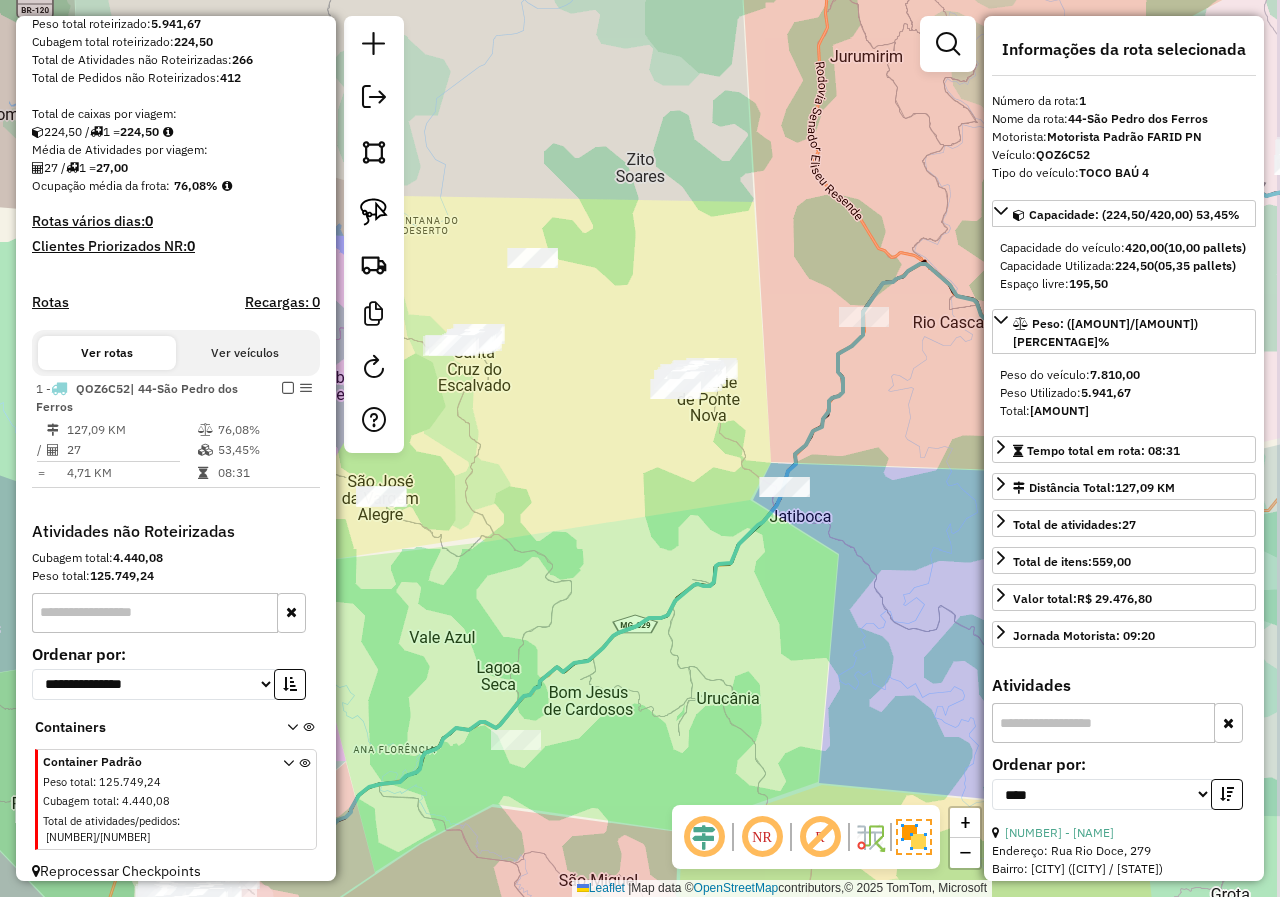 drag, startPoint x: 715, startPoint y: 435, endPoint x: 642, endPoint y: 504, distance: 100.44899 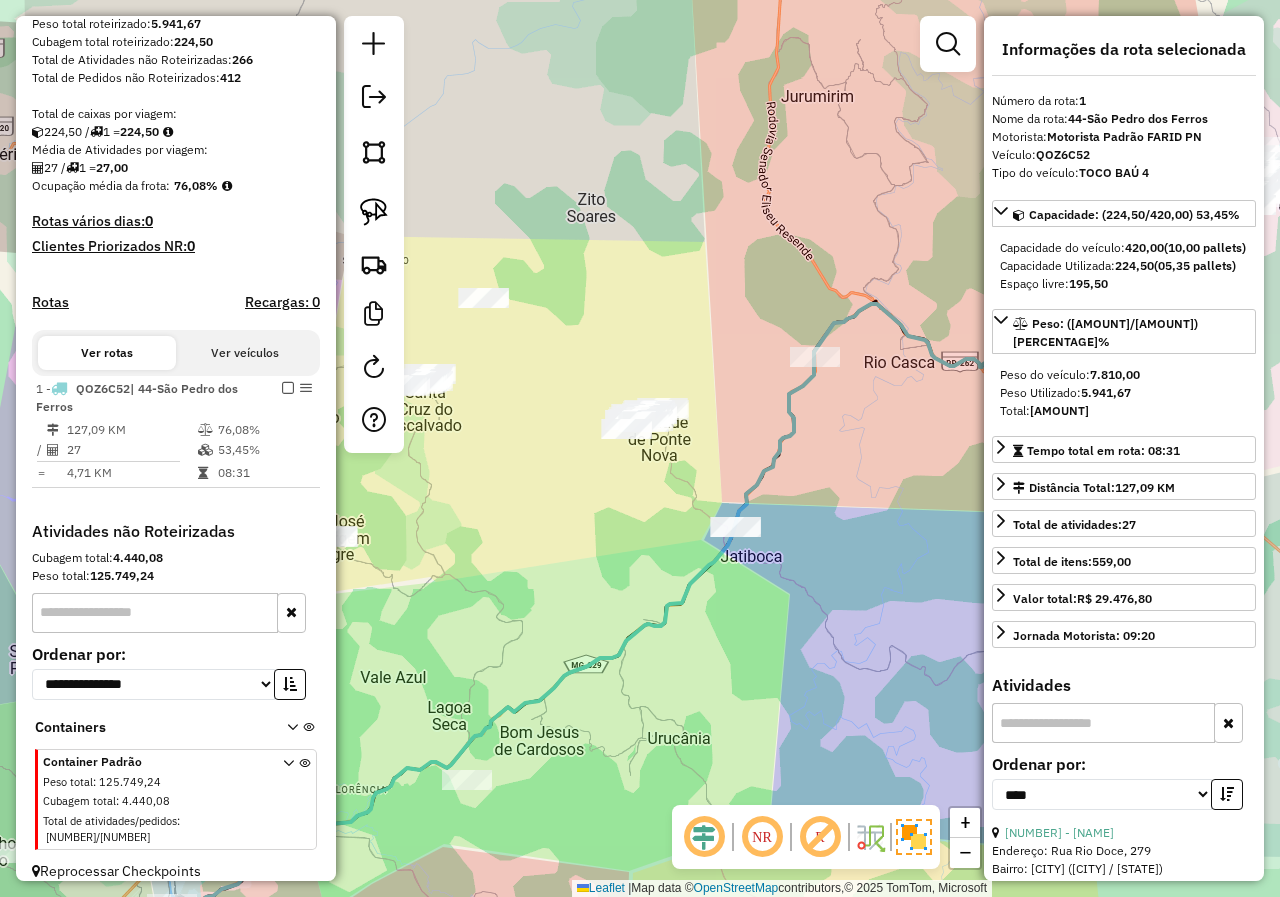 drag, startPoint x: 843, startPoint y: 449, endPoint x: 734, endPoint y: 481, distance: 113.600174 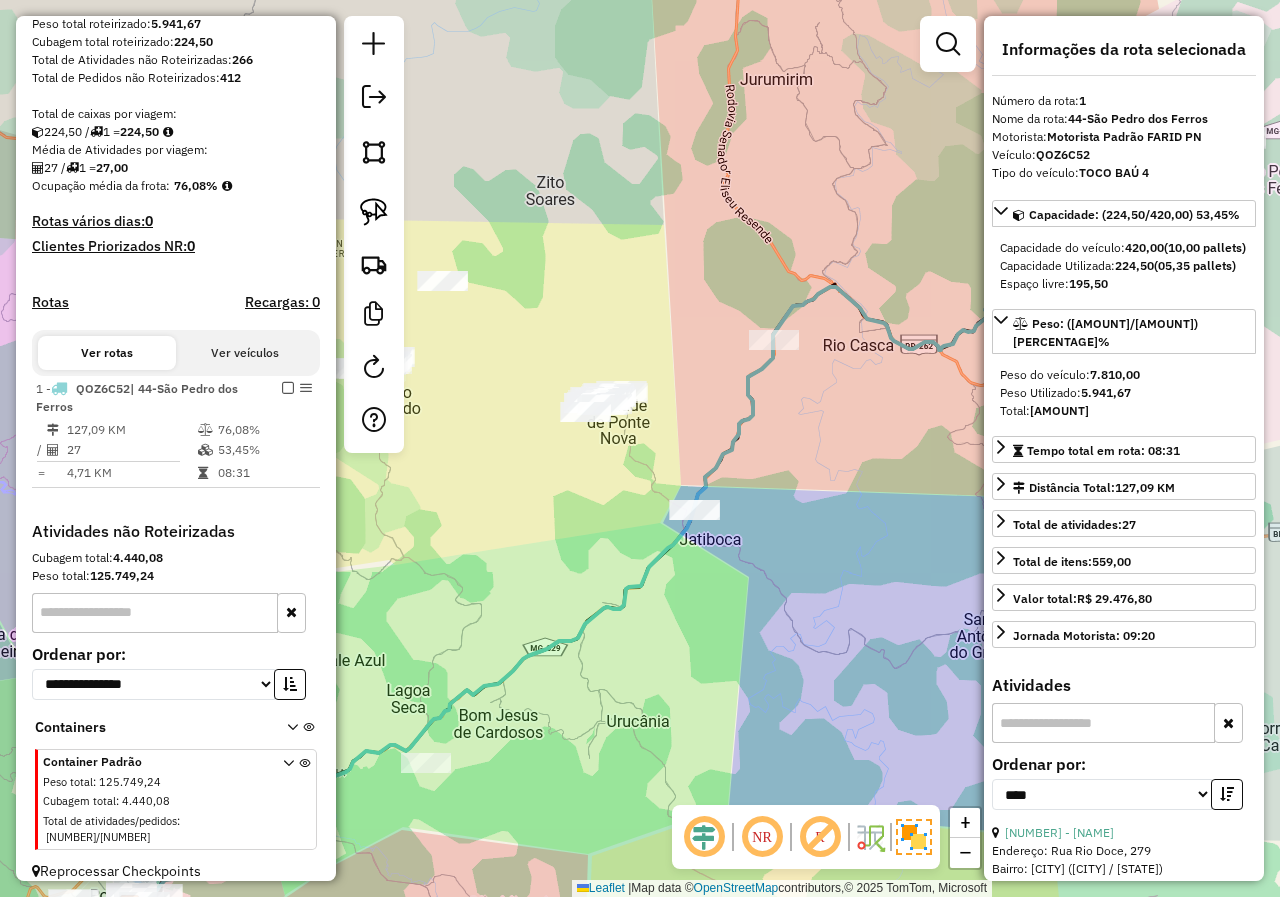 drag, startPoint x: 602, startPoint y: 503, endPoint x: 713, endPoint y: 430, distance: 132.8533 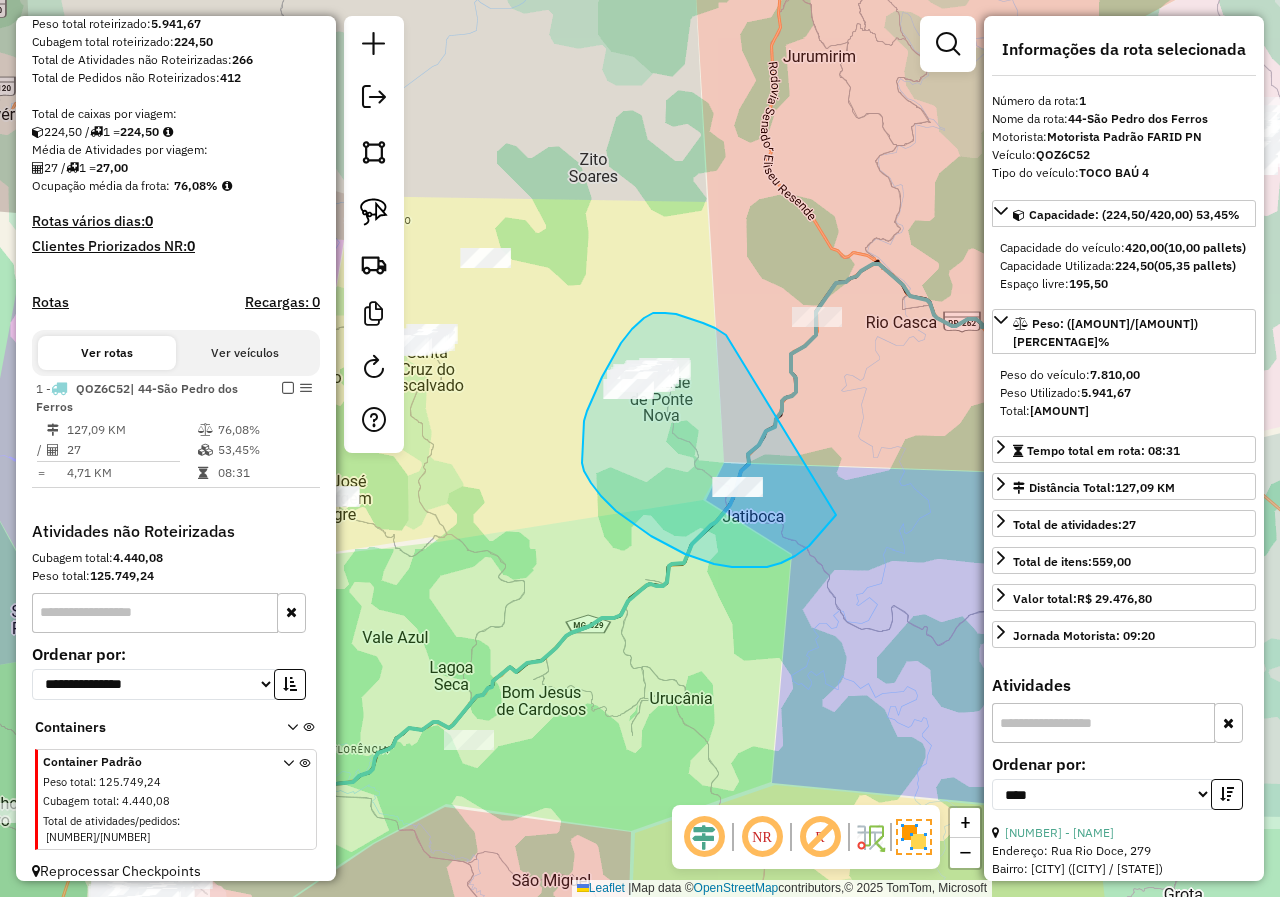drag, startPoint x: 726, startPoint y: 335, endPoint x: 850, endPoint y: 495, distance: 202.4253 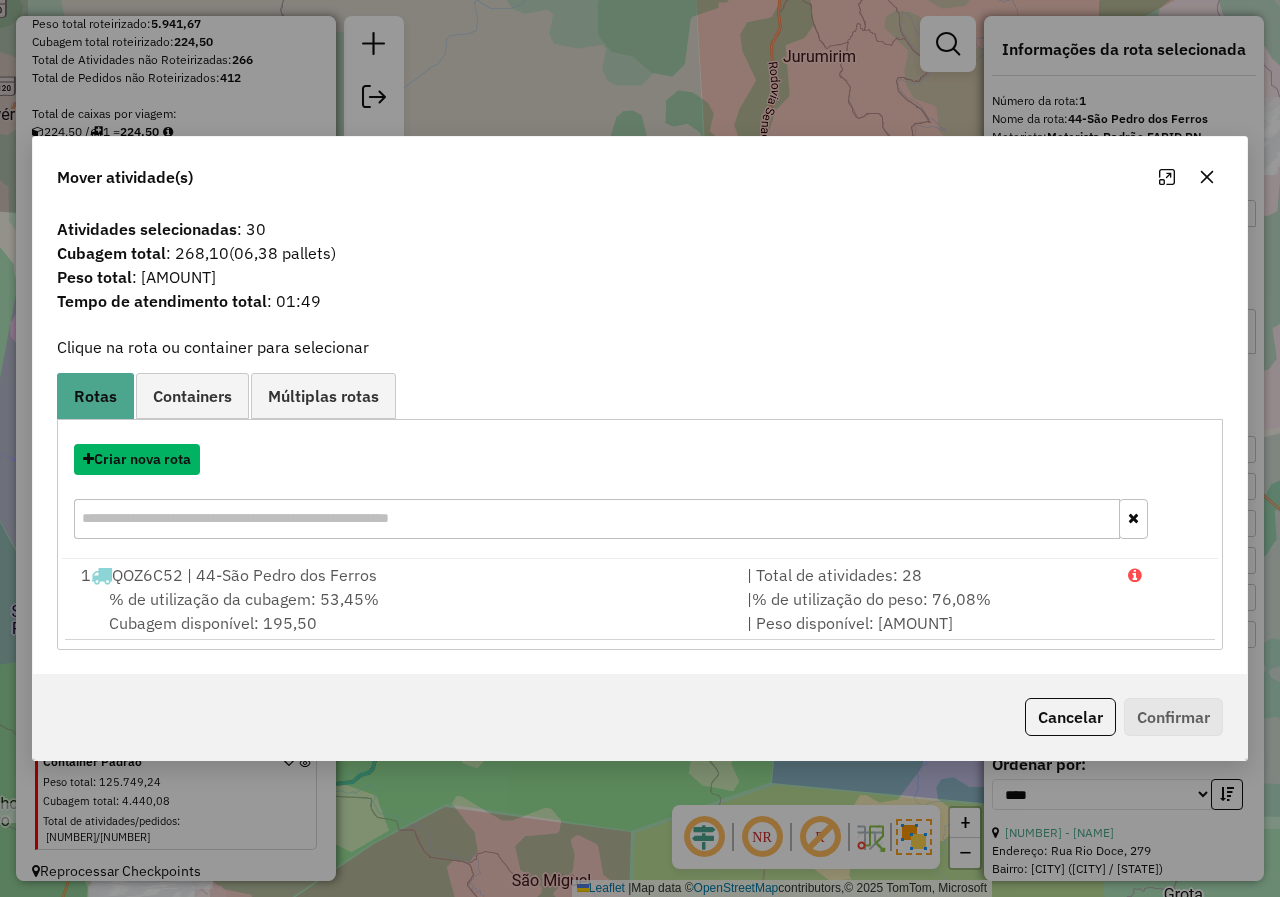 click on "Criar nova rota" at bounding box center [137, 459] 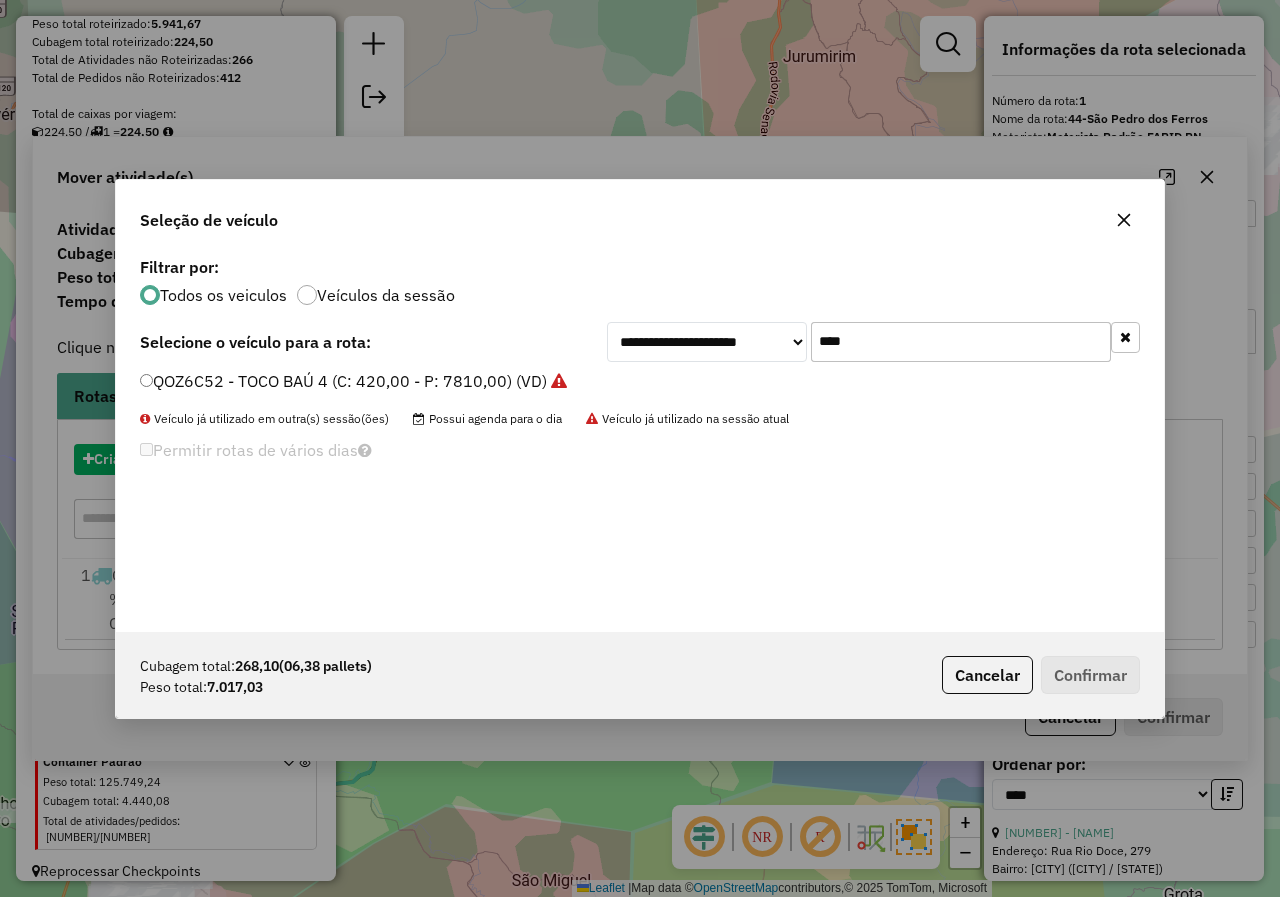 scroll, scrollTop: 11, scrollLeft: 6, axis: both 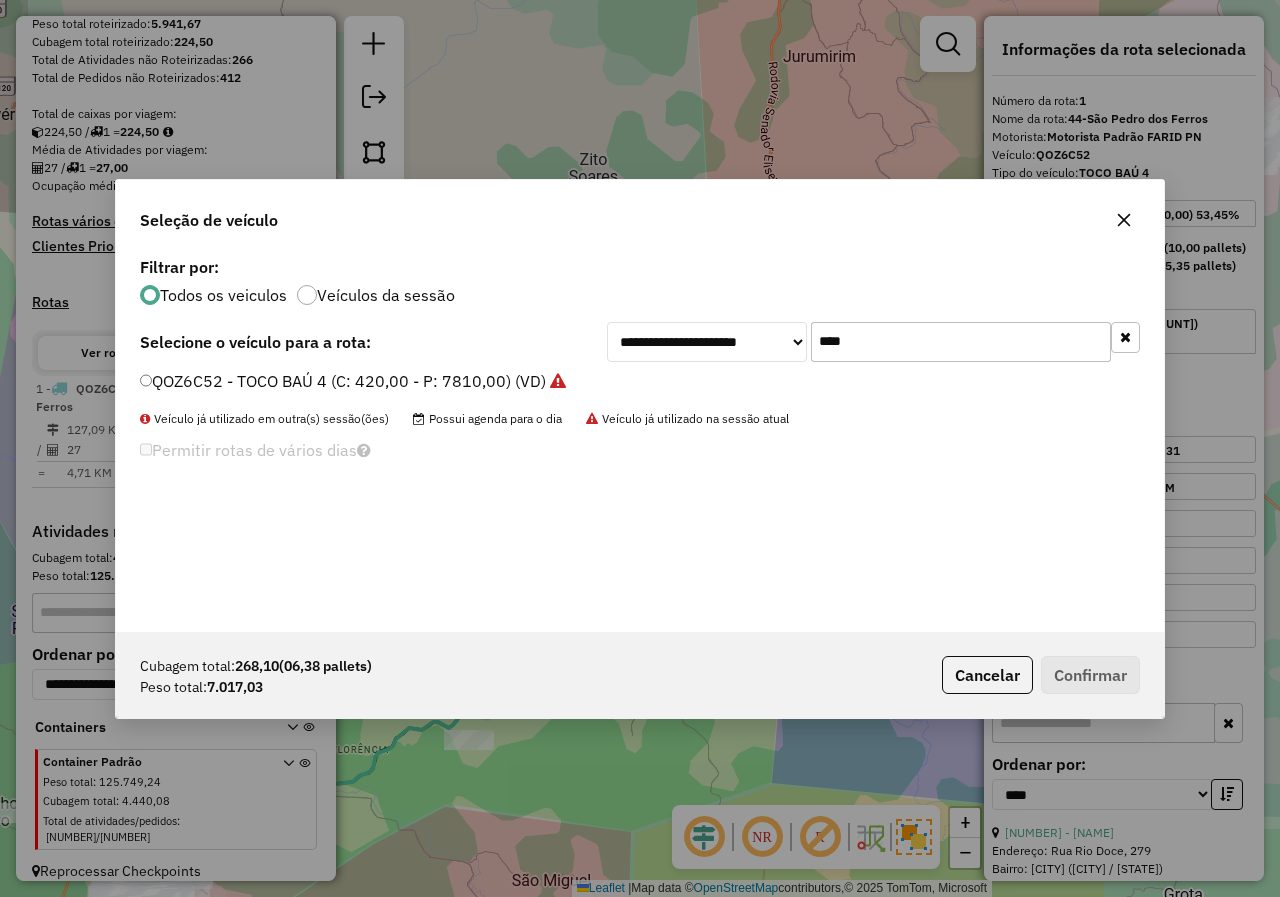 drag, startPoint x: 990, startPoint y: 351, endPoint x: 629, endPoint y: 355, distance: 361.02216 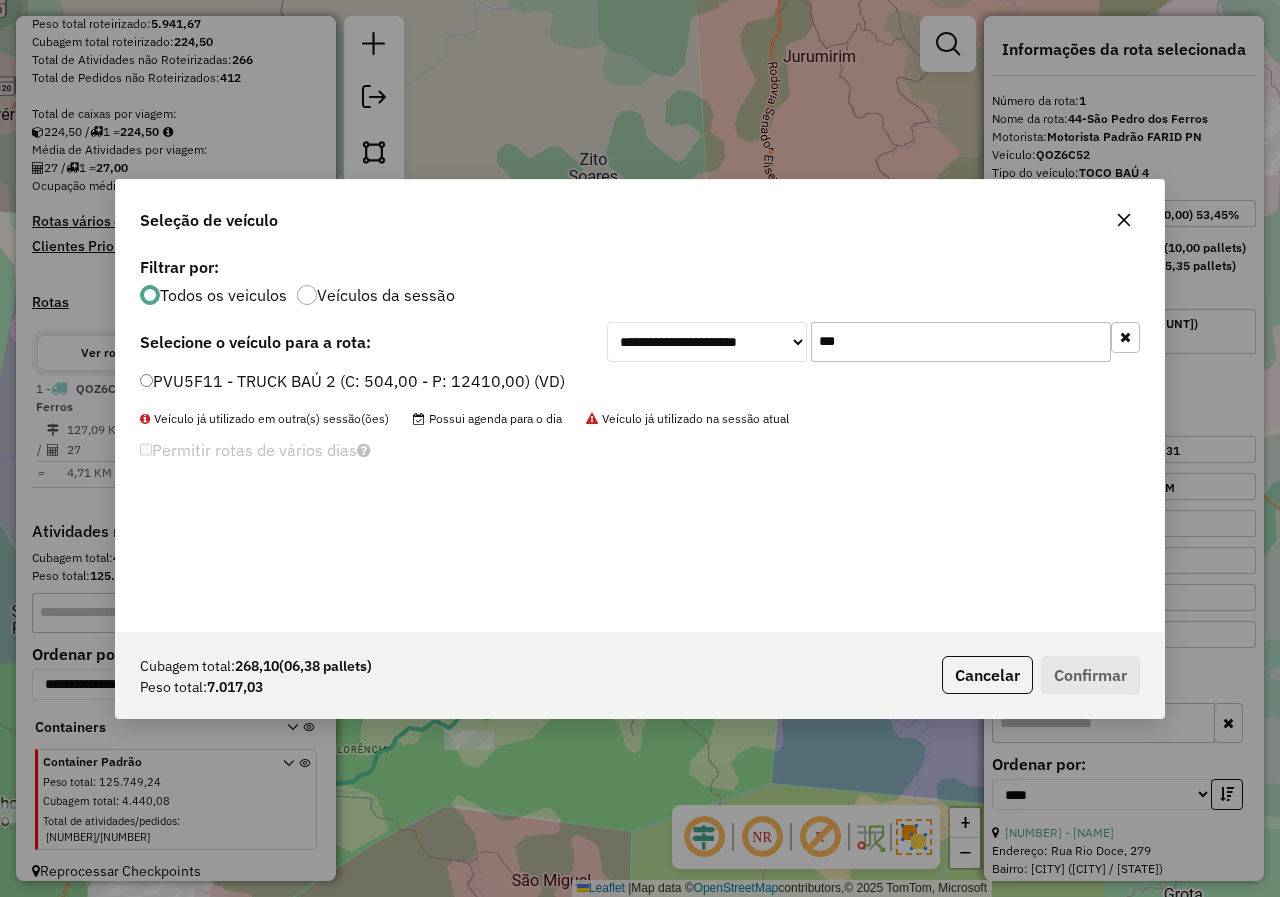 type on "***" 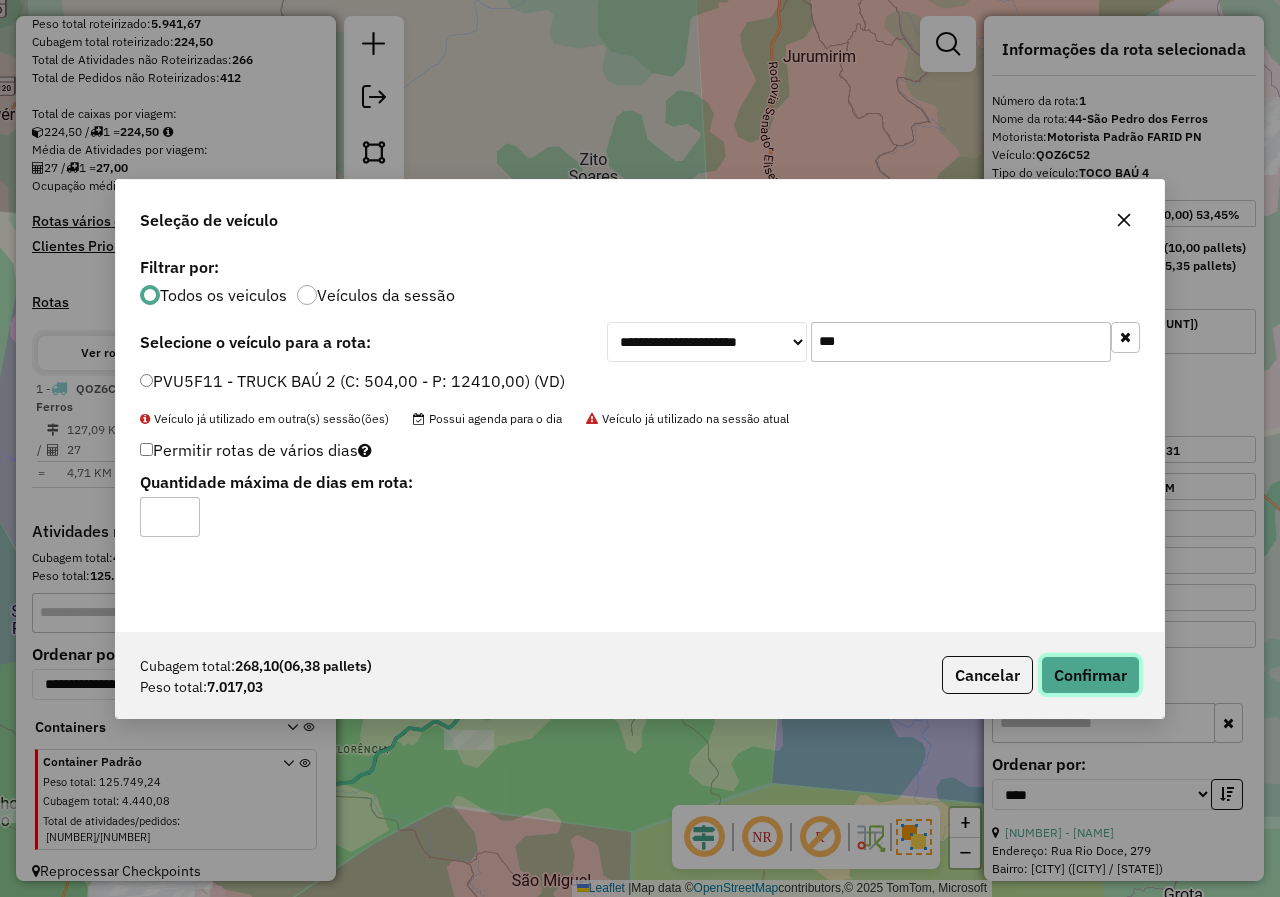 click on "Confirmar" 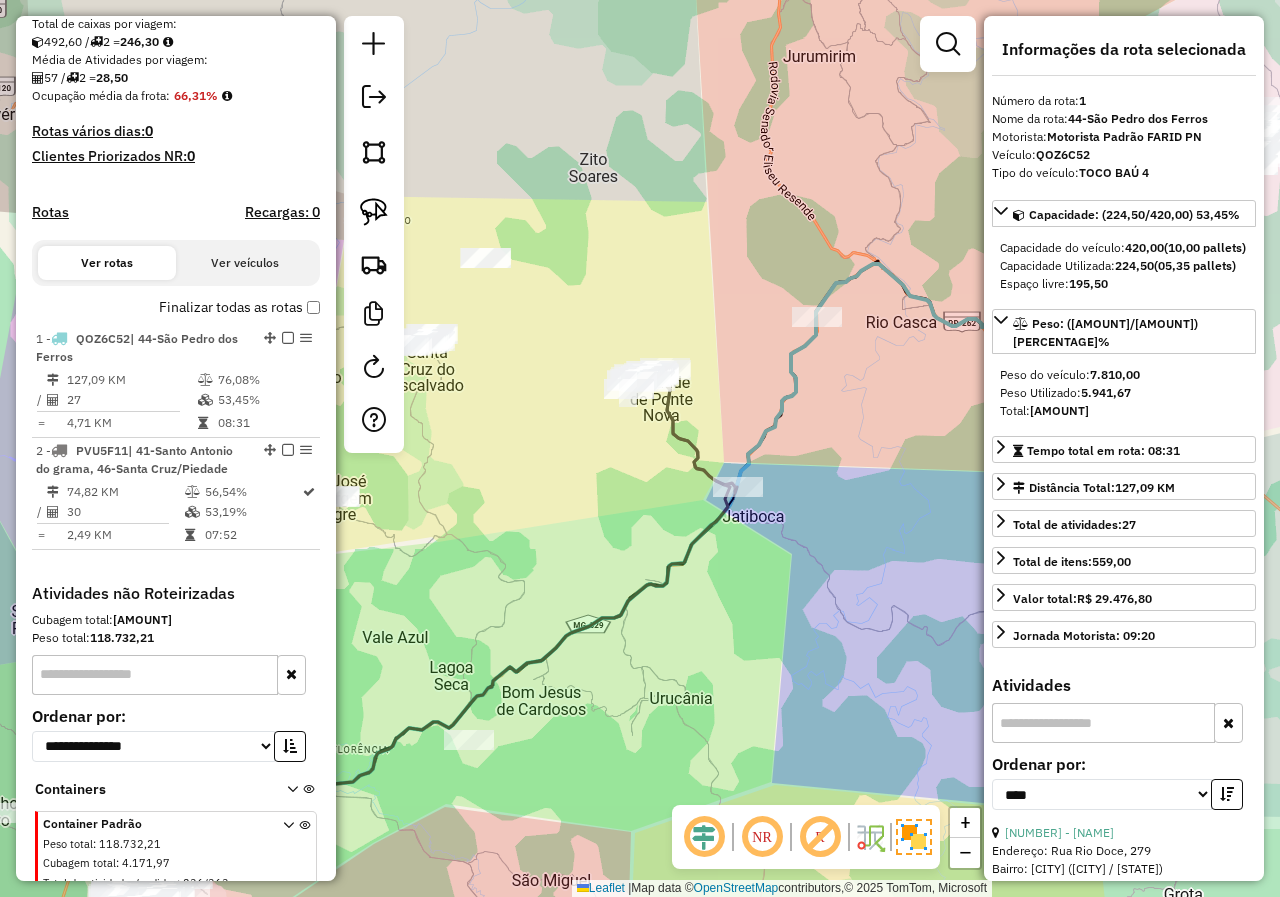 scroll, scrollTop: 502, scrollLeft: 0, axis: vertical 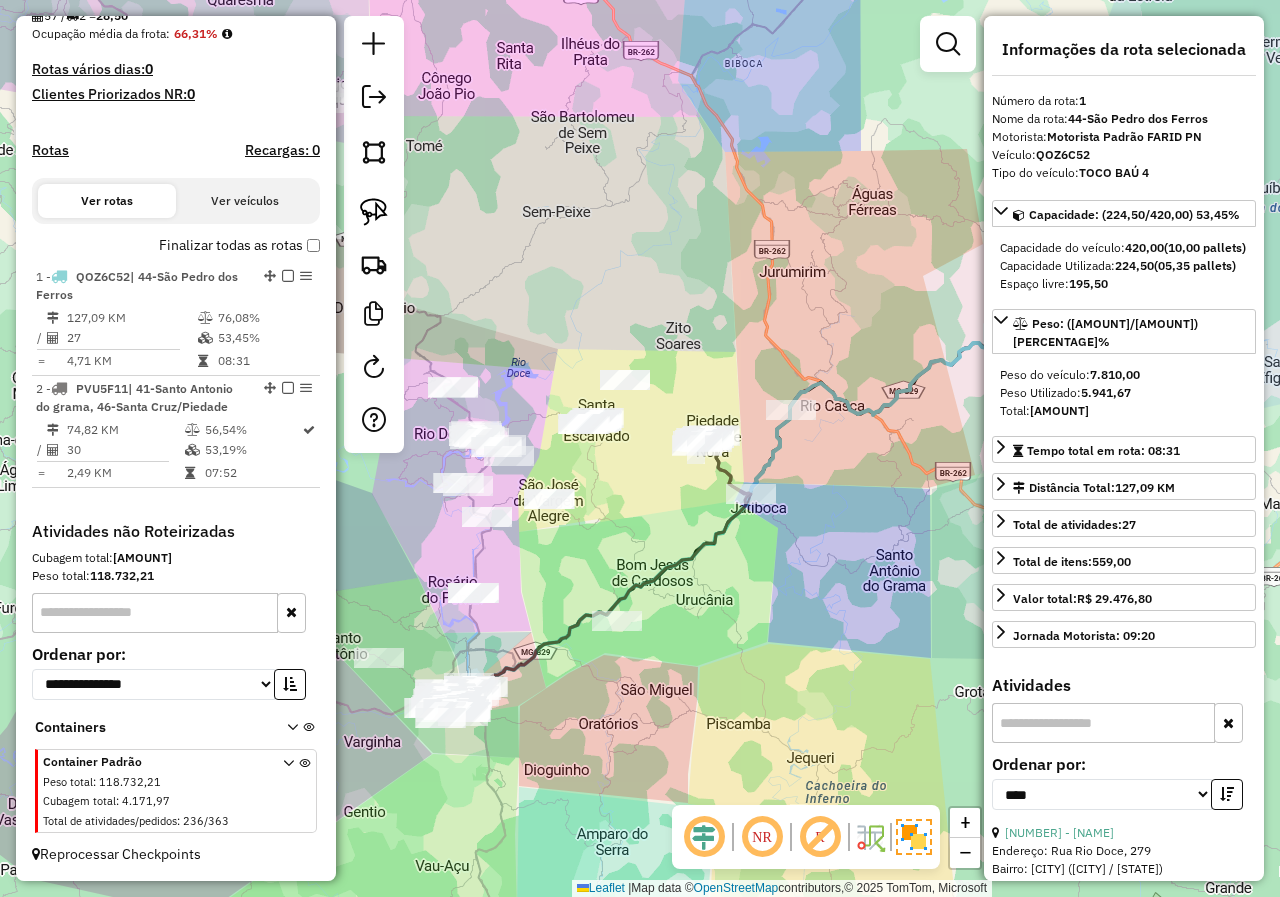 drag, startPoint x: 638, startPoint y: 711, endPoint x: 695, endPoint y: 642, distance: 89.498604 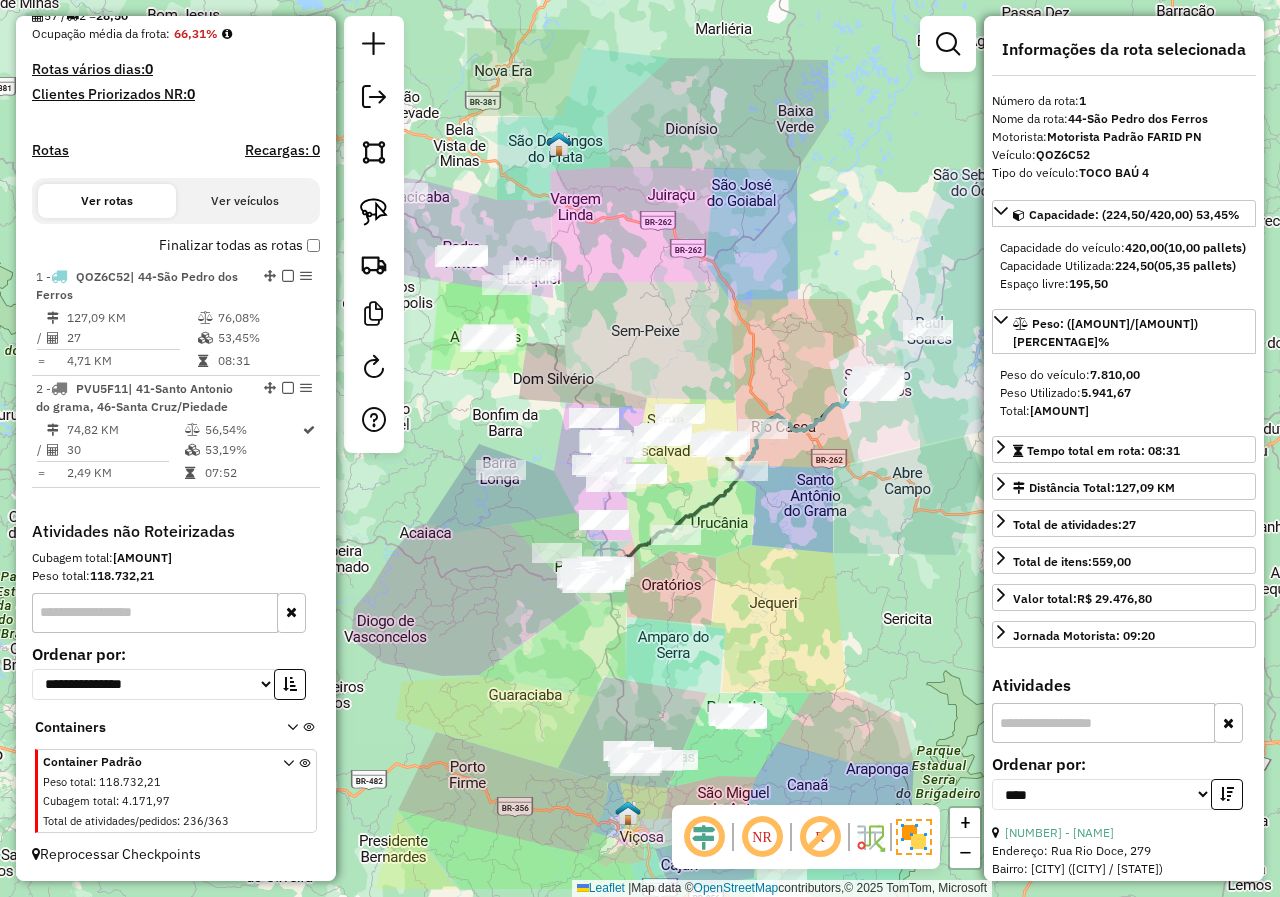 drag, startPoint x: 697, startPoint y: 735, endPoint x: 730, endPoint y: 570, distance: 168.26764 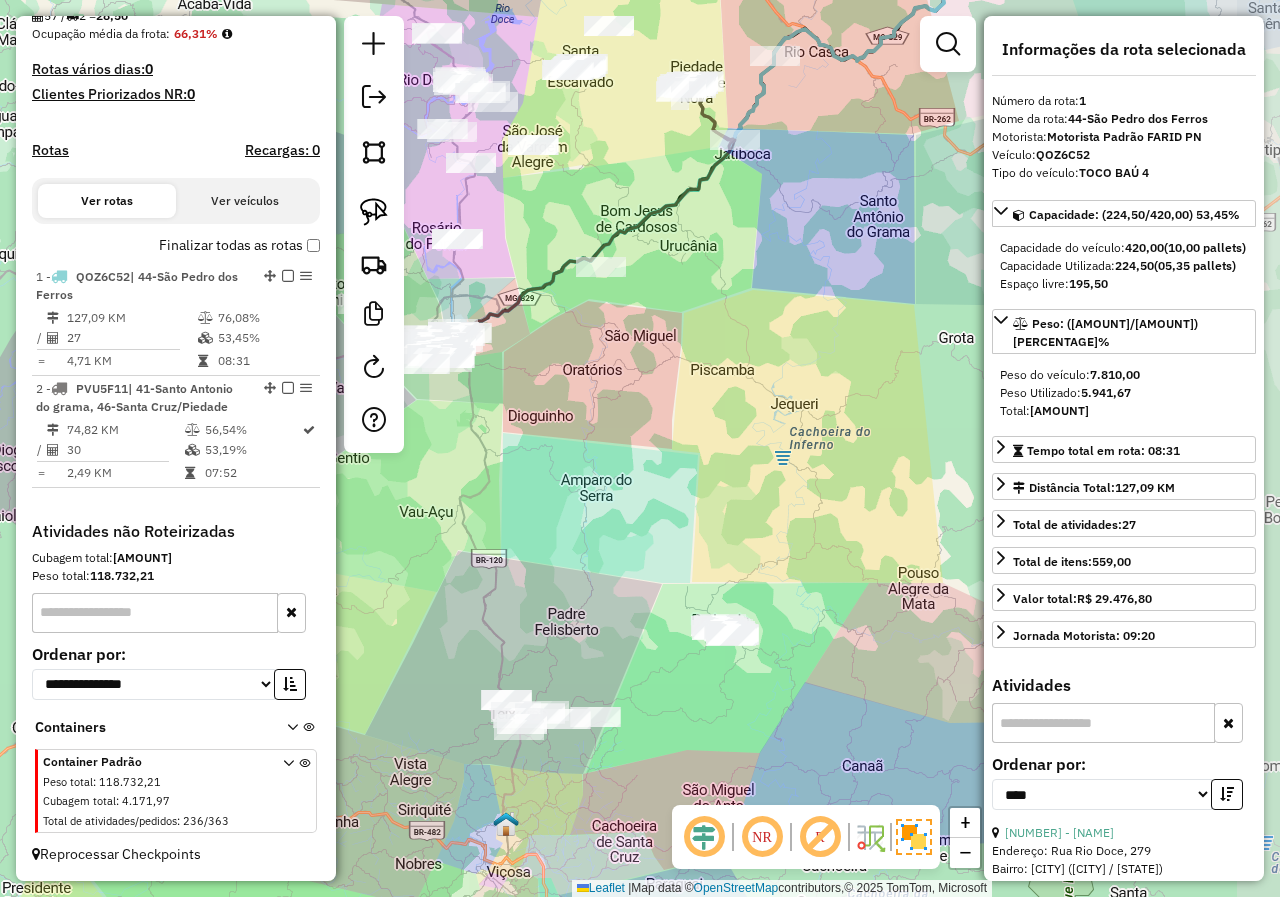 drag, startPoint x: 734, startPoint y: 690, endPoint x: 691, endPoint y: 714, distance: 49.24429 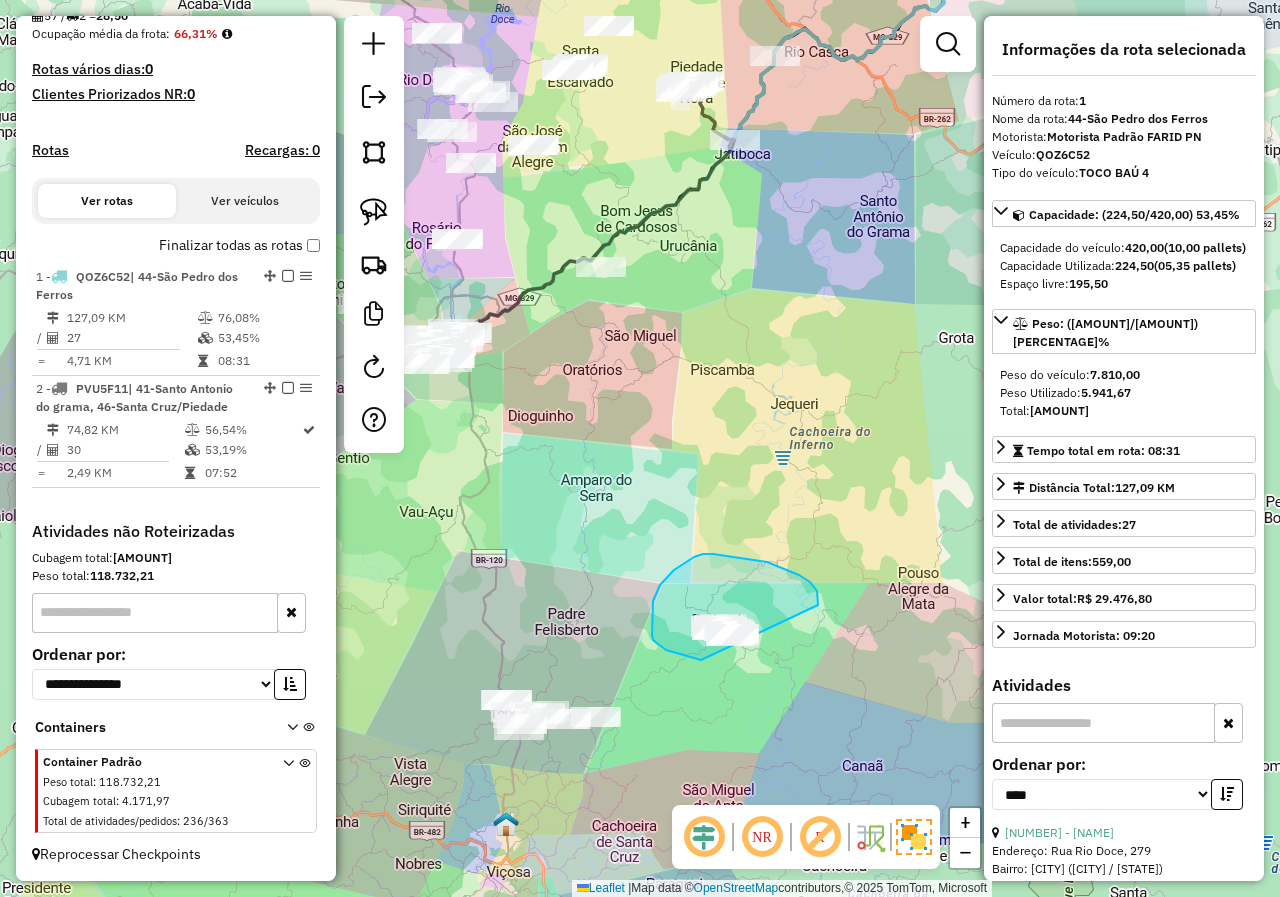 drag, startPoint x: 818, startPoint y: 605, endPoint x: 805, endPoint y: 672, distance: 68.24954 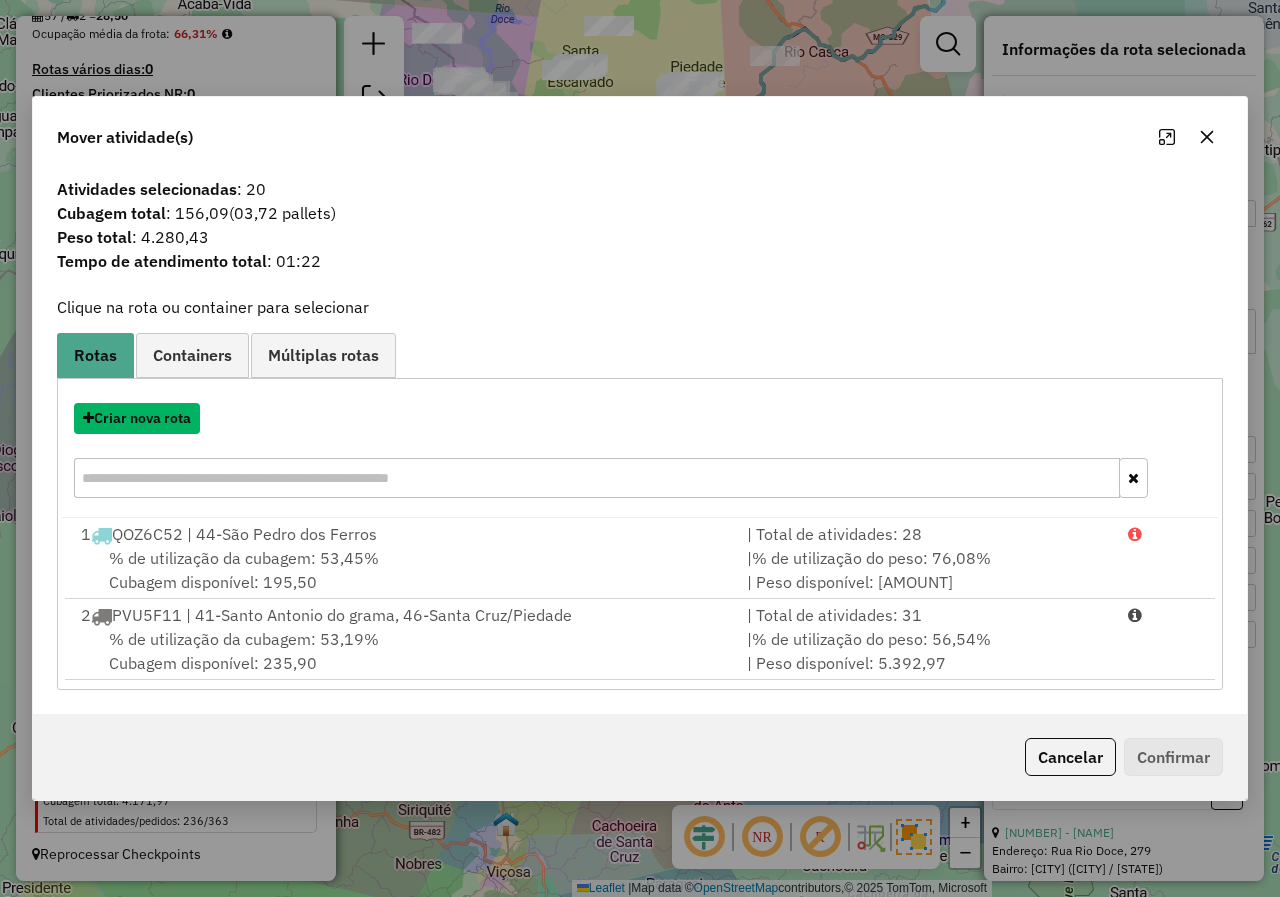 click on "Criar nova rota" at bounding box center [137, 418] 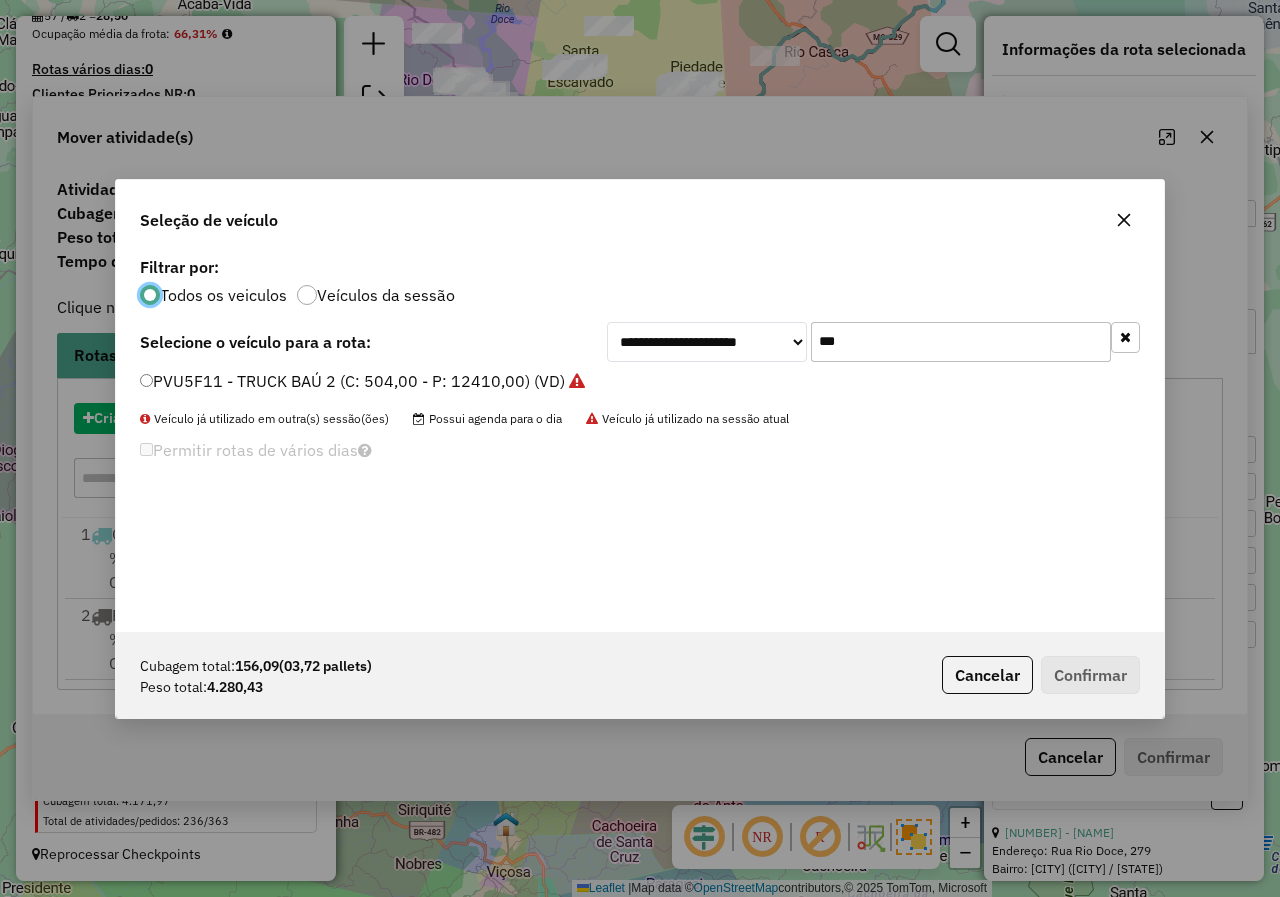 scroll, scrollTop: 11, scrollLeft: 6, axis: both 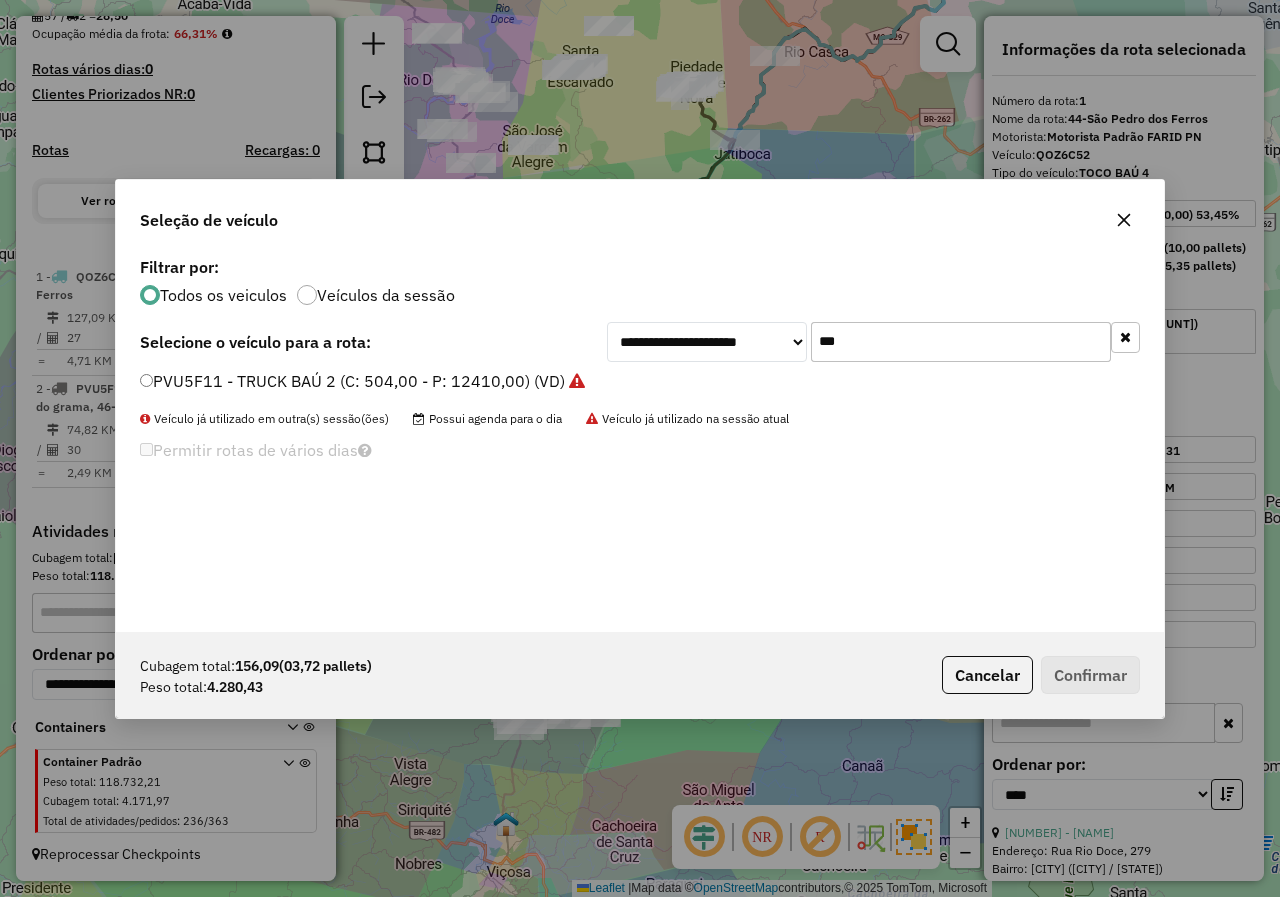 drag, startPoint x: 867, startPoint y: 345, endPoint x: 743, endPoint y: 343, distance: 124.01613 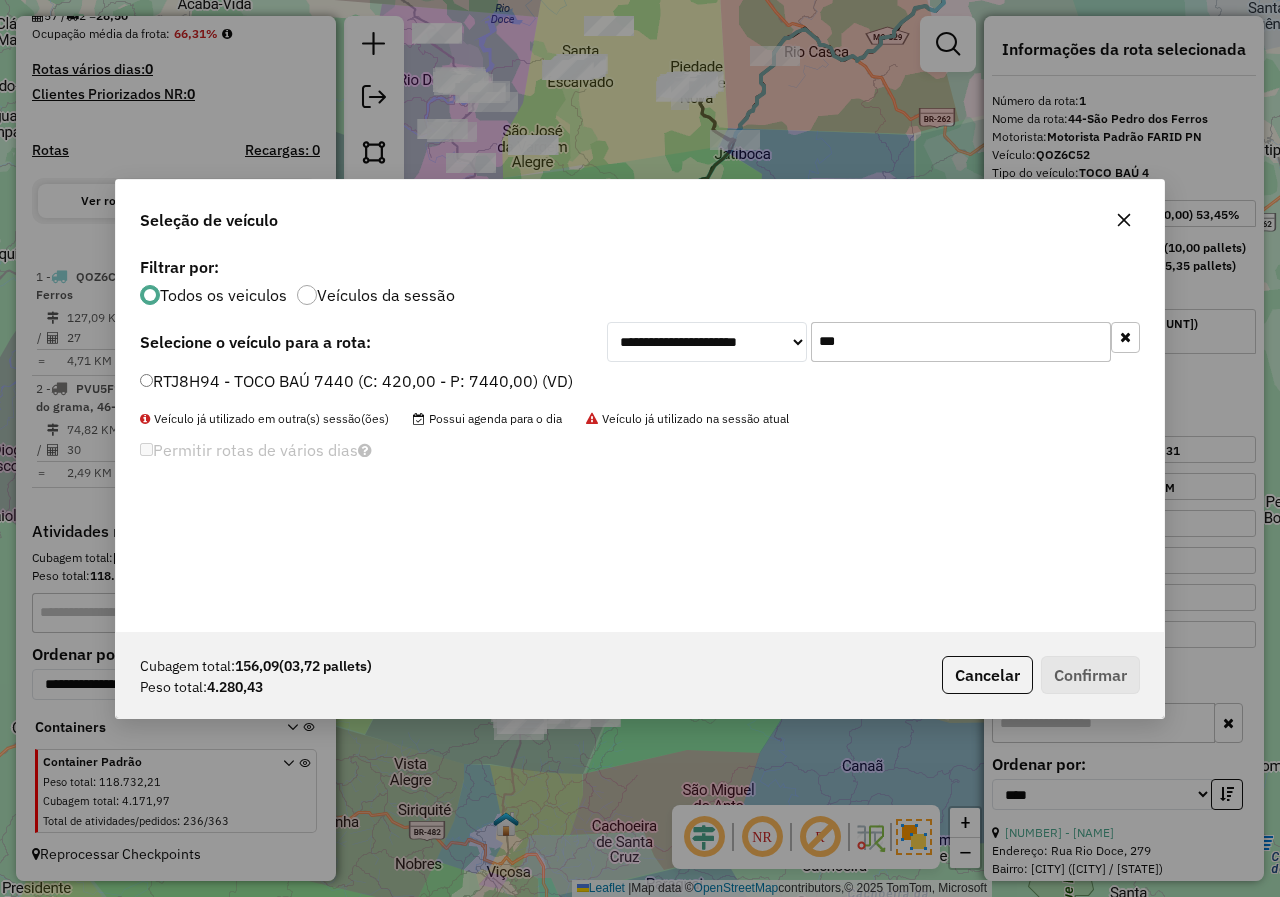 type on "***" 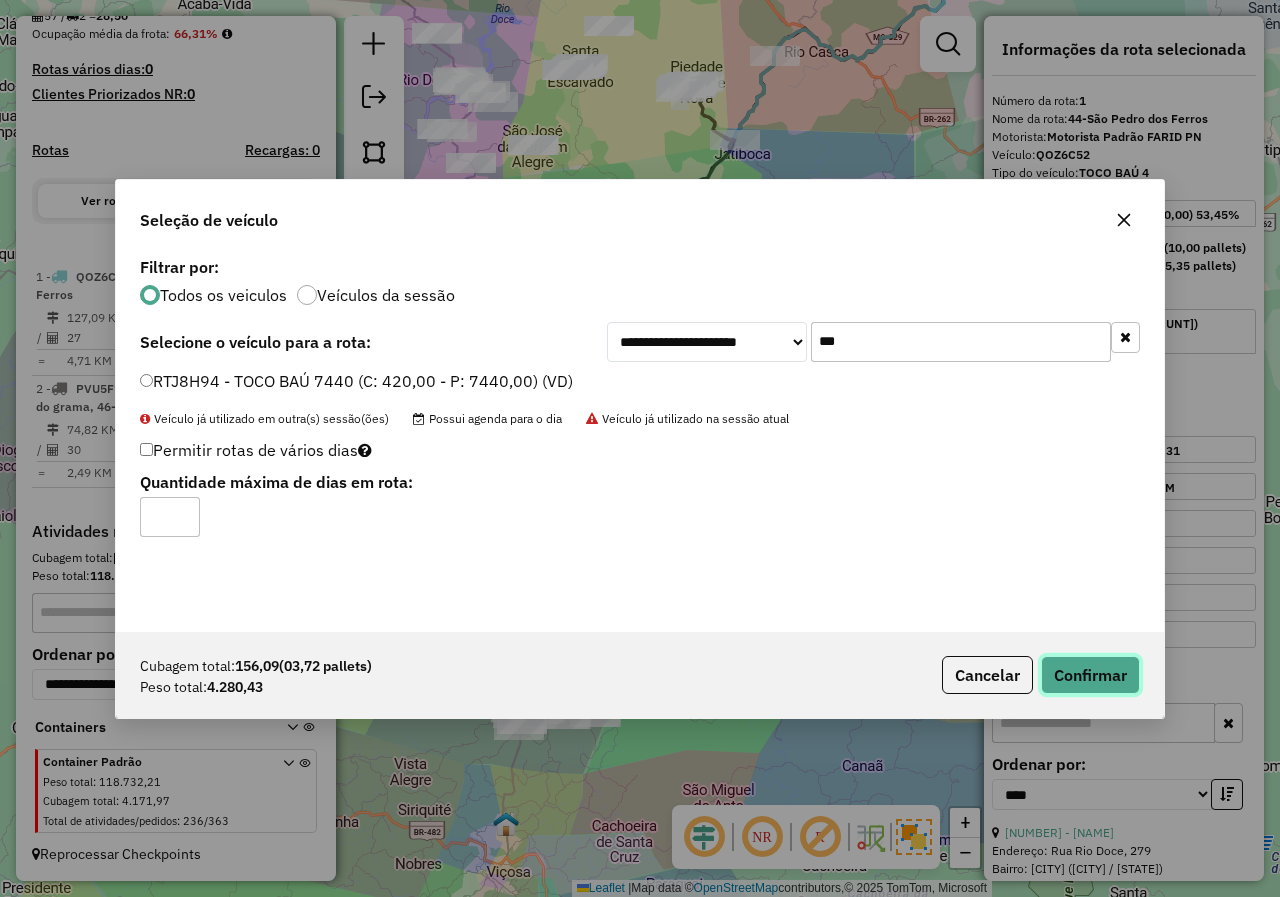 click on "Confirmar" 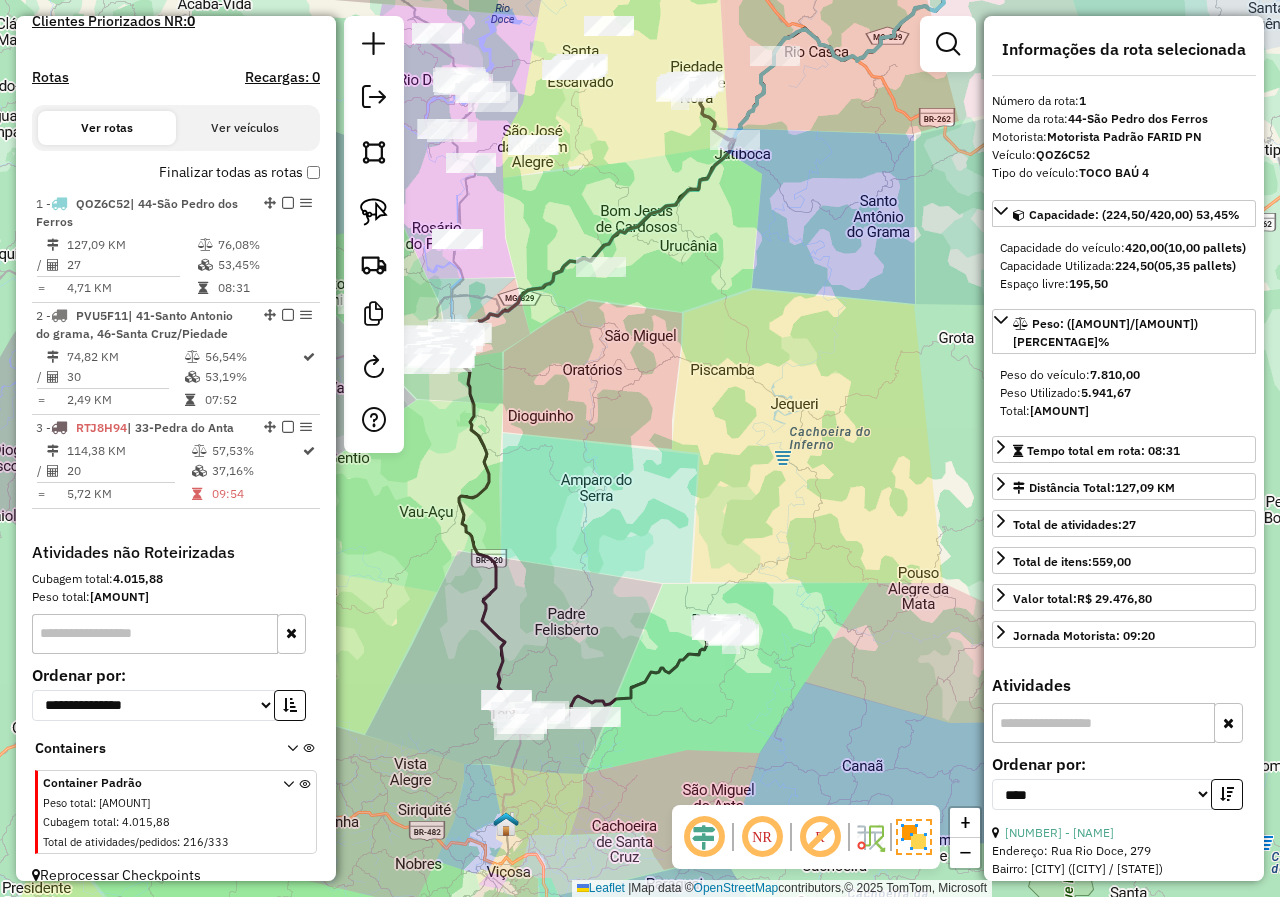 scroll, scrollTop: 596, scrollLeft: 0, axis: vertical 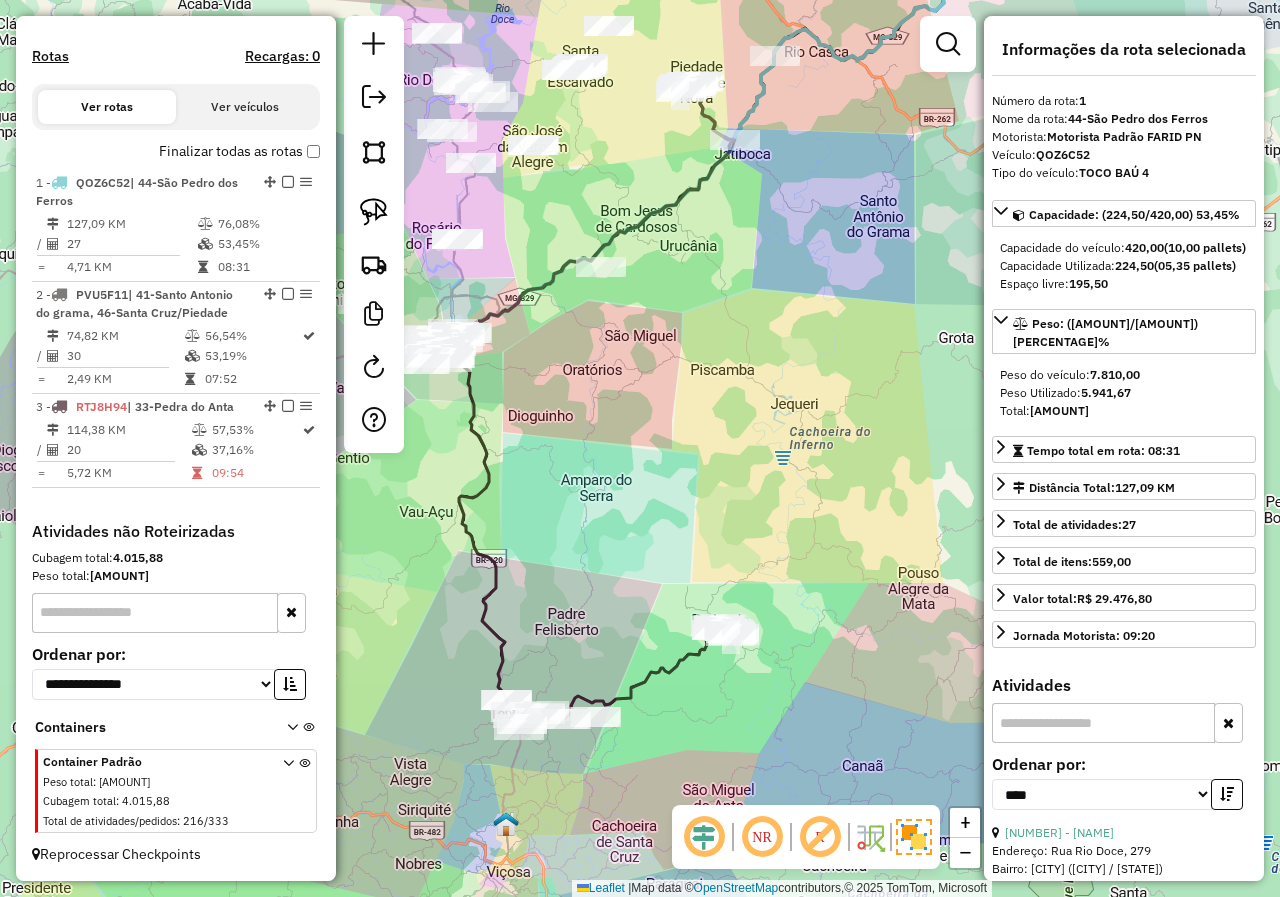 click on "Janela de atendimento Grade de atendimento Capacidade Transportadoras Veículos Cliente Pedidos  Rotas Selecione os dias de semana para filtrar as janelas de atendimento  Seg   Ter   Qua   Qui   Sex   Sáb   Dom  Informe o período da janela de atendimento: De: Até:  Filtrar exatamente a janela do cliente  Considerar janela de atendimento padrão  Selecione os dias de semana para filtrar as grades de atendimento  Seg   Ter   Qua   Qui   Sex   Sáb   Dom   Considerar clientes sem dia de atendimento cadastrado  Clientes fora do dia de atendimento selecionado Filtrar as atividades entre os valores definidos abaixo:  Peso mínimo:   Peso máximo:   Cubagem mínima:   Cubagem máxima:   De:   Até:  Filtrar as atividades entre o tempo de atendimento definido abaixo:  De:   Até:   Considerar capacidade total dos clientes não roteirizados Transportadora: Selecione um ou mais itens Tipo de veículo: Selecione um ou mais itens Veículo: Selecione um ou mais itens Motorista: Selecione um ou mais itens Nome: Rótulo:" 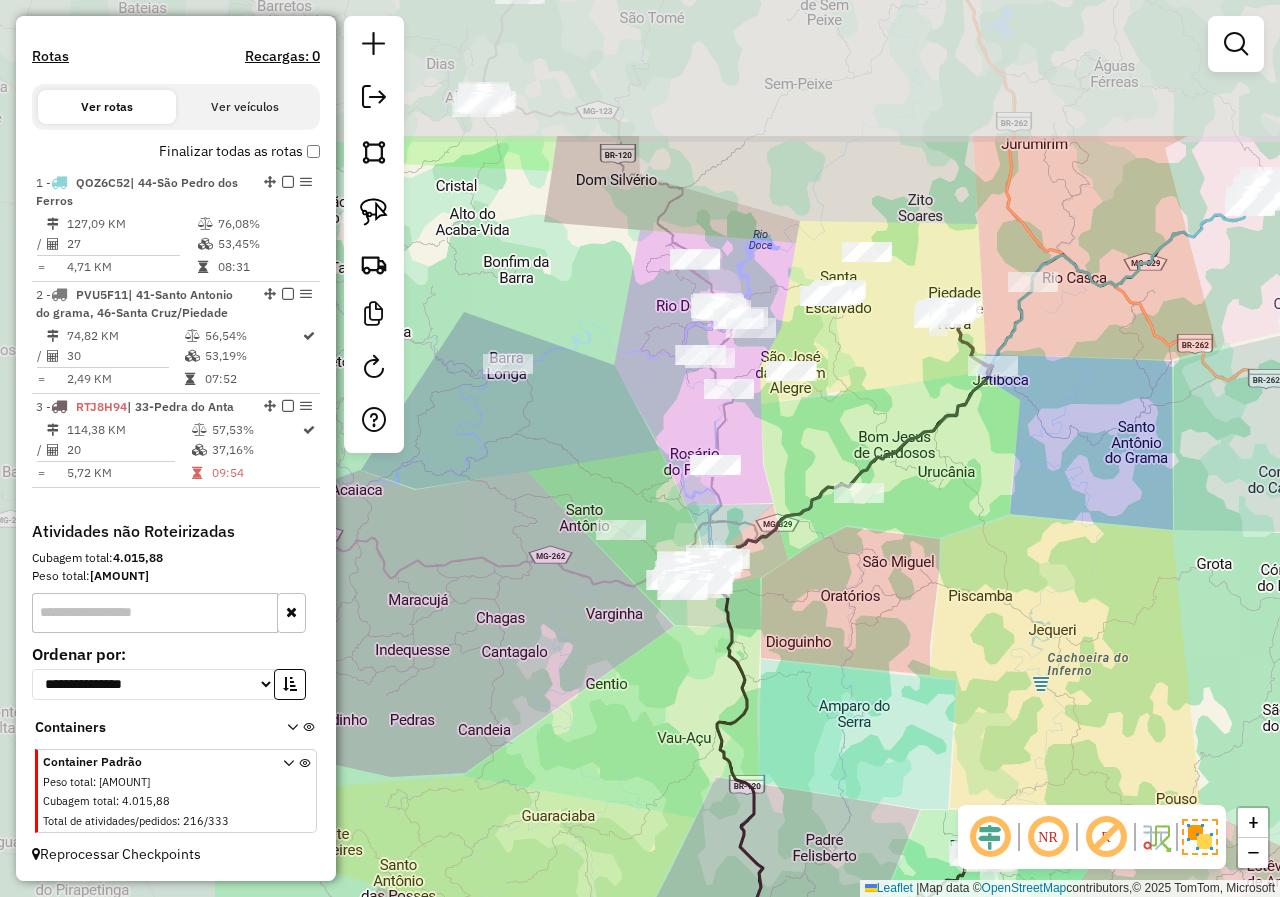 drag, startPoint x: 612, startPoint y: 421, endPoint x: 870, endPoint y: 647, distance: 342.98688 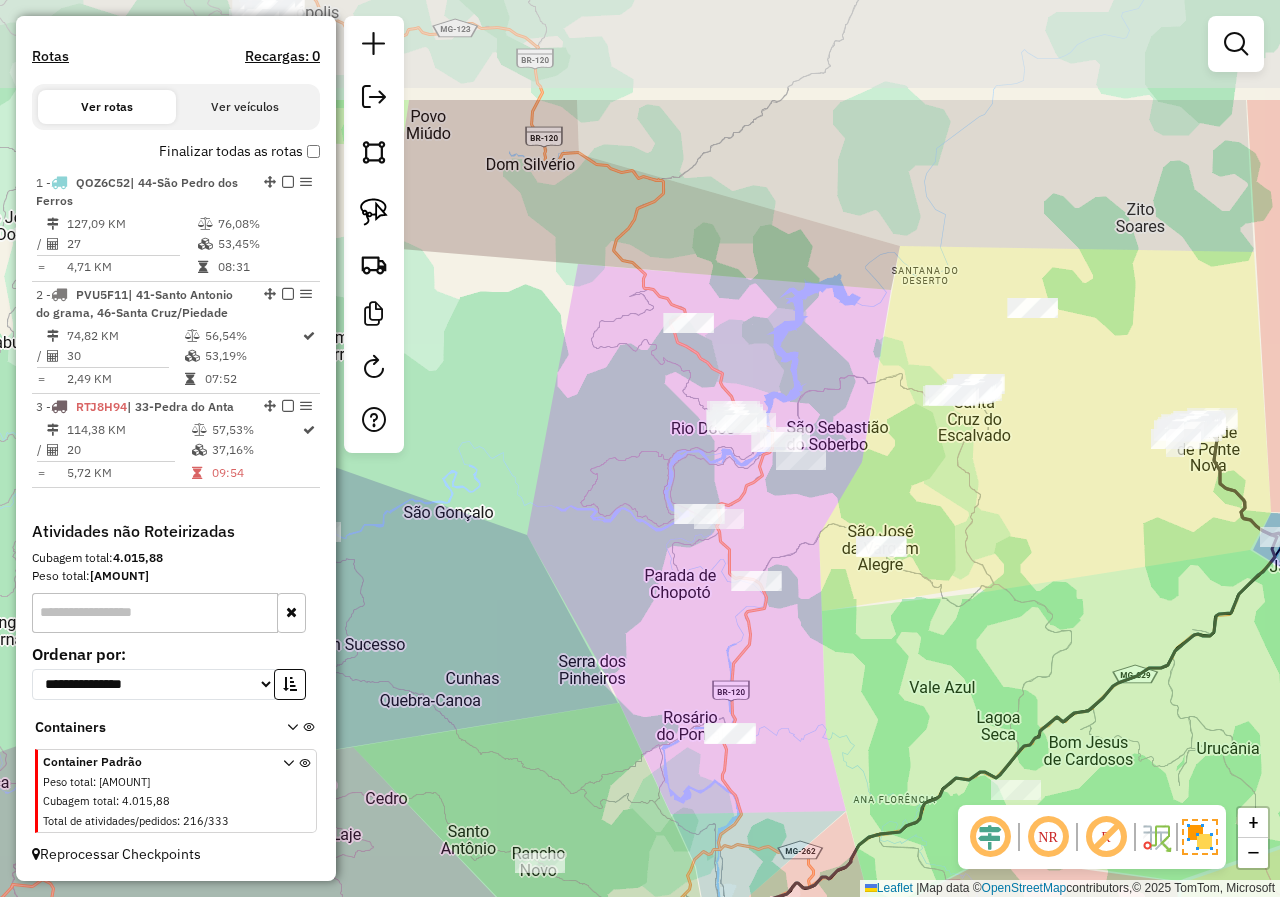 drag, startPoint x: 770, startPoint y: 458, endPoint x: 813, endPoint y: 657, distance: 203.59273 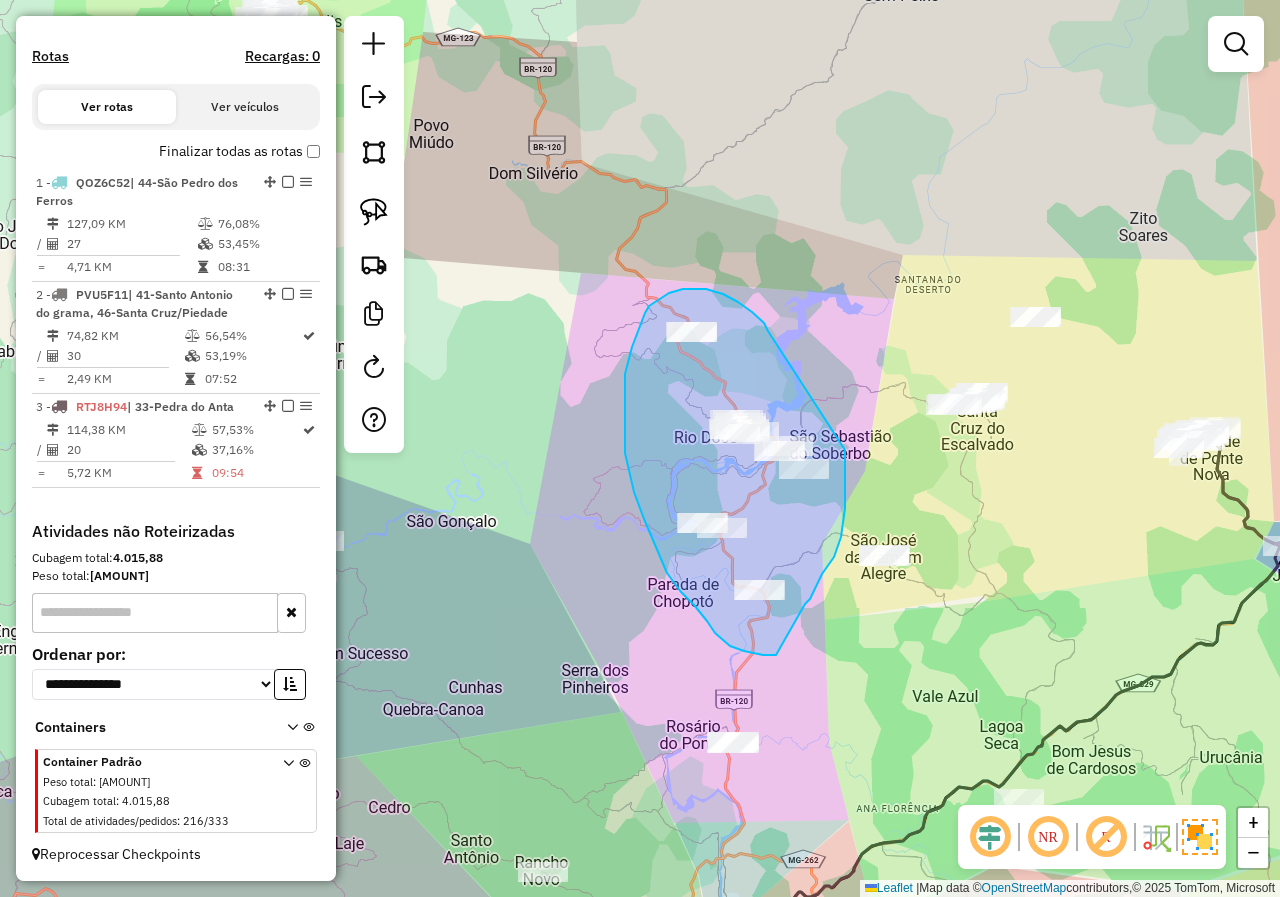drag, startPoint x: 768, startPoint y: 331, endPoint x: 845, endPoint y: 450, distance: 141.7392 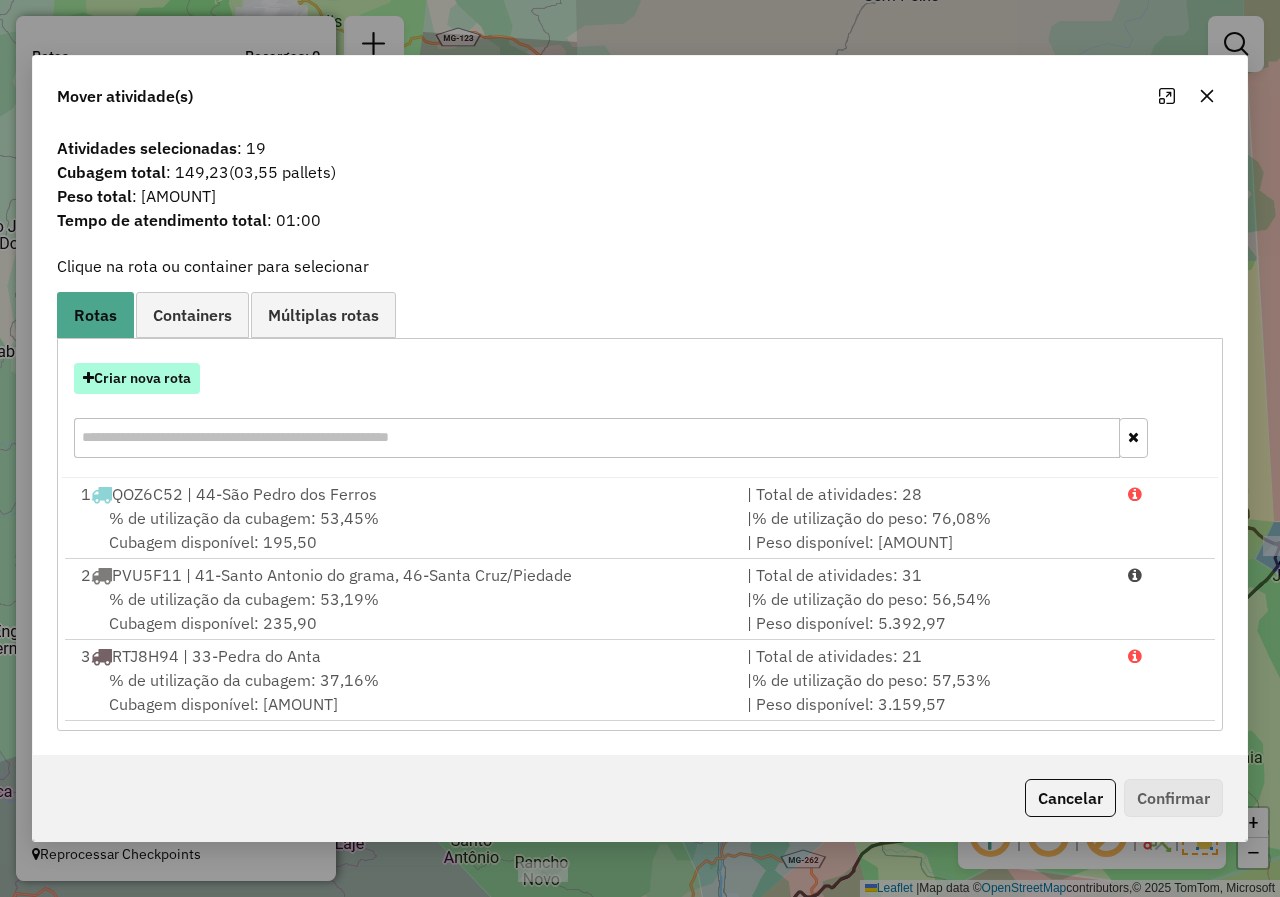 click on "Criar nova rota" at bounding box center (137, 378) 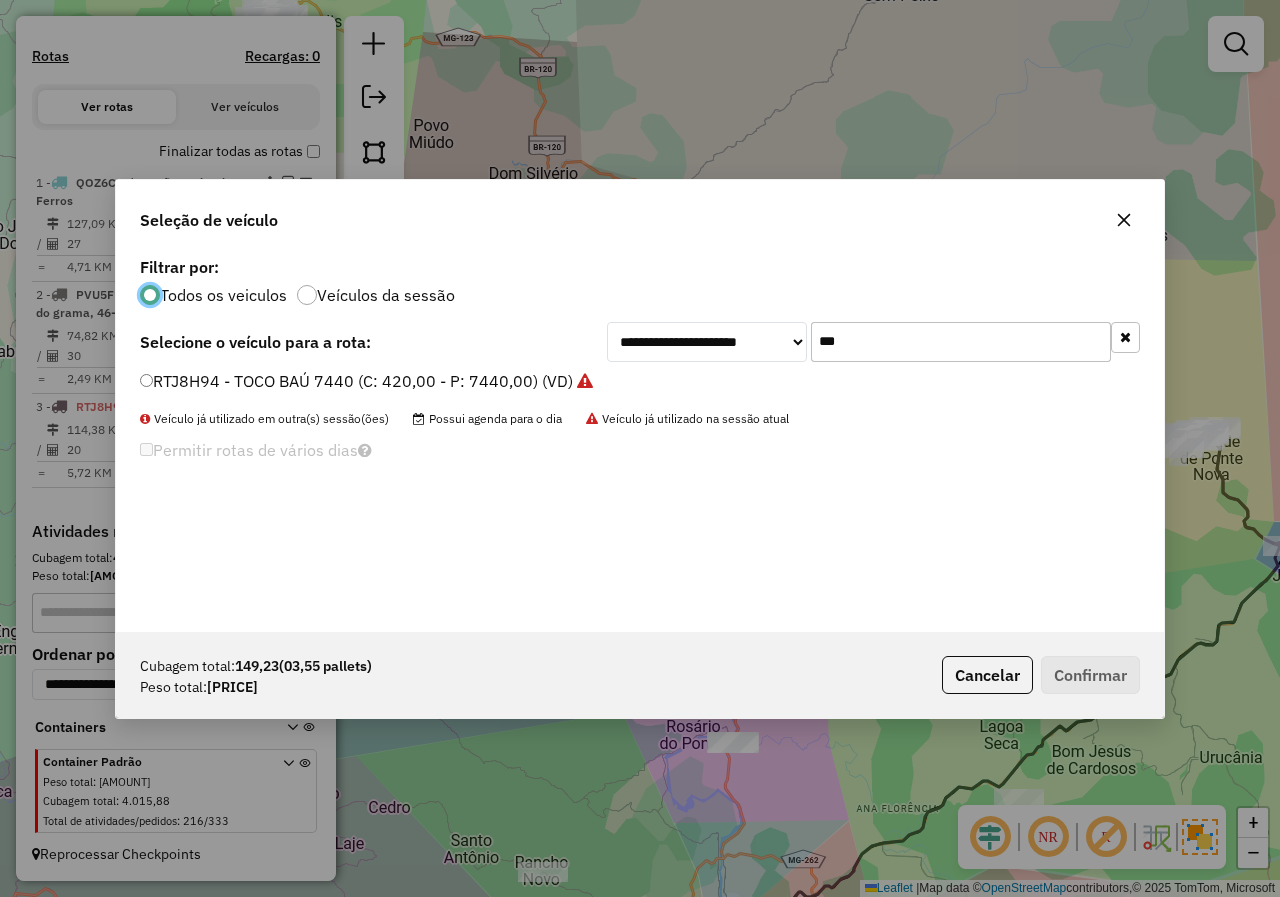 scroll, scrollTop: 11, scrollLeft: 6, axis: both 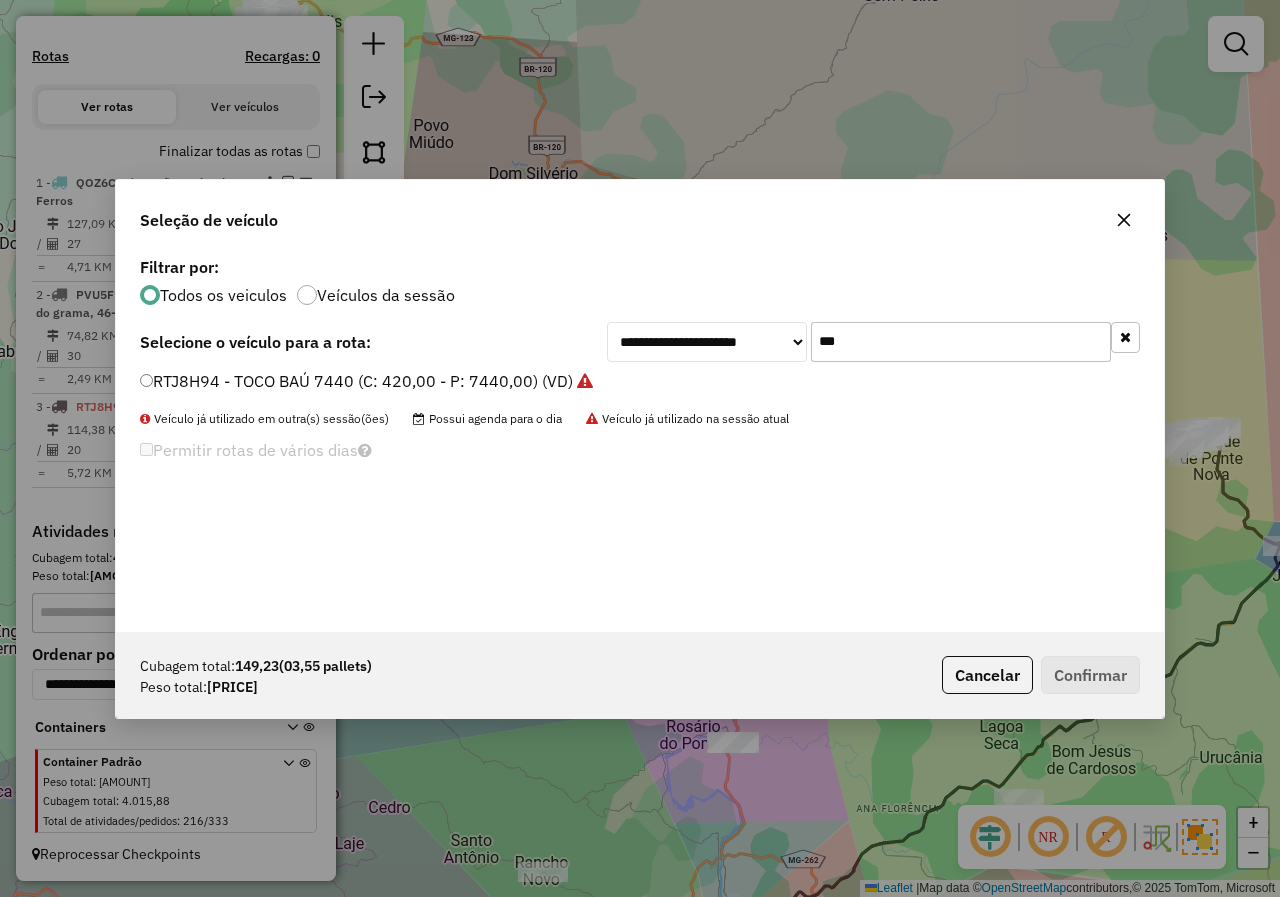 drag, startPoint x: 861, startPoint y: 346, endPoint x: 661, endPoint y: 346, distance: 200 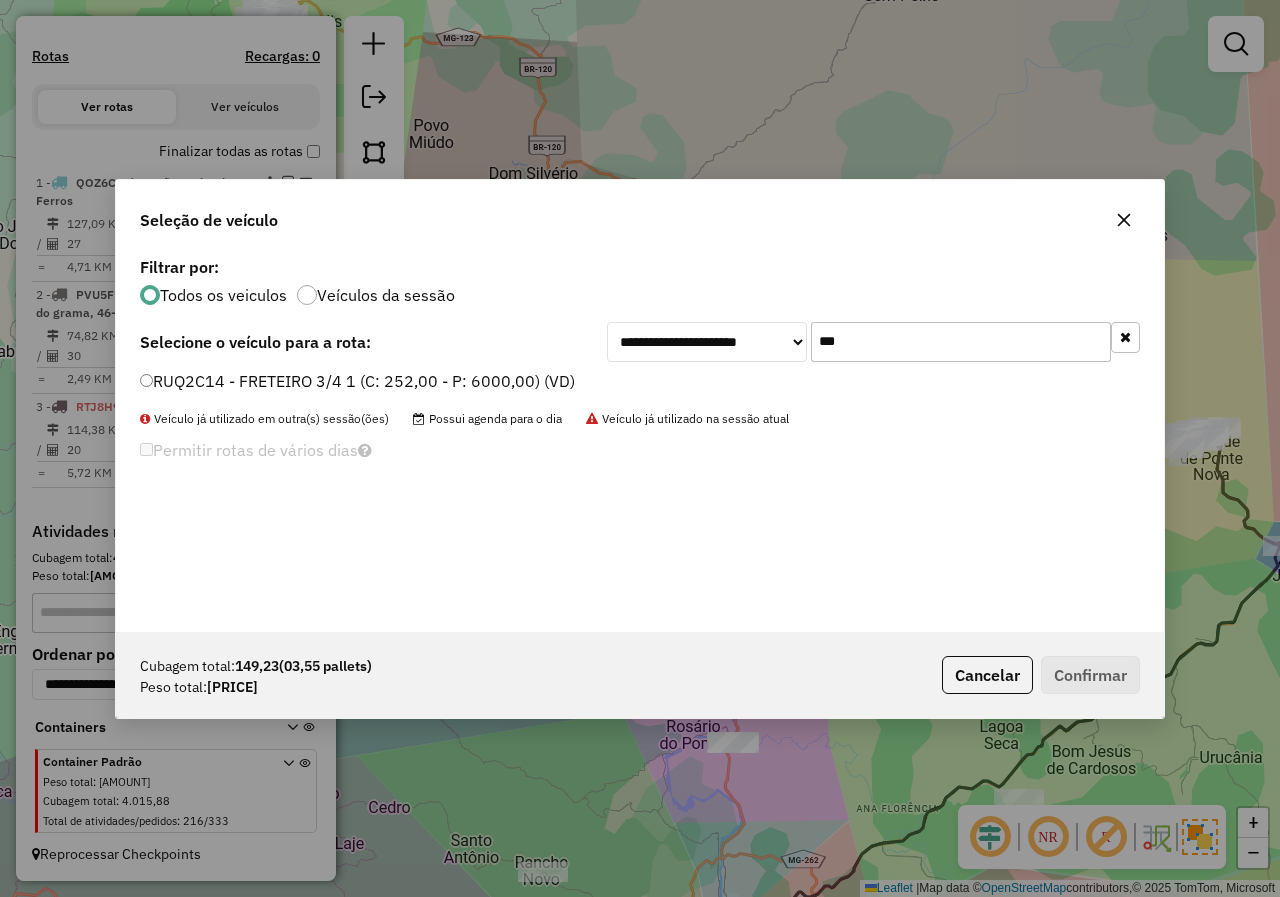 type on "***" 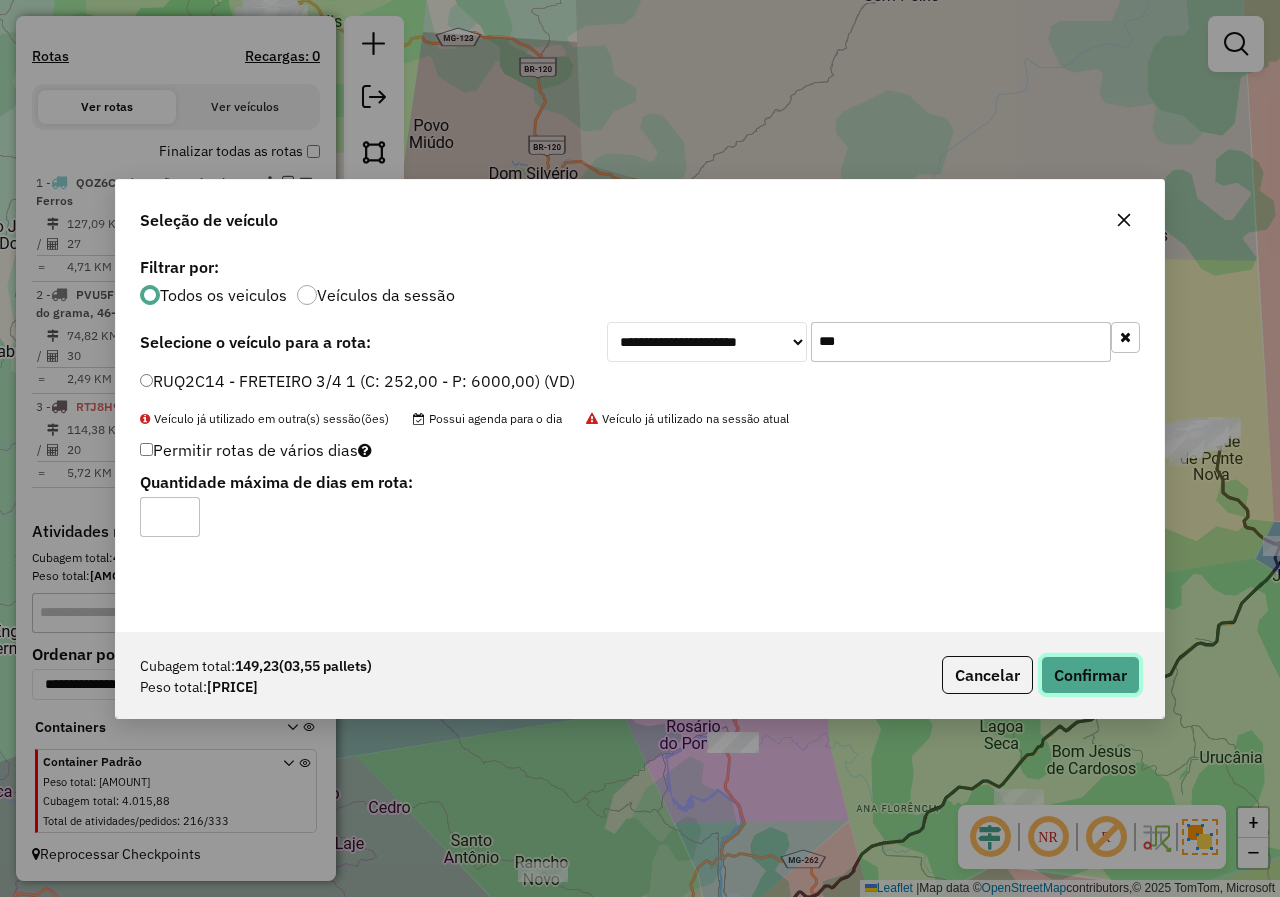 click on "Confirmar" 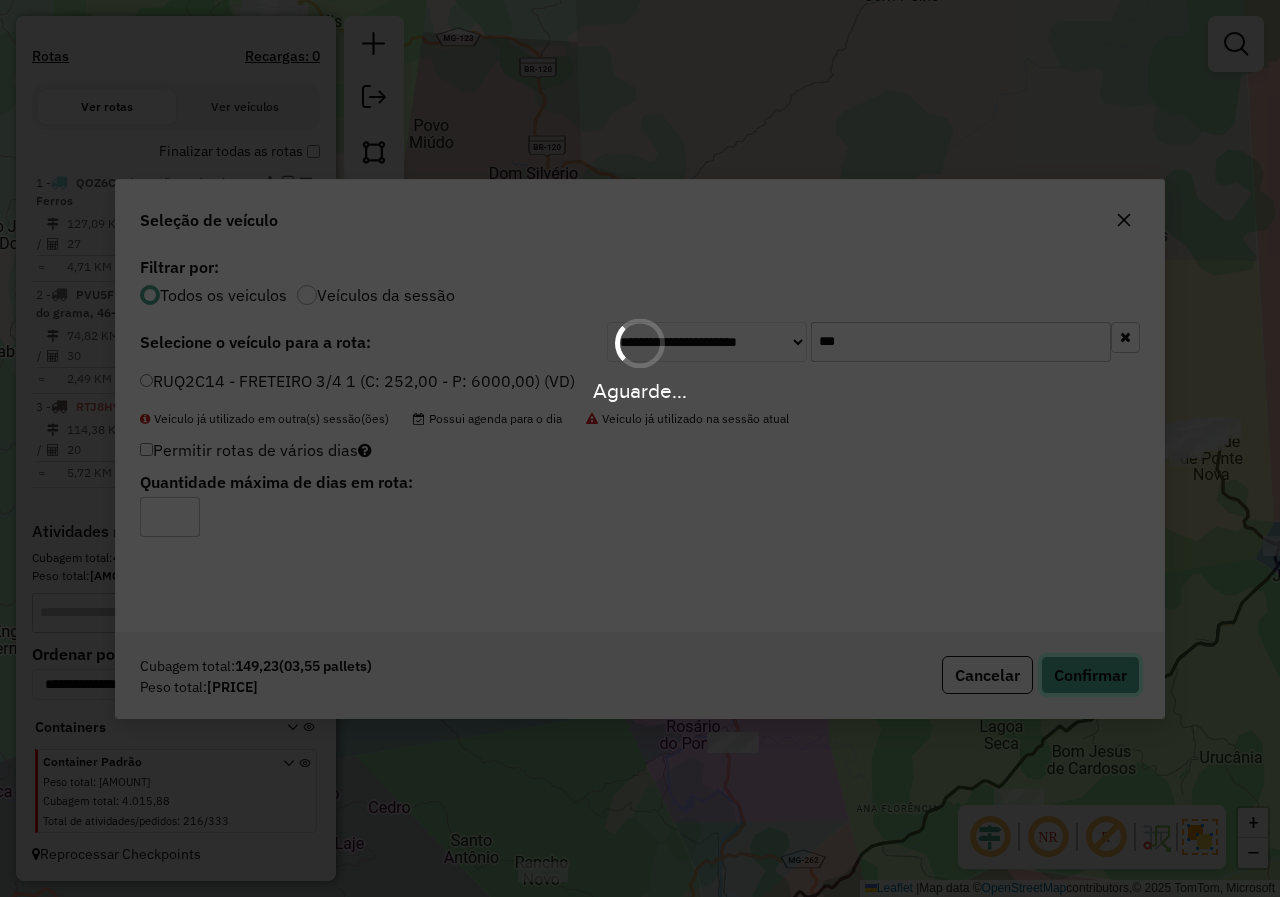 type 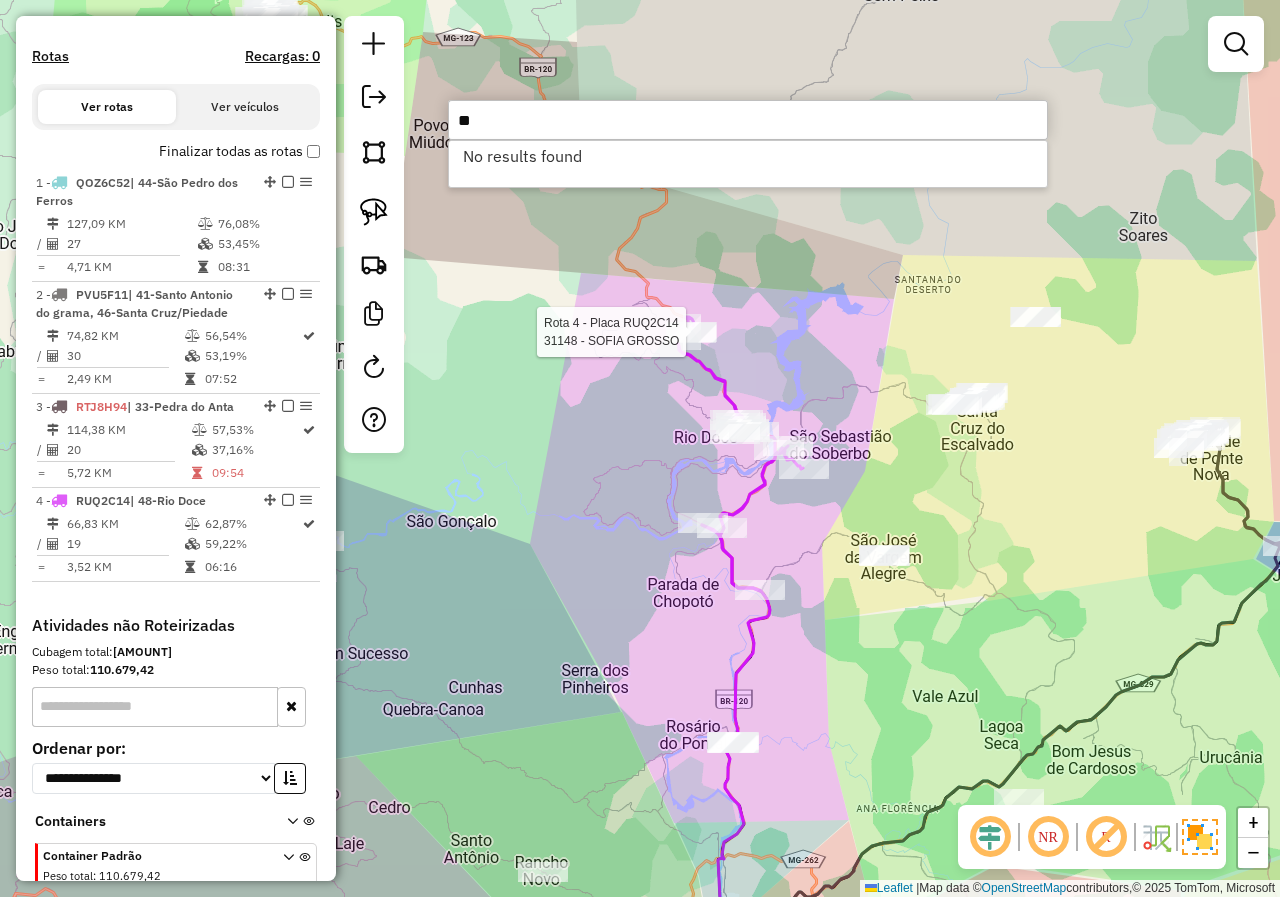 type on "*" 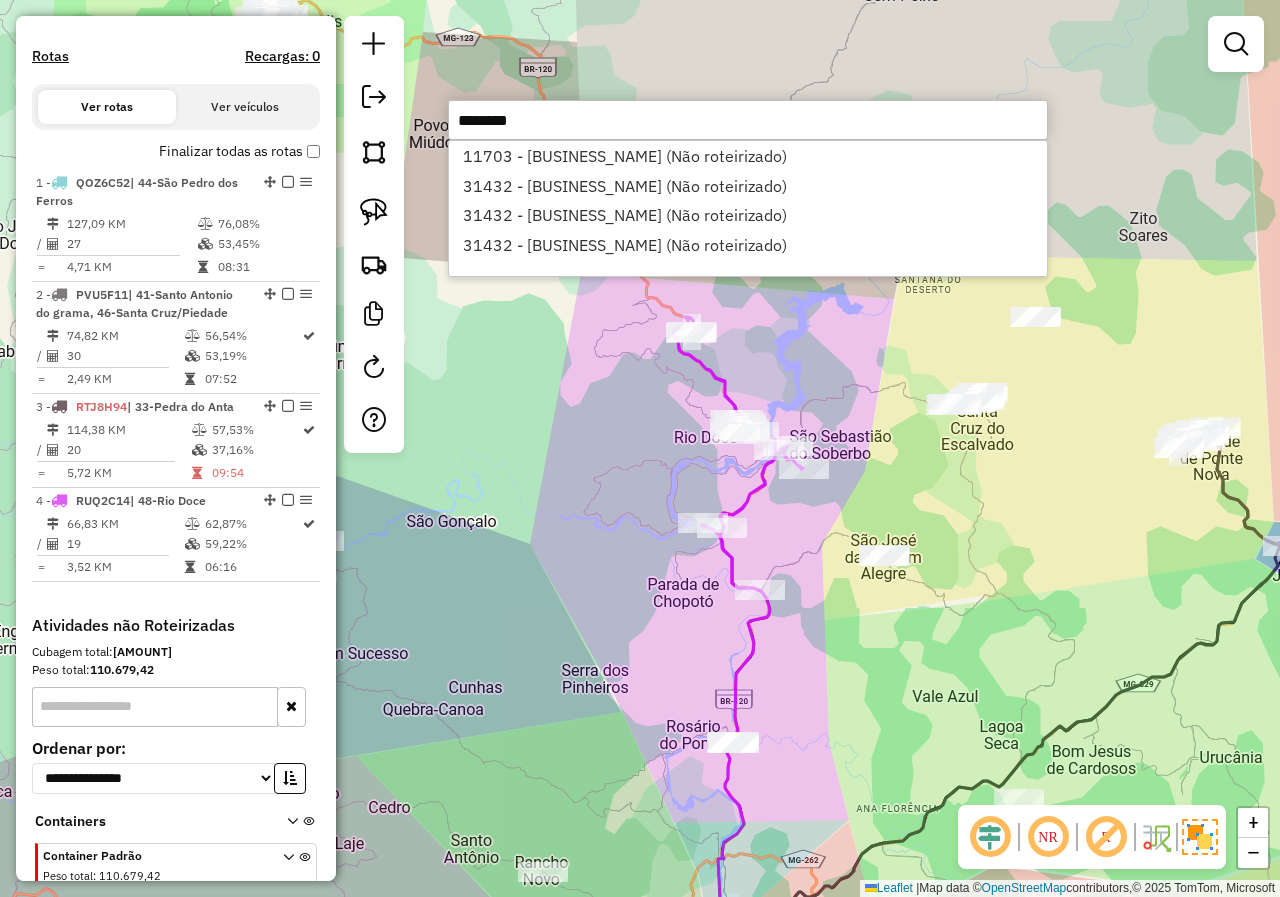 scroll, scrollTop: 0, scrollLeft: 0, axis: both 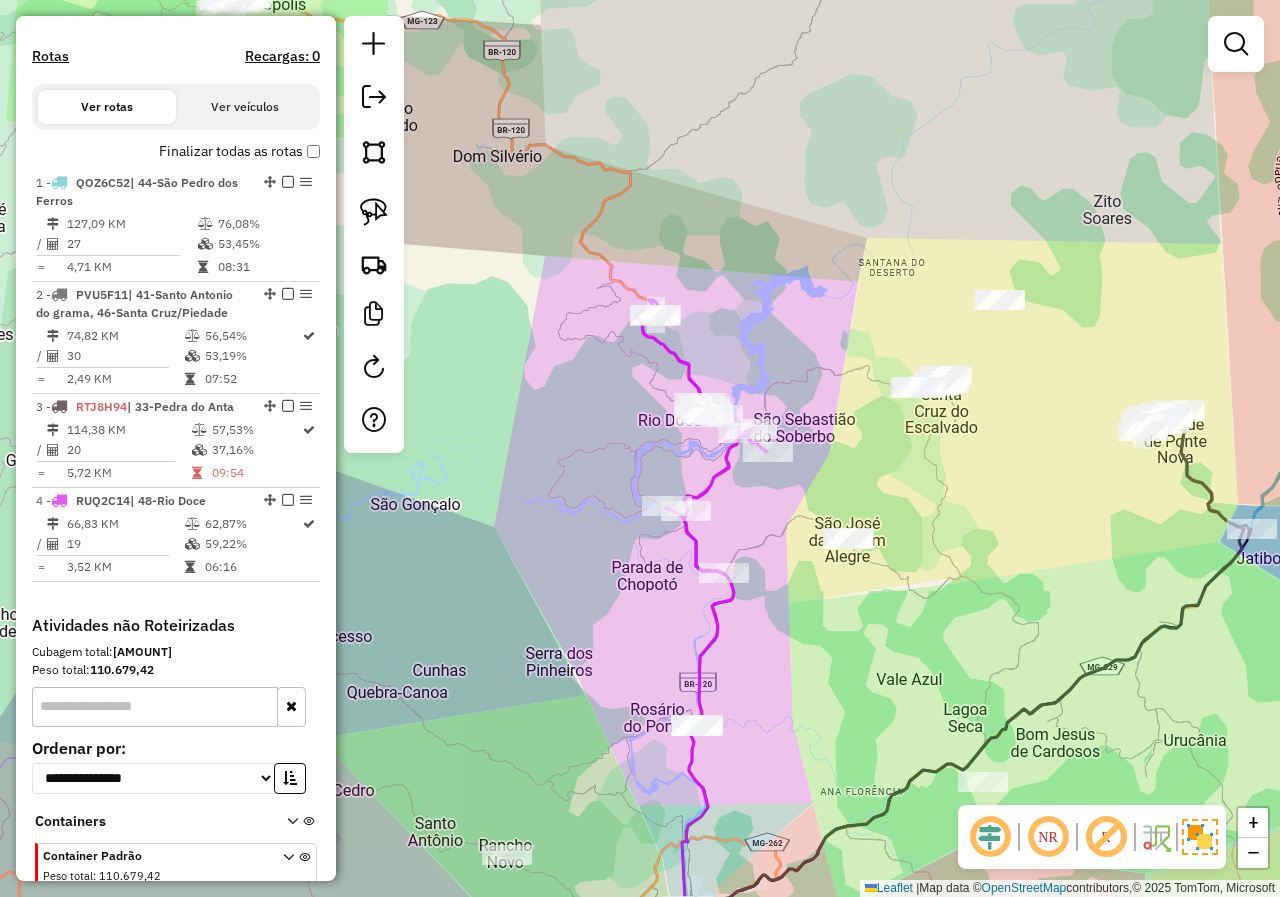 drag, startPoint x: 1019, startPoint y: 660, endPoint x: 1090, endPoint y: 652, distance: 71.44928 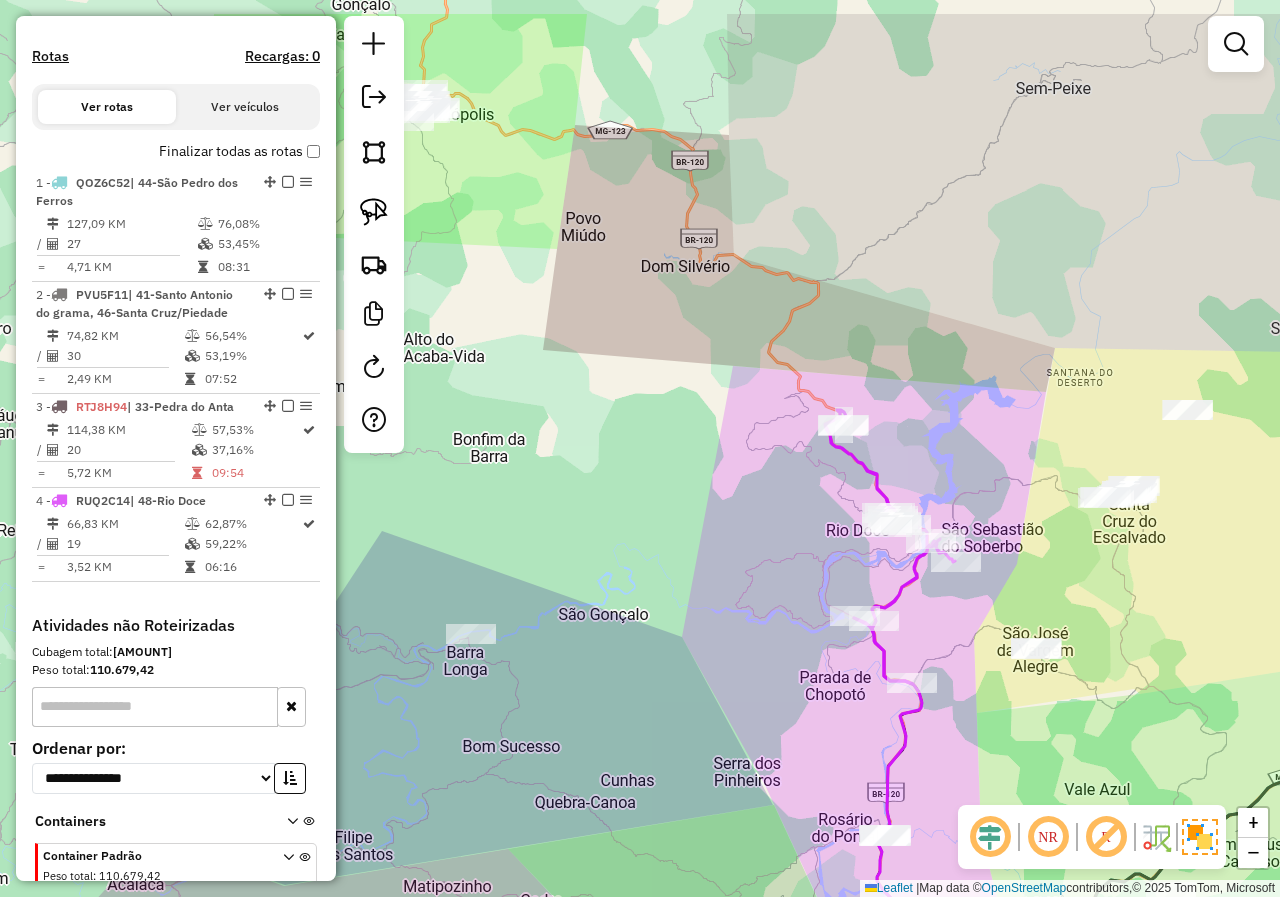 drag, startPoint x: 572, startPoint y: 413, endPoint x: 866, endPoint y: 593, distance: 344.72598 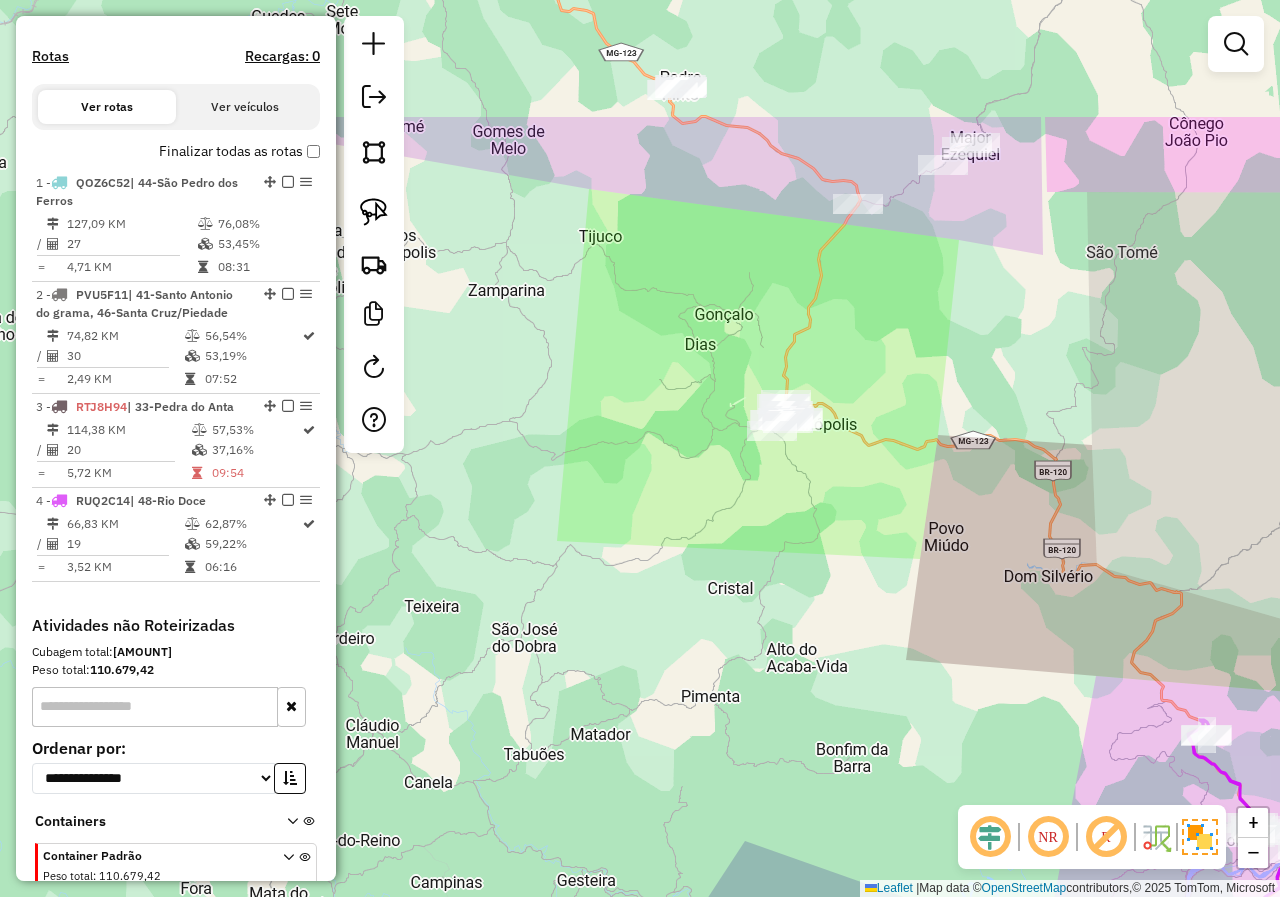 drag, startPoint x: 765, startPoint y: 394, endPoint x: 903, endPoint y: 589, distance: 238.89119 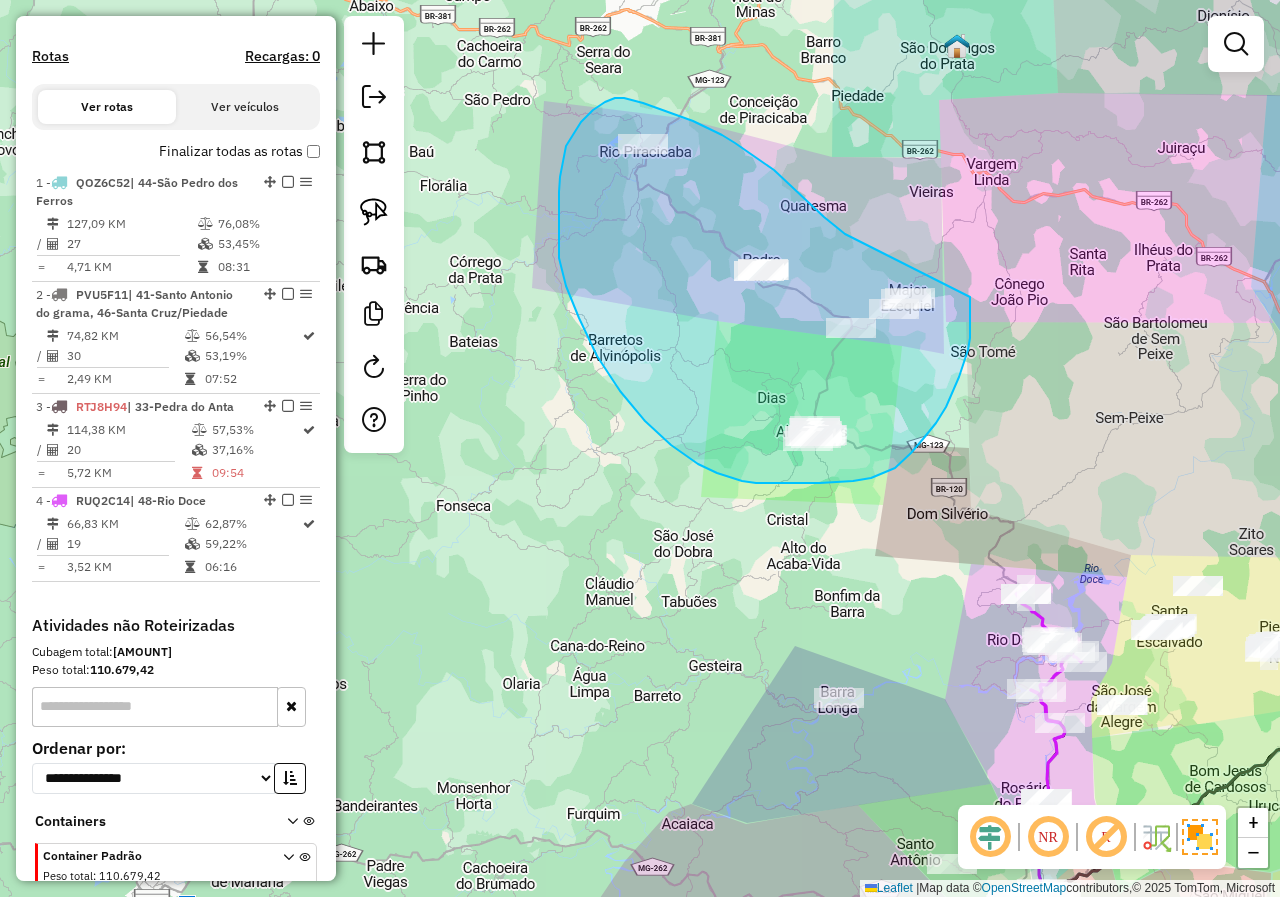 drag, startPoint x: 845, startPoint y: 234, endPoint x: 970, endPoint y: 296, distance: 139.53136 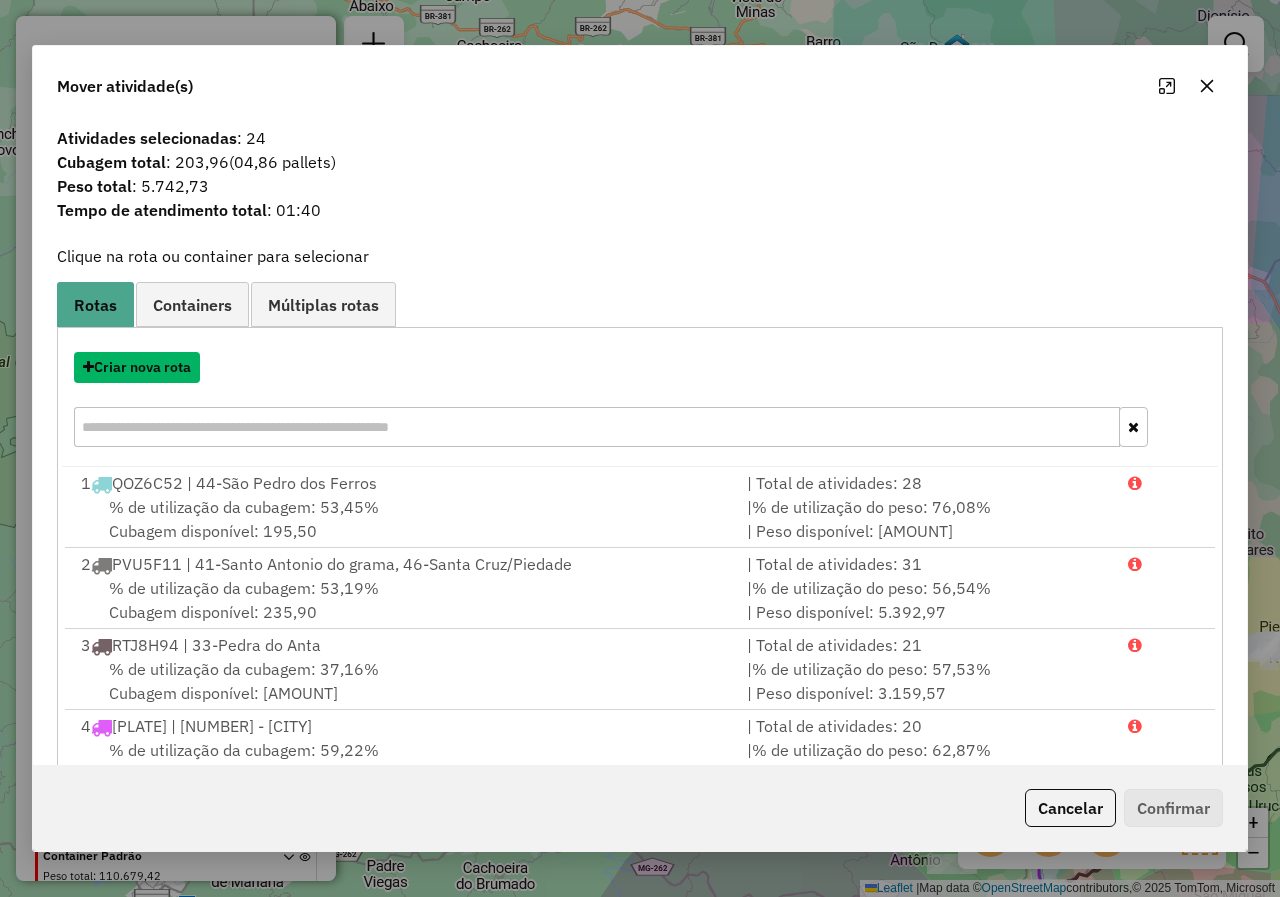 click on "Criar nova rota" at bounding box center (137, 367) 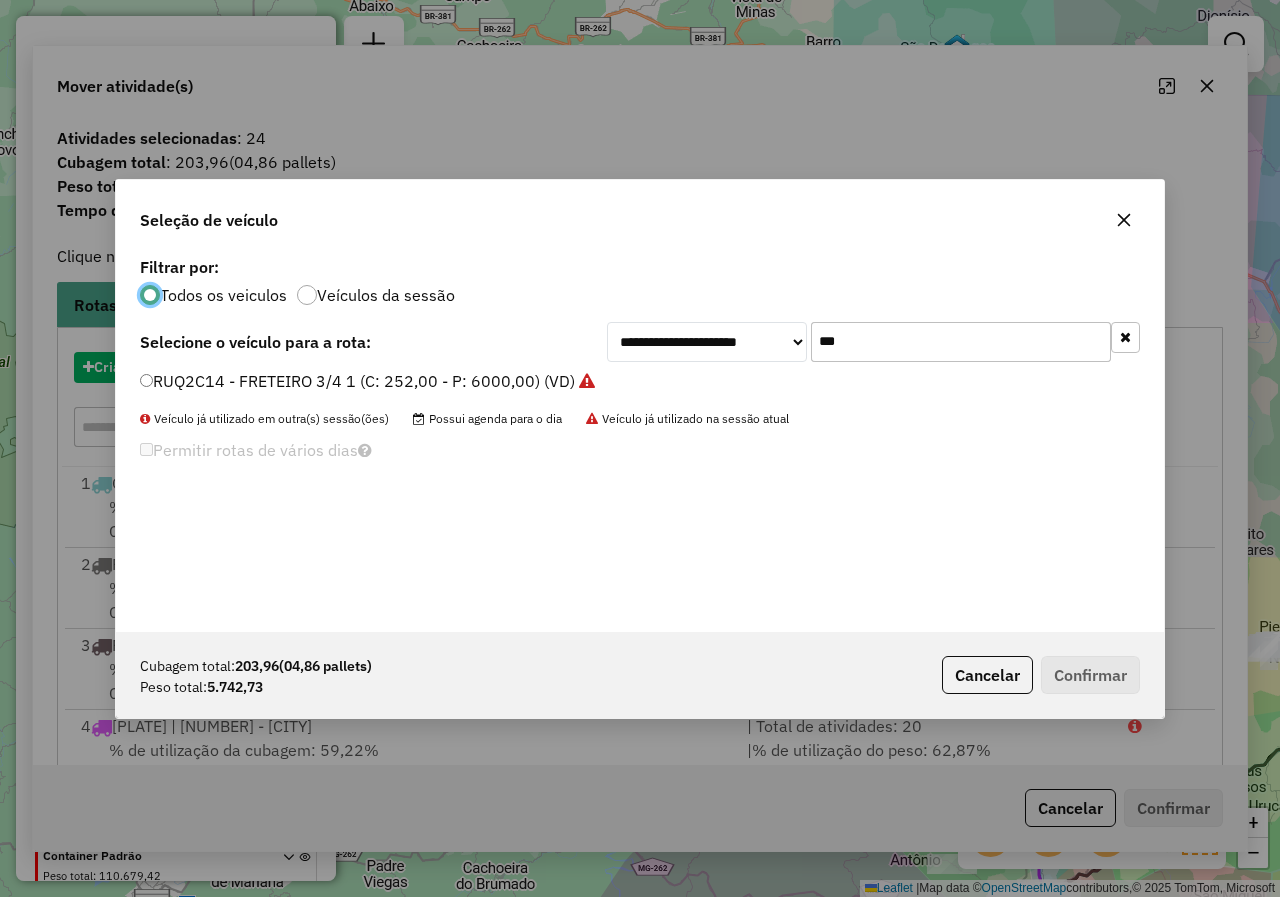 scroll, scrollTop: 11, scrollLeft: 6, axis: both 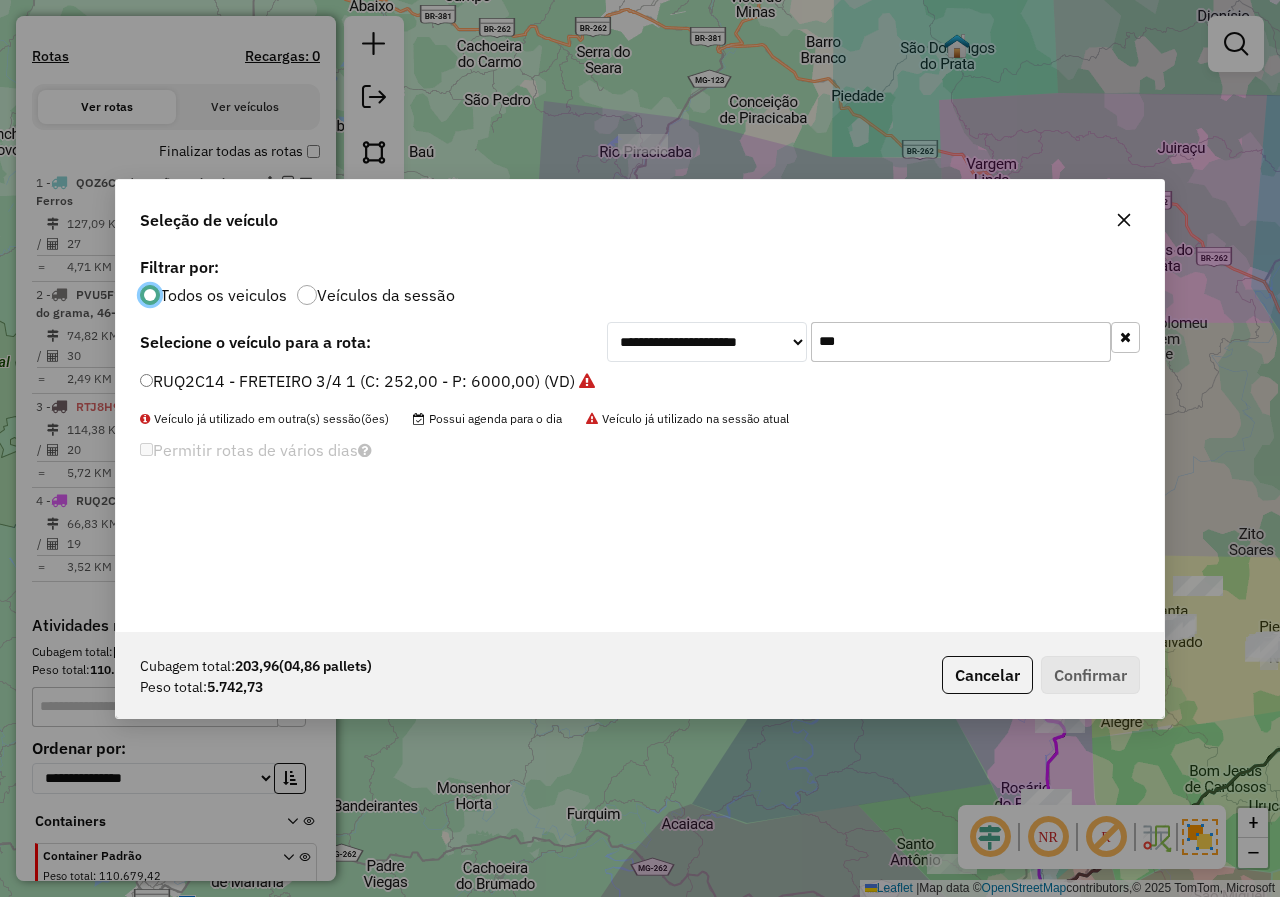 click on "**********" 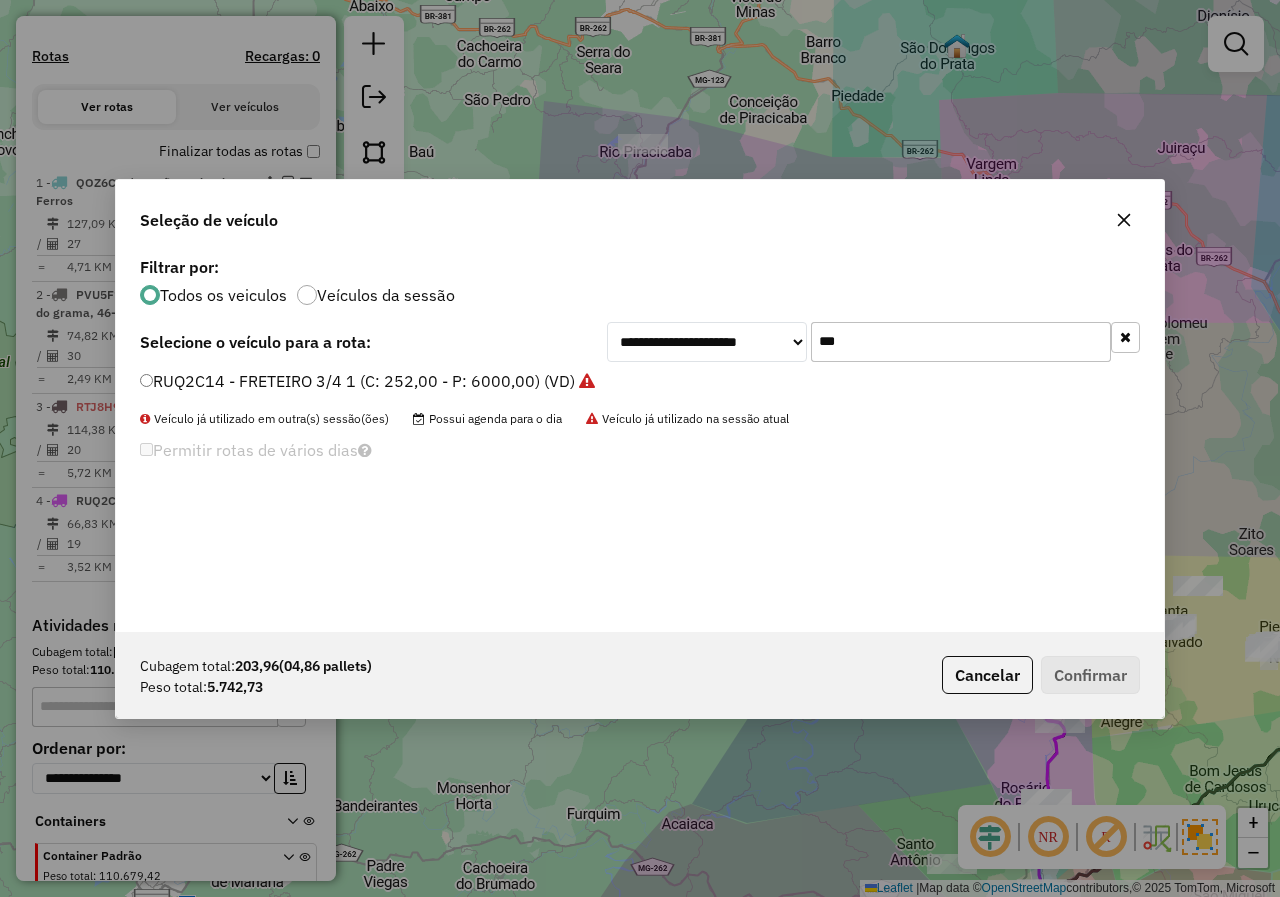 drag, startPoint x: 849, startPoint y: 332, endPoint x: 760, endPoint y: 330, distance: 89.02247 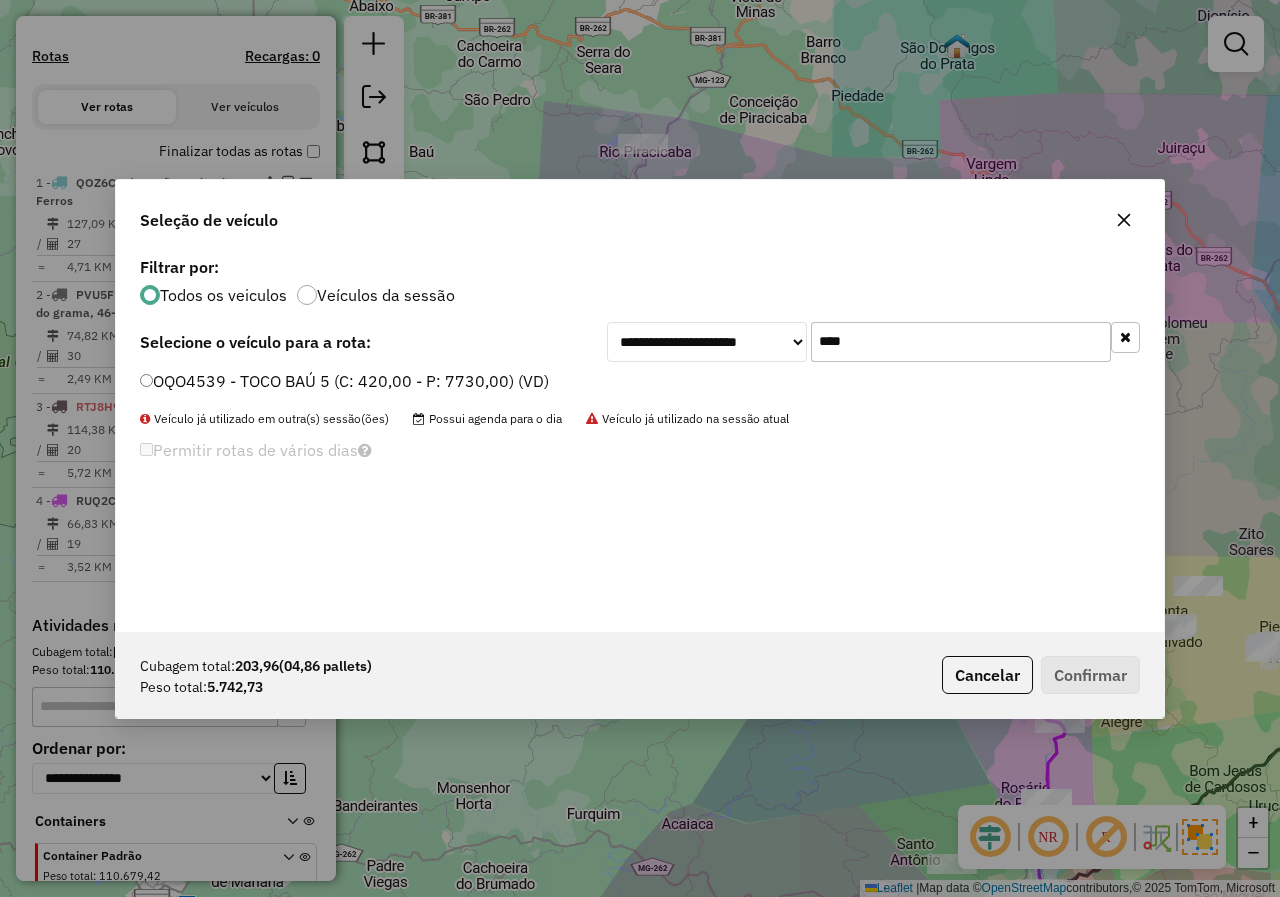 type on "****" 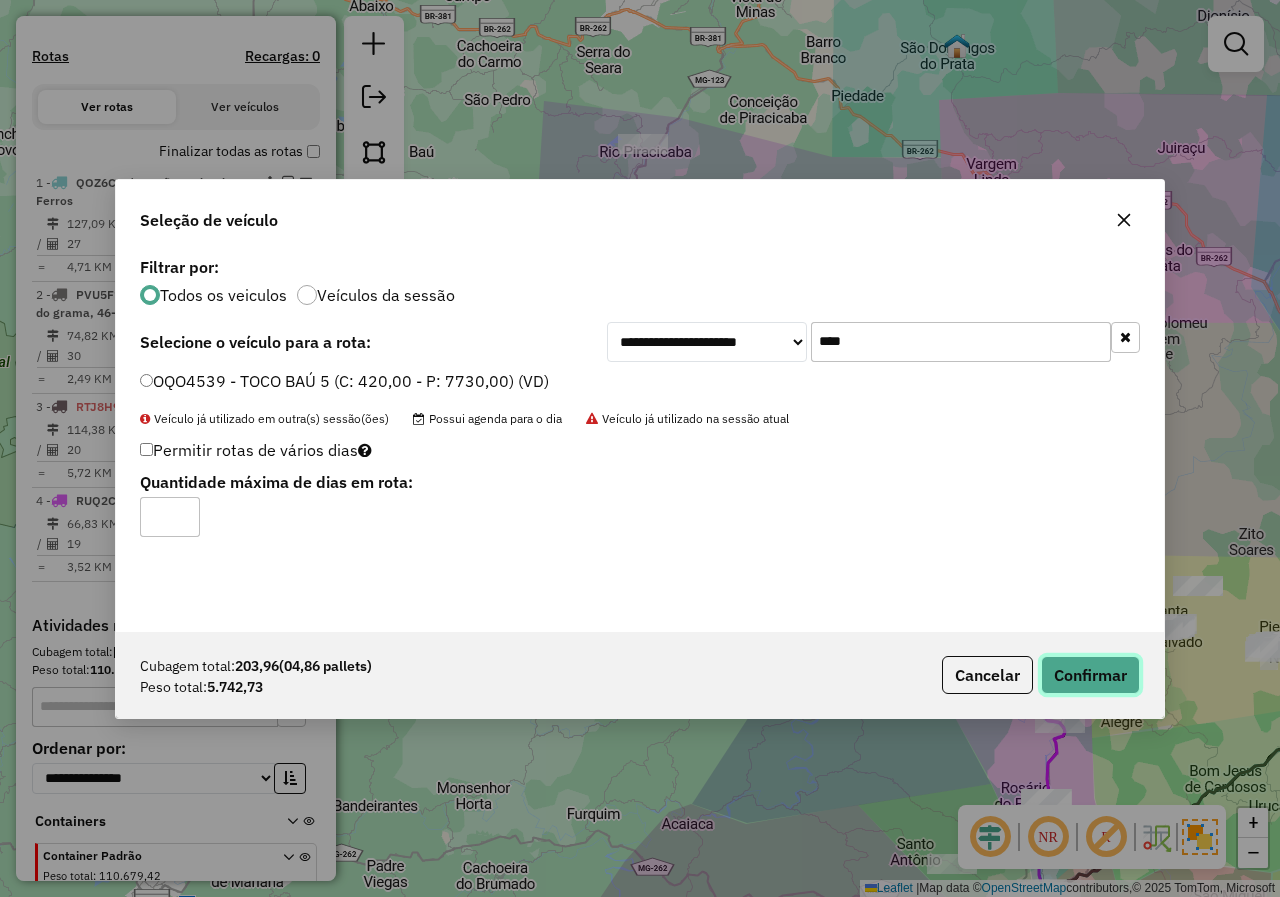 click on "Confirmar" 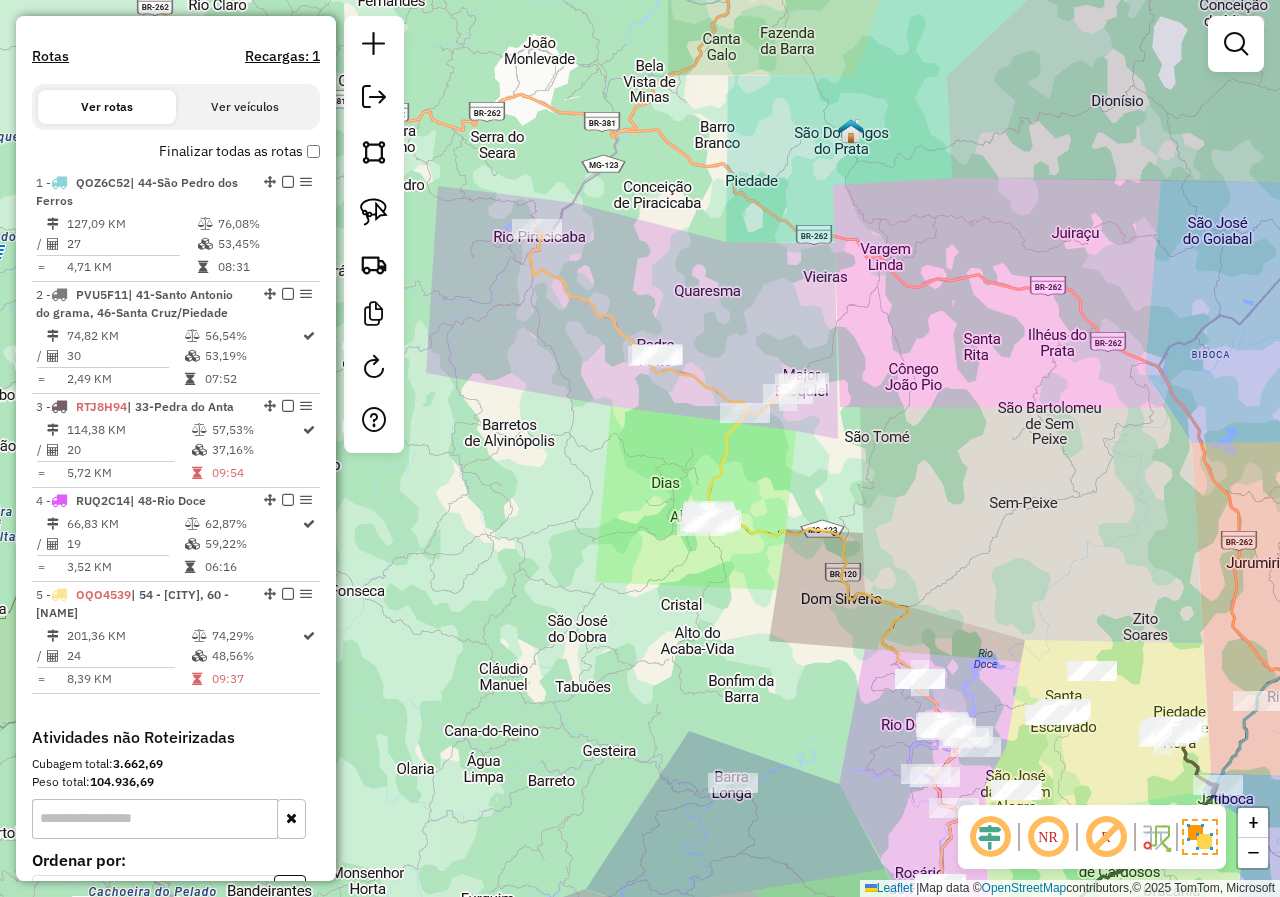 drag, startPoint x: 850, startPoint y: 534, endPoint x: 744, endPoint y: 619, distance: 135.87126 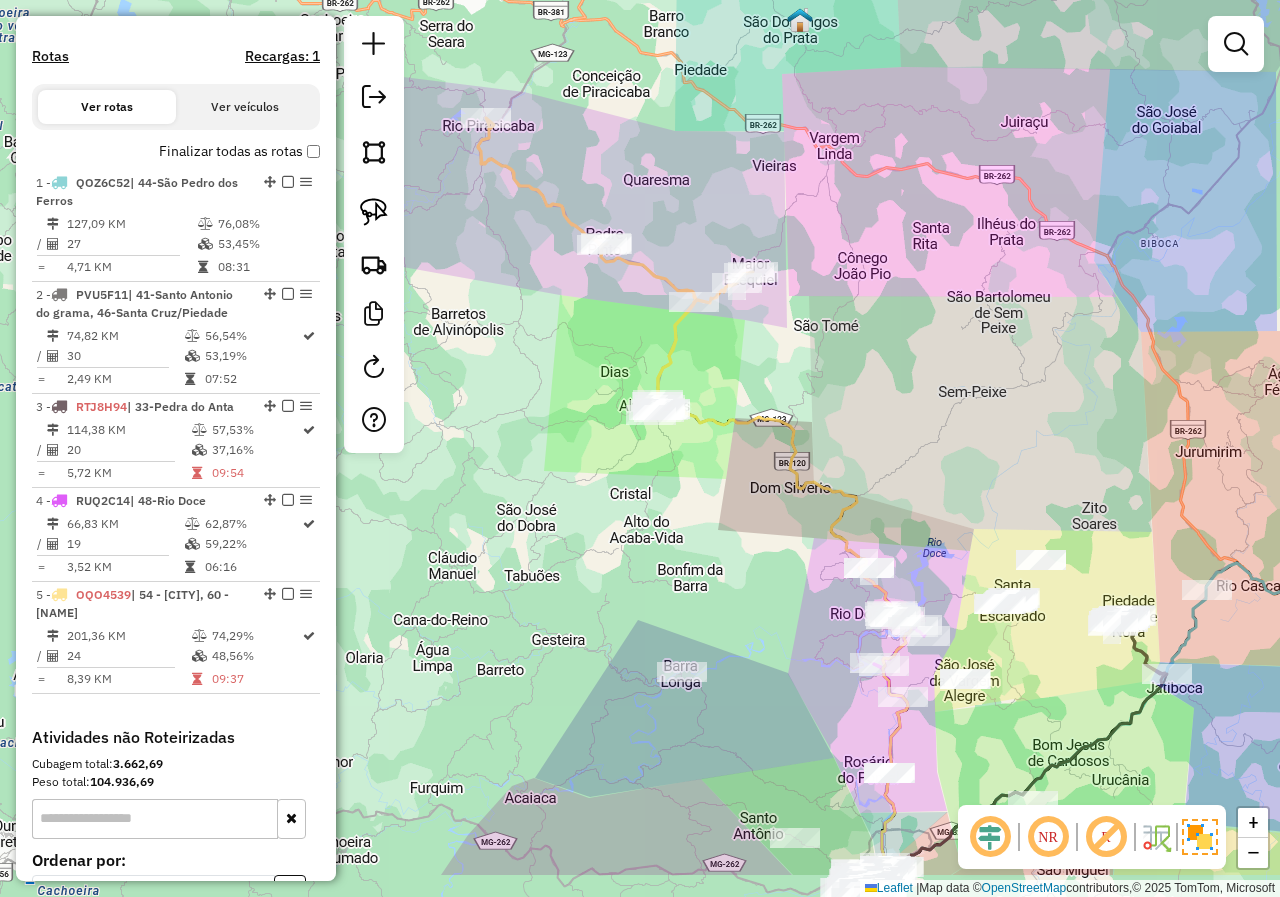 drag, startPoint x: 951, startPoint y: 509, endPoint x: 900, endPoint y: 398, distance: 122.15564 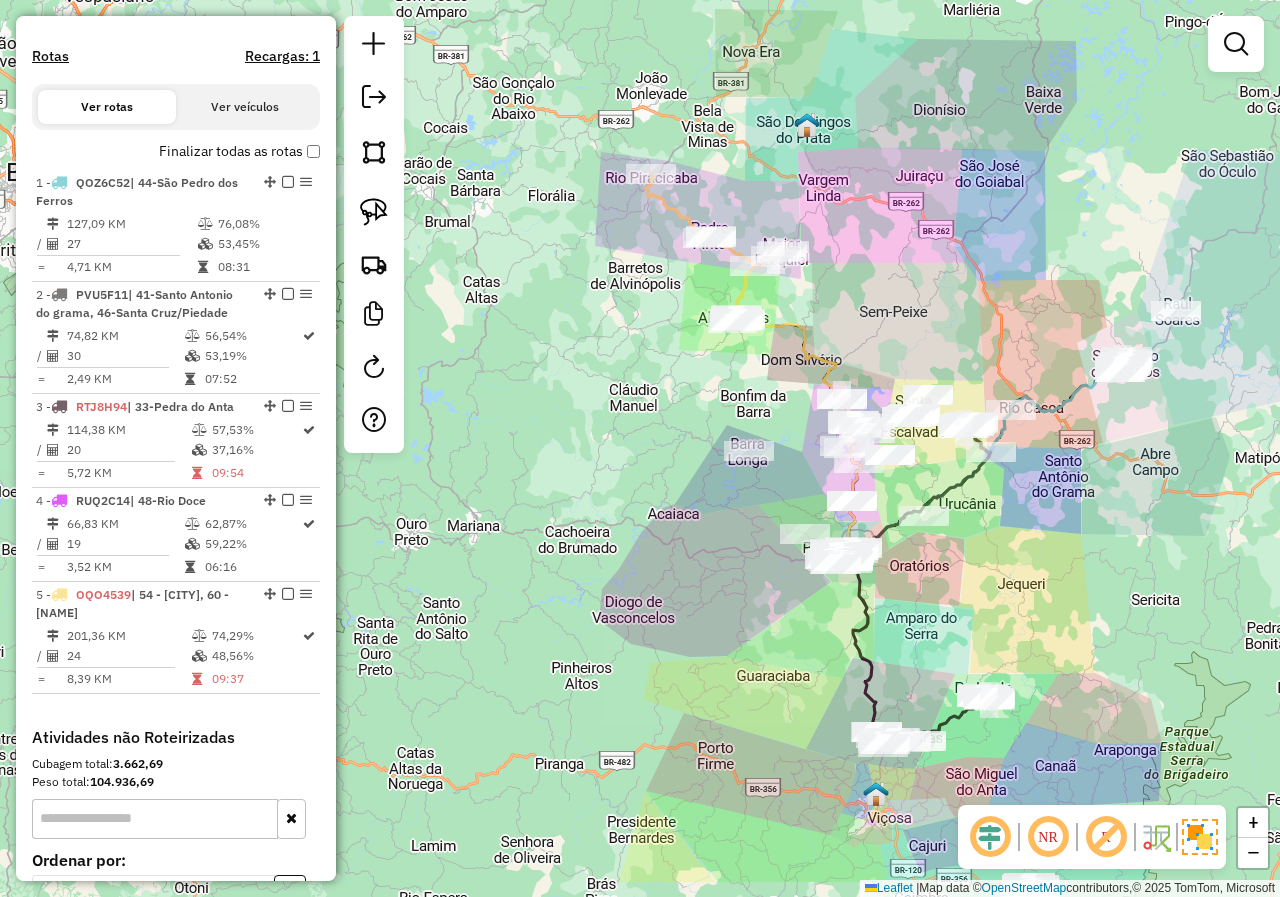 drag, startPoint x: 820, startPoint y: 472, endPoint x: 790, endPoint y: 368, distance: 108.24047 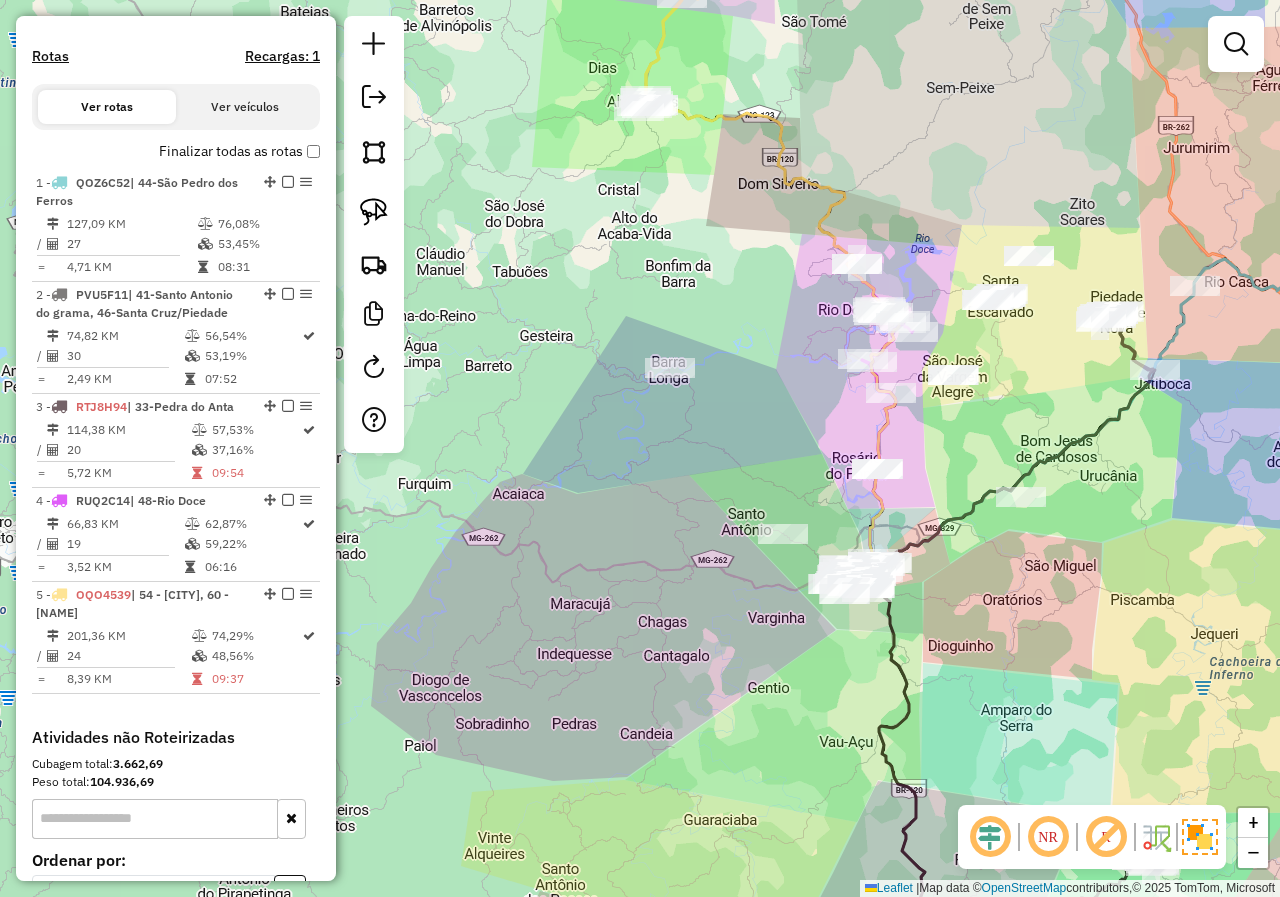 drag, startPoint x: 981, startPoint y: 647, endPoint x: 912, endPoint y: 330, distance: 324.42258 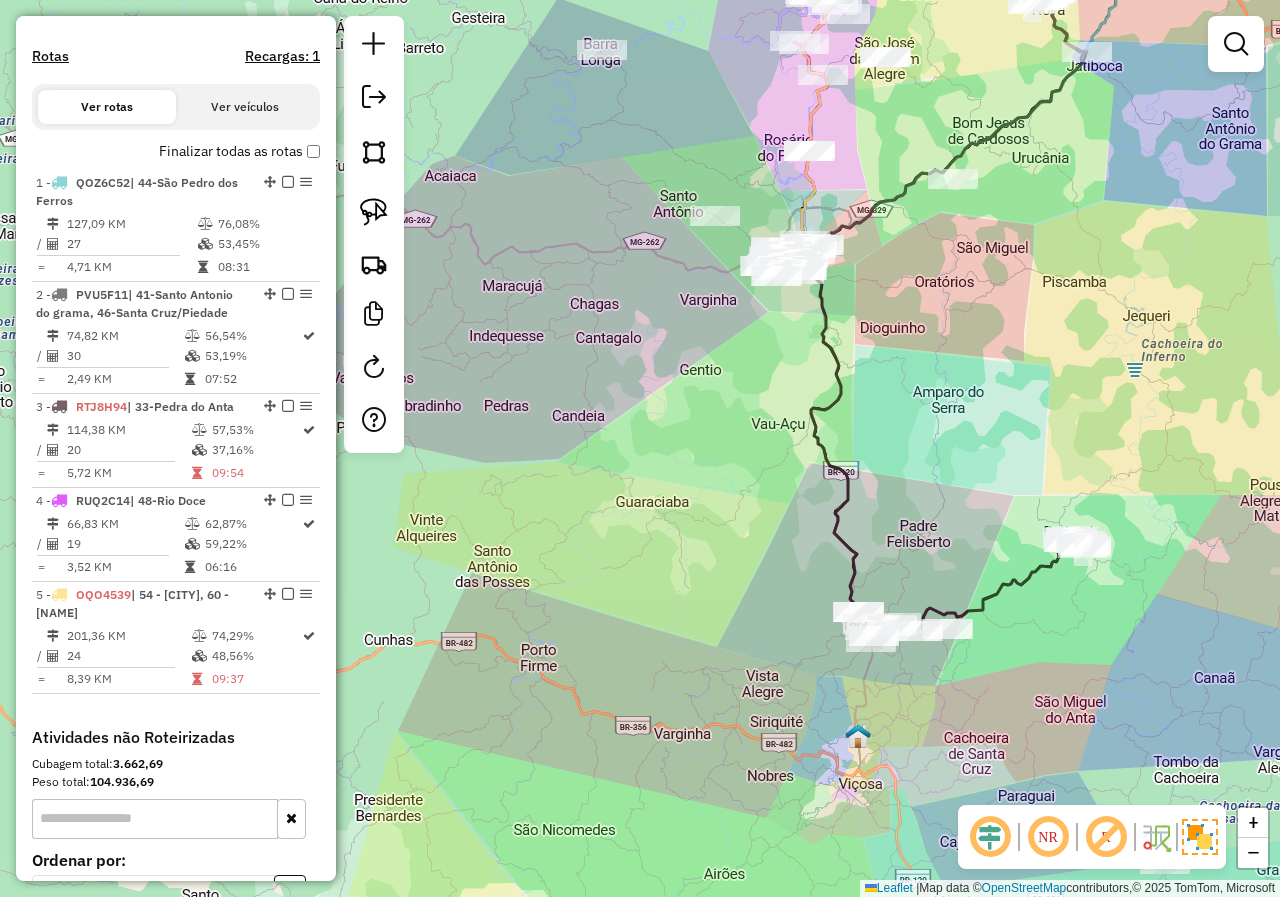 drag, startPoint x: 899, startPoint y: 497, endPoint x: 912, endPoint y: 318, distance: 179.47145 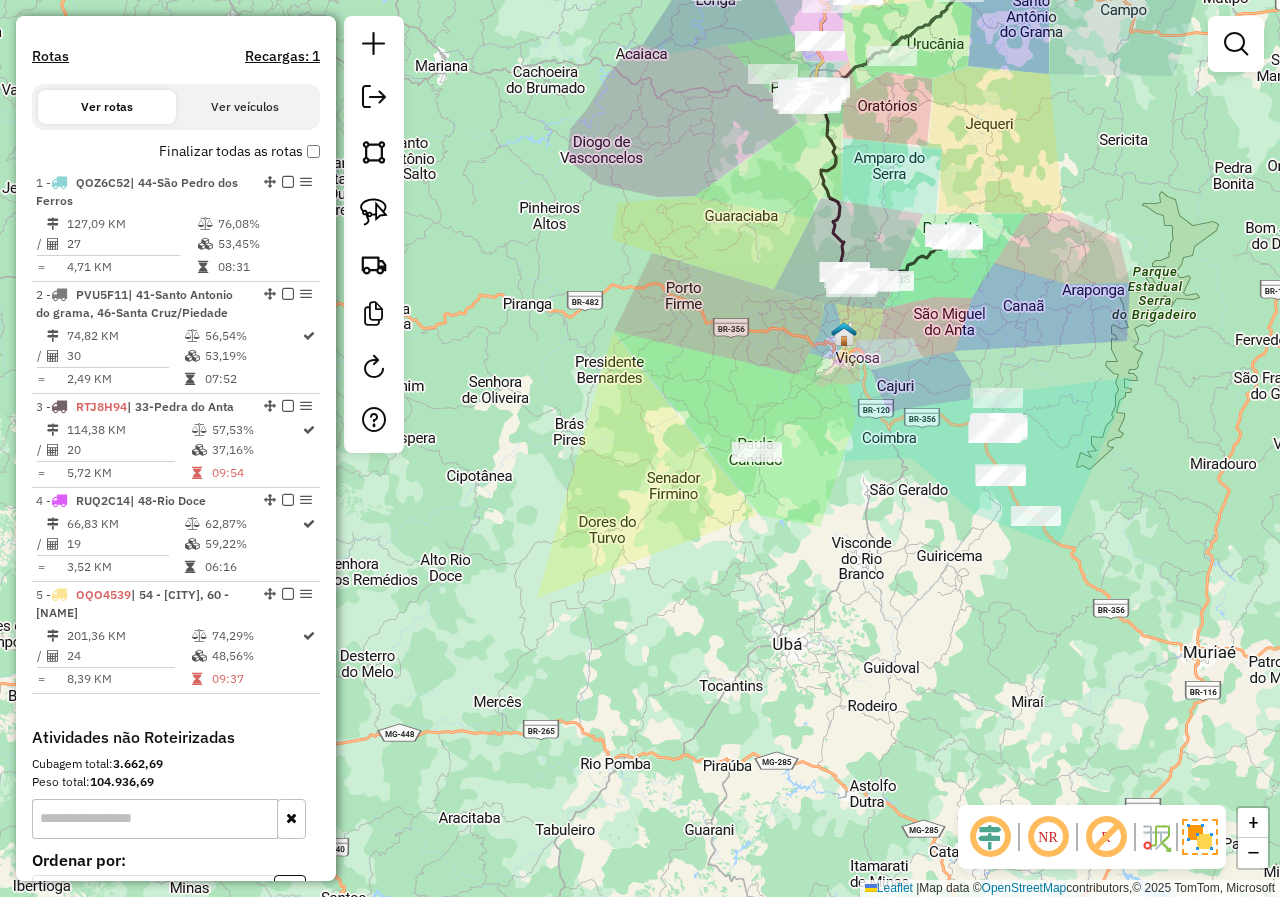 drag, startPoint x: 931, startPoint y: 411, endPoint x: 934, endPoint y: 587, distance: 176.02557 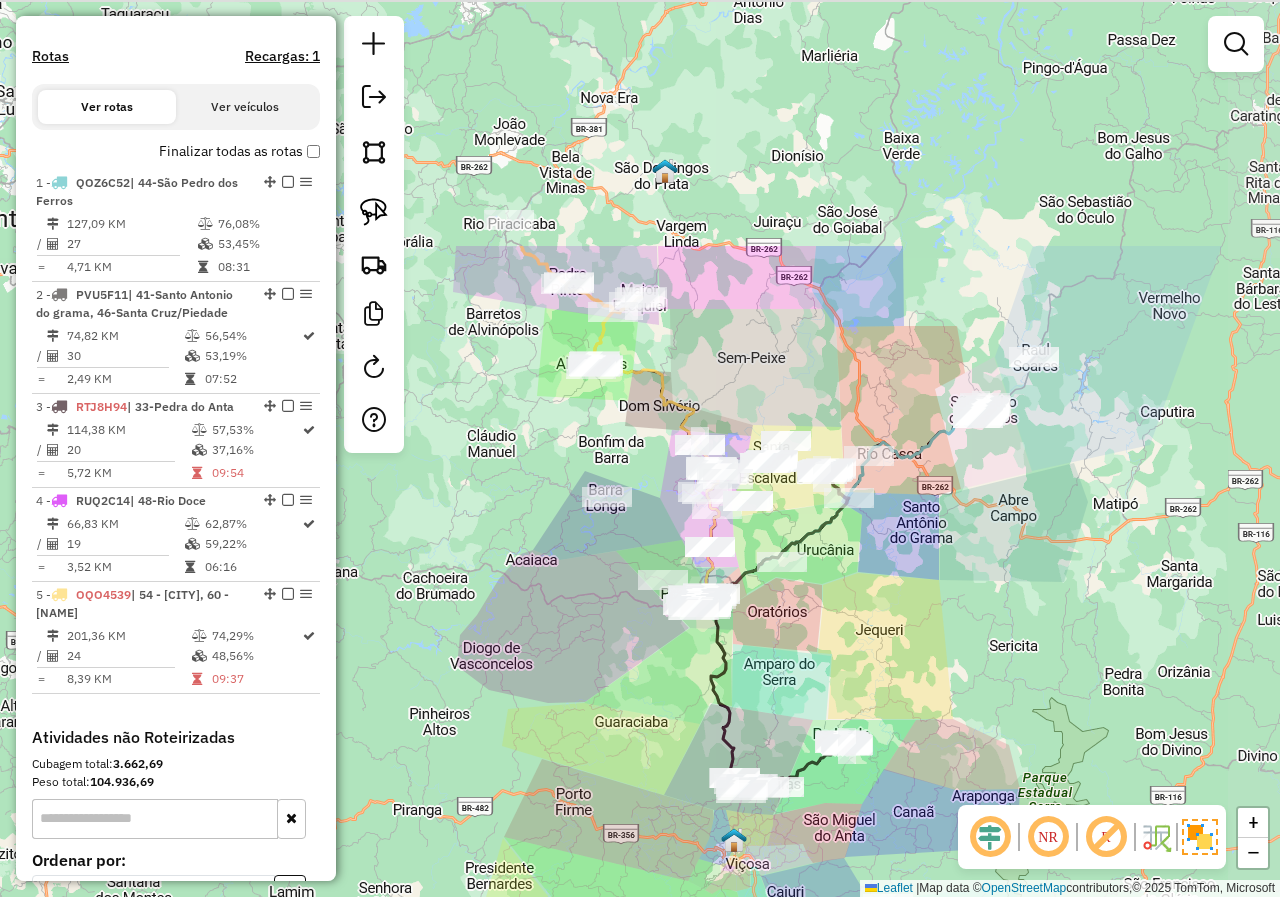 drag, startPoint x: 960, startPoint y: 277, endPoint x: 847, endPoint y: 613, distance: 354.49258 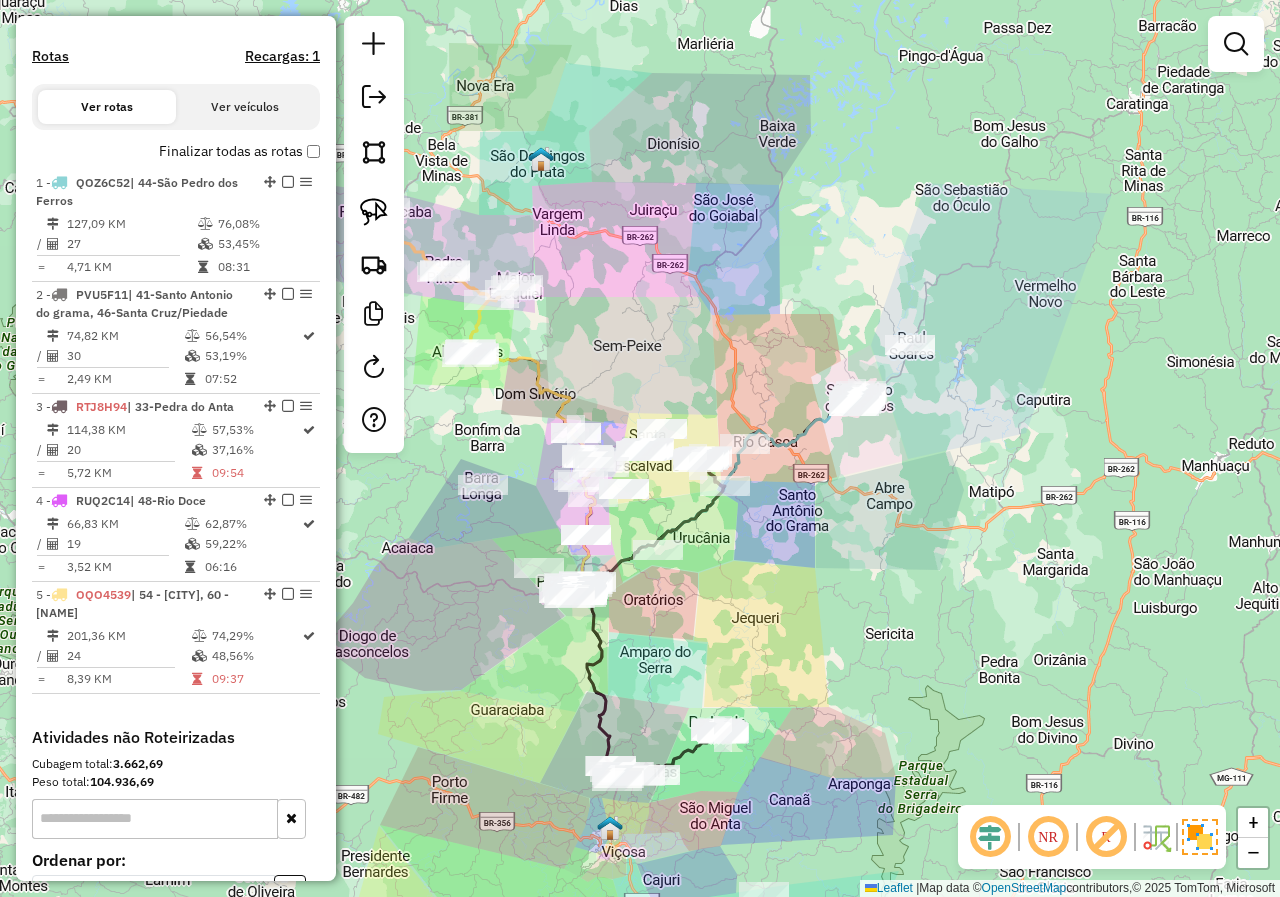 drag, startPoint x: 1035, startPoint y: 518, endPoint x: 911, endPoint y: 506, distance: 124.57929 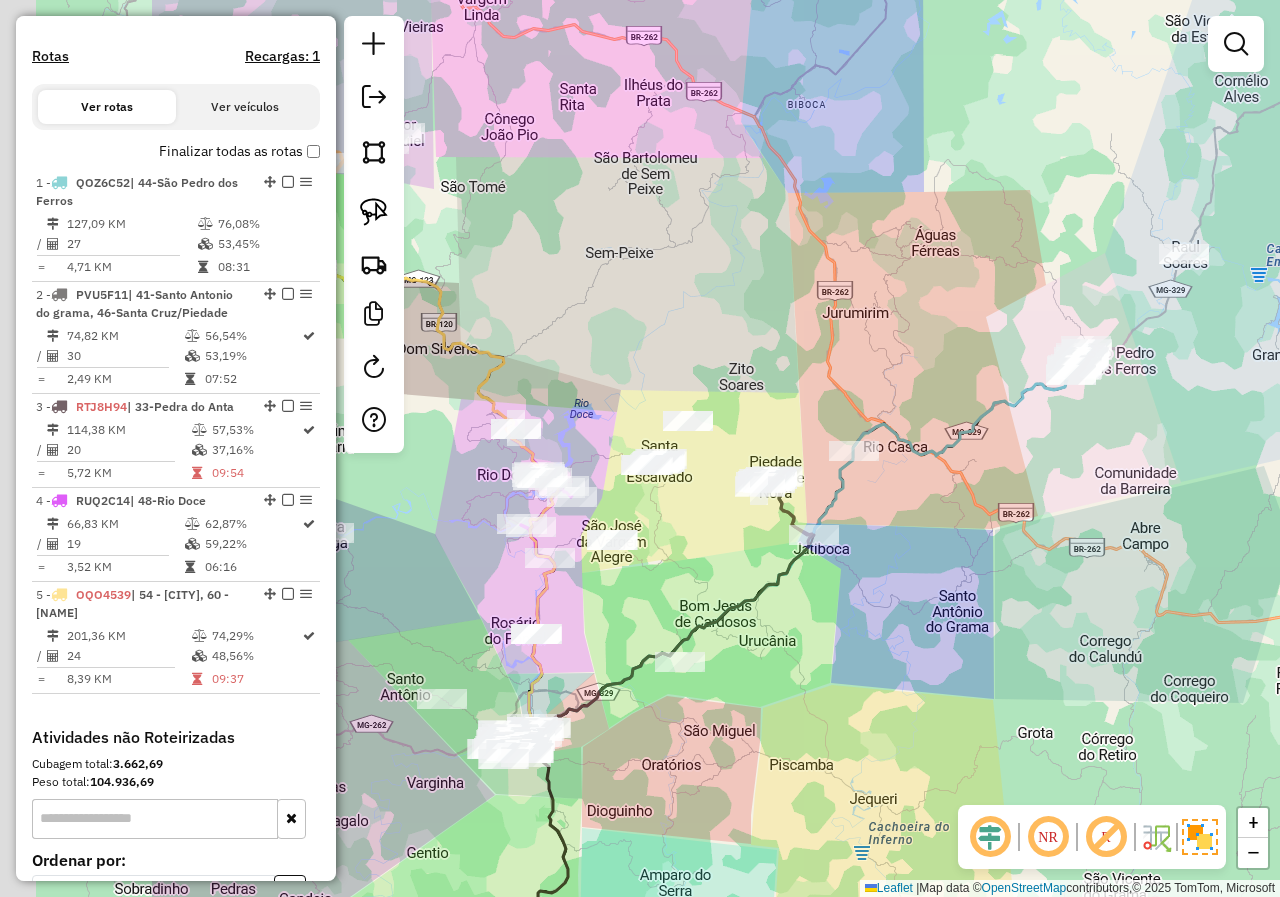 drag, startPoint x: 727, startPoint y: 538, endPoint x: 1009, endPoint y: 599, distance: 288.5221 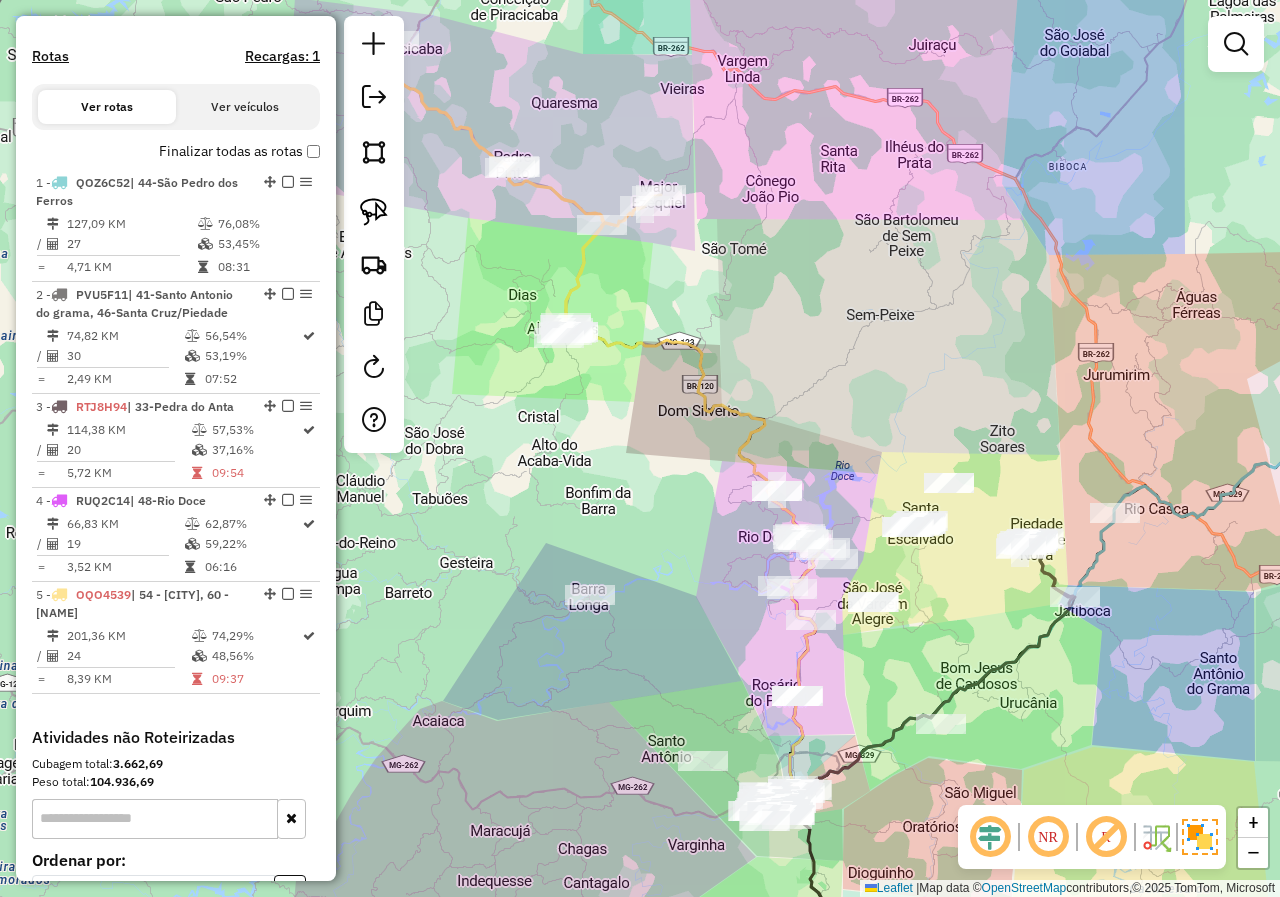 drag, startPoint x: 490, startPoint y: 269, endPoint x: 749, endPoint y: 331, distance: 266.31747 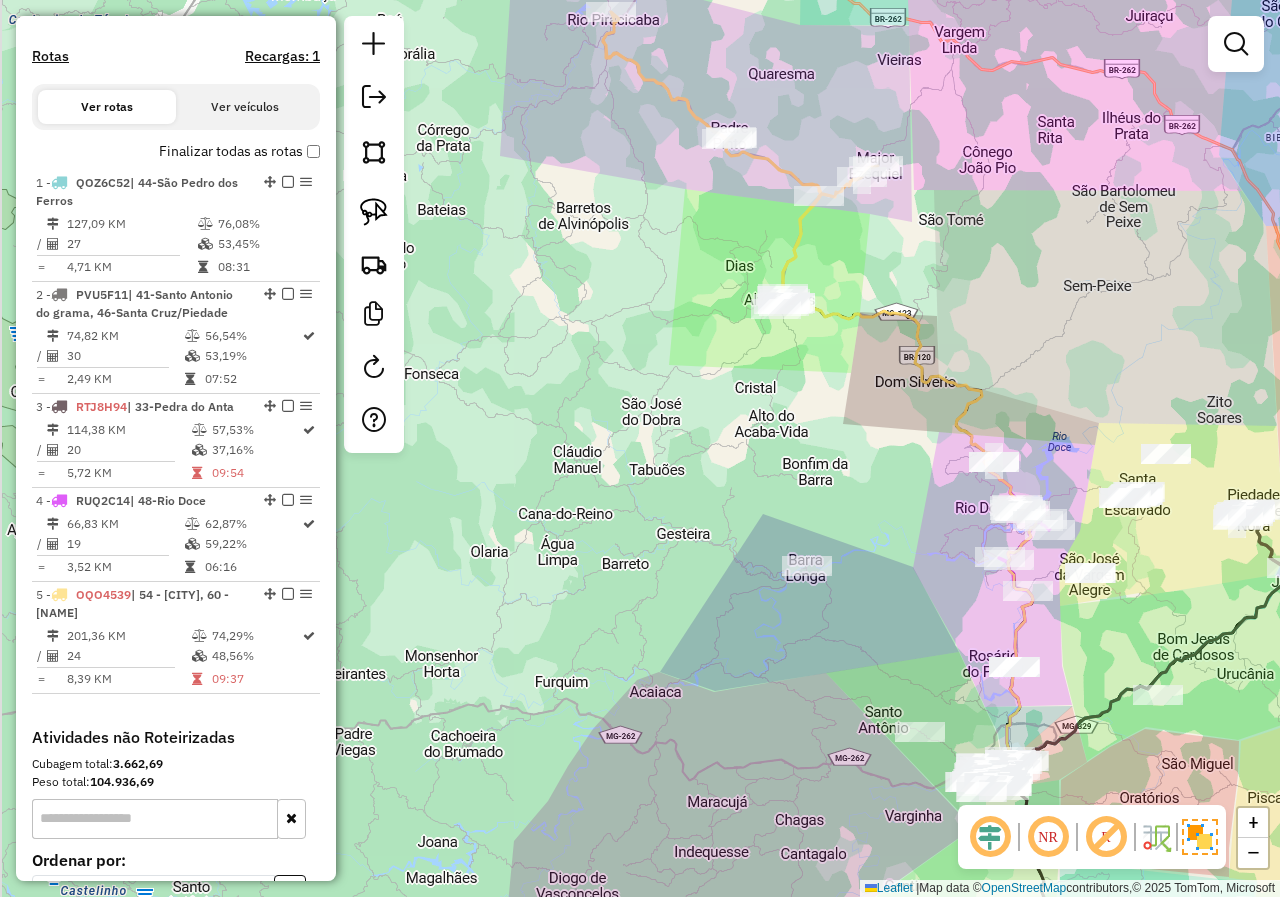 drag, startPoint x: 588, startPoint y: 446, endPoint x: 830, endPoint y: 545, distance: 261.467 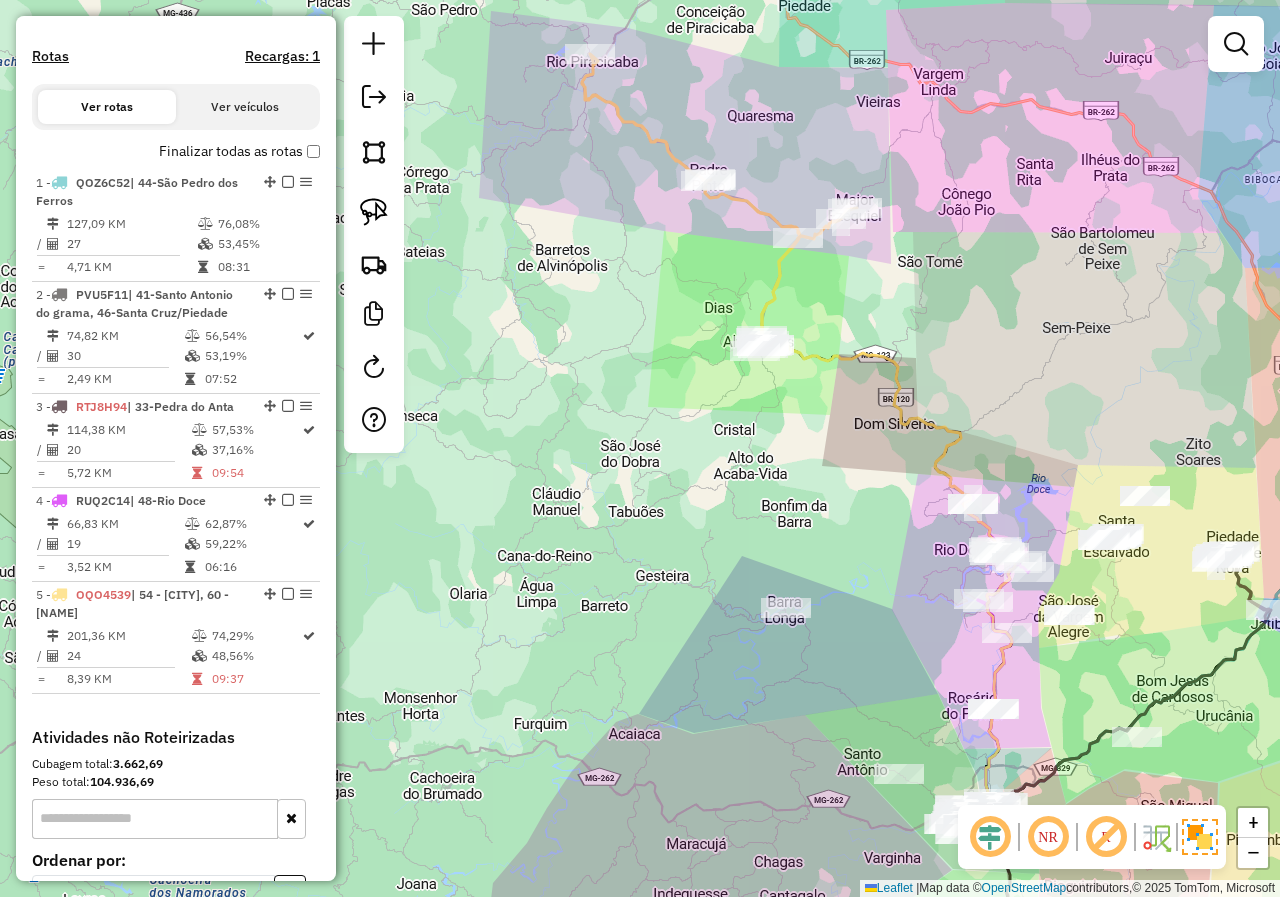 drag, startPoint x: 830, startPoint y: 550, endPoint x: 715, endPoint y: 353, distance: 228.10962 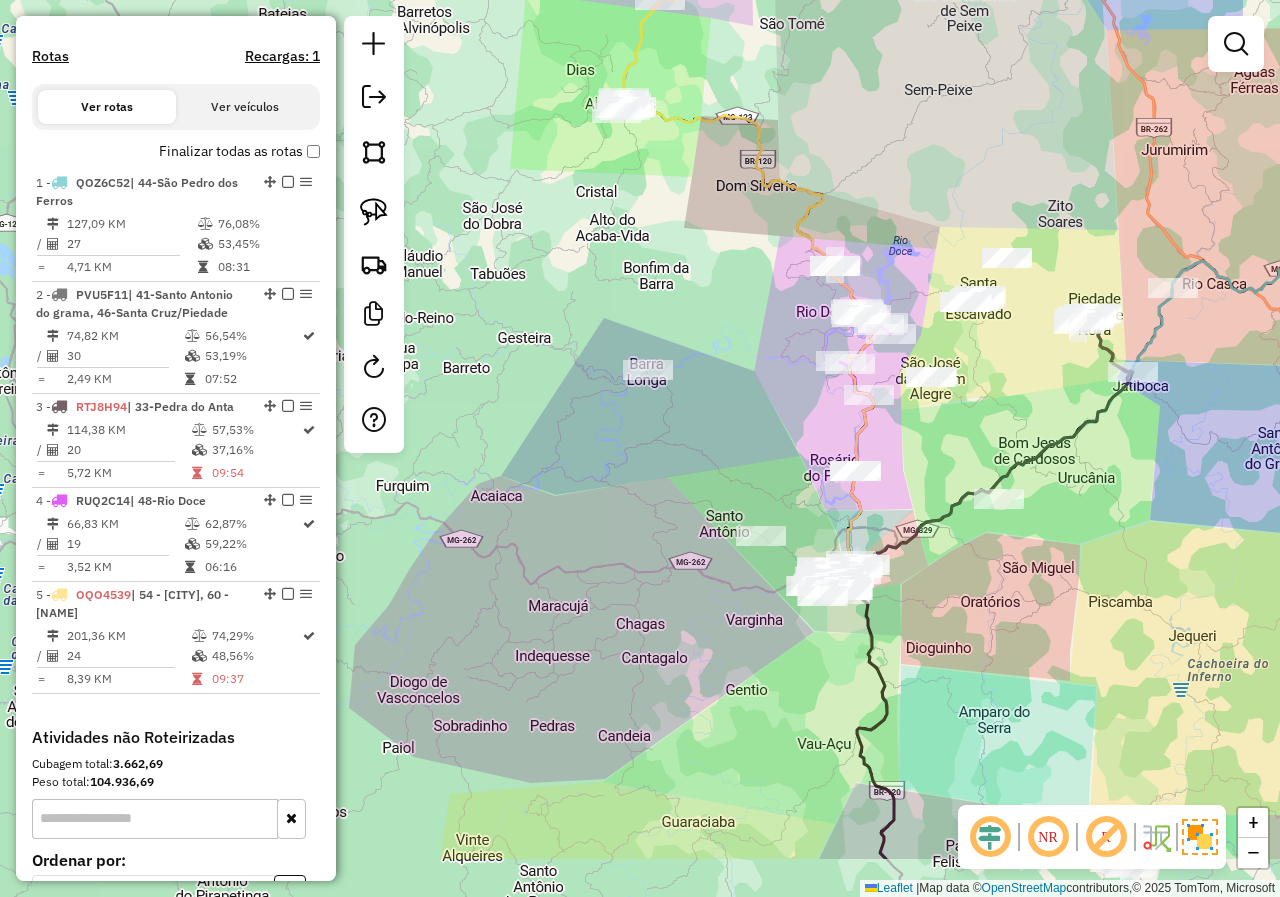drag, startPoint x: 816, startPoint y: 597, endPoint x: 714, endPoint y: 407, distance: 215.64786 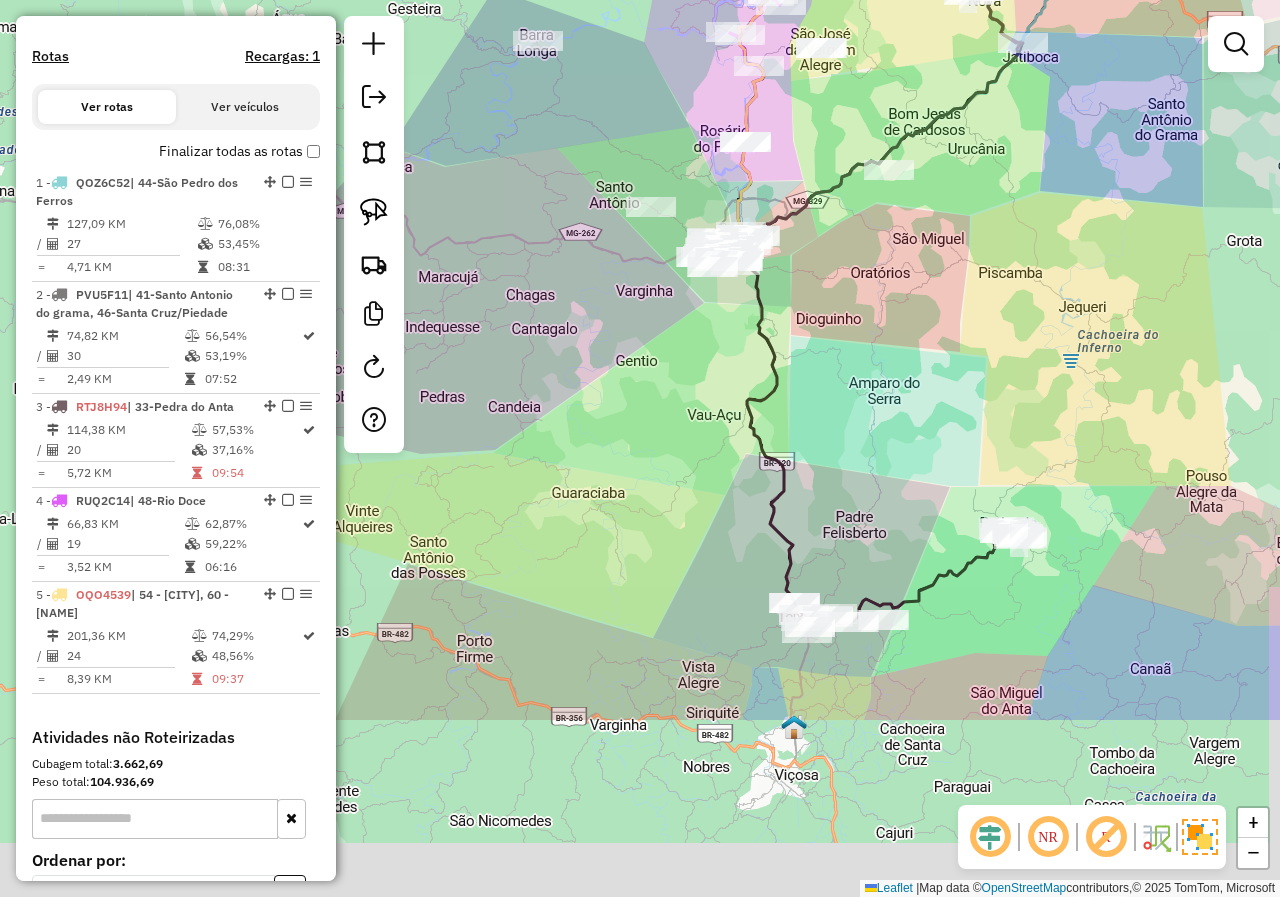 drag, startPoint x: 720, startPoint y: 677, endPoint x: 637, endPoint y: 385, distance: 303.56714 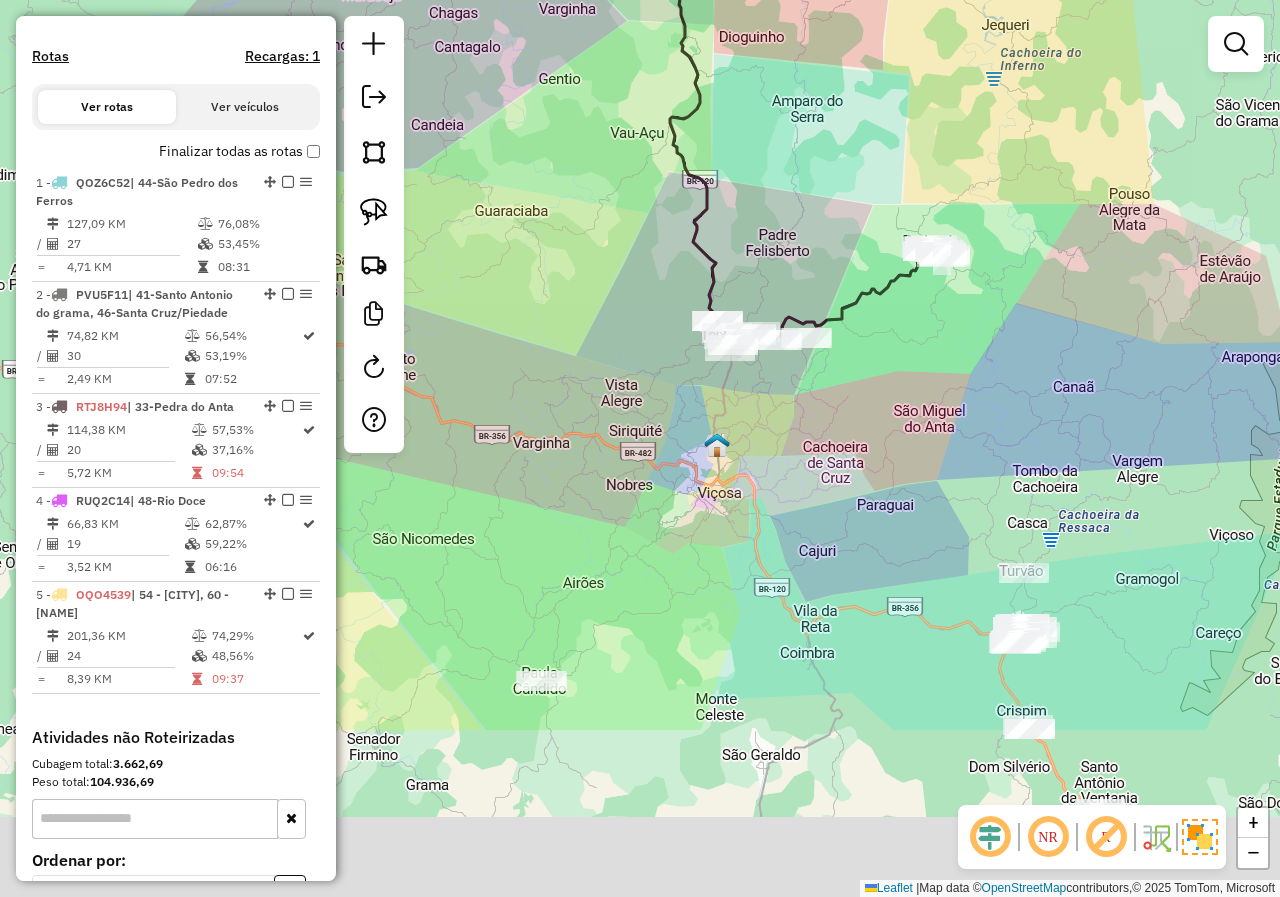 drag, startPoint x: 666, startPoint y: 557, endPoint x: 595, endPoint y: 317, distance: 250.28185 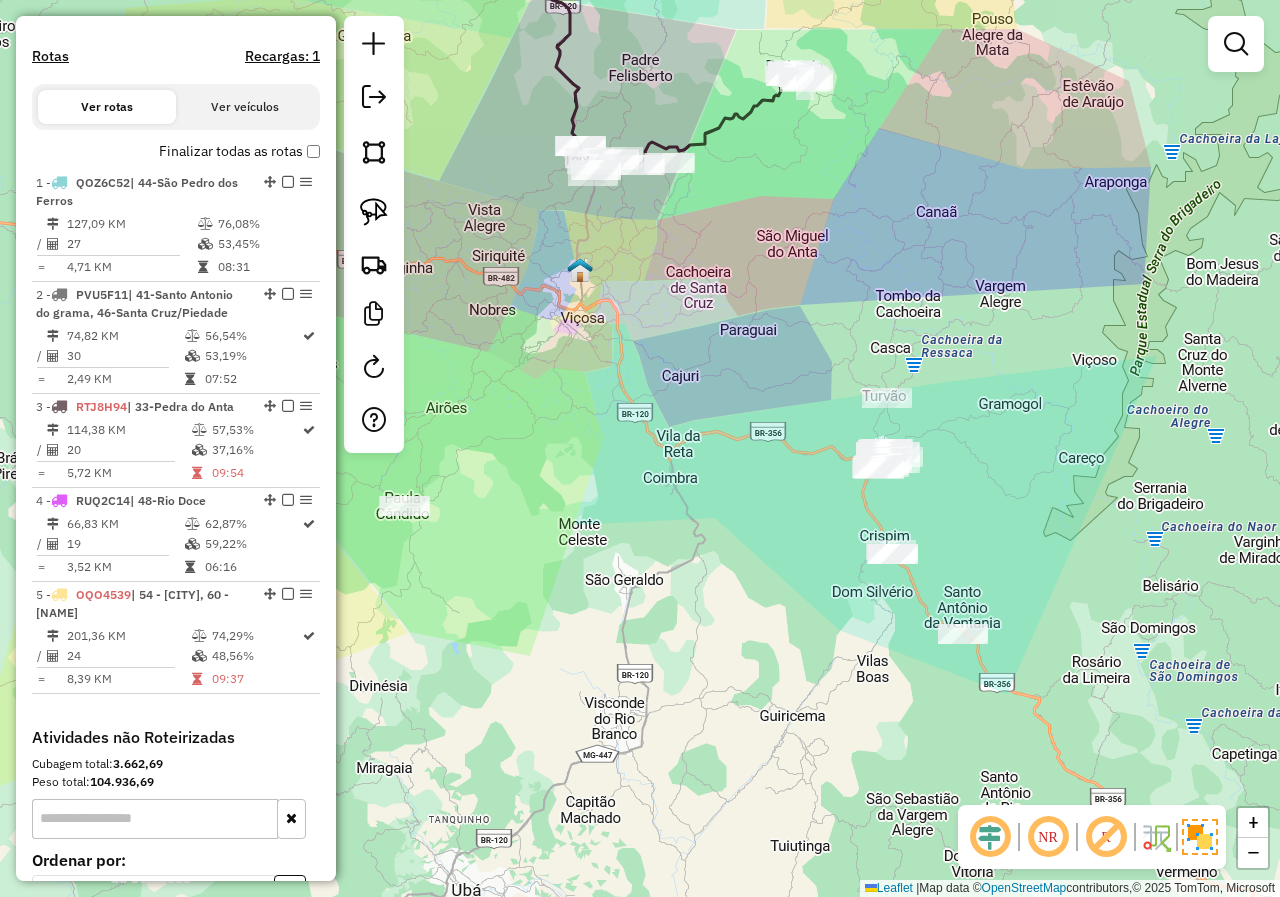 drag, startPoint x: 795, startPoint y: 604, endPoint x: 659, endPoint y: 430, distance: 220.84384 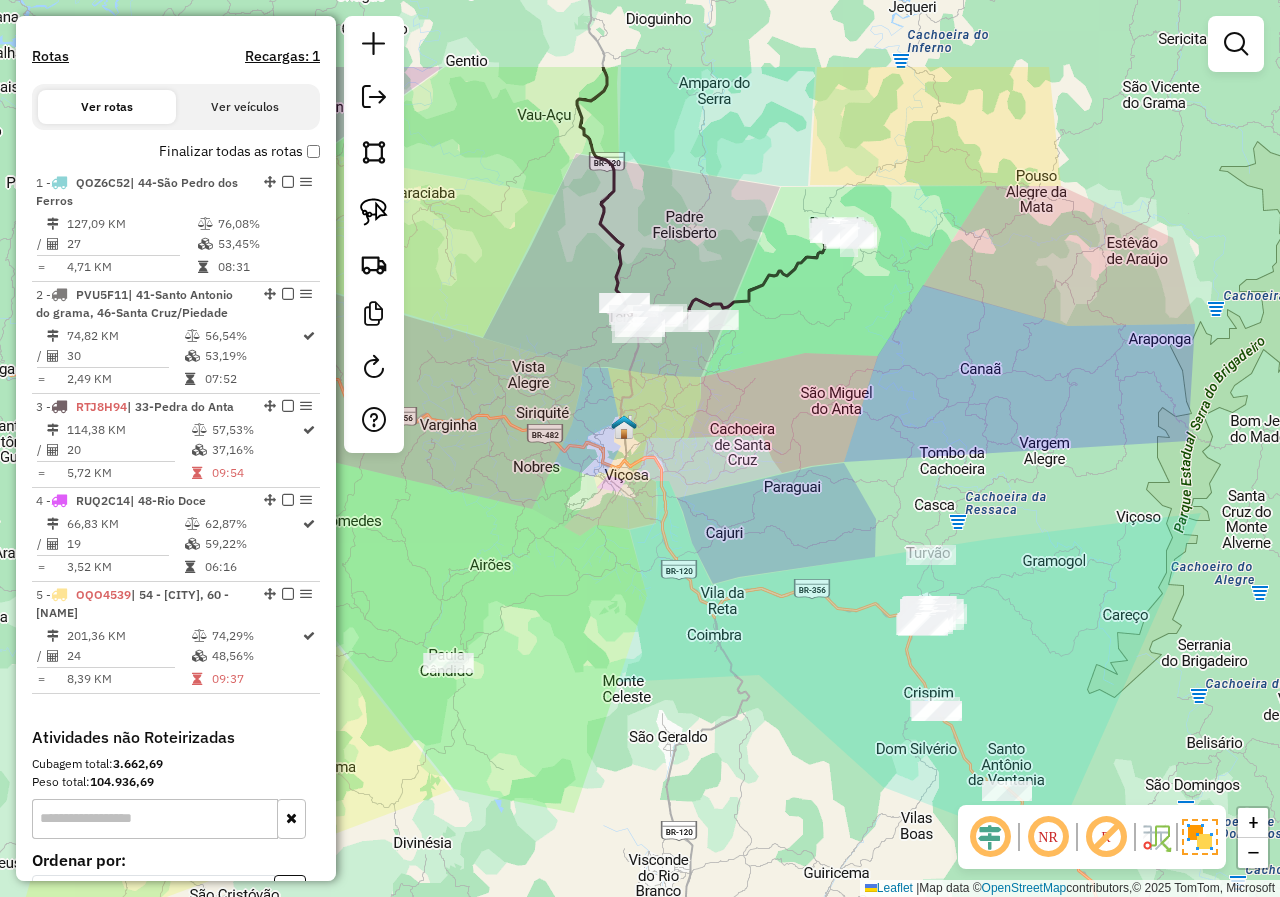 drag, startPoint x: 762, startPoint y: 365, endPoint x: 805, endPoint y: 472, distance: 115.316956 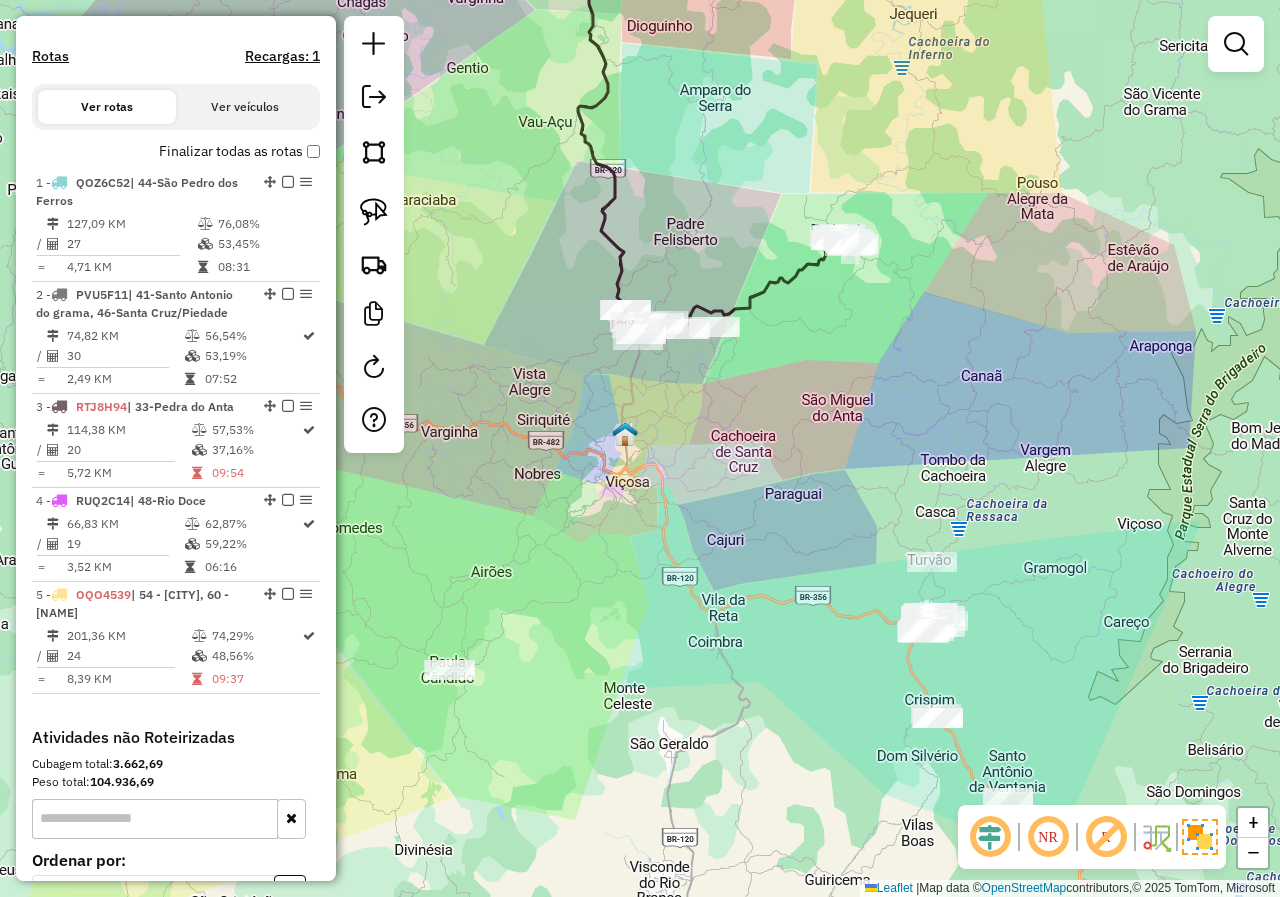 drag, startPoint x: 741, startPoint y: 227, endPoint x: 802, endPoint y: 445, distance: 226.37358 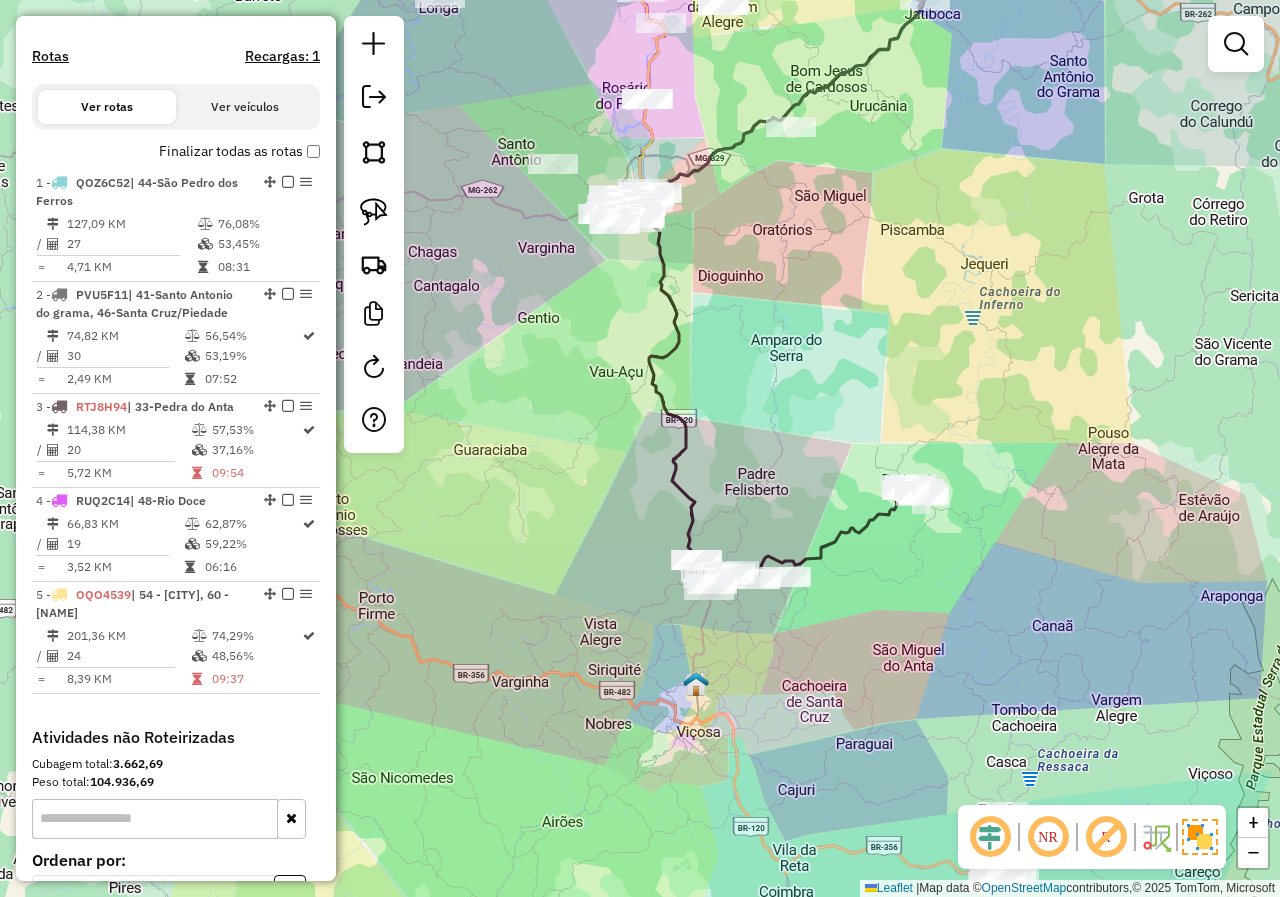 drag, startPoint x: 754, startPoint y: 299, endPoint x: 793, endPoint y: 422, distance: 129.03488 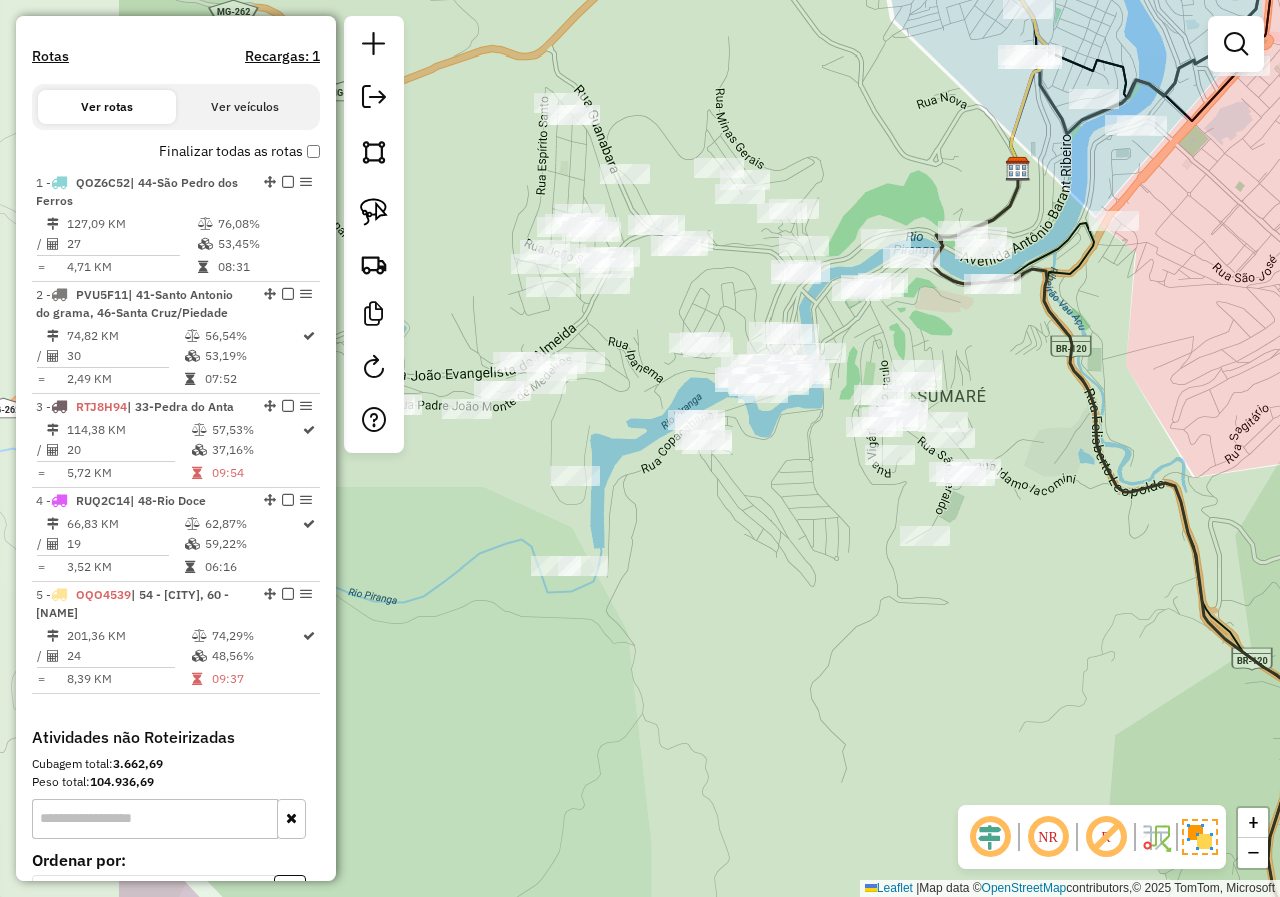 drag, startPoint x: 635, startPoint y: 335, endPoint x: 882, endPoint y: 335, distance: 247 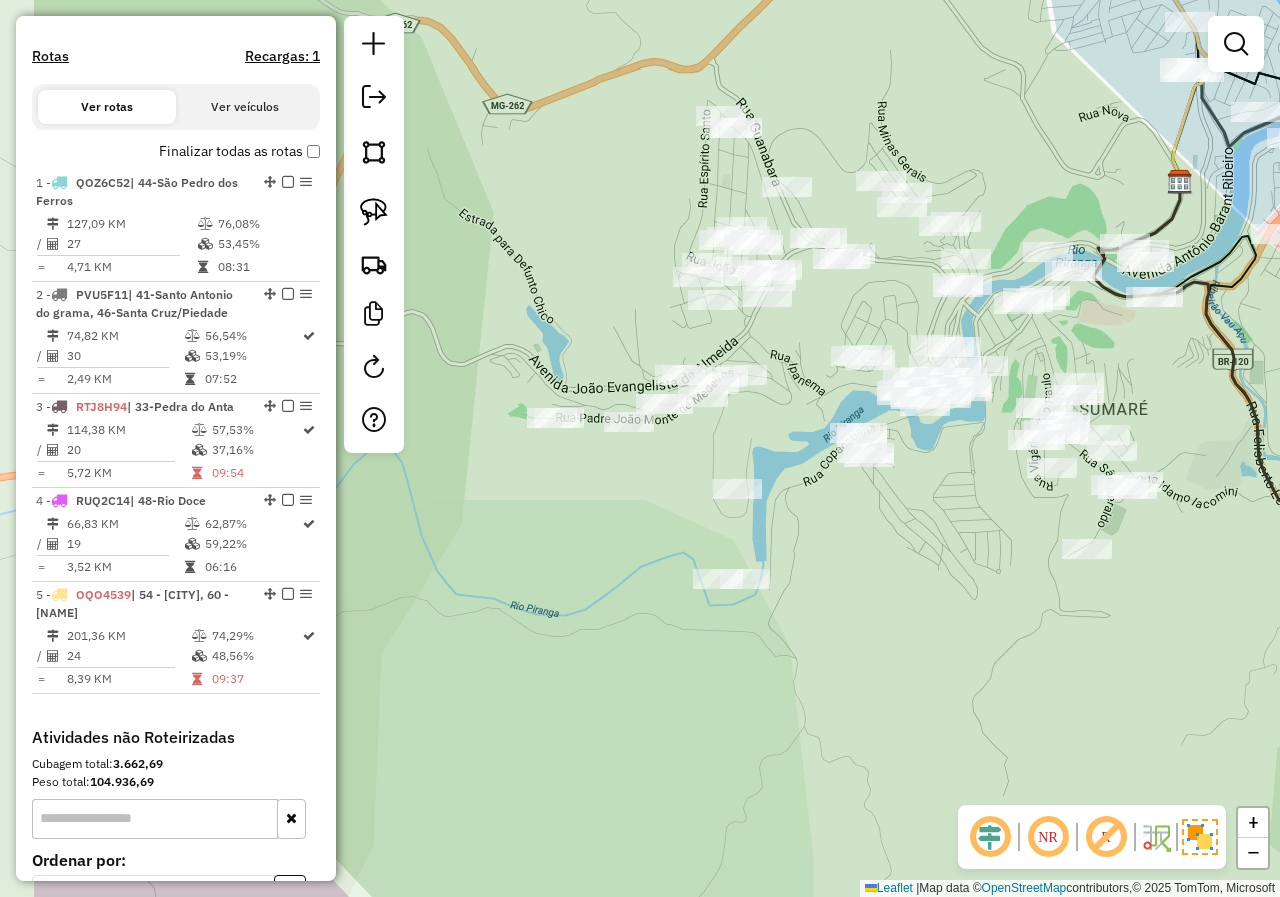drag, startPoint x: 507, startPoint y: 288, endPoint x: 673, endPoint y: 301, distance: 166.50826 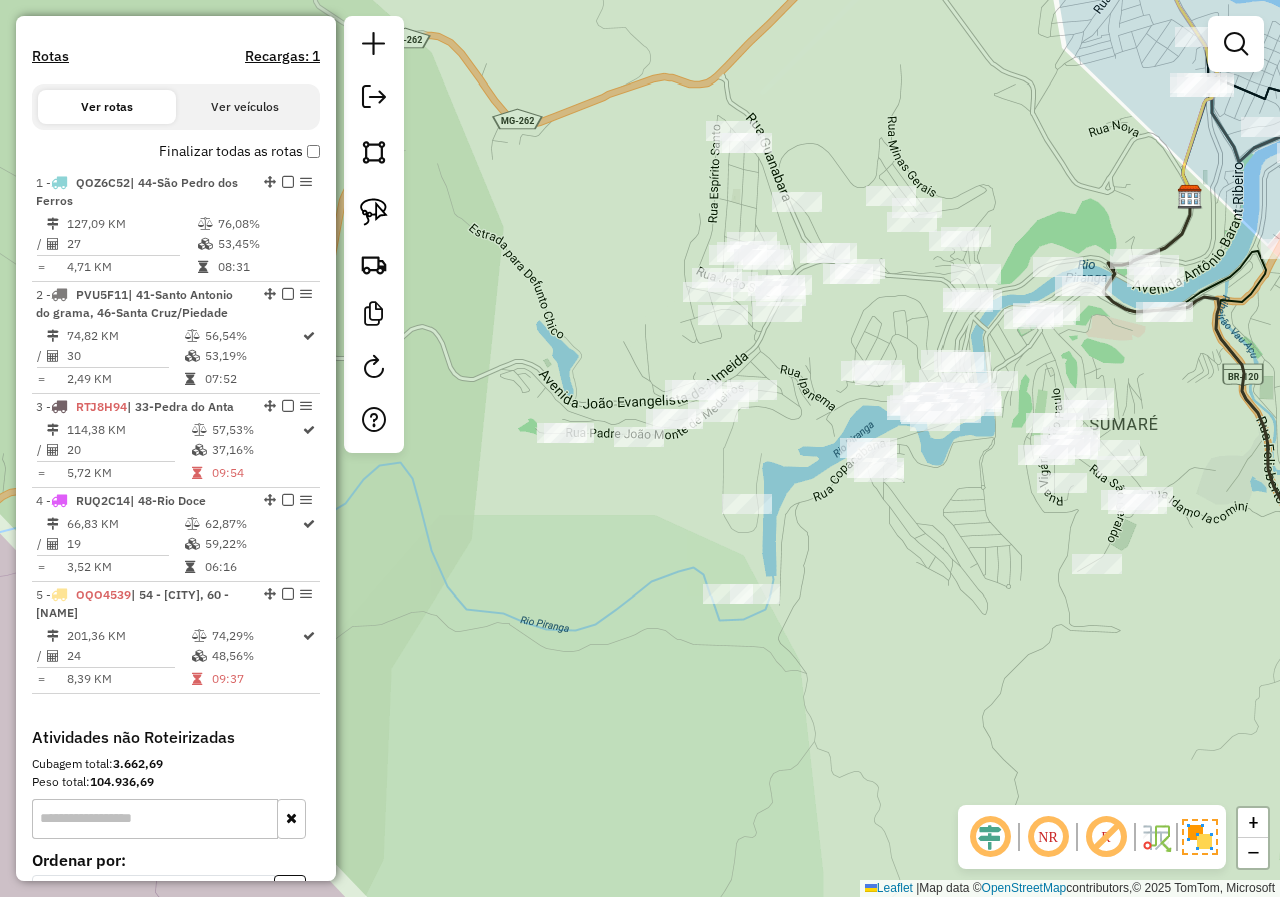 drag, startPoint x: 796, startPoint y: 110, endPoint x: 802, endPoint y: 125, distance: 16.155495 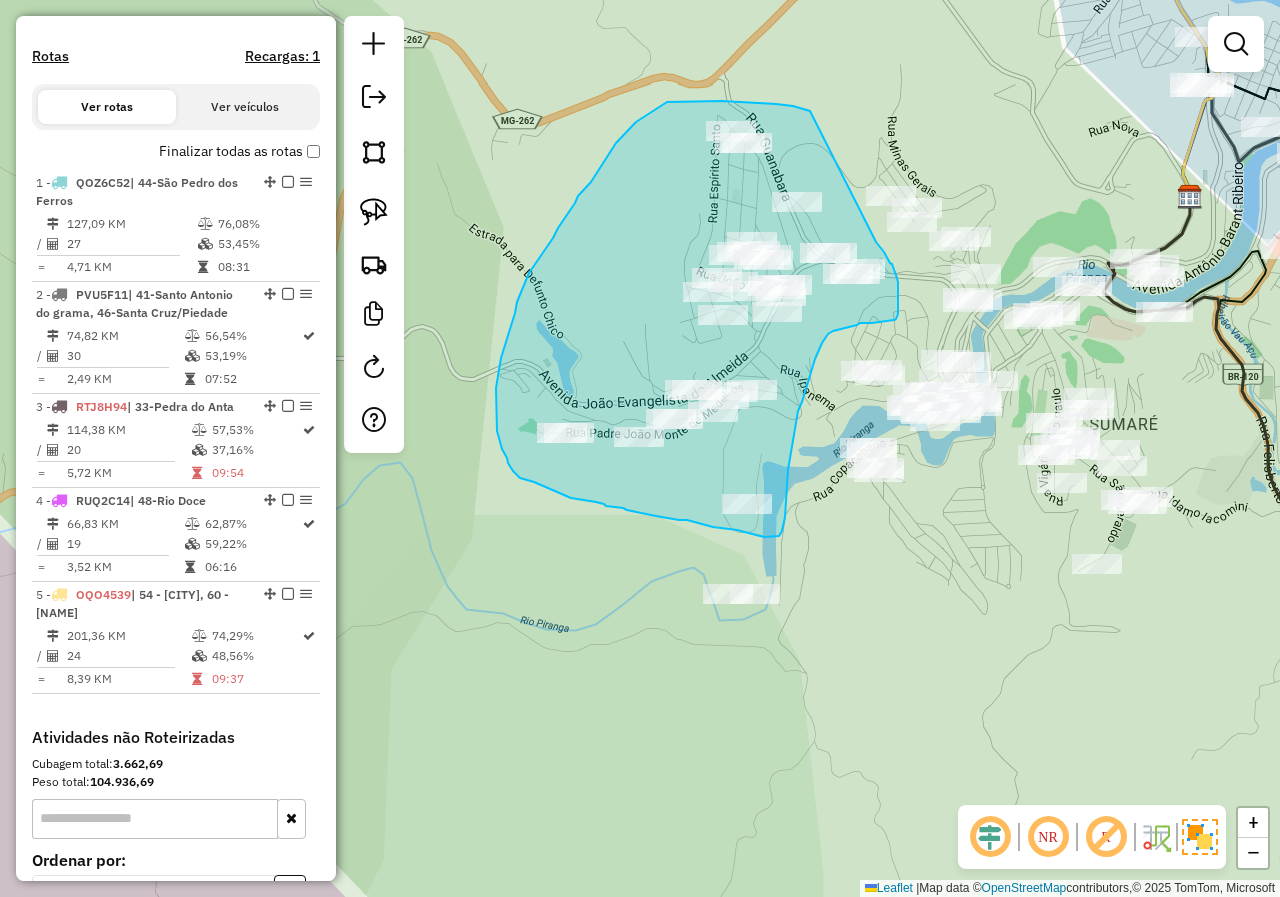 drag, startPoint x: 810, startPoint y: 111, endPoint x: 876, endPoint y: 242, distance: 146.68674 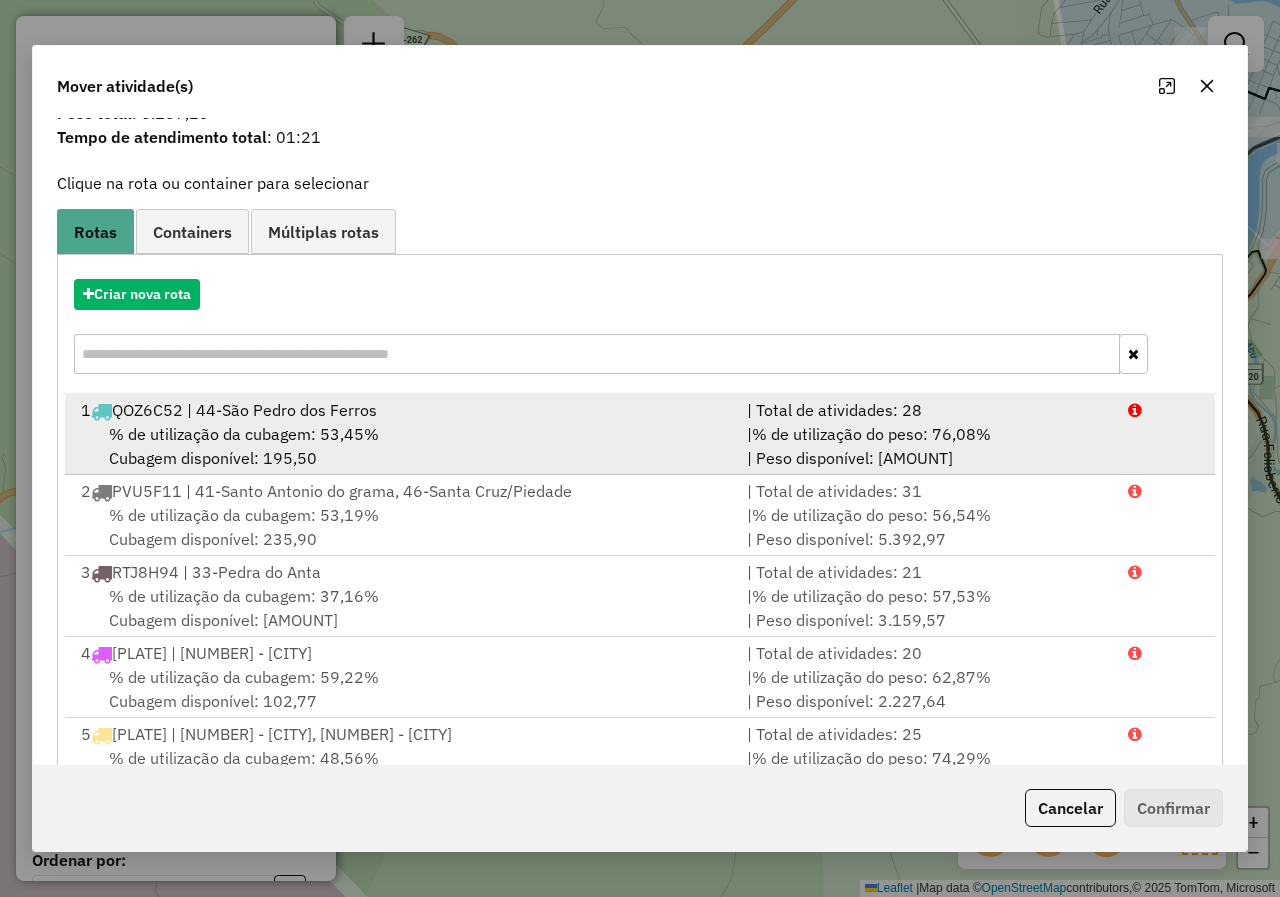scroll, scrollTop: 137, scrollLeft: 0, axis: vertical 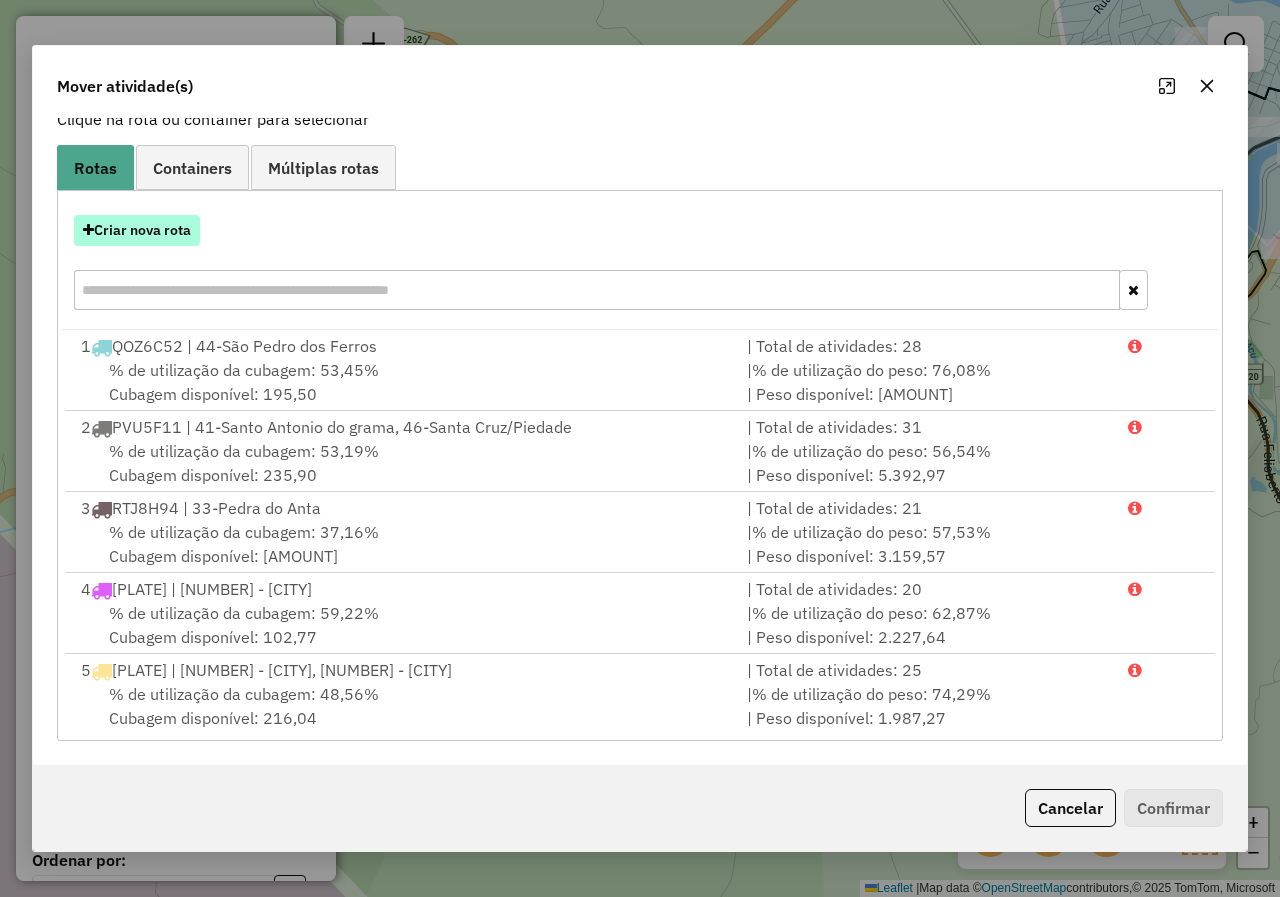 click on "Criar nova rota" at bounding box center (137, 230) 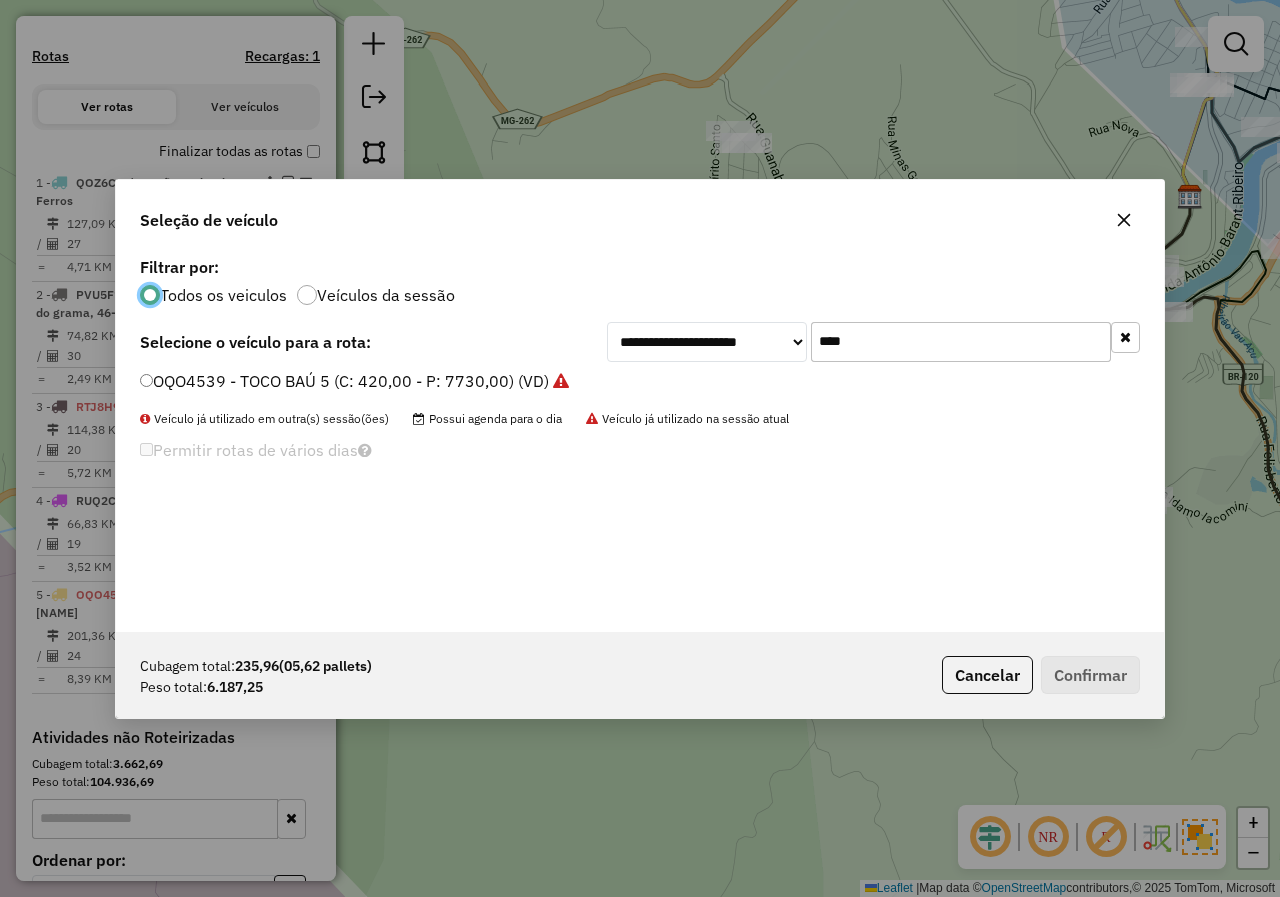 scroll, scrollTop: 11, scrollLeft: 6, axis: both 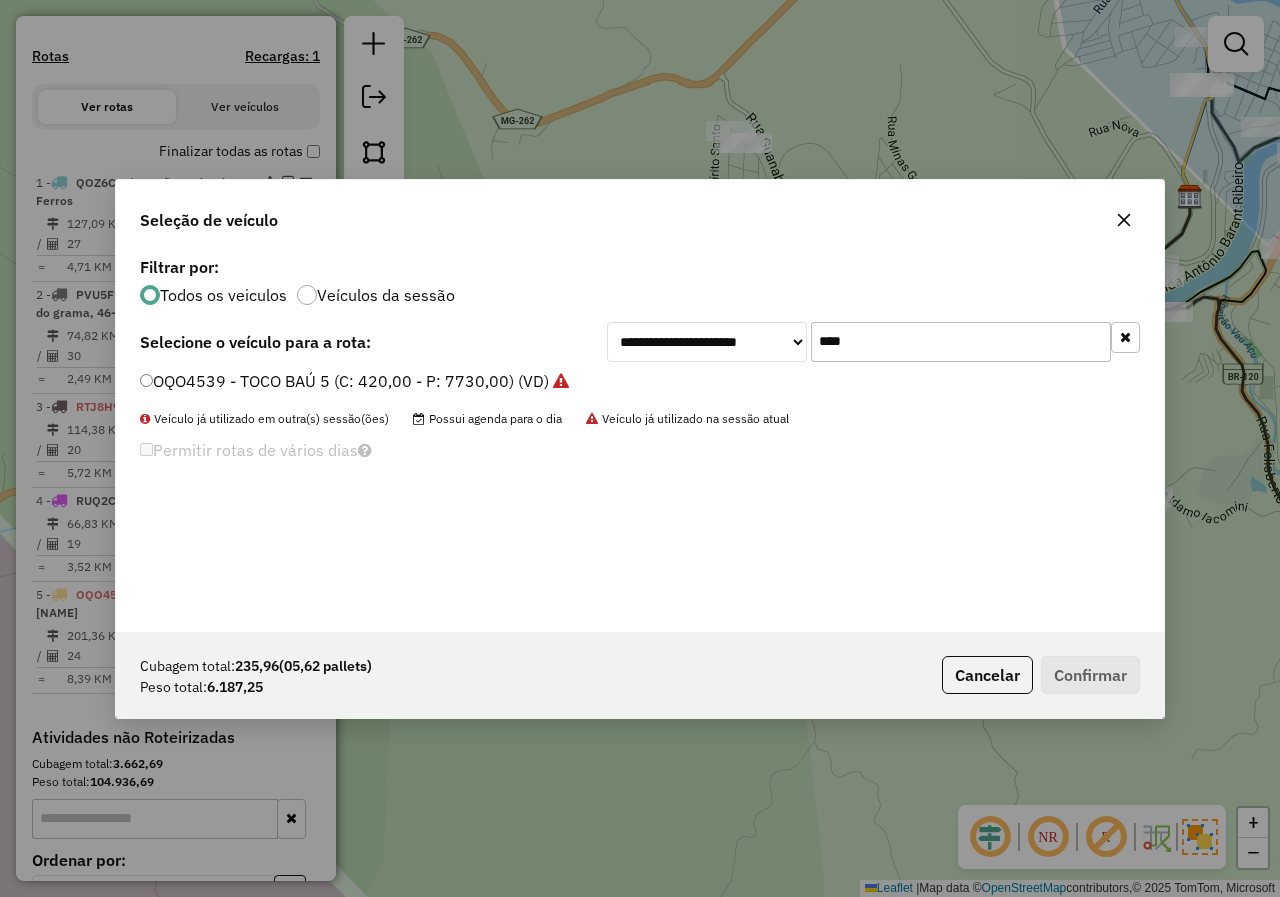 drag, startPoint x: 977, startPoint y: 327, endPoint x: 595, endPoint y: 327, distance: 382 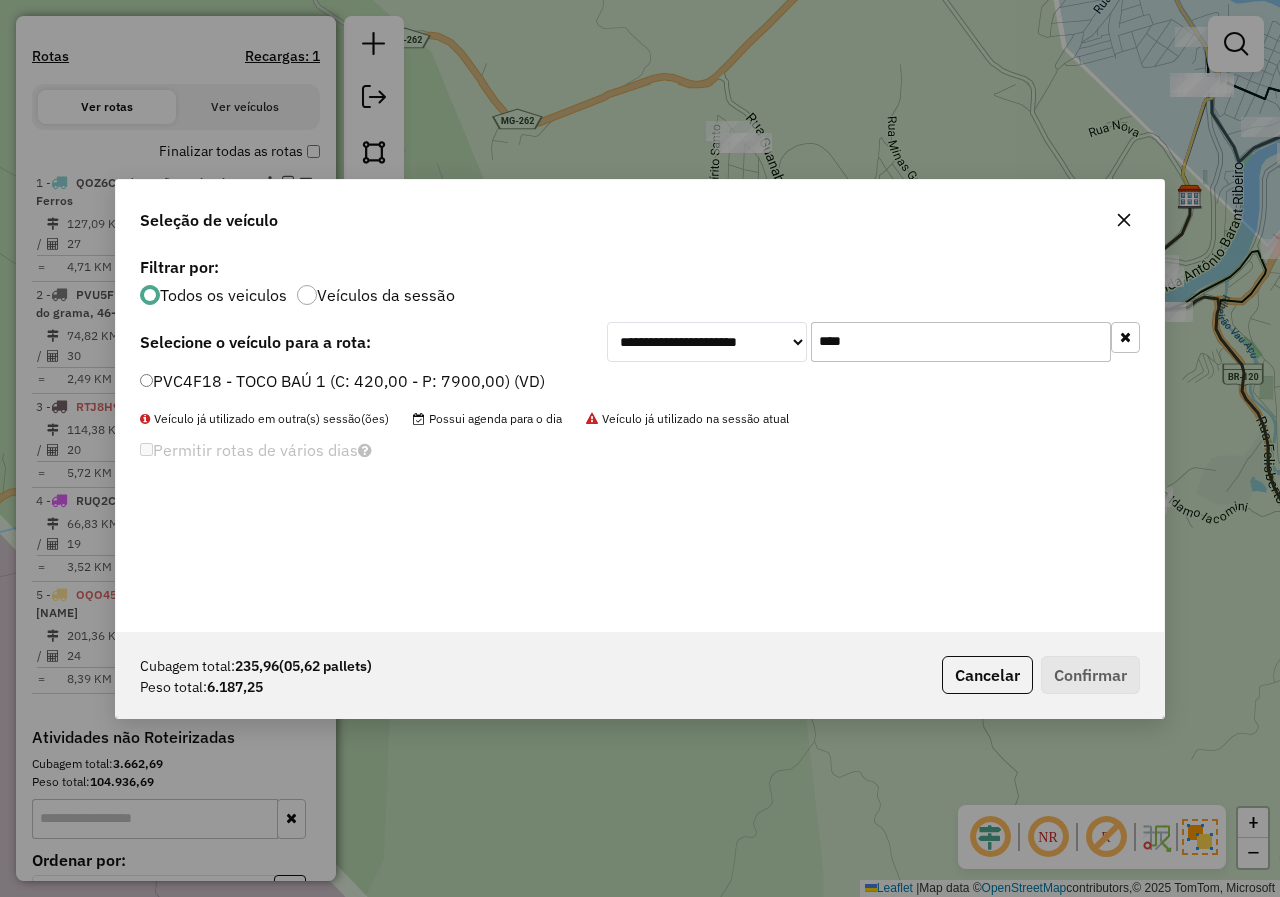 type on "****" 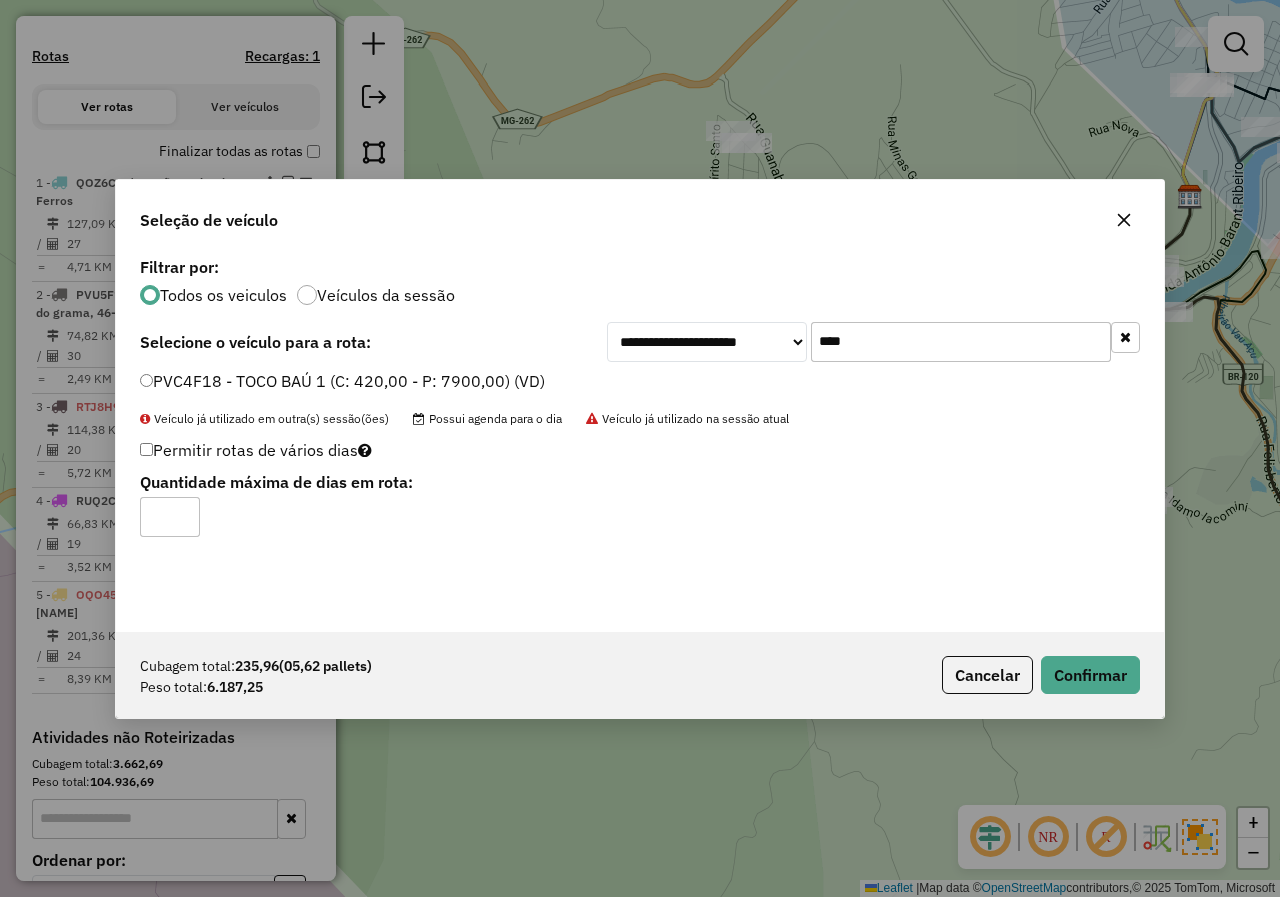 click on "Cubagem total:  235,96   (05,62 pallets)  Peso total: 6.187,25  Cancelar   Confirmar" 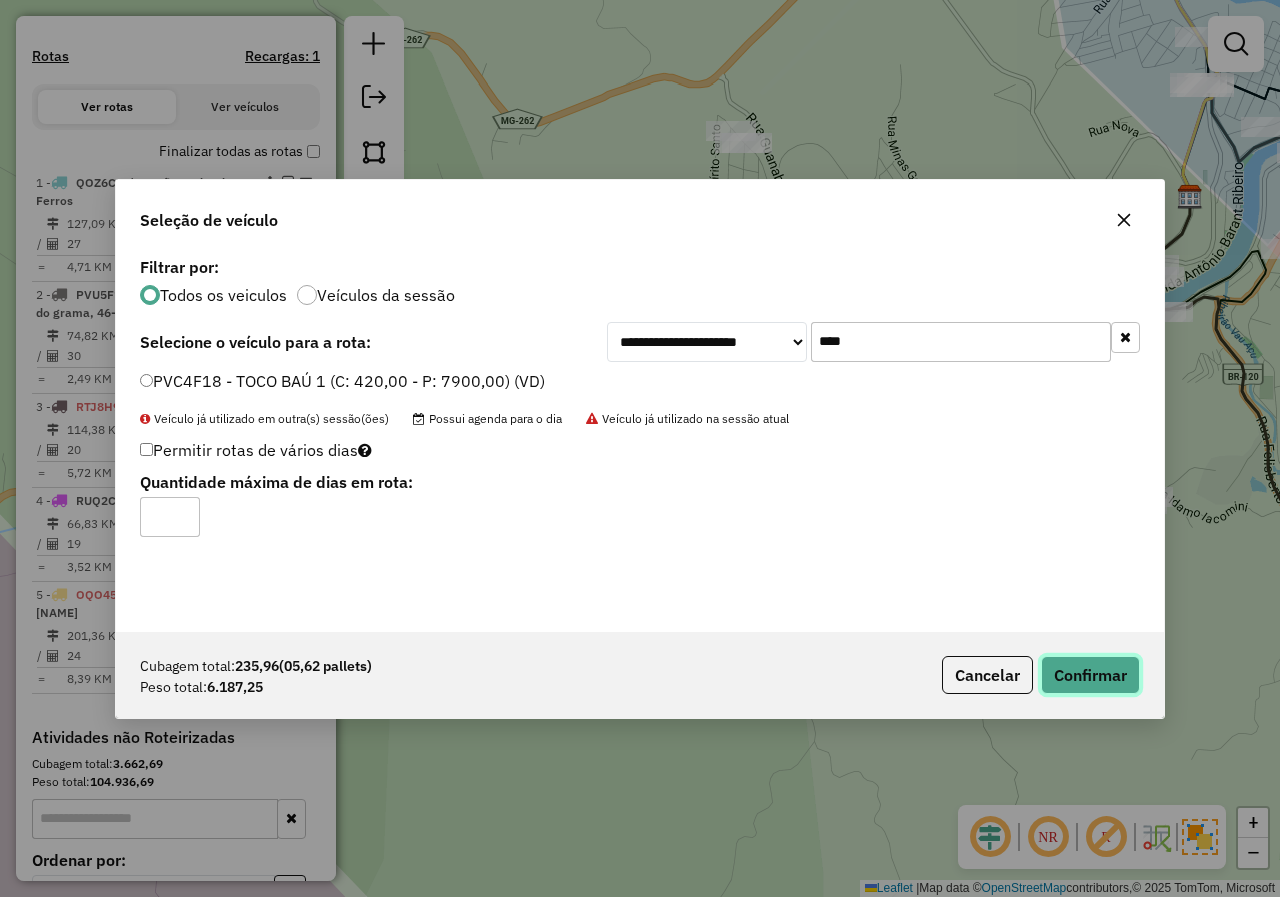 click on "Confirmar" 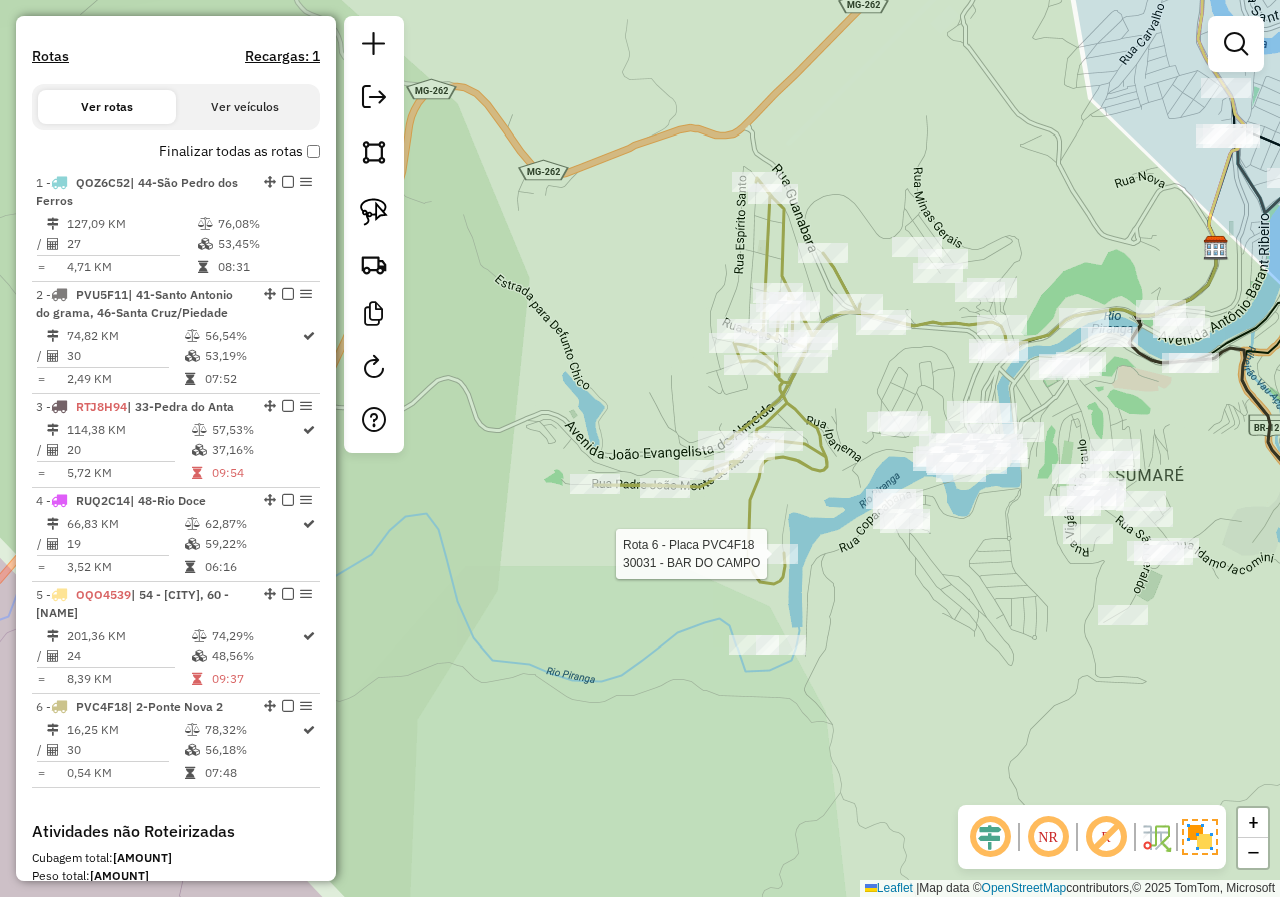 select on "*********" 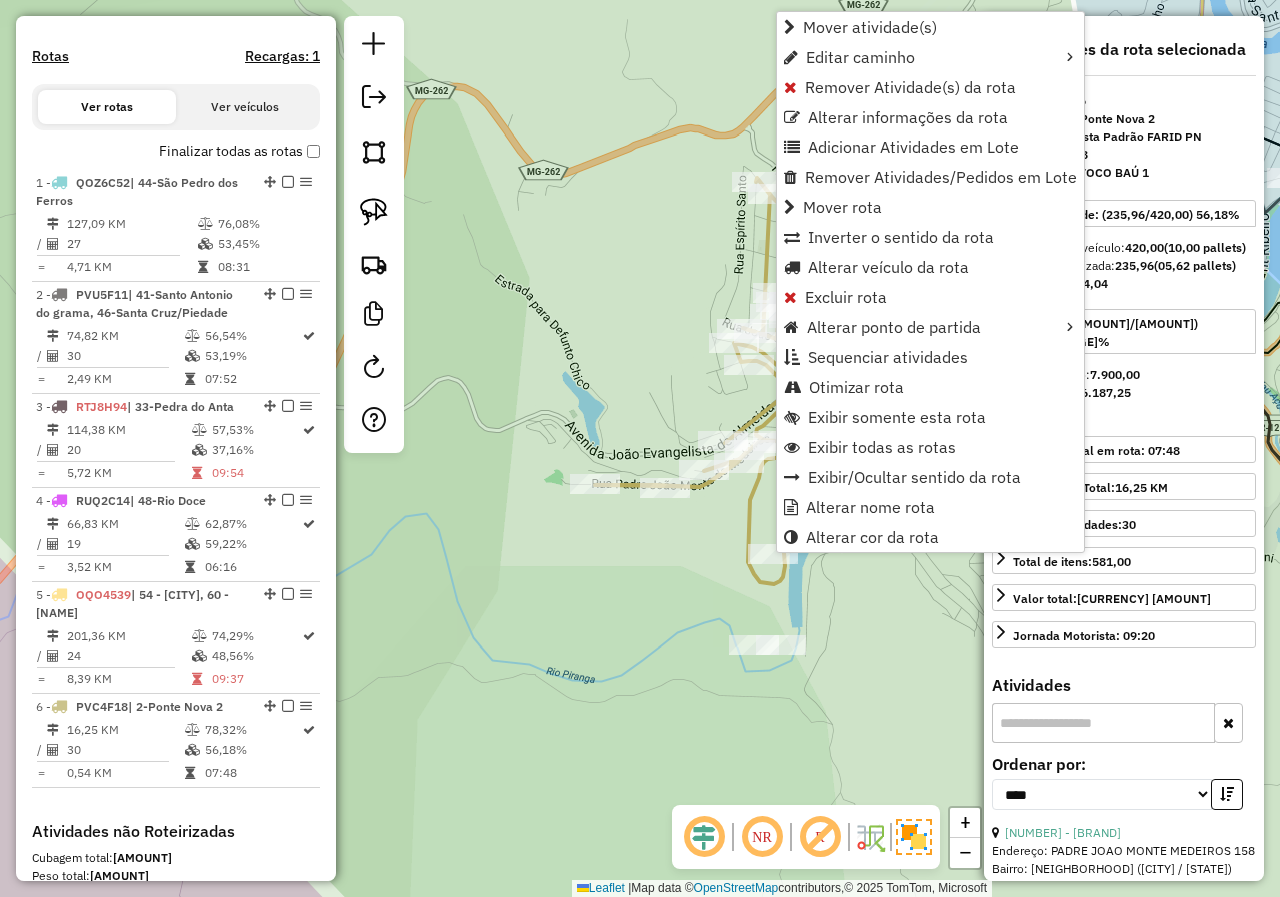 scroll, scrollTop: 896, scrollLeft: 0, axis: vertical 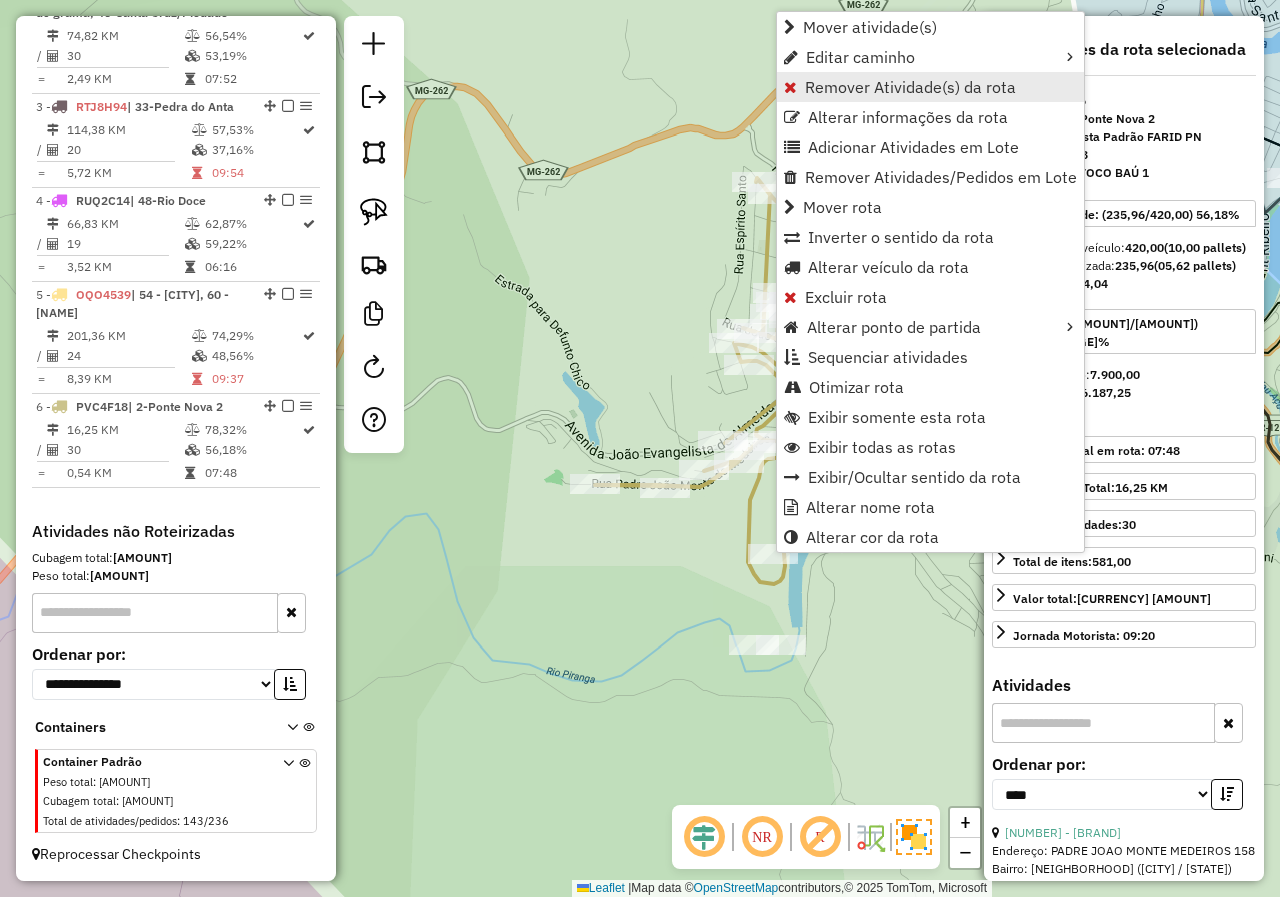 click on "Remover Atividade(s) da rota" at bounding box center [910, 87] 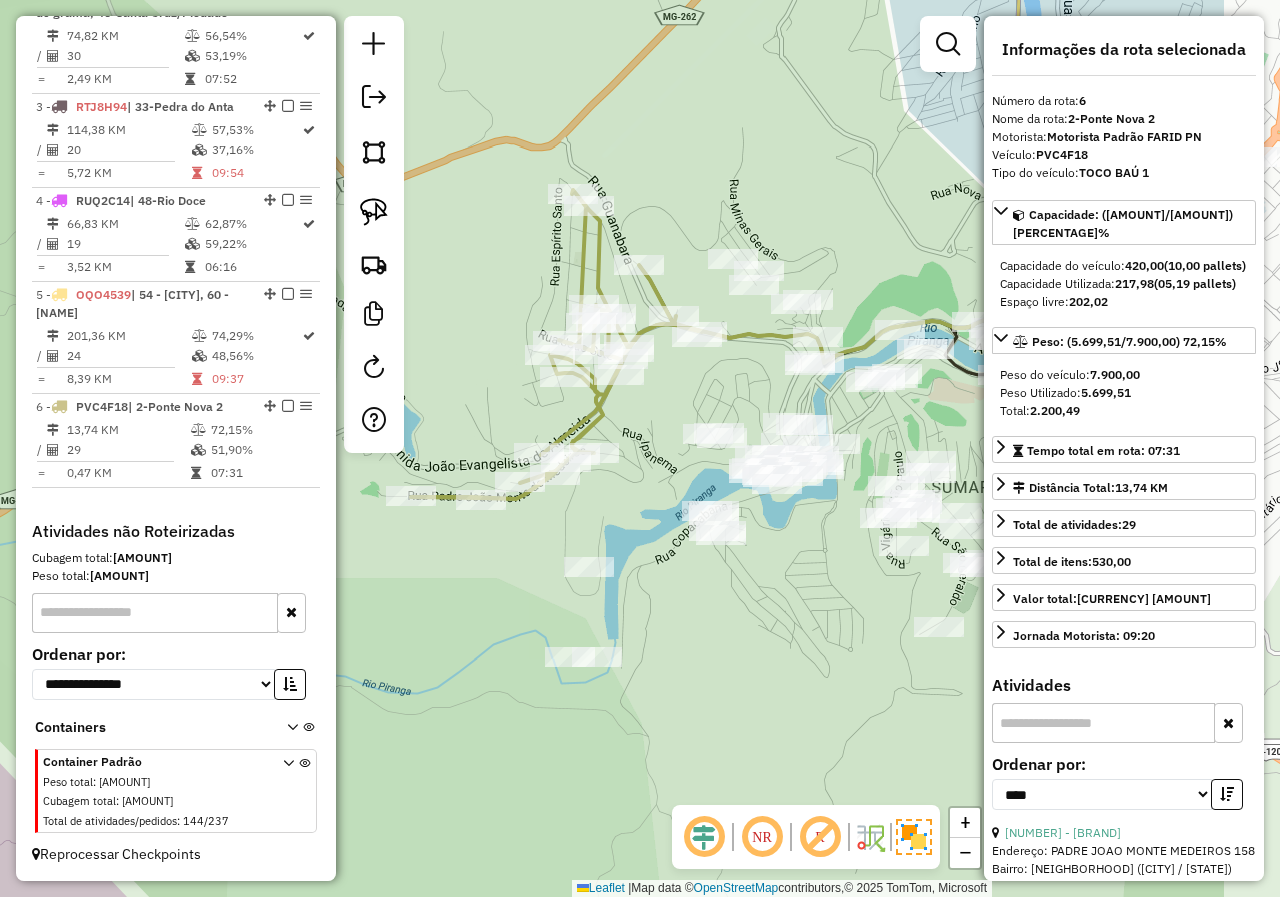 drag, startPoint x: 858, startPoint y: 385, endPoint x: 674, endPoint y: 397, distance: 184.39088 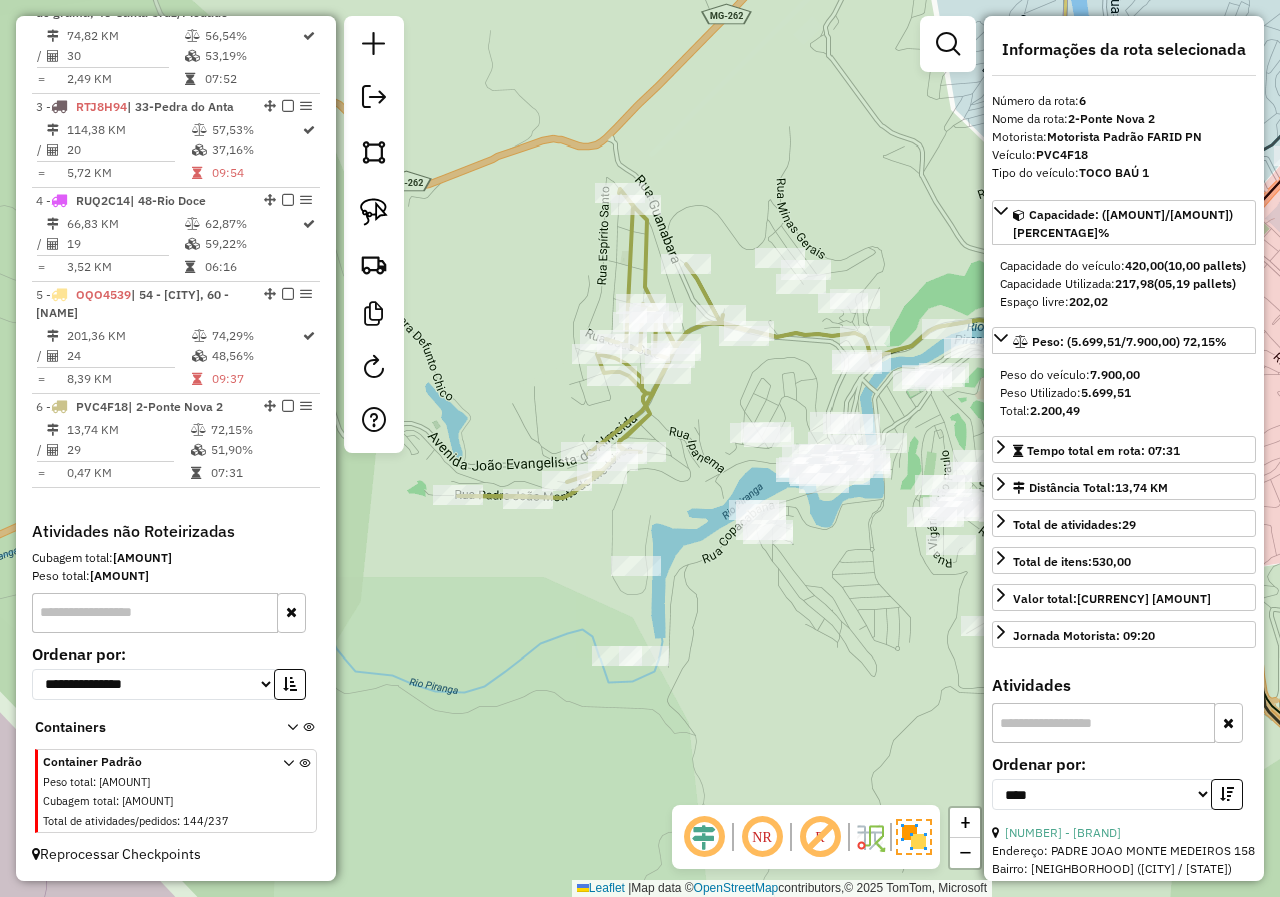 drag, startPoint x: 759, startPoint y: 381, endPoint x: 814, endPoint y: 379, distance: 55.03635 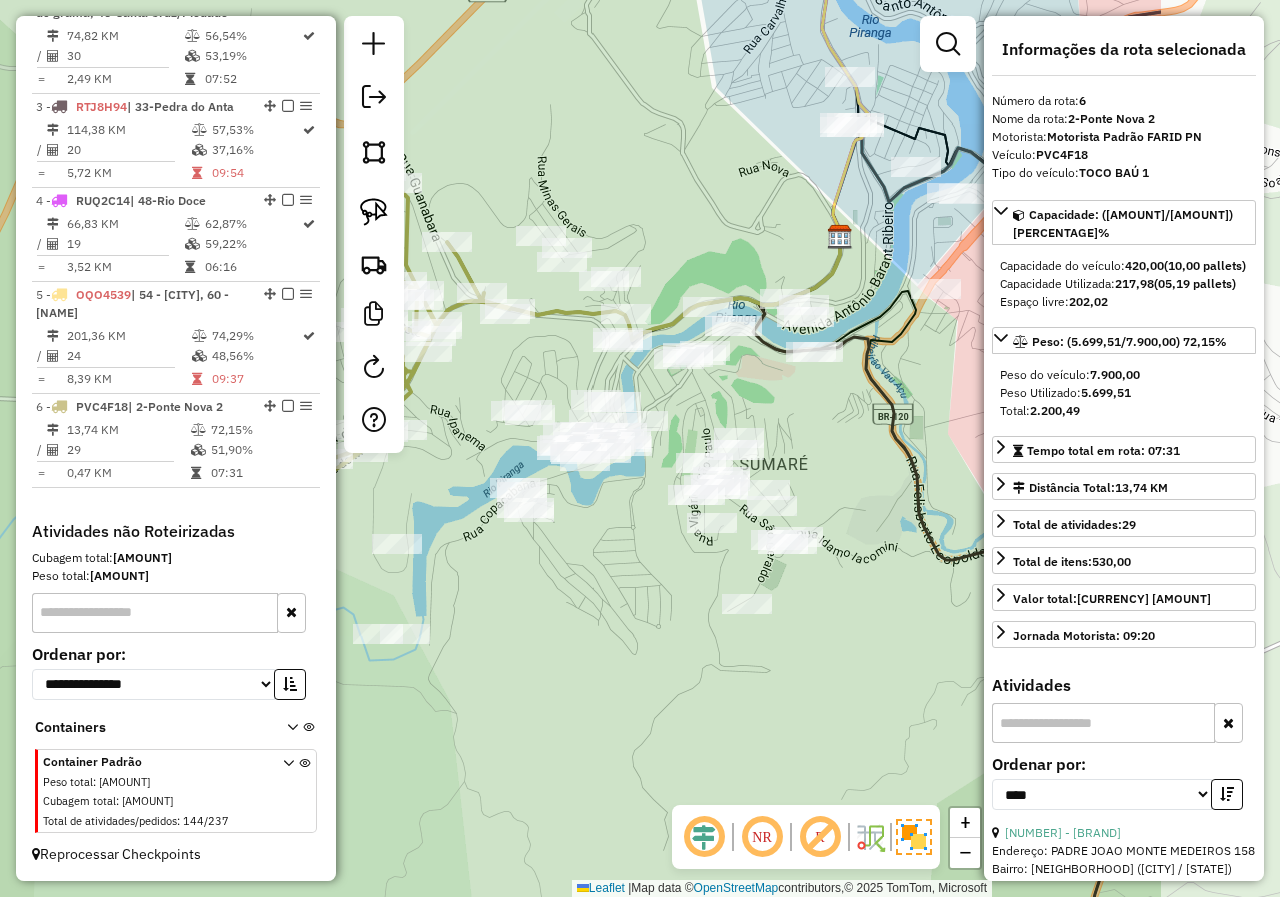drag, startPoint x: 772, startPoint y: 371, endPoint x: 524, endPoint y: 350, distance: 248.88753 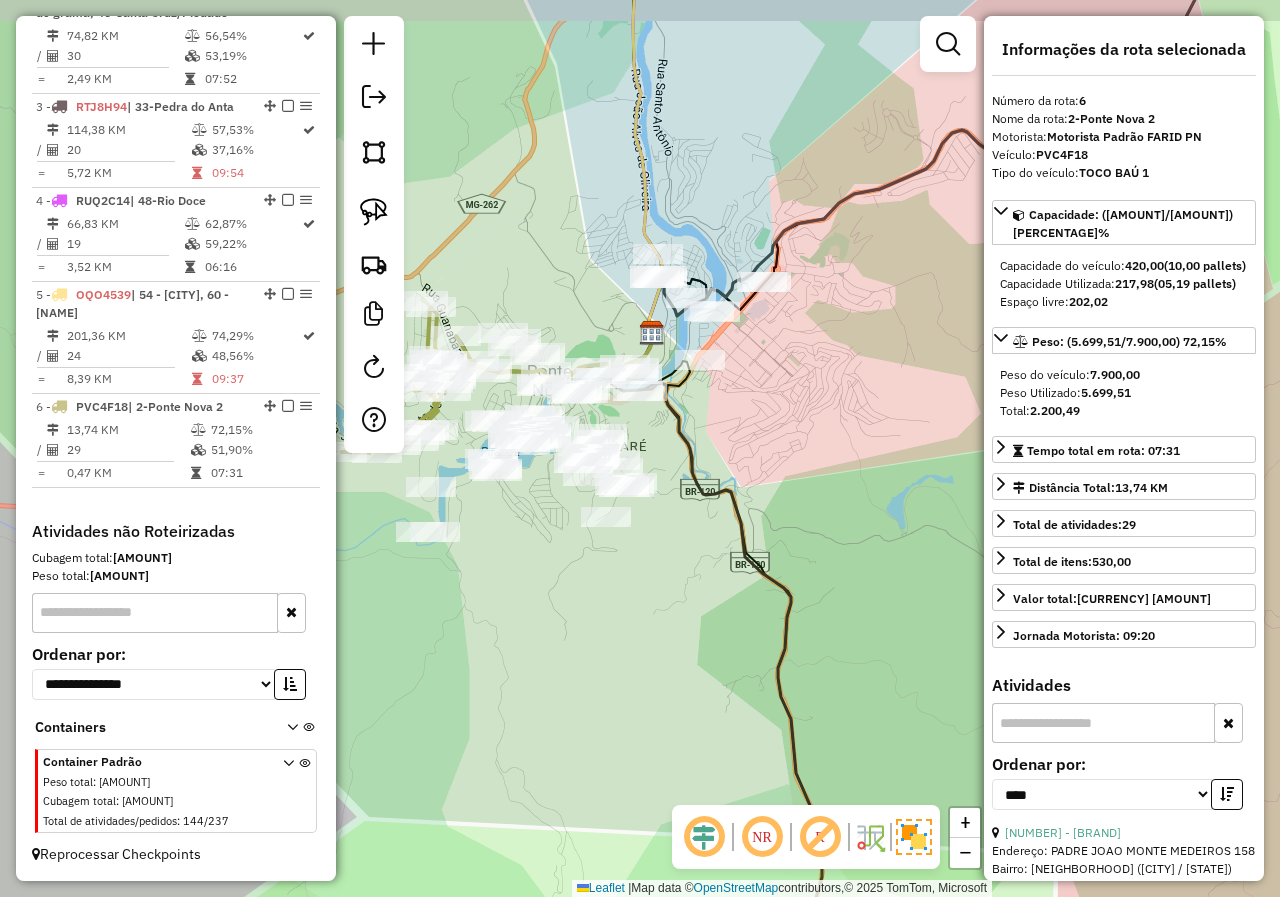 drag, startPoint x: 871, startPoint y: 378, endPoint x: 760, endPoint y: 415, distance: 117.00427 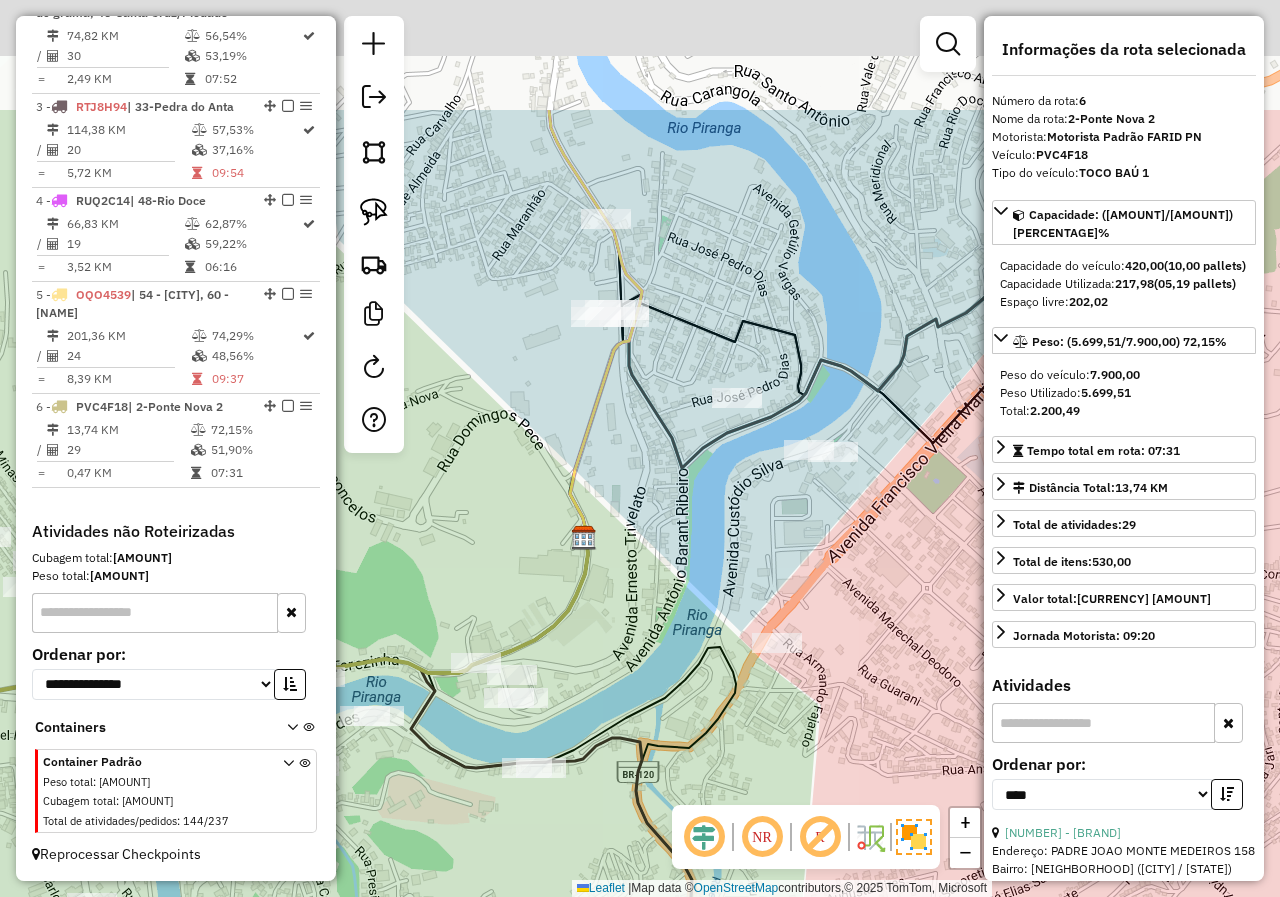 drag, startPoint x: 596, startPoint y: 214, endPoint x: 645, endPoint y: 421, distance: 212.72047 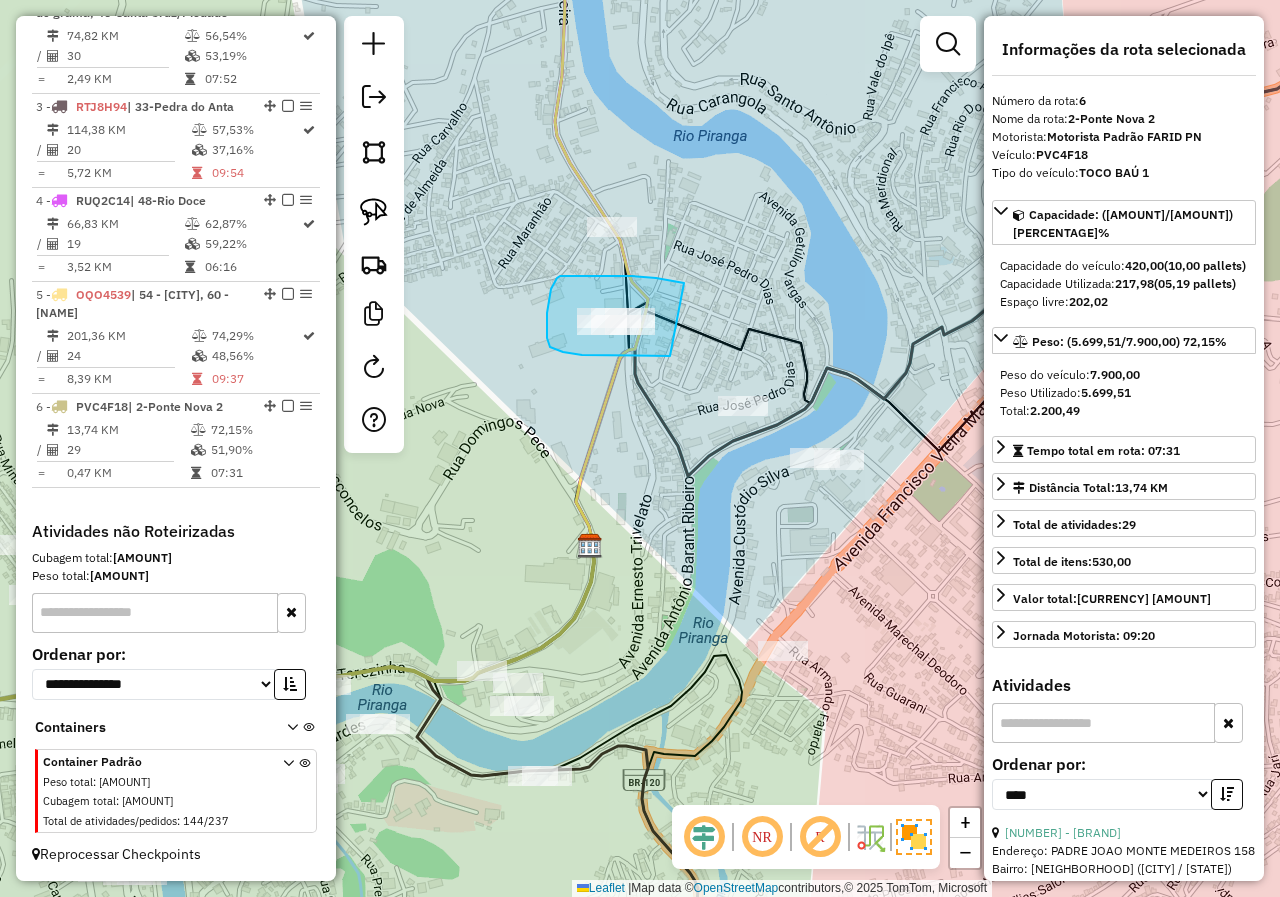 drag, startPoint x: 684, startPoint y: 283, endPoint x: 718, endPoint y: 348, distance: 73.3553 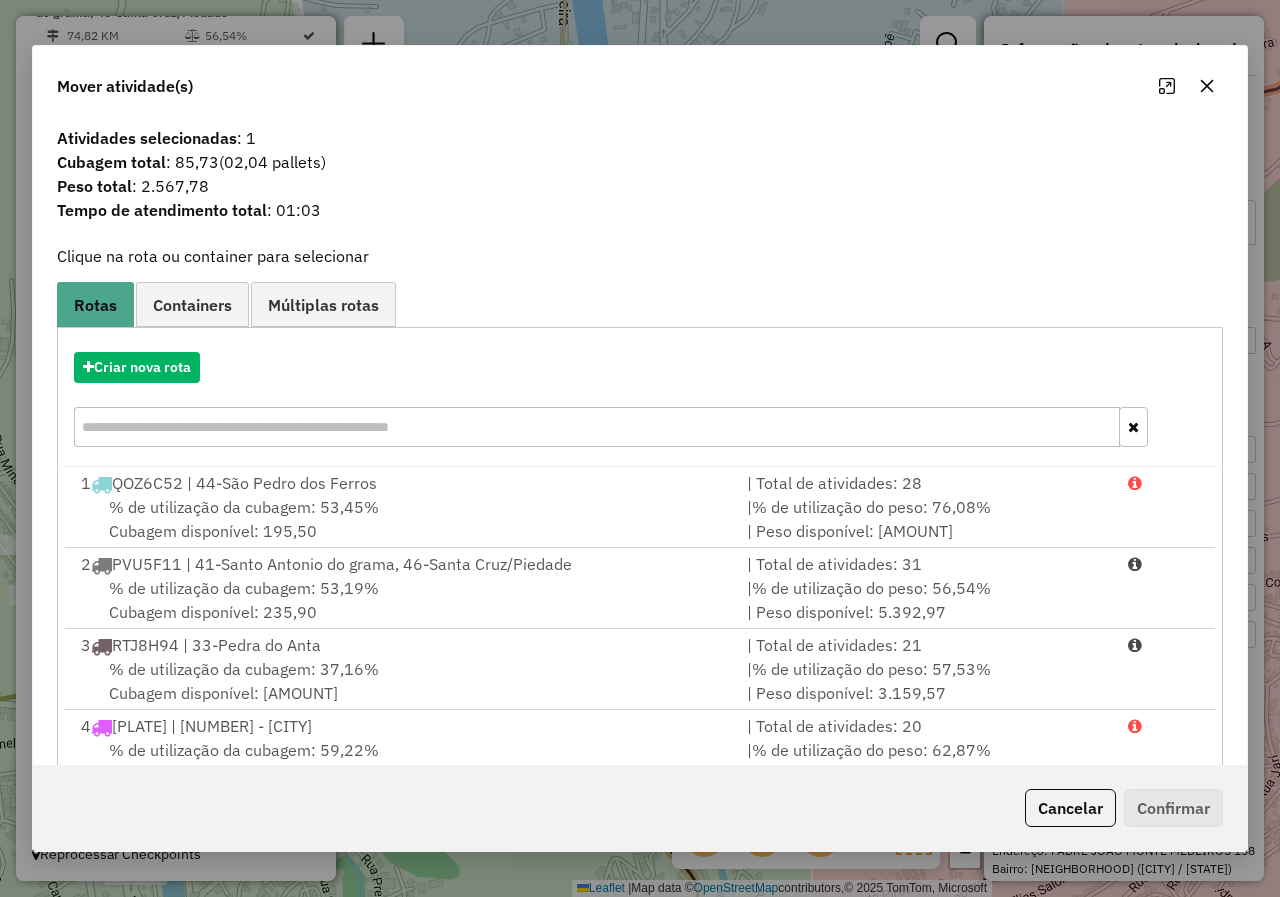 click 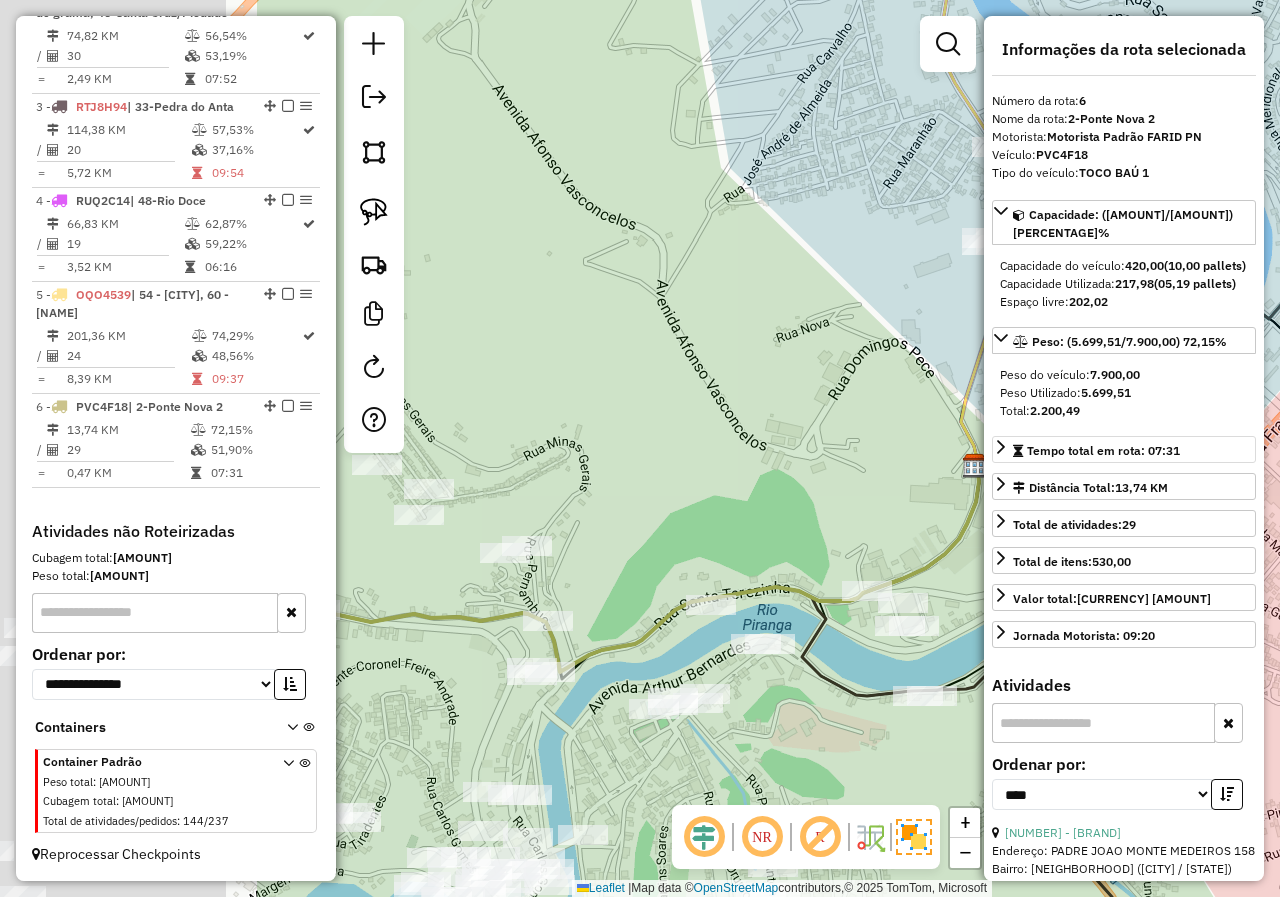 drag, startPoint x: 622, startPoint y: 549, endPoint x: 1080, endPoint y: 459, distance: 466.75903 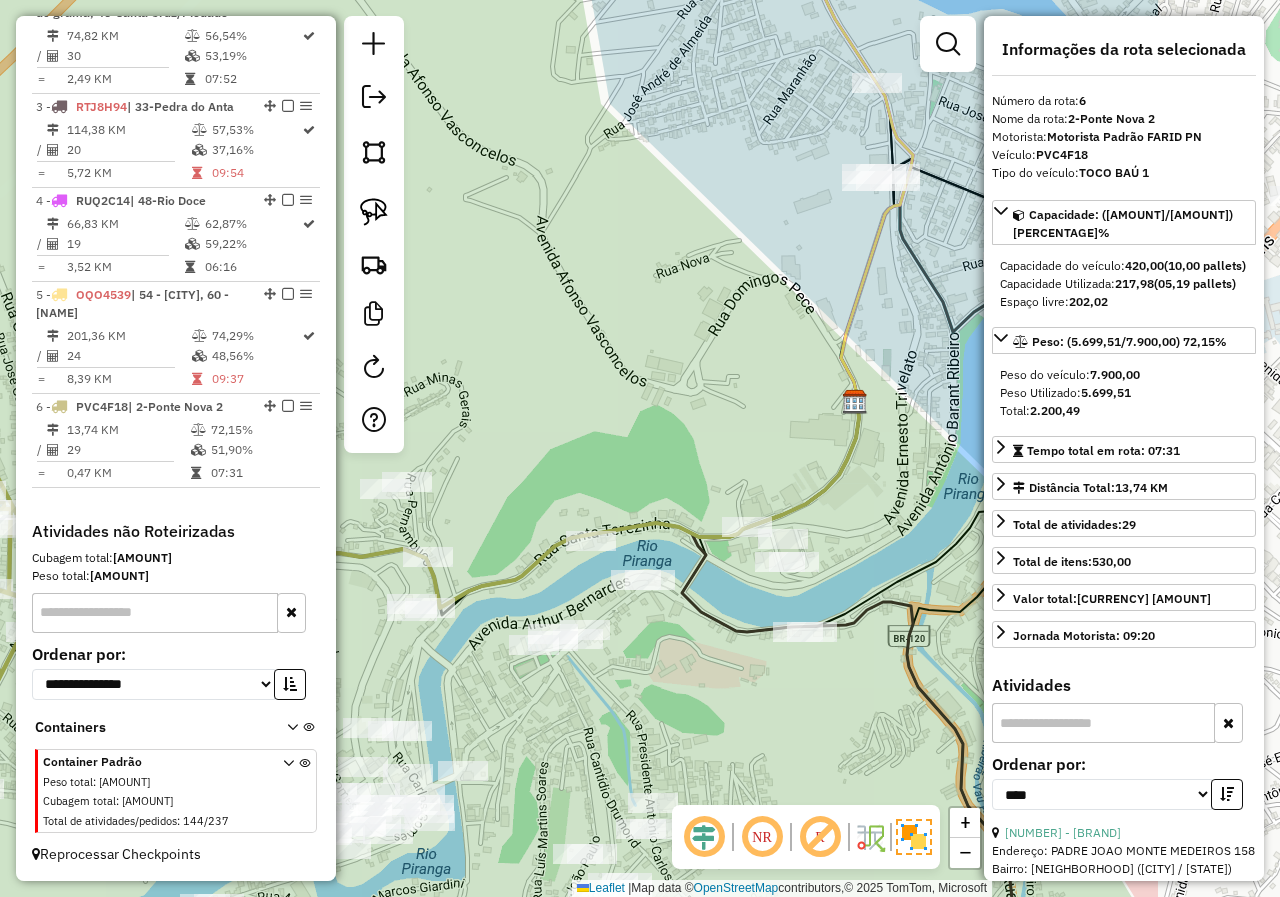 drag, startPoint x: 807, startPoint y: 443, endPoint x: 557, endPoint y: 398, distance: 254.01772 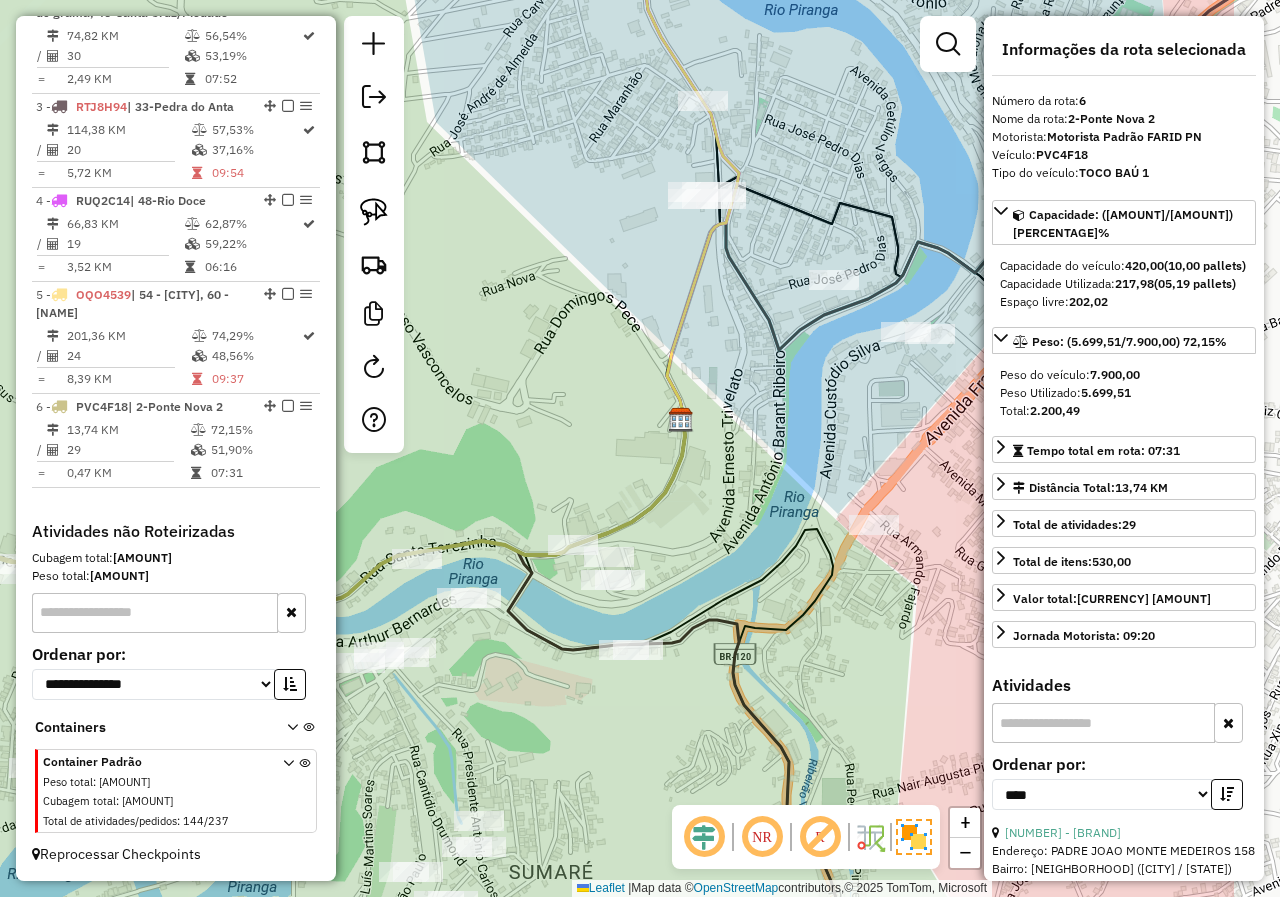 drag, startPoint x: 793, startPoint y: 365, endPoint x: 585, endPoint y: 378, distance: 208.40585 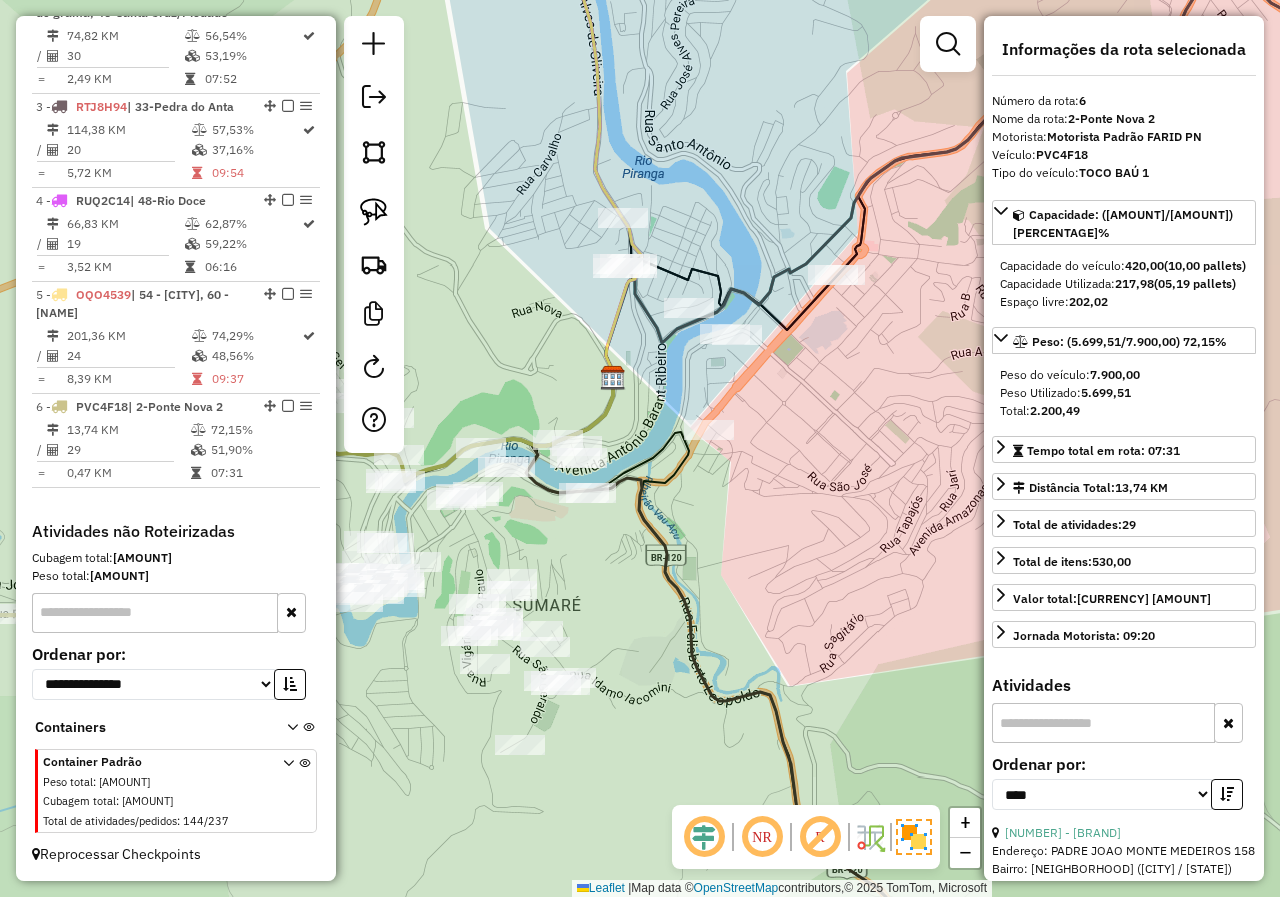 drag, startPoint x: 636, startPoint y: 594, endPoint x: 779, endPoint y: 524, distance: 159.2137 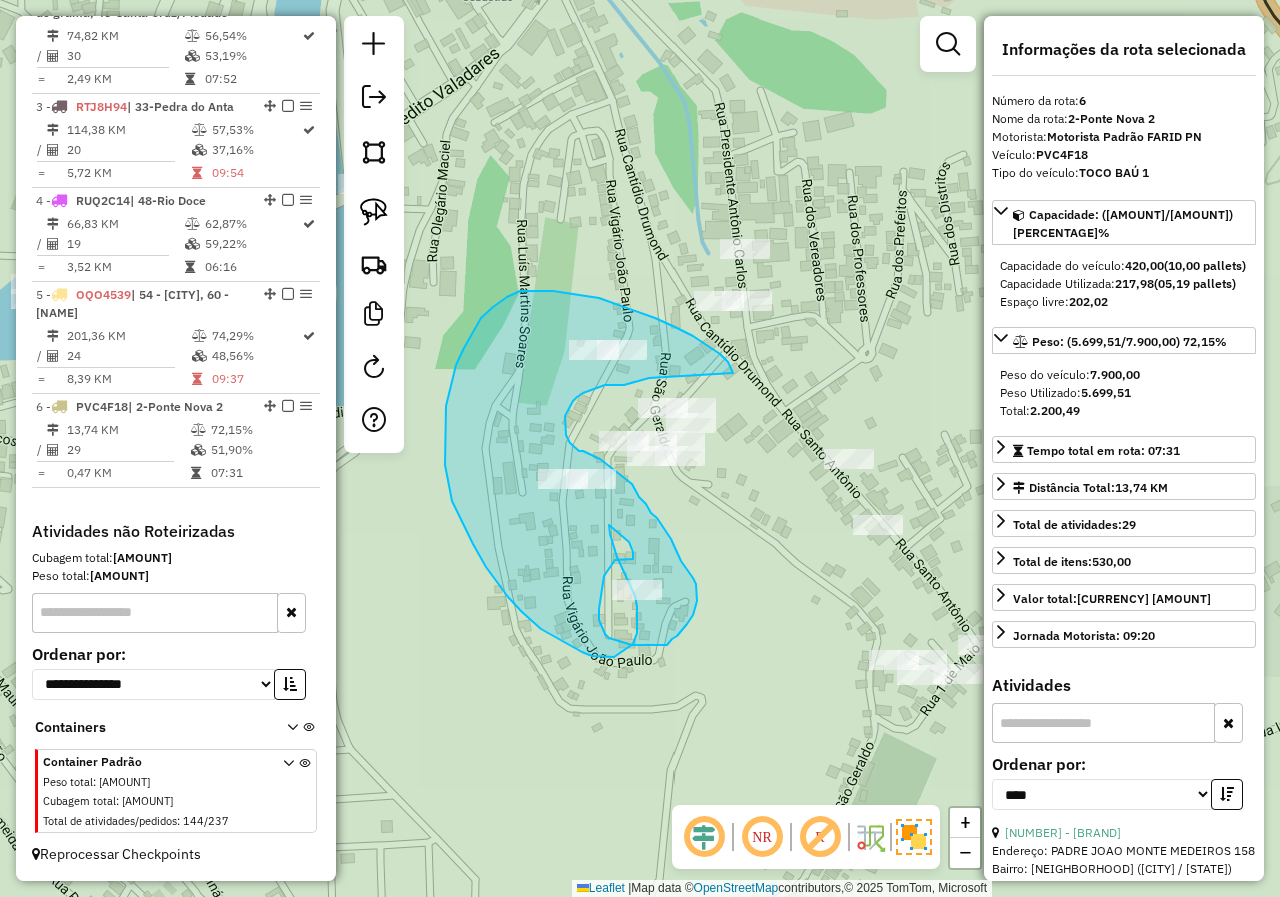 drag, startPoint x: 733, startPoint y: 373, endPoint x: 649, endPoint y: 378, distance: 84.14868 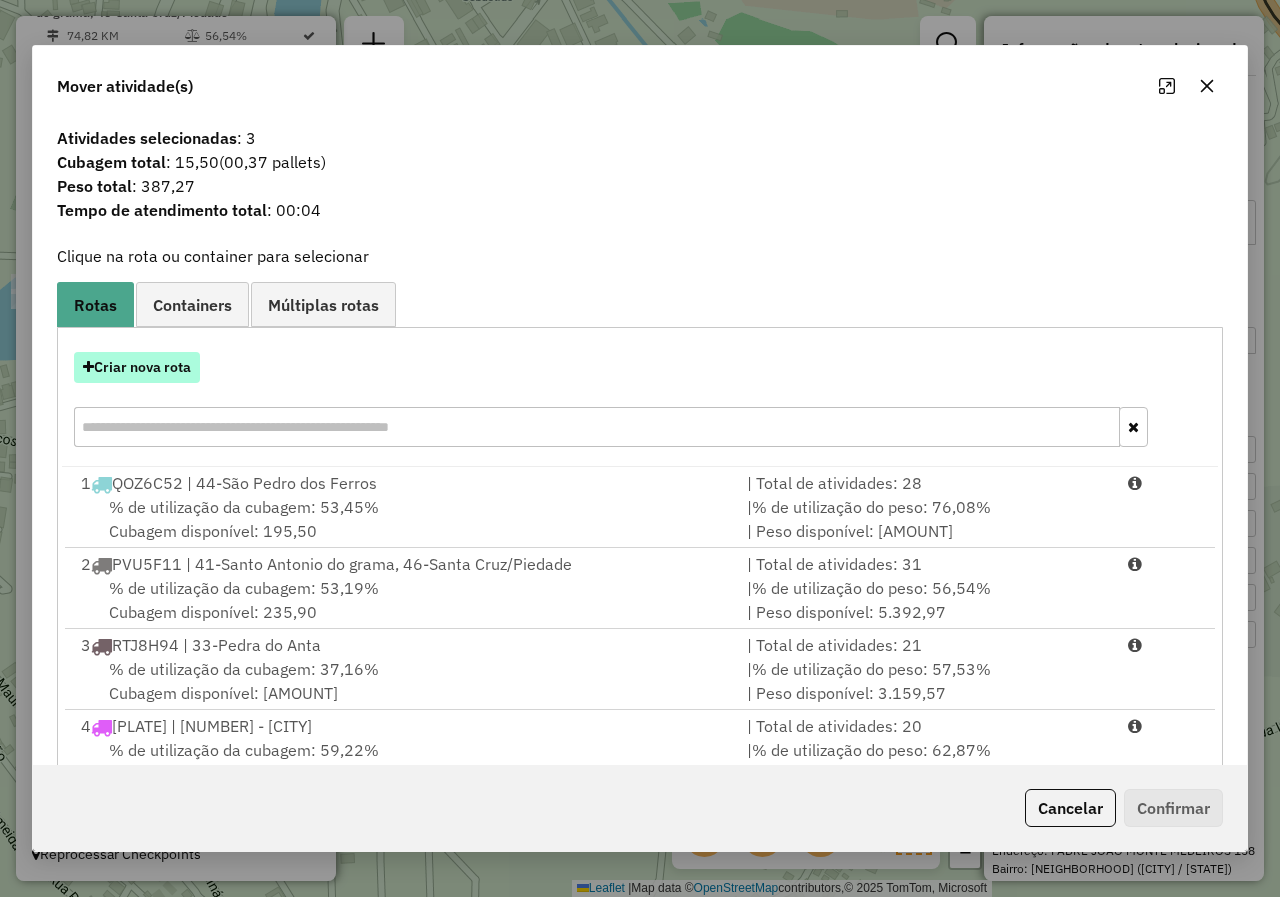 click on "Criar nova rota" at bounding box center (137, 367) 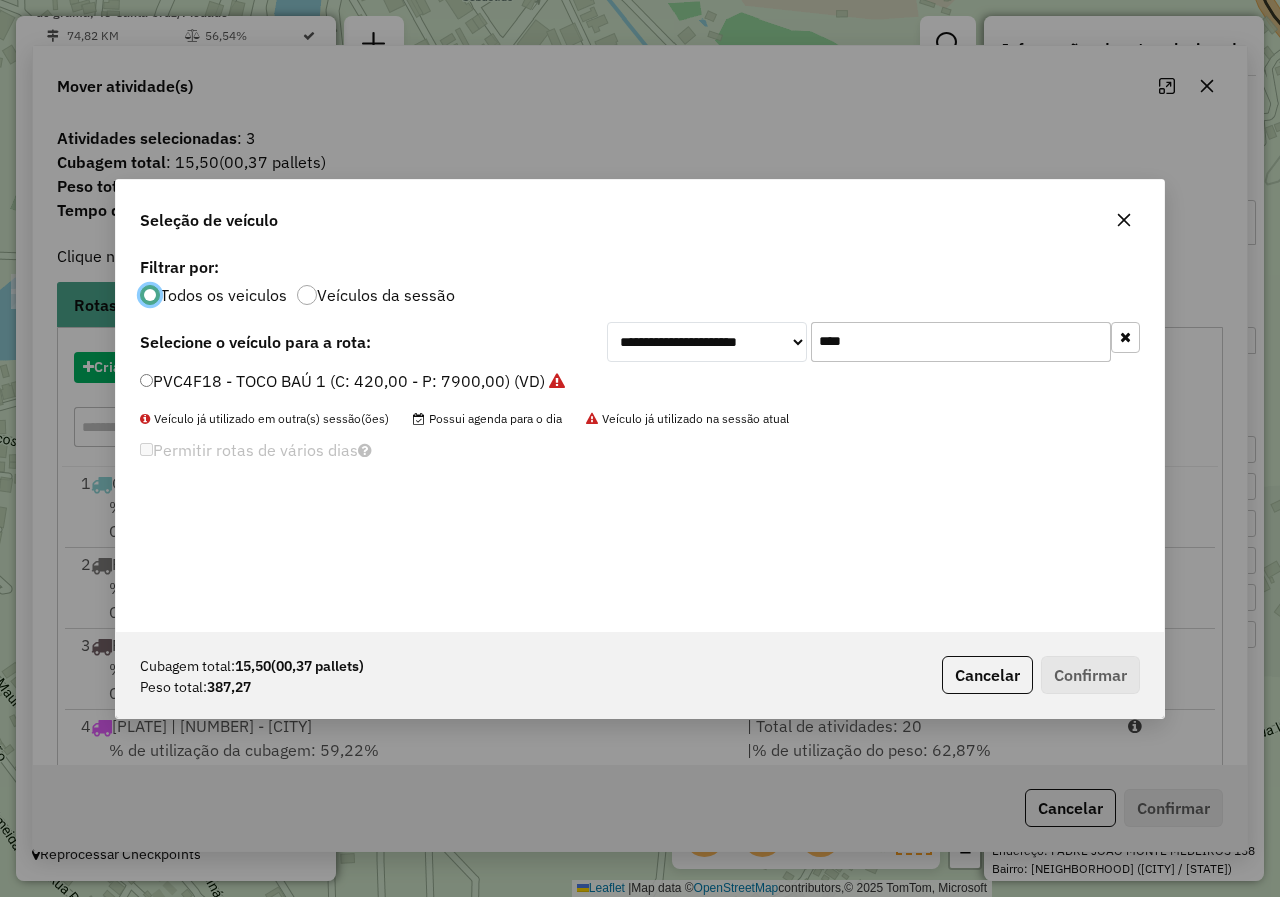 scroll, scrollTop: 11, scrollLeft: 6, axis: both 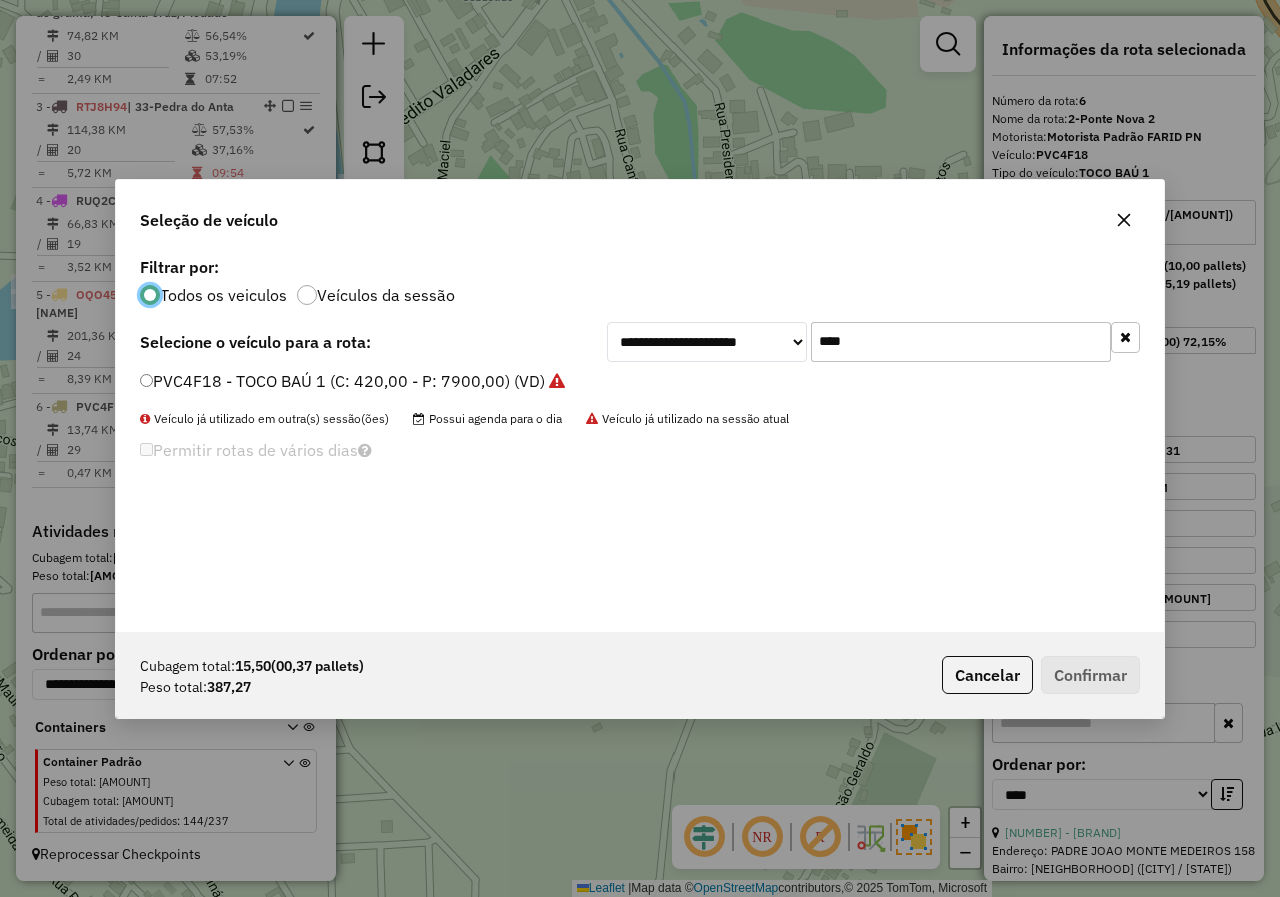drag, startPoint x: 979, startPoint y: 367, endPoint x: 679, endPoint y: 320, distance: 303.65936 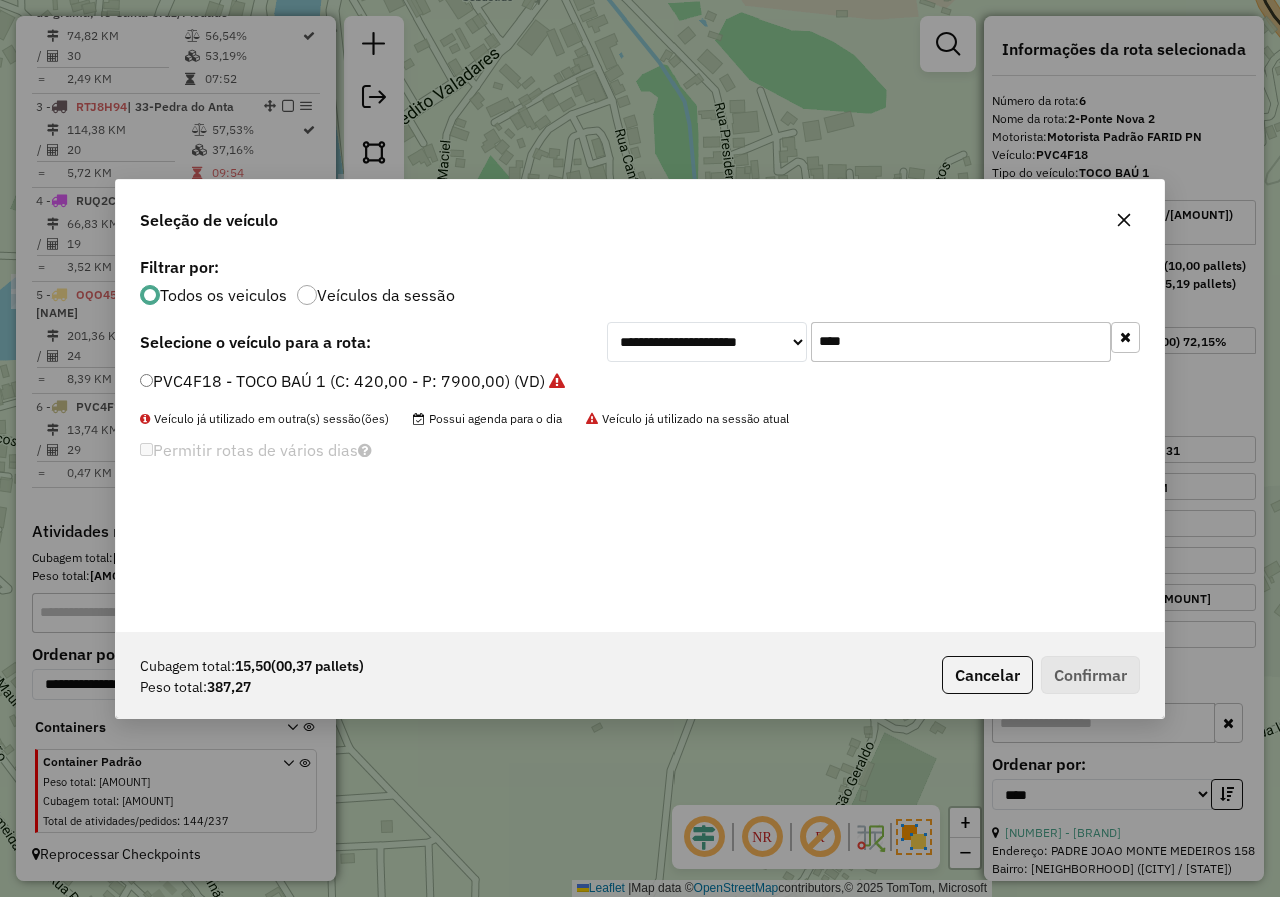 click on "****" 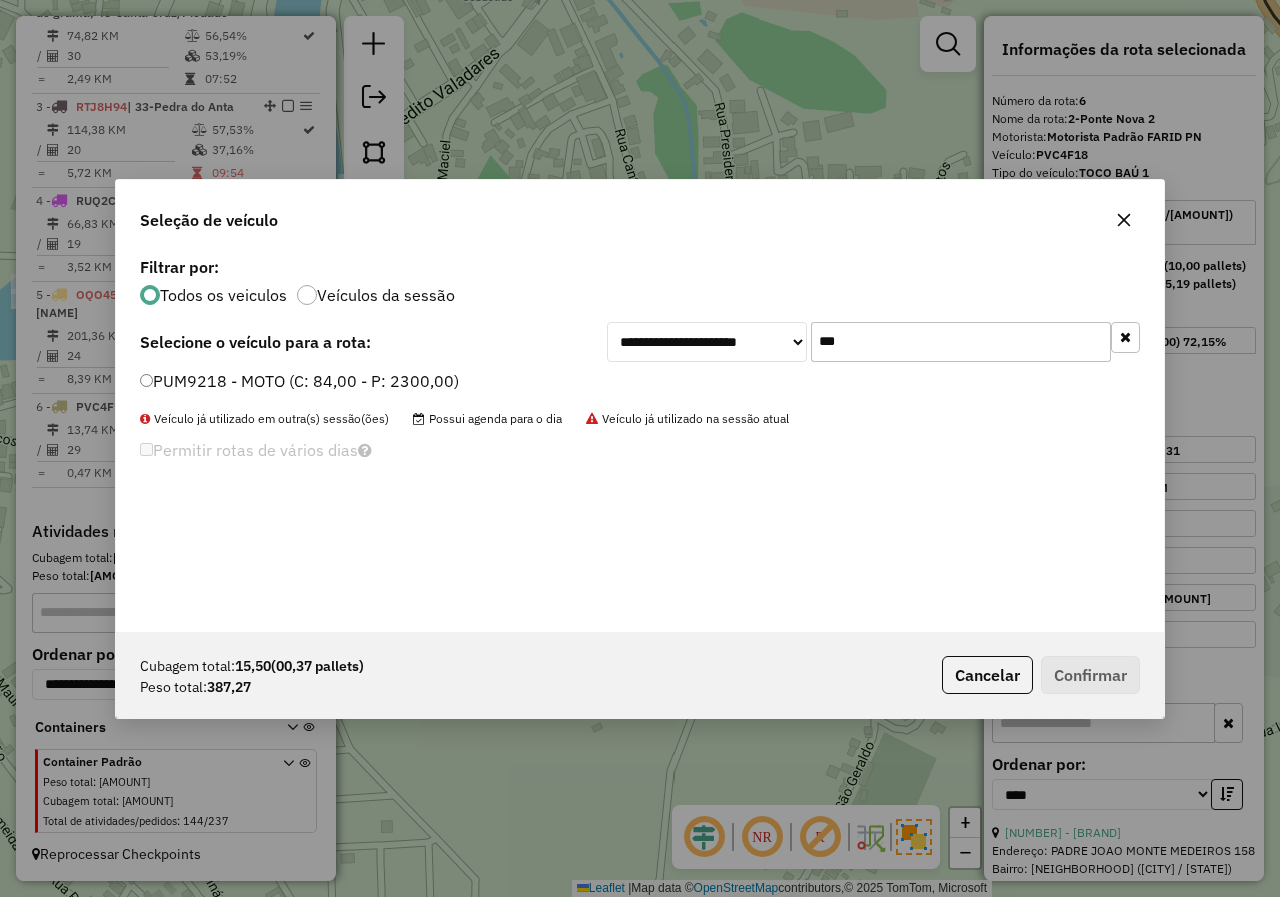 type on "***" 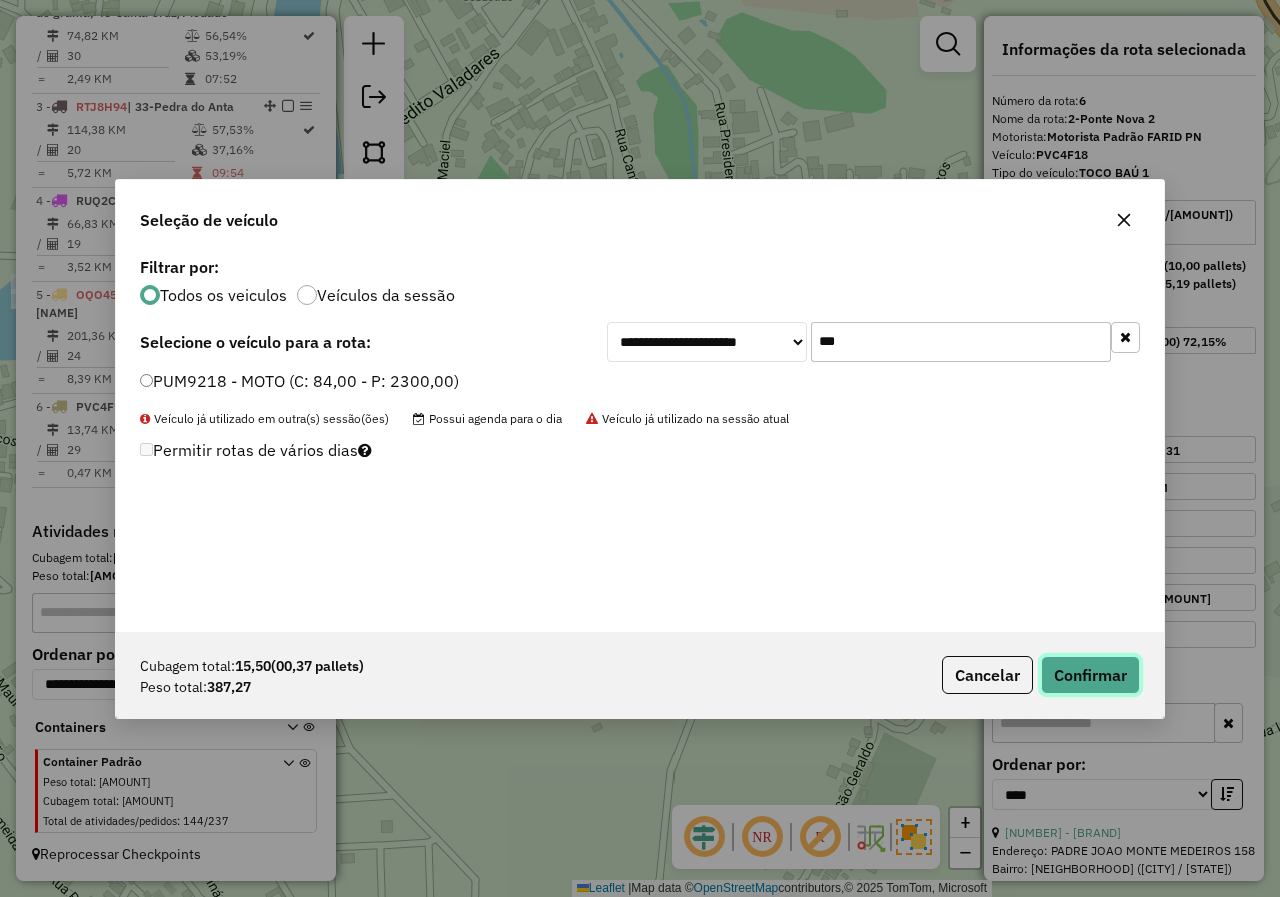 click on "Confirmar" 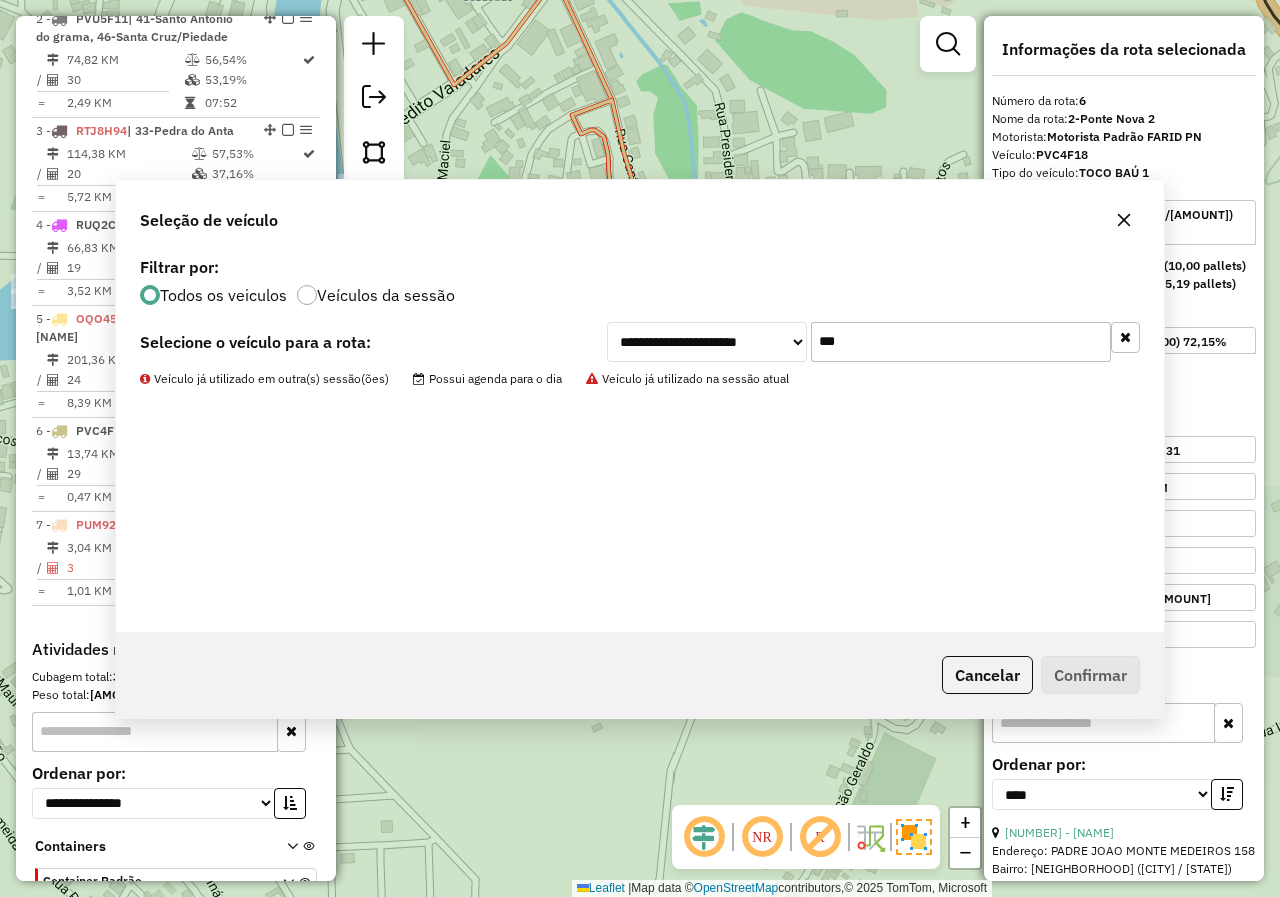scroll, scrollTop: 1015, scrollLeft: 0, axis: vertical 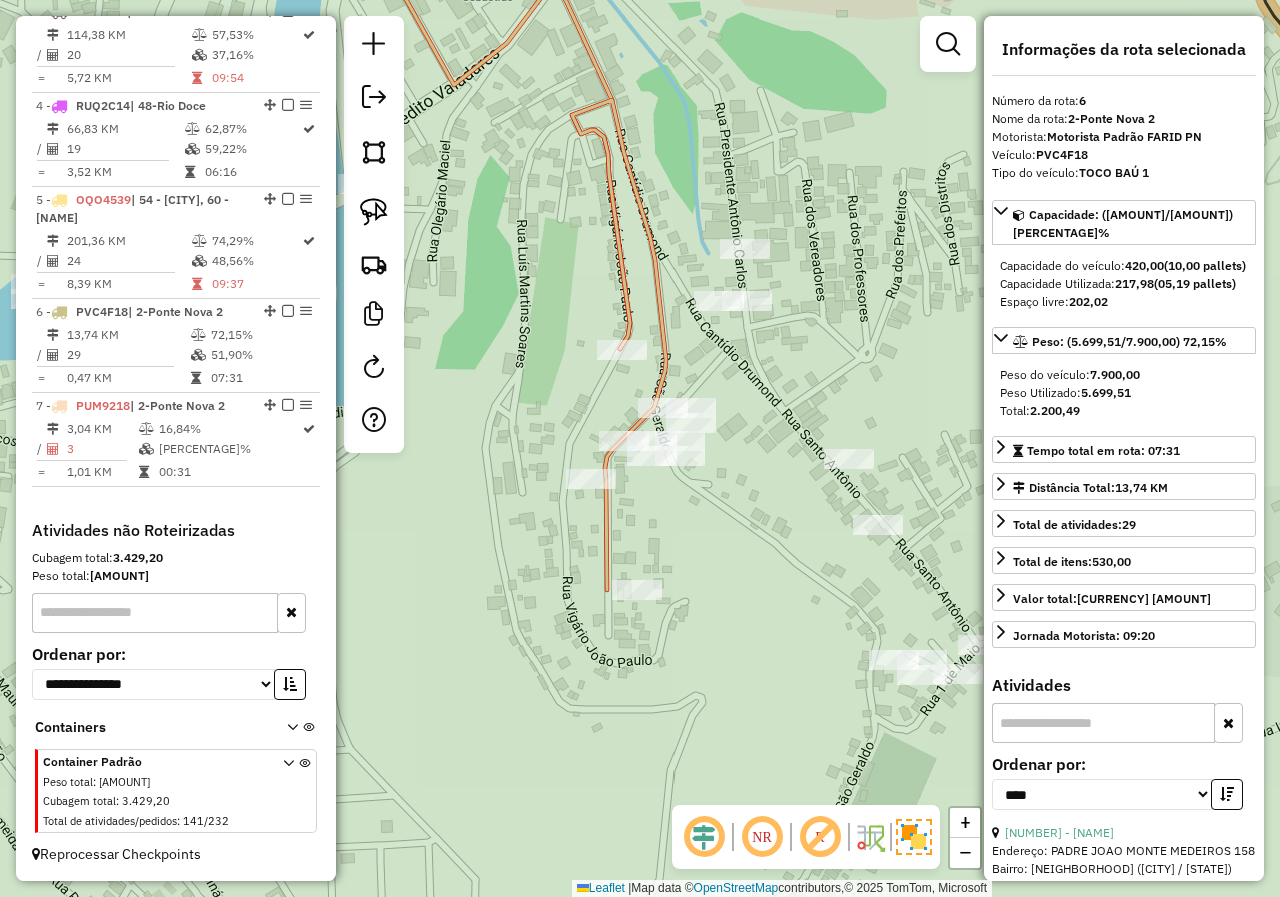 drag, startPoint x: 754, startPoint y: 549, endPoint x: 824, endPoint y: 549, distance: 70 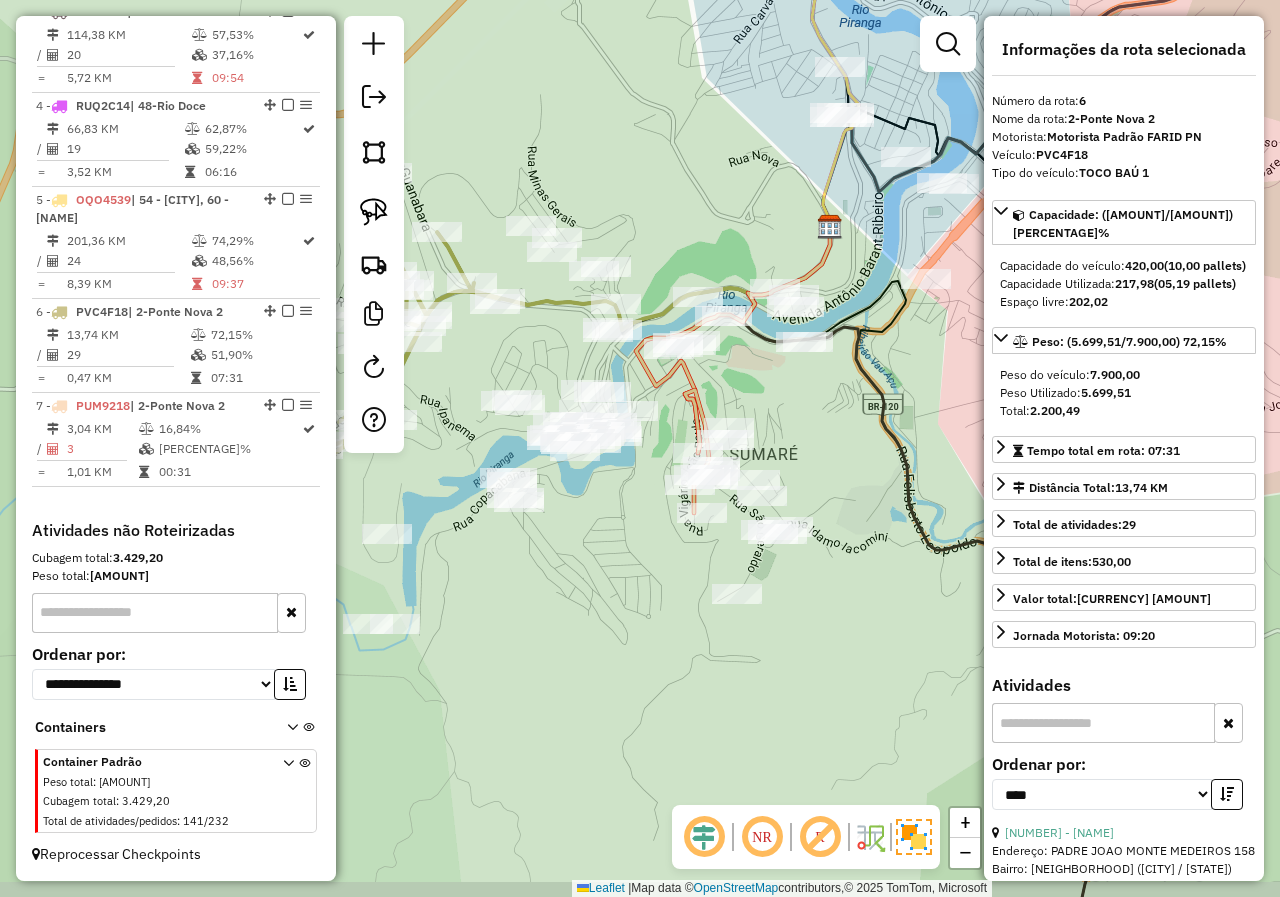 drag, startPoint x: 759, startPoint y: 643, endPoint x: 652, endPoint y: 596, distance: 116.86745 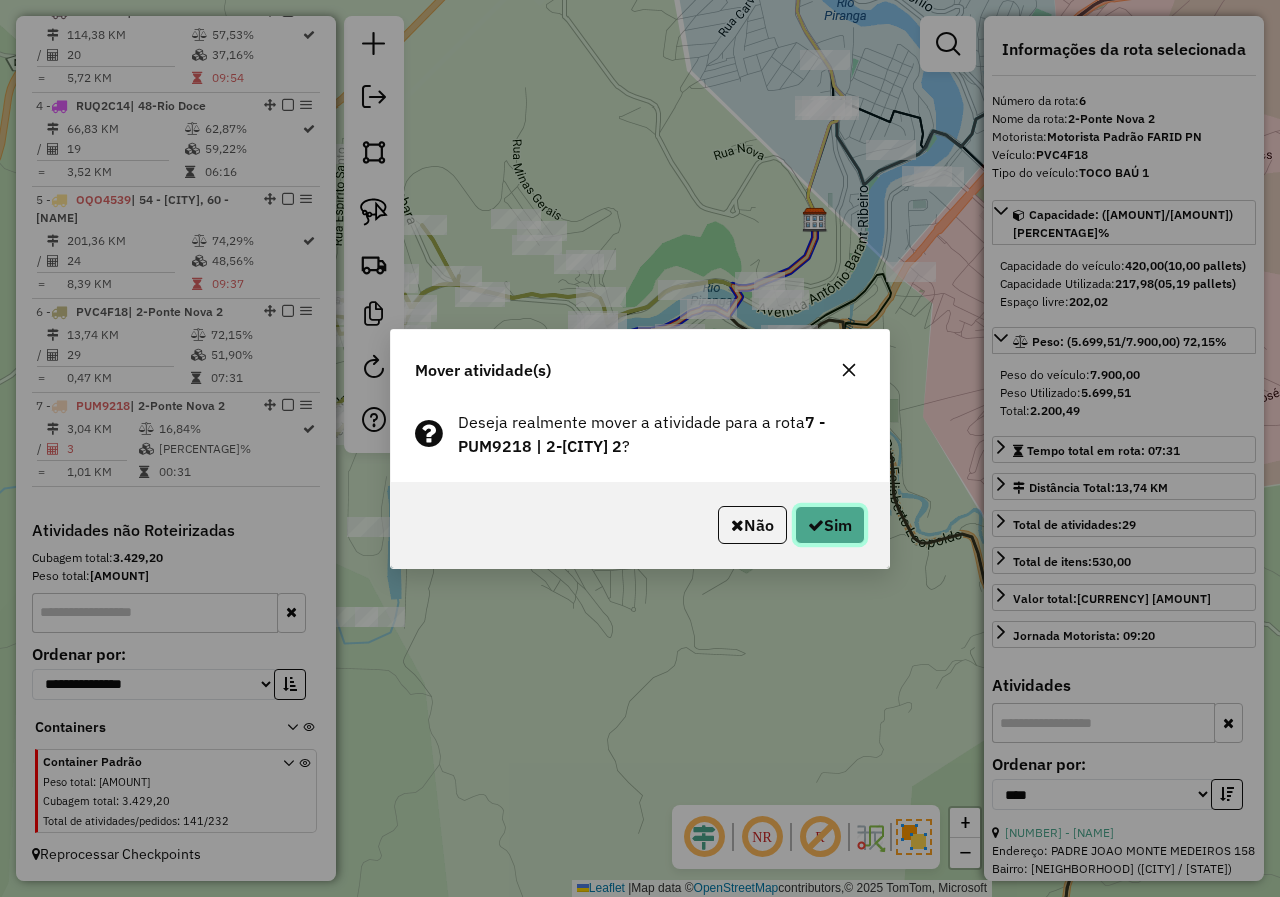 click on "Sim" 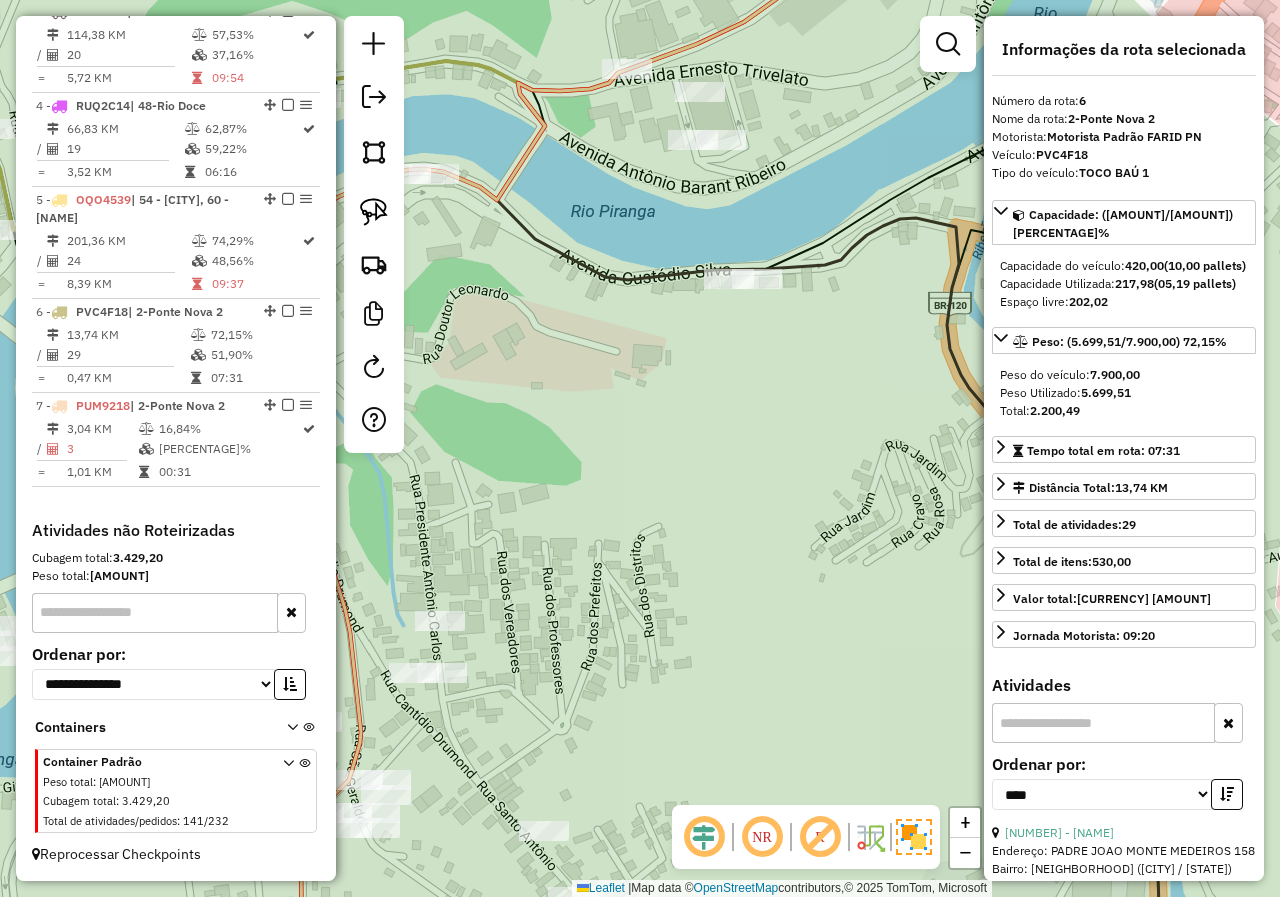 drag, startPoint x: 788, startPoint y: 349, endPoint x: 813, endPoint y: 420, distance: 75.272835 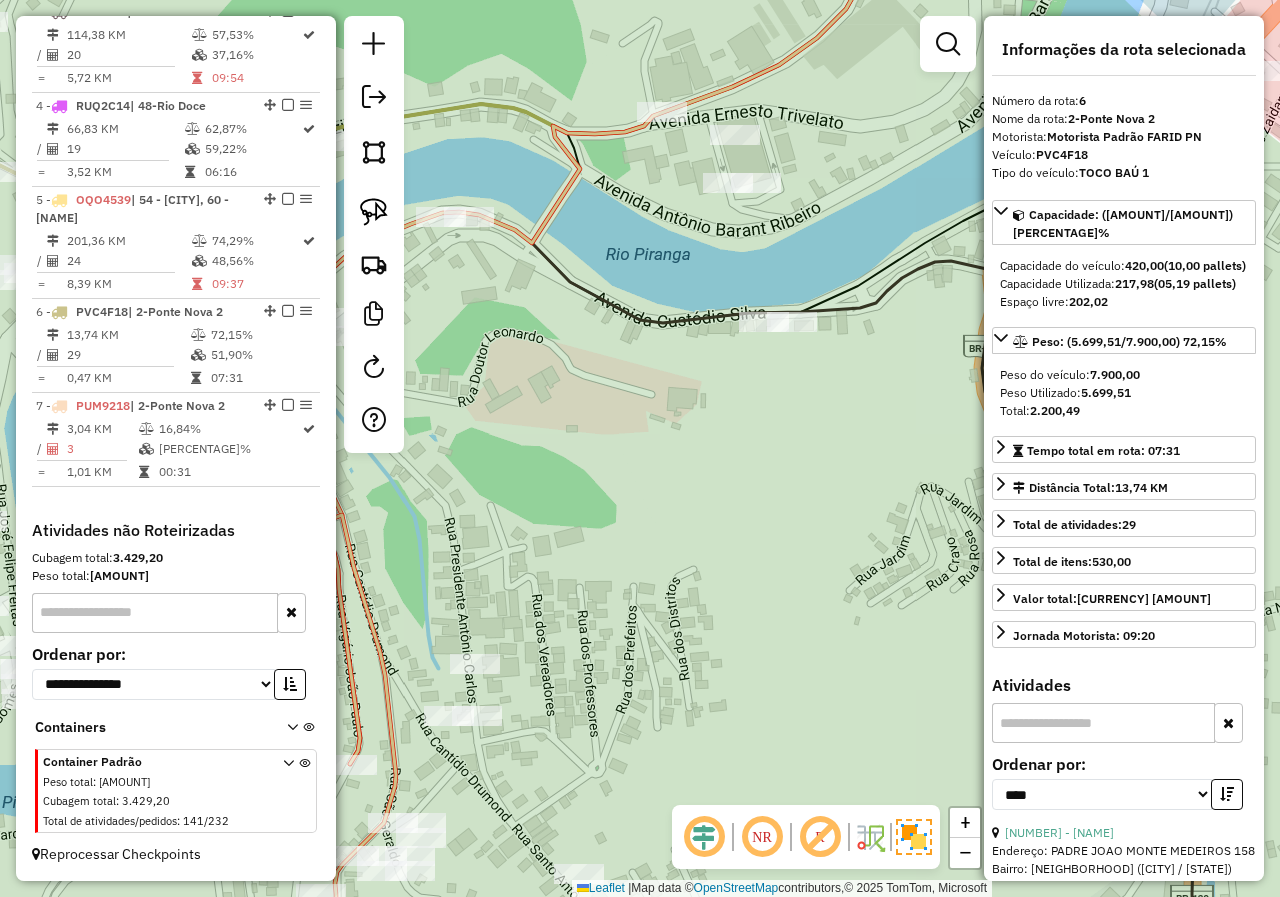 drag, startPoint x: 850, startPoint y: 407, endPoint x: 881, endPoint y: 416, distance: 32.280025 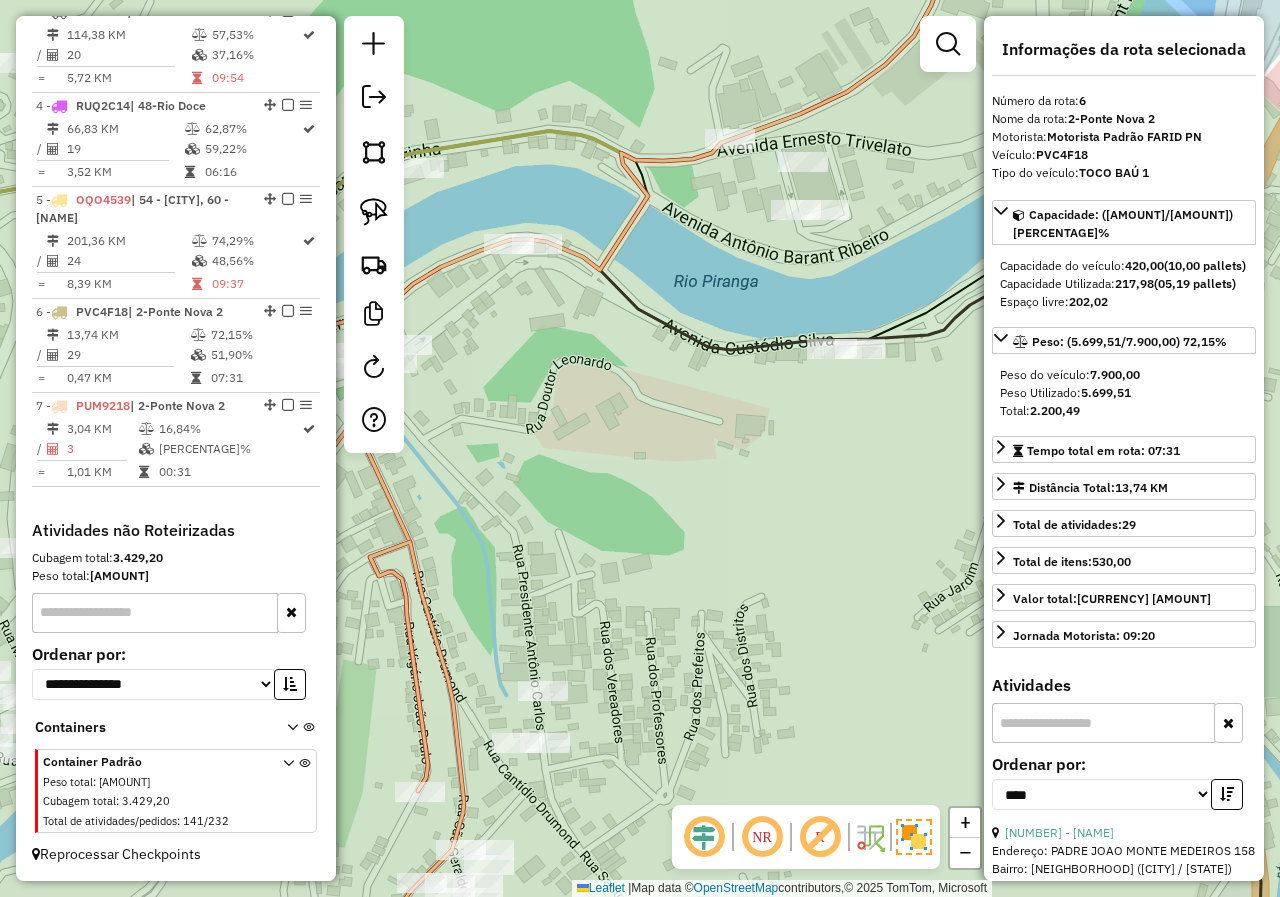 drag, startPoint x: 792, startPoint y: 396, endPoint x: 839, endPoint y: 390, distance: 47.38143 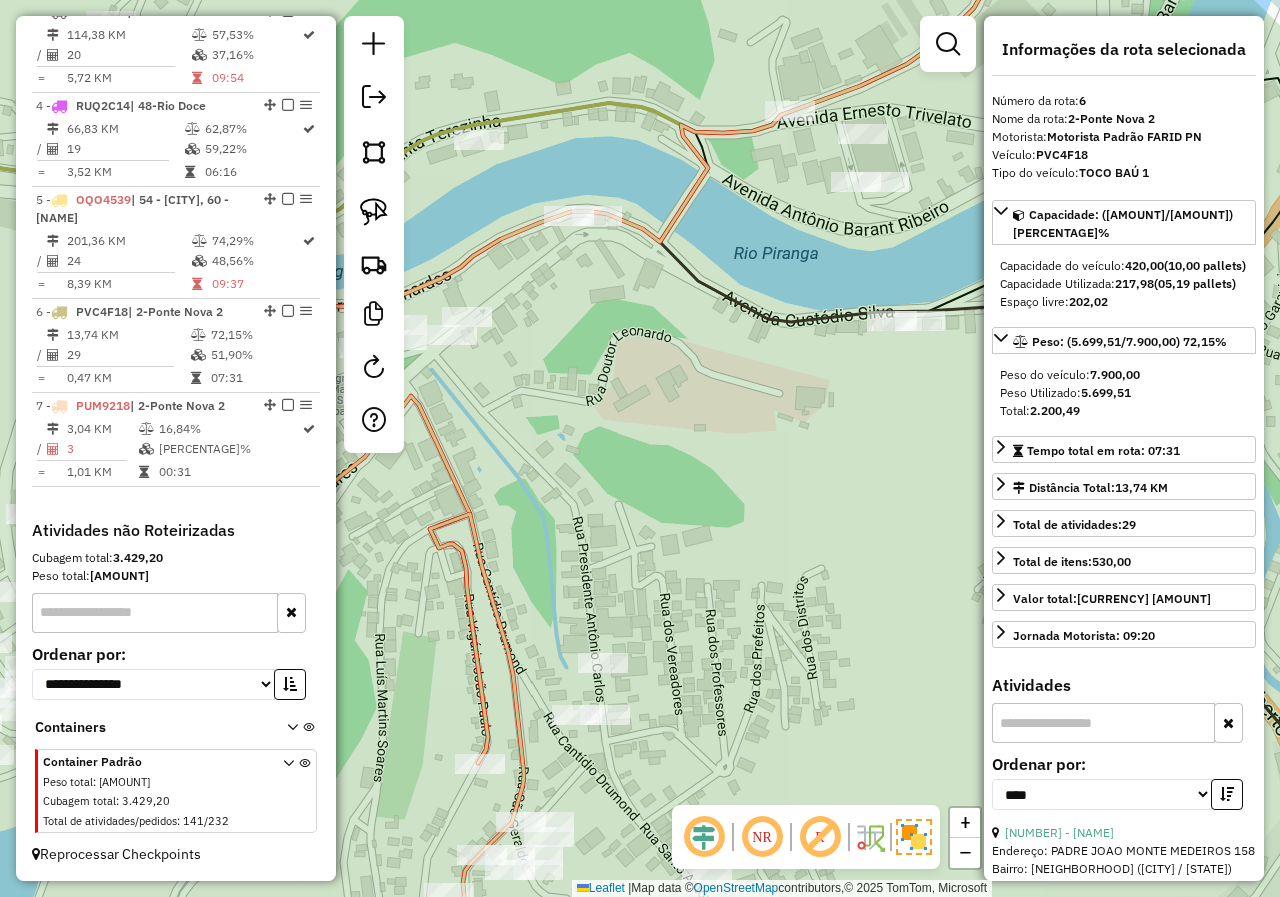 drag, startPoint x: 865, startPoint y: 388, endPoint x: 908, endPoint y: 359, distance: 51.86521 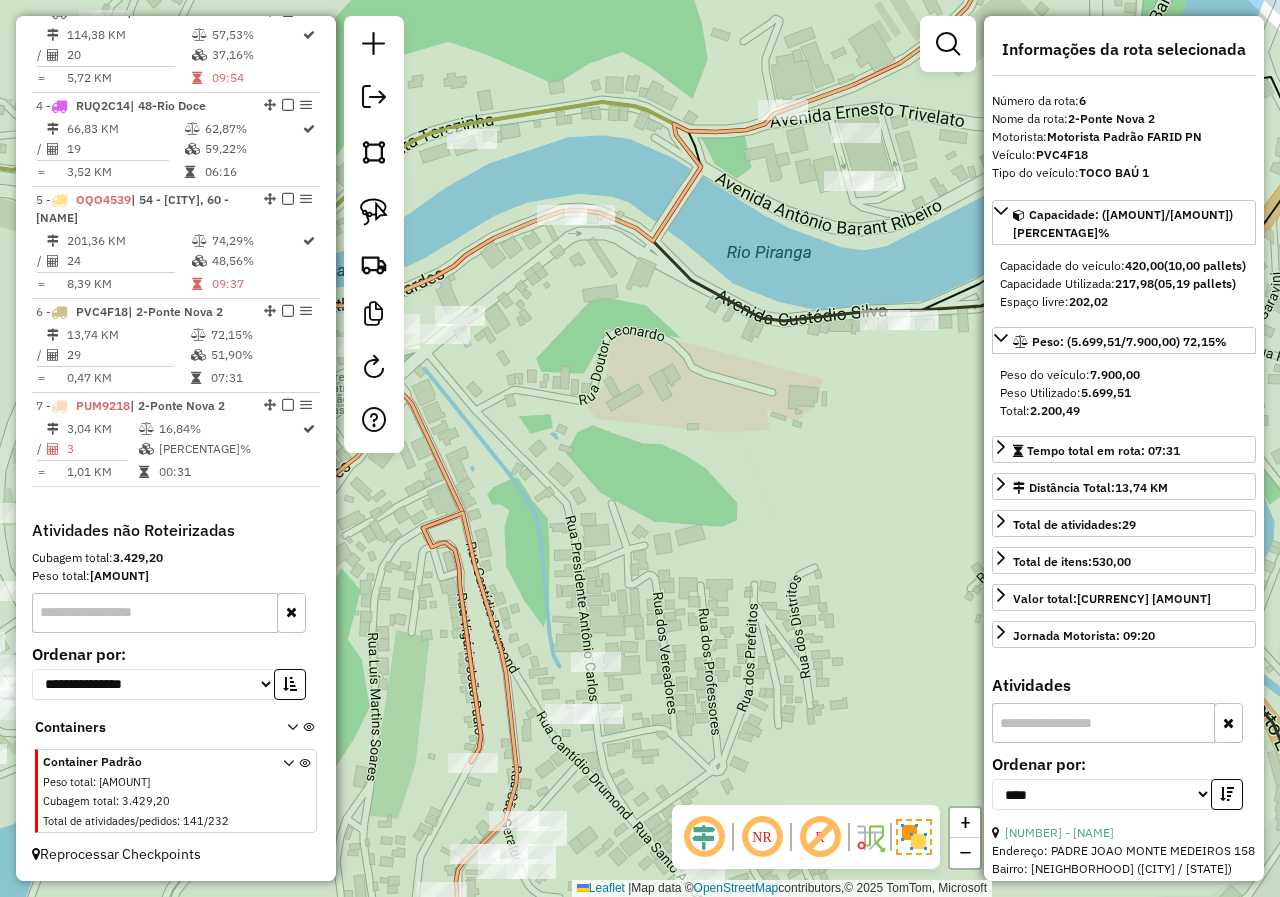 click on "Janela de atendimento Grade de atendimento Capacidade Transportadoras Veículos Cliente Pedidos  Rotas Selecione os dias de semana para filtrar as janelas de atendimento  Seg   Ter   Qua   Qui   Sex   Sáb   Dom  Informe o período da janela de atendimento: De: Até:  Filtrar exatamente a janela do cliente  Considerar janela de atendimento padrão  Selecione os dias de semana para filtrar as grades de atendimento  Seg   Ter   Qua   Qui   Sex   Sáb   Dom   Considerar clientes sem dia de atendimento cadastrado  Clientes fora do dia de atendimento selecionado Filtrar as atividades entre os valores definidos abaixo:  Peso mínimo:   Peso máximo:   Cubagem mínima:   Cubagem máxima:   De:   Até:  Filtrar as atividades entre o tempo de atendimento definido abaixo:  De:   Até:   Considerar capacidade total dos clientes não roteirizados Transportadora: Selecione um ou mais itens Tipo de veículo: Selecione um ou mais itens Veículo: Selecione um ou mais itens Motorista: Selecione um ou mais itens Nome: Rótulo:" 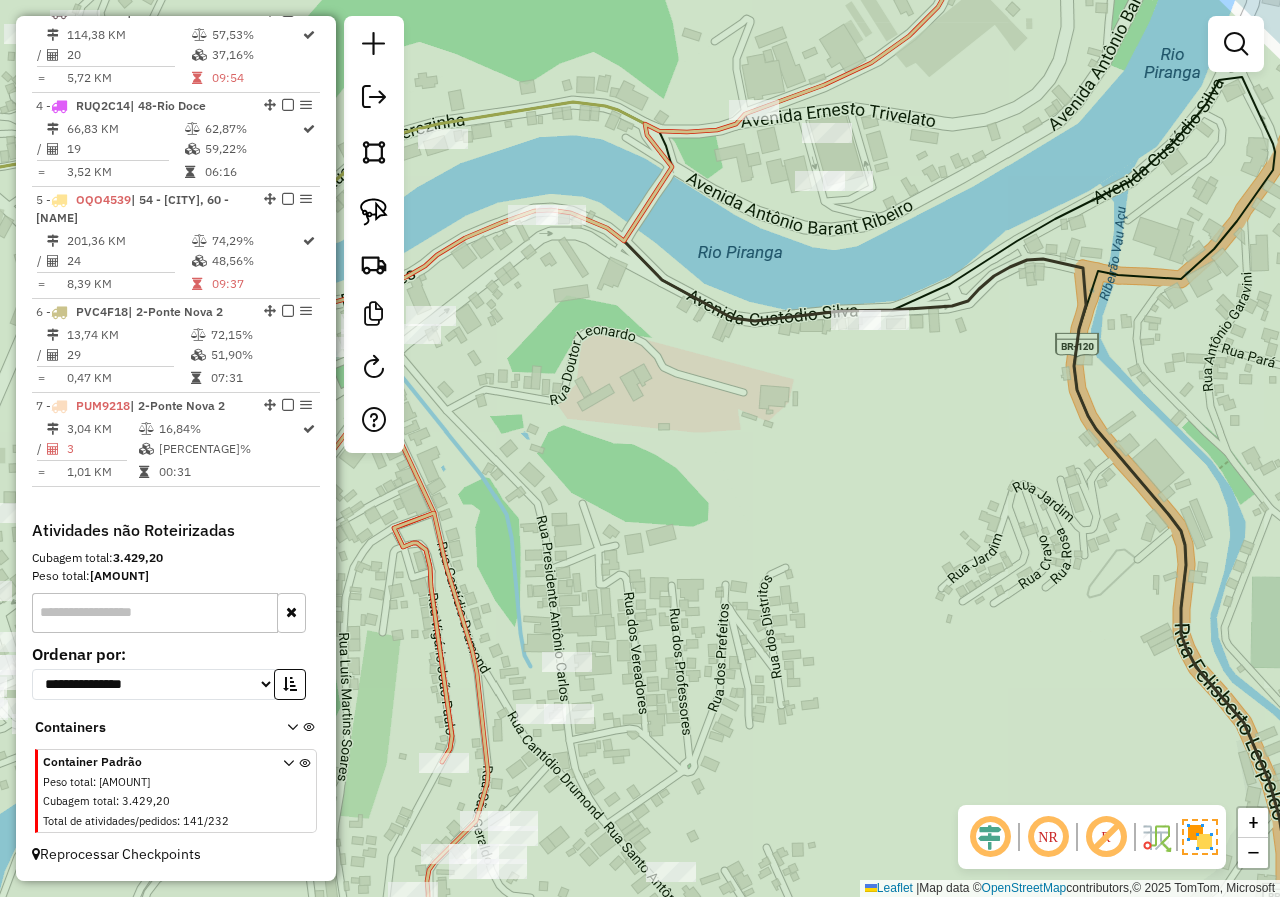 click on "Janela de atendimento Grade de atendimento Capacidade Transportadoras Veículos Cliente Pedidos  Rotas Selecione os dias de semana para filtrar as janelas de atendimento  Seg   Ter   Qua   Qui   Sex   Sáb   Dom  Informe o período da janela de atendimento: De: Até:  Filtrar exatamente a janela do cliente  Considerar janela de atendimento padrão  Selecione os dias de semana para filtrar as grades de atendimento  Seg   Ter   Qua   Qui   Sex   Sáb   Dom   Considerar clientes sem dia de atendimento cadastrado  Clientes fora do dia de atendimento selecionado Filtrar as atividades entre os valores definidos abaixo:  Peso mínimo:   Peso máximo:   Cubagem mínima:   Cubagem máxima:   De:   Até:  Filtrar as atividades entre o tempo de atendimento definido abaixo:  De:   Até:   Considerar capacidade total dos clientes não roteirizados Transportadora: Selecione um ou mais itens Tipo de veículo: Selecione um ou mais itens Veículo: Selecione um ou mais itens Motorista: Selecione um ou mais itens Nome: Rótulo:" 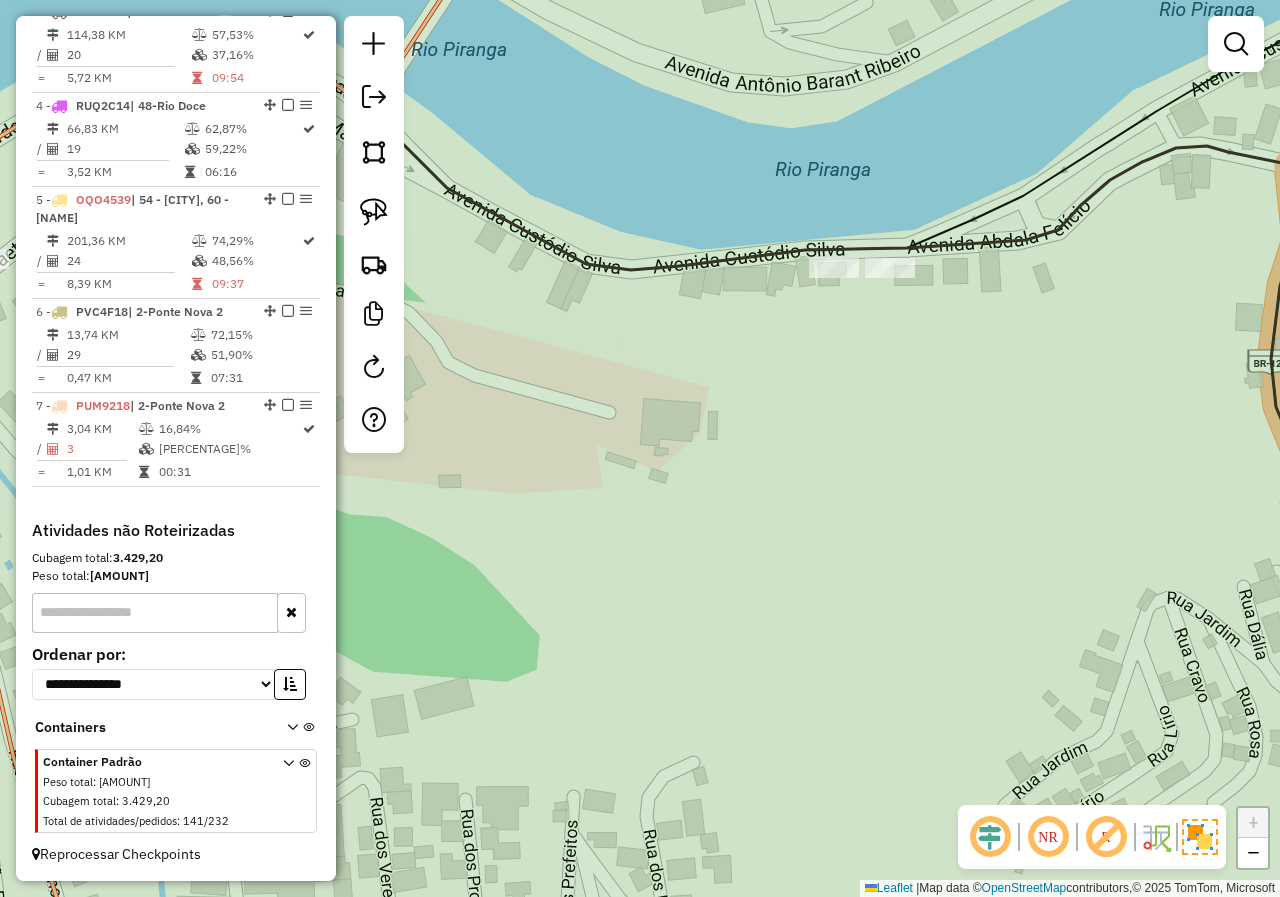 click on "Janela de atendimento Grade de atendimento Capacidade Transportadoras Veículos Cliente Pedidos  Rotas Selecione os dias de semana para filtrar as janelas de atendimento  Seg   Ter   Qua   Qui   Sex   Sáb   Dom  Informe o período da janela de atendimento: De: Até:  Filtrar exatamente a janela do cliente  Considerar janela de atendimento padrão  Selecione os dias de semana para filtrar as grades de atendimento  Seg   Ter   Qua   Qui   Sex   Sáb   Dom   Considerar clientes sem dia de atendimento cadastrado  Clientes fora do dia de atendimento selecionado Filtrar as atividades entre os valores definidos abaixo:  Peso mínimo:   Peso máximo:   Cubagem mínima:   Cubagem máxima:   De:   Até:  Filtrar as atividades entre o tempo de atendimento definido abaixo:  De:   Até:   Considerar capacidade total dos clientes não roteirizados Transportadora: Selecione um ou mais itens Tipo de veículo: Selecione um ou mais itens Veículo: Selecione um ou mais itens Motorista: Selecione um ou mais itens Nome: Rótulo:" 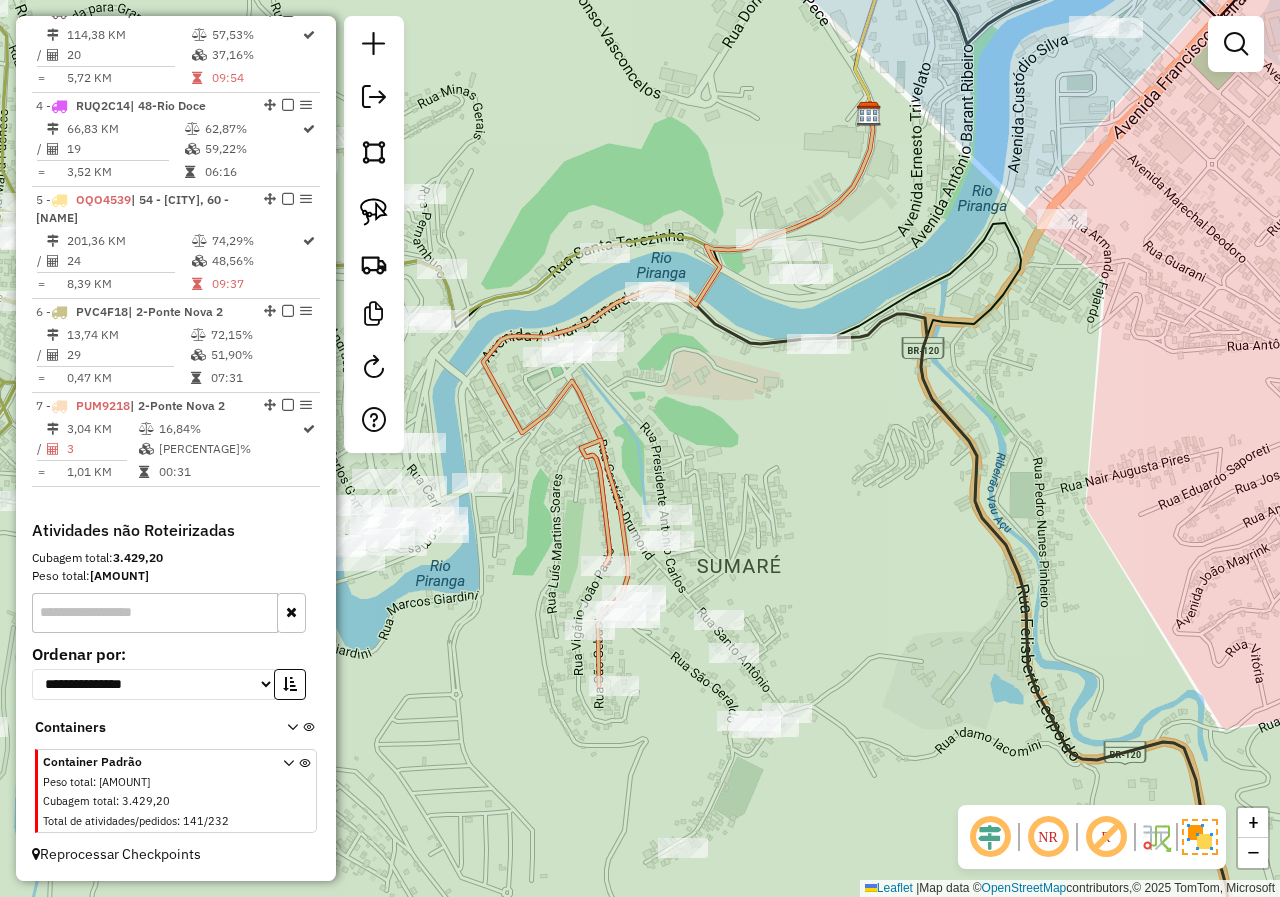 drag, startPoint x: 857, startPoint y: 371, endPoint x: 843, endPoint y: 322, distance: 50.96077 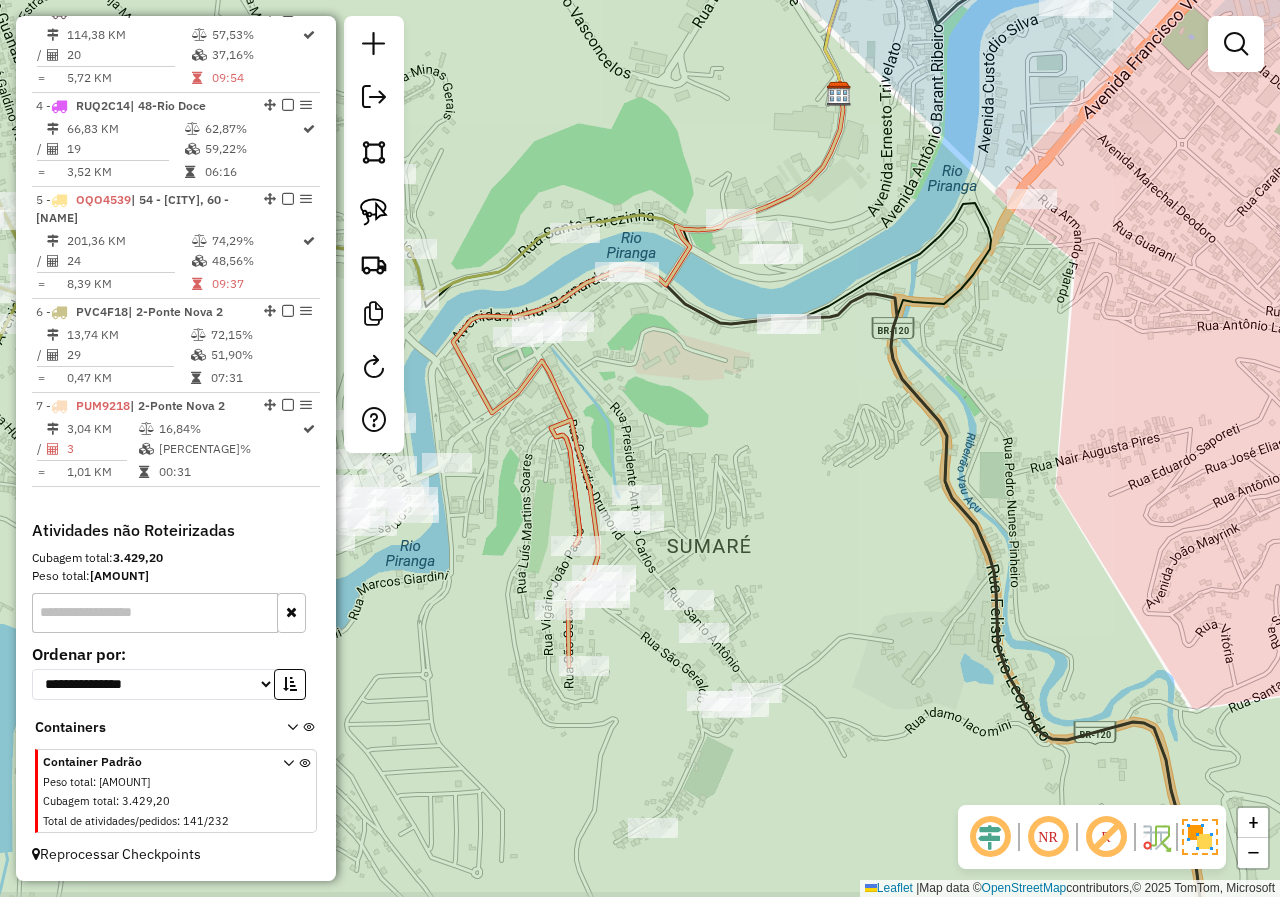 drag, startPoint x: 850, startPoint y: 382, endPoint x: 844, endPoint y: 373, distance: 10.816654 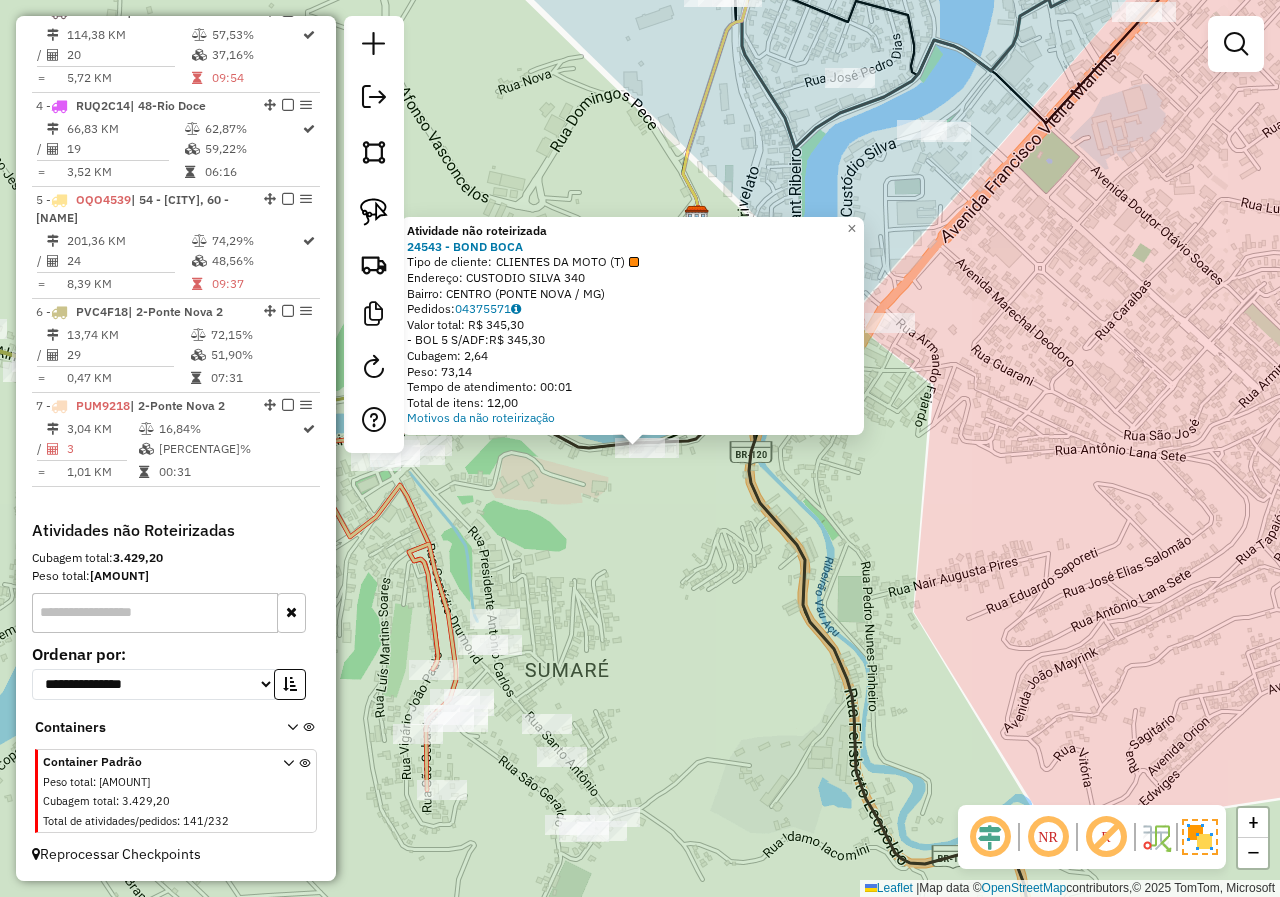 click on "Atividade não roteirizada 24543 - BOND BOCA  Tipo de cliente:   CLIENTES DA MOTO (T)   Endereço:  CUSTODIO SILVA 340   Bairro: CENTRO (PONTE NOVA / MG)   Pedidos:  04375571   Valor total: R$ 345,30   - BOL 5 S/ADF:  R$ 345,30   Cubagem: 2,64   Peso: 73,14   Tempo de atendimento: 00:01   Total de itens: 12,00  Motivos da não roteirização × Janela de atendimento Grade de atendimento Capacidade Transportadoras Veículos Cliente Pedidos  Rotas Selecione os dias de semana para filtrar as janelas de atendimento  Seg   Ter   Qua   Qui   Sex   Sáb   Dom  Informe o período da janela de atendimento: De: Até:  Filtrar exatamente a janela do cliente  Considerar janela de atendimento padrão  Selecione os dias de semana para filtrar as grades de atendimento  Seg   Ter   Qua   Qui   Sex   Sáb   Dom   Considerar clientes sem dia de atendimento cadastrado  Clientes fora do dia de atendimento selecionado Filtrar as atividades entre os valores definidos abaixo:  Peso mínimo:   Peso máximo:   Cubagem mínima:   De:" 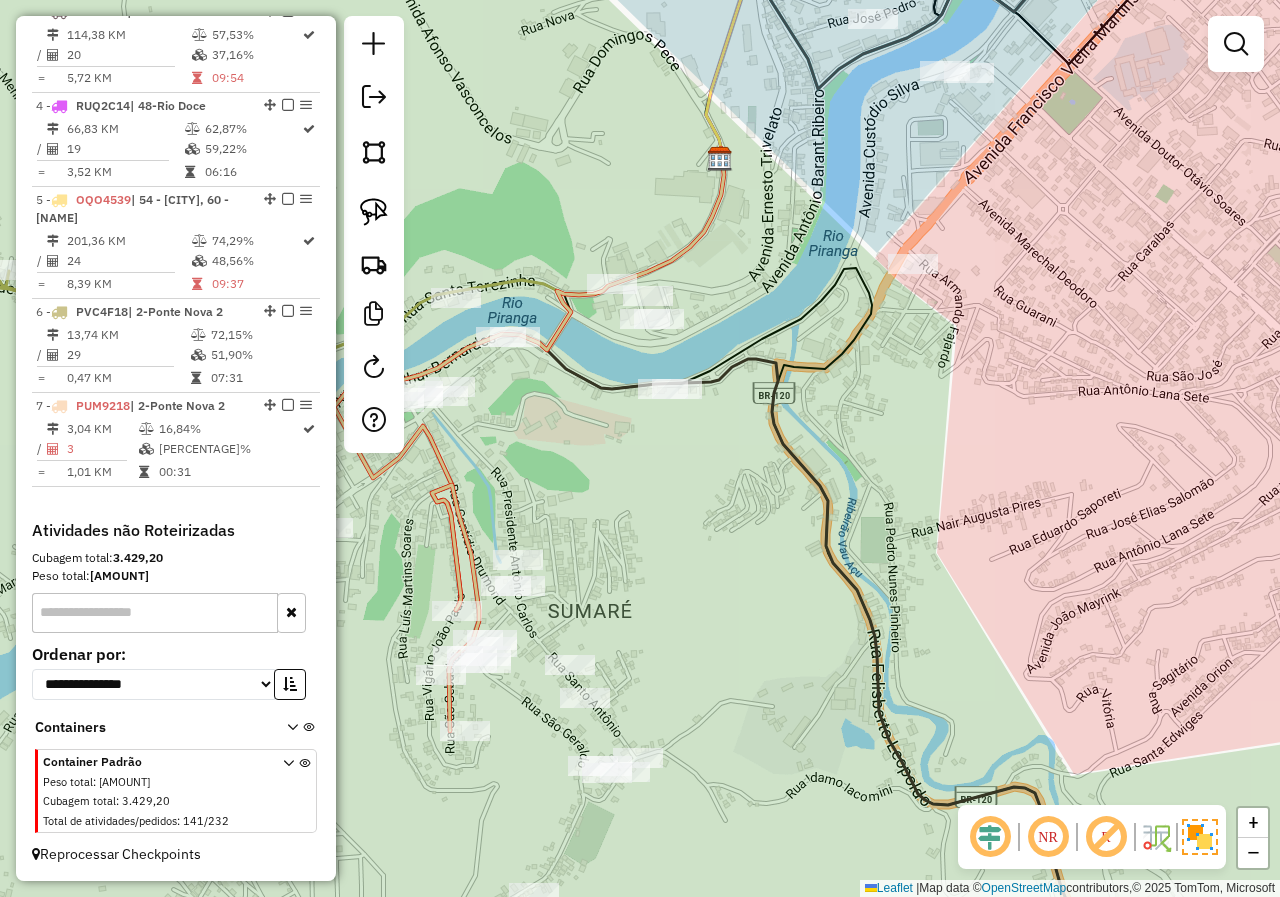 drag, startPoint x: 681, startPoint y: 510, endPoint x: 704, endPoint y: 449, distance: 65.192024 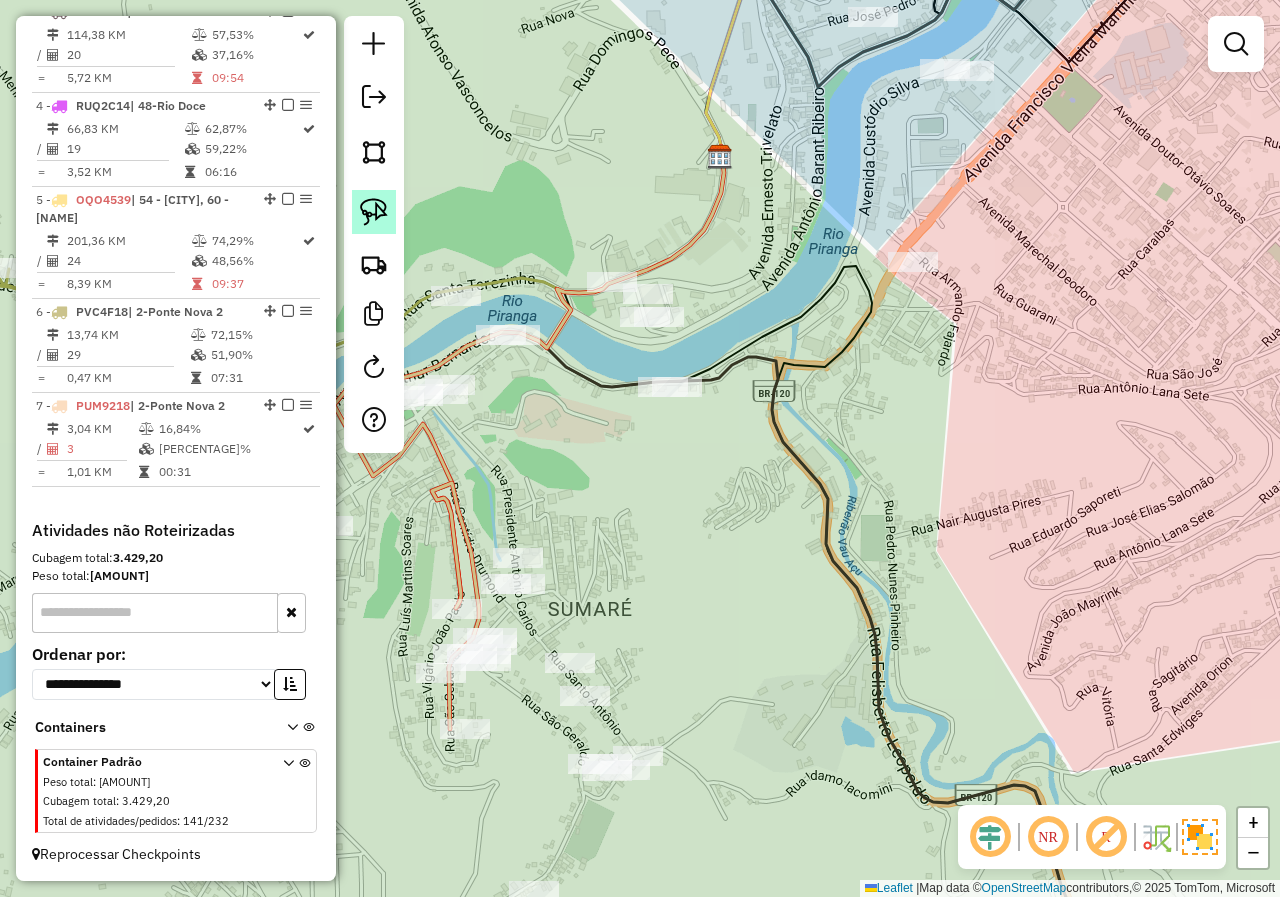 click 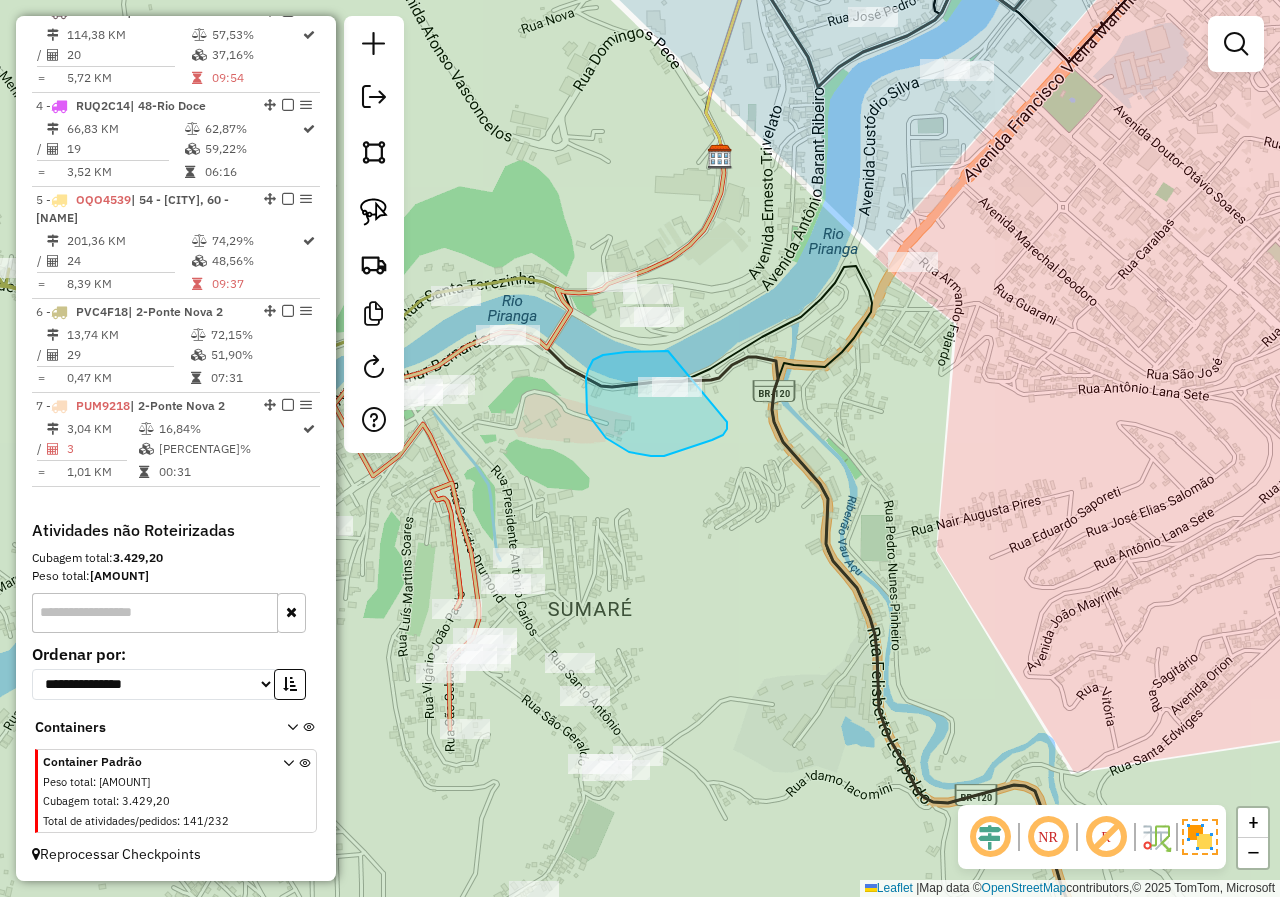 drag, startPoint x: 668, startPoint y: 351, endPoint x: 729, endPoint y: 419, distance: 91.350975 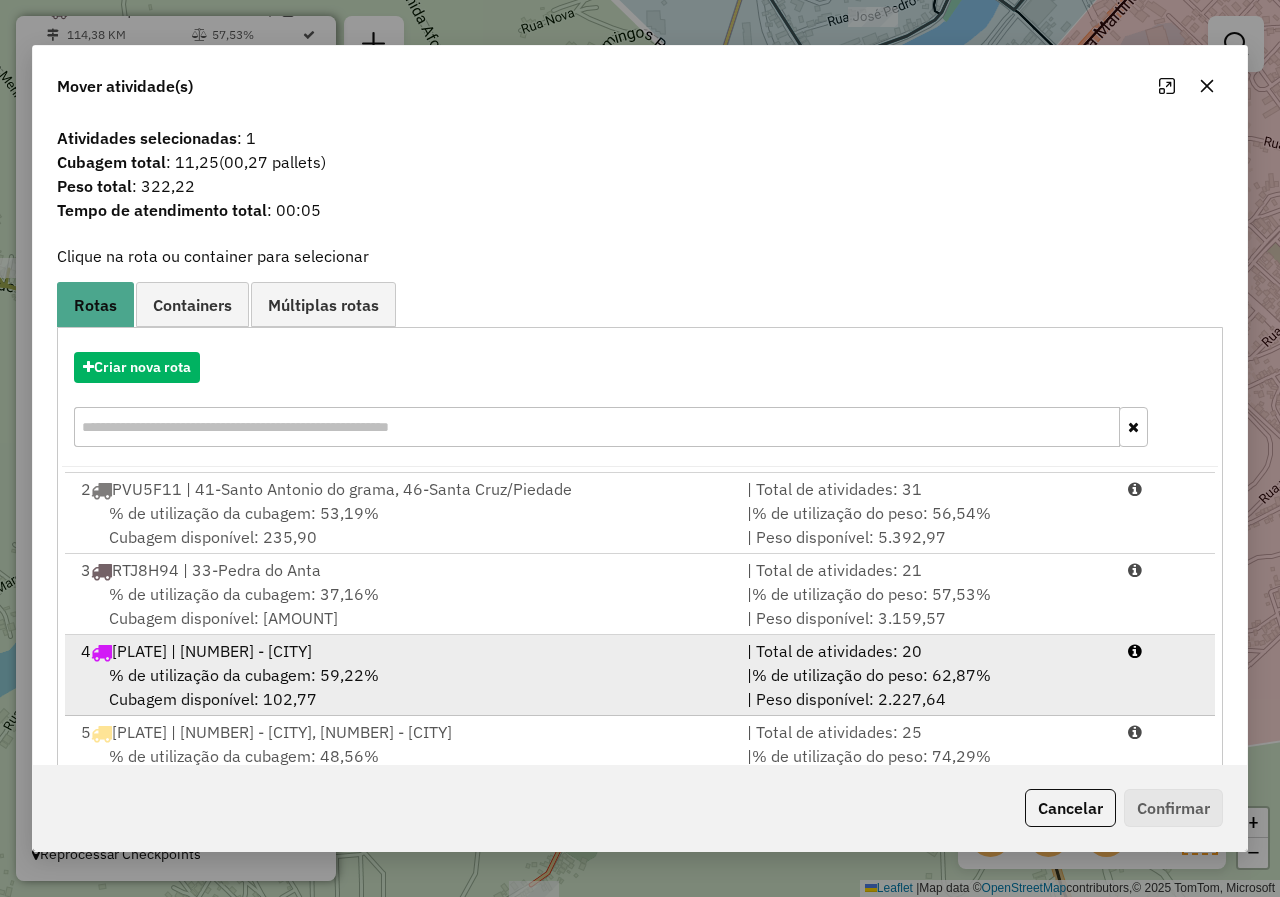 scroll, scrollTop: 167, scrollLeft: 0, axis: vertical 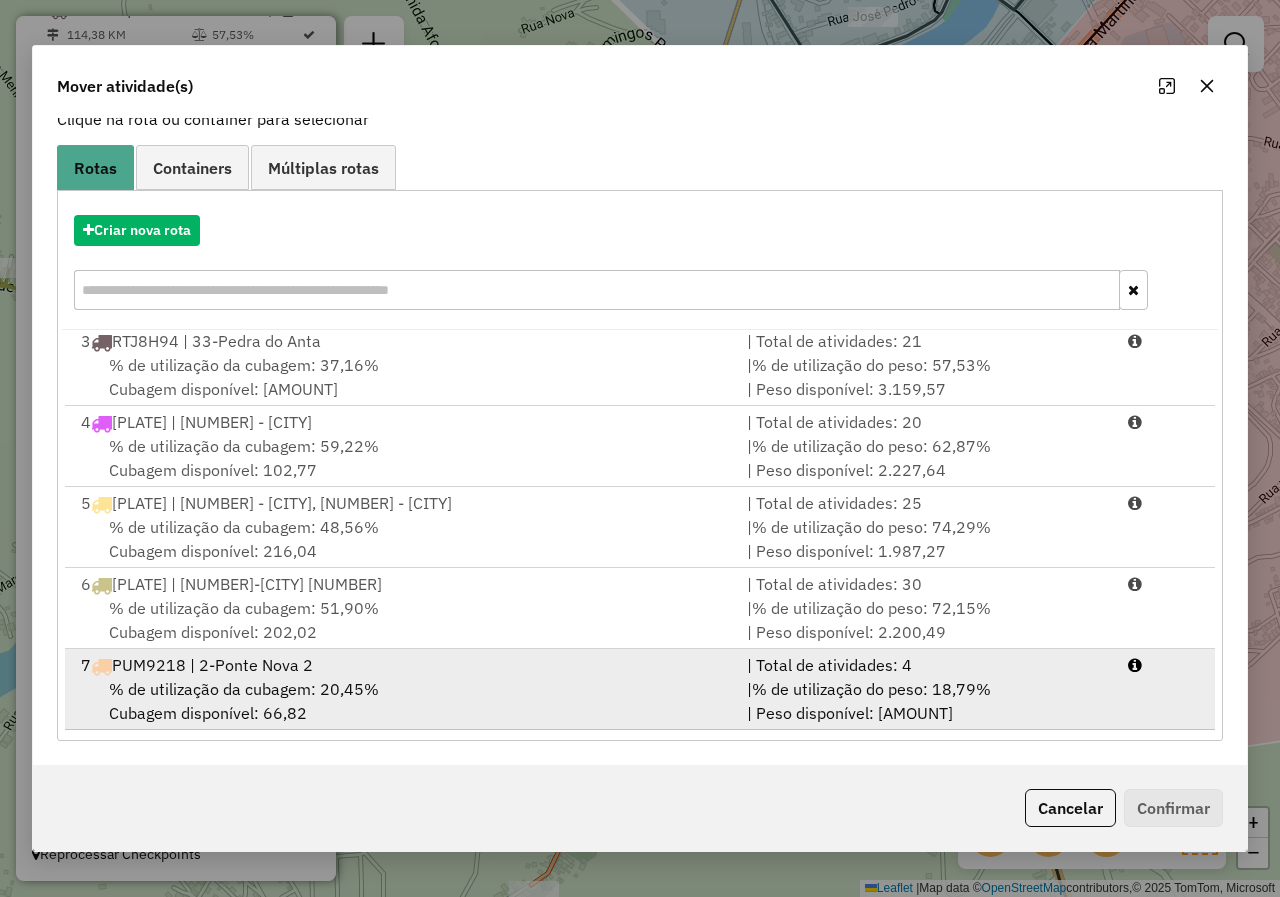 drag, startPoint x: 569, startPoint y: 681, endPoint x: 824, endPoint y: 696, distance: 255.4408 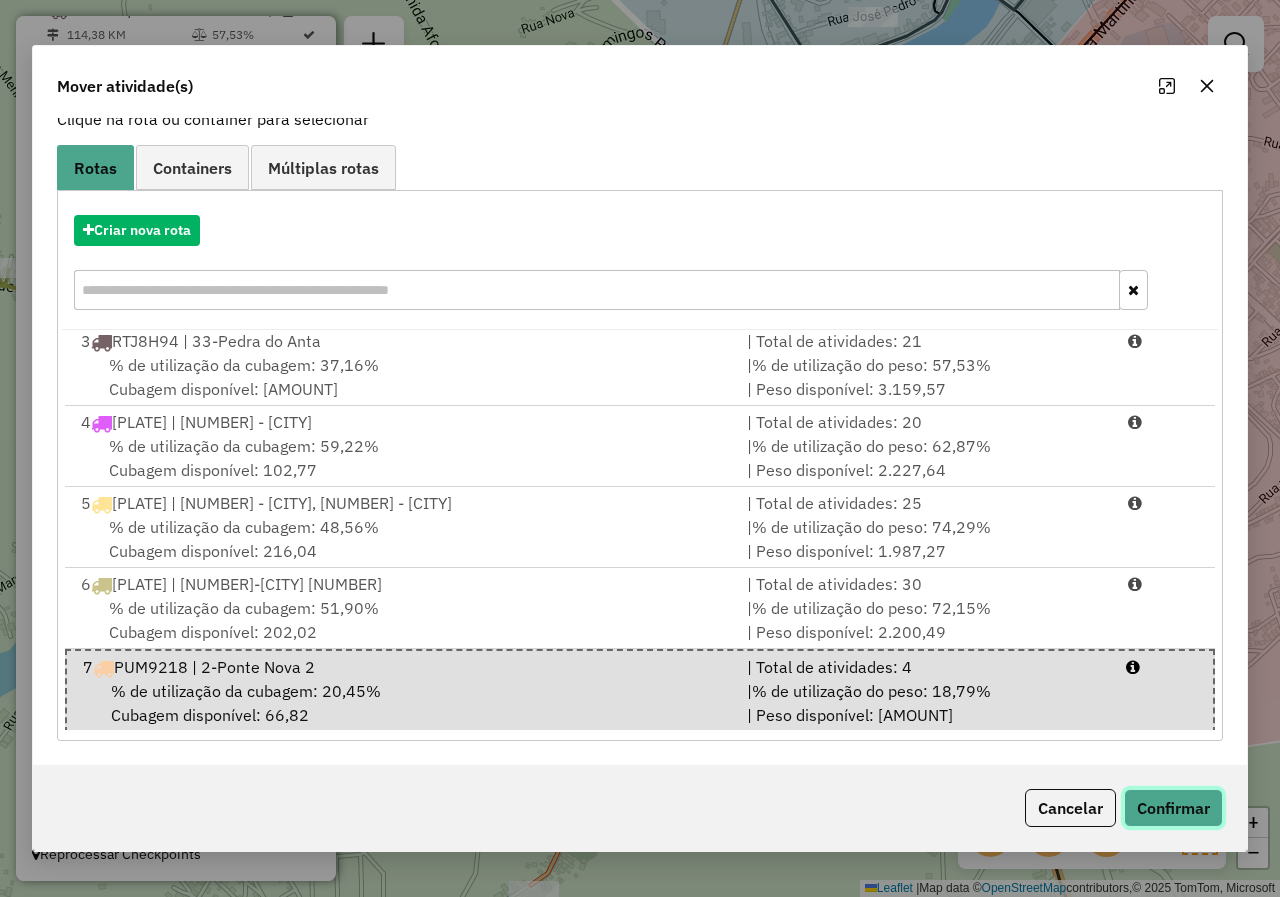 click on "Confirmar" 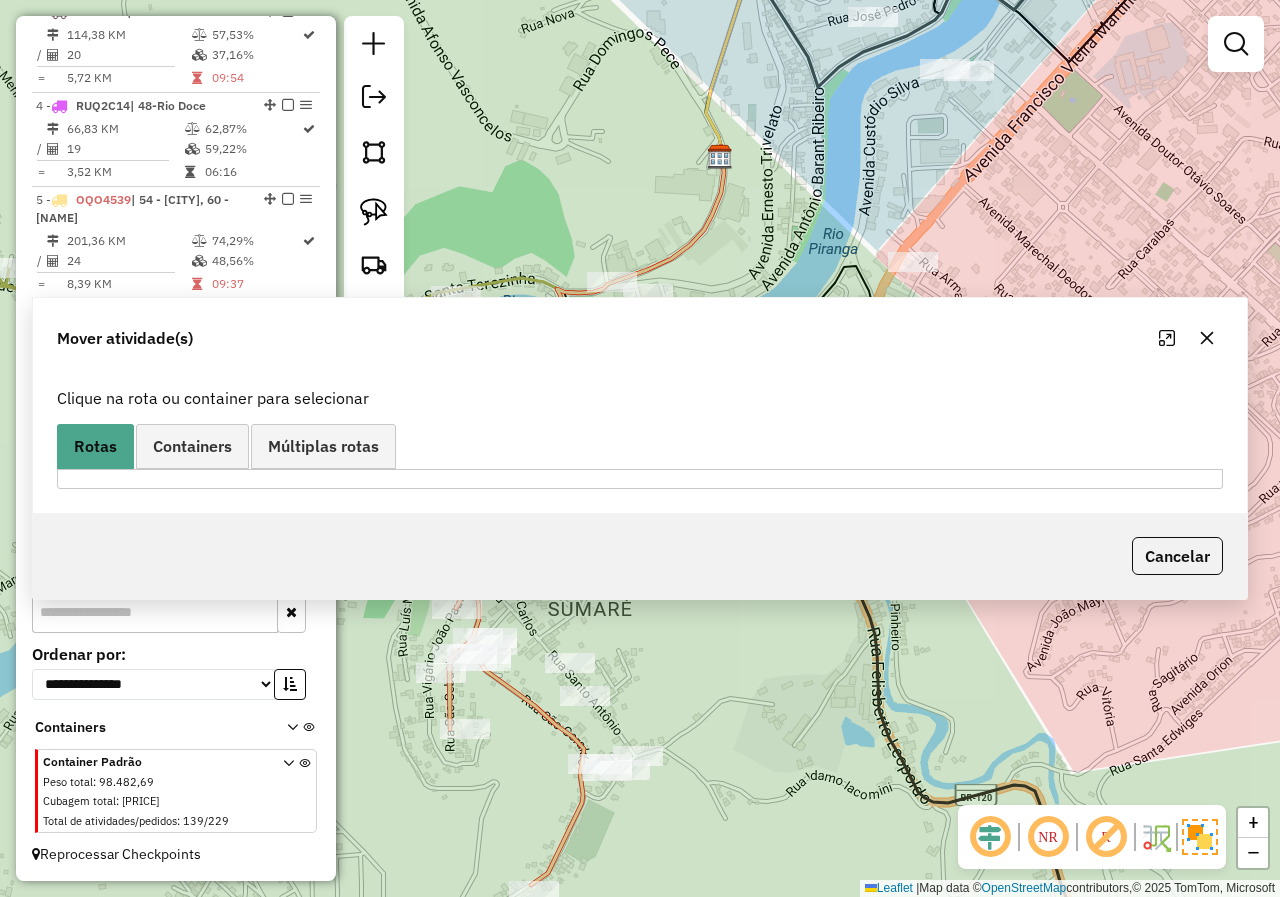 scroll, scrollTop: 0, scrollLeft: 0, axis: both 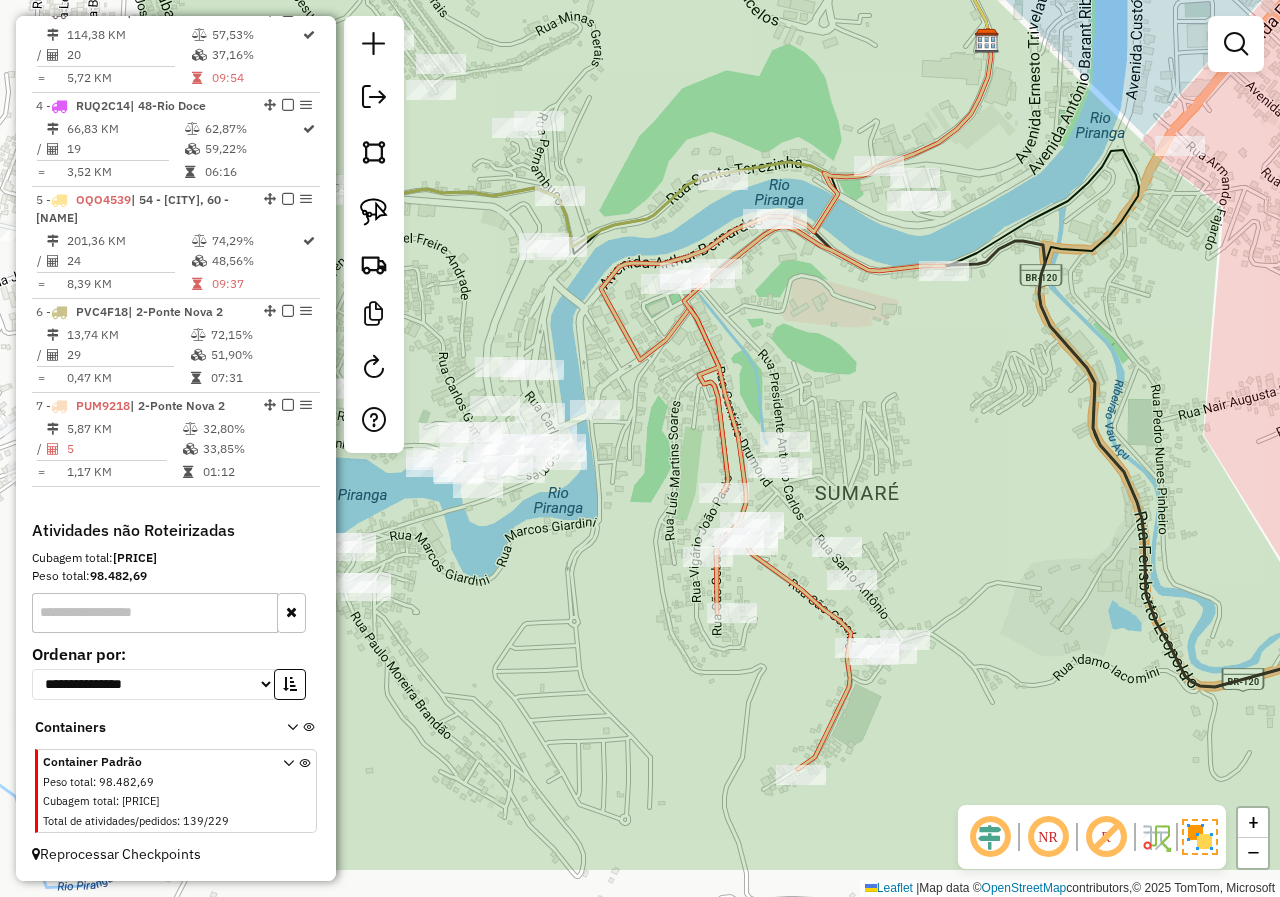 drag, startPoint x: 704, startPoint y: 546, endPoint x: 971, endPoint y: 428, distance: 291.91266 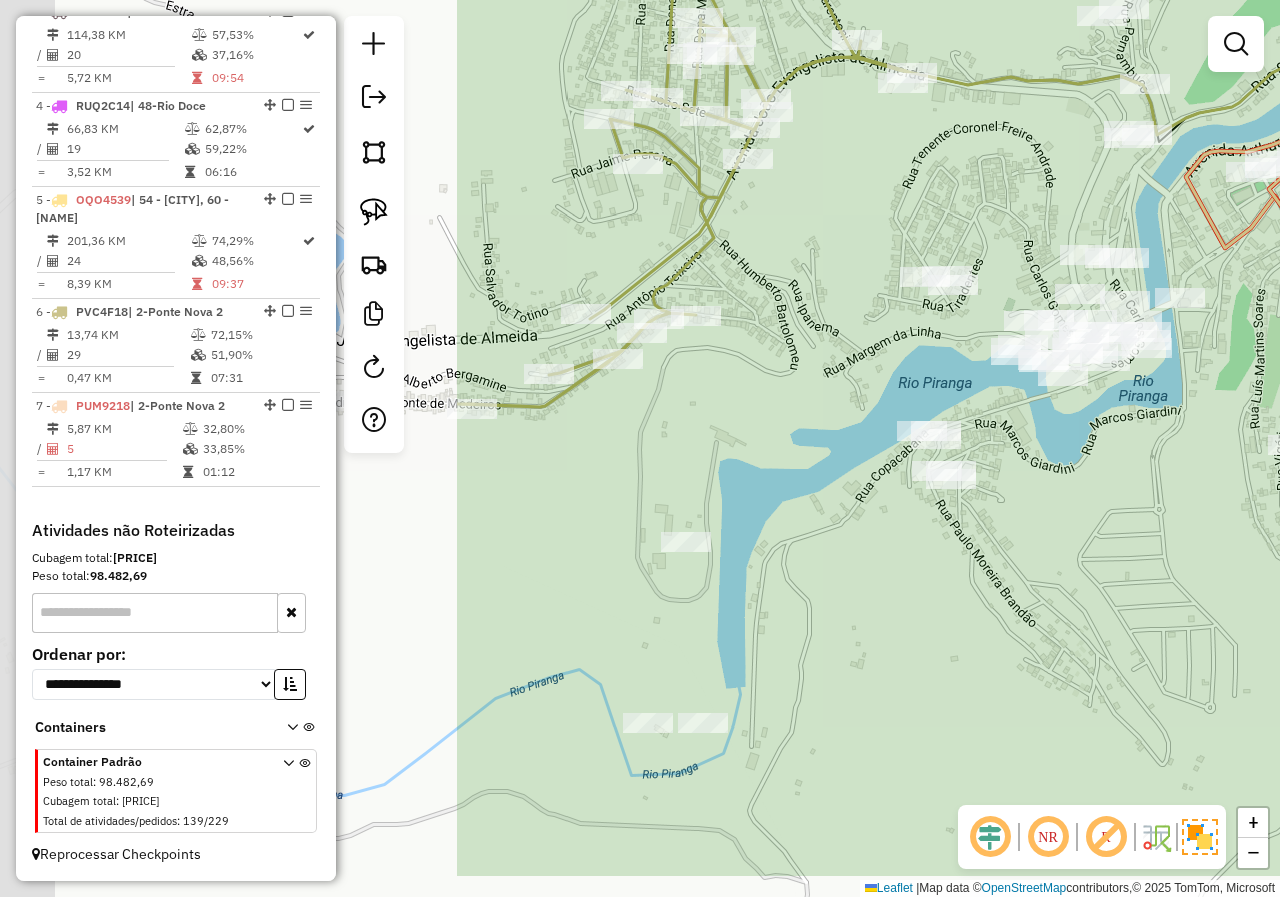 drag, startPoint x: 575, startPoint y: 523, endPoint x: 1161, endPoint y: 412, distance: 596.42017 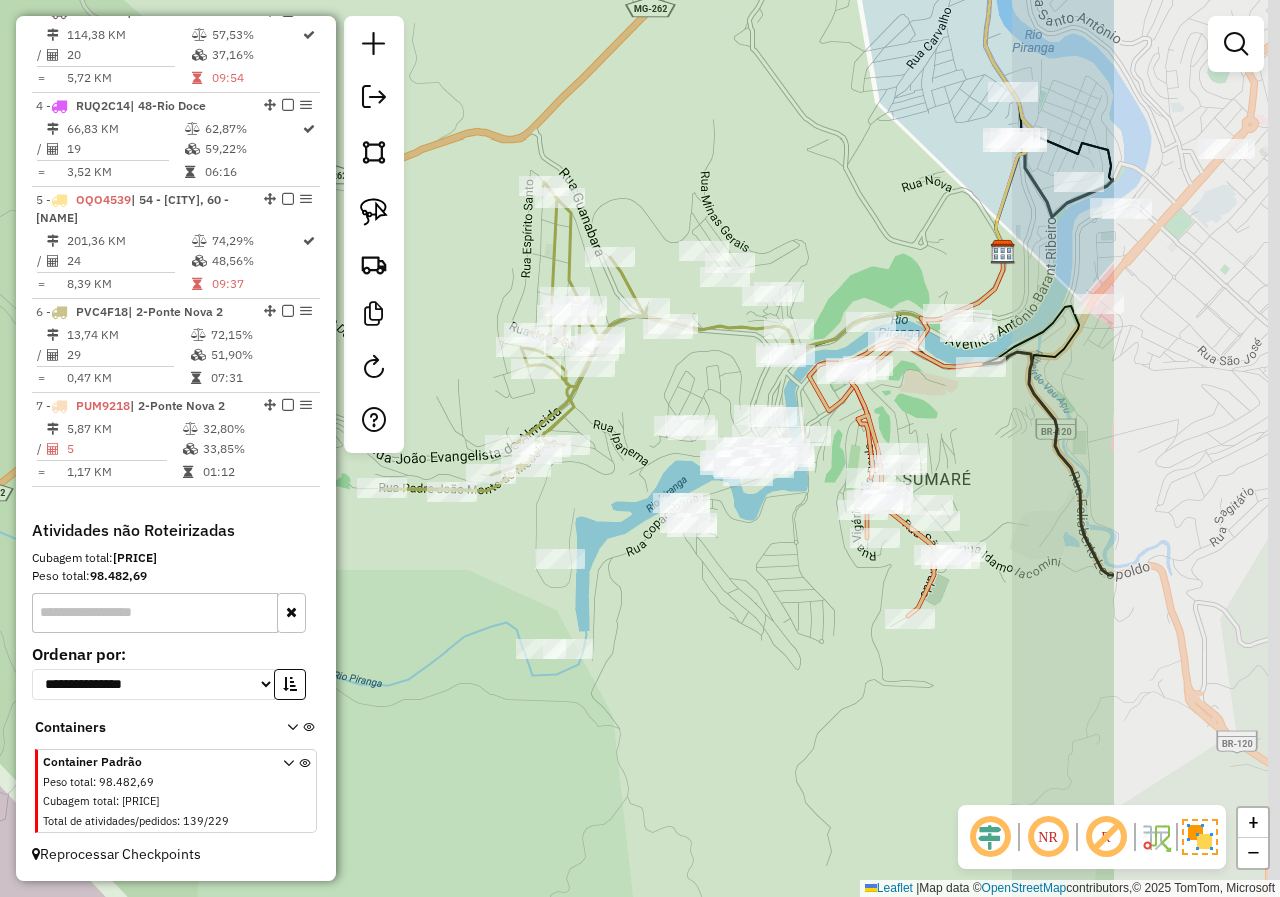 drag, startPoint x: 997, startPoint y: 589, endPoint x: 854, endPoint y: 589, distance: 143 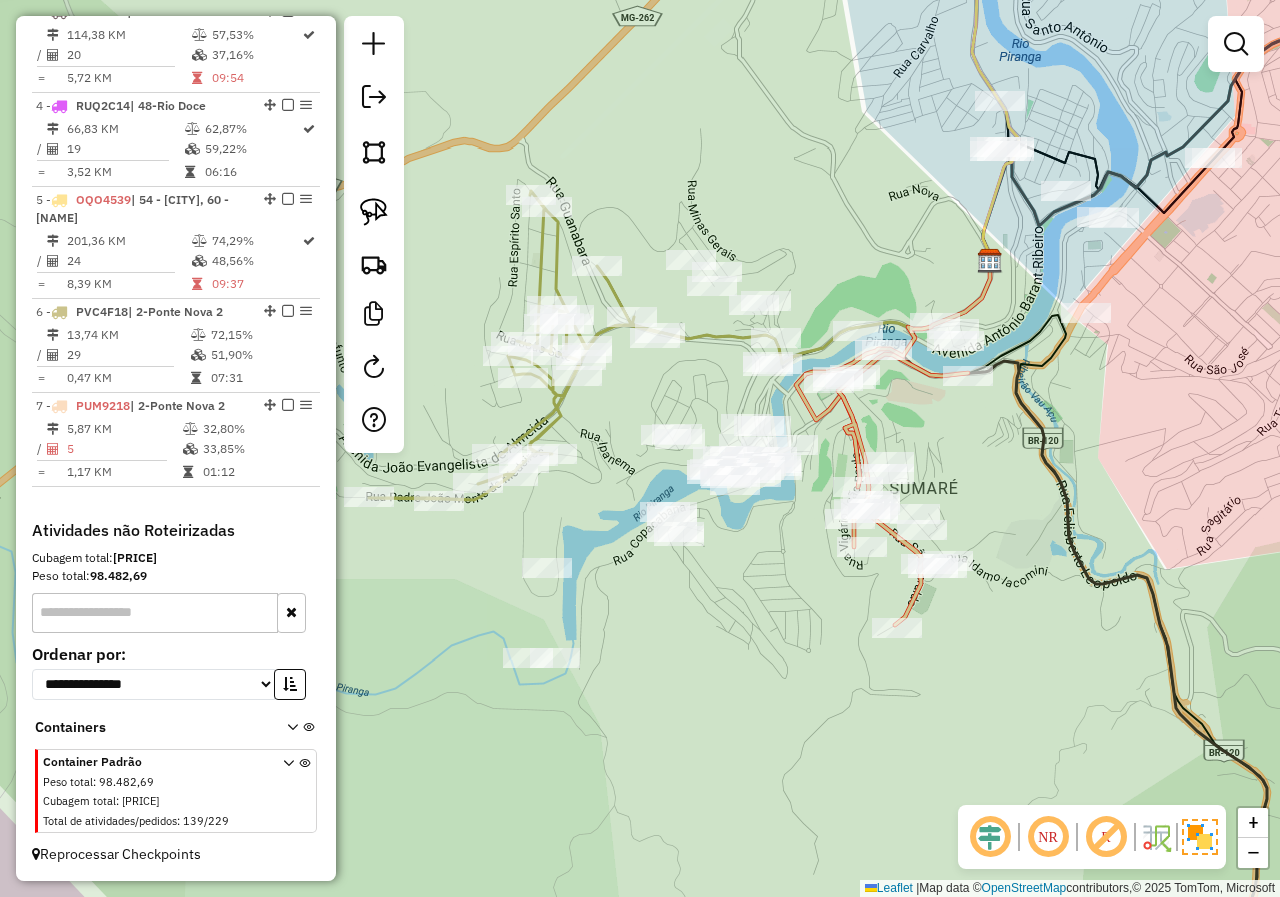 drag, startPoint x: 1101, startPoint y: 459, endPoint x: 941, endPoint y: 602, distance: 214.5903 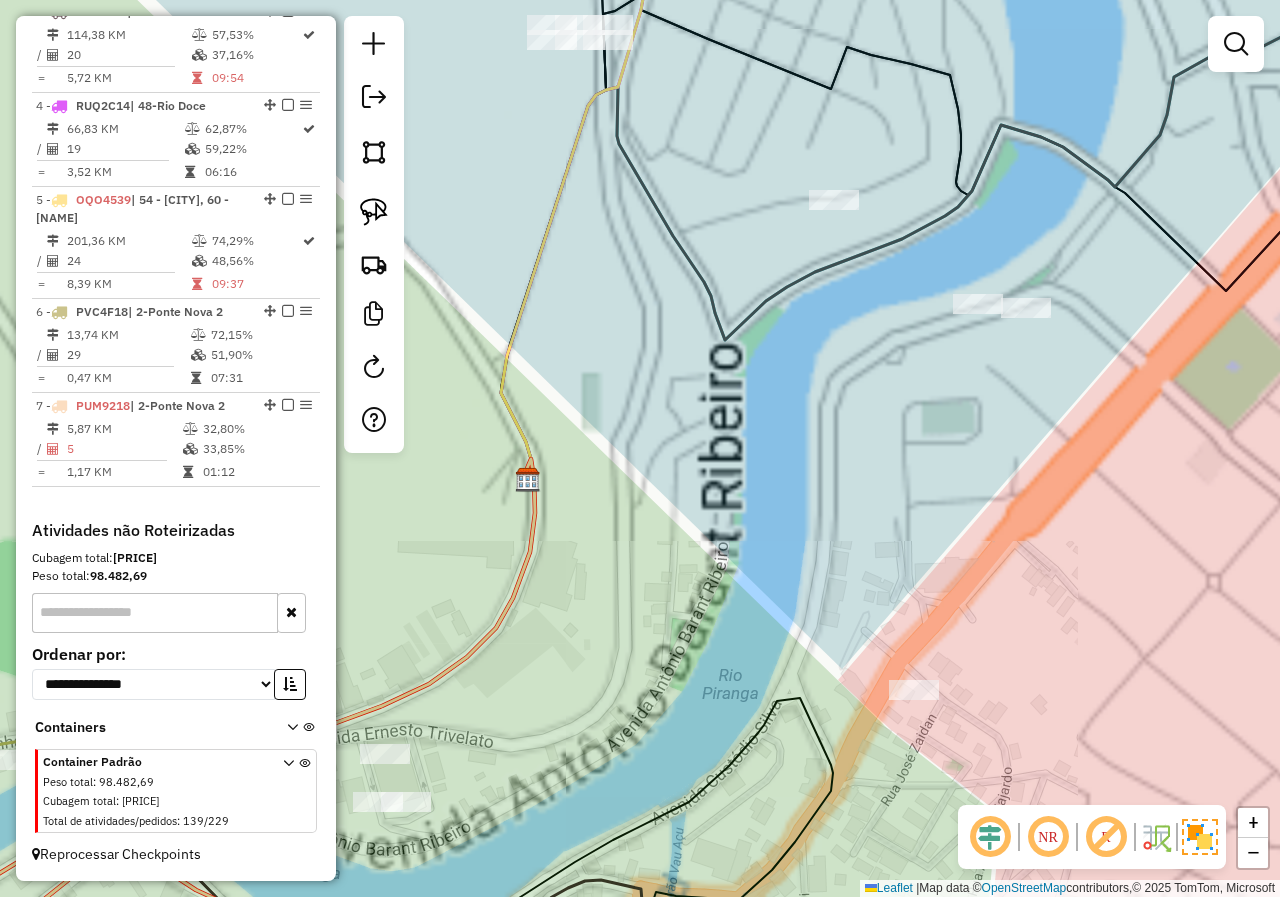 drag, startPoint x: 946, startPoint y: 370, endPoint x: 913, endPoint y: 466, distance: 101.51354 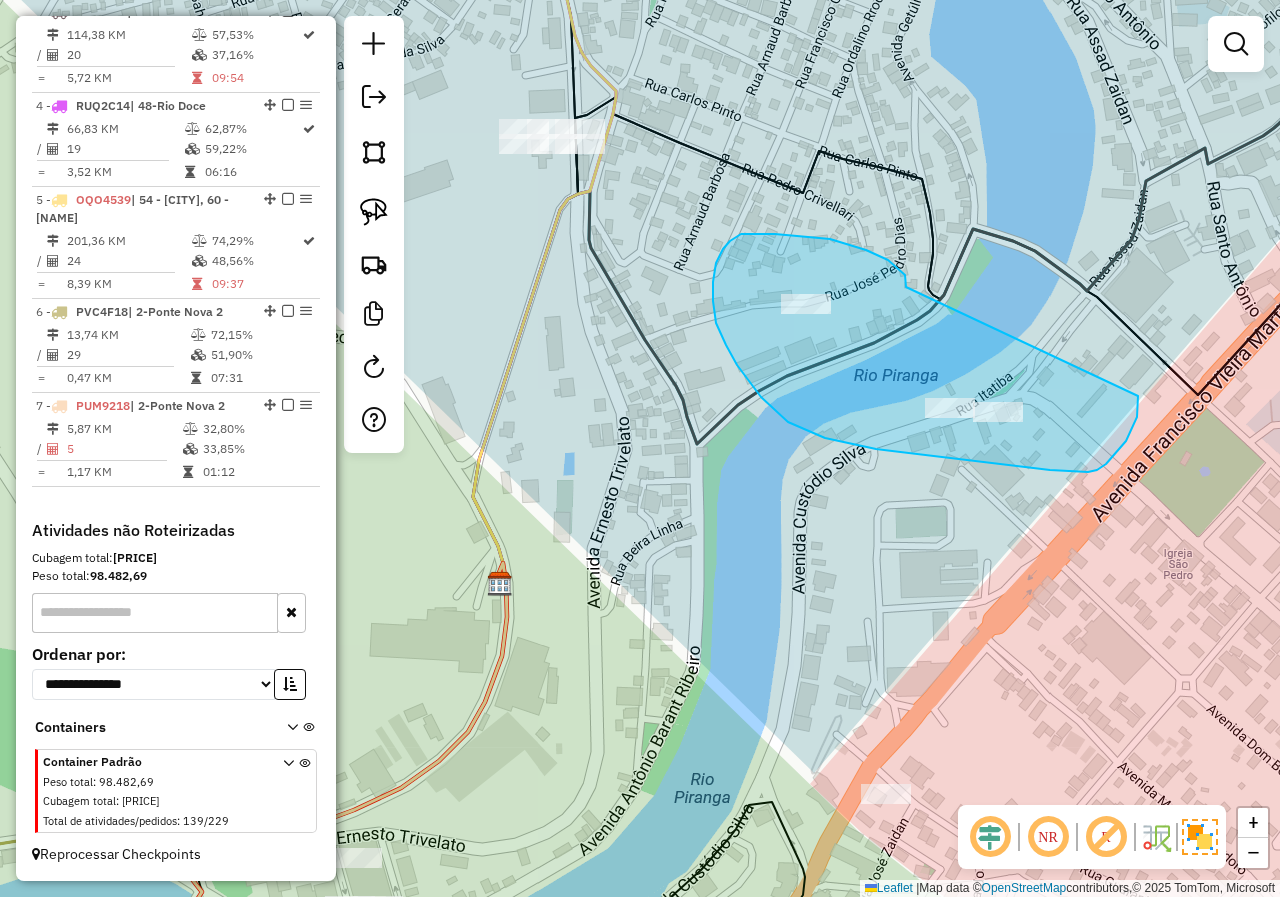 drag, startPoint x: 906, startPoint y: 287, endPoint x: 1138, endPoint y: 395, distance: 255.90623 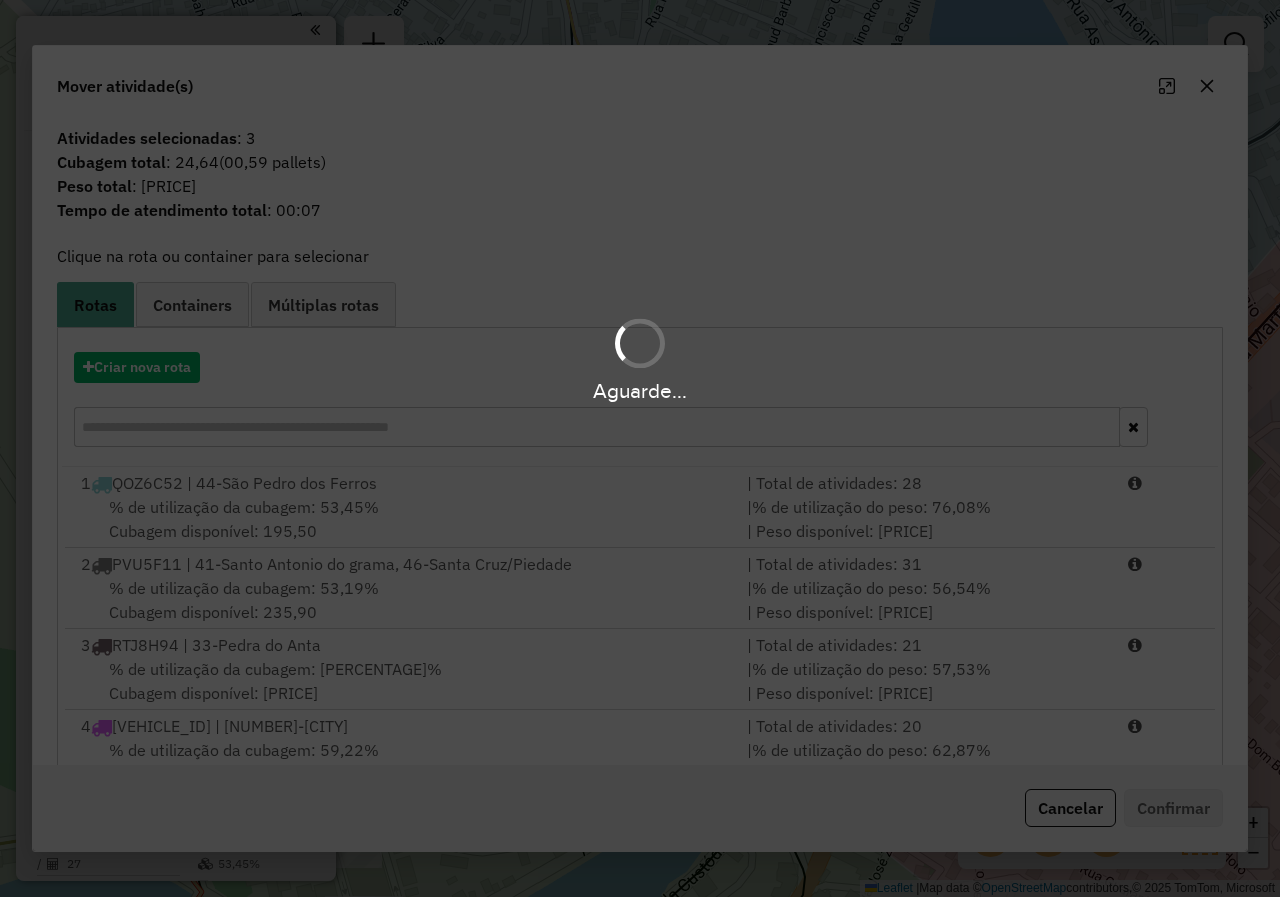 scroll, scrollTop: 0, scrollLeft: 0, axis: both 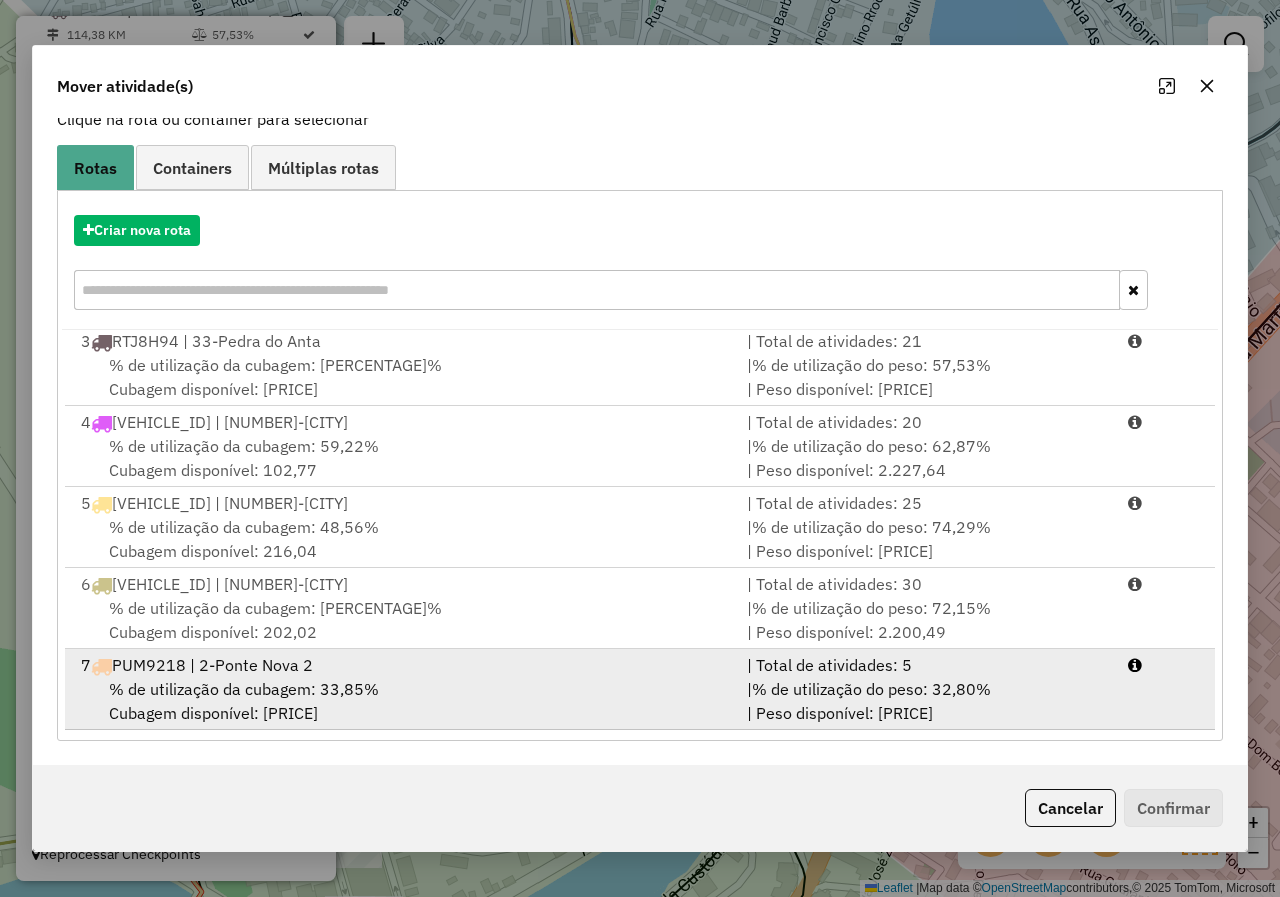 click on "% de utilização da cubagem: [PERCENTAGE]%  Cubagem disponível: [PRICE]" at bounding box center [402, 701] 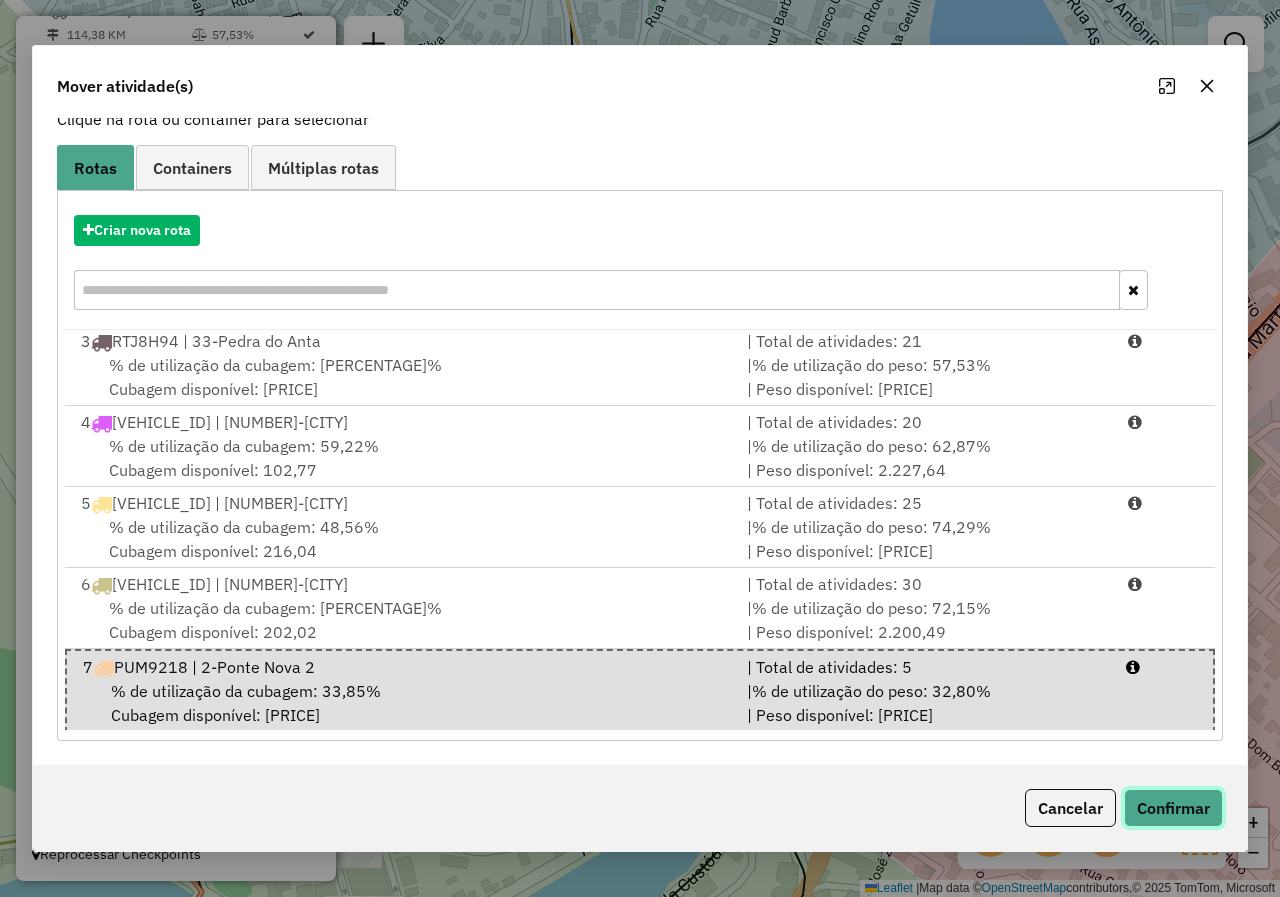 click on "Confirmar" 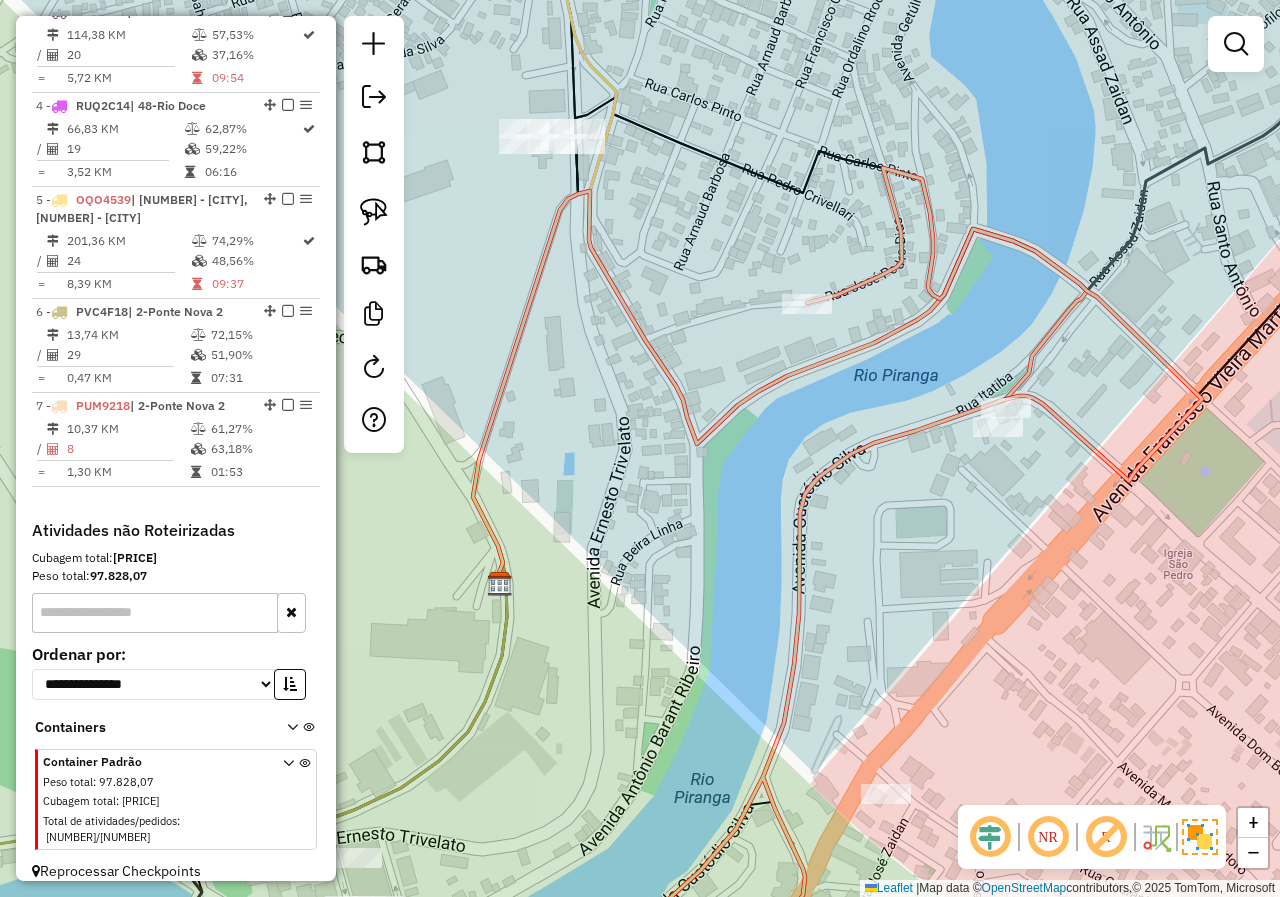 scroll, scrollTop: 0, scrollLeft: 0, axis: both 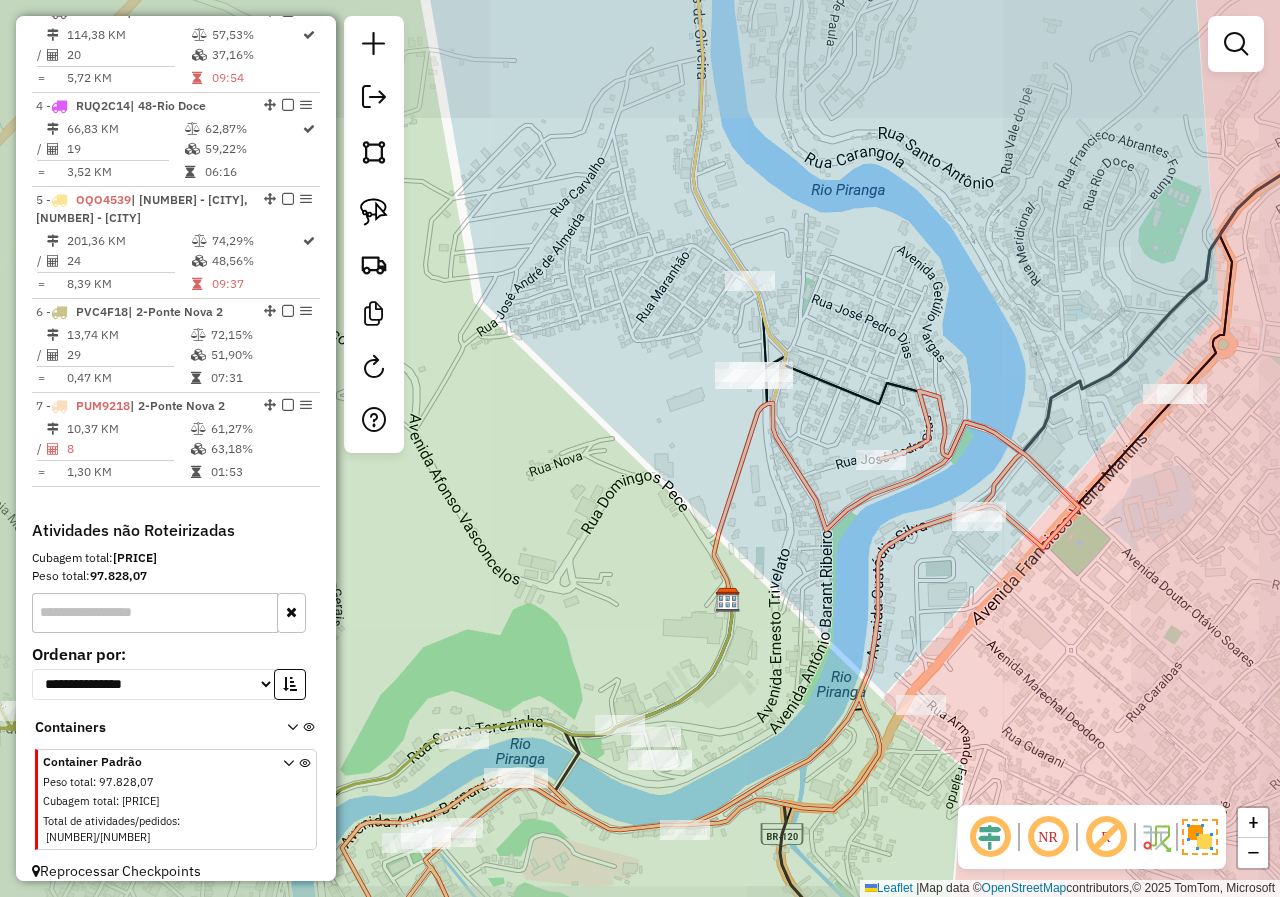 drag, startPoint x: 959, startPoint y: 637, endPoint x: 1020, endPoint y: 487, distance: 161.929 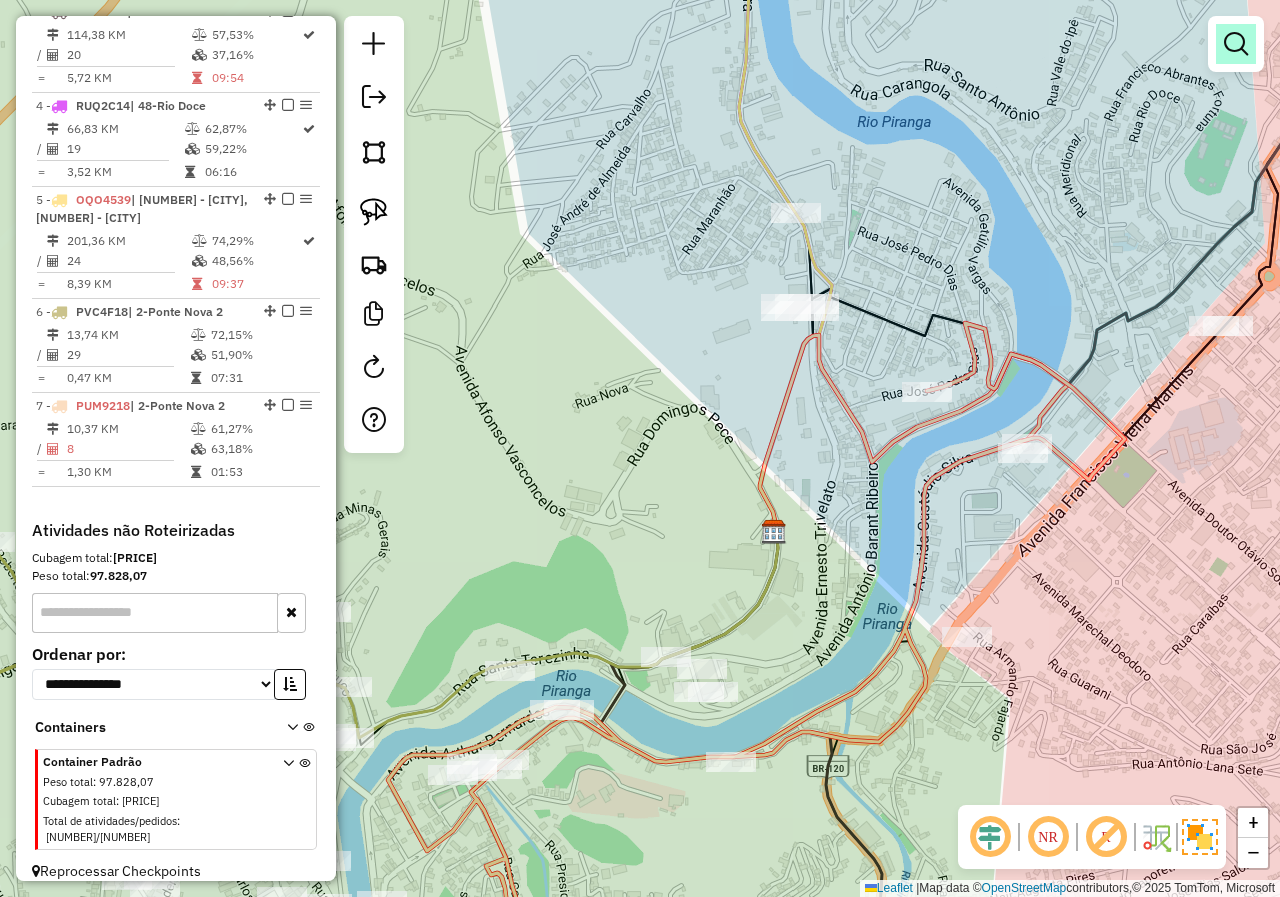 click at bounding box center [1236, 44] 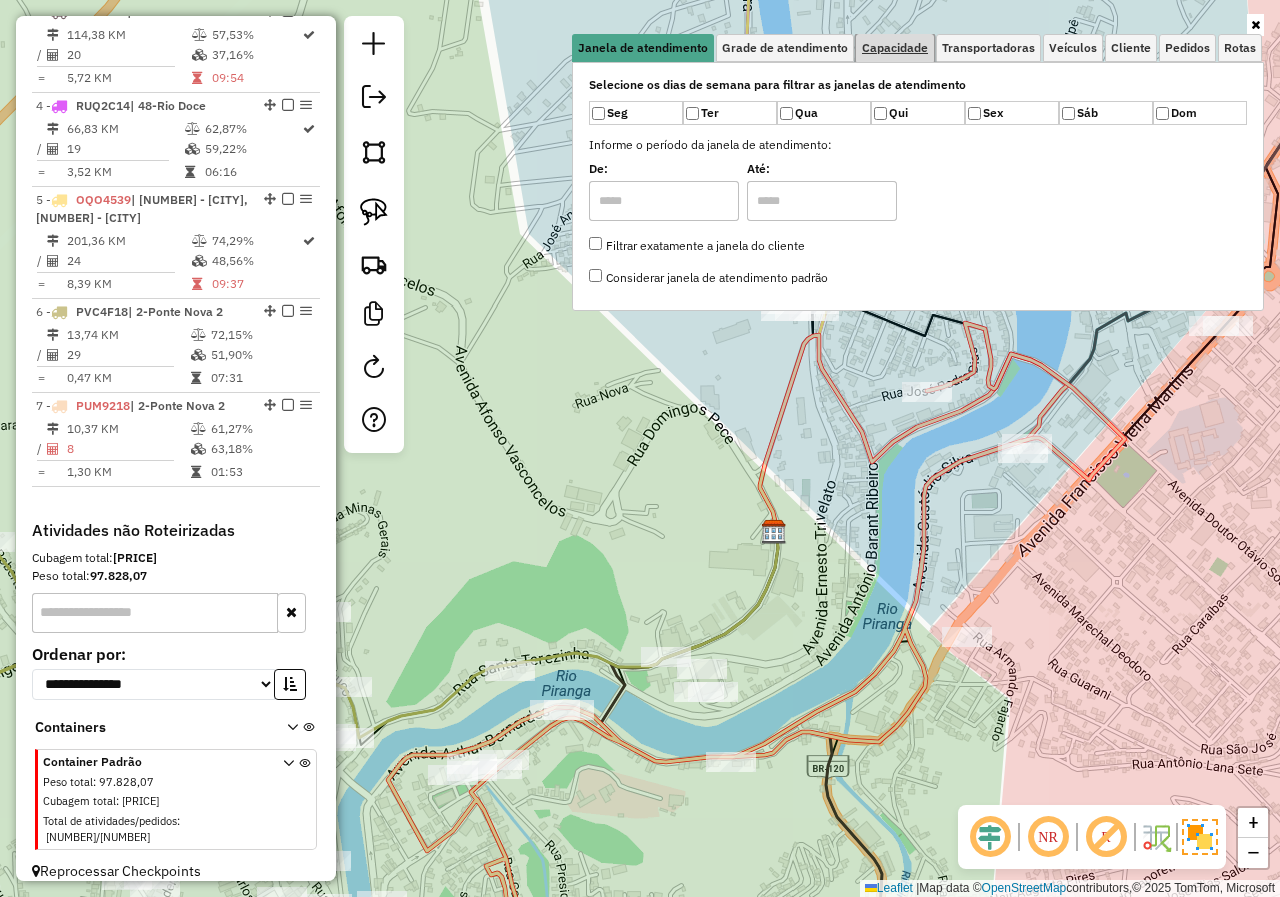 click on "Capacidade" at bounding box center (895, 48) 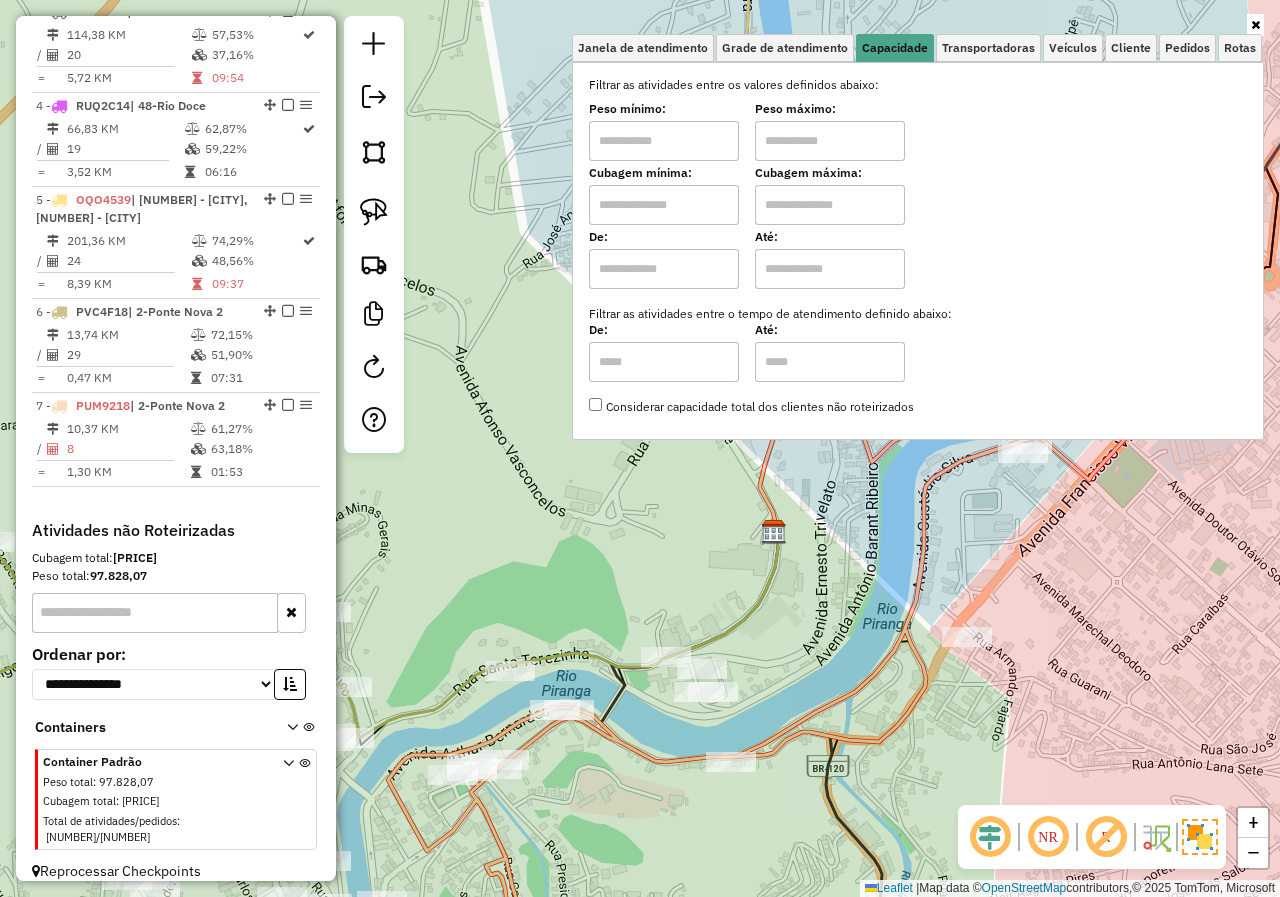 click at bounding box center [664, 141] 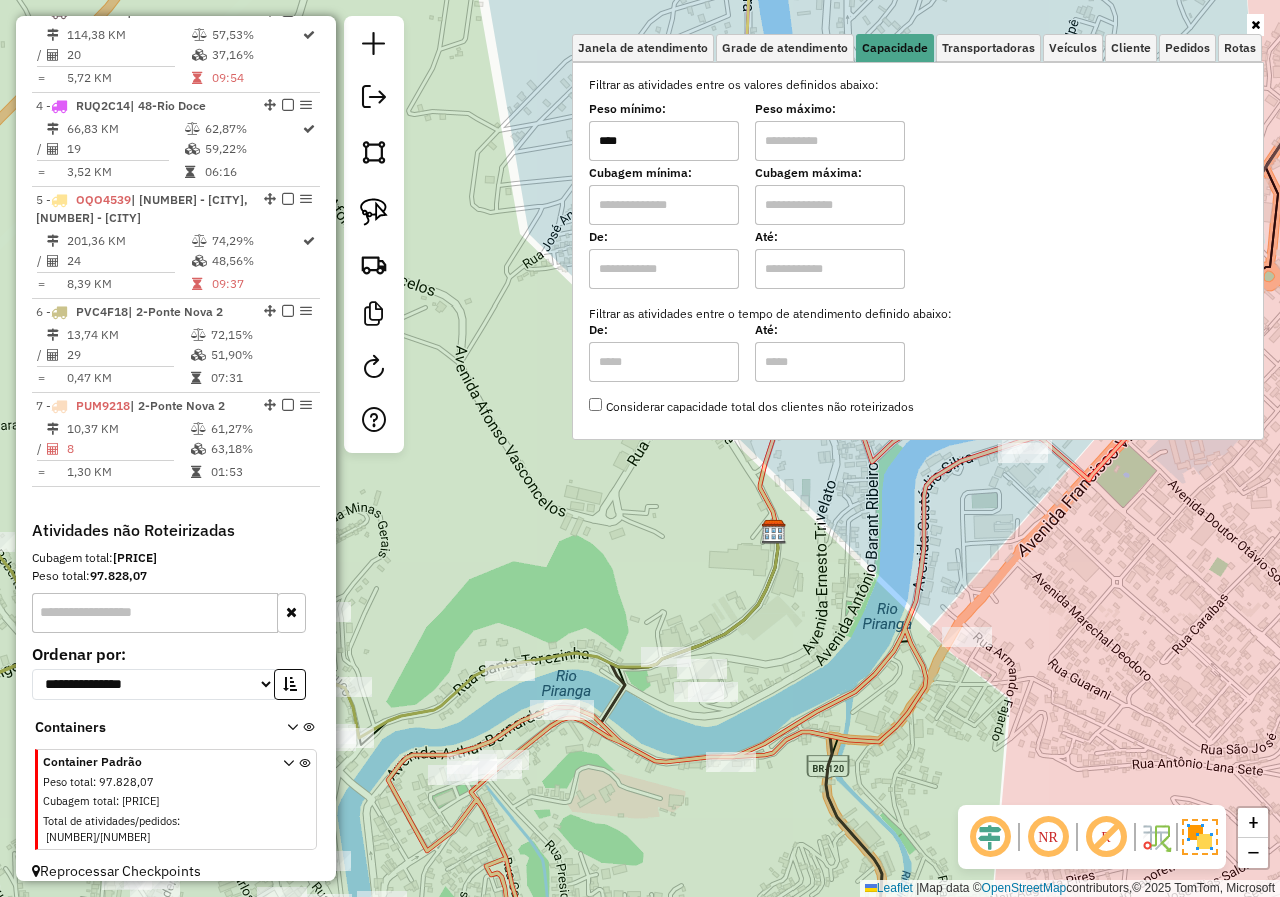 click at bounding box center (830, 141) 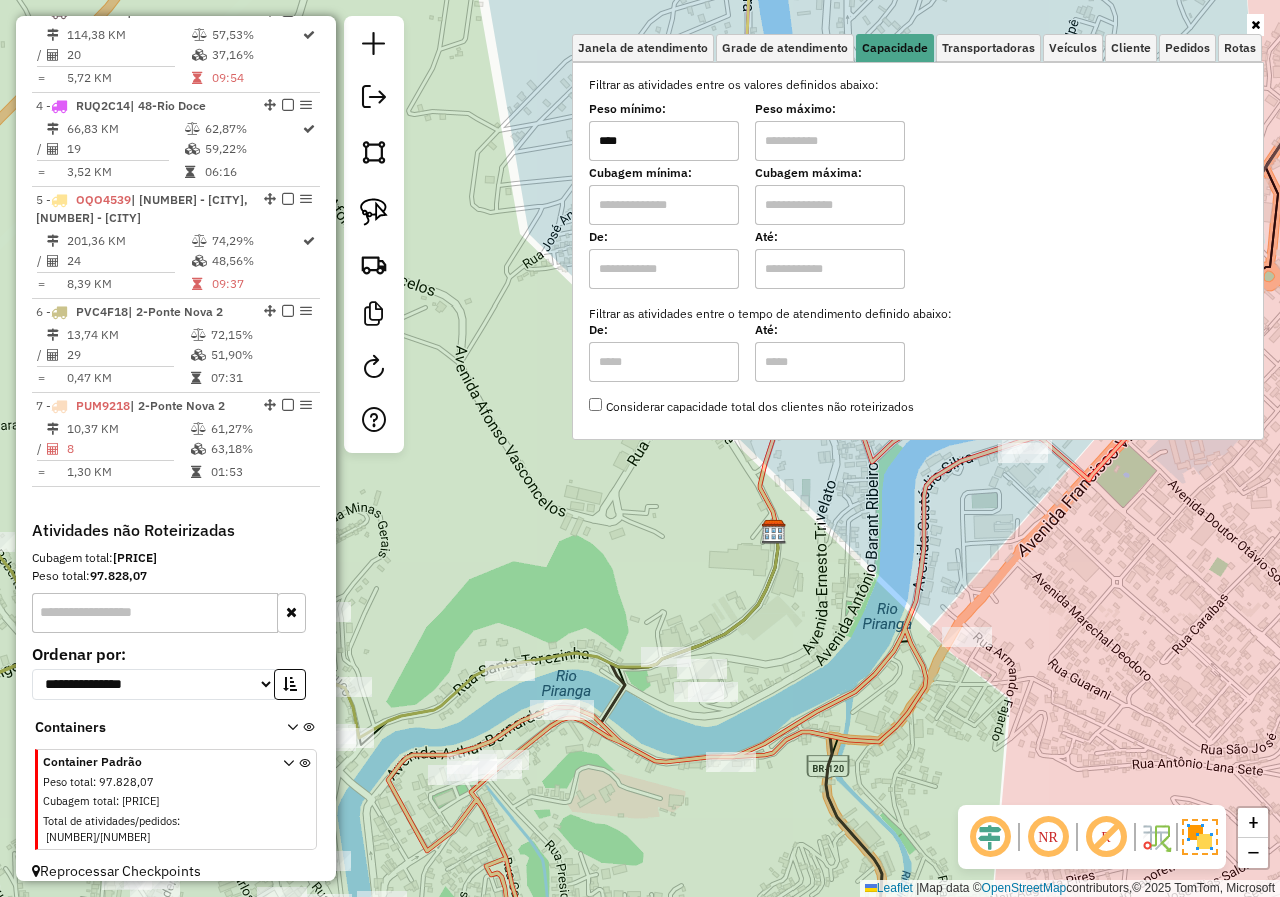 type on "******" 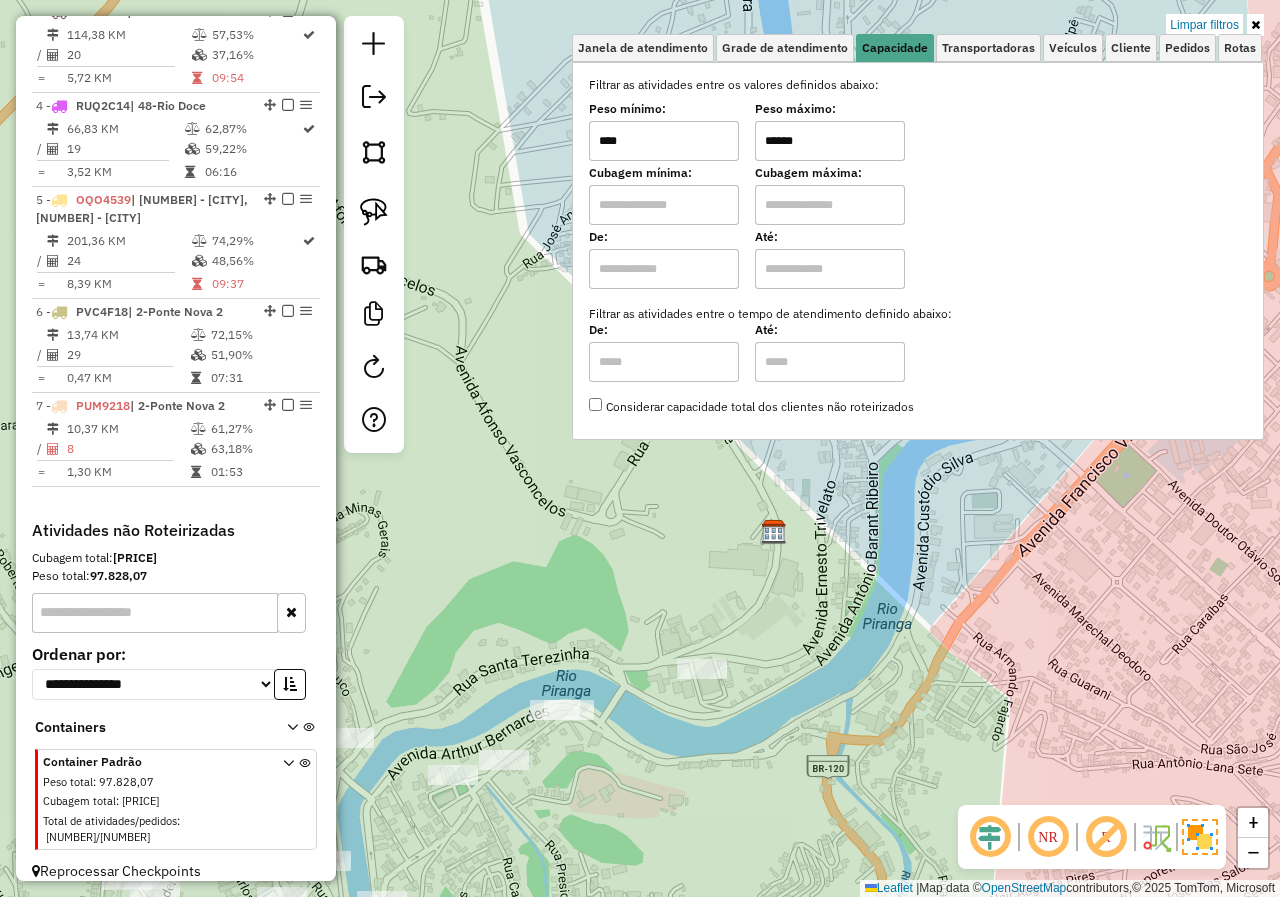 click on "Limpar filtros Janela de atendimento Grade de atendimento Capacidade Transportadoras Veículos Cliente Pedidos  Rotas Selecione os dias de semana para filtrar as janelas de atendimento  Seg   Ter   Qua   Qui   Sex   Sáb   Dom  Informe o período da janela de atendimento: De: Até:  Filtrar exatamente a janela do cliente  Considerar janela de atendimento padrão  Selecione os dias de semana para filtrar as grades de atendimento  Seg   Ter   Qua   Qui   Sex   Sáb   Dom   Considerar clientes sem dia de atendimento cadastrado  Clientes fora do dia de atendimento selecionado Filtrar as atividades entre os valores definidos abaixo:  Peso mínimo:  ****  Peso máximo:  ******  Cubagem mínima:   Cubagem máxima:   De:   Até:  Filtrar as atividades entre o tempo de atendimento definido abaixo:  De:   Até:   Considerar capacidade total dos clientes não roteirizados Transportadora: Selecione um ou mais itens Tipo de veículo: Selecione um ou mais itens Veículo: Selecione um ou mais itens Motorista: Nome: Rótulo:" 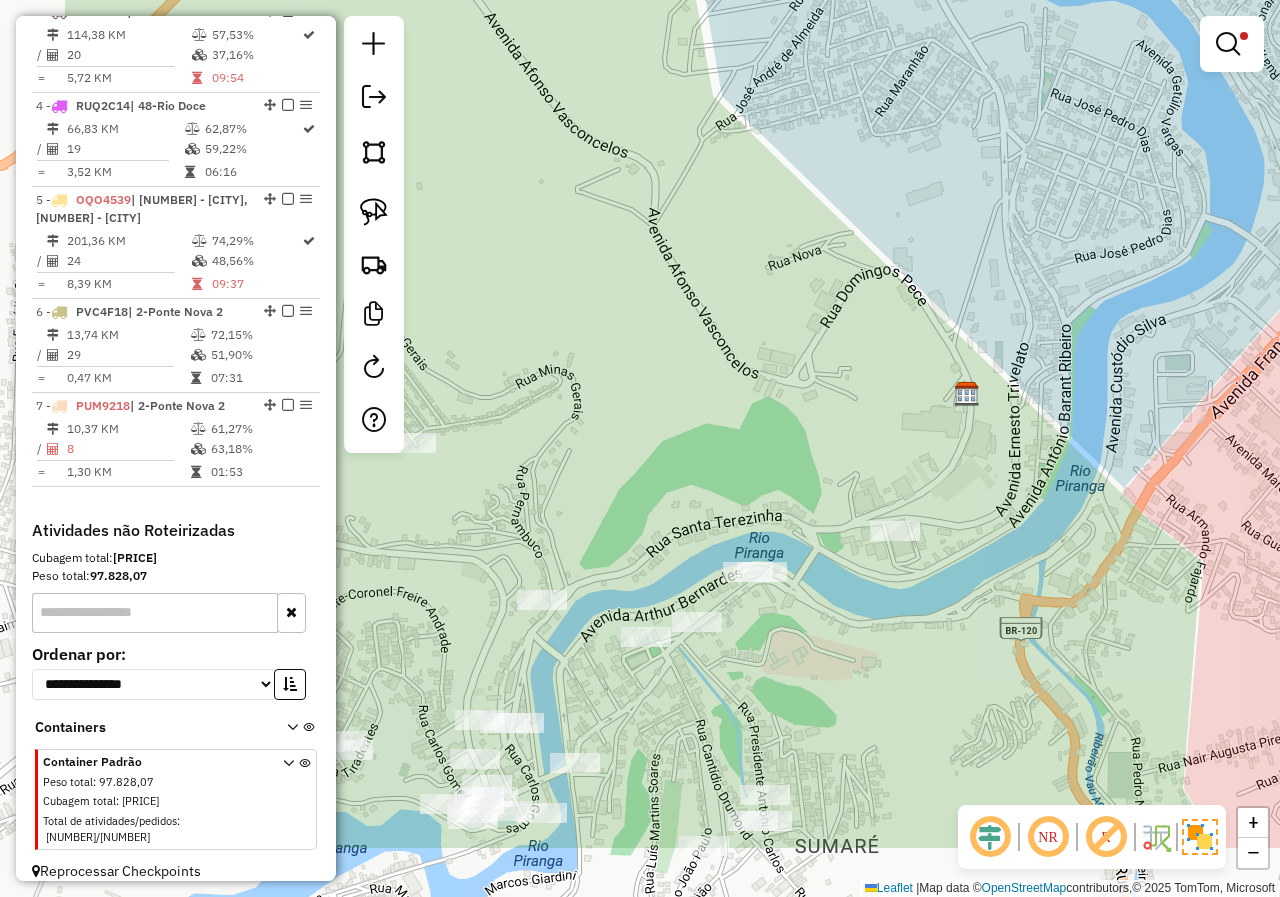 drag, startPoint x: 621, startPoint y: 548, endPoint x: 830, endPoint y: 379, distance: 268.77872 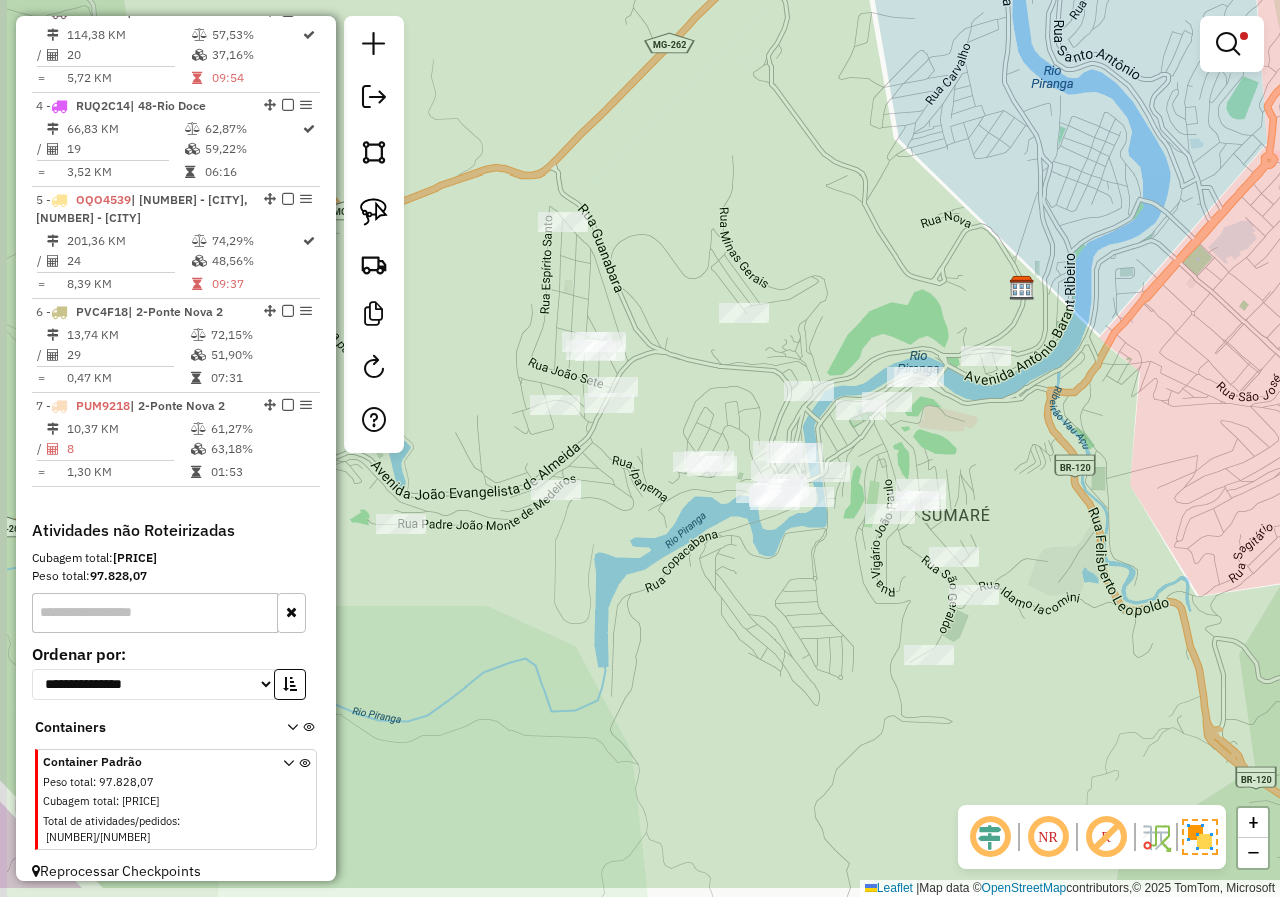drag, startPoint x: 881, startPoint y: 532, endPoint x: 1008, endPoint y: 430, distance: 162.88953 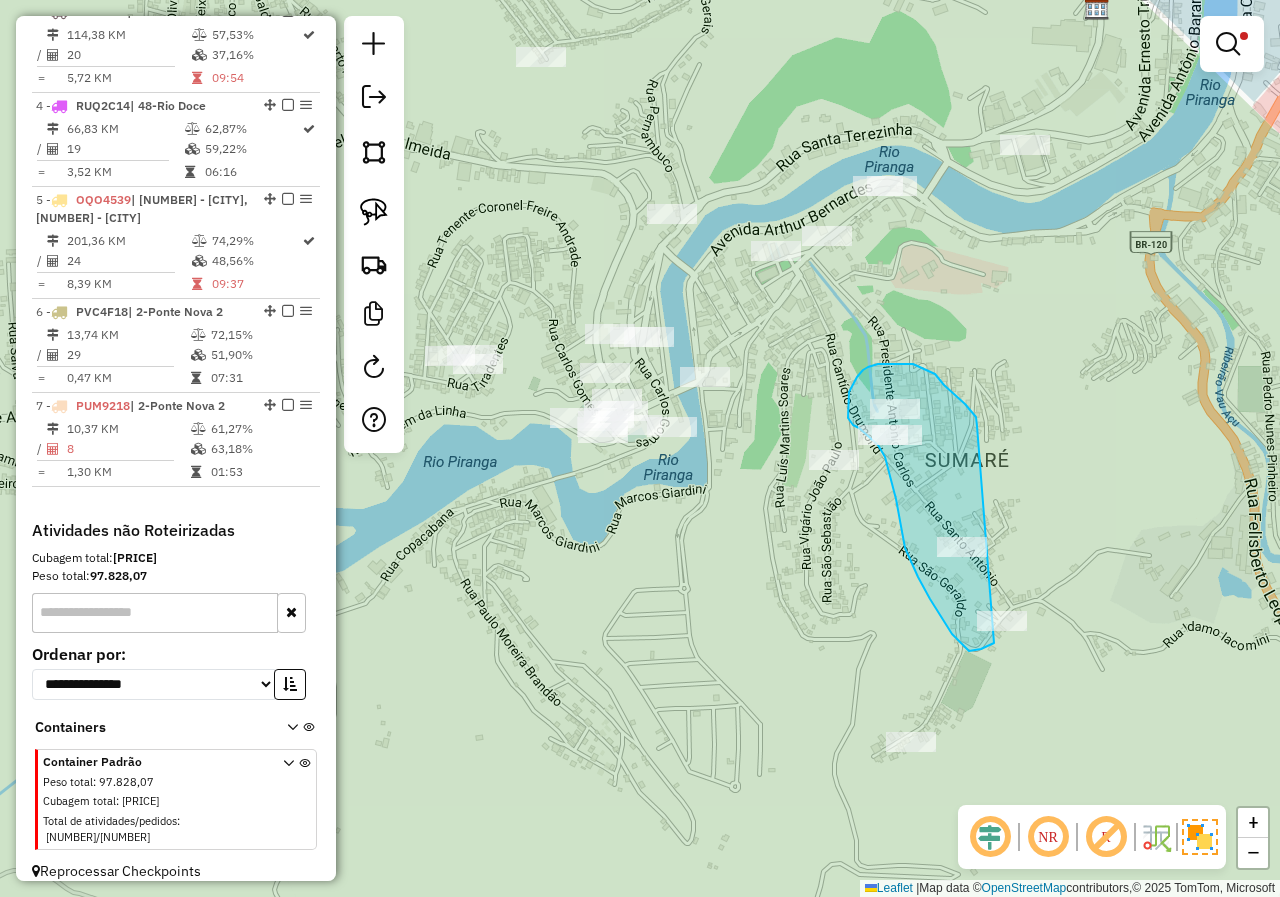 drag, startPoint x: 977, startPoint y: 426, endPoint x: 1062, endPoint y: 569, distance: 166.35504 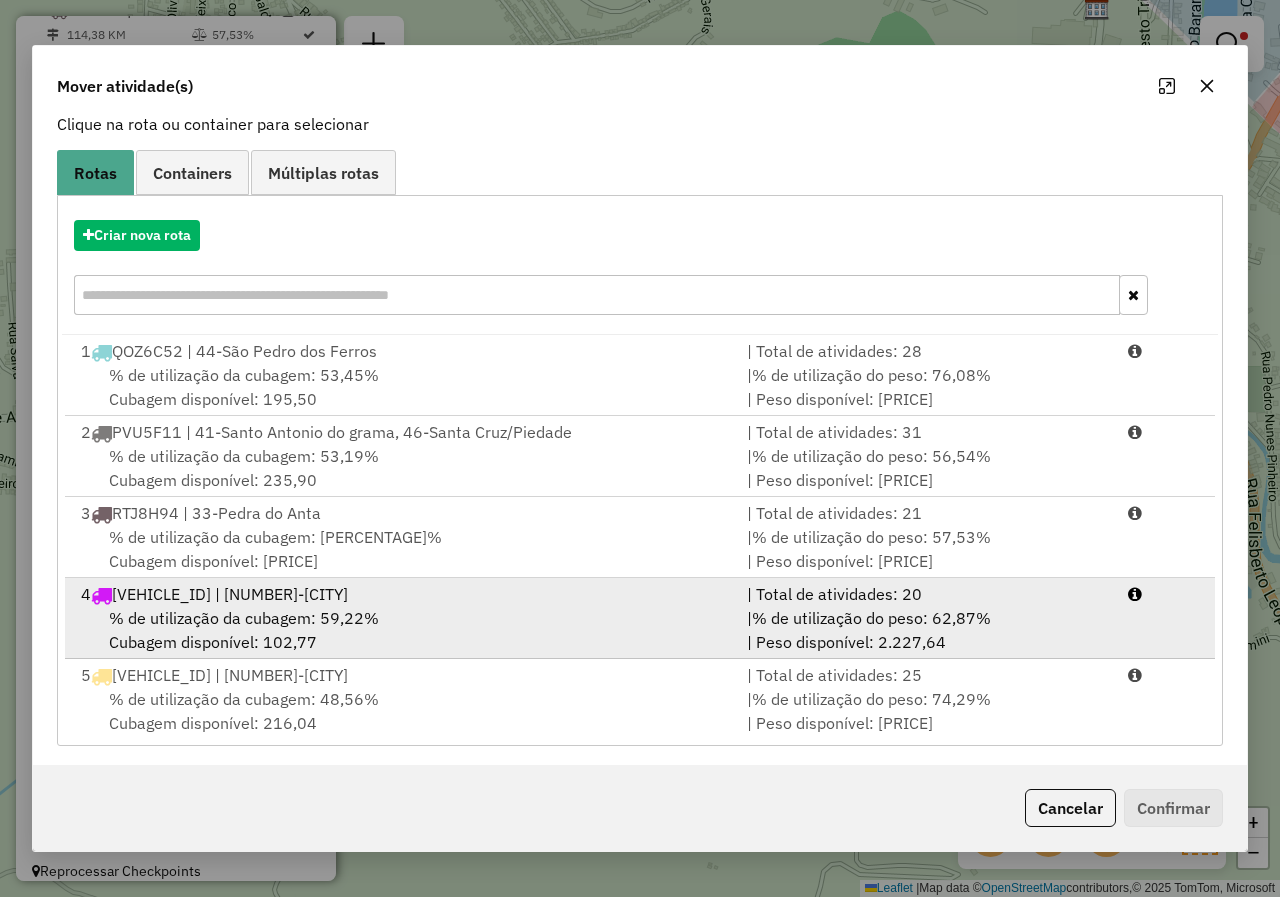 scroll, scrollTop: 137, scrollLeft: 0, axis: vertical 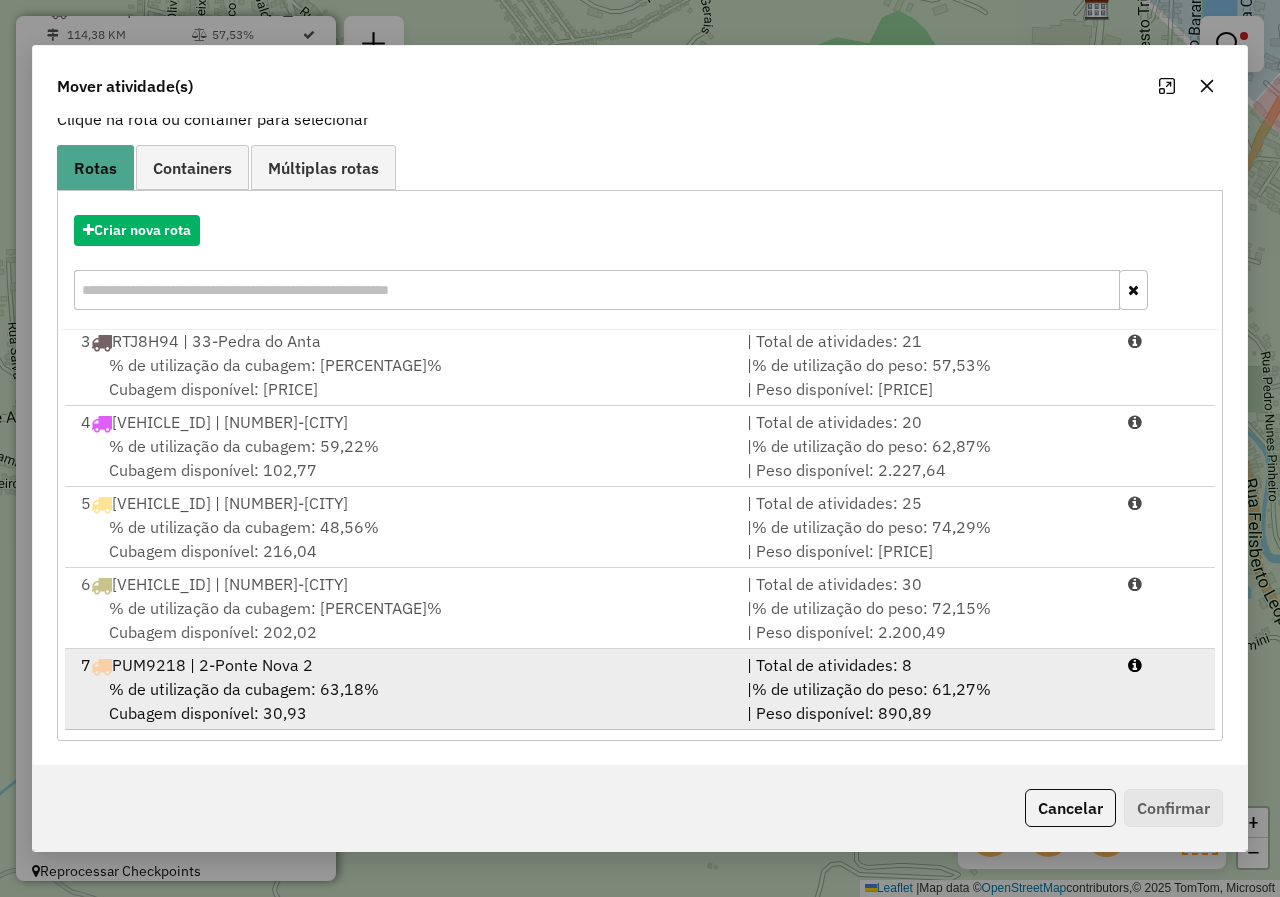click on "% de utilização da cubagem: 63,18%  Cubagem disponível: 30,93" at bounding box center (402, 701) 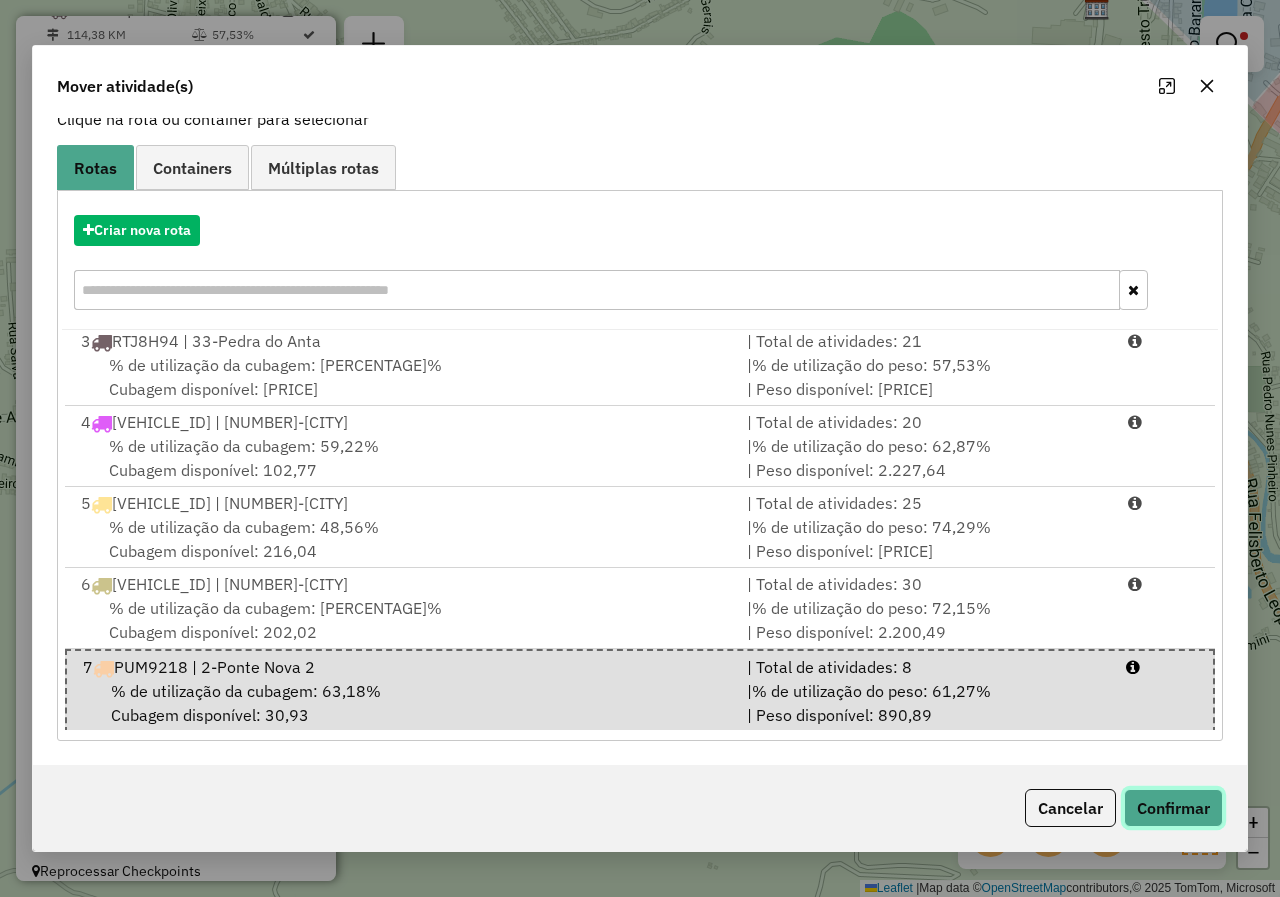 click on "Confirmar" 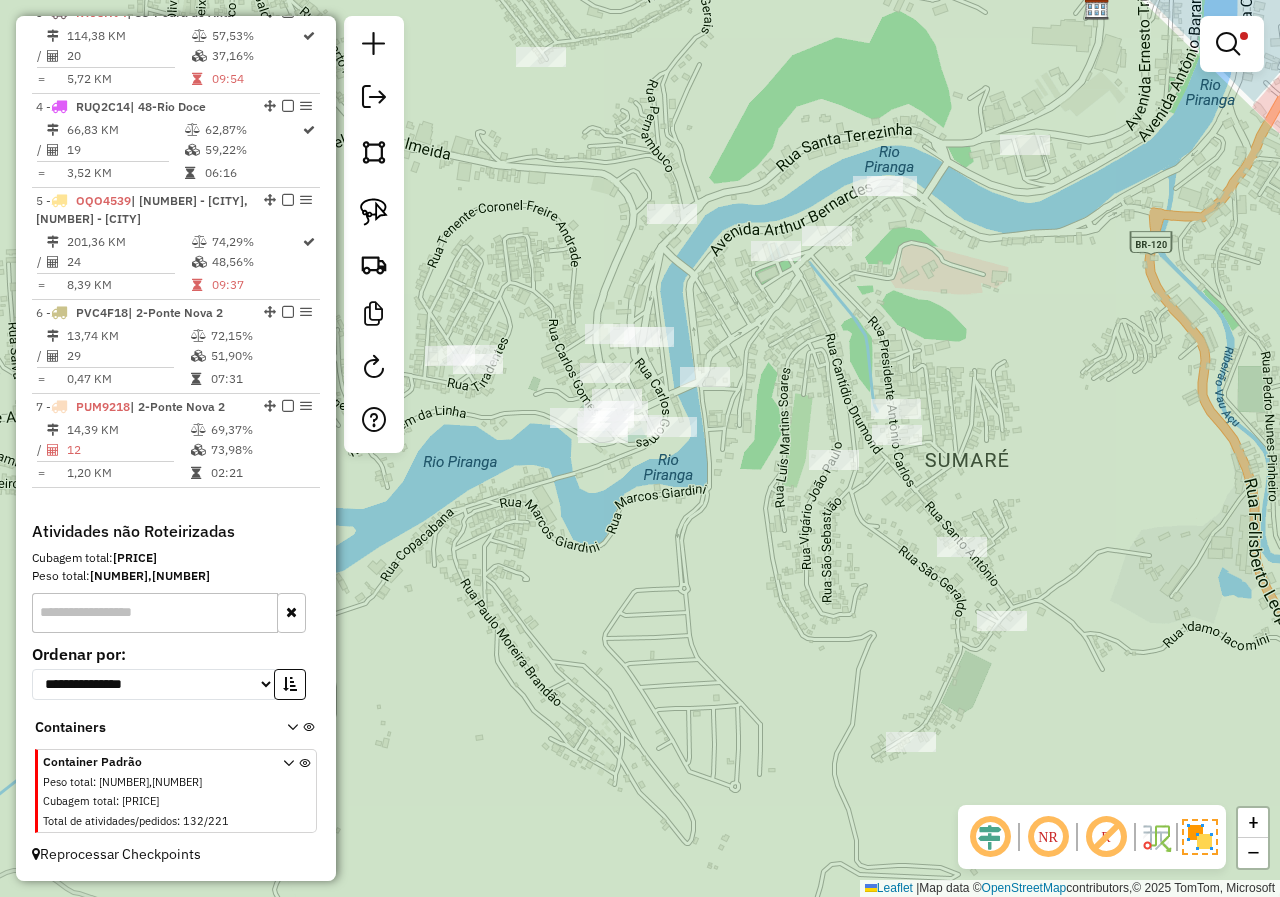 scroll, scrollTop: 990, scrollLeft: 0, axis: vertical 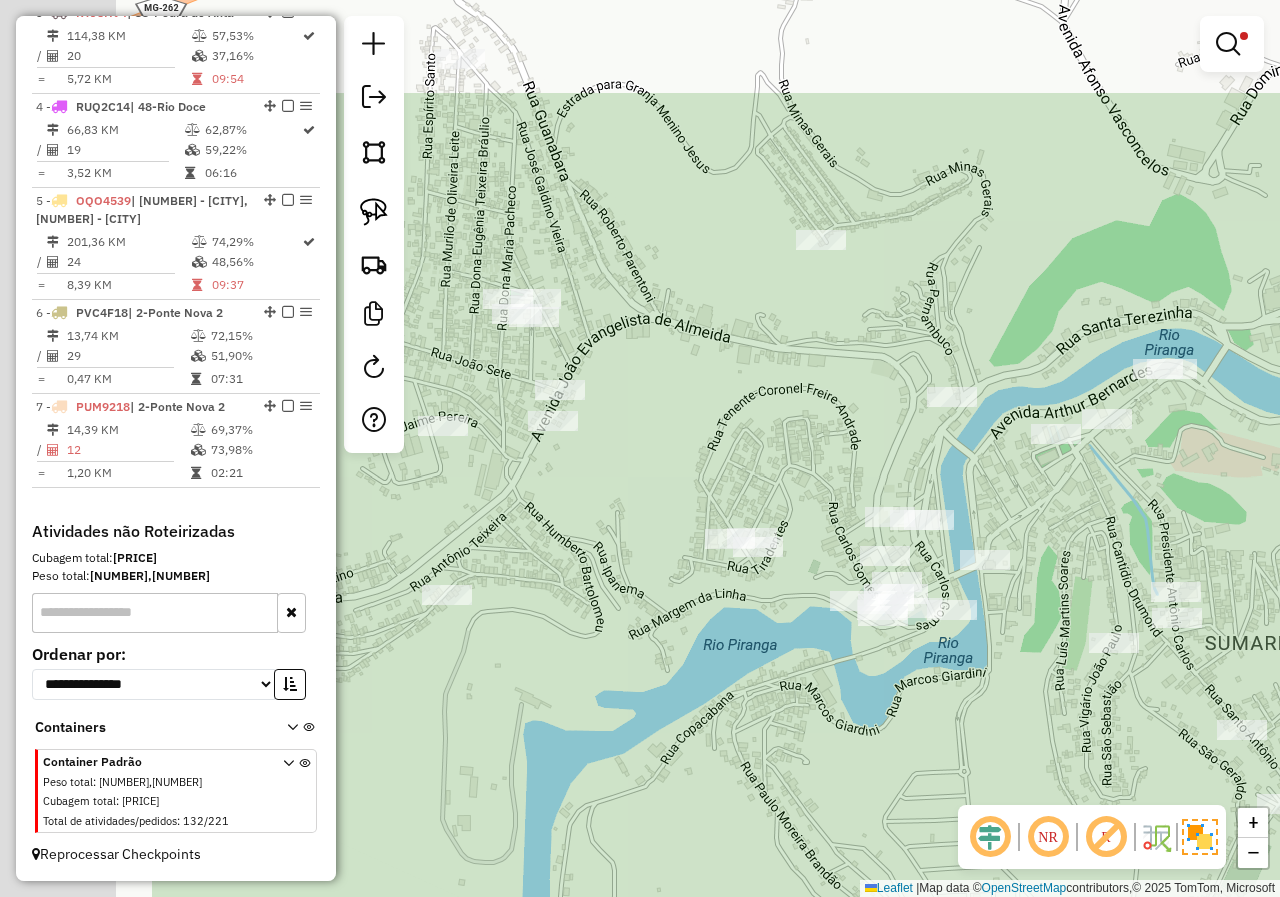 drag, startPoint x: 784, startPoint y: 602, endPoint x: 1064, endPoint y: 785, distance: 334.49814 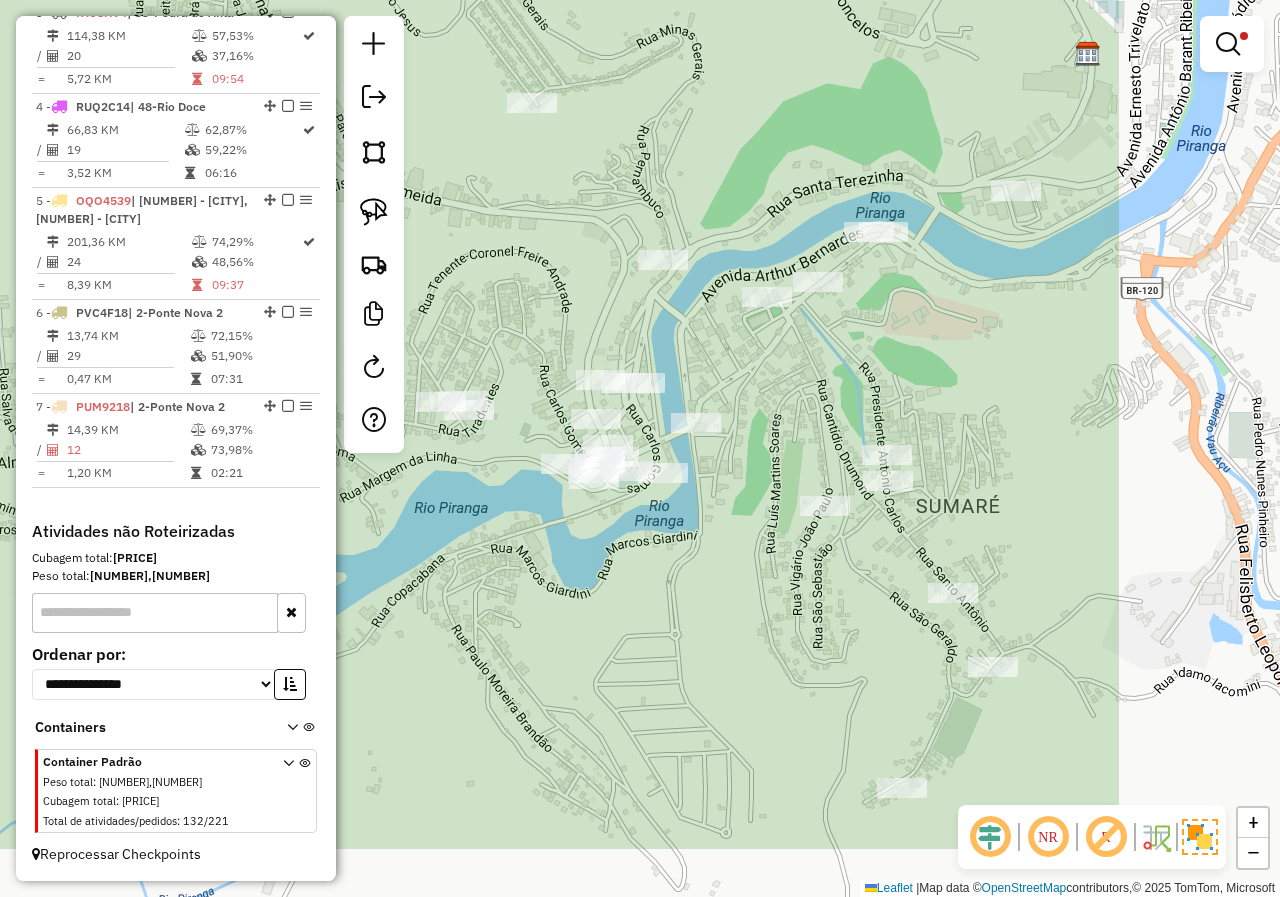 drag, startPoint x: 766, startPoint y: 672, endPoint x: 565, endPoint y: 563, distance: 228.65257 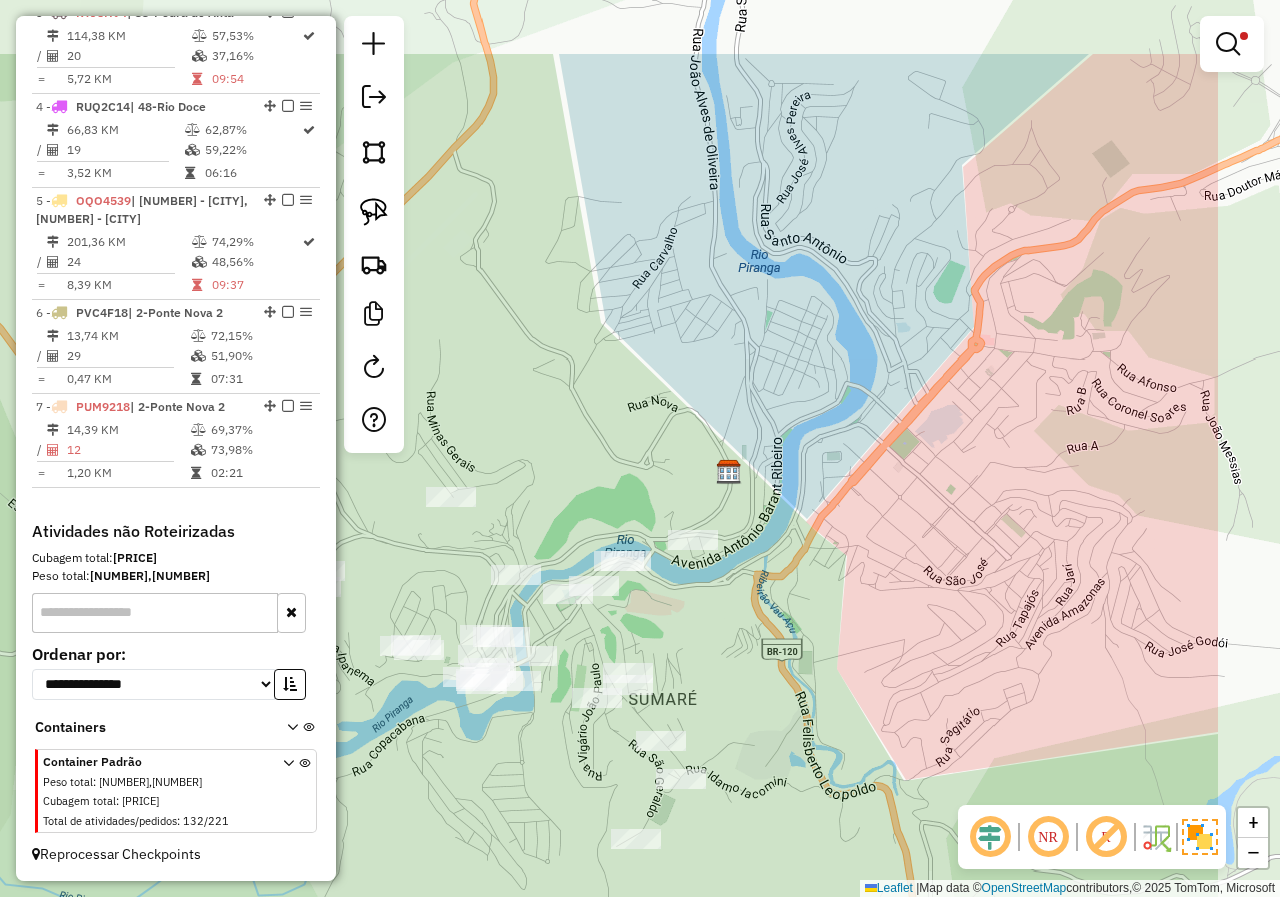drag, startPoint x: 949, startPoint y: 574, endPoint x: 759, endPoint y: 718, distance: 238.40302 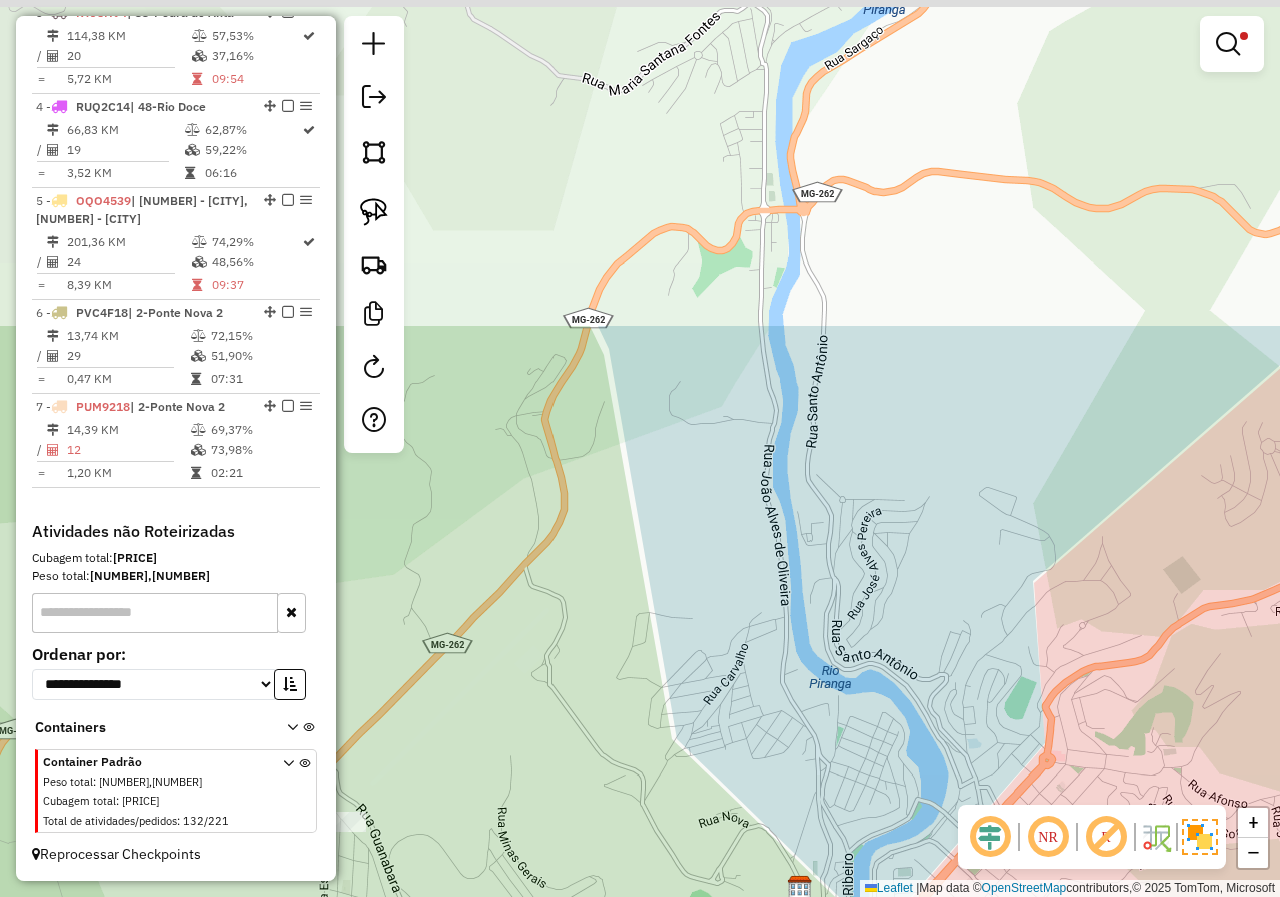 drag, startPoint x: 601, startPoint y: 308, endPoint x: 672, endPoint y: 724, distance: 422.0154 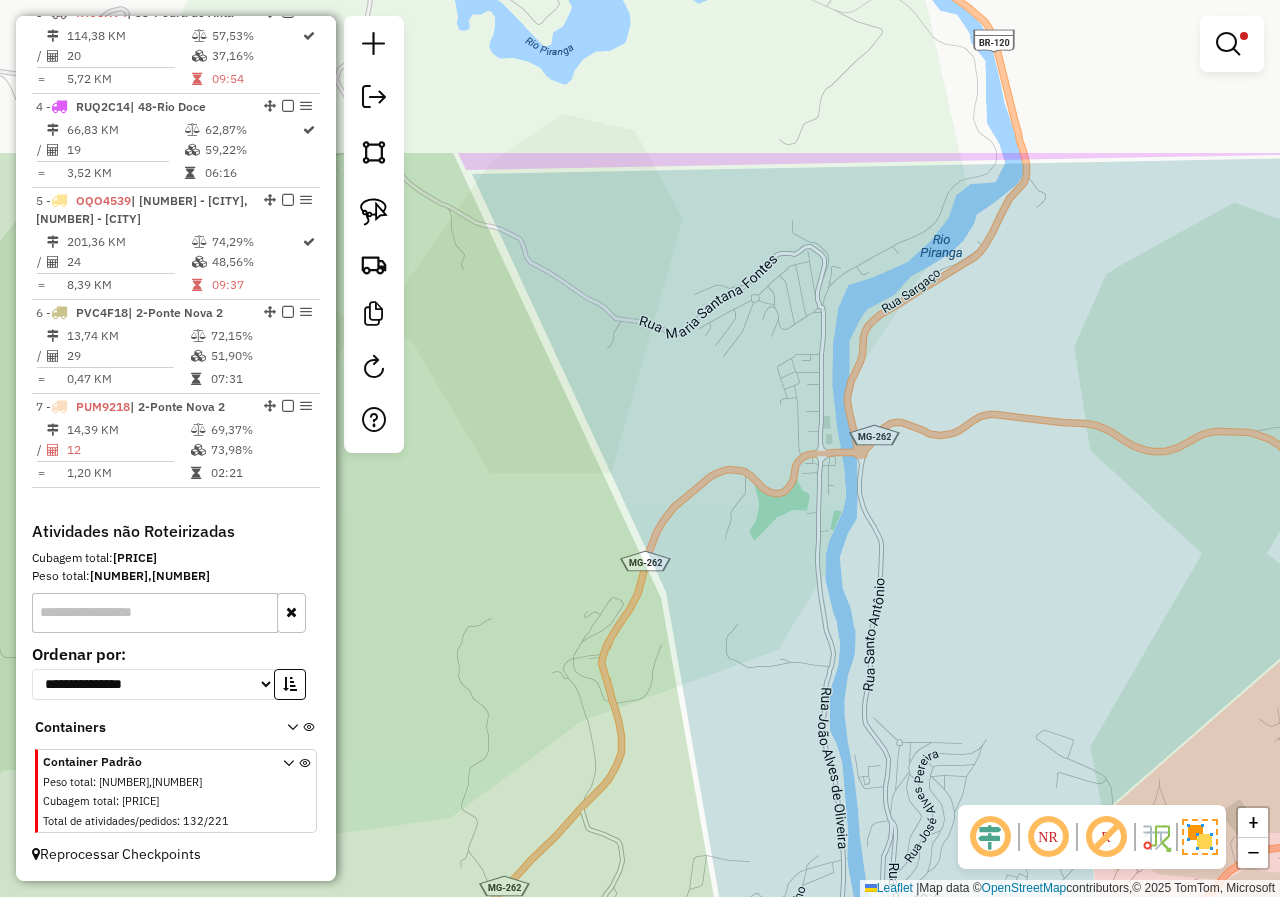 drag, startPoint x: 604, startPoint y: 349, endPoint x: 661, endPoint y: 592, distance: 249.59567 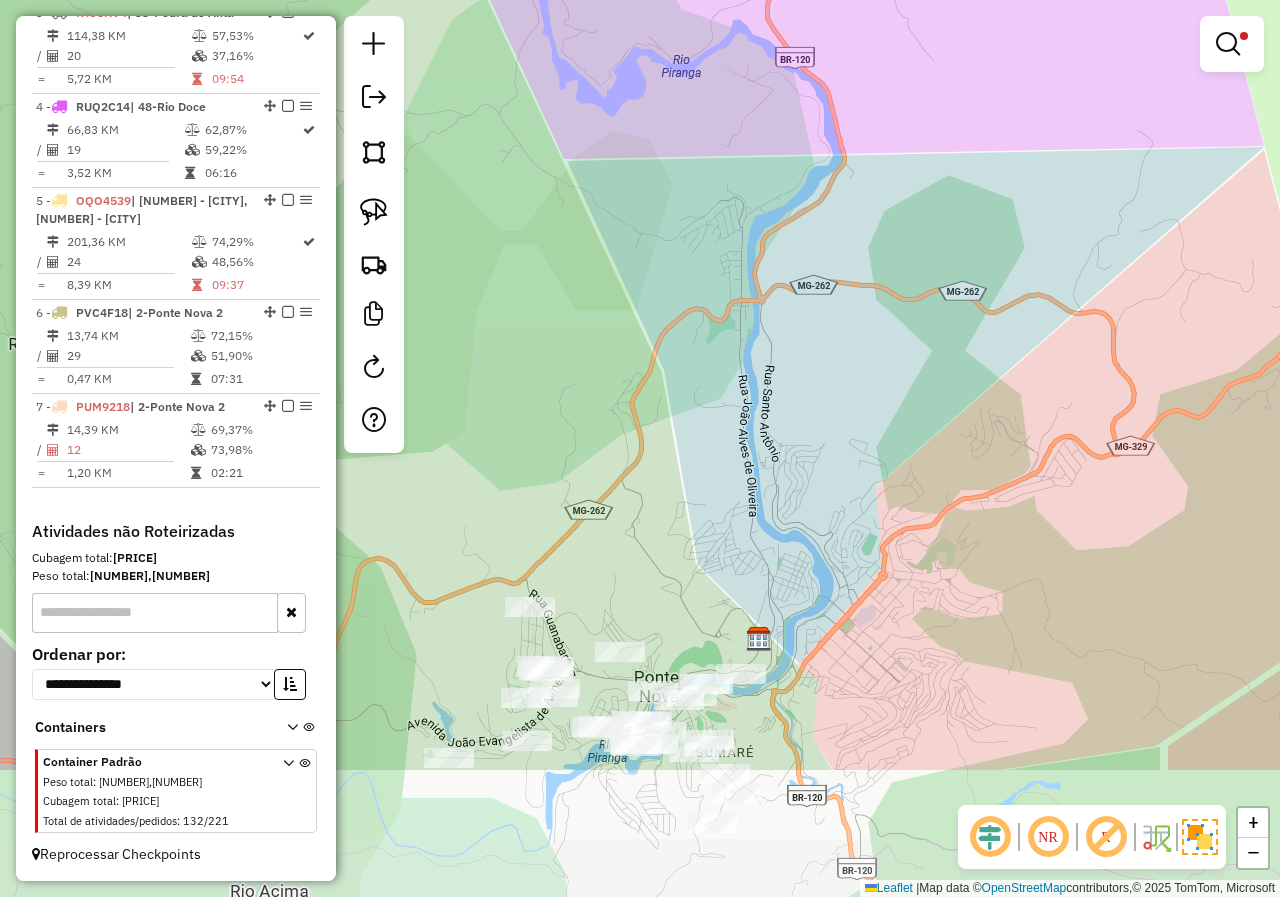 drag, startPoint x: 684, startPoint y: 656, endPoint x: 685, endPoint y: 440, distance: 216.00232 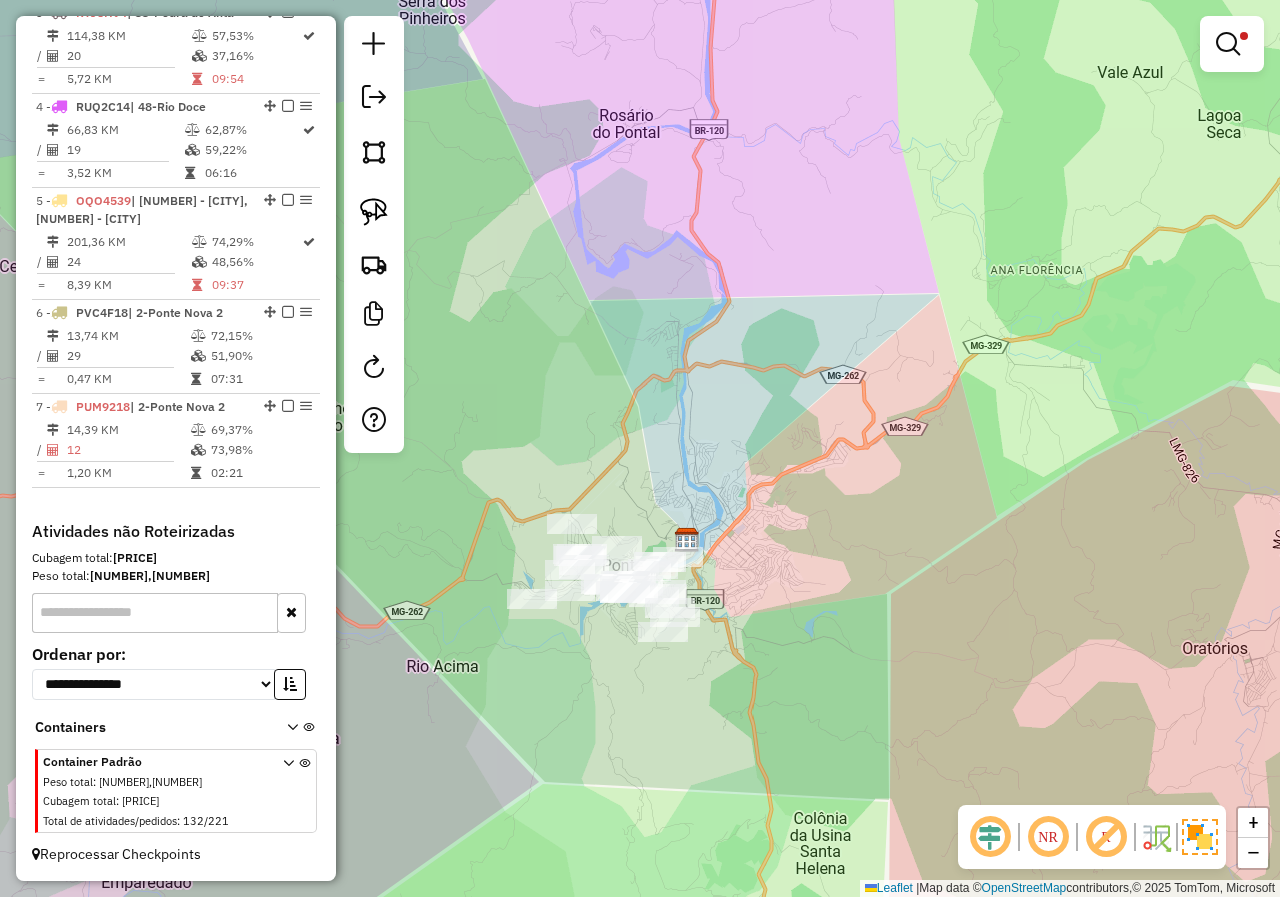 drag, startPoint x: 790, startPoint y: 455, endPoint x: 750, endPoint y: 455, distance: 40 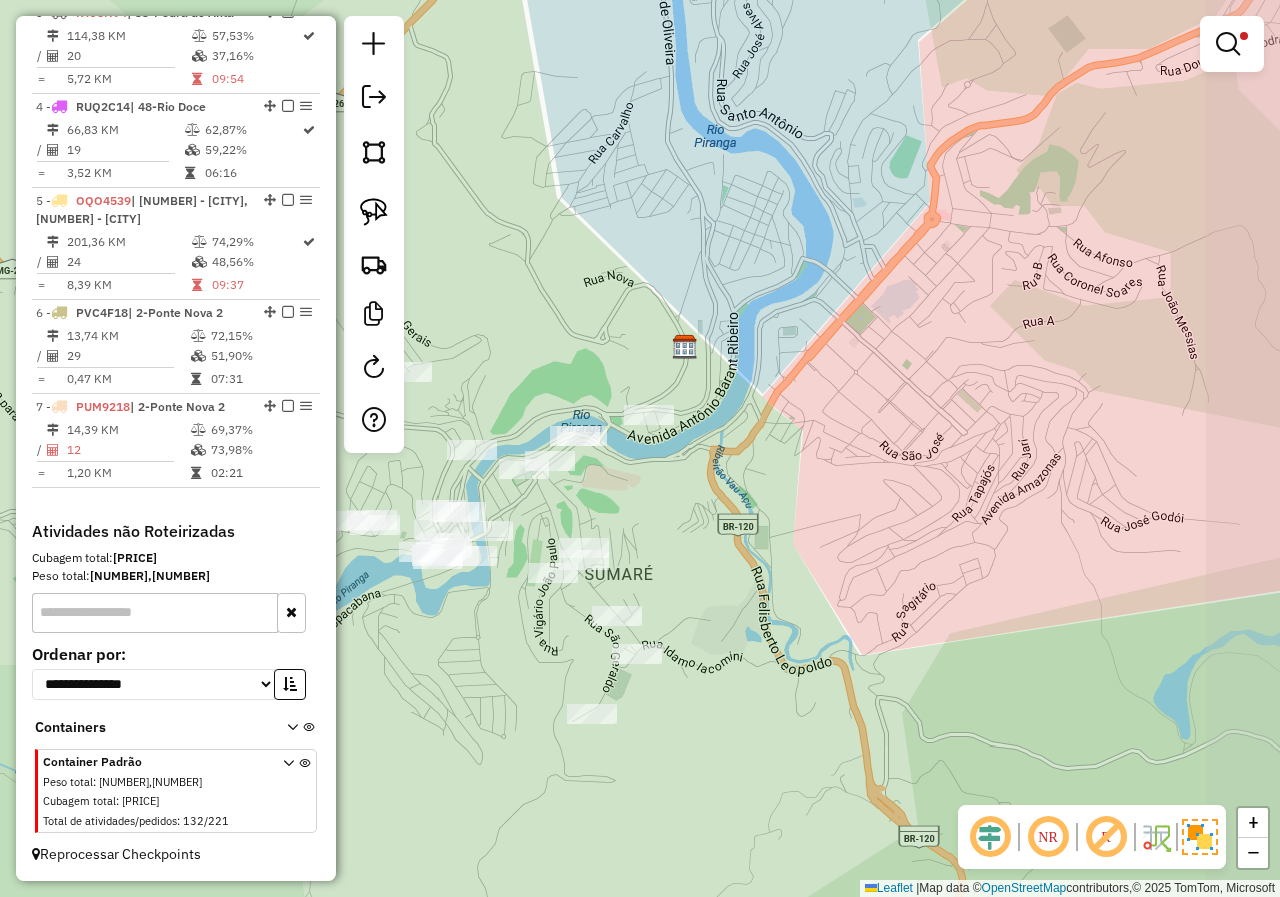 drag, startPoint x: 820, startPoint y: 554, endPoint x: 743, endPoint y: 529, distance: 80.95678 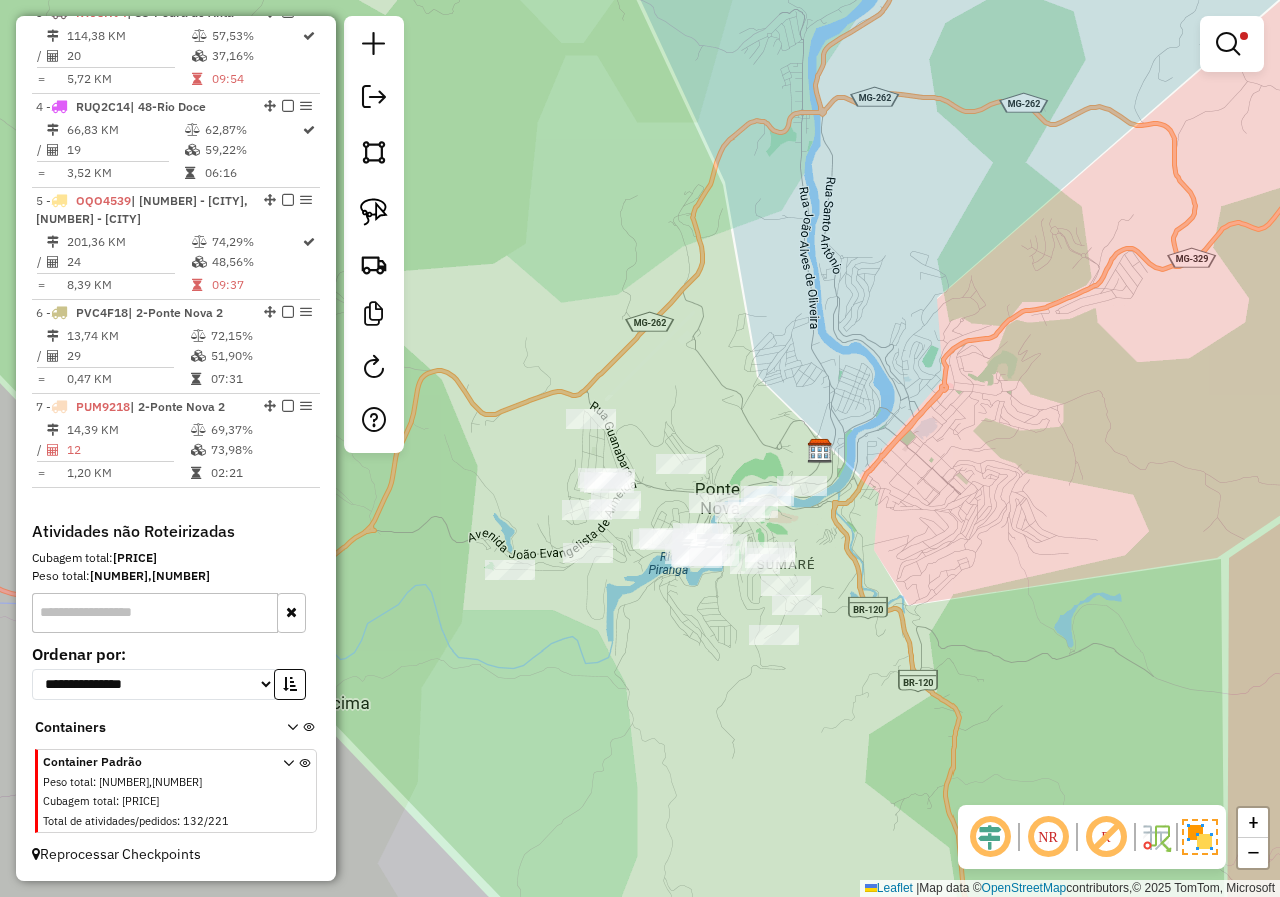 drag, startPoint x: 743, startPoint y: 529, endPoint x: 850, endPoint y: 543, distance: 107.912 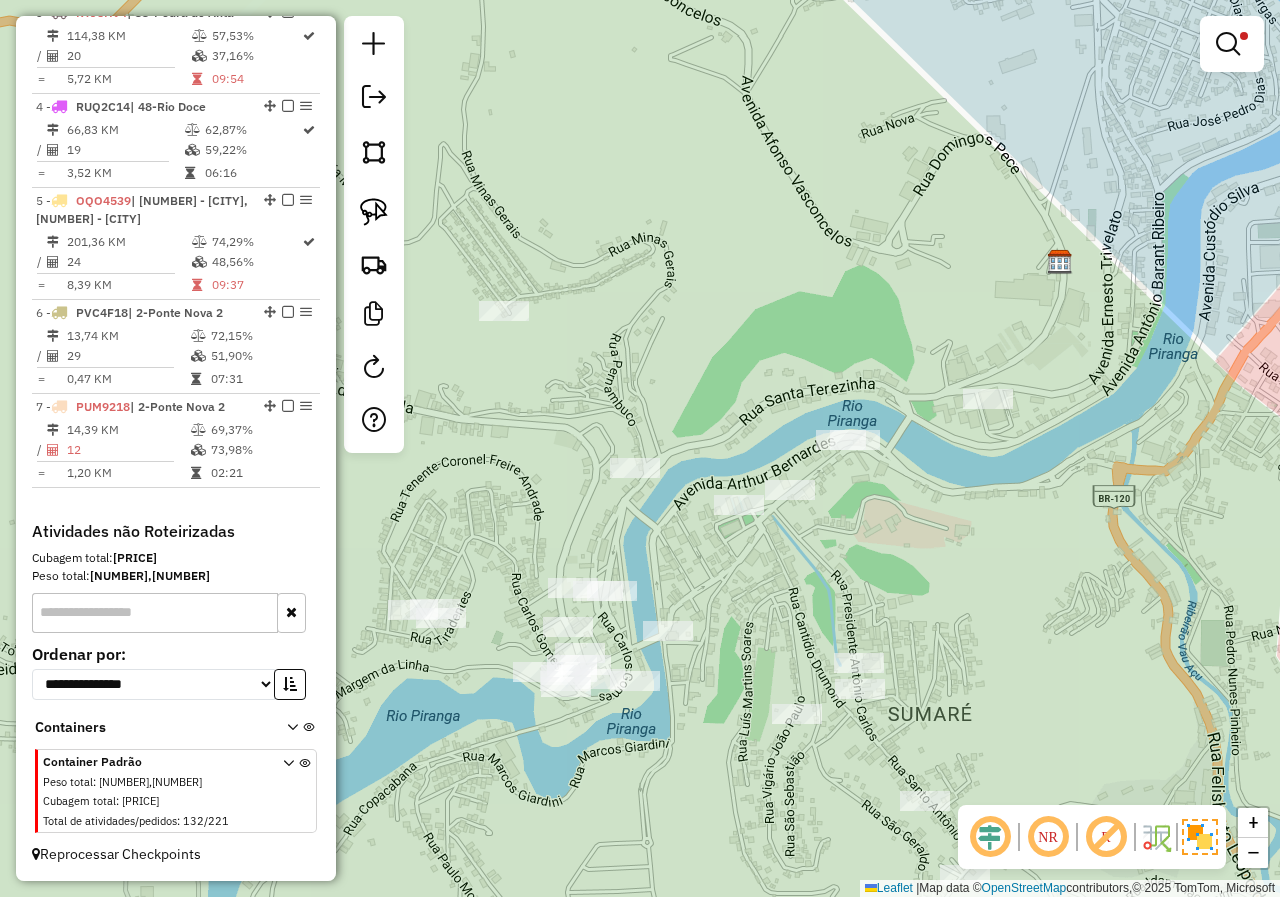 drag, startPoint x: 842, startPoint y: 510, endPoint x: 769, endPoint y: 594, distance: 111.28792 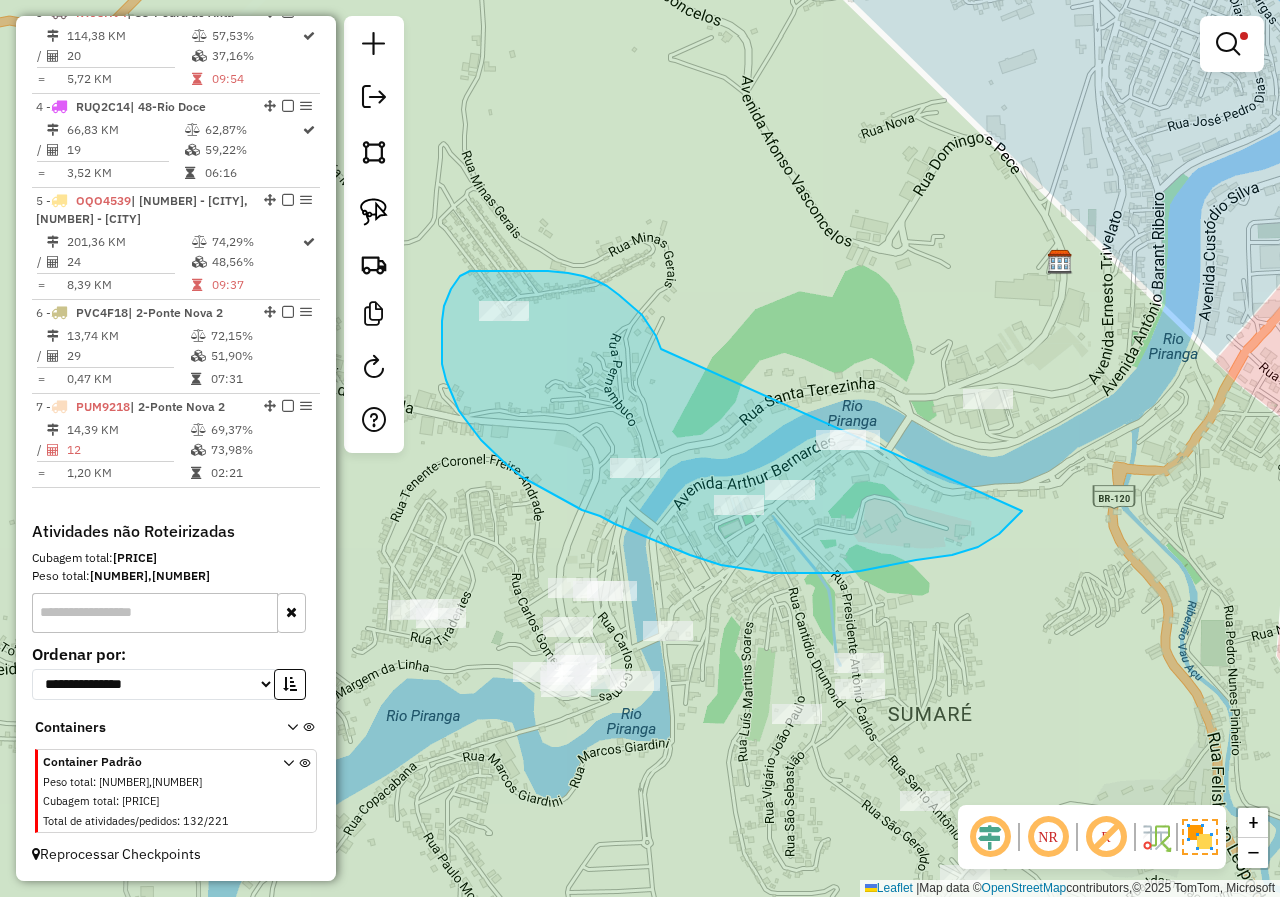 drag, startPoint x: 661, startPoint y: 349, endPoint x: 1085, endPoint y: 386, distance: 425.61133 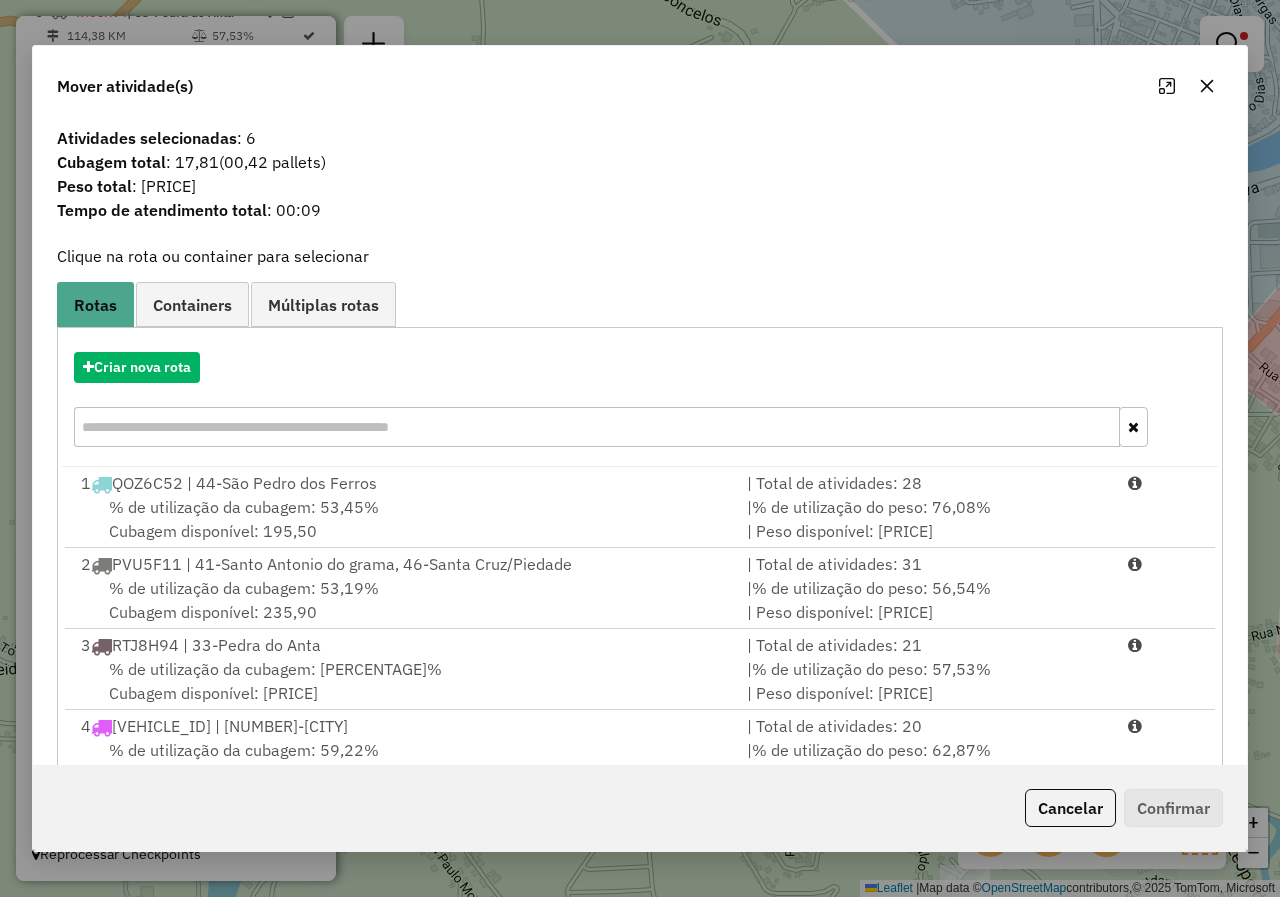 click at bounding box center [597, 427] 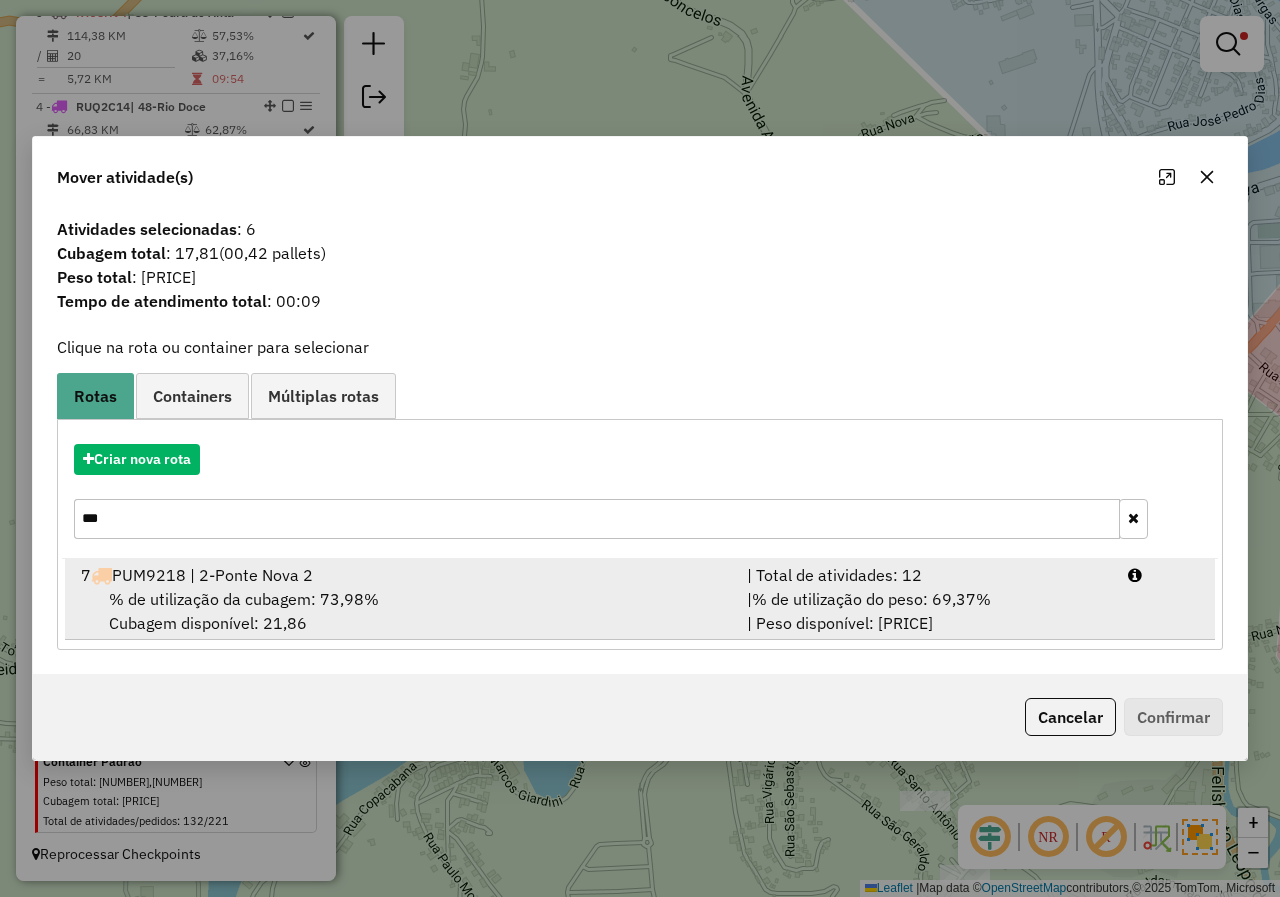 type on "***" 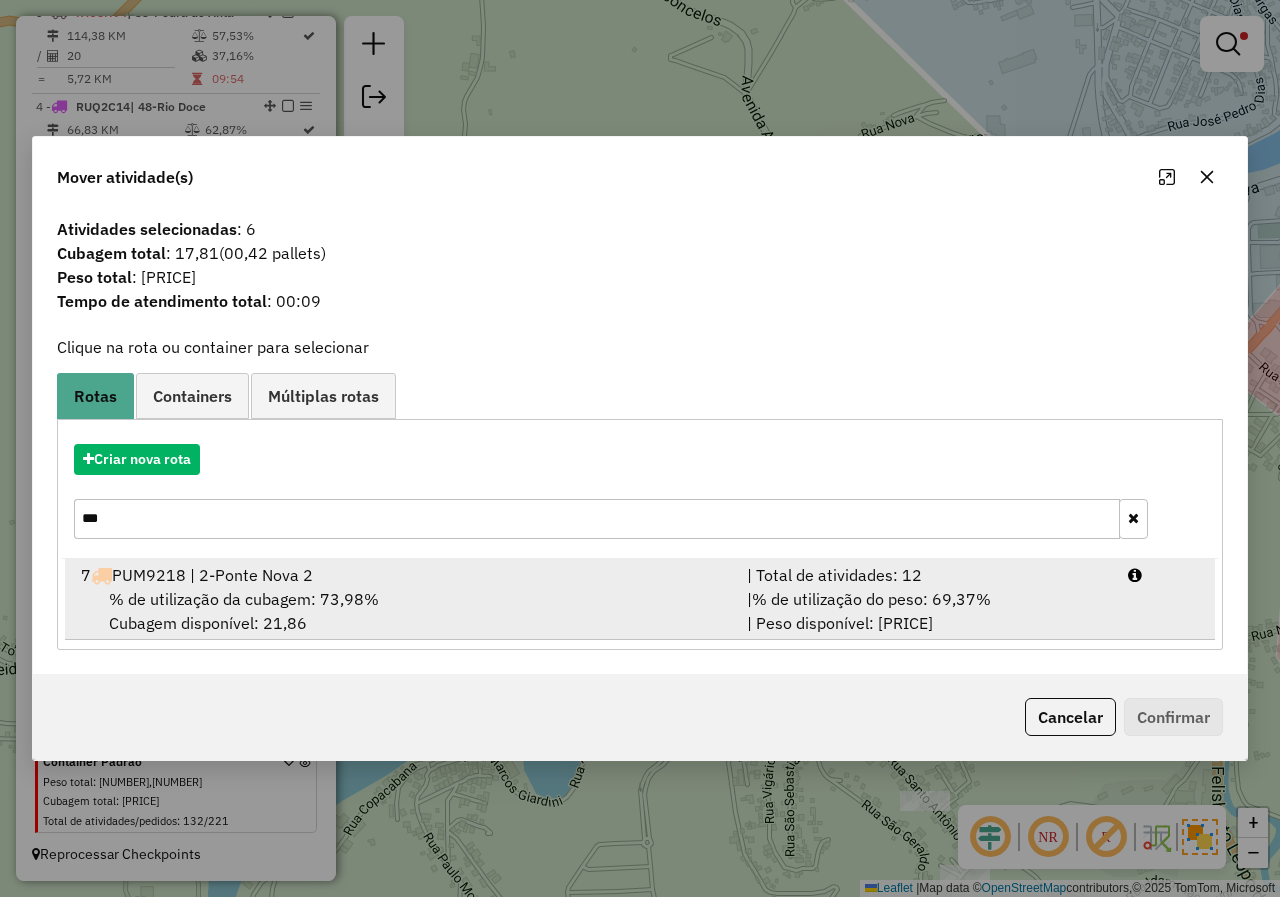 click on "7  PUM9218 | 2-Ponte Nova 2" at bounding box center (402, 575) 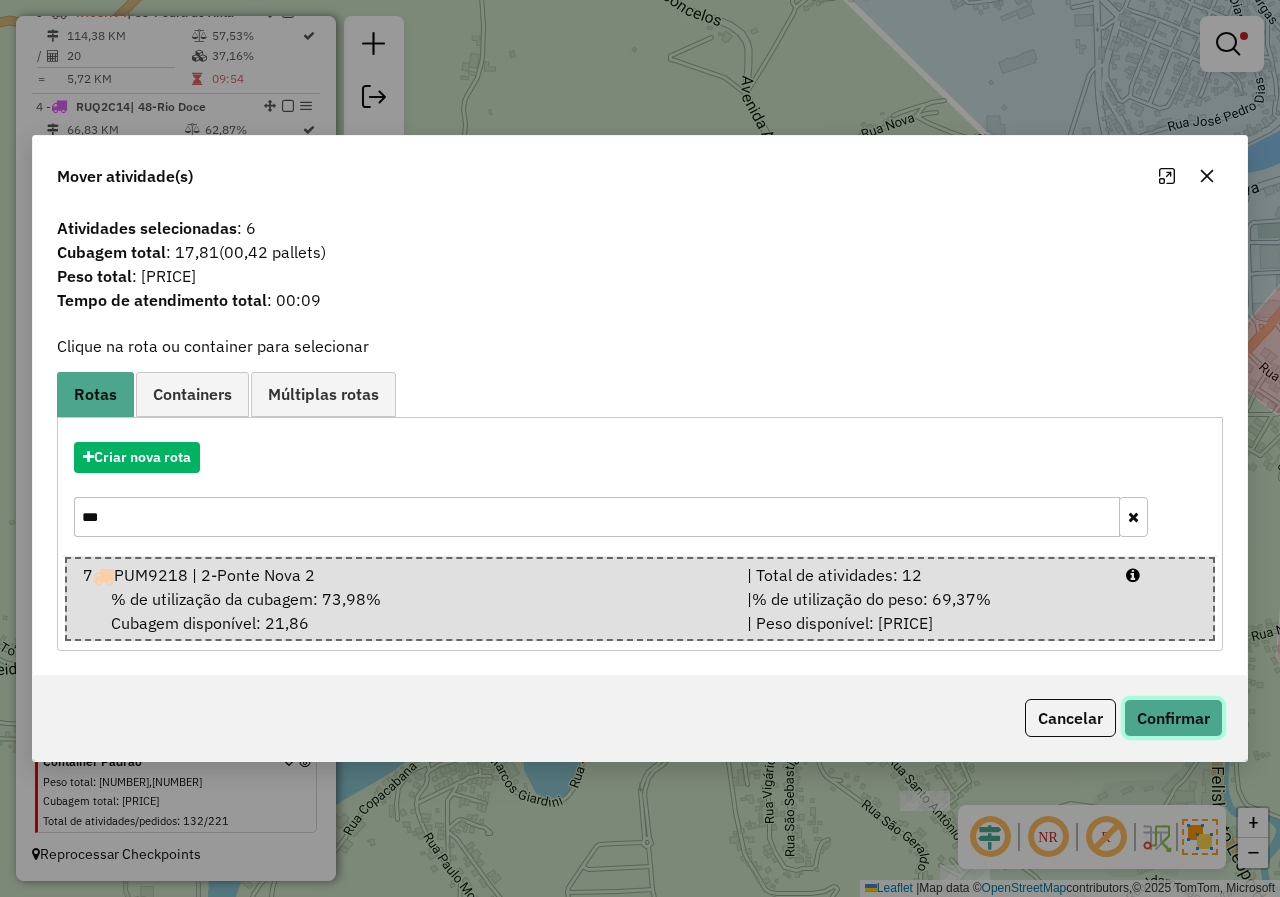click on "Confirmar" 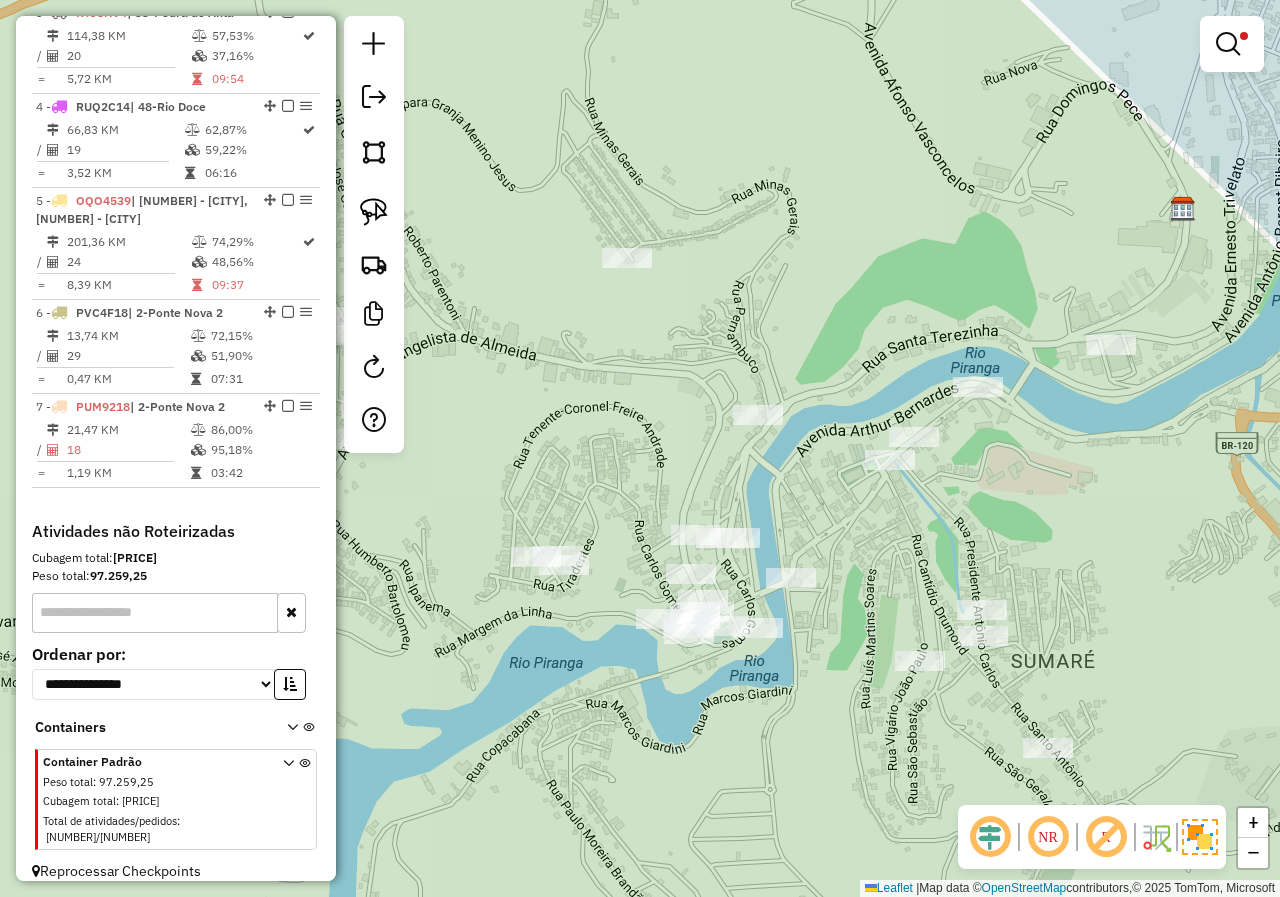 drag, startPoint x: 824, startPoint y: 597, endPoint x: 949, endPoint y: 544, distance: 135.77187 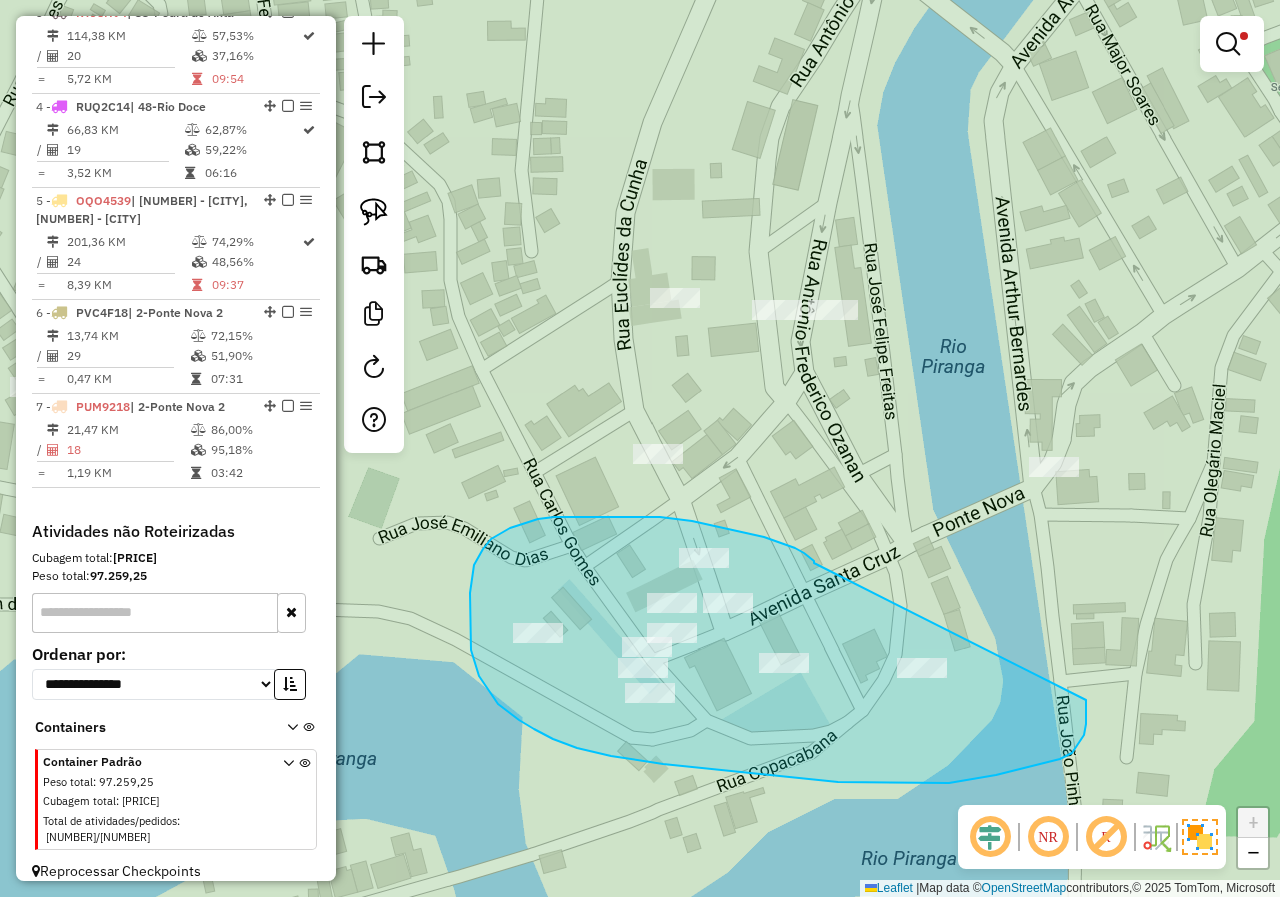drag, startPoint x: 814, startPoint y: 563, endPoint x: 1086, endPoint y: 667, distance: 291.2044 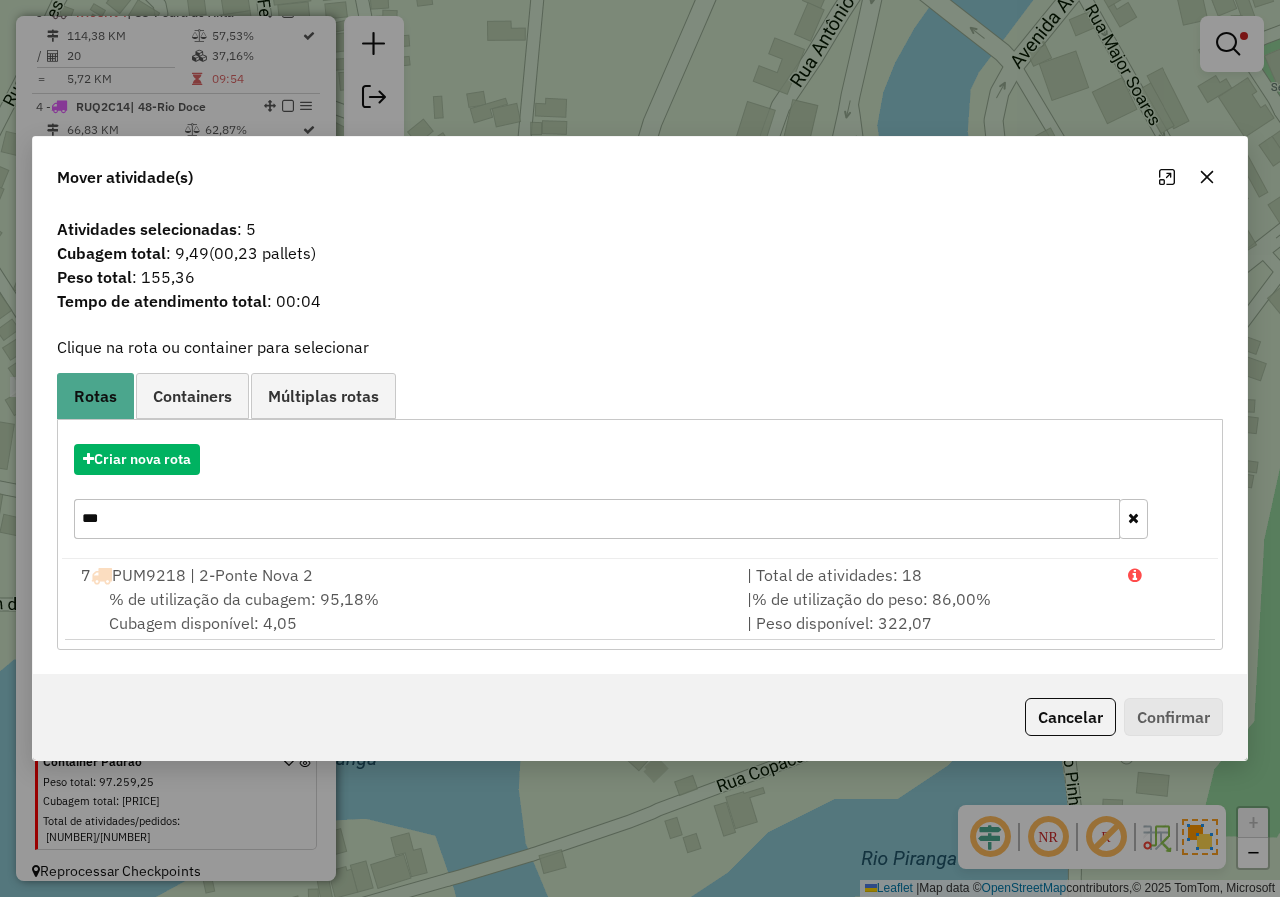 click on "|  % de utilização do peso: 86,00%  | Peso disponível: 322,07" at bounding box center (925, 611) 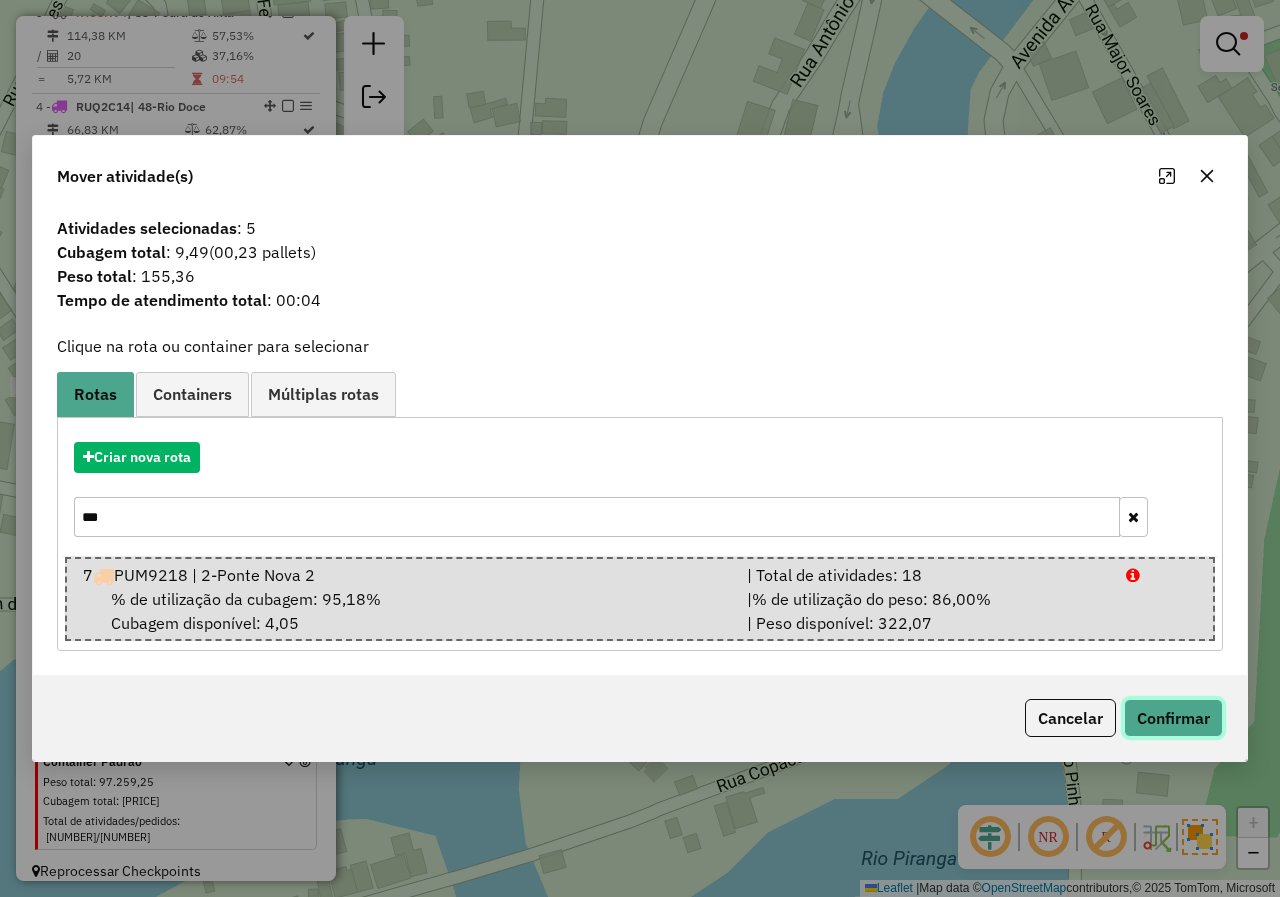 click on "Confirmar" 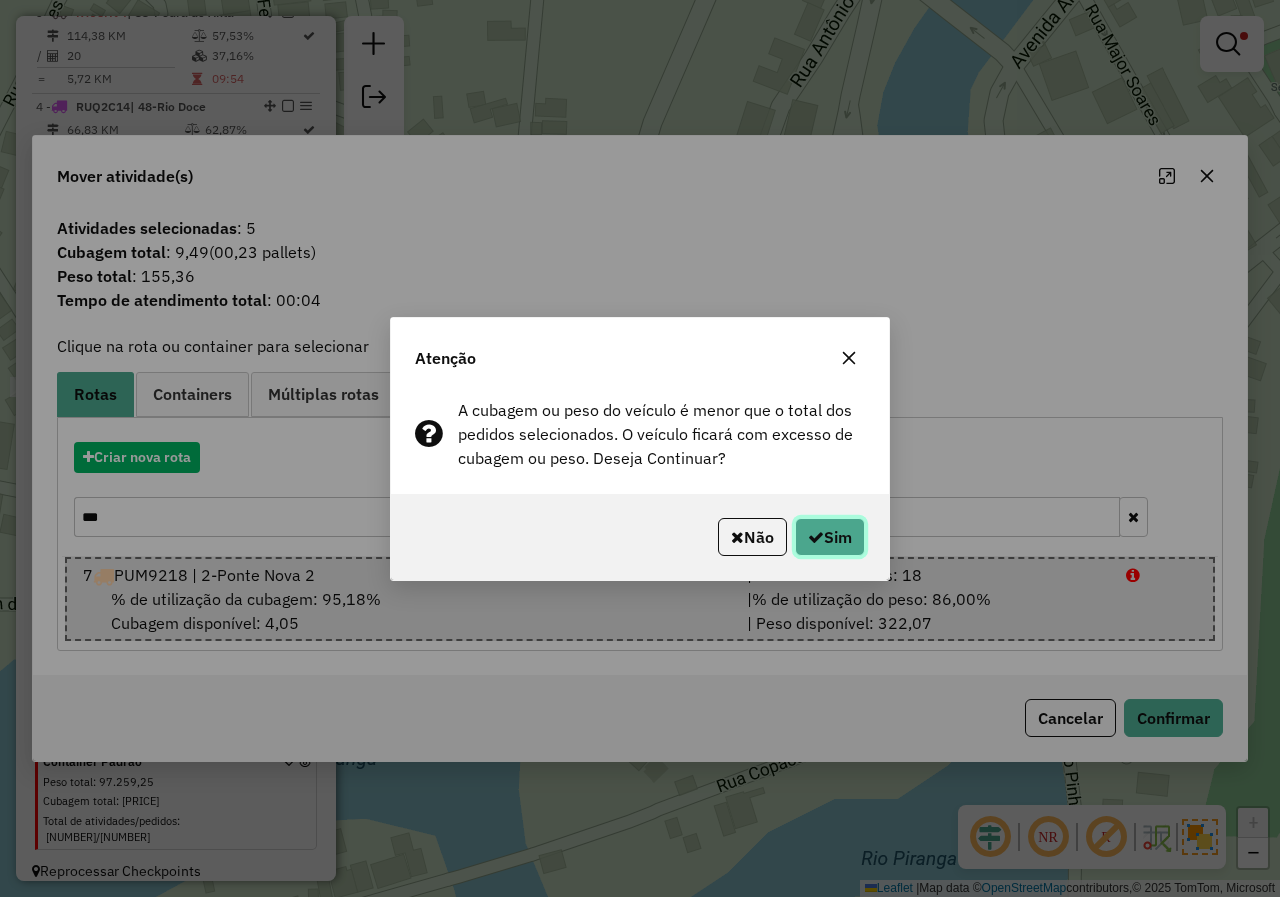 click on "Sim" 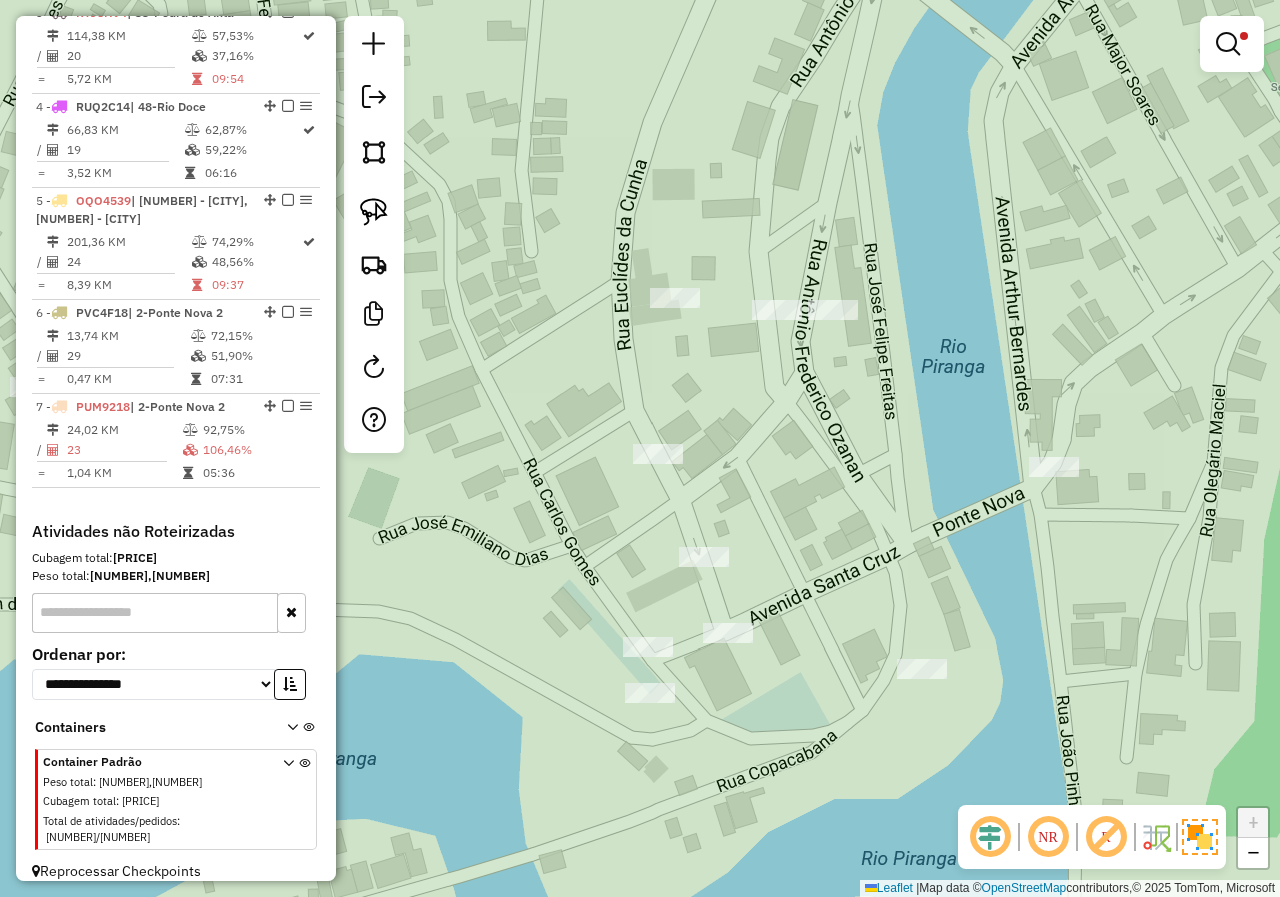 drag, startPoint x: 856, startPoint y: 521, endPoint x: 888, endPoint y: 606, distance: 90.824005 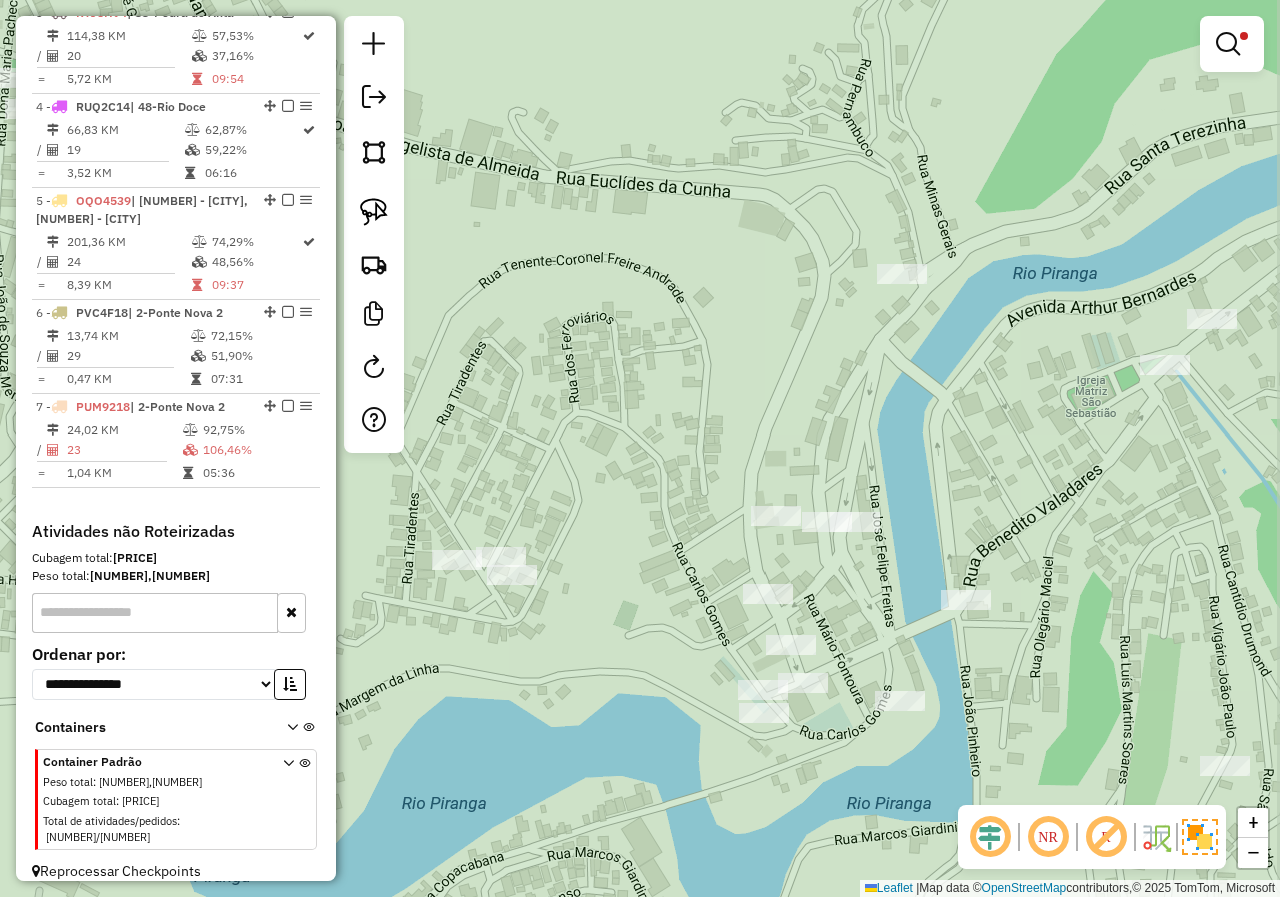 drag, startPoint x: 882, startPoint y: 581, endPoint x: 906, endPoint y: 595, distance: 27.784887 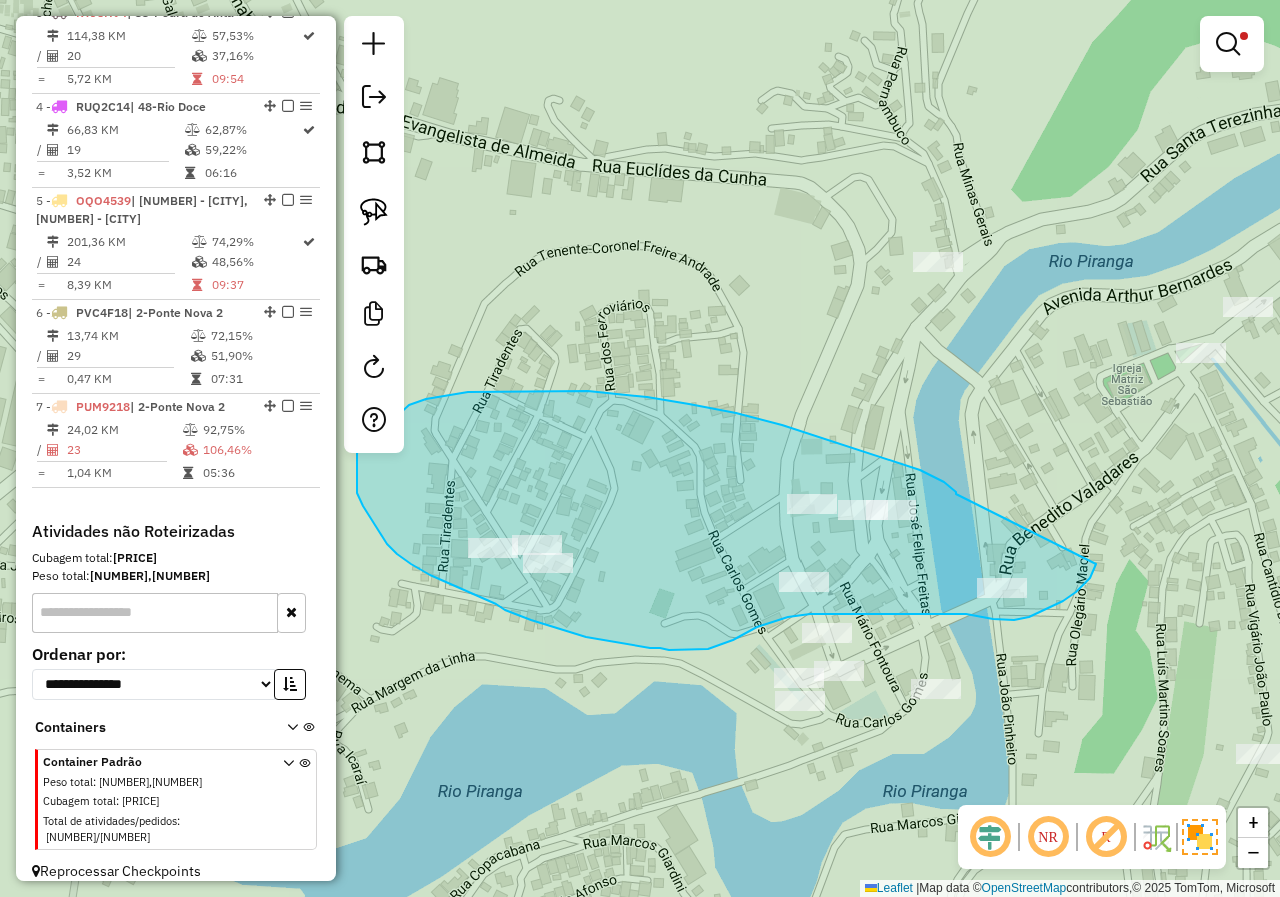 drag, startPoint x: 956, startPoint y: 494, endPoint x: 1096, endPoint y: 558, distance: 153.93506 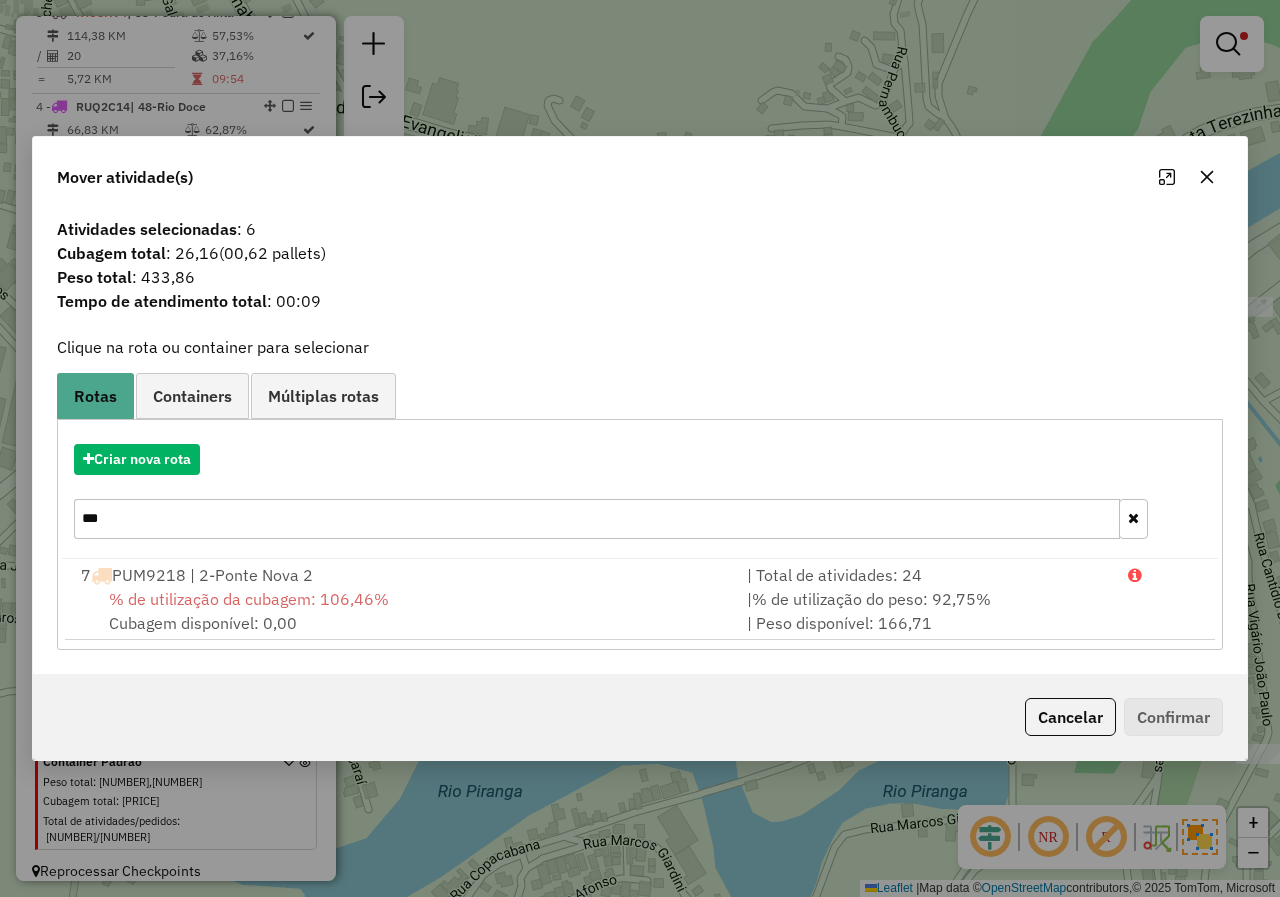 click 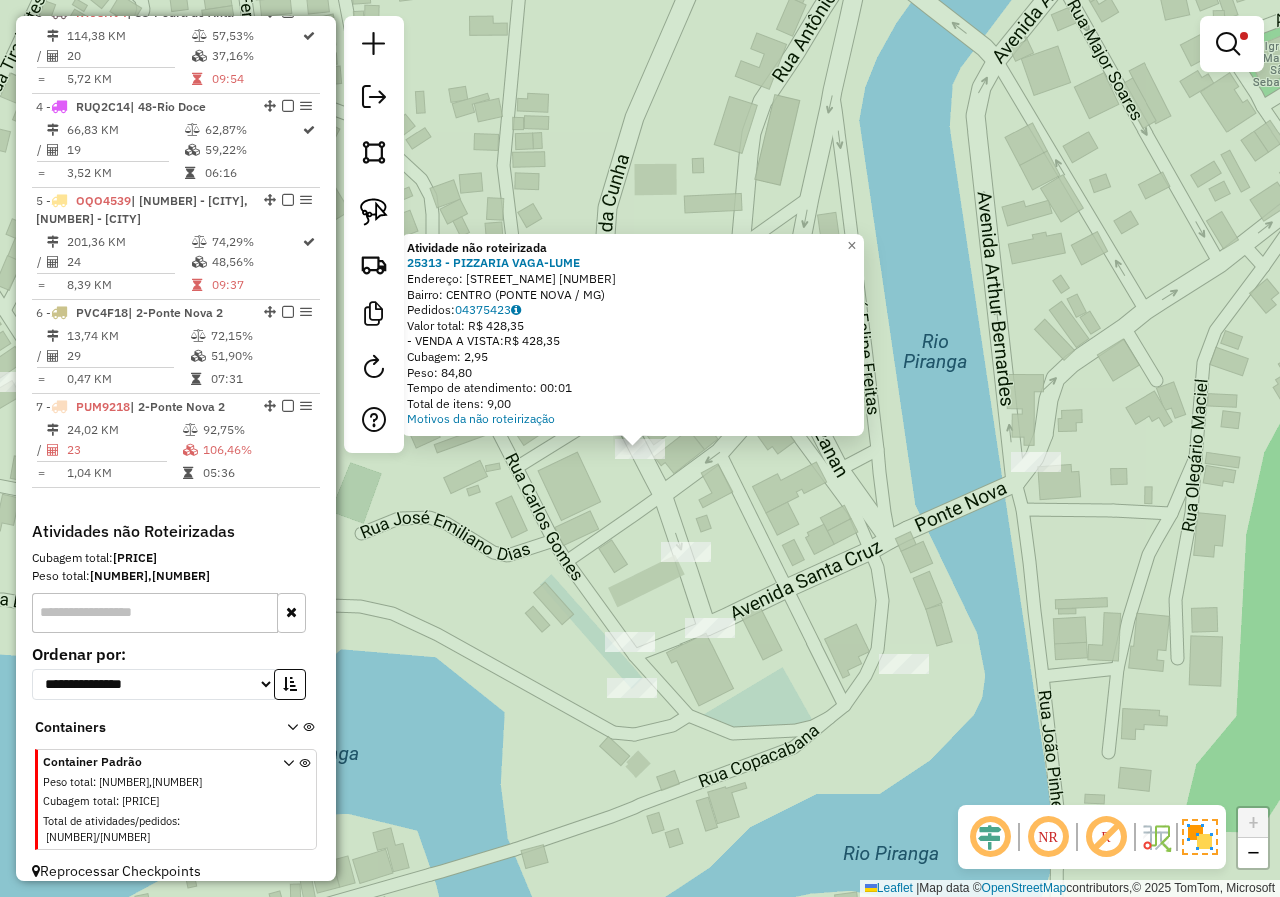 click on "Atividade não roteirizada 25313 - PIZZARIA VAGA-LUME  Endereço:  EUCLIDES DA CUNHA 156   Bairro: CENTRO (PONTE NOVA / MG)   Pedidos:  04375423   Valor total: R$ 428,35   - VENDA A VISTA:  R$ 428,35   Cubagem: 2,95   Peso: 84,80   Tempo de atendimento: 00:01   Total de itens: 9,00  Motivos da não roteirização × Limpar filtros Janela de atendimento Grade de atendimento Capacidade Transportadoras Veículos Cliente Pedidos  Rotas Selecione os dias de semana para filtrar as janelas de atendimento  Seg   Ter   Qua   Qui   Sex   Sáb   Dom  Informe o período da janela de atendimento: De: Até:  Filtrar exatamente a janela do cliente  Considerar janela de atendimento padrão  Selecione os dias de semana para filtrar as grades de atendimento  Seg   Ter   Qua   Qui   Sex   Sáb   Dom   Considerar clientes sem dia de atendimento cadastrado  Clientes fora do dia de atendimento selecionado Filtrar as atividades entre os valores definidos abaixo:  Peso mínimo:  ****  Peso máximo:  ******  Cubagem mínima:   De:  +" 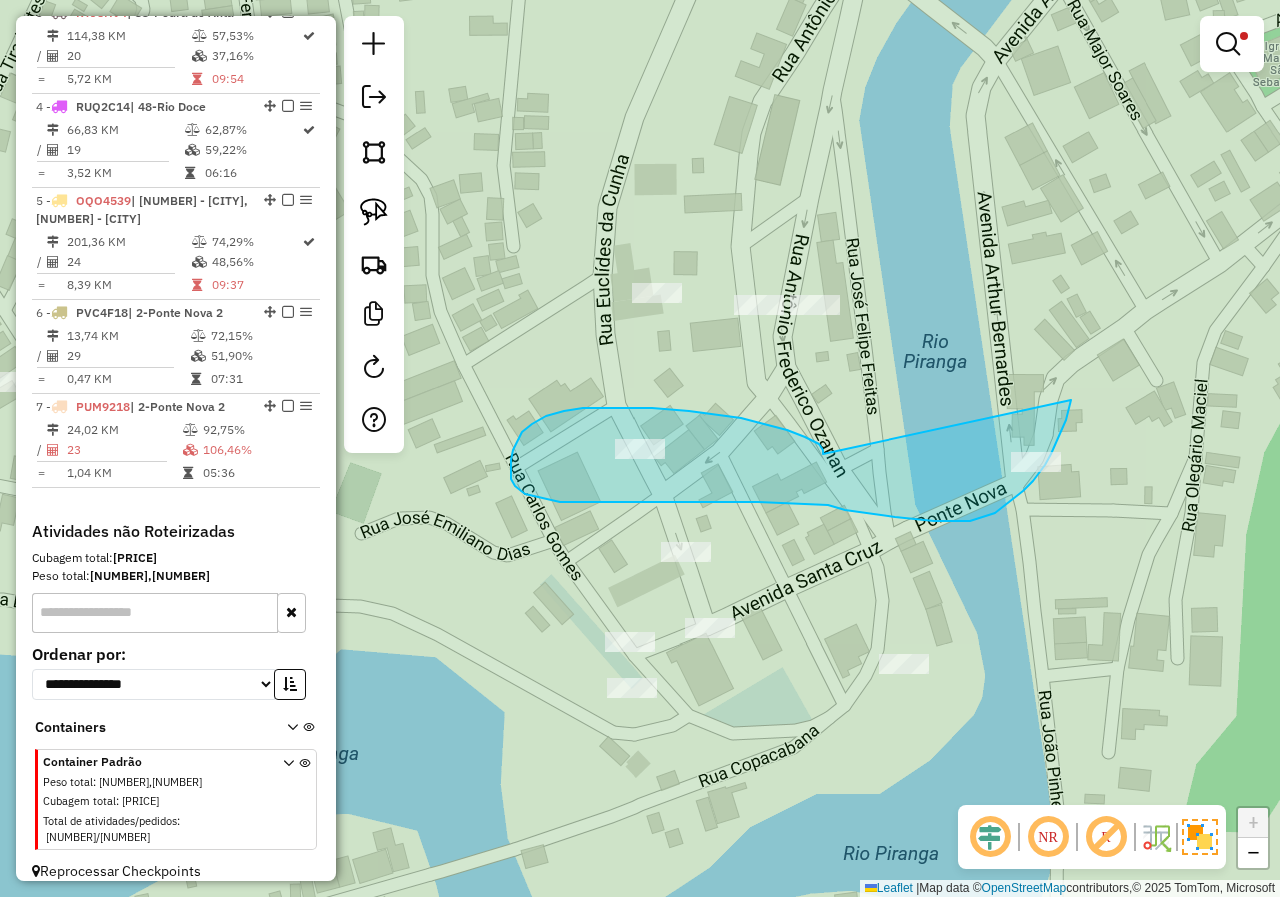 drag, startPoint x: 823, startPoint y: 454, endPoint x: 1071, endPoint y: 400, distance: 253.81096 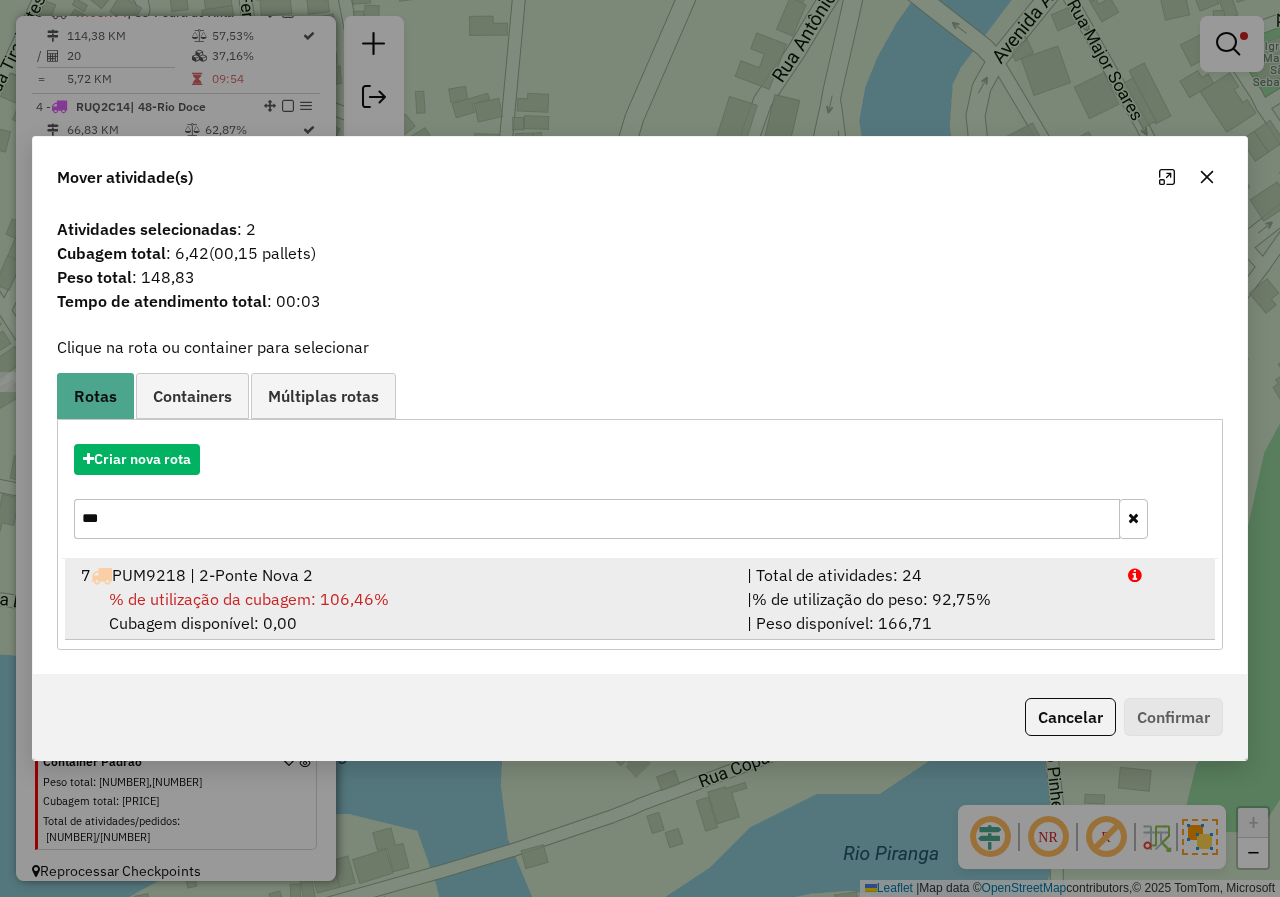 click on "% de utilização da cubagem: 106,46%  Cubagem disponível: 0,00" at bounding box center [402, 611] 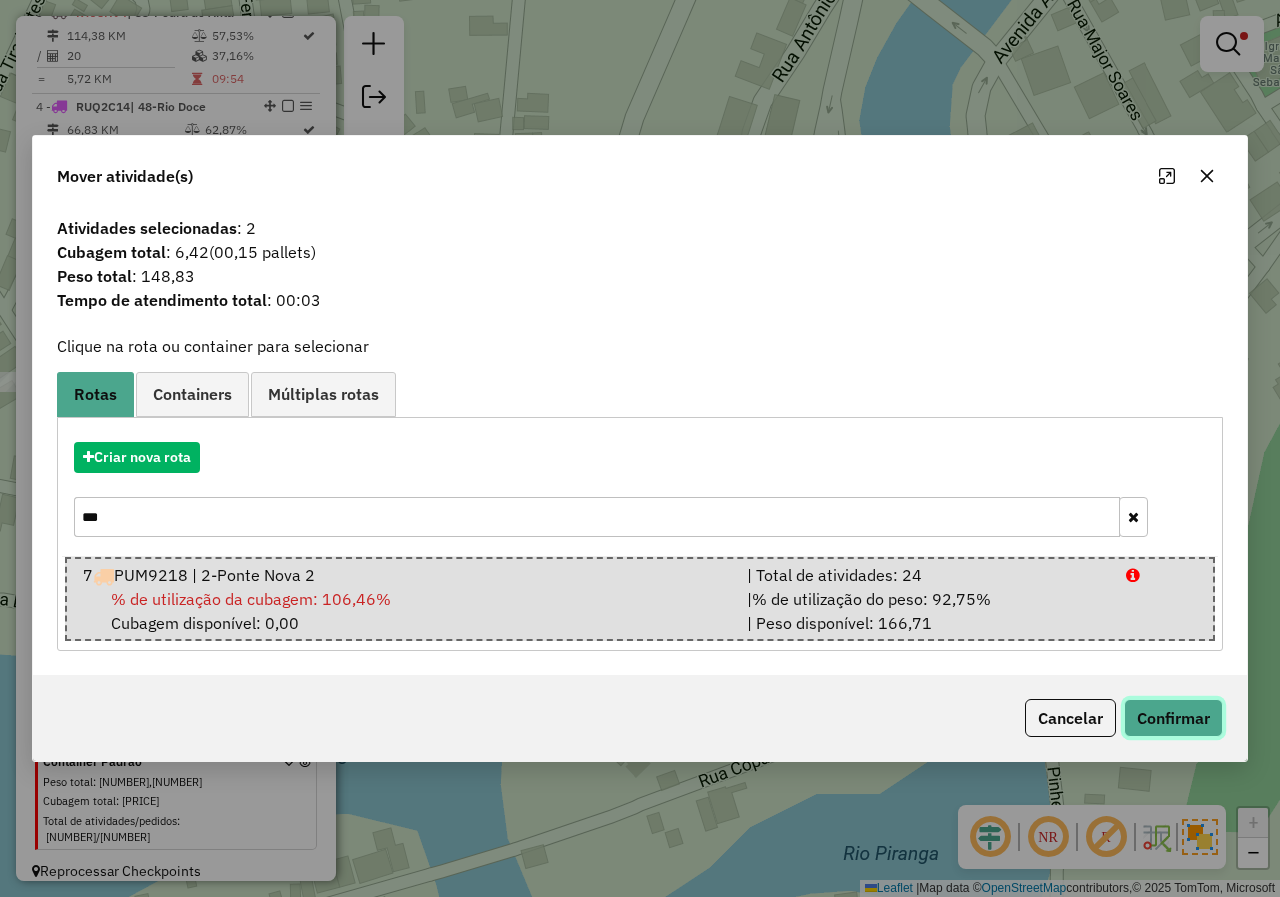 click on "Confirmar" 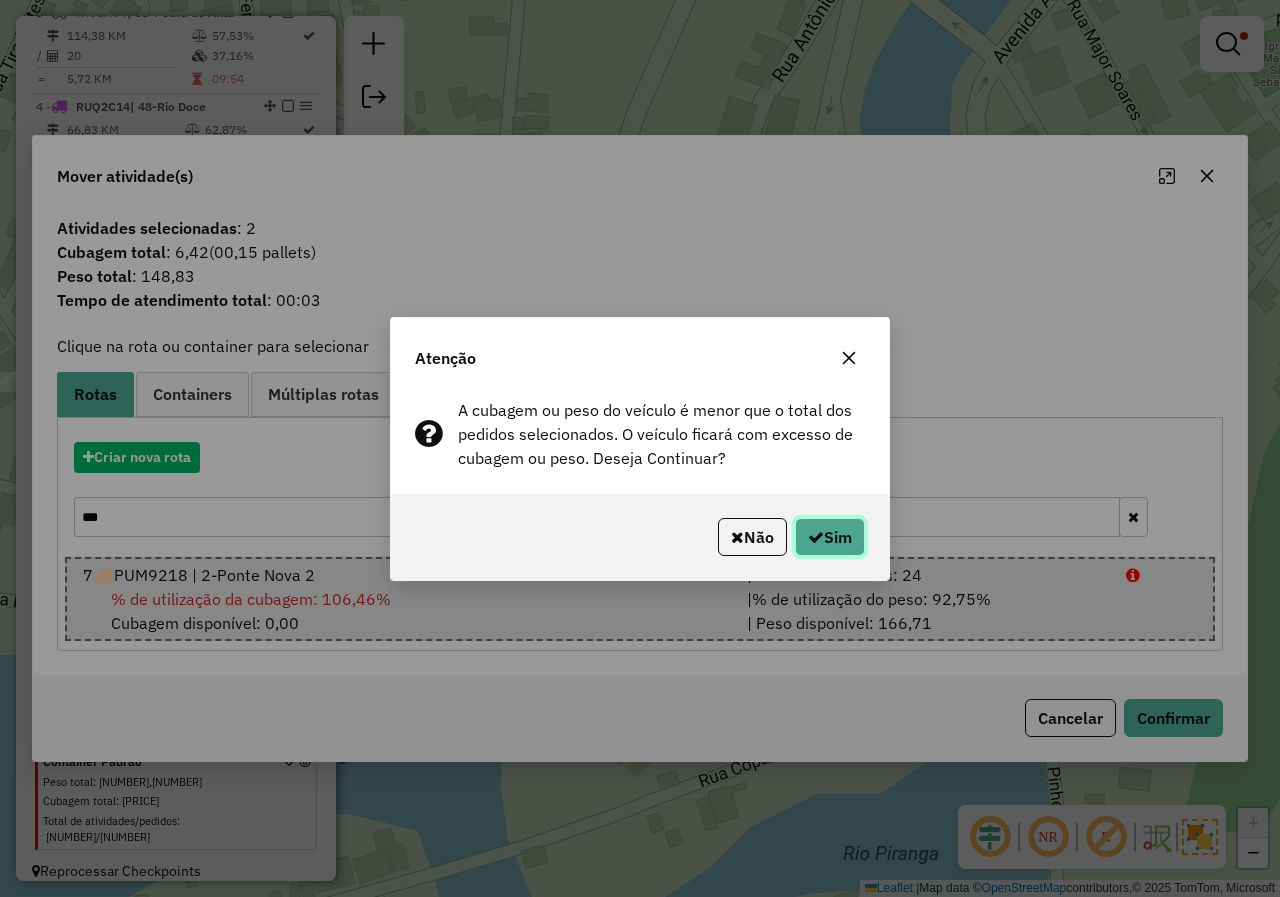 click on "Sim" 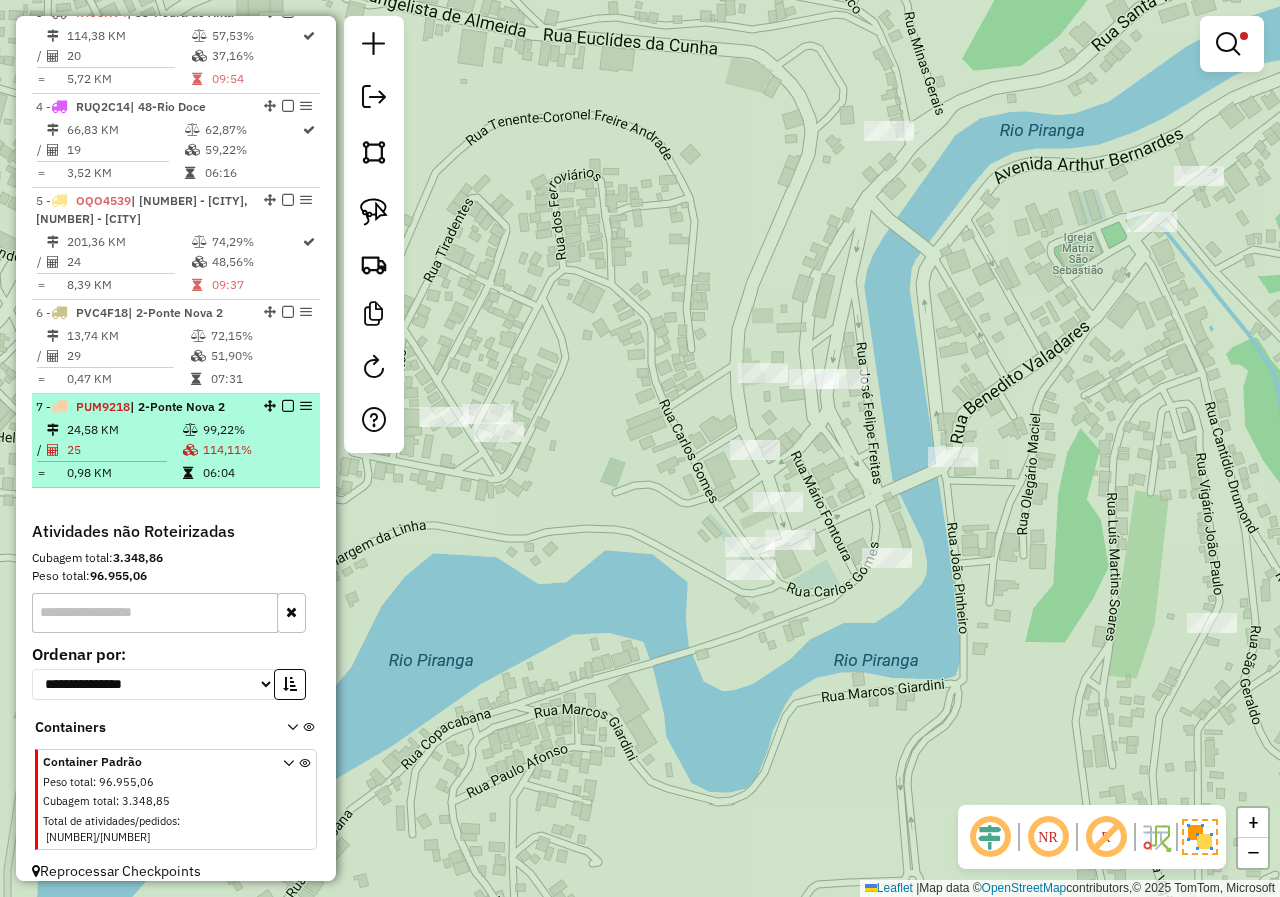click at bounding box center (288, 406) 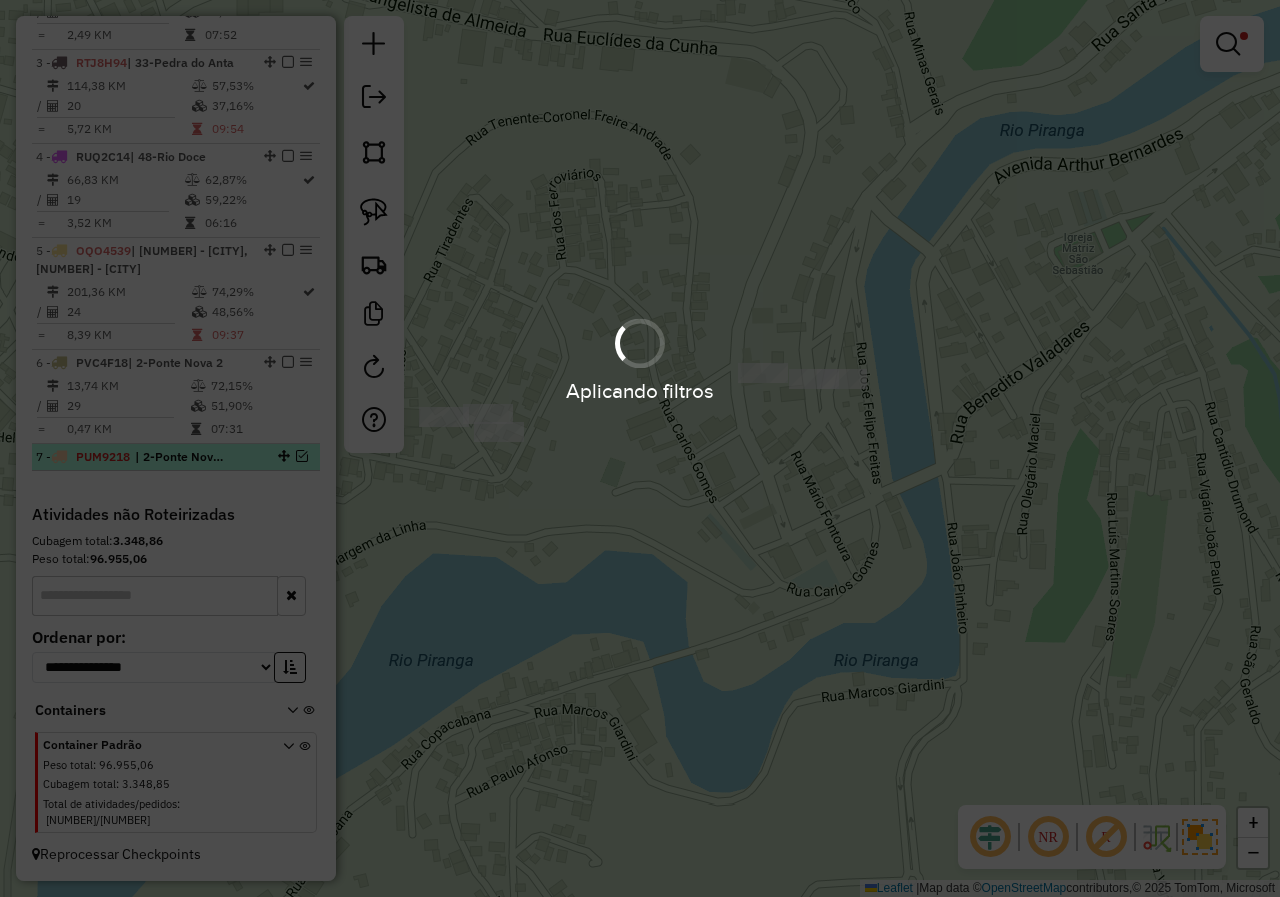 scroll, scrollTop: 923, scrollLeft: 0, axis: vertical 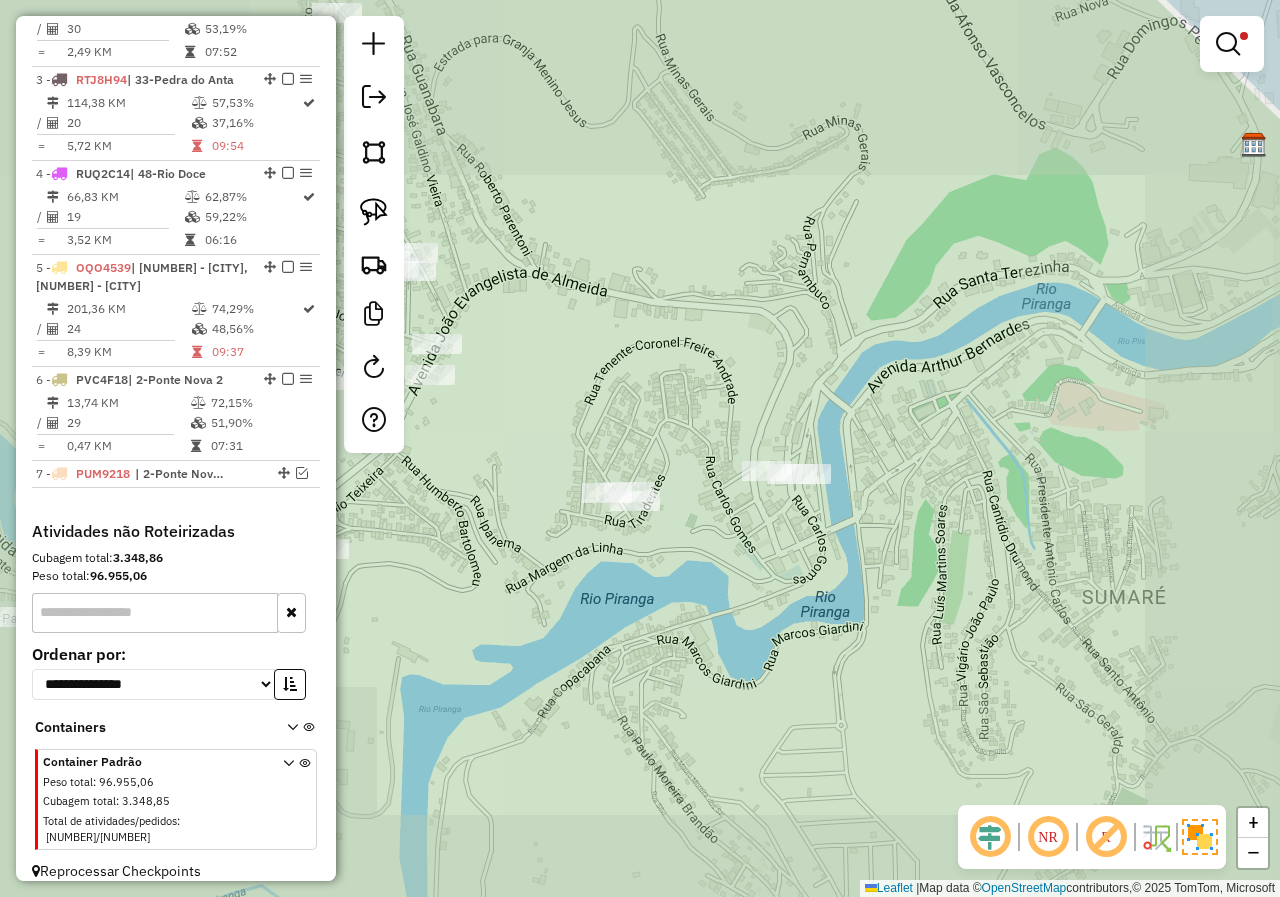 drag, startPoint x: 760, startPoint y: 591, endPoint x: 854, endPoint y: 578, distance: 94.89468 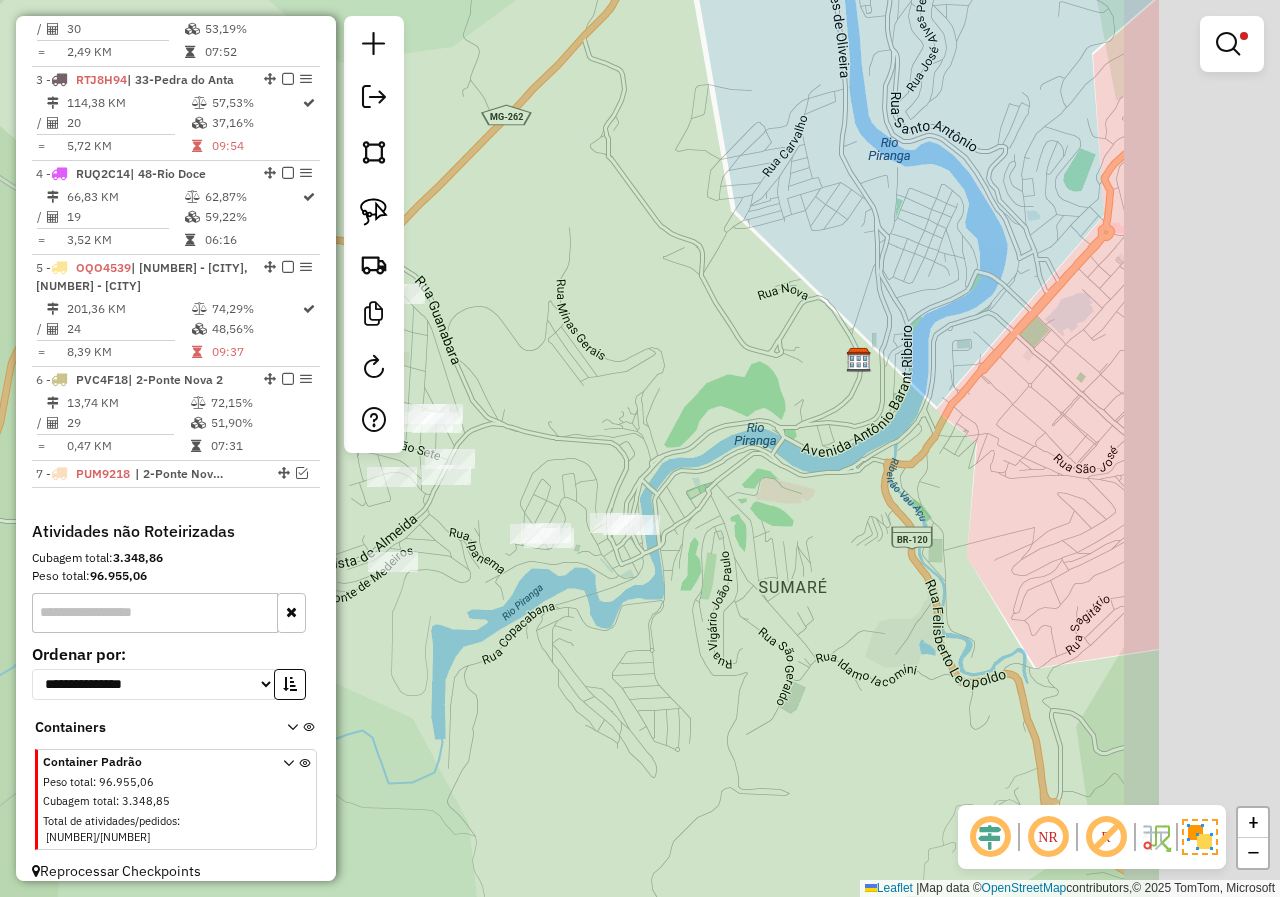 drag, startPoint x: 894, startPoint y: 580, endPoint x: 562, endPoint y: 596, distance: 332.3853 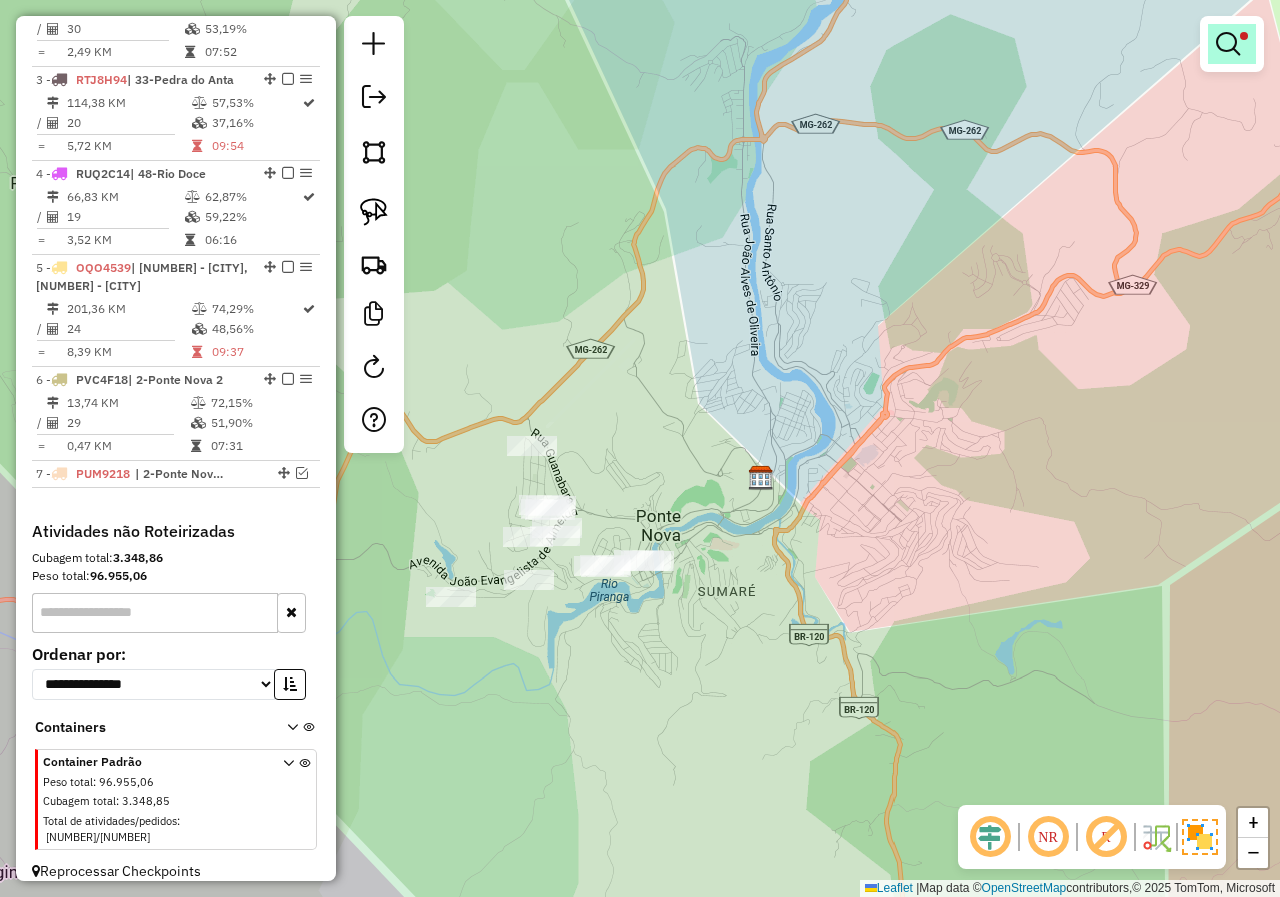 click at bounding box center (1232, 44) 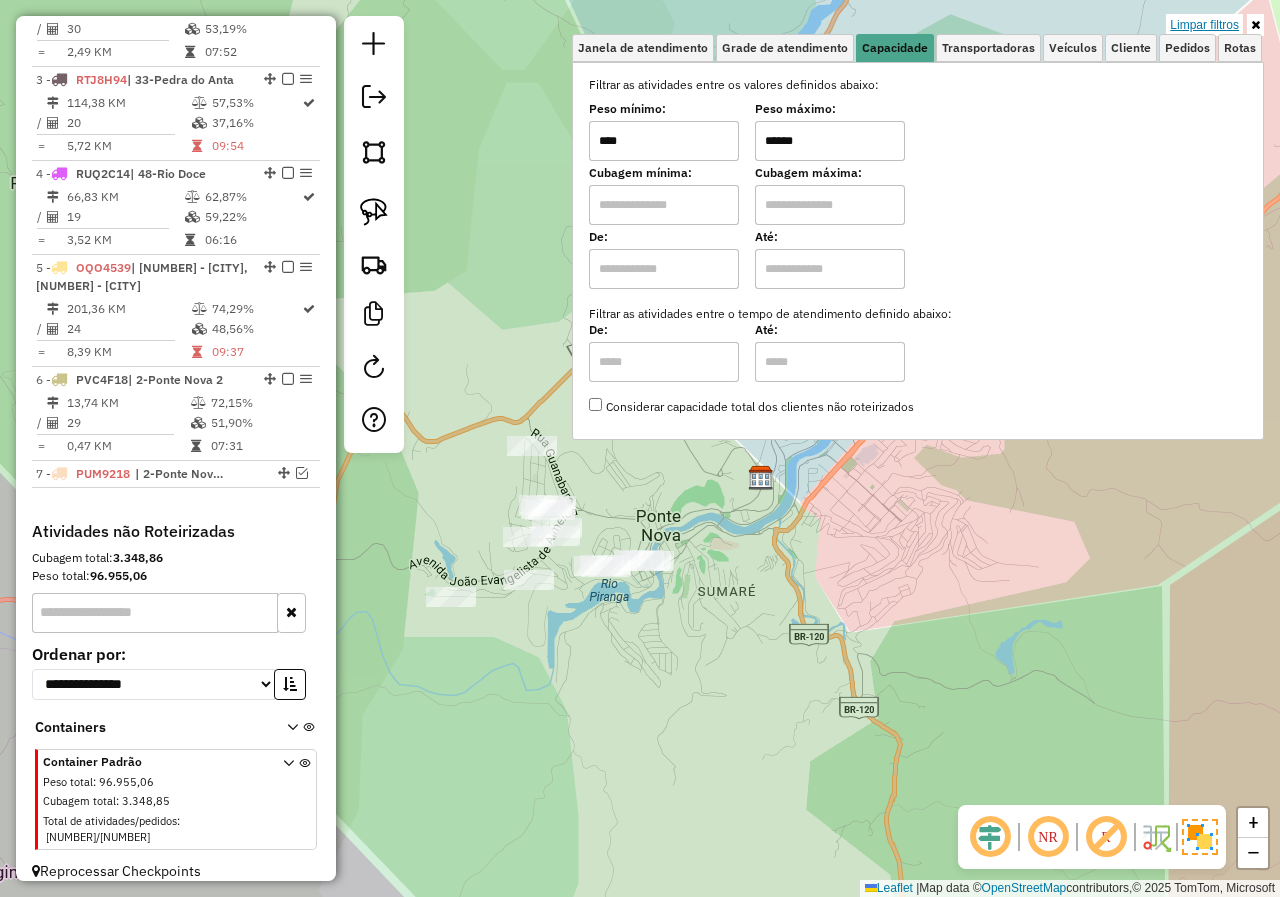 click on "Limpar filtros" at bounding box center (1204, 25) 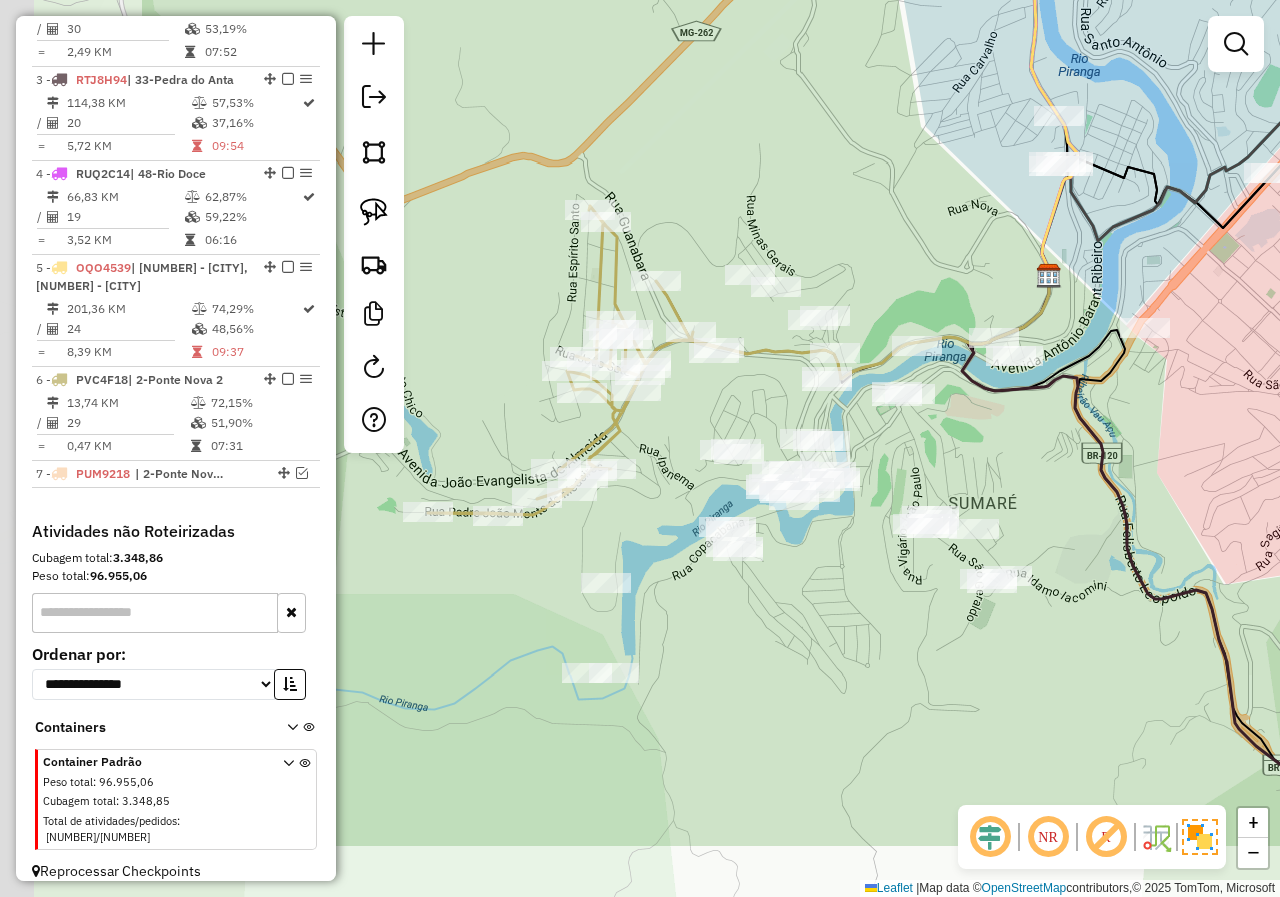 drag, startPoint x: 492, startPoint y: 756, endPoint x: 762, endPoint y: 616, distance: 304.13812 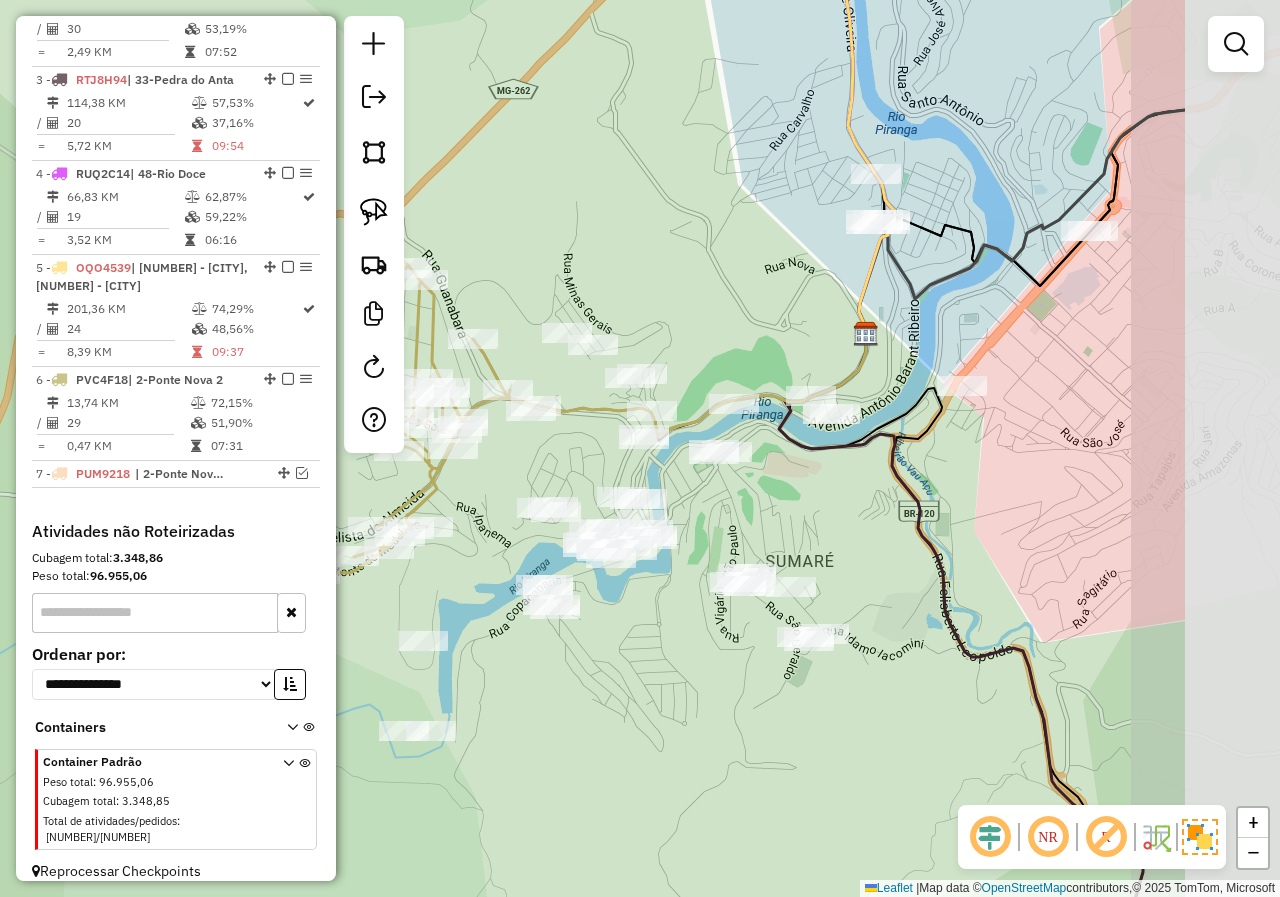 drag, startPoint x: 817, startPoint y: 608, endPoint x: 594, endPoint y: 695, distance: 239.37001 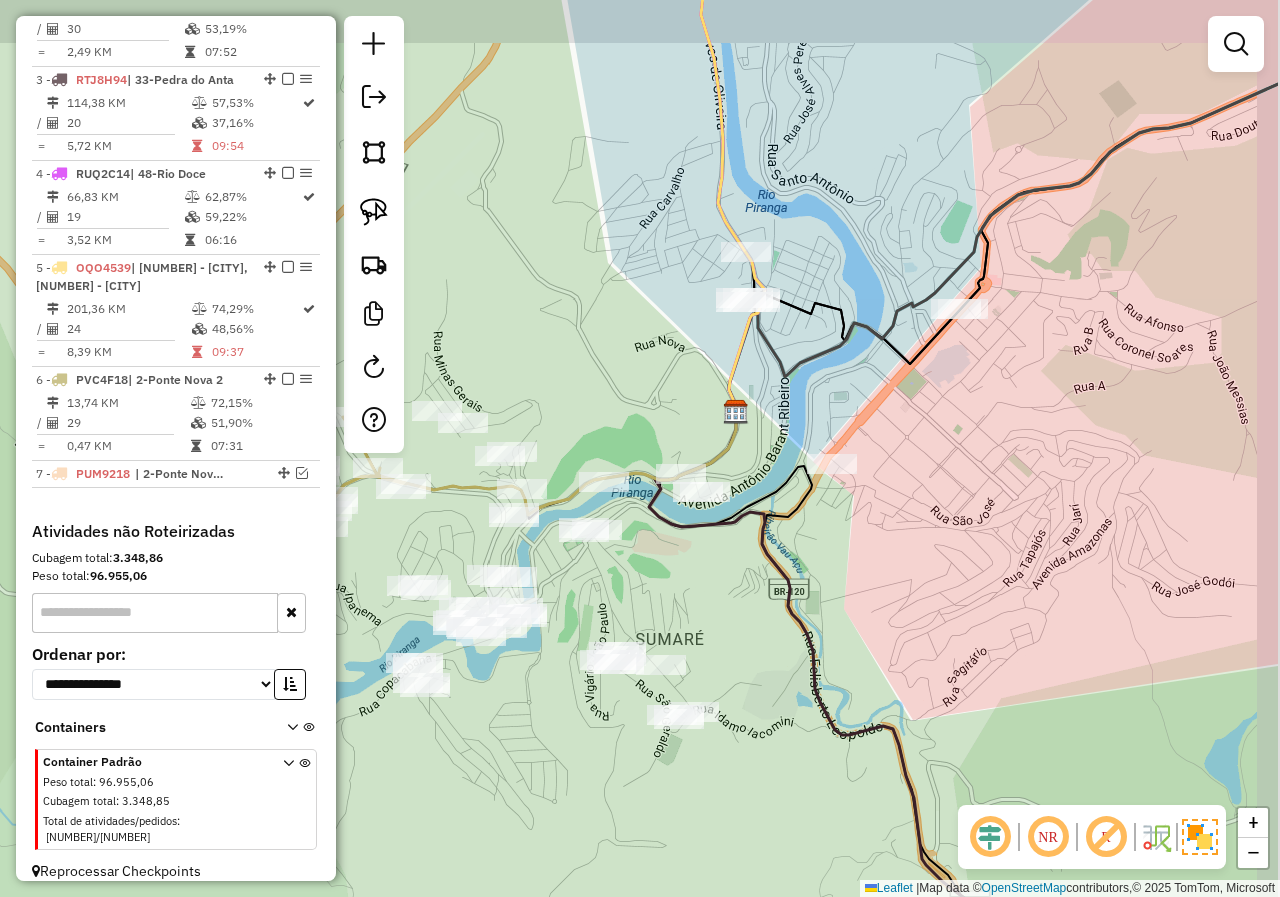 drag, startPoint x: 855, startPoint y: 493, endPoint x: 725, endPoint y: 569, distance: 150.58553 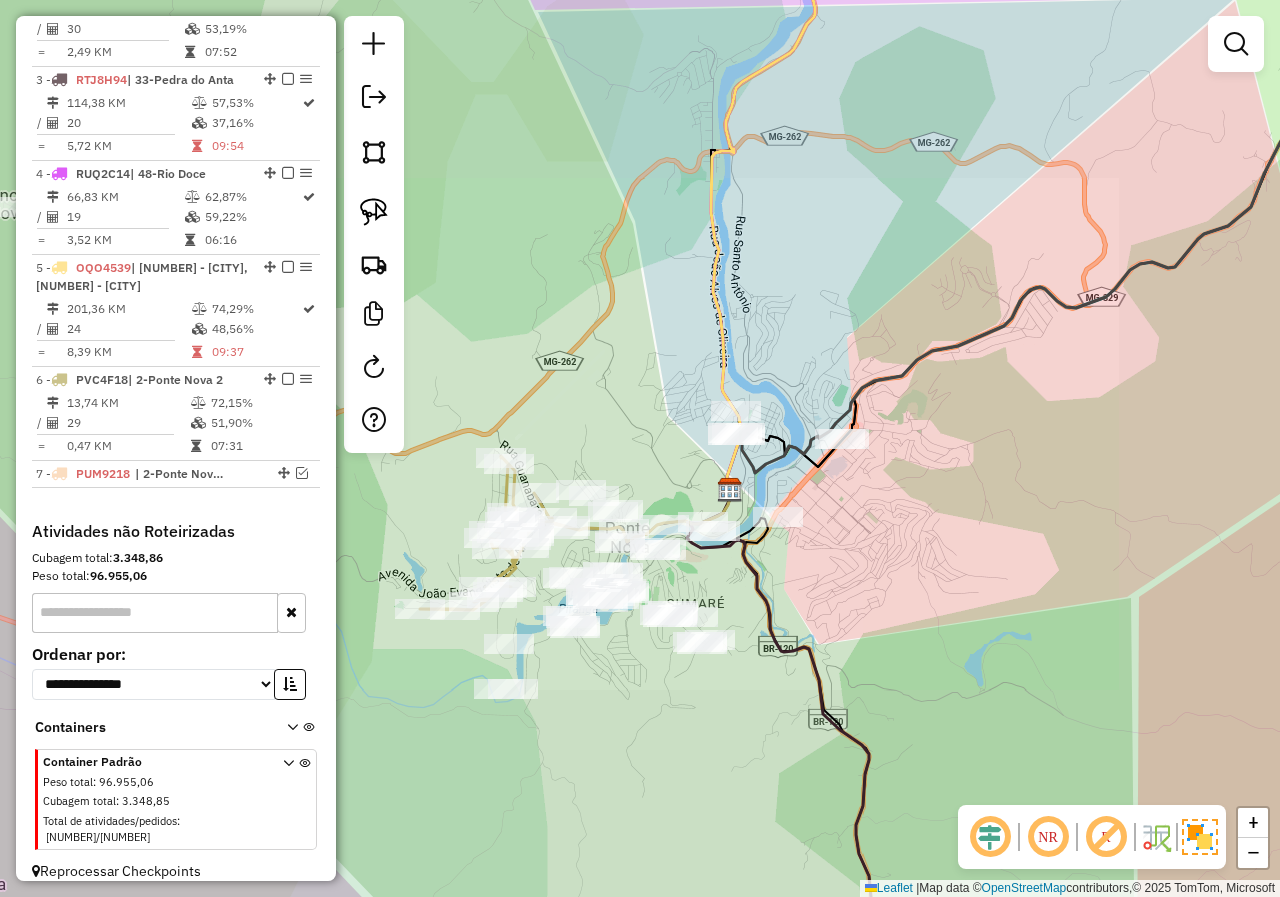 drag, startPoint x: 916, startPoint y: 514, endPoint x: 845, endPoint y: 546, distance: 77.87811 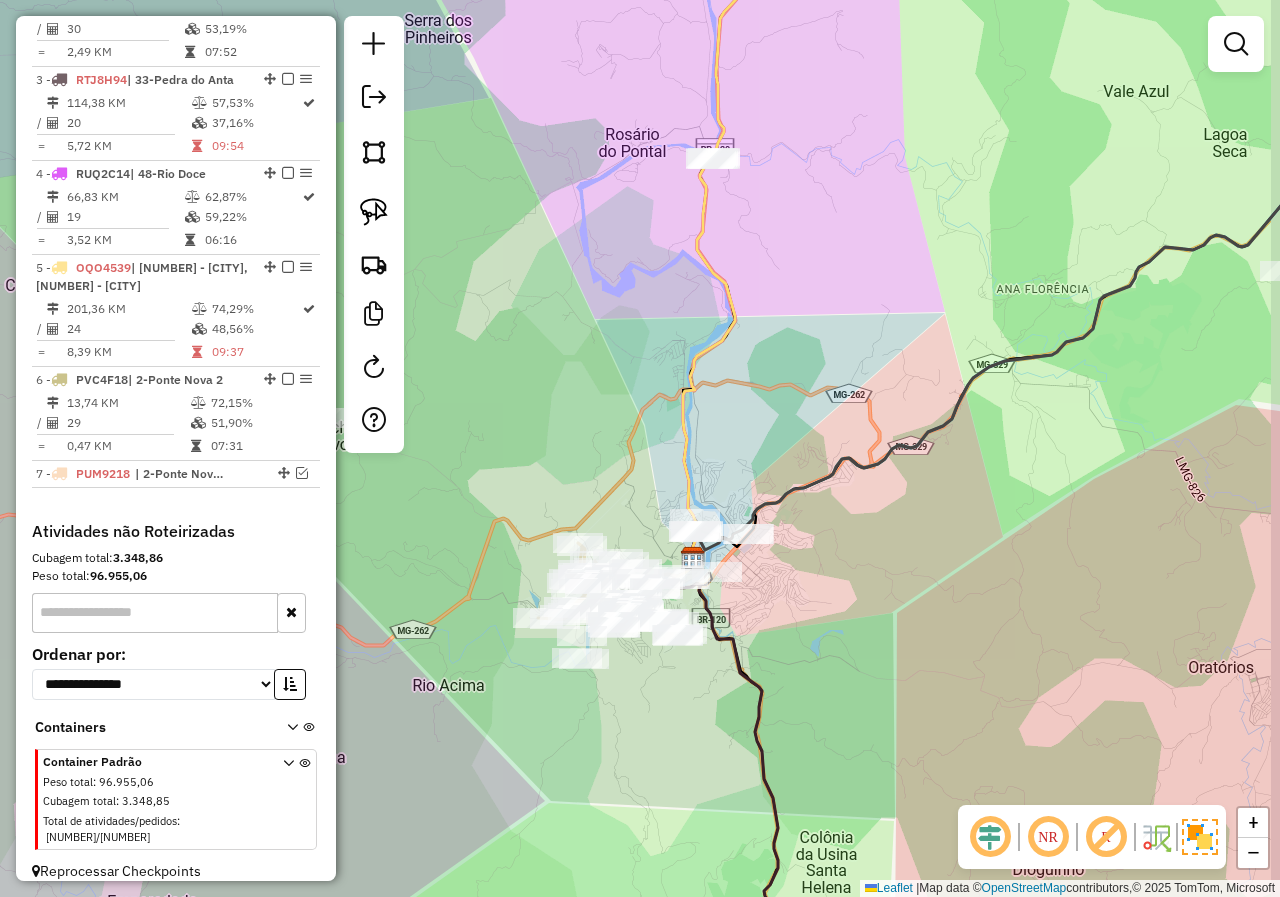 drag, startPoint x: 936, startPoint y: 540, endPoint x: 878, endPoint y: 565, distance: 63.15853 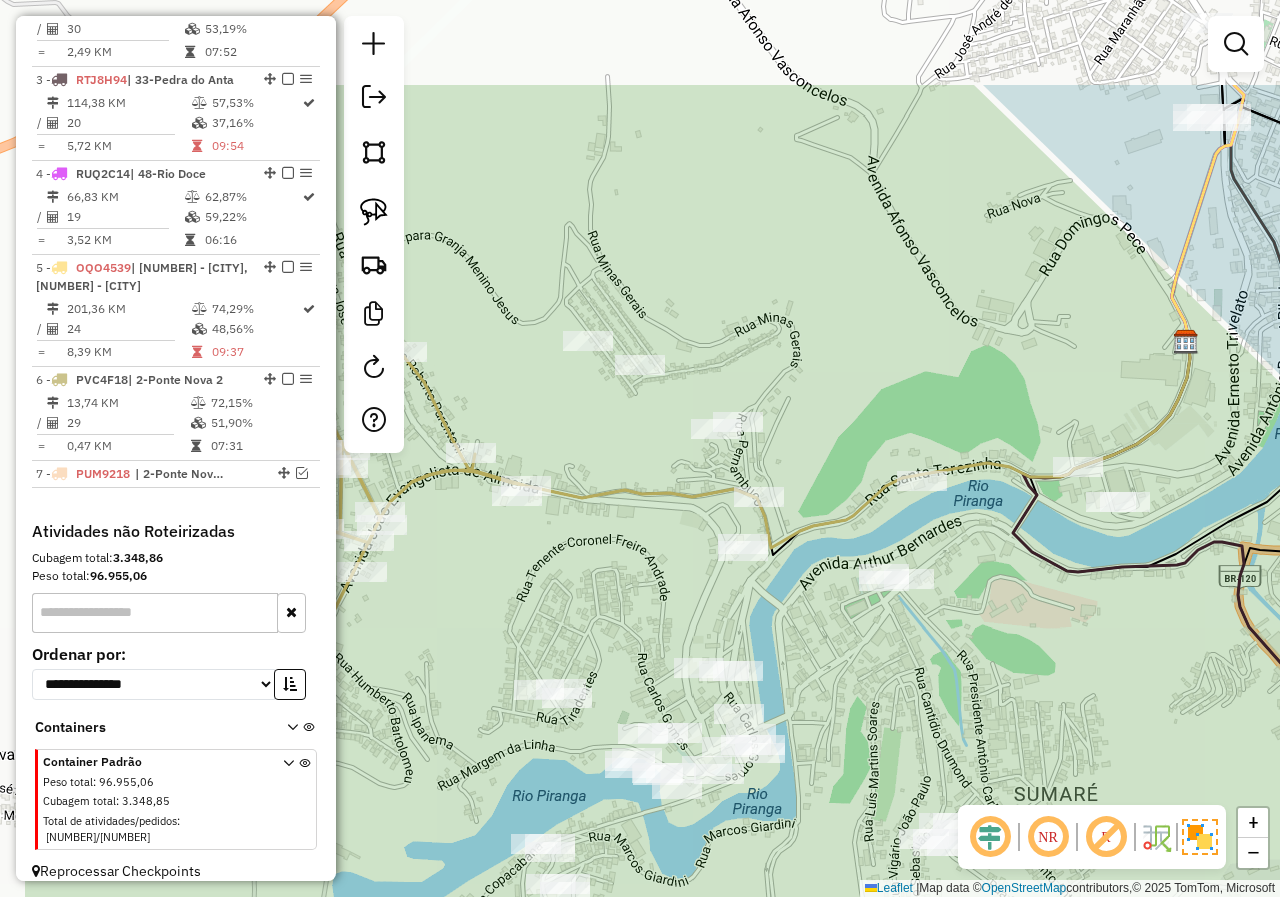 drag, startPoint x: 736, startPoint y: 523, endPoint x: 860, endPoint y: 691, distance: 208.80614 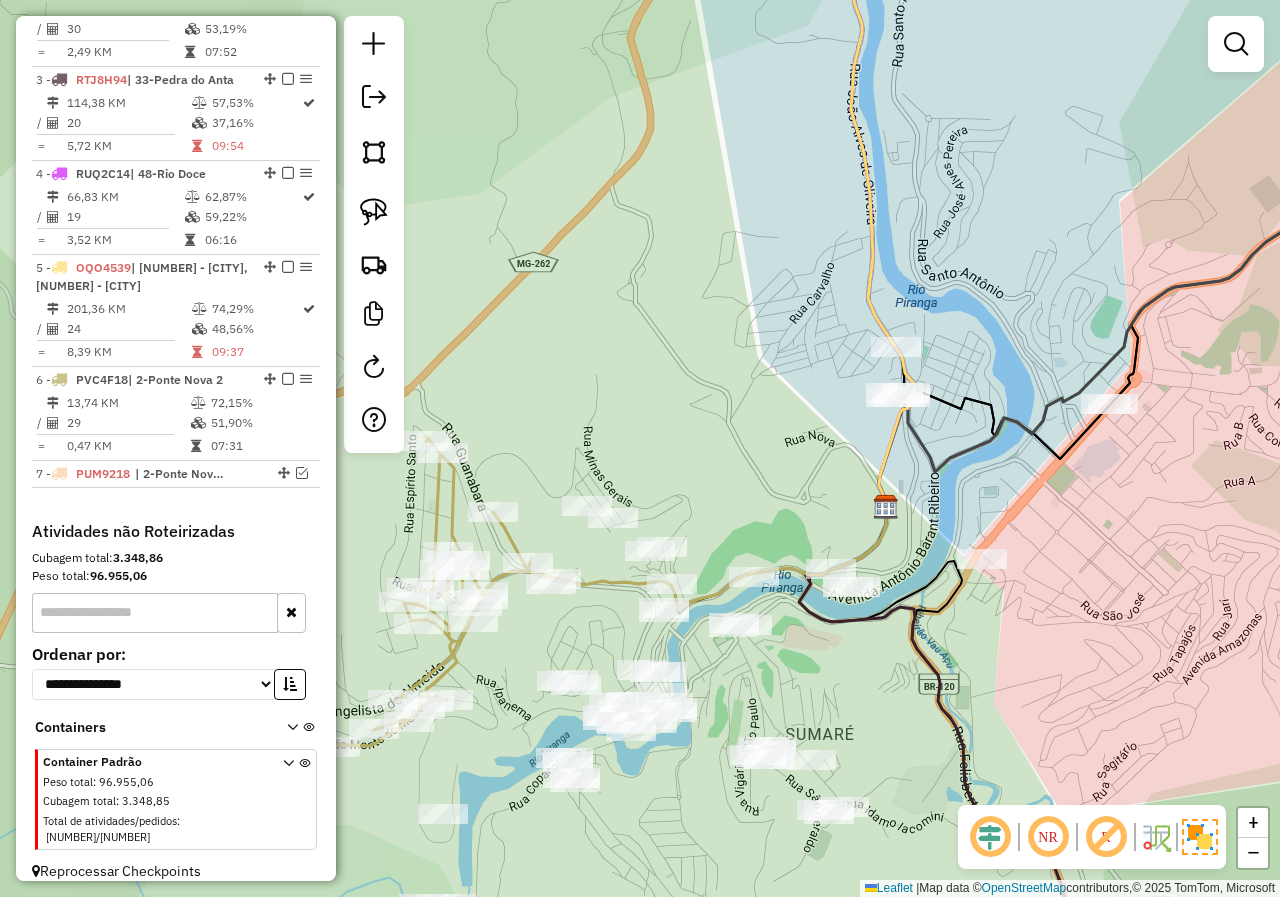 drag, startPoint x: 949, startPoint y: 434, endPoint x: 731, endPoint y: 555, distance: 249.3291 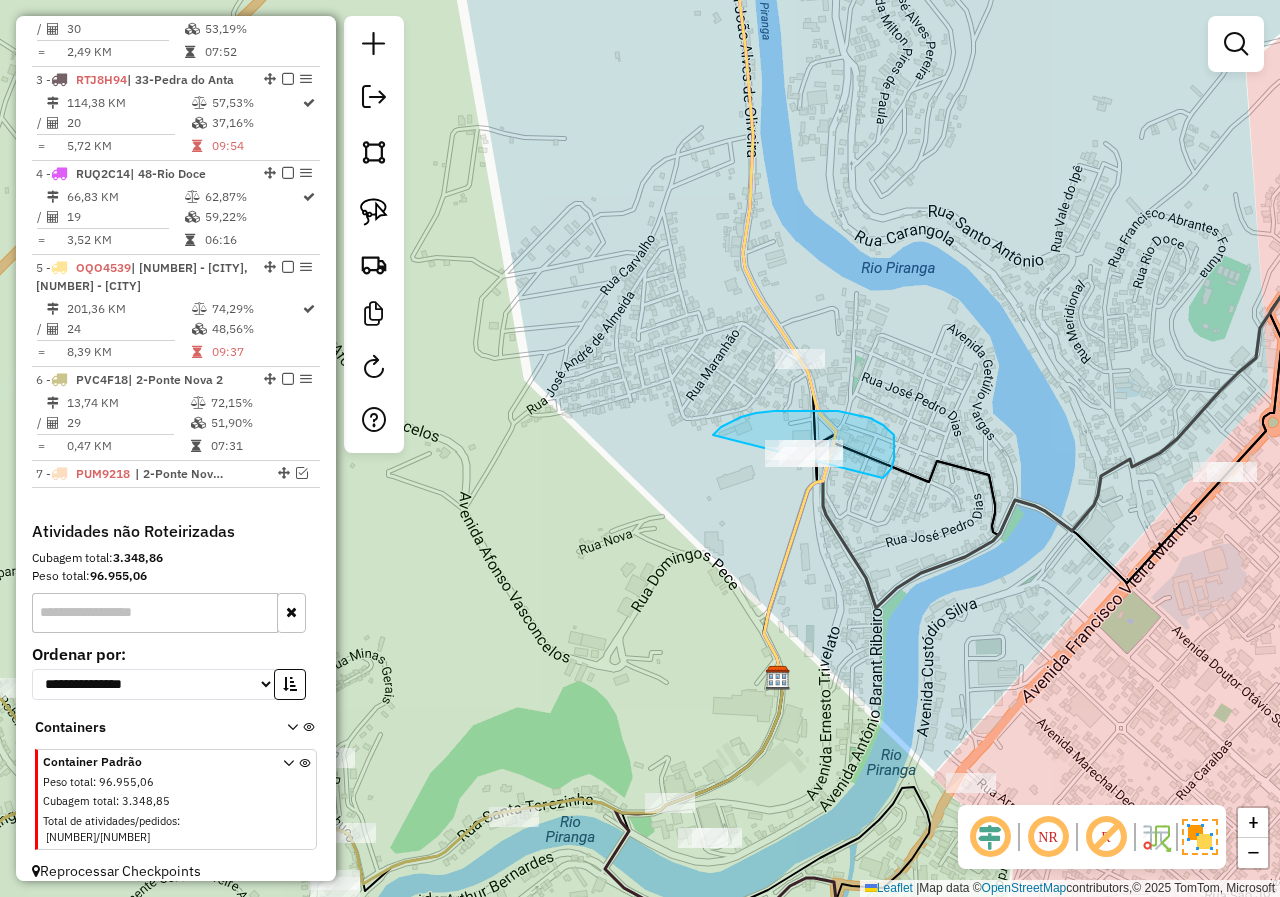 drag, startPoint x: 894, startPoint y: 446, endPoint x: 850, endPoint y: 489, distance: 61.522354 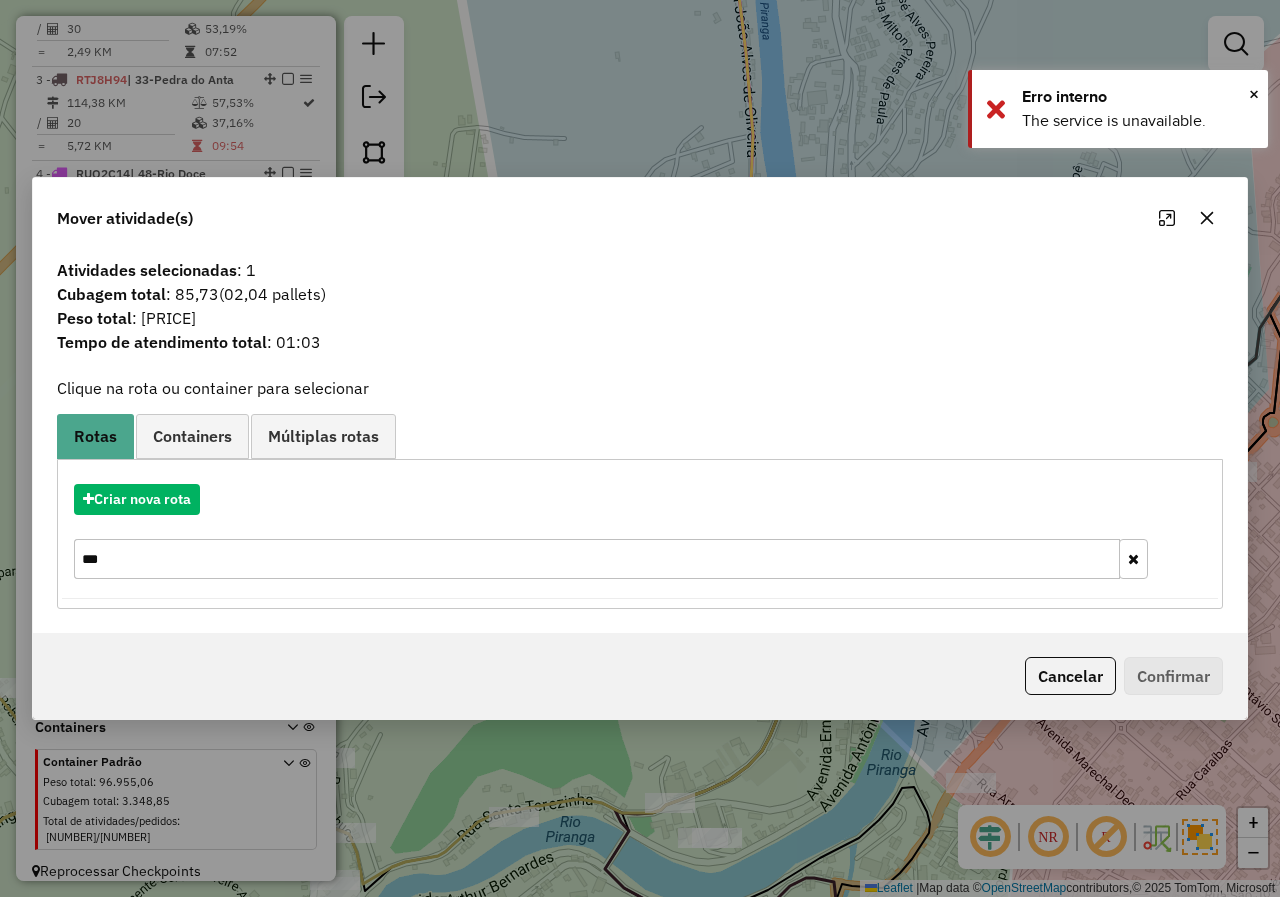 click 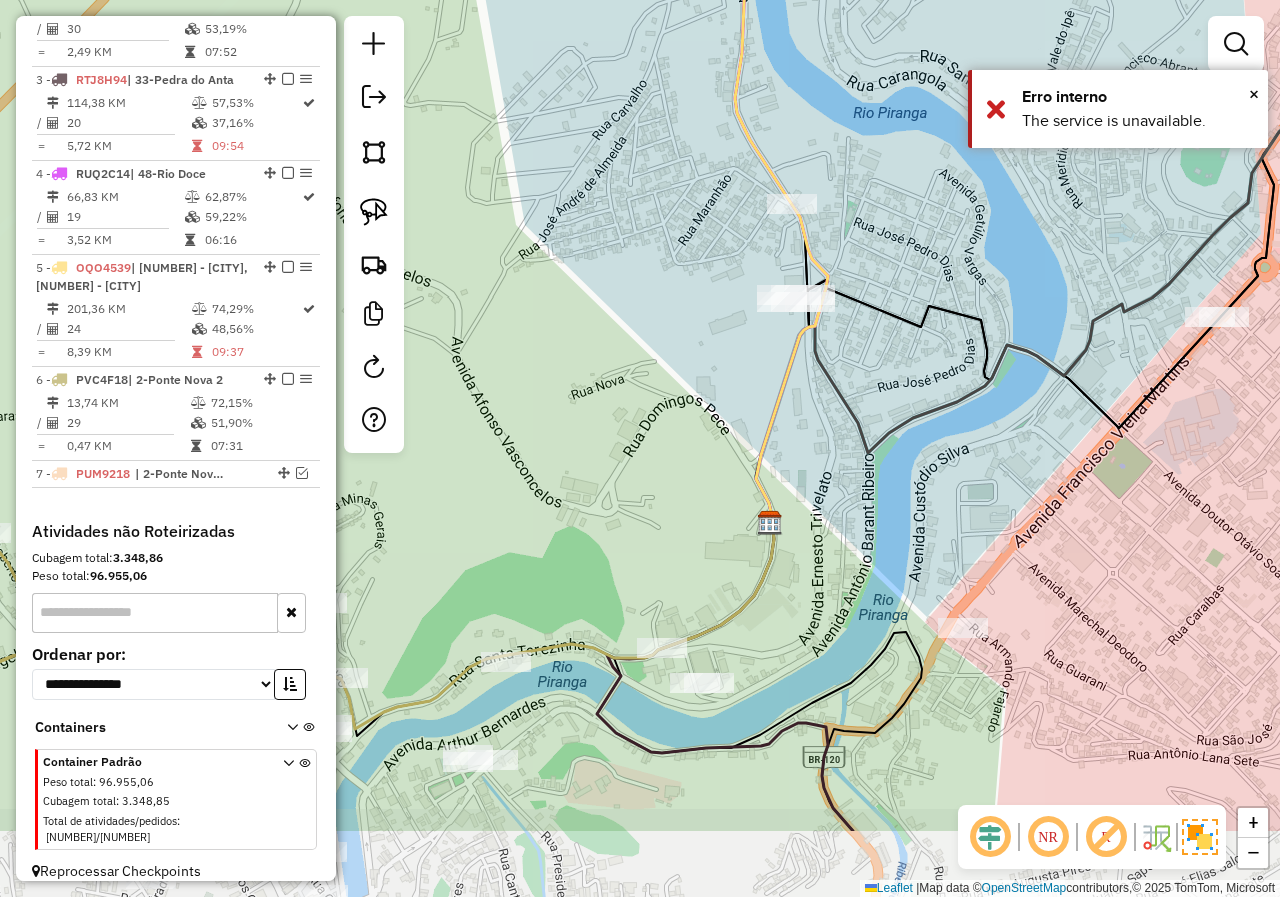 drag, startPoint x: 960, startPoint y: 603, endPoint x: 952, endPoint y: 426, distance: 177.1807 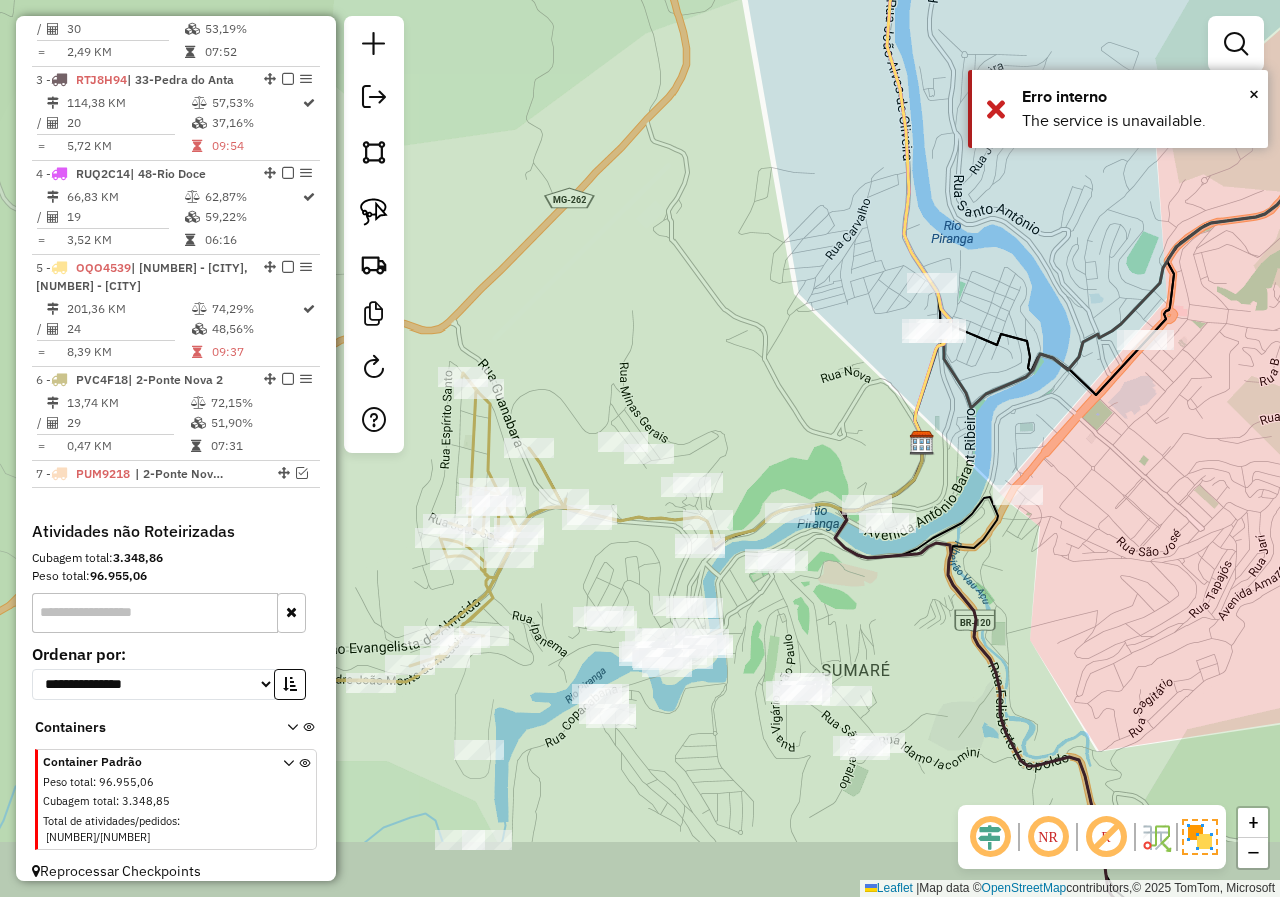 drag, startPoint x: 763, startPoint y: 678, endPoint x: 847, endPoint y: 613, distance: 106.21205 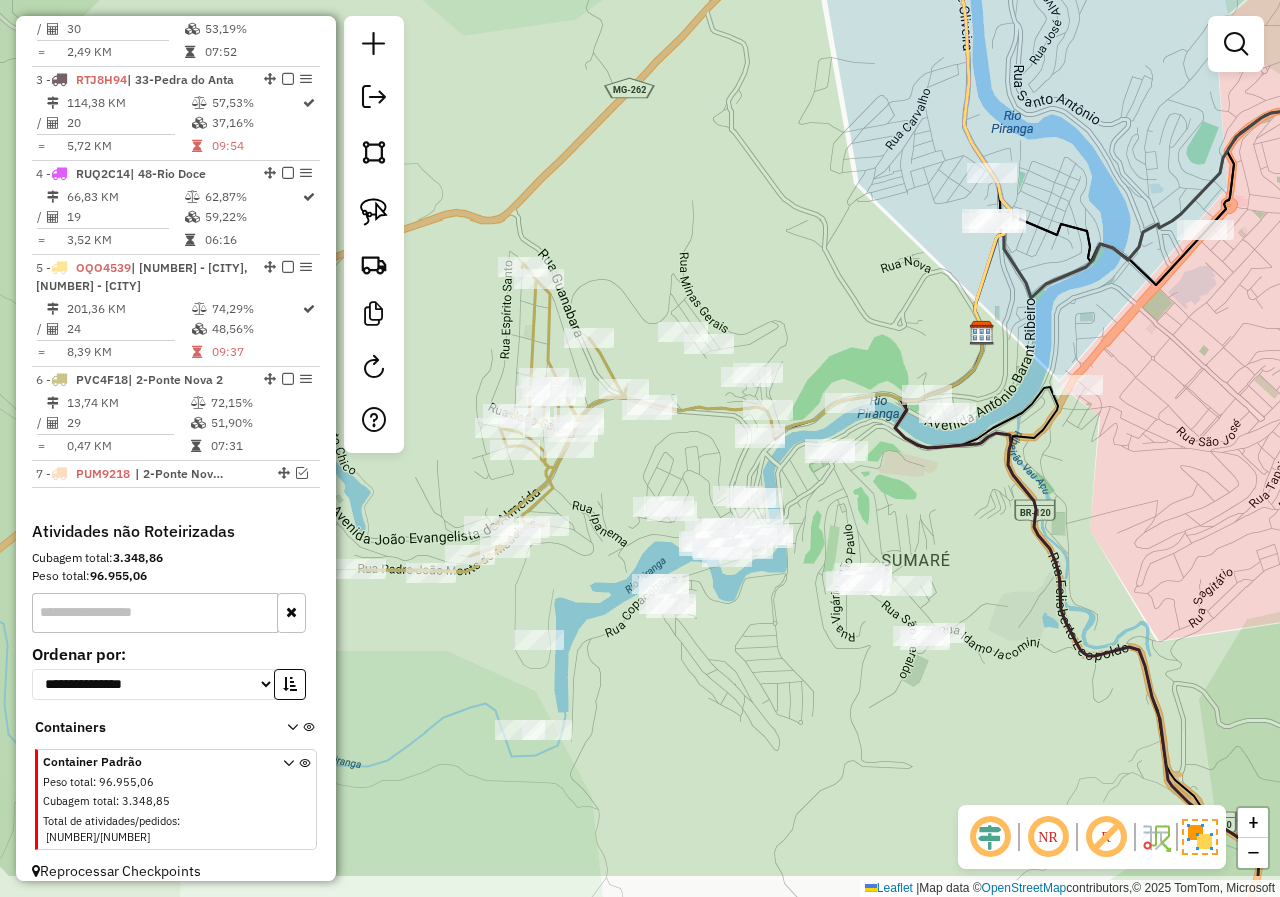 drag, startPoint x: 731, startPoint y: 752, endPoint x: 791, endPoint y: 642, distance: 125.299644 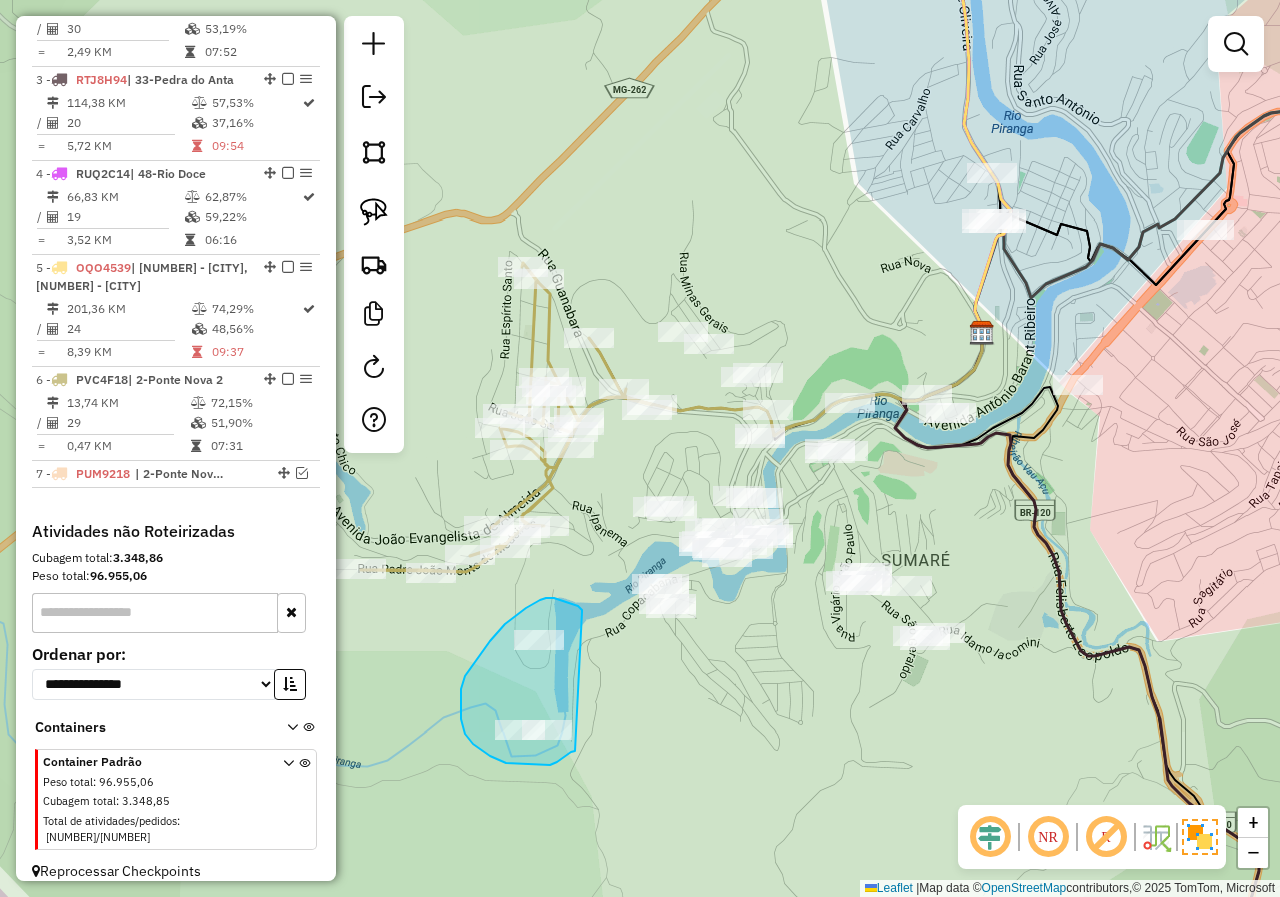 drag, startPoint x: 582, startPoint y: 612, endPoint x: 582, endPoint y: 744, distance: 132 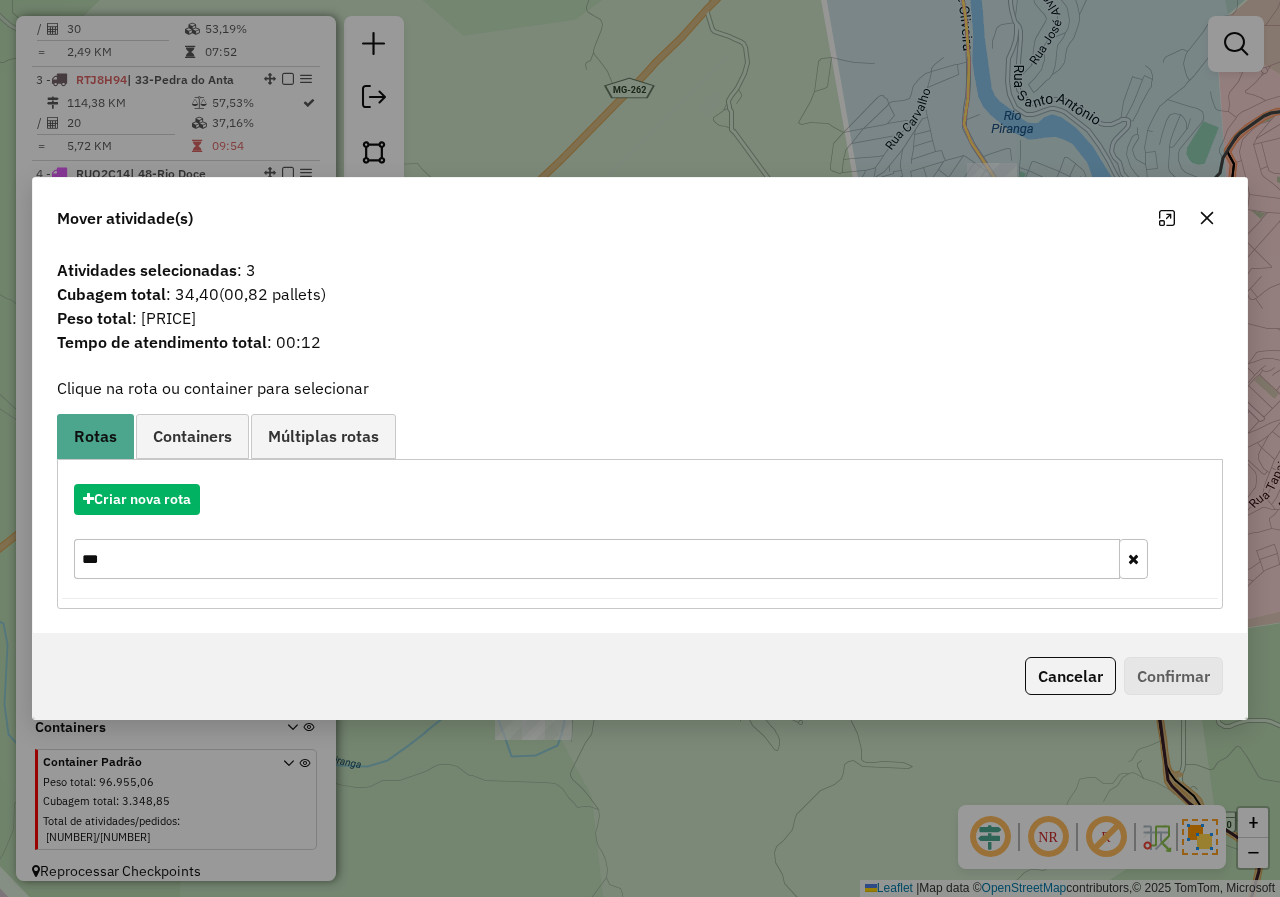 click 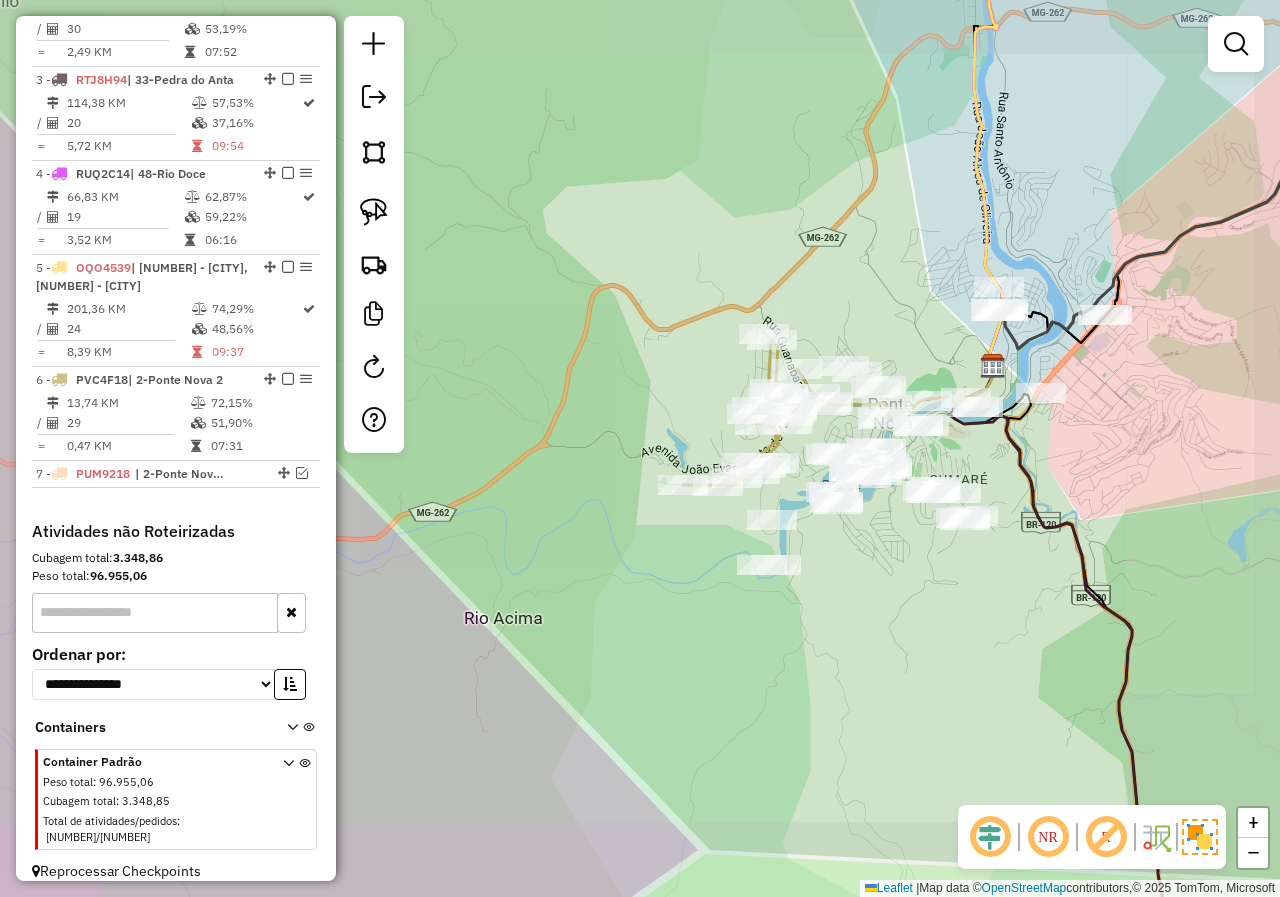 drag, startPoint x: 1078, startPoint y: 498, endPoint x: 910, endPoint y: 404, distance: 192.50974 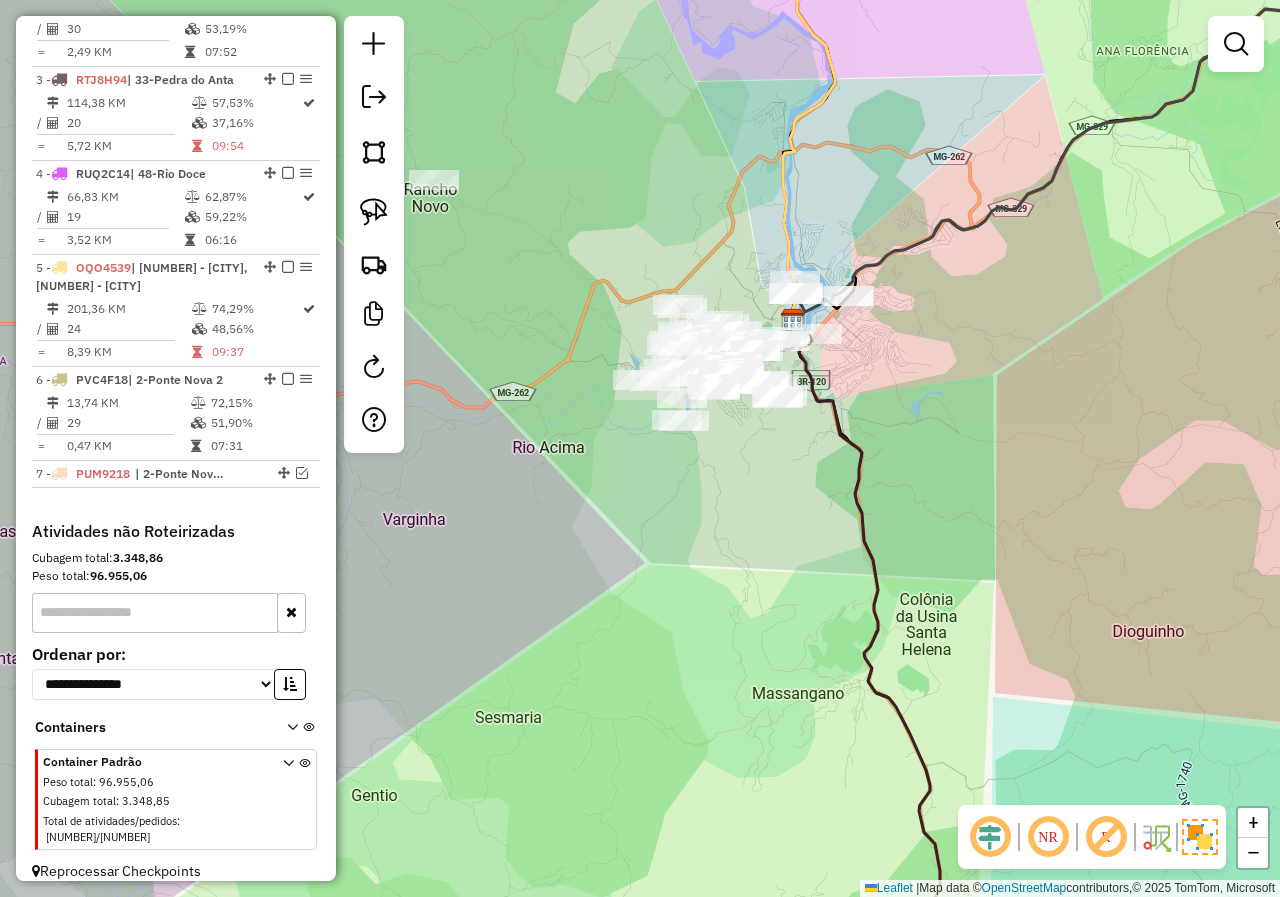 drag, startPoint x: 1058, startPoint y: 391, endPoint x: 930, endPoint y: 332, distance: 140.94325 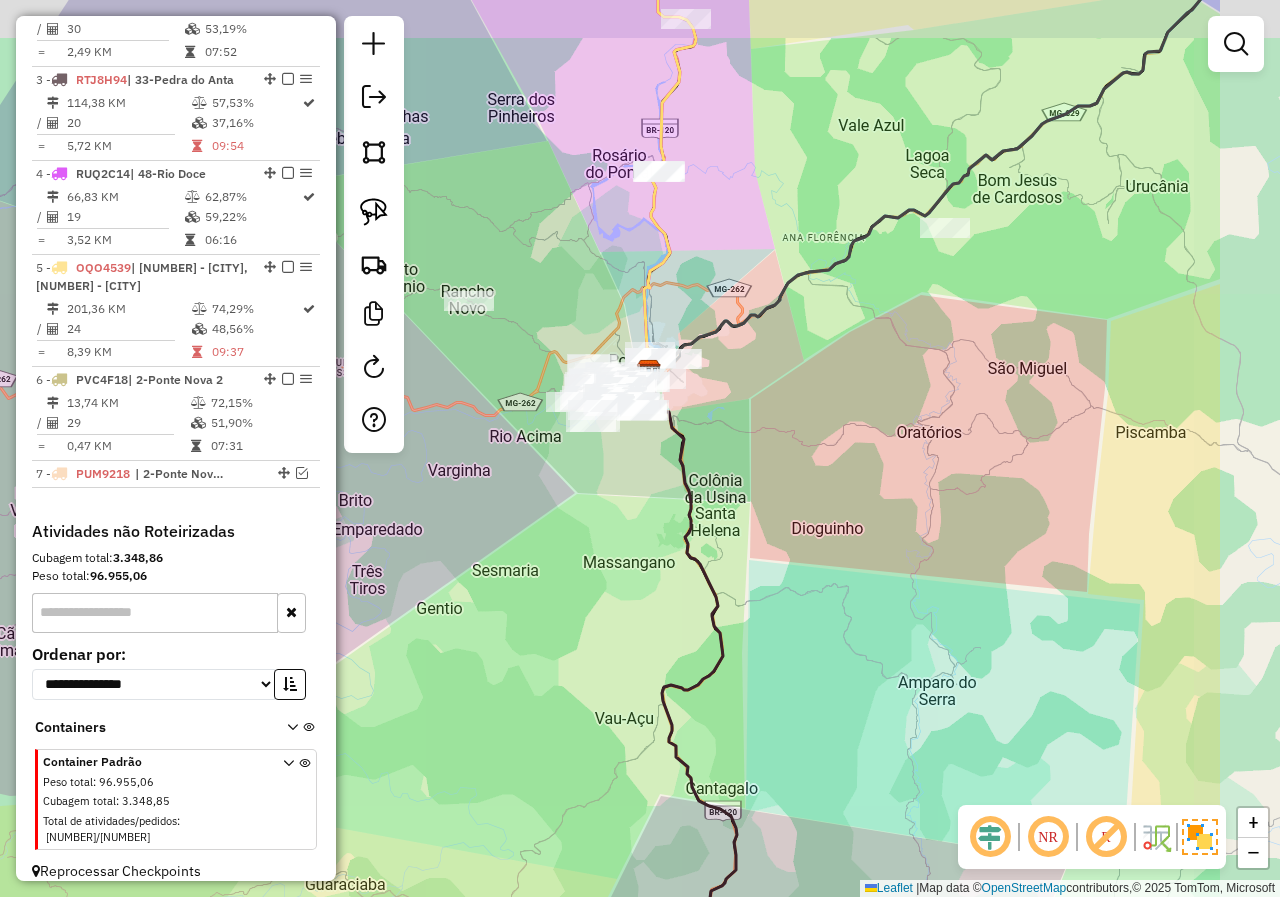drag, startPoint x: 1082, startPoint y: 338, endPoint x: 899, endPoint y: 442, distance: 210.48753 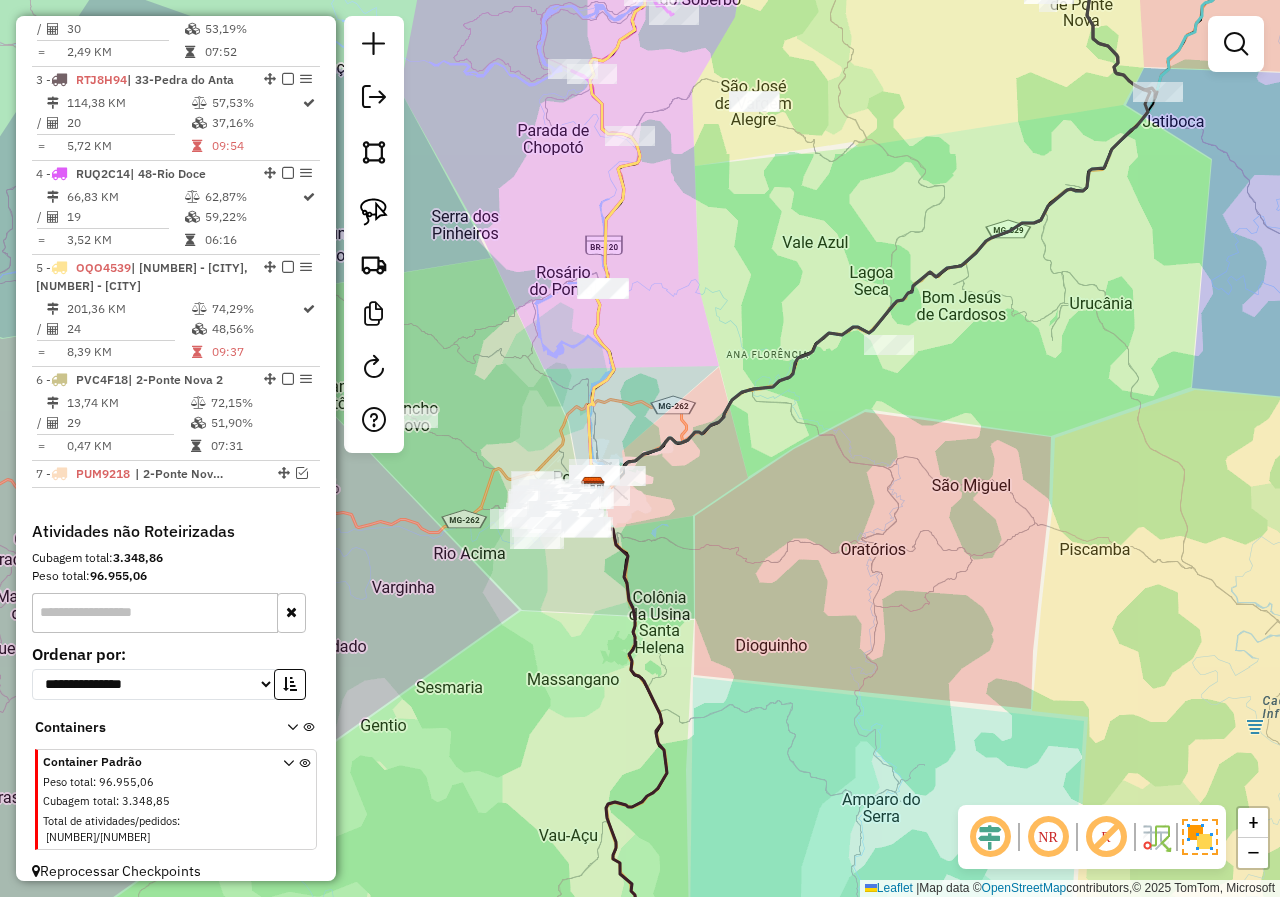 drag, startPoint x: 920, startPoint y: 424, endPoint x: 895, endPoint y: 513, distance: 92.44458 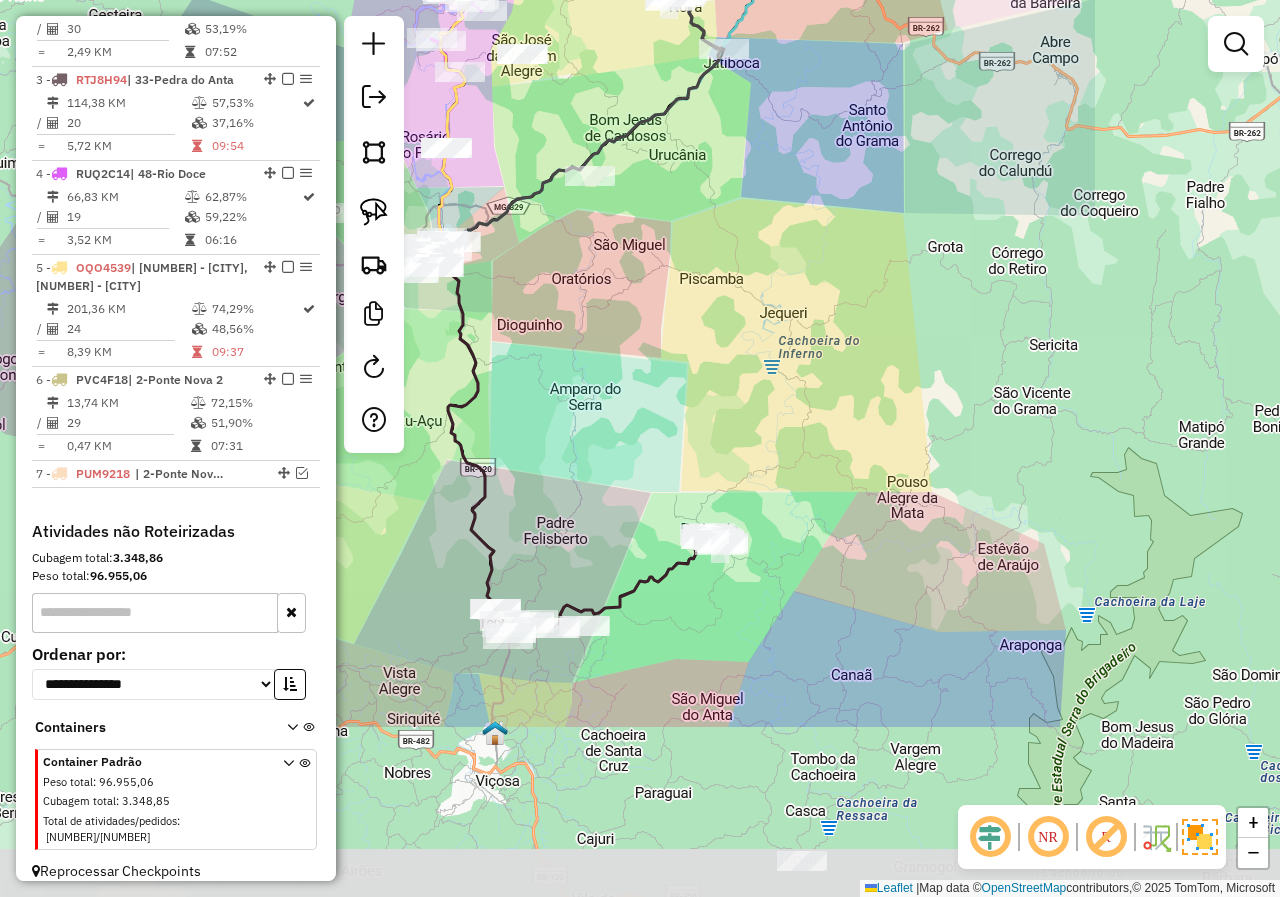 drag, startPoint x: 1027, startPoint y: 497, endPoint x: 715, endPoint y: 238, distance: 405.49353 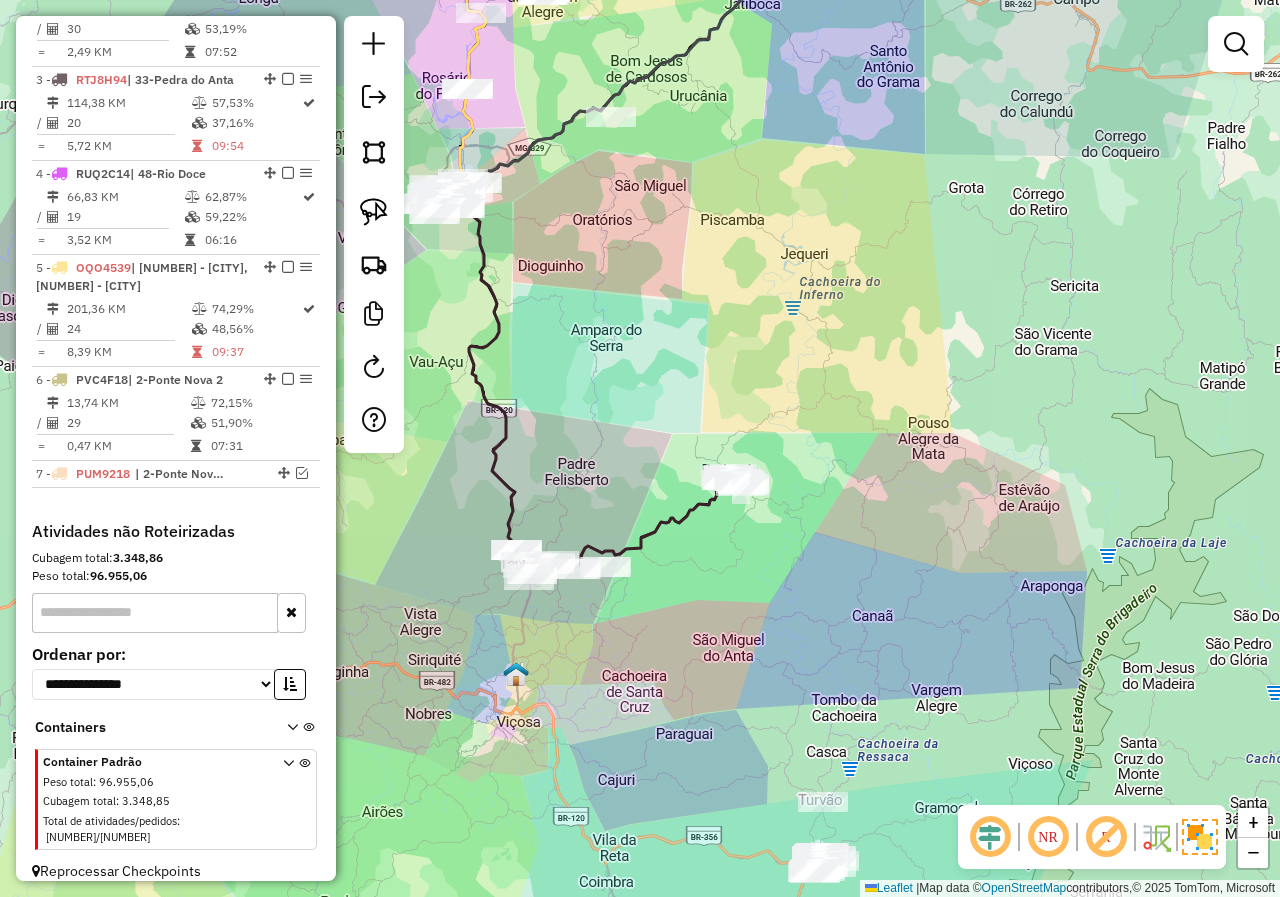 drag, startPoint x: 702, startPoint y: 407, endPoint x: 780, endPoint y: 269, distance: 158.51814 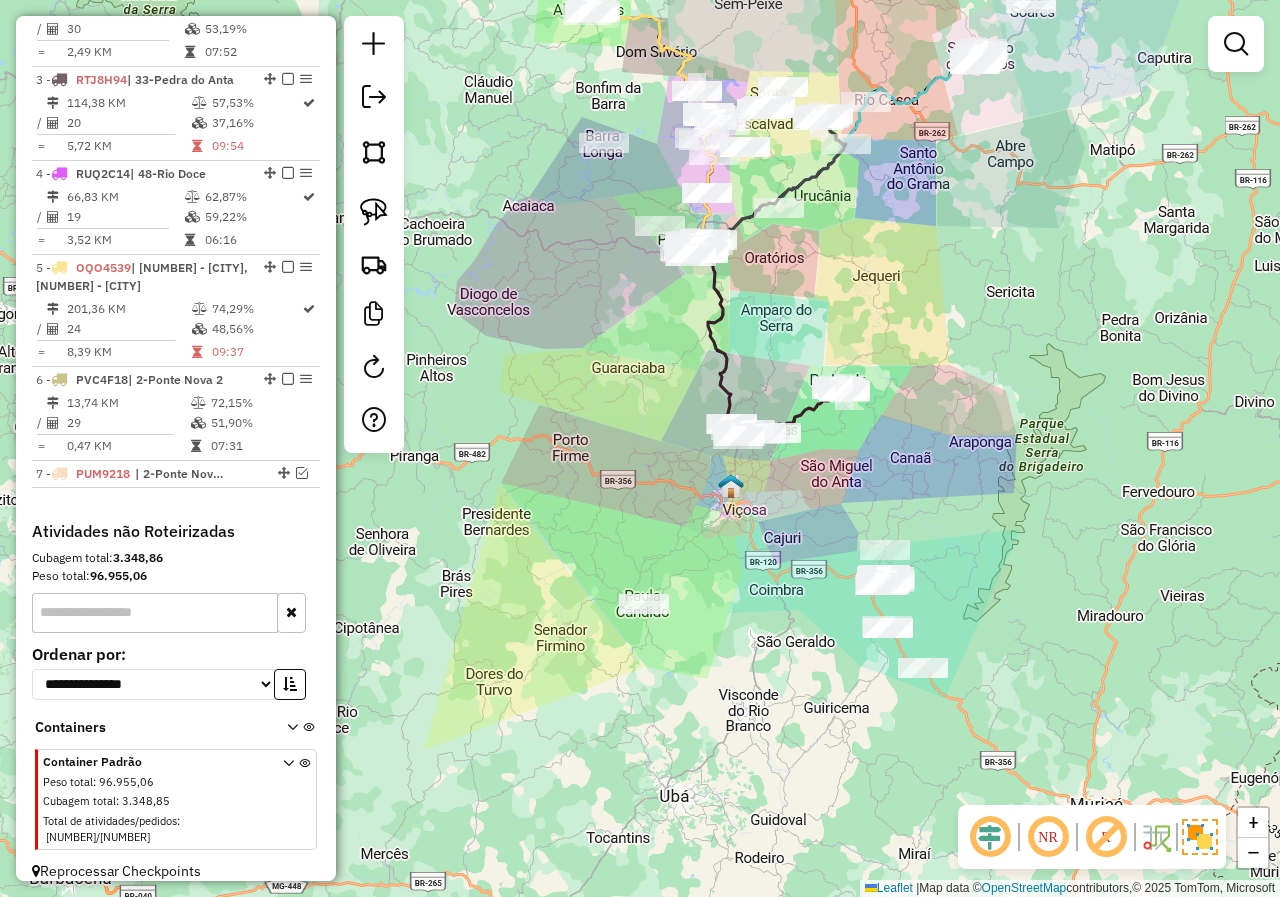 drag, startPoint x: 794, startPoint y: 461, endPoint x: 847, endPoint y: 469, distance: 53.600372 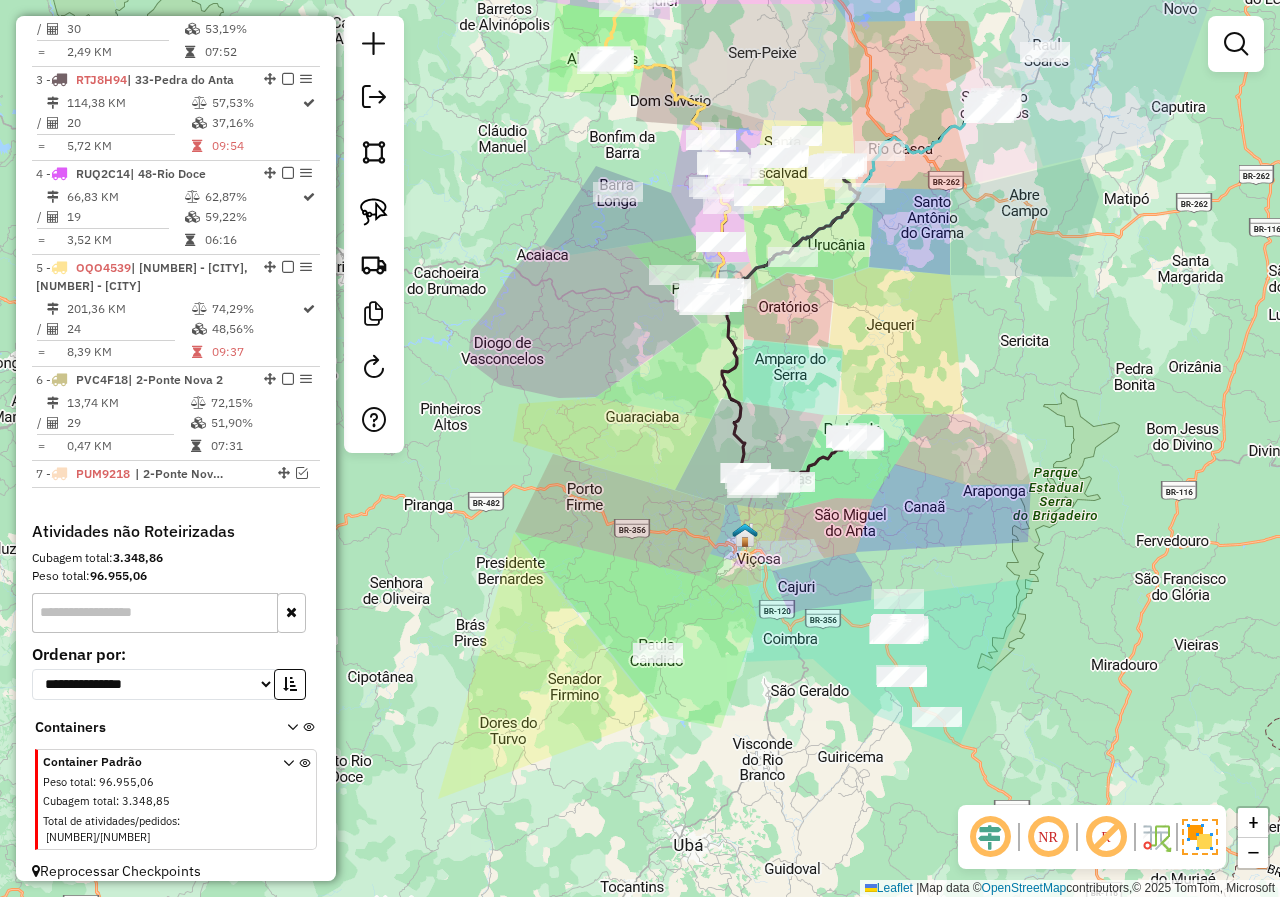 drag, startPoint x: 764, startPoint y: 359, endPoint x: 791, endPoint y: 469, distance: 113.265175 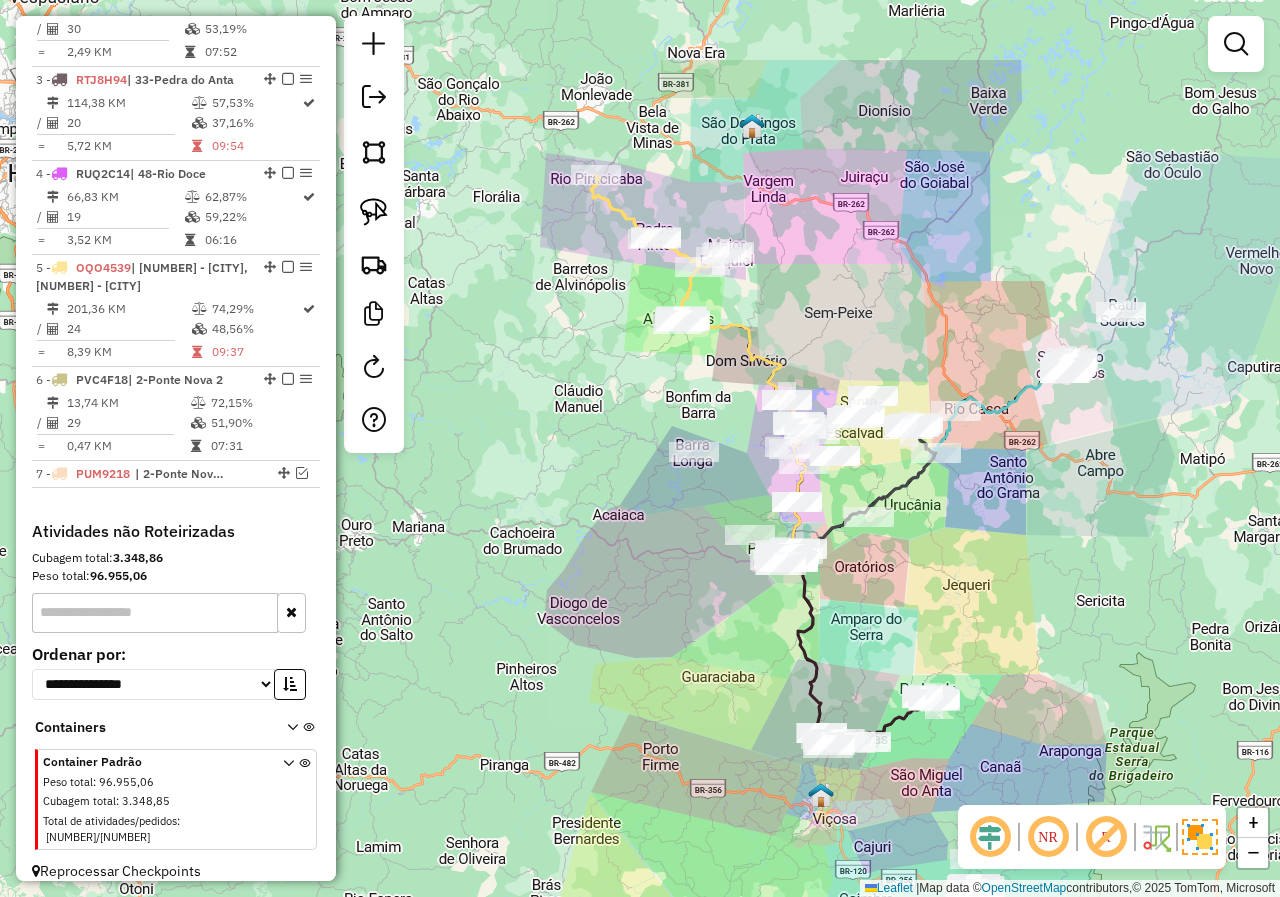 drag, startPoint x: 536, startPoint y: 262, endPoint x: 585, endPoint y: 412, distance: 157.8005 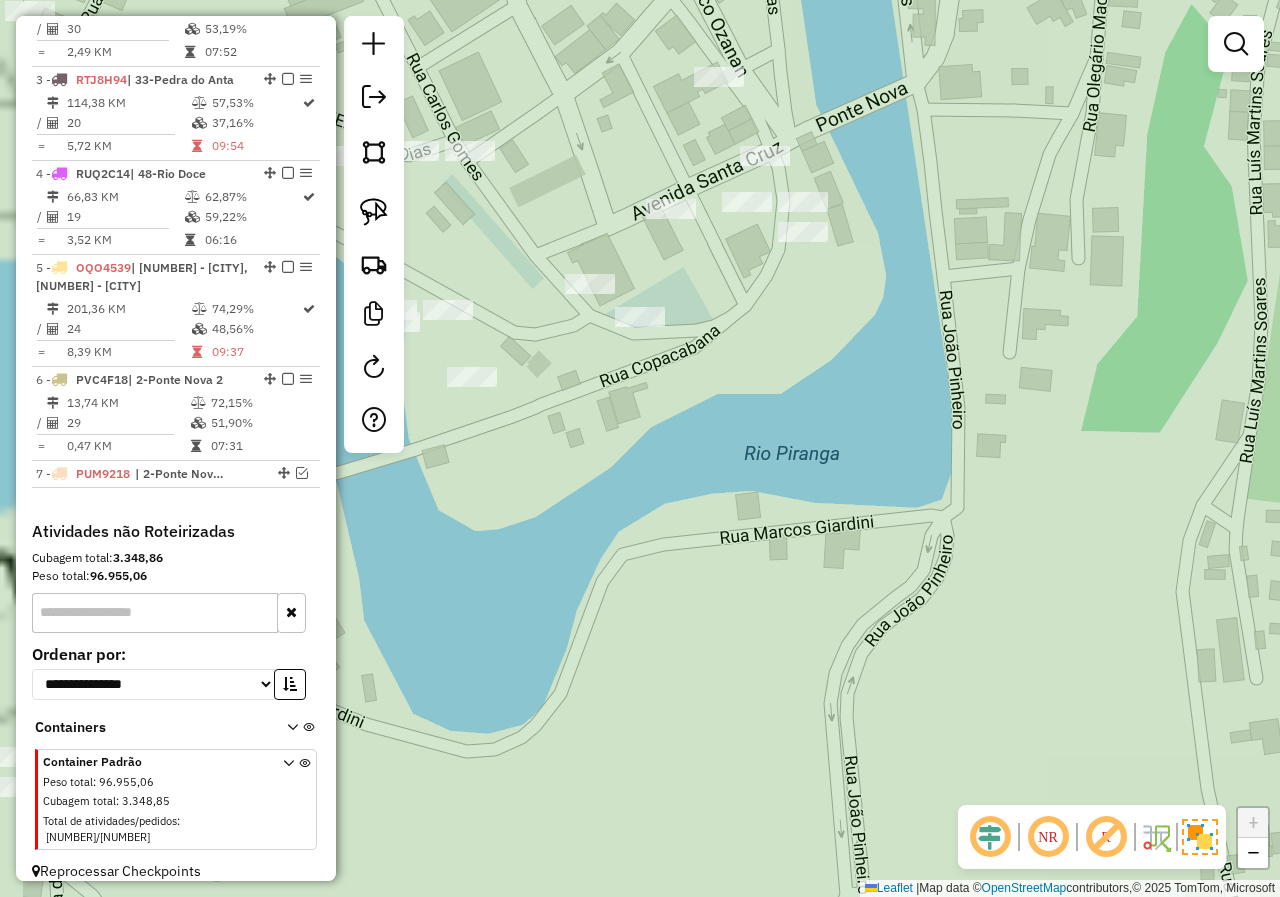 drag, startPoint x: 568, startPoint y: 422, endPoint x: 836, endPoint y: 479, distance: 273.99454 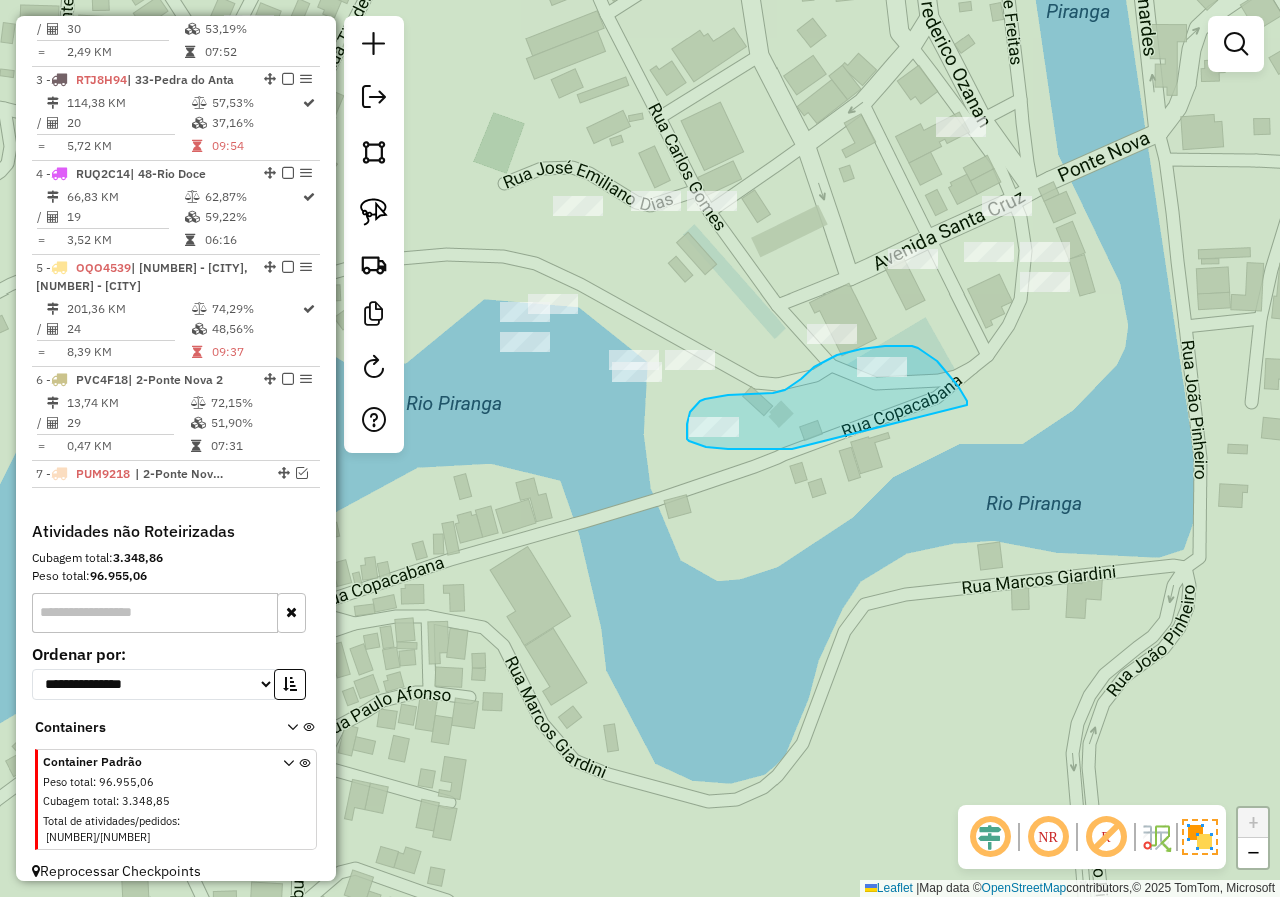 drag, startPoint x: 931, startPoint y: 357, endPoint x: 798, endPoint y: 447, distance: 160.58954 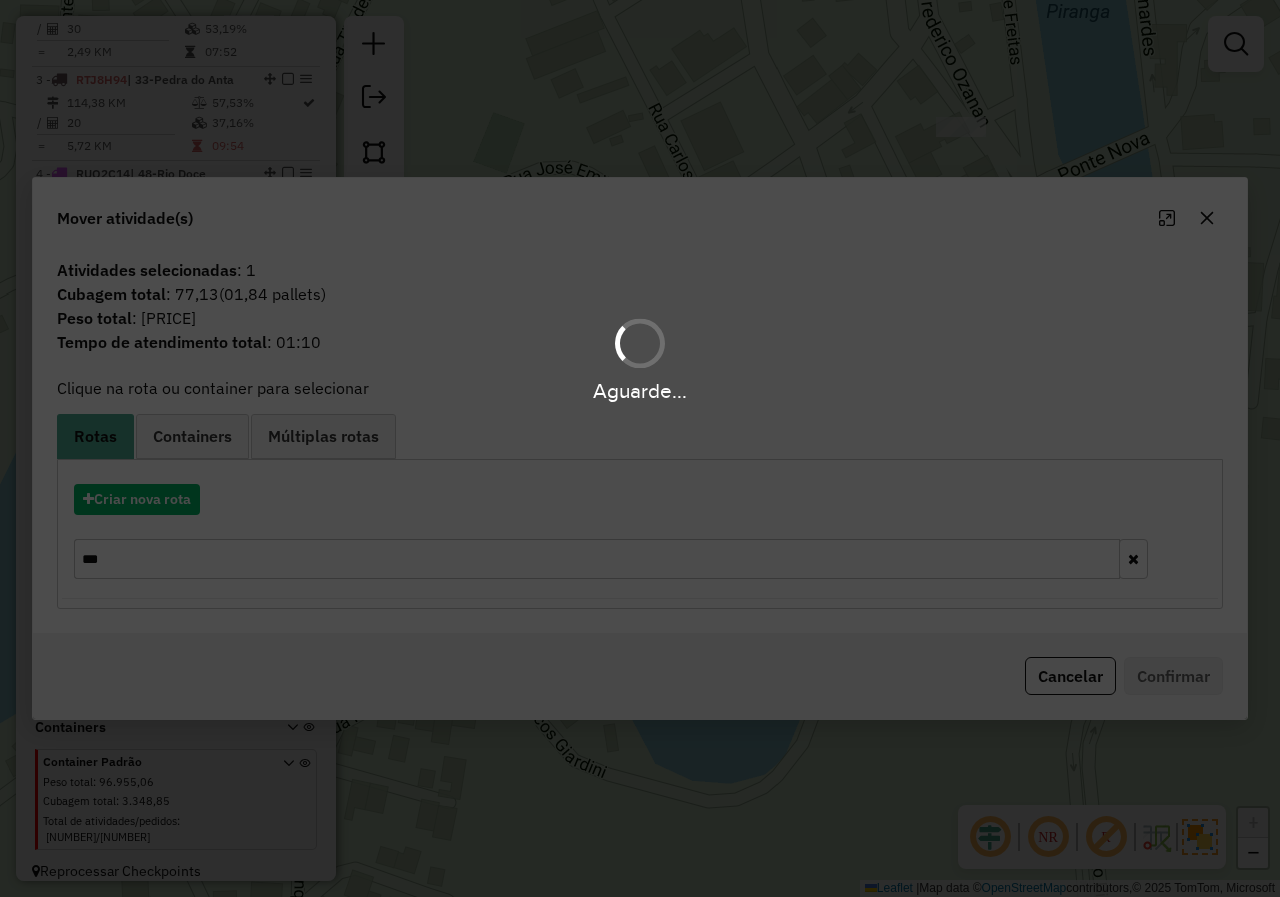 click on "Aguarde..." at bounding box center [640, 448] 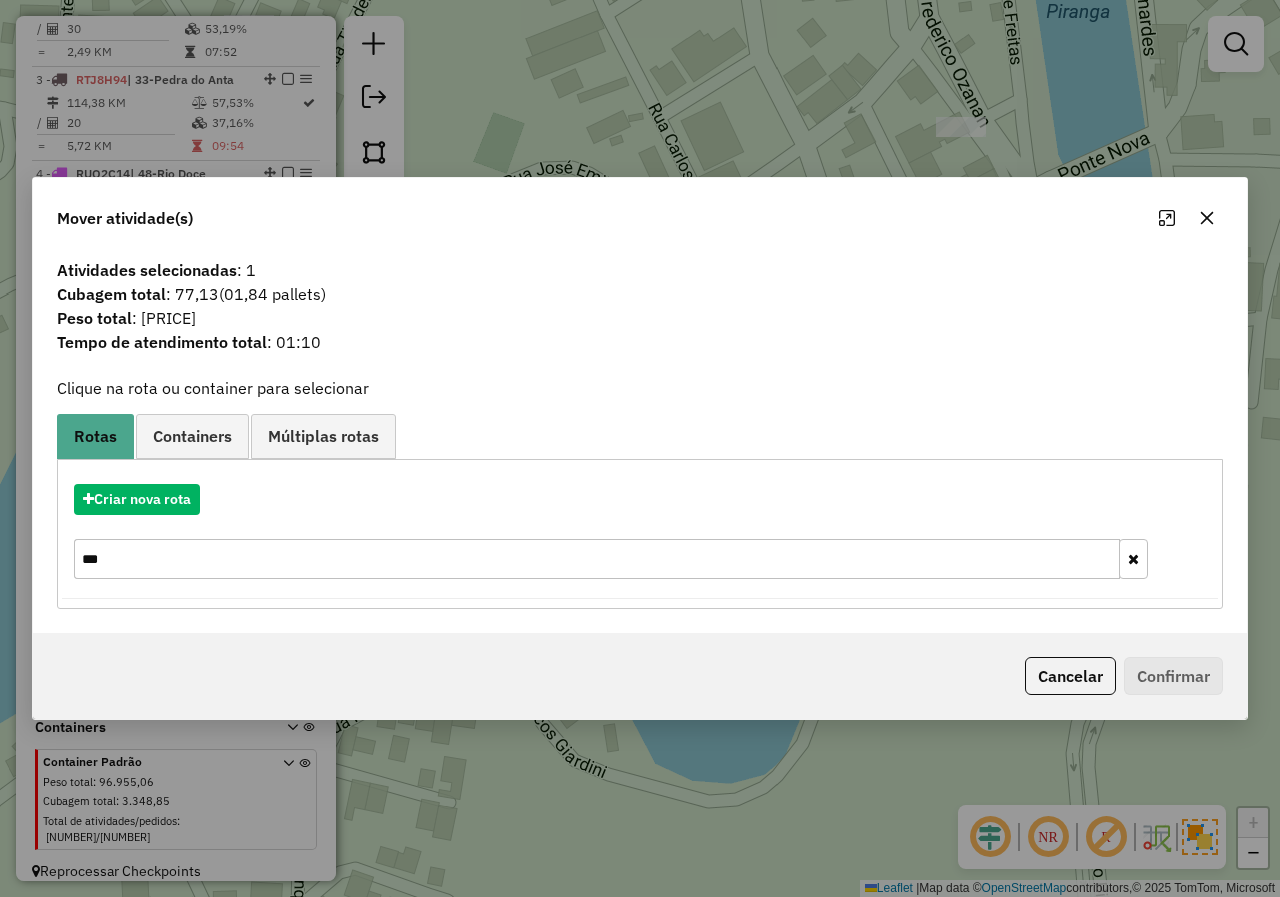 click 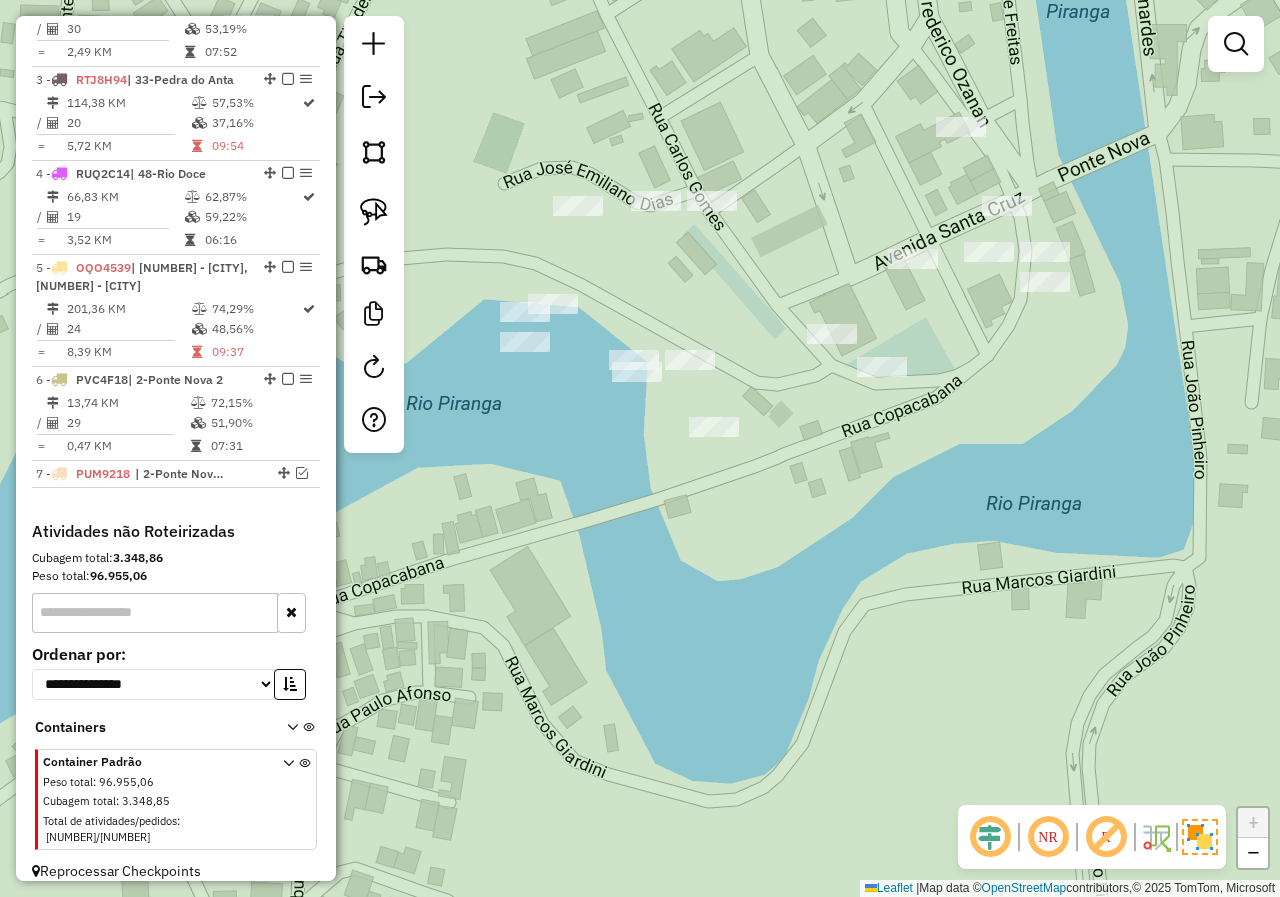 drag, startPoint x: 676, startPoint y: 582, endPoint x: 839, endPoint y: 579, distance: 163.0276 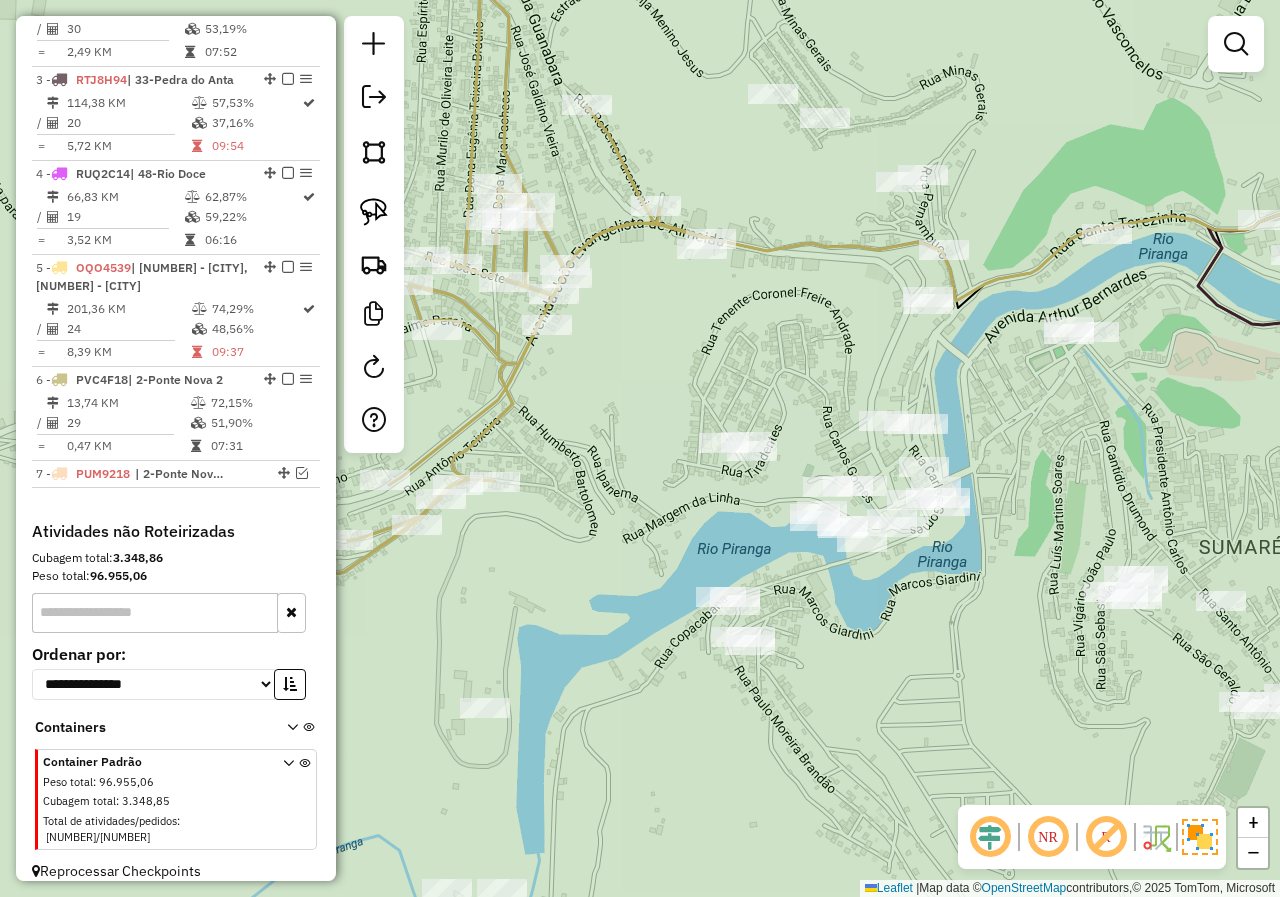 drag, startPoint x: 696, startPoint y: 496, endPoint x: 859, endPoint y: 572, distance: 179.84715 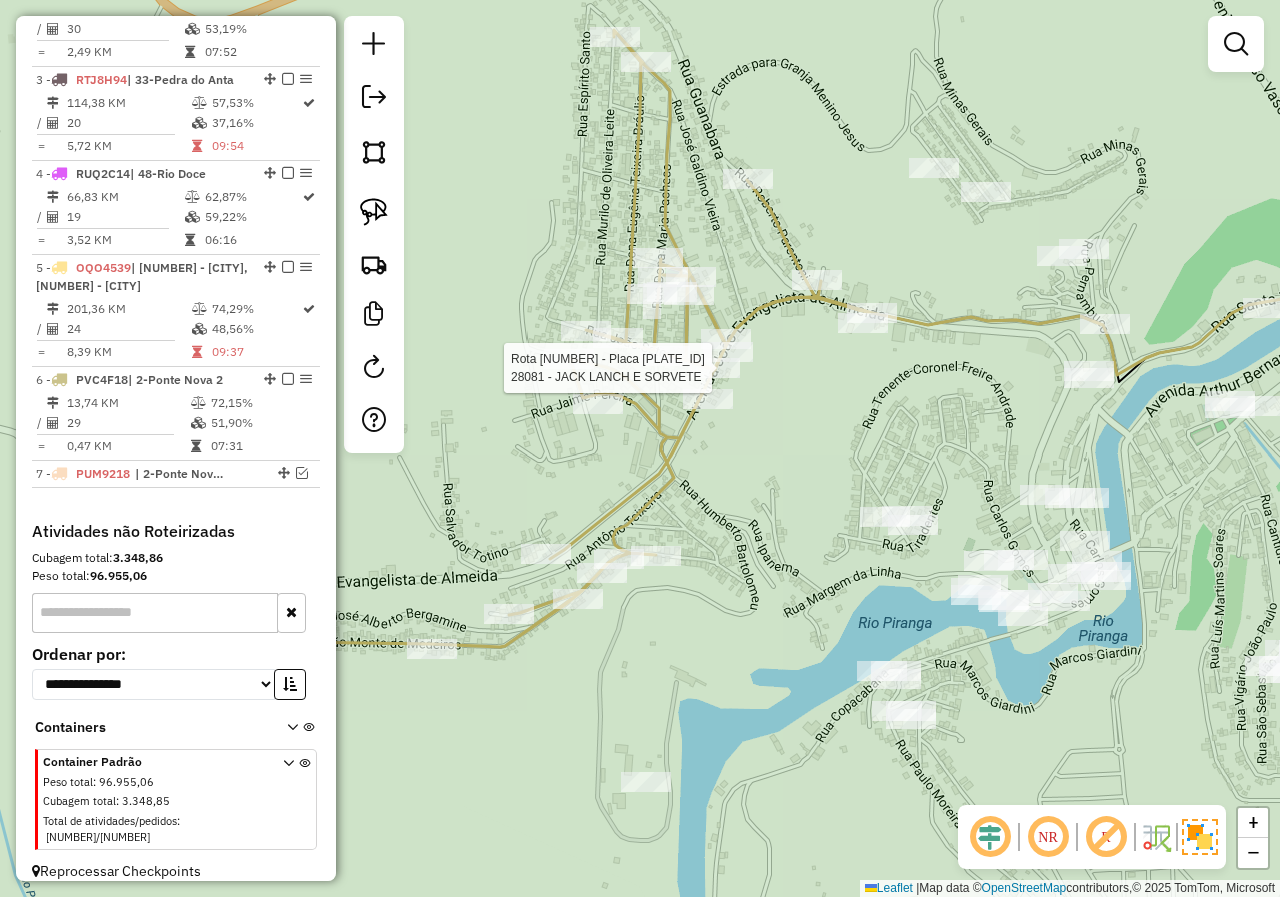 select on "*********" 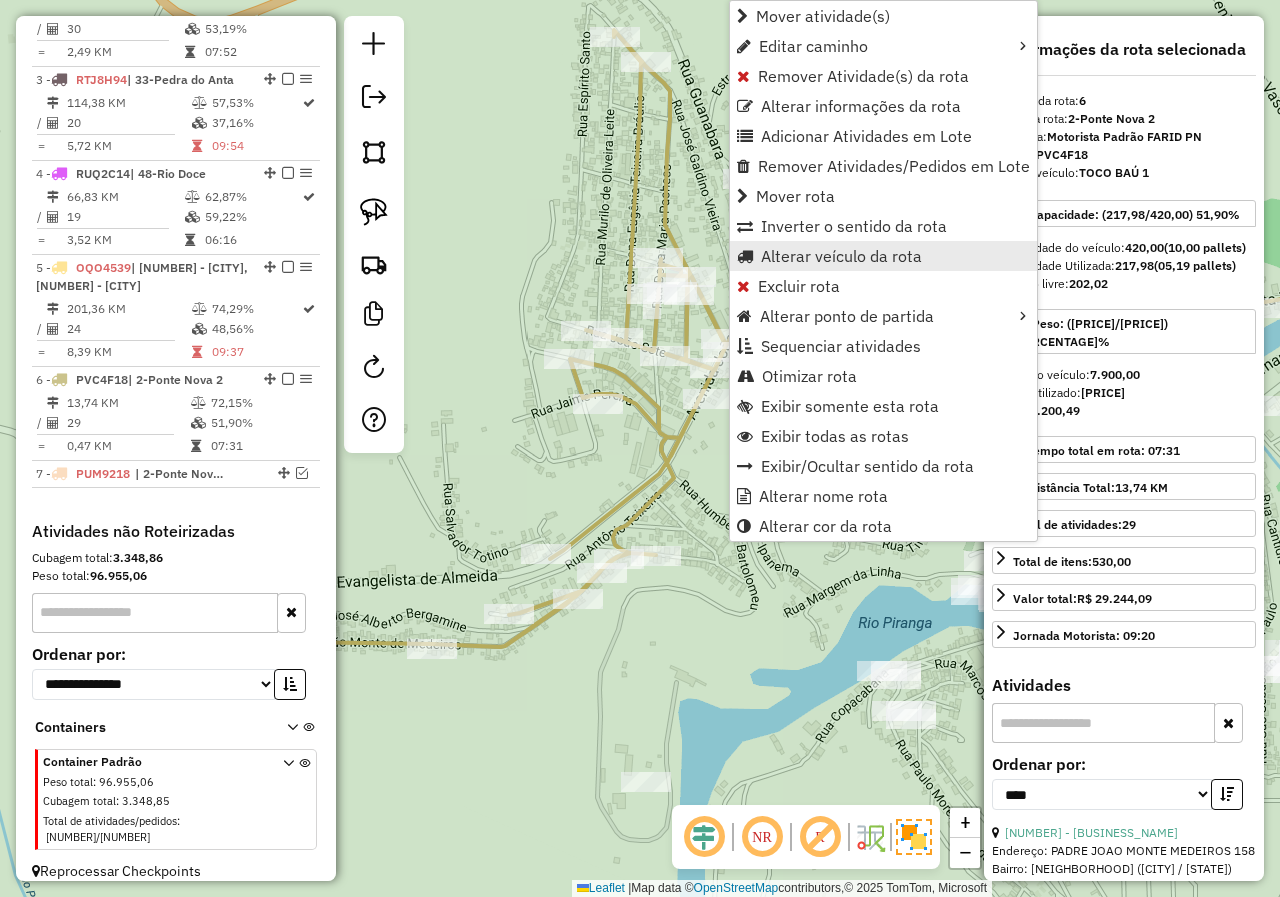 click on "Alterar veículo da rota" at bounding box center (841, 256) 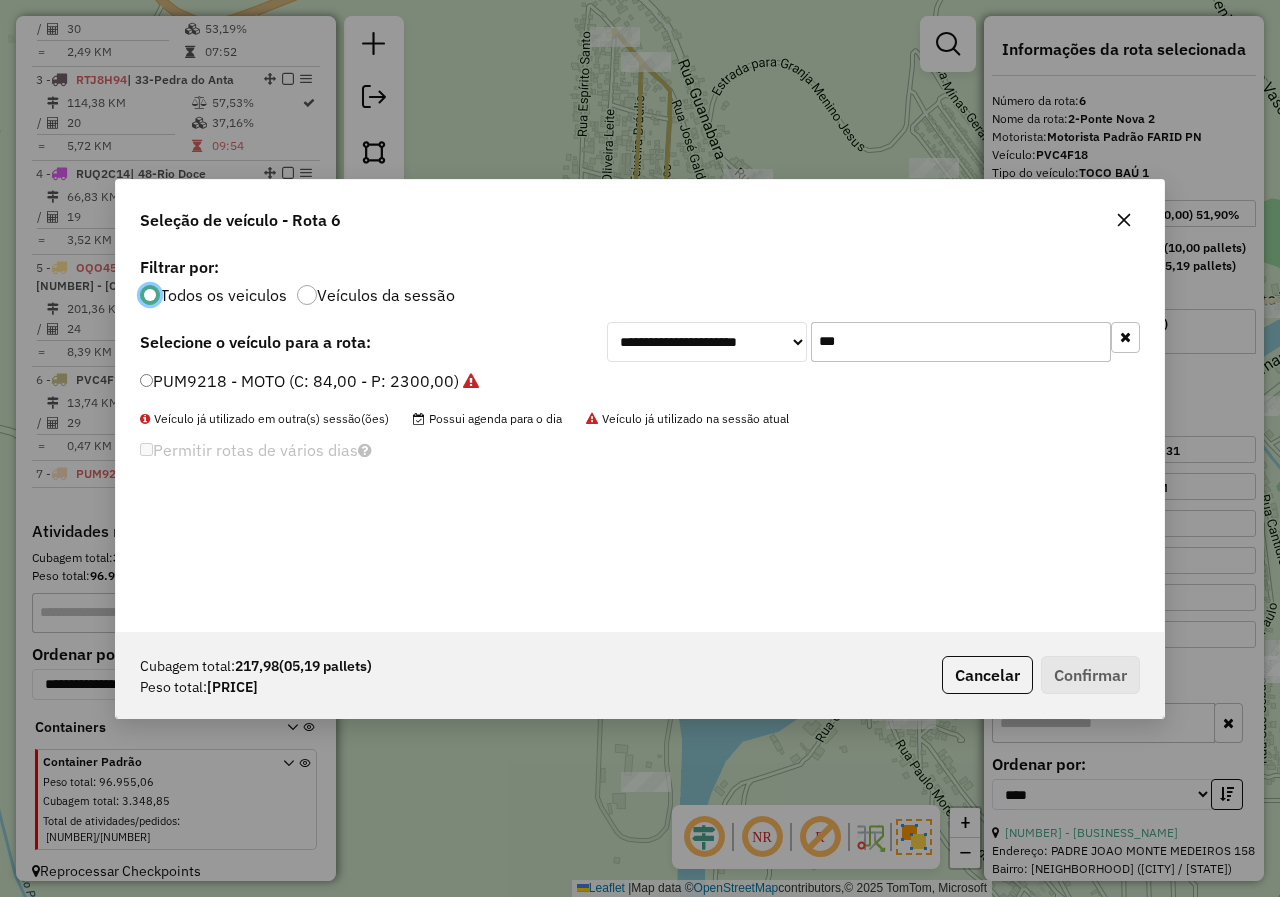 scroll, scrollTop: 11, scrollLeft: 6, axis: both 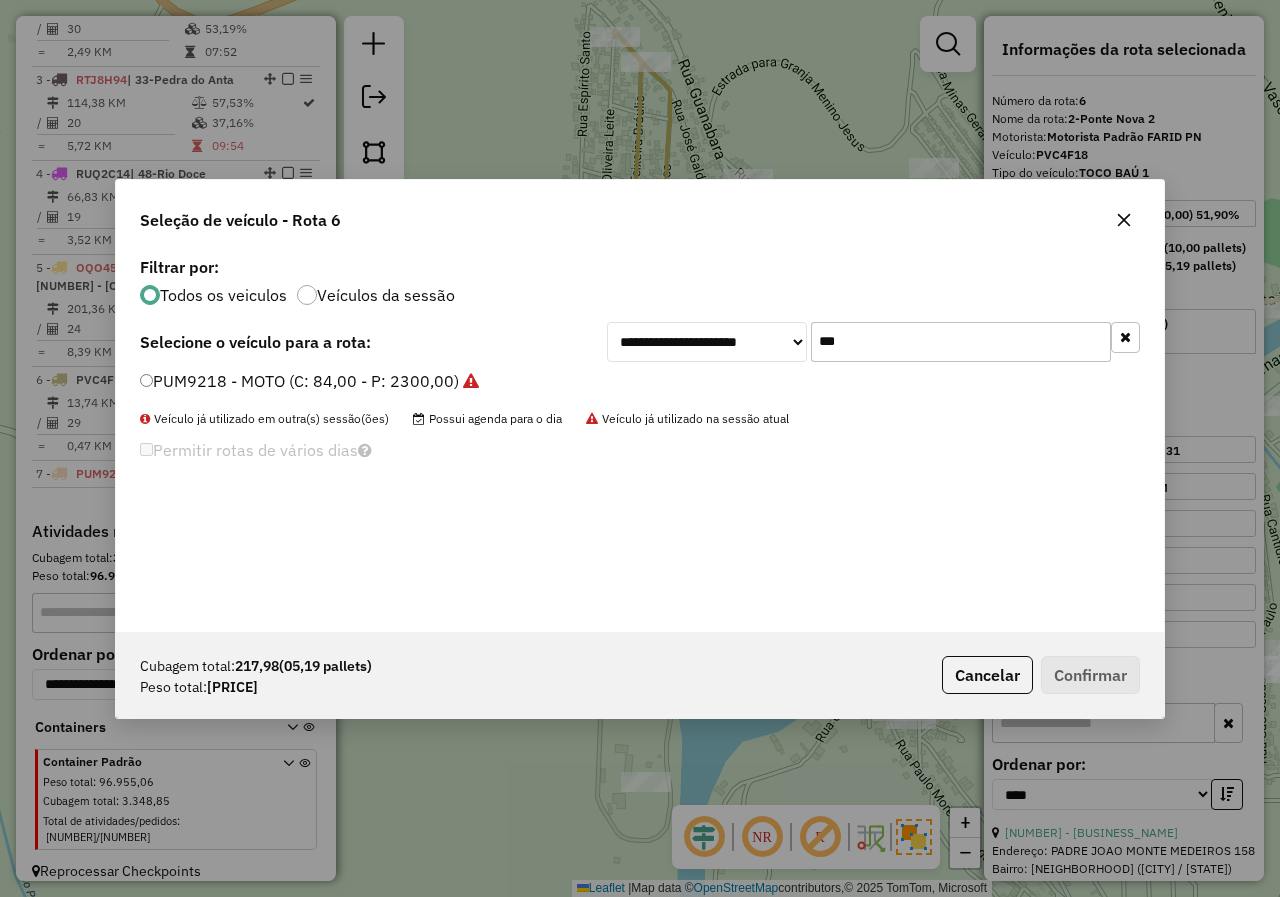 drag, startPoint x: 908, startPoint y: 342, endPoint x: 744, endPoint y: 339, distance: 164.02744 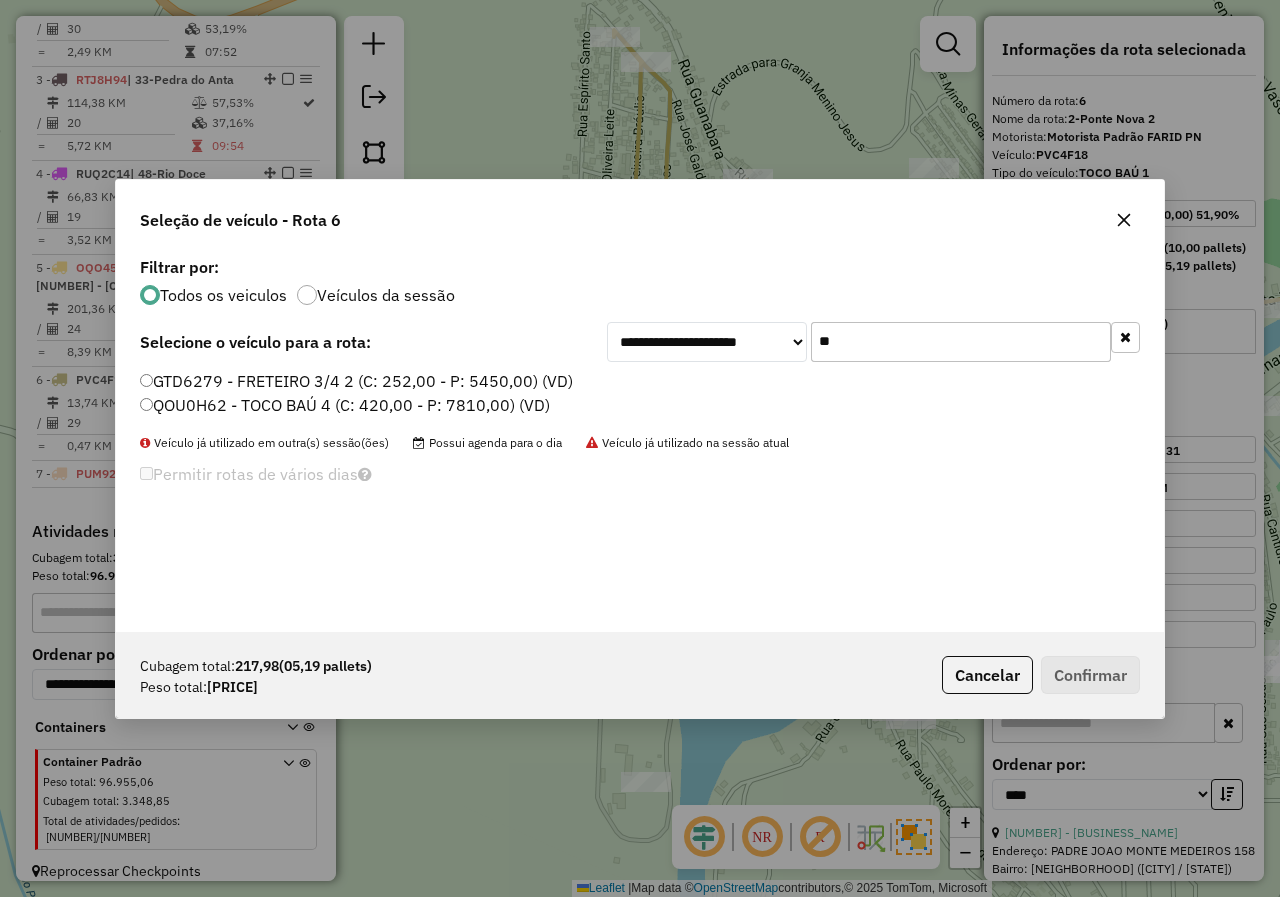 type on "**" 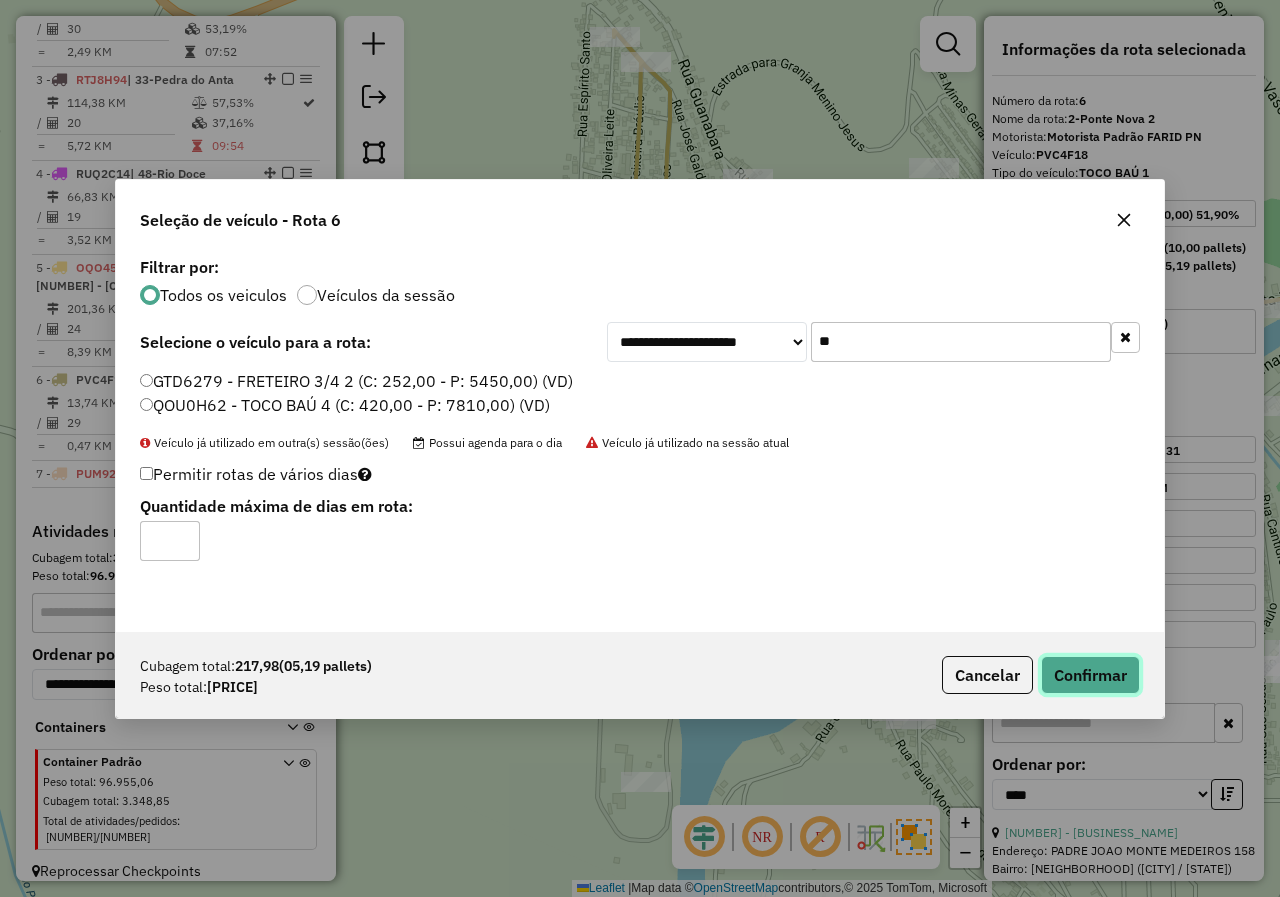 click on "Confirmar" 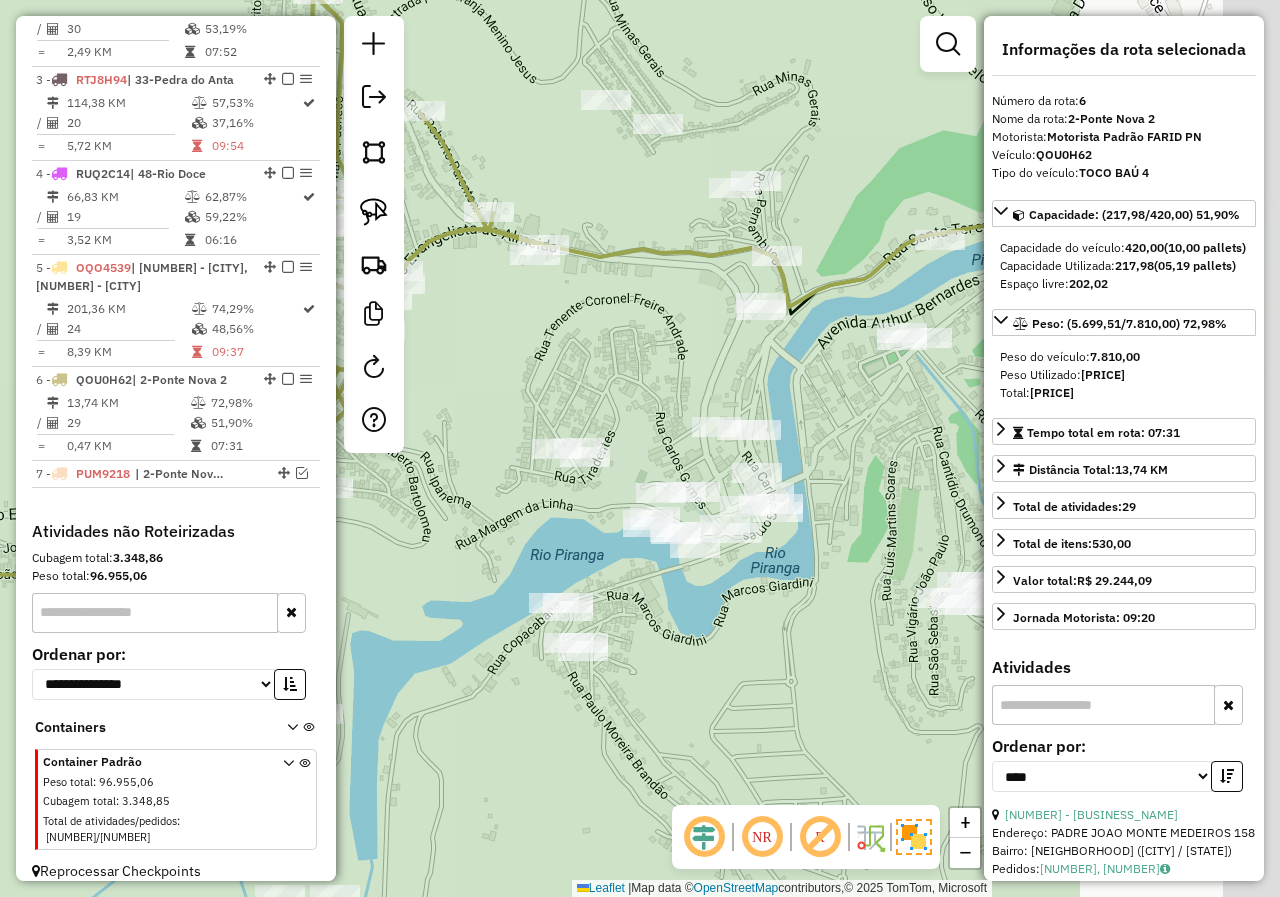 drag, startPoint x: 855, startPoint y: 615, endPoint x: 525, endPoint y: 547, distance: 336.93323 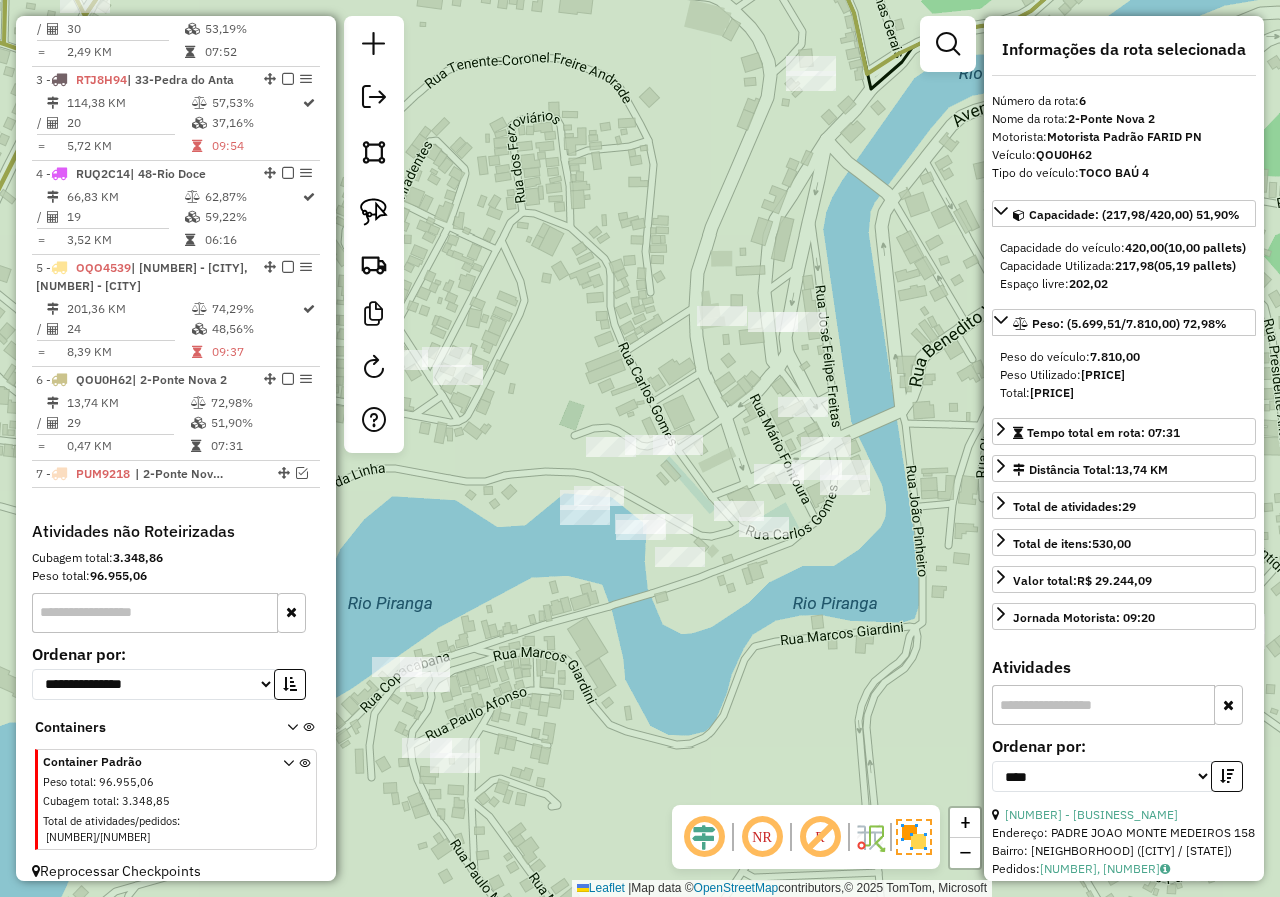 drag, startPoint x: 685, startPoint y: 550, endPoint x: 631, endPoint y: 586, distance: 64.899925 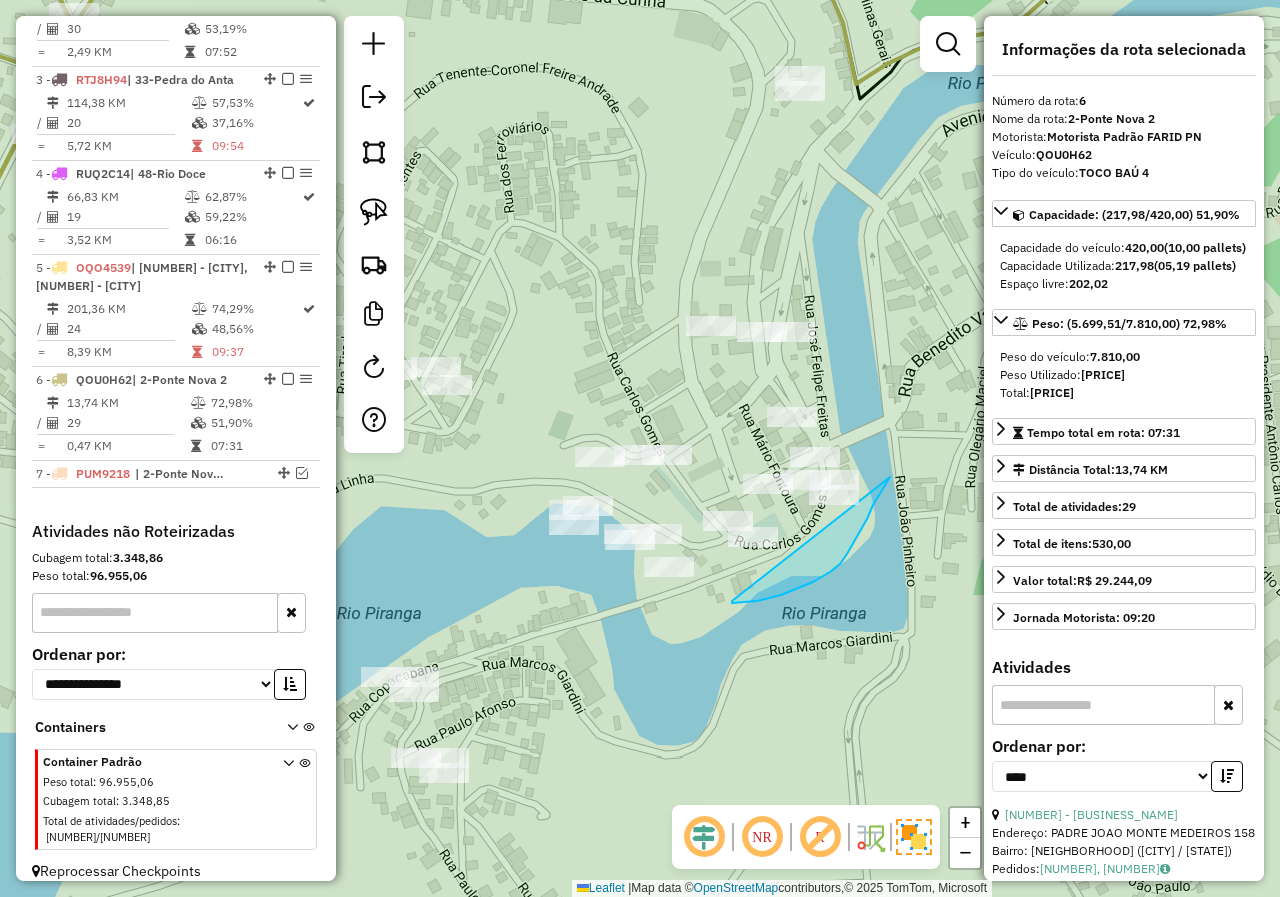 drag, startPoint x: 732, startPoint y: 601, endPoint x: 898, endPoint y: 438, distance: 232.6478 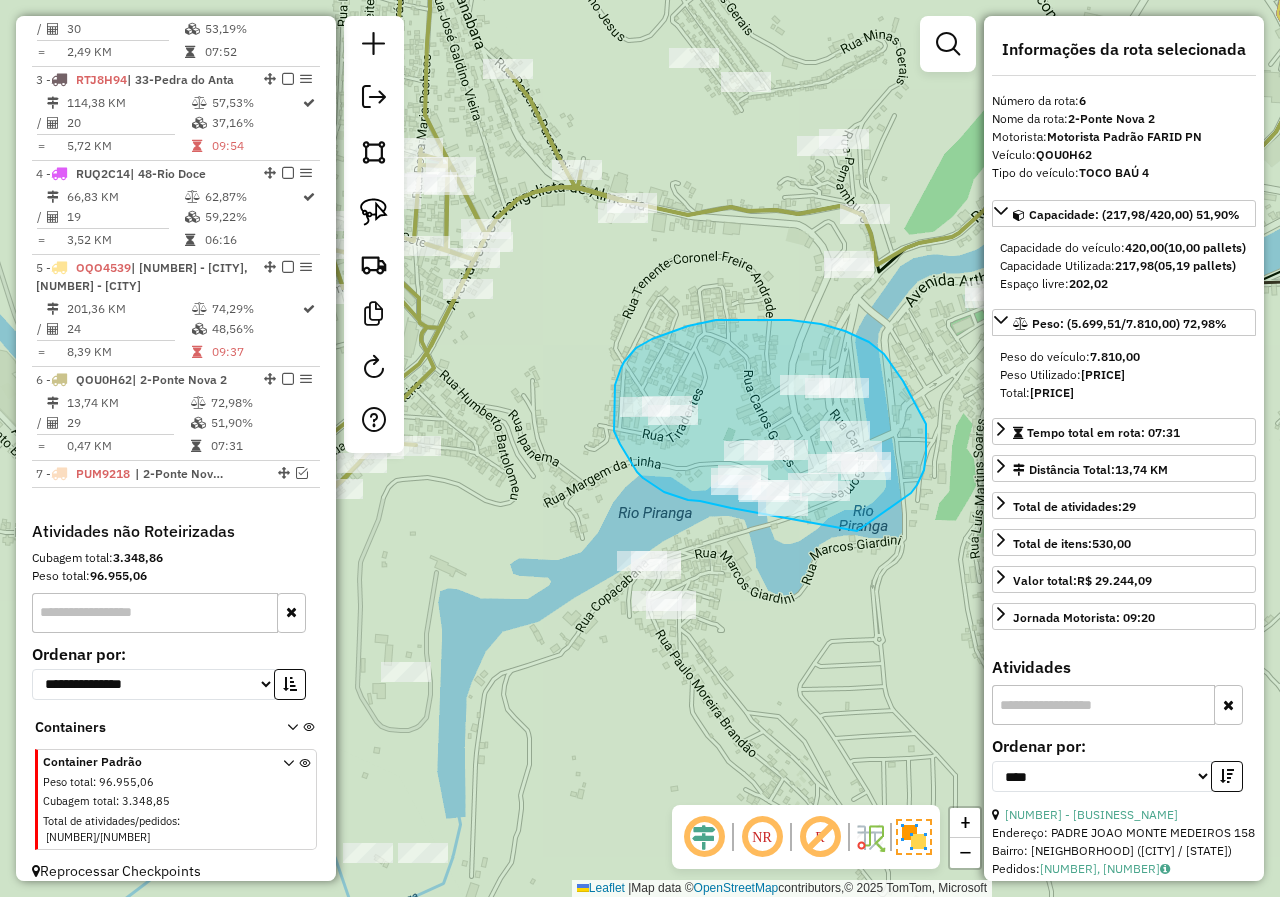 drag, startPoint x: 857, startPoint y: 531, endPoint x: 789, endPoint y: 525, distance: 68.26419 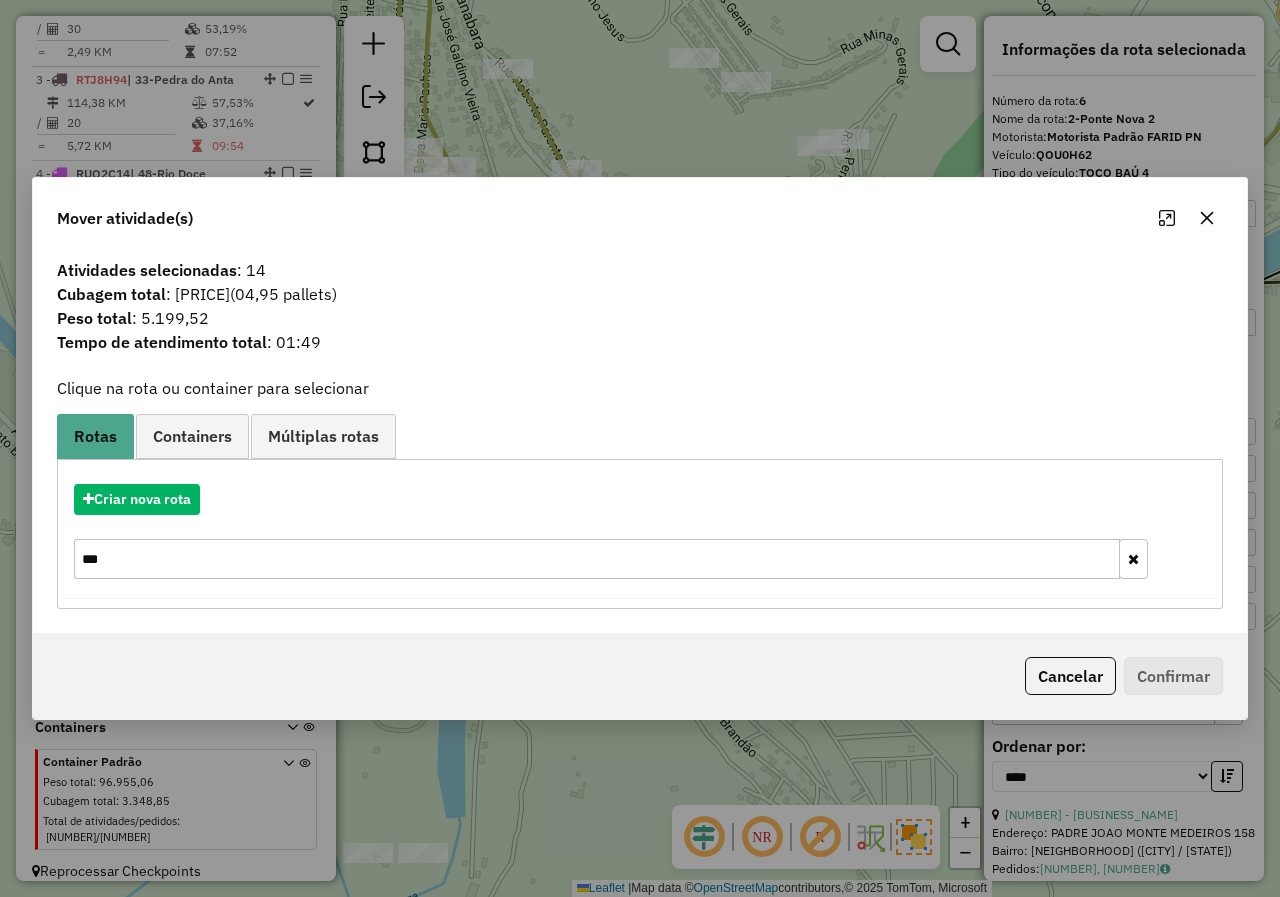 click 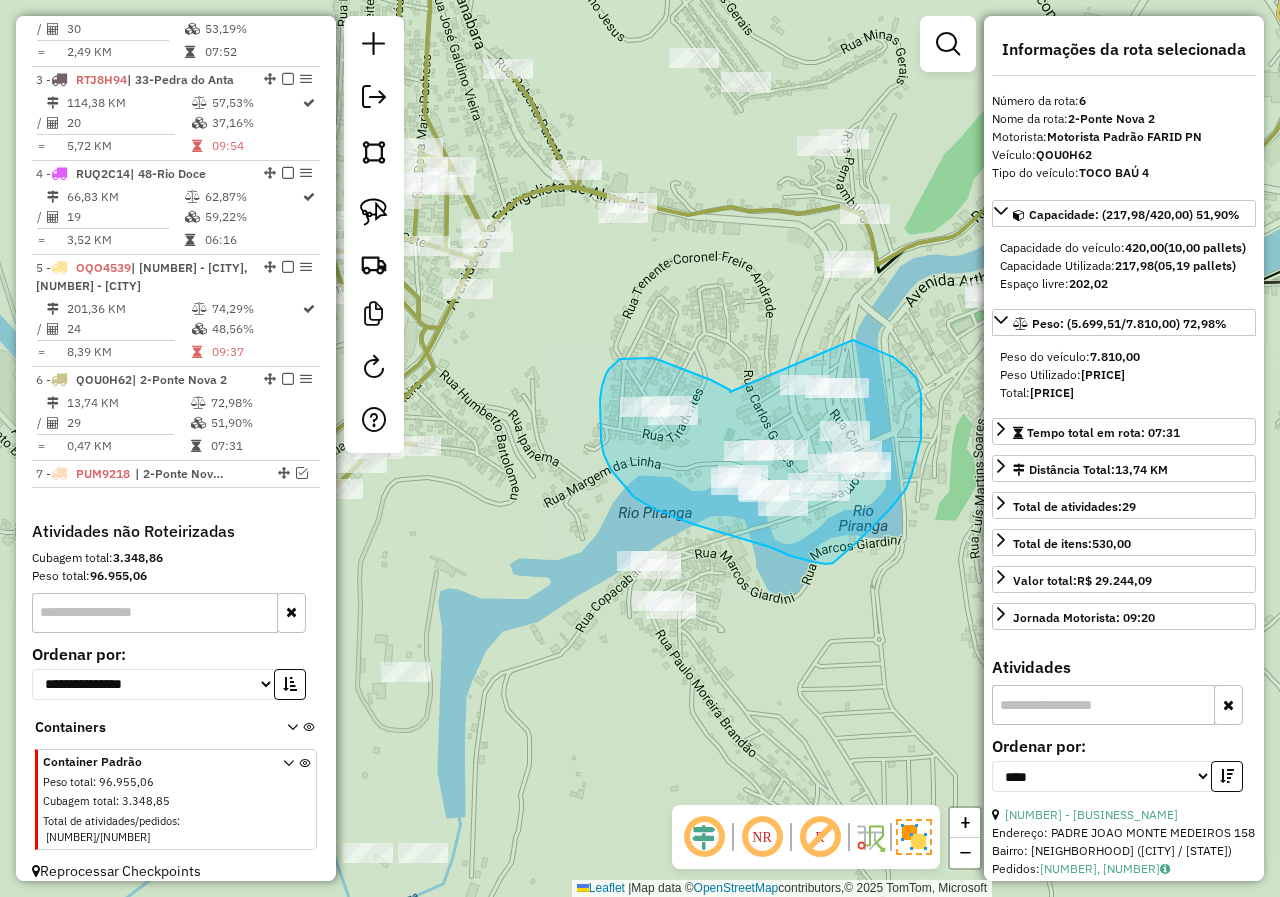 drag, startPoint x: 730, startPoint y: 392, endPoint x: 833, endPoint y: 334, distance: 118.20744 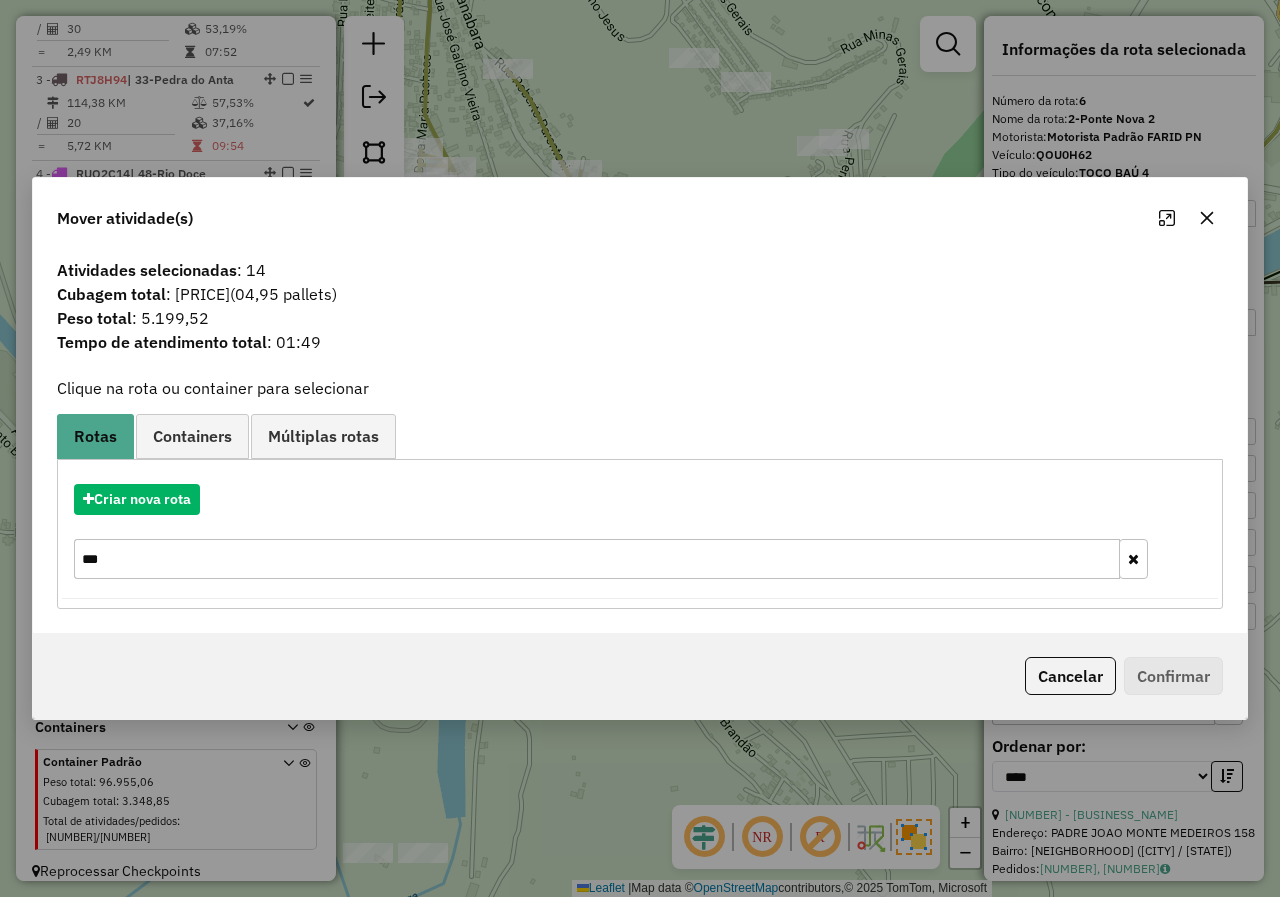 click 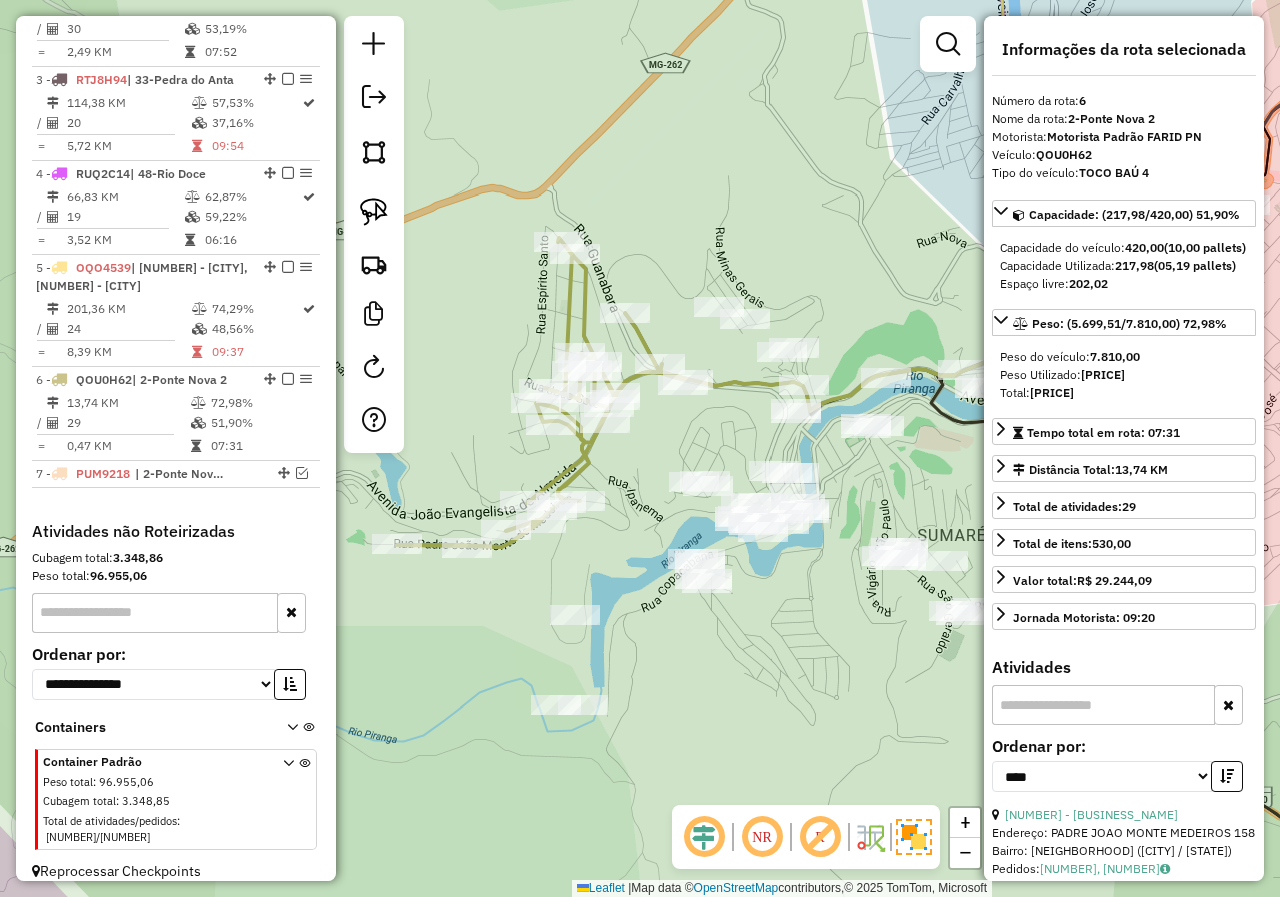 drag, startPoint x: 847, startPoint y: 551, endPoint x: 798, endPoint y: 561, distance: 50.01 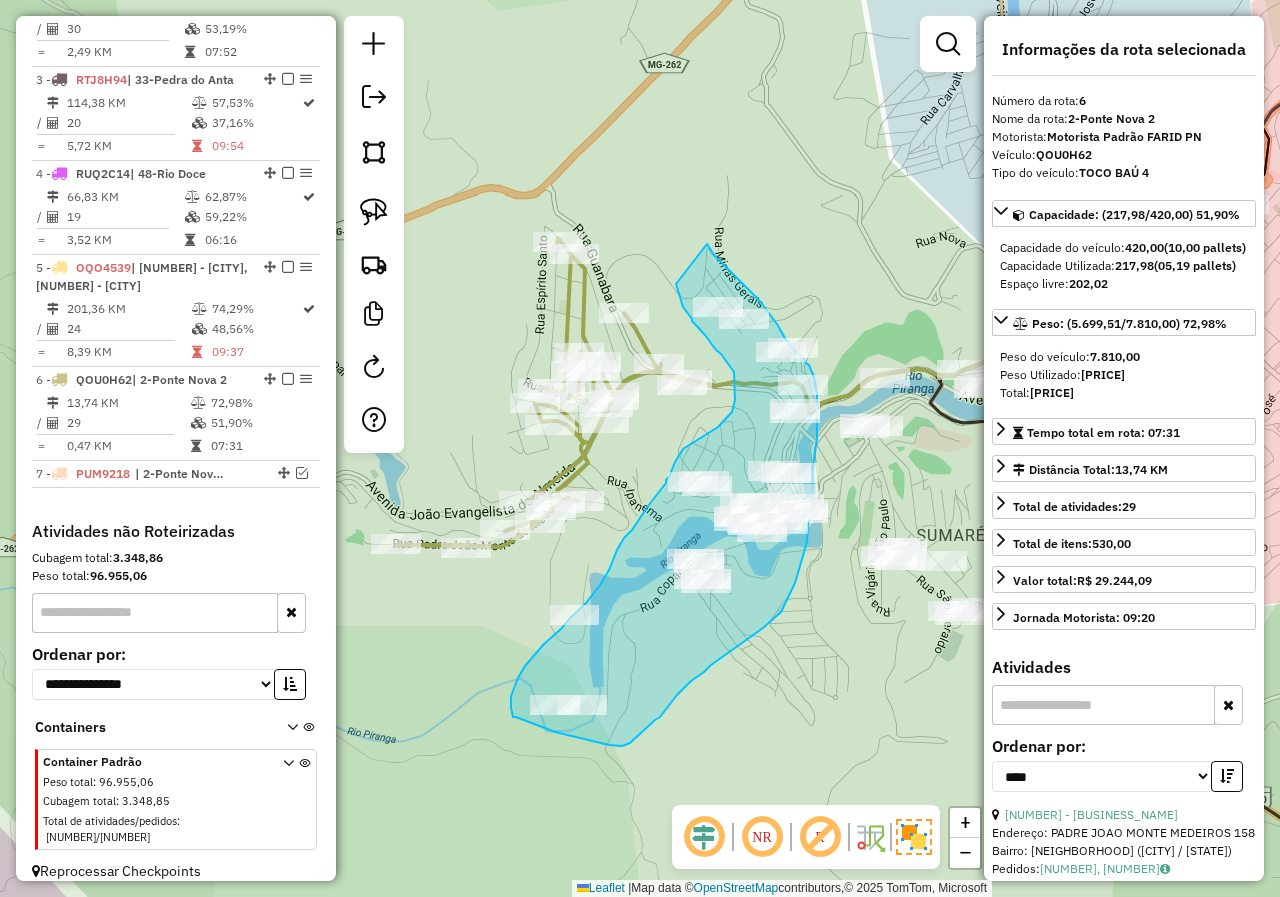 drag, startPoint x: 707, startPoint y: 244, endPoint x: 676, endPoint y: 284, distance: 50.606323 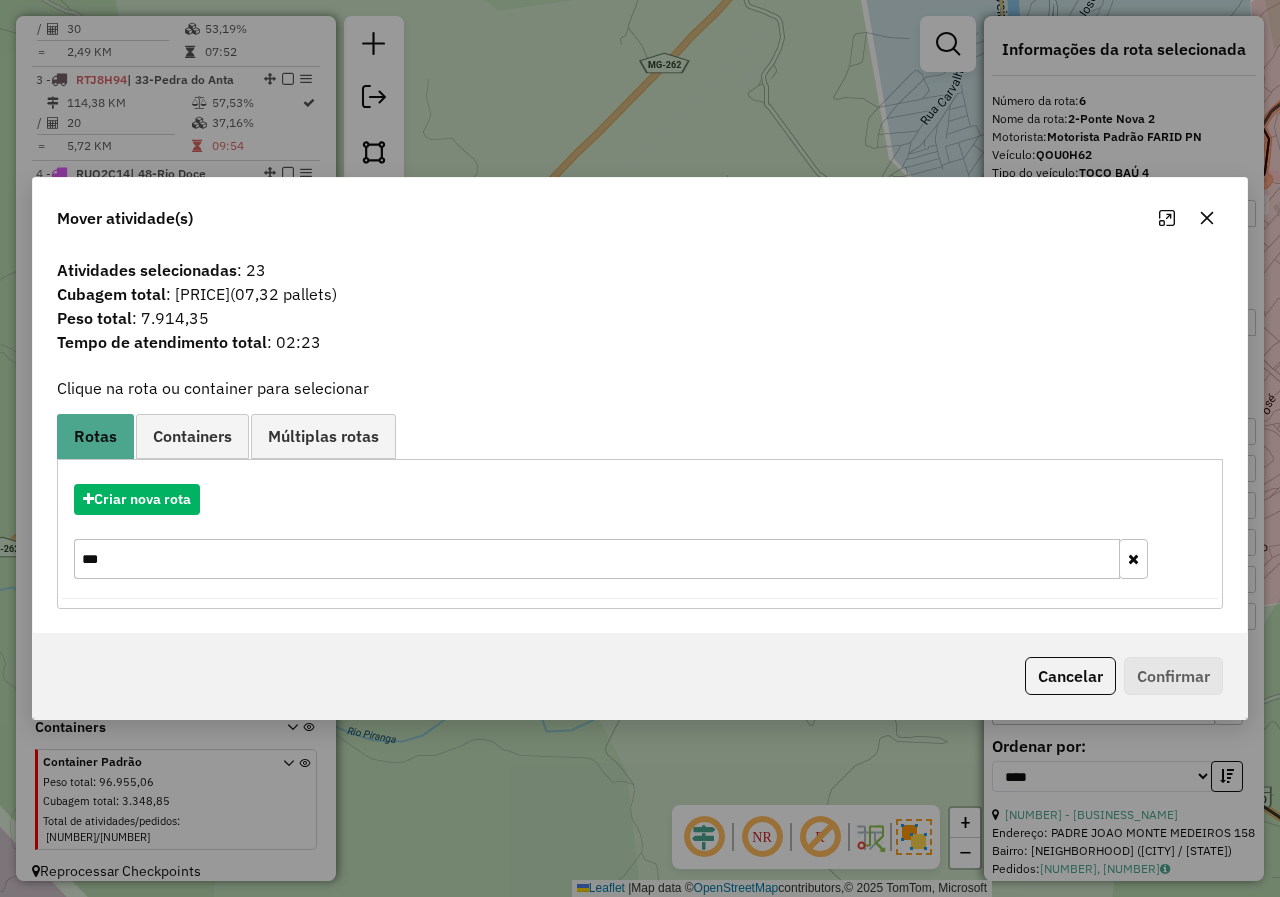 click 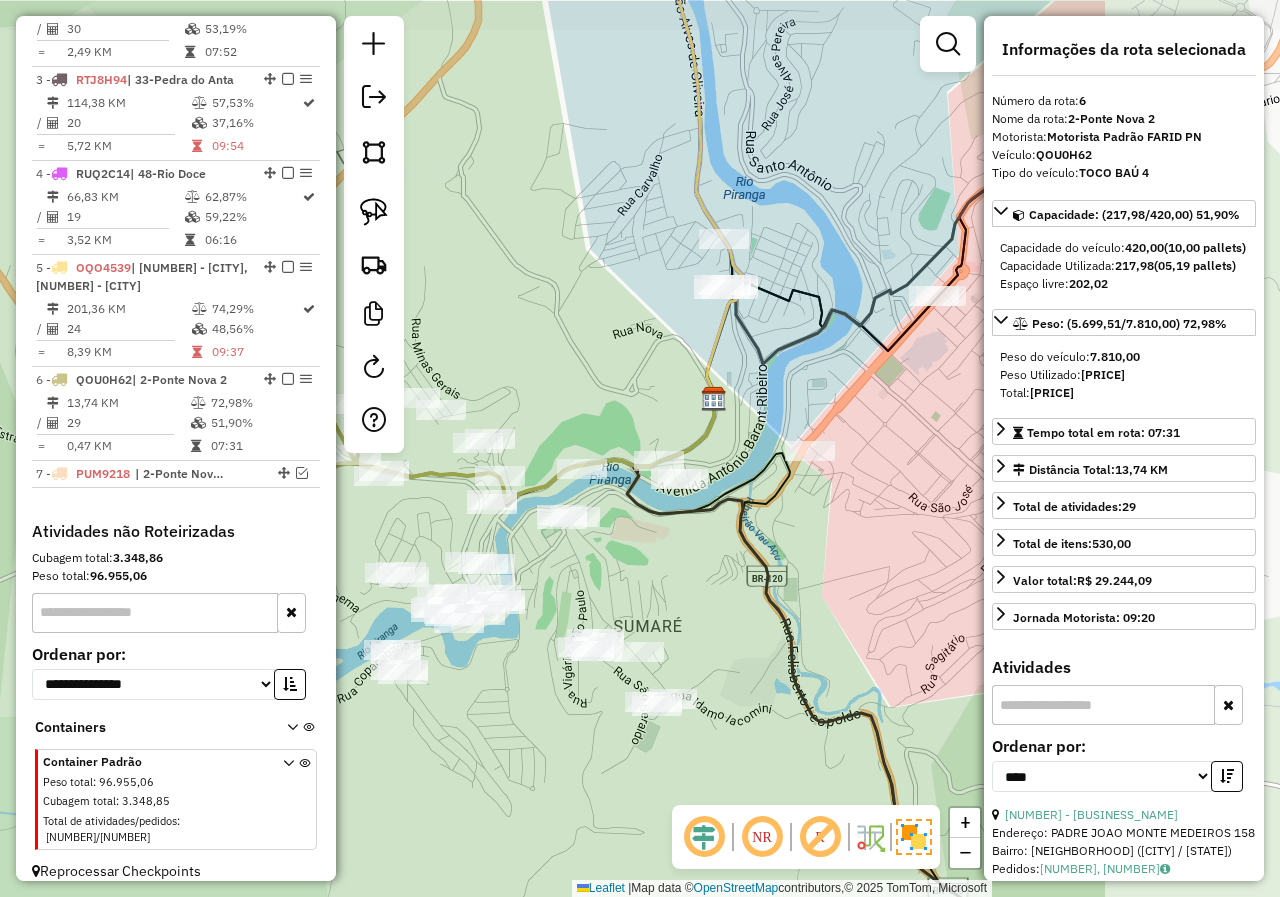drag, startPoint x: 905, startPoint y: 477, endPoint x: 602, endPoint y: 568, distance: 316.37003 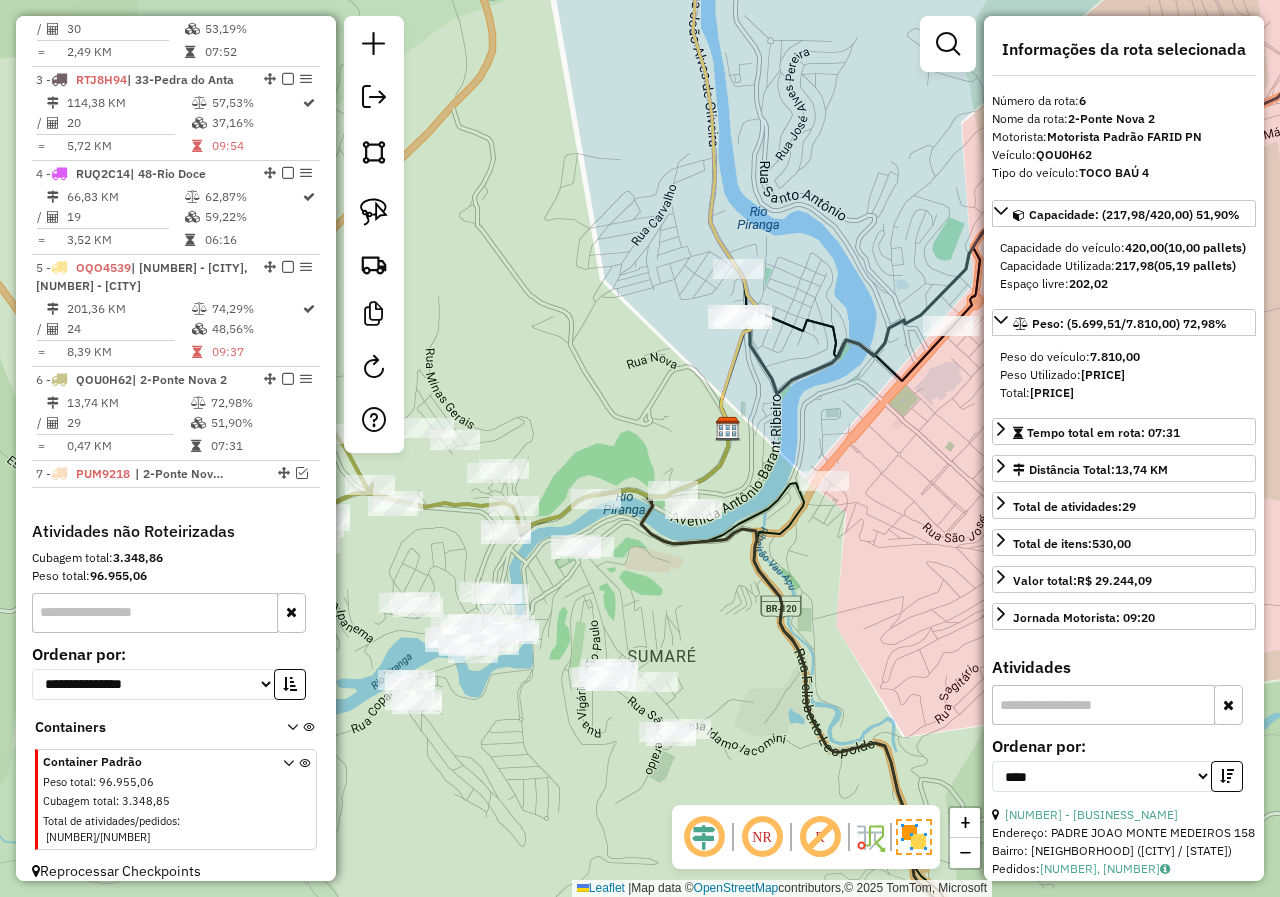 drag, startPoint x: 679, startPoint y: 564, endPoint x: 693, endPoint y: 594, distance: 33.105892 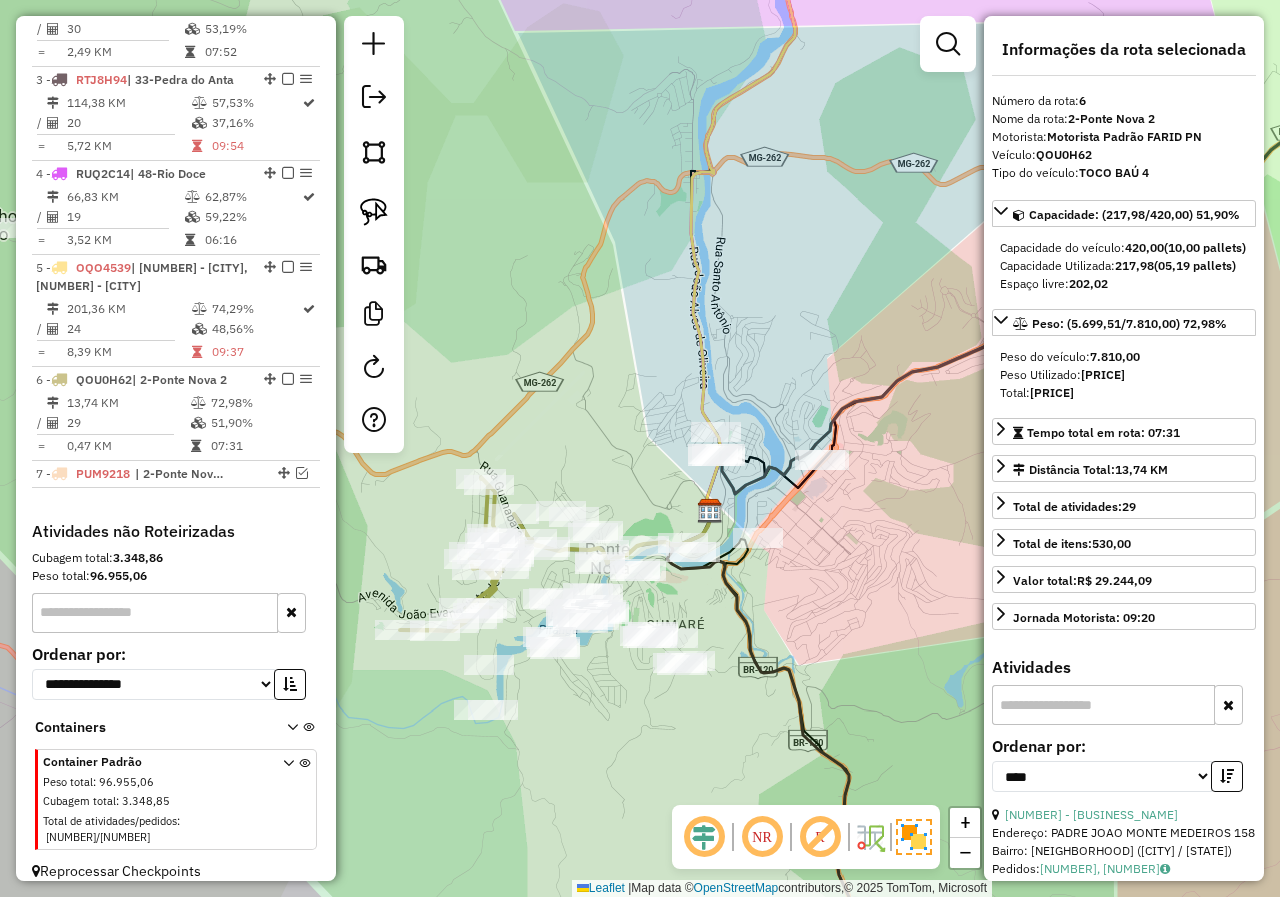 click on "Janela de atendimento Grade de atendimento Capacidade Transportadoras Veículos Cliente Pedidos  Rotas Selecione os dias de semana para filtrar as janelas de atendimento  Seg   Ter   Qua   Qui   Sex   Sáb   Dom  Informe o período da janela de atendimento: De: Até:  Filtrar exatamente a janela do cliente  Considerar janela de atendimento padrão  Selecione os dias de semana para filtrar as grades de atendimento  Seg   Ter   Qua   Qui   Sex   Sáb   Dom   Considerar clientes sem dia de atendimento cadastrado  Clientes fora do dia de atendimento selecionado Filtrar as atividades entre os valores definidos abaixo:  Peso mínimo:   Peso máximo:   Cubagem mínima:   Cubagem máxima:   De:   Até:  Filtrar as atividades entre o tempo de atendimento definido abaixo:  De:   Até:   Considerar capacidade total dos clientes não roteirizados Transportadora: Selecione um ou mais itens Tipo de veículo: Selecione um ou mais itens Veículo: Selecione um ou mais itens Motorista: Selecione um ou mais itens Nome: Rótulo:" 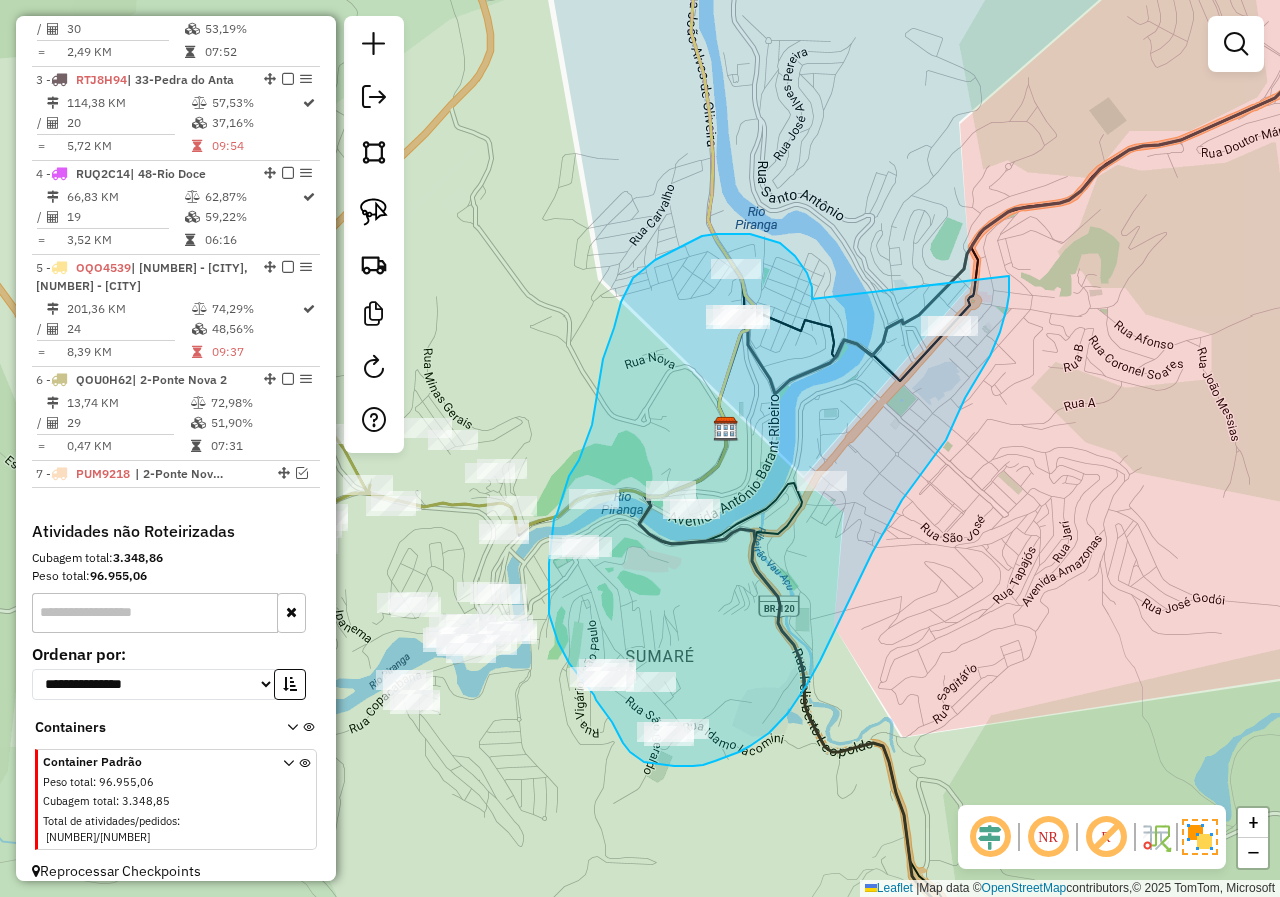 drag, startPoint x: 812, startPoint y: 299, endPoint x: 1009, endPoint y: 276, distance: 198.33809 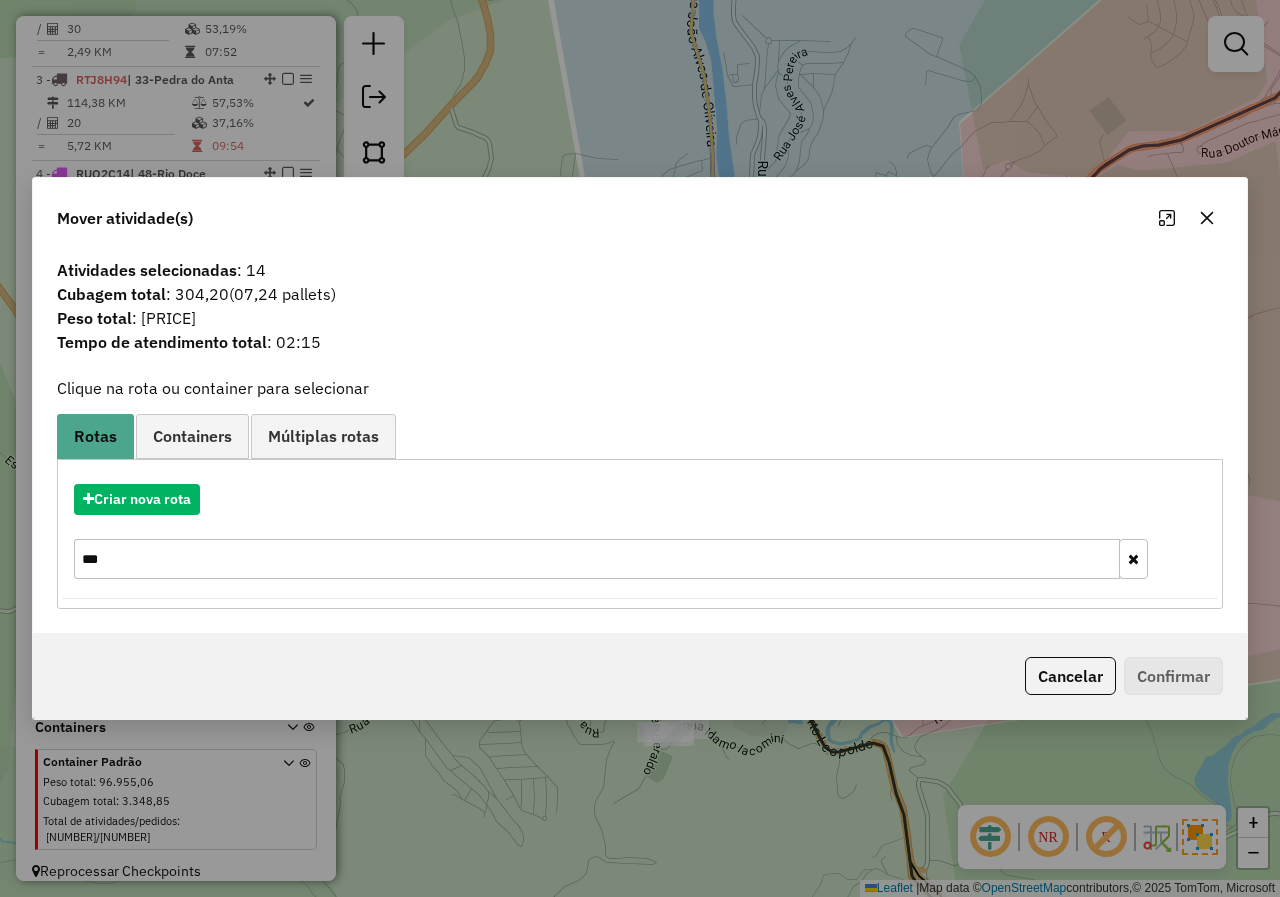 click 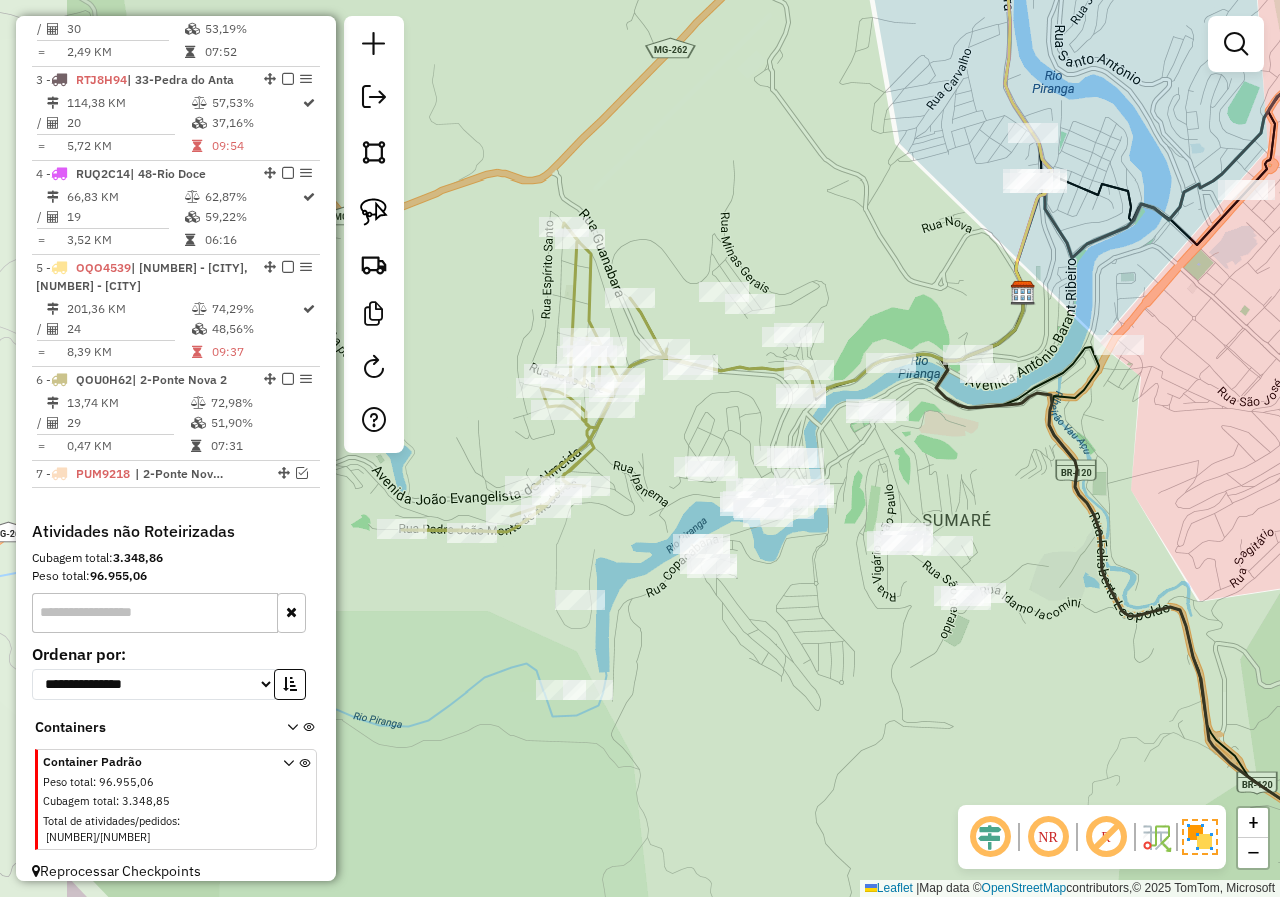 drag, startPoint x: 739, startPoint y: 501, endPoint x: 934, endPoint y: 451, distance: 201.30823 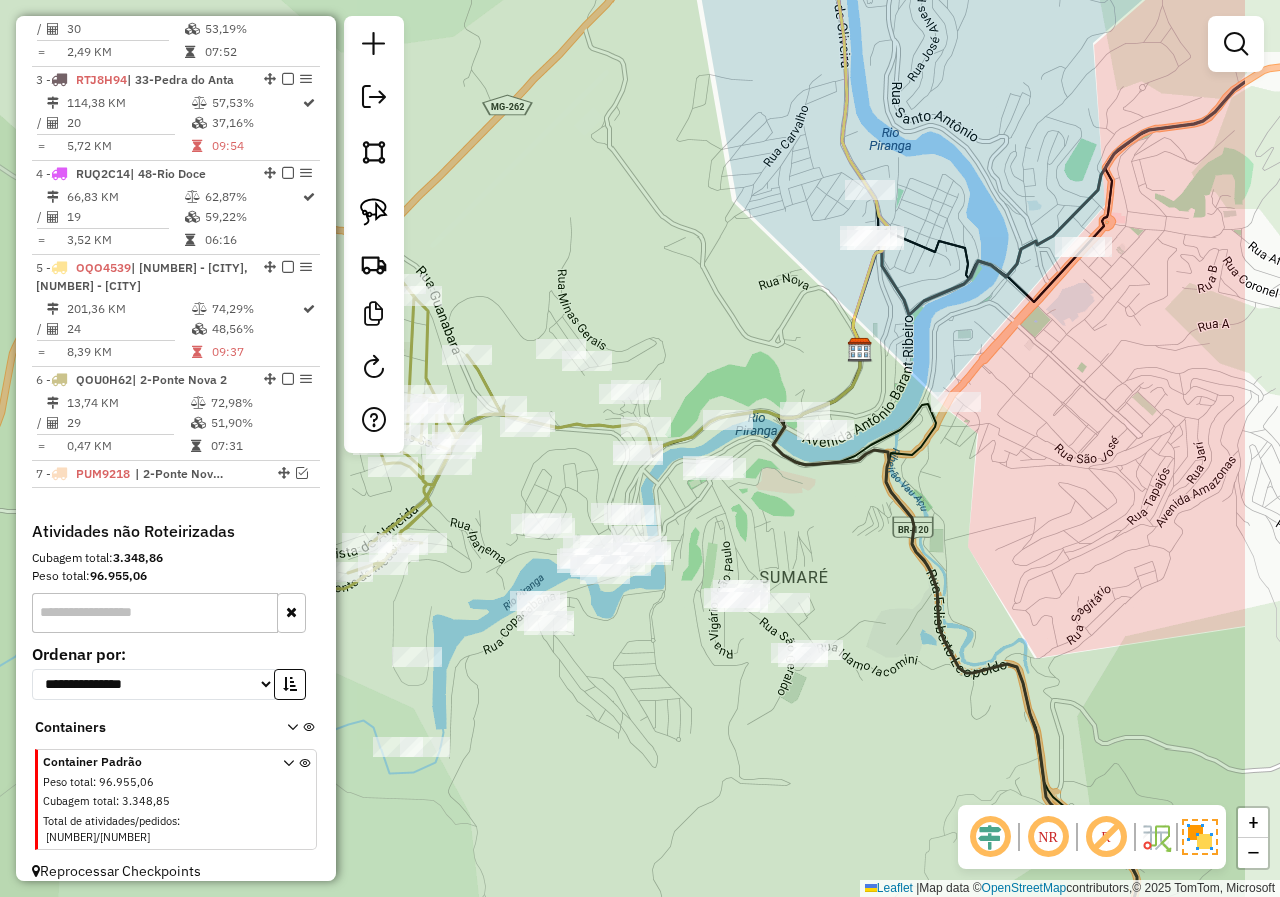 drag, startPoint x: 1115, startPoint y: 244, endPoint x: 951, endPoint y: 302, distance: 173.95401 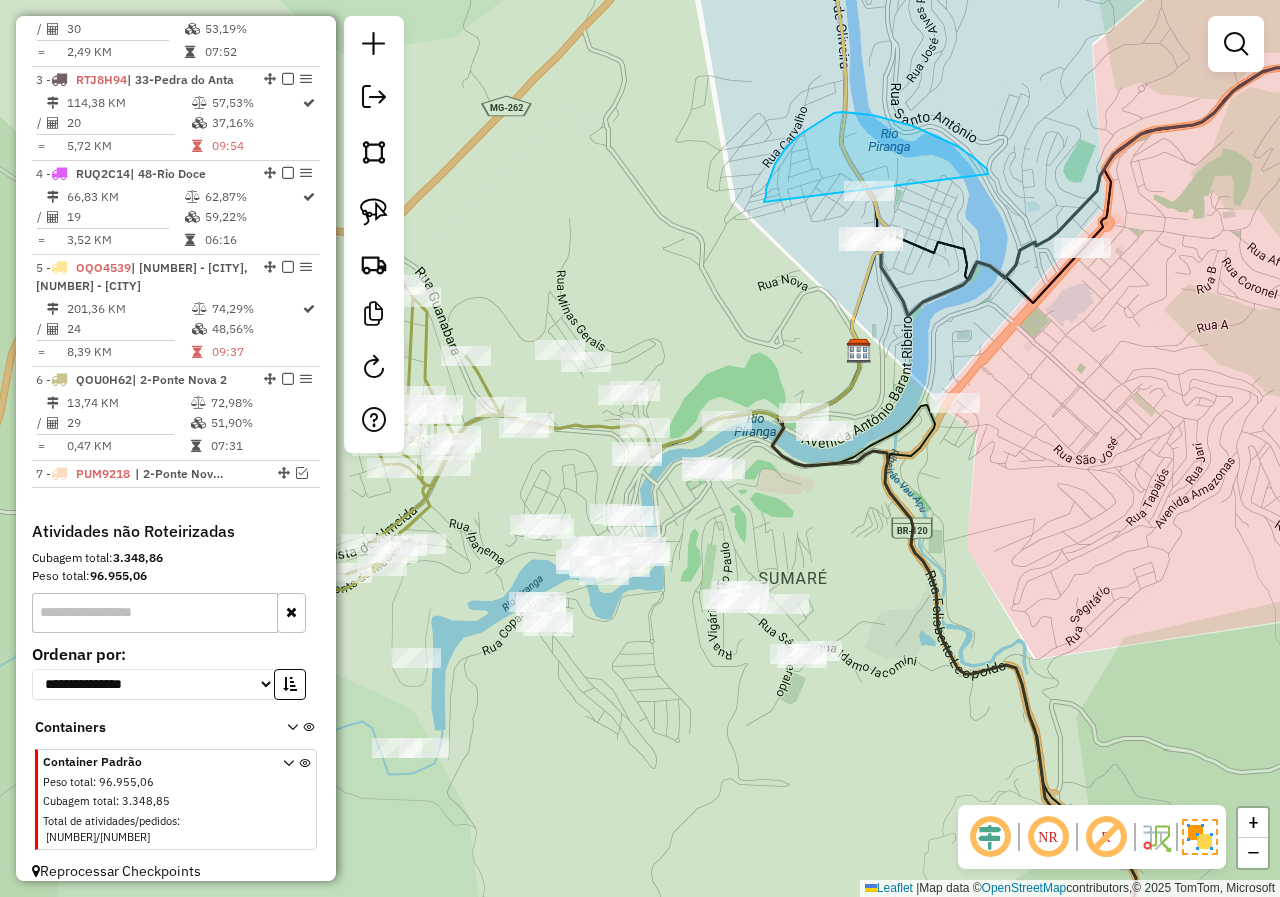 drag, startPoint x: 988, startPoint y: 174, endPoint x: 764, endPoint y: 202, distance: 225.74321 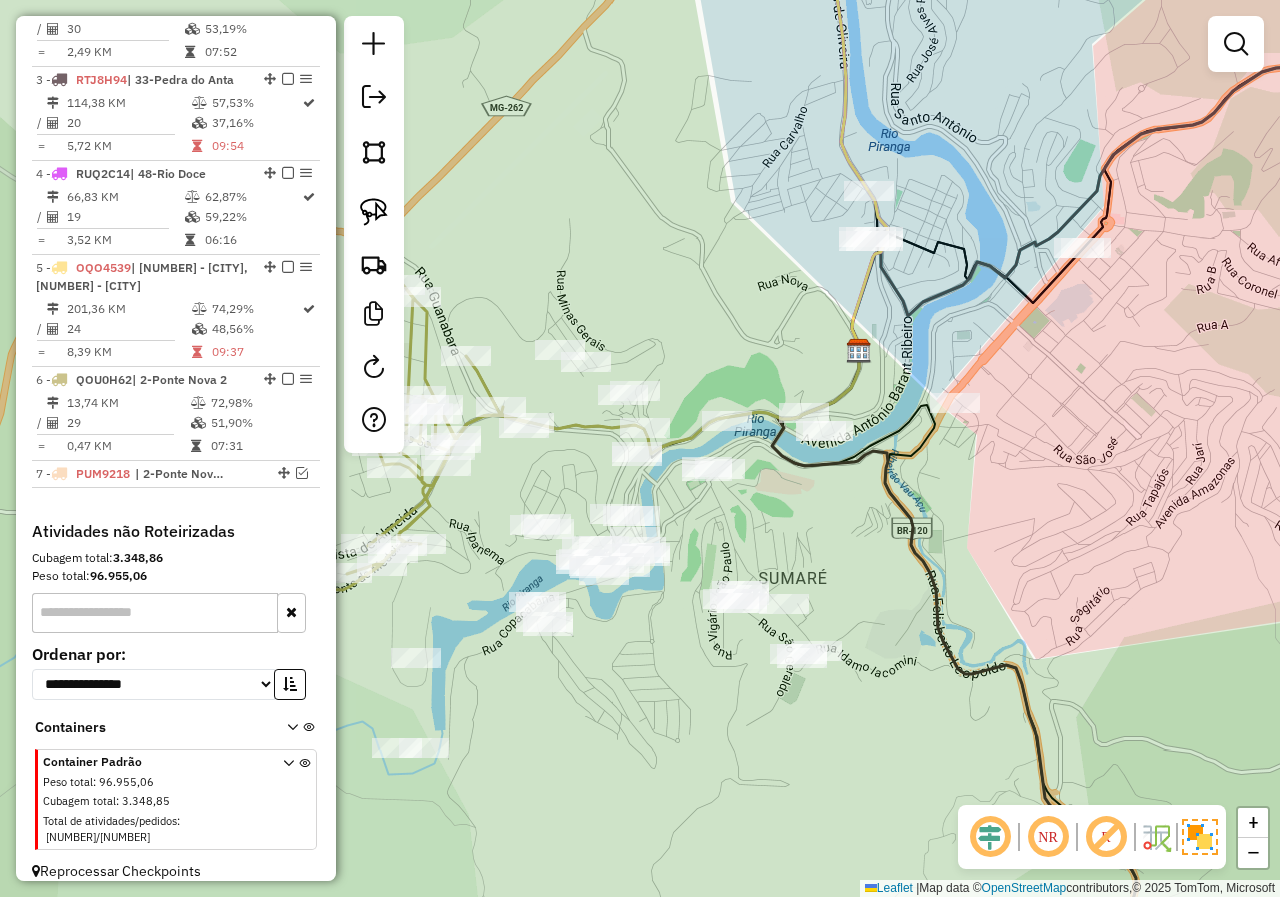 click 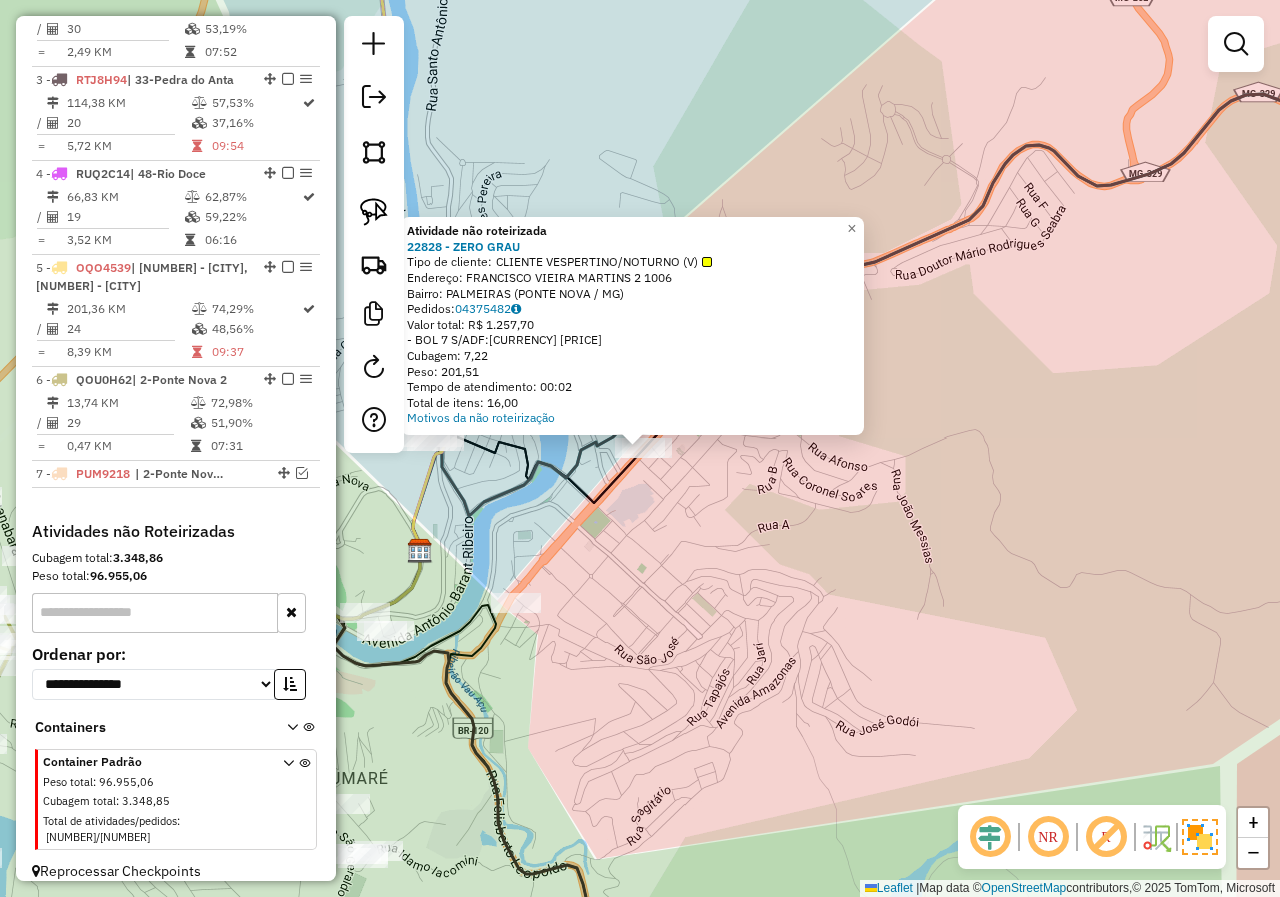 drag, startPoint x: 830, startPoint y: 546, endPoint x: 716, endPoint y: 551, distance: 114.1096 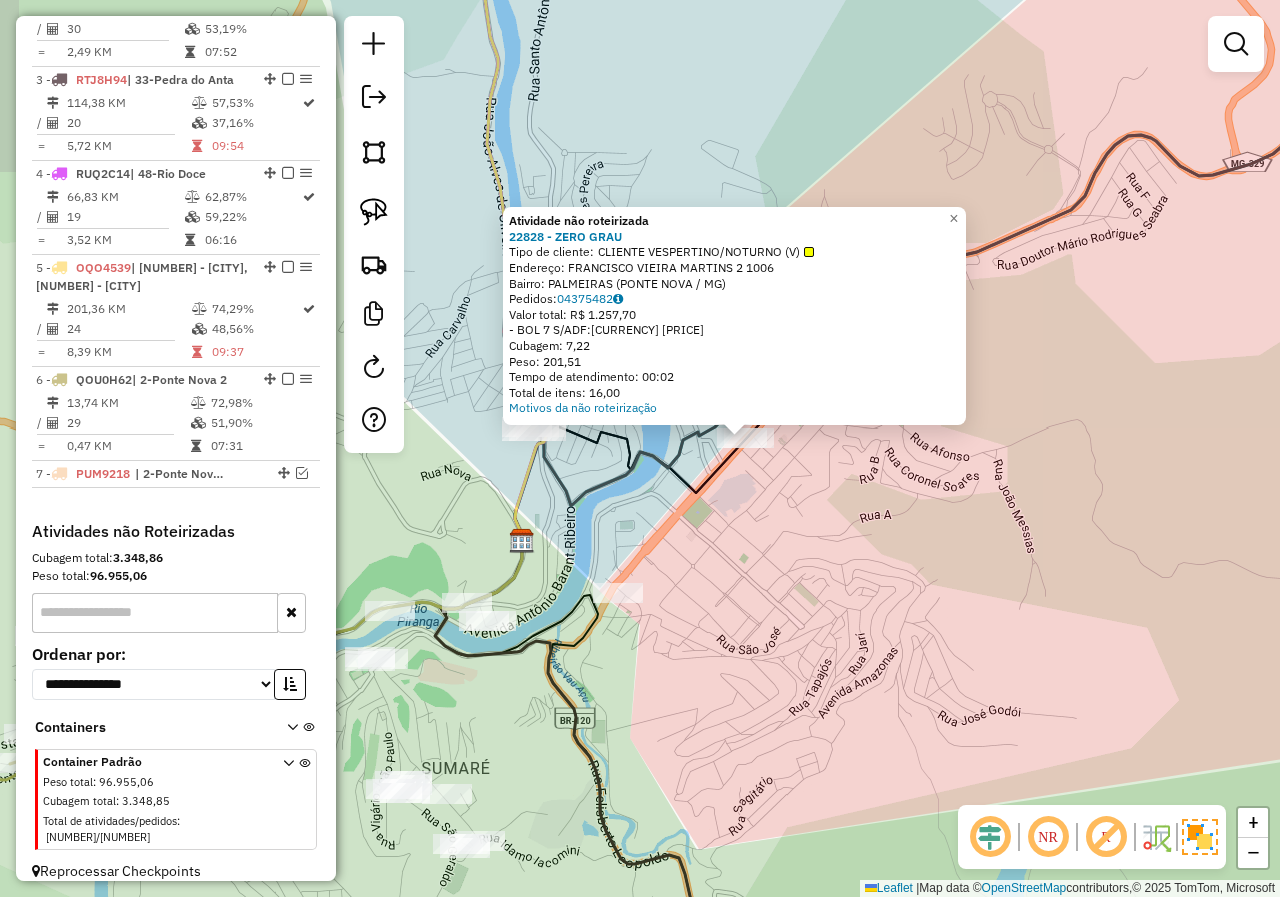 drag, startPoint x: 668, startPoint y: 551, endPoint x: 935, endPoint y: 498, distance: 272.20947 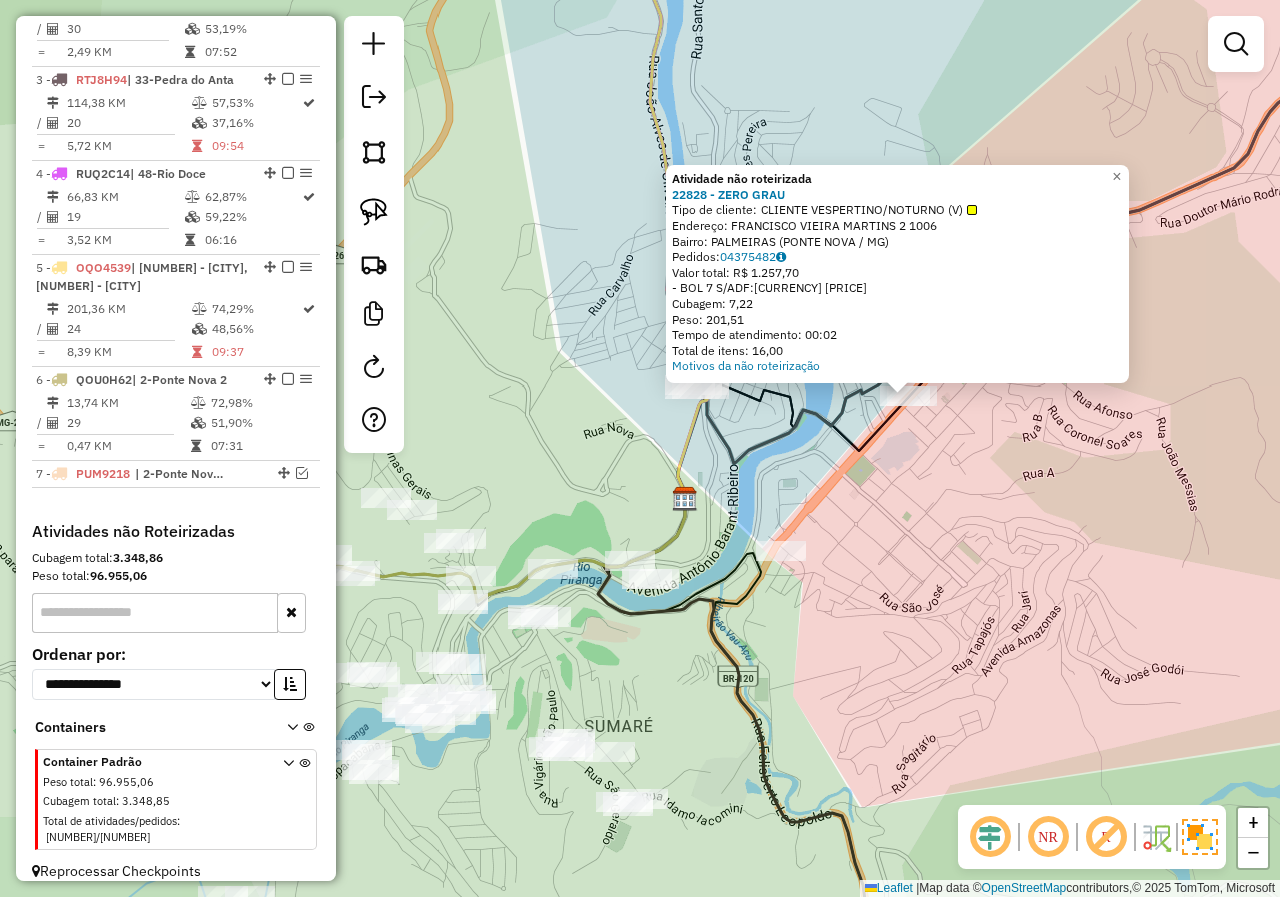 click on "Atividade não roteirizada 22828 - ZERO GRAU  Tipo de cliente:   CLIENTE VESPERTINO/NOTURNO (V)   Endereço:  FRANCISCO VIEIRA MARTINS 2 1006   Bairro: PALMEIRAS (PONTE NOVA / MG)   Pedidos:  04375482   Valor total: R$ 1.257,70   - BOL 7 S/ADF:  R$ 1.257,70   Cubagem: 7,22   Peso: 201,51   Tempo de atendimento: 00:02   Total de itens: 16,00  Motivos da não roteirização × Janela de atendimento Grade de atendimento Capacidade Transportadoras Veículos Cliente Pedidos  Rotas Selecione os dias de semana para filtrar as janelas de atendimento  Seg   Ter   Qua   Qui   Sex   Sáb   Dom  Informe o período da janela de atendimento: De: Até:  Filtrar exatamente a janela do cliente  Considerar janela de atendimento padrão  Selecione os dias de semana para filtrar as grades de atendimento  Seg   Ter   Qua   Qui   Sex   Sáb   Dom   Considerar clientes sem dia de atendimento cadastrado  Clientes fora do dia de atendimento selecionado Filtrar as atividades entre os valores definidos abaixo:  Peso mínimo:   De:  De:" 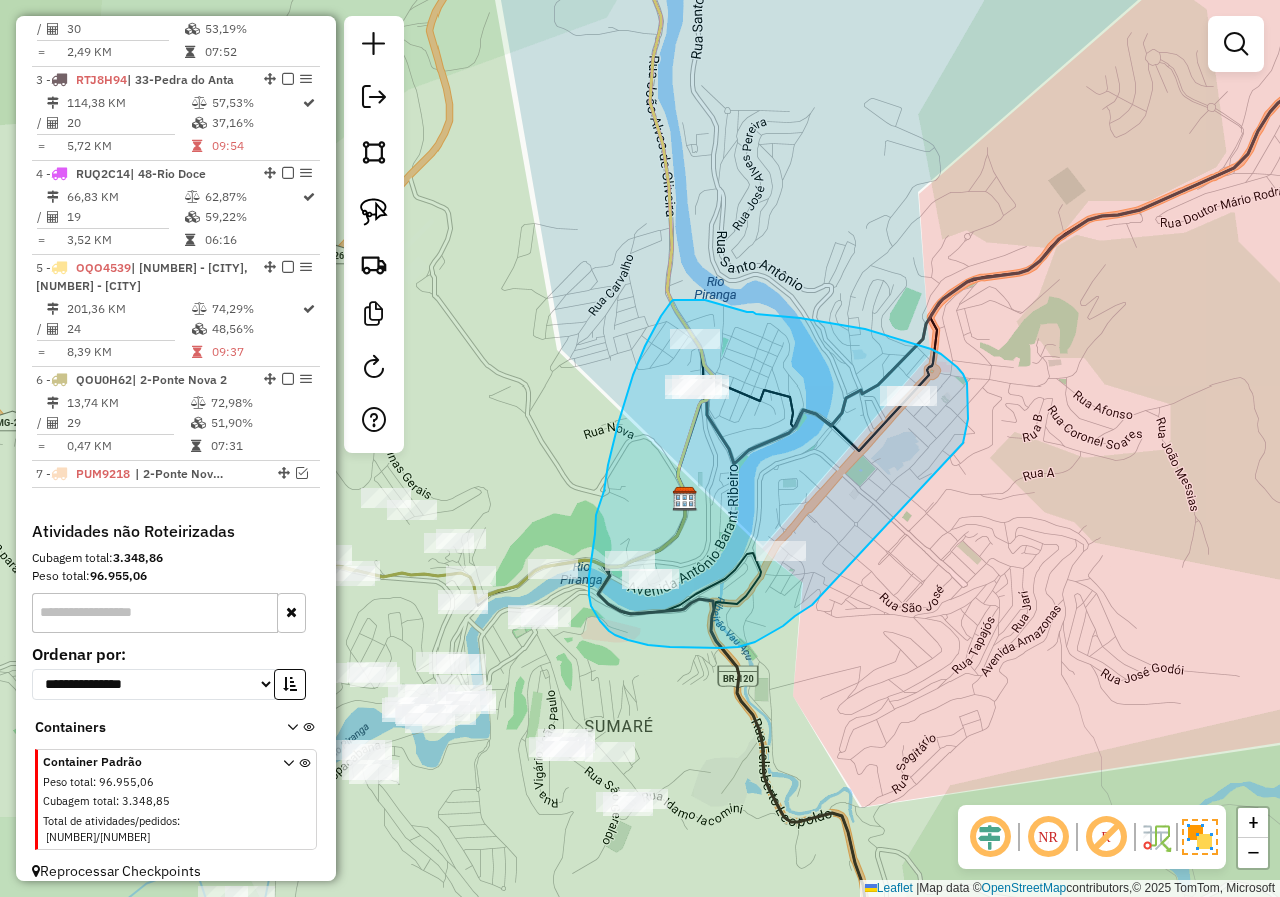 drag, startPoint x: 963, startPoint y: 443, endPoint x: 816, endPoint y: 600, distance: 215.07674 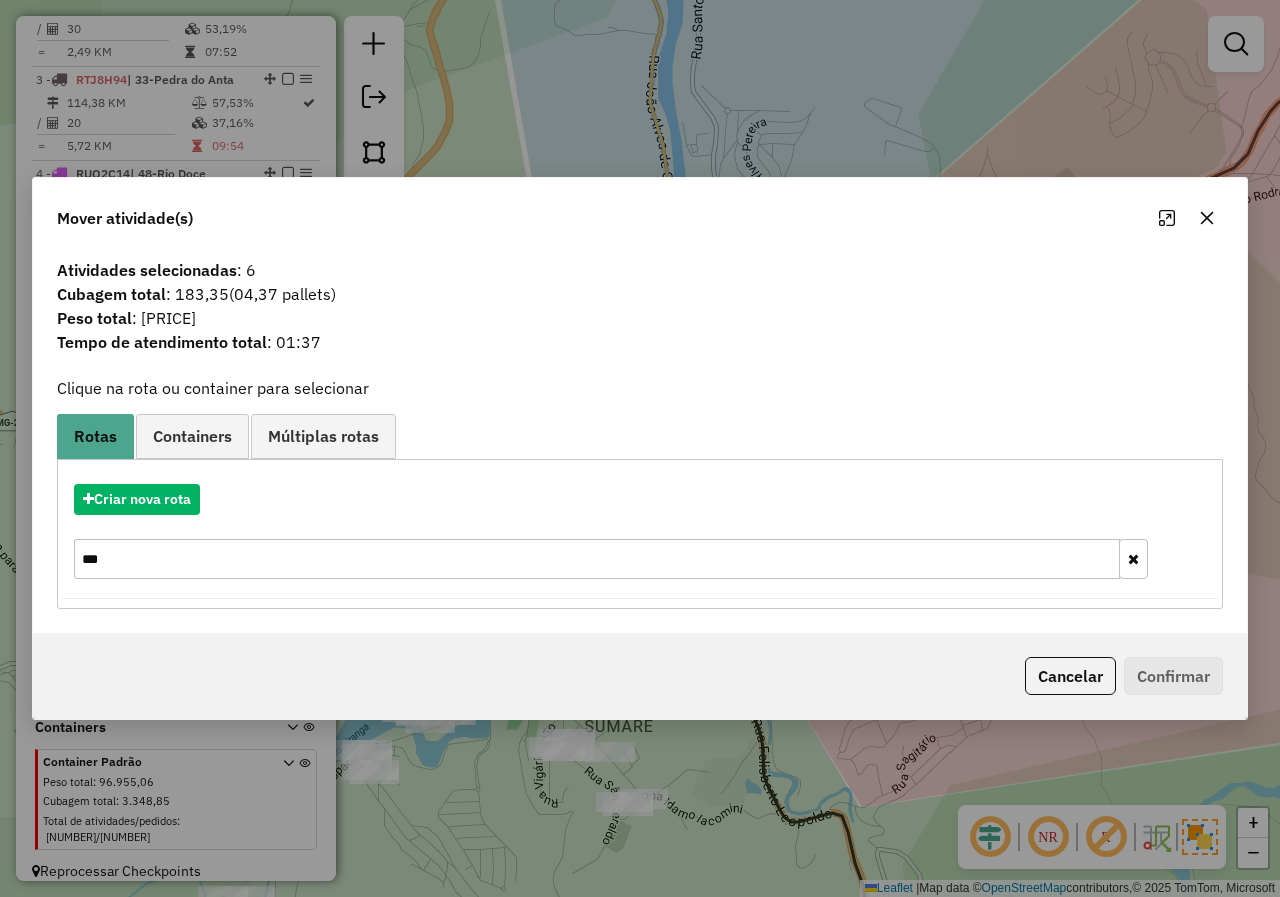 click 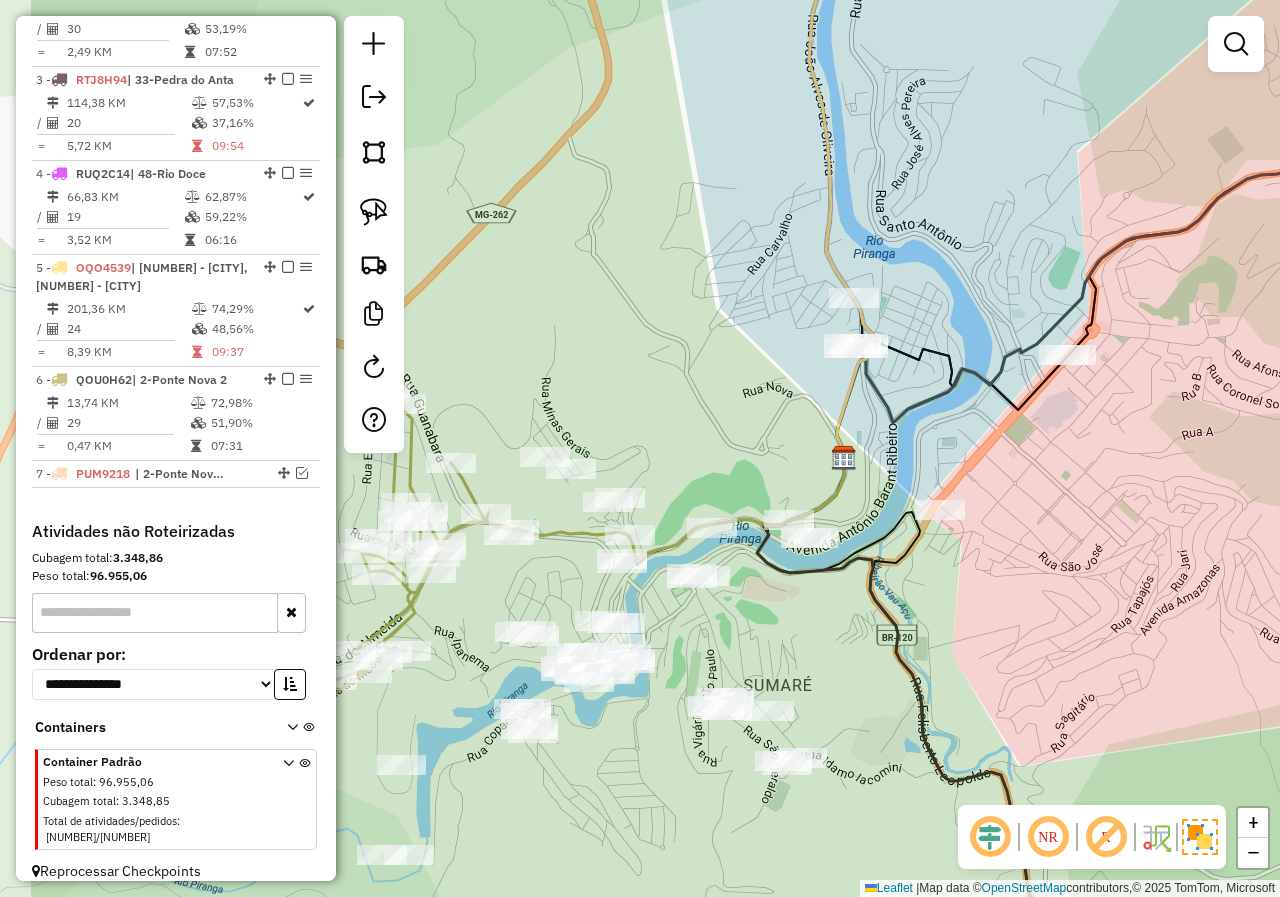 drag, startPoint x: 652, startPoint y: 638, endPoint x: 811, endPoint y: 597, distance: 164.2011 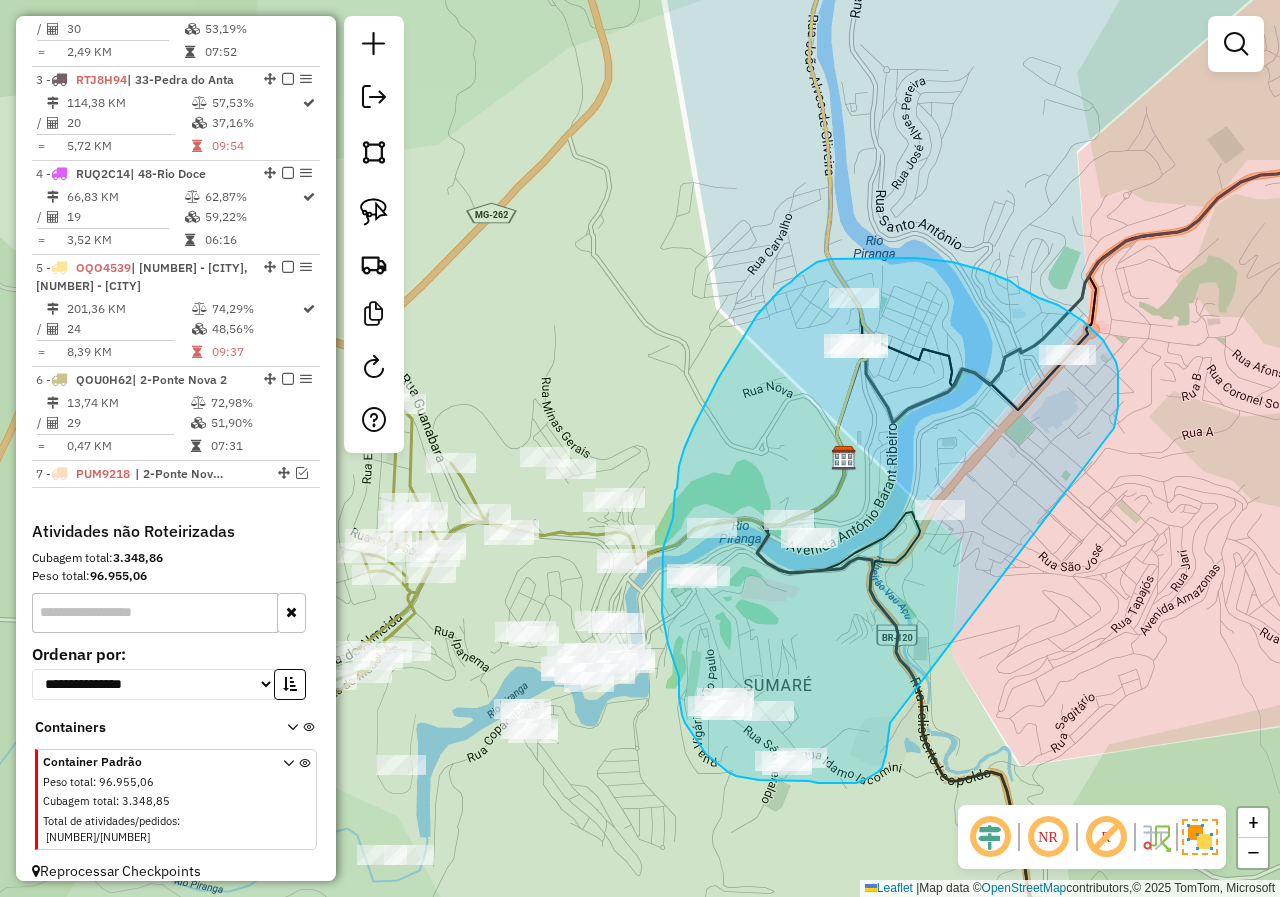 drag, startPoint x: 1111, startPoint y: 432, endPoint x: 890, endPoint y: 723, distance: 365.40662 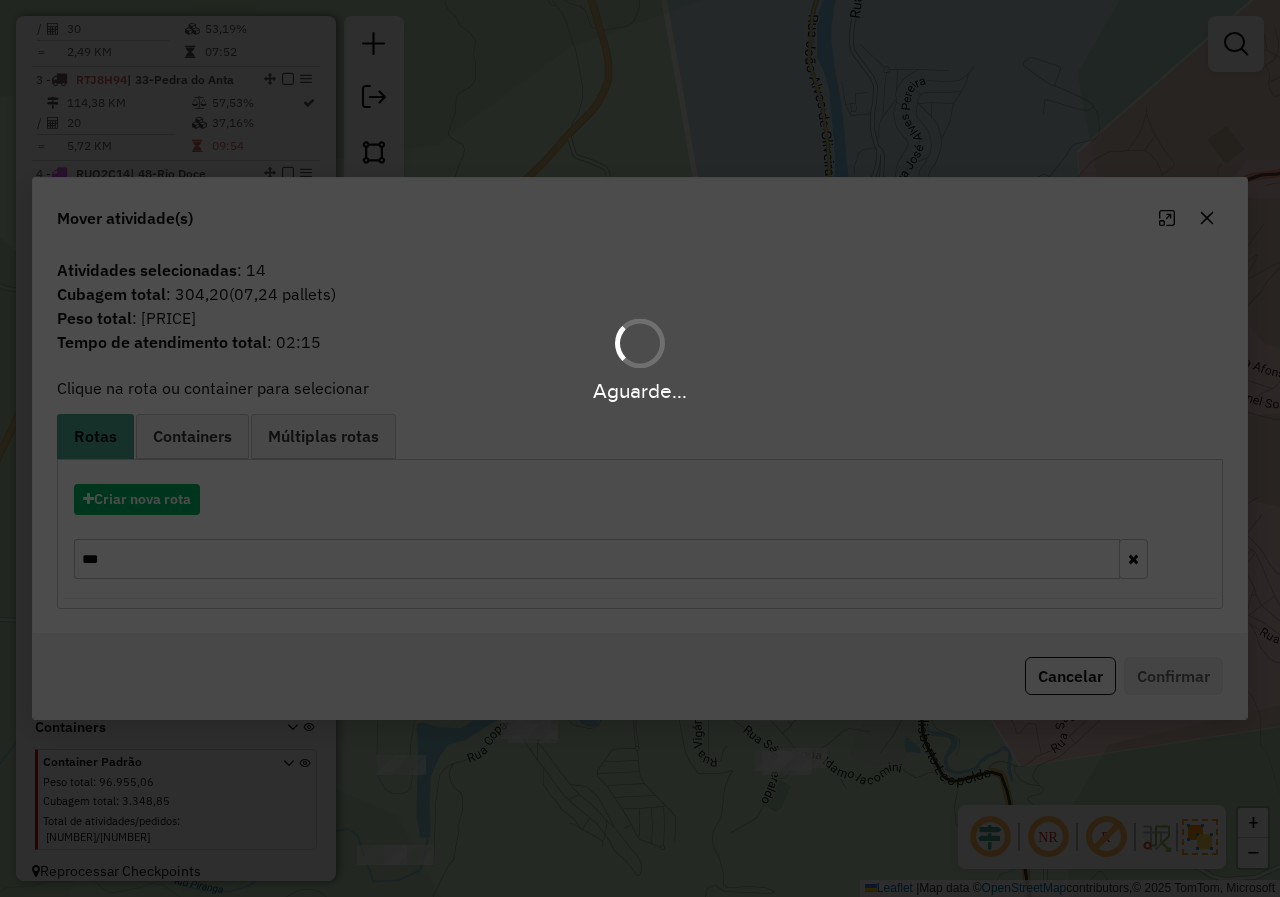 click on "Aguarde..." at bounding box center [640, 448] 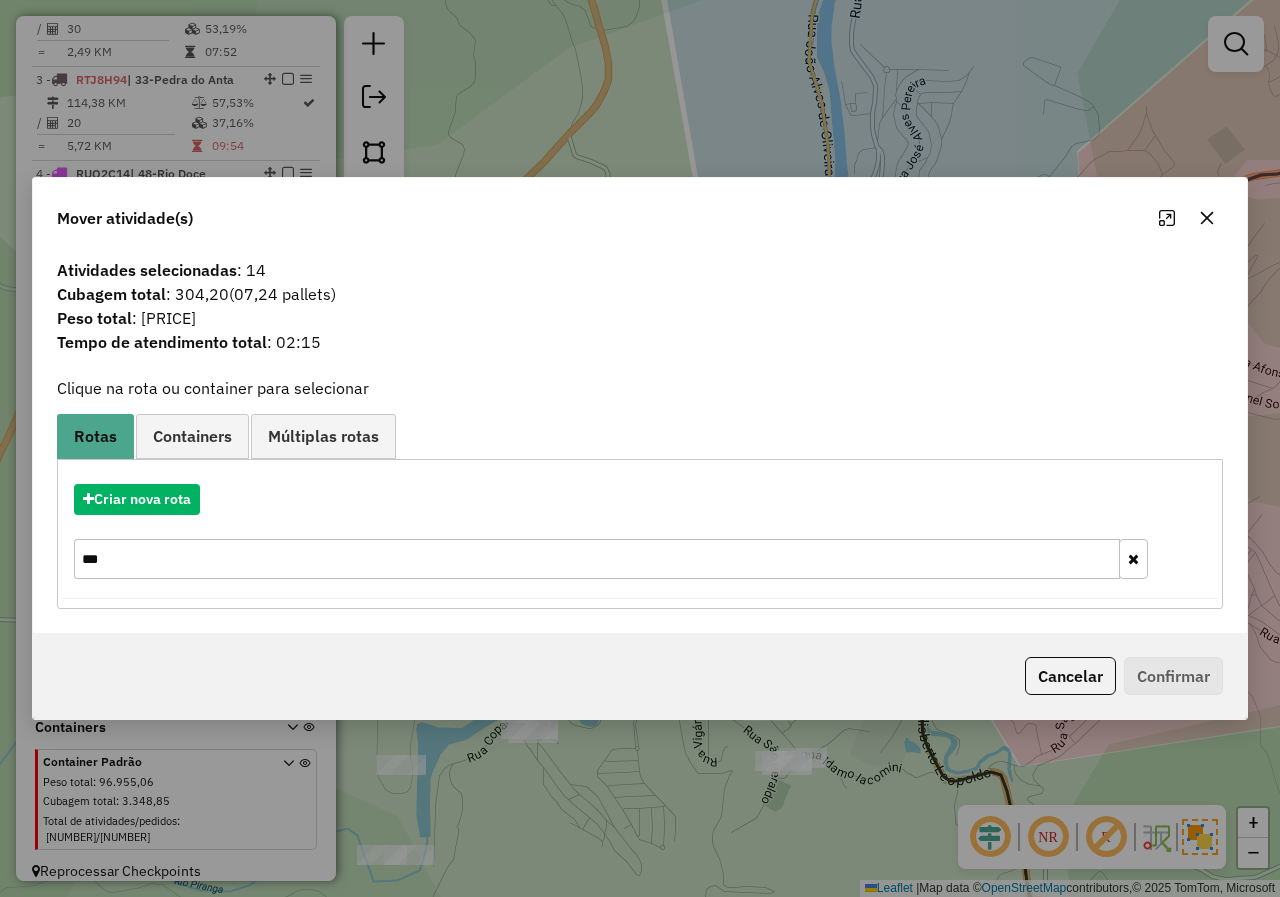 click 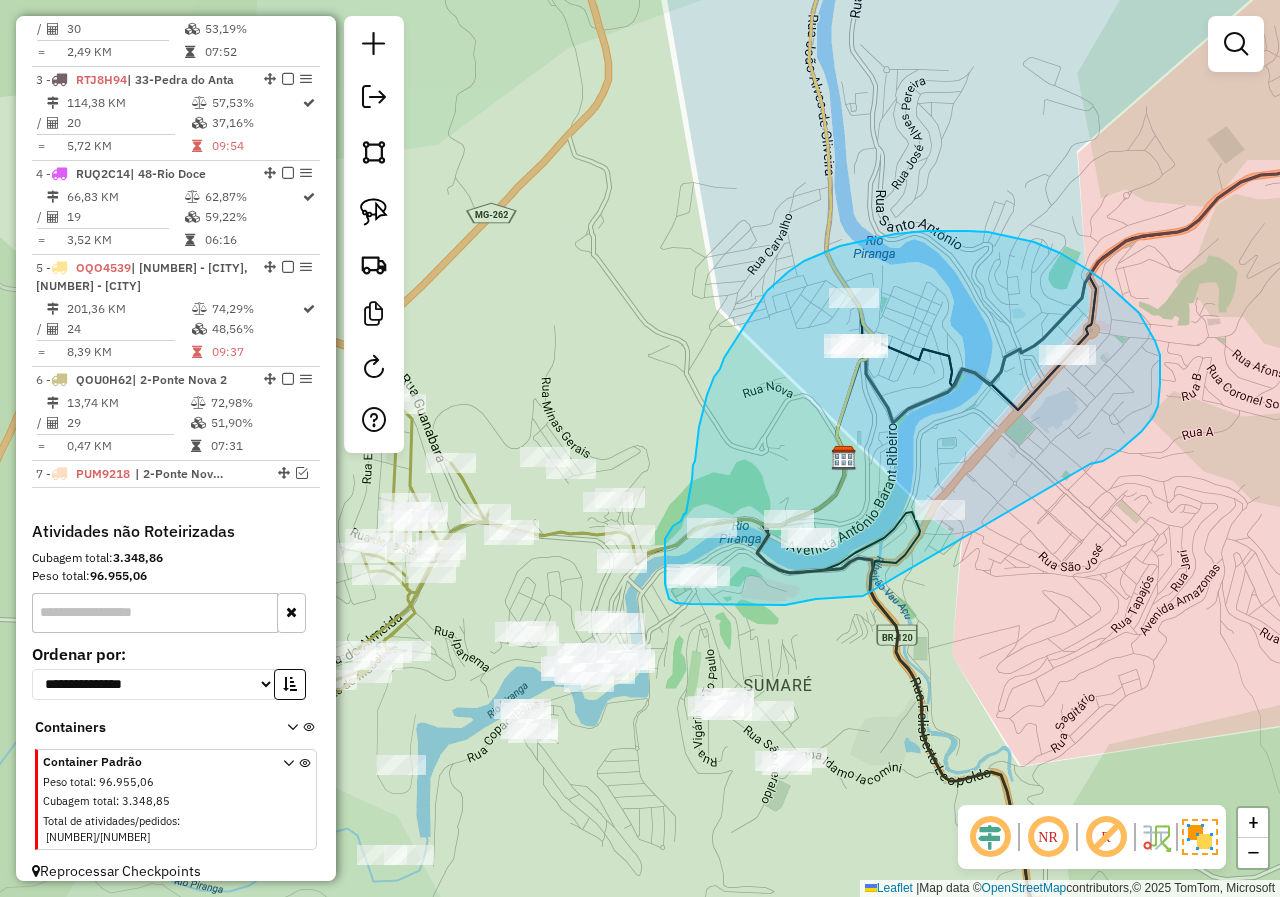 drag, startPoint x: 1093, startPoint y: 464, endPoint x: 864, endPoint y: 595, distance: 263.8219 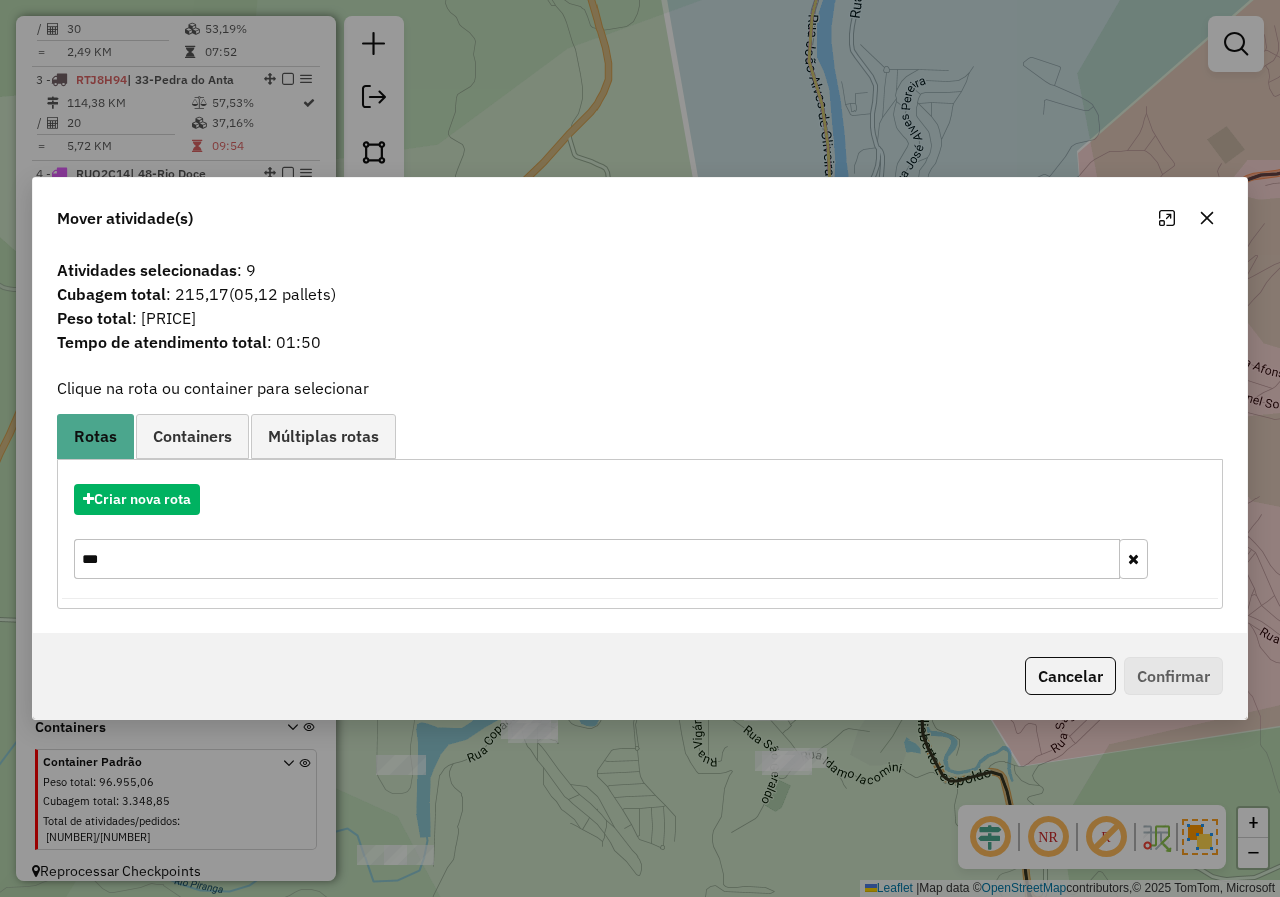 click 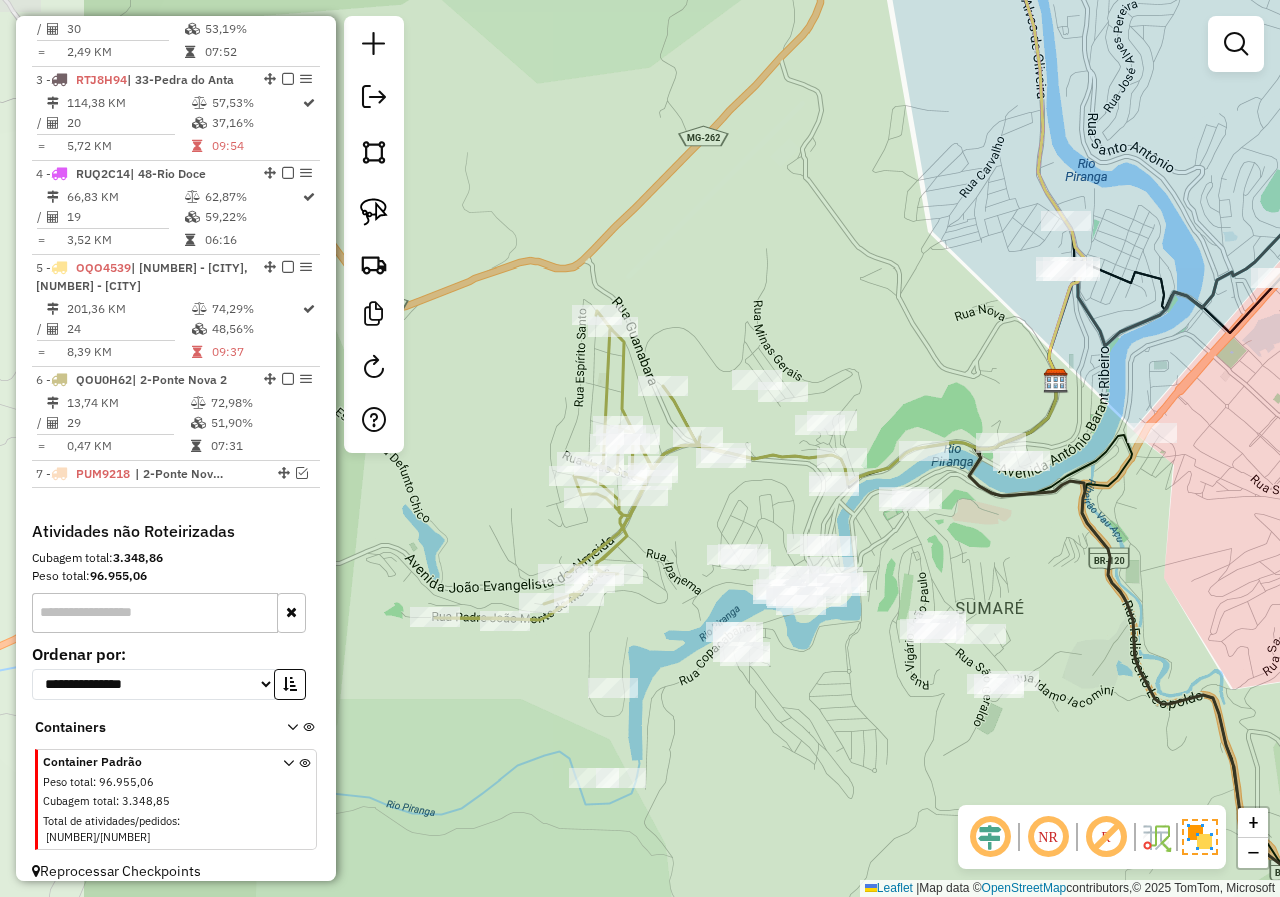drag, startPoint x: 810, startPoint y: 652, endPoint x: 1022, endPoint y: 575, distance: 225.55043 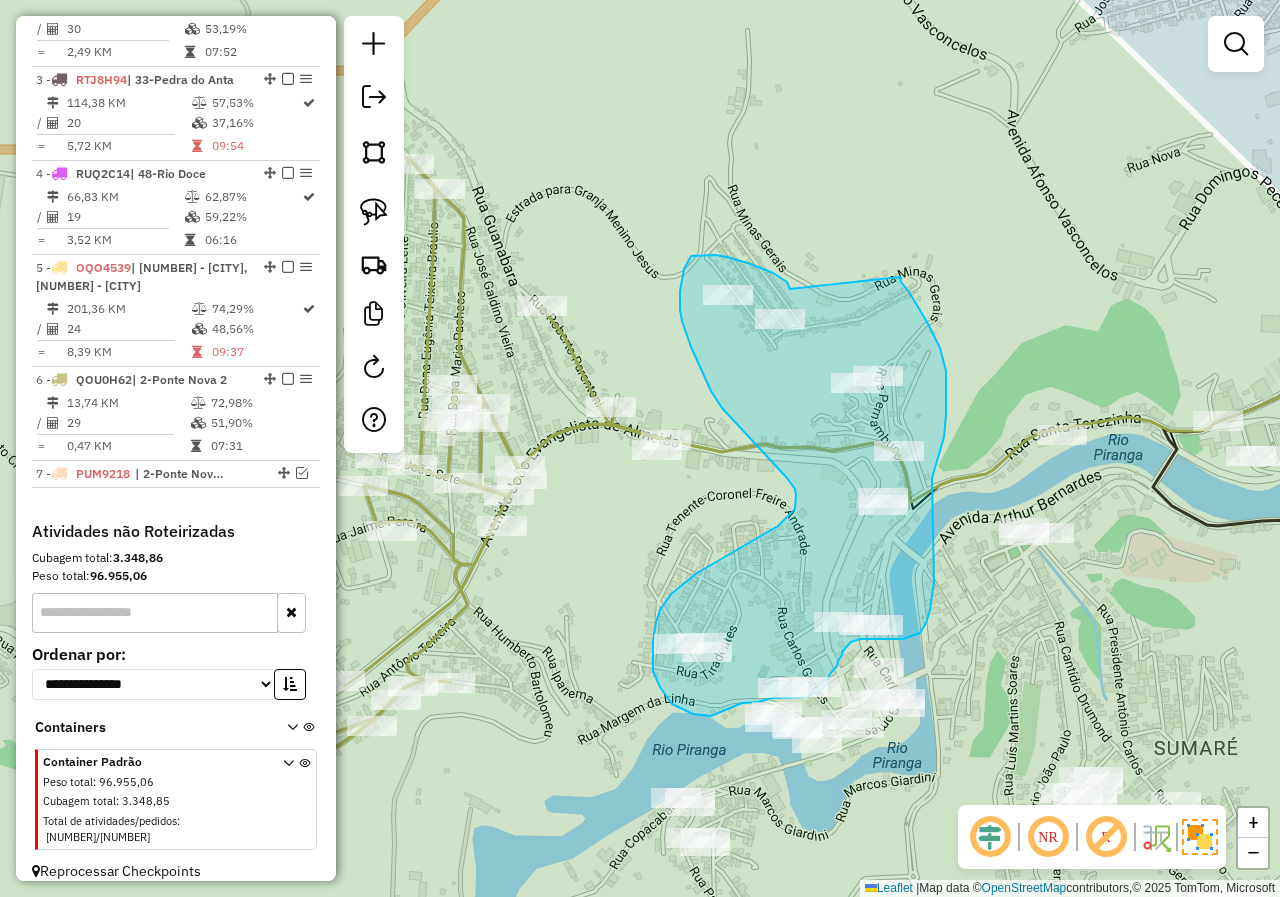drag, startPoint x: 790, startPoint y: 289, endPoint x: 900, endPoint y: 277, distance: 110.65261 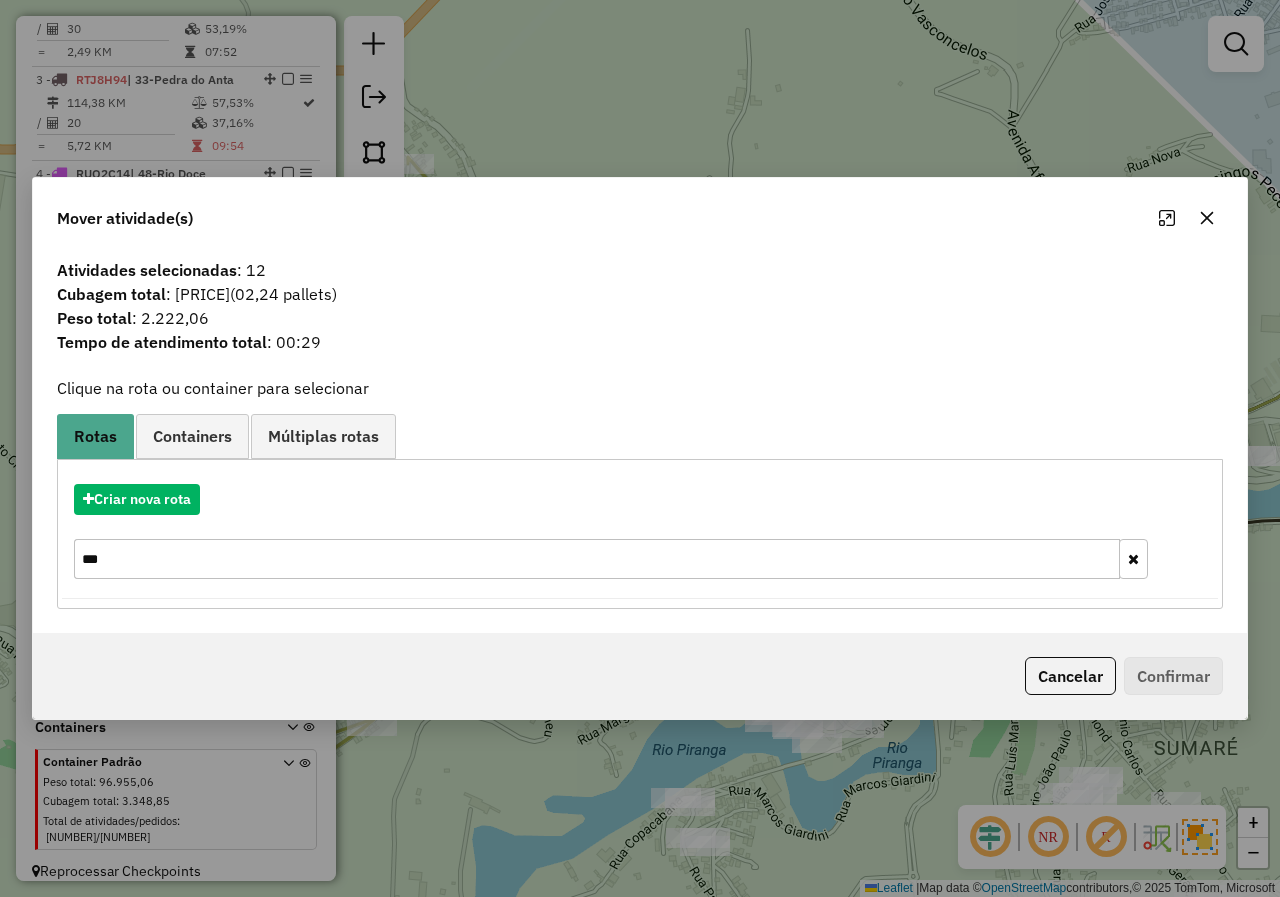 click 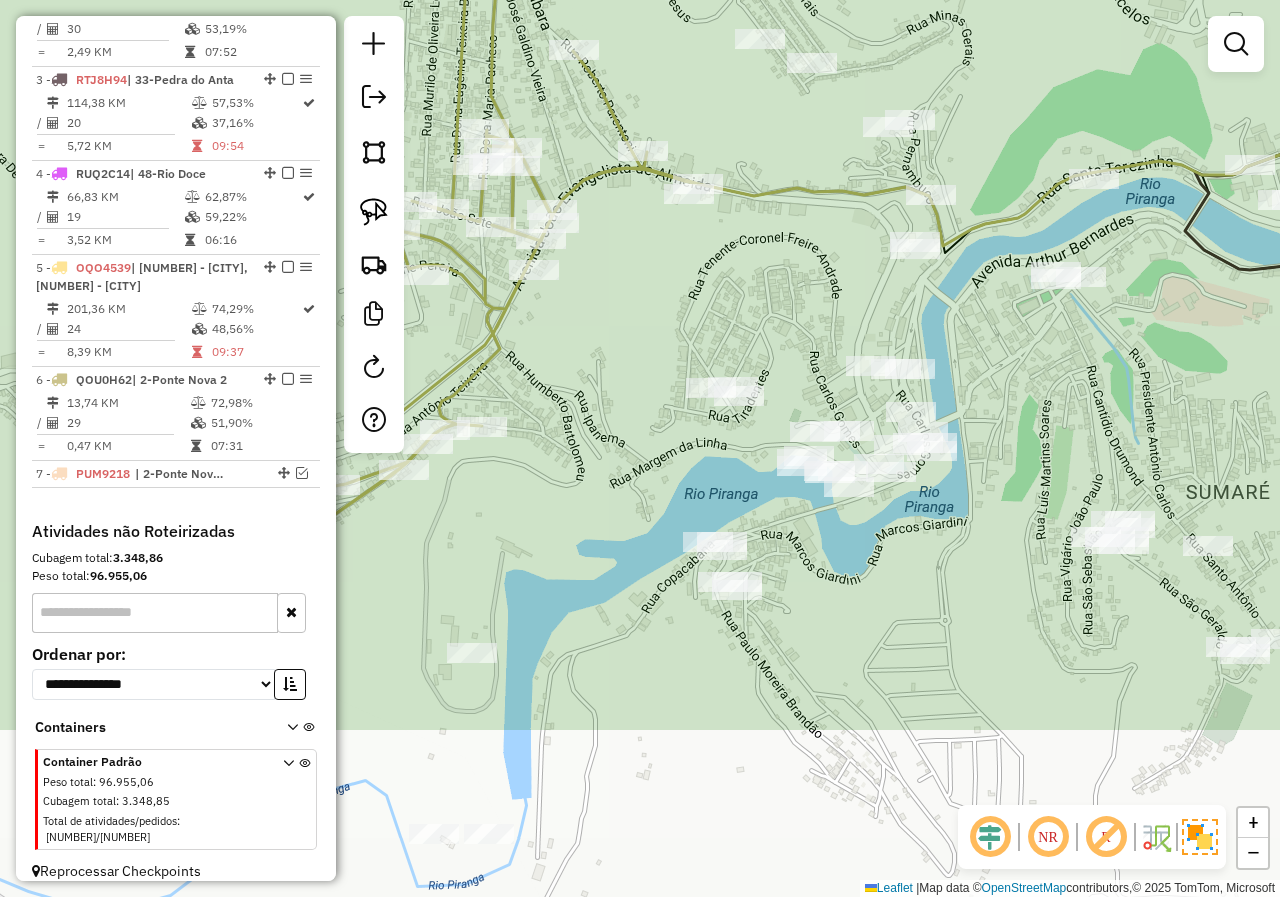 drag, startPoint x: 917, startPoint y: 797, endPoint x: 949, endPoint y: 541, distance: 257.99225 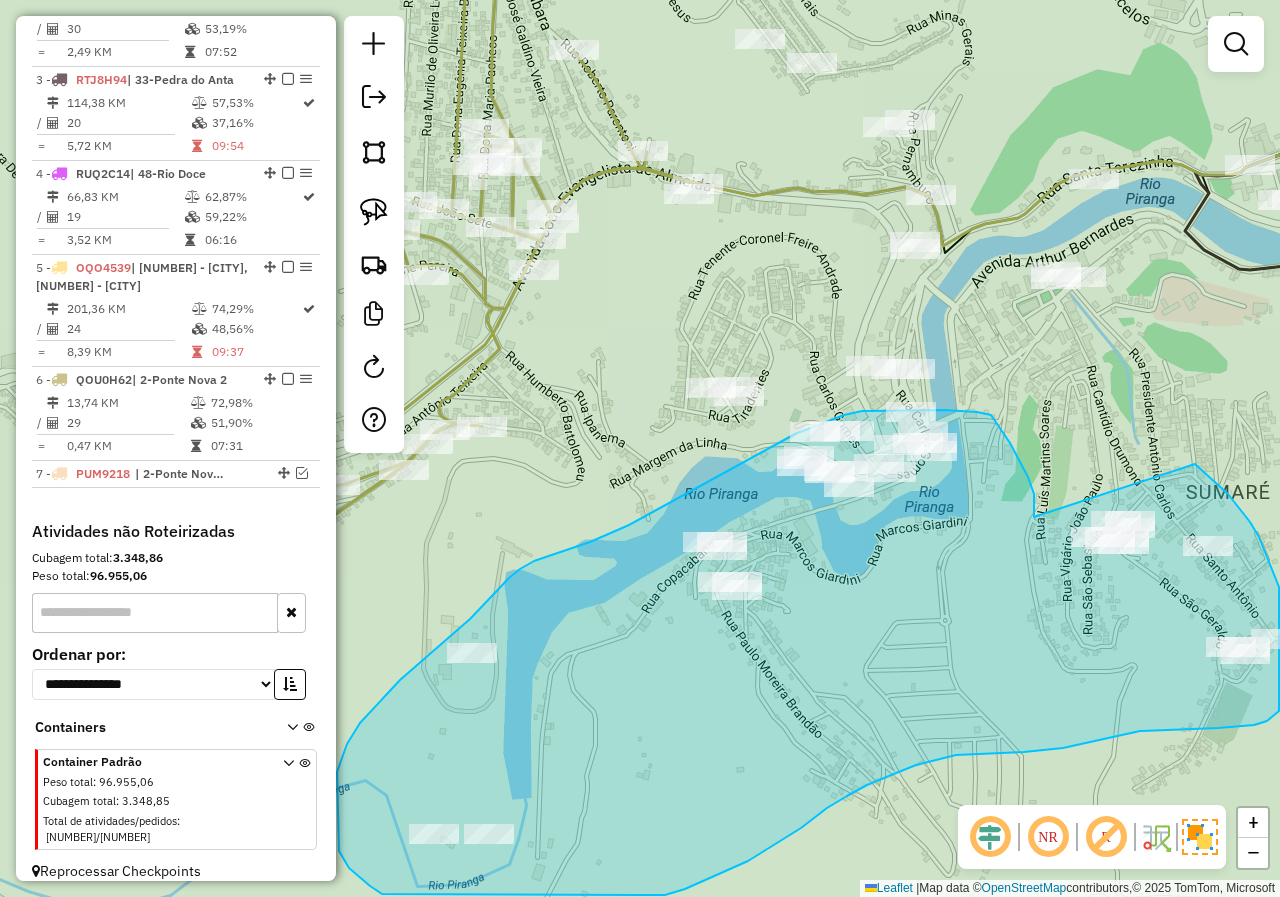 drag, startPoint x: 1034, startPoint y: 517, endPoint x: 1163, endPoint y: 439, distance: 150.74814 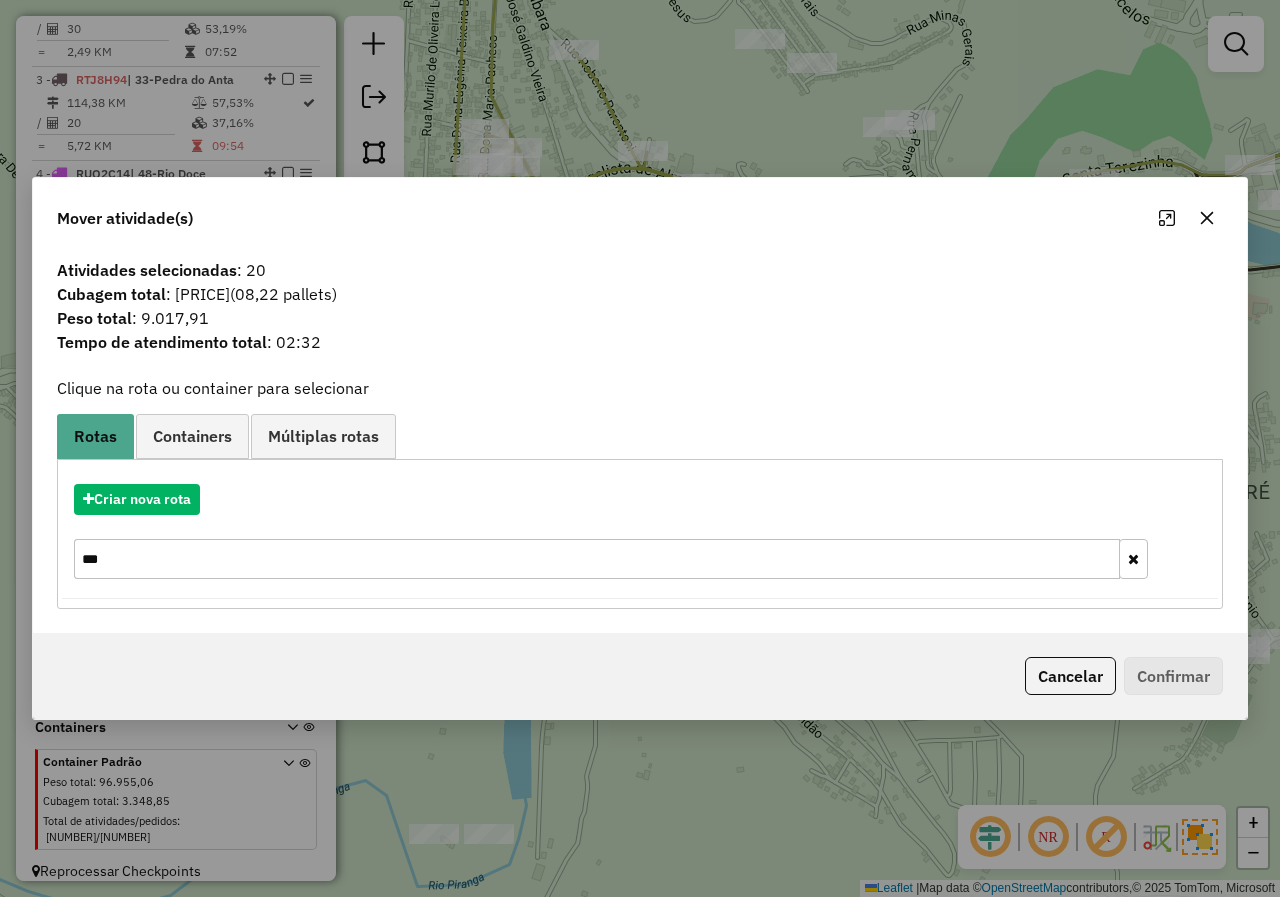 click 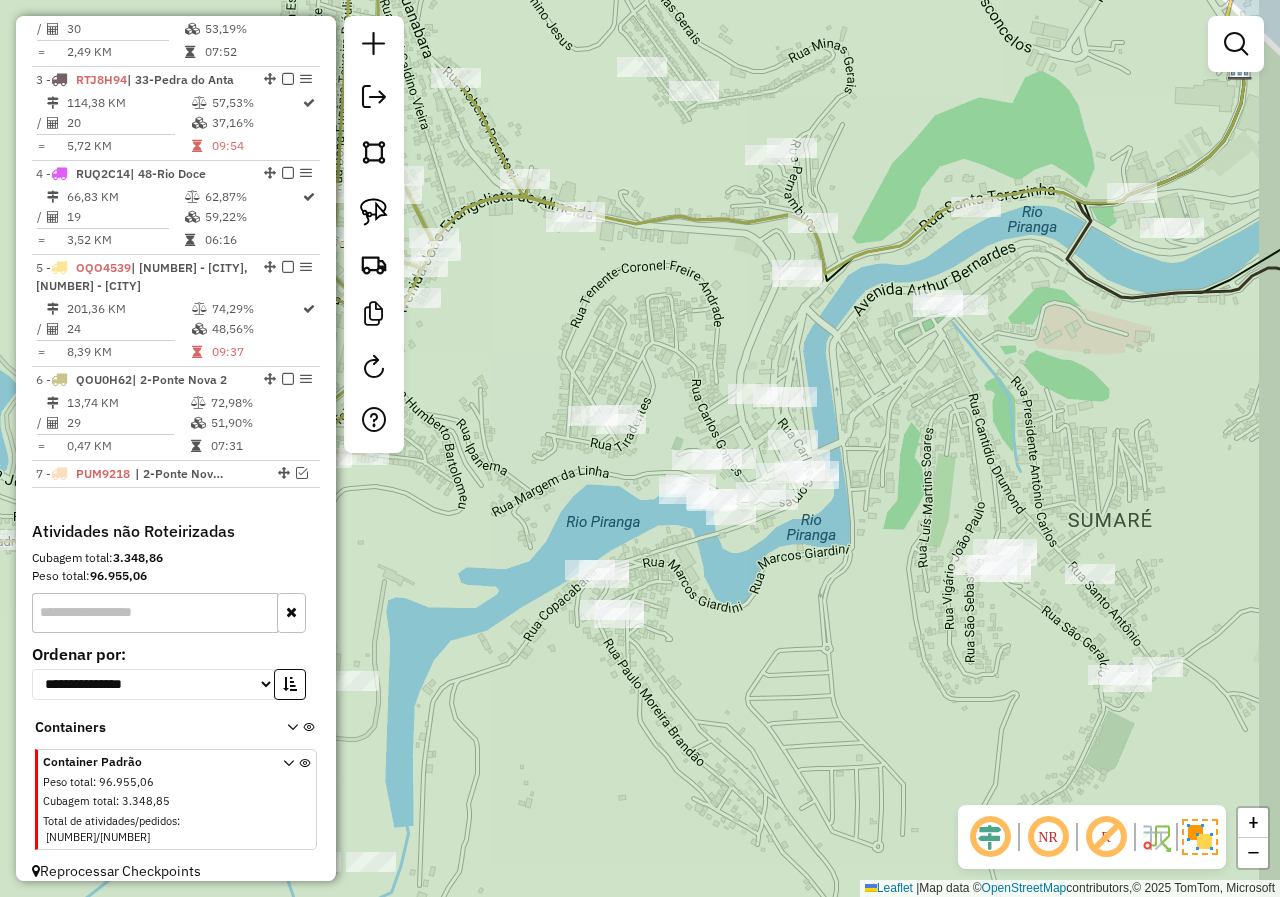 drag, startPoint x: 825, startPoint y: 265, endPoint x: 707, endPoint y: 293, distance: 121.27654 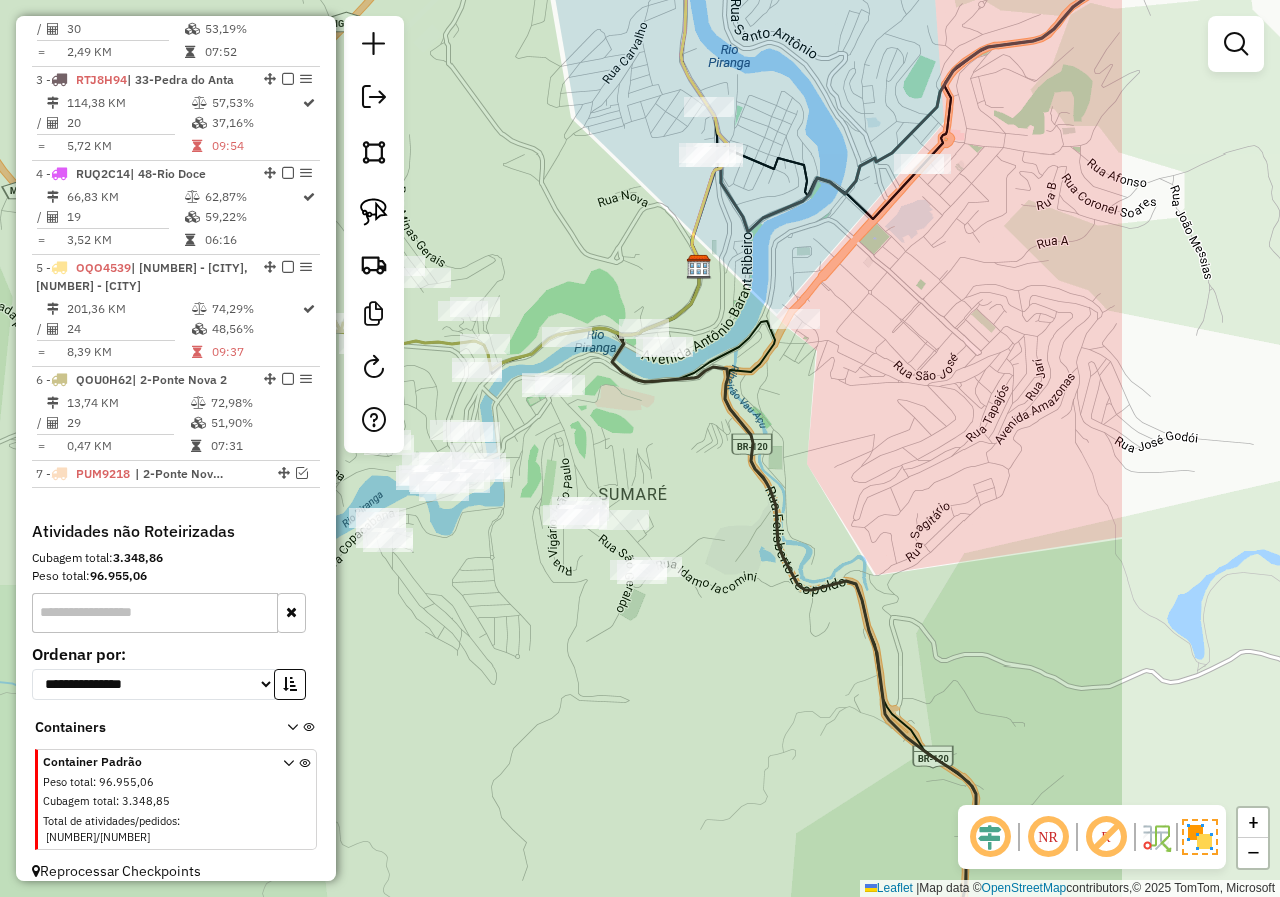 drag, startPoint x: 1050, startPoint y: 359, endPoint x: 764, endPoint y: 446, distance: 298.9398 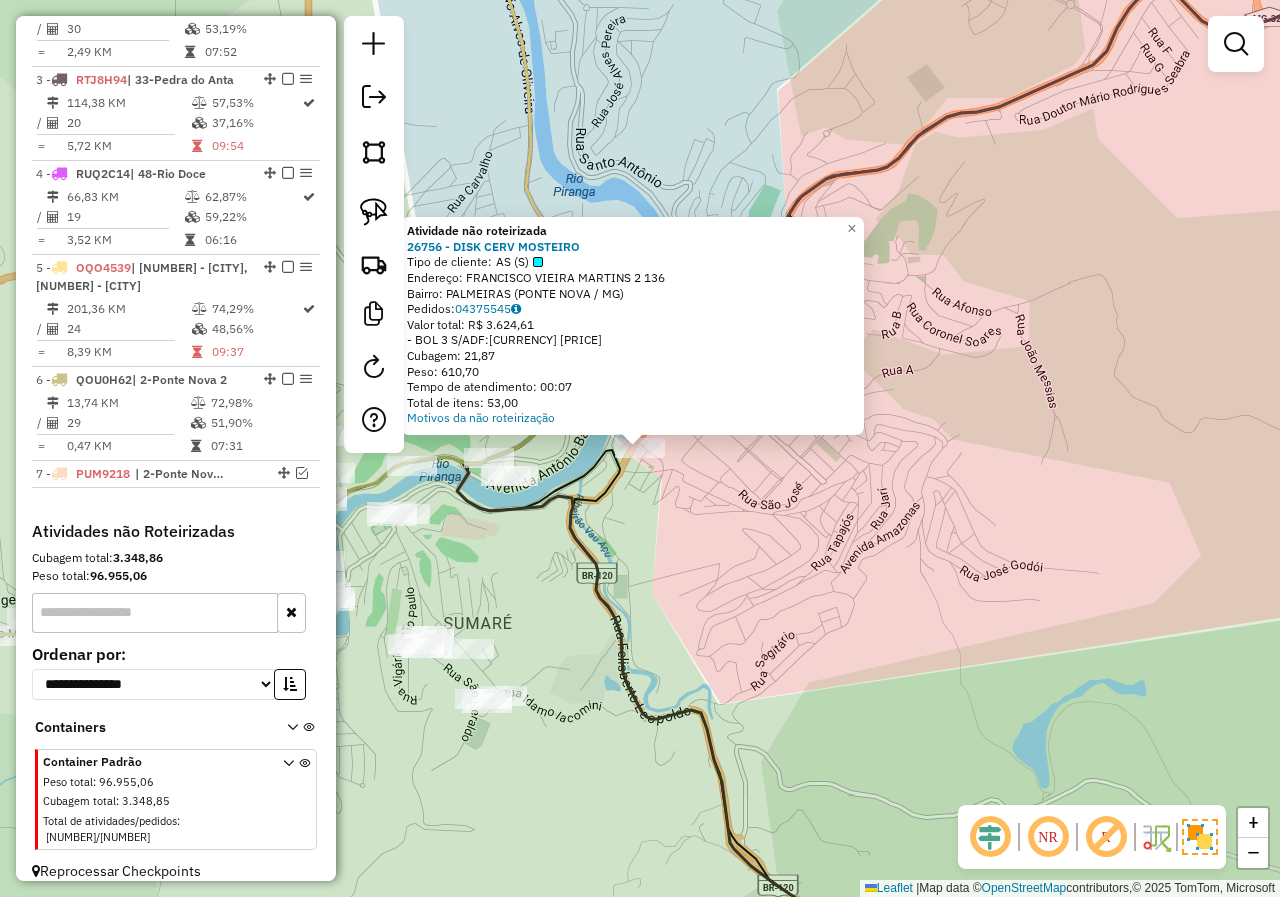 click on "Atividade não roteirizada 26756 - DISK CERV MOSTEIRO  Tipo de cliente:   AS (S)   Endereço:  FRANCISCO VIEIRA MARTINS 2 136   Bairro: PALMEIRAS (PONTE NOVA / MG)   Pedidos:  04375545   Valor total: R$ 3.624,61   - BOL 3 S/ADF:  R$ 3.624,61   Cubagem: 21,87   Peso: 610,70   Tempo de atendimento: 00:07   Total de itens: 53,00  Motivos da não roteirização × Janela de atendimento Grade de atendimento Capacidade Transportadoras Veículos Cliente Pedidos  Rotas Selecione os dias de semana para filtrar as janelas de atendimento  Seg   Ter   Qua   Qui   Sex   Sáb   Dom  Informe o período da janela de atendimento: De: Até:  Filtrar exatamente a janela do cliente  Considerar janela de atendimento padrão  Selecione os dias de semana para filtrar as grades de atendimento  Seg   Ter   Qua   Qui   Sex   Sáb   Dom   Considerar clientes sem dia de atendimento cadastrado  Clientes fora do dia de atendimento selecionado Filtrar as atividades entre os valores definidos abaixo:  Peso mínimo:   Peso máximo:   De:  +" 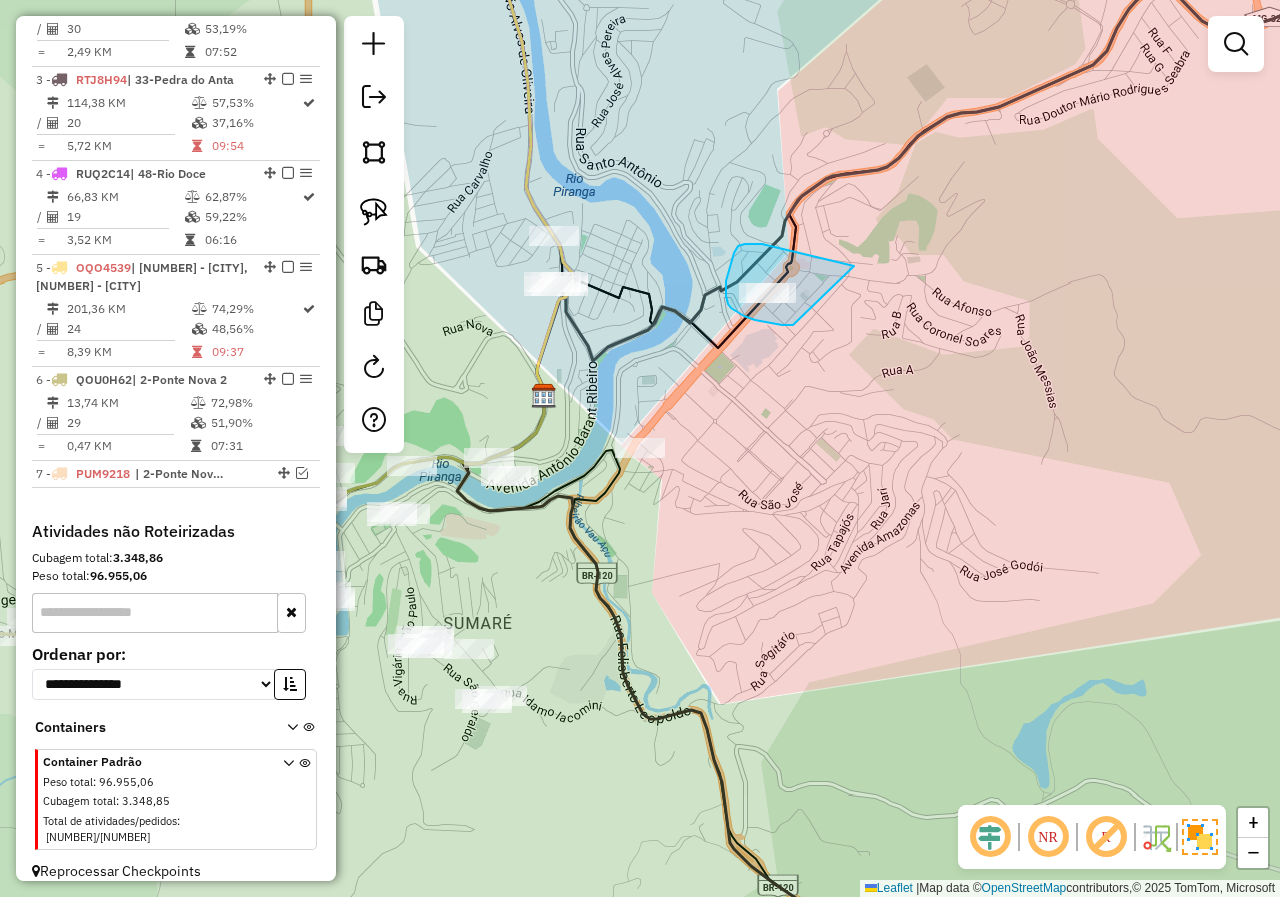 drag, startPoint x: 854, startPoint y: 266, endPoint x: 793, endPoint y: 325, distance: 84.8646 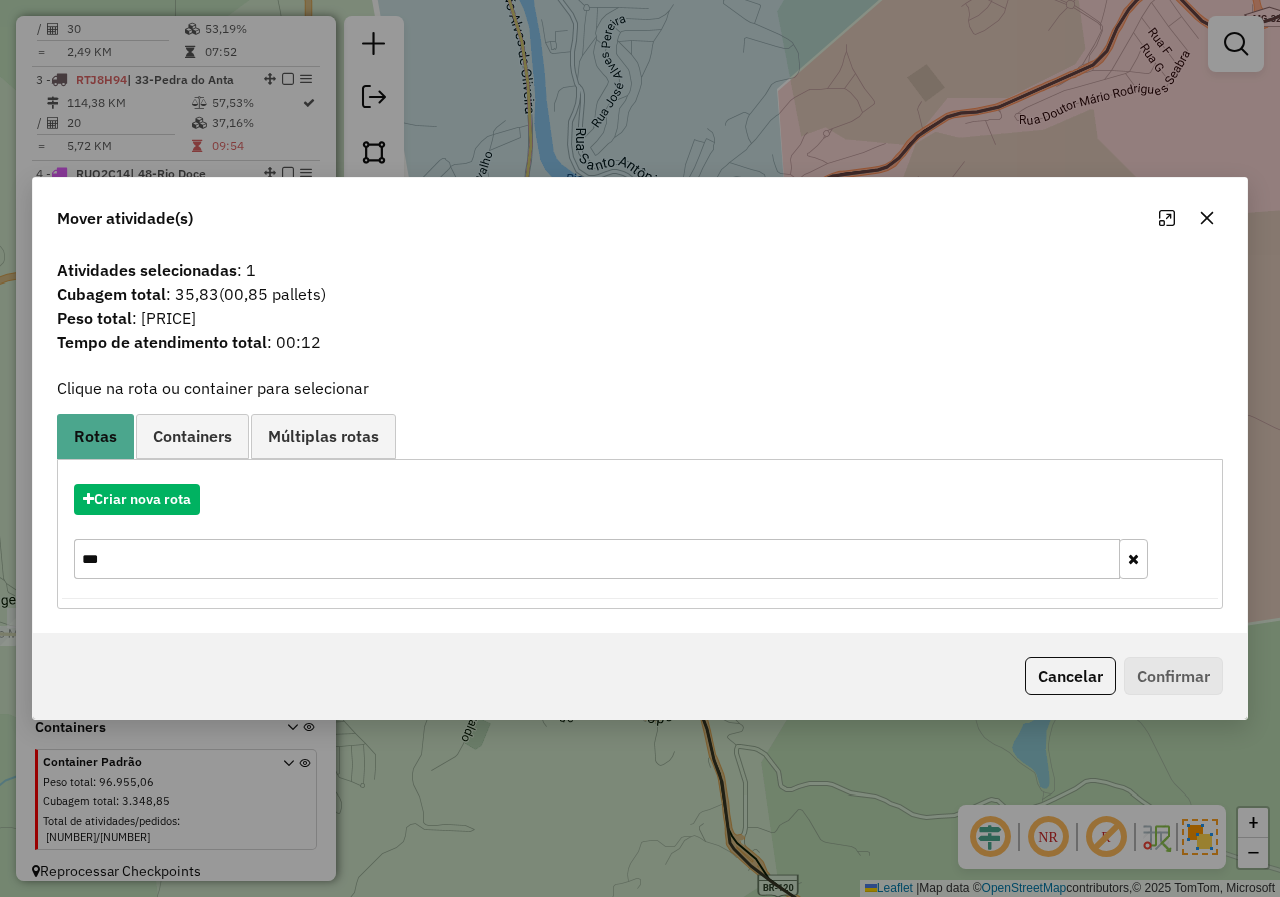 click 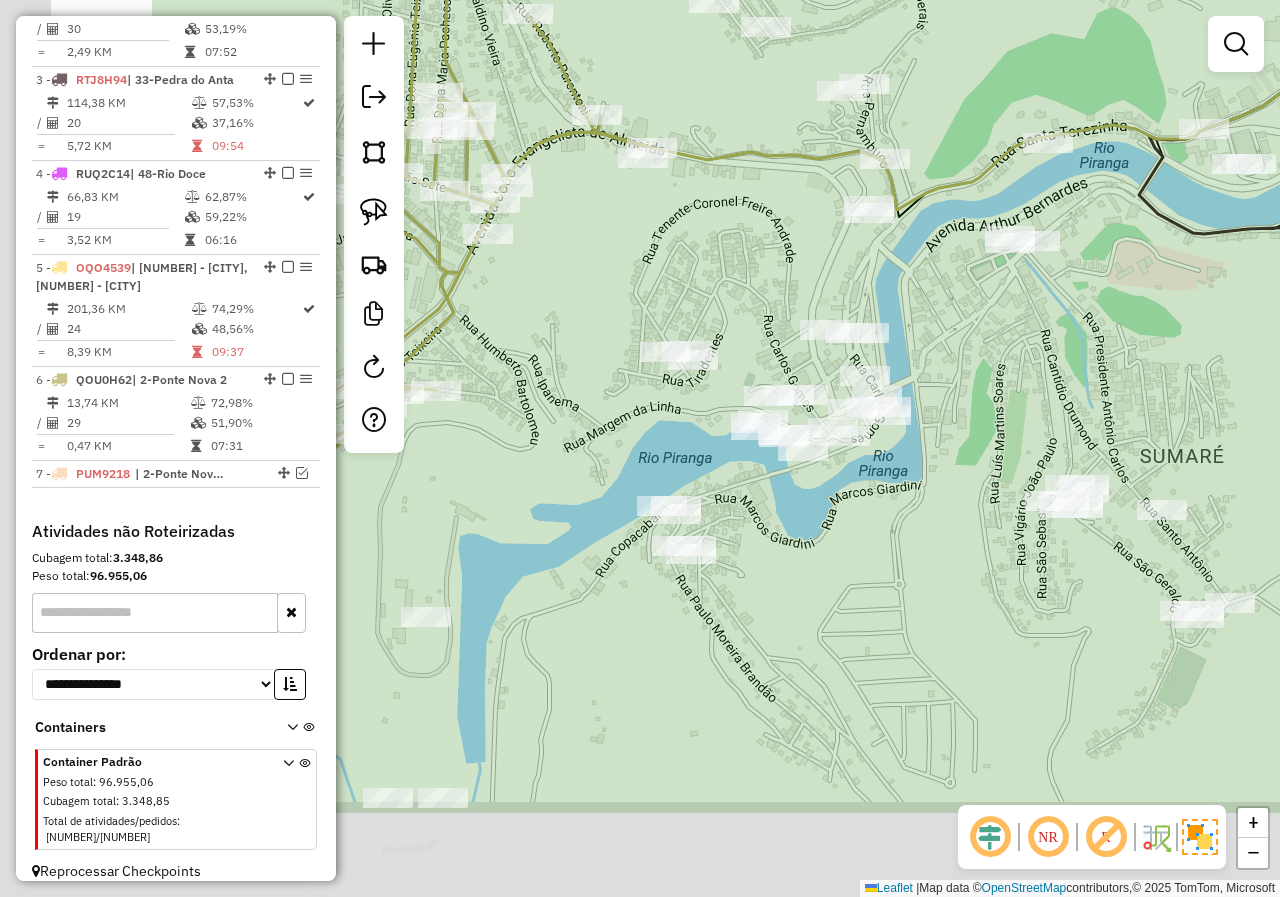 drag, startPoint x: 514, startPoint y: 749, endPoint x: 794, endPoint y: 572, distance: 331.2537 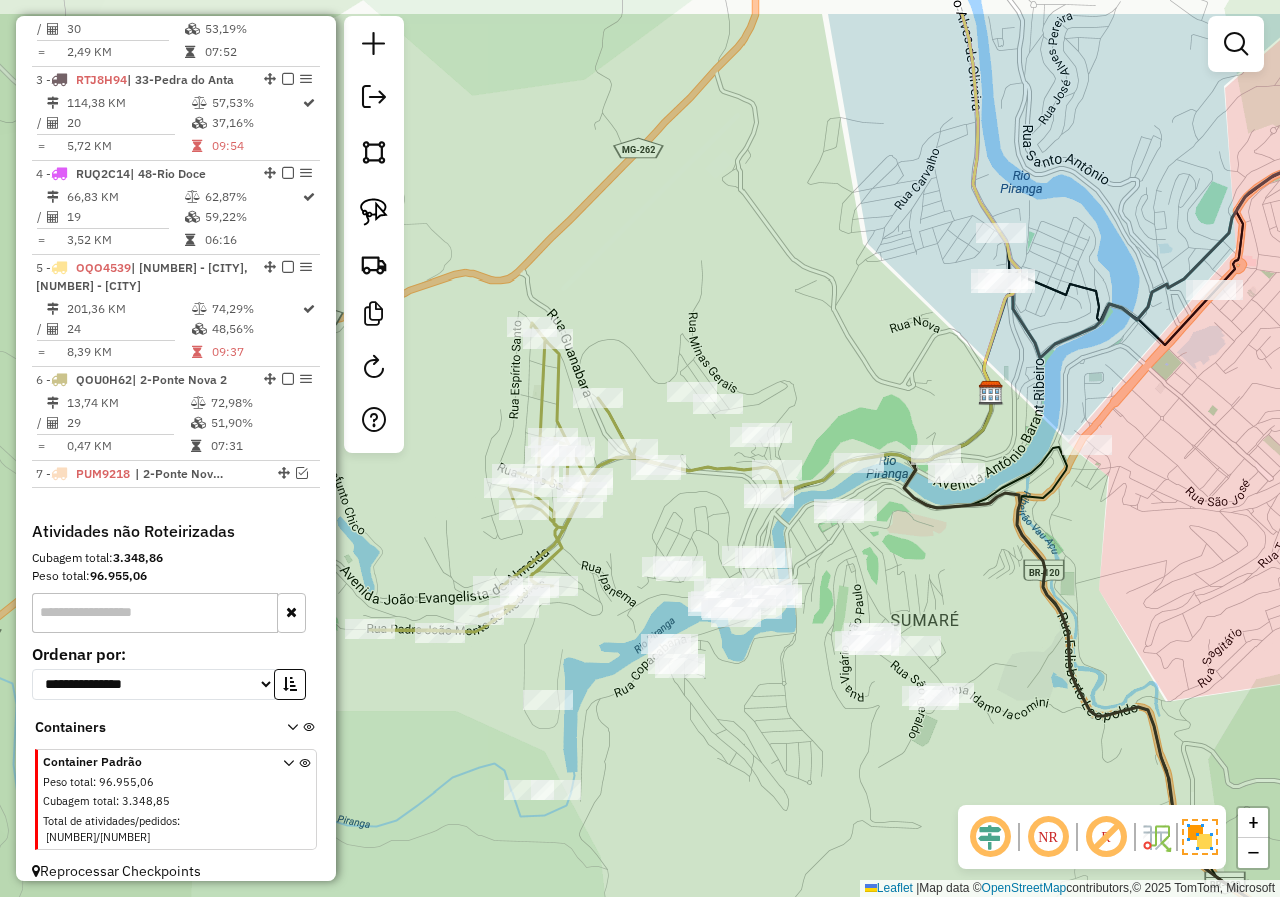 drag, startPoint x: 814, startPoint y: 554, endPoint x: 752, endPoint y: 658, distance: 121.07848 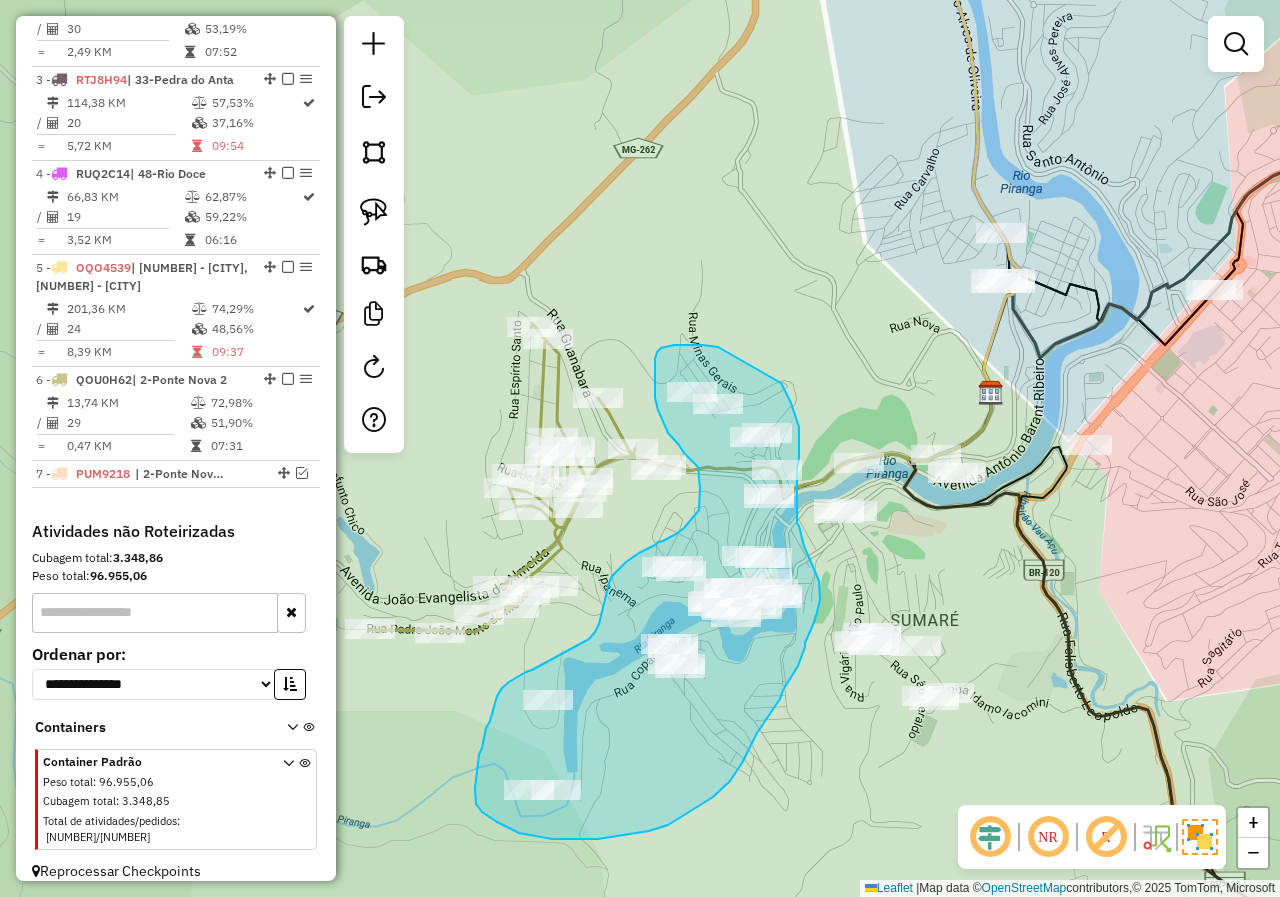 drag, startPoint x: 718, startPoint y: 347, endPoint x: 781, endPoint y: 383, distance: 72.56032 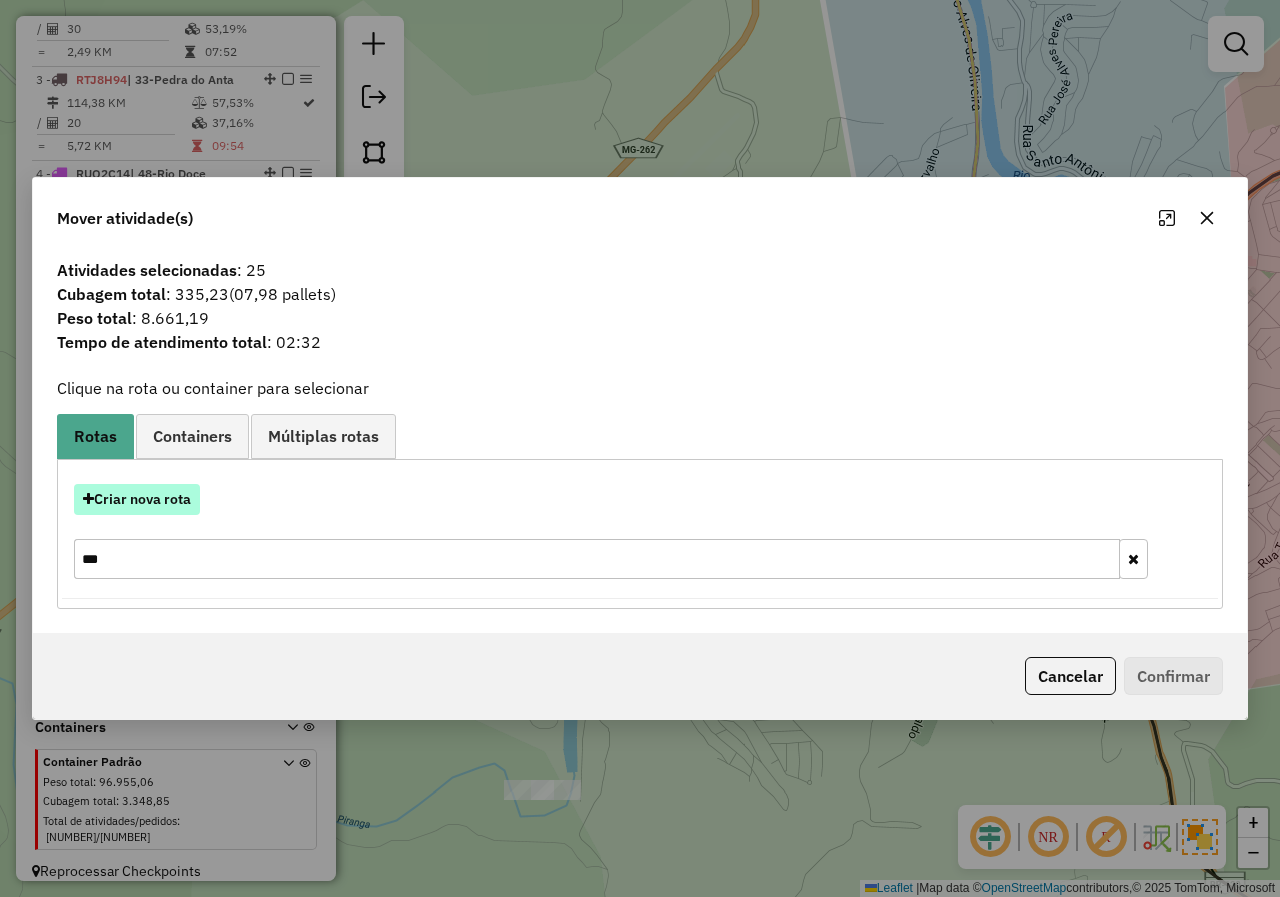 click on "Criar nova rota" at bounding box center (137, 499) 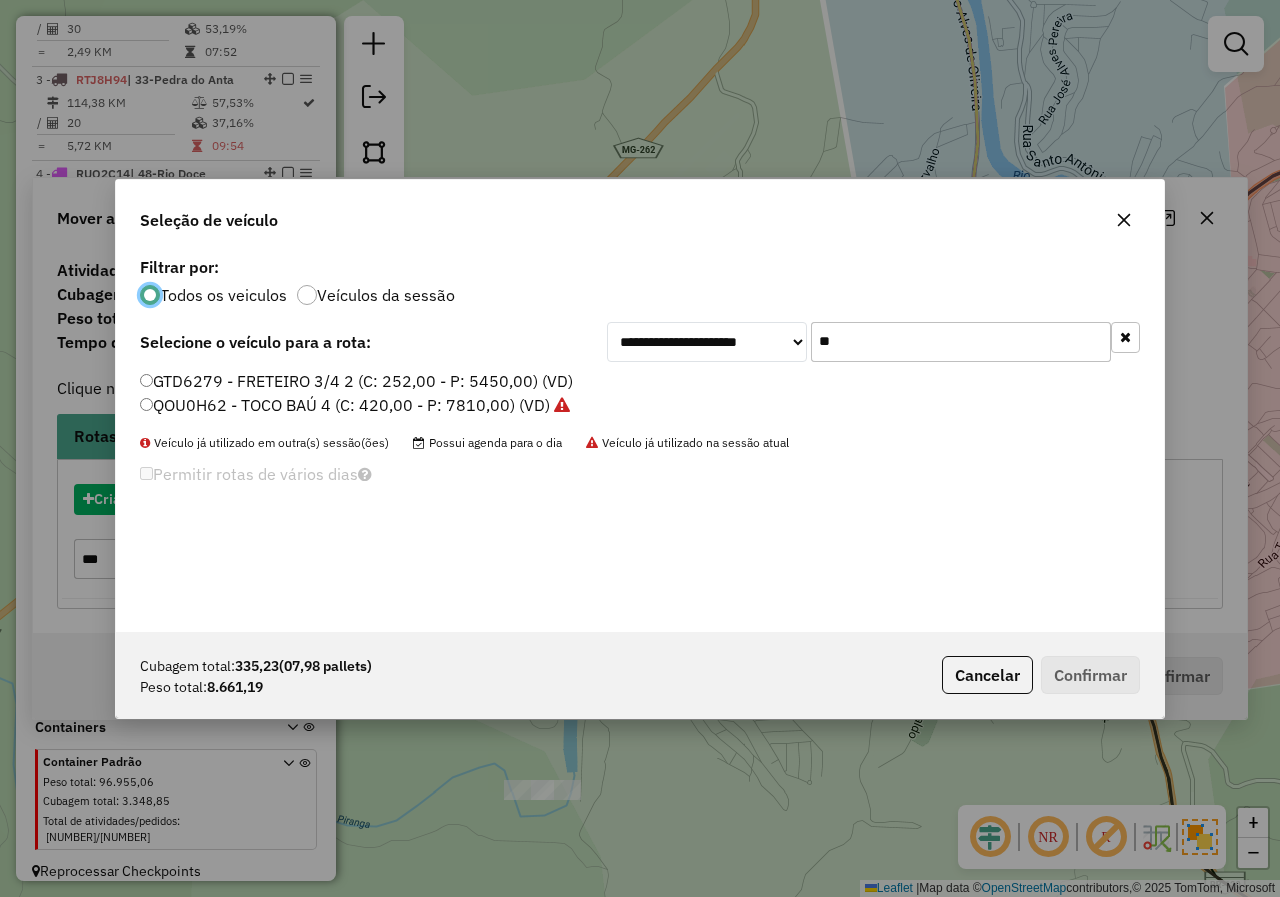 scroll, scrollTop: 11, scrollLeft: 6, axis: both 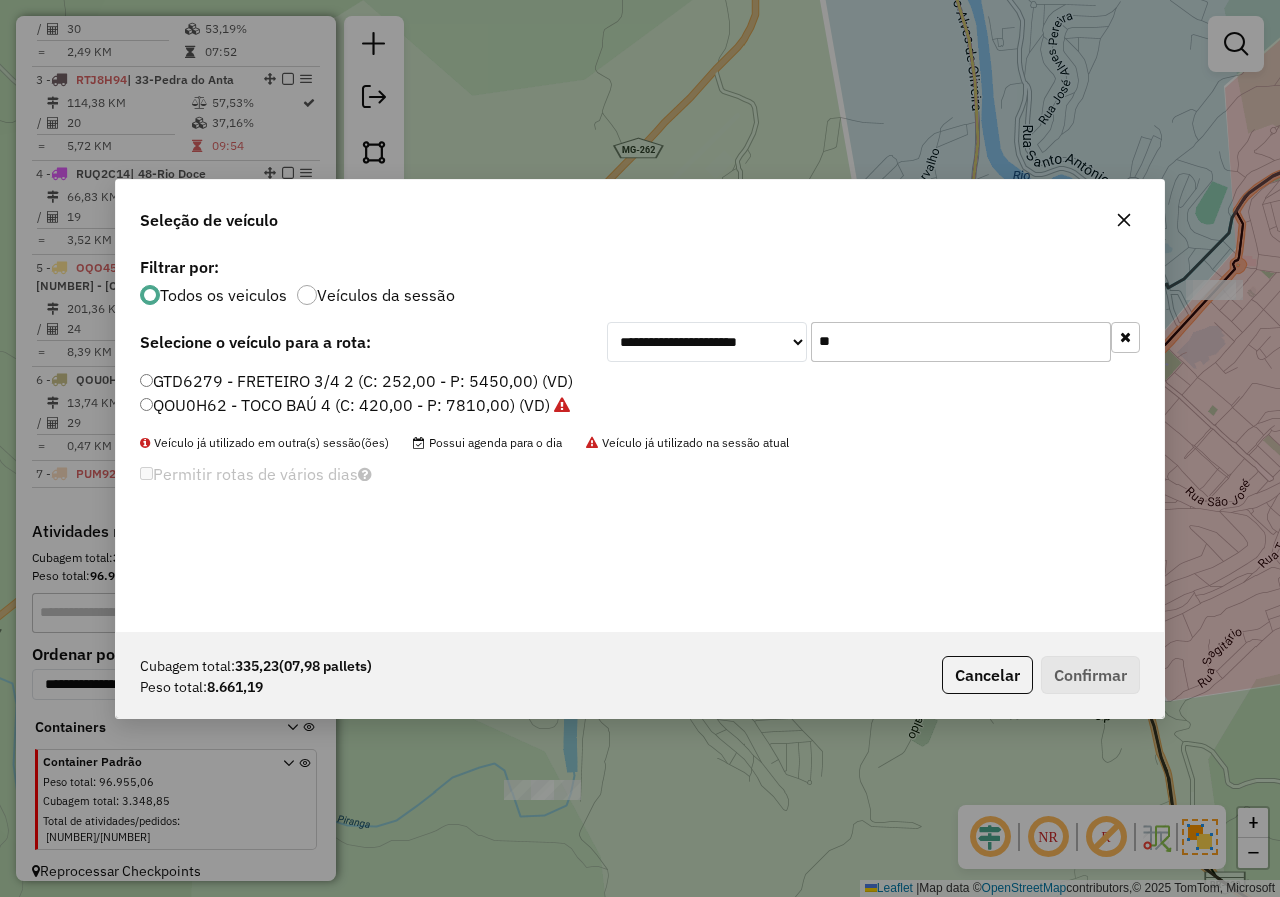 drag, startPoint x: 913, startPoint y: 344, endPoint x: 723, endPoint y: 344, distance: 190 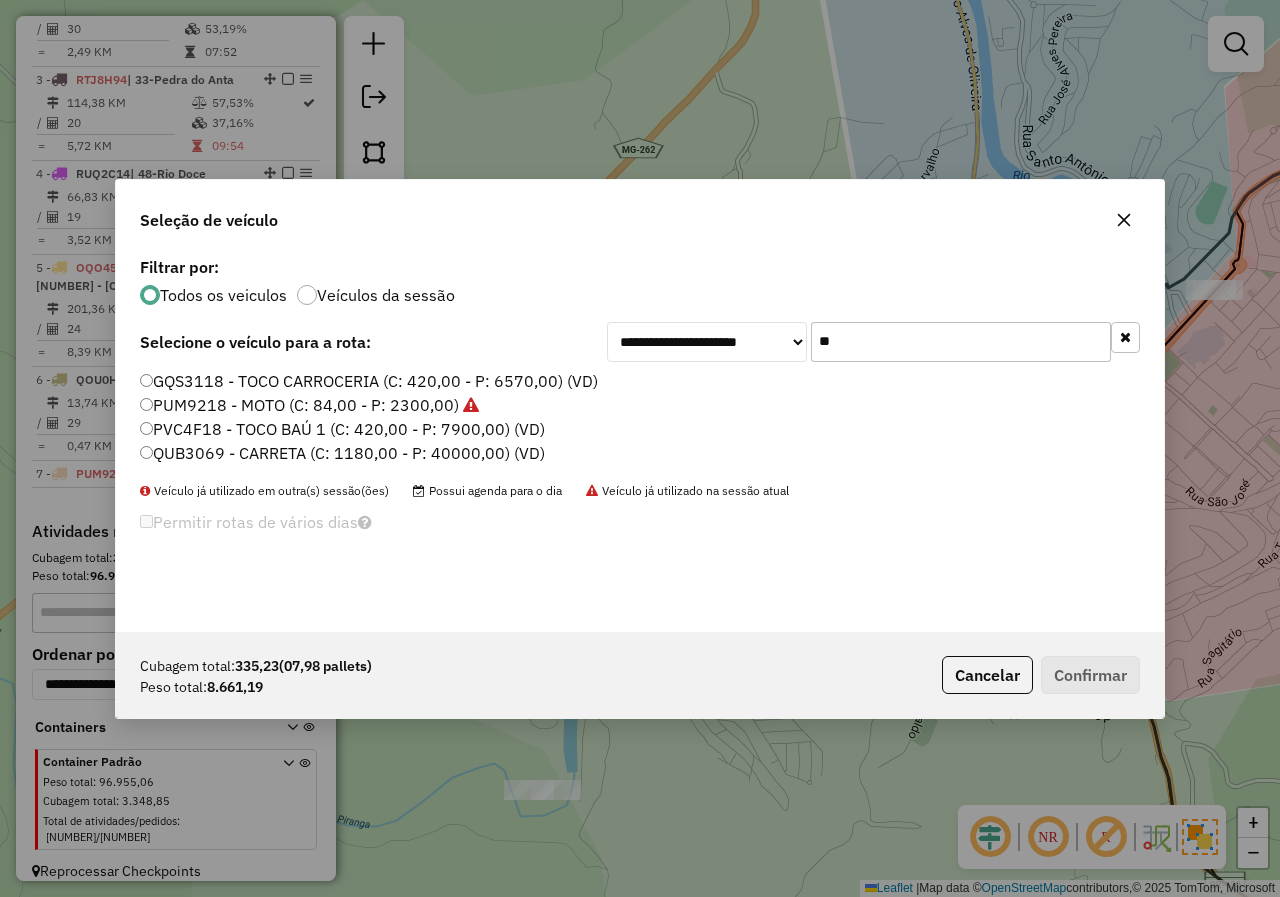 type on "**" 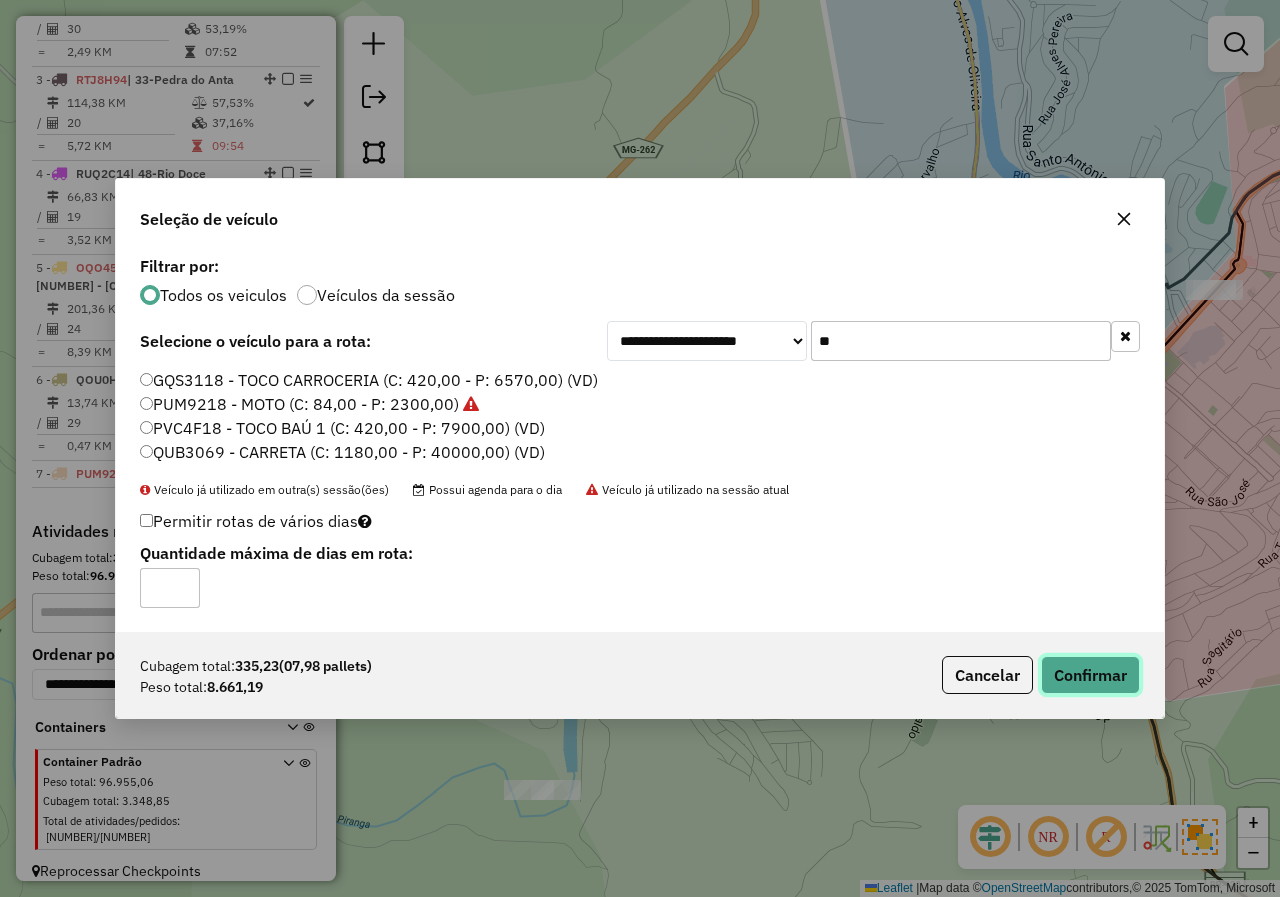 click on "Confirmar" 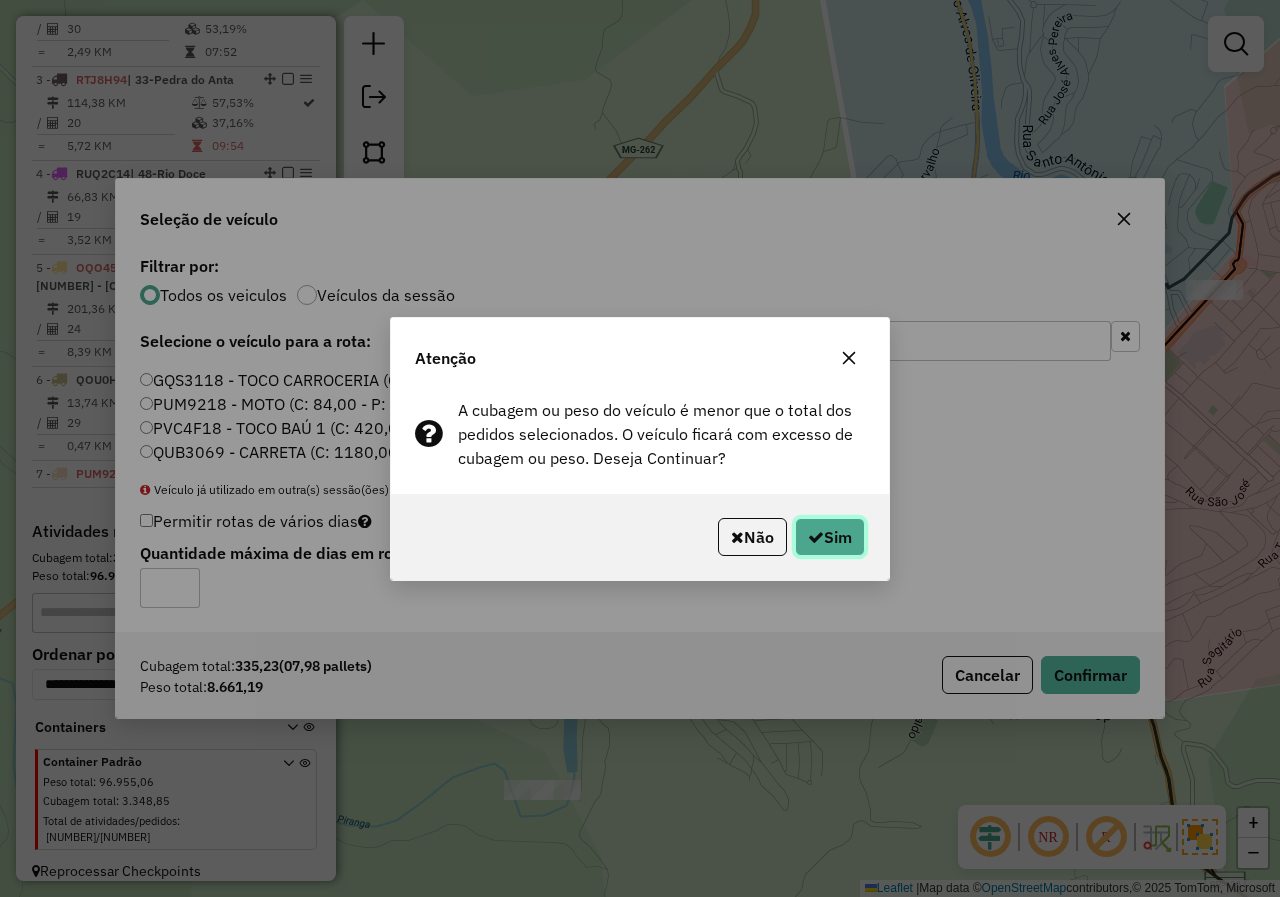 click on "Sim" 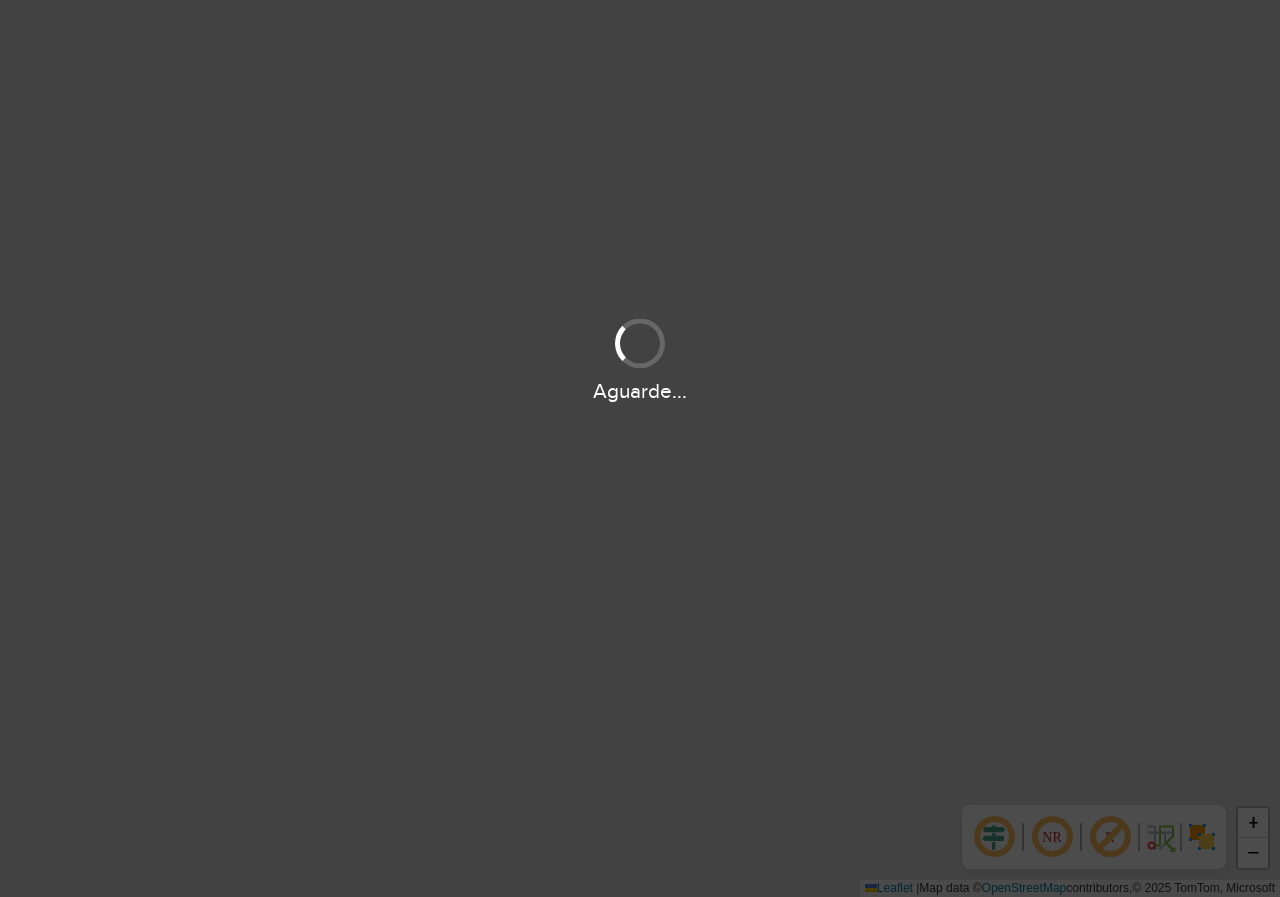 scroll, scrollTop: 0, scrollLeft: 0, axis: both 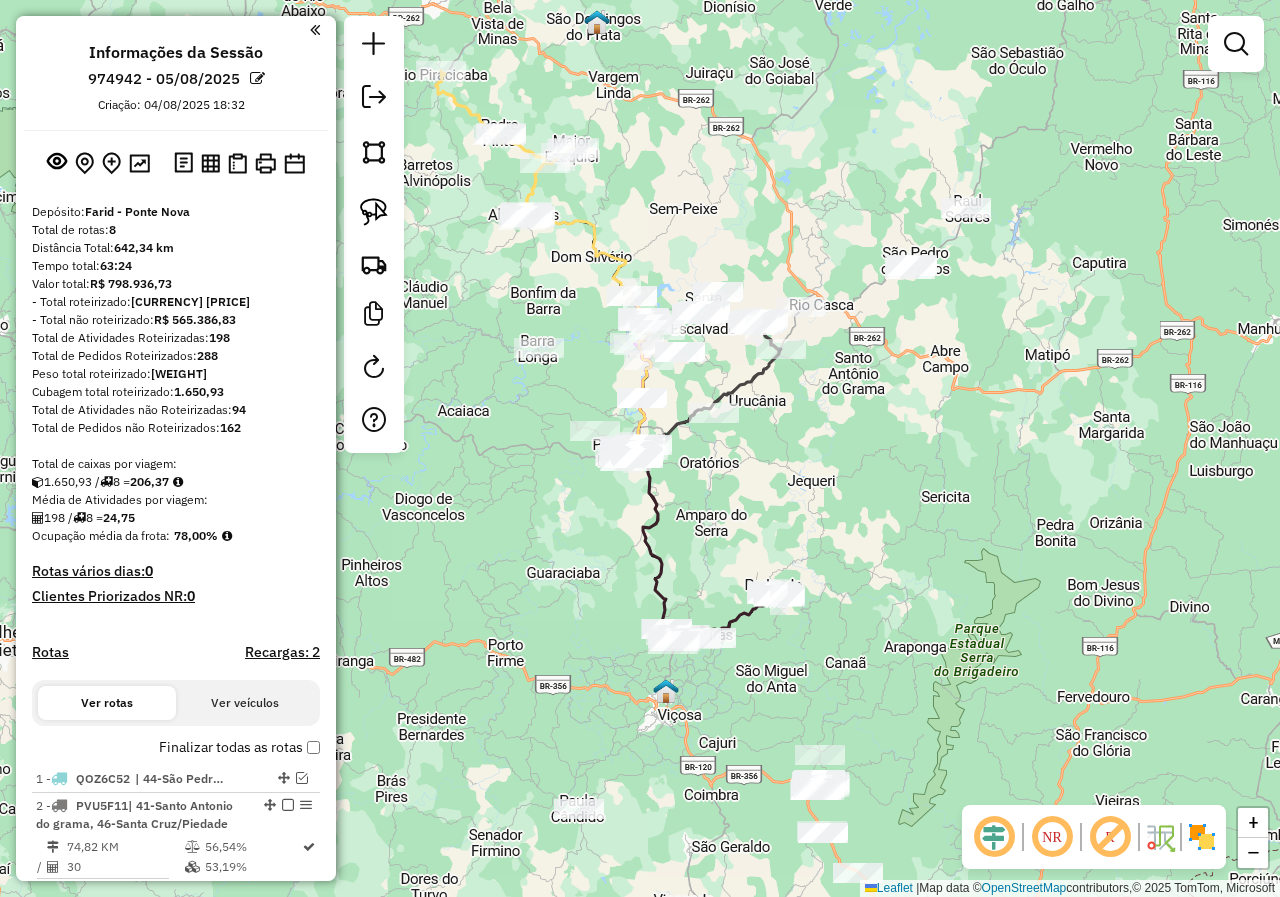 click on "NR R" 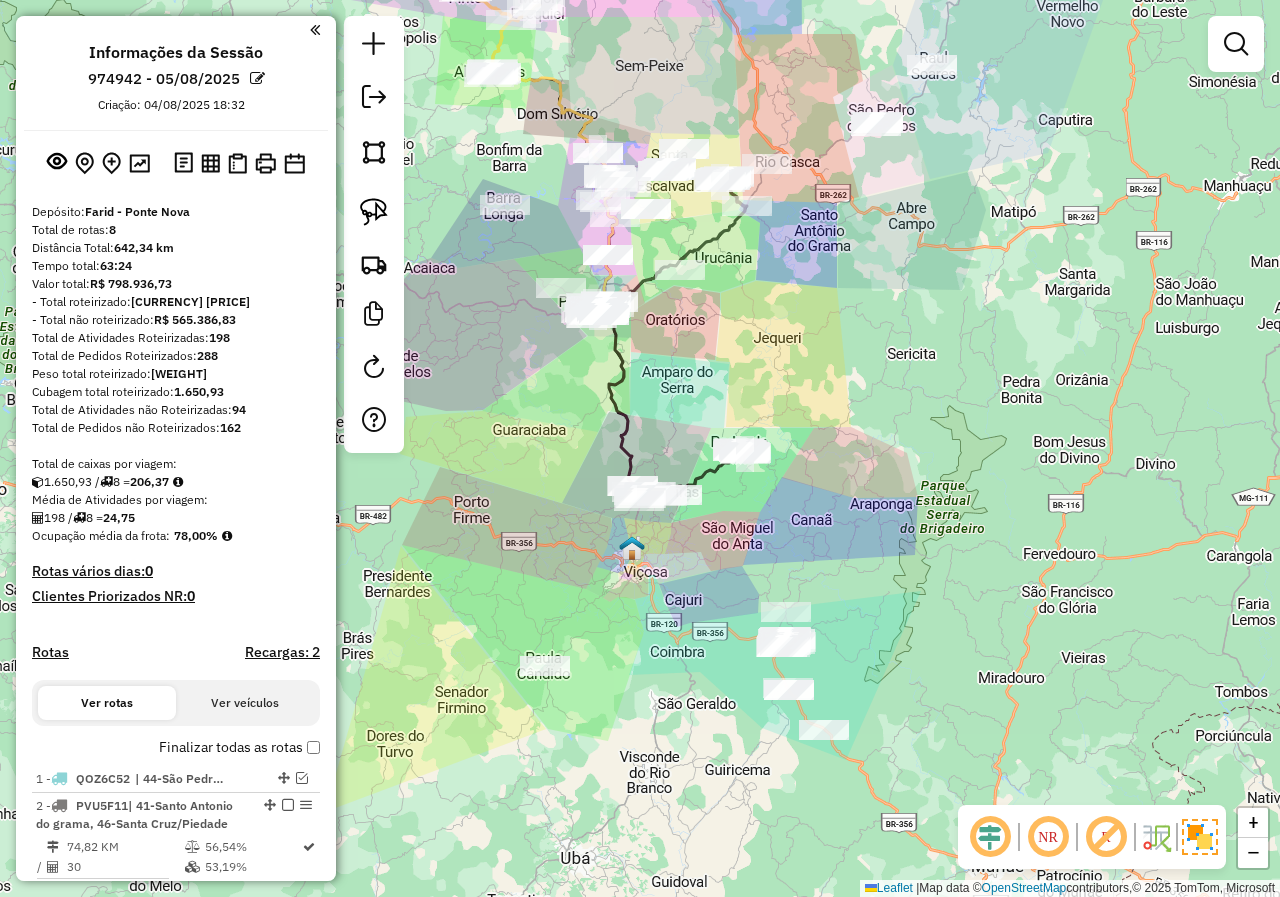 drag, startPoint x: 927, startPoint y: 667, endPoint x: 893, endPoint y: 524, distance: 146.98639 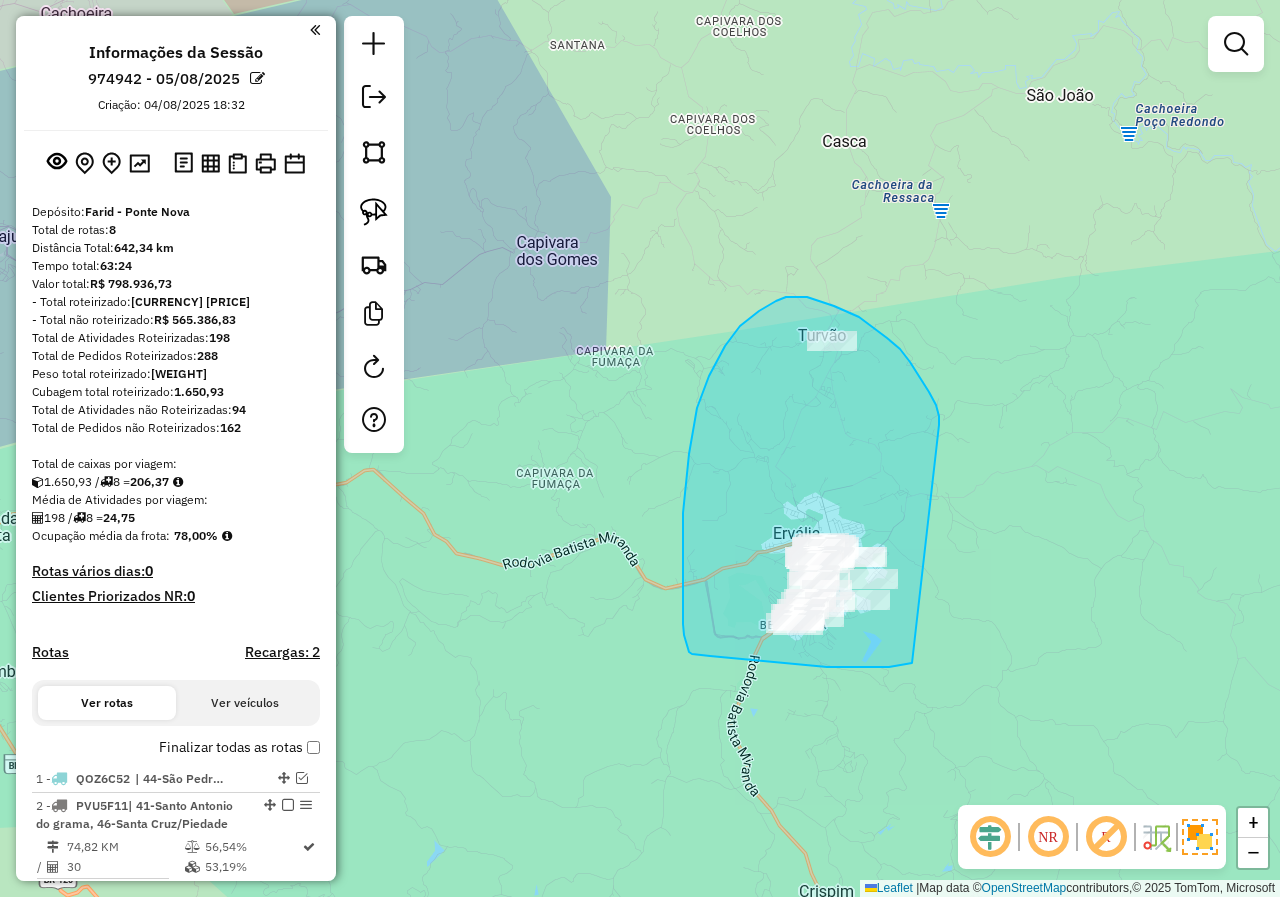 drag, startPoint x: 939, startPoint y: 425, endPoint x: 974, endPoint y: 642, distance: 219.80446 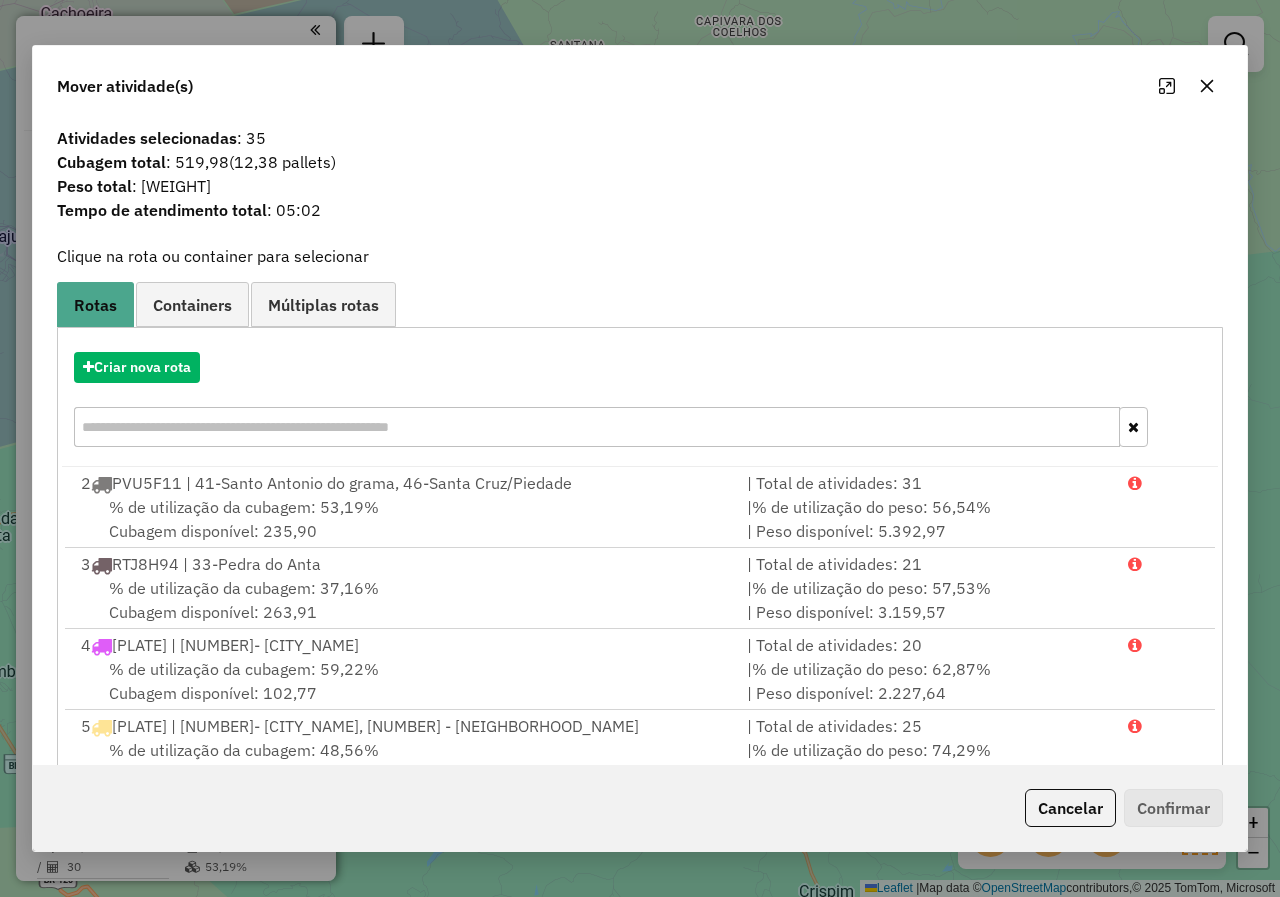 click 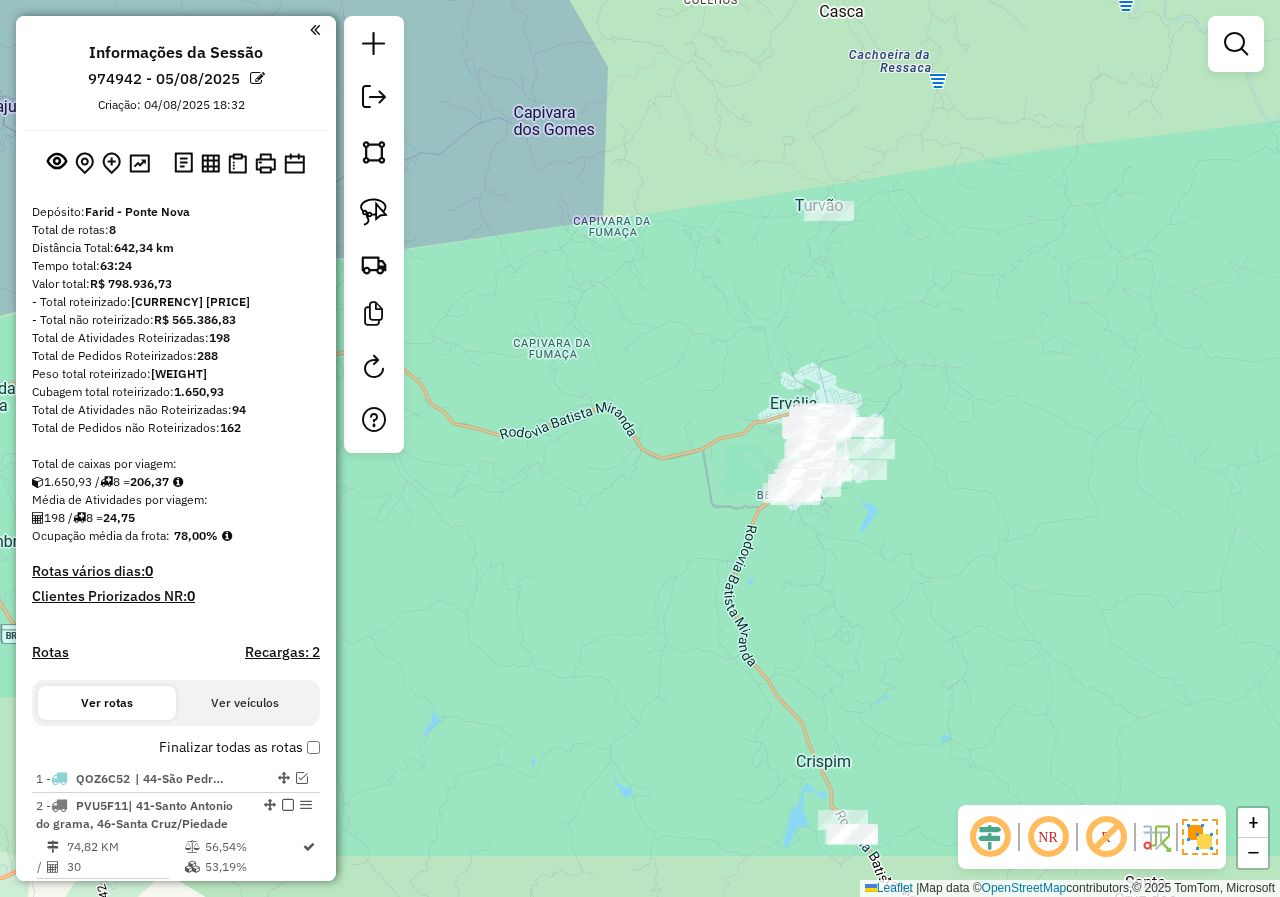 drag, startPoint x: 942, startPoint y: 637, endPoint x: 930, endPoint y: 376, distance: 261.27573 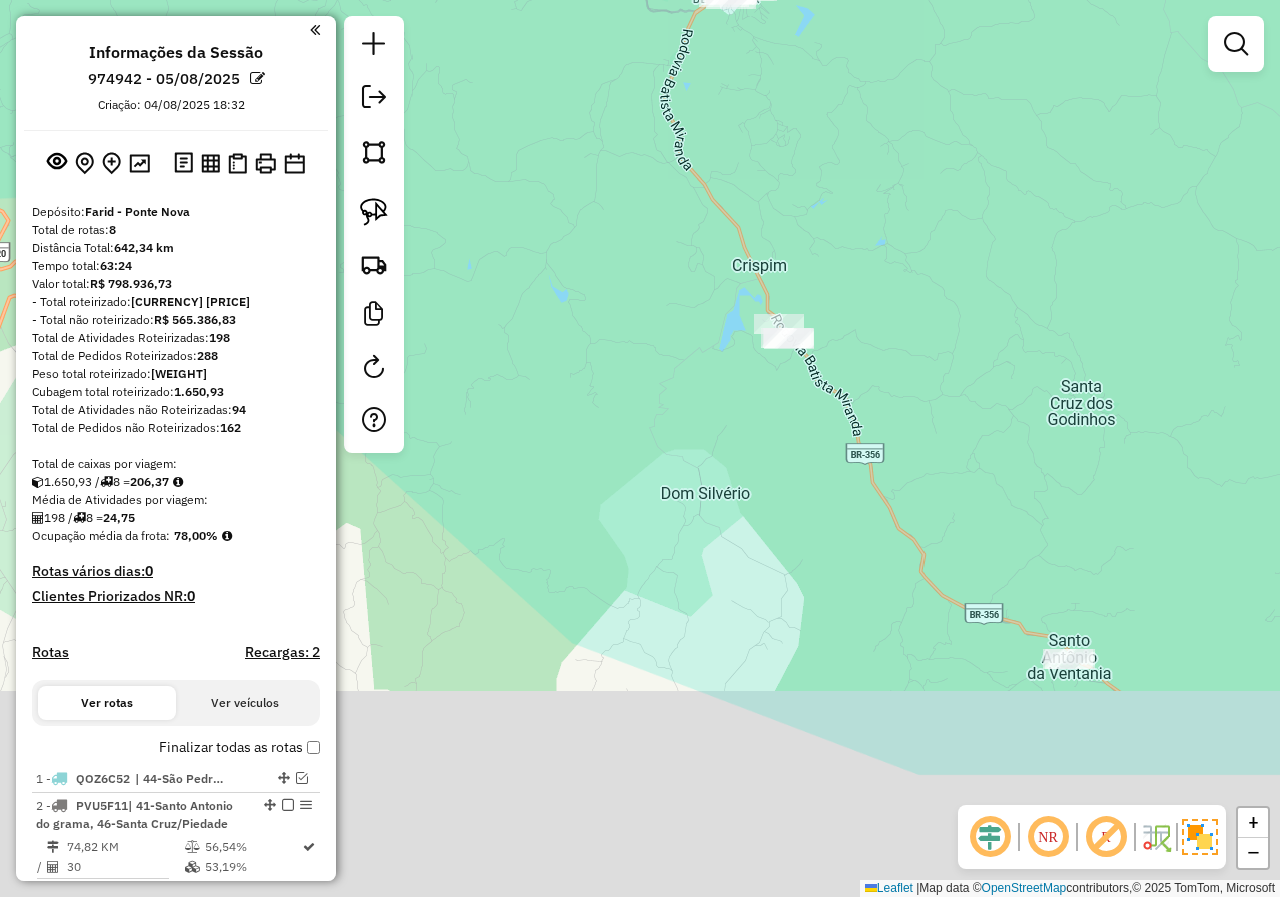 drag, startPoint x: 942, startPoint y: 604, endPoint x: 869, endPoint y: 374, distance: 241.30685 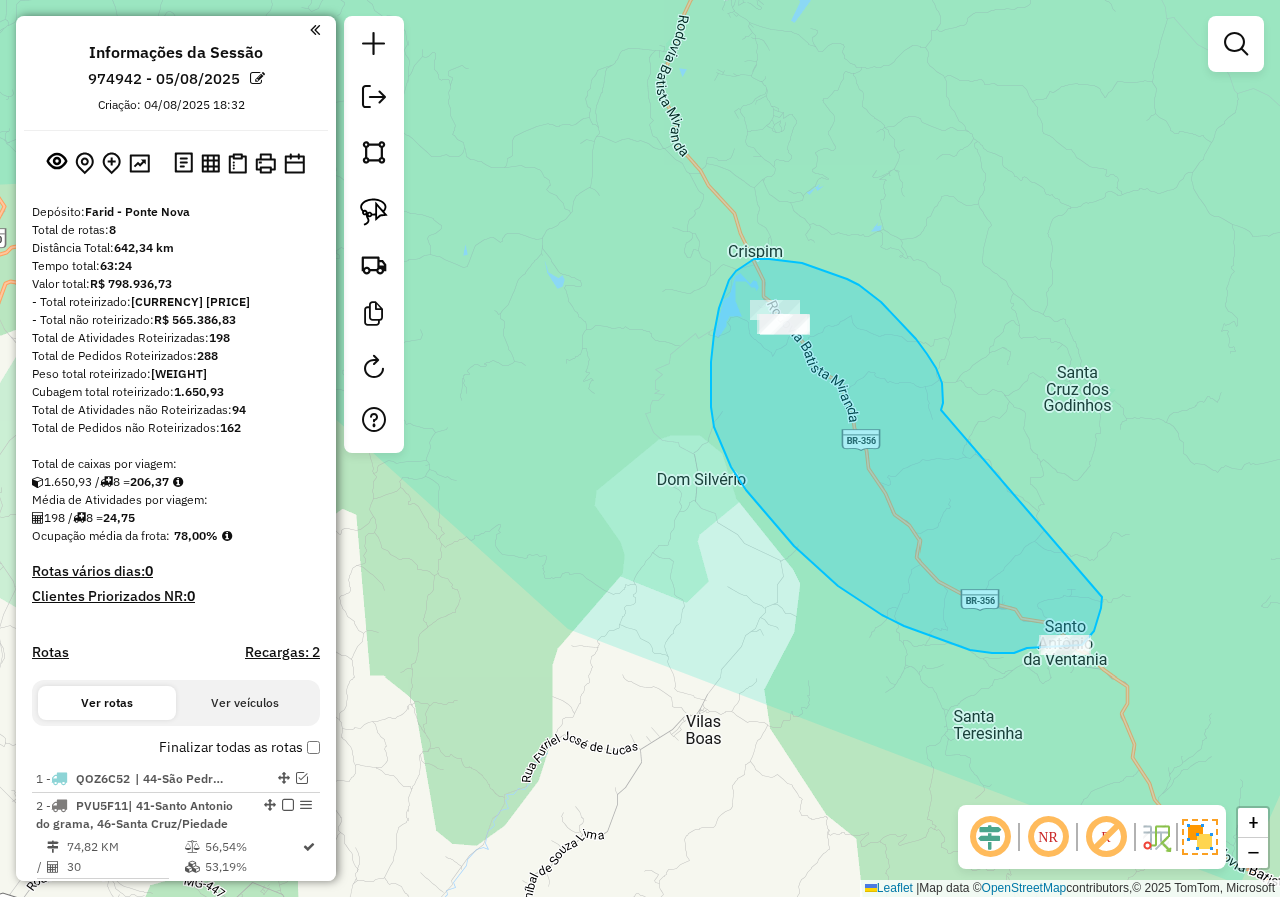 drag, startPoint x: 903, startPoint y: 325, endPoint x: 1102, endPoint y: 597, distance: 337.02374 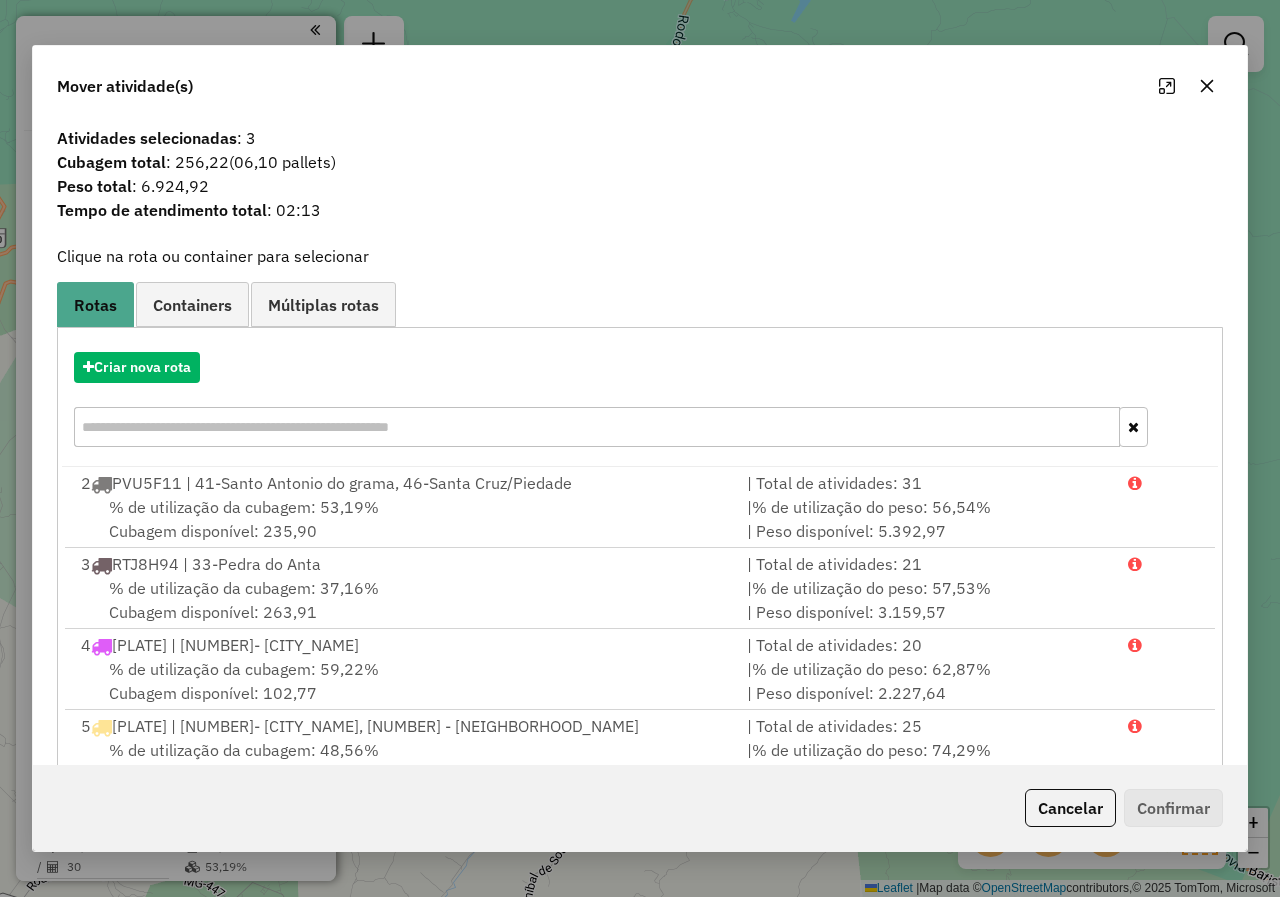 click 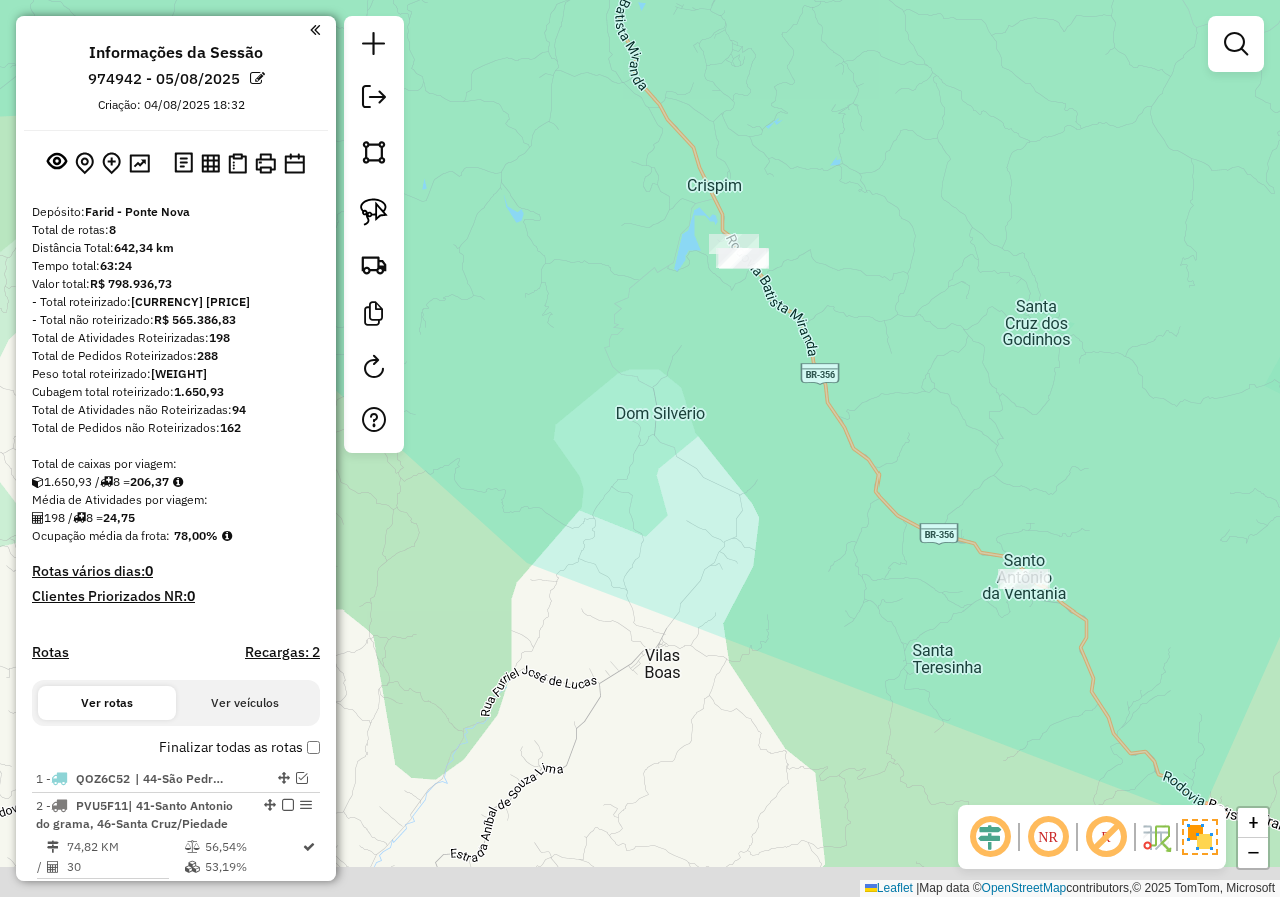 drag, startPoint x: 1102, startPoint y: 496, endPoint x: 1059, endPoint y: 428, distance: 80.454956 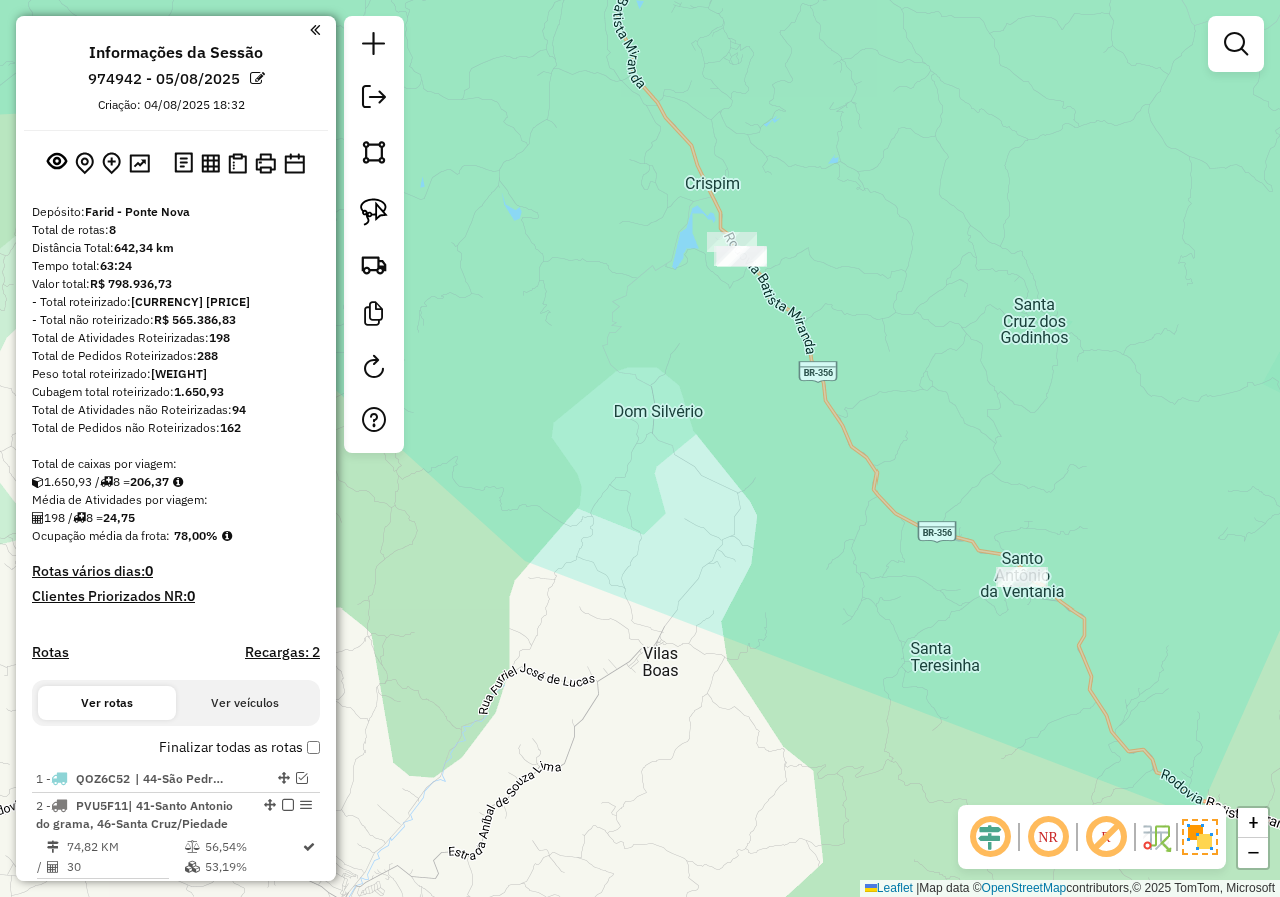 click 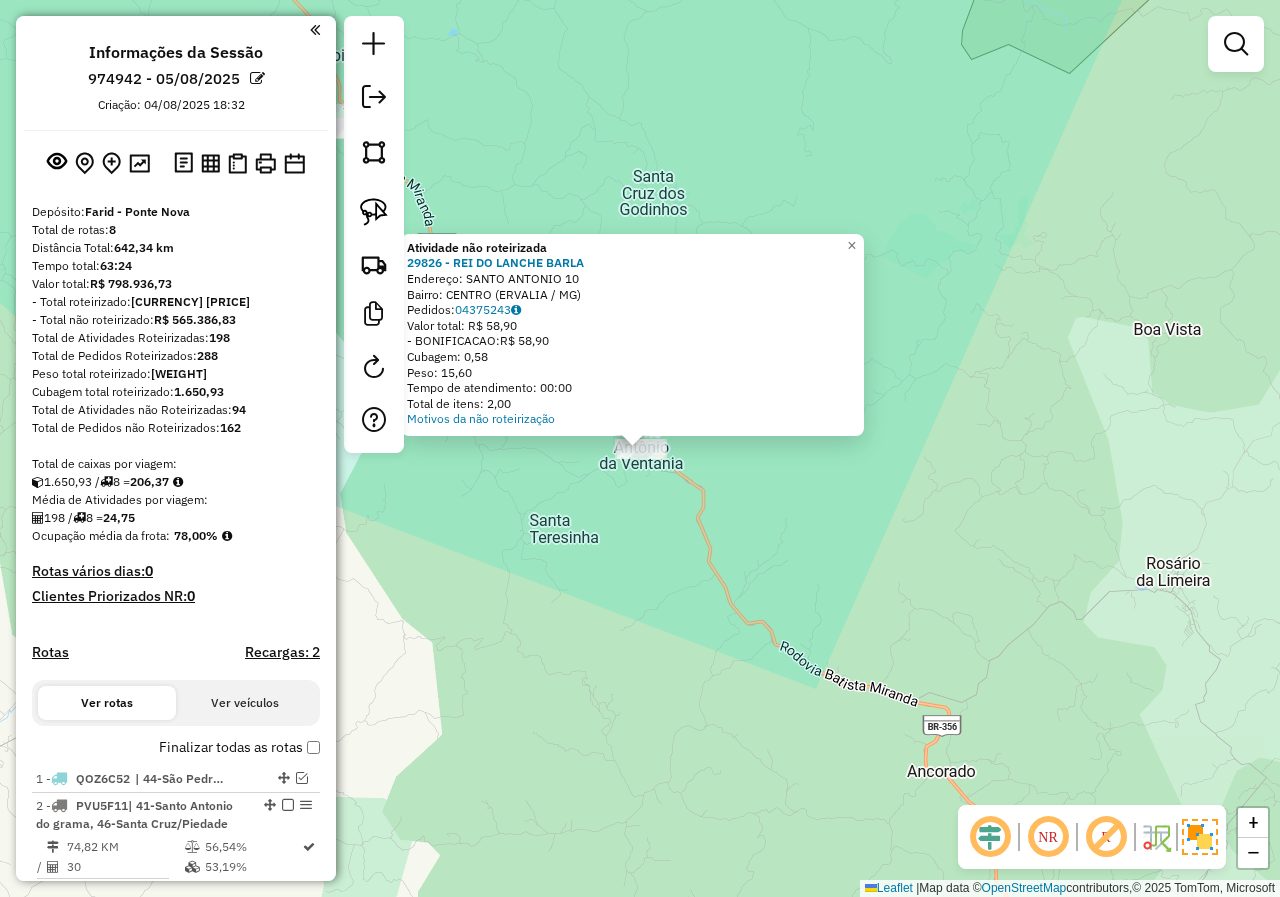 click on "Atividade não roteirizada [NUMBER] - REI DO LANCHE  BARLA  Endereço:  SANTO ANTONIO [NUMBER]   Bairro: CENTRO ([CITY] / [STATE])   Pedidos:  [ORDER_ID]   Valor total: R$ 58,90   - BONIFICACAO:  R$ 58,90   Cubagem: 0,58   Peso: 15,60   Tempo de atendimento: 00:00   Total de itens: 2,00  Motivos da não roteirização × Janela de atendimento Grade de atendimento Capacidade Transportadoras Veículos Cliente Pedidos  Rotas Selecione os dias de semana para filtrar as janelas de atendimento  Seg   Ter   Qua   Qui   Sex   Sáb   Dom  Informe o período da janela de atendimento: De: Até:  Filtrar exatamente a janela do cliente  Considerar janela de atendimento padrão  Selecione os dias de semana para filtrar as grades de atendimento  Seg   Ter   Qua   Qui   Sex   Sáb   Dom   Considerar clientes sem dia de atendimento cadastrado  Clientes fora do dia de atendimento selecionado Filtrar as atividades entre os valores definidos abaixo:  Peso mínimo:   Peso máximo:   Cubagem mínima:   Cubagem máxima:   De:   Até:   De:  Nome:" 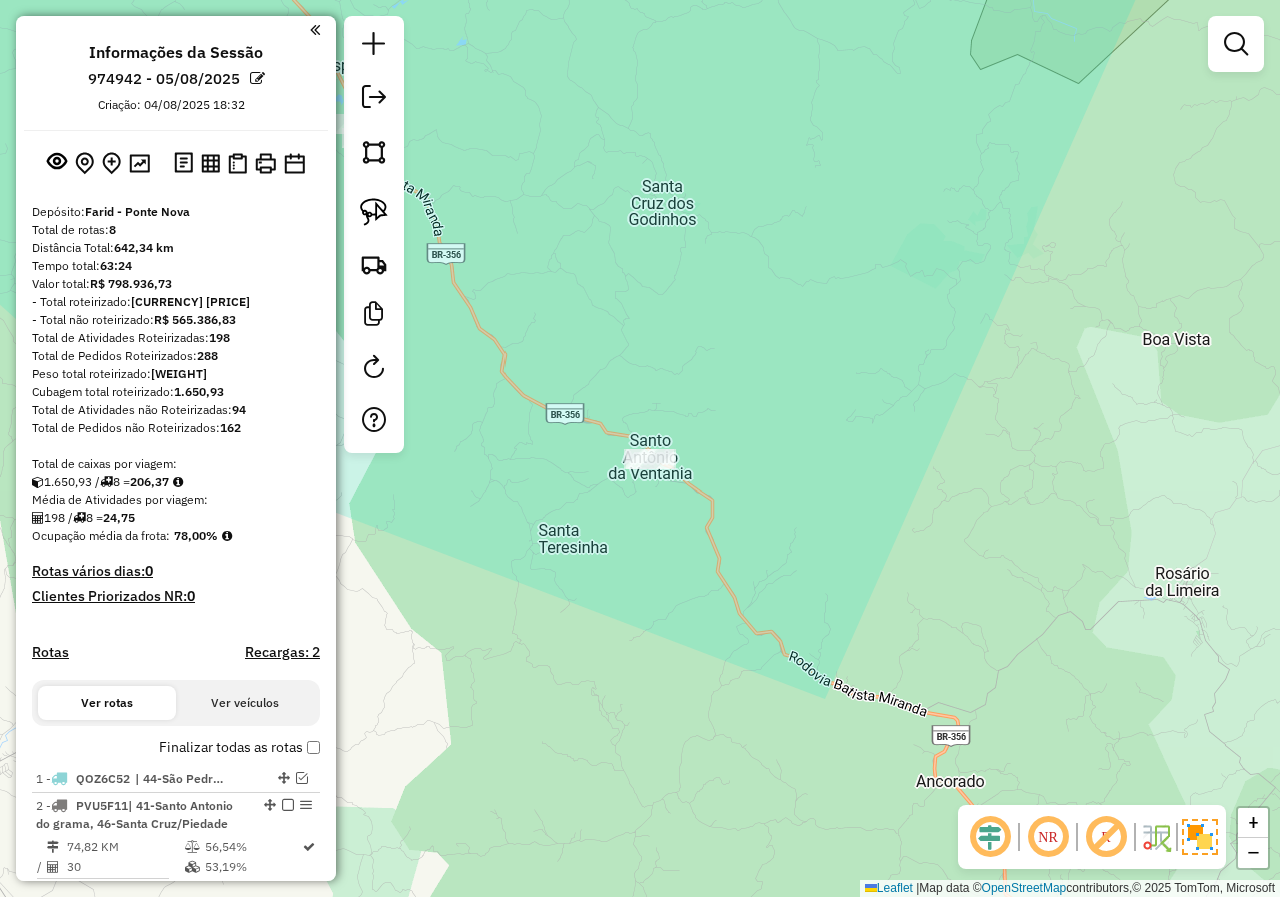 drag, startPoint x: 467, startPoint y: 510, endPoint x: 634, endPoint y: 558, distance: 173.76134 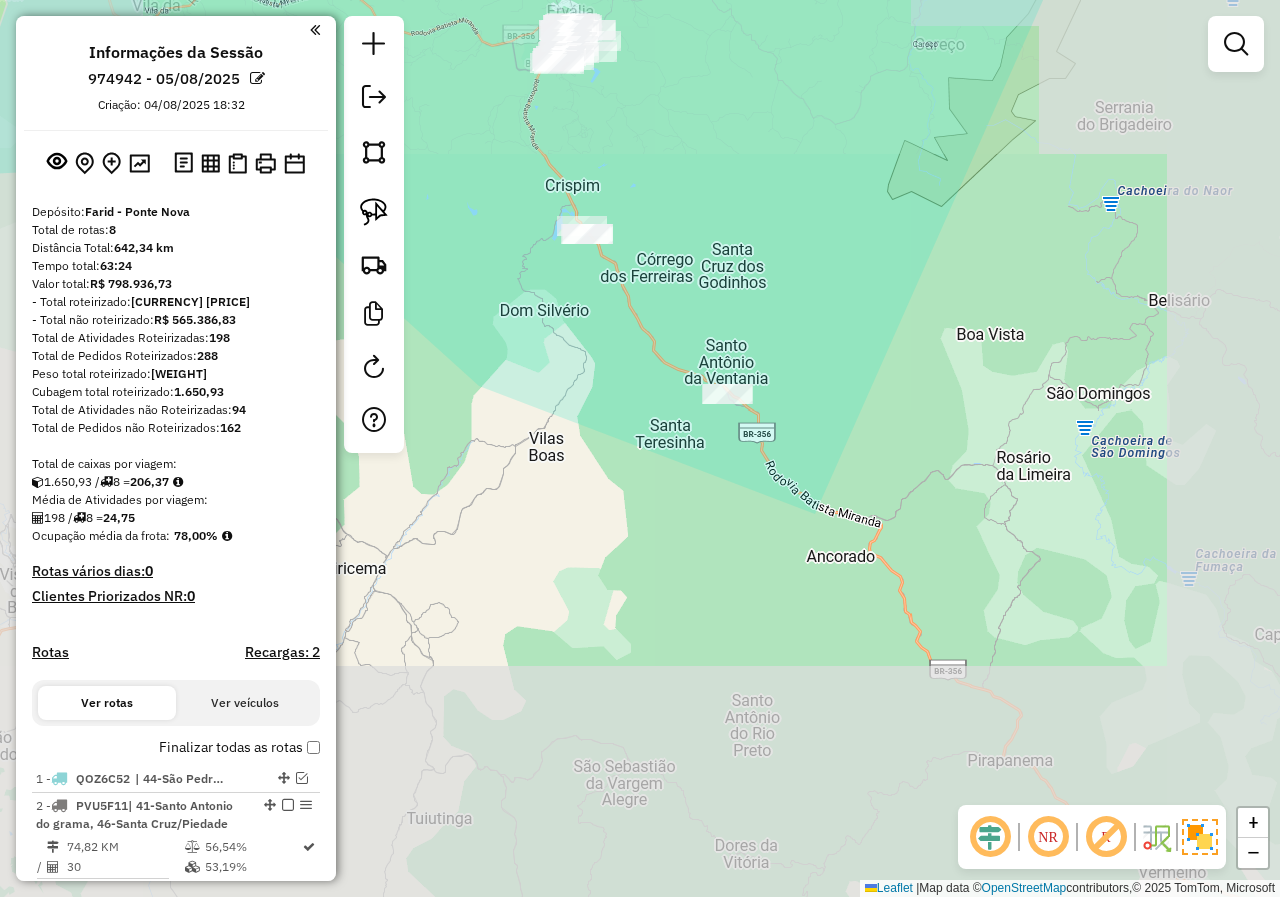 drag, startPoint x: 658, startPoint y: 218, endPoint x: 678, endPoint y: 501, distance: 283.70584 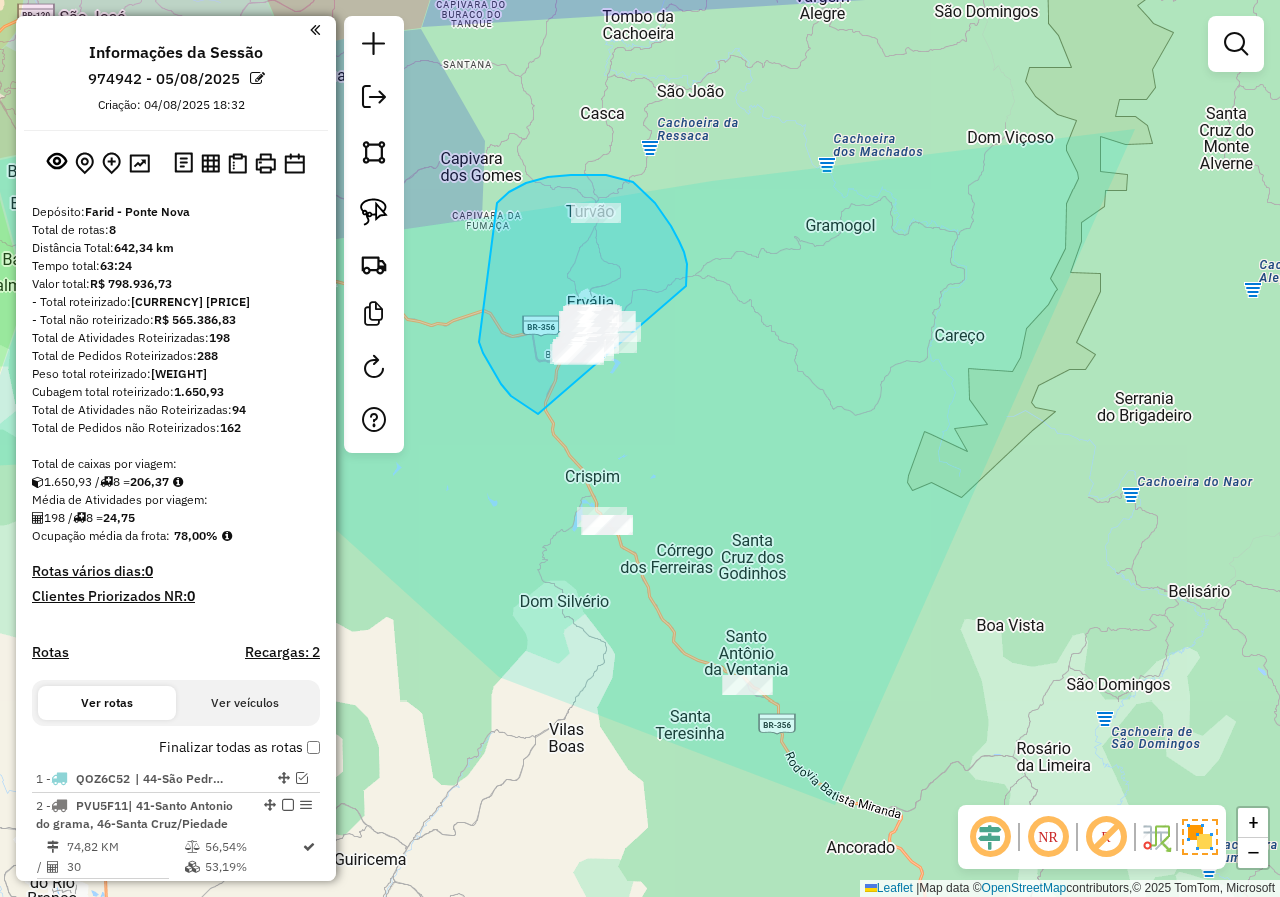 drag, startPoint x: 687, startPoint y: 264, endPoint x: 699, endPoint y: 387, distance: 123.58398 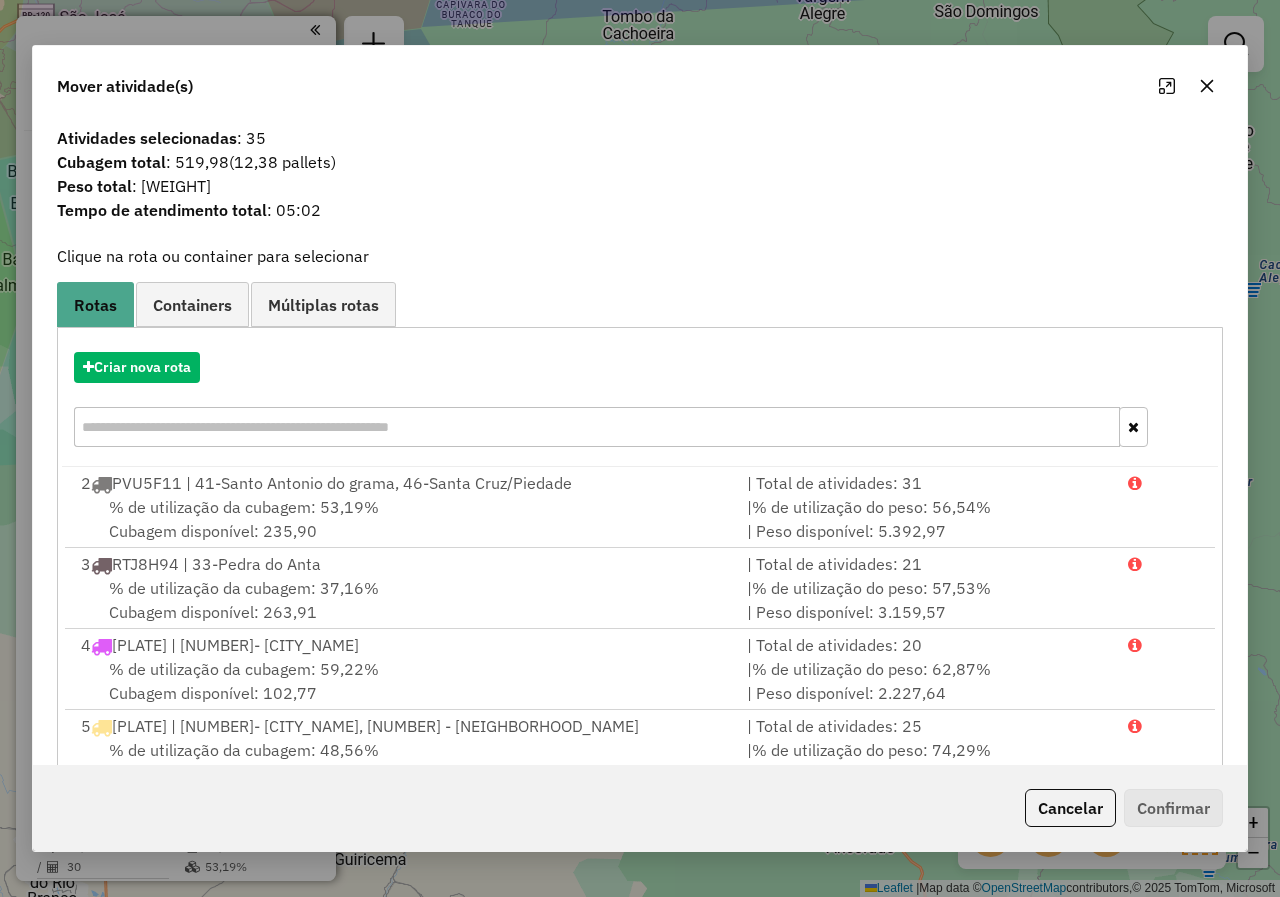 click 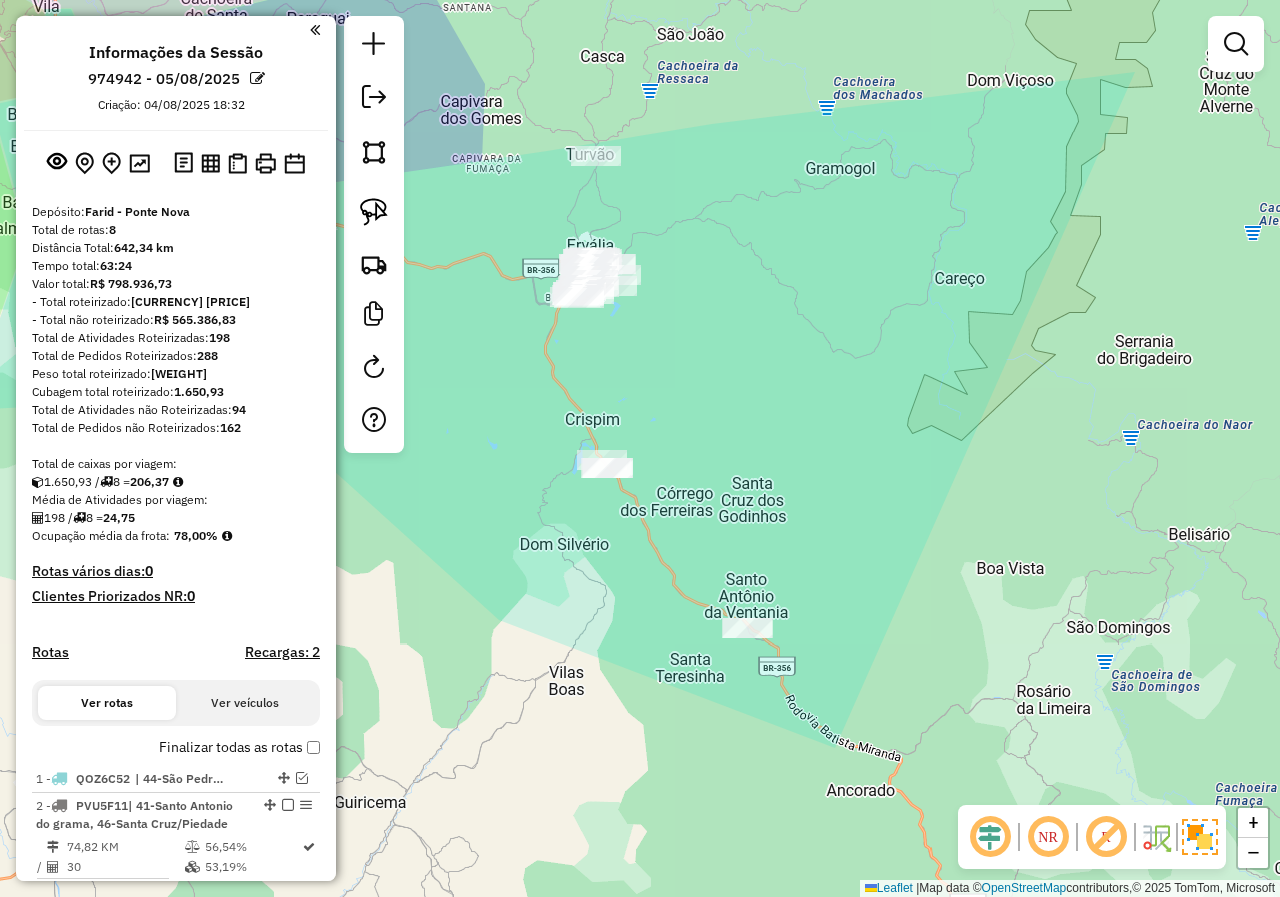 drag, startPoint x: 858, startPoint y: 608, endPoint x: 860, endPoint y: 366, distance: 242.00827 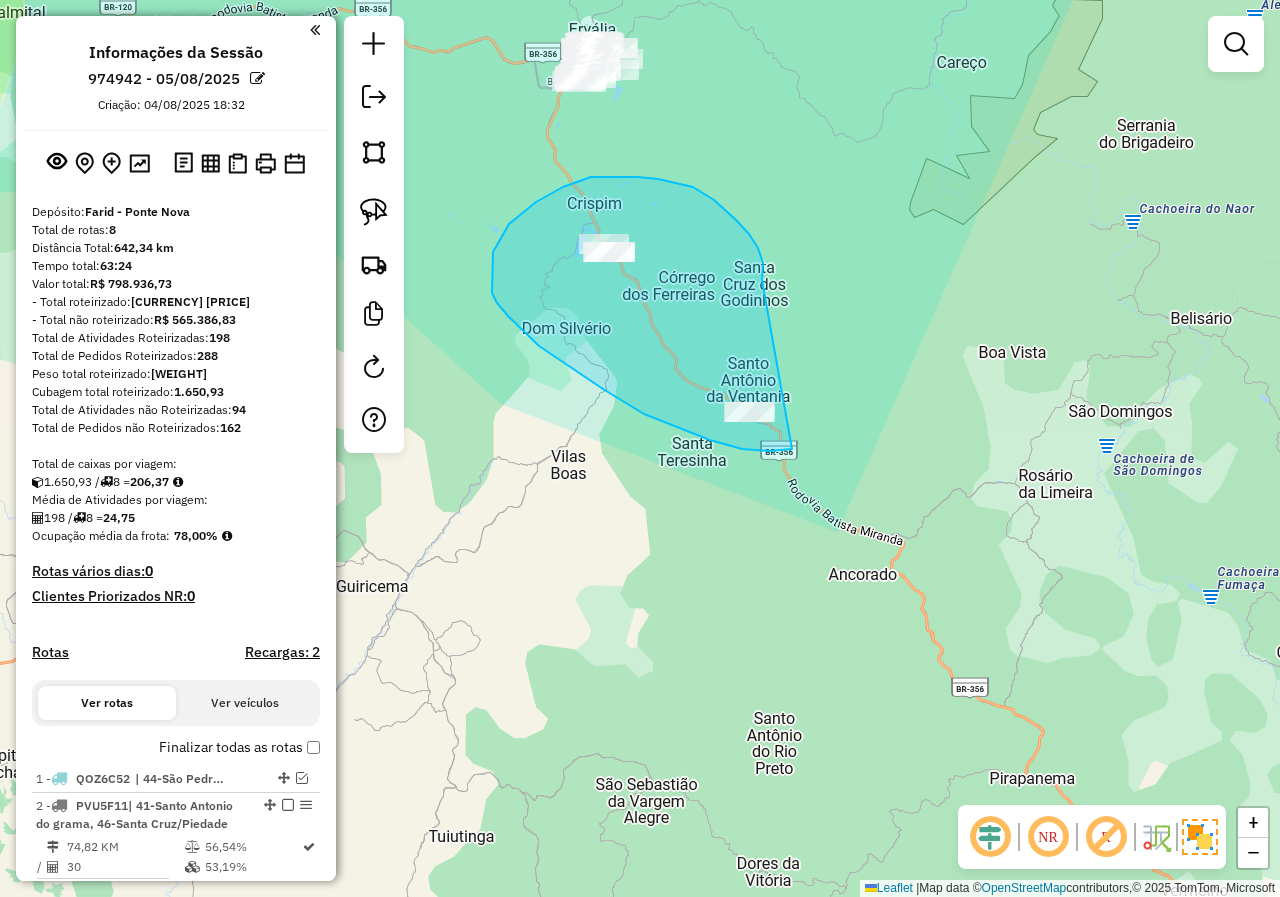 drag, startPoint x: 762, startPoint y: 280, endPoint x: 862, endPoint y: 428, distance: 178.61691 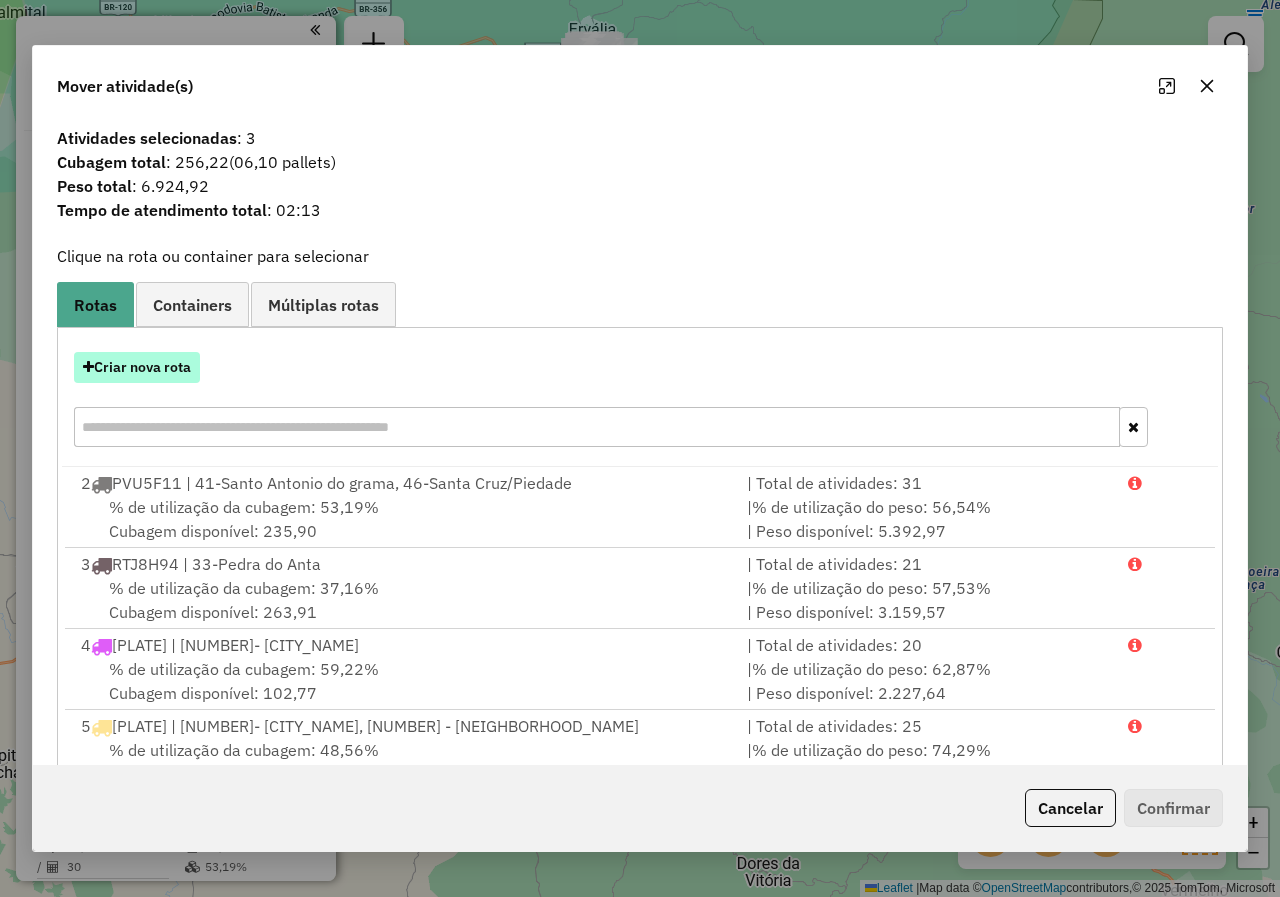 click on "Criar nova rota" at bounding box center (137, 367) 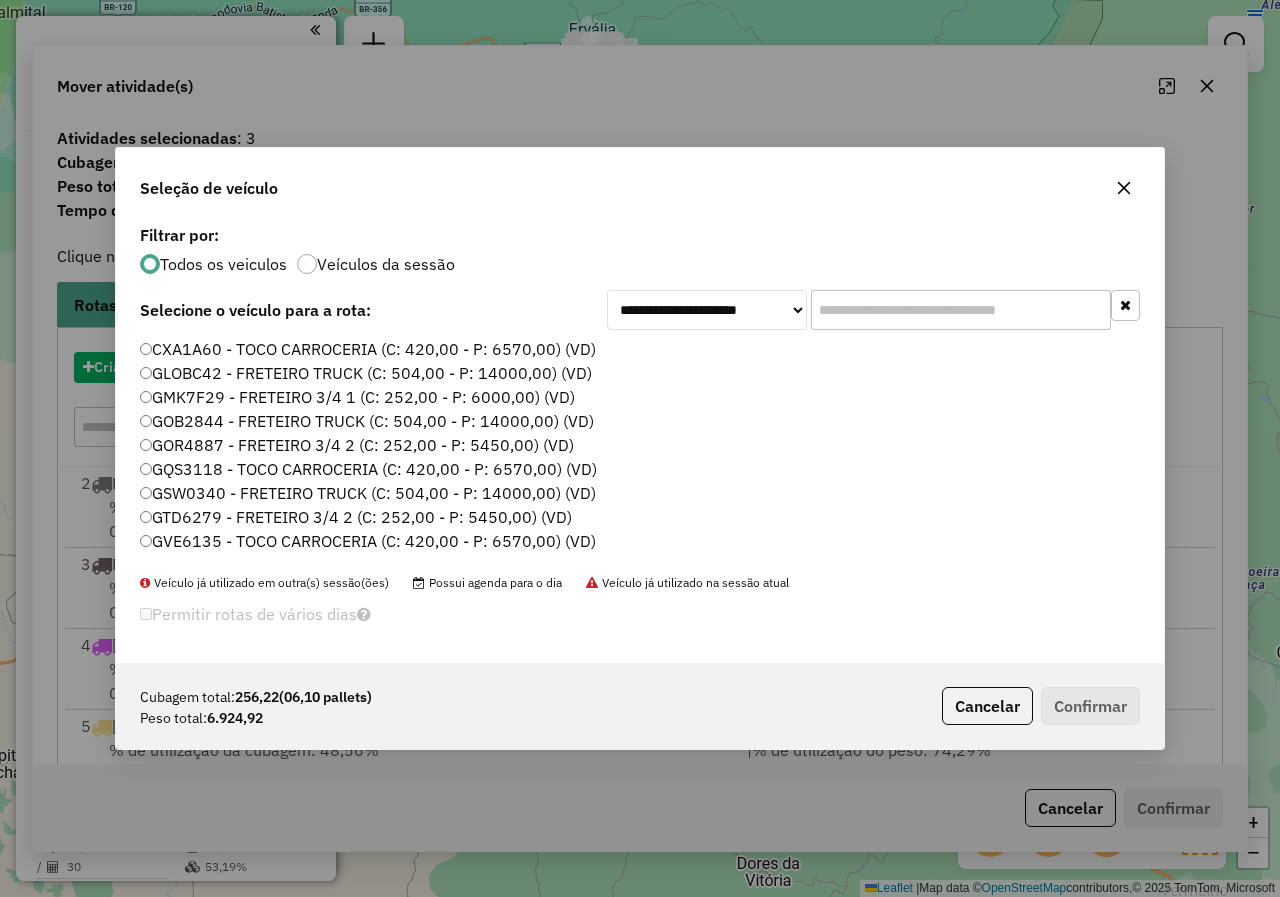 scroll, scrollTop: 11, scrollLeft: 6, axis: both 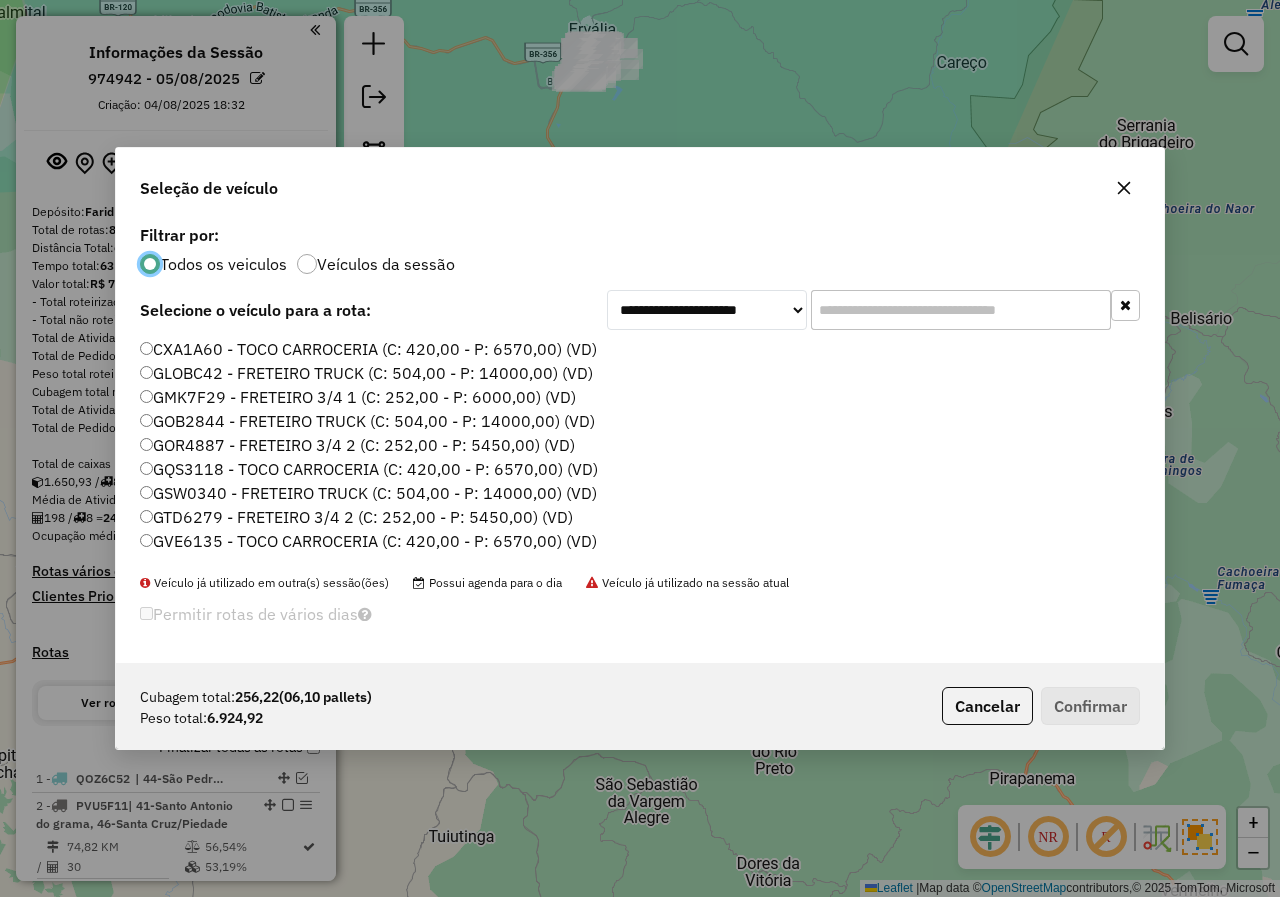 click 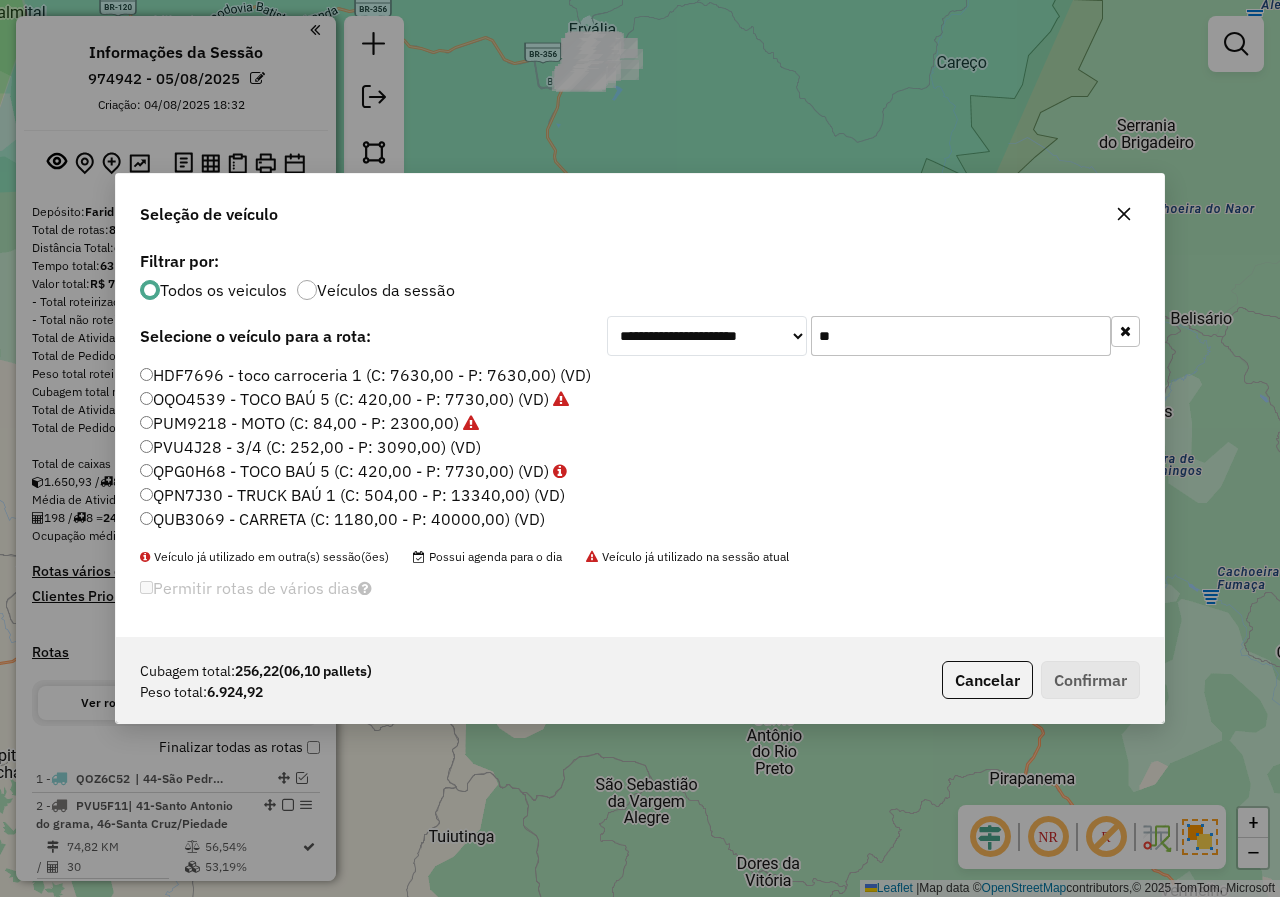 type on "**" 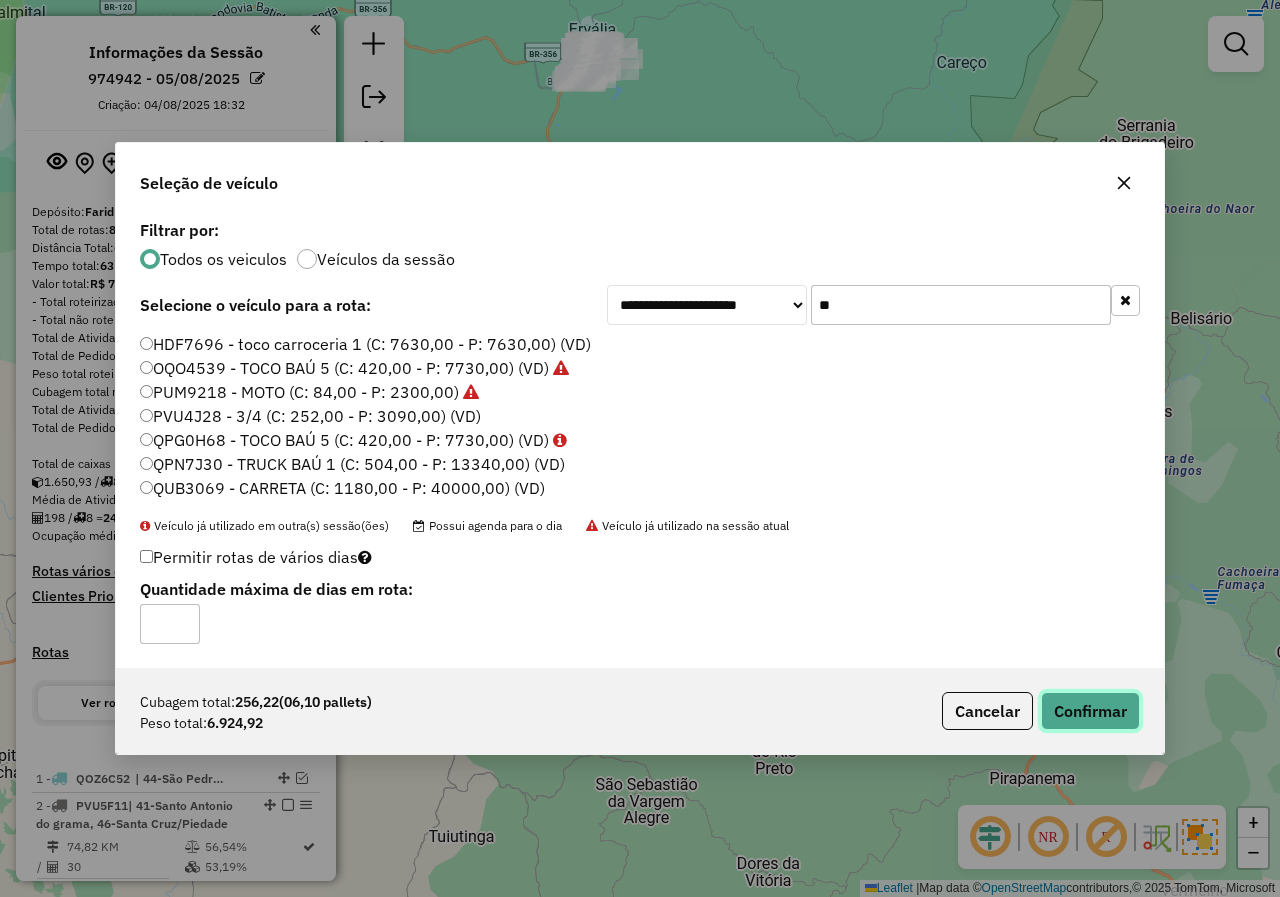 click on "Confirmar" 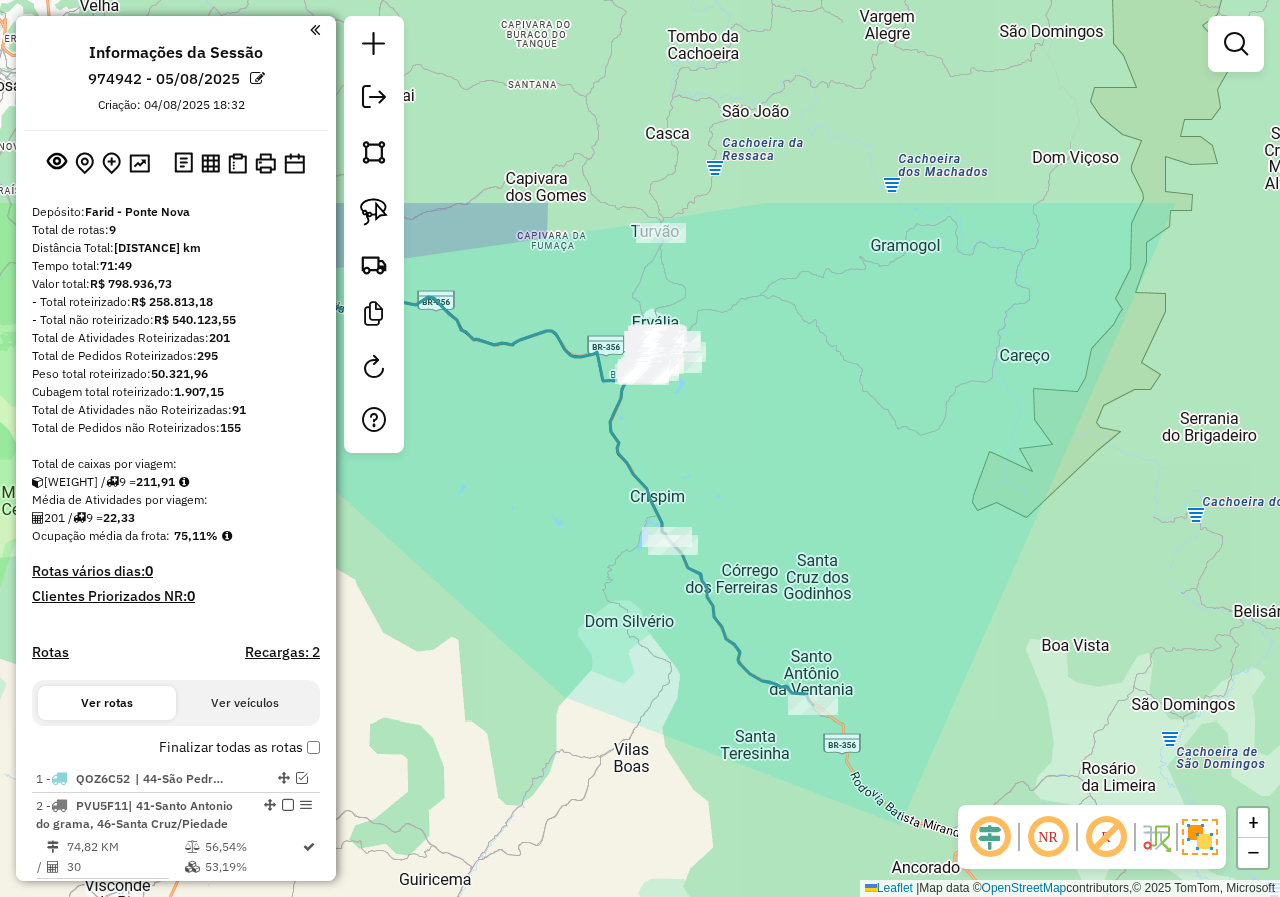 drag, startPoint x: 723, startPoint y: 246, endPoint x: 769, endPoint y: 522, distance: 279.80707 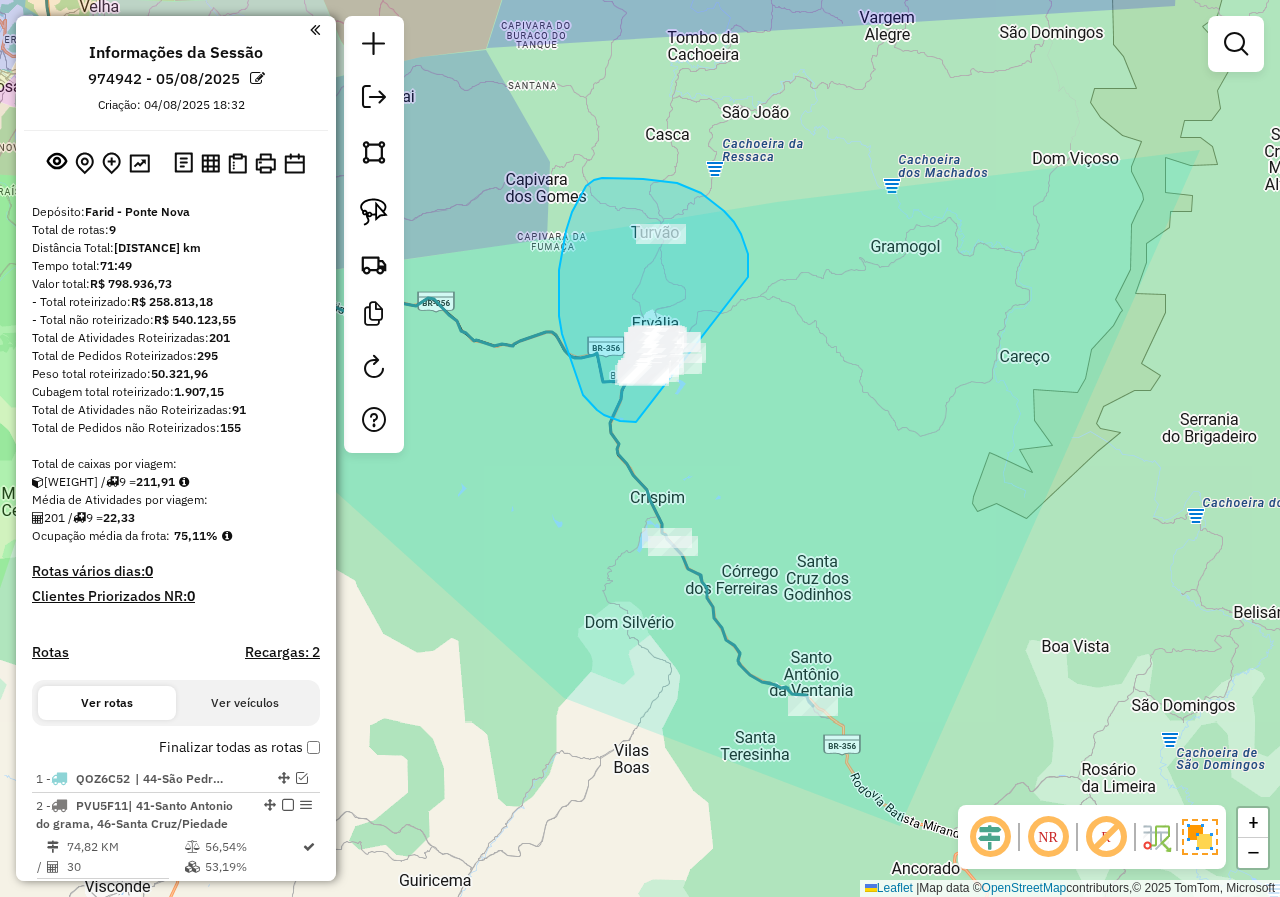 drag, startPoint x: 748, startPoint y: 277, endPoint x: 742, endPoint y: 404, distance: 127.141655 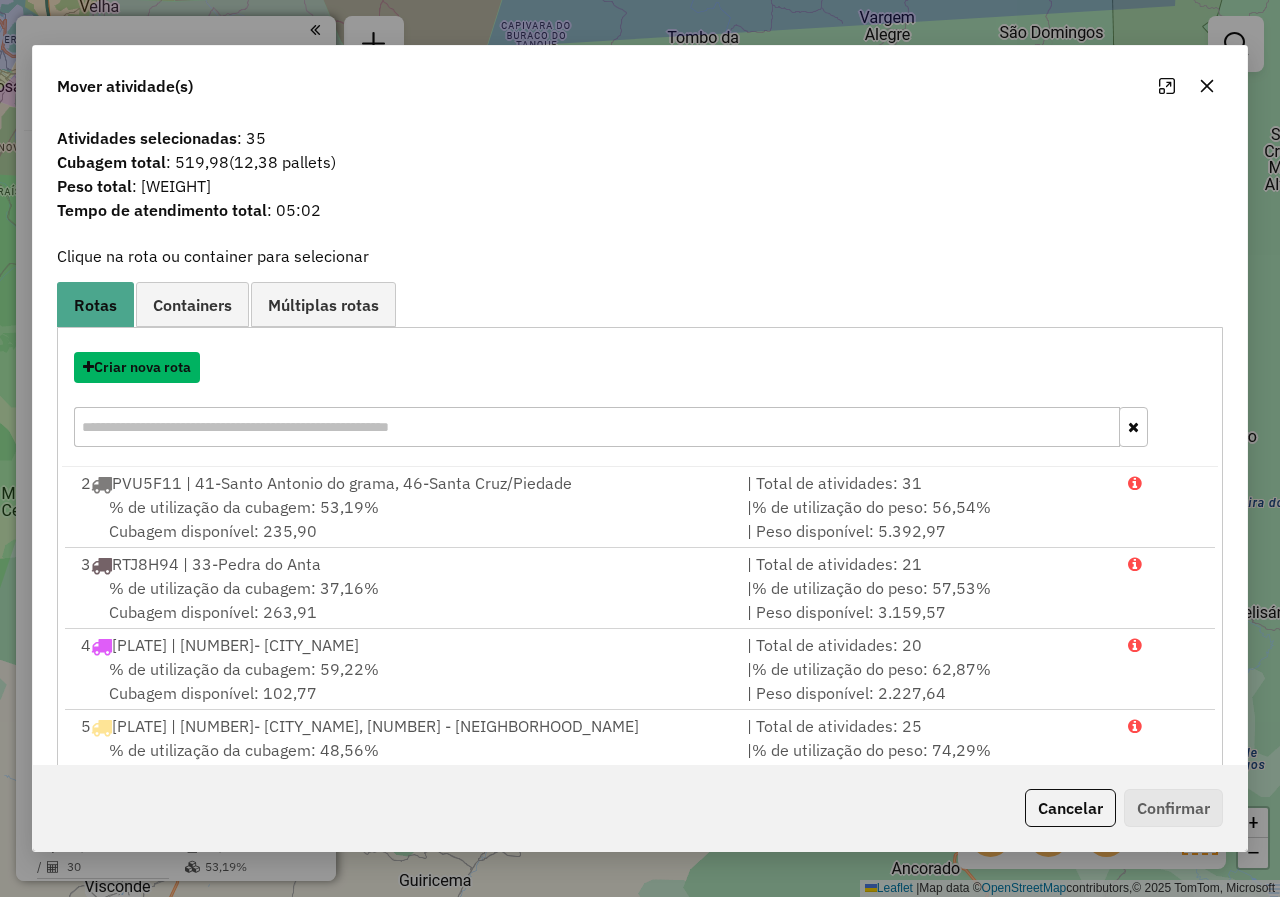 click on "Criar nova rota" at bounding box center [137, 367] 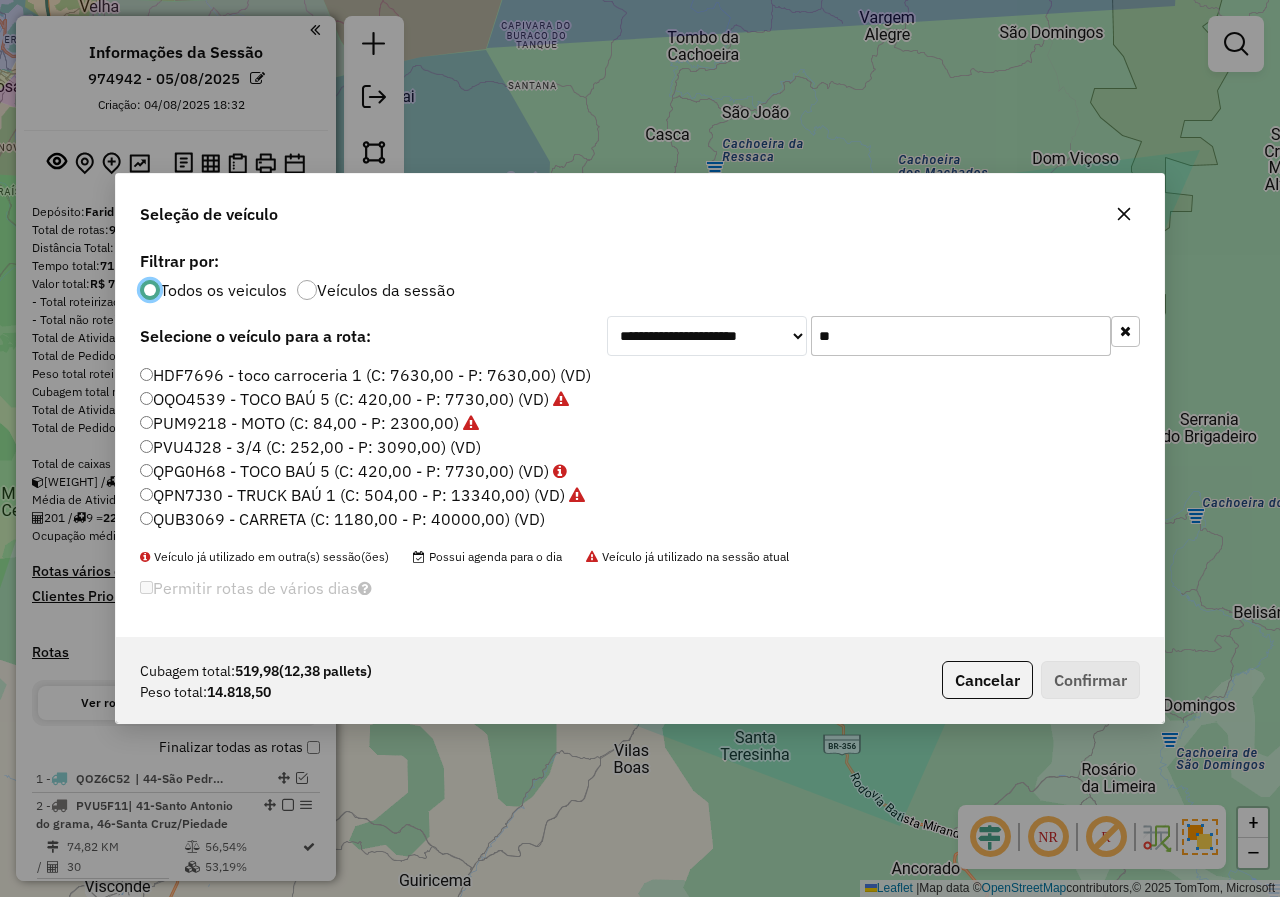 scroll, scrollTop: 12, scrollLeft: 6, axis: both 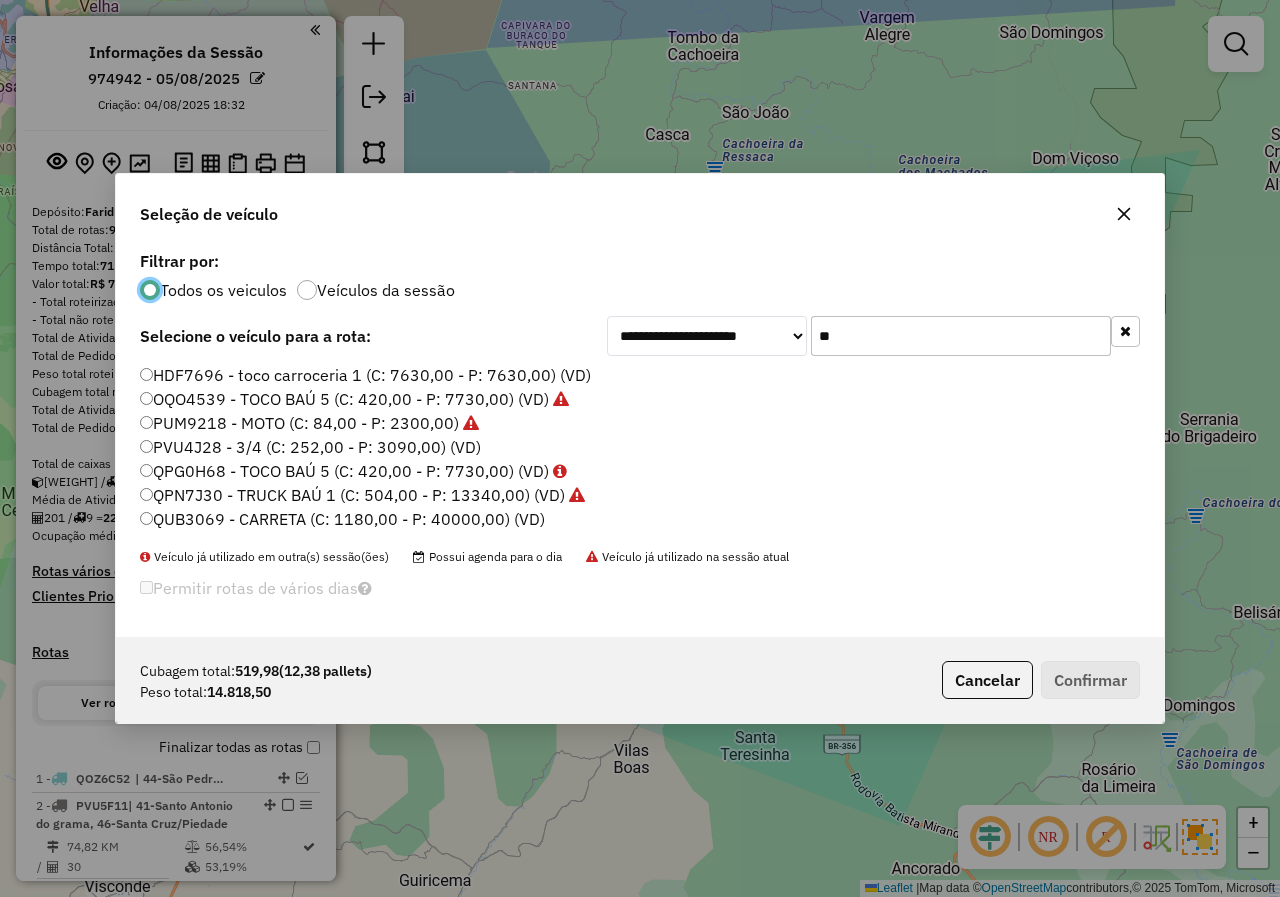 drag, startPoint x: 901, startPoint y: 340, endPoint x: 743, endPoint y: 326, distance: 158.61903 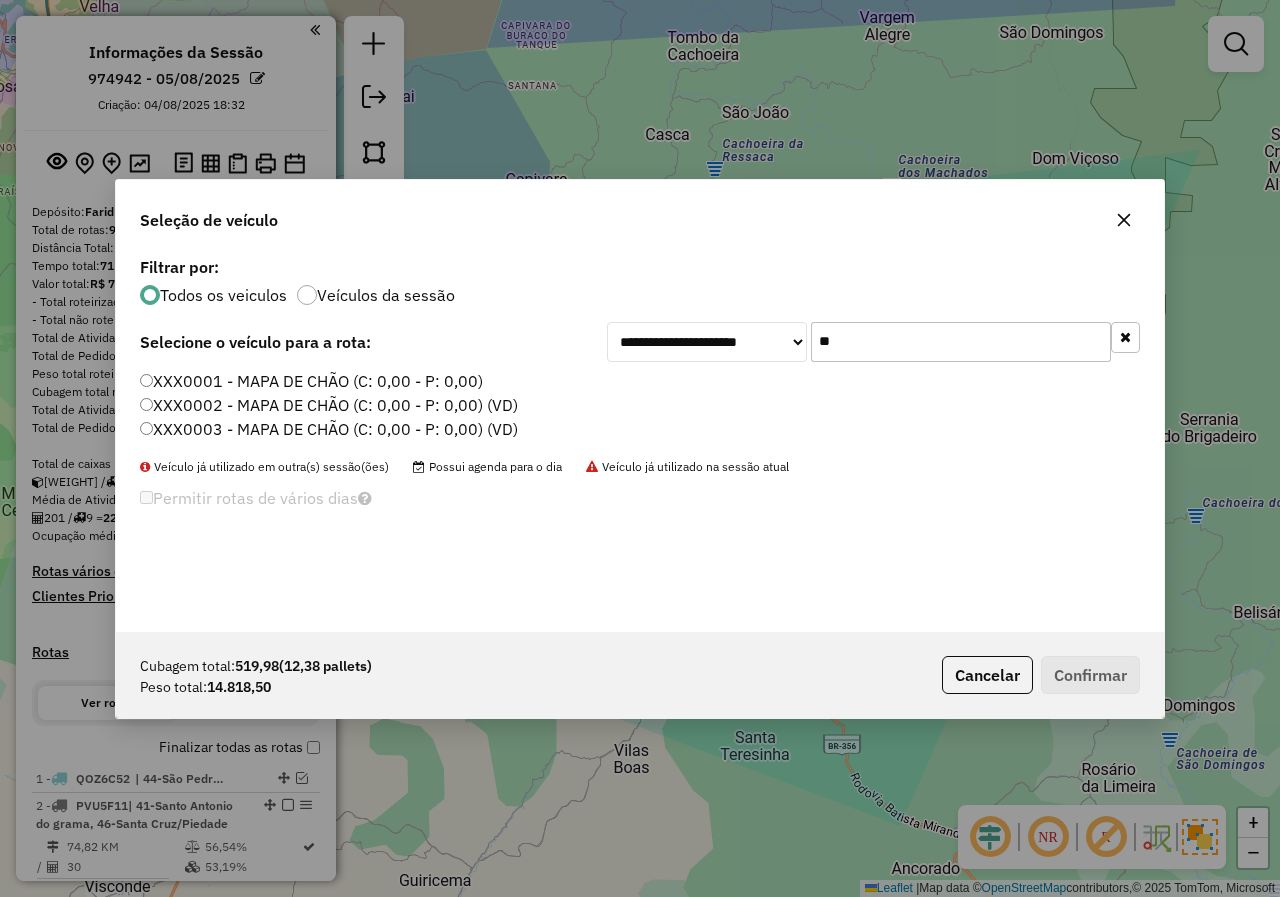 type on "**" 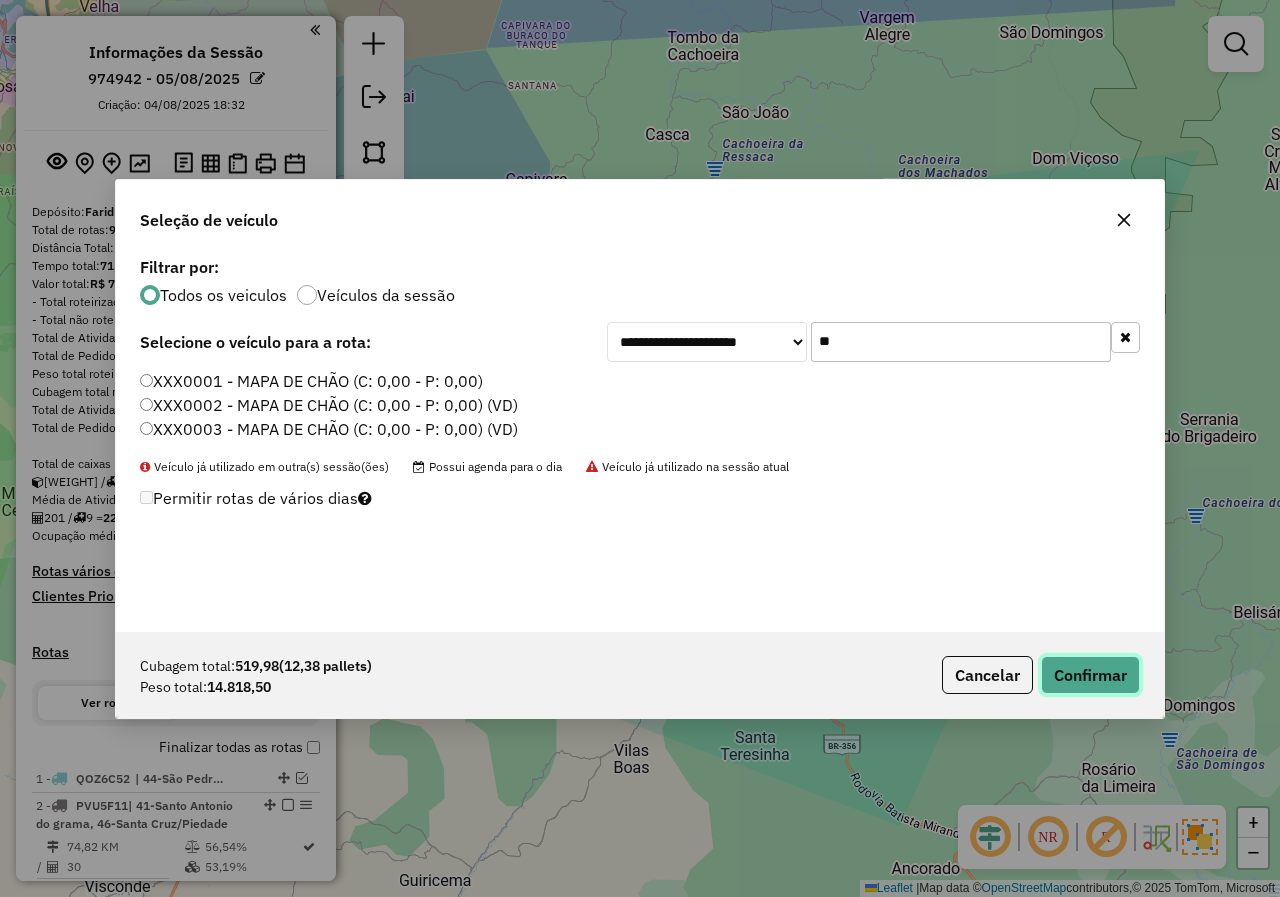 click on "Confirmar" 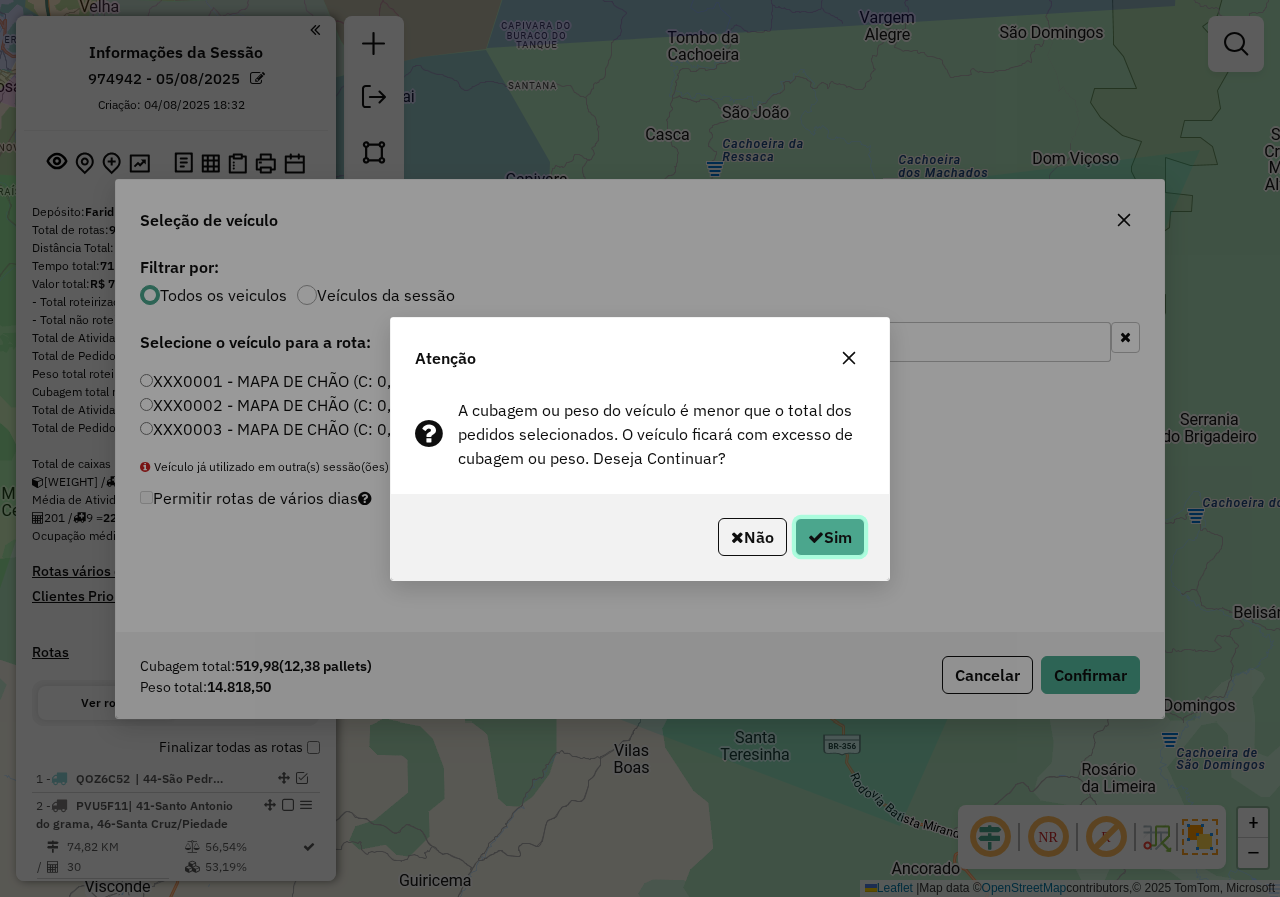 click on "Sim" 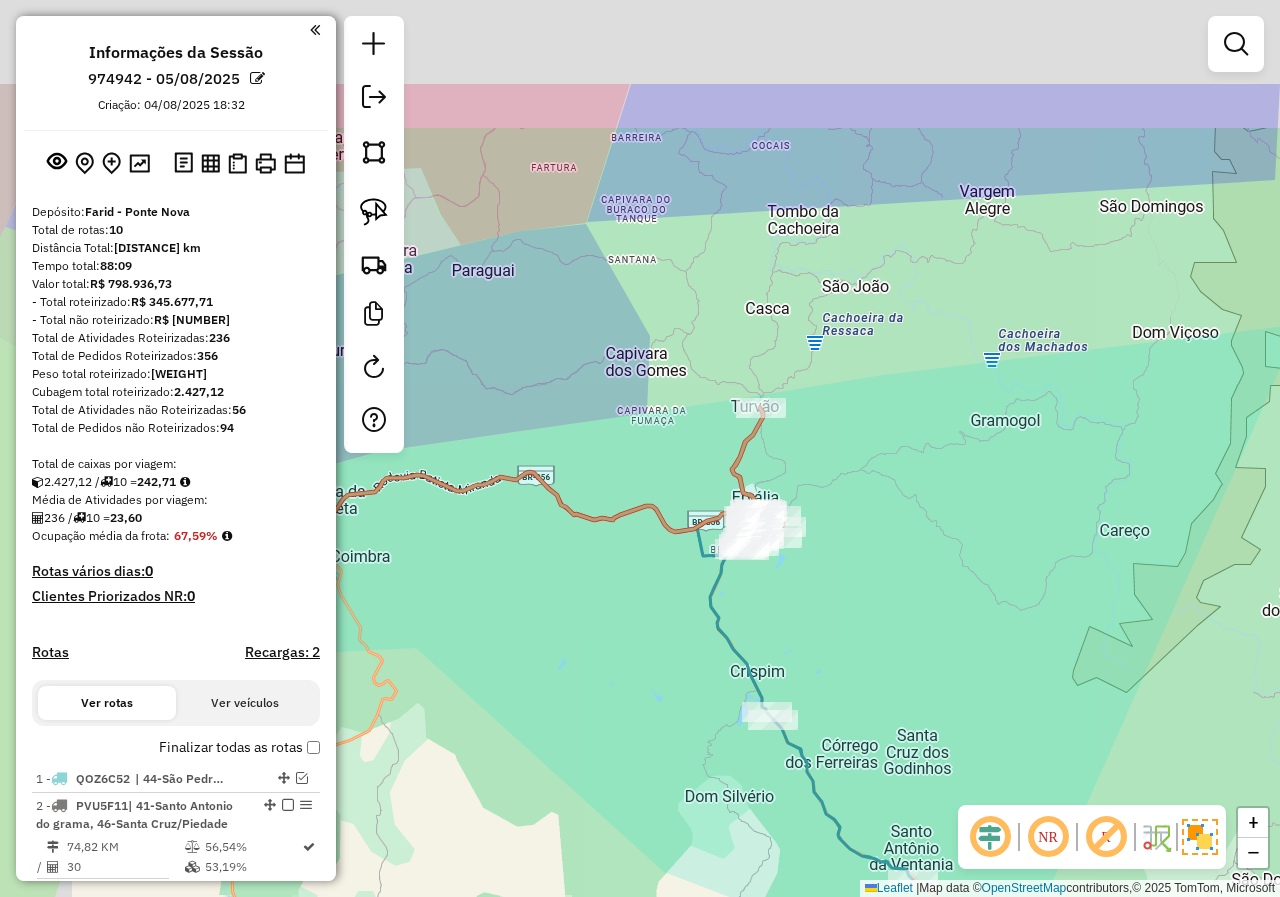 drag, startPoint x: 694, startPoint y: 452, endPoint x: 782, endPoint y: 605, distance: 176.50212 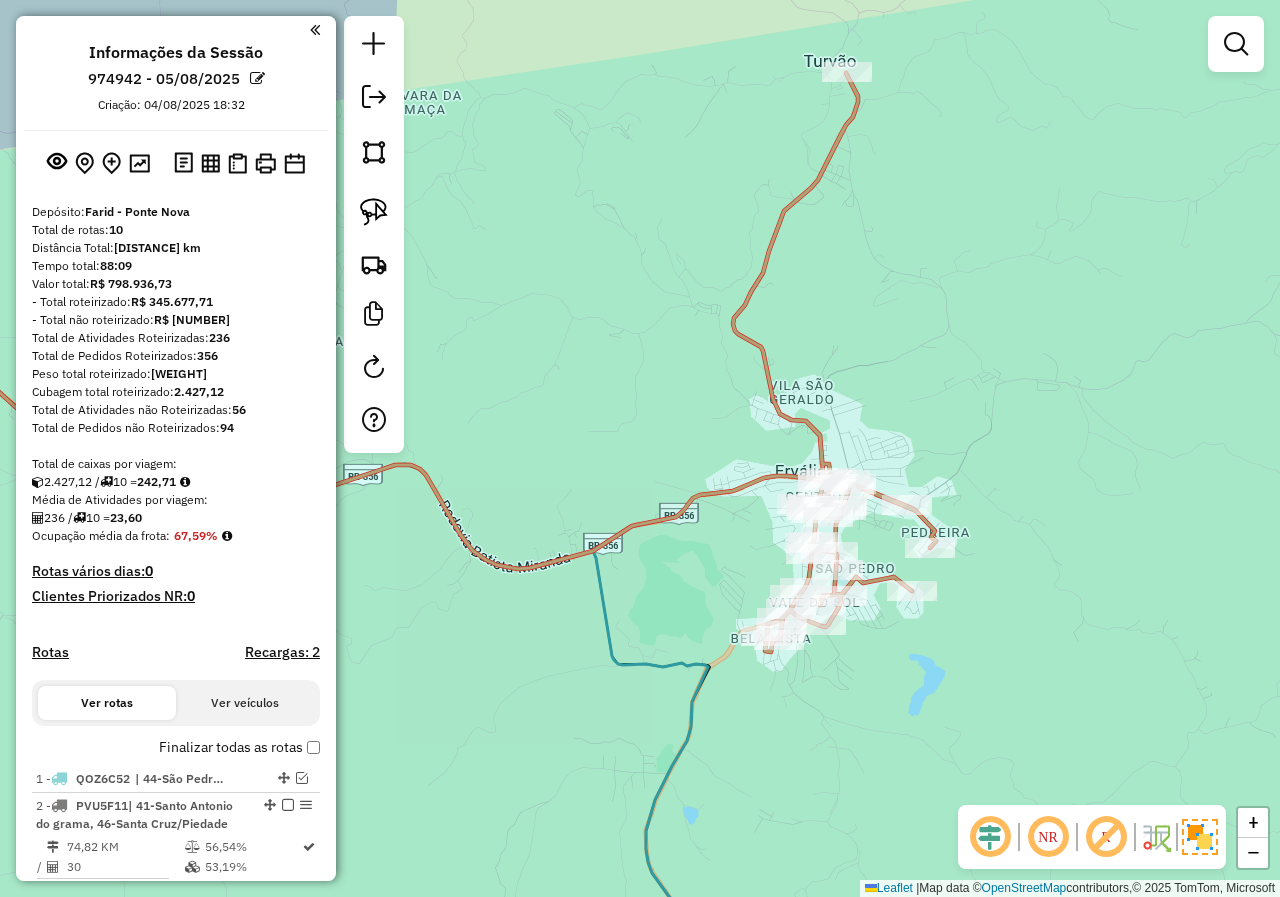 drag, startPoint x: 660, startPoint y: 496, endPoint x: 662, endPoint y: 484, distance: 12.165525 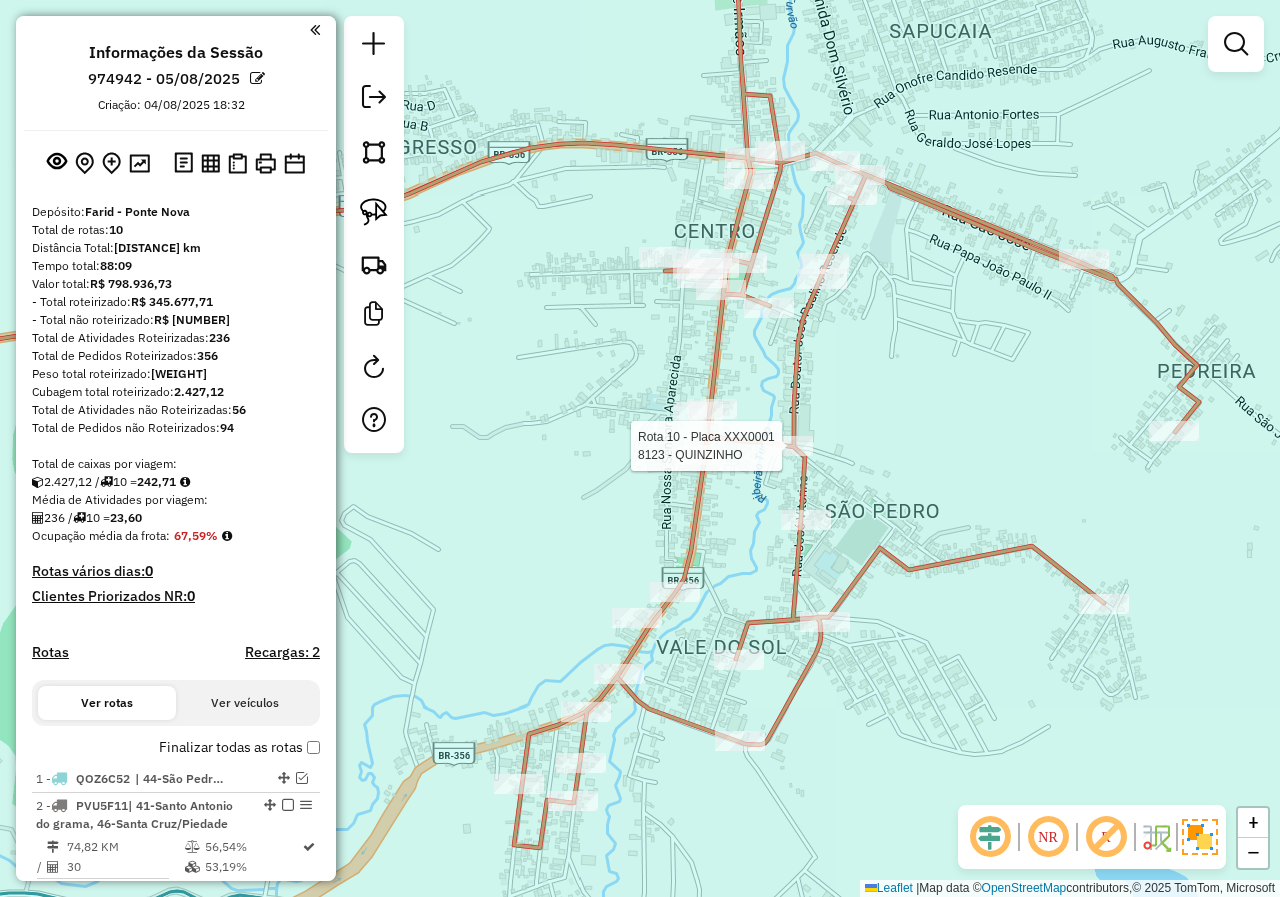 select on "**********" 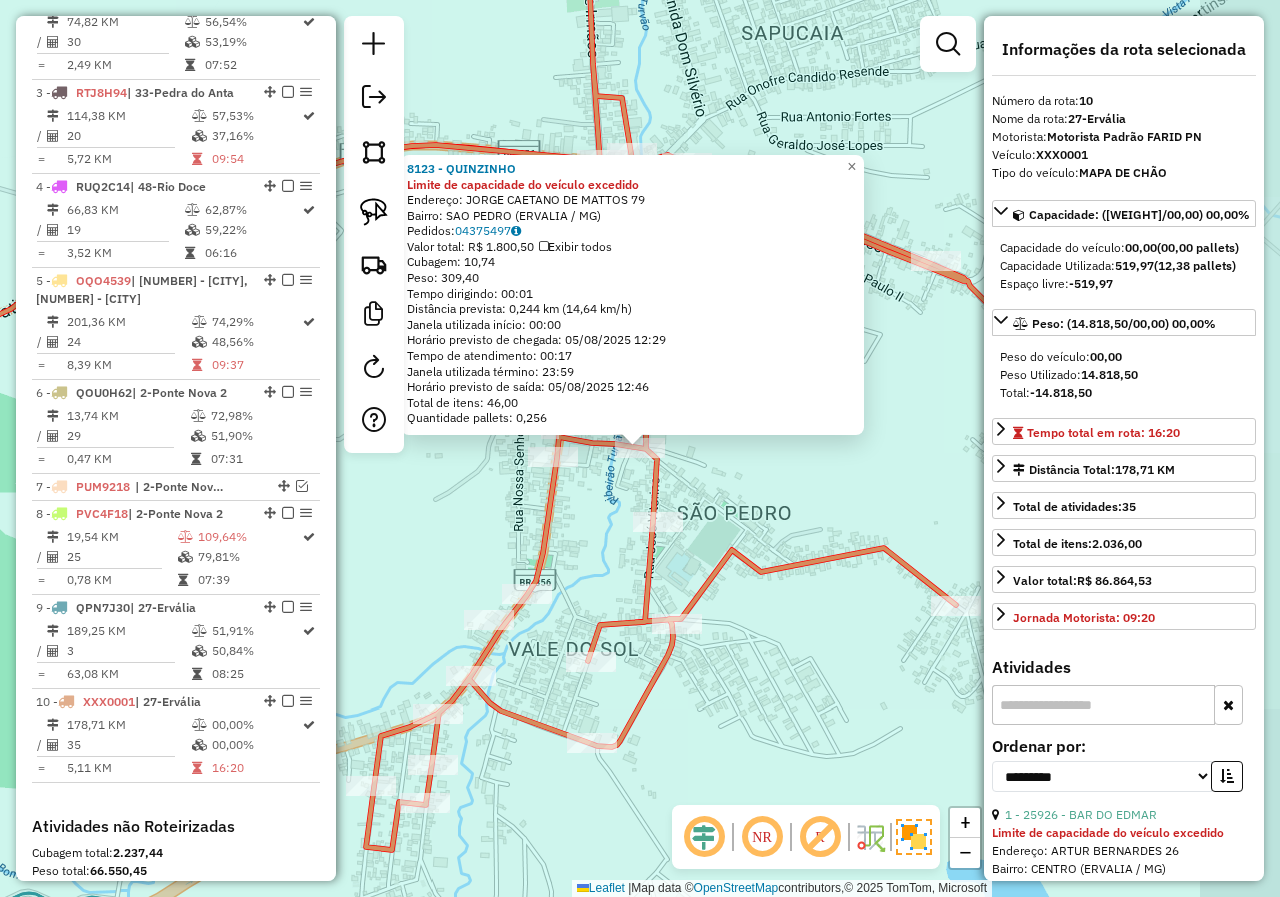scroll, scrollTop: 1120, scrollLeft: 0, axis: vertical 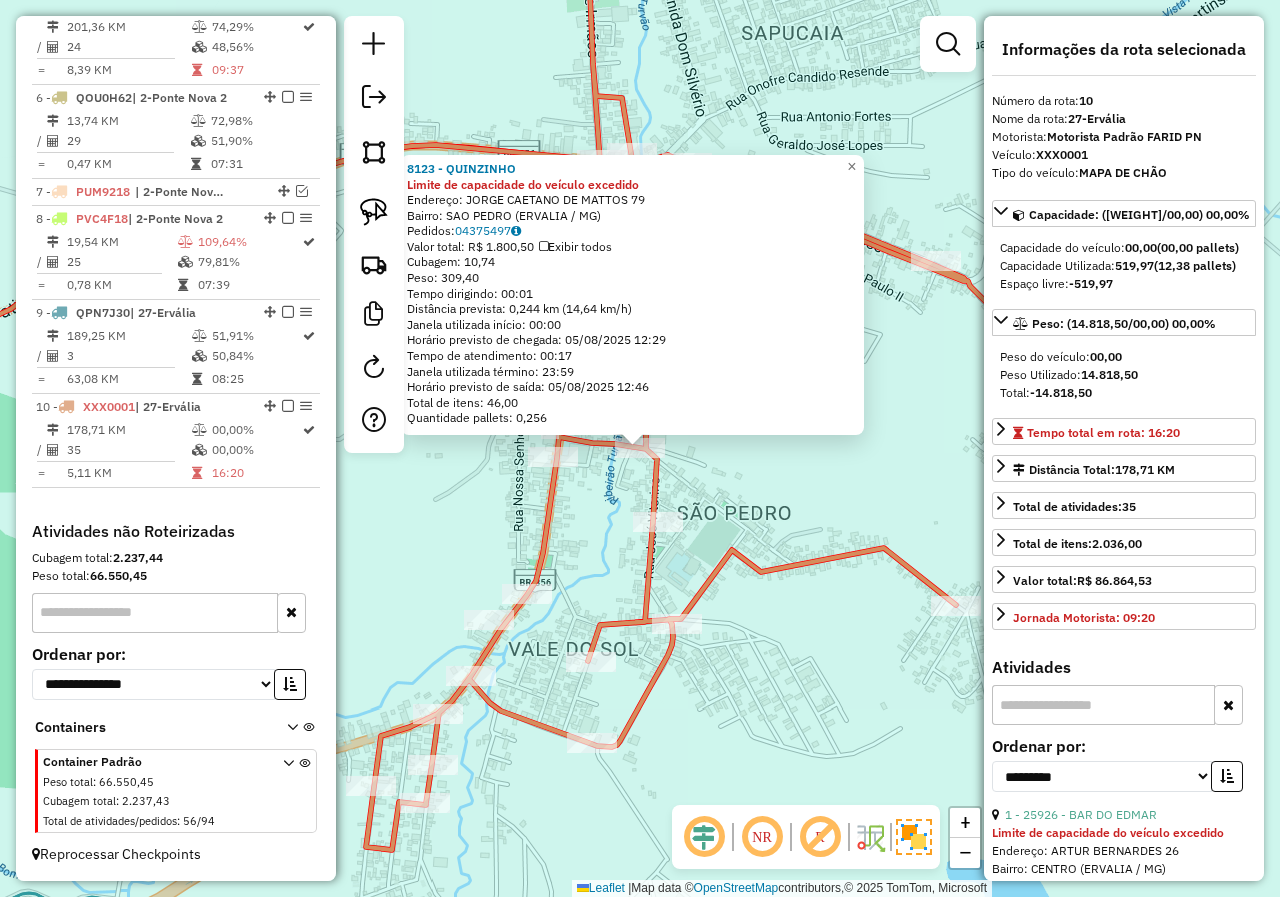 click on "8123 - QUINZINHO Limite de capacidade do veículo excedido  Endereço:  JORGE CAETANO DE MATTOS 79   Bairro: SAO PEDRO ([CITY] / [STATE])   Pedidos:  04375497   Valor total: R$ 1.800,50   Exibir todos   Cubagem: 10,74  Peso: 309,40  Tempo dirigindo: 00:01   Distância prevista: 0,244 km (14,64 km/h)   Janela utilizada início: 00:00   Horário previsto de chegada: 05/08/2025 12:29   Tempo de atendimento: 00:17   Janela utilizada término: 23:59   Horário previsto de saída: 05/08/2025 12:46   Total de itens: 46,00   Quantidade pallets: 0,256  × Janela de atendimento Grade de atendimento Capacidade Transportadoras Veículos Cliente Pedidos  Rotas Selecione os dias de semana para filtrar as janelas de atendimento  Seg   Ter   Qua   Qui   Sex   Sáb   Dom  Informe o período da janela de atendimento: De: Até:  Filtrar exatamente a janela do cliente  Considerar janela de atendimento padrão  Selecione os dias de semana para filtrar as grades de atendimento  Seg   Ter   Qua   Qui   Sex   Sáb   Dom   Peso mínimo:" 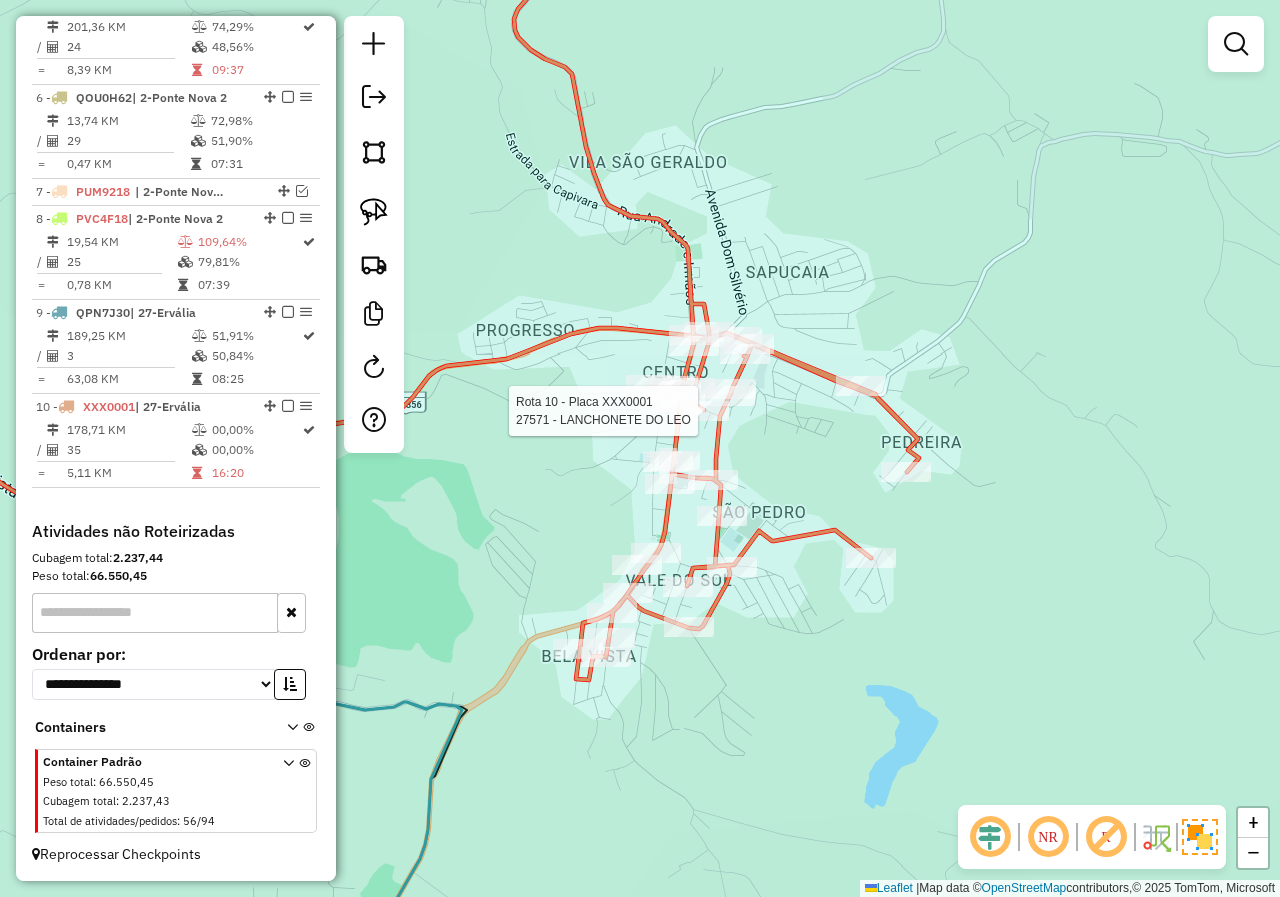 select on "**********" 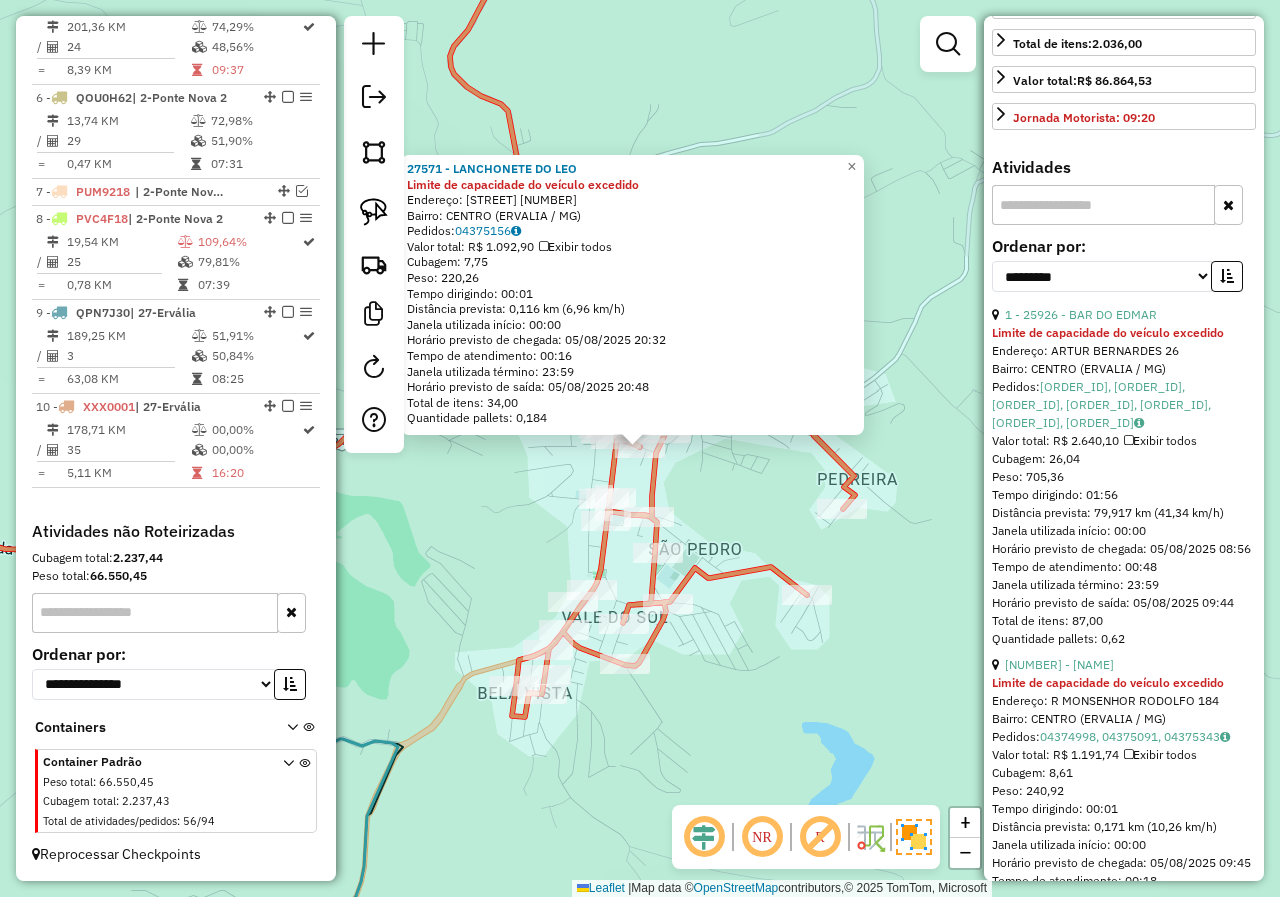 scroll, scrollTop: 600, scrollLeft: 0, axis: vertical 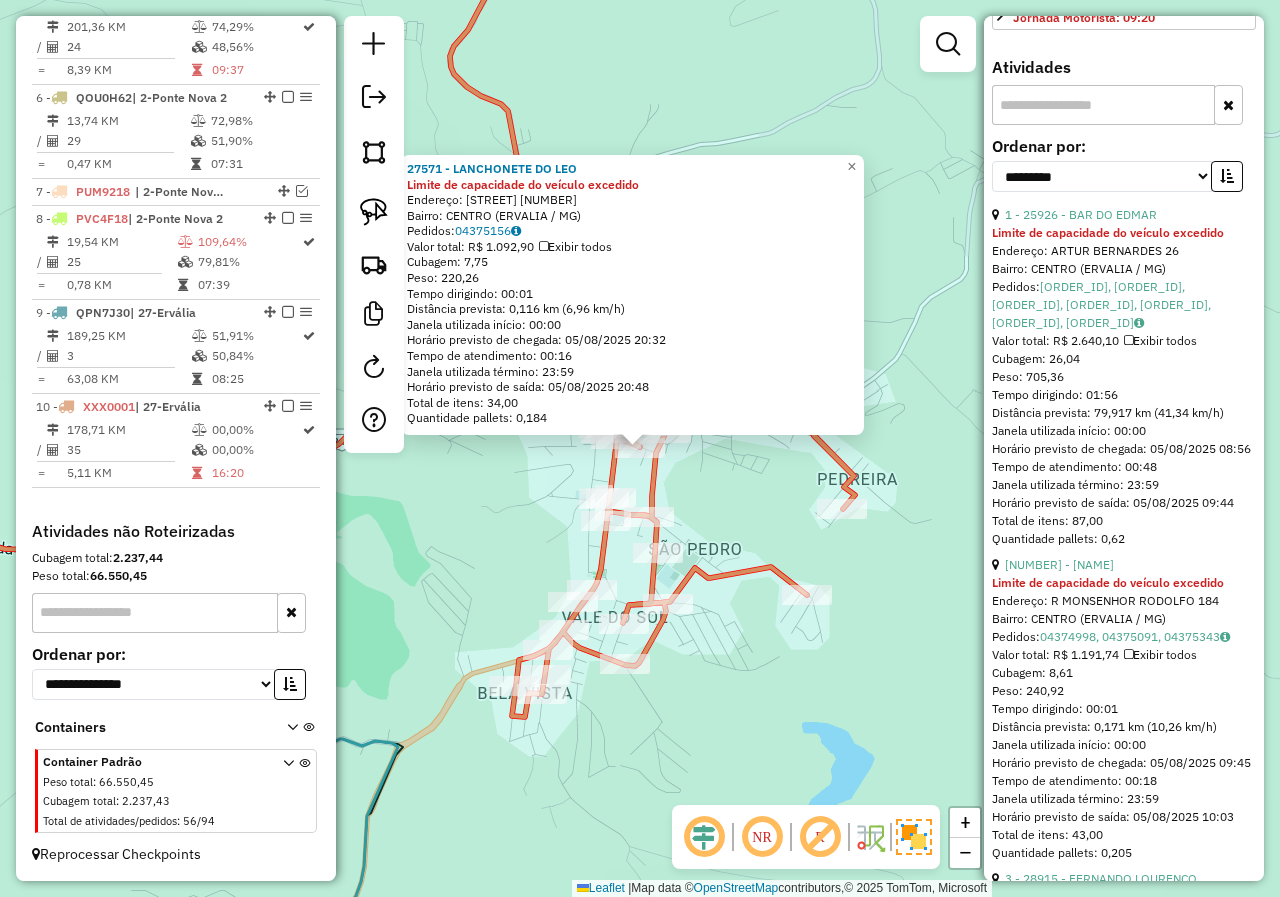 click on "[NUMBER] - [NAME] Limite de capacidade do veículo excedido  Endereço:  [STREET] [NUMBER]   Bairro: [NEIGHBORHOOD] ([CITY] / [STATE])   Pedidos:  [ORDER_ID]   Valor total: [CURRENCY] [PRICE]   Exibir todos   Cubagem: [CUBAGE]  Peso: [WEIGHT]  Tempo dirigindo: 00:01   Distância prevista: [DISTANCE] km ([SPEED] km/h)   Janela utilizada início: 00:00   Horário previsto de chegada: [DATE] [TIME]   Tempo de atendimento: 00:16   Janela utilizada término: 23:59   Horário previsto de saída: [DATE] [TIME]   Total de itens: [ITEMS]   Quantidade pallets: [PALLETS]  × Janela de atendimento Grade de atendimento Capacidade Transportadoras Veículos Cliente Pedidos  Rotas Selecione os dias de semana para filtrar as janelas de atendimento  Seg   Ter   Qua   Qui   Sex   Sáb   Dom  Informe o período da janela de atendimento: De: Até:  Filtrar exatamente a janela do cliente  Considerar janela de atendimento padrão  Selecione os dias de semana para filtrar as grades de atendimento  Seg   Ter   Qua   Qui   Sex   Sáb   Dom   Considerar clientes sem dia de atendimento cadastrado  Clientes fora do dia de atendimento selecionado Filtrar as atividades entre os valores definidos abaixo:  Peso mínimo:   Peso máximo:   Cubagem mínima:   Cubagem máxima:   De:   Até:  Filtrar as atividades entre o tempo de atendimento definido abaixo:  De:   Até:   Considerar capacidade total dos clientes não roteirizados Transportadora: Selecione um ou mais itens Tipo de veículo: Selecione um ou mais itens Veículo: Selecione um ou mais itens Nome:" 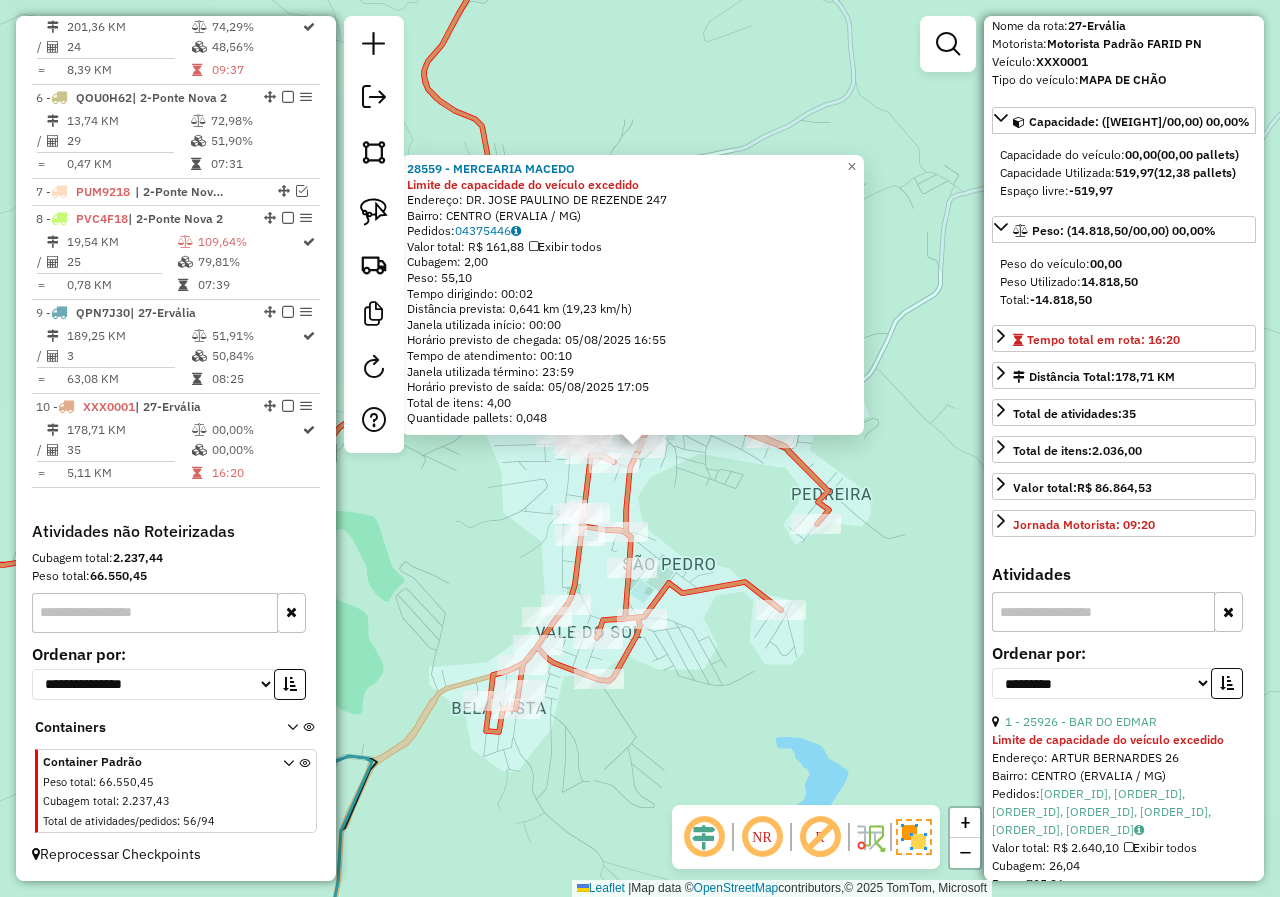 scroll, scrollTop: 200, scrollLeft: 0, axis: vertical 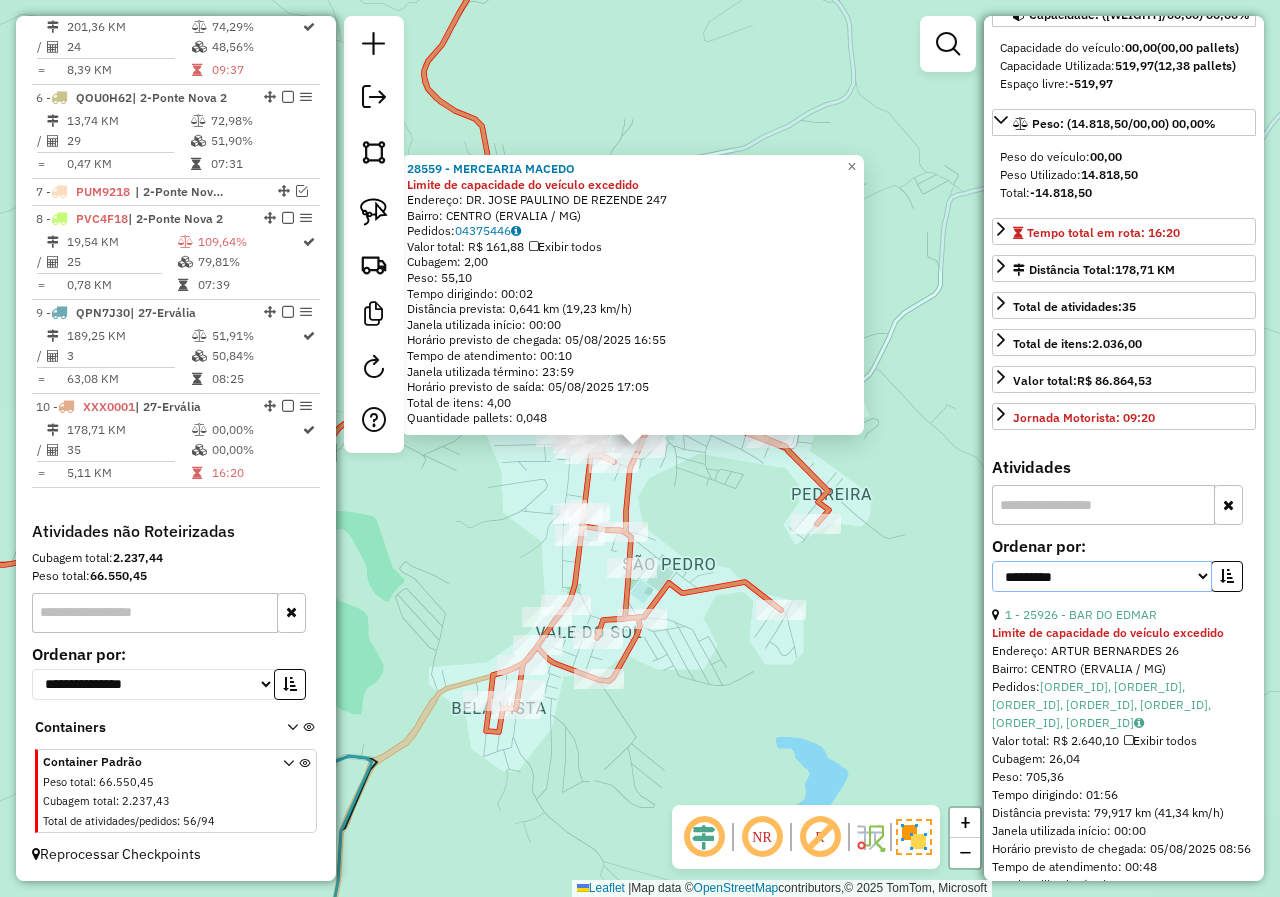 click on "**********" at bounding box center (1102, 576) 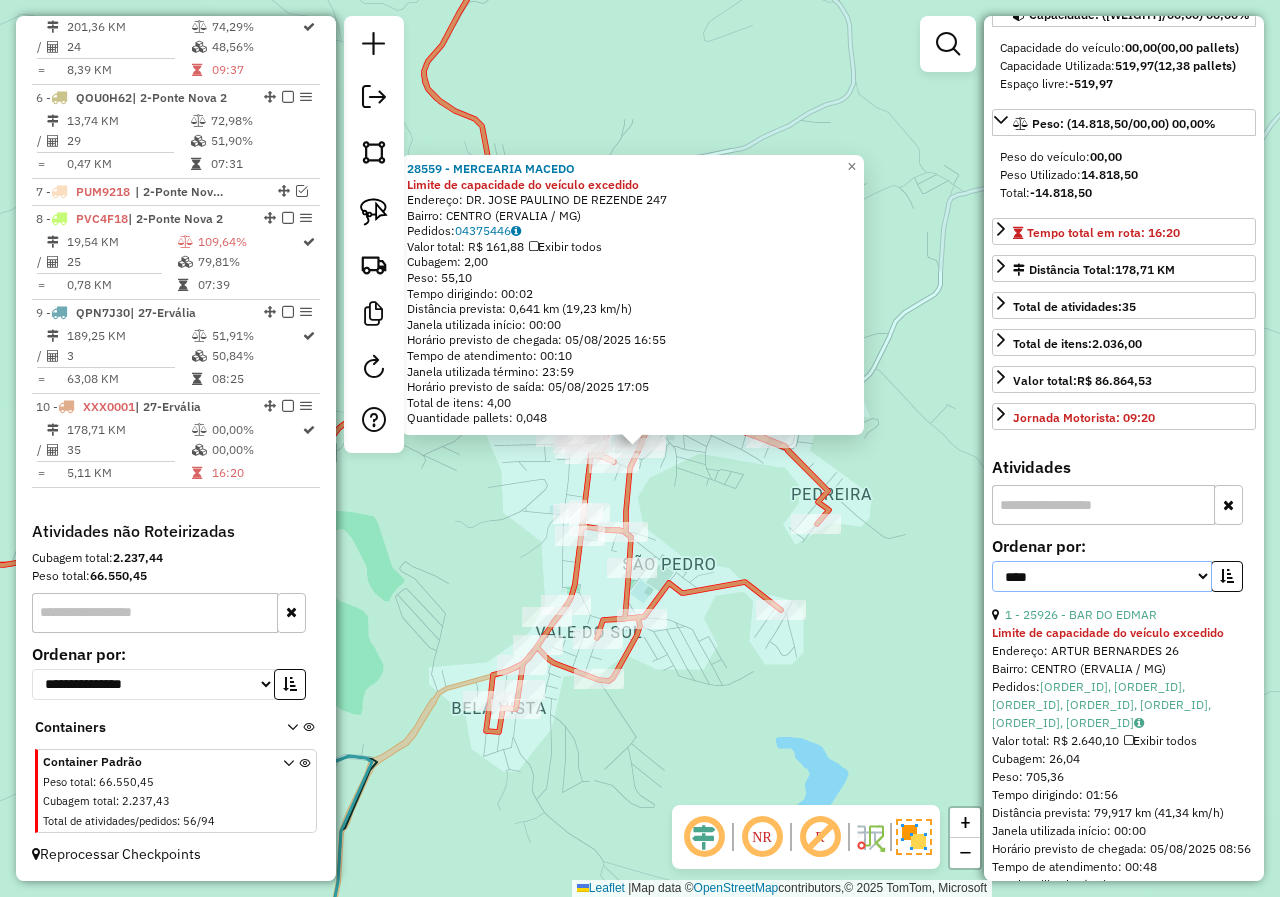 click on "**********" at bounding box center (1102, 576) 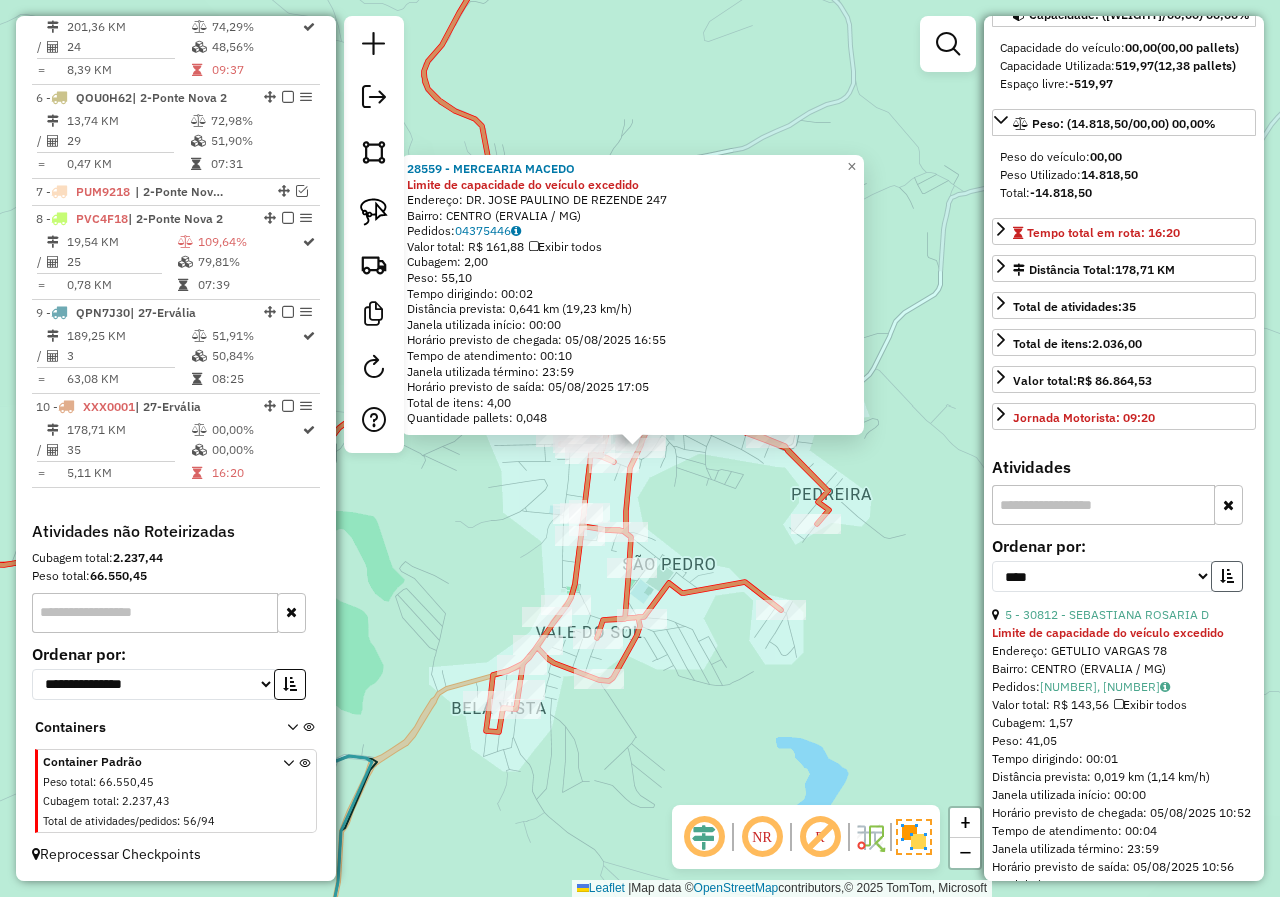 click at bounding box center (1227, 576) 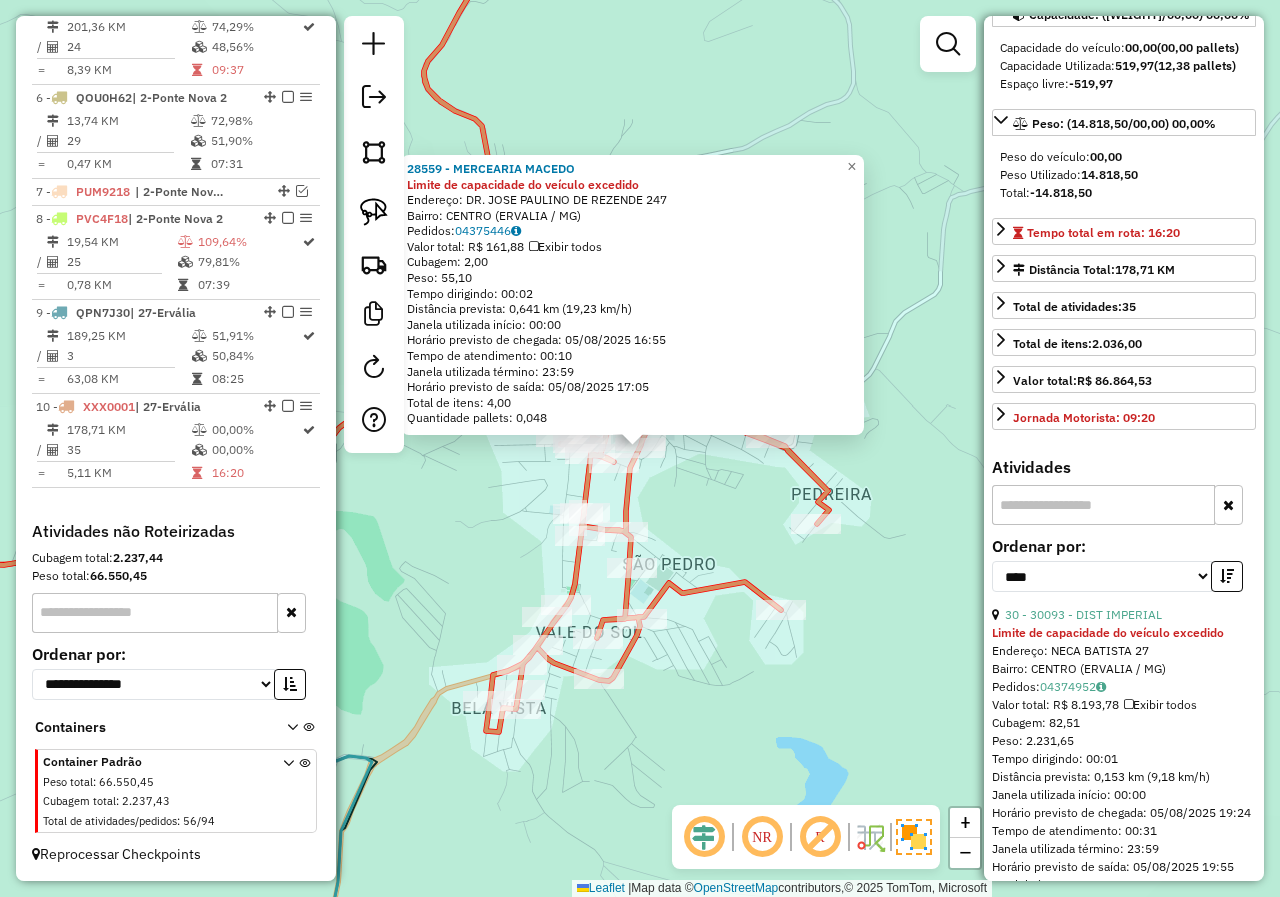 scroll, scrollTop: 300, scrollLeft: 0, axis: vertical 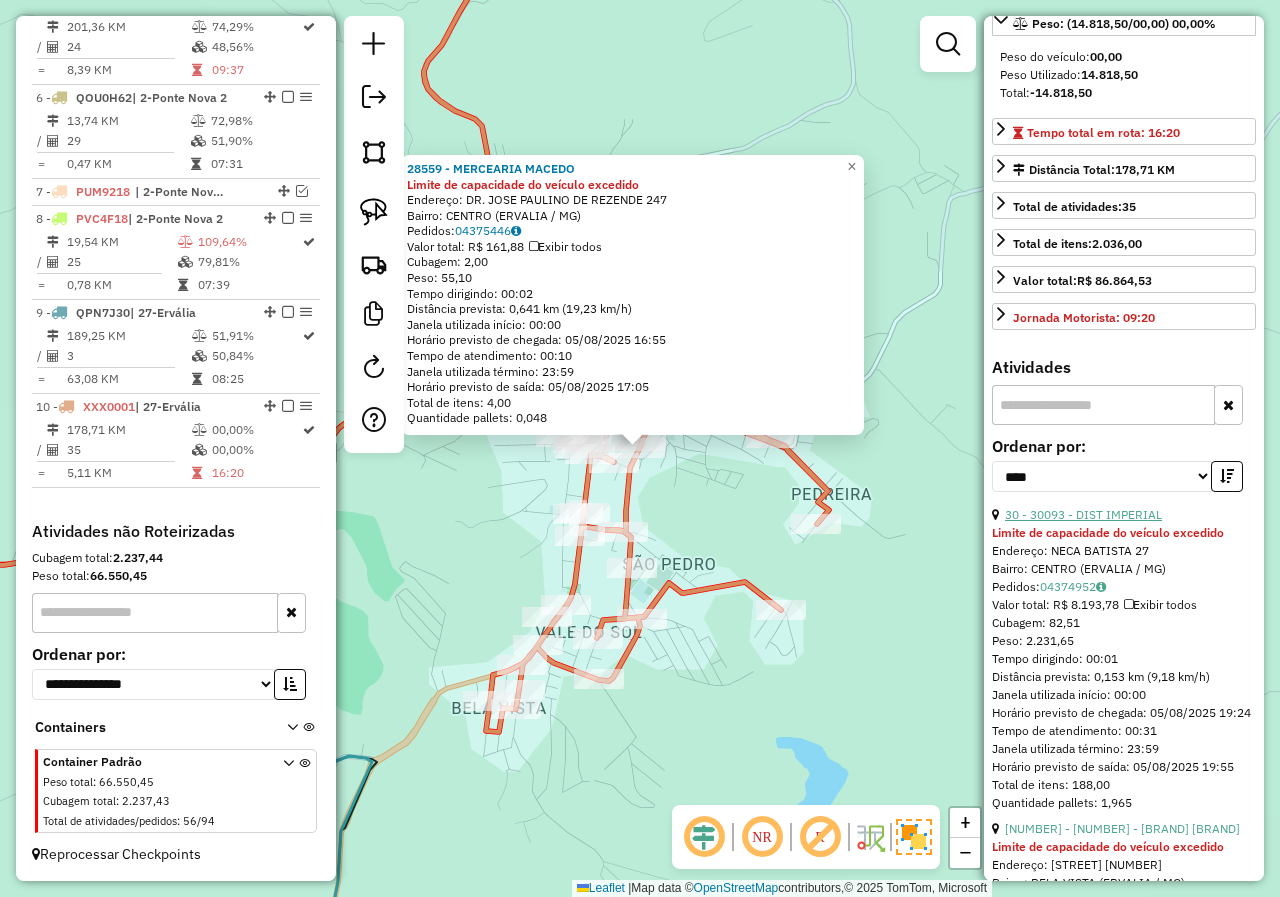 click on "30 - 30093 - DIST IMPERIAL" at bounding box center [1083, 514] 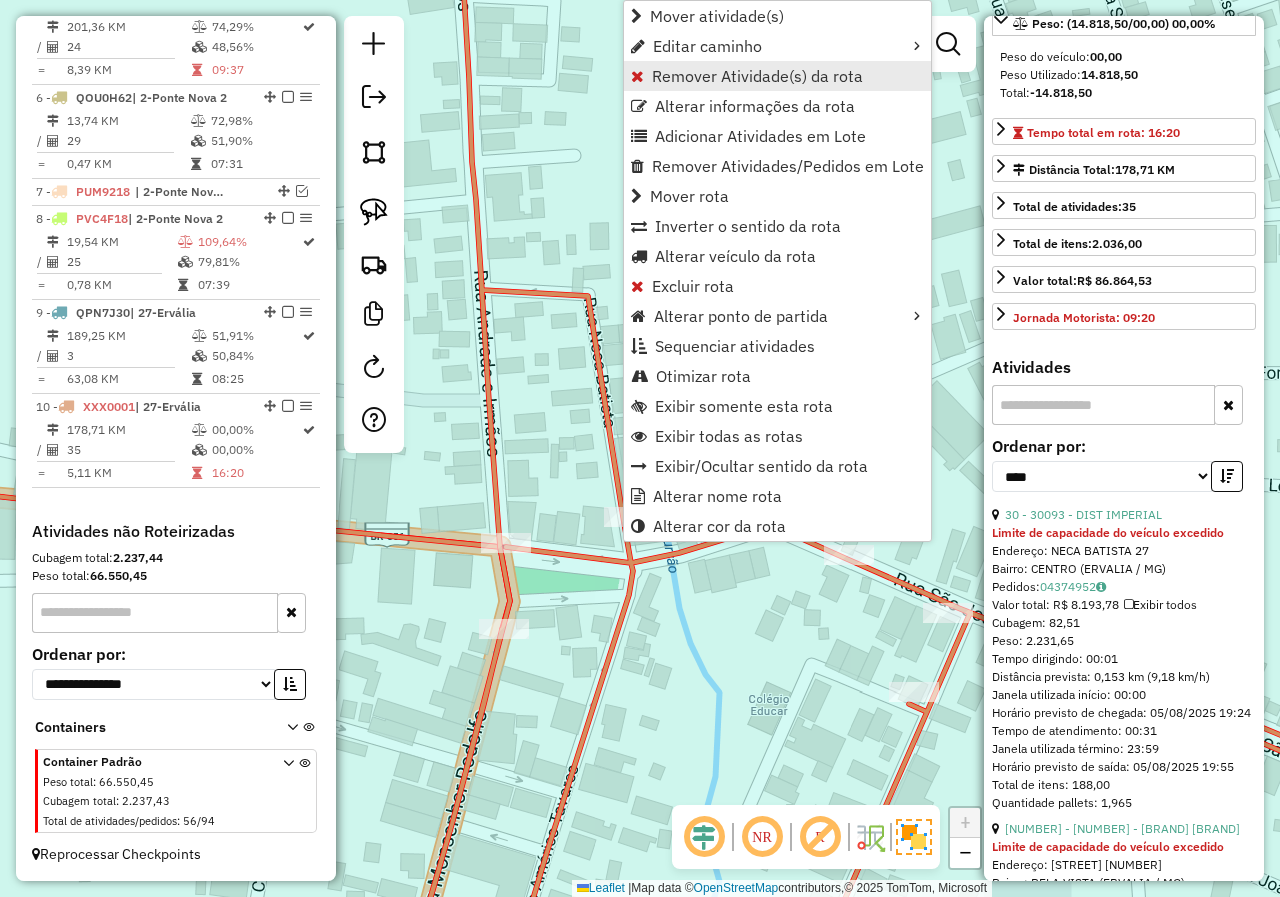 click on "Remover Atividade(s) da rota" at bounding box center [757, 76] 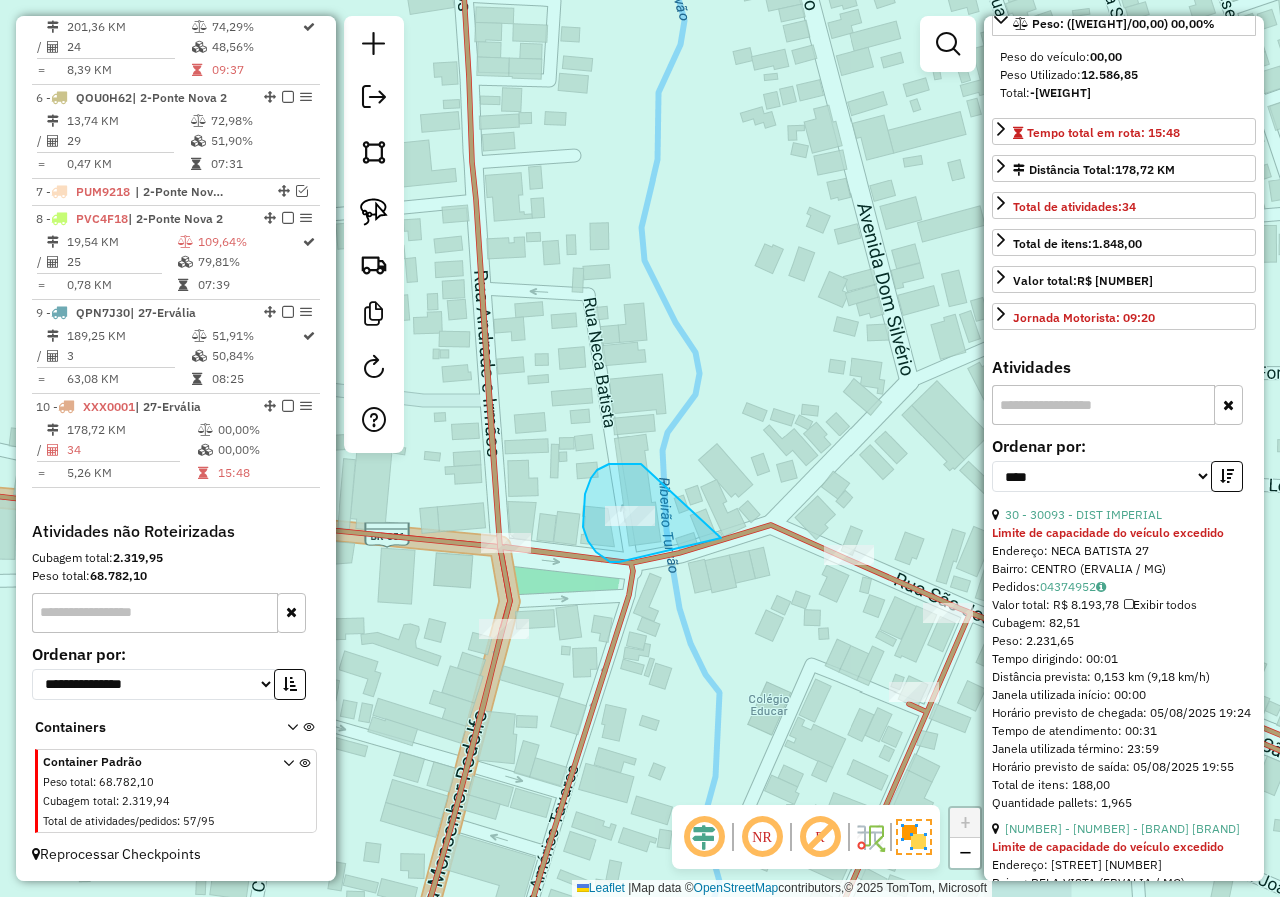 drag, startPoint x: 641, startPoint y: 464, endPoint x: 721, endPoint y: 538, distance: 108.97706 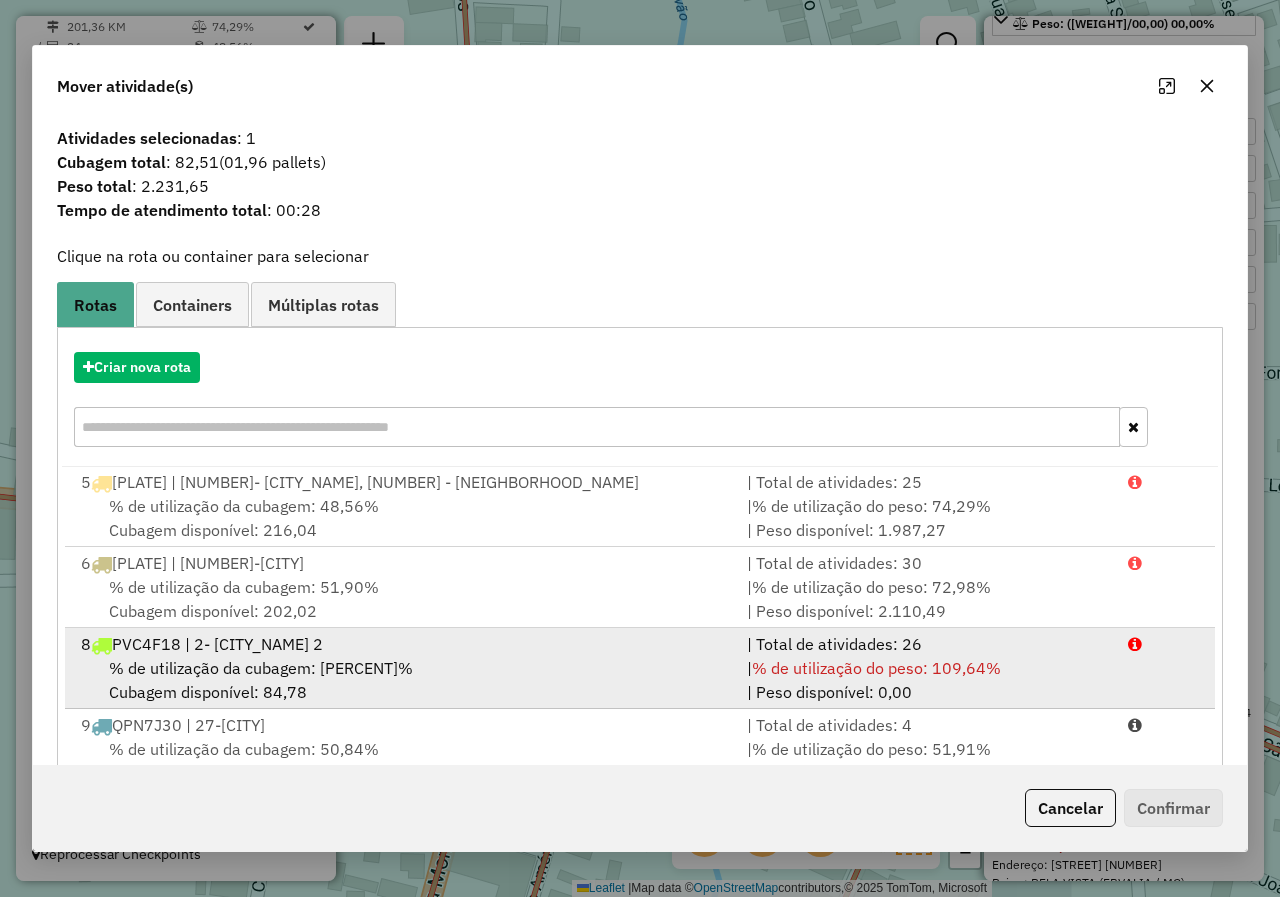 scroll, scrollTop: 248, scrollLeft: 0, axis: vertical 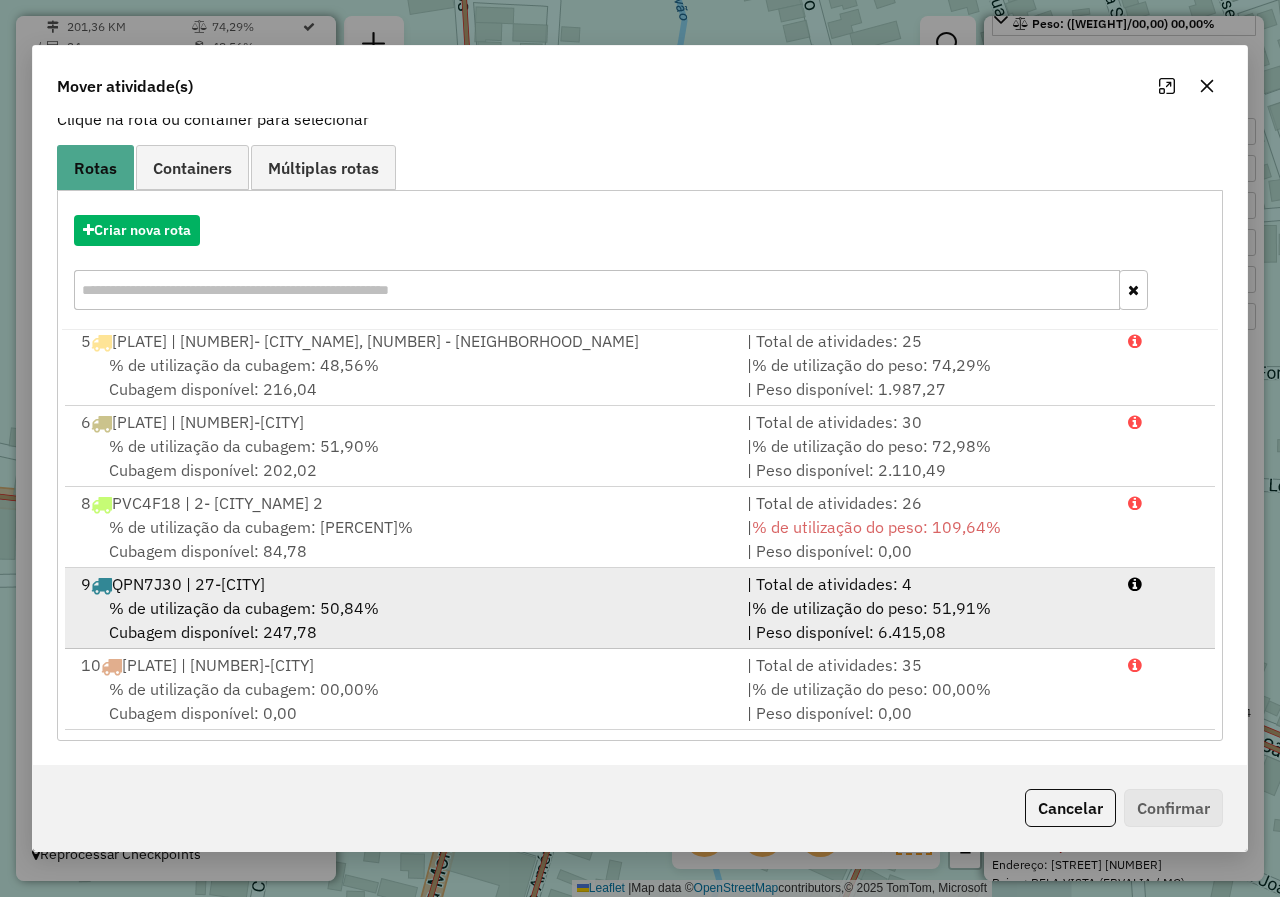 click on "[ROUTE_ID] | [NUMBER]-[CITY]" at bounding box center [402, 584] 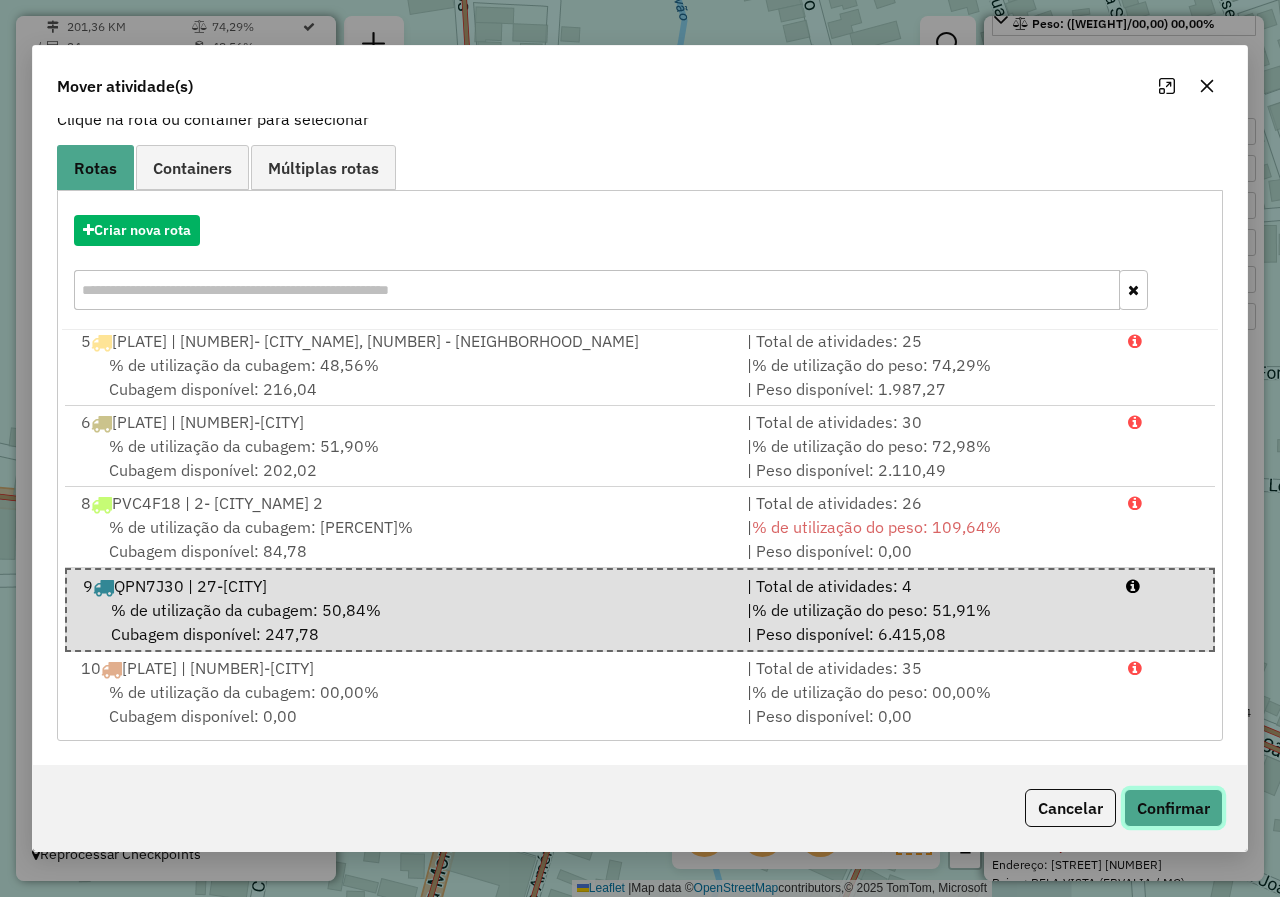 click on "Confirmar" 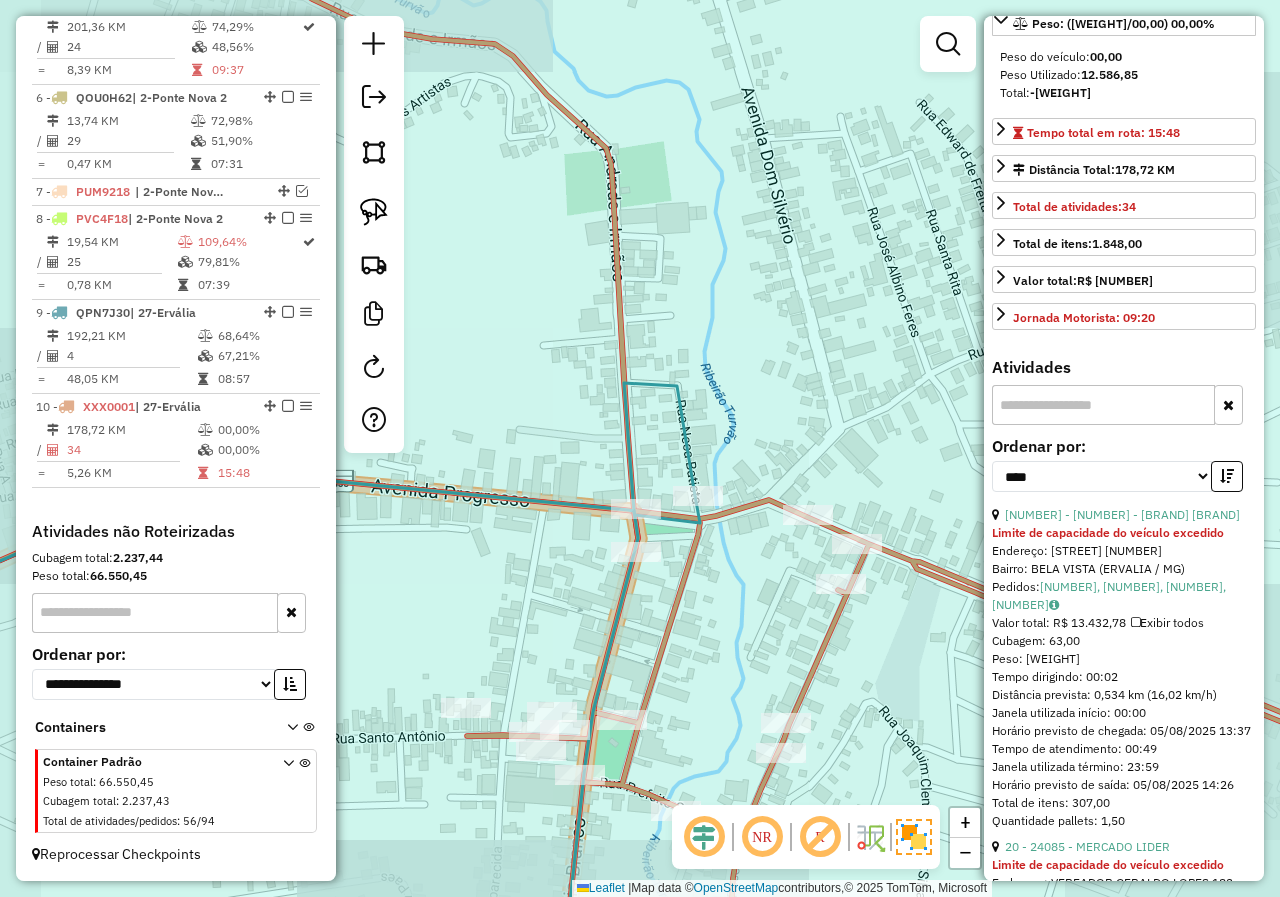 drag, startPoint x: 717, startPoint y: 650, endPoint x: 715, endPoint y: 518, distance: 132.01515 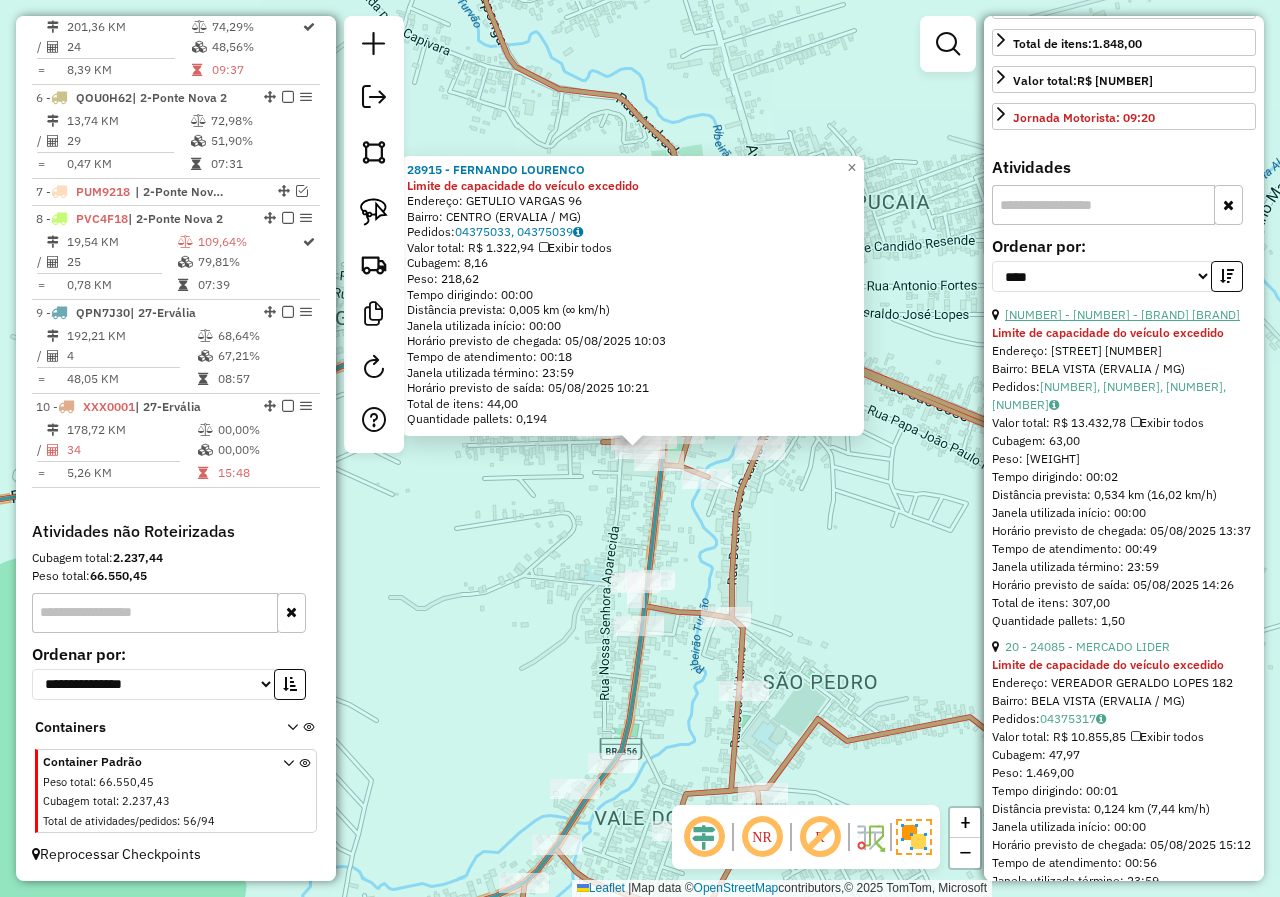 scroll, scrollTop: 400, scrollLeft: 0, axis: vertical 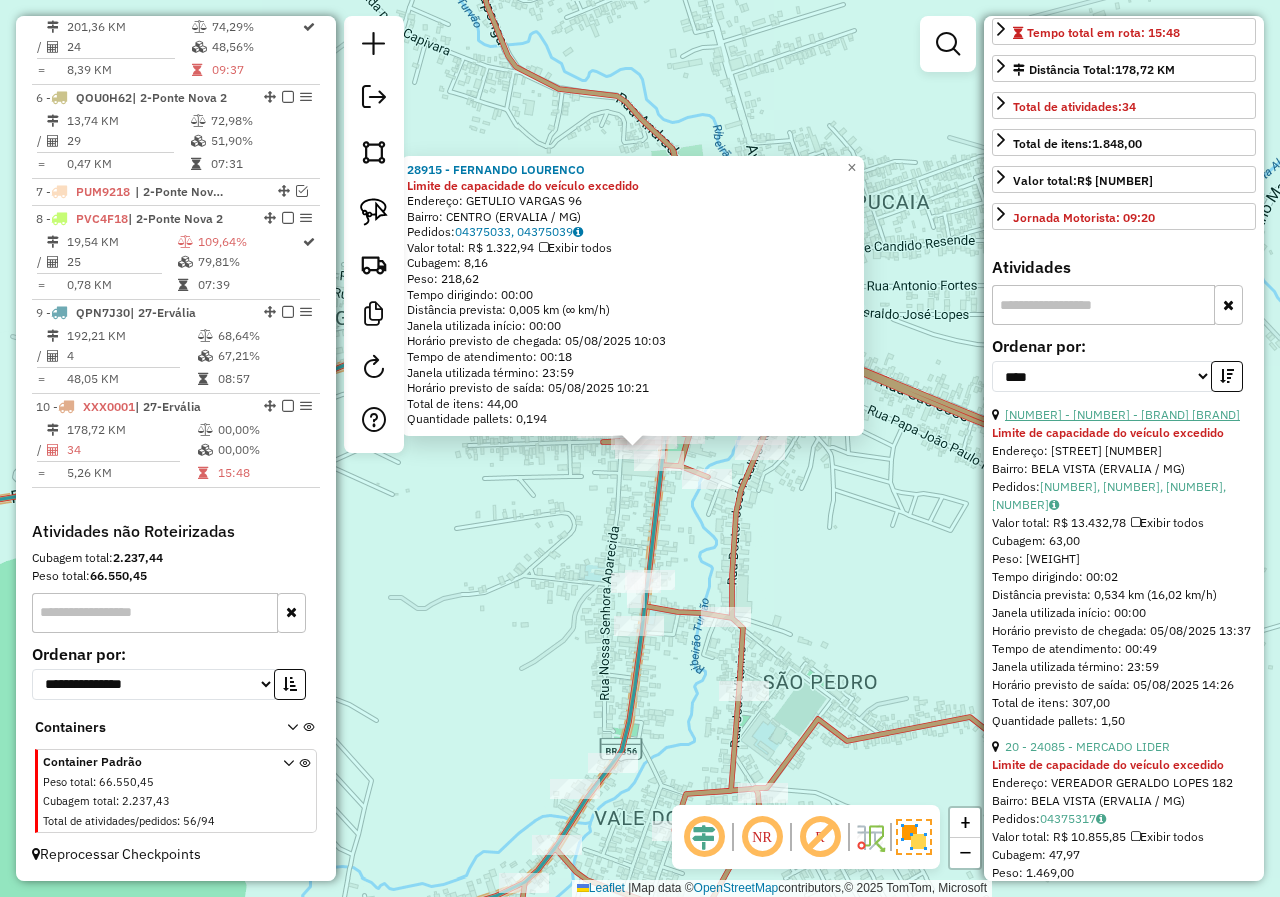 click on "[NUMBER] - [NUMBER] - [BRAND] [BRAND]" at bounding box center [1122, 414] 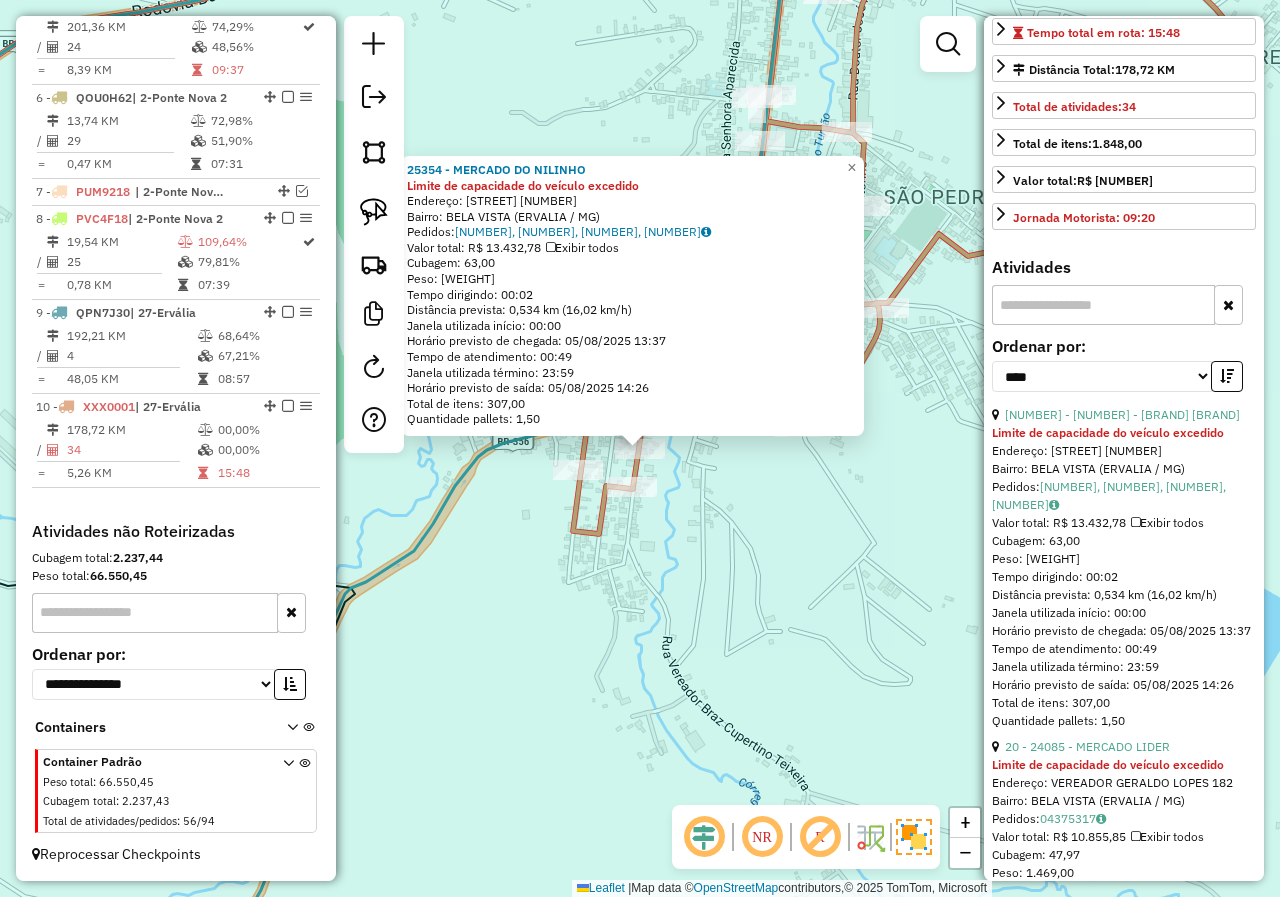 click on "Rota [NUMBER] - Placa [PLATE]  [NUMBER] - MERCADO DO NILINHO [NUMBER] - MERCADO DO NILINHO Limite de capacidade do veículo excedido  Endereço:  VEREADOR BRAZ COPERTINO TEIXEI [NUMBER]   Bairro: BELA VISTA ([CITY] / [STATE])   Pedidos:  [ORDER_ID], [ORDER_ID], [ORDER_ID], [ORDER_ID]   Valor total: R$ [PRICE]   Exibir todos   Cubagem: [CUBAGE]  Peso: [WEIGHT]  Tempo dirigindo: [TIME]   Distância prevista: [DISTANCE] ([SPEED])   Janela utilizada início: [TIME]   Horário previsto de chegada: 05/08/2025 [TIME]   Tempo de atendimento: [TIME]   Janela utilizada término: [TIME]   Horário previsto de saída: 05/08/2025 [TIME]   Total de itens: [ITEMS]   Quantidade pallets: [PALLETS]  × Janela de atendimento Grade de atendimento Capacidade Transportadoras Veículos Cliente Pedidos  Rotas Selecione os dias de semana para filtrar as janelas de atendimento  Seg   Ter   Qua   Qui   Sex   Sáb   Dom  Informe o período da janela de atendimento: De: Até:  Filtrar exatamente a janela do cliente  Considerar janela de atendimento padrão   Seg   Ter   Qua  +" 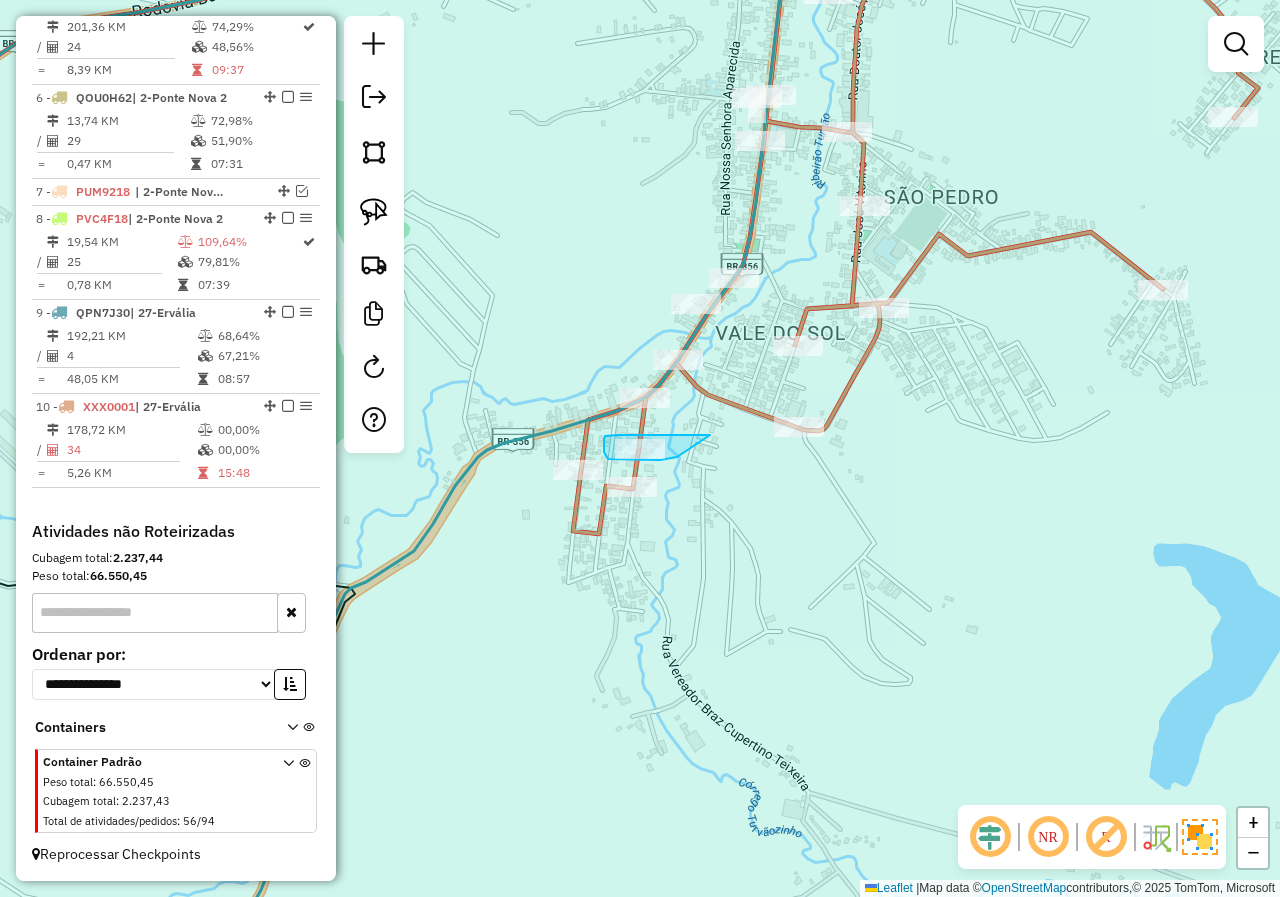 drag, startPoint x: 710, startPoint y: 435, endPoint x: 697, endPoint y: 454, distance: 23.021729 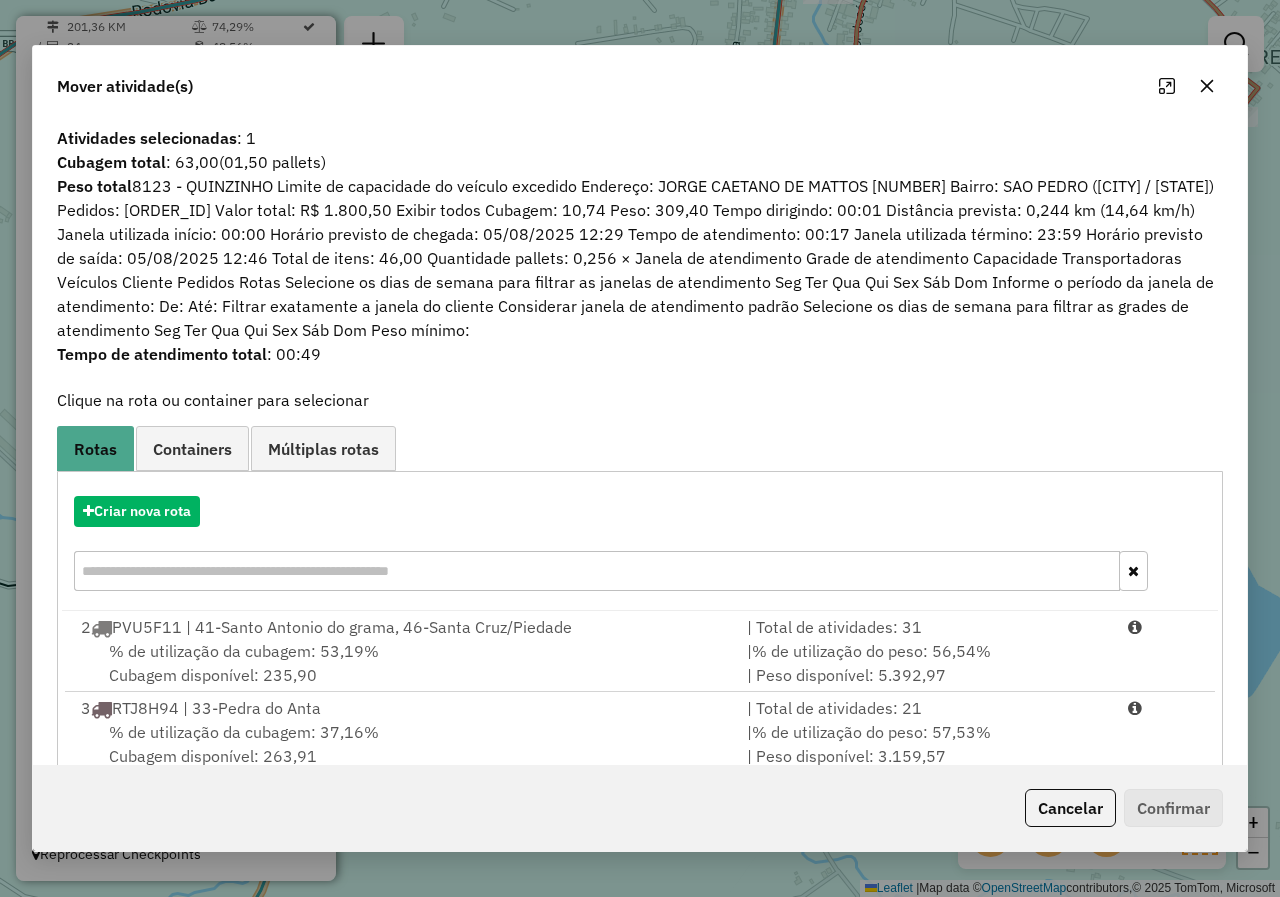 scroll, scrollTop: 167, scrollLeft: 0, axis: vertical 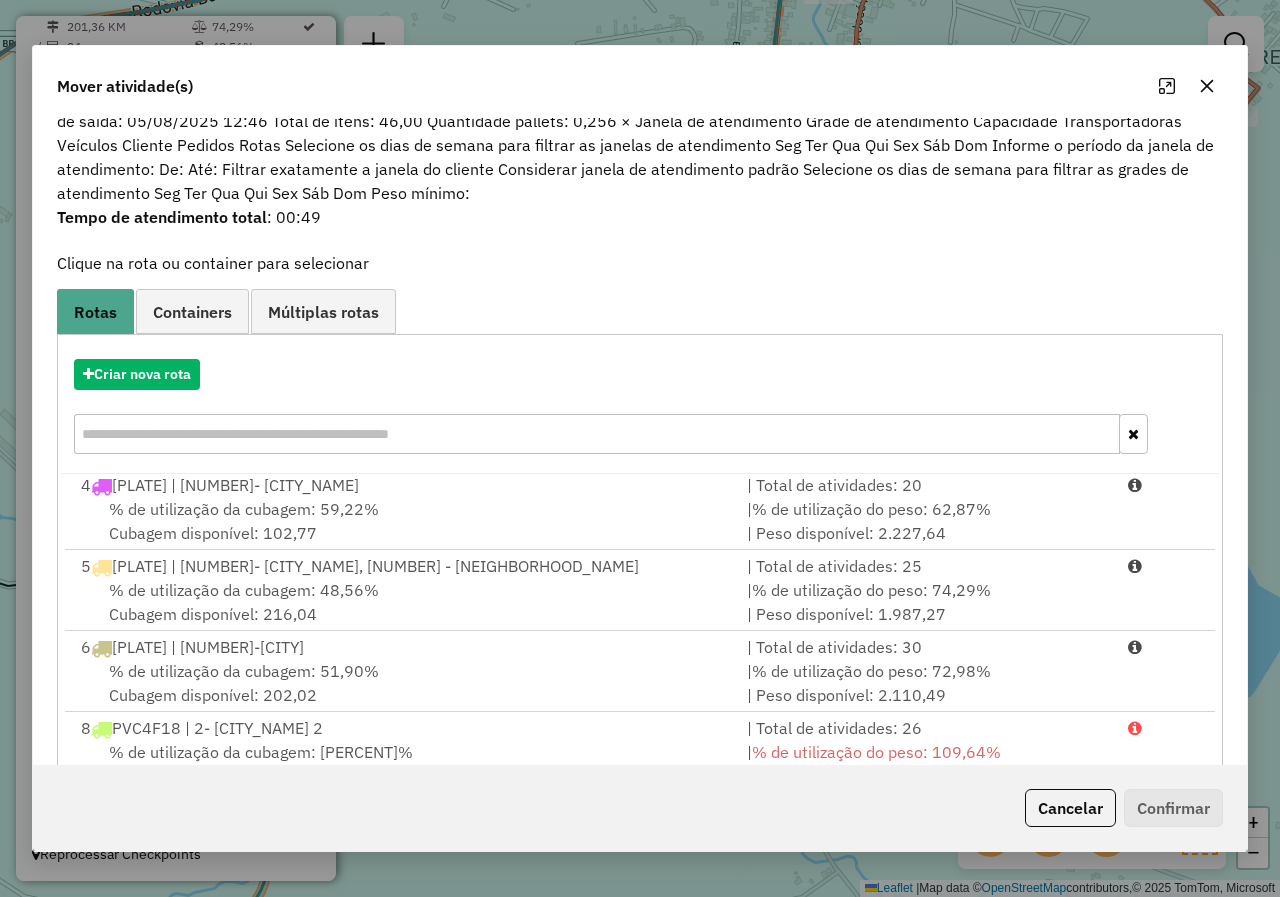 click on "% de utilização da cubagem: [PERCENT]%  Cubagem disponível: [CUBAGE]" at bounding box center (402, 845) 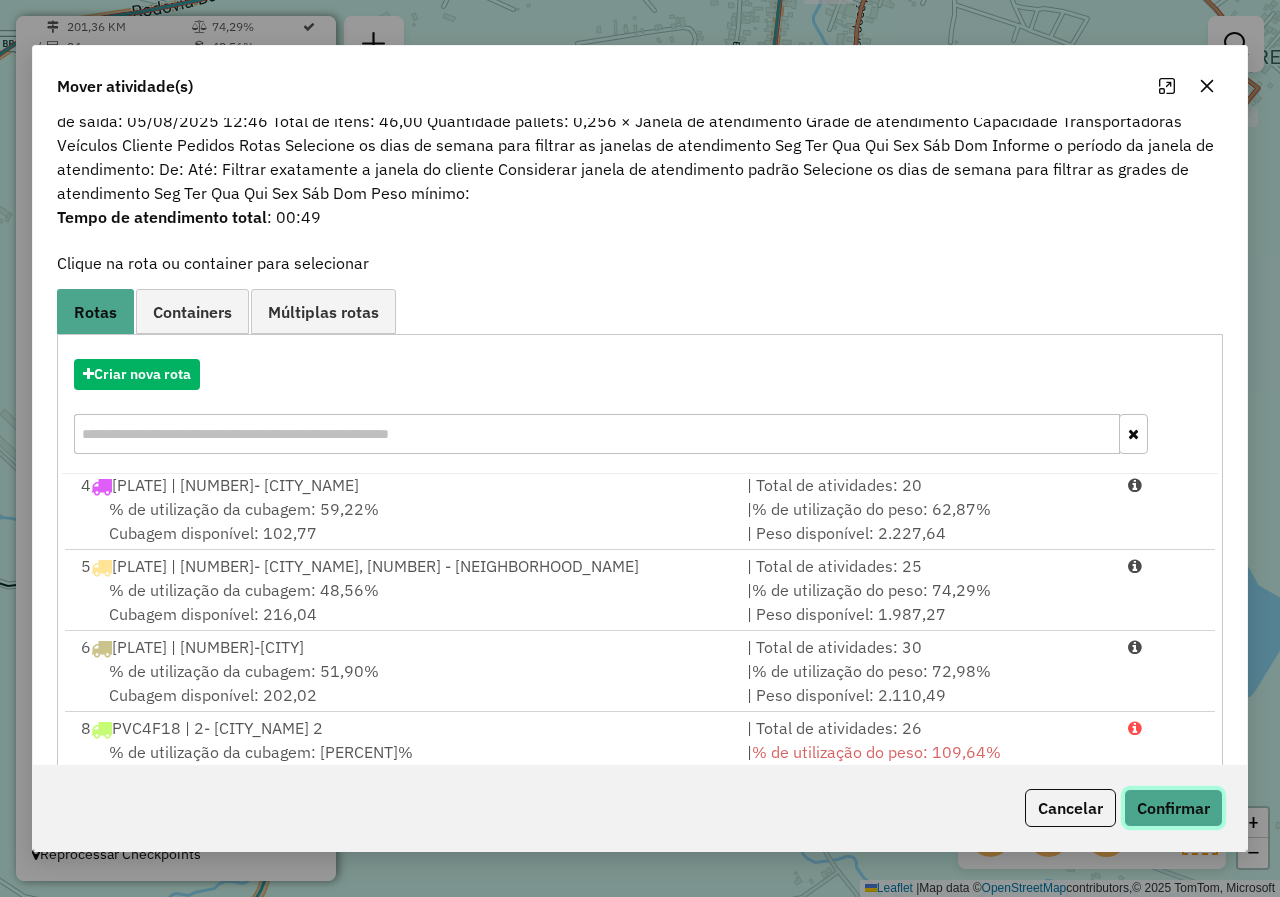 click on "Confirmar" 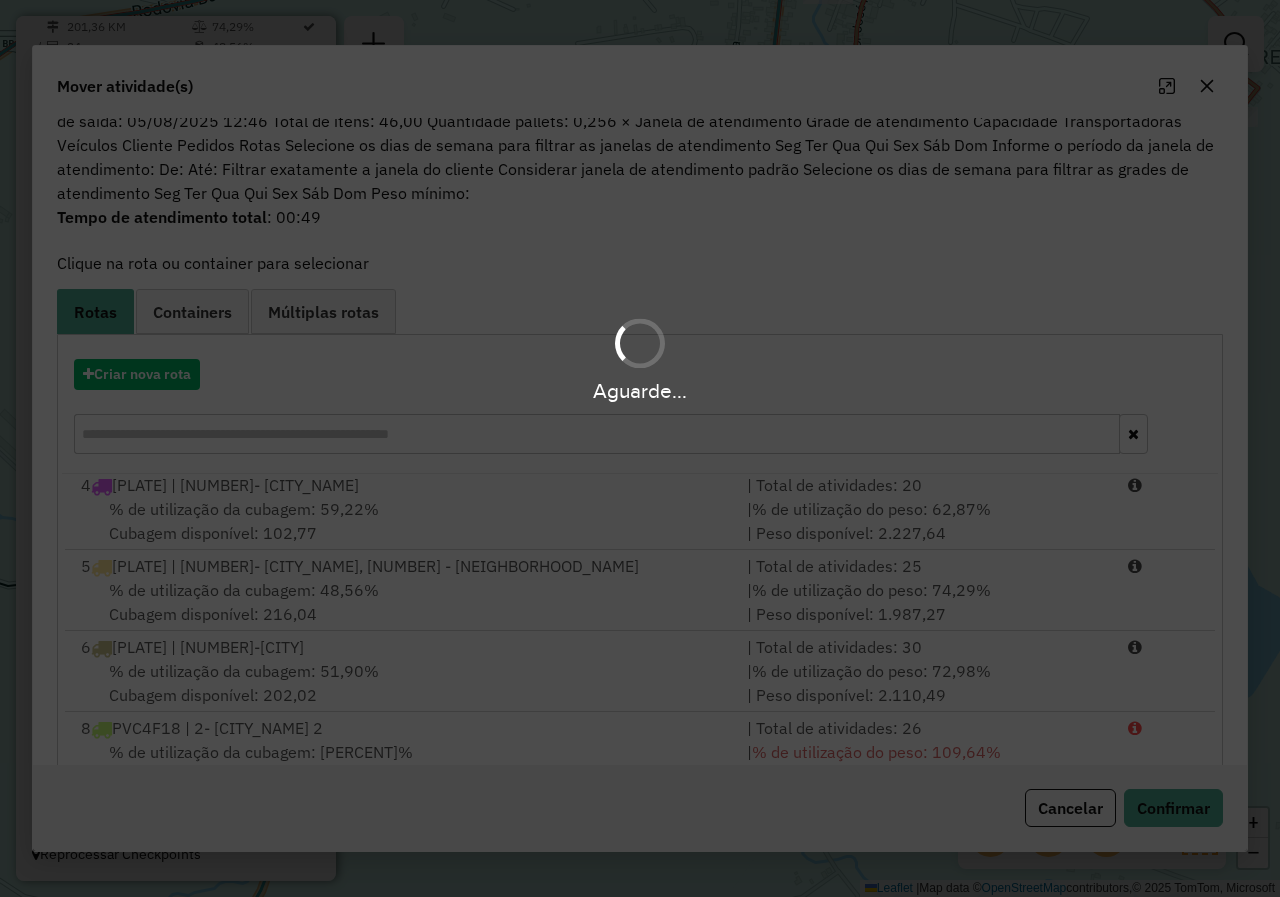 scroll, scrollTop: 0, scrollLeft: 0, axis: both 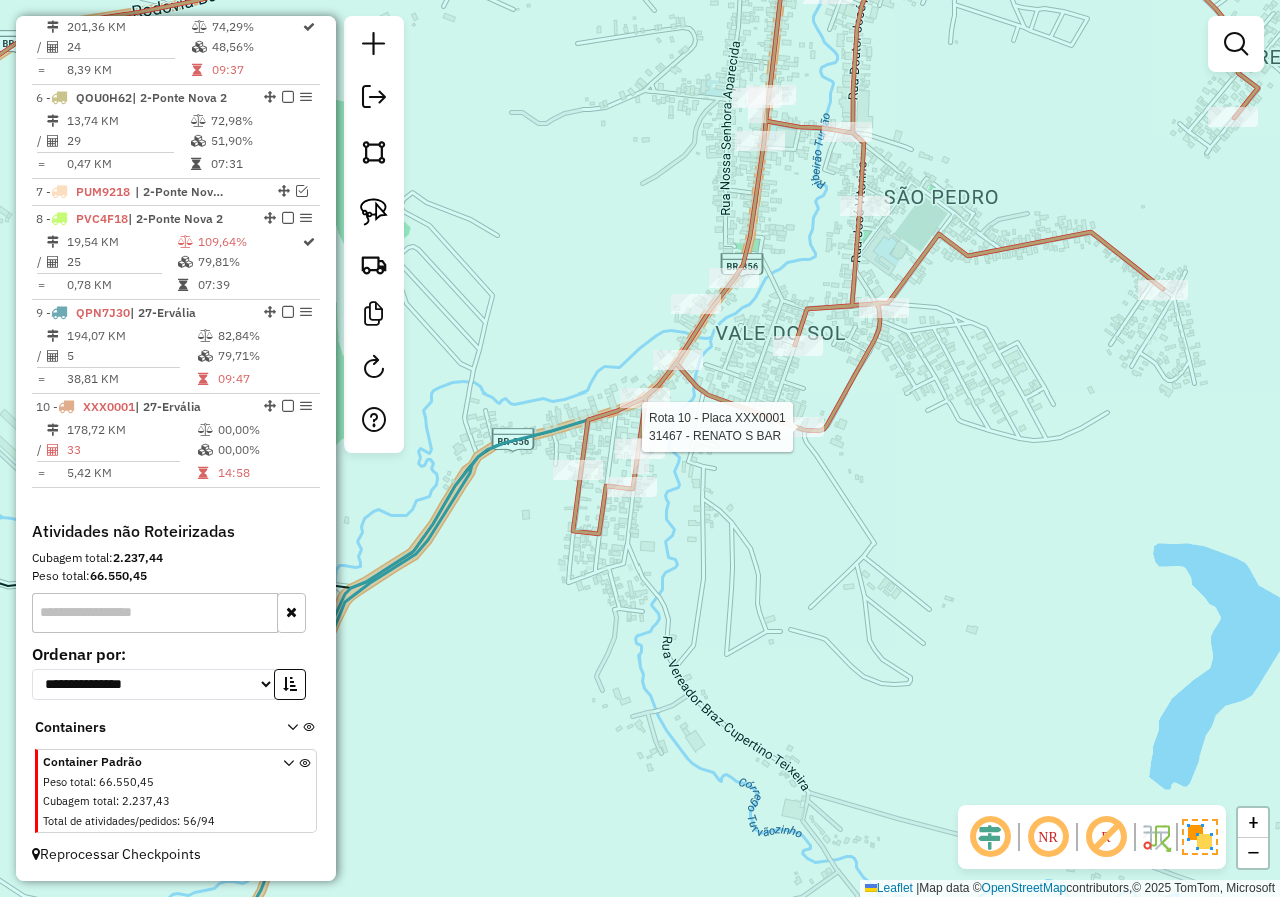 select on "*********" 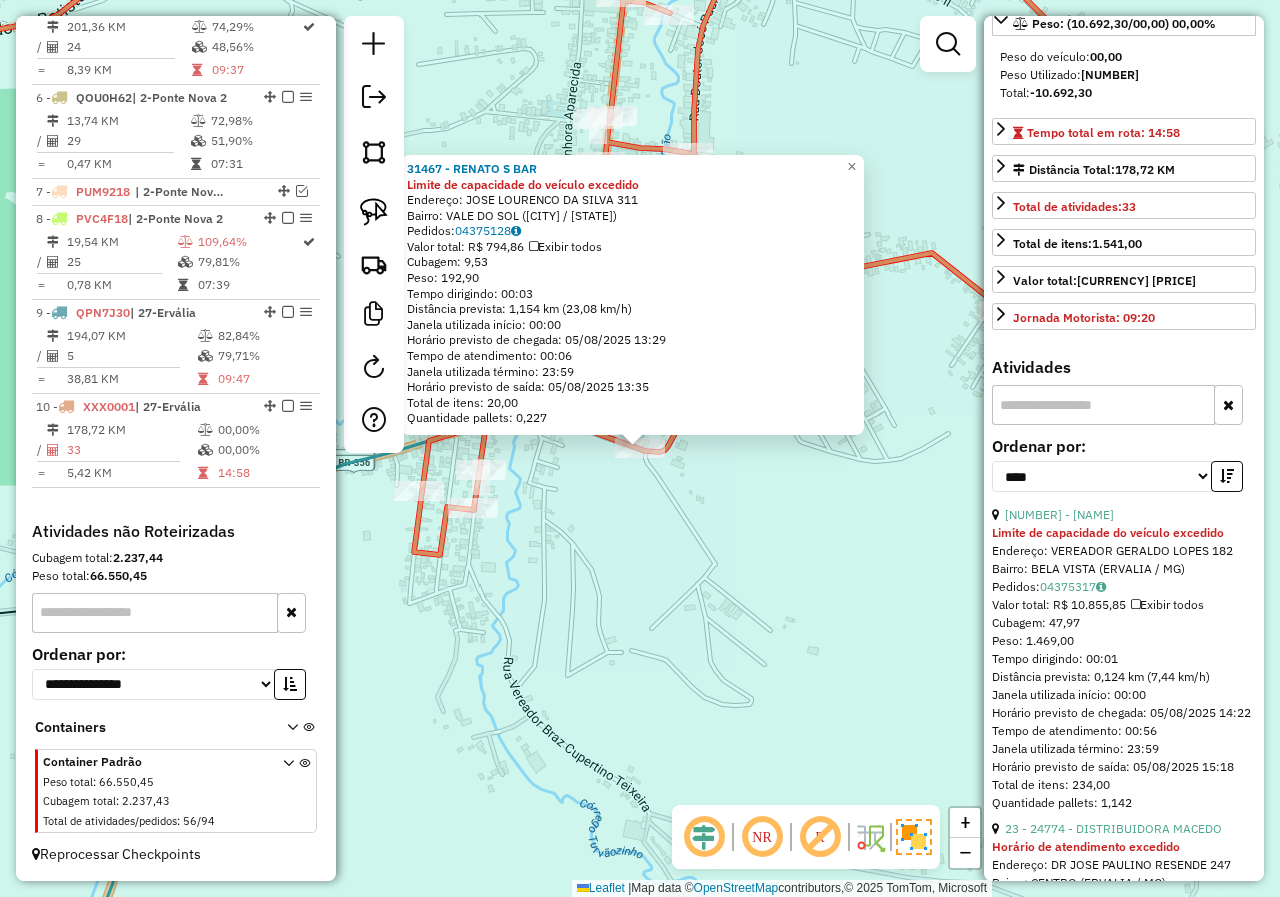 scroll, scrollTop: 400, scrollLeft: 0, axis: vertical 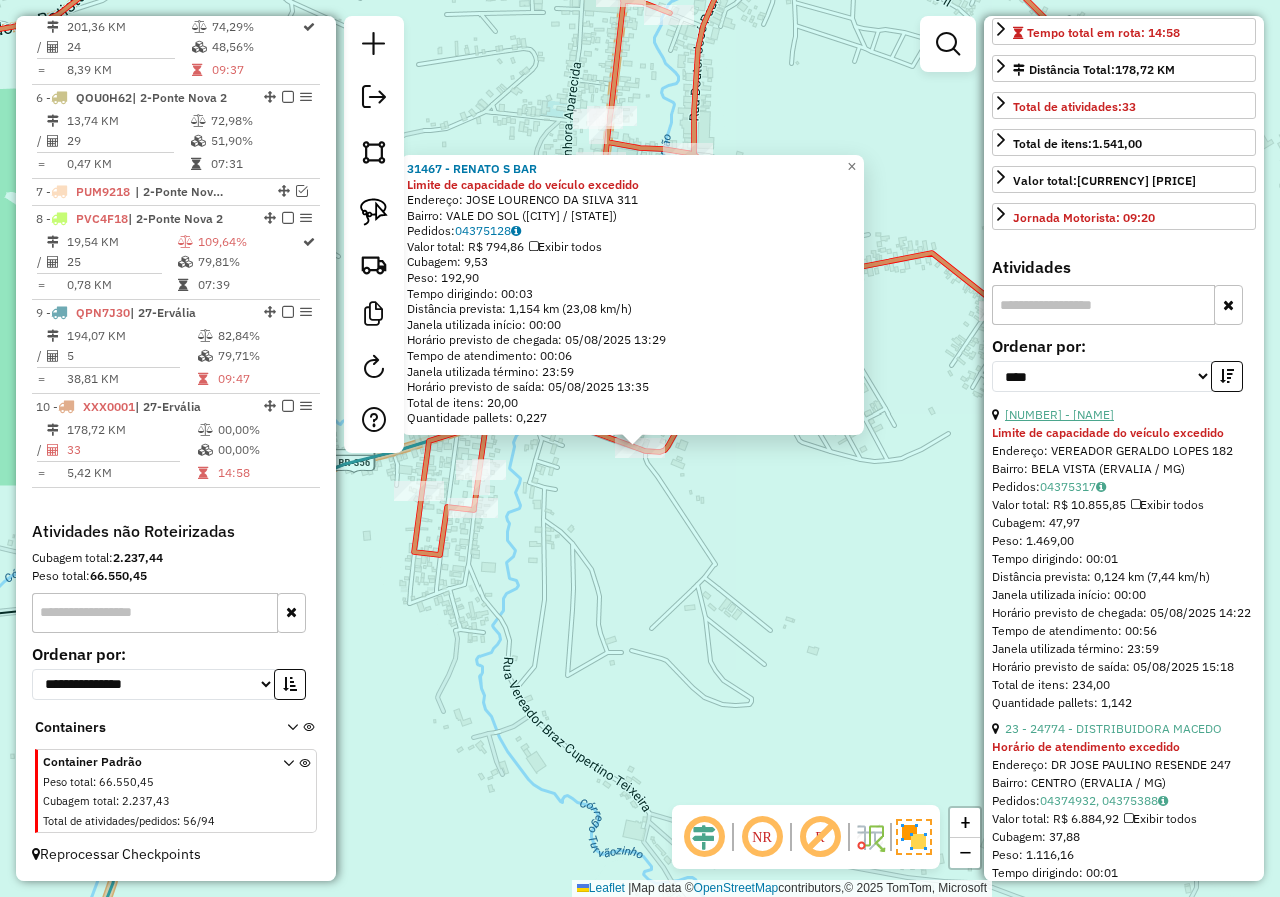 click on "[NUMBER] - [NAME]" at bounding box center (1059, 414) 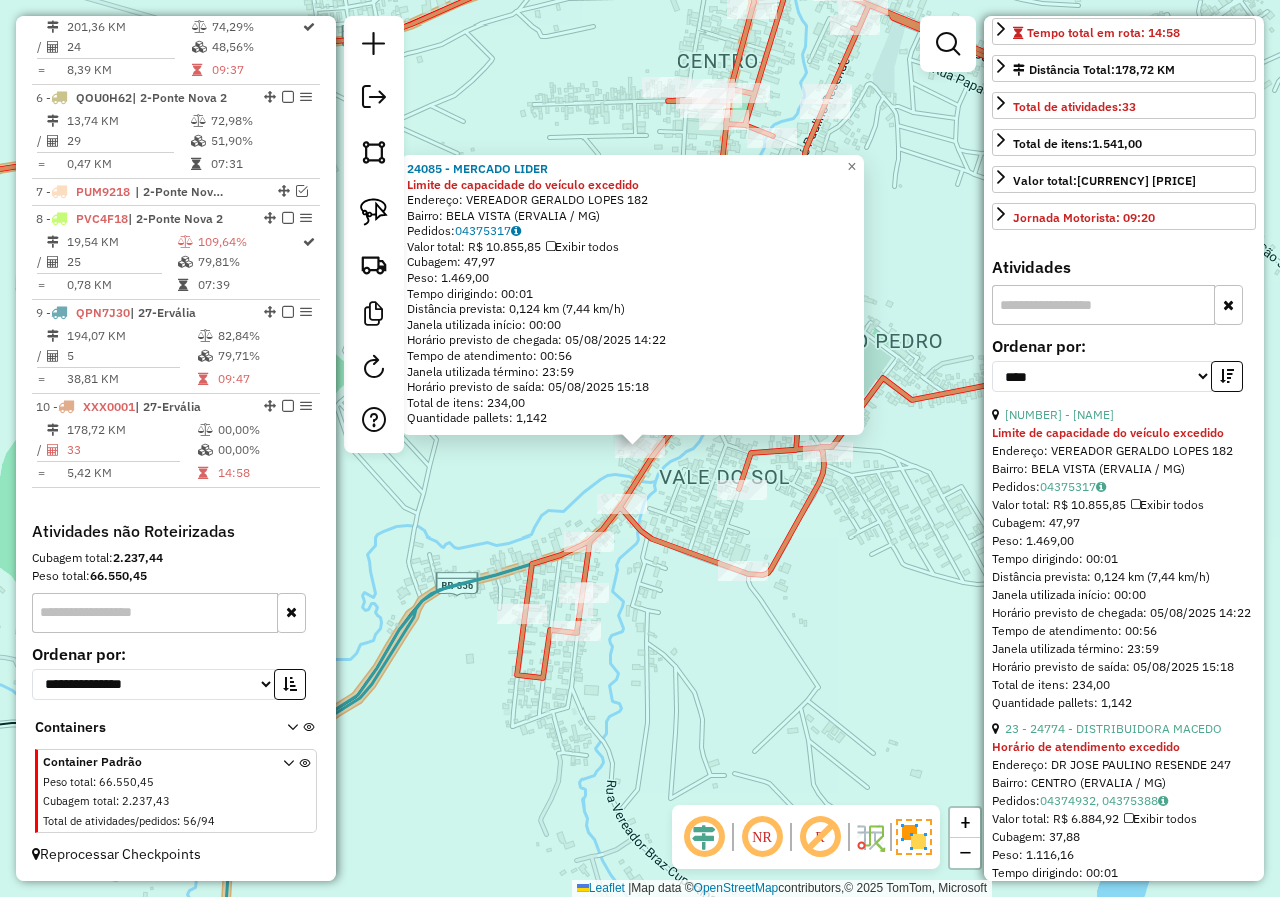 click on "[NUMBER] - MERCADO LIDER Limite de capacidade do veículo excedido  Endereço:  VEREADOR GERALDO LOPES [NUMBER]   Bairro: BELA VISTA ([CITY] / [STATE])   Pedidos:  [ORDER_ID]   Valor total: R$ [PRICE]   Exibir todos   Cubagem: [CUBAGE]  Peso: [WEIGHT]  Tempo dirigindo: [TIME]   Distância prevista: [DISTANCE] ([SPEED])   Janela utilizada início: [TIME]   Horário previsto de chegada: 05/08/2025 [TIME]   Tempo de atendimento: [TIME]   Janela utilizada término: [TIME]   Horário previsto de saída: 05/08/2025 [TIME]   Total de itens: [ITEMS]   Quantidade pallets: [PALLETS]  × Janela de atendimento Grade de atendimento Capacidade Transportadoras Veículos Cliente Pedidos  Rotas Selecione os dias de semana para filtrar as janelas de atendimento  Seg   Ter   Qua   Qui   Sex   Sáb   Dom  Informe o período da janela de atendimento: De: Até:  Filtrar exatamente a janela do cliente  Considerar janela de atendimento padrão  Selecione os dias de semana para filtrar as grades de atendimento  Seg   Ter   Qua   Qui   Sex   Sáb   Dom   De:" 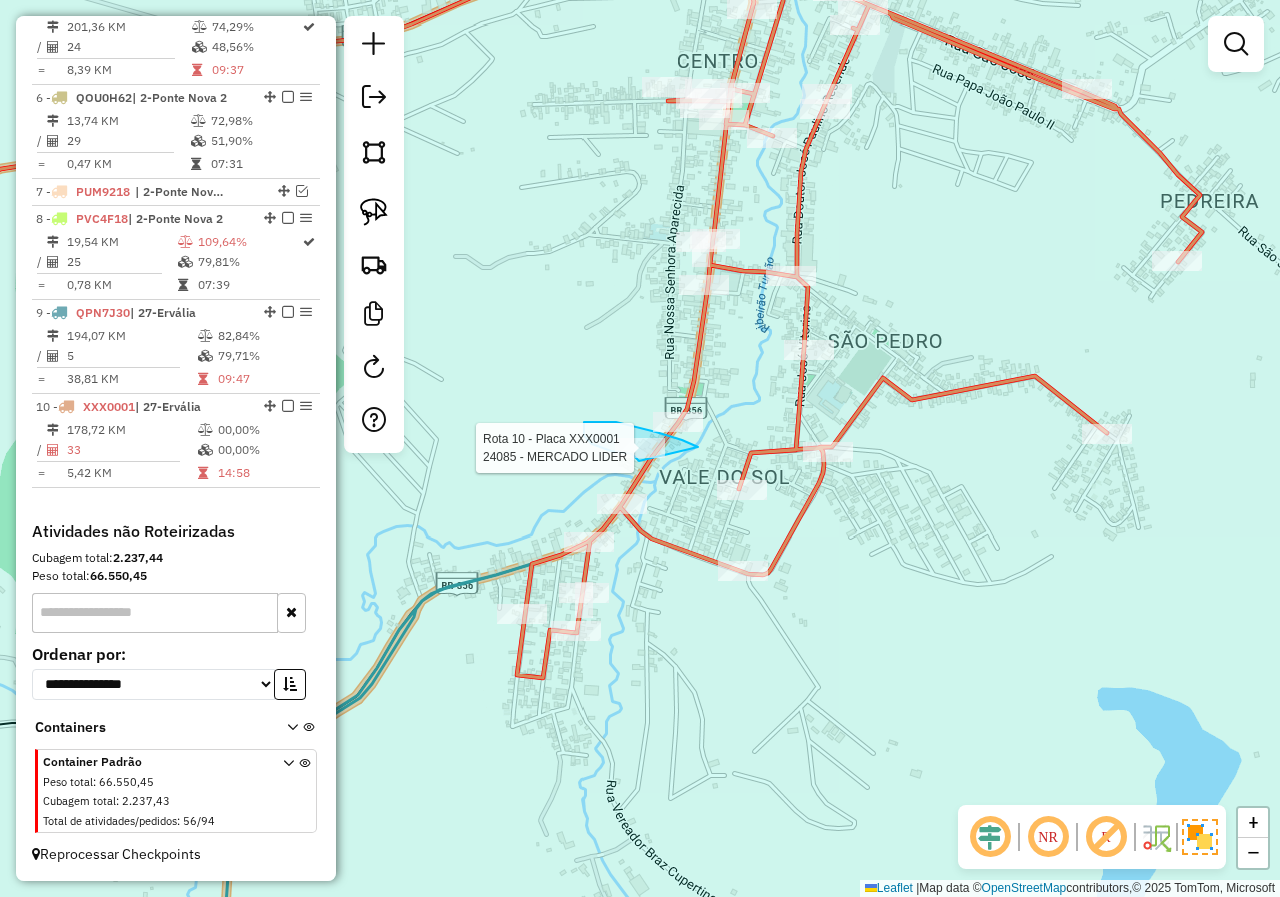 drag, startPoint x: 698, startPoint y: 447, endPoint x: 659, endPoint y: 472, distance: 46.32494 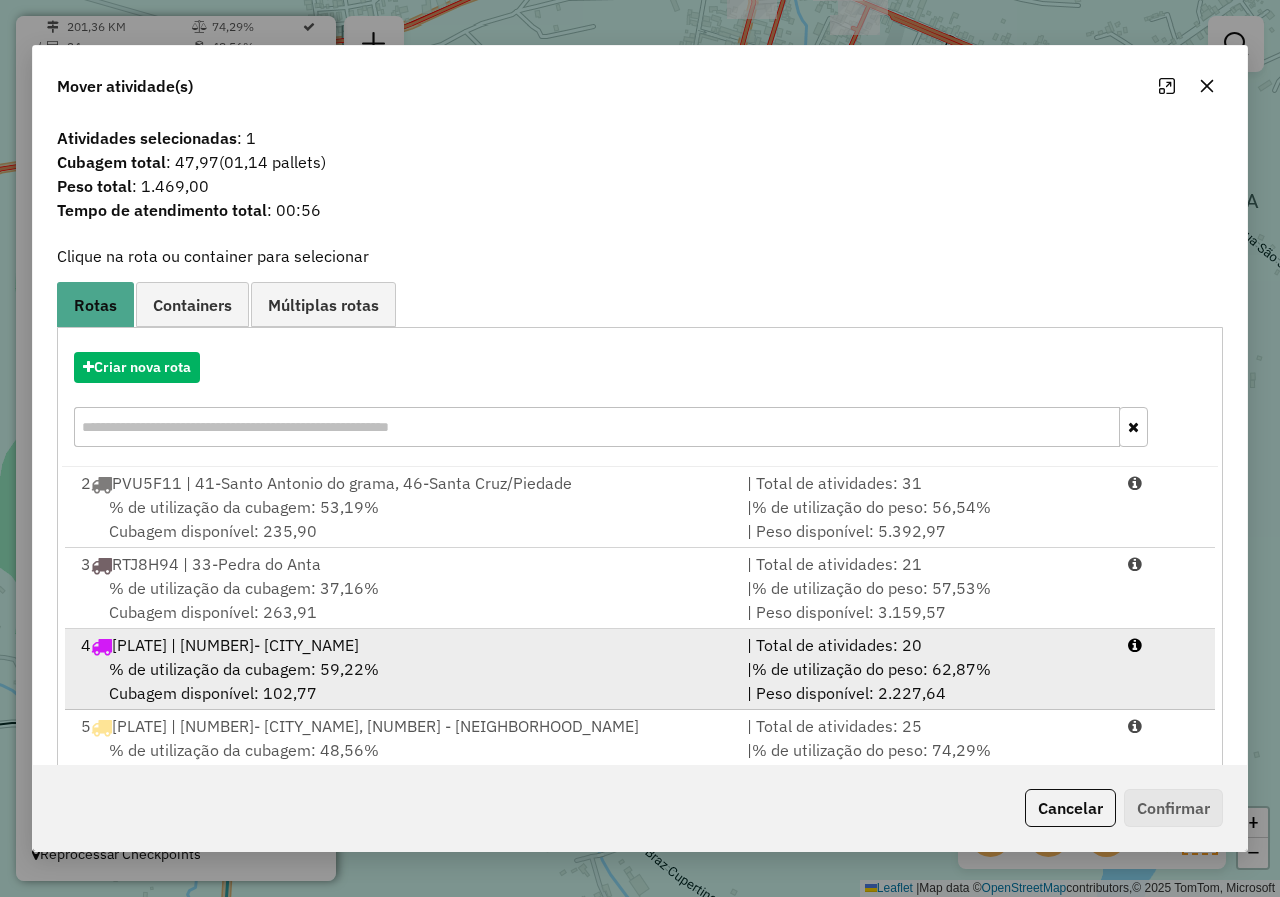 scroll, scrollTop: 167, scrollLeft: 0, axis: vertical 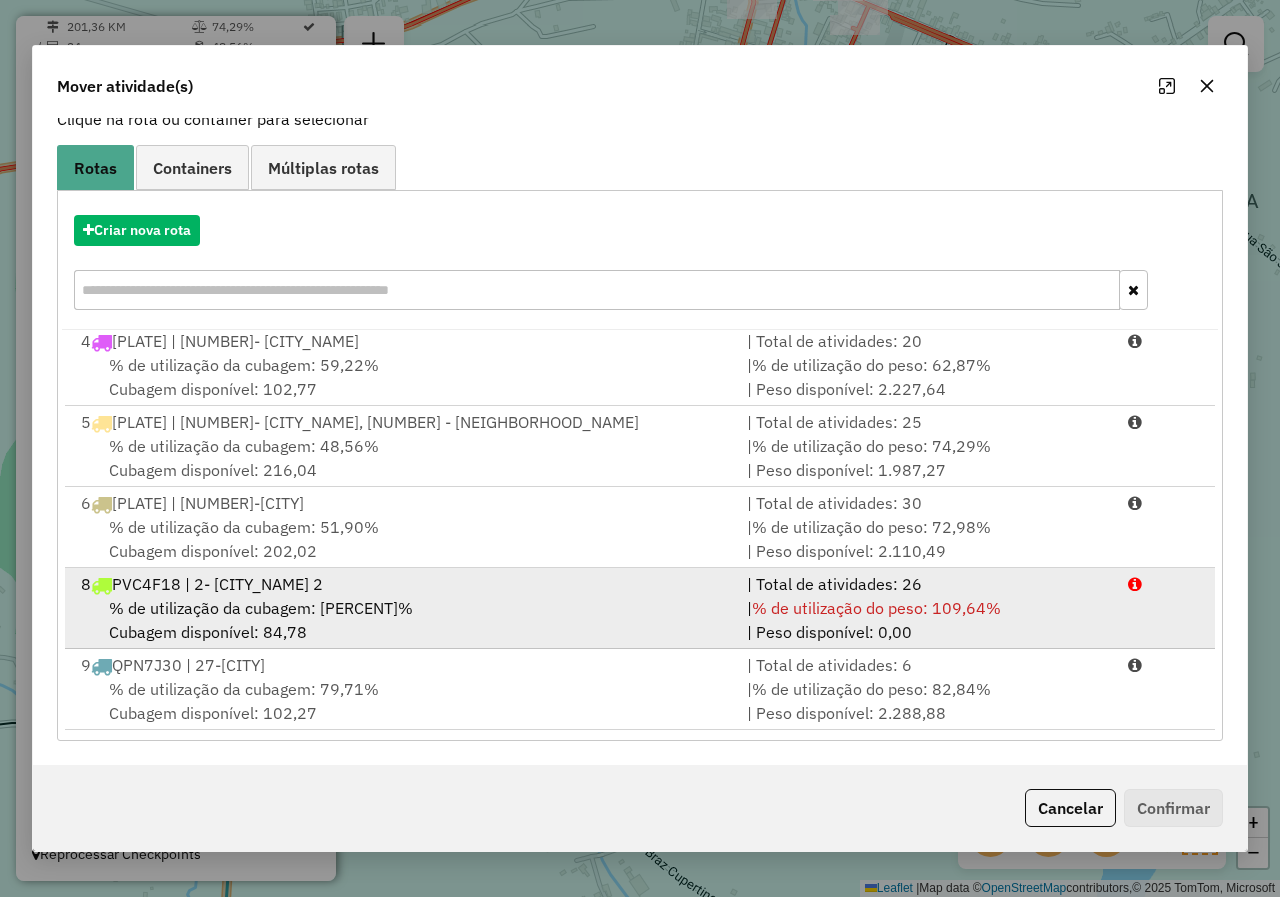 click on "% de utilização da cubagem: 79,71%  Cubagem disponível: 102,27" at bounding box center [402, 701] 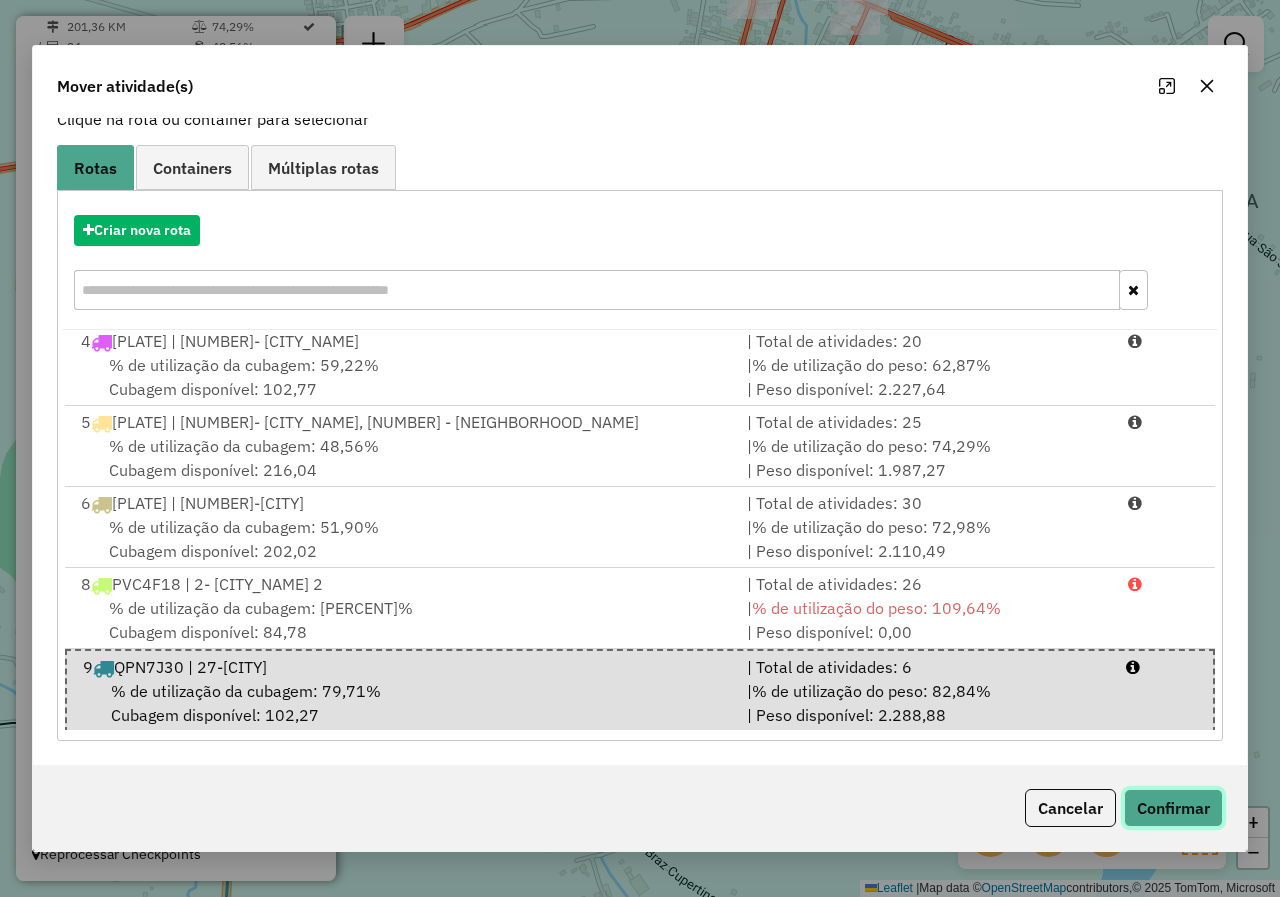 click on "Confirmar" 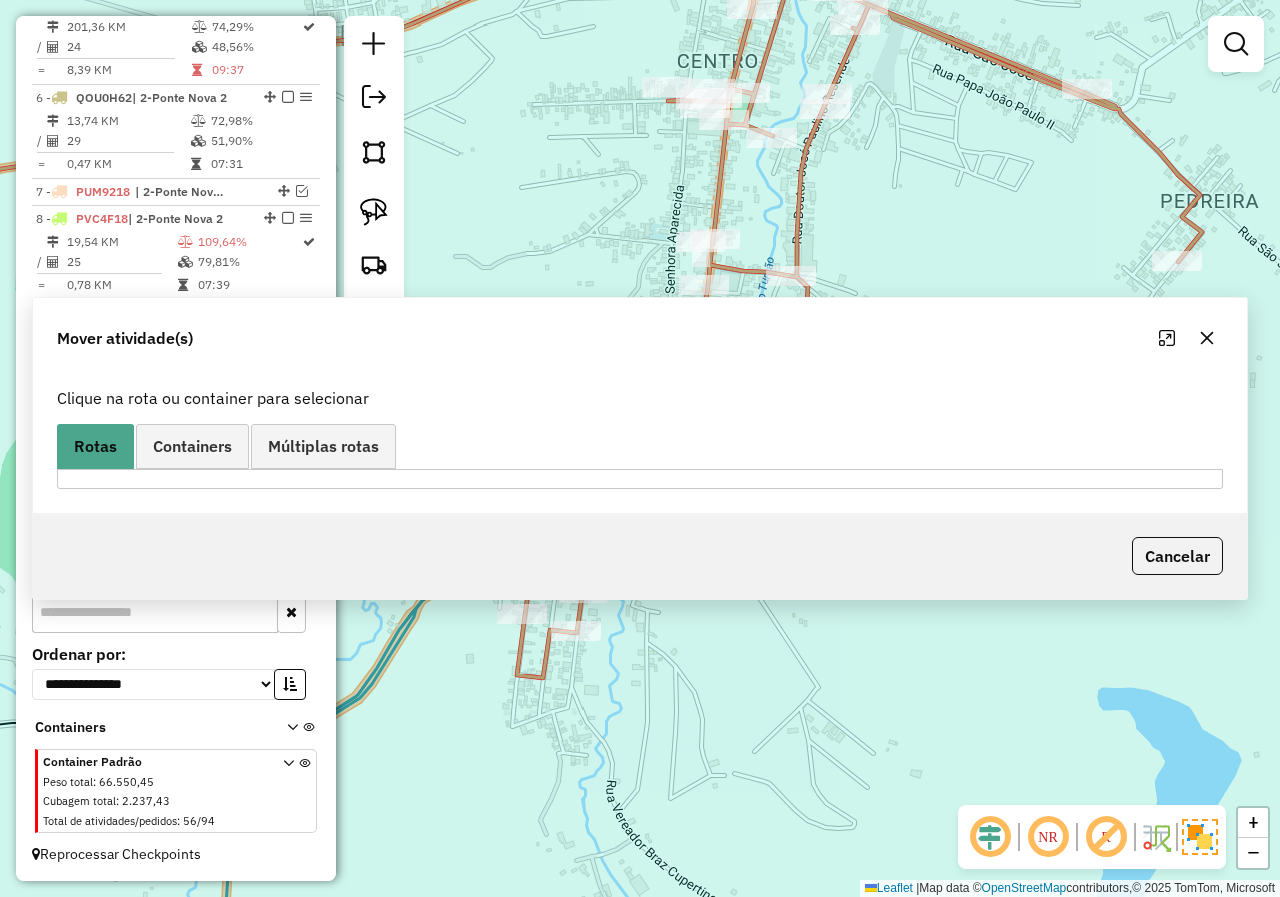 scroll, scrollTop: 0, scrollLeft: 0, axis: both 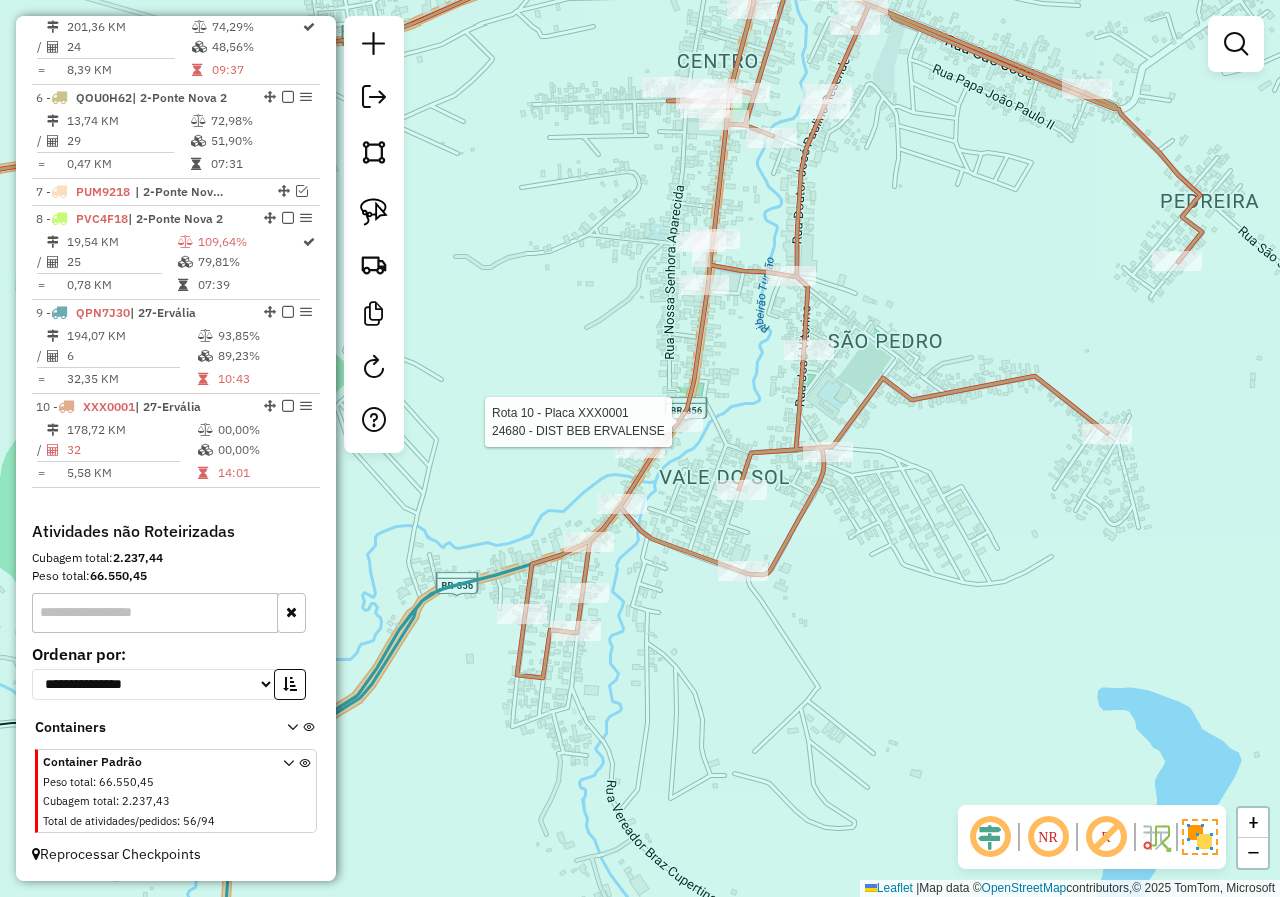 select on "*********" 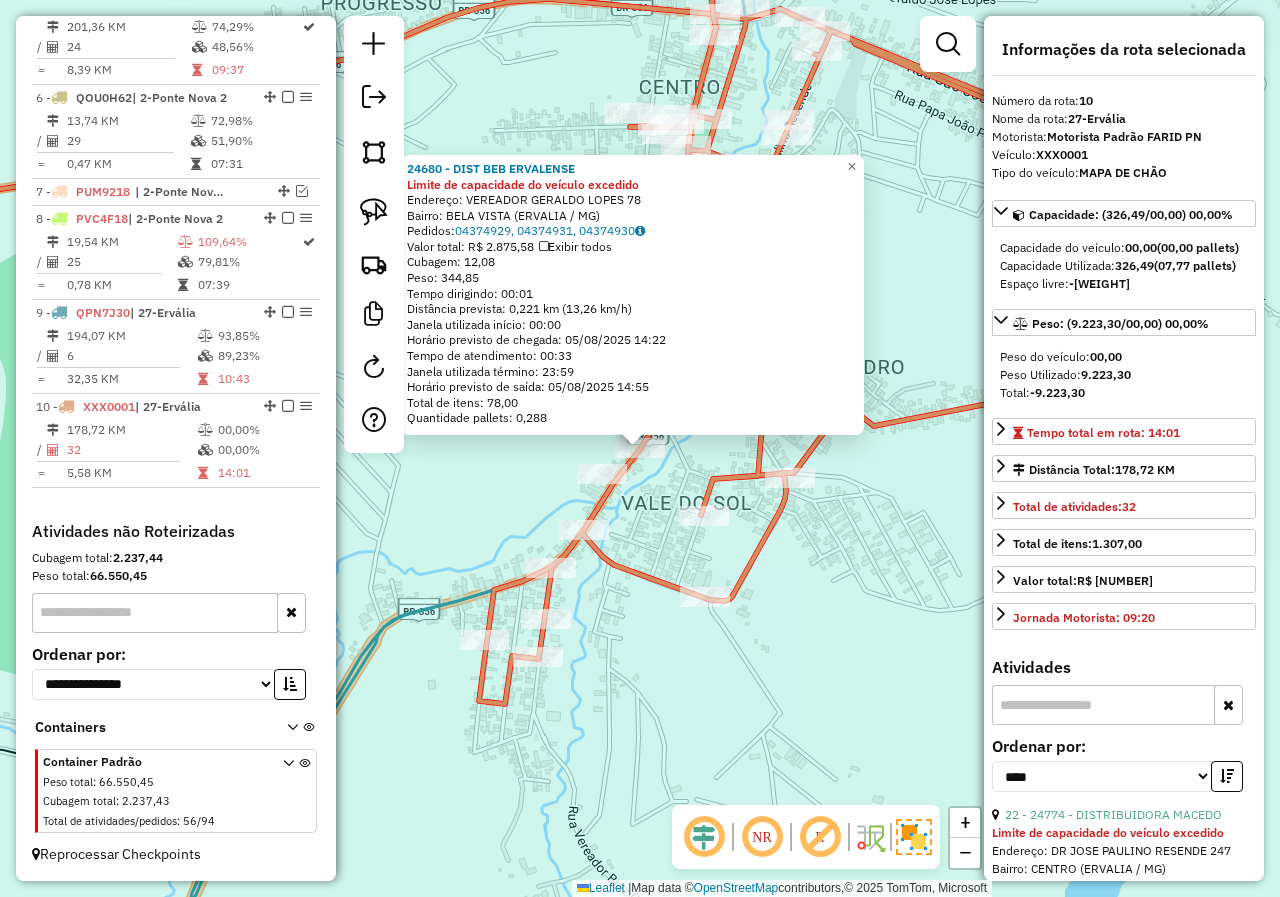 click on "[NUMBER] - [NAME] Limite de capacidade do veículo excedido  Endereço:  [STREET] [NUMBER]   Bairro: [NEIGHBORHOOD] ([CITY] / [STATE])   Pedidos:  [ORDER_ID], [ORDER_ID], [ORDER_ID]   Valor total: [CURRENCY] [PRICE]   Exibir todos   Cubagem: [CUBAGE]  Peso: [WEIGHT]  Tempo dirigindo: 00:01   Distância prevista: [DISTANCE] km ([SPEED] km/h)   Janela utilizada início: 00:00   Horário previsto de chegada: [DATE] [TIME]   Tempo de atendimento: 00:33   Janela utilizada término: 23:59   Horário previsto de saída: [DATE] [TIME]   Total de itens: [ITEMS]   Quantidade pallets: [PALLETS]  × Janela de atendimento Grade de atendimento Capacidade Transportadoras Veículos Cliente Pedidos  Rotas Selecione os dias de semana para filtrar as janelas de atendimento  Seg   Ter   Qua   Qui   Sex   Sáb   Dom  Informe o período da janela de atendimento: De: Até:  Filtrar exatamente a janela do cliente  Considerar janela de atendimento padrão  Selecione os dias de semana para filtrar as grades de atendimento  Seg   Ter   Qua   Qui  De:" 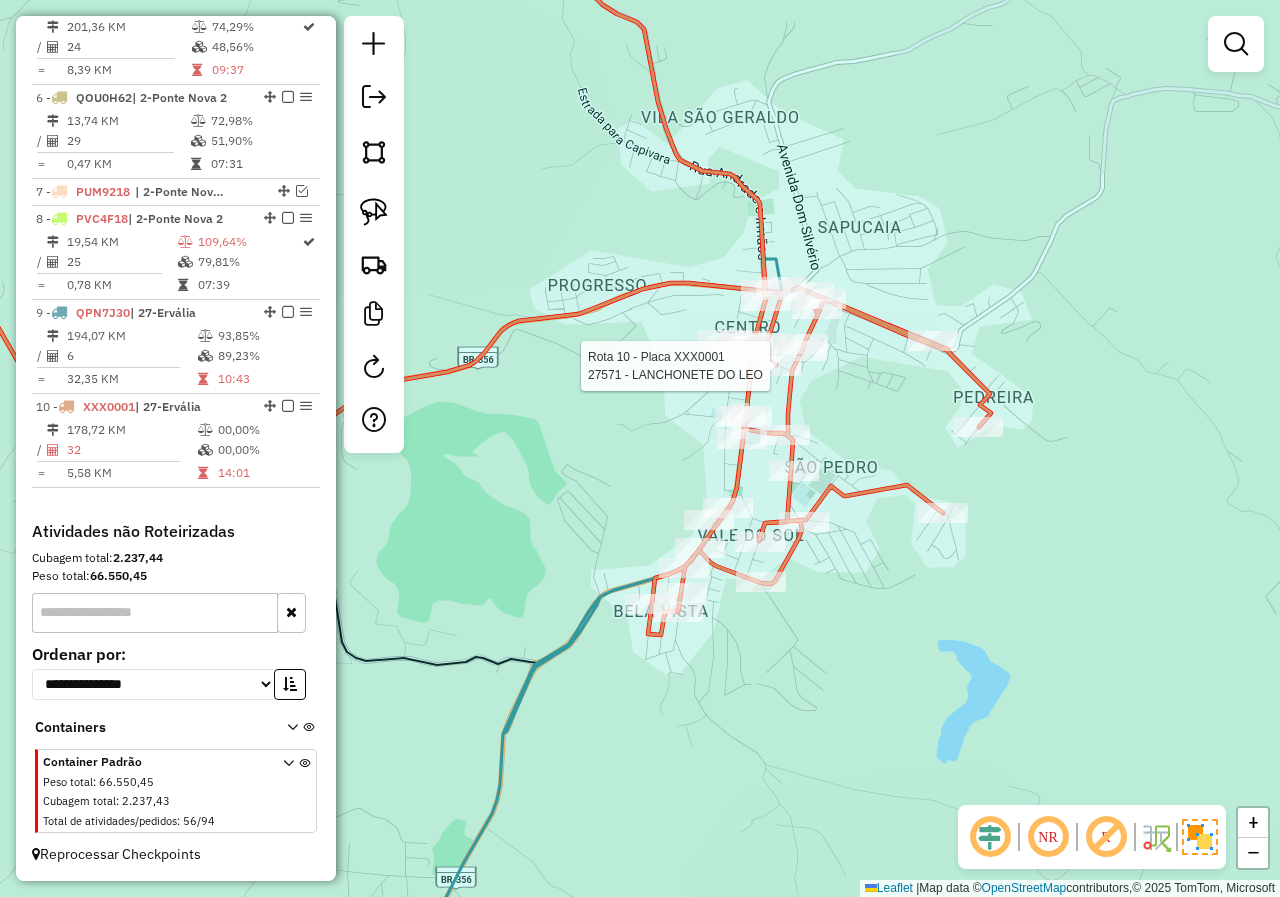 select on "*********" 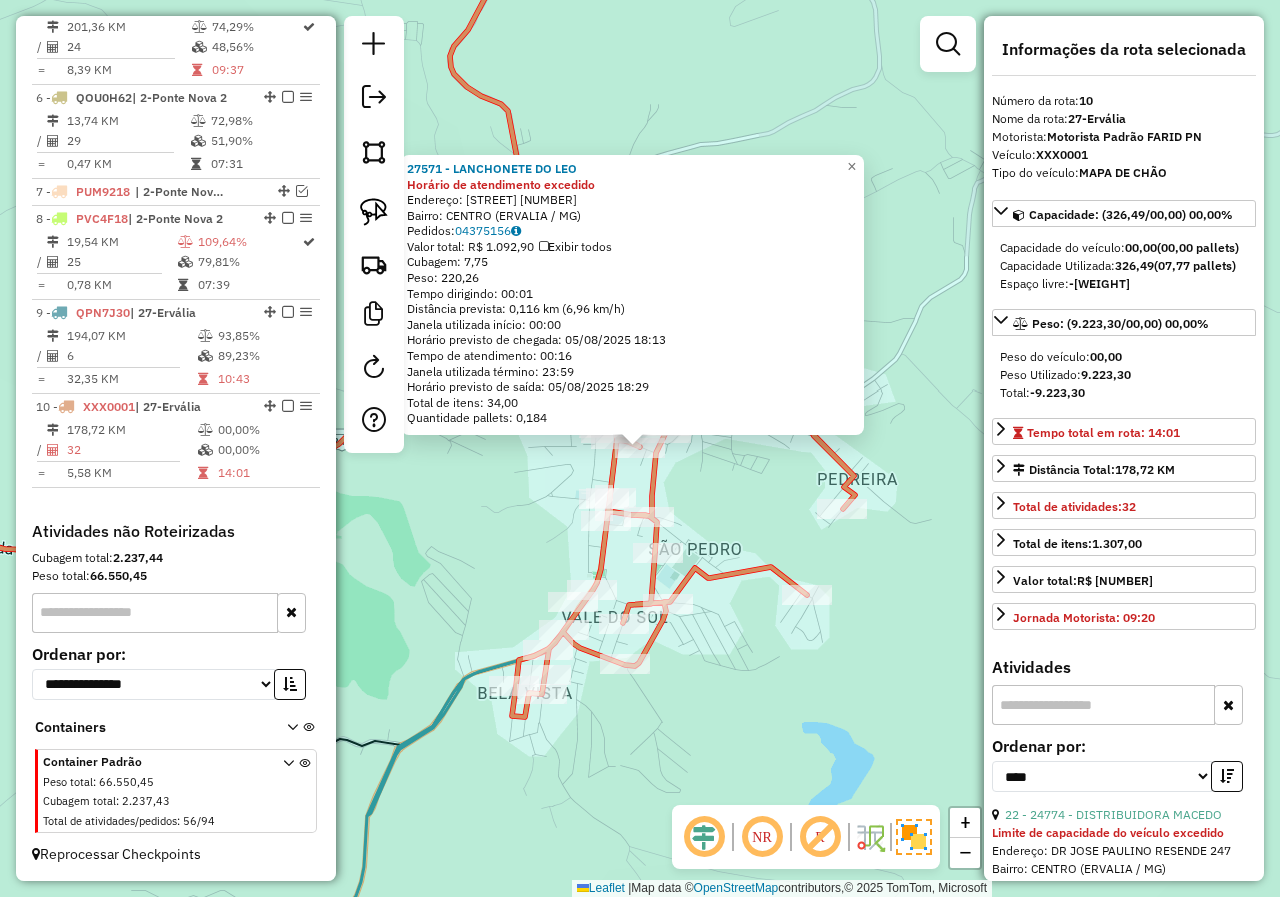 click on "[NUMBER] - [NAME] Horário de atendimento excedido  Endereço:  [STREET] [NUMBER]   Bairro: [NEIGHBORHOOD] ([CITY] / [STATE])   Pedidos:  [ORDER_ID]   Valor total: [CURRENCY] [PRICE]   Exibir todos   Cubagem: [CUBAGE]  Peso: [WEIGHT]  Tempo dirigindo: 00:01   Distância prevista: [DISTANCE] km ([SPEED] km/h)   Janela utilizada início: 00:00   Horário previsto de chegada: [DATE] [TIME]   Tempo de atendimento: 00:16   Janela utilizada término: 23:59   Horário previsto de saída: [DATE] [TIME]   Total de itens: [ITEMS]   Quantidade pallets: [PALLETS]  × Janela de atendimento Grade de atendimento Capacidade Transportadoras Veículos Cliente Pedidos  Rotas Selecione os dias de semana para filtrar as janelas de atendimento  Seg   Ter   Qua   Qui   Sex   Sáb   Dom  Informe o período da janela de atendimento: De: Até:  Filtrar exatamente a janela do cliente  Considerar janela de atendimento padrão  Selecione os dias de semana para filtrar as grades de atendimento  Seg   Ter   Qua   Qui   Sex   Sáb   Dom   Peso mínimo:   De:" 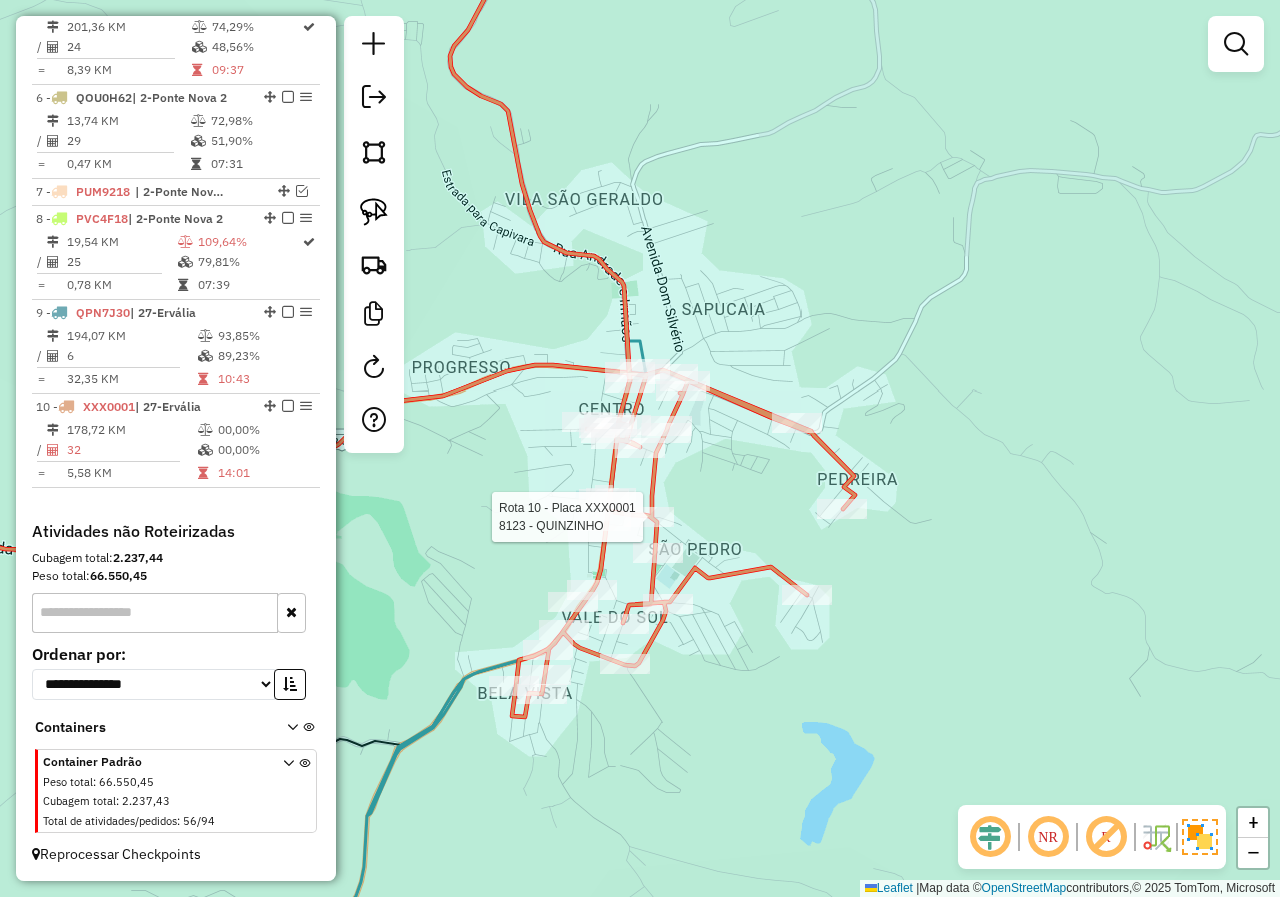 select on "*********" 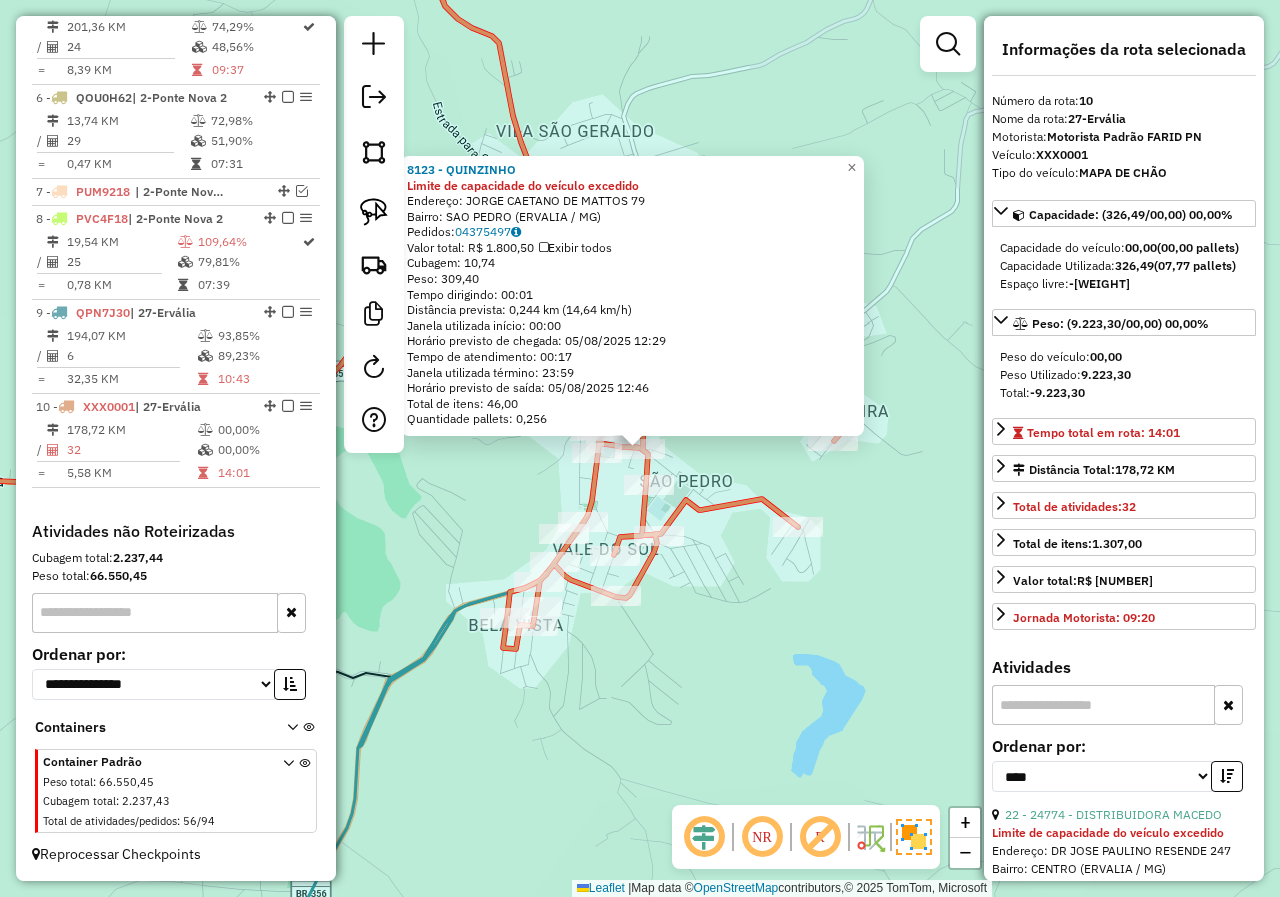 click on "8123 - QUINZINHO Limite de capacidade do veículo excedido  Endereço:  JORGE CAETANO DE MATTOS 79   Bairro: SAO PEDRO ([CITY] / [STATE])   Pedidos:  04375497   Valor total: R$ 1.800,50   Exibir todos   Cubagem: 10,74  Peso: 309,40  Tempo dirigindo: 00:01   Distância prevista: 0,244 km (14,64 km/h)   Janela utilizada início: 00:00   Horário previsto de chegada: 05/08/2025 12:29   Tempo de atendimento: 00:17   Janela utilizada término: 23:59   Horário previsto de saída: 05/08/2025 12:46   Total de itens: 46,00   Quantidade pallets: 0,256  × Janela de atendimento Grade de atendimento Capacidade Transportadoras Veículos Cliente Pedidos  Rotas Selecione os dias de semana para filtrar as janelas de atendimento  Seg   Ter   Qua   Qui   Sex   Sáb   Dom  Informe o período da janela de atendimento: De: Até:  Filtrar exatamente a janela do cliente  Considerar janela de atendimento padrão  Selecione os dias de semana para filtrar as grades de atendimento  Seg   Ter   Qua   Qui   Sex   Sáb   Dom   Peso mínimo:" 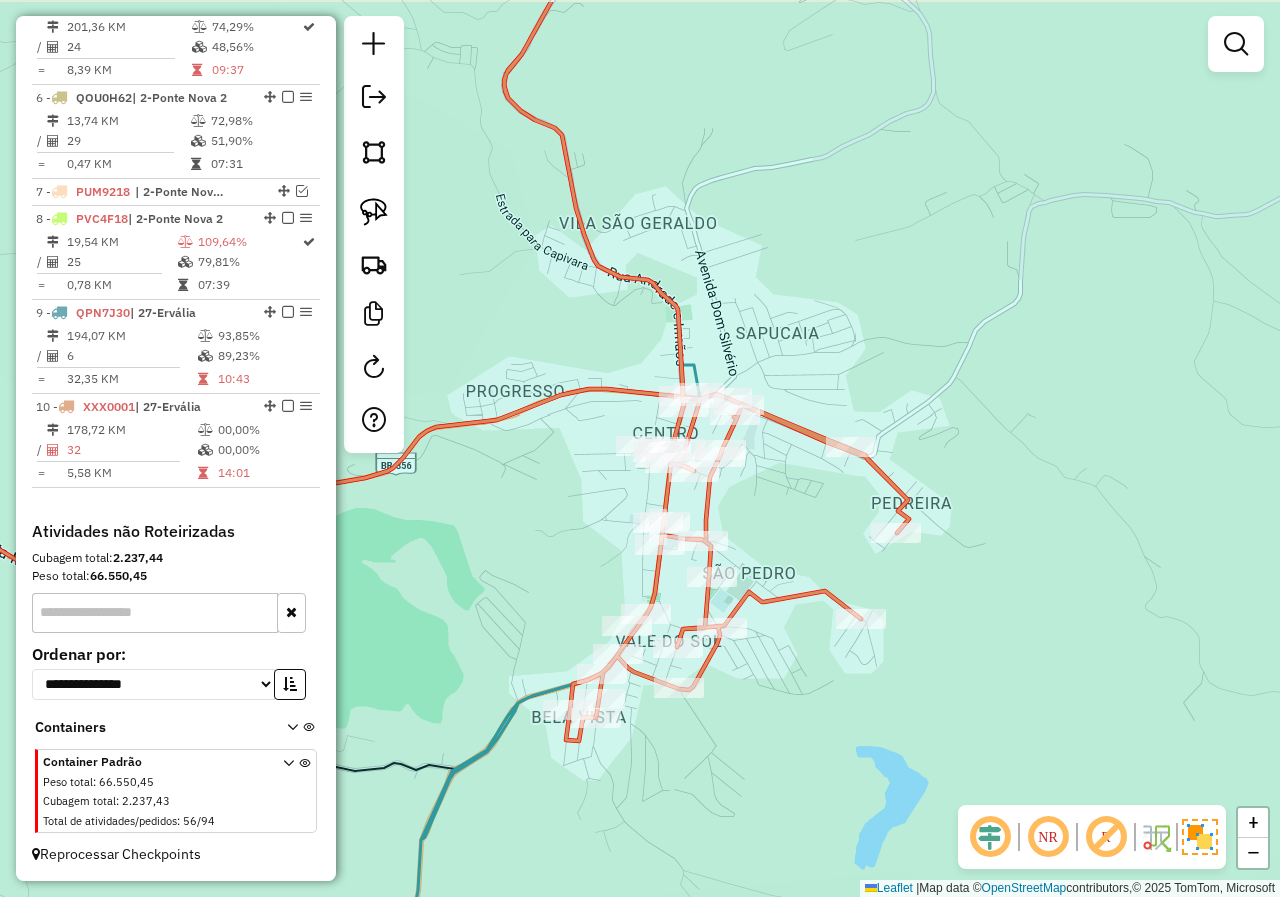 drag, startPoint x: 698, startPoint y: 603, endPoint x: 761, endPoint y: 695, distance: 111.503365 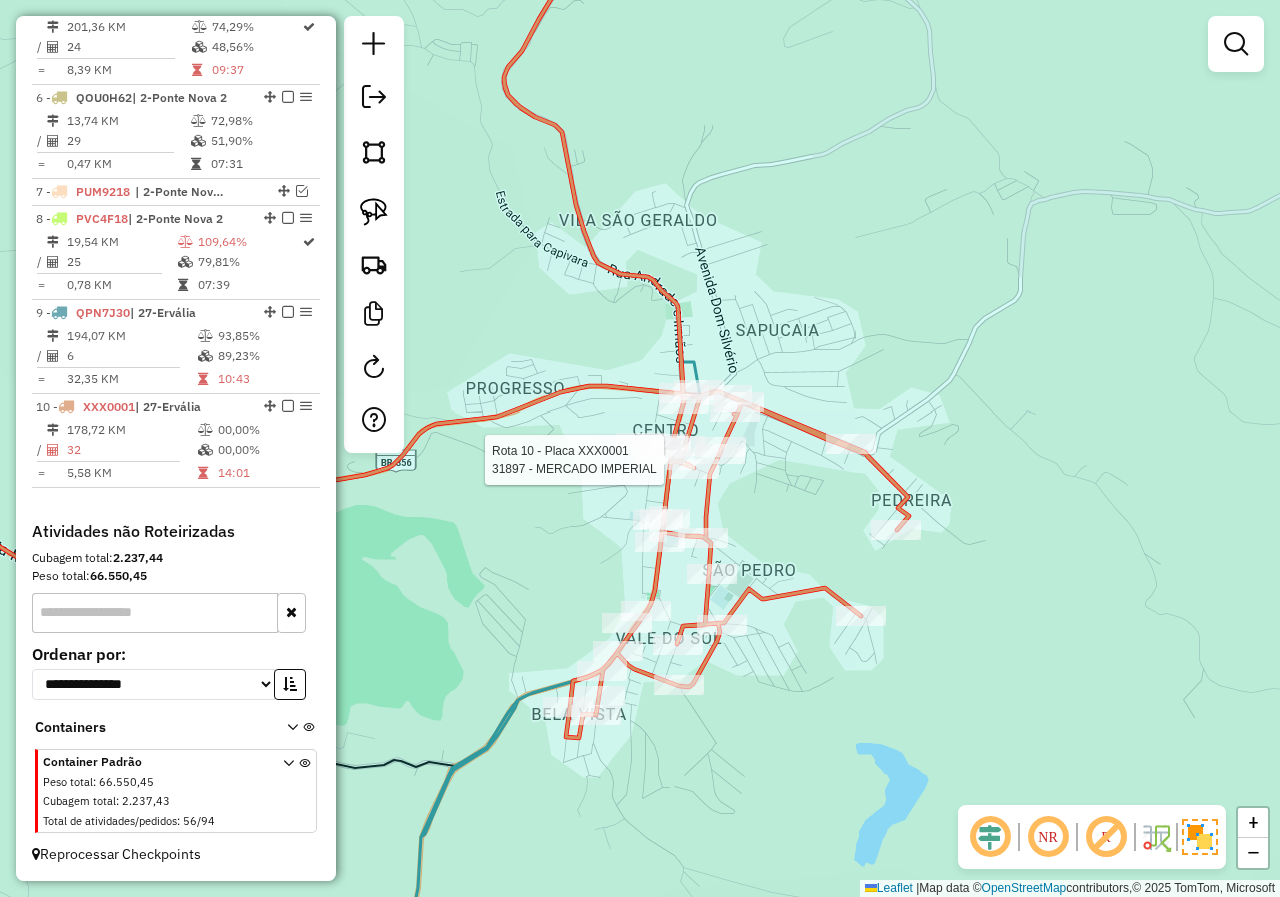 select on "*********" 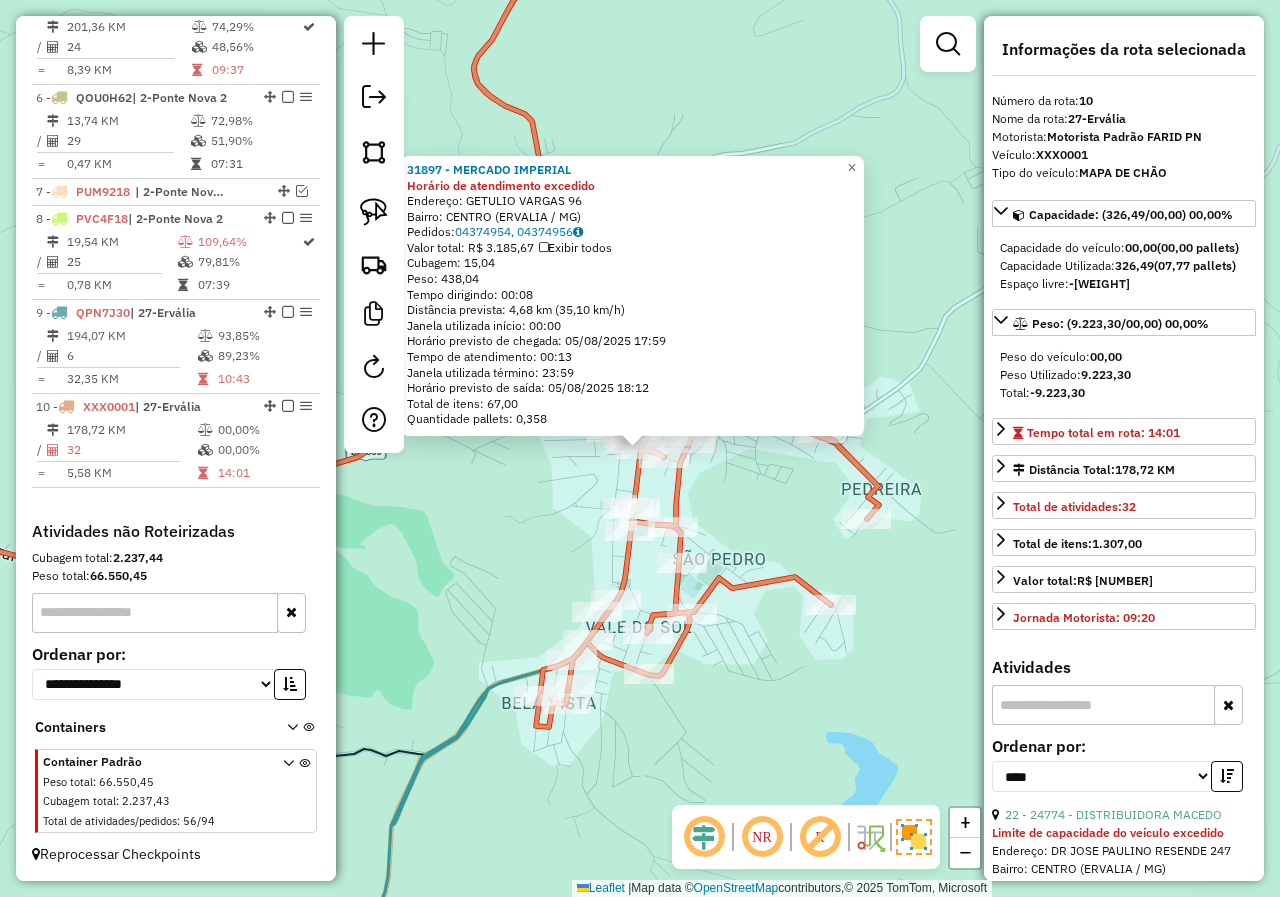 click on "31897 - MERCADO IMPERIAL Horário de atendimento excedido  Endereço:  GETULIO VARGAS [NUMBER]   Bairro: CENTRO ([CITY] / [STATE])   Pedidos:  [ORDER_ID], [ORDER_ID]   Valor total: R$ 3.185,67   Exibir todos   Cubagem: 15,04  Peso: 438,04  Tempo dirigindo: 00:08   Distância prevista: 4,68 km (35,10 km/h)   Janela utilizada início: 00:00   Horário previsto de chegada: 05/08/2025 17:59   Tempo de atendimento: 00:13   Janela utilizada término: 23:59   Horário previsto de saída: 05/08/2025 18:12   Total de itens: 67,00   Quantidade pallets: 0,358  × Janela de atendimento Grade de atendimento Capacidade Transportadoras Veículos Cliente Pedidos  Rotas Selecione os dias de semana para filtrar as janelas de atendimento  Seg   Ter   Qua   Qui   Sex   Sáb   Dom  Informe o período da janela de atendimento: De: Até:  Filtrar exatamente a janela do cliente  Considerar janela de atendimento padrão  Selecione os dias de semana para filtrar as grades de atendimento  Seg   Ter   Qua   Qui   Sex   Sáb   Dom   Peso mínimo:  De:" 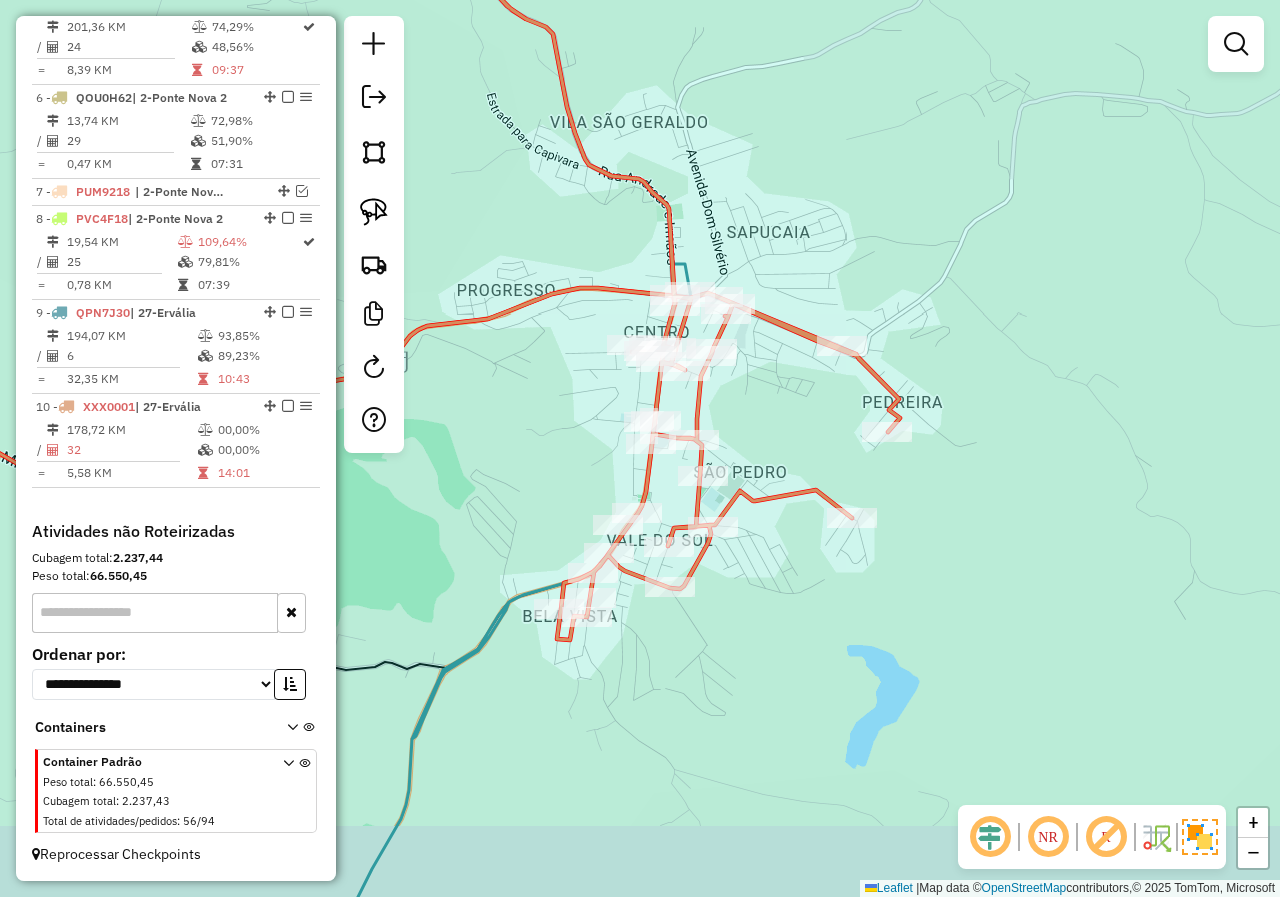 drag, startPoint x: 739, startPoint y: 757, endPoint x: 772, endPoint y: 606, distance: 154.5639 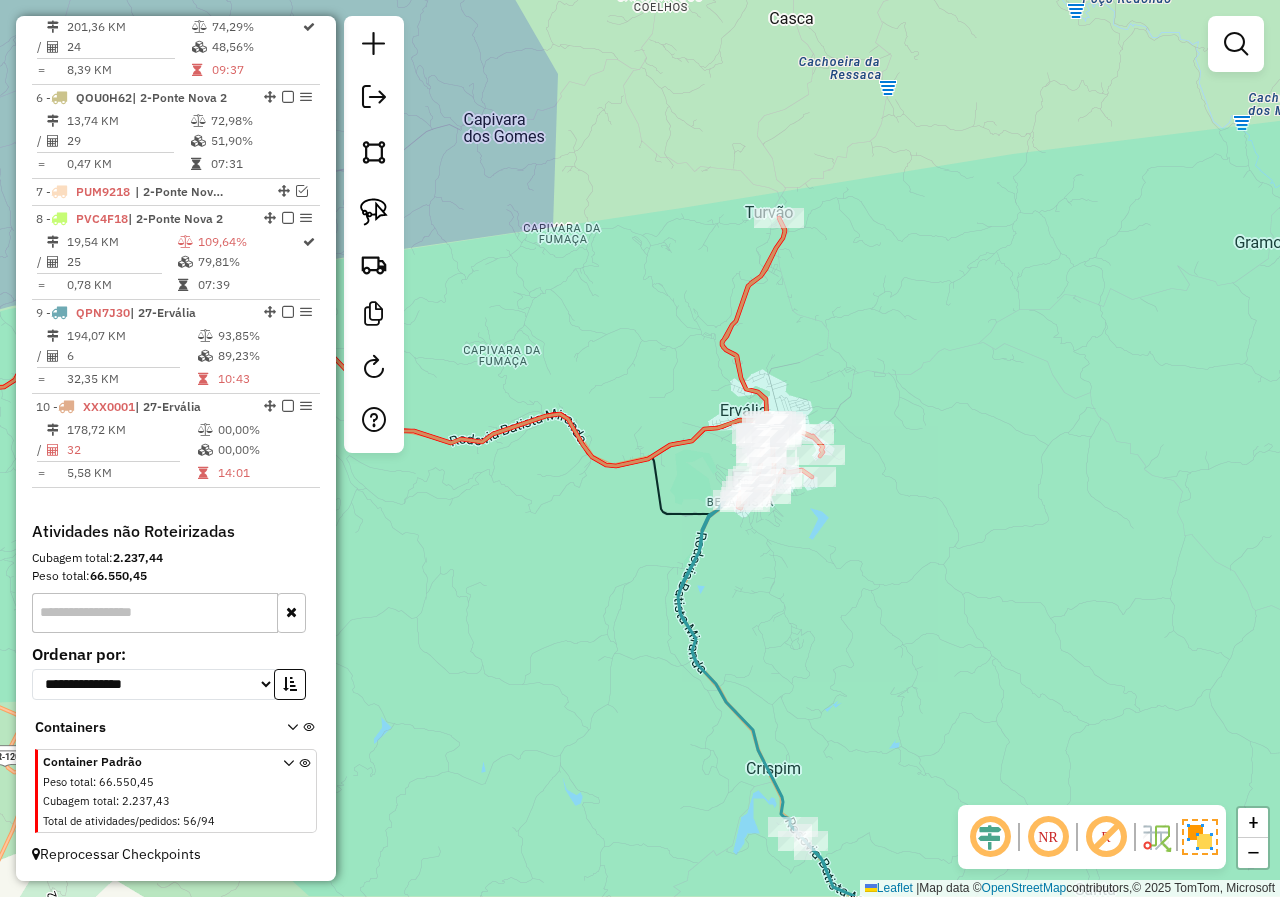 drag, startPoint x: 774, startPoint y: 653, endPoint x: 792, endPoint y: 555, distance: 99.63935 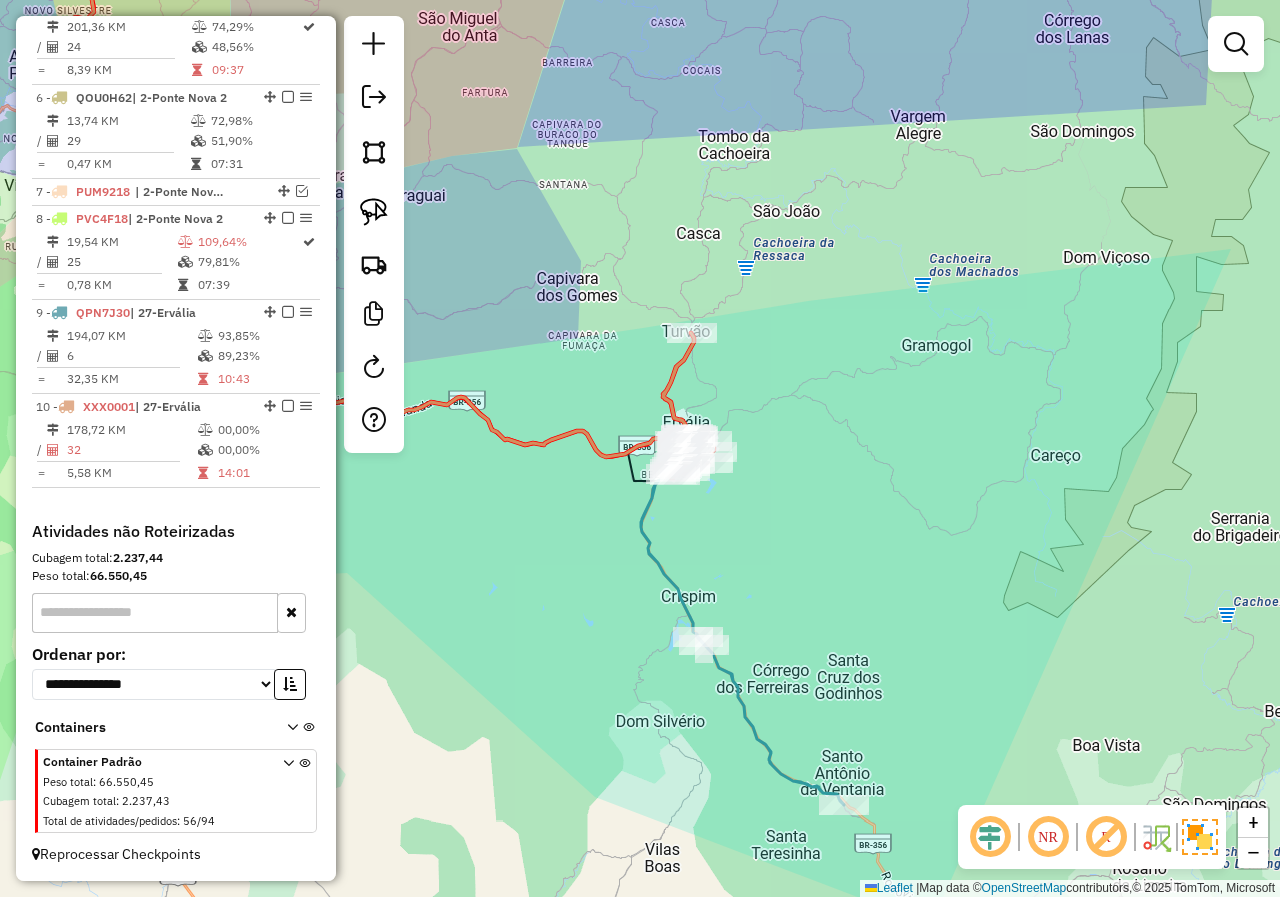drag, startPoint x: 801, startPoint y: 613, endPoint x: 706, endPoint y: 561, distance: 108.30051 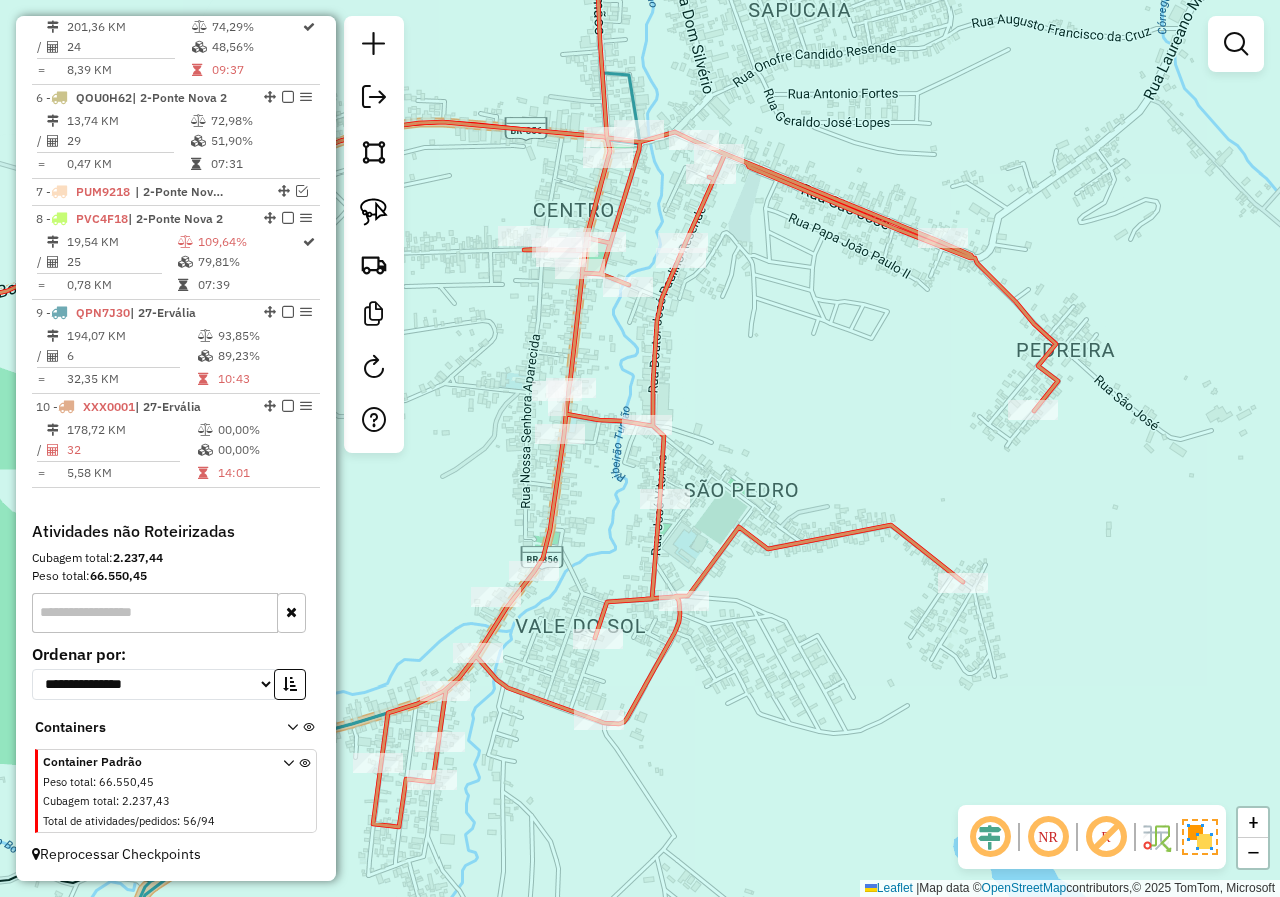 drag, startPoint x: 711, startPoint y: 404, endPoint x: 738, endPoint y: 484, distance: 84.4334 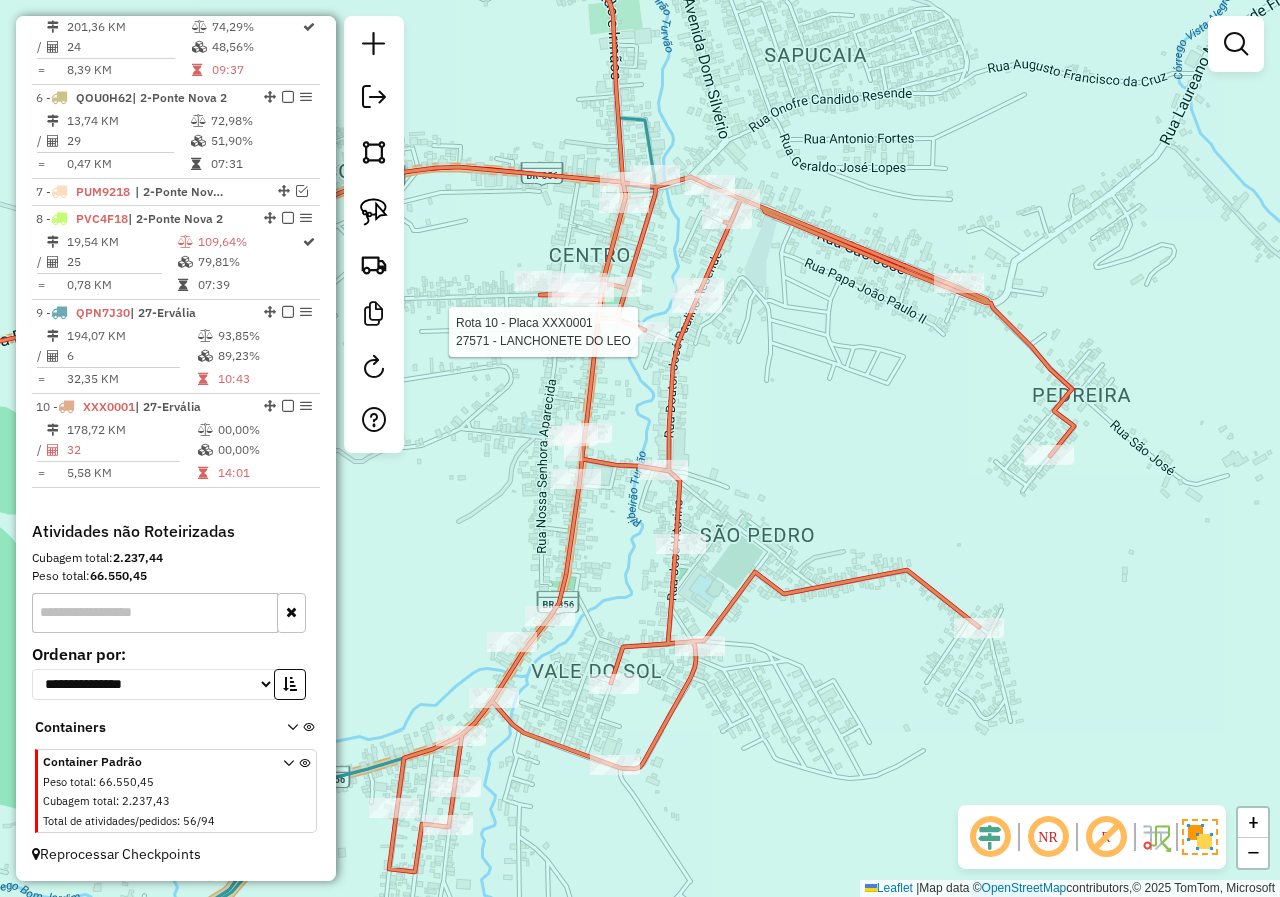select on "*********" 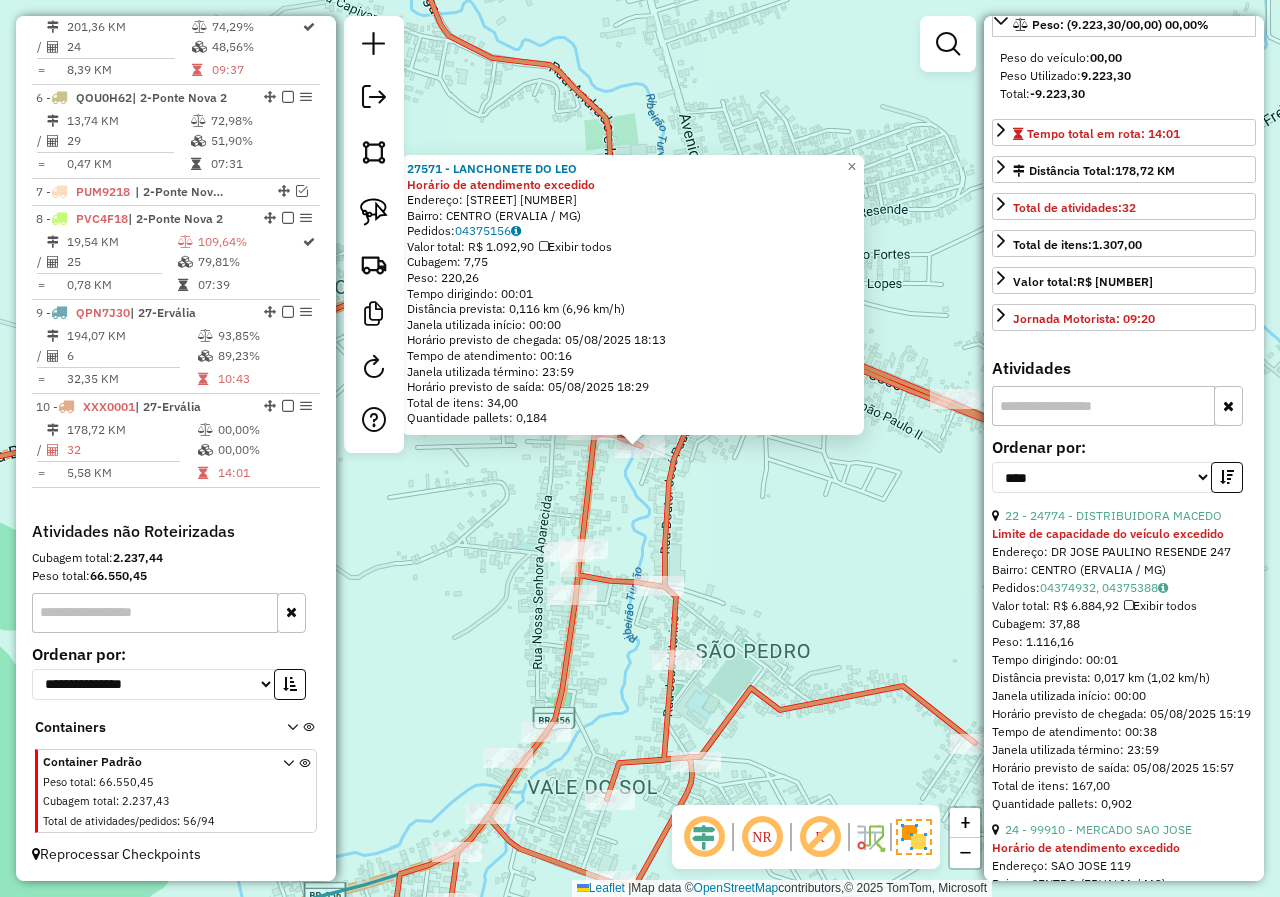 scroll, scrollTop: 300, scrollLeft: 0, axis: vertical 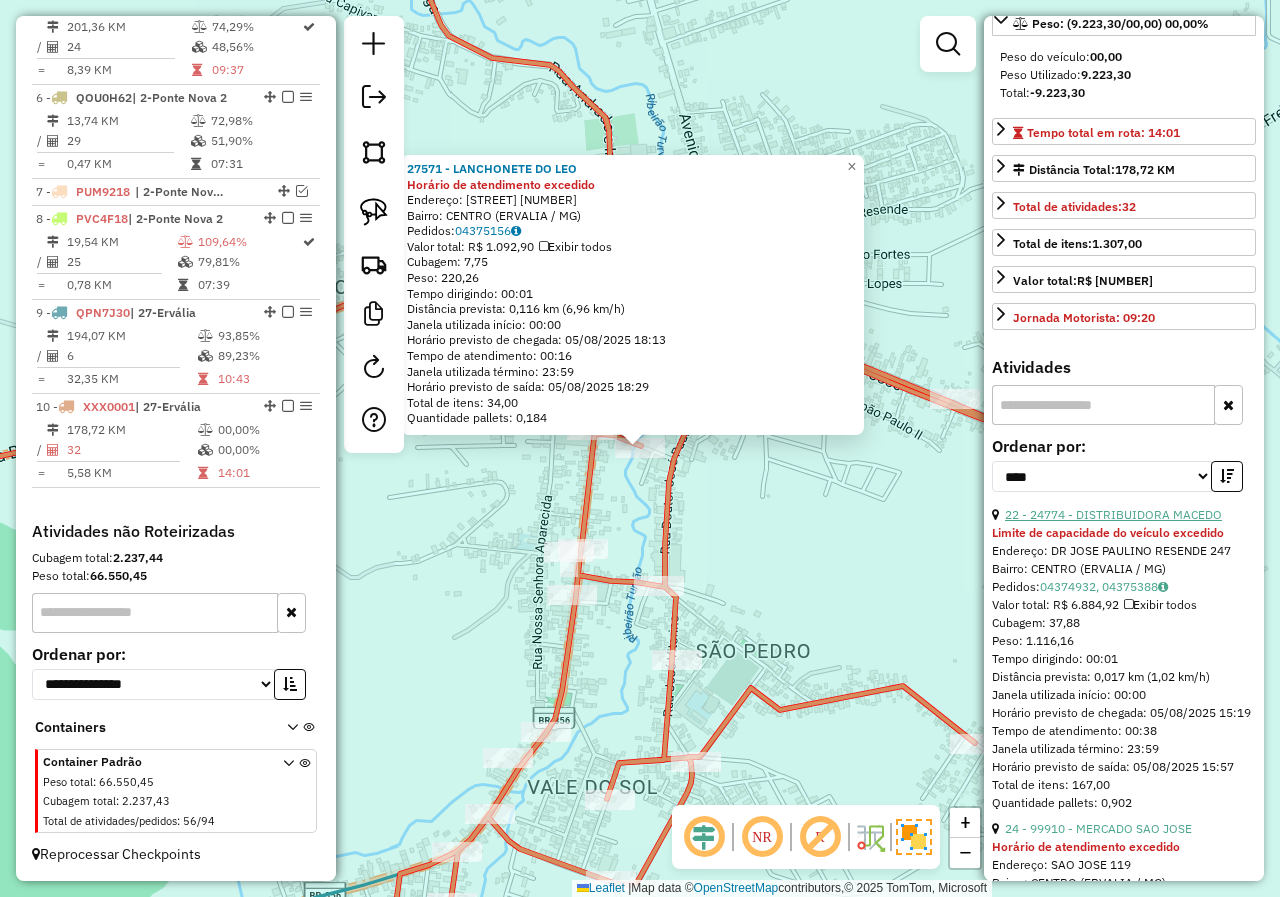 click on "22 - 24774 - DISTRIBUIDORA MACEDO" at bounding box center (1113, 514) 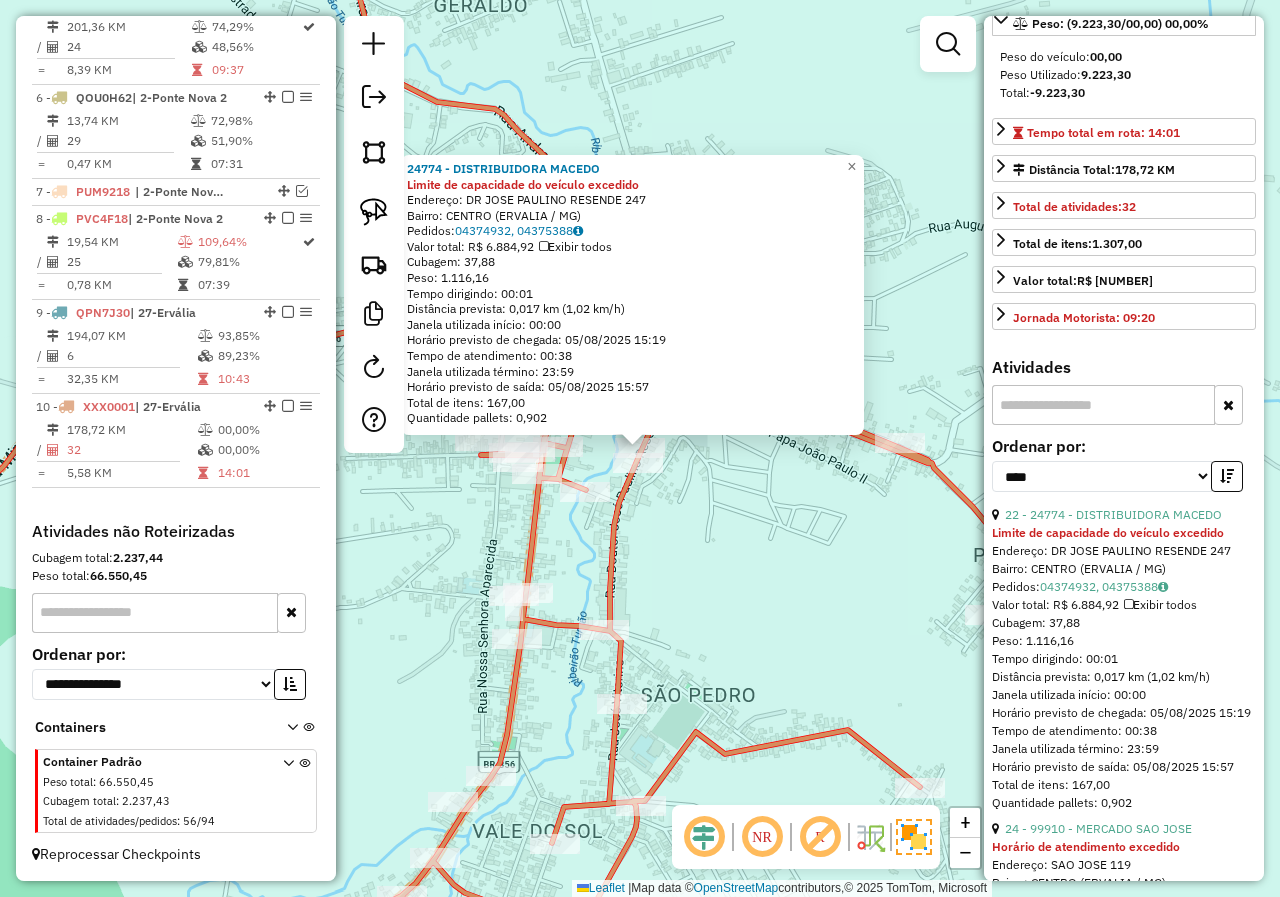 click on "[NUMBER] - DISTRIBUIDORA MACEDO Limite de capacidade do veículo excedido  Endereço:  DR JOSE PAULINO RESENDE [NUMBER]   Bairro: CENTRO ([CITY] / [STATE])   Pedidos:  [ORDER_ID], [ORDER_ID]   Valor total: R$ [PRICE]   Exibir todos   Cubagem: [CUBAGE]  Peso: [WEIGHT]  Tempo dirigindo: [TIME]   Distância prevista: [DISTANCE] ([SPEED])   Janela utilizada início: [TIME]   Horário previsto de chegada: 05/08/2025 [TIME]   Tempo de atendimento: [TIME]   Janela utilizada término: [TIME]   Horário previsto de saída: 05/08/2025 [TIME]   Total de itens: [ITEMS]   Quantidade pallets: [PALLETS]  × Janela de atendimento Grade de atendimento Capacidade Transportadoras Veículos Cliente Pedidos  Rotas Selecione os dias de semana para filtrar as janelas de atendimento  Seg   Ter   Qua   Qui   Sex   Sáb   Dom  Informe o período da janela de atendimento: De: Até:  Filtrar exatamente a janela do cliente  Considerar janela de atendimento padrão  Selecione os dias de semana para filtrar as grades de atendimento  Seg   Ter   Qua   Qui   Sex   Sáb" 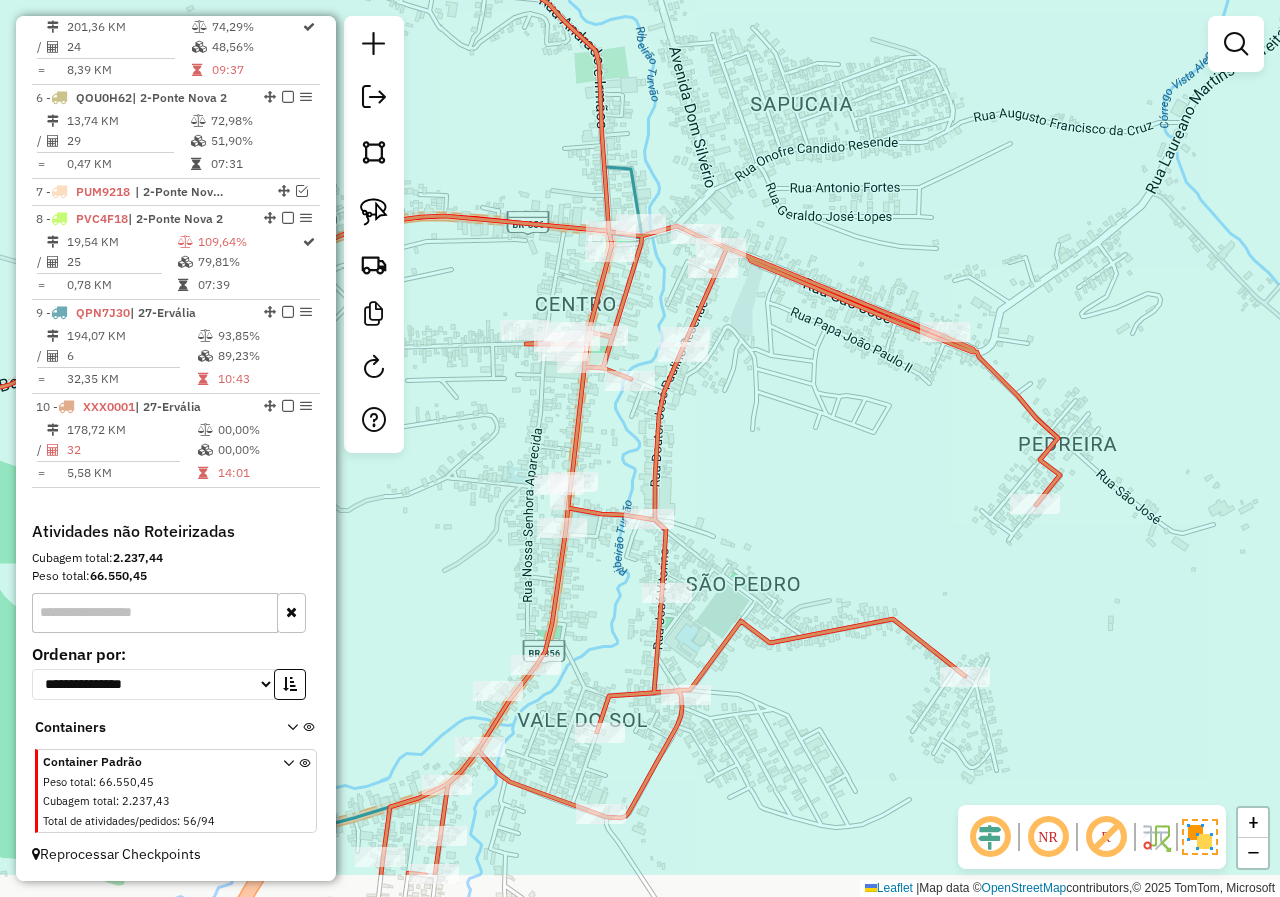 drag, startPoint x: 748, startPoint y: 611, endPoint x: 871, endPoint y: 333, distance: 303.99506 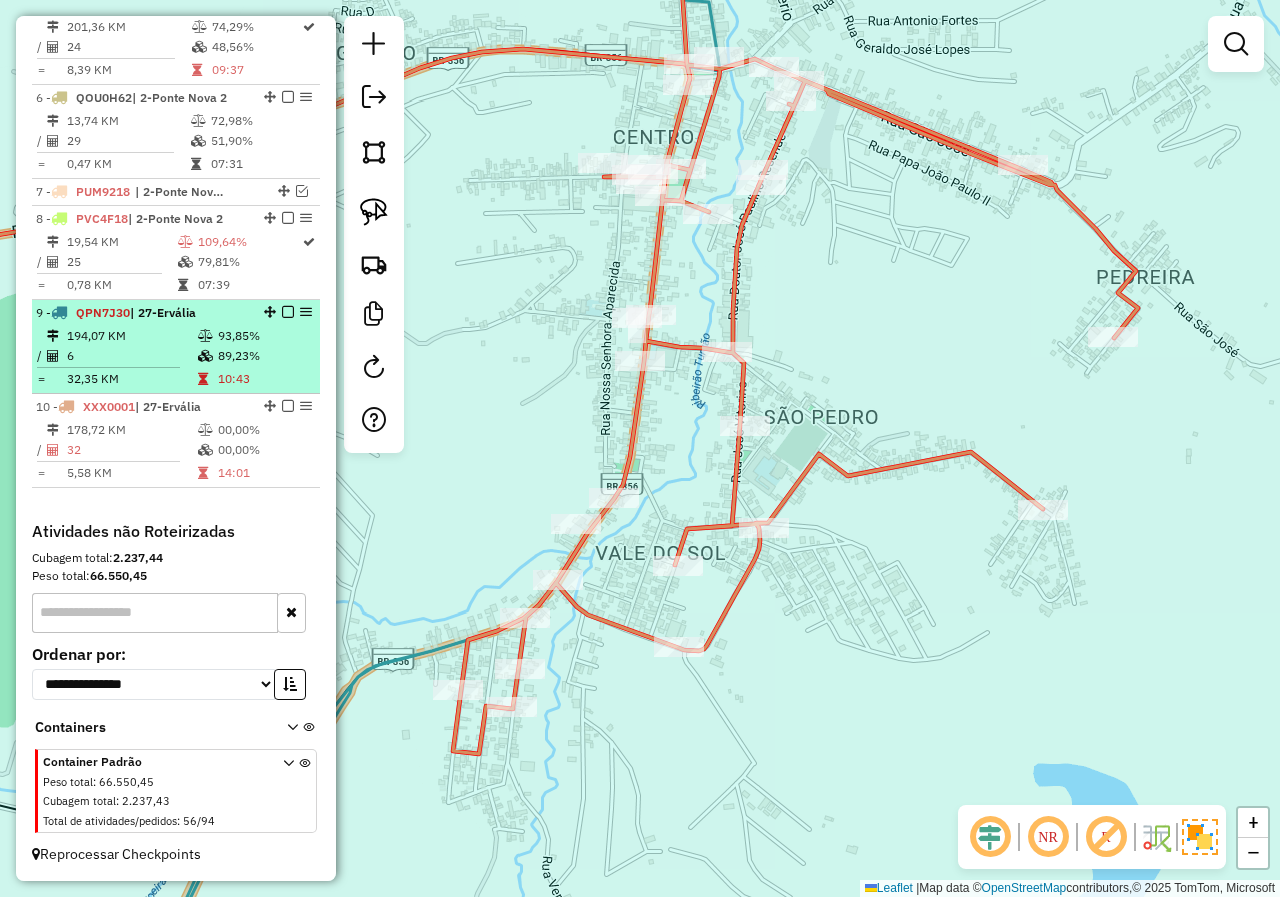 click on "32,35 KM" at bounding box center [131, 379] 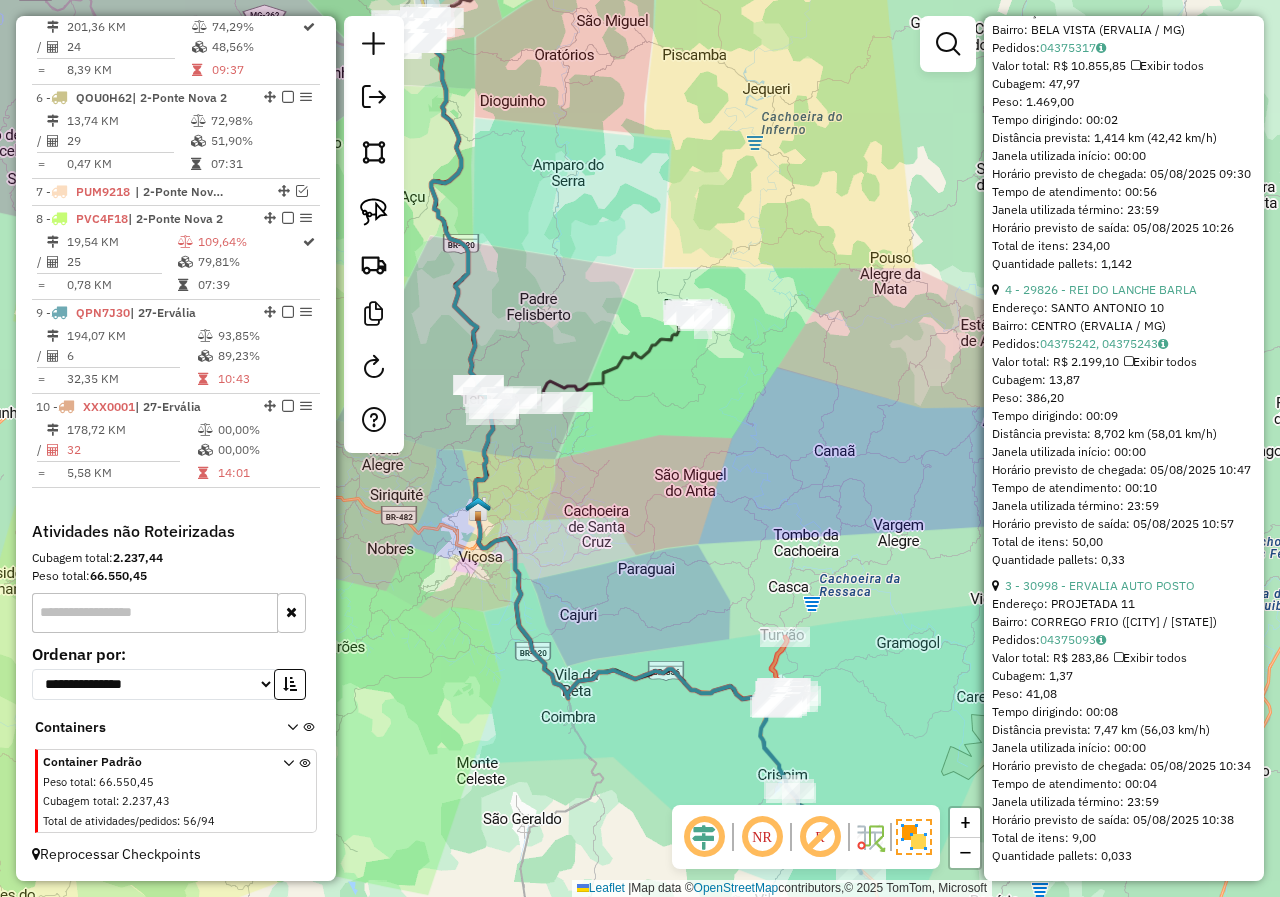 scroll, scrollTop: 1969, scrollLeft: 0, axis: vertical 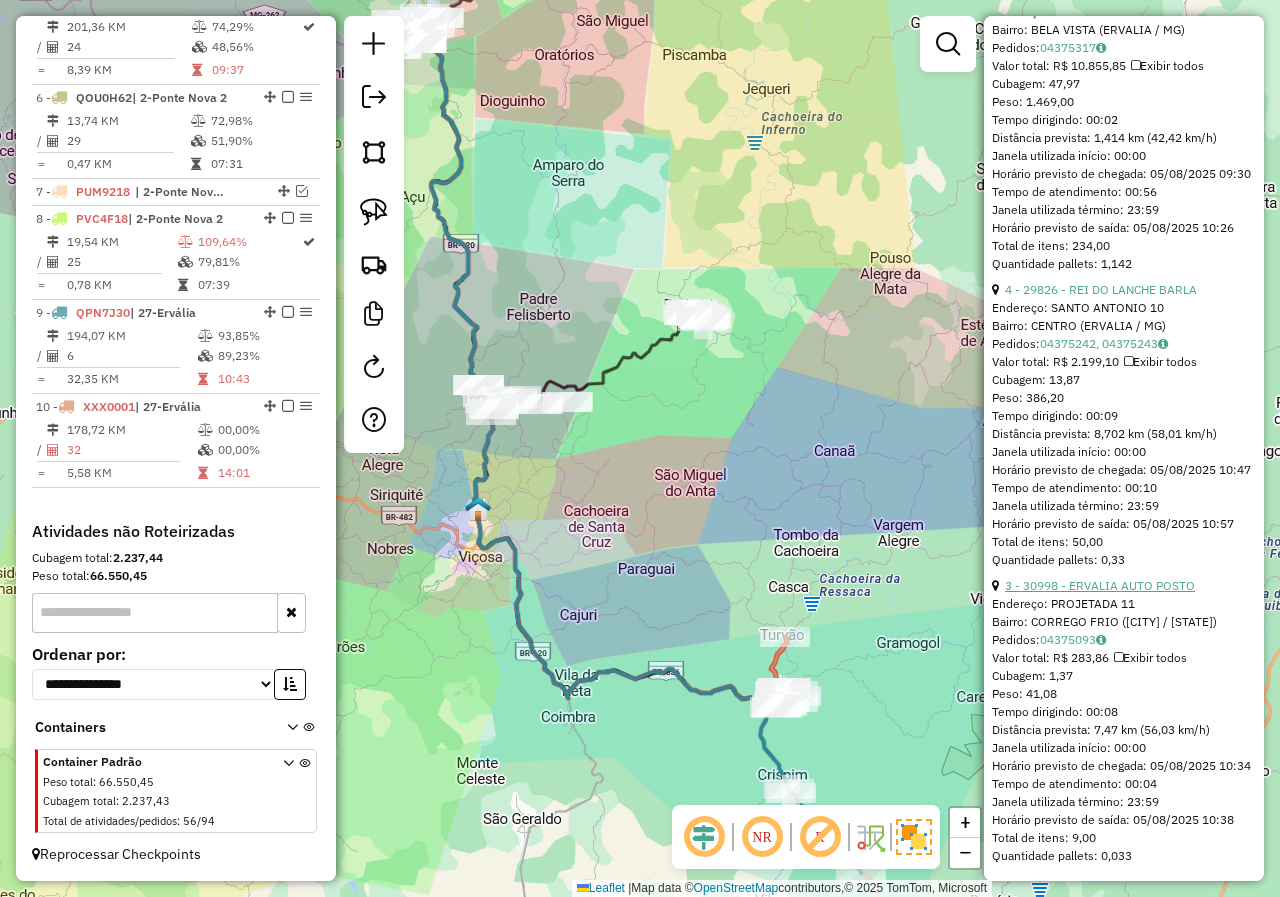 click on "3 - 30998 - ERVALIA AUTO POSTO" at bounding box center (1100, 585) 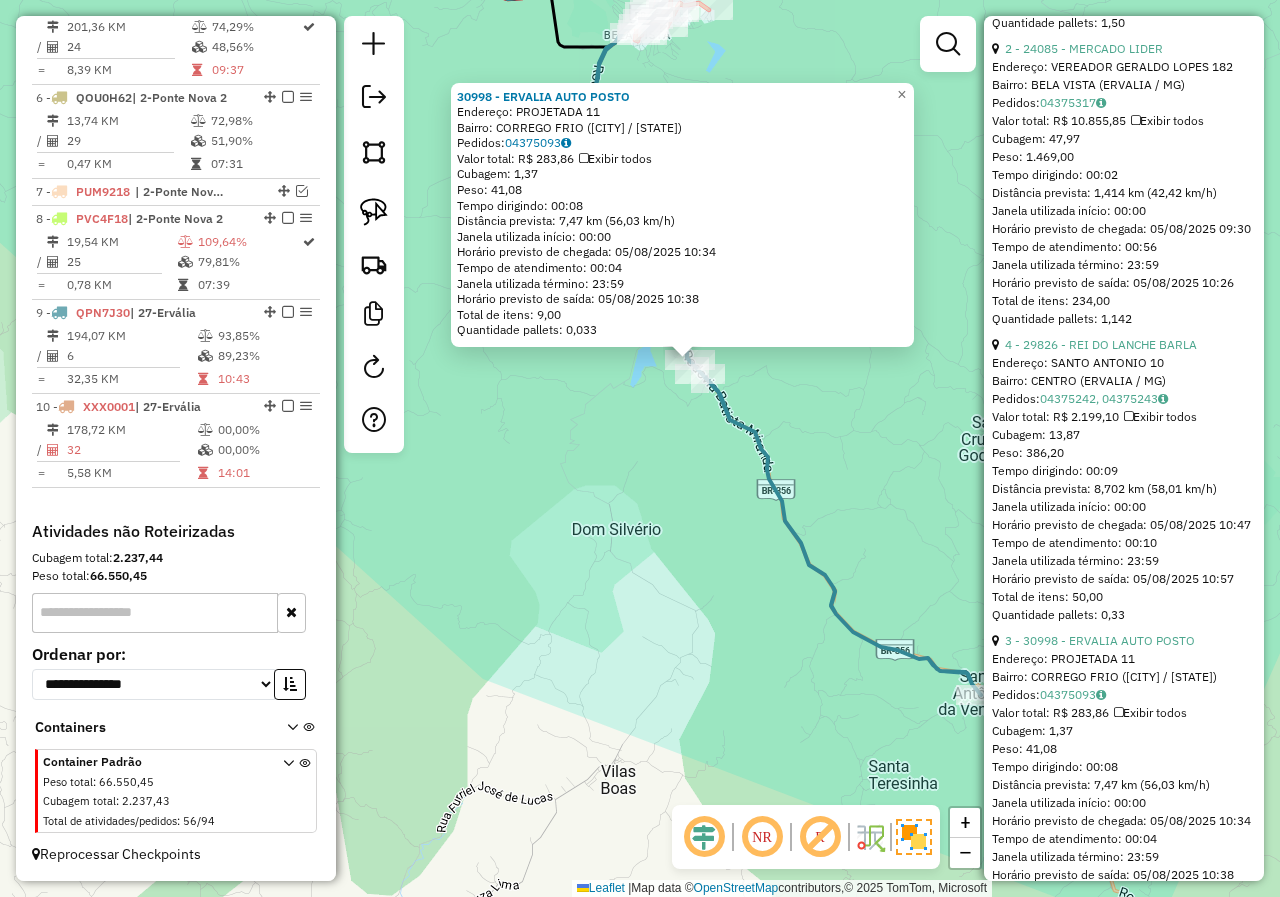 scroll, scrollTop: 1769, scrollLeft: 0, axis: vertical 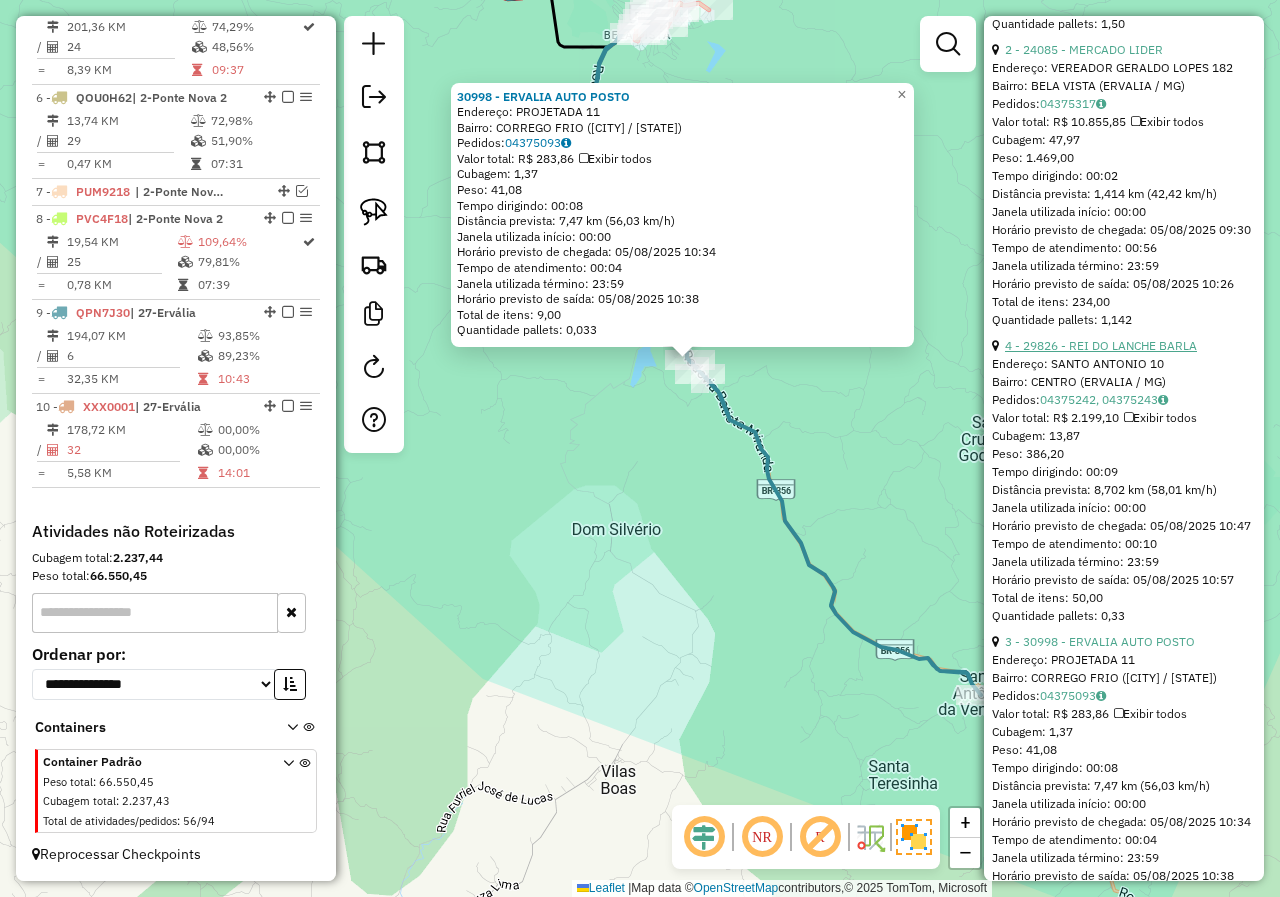 click on "4 - 29826 - REI DO LANCHE  BARLA" at bounding box center (1101, 345) 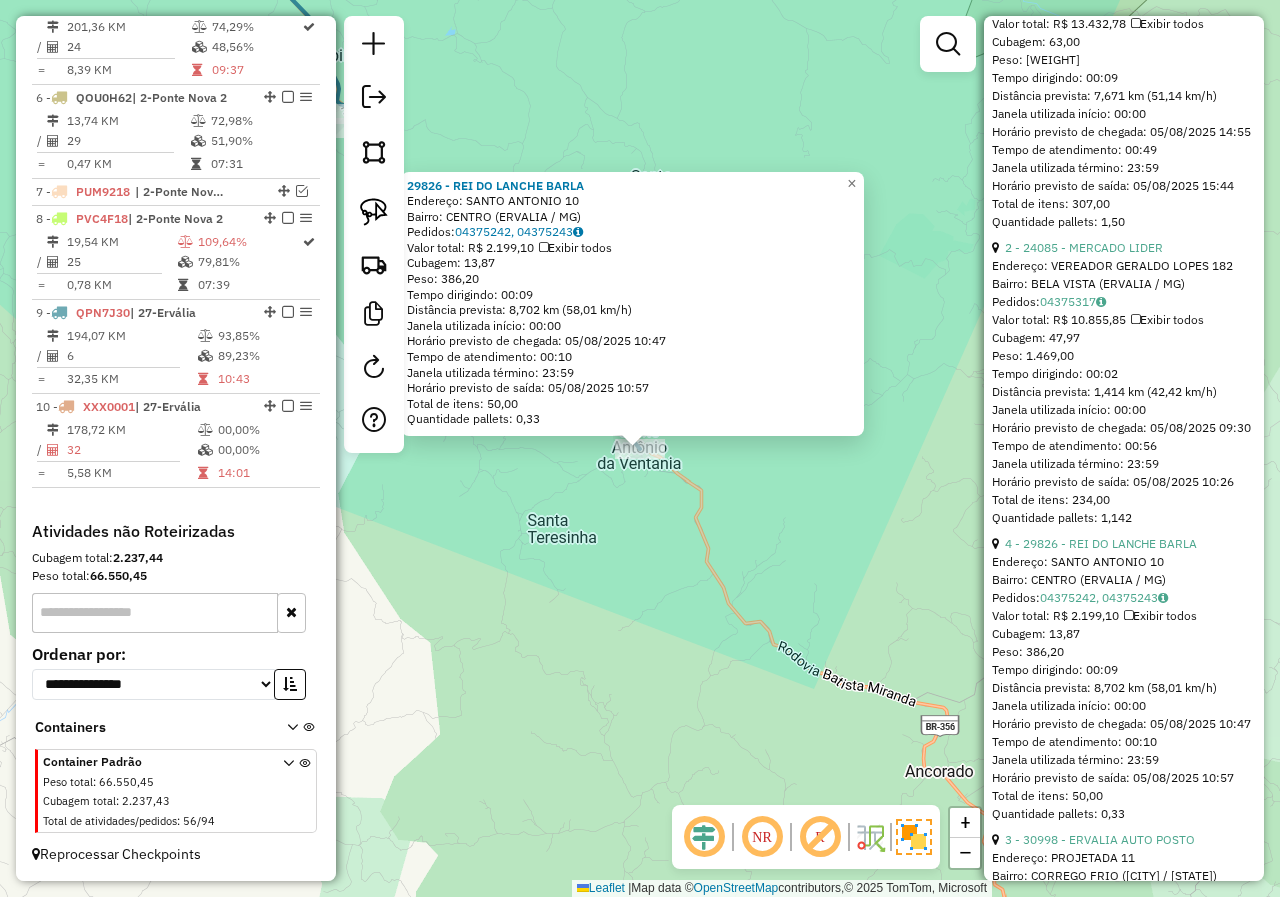 scroll, scrollTop: 1569, scrollLeft: 0, axis: vertical 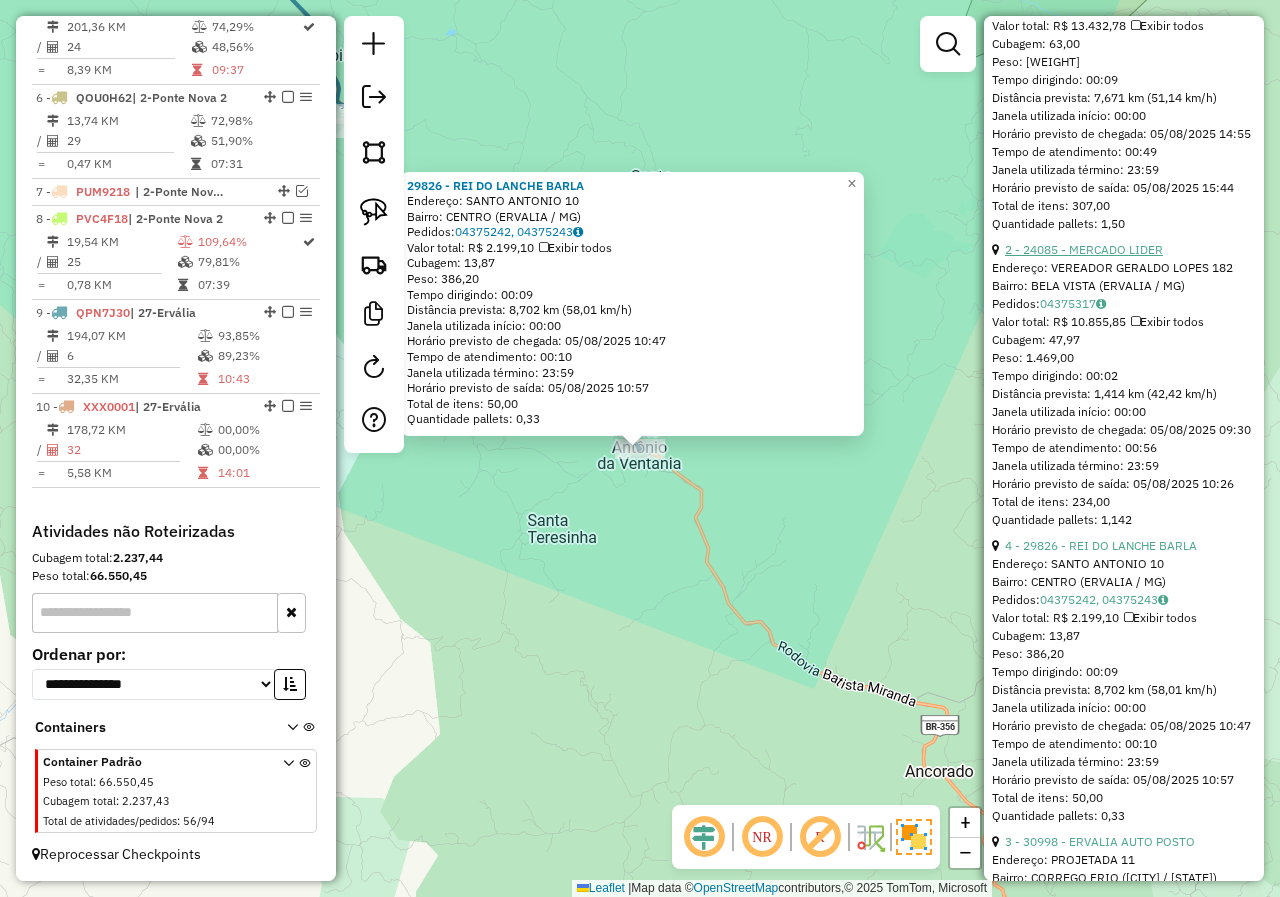 click on "2 - 24085 - MERCADO LIDER" at bounding box center (1084, 249) 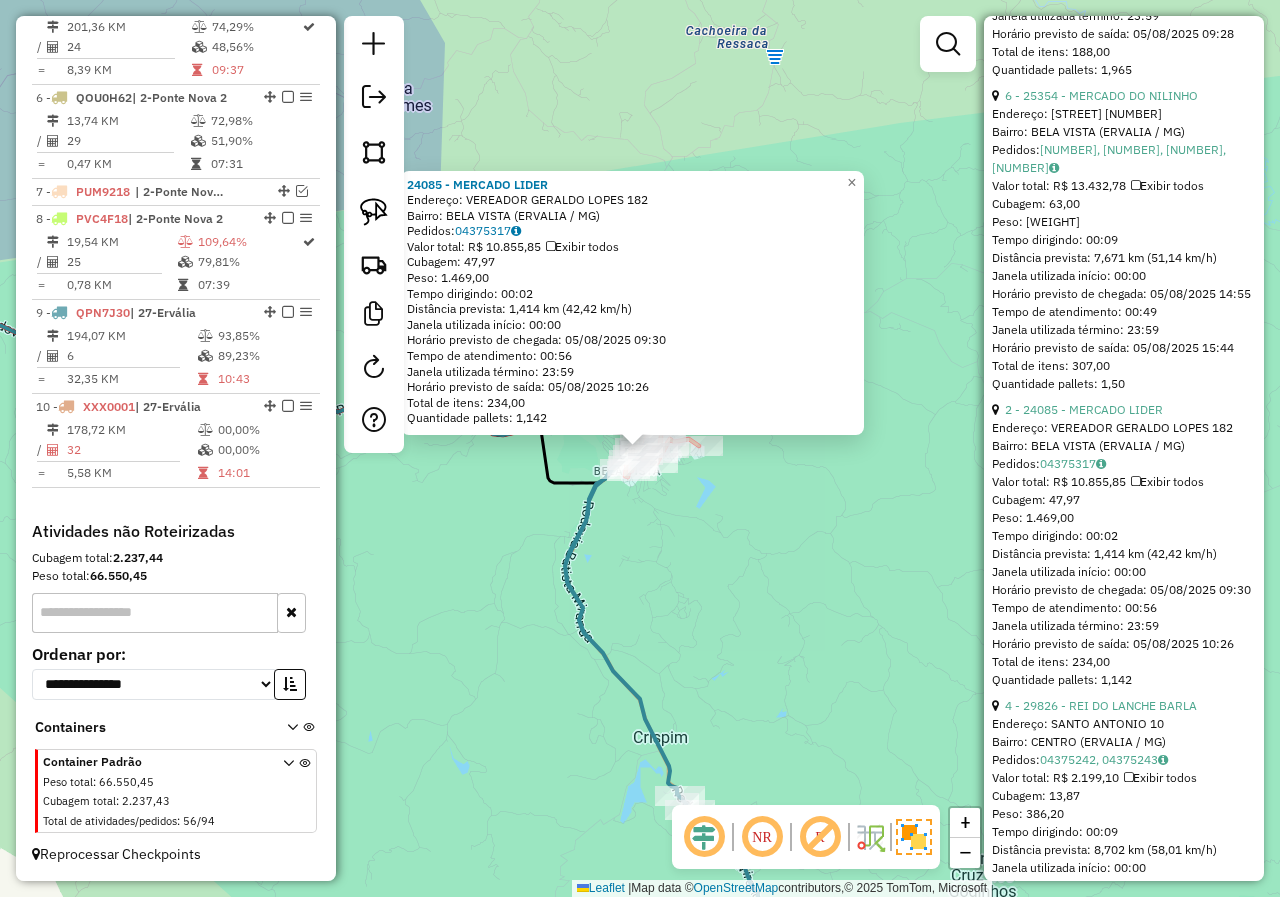 scroll, scrollTop: 1369, scrollLeft: 0, axis: vertical 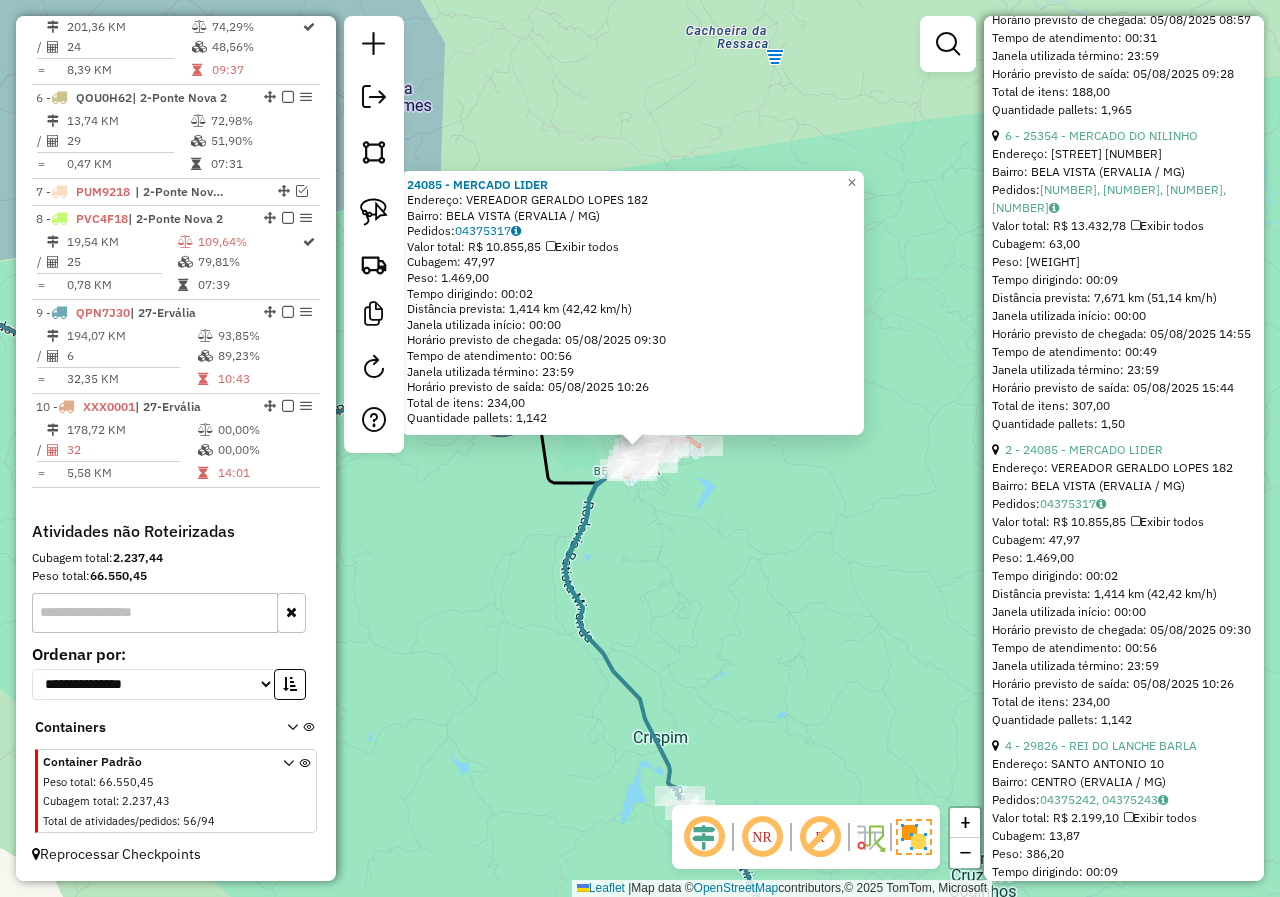 click on "2 - 24085 - MERCADO LIDER" at bounding box center (1084, 449) 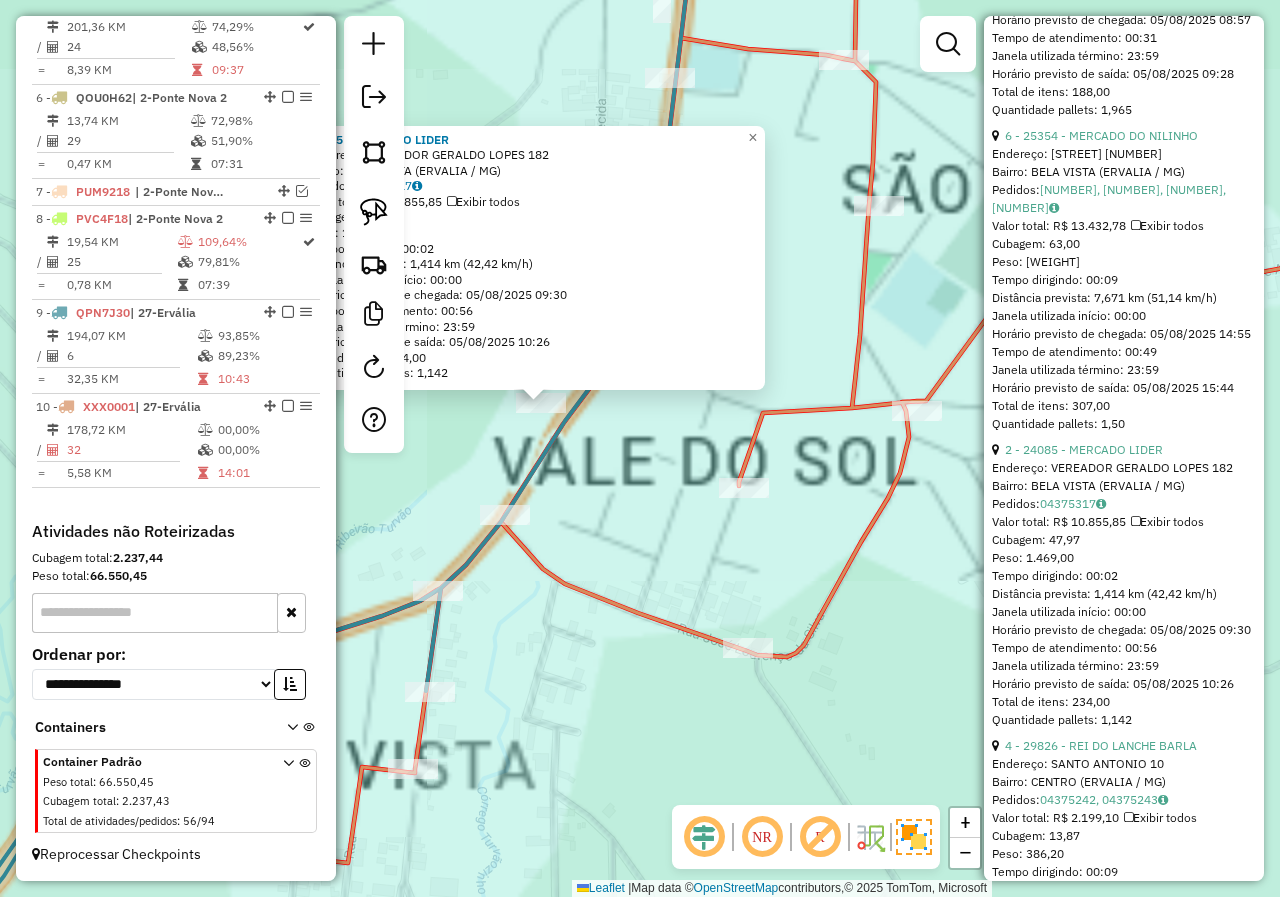 drag, startPoint x: 606, startPoint y: 424, endPoint x: 637, endPoint y: 518, distance: 98.9798 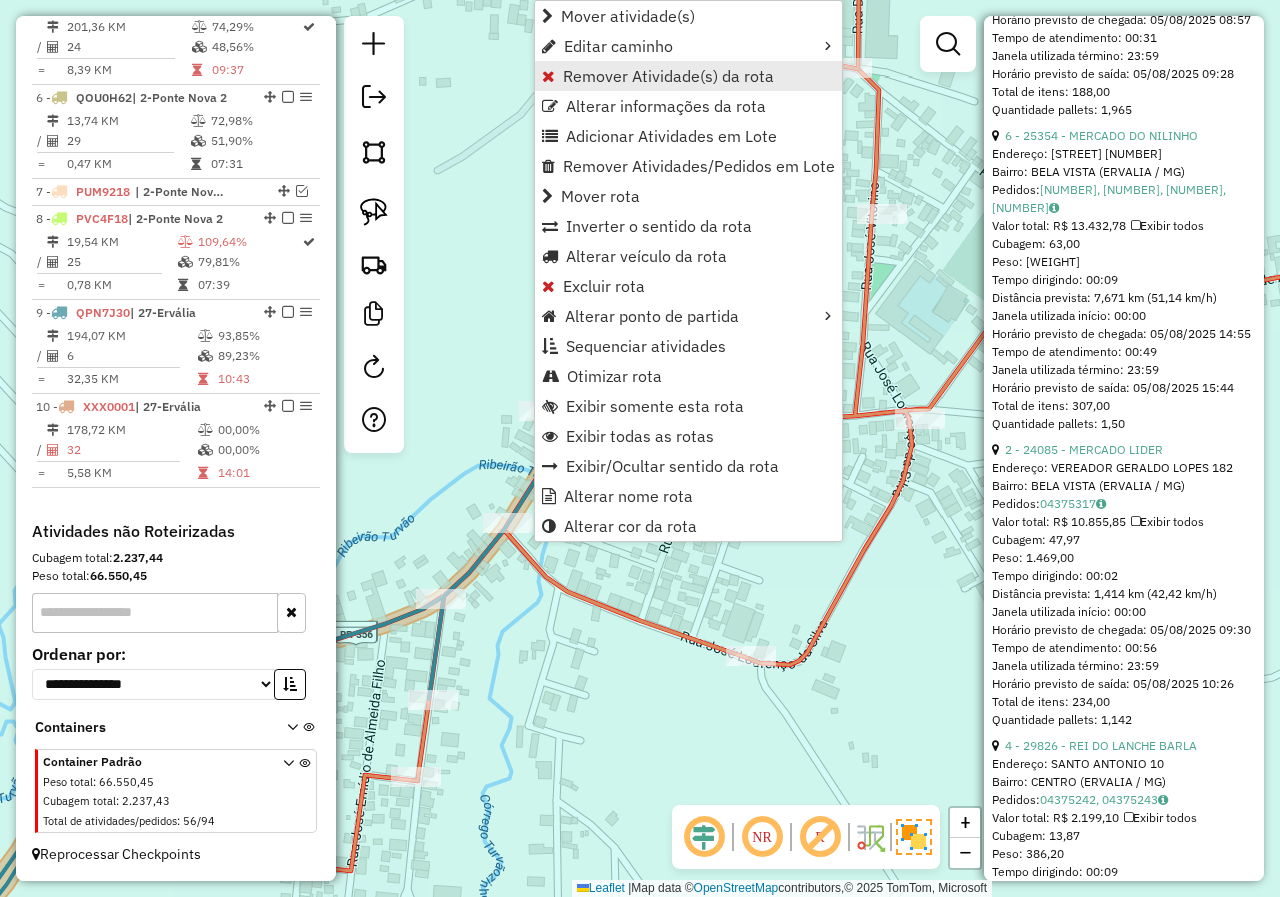 click on "Remover Atividade(s) da rota" at bounding box center [668, 76] 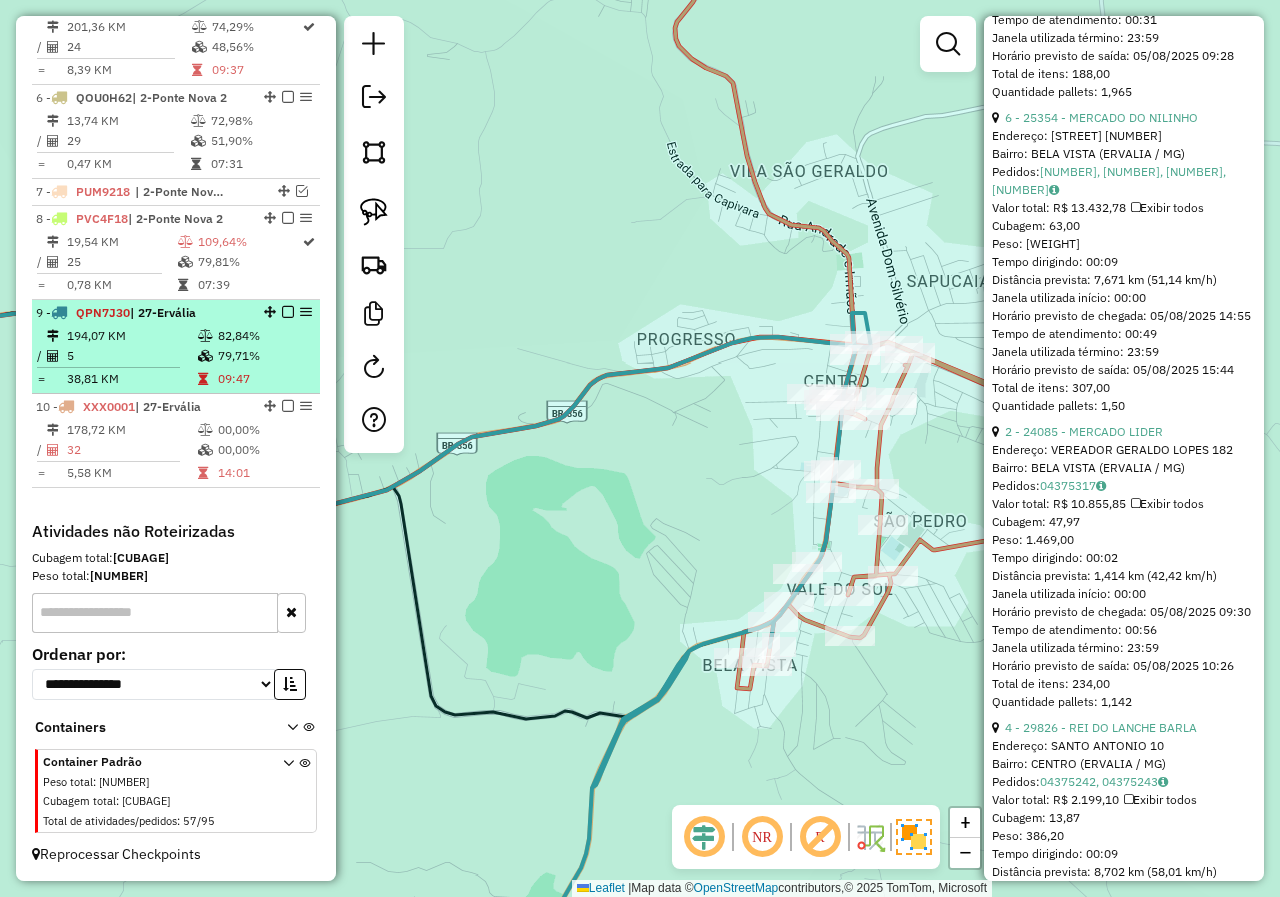 click at bounding box center (288, 312) 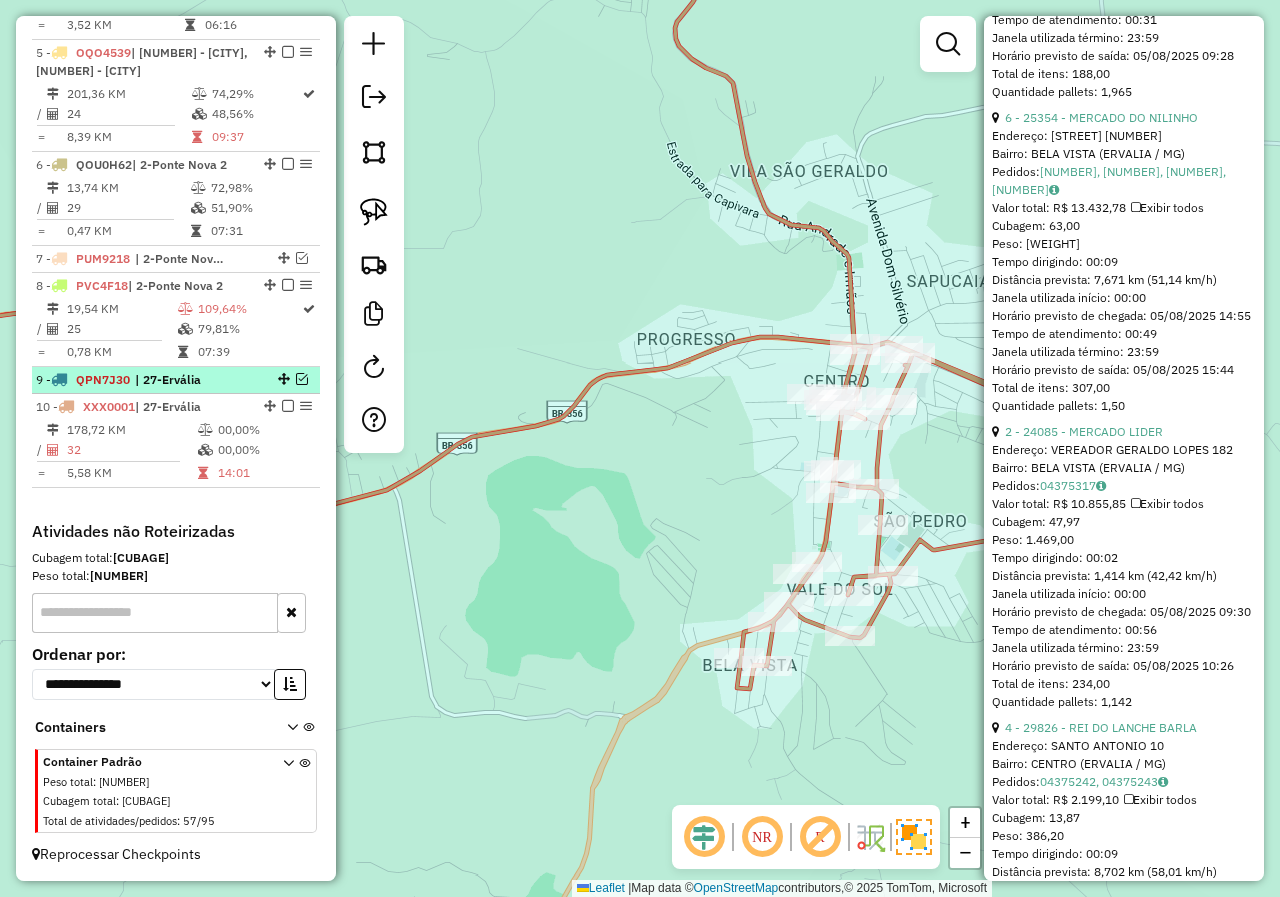 scroll, scrollTop: 1053, scrollLeft: 0, axis: vertical 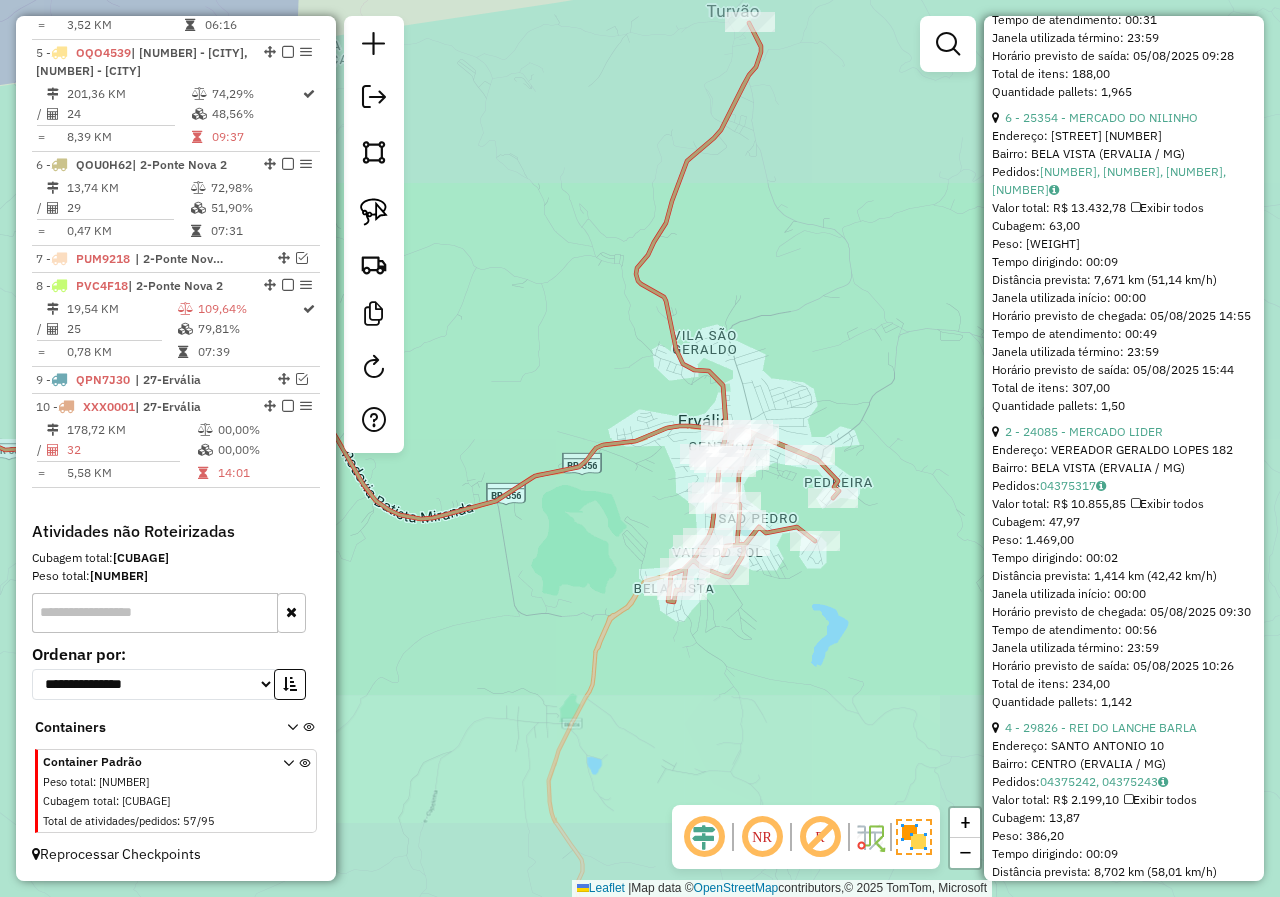 drag, startPoint x: 633, startPoint y: 523, endPoint x: 607, endPoint y: 516, distance: 26.925823 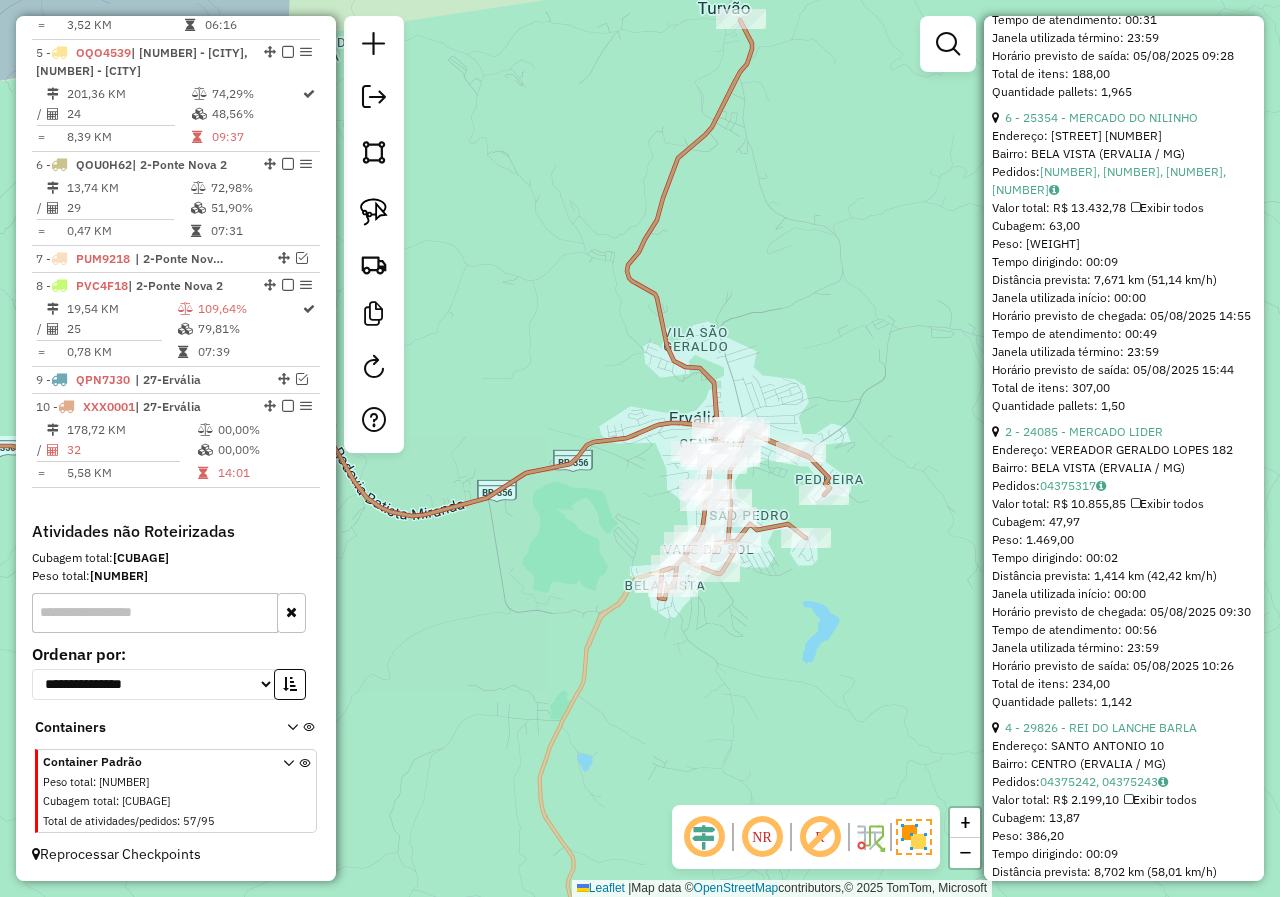 drag, startPoint x: 807, startPoint y: 251, endPoint x: 781, endPoint y: 378, distance: 129.6341 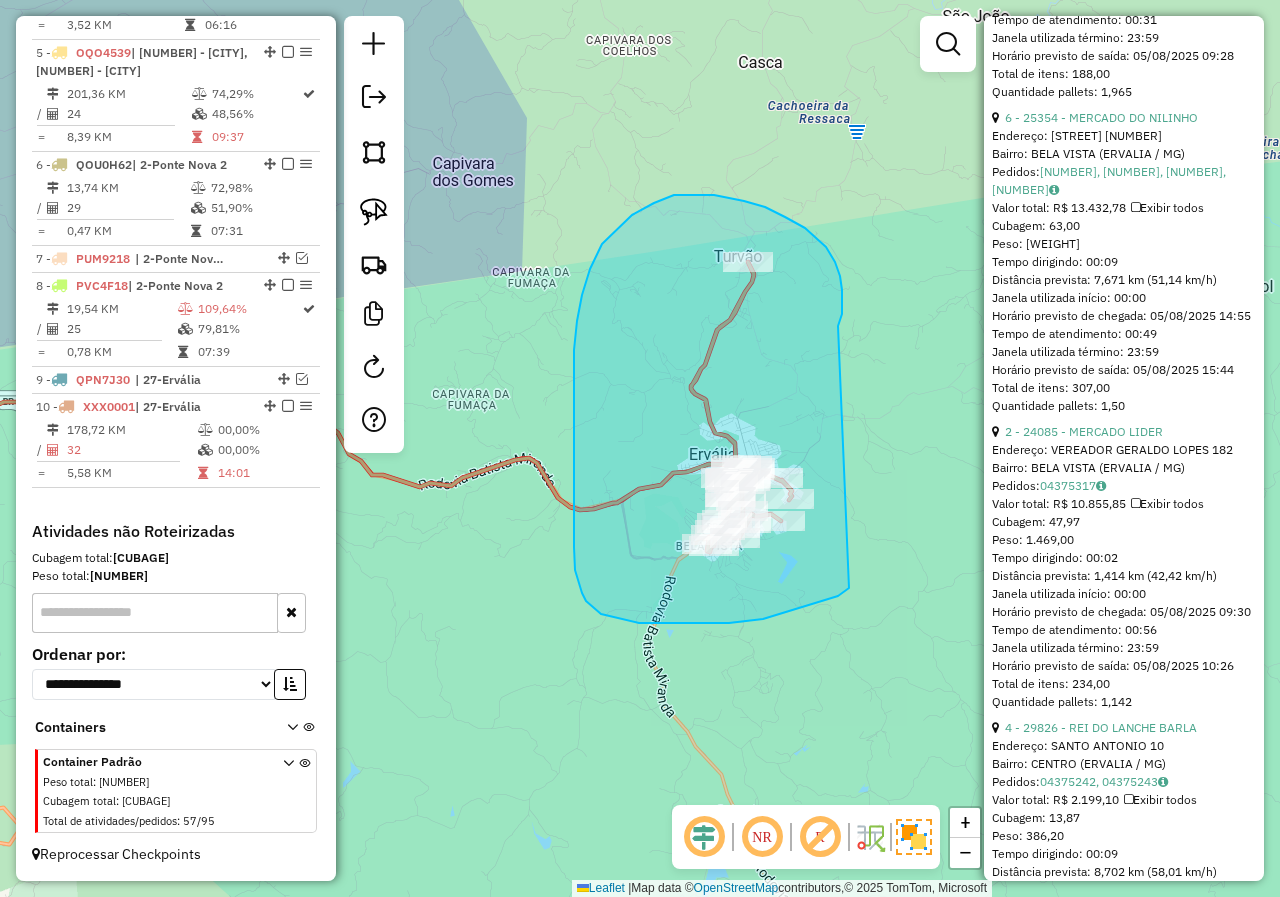 drag, startPoint x: 838, startPoint y: 326, endPoint x: 858, endPoint y: 575, distance: 249.80193 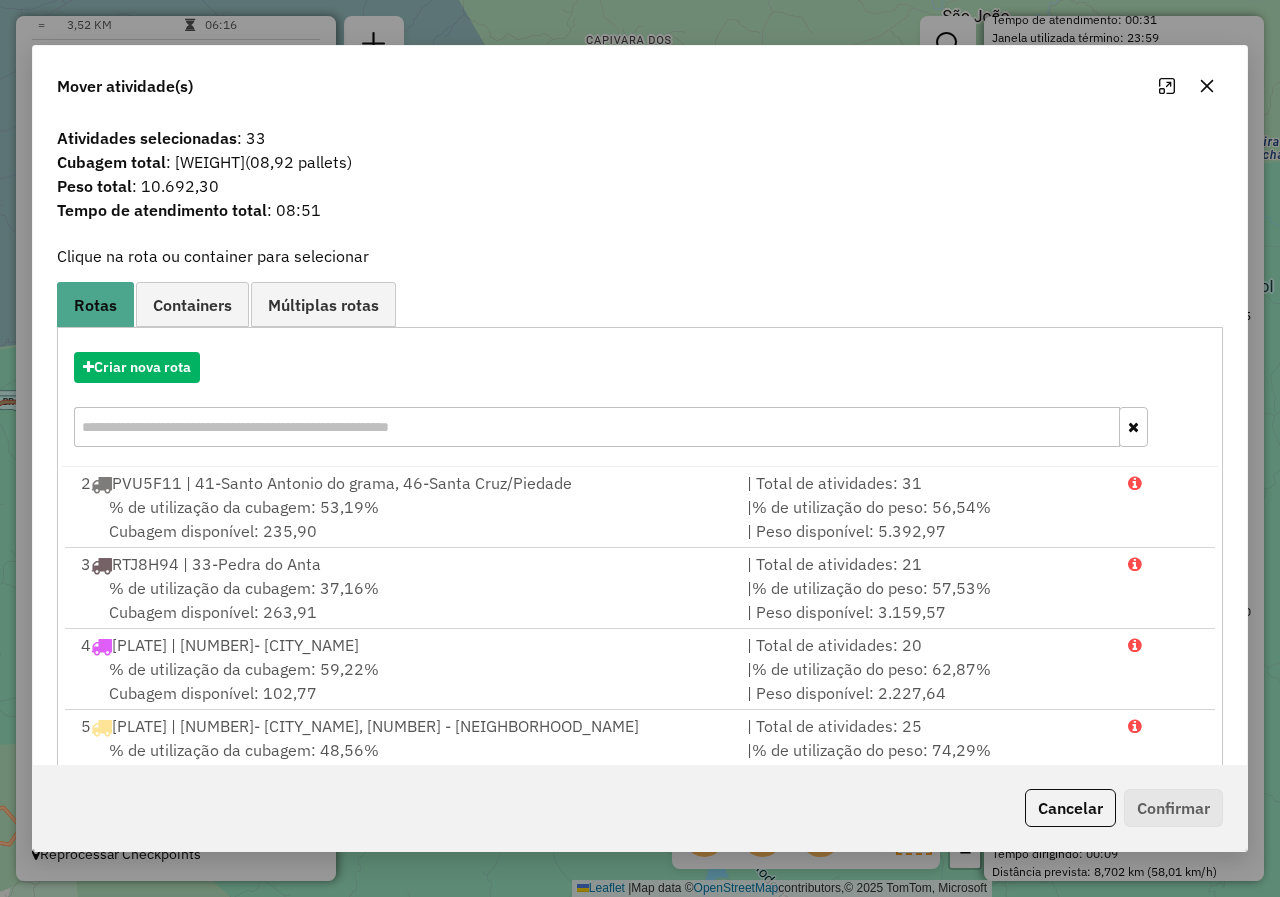 click 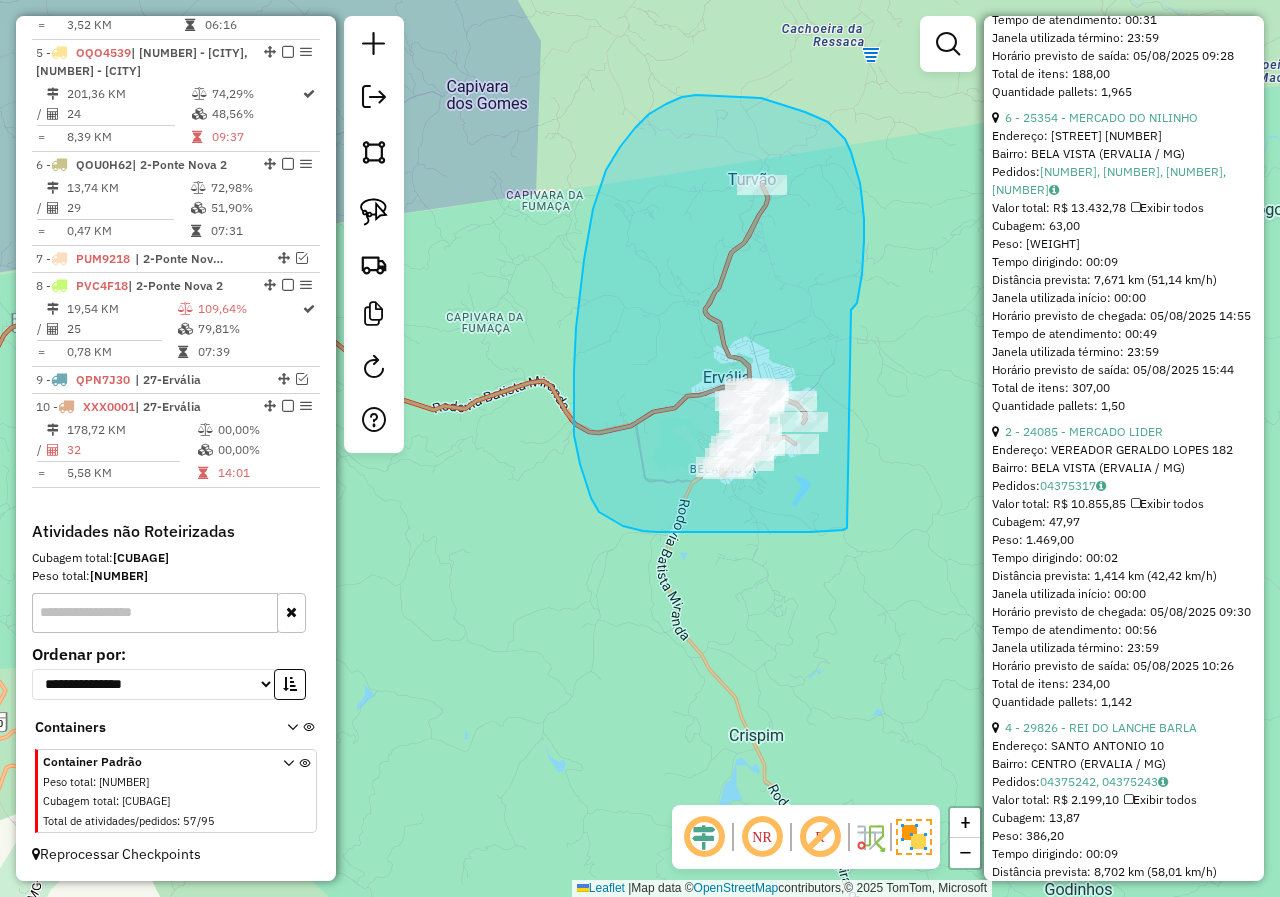 drag, startPoint x: 851, startPoint y: 310, endPoint x: 847, endPoint y: 528, distance: 218.0367 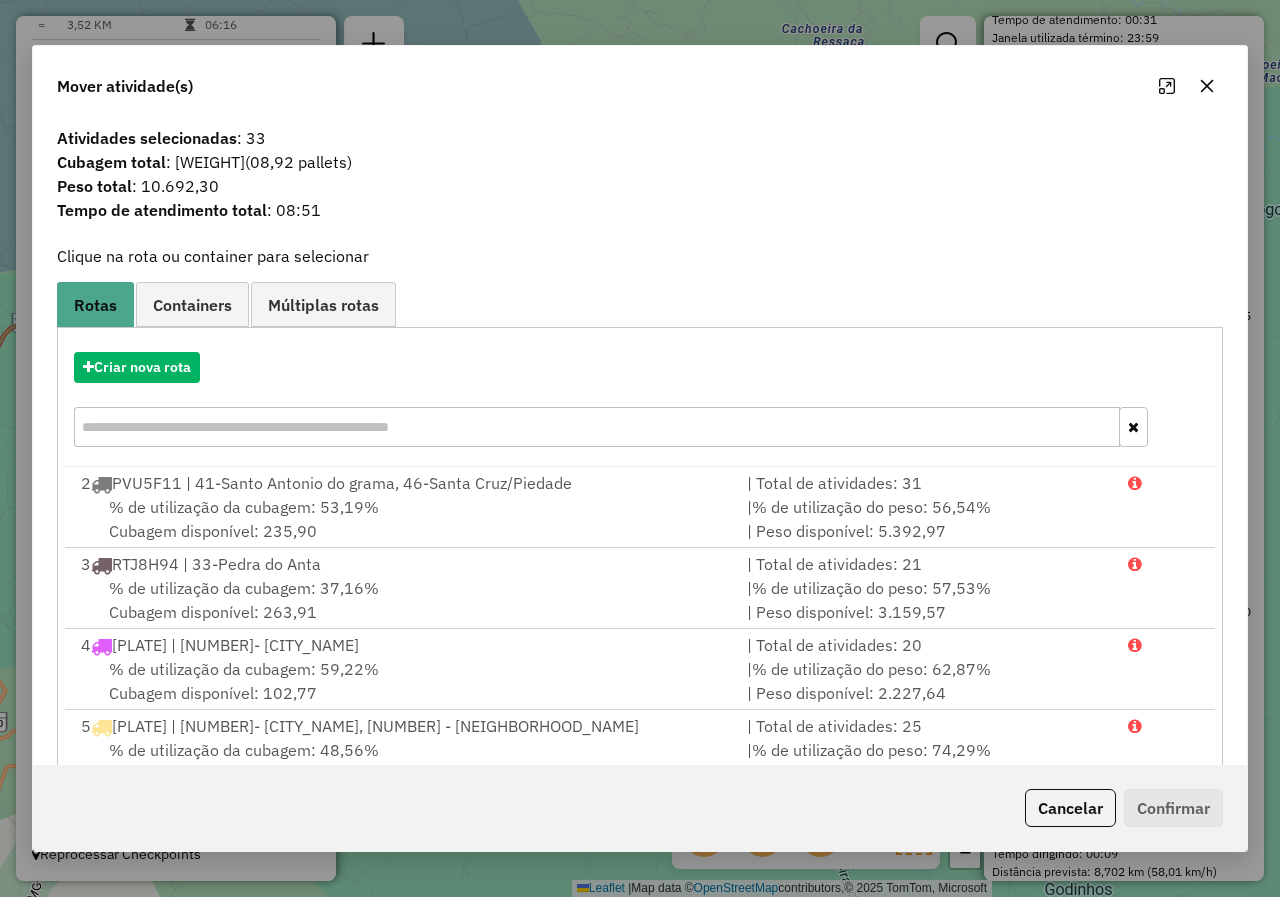 click 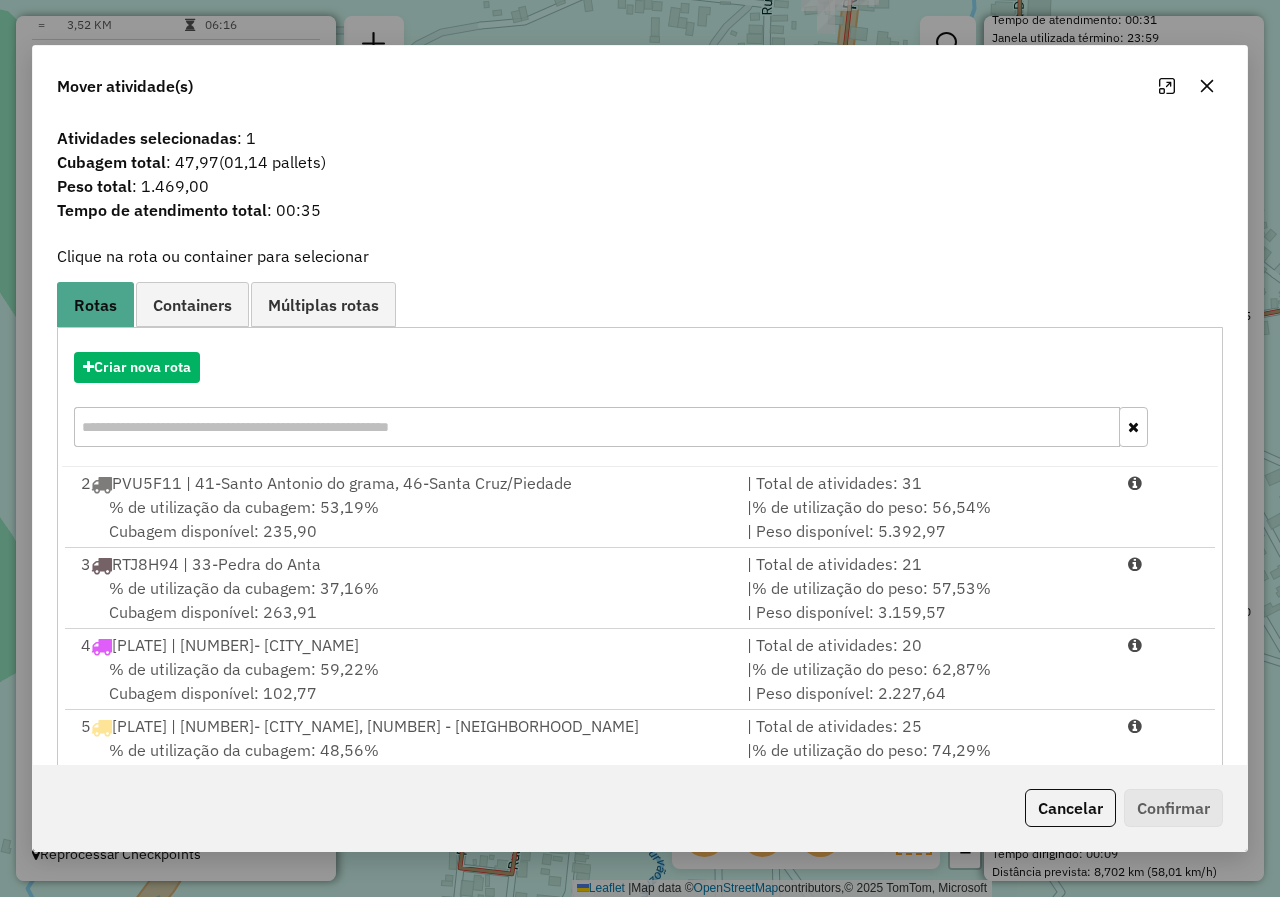 click 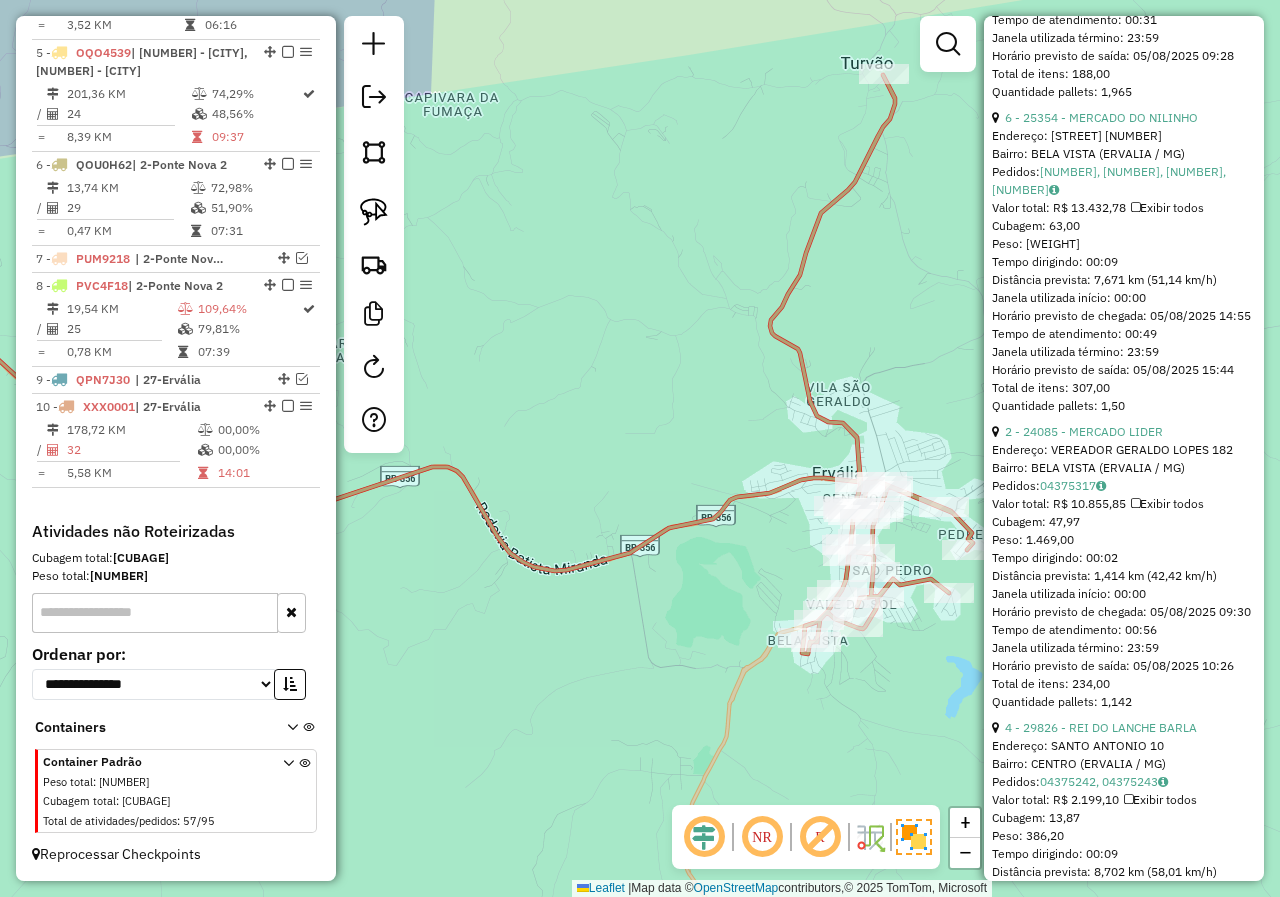 drag, startPoint x: 833, startPoint y: 703, endPoint x: 756, endPoint y: 634, distance: 103.392456 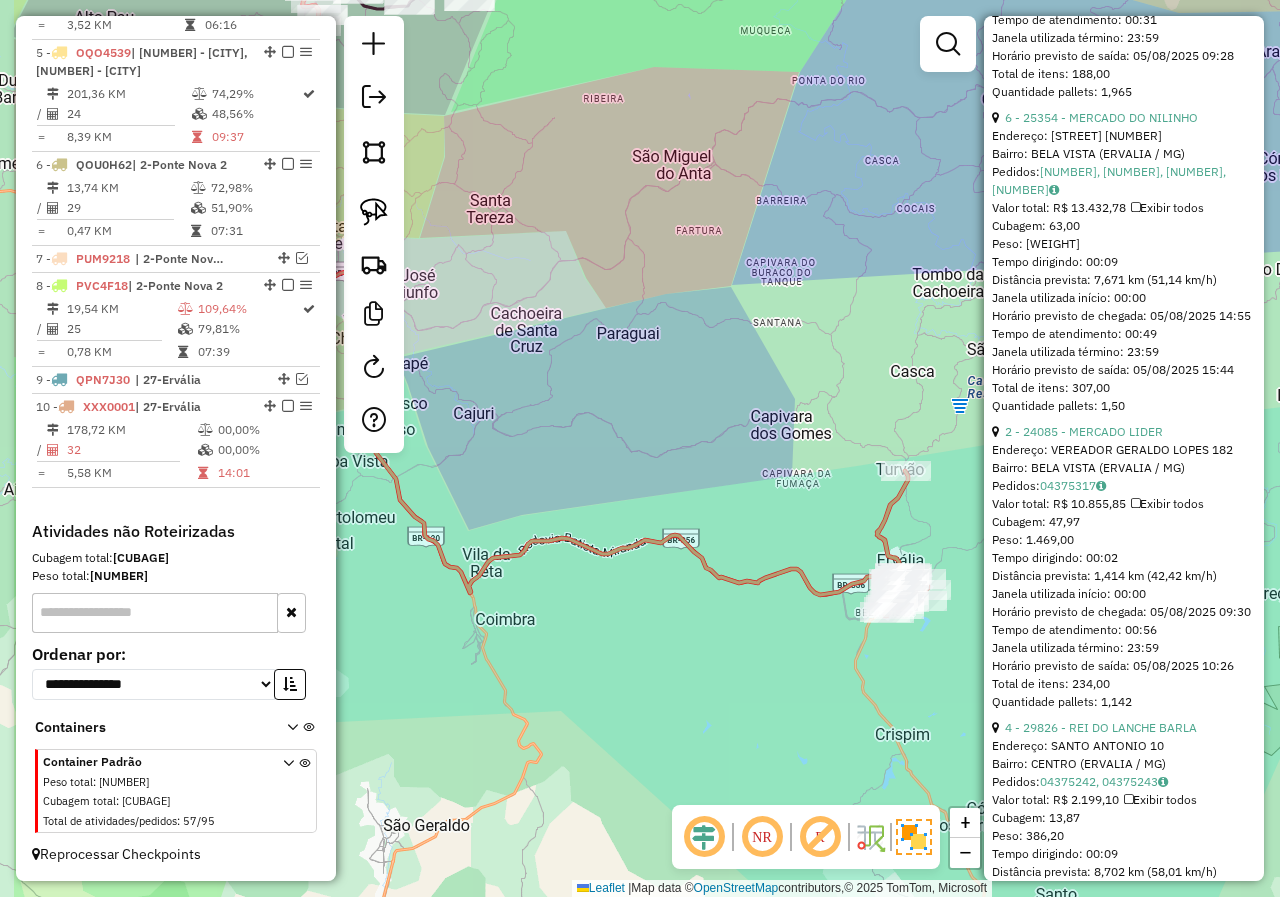 drag, startPoint x: 600, startPoint y: 642, endPoint x: 799, endPoint y: 631, distance: 199.30379 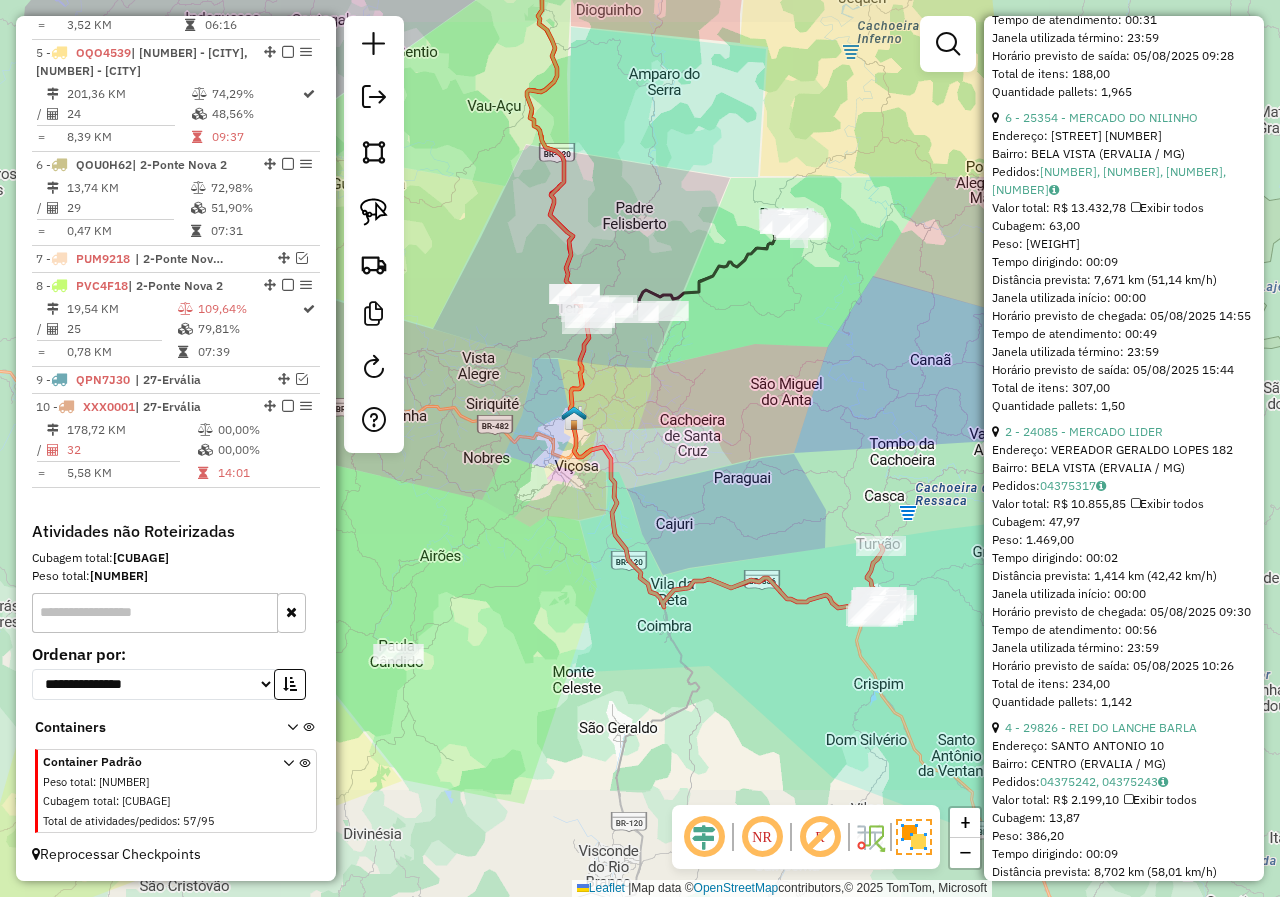 drag, startPoint x: 588, startPoint y: 623, endPoint x: 924, endPoint y: 687, distance: 342.04092 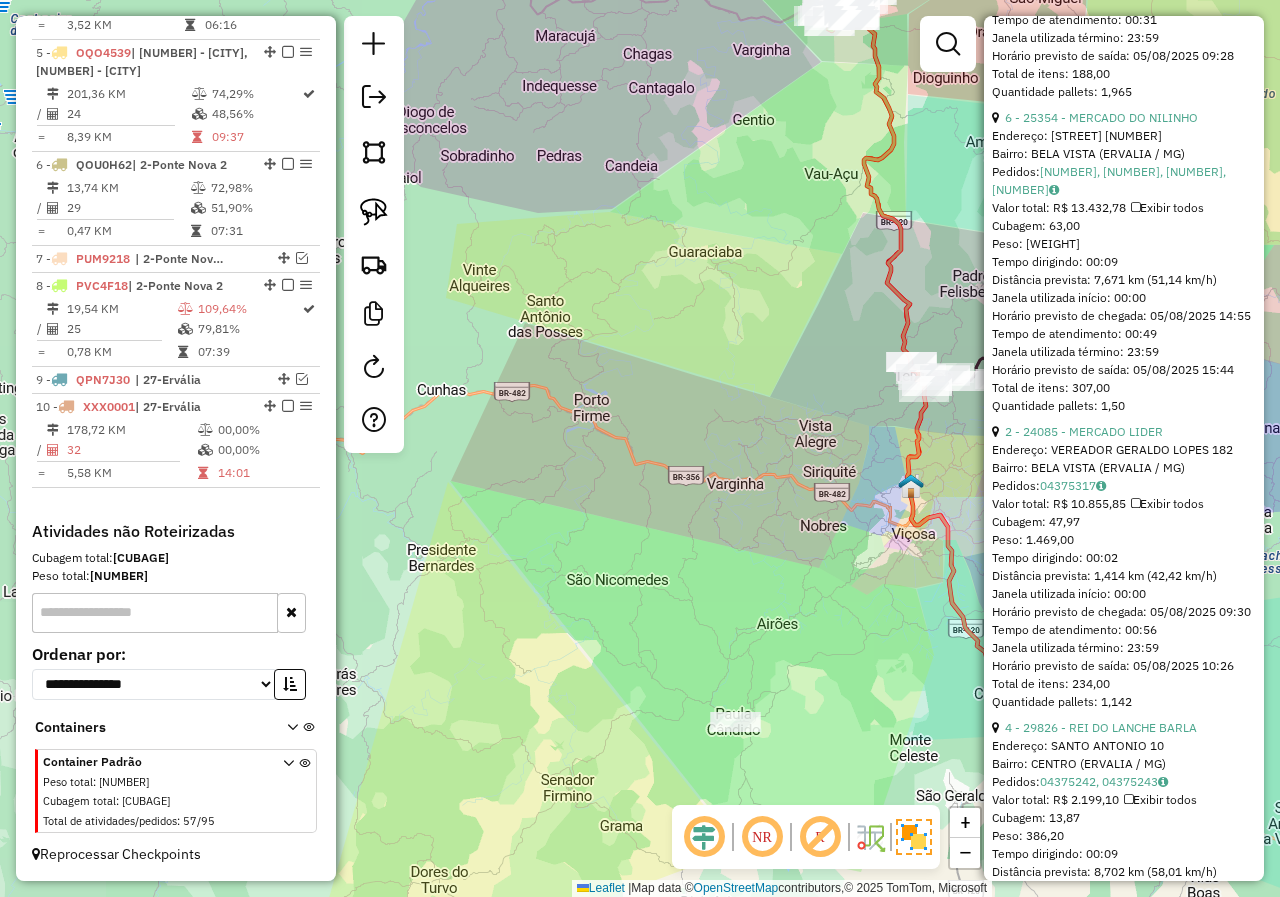 drag, startPoint x: 724, startPoint y: 352, endPoint x: 712, endPoint y: 562, distance: 210.34258 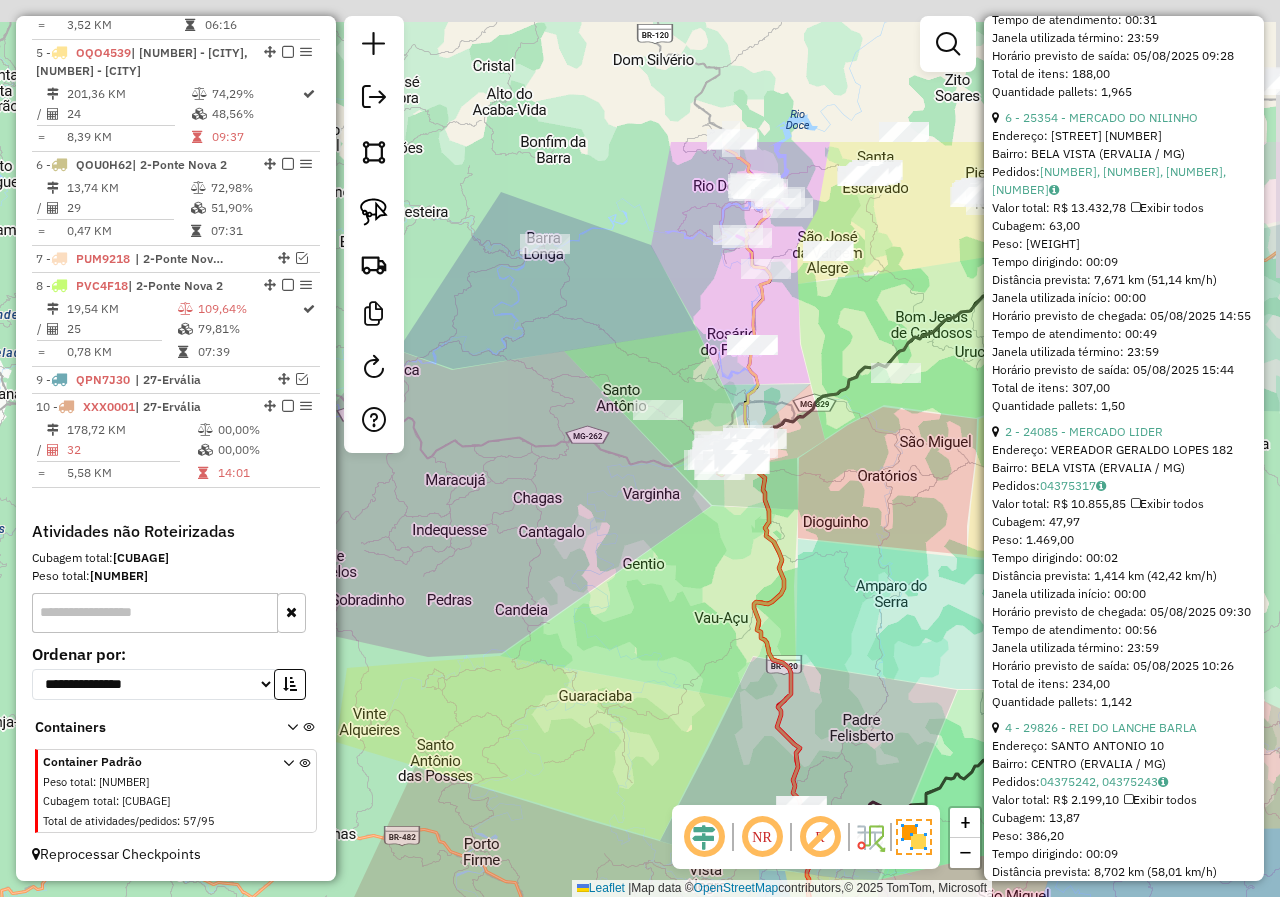 drag, startPoint x: 712, startPoint y: 397, endPoint x: 613, endPoint y: 635, distance: 257.7693 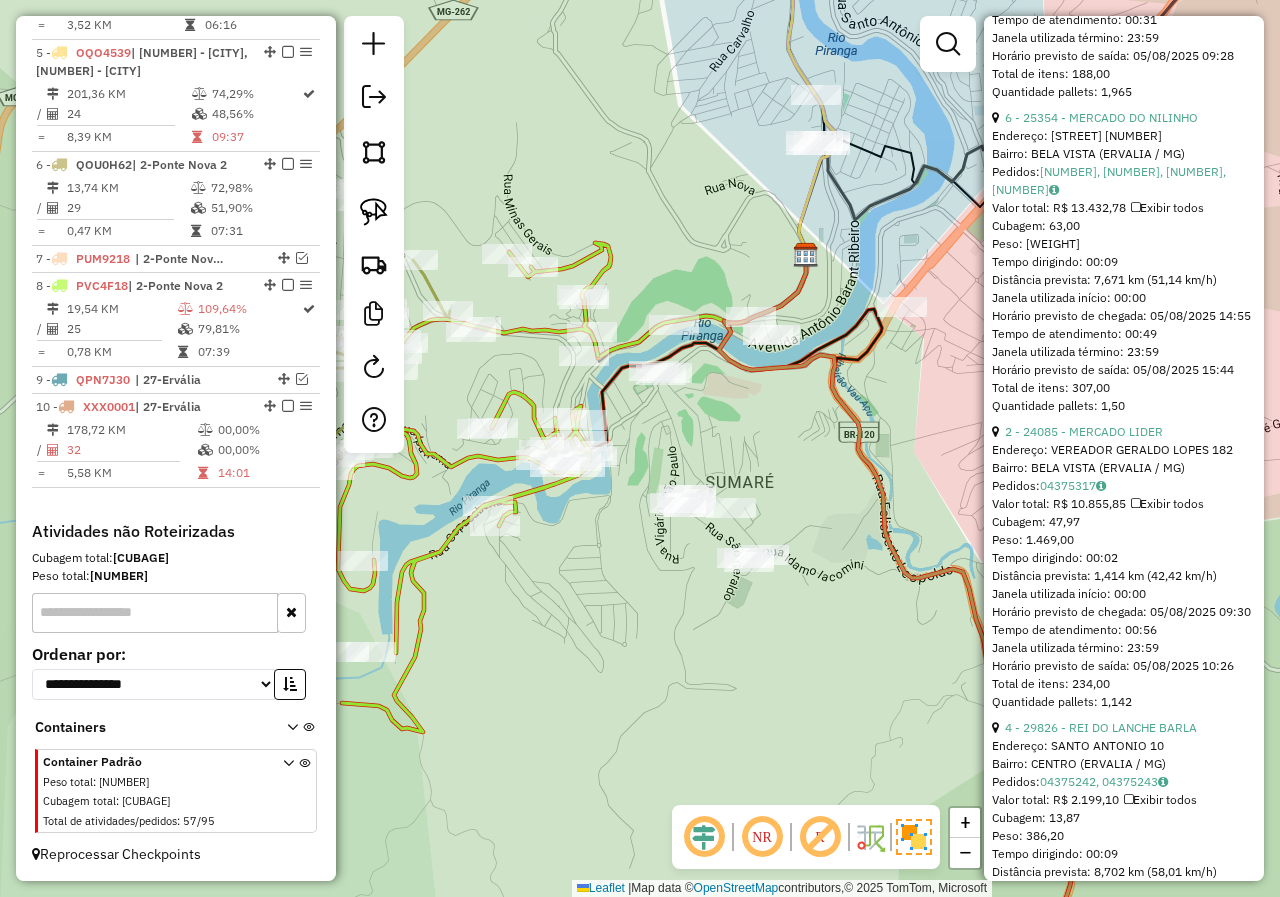 drag, startPoint x: 777, startPoint y: 436, endPoint x: 731, endPoint y: 576, distance: 147.3635 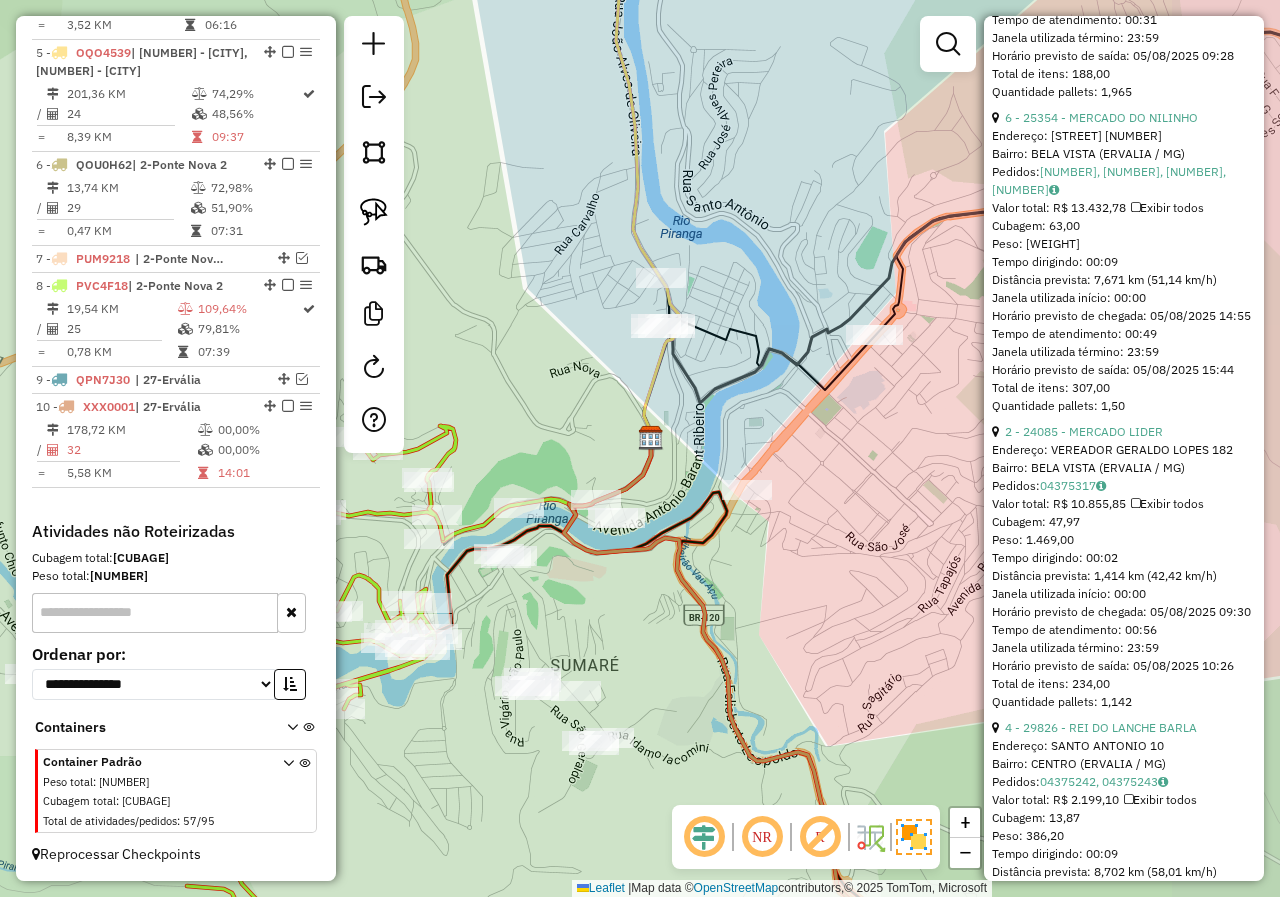 drag, startPoint x: 848, startPoint y: 344, endPoint x: 739, endPoint y: 387, distance: 117.17508 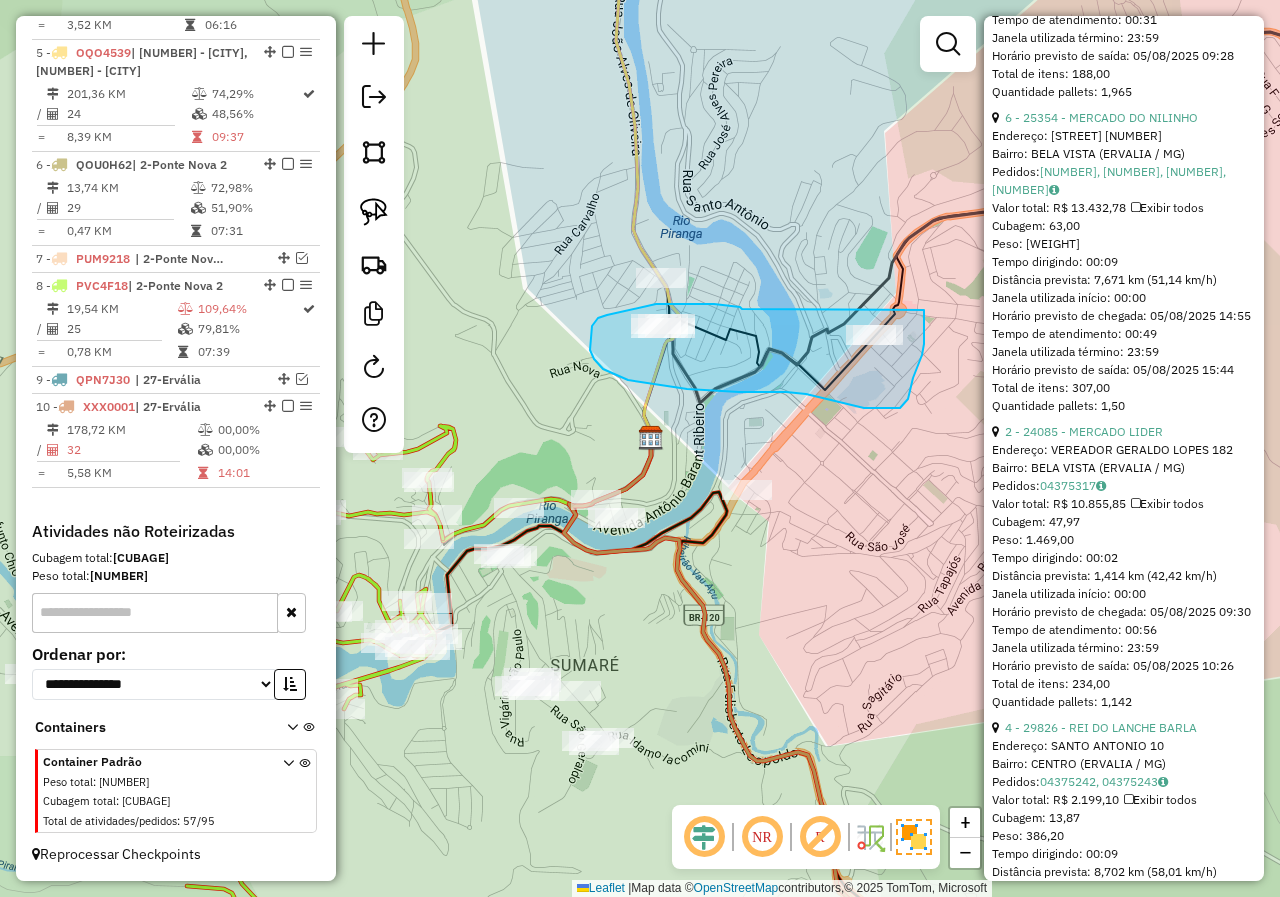 drag, startPoint x: 742, startPoint y: 309, endPoint x: 924, endPoint y: 309, distance: 182 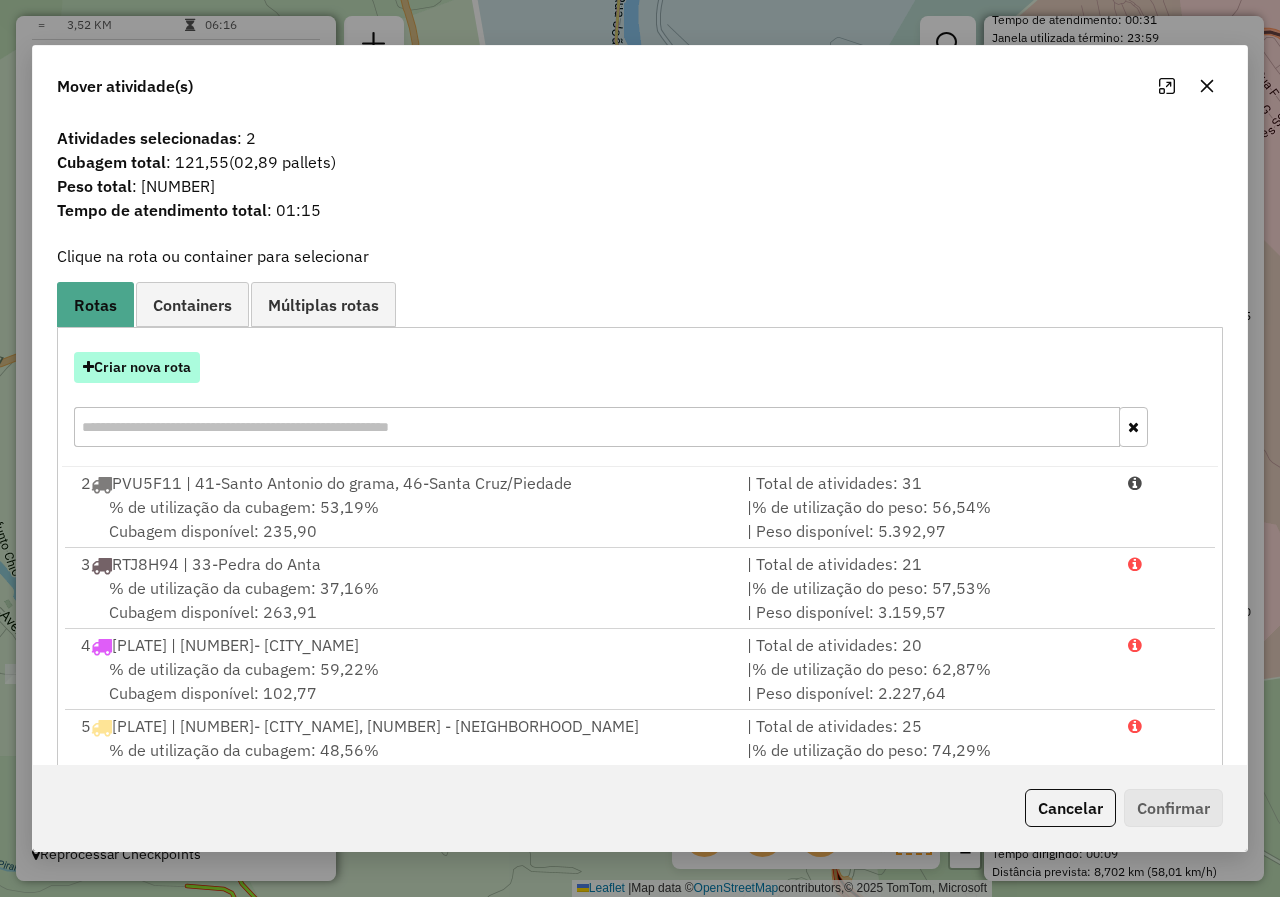 click on "Criar nova rota" at bounding box center [137, 367] 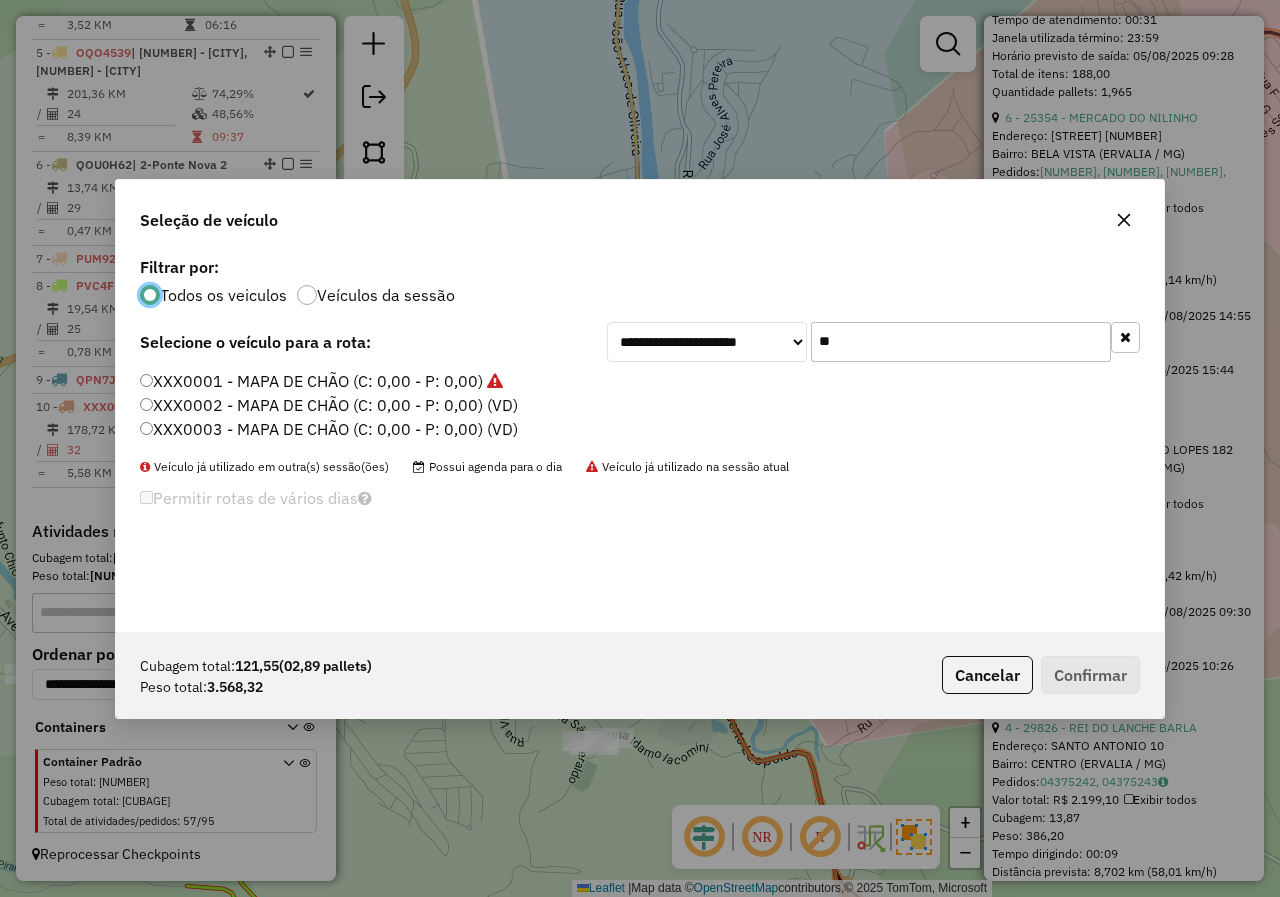 scroll, scrollTop: 11, scrollLeft: 6, axis: both 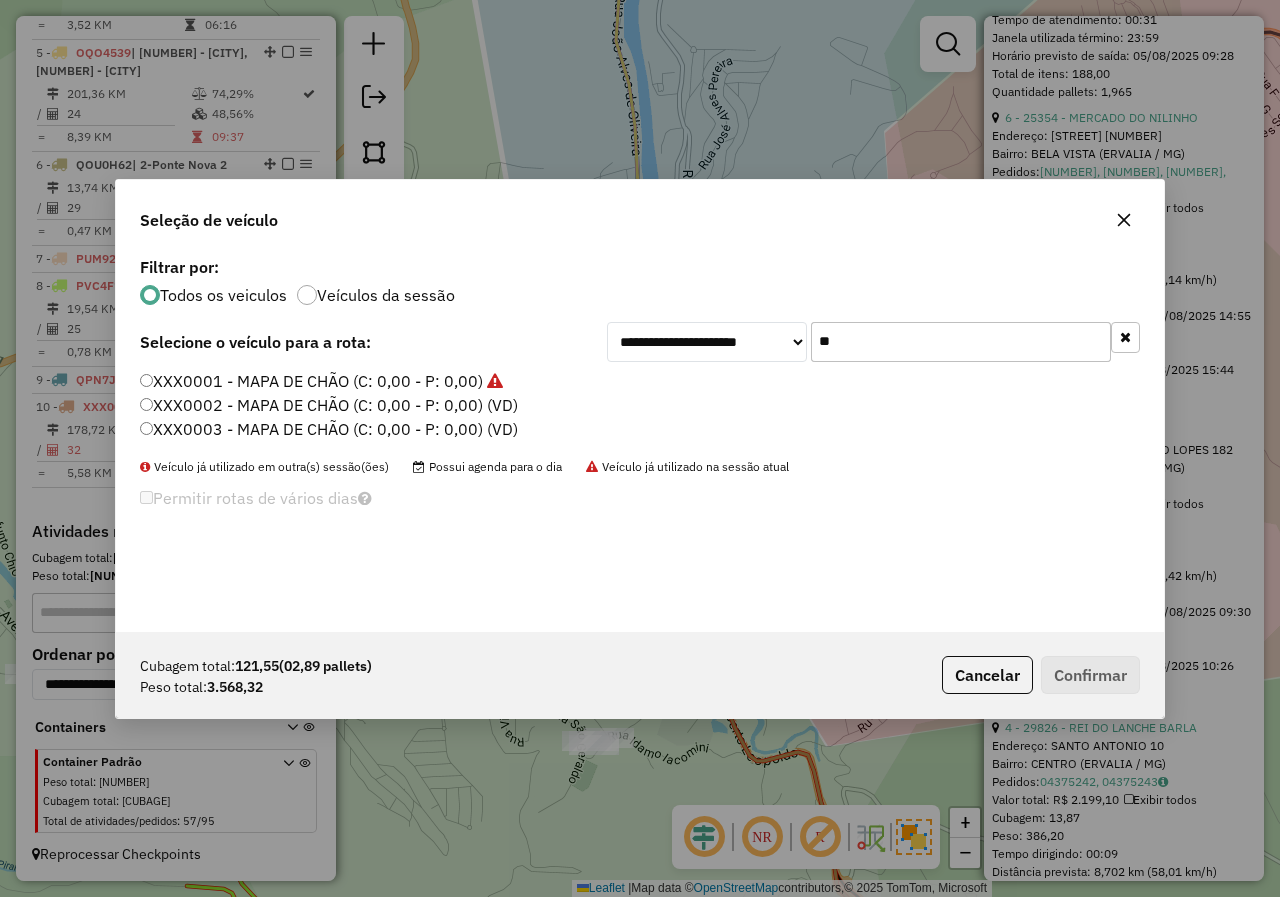 drag, startPoint x: 908, startPoint y: 345, endPoint x: 661, endPoint y: 342, distance: 247.01822 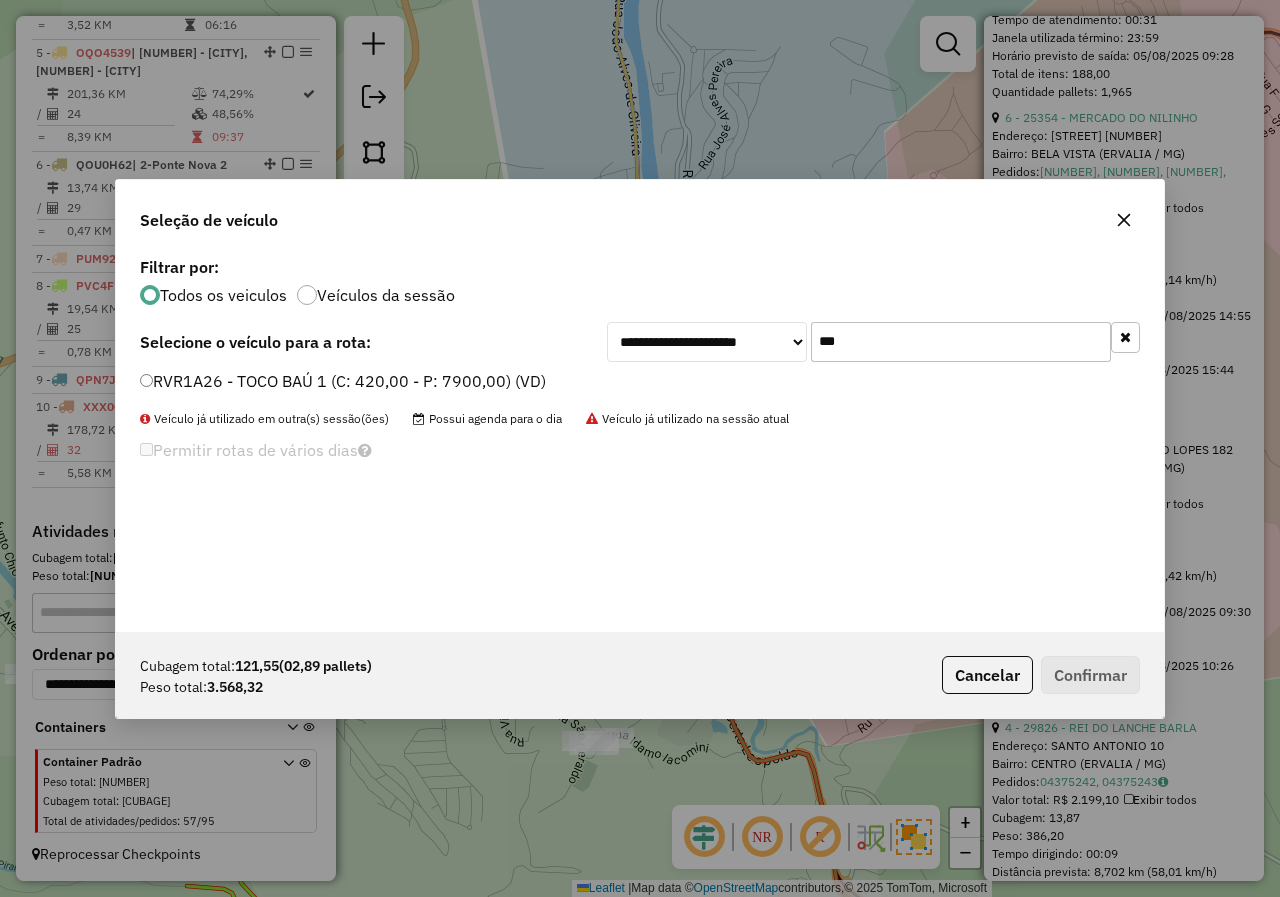 type on "***" 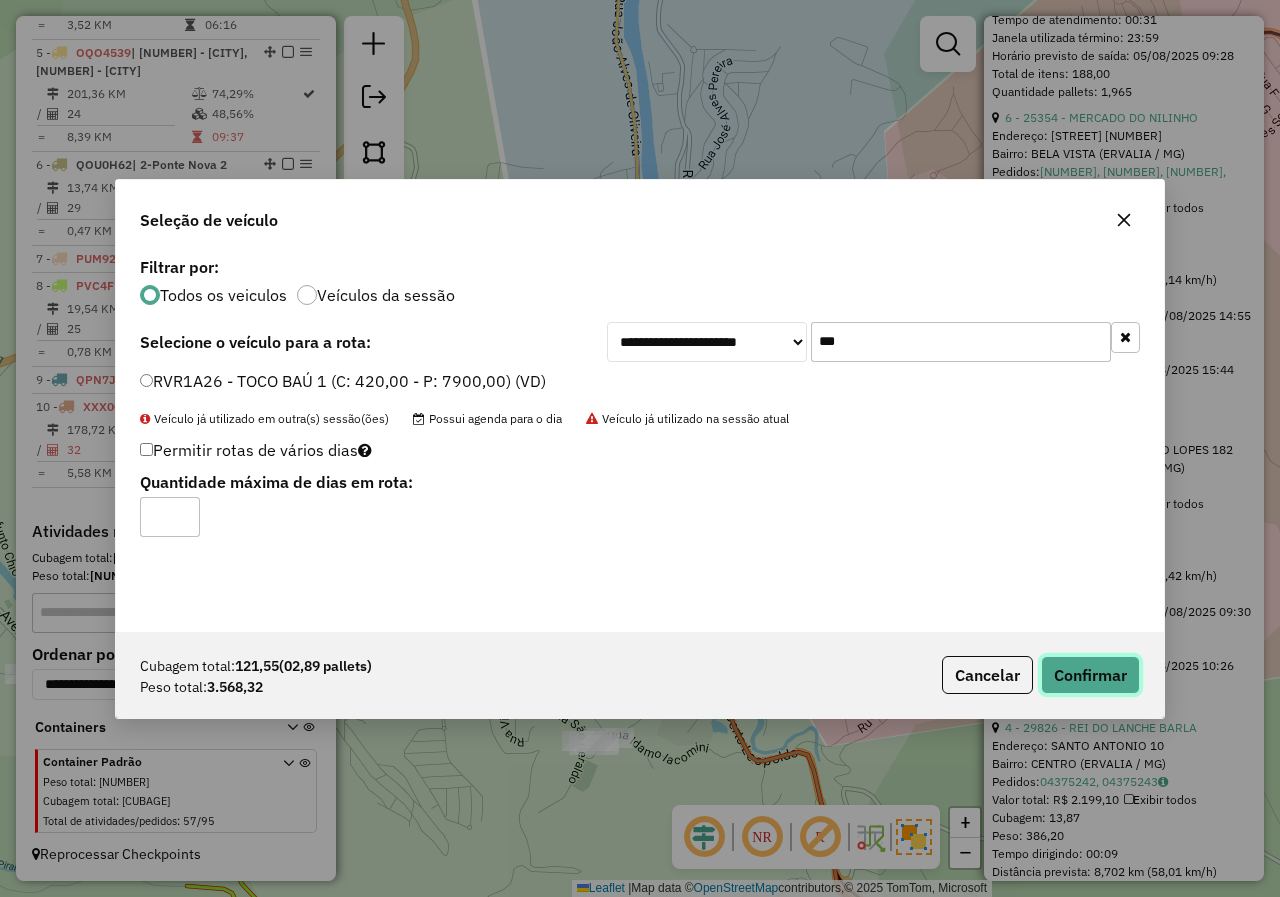 click on "Confirmar" 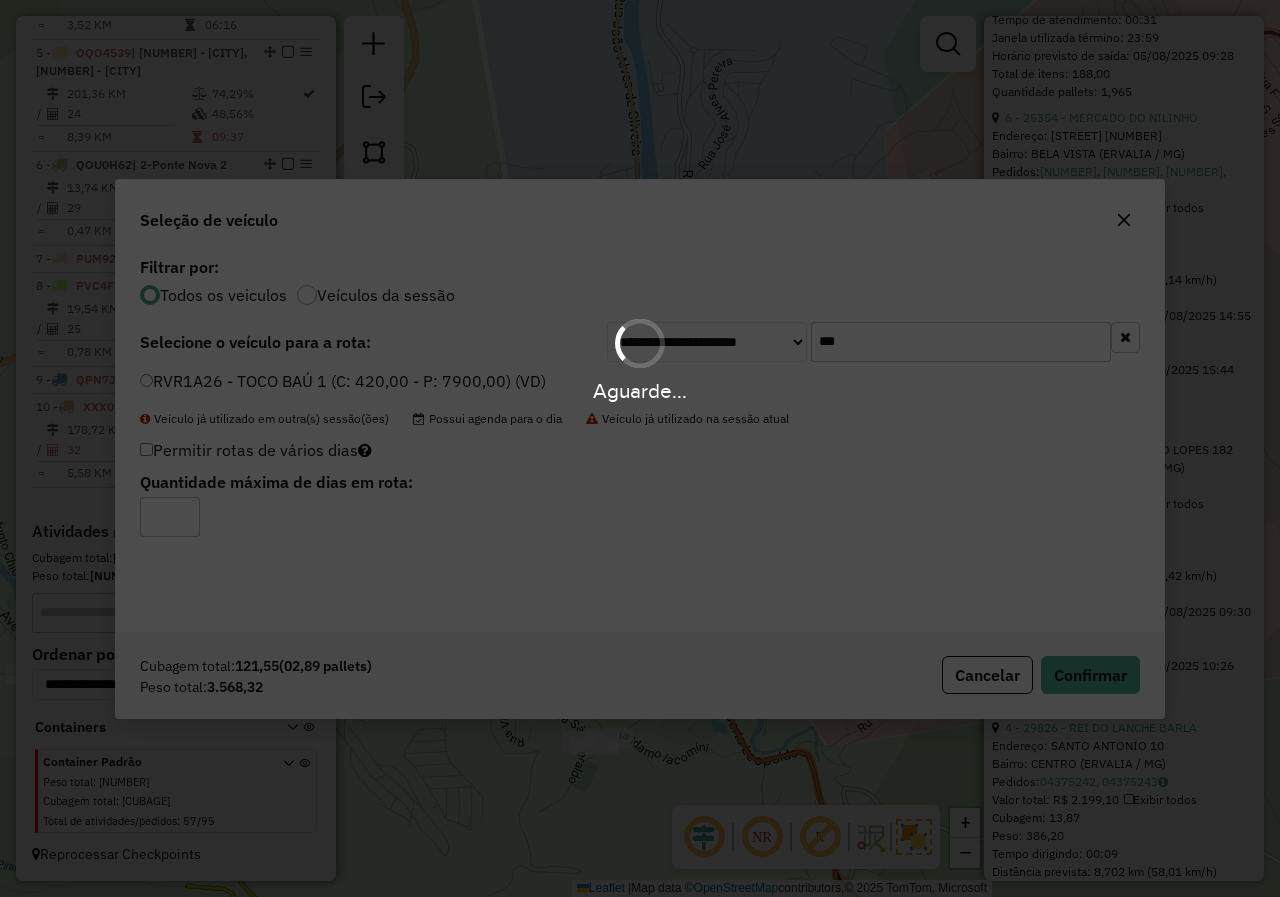 scroll, scrollTop: 1190, scrollLeft: 0, axis: vertical 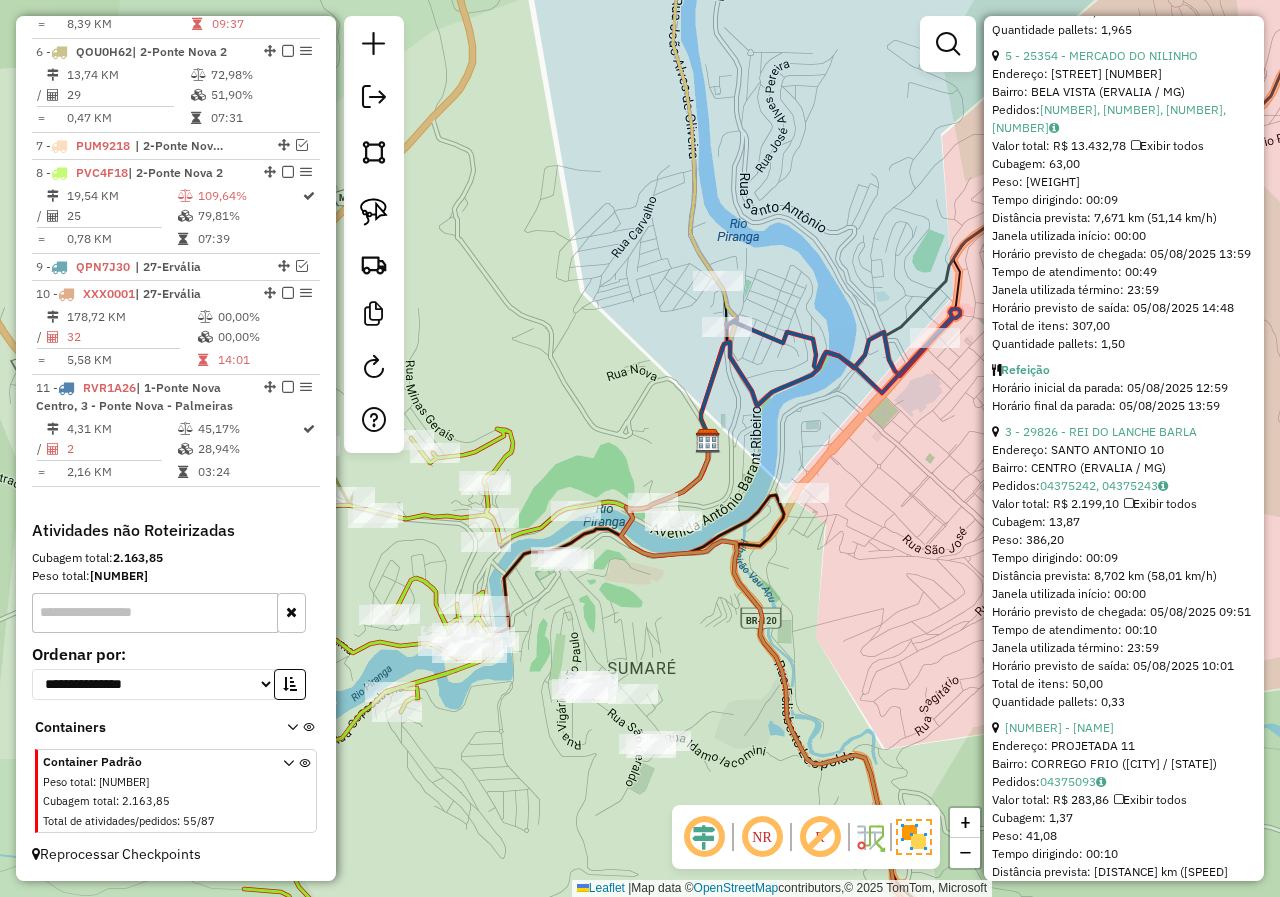 drag, startPoint x: 511, startPoint y: 591, endPoint x: 785, endPoint y: 577, distance: 274.35742 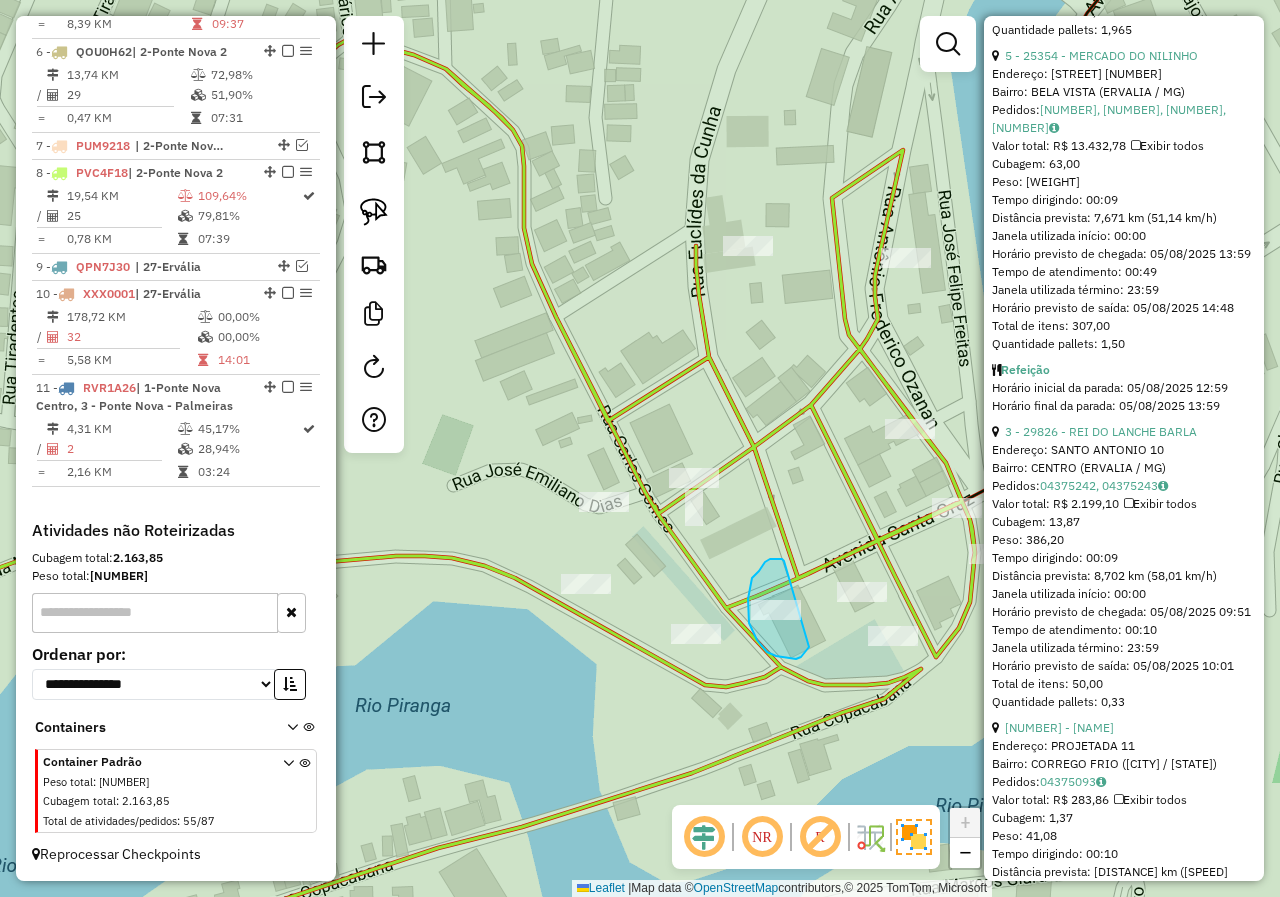 drag, startPoint x: 784, startPoint y: 561, endPoint x: 821, endPoint y: 630, distance: 78.29432 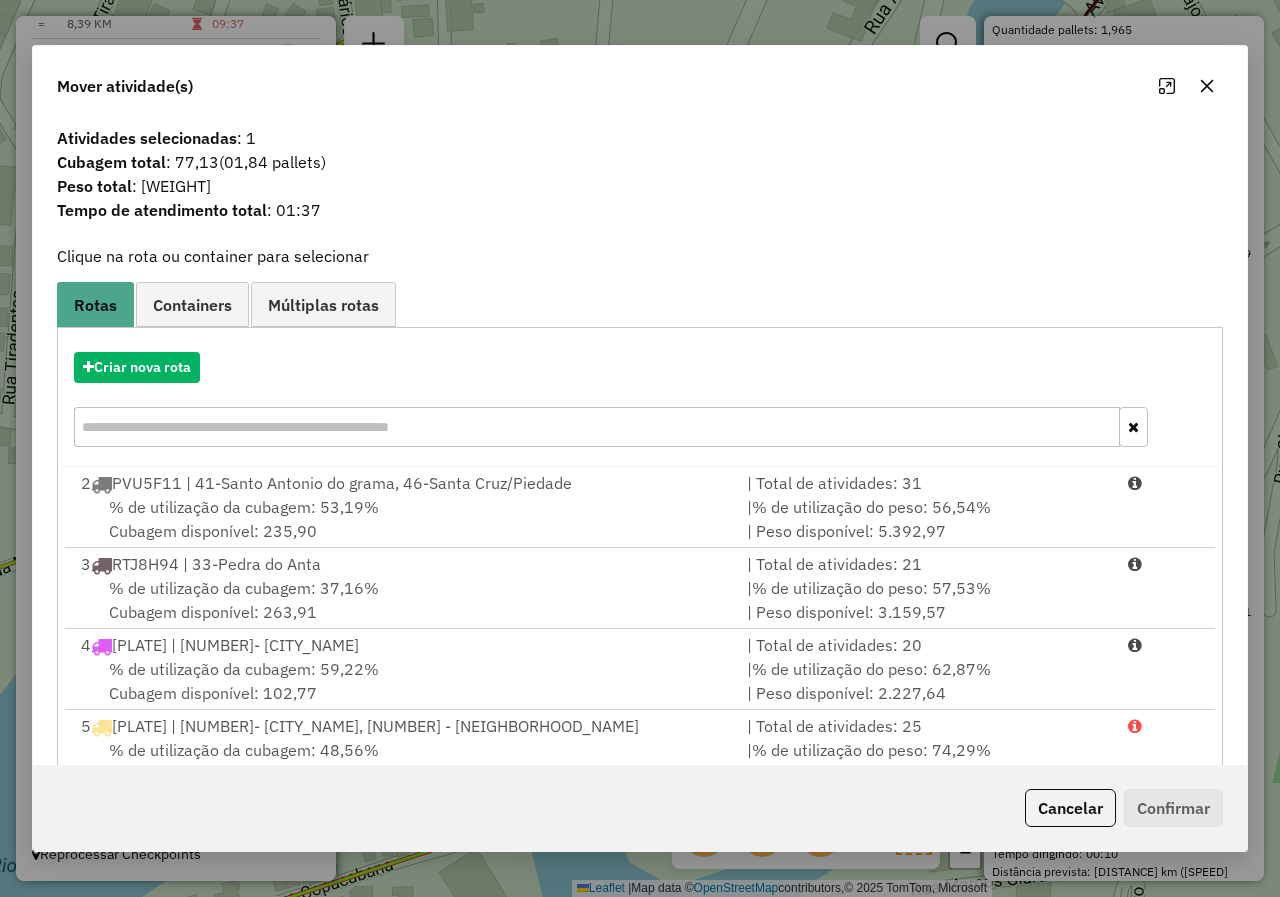 scroll, scrollTop: 167, scrollLeft: 0, axis: vertical 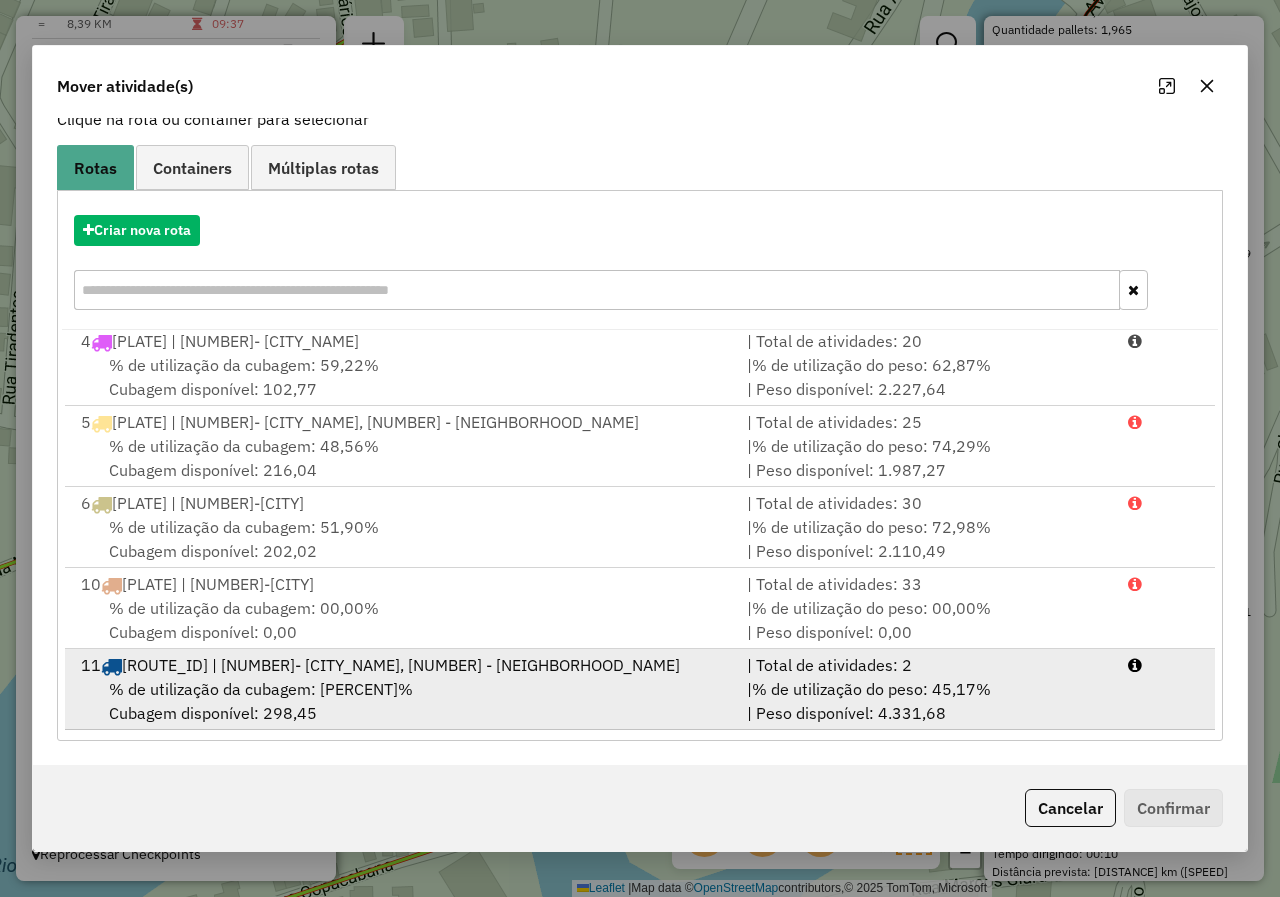 click on "% de utilização do peso: 45,17%" at bounding box center (871, 689) 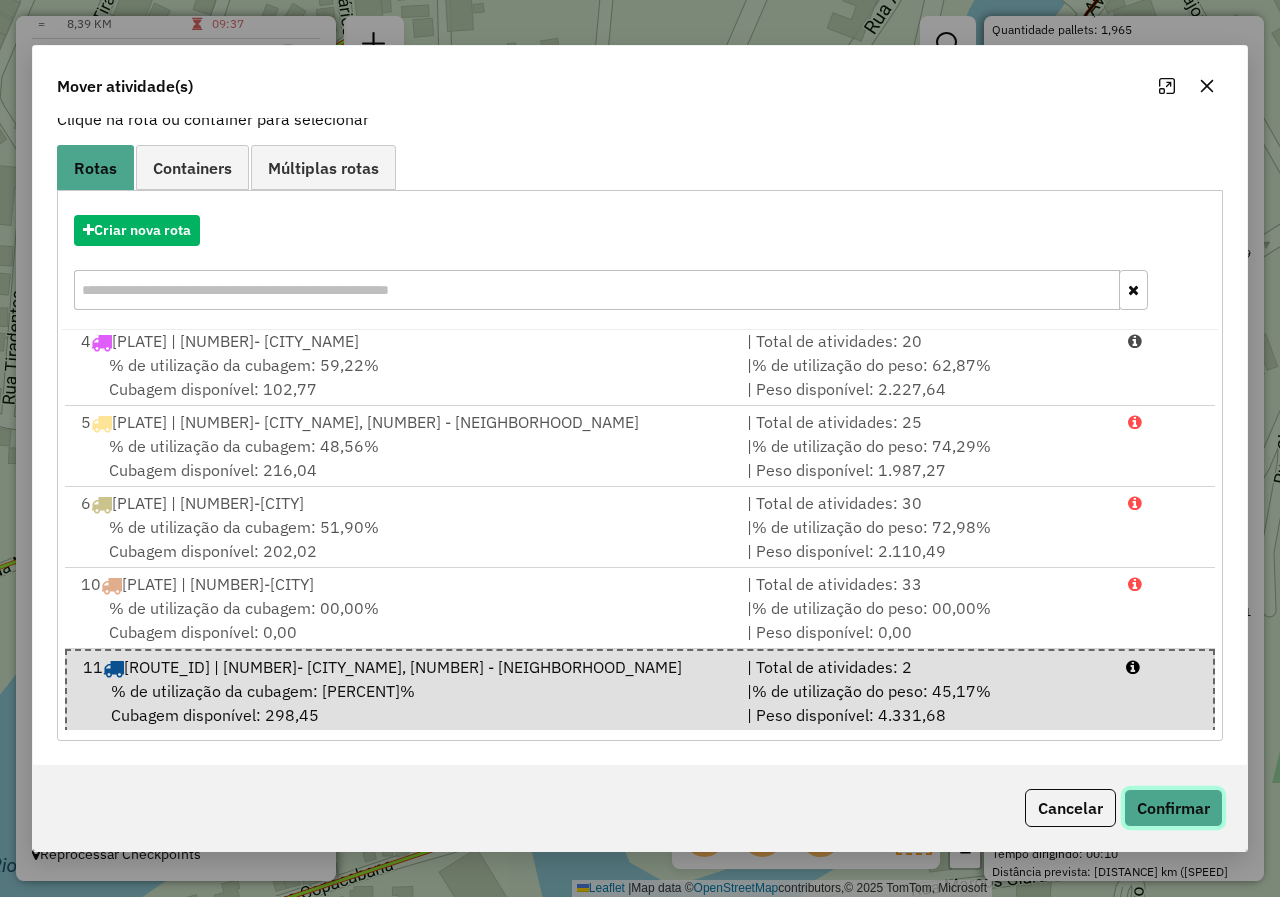 click on "Confirmar" 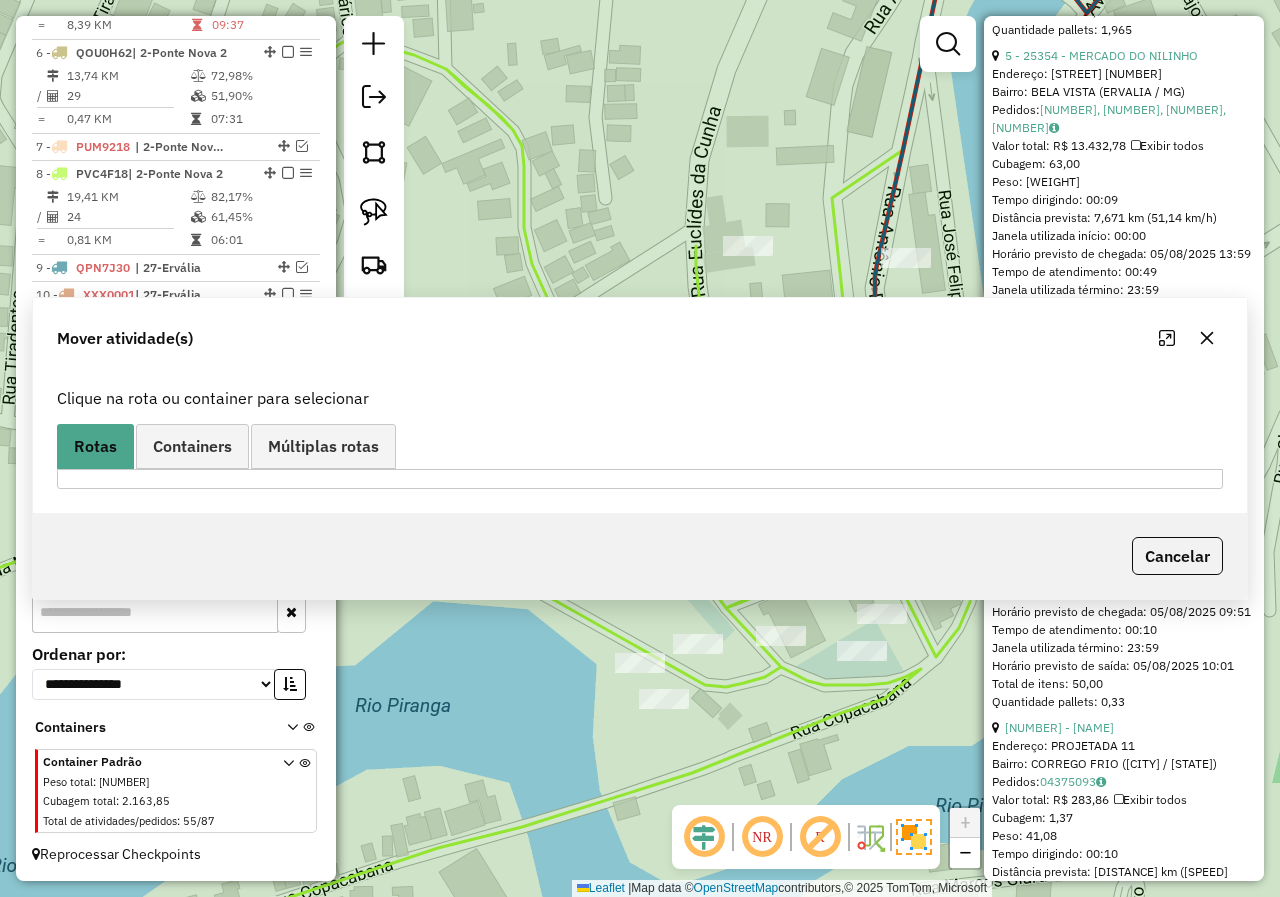 scroll, scrollTop: 1165, scrollLeft: 0, axis: vertical 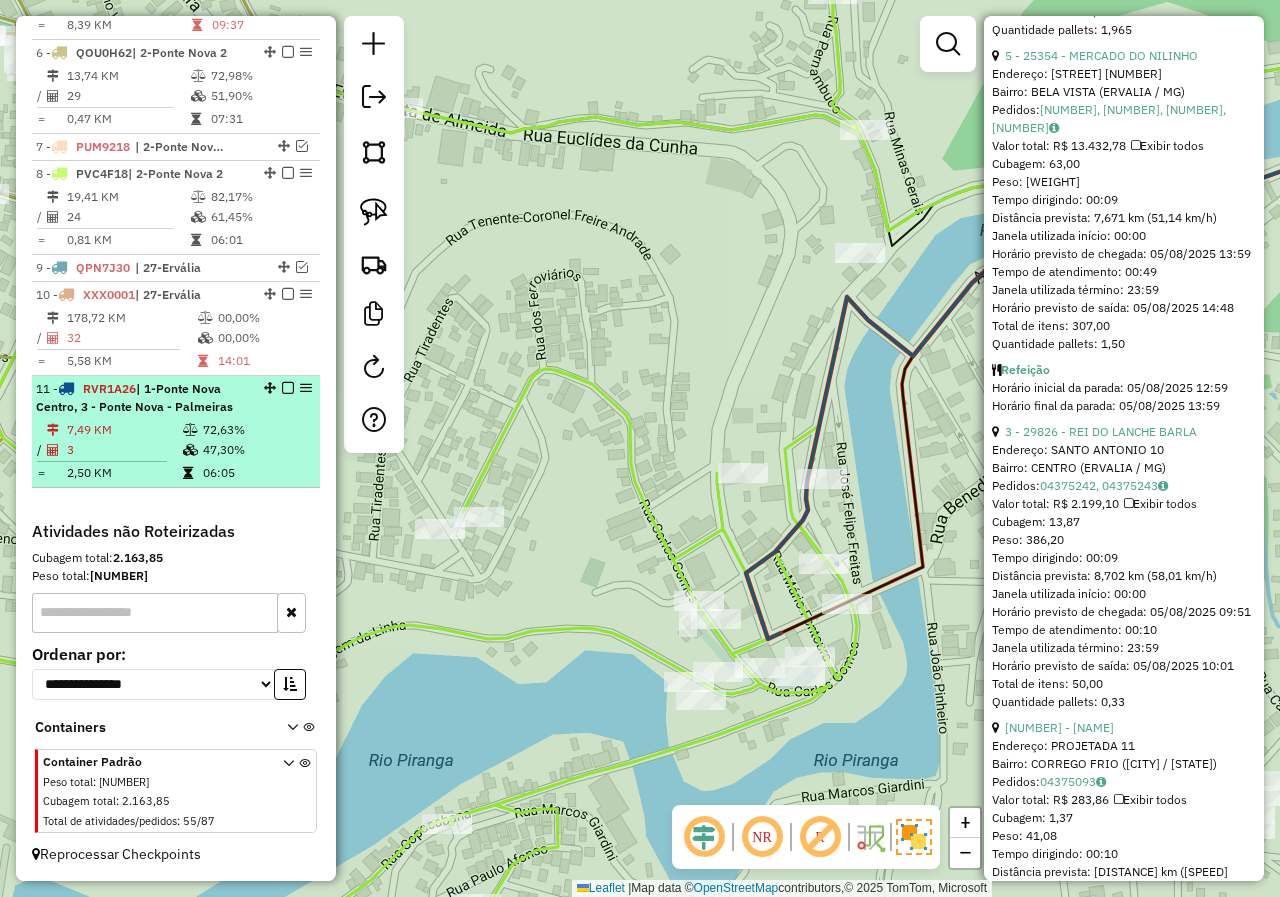 click on "3" at bounding box center (124, 450) 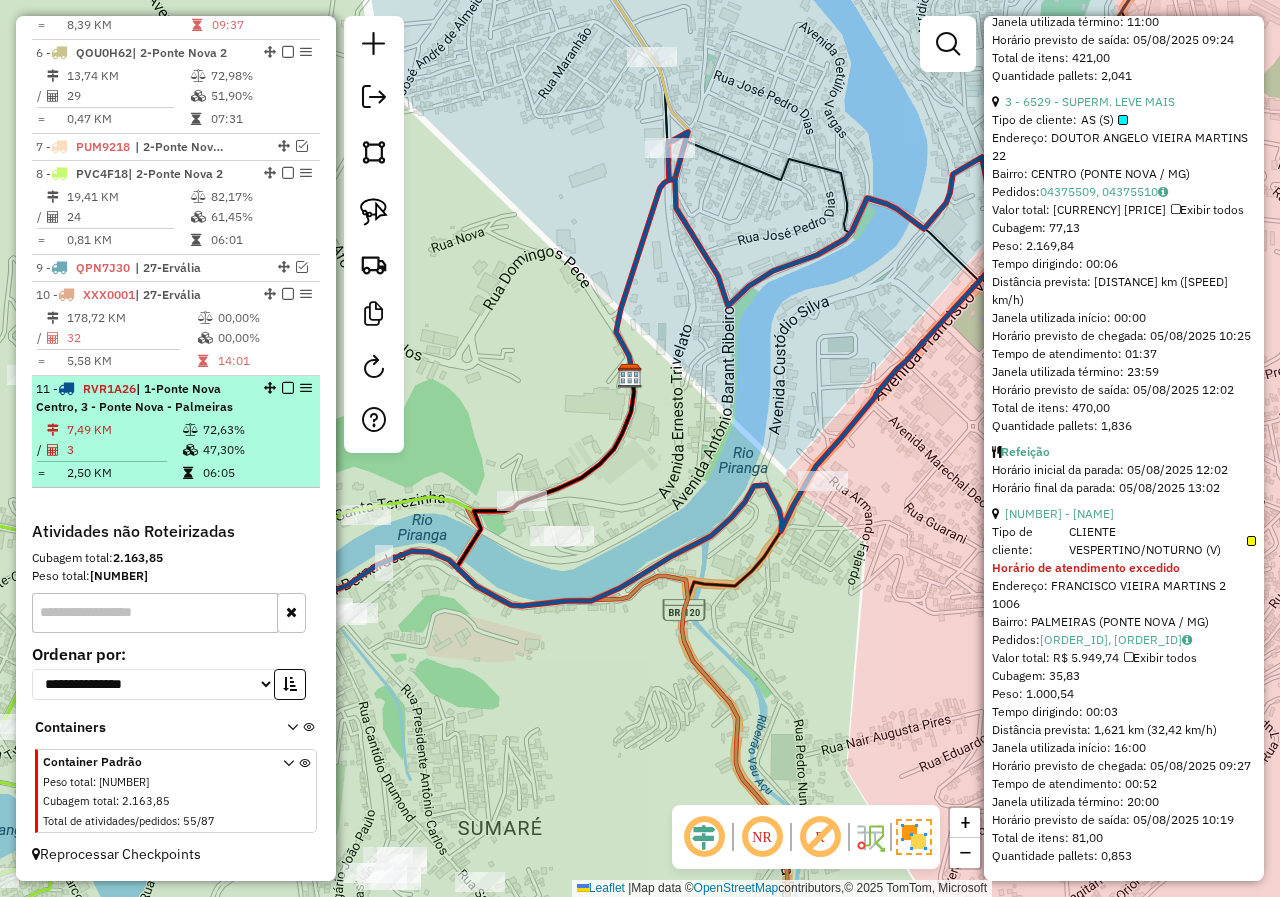 click on "2,50 KM" at bounding box center (124, 473) 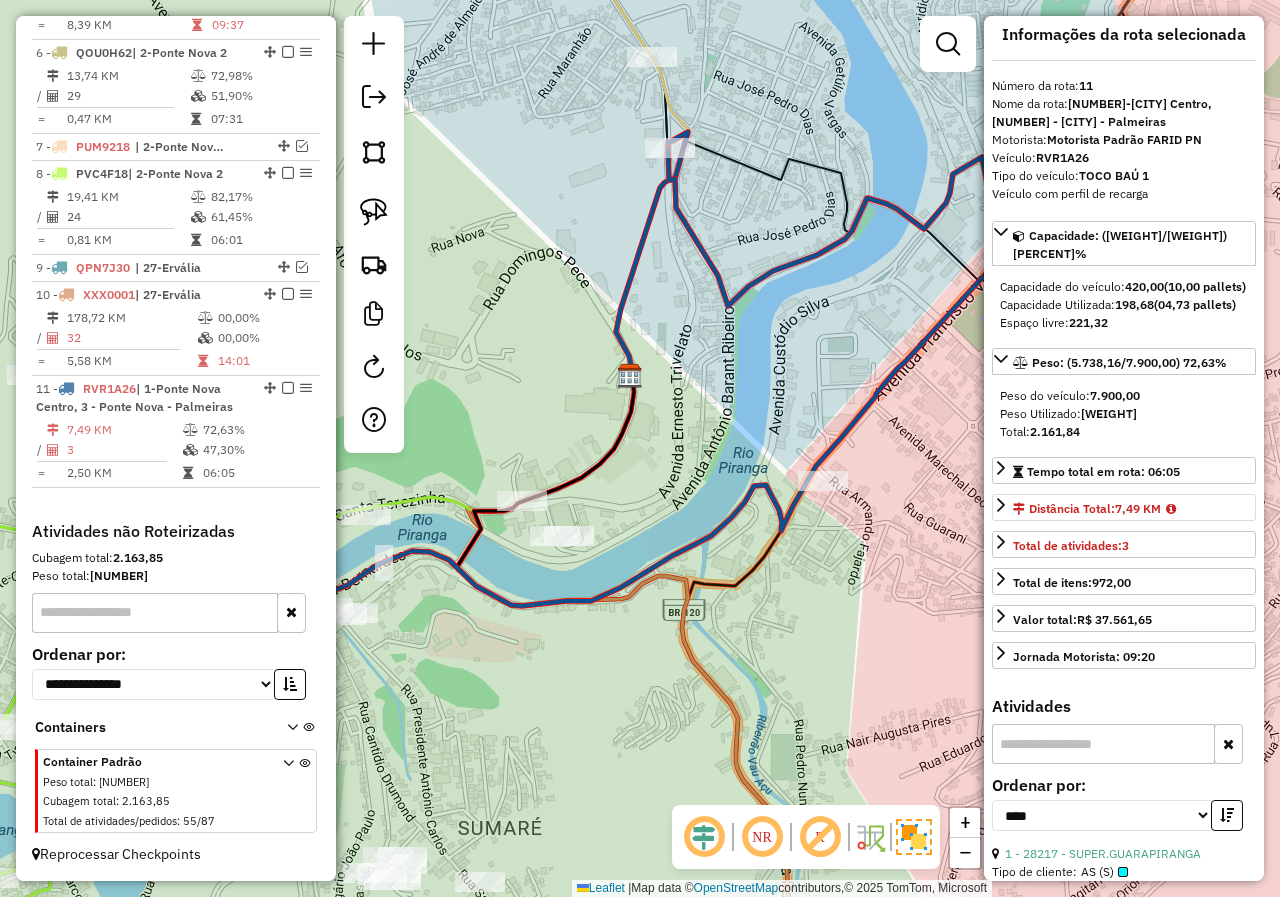 scroll, scrollTop: 0, scrollLeft: 0, axis: both 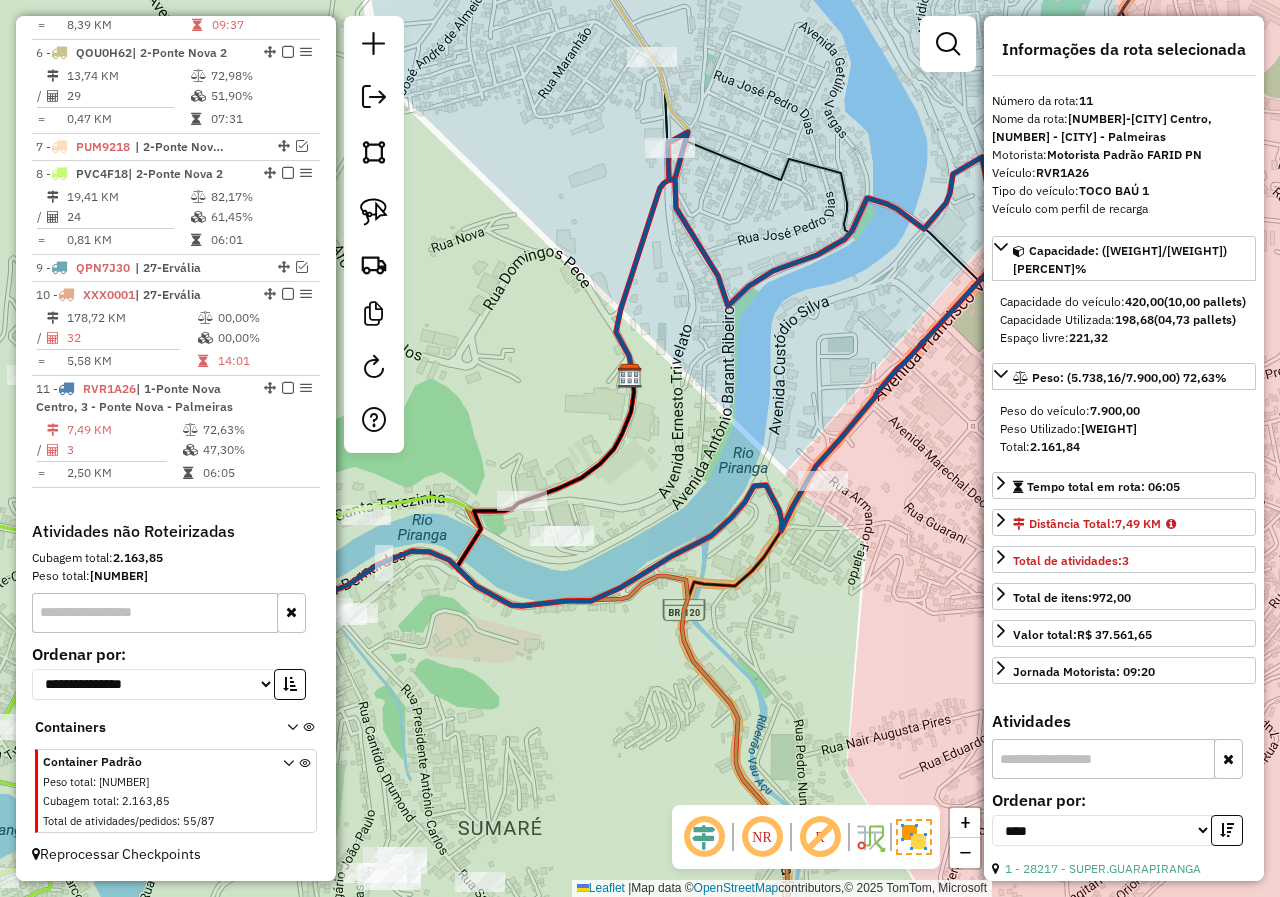 click on "Janela de atendimento Grade de atendimento Capacidade Transportadoras Veículos Cliente Pedidos  Rotas Selecione os dias de semana para filtrar as janelas de atendimento  Seg   Ter   Qua   Qui   Sex   Sáb   Dom  Informe o período da janela de atendimento: De: Até:  Filtrar exatamente a janela do cliente  Considerar janela de atendimento padrão  Selecione os dias de semana para filtrar as grades de atendimento  Seg   Ter   Qua   Qui   Sex   Sáb   Dom   Considerar clientes sem dia de atendimento cadastrado  Clientes fora do dia de atendimento selecionado Filtrar as atividades entre os valores definidos abaixo:  Peso mínimo:   Peso máximo:   Cubagem mínima:   Cubagem máxima:   De:   Até:  Filtrar as atividades entre o tempo de atendimento definido abaixo:  De:   Até:   Considerar capacidade total dos clientes não roteirizados Transportadora: Selecione um ou mais itens Tipo de veículo: Selecione um ou mais itens Veículo: Selecione um ou mais itens Motorista: Selecione um ou mais itens Nome: Rótulo:" 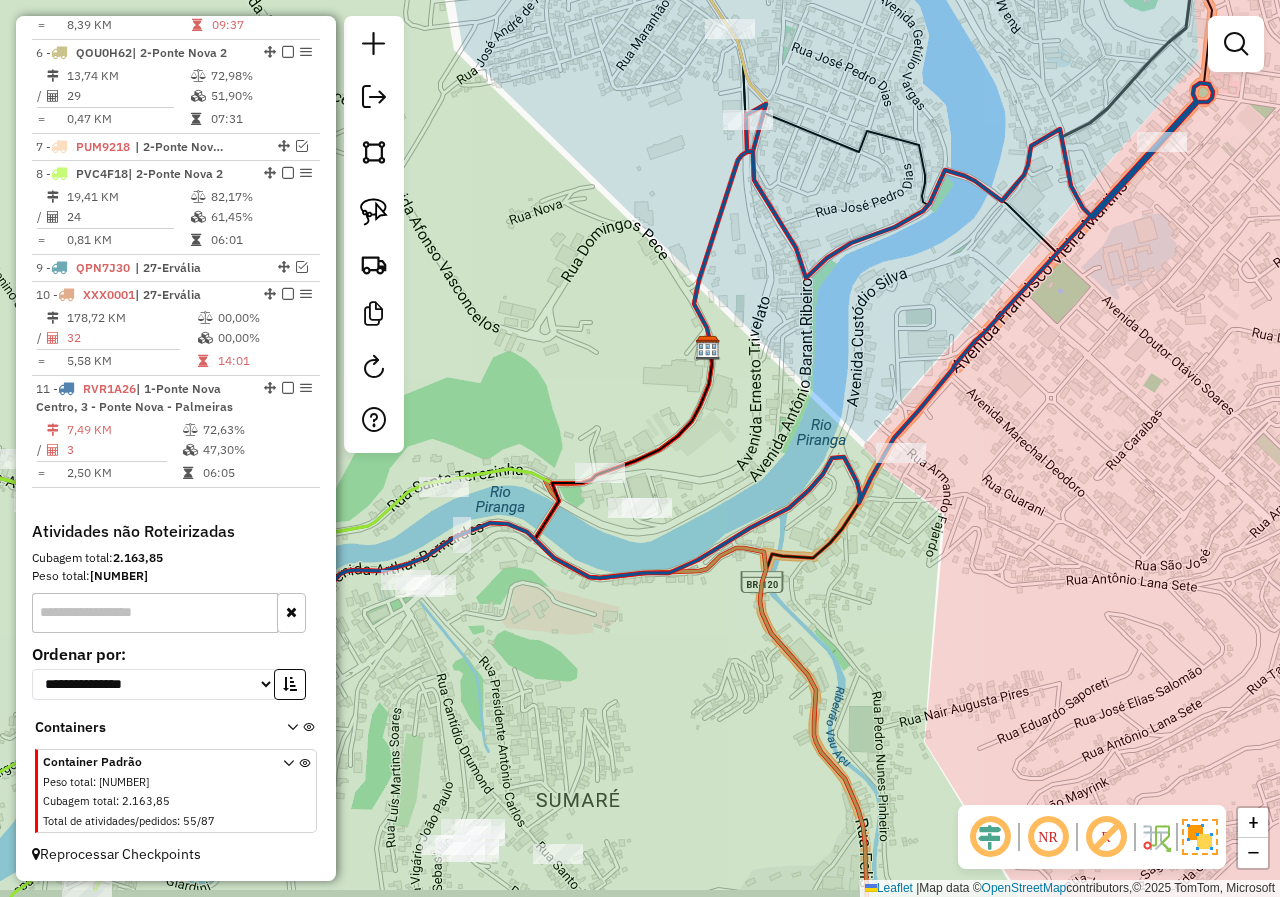 drag, startPoint x: 853, startPoint y: 610, endPoint x: 942, endPoint y: 573, distance: 96.38464 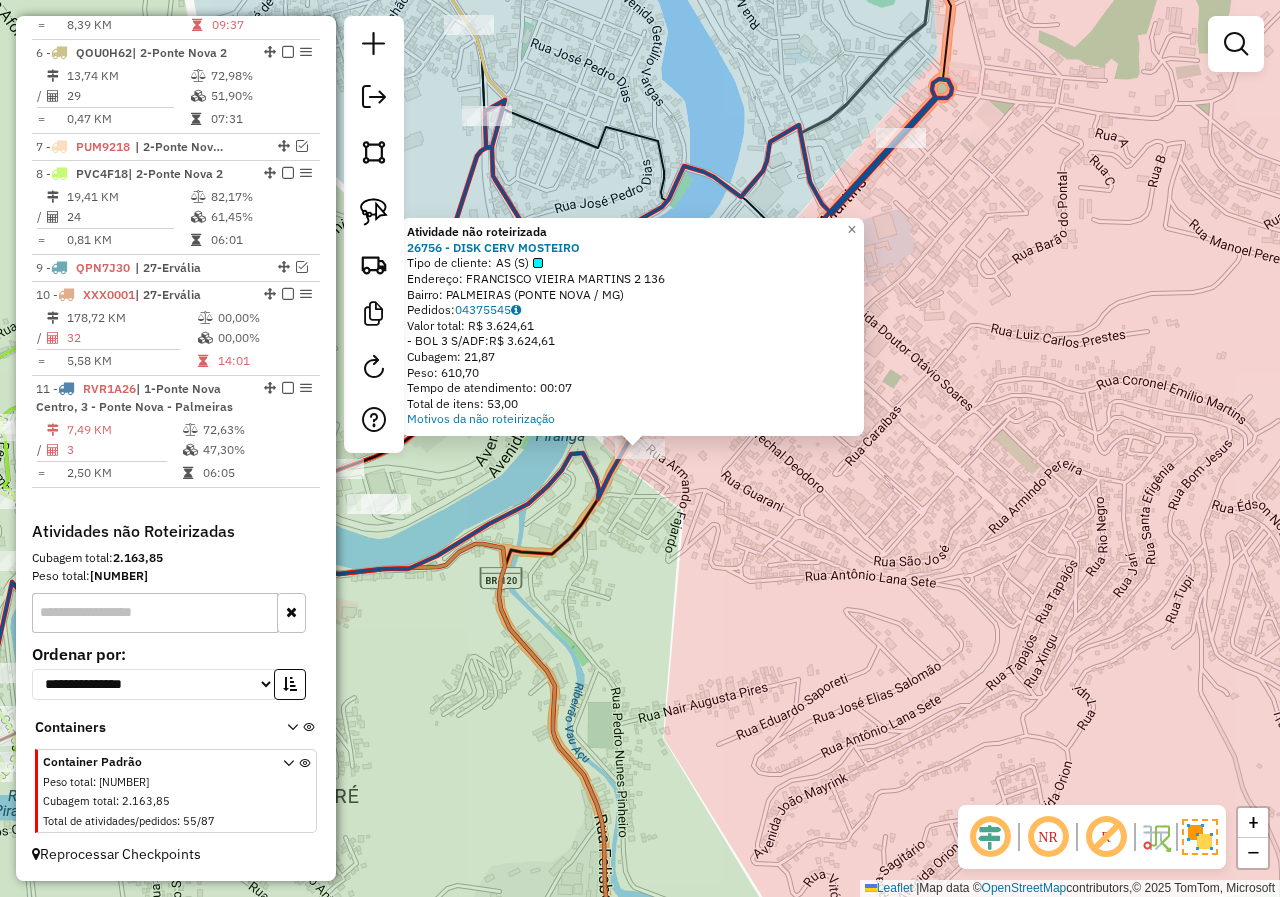 click on "Atividade não roteirizada [NUMBER] - DISK CERV MOSTEIRO  Tipo de cliente:   AS (S)   Endereço:  FRANCISCO VIEIRA MARTINS [NUMBER] [NUMBER]   Bairro: PALMEIRAS ([CITY] / [STATE])   Pedidos:  [ORDER_ID]   Valor total: R$ [PRICE]   -BOL [NUMBER] S/ADF:  R$ [PRICE]   Cubagem: [CUBAGE]   Peso: [WEIGHT]   Tempo de atendimento: [TIME]   Total de itens: [ITEMS]  Motivos da não roteirização × Janela de atendimento Grade de atendimento Capacidade Transportadoras Veículos Cliente Pedidos  Rotas Selecione os dias de semana para filtrar as janelas de atendimento  Seg   Ter   Qua   Qui   Sex   Sáb   Dom  Informe o período da janela de atendimento: De: Até:  Filtrar exatamente a janela do cliente  Considerar janela de atendimento padrão  Selecione os dias de semana para filtrar as grades de atendimento  Seg   Ter   Qua   Qui   Sex   Sáb   Dom   Considerar clientes sem dia de atendimento cadastrado  Clientes fora do dia de atendimento selecionado Filtrar as atividades entre os valores definidos abaixo:  Peso mínimo:   Peso máximo:   De:  +" 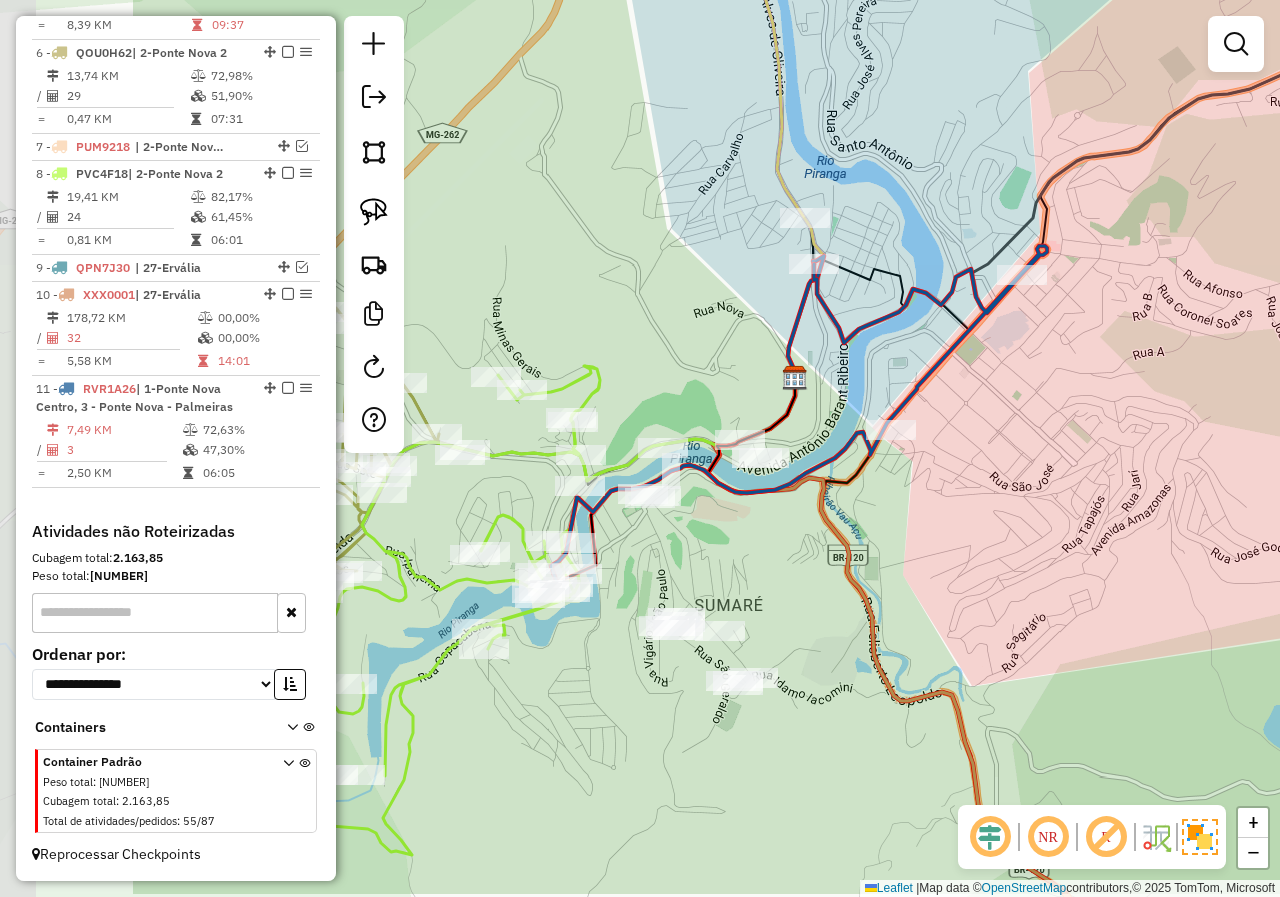 drag, startPoint x: 626, startPoint y: 597, endPoint x: 965, endPoint y: 455, distance: 367.53912 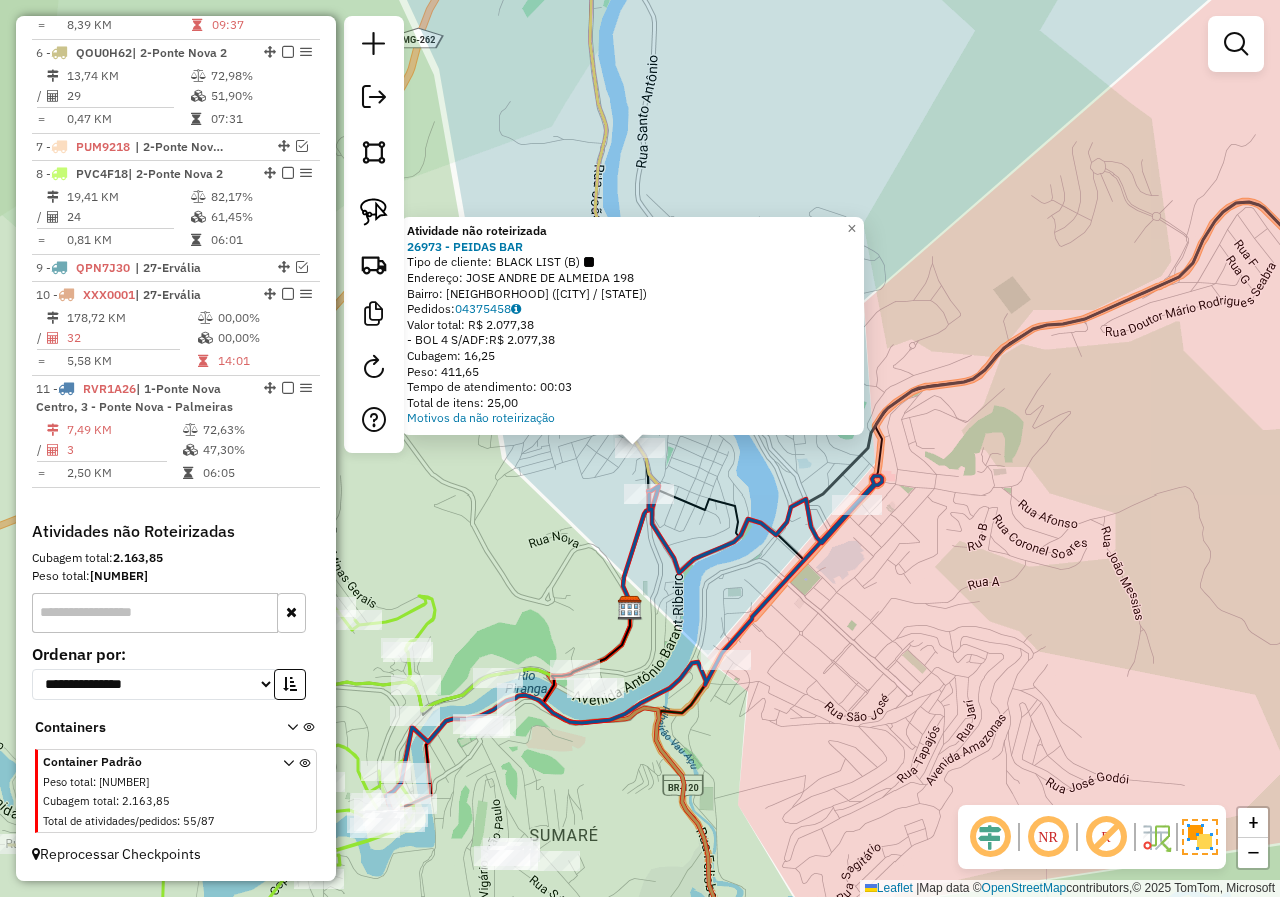 click 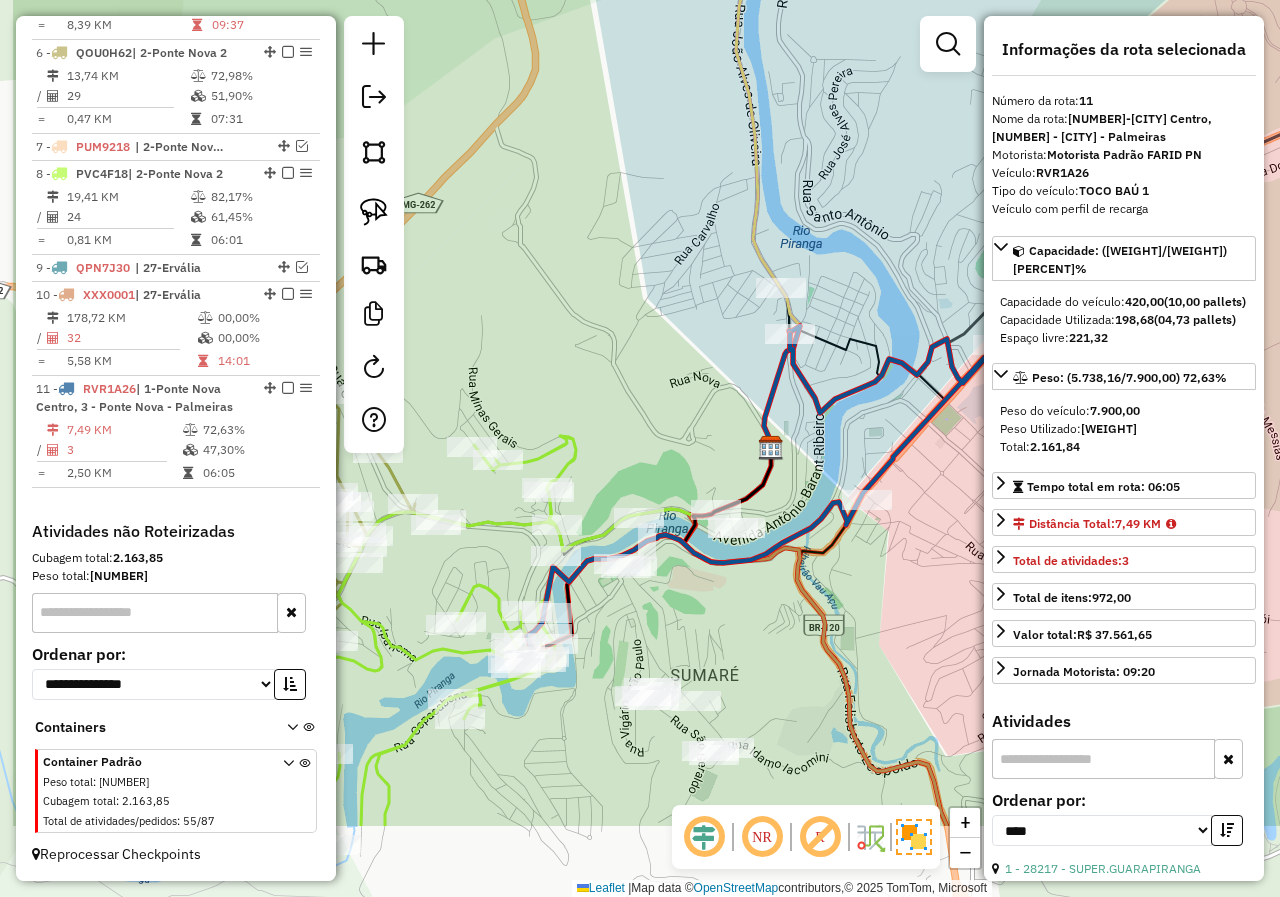 drag, startPoint x: 676, startPoint y: 571, endPoint x: 828, endPoint y: 395, distance: 232.55107 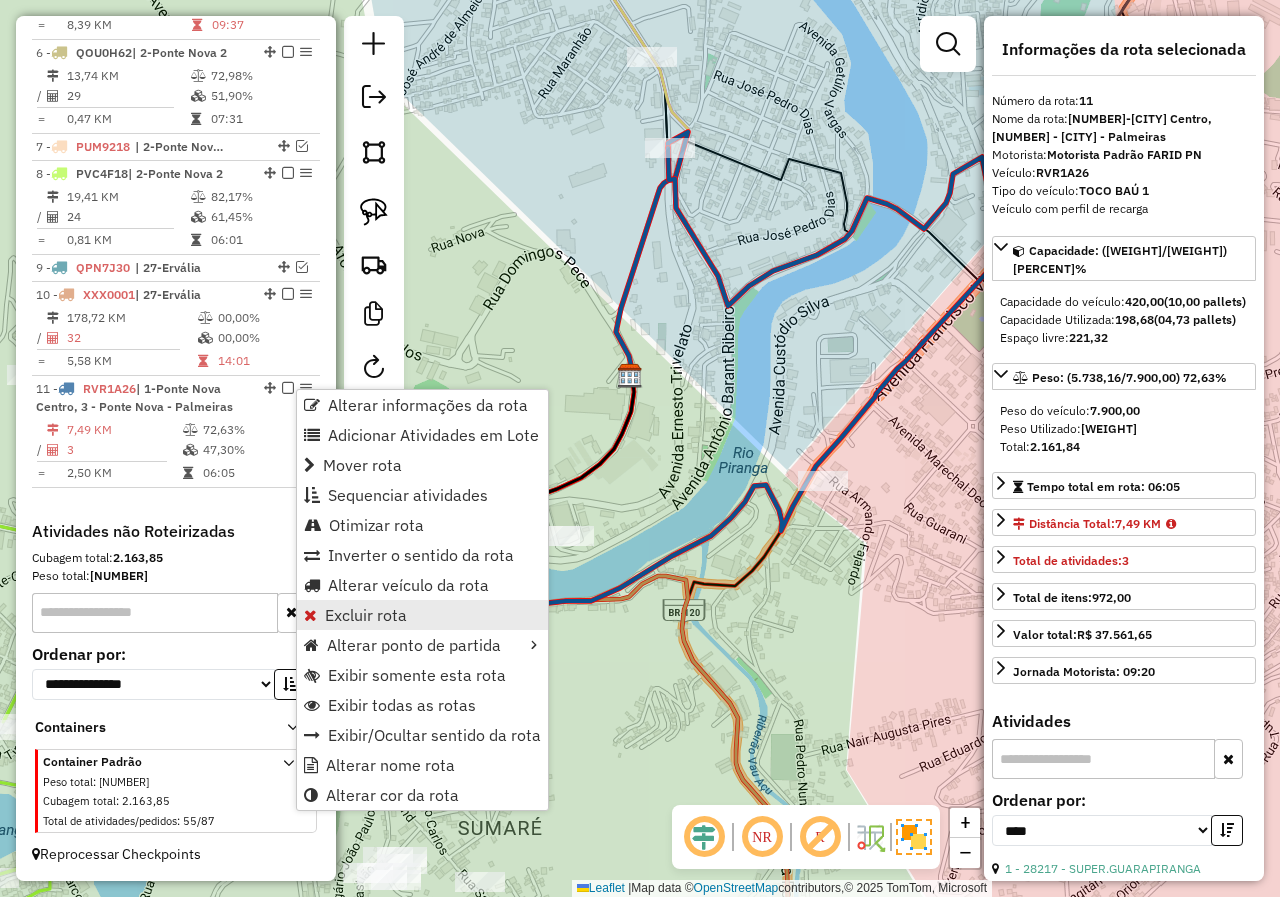 click on "Excluir rota" at bounding box center (422, 615) 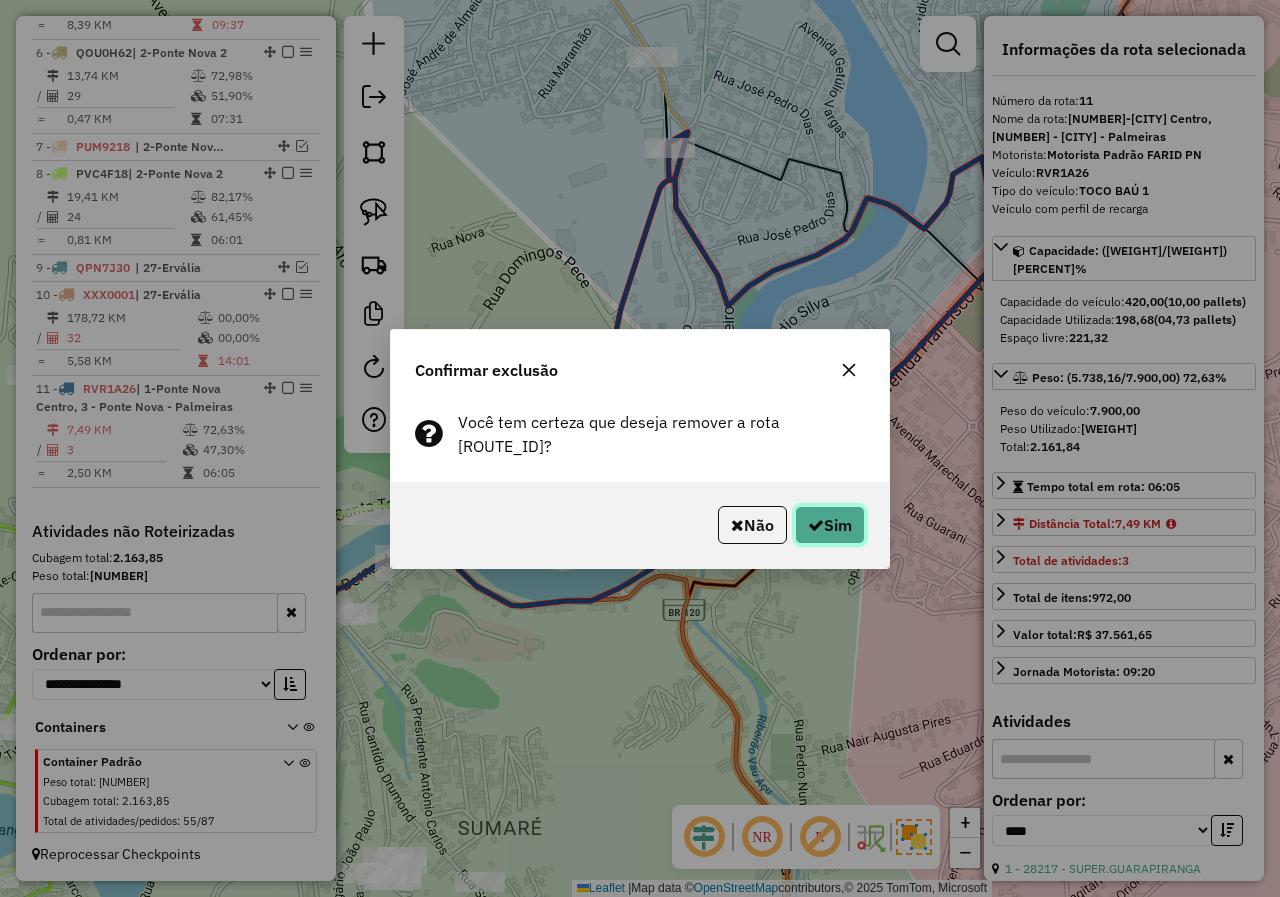 click 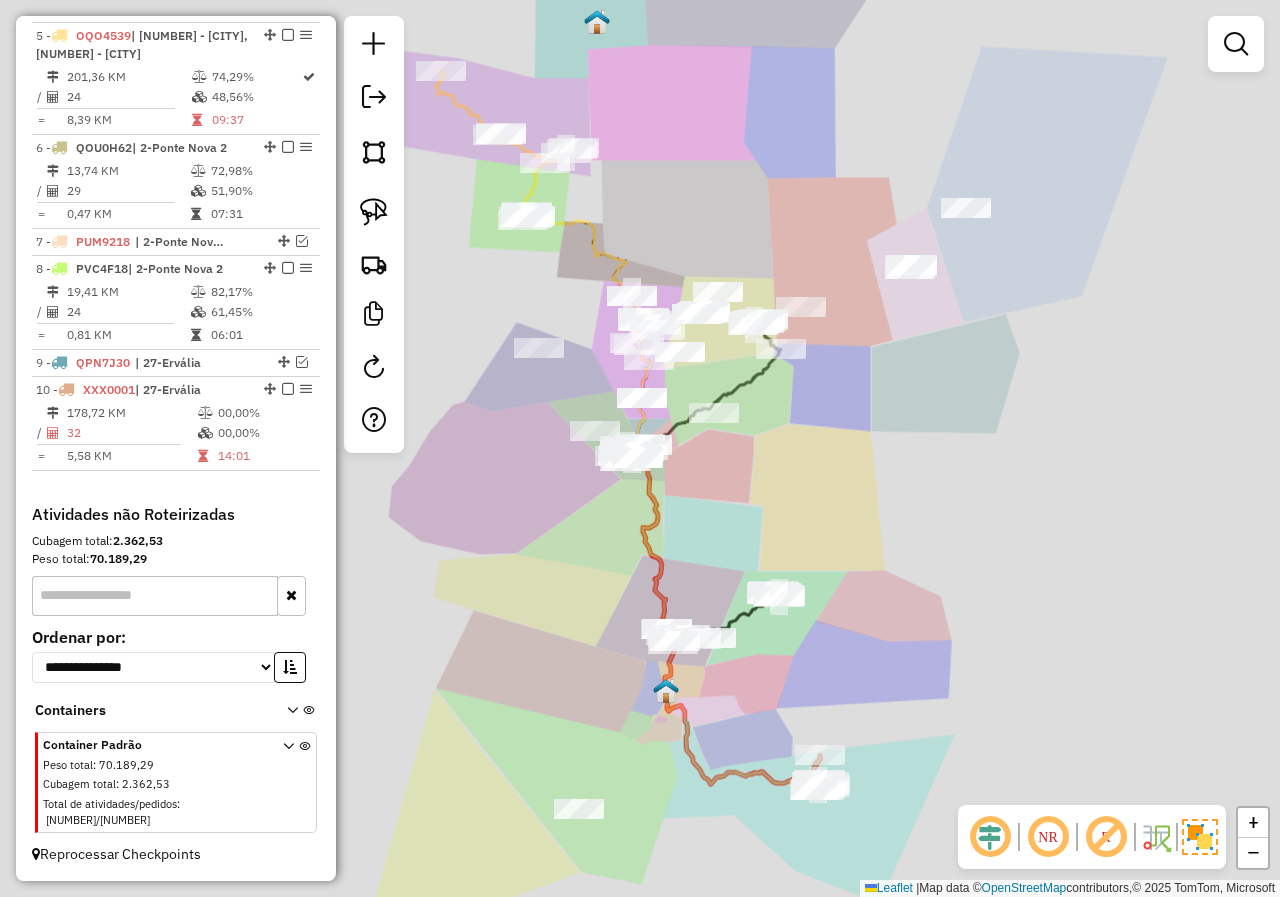 scroll, scrollTop: 1053, scrollLeft: 0, axis: vertical 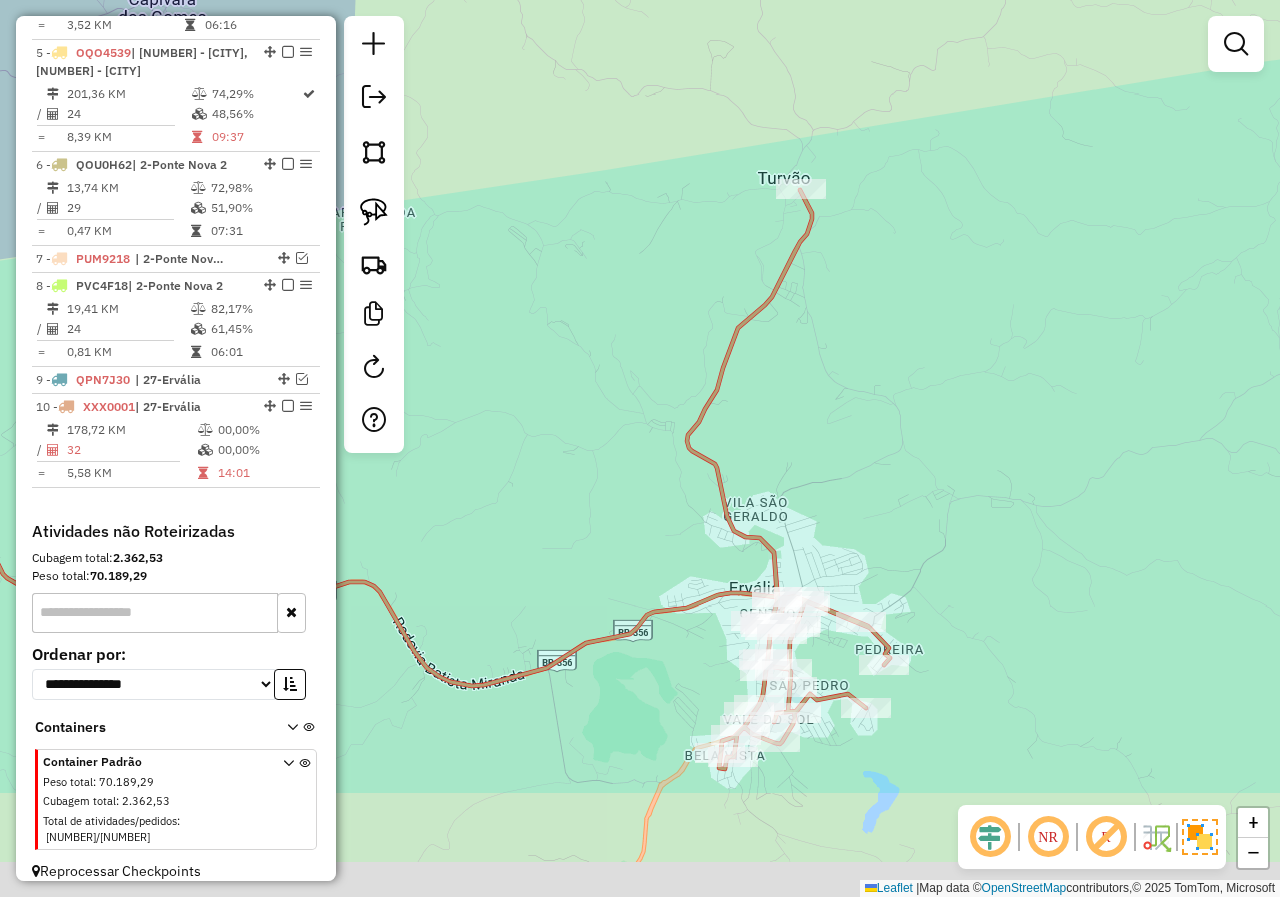 drag, startPoint x: 946, startPoint y: 659, endPoint x: 898, endPoint y: 465, distance: 199.84995 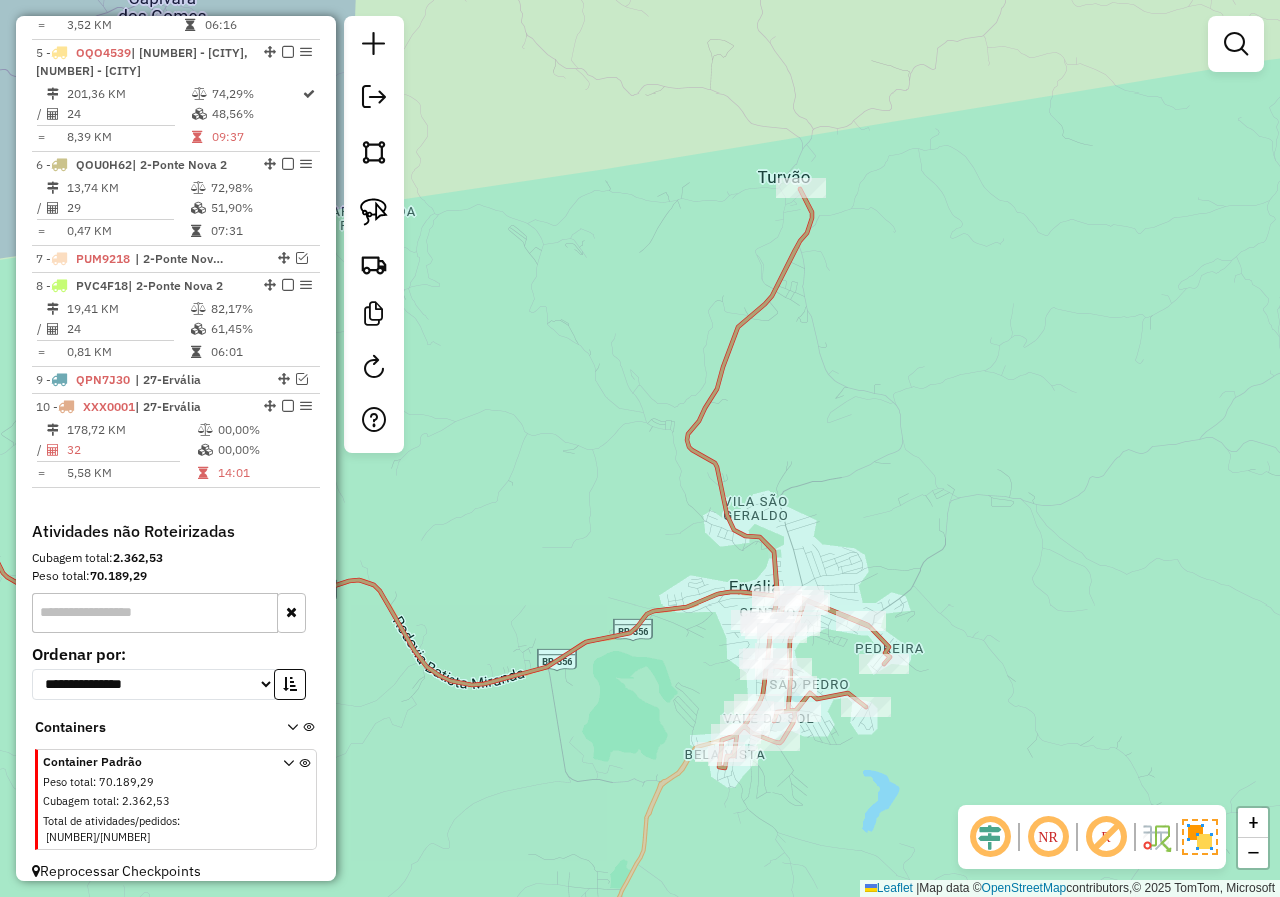 drag, startPoint x: 882, startPoint y: 529, endPoint x: 890, endPoint y: 337, distance: 192.1666 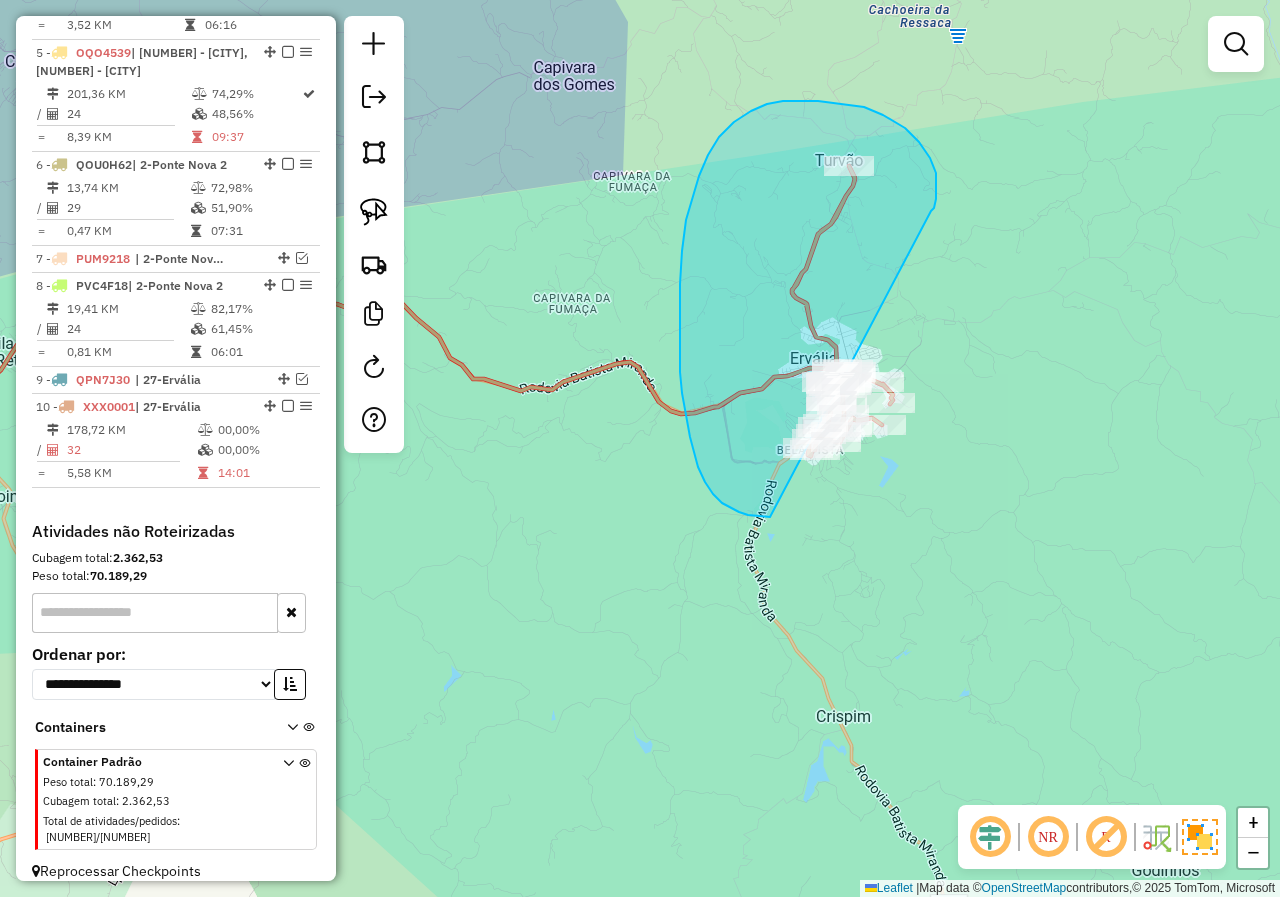 drag, startPoint x: 931, startPoint y: 211, endPoint x: 1009, endPoint y: 467, distance: 267.61914 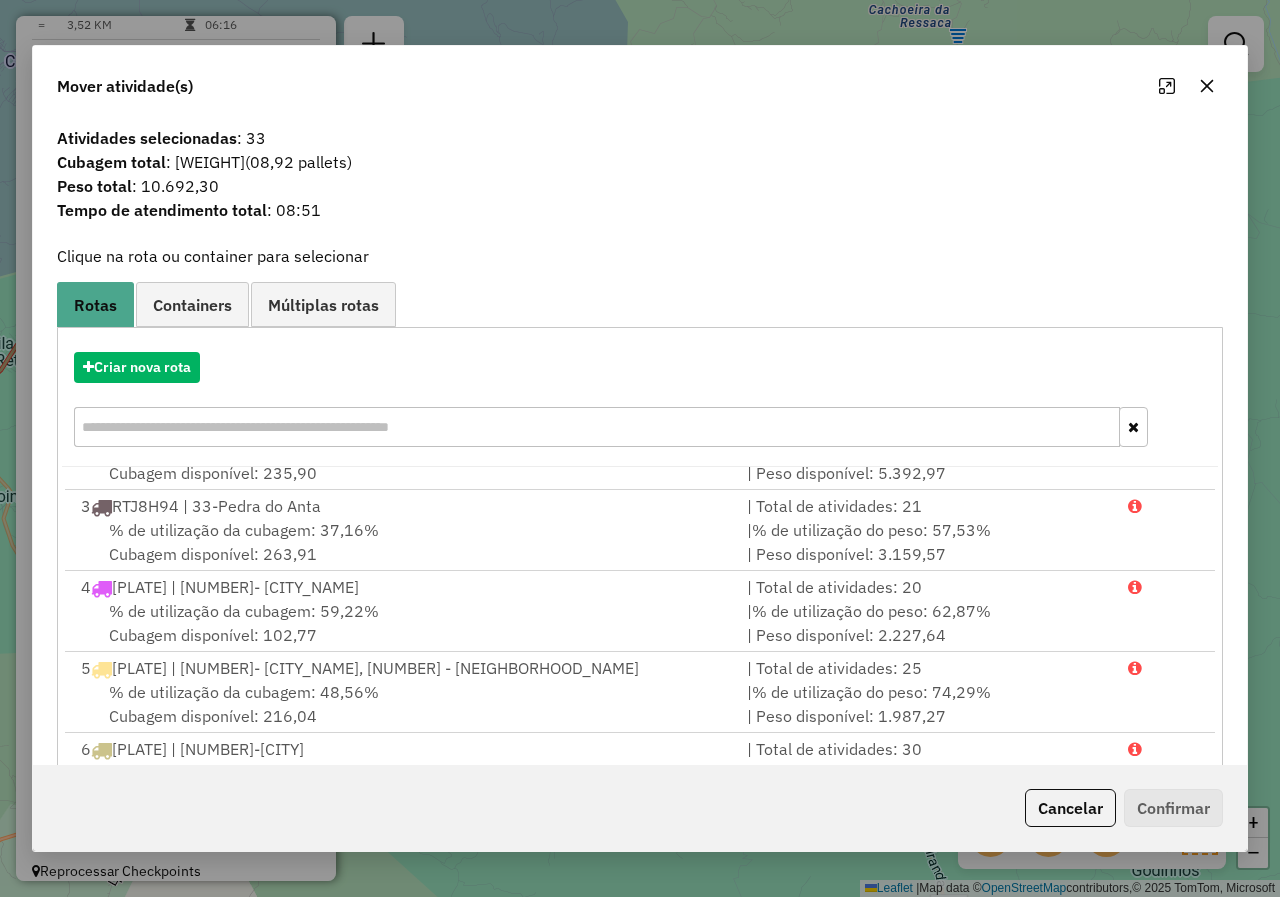 scroll, scrollTop: 86, scrollLeft: 0, axis: vertical 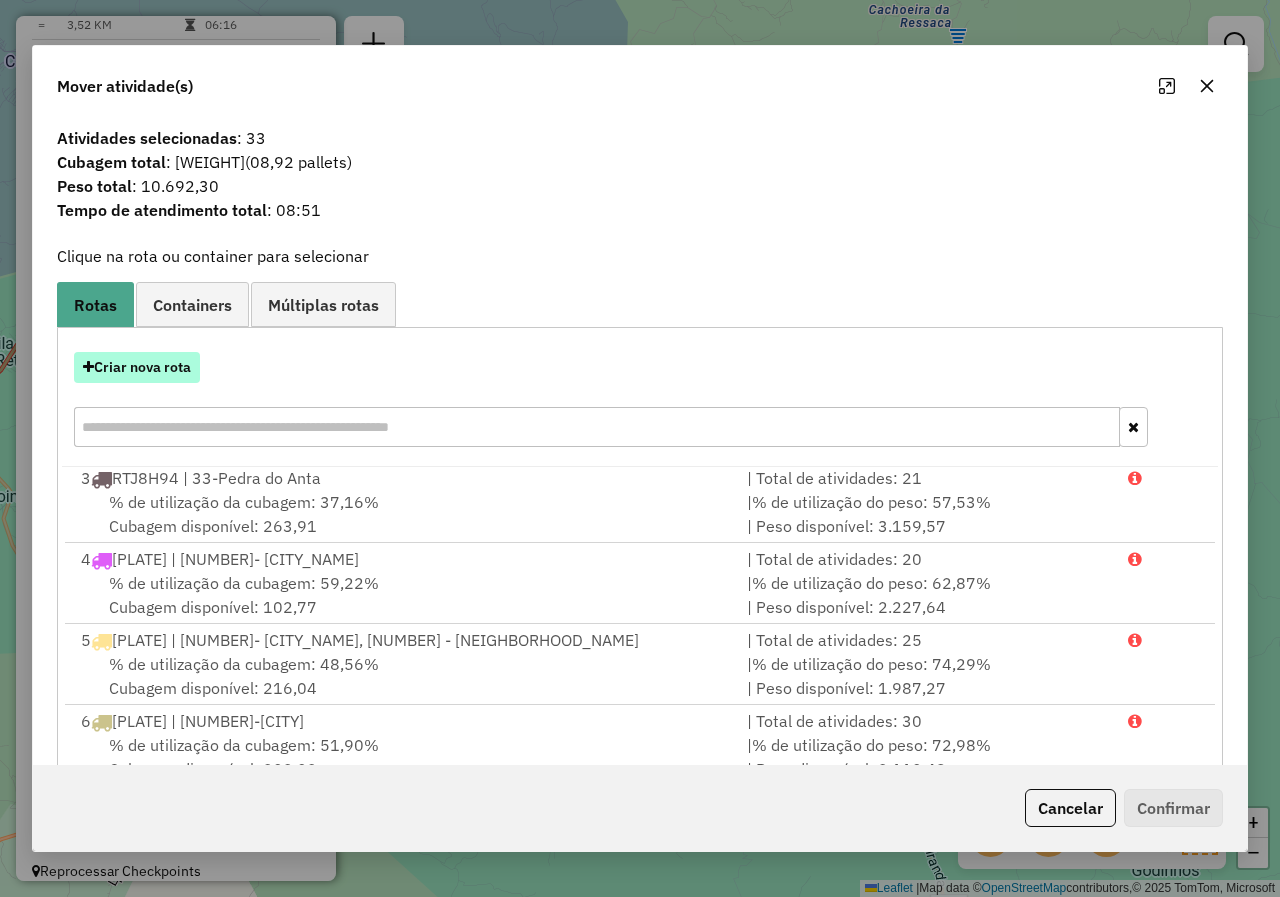 click on "Criar nova rota" at bounding box center (137, 367) 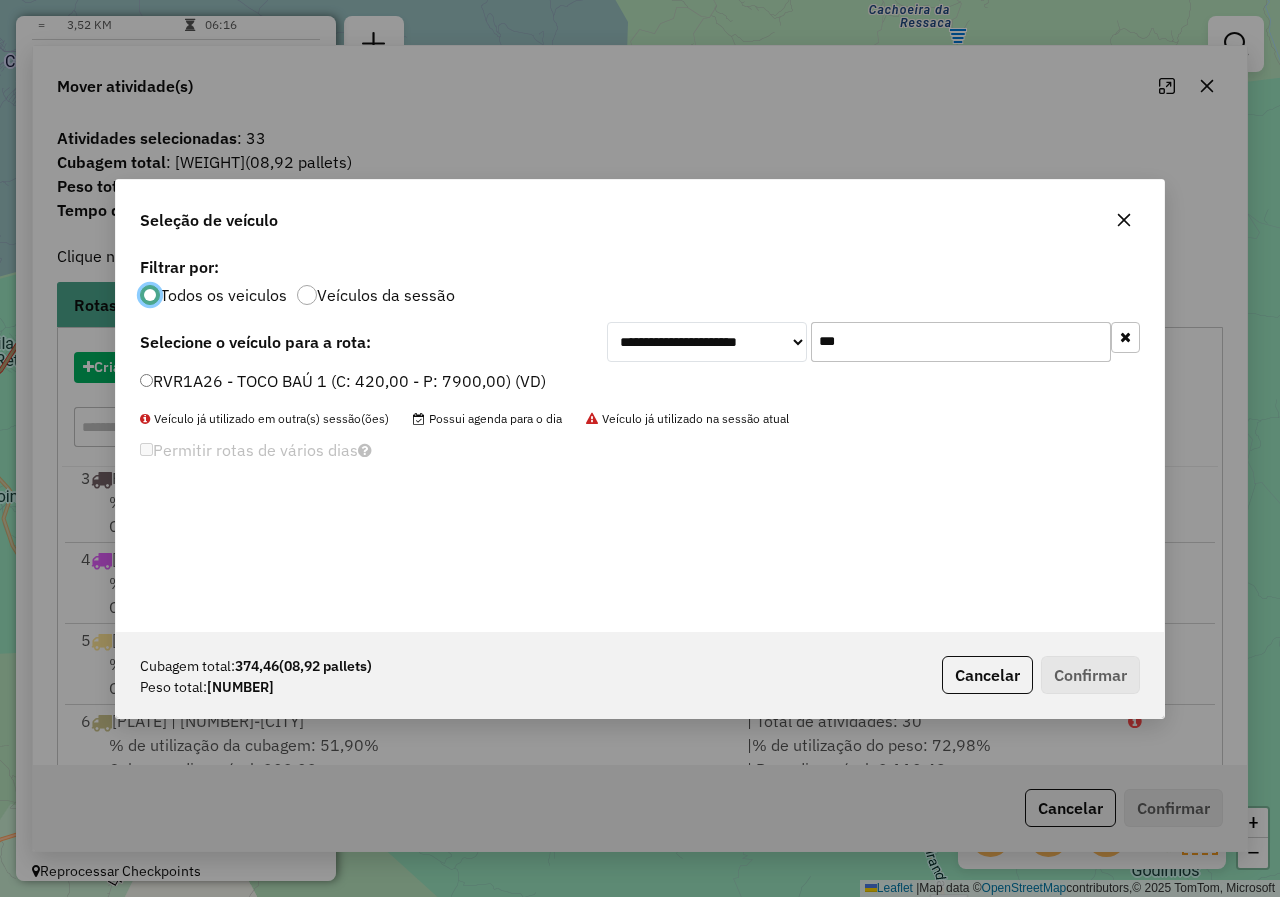 scroll, scrollTop: 11, scrollLeft: 6, axis: both 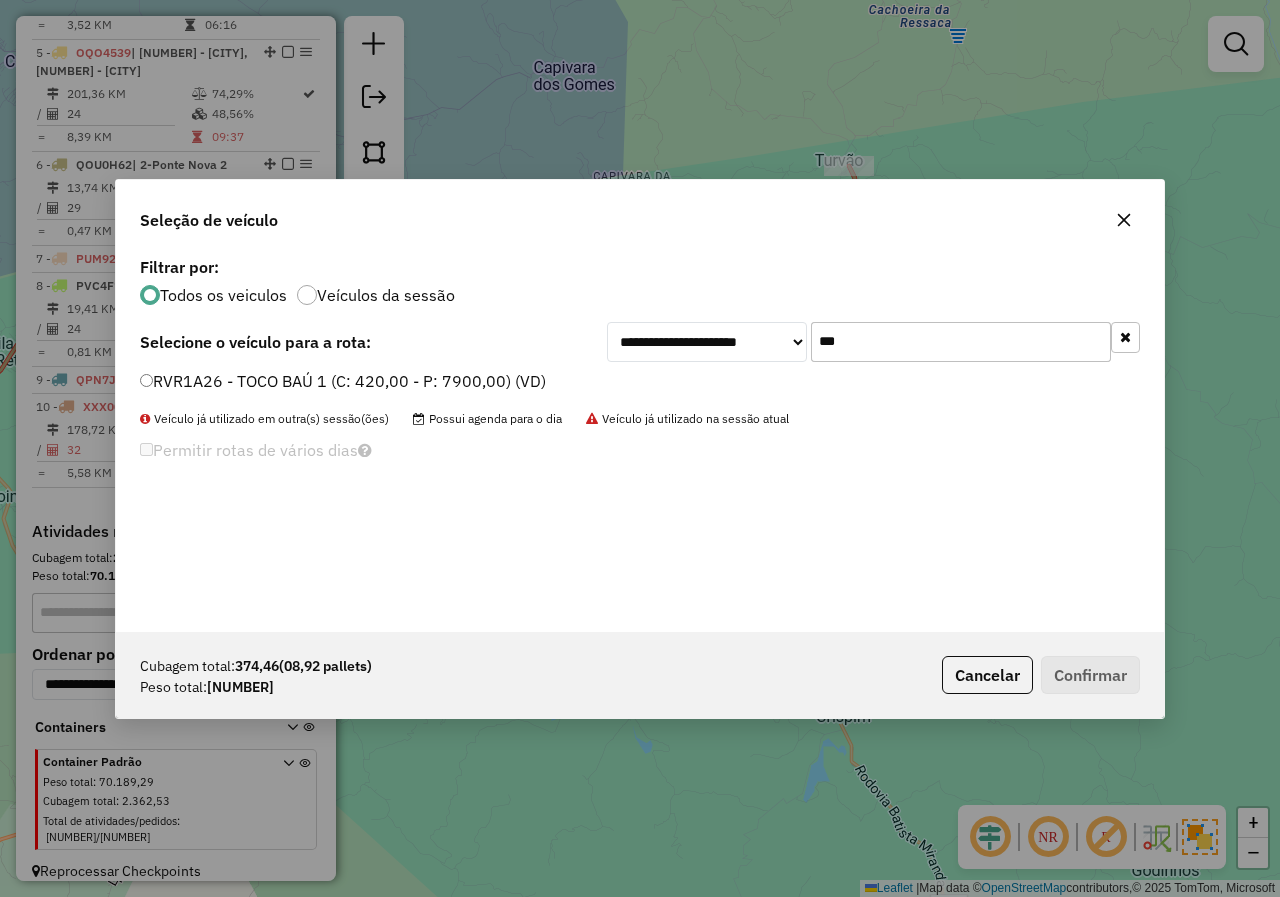 drag, startPoint x: 918, startPoint y: 342, endPoint x: 769, endPoint y: 347, distance: 149.08386 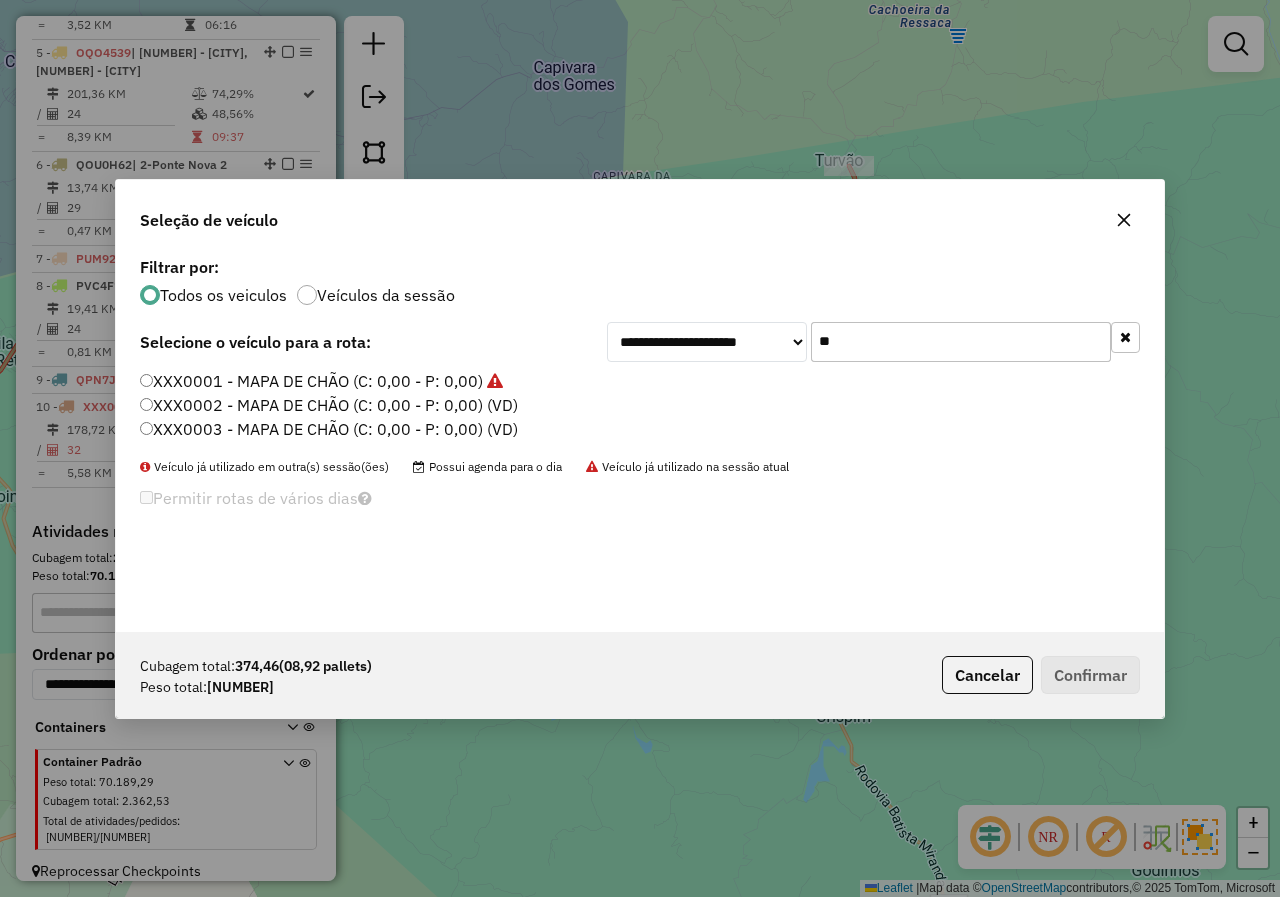 type on "**" 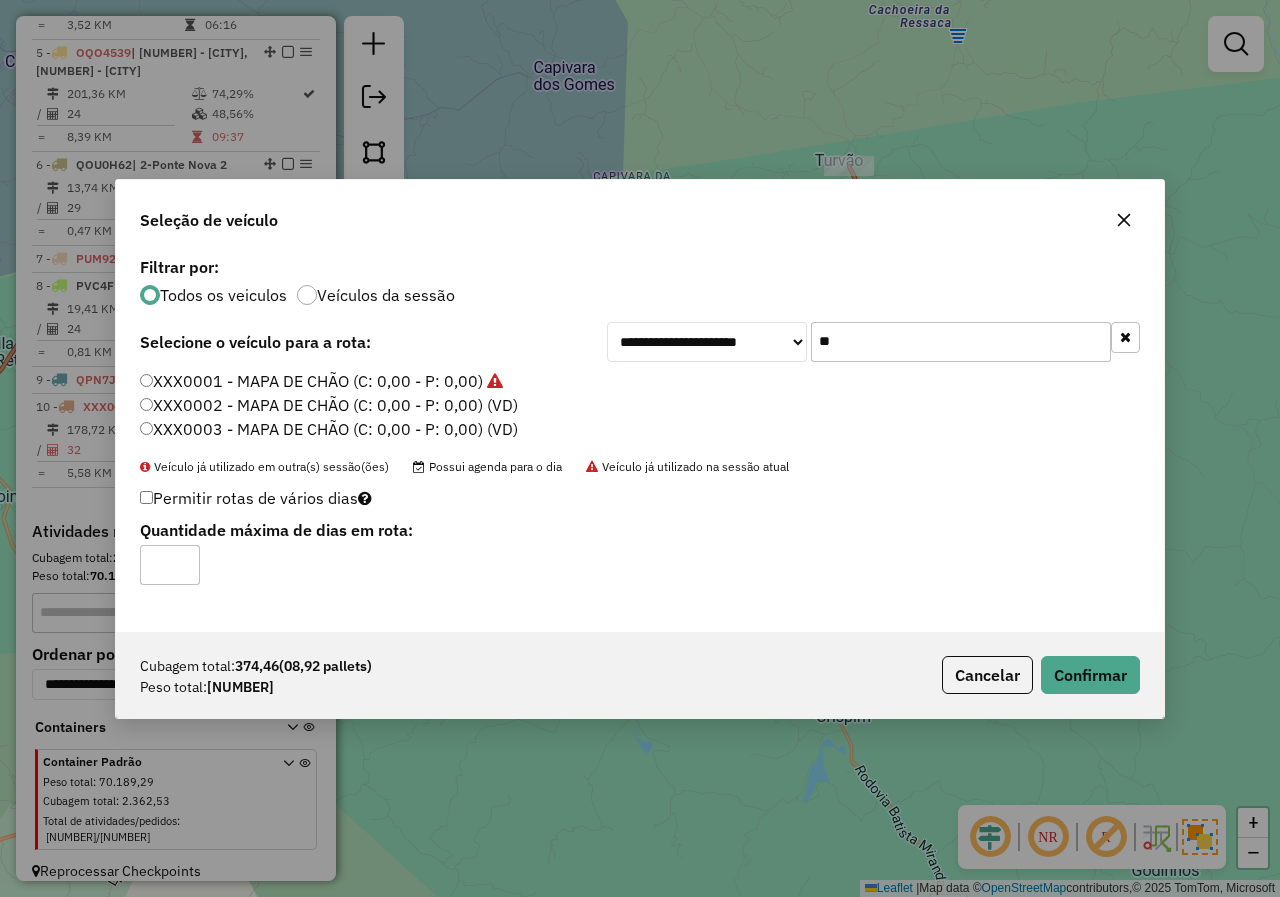 click on "XXX0002 - MAPA DE CHÃO (C: 0,00 - P: 0,00) (VD)" 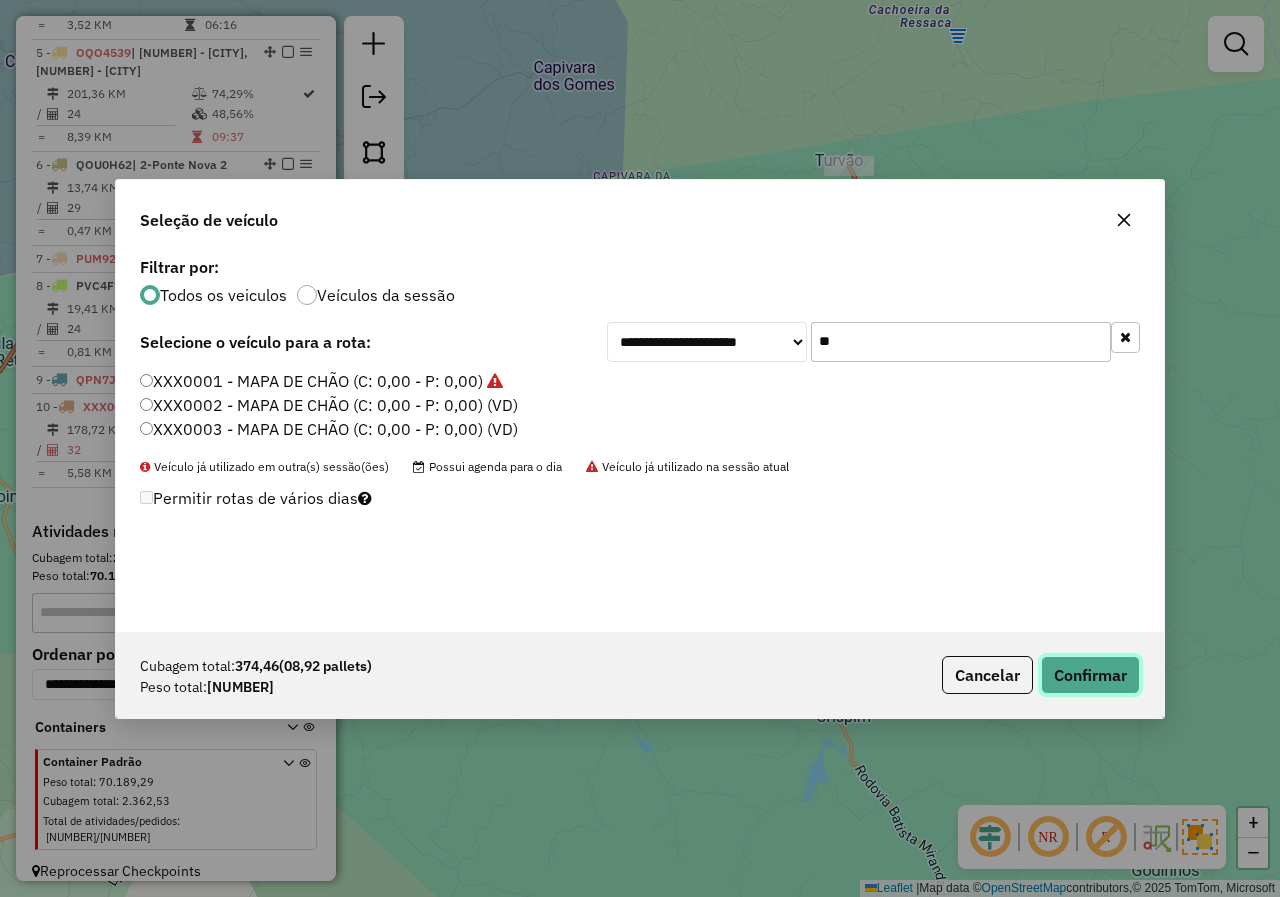 click on "Confirmar" 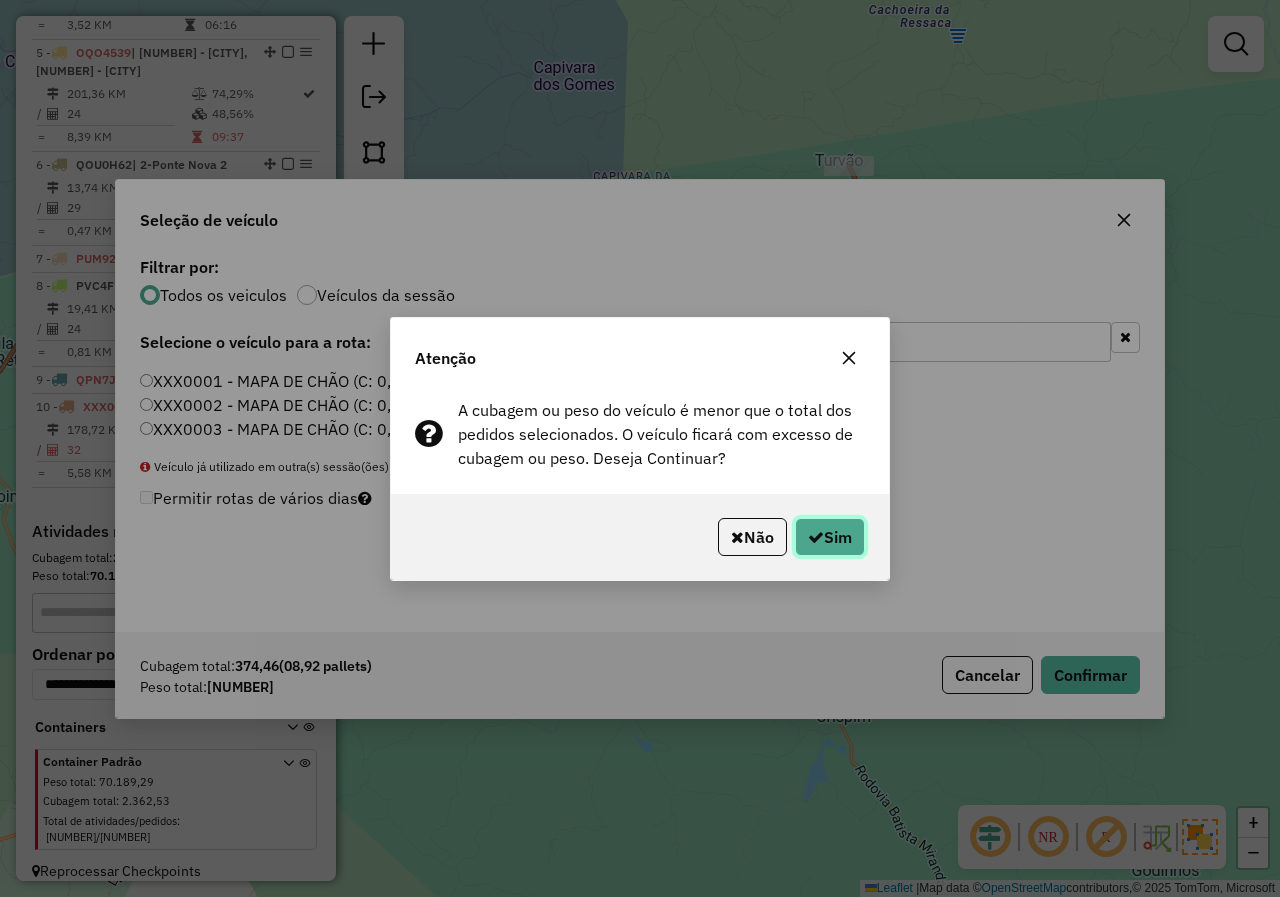 click on "Sim" 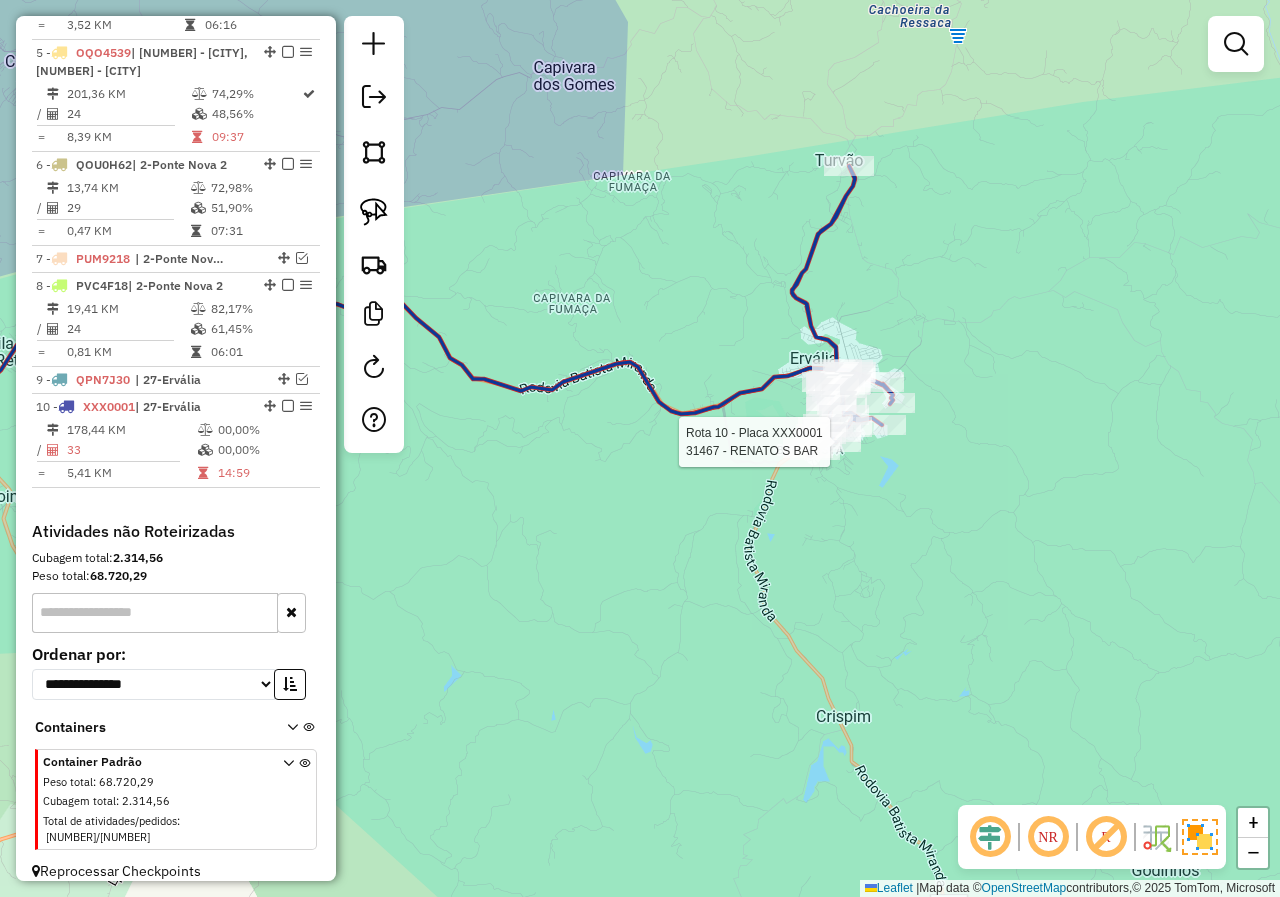 select on "*********" 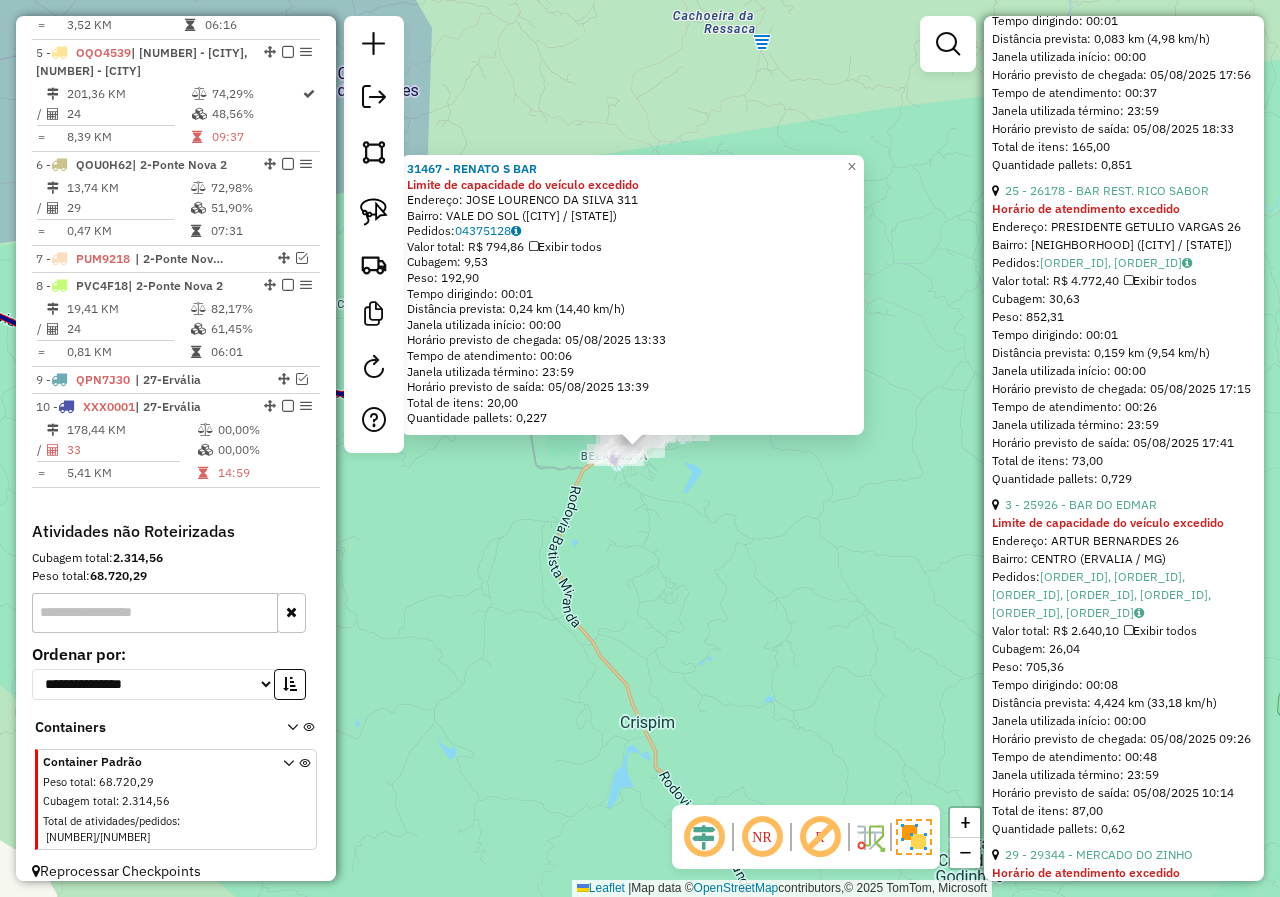 scroll, scrollTop: 1600, scrollLeft: 0, axis: vertical 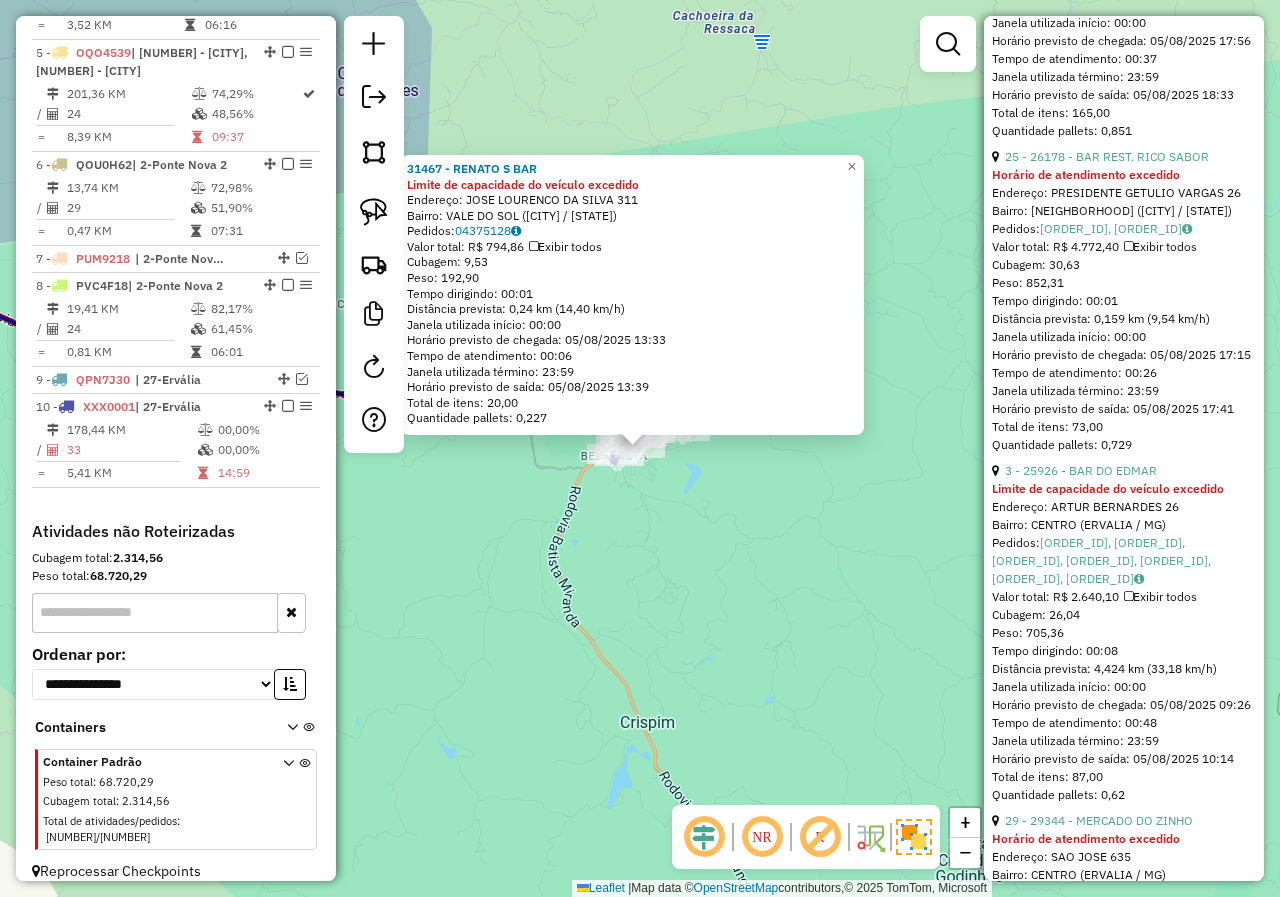 click on "[NUMBER] - RENATO S BAR Limite de capacidade do veículo excedido  Endereço:  JOSE LOURENCO DA SILVA [NUMBER]   Bairro: VALE DO SOL ([CITY] / [STATE])   Pedidos:  [ORDER_ID]   Valor total: R$ [PRICE]   Exibir todos   Cubagem: [CUBAGE]  Peso: [WEIGHT]  Tempo dirigindo: [TIME]   Distância prevista: [DISTANCE] ([SPEED])   Janela utilizada início: [TIME]   Horário previsto de chegada: 05/08/2025 [TIME]   Tempo de atendimento: [TIME]   Janela utilizada término: [TIME]   Horário previsto de saída: 05/08/2025 [TIME]   Total de itens: [ITEMS]   Quantidade pallets: [PALLETS]  × Janela de atendimento Grade de atendimento Capacidade Transportadoras Veículos Cliente Pedidos  Rotas Selecione os dias de semana para filtrar as janelas de atendimento  Seg   Ter   Qua   Qui   Sex   Sáb   Dom  Informe o período da janela de atendimento: De: Até:  Filtrar exatamente a janela do cliente  Considerar janela de atendimento padrão  Selecione os dias de semana para filtrar as grades de atendimento  Seg   Ter   Qua   Qui   Sex   Sáb   Dom   De:   Até:" 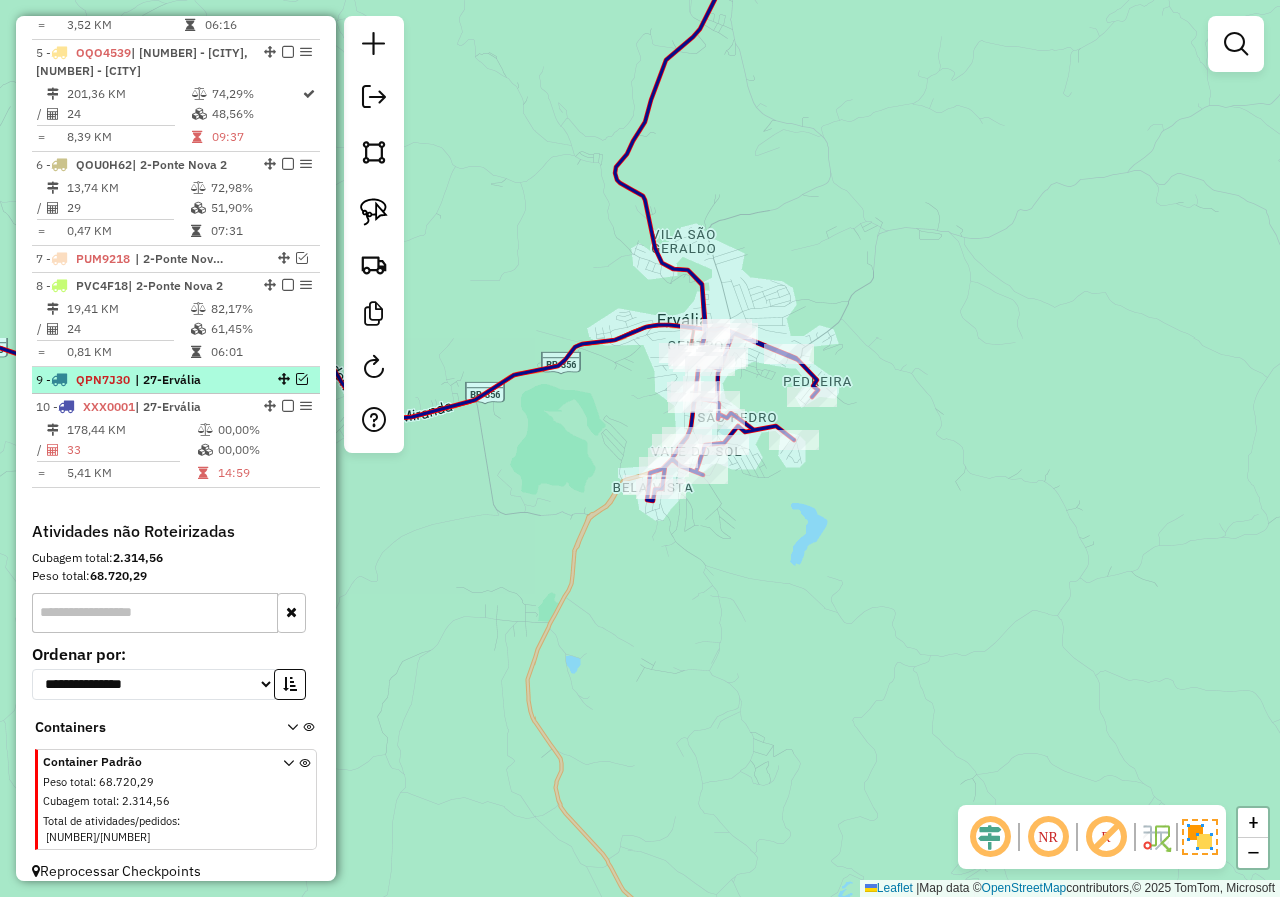 click at bounding box center (302, 379) 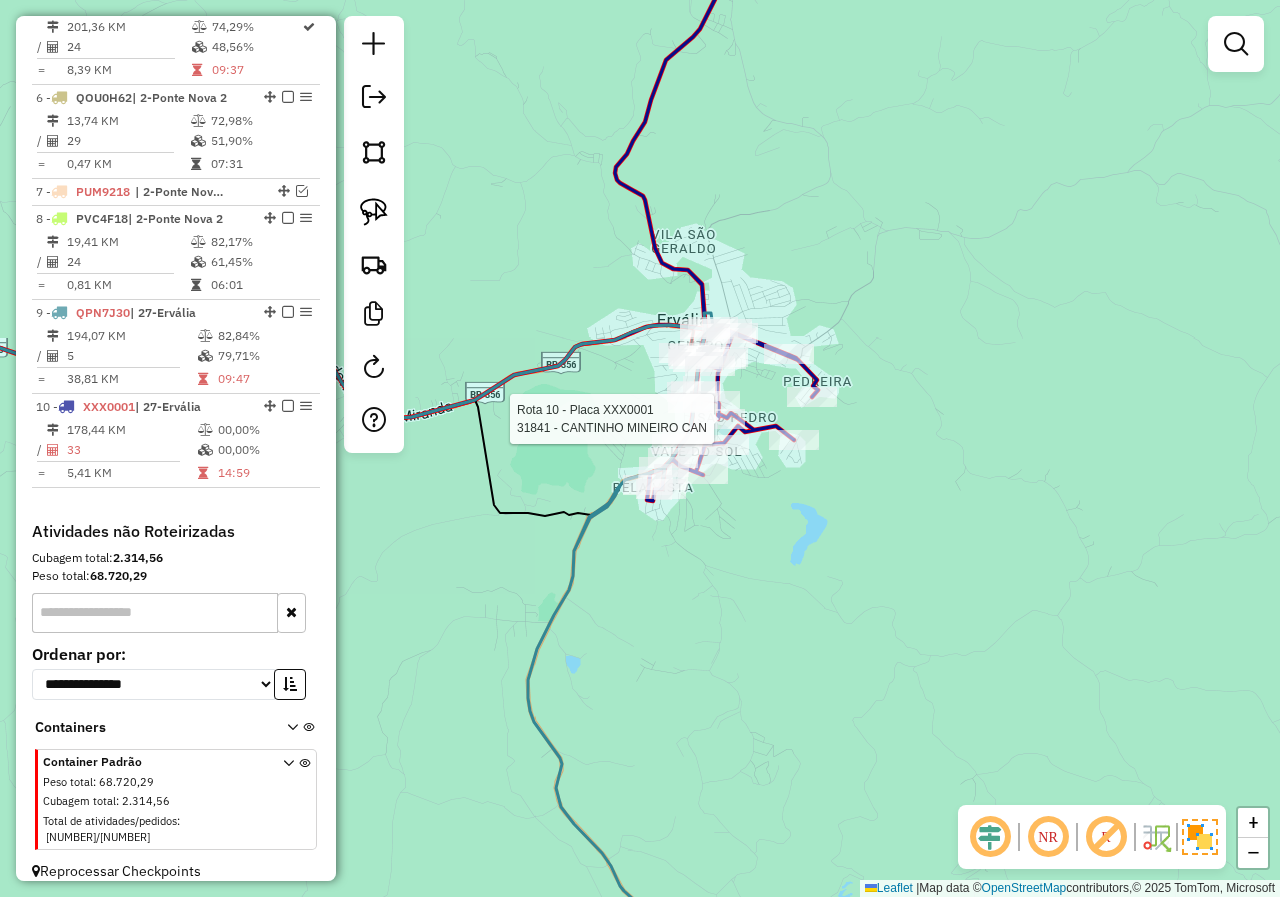 select on "*********" 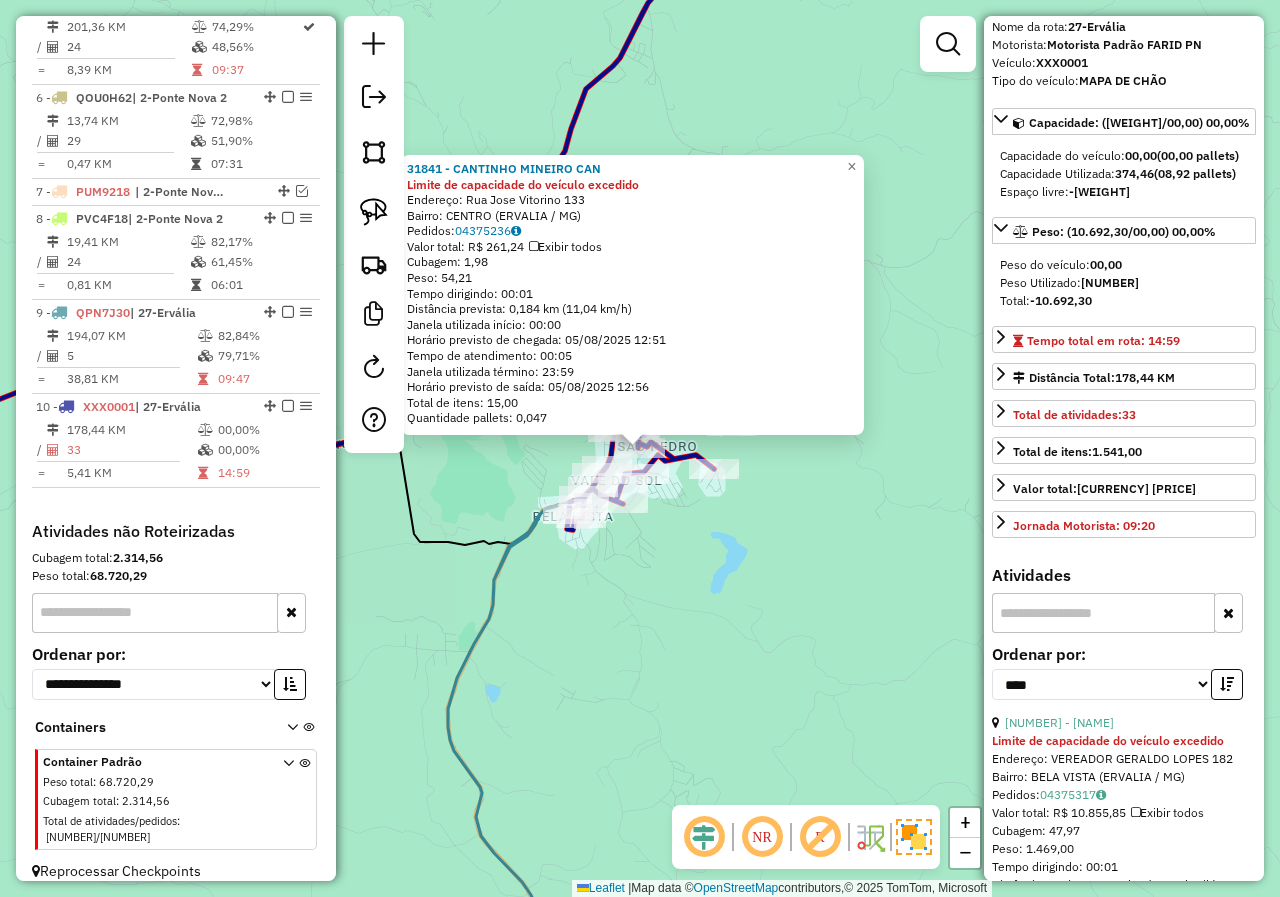 scroll, scrollTop: 200, scrollLeft: 0, axis: vertical 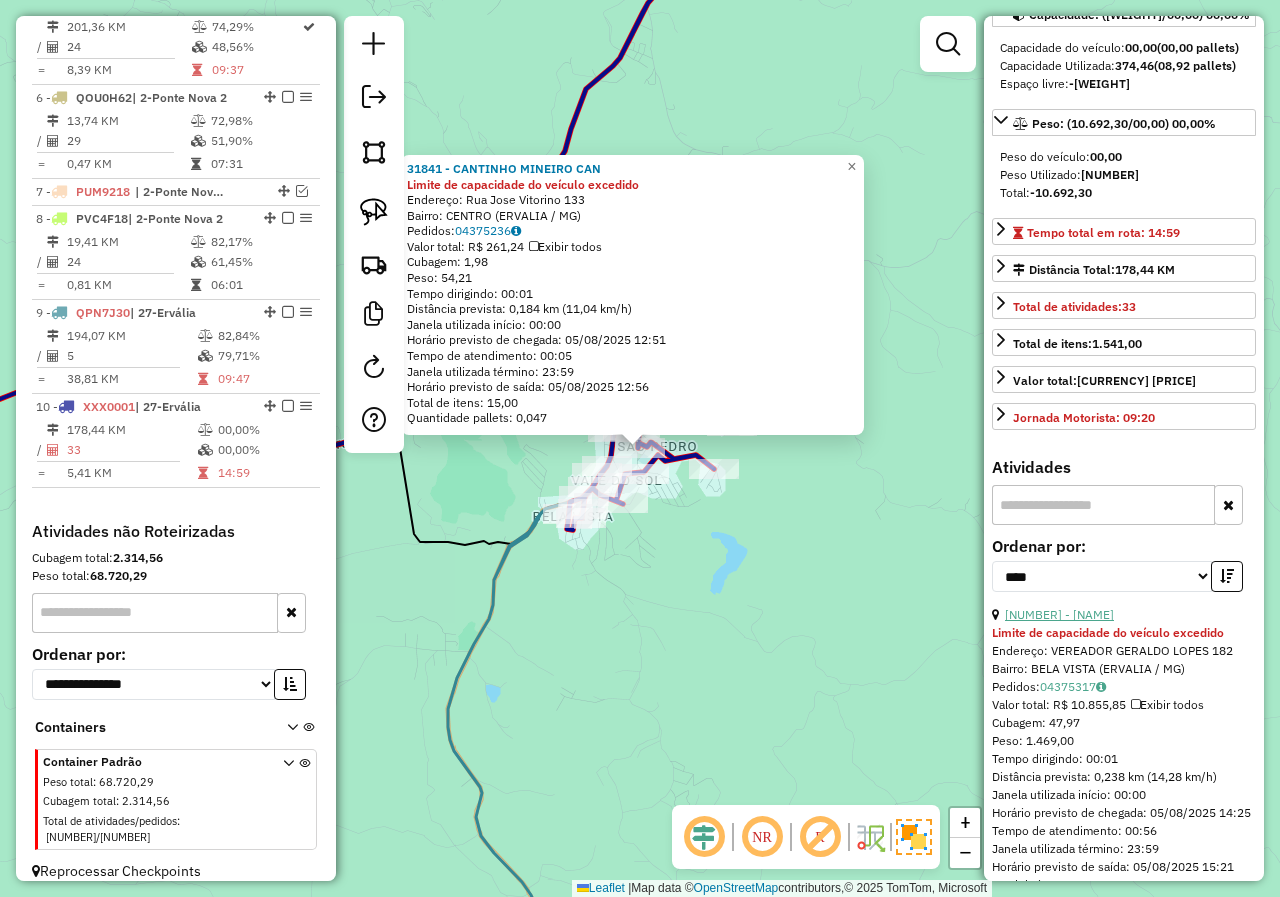 click on "[NUMBER] - [NAME]" at bounding box center [1059, 614] 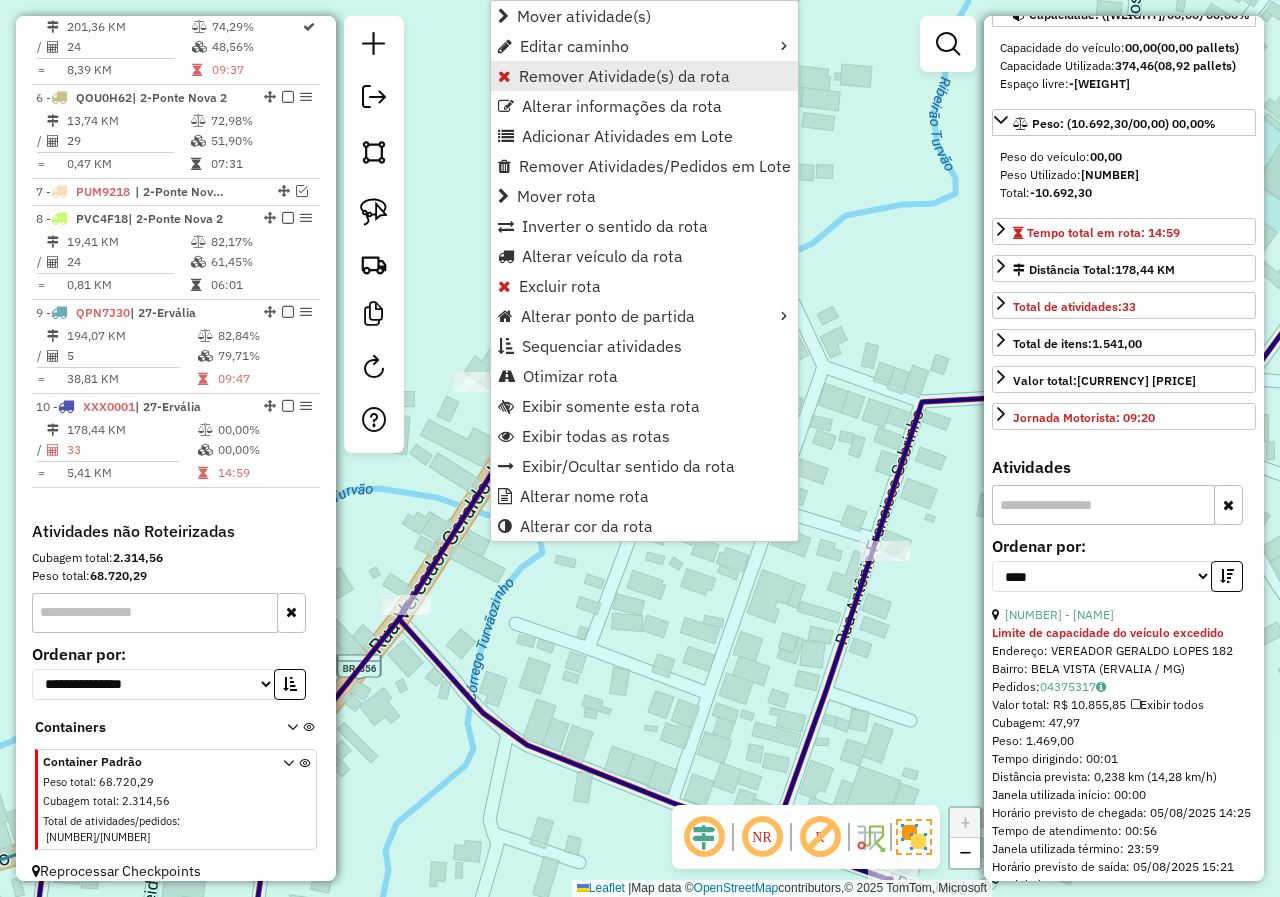 click on "Remover Atividade(s) da rota" at bounding box center (624, 76) 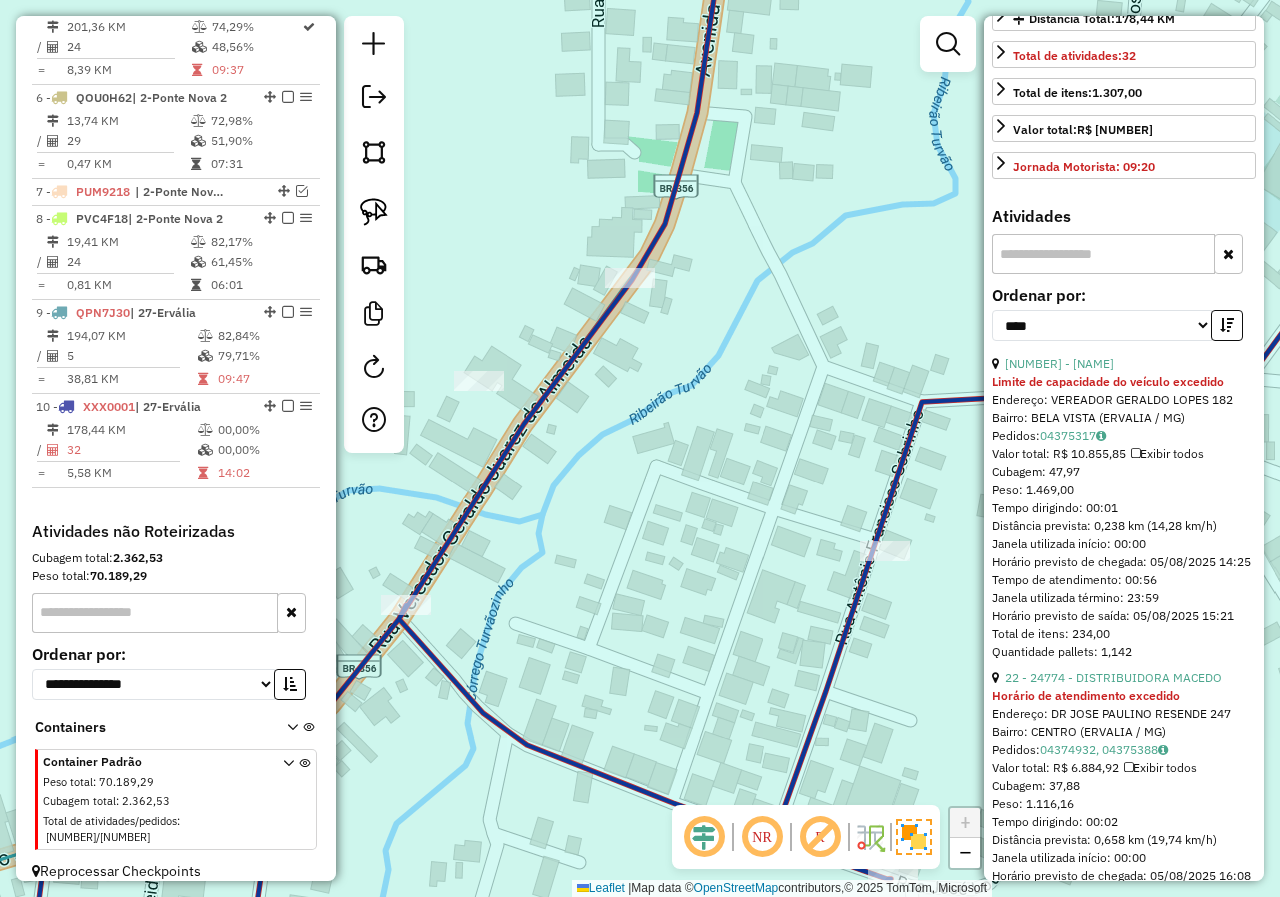 scroll, scrollTop: 500, scrollLeft: 0, axis: vertical 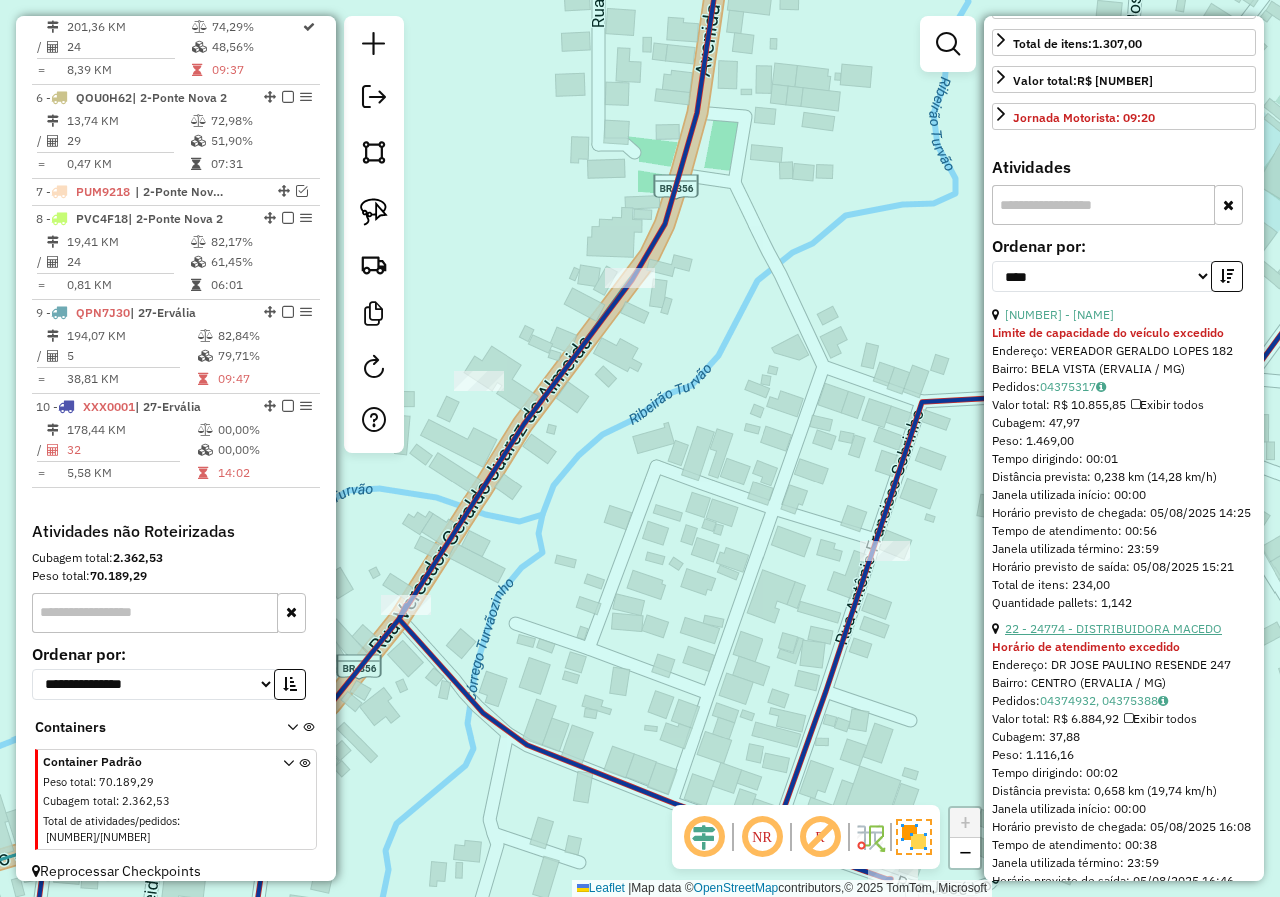 click on "22 - 24774 - DISTRIBUIDORA MACEDO" at bounding box center [1113, 628] 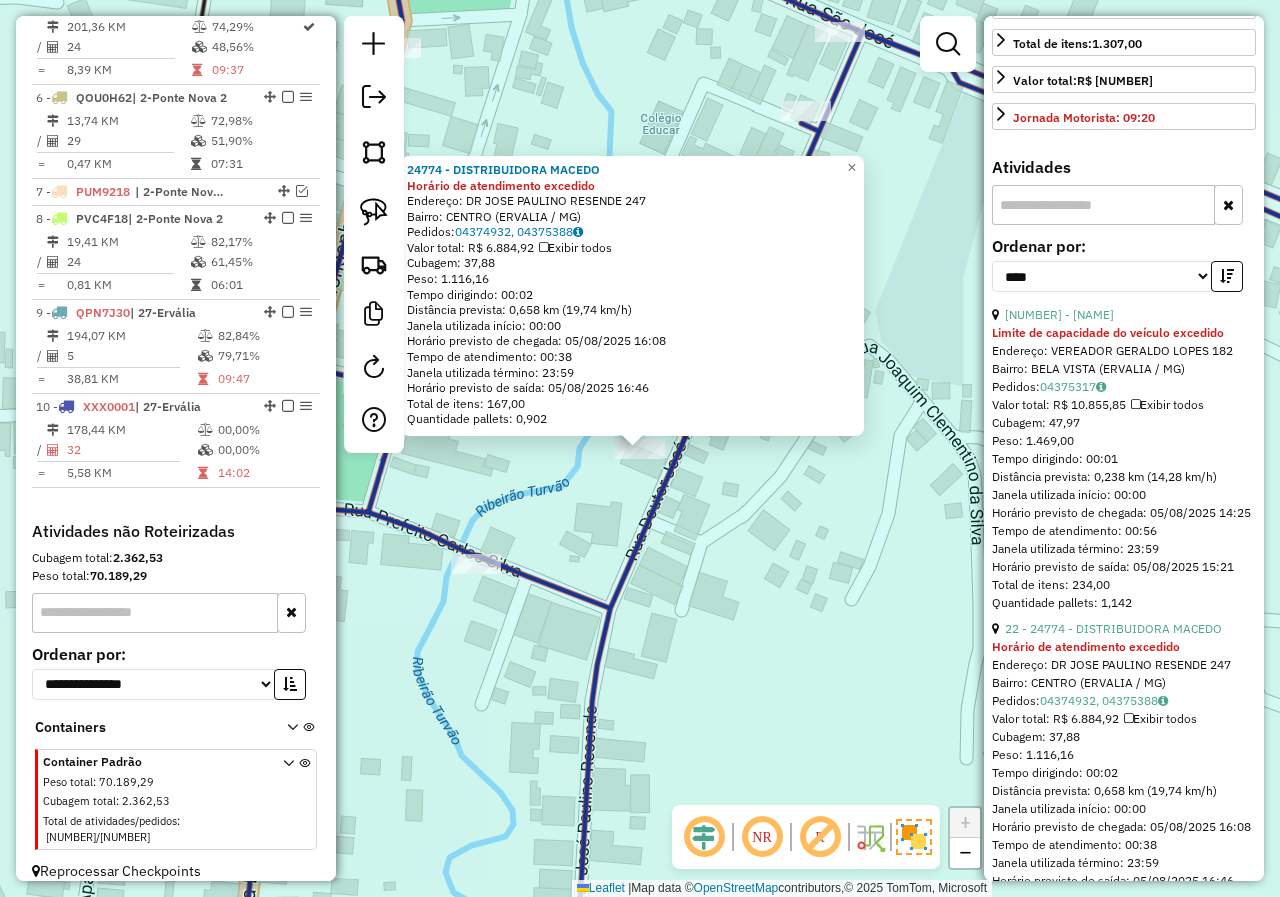 drag, startPoint x: 639, startPoint y: 446, endPoint x: 618, endPoint y: 515, distance: 72.12489 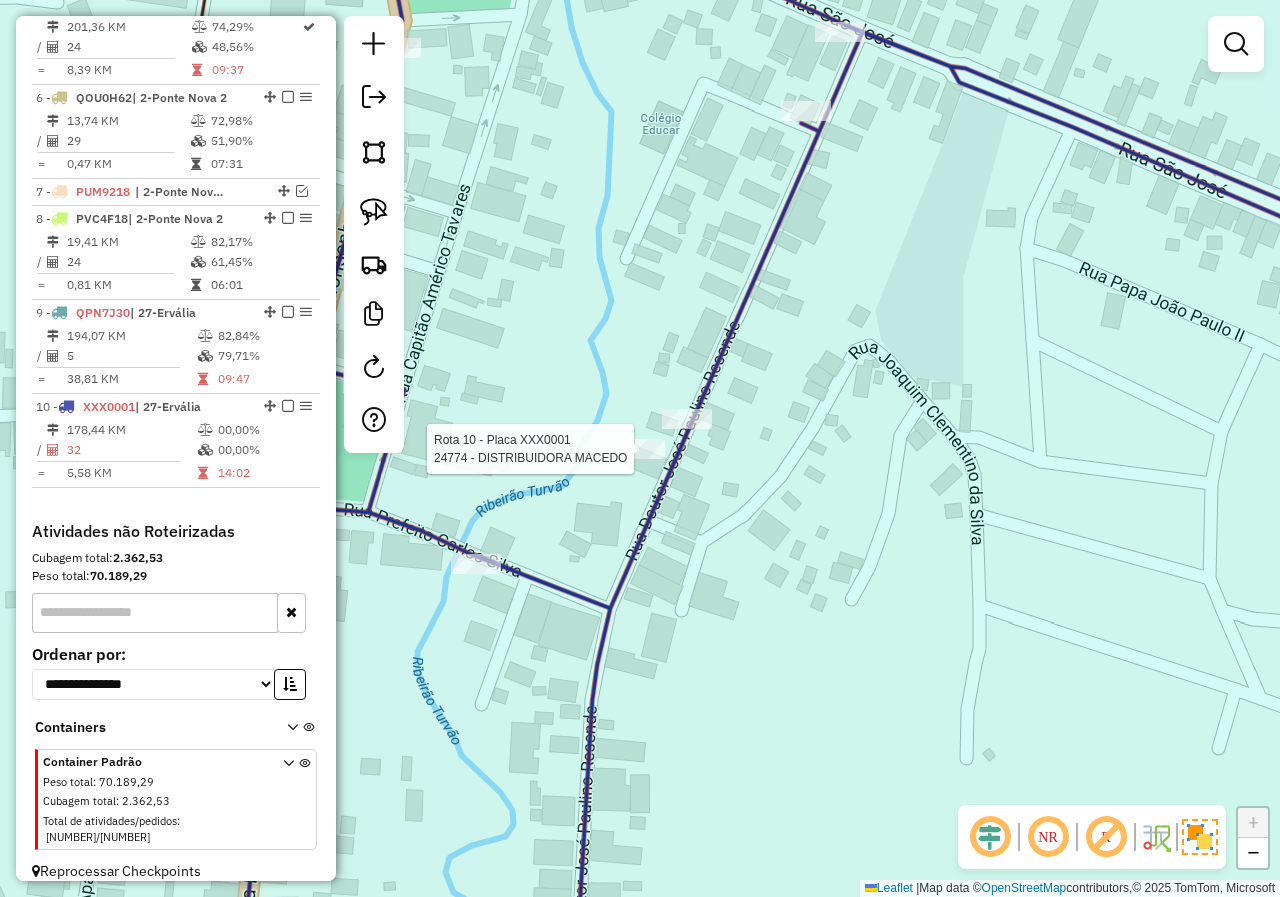select on "*********" 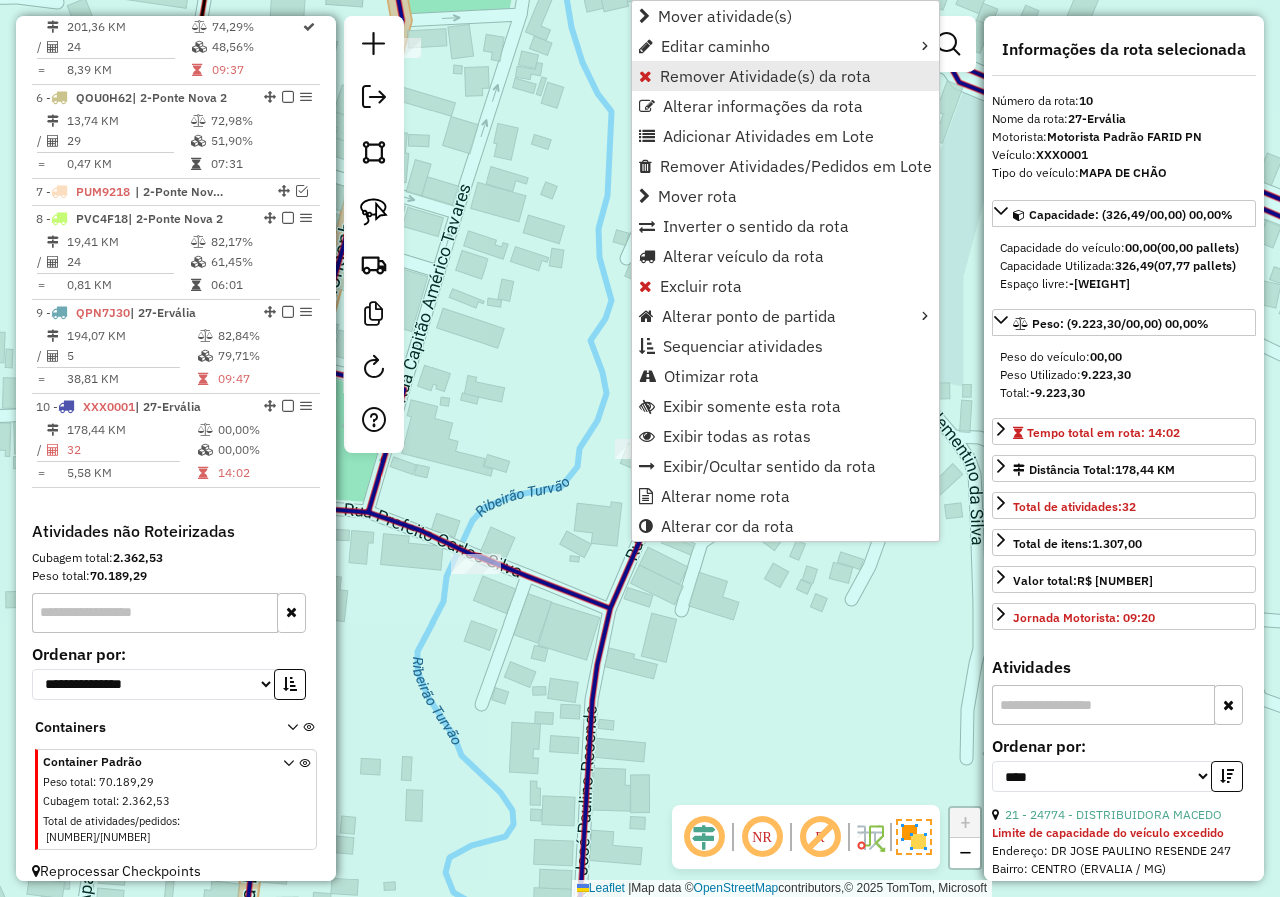 click on "Remover Atividade(s) da rota" at bounding box center [765, 76] 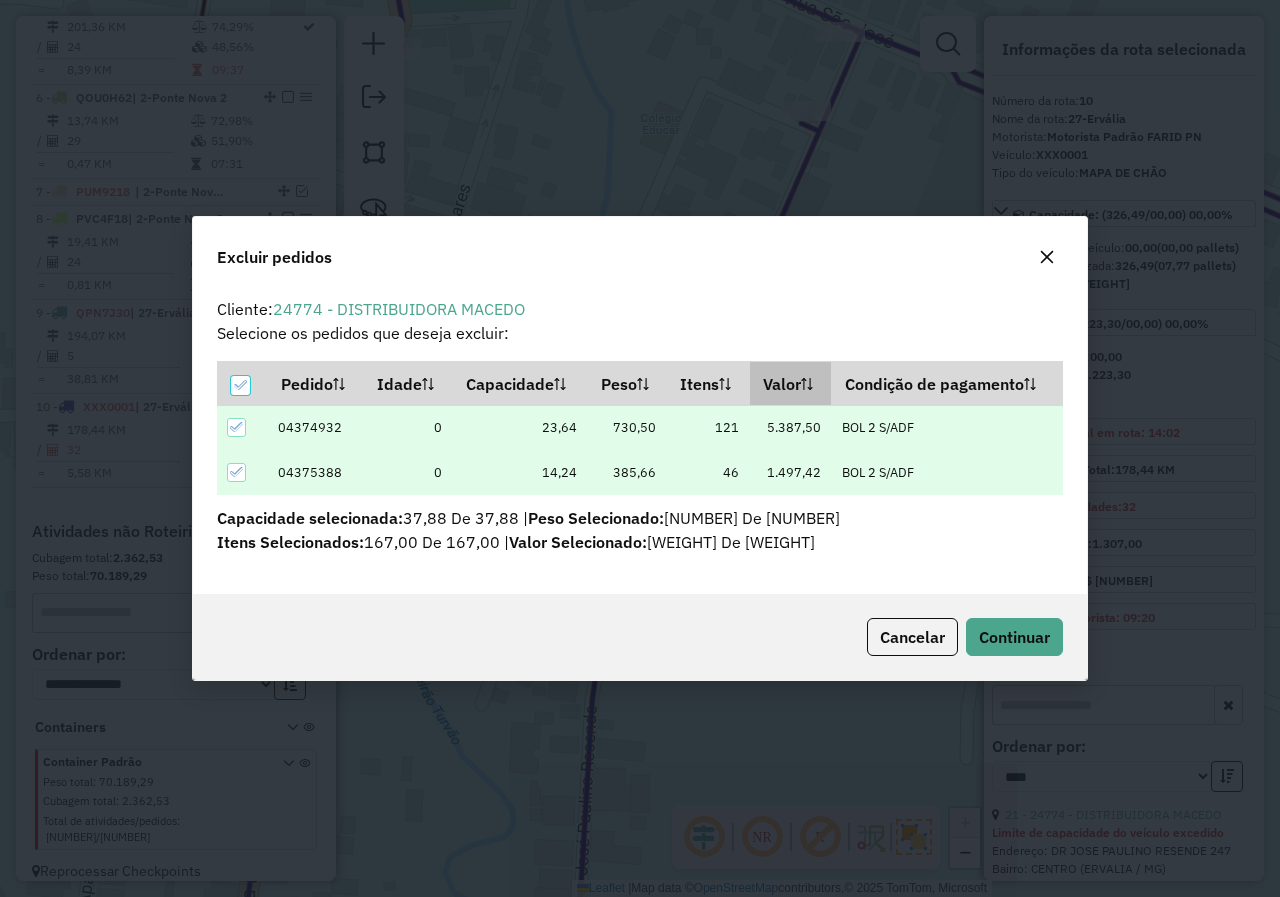 scroll, scrollTop: 0, scrollLeft: 0, axis: both 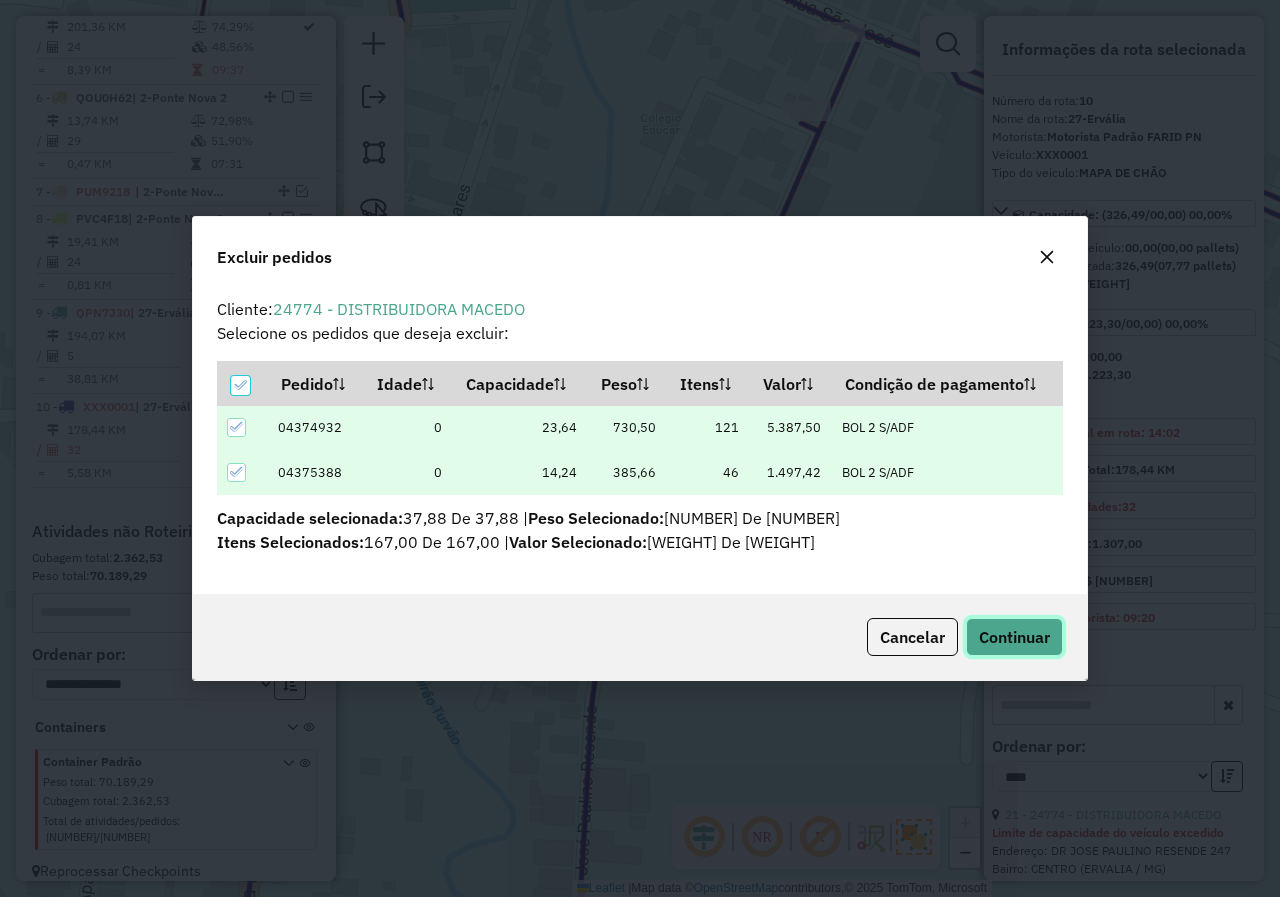 click on "Continuar" 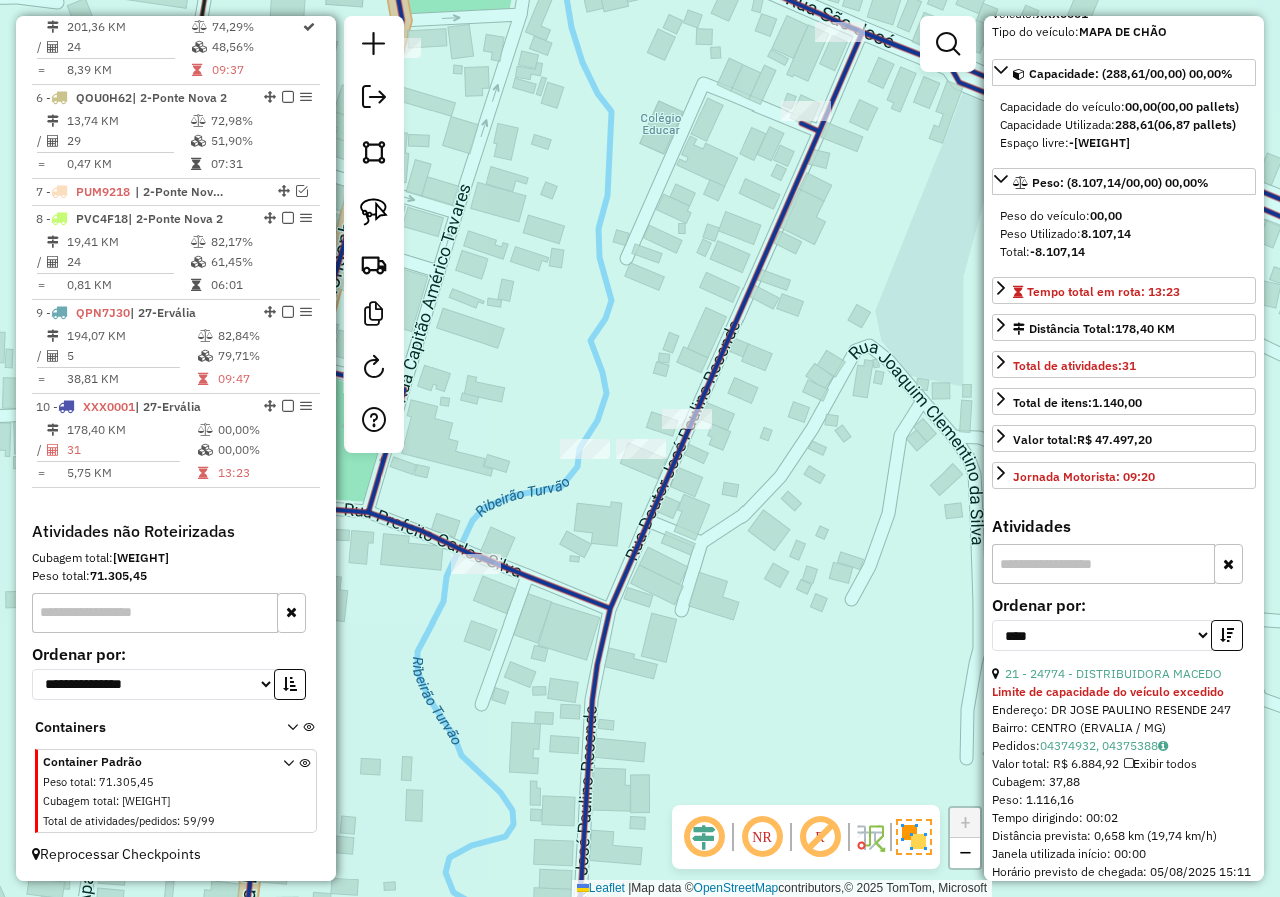 scroll, scrollTop: 200, scrollLeft: 0, axis: vertical 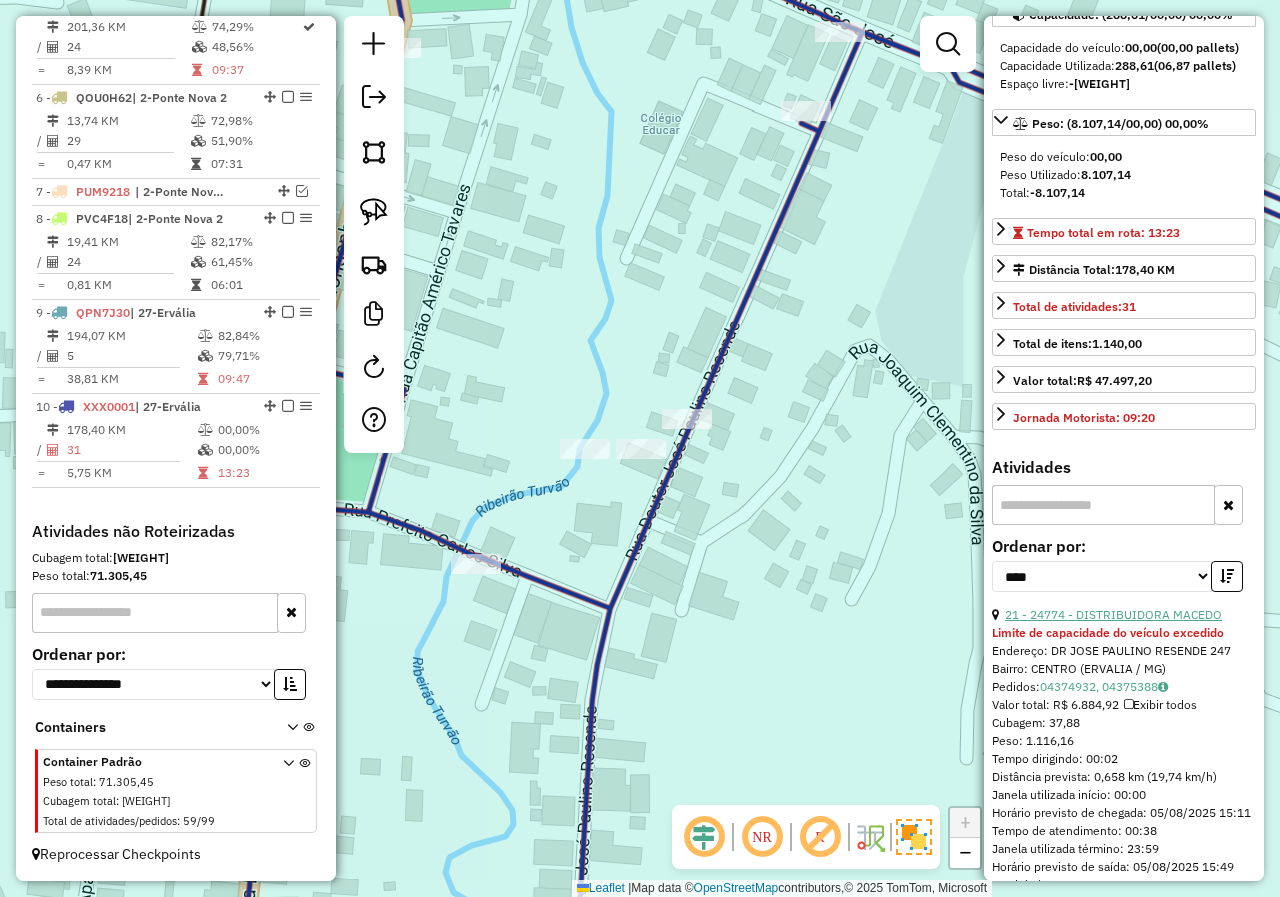 click on "21 - 24774 - DISTRIBUIDORA MACEDO" at bounding box center (1113, 614) 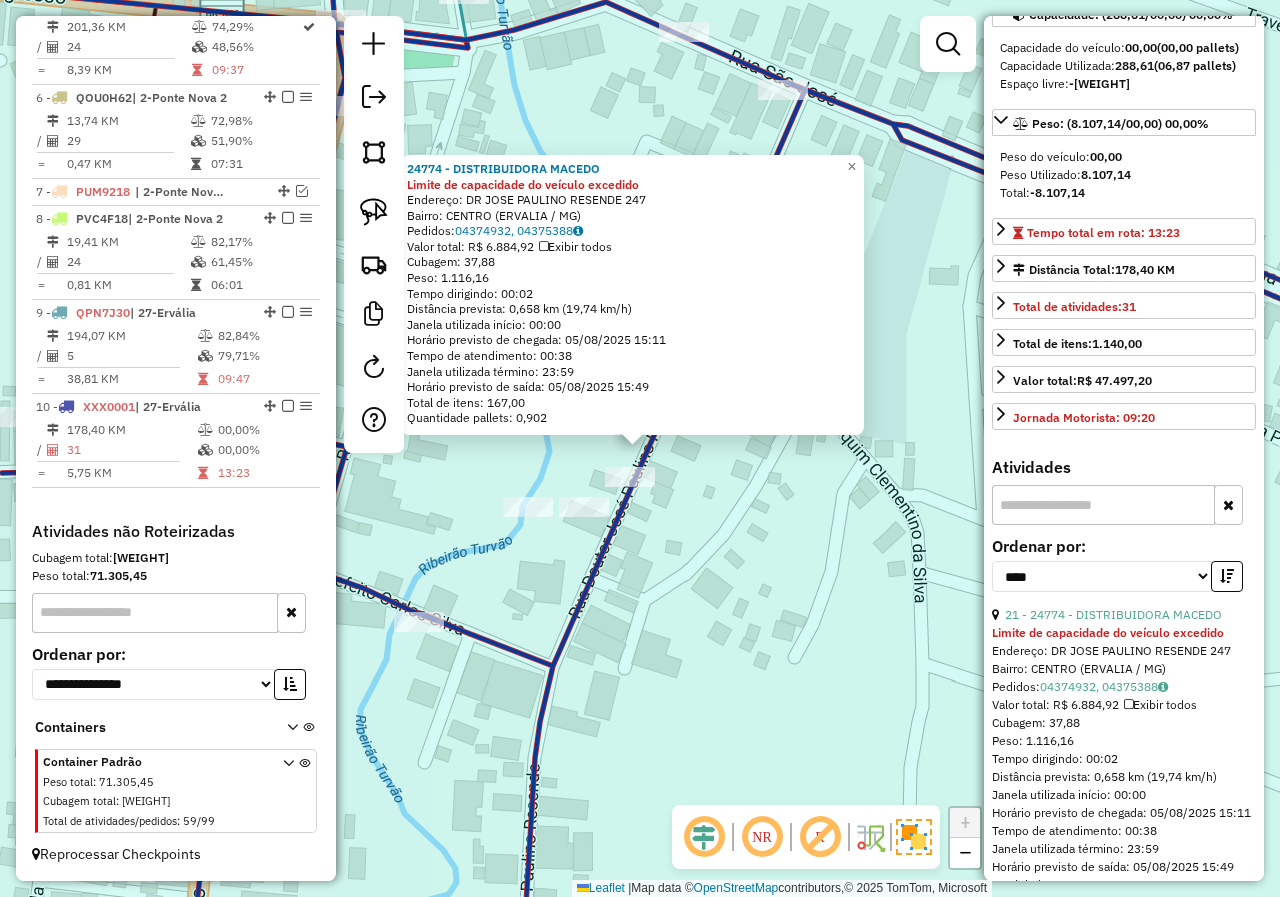 scroll, scrollTop: 500, scrollLeft: 0, axis: vertical 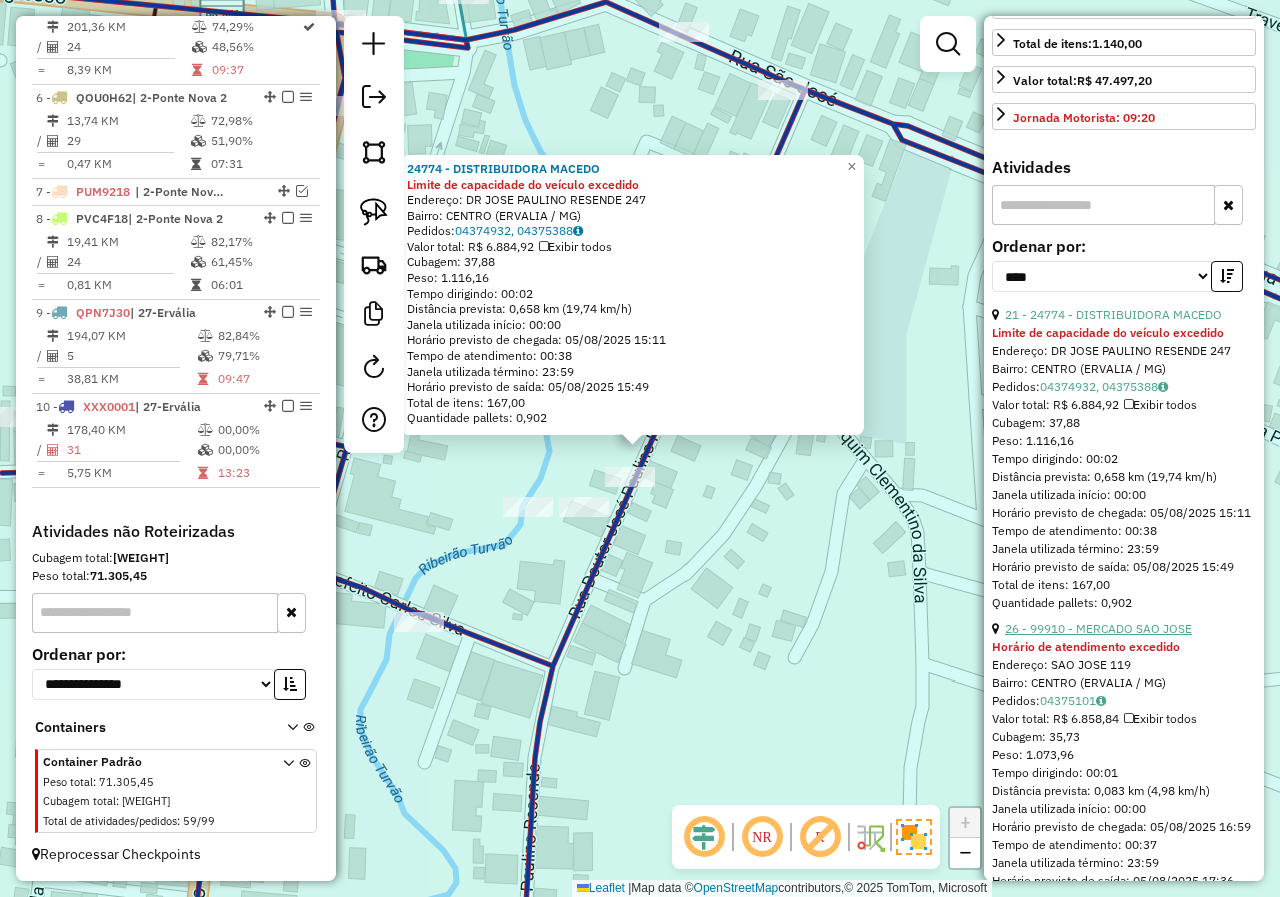 click on "26 - 99910 - MERCADO SAO JOSE" at bounding box center [1098, 628] 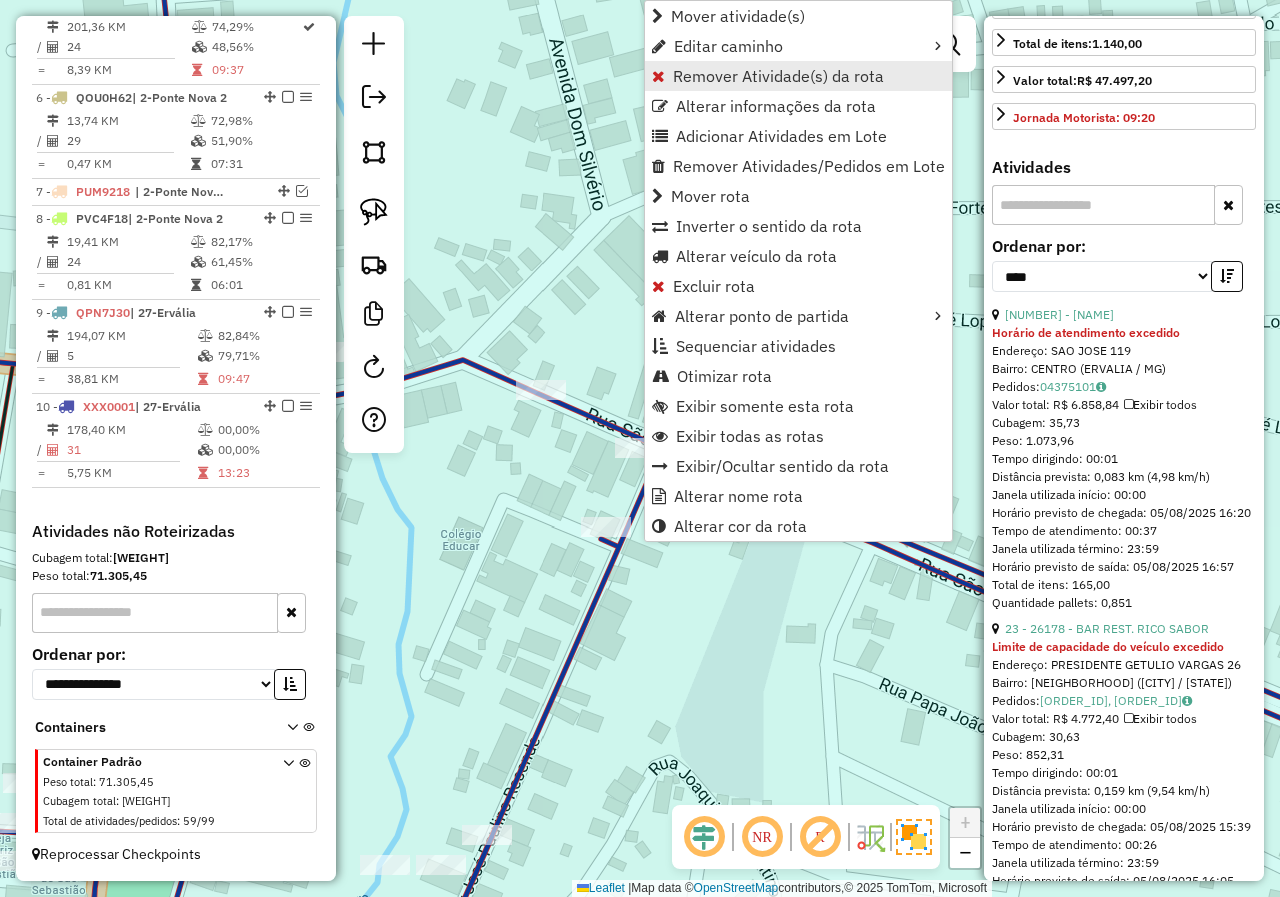 click on "Remover Atividade(s) da rota" at bounding box center (778, 76) 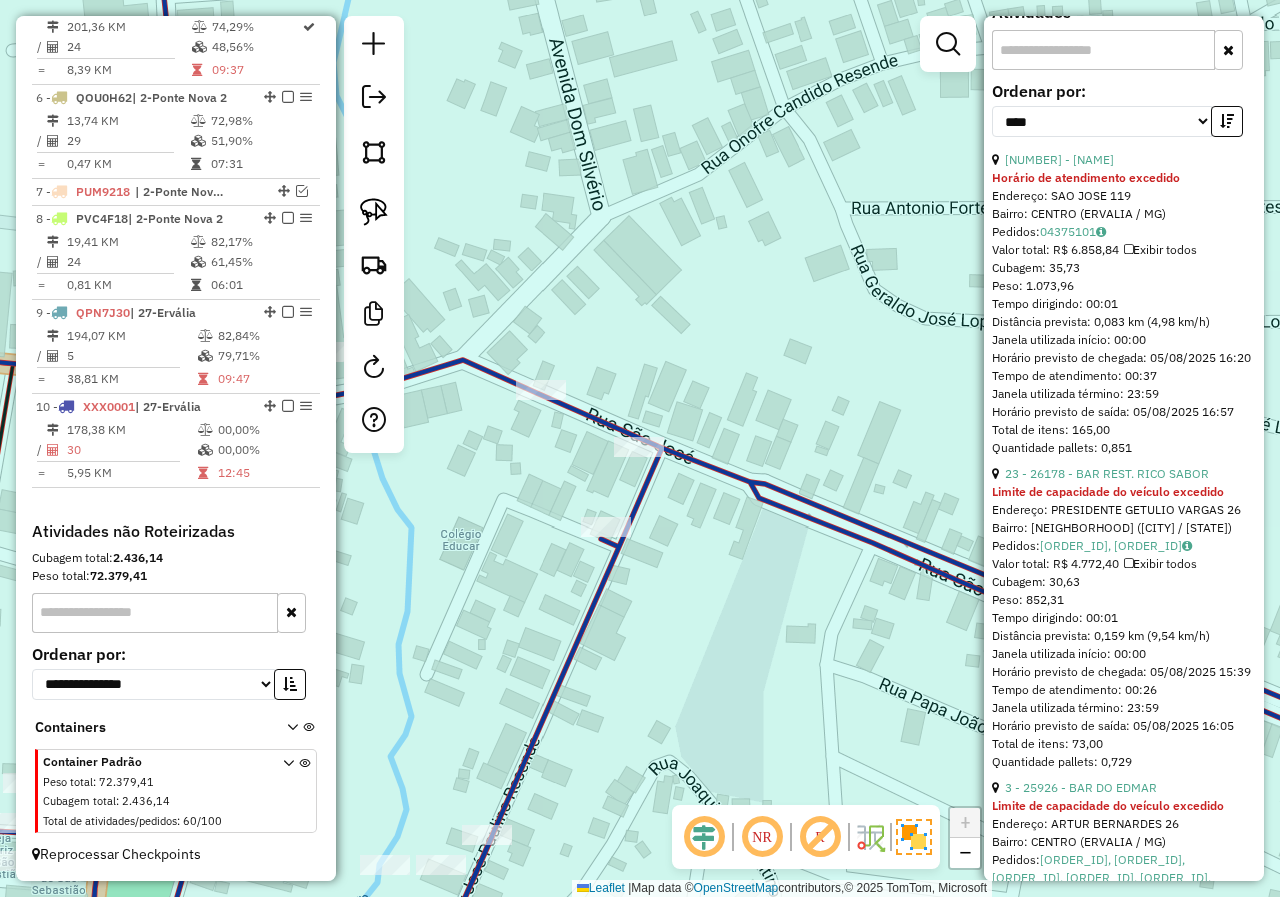 scroll, scrollTop: 700, scrollLeft: 0, axis: vertical 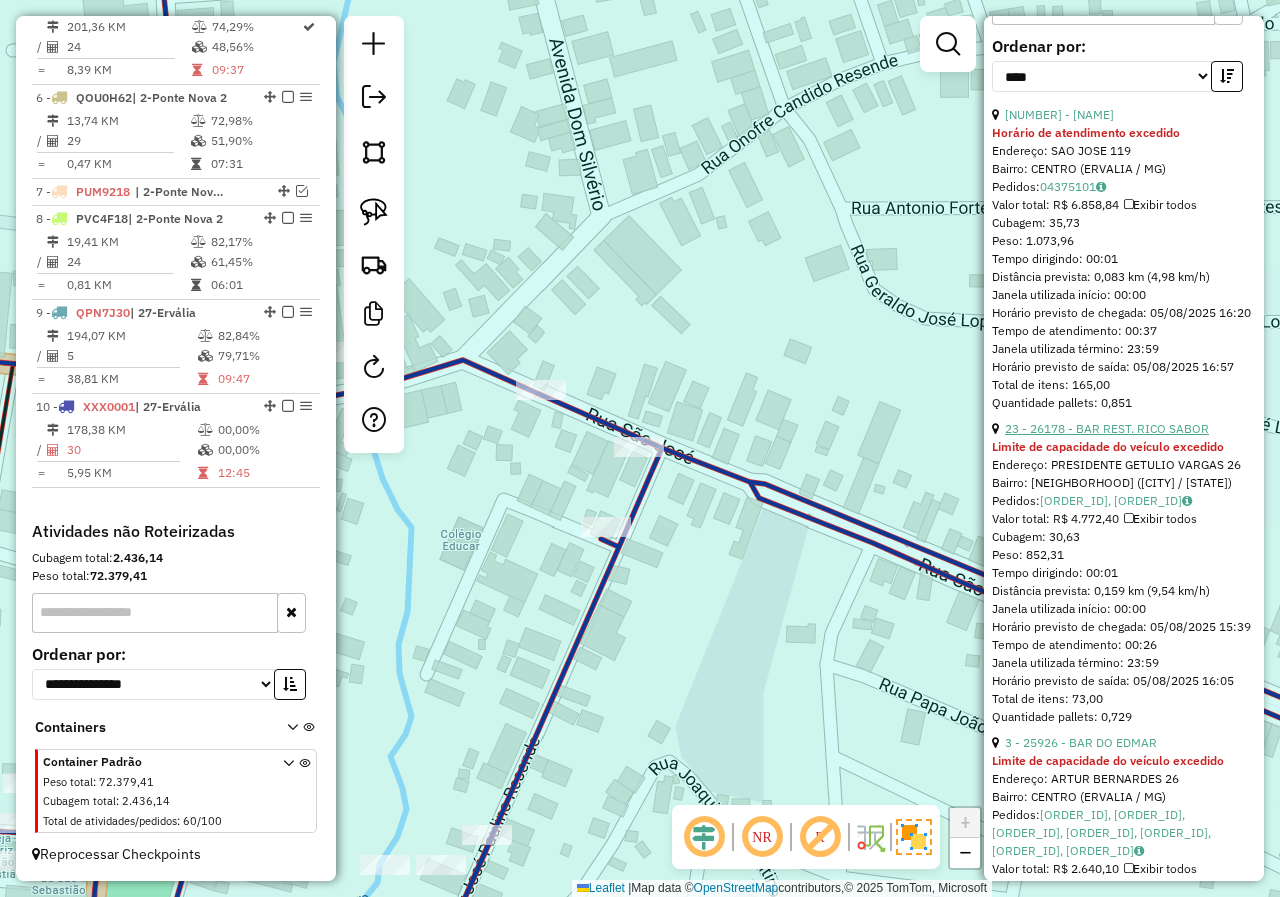 click on "23 - 26178 - BAR REST. RICO SABOR" at bounding box center (1107, 428) 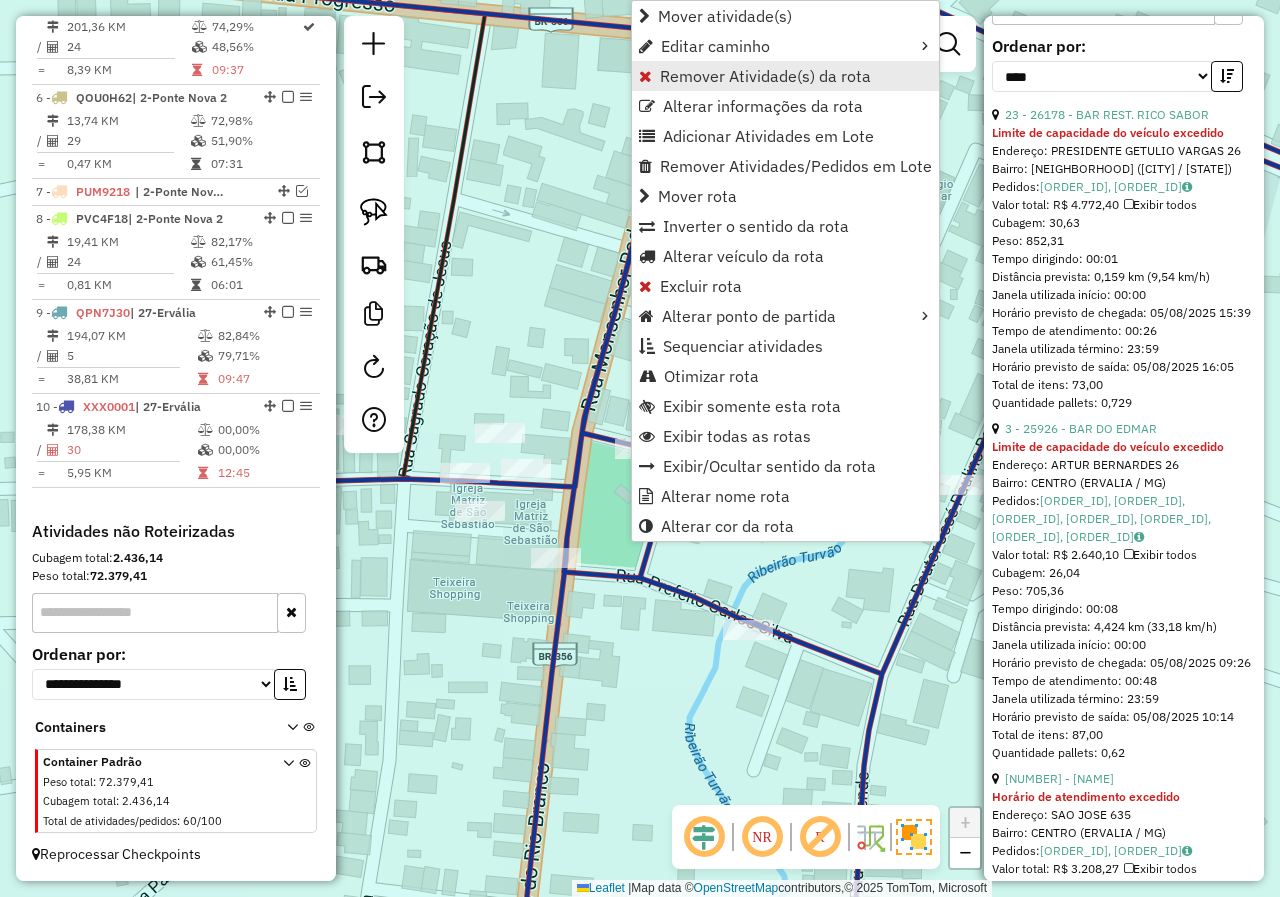 click on "Remover Atividade(s) da rota" at bounding box center [765, 76] 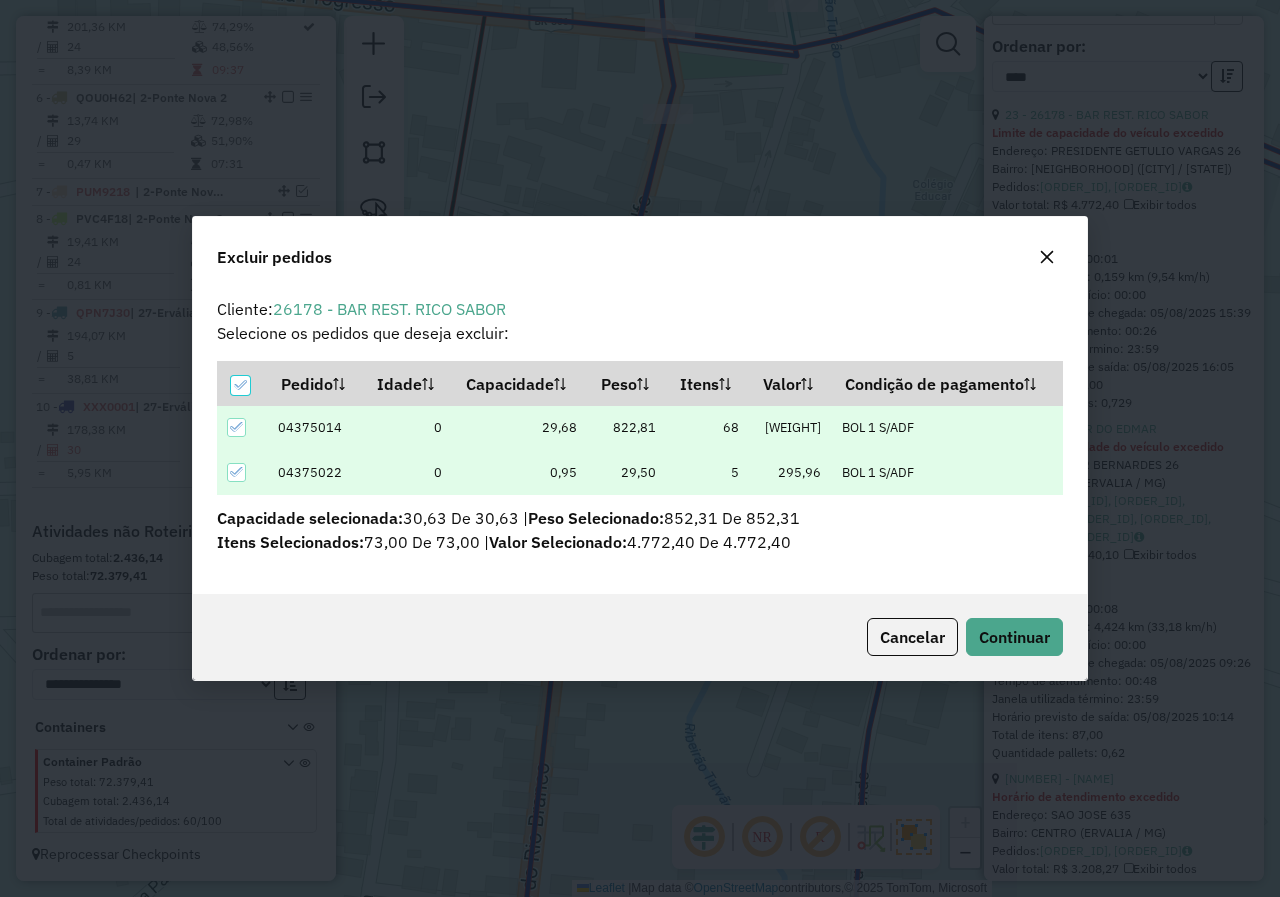 scroll, scrollTop: 0, scrollLeft: 0, axis: both 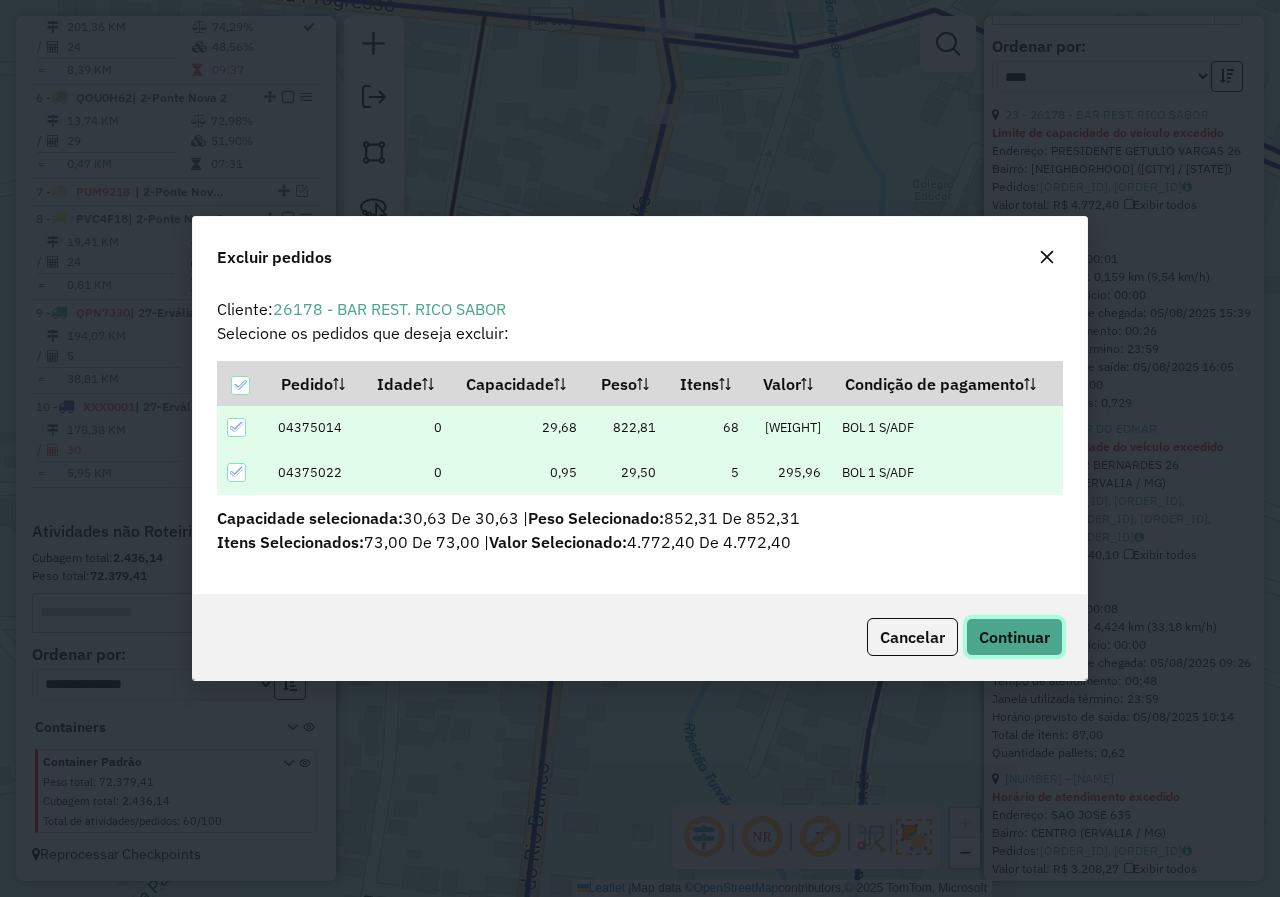click on "Continuar" 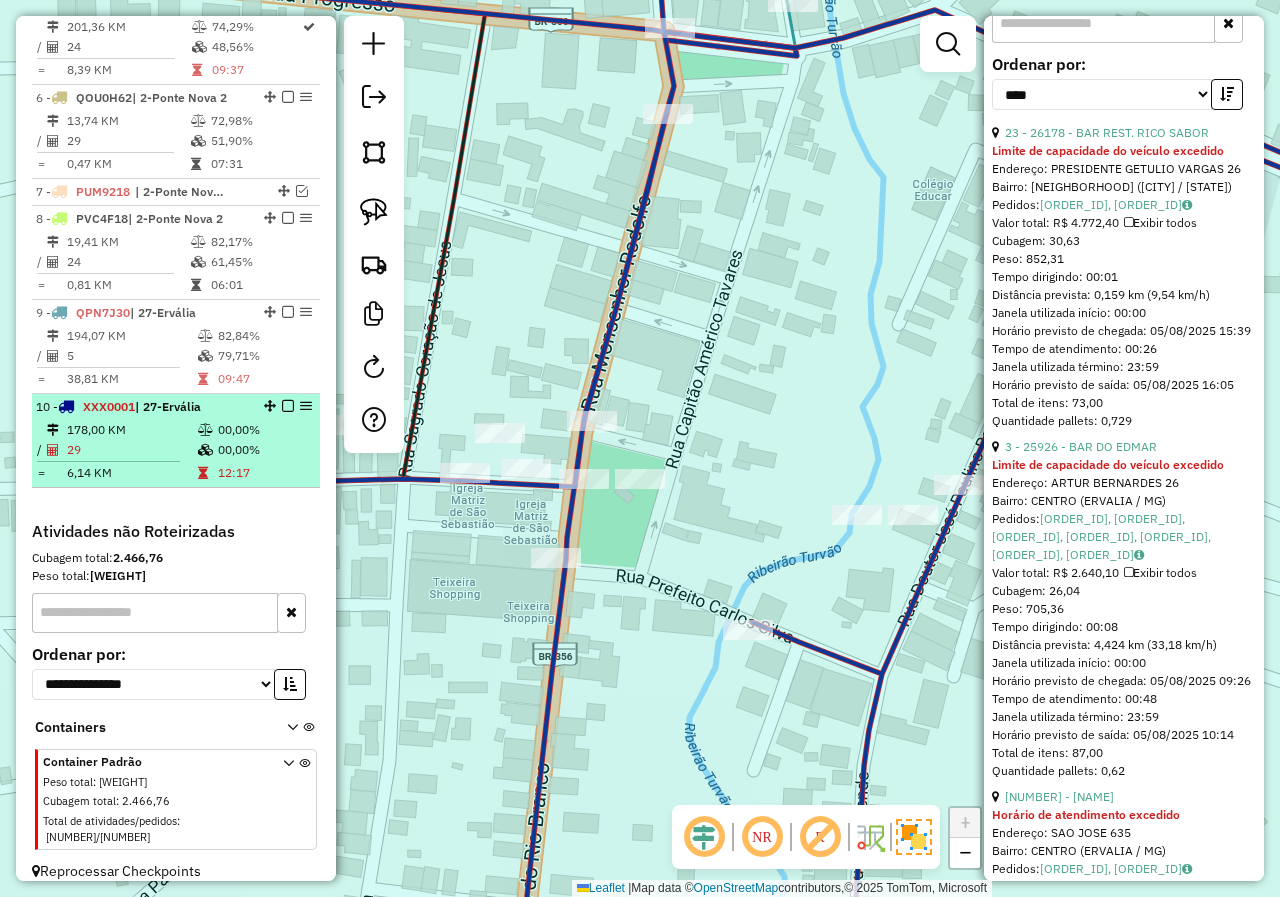 click at bounding box center [207, 430] 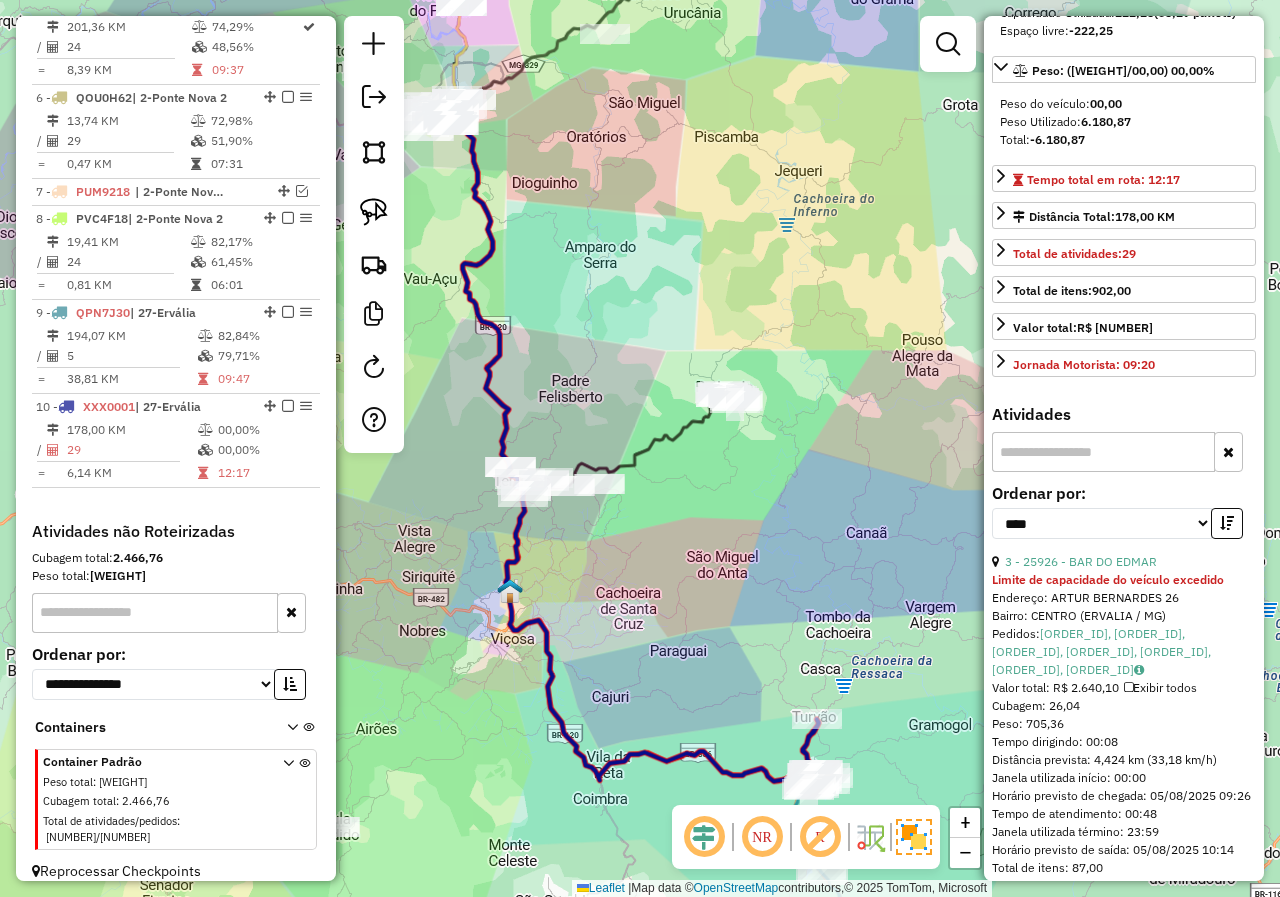 scroll, scrollTop: 100, scrollLeft: 0, axis: vertical 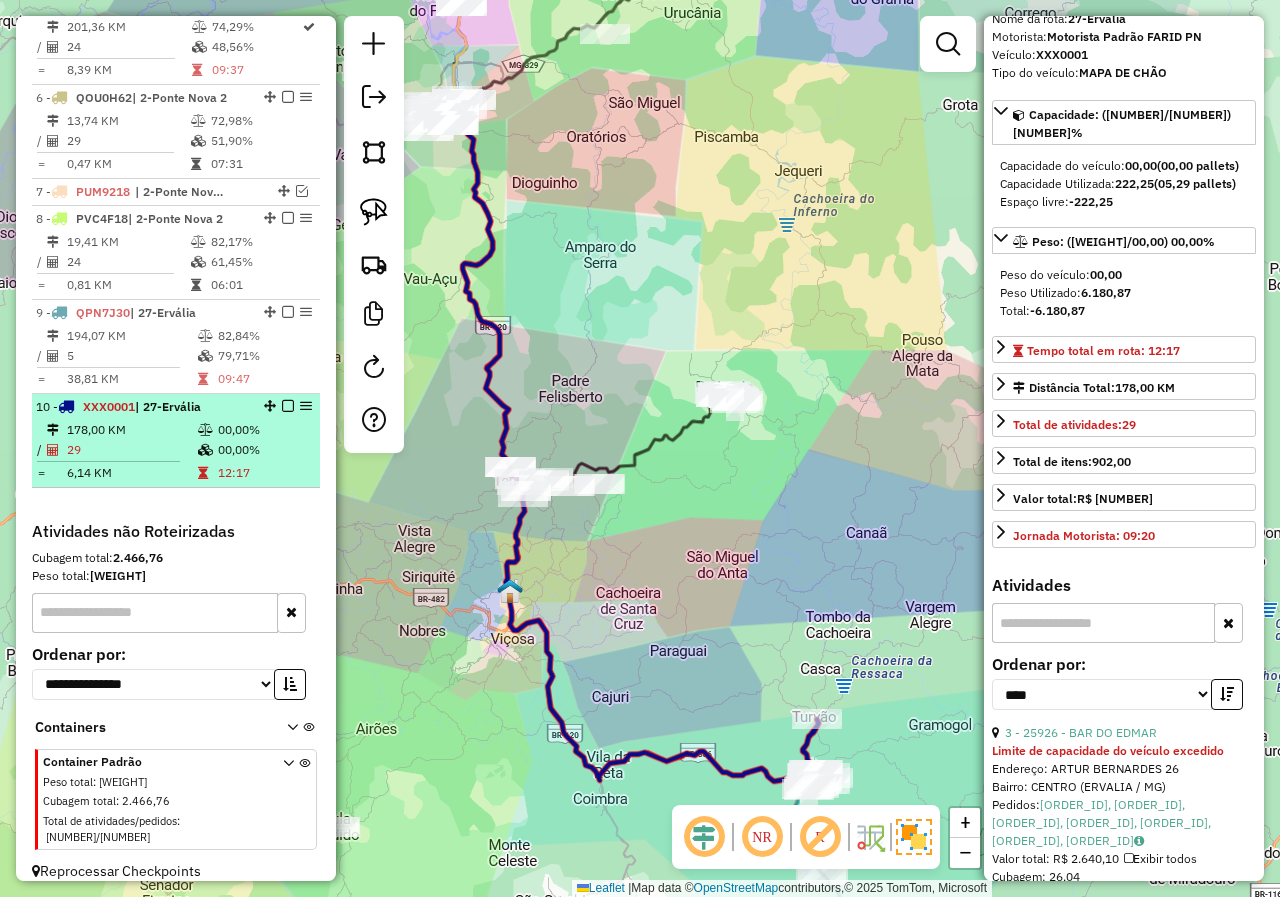 click at bounding box center (288, 406) 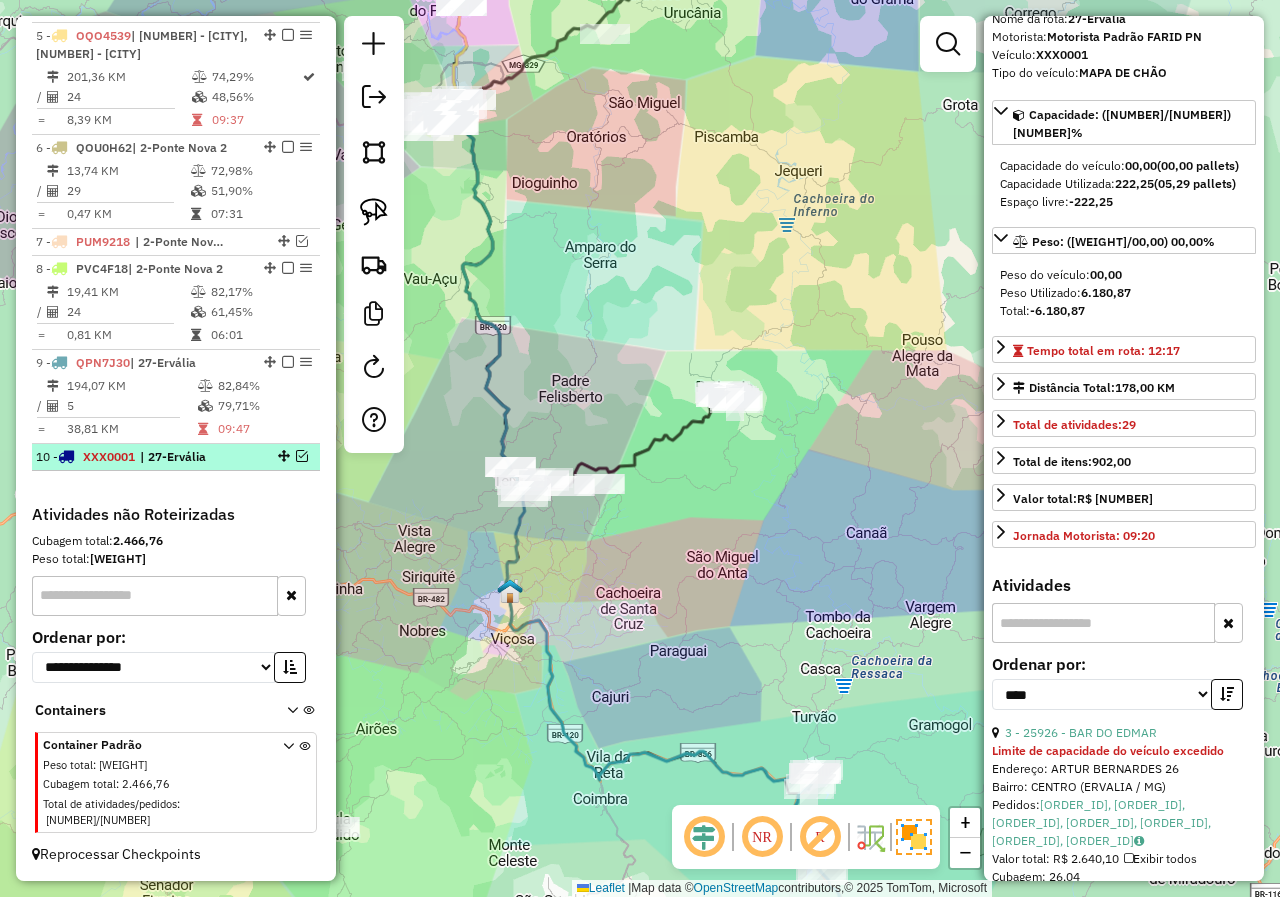 scroll, scrollTop: 1053, scrollLeft: 0, axis: vertical 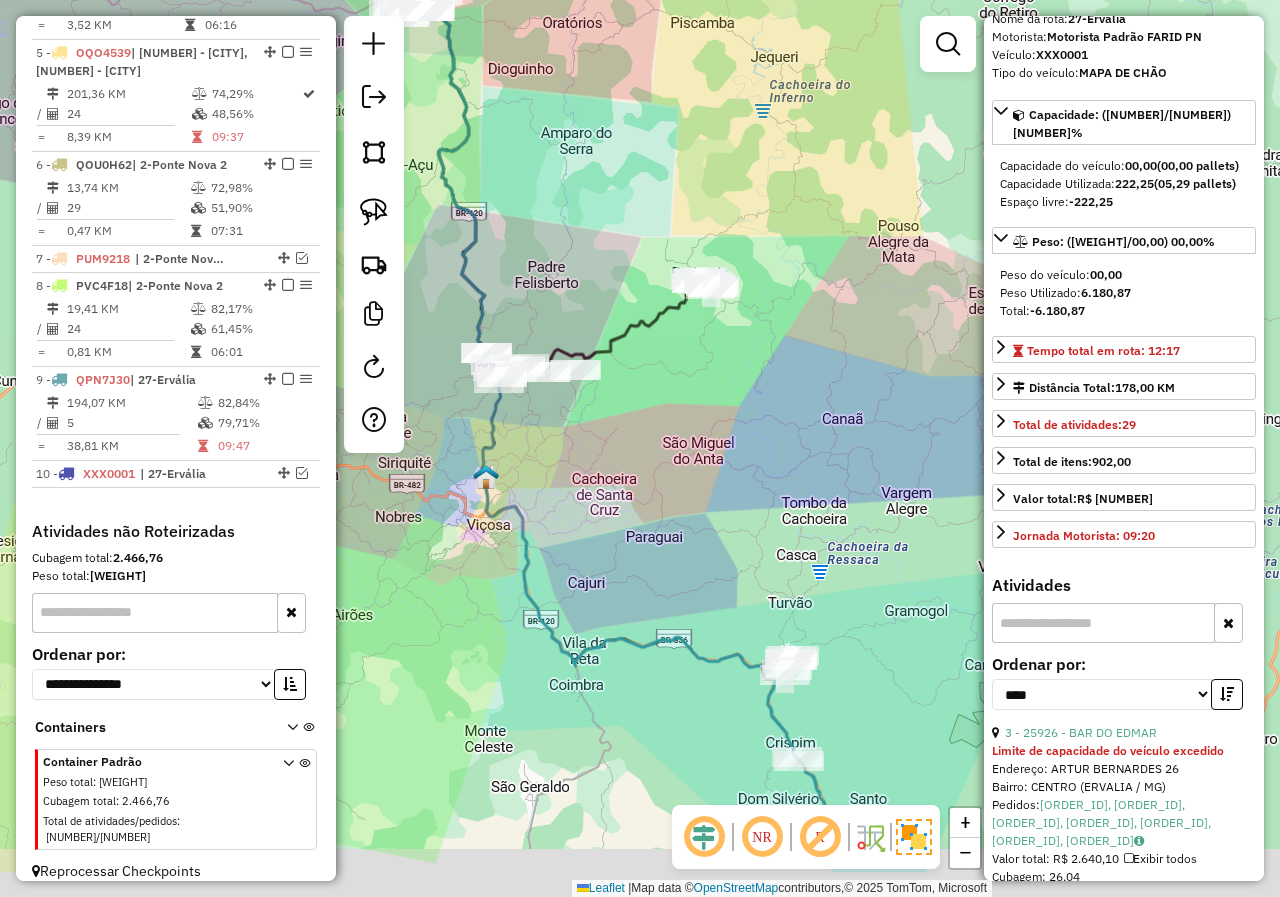 drag, startPoint x: 808, startPoint y: 658, endPoint x: 778, endPoint y: 492, distance: 168.68906 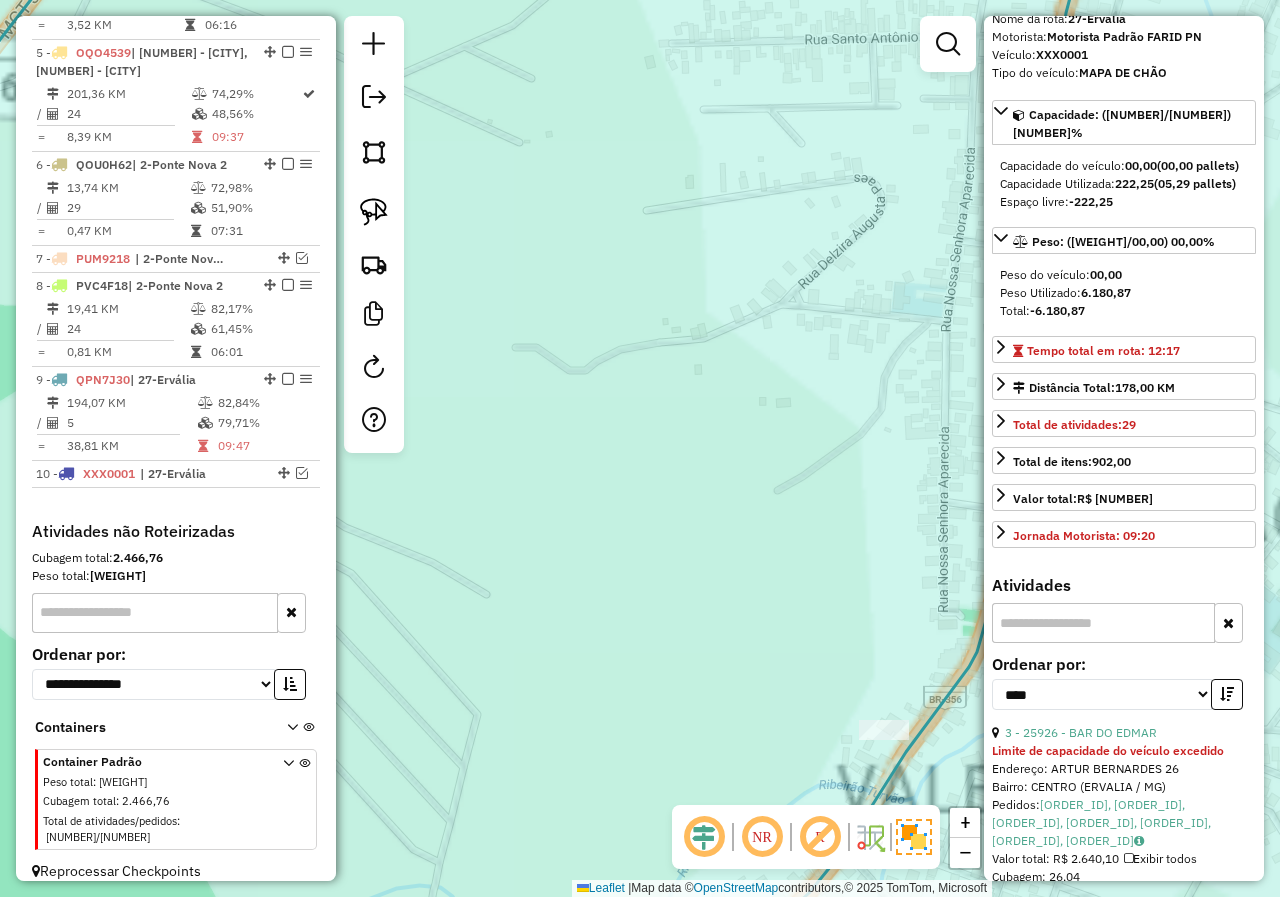drag, startPoint x: 847, startPoint y: 484, endPoint x: 712, endPoint y: 443, distance: 141.08862 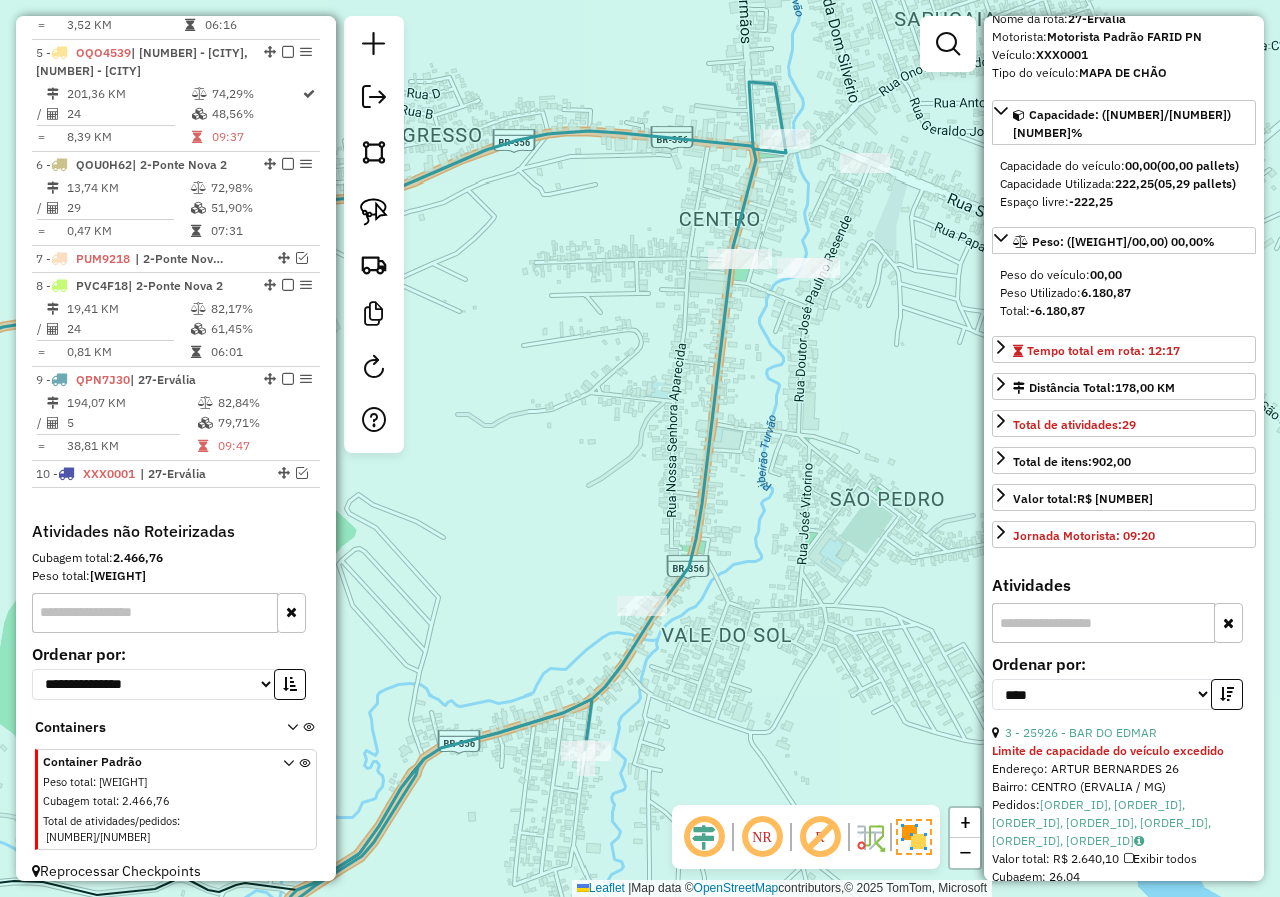 drag, startPoint x: 711, startPoint y: 432, endPoint x: 608, endPoint y: 515, distance: 132.28 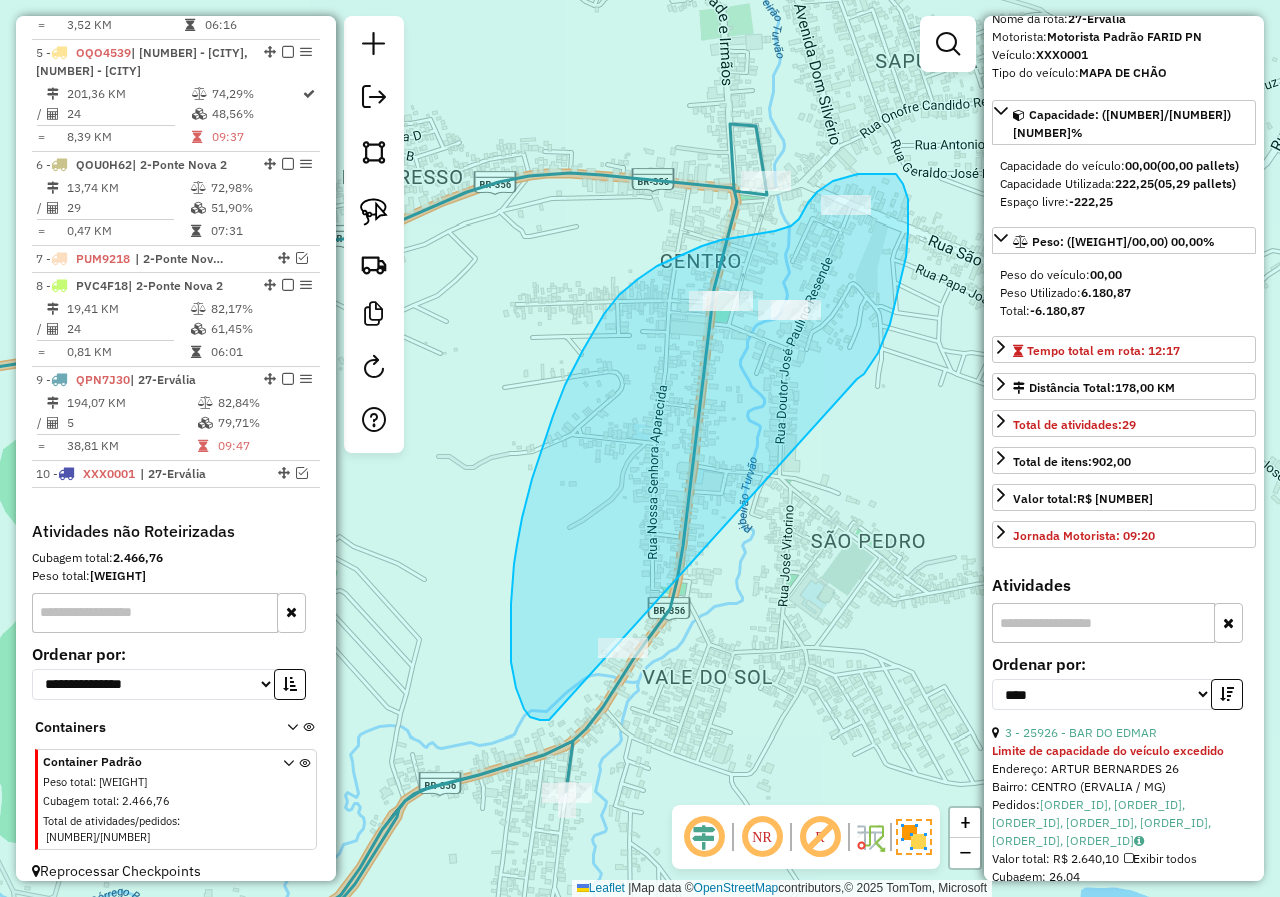 drag, startPoint x: 884, startPoint y: 338, endPoint x: 820, endPoint y: 682, distance: 349.90283 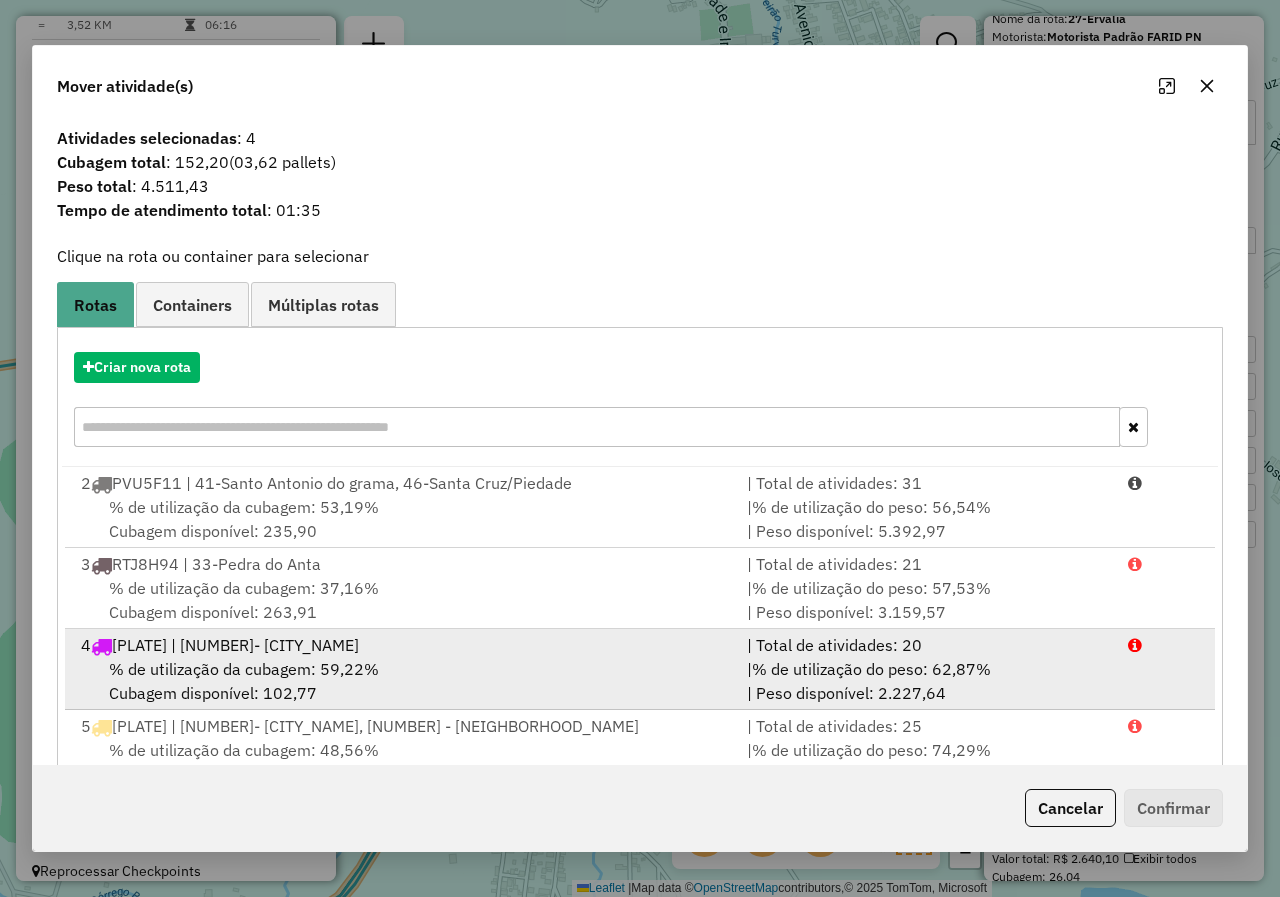 scroll, scrollTop: 167, scrollLeft: 0, axis: vertical 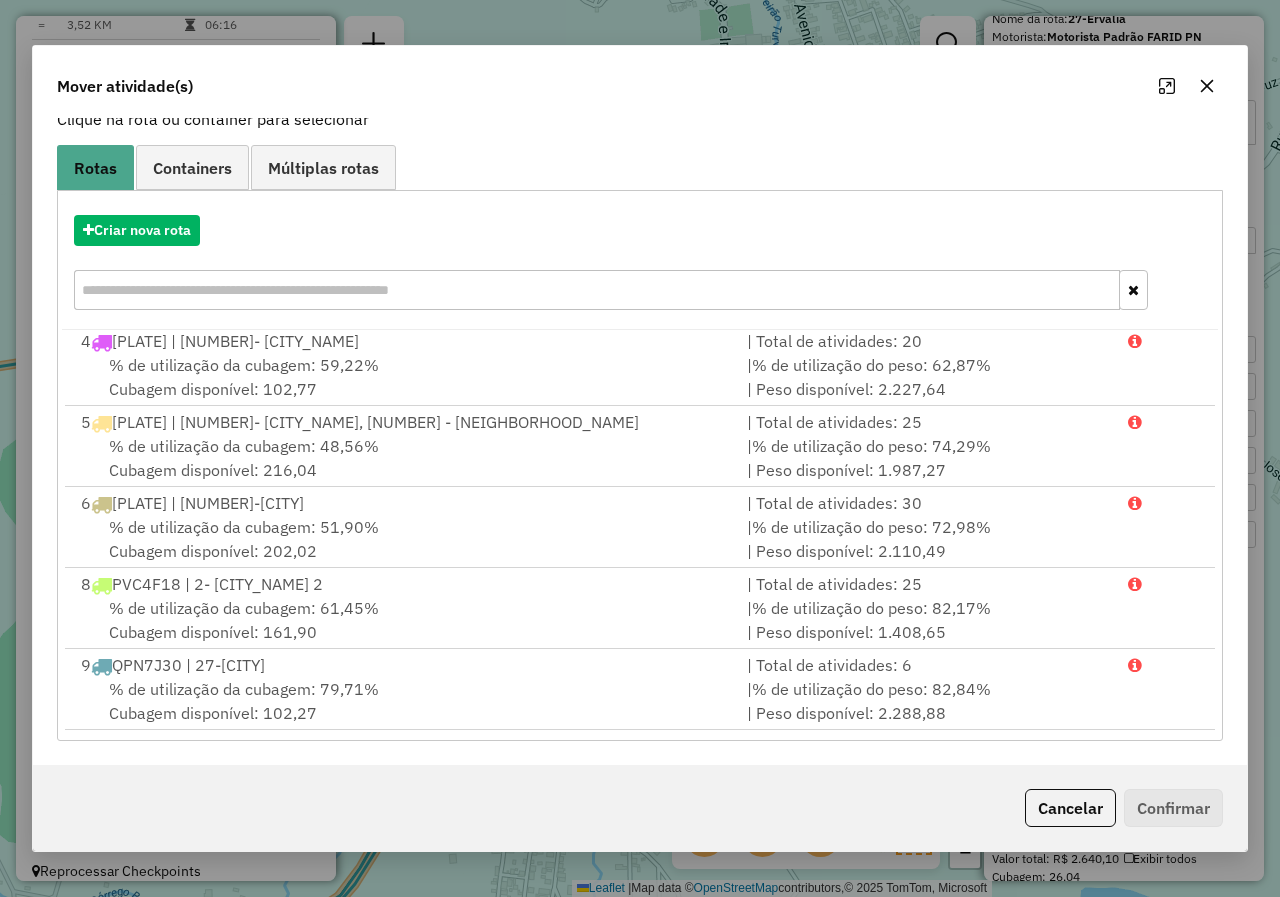 click 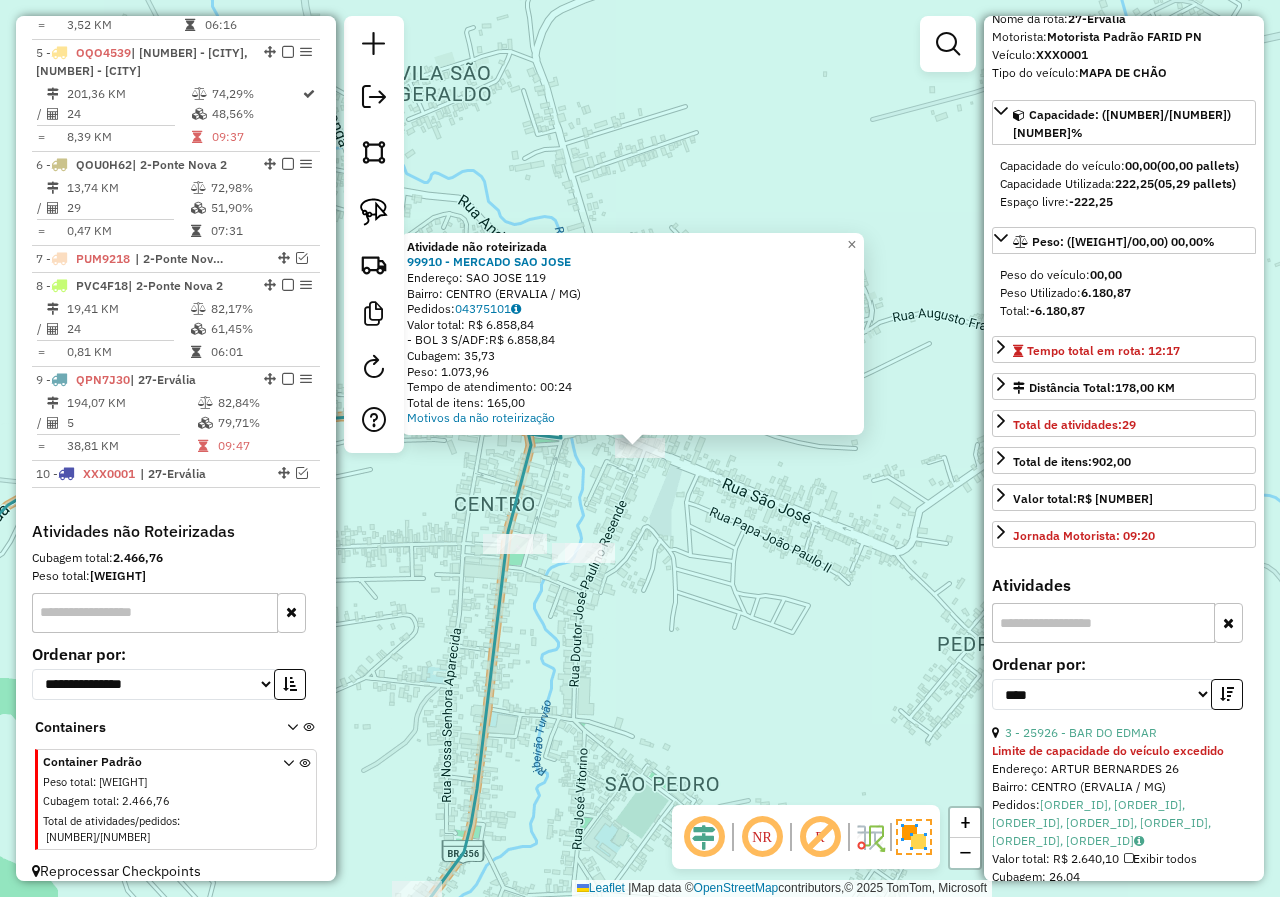 click on "Atividade não roteirizada [NUMBER] - MERCADO SAO JOSE  Endereço:  SAO JOSE [NUMBER]   Bairro: CENTRO ([CITY] / [STATE])   Pedidos:  [ORDER_ID]   Valor total: R$ 6.858,84   - BOL 3 S/ADF:  R$ 6.858,84   Cubagem: 35,73   Peso: 1.073,96   Tempo de atendimento: 00:24   Total de itens: 165,00  Motivos da não roteirização × Janela de atendimento Grade de atendimento Capacidade Transportadoras Veículos Cliente Pedidos  Rotas Selecione os dias de semana para filtrar as janelas de atendimento  Seg   Ter   Qua   Qui   Sex   Sáb   Dom  Informe o período da janela de atendimento: De: Até:  Filtrar exatamente a janela do cliente  Considerar janela de atendimento padrão  Selecione os dias de semana para filtrar as grades de atendimento  Seg   Ter   Qua   Qui   Sex   Sáb   Dom   Considerar clientes sem dia de atendimento cadastrado  Clientes fora do dia de atendimento selecionado Filtrar as atividades entre os valores definidos abaixo:  Peso mínimo:   Peso máximo:   Cubagem mínima:   Cubagem máxima:   De:   Até:   De:" 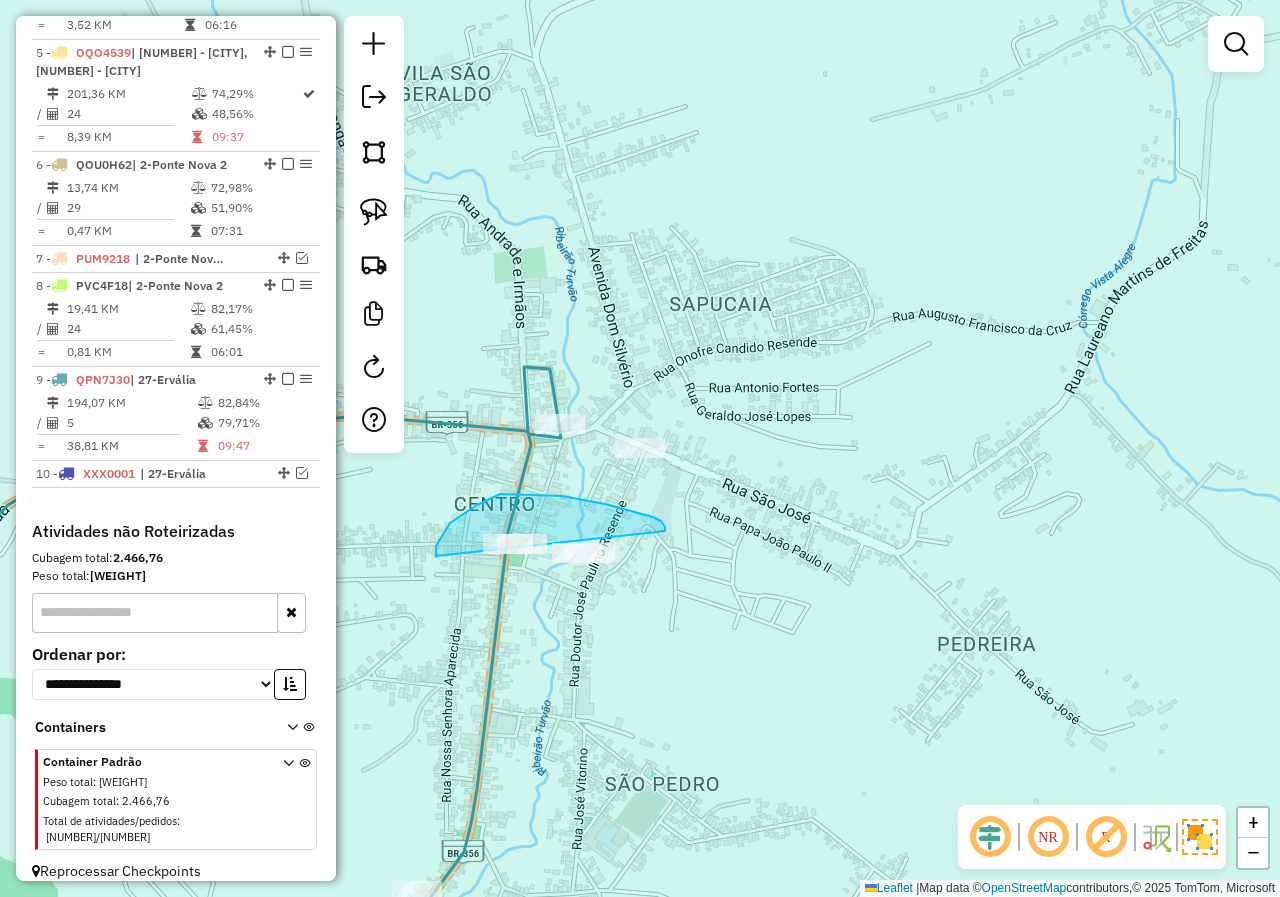 drag, startPoint x: 665, startPoint y: 531, endPoint x: 711, endPoint y: 615, distance: 95.77056 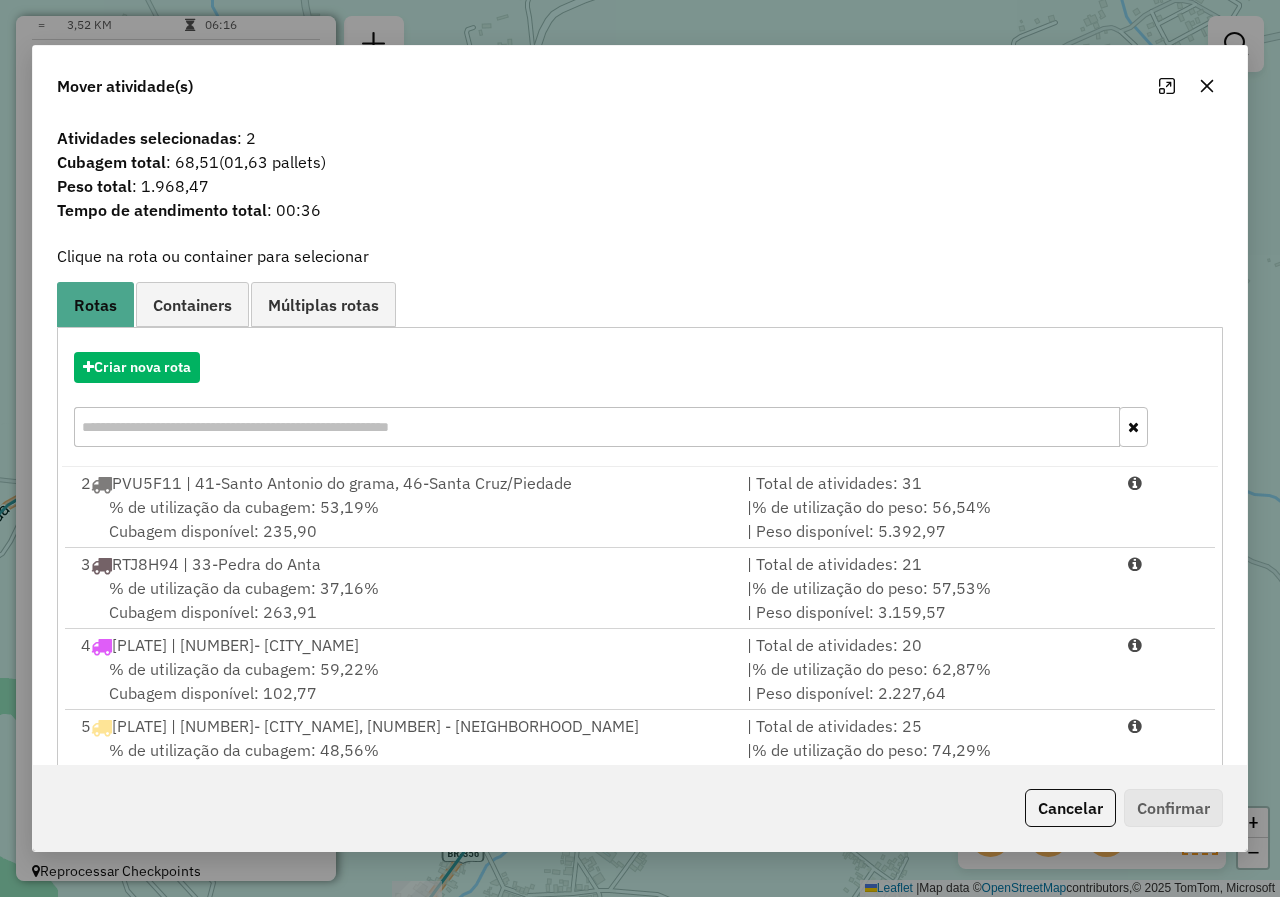 click on "Mover atividade(s)" 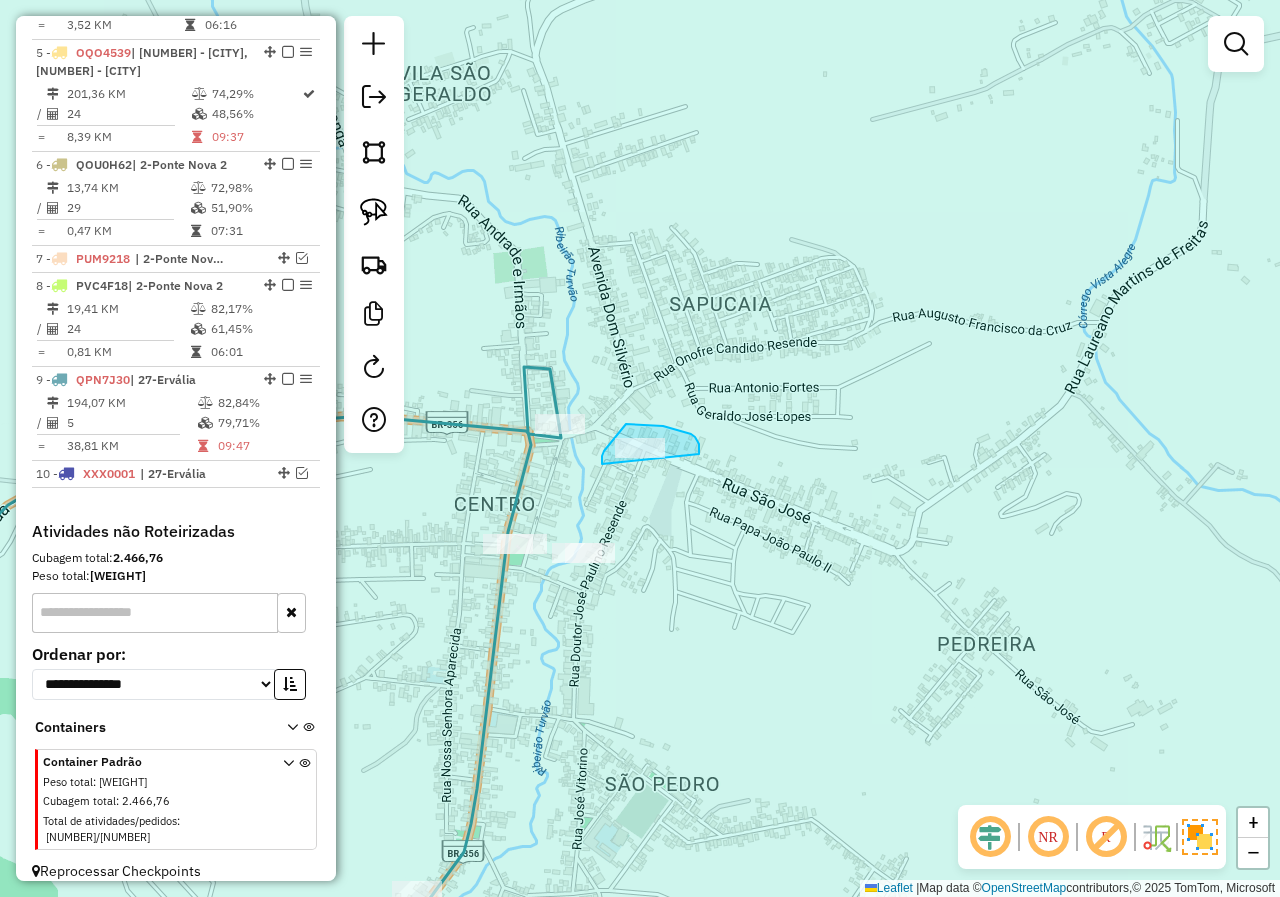drag, startPoint x: 699, startPoint y: 454, endPoint x: 680, endPoint y: 467, distance: 23.021729 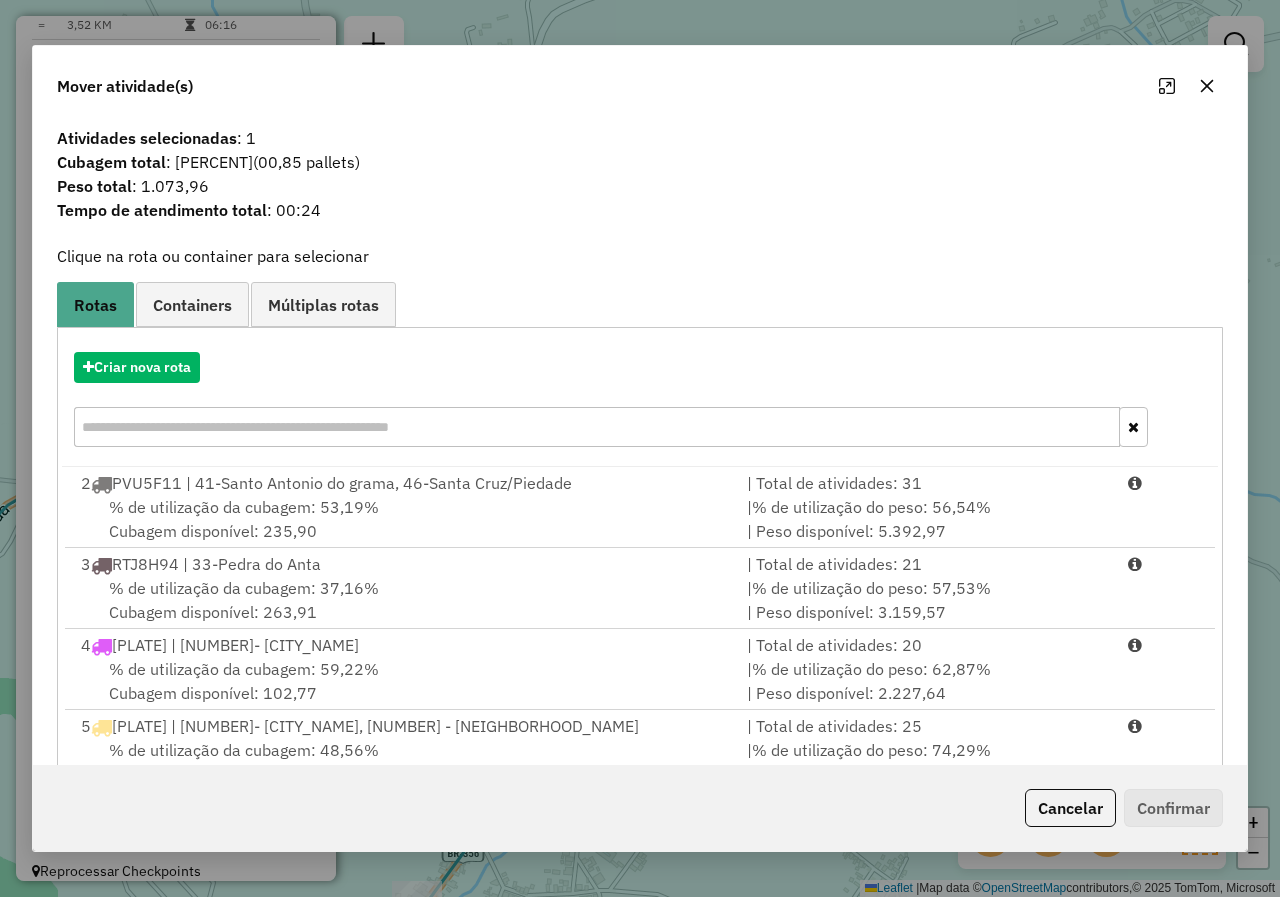 click 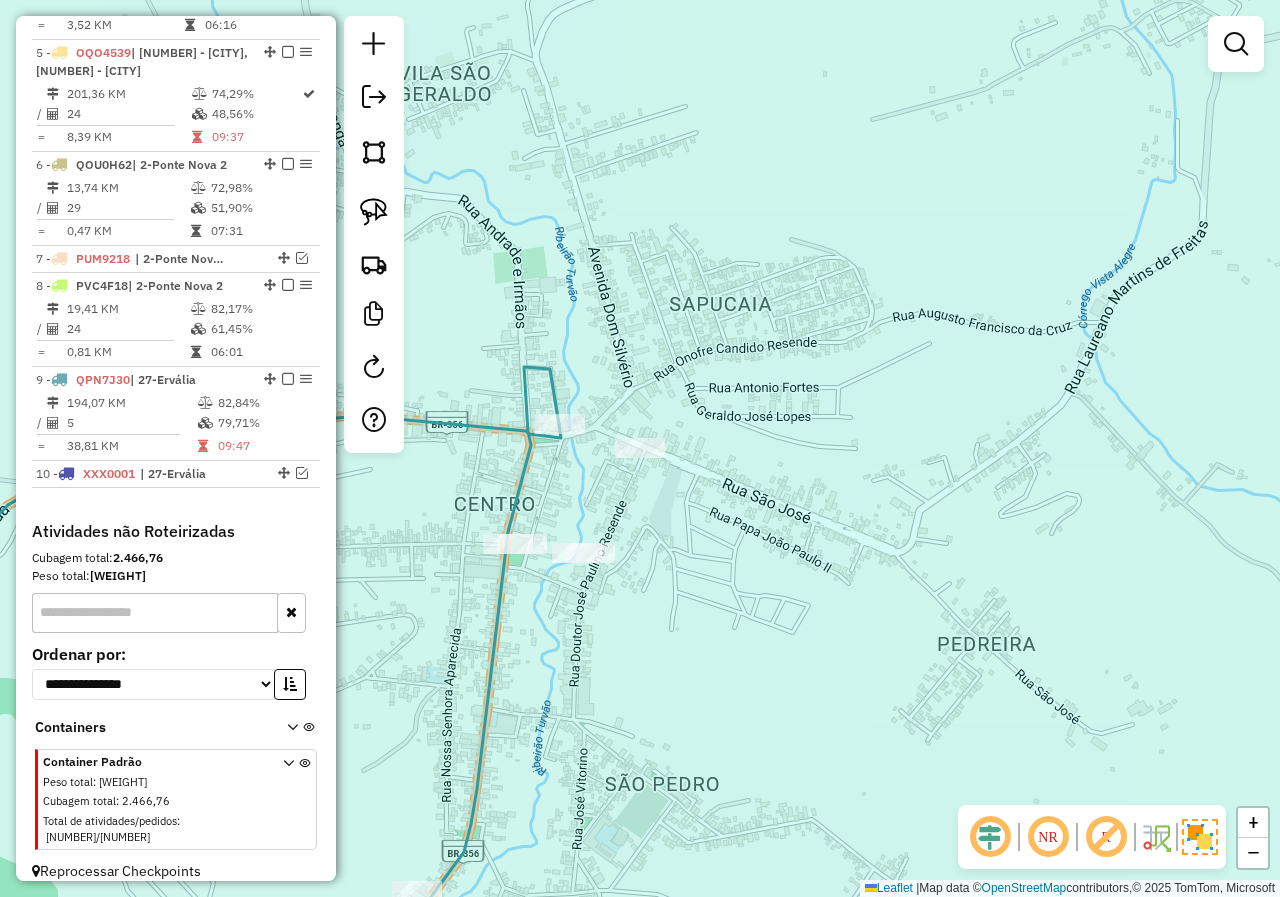 drag, startPoint x: 741, startPoint y: 688, endPoint x: 802, endPoint y: 469, distance: 227.33676 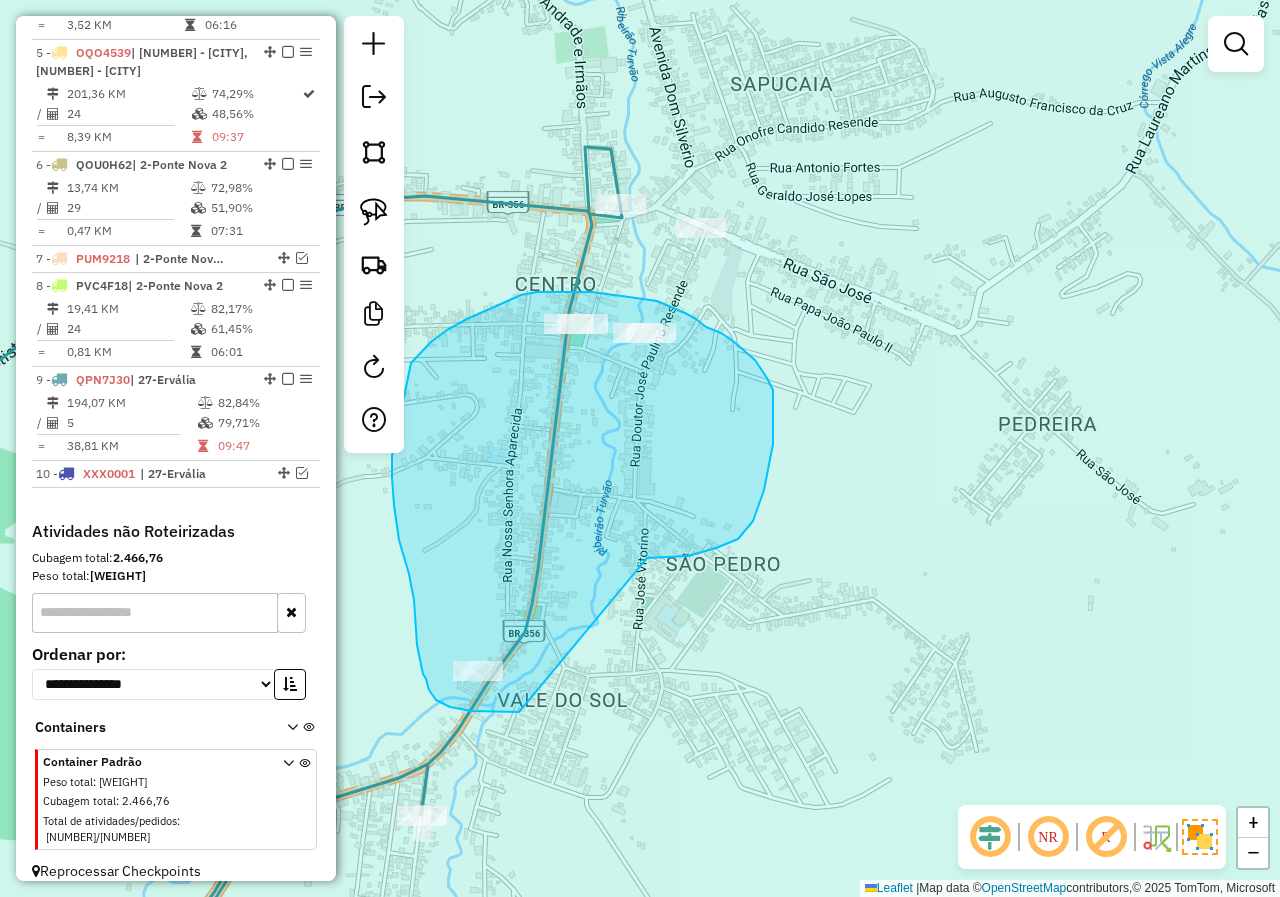 drag, startPoint x: 647, startPoint y: 558, endPoint x: 579, endPoint y: 701, distance: 158.34456 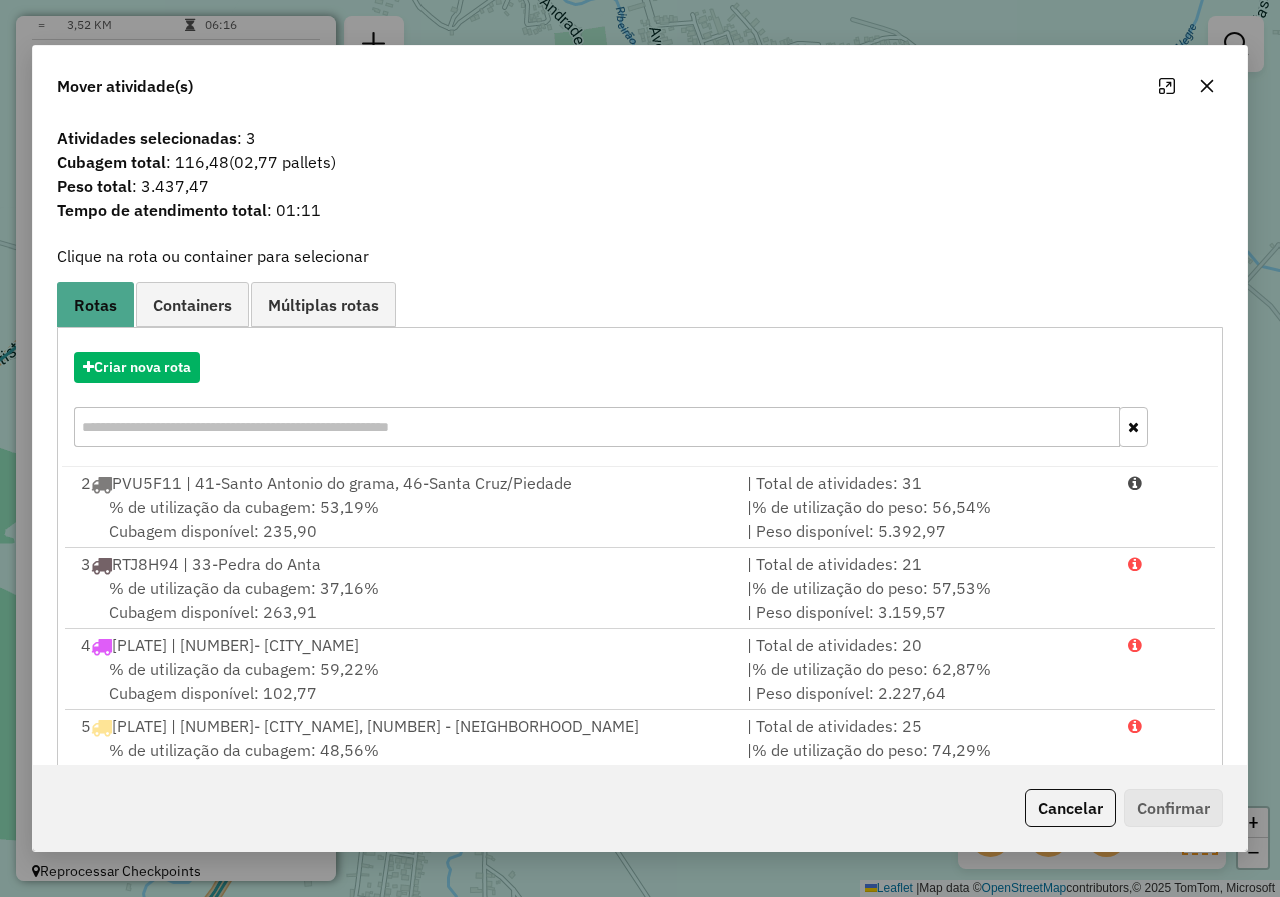 click 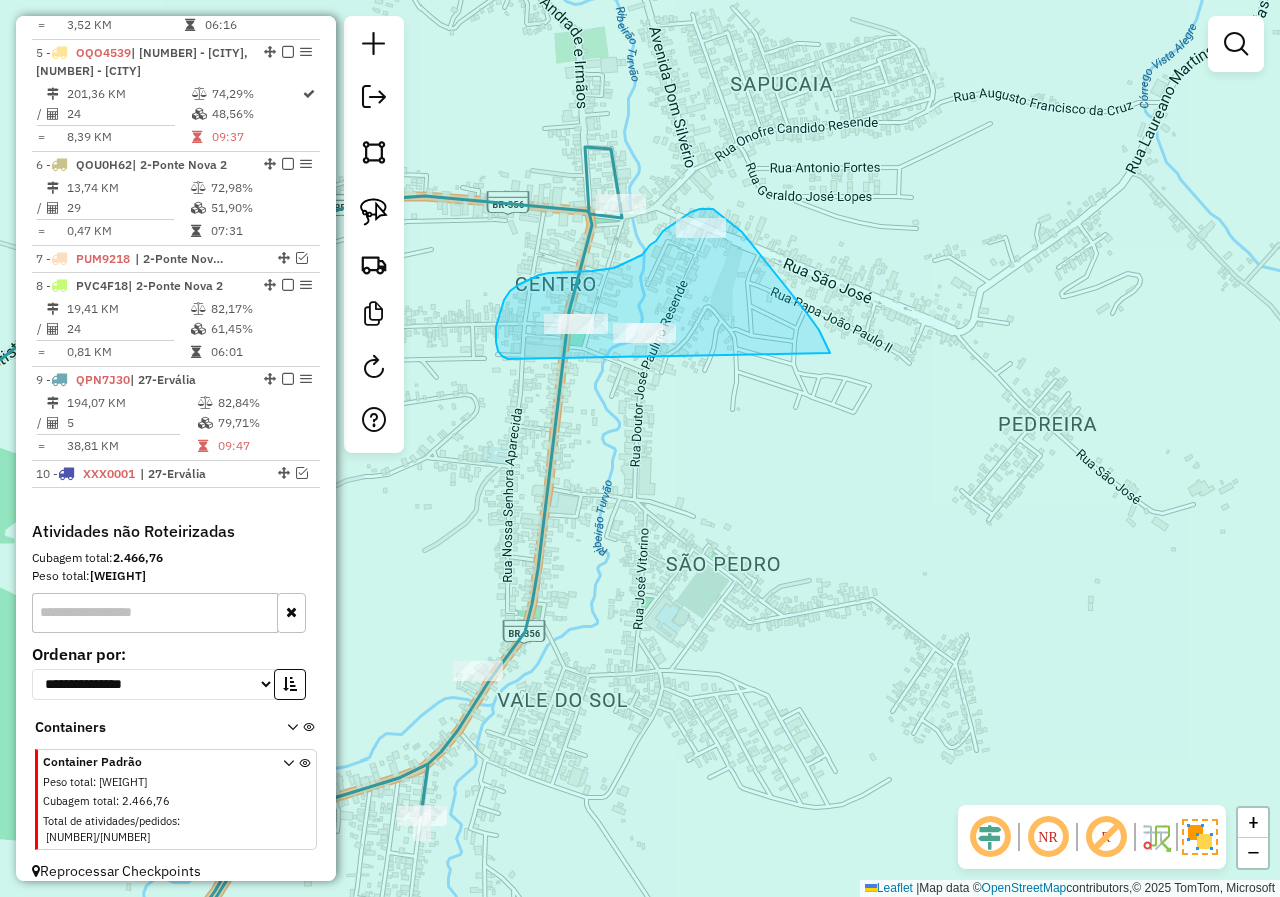 drag, startPoint x: 830, startPoint y: 353, endPoint x: 603, endPoint y: 371, distance: 227.71254 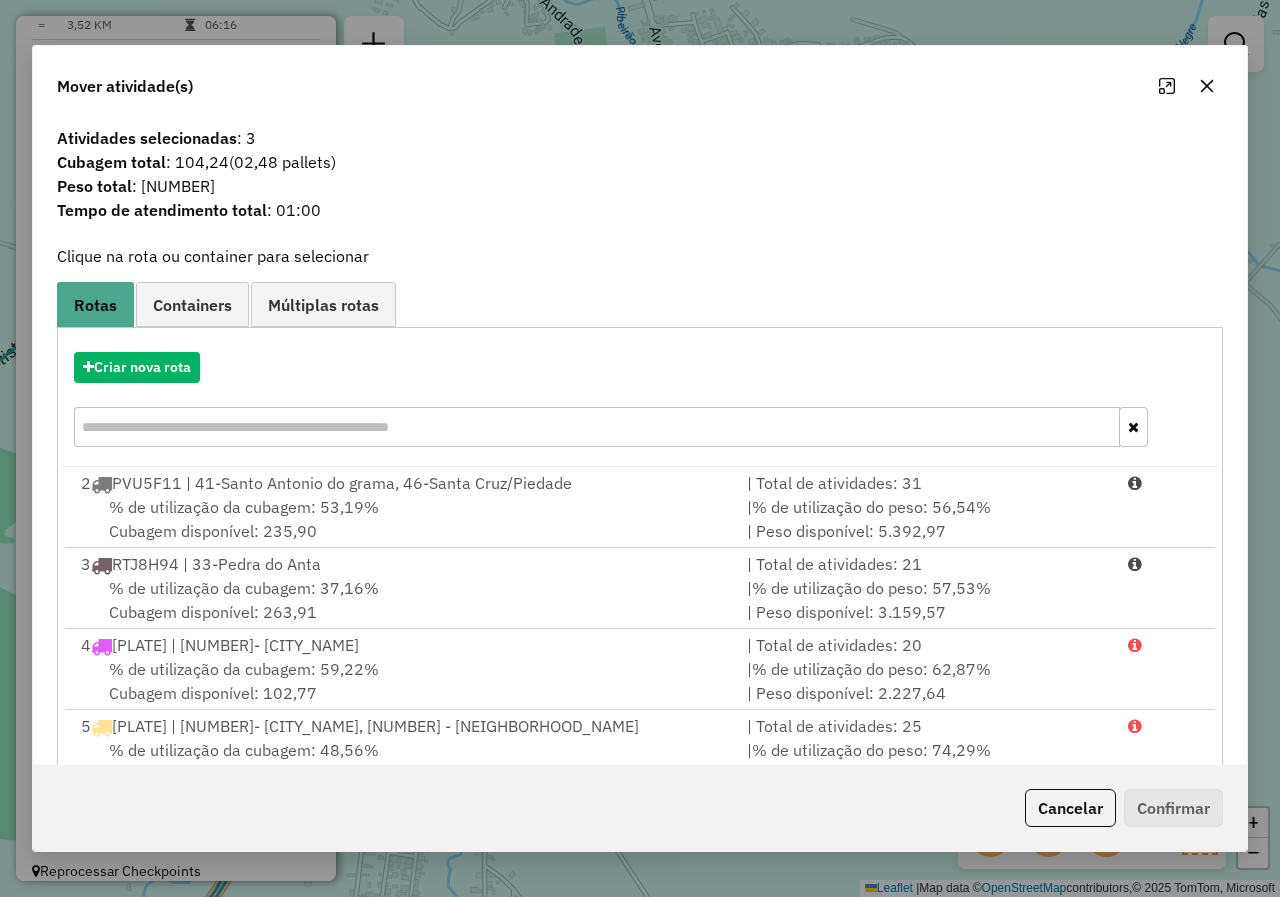 click 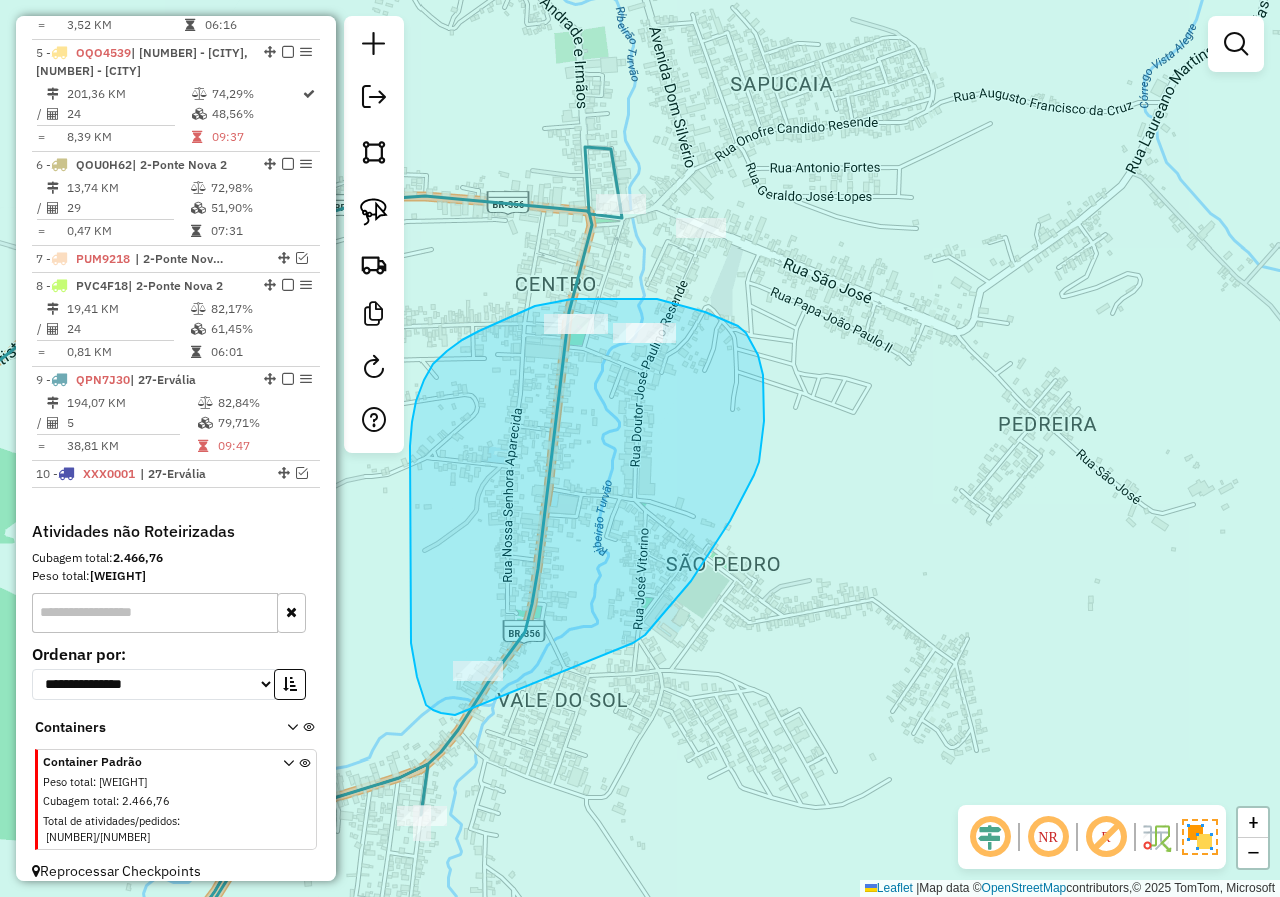 drag, startPoint x: 645, startPoint y: 635, endPoint x: 558, endPoint y: 706, distance: 112.29426 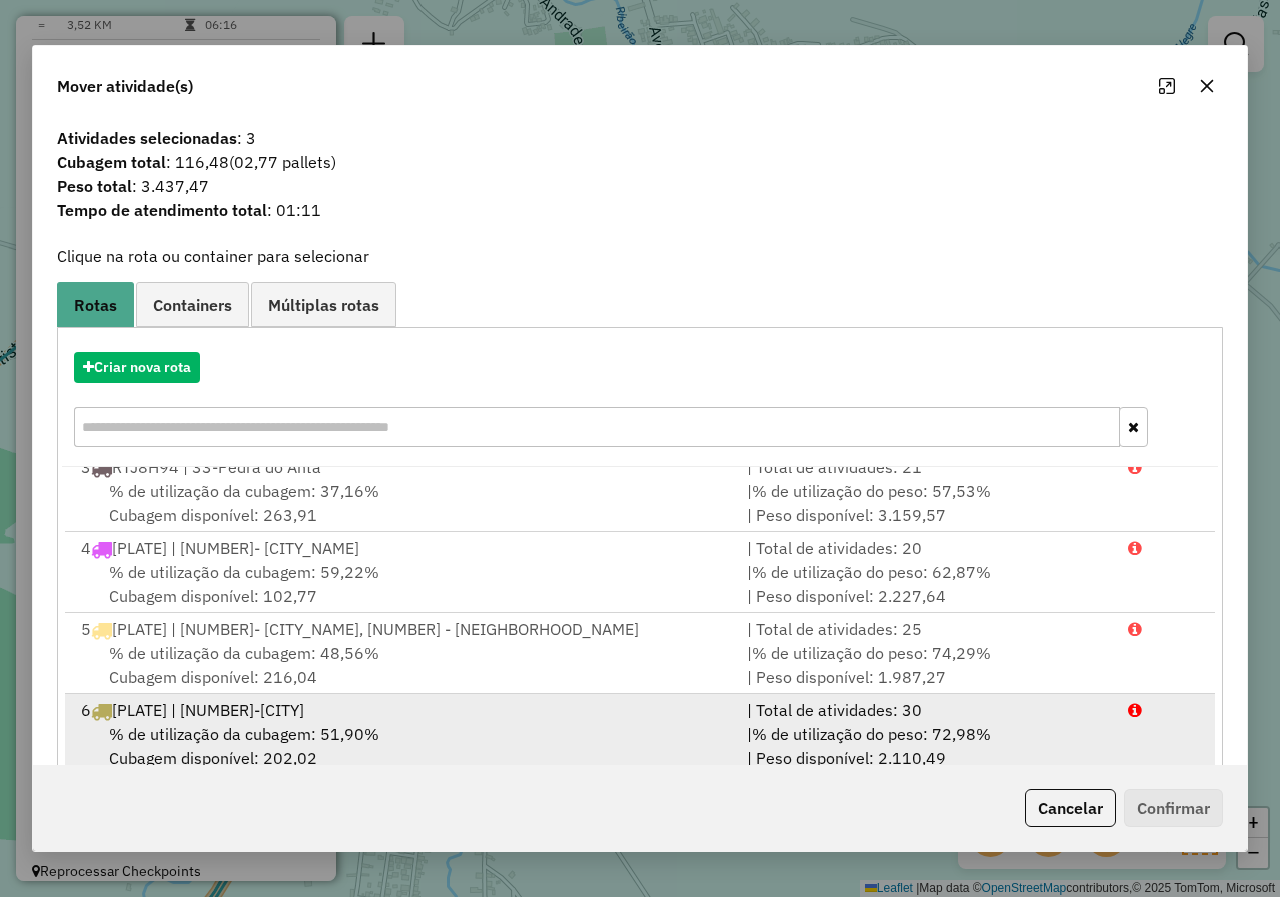 scroll, scrollTop: 167, scrollLeft: 0, axis: vertical 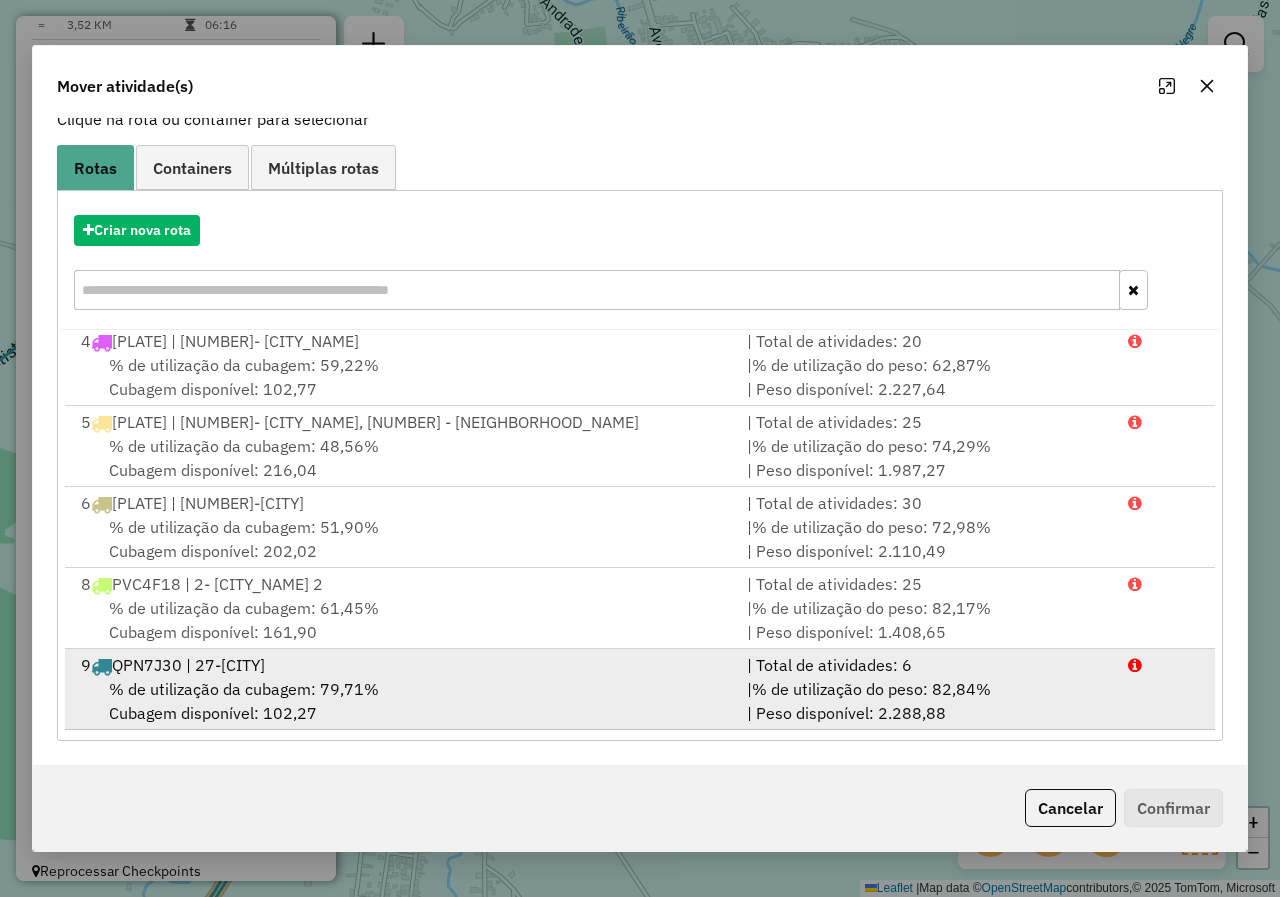 click on "% de utilização da cubagem: 79,71%  Cubagem disponível: 102,27" at bounding box center (402, 701) 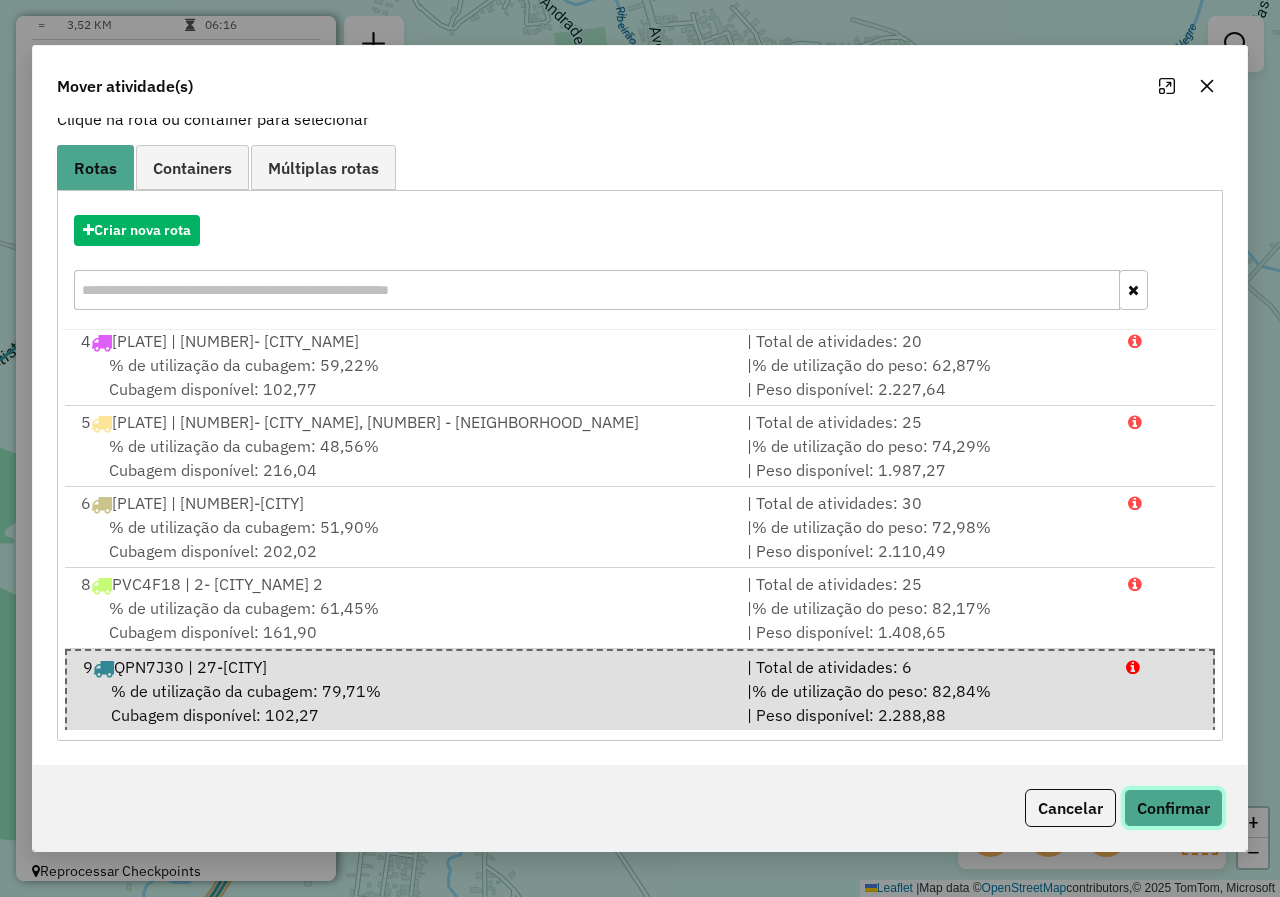 click on "Confirmar" 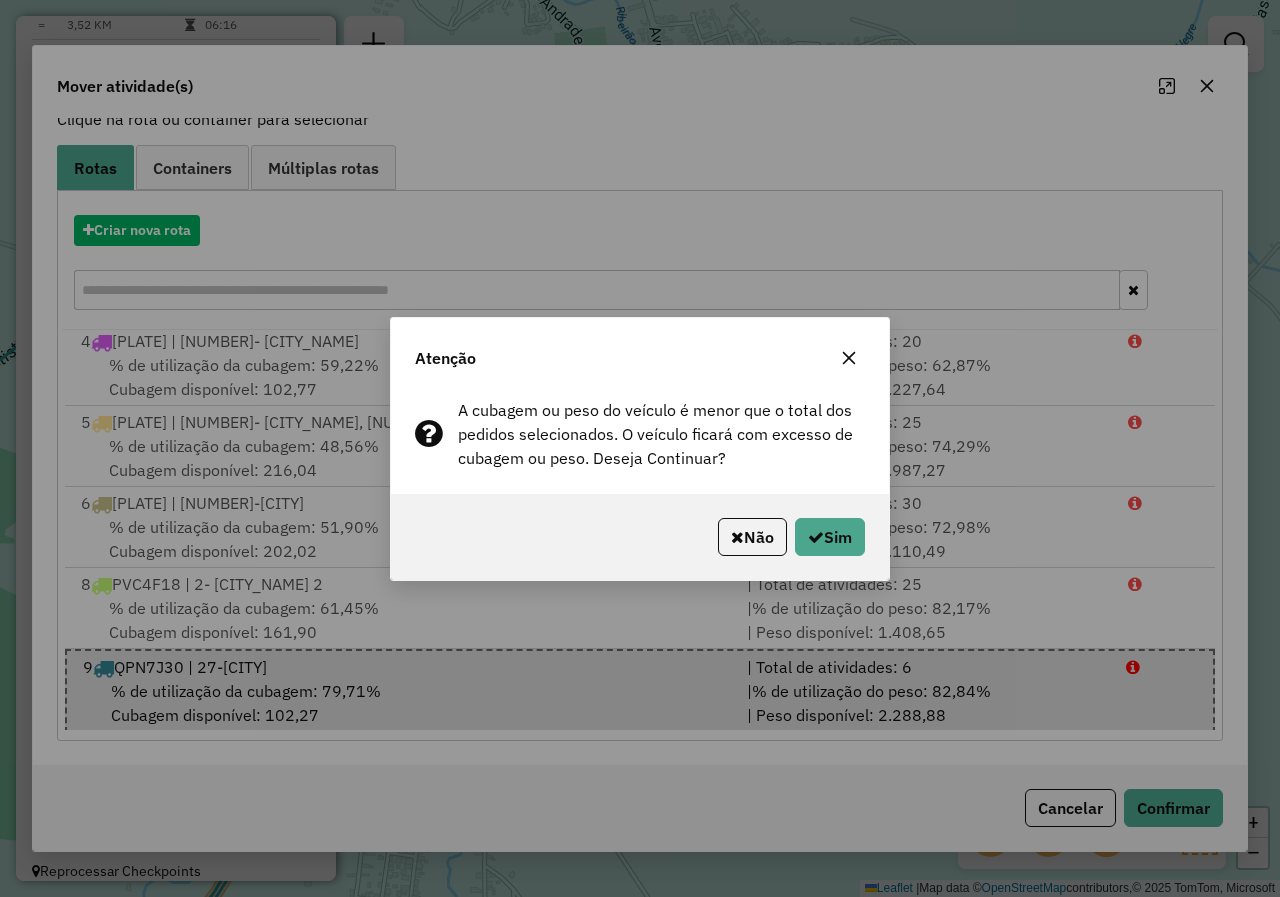 click 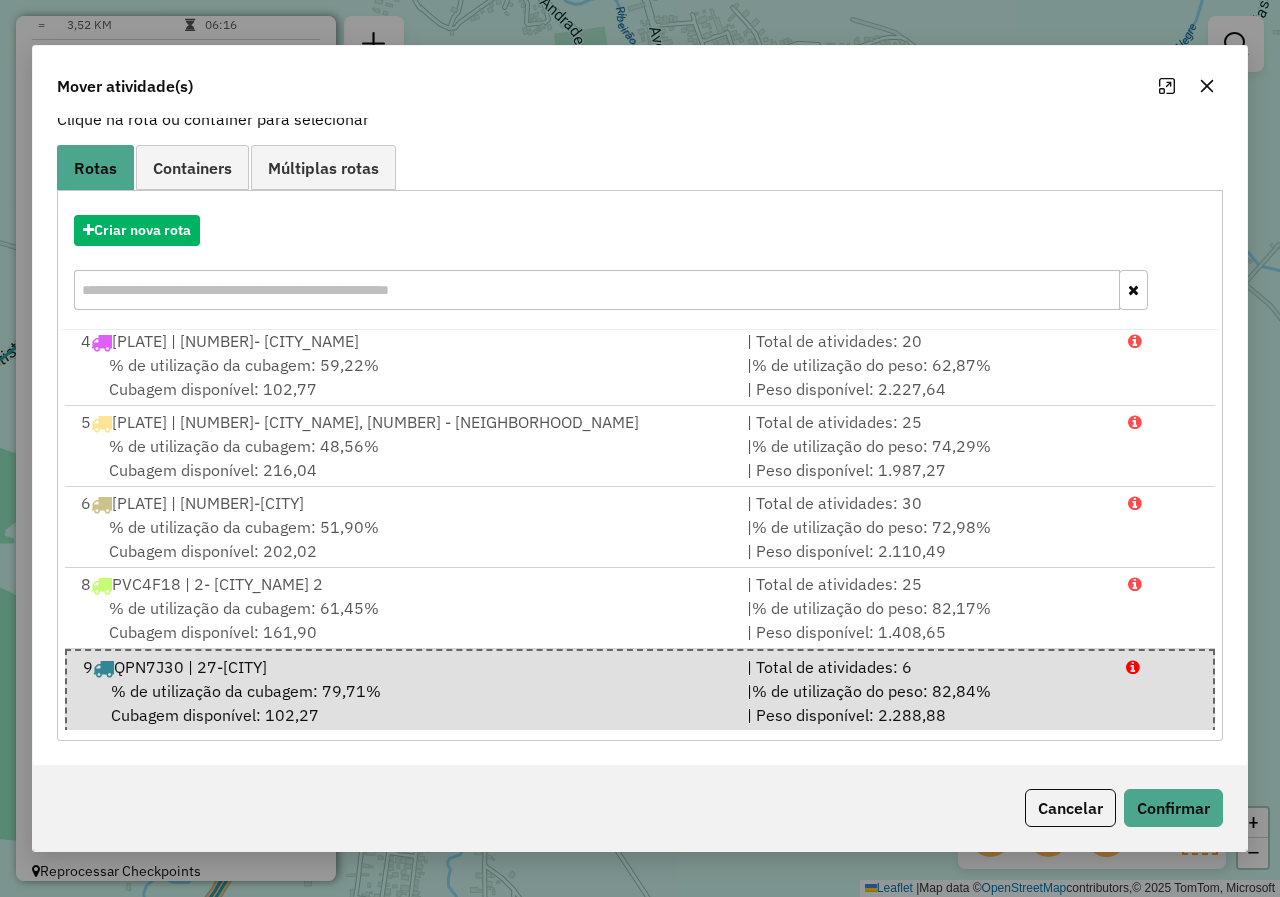 click 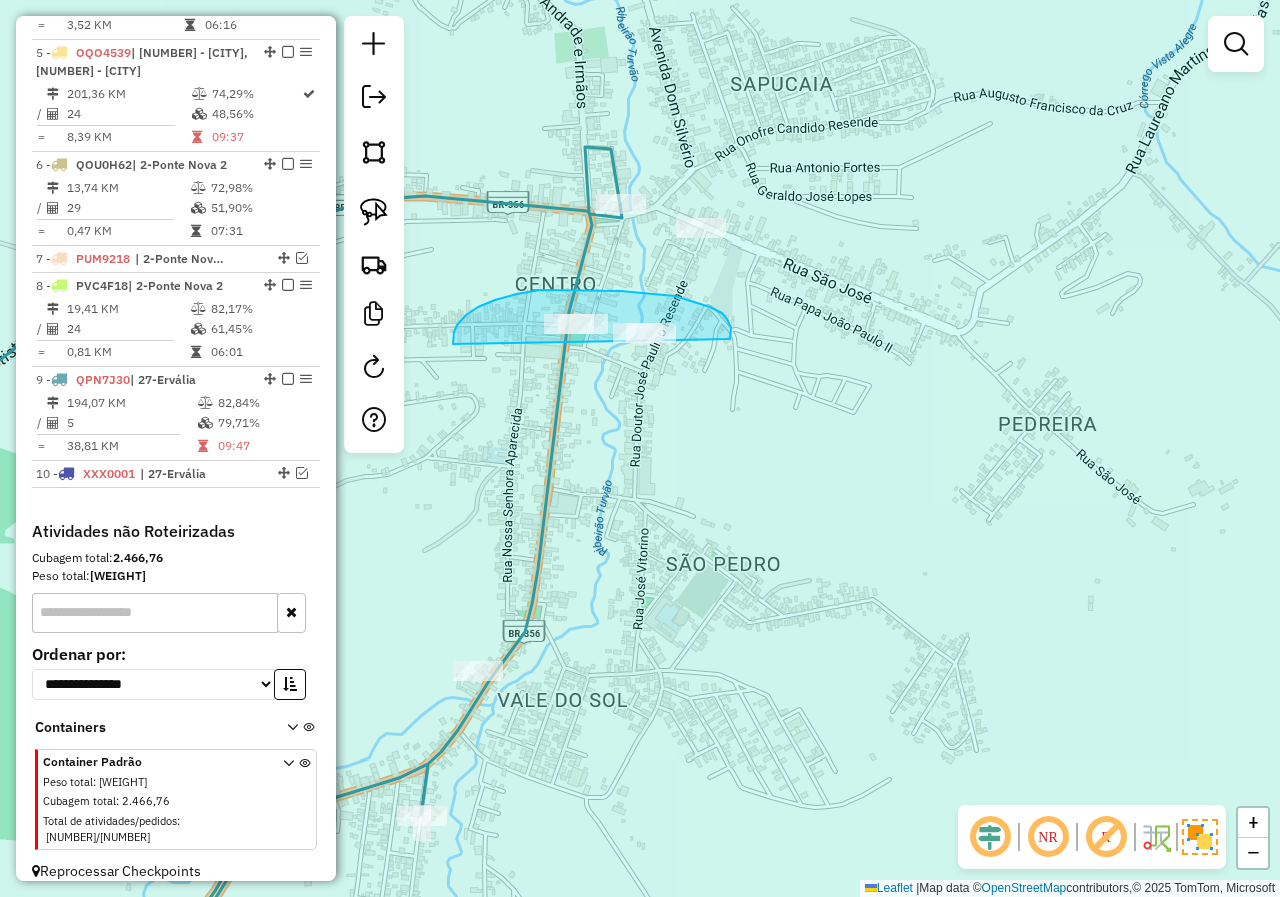 drag, startPoint x: 731, startPoint y: 337, endPoint x: 709, endPoint y: 373, distance: 42.190044 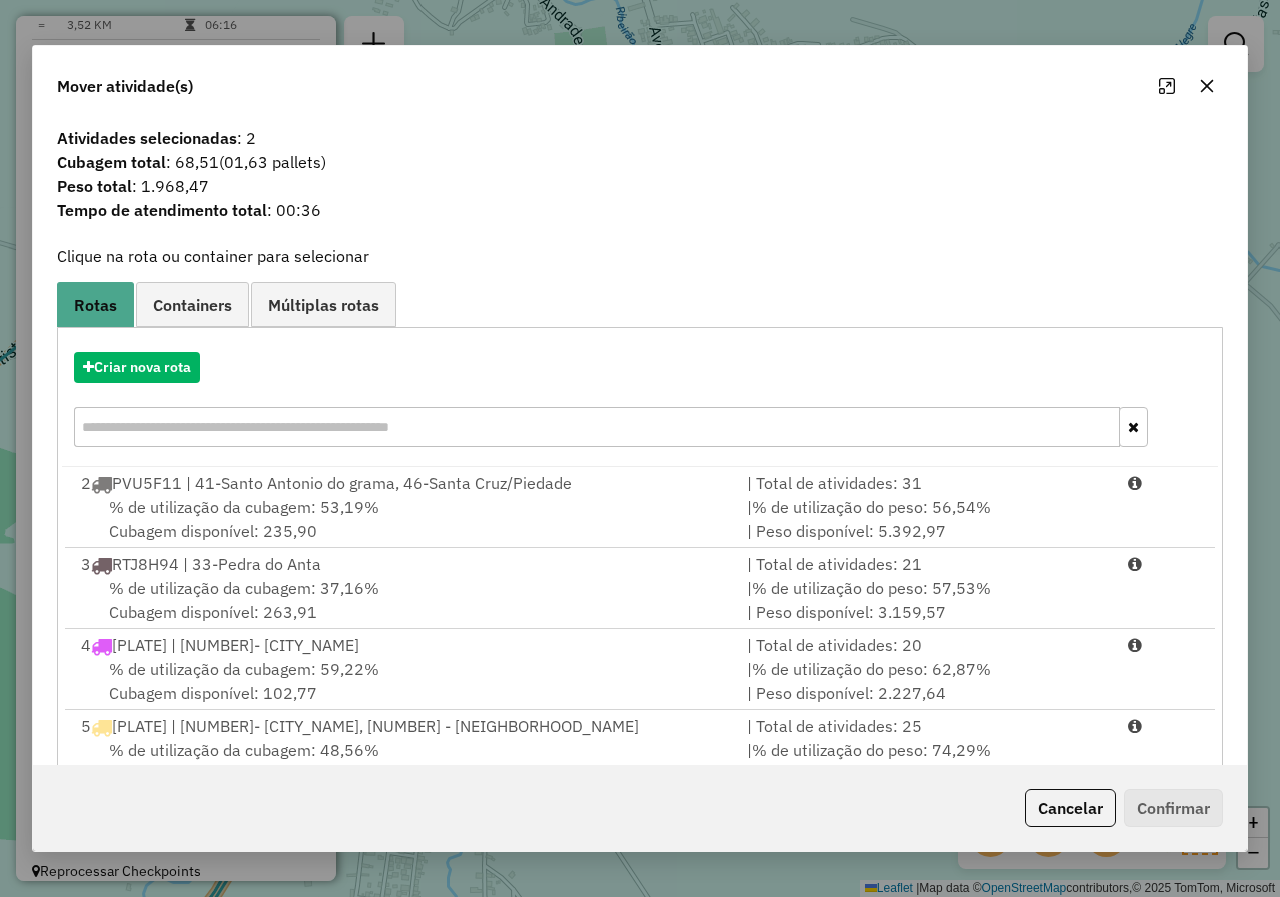 click 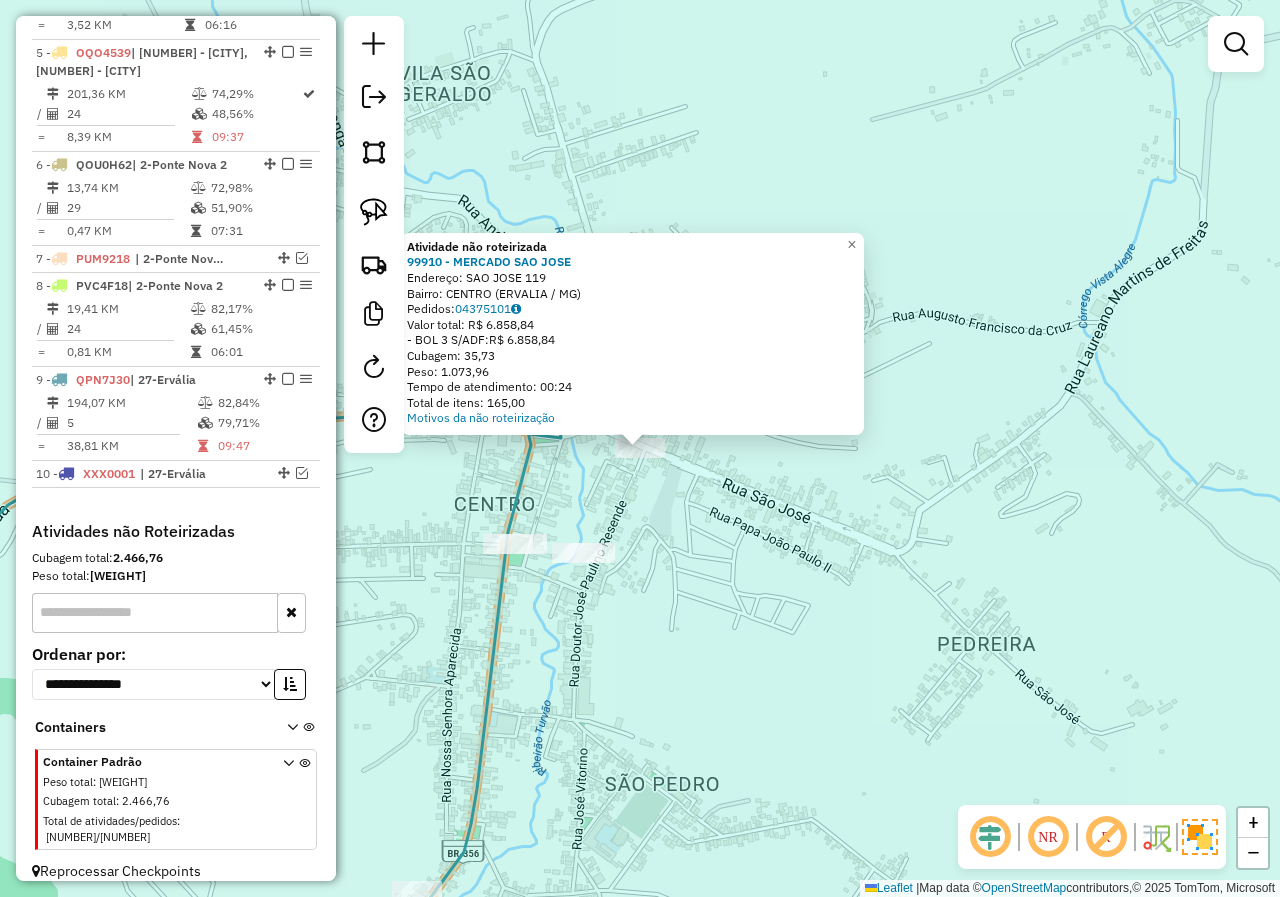 click on "Atividade não roteirizada [NUMBER] - MERCADO SAO JOSE  Endereço:  SAO JOSE [NUMBER]   Bairro: CENTRO ([CITY] / [STATE])   Pedidos:  [ORDER_ID]   Valor total: R$ 6.858,84   - BOL 3 S/ADF:  R$ 6.858,84   Cubagem: 35,73   Peso: 1.073,96   Tempo de atendimento: 00:24   Total de itens: 165,00  Motivos da não roteirização × Janela de atendimento Grade de atendimento Capacidade Transportadoras Veículos Cliente Pedidos  Rotas Selecione os dias de semana para filtrar as janelas de atendimento  Seg   Ter   Qua   Qui   Sex   Sáb   Dom  Informe o período da janela de atendimento: De: Até:  Filtrar exatamente a janela do cliente  Considerar janela de atendimento padrão  Selecione os dias de semana para filtrar as grades de atendimento  Seg   Ter   Qua   Qui   Sex   Sáb   Dom   Considerar clientes sem dia de atendimento cadastrado  Clientes fora do dia de atendimento selecionado Filtrar as atividades entre os valores definidos abaixo:  Peso mínimo:   Peso máximo:   Cubagem mínima:   Cubagem máxima:   De:   Até:   De:" 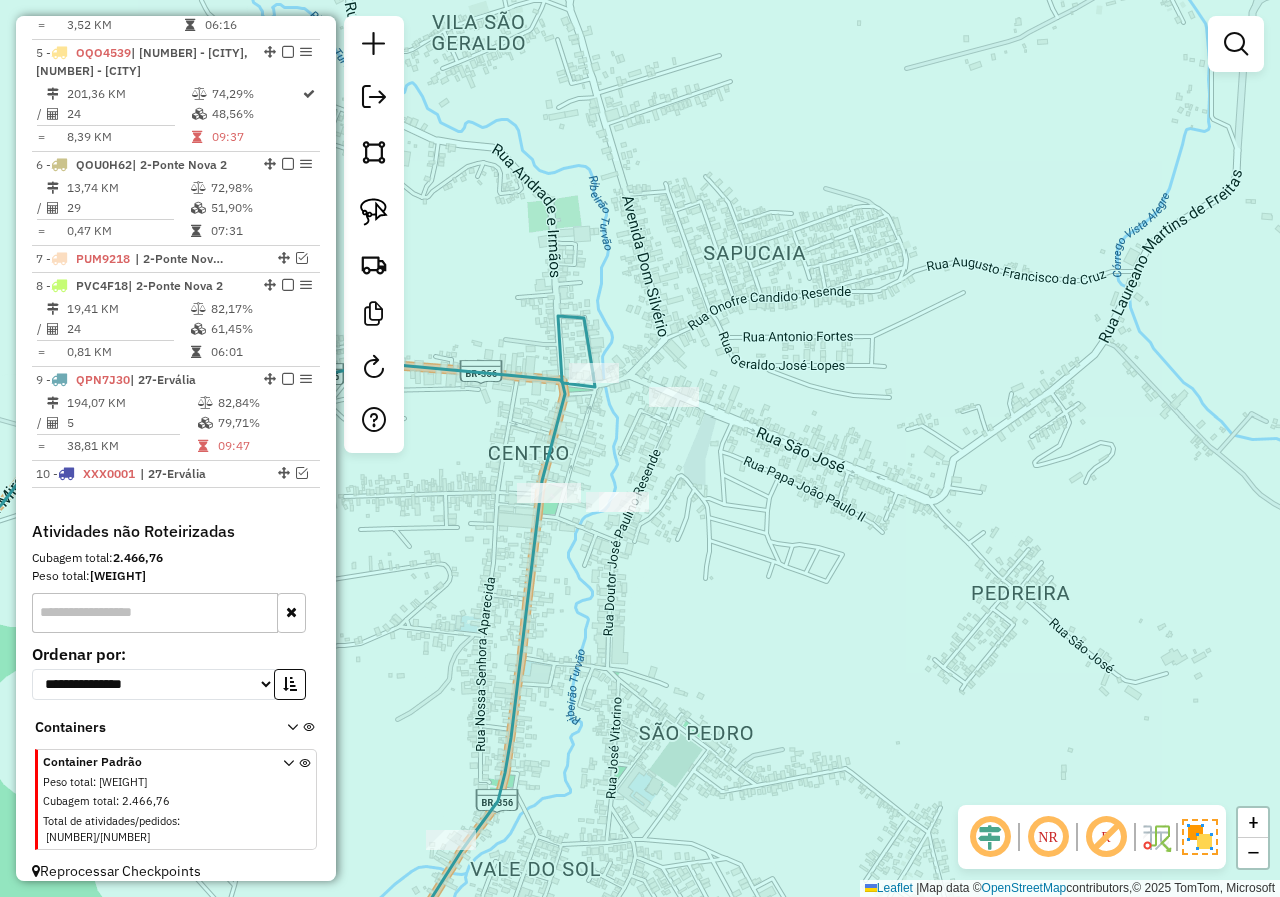 drag, startPoint x: 586, startPoint y: 708, endPoint x: 597, endPoint y: 594, distance: 114.52947 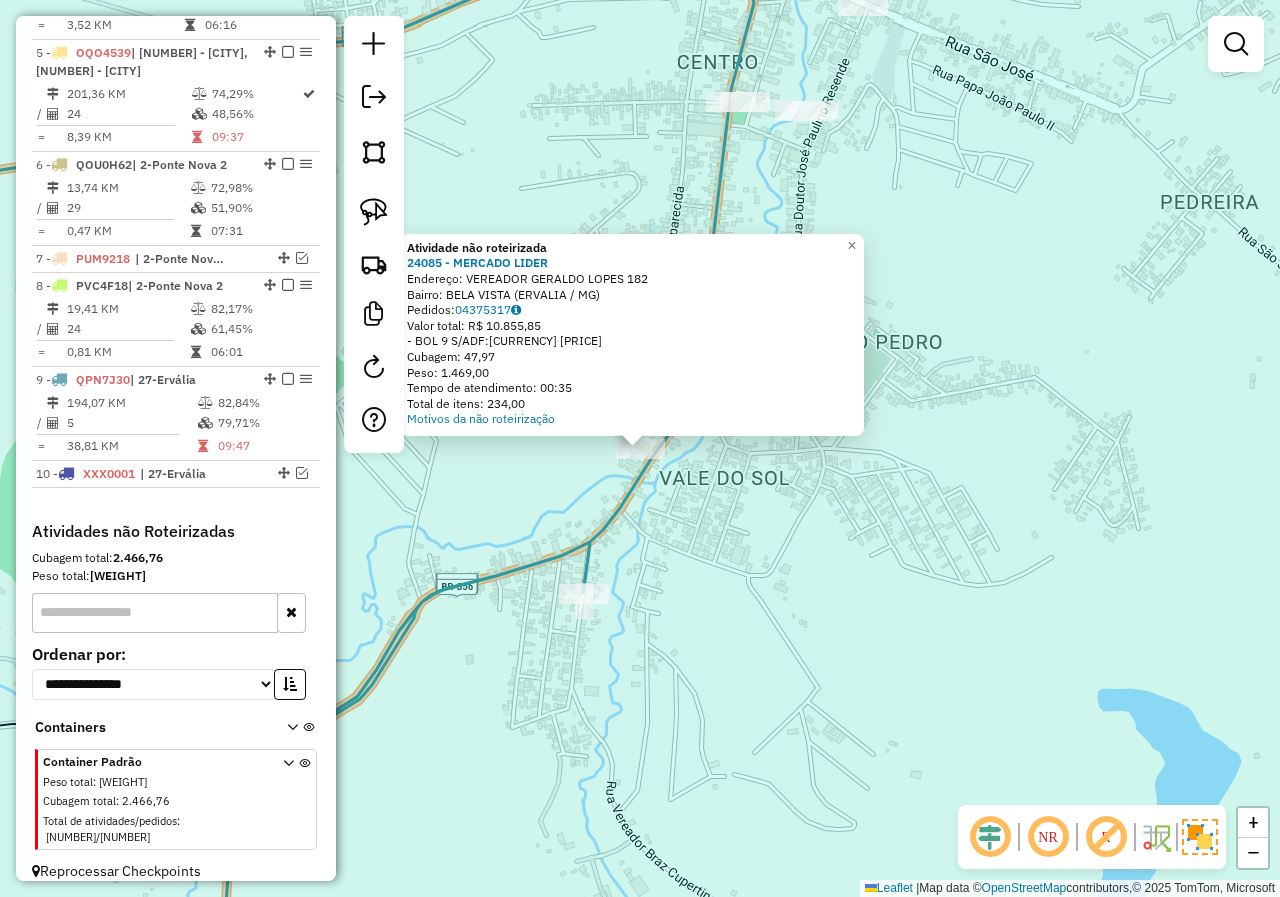 click on "Atividade não roteirizada [NUMBER] - [BRAND] [BRAND] Endereço: [STREET] [NUMBER] Bairro: [NEIGHBORHOOD] ([CITY] / [STATE]) Pedidos: [ORDER_ID] Valor total: R$ [NUMBER] -BOL [NUMBER] S/ADF: R$ [NUMBER] Cubagem: [NUMBER] Peso: [NUMBER] Tempo de atendimento: [TIME] Total de itens: [NUMBER] Motivos da não roteirização × Janela de atendimento Grade de atendimento Capacidade Transportadoras Veículos Cliente Pedidos Rotas Selecione os dias de semana para filtrar as janelas de atendimento Seg Ter Qua Qui Sex Sáb Dom Informe o período da janela de atendimento: De: Até: Filtrar exatamente a janela do cliente Considerar janela de atendimento padrão Selecione os dias de semana para filtrar as grades de atendimento Seg Ter Qua Qui Sex Sáb Dom Considerar clientes sem dia de atendimento cadastrado Clientes fora do dia de atendimento selecionado Filtrar as atividades entre os valores definidos abaixo: Peso mínimo: Peso máximo: Cubagem mínima: Cubagem máxima: De:" 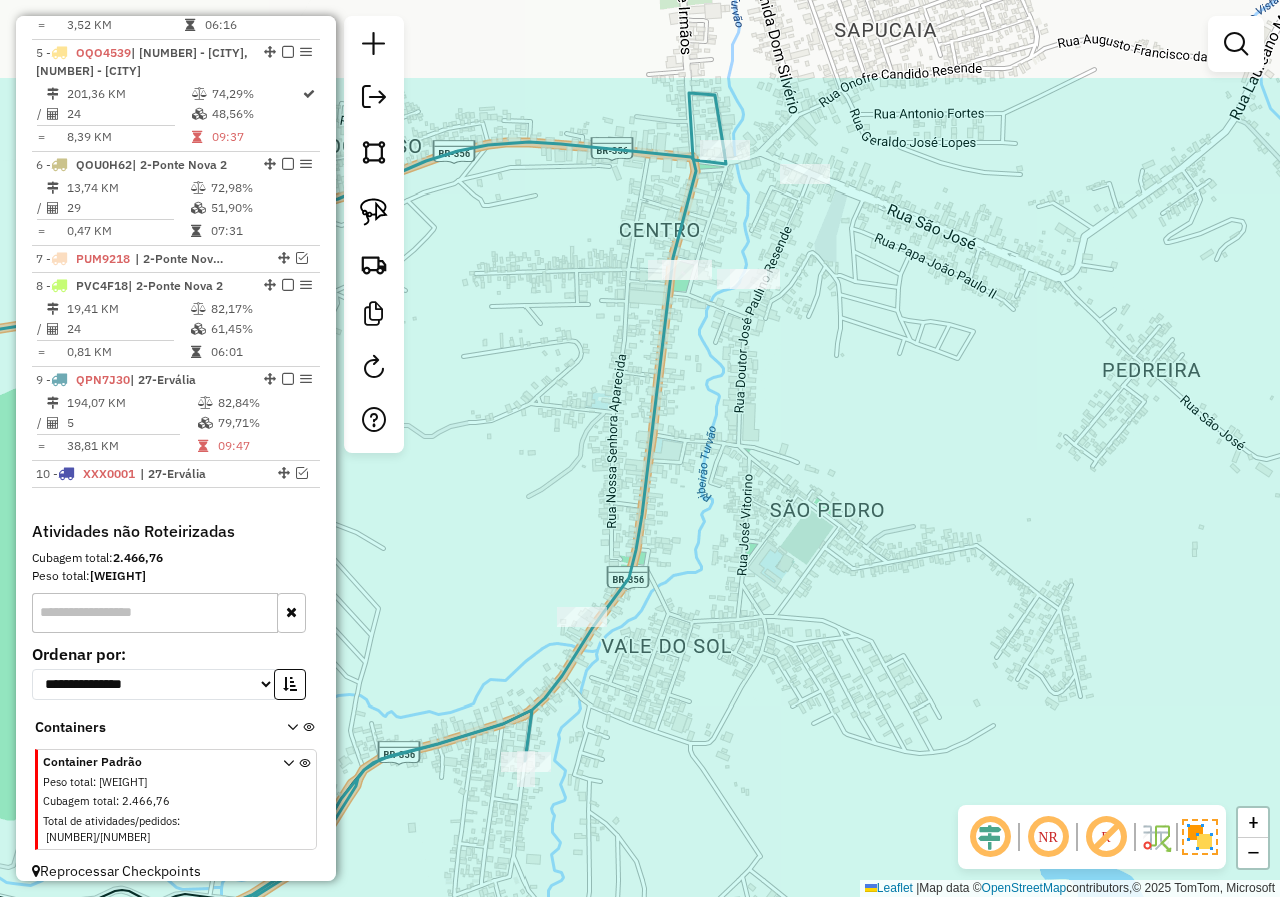 drag, startPoint x: 816, startPoint y: 475, endPoint x: 758, endPoint y: 643, distance: 177.73013 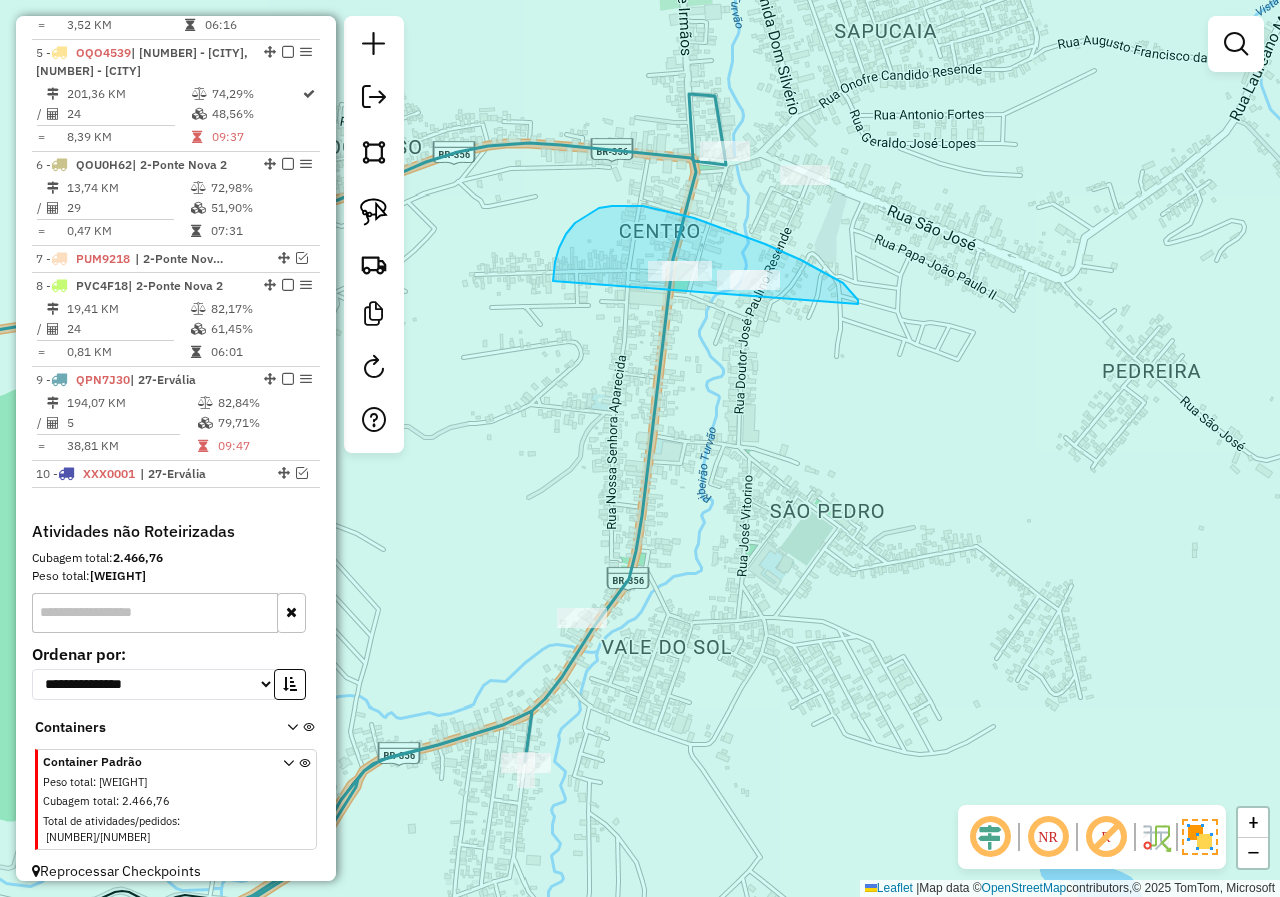 drag, startPoint x: 858, startPoint y: 304, endPoint x: 706, endPoint y: 329, distance: 154.0422 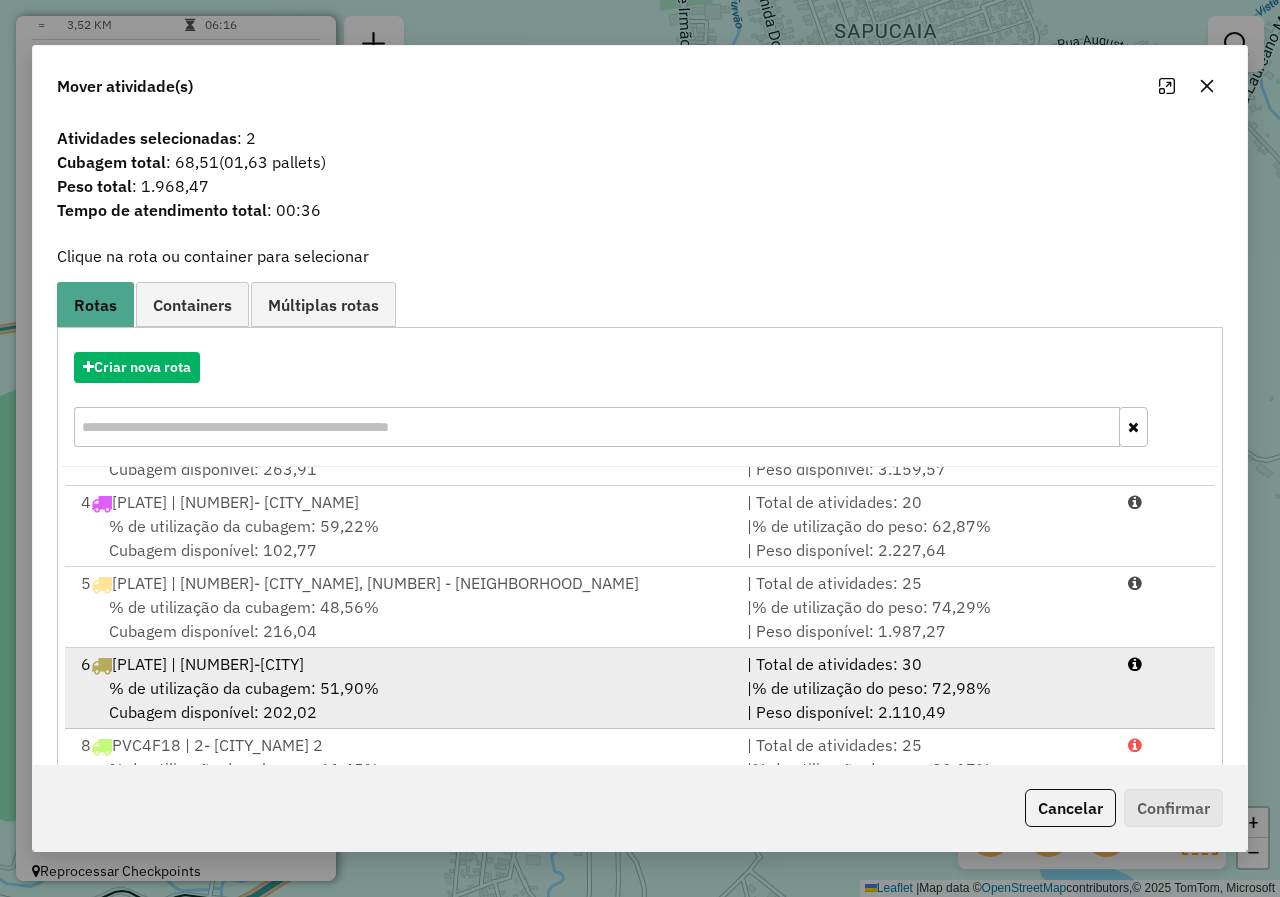 scroll, scrollTop: 167, scrollLeft: 0, axis: vertical 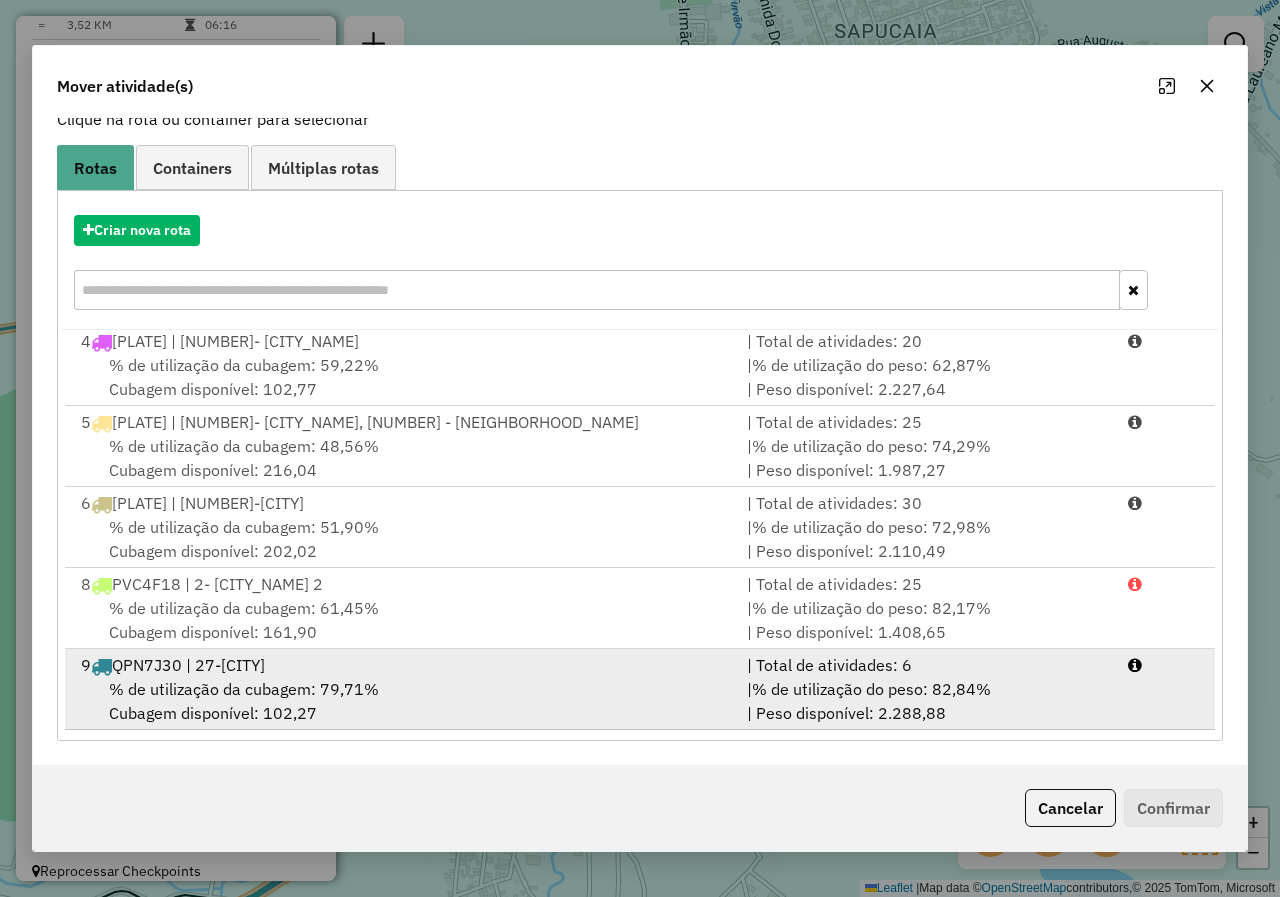 click on "% de utilização da cubagem: 79,71%  Cubagem disponível: 102,27" at bounding box center (402, 701) 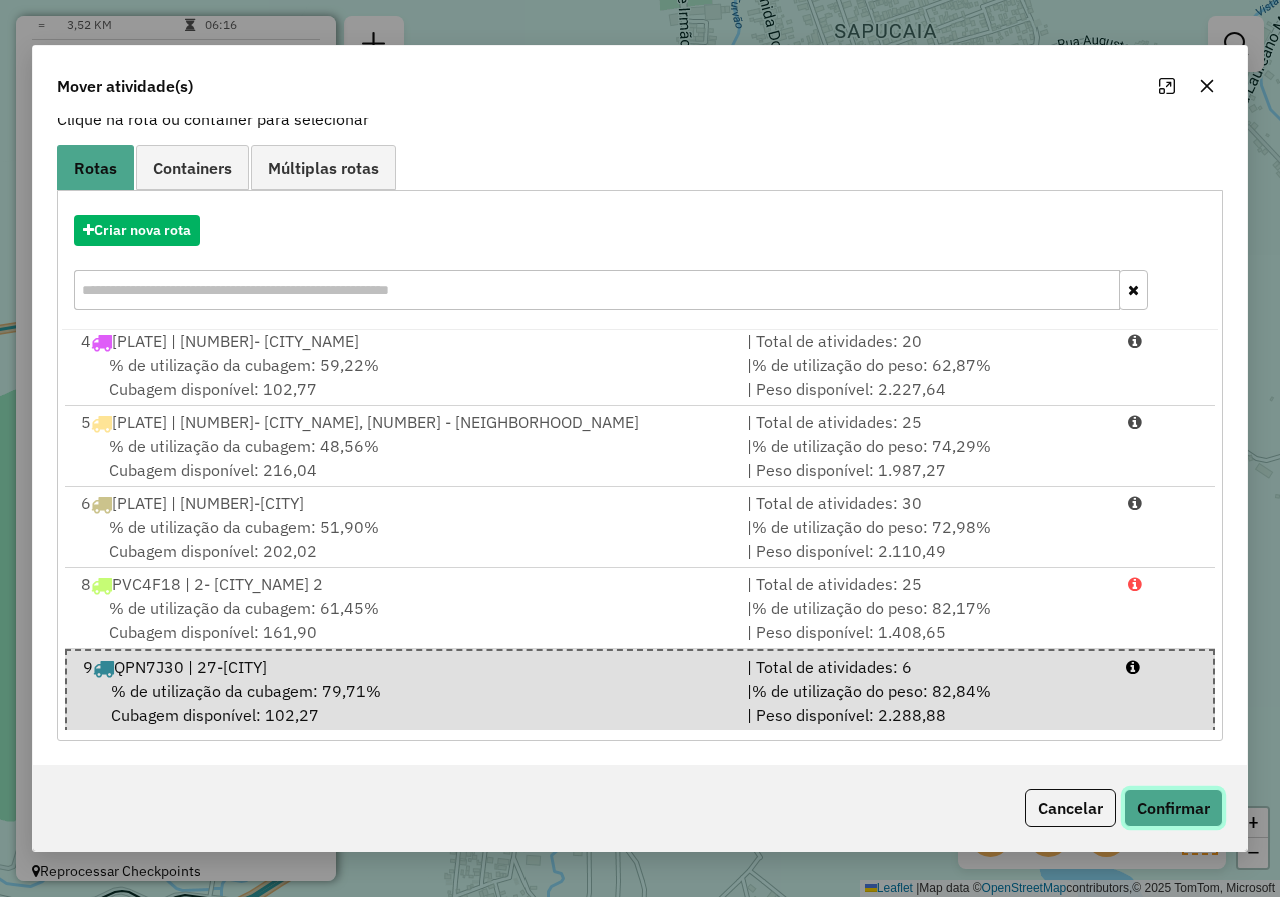 click on "Confirmar" 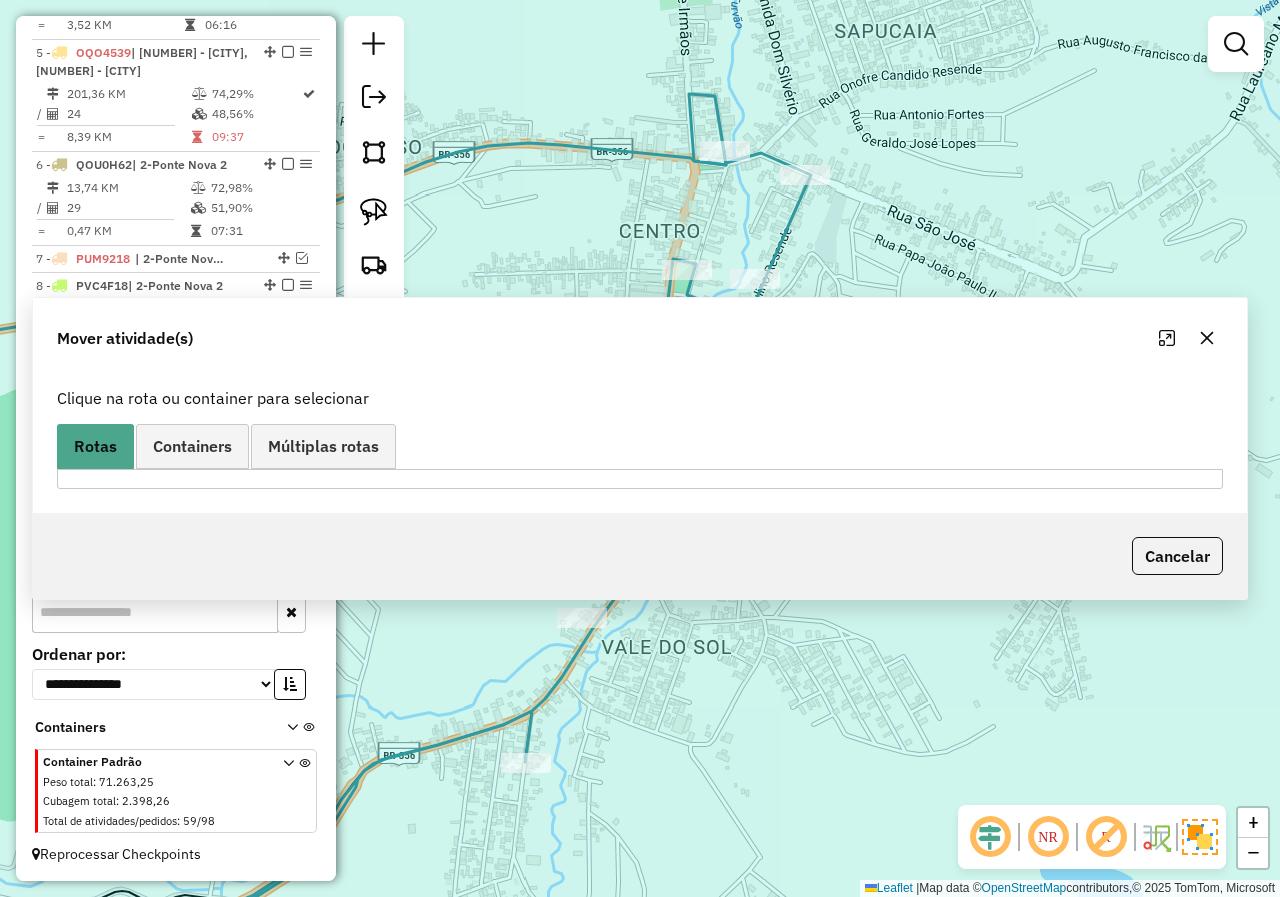 scroll, scrollTop: 0, scrollLeft: 0, axis: both 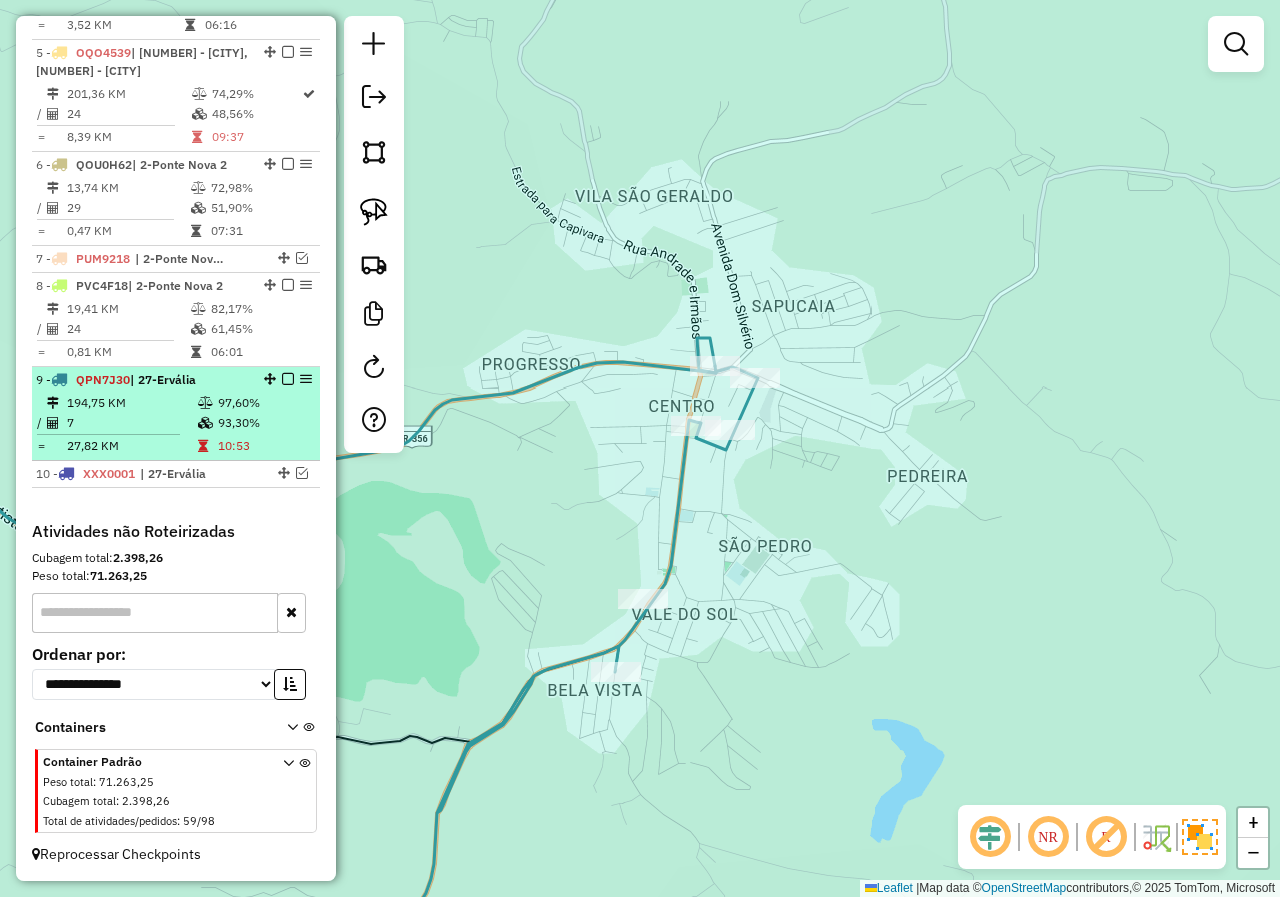 click at bounding box center (288, 379) 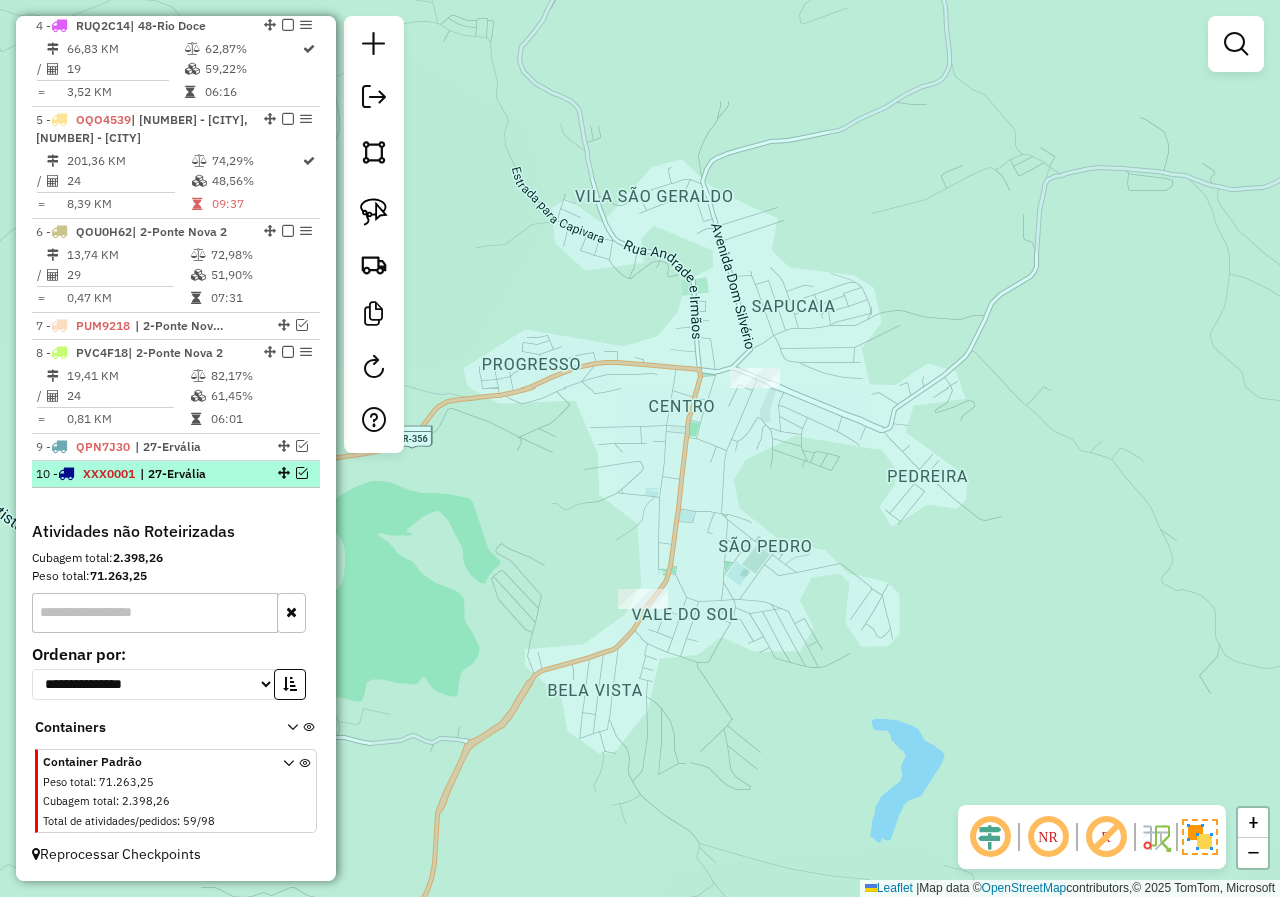 click at bounding box center (302, 473) 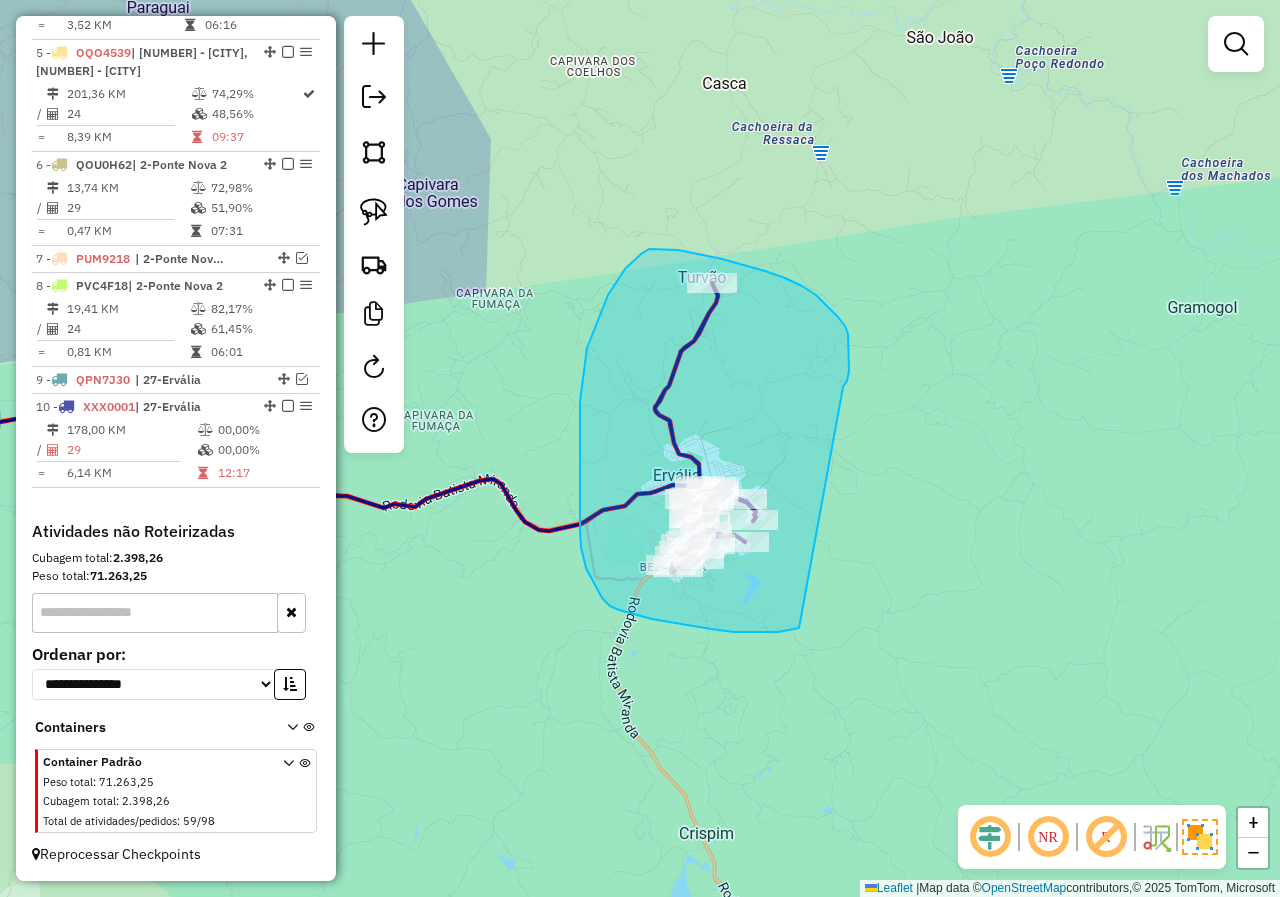 drag, startPoint x: 843, startPoint y: 387, endPoint x: 837, endPoint y: 608, distance: 221.08144 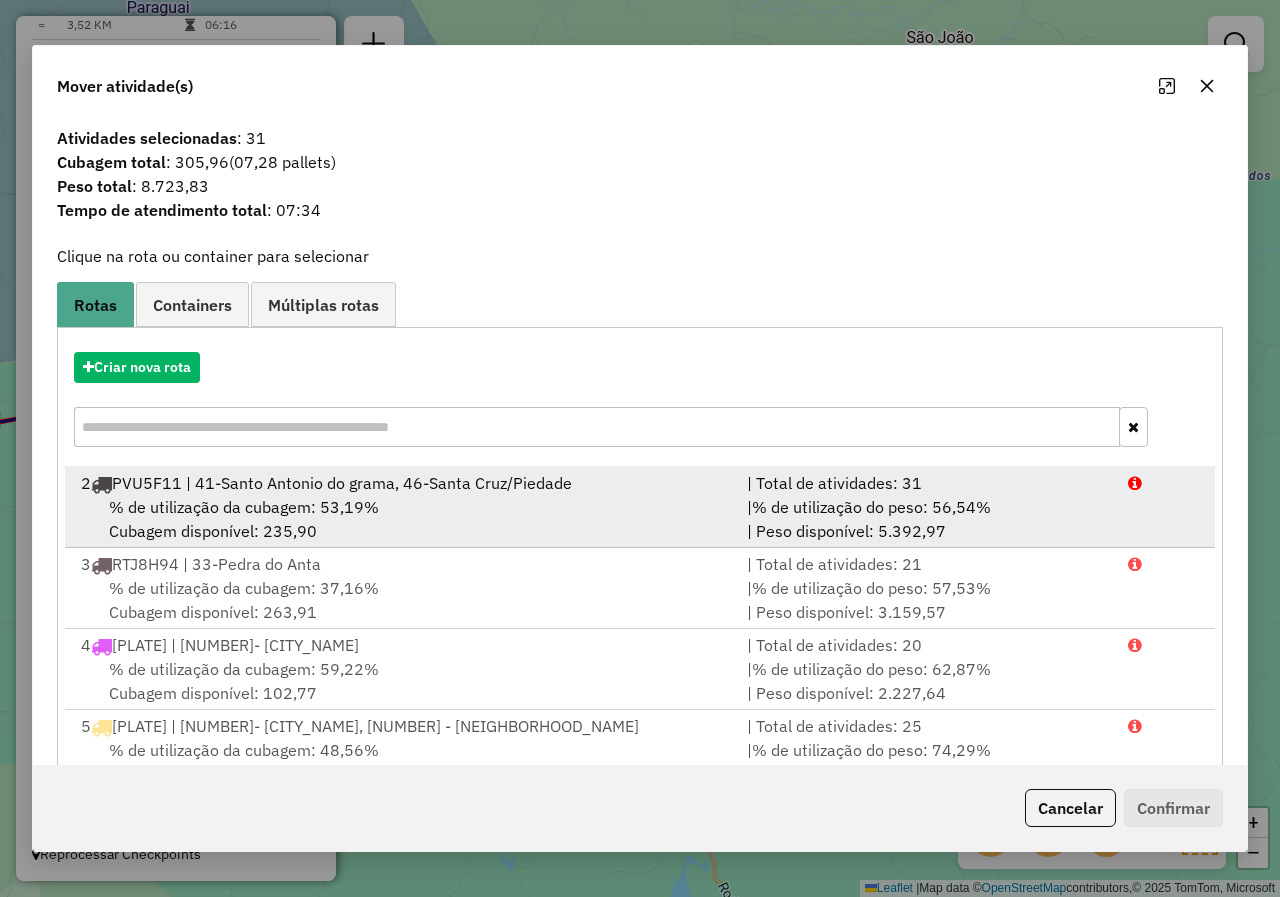 scroll, scrollTop: 86, scrollLeft: 0, axis: vertical 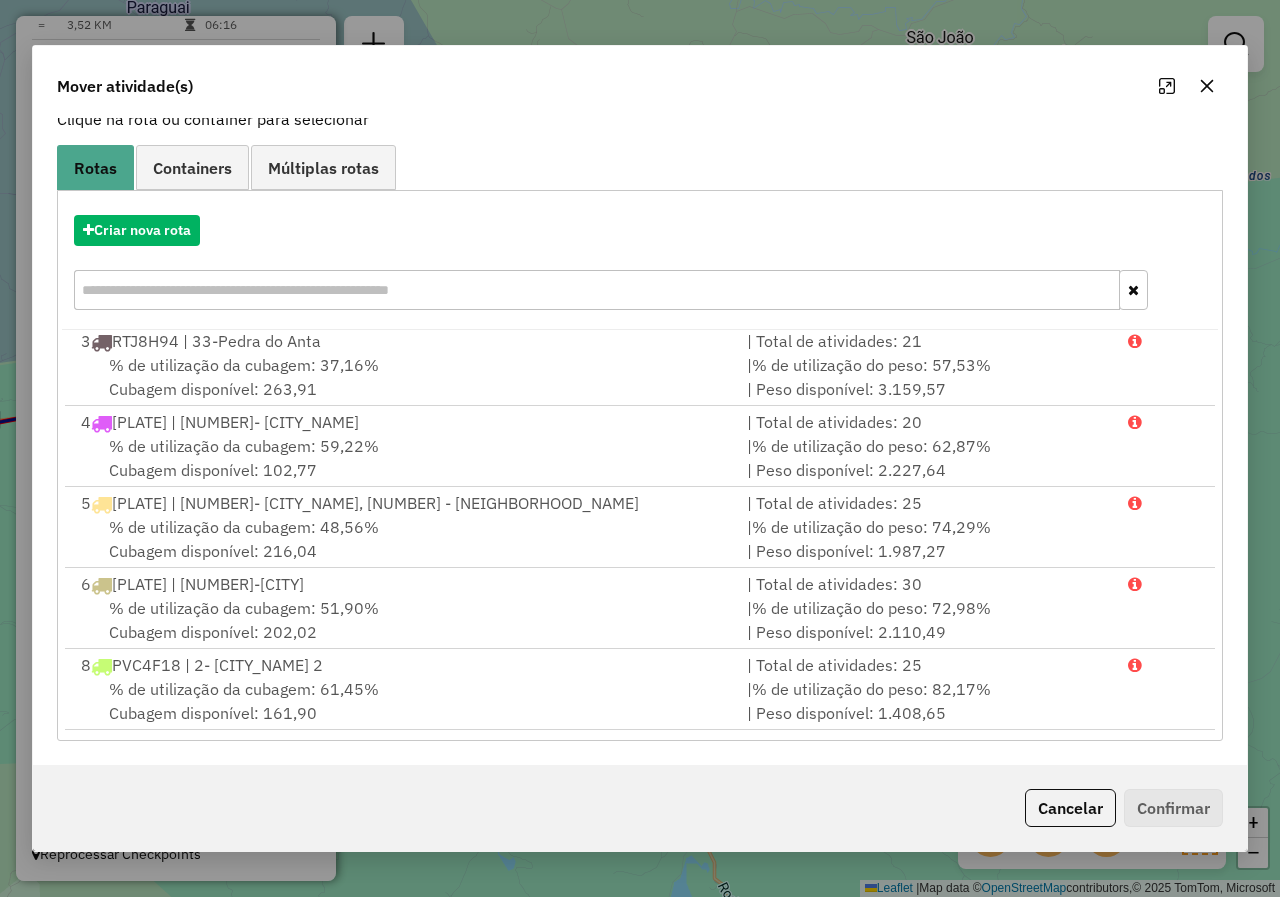 click 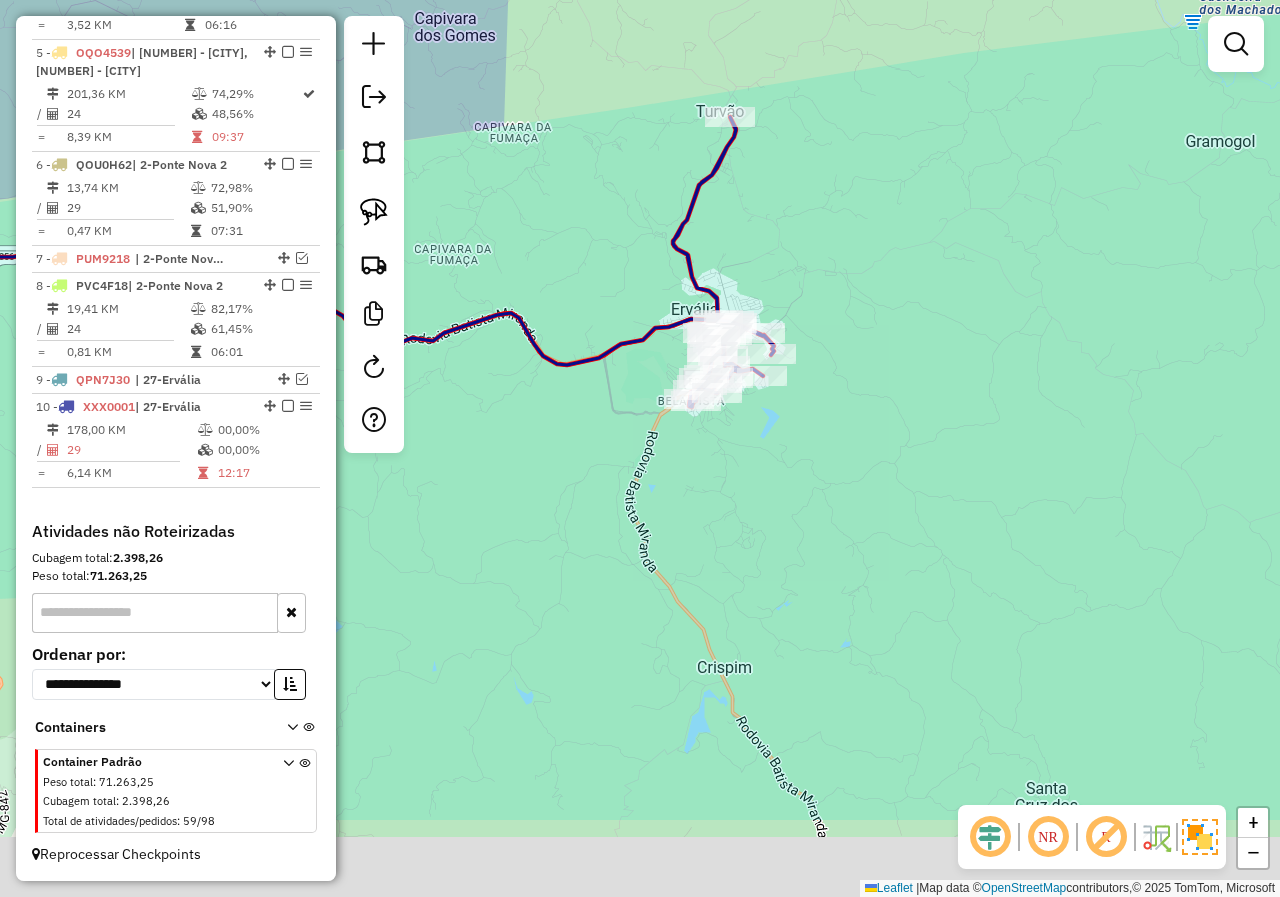 drag, startPoint x: 925, startPoint y: 583, endPoint x: 939, endPoint y: 316, distance: 267.3668 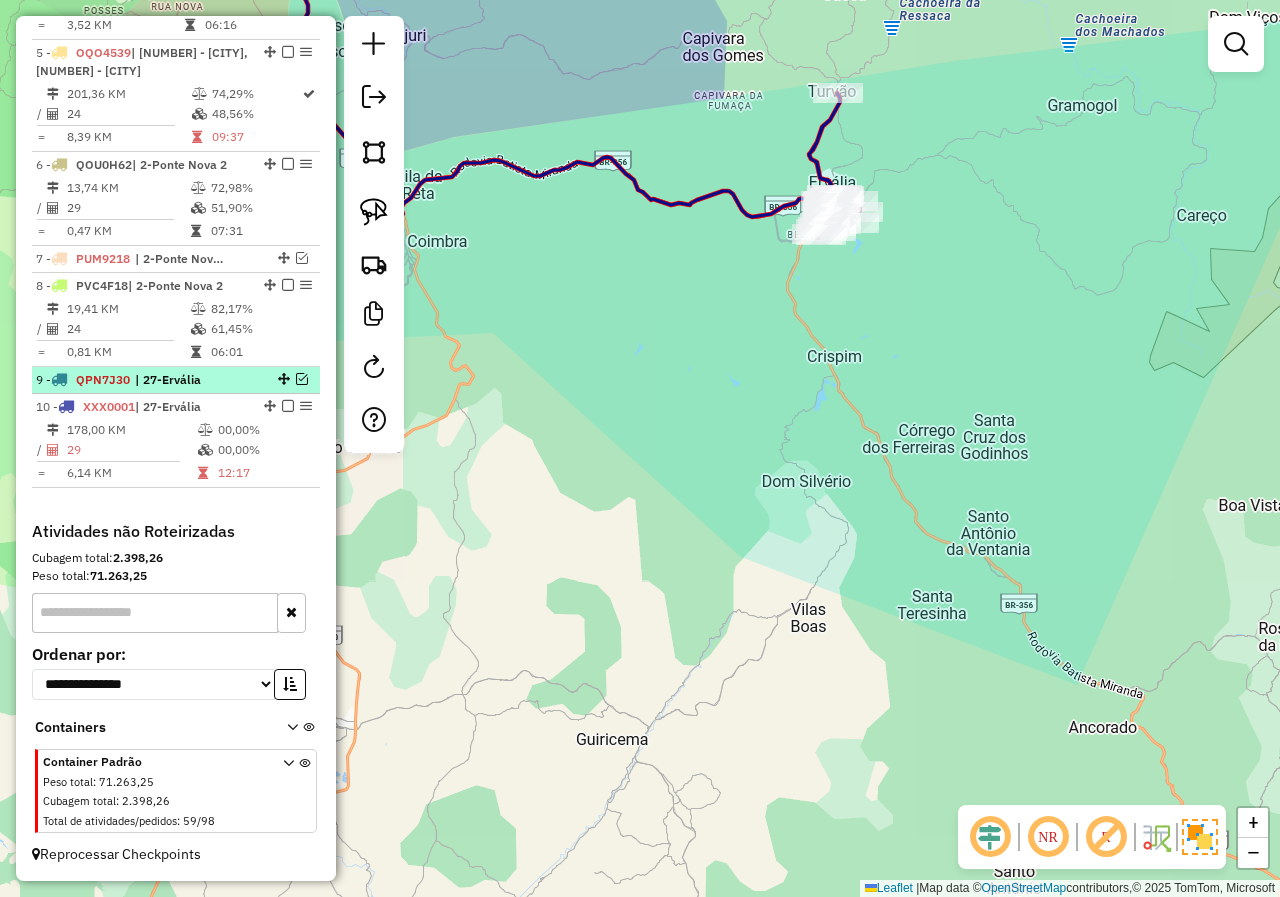 click at bounding box center [302, 379] 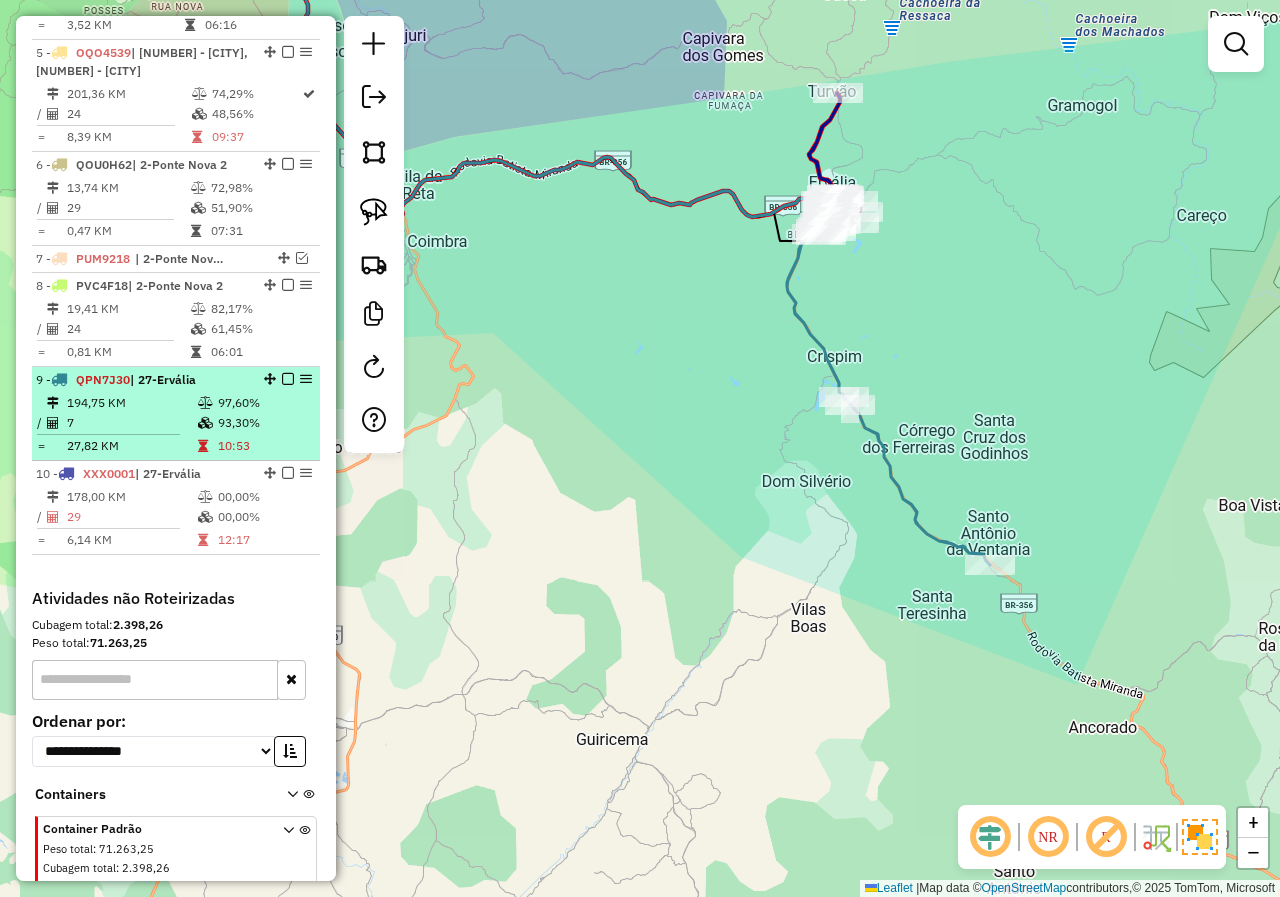 scroll, scrollTop: 1120, scrollLeft: 0, axis: vertical 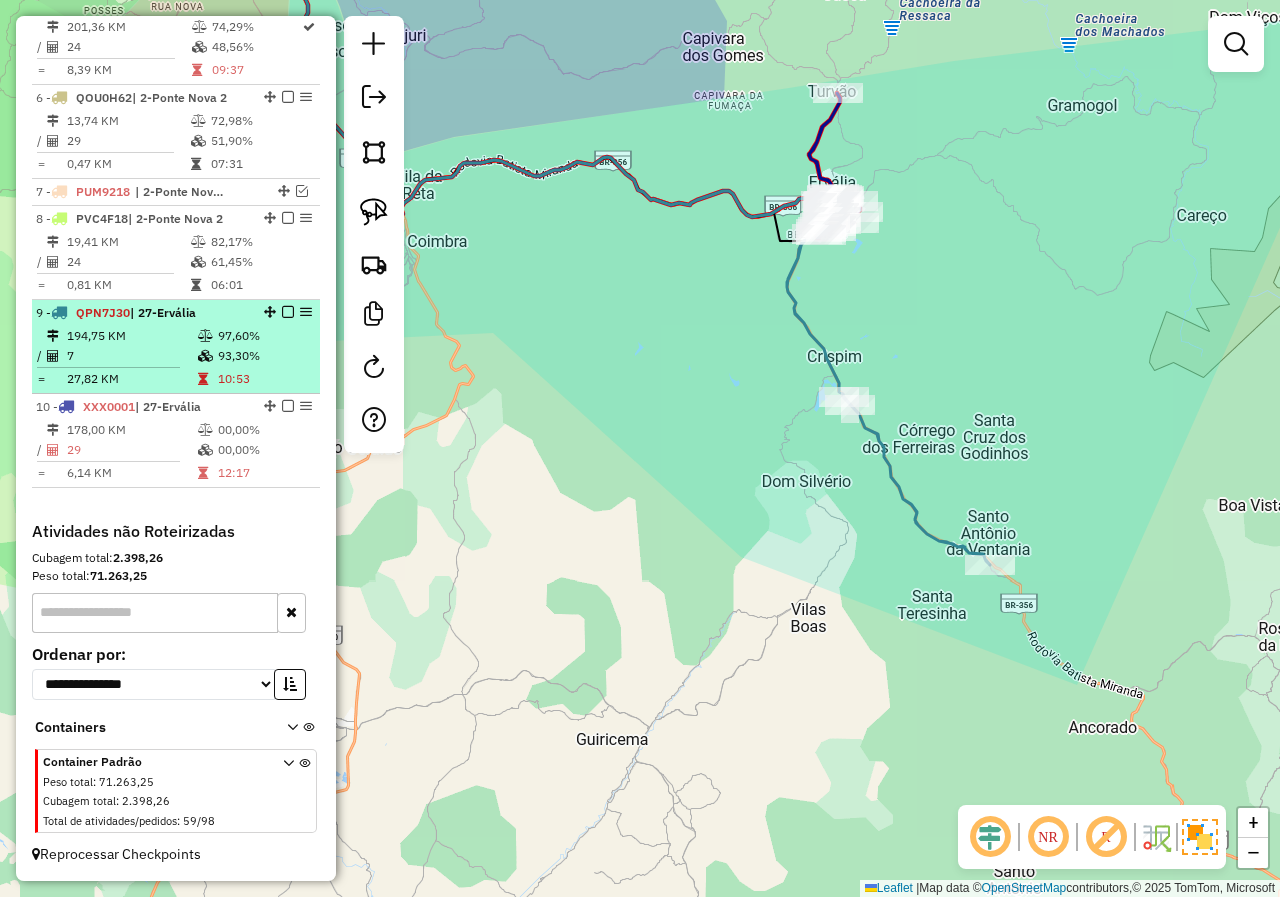 click on "93,30%" at bounding box center (264, 356) 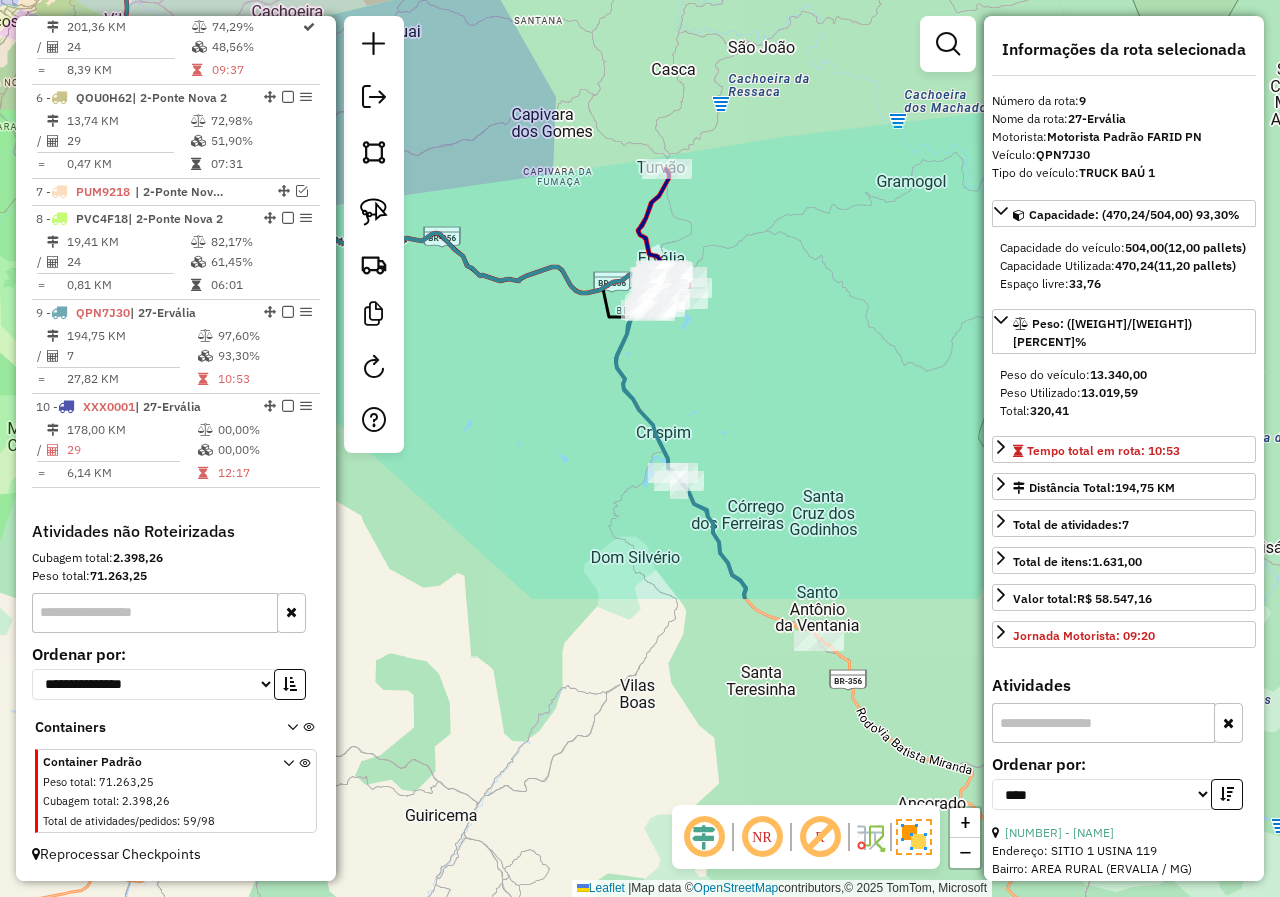 drag, startPoint x: 698, startPoint y: 773, endPoint x: 464, endPoint y: 386, distance: 452.24442 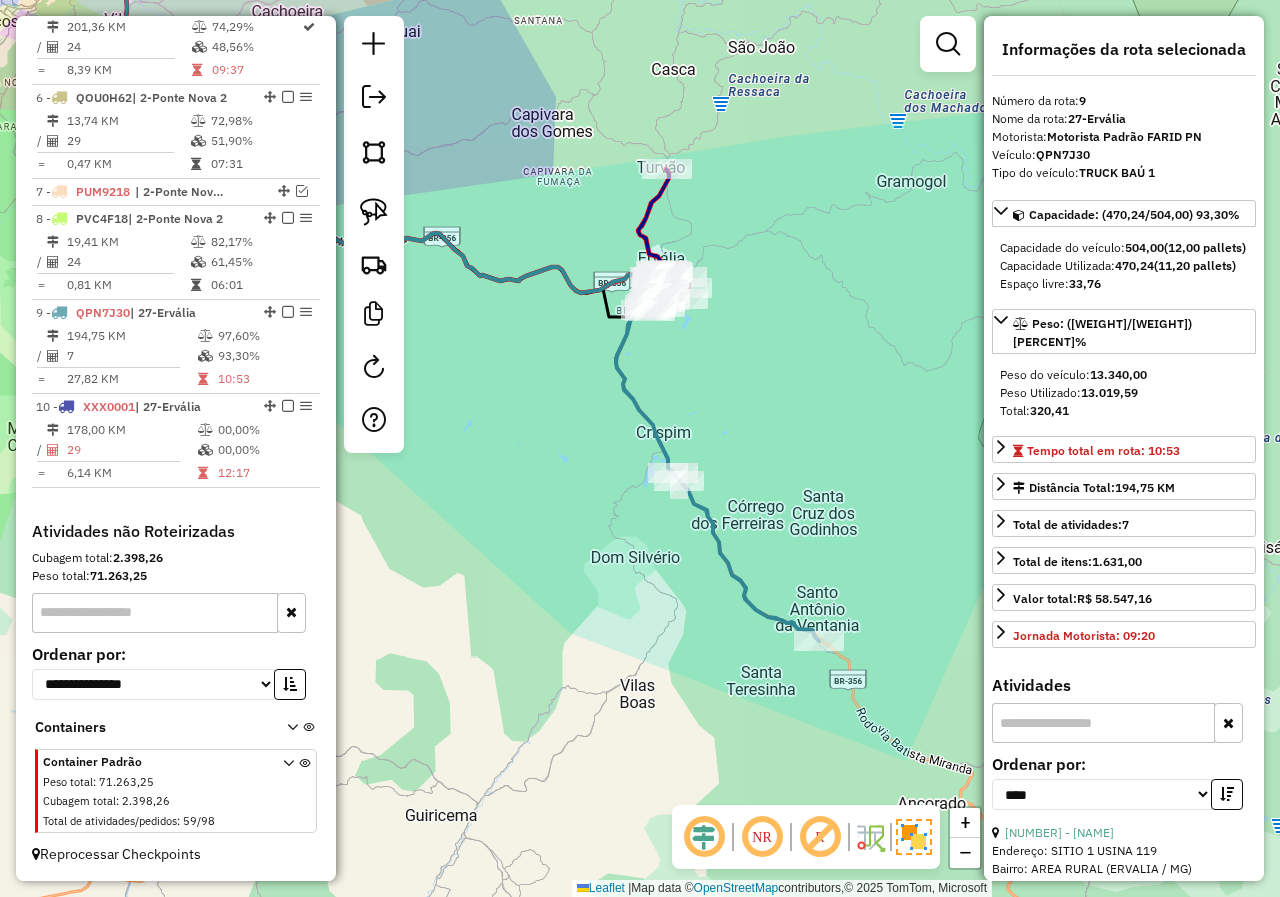 click on "Janela de atendimento Grade de atendimento Capacidade Transportadoras Veículos Cliente Pedidos  Rotas Selecione os dias de semana para filtrar as janelas de atendimento  Seg   Ter   Qua   Qui   Sex   Sáb   Dom  Informe o período da janela de atendimento: De: Até:  Filtrar exatamente a janela do cliente  Considerar janela de atendimento padrão  Selecione os dias de semana para filtrar as grades de atendimento  Seg   Ter   Qua   Qui   Sex   Sáb   Dom   Considerar clientes sem dia de atendimento cadastrado  Clientes fora do dia de atendimento selecionado Filtrar as atividades entre os valores definidos abaixo:  Peso mínimo:   Peso máximo:   Cubagem mínima:   Cubagem máxima:   De:   Até:  Filtrar as atividades entre o tempo de atendimento definido abaixo:  De:   Até:   Considerar capacidade total dos clientes não roteirizados Transportadora: Selecione um ou mais itens Tipo de veículo: Selecione um ou mais itens Veículo: Selecione um ou mais itens Motorista: Selecione um ou mais itens Nome: Rótulo:" 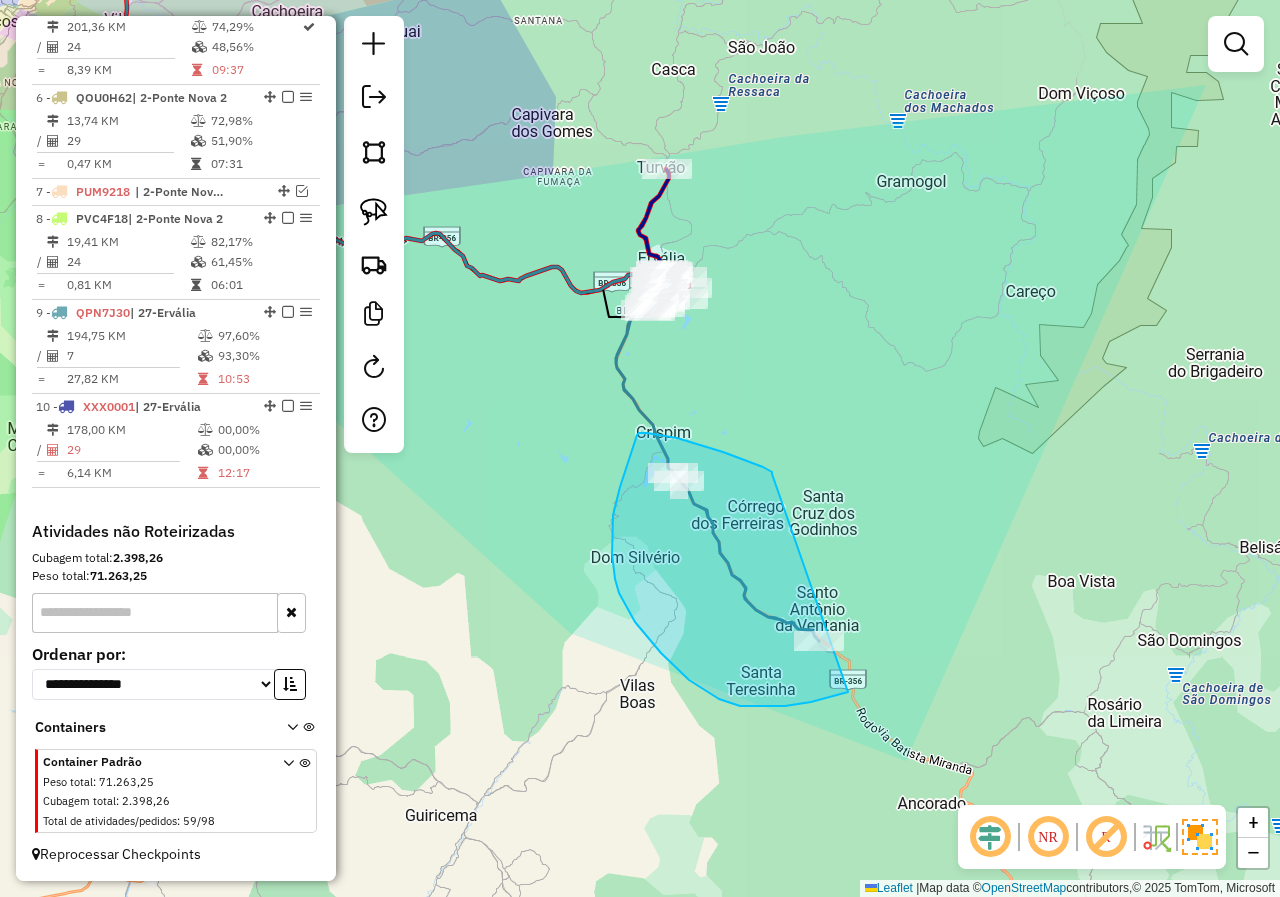 drag, startPoint x: 772, startPoint y: 474, endPoint x: 889, endPoint y: 623, distance: 189.44656 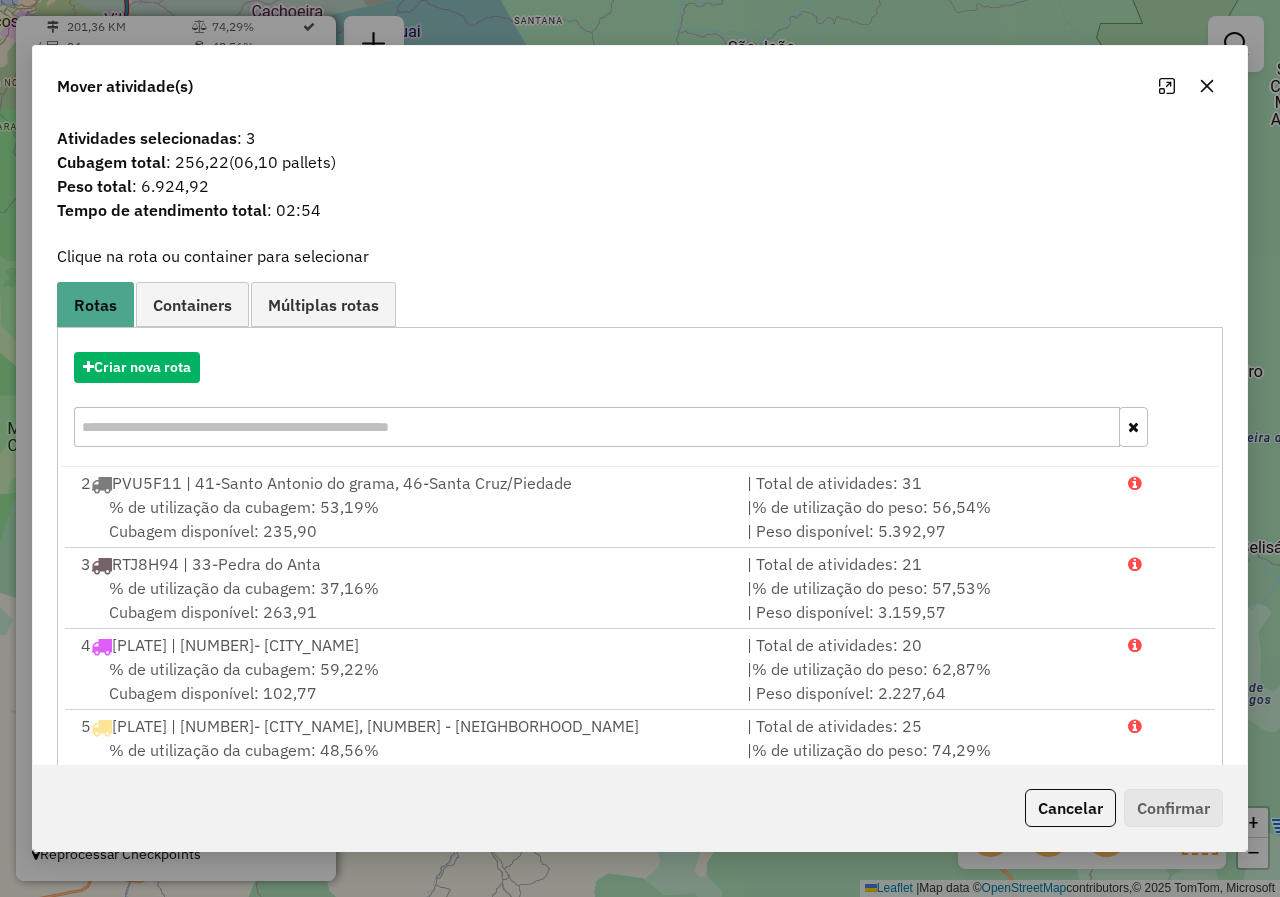 click 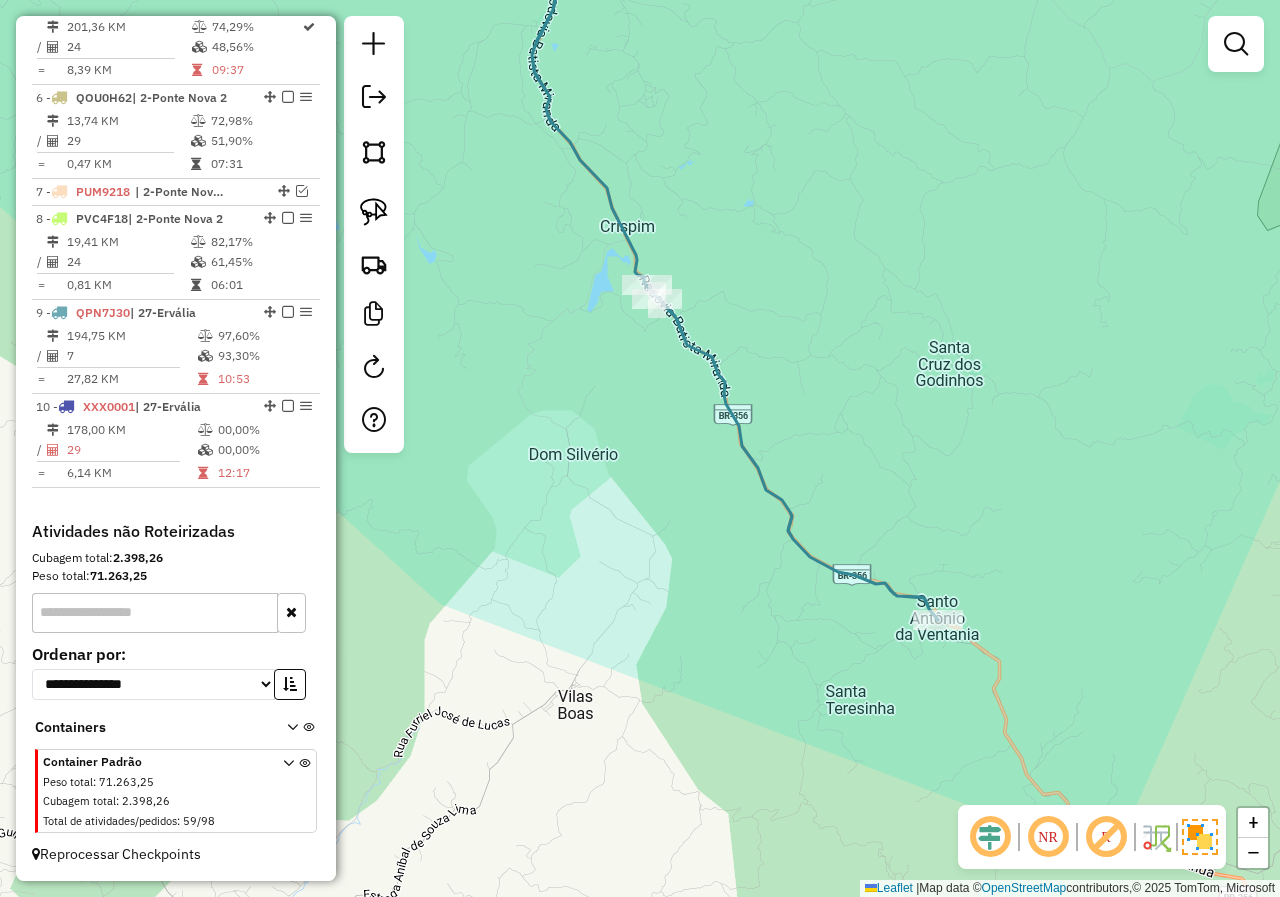 drag, startPoint x: 869, startPoint y: 567, endPoint x: 866, endPoint y: 419, distance: 148.0304 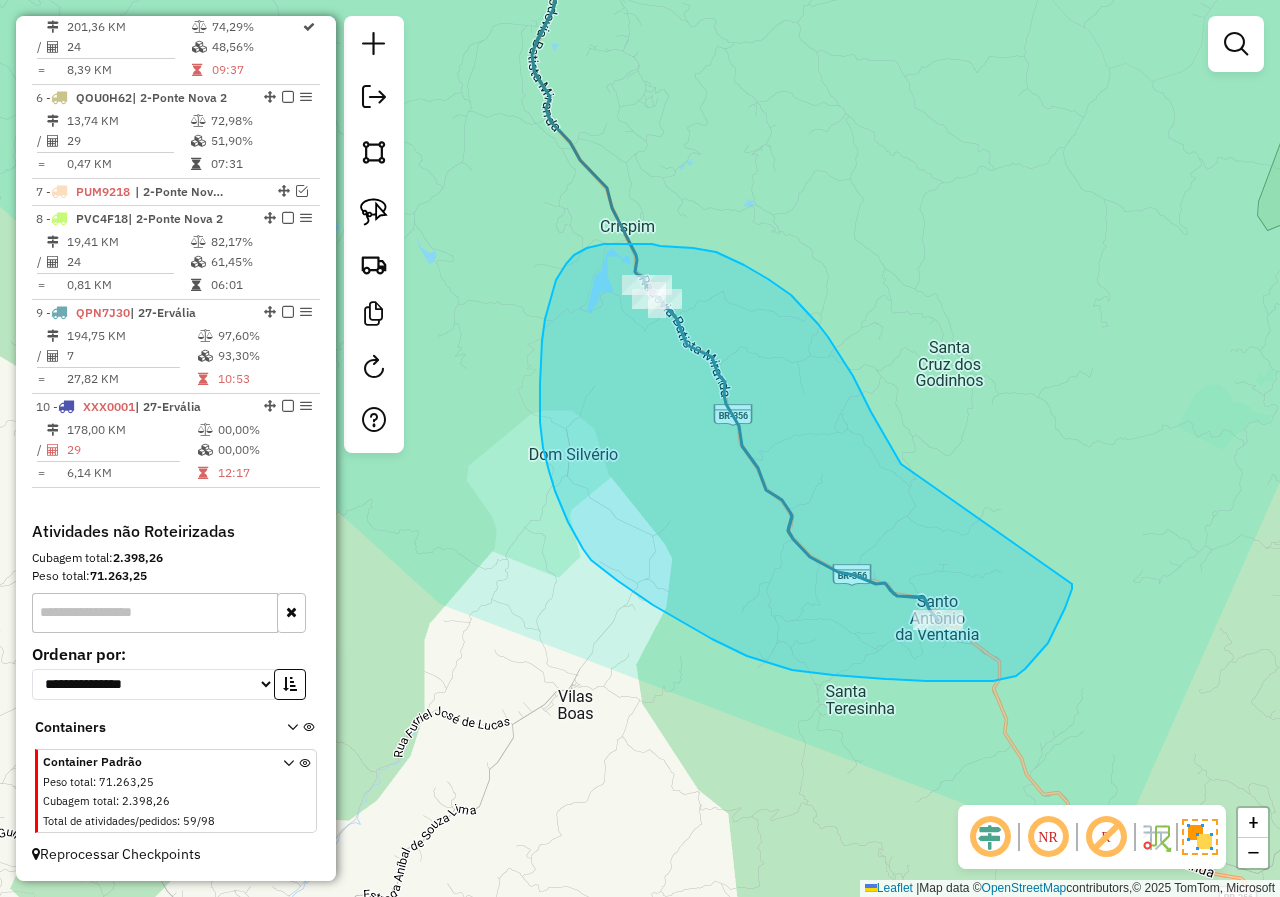 drag, startPoint x: 871, startPoint y: 412, endPoint x: 1072, endPoint y: 575, distance: 258.7856 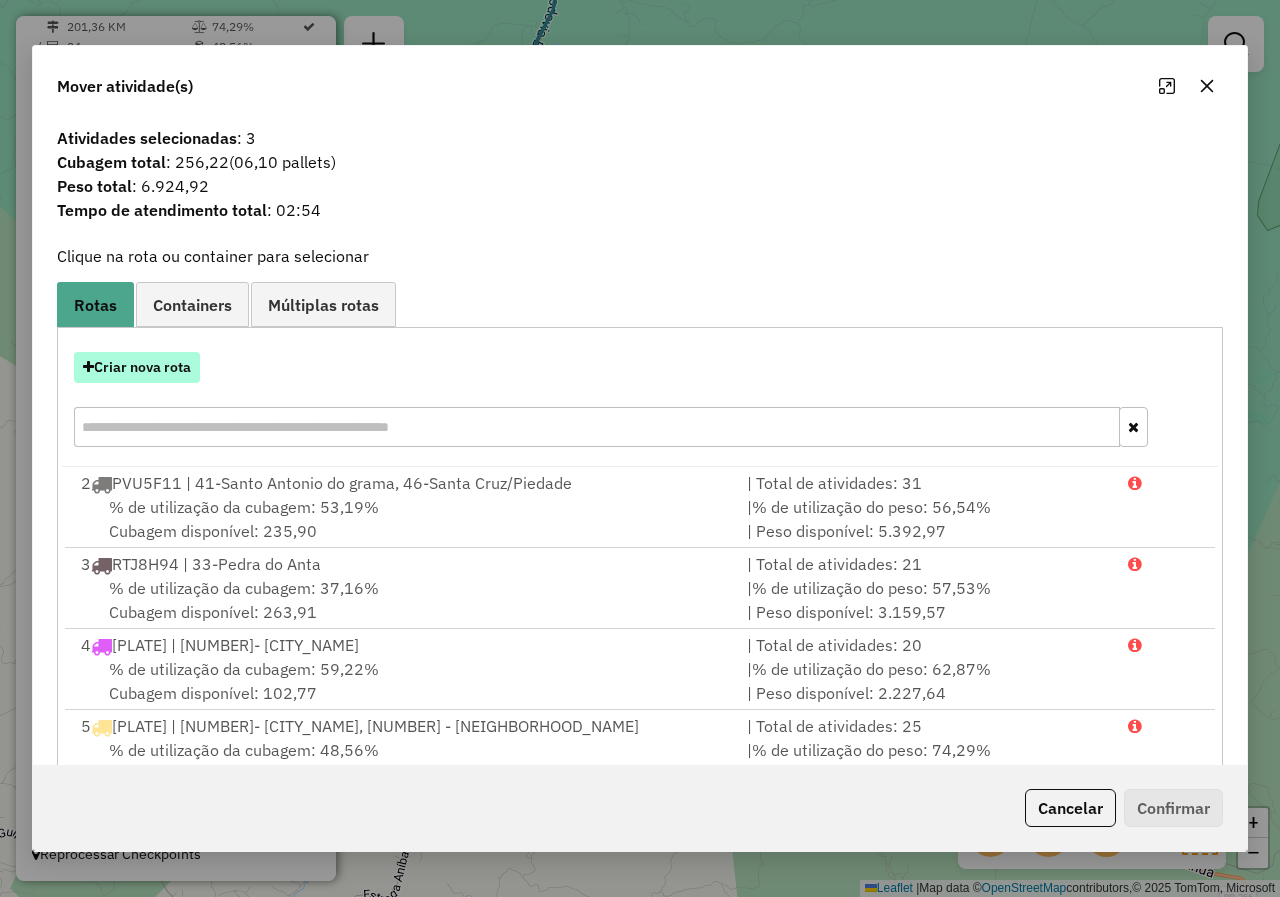 click on "Criar nova rota" at bounding box center (137, 367) 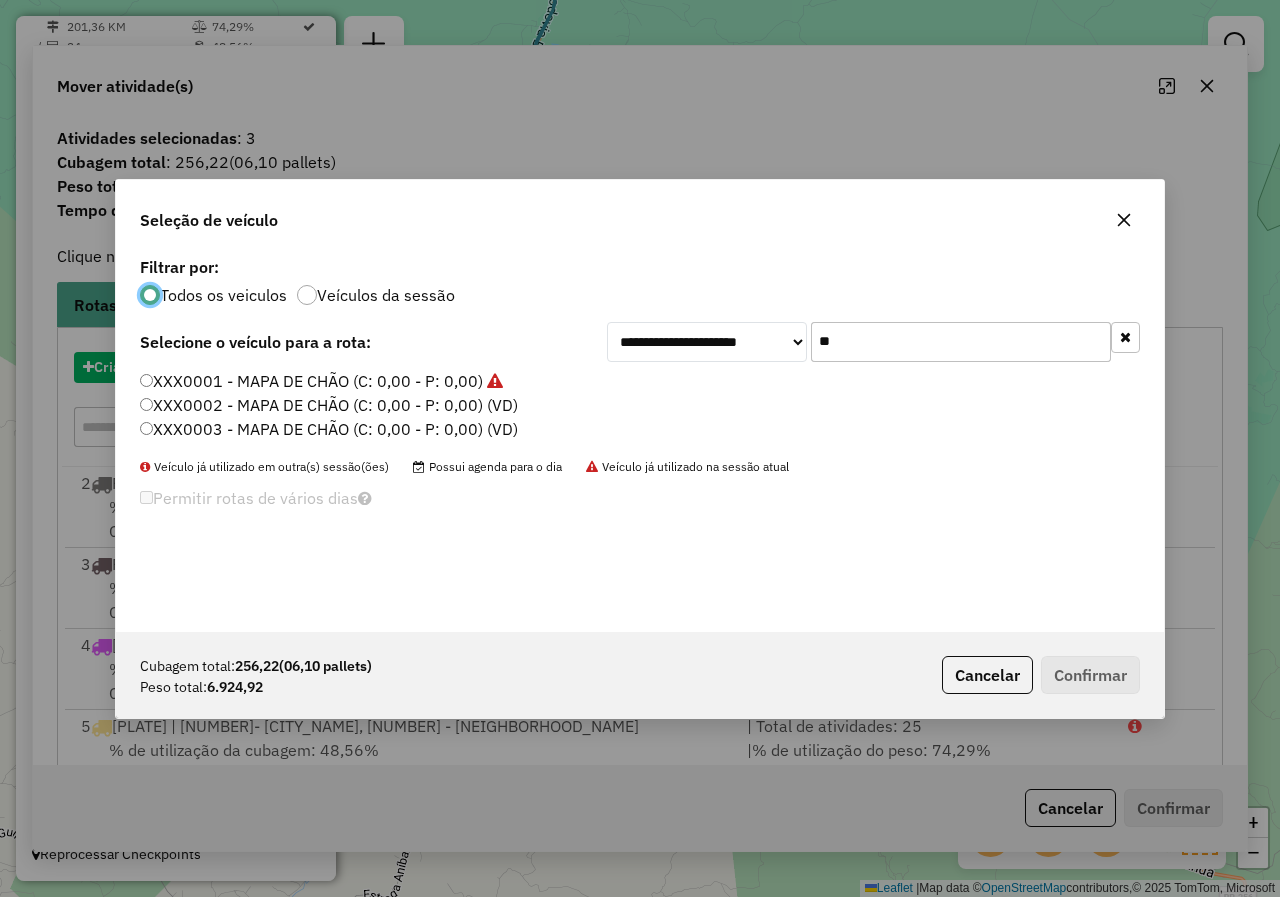 scroll, scrollTop: 11, scrollLeft: 6, axis: both 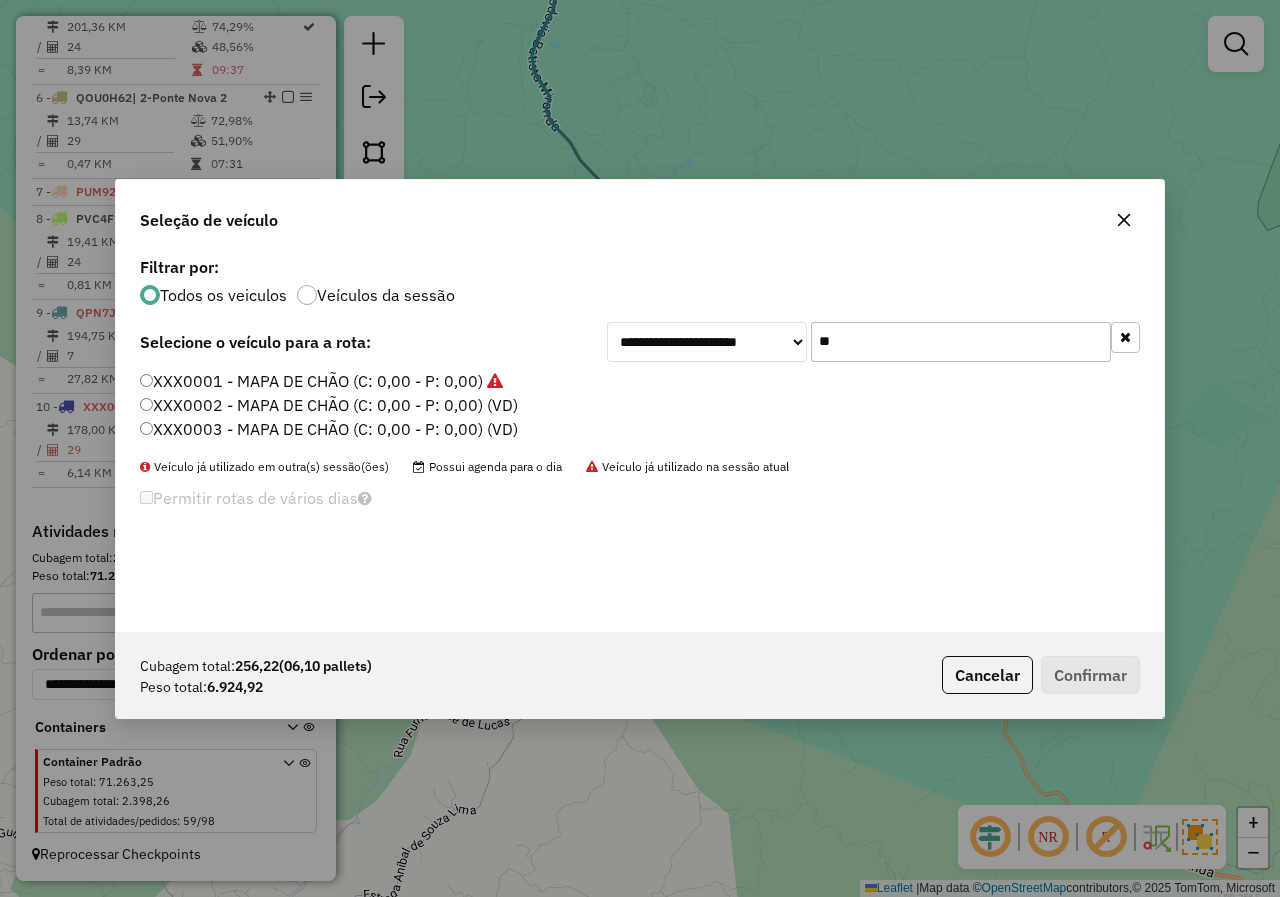 drag, startPoint x: 876, startPoint y: 353, endPoint x: 761, endPoint y: 331, distance: 117.08544 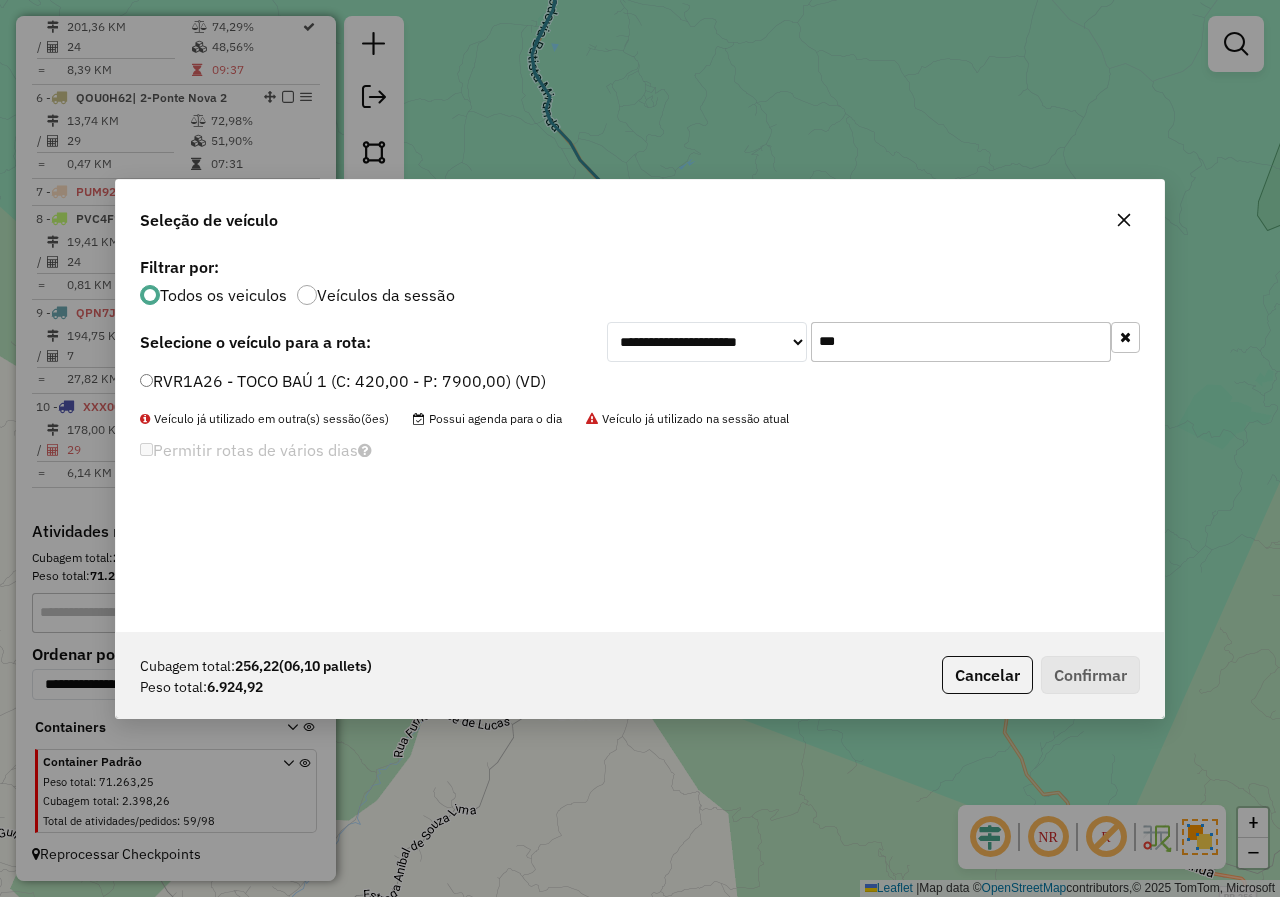 type on "***" 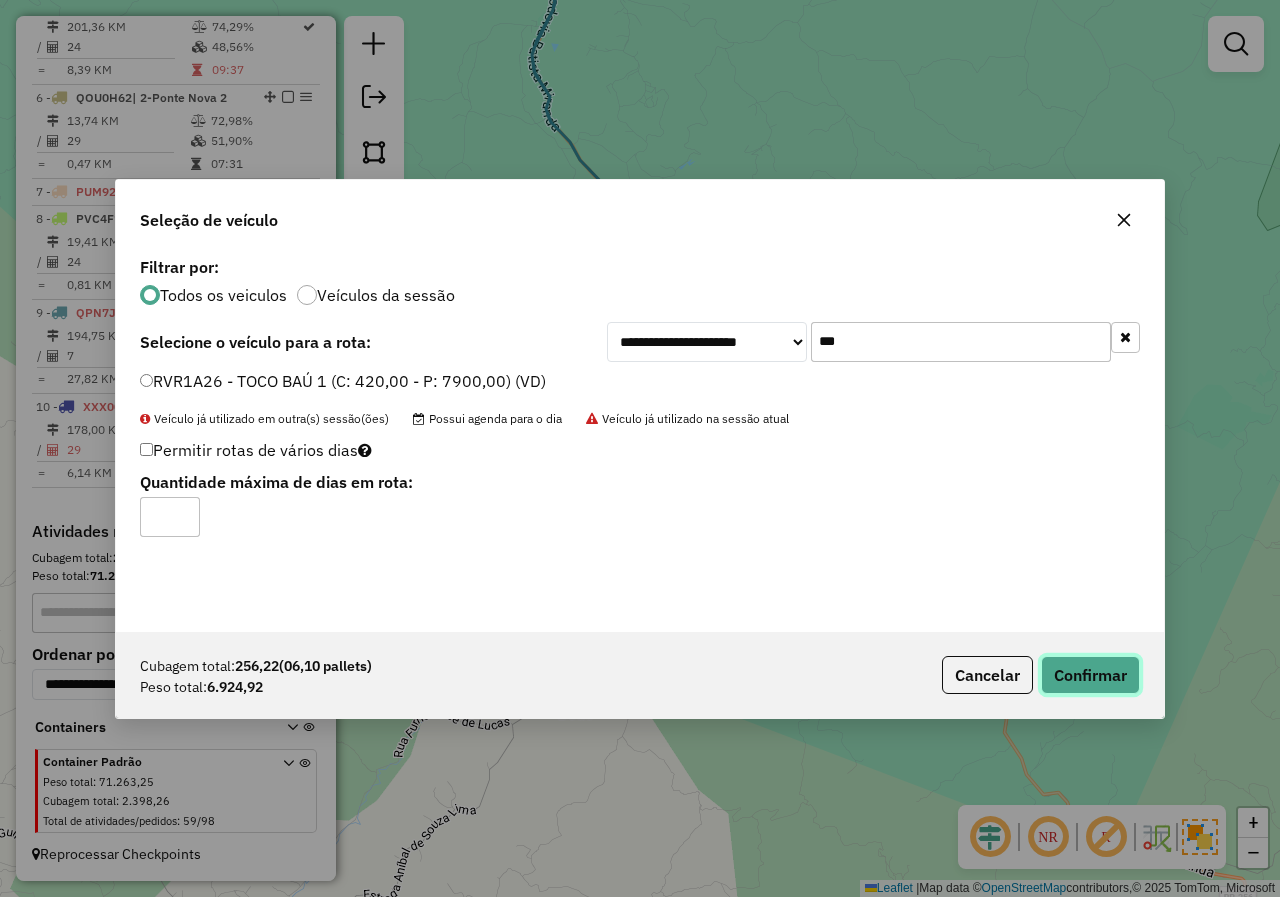click on "Confirmar" 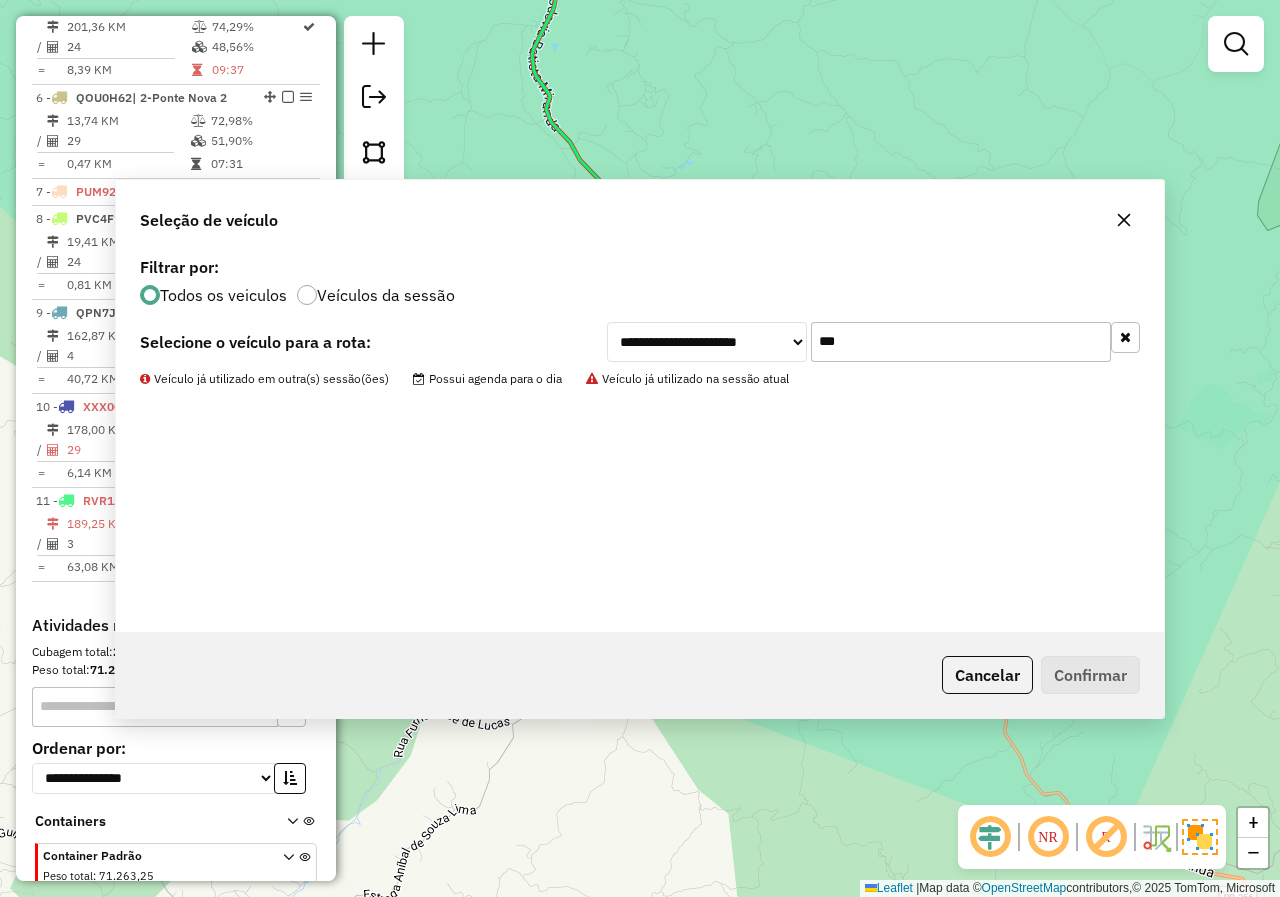 scroll, scrollTop: 1166, scrollLeft: 0, axis: vertical 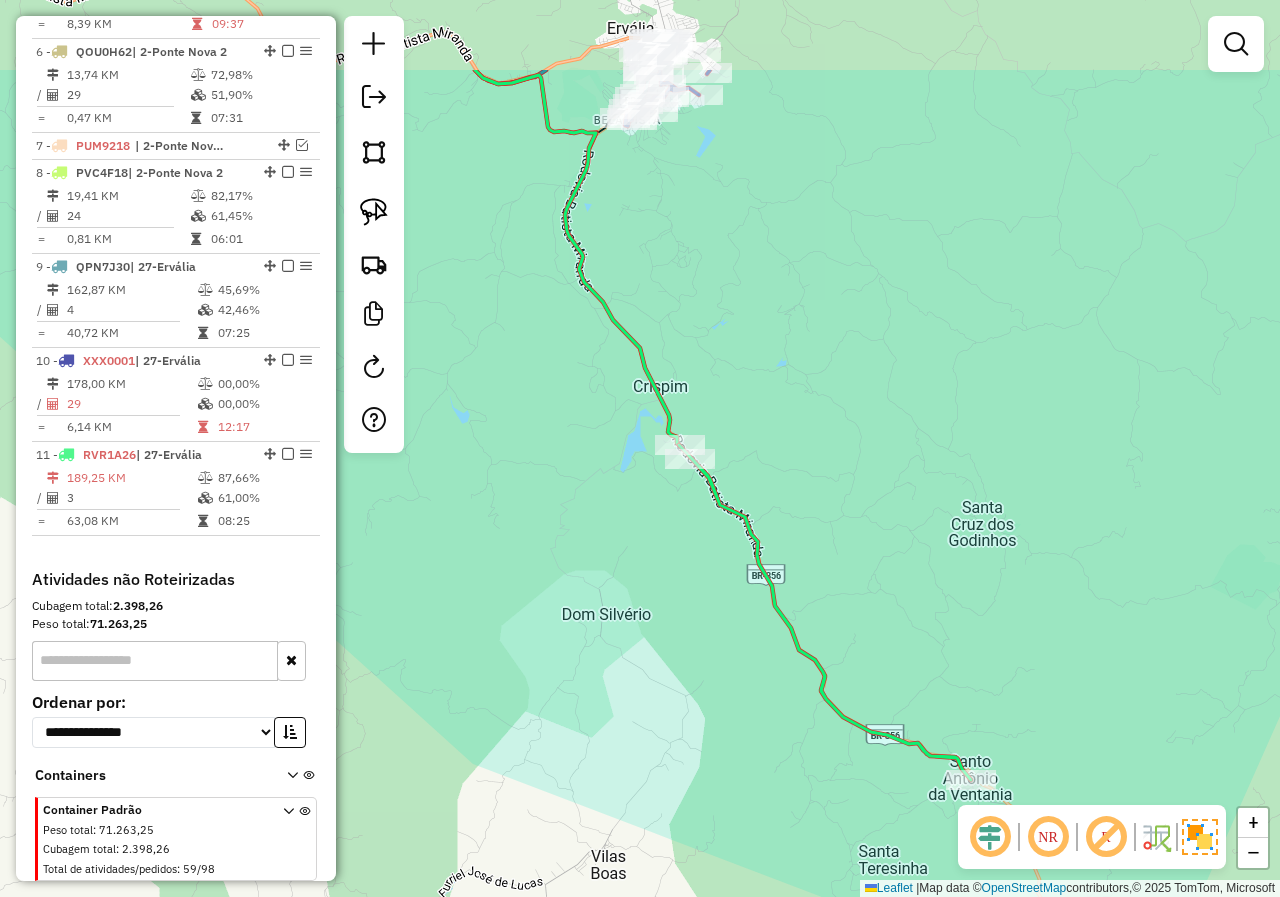 drag, startPoint x: 836, startPoint y: 505, endPoint x: 866, endPoint y: 557, distance: 60.033325 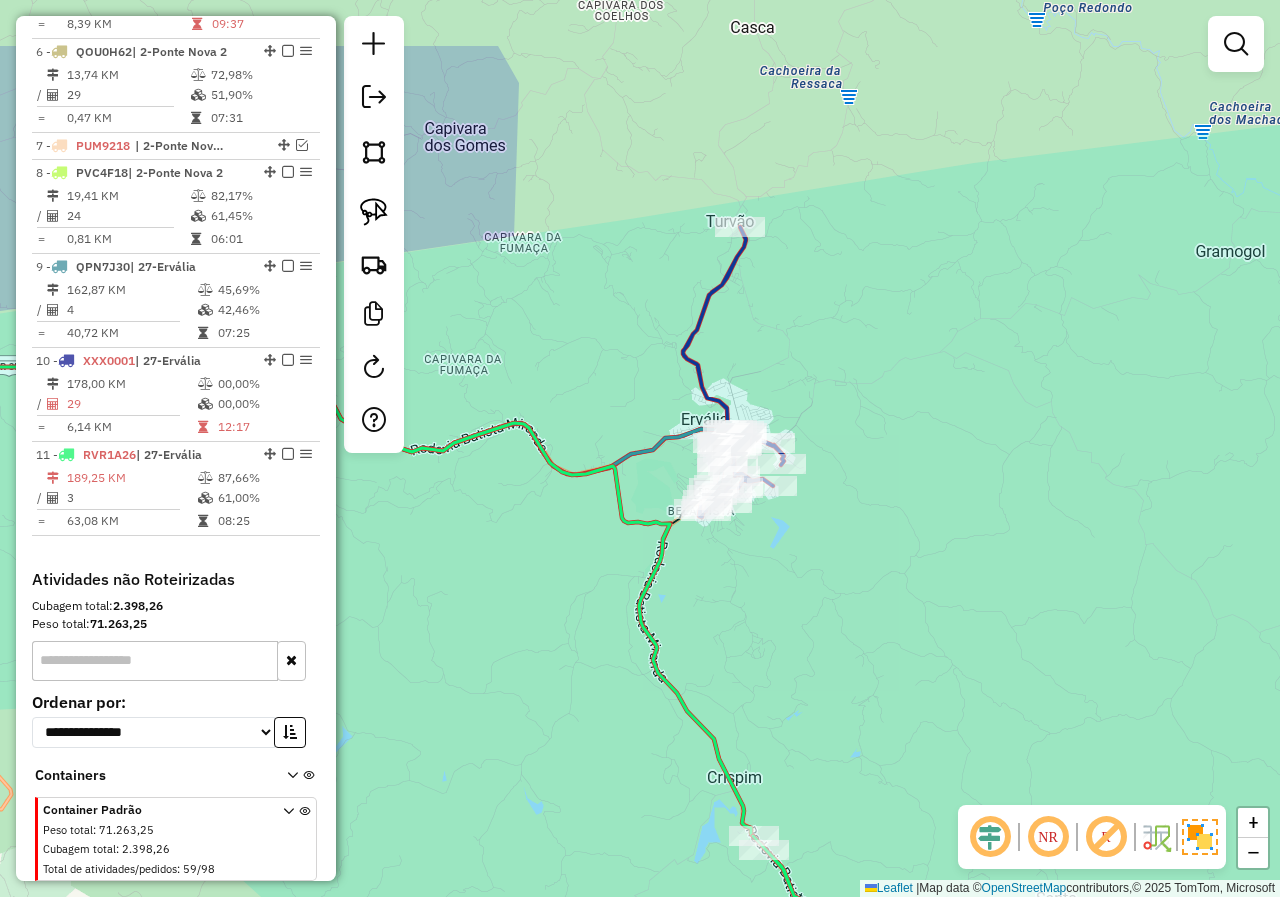 drag, startPoint x: 834, startPoint y: 433, endPoint x: 790, endPoint y: 533, distance: 109.252 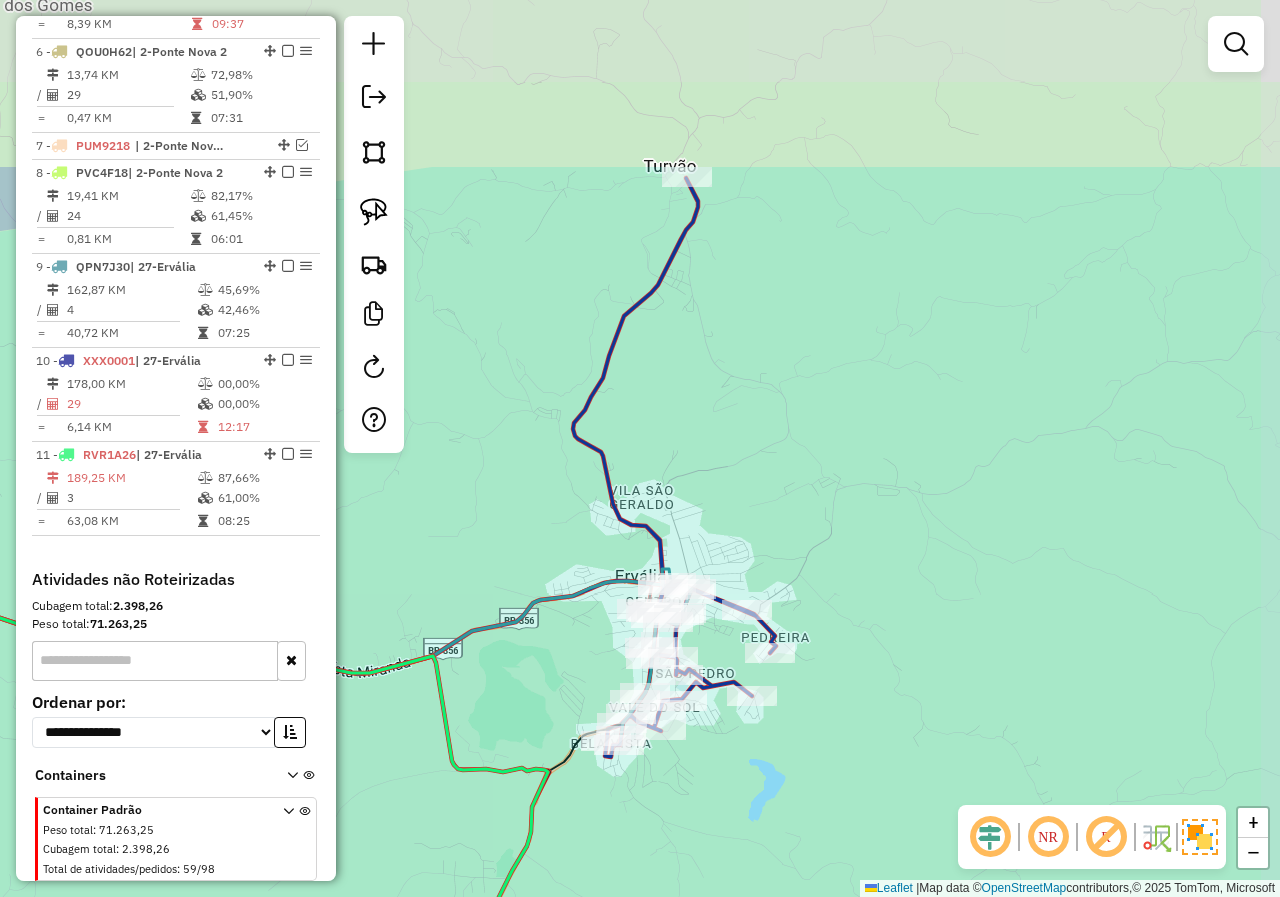 drag, startPoint x: 748, startPoint y: 383, endPoint x: 706, endPoint y: 541, distance: 163.487 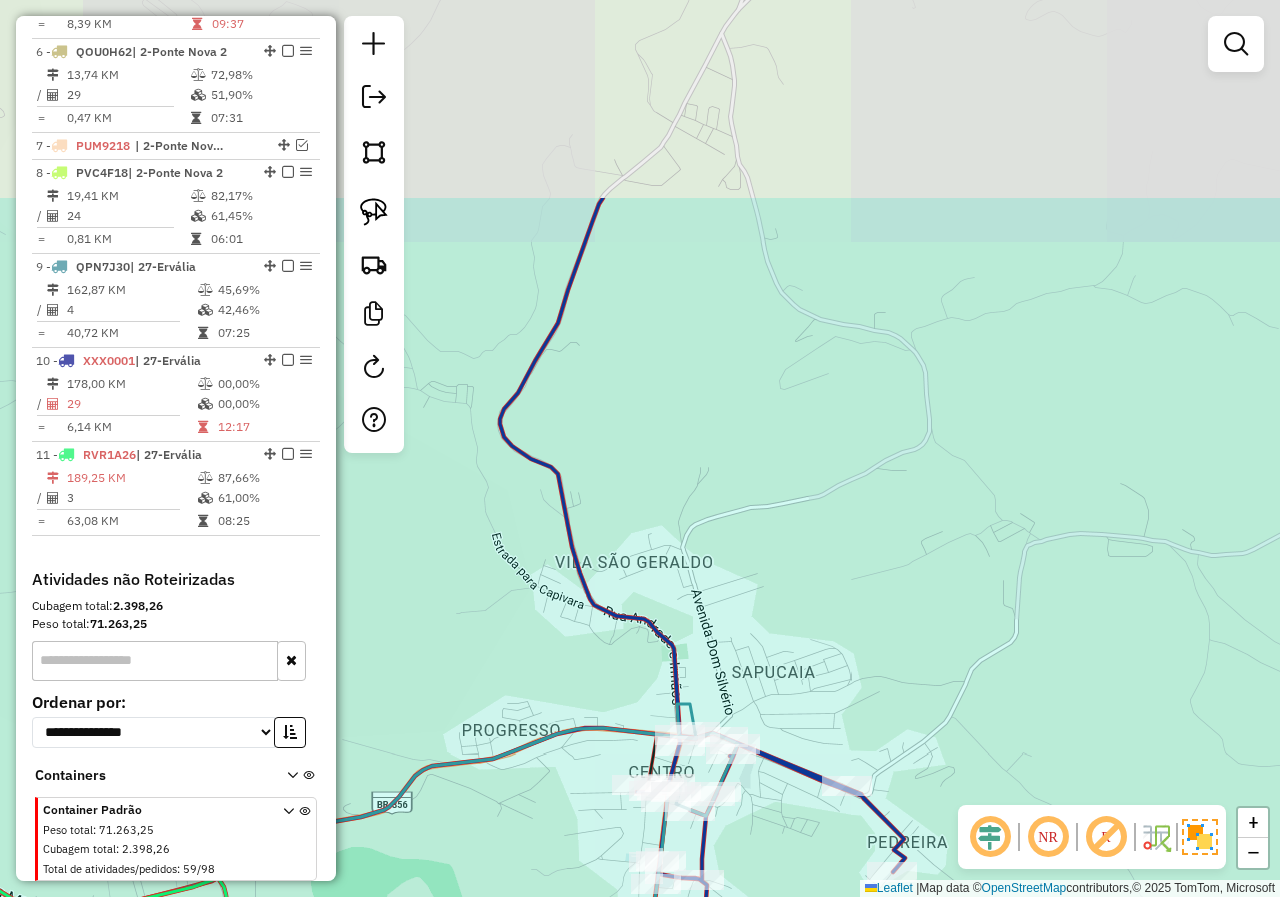 drag, startPoint x: 726, startPoint y: 337, endPoint x: 789, endPoint y: 632, distance: 301.65213 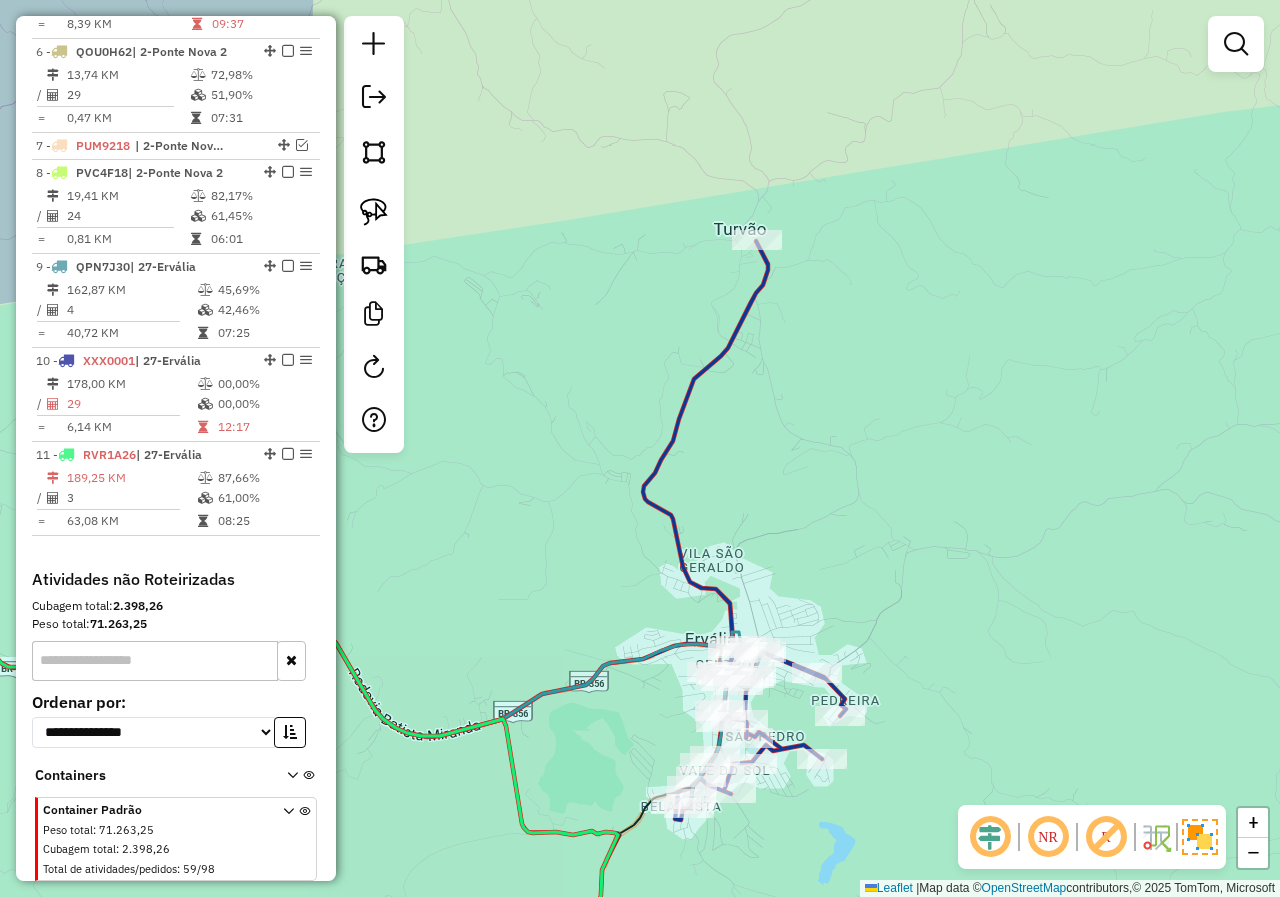 drag, startPoint x: 790, startPoint y: 596, endPoint x: 778, endPoint y: 463, distance: 133.54025 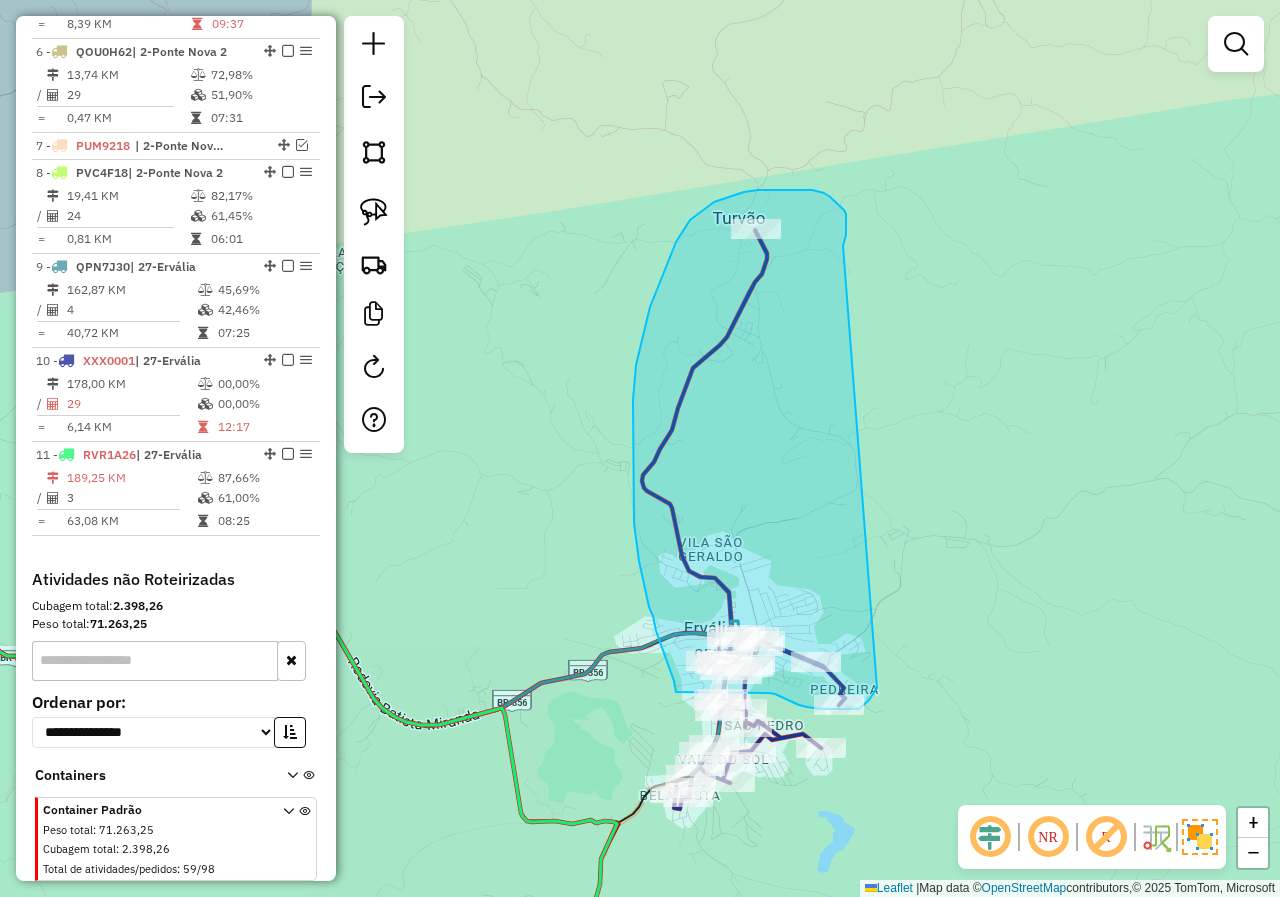 drag, startPoint x: 843, startPoint y: 244, endPoint x: 909, endPoint y: 611, distance: 372.8874 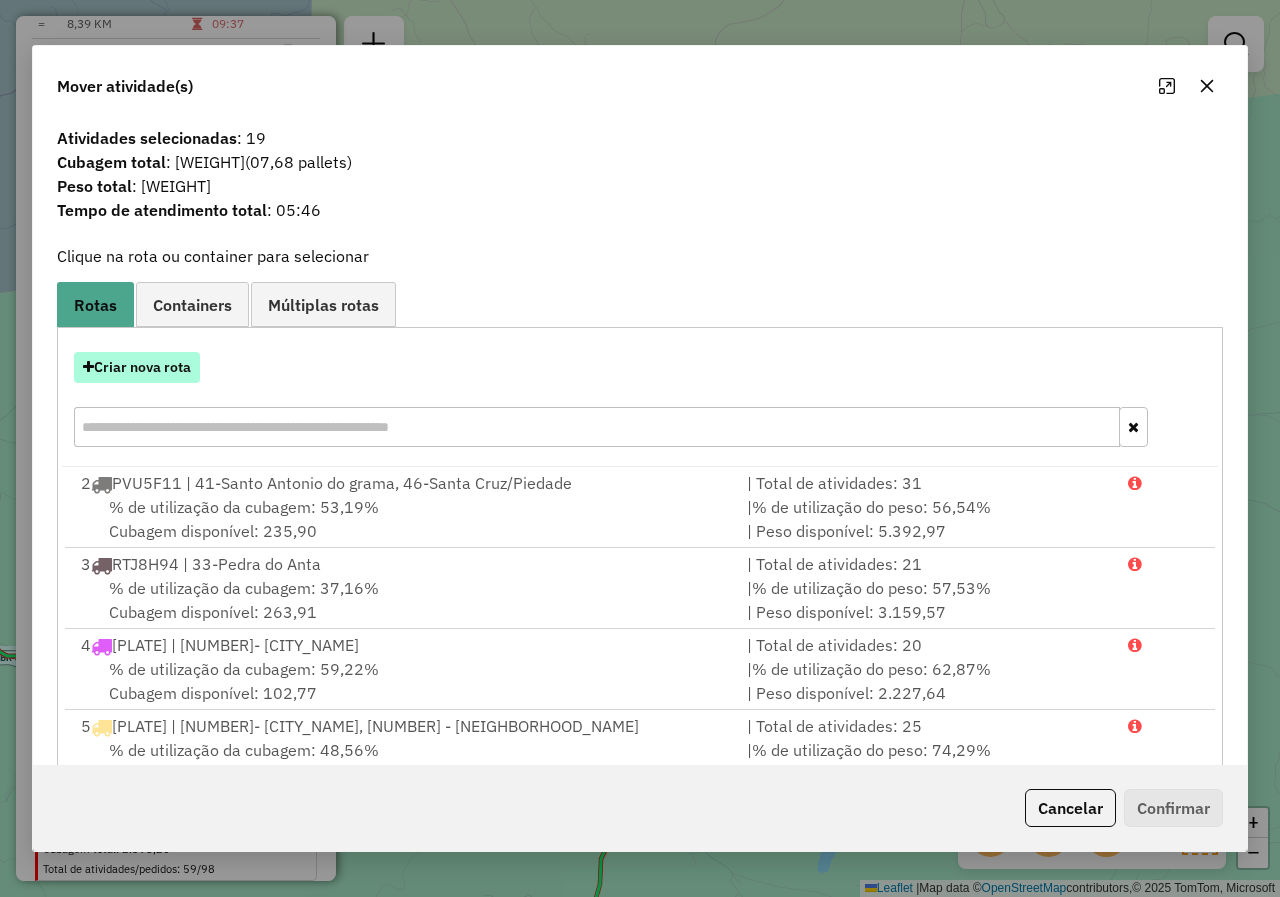 click on "Criar nova rota" at bounding box center (137, 367) 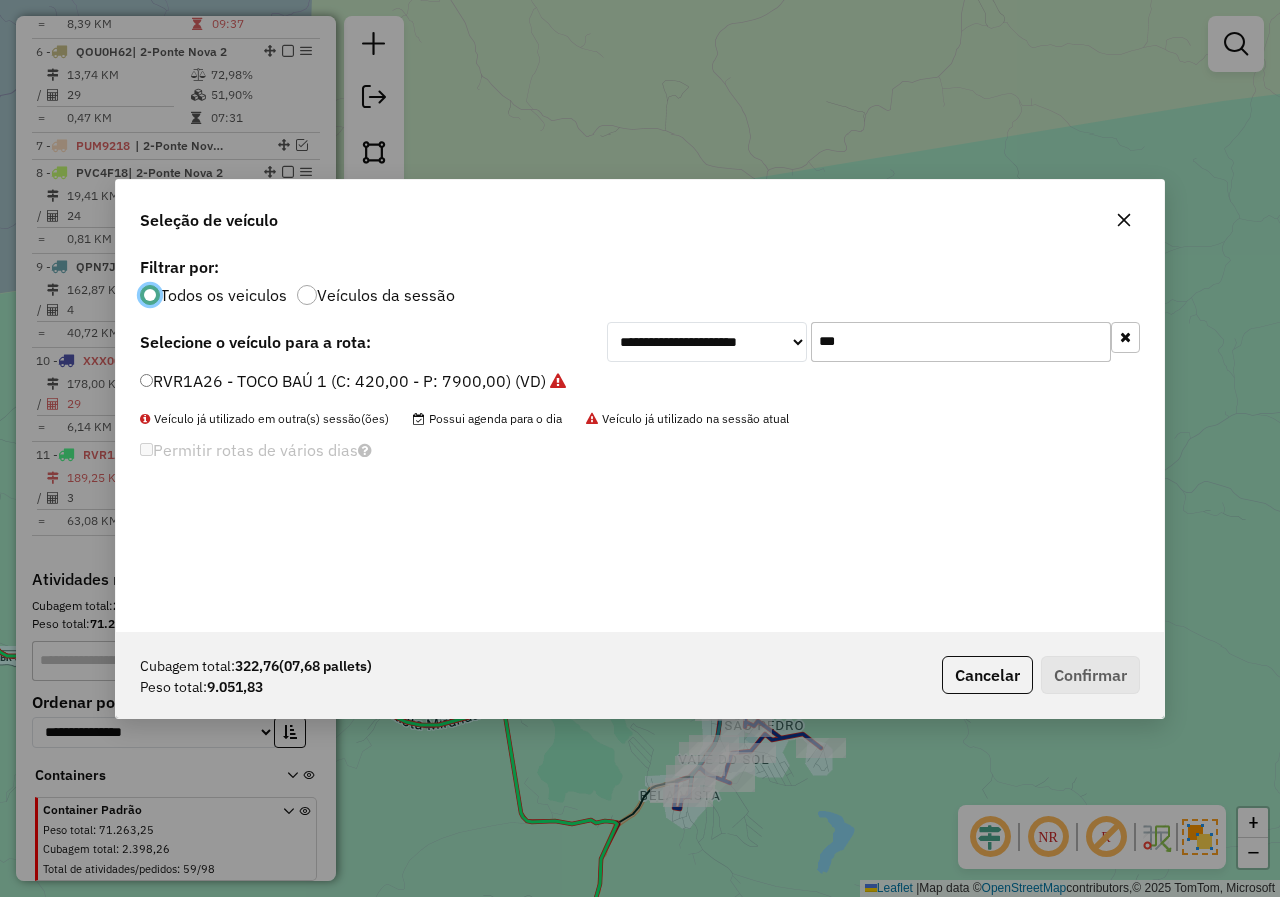 scroll, scrollTop: 11, scrollLeft: 6, axis: both 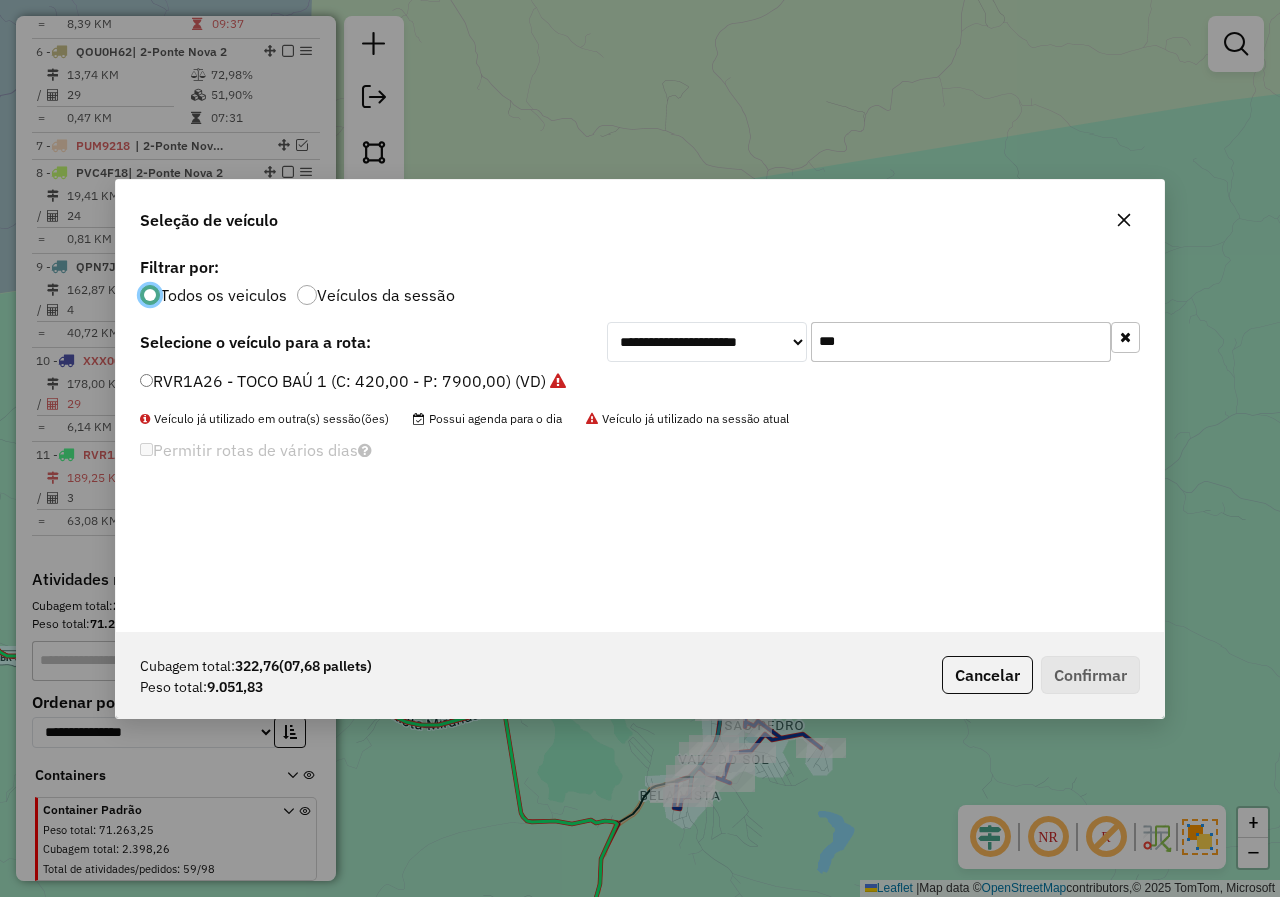 drag, startPoint x: 914, startPoint y: 354, endPoint x: 696, endPoint y: 332, distance: 219.10728 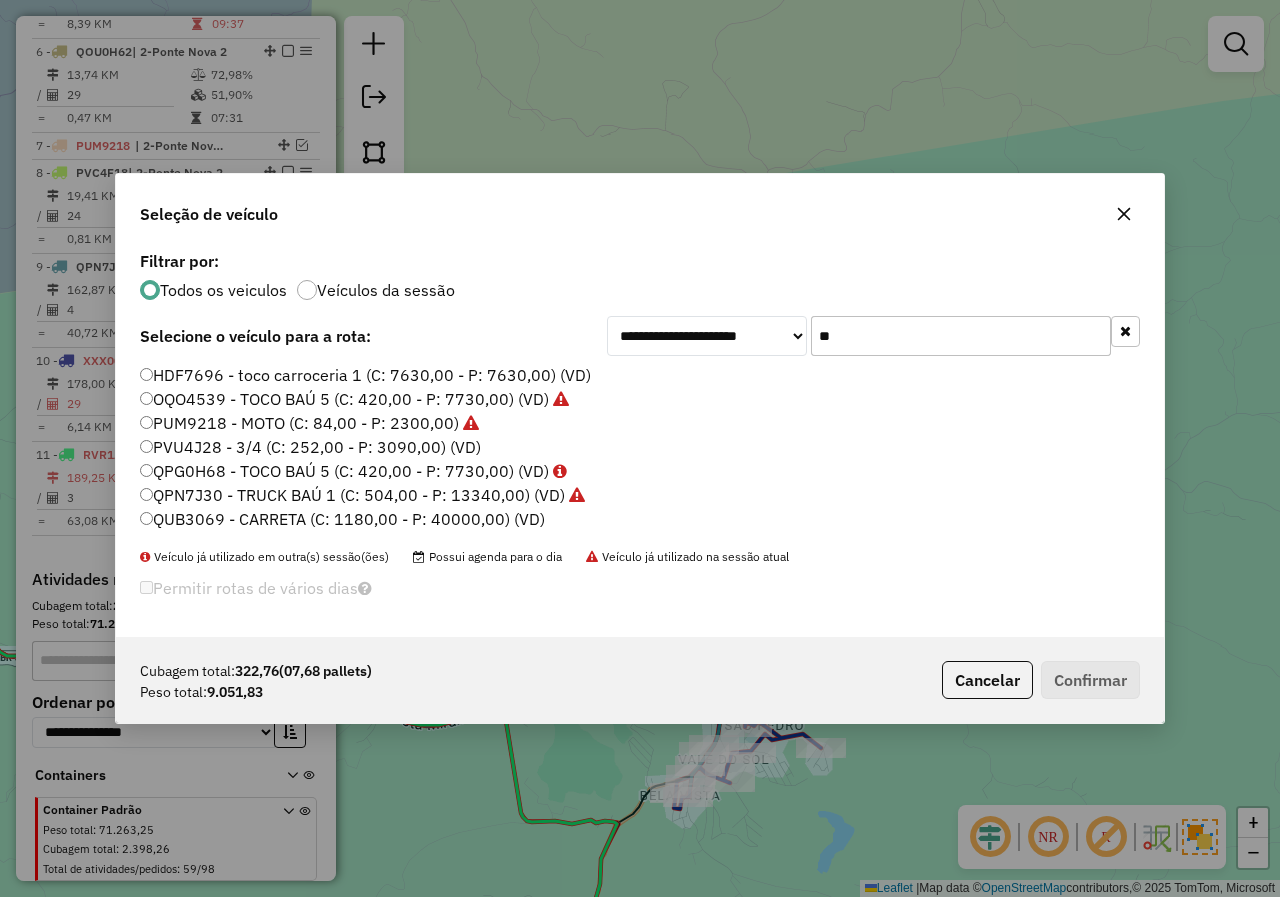 type on "**" 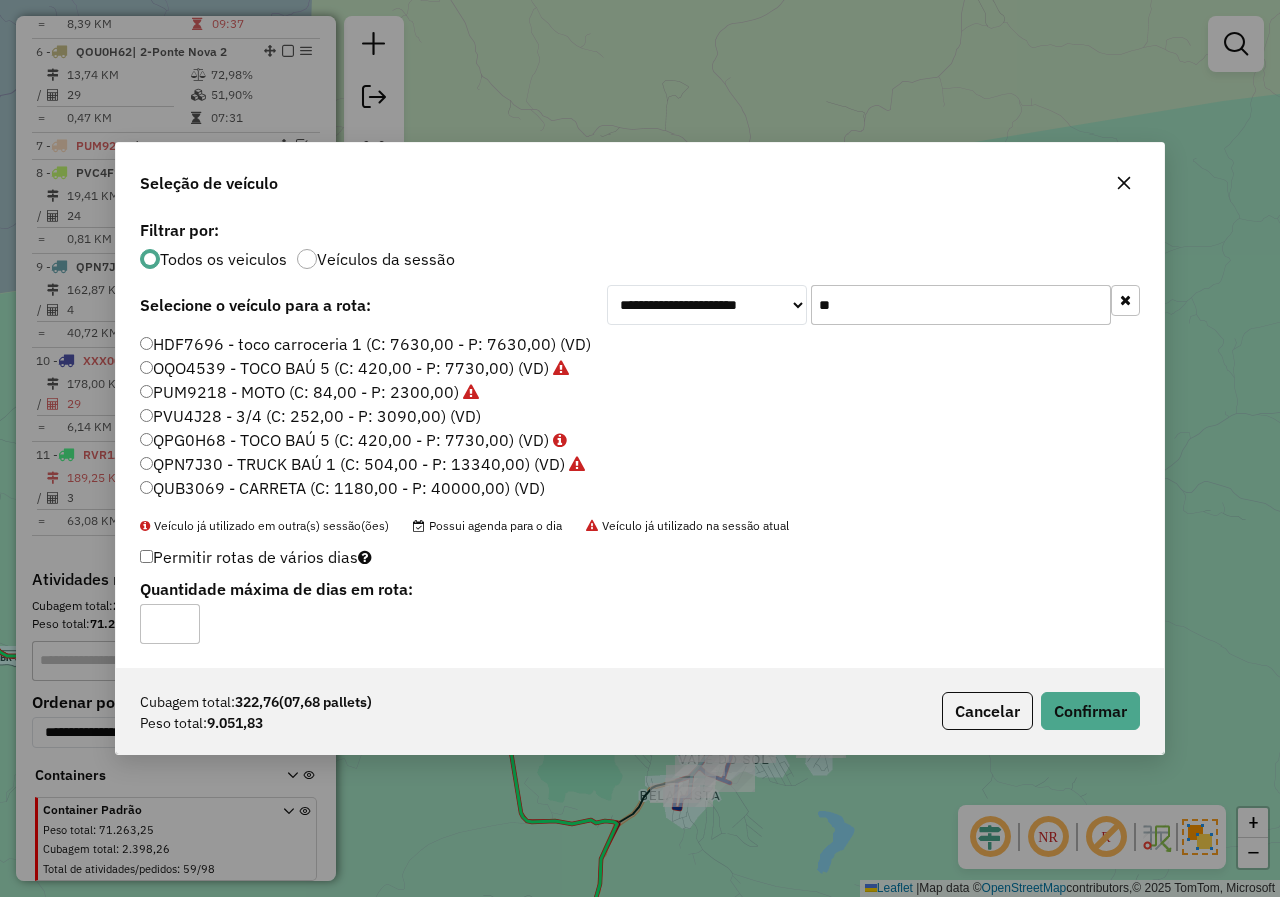 click 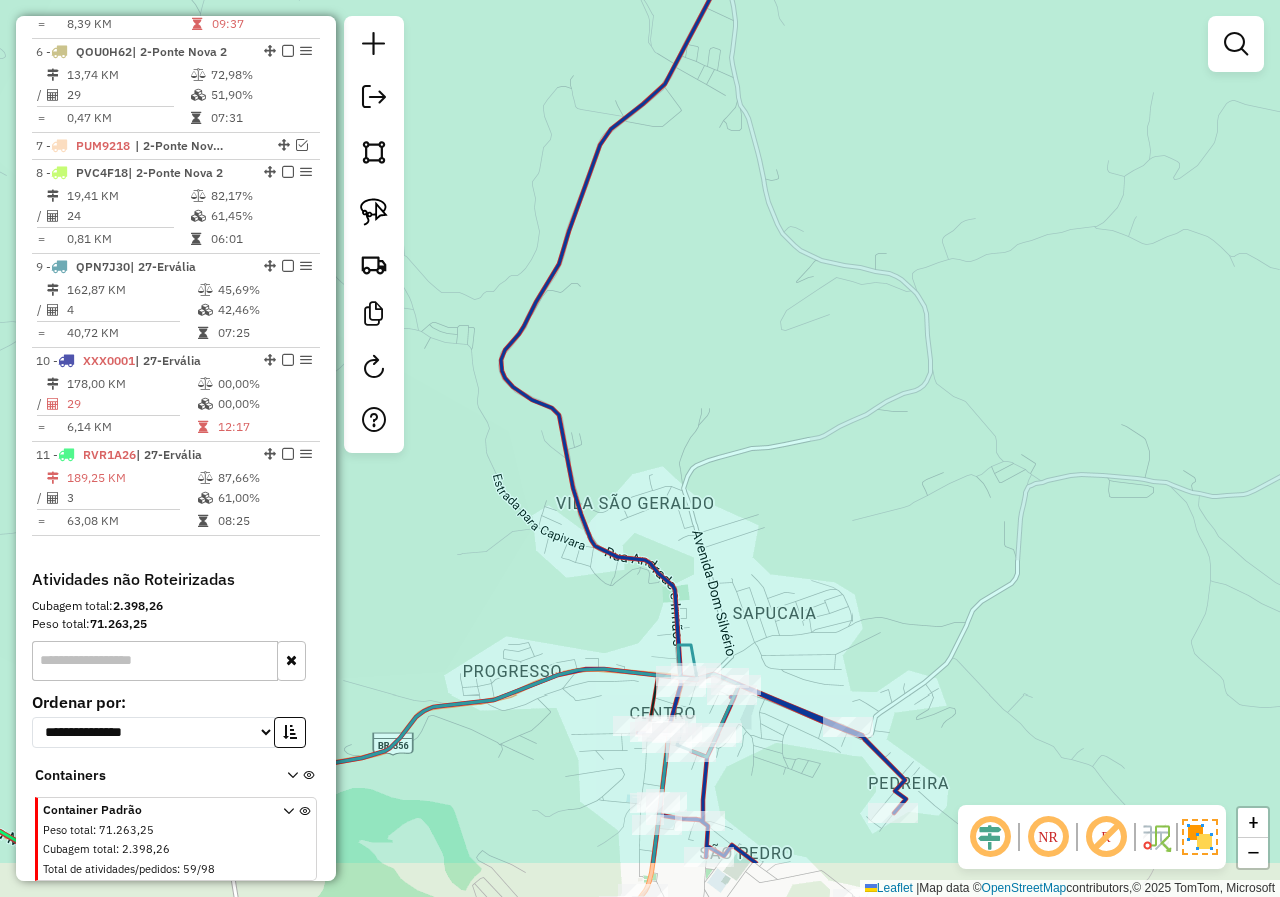 drag, startPoint x: 826, startPoint y: 481, endPoint x: 887, endPoint y: 358, distance: 137.2953 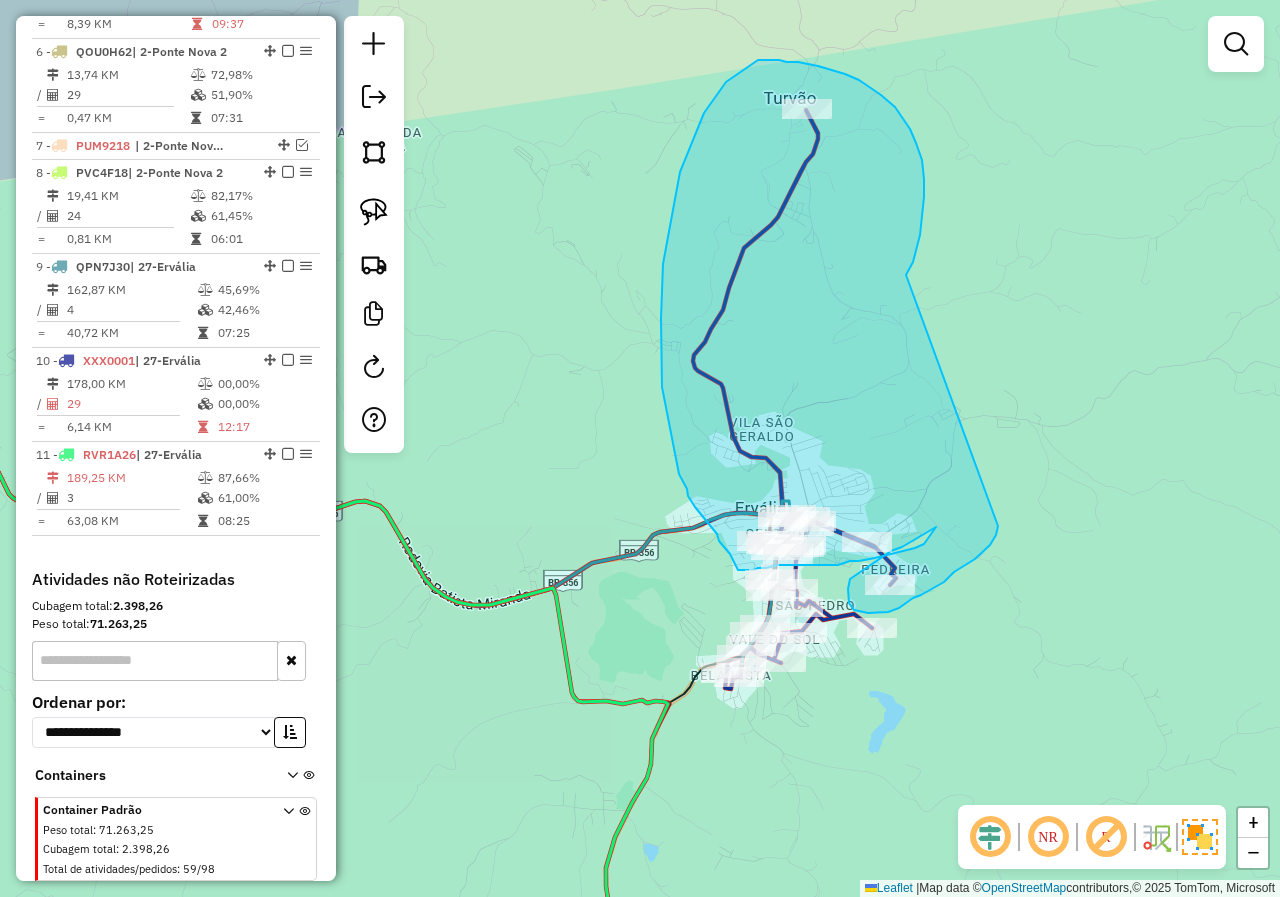 drag, startPoint x: 924, startPoint y: 197, endPoint x: 998, endPoint y: 525, distance: 336.24396 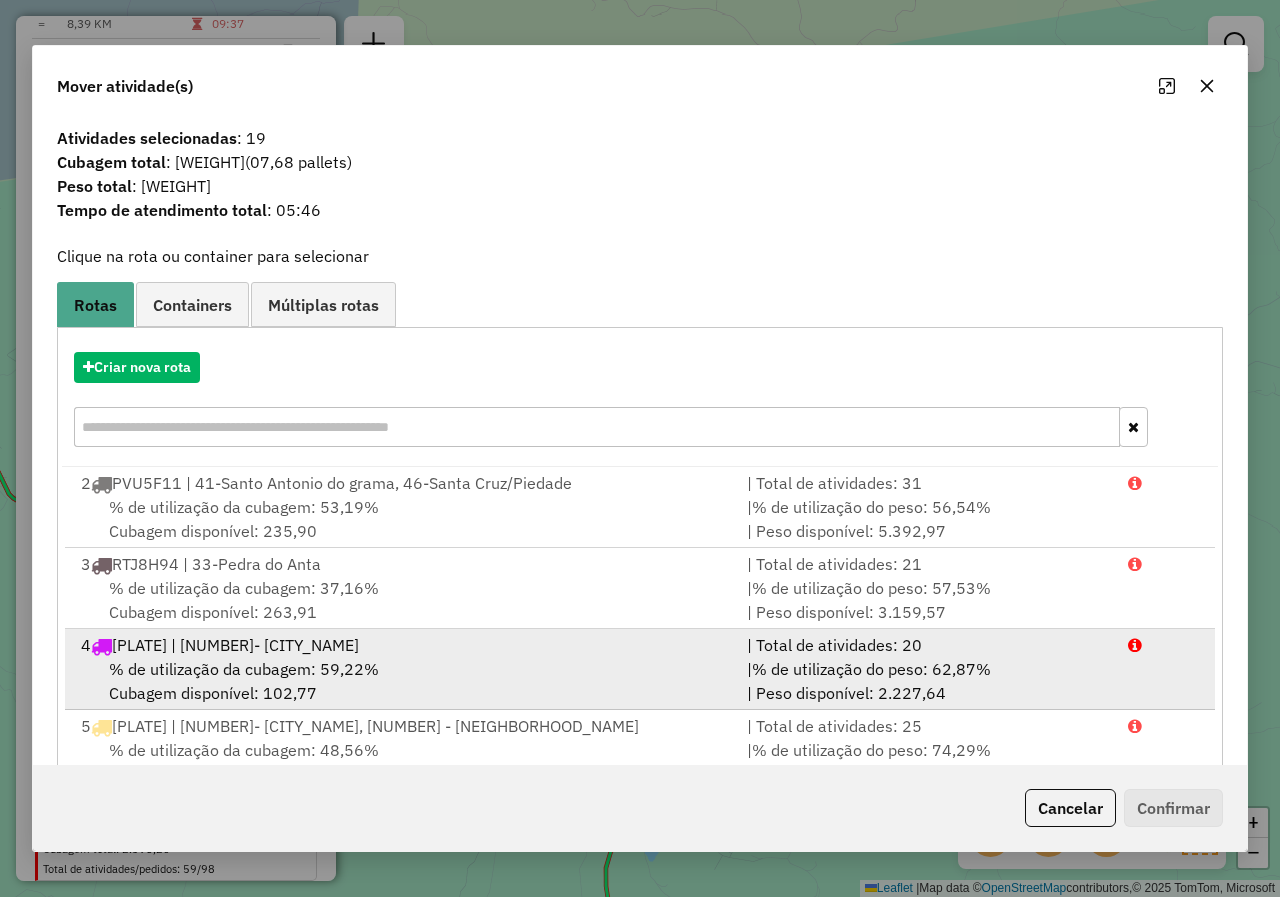 scroll, scrollTop: 167, scrollLeft: 0, axis: vertical 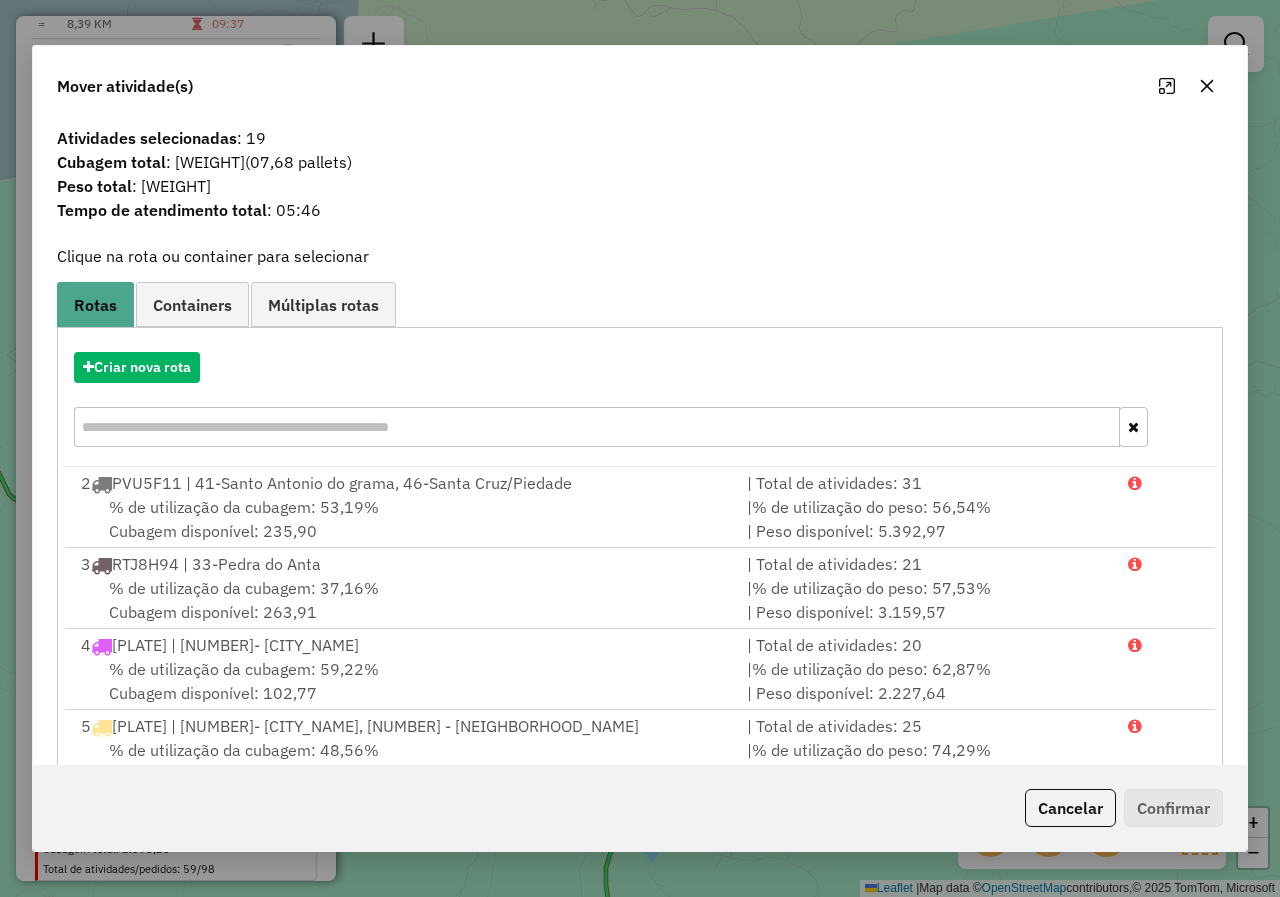 click at bounding box center (597, 427) 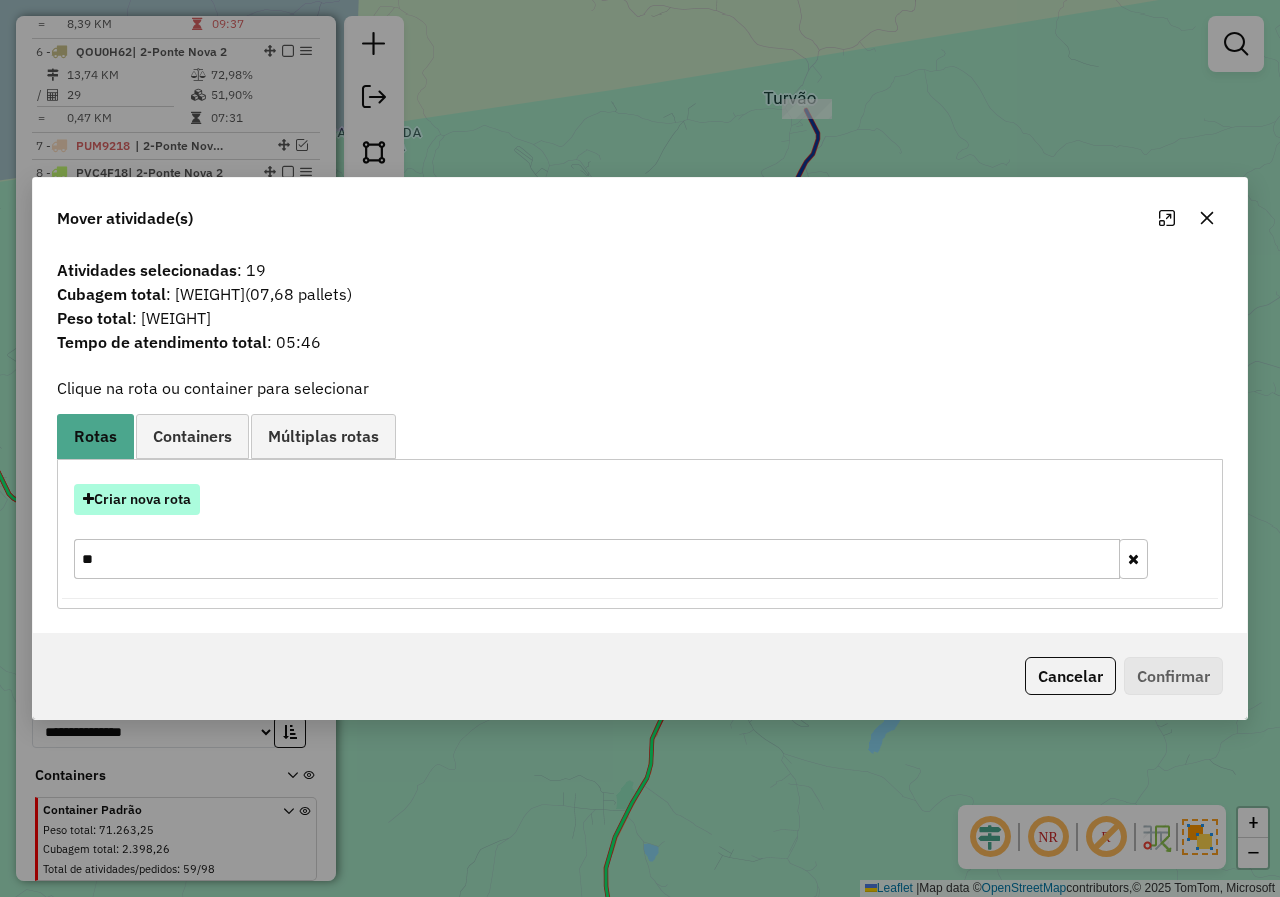 type on "**" 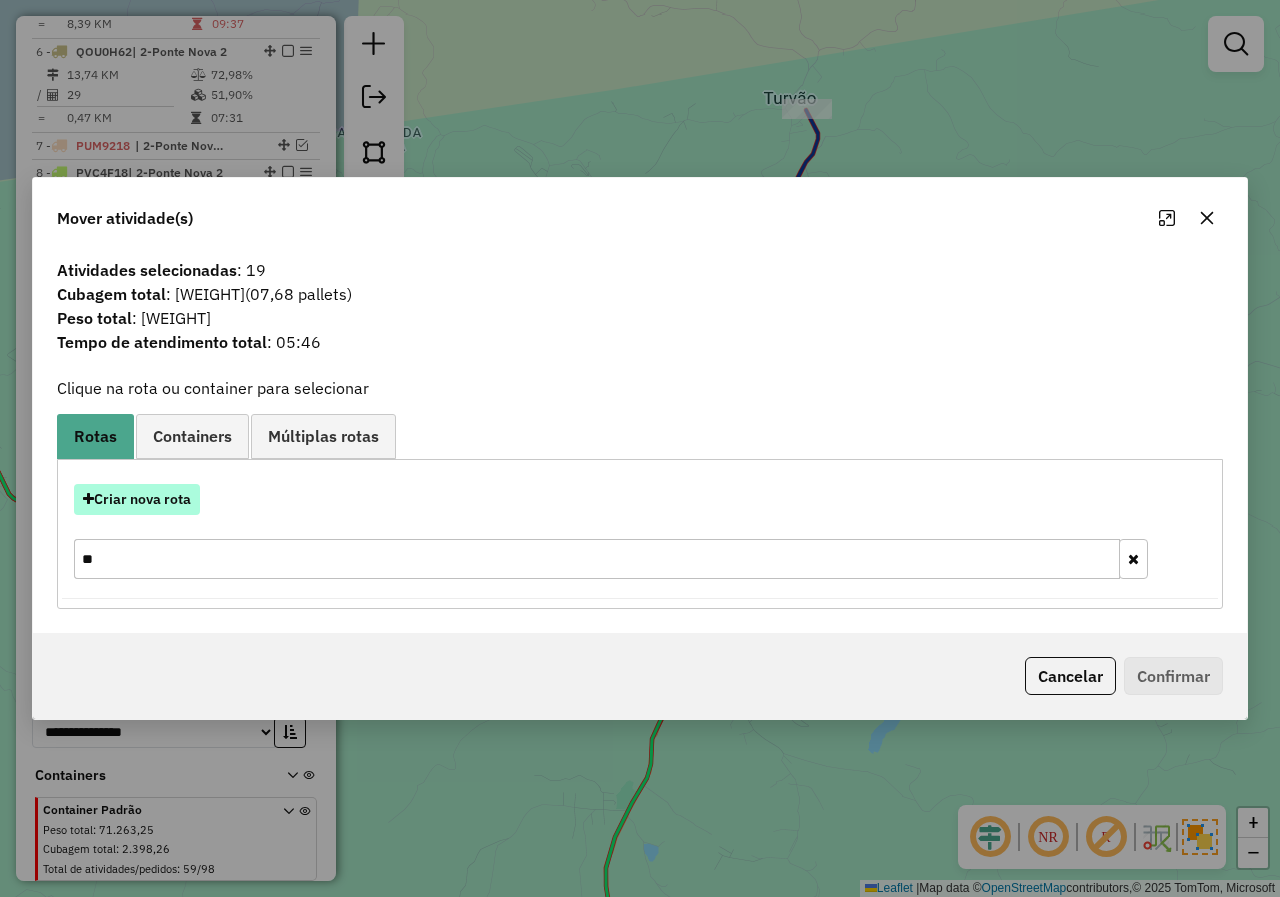 click on "Criar nova rota" at bounding box center [137, 499] 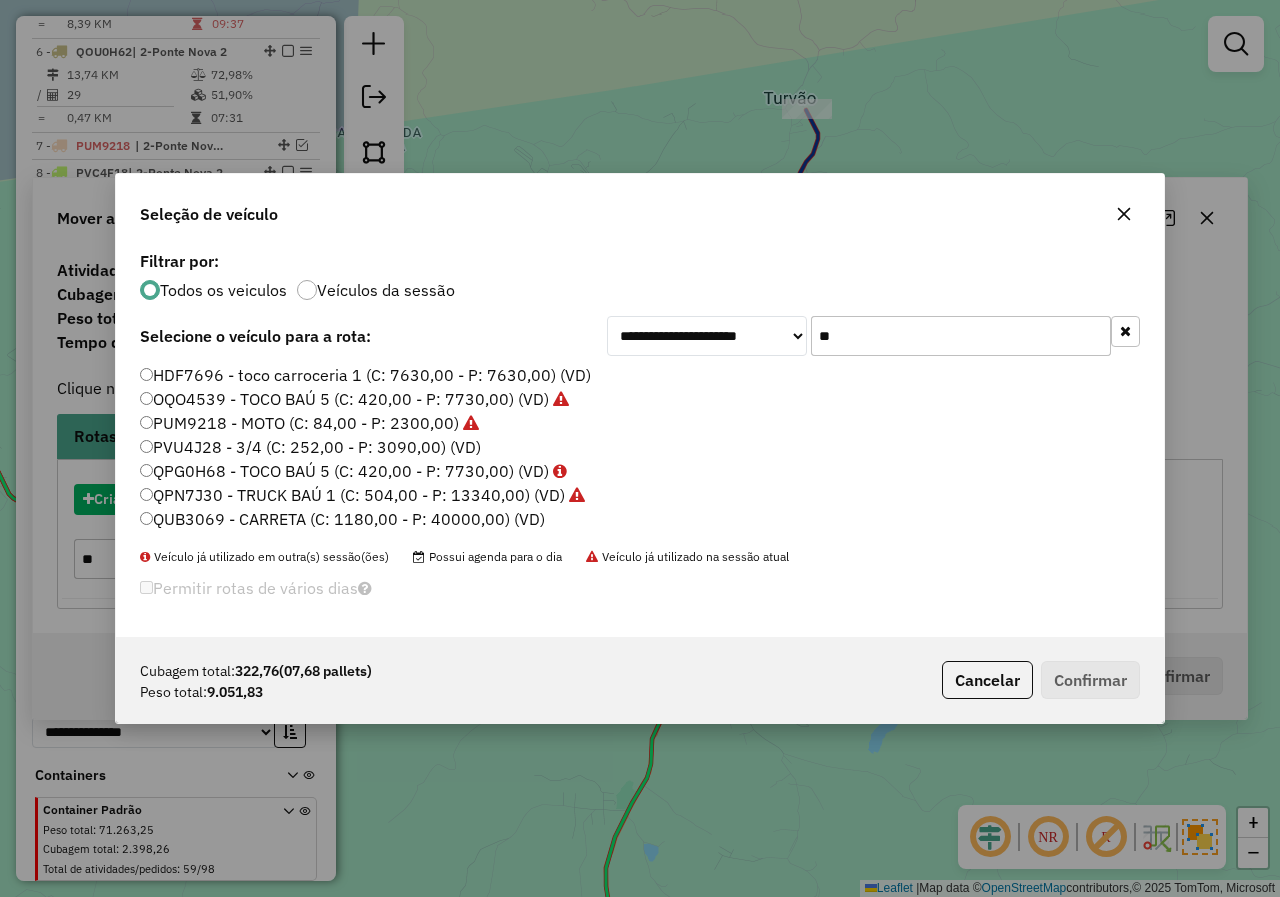 scroll, scrollTop: 12, scrollLeft: 6, axis: both 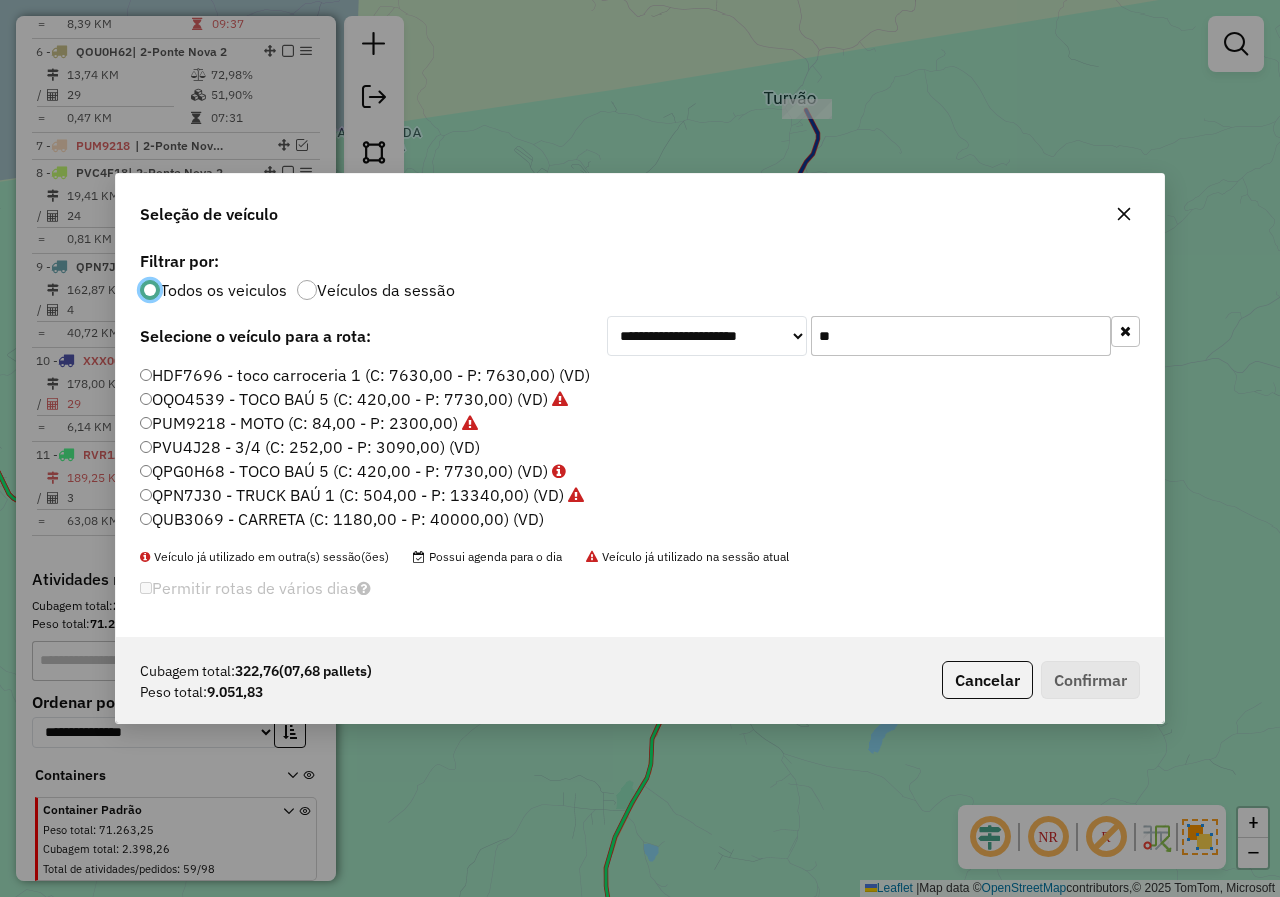 click 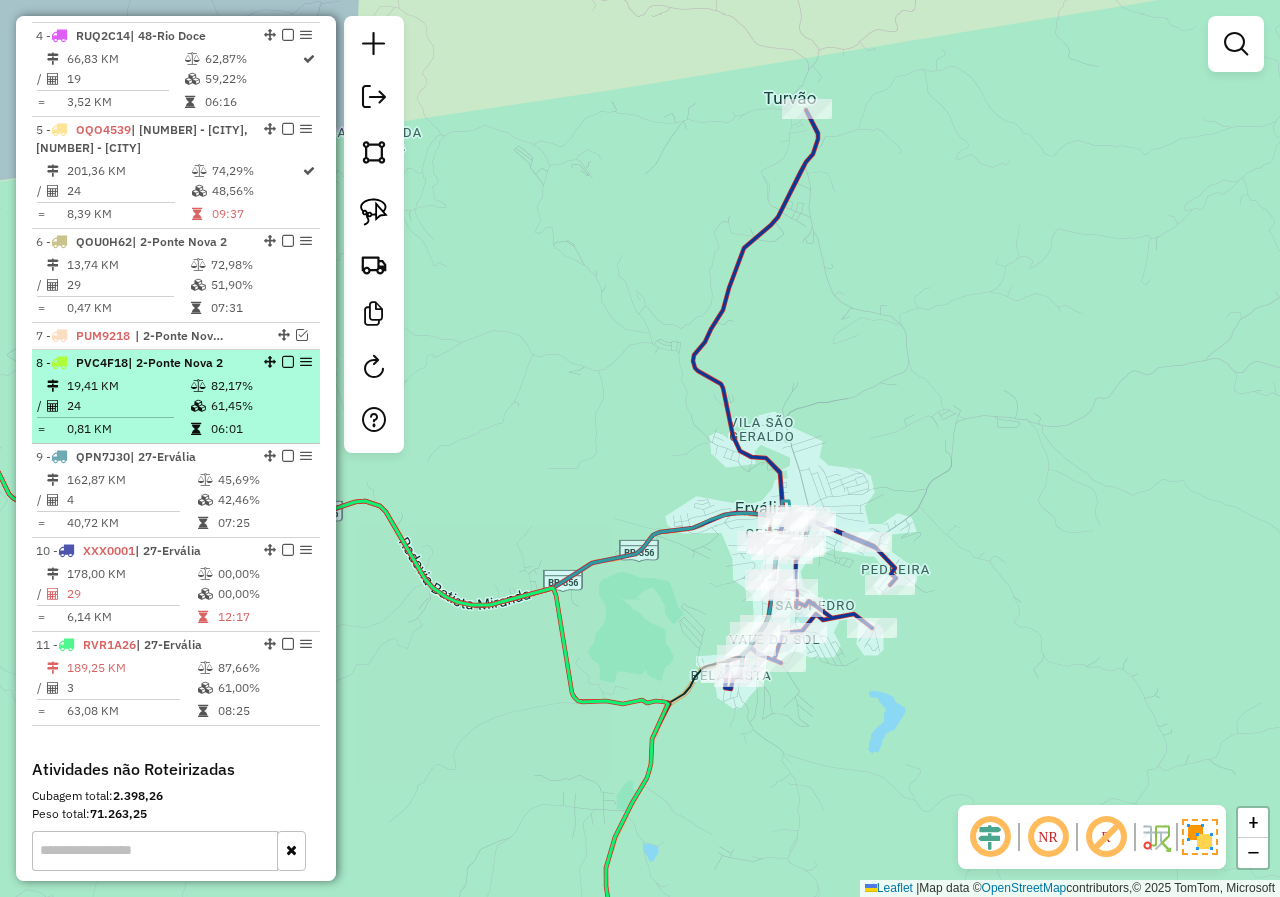 scroll, scrollTop: 966, scrollLeft: 0, axis: vertical 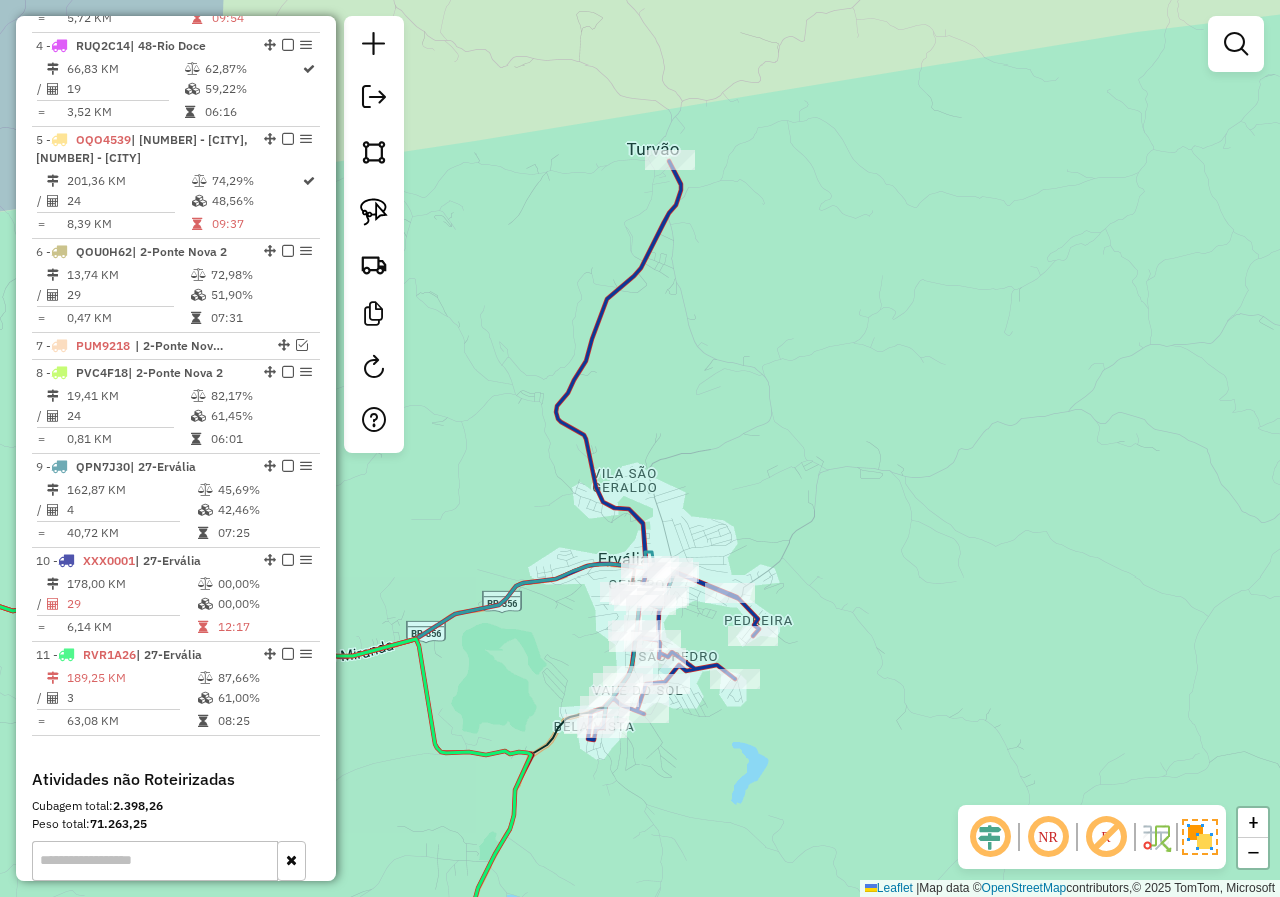 drag, startPoint x: 654, startPoint y: 537, endPoint x: 709, endPoint y: 472, distance: 85.146935 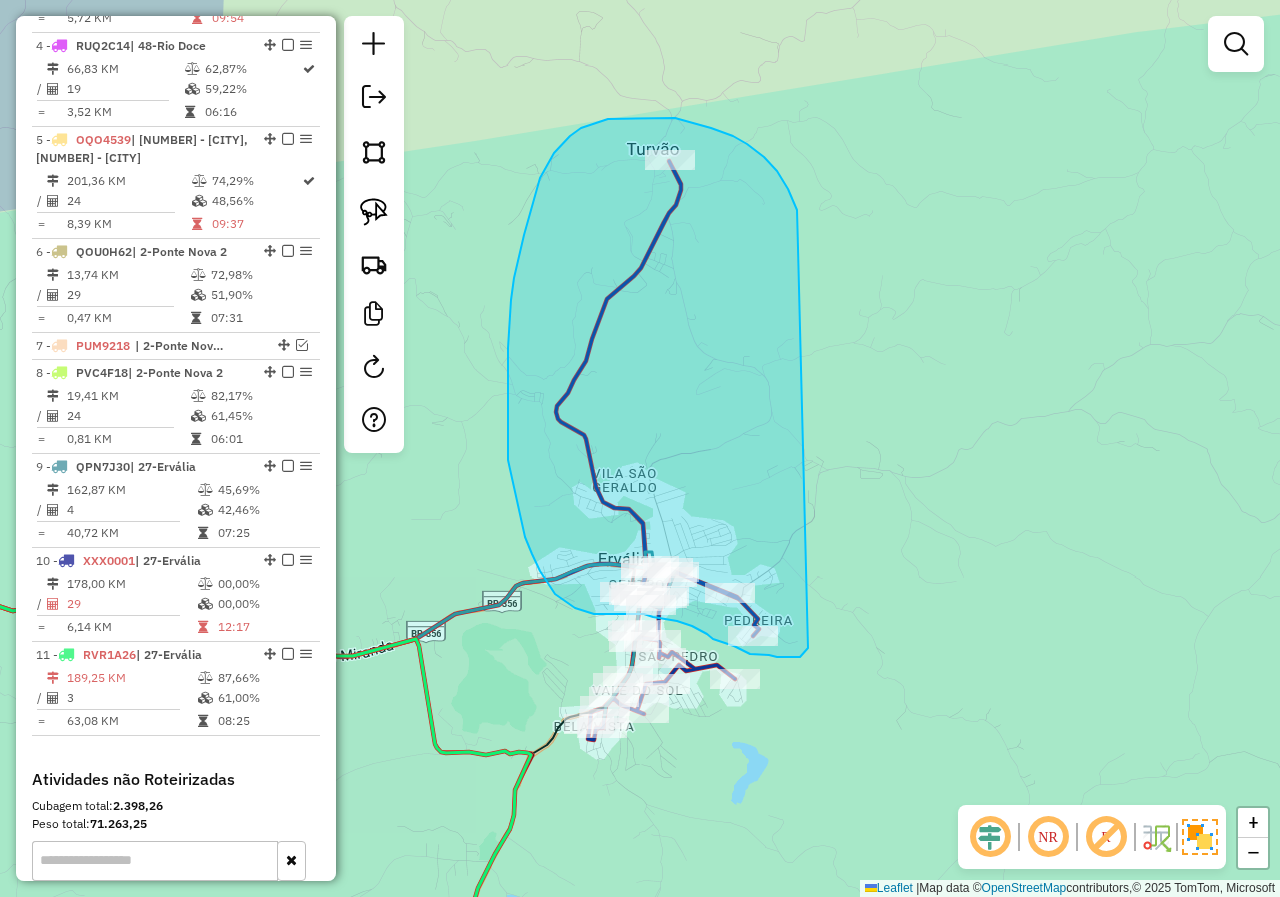 drag, startPoint x: 793, startPoint y: 199, endPoint x: 839, endPoint y: 568, distance: 371.85614 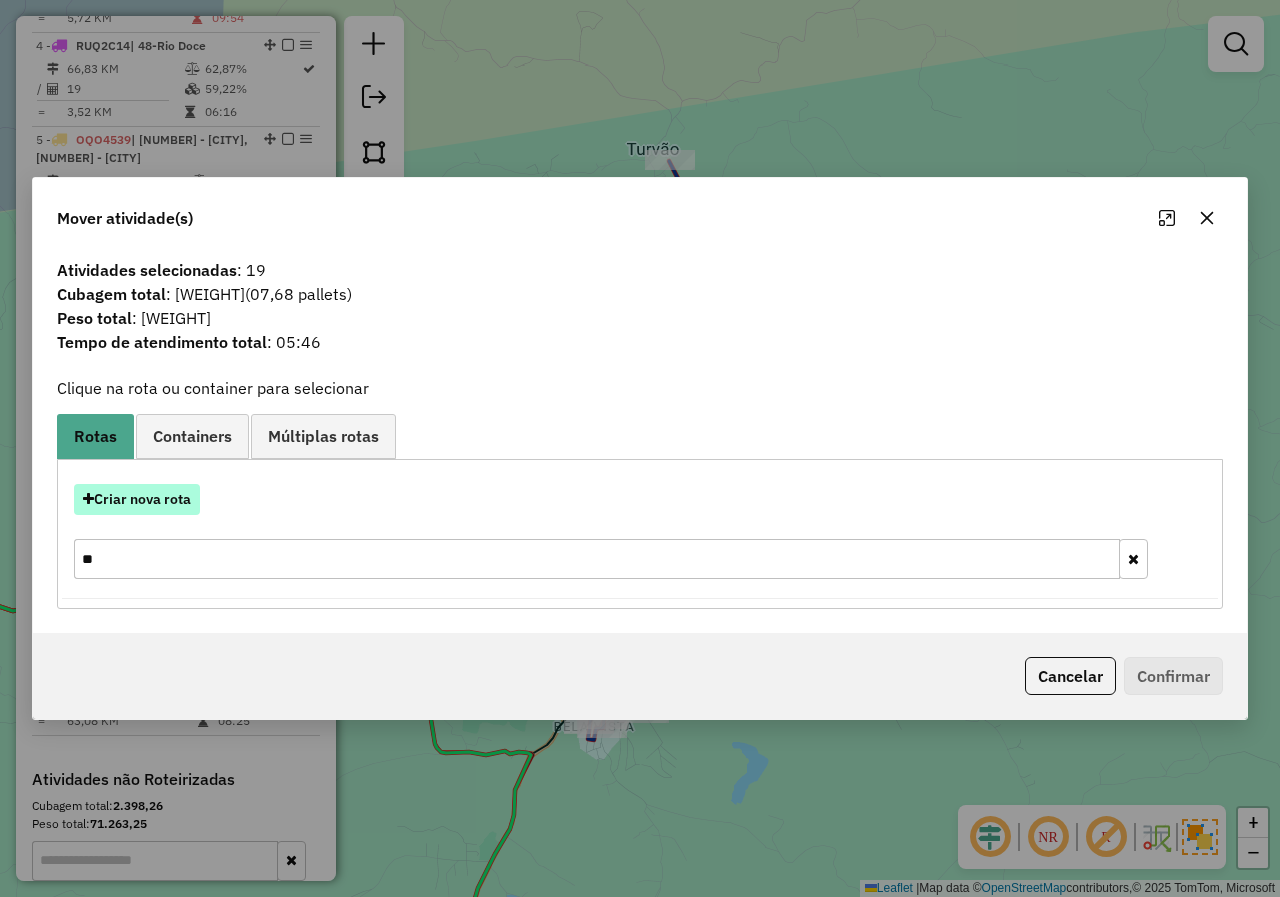 click on "Criar nova rota" at bounding box center [137, 499] 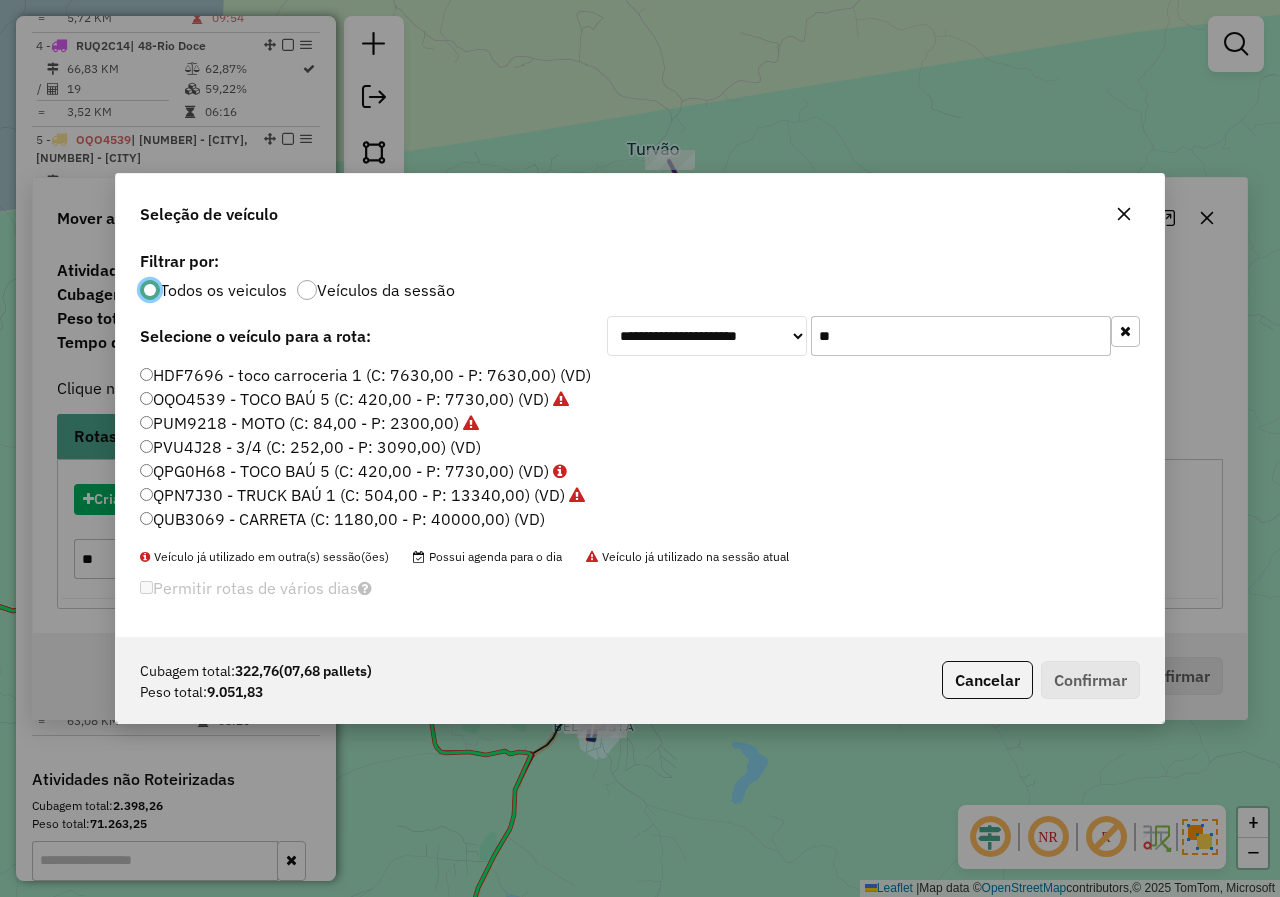 scroll, scrollTop: 12, scrollLeft: 6, axis: both 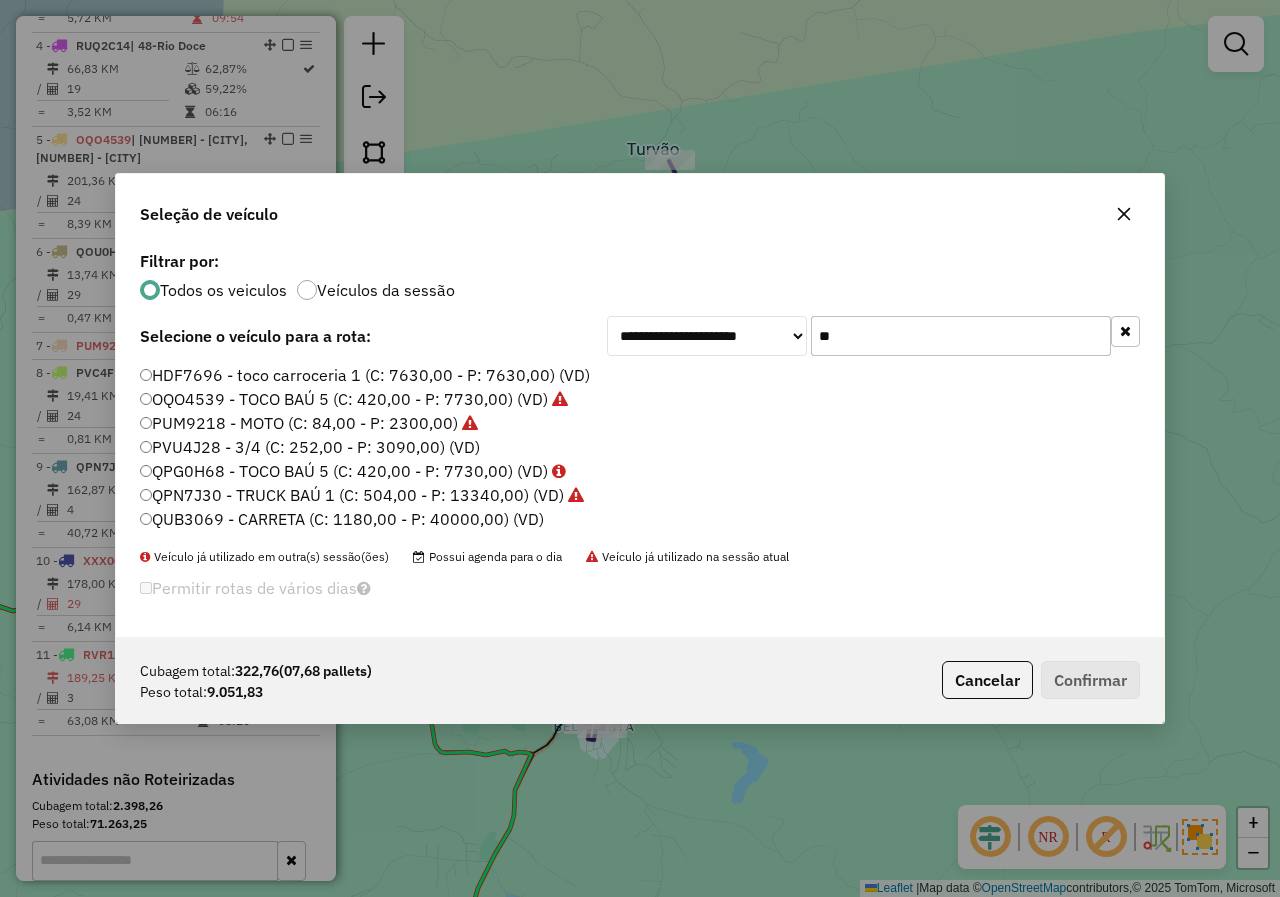 click on "QPN7J30 - TRUCK BAÚ 1 (C: 504,00 - P: 13340,00) (VD)" 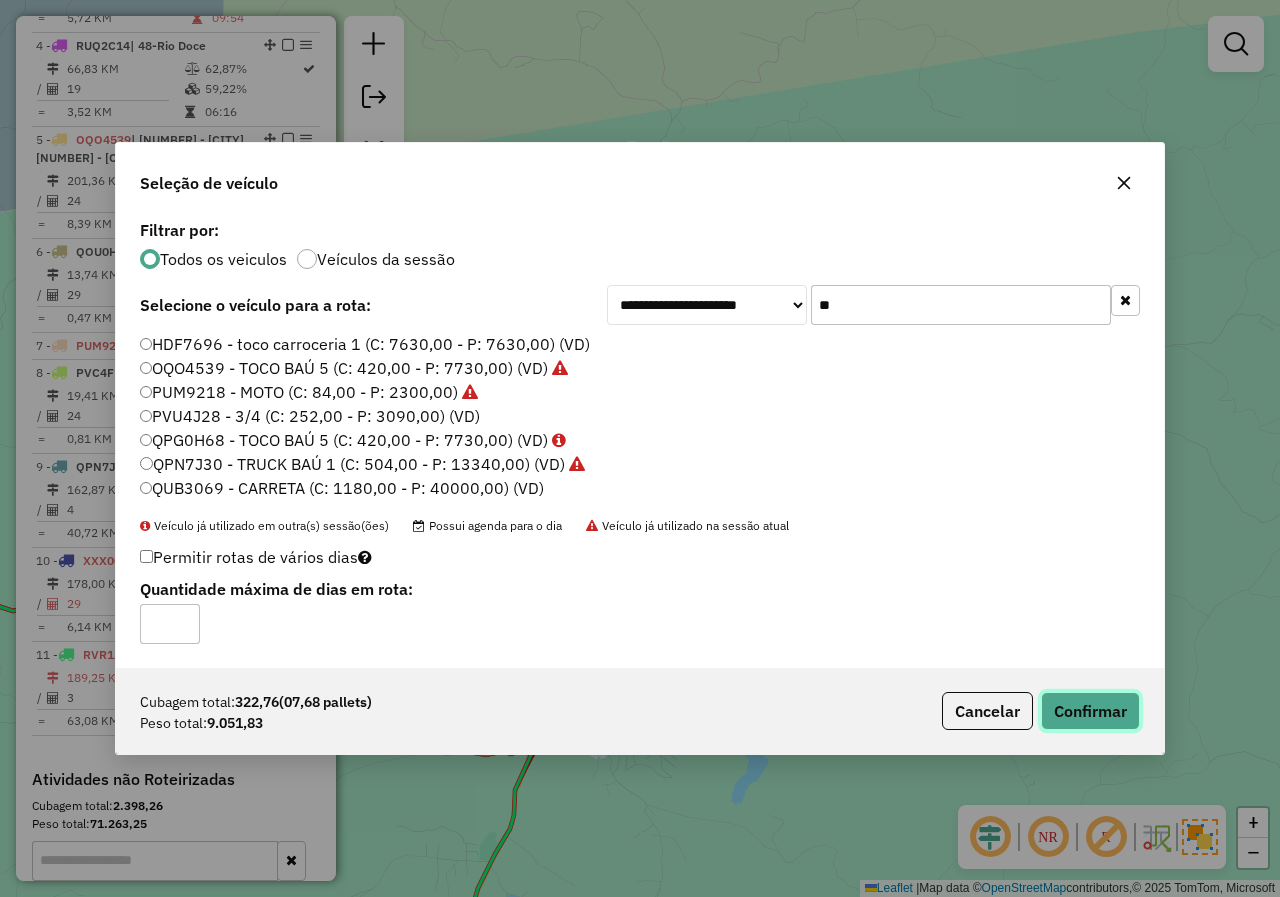 click on "Confirmar" 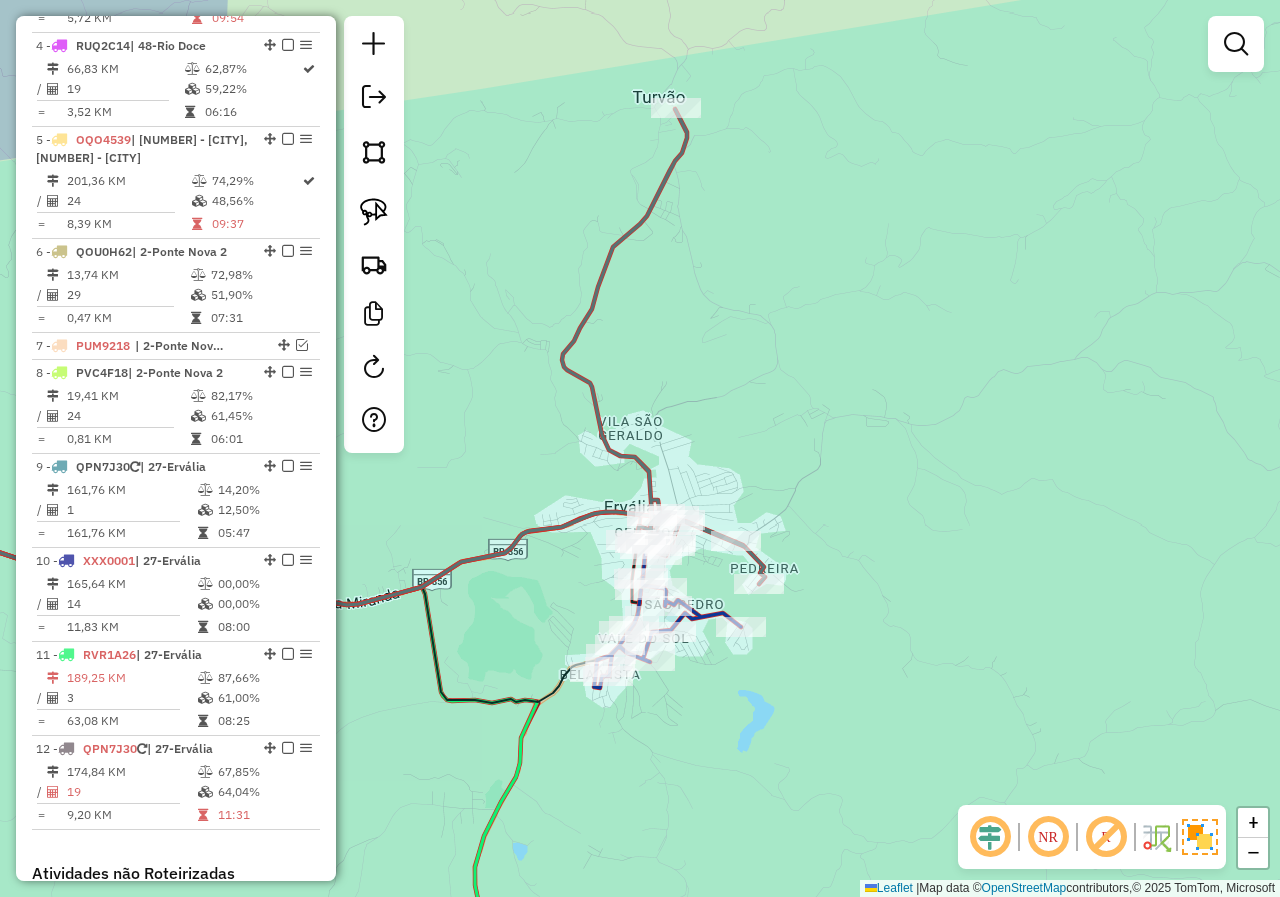 drag, startPoint x: 673, startPoint y: 793, endPoint x: 692, endPoint y: 651, distance: 143.26549 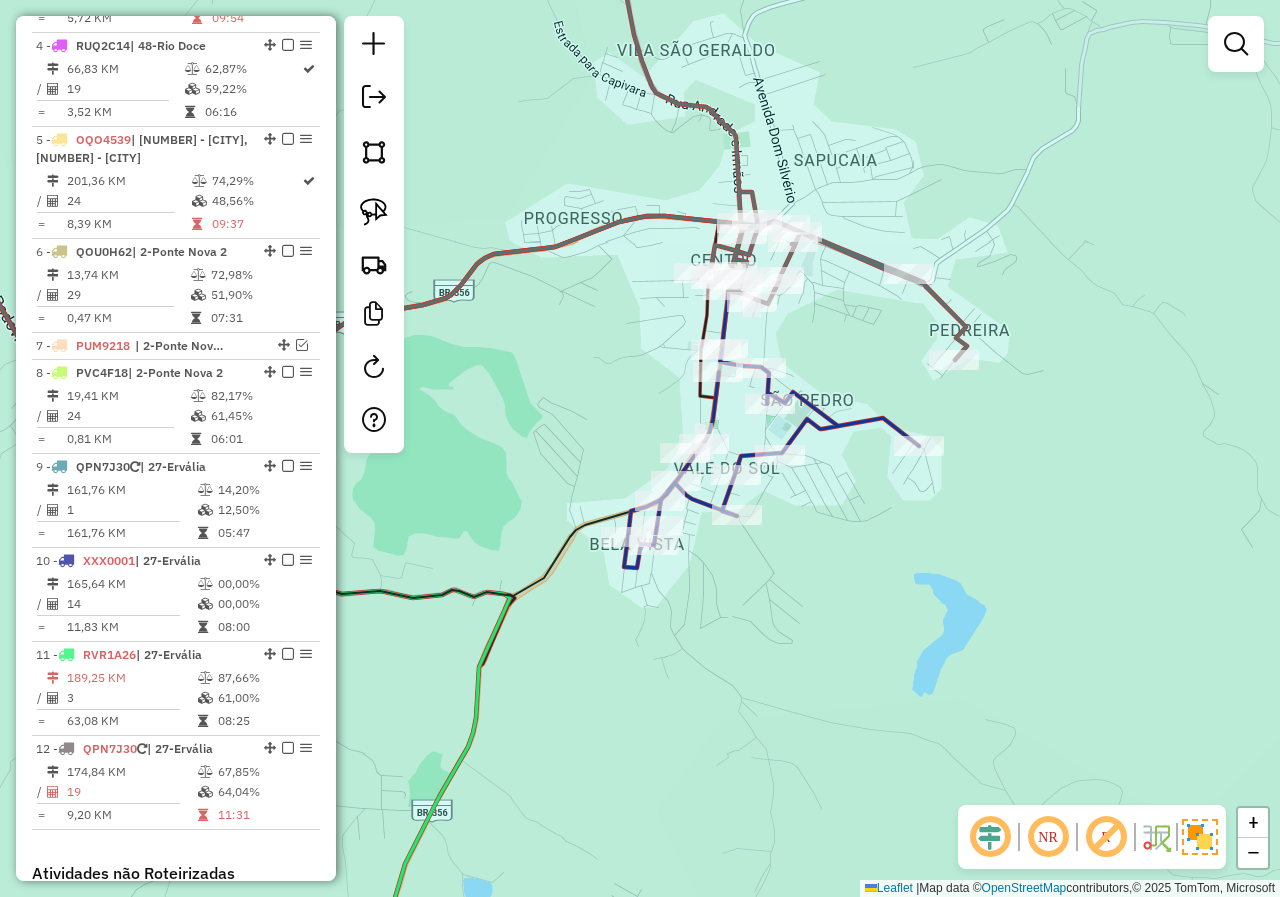 drag, startPoint x: 672, startPoint y: 561, endPoint x: 775, endPoint y: 584, distance: 105.53672 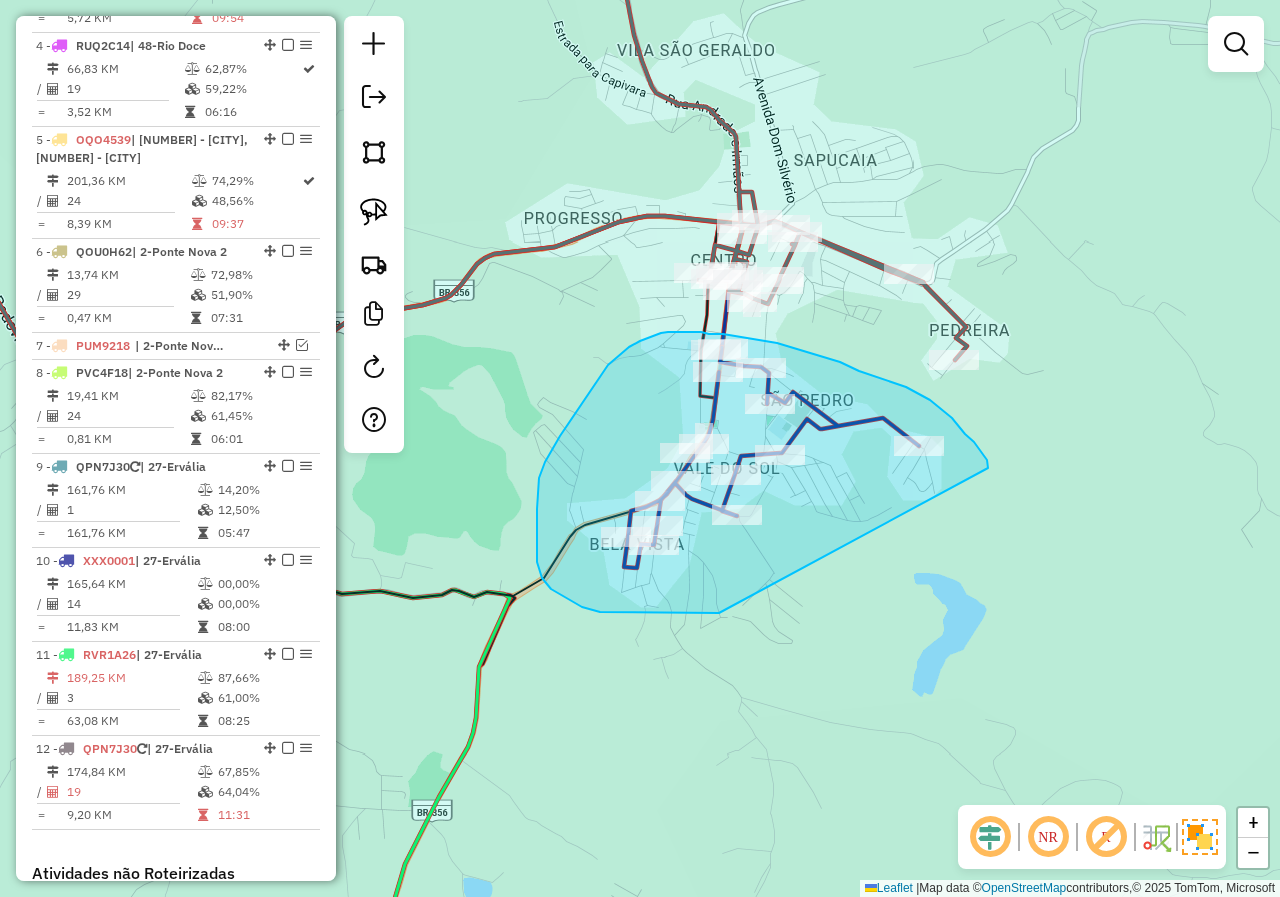 drag, startPoint x: 988, startPoint y: 468, endPoint x: 791, endPoint y: 609, distance: 242.2602 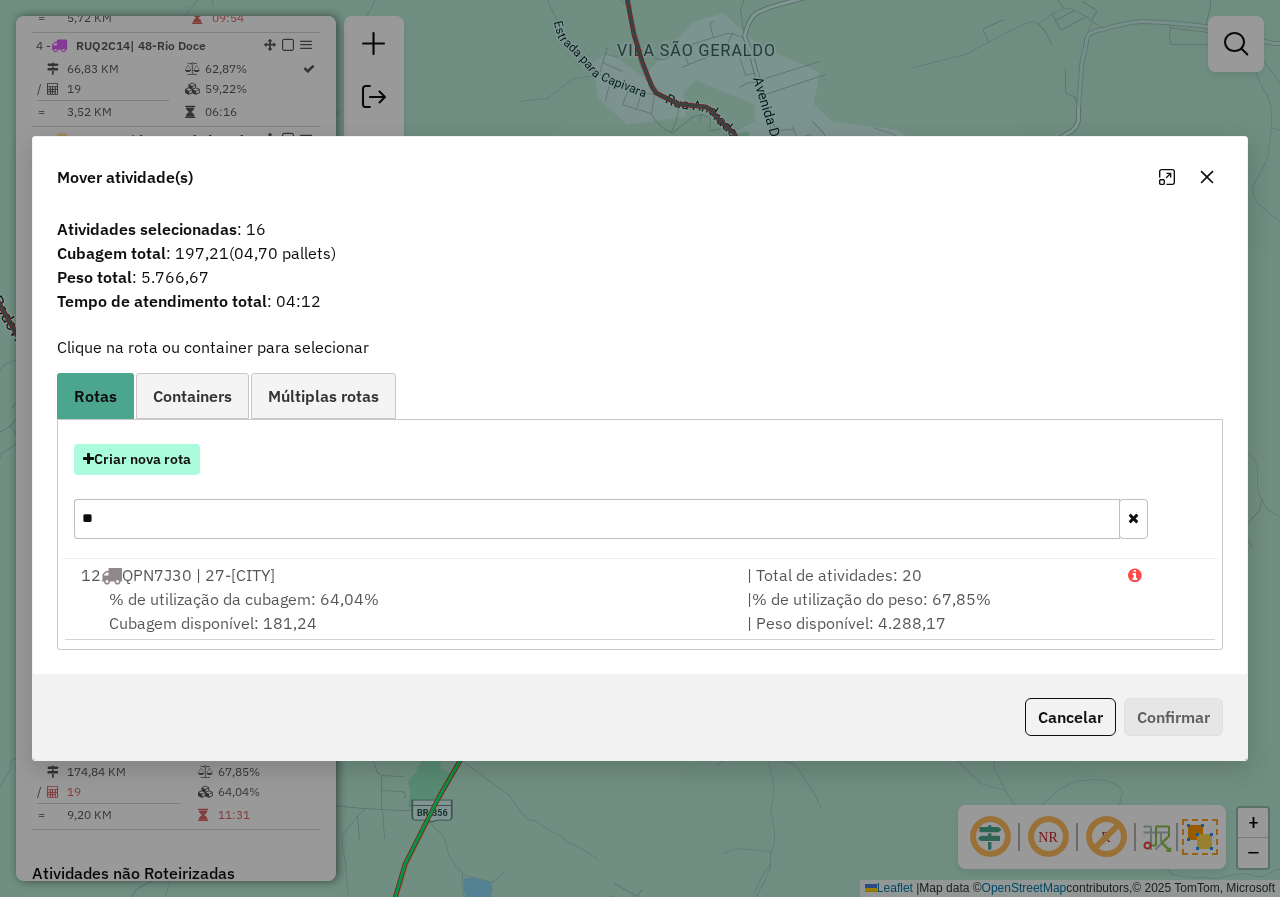 click on "Criar nova rota" at bounding box center [137, 459] 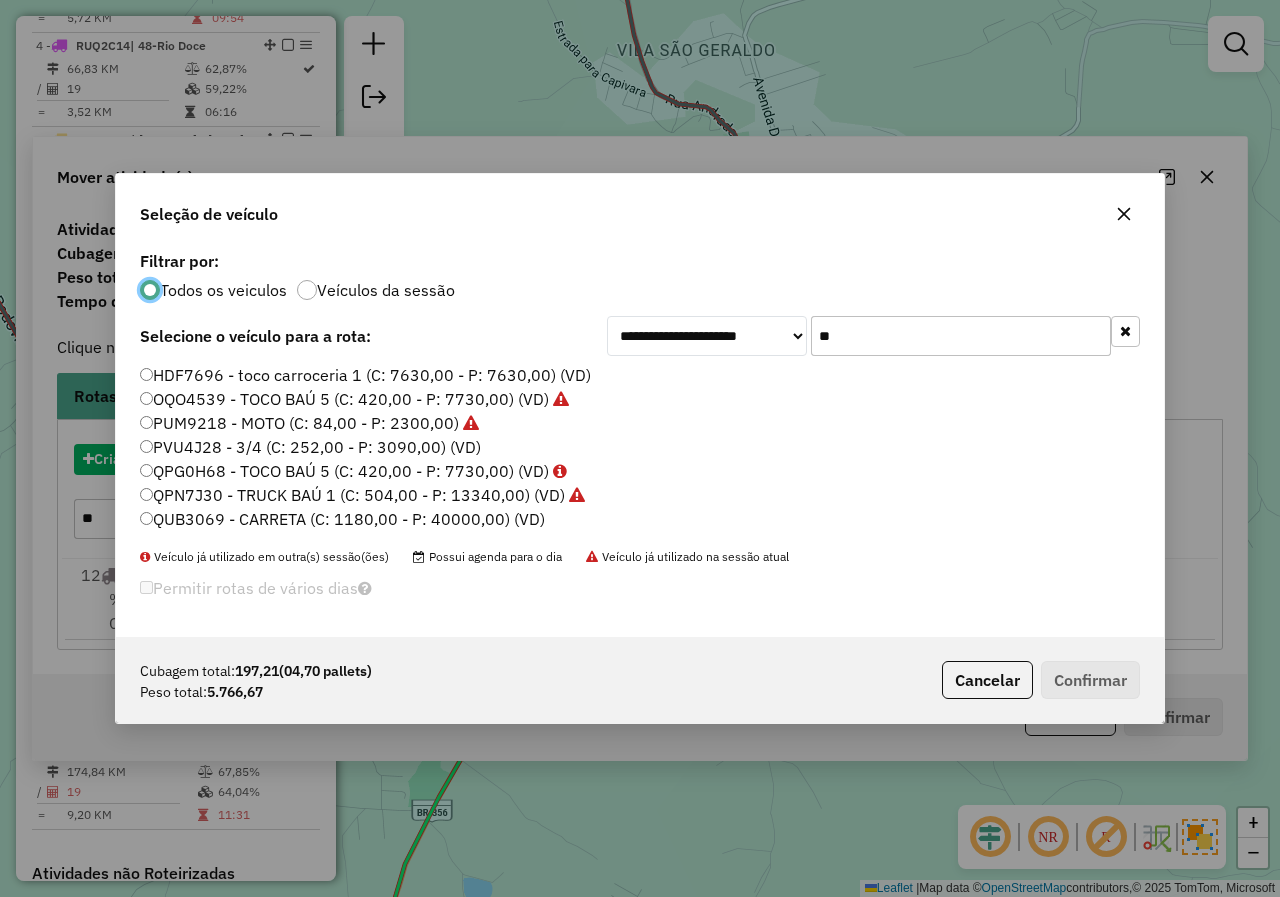 scroll, scrollTop: 12, scrollLeft: 6, axis: both 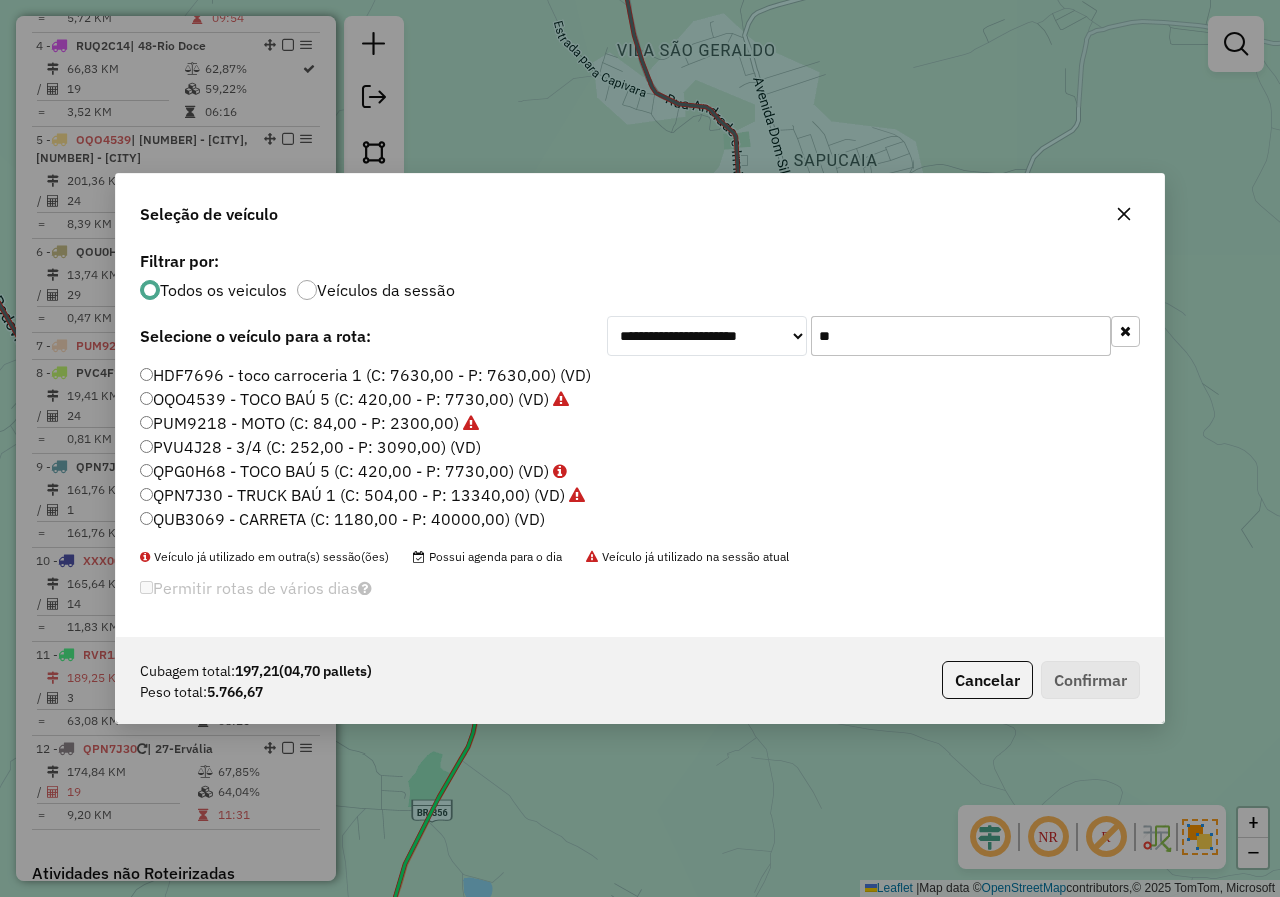 drag, startPoint x: 883, startPoint y: 340, endPoint x: 750, endPoint y: 312, distance: 135.91542 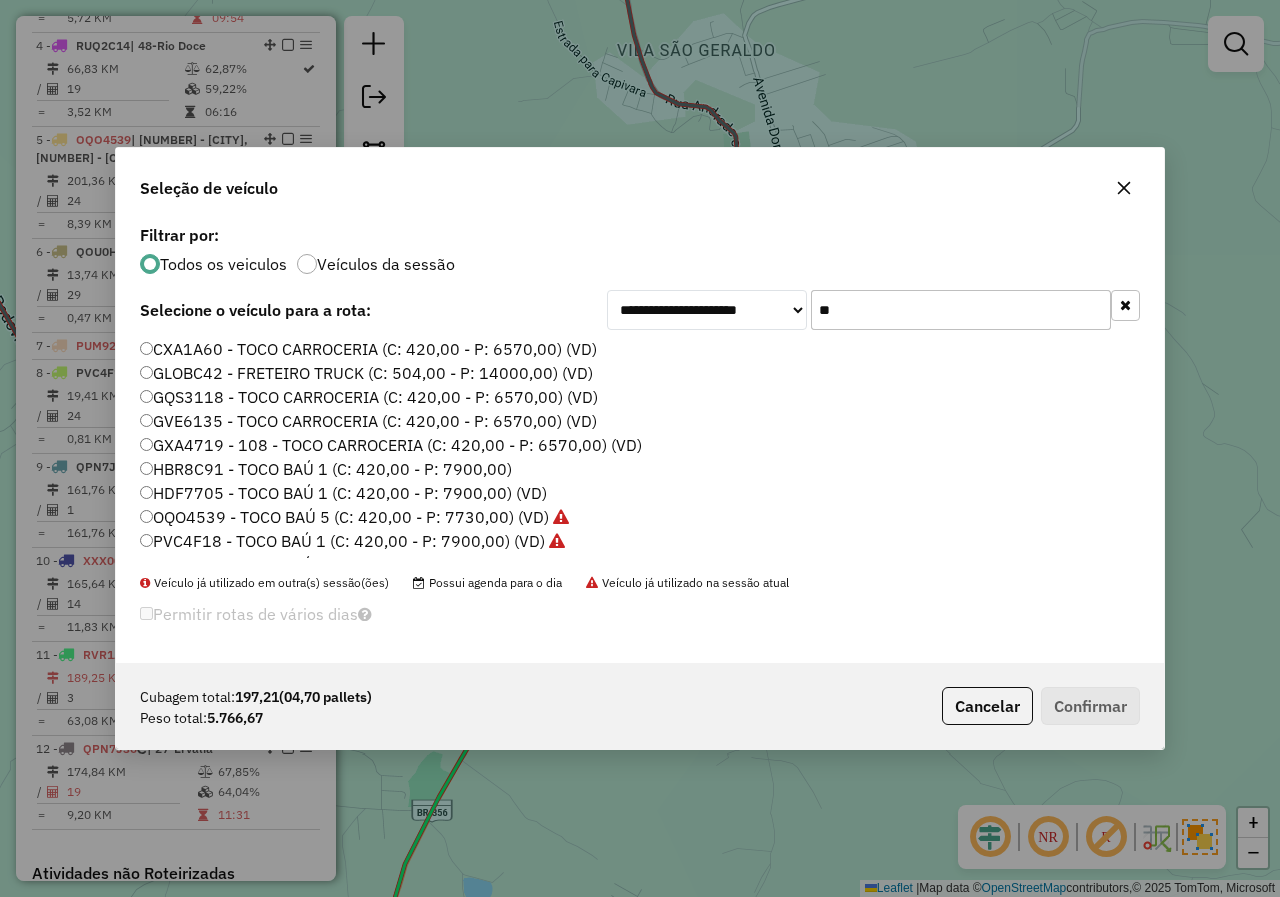 type on "*" 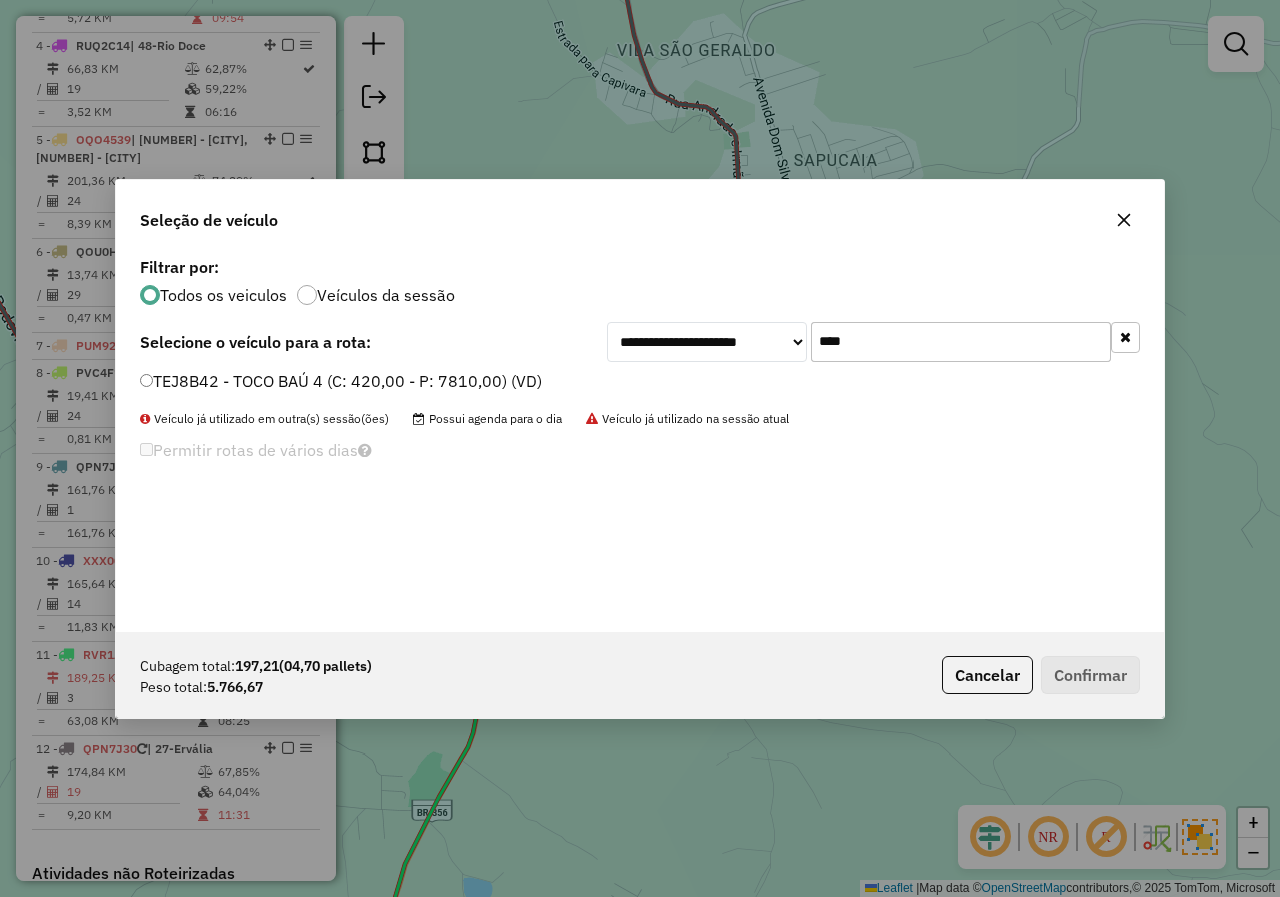 type on "****" 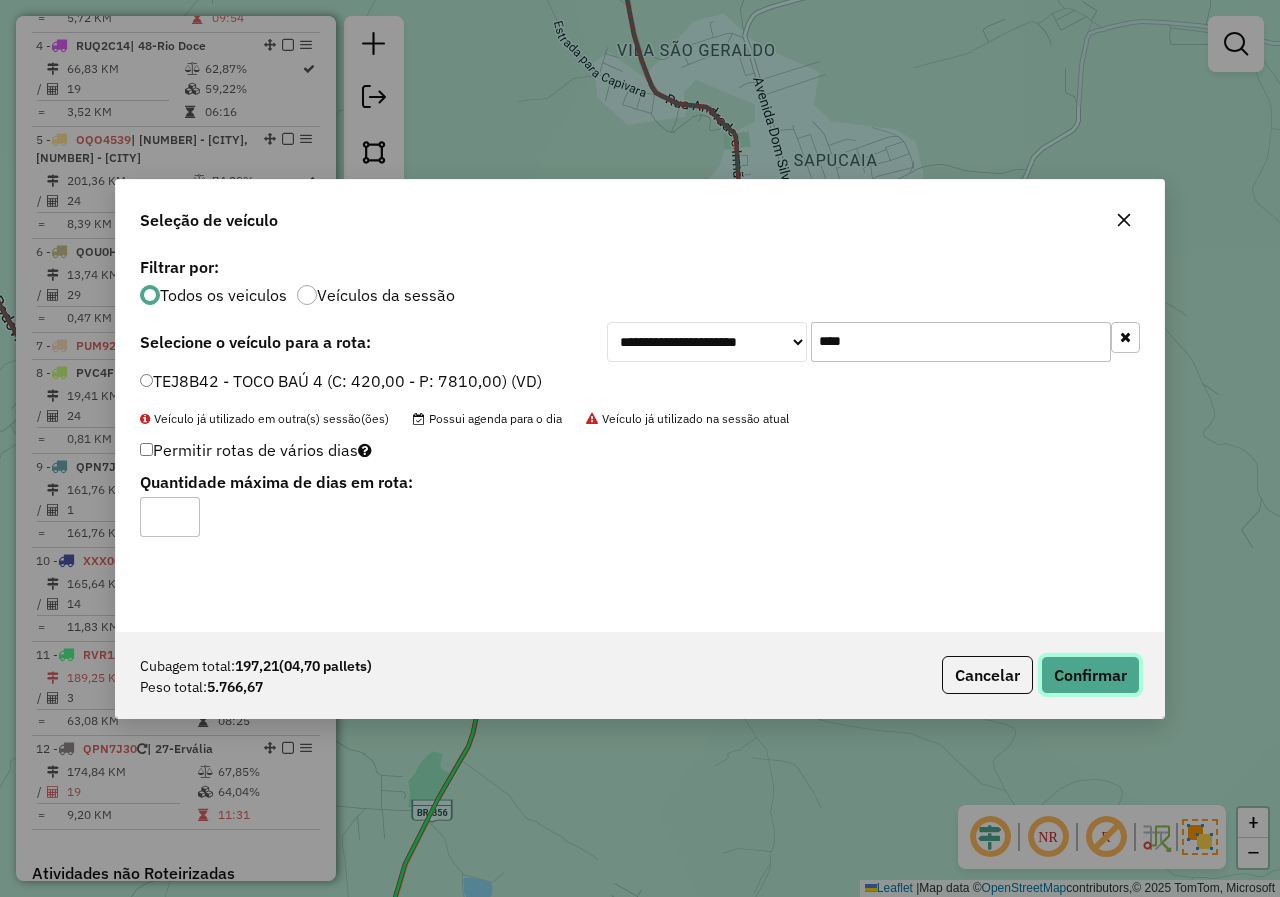 click on "Confirmar" 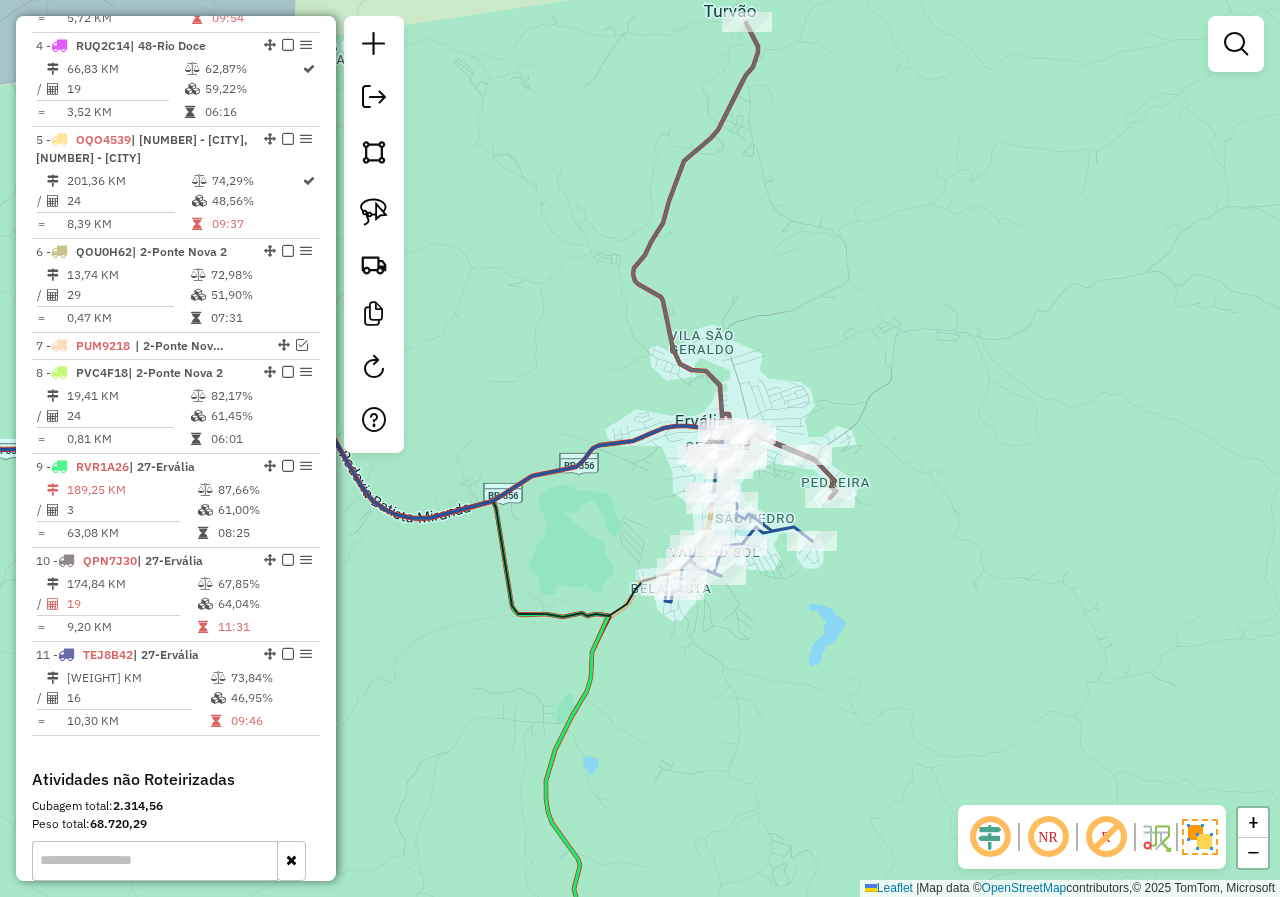 drag, startPoint x: 718, startPoint y: 654, endPoint x: 715, endPoint y: 674, distance: 20.22375 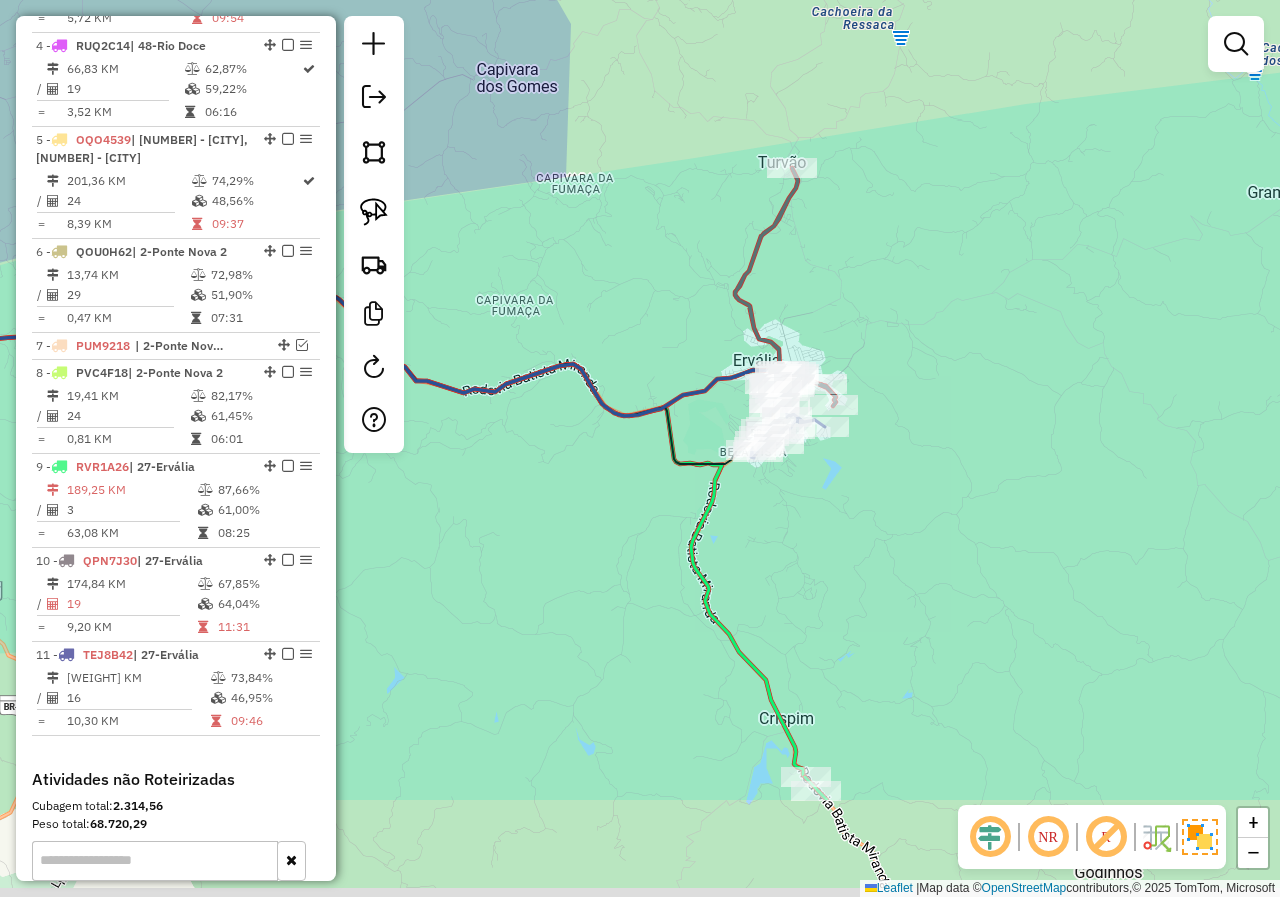 drag, startPoint x: 835, startPoint y: 737, endPoint x: 915, endPoint y: 525, distance: 226.59215 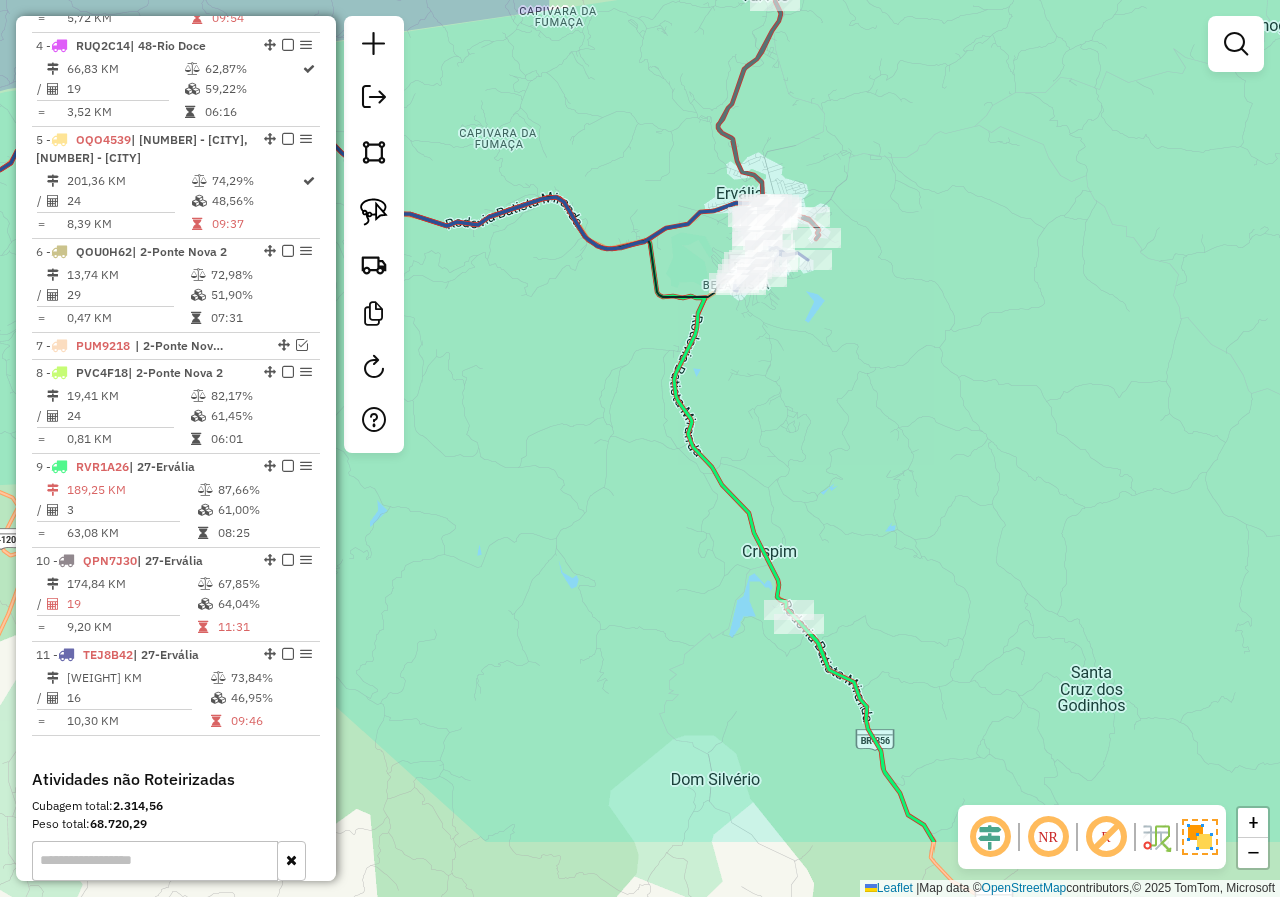 drag, startPoint x: 915, startPoint y: 640, endPoint x: 896, endPoint y: 467, distance: 174.04022 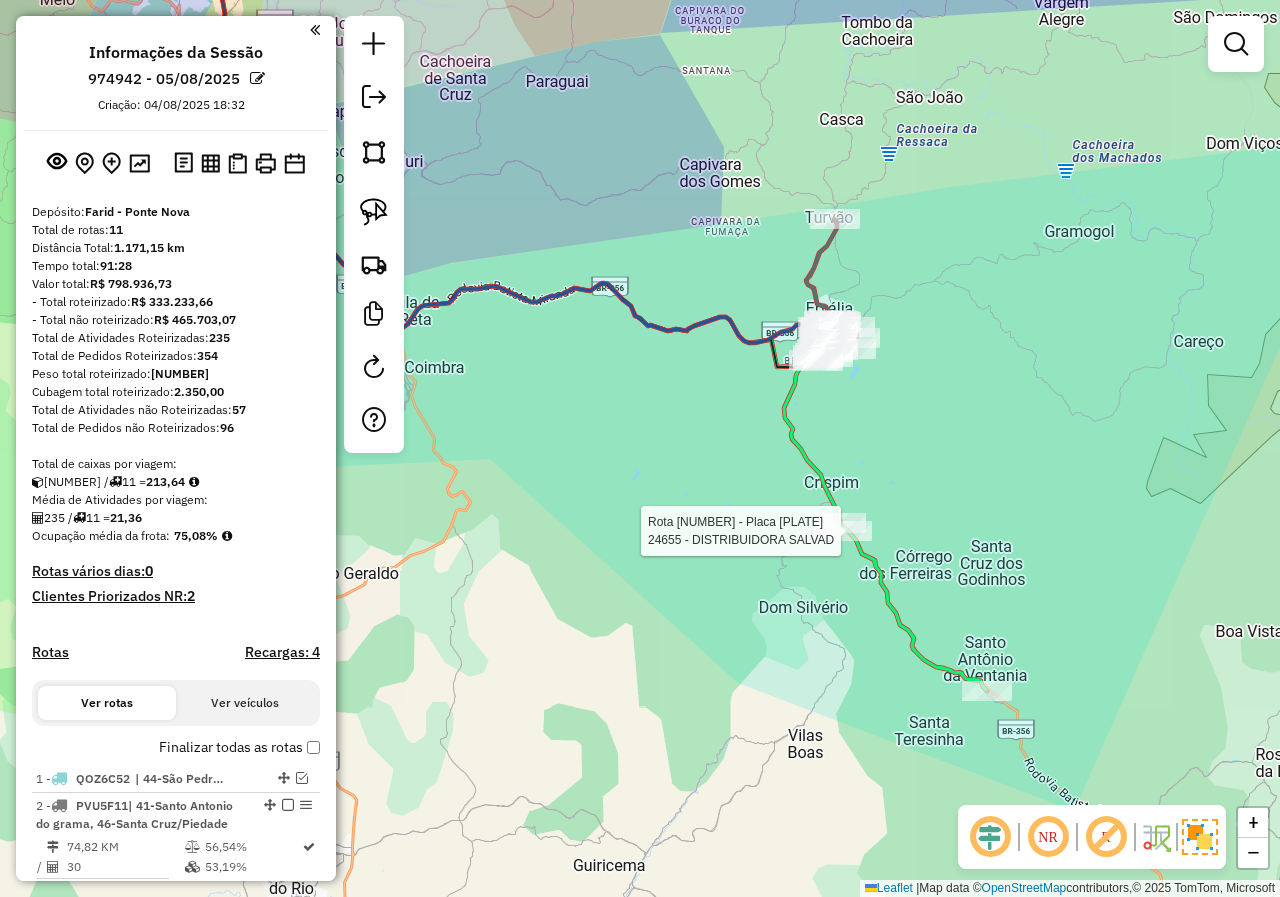 scroll, scrollTop: 0, scrollLeft: 0, axis: both 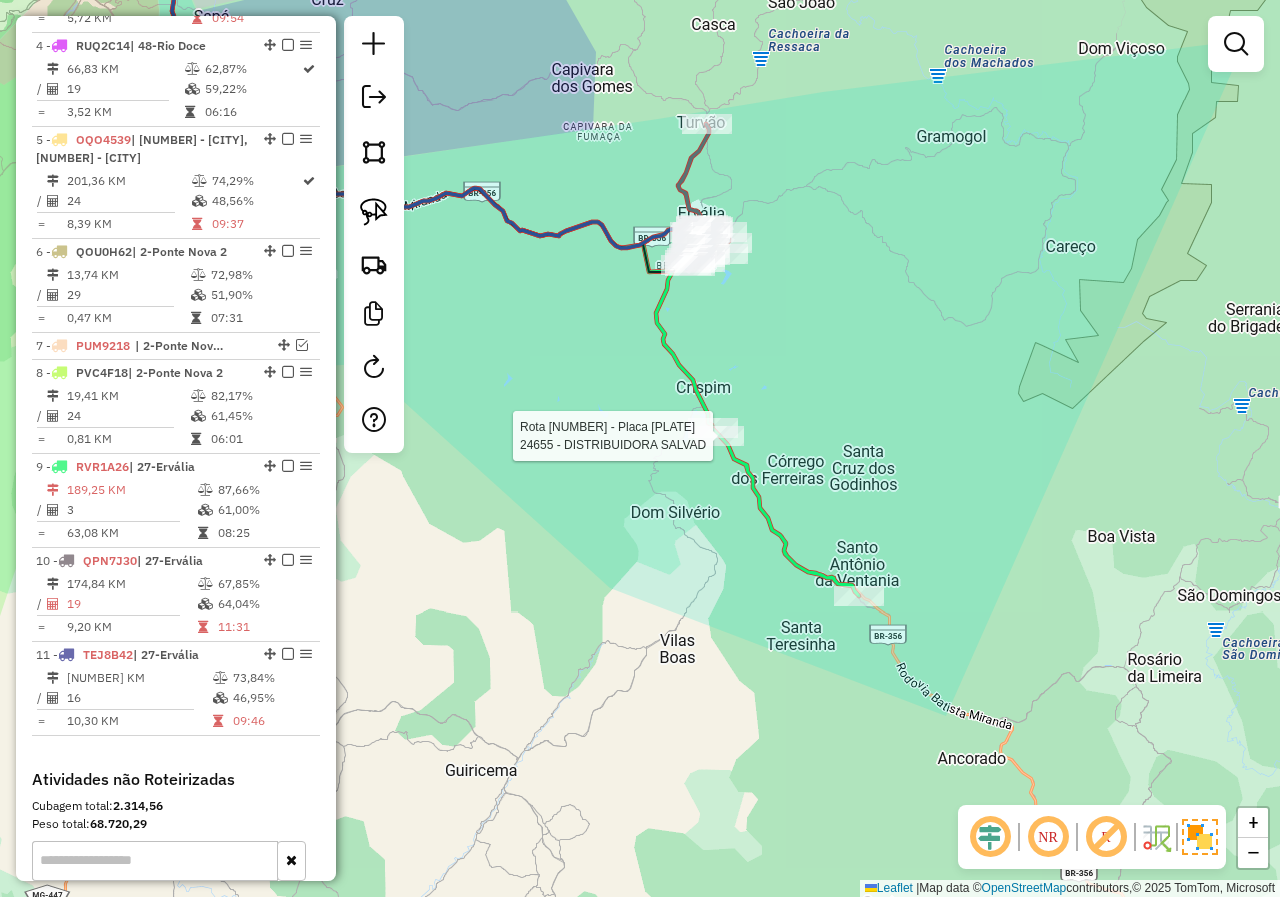 select on "*********" 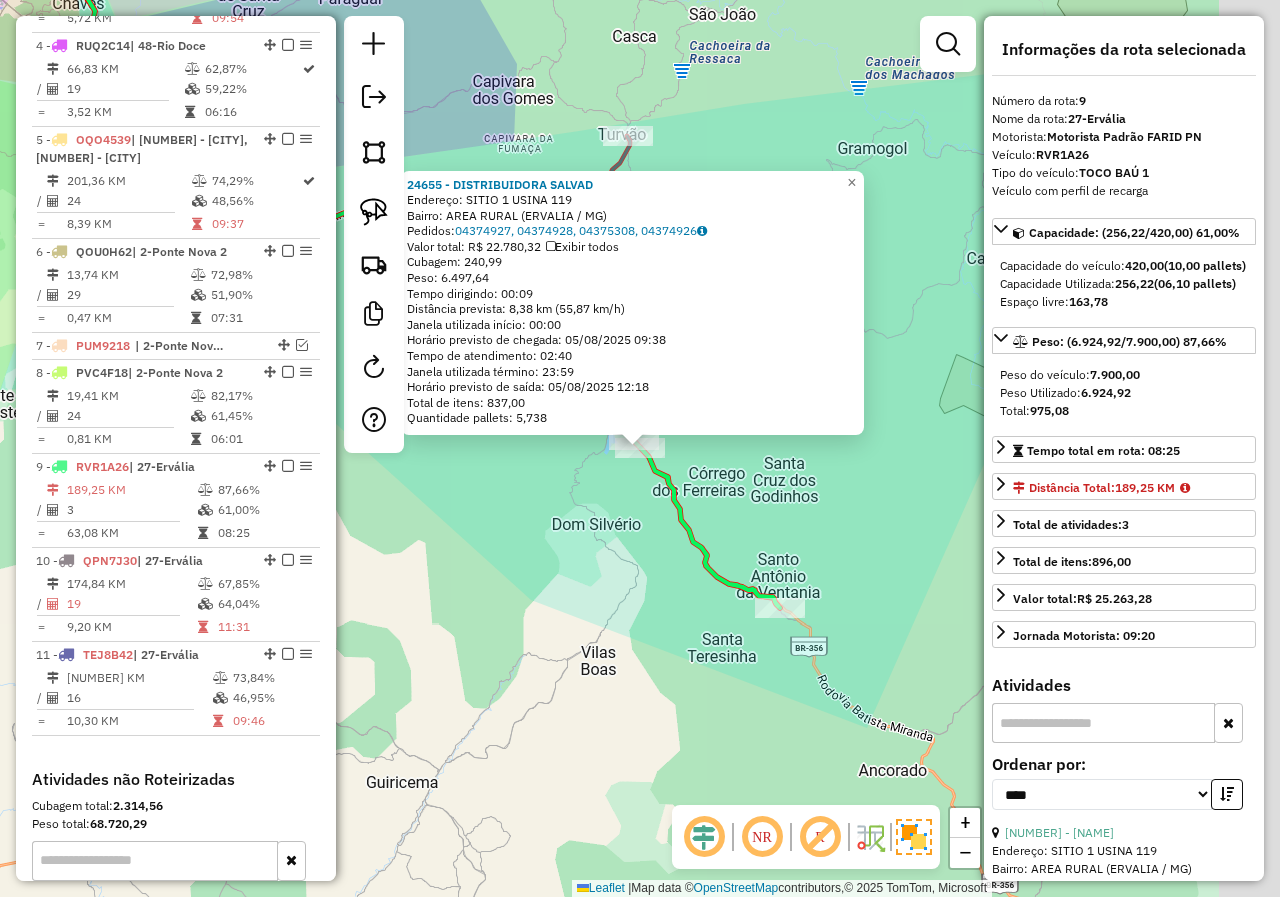 scroll, scrollTop: 1214, scrollLeft: 0, axis: vertical 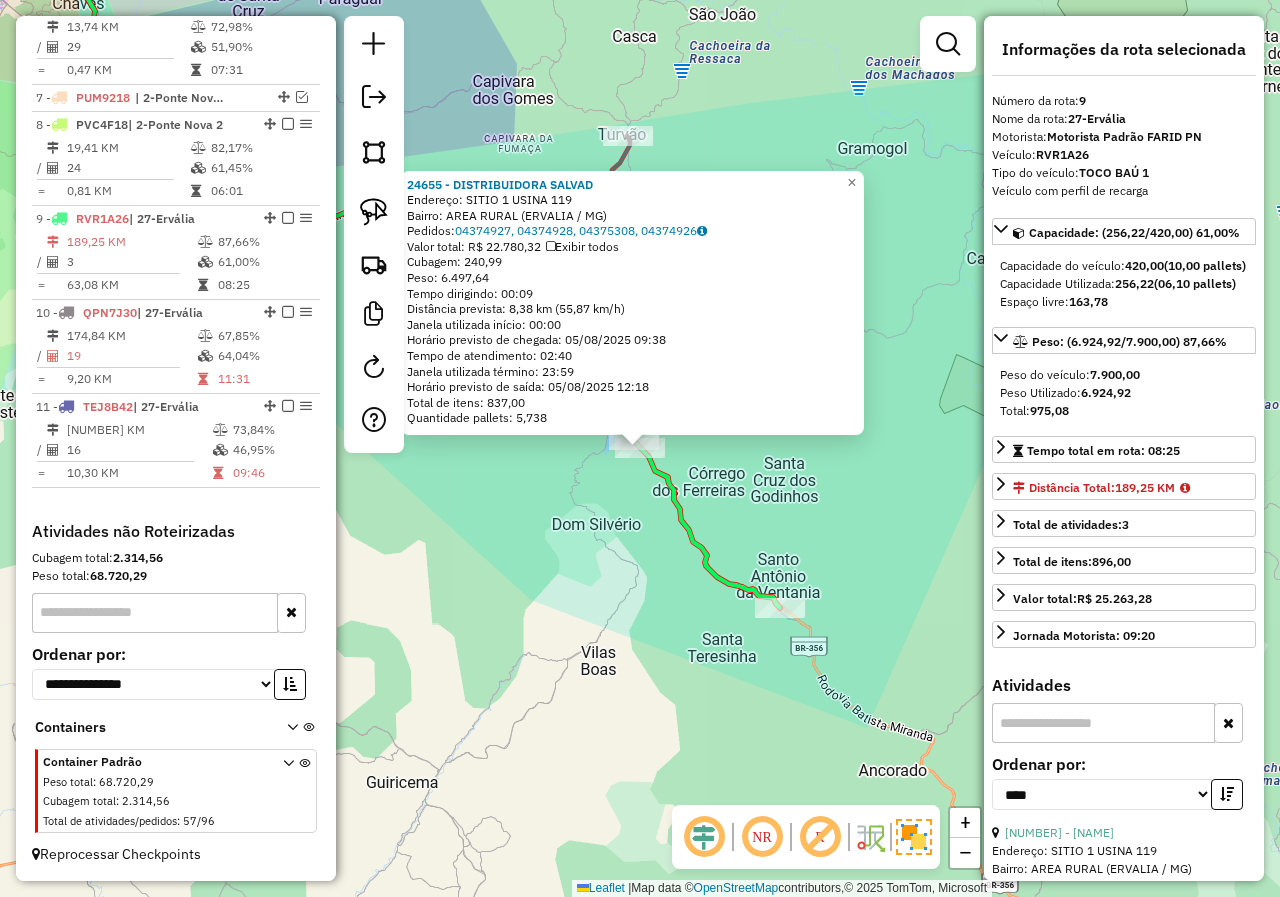 click on "[NUMBER] - [NAME]  Endereço:  [NAME] [NUMBER]   Bairro: [NAME] ([CITY] / [STATE])   Pedidos:  [NUMBER], [NUMBER], [NUMBER], [NUMBER]   Valor total: R$ [NUMBER]   Exibir todos   Cubagem: [NUMBER]  Peso: [NUMBER]  Tempo dirigindo: [TIME]   Distância prevista: [NUMBER] km ([NUMBER] km/h)   Janela utilizada início: [TIME]   Horário previsto de chegada: [DATE] [TIME]   Tempo de atendimento: [TIME]   Janela utilizada término: [TIME]   Horário previsto de saída: [DATE] [TIME]   Total de itens: [NUMBER]   Quantidade pallets: [NUMBER]  × Janela de atendimento Grade de atendimento Capacidade Transportadoras Veículos Cliente Pedidos  Rotas Selecione os dias de semana para filtrar as janelas de atendimento  Seg   Ter   Qua   Qui   Sex   Sáb   Dom  Informe o período da janela de atendimento: De: Até:  Filtrar exatamente a janela do cliente  Considerar janela de atendimento padrão  Selecione os dias de semana para filtrar as grades de atendimento  Seg   Ter   Qua   Qui   Sex   Sáb   Dom   Peso mínimo:  De:" 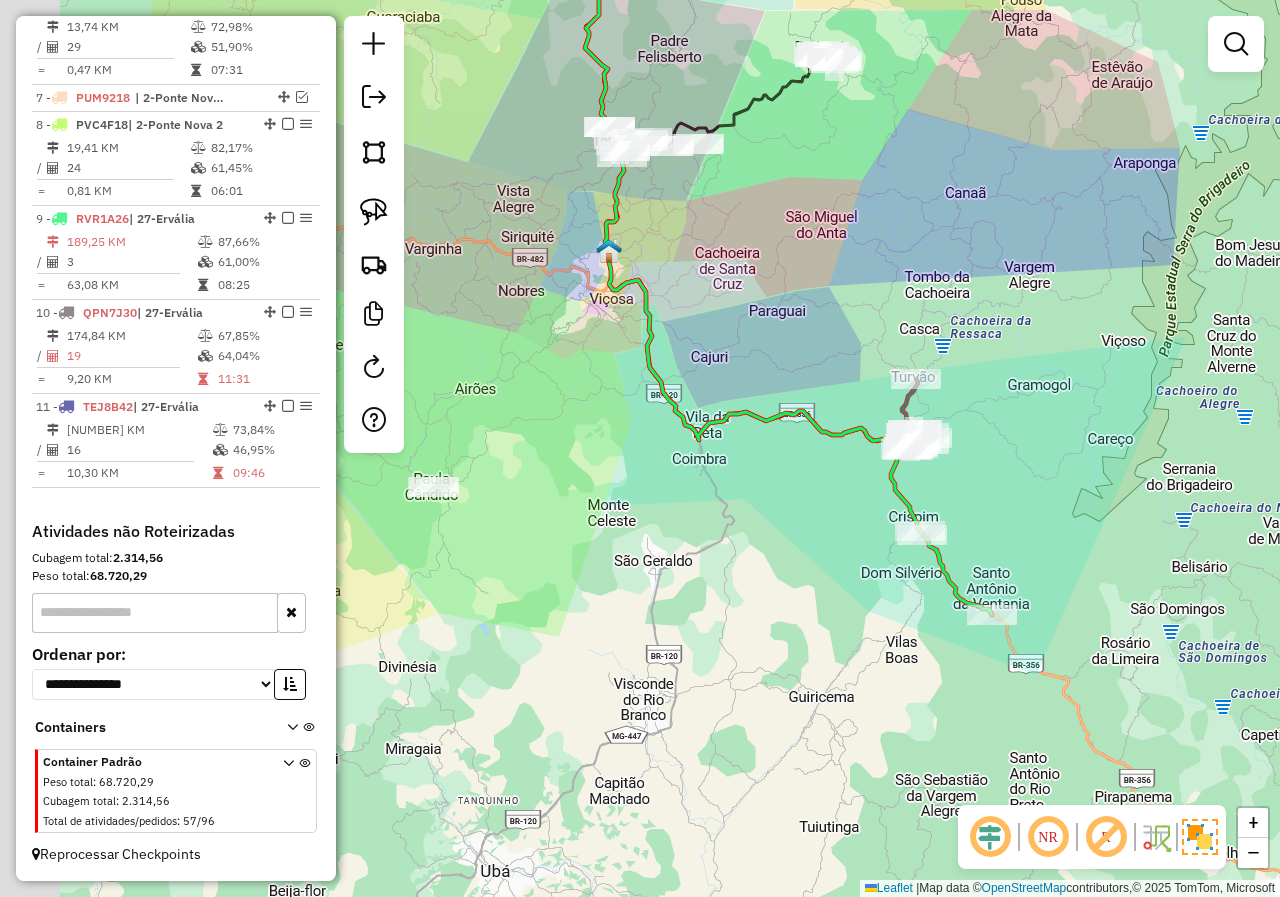 drag, startPoint x: 628, startPoint y: 559, endPoint x: 885, endPoint y: 620, distance: 264.1401 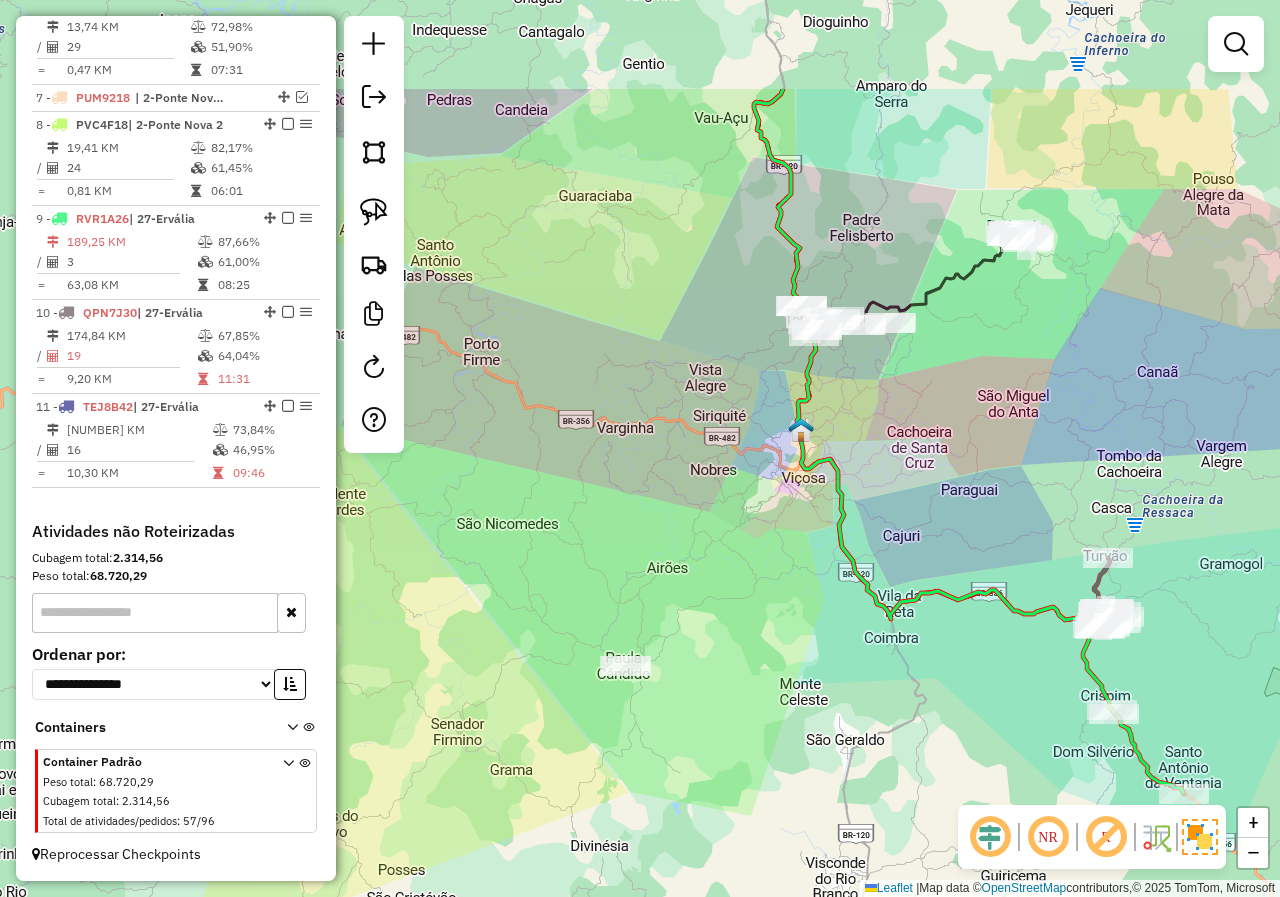 drag, startPoint x: 717, startPoint y: 514, endPoint x: 909, endPoint y: 693, distance: 262.49762 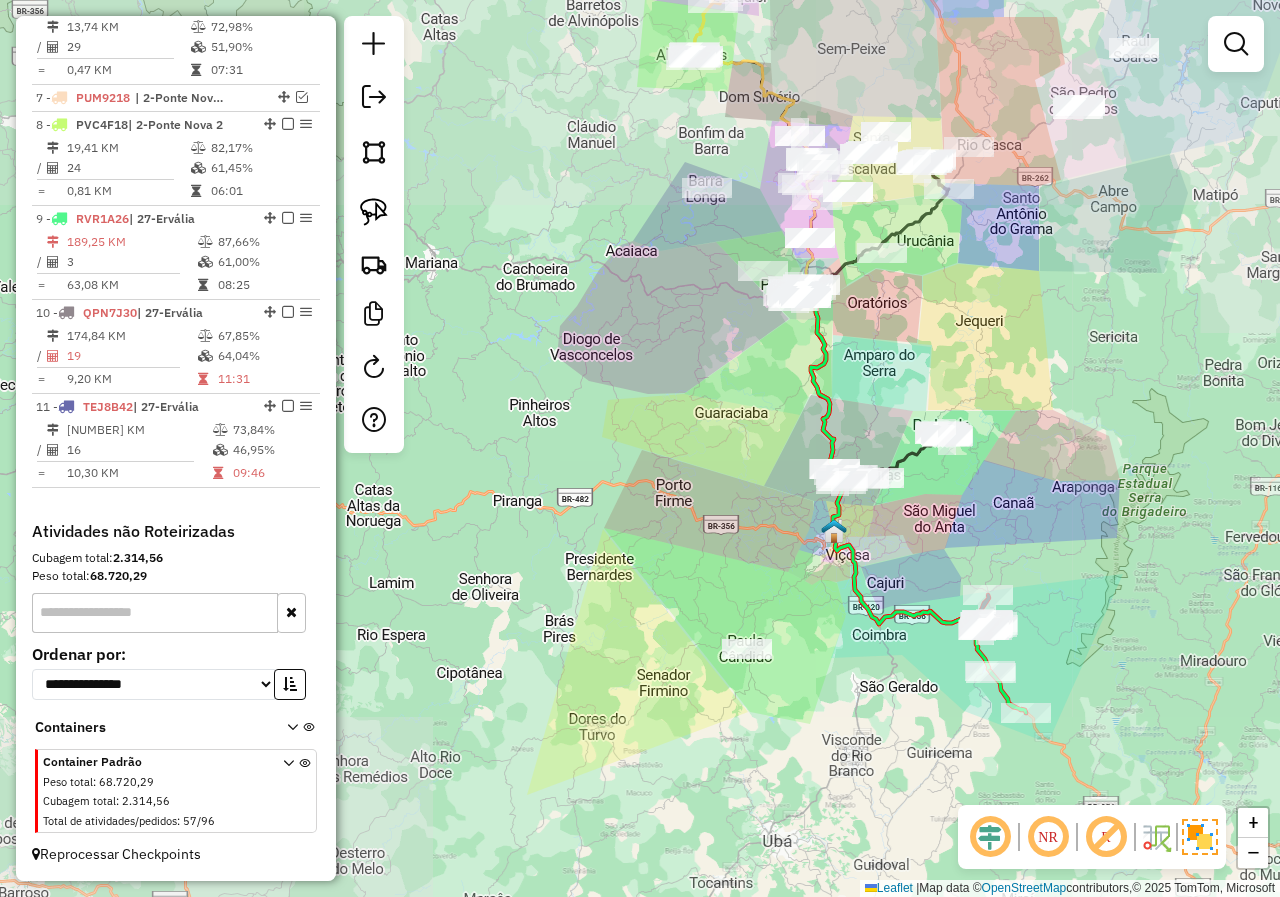 drag, startPoint x: 712, startPoint y: 487, endPoint x: 714, endPoint y: 515, distance: 28.071337 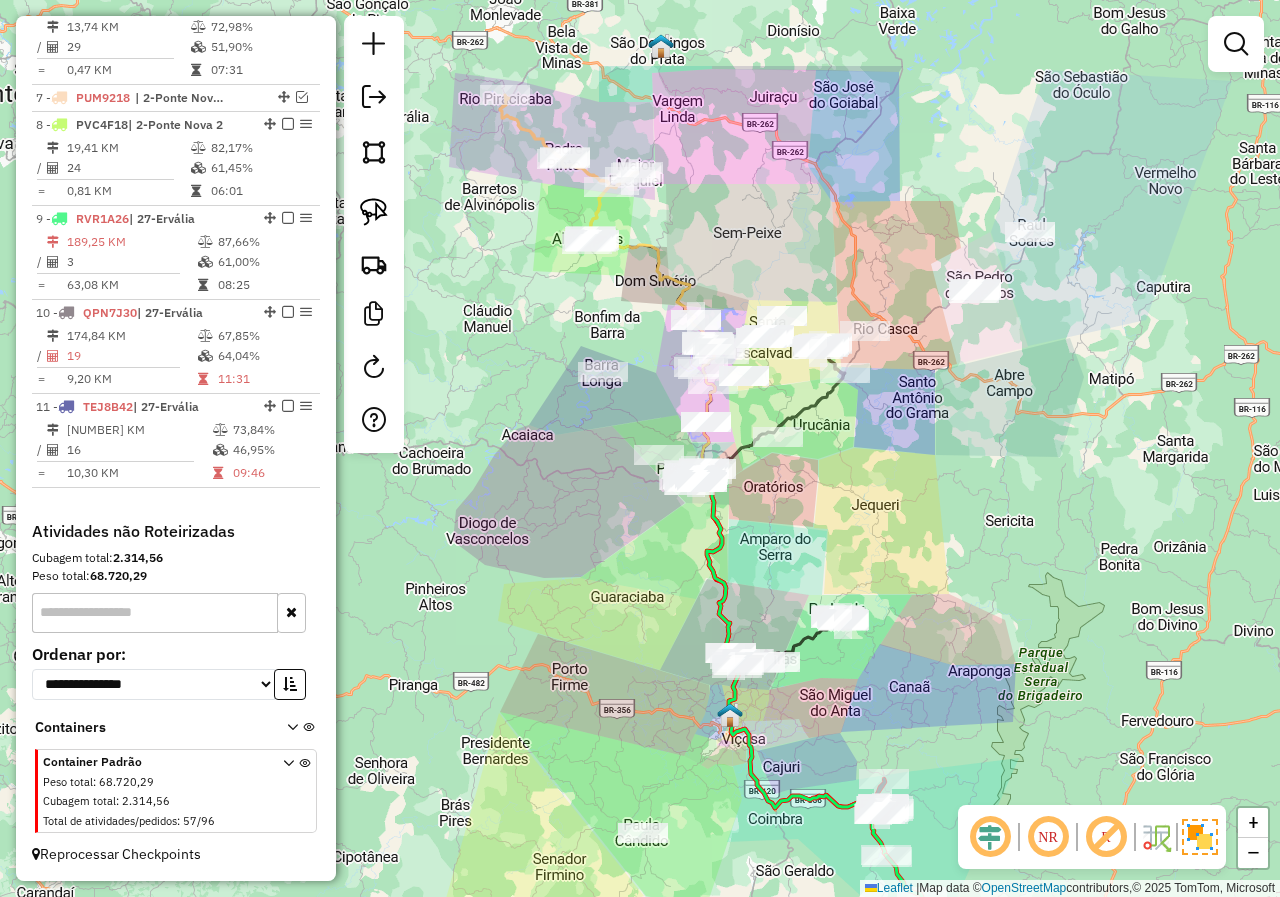 drag, startPoint x: 940, startPoint y: 352, endPoint x: 834, endPoint y: 509, distance: 189.43336 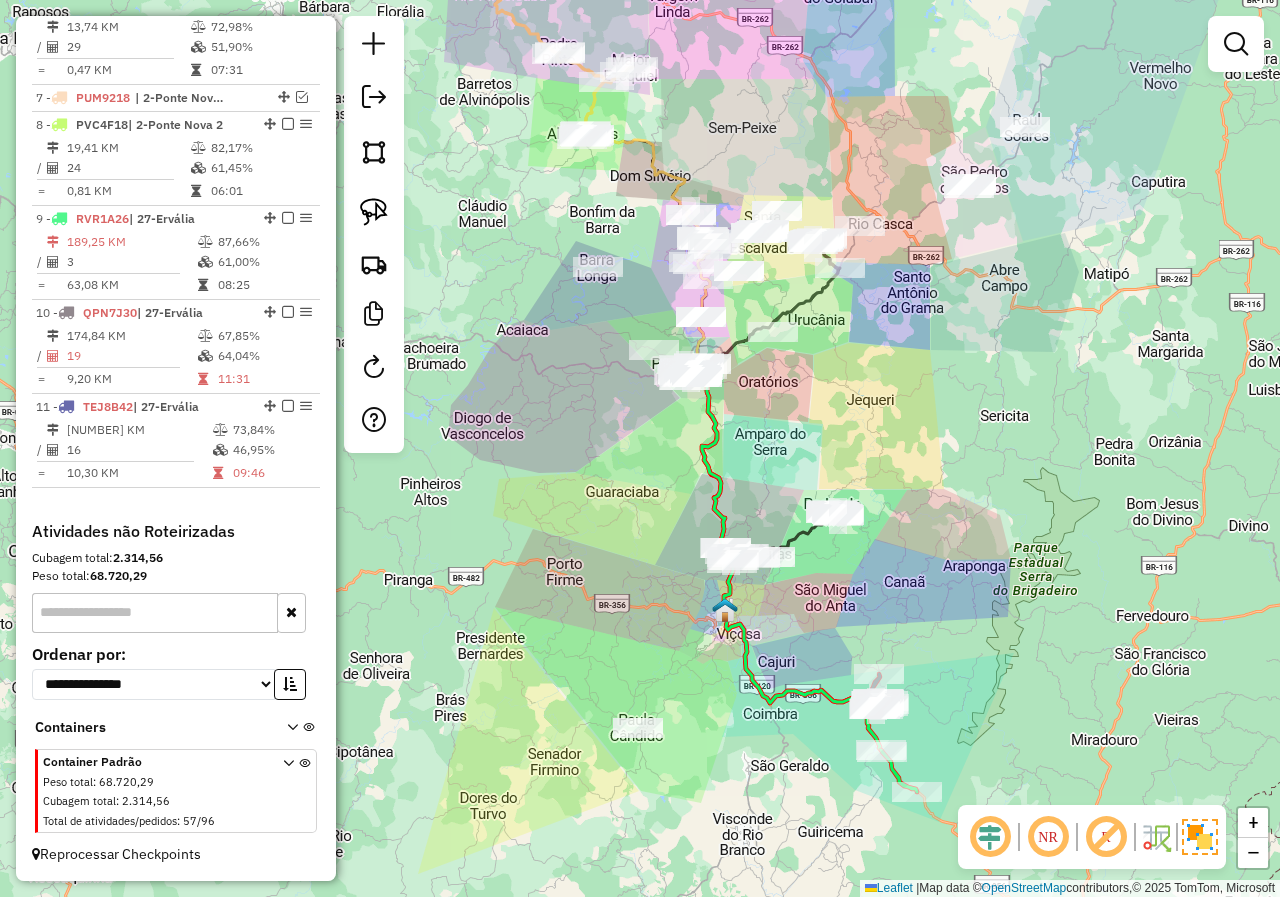 drag, startPoint x: 746, startPoint y: 557, endPoint x: 742, endPoint y: 456, distance: 101.07918 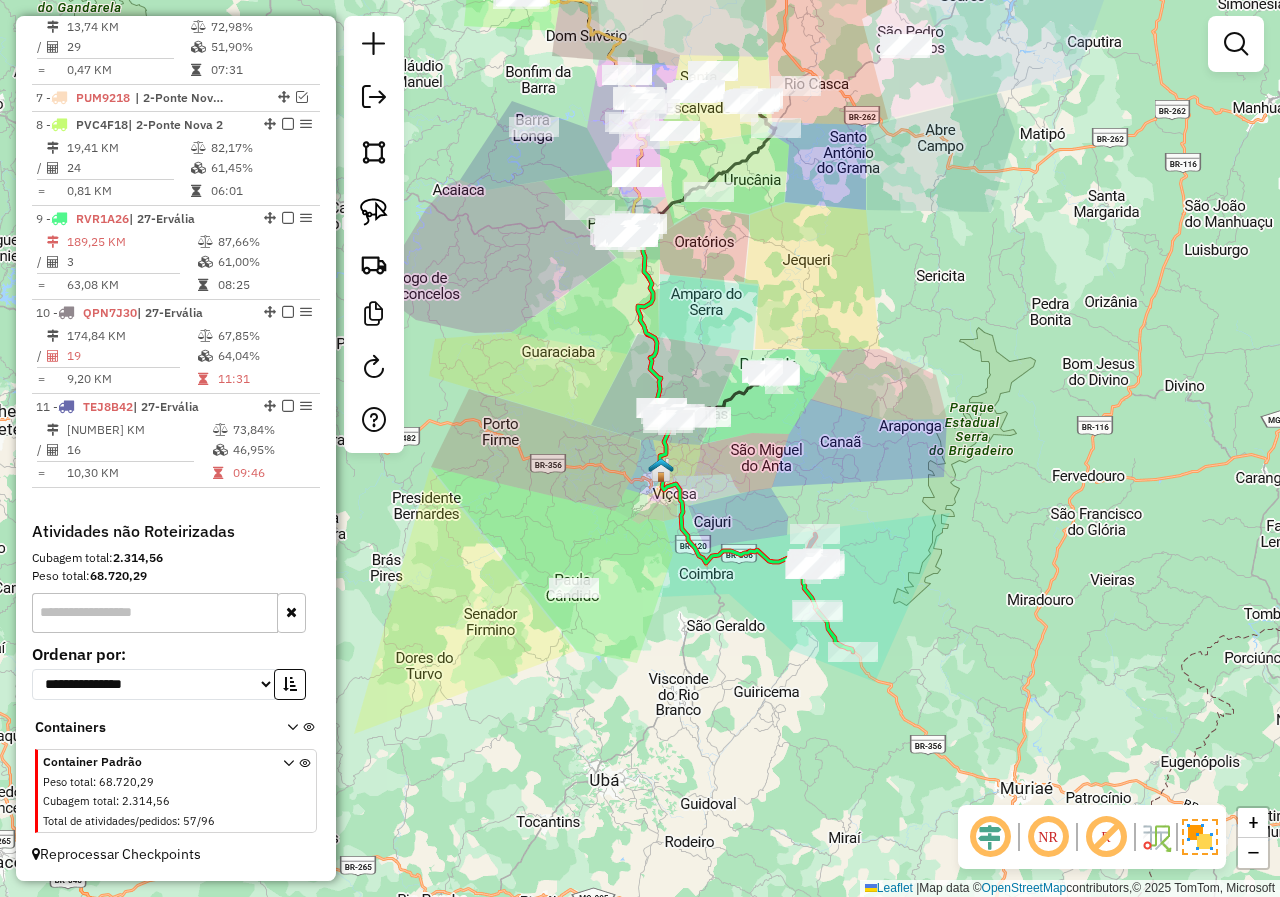drag, startPoint x: 812, startPoint y: 635, endPoint x: 750, endPoint y: 507, distance: 142.22517 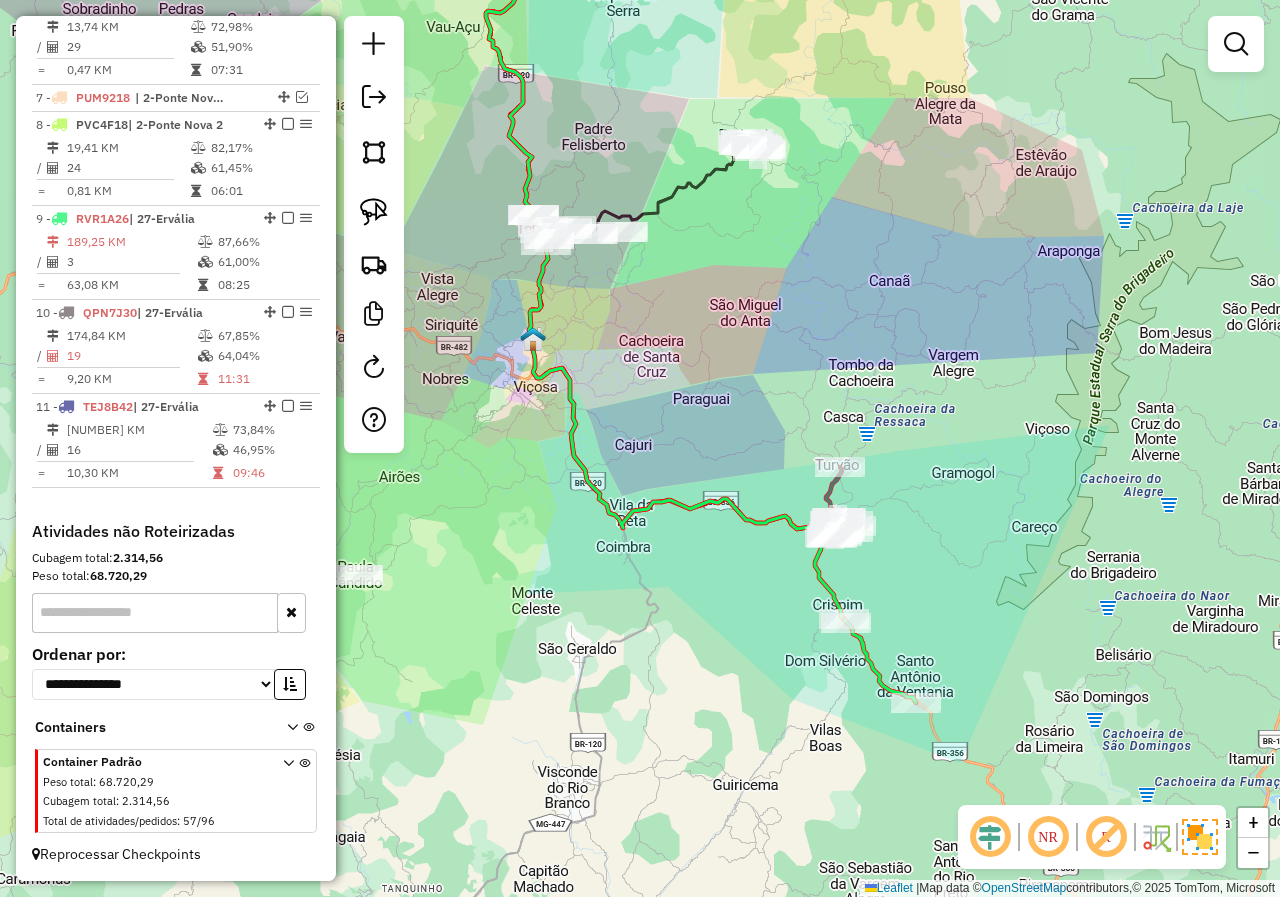 drag, startPoint x: 799, startPoint y: 291, endPoint x: 912, endPoint y: 629, distance: 356.38882 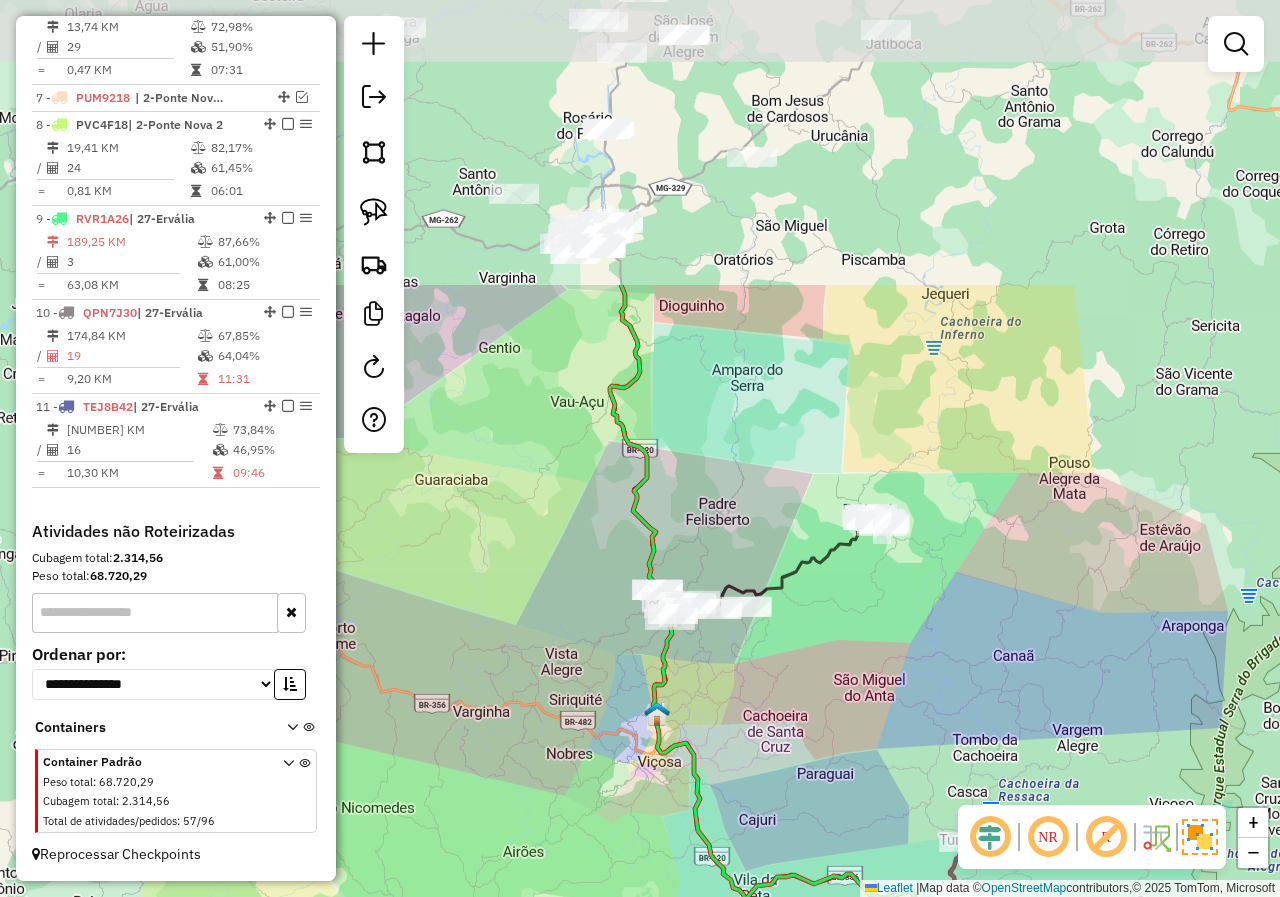 drag, startPoint x: 916, startPoint y: 365, endPoint x: 917, endPoint y: 584, distance: 219.00229 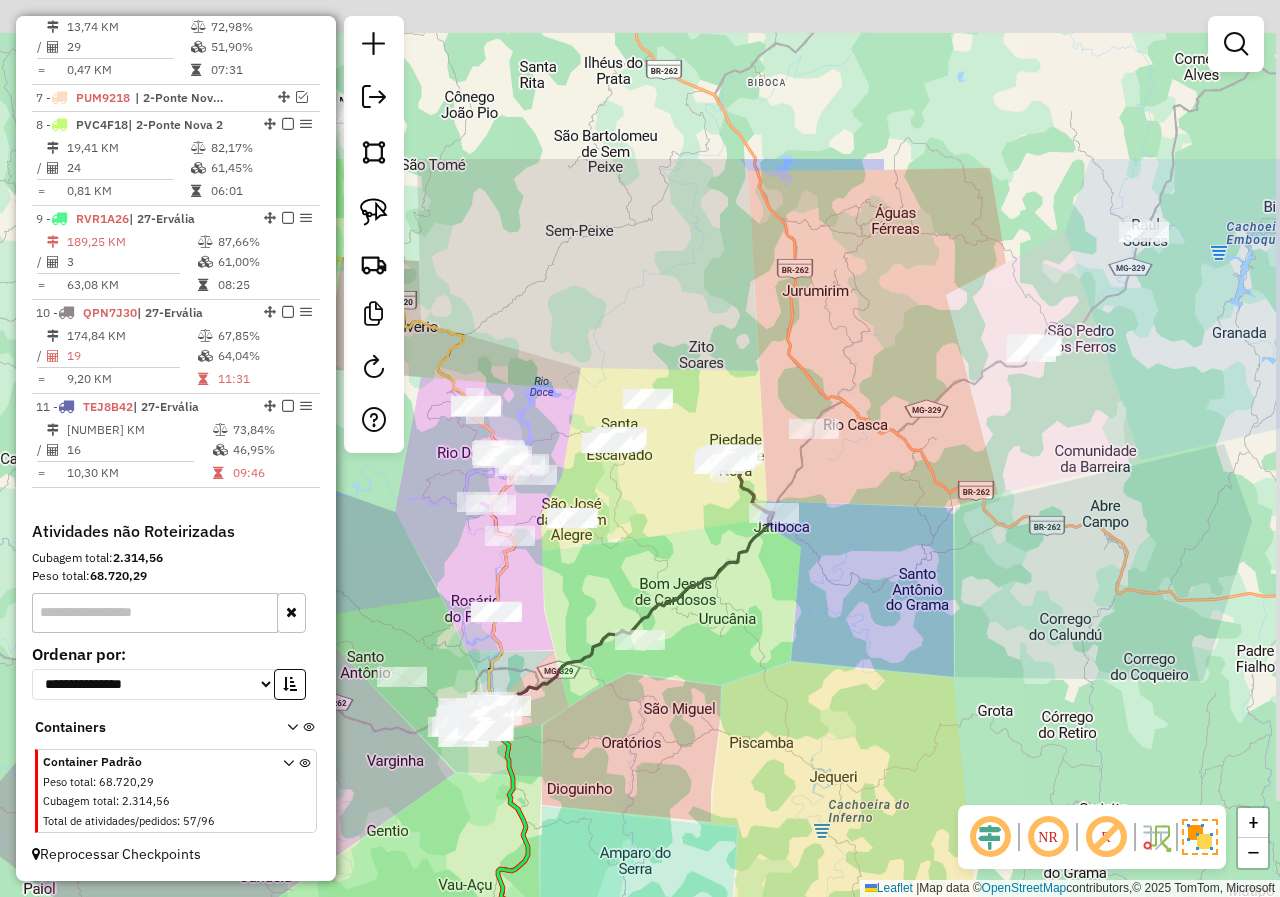 drag, startPoint x: 920, startPoint y: 408, endPoint x: 807, endPoint y: 651, distance: 267.9888 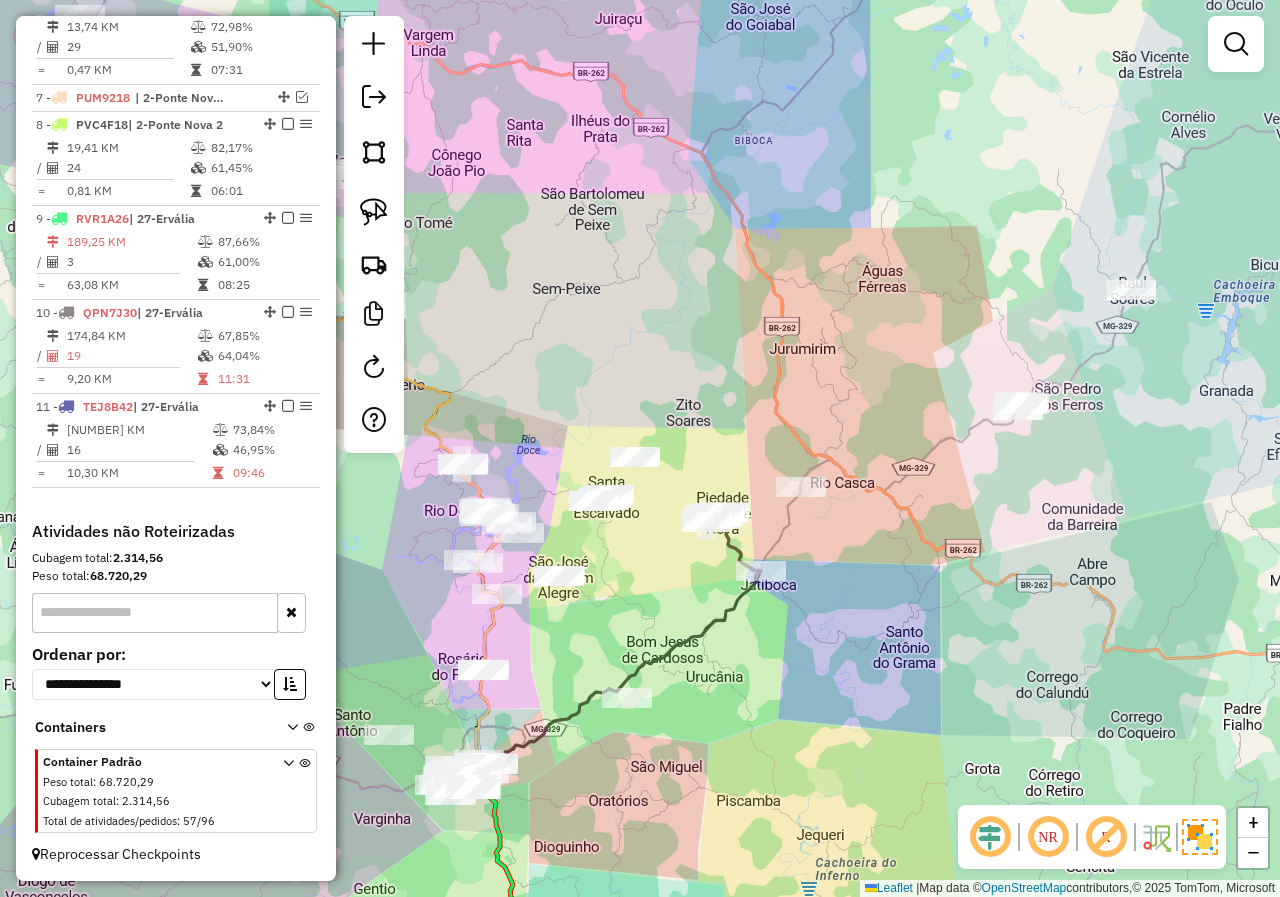 drag, startPoint x: 850, startPoint y: 490, endPoint x: 758, endPoint y: 646, distance: 181.1077 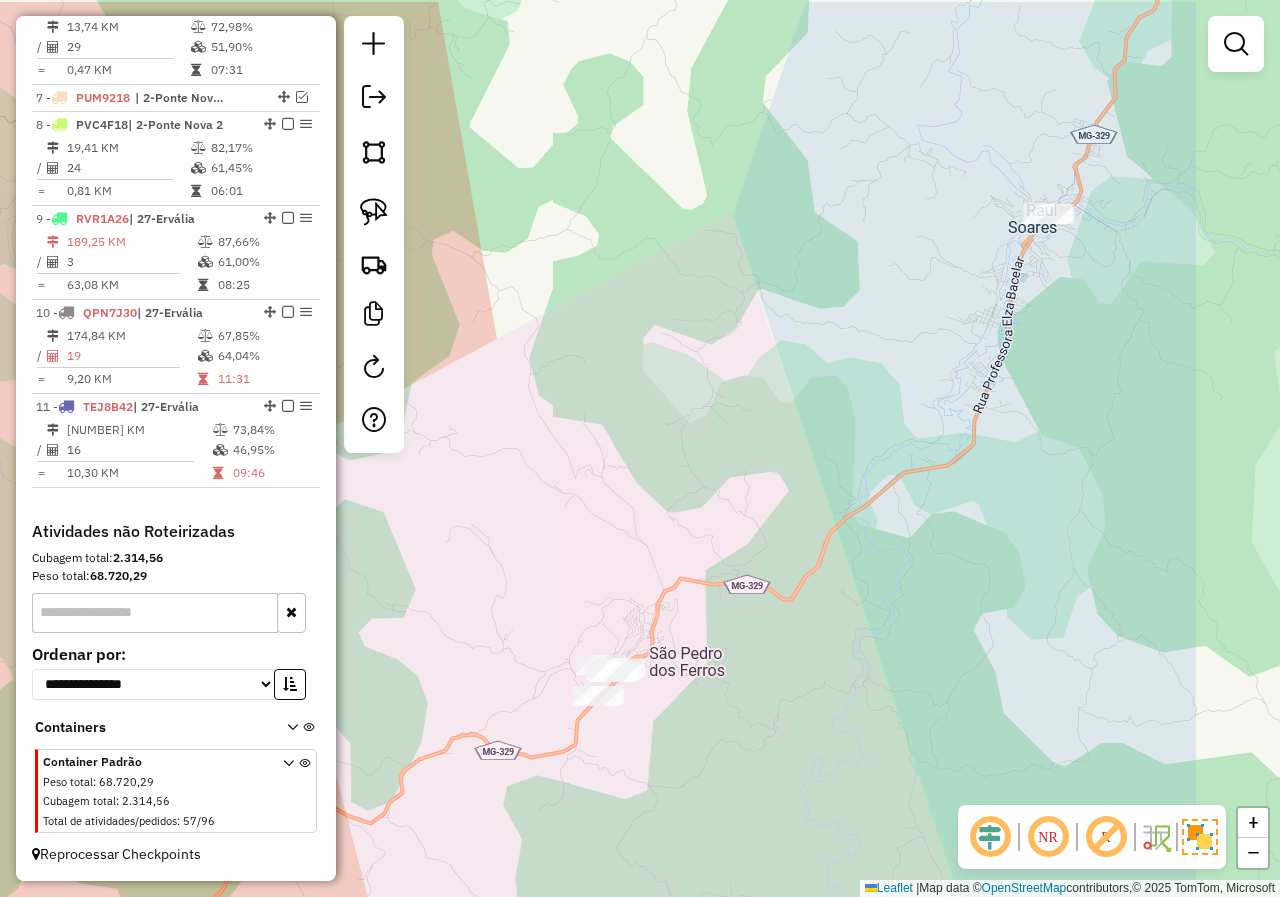 drag, startPoint x: 928, startPoint y: 521, endPoint x: 753, endPoint y: 596, distance: 190.39433 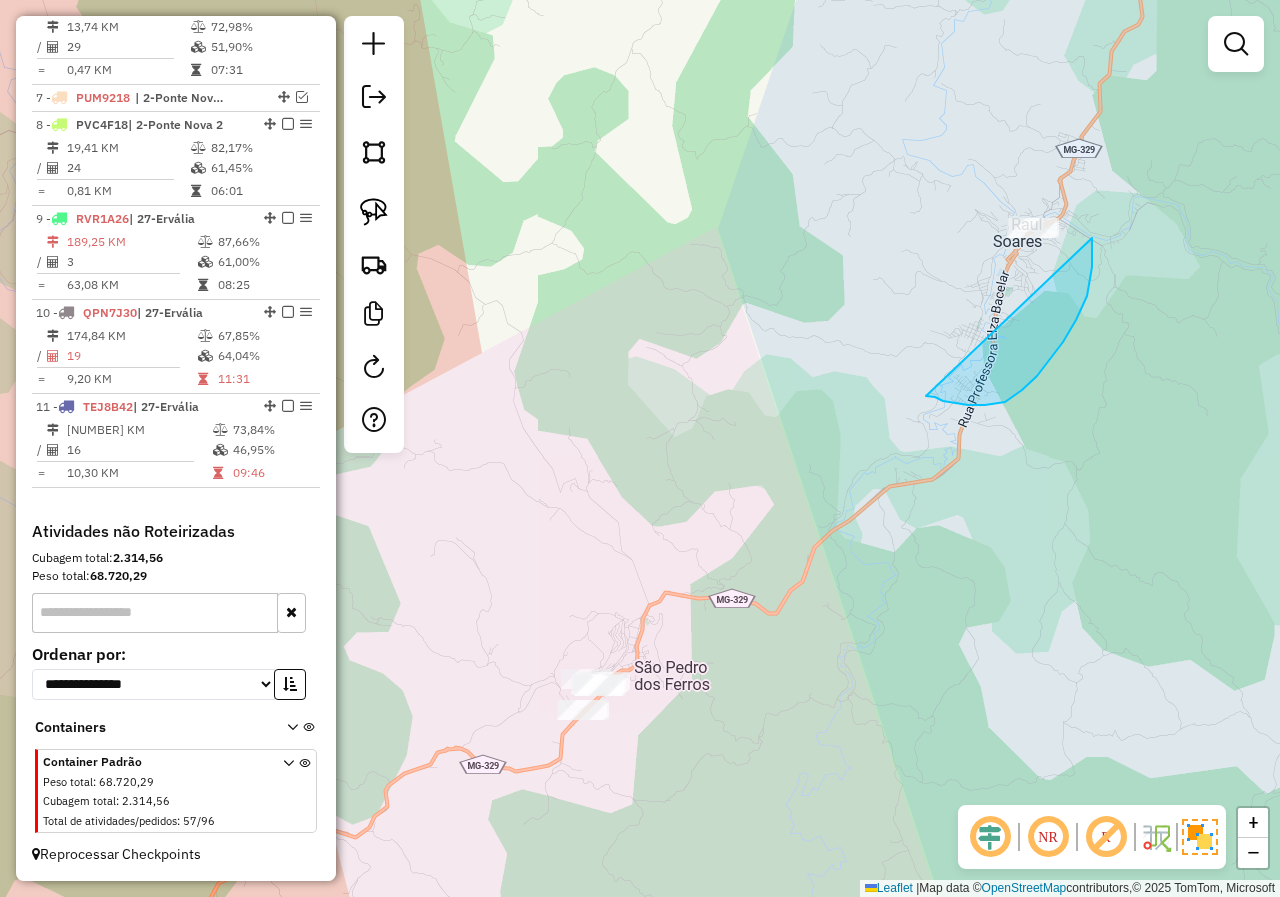 drag, startPoint x: 926, startPoint y: 396, endPoint x: 1035, endPoint y: 180, distance: 241.94421 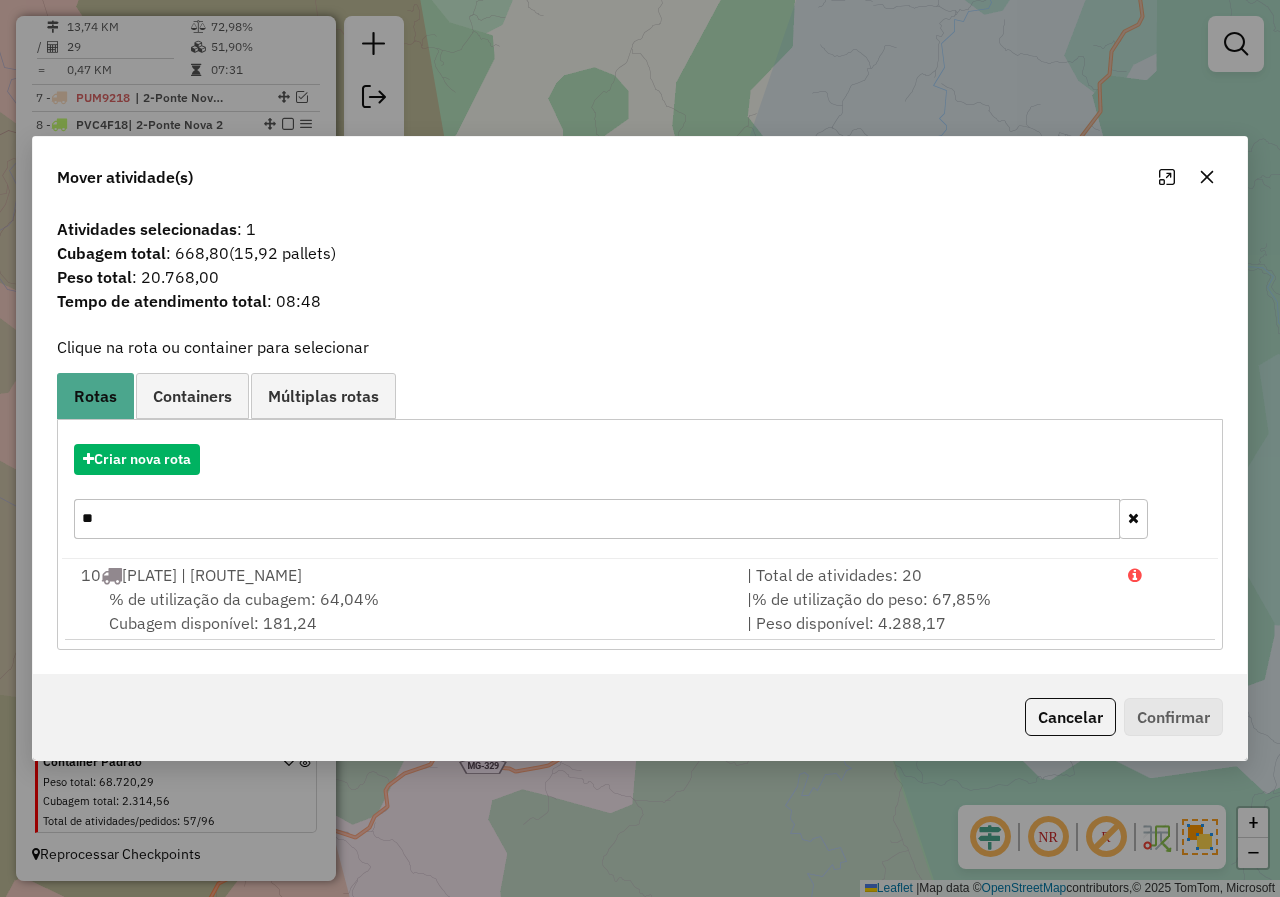 click 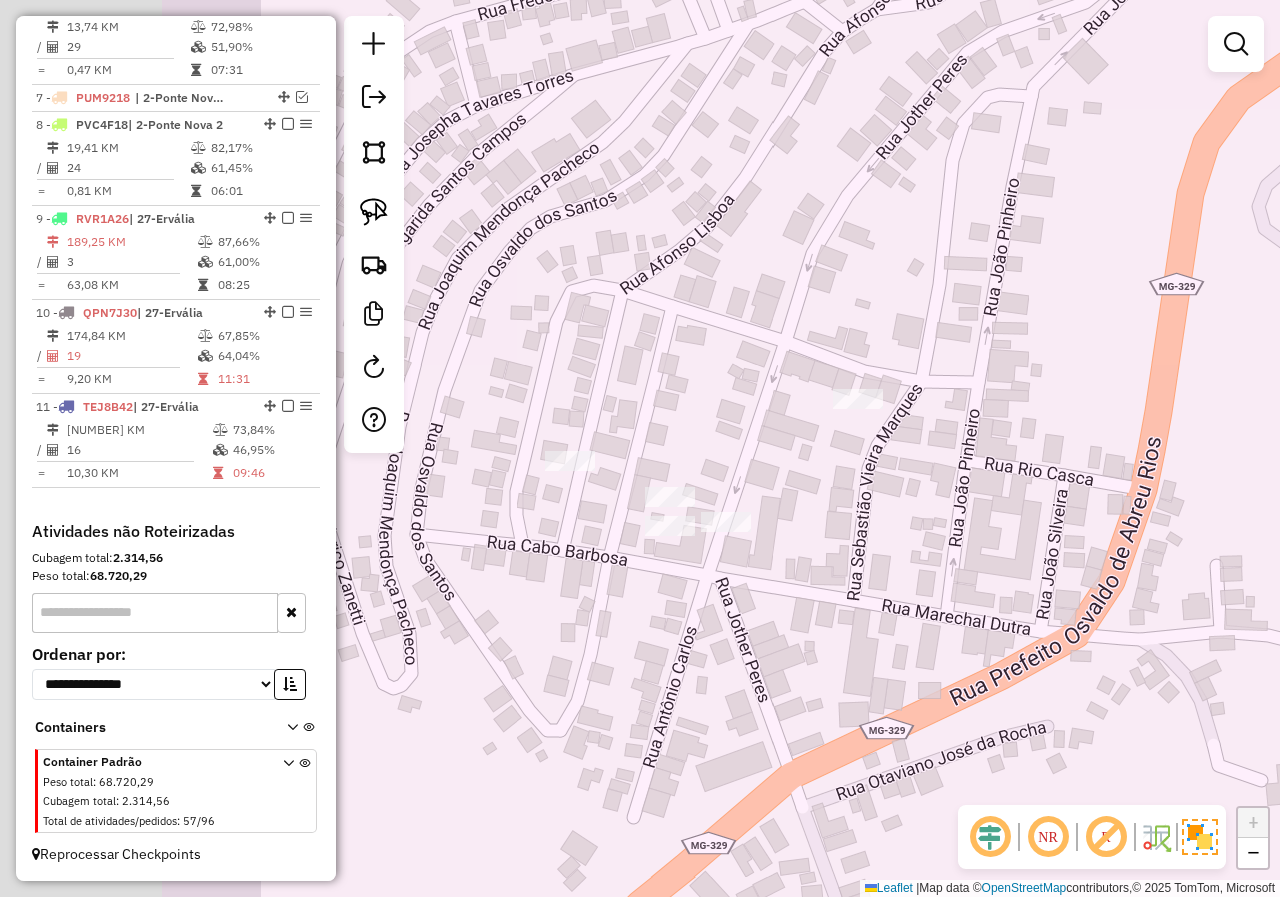 drag, startPoint x: 519, startPoint y: 600, endPoint x: 756, endPoint y: 558, distance: 240.69275 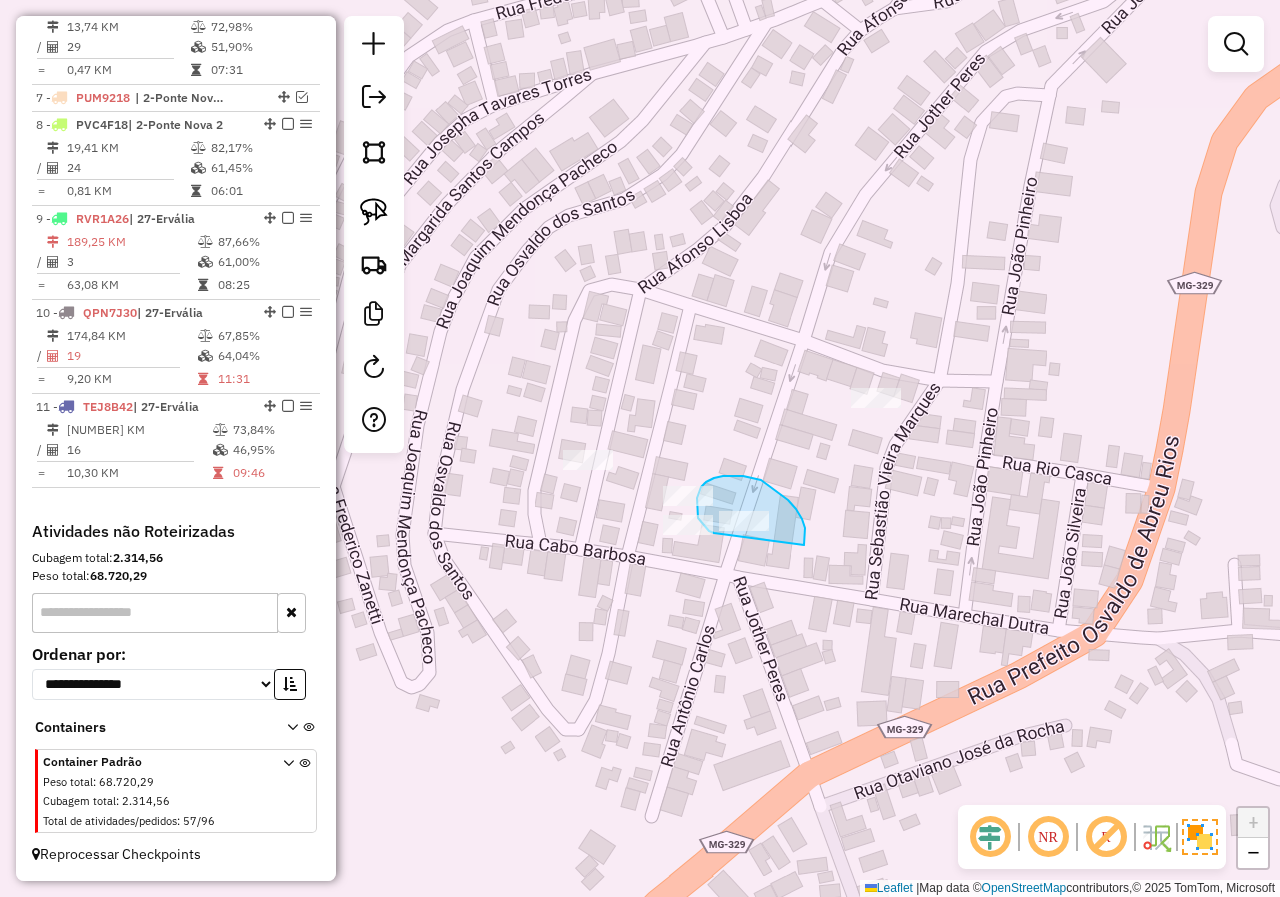 drag, startPoint x: 804, startPoint y: 545, endPoint x: 791, endPoint y: 552, distance: 14.764823 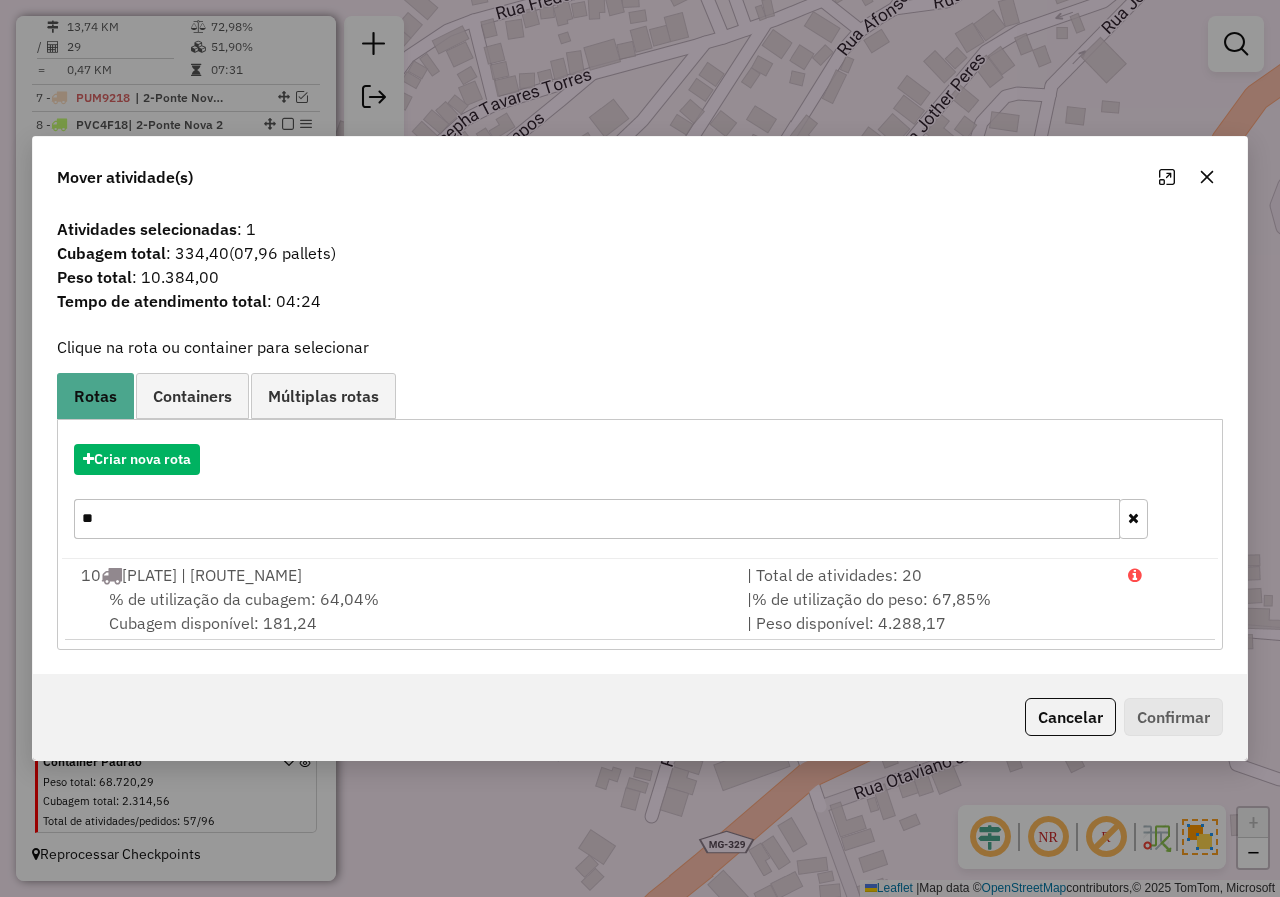 click 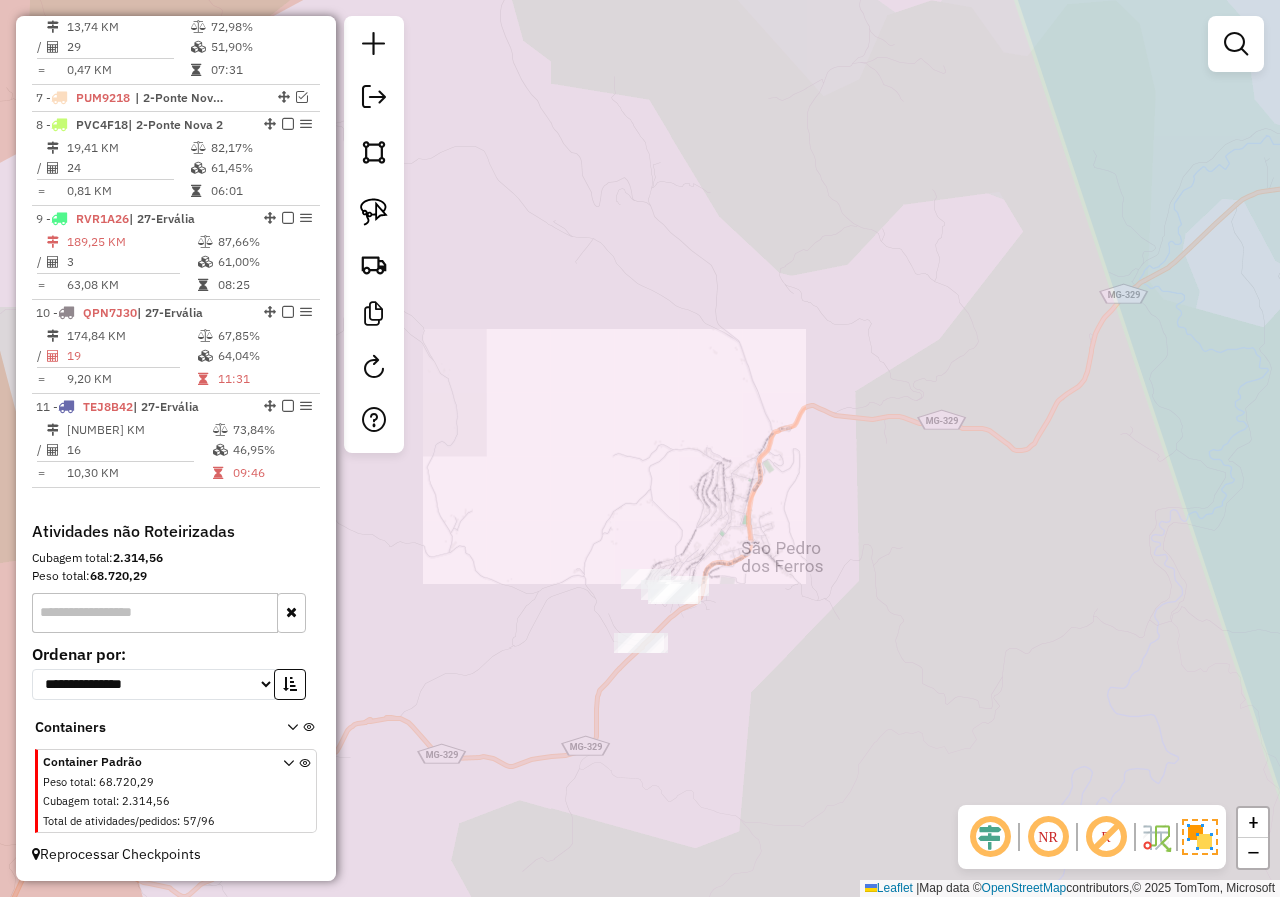 drag, startPoint x: 584, startPoint y: 615, endPoint x: 787, endPoint y: 452, distance: 260.34207 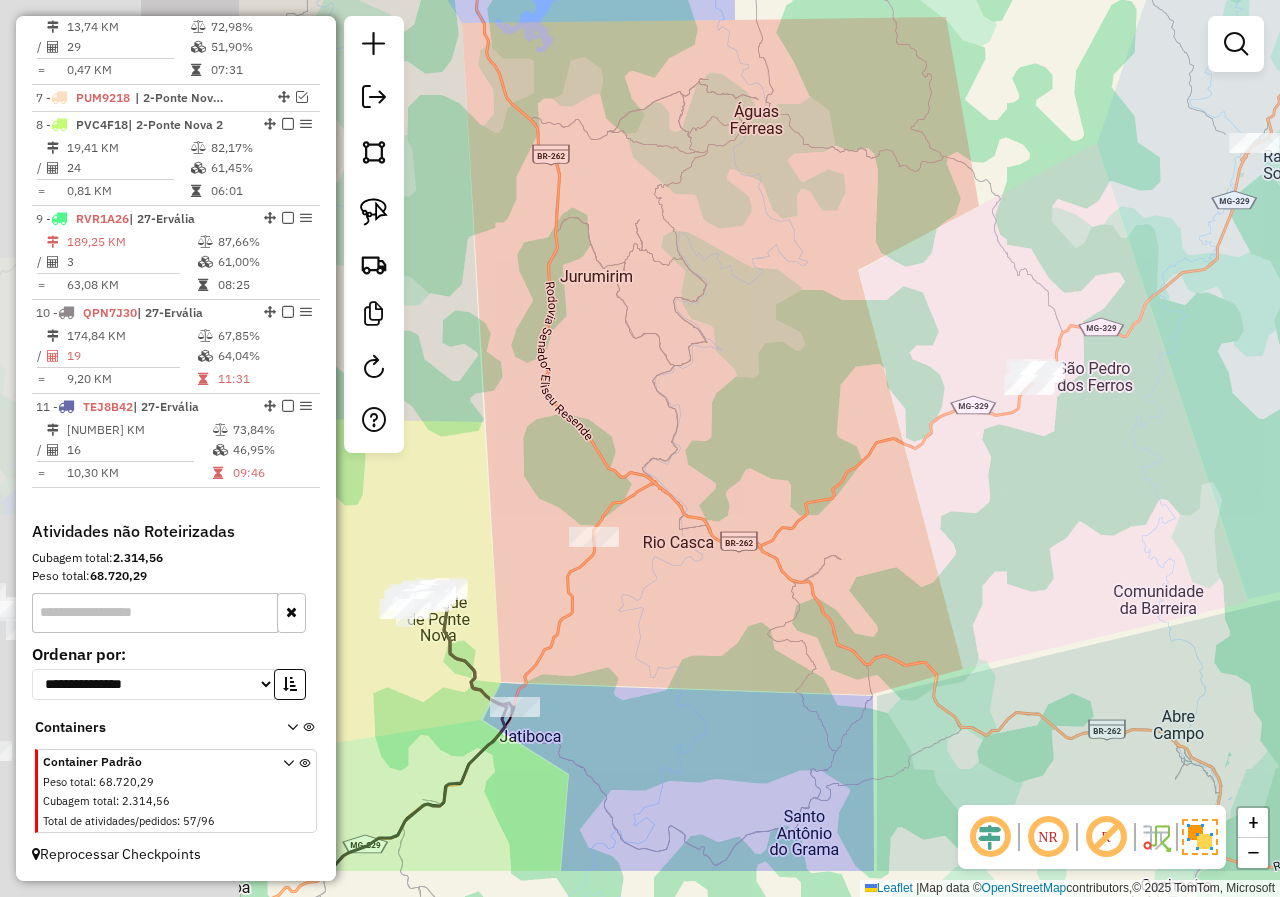 drag, startPoint x: 630, startPoint y: 597, endPoint x: 978, endPoint y: 457, distance: 375.10532 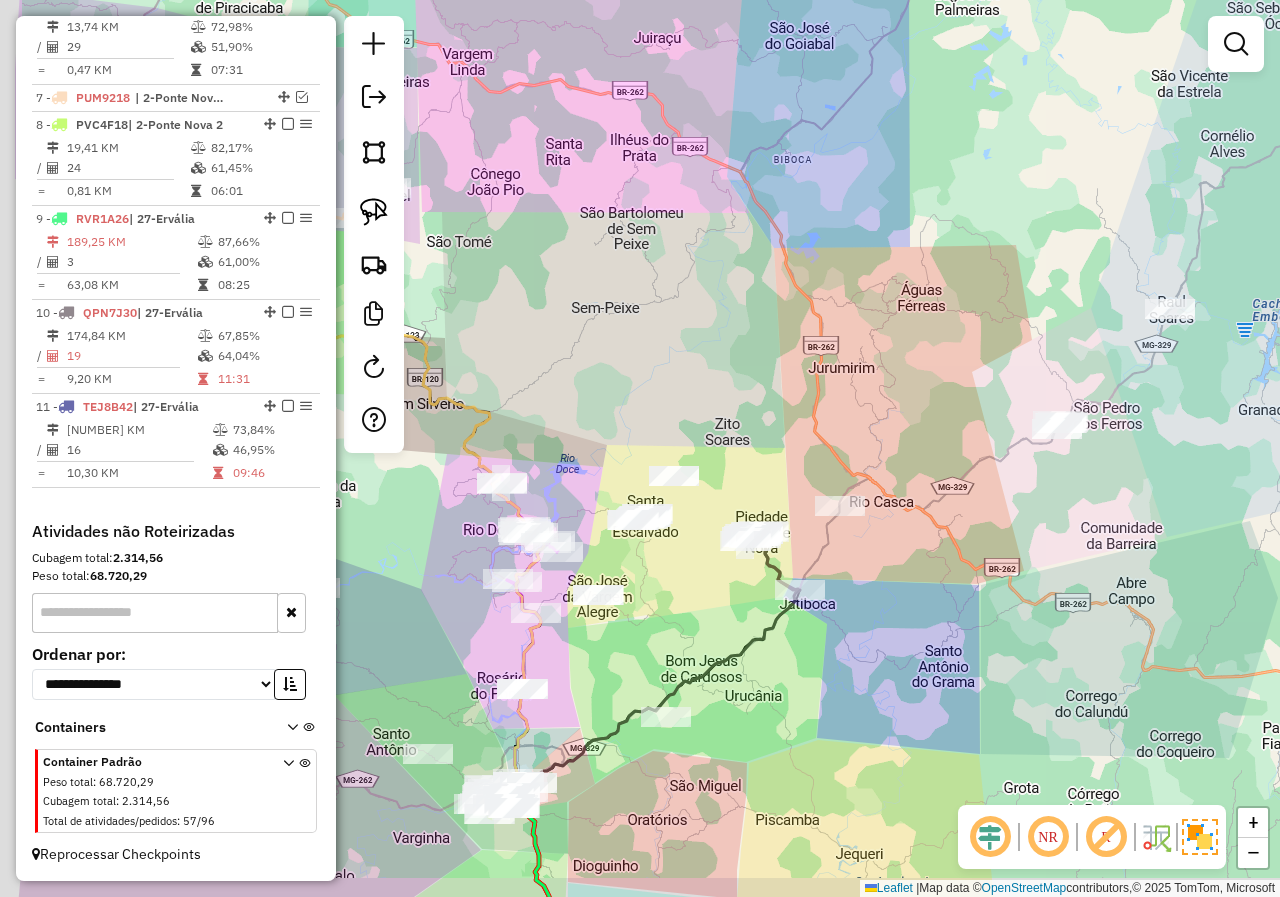 drag, startPoint x: 560, startPoint y: 596, endPoint x: 832, endPoint y: 546, distance: 276.5574 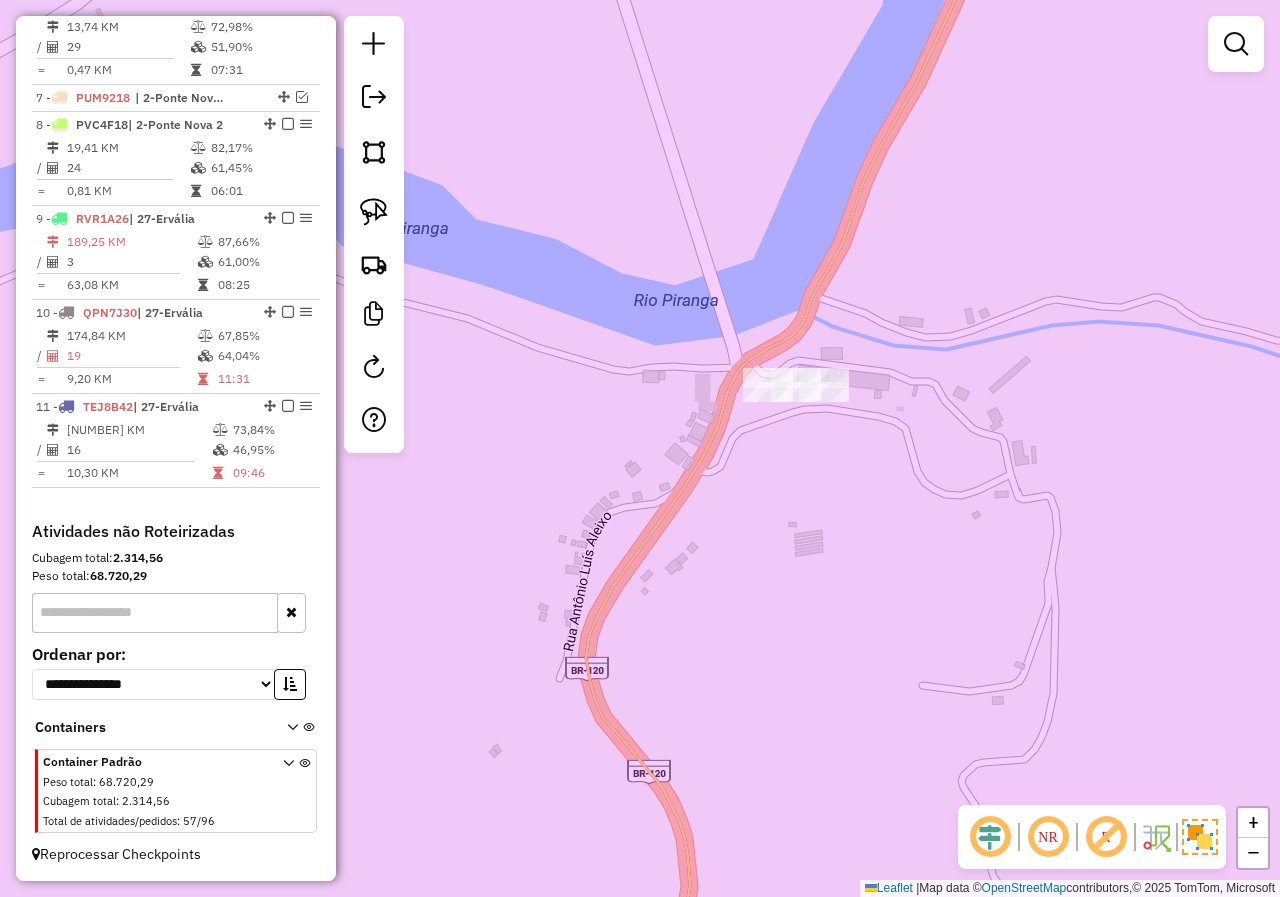 drag, startPoint x: 790, startPoint y: 447, endPoint x: 743, endPoint y: 522, distance: 88.50989 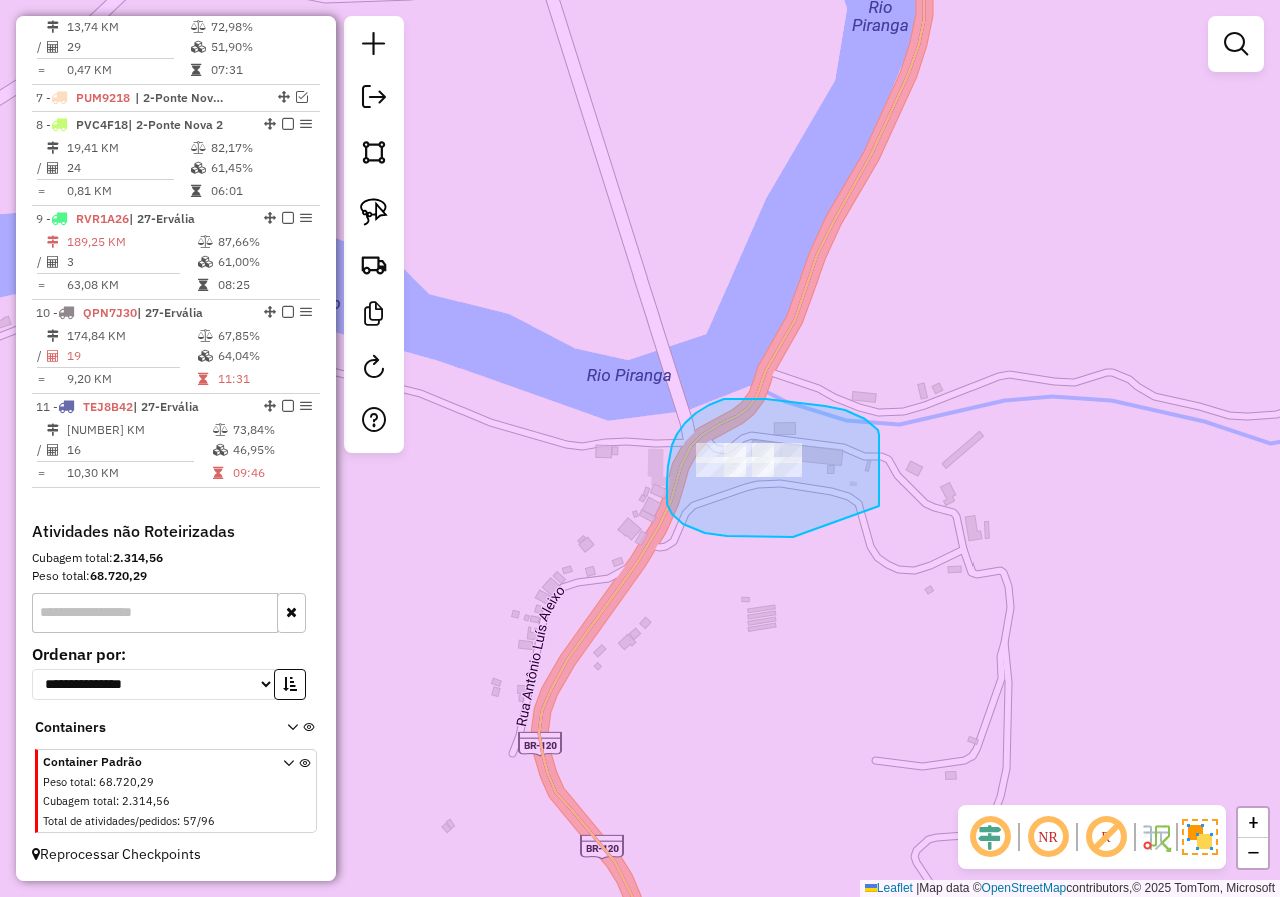 drag, startPoint x: 879, startPoint y: 506, endPoint x: 805, endPoint y: 524, distance: 76.15773 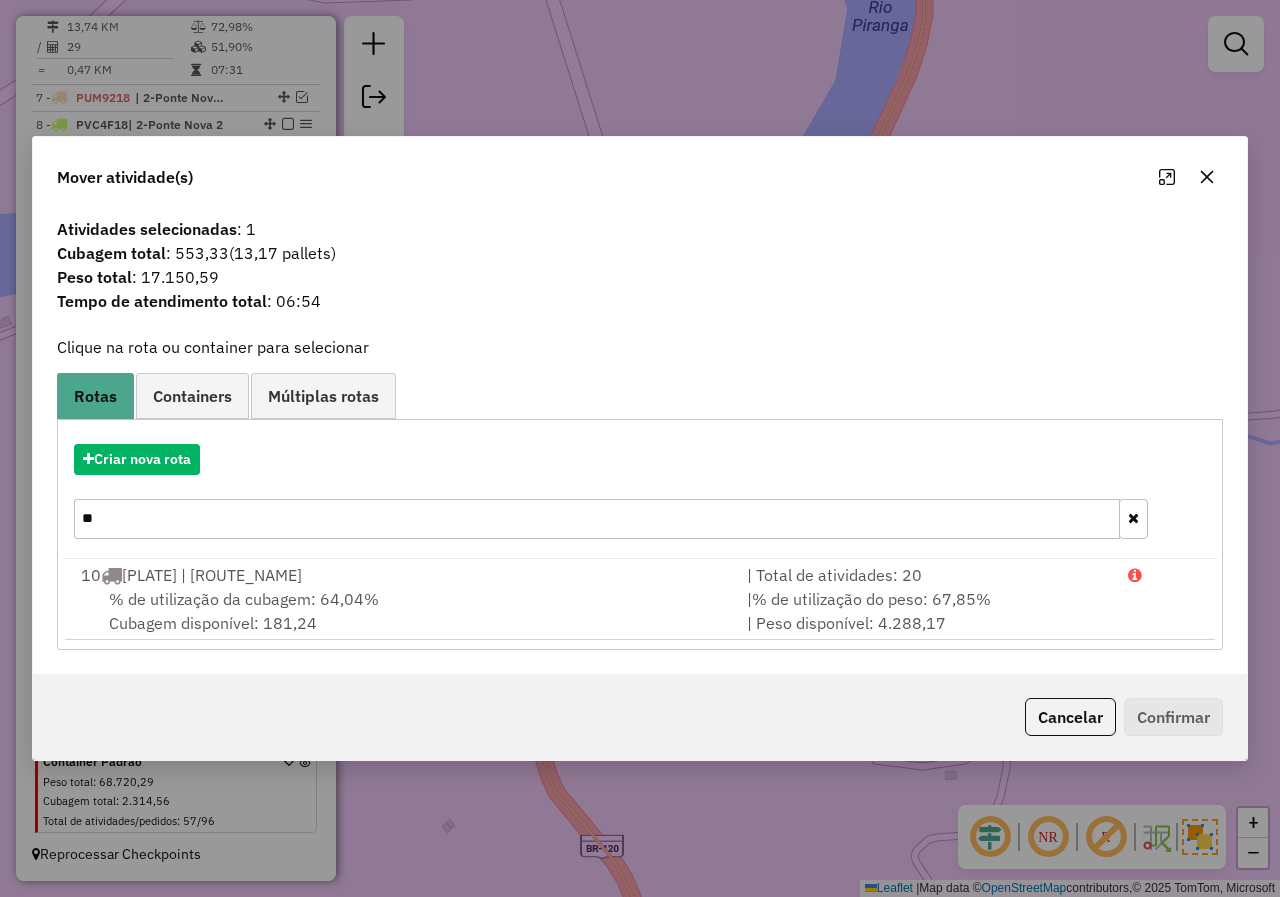 click 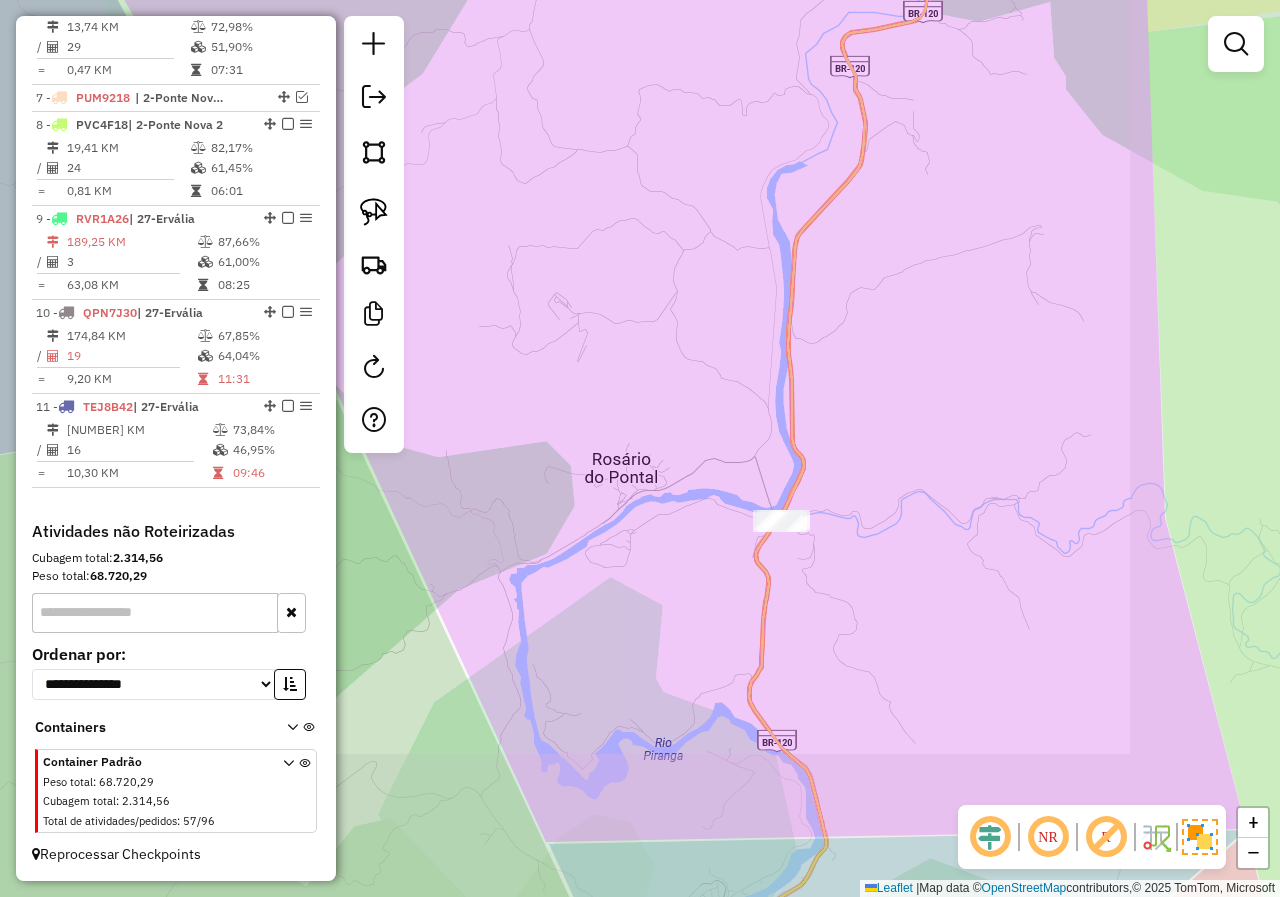drag, startPoint x: 849, startPoint y: 611, endPoint x: 822, endPoint y: 479, distance: 134.73306 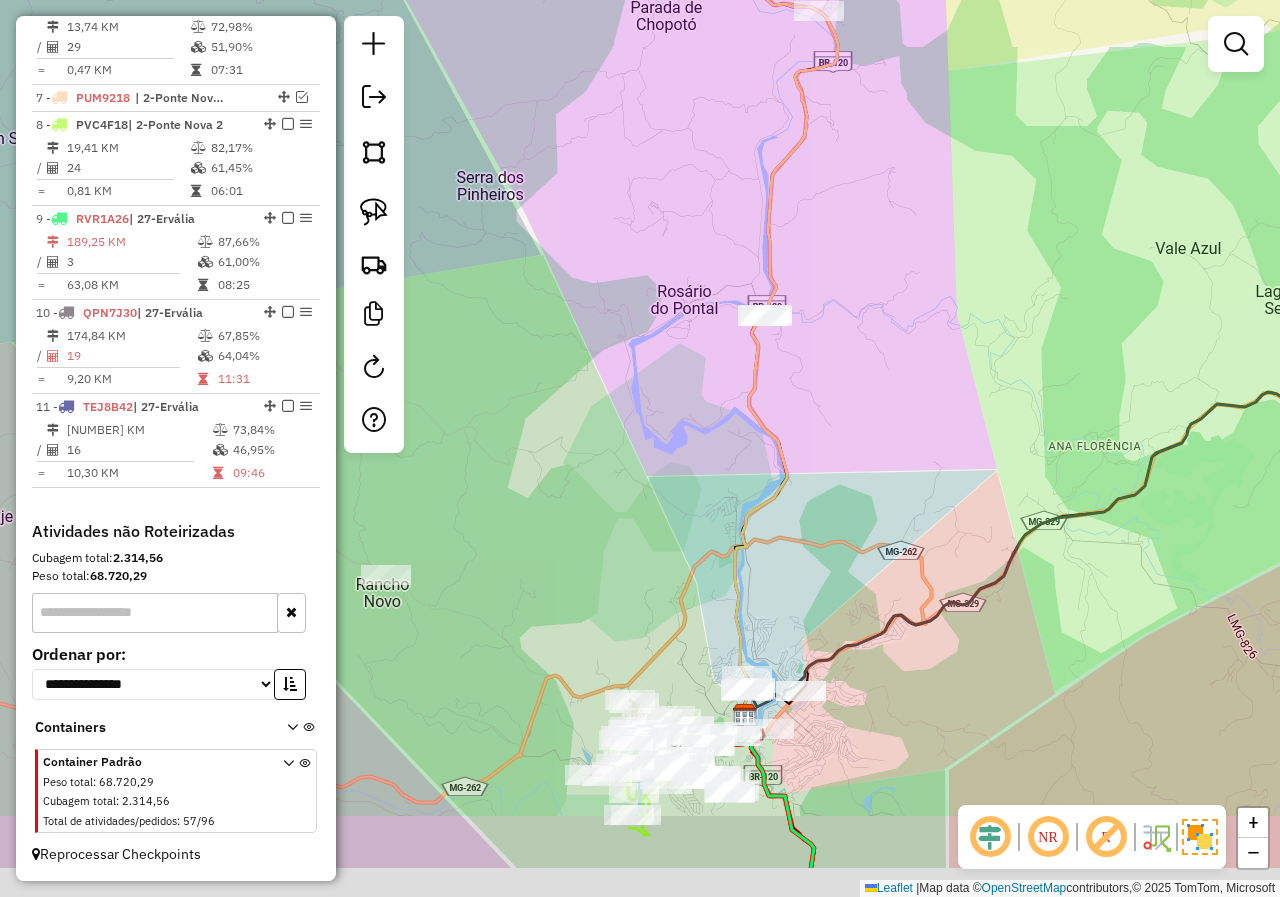 drag, startPoint x: 883, startPoint y: 559, endPoint x: 849, endPoint y: 402, distance: 160.63934 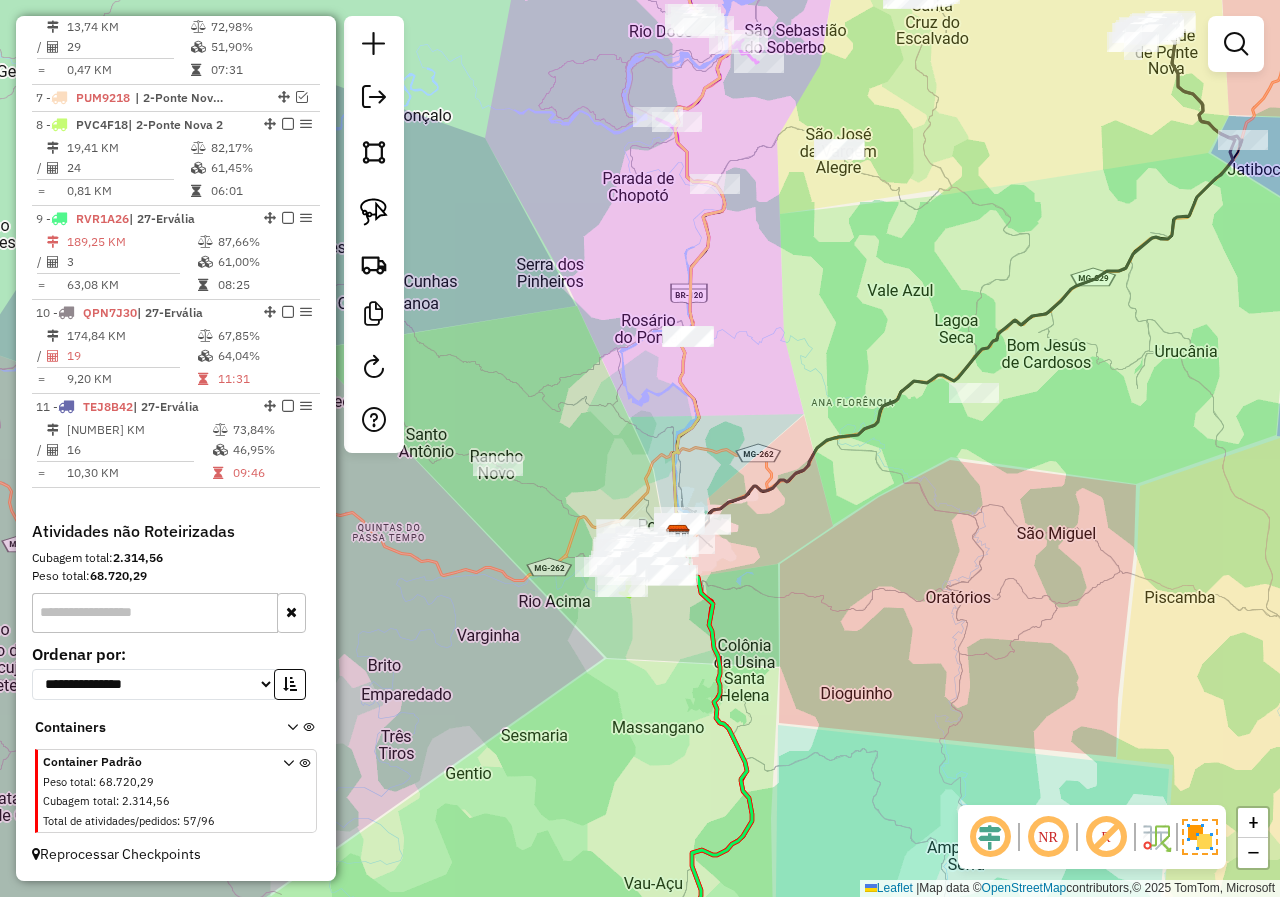 drag, startPoint x: 922, startPoint y: 531, endPoint x: 776, endPoint y: 536, distance: 146.08559 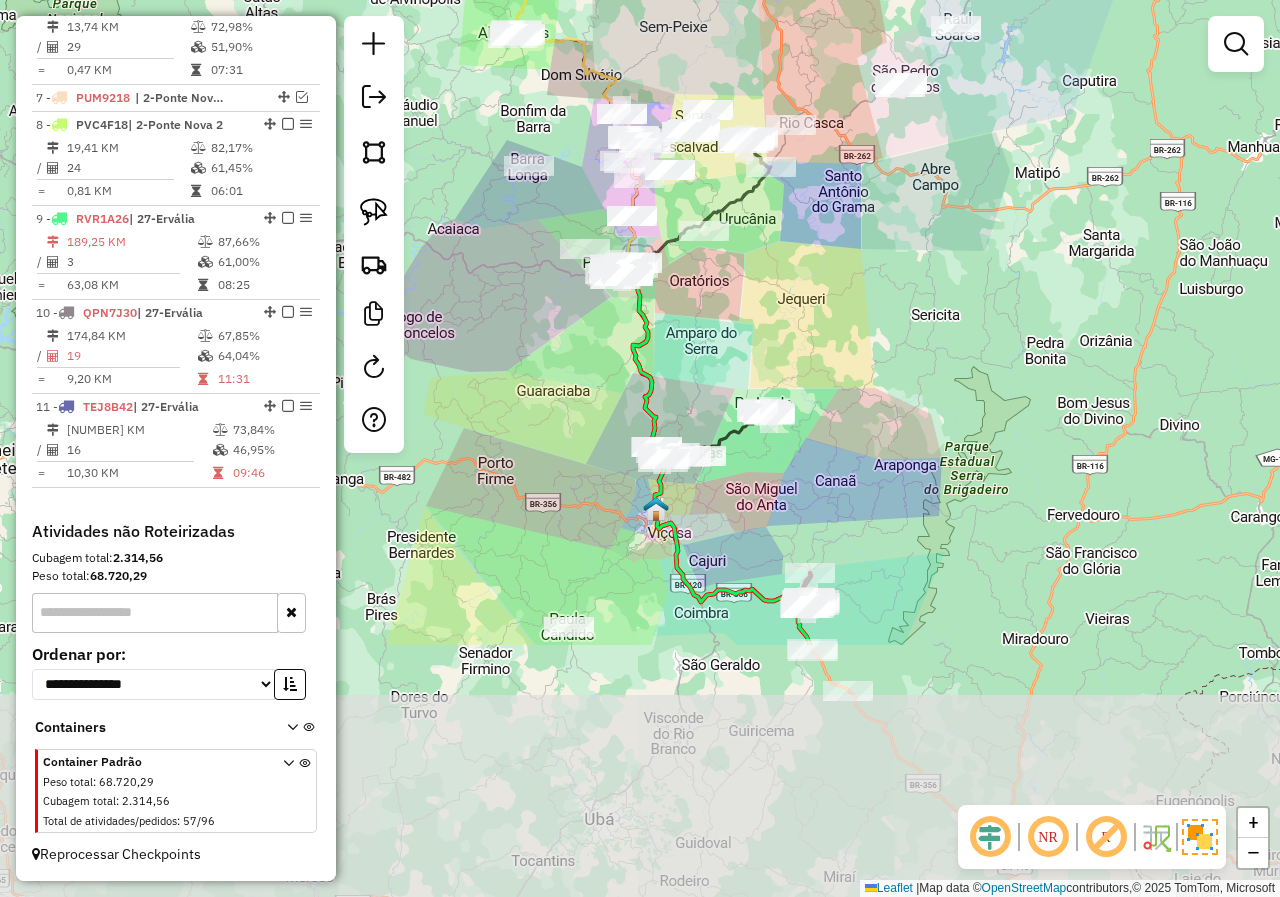 drag, startPoint x: 1010, startPoint y: 688, endPoint x: 882, endPoint y: 359, distance: 353.02267 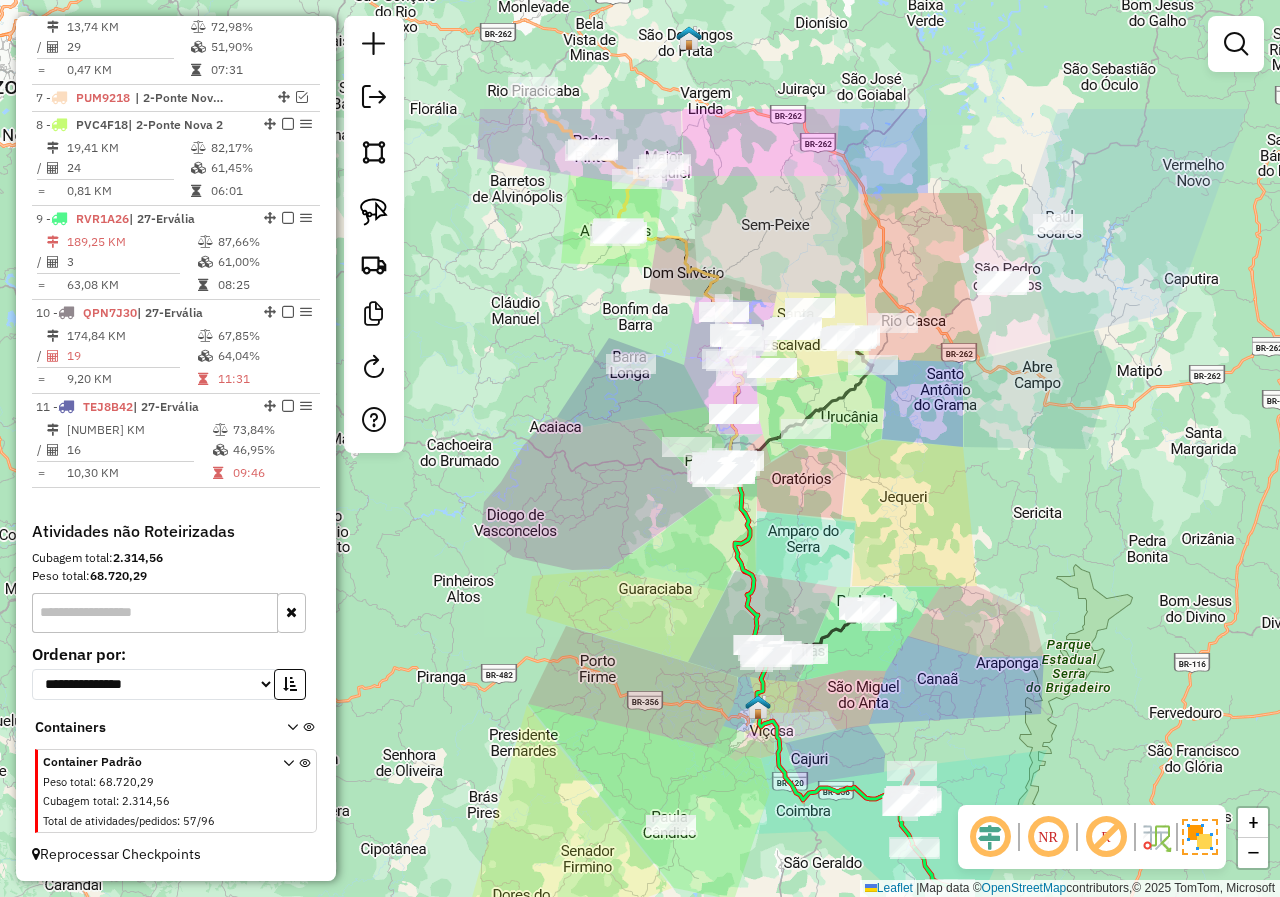 drag, startPoint x: 882, startPoint y: 534, endPoint x: 960, endPoint y: 670, distance: 156.7801 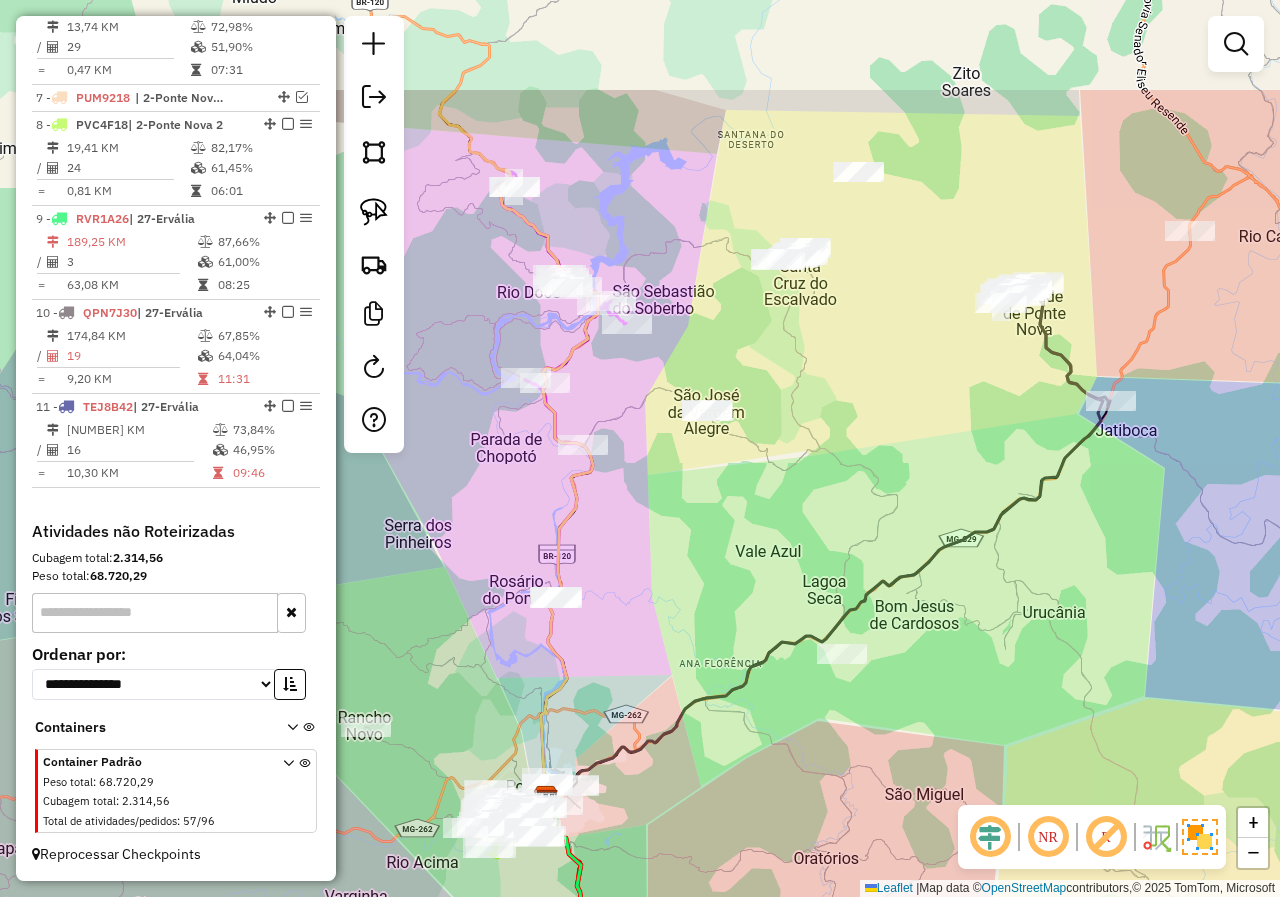drag, startPoint x: 828, startPoint y: 249, endPoint x: 833, endPoint y: 444, distance: 195.06409 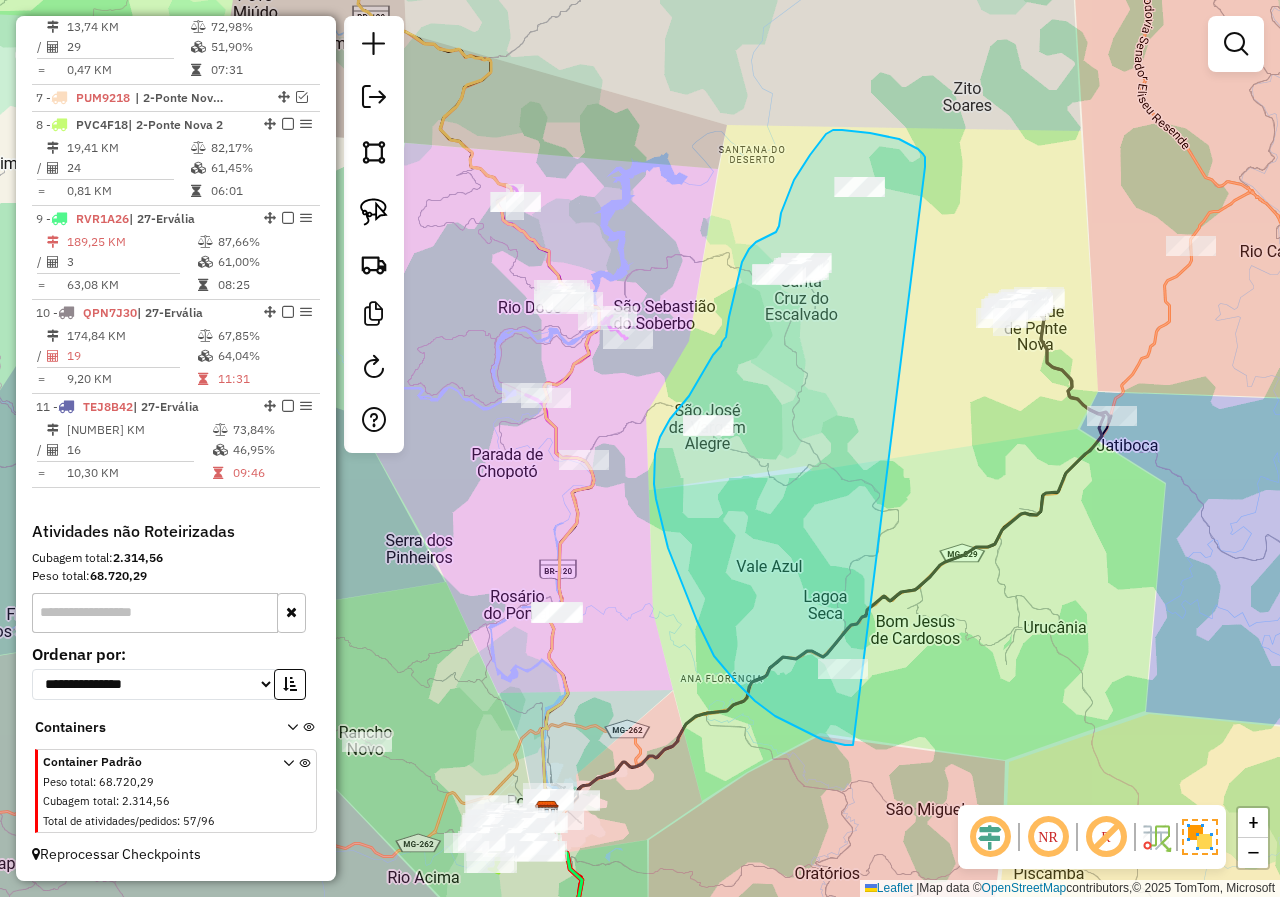 drag, startPoint x: 925, startPoint y: 167, endPoint x: 952, endPoint y: 639, distance: 472.7716 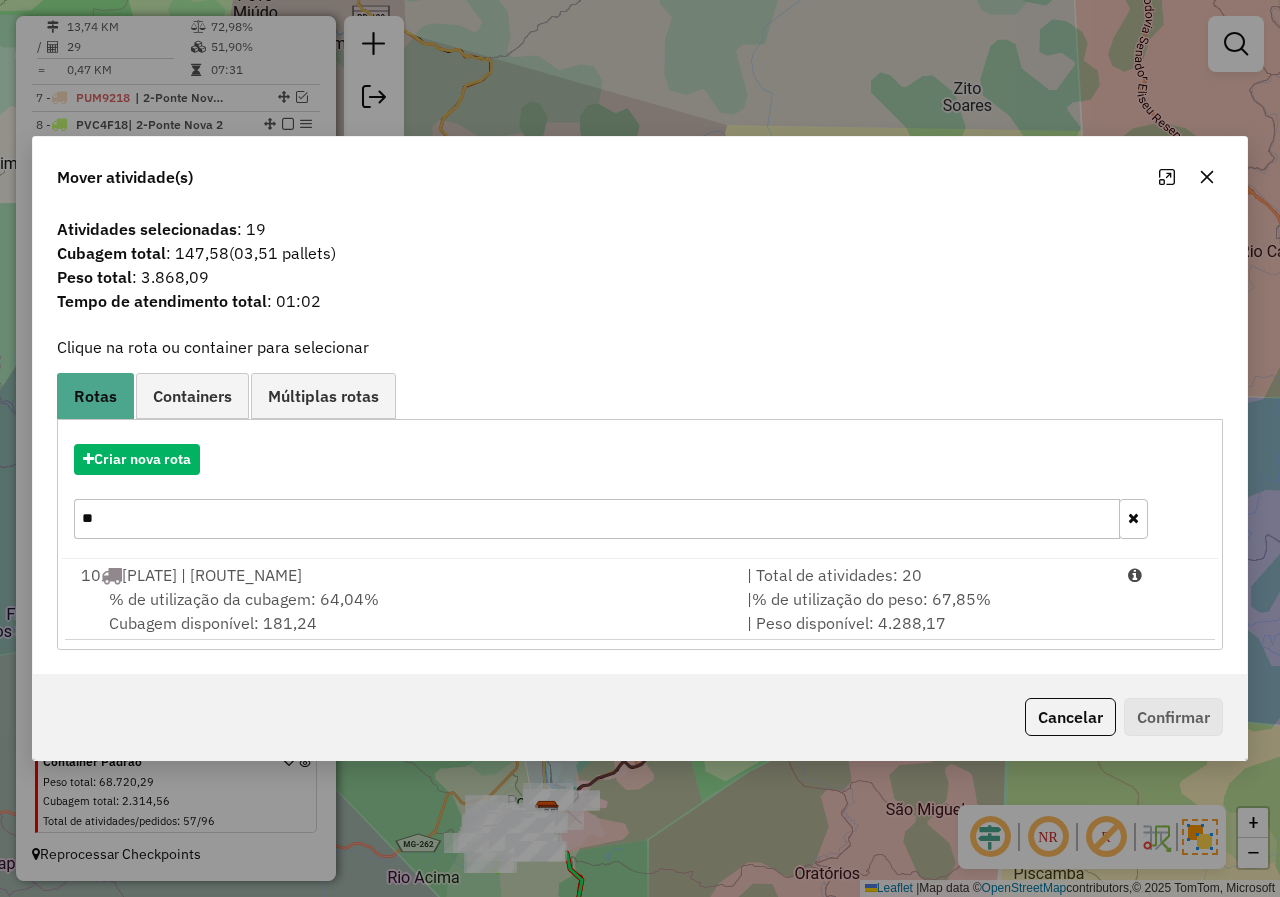 click 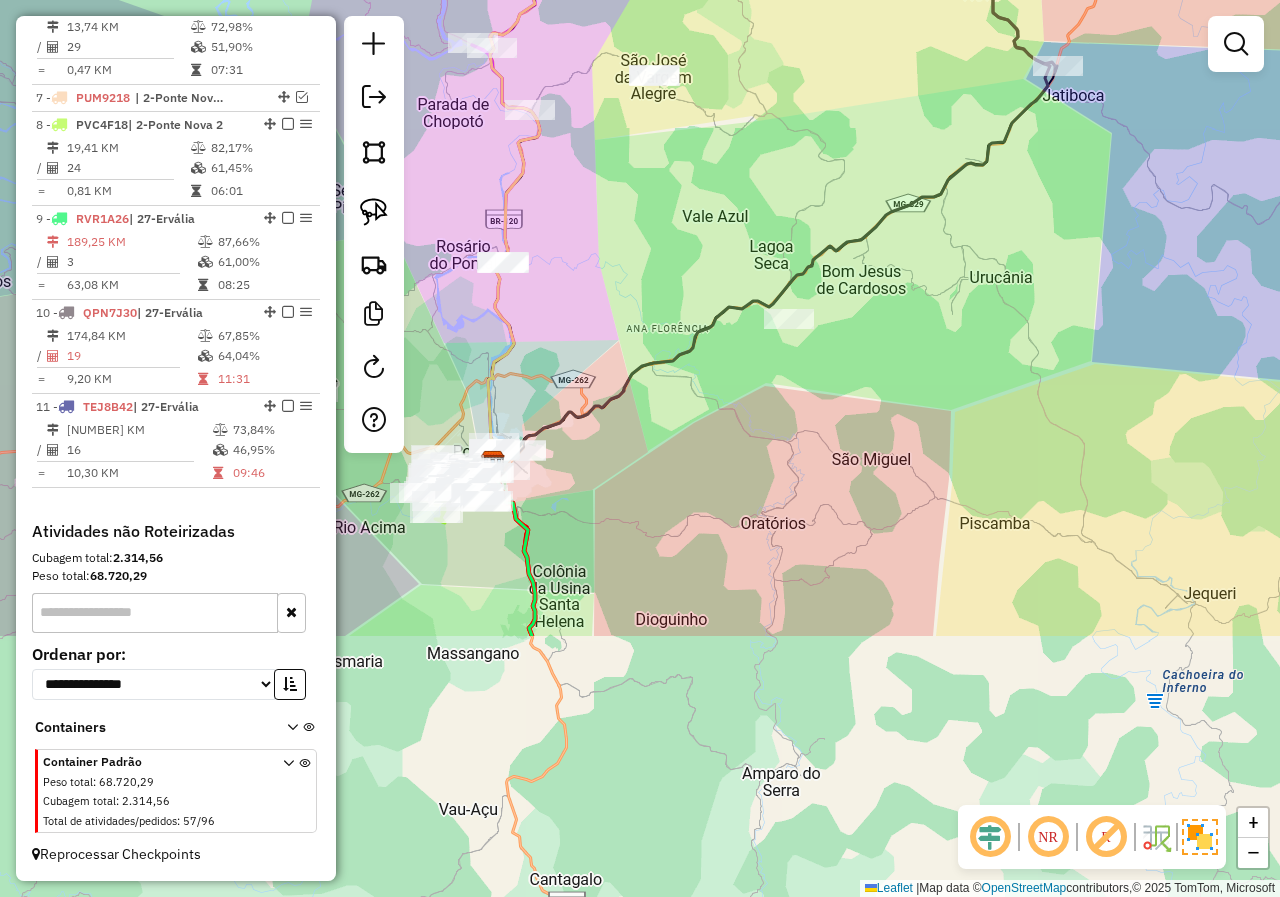 drag, startPoint x: 819, startPoint y: 848, endPoint x: 756, endPoint y: 421, distance: 431.62253 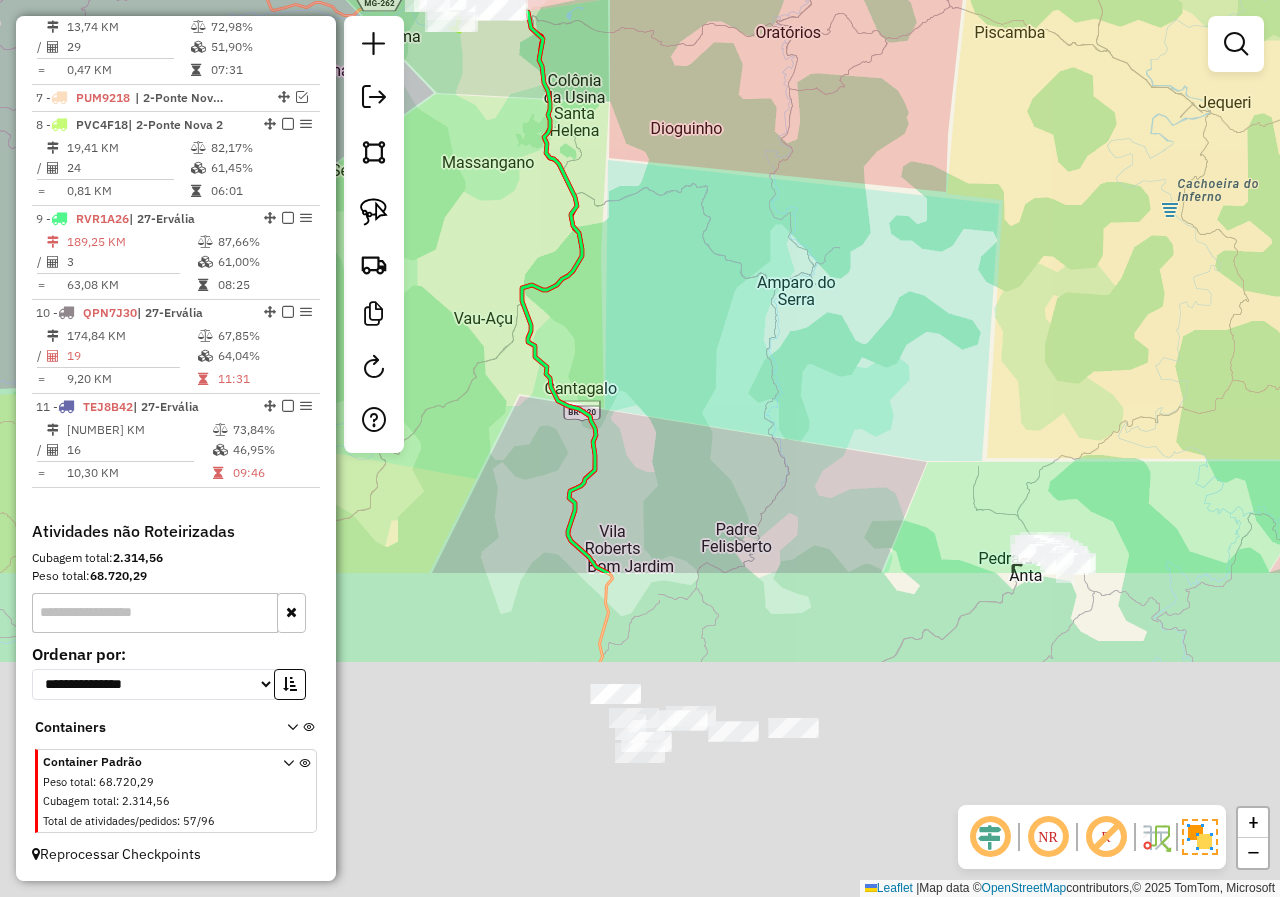 drag, startPoint x: 706, startPoint y: 734, endPoint x: 730, endPoint y: 351, distance: 383.75122 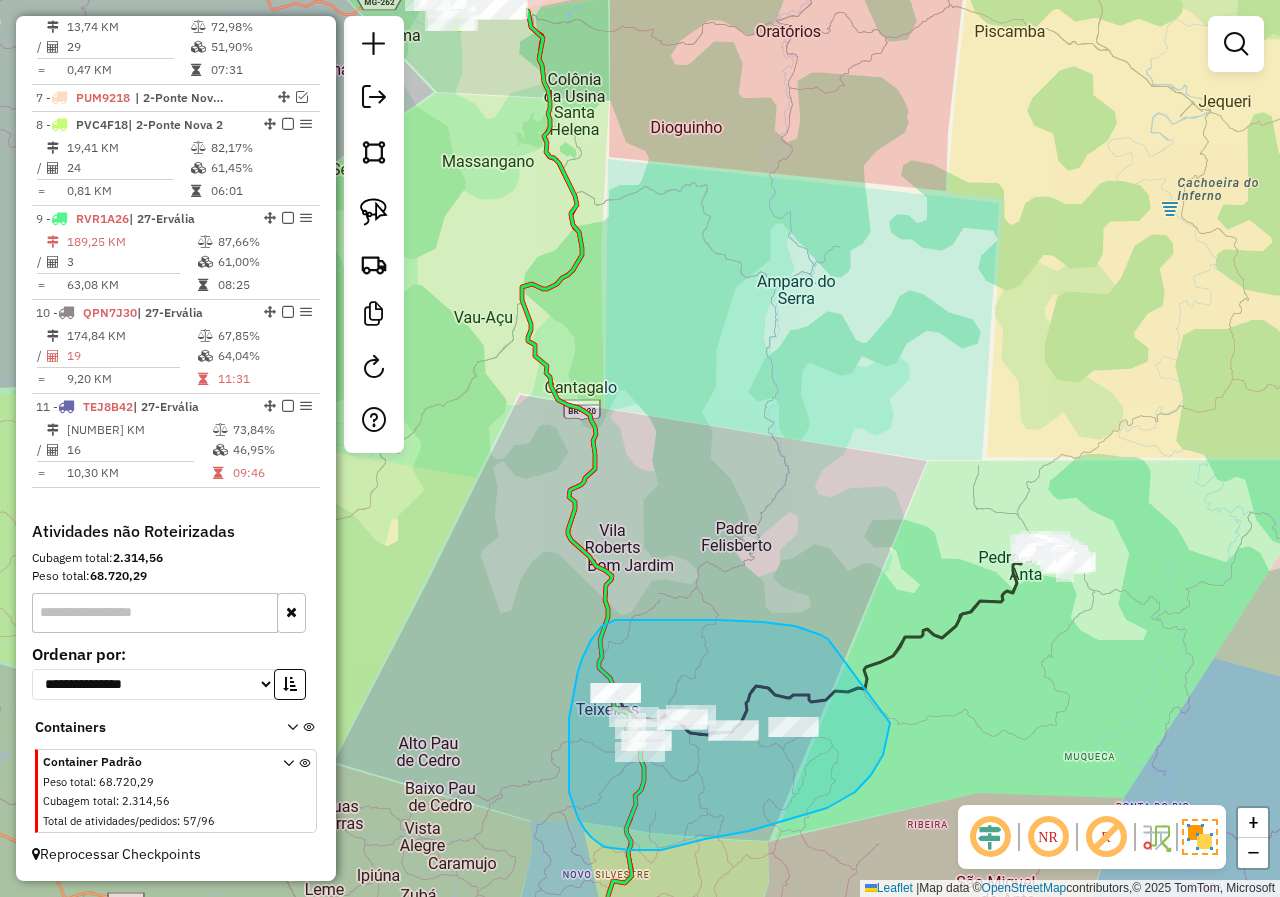 drag, startPoint x: 828, startPoint y: 639, endPoint x: 892, endPoint y: 708, distance: 94.11163 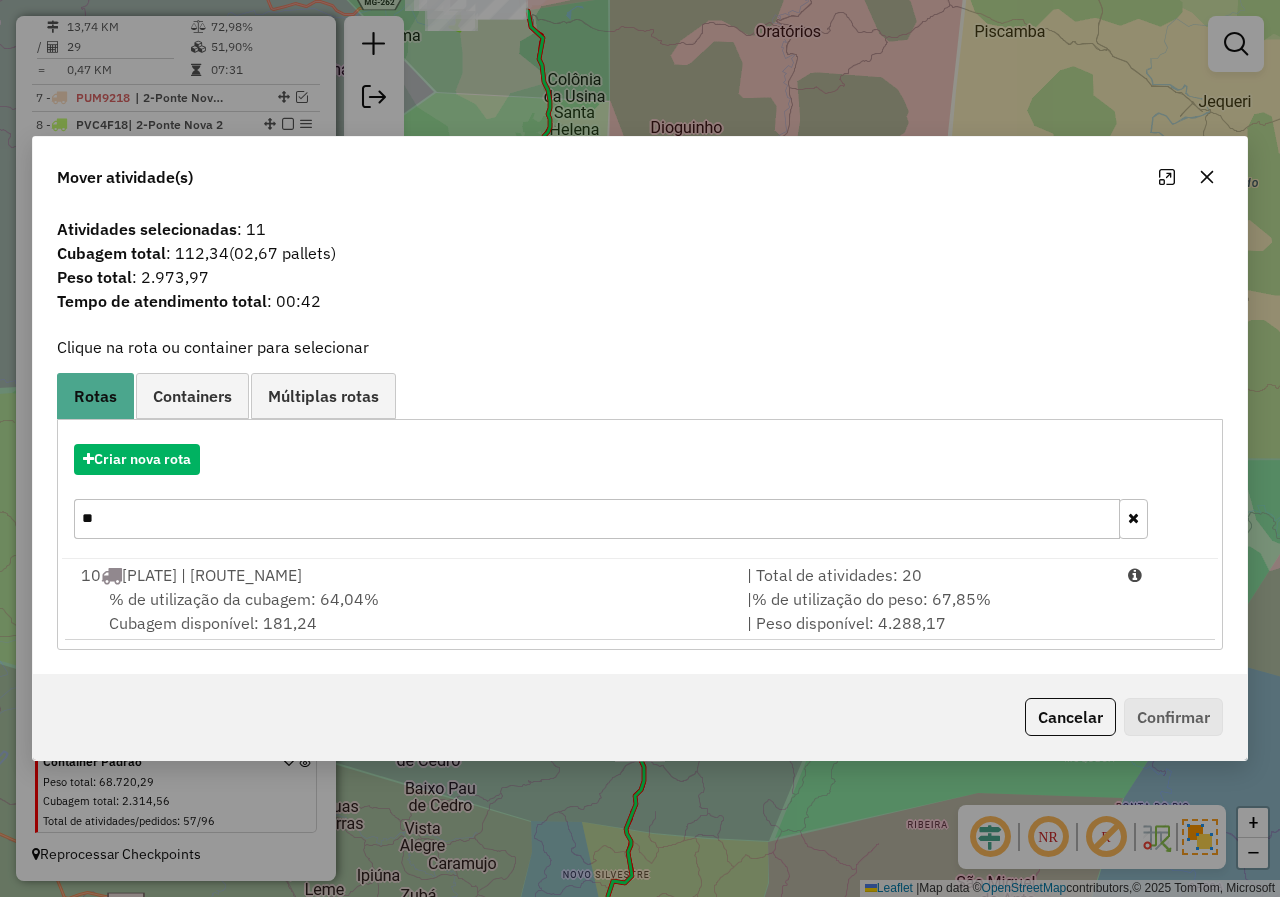 click 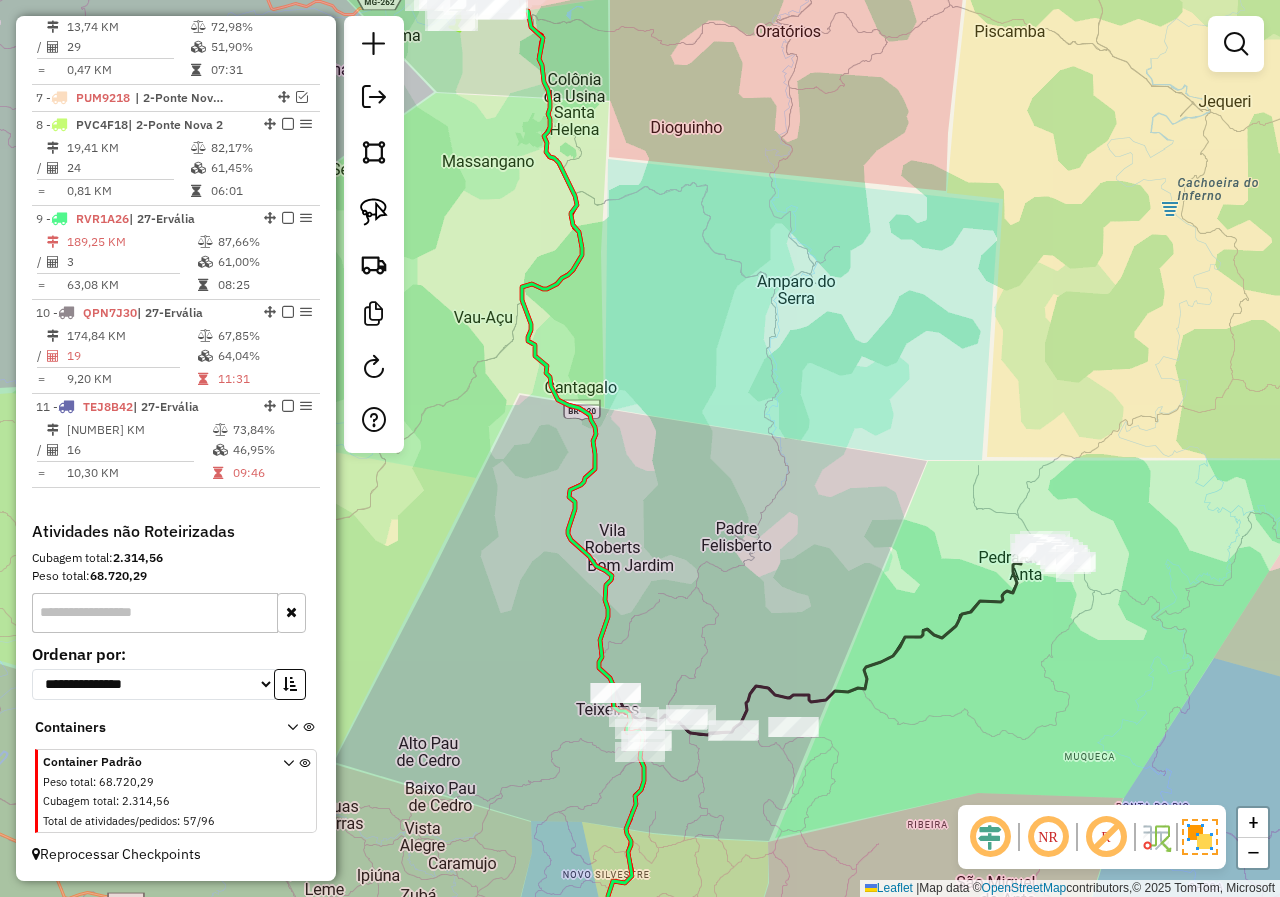 drag, startPoint x: 705, startPoint y: 540, endPoint x: 771, endPoint y: 669, distance: 144.90341 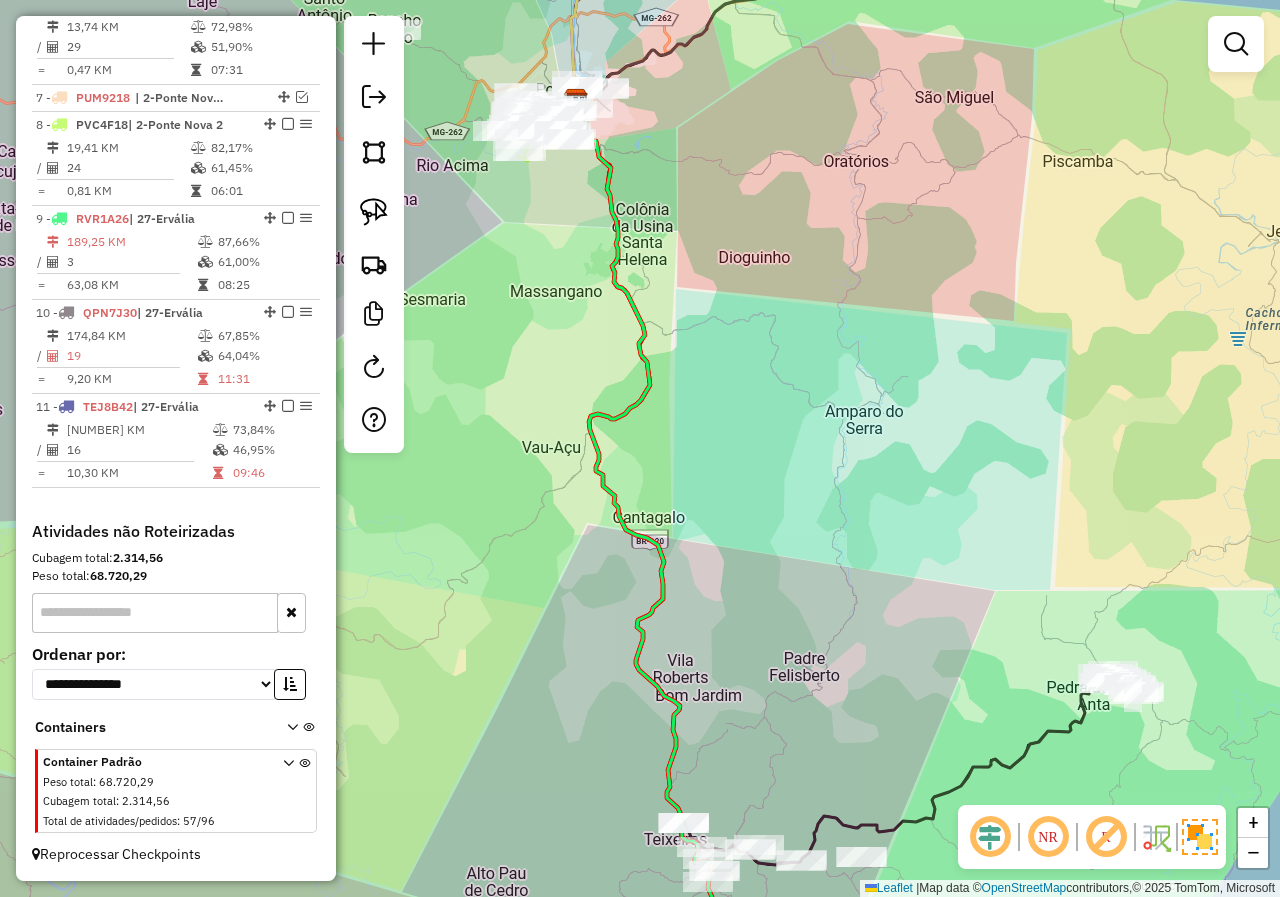 drag, startPoint x: 771, startPoint y: 384, endPoint x: 822, endPoint y: 682, distance: 302.3326 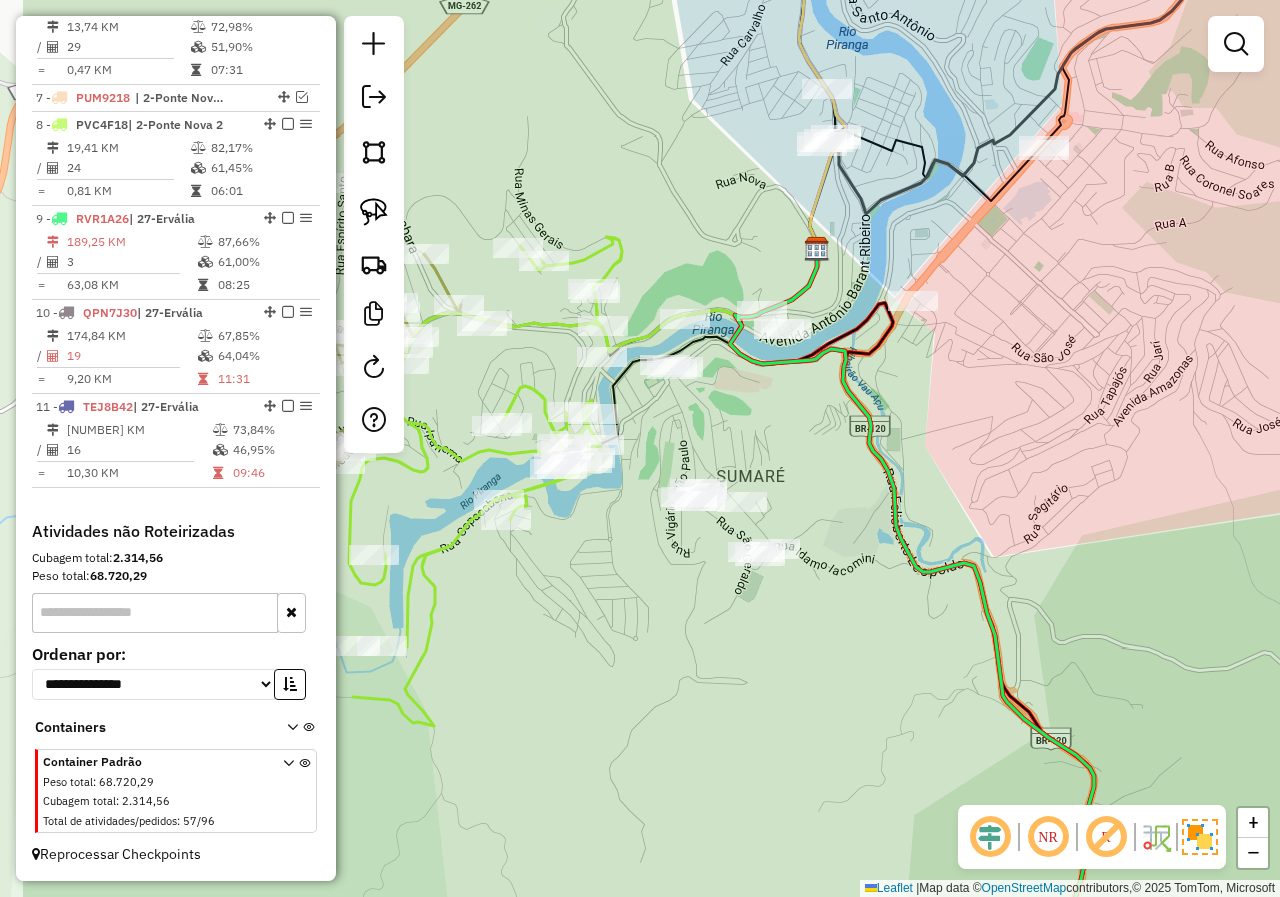 drag, startPoint x: 626, startPoint y: 378, endPoint x: 777, endPoint y: 441, distance: 163.6154 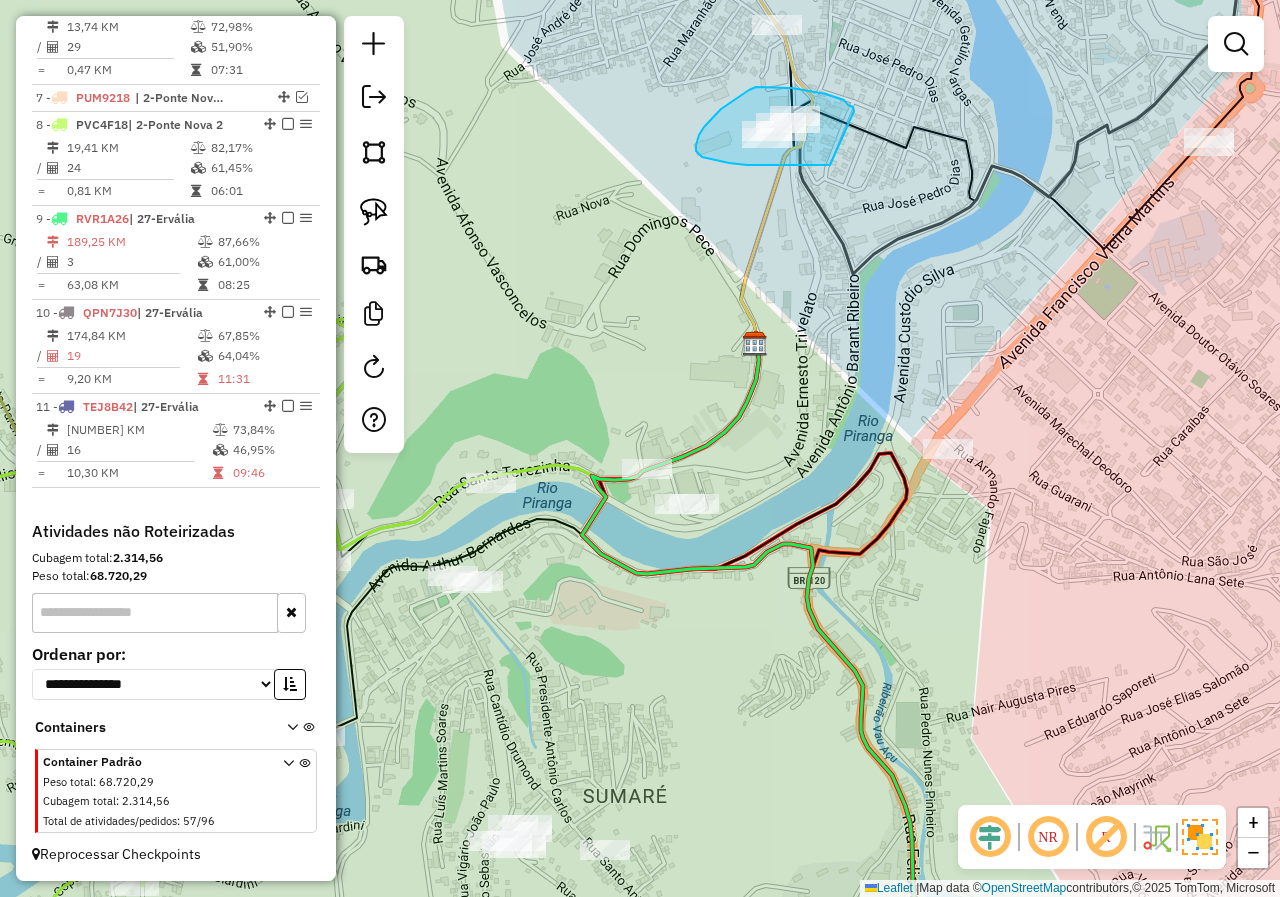 drag, startPoint x: 854, startPoint y: 111, endPoint x: 830, endPoint y: 165, distance: 59.093147 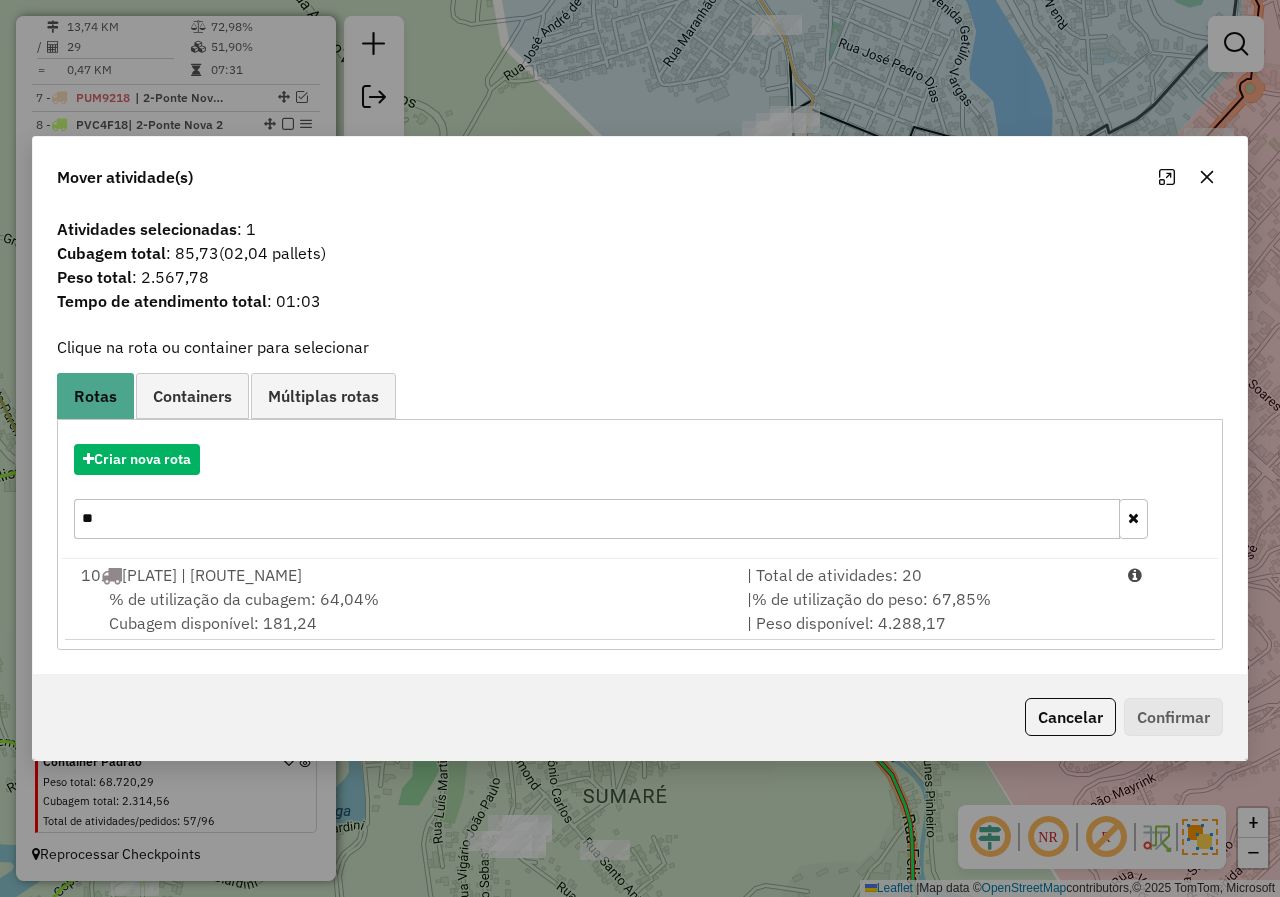 drag, startPoint x: 139, startPoint y: 521, endPoint x: 93, endPoint y: 516, distance: 46.270943 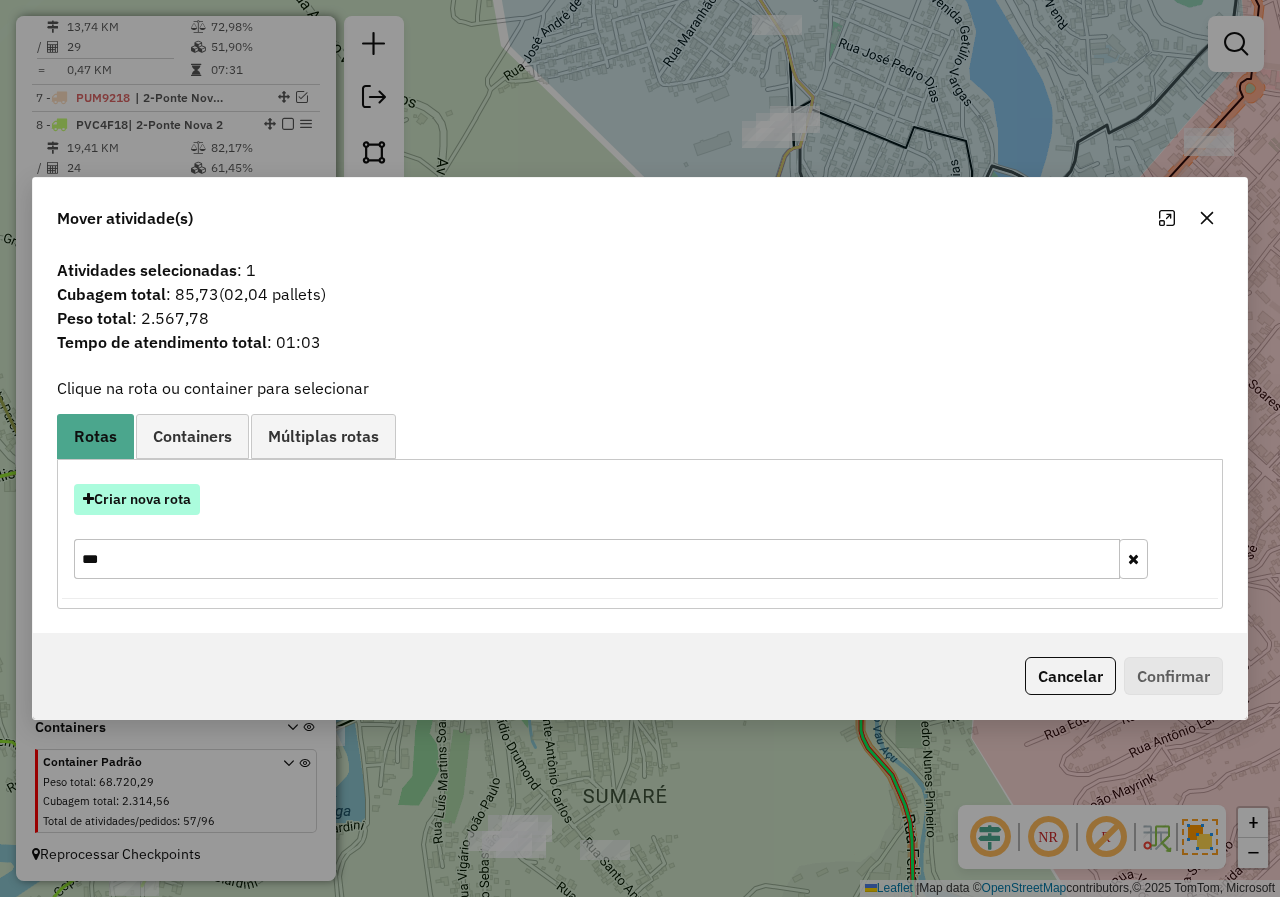 type on "***" 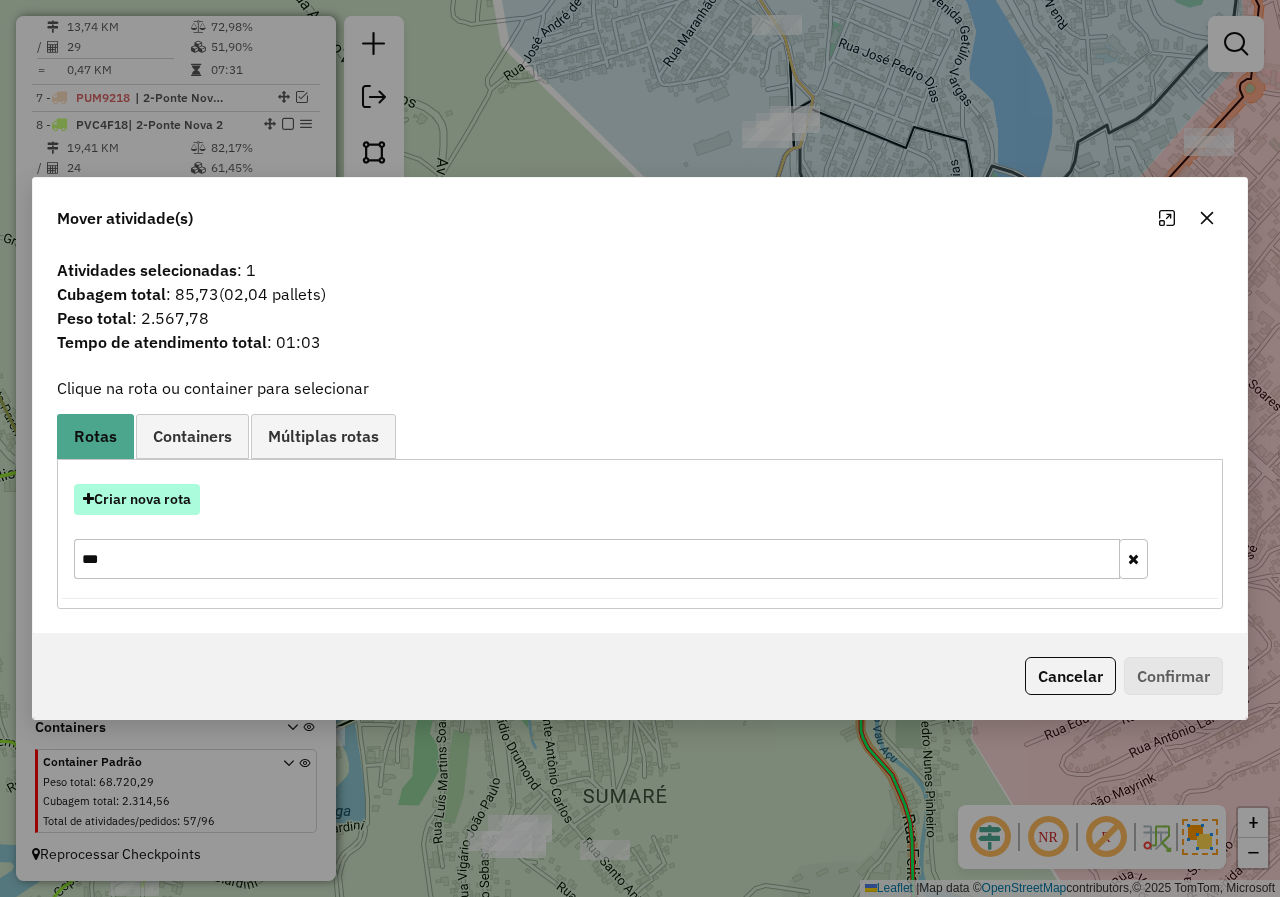 click on "Criar nova rota" at bounding box center (137, 499) 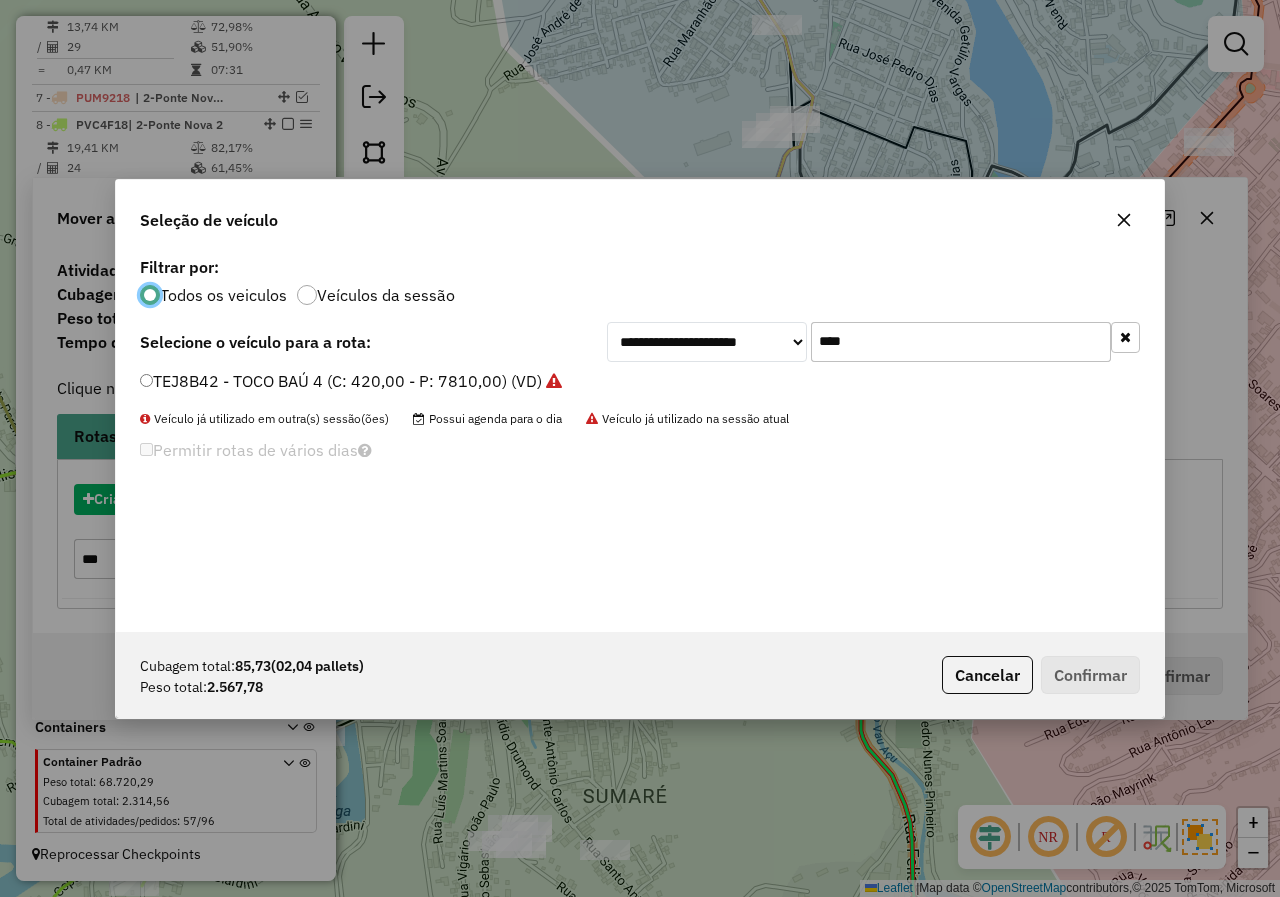 scroll, scrollTop: 11, scrollLeft: 6, axis: both 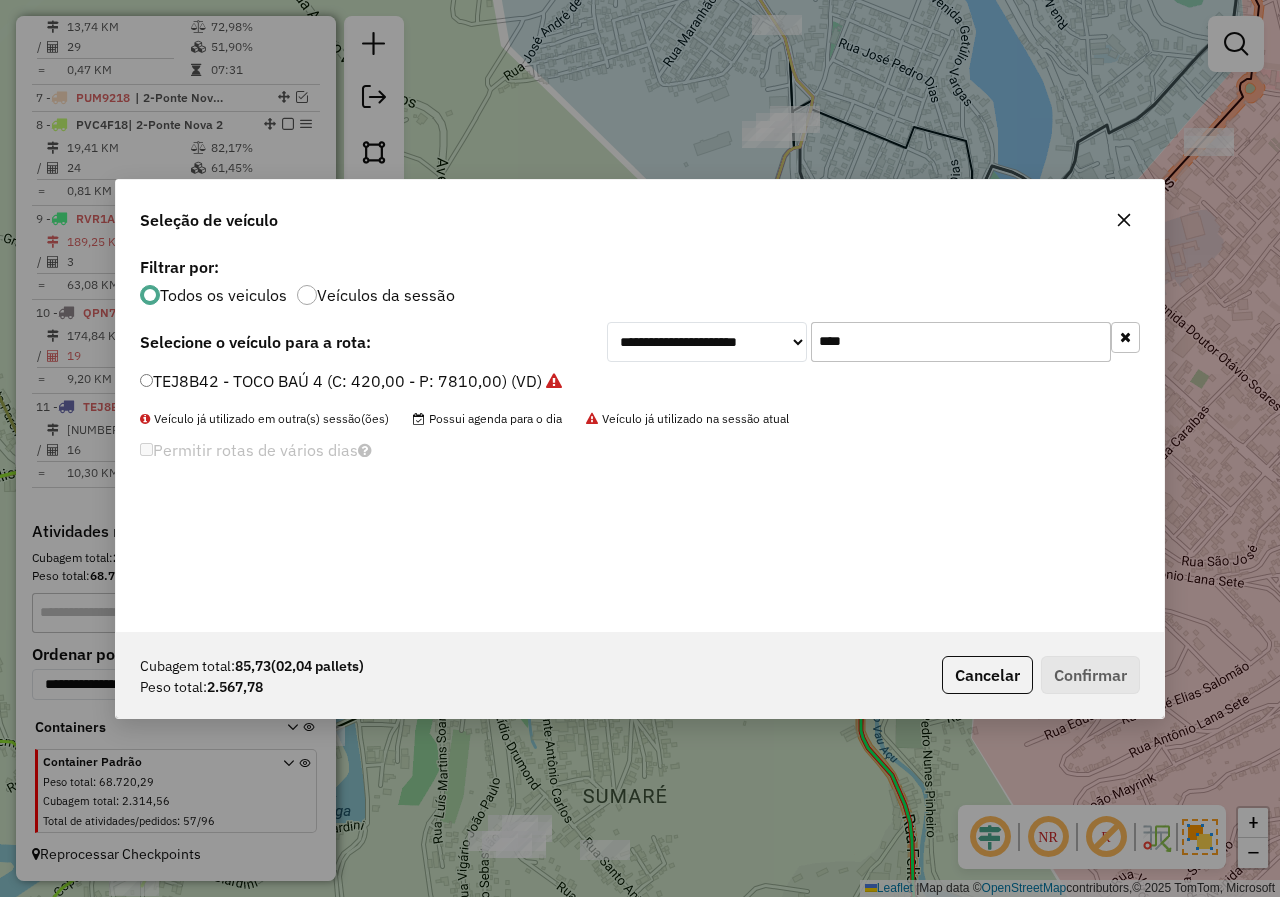 drag, startPoint x: 916, startPoint y: 351, endPoint x: 668, endPoint y: 343, distance: 248.129 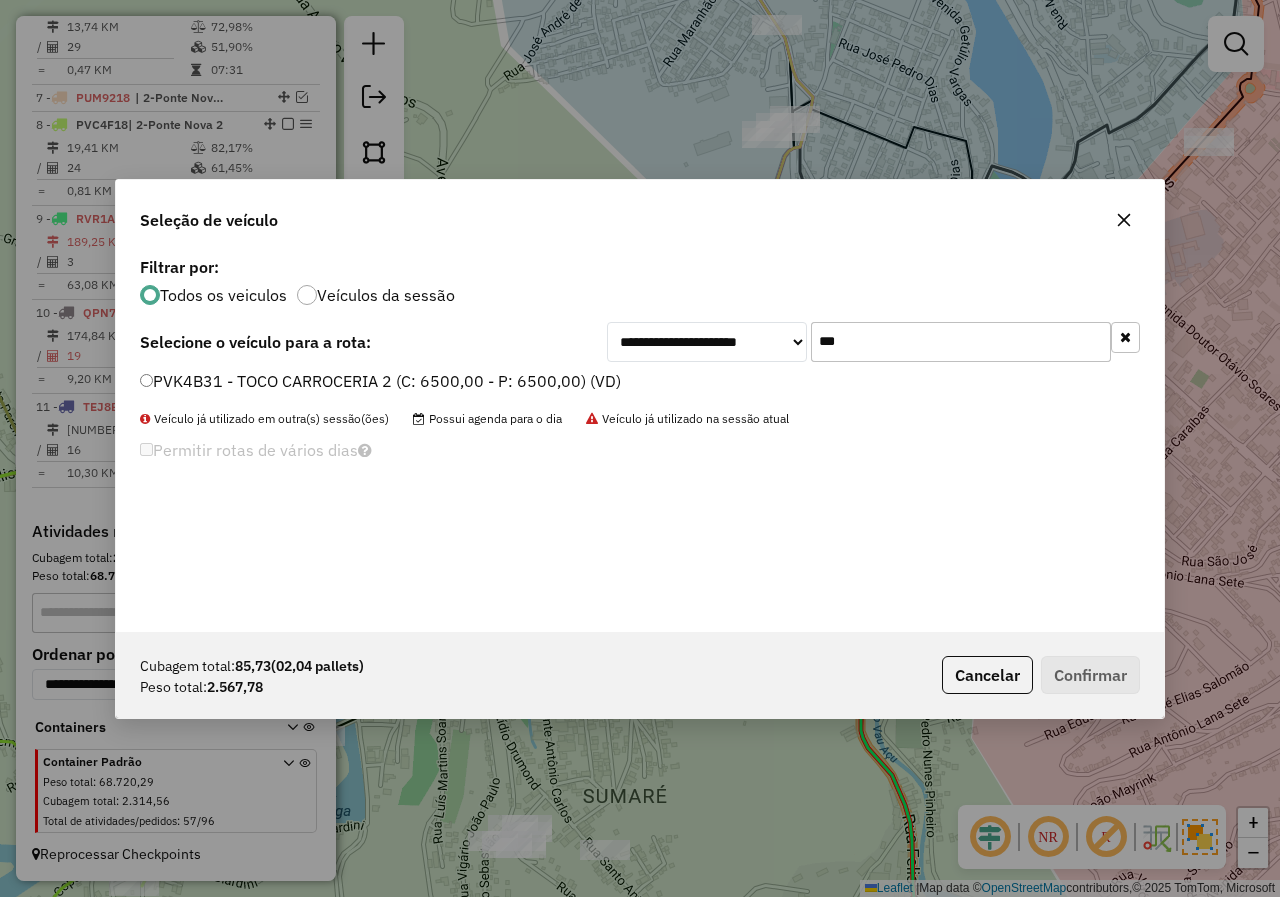 type on "***" 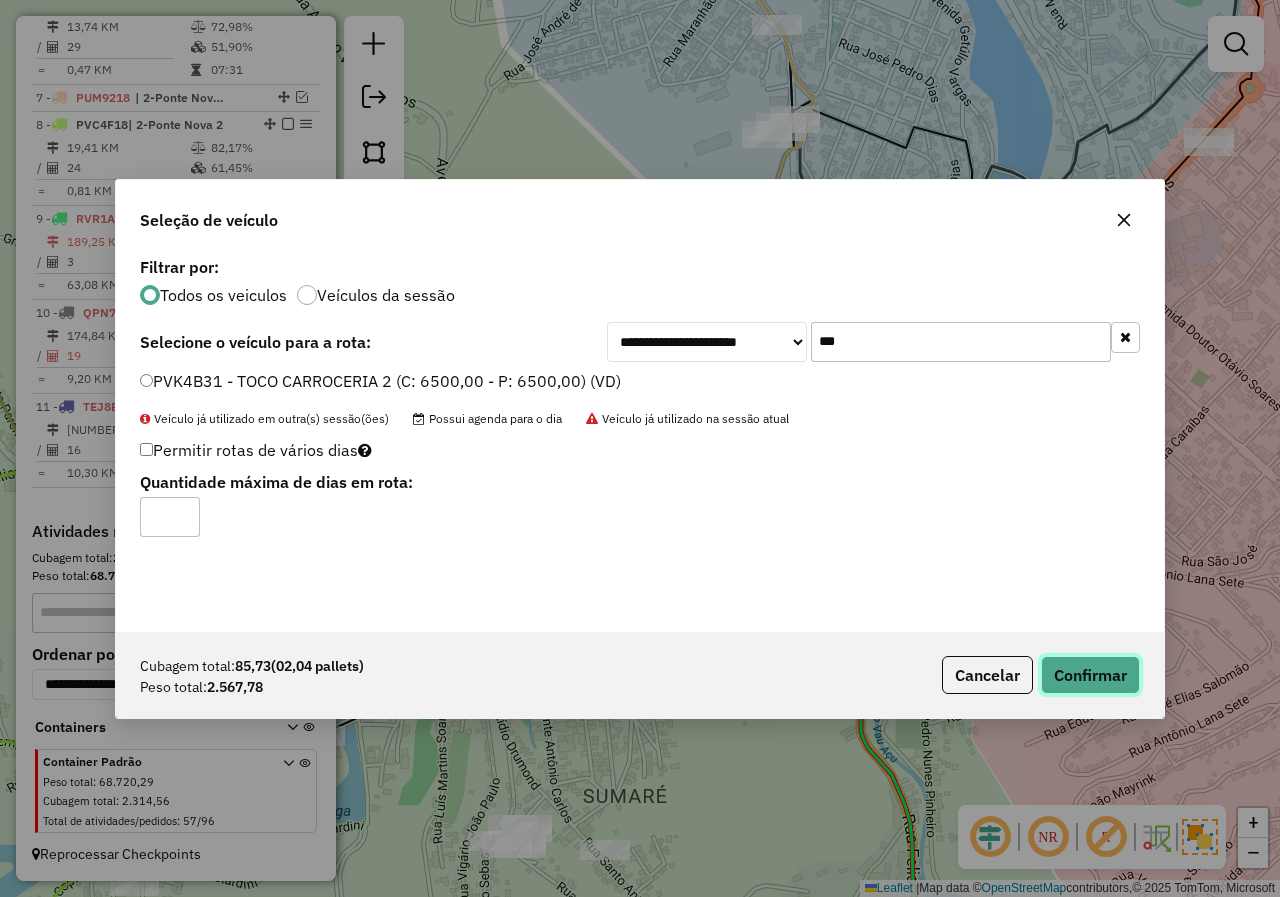 click on "Confirmar" 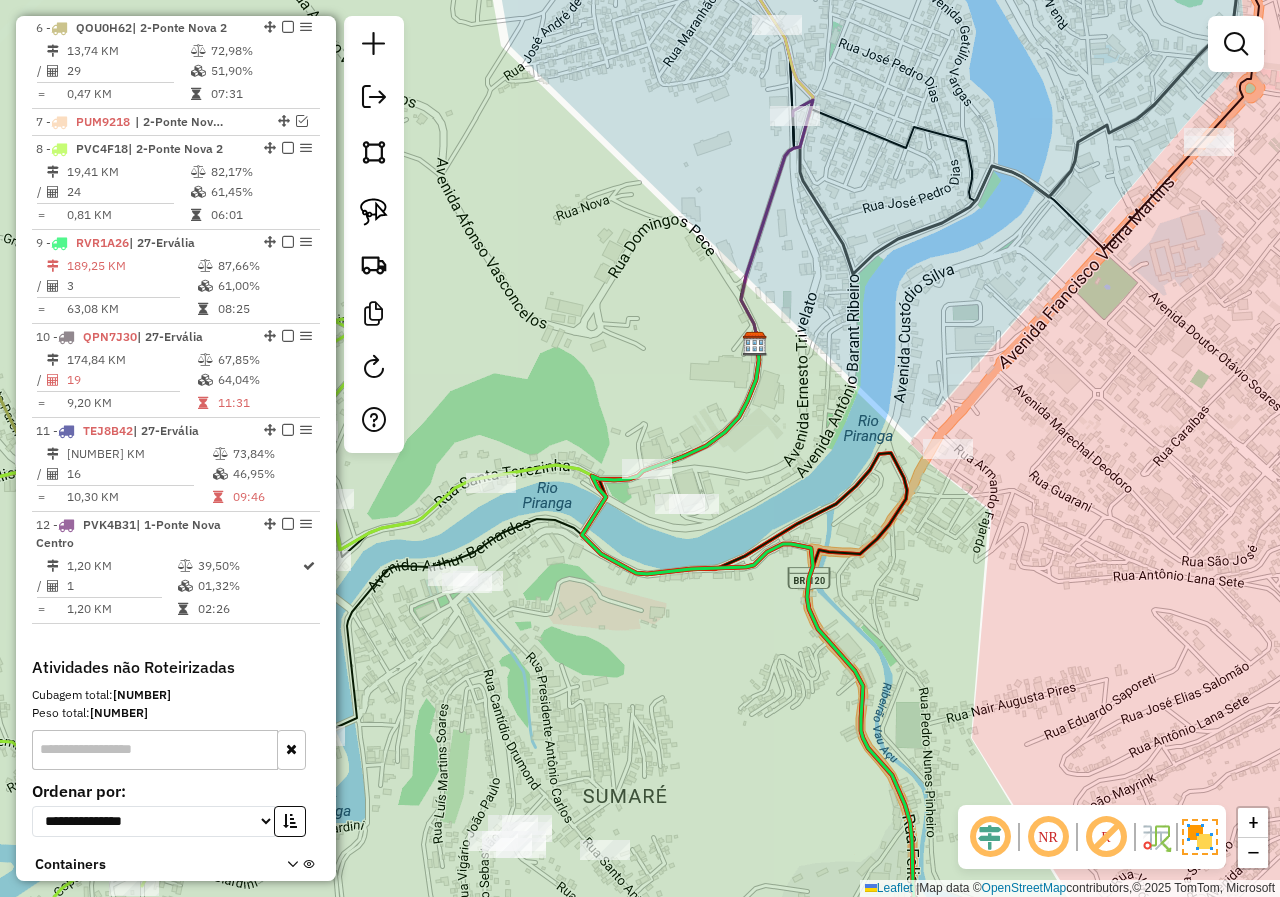 scroll, scrollTop: 1238, scrollLeft: 0, axis: vertical 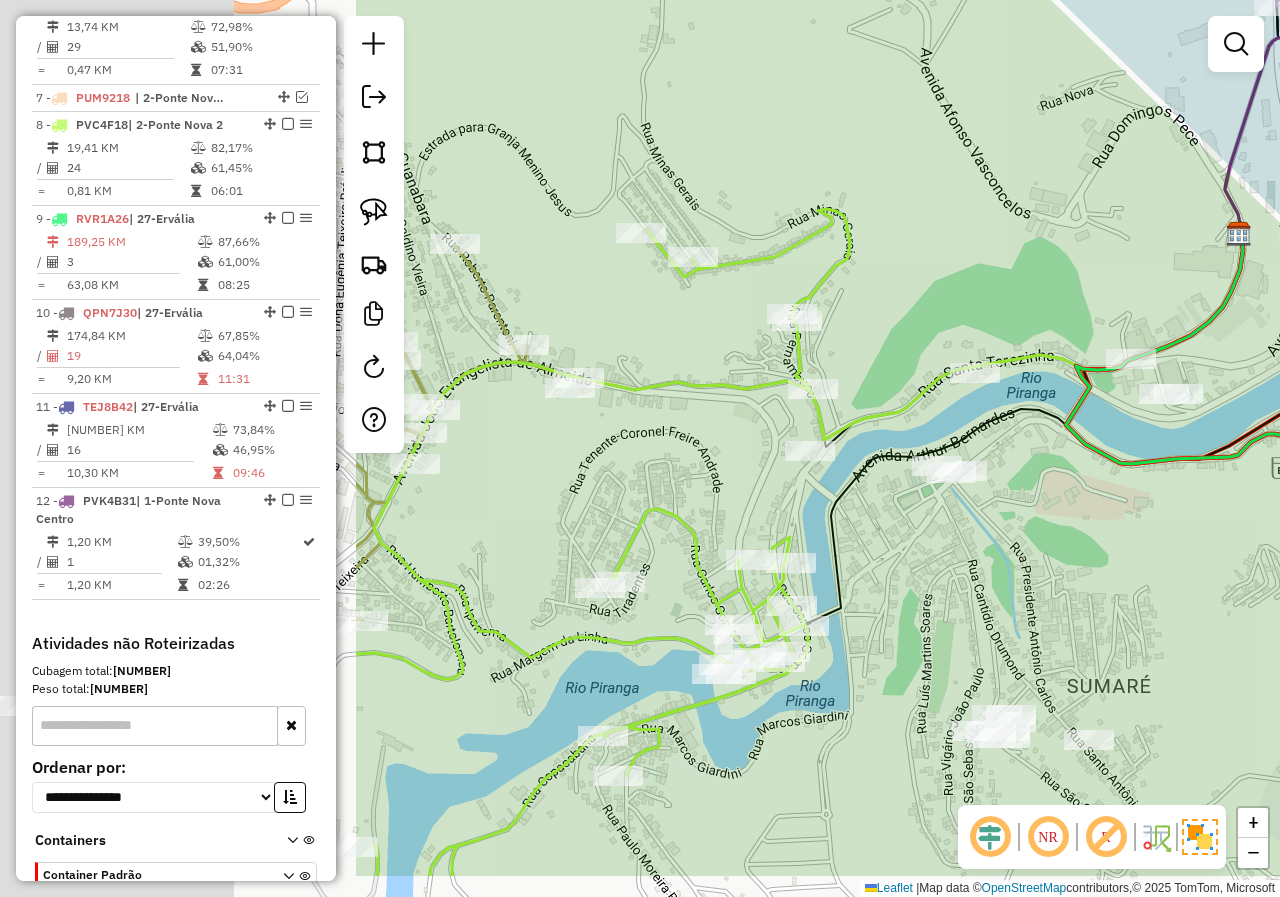 drag, startPoint x: 592, startPoint y: 646, endPoint x: 1077, endPoint y: 535, distance: 497.53995 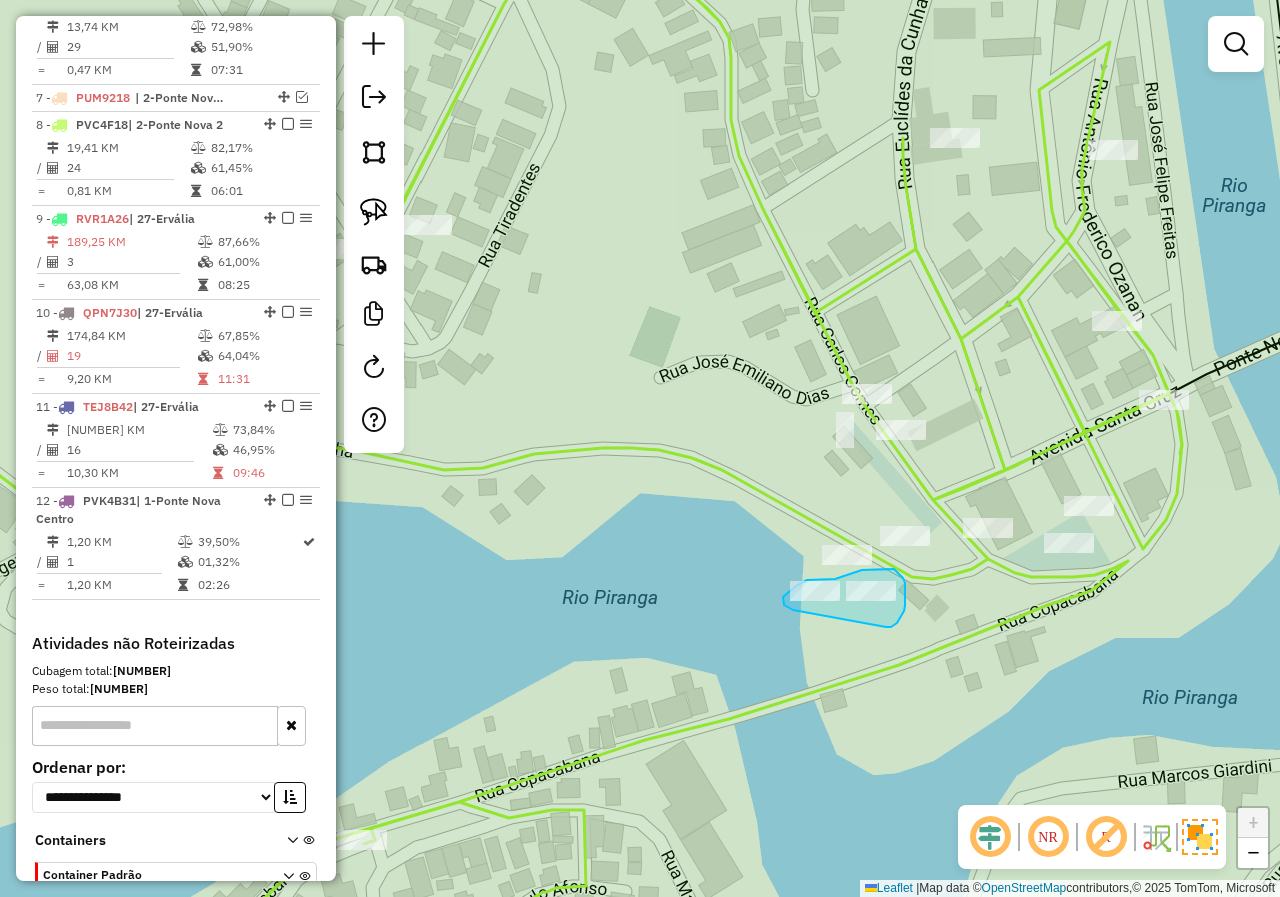 drag, startPoint x: 886, startPoint y: 627, endPoint x: 814, endPoint y: 613, distance: 73.34848 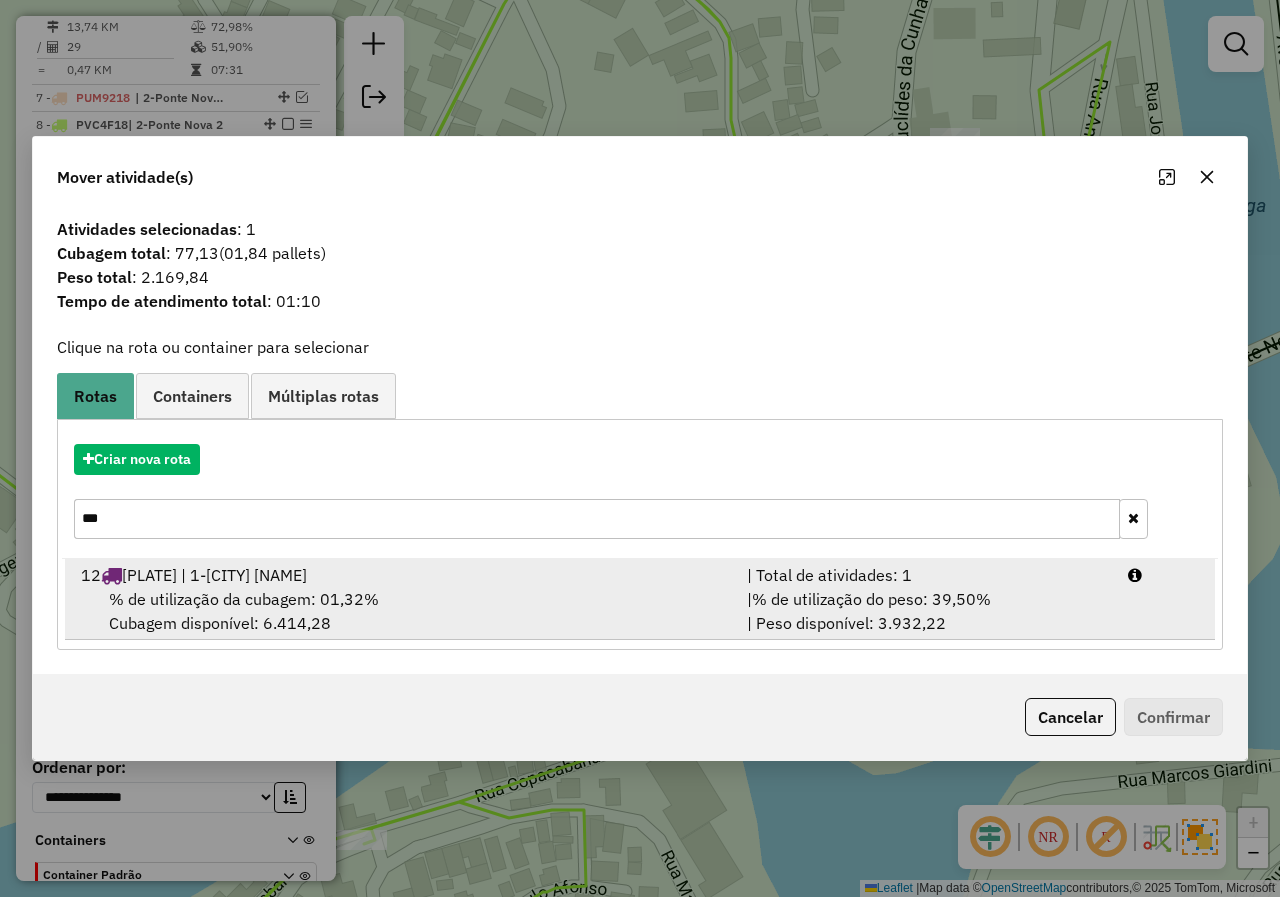click on "% de utilização da cubagem: 01,32%  Cubagem disponível: 6.414,28" at bounding box center (402, 611) 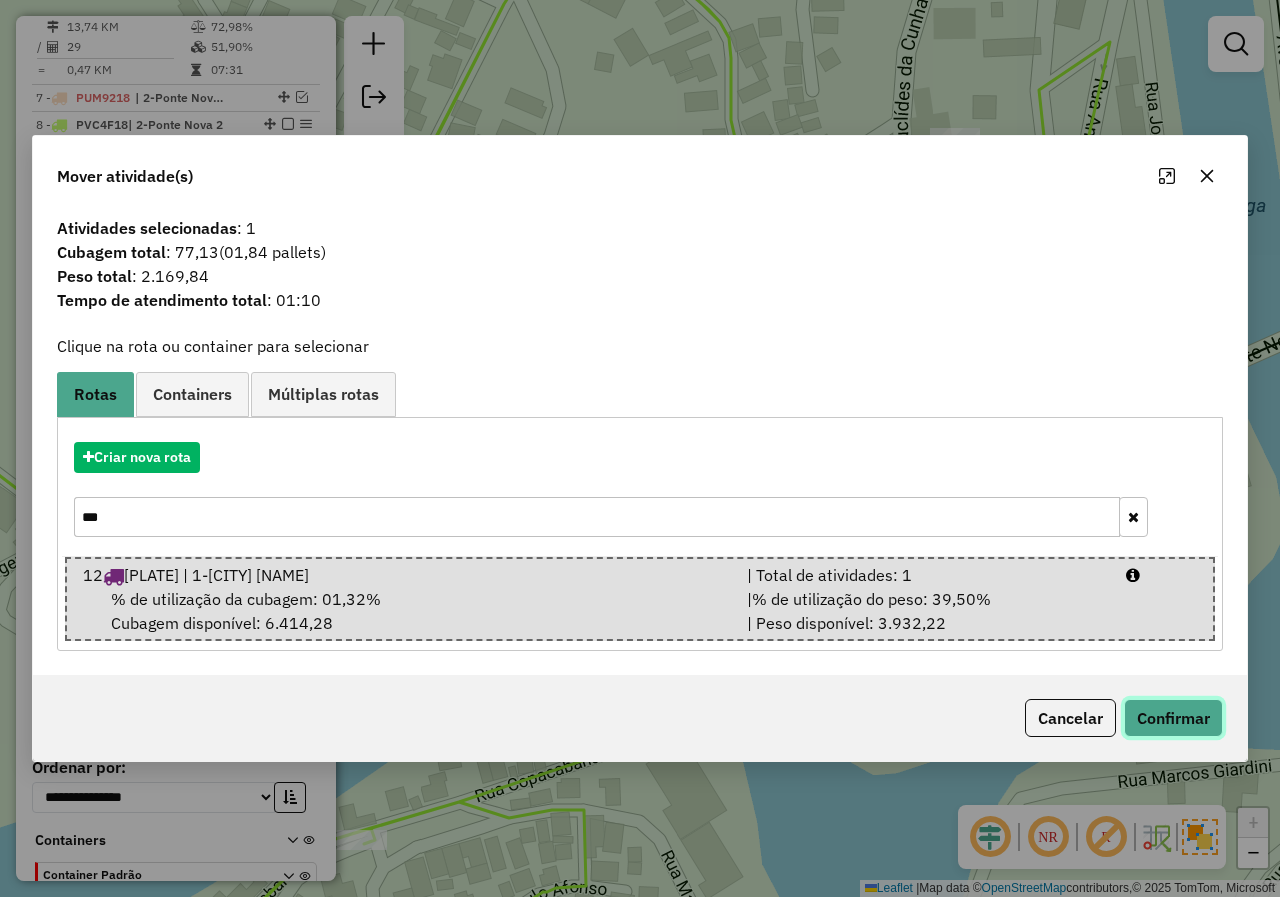click on "Confirmar" 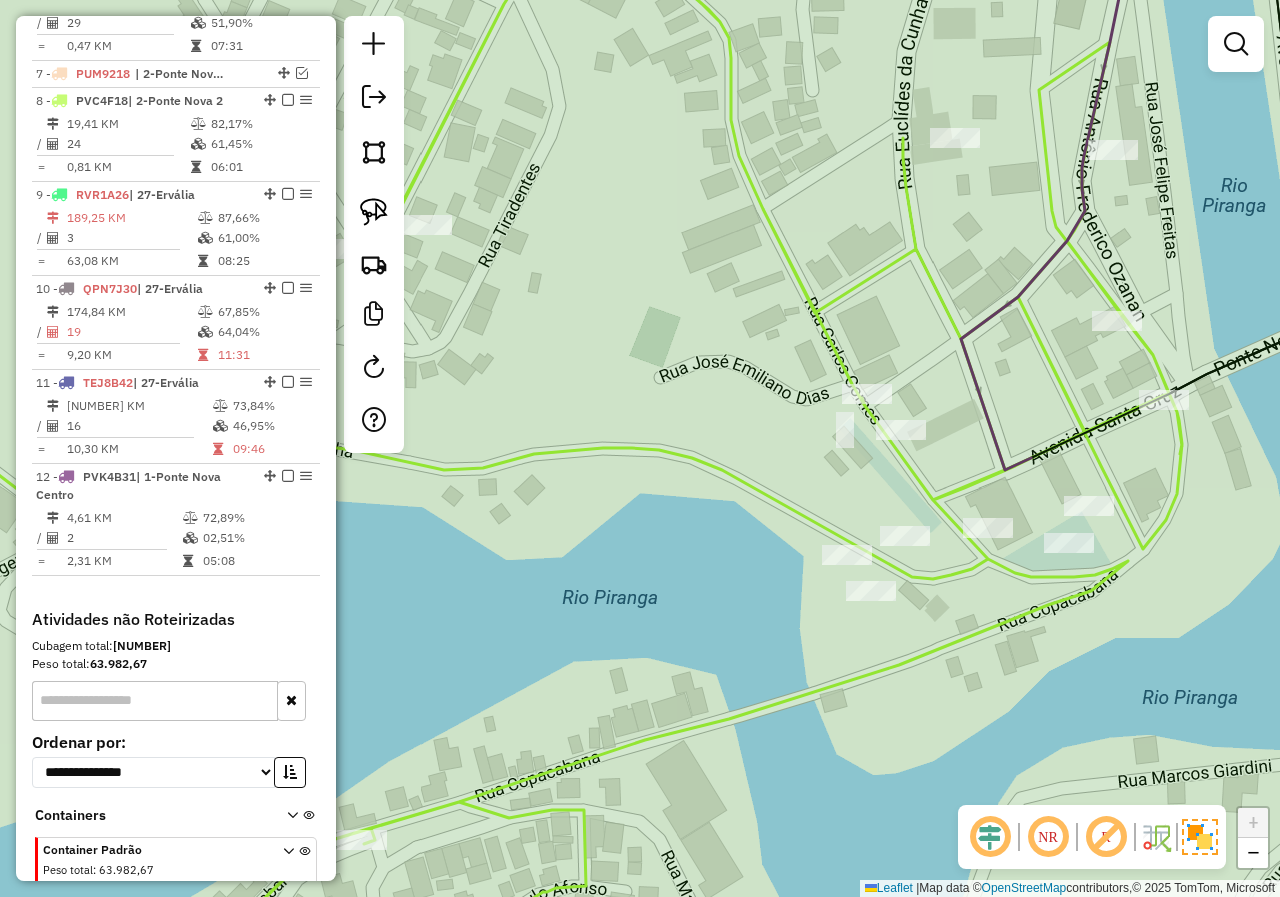 scroll, scrollTop: 1214, scrollLeft: 0, axis: vertical 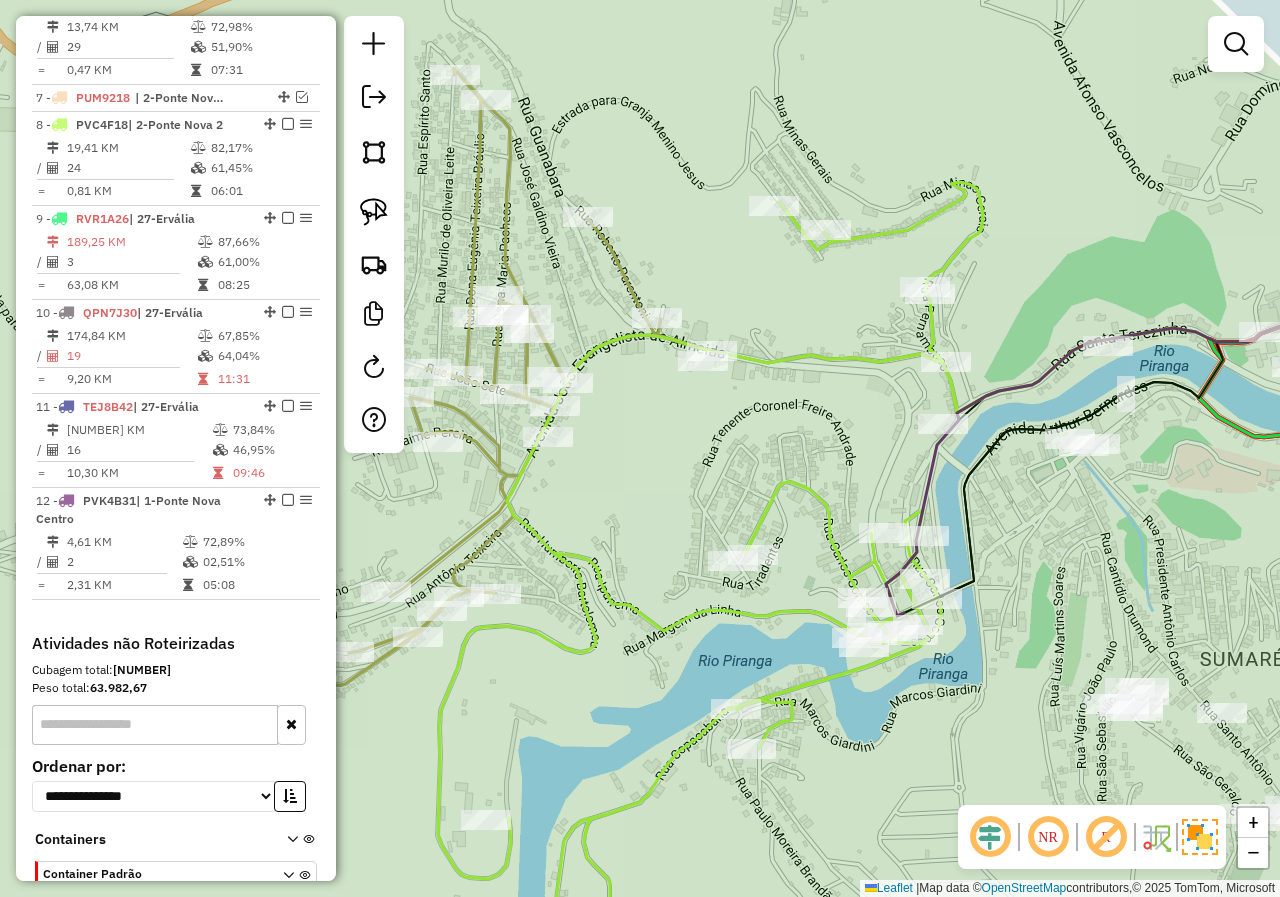 drag, startPoint x: 1066, startPoint y: 675, endPoint x: 767, endPoint y: 698, distance: 299.8833 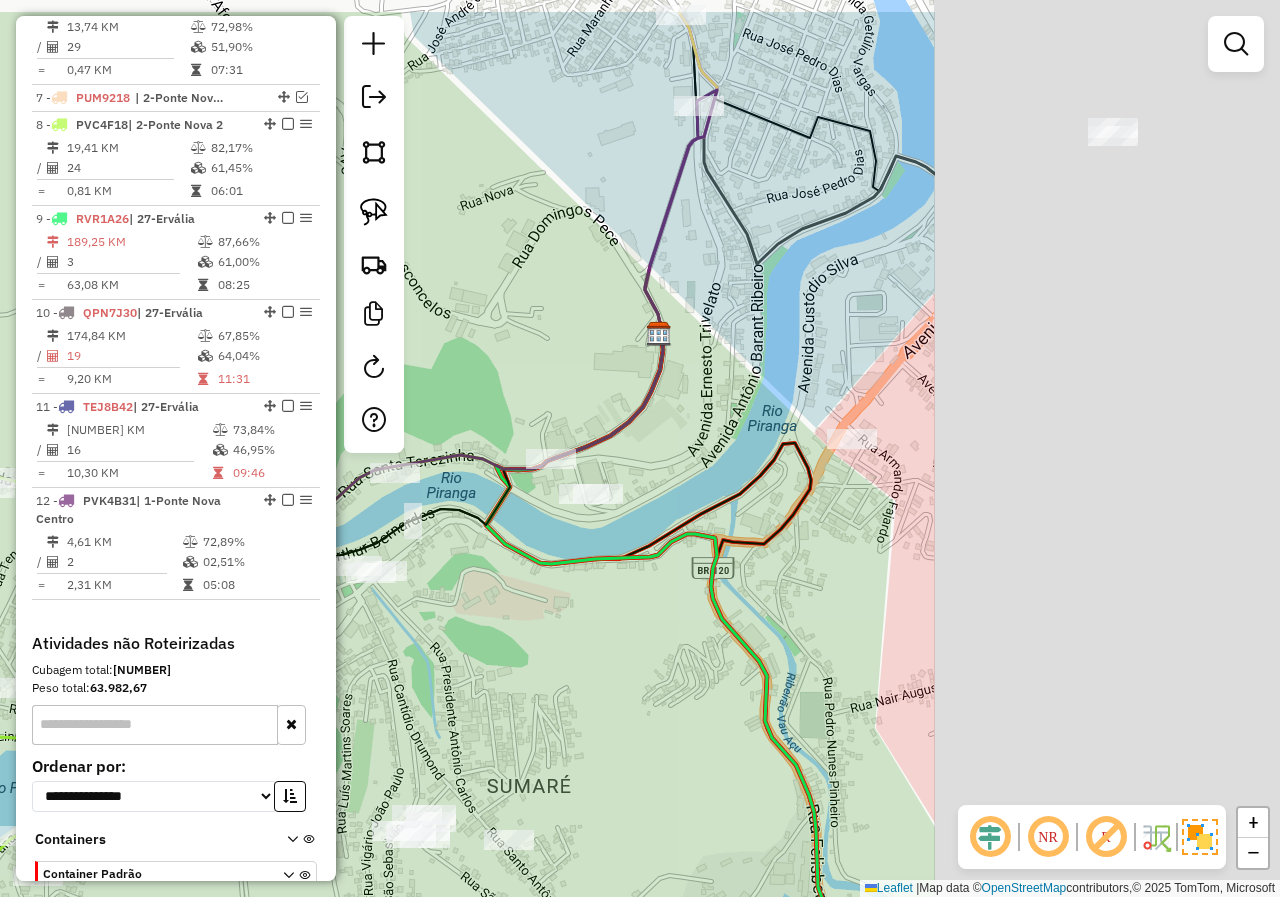 drag, startPoint x: 1022, startPoint y: 578, endPoint x: 549, endPoint y: 680, distance: 483.87292 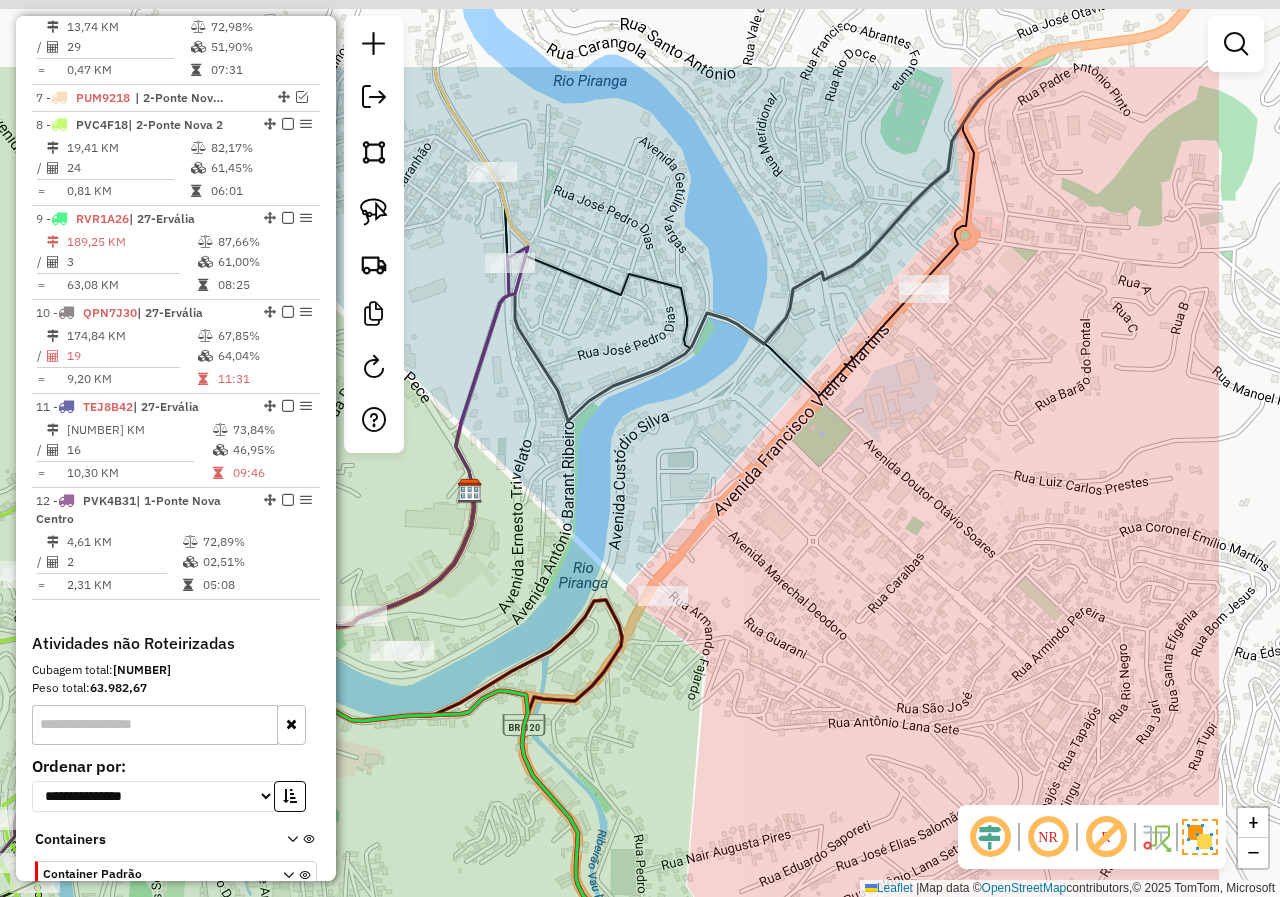 drag, startPoint x: 849, startPoint y: 597, endPoint x: 744, endPoint y: 709, distance: 153.52199 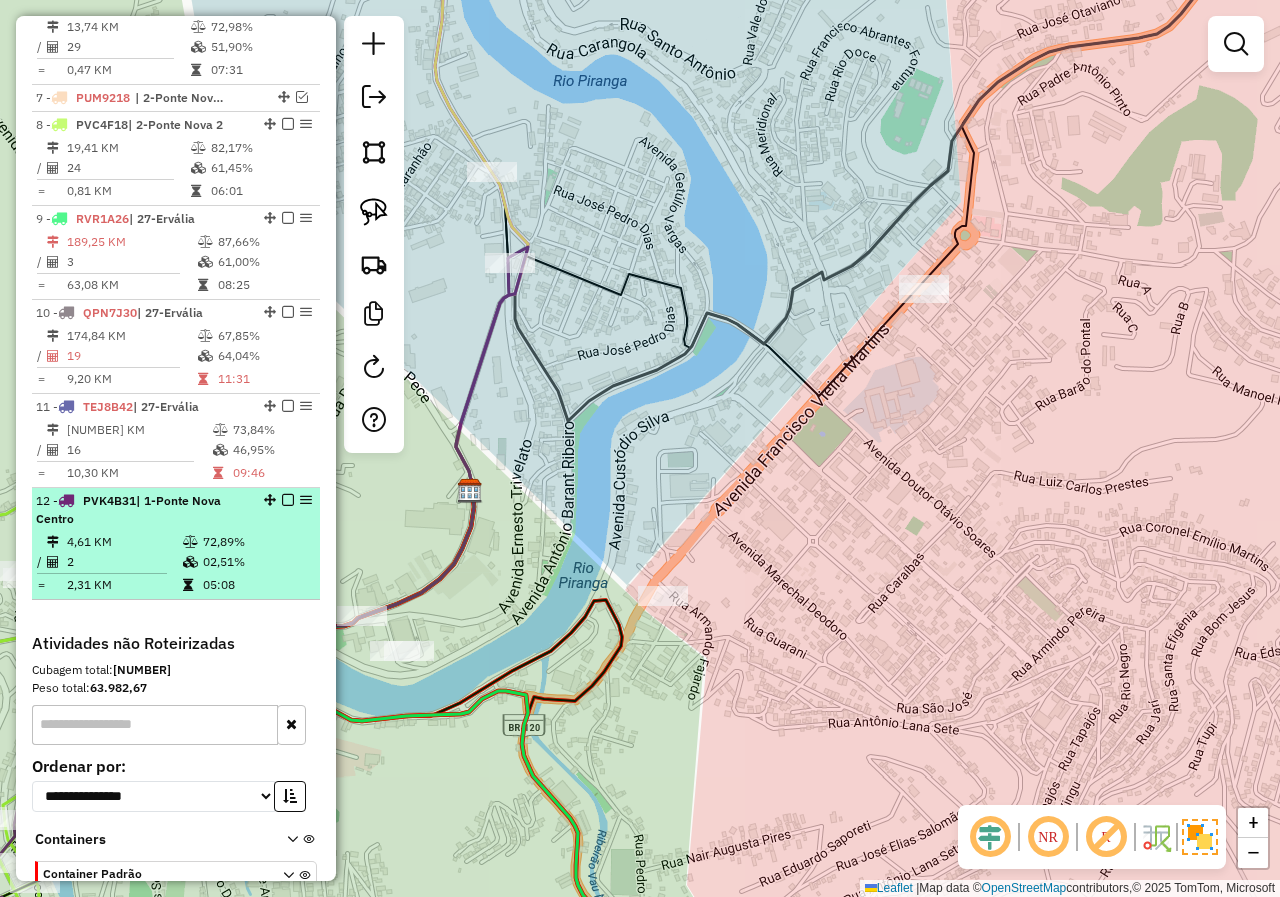 click on "02,51%" at bounding box center [256, 562] 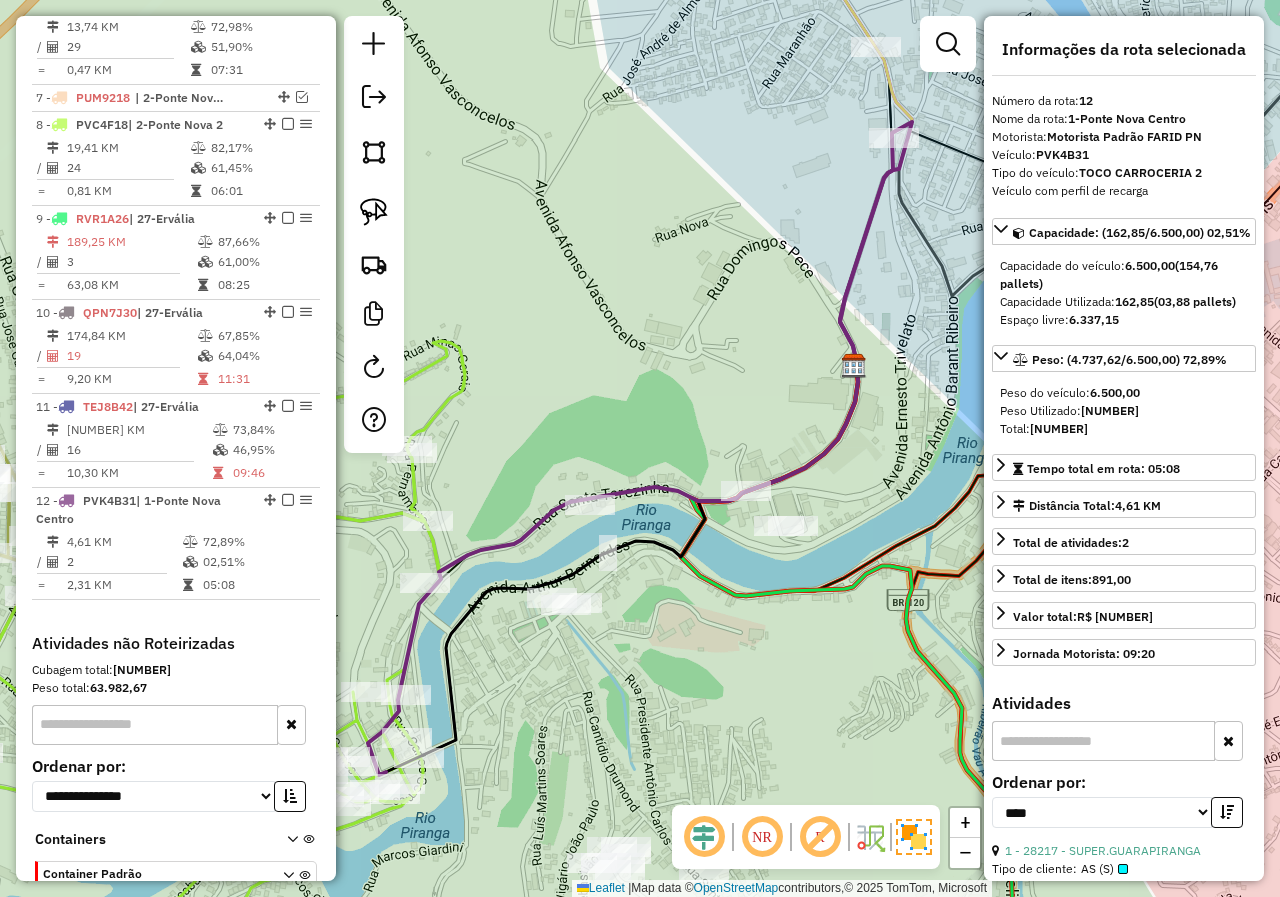 click on "Janela de atendimento Grade de atendimento Capacidade Transportadoras Veículos Cliente Pedidos  Rotas Selecione os dias de semana para filtrar as janelas de atendimento  Seg   Ter   Qua   Qui   Sex   Sáb   Dom  Informe o período da janela de atendimento: De: Até:  Filtrar exatamente a janela do cliente  Considerar janela de atendimento padrão  Selecione os dias de semana para filtrar as grades de atendimento  Seg   Ter   Qua   Qui   Sex   Sáb   Dom   Considerar clientes sem dia de atendimento cadastrado  Clientes fora do dia de atendimento selecionado Filtrar as atividades entre os valores definidos abaixo:  Peso mínimo:   Peso máximo:   Cubagem mínima:   Cubagem máxima:   De:   Até:  Filtrar as atividades entre o tempo de atendimento definido abaixo:  De:   Até:   Considerar capacidade total dos clientes não roteirizados Transportadora: Selecione um ou mais itens Tipo de veículo: Selecione um ou mais itens Veículo: Selecione um ou mais itens Motorista: Selecione um ou mais itens Nome: Rótulo:" 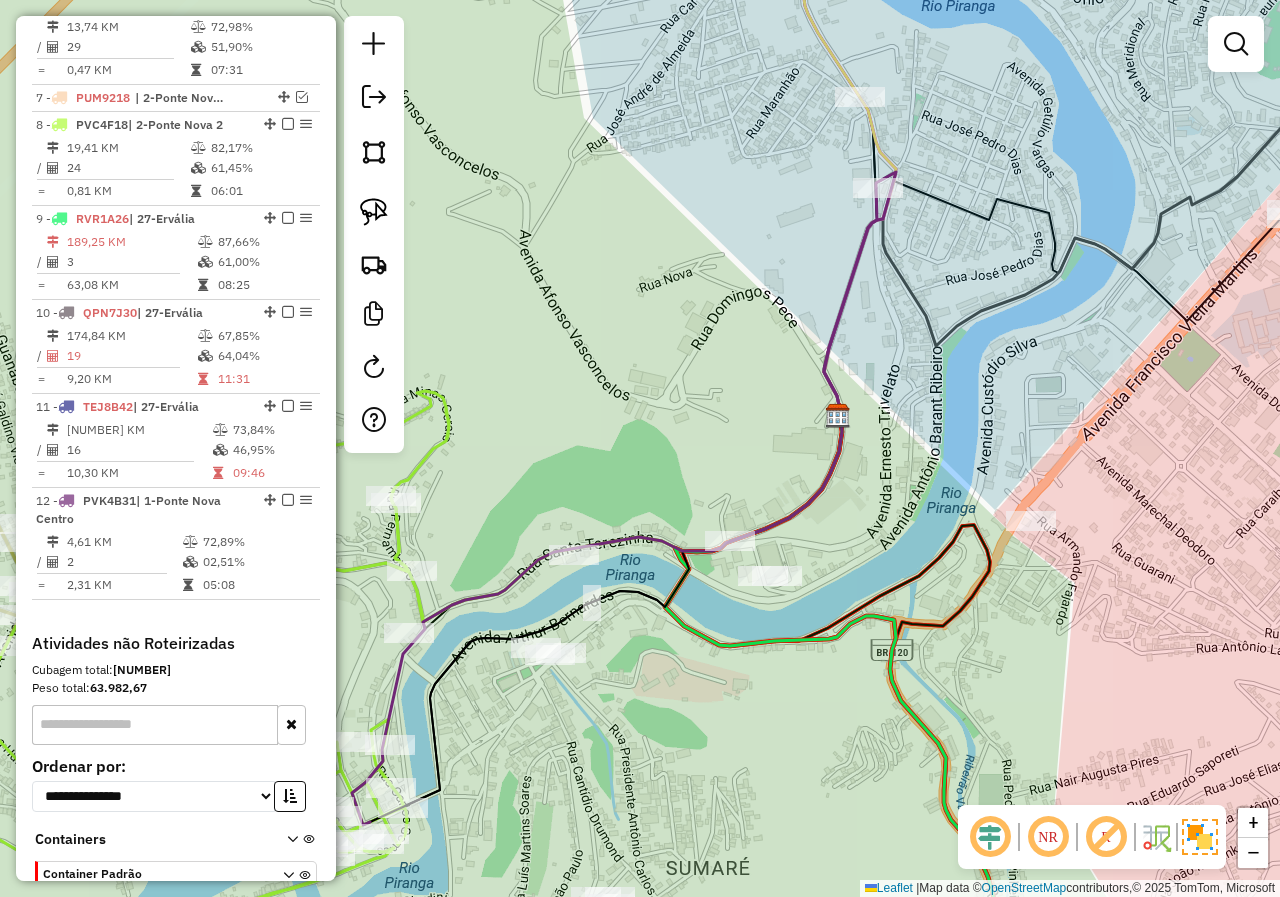 drag, startPoint x: 704, startPoint y: 269, endPoint x: 626, endPoint y: 454, distance: 200.77101 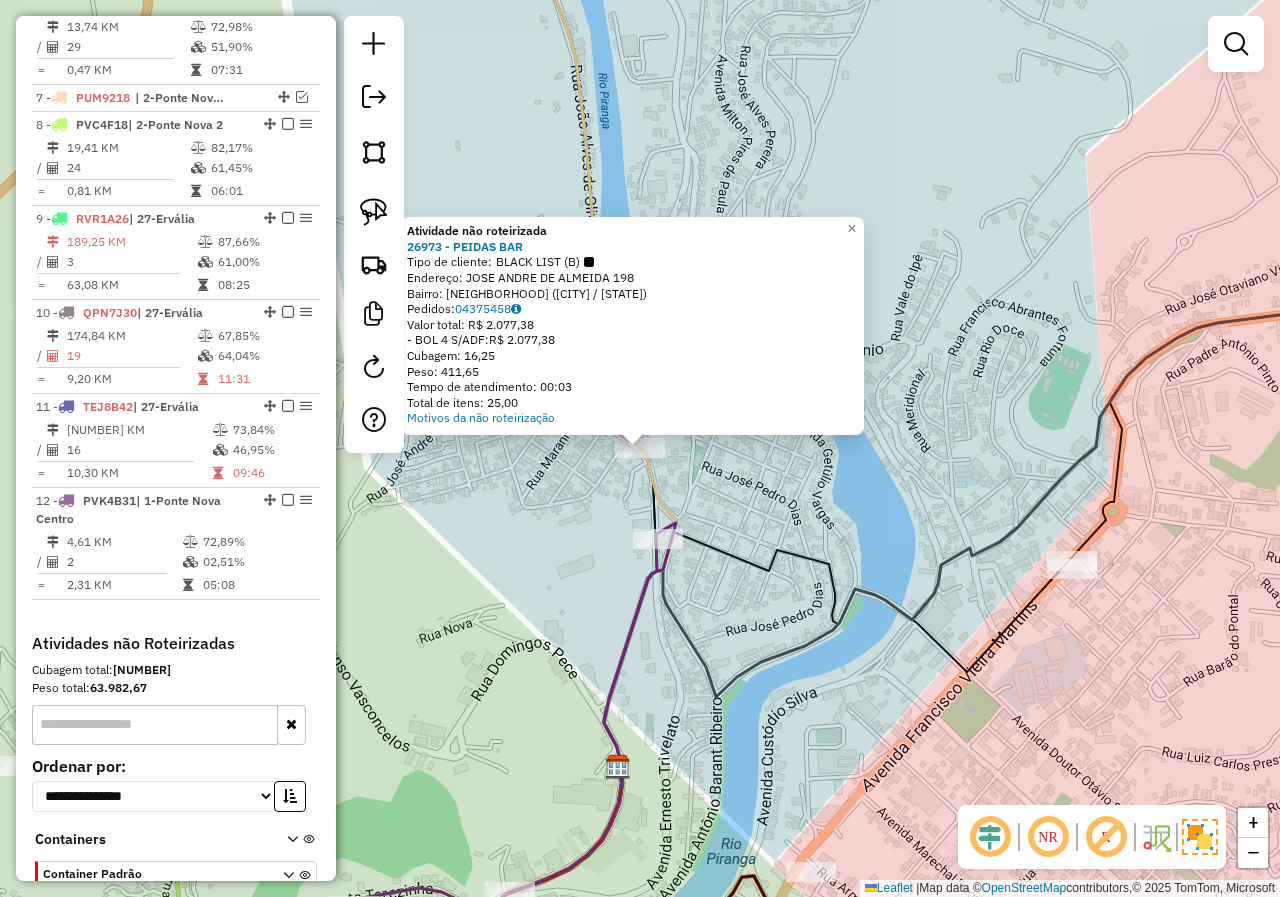 click on "Atividade não roteirizada 26973 - PEIDAS BAR  Tipo de cliente:   BLACK LIST (B)   Endereço:  JOSE ANDRE DE ALMEIDA 198   Bairro: SAO JUDAS TADEU (PONTE NOVA / MG)   Pedidos:  04375458   Valor total: R$ 2.077,38   - BOL 4 S/ADF:  R$ 2.077,38   Cubagem: 16,25   Peso: 411,65   Tempo de atendimento: 00:03   Total de itens: 25,00  Motivos da não roteirização × Janela de atendimento Grade de atendimento Capacidade Transportadoras Veículos Cliente Pedidos  Rotas Selecione os dias de semana para filtrar as janelas de atendimento  Seg   Ter   Qua   Qui   Sex   Sáb   Dom  Informe o período da janela de atendimento: De: Até:  Filtrar exatamente a janela do cliente  Considerar janela de atendimento padrão  Selecione os dias de semana para filtrar as grades de atendimento  Seg   Ter   Qua   Qui   Sex   Sáb   Dom   Considerar clientes sem dia de atendimento cadastrado  Clientes fora do dia de atendimento selecionado Filtrar as atividades entre os valores definidos abaixo:  Peso mínimo:   Peso máximo:   De:  +" 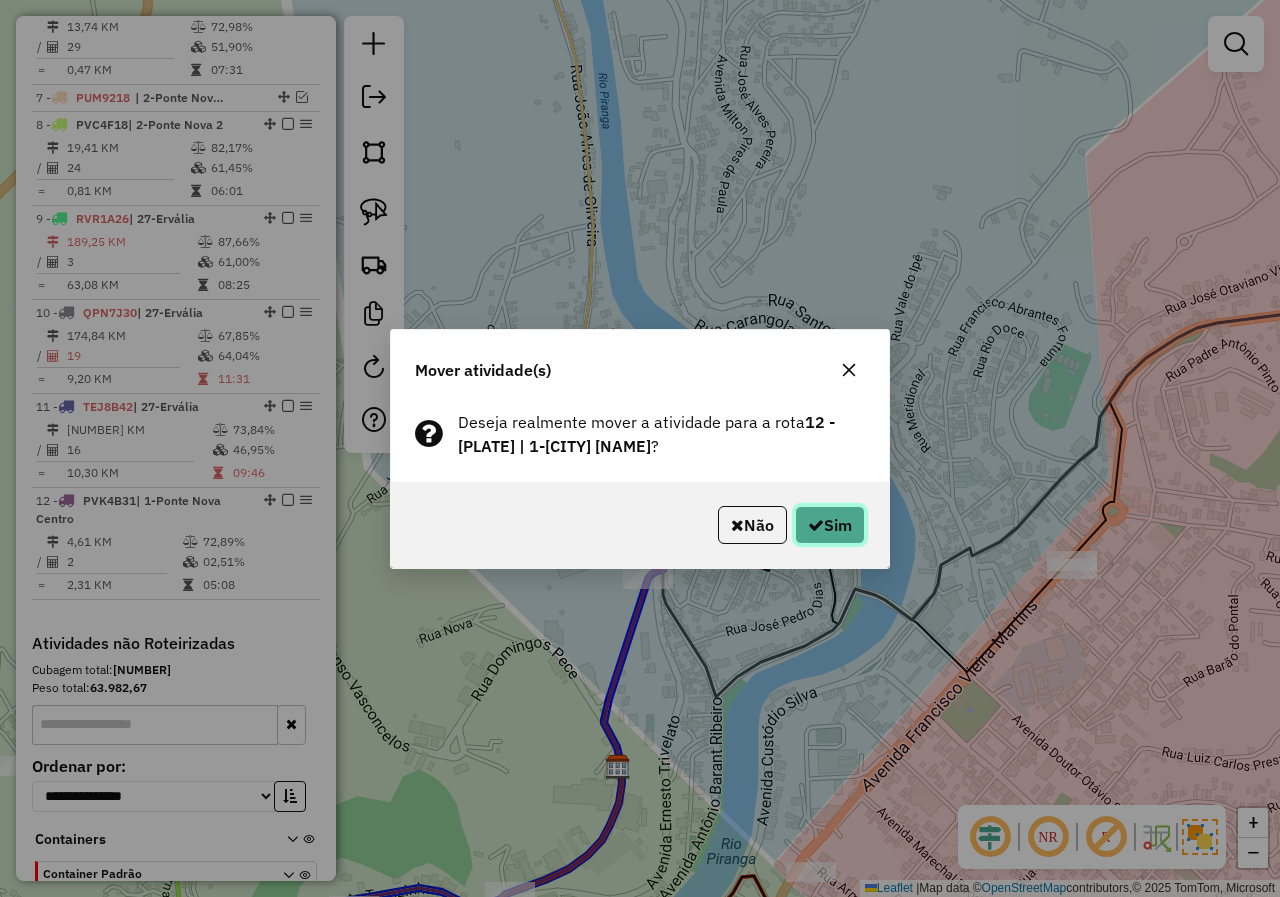 click 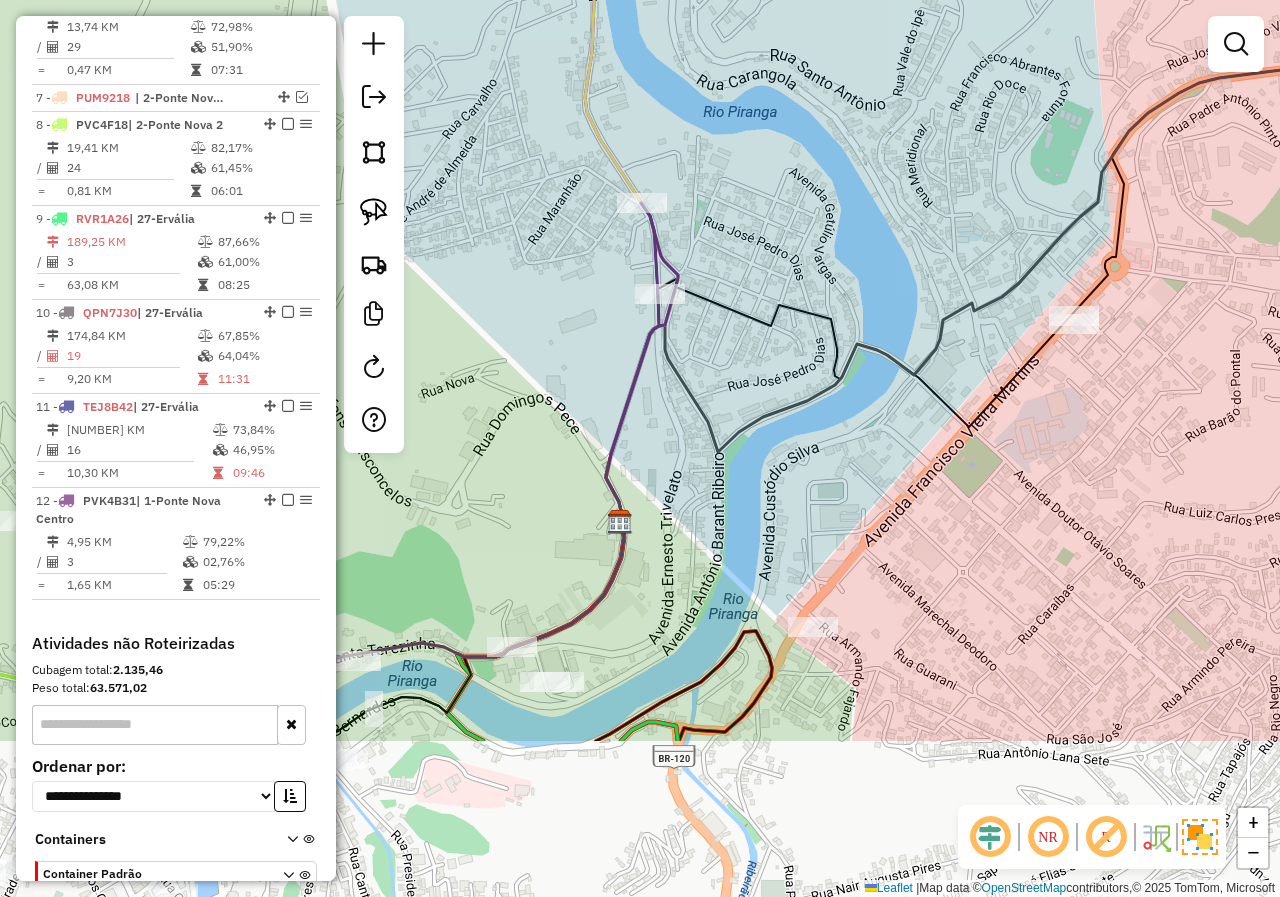 drag, startPoint x: 839, startPoint y: 673, endPoint x: 851, endPoint y: 409, distance: 264.27258 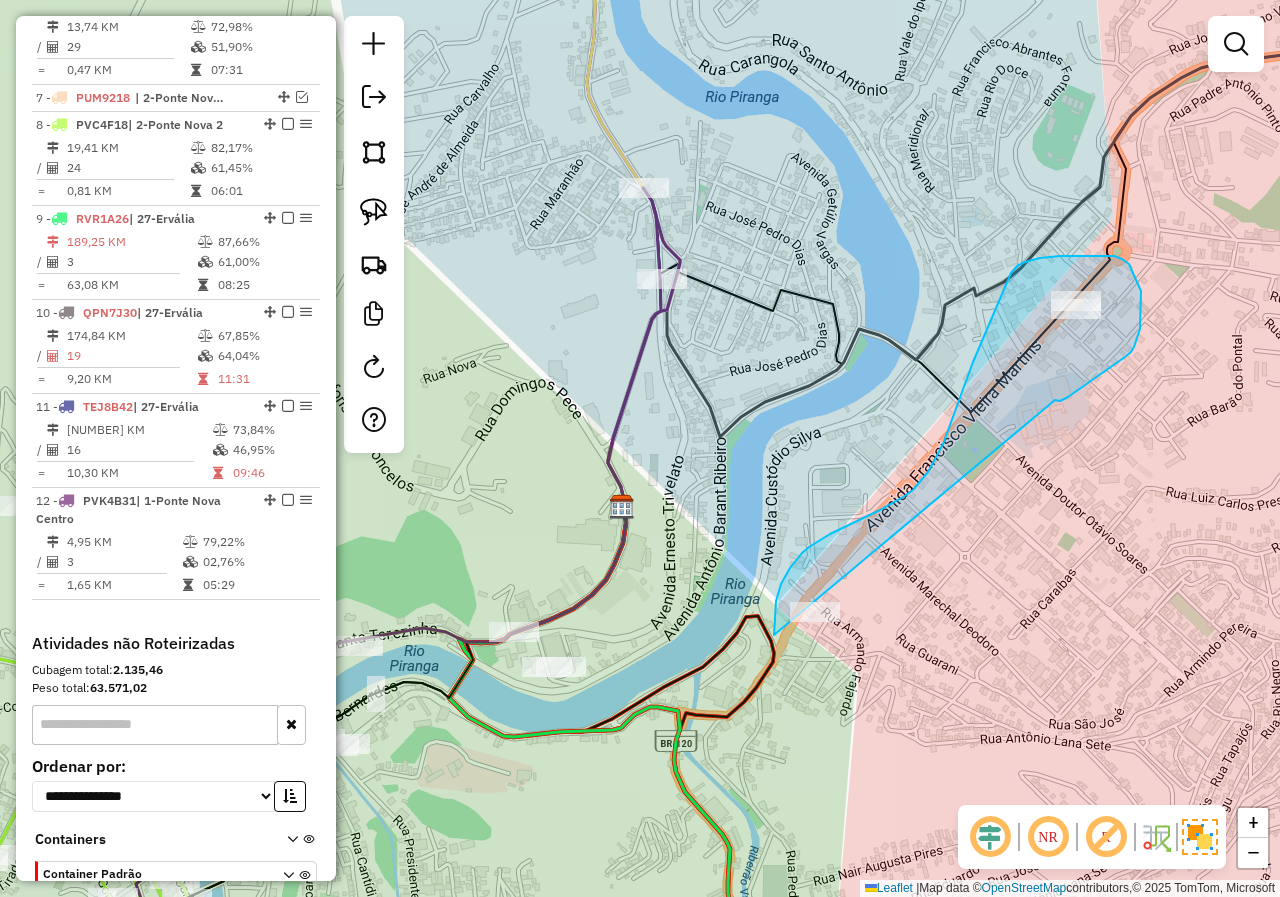 drag, startPoint x: 1055, startPoint y: 400, endPoint x: 905, endPoint y: 649, distance: 290.69055 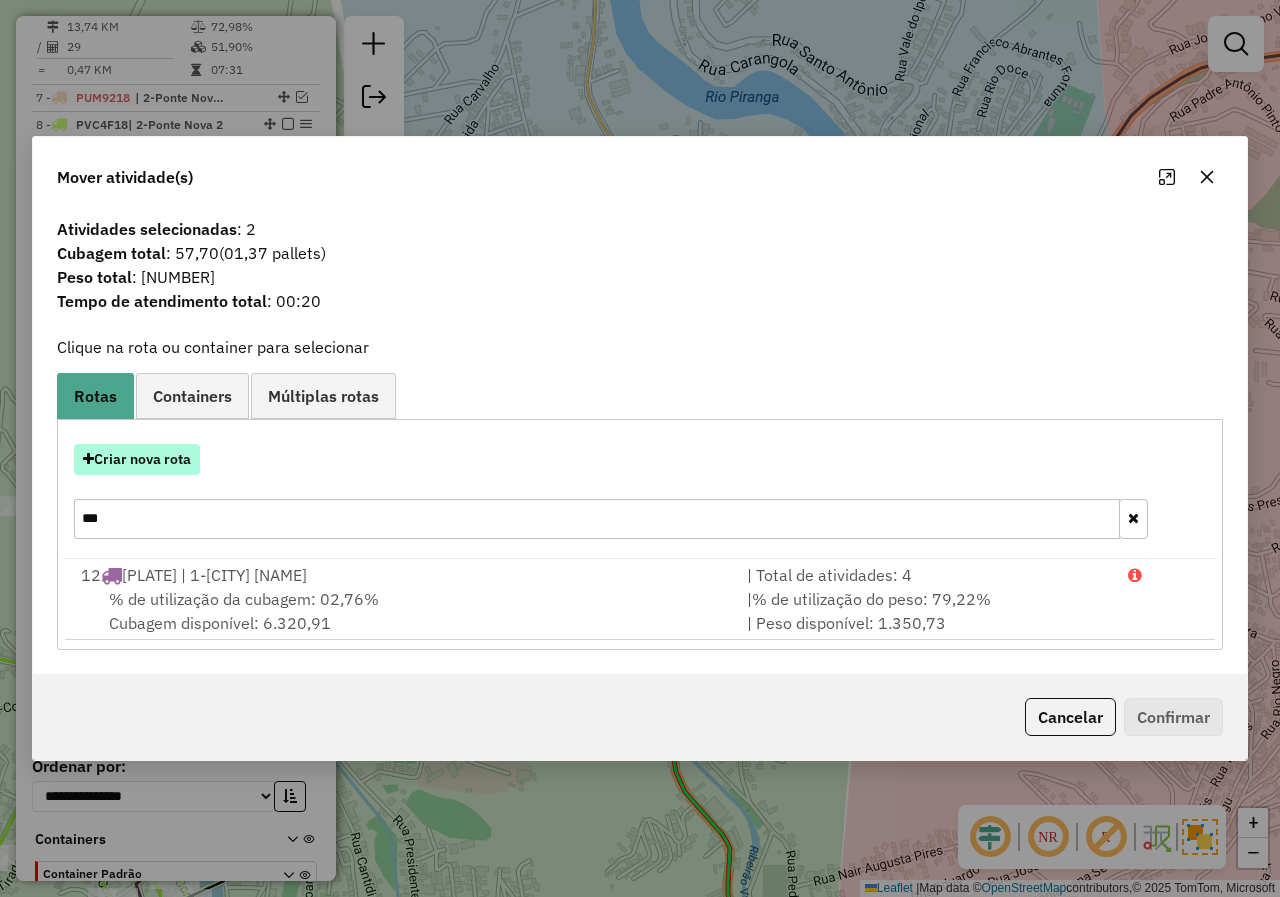 click on "Criar nova rota" at bounding box center [137, 459] 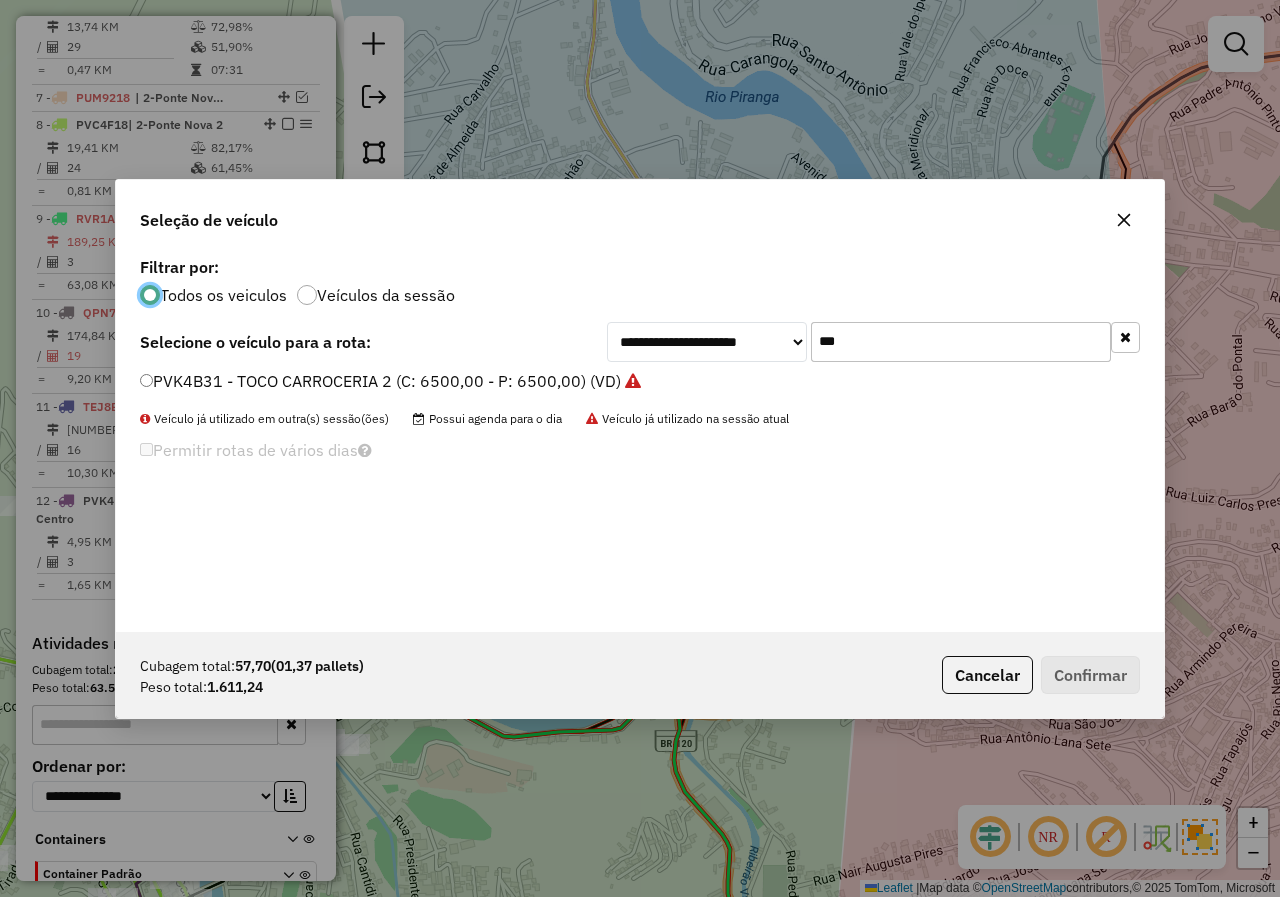 scroll, scrollTop: 11, scrollLeft: 6, axis: both 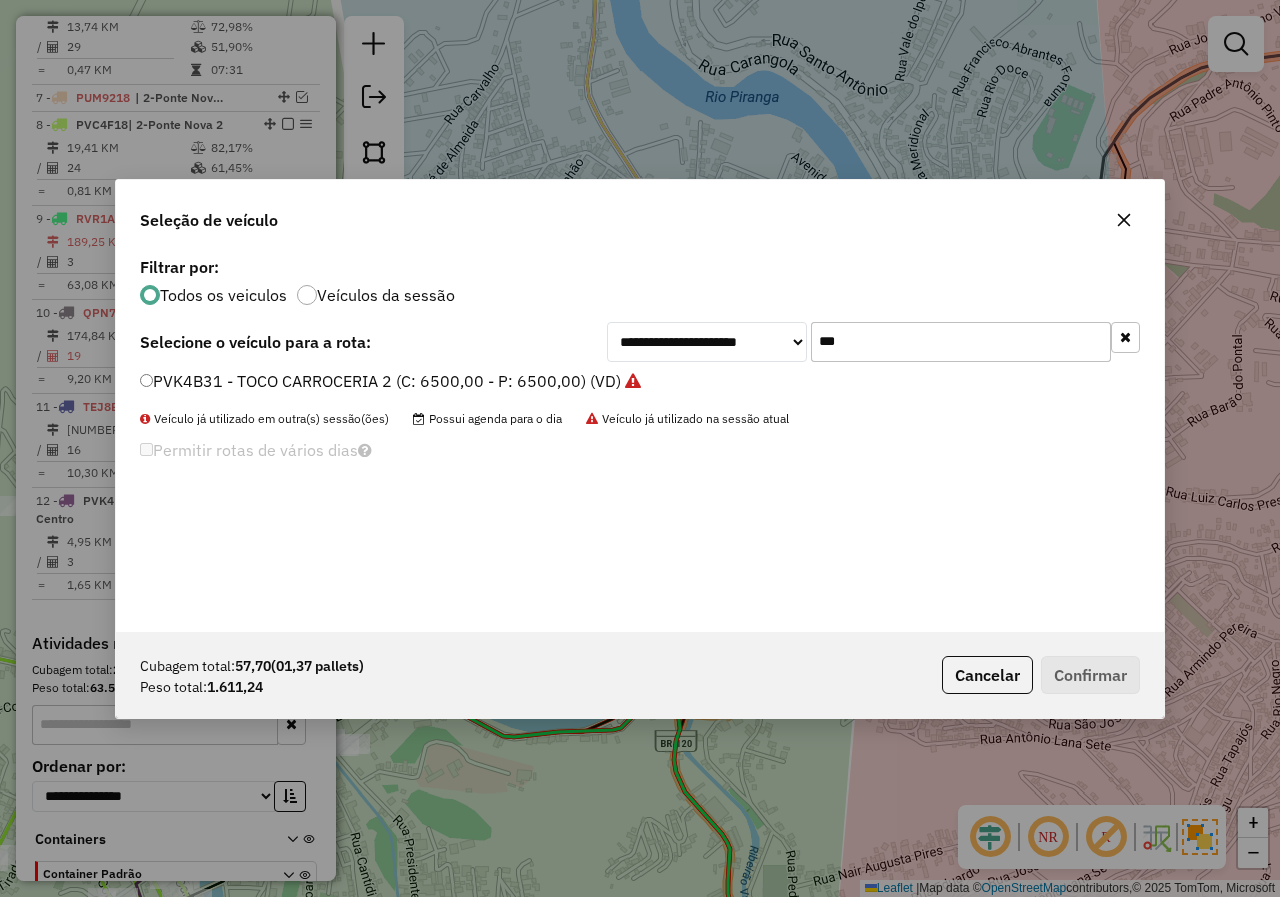 click on "PVK4B31 - TOCO CARROCERIA 2 (C: 6500,00 - P: 6500,00) (VD)" 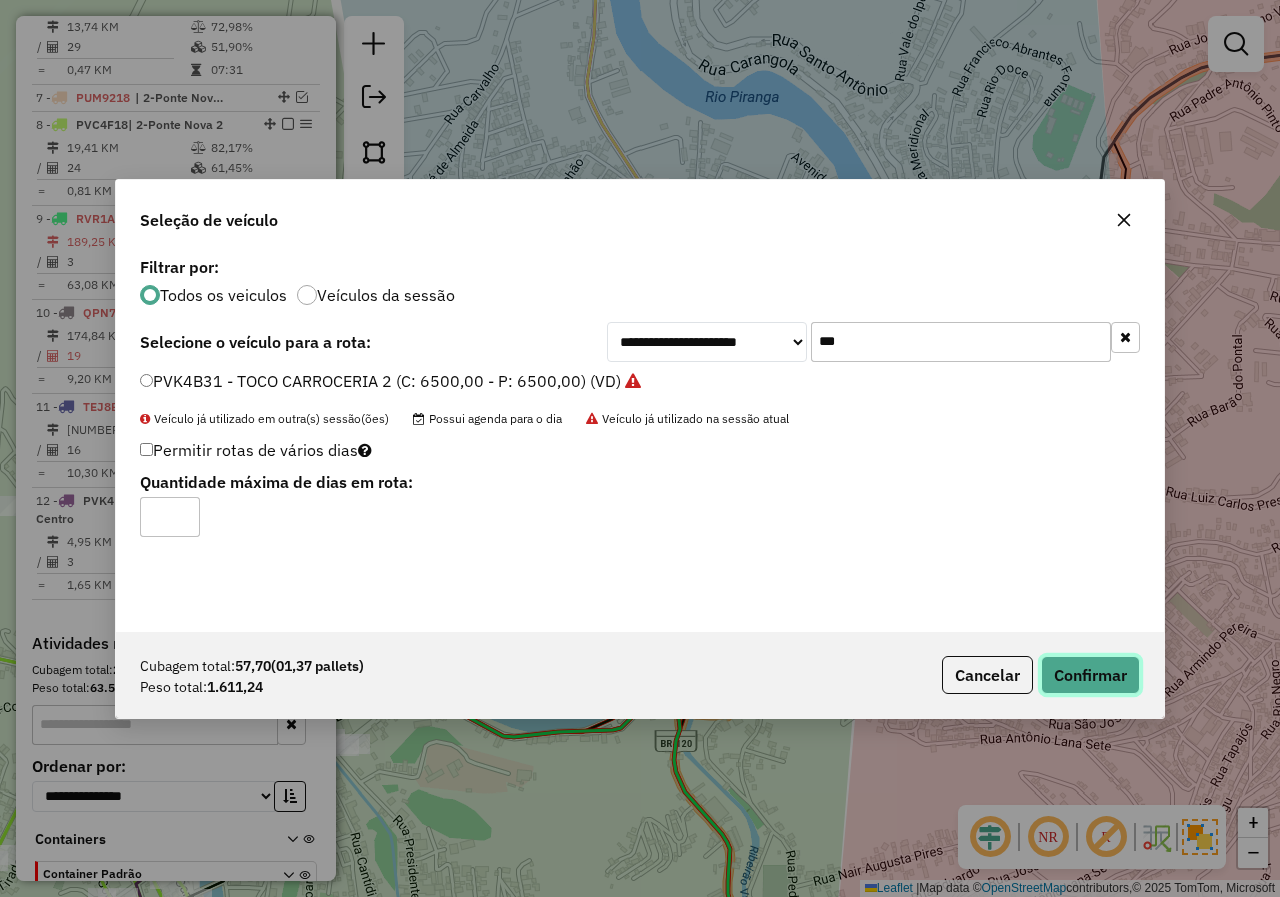 click on "Confirmar" 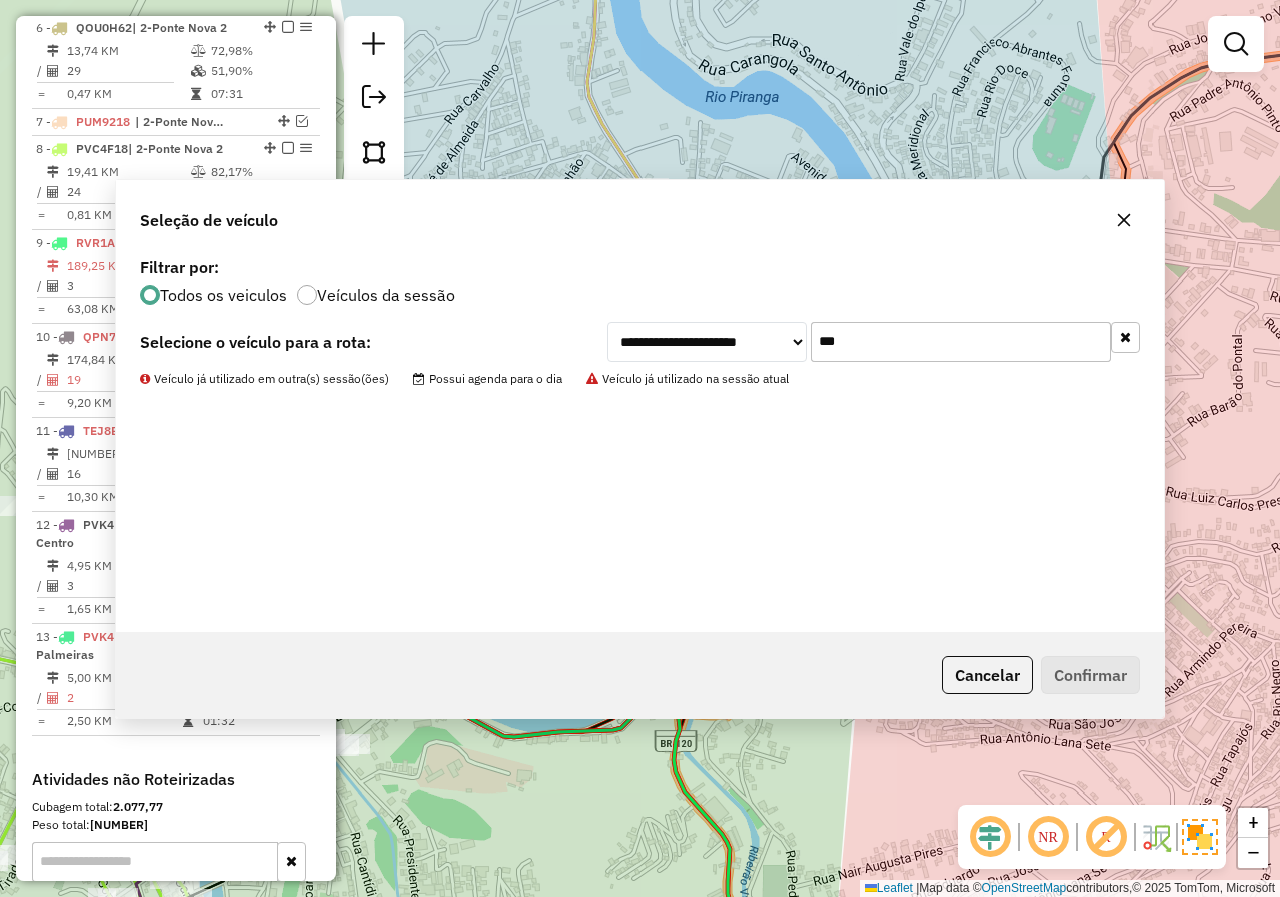 scroll, scrollTop: 1238, scrollLeft: 0, axis: vertical 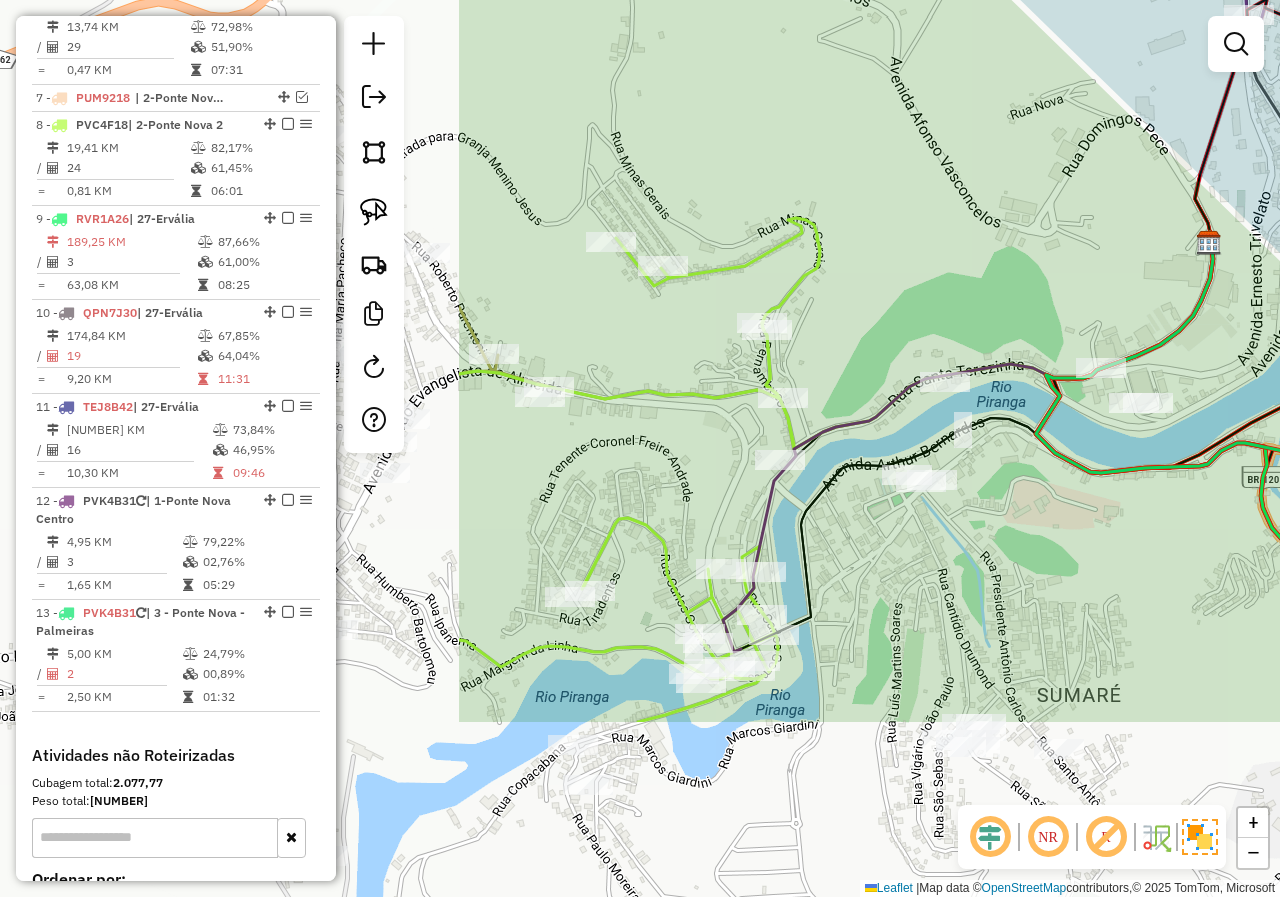 drag, startPoint x: 558, startPoint y: 735, endPoint x: 1145, endPoint y: 471, distance: 643.6342 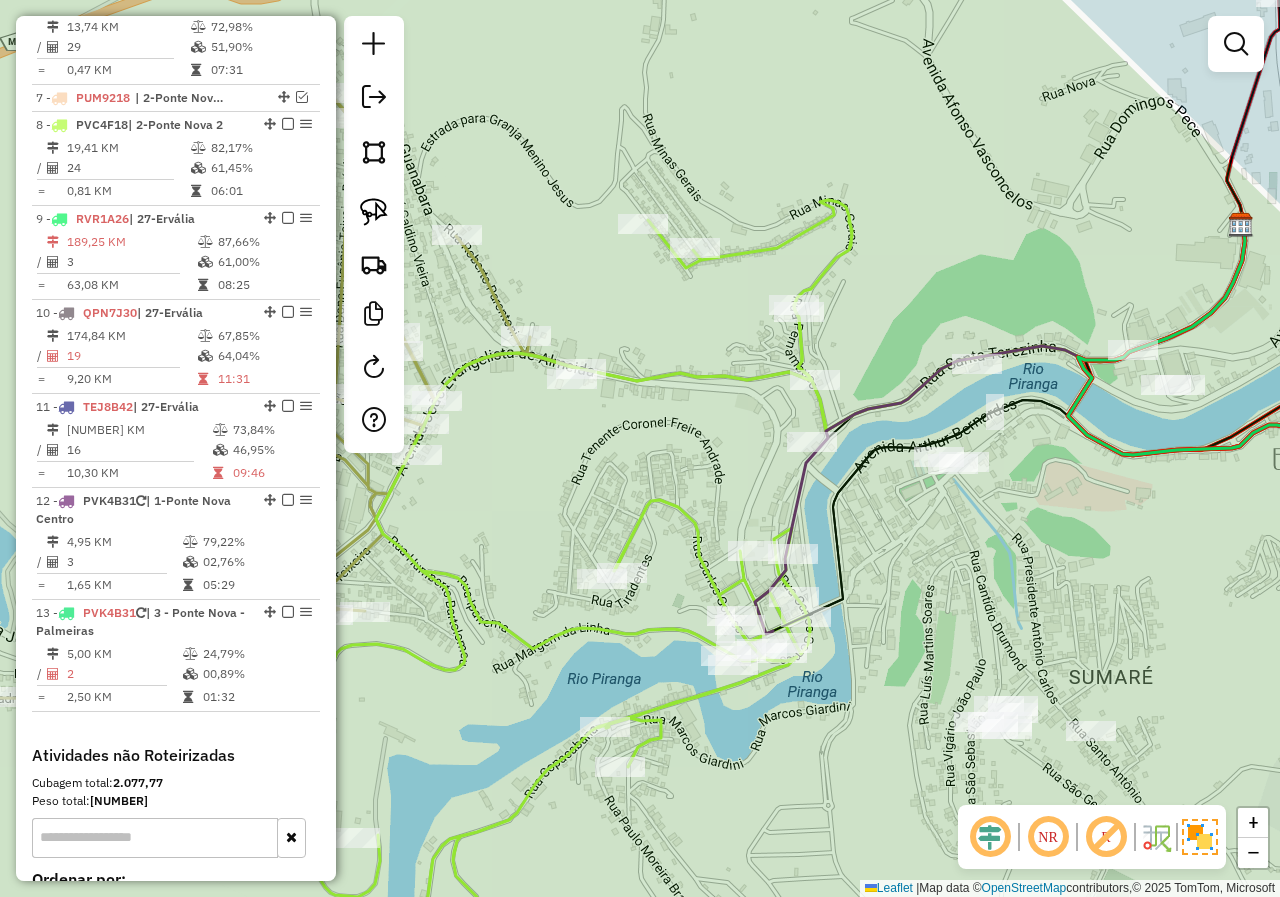 drag, startPoint x: 929, startPoint y: 622, endPoint x: 967, endPoint y: 597, distance: 45.486263 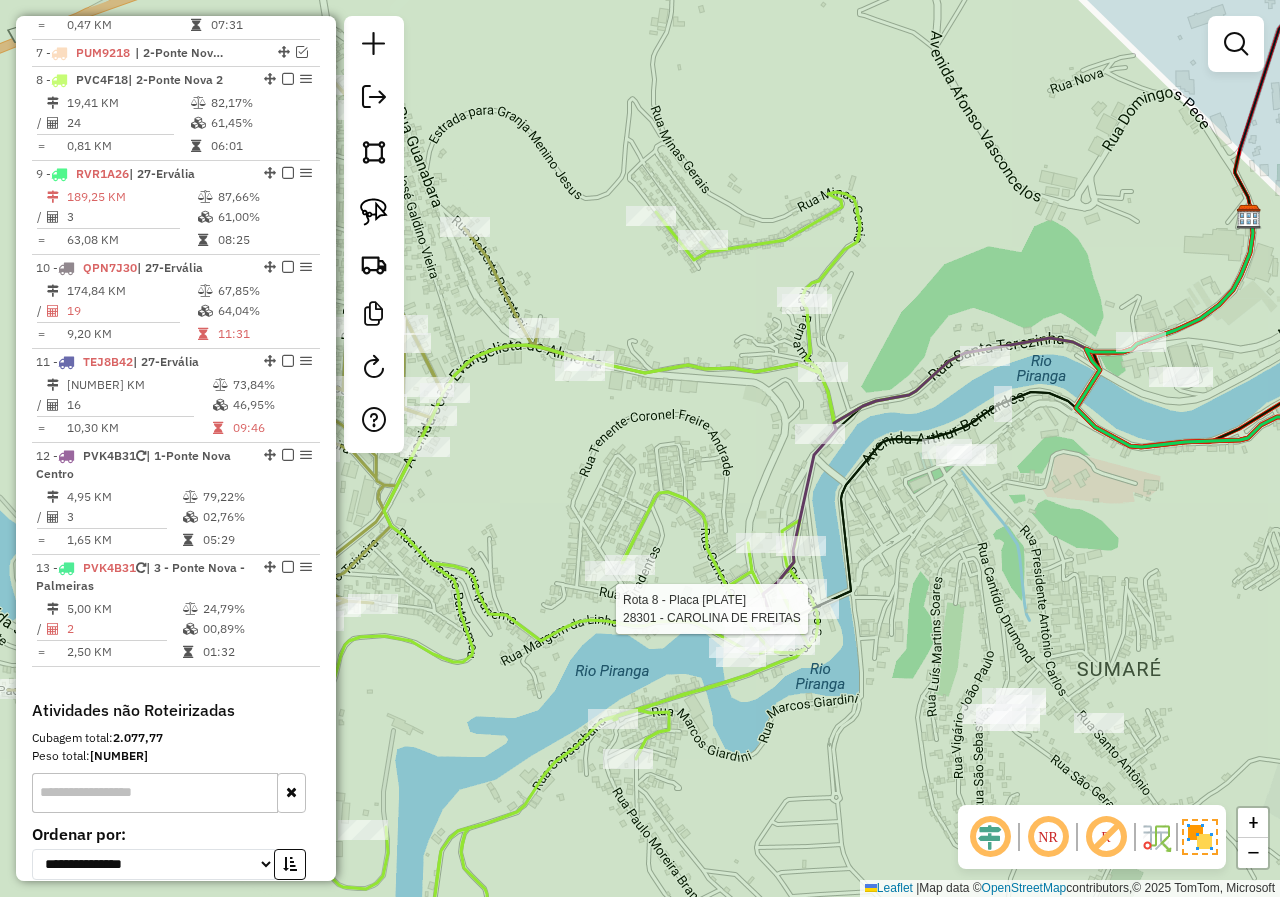 select on "*********" 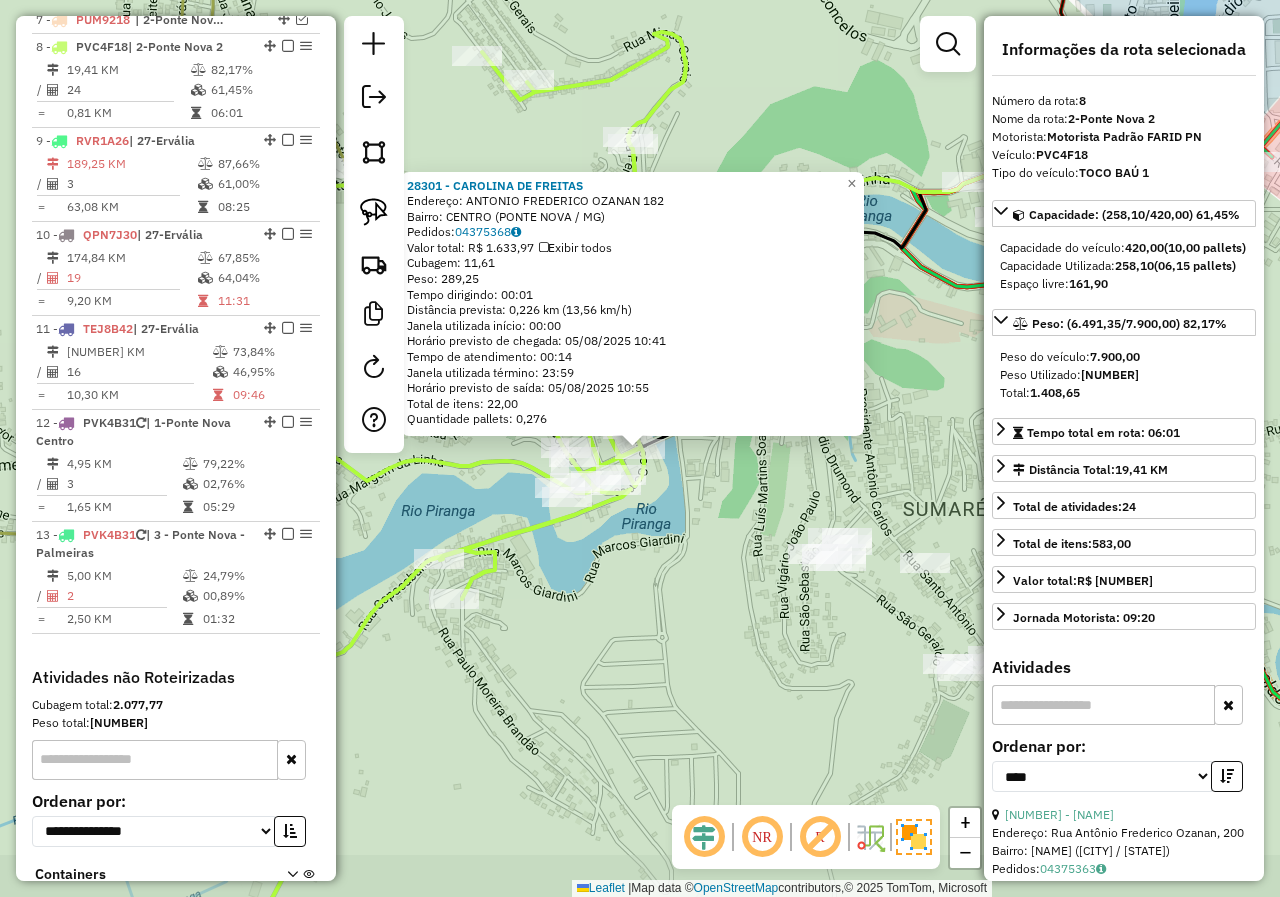 scroll, scrollTop: 1334, scrollLeft: 0, axis: vertical 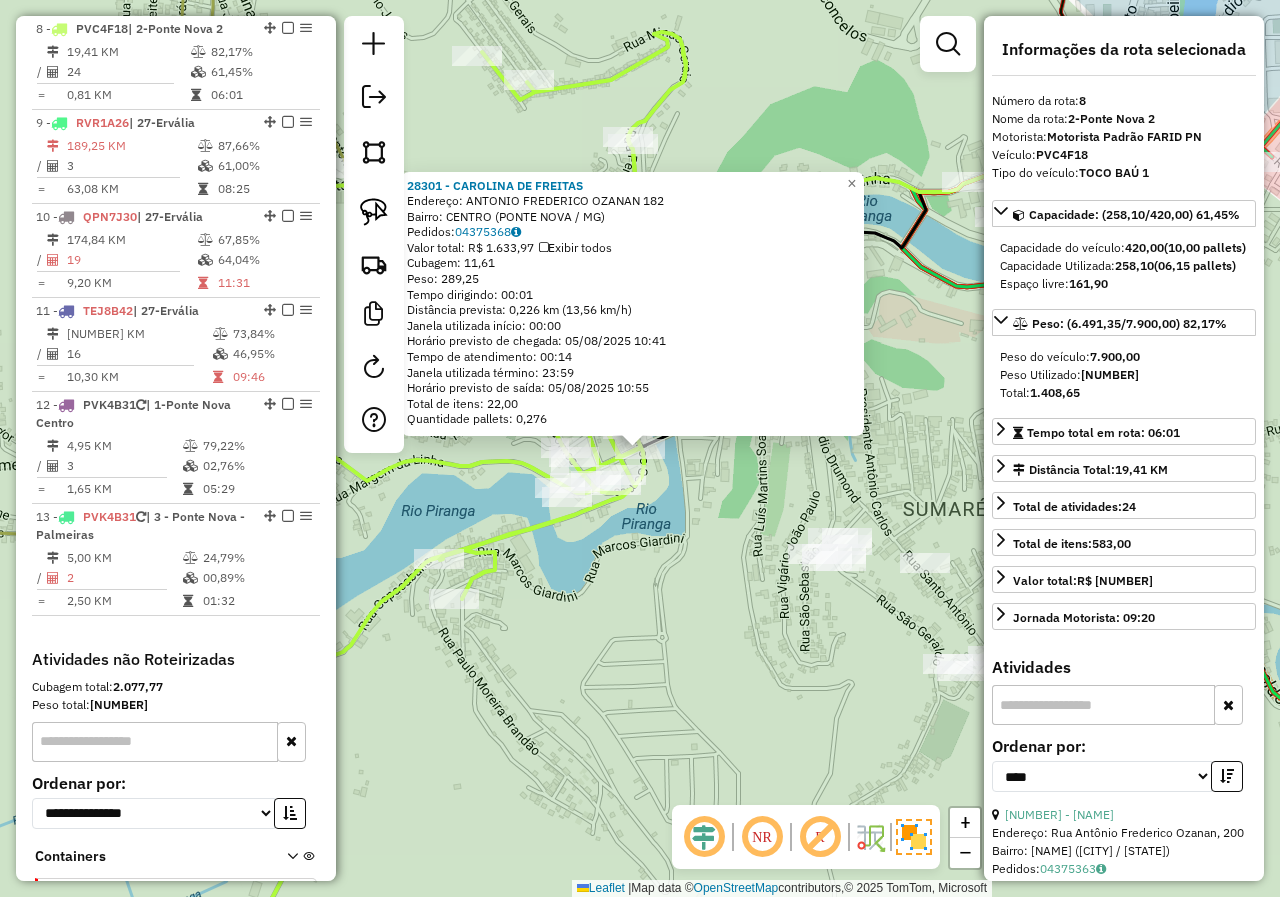 click on "28301 - CAROLINA DE FREITAS  Endereço:  ANTONIO FREDERICO OZANAN 182   Bairro: CENTRO (PONTE NOVA / MG)   Pedidos:  04375368   Valor total: R$ 1.633,97   Exibir todos   Cubagem: 11,61  Peso: 289,25  Tempo dirigindo: 00:01   Distância prevista: 0,226 km (13,56 km/h)   Janela utilizada início: 00:00   Horário previsto de chegada: 05/08/2025 10:41   Tempo de atendimento: 00:14   Janela utilizada término: 23:59   Horário previsto de saída: 05/08/2025 10:55   Total de itens: 22,00   Quantidade pallets: 0,276  × Janela de atendimento Grade de atendimento Capacidade Transportadoras Veículos Cliente Pedidos  Rotas Selecione os dias de semana para filtrar as janelas de atendimento  Seg   Ter   Qua   Qui   Sex   Sáb   Dom  Informe o período da janela de atendimento: De: Até:  Filtrar exatamente a janela do cliente  Considerar janela de atendimento padrão  Selecione os dias de semana para filtrar as grades de atendimento  Seg   Ter   Qua   Qui   Sex   Sáb   Dom   Peso mínimo:   Peso máximo:   De:   De:" 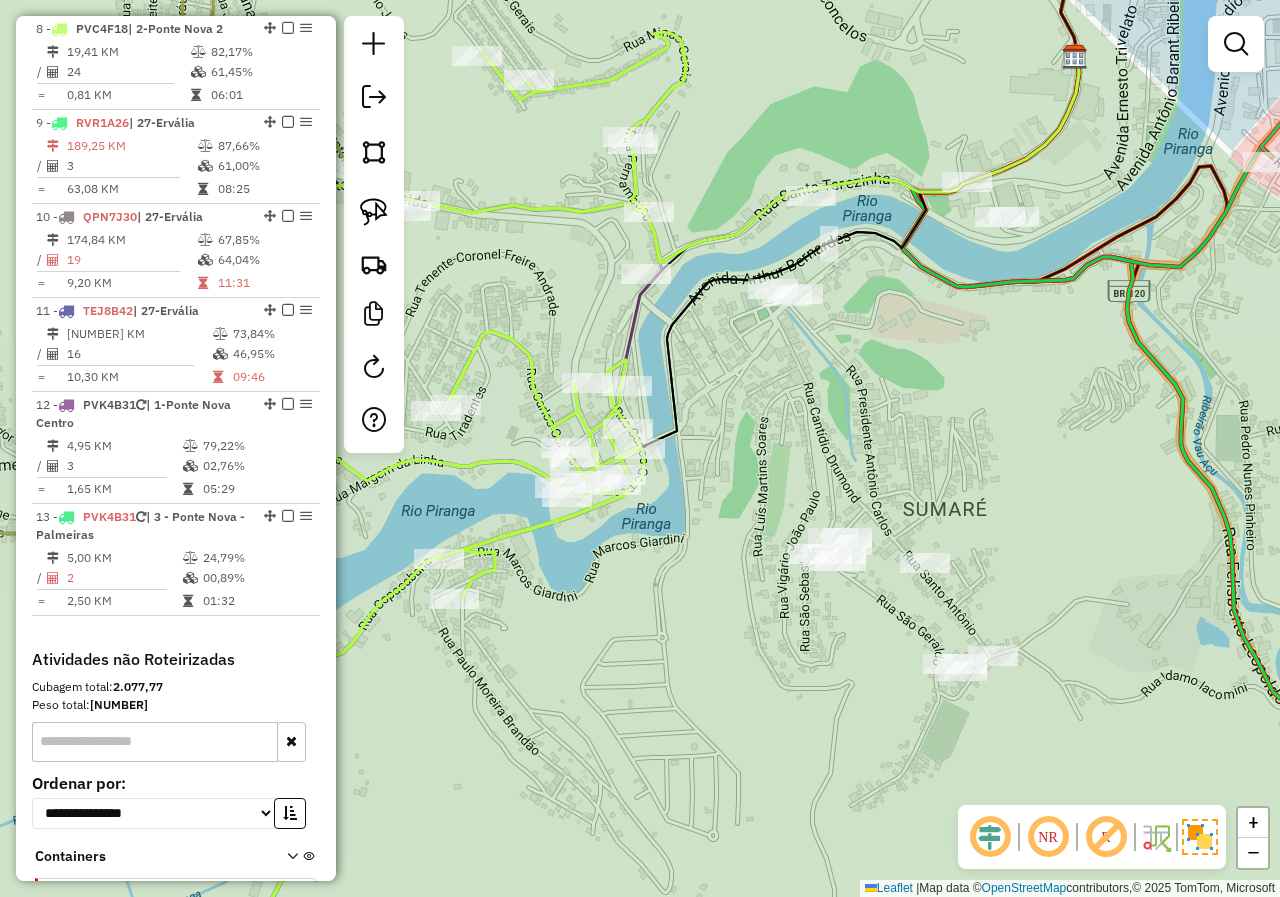 drag, startPoint x: 812, startPoint y: 393, endPoint x: 805, endPoint y: 432, distance: 39.623226 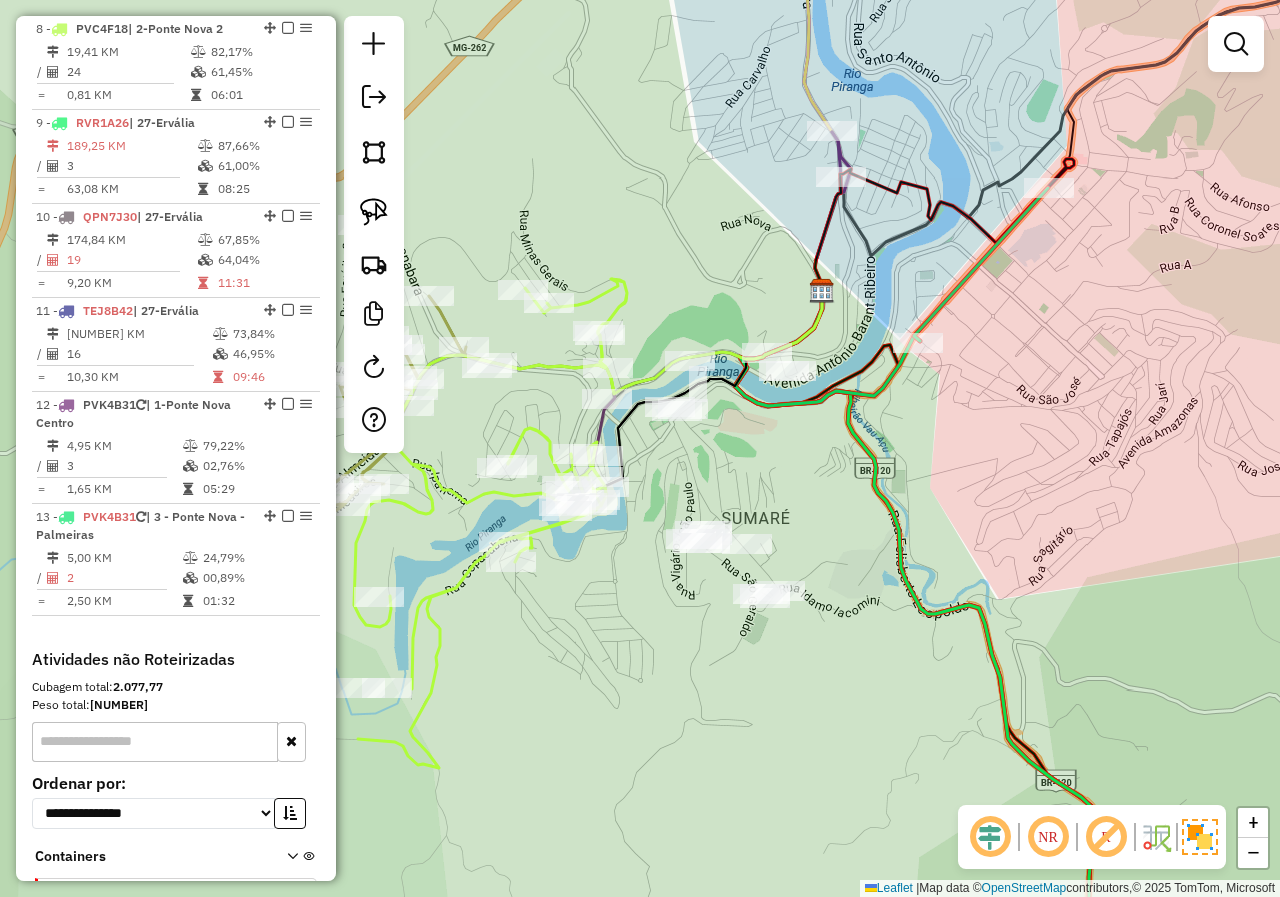drag, startPoint x: 718, startPoint y: 558, endPoint x: 603, endPoint y: 585, distance: 118.12705 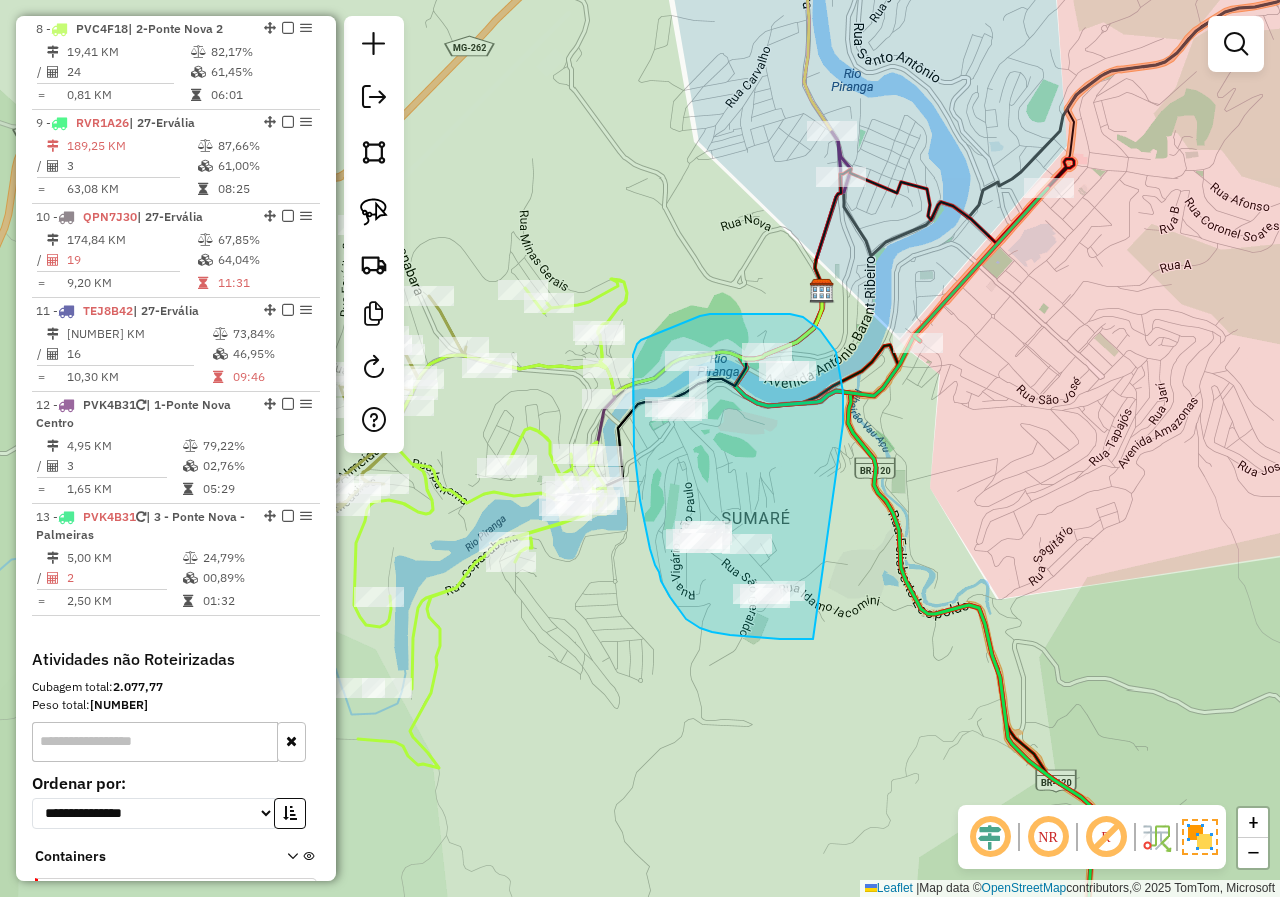 drag, startPoint x: 843, startPoint y: 424, endPoint x: 865, endPoint y: 630, distance: 207.17143 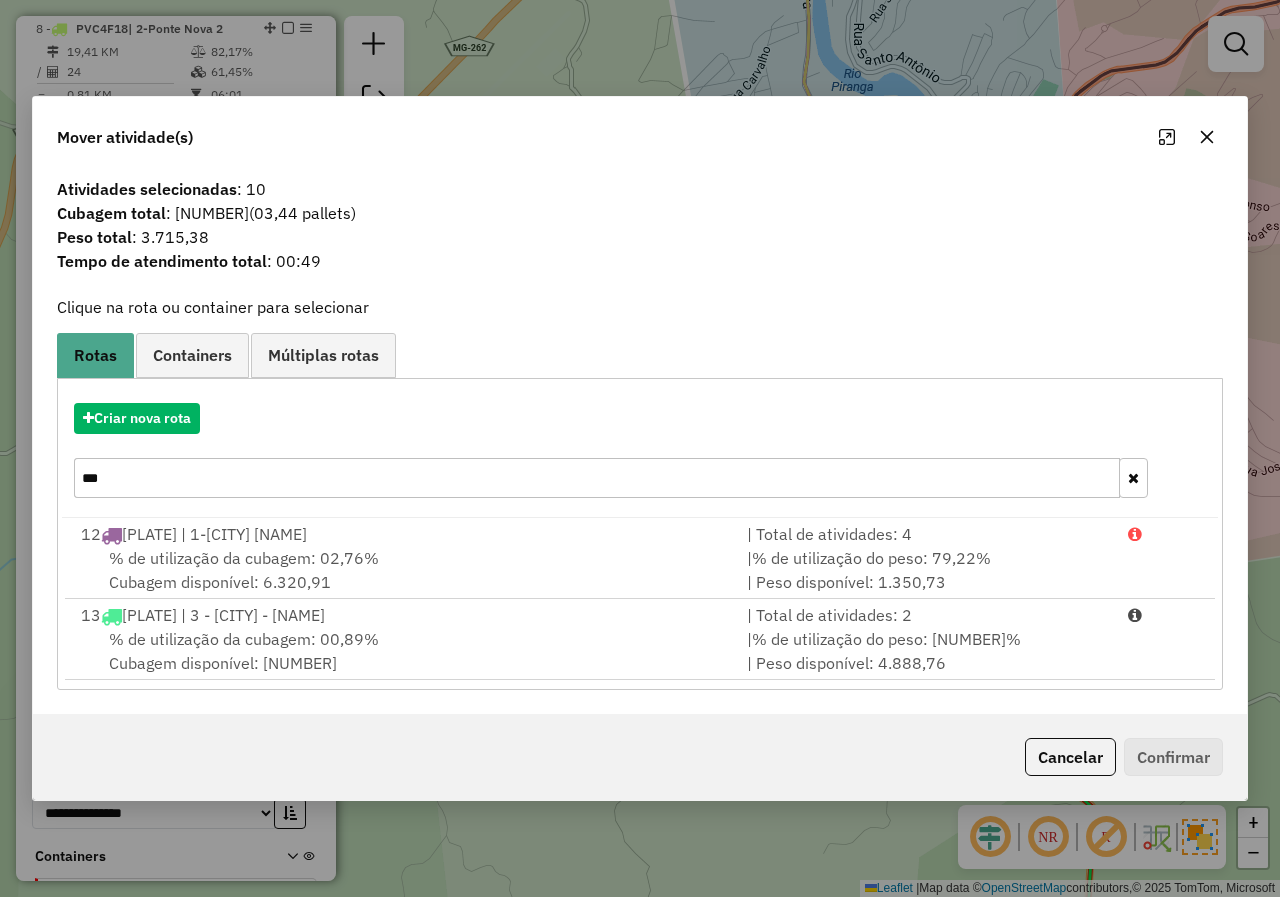 click 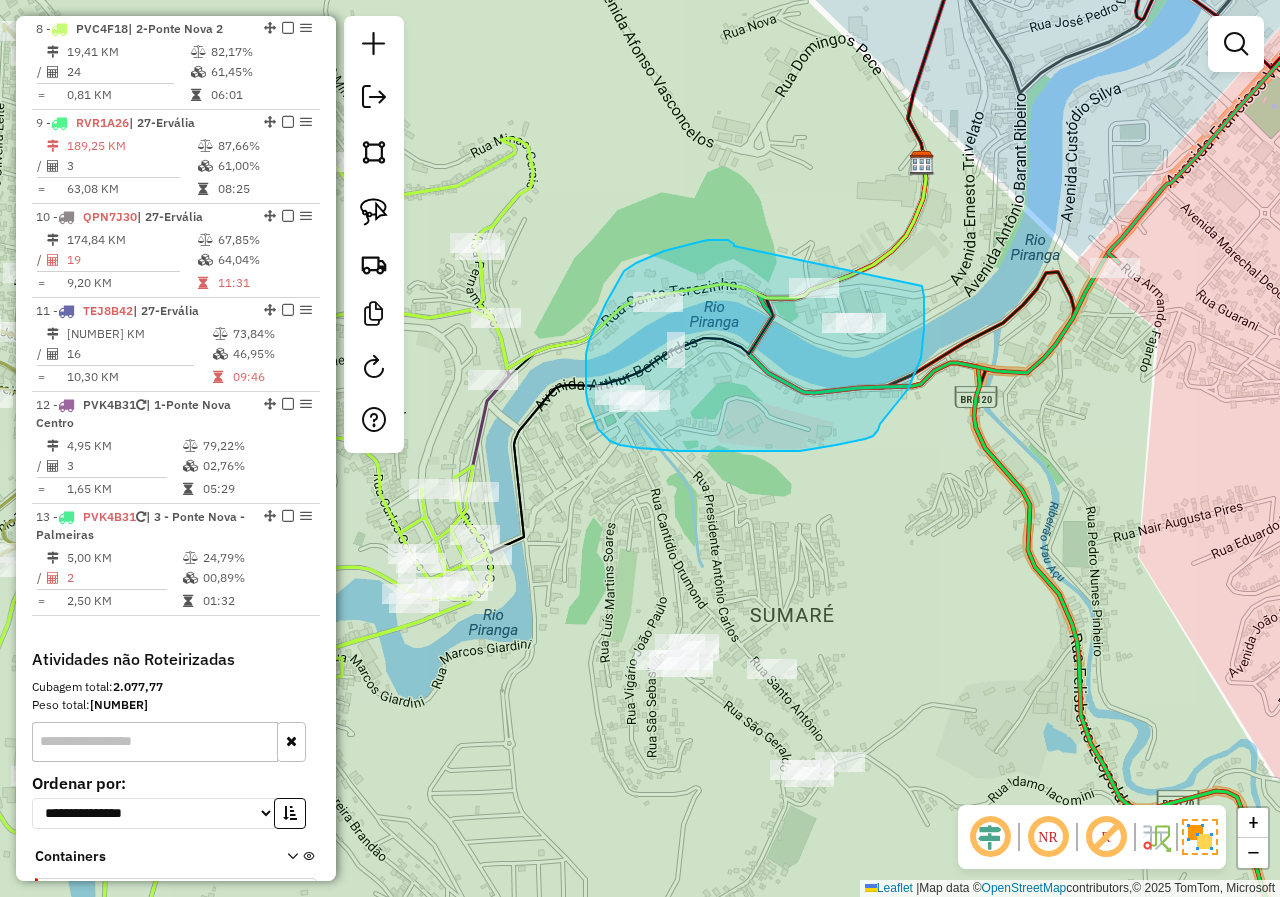 drag, startPoint x: 732, startPoint y: 243, endPoint x: 904, endPoint y: 240, distance: 172.02615 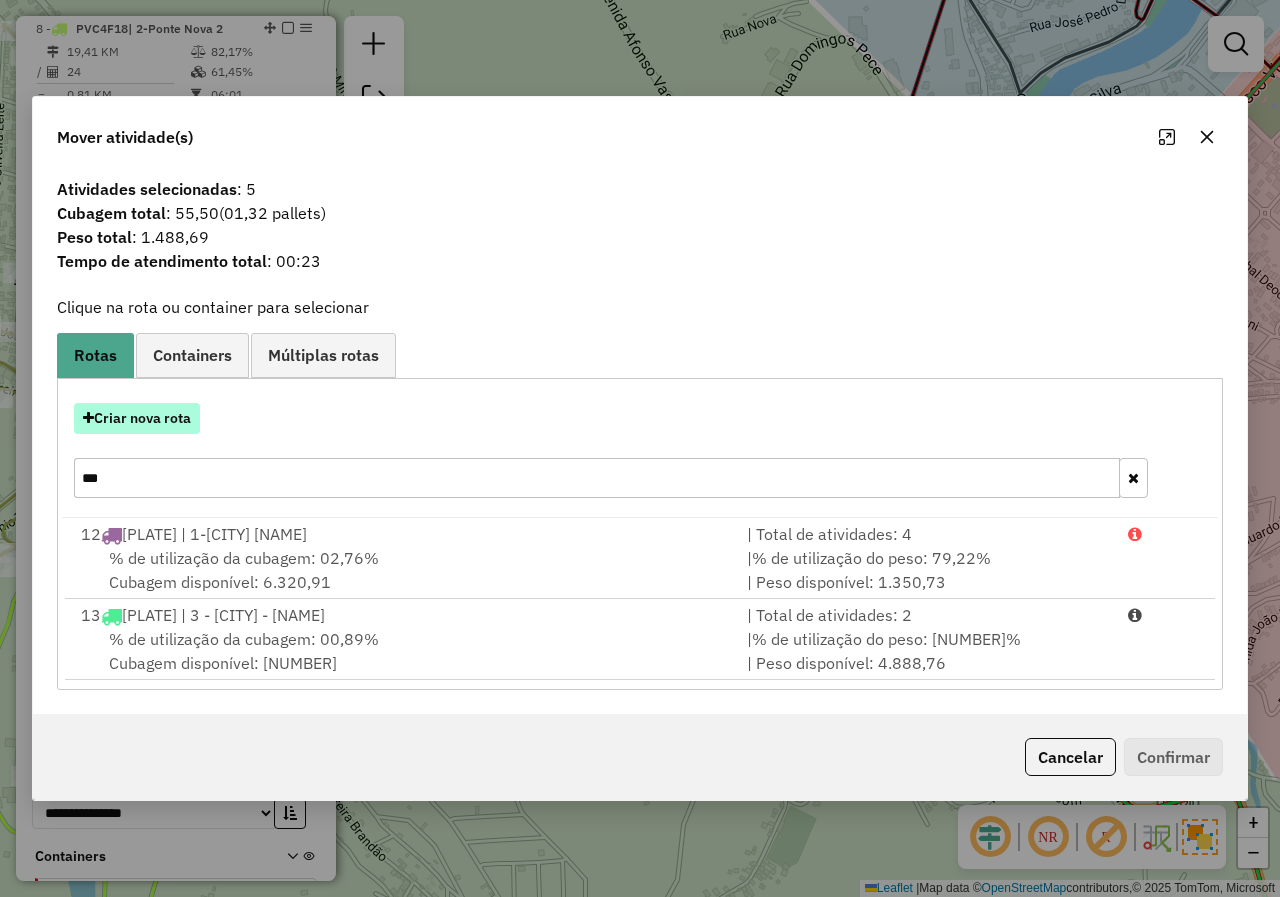 click on "Criar nova rota" at bounding box center [137, 418] 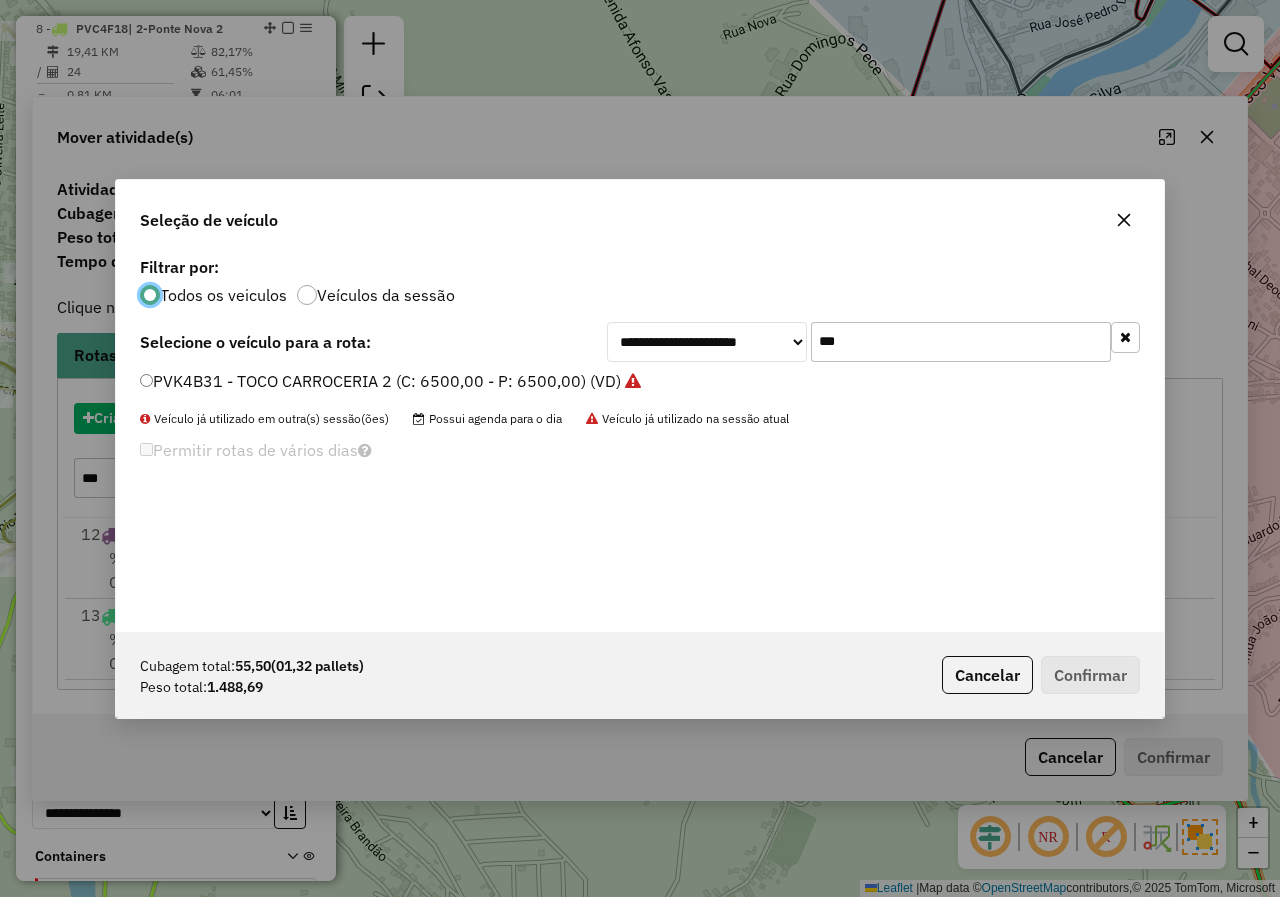 scroll, scrollTop: 11, scrollLeft: 6, axis: both 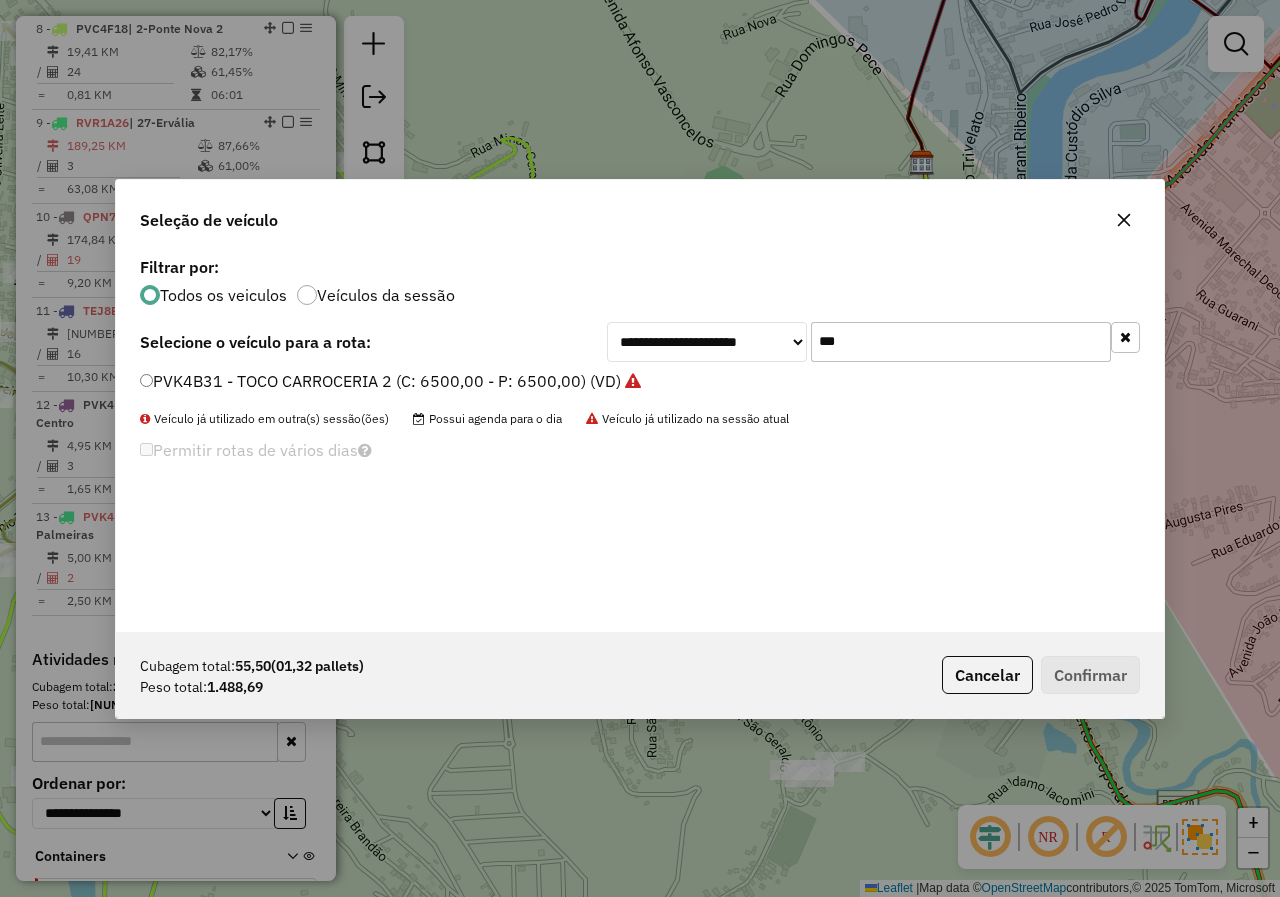 drag, startPoint x: 938, startPoint y: 345, endPoint x: 696, endPoint y: 342, distance: 242.0186 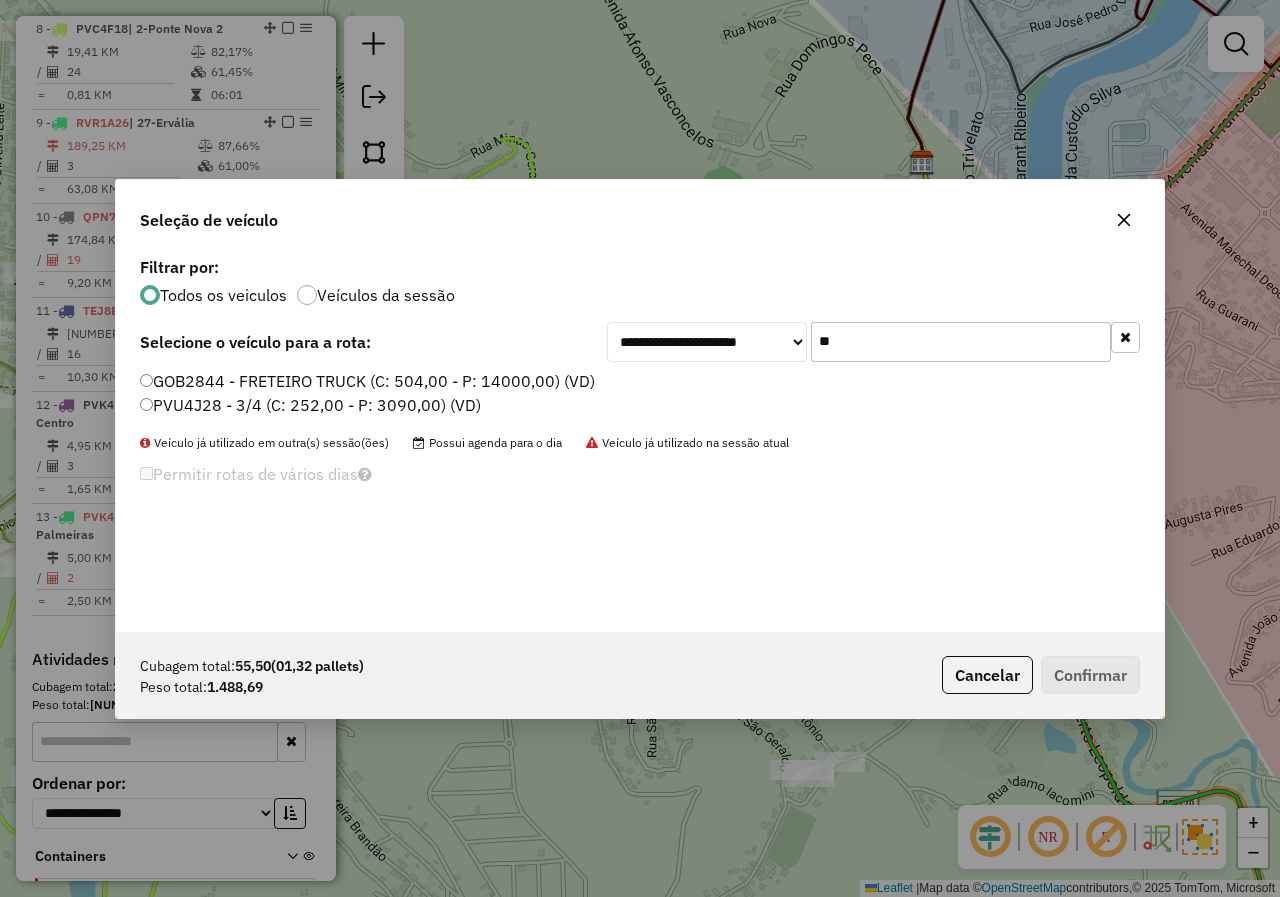 type on "**" 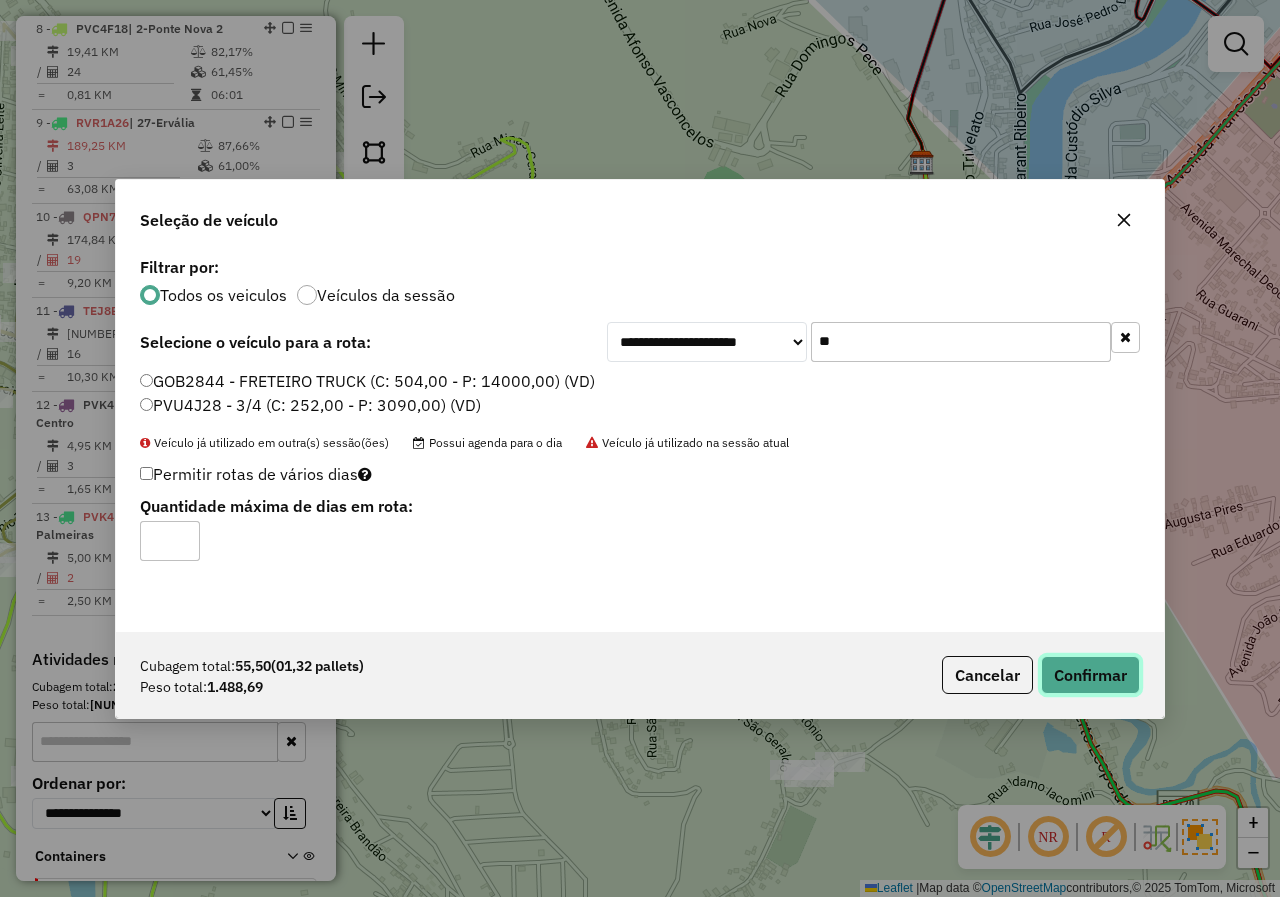 click on "Confirmar" 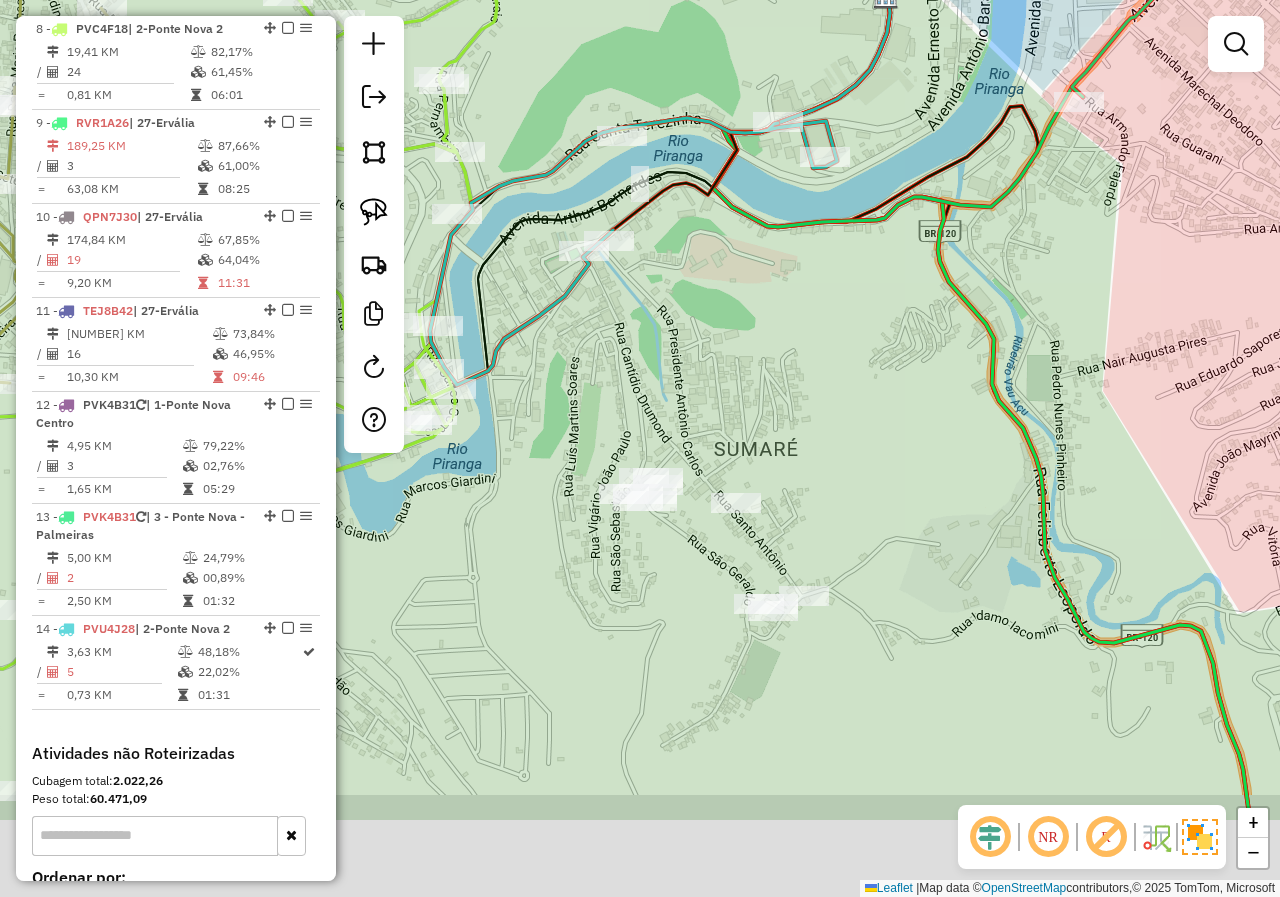 drag, startPoint x: 894, startPoint y: 673, endPoint x: 857, endPoint y: 491, distance: 185.72292 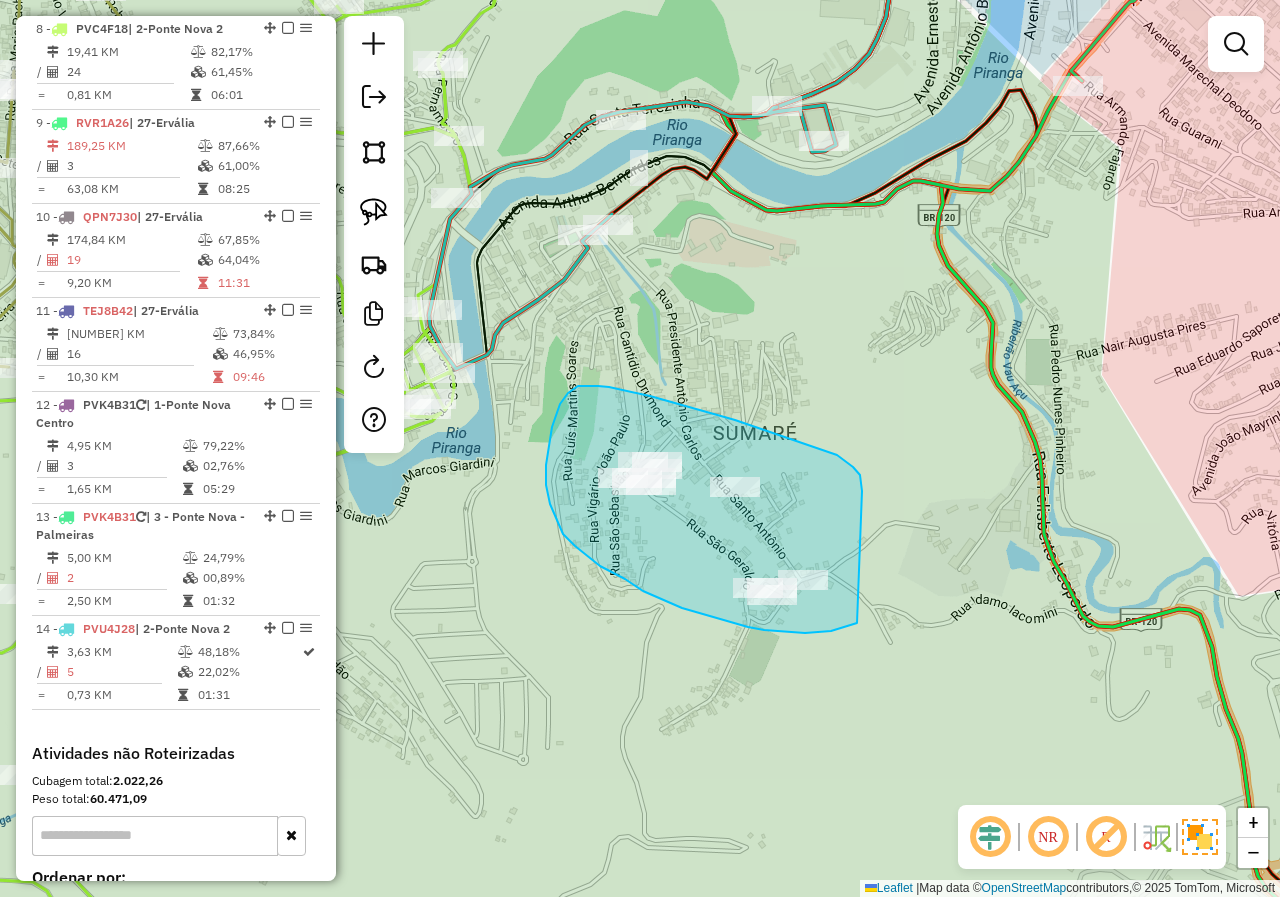 drag, startPoint x: 862, startPoint y: 491, endPoint x: 896, endPoint y: 588, distance: 102.78619 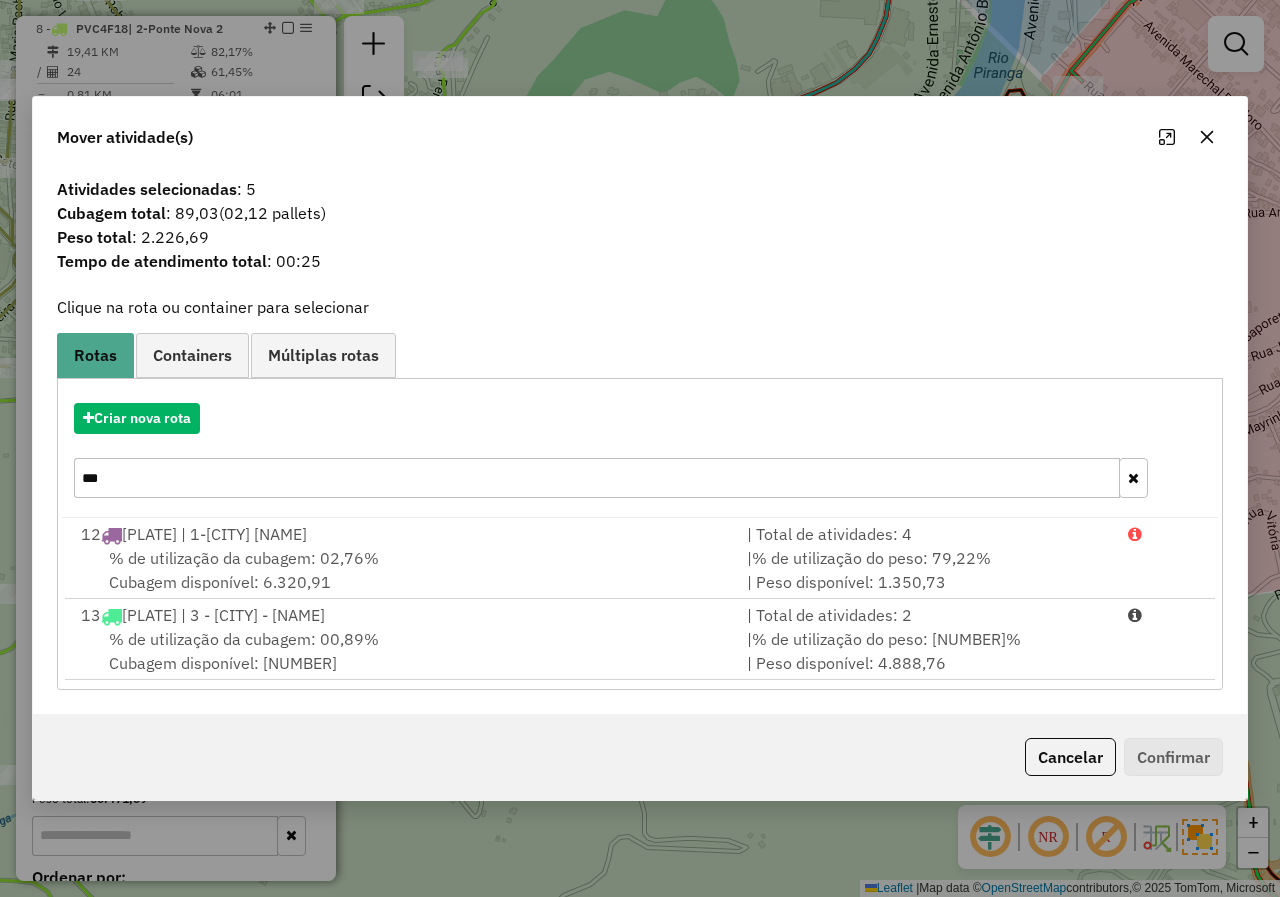 drag, startPoint x: 171, startPoint y: 473, endPoint x: 39, endPoint y: 471, distance: 132.01515 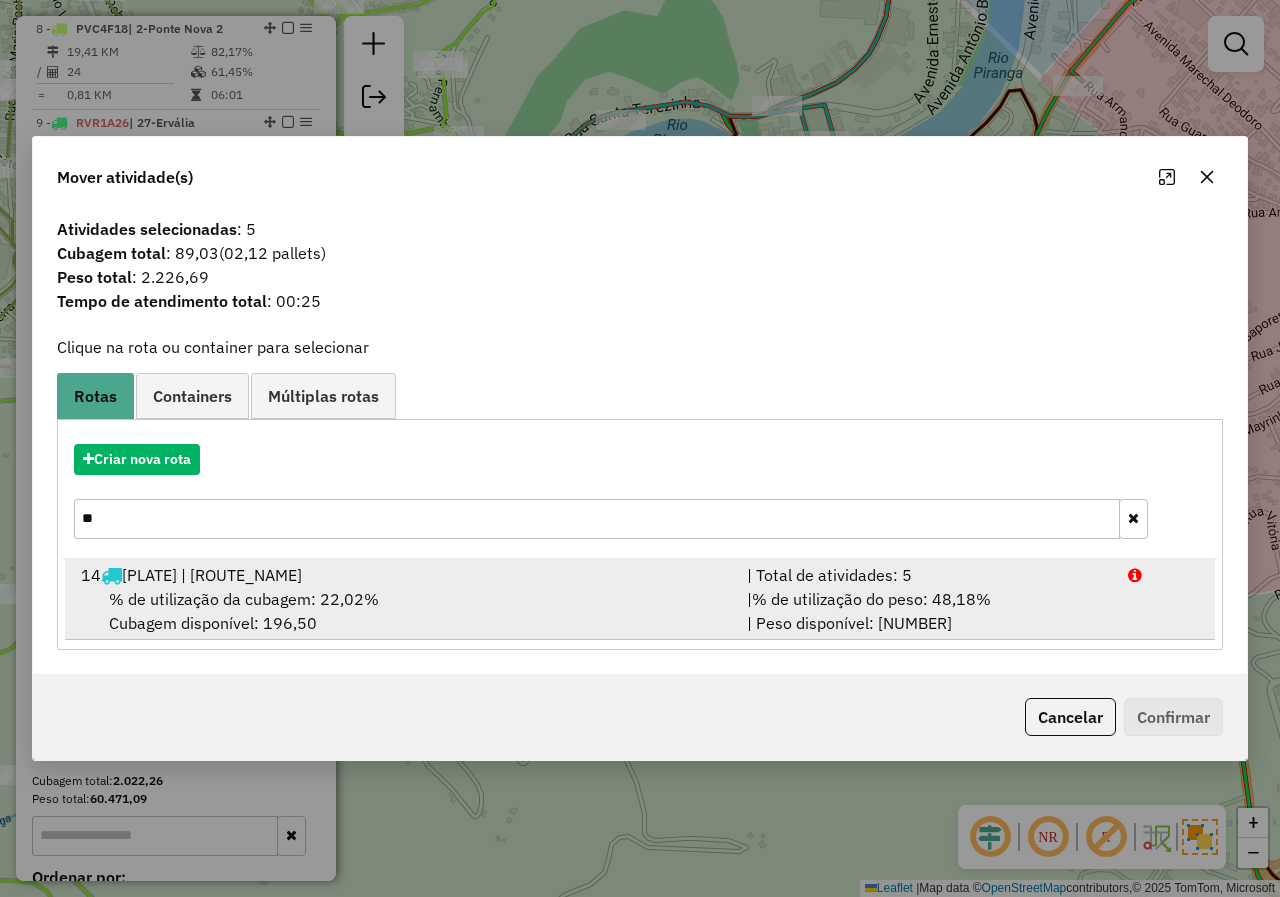 type on "**" 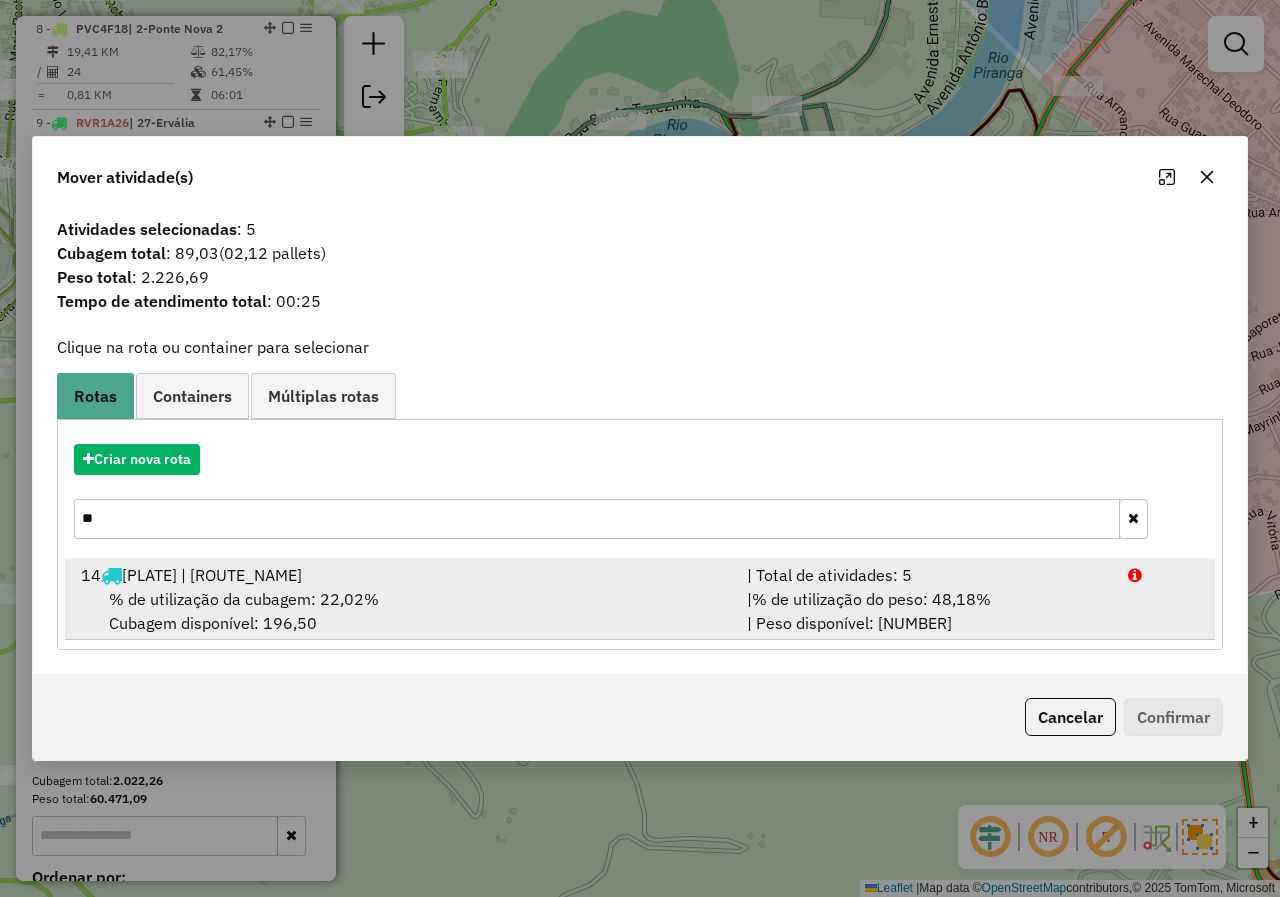 click on "% de utilização da cubagem: 22,02%" at bounding box center [244, 599] 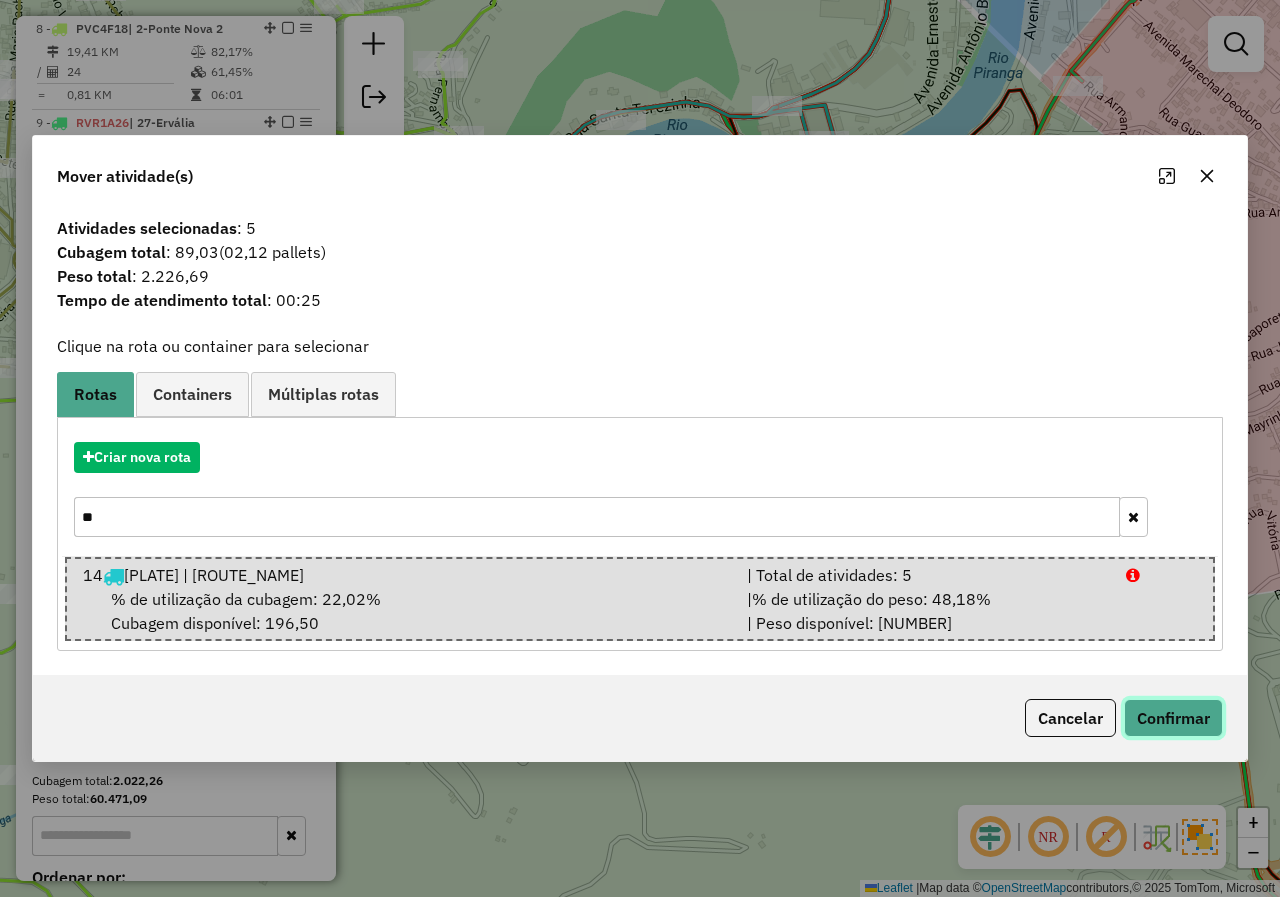 click on "Confirmar" 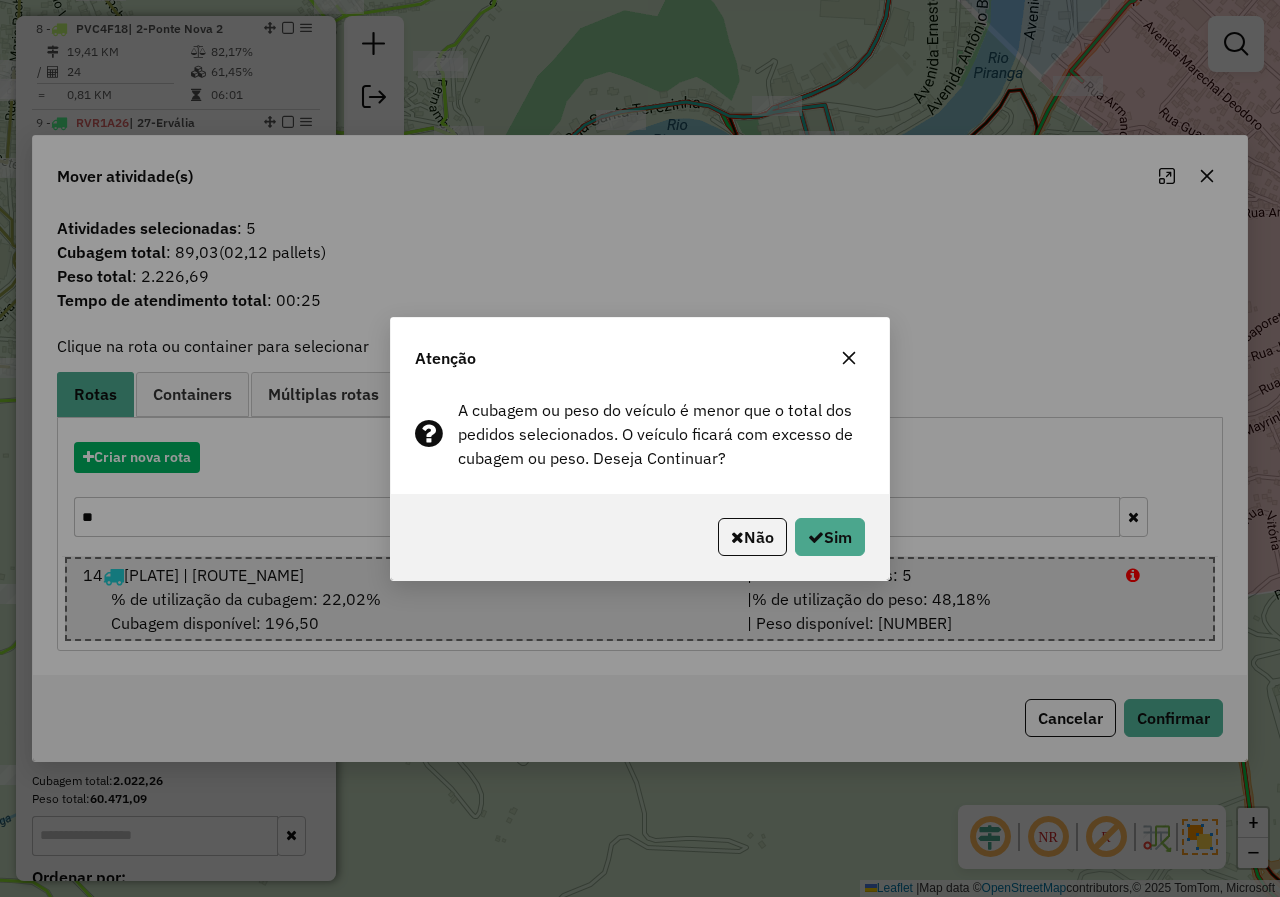 click 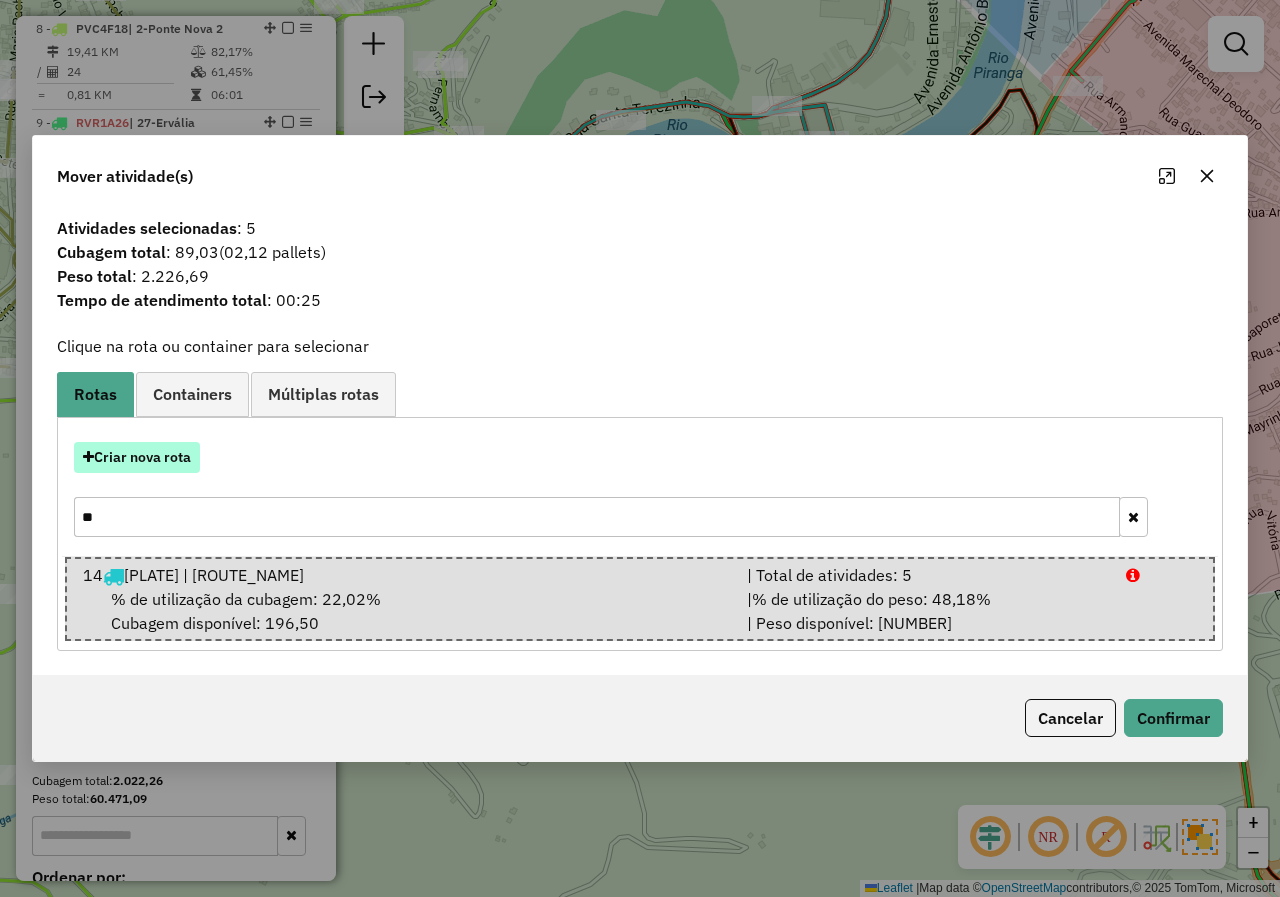 click on "Criar nova rota" at bounding box center [137, 457] 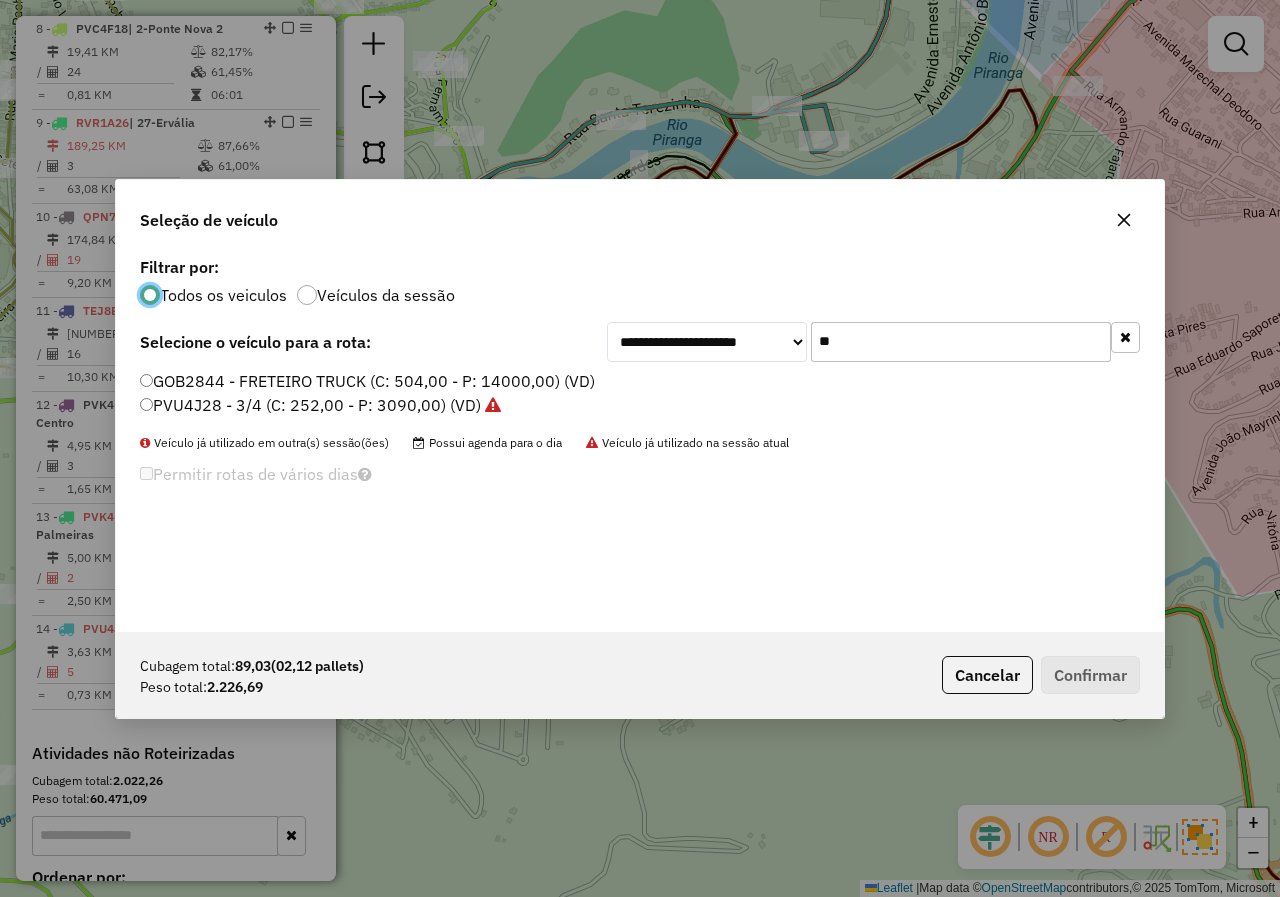 scroll, scrollTop: 11, scrollLeft: 6, axis: both 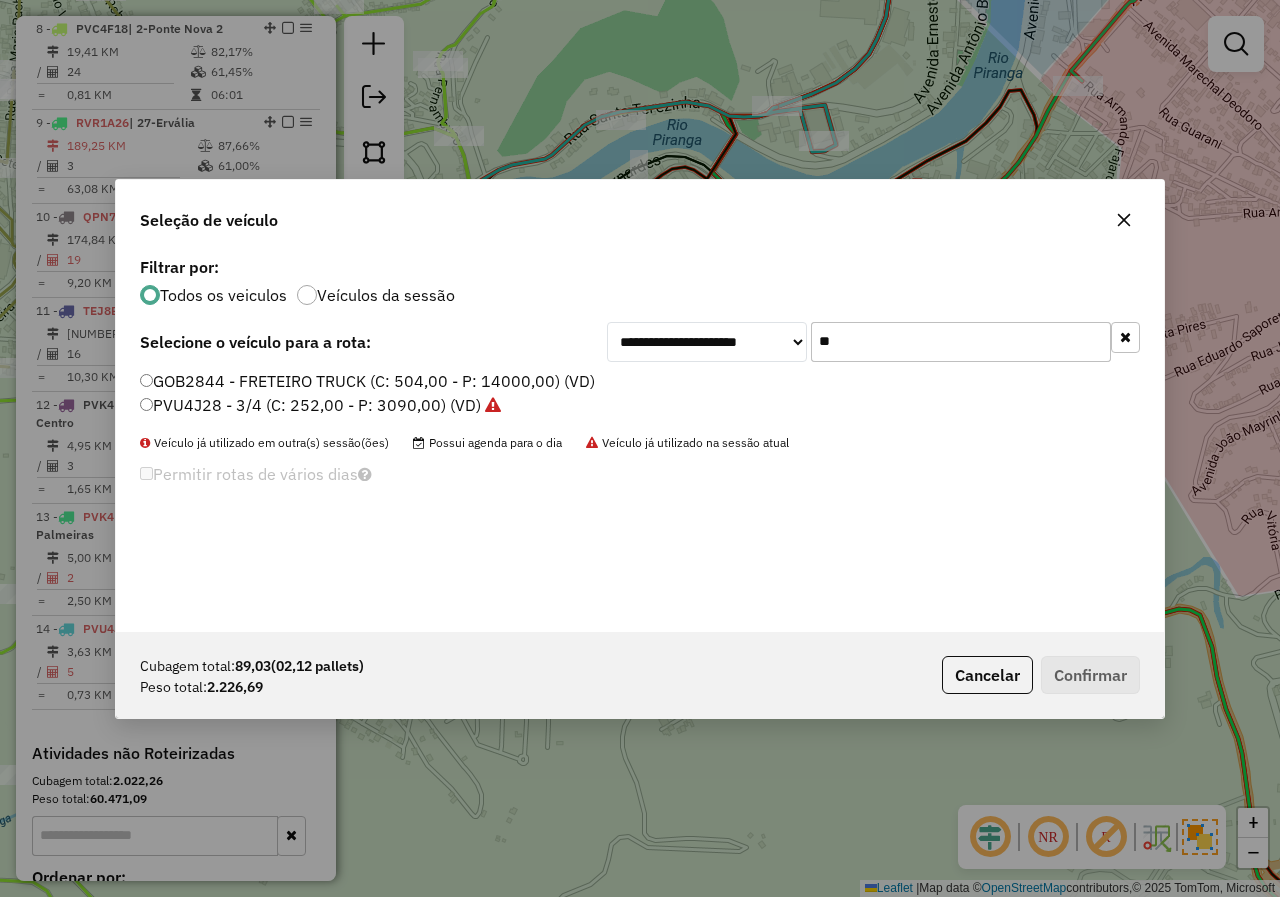 drag, startPoint x: 887, startPoint y: 338, endPoint x: 682, endPoint y: 330, distance: 205.15604 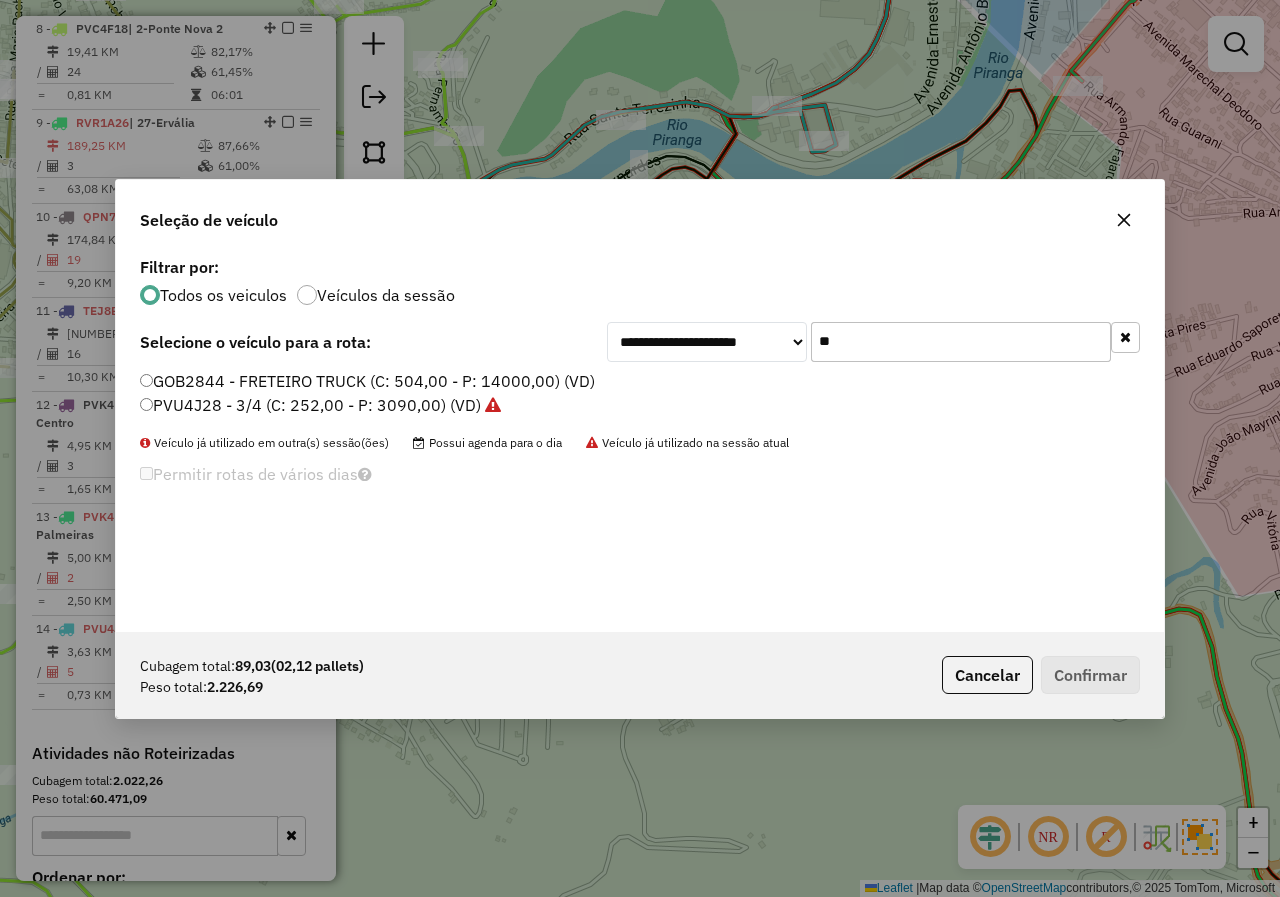 click on "PVU4J28 - 3/4 (C: 252,00 - P: 3090,00) (VD)" 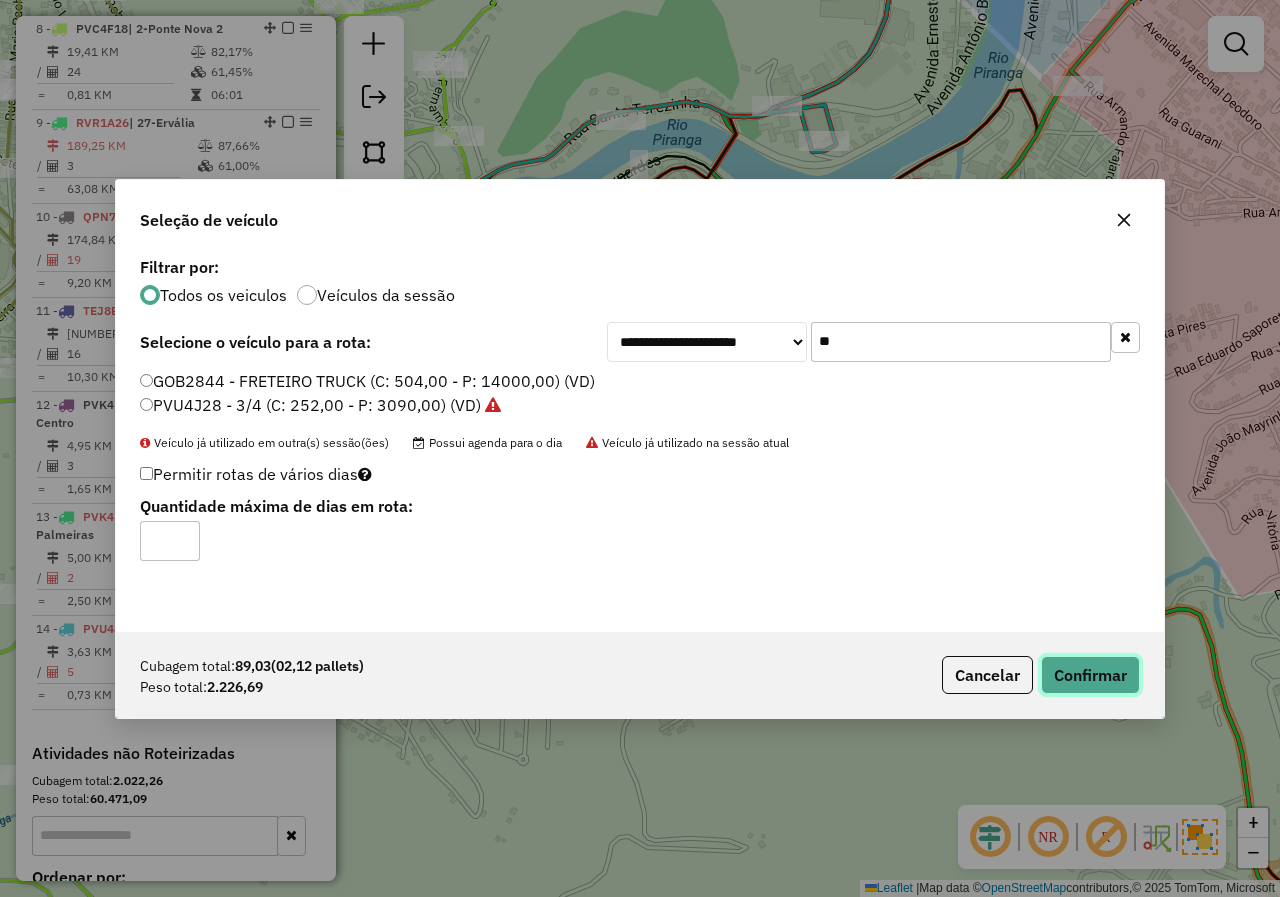 click on "Confirmar" 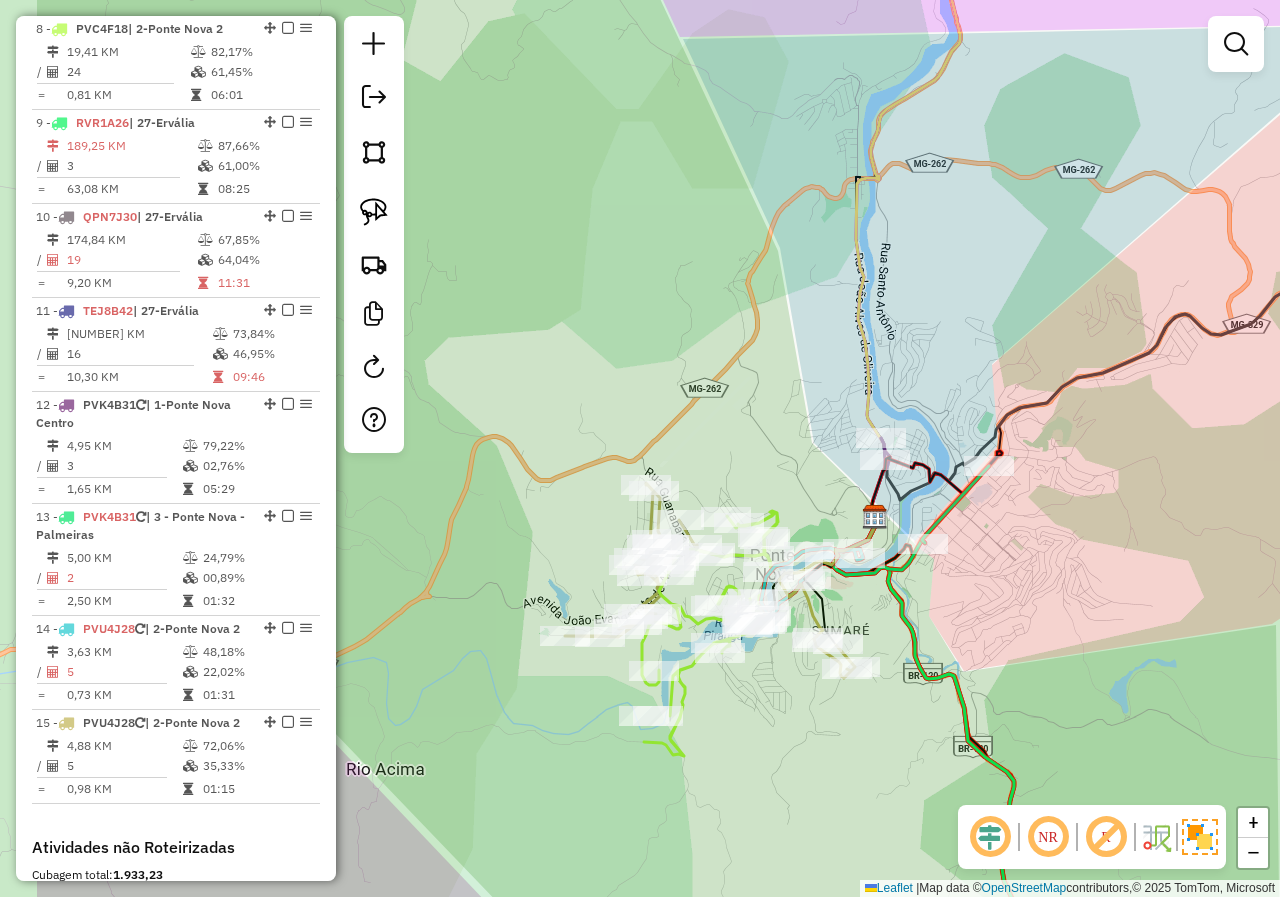 drag, startPoint x: 626, startPoint y: 698, endPoint x: 791, endPoint y: 697, distance: 165.00304 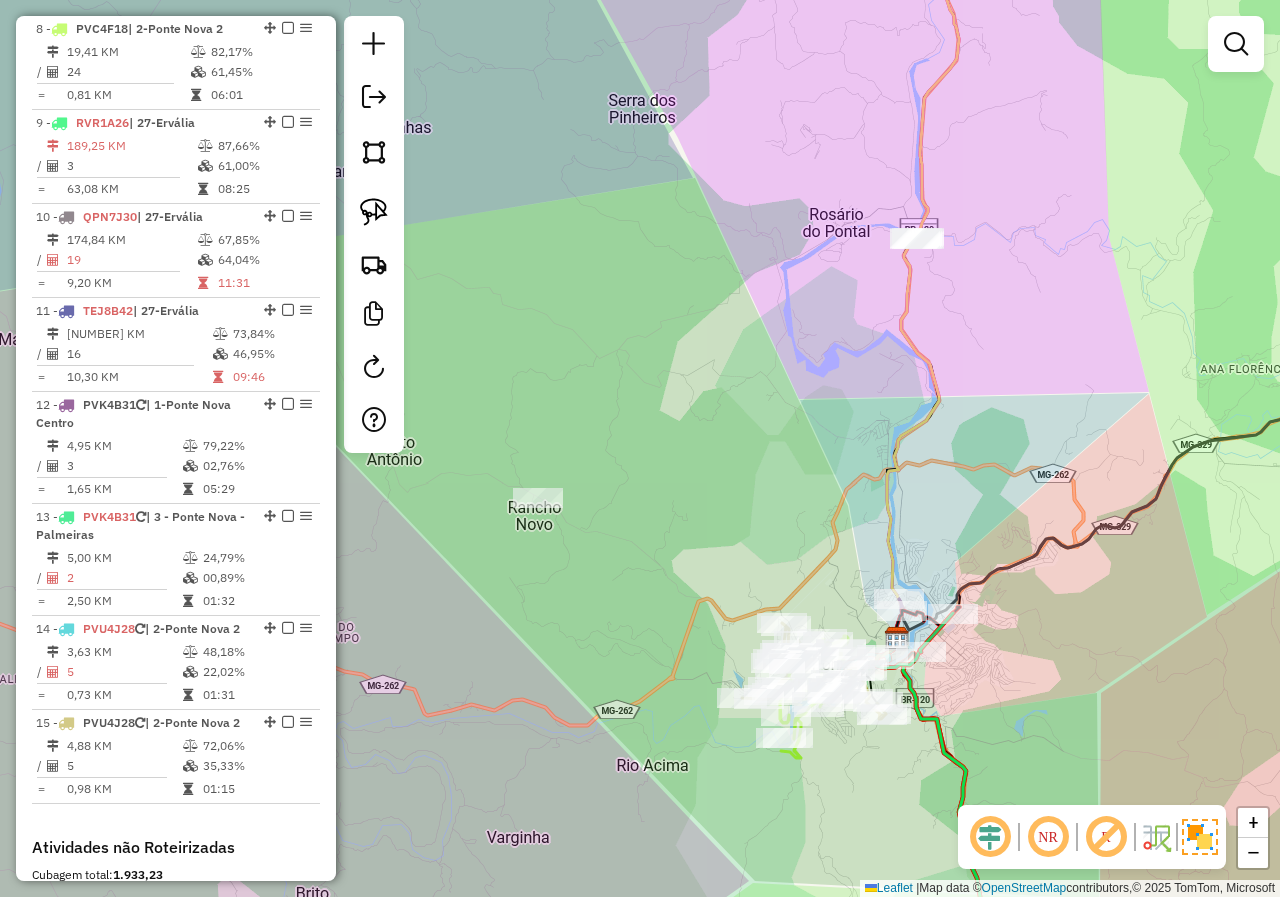 drag, startPoint x: 719, startPoint y: 427, endPoint x: 852, endPoint y: 460, distance: 137.03284 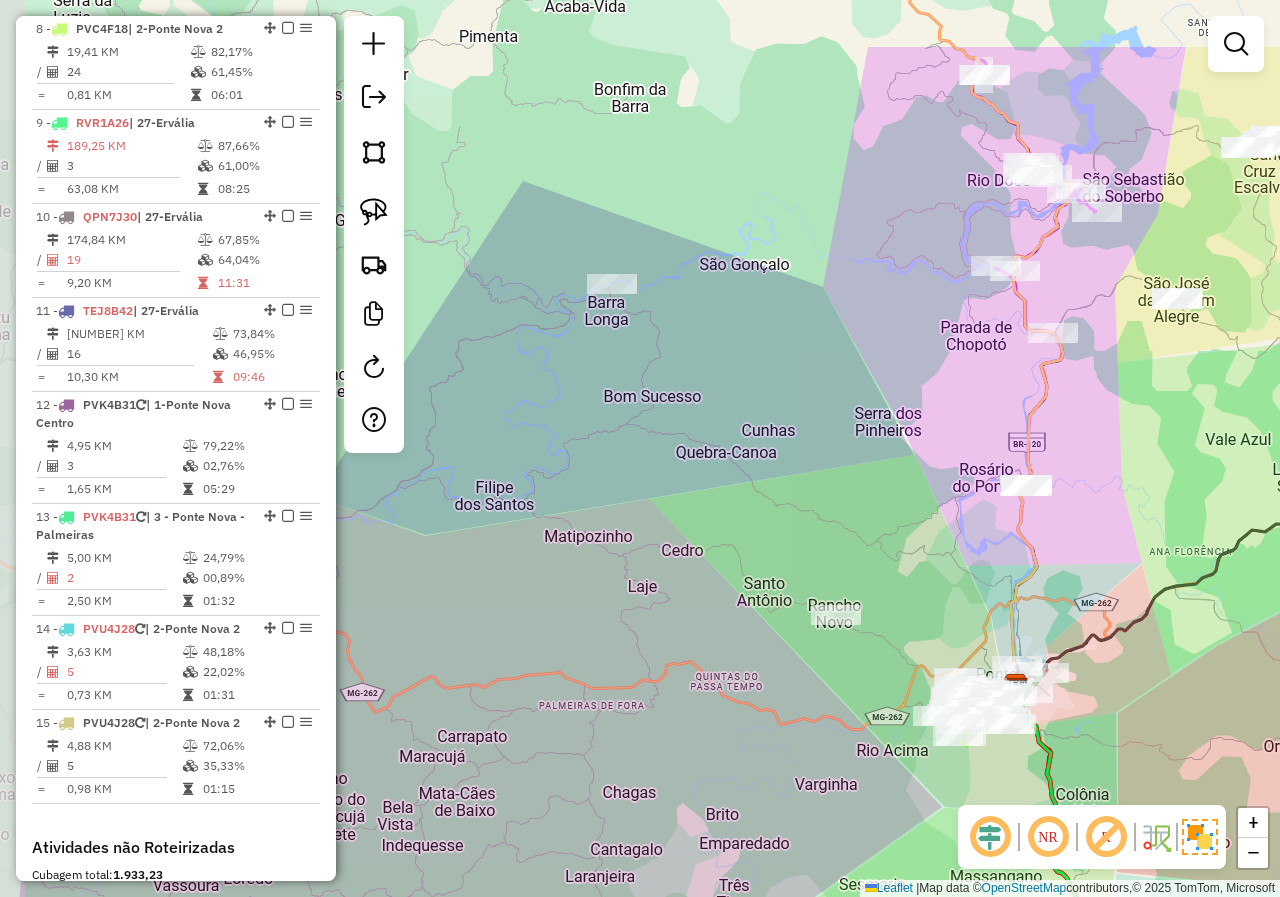 drag, startPoint x: 852, startPoint y: 460, endPoint x: 959, endPoint y: 597, distance: 173.83325 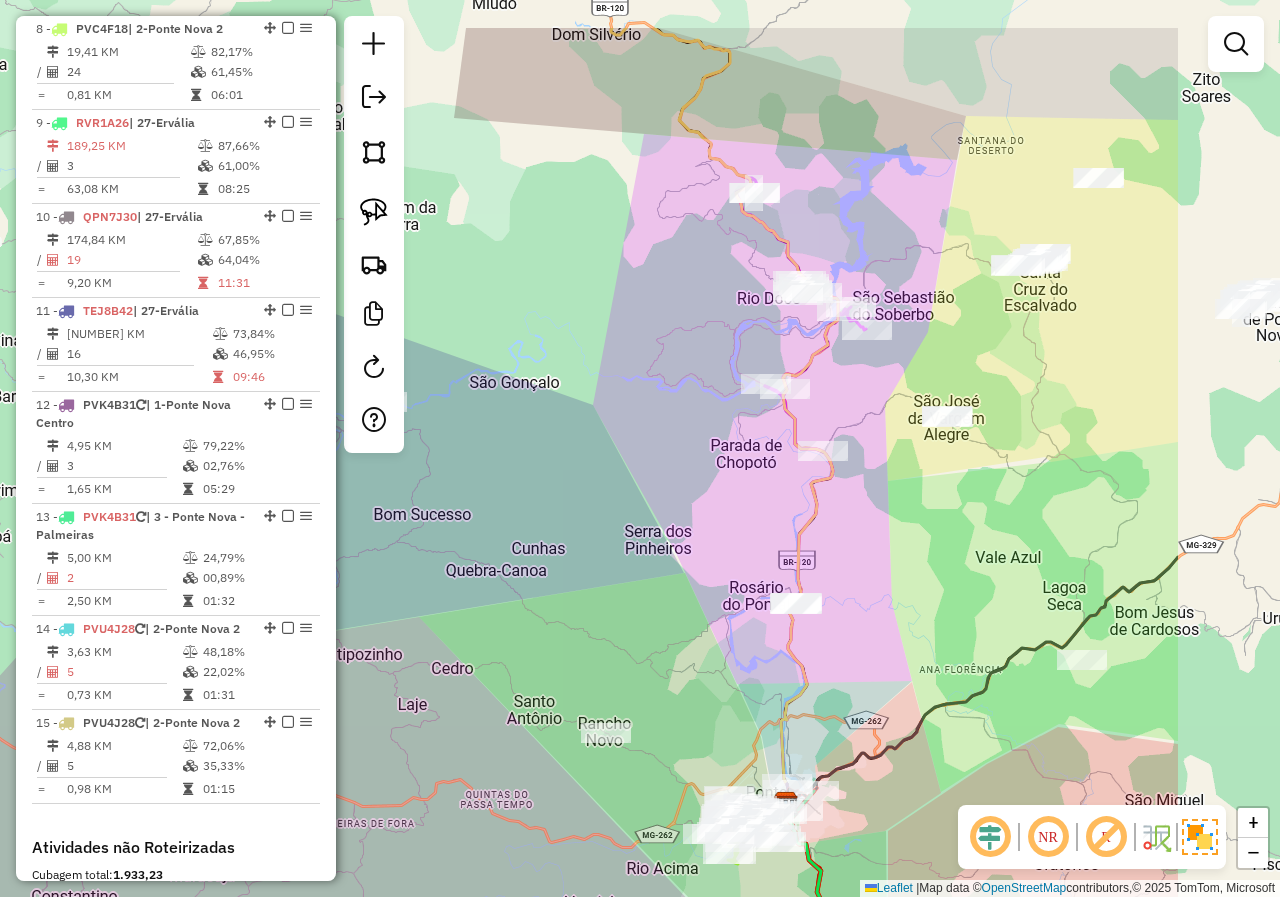 drag, startPoint x: 809, startPoint y: 320, endPoint x: 547, endPoint y: 492, distance: 313.41345 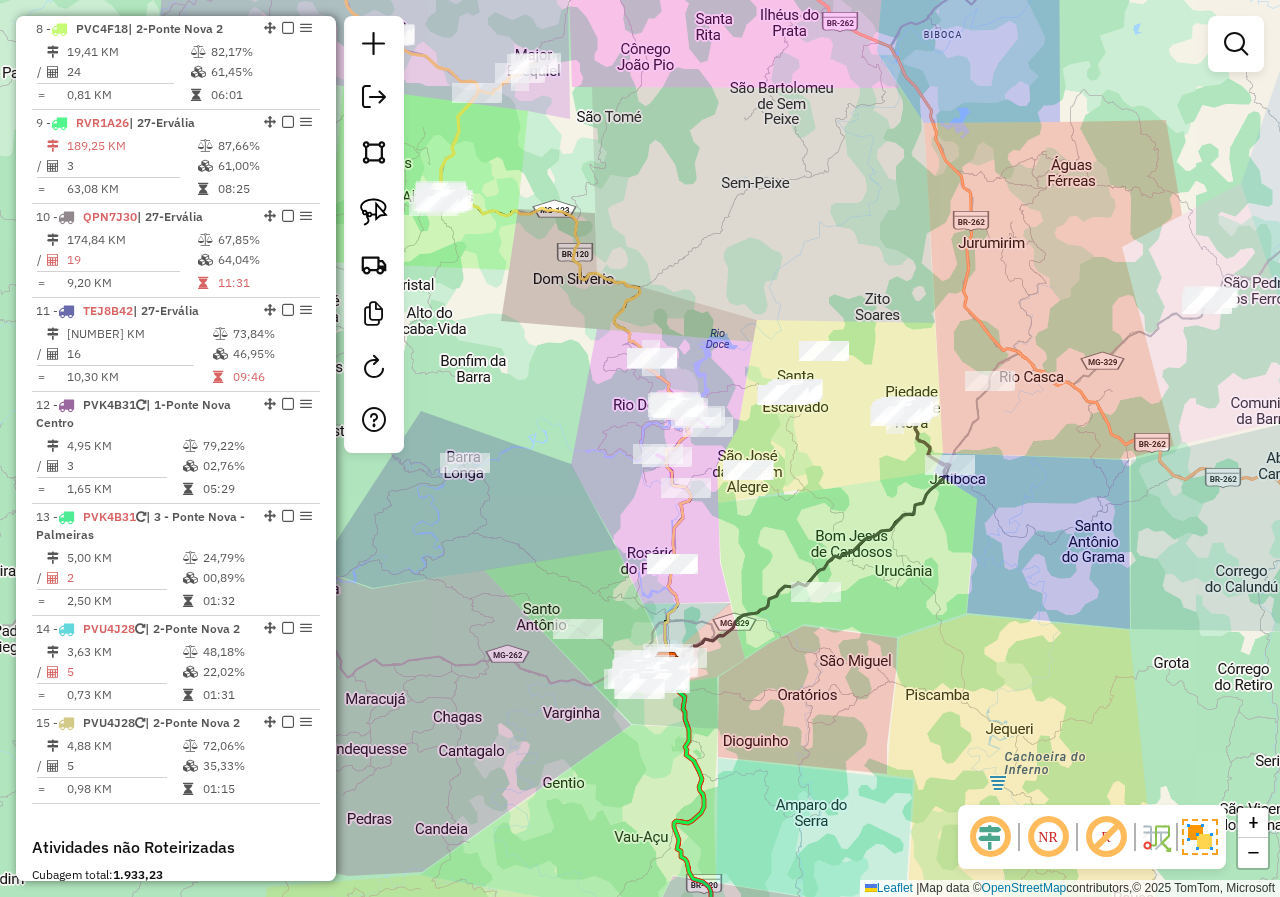 drag, startPoint x: 945, startPoint y: 660, endPoint x: 870, endPoint y: 469, distance: 205.19746 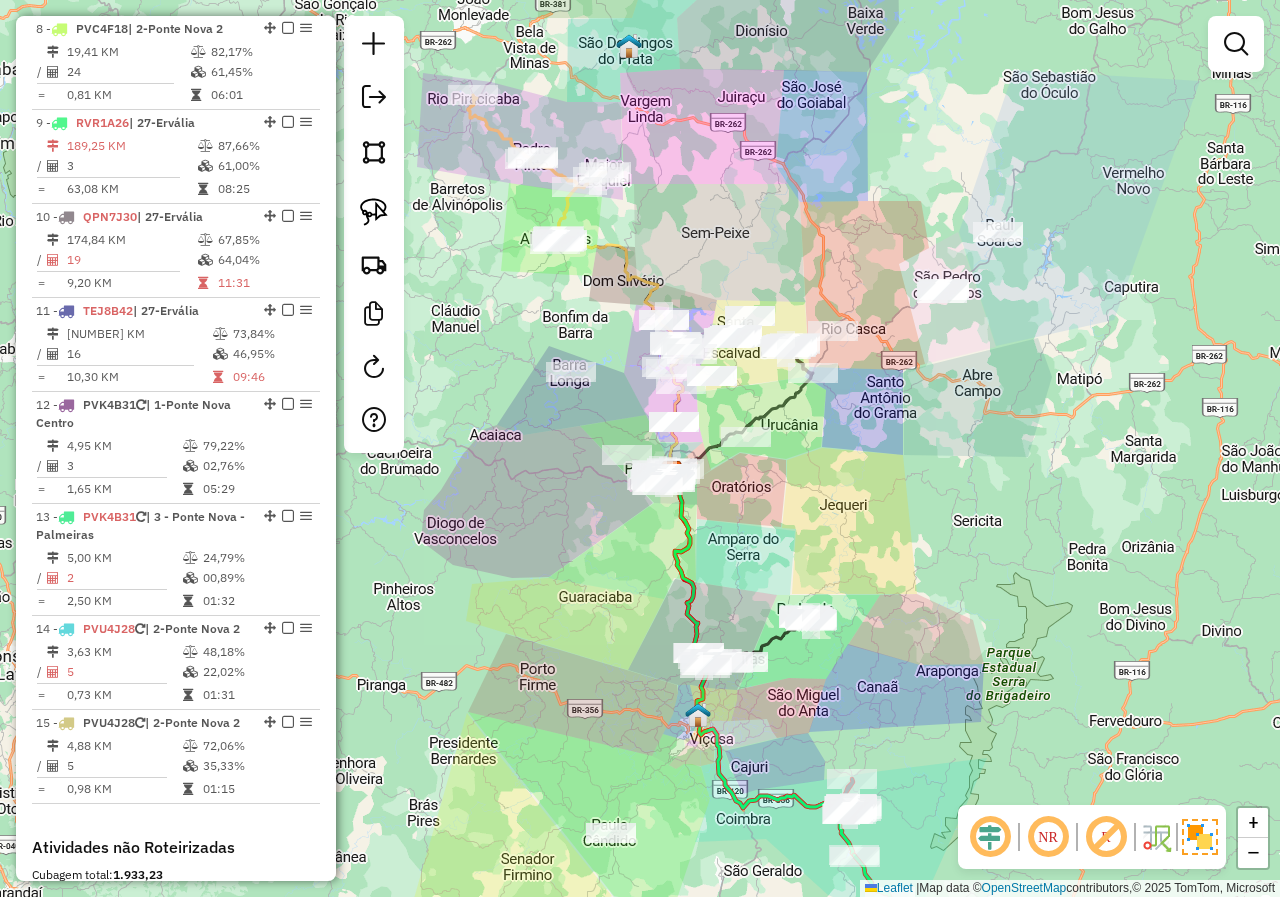 drag, startPoint x: 904, startPoint y: 506, endPoint x: 836, endPoint y: 431, distance: 101.23734 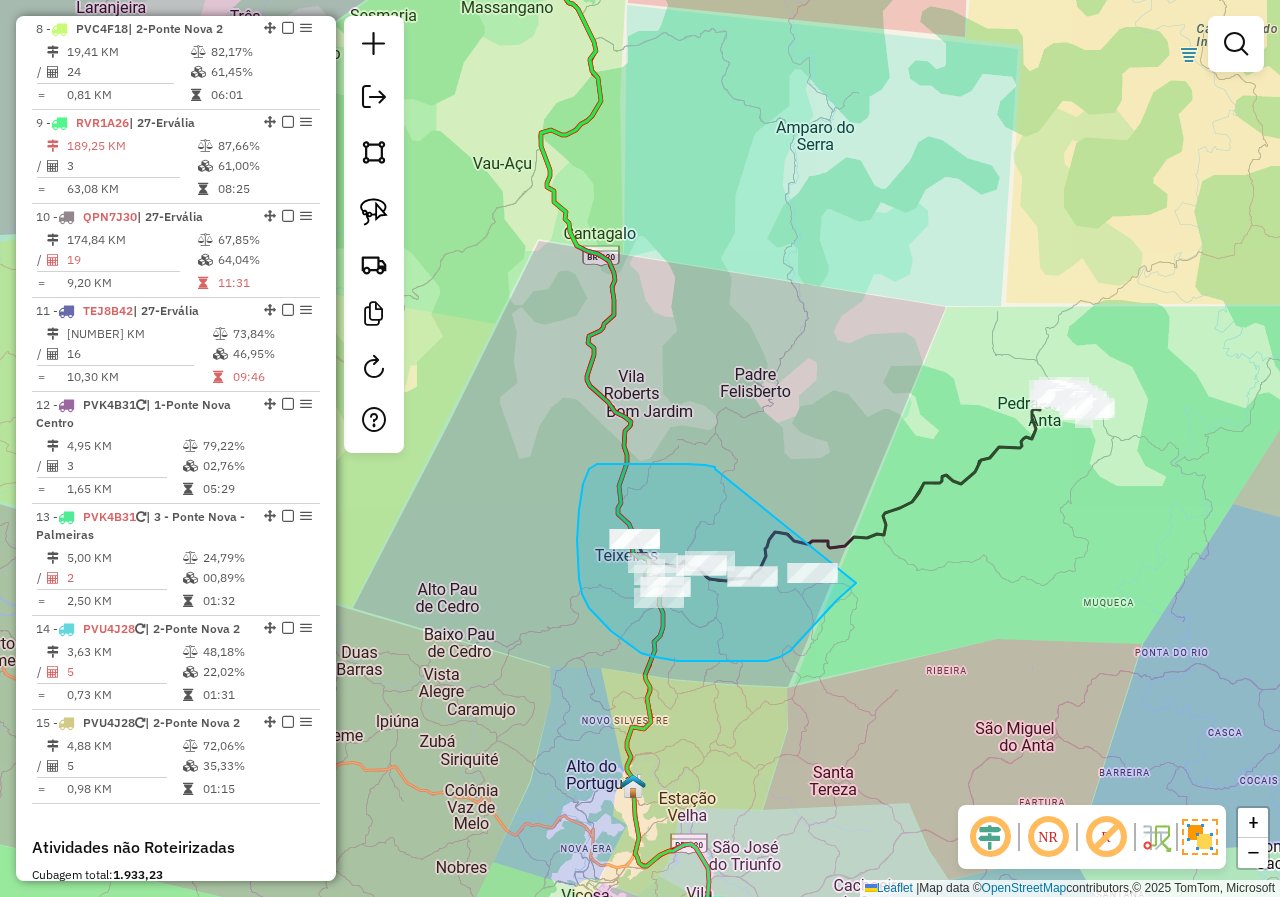drag, startPoint x: 715, startPoint y: 469, endPoint x: 898, endPoint y: 514, distance: 188.45158 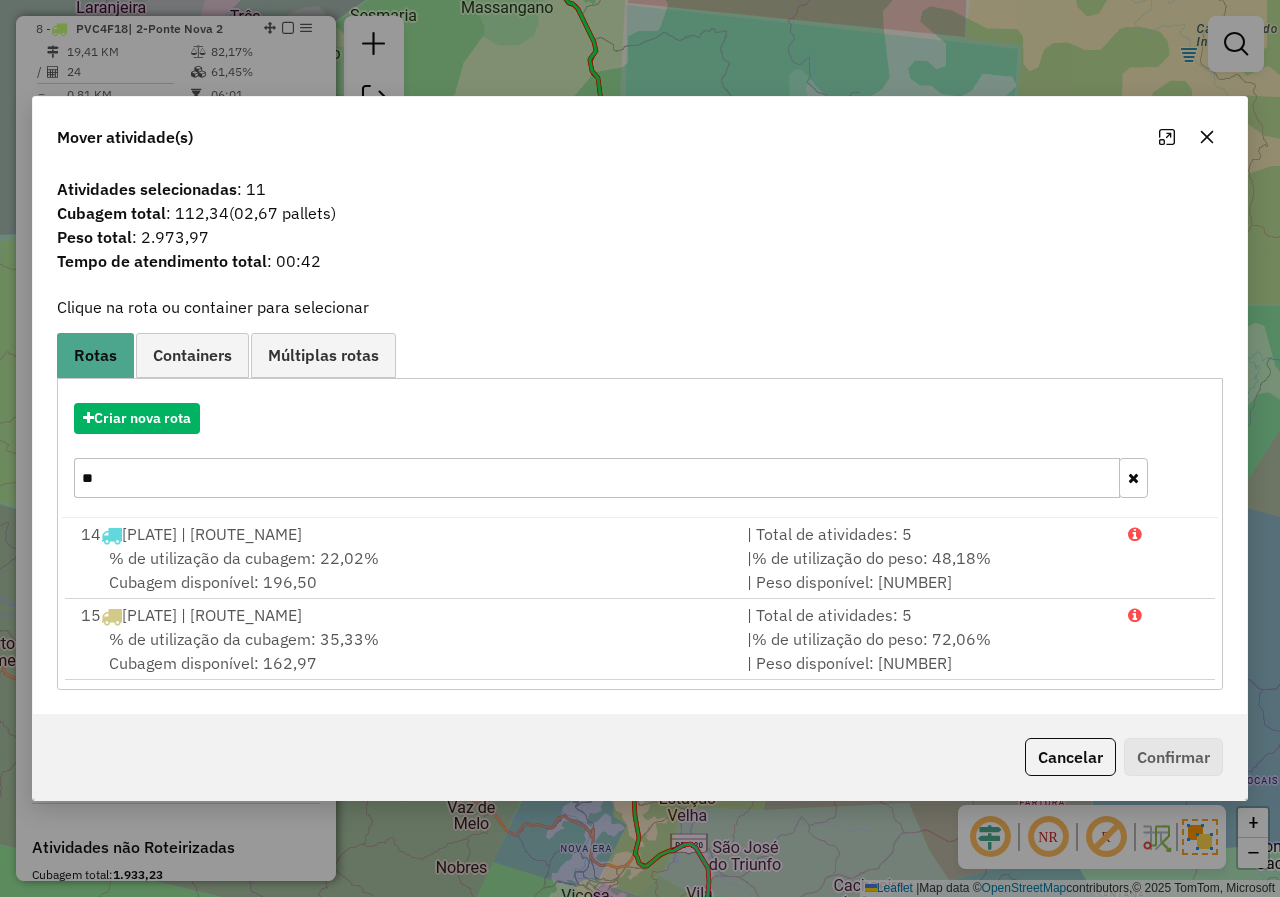 click 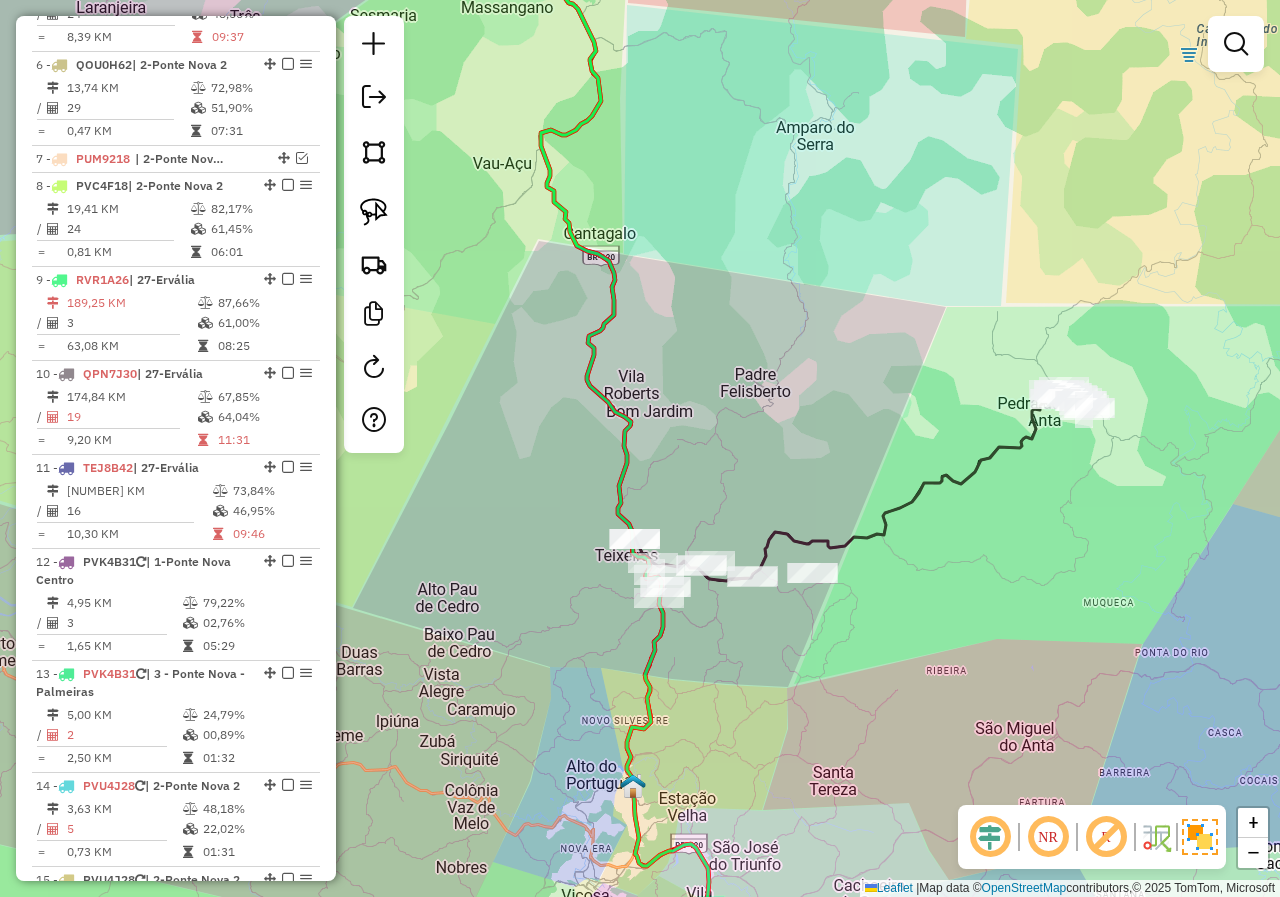 scroll, scrollTop: 1134, scrollLeft: 0, axis: vertical 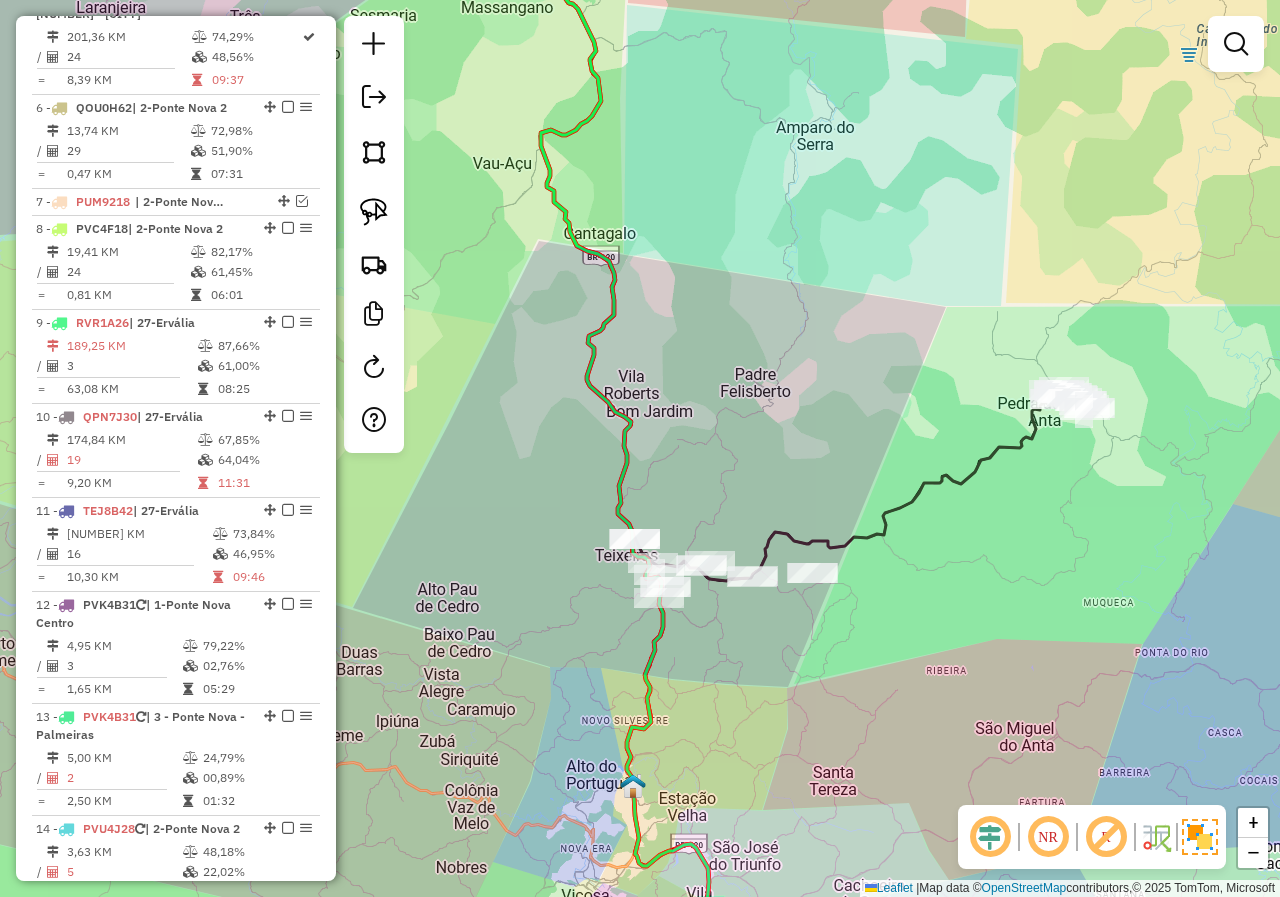 drag, startPoint x: 838, startPoint y: 363, endPoint x: 788, endPoint y: 579, distance: 221.71152 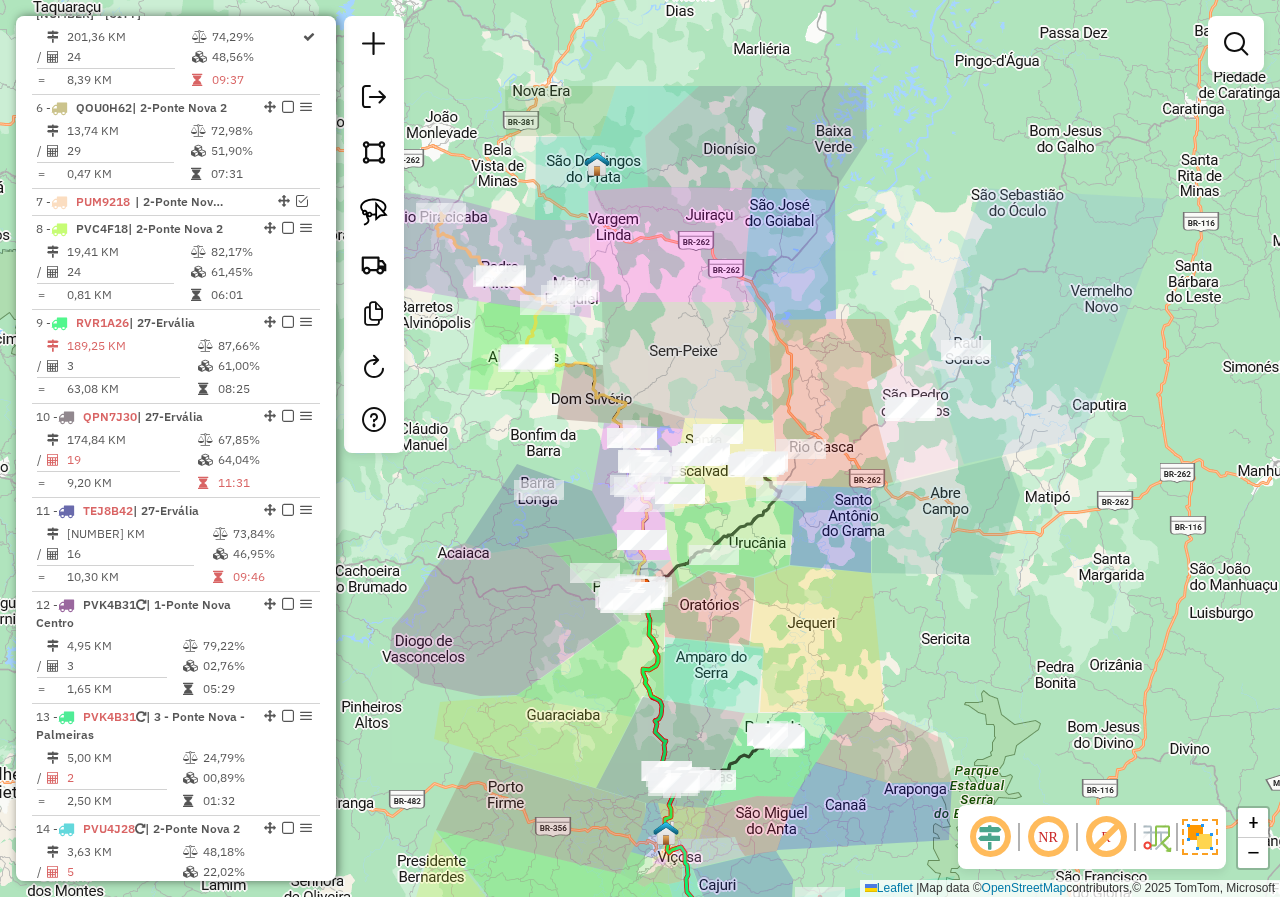 drag, startPoint x: 819, startPoint y: 432, endPoint x: 743, endPoint y: 613, distance: 196.30843 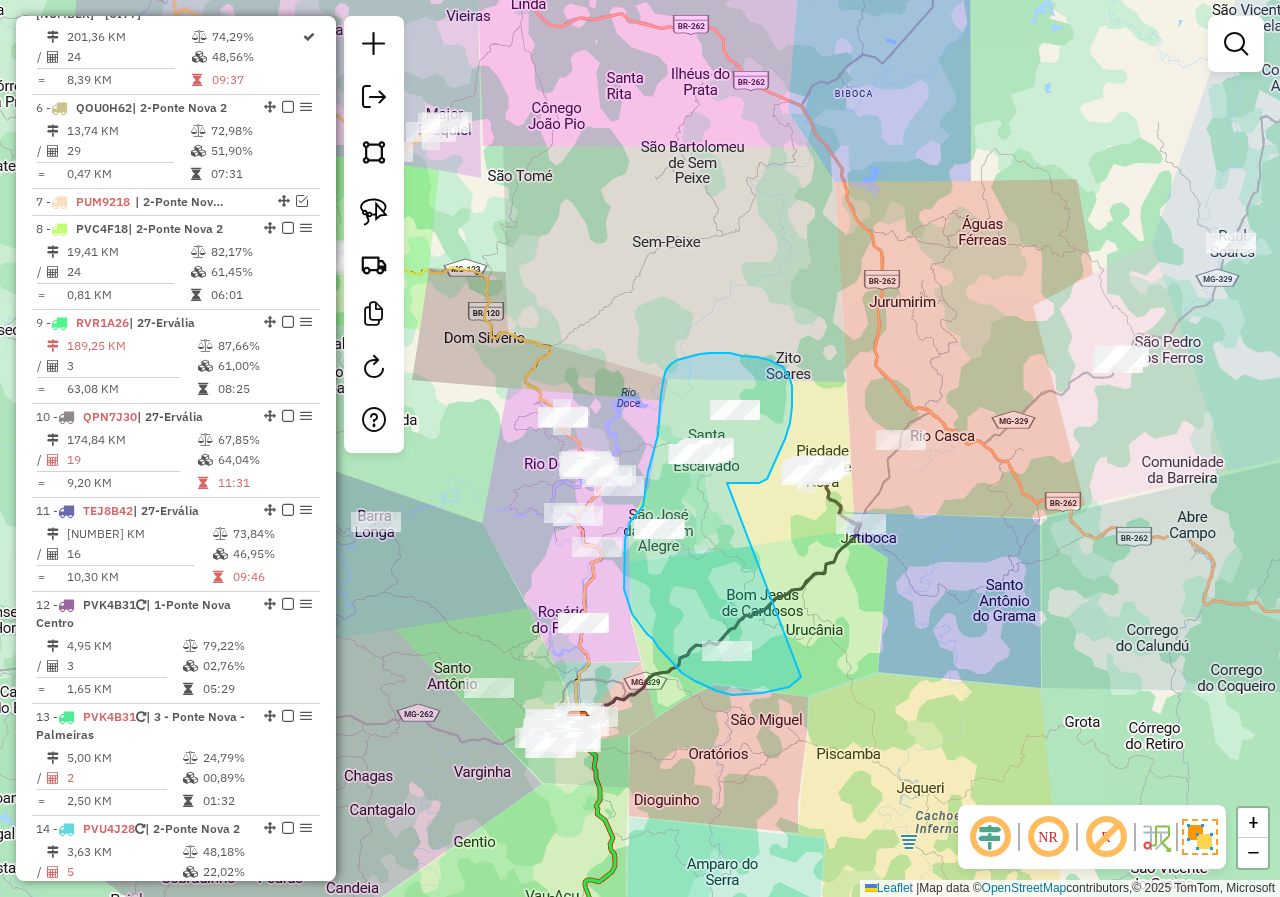 drag, startPoint x: 727, startPoint y: 483, endPoint x: 801, endPoint y: 677, distance: 207.6343 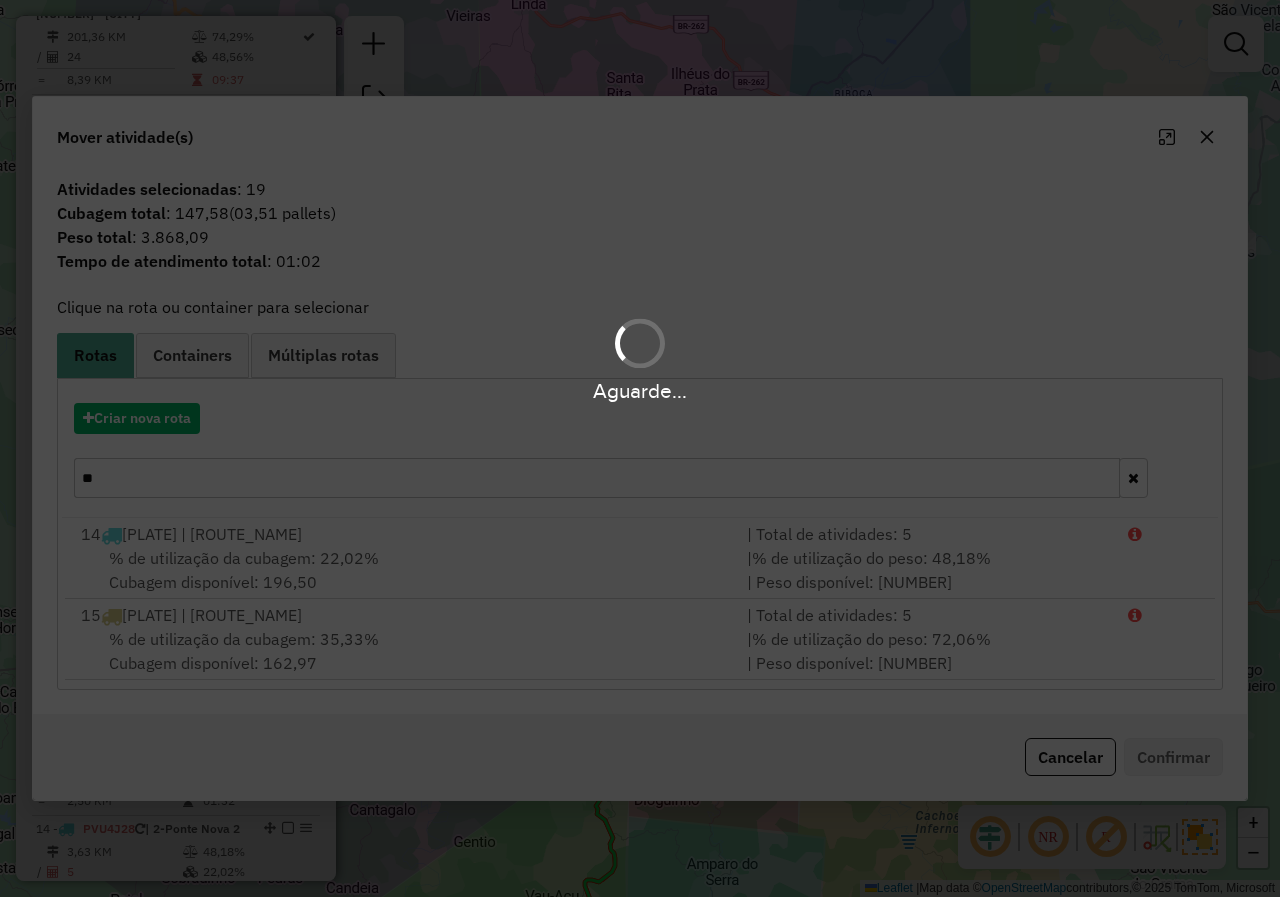 click on "Aguarde...  Pop-up bloqueado!  Seu navegador bloqueou automáticamente a abertura de uma nova janela.   Acesse as configurações e adicione o endereço do sistema a lista de permissão.   Fechar  Informações da Sessão 974942 - 05/08/2025     Criação: 04/08/2025 18:32   Depósito:  Farid - Ponte Nova  Total de rotas:  15  Distância Total:  1.189,60 km  Tempo total:  101:15  Valor total:  R$ 798.936,73  - Total roteirizado:  R$ 396.107,56  - Total não roteirizado:  R$ 402.829,17  Total de Atividades Roteirizadas:  250  Total de Pedidos Roteirizados:  386  Peso total roteirizado:  73.446,51  Cubagem total roteirizado:  2.731,32  Total de Atividades não Roteirizadas:  42  Total de Pedidos não Roteirizados:  64 Total de caixas por viagem:  2.731,32 /   15 =  182,09 Média de Atividades por viagem:  250 /   15 =  16,67 Ocupação média da frota:  70,01%   Rotas improdutivas:  2  Rotas vários dias:  0  Clientes Priorizados NR:  0 Rotas  Recargas: 7   Ver rotas   Ver veículos  Finalizar todas as rotas" at bounding box center [640, 448] 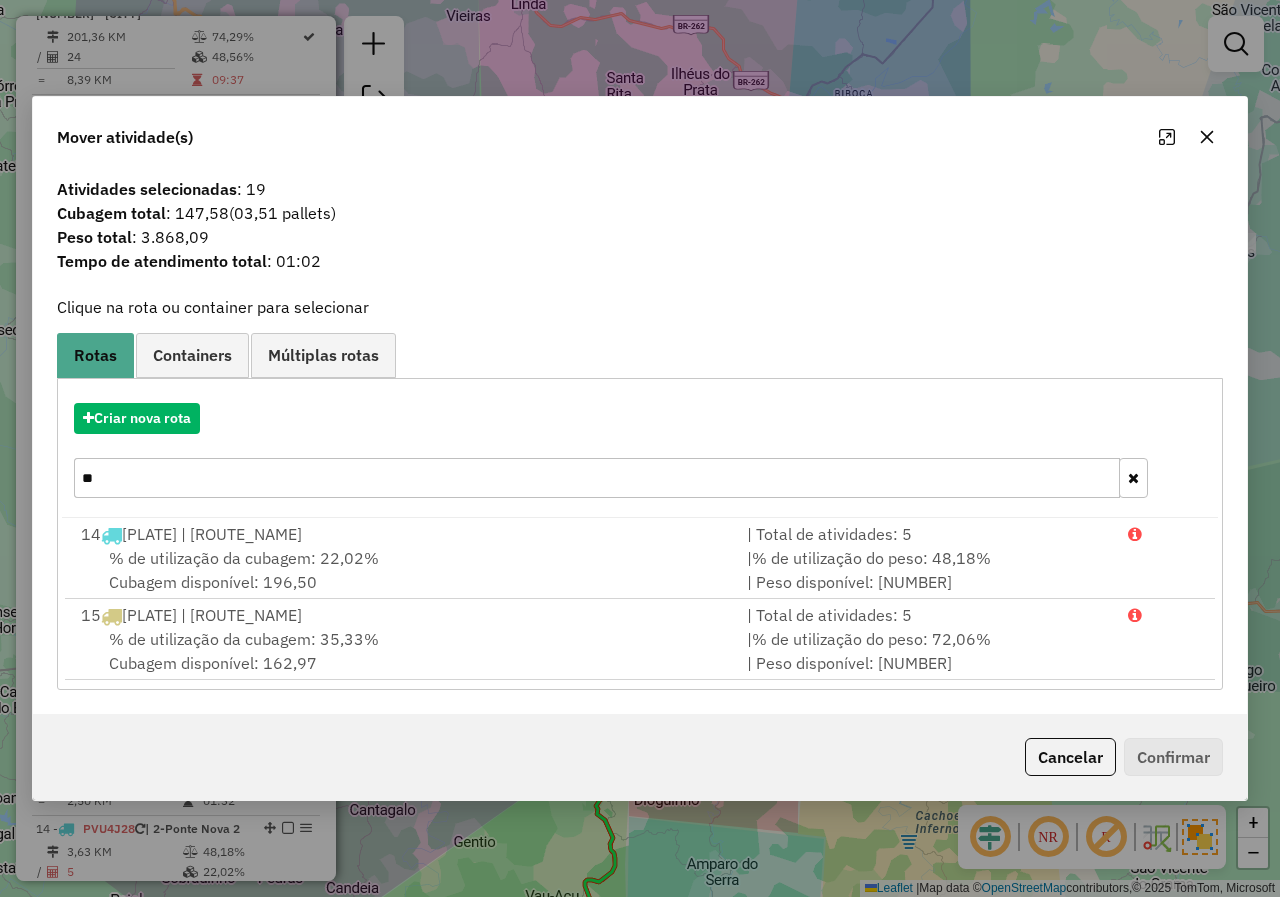 click 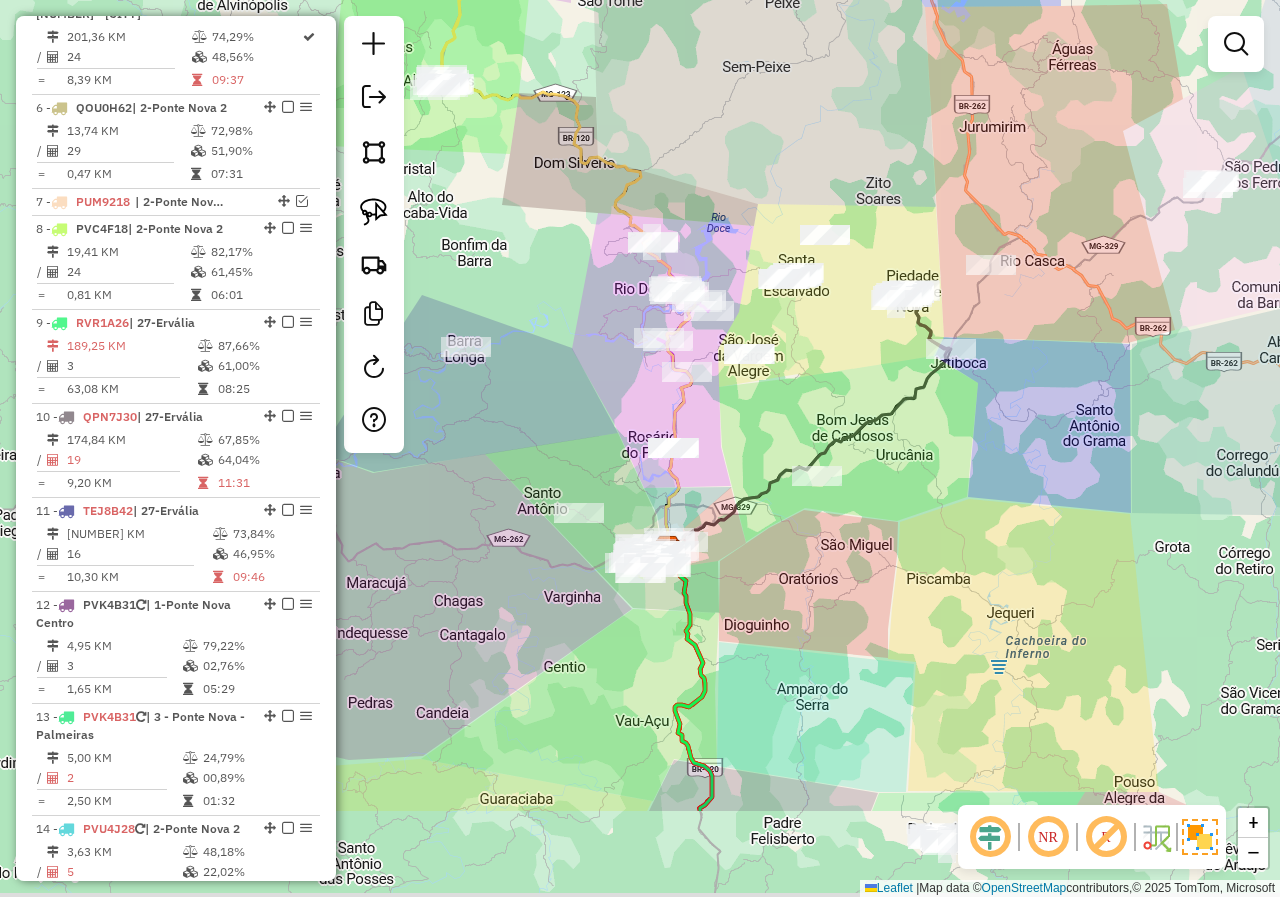 drag, startPoint x: 832, startPoint y: 720, endPoint x: 923, endPoint y: 544, distance: 198.13379 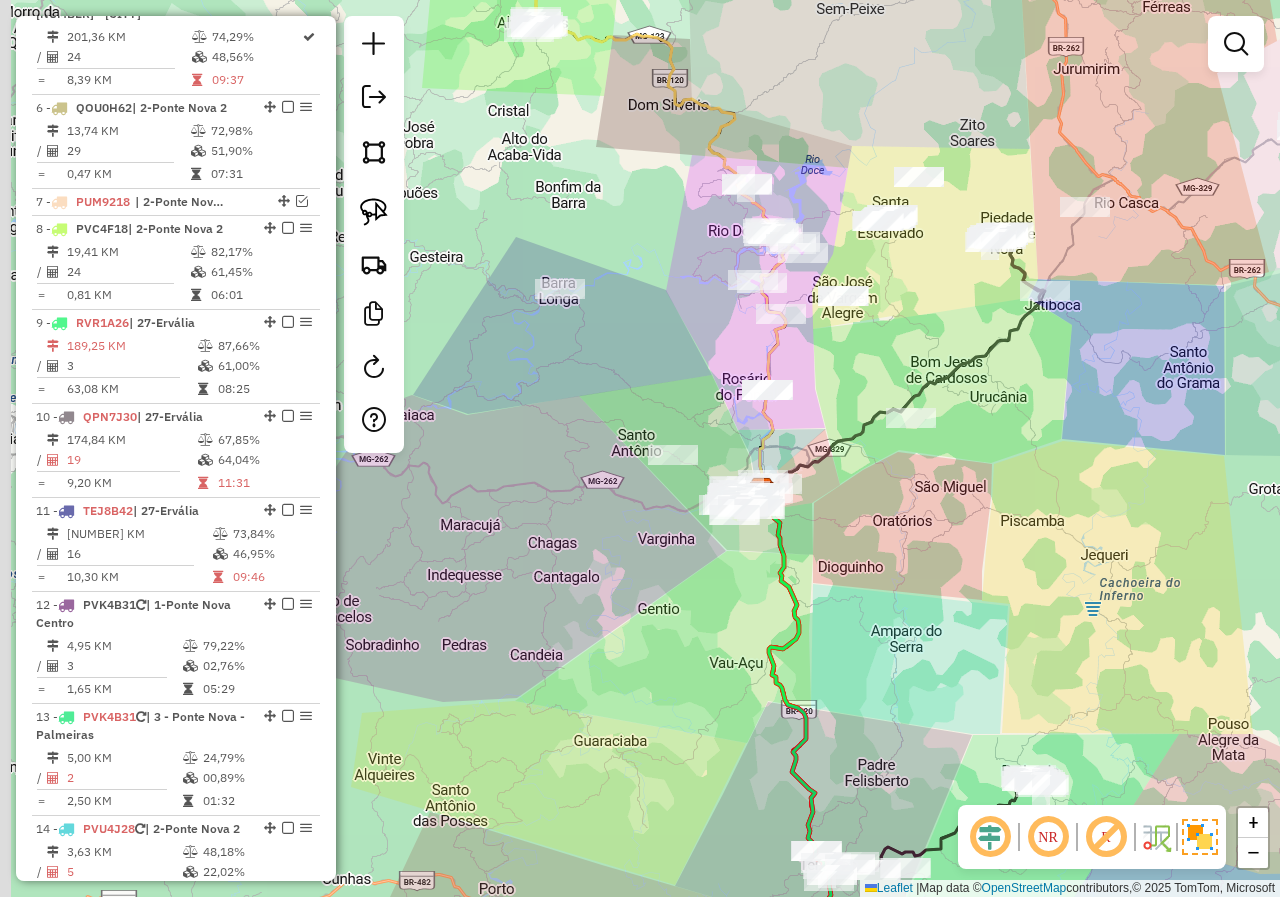 drag, startPoint x: 719, startPoint y: 577, endPoint x: 823, endPoint y: 512, distance: 122.641754 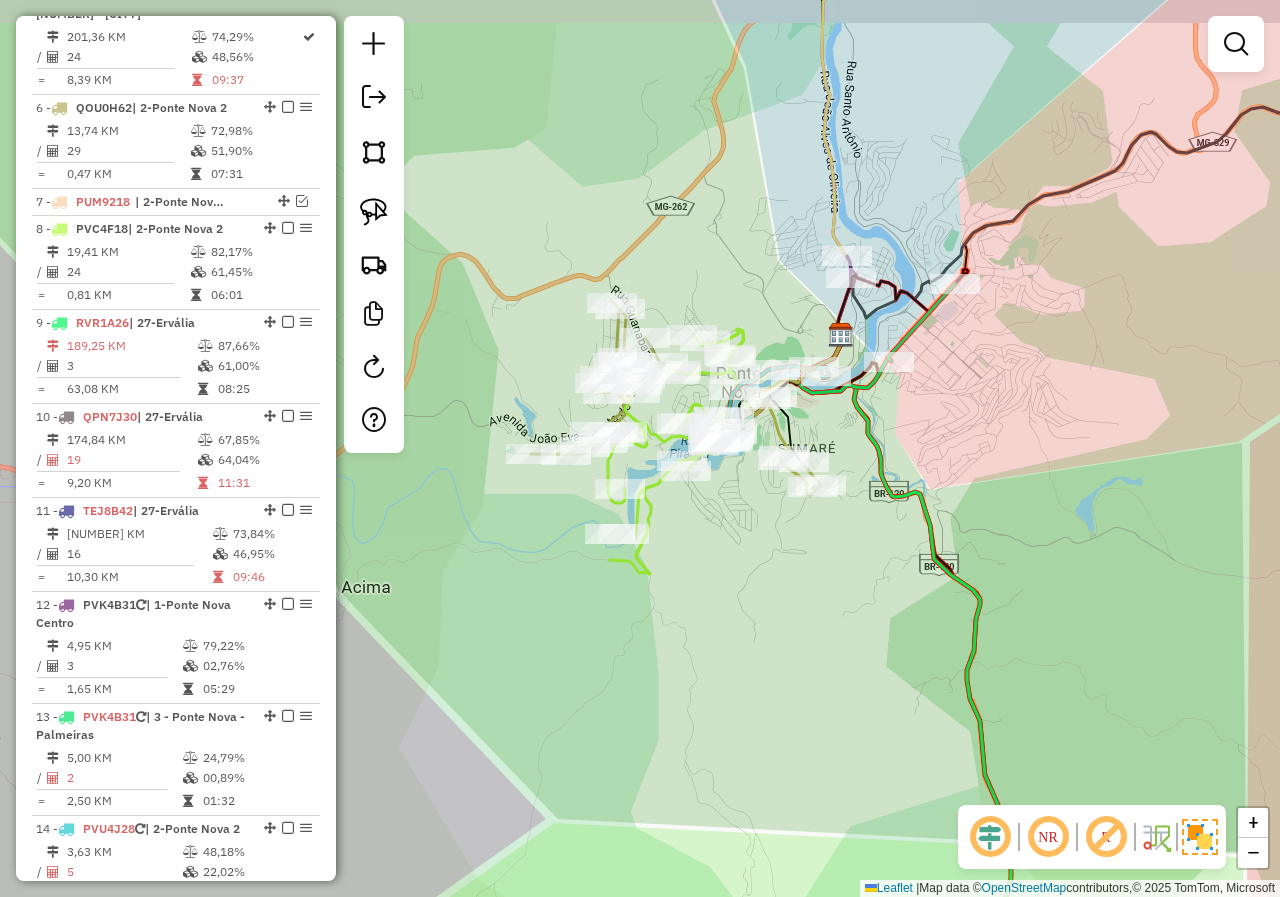 drag, startPoint x: 759, startPoint y: 446, endPoint x: 725, endPoint y: 538, distance: 98.0816 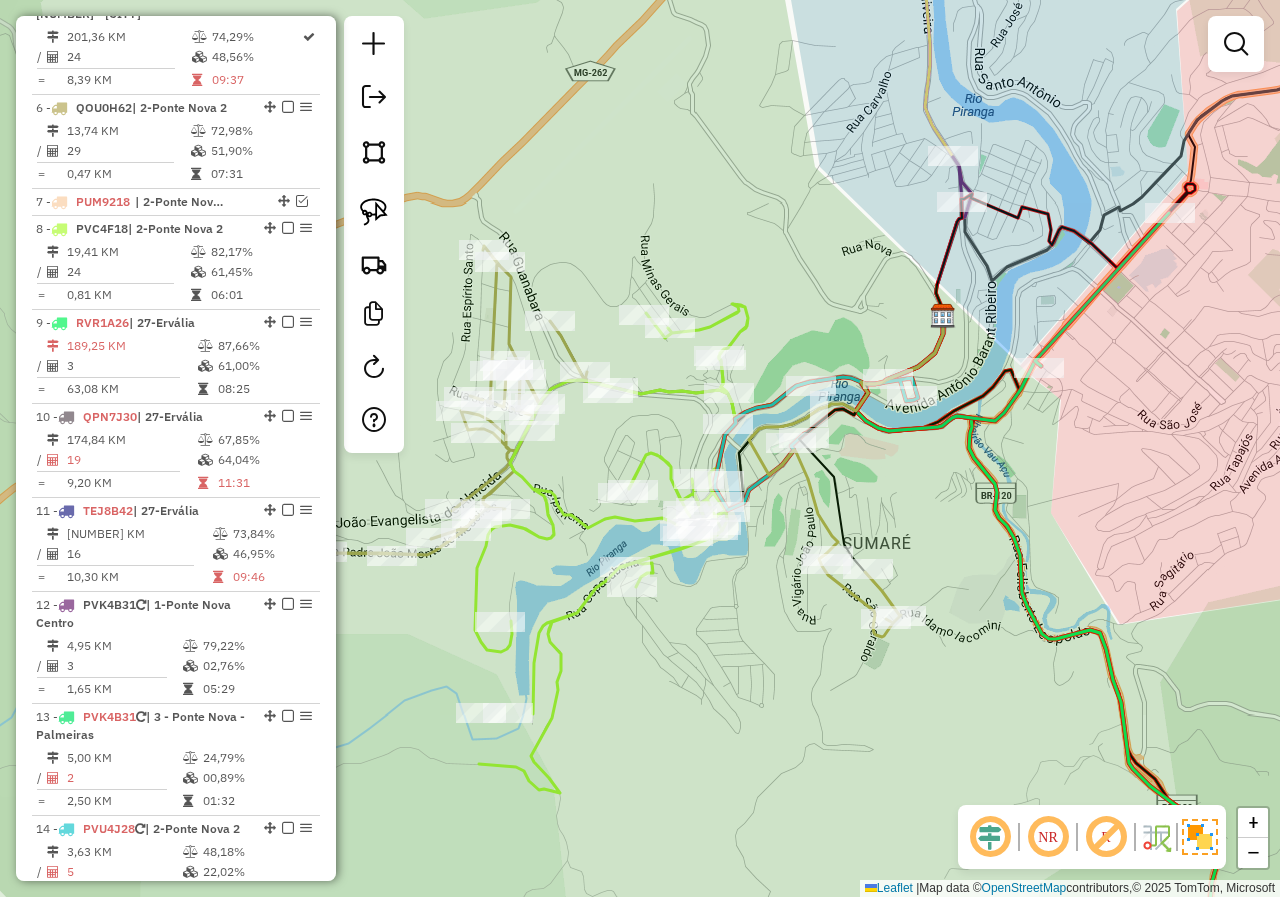drag, startPoint x: 726, startPoint y: 492, endPoint x: 795, endPoint y: 514, distance: 72.42237 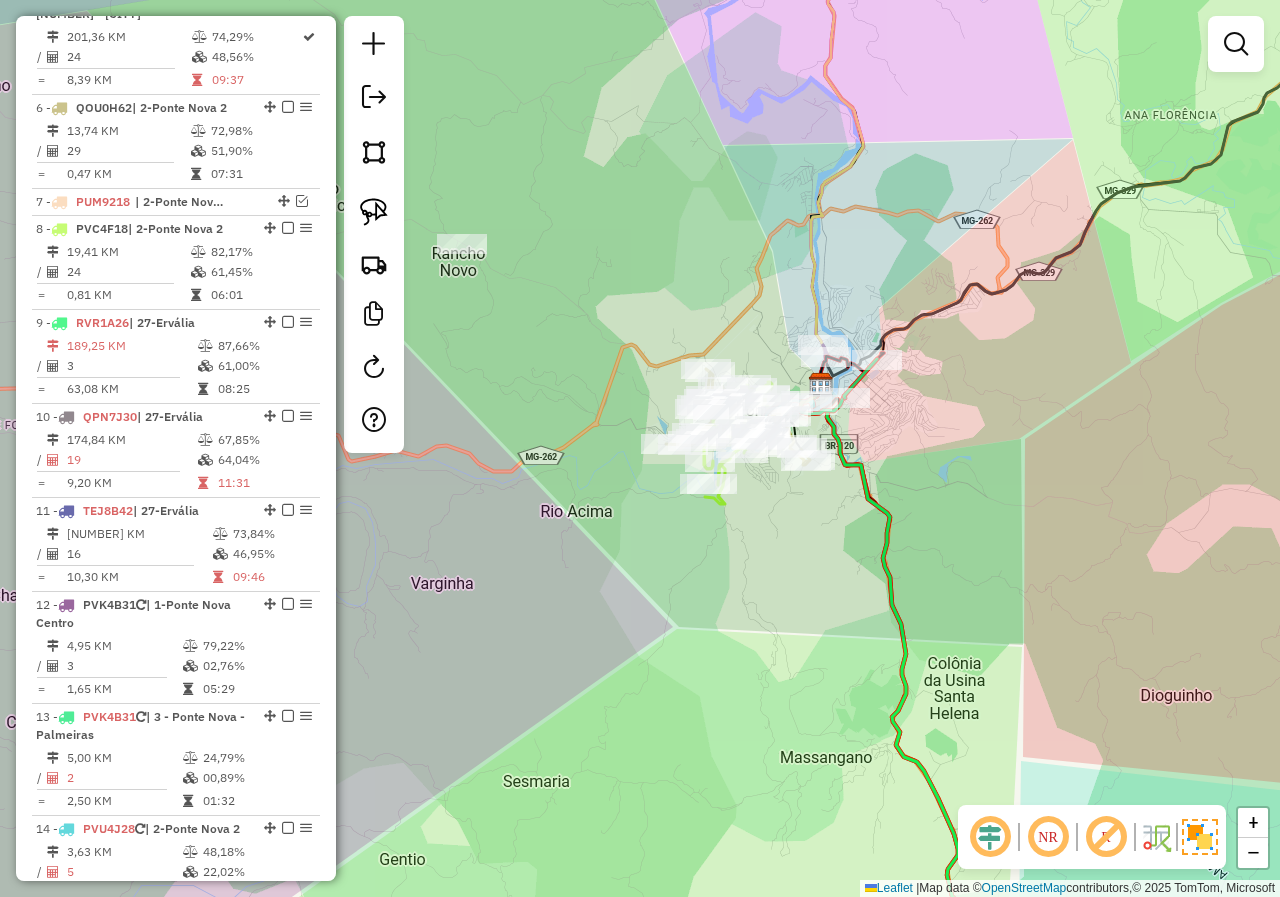 drag, startPoint x: 822, startPoint y: 625, endPoint x: 791, endPoint y: 538, distance: 92.358 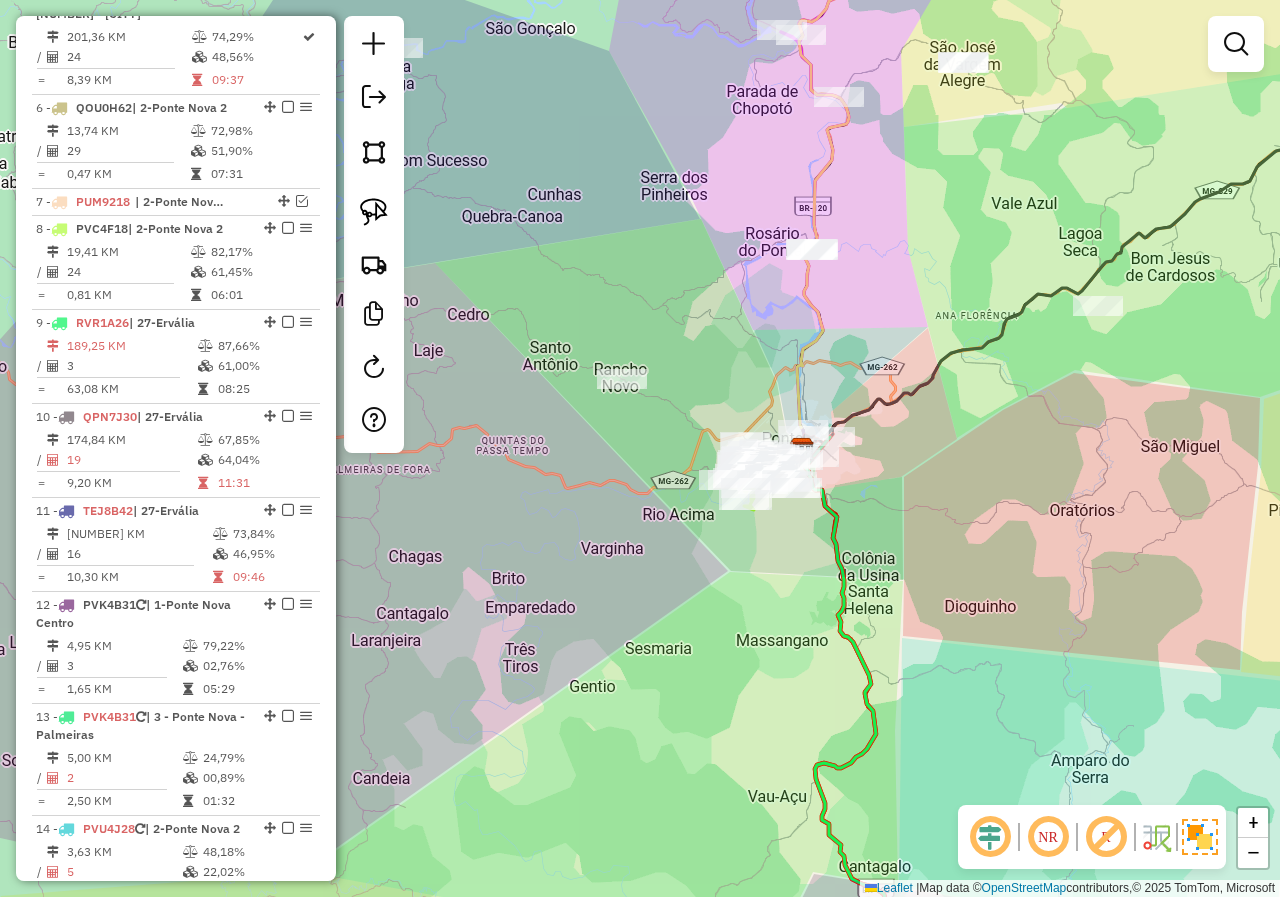 drag, startPoint x: 943, startPoint y: 501, endPoint x: 846, endPoint y: 620, distance: 153.52524 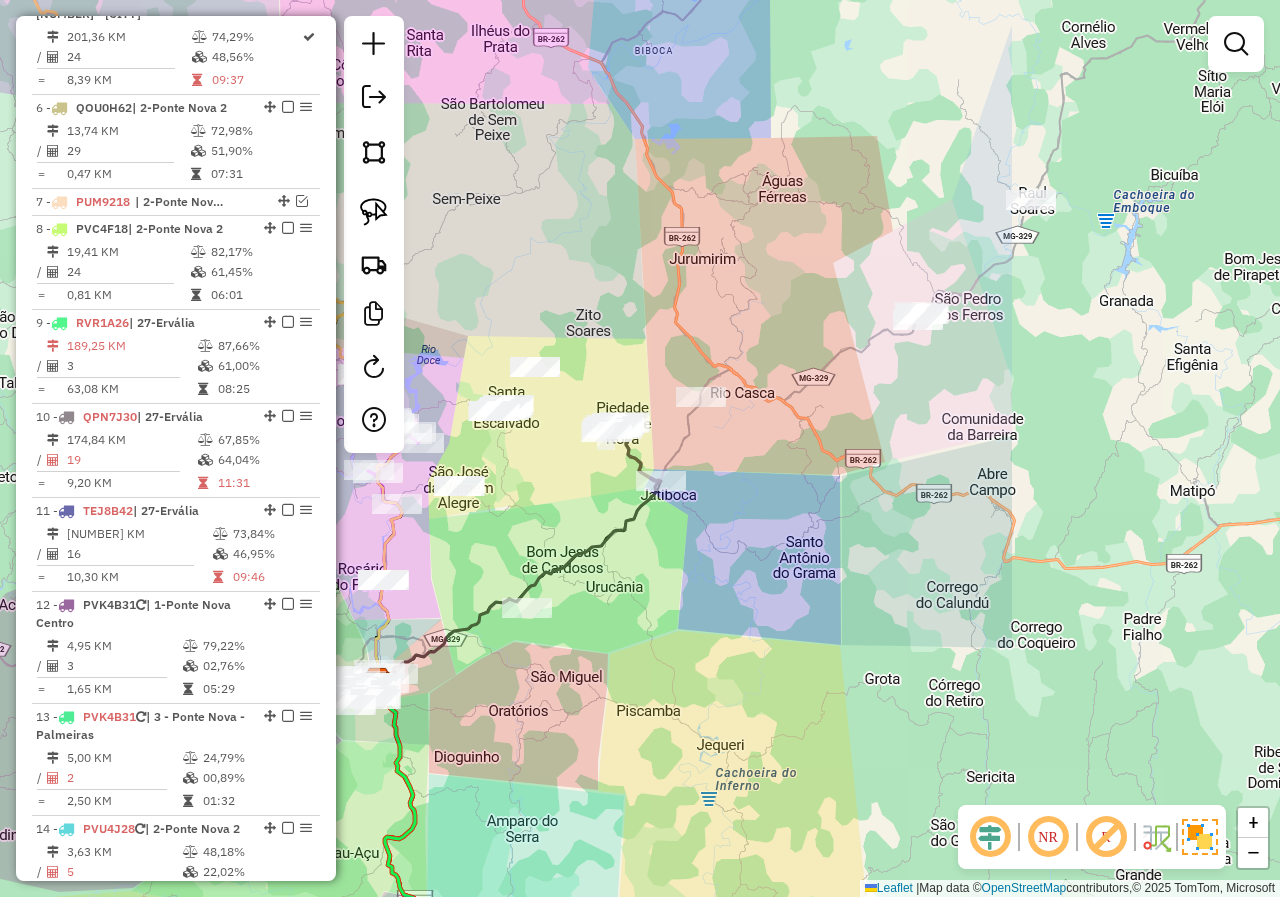 drag, startPoint x: 926, startPoint y: 427, endPoint x: 532, endPoint y: 480, distance: 397.54874 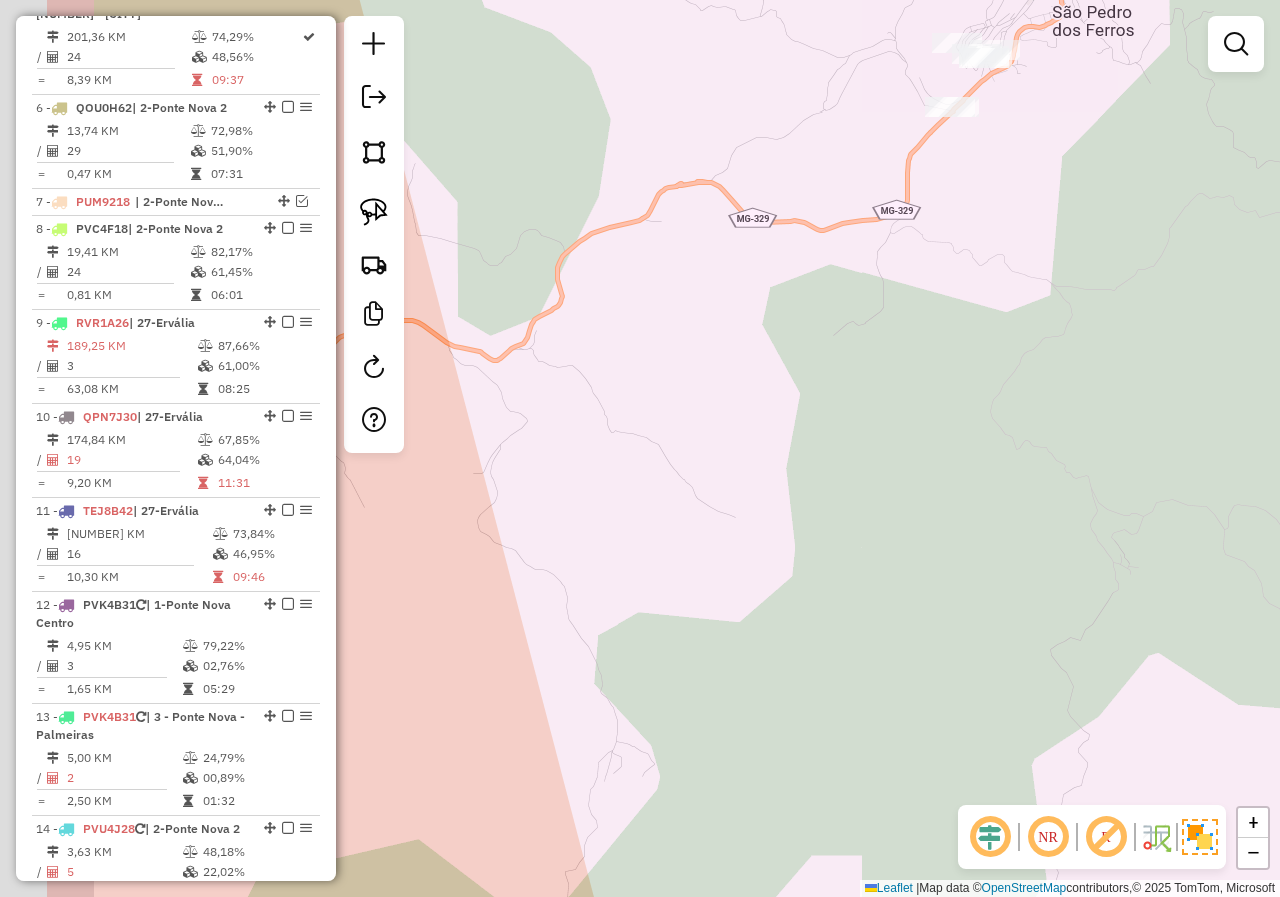 drag, startPoint x: 666, startPoint y: 437, endPoint x: 995, endPoint y: 362, distance: 337.44037 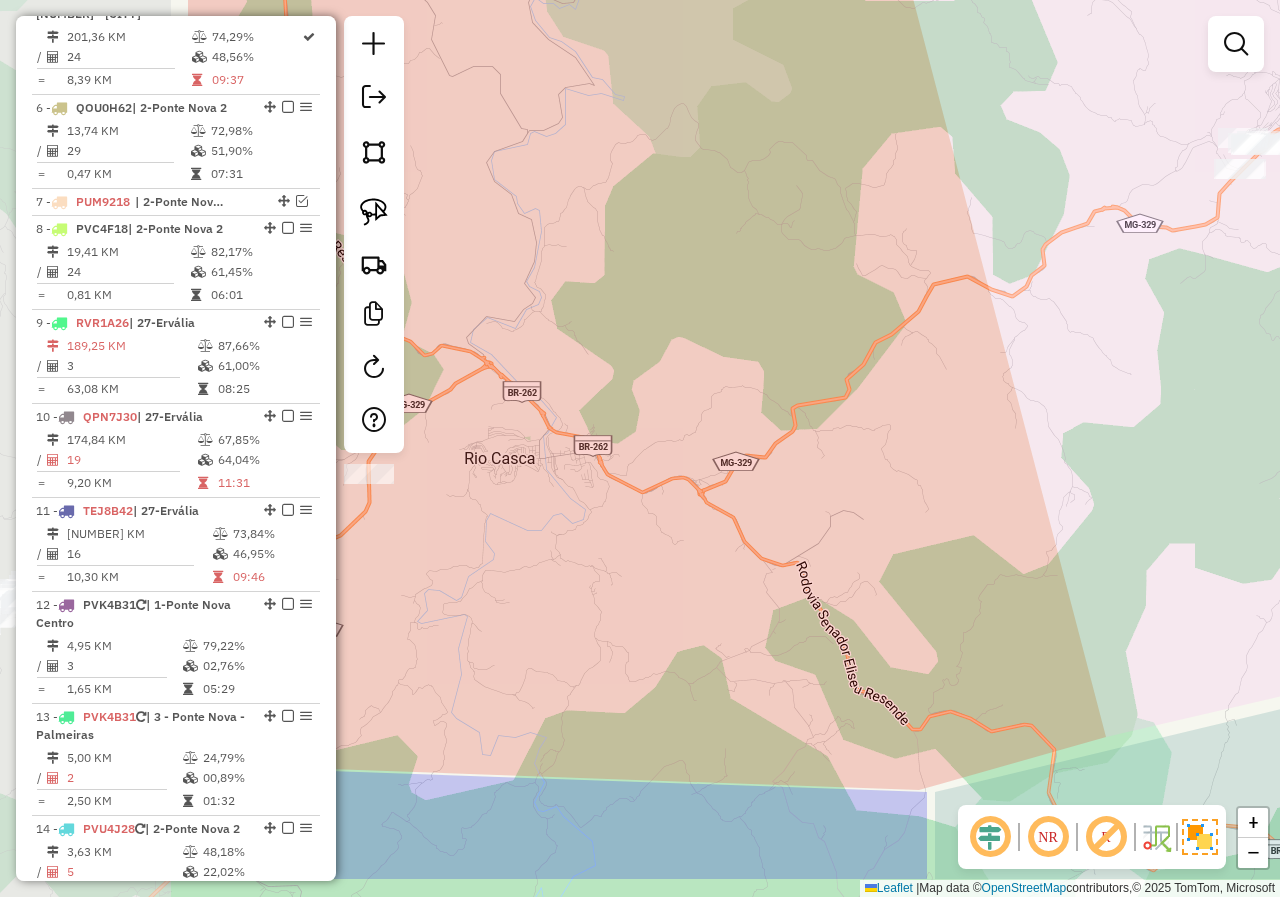 drag, startPoint x: 573, startPoint y: 603, endPoint x: 889, endPoint y: 496, distance: 333.62405 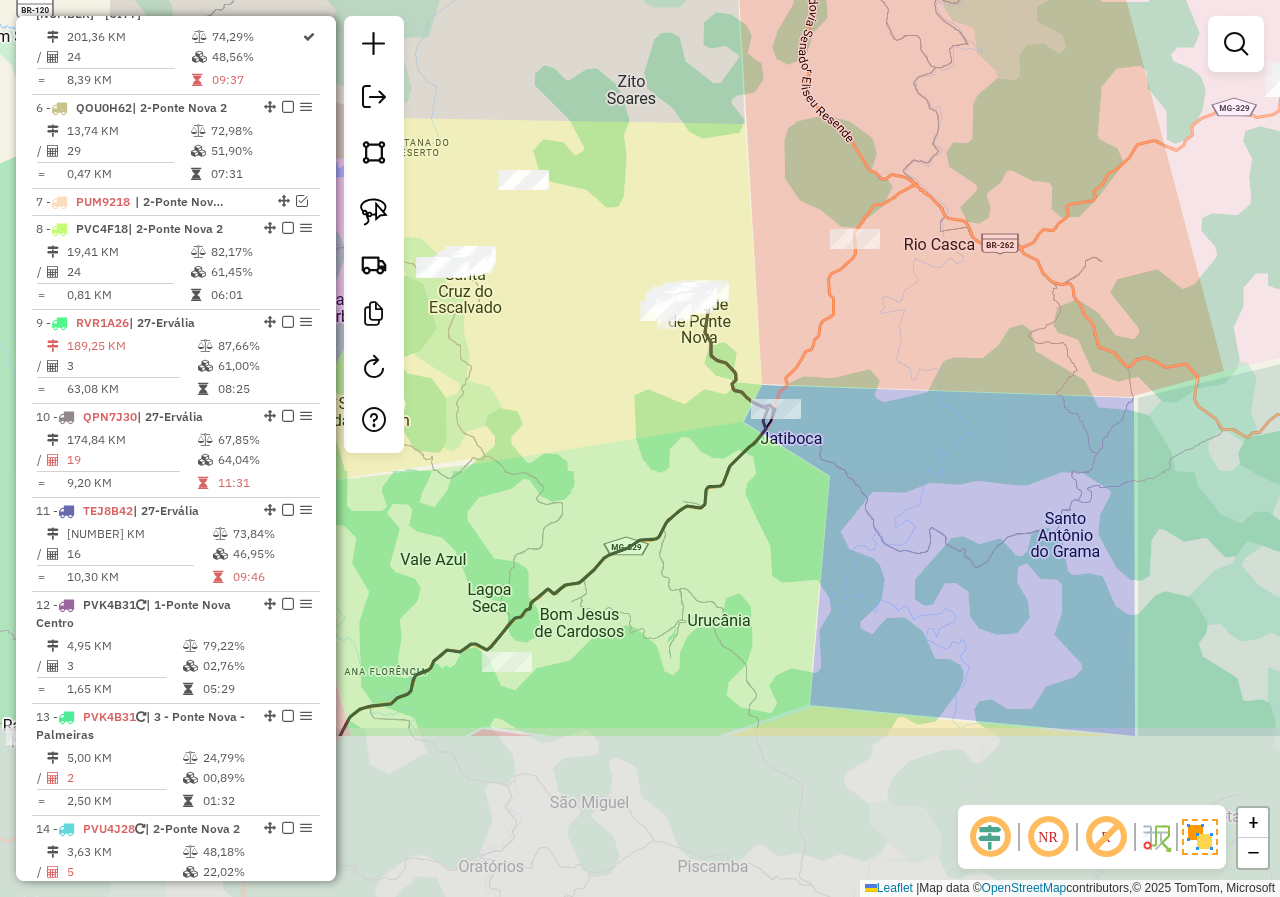 drag, startPoint x: 624, startPoint y: 654, endPoint x: 864, endPoint y: 400, distance: 349.451 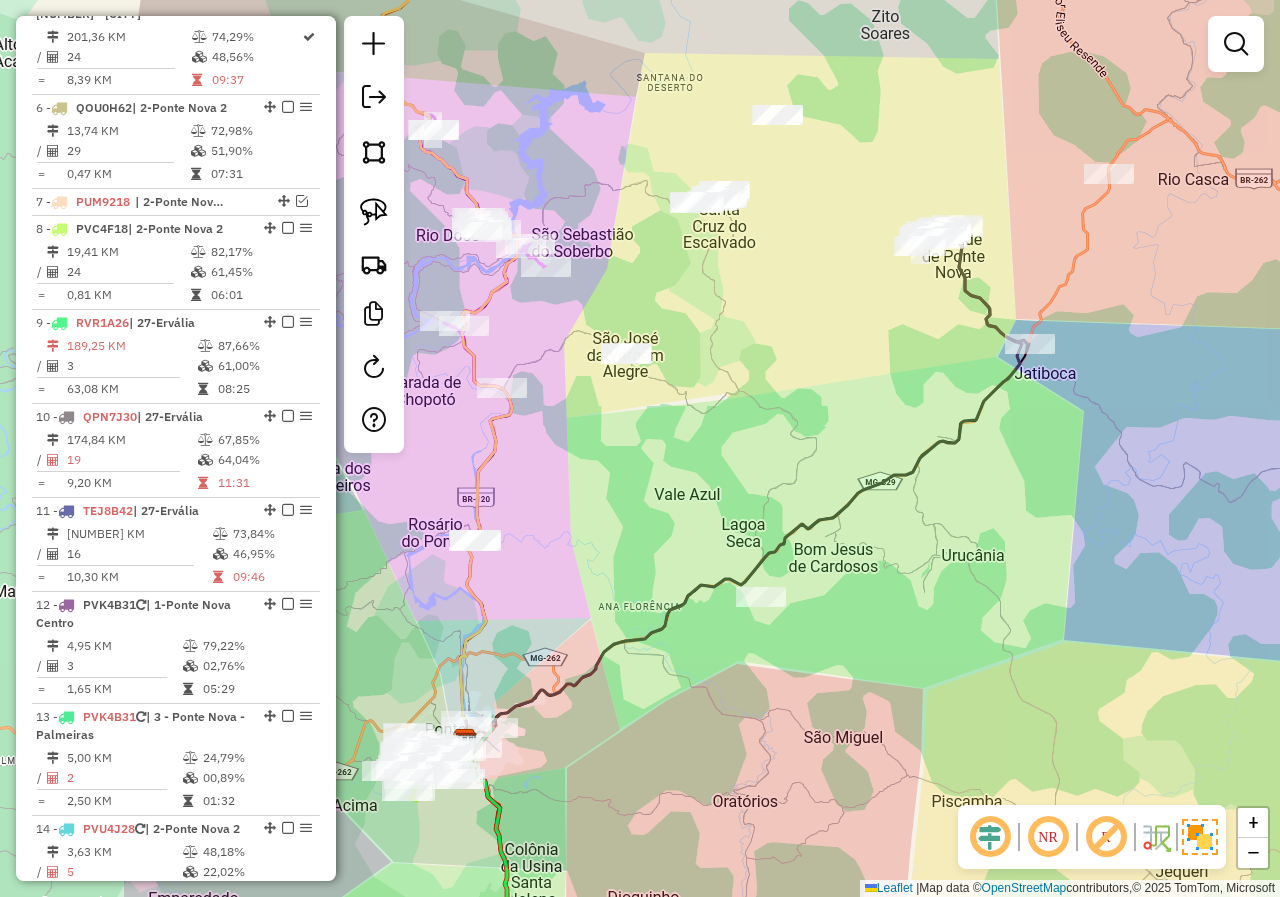 drag, startPoint x: 718, startPoint y: 657, endPoint x: 970, endPoint y: 596, distance: 259.27783 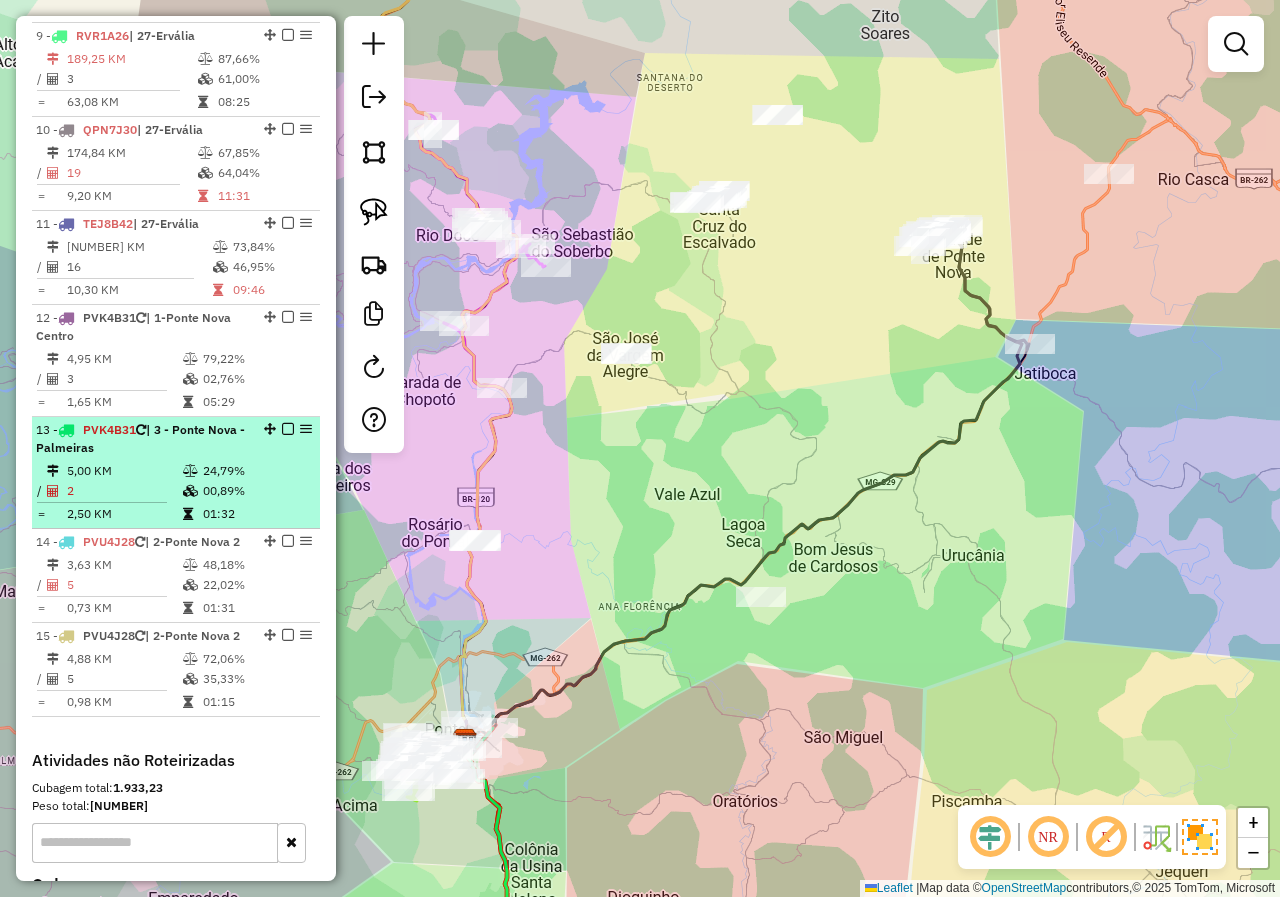 scroll, scrollTop: 1534, scrollLeft: 0, axis: vertical 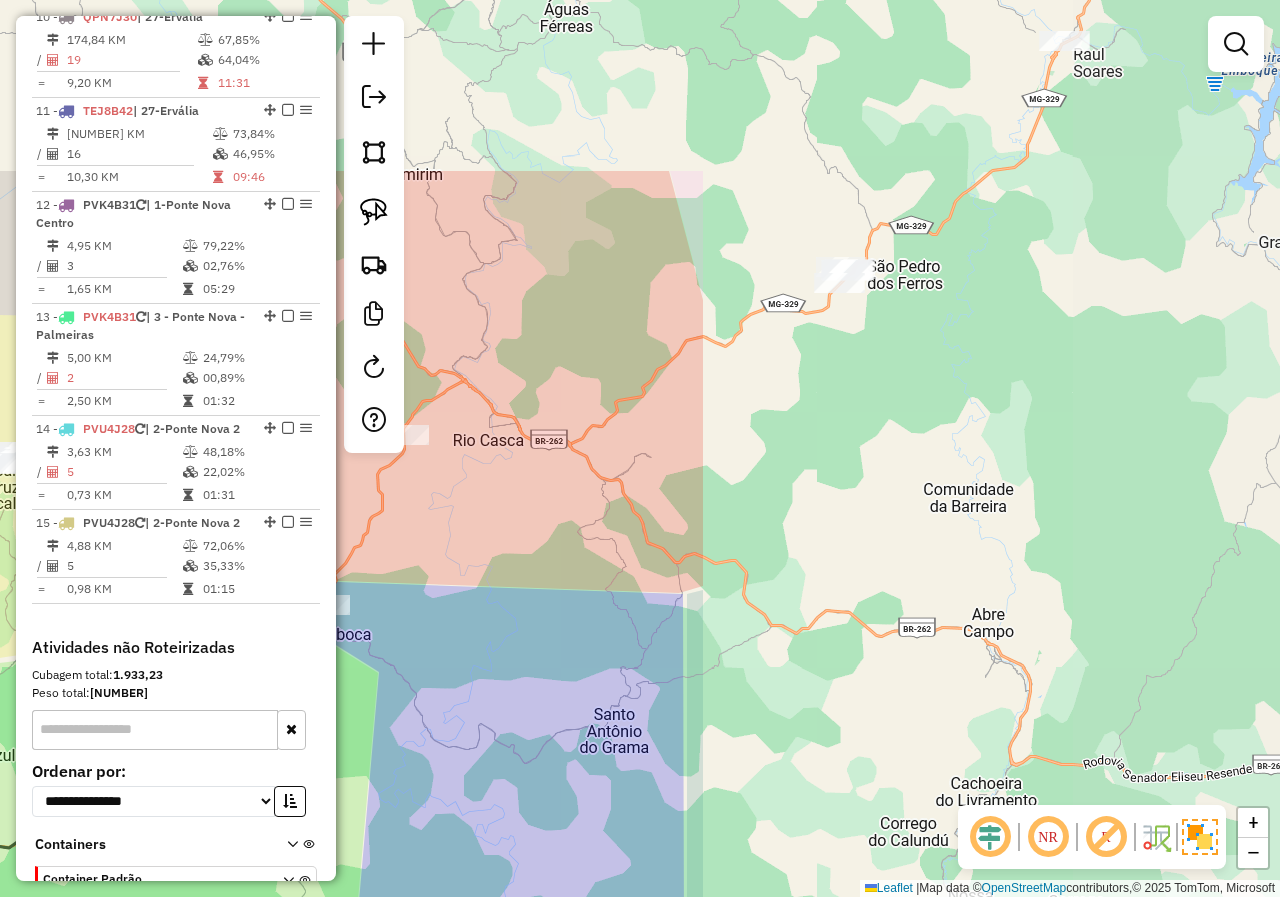 drag, startPoint x: 1142, startPoint y: 347, endPoint x: 437, endPoint y: 608, distance: 751.7619 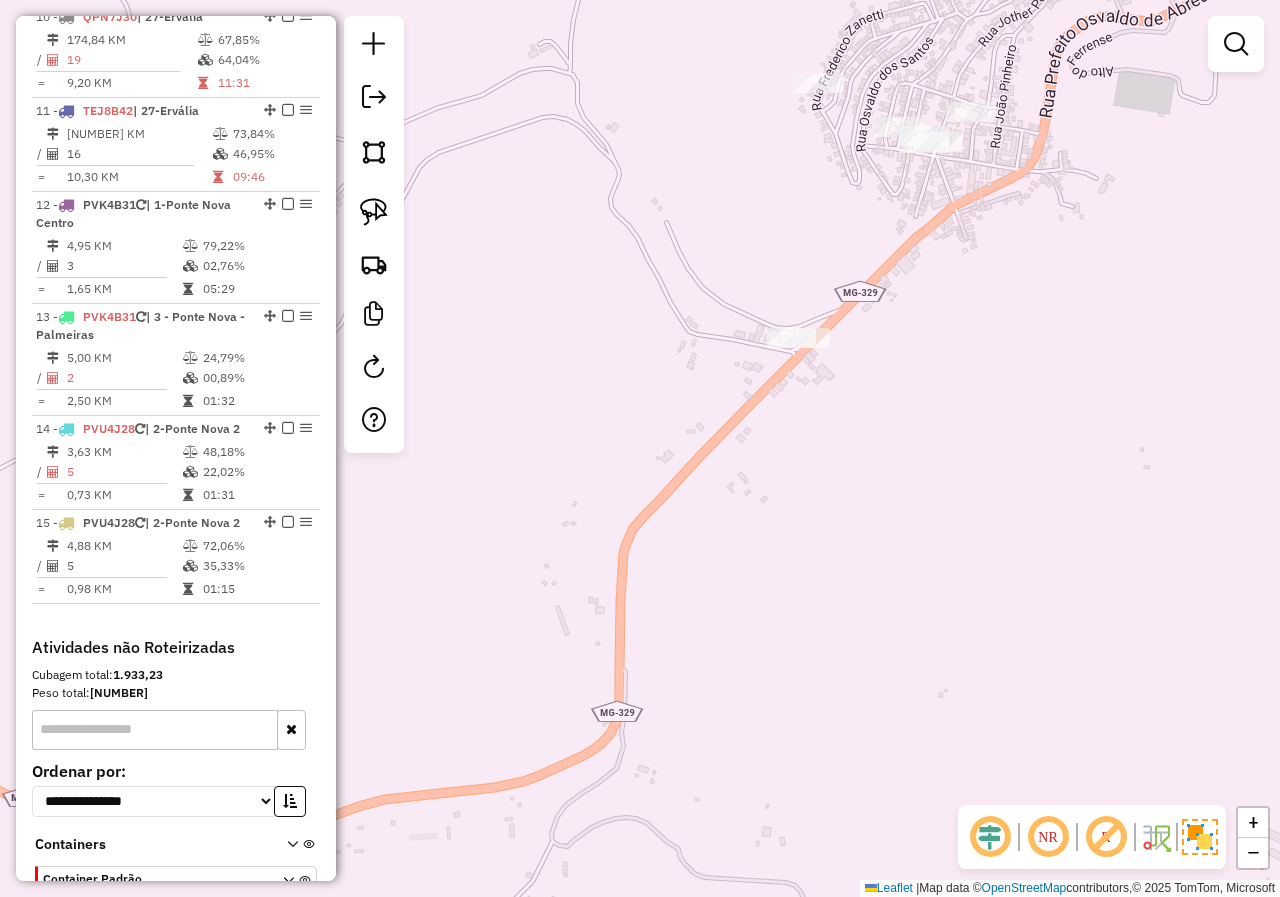 drag, startPoint x: 945, startPoint y: 180, endPoint x: 877, endPoint y: 222, distance: 79.924965 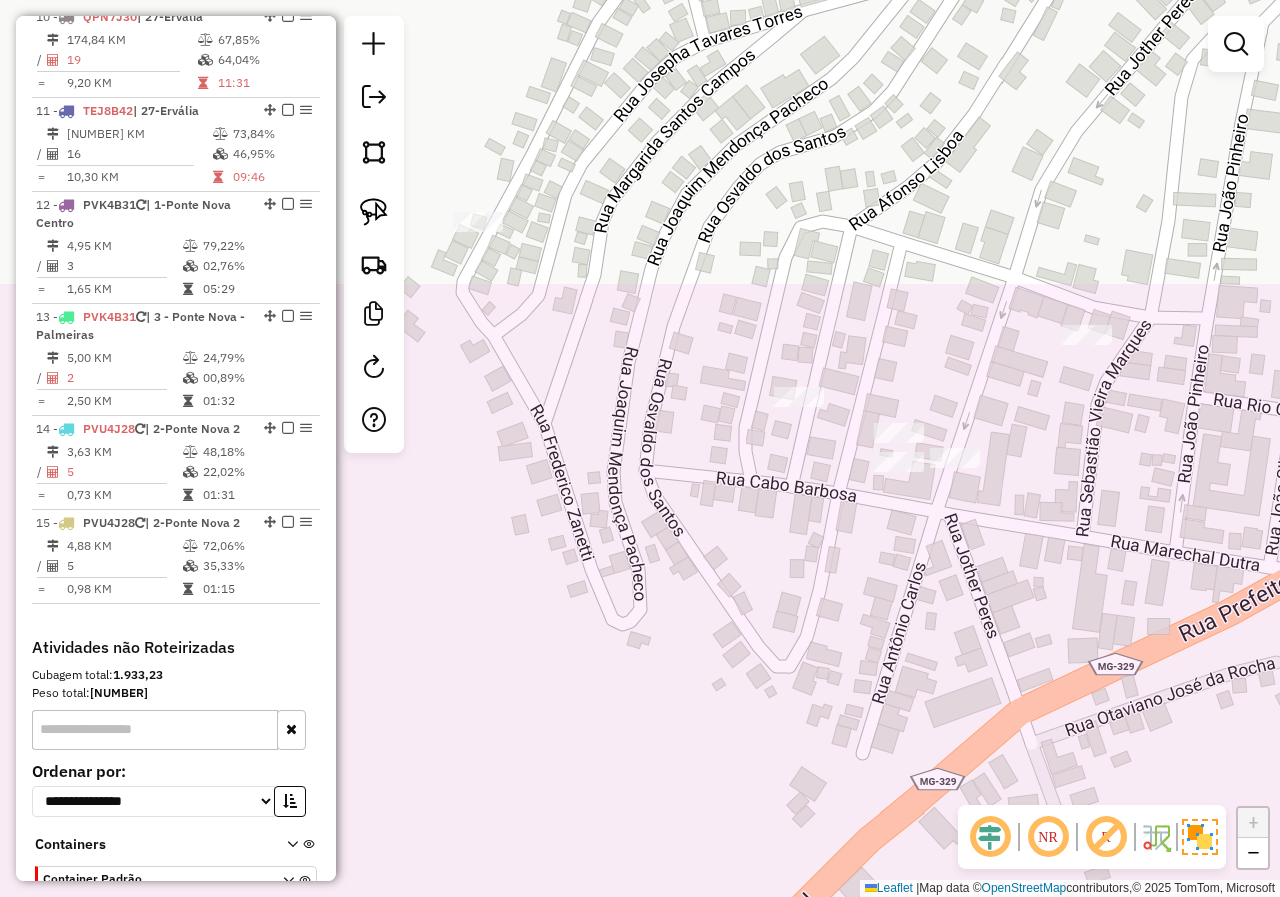 drag, startPoint x: 888, startPoint y: 182, endPoint x: 790, endPoint y: 556, distance: 386.62643 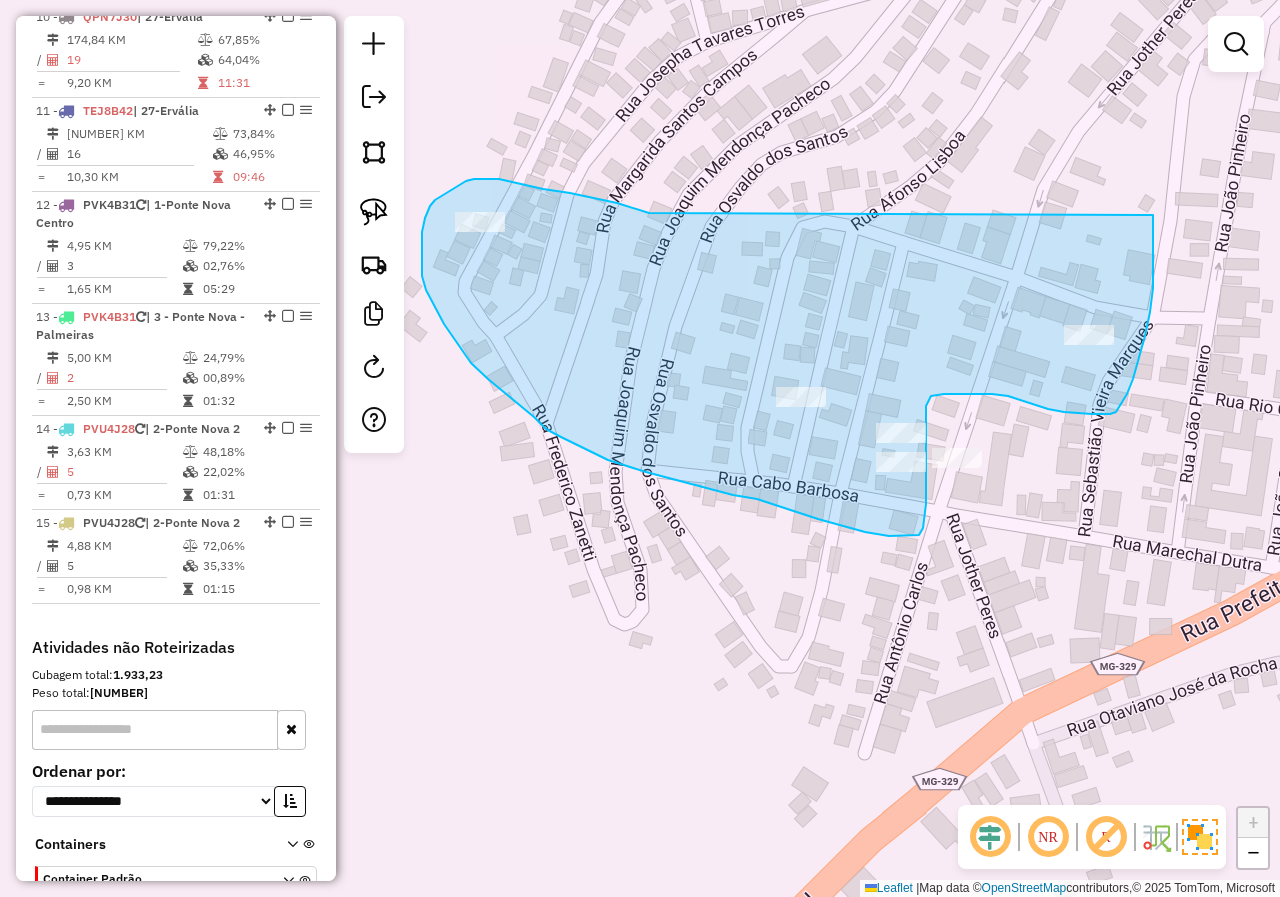 drag, startPoint x: 649, startPoint y: 213, endPoint x: 1153, endPoint y: 215, distance: 504.00397 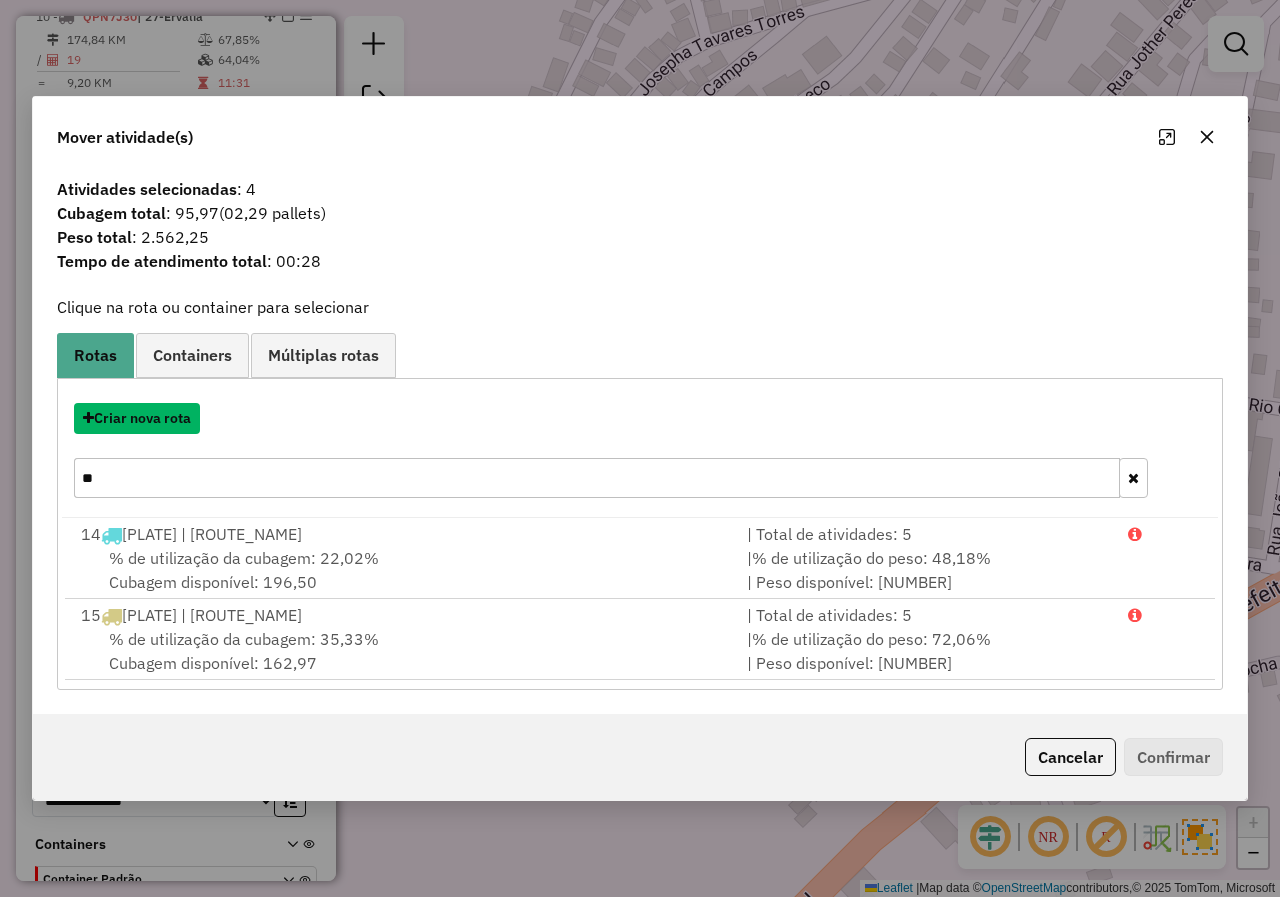 click on "Criar nova rota" at bounding box center (137, 418) 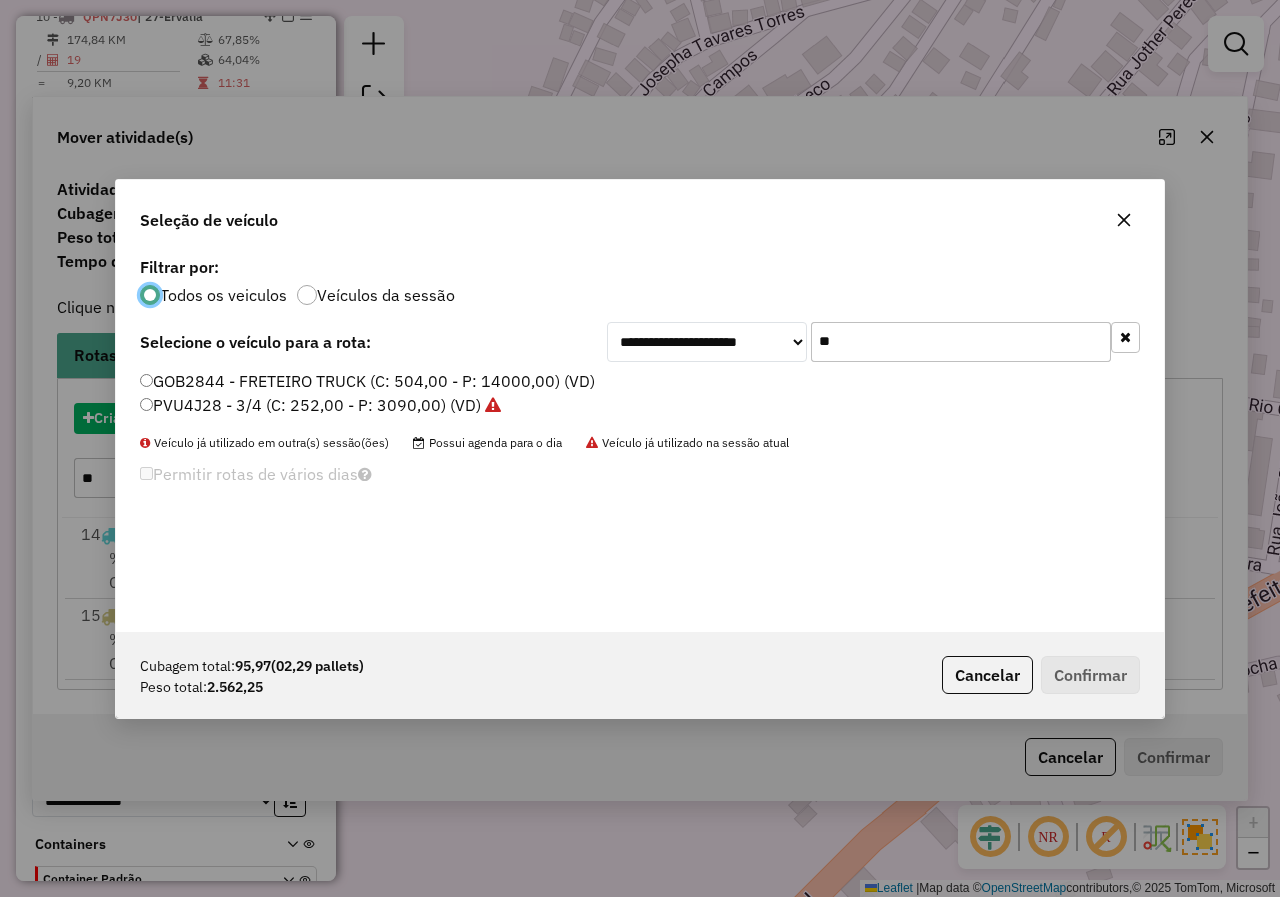scroll, scrollTop: 11, scrollLeft: 6, axis: both 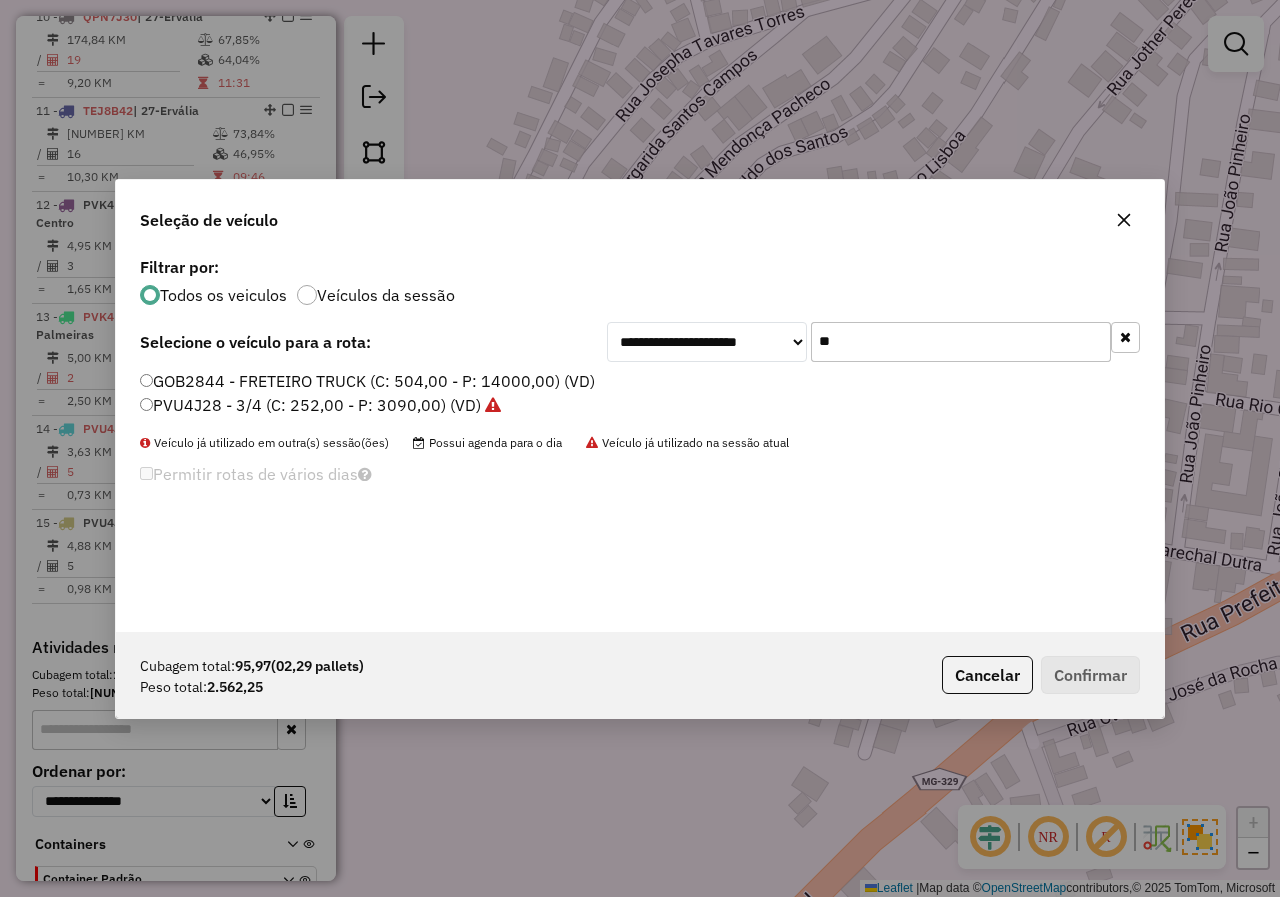 drag, startPoint x: 704, startPoint y: 337, endPoint x: 641, endPoint y: 322, distance: 64.7611 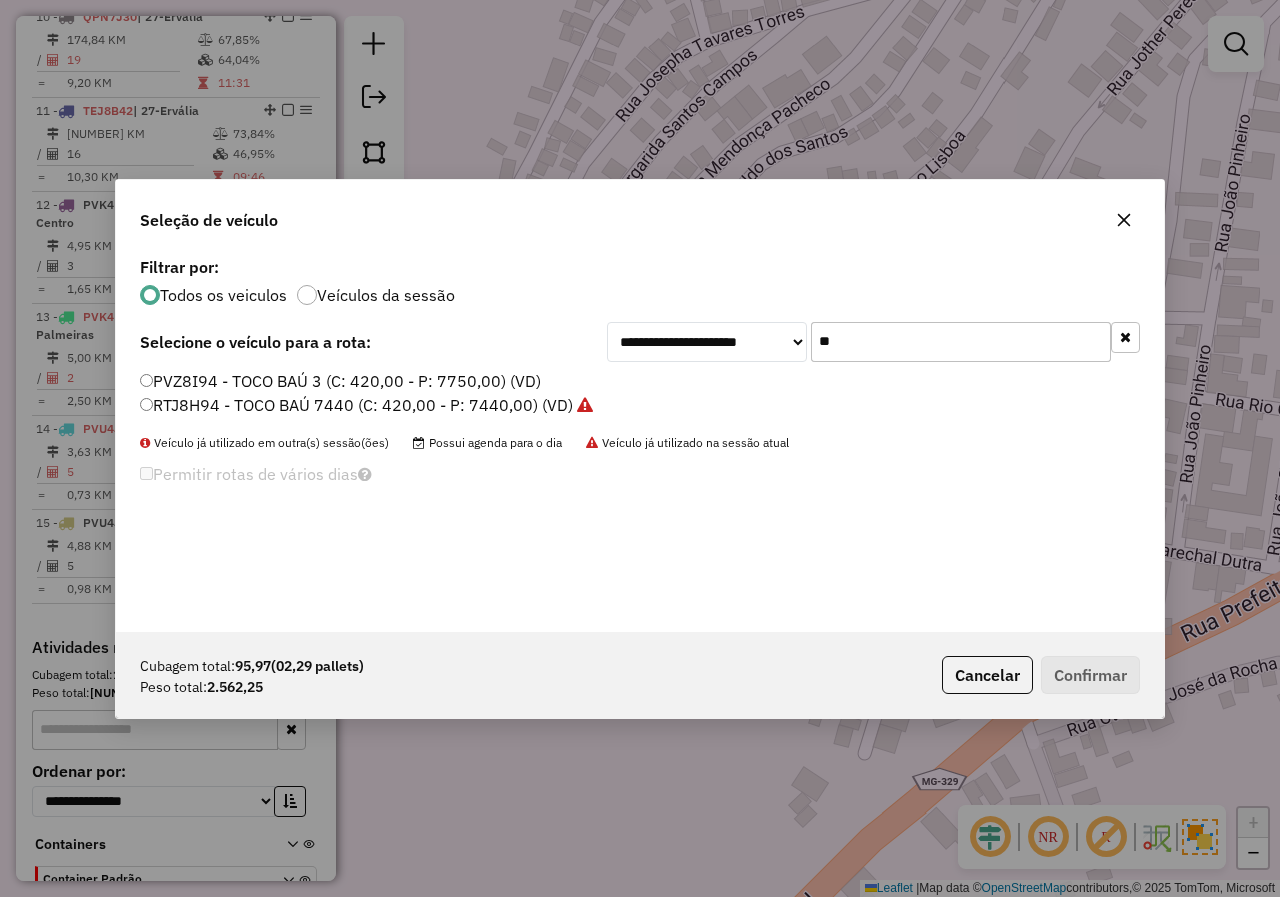 type on "**" 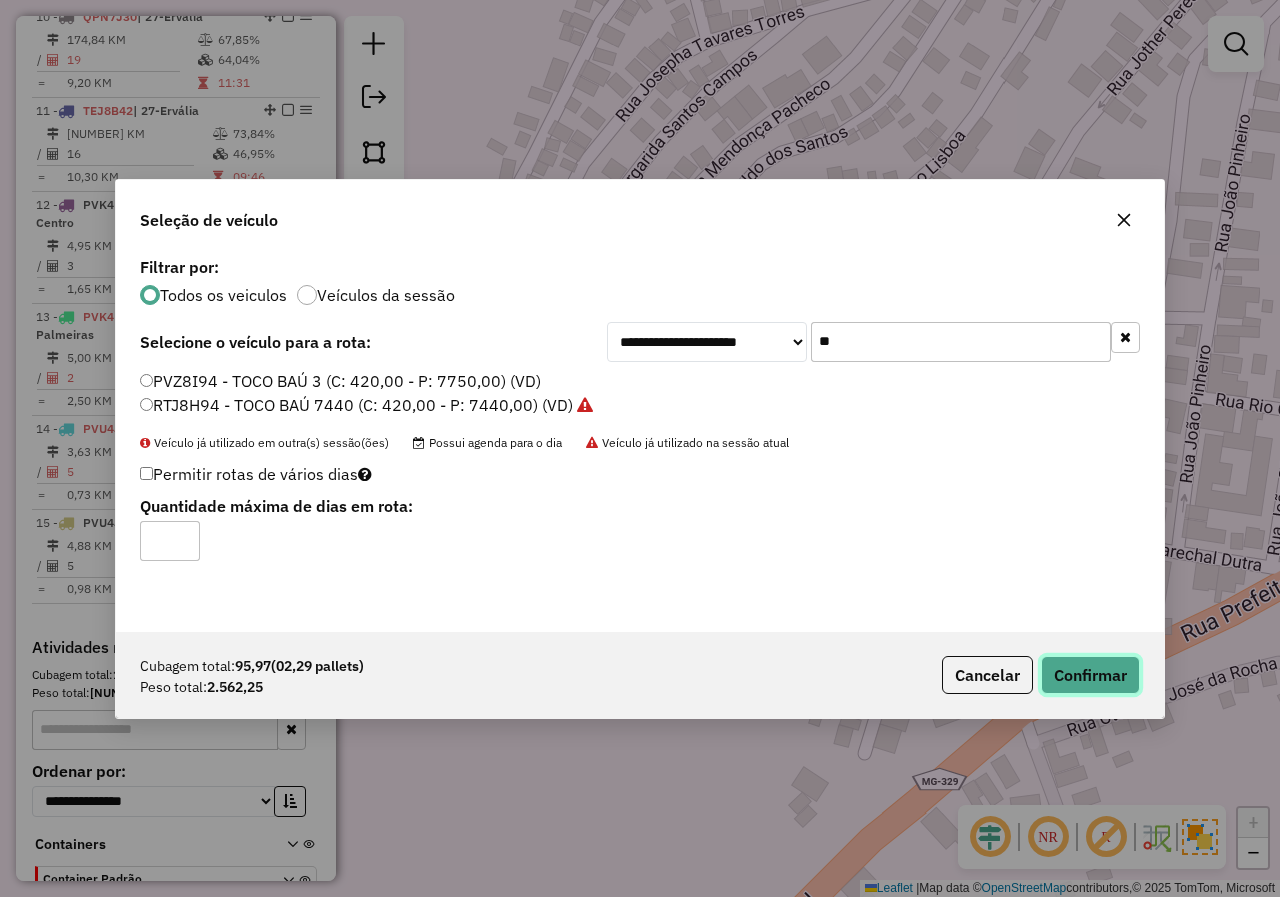 click on "Confirmar" 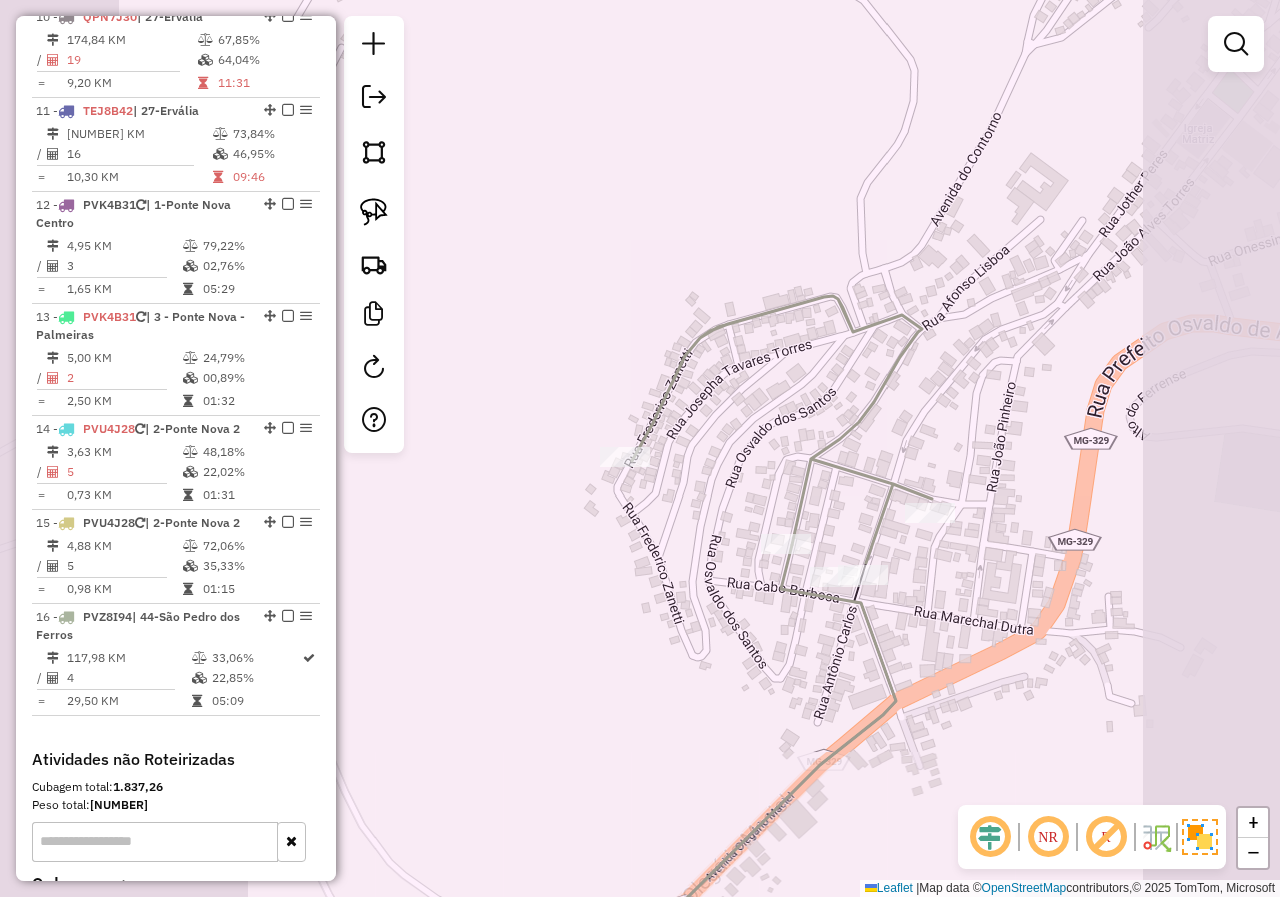 drag, startPoint x: 718, startPoint y: 706, endPoint x: 726, endPoint y: 484, distance: 222.1441 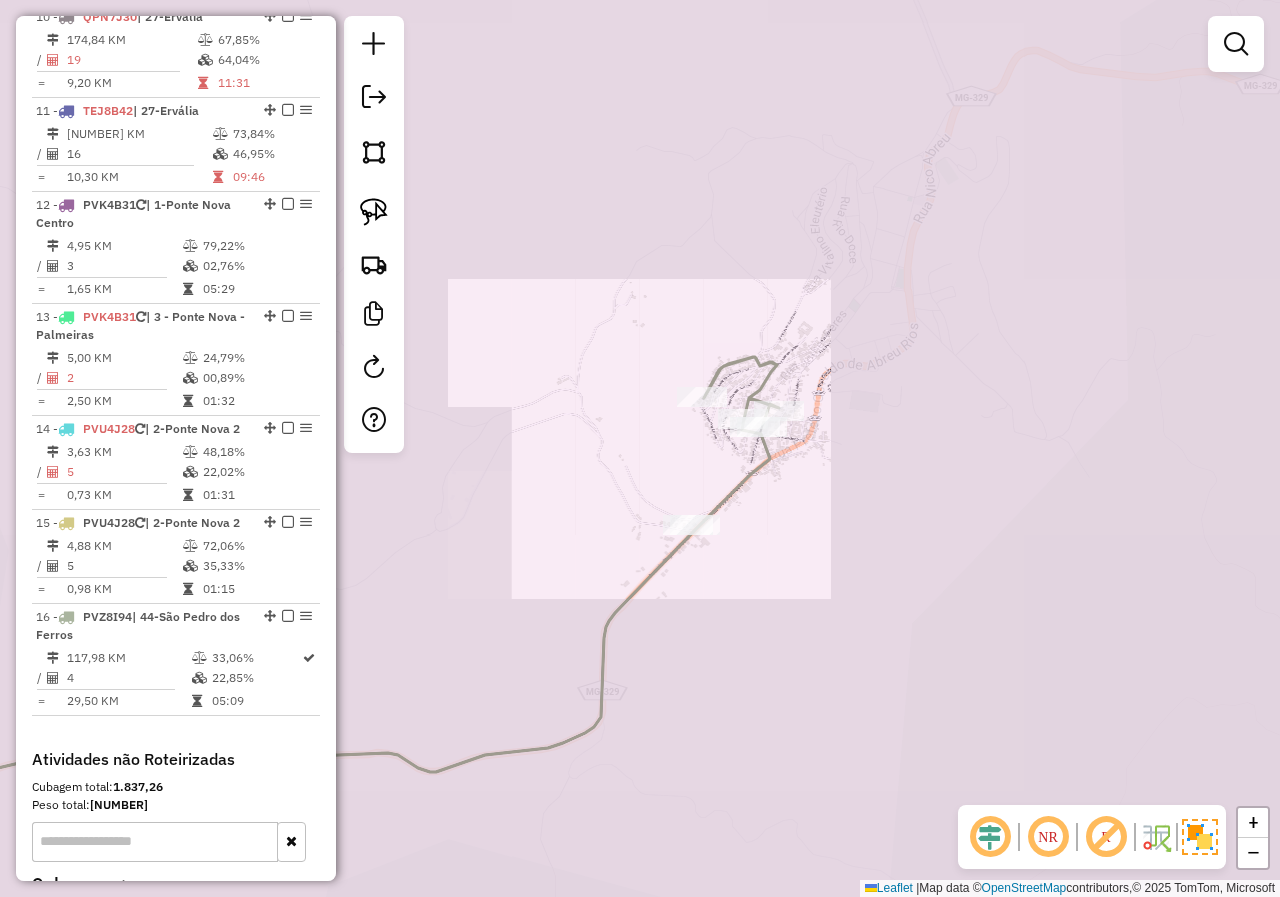 drag, startPoint x: 715, startPoint y: 669, endPoint x: 789, endPoint y: 517, distance: 169.0562 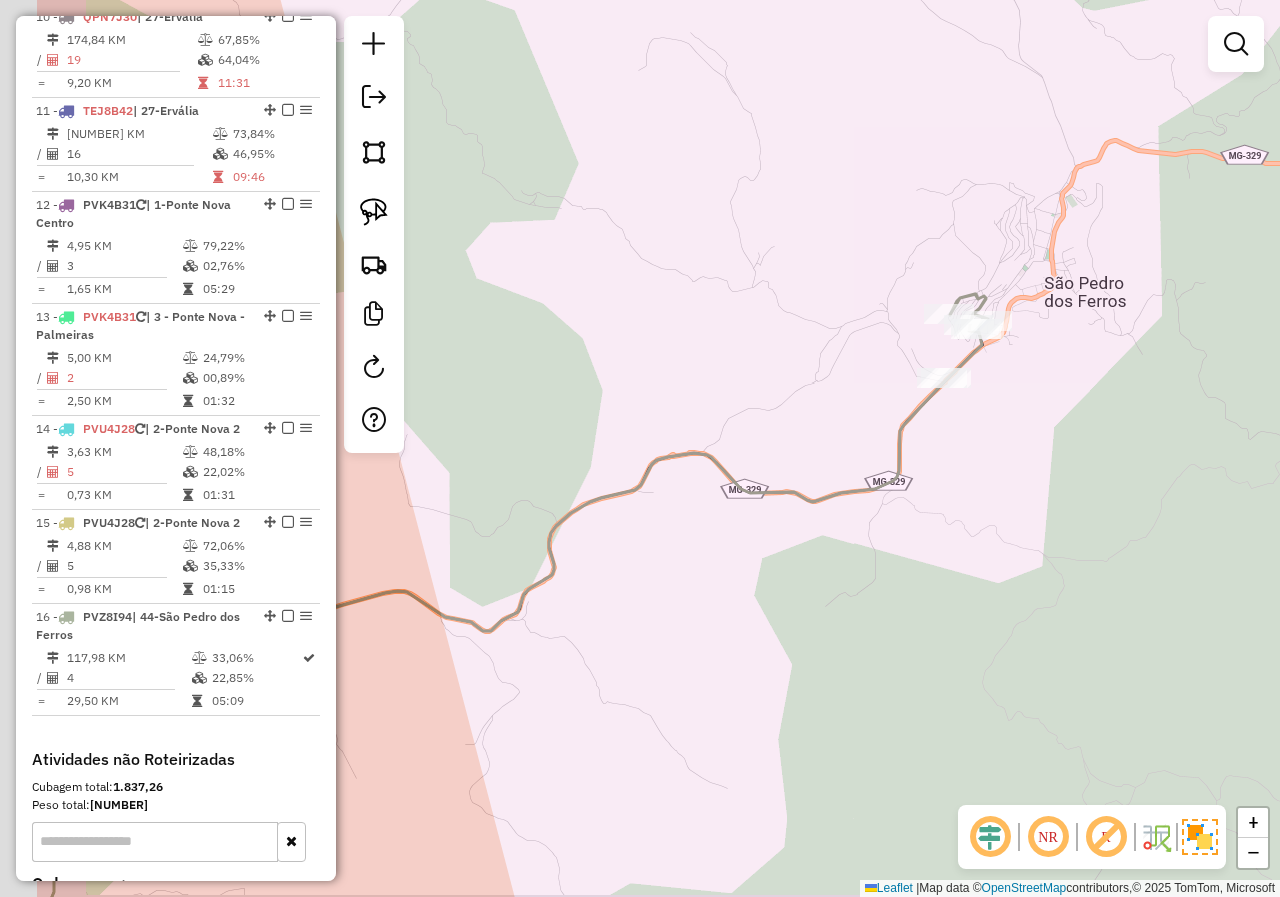 drag, startPoint x: 720, startPoint y: 633, endPoint x: 899, endPoint y: 565, distance: 191.48106 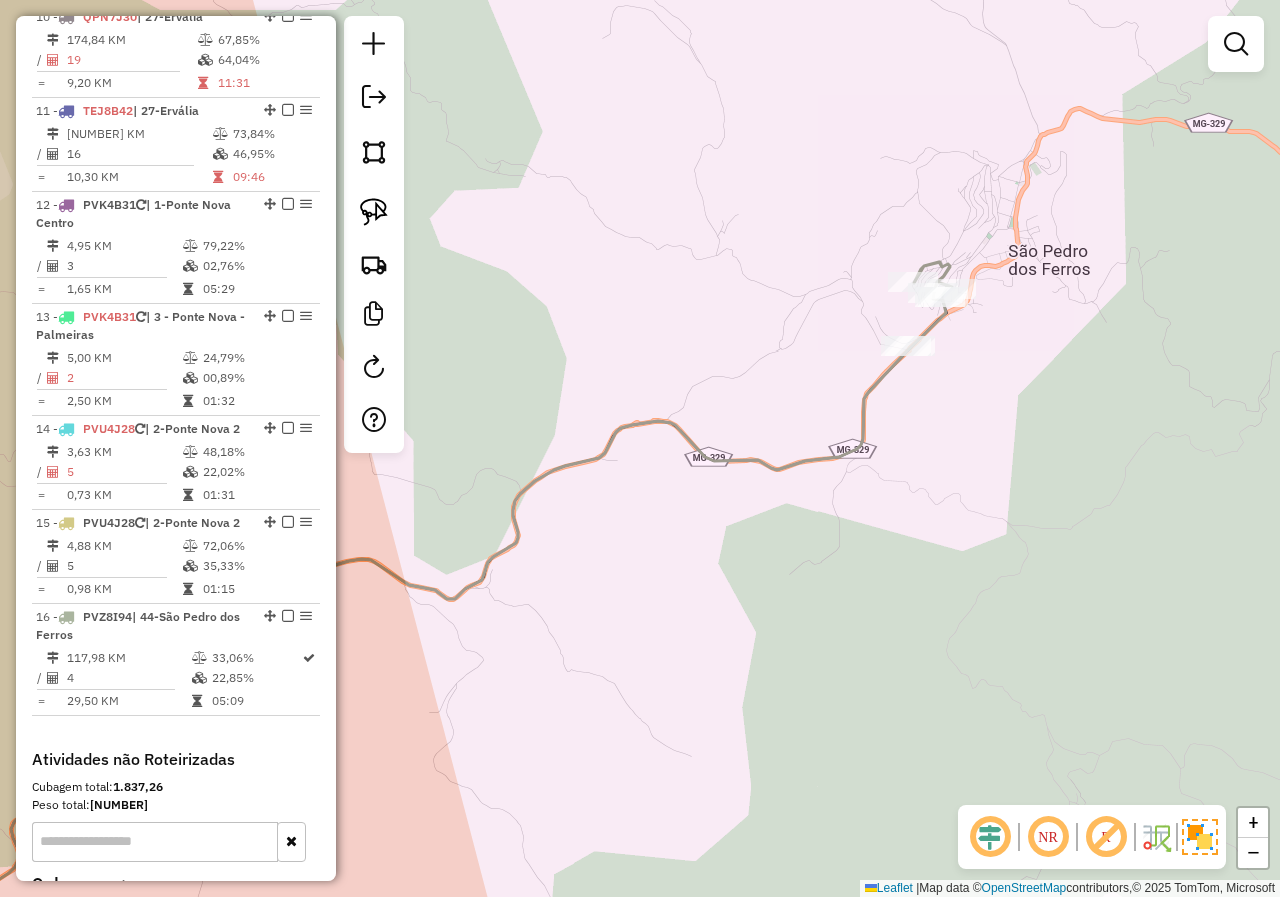 drag, startPoint x: 1027, startPoint y: 375, endPoint x: 977, endPoint y: 349, distance: 56.35601 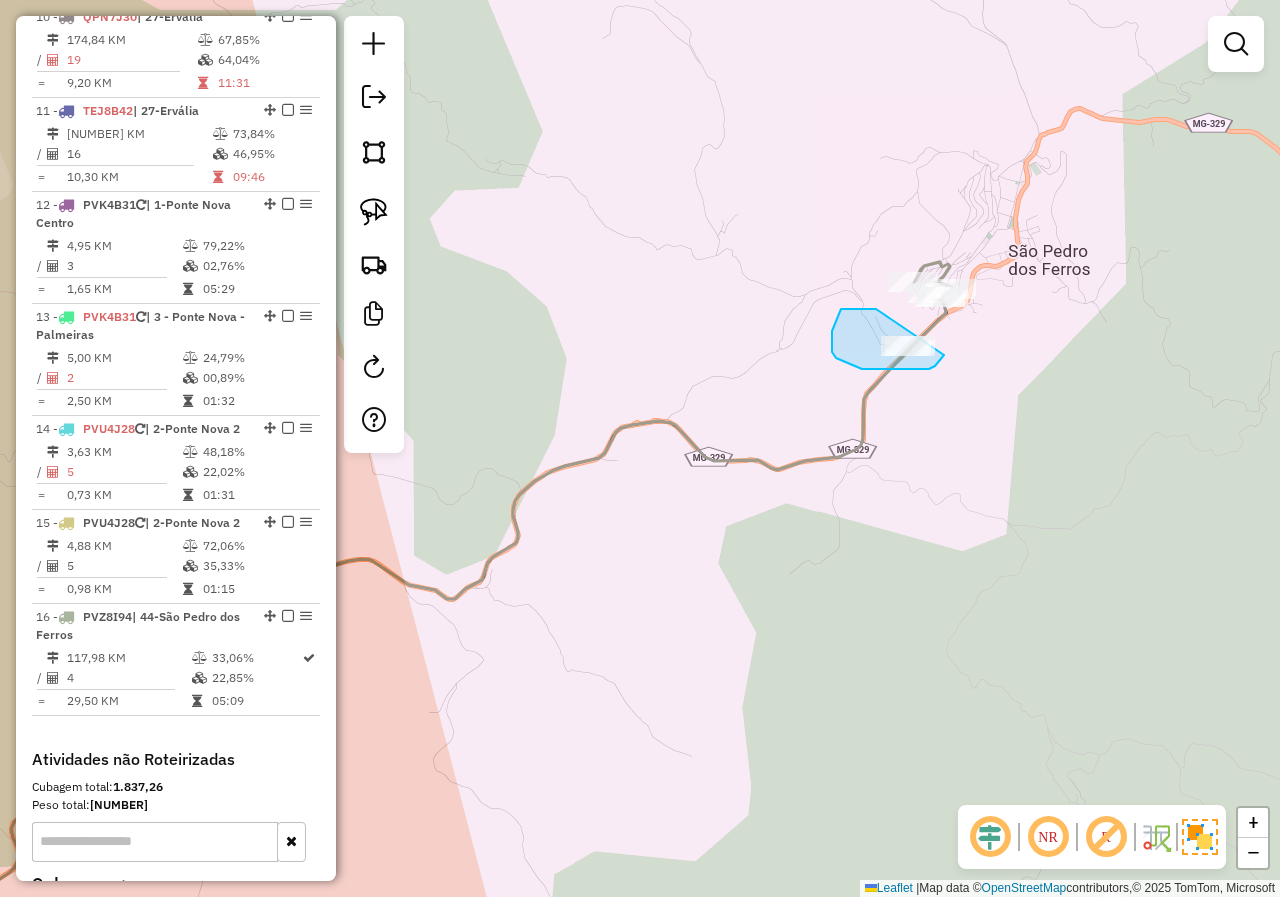 drag, startPoint x: 877, startPoint y: 310, endPoint x: 944, endPoint y: 355, distance: 80.70936 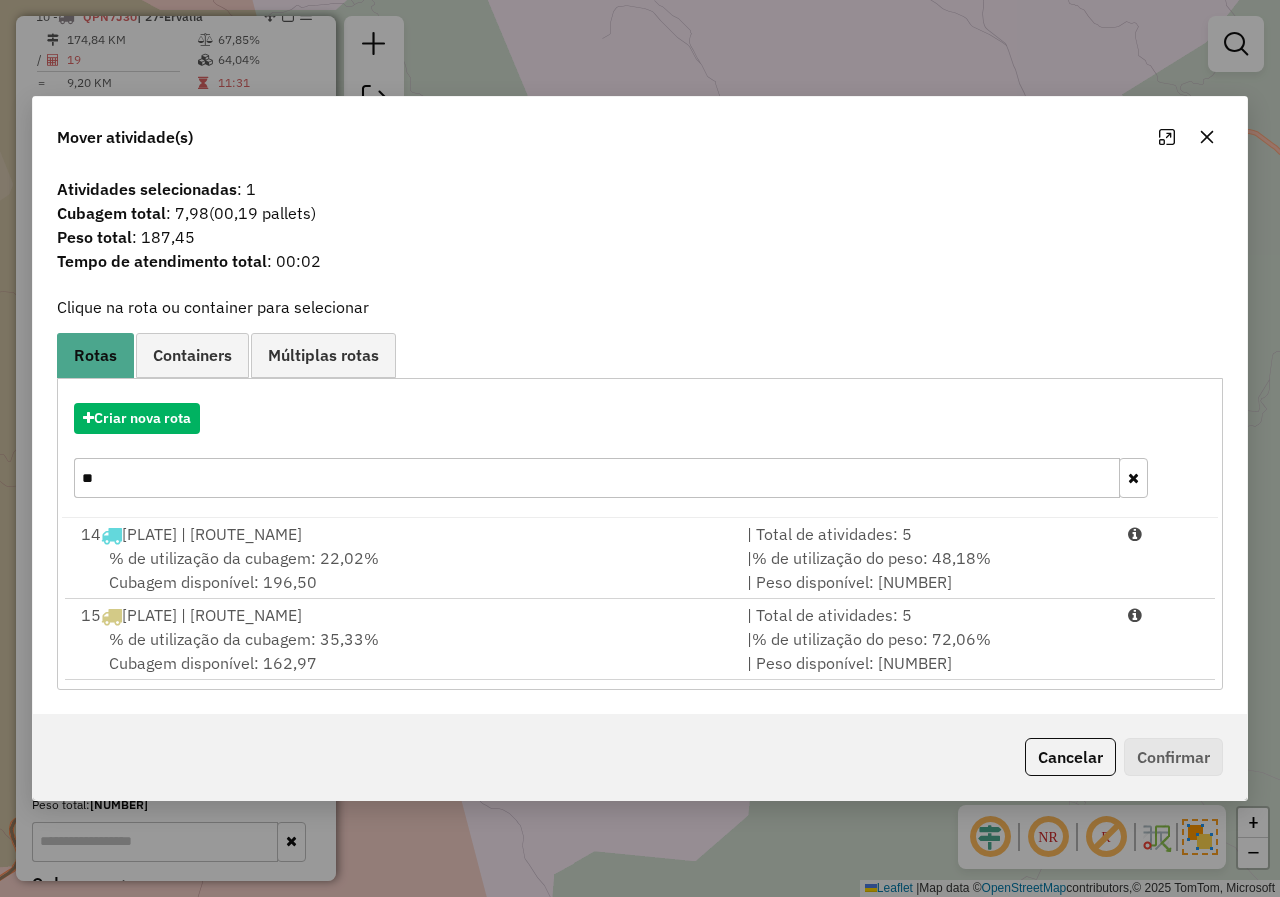 drag, startPoint x: 208, startPoint y: 479, endPoint x: 0, endPoint y: 474, distance: 208.06009 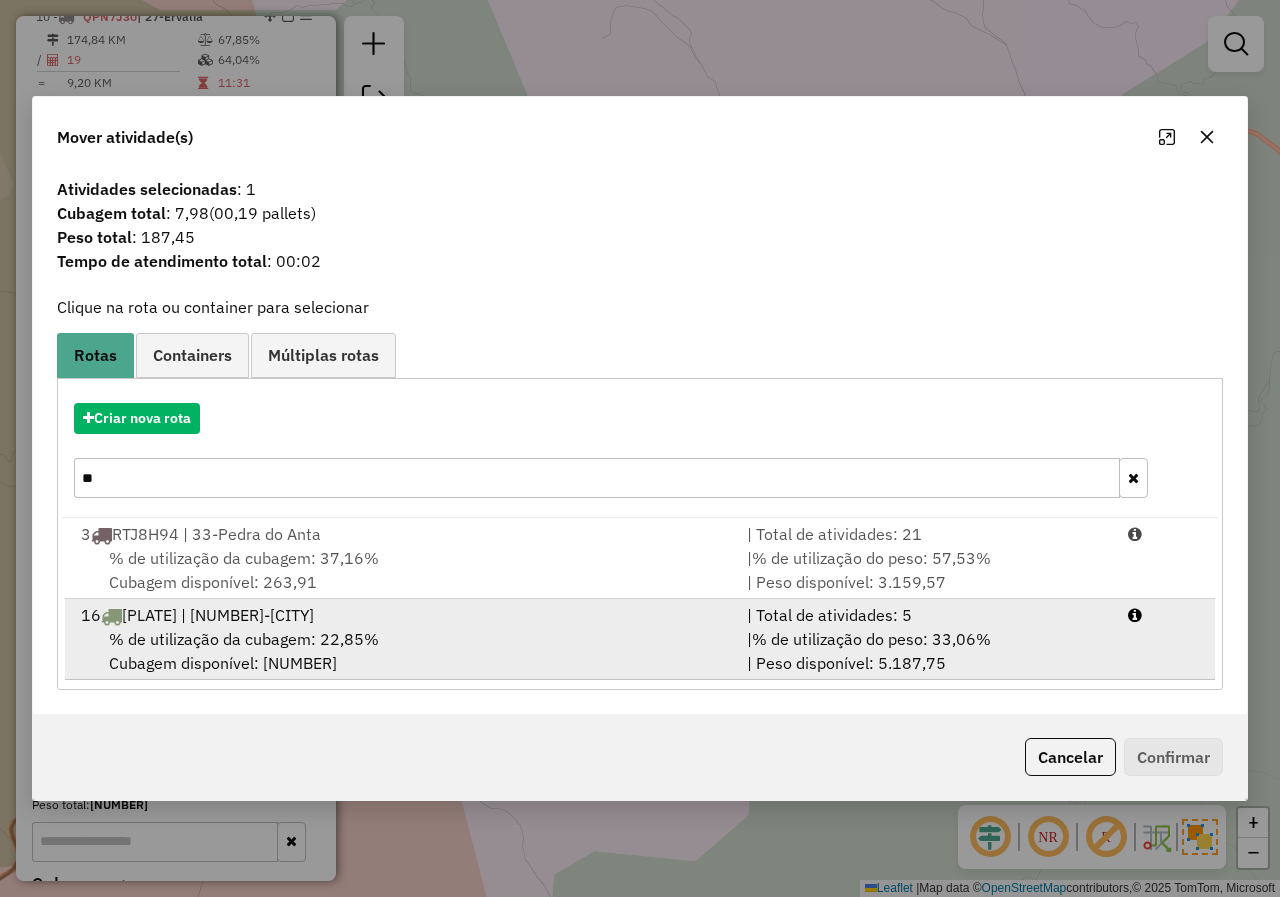 type on "**" 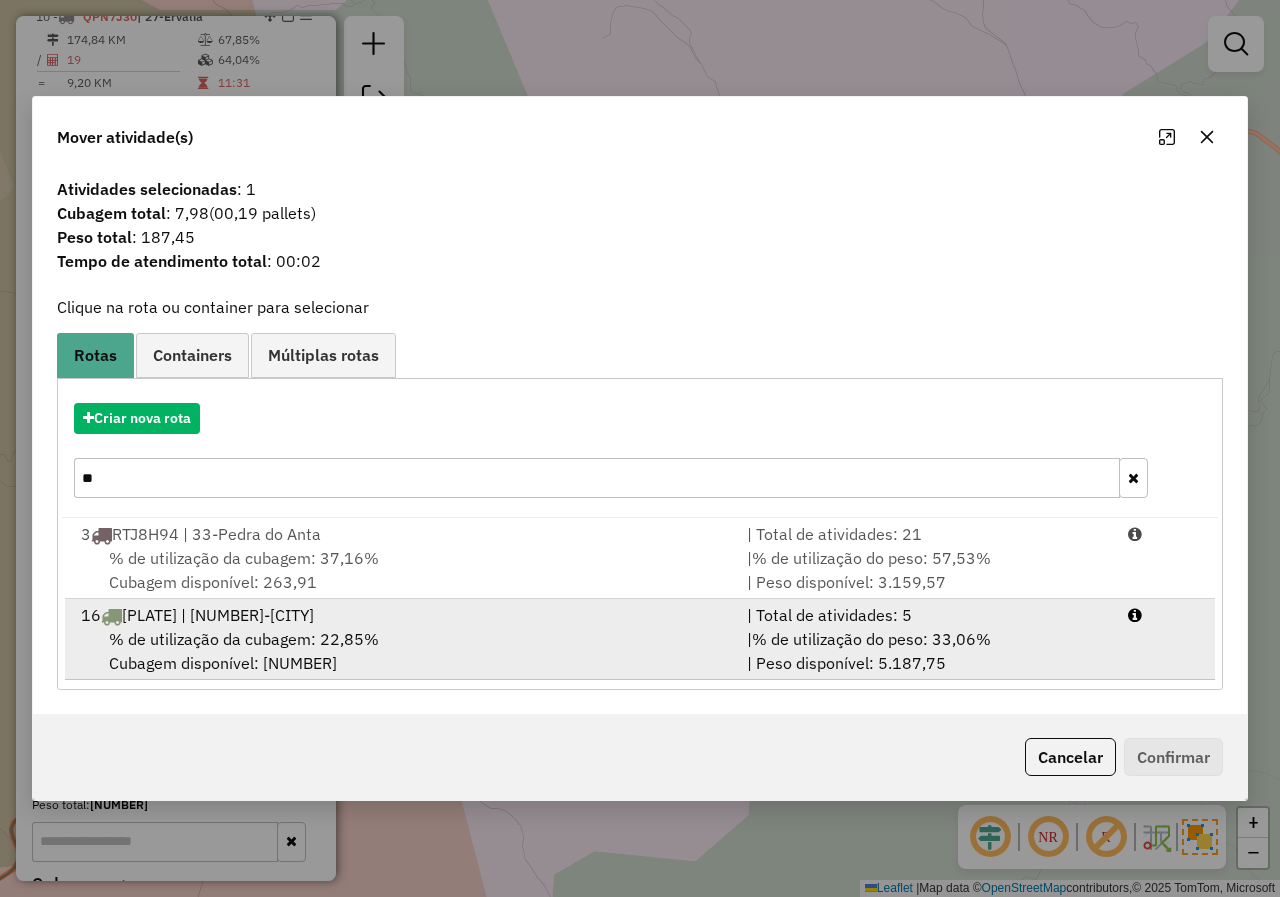 click on "16  PVZ8I94 | 44-São Pedro dos Ferros" at bounding box center (402, 615) 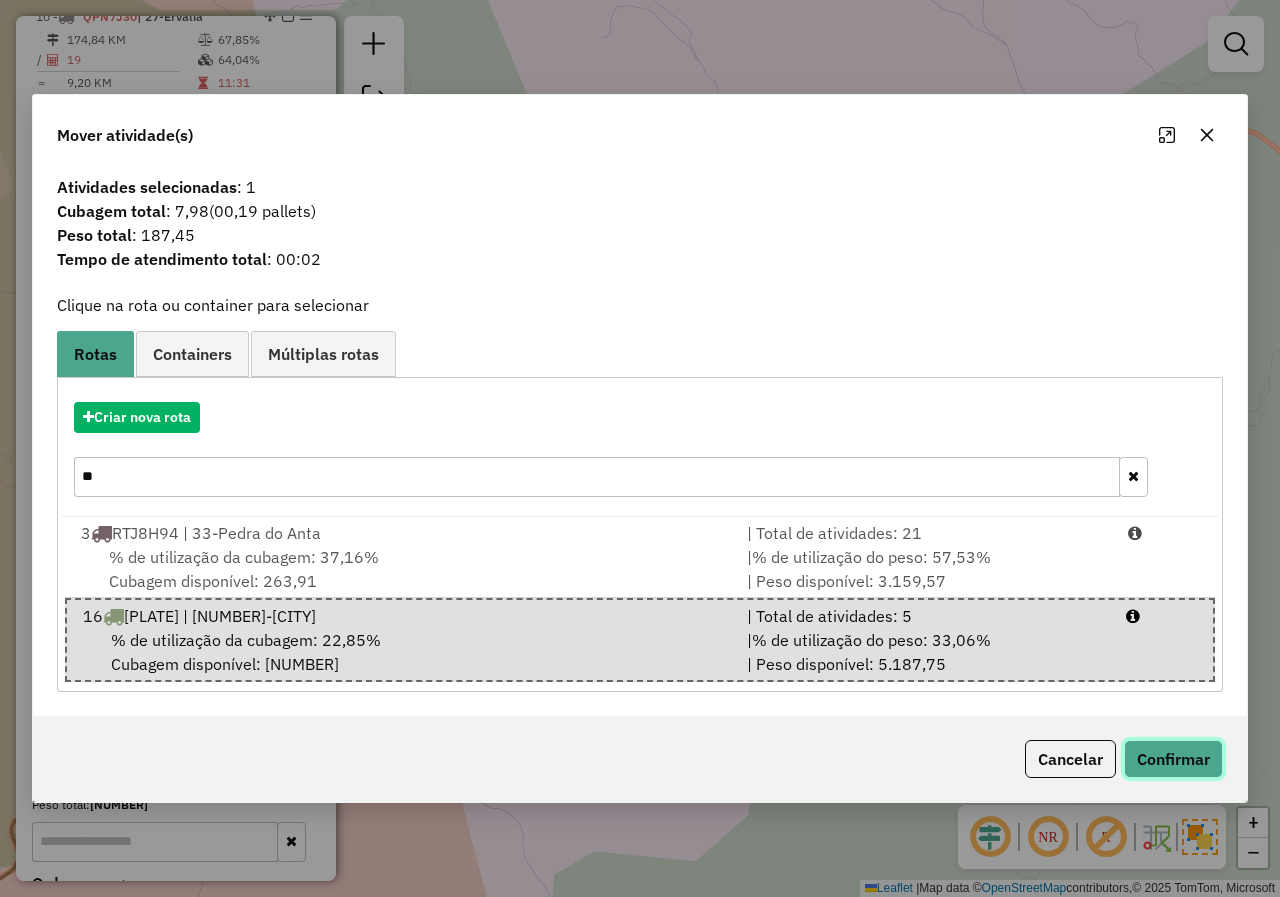 click on "Confirmar" 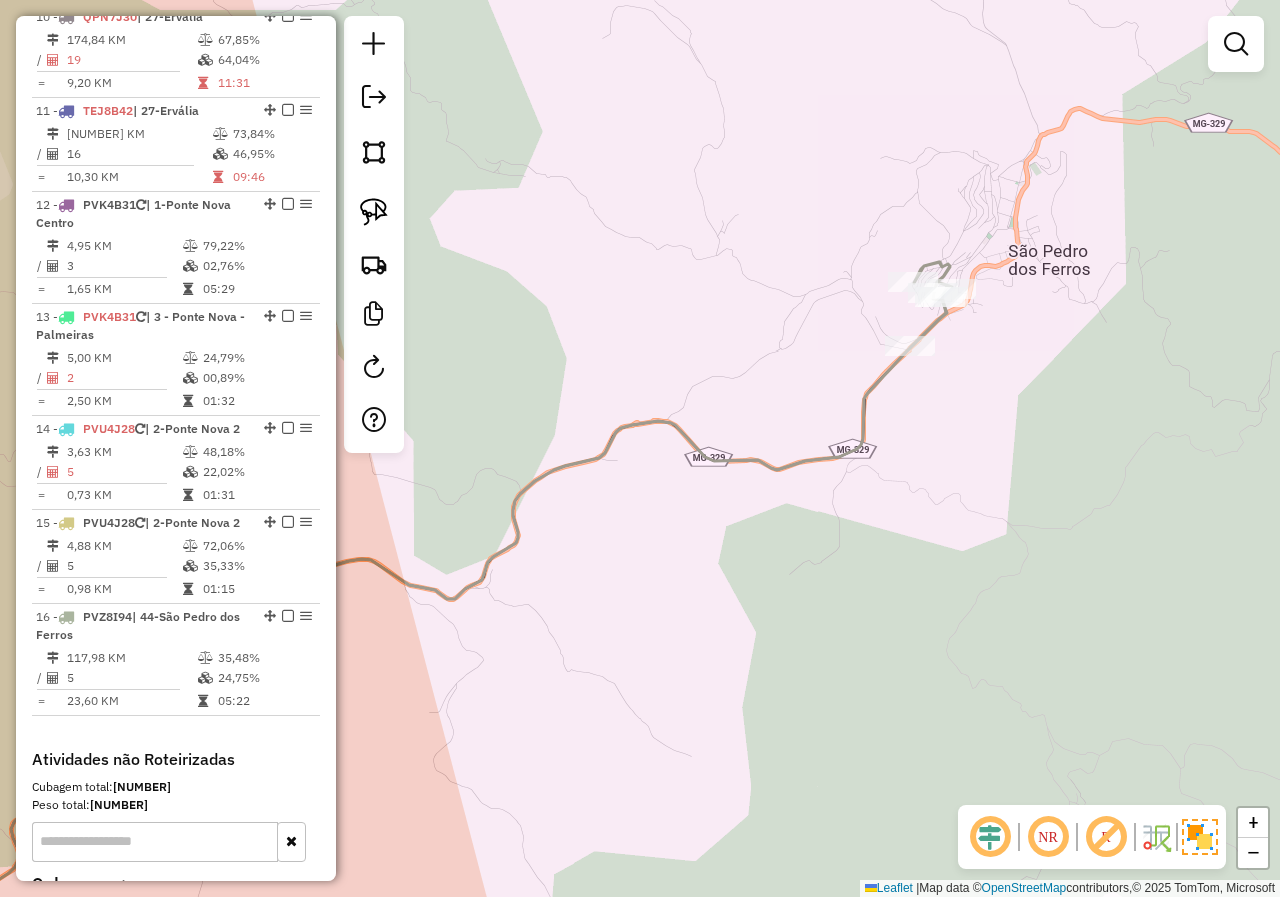 drag, startPoint x: 724, startPoint y: 645, endPoint x: 1279, endPoint y: 543, distance: 564.29517 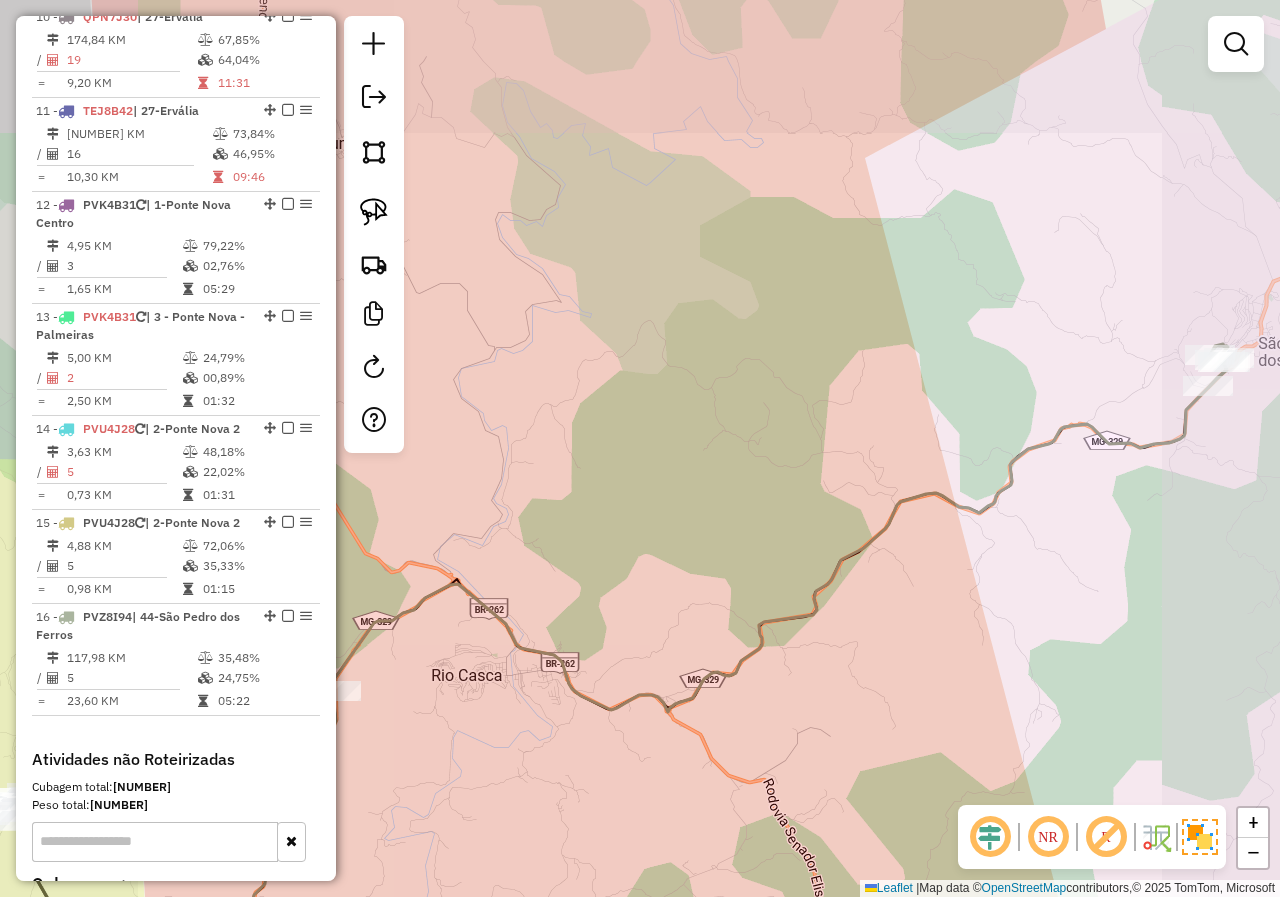 drag, startPoint x: 692, startPoint y: 588, endPoint x: 868, endPoint y: 400, distance: 257.5267 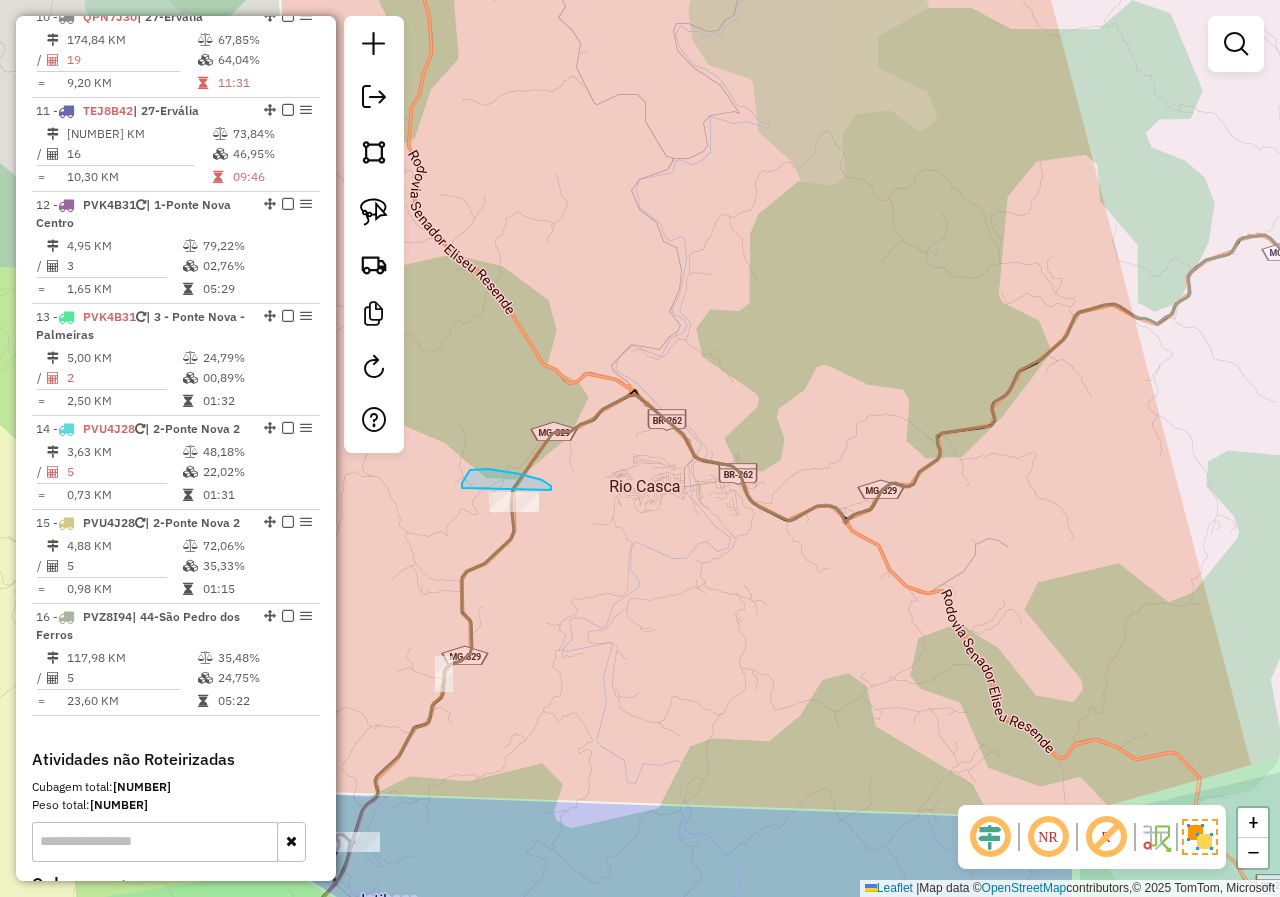 drag, startPoint x: 551, startPoint y: 490, endPoint x: 532, endPoint y: 534, distance: 47.92703 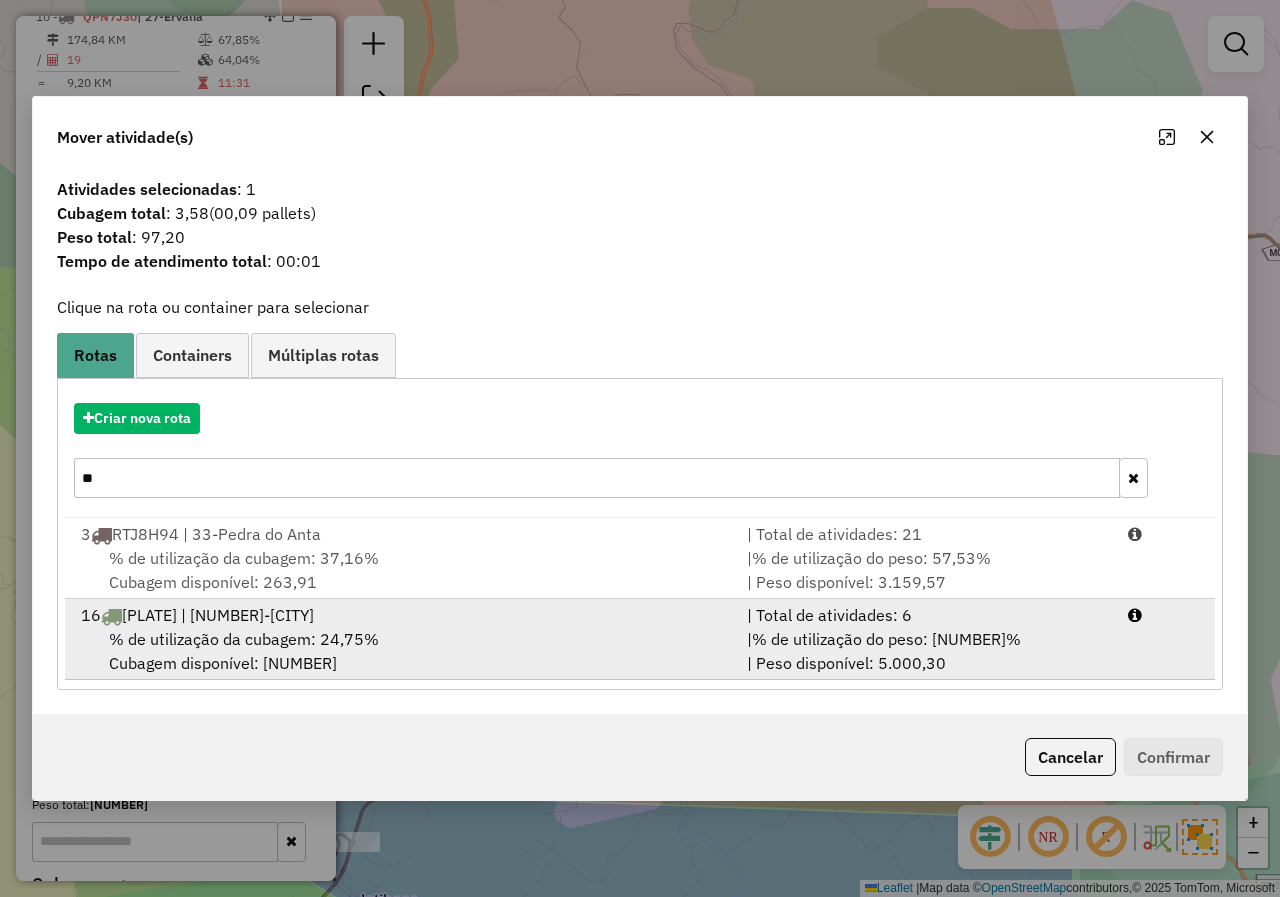 click on "% de utilização da cubagem: 24,75%  Cubagem disponível: 316,05" at bounding box center (402, 651) 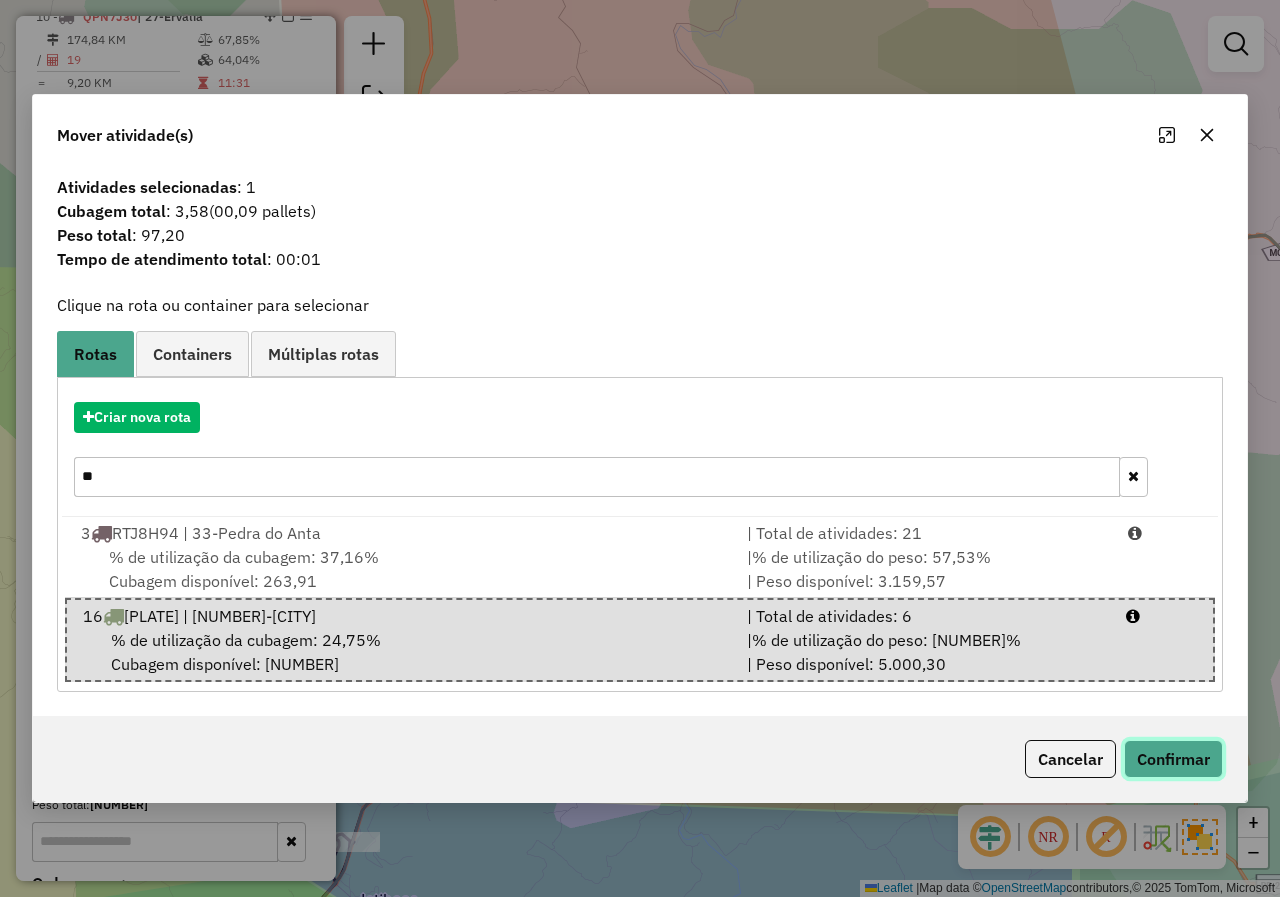 click on "Confirmar" 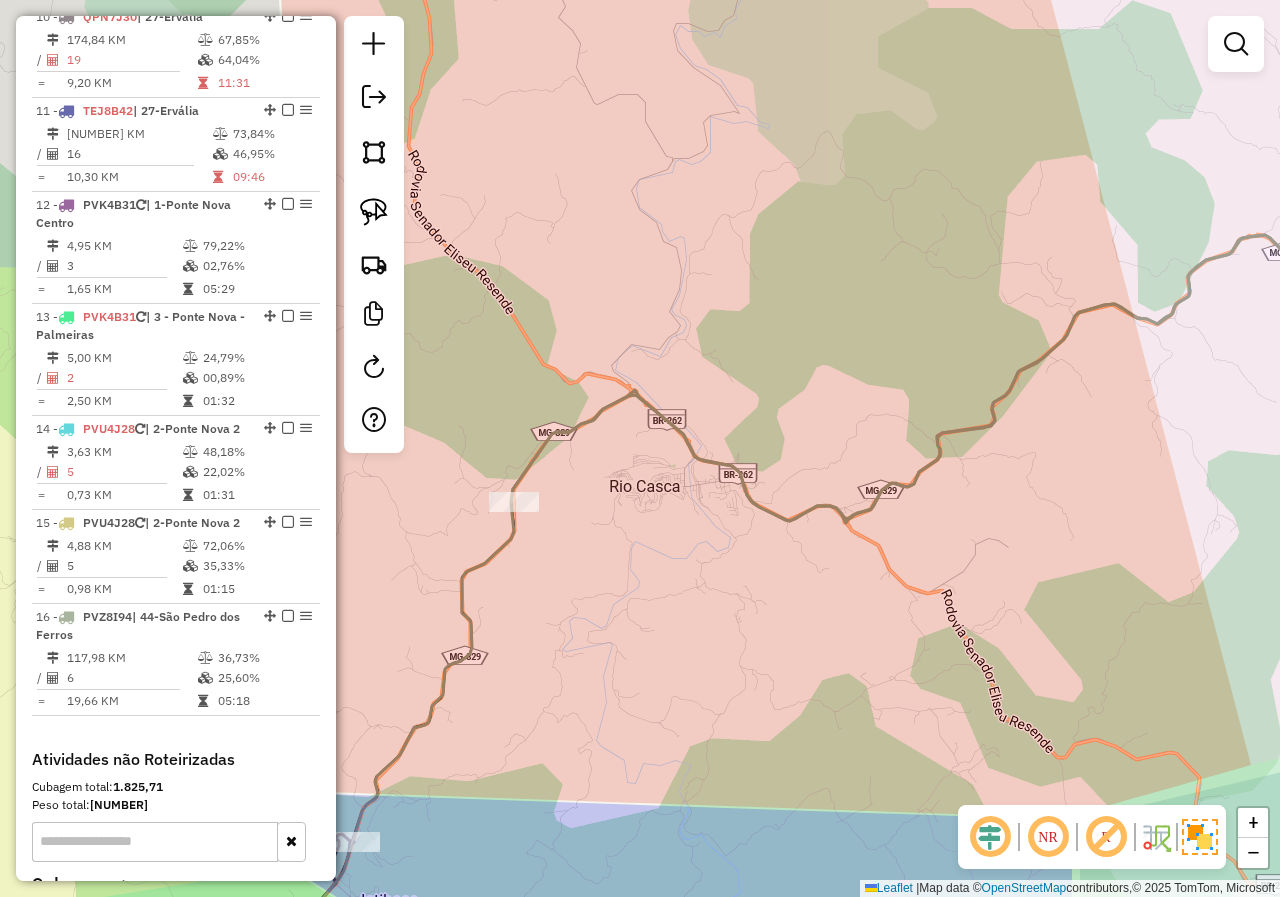 drag, startPoint x: 904, startPoint y: 612, endPoint x: 486, endPoint y: 626, distance: 418.23438 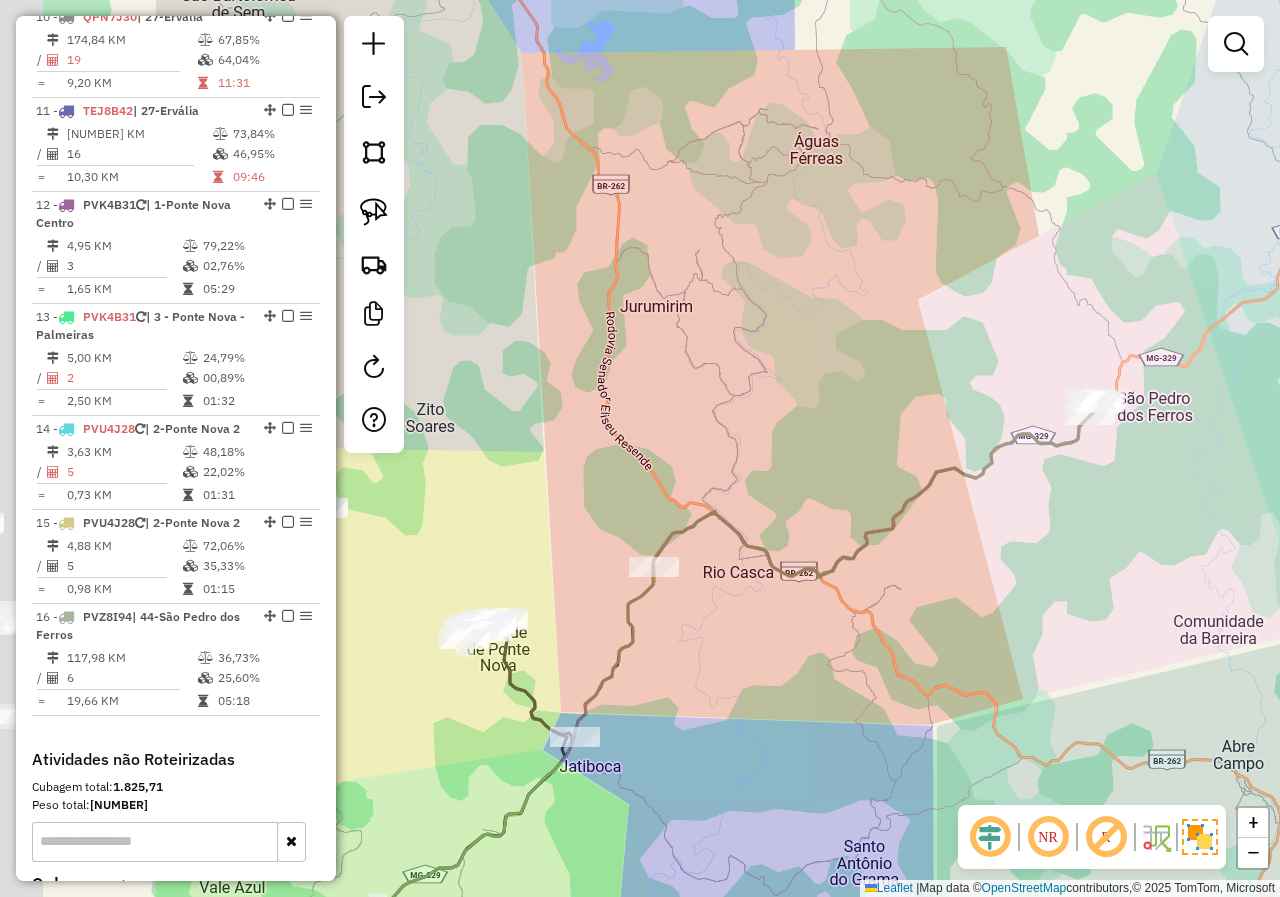 drag, startPoint x: 822, startPoint y: 531, endPoint x: 1106, endPoint y: 539, distance: 284.11264 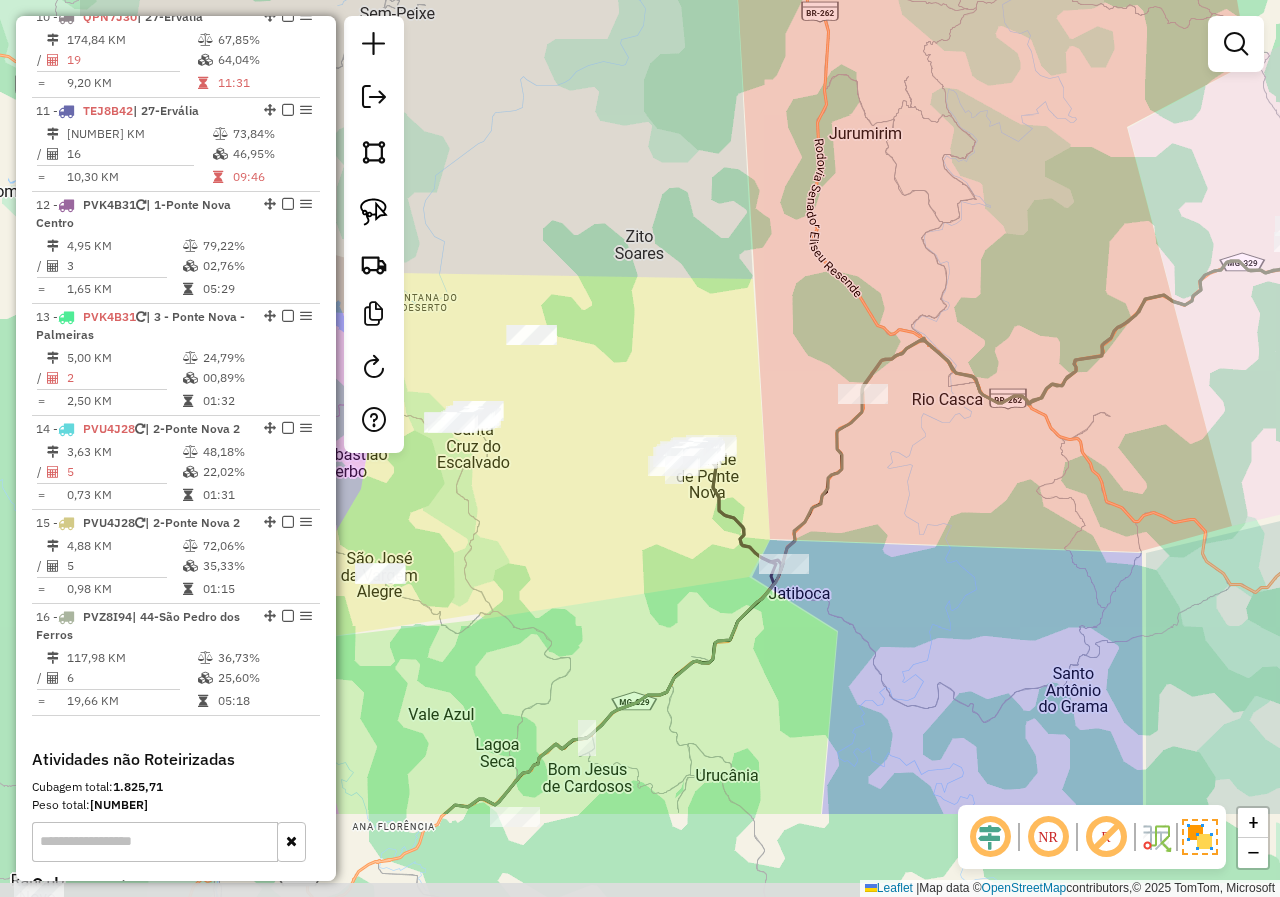 drag, startPoint x: 736, startPoint y: 684, endPoint x: 944, endPoint y: 512, distance: 269.9037 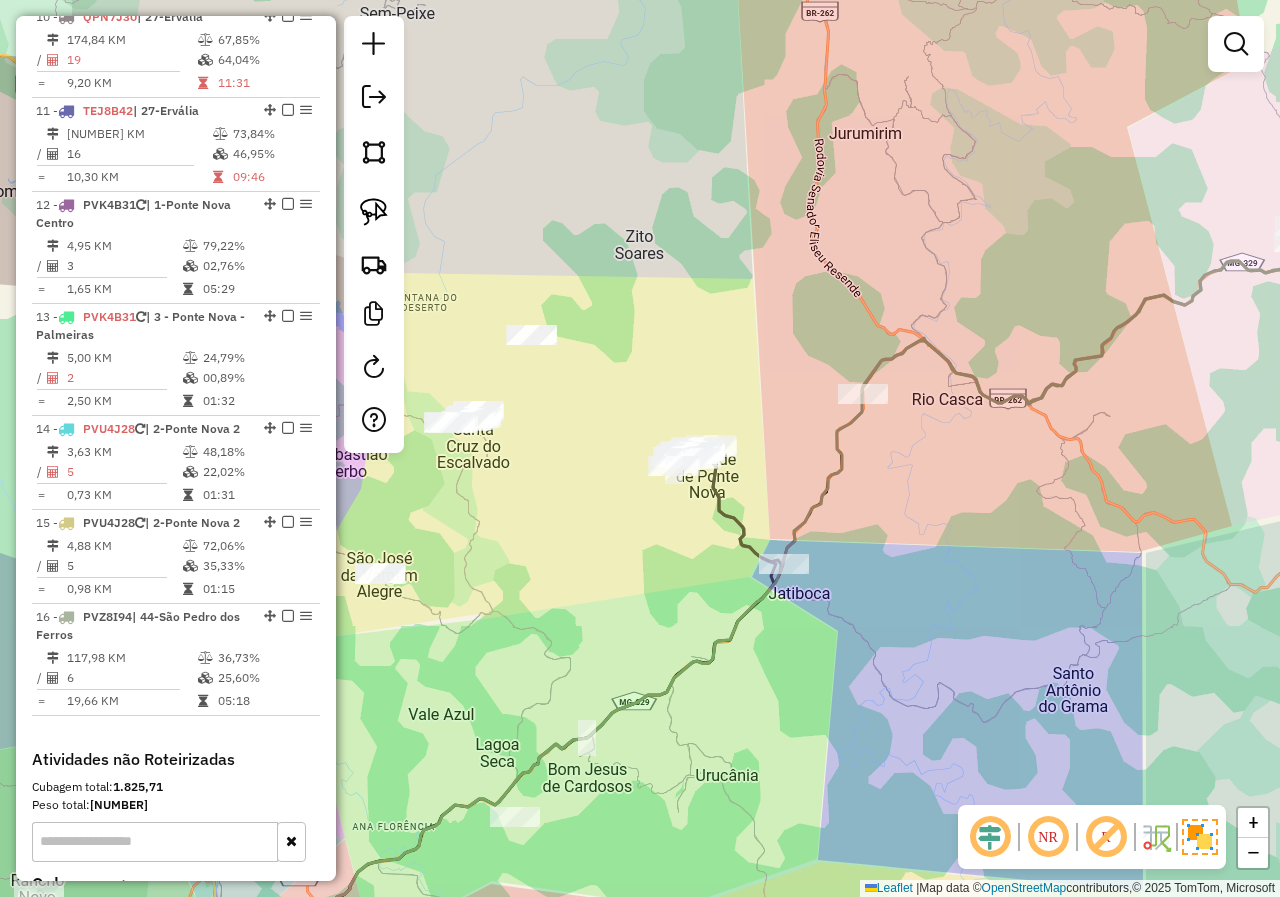 drag, startPoint x: 559, startPoint y: 618, endPoint x: 794, endPoint y: 466, distance: 279.8732 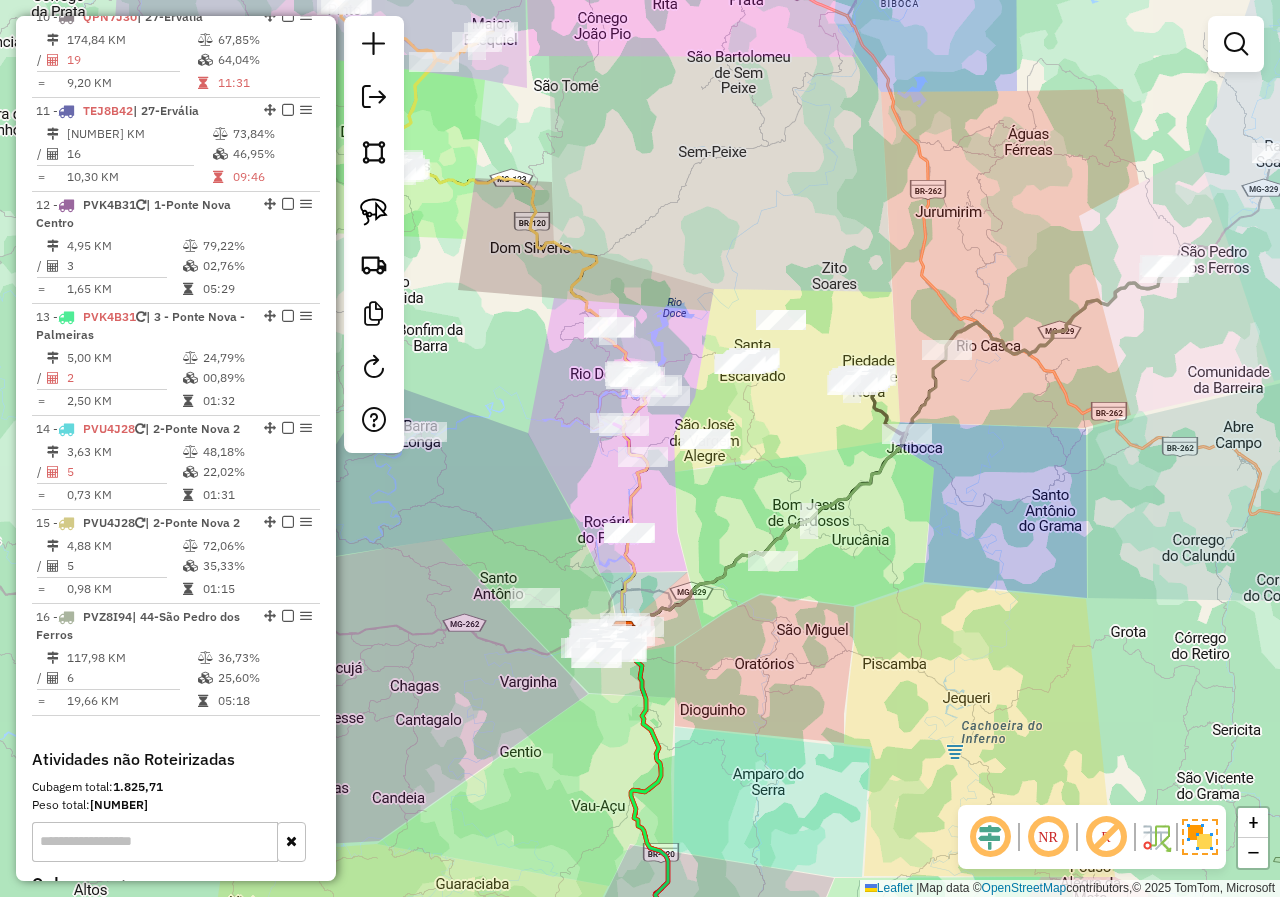 drag, startPoint x: 824, startPoint y: 643, endPoint x: 830, endPoint y: 438, distance: 205.08778 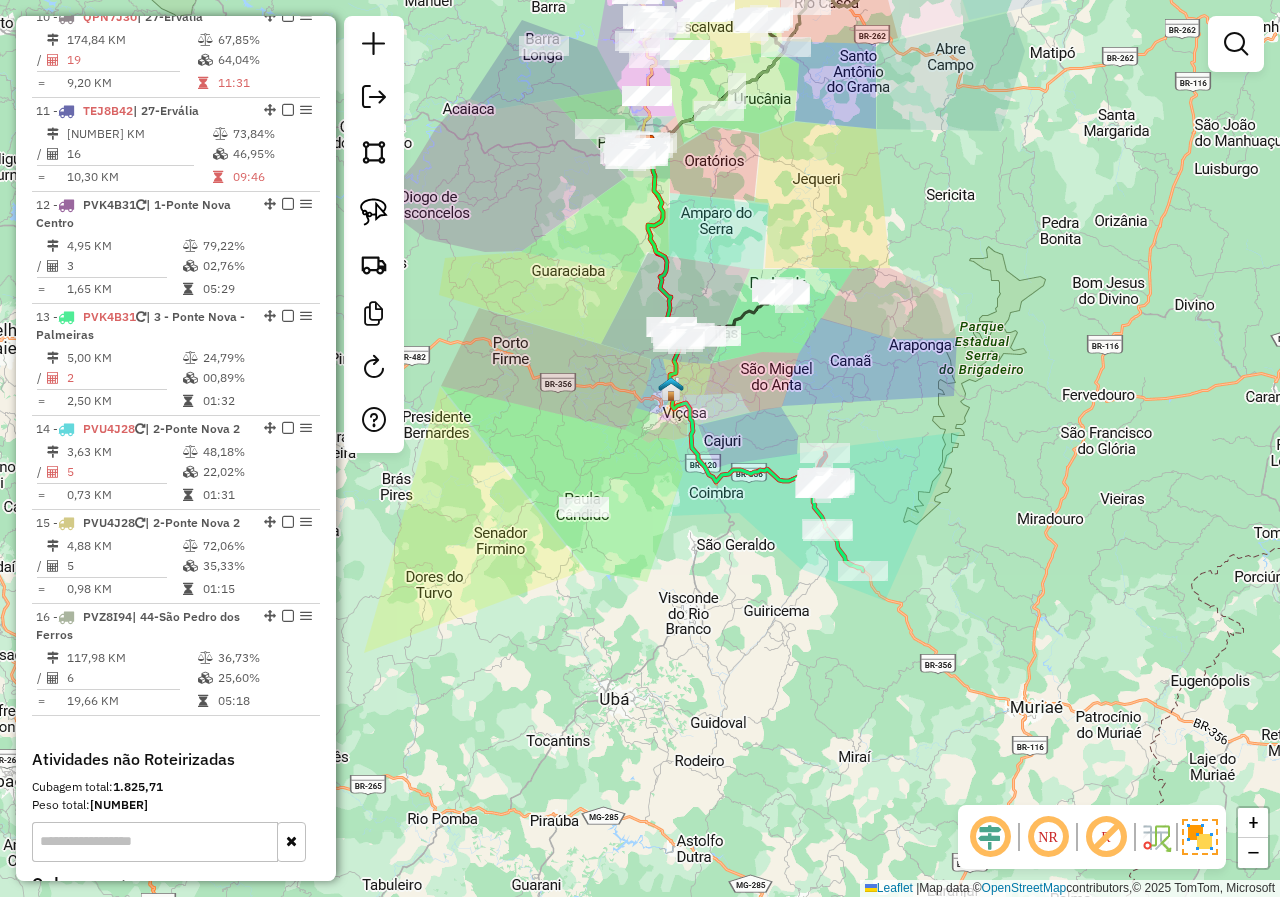 drag, startPoint x: 828, startPoint y: 459, endPoint x: 743, endPoint y: 199, distance: 273.5416 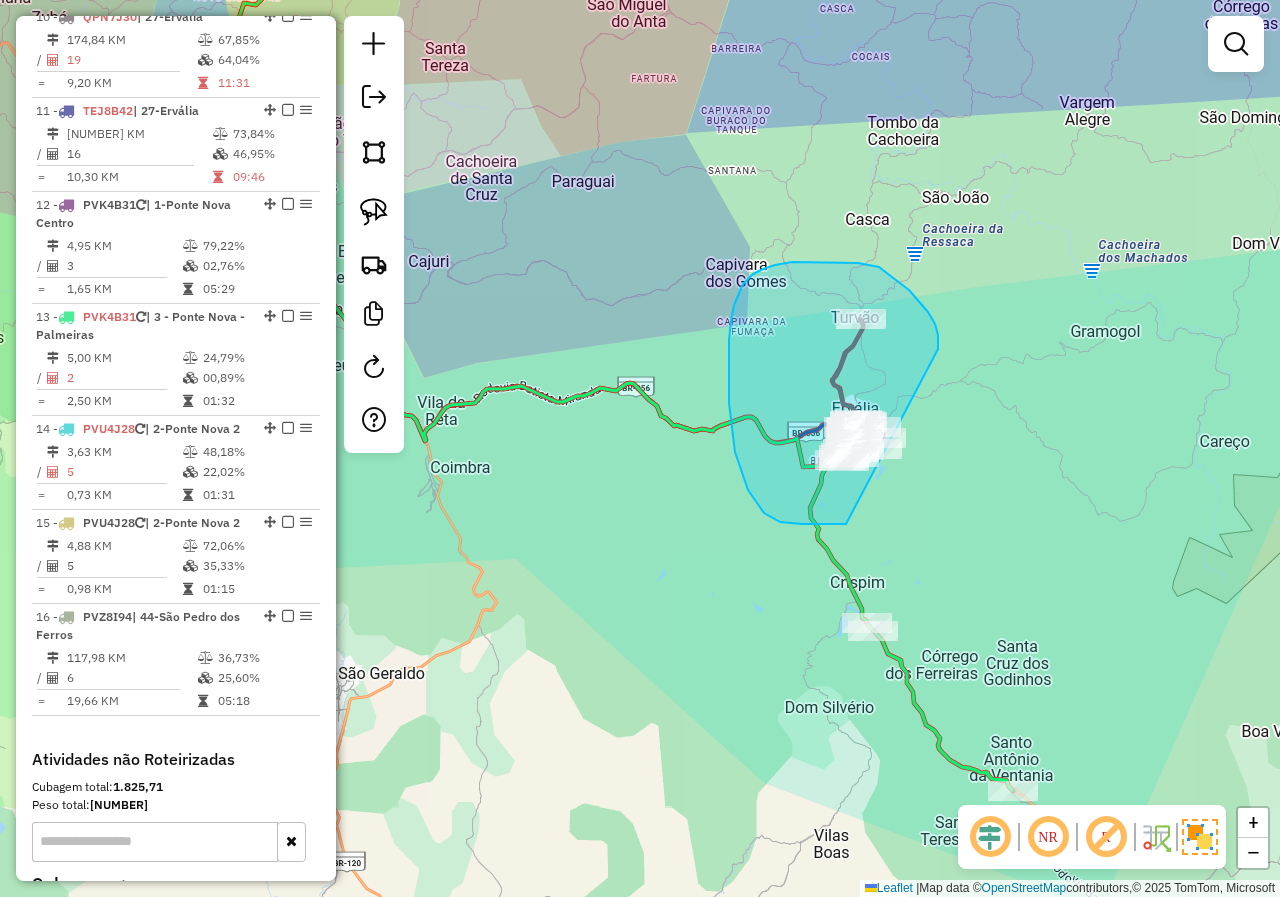 drag, startPoint x: 938, startPoint y: 349, endPoint x: 974, endPoint y: 472, distance: 128.16005 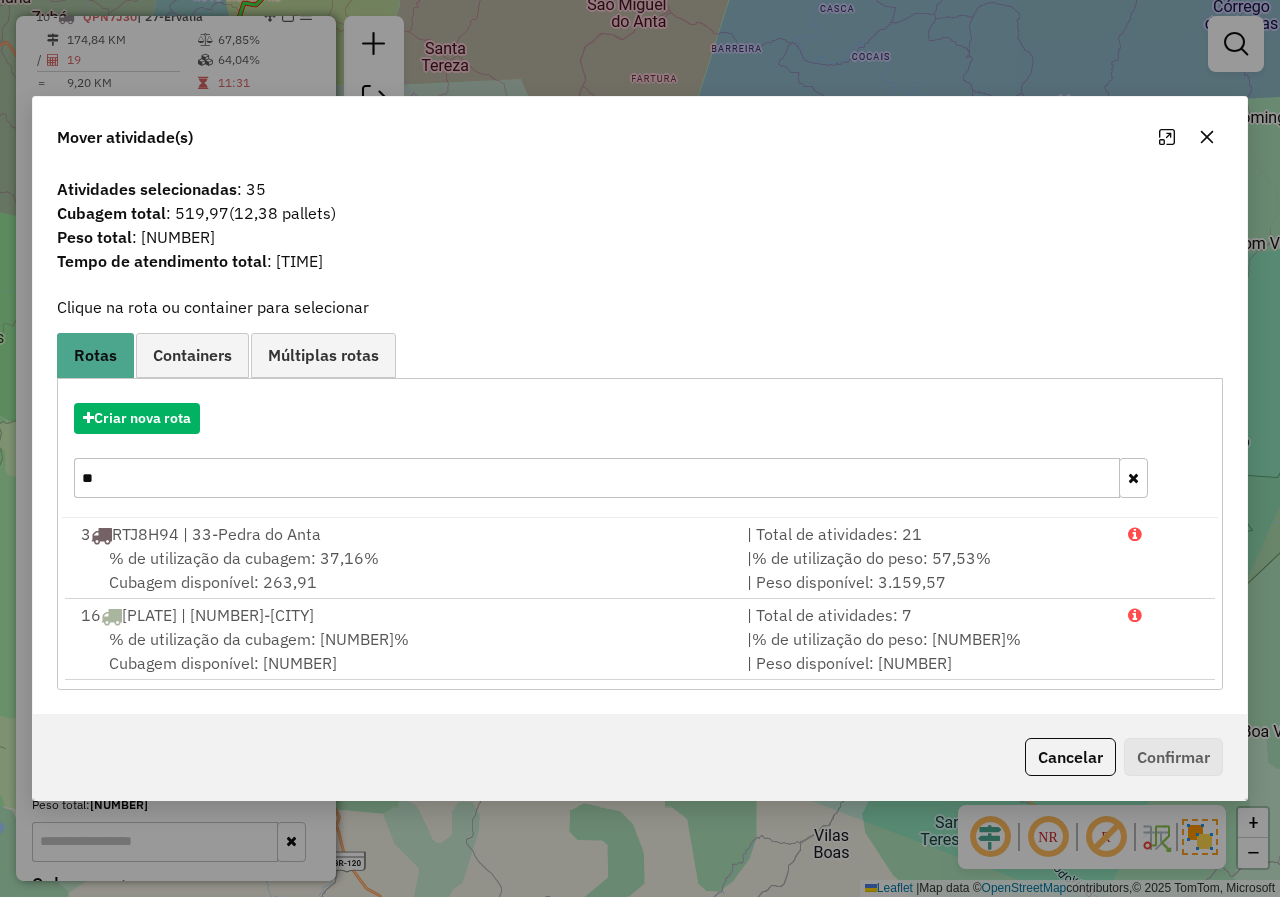 click 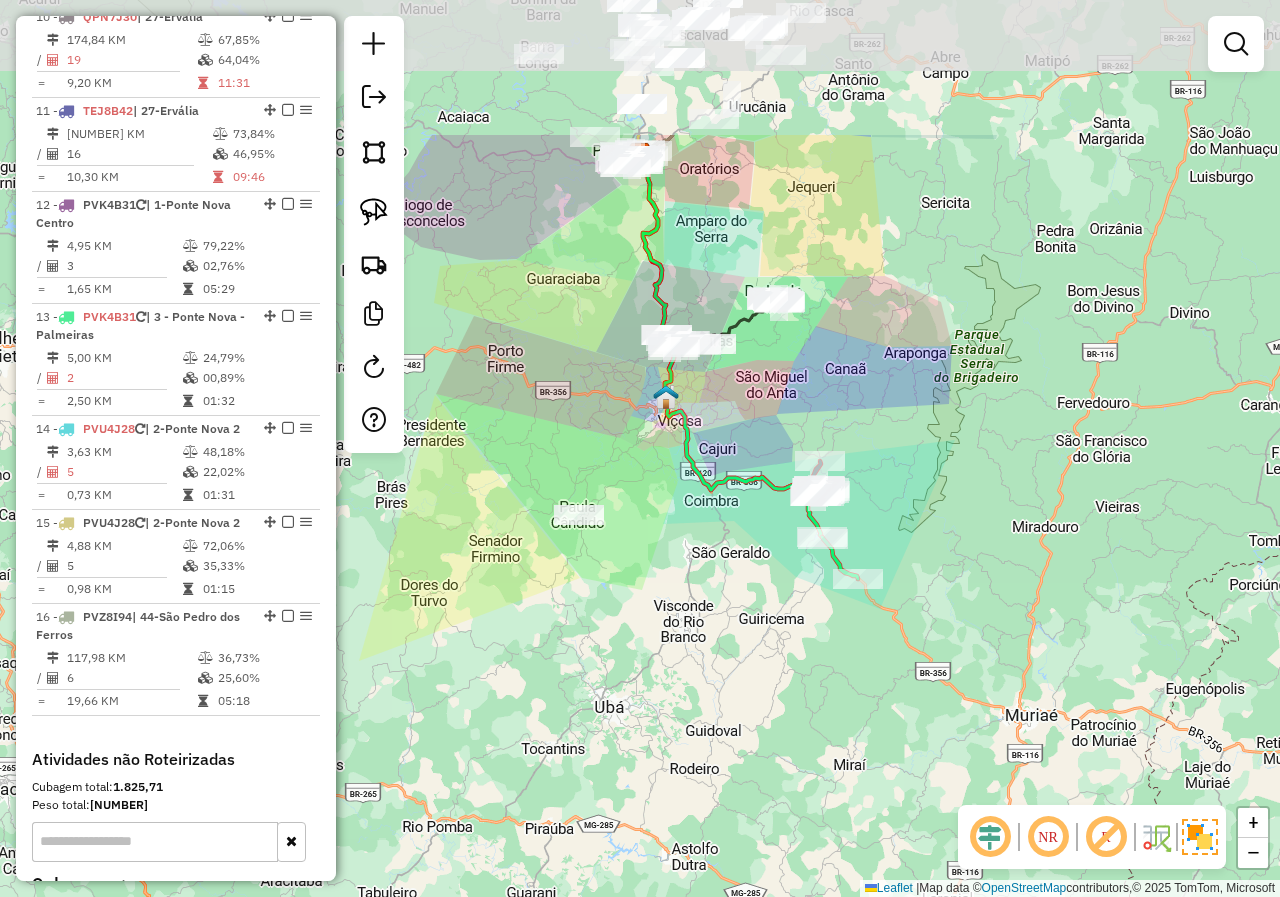 drag, startPoint x: 744, startPoint y: 193, endPoint x: 754, endPoint y: 417, distance: 224.2231 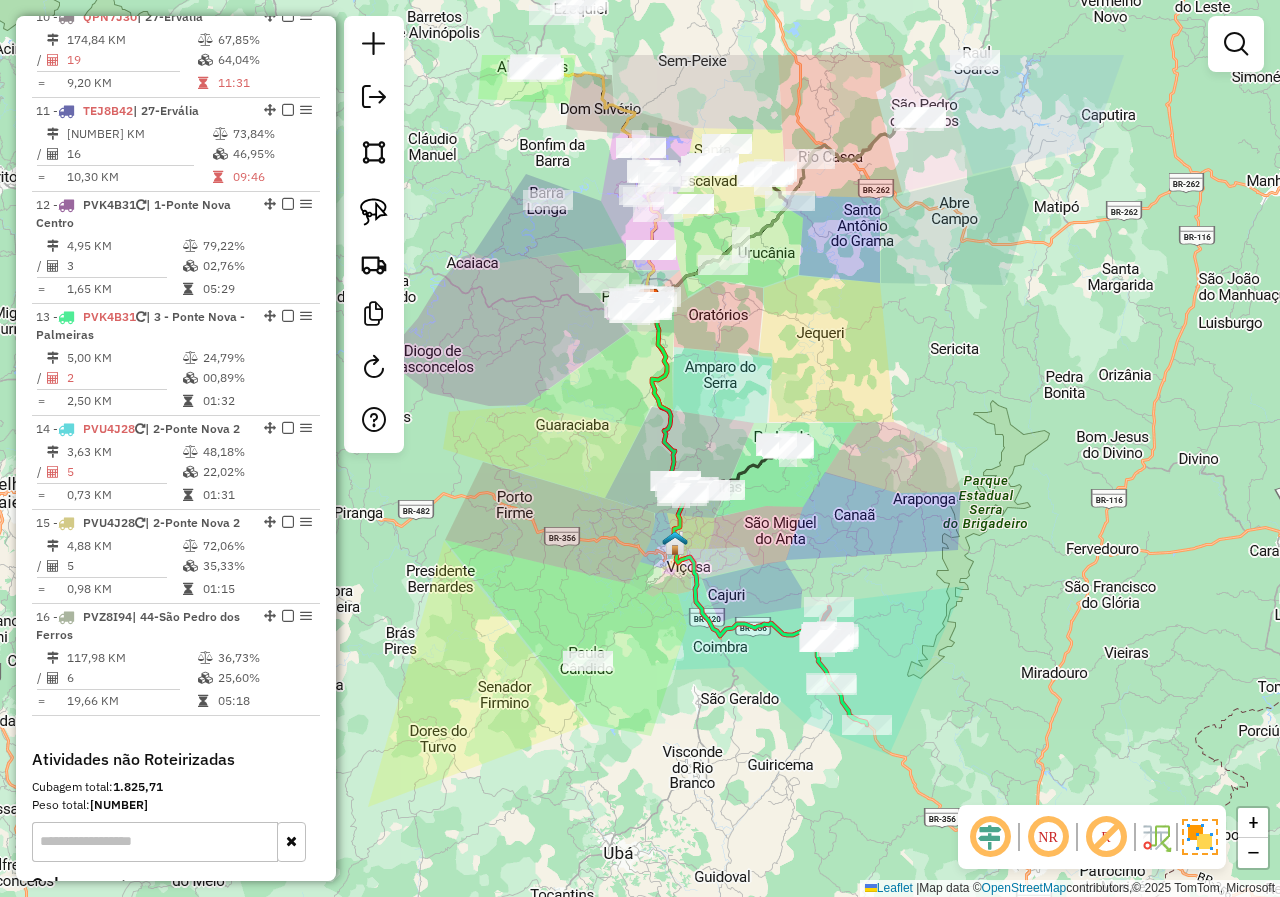 drag, startPoint x: 717, startPoint y: 219, endPoint x: 723, endPoint y: 348, distance: 129.13947 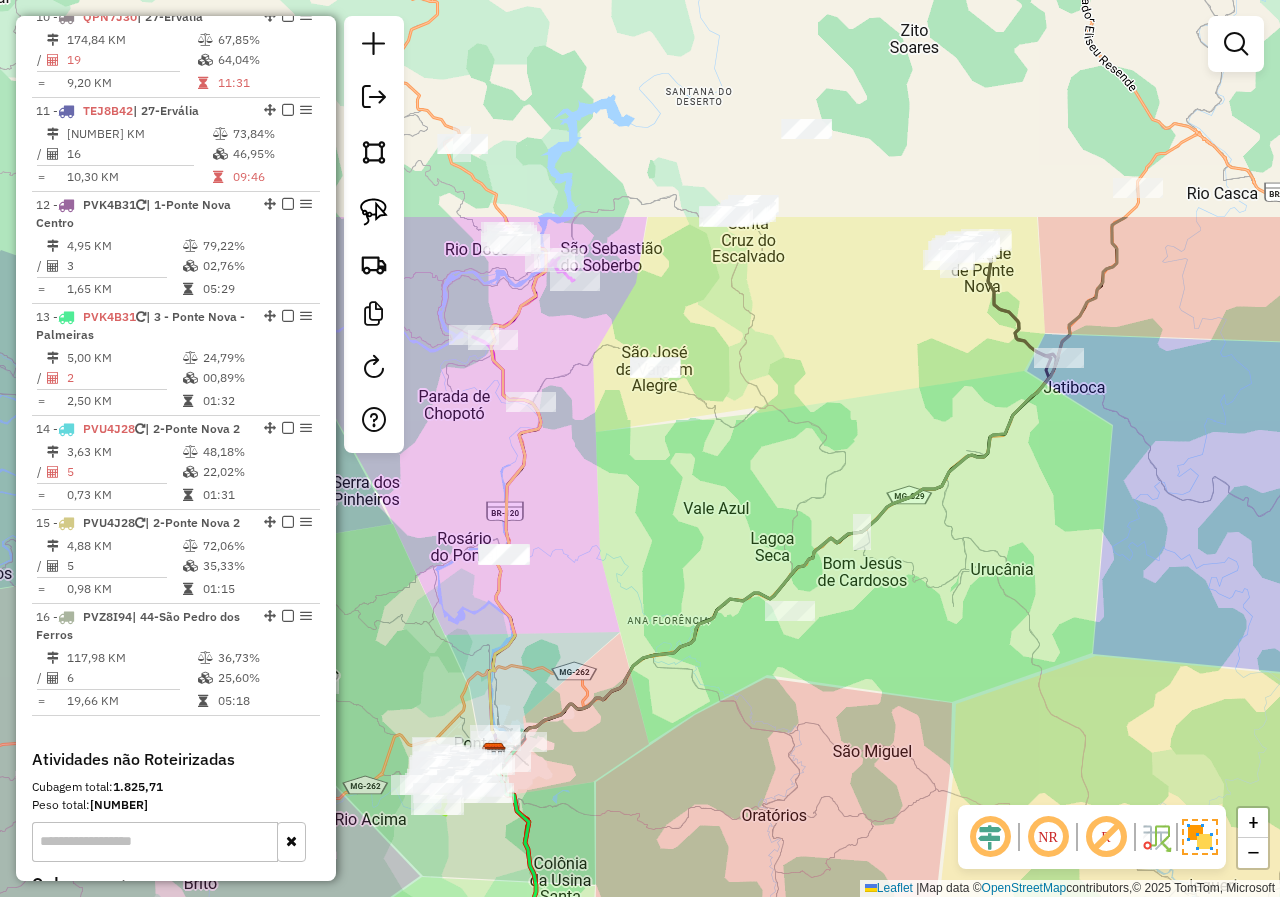 drag, startPoint x: 722, startPoint y: 169, endPoint x: 773, endPoint y: 485, distance: 320.08905 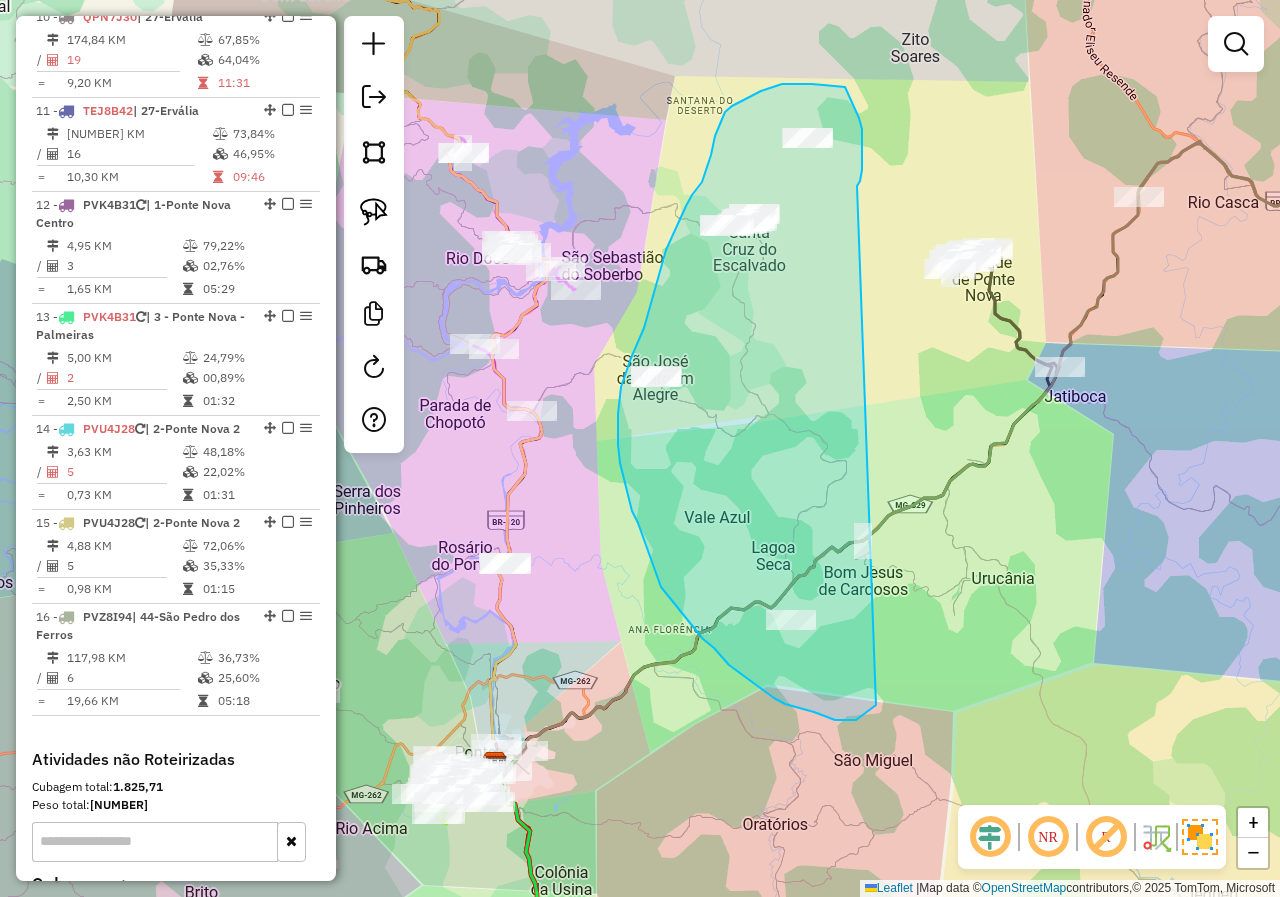 drag, startPoint x: 857, startPoint y: 186, endPoint x: 907, endPoint y: 622, distance: 438.8576 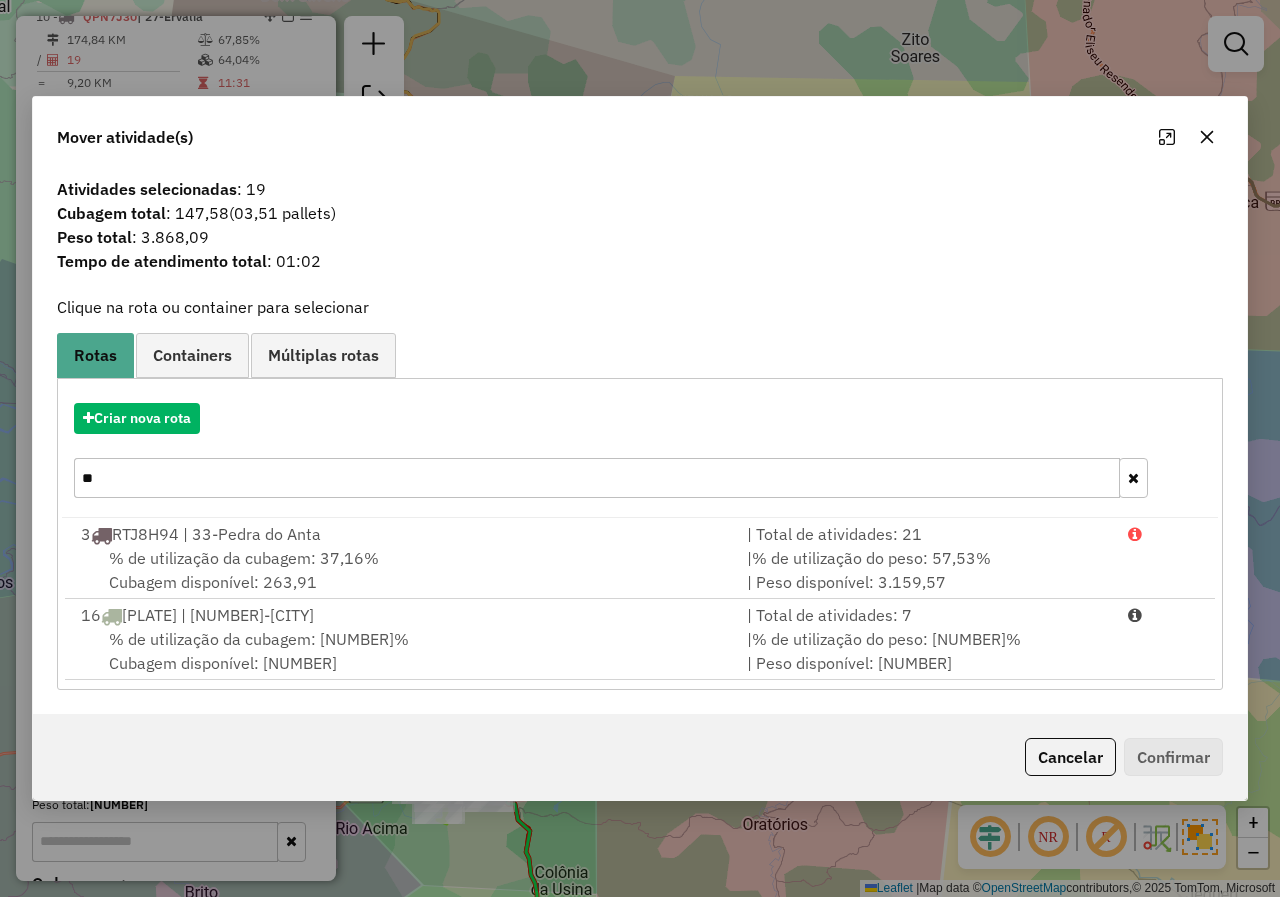 click 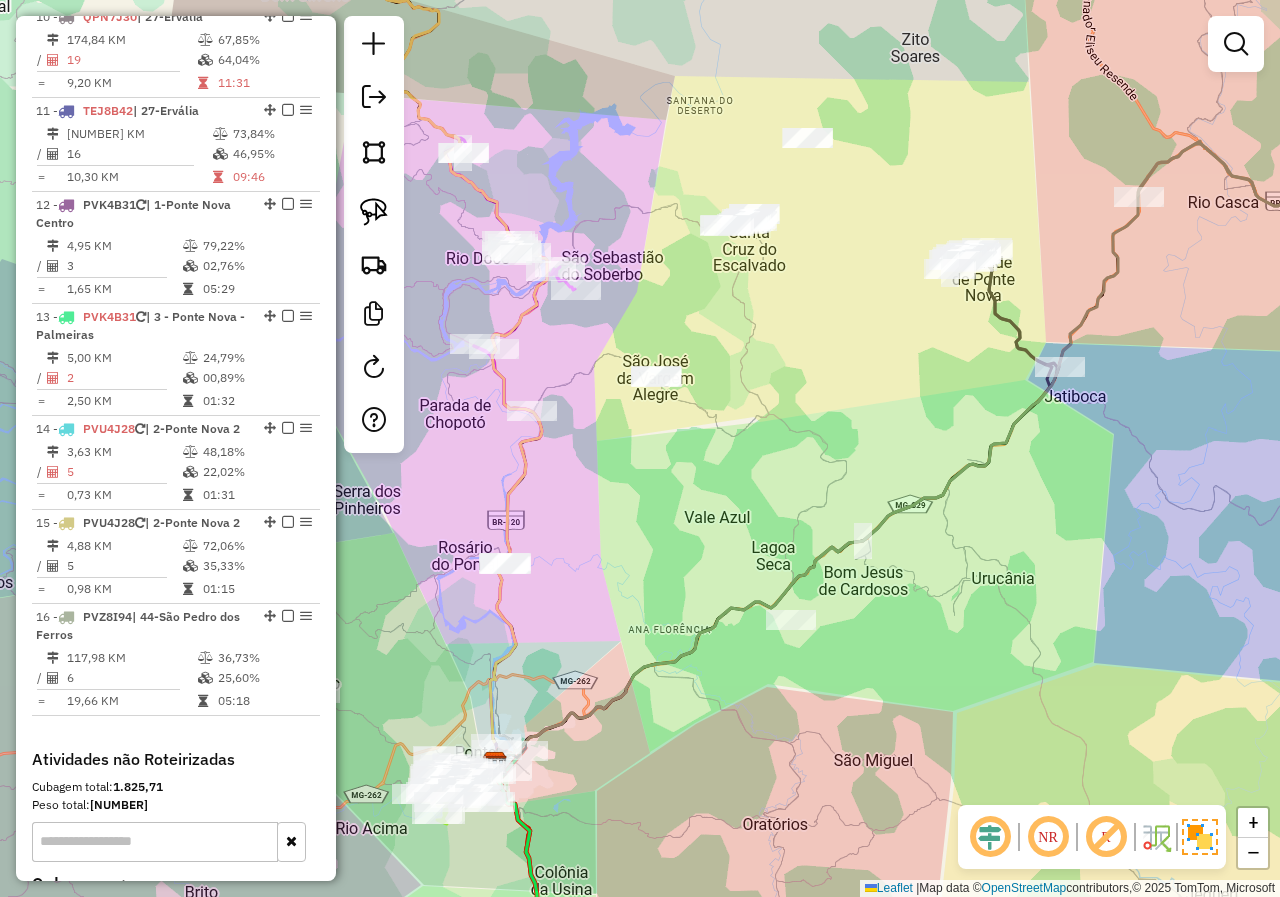 drag, startPoint x: 901, startPoint y: 744, endPoint x: 835, endPoint y: 309, distance: 439.9784 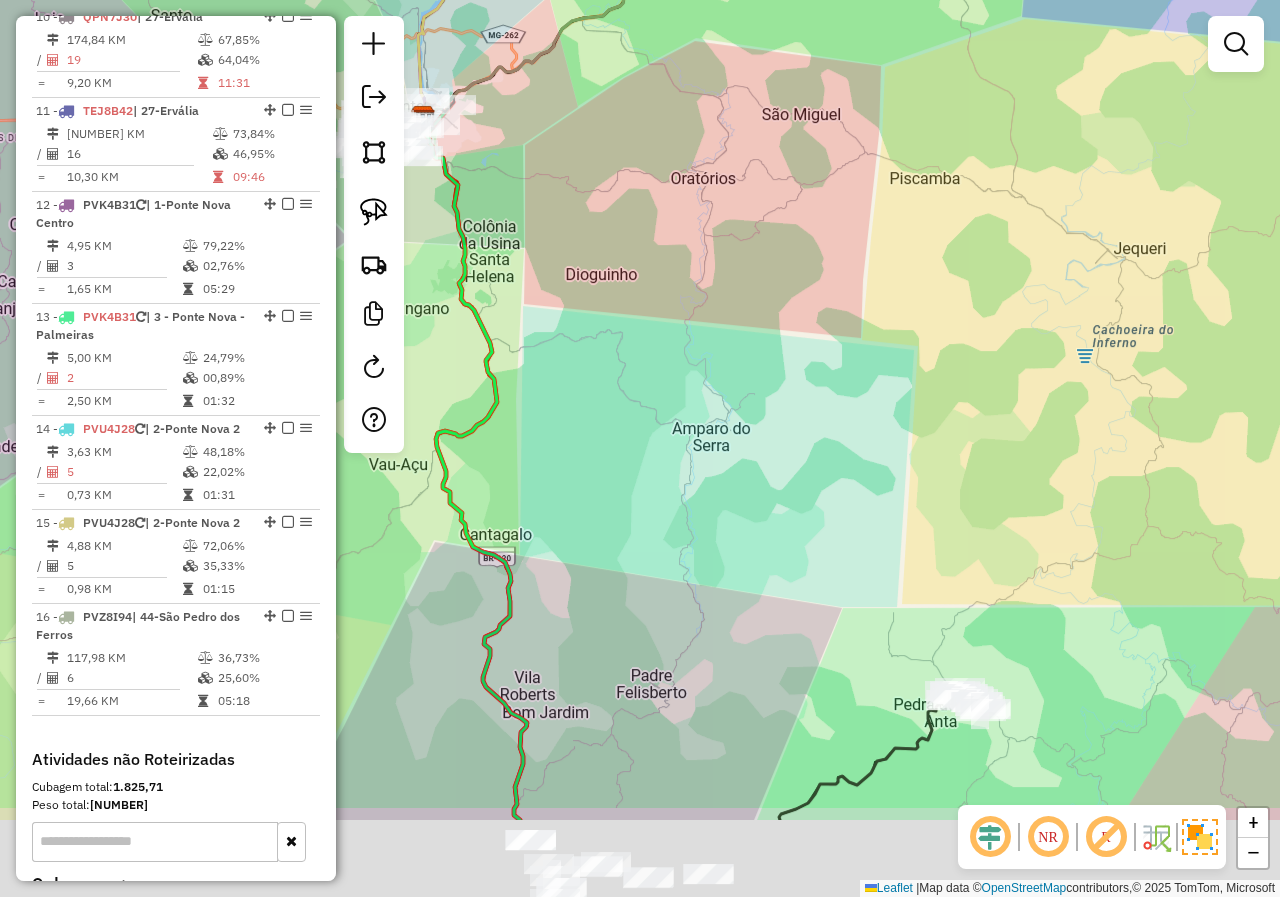 drag, startPoint x: 785, startPoint y: 541, endPoint x: 783, endPoint y: 235, distance: 306.00653 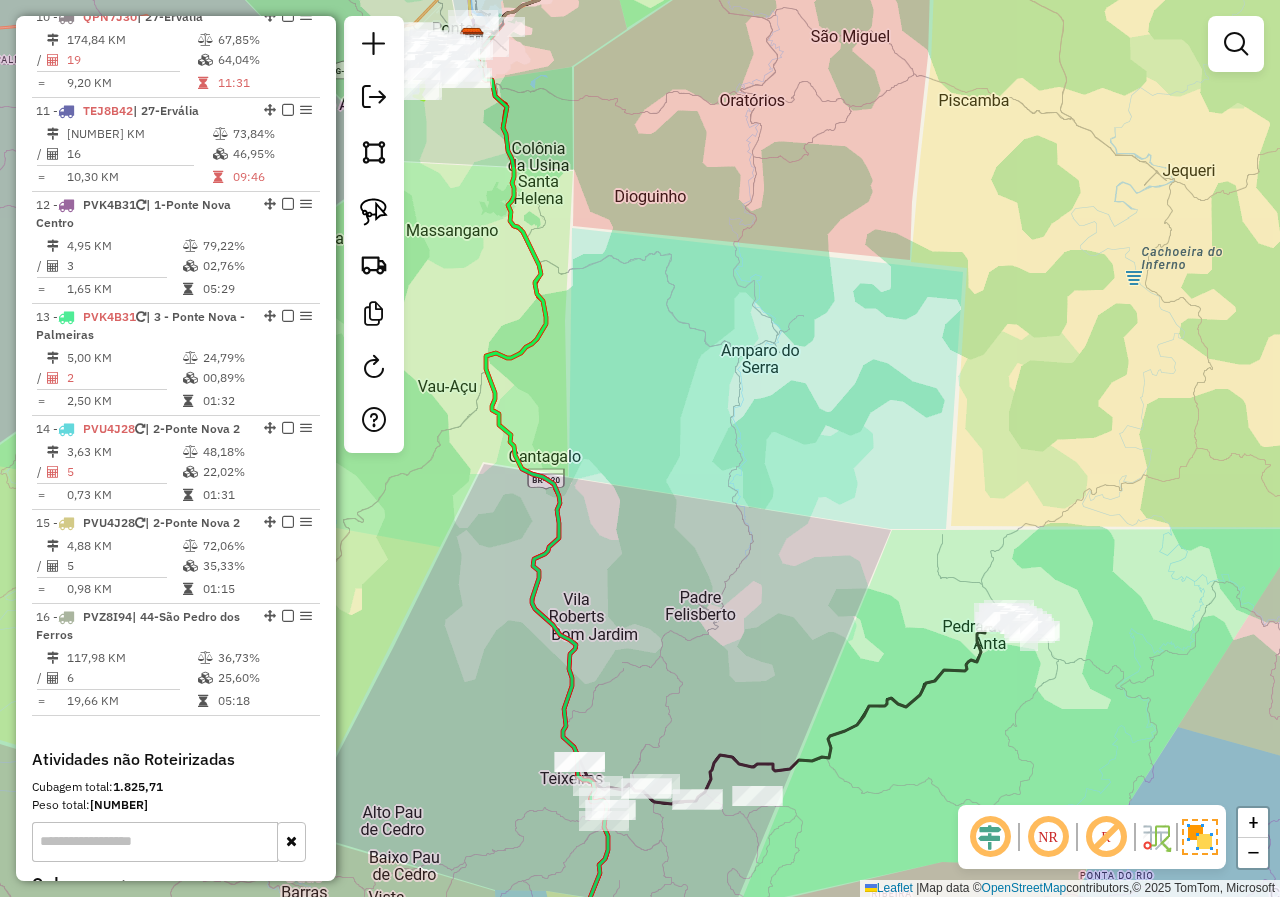 drag, startPoint x: 725, startPoint y: 318, endPoint x: 997, endPoint y: 608, distance: 397.59778 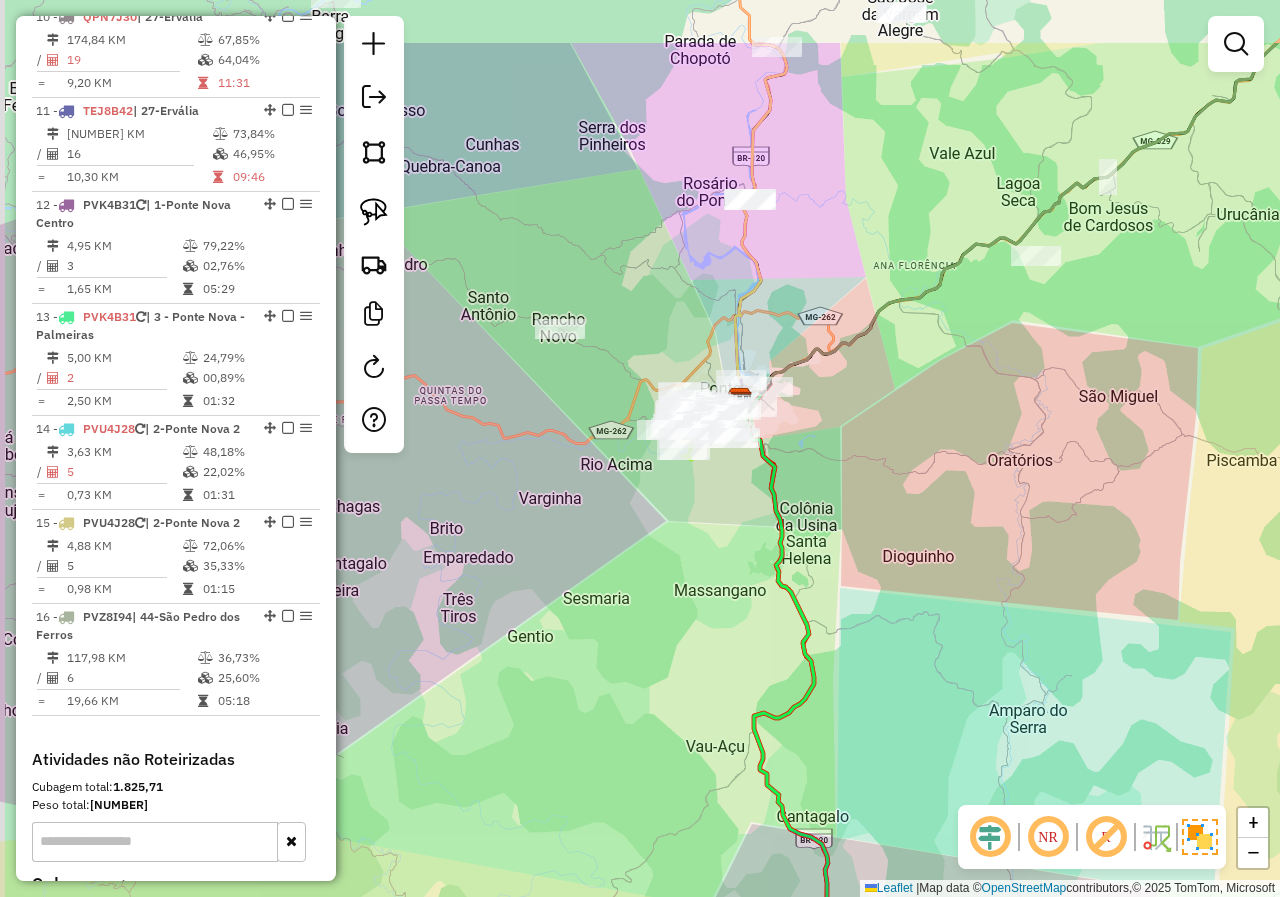 drag, startPoint x: 806, startPoint y: 326, endPoint x: 853, endPoint y: 487, distance: 167.72 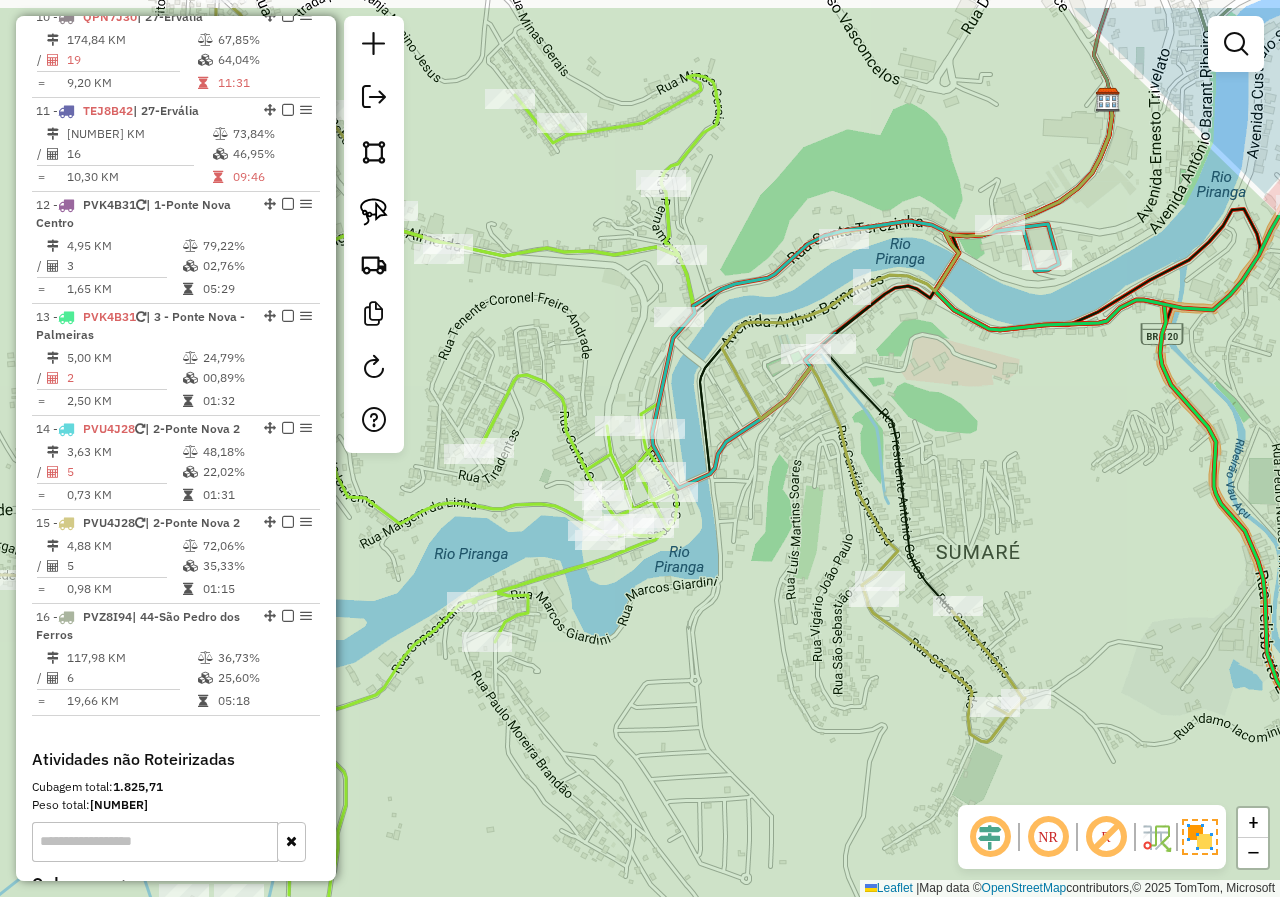 drag, startPoint x: 759, startPoint y: 463, endPoint x: 776, endPoint y: 561, distance: 99.46356 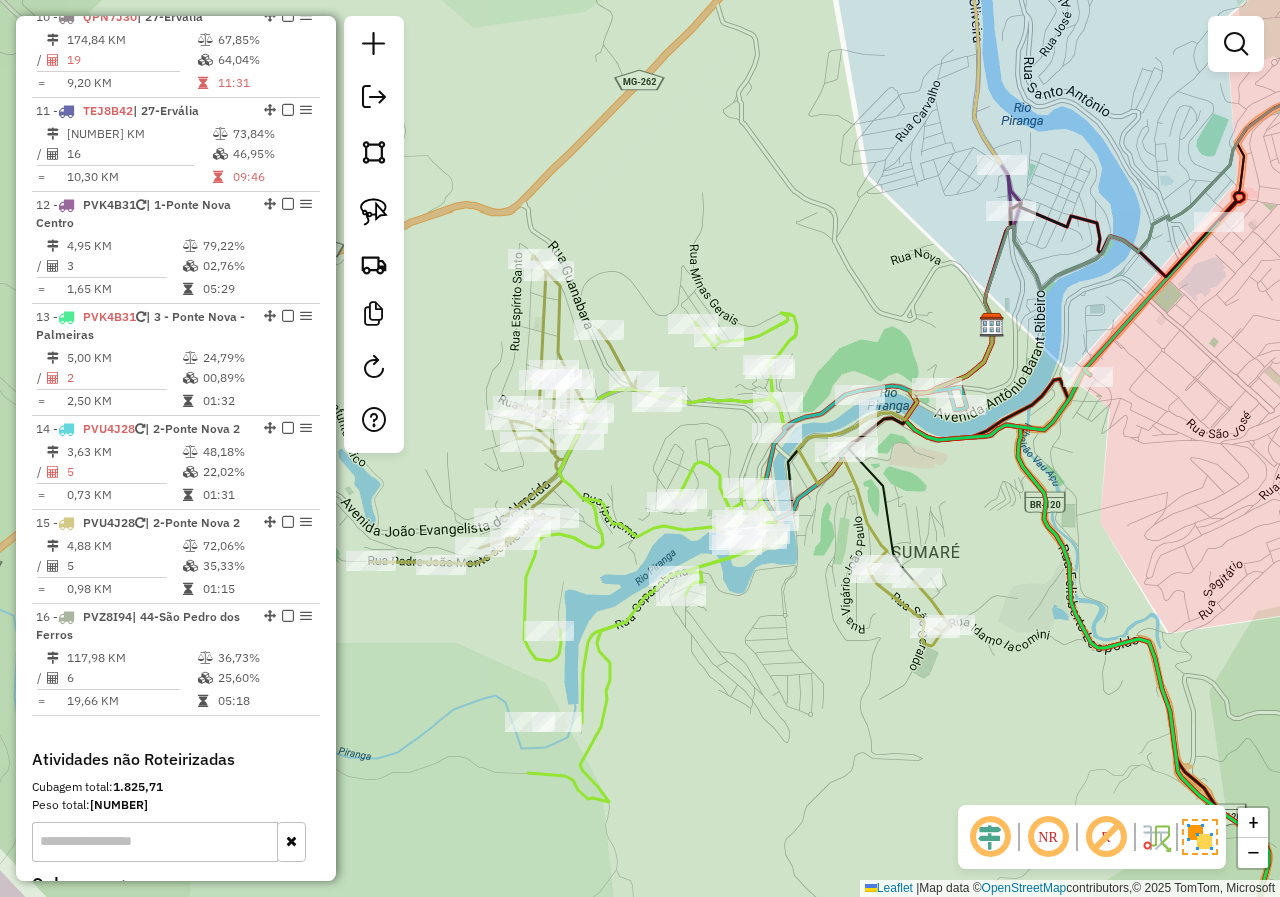 drag, startPoint x: 776, startPoint y: 561, endPoint x: 826, endPoint y: 556, distance: 50.24938 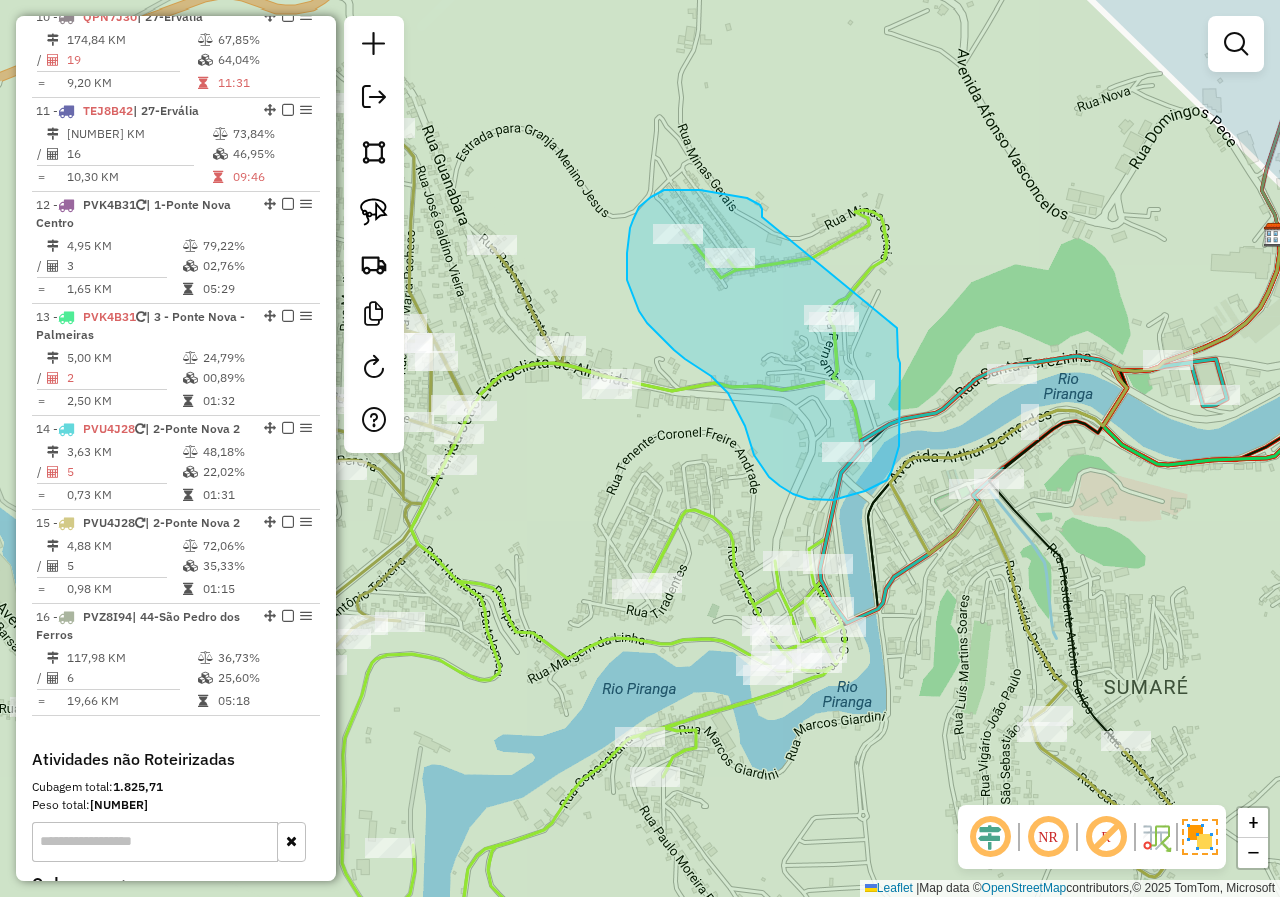 drag, startPoint x: 762, startPoint y: 217, endPoint x: 895, endPoint y: 316, distance: 165.80109 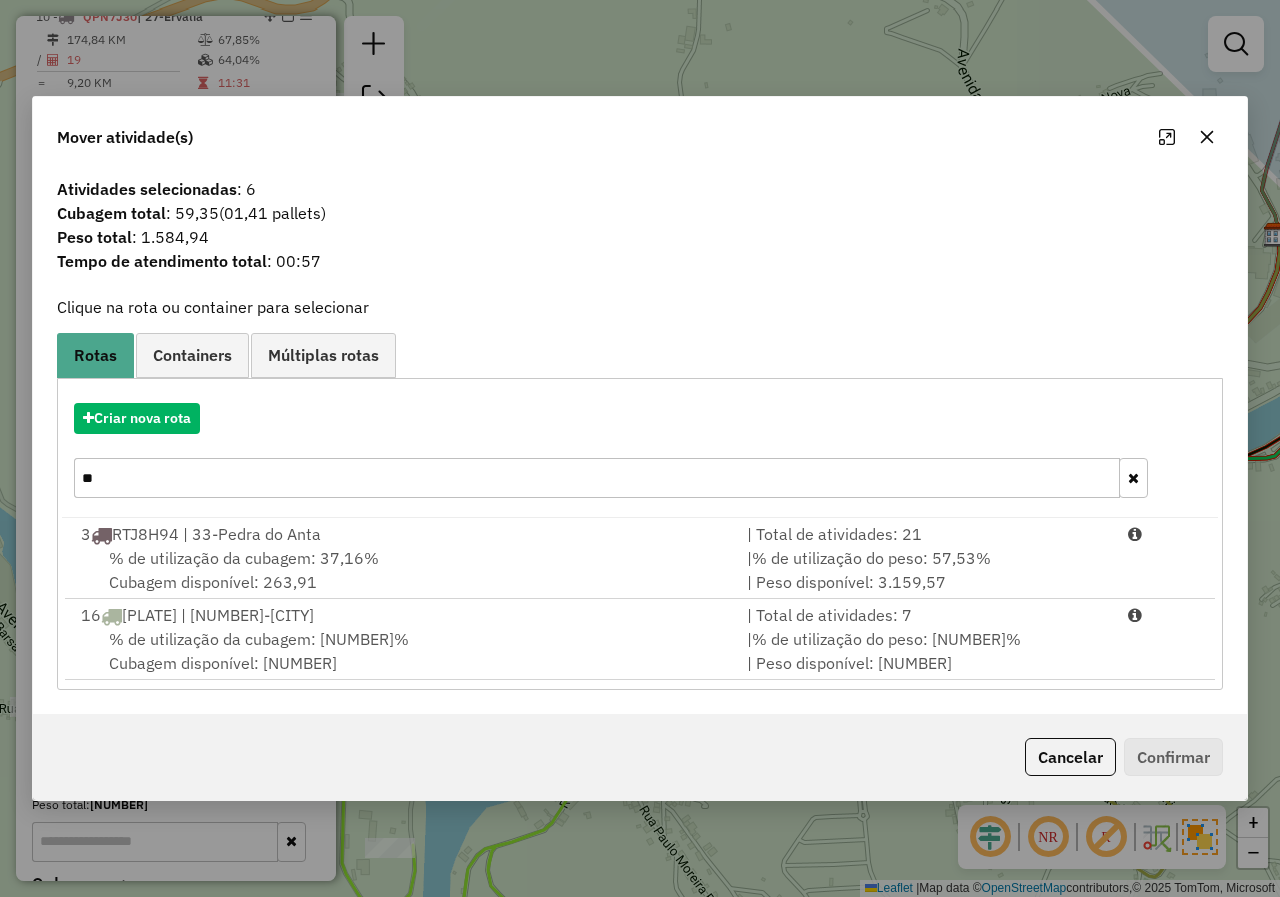 drag, startPoint x: 206, startPoint y: 484, endPoint x: 14, endPoint y: 459, distance: 193.62076 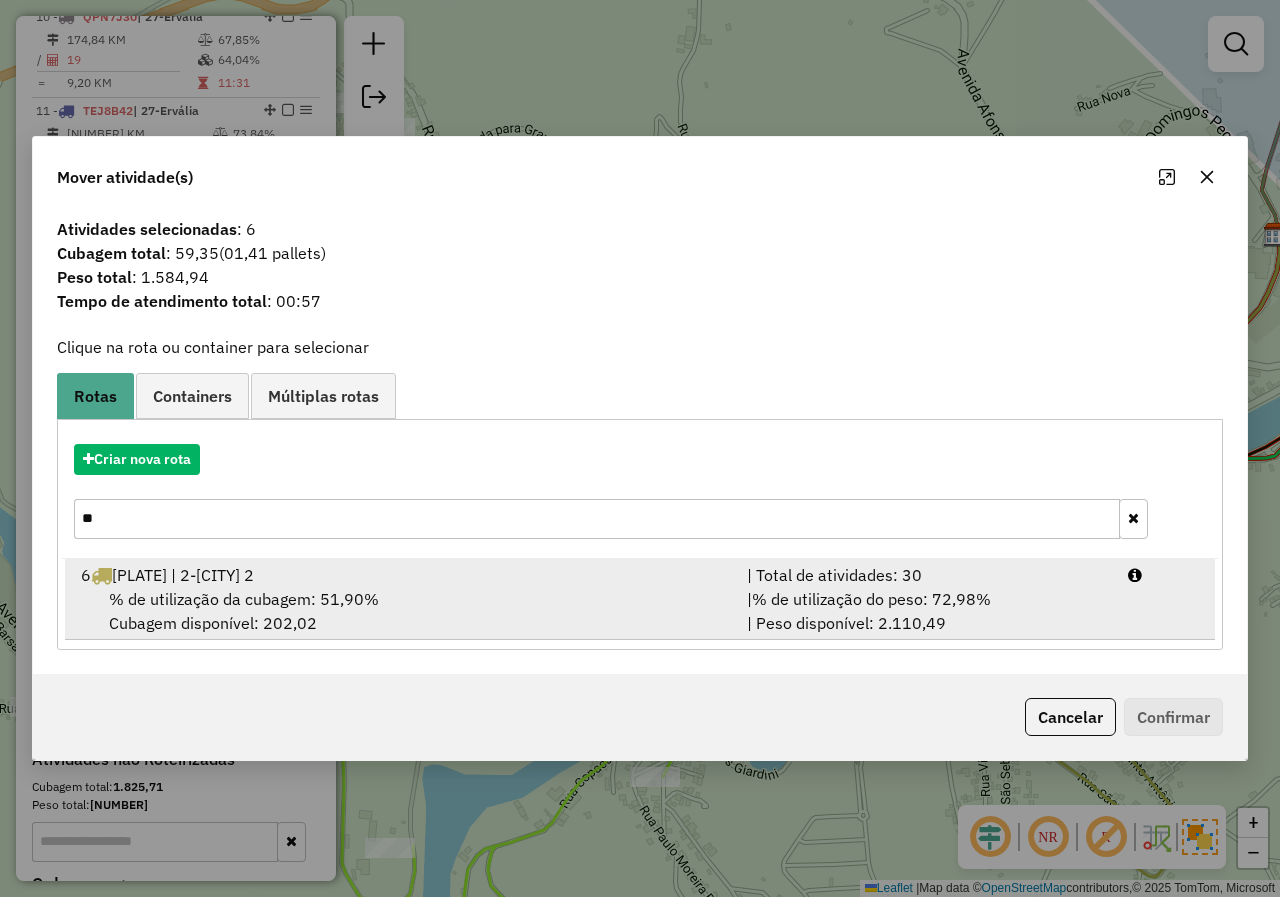 type on "**" 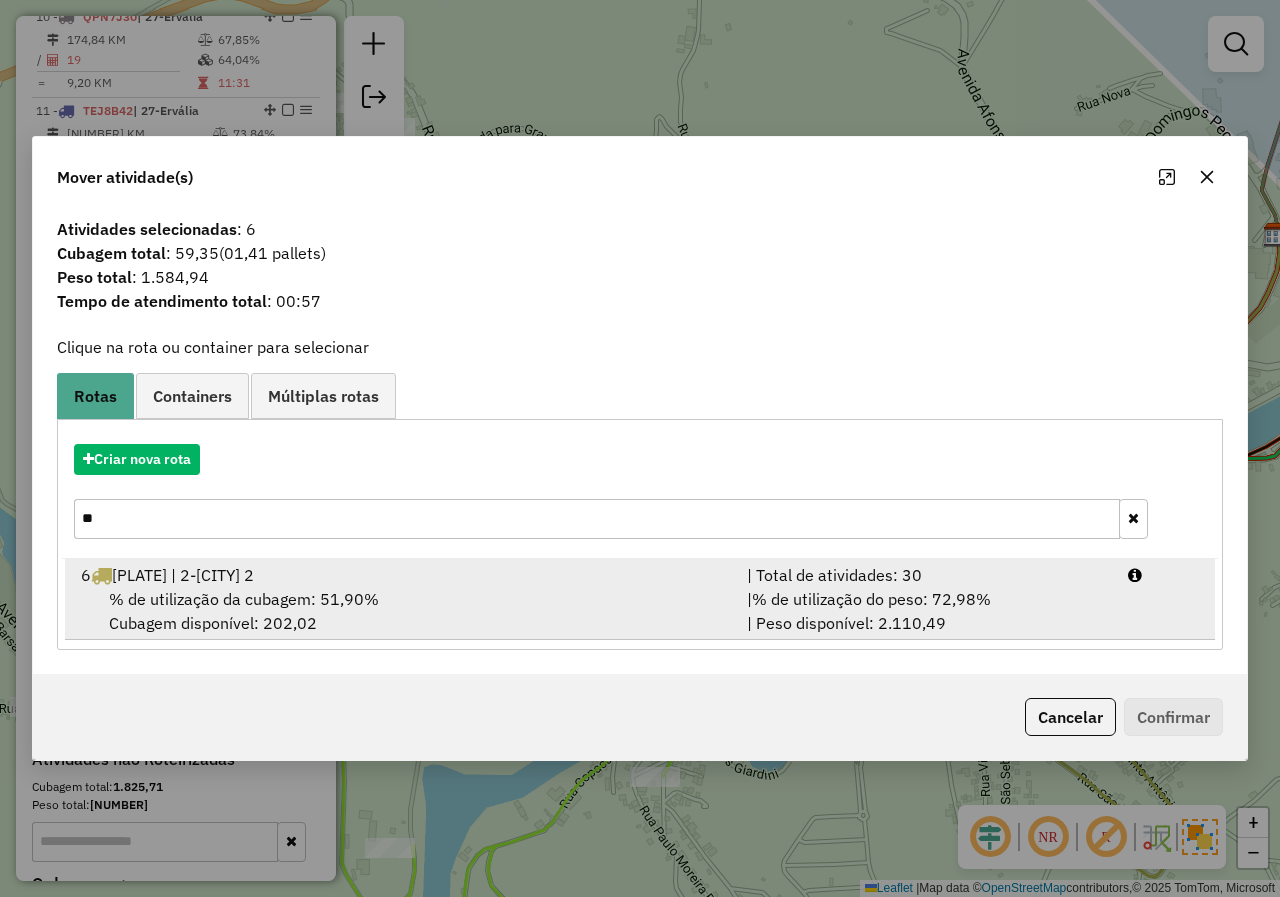 click on "% de utilização da cubagem: 51,90%  Cubagem disponível: 202,02" at bounding box center (402, 611) 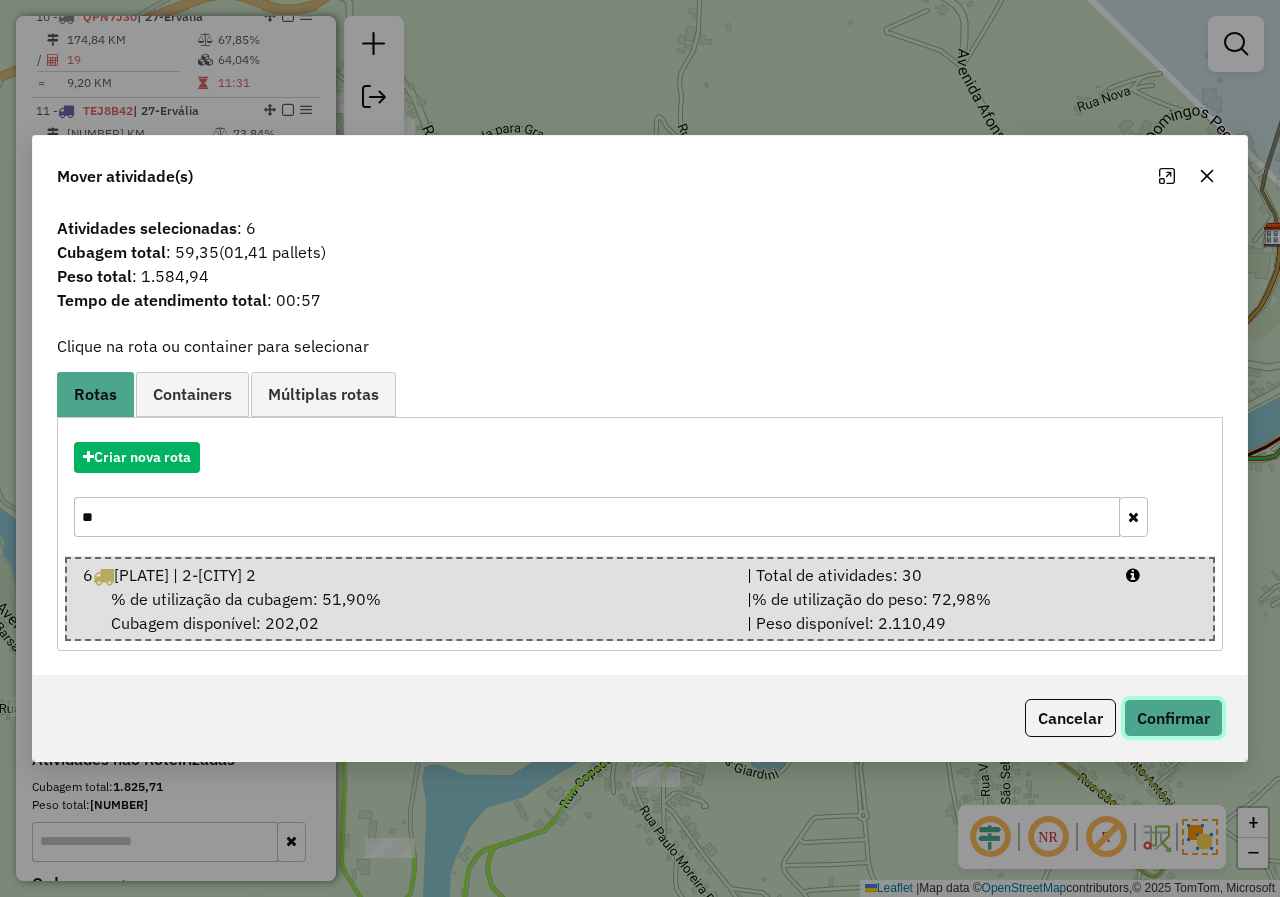click on "Confirmar" 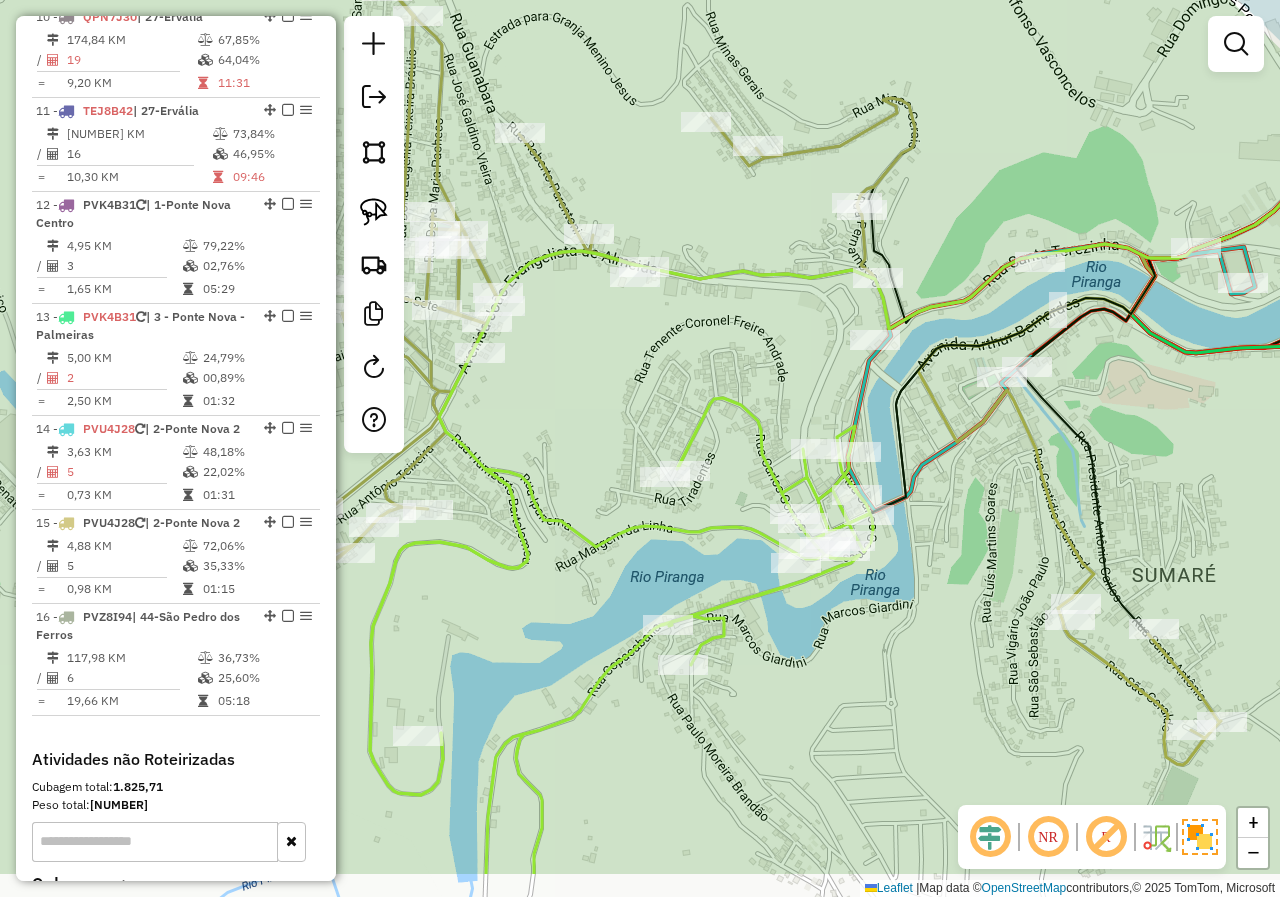 drag, startPoint x: 676, startPoint y: 467, endPoint x: 704, endPoint y: 355, distance: 115.44696 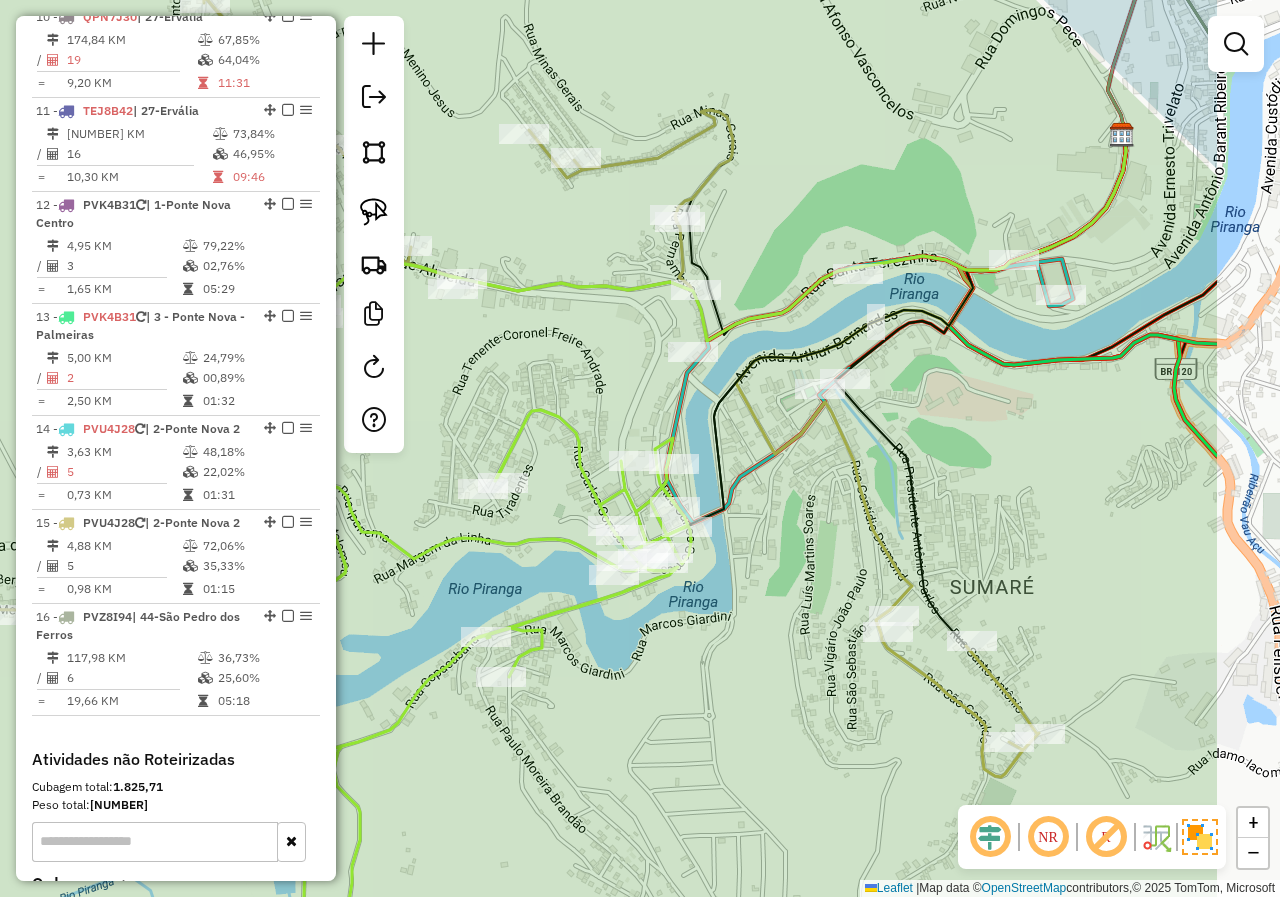 drag, startPoint x: 756, startPoint y: 343, endPoint x: 565, endPoint y: 361, distance: 191.8463 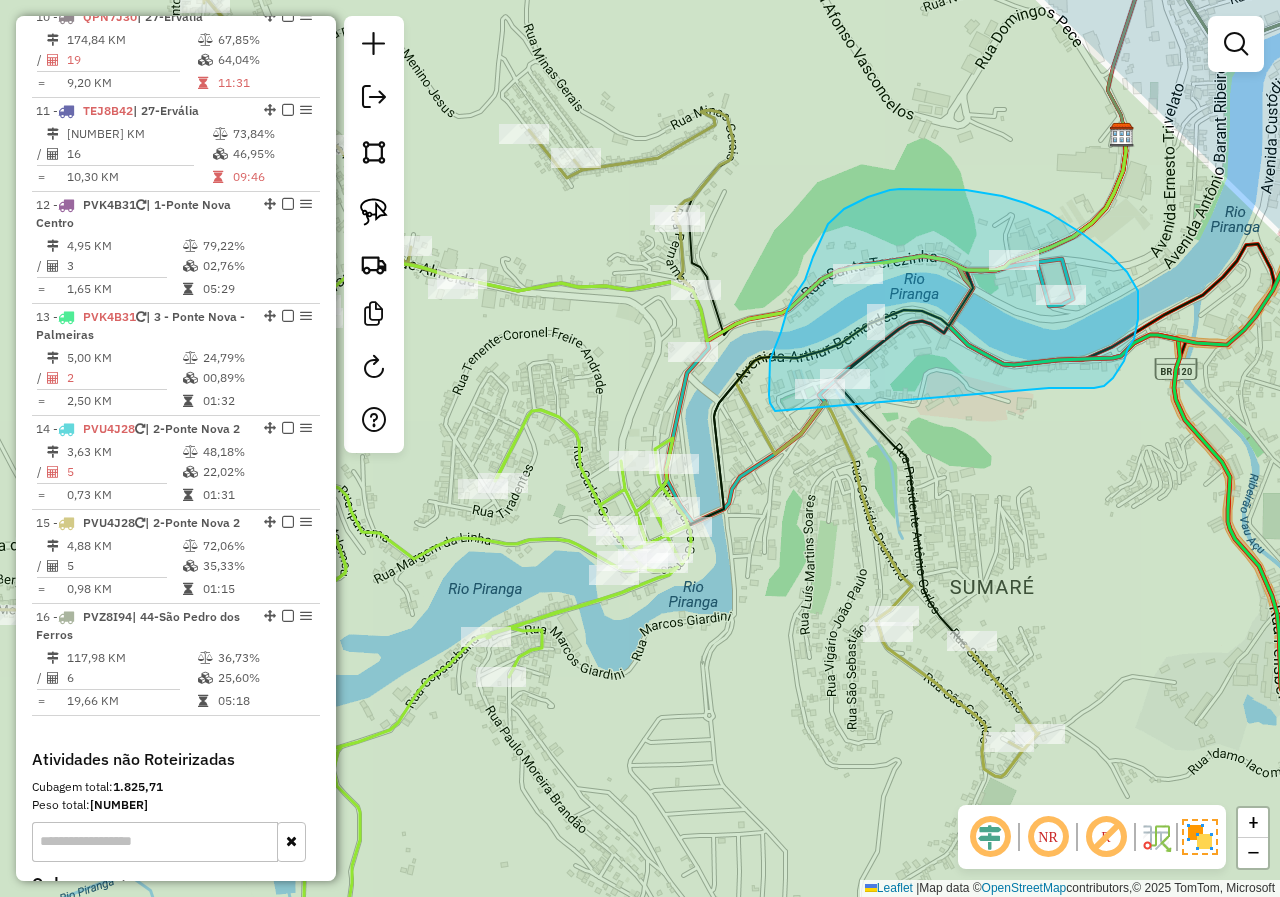 drag, startPoint x: 1049, startPoint y: 388, endPoint x: 836, endPoint y: 436, distance: 218.34148 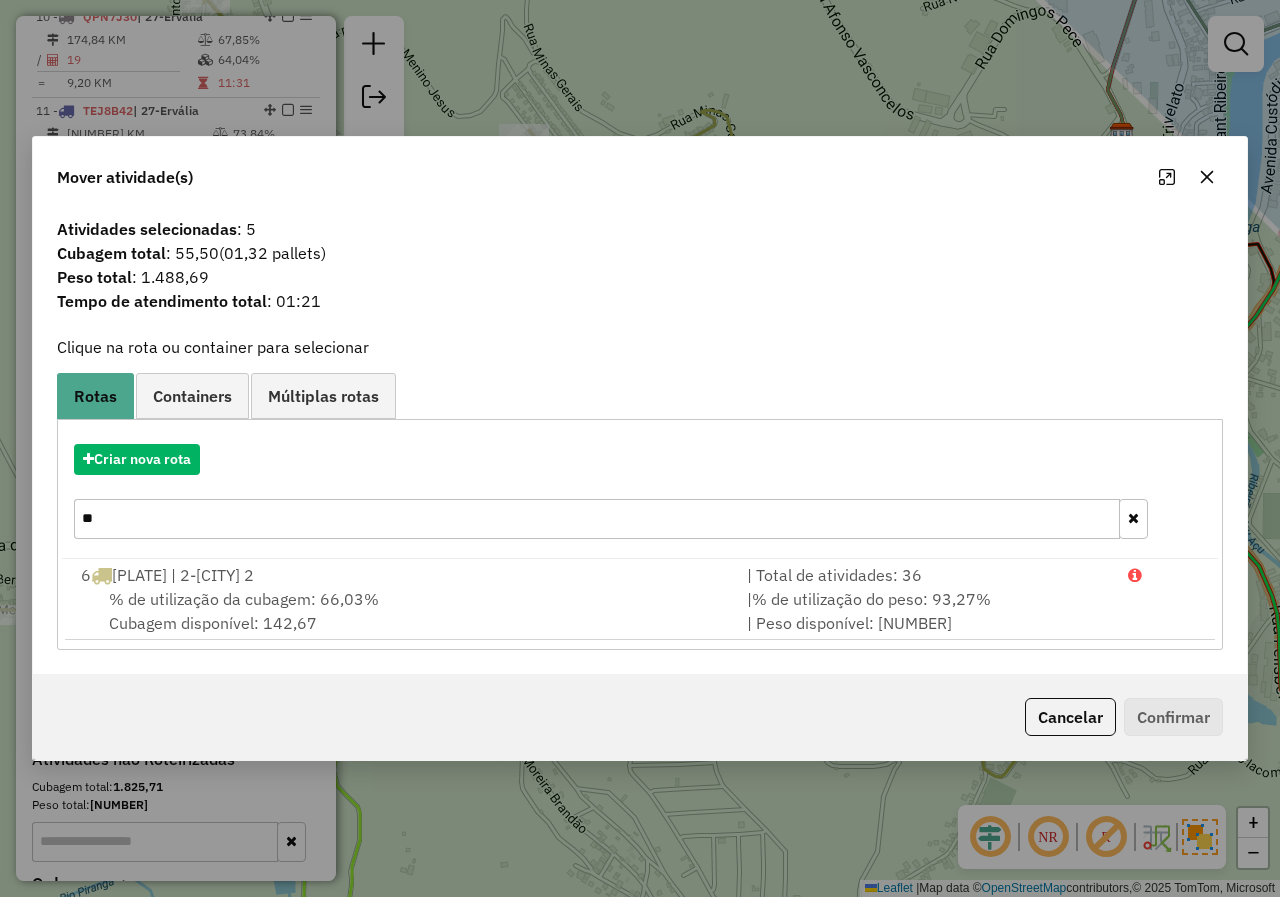 drag, startPoint x: 186, startPoint y: 517, endPoint x: 72, endPoint y: 514, distance: 114.03947 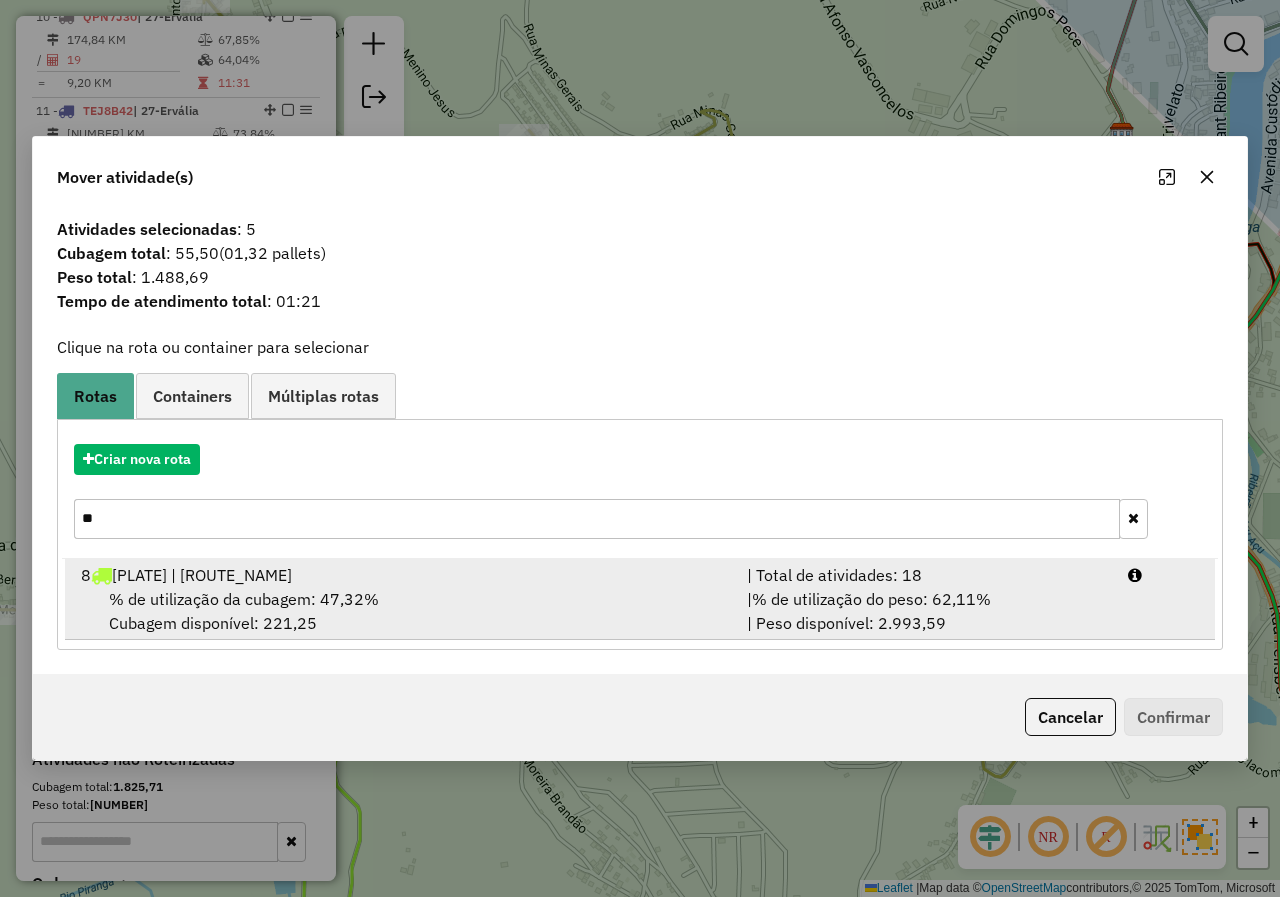 type on "**" 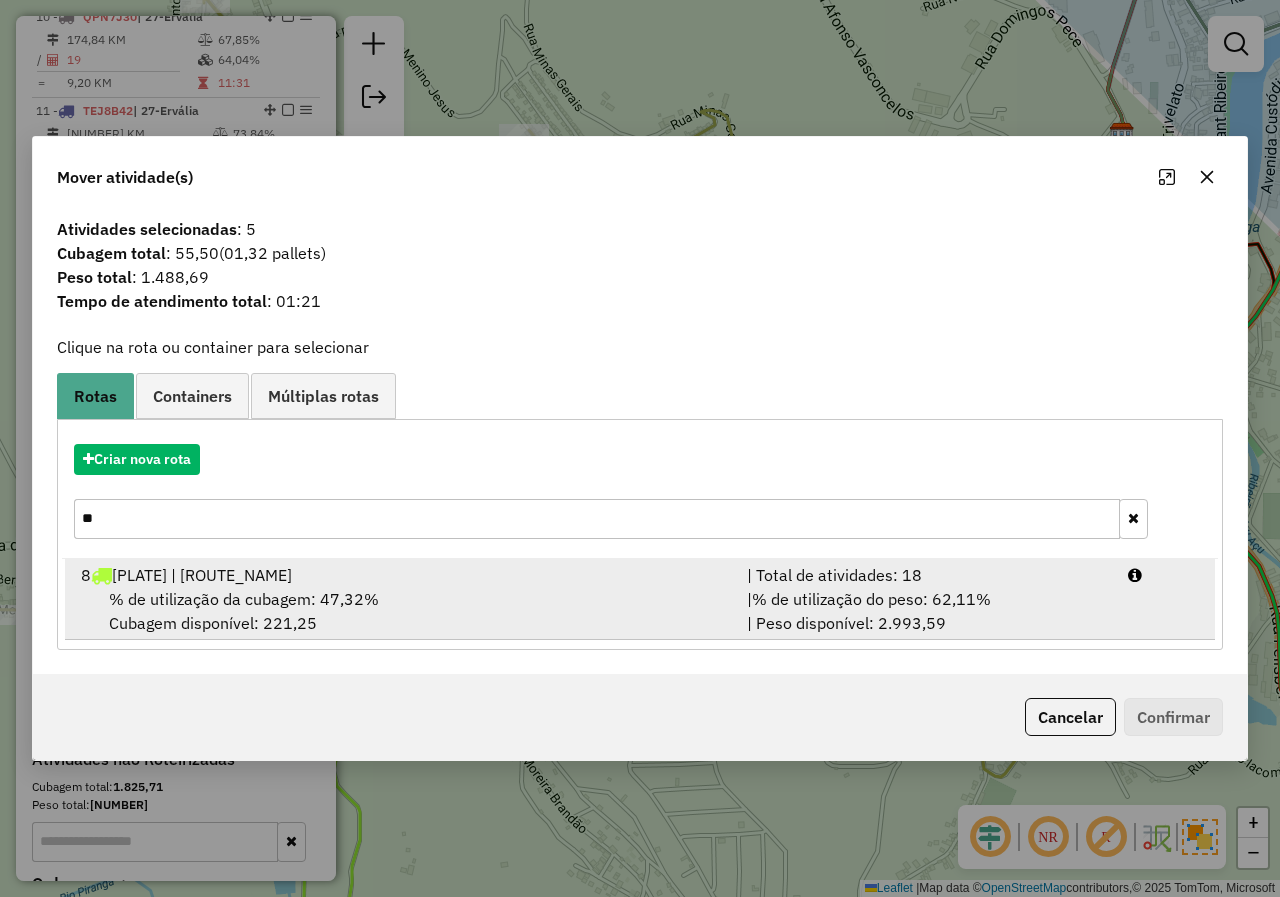 click on "8  PVC4F18 | 2-Ponte Nova 2" at bounding box center (402, 575) 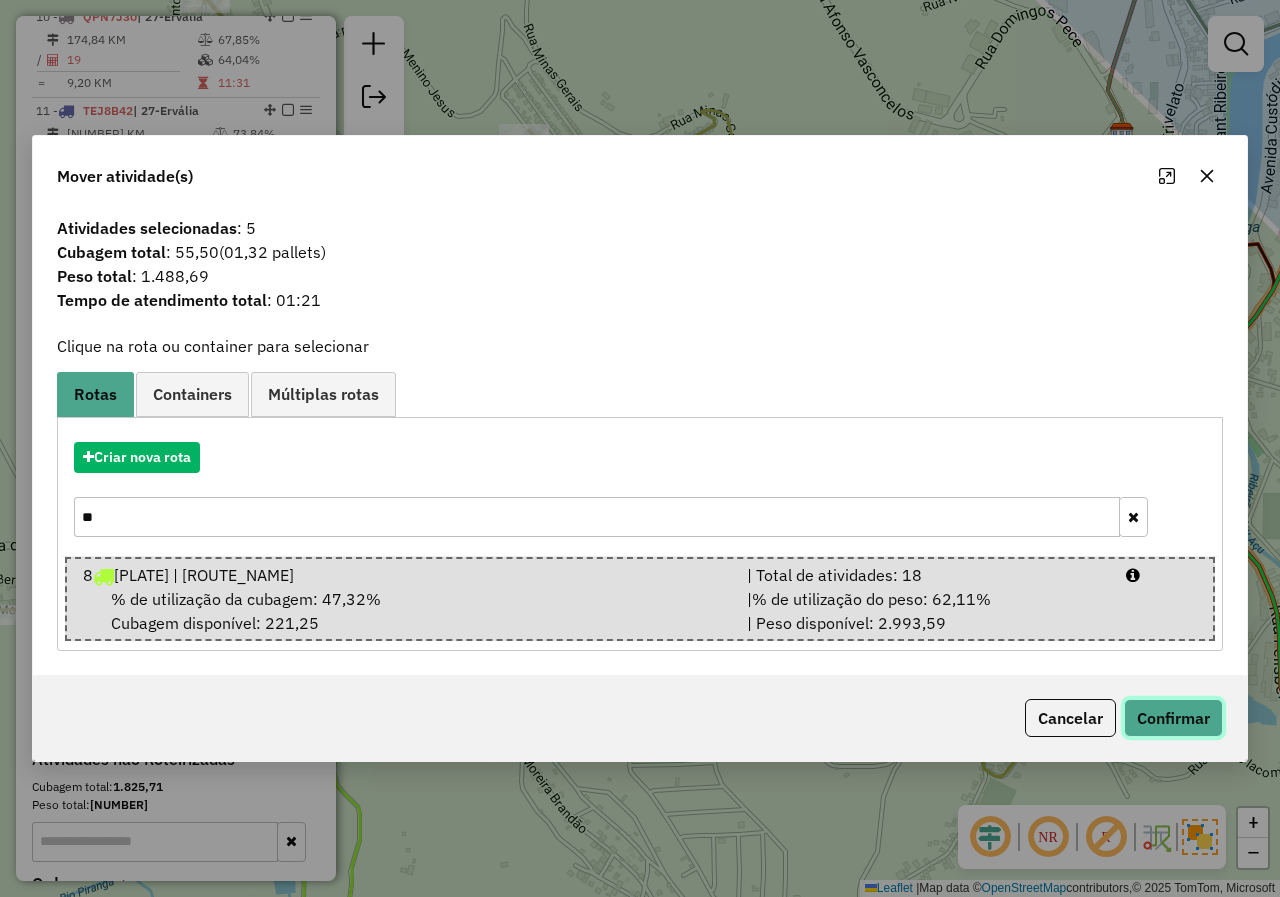 click on "Confirmar" 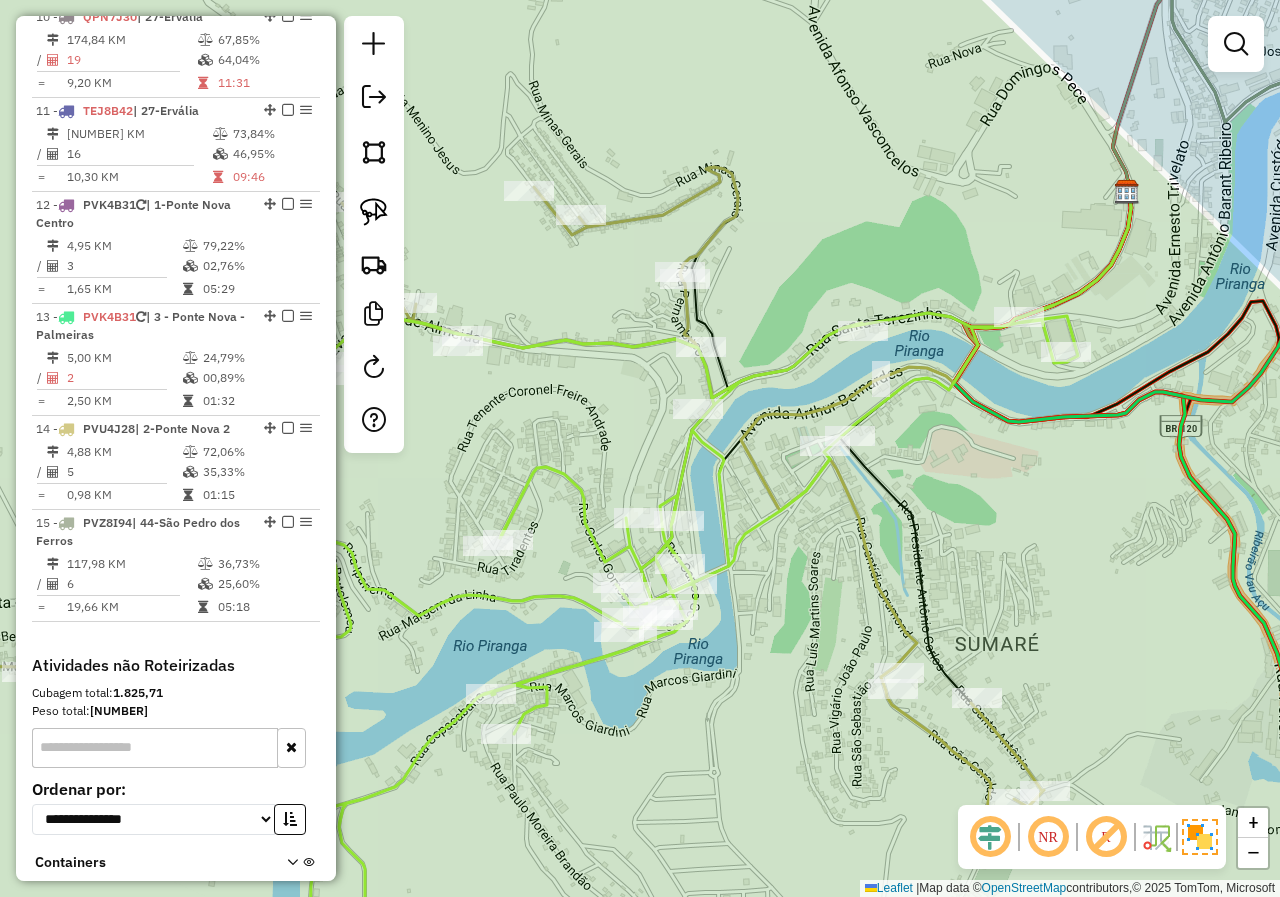 drag, startPoint x: 751, startPoint y: 591, endPoint x: 756, endPoint y: 648, distance: 57.21888 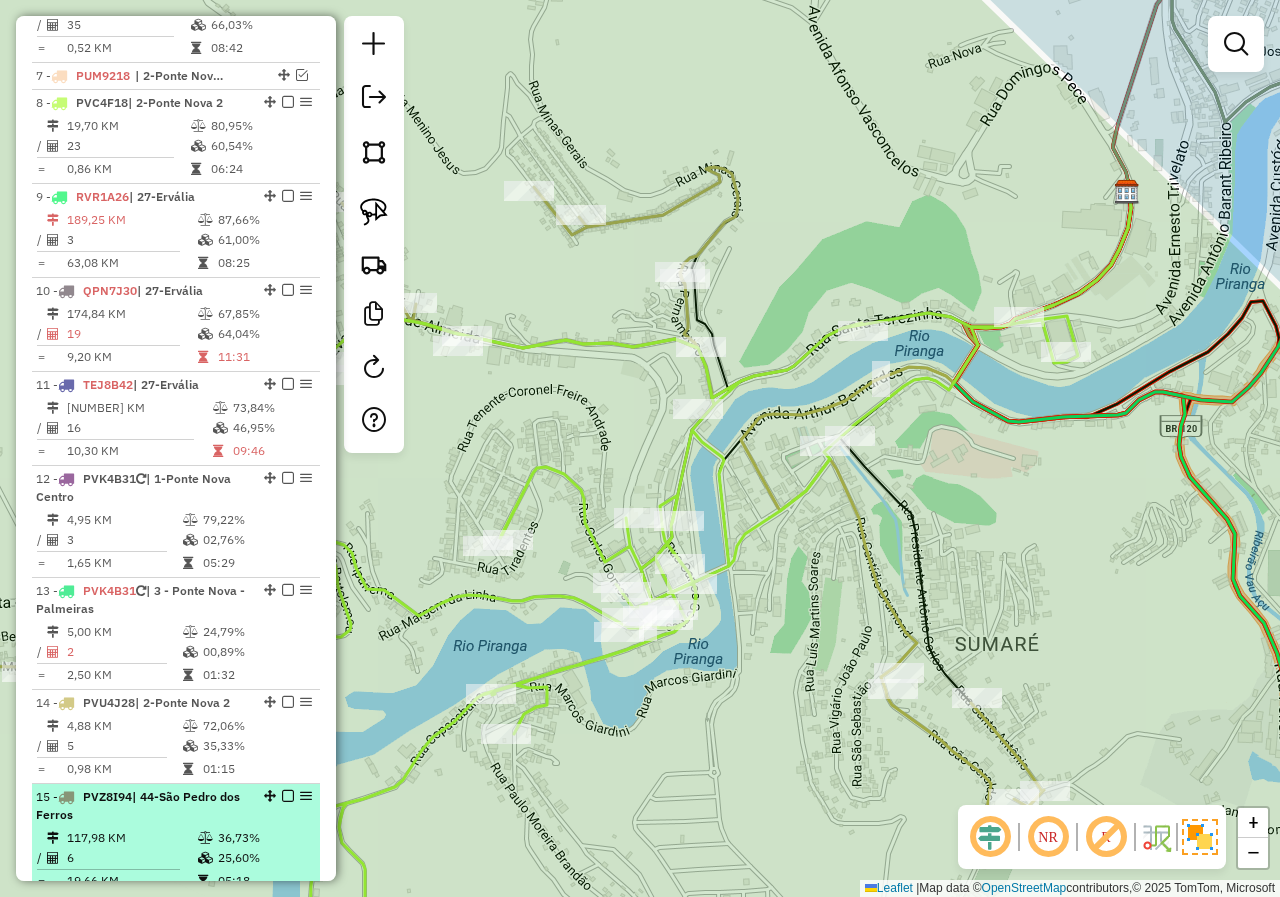scroll, scrollTop: 1134, scrollLeft: 0, axis: vertical 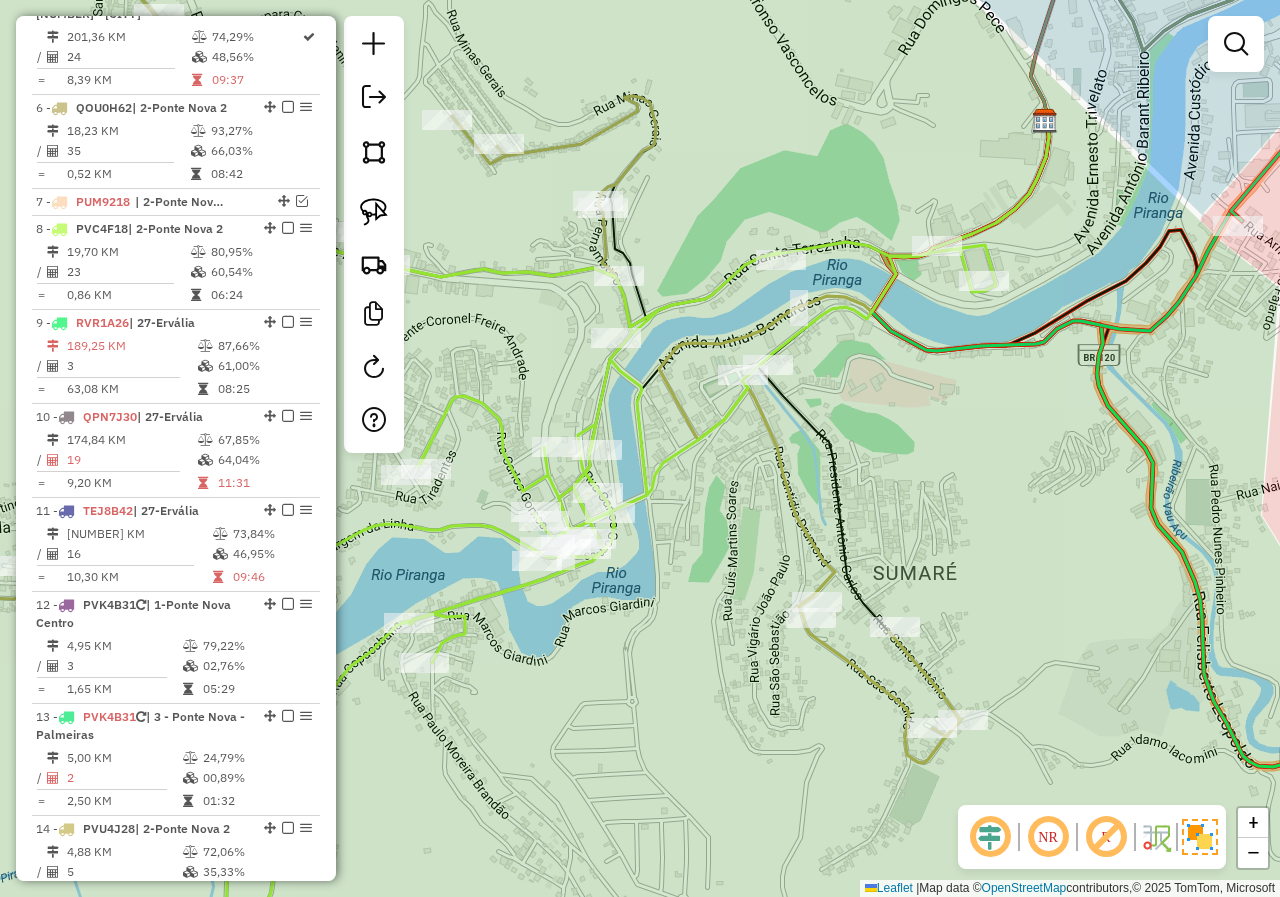 drag, startPoint x: 816, startPoint y: 696, endPoint x: 698, endPoint y: 620, distance: 140.35669 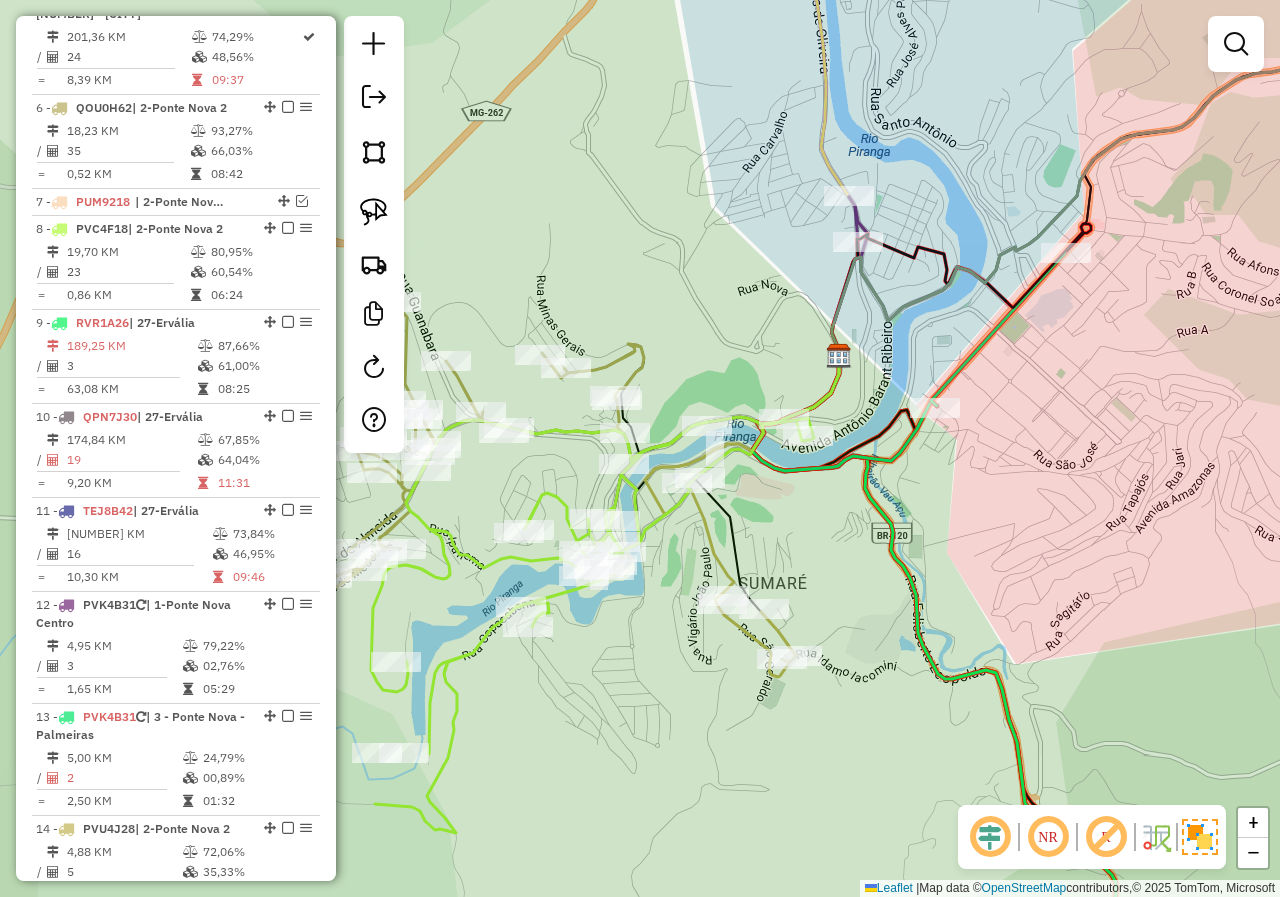 click on "Janela de atendimento Grade de atendimento Capacidade Transportadoras Veículos Cliente Pedidos  Rotas Selecione os dias de semana para filtrar as janelas de atendimento  Seg   Ter   Qua   Qui   Sex   Sáb   Dom  Informe o período da janela de atendimento: De: Até:  Filtrar exatamente a janela do cliente  Considerar janela de atendimento padrão  Selecione os dias de semana para filtrar as grades de atendimento  Seg   Ter   Qua   Qui   Sex   Sáb   Dom   Considerar clientes sem dia de atendimento cadastrado  Clientes fora do dia de atendimento selecionado Filtrar as atividades entre os valores definidos abaixo:  Peso mínimo:   Peso máximo:   Cubagem mínima:   Cubagem máxima:   De:   Até:  Filtrar as atividades entre o tempo de atendimento definido abaixo:  De:   Até:   Considerar capacidade total dos clientes não roteirizados Transportadora: Selecione um ou mais itens Tipo de veículo: Selecione um ou mais itens Veículo: Selecione um ou mais itens Motorista: Selecione um ou mais itens Nome: Rótulo:" 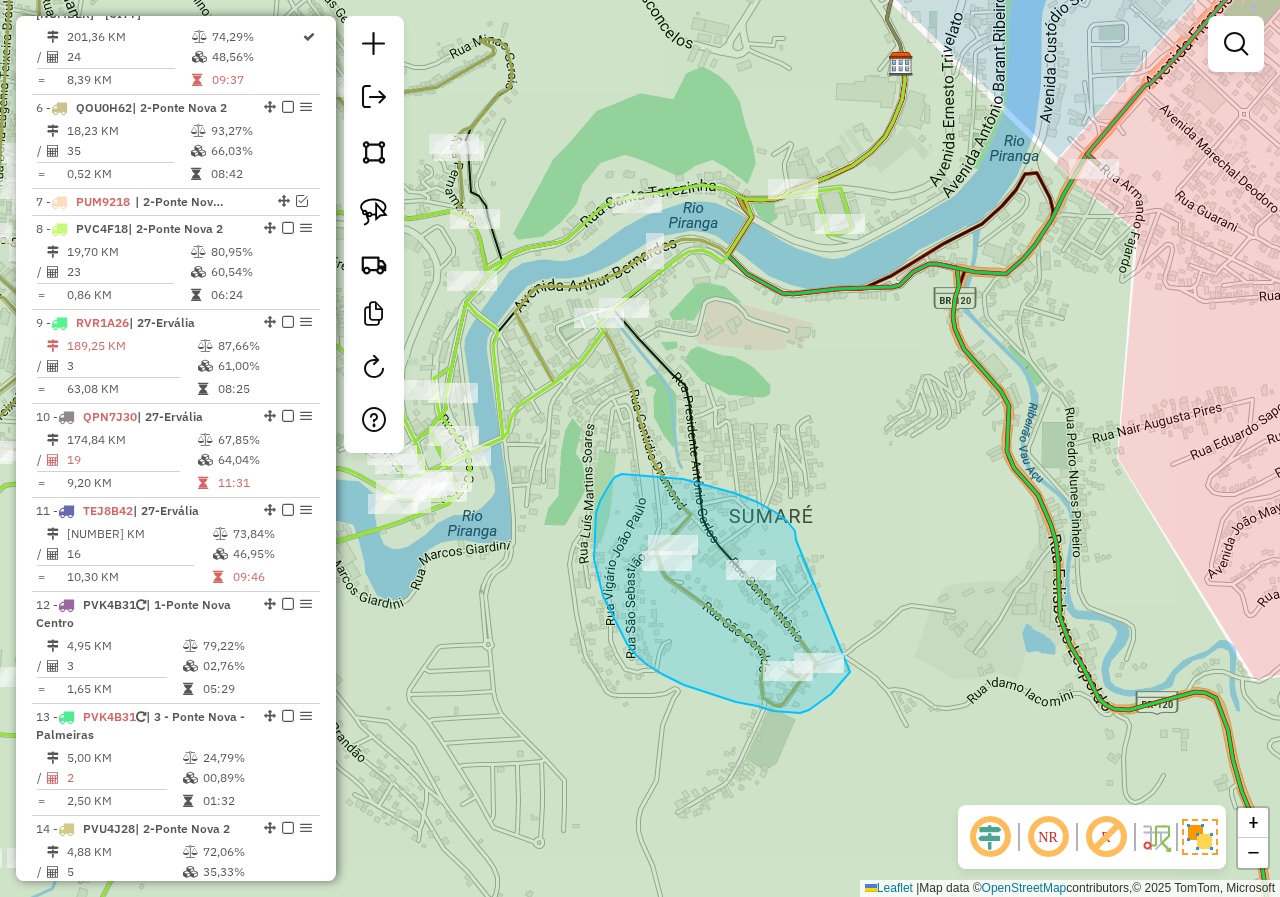 drag, startPoint x: 796, startPoint y: 540, endPoint x: 855, endPoint y: 659, distance: 132.8232 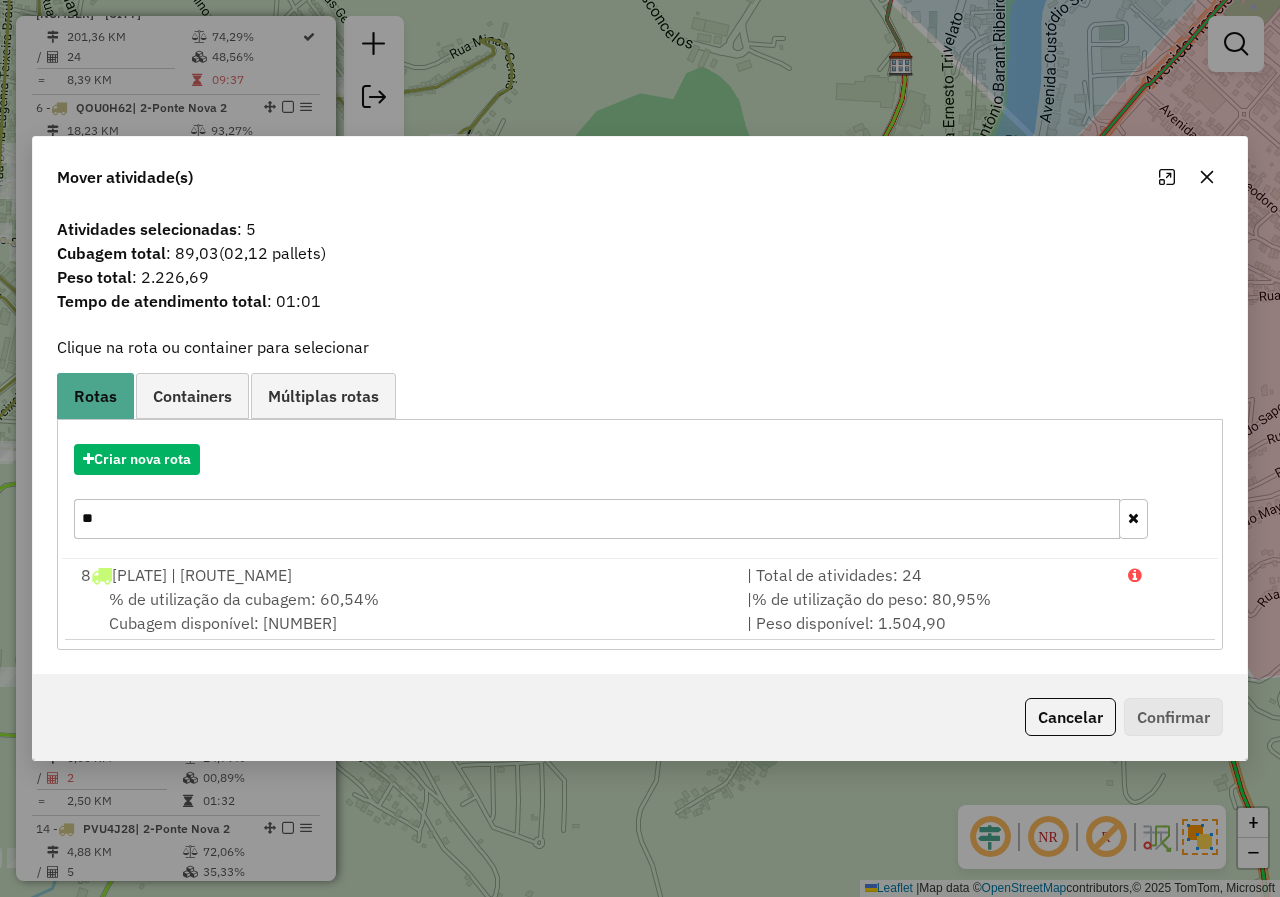 click 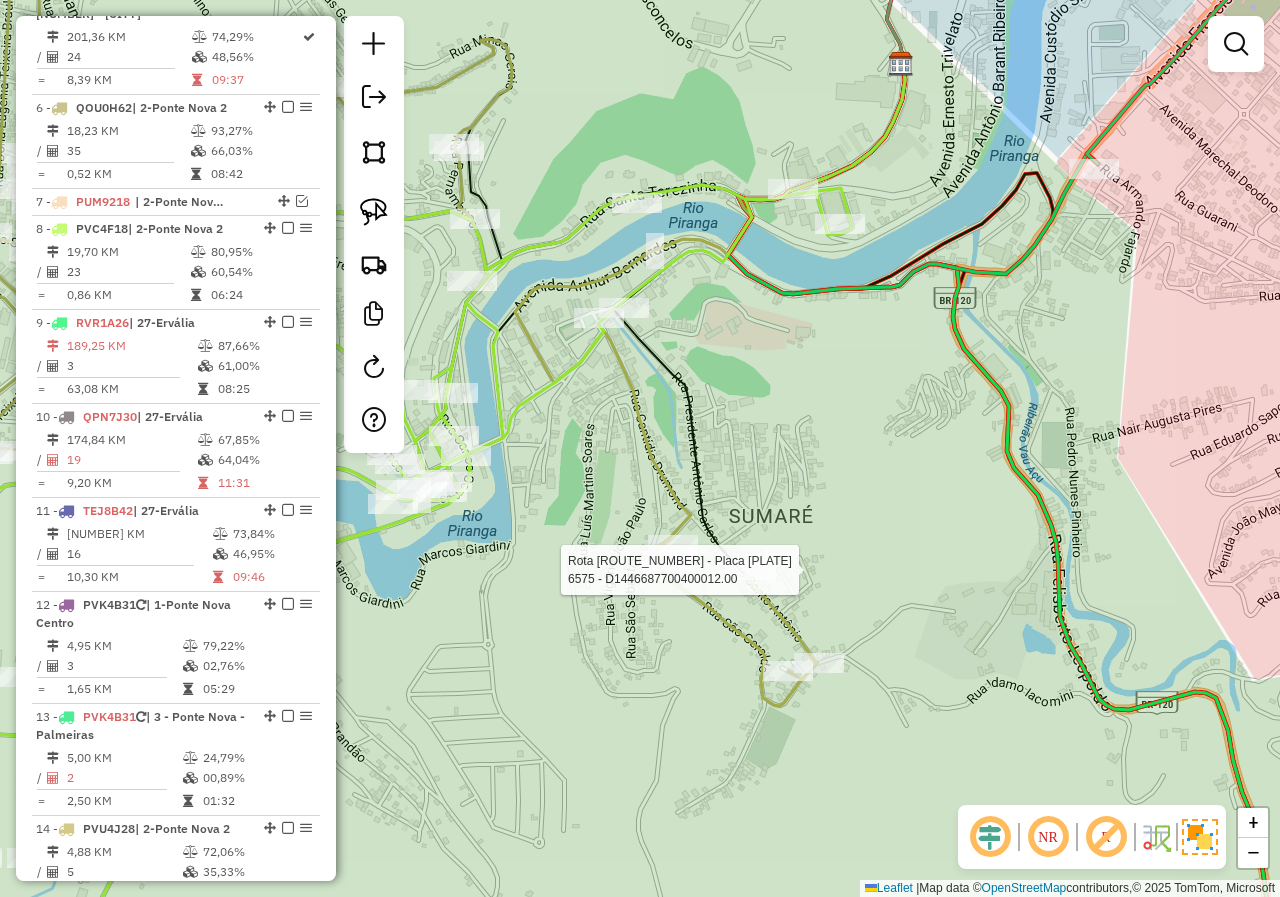 select on "*********" 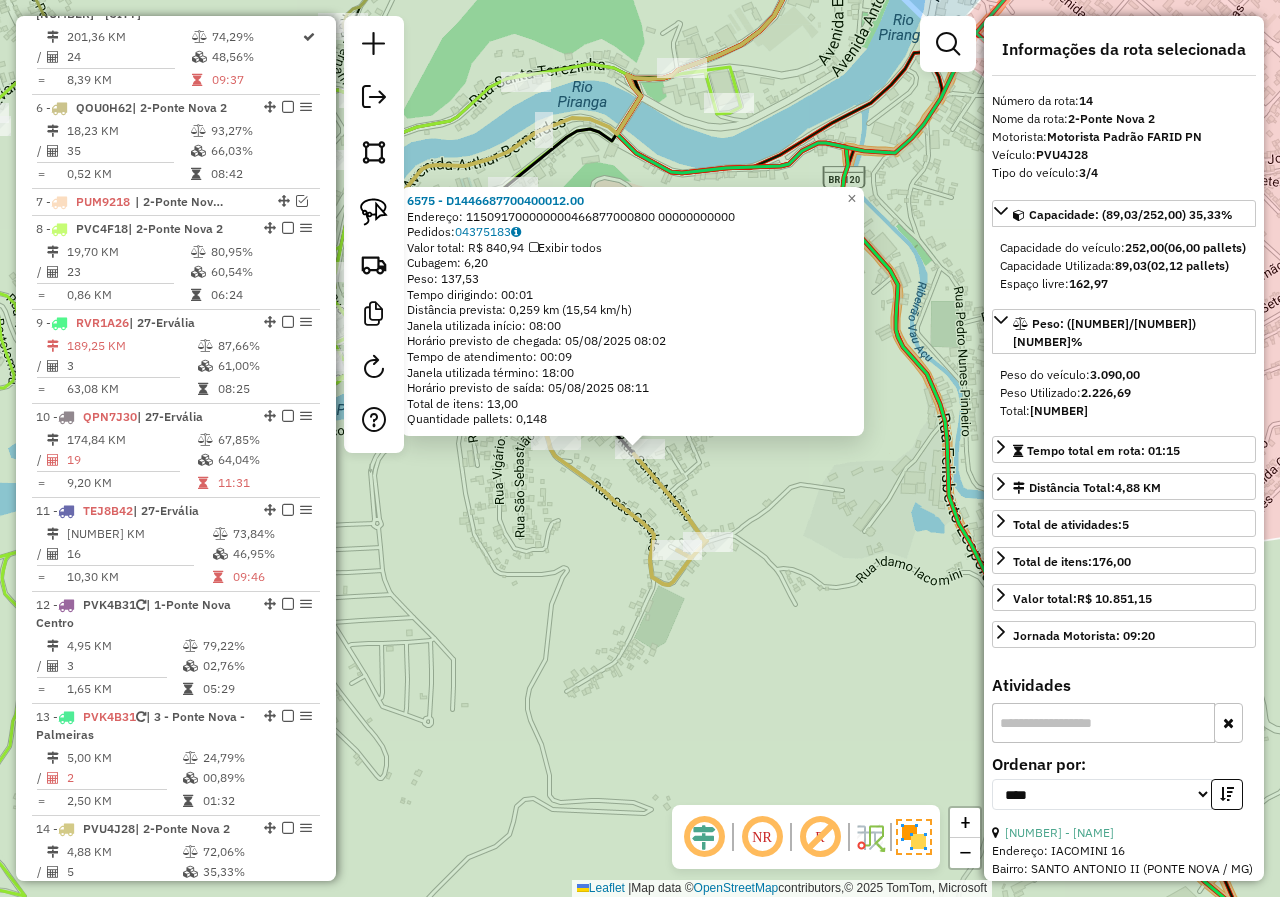 scroll, scrollTop: 1669, scrollLeft: 0, axis: vertical 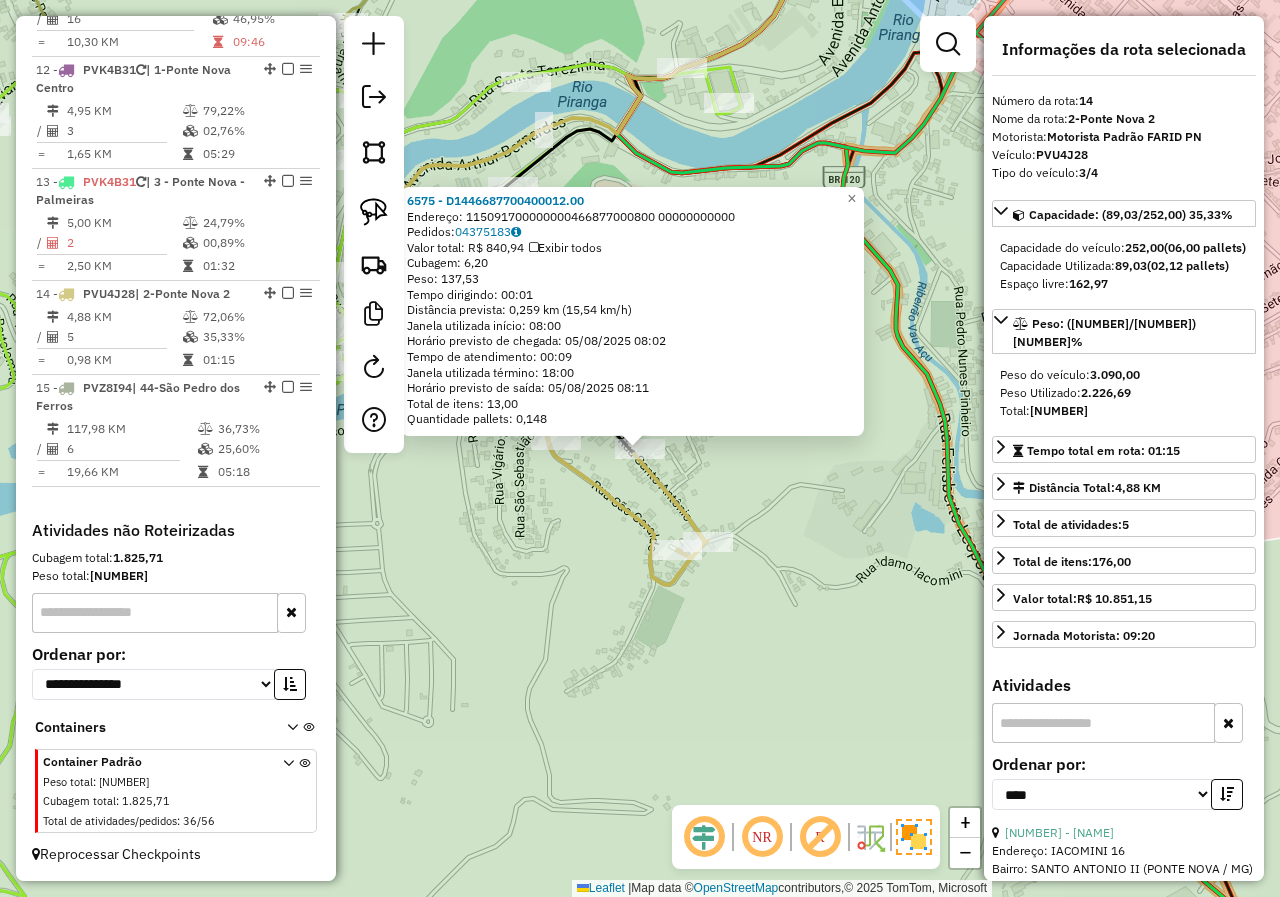 click on "6575 - D1446687700400012.00  Endereço: 115091700000000466877000800          00000000000   Pedidos:  04375183   Valor total: R$ 840,94   Exibir todos   Cubagem: 6,20  Peso: 137,53  Tempo dirigindo: 00:01   Distância prevista: 0,259 km (15,54 km/h)   Janela utilizada início: 08:00   Horário previsto de chegada: 05/08/2025 08:02   Tempo de atendimento: 00:09   Janela utilizada término: 18:00   Horário previsto de saída: 05/08/2025 08:11   Total de itens: 13,00   Quantidade pallets: 0,148  × Janela de atendimento Grade de atendimento Capacidade Transportadoras Veículos Cliente Pedidos  Rotas Selecione os dias de semana para filtrar as janelas de atendimento  Seg   Ter   Qua   Qui   Sex   Sáb   Dom  Informe o período da janela de atendimento: De: Até:  Filtrar exatamente a janela do cliente  Considerar janela de atendimento padrão  Selecione os dias de semana para filtrar as grades de atendimento  Seg   Ter   Qua   Qui   Sex   Sáb   Dom   Considerar clientes sem dia de atendimento cadastrado  De:  +" 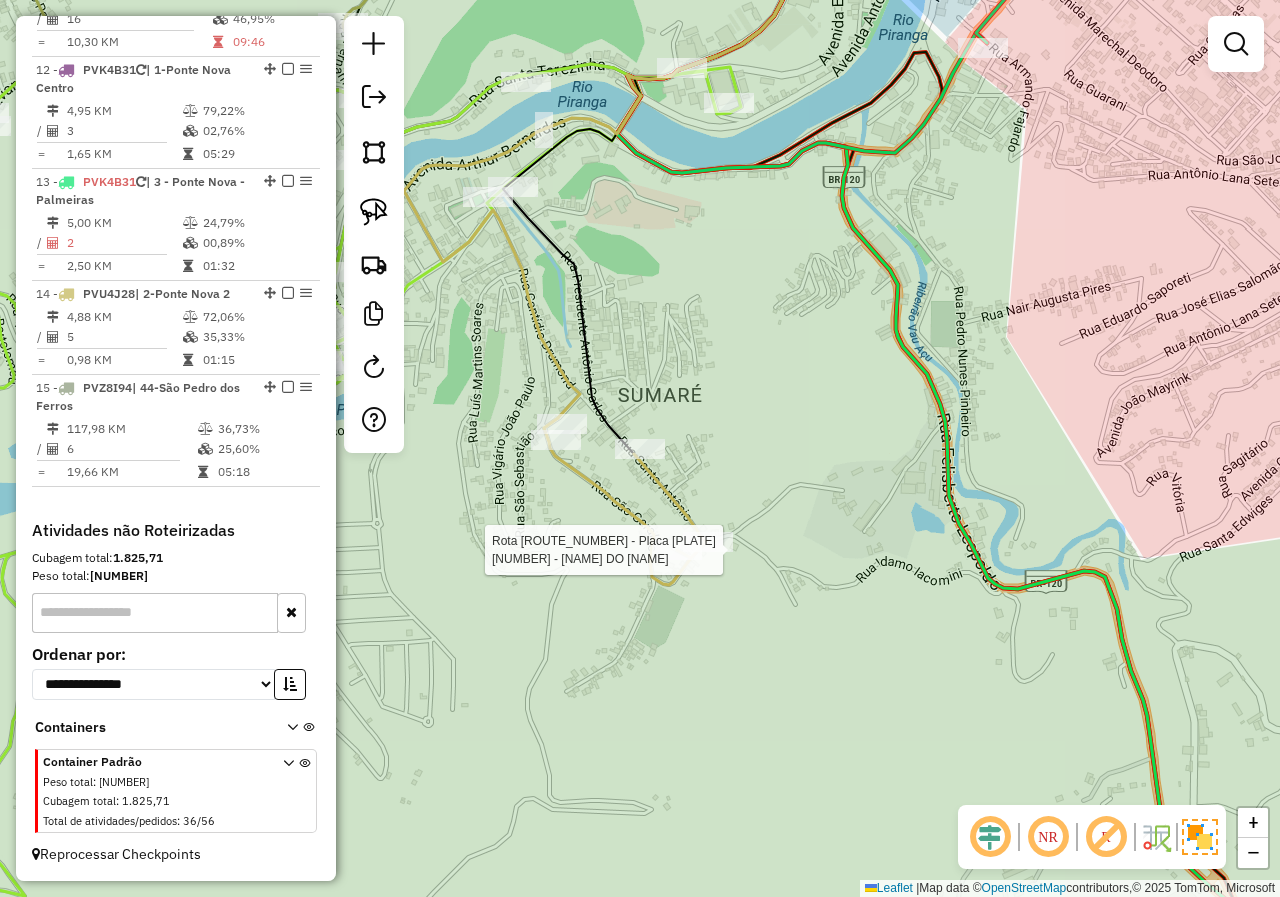 select on "*********" 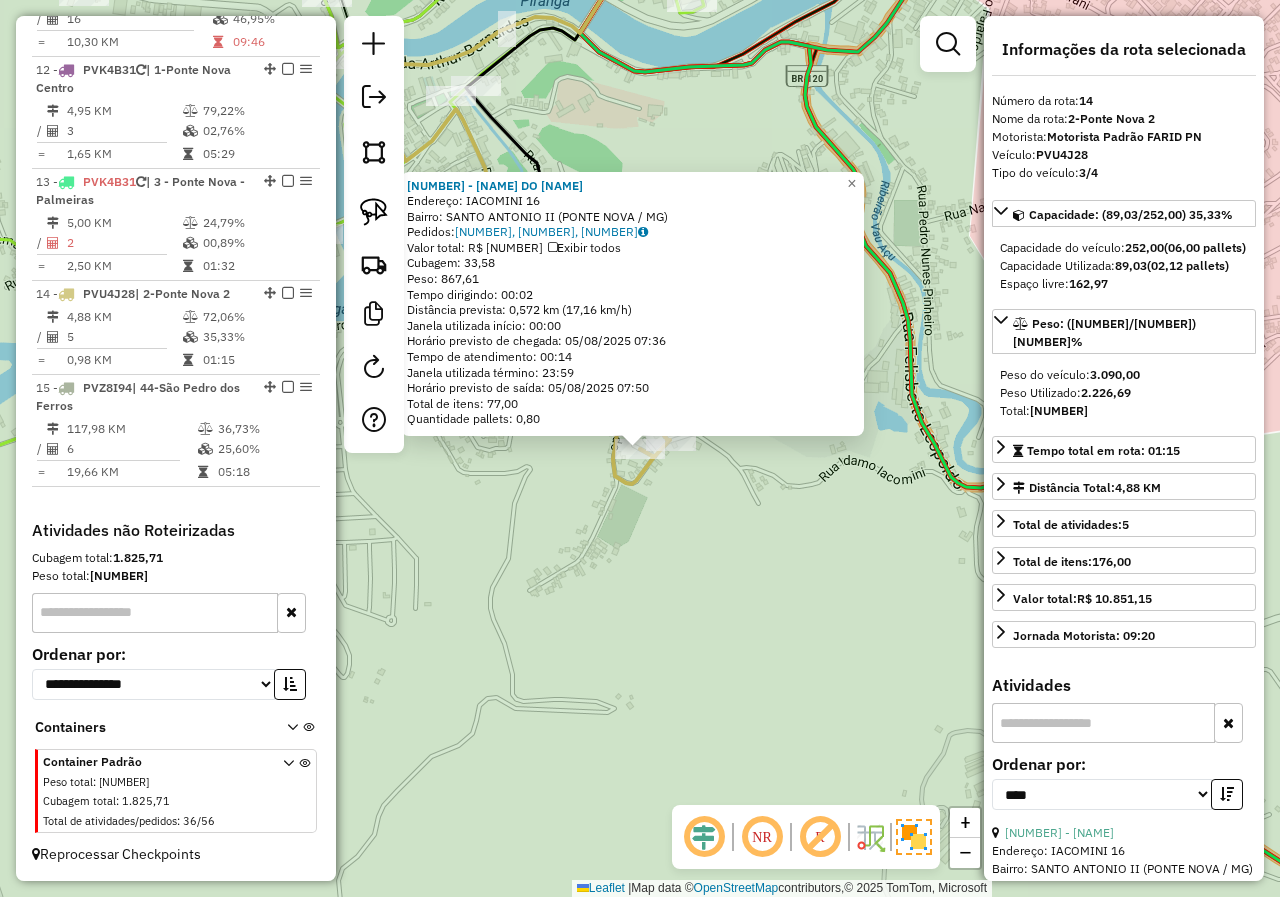 click on "31113 - MERCEARIA DO JADIR  Endereço:  IACOMINI 16   Bairro: SANTO ANTONIO II (PONTE NOVA / MG)   Pedidos:  04375222, 04375223, 04375224   Valor total: R$ 4.530,68   Exibir todos   Cubagem: 33,58  Peso: 867,61  Tempo dirigindo: 00:02   Distância prevista: 0,572 km (17,16 km/h)   Janela utilizada início: 00:00   Horário previsto de chegada: 05/08/2025 07:36   Tempo de atendimento: 00:14   Janela utilizada término: 23:59   Horário previsto de saída: 05/08/2025 07:50   Total de itens: 77,00   Quantidade pallets: 0,80  × Janela de atendimento Grade de atendimento Capacidade Transportadoras Veículos Cliente Pedidos  Rotas Selecione os dias de semana para filtrar as janelas de atendimento  Seg   Ter   Qua   Qui   Sex   Sáb   Dom  Informe o período da janela de atendimento: De: Até:  Filtrar exatamente a janela do cliente  Considerar janela de atendimento padrão  Selecione os dias de semana para filtrar as grades de atendimento  Seg   Ter   Qua   Qui   Sex   Sáb   Dom   Peso mínimo:   Peso máximo:  +" 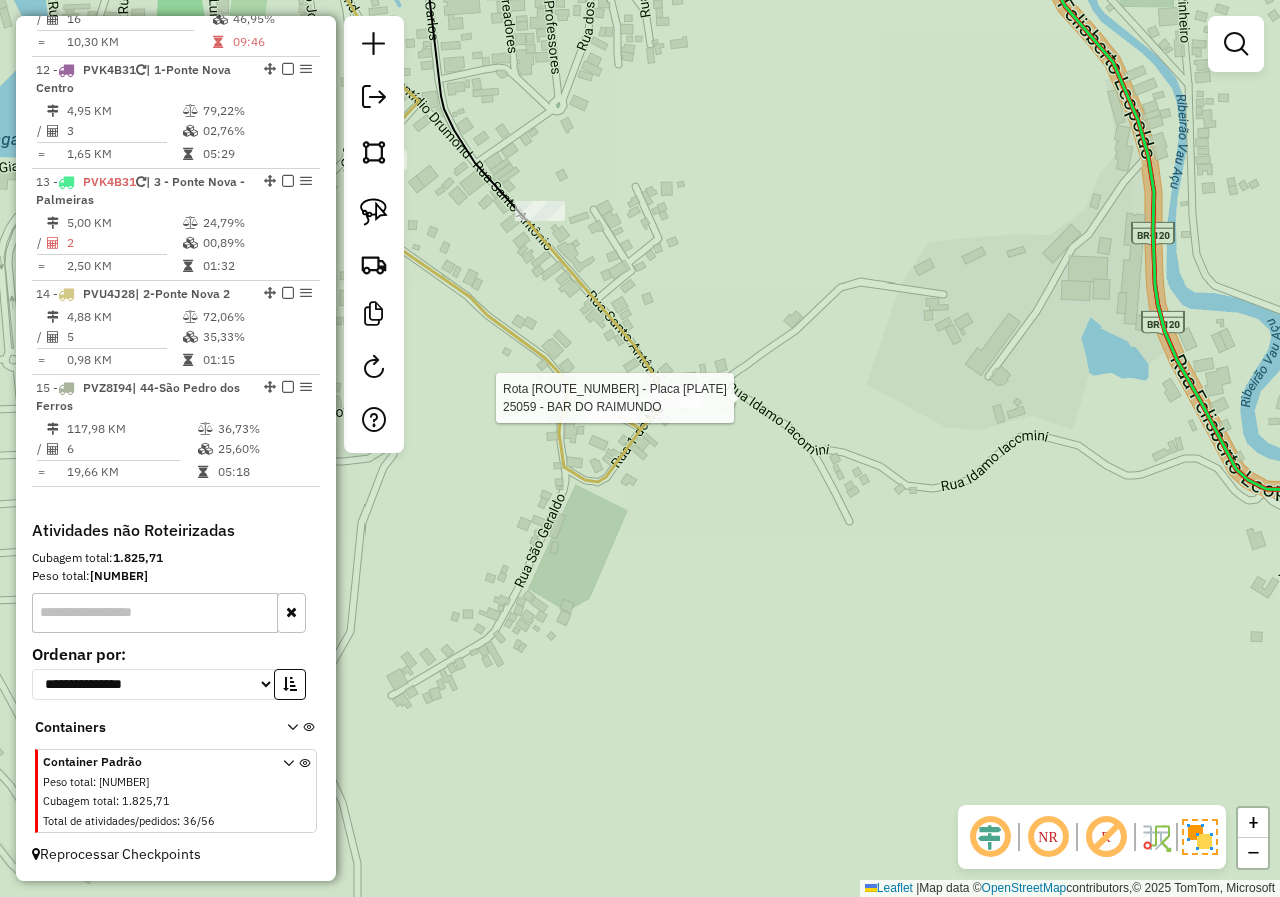select on "*********" 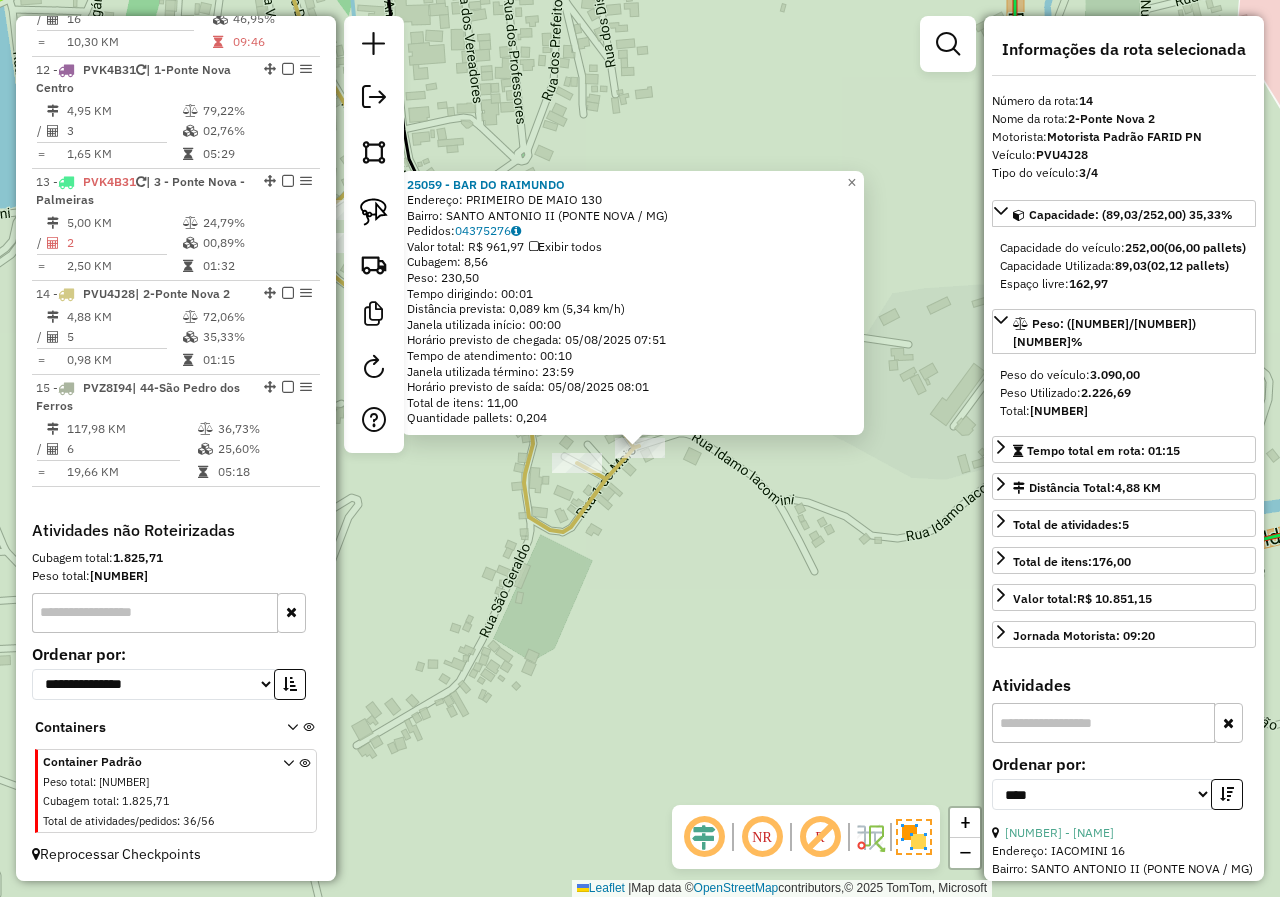click on "25059 - BAR DO RAIMUNDO  Endereço:  PRIMEIRO DE MAIO 130   Bairro: SANTO ANTONIO II (PONTE NOVA / MG)   Pedidos:  04375276   Valor total: R$ 961,97   Exibir todos   Cubagem: 8,56  Peso: 230,50  Tempo dirigindo: 00:01   Distância prevista: 0,089 km (5,34 km/h)   Janela utilizada início: 00:00   Horário previsto de chegada: 05/08/2025 07:51   Tempo de atendimento: 00:10   Janela utilizada término: 23:59   Horário previsto de saída: 05/08/2025 08:01   Total de itens: 11,00   Quantidade pallets: 0,204  × Janela de atendimento Grade de atendimento Capacidade Transportadoras Veículos Cliente Pedidos  Rotas Selecione os dias de semana para filtrar as janelas de atendimento  Seg   Ter   Qua   Qui   Sex   Sáb   Dom  Informe o período da janela de atendimento: De: Até:  Filtrar exatamente a janela do cliente  Considerar janela de atendimento padrão  Selecione os dias de semana para filtrar as grades de atendimento  Seg   Ter   Qua   Qui   Sex   Sáb   Dom   Clientes fora do dia de atendimento selecionado +" 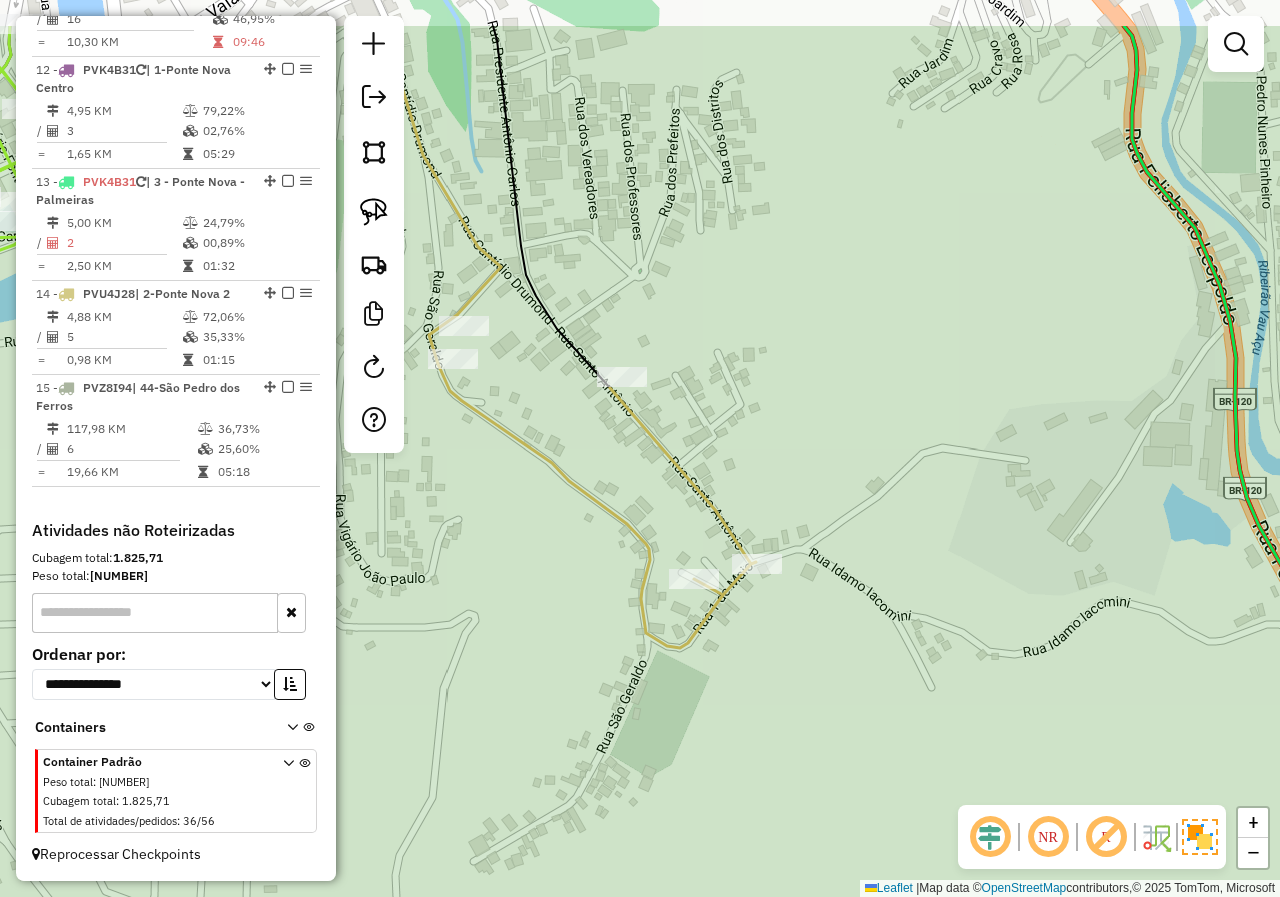 drag, startPoint x: 409, startPoint y: 501, endPoint x: 632, endPoint y: 585, distance: 238.29604 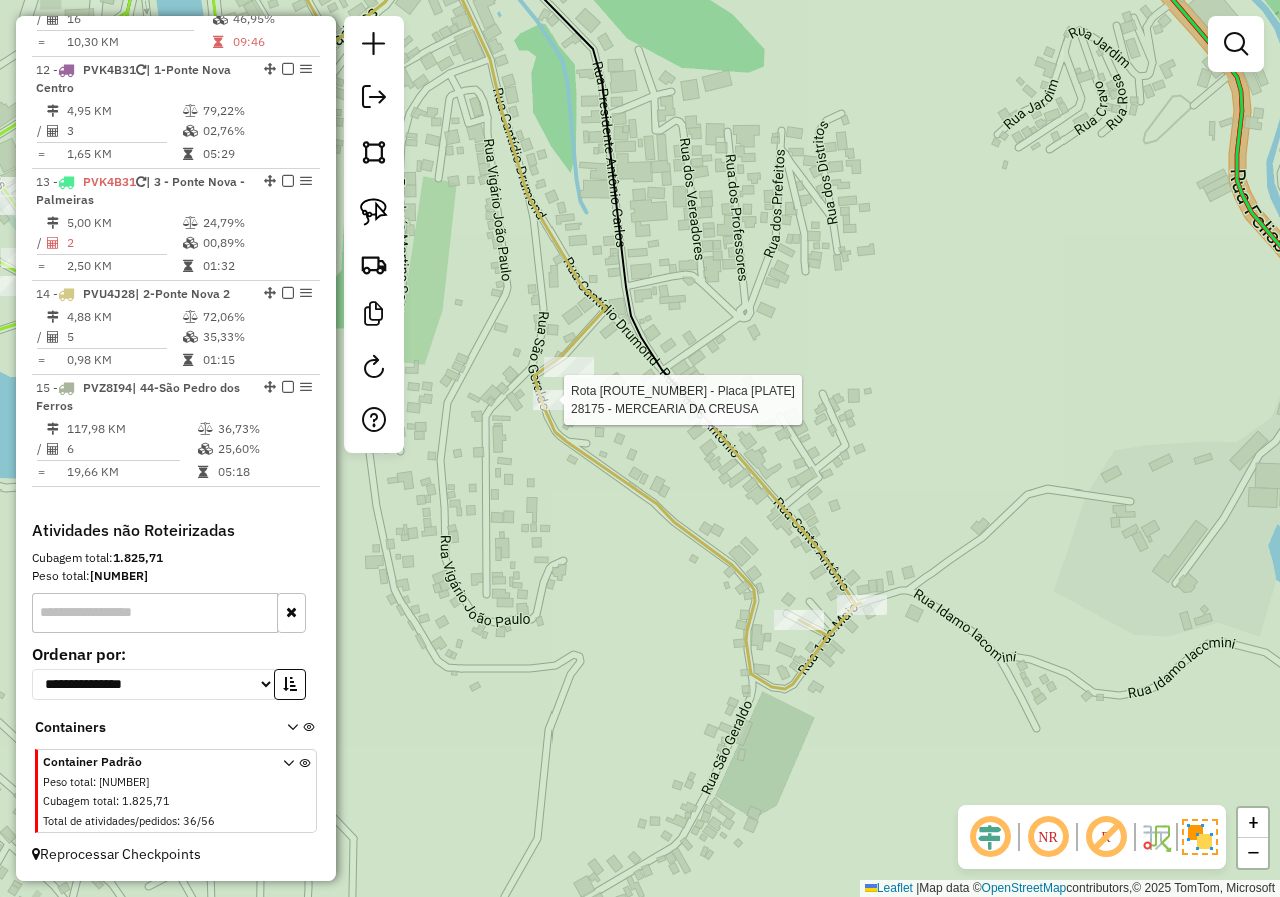 select on "*********" 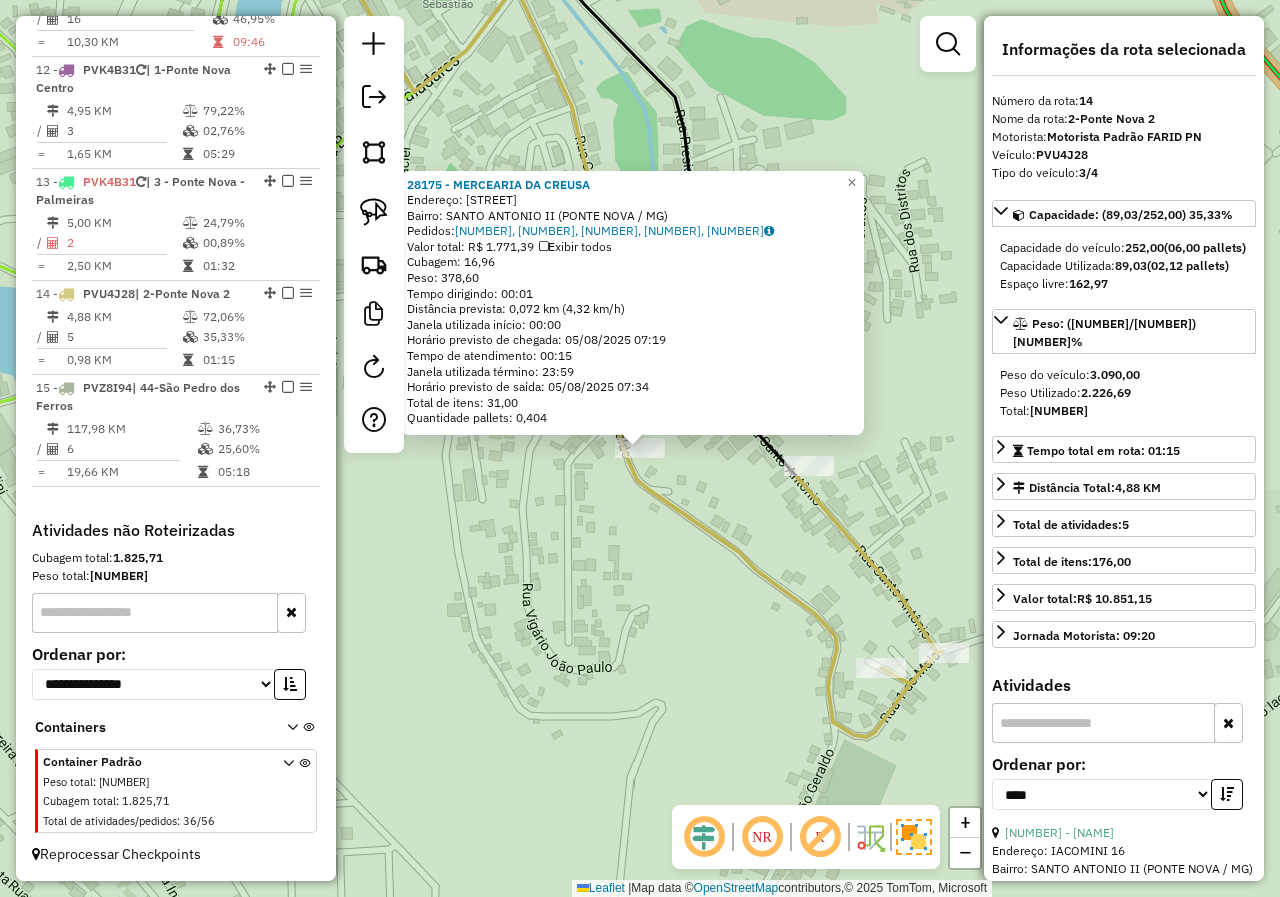 click on "28175 - MERCEARIA DA CREUSA  Endereço:  SAO GERALDO 149   Bairro: SANTO ANTONIO II (PONTE NOVA / MG)   Pedidos:  04375554, 04375555, 04375556, 04375557, 04375558   Valor total: R$ 1.771,39   Exibir todos   Cubagem: 16,96  Peso: 378,60  Tempo dirigindo: 00:01   Distância prevista: 0,072 km (4,32 km/h)   Janela utilizada início: 00:00   Horário previsto de chegada: 05/08/2025 07:19   Tempo de atendimento: 00:15   Janela utilizada término: 23:59   Horário previsto de saída: 05/08/2025 07:34   Total de itens: 31,00   Quantidade pallets: 0,404  × Janela de atendimento Grade de atendimento Capacidade Transportadoras Veículos Cliente Pedidos  Rotas Selecione os dias de semana para filtrar as janelas de atendimento  Seg   Ter   Qua   Qui   Sex   Sáb   Dom  Informe o período da janela de atendimento: De: Até:  Filtrar exatamente a janela do cliente  Considerar janela de atendimento padrão  Selecione os dias de semana para filtrar as grades de atendimento  Seg   Ter   Qua   Qui   Sex   Sáb   Dom   De:  +" 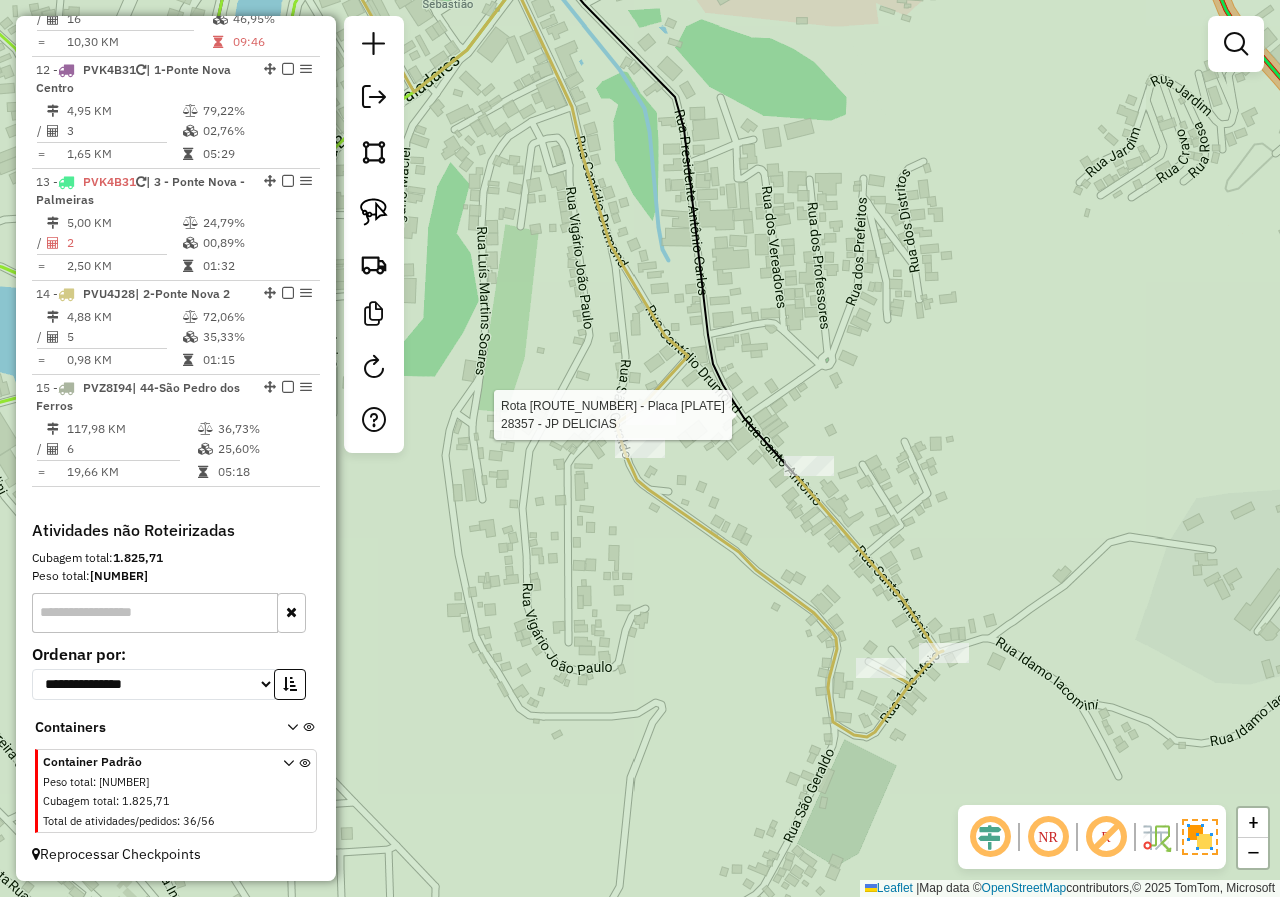 select on "*********" 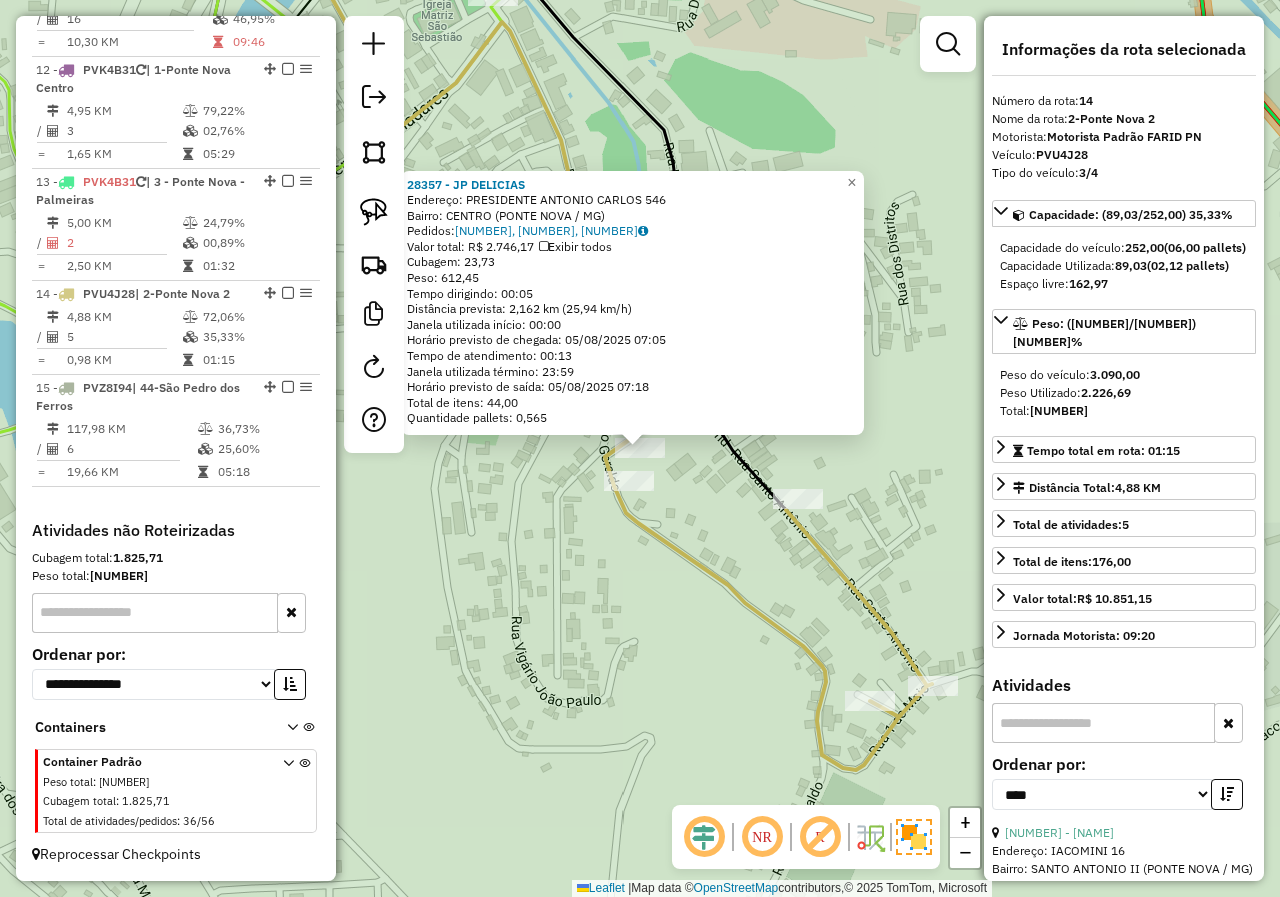click on "Rota 14 - Placa PVU4J28  28175 - MERCEARIA DA CREUSA 28357 - JP DELICIAS  Endereço:  PRESIDENTE ANTONIO CARLOS 546   Bairro: CENTRO (PONTE NOVA / MG)   Pedidos:  04375170, 04375171, 04375172   Valor total: R$ 2.746,17   Exibir todos   Cubagem: 23,73  Peso: 612,45  Tempo dirigindo: 00:05   Distância prevista: 2,162 km (25,94 km/h)   Janela utilizada início: 00:00   Horário previsto de chegada: 05/08/2025 07:05   Tempo de atendimento: 00:13   Janela utilizada término: 23:59   Horário previsto de saída: 05/08/2025 07:18   Total de itens: 44,00   Quantidade pallets: 0,565  × Janela de atendimento Grade de atendimento Capacidade Transportadoras Veículos Cliente Pedidos  Rotas Selecione os dias de semana para filtrar as janelas de atendimento  Seg   Ter   Qua   Qui   Sex   Sáb   Dom  Informe o período da janela de atendimento: De: Até:  Filtrar exatamente a janela do cliente  Considerar janela de atendimento padrão  Selecione os dias de semana para filtrar as grades de atendimento  Seg   Ter   Qua  De:" 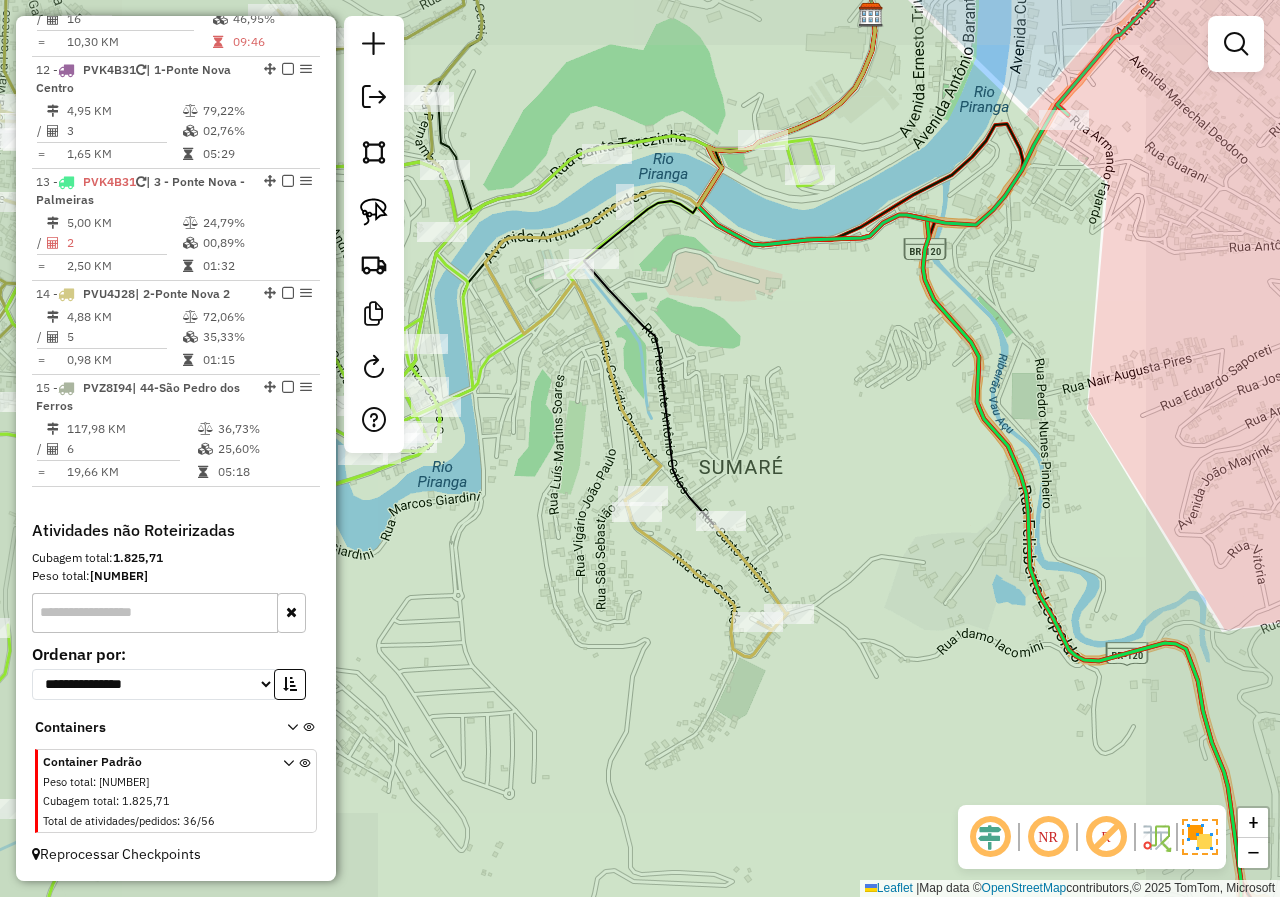 drag, startPoint x: 695, startPoint y: 644, endPoint x: 656, endPoint y: 573, distance: 81.00617 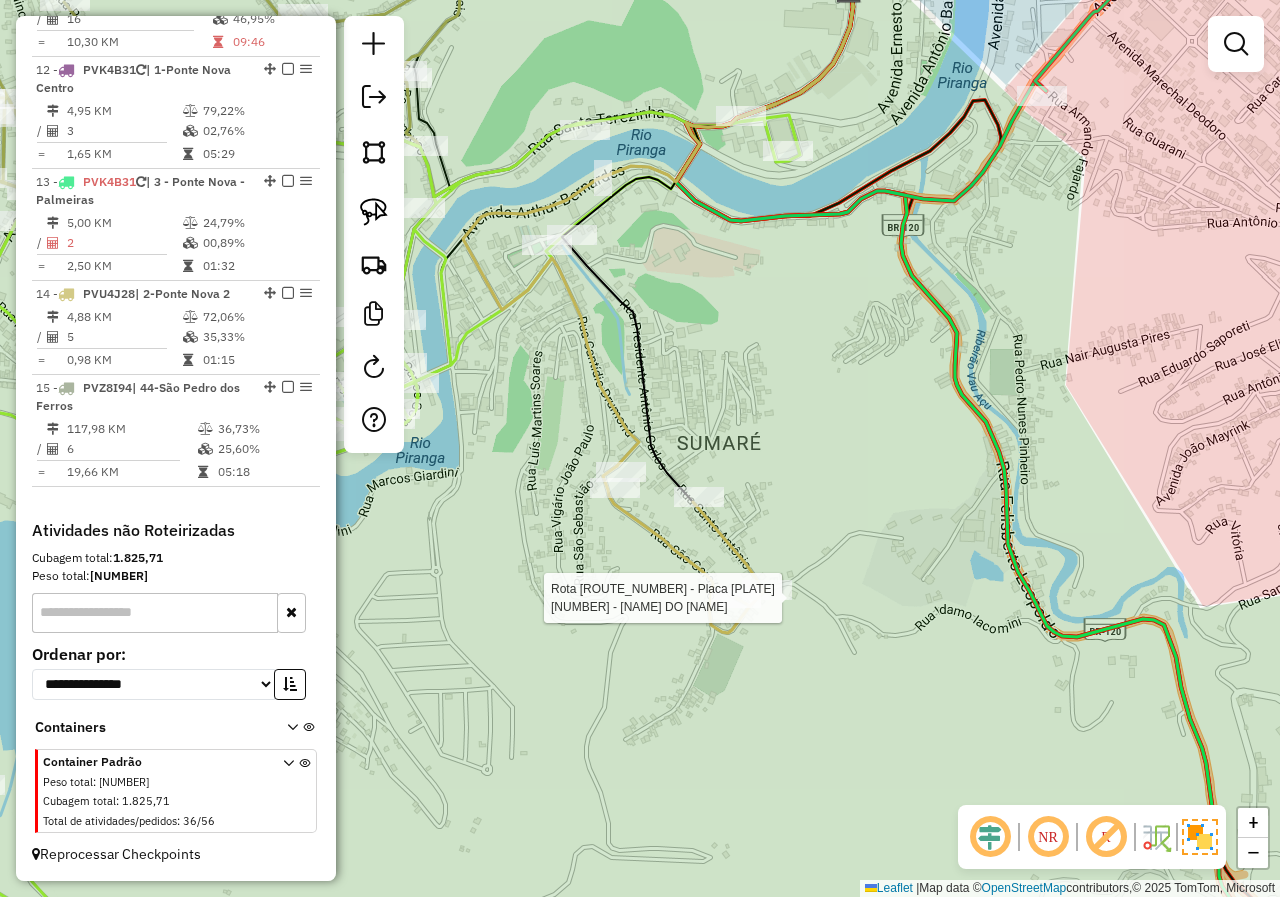select on "*********" 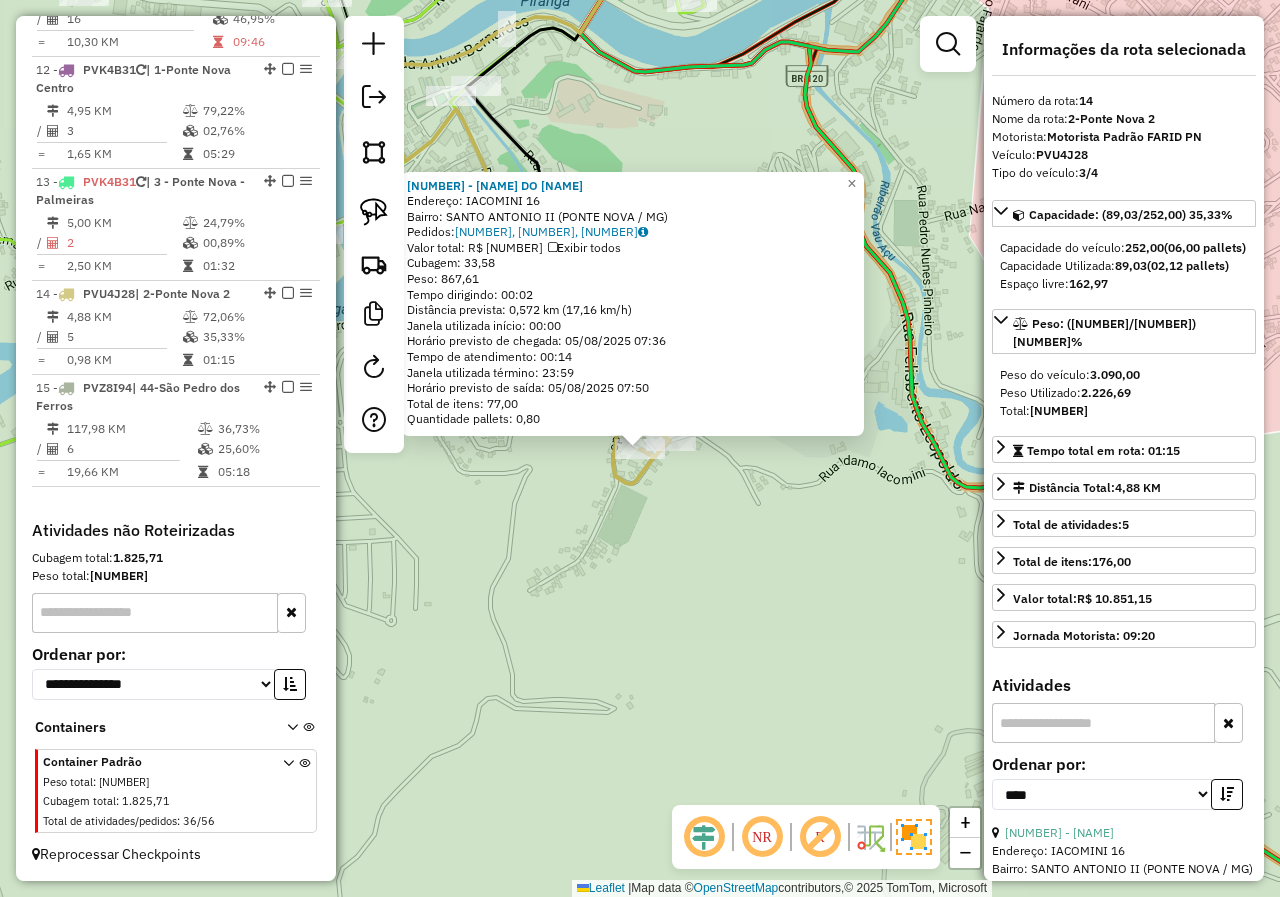click on "31113 - MERCEARIA DO JADIR  Endereço:  IACOMINI 16   Bairro: SANTO ANTONIO II (PONTE NOVA / MG)   Pedidos:  04375222, 04375223, 04375224   Valor total: R$ 4.530,68   Exibir todos   Cubagem: 33,58  Peso: 867,61  Tempo dirigindo: 00:02   Distância prevista: 0,572 km (17,16 km/h)   Janela utilizada início: 00:00   Horário previsto de chegada: 05/08/2025 07:36   Tempo de atendimento: 00:14   Janela utilizada término: 23:59   Horário previsto de saída: 05/08/2025 07:50   Total de itens: 77,00   Quantidade pallets: 0,80  × Janela de atendimento Grade de atendimento Capacidade Transportadoras Veículos Cliente Pedidos  Rotas Selecione os dias de semana para filtrar as janelas de atendimento  Seg   Ter   Qua   Qui   Sex   Sáb   Dom  Informe o período da janela de atendimento: De: Até:  Filtrar exatamente a janela do cliente  Considerar janela de atendimento padrão  Selecione os dias de semana para filtrar as grades de atendimento  Seg   Ter   Qua   Qui   Sex   Sáb   Dom   Peso mínimo:   Peso máximo:  +" 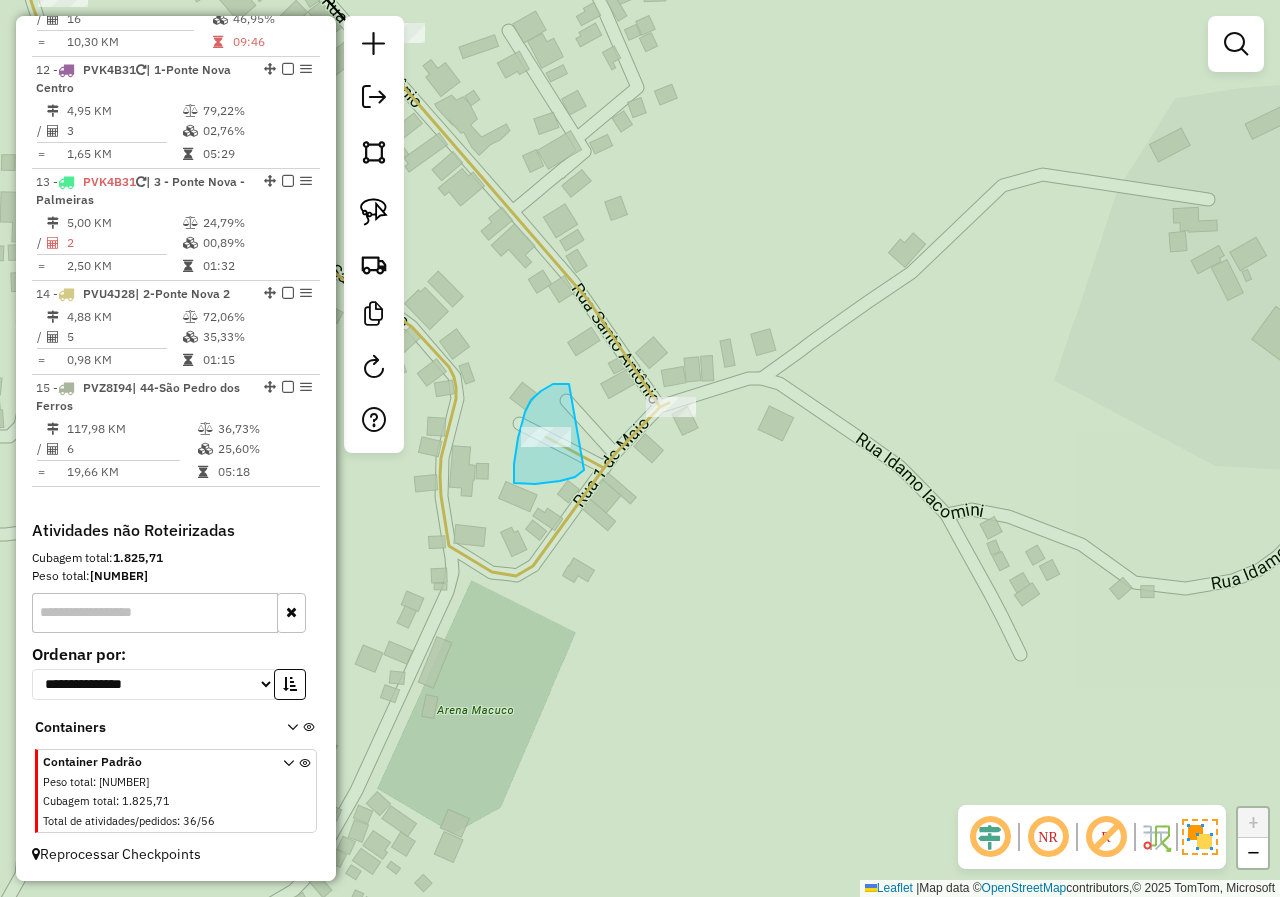 drag, startPoint x: 569, startPoint y: 384, endPoint x: 584, endPoint y: 470, distance: 87.29834 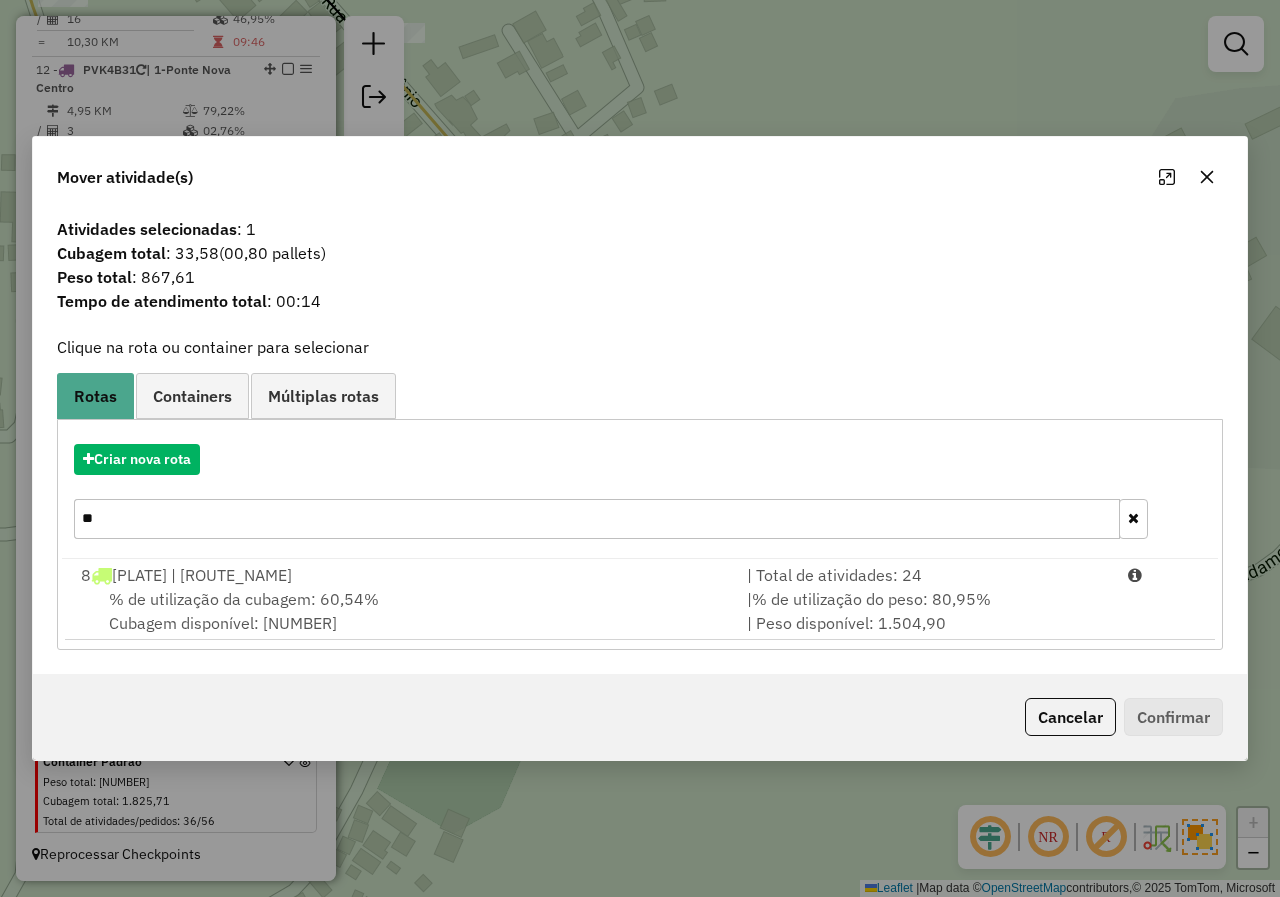 drag, startPoint x: 136, startPoint y: 521, endPoint x: 25, endPoint y: 500, distance: 112.969025 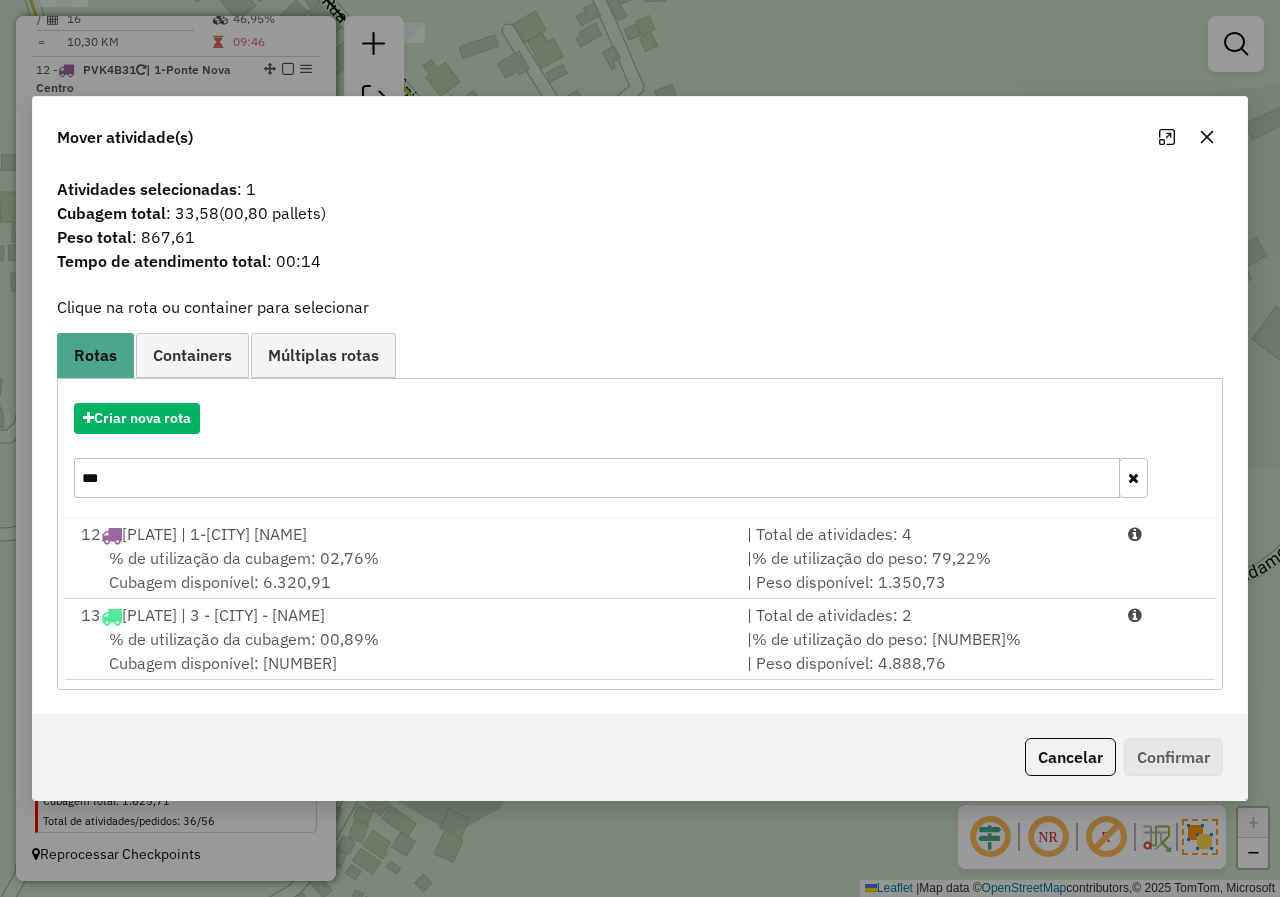 type on "***" 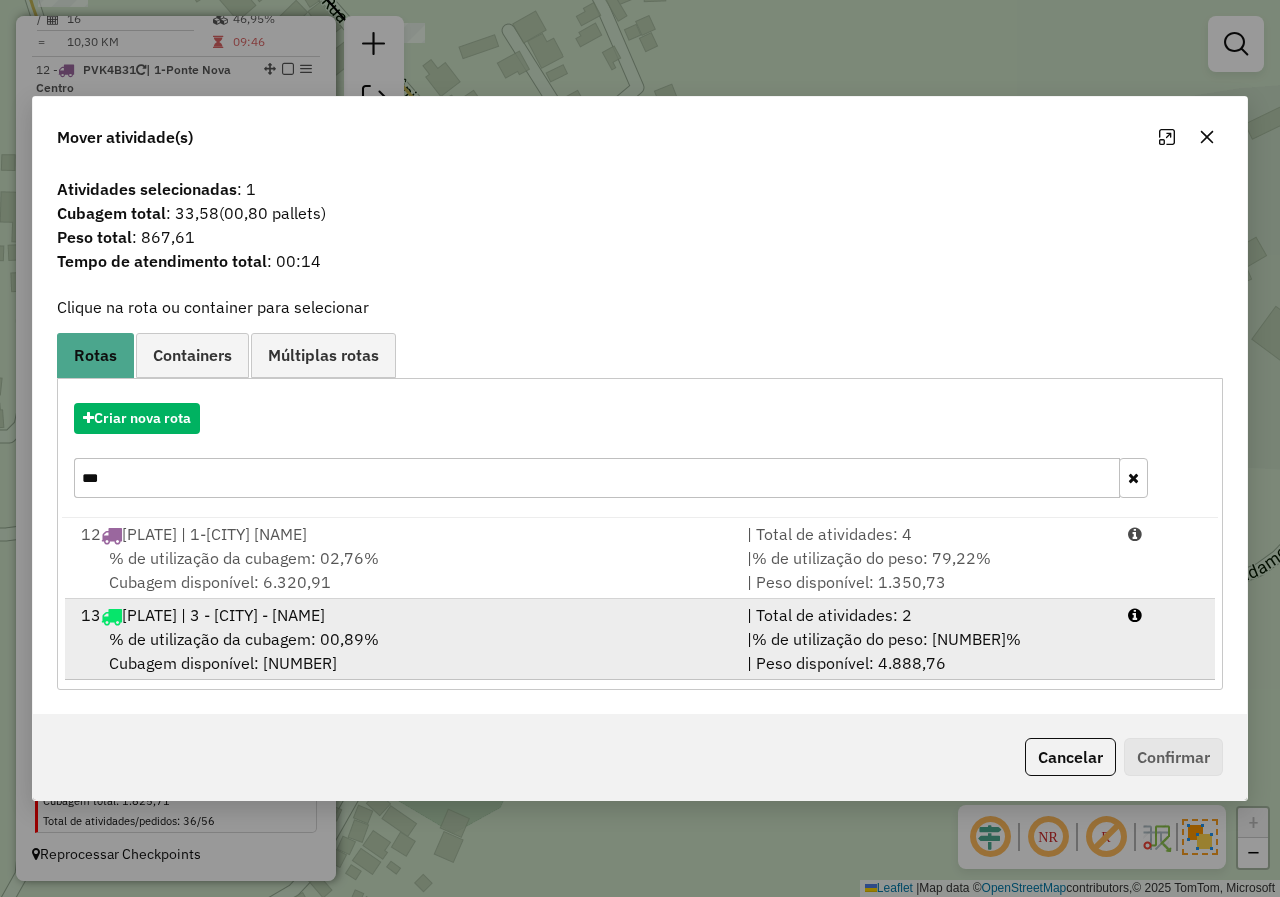 click on "13  PVK4B31 | 3 - Ponte Nova - Palmeiras" at bounding box center (402, 615) 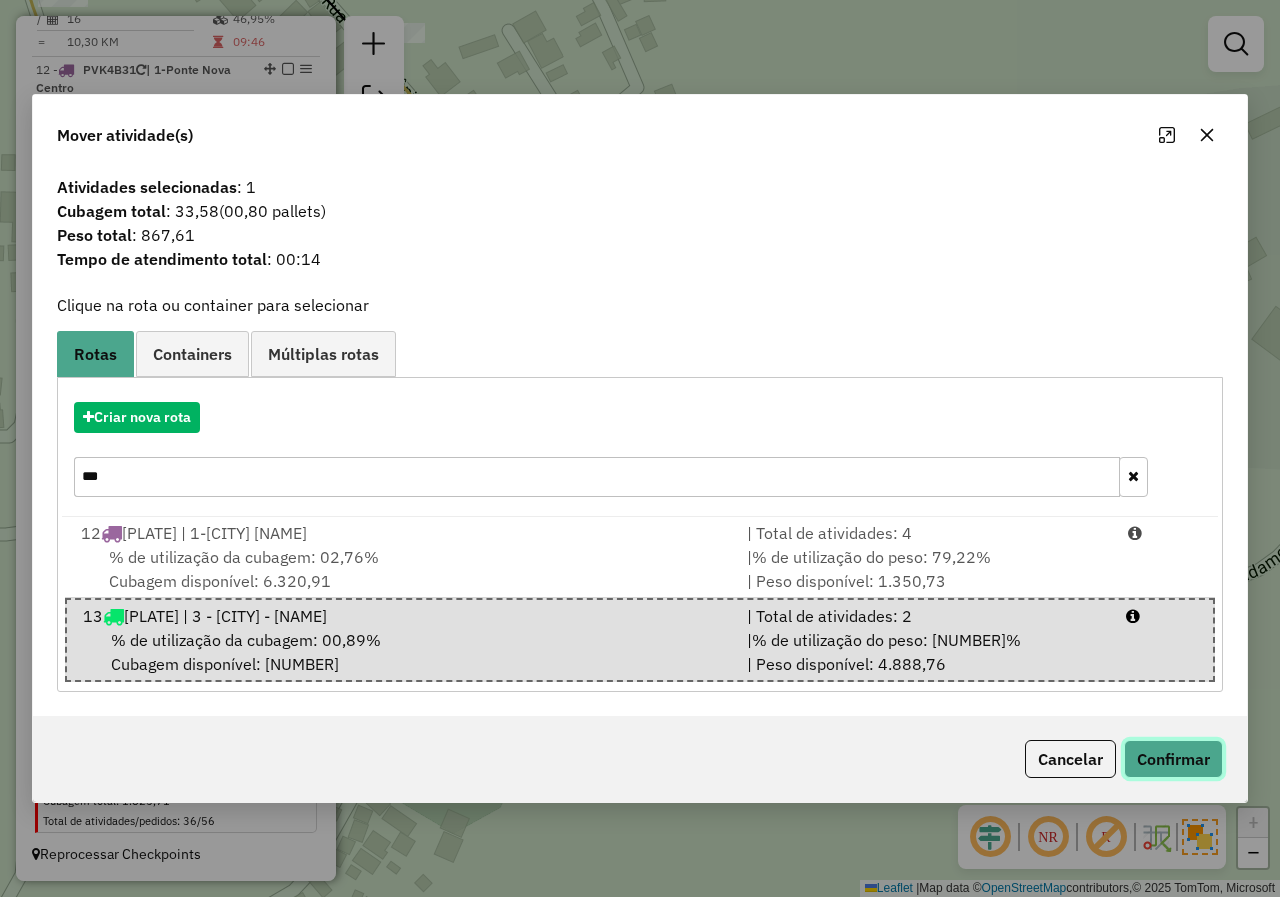 click on "Confirmar" 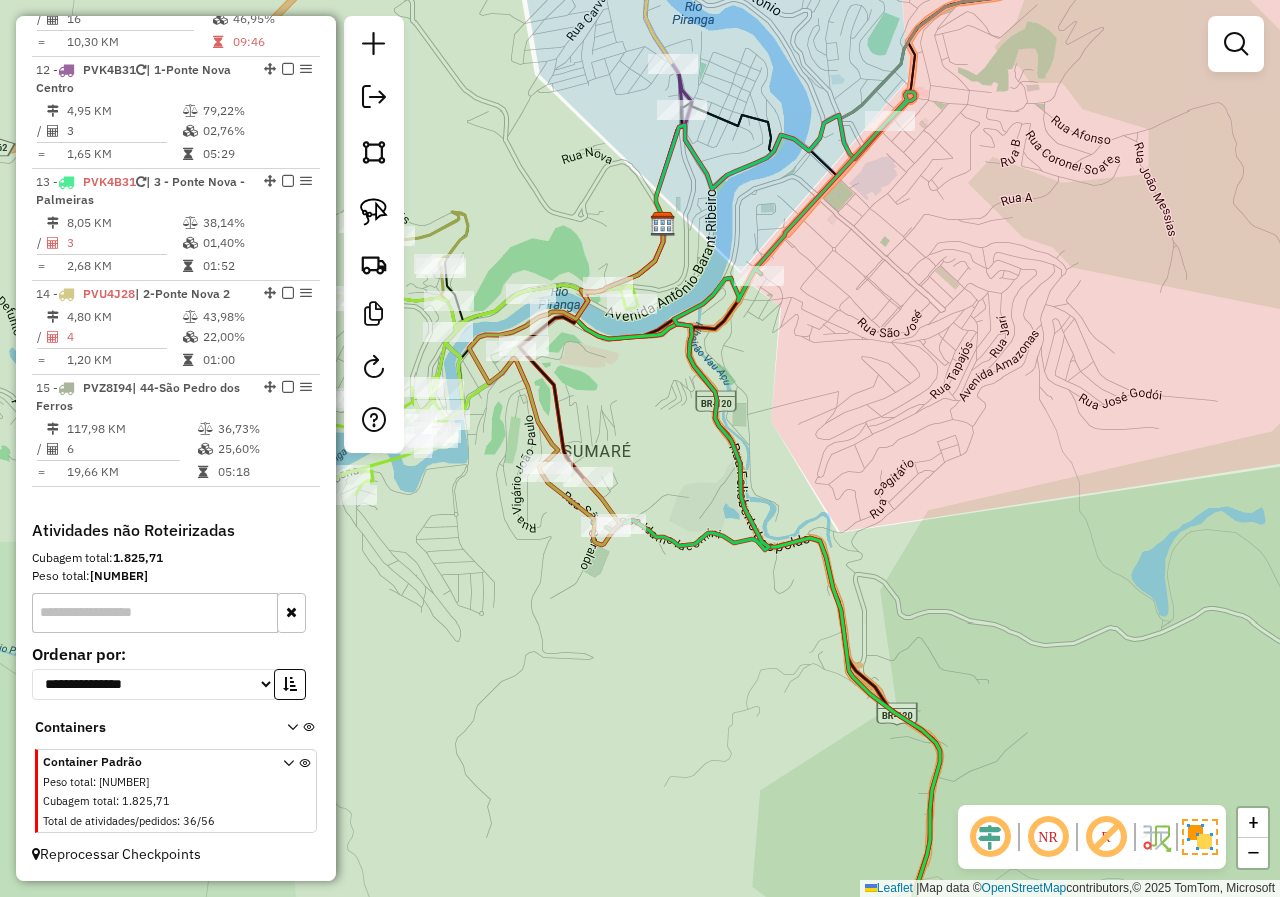 drag, startPoint x: 711, startPoint y: 605, endPoint x: 660, endPoint y: 598, distance: 51.47815 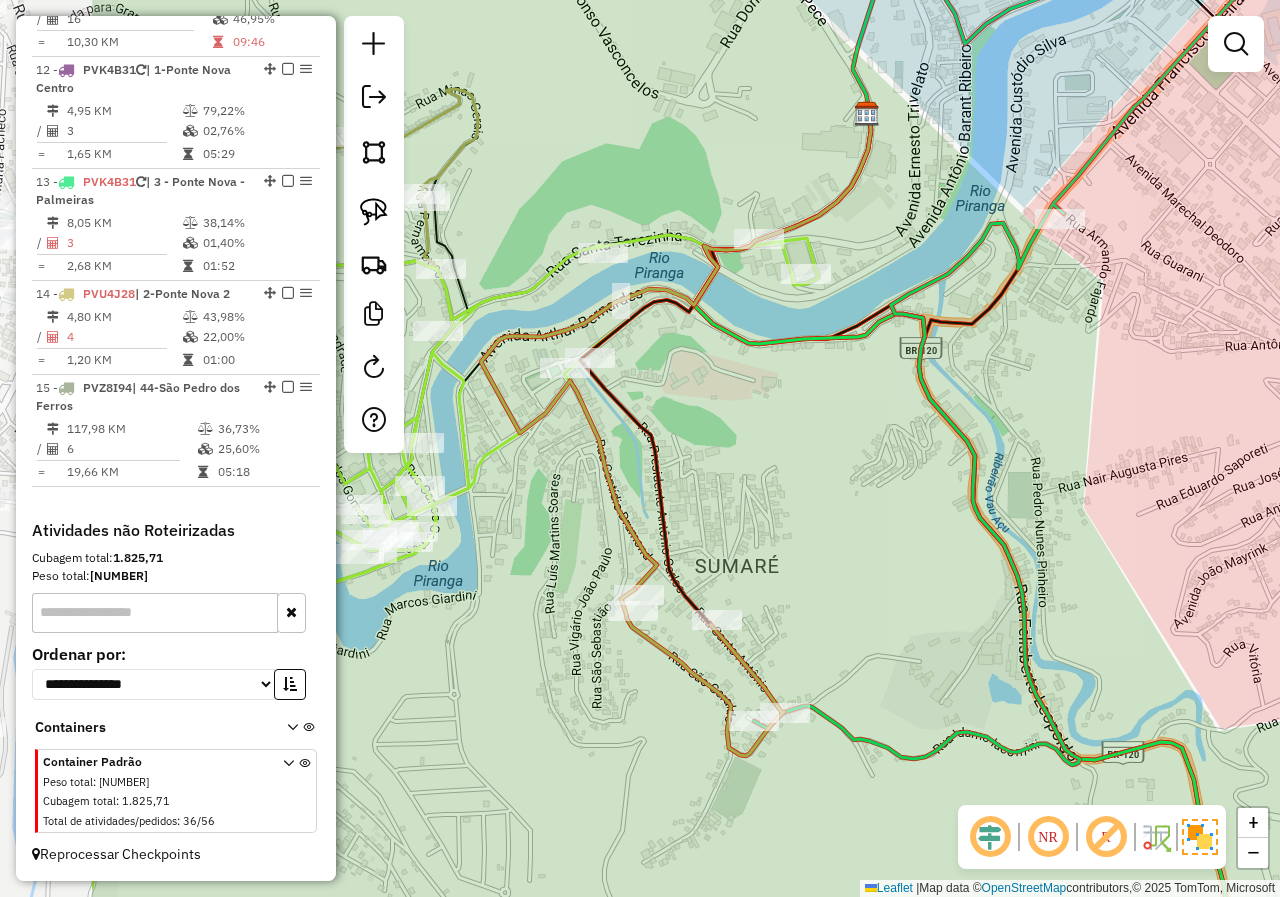 drag, startPoint x: 656, startPoint y: 516, endPoint x: 876, endPoint y: 506, distance: 220.22716 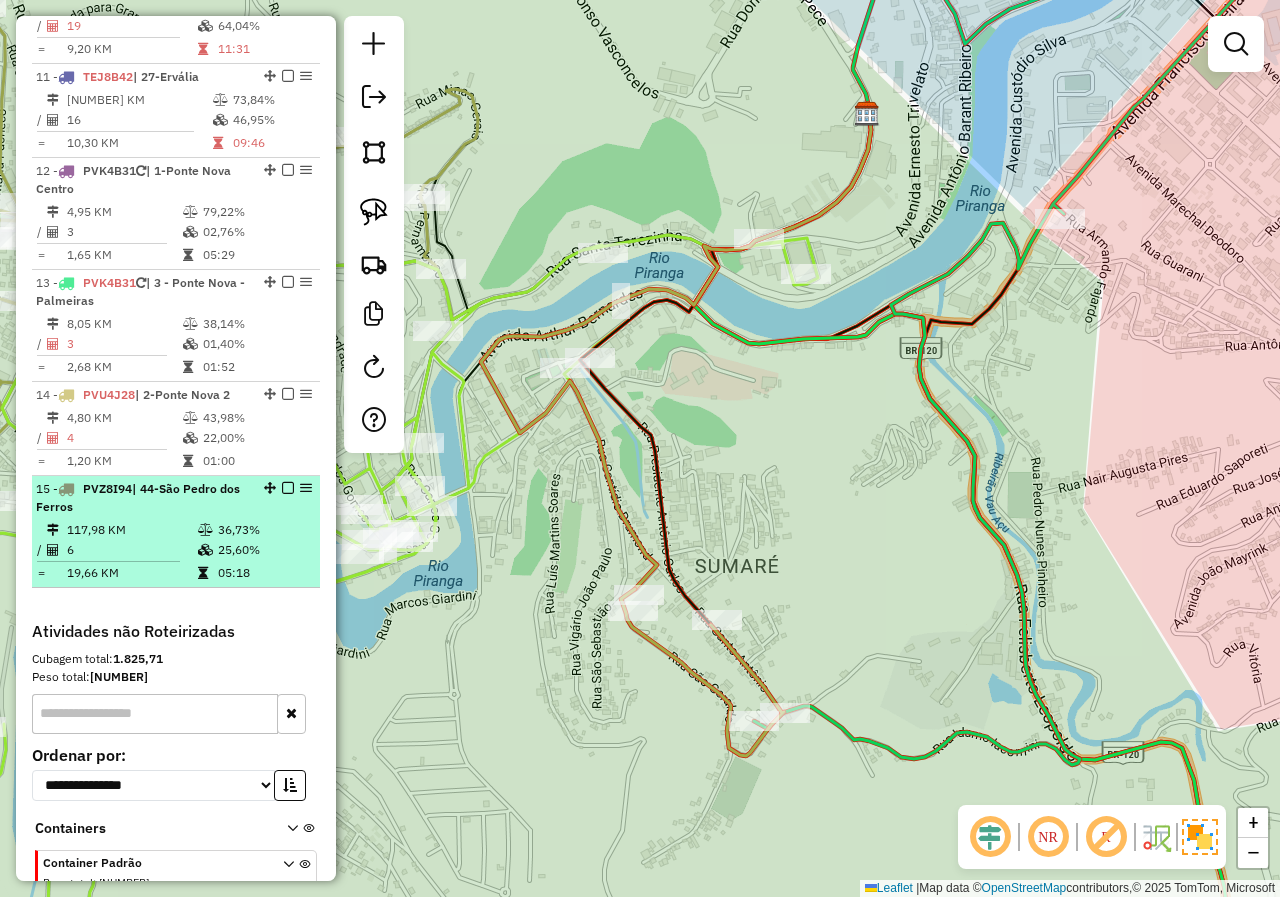 scroll, scrollTop: 1469, scrollLeft: 0, axis: vertical 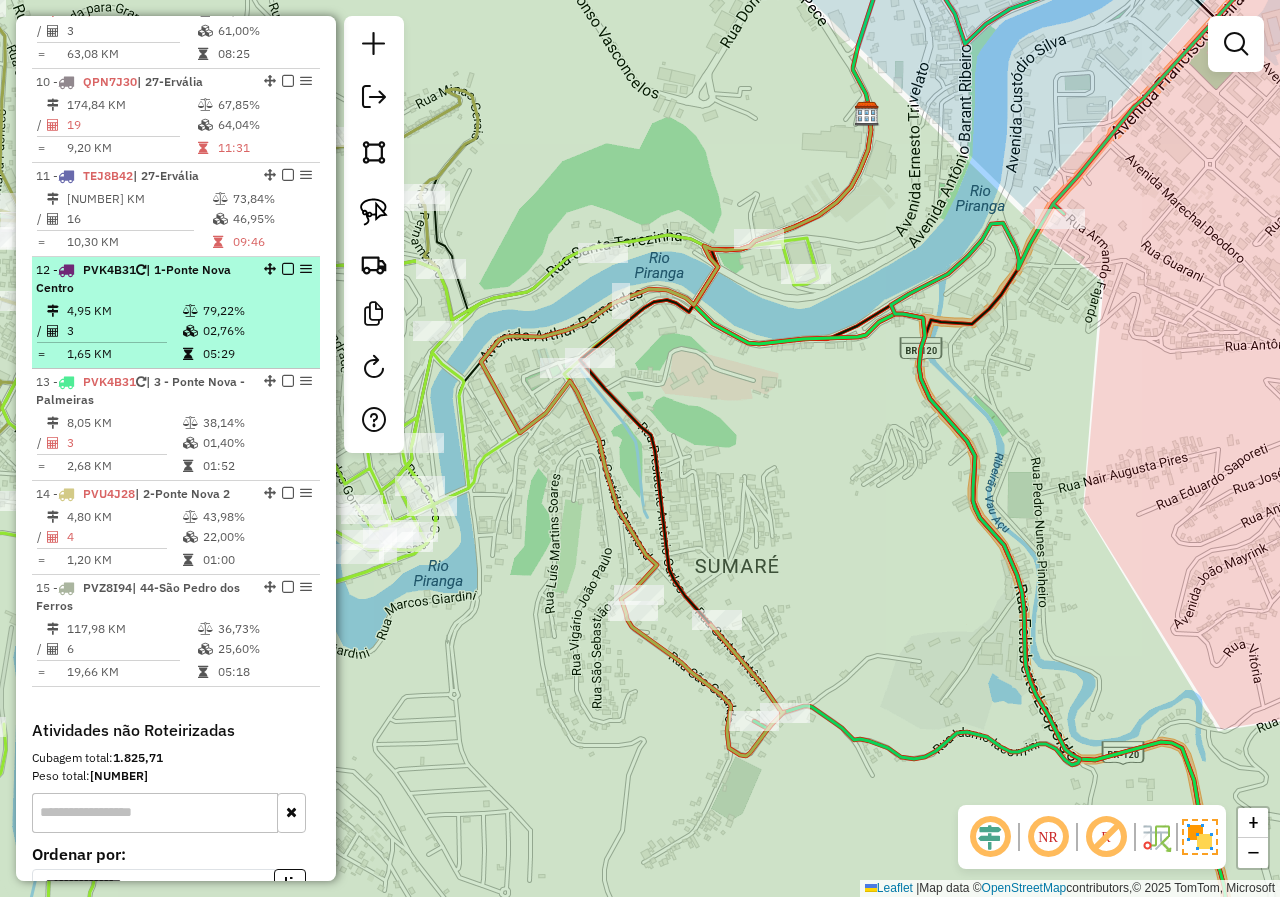 click on "79,22%" at bounding box center [256, 311] 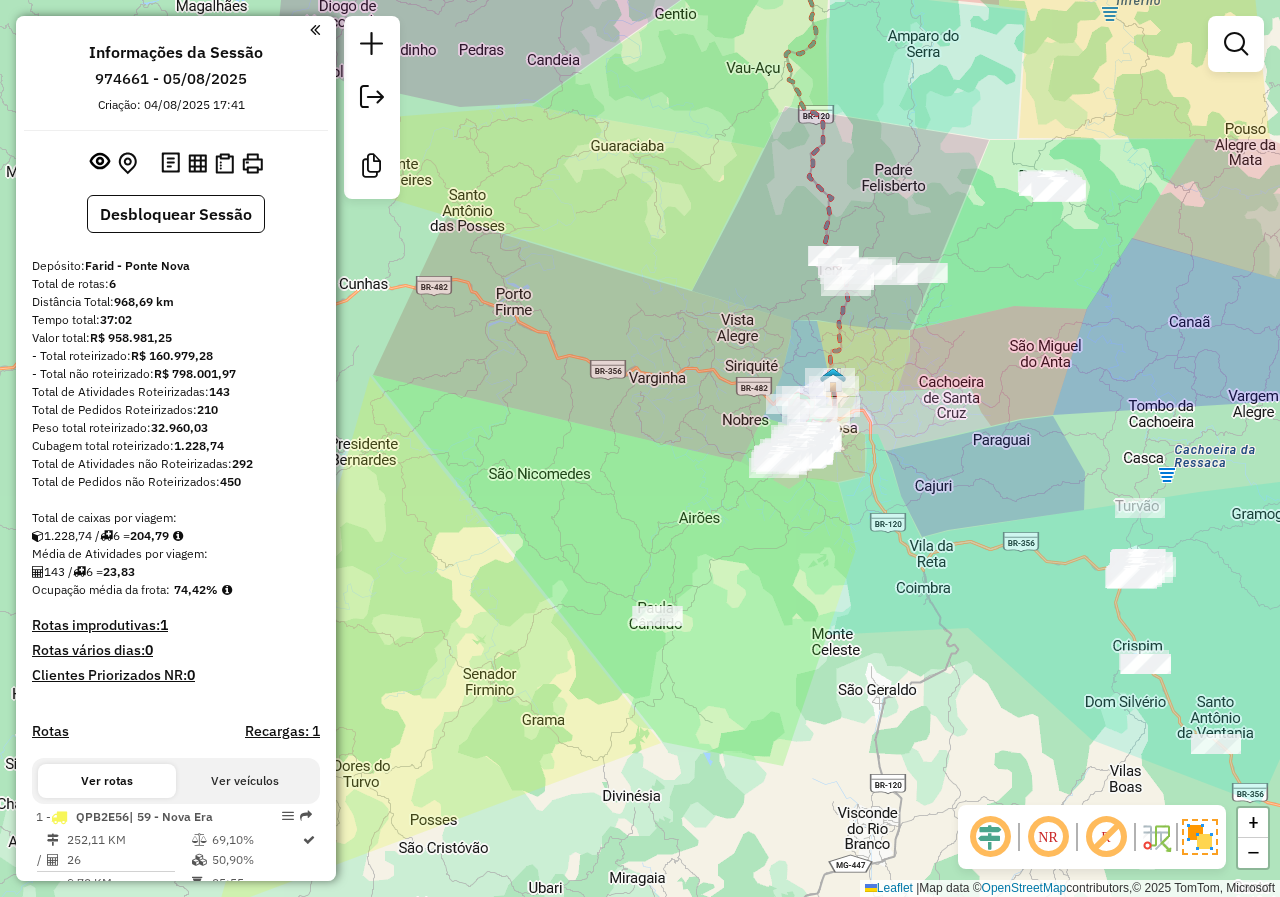 scroll, scrollTop: 0, scrollLeft: 0, axis: both 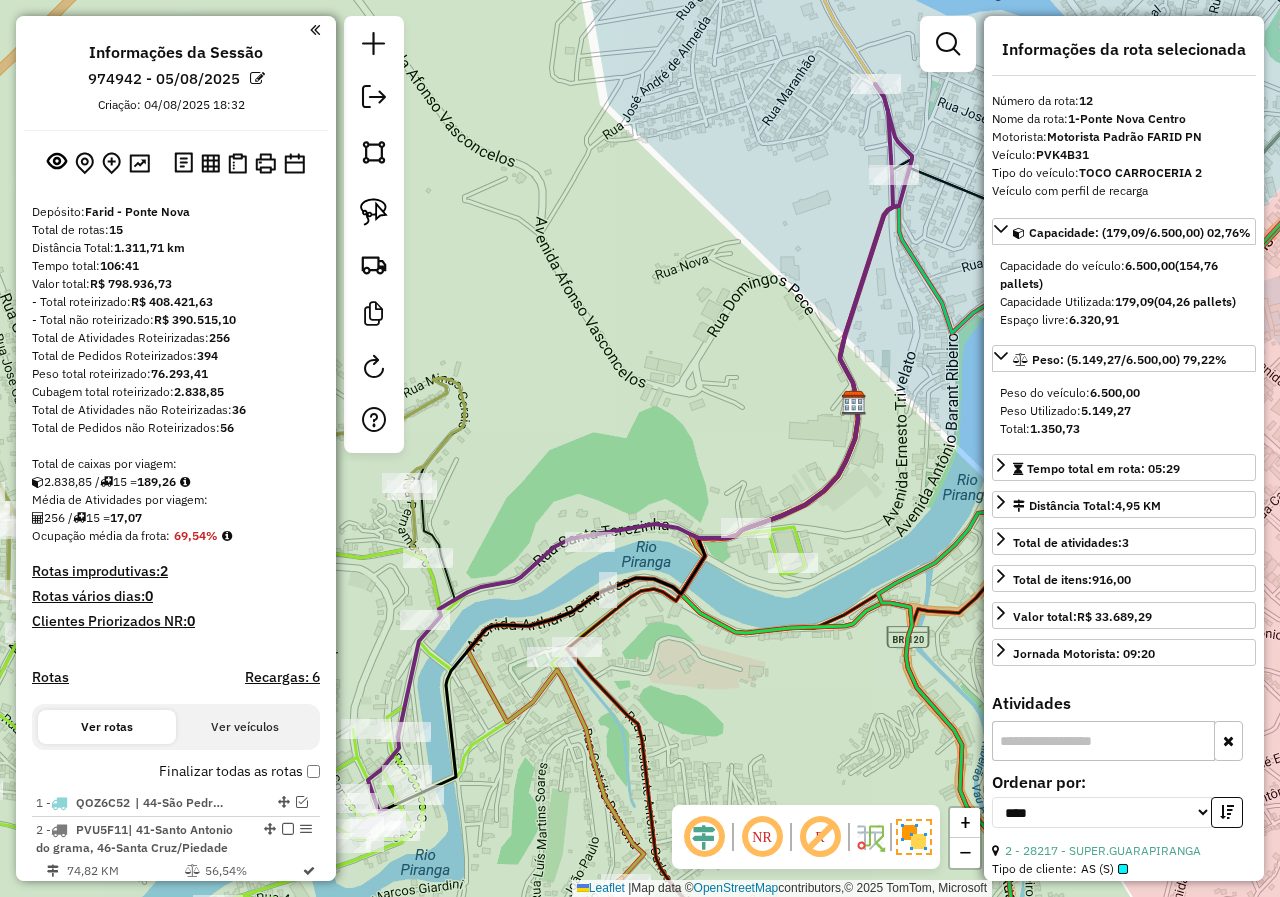 select on "*********" 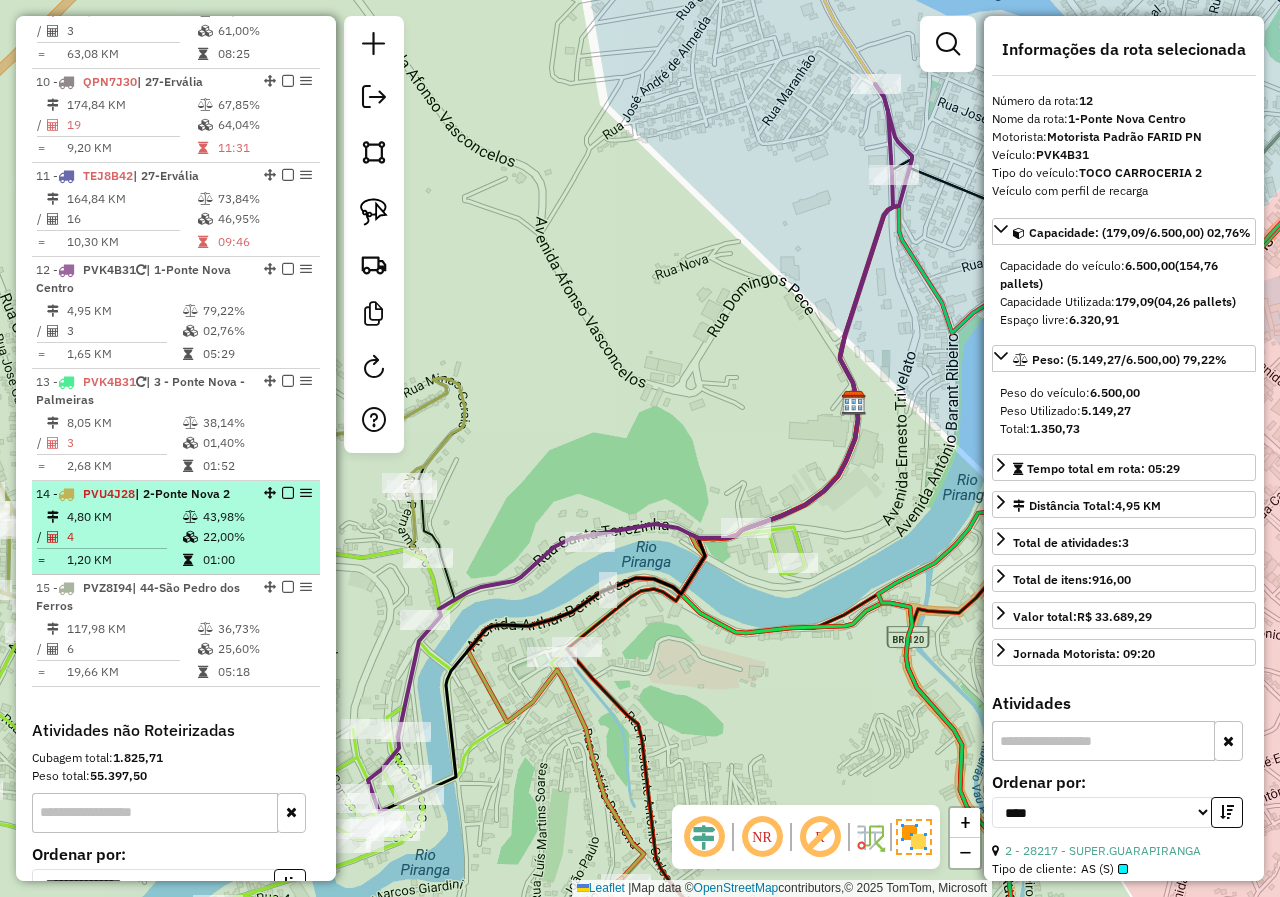 click on "4,80 KM" at bounding box center [124, 517] 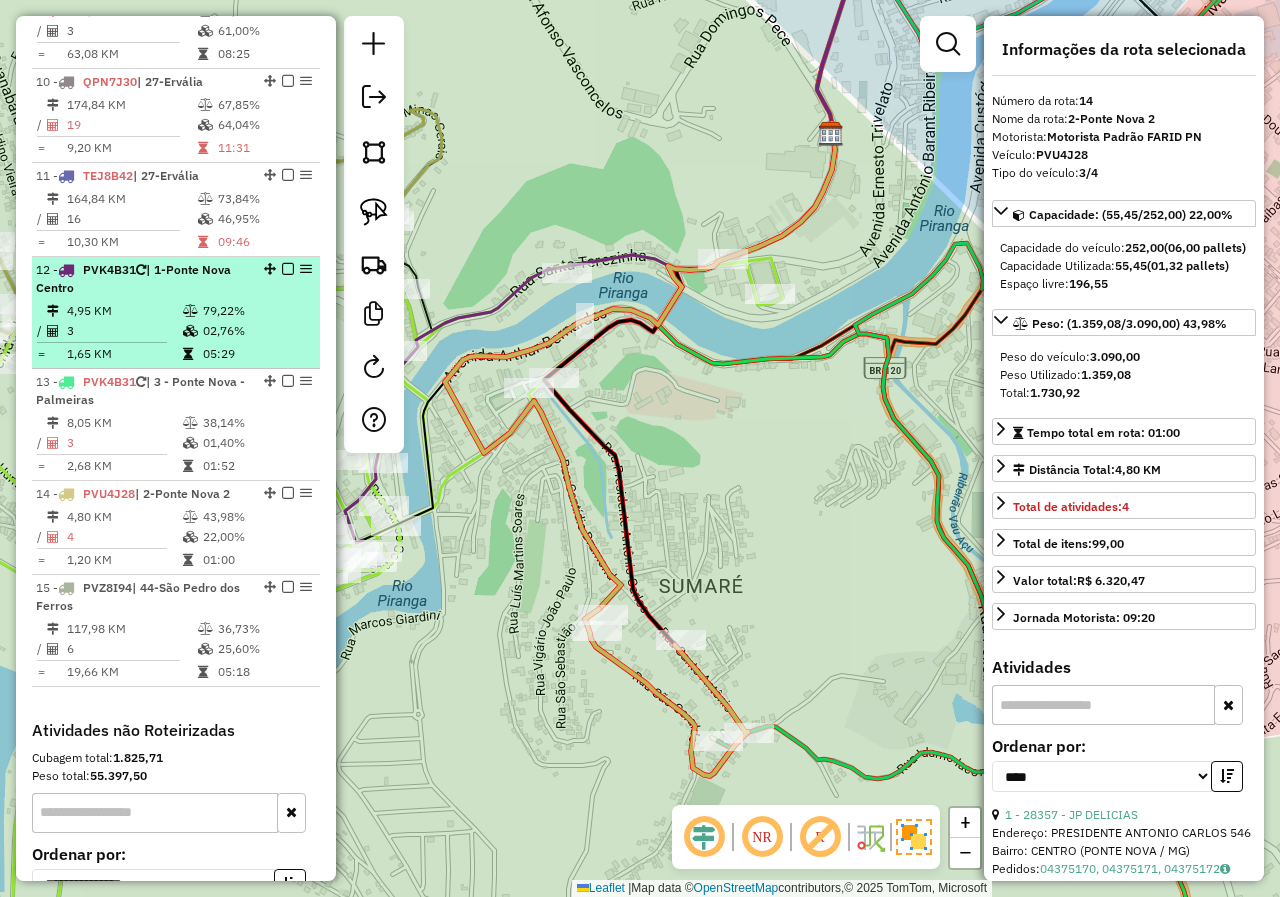 click at bounding box center (190, 311) 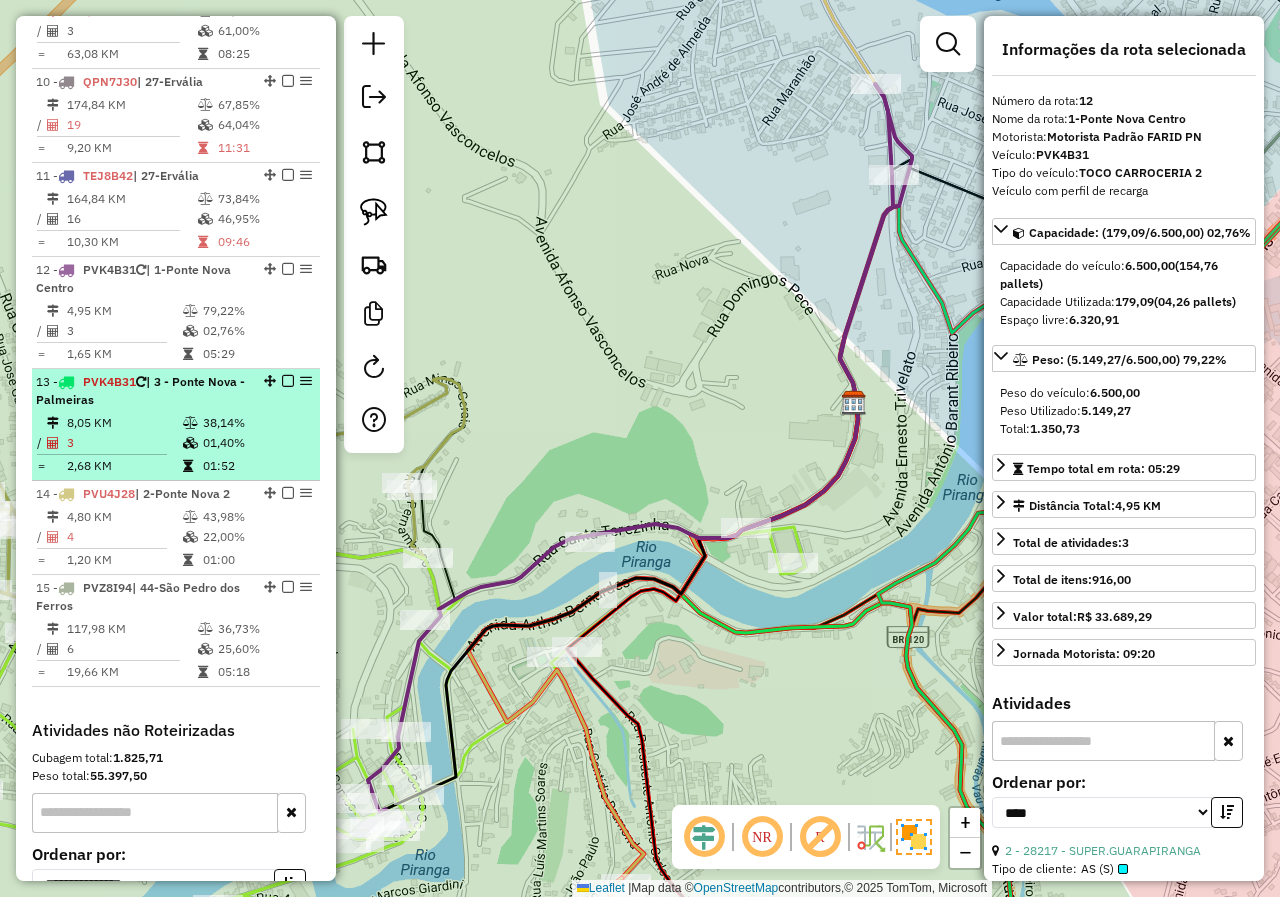 click on "3" at bounding box center [124, 443] 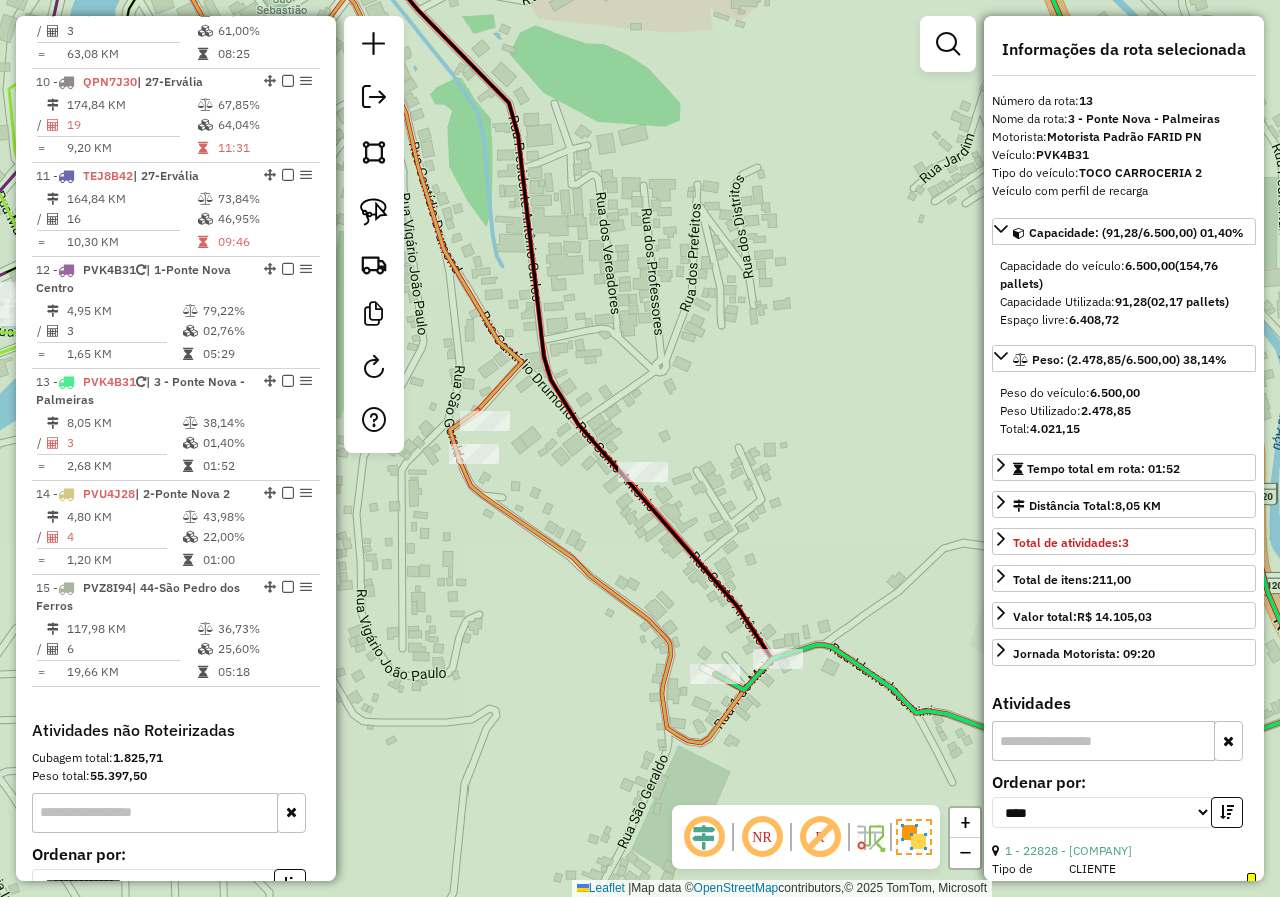 drag, startPoint x: 571, startPoint y: 702, endPoint x: 513, endPoint y: 611, distance: 107.912 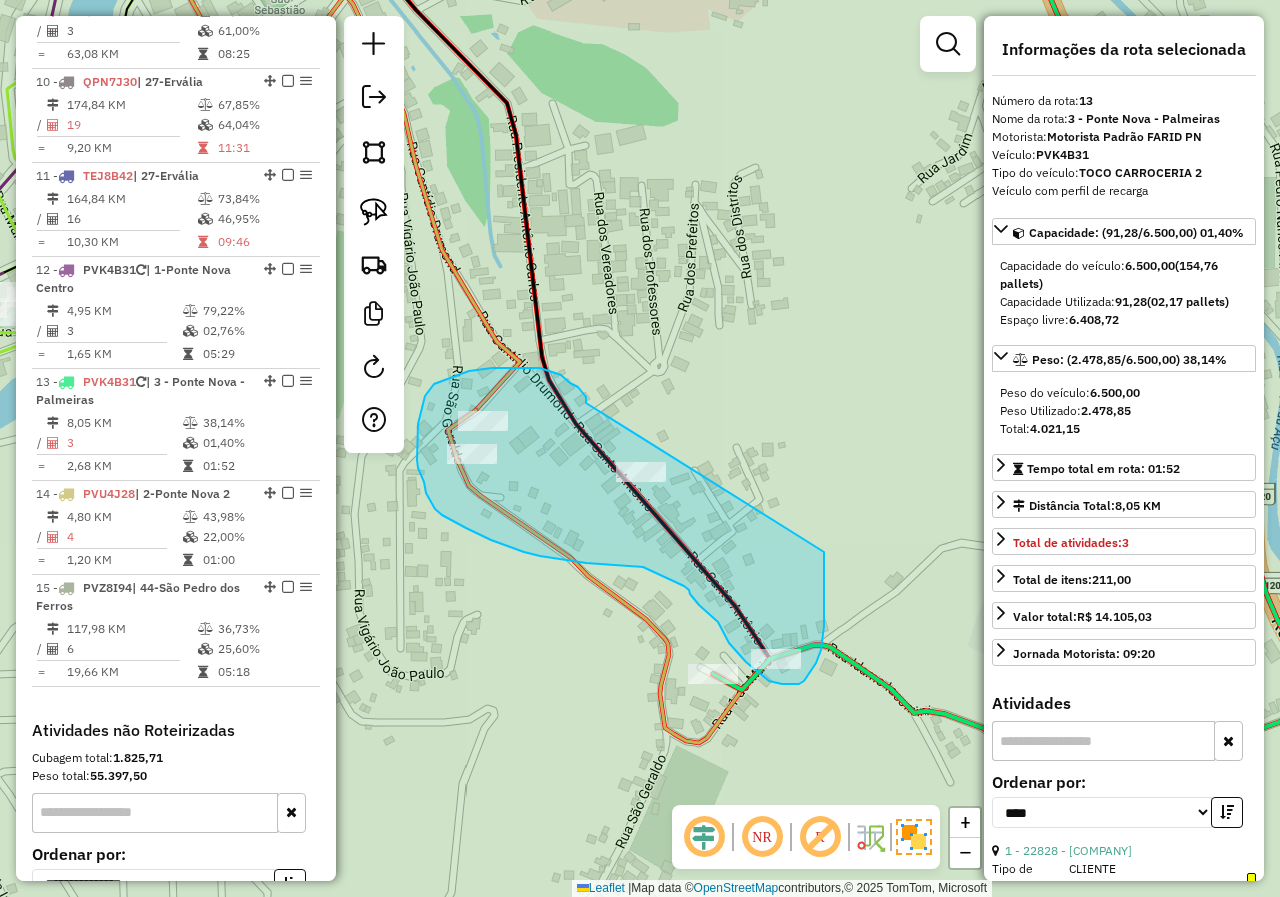 drag, startPoint x: 574, startPoint y: 384, endPoint x: 803, endPoint y: 481, distance: 248.69661 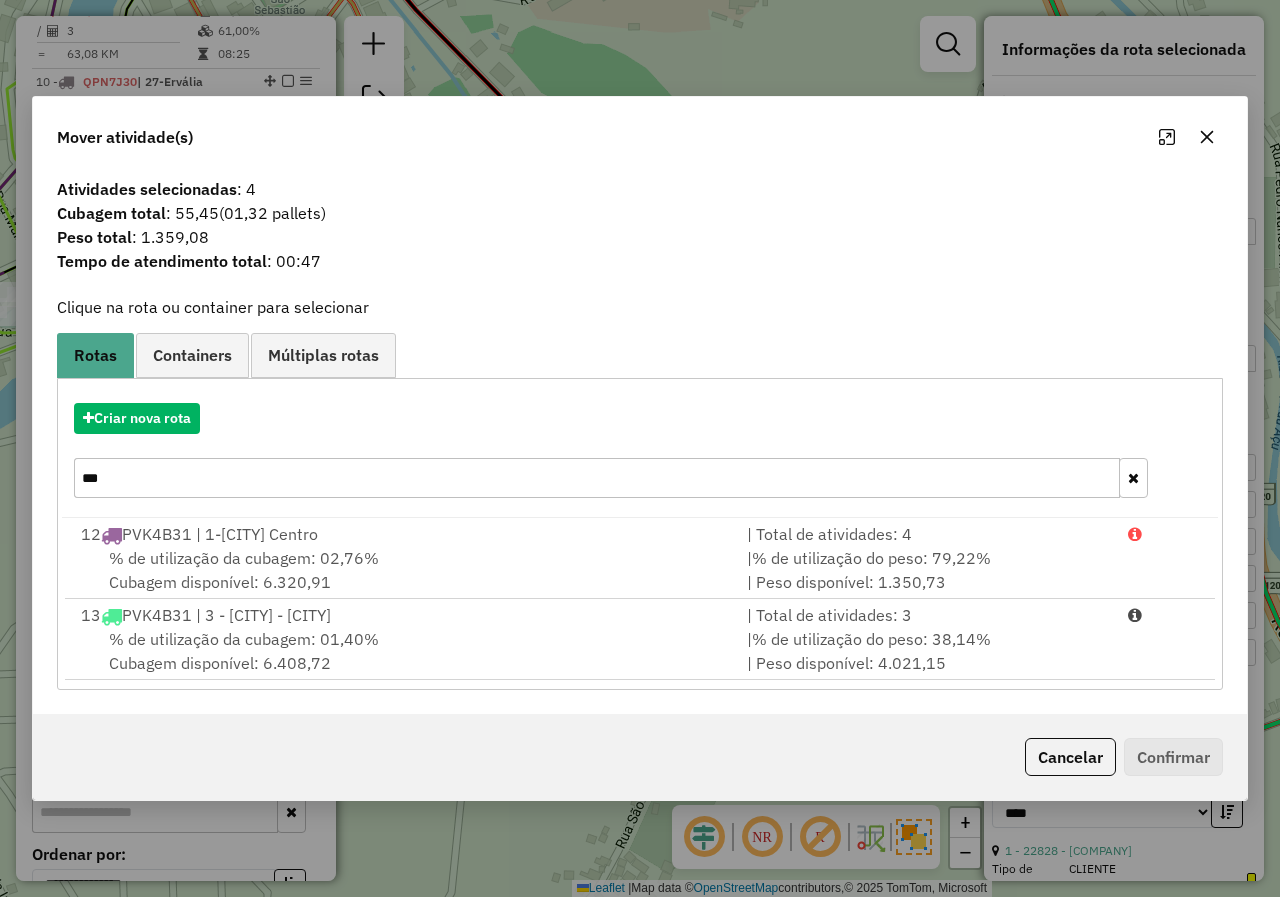 drag, startPoint x: 167, startPoint y: 465, endPoint x: 44, endPoint y: 465, distance: 123 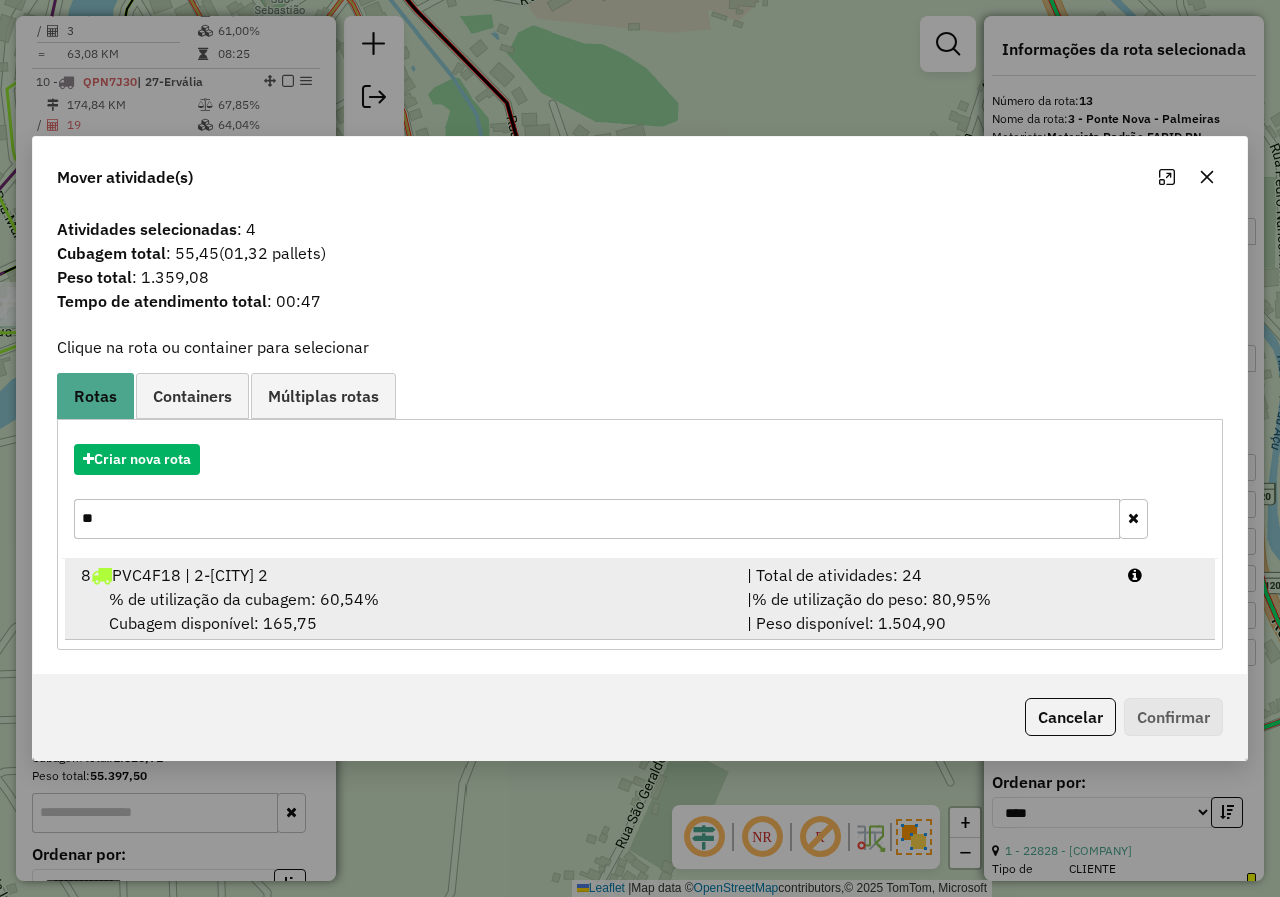 type on "**" 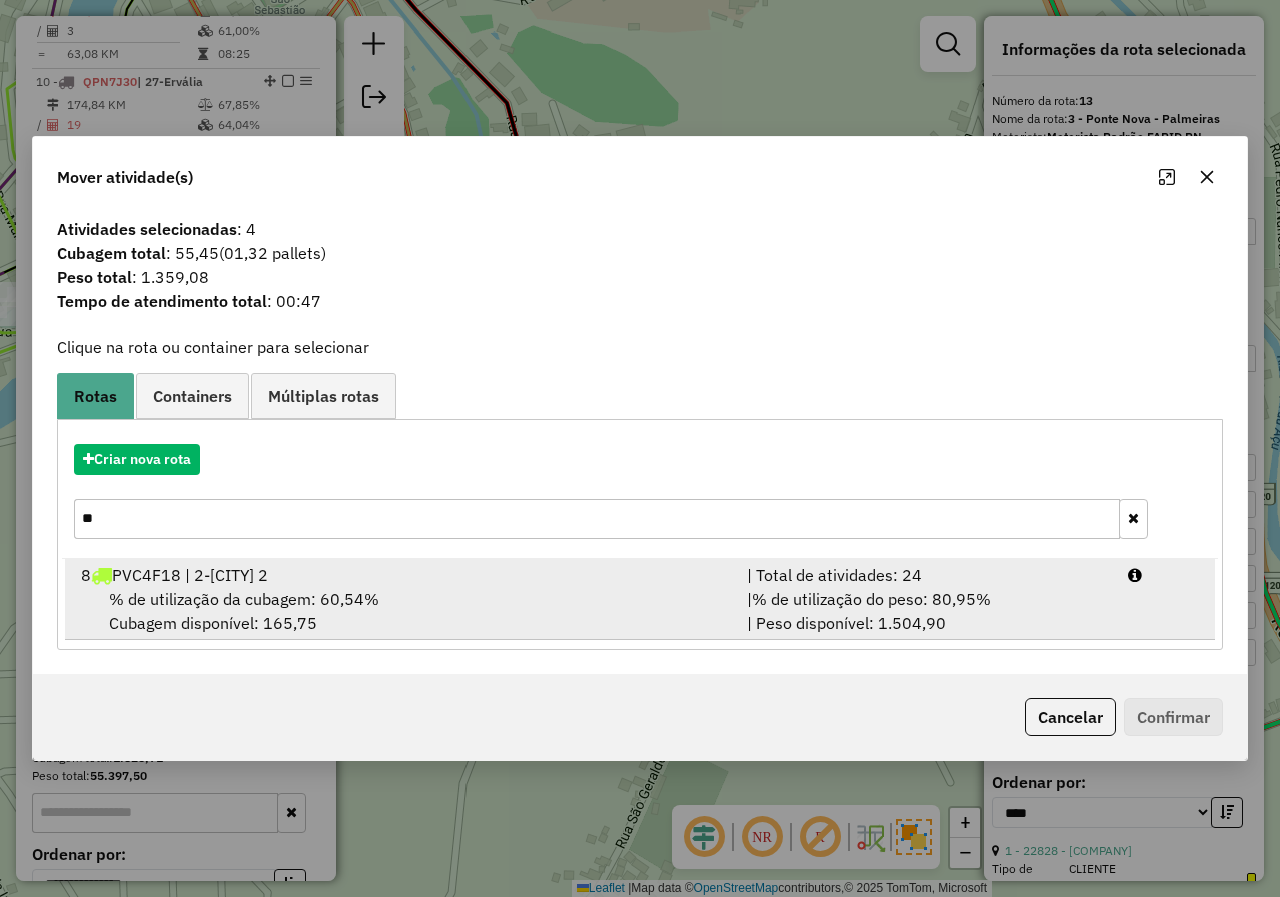 click on "8  PVC4F18 | 2-[CITY] 2" at bounding box center [402, 575] 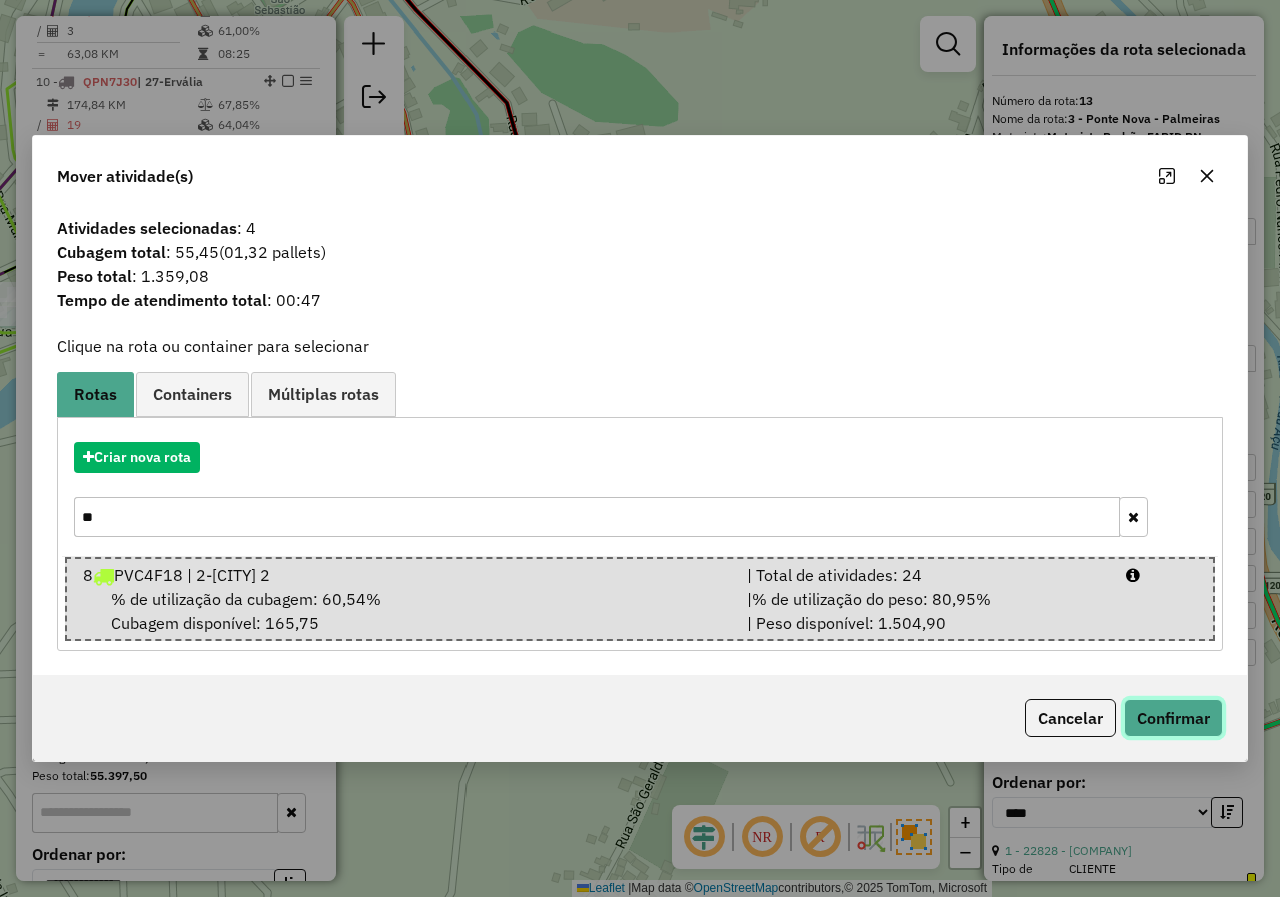 click on "Confirmar" 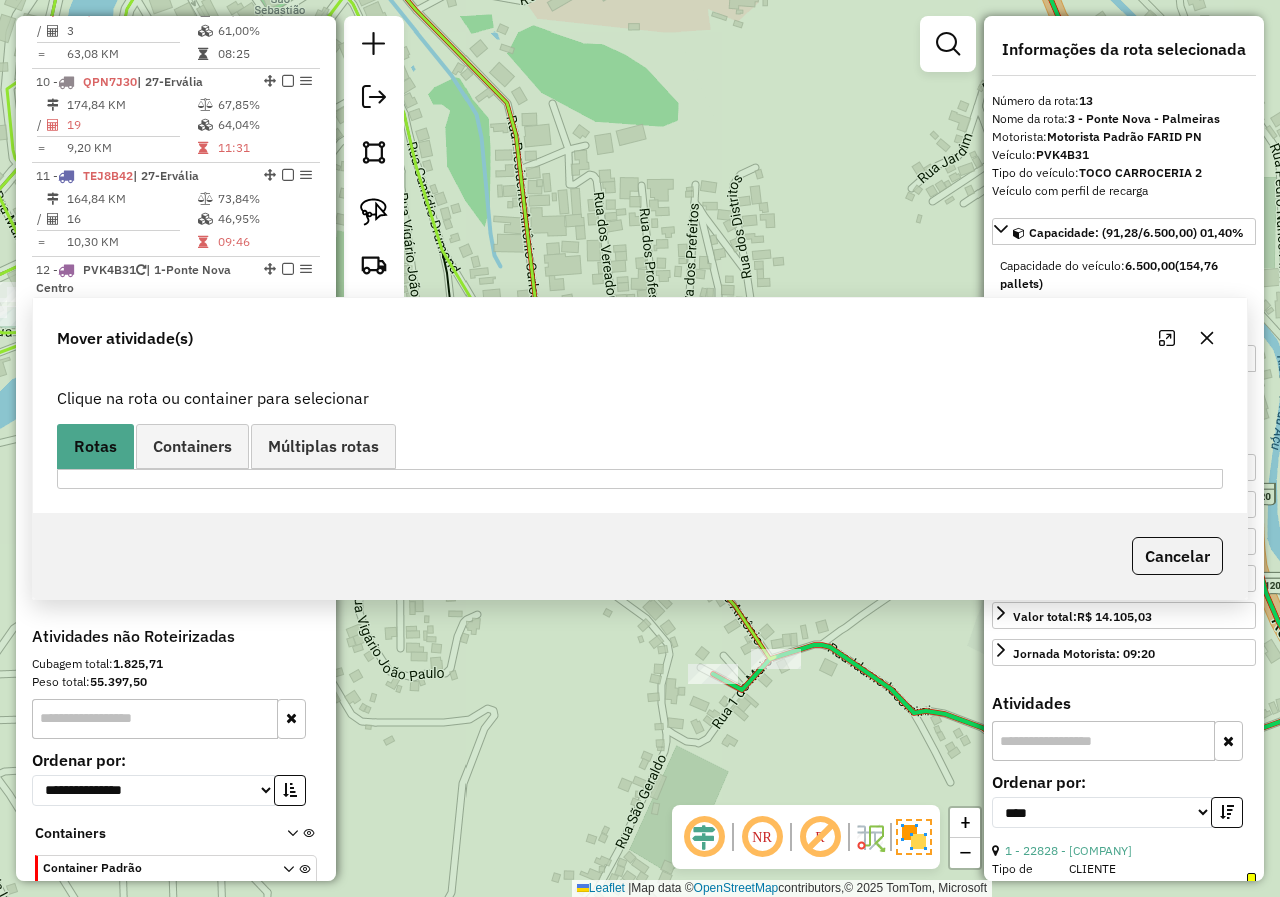 scroll, scrollTop: 1575, scrollLeft: 0, axis: vertical 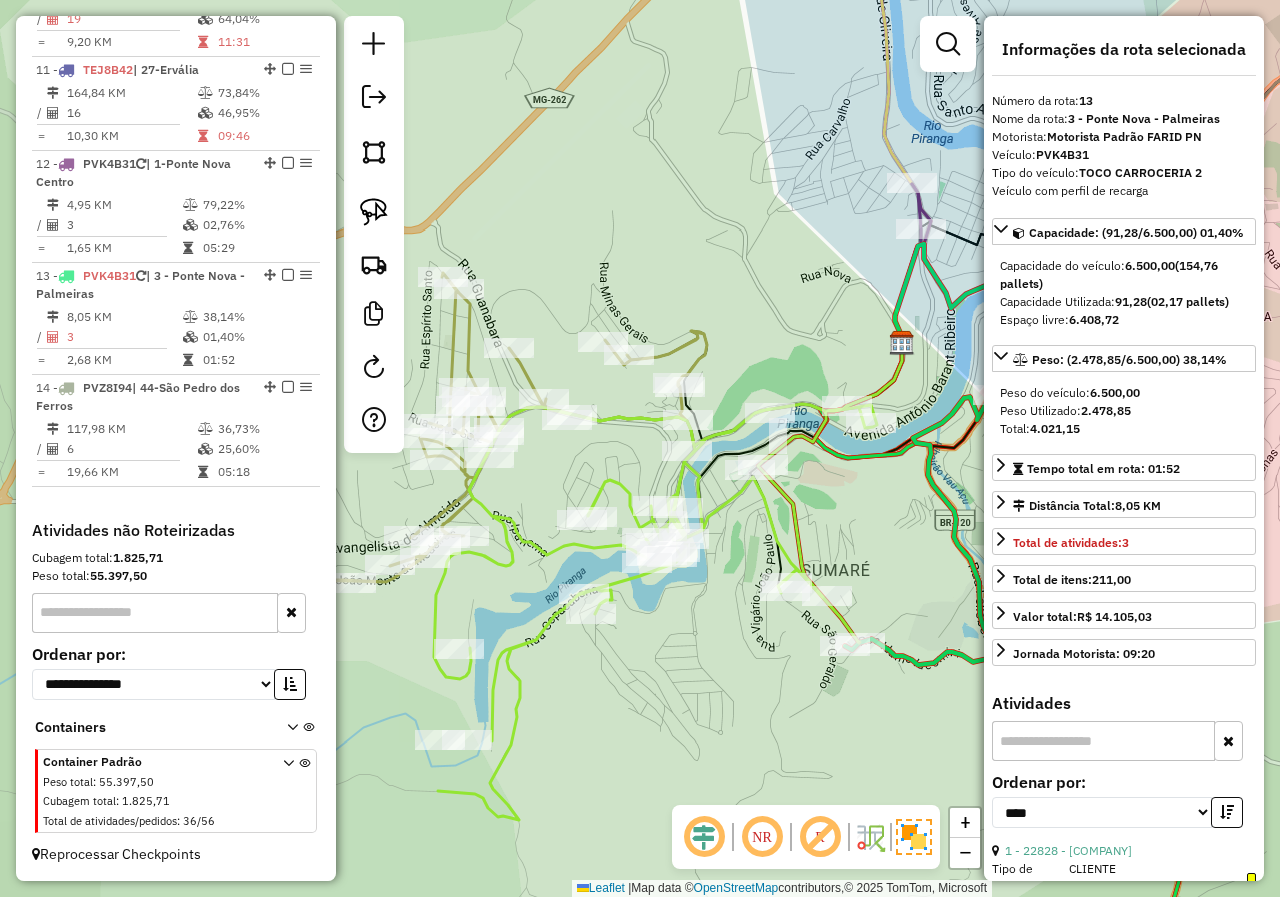 drag, startPoint x: 597, startPoint y: 594, endPoint x: 692, endPoint y: 622, distance: 99.0404 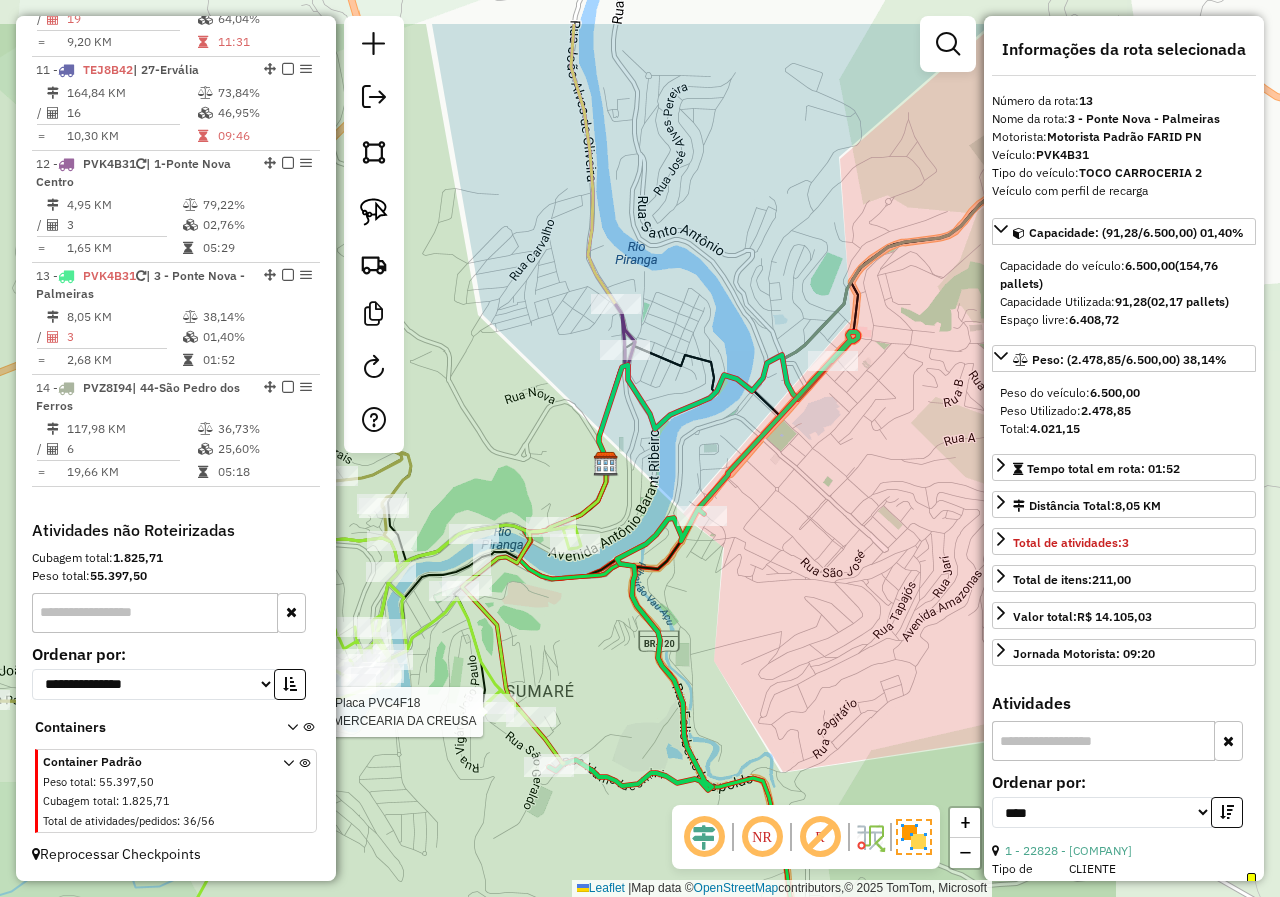 drag, startPoint x: 846, startPoint y: 519, endPoint x: 554, endPoint y: 633, distance: 313.4645 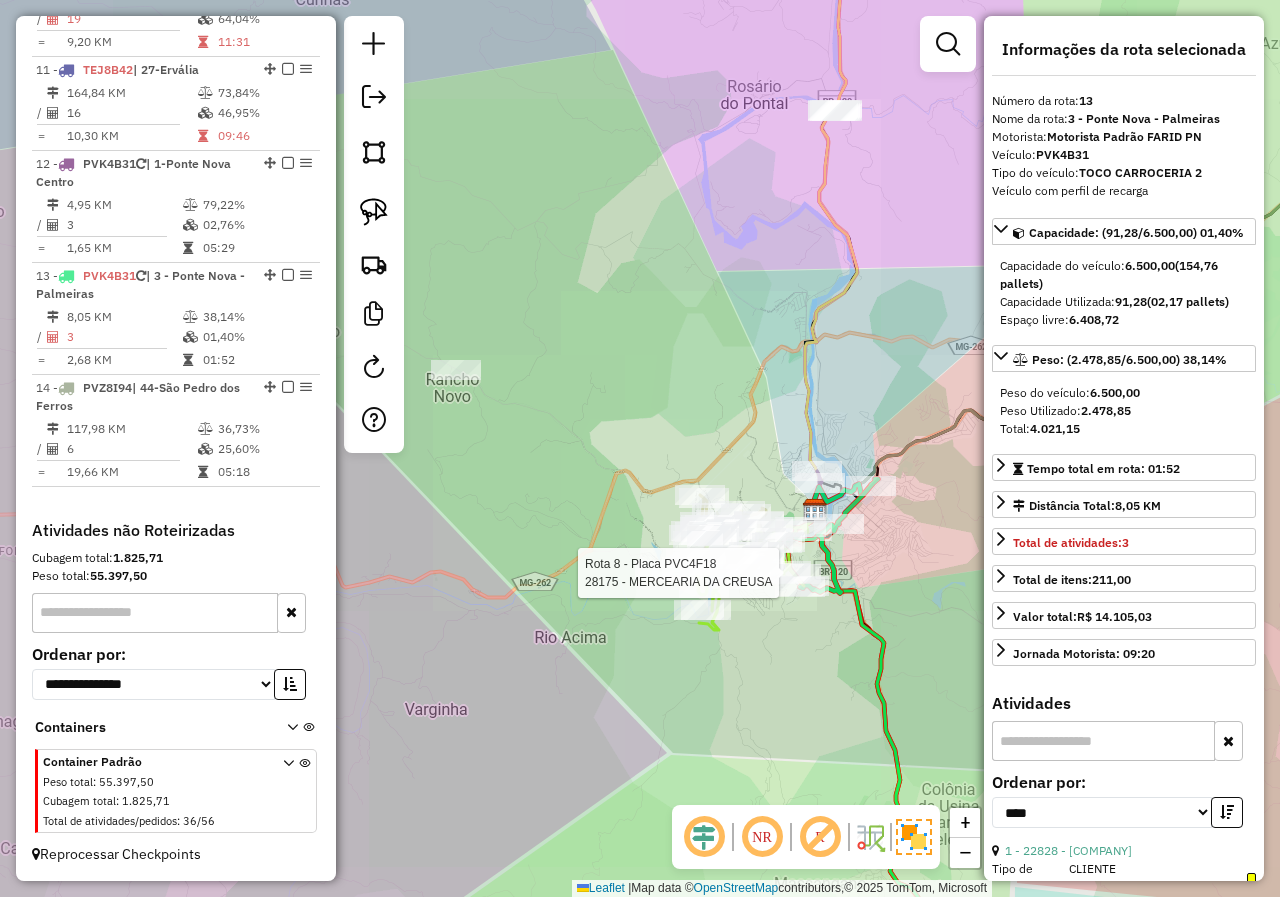 drag, startPoint x: 934, startPoint y: 597, endPoint x: 609, endPoint y: 334, distance: 418.0837 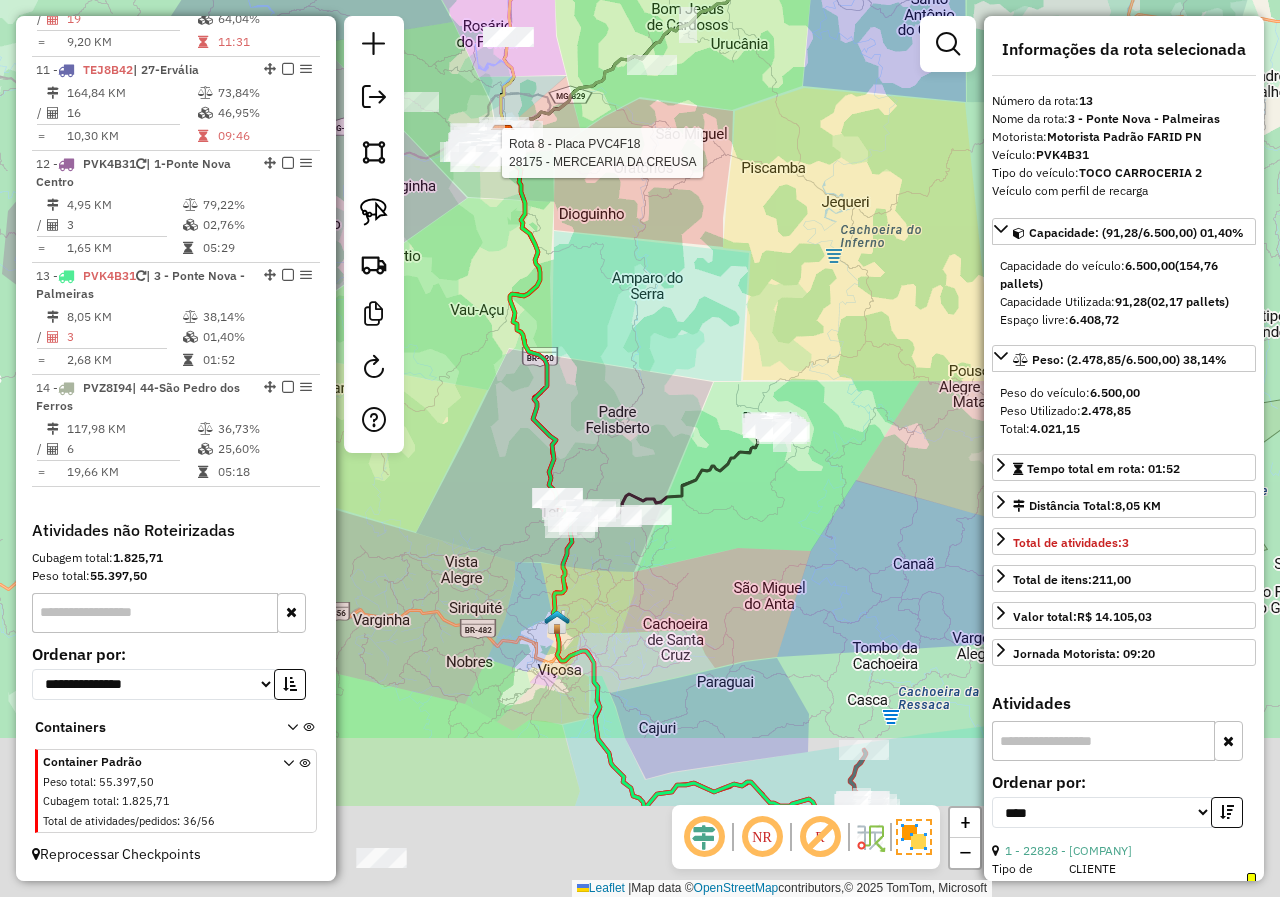 drag, startPoint x: 646, startPoint y: 546, endPoint x: 602, endPoint y: 361, distance: 190.16046 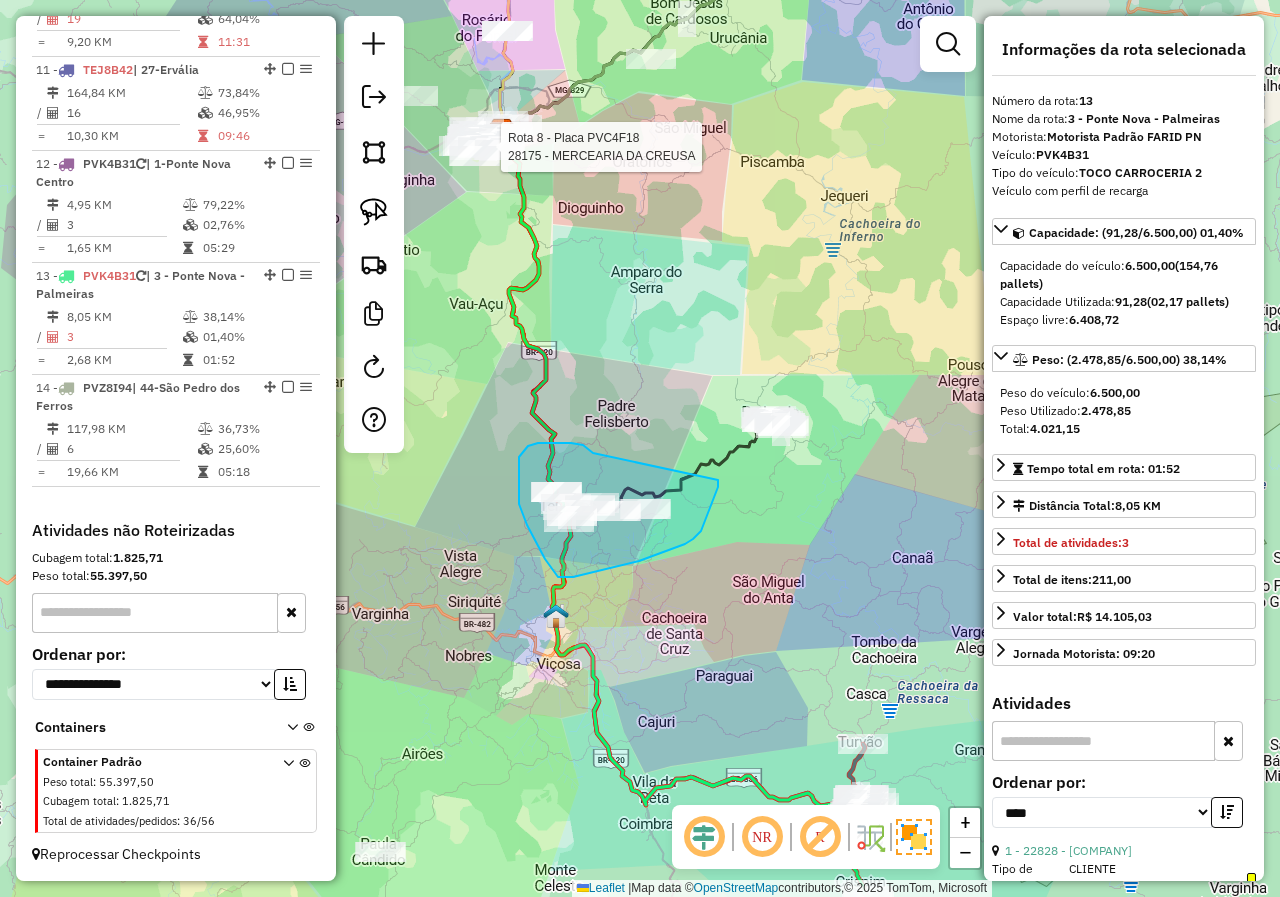 drag, startPoint x: 593, startPoint y: 453, endPoint x: 718, endPoint y: 473, distance: 126.58989 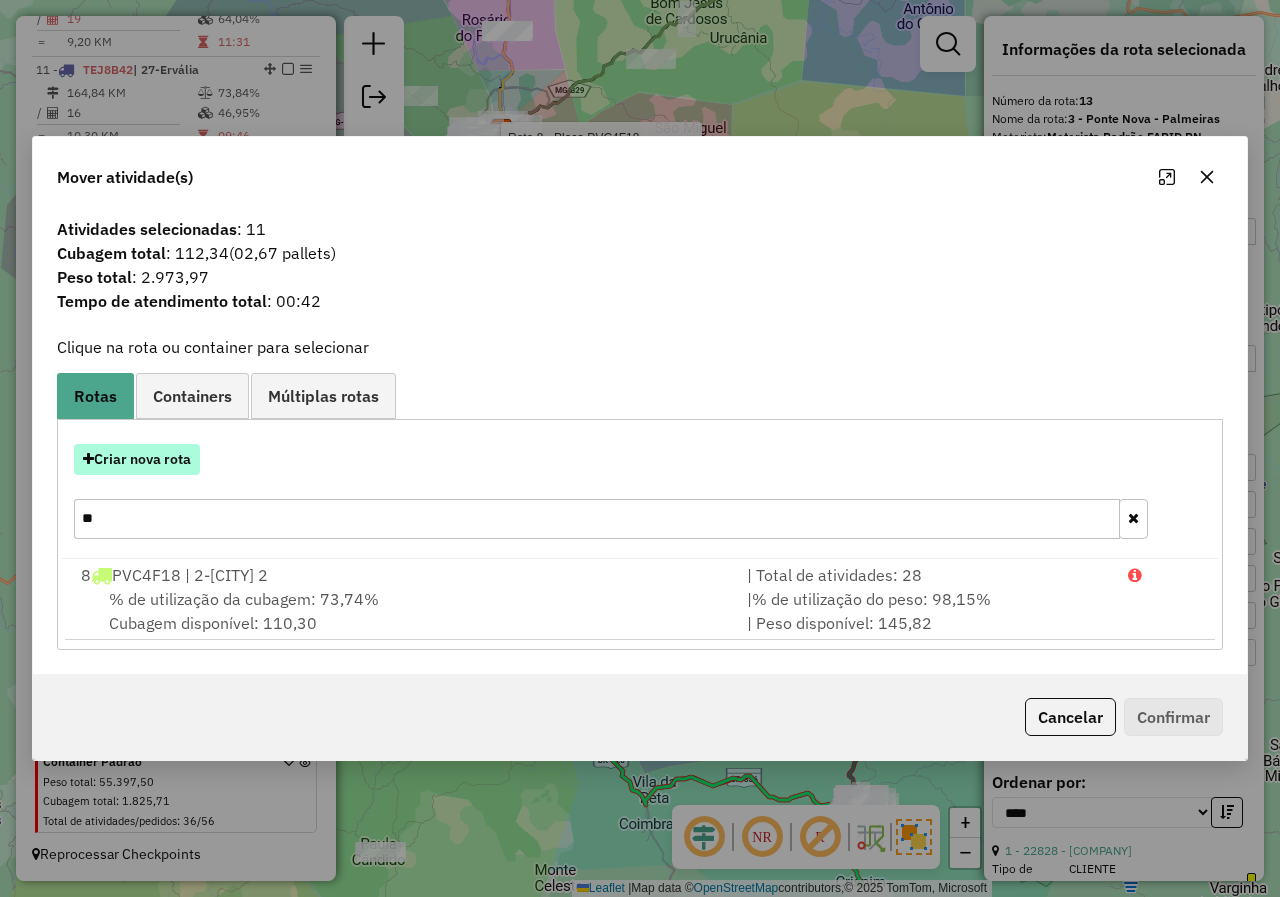 click on "Criar nova rota" at bounding box center (137, 459) 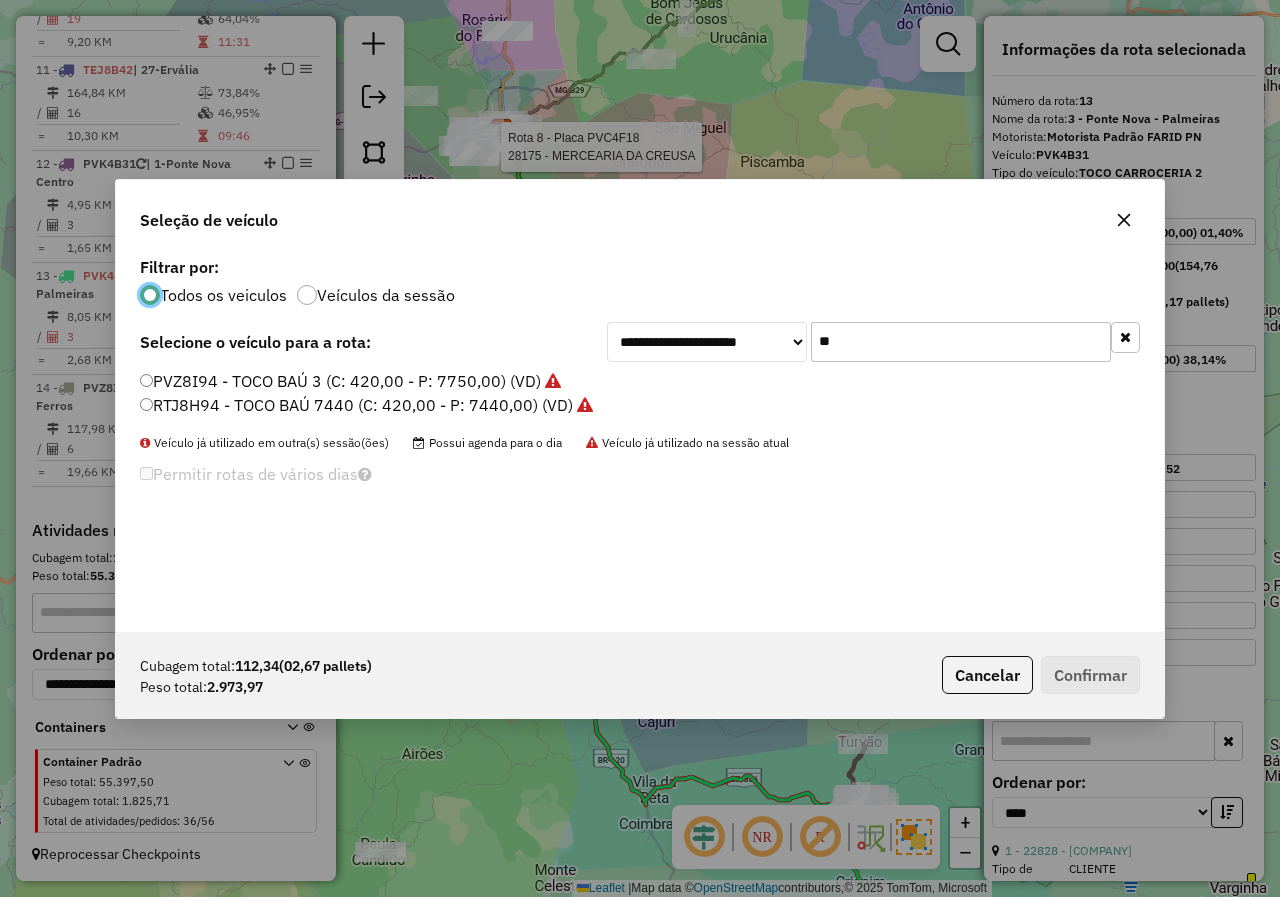 scroll, scrollTop: 11, scrollLeft: 6, axis: both 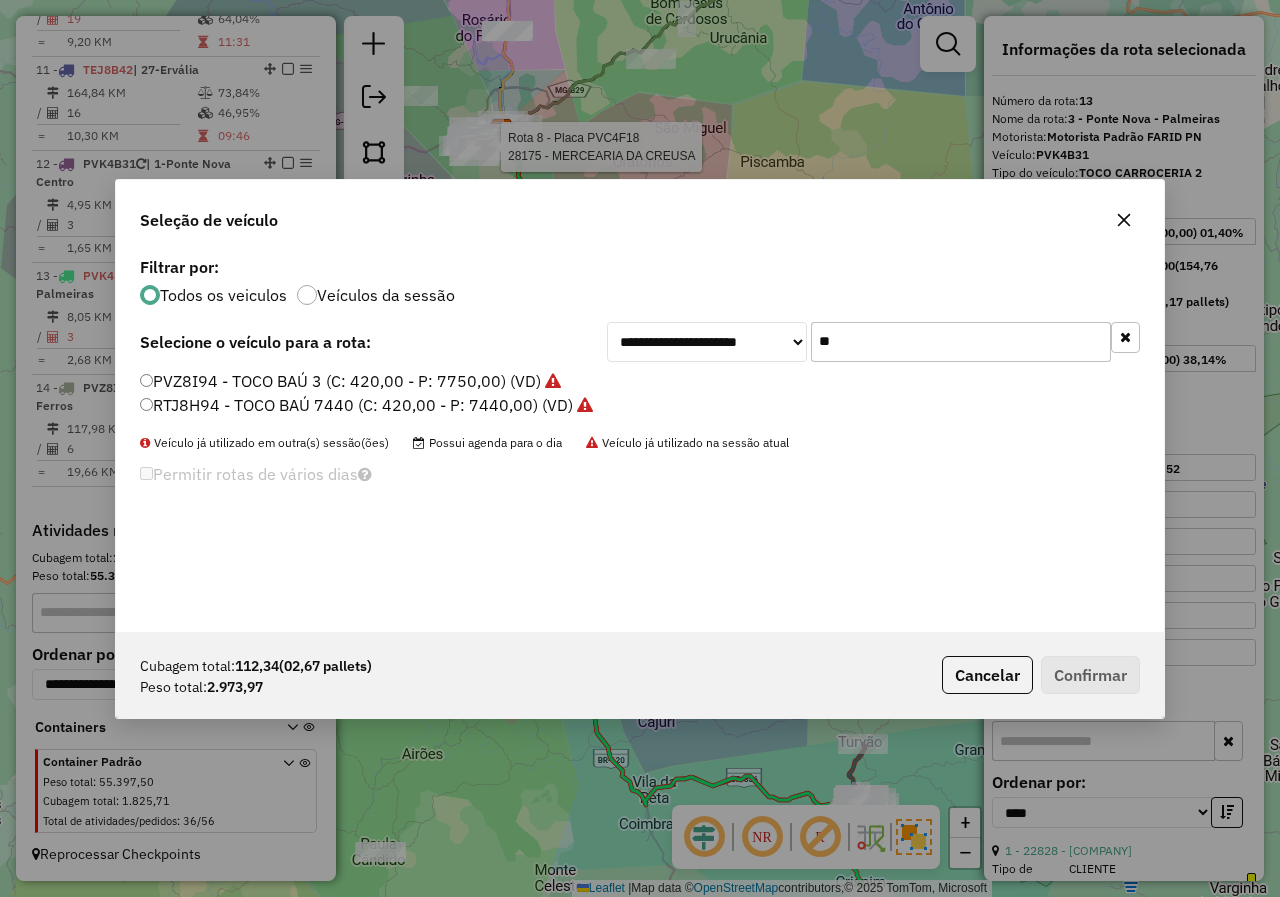 drag, startPoint x: 926, startPoint y: 348, endPoint x: 607, endPoint y: 339, distance: 319.12692 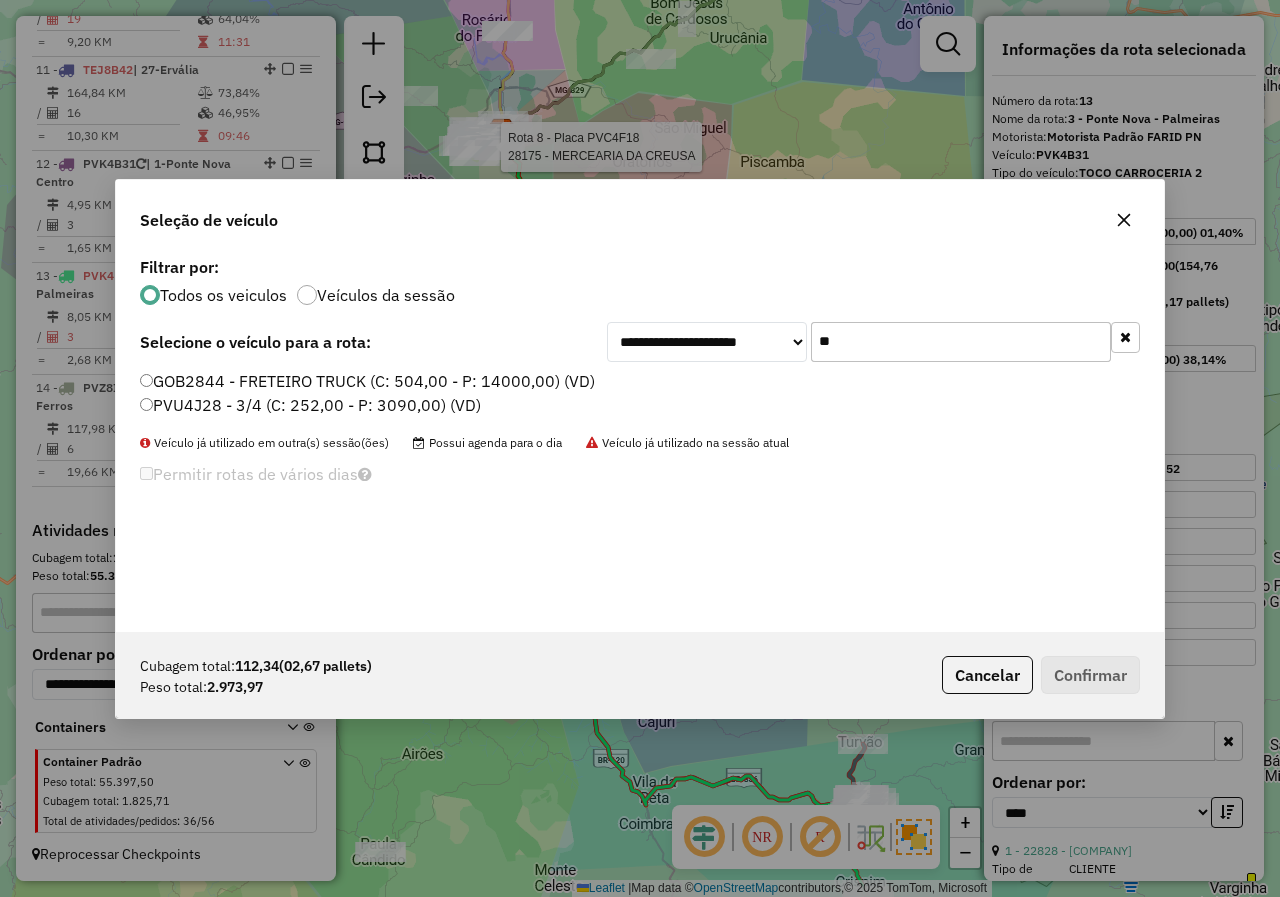 type on "**" 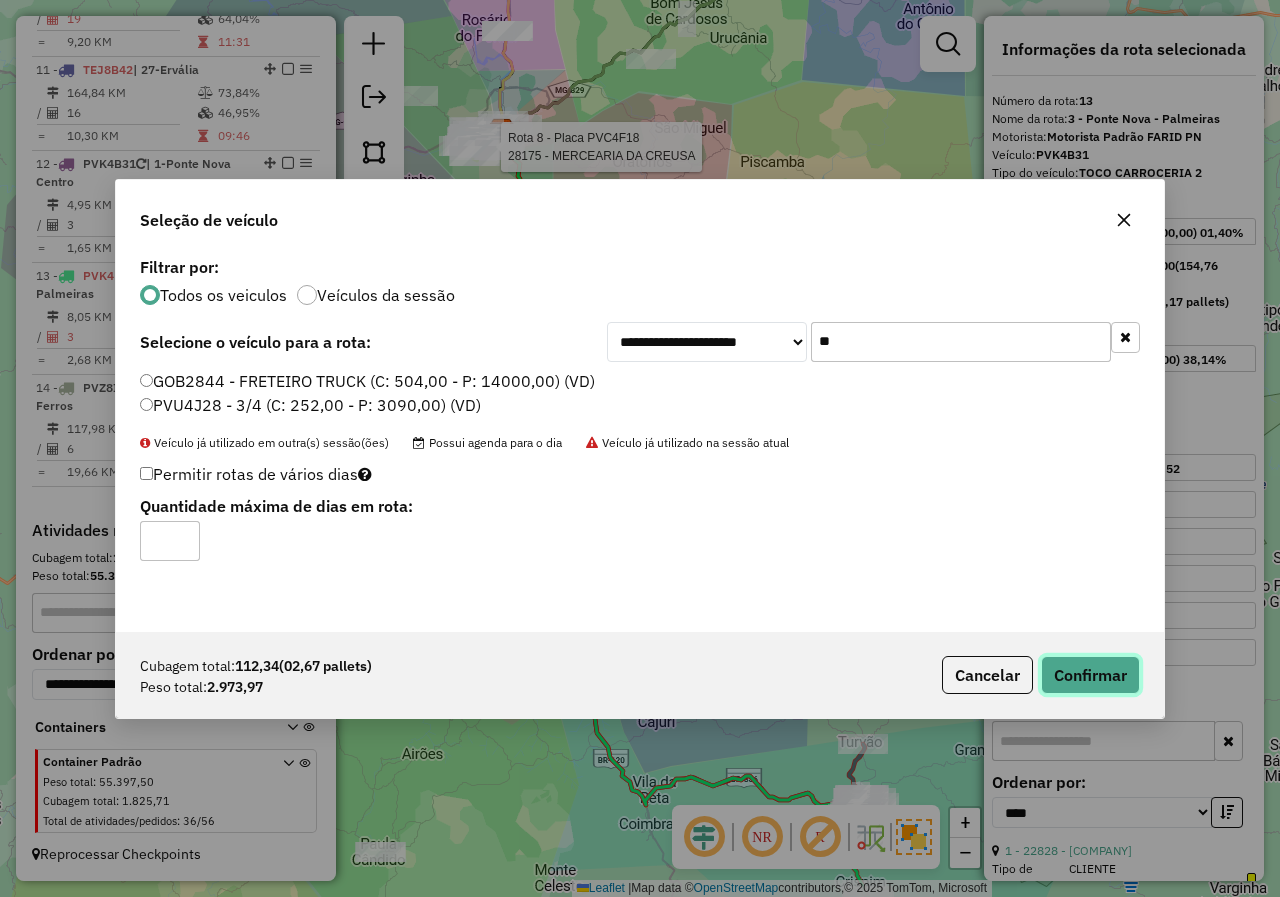 click on "Confirmar" 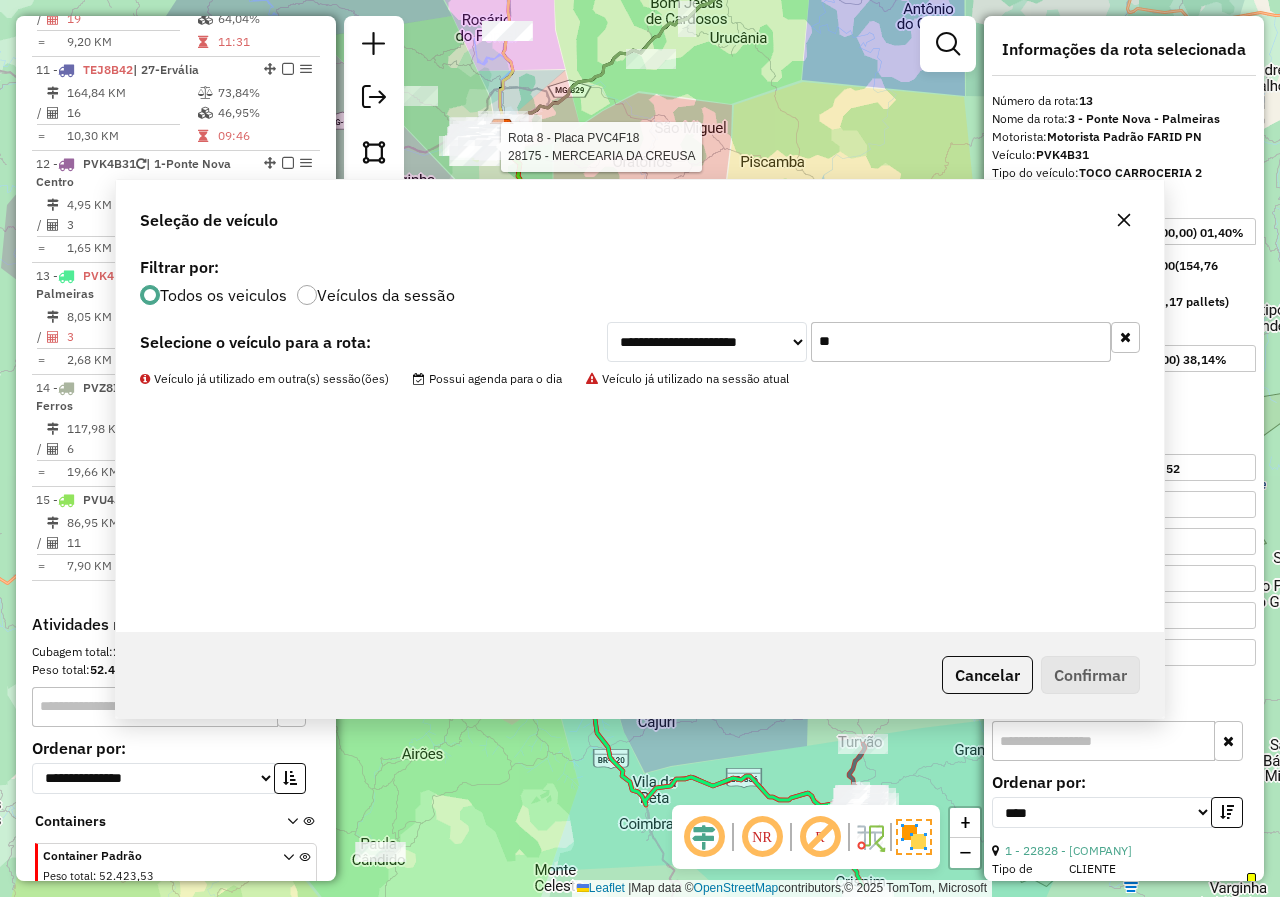 scroll, scrollTop: 1669, scrollLeft: 0, axis: vertical 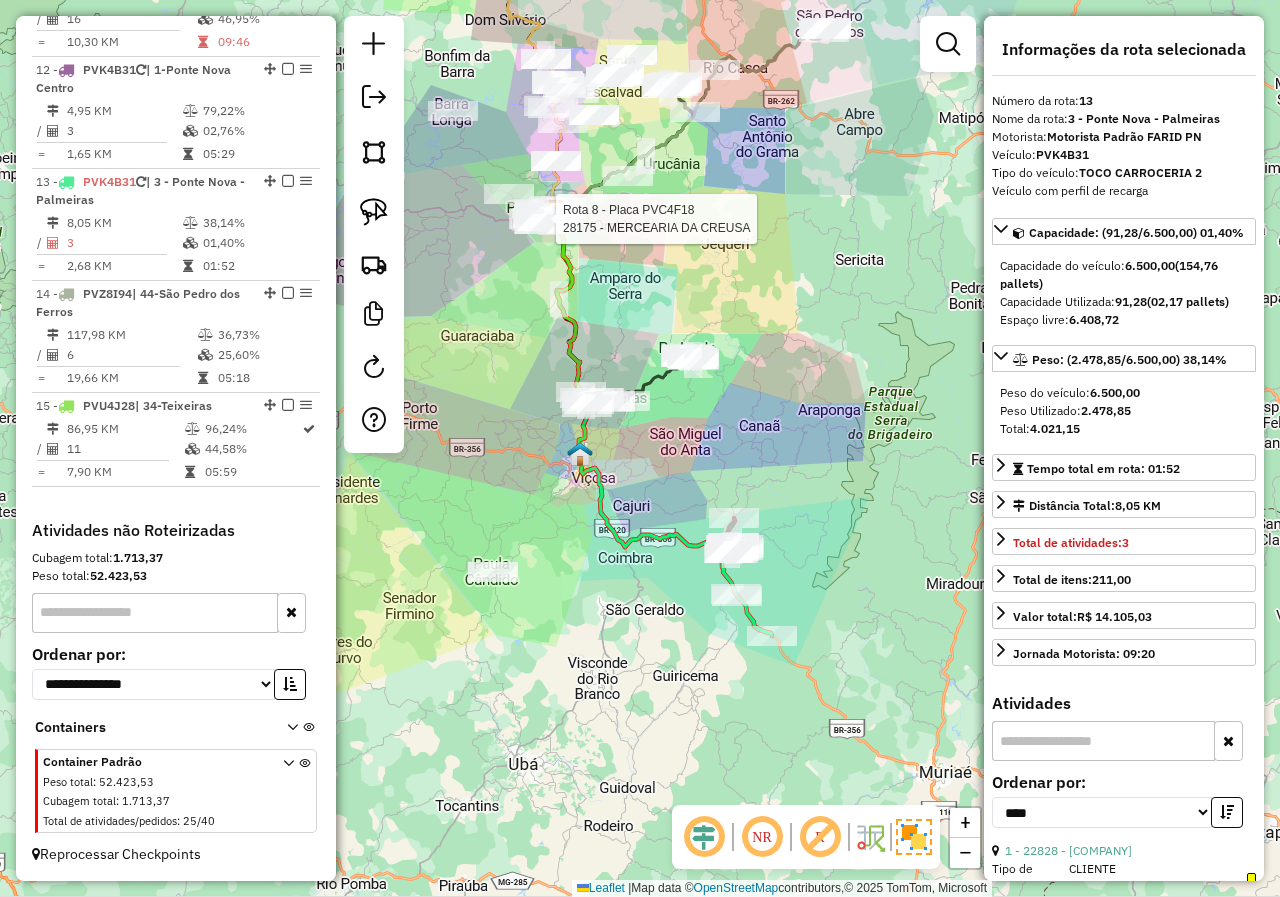 drag, startPoint x: 765, startPoint y: 664, endPoint x: 686, endPoint y: 484, distance: 196.57314 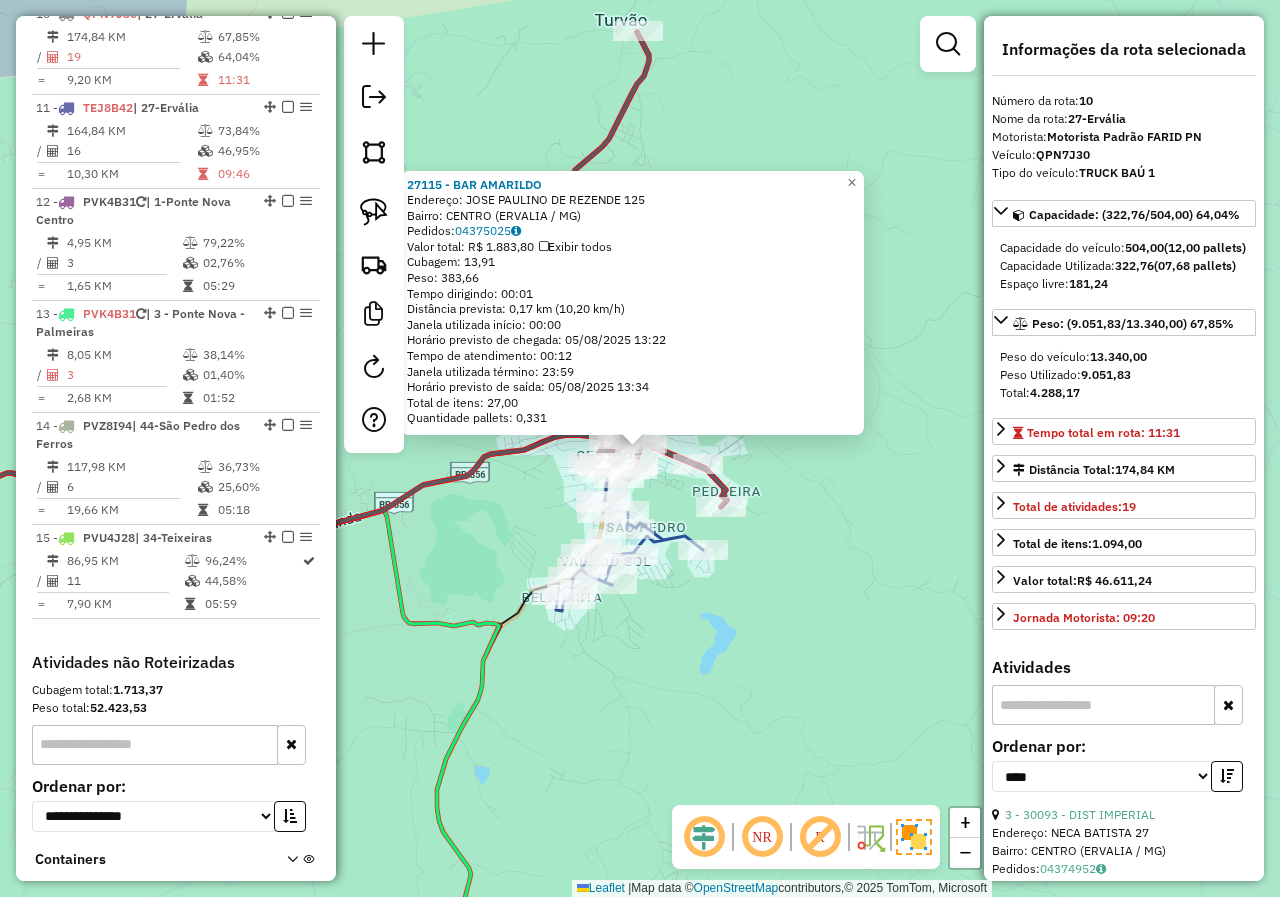 scroll, scrollTop: 1522, scrollLeft: 0, axis: vertical 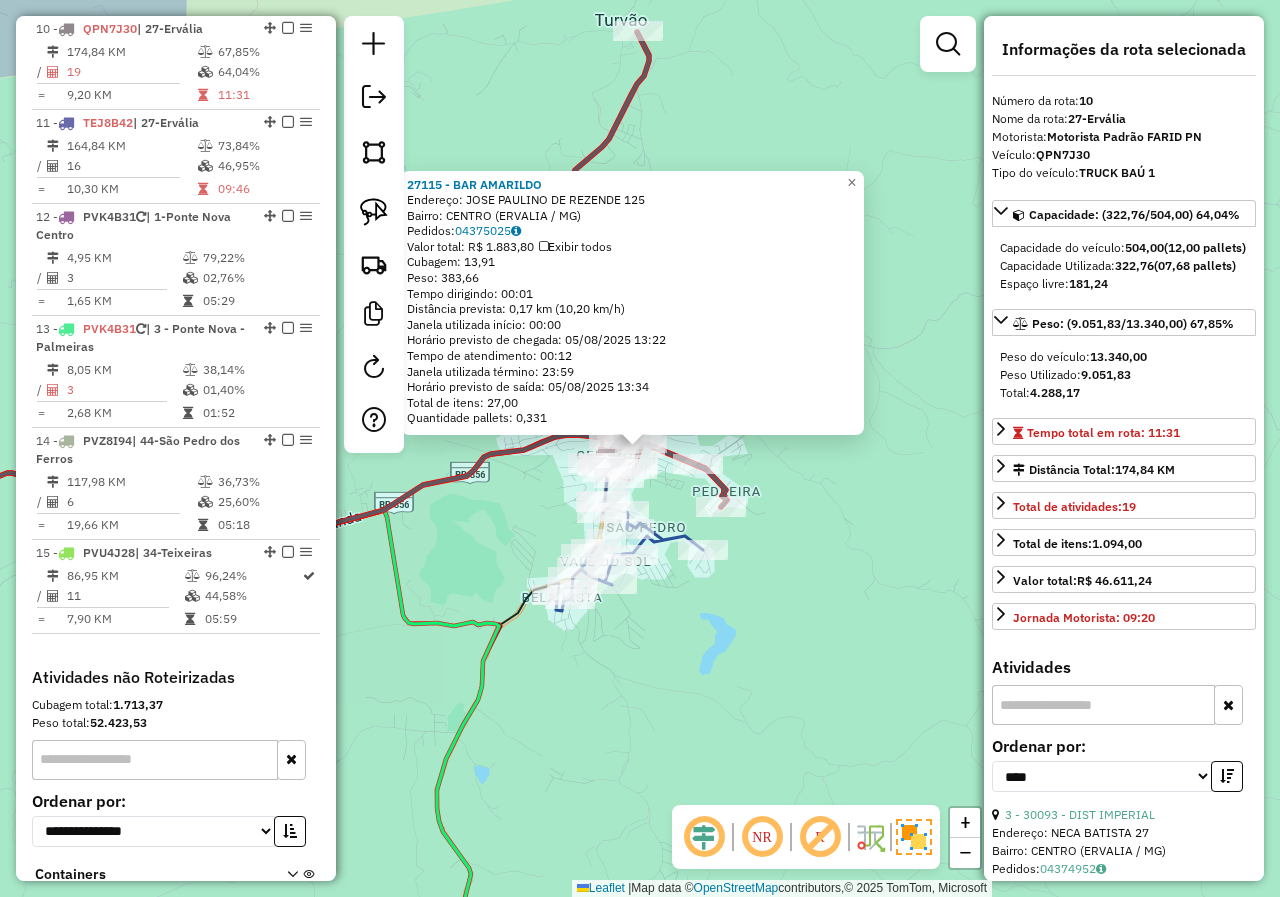click on "27115 - BAR AMARILDO  Endereço:  JOSE PAULINO DE REZENDE 125   Bairro: CENTRO ([CITY] / MG)   Pedidos:  04375025   Valor total: R$ 1.883,80   Exibir todos   Cubagem: 13,91  Peso: 383,66  Tempo dirigindo: 00:01   Distância prevista: 0,17 km (10,20 km/h)   Janela utilizada início: 00:00   Horário previsto de chegada: 05/08/2025 13:22   Tempo de atendimento: 00:12   Janela utilizada término: 23:59   Horário previsto de saída: 05/08/2025 13:34   Total de itens: 27,00   Quantidade pallets: 0,331  × Janela de atendimento Grade de atendimento Capacidade Transportadoras Veículos Cliente Pedidos  Rotas Selecione os dias de semana para filtrar as janelas de atendimento  Seg   Ter   Qua   Qui   Sex   Sáb   Dom  Informe o período da janela de atendimento: De: Até:  Filtrar exatamente a janela do cliente  Considerar janela de atendimento padrão  Selecione os dias de semana para filtrar as grades de atendimento  Seg   Ter   Qua   Qui   Sex   Sáb   Dom   Considerar clientes sem dia de atendimento cadastrado +" 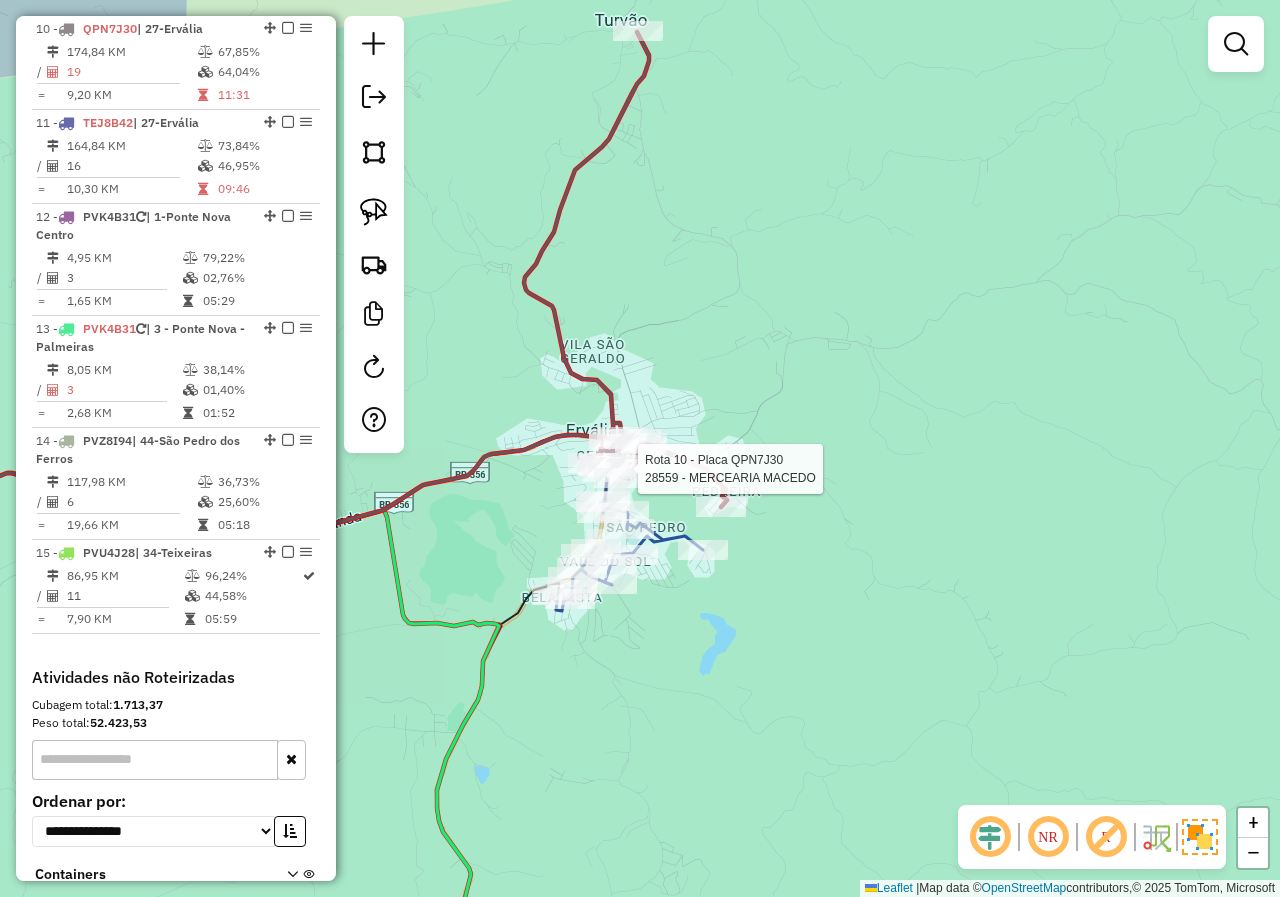 select on "*********" 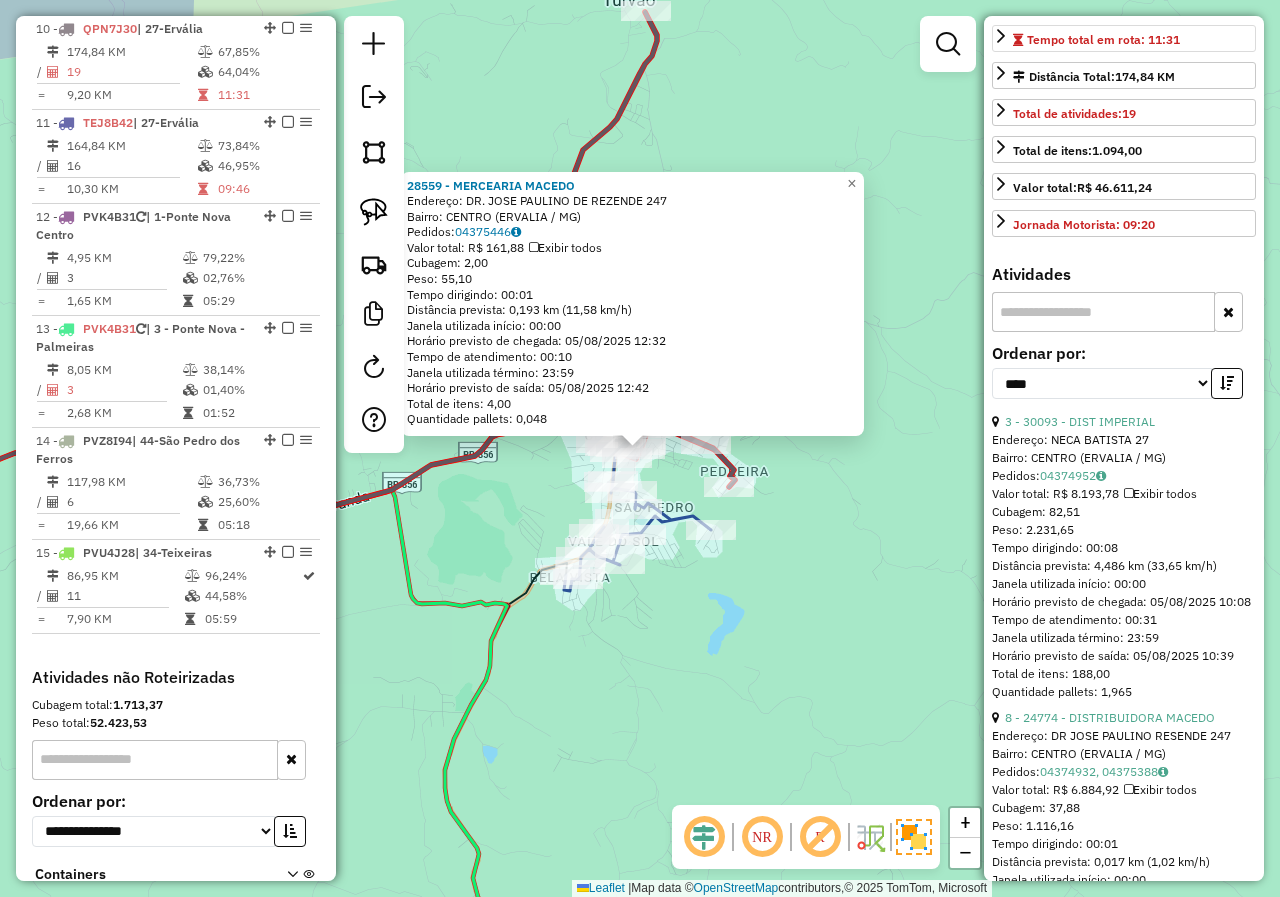 scroll, scrollTop: 400, scrollLeft: 0, axis: vertical 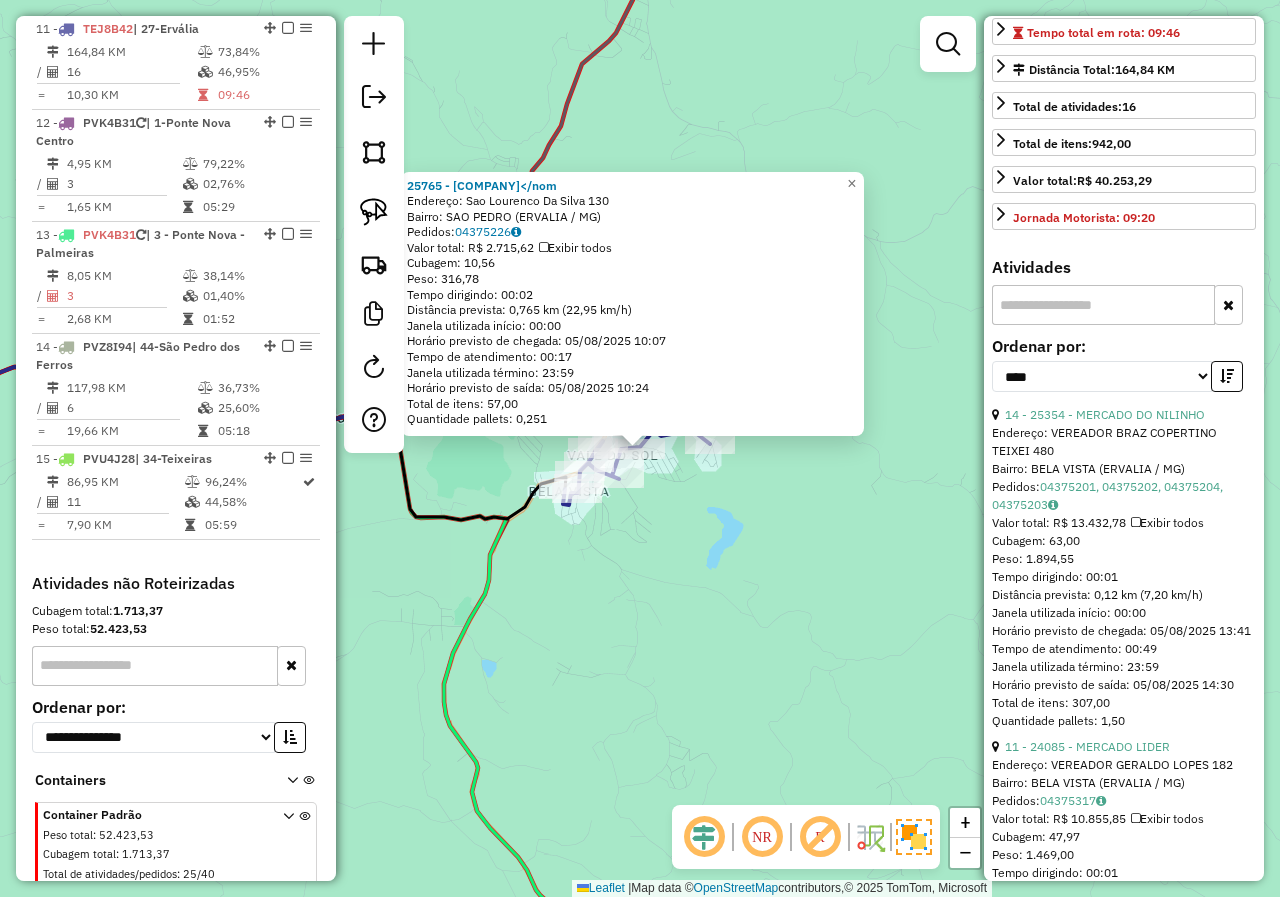 click on "25765 - MERCADO RIBEIRO/nom  Endereço:  Sao Lourenco Da Silva 130   Bairro: SAO PEDRO ([CITY] / MG)   Pedidos:  04375226   Valor total: R$ 2.715,62   Exibir todos   Cubagem: 10,56  Peso: 316,78  Tempo dirigindo: 00:02   Distância prevista: 0,765 km (22,95 km/h)   Janela utilizada início: 00:00   Horário previsto de chegada: 05/08/2025 10:07   Tempo de atendimento: 00:17   Janela utilizada término: 23:59   Horário previsto de saída: 05/08/2025 10:24   Total de itens: 57,00   Quantidade pallets: 0,251  × Janela de atendimento Grade de atendimento Capacidade Transportadoras Veículos Cliente Pedidos  Rotas Selecione os dias de semana para filtrar as janelas de atendimento  Seg   Ter   Qua   Qui   Sex   Sáb   Dom  Informe o período da janela de atendimento: De: Até:  Filtrar exatamente a janela do cliente  Considerar janela de atendimento padrão  Selecione os dias de semana para filtrar as grades de atendimento  Seg   Ter   Qua   Qui   Sex   Sáb   Dom   Peso mínimo:   Peso máximo:   De:   Até:" 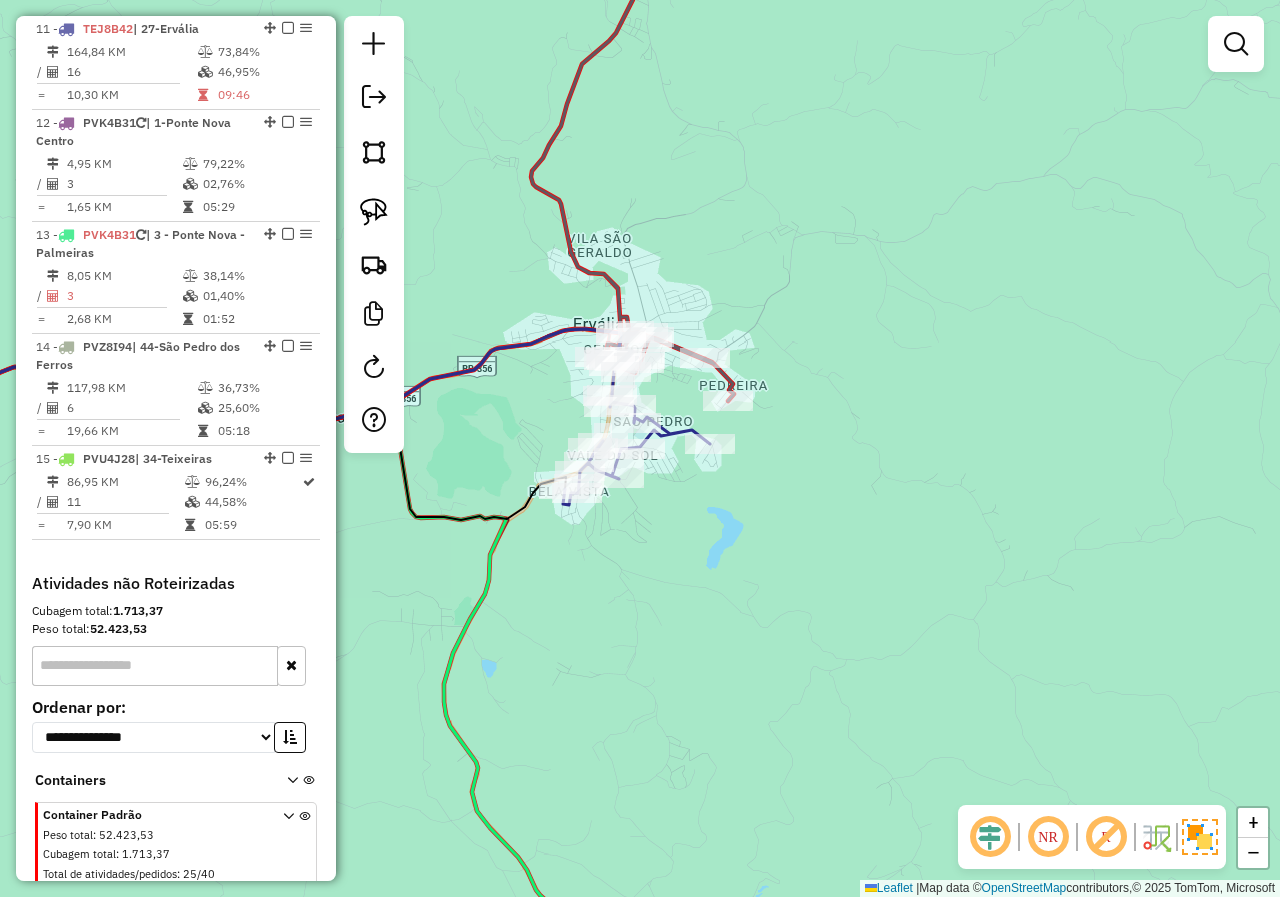drag, startPoint x: 860, startPoint y: 535, endPoint x: 856, endPoint y: 594, distance: 59.135437 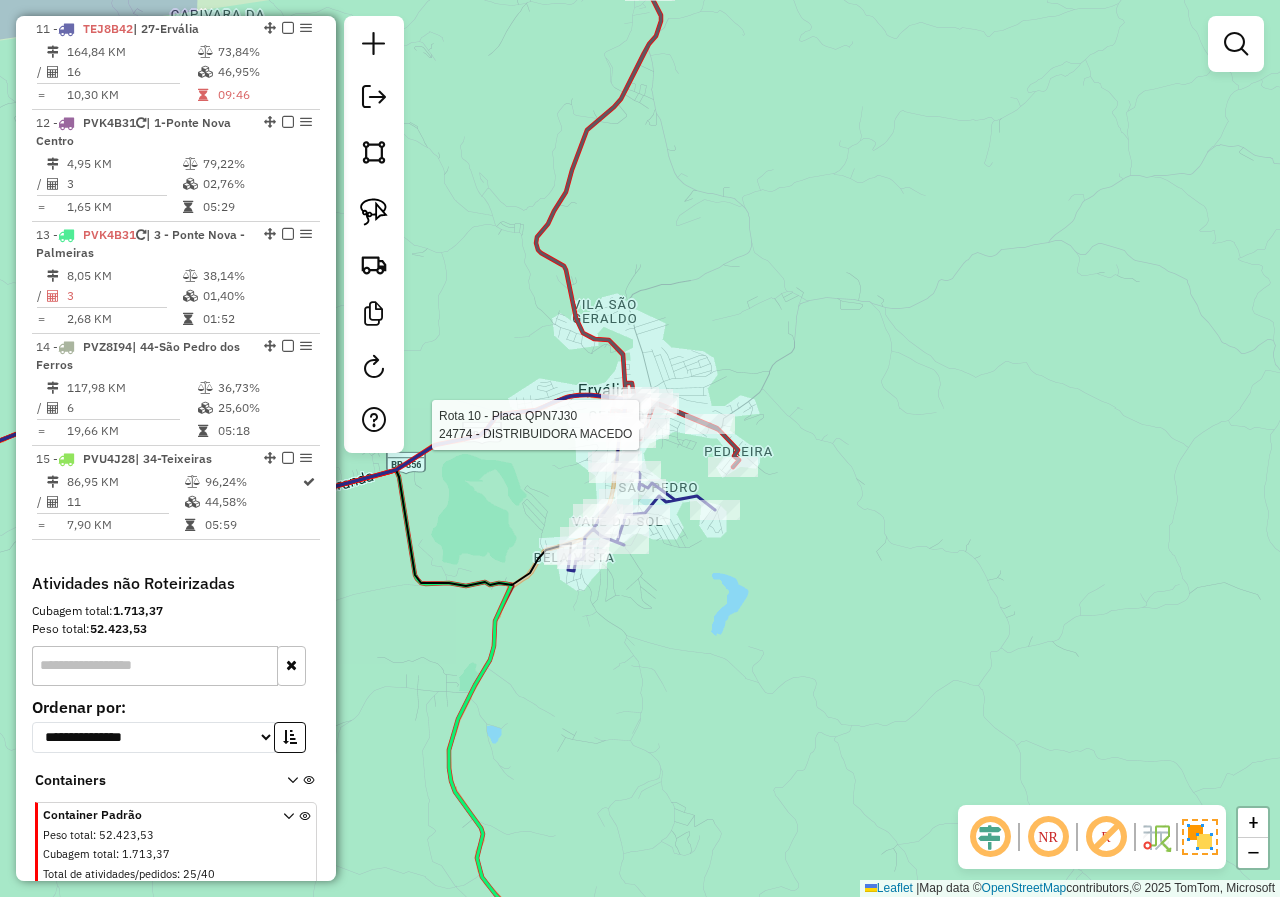select on "*********" 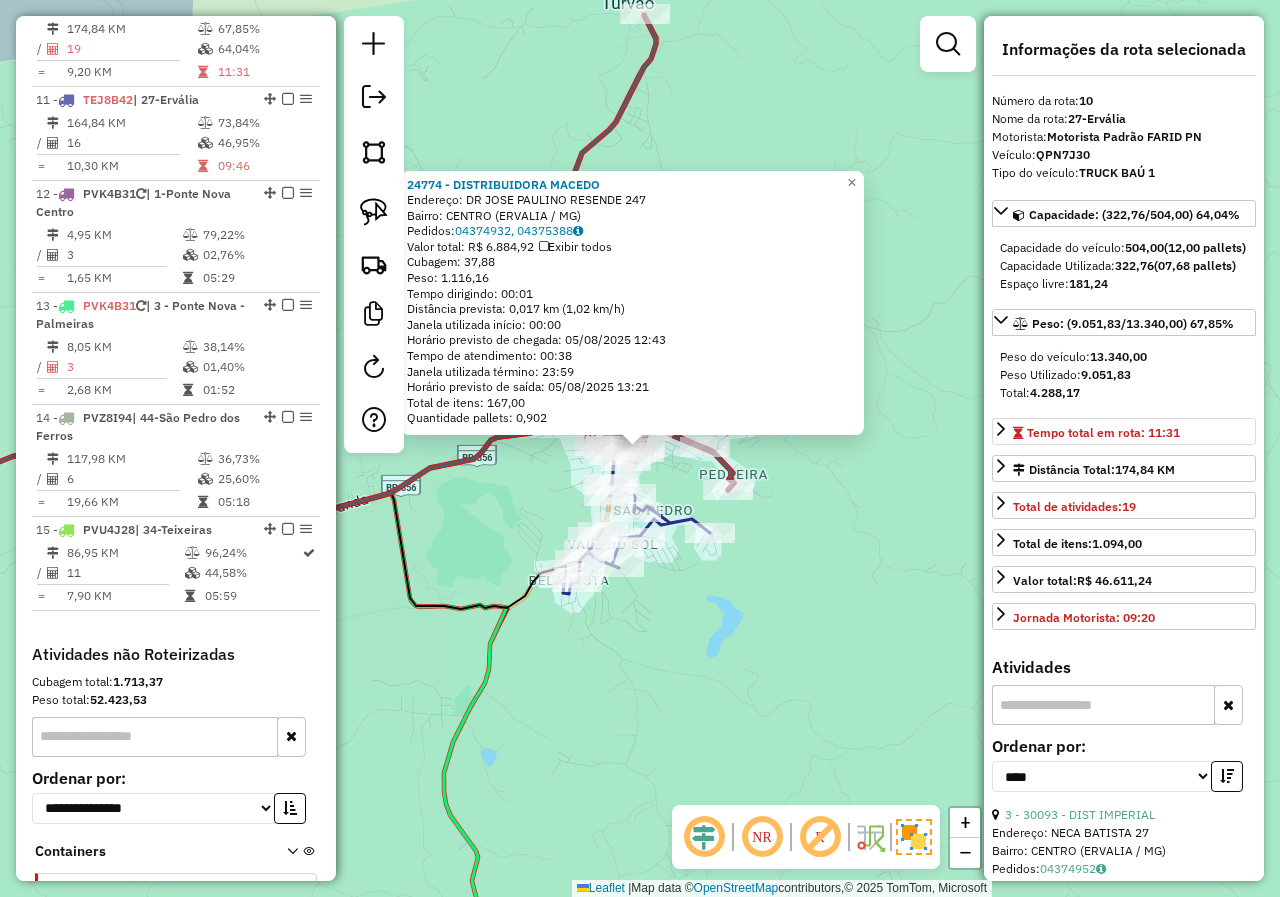 scroll, scrollTop: 1522, scrollLeft: 0, axis: vertical 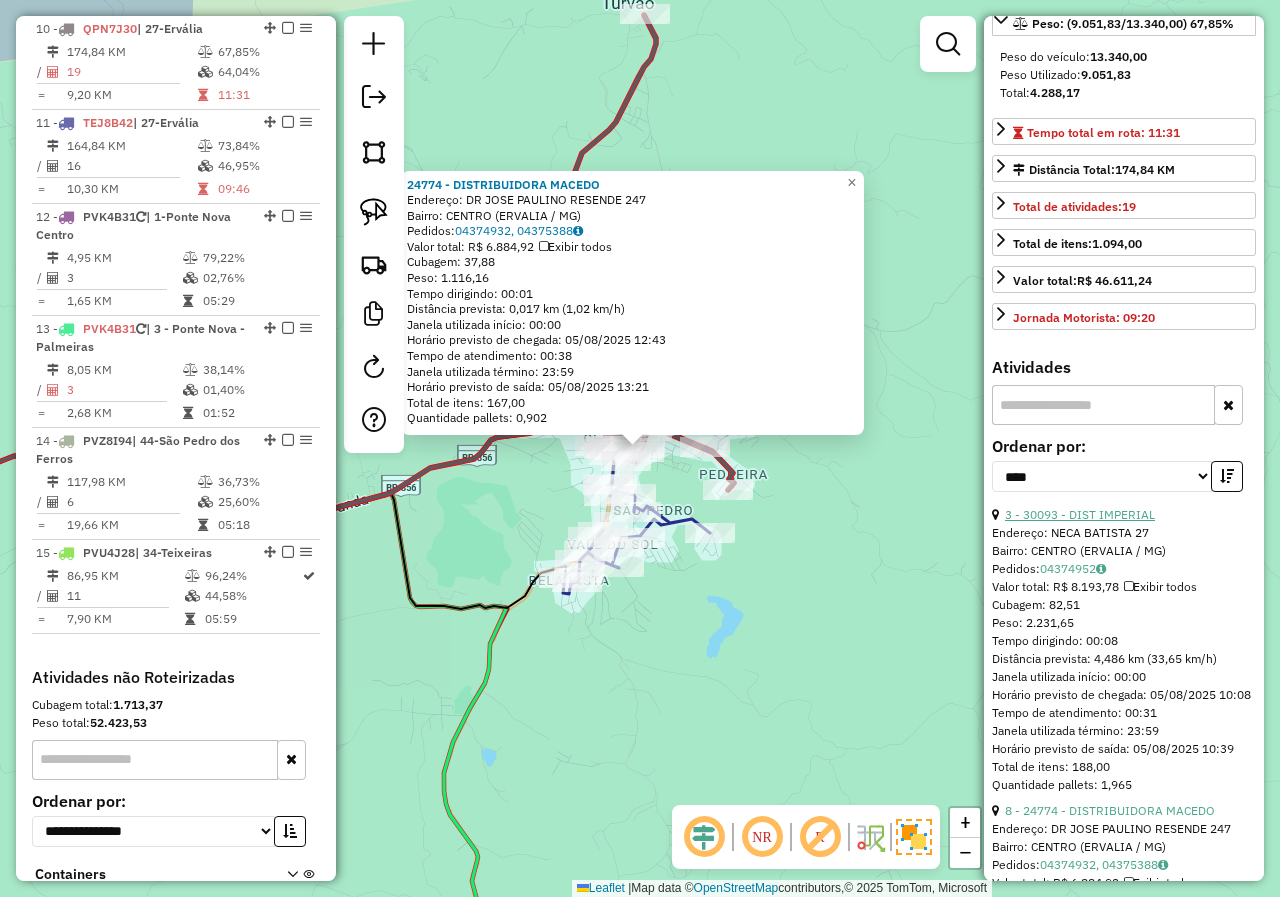 click on "3 - 30093 - DIST IMPERIAL" at bounding box center (1080, 514) 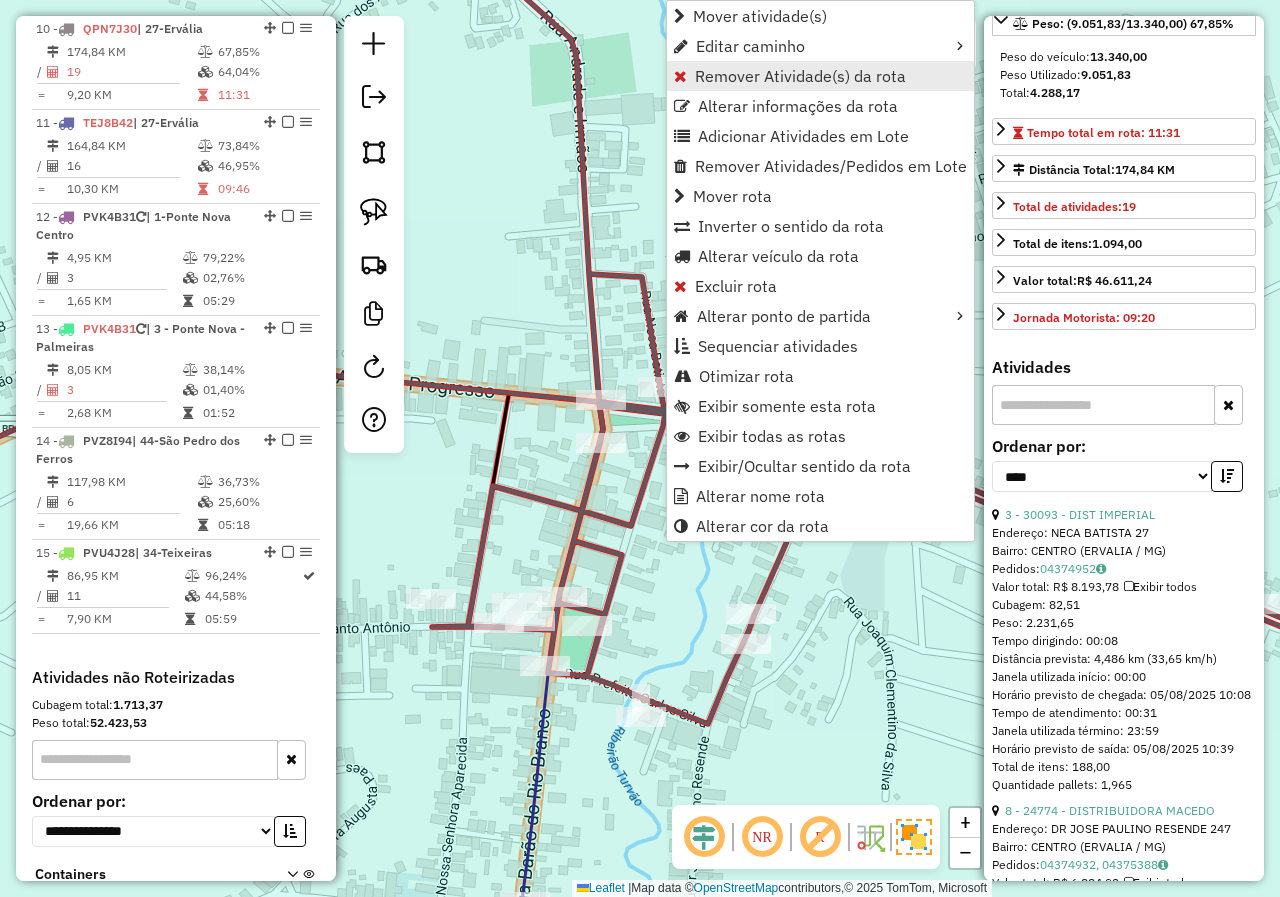 click on "Remover Atividade(s) da rota" at bounding box center (800, 76) 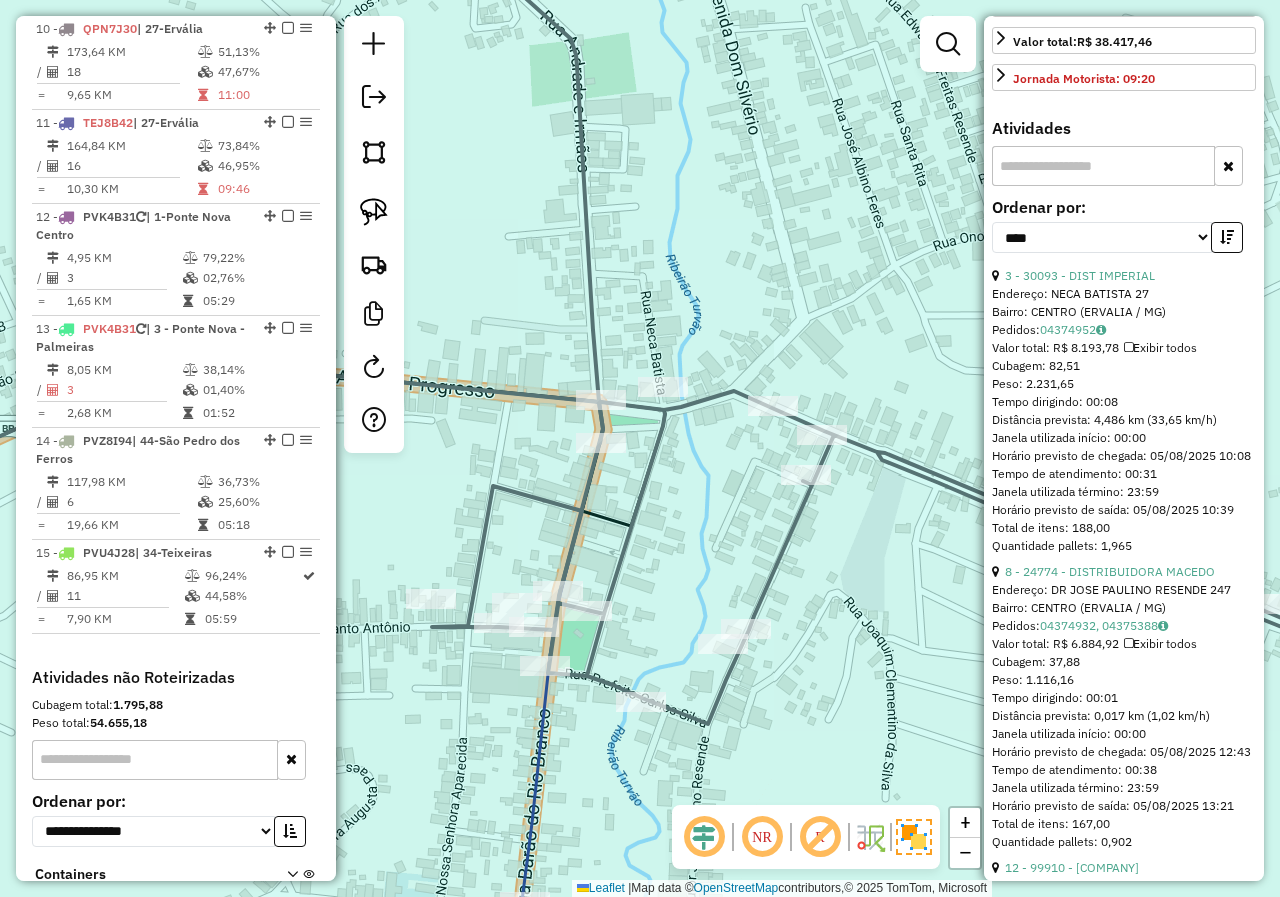 scroll, scrollTop: 600, scrollLeft: 0, axis: vertical 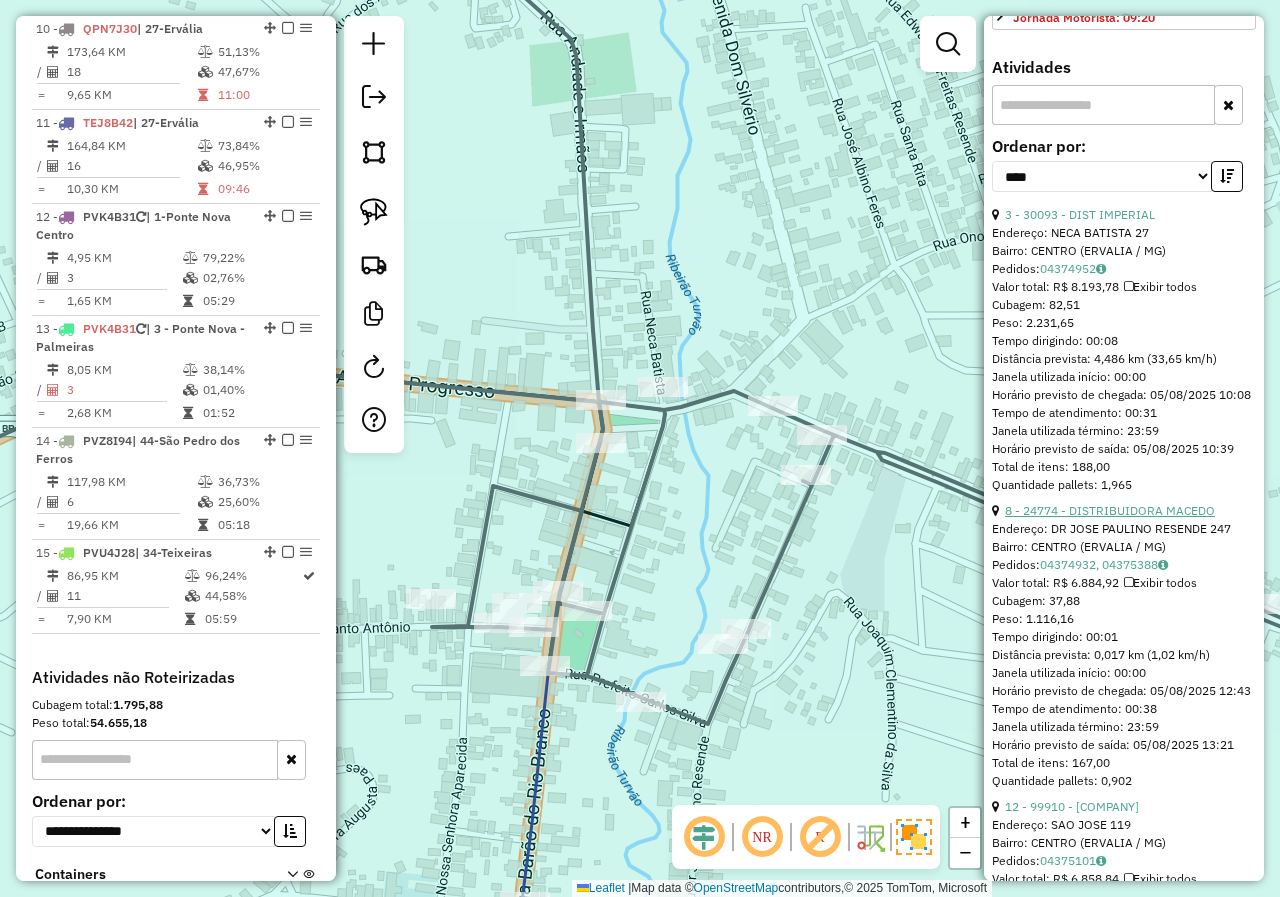 click on "8 - 24774 - DISTRIBUIDORA MACEDO" at bounding box center (1110, 510) 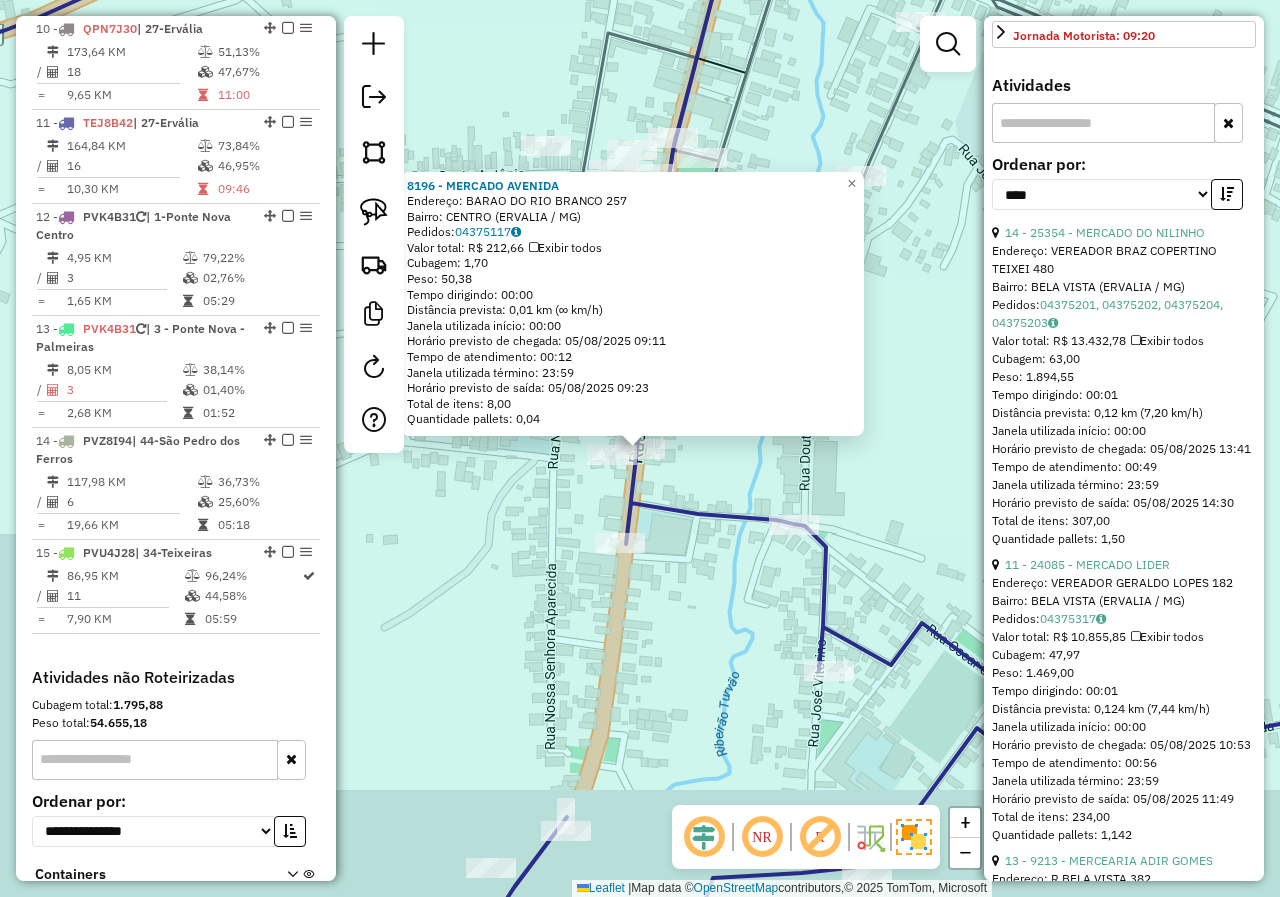 scroll, scrollTop: 618, scrollLeft: 0, axis: vertical 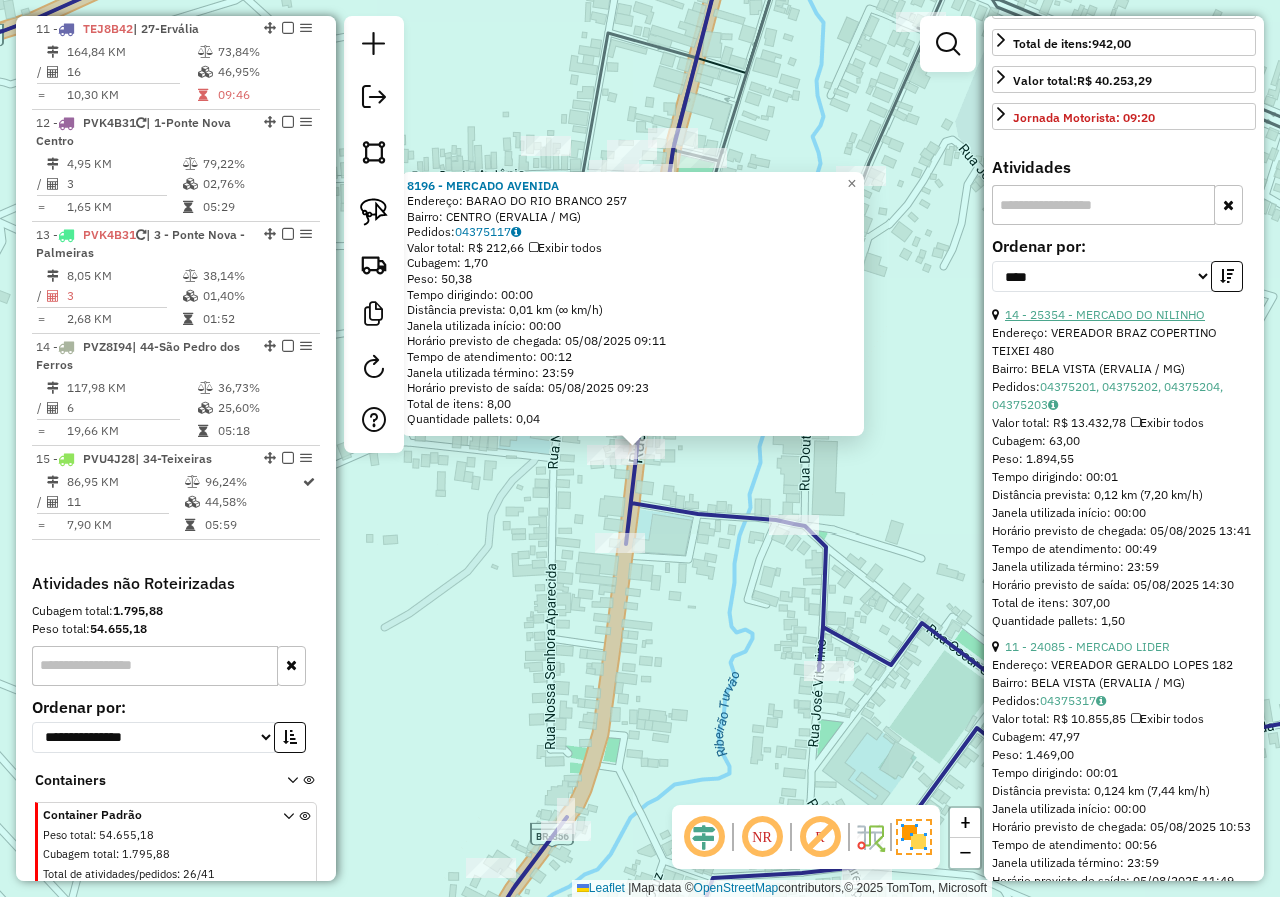 click on "14 - 25354 - MERCADO DO NILINHO" at bounding box center (1105, 314) 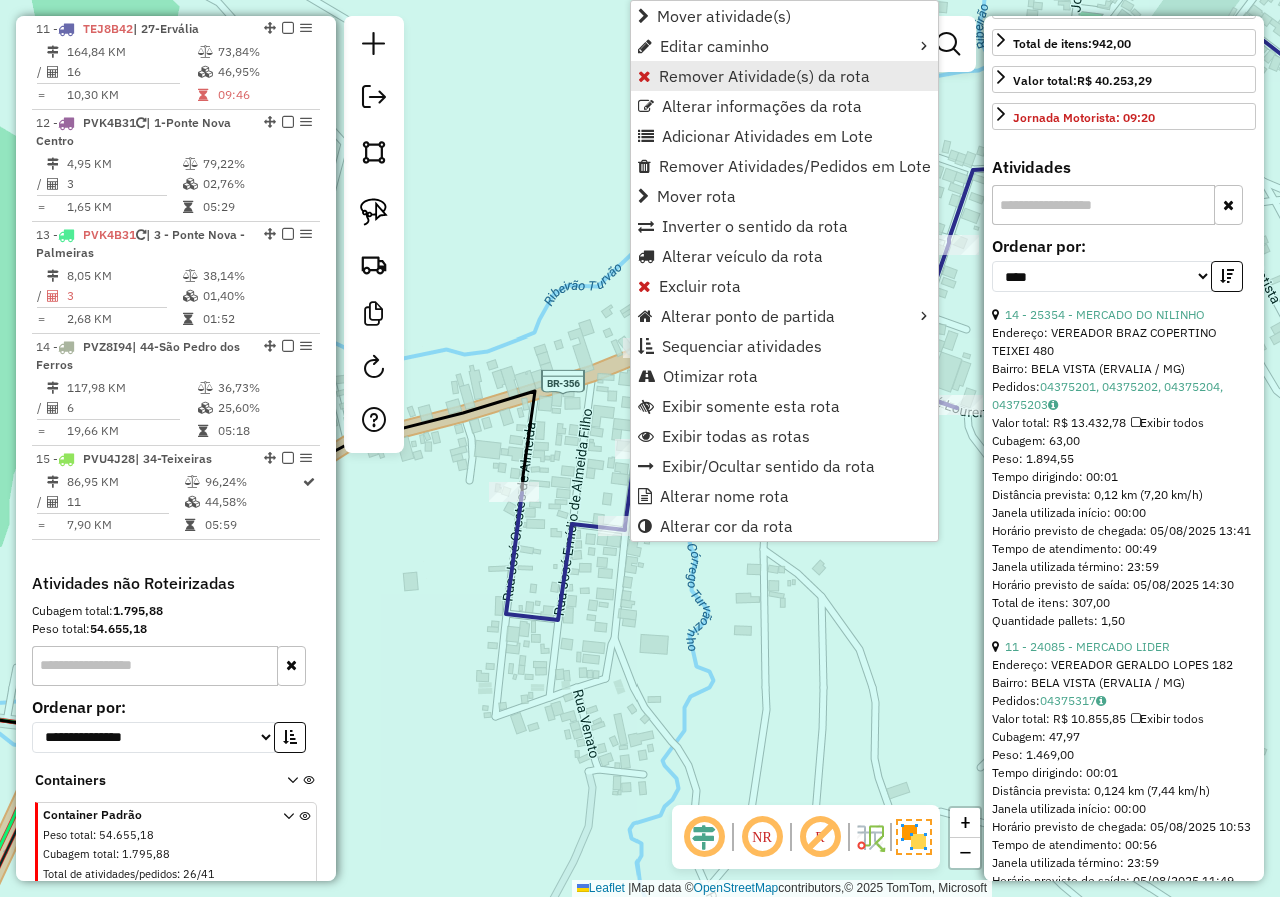 click on "Remover Atividade(s) da rota" at bounding box center (764, 76) 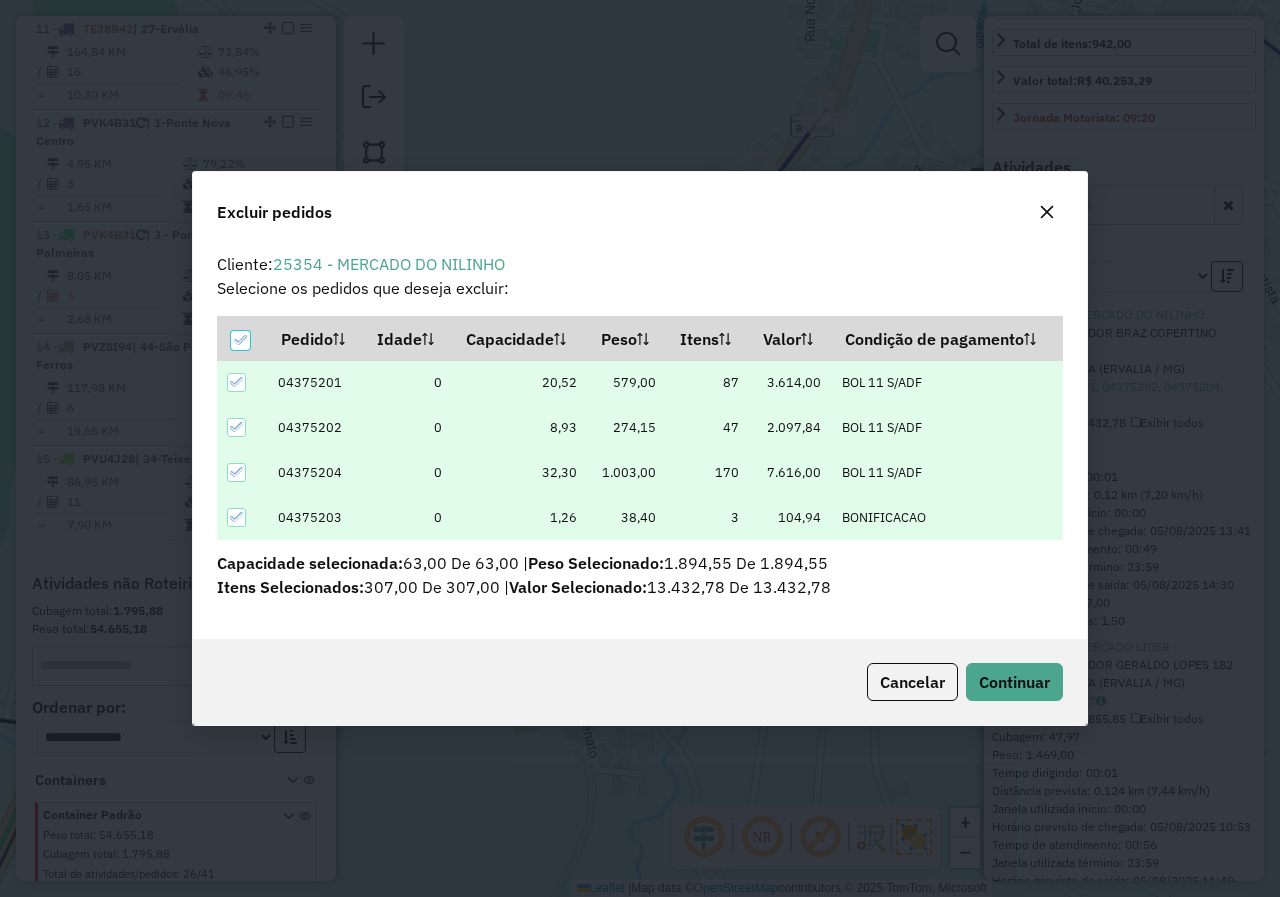 scroll, scrollTop: 0, scrollLeft: 0, axis: both 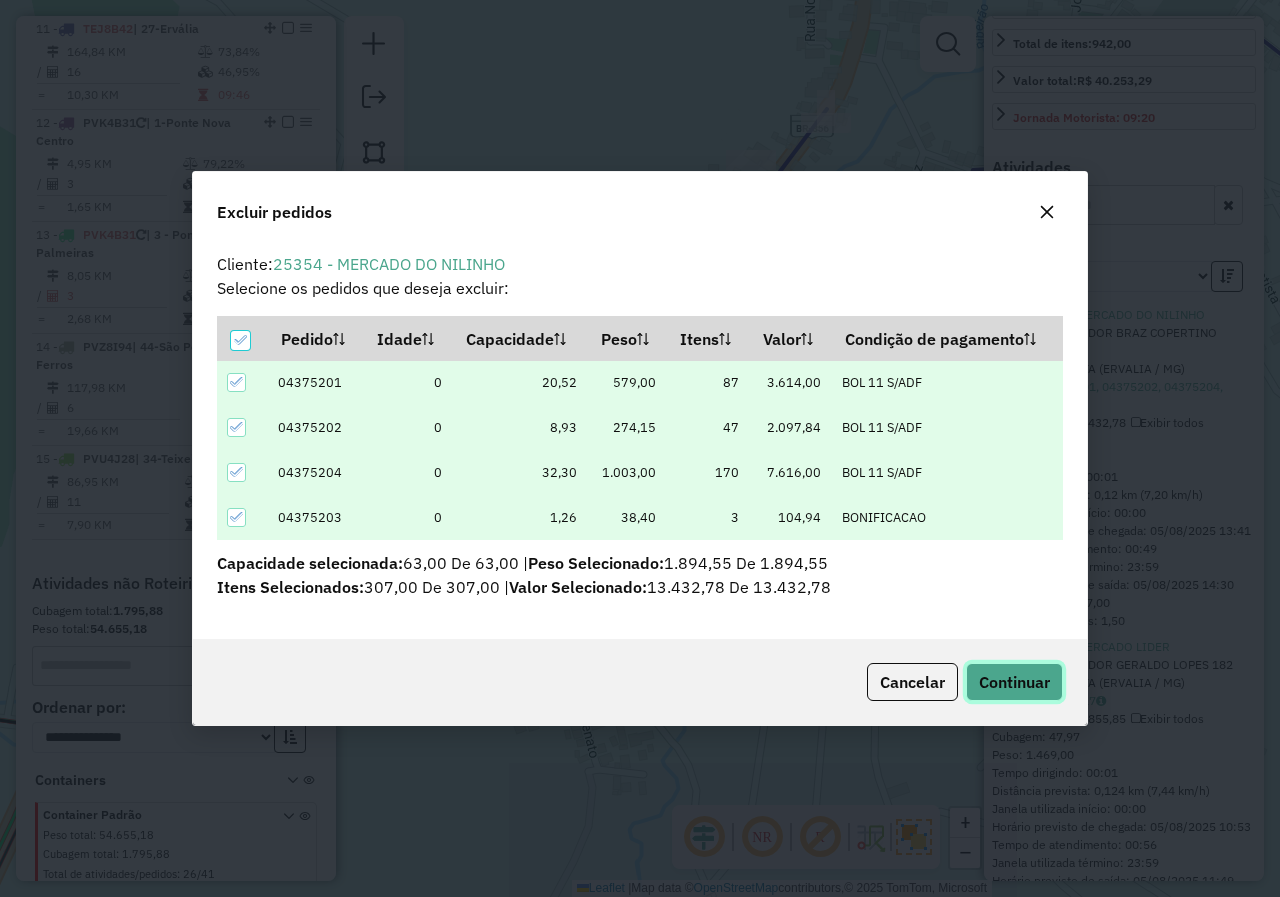 click on "Continuar" 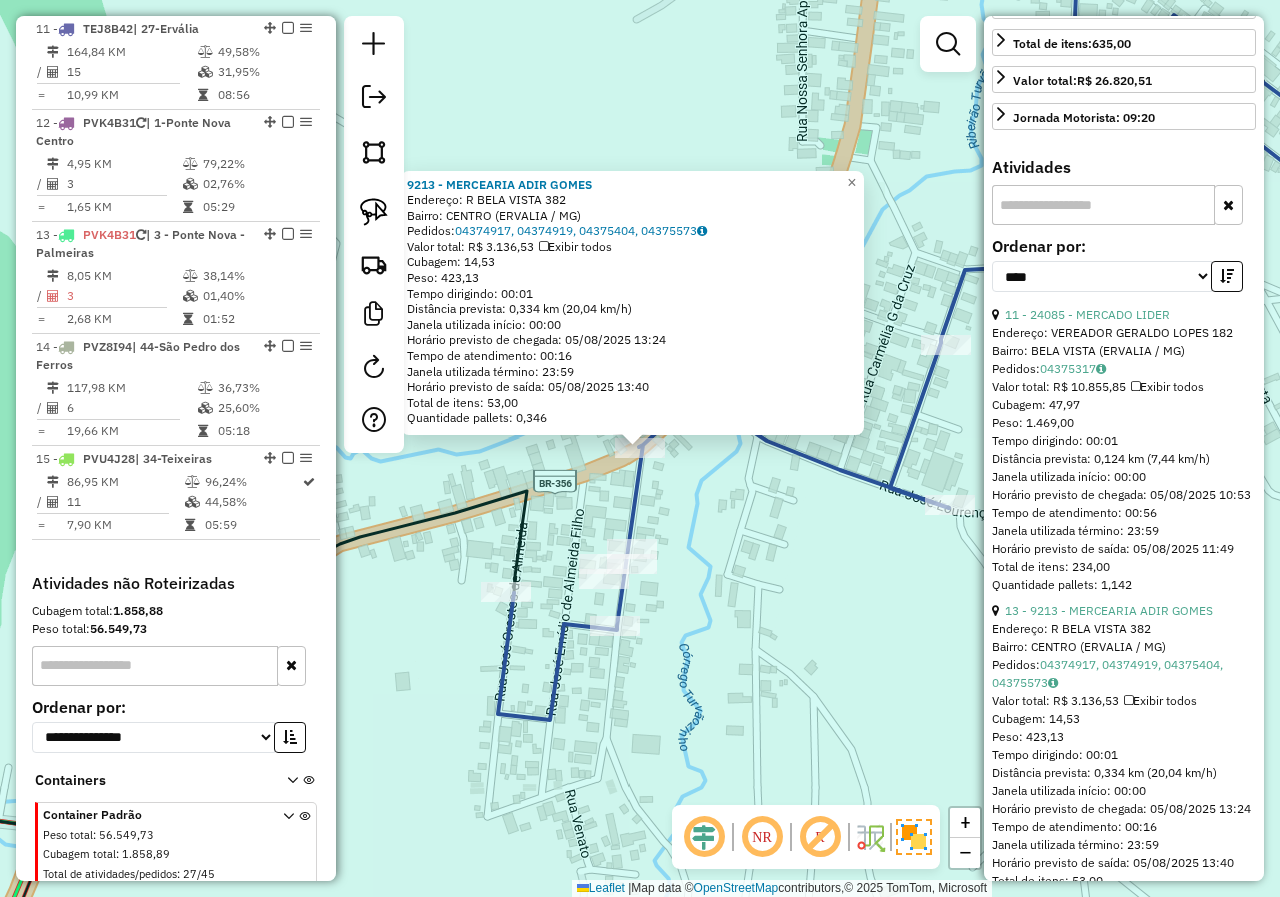 click on "Endereço:  C 33
Bairro: [Bairro] ([CITY] / [STATE])   Pedidos:  04374917, 04374919, 04375404, 04375573   Valor total: R$ 3.136,53   Exibir todos   Cubagem: 14,53  Peso: 423,13  Tempo dirigindo: 00:01   Distância prevista: 0,334 km (20,04 km/h)   Janela utilizada início: 00:00   Horário previsto de chegada: 05/08/2025 13:24   Tempo de atendimento: 00:16   Janela utilizada término: 23:59   Horário previsto de saída: 05/08/2025 13:40   Total de itens: 53,00   Quantidade pallets: 0,346  × Janela de atendimento Grade de atendimento Capacidade Transportadoras Veículos Cliente Pedidos  Rotas Selecione os dias de semana para filtrar as janelas de atendimento  Seg   Ter   Qua   Qui   Sex   Sáb   Dom  Informe o período da janela de atendimento: De: Até:  Filtrar exatamente a janela do cliente  Considerar janela de atendimento padrão  Selecione os dias de semana para filtrar as grades de atendimento  Seg   Ter   Qua   Qui   Sex   Sáb   Dom   De:  De:" 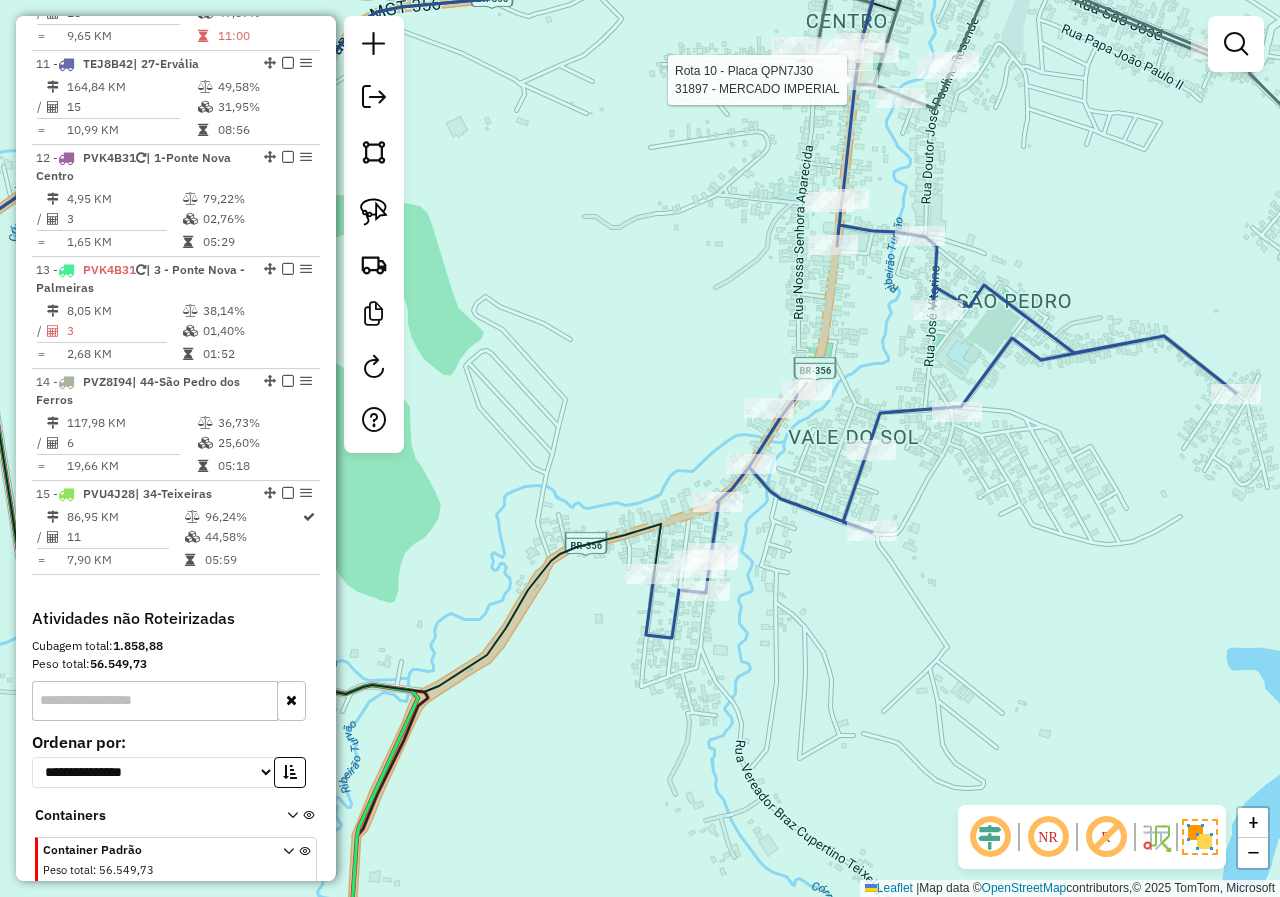 select on "*********" 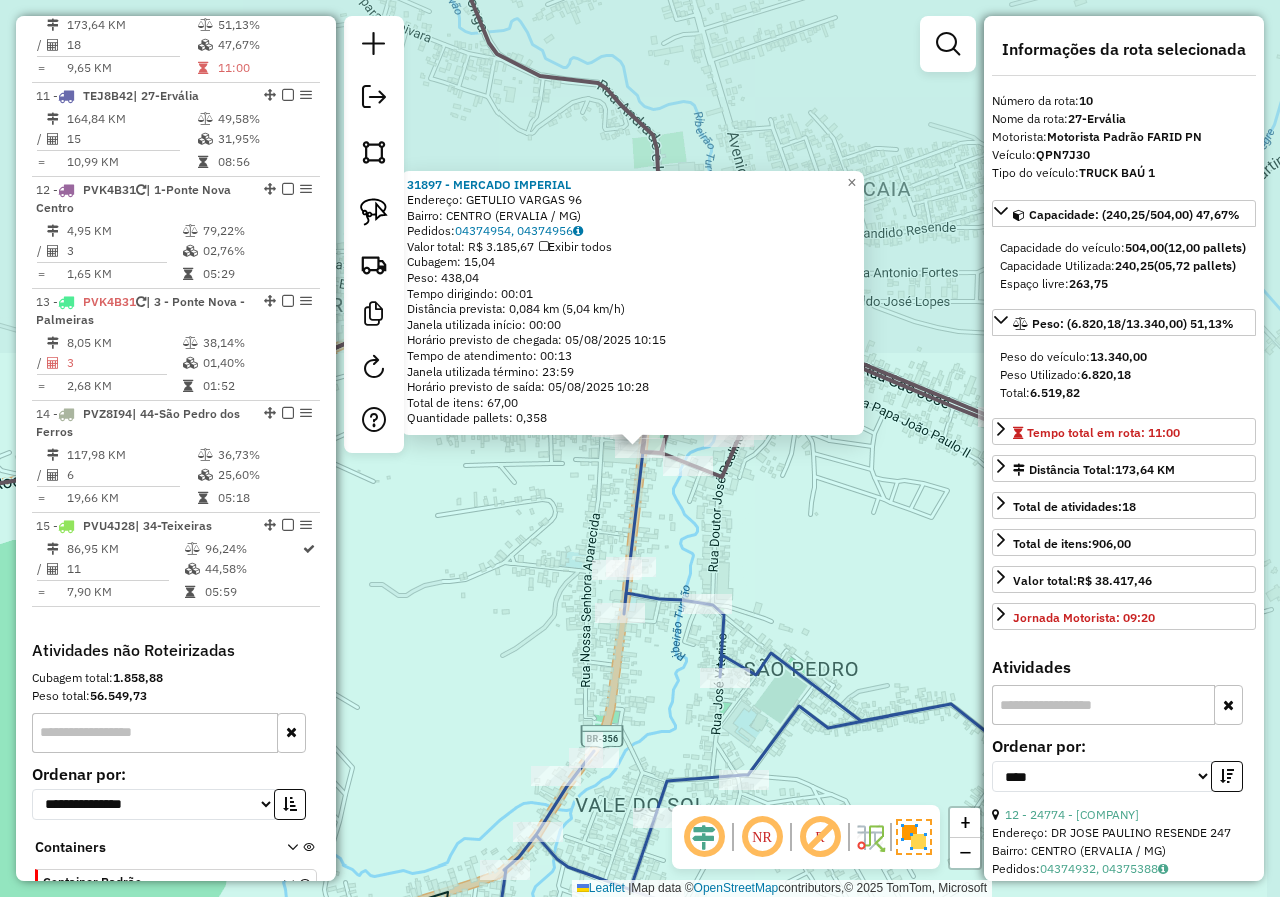 scroll, scrollTop: 1522, scrollLeft: 0, axis: vertical 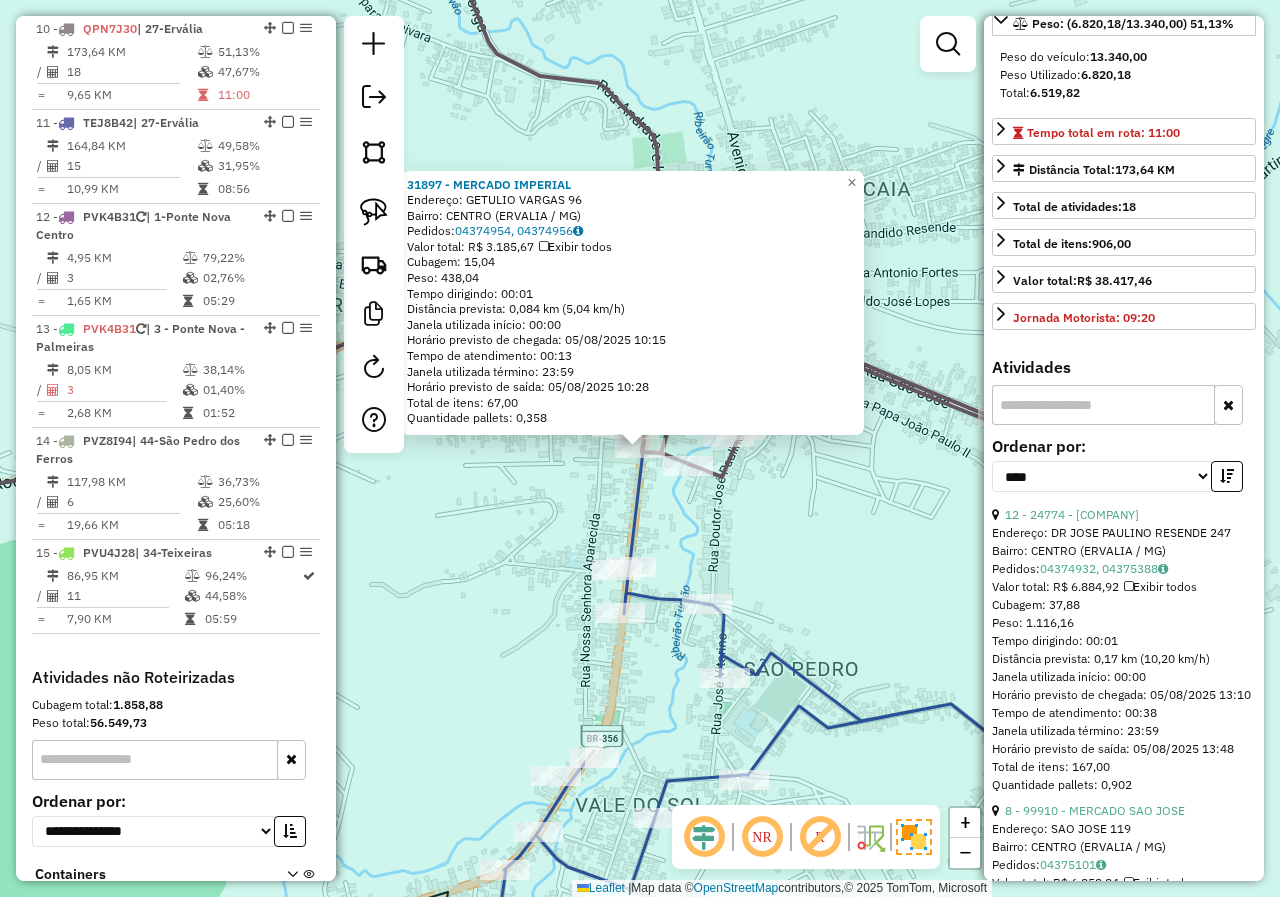 click on "31897 - MERCADO IMPERIAL  Endereço:  GETULIO VARGAS 96   Bairro: CENTRO (ERVALIA / MG)   Pedidos:  04374954, 04374956   Valor total: R$ 3.185,67   Exibir todos   Cubagem: 15,04  Peso: 438,04  Tempo dirigindo: 00:01   Distância prevista: 0,084 km (5,04 km/h)   Janela utilizada início: 00:00   Horário previsto de chegada: 05/08/2025 10:15   Tempo de atendimento: 00:13   Janela utilizada término: 23:59   Horário previsto de saída: 05/08/2025 10:28   Total de itens: 67,00   Quantidade pallets: 0,358  × Janela de atendimento Grade de atendimento Capacidade Transportadoras Veículos Cliente Pedidos  Rotas Selecione os dias de semana para filtrar as janelas de atendimento  Seg   Ter   Qua   Qui   Sex   Sáb   Dom  Informe o período da janela de atendimento: De: Até:  Filtrar exatamente a janela do cliente  Considerar janela de atendimento padrão  Selecione os dias de semana para filtrar as grades de atendimento  Seg   Ter   Qua   Qui   Sex   Sáb   Dom   Clientes fora do dia de atendimento selecionado De:" 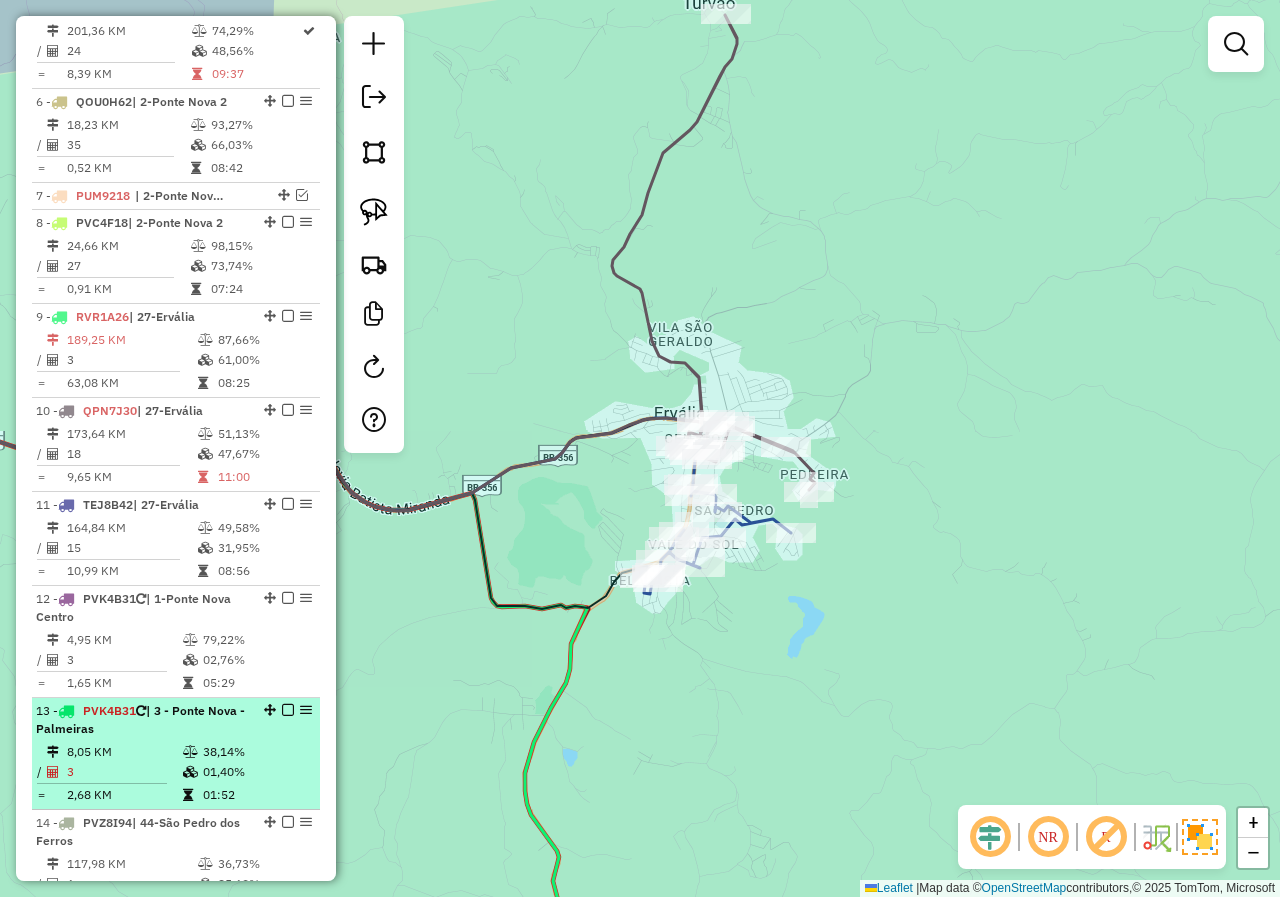 scroll, scrollTop: 1122, scrollLeft: 0, axis: vertical 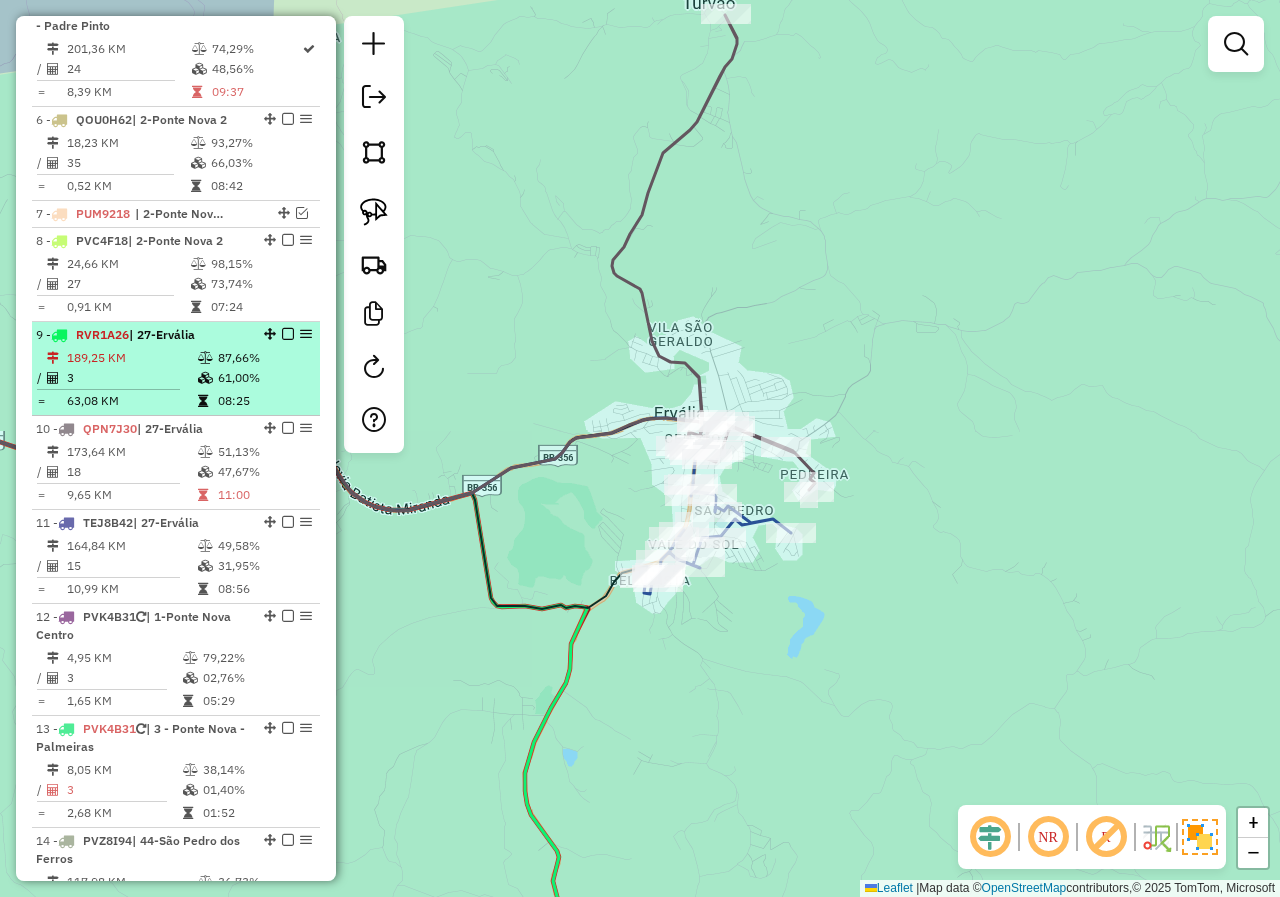 click at bounding box center [288, 334] 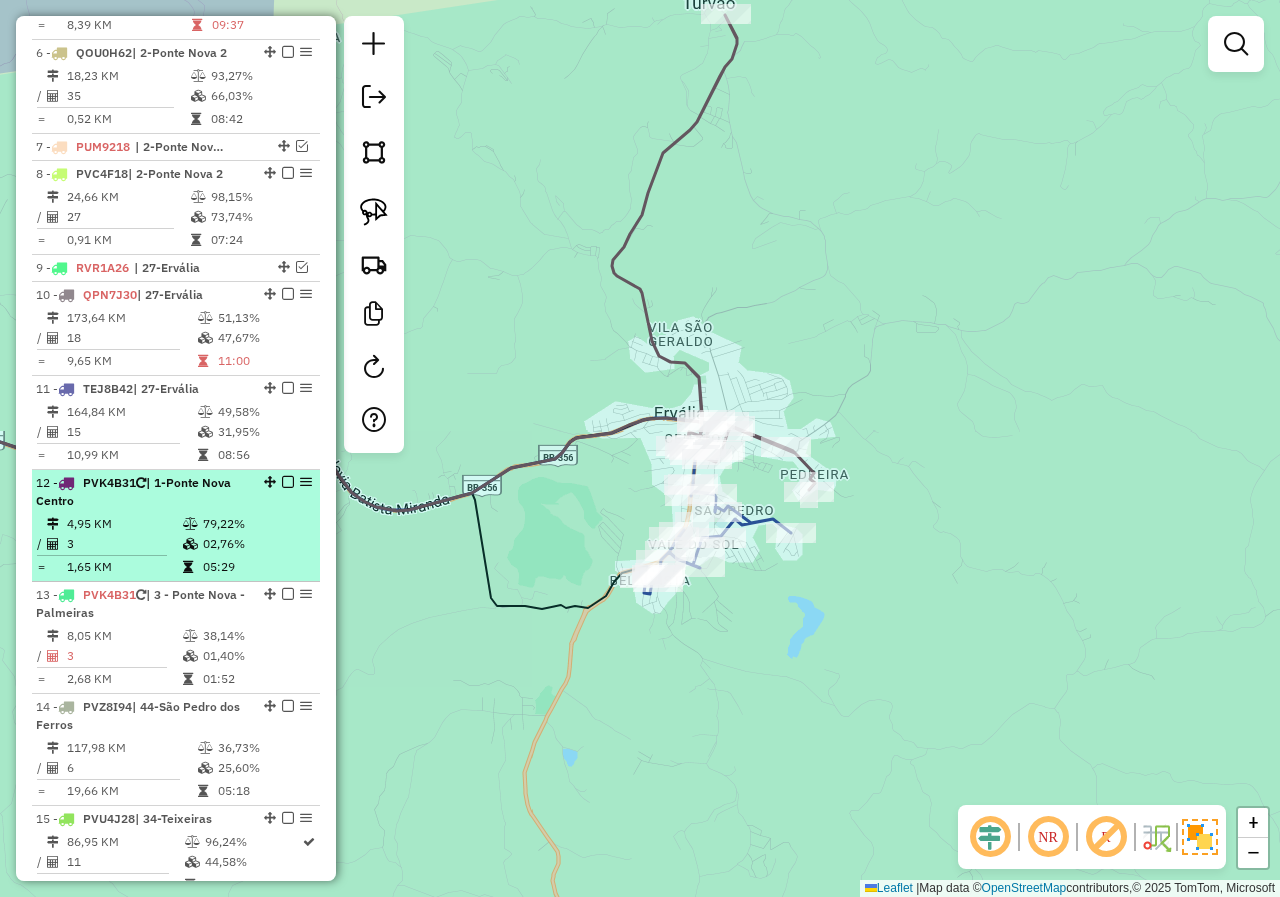 scroll, scrollTop: 1222, scrollLeft: 0, axis: vertical 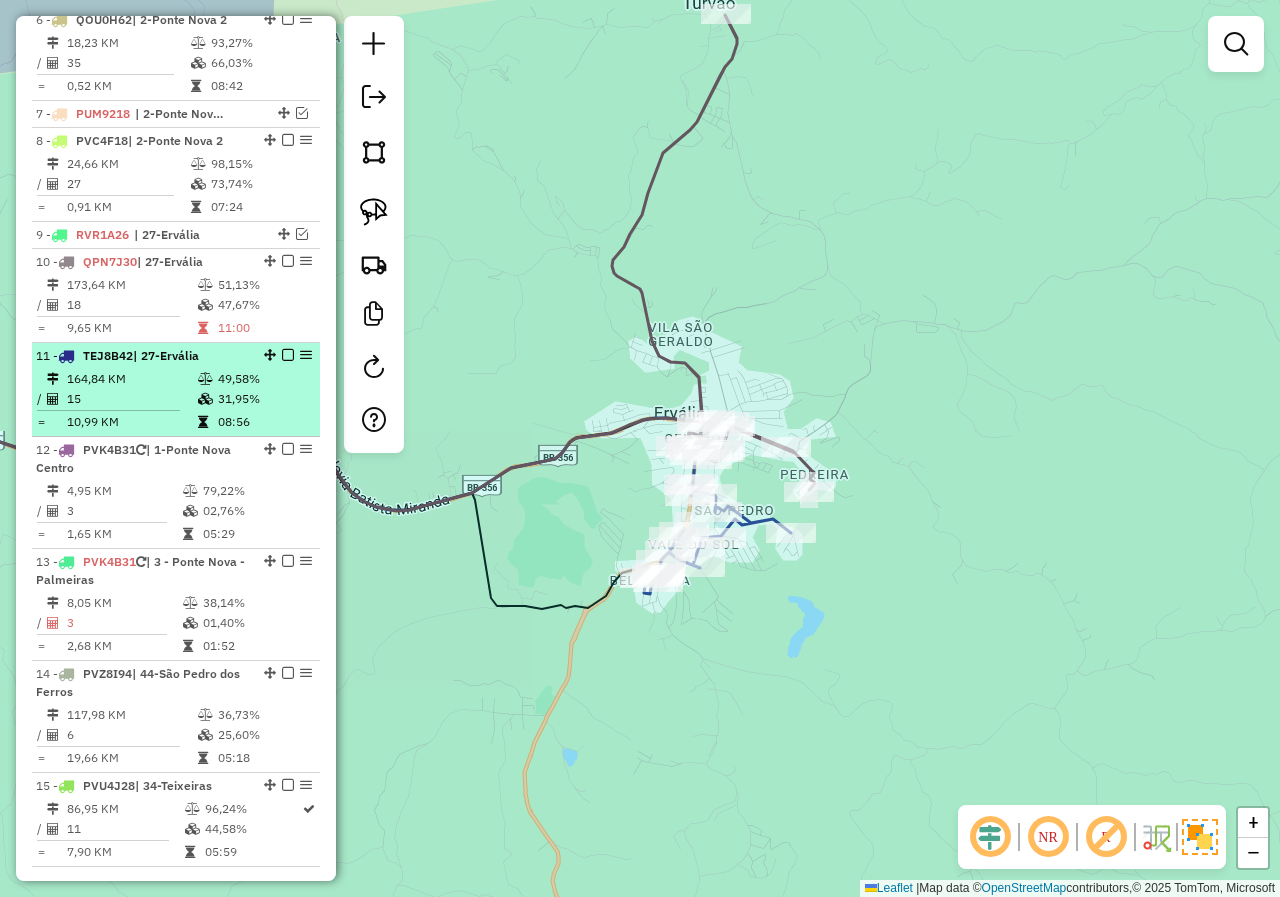 click at bounding box center [288, 355] 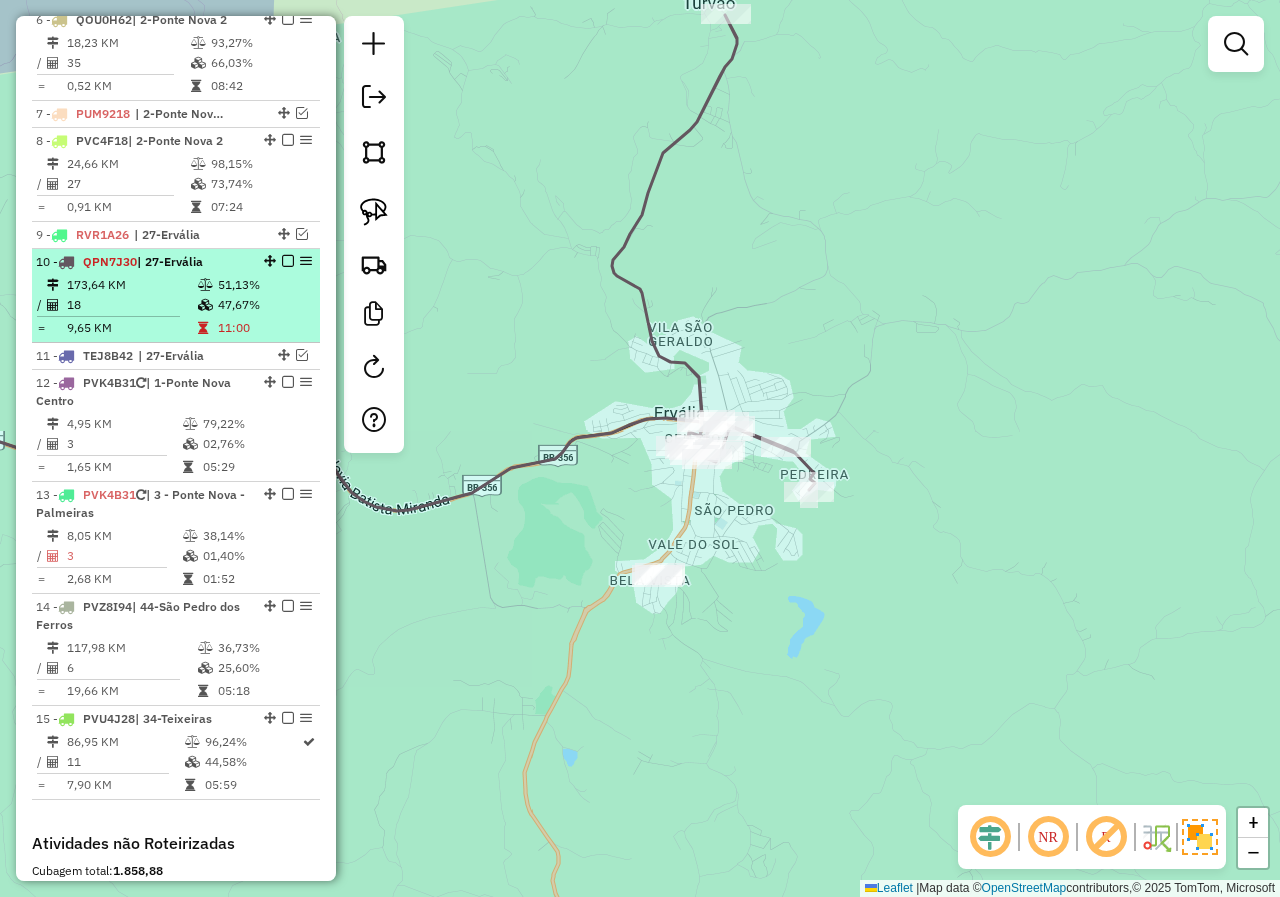click at bounding box center (288, 261) 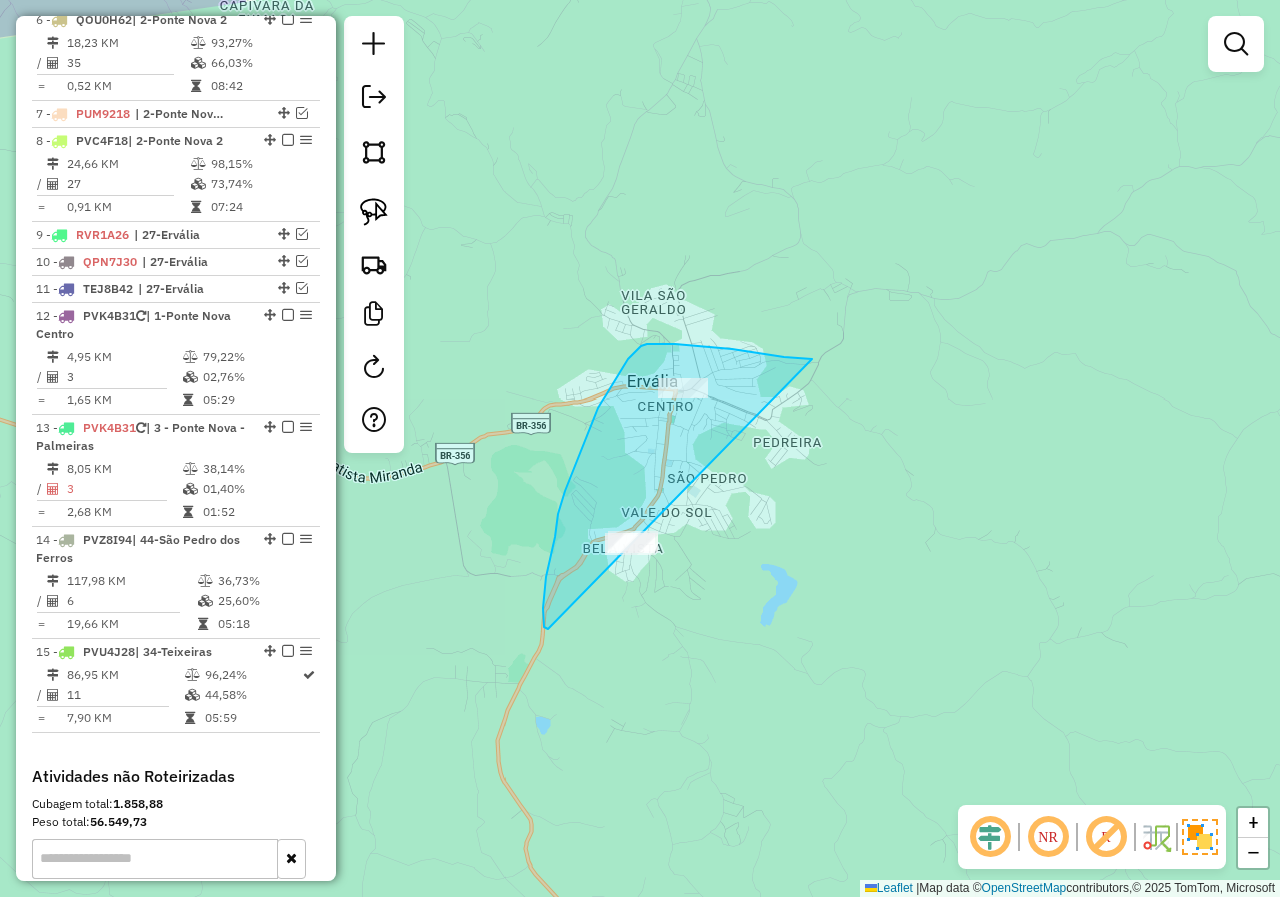 drag, startPoint x: 812, startPoint y: 359, endPoint x: 767, endPoint y: 613, distance: 257.9554 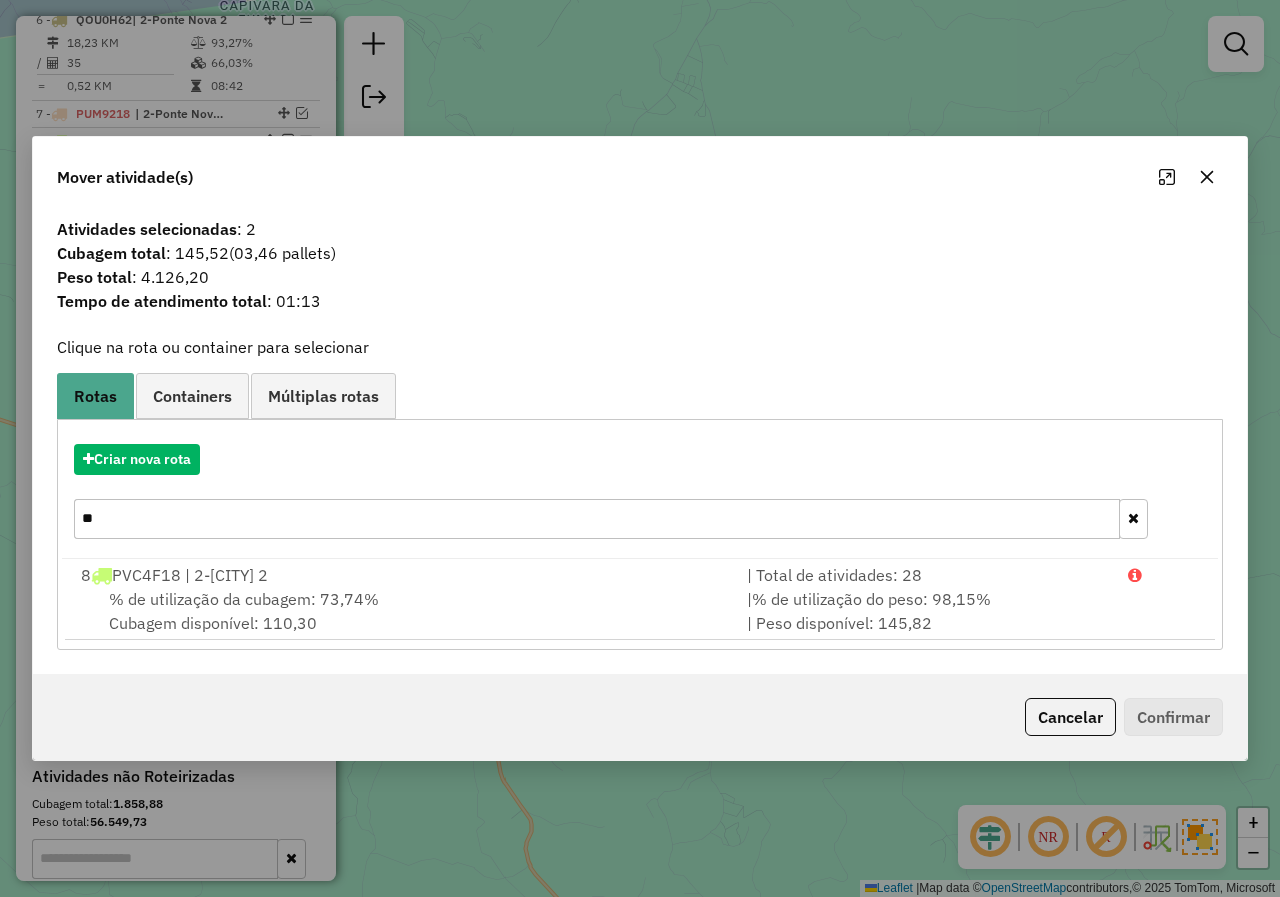 drag, startPoint x: 115, startPoint y: 508, endPoint x: 64, endPoint y: 512, distance: 51.156624 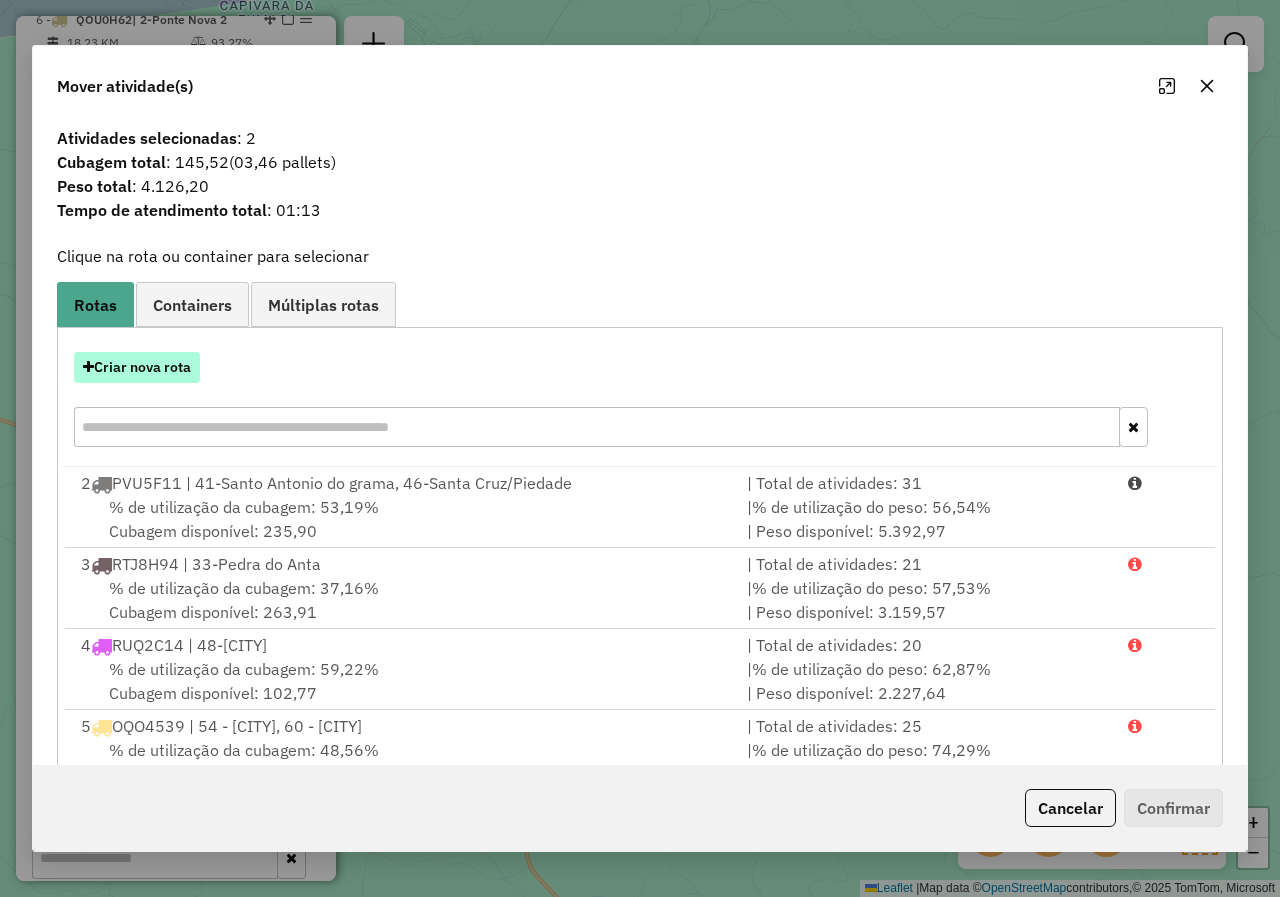 type 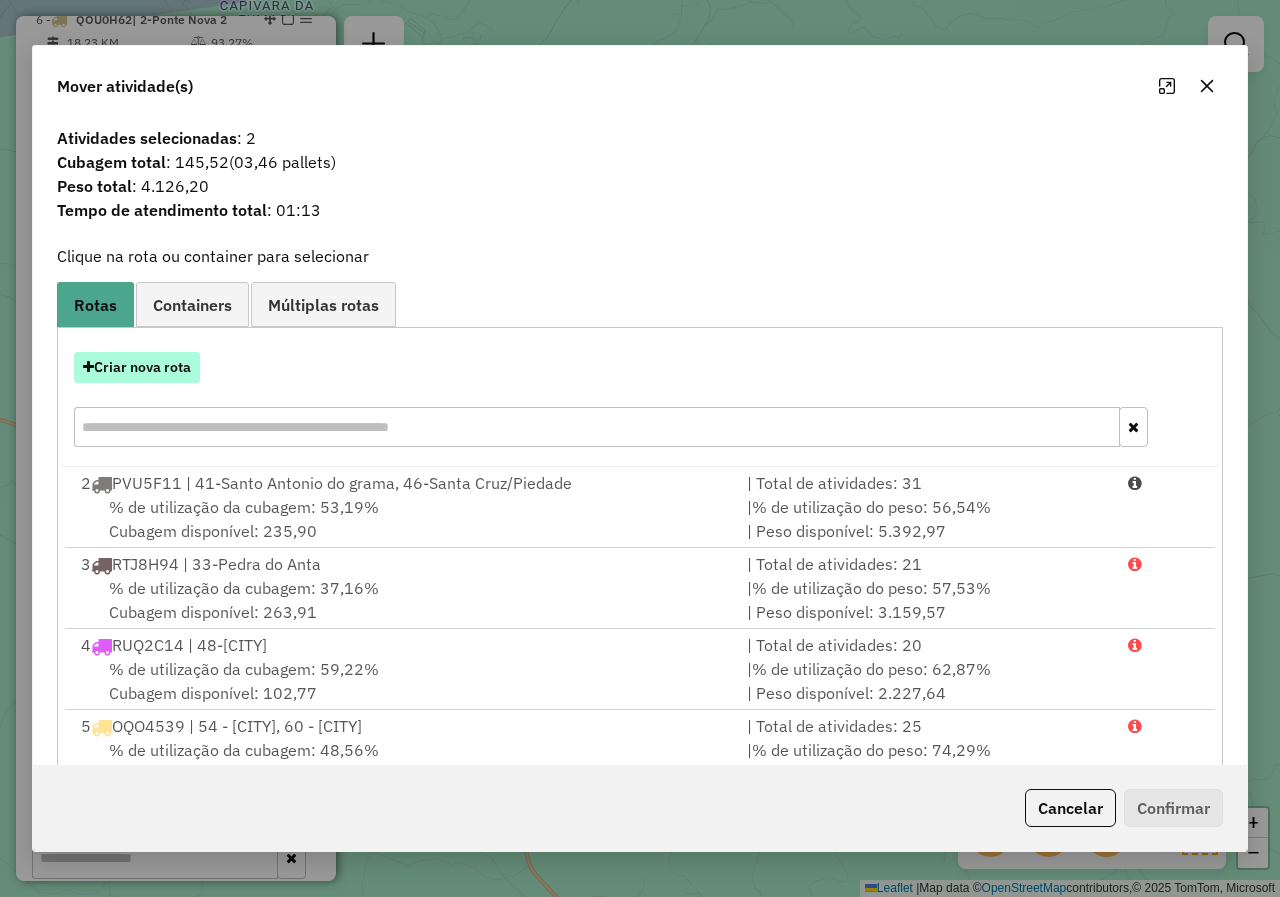 click on "Criar nova rota" at bounding box center [137, 367] 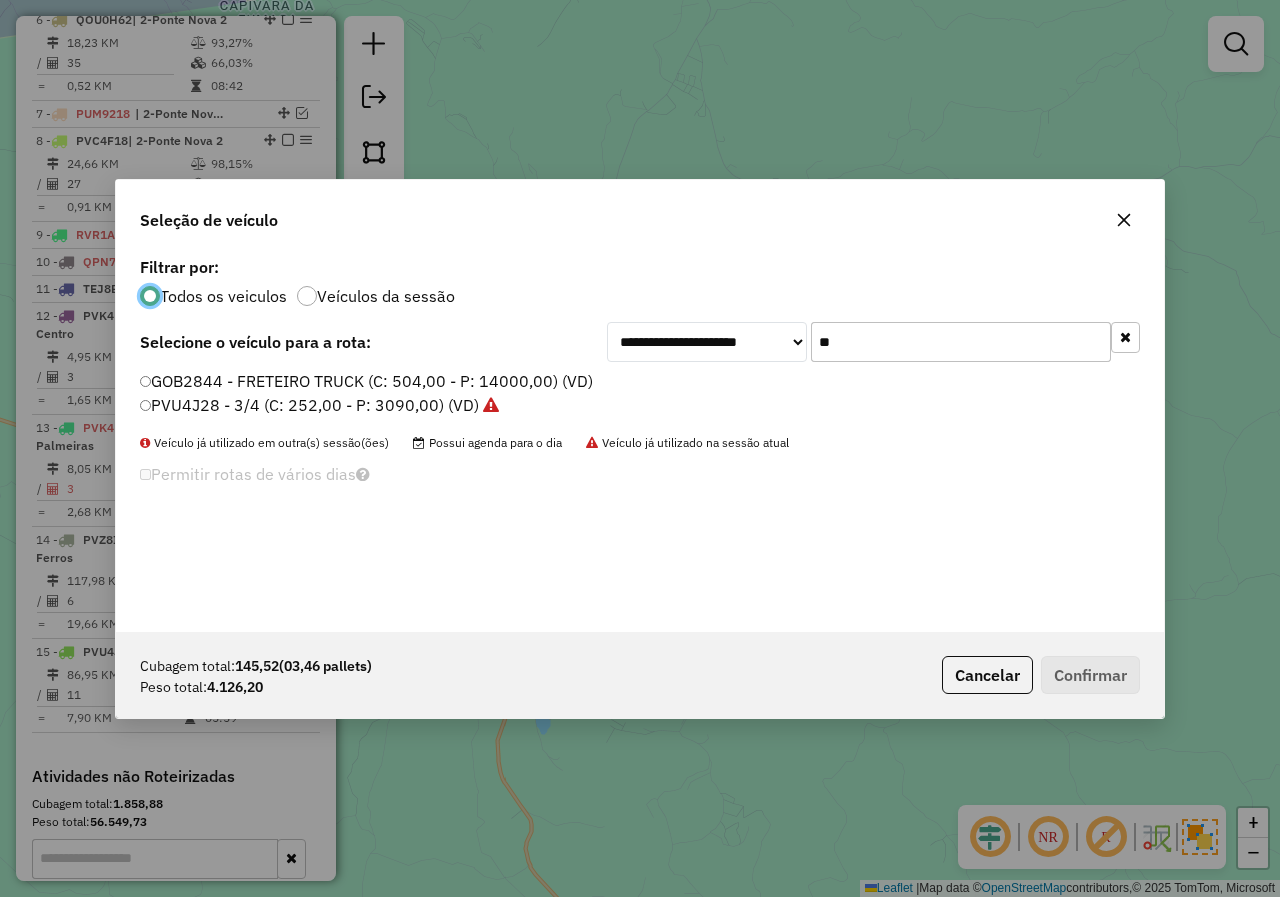 scroll, scrollTop: 11, scrollLeft: 6, axis: both 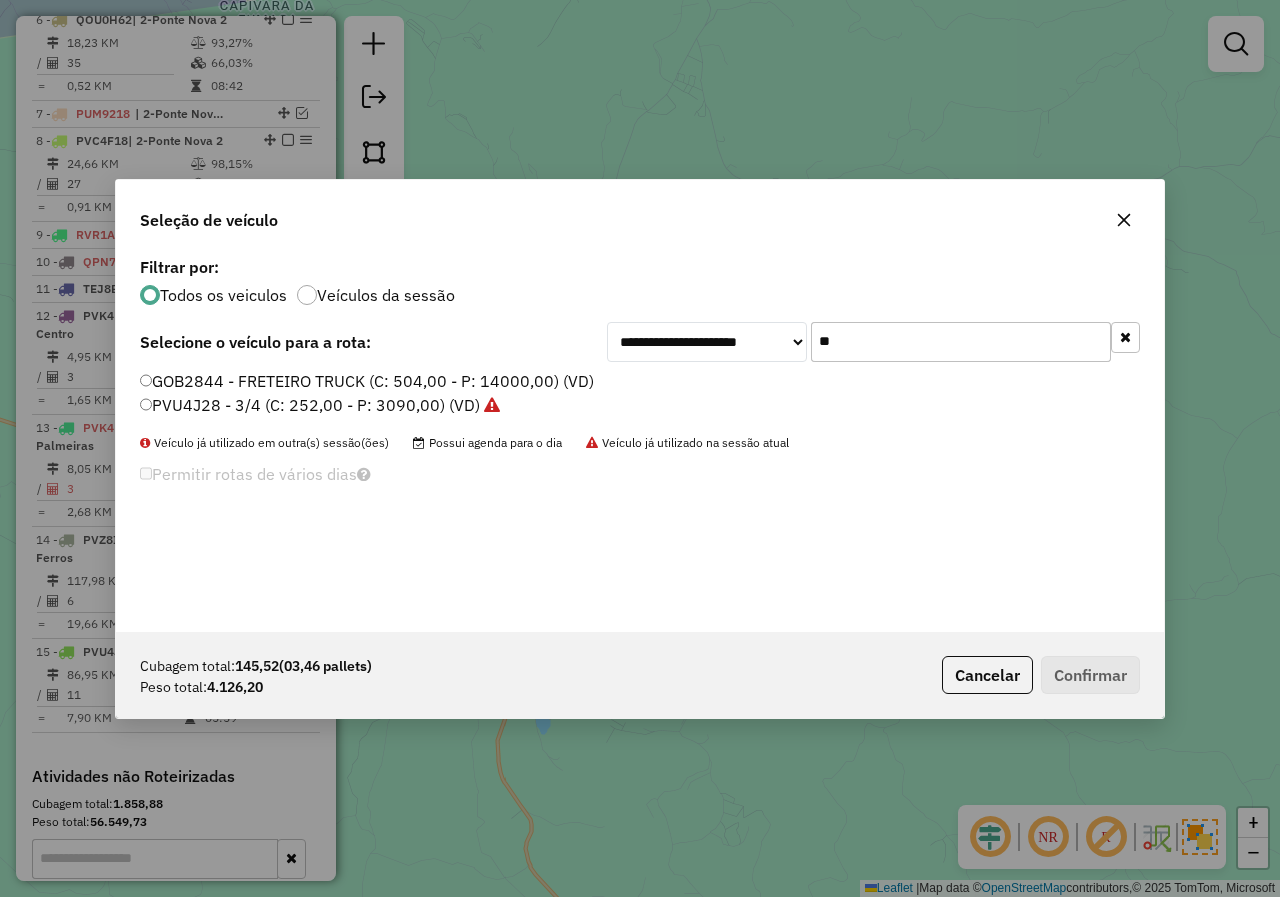 drag, startPoint x: 861, startPoint y: 337, endPoint x: 708, endPoint y: 337, distance: 153 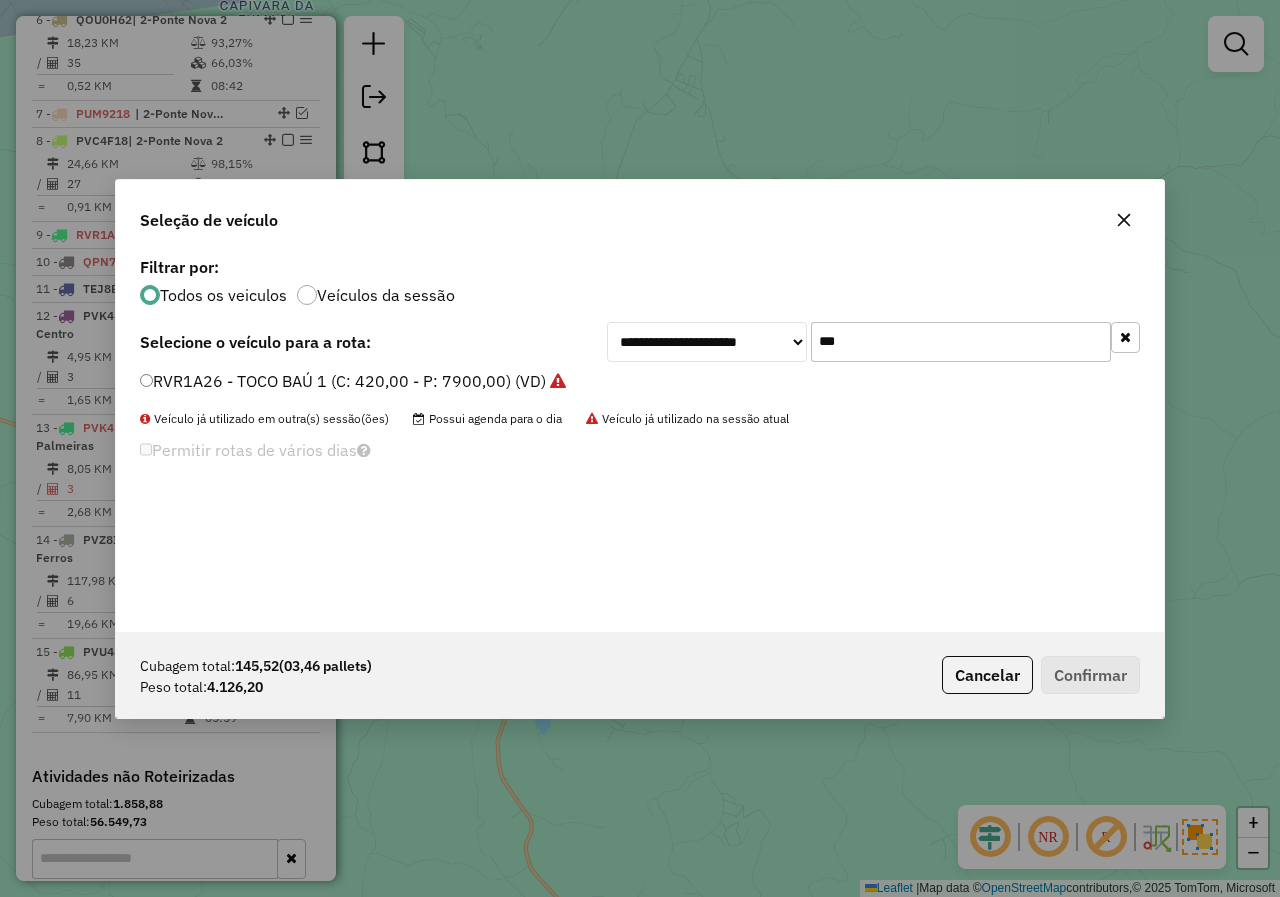 type on "***" 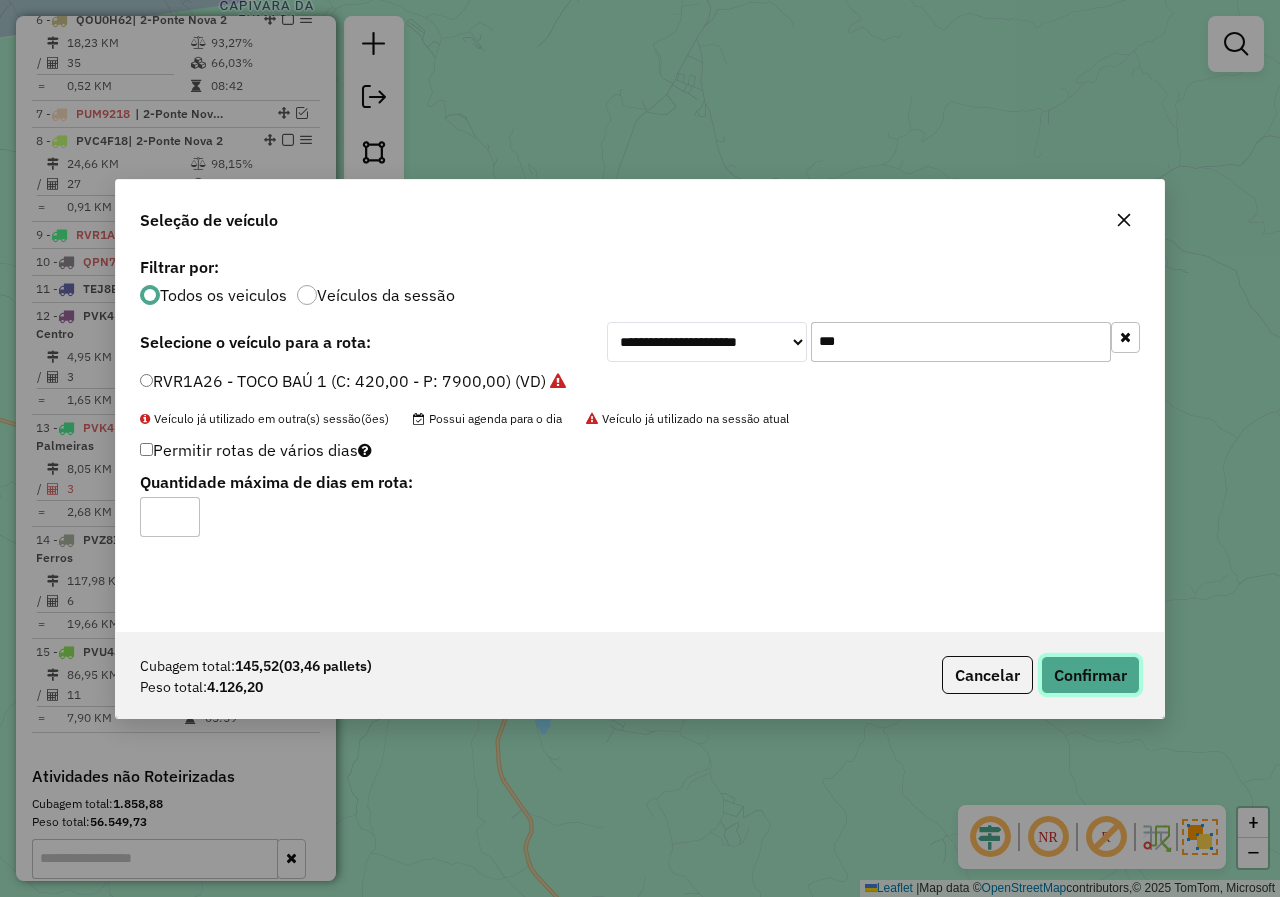 click on "Confirmar" 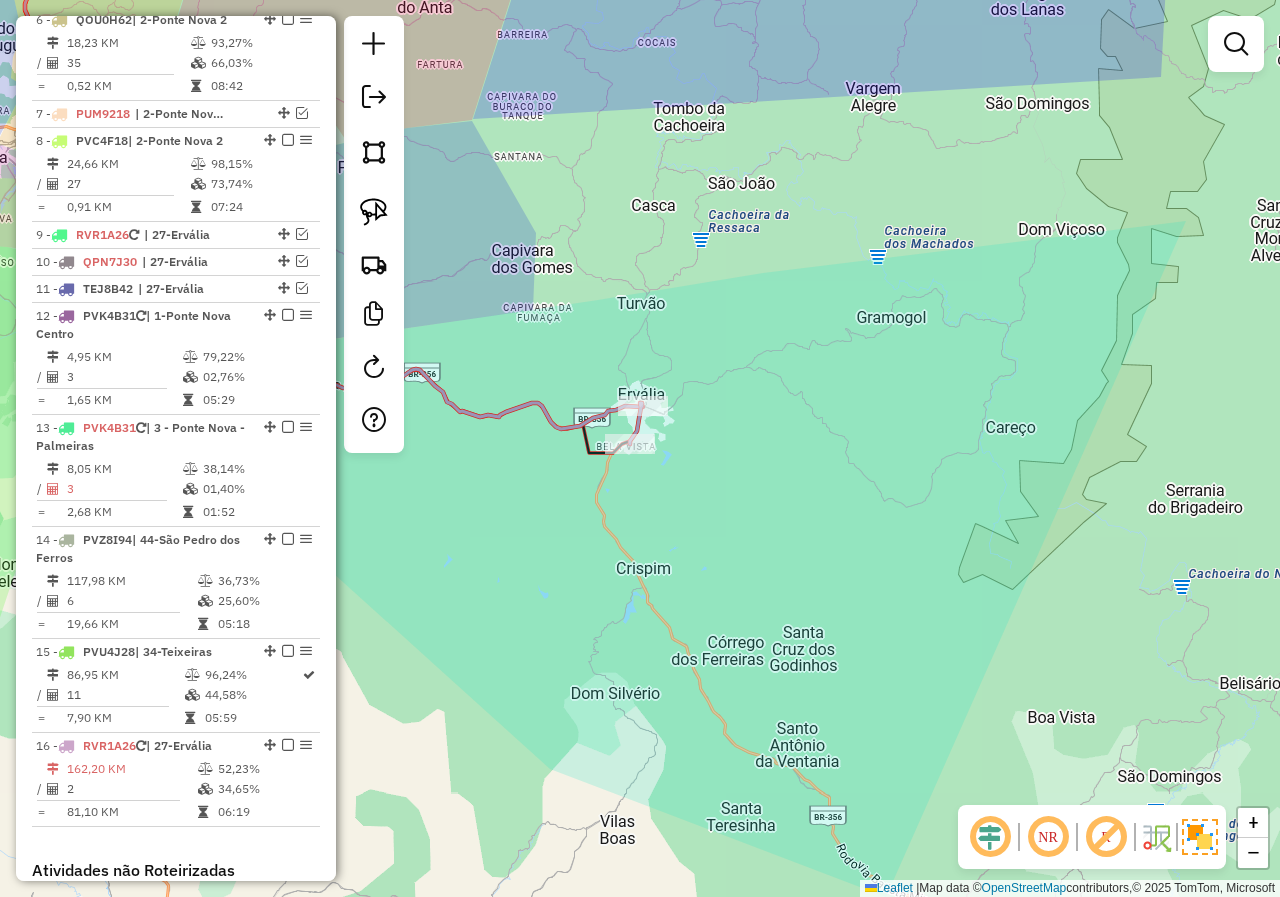 drag, startPoint x: 525, startPoint y: 542, endPoint x: 775, endPoint y: 517, distance: 251.24689 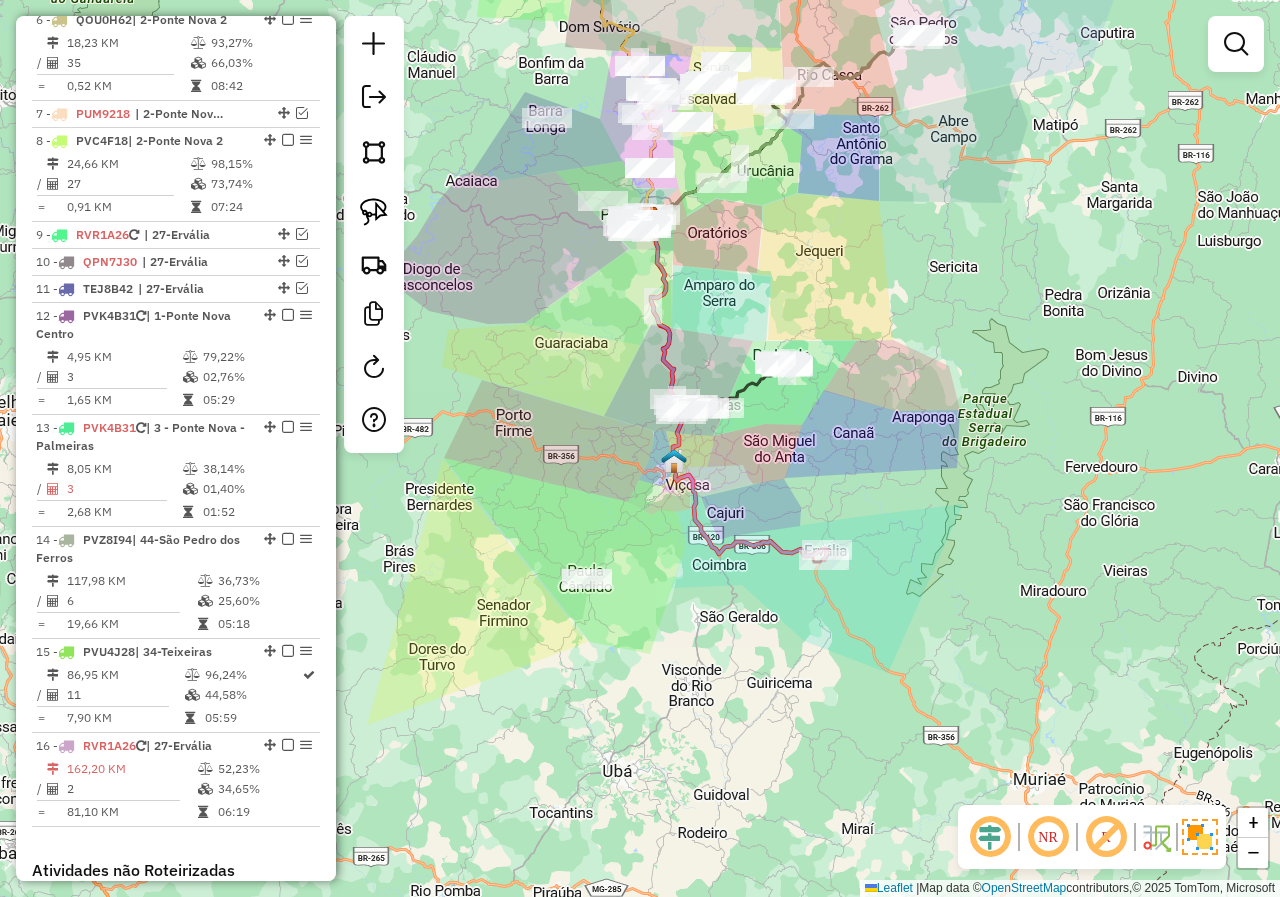 drag, startPoint x: 550, startPoint y: 423, endPoint x: 615, endPoint y: 534, distance: 128.63126 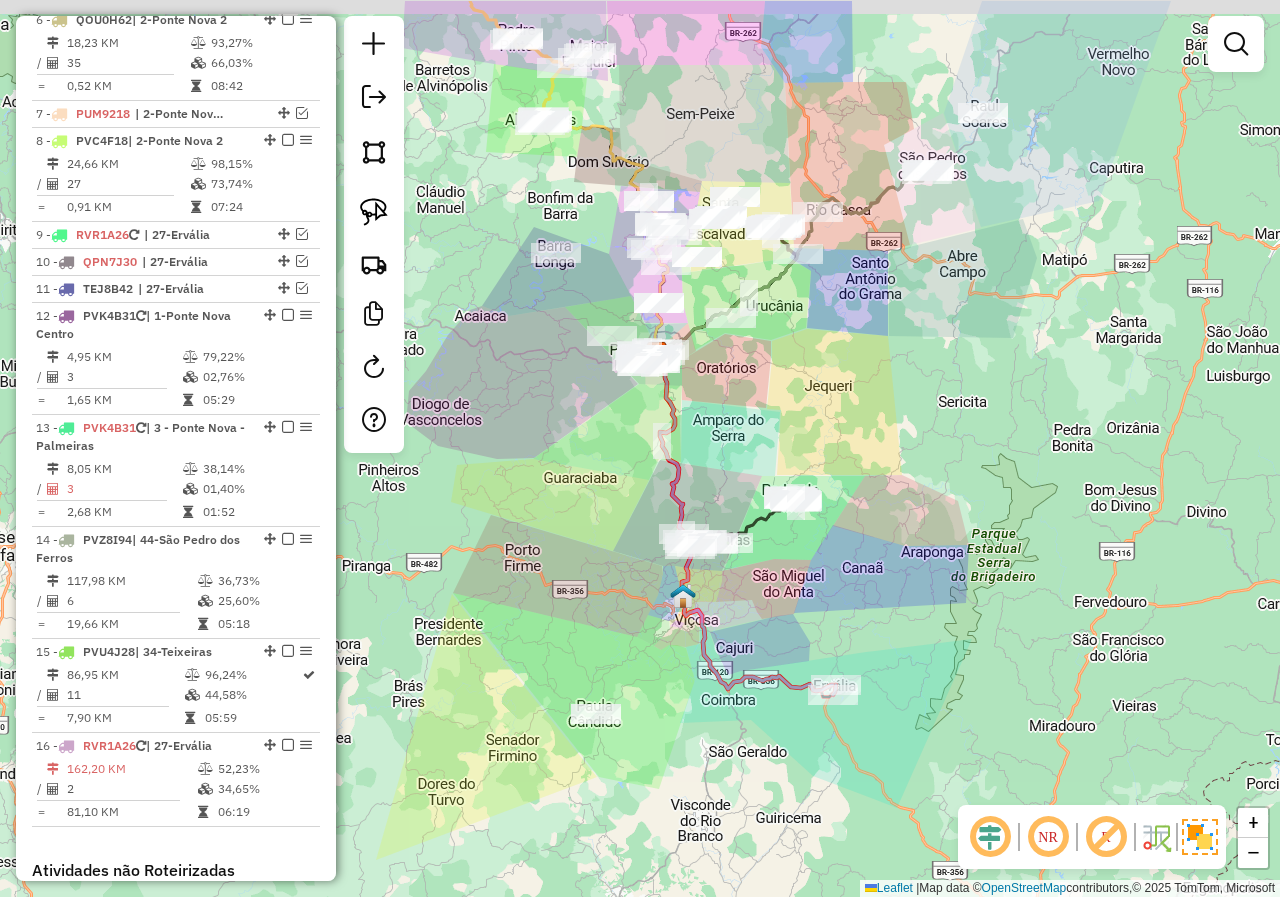 drag, startPoint x: 743, startPoint y: 309, endPoint x: 724, endPoint y: 400, distance: 92.96236 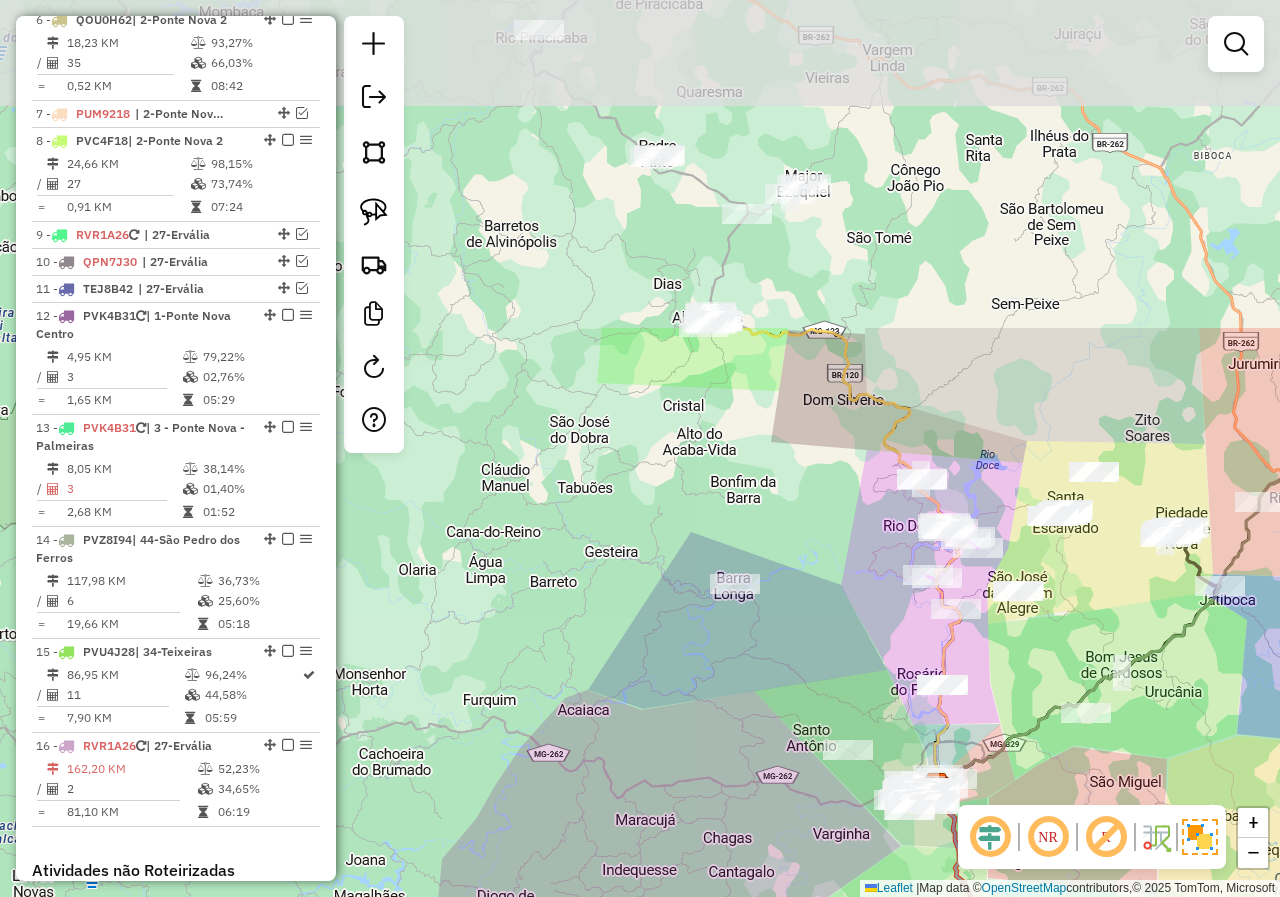 drag, startPoint x: 844, startPoint y: 259, endPoint x: 1173, endPoint y: 677, distance: 531.9445 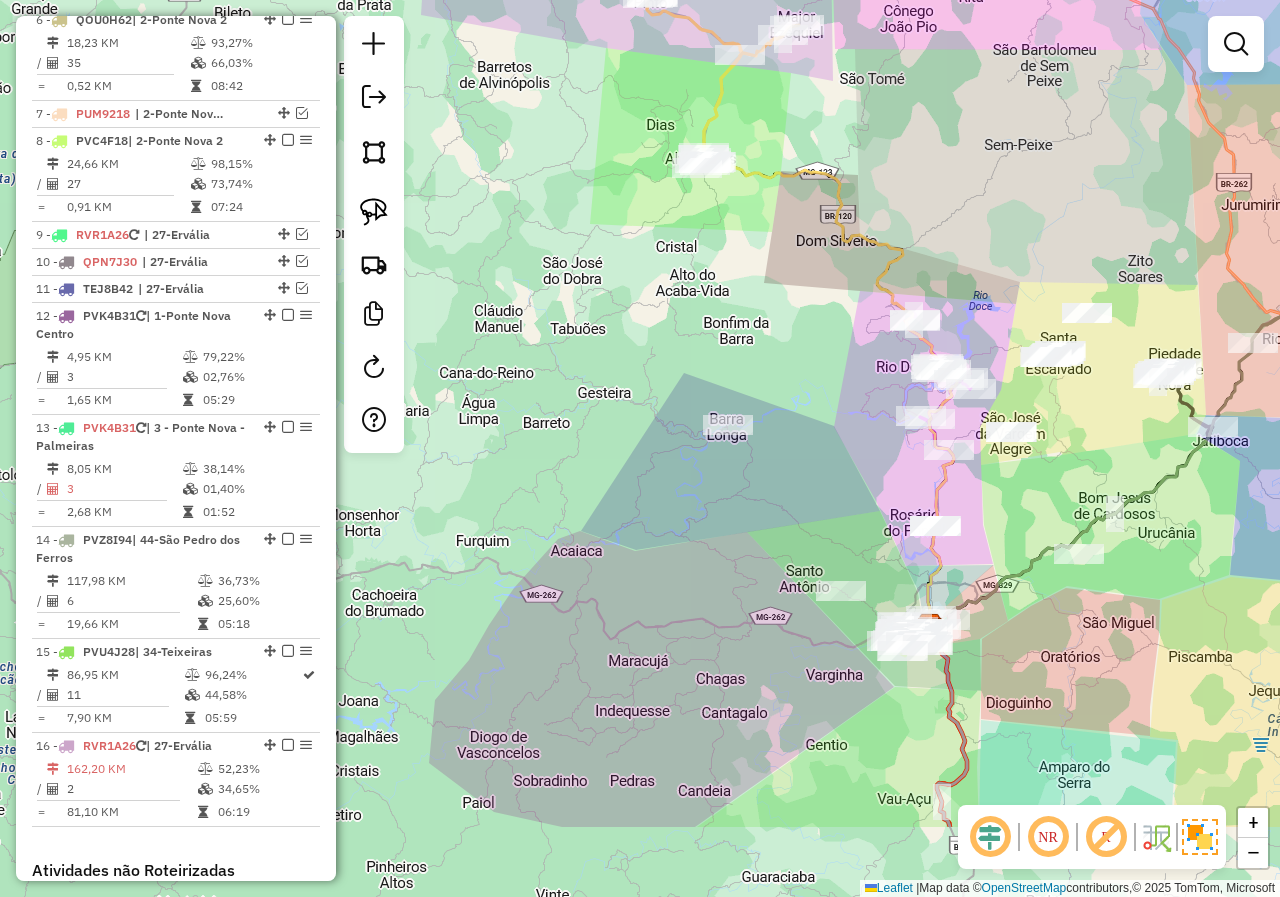 drag, startPoint x: 964, startPoint y: 396, endPoint x: 942, endPoint y: 143, distance: 253.95473 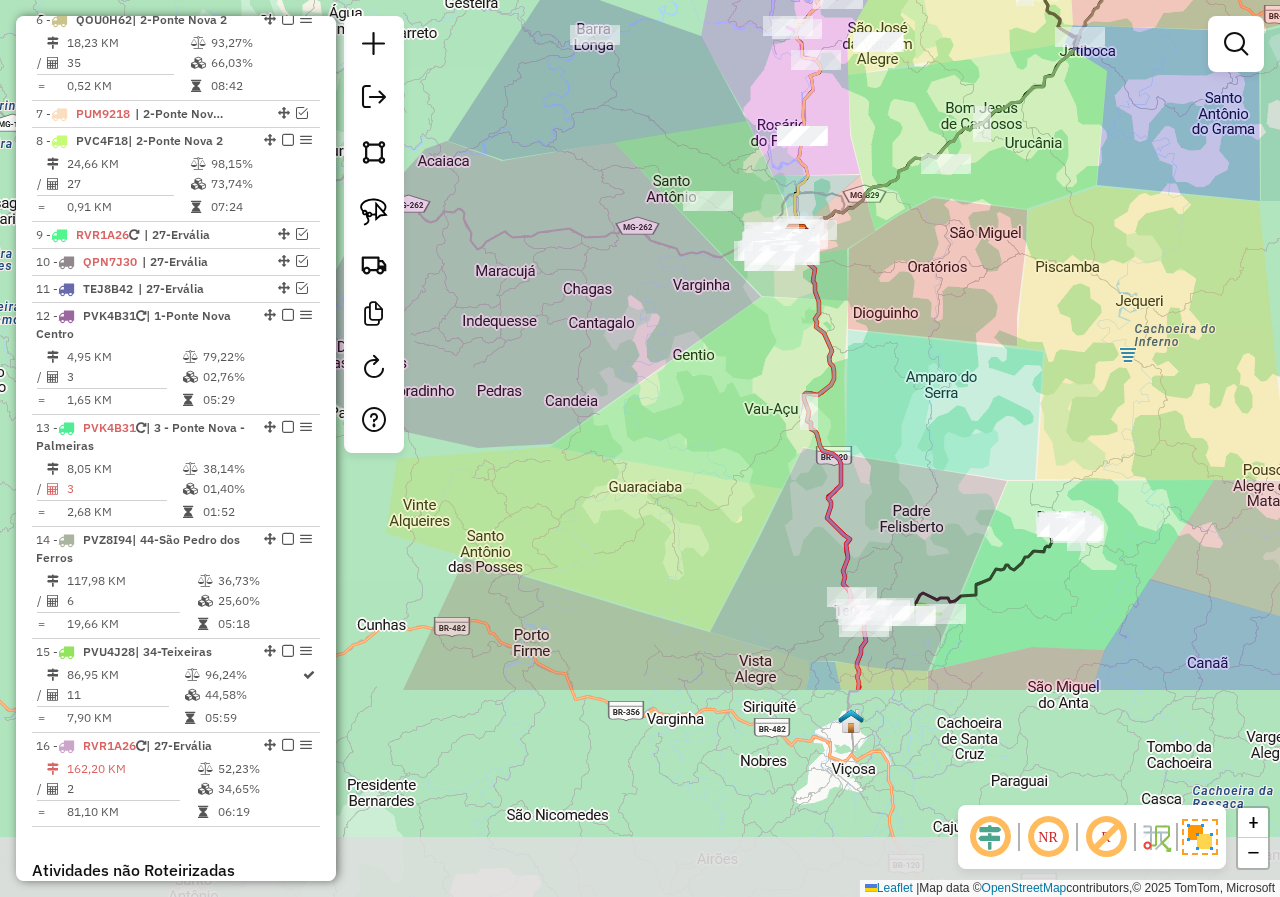 drag, startPoint x: 858, startPoint y: 652, endPoint x: 740, endPoint y: 356, distance: 318.6534 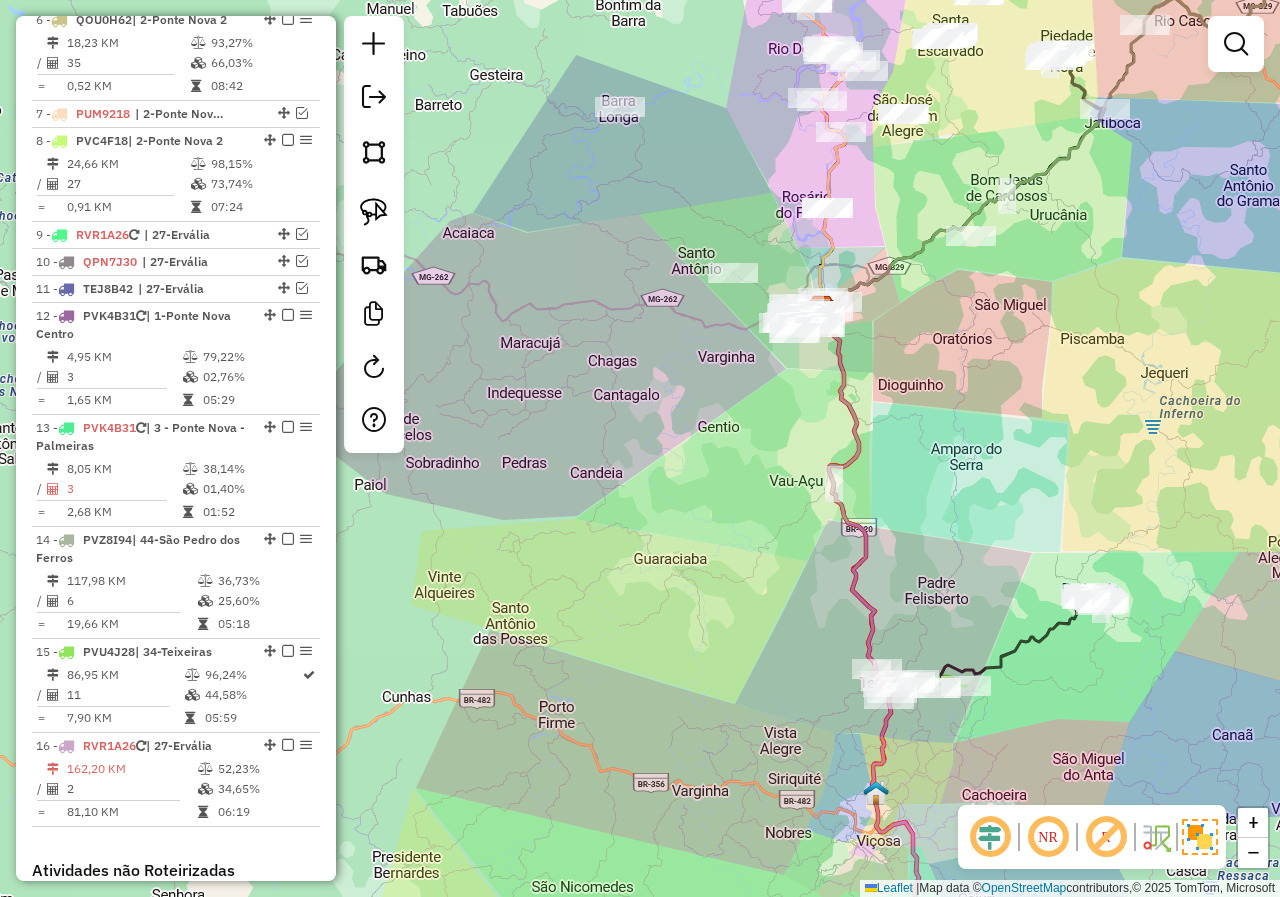 drag, startPoint x: 699, startPoint y: 358, endPoint x: 743, endPoint y: 474, distance: 124.0645 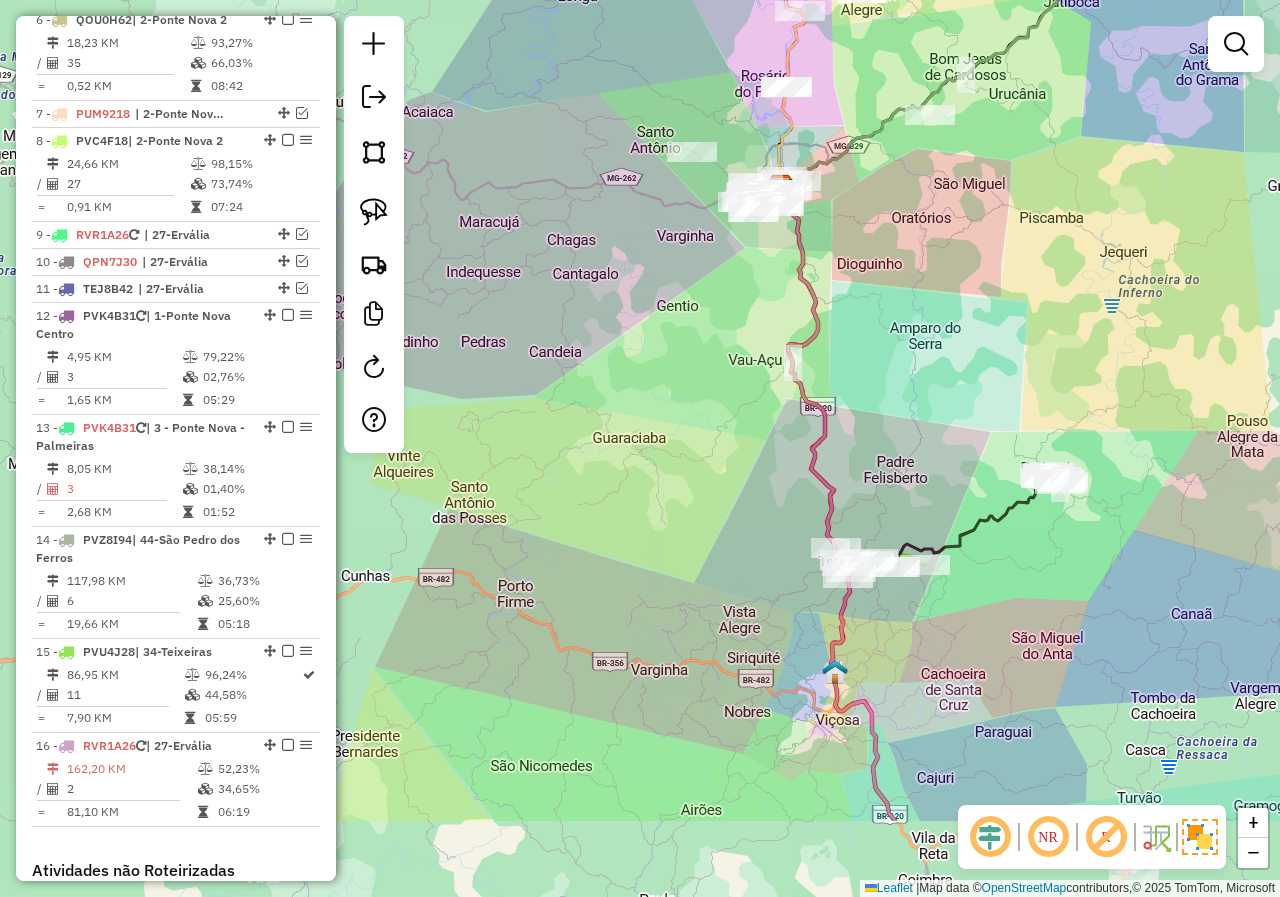 drag, startPoint x: 993, startPoint y: 596, endPoint x: 867, endPoint y: 300, distance: 321.70172 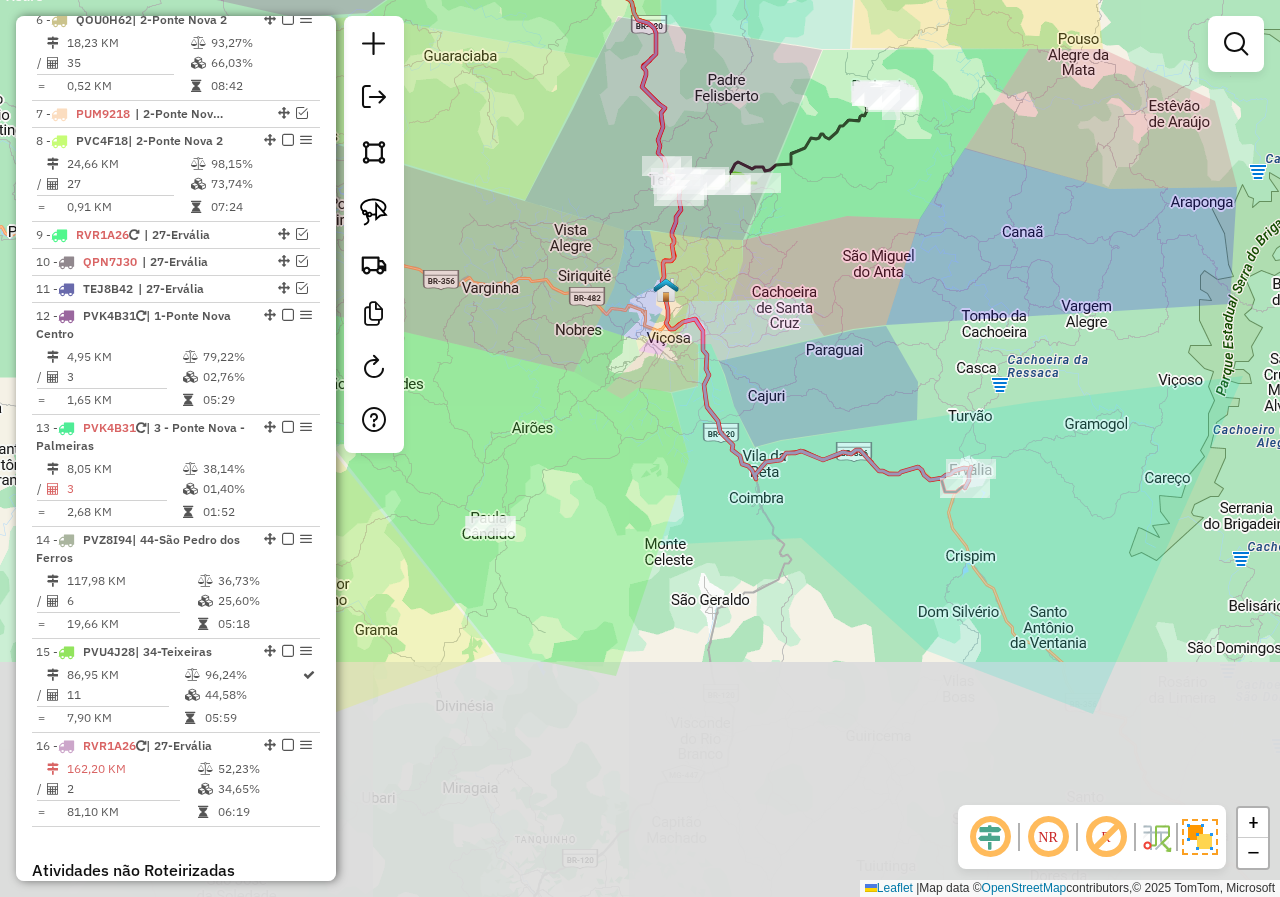 drag, startPoint x: 917, startPoint y: 639, endPoint x: 817, endPoint y: 390, distance: 268.33002 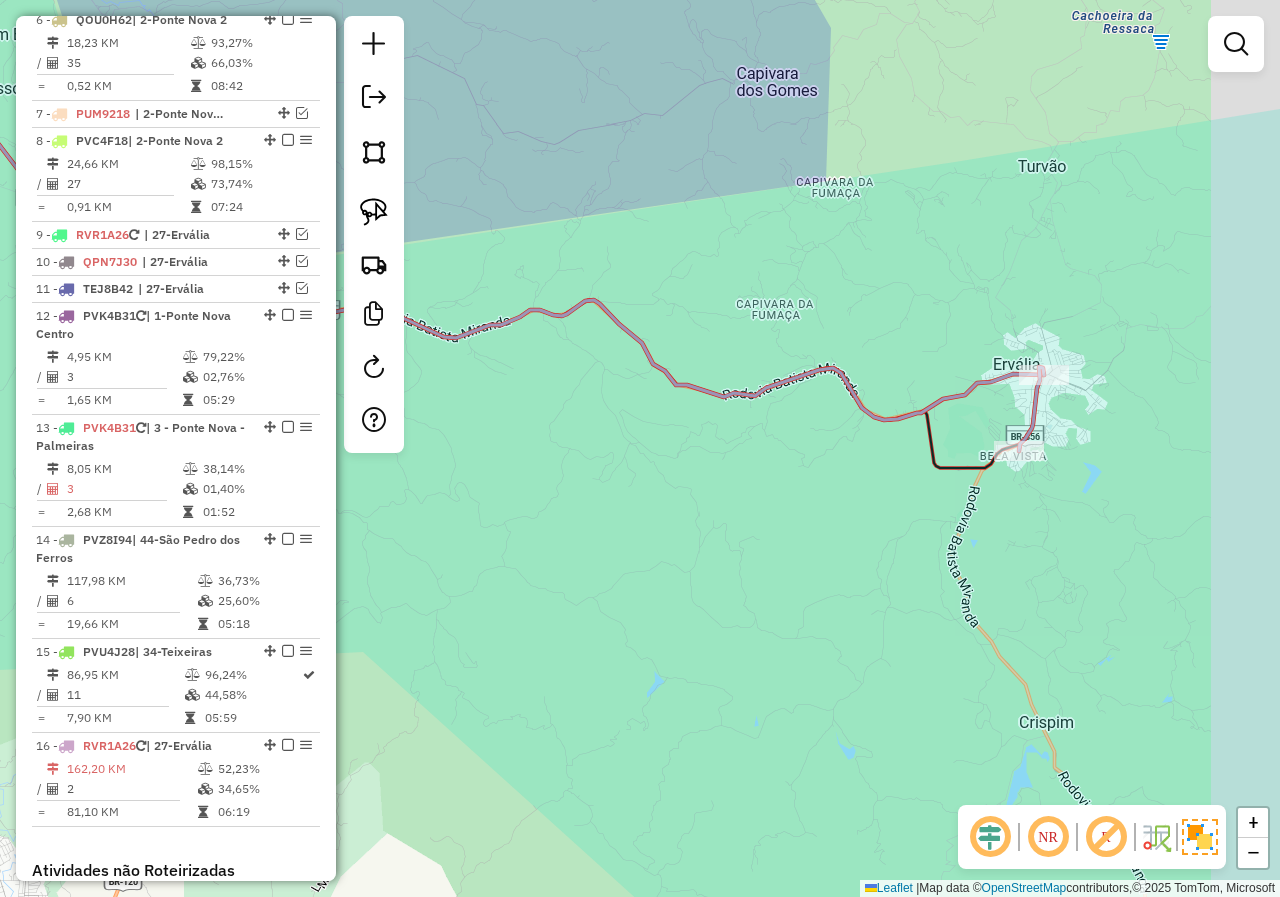 drag, startPoint x: 976, startPoint y: 458, endPoint x: 754, endPoint y: 516, distance: 229.45152 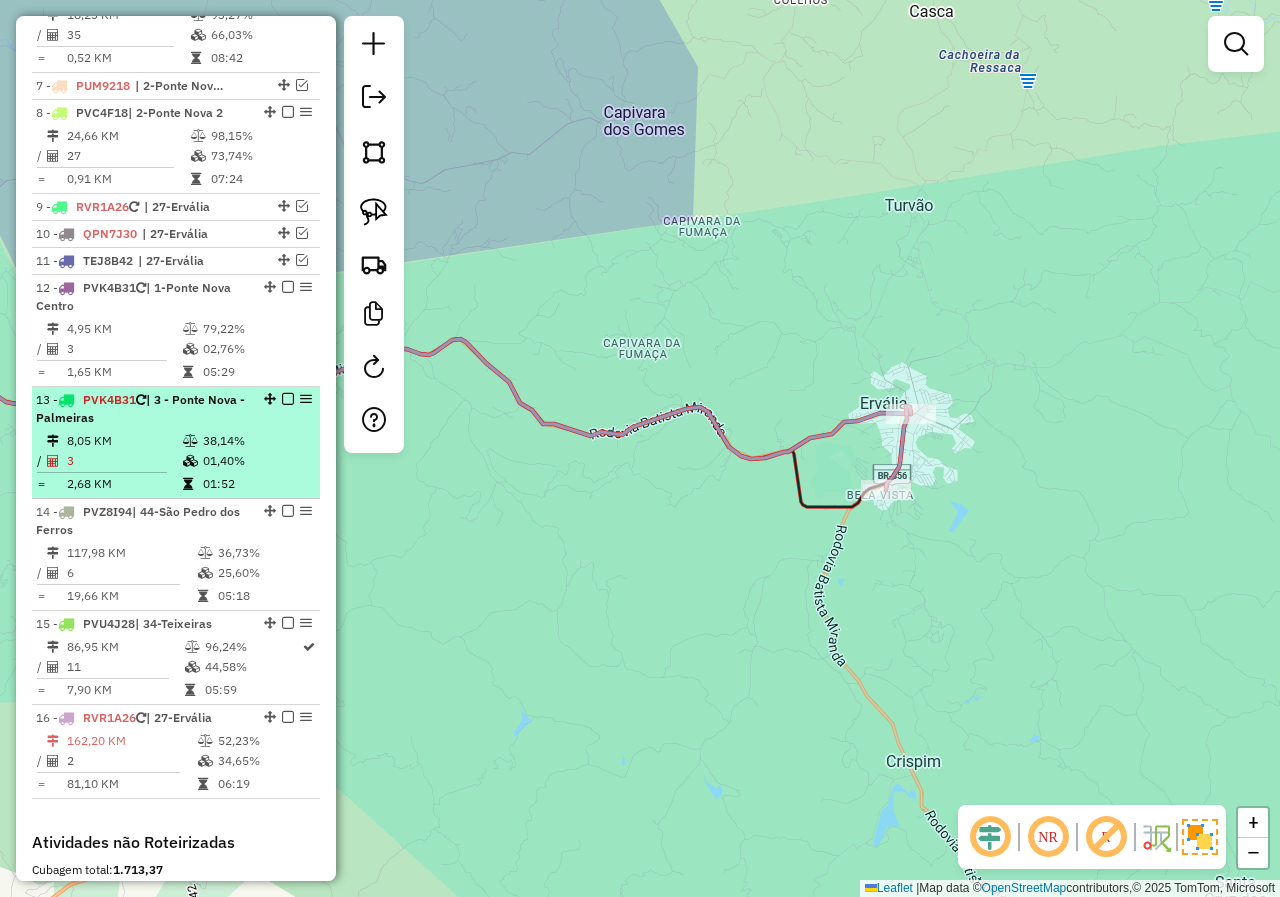 scroll, scrollTop: 1222, scrollLeft: 0, axis: vertical 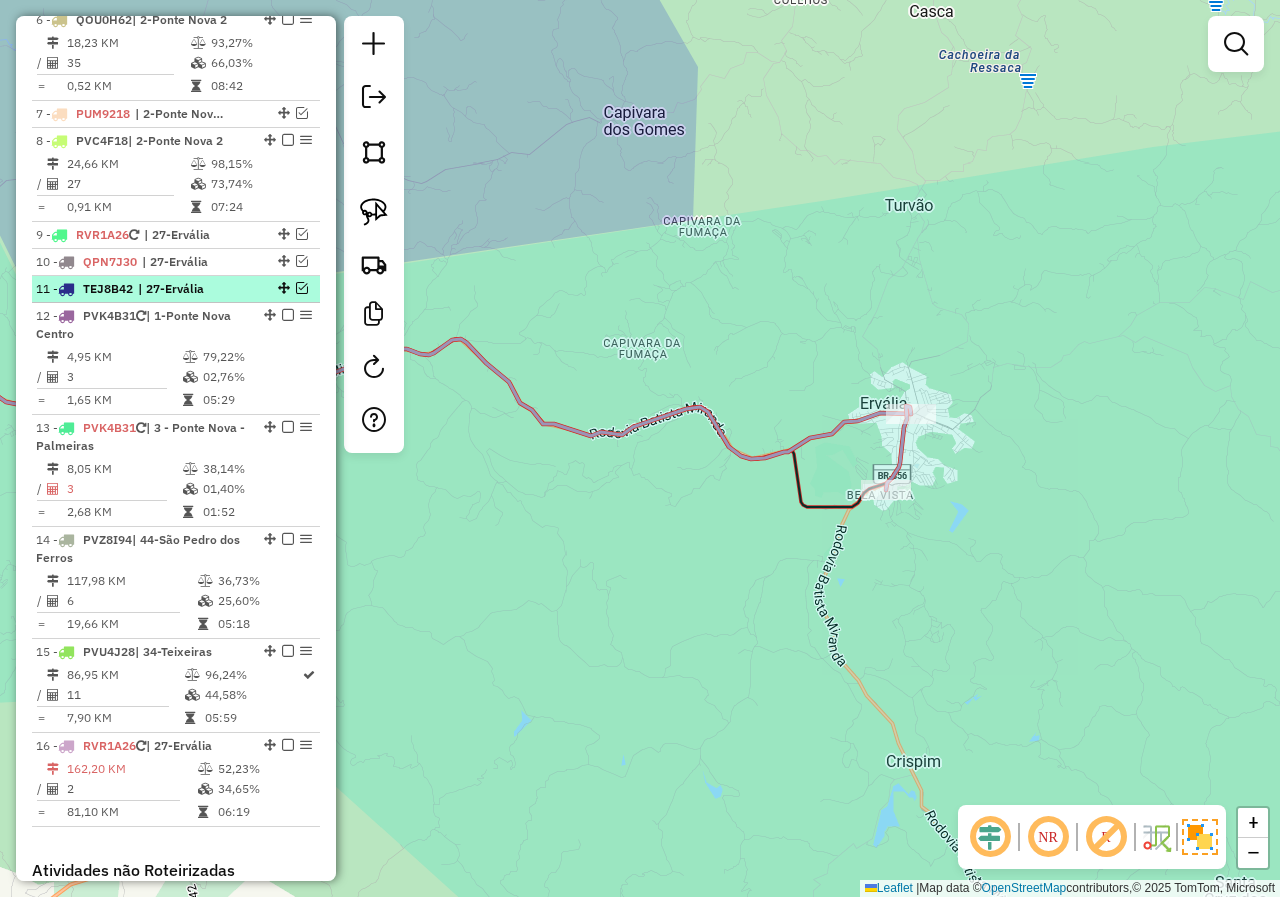 click at bounding box center (302, 288) 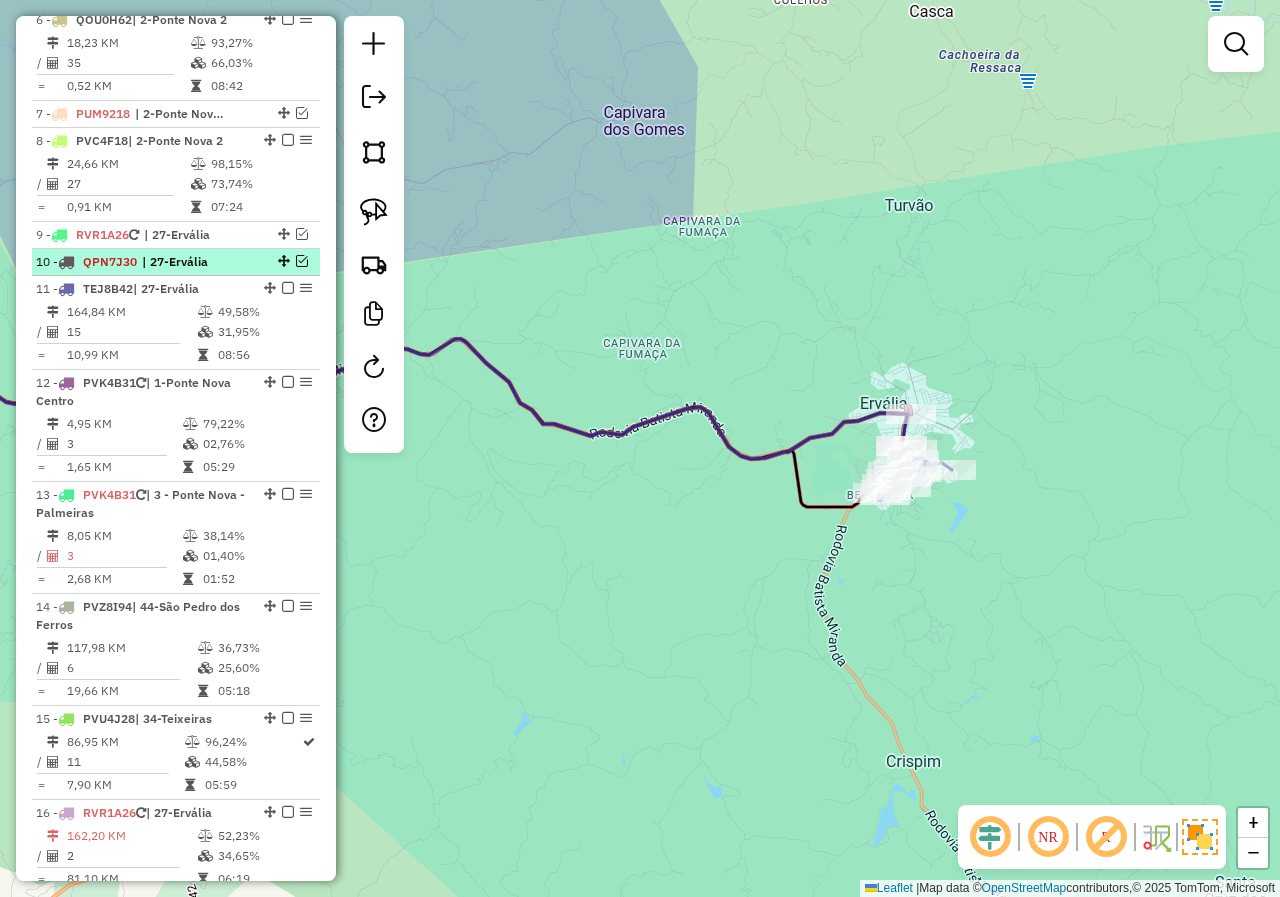 click at bounding box center [302, 261] 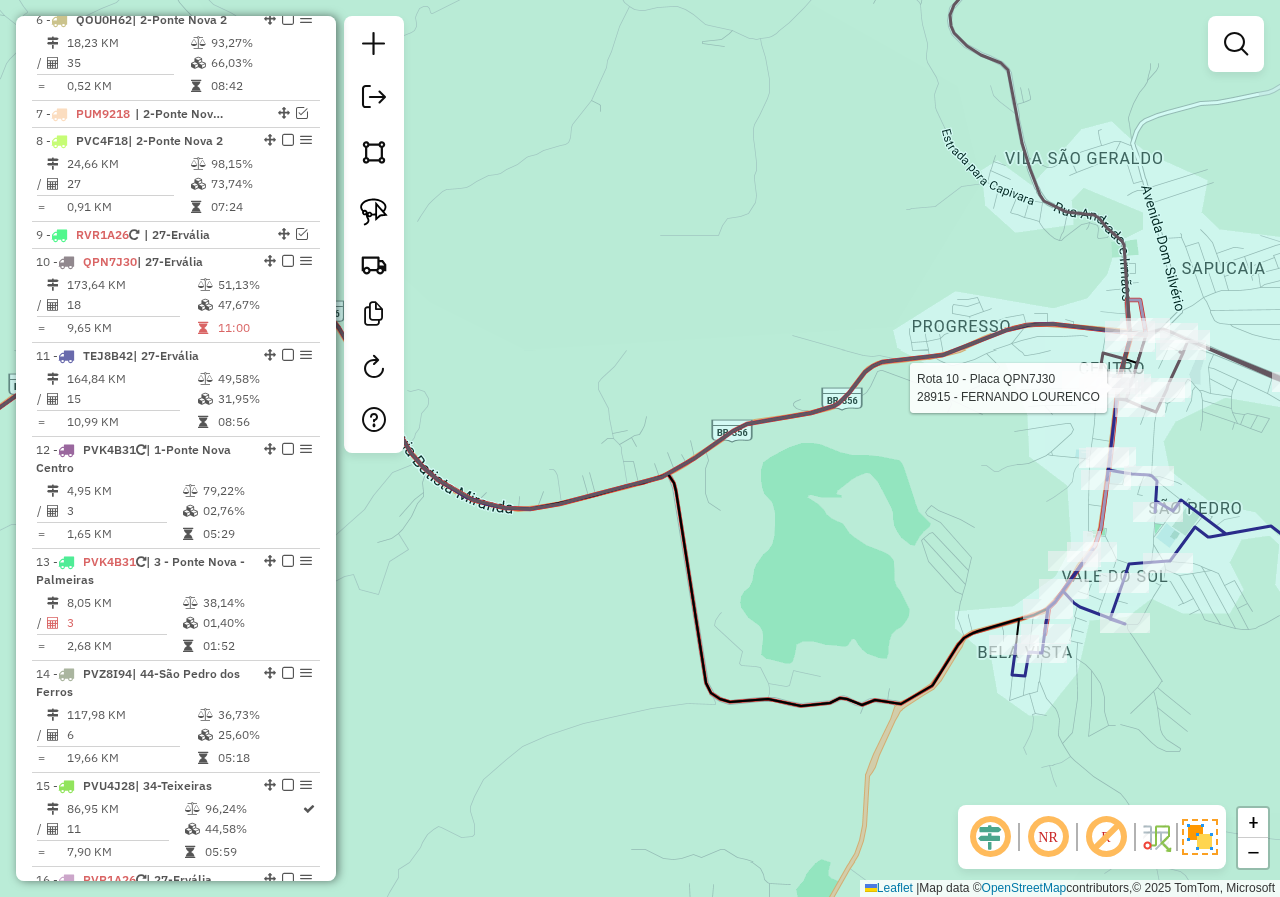 select on "*********" 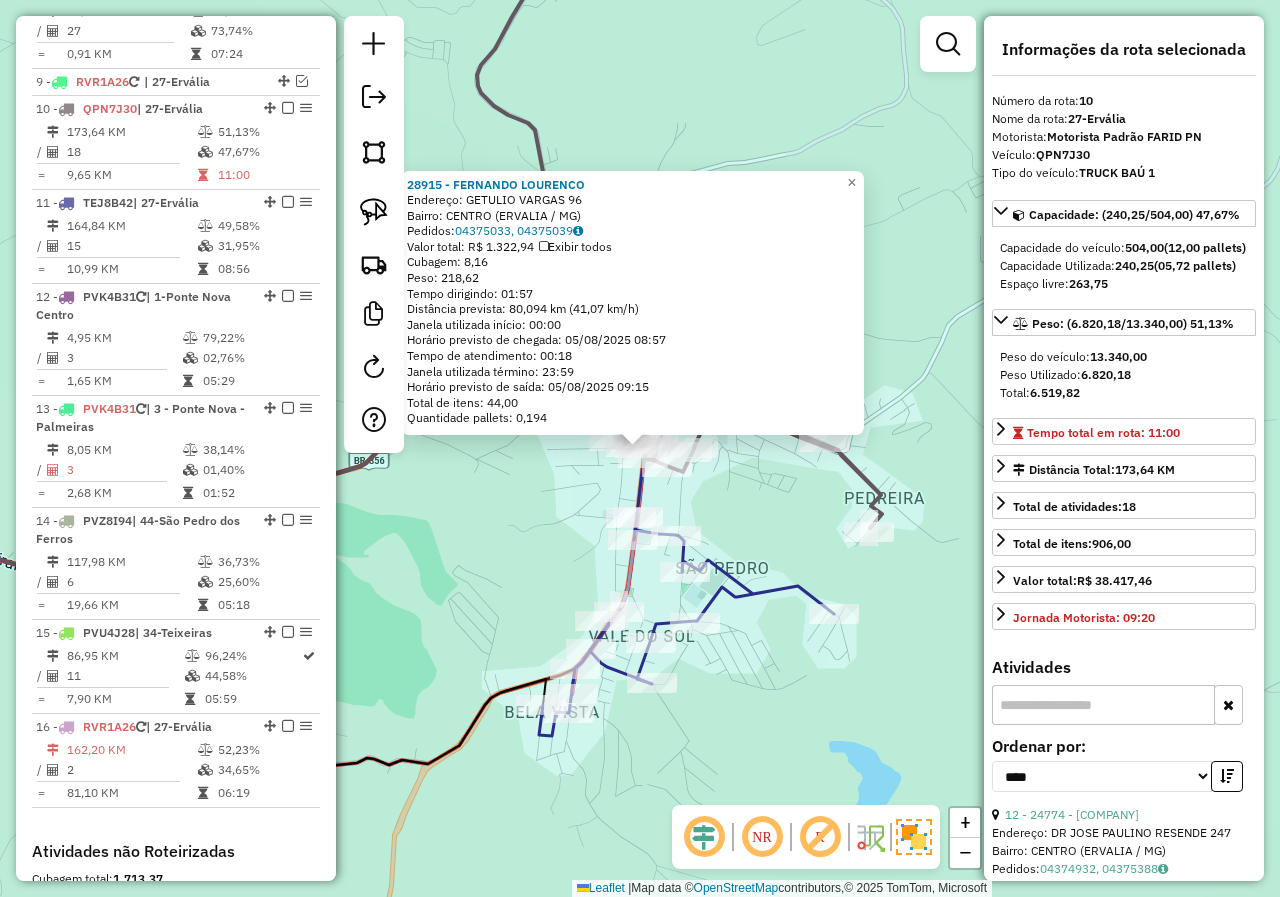 scroll, scrollTop: 1455, scrollLeft: 0, axis: vertical 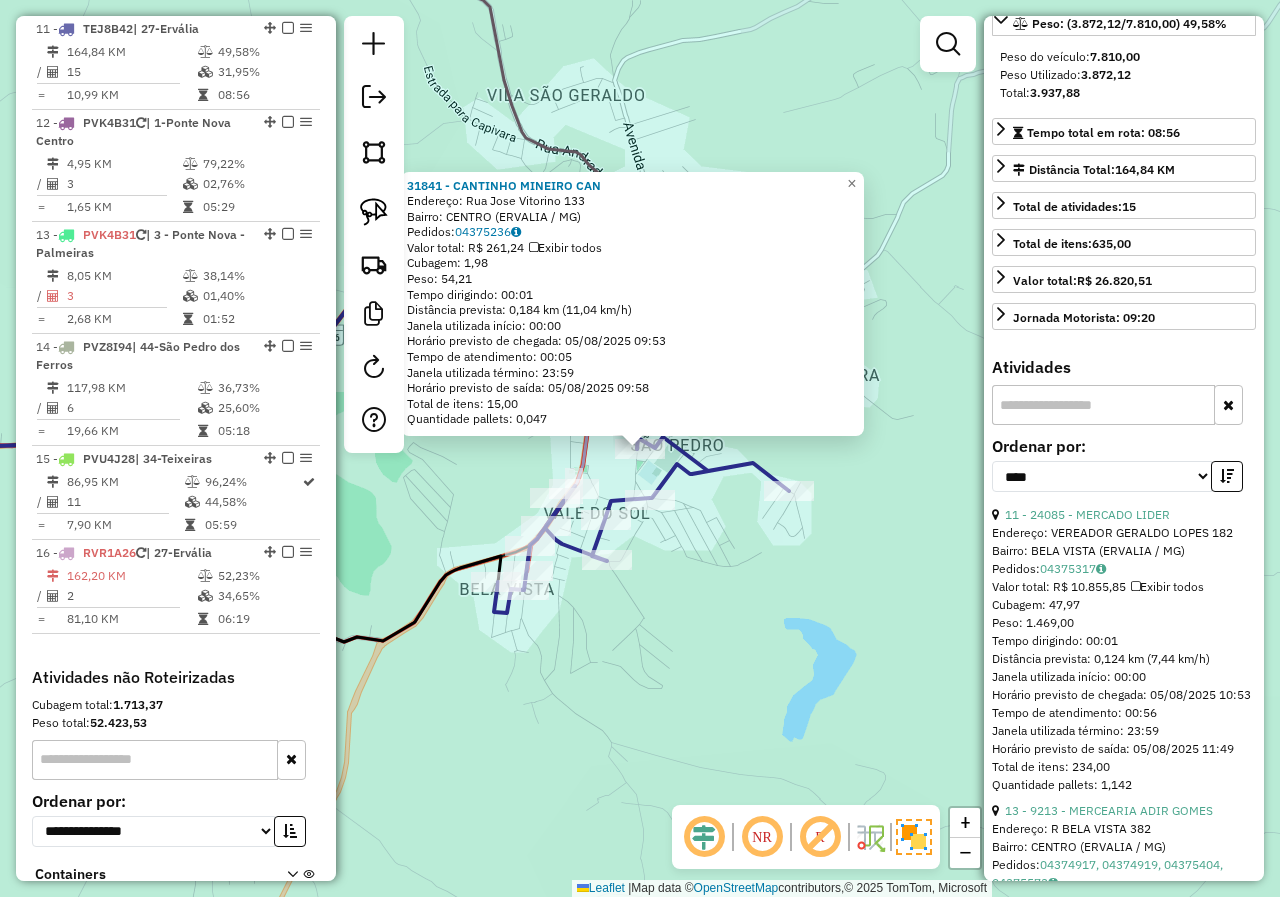 click on "31841 - CANTINHO MINEIRO CAN  Endereço:  Rua Jose Vitorino 133   Bairro: CENTRO (ERVALIA / MG)   Pedidos:  04375236   Valor total: R$ 261,24   Exibir todos   Cubagem: 1,98  Peso: 54,21  Tempo dirigindo: 00:01   Distância prevista: 0,184 km (11,04 km/h)   Janela utilizada início: 00:00   Horário previsto de chegada: 05/08/2025 09:53   Tempo de atendimento: 00:05   Janela utilizada término: 23:59   Horário previsto de saída: 05/08/2025 09:58   Total de itens: 15,00   Quantidade pallets: 0,047  × Janela de atendimento Grade de atendimento Capacidade Transportadoras Veículos Cliente Pedidos  Rotas Selecione os dias de semana para filtrar as janelas de atendimento  Seg   Ter   Qua   Qui   Sex   Sáb   Dom  Informe o período da janela de atendimento: De: Até:  Filtrar exatamente a janela do cliente  Considerar janela de atendimento padrão  Selecione os dias de semana para filtrar as grades de atendimento  Seg   Ter   Qua   Qui   Sex   Sáb   Dom   Considerar clientes sem dia de atendimento cadastrado +" 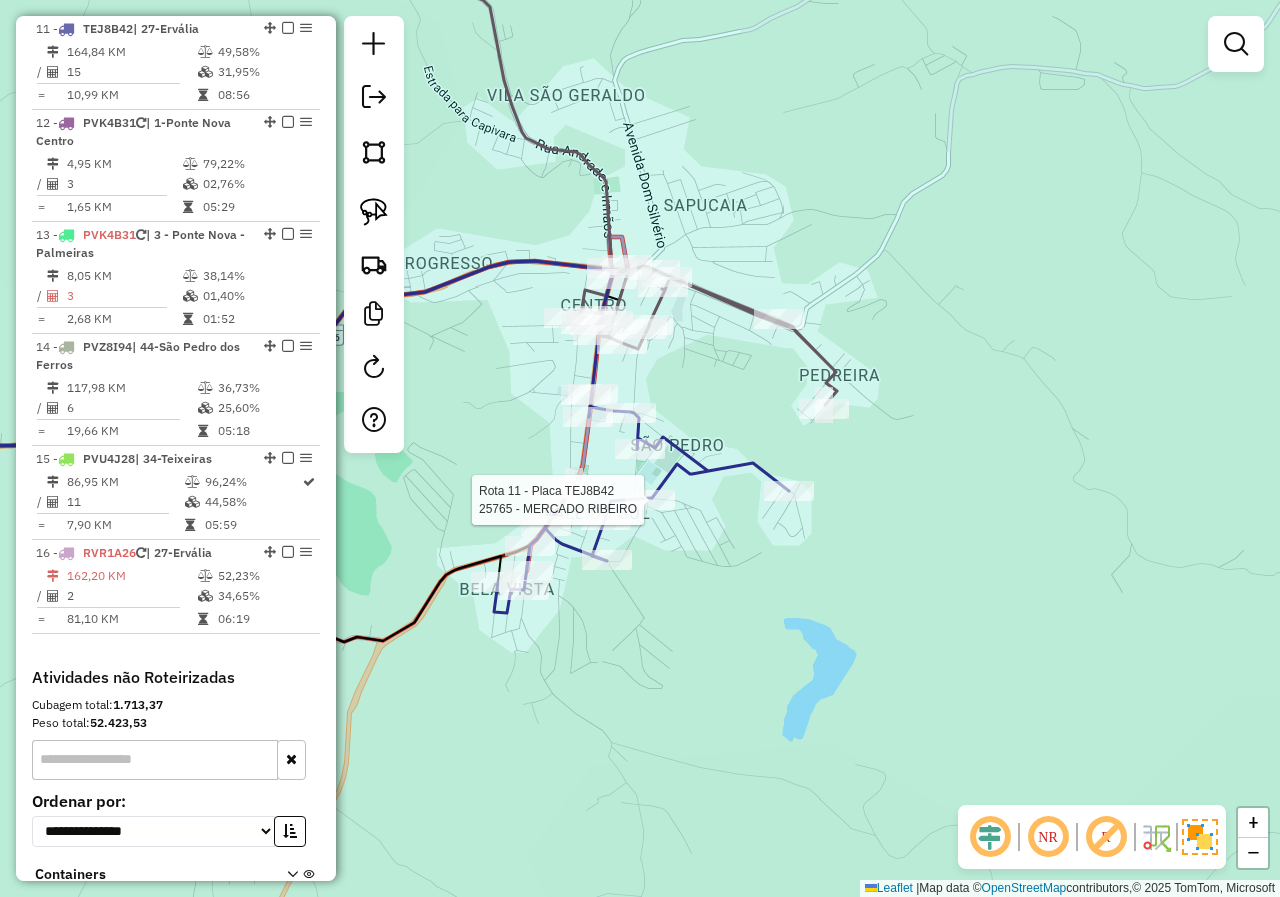 select on "*********" 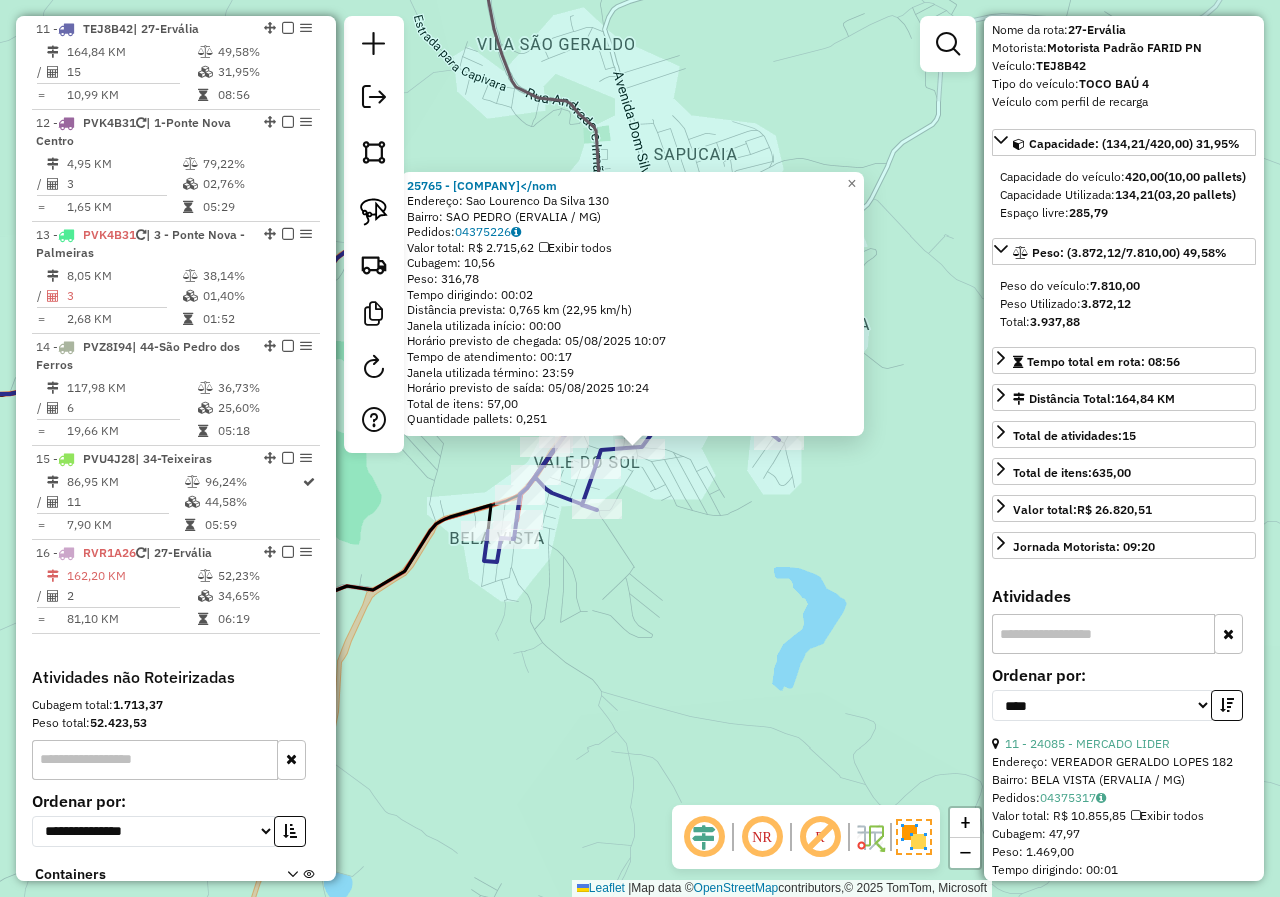 scroll, scrollTop: 200, scrollLeft: 0, axis: vertical 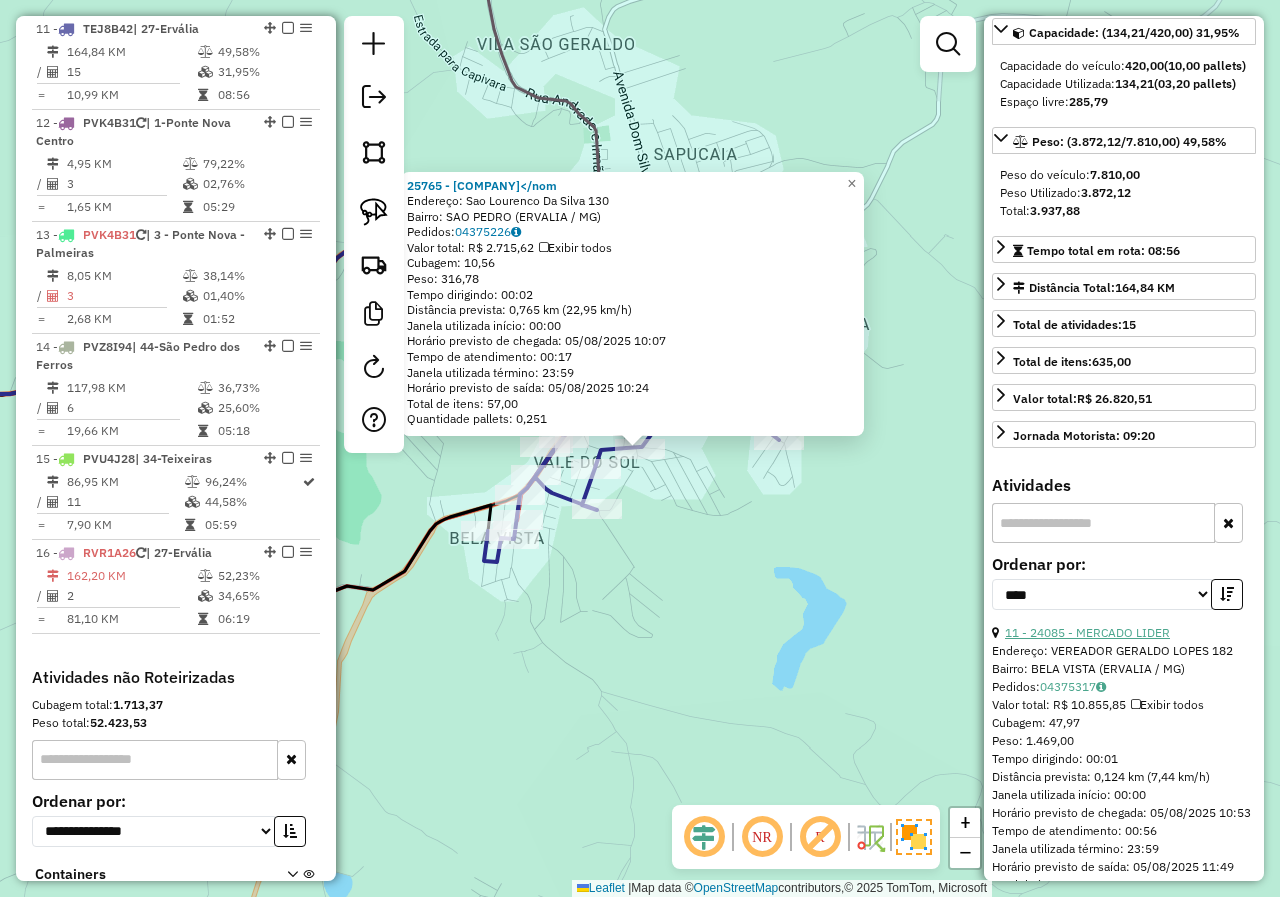 click on "11 - 24085 - MERCADO LIDER" at bounding box center [1087, 632] 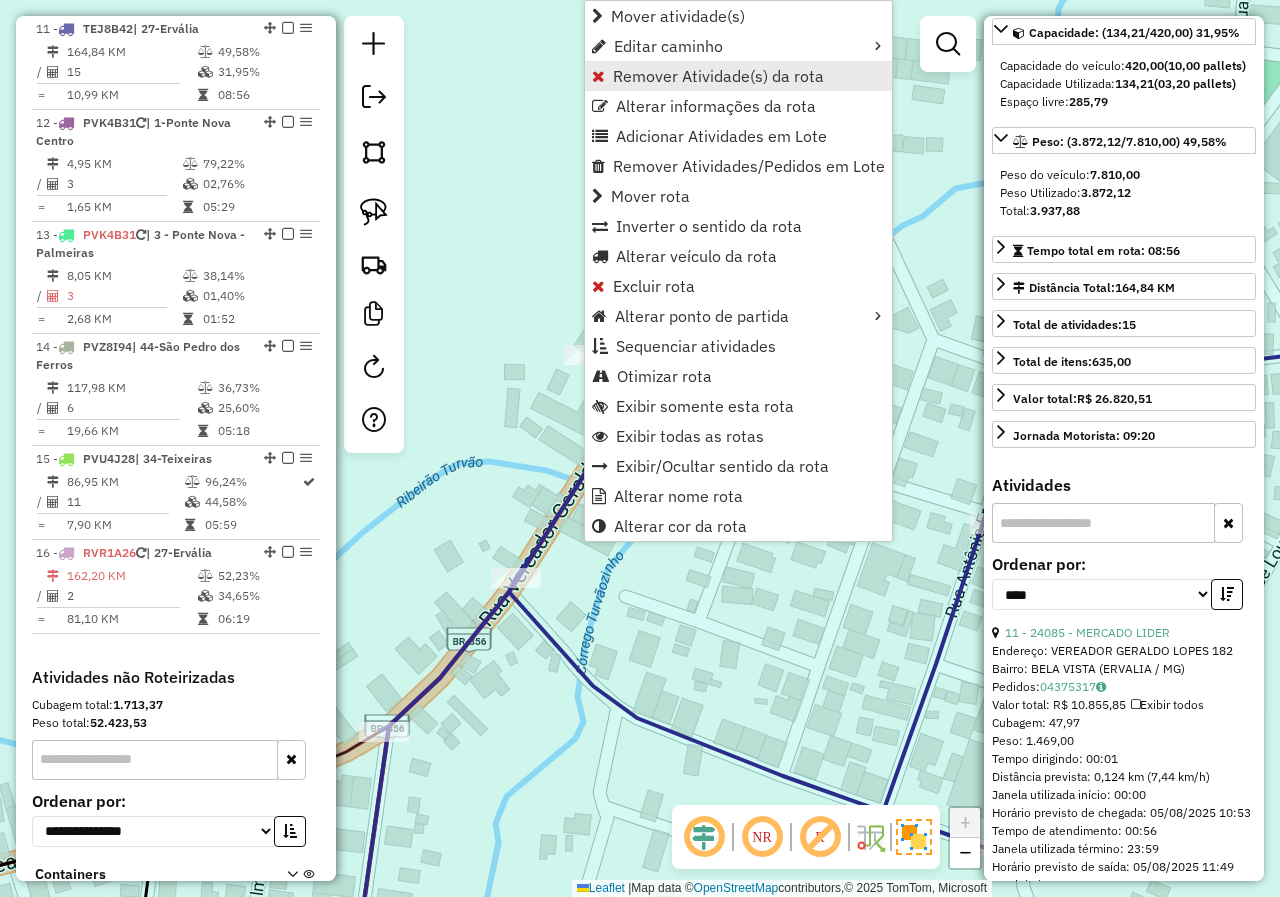 click on "Remover Atividade(s) da rota" at bounding box center [718, 76] 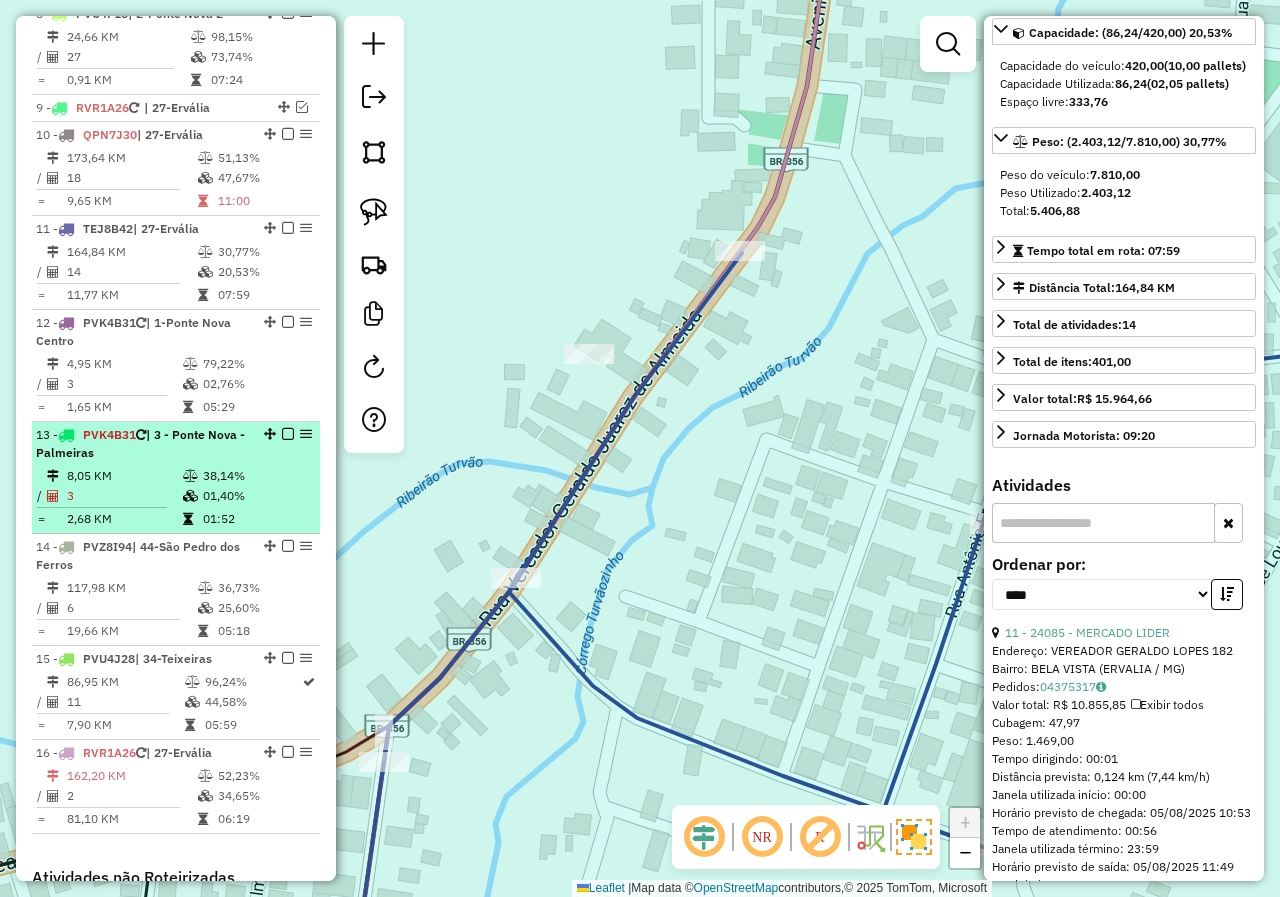 scroll, scrollTop: 1149, scrollLeft: 0, axis: vertical 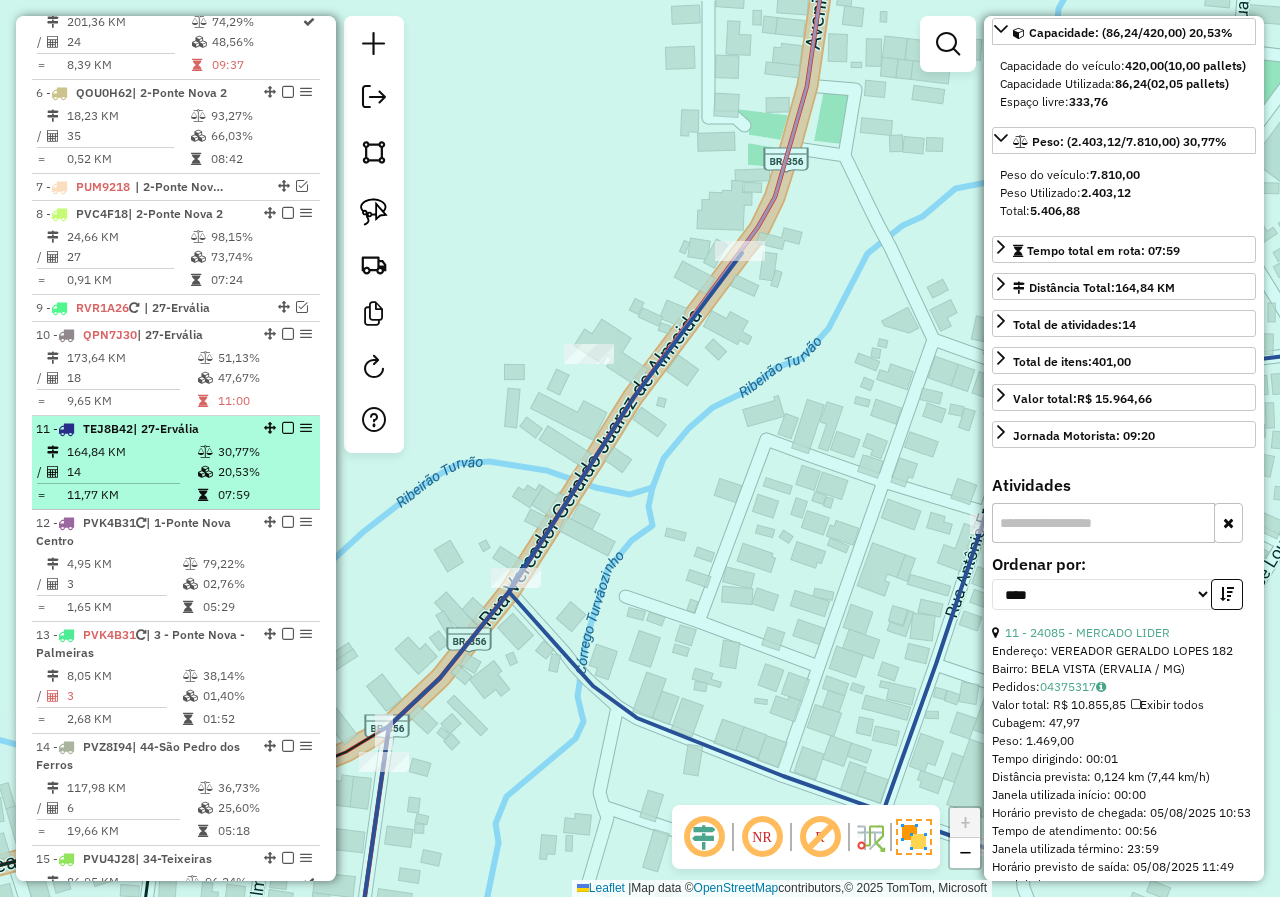 click at bounding box center (288, 428) 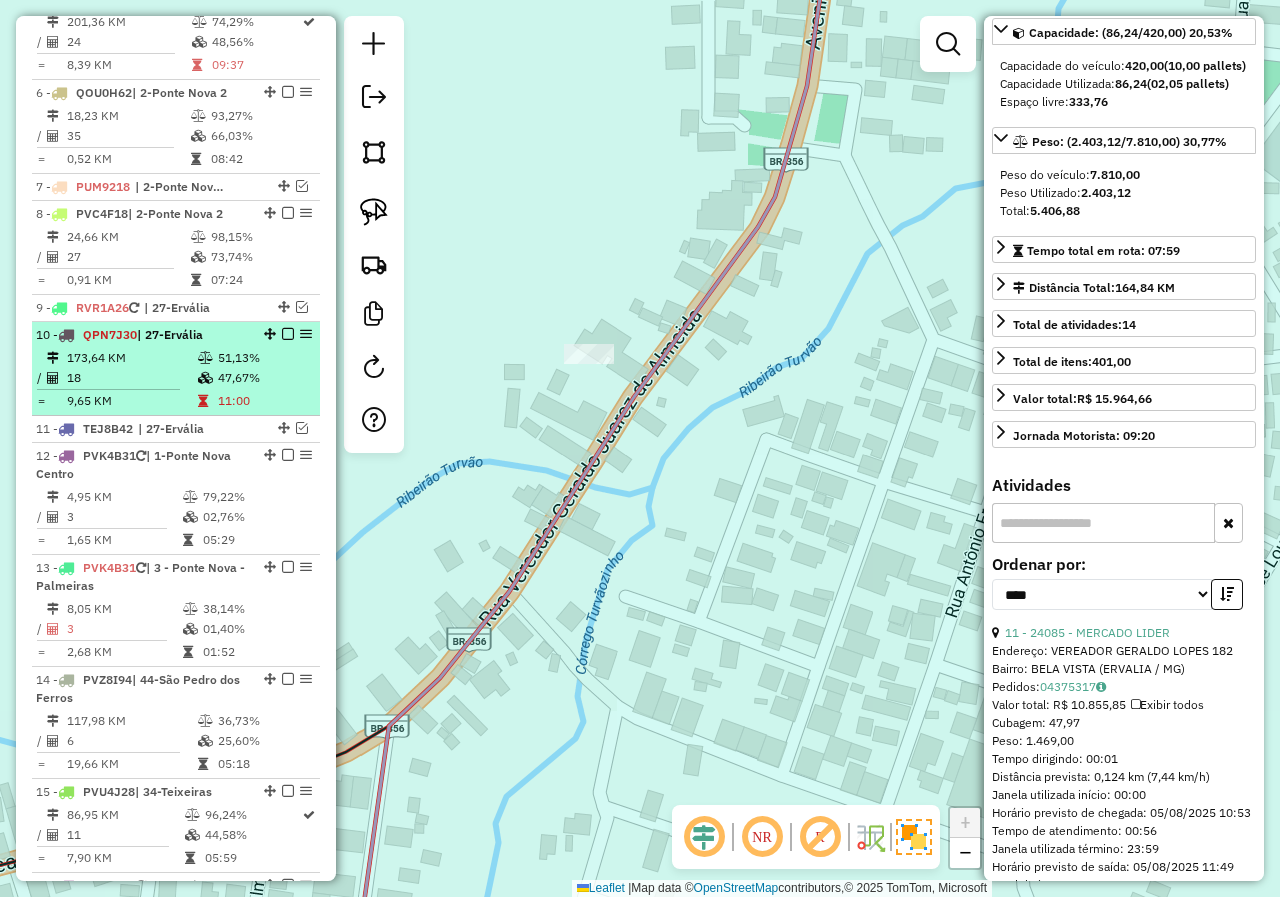 click at bounding box center [288, 334] 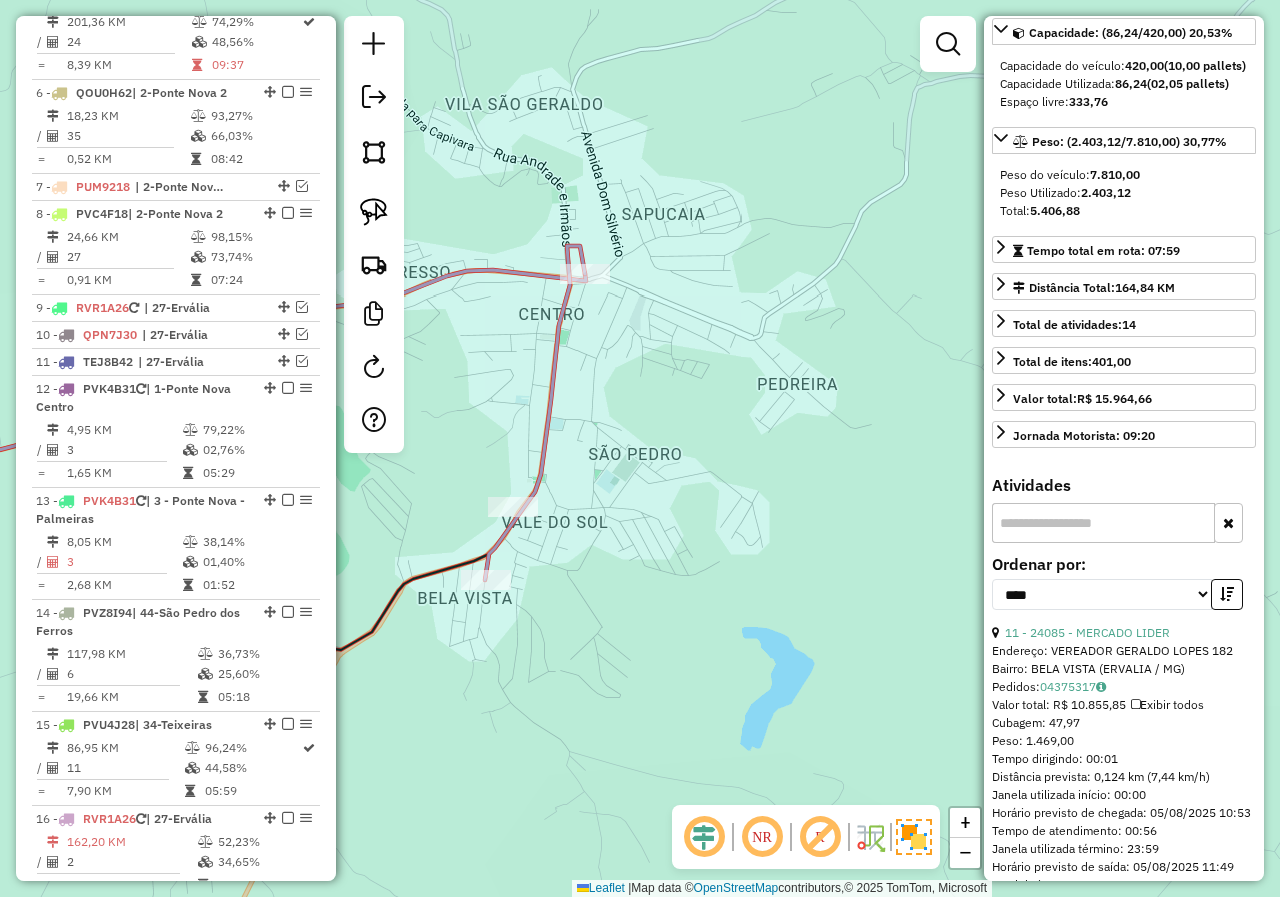 click on "Janela de atendimento Grade de atendimento Capacidade Transportadoras Veículos Cliente Pedidos  Rotas Selecione os dias de semana para filtrar as janelas de atendimento  Seg   Ter   Qua   Qui   Sex   Sáb   Dom  Informe o período da janela de atendimento: De: Até:  Filtrar exatamente a janela do cliente  Considerar janela de atendimento padrão  Selecione os dias de semana para filtrar as grades de atendimento  Seg   Ter   Qua   Qui   Sex   Sáb   Dom   Considerar clientes sem dia de atendimento cadastrado  Clientes fora do dia de atendimento selecionado Filtrar as atividades entre os valores definidos abaixo:  Peso mínimo:   Peso máximo:   Cubagem mínima:   Cubagem máxima:   De:   Até:  Filtrar as atividades entre o tempo de atendimento definido abaixo:  De:   Até:   Considerar capacidade total dos clientes não roteirizados Transportadora: Selecione um ou mais itens Tipo de veículo: Selecione um ou mais itens Veículo: Selecione um ou mais itens Motorista: Selecione um ou mais itens Nome: Rótulo:" 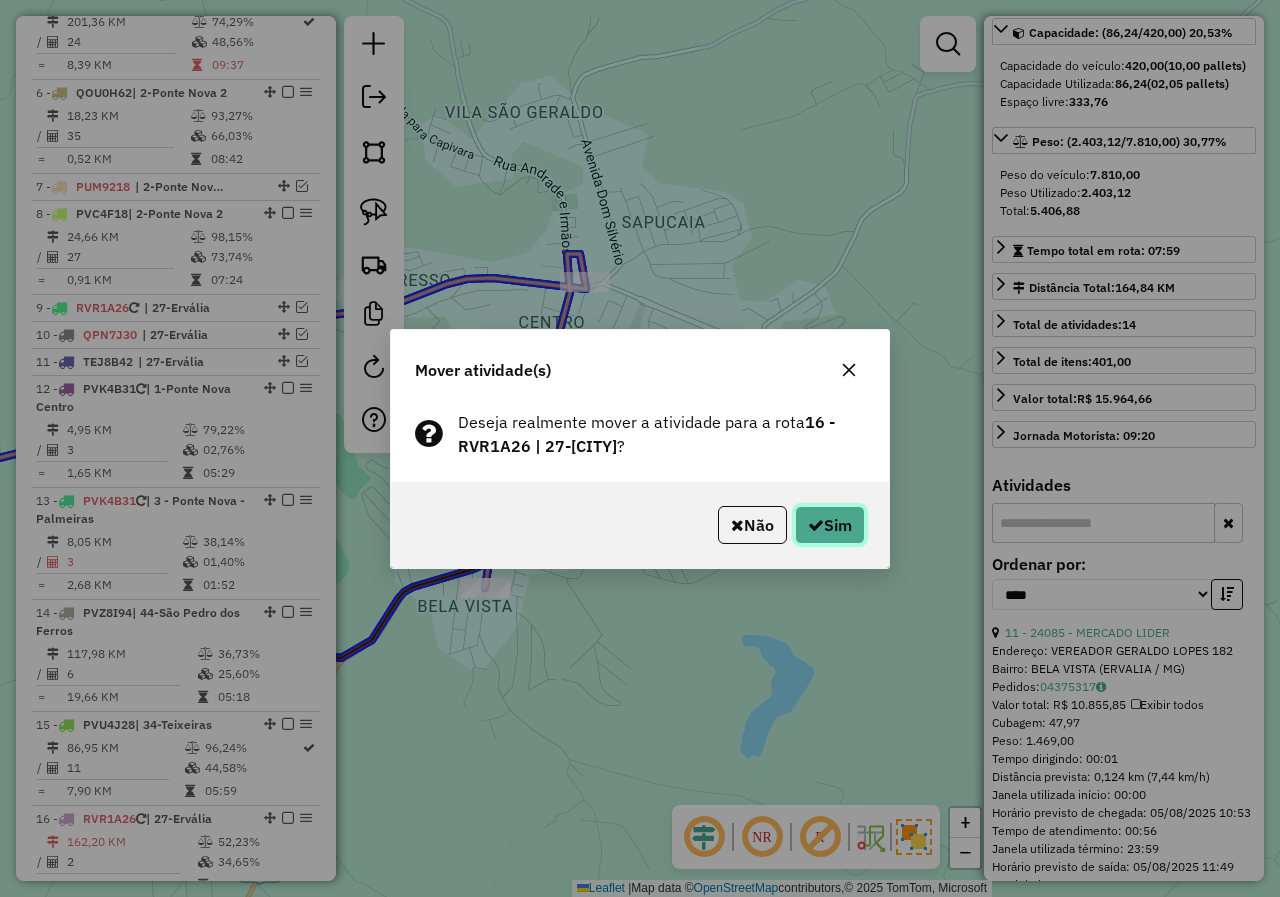 click on "Sim" 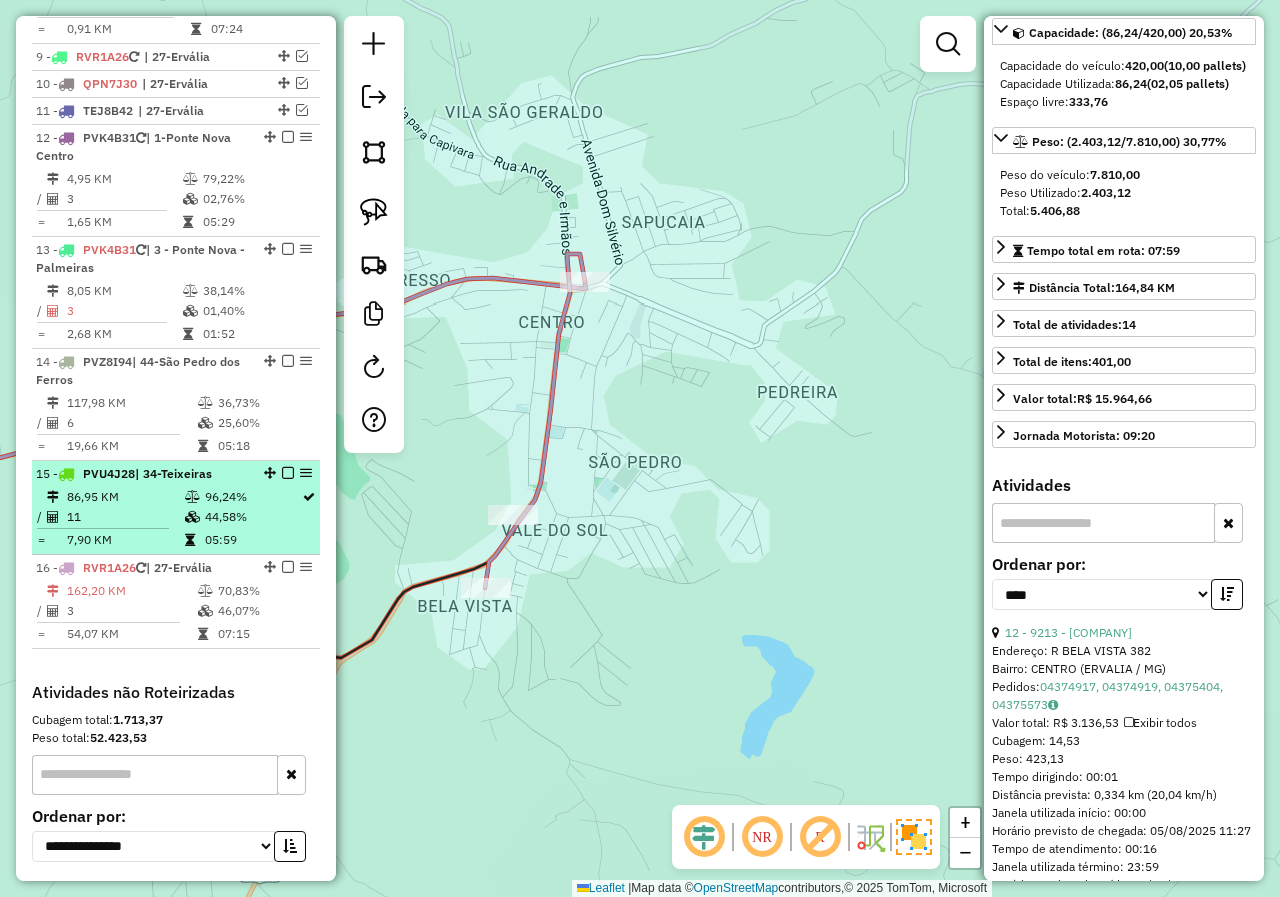 scroll, scrollTop: 1482, scrollLeft: 0, axis: vertical 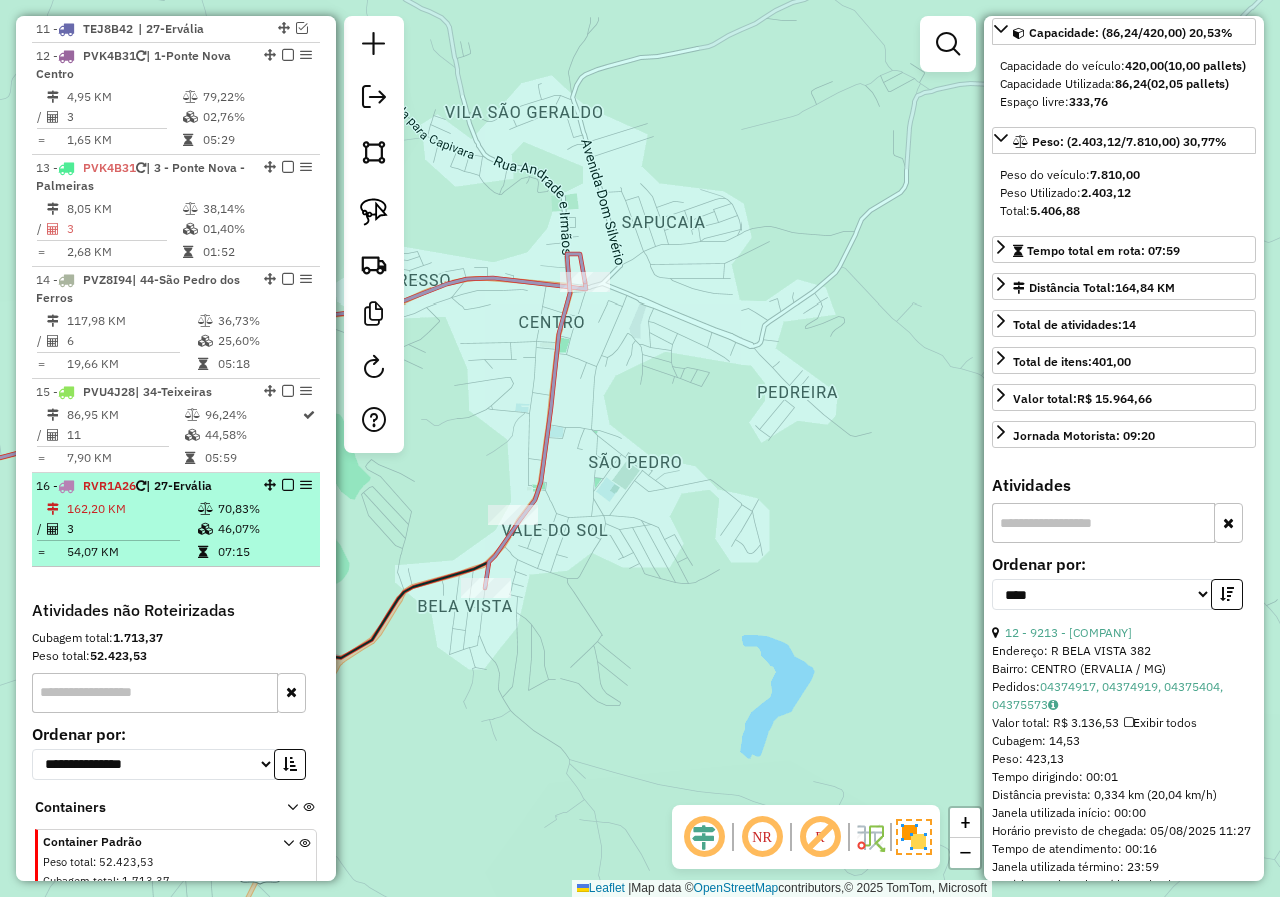 click at bounding box center [205, 509] 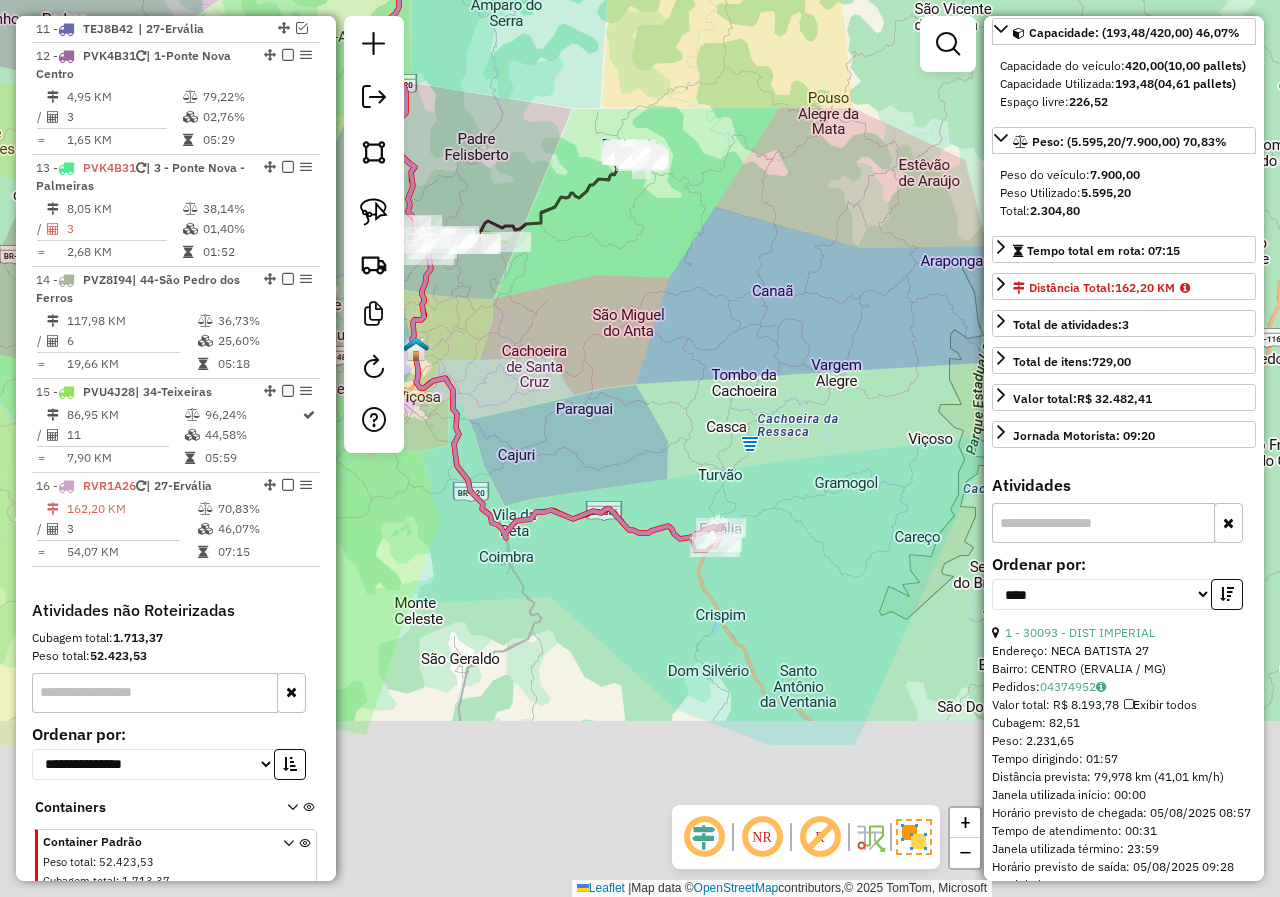 drag, startPoint x: 777, startPoint y: 658, endPoint x: 674, endPoint y: 407, distance: 271.3116 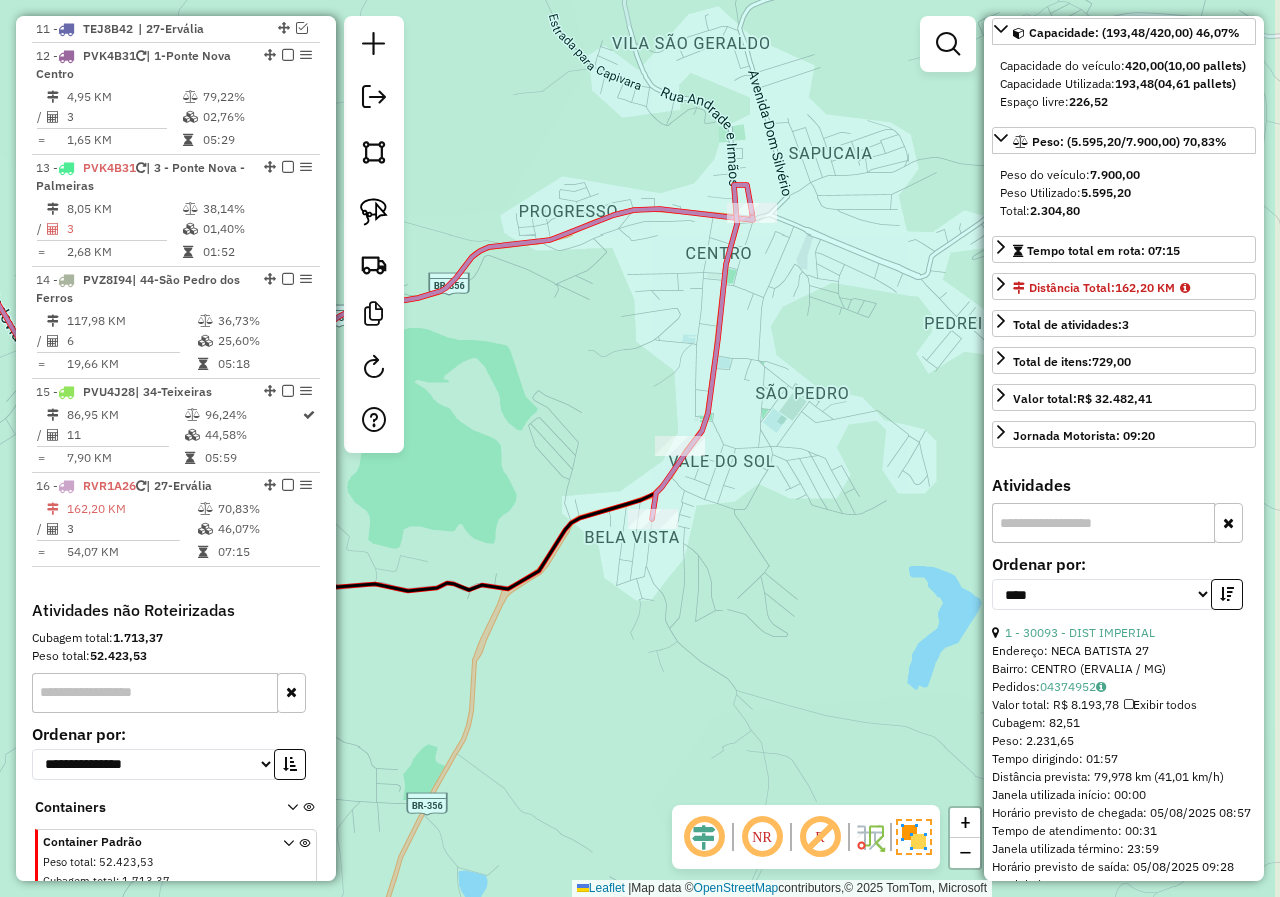 drag, startPoint x: 854, startPoint y: 529, endPoint x: 721, endPoint y: 509, distance: 134.49535 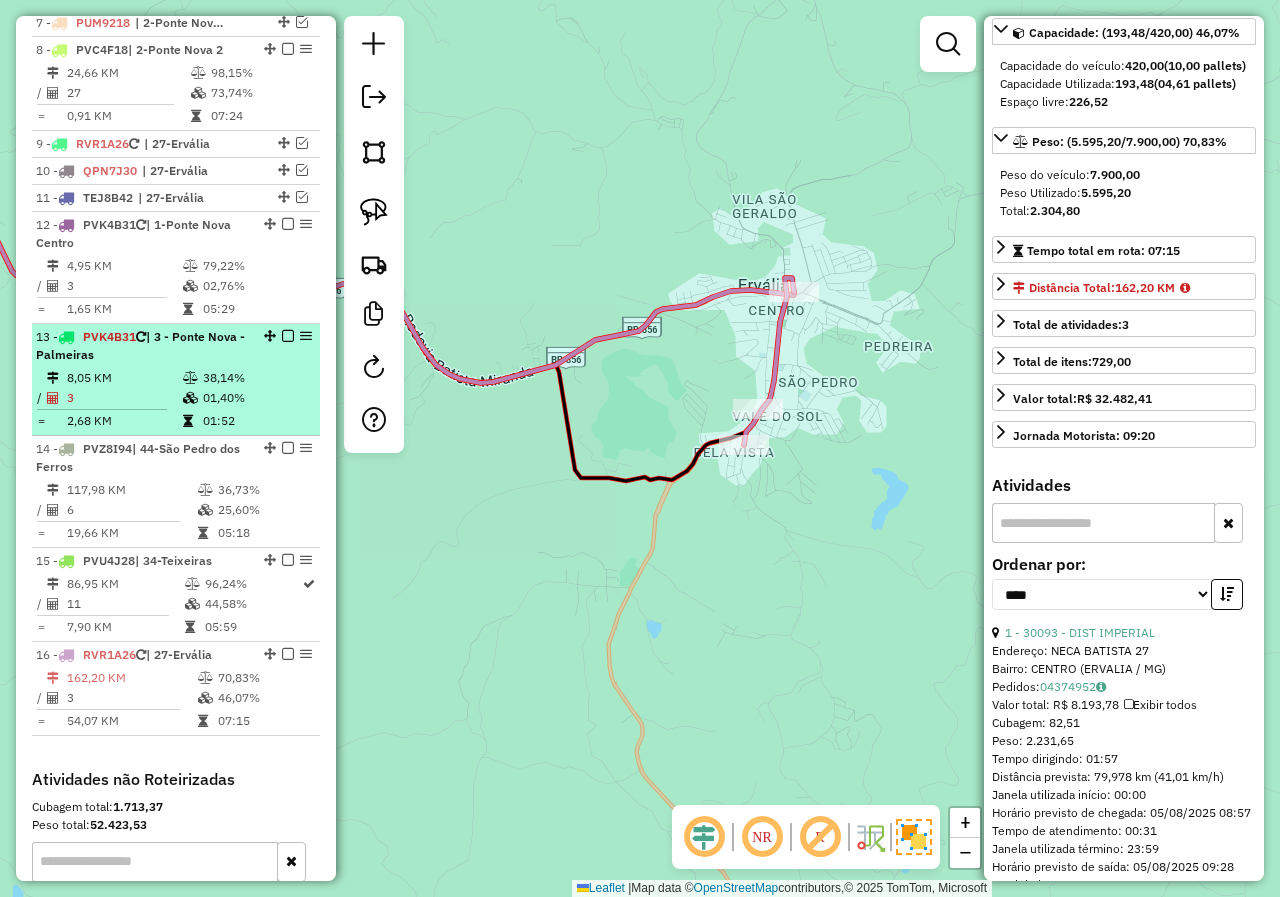 scroll, scrollTop: 1282, scrollLeft: 0, axis: vertical 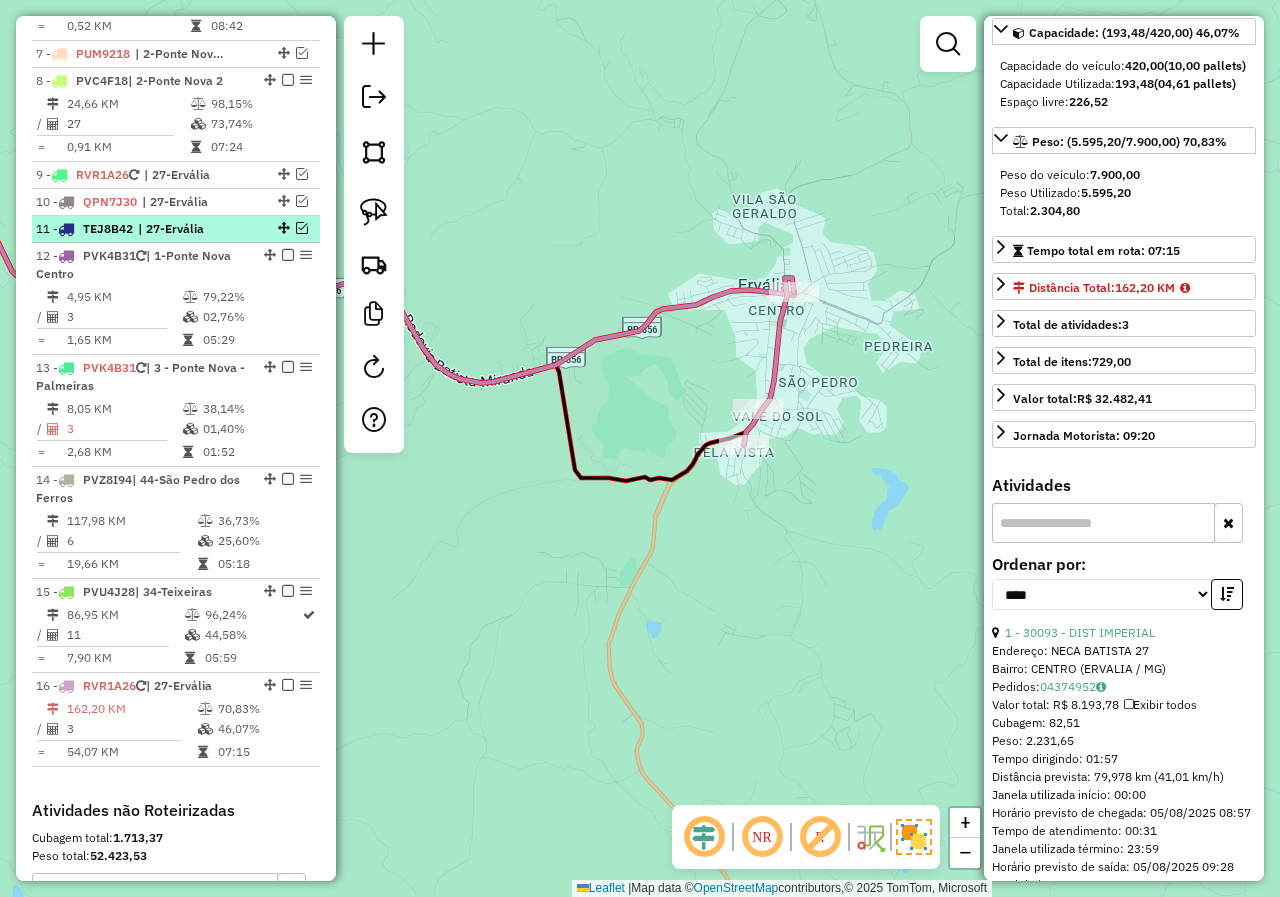 click at bounding box center (302, 228) 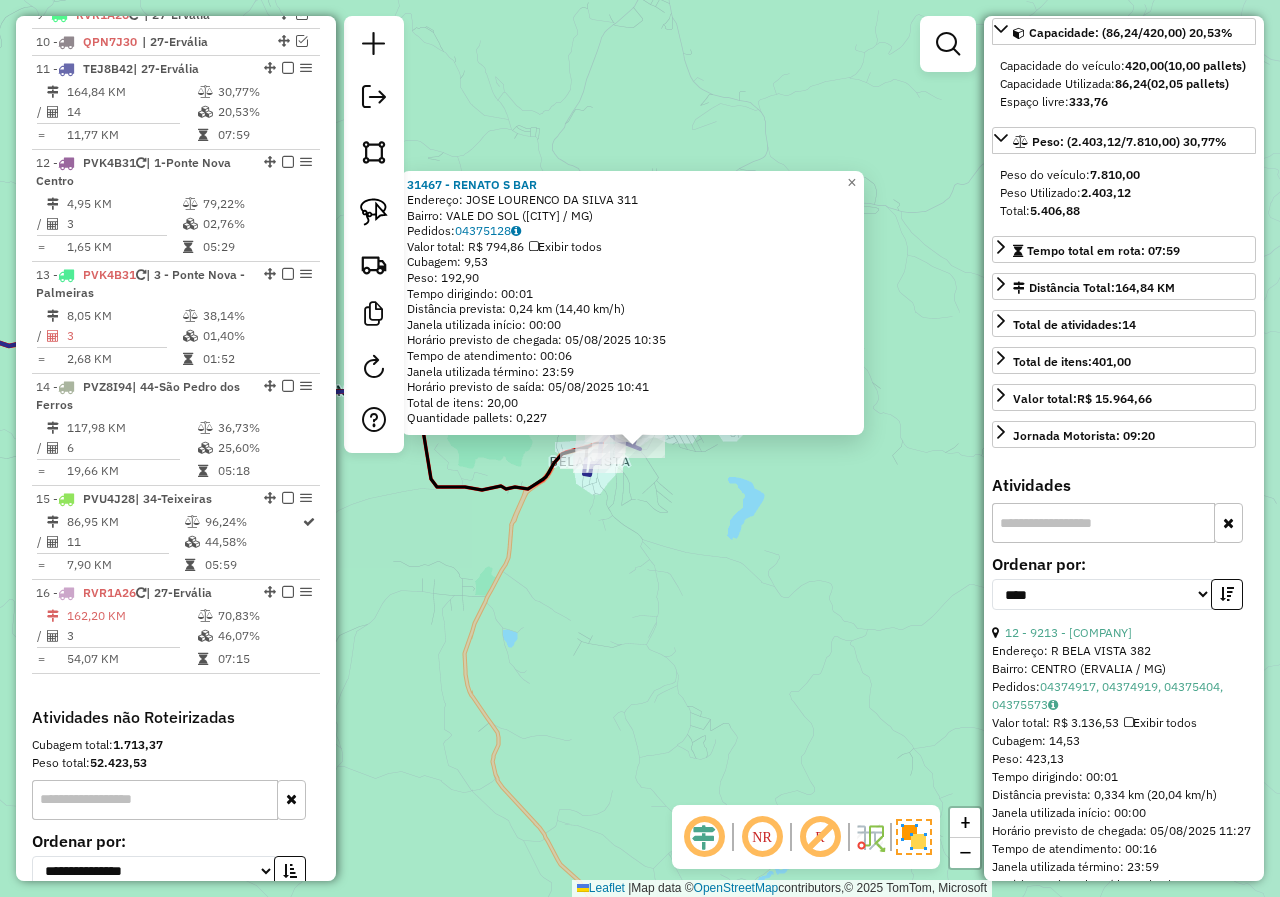 scroll, scrollTop: 1482, scrollLeft: 0, axis: vertical 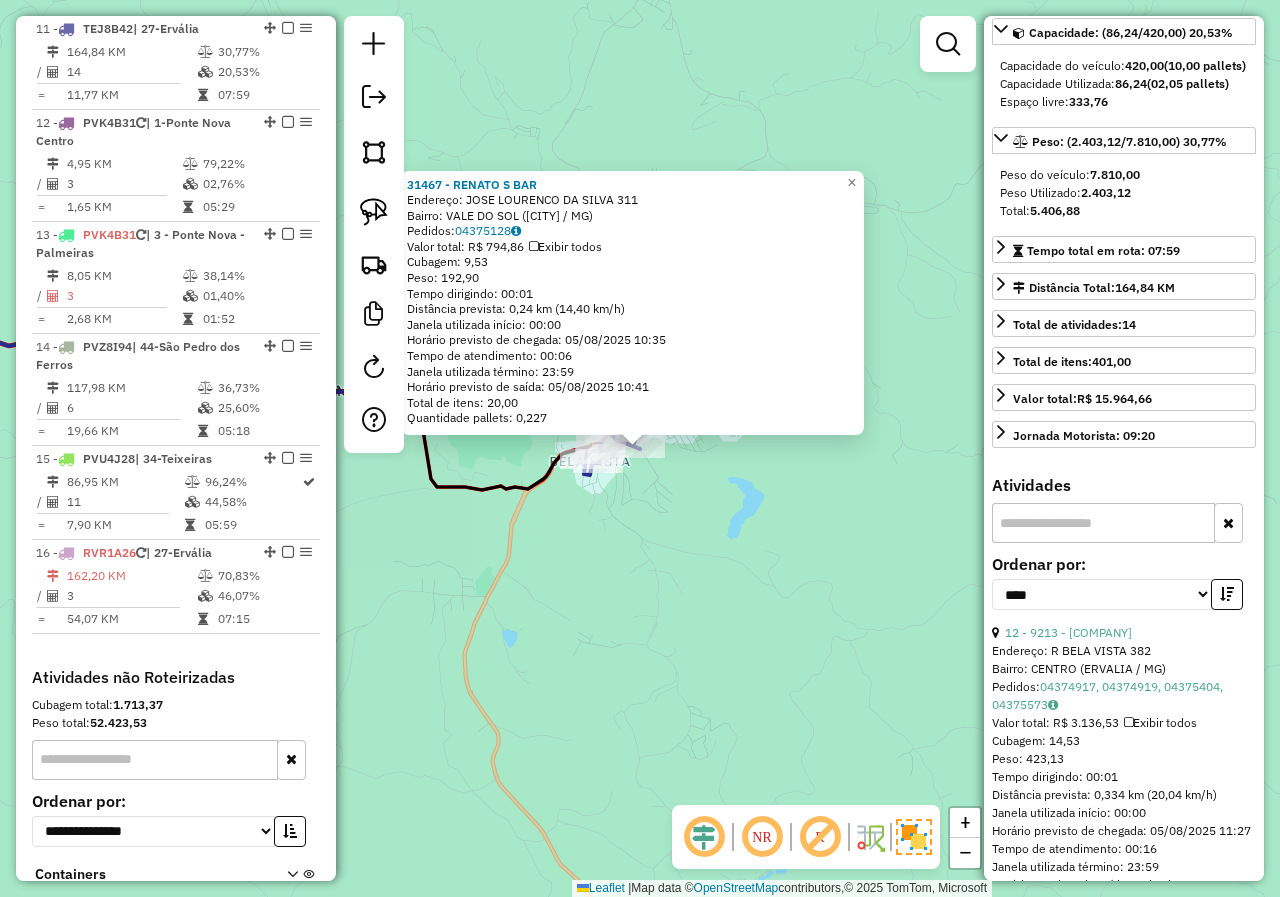 click on "31467 - RENATO S BAR  Endereço:  JOSE LOURENCO DA SILVA 311   Bairro: VALE DO SOL (ERVALIA / MG)   Pedidos:  04375128   Valor total: R$ 794,86   Exibir todos   Cubagem: 9,53  Peso: 192,90  Tempo dirigindo: 00:01   Distância prevista: 0,24 km (14,40 km/h)   Janela utilizada início: 00:00   Horário previsto de chegada: 05/08/2025 10:35   Tempo de atendimento: 00:06   Janela utilizada término: 23:59   Horário previsto de saída: 05/08/2025 10:41   Total de itens: 20,00   Quantidade pallets: 0,227  × Janela de atendimento Grade de atendimento Capacidade Transportadoras Veículos Cliente Pedidos  Rotas Selecione os dias de semana para filtrar as janelas de atendimento  Seg   Ter   Qua   Qui   Sex   Sáb   Dom  Informe o período da janela de atendimento: De: Até:  Filtrar exatamente a janela do cliente  Considerar janela de atendimento padrão  Selecione os dias de semana para filtrar as grades de atendimento  Seg   Ter   Qua   Qui   Sex   Sáb   Dom   Considerar clientes sem dia de atendimento cadastrado" 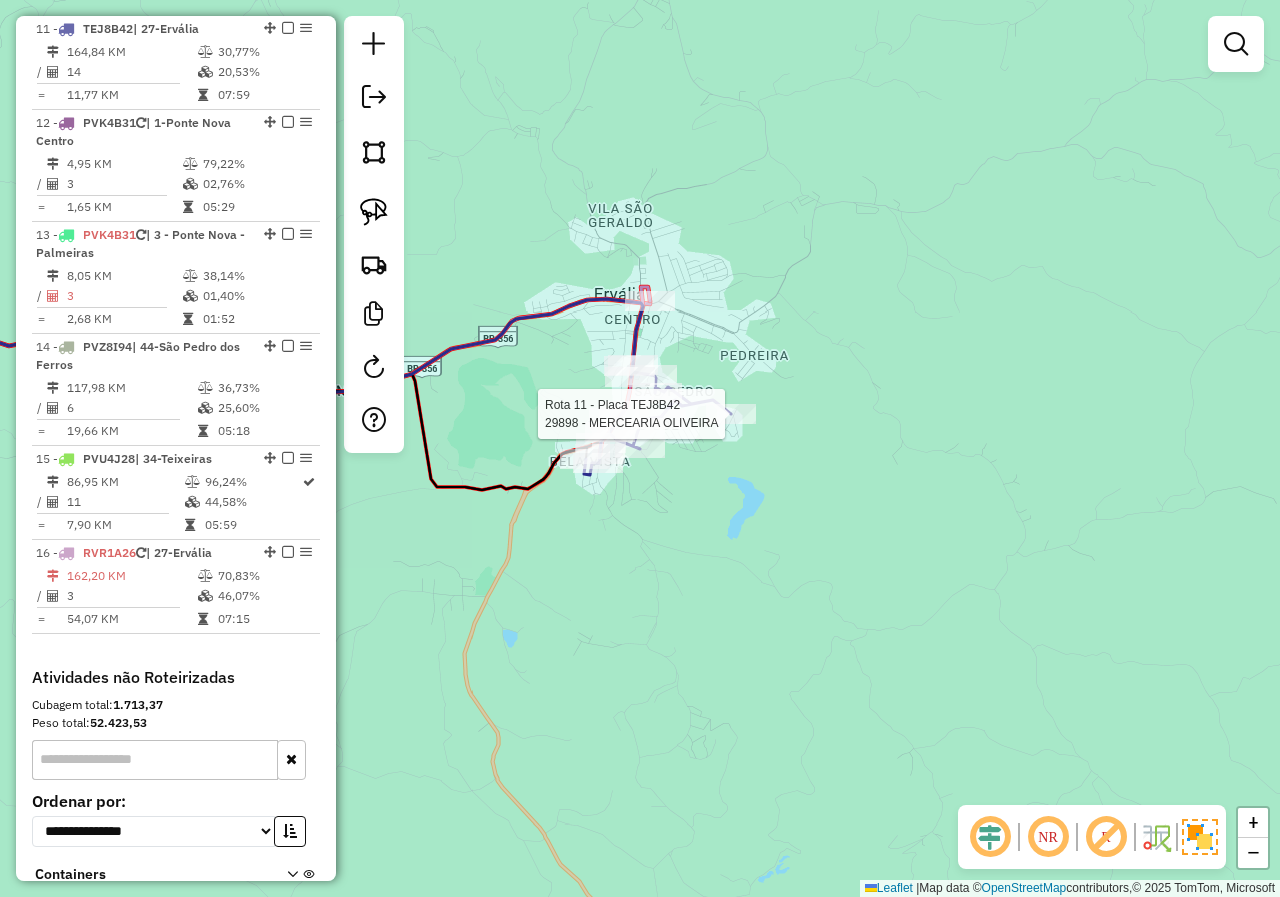 select on "*********" 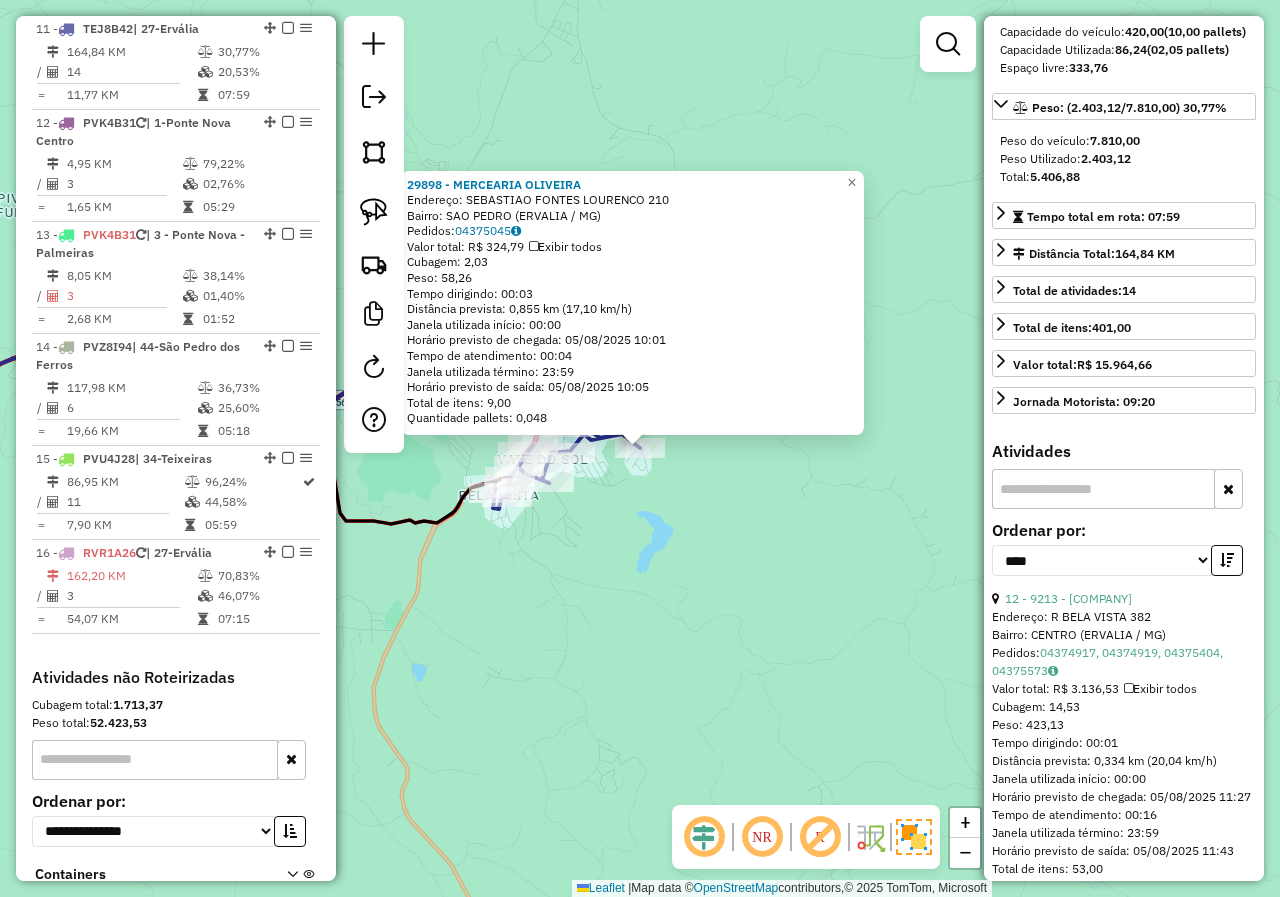 scroll, scrollTop: 300, scrollLeft: 0, axis: vertical 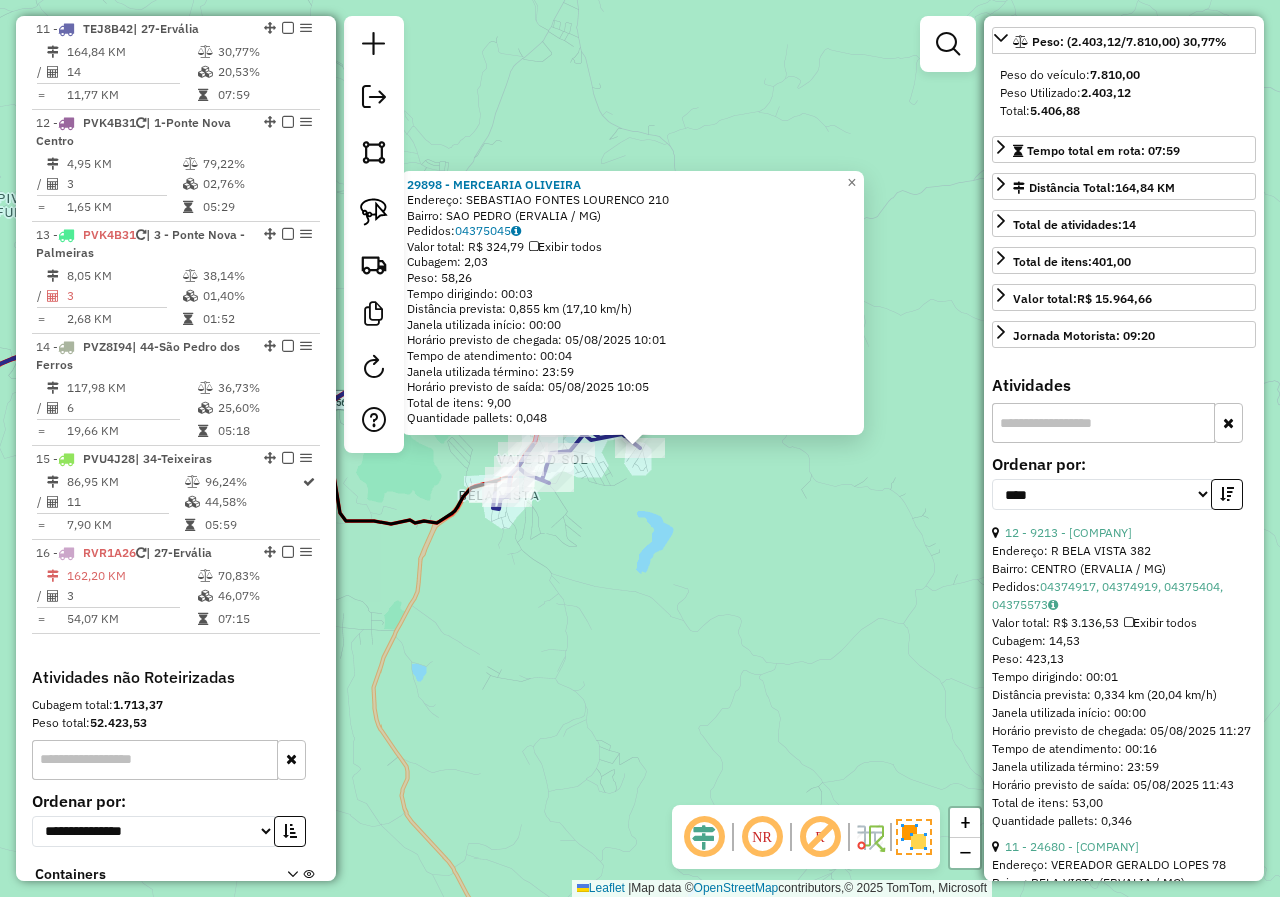 click on "29898 - MERCEARIA OLIVEIRA  Endereço:  SEBASTIAO FONTES LOURENCO 210   Bairro: SAO PEDRO (ERVALIA / MG)   Pedidos:  04375045   Valor total: R$ 324,79   Exibir todos   Cubagem: 2,03  Peso: 58,26  Tempo dirigindo: 00:03   Distância prevista: 0,855 km (17,10 km/h)   Janela utilizada início: 00:00   Horário previsto de chegada: 05/08/2025 10:01   Tempo de atendimento: 00:04   Janela utilizada término: 23:59   Horário previsto de saída: 05/08/2025 10:05   Total de itens: 9,00   Quantidade pallets: 0,048  × Janela de atendimento Grade de atendimento Capacidade Transportadoras Veículos Cliente Pedidos  Rotas Selecione os dias de semana para filtrar as janelas de atendimento  Seg   Ter   Qua   Qui   Sex   Sáb   Dom  Informe o período da janela de atendimento: De: Até:  Filtrar exatamente a janela do cliente  Considerar janela de atendimento padrão  Selecione os dias de semana para filtrar as grades de atendimento  Seg   Ter   Qua   Qui   Sex   Sáb   Dom   Clientes fora do dia de atendimento selecionado" 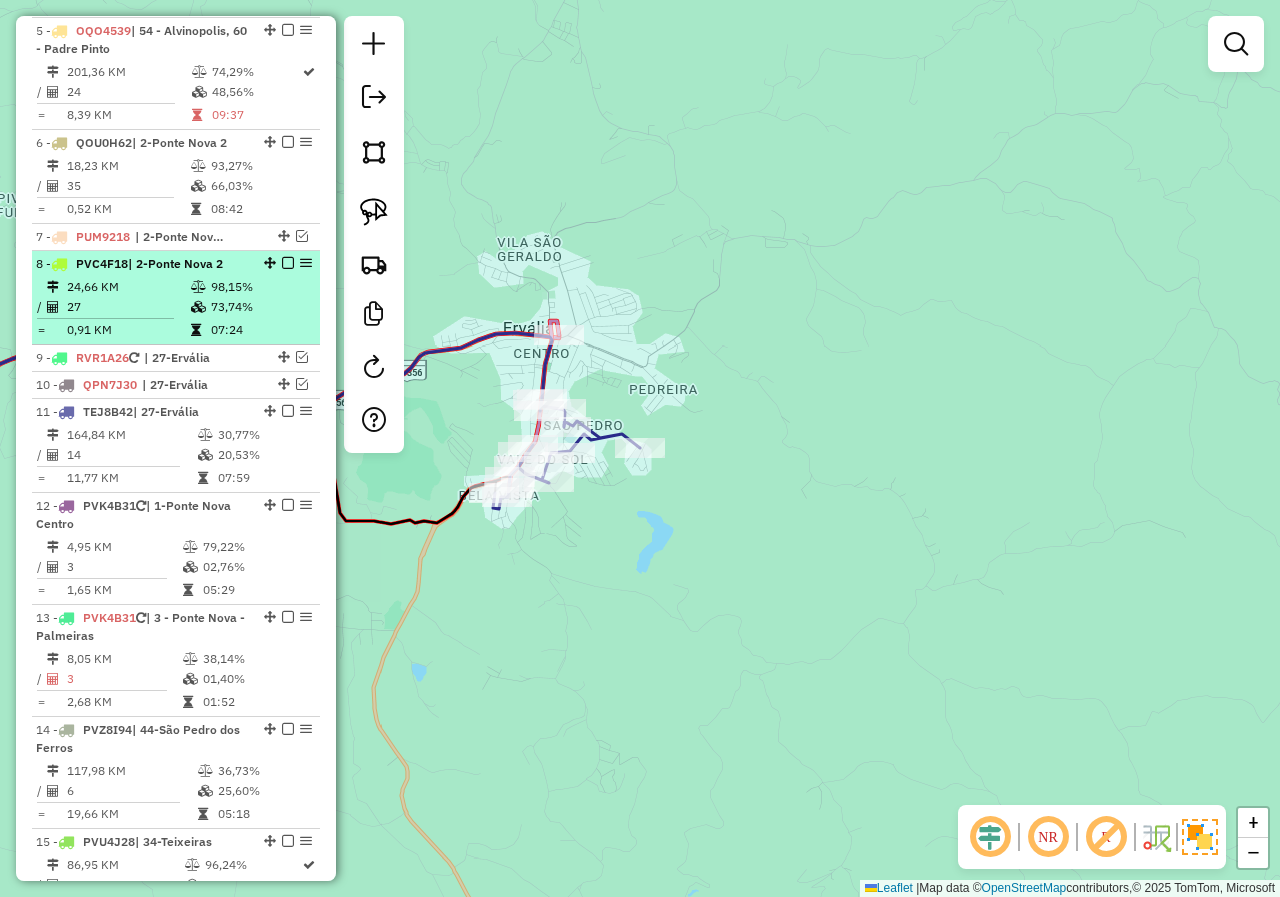 scroll, scrollTop: 1082, scrollLeft: 0, axis: vertical 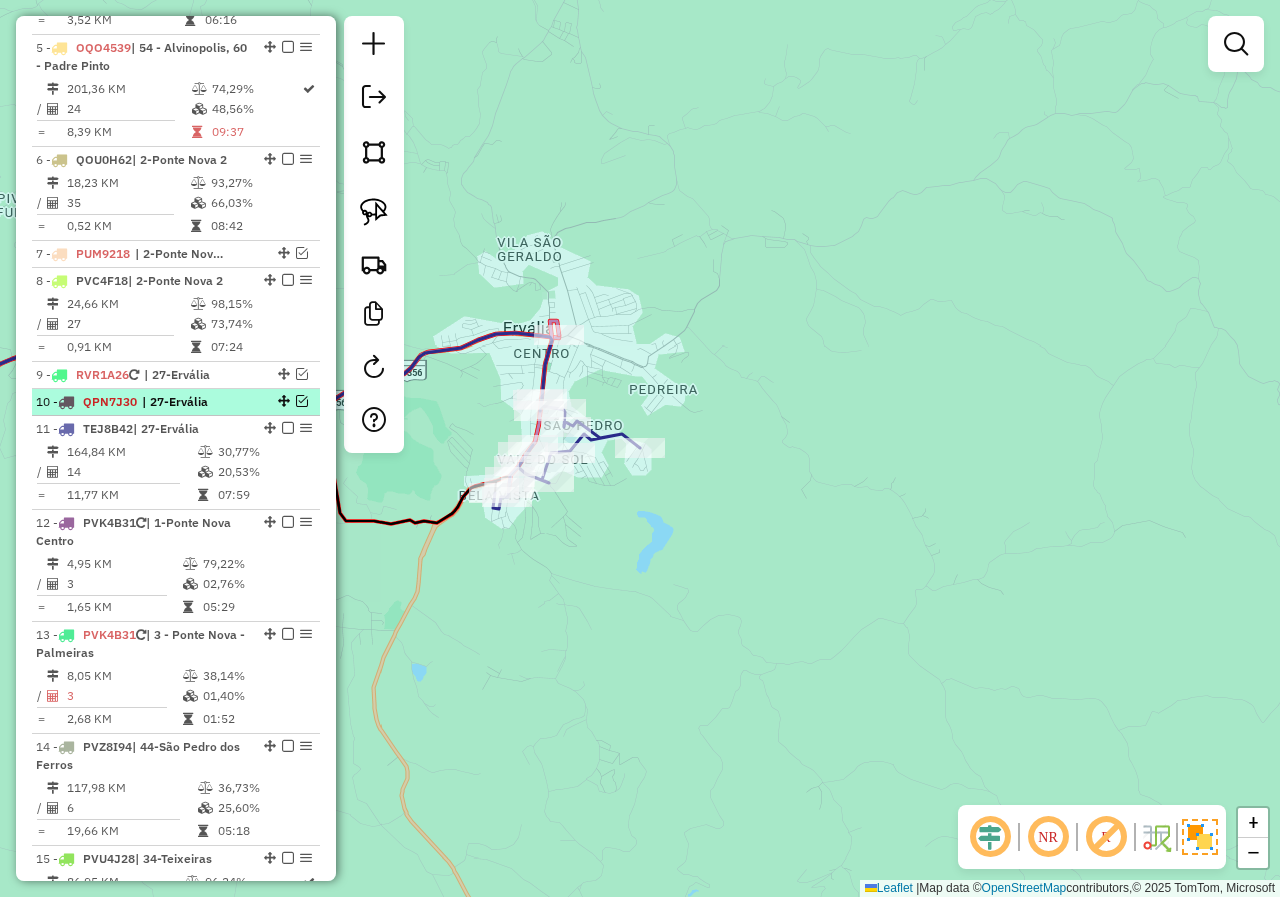 click at bounding box center [302, 401] 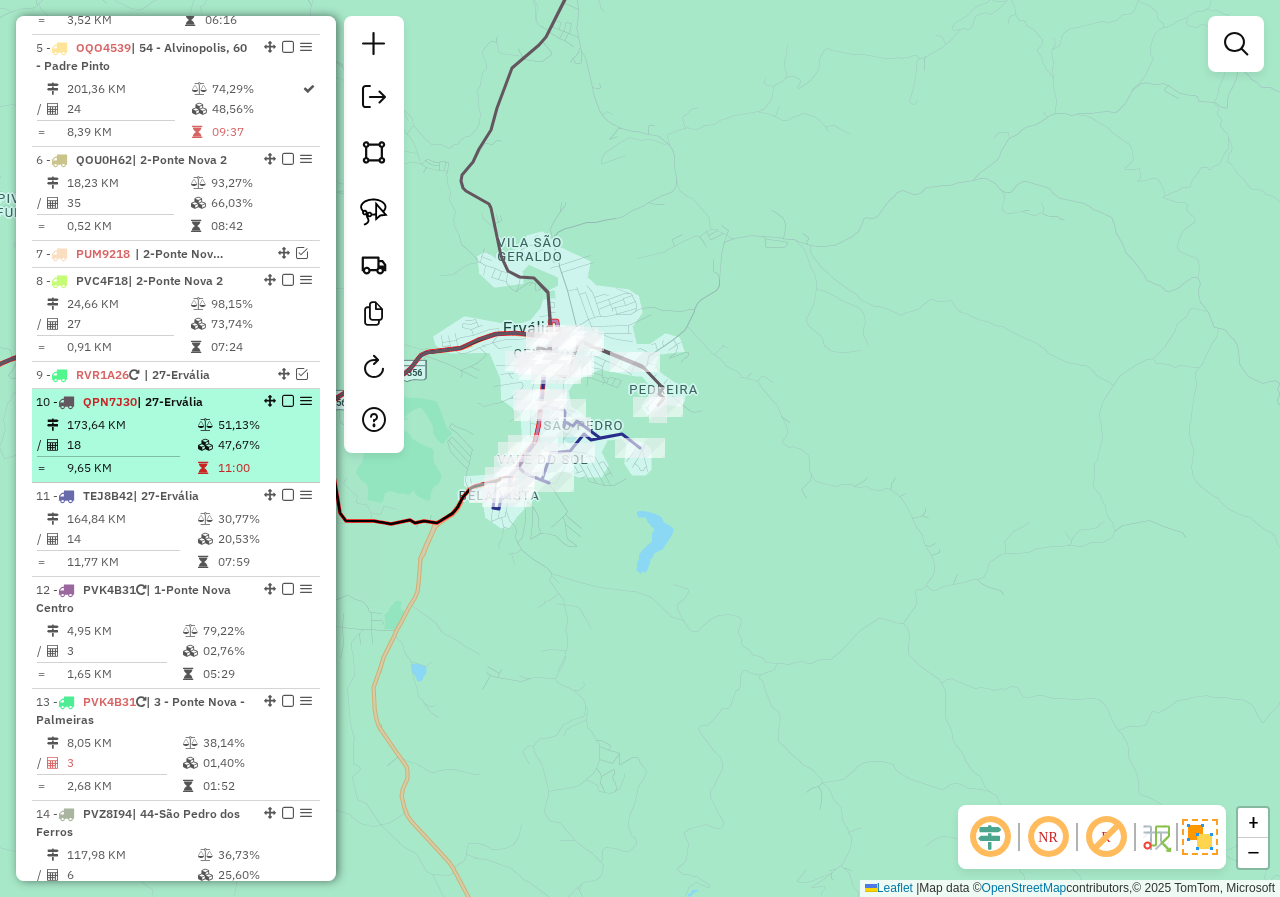 click on "47,67%" at bounding box center (264, 445) 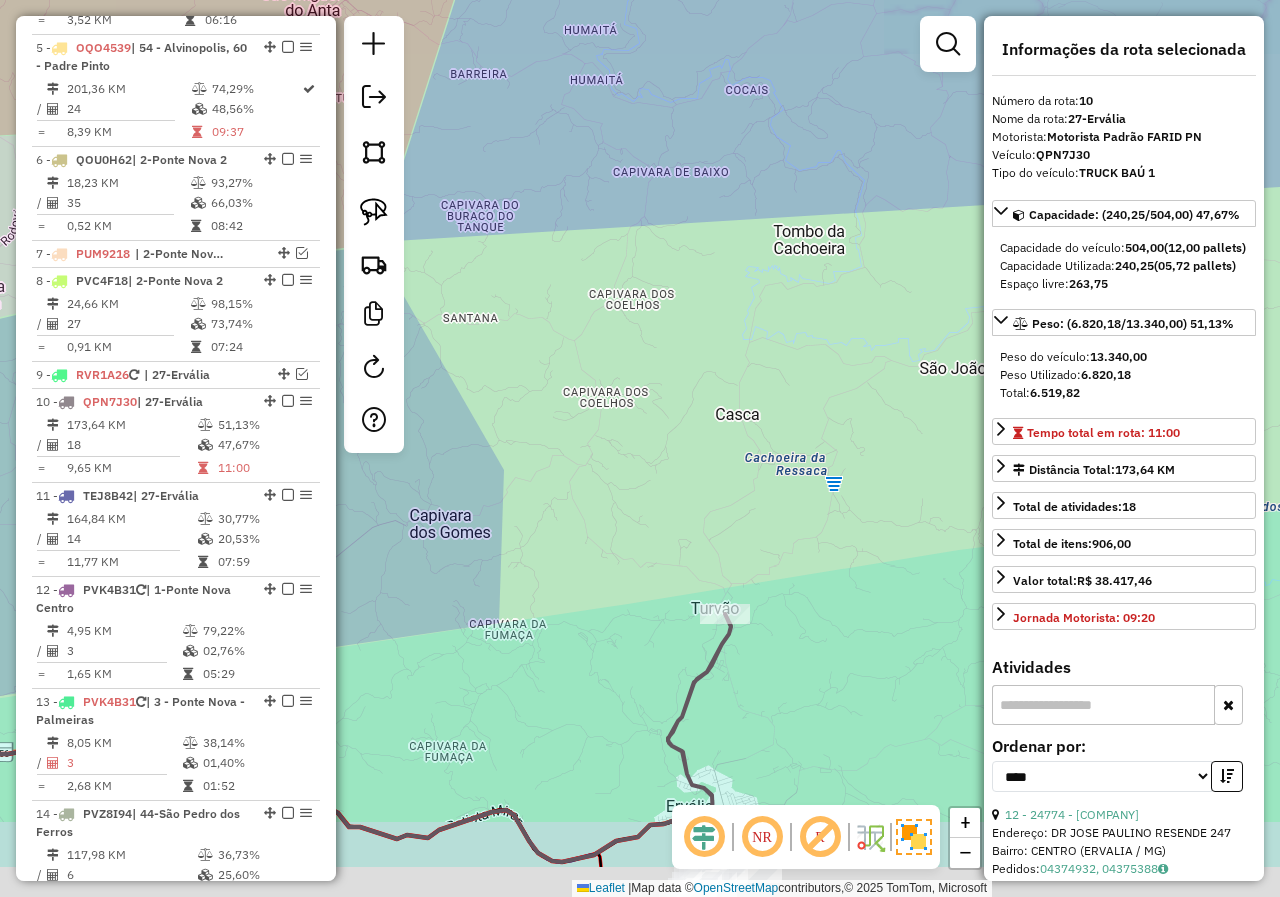 drag, startPoint x: 909, startPoint y: 721, endPoint x: 792, endPoint y: 429, distance: 314.56796 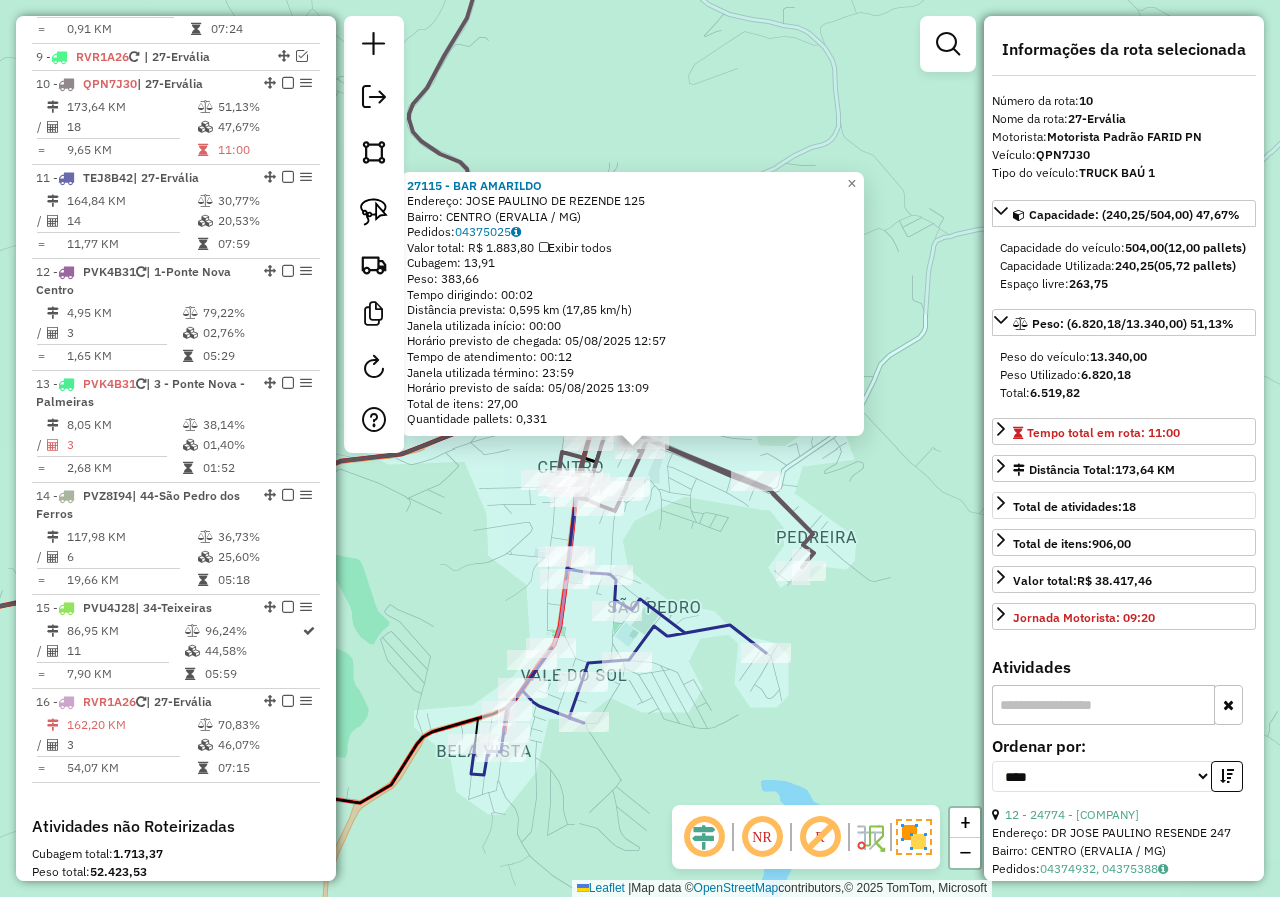 scroll, scrollTop: 1455, scrollLeft: 0, axis: vertical 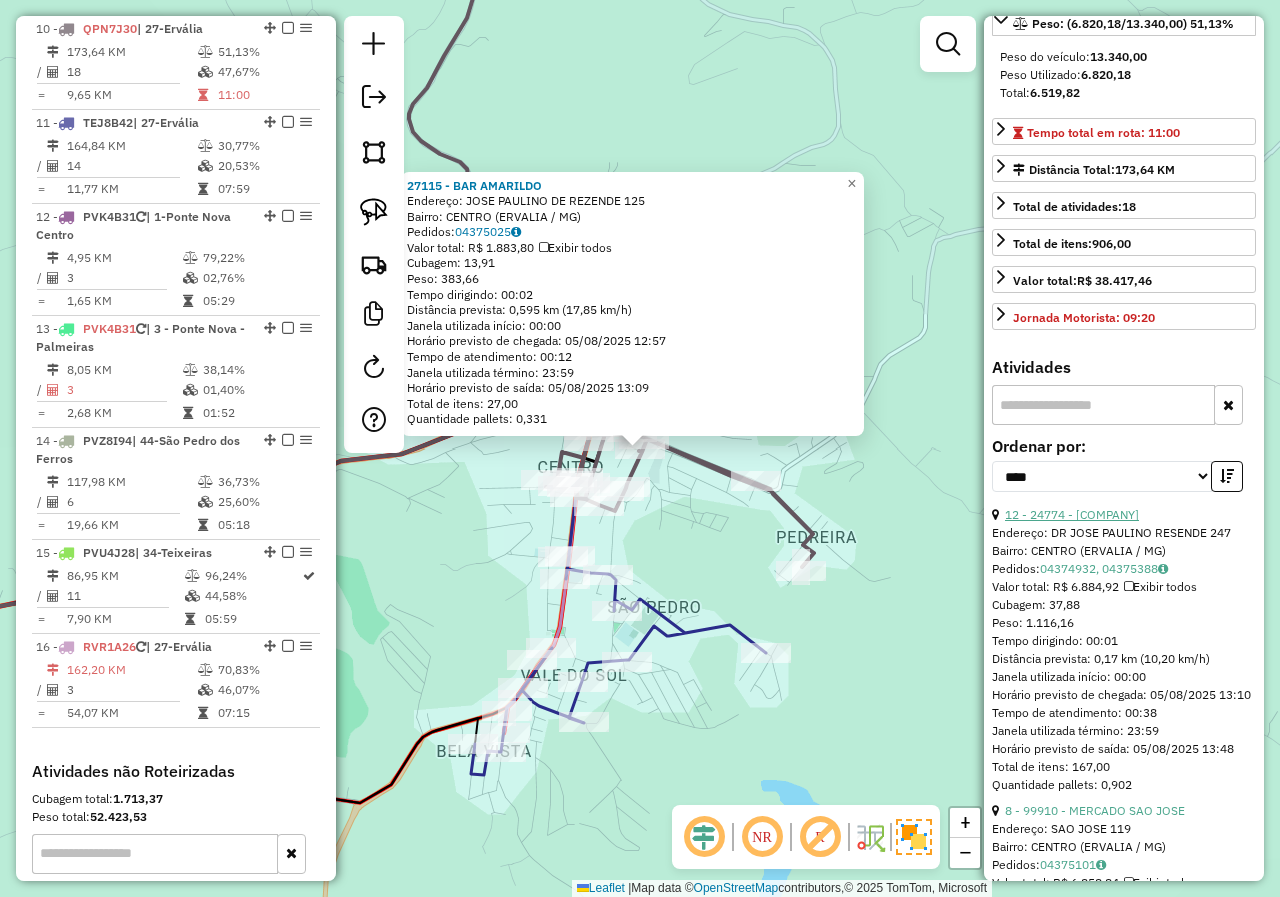 click on "12 - 24774 - DISTRIBUIDORA MACEDO" at bounding box center (1072, 514) 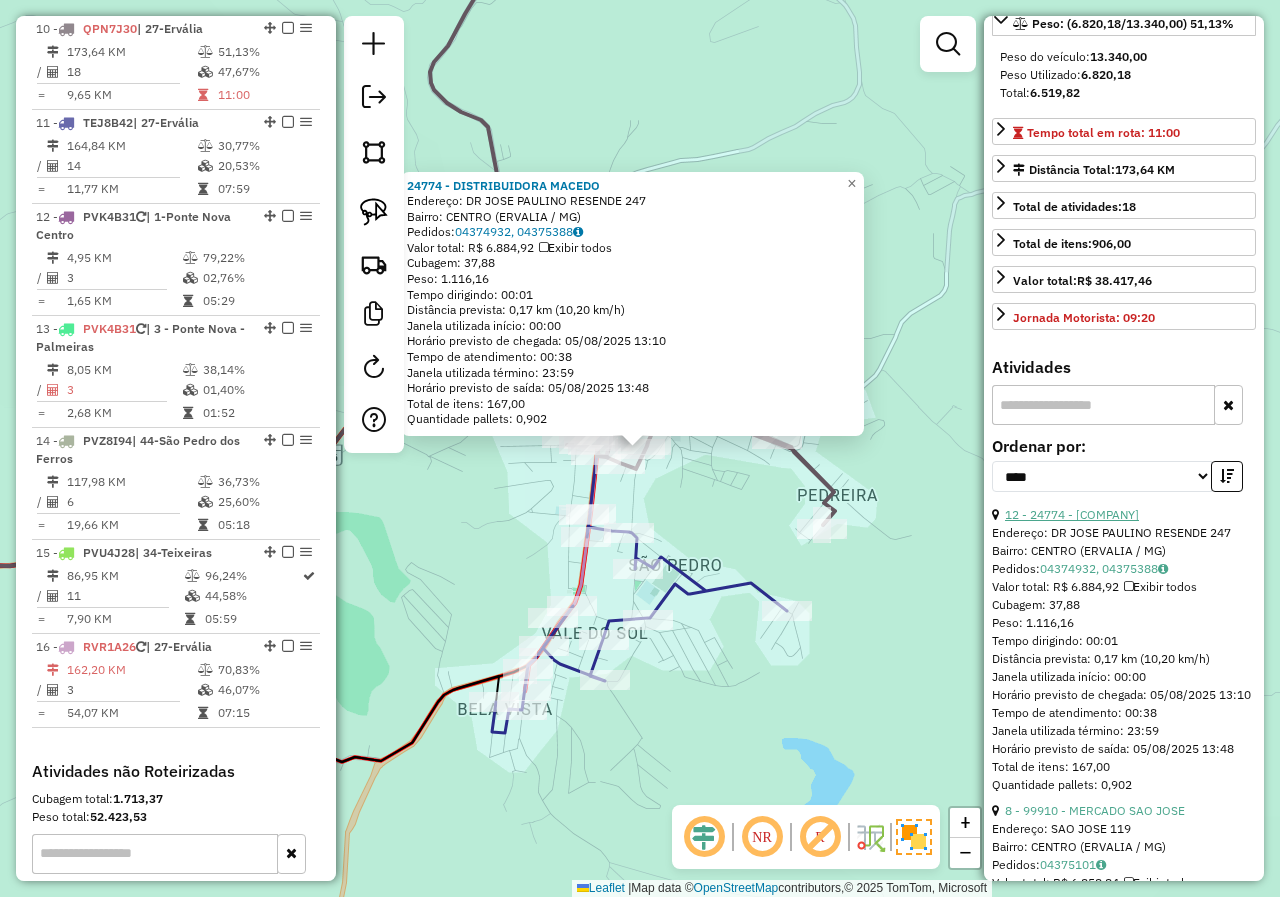 click on "12 - 24774 - DISTRIBUIDORA MACEDO" at bounding box center [1072, 514] 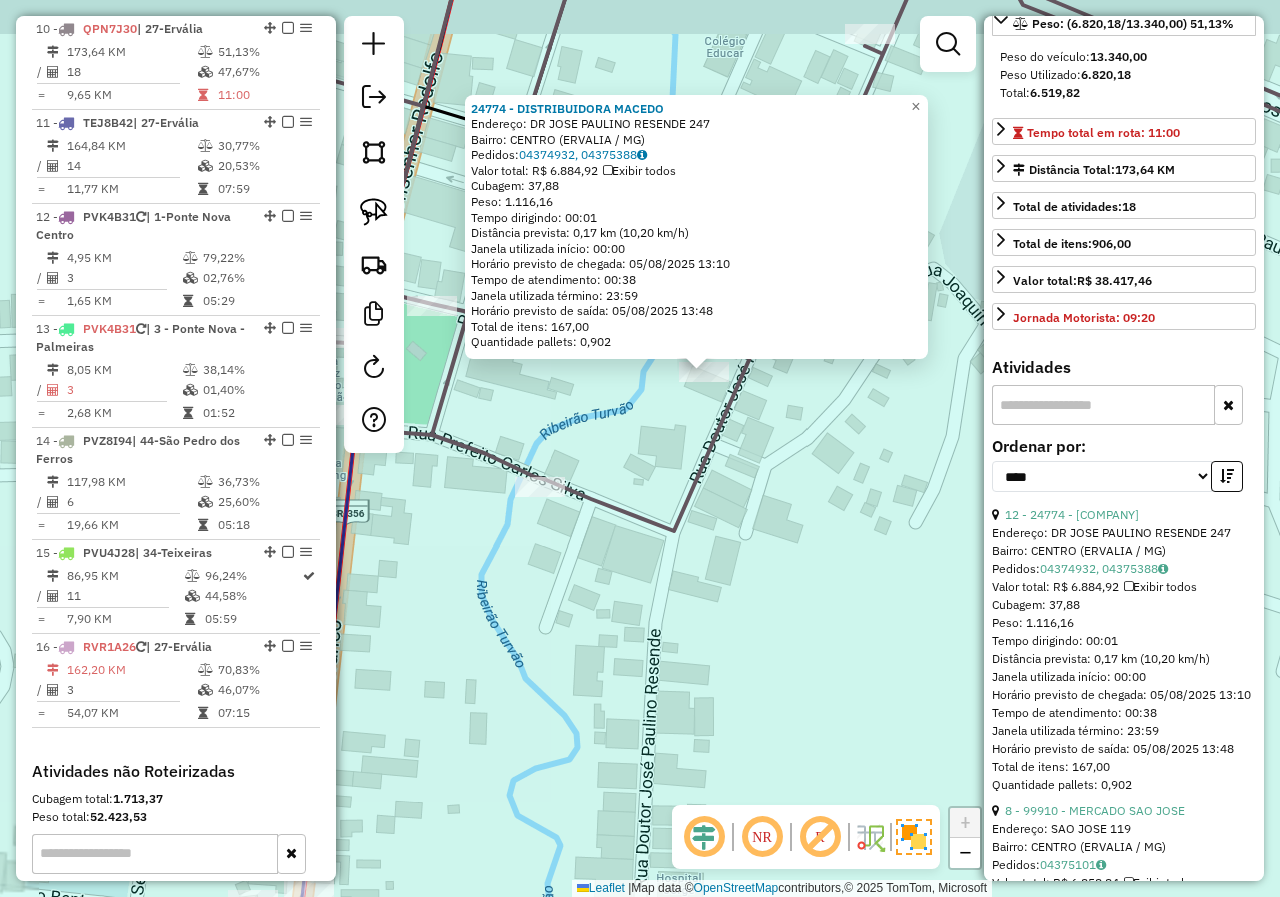 drag, startPoint x: 741, startPoint y: 374, endPoint x: 745, endPoint y: 458, distance: 84.095184 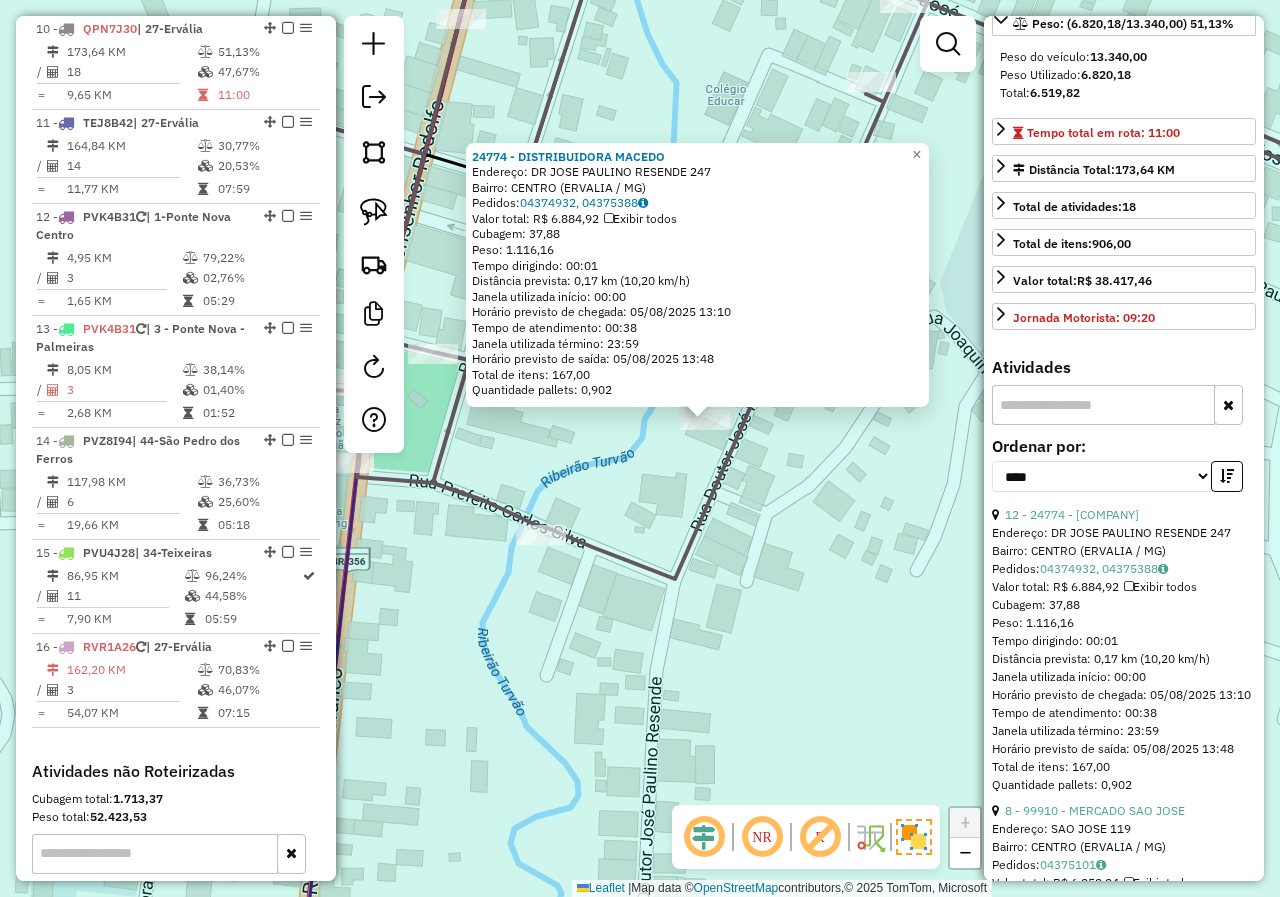 click on "24774 - DISTRIBUIDORA MACEDO  Endereço:  DR JOSE PAULINO RESENDE 247   Bairro: CENTRO (ERVALIA / MG)   Pedidos:  04374932, 04375388   Valor total: R$ 6.884,92   Exibir todos   Cubagem: 37,88  Peso: 1.116,16  Tempo dirigindo: 00:01   Distância prevista: 0,17 km (10,20 km/h)   Janela utilizada início: 00:00   Horário previsto de chegada: 05/08/2025 13:10   Tempo de atendimento: 00:38   Janela utilizada término: 23:59   Horário previsto de saída: 05/08/2025 13:48   Total de itens: 167,00   Quantidade pallets: 0,902  × Janela de atendimento Grade de atendimento Capacidade Transportadoras Veículos Cliente Pedidos  Rotas Selecione os dias de semana para filtrar as janelas de atendimento  Seg   Ter   Qua   Qui   Sex   Sáb   Dom  Informe o período da janela de atendimento: De: Até:  Filtrar exatamente a janela do cliente  Considerar janela de atendimento padrão  Selecione os dias de semana para filtrar as grades de atendimento  Seg   Ter   Qua   Qui   Sex   Sáb   Dom   Peso mínimo:   Peso máximo:  De:" 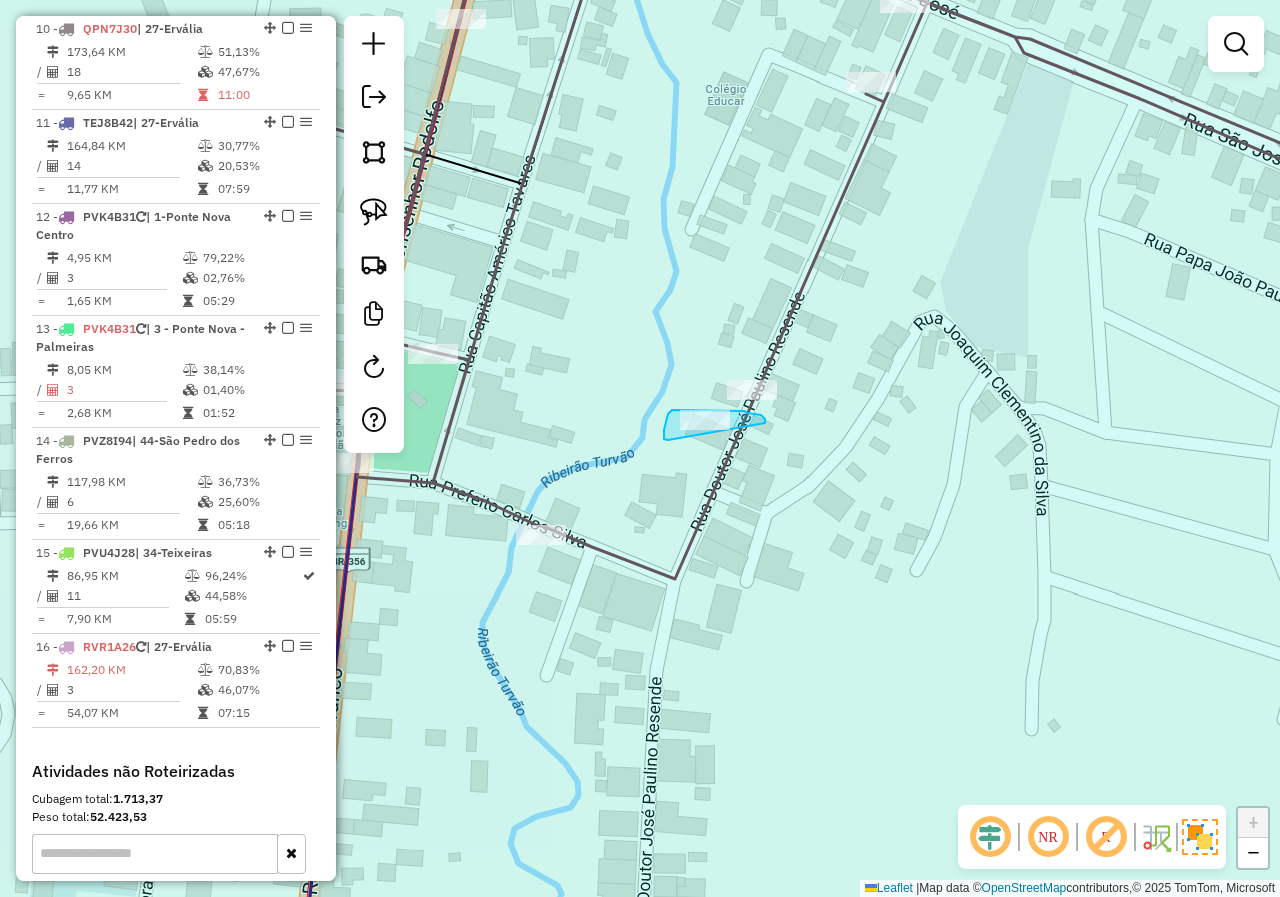 drag, startPoint x: 765, startPoint y: 423, endPoint x: 708, endPoint y: 440, distance: 59.48109 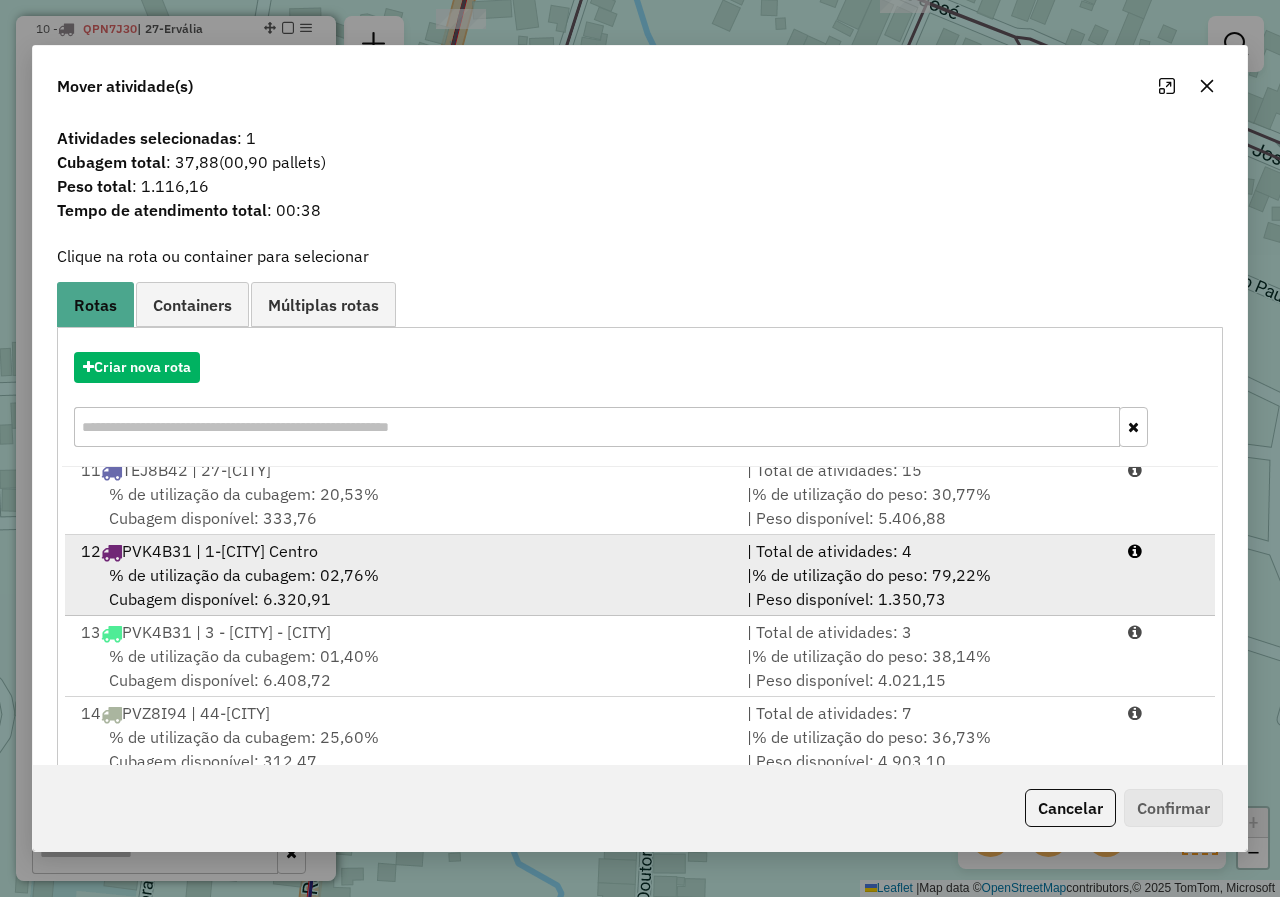 scroll, scrollTop: 572, scrollLeft: 0, axis: vertical 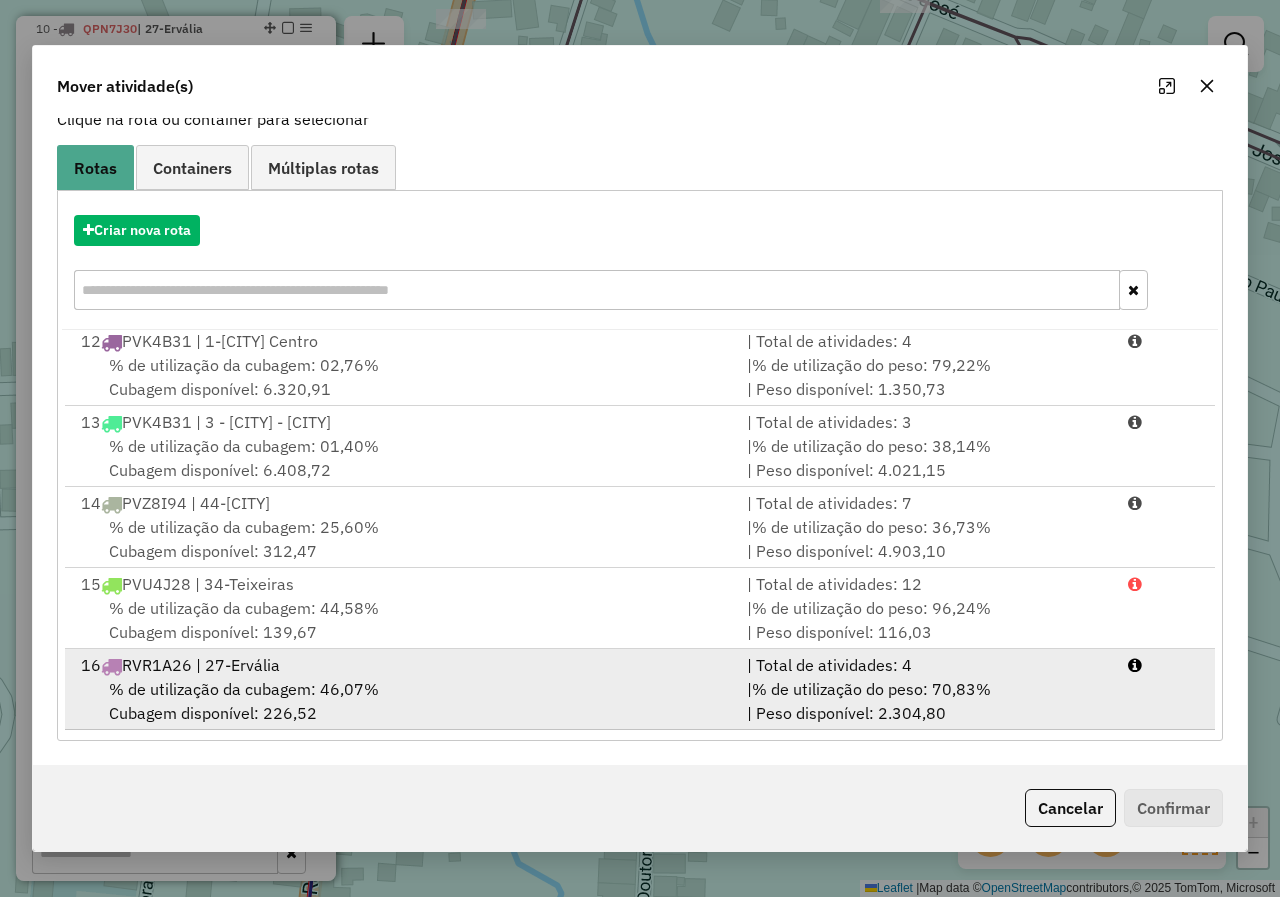click on "% de utilização da cubagem: 46,07%  Cubagem disponível: 226,52" at bounding box center (402, 701) 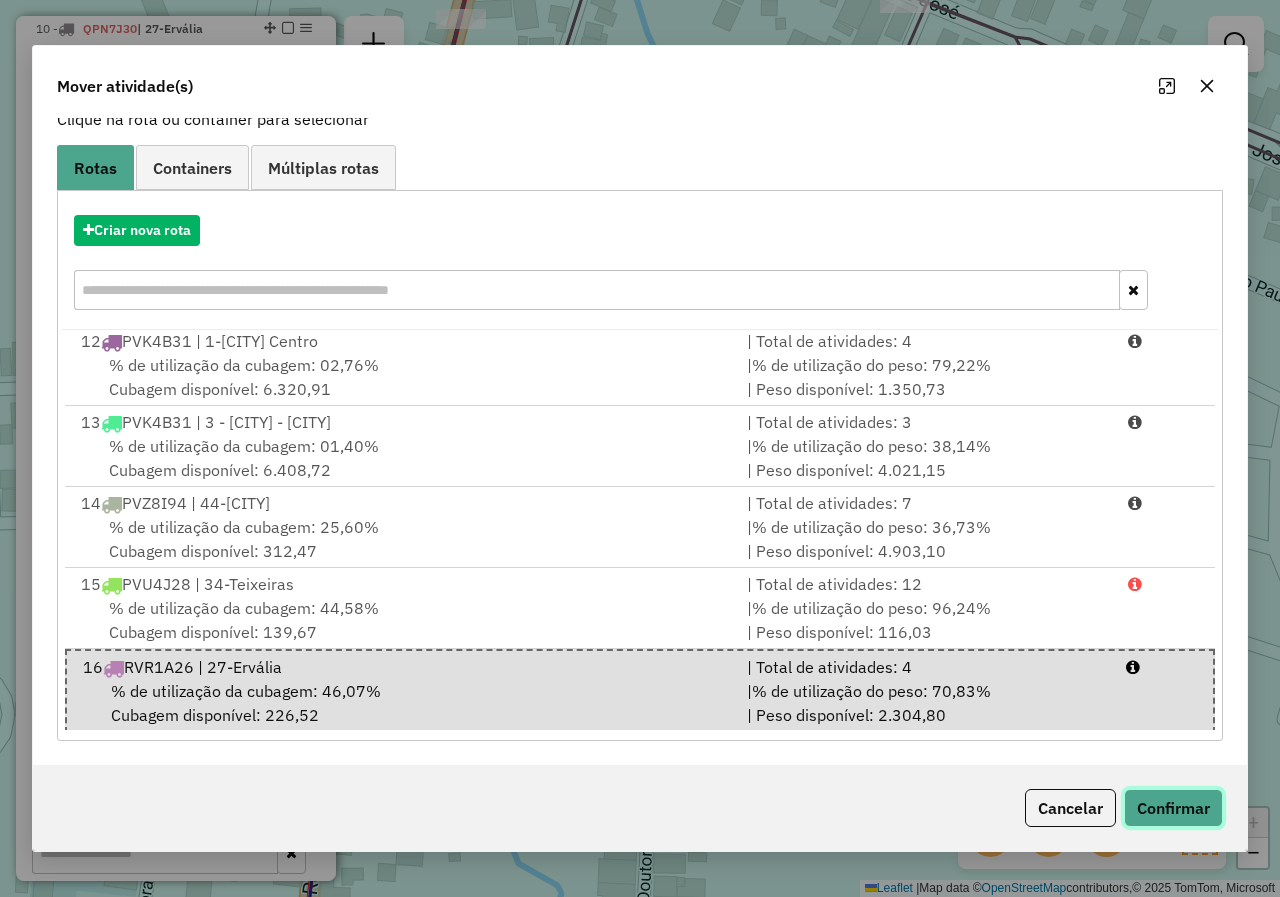 click on "Confirmar" 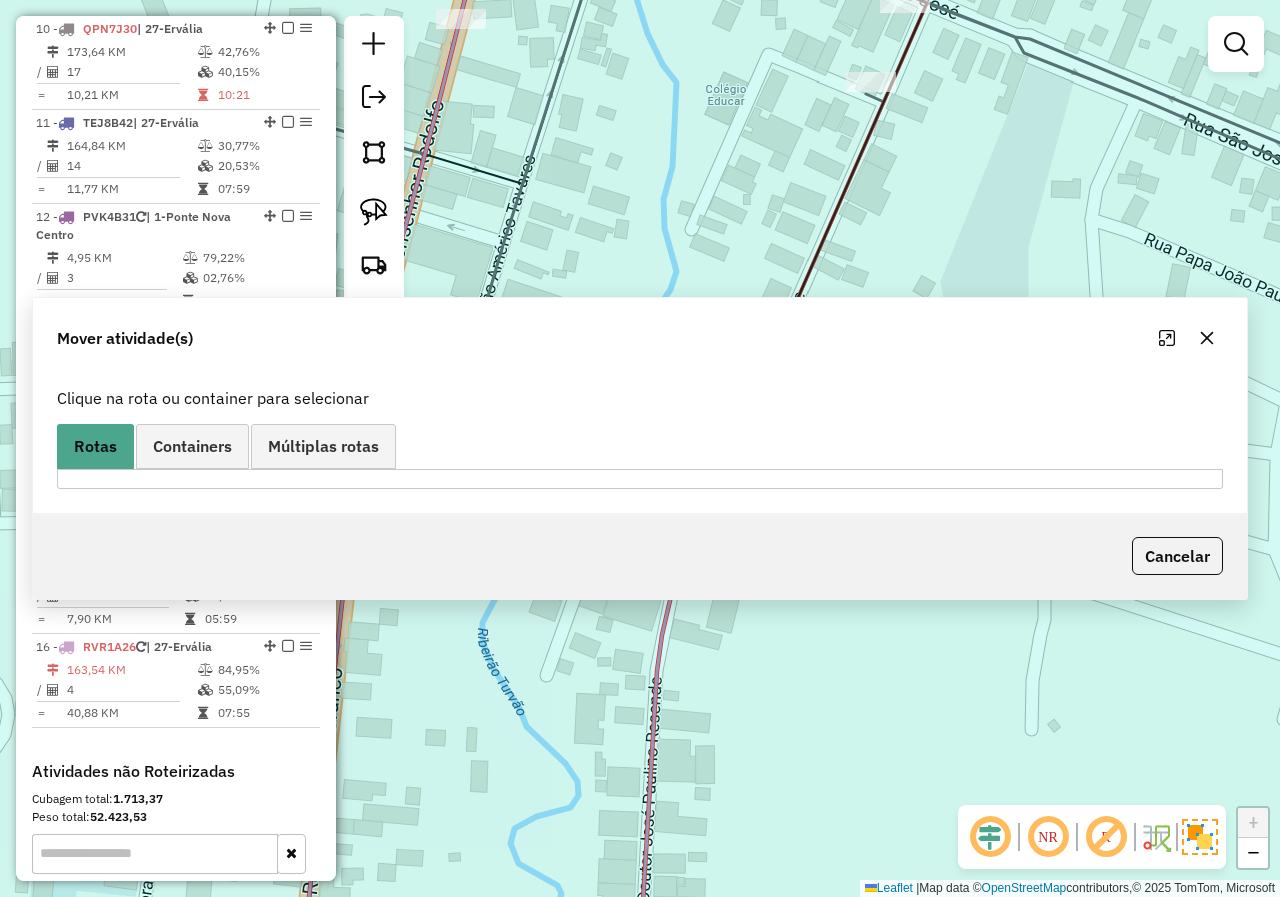 scroll, scrollTop: 0, scrollLeft: 0, axis: both 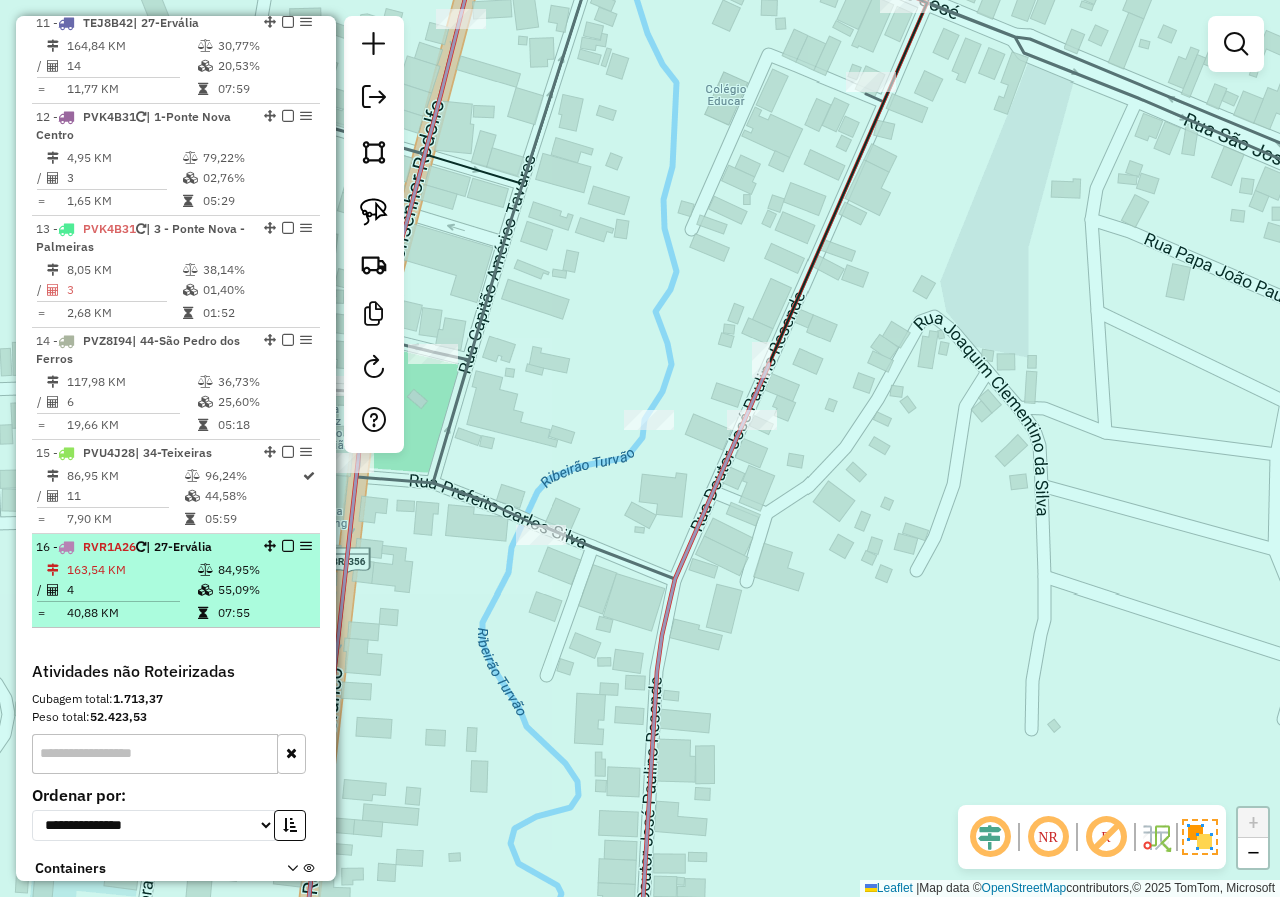 click on "16 -       RVR1A26   | 27-Ervália  163,54 KM   84,95%  /  4   55,09%     =  40,88 KM   07:55" at bounding box center (176, 581) 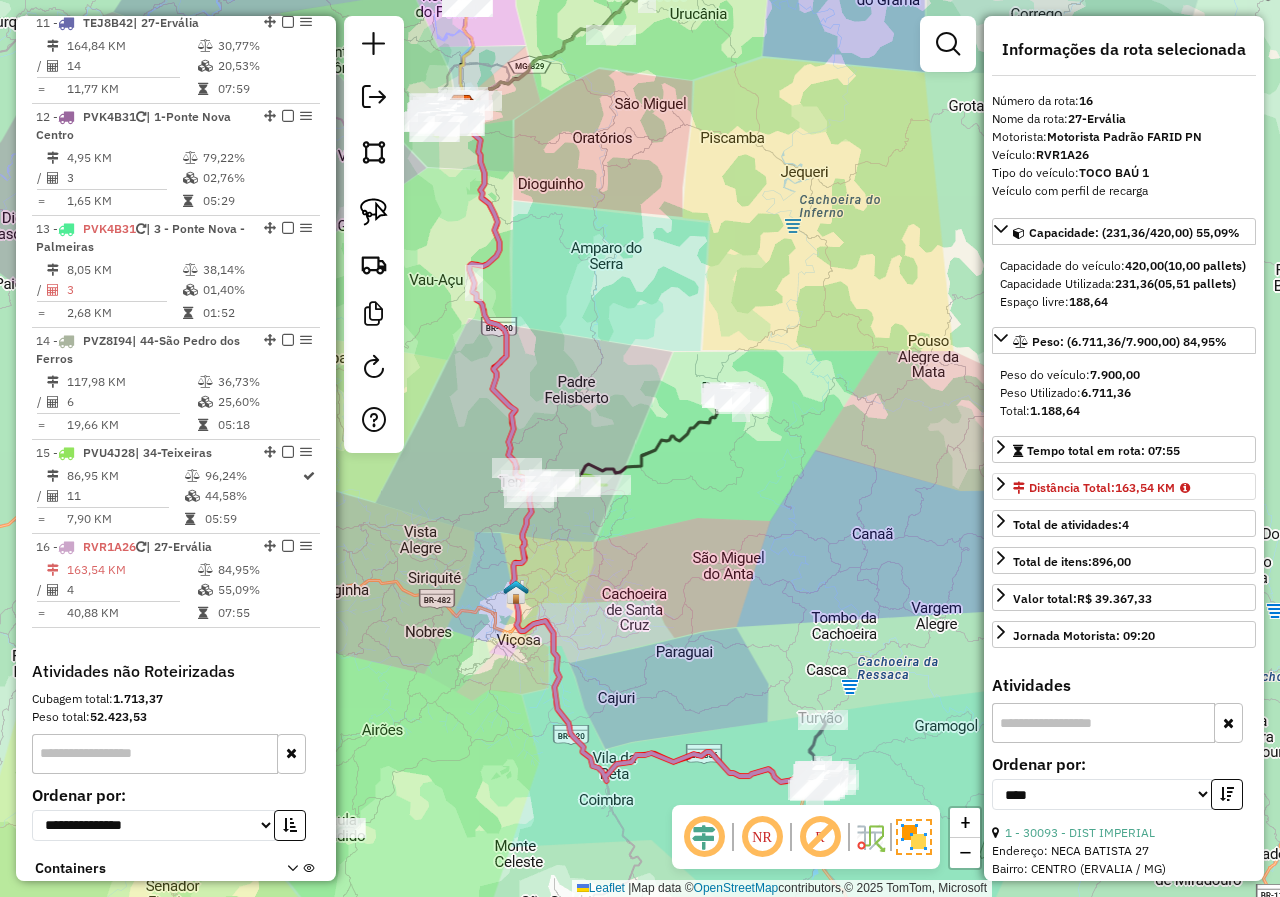 scroll, scrollTop: 200, scrollLeft: 0, axis: vertical 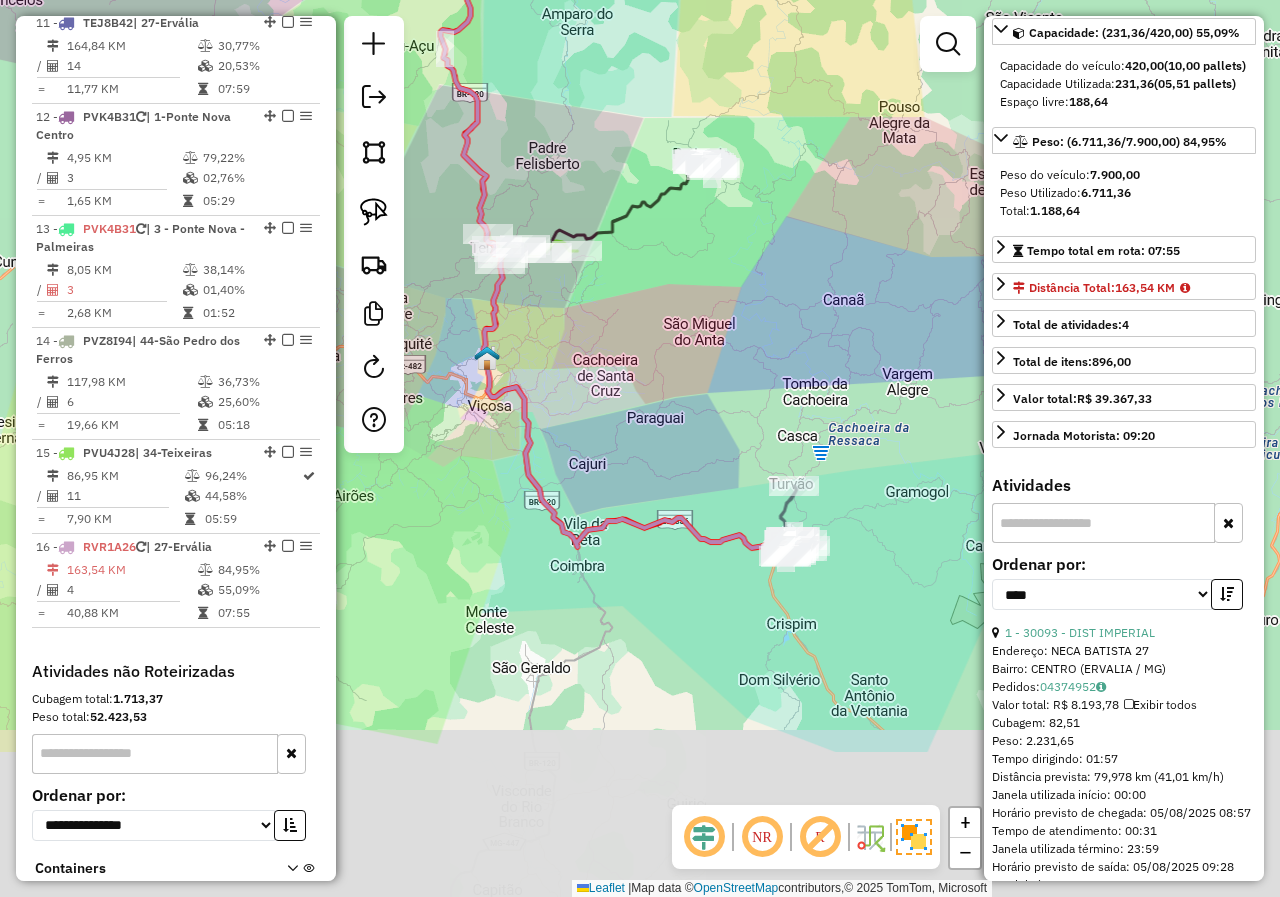drag, startPoint x: 739, startPoint y: 724, endPoint x: 710, endPoint y: 489, distance: 236.78261 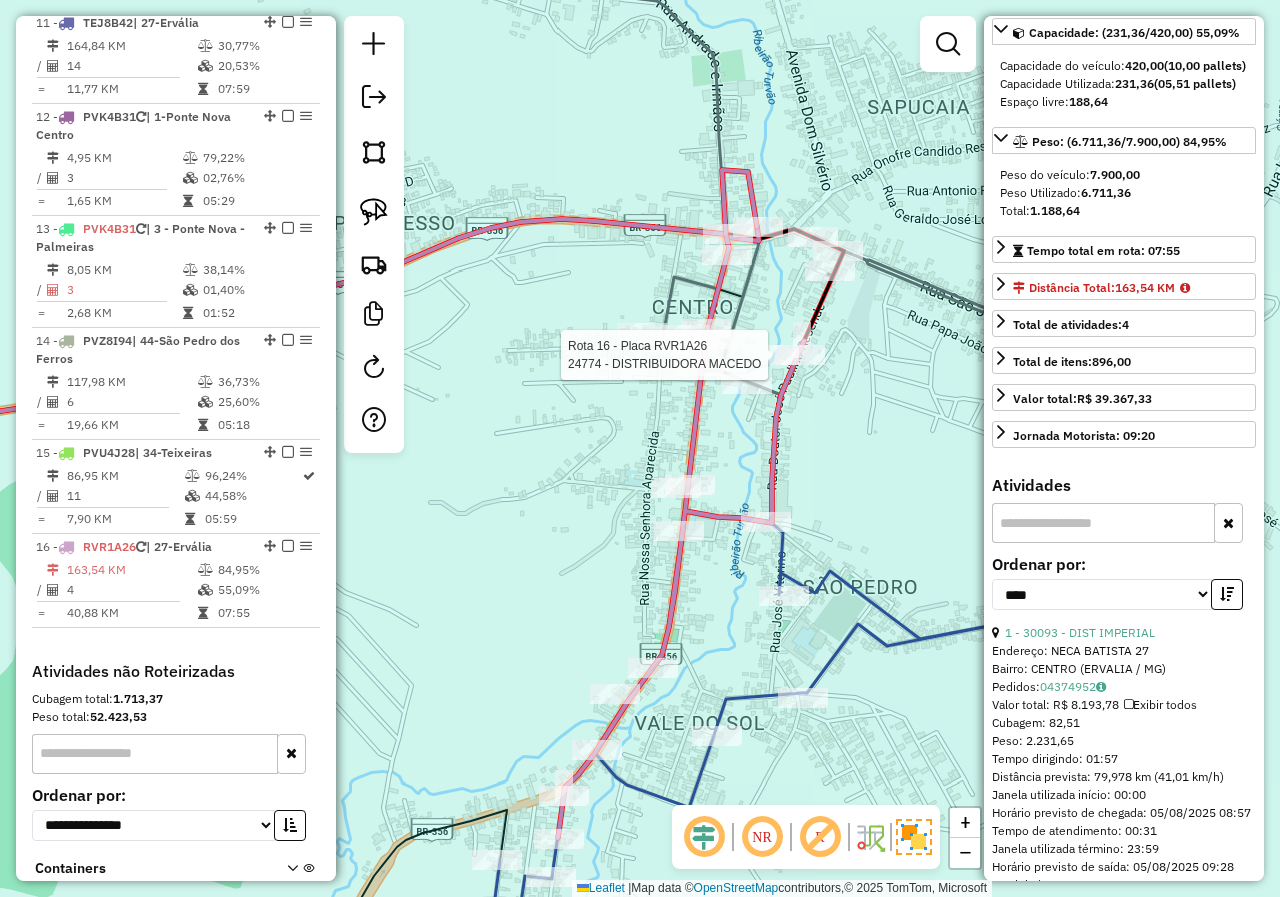 click 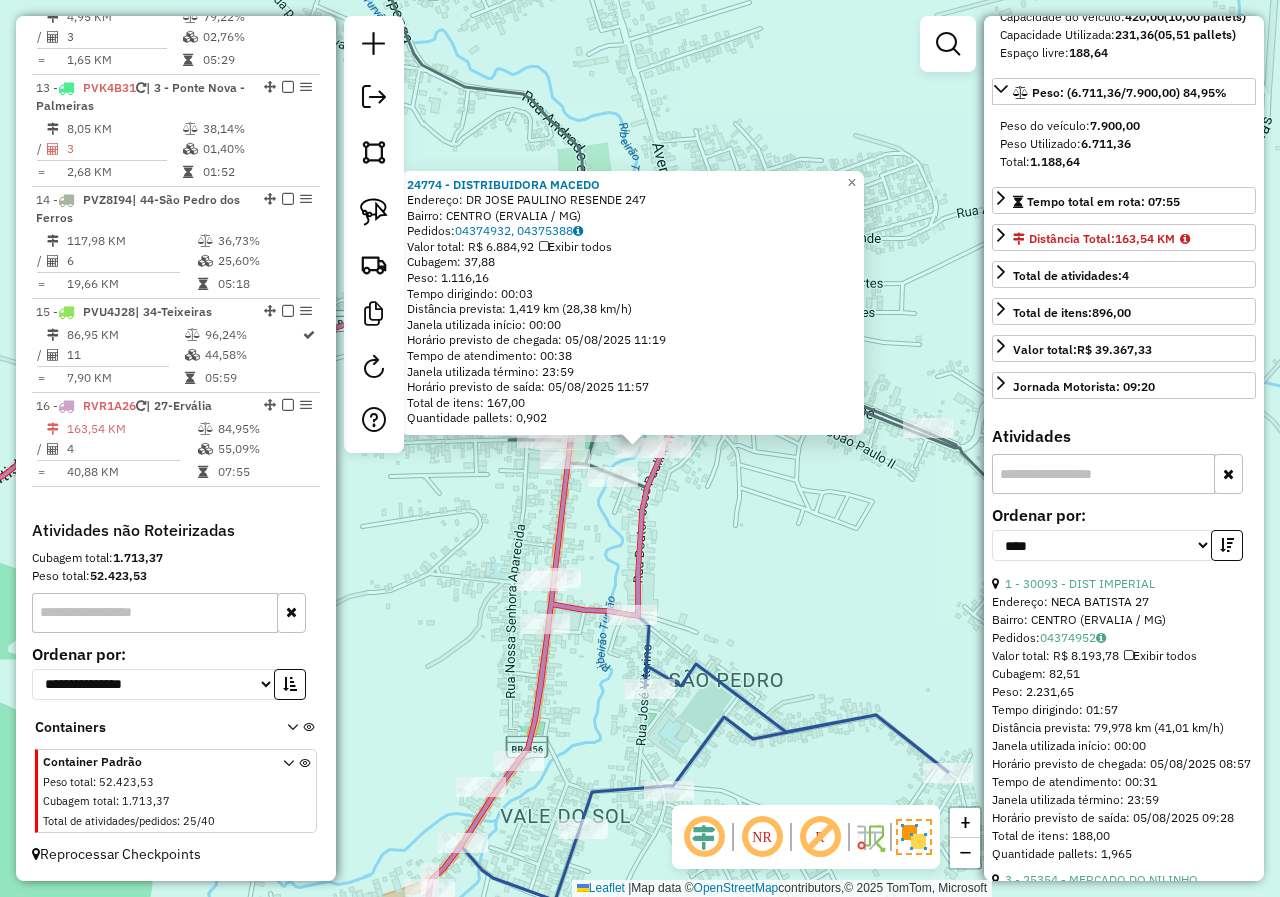scroll, scrollTop: 241, scrollLeft: 0, axis: vertical 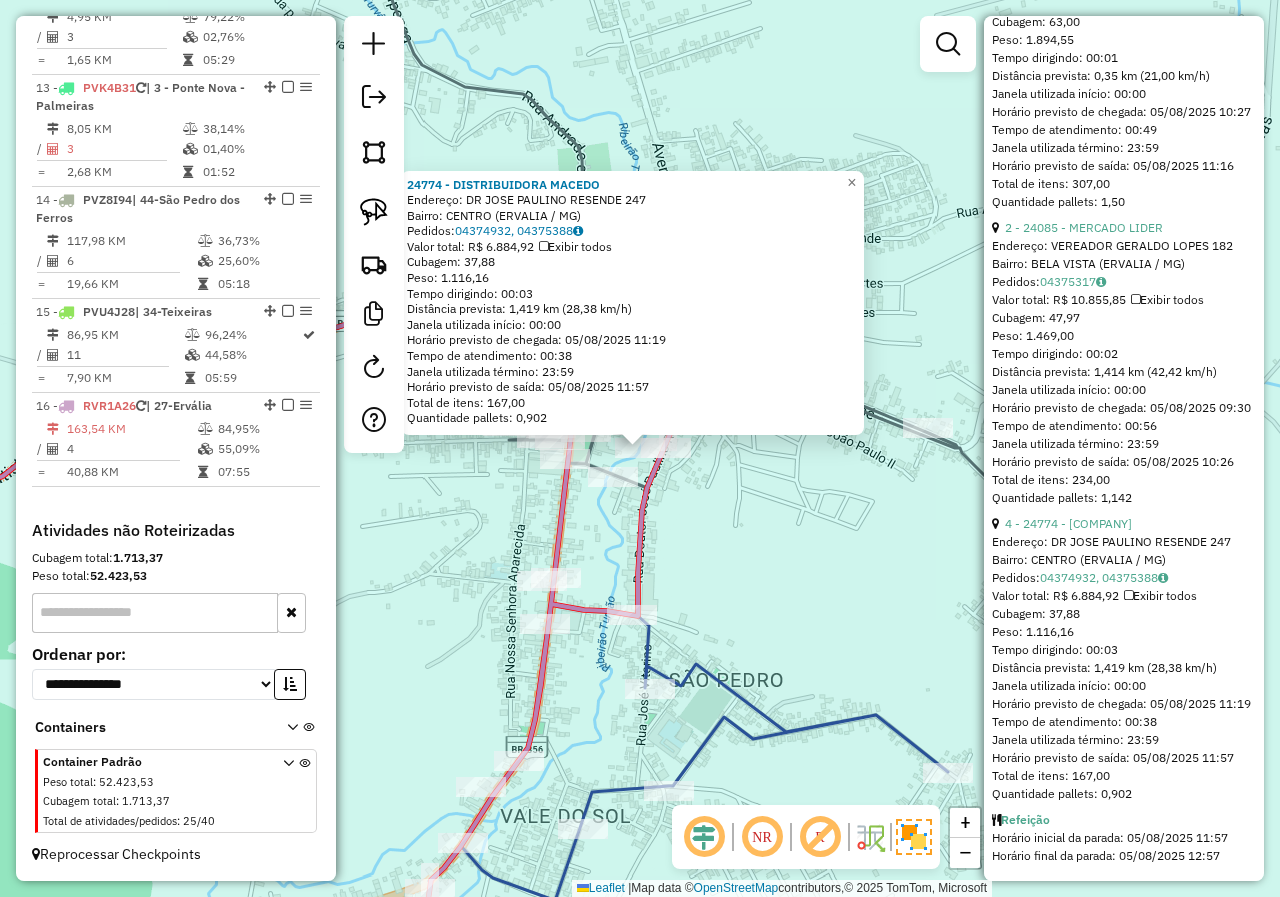 drag, startPoint x: 1001, startPoint y: 621, endPoint x: 1123, endPoint y: 780, distance: 200.41208 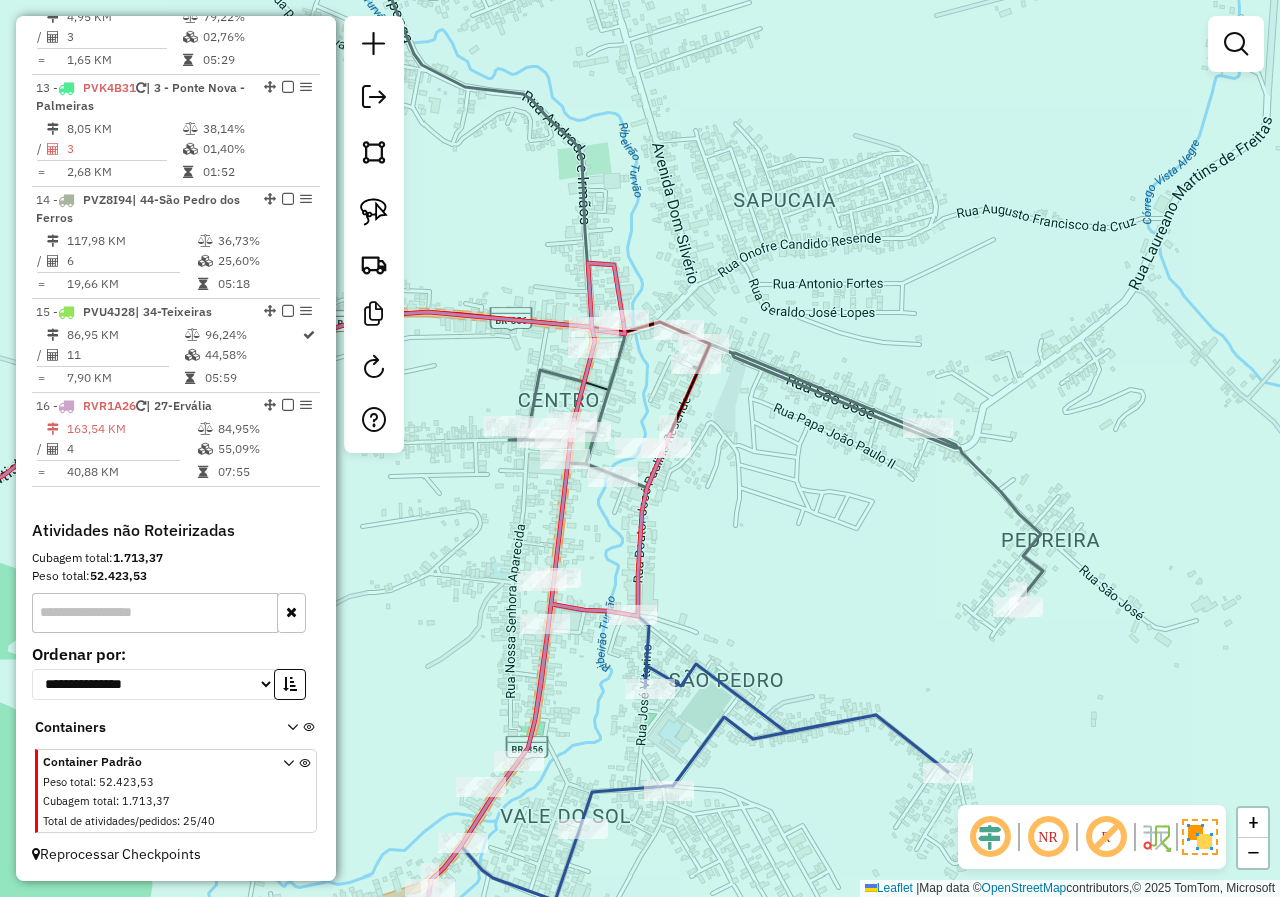 click on "Janela de atendimento Grade de atendimento Capacidade Transportadoras Veículos Cliente Pedidos  Rotas Selecione os dias de semana para filtrar as janelas de atendimento  Seg   Ter   Qua   Qui   Sex   Sáb   Dom  Informe o período da janela de atendimento: De: Até:  Filtrar exatamente a janela do cliente  Considerar janela de atendimento padrão  Selecione os dias de semana para filtrar as grades de atendimento  Seg   Ter   Qua   Qui   Sex   Sáb   Dom   Considerar clientes sem dia de atendimento cadastrado  Clientes fora do dia de atendimento selecionado Filtrar as atividades entre os valores definidos abaixo:  Peso mínimo:   Peso máximo:   Cubagem mínima:   Cubagem máxima:   De:   Até:  Filtrar as atividades entre o tempo de atendimento definido abaixo:  De:   Até:   Considerar capacidade total dos clientes não roteirizados Transportadora: Selecione um ou mais itens Tipo de veículo: Selecione um ou mais itens Veículo: Selecione um ou mais itens Motorista: Selecione um ou mais itens Nome: Rótulo:" 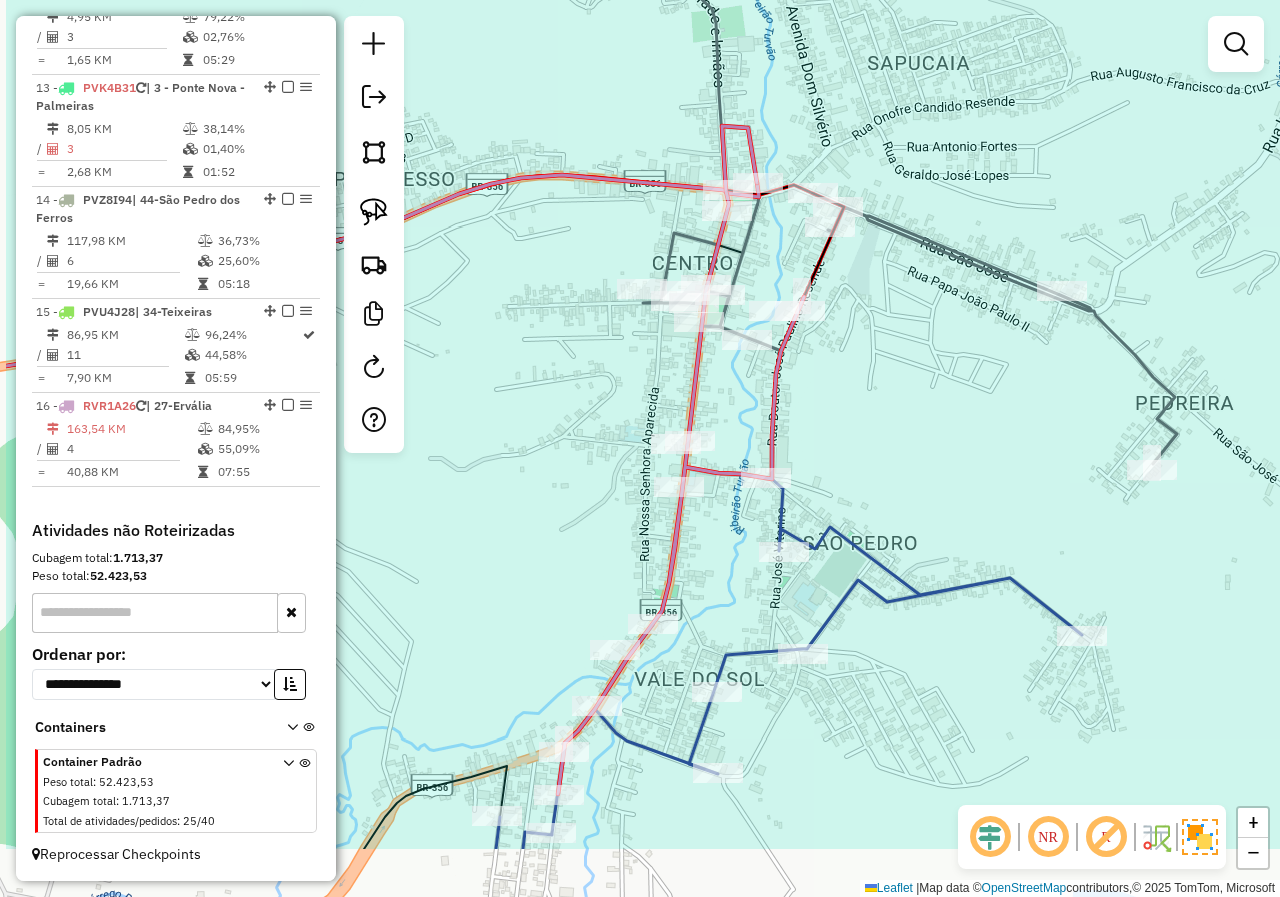 drag, startPoint x: 769, startPoint y: 538, endPoint x: 903, endPoint y: 399, distance: 193.07253 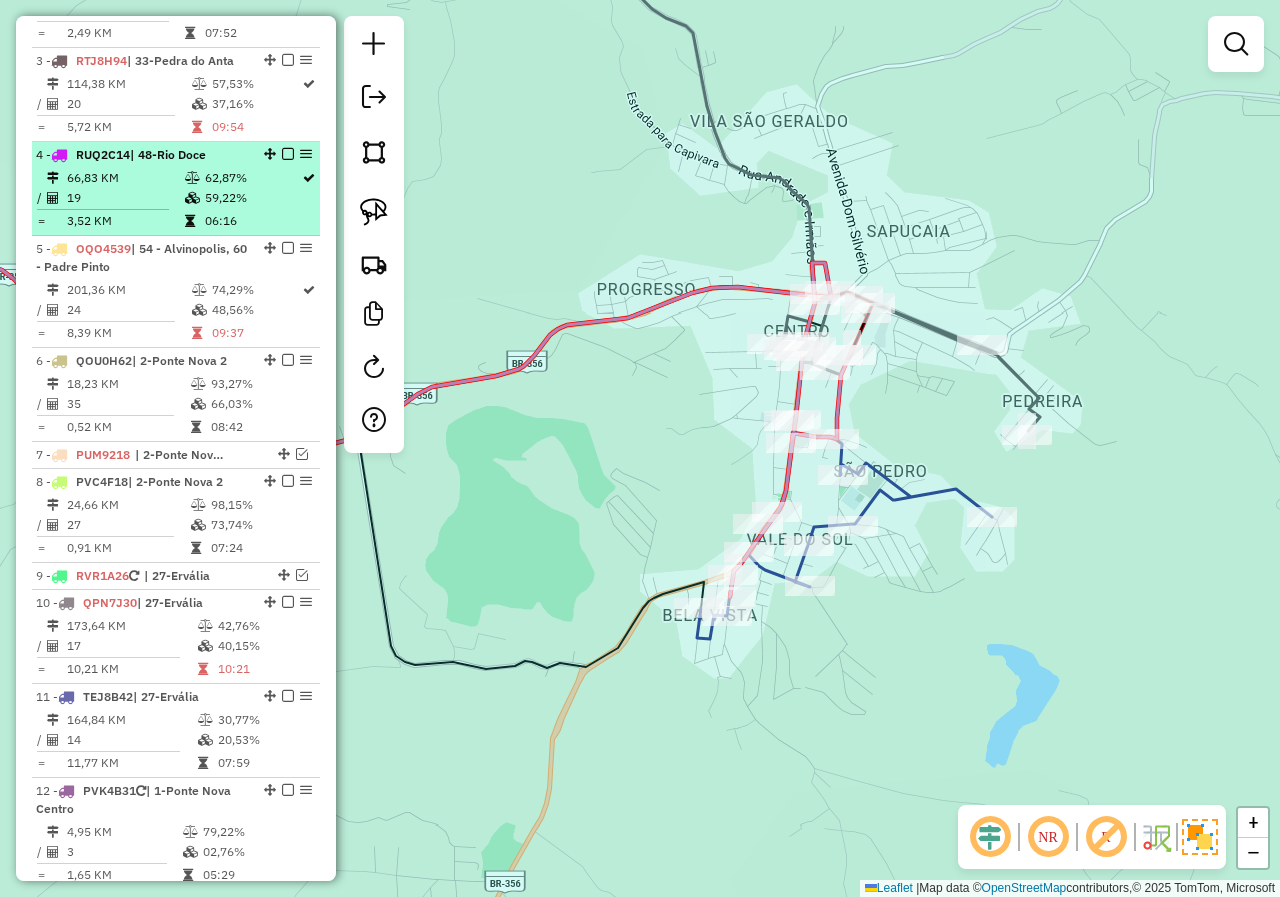 scroll, scrollTop: 896, scrollLeft: 0, axis: vertical 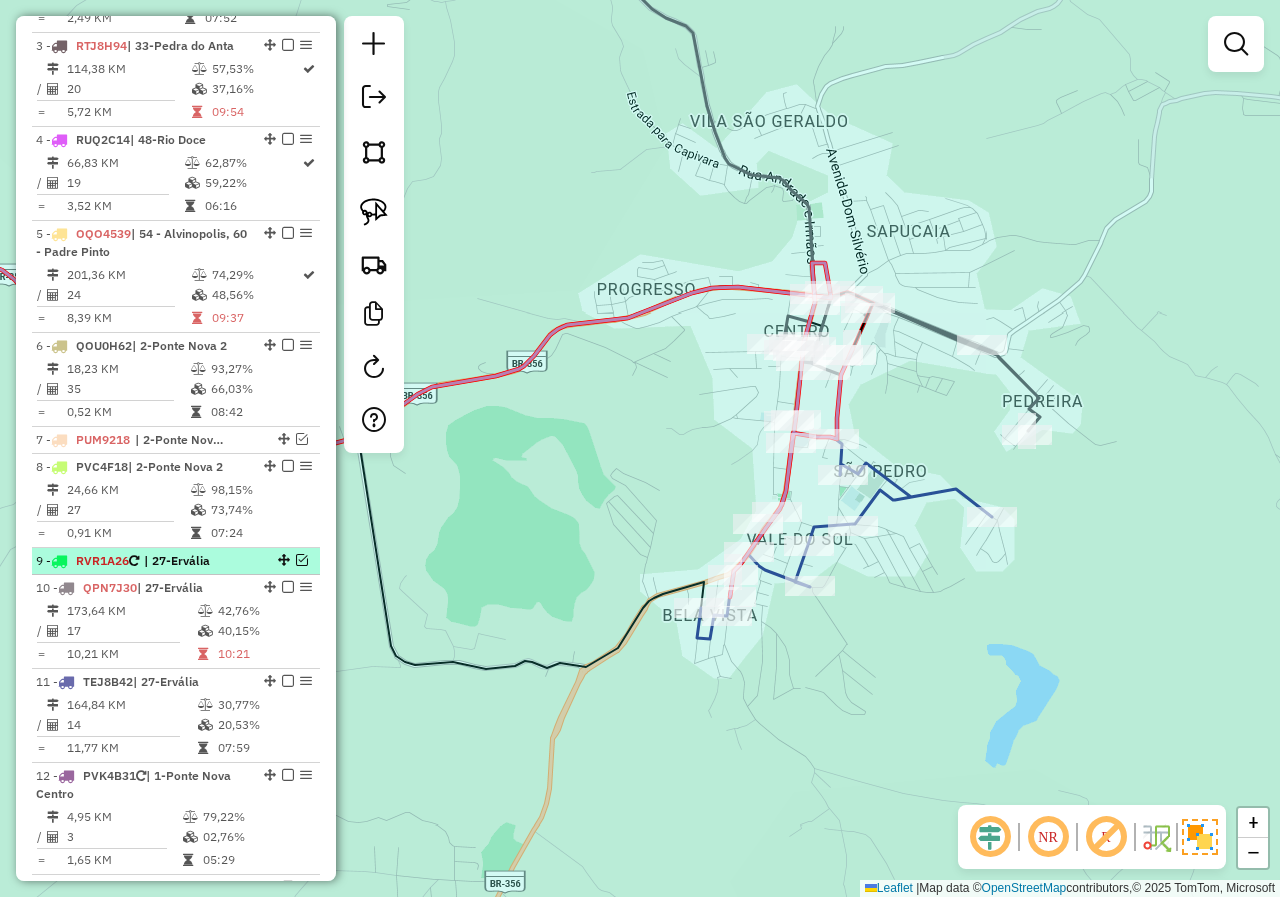 click at bounding box center [302, 560] 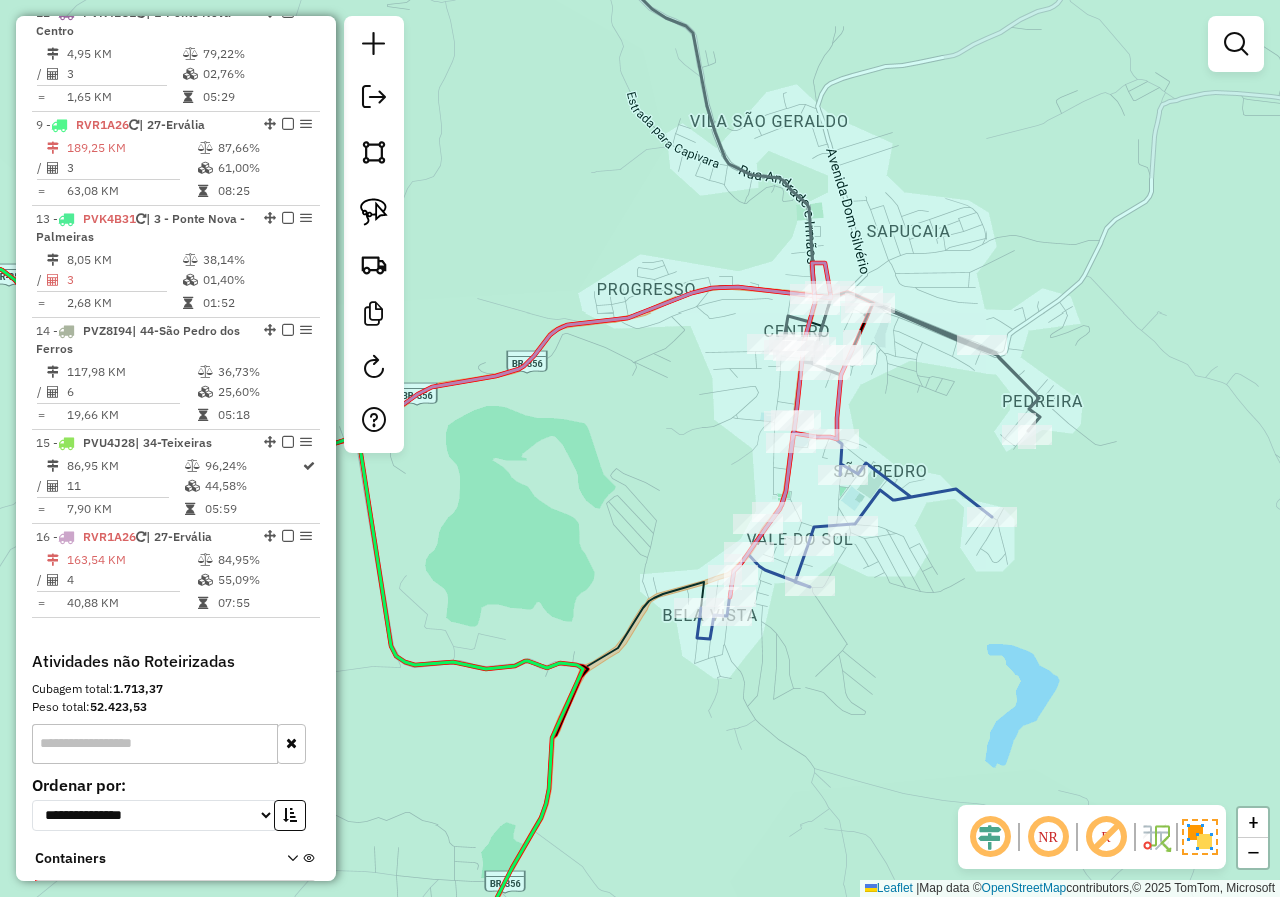 scroll, scrollTop: 1696, scrollLeft: 0, axis: vertical 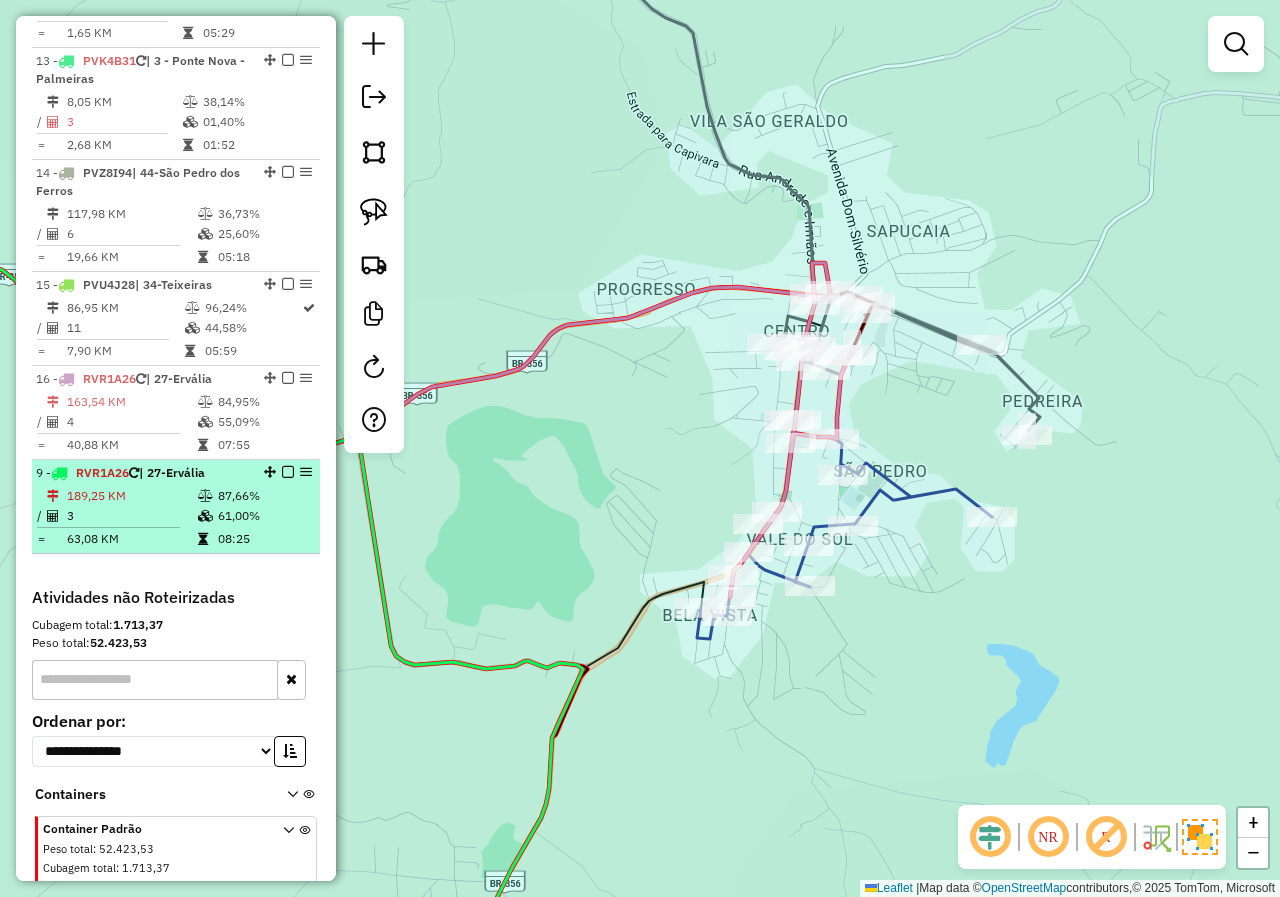 drag, startPoint x: 266, startPoint y: 559, endPoint x: 245, endPoint y: 536, distance: 31.144823 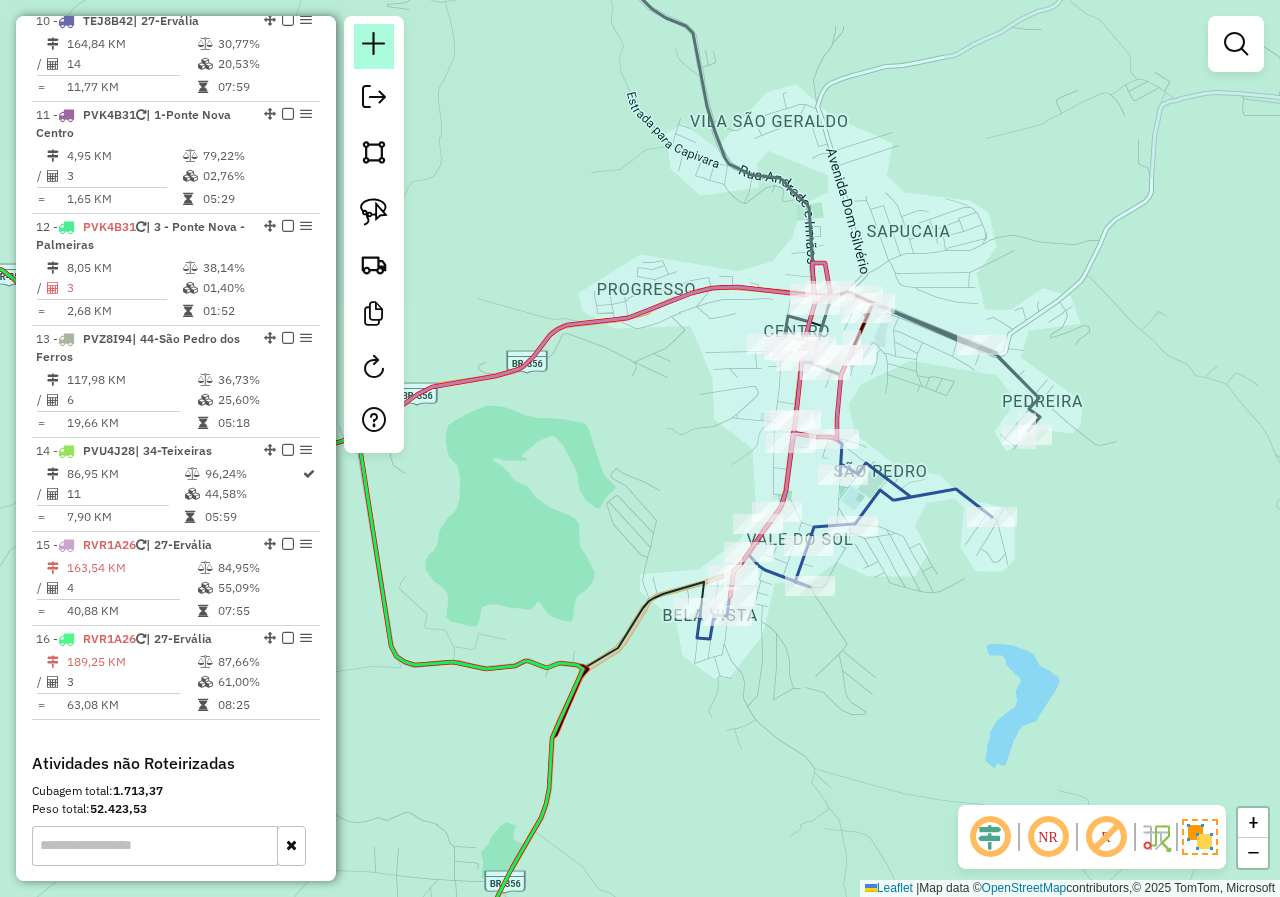 scroll, scrollTop: 1496, scrollLeft: 0, axis: vertical 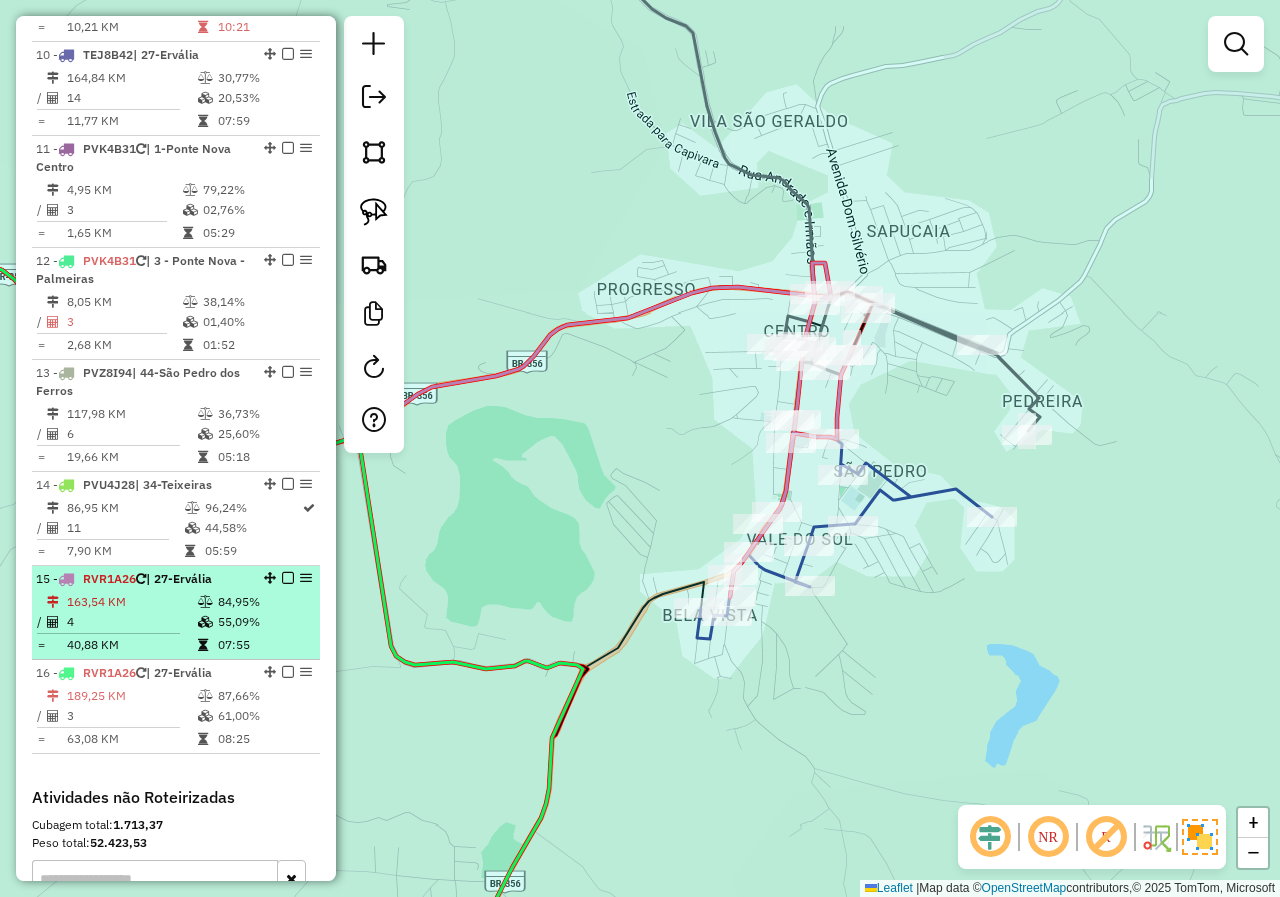 click at bounding box center [288, 578] 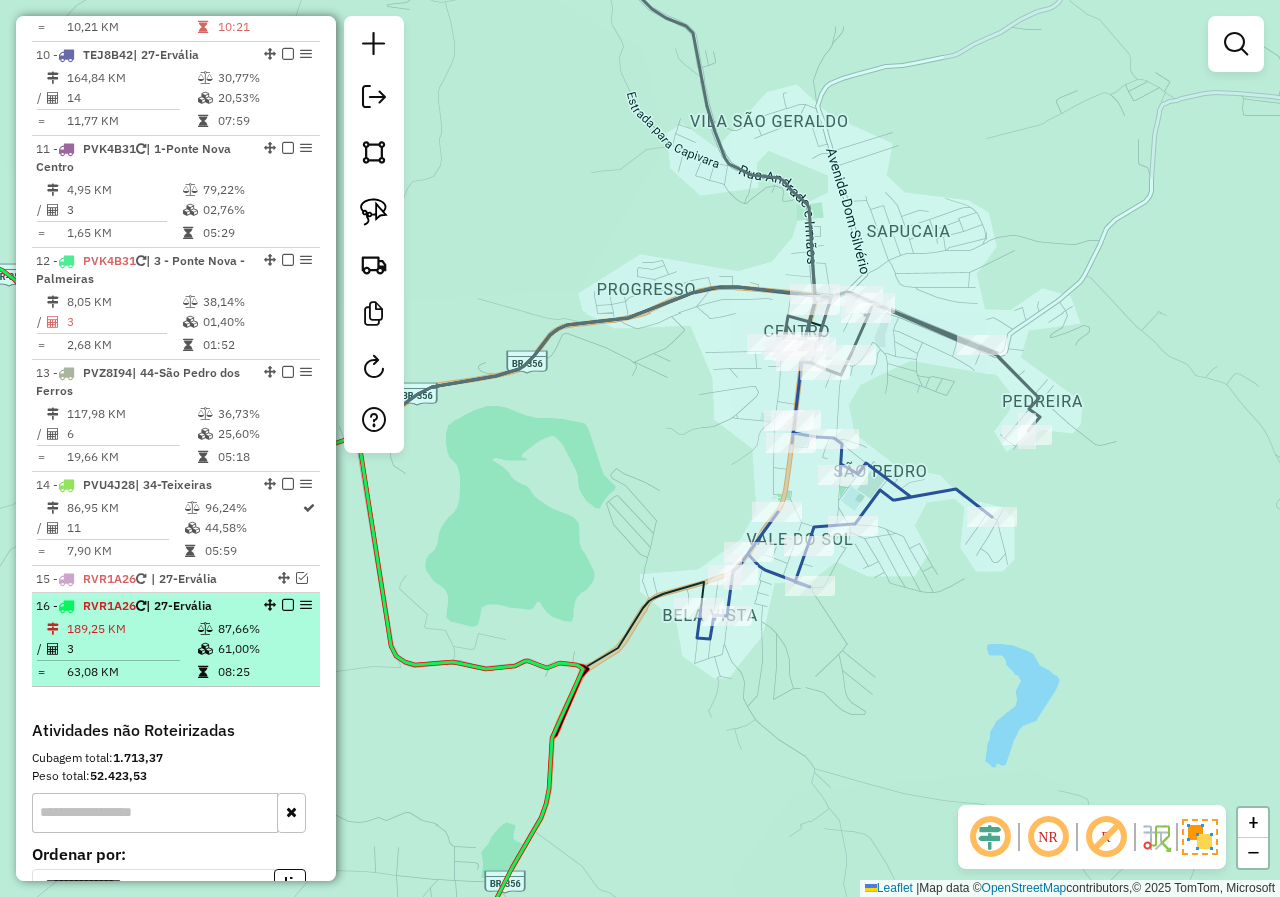 click at bounding box center (288, 605) 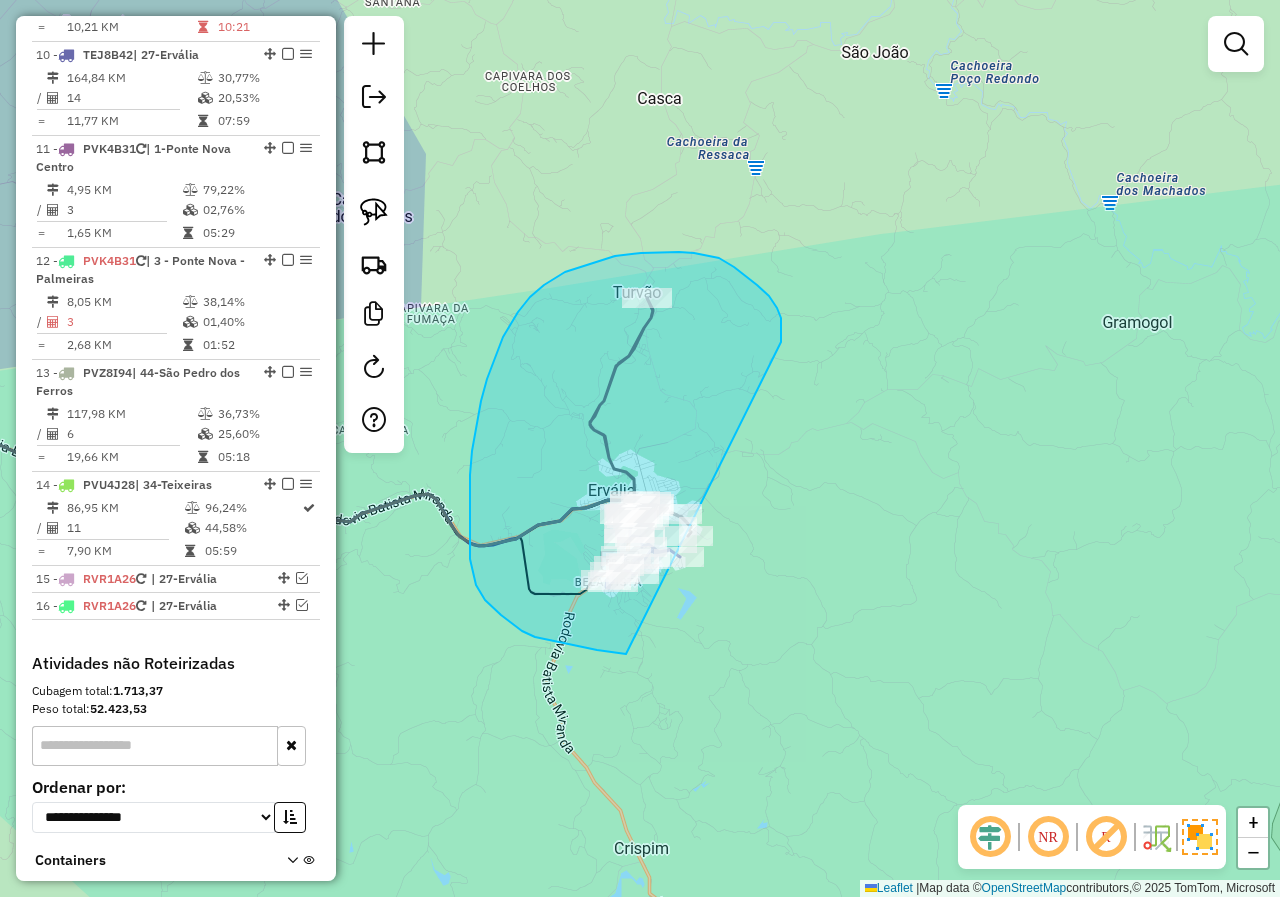 drag, startPoint x: 781, startPoint y: 318, endPoint x: 813, endPoint y: 608, distance: 291.76016 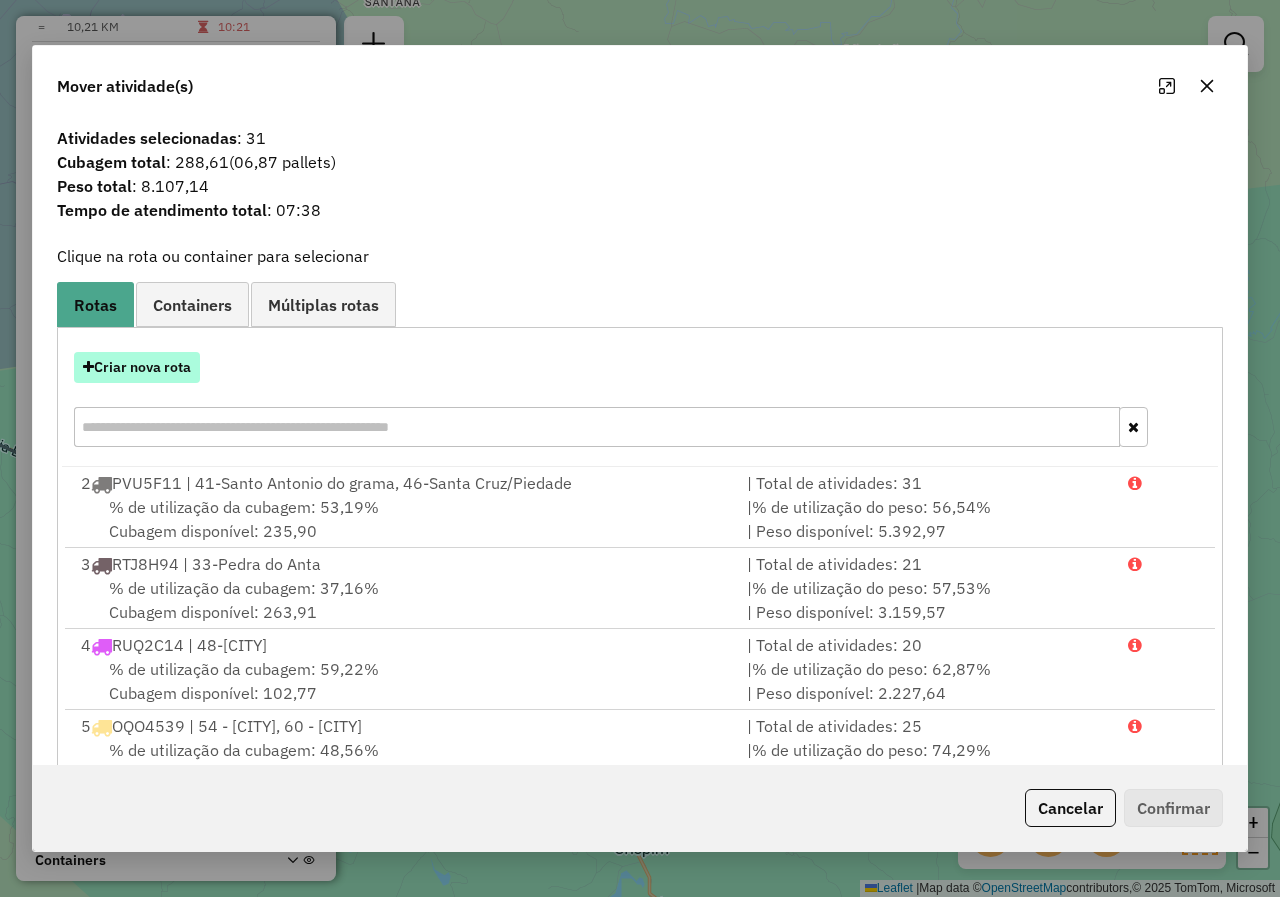 click on "Criar nova rota" at bounding box center (137, 367) 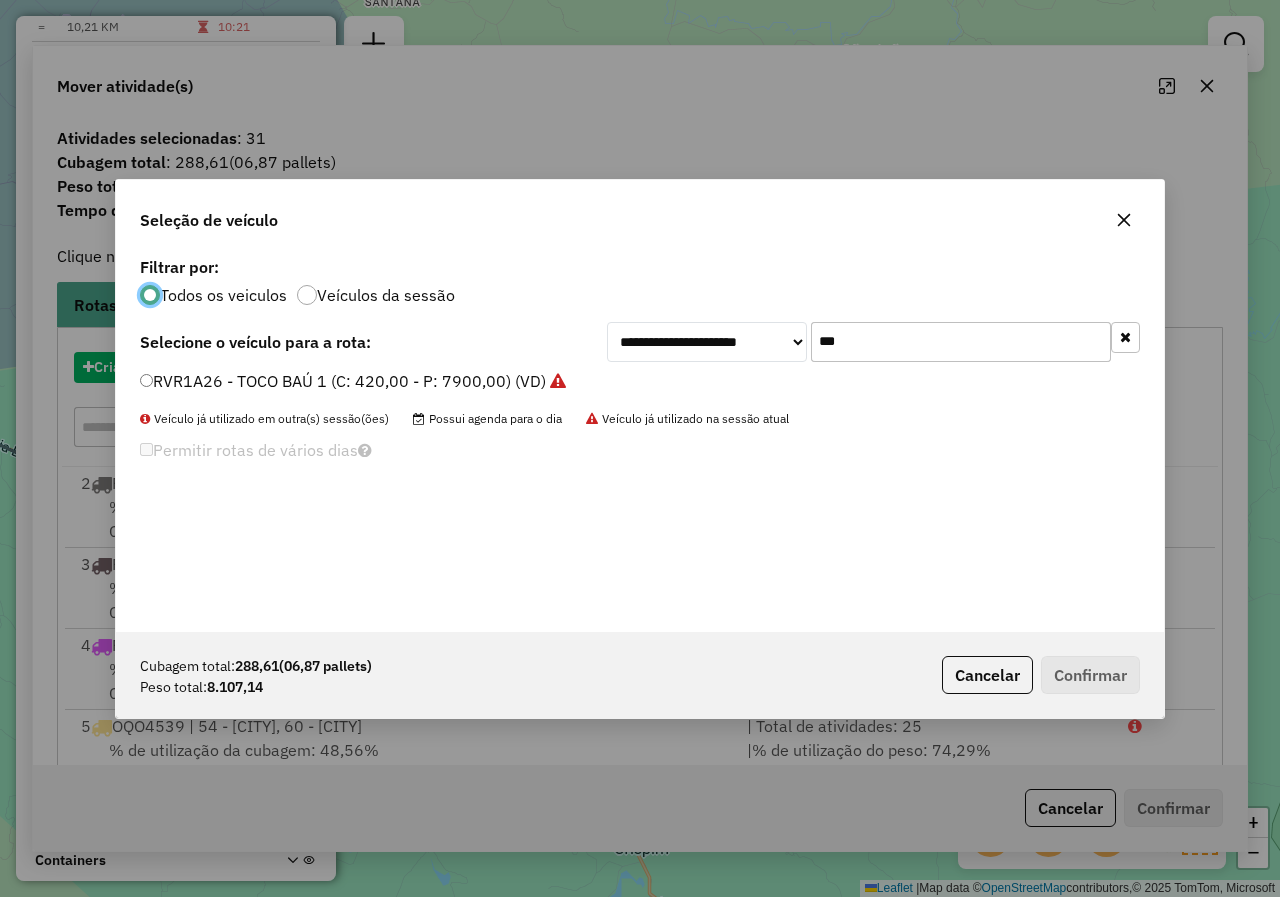 scroll, scrollTop: 11, scrollLeft: 6, axis: both 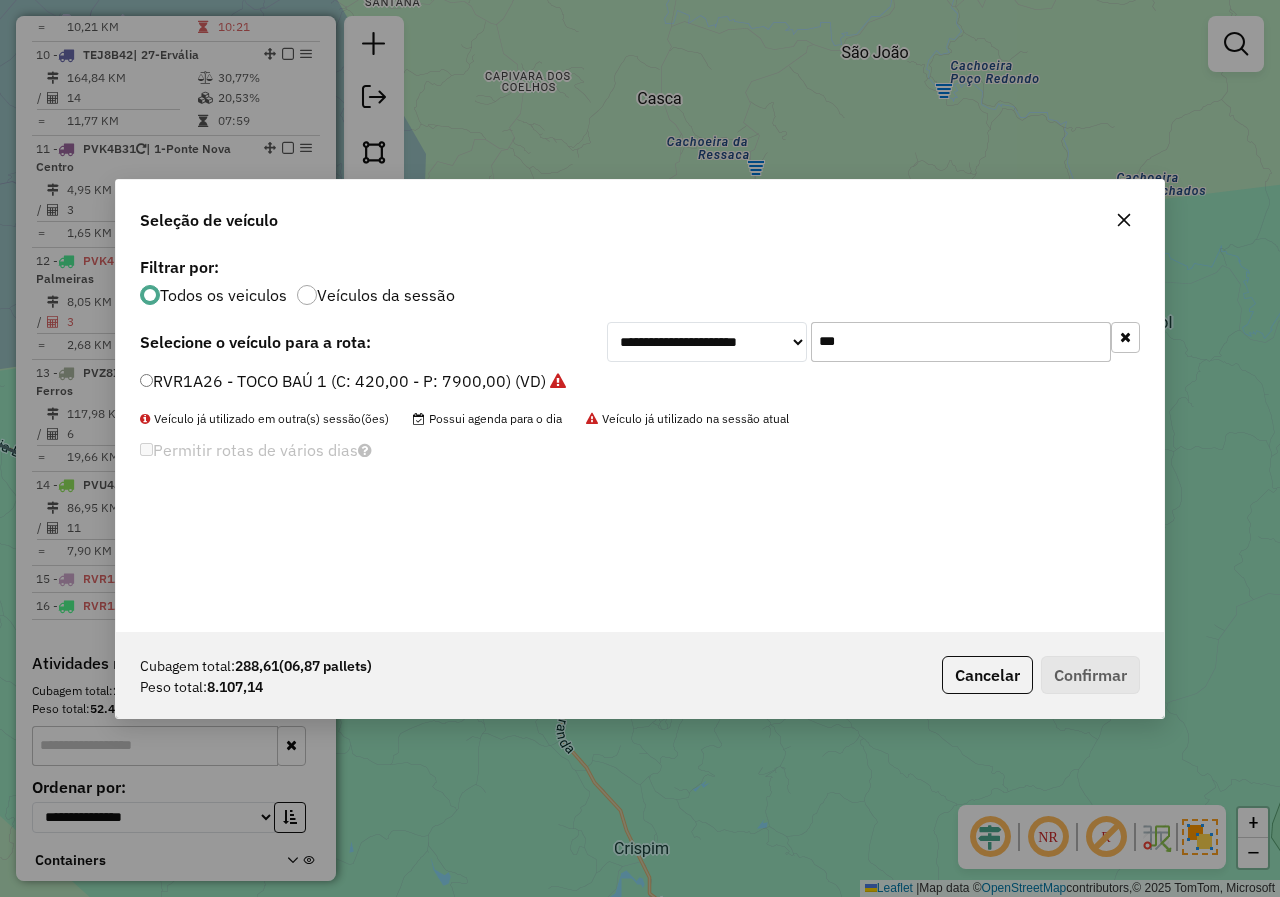 drag, startPoint x: 932, startPoint y: 330, endPoint x: 704, endPoint y: 335, distance: 228.05482 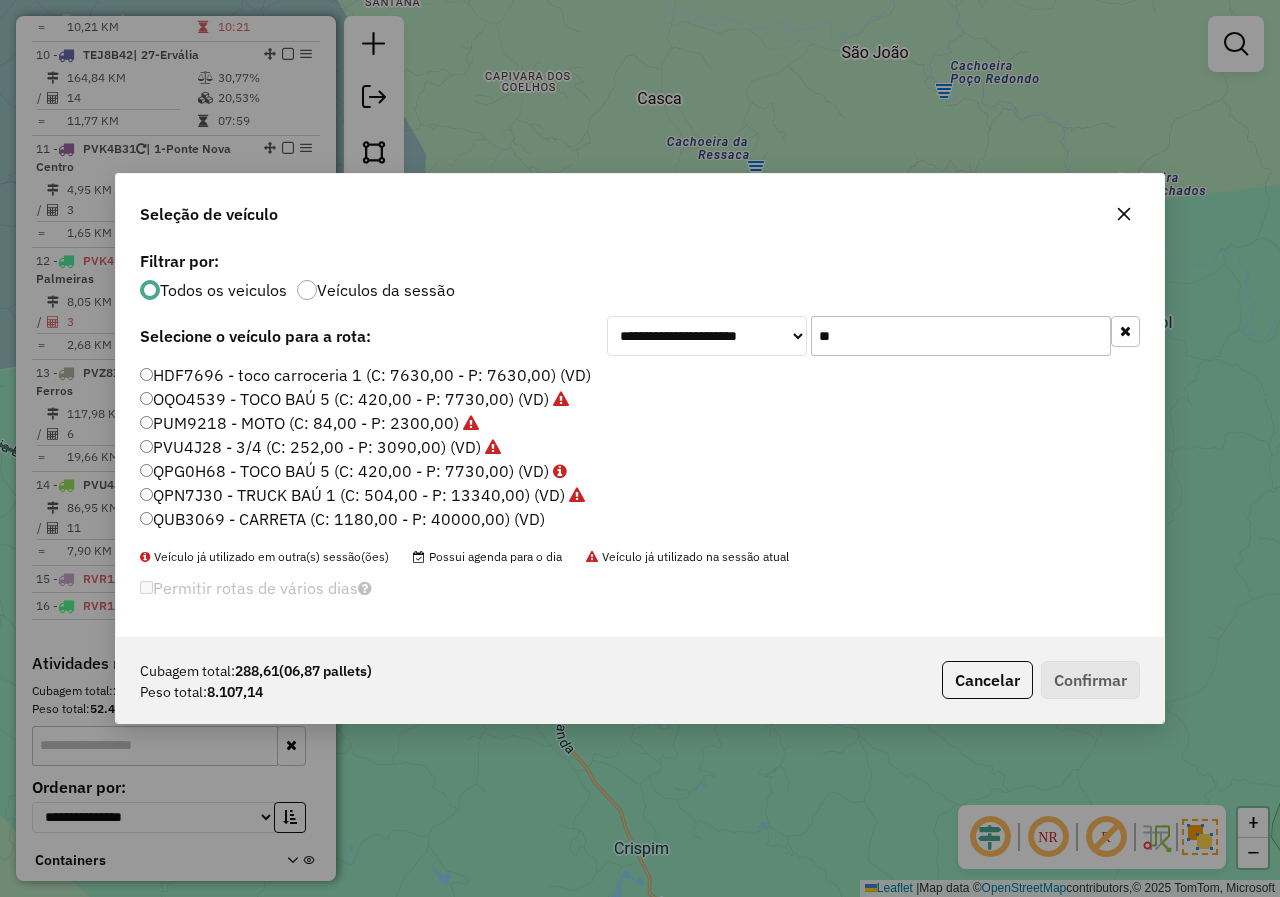 type on "**" 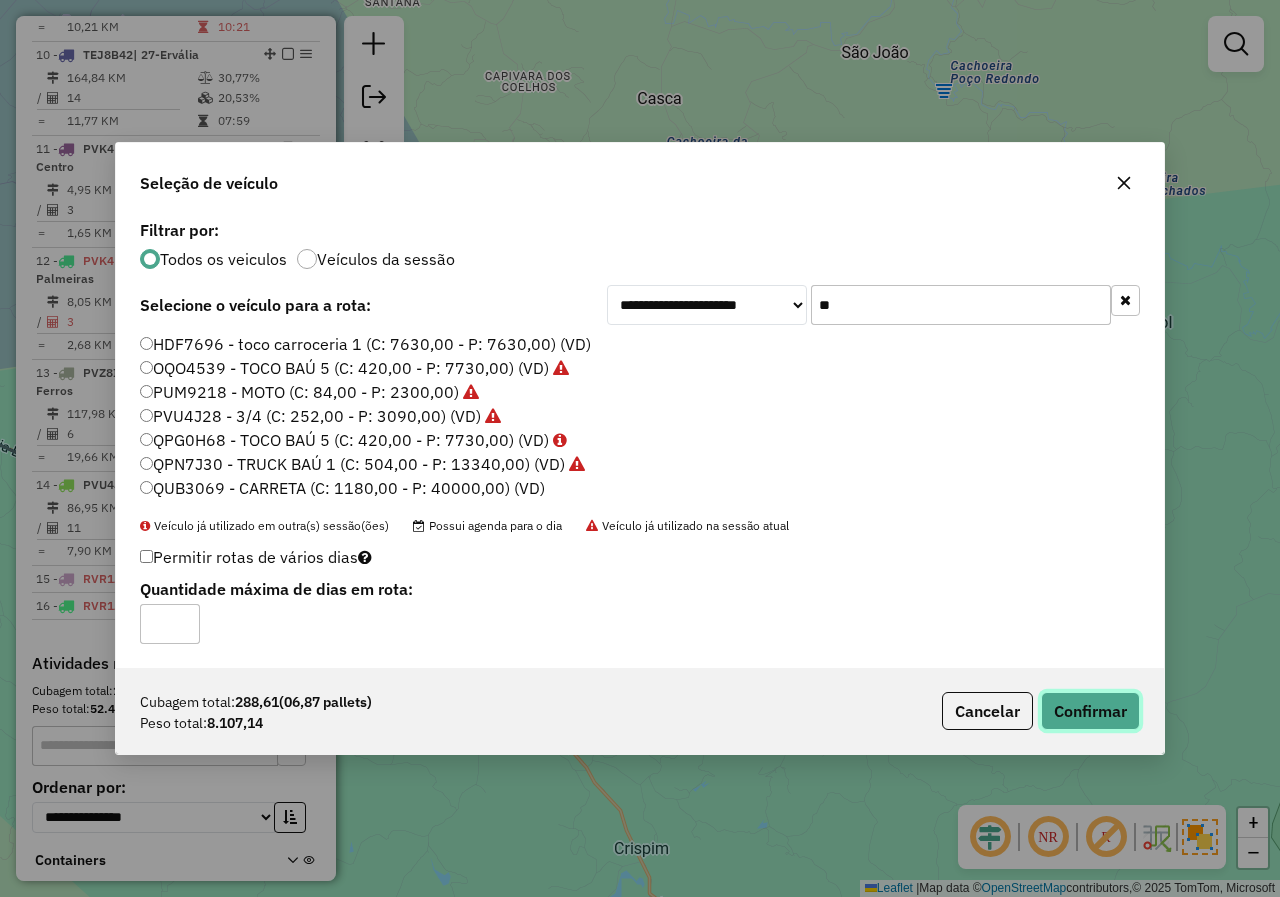 click on "Confirmar" 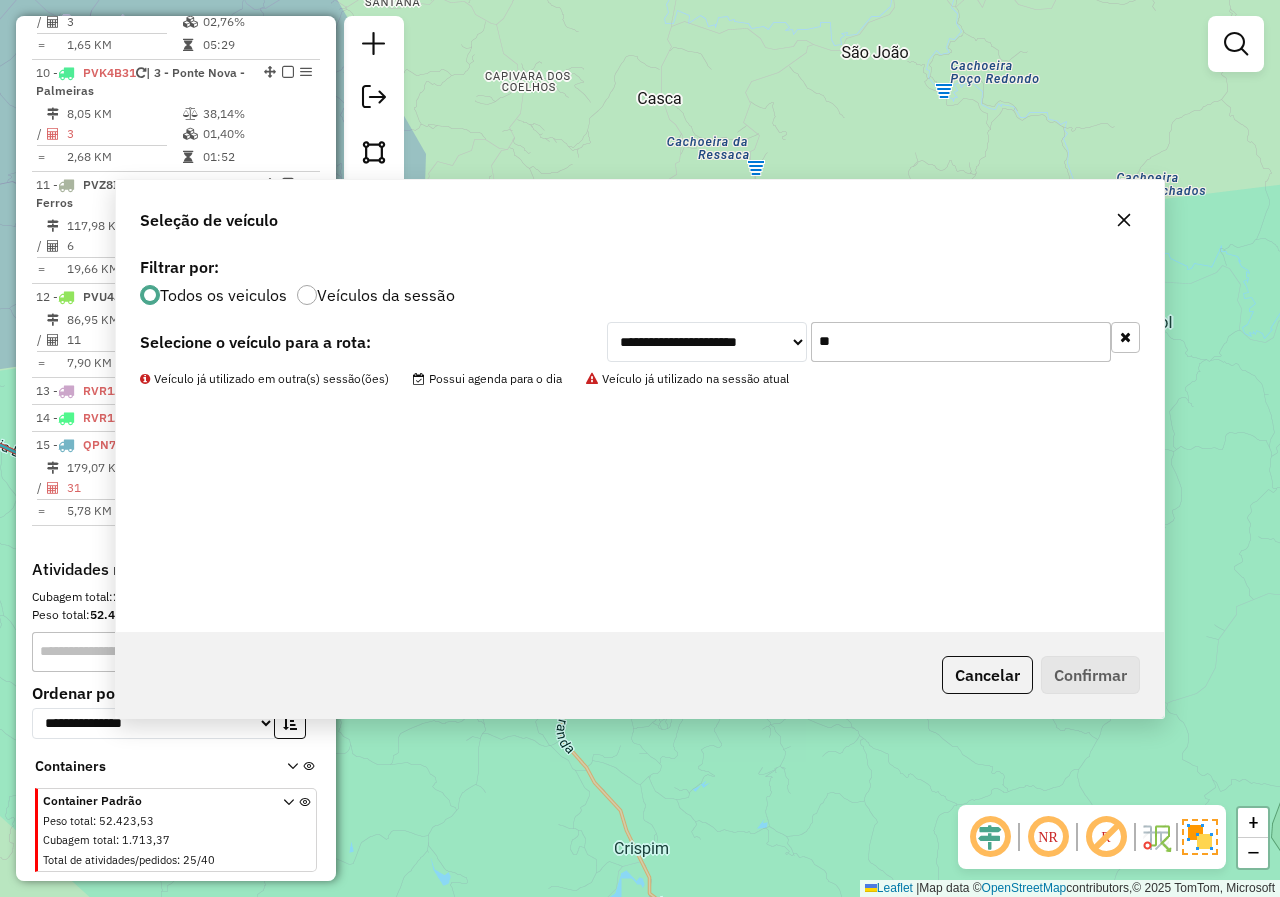 scroll, scrollTop: 170, scrollLeft: 0, axis: vertical 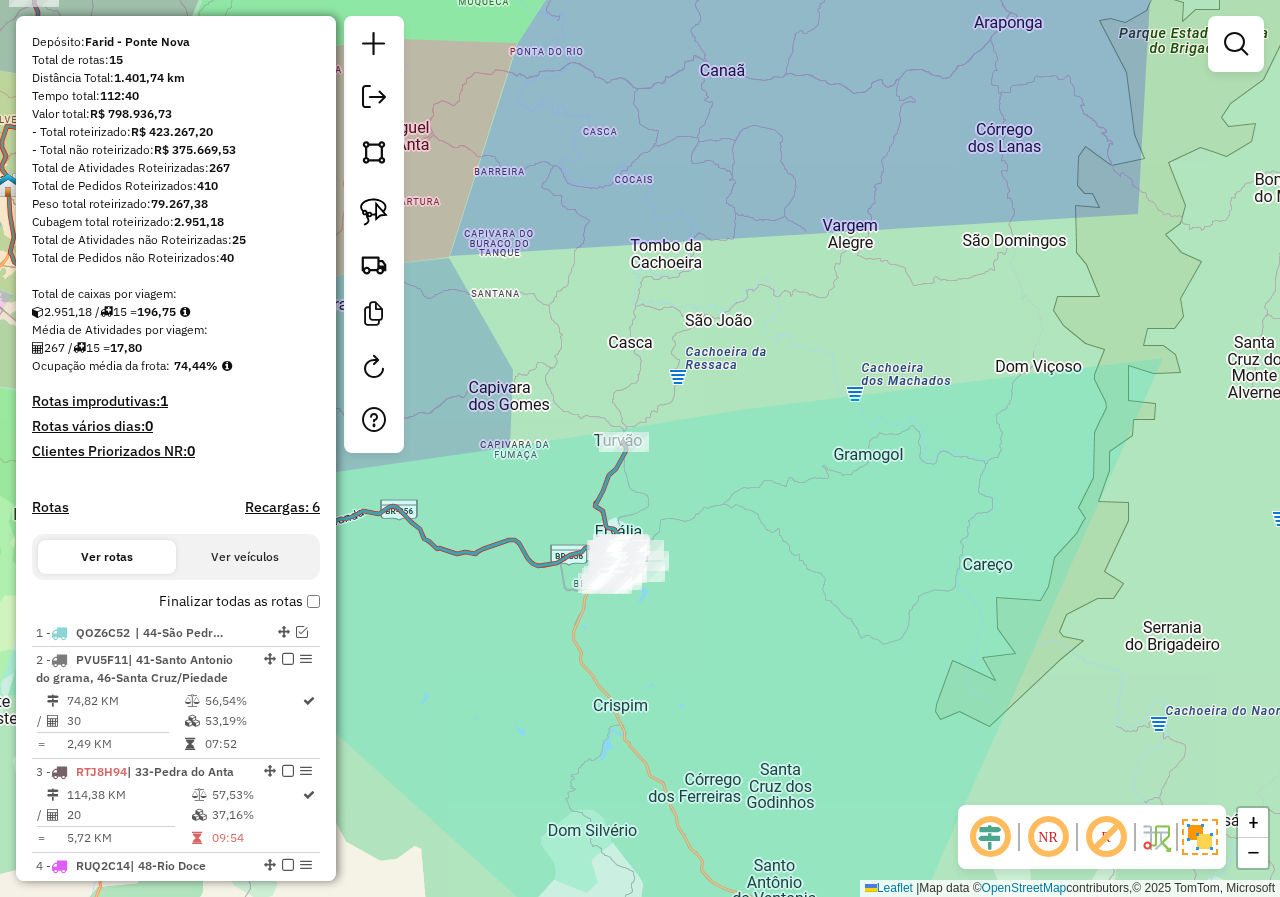 drag, startPoint x: 520, startPoint y: 586, endPoint x: 779, endPoint y: 586, distance: 259 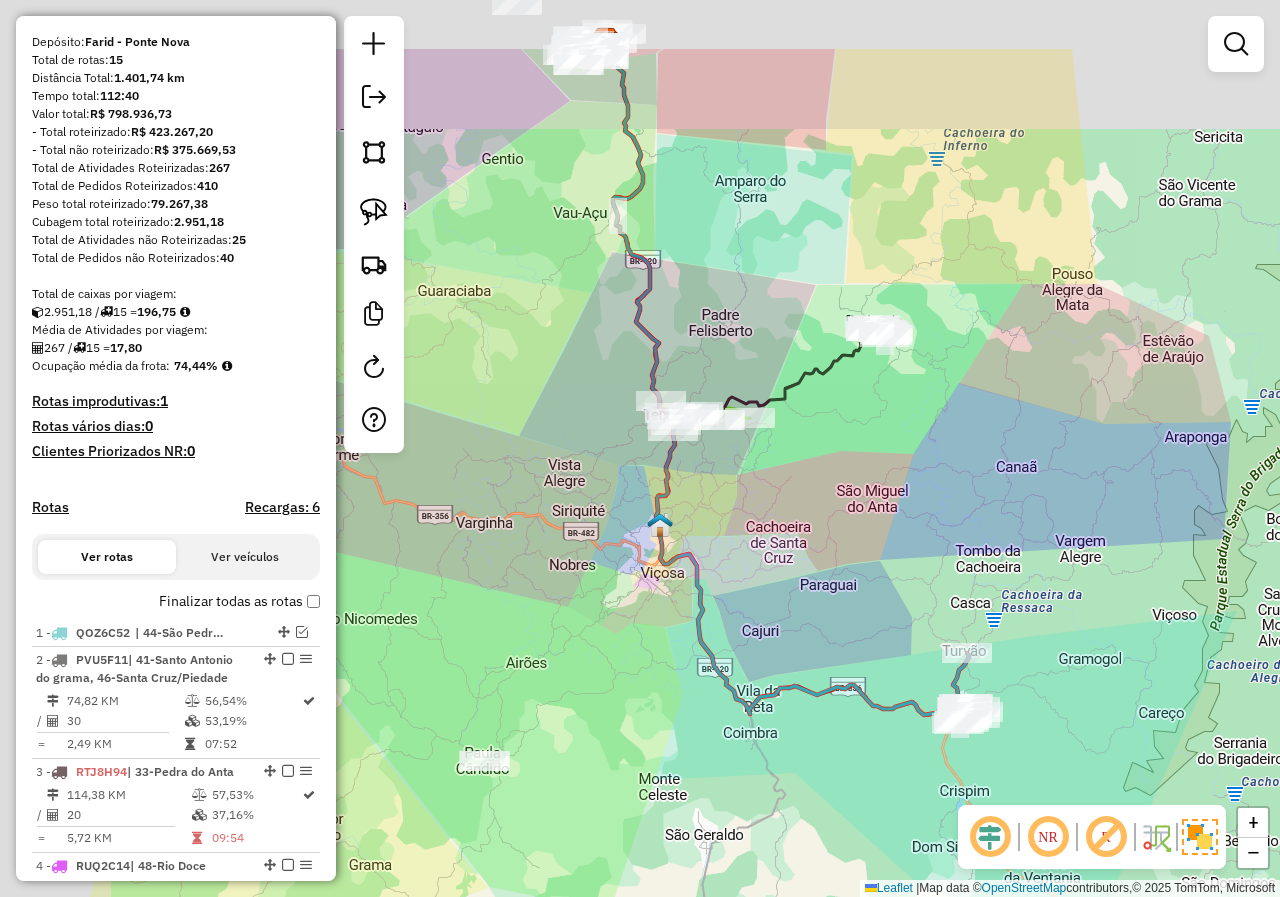 drag, startPoint x: 611, startPoint y: 466, endPoint x: 800, endPoint y: 574, distance: 217.68095 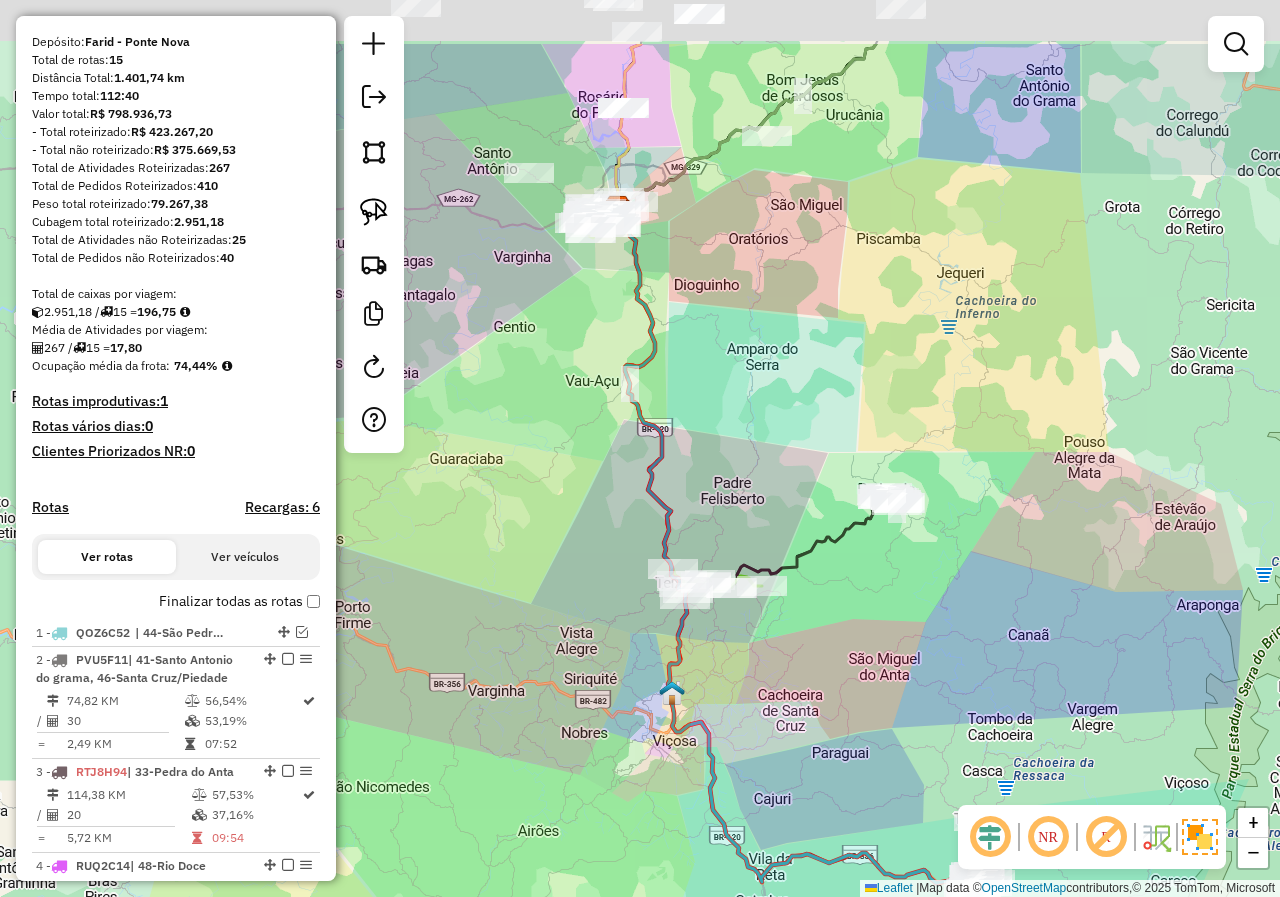 drag, startPoint x: 796, startPoint y: 549, endPoint x: 743, endPoint y: 517, distance: 61.91123 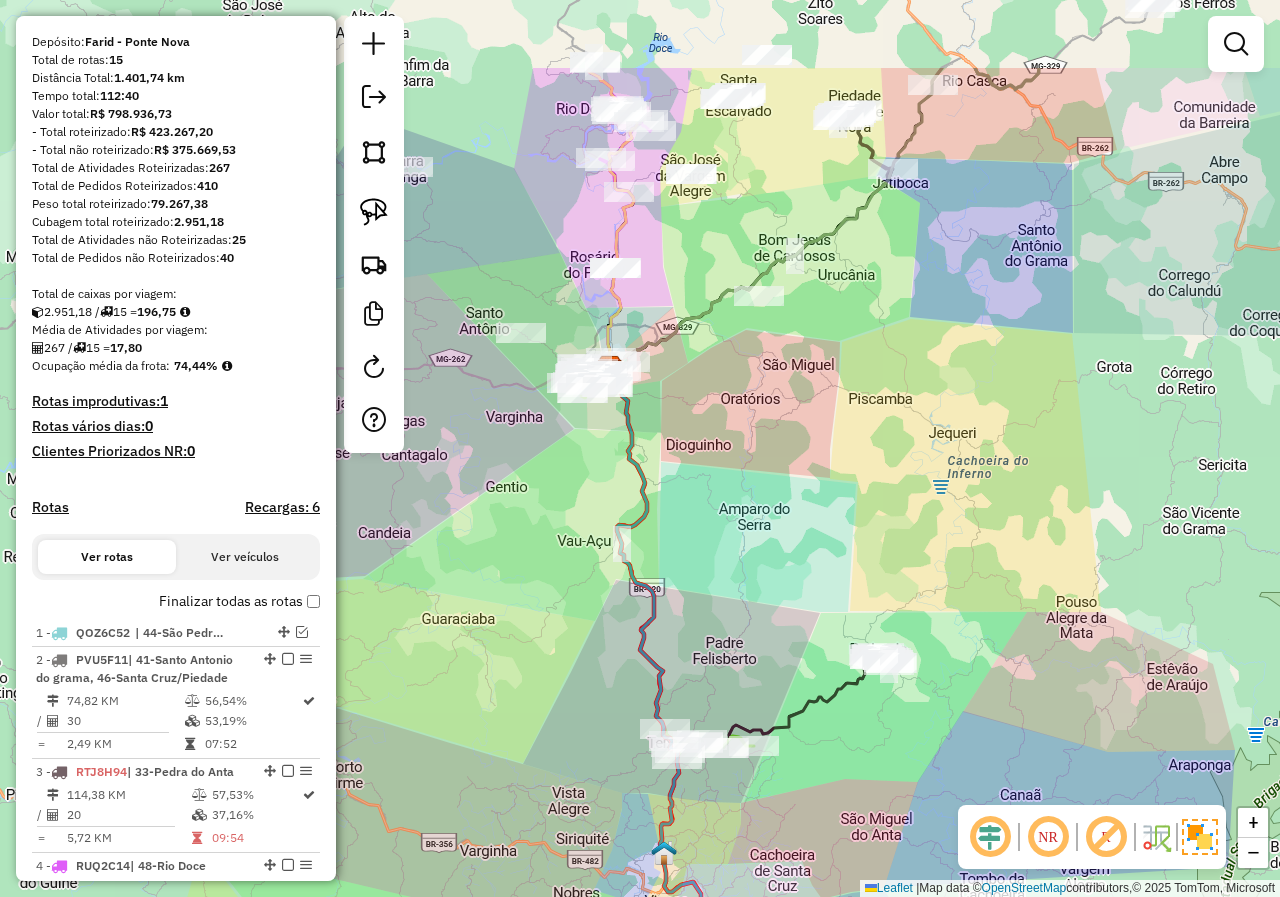 drag, startPoint x: 763, startPoint y: 367, endPoint x: 748, endPoint y: 548, distance: 181.62048 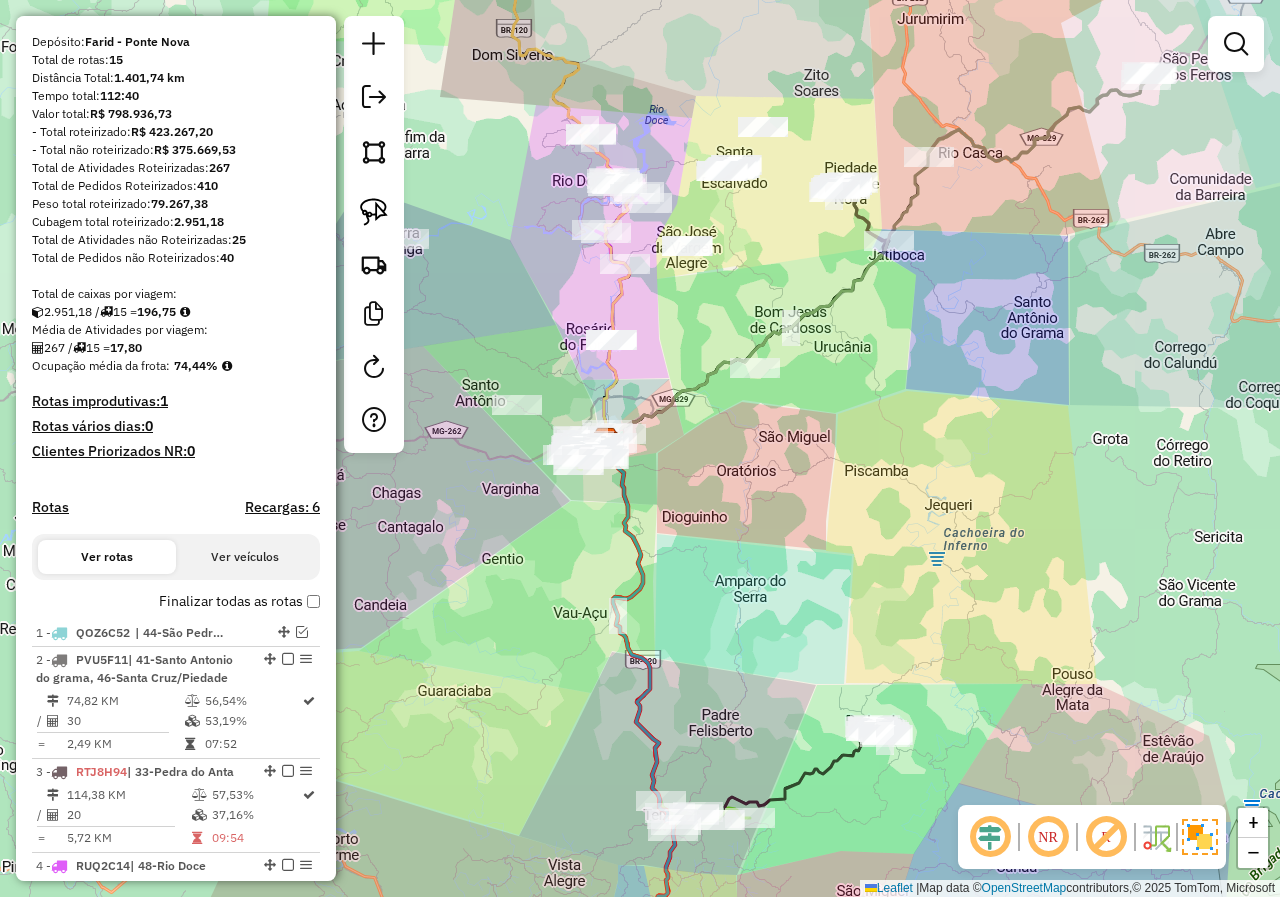 drag, startPoint x: 727, startPoint y: 244, endPoint x: 727, endPoint y: 352, distance: 108 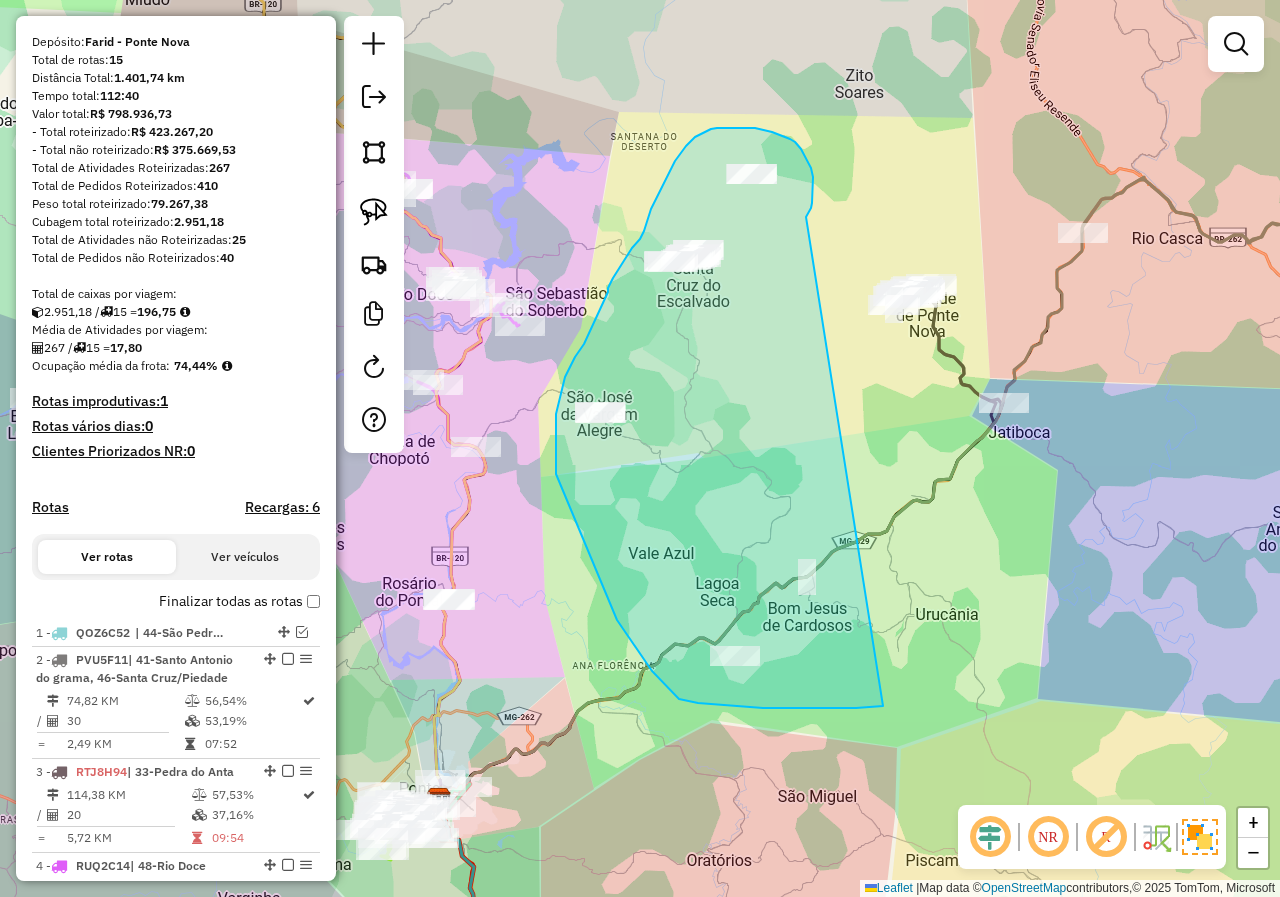 drag, startPoint x: 806, startPoint y: 217, endPoint x: 884, endPoint y: 706, distance: 495.1818 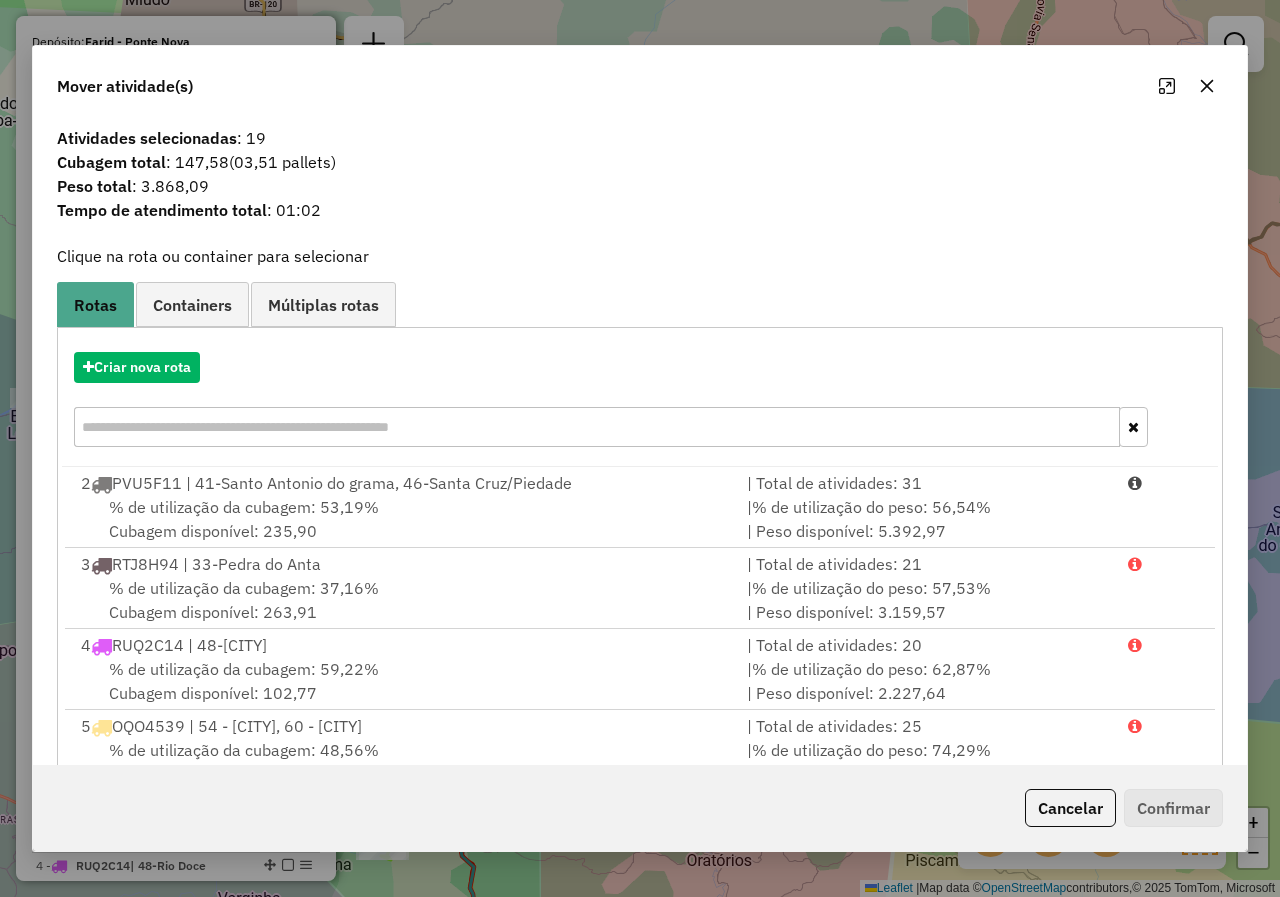 click 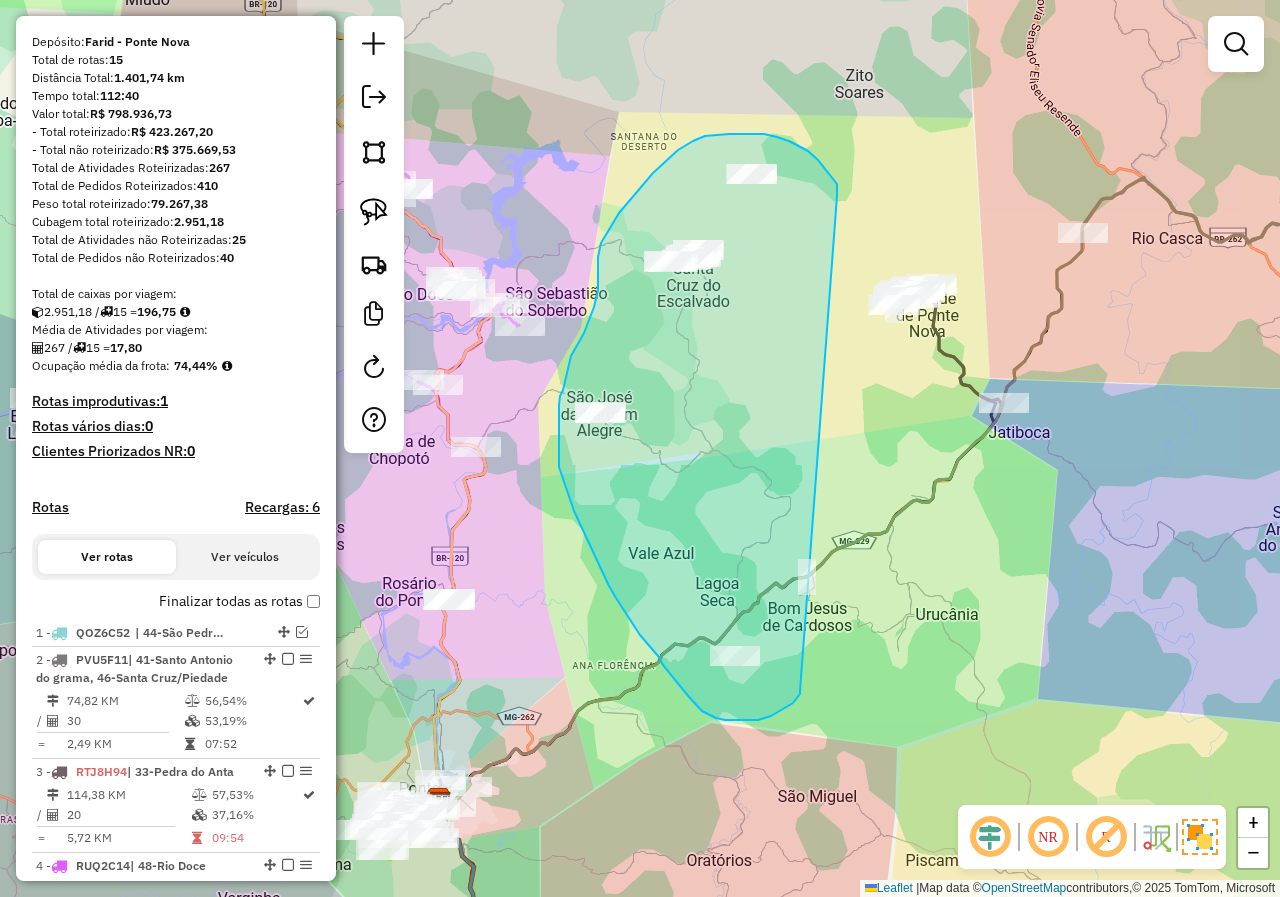 drag, startPoint x: 837, startPoint y: 196, endPoint x: 800, endPoint y: 691, distance: 496.3809 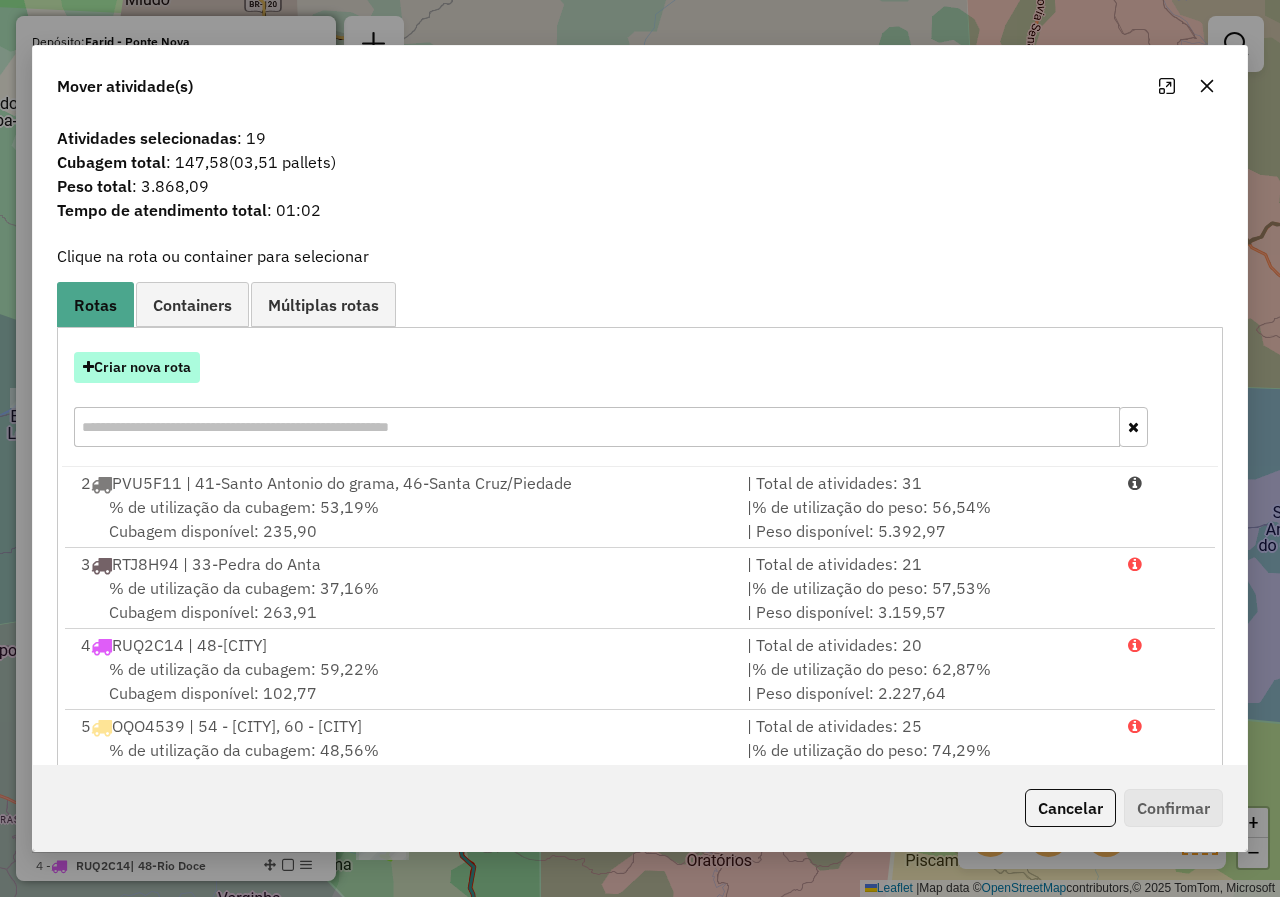 click on "Criar nova rota" at bounding box center [137, 367] 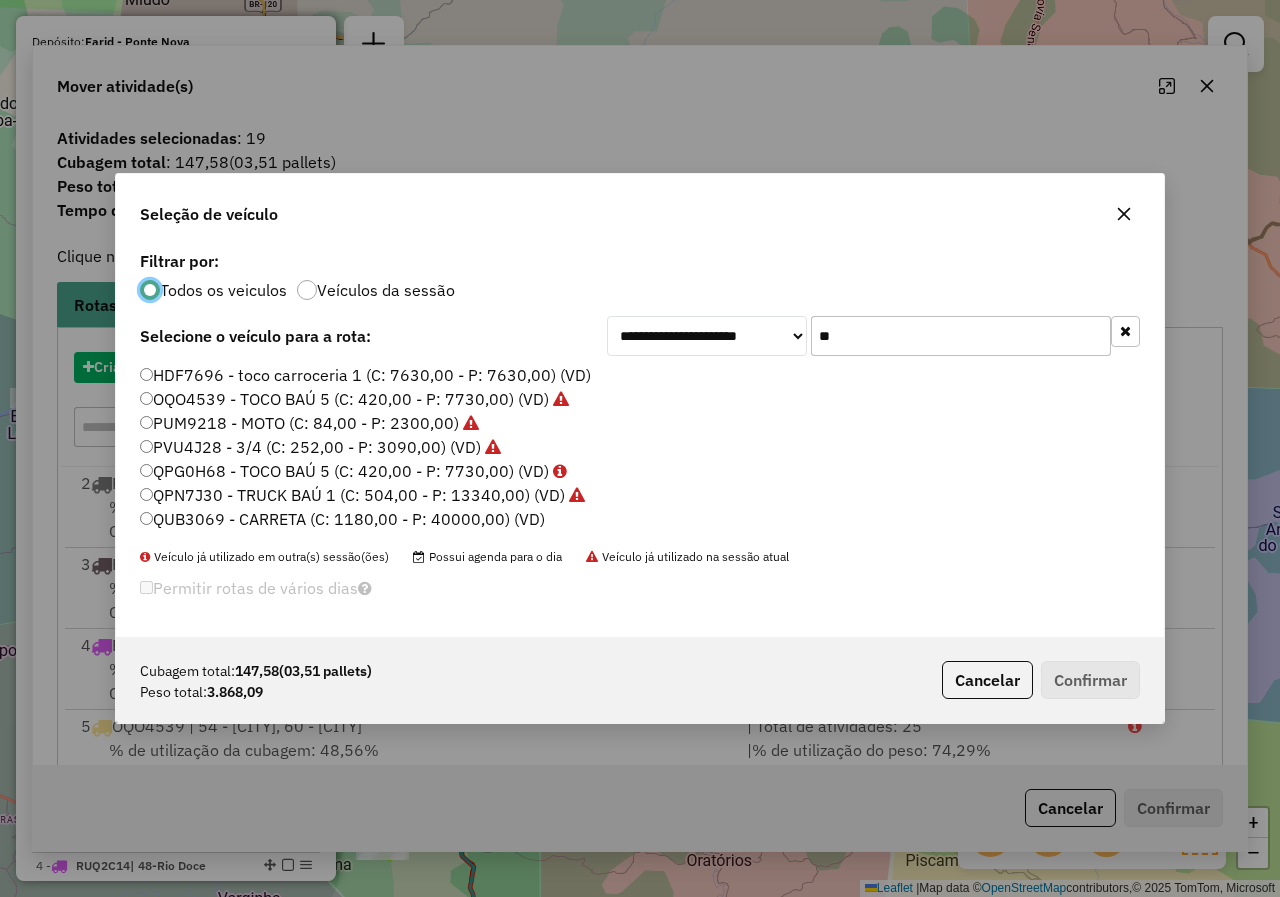 scroll, scrollTop: 12, scrollLeft: 6, axis: both 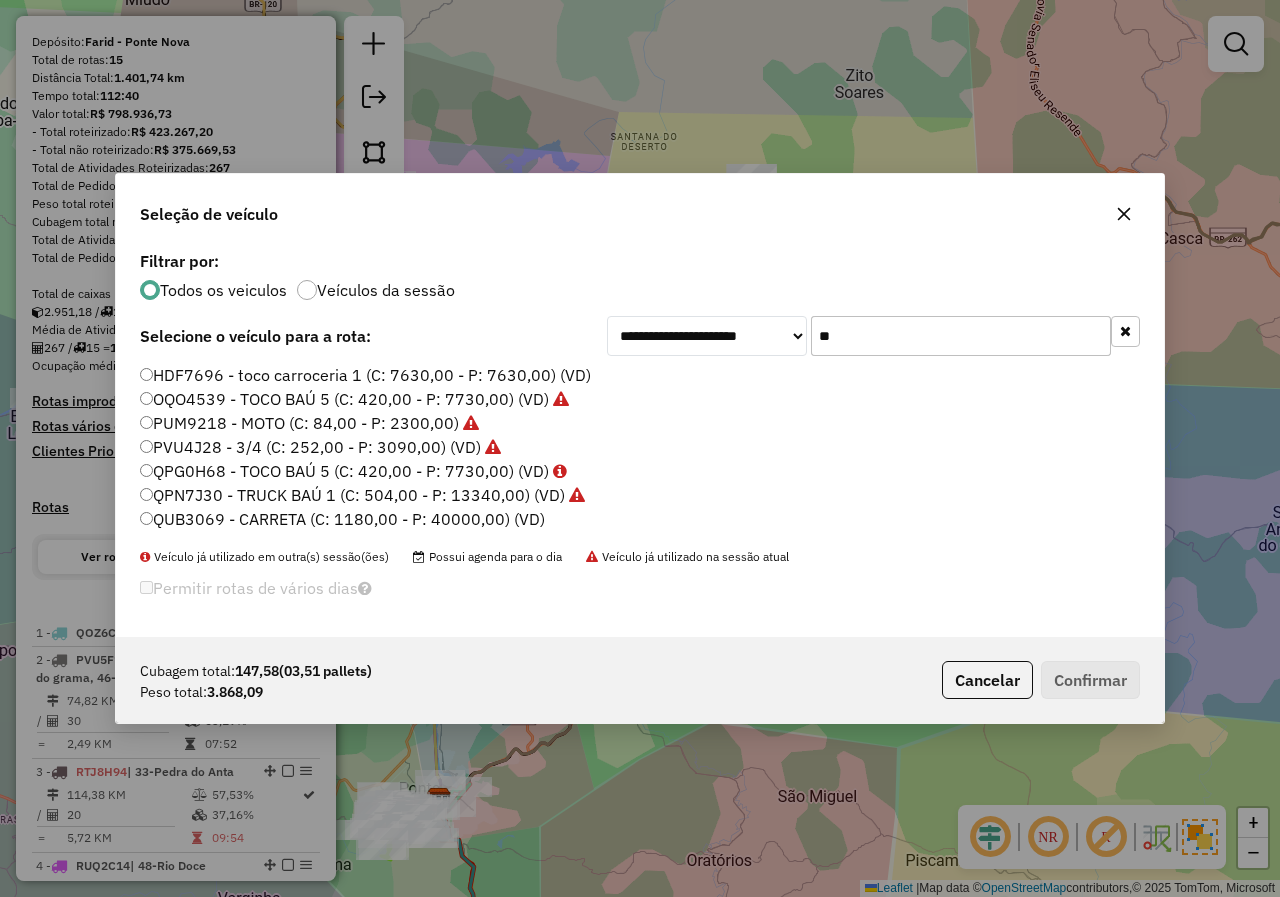 drag, startPoint x: 912, startPoint y: 327, endPoint x: 767, endPoint y: 328, distance: 145.00345 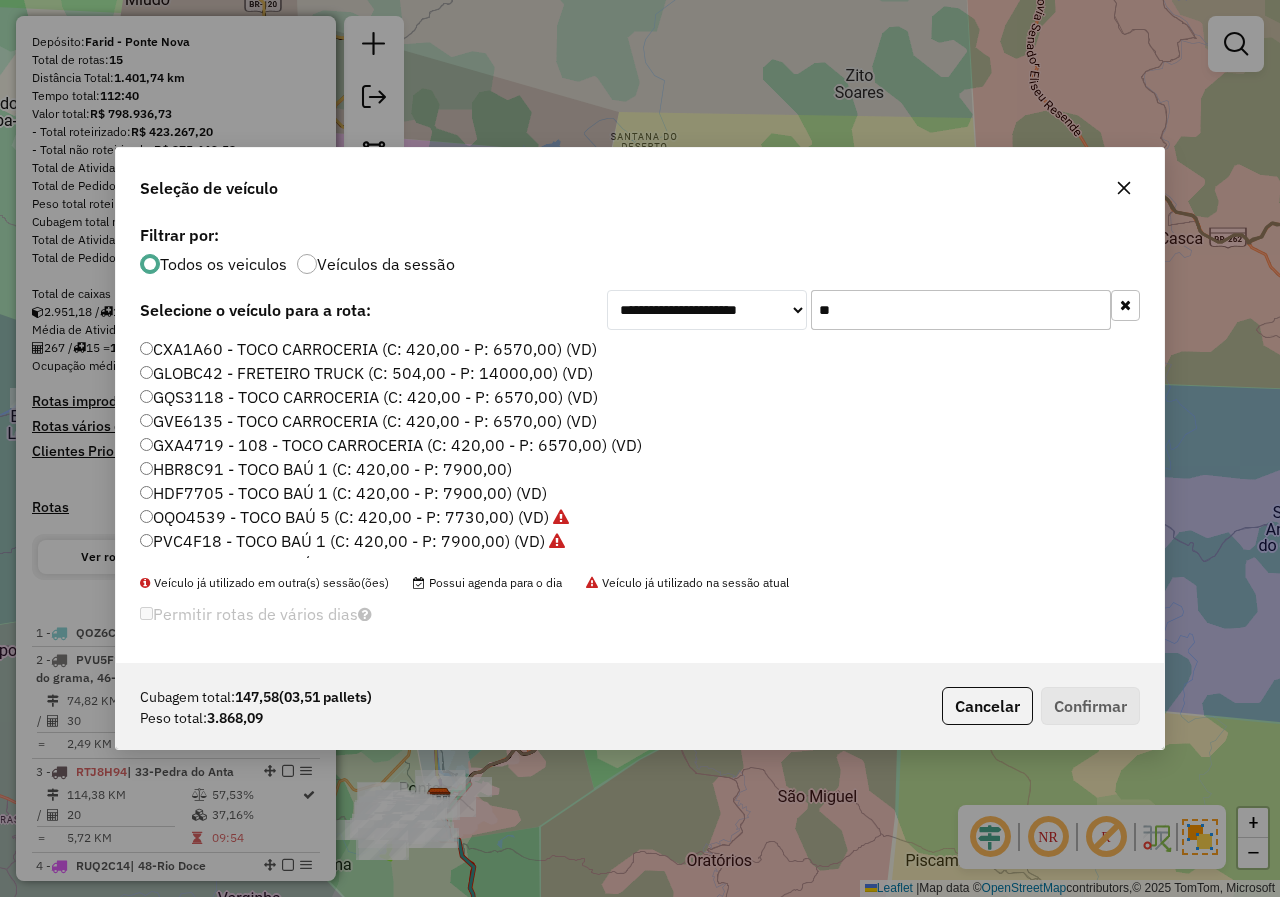 type on "*" 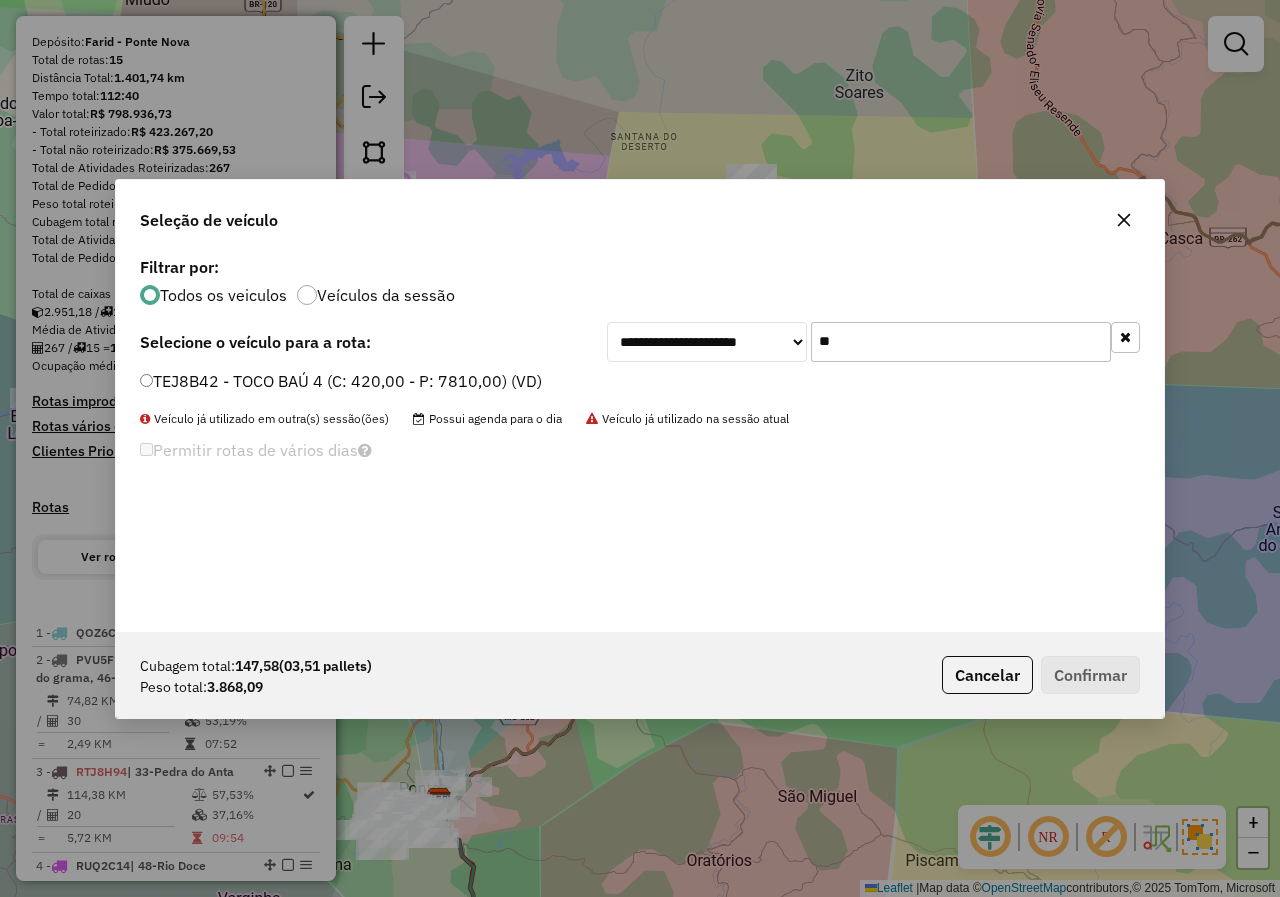 type on "**" 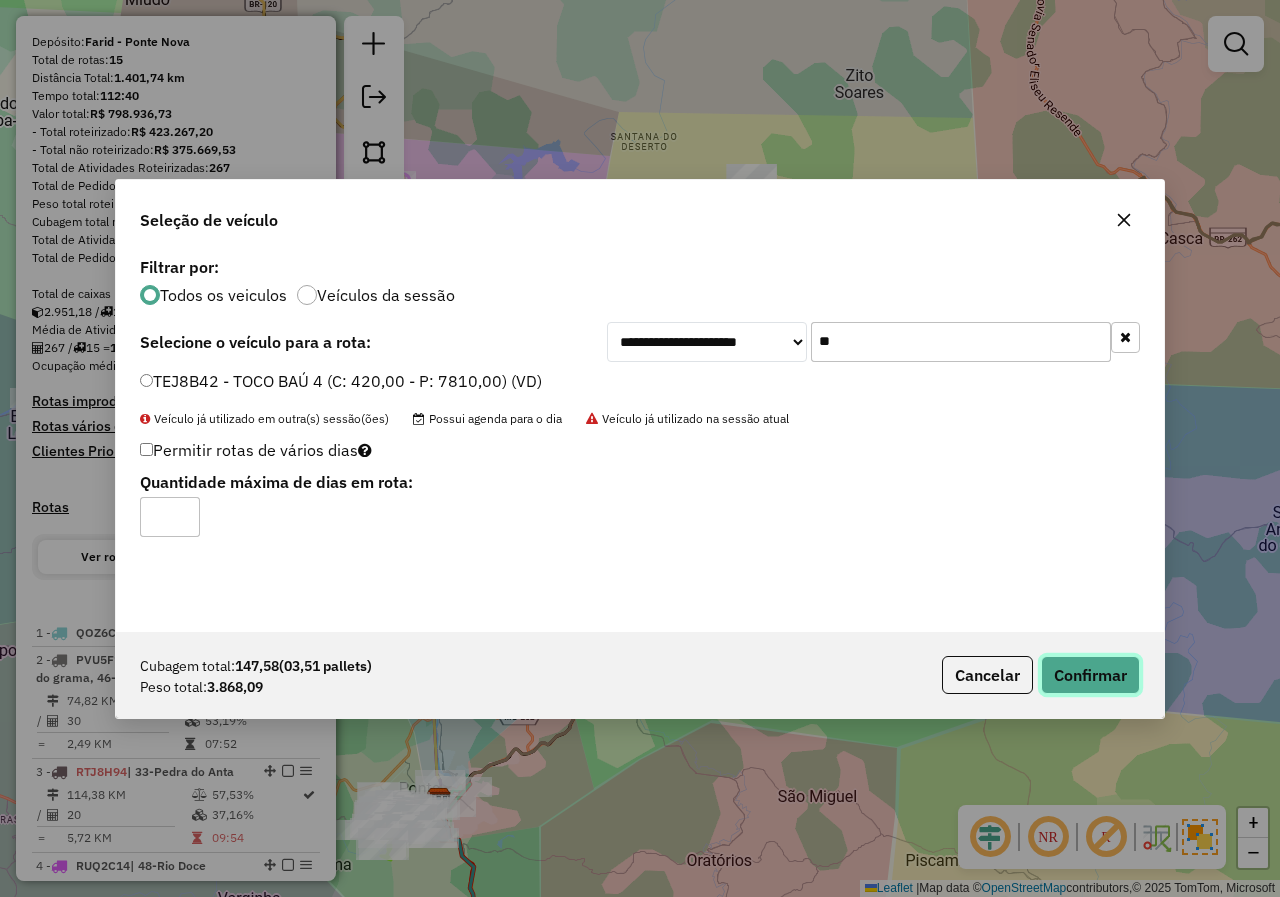 click on "Confirmar" 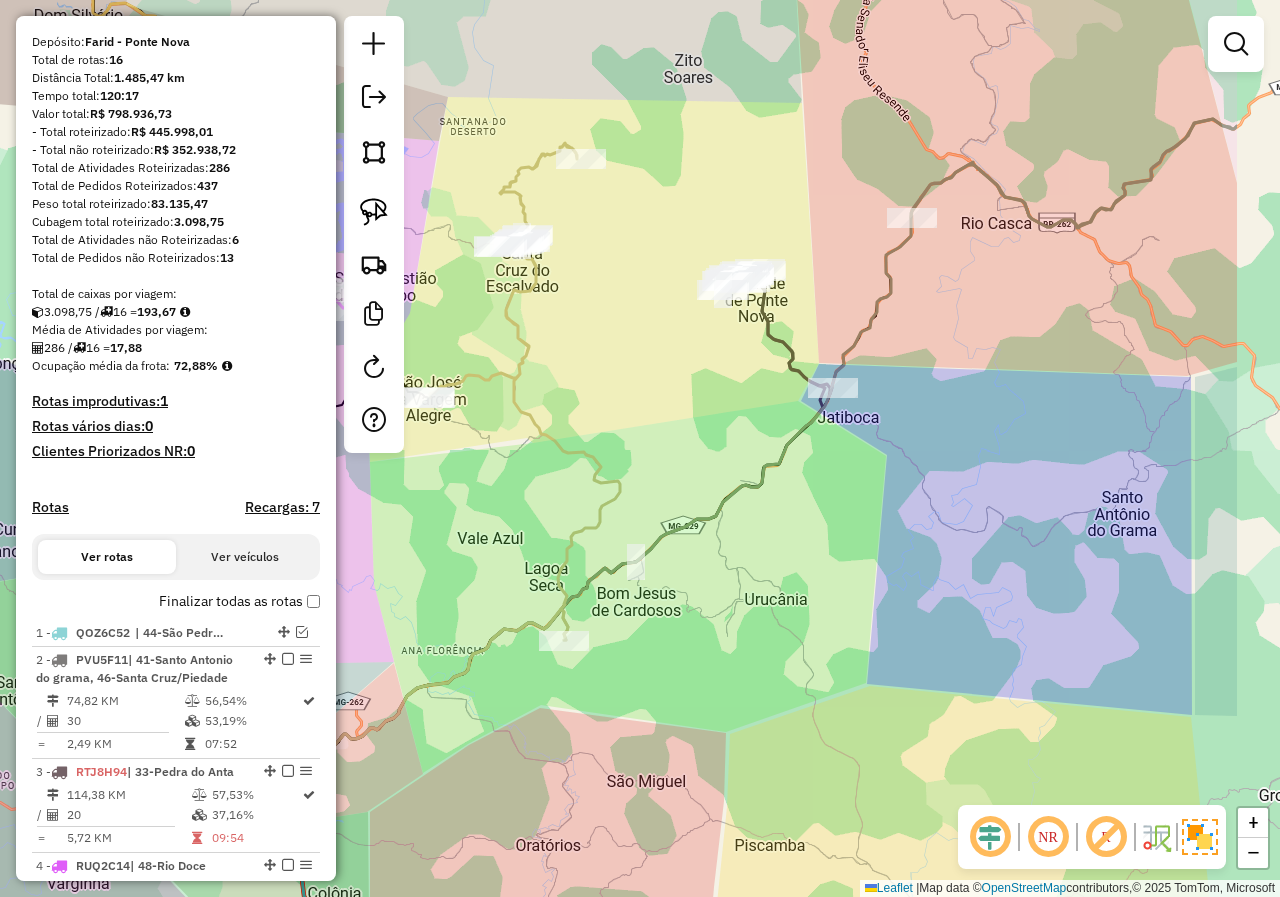 drag, startPoint x: 1027, startPoint y: 532, endPoint x: 856, endPoint y: 517, distance: 171.65663 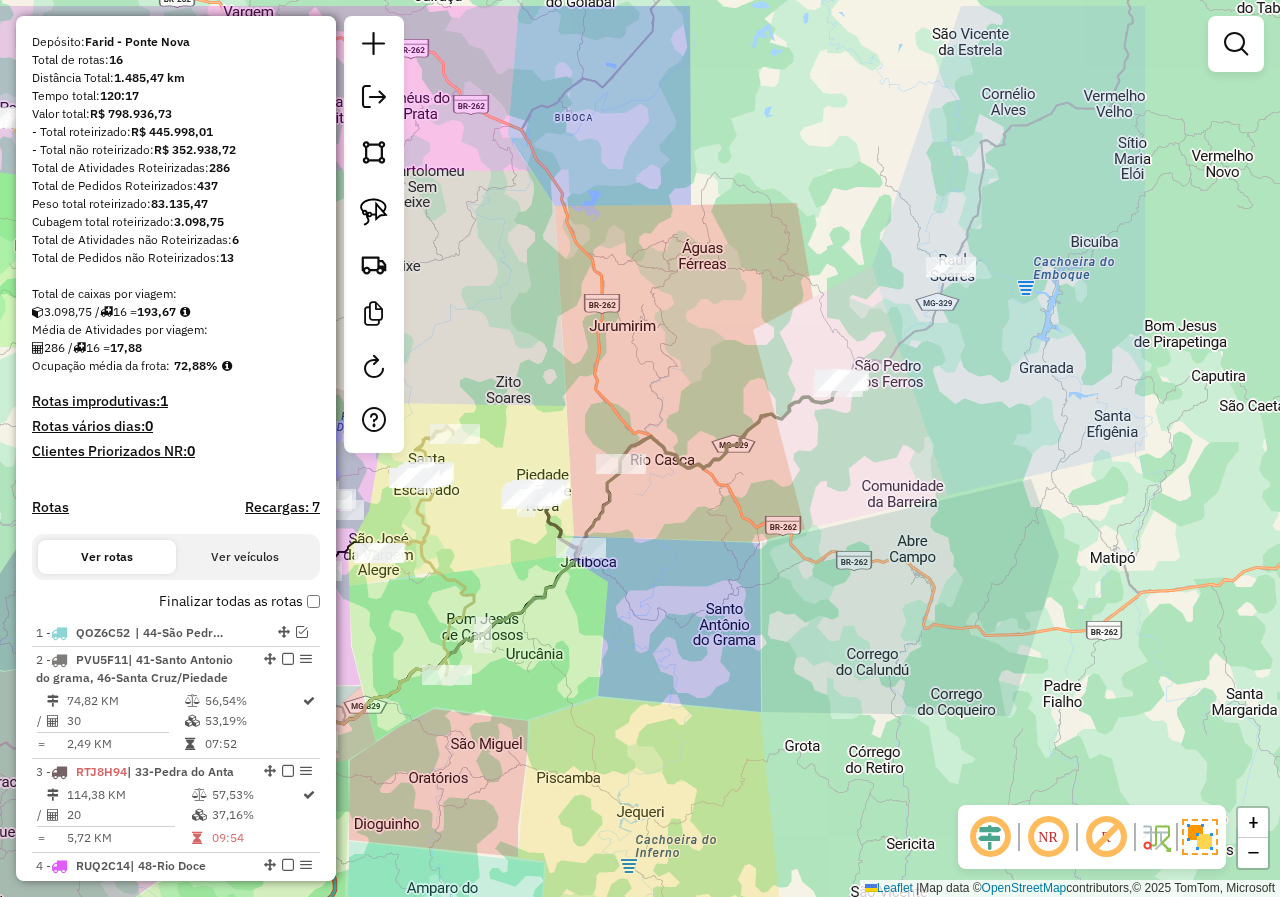 drag, startPoint x: 1052, startPoint y: 434, endPoint x: 789, endPoint y: 530, distance: 279.9732 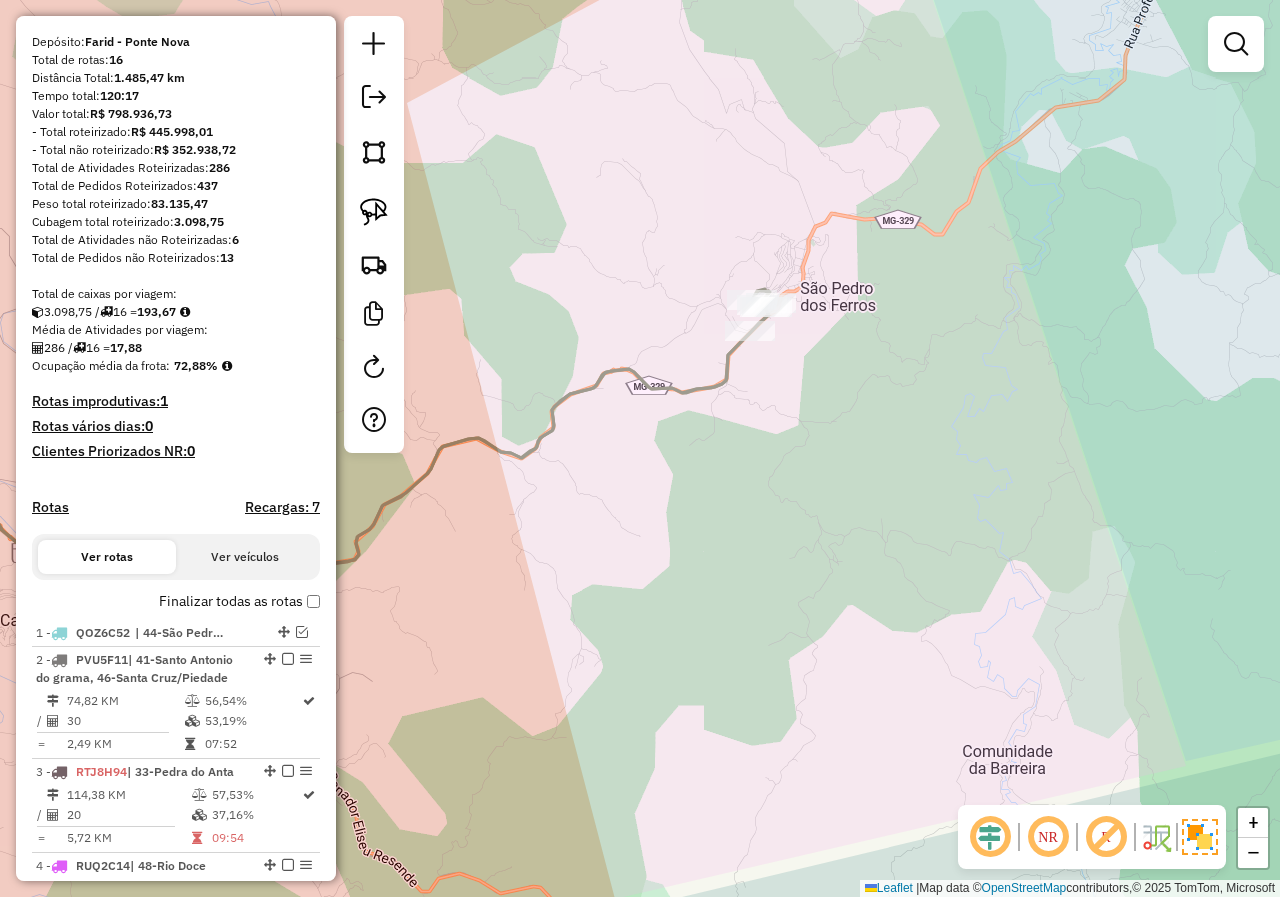 drag, startPoint x: 685, startPoint y: 526, endPoint x: 991, endPoint y: 426, distance: 321.92545 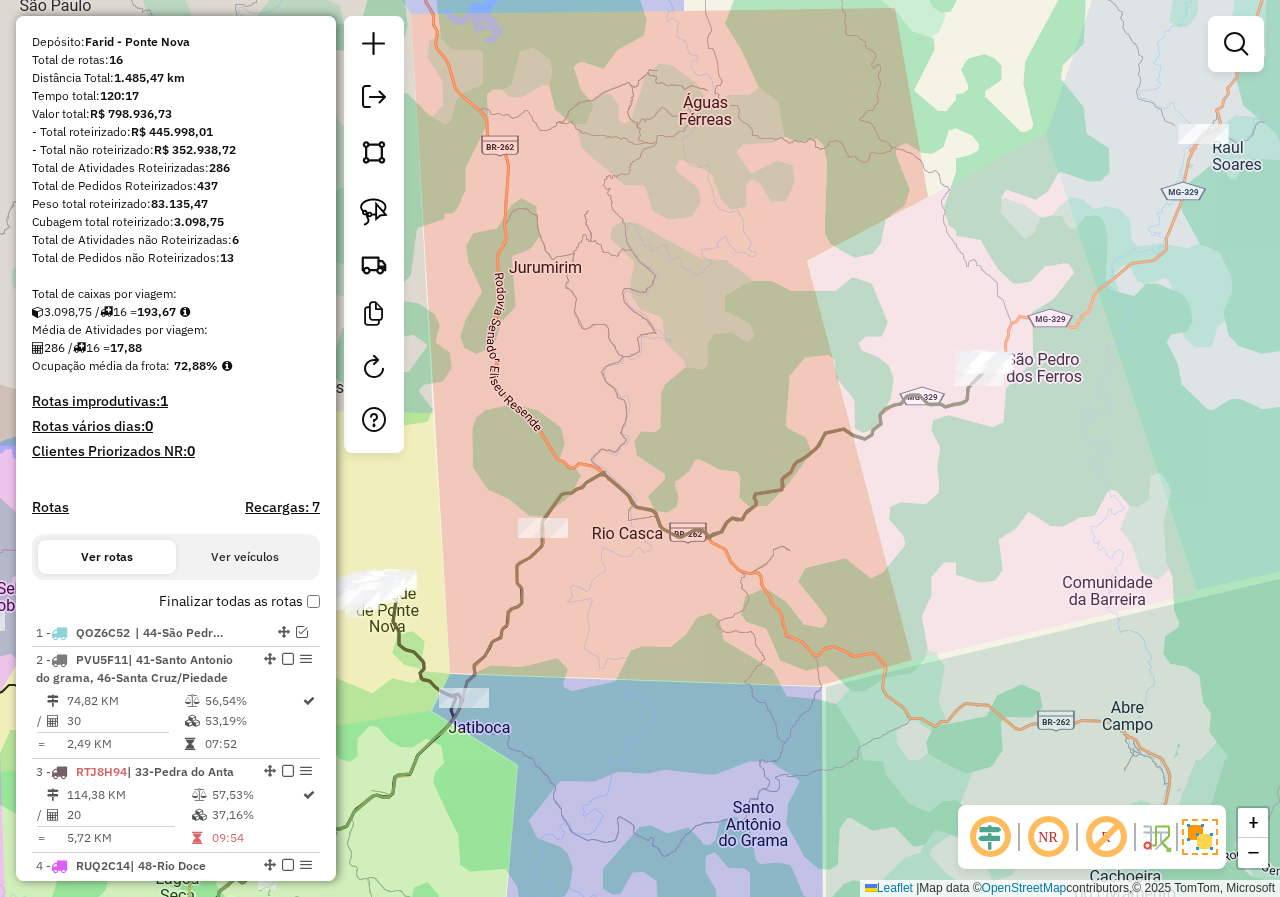 drag, startPoint x: 730, startPoint y: 613, endPoint x: 1011, endPoint y: 451, distance: 324.3532 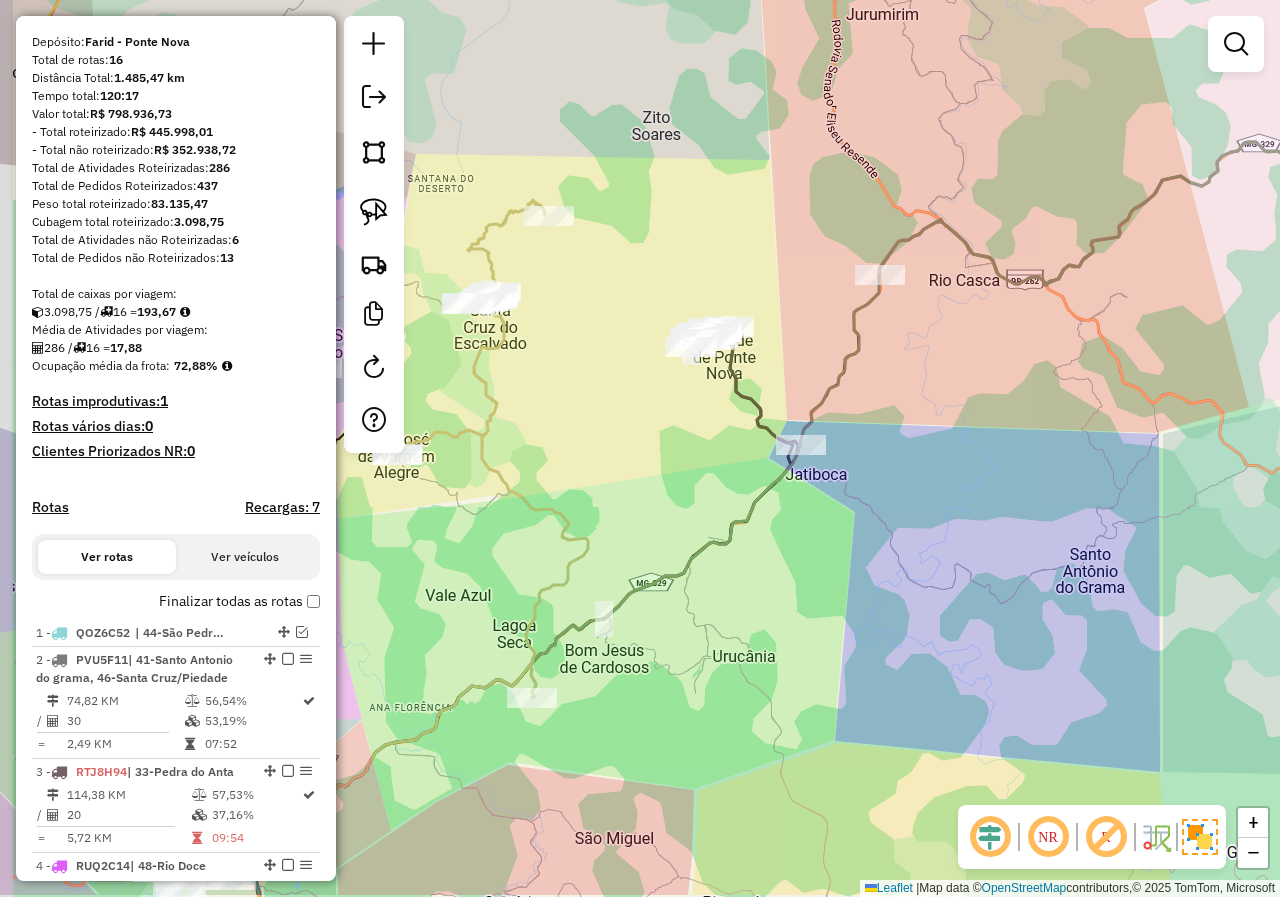 drag, startPoint x: 866, startPoint y: 610, endPoint x: 925, endPoint y: 513, distance: 113.534134 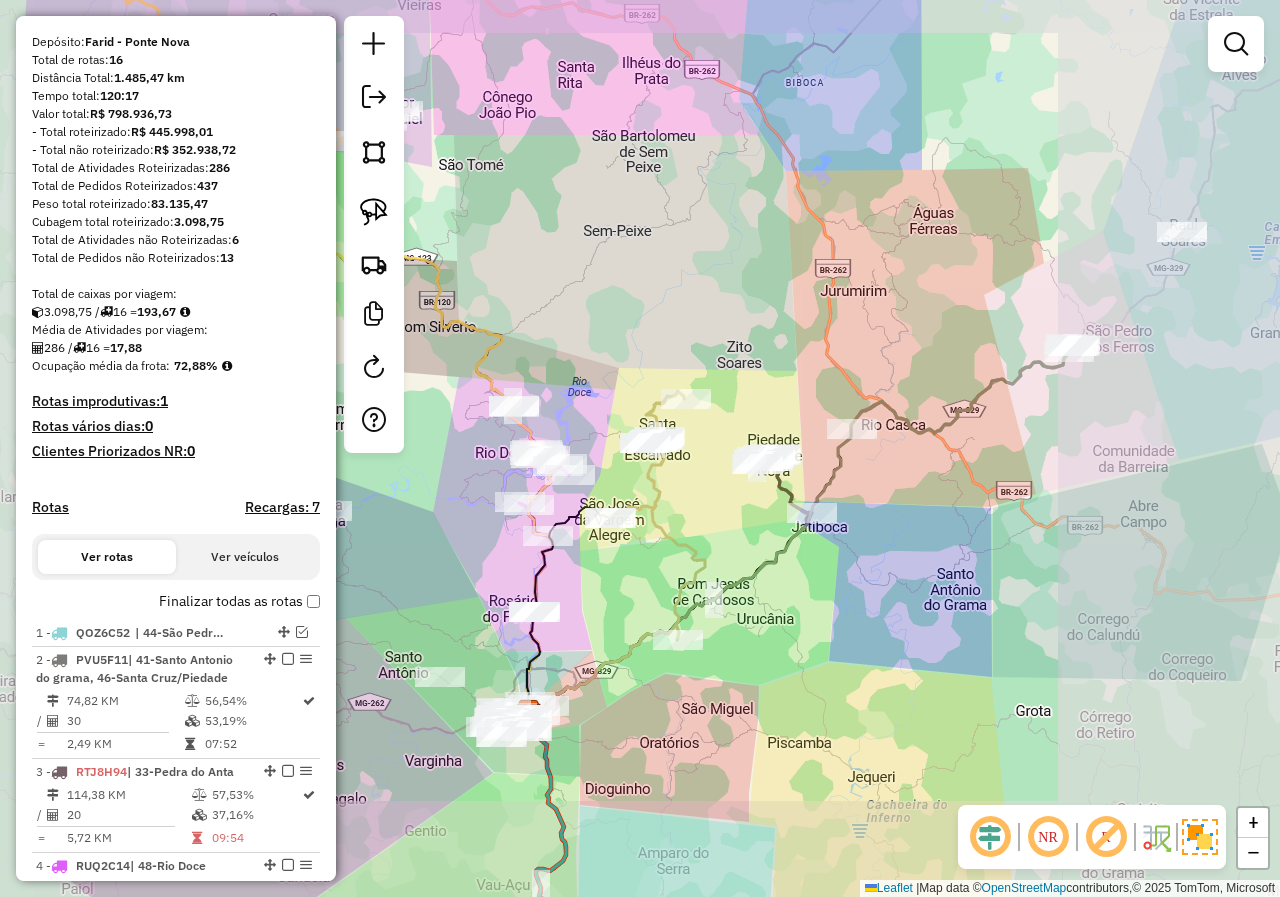 drag, startPoint x: 808, startPoint y: 607, endPoint x: 914, endPoint y: 433, distance: 203.74493 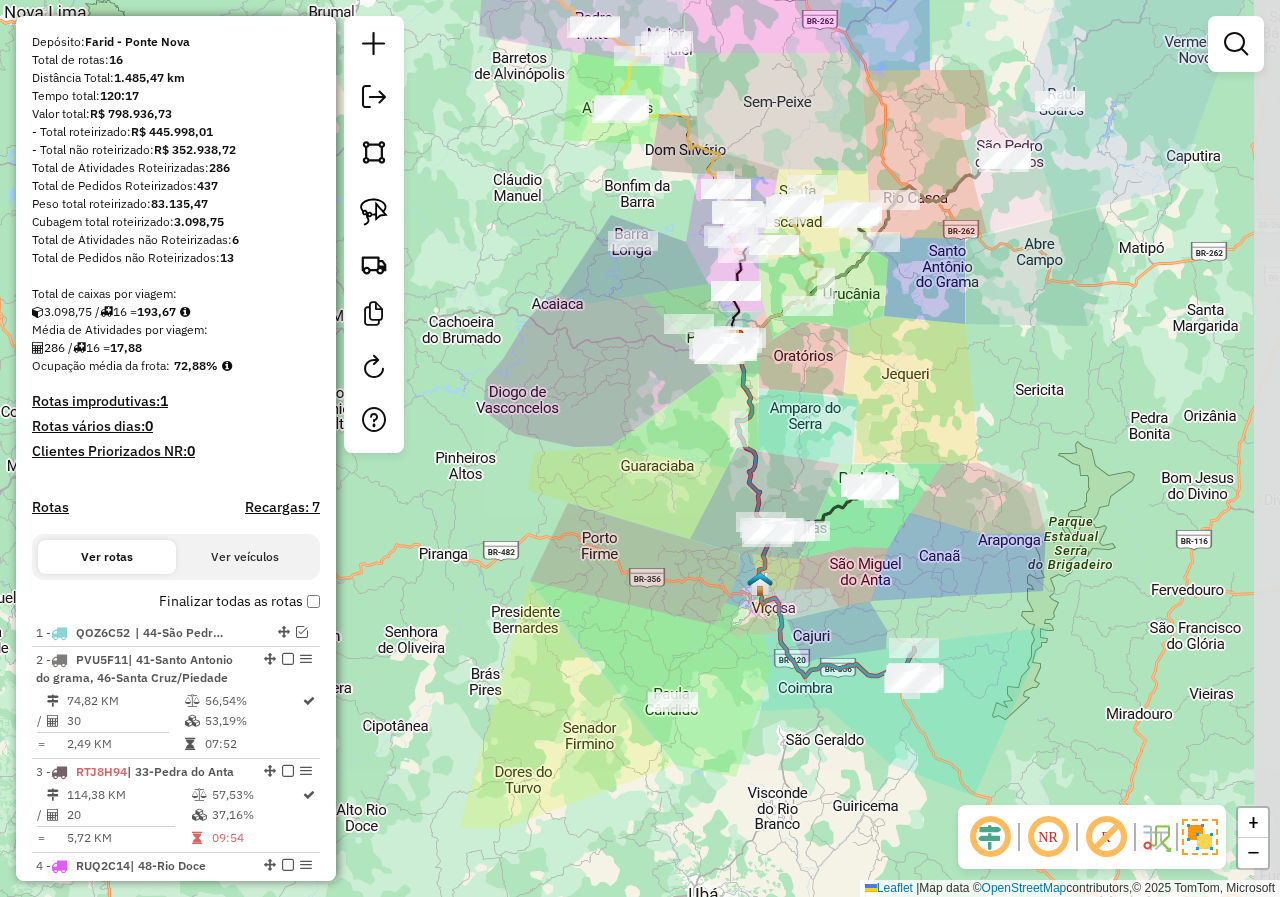 drag, startPoint x: 902, startPoint y: 529, endPoint x: 857, endPoint y: 372, distance: 163.32176 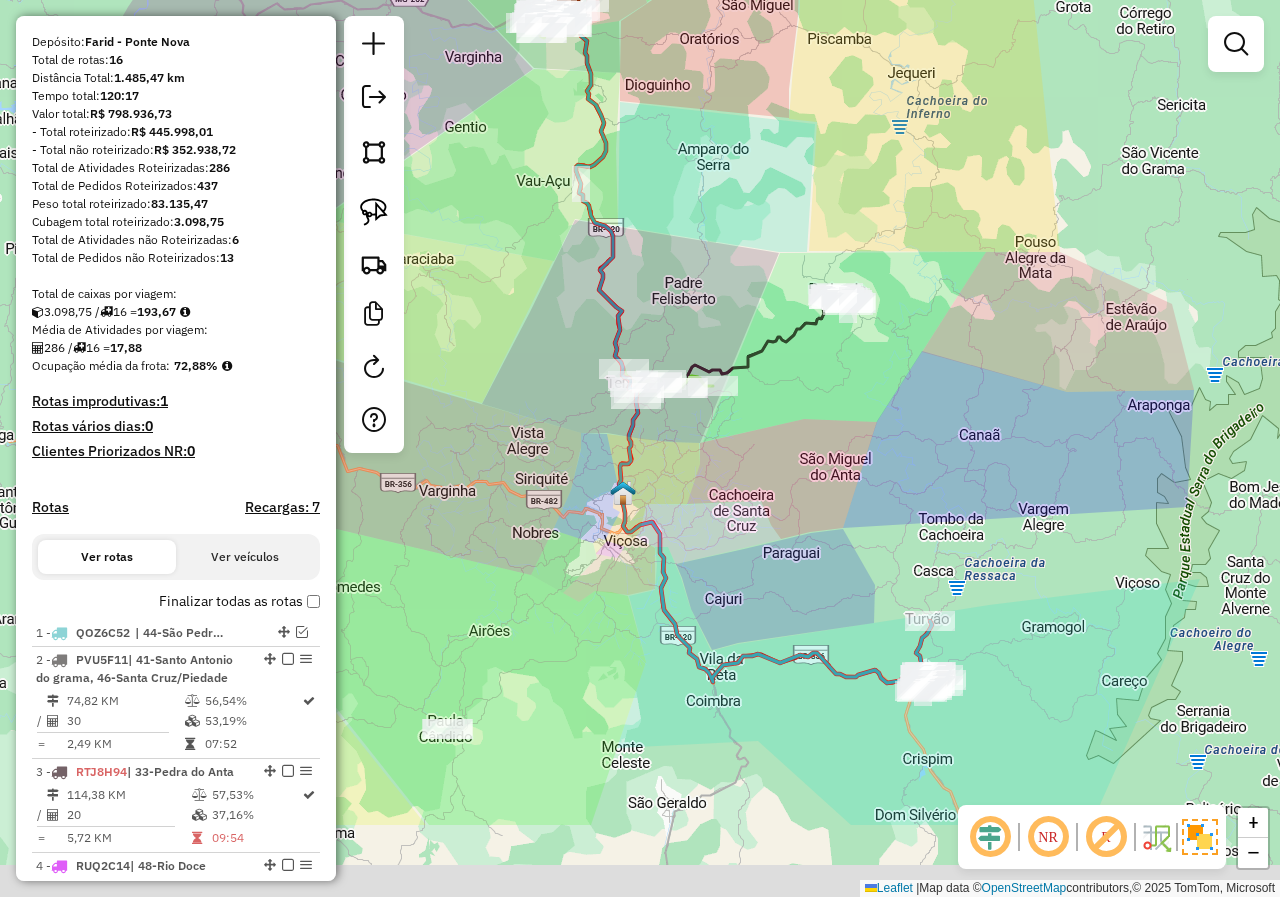 drag, startPoint x: 871, startPoint y: 608, endPoint x: 814, endPoint y: 420, distance: 196.45102 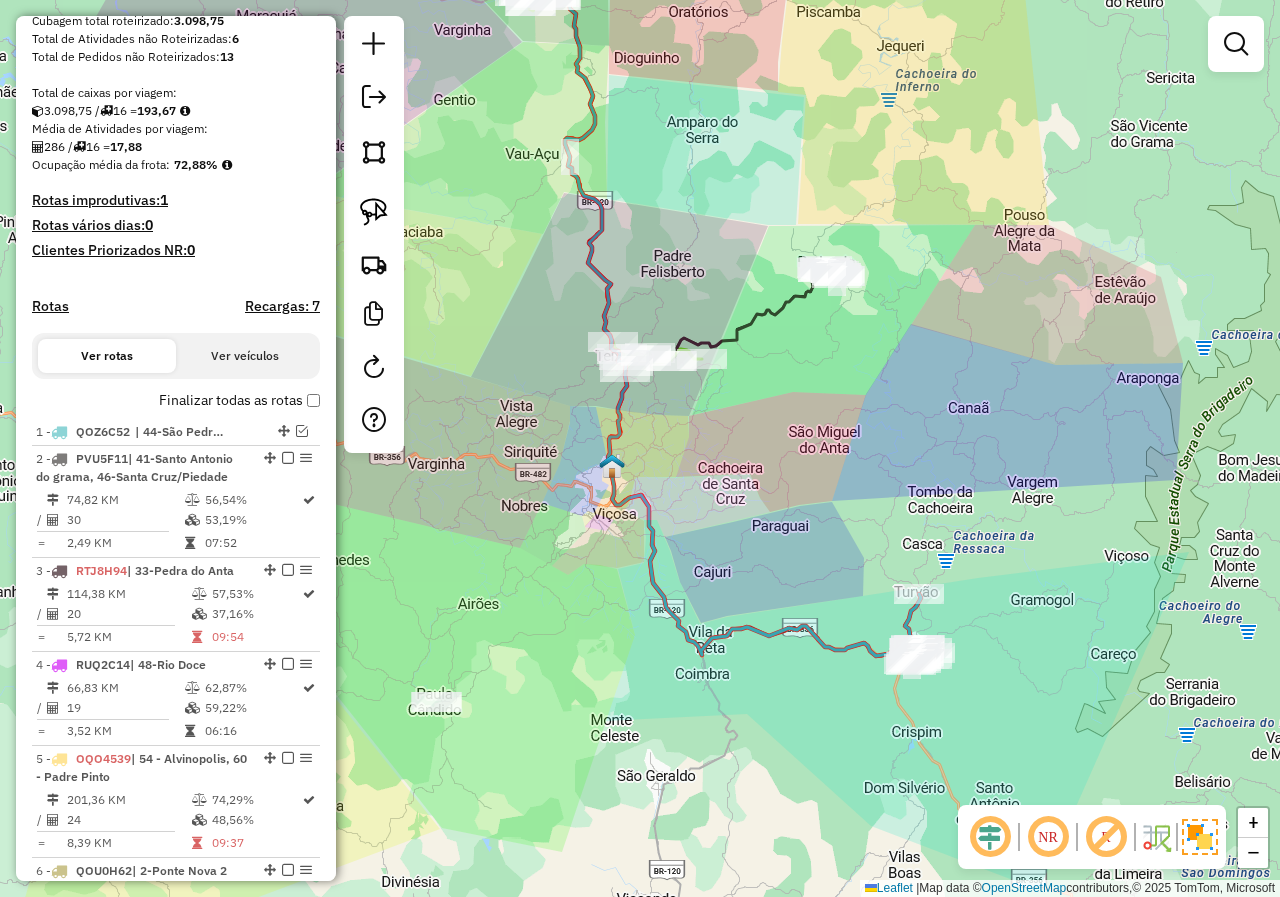 scroll, scrollTop: 370, scrollLeft: 0, axis: vertical 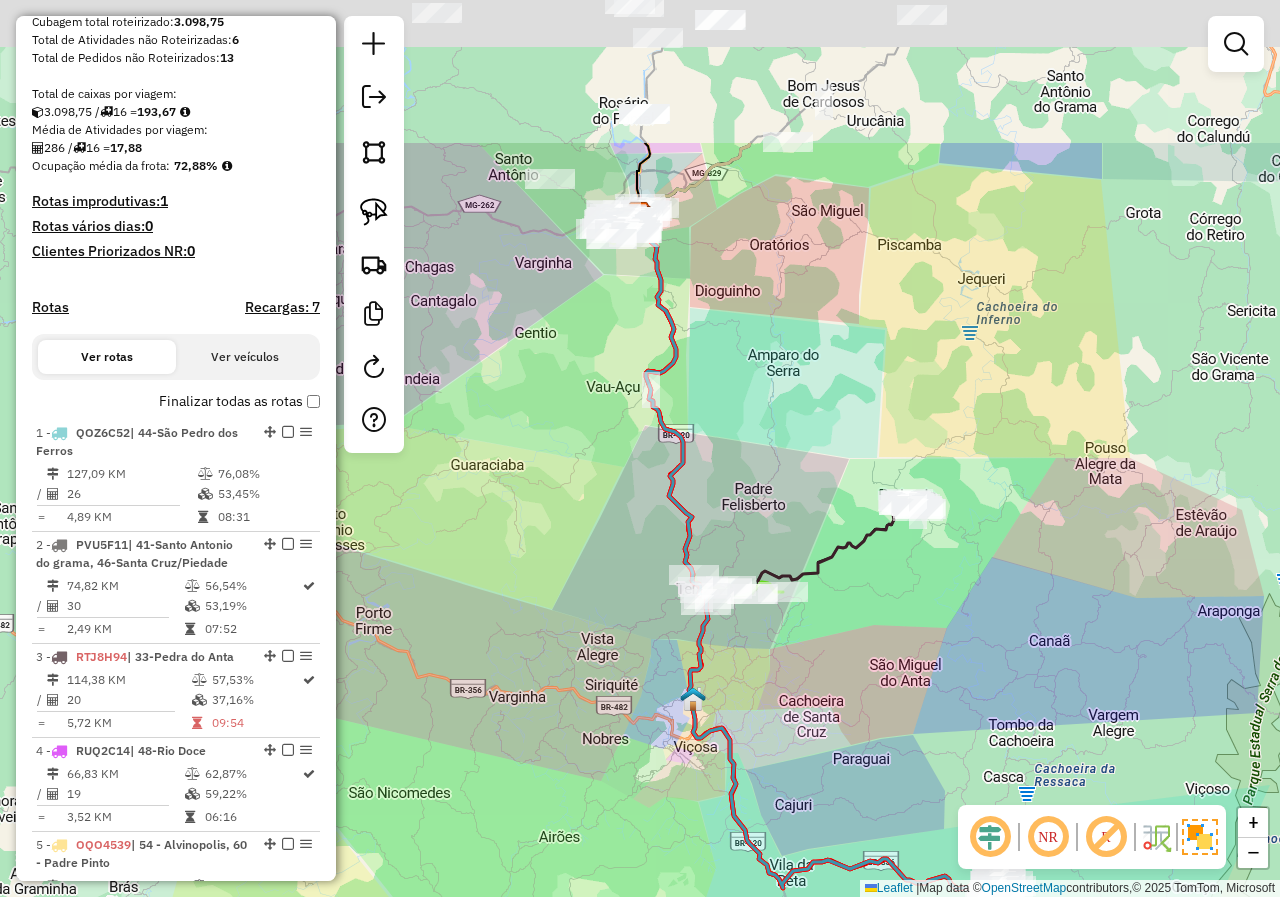 drag, startPoint x: 636, startPoint y: 428, endPoint x: 717, endPoint y: 661, distance: 246.67793 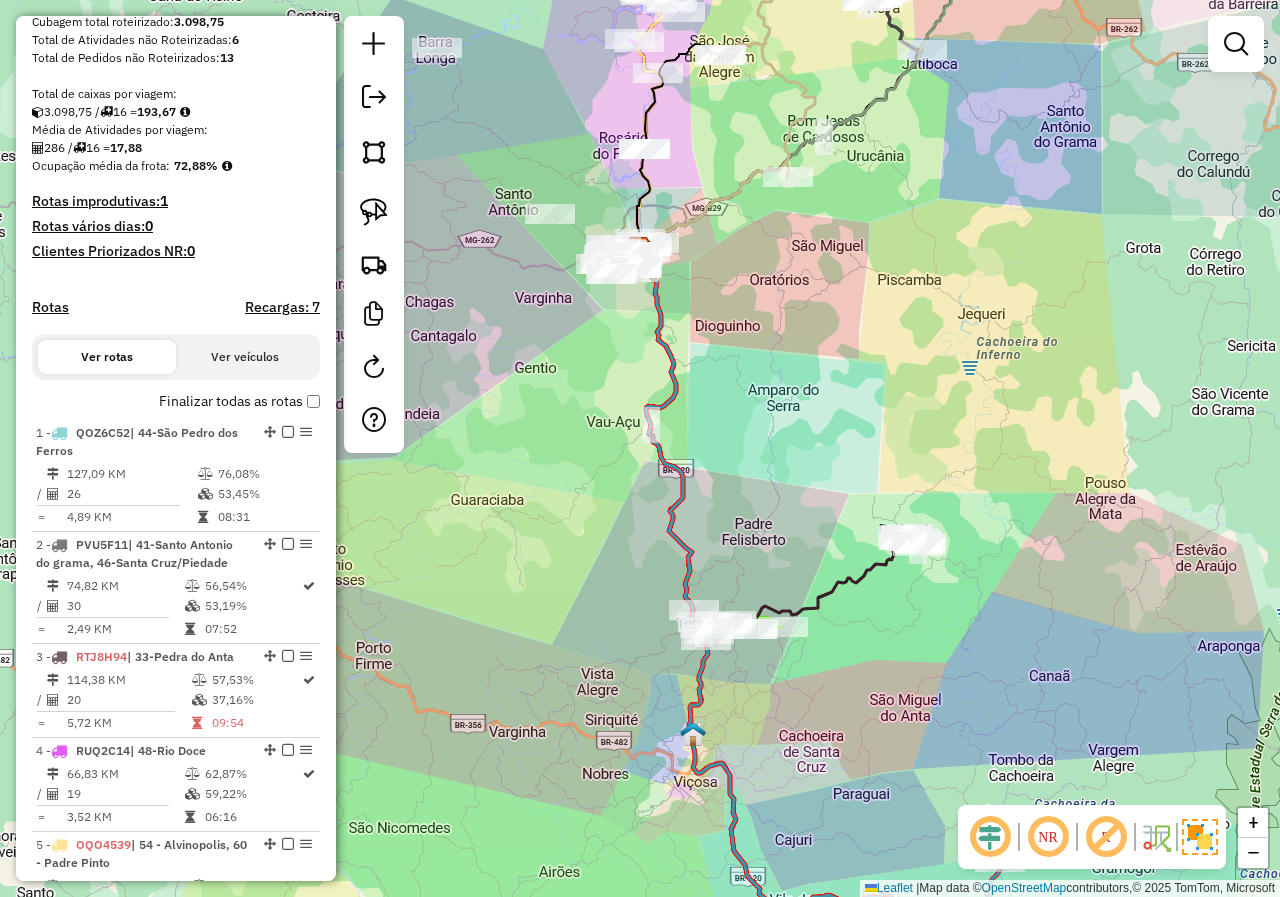 drag, startPoint x: 739, startPoint y: 399, endPoint x: 739, endPoint y: 574, distance: 175 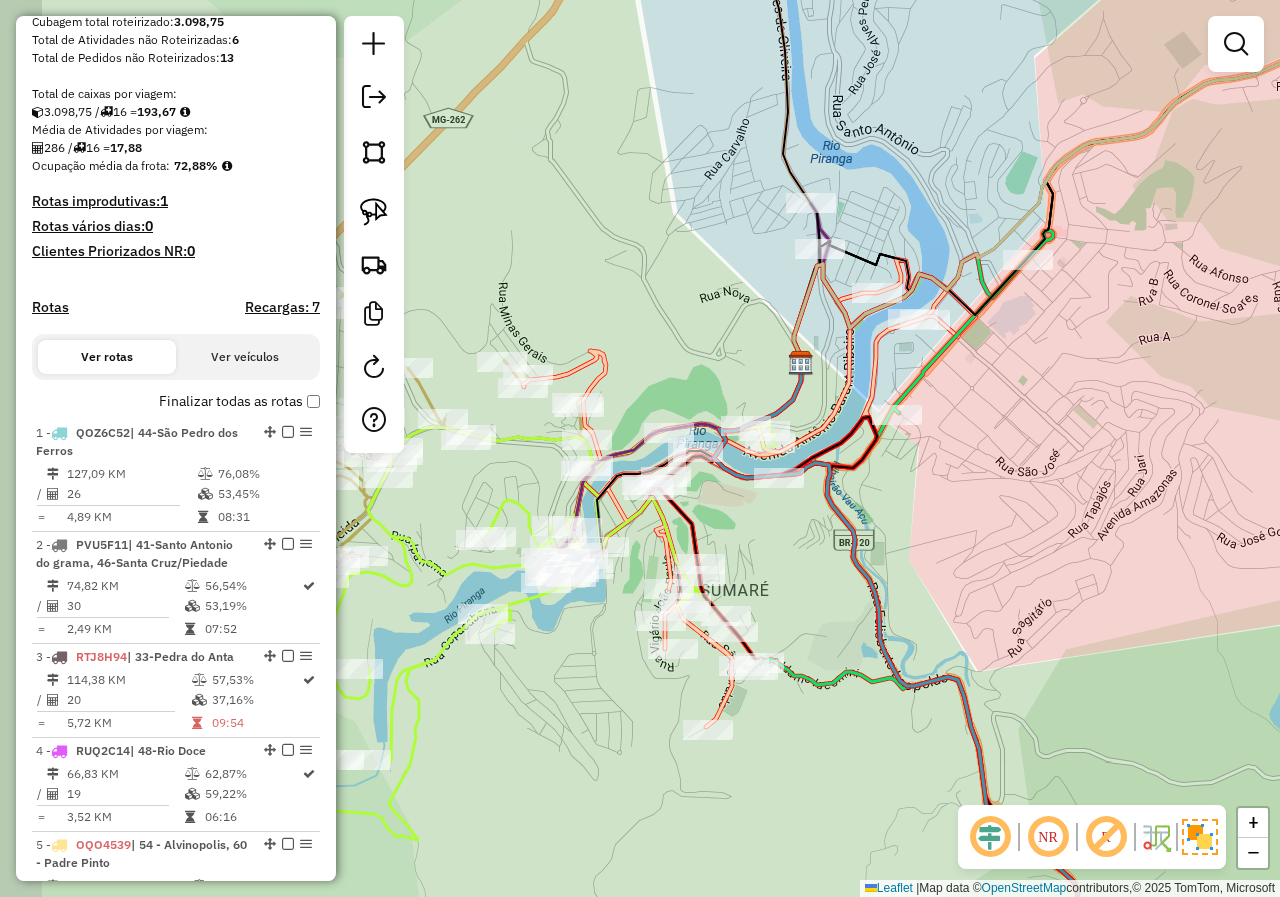 drag, startPoint x: 711, startPoint y: 653, endPoint x: 770, endPoint y: 573, distance: 99.40322 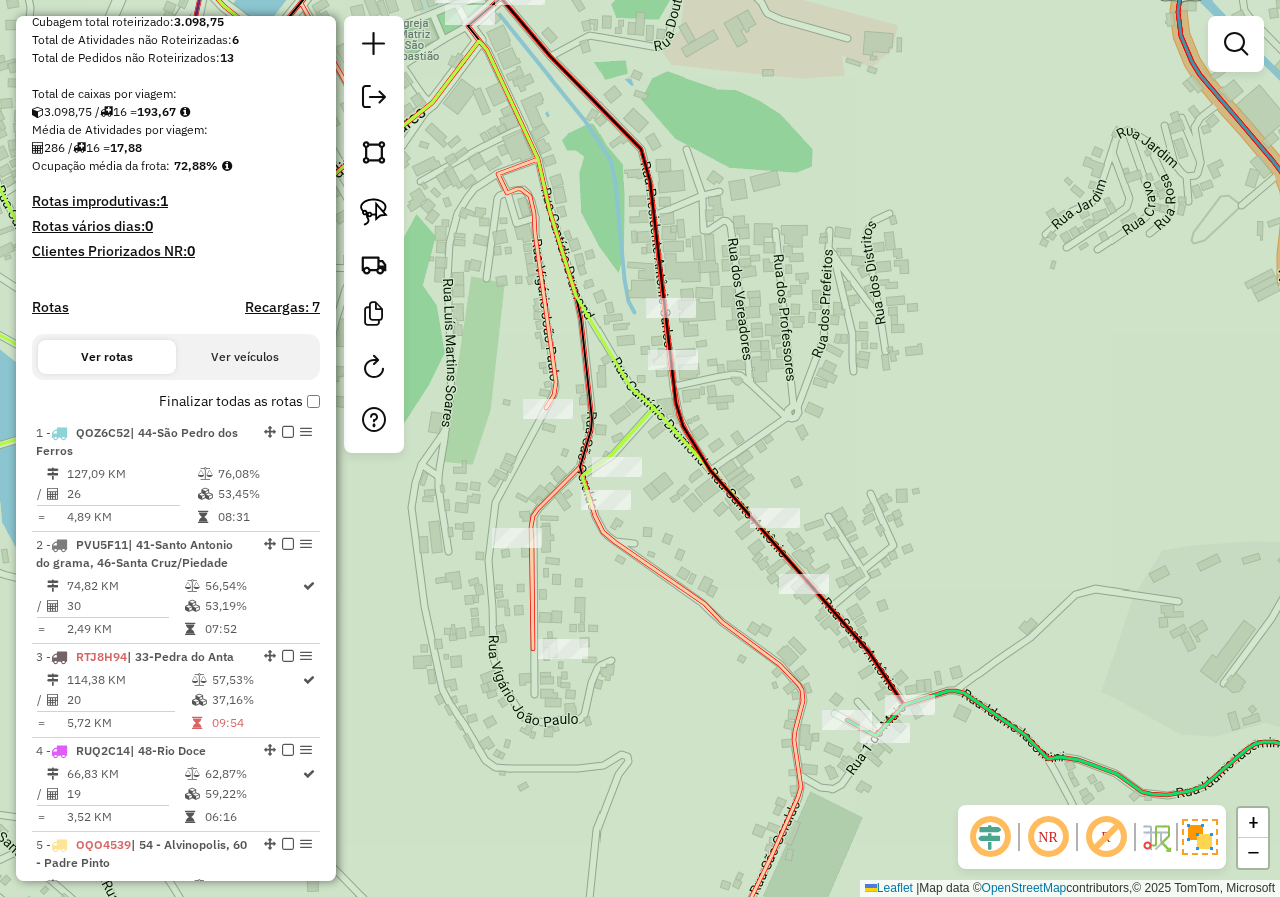 drag, startPoint x: 838, startPoint y: 571, endPoint x: 915, endPoint y: 554, distance: 78.854294 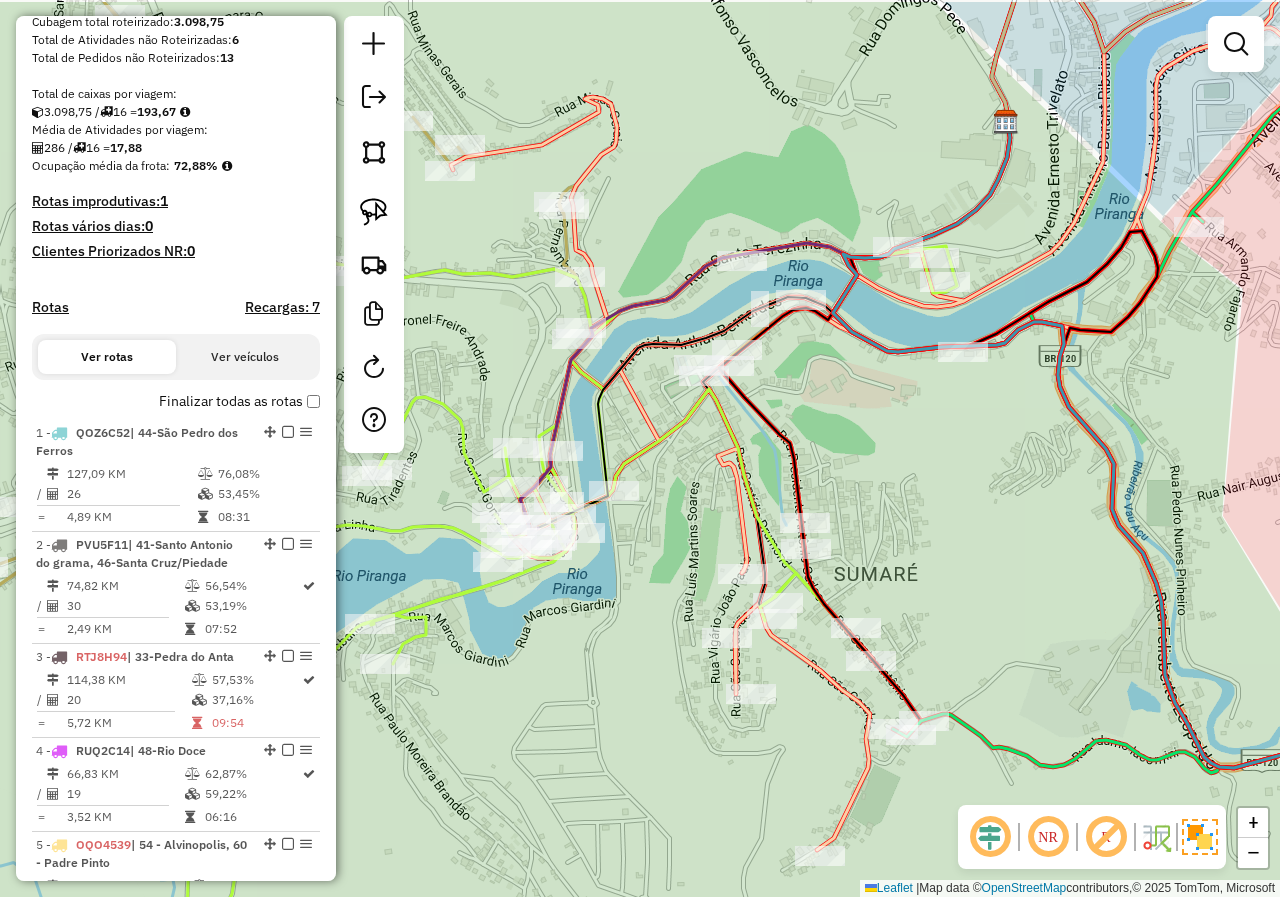 drag, startPoint x: 901, startPoint y: 419, endPoint x: 913, endPoint y: 511, distance: 92.779305 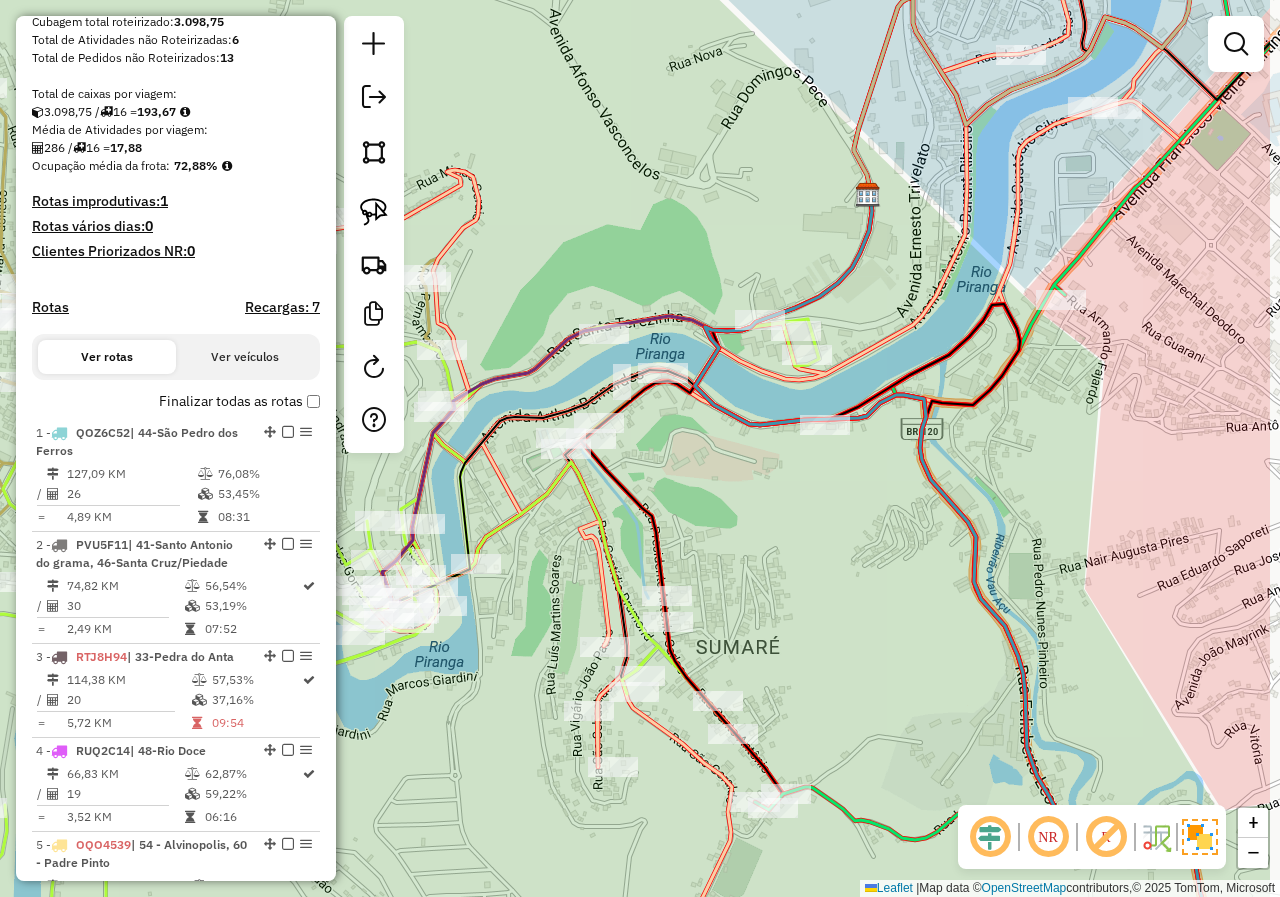 drag, startPoint x: 913, startPoint y: 487, endPoint x: 784, endPoint y: 544, distance: 141.0319 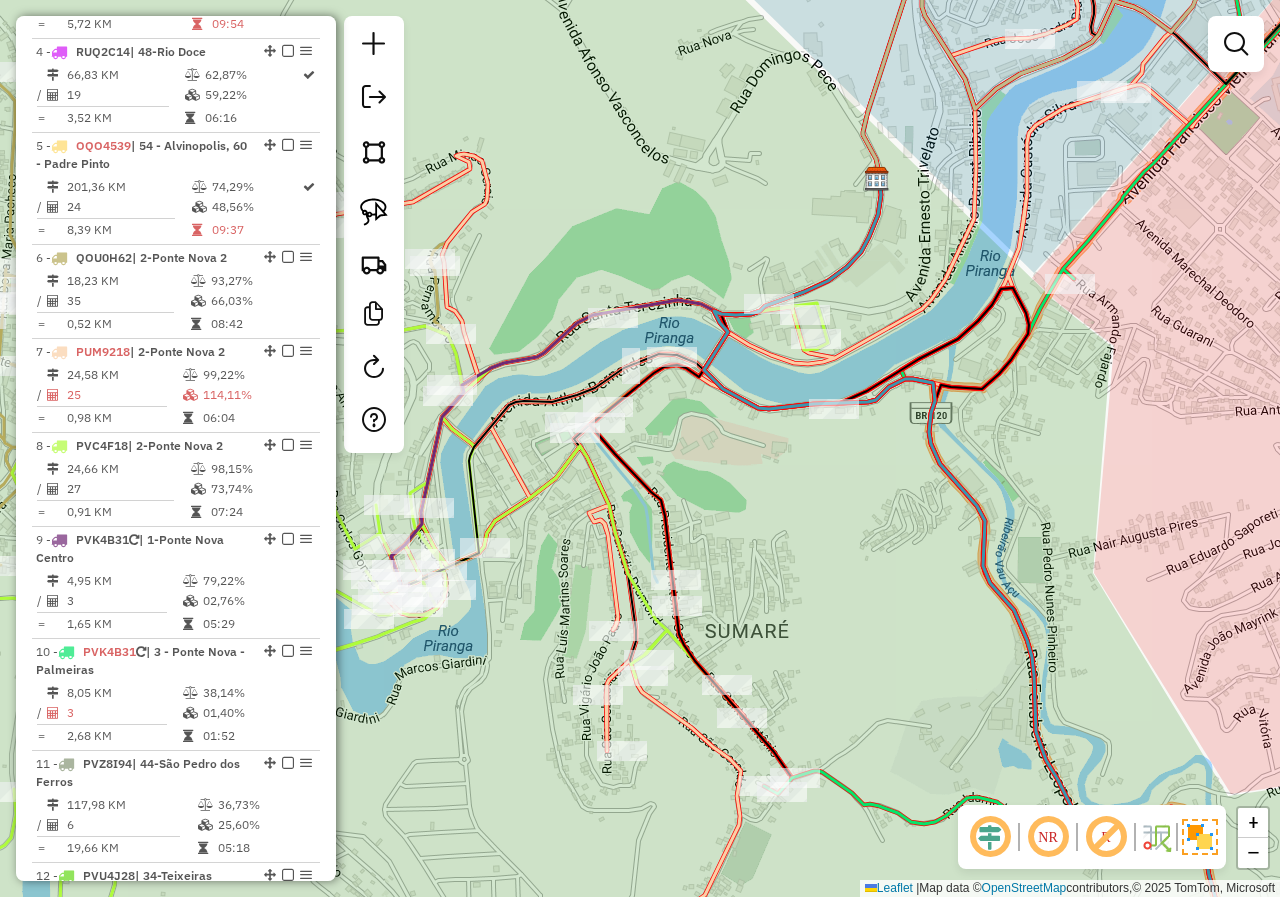 scroll, scrollTop: 1070, scrollLeft: 0, axis: vertical 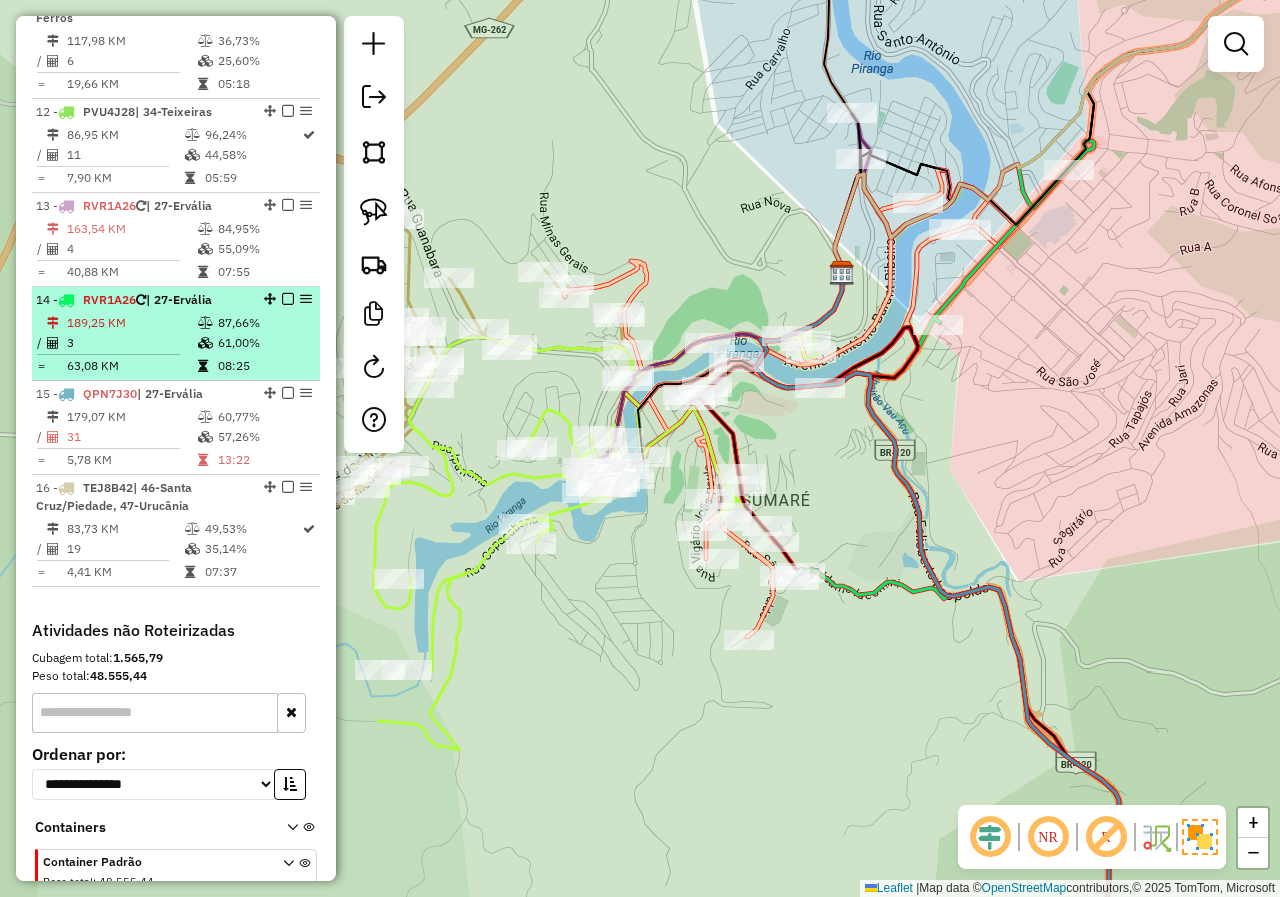 click on "189,25 KM" at bounding box center (131, 323) 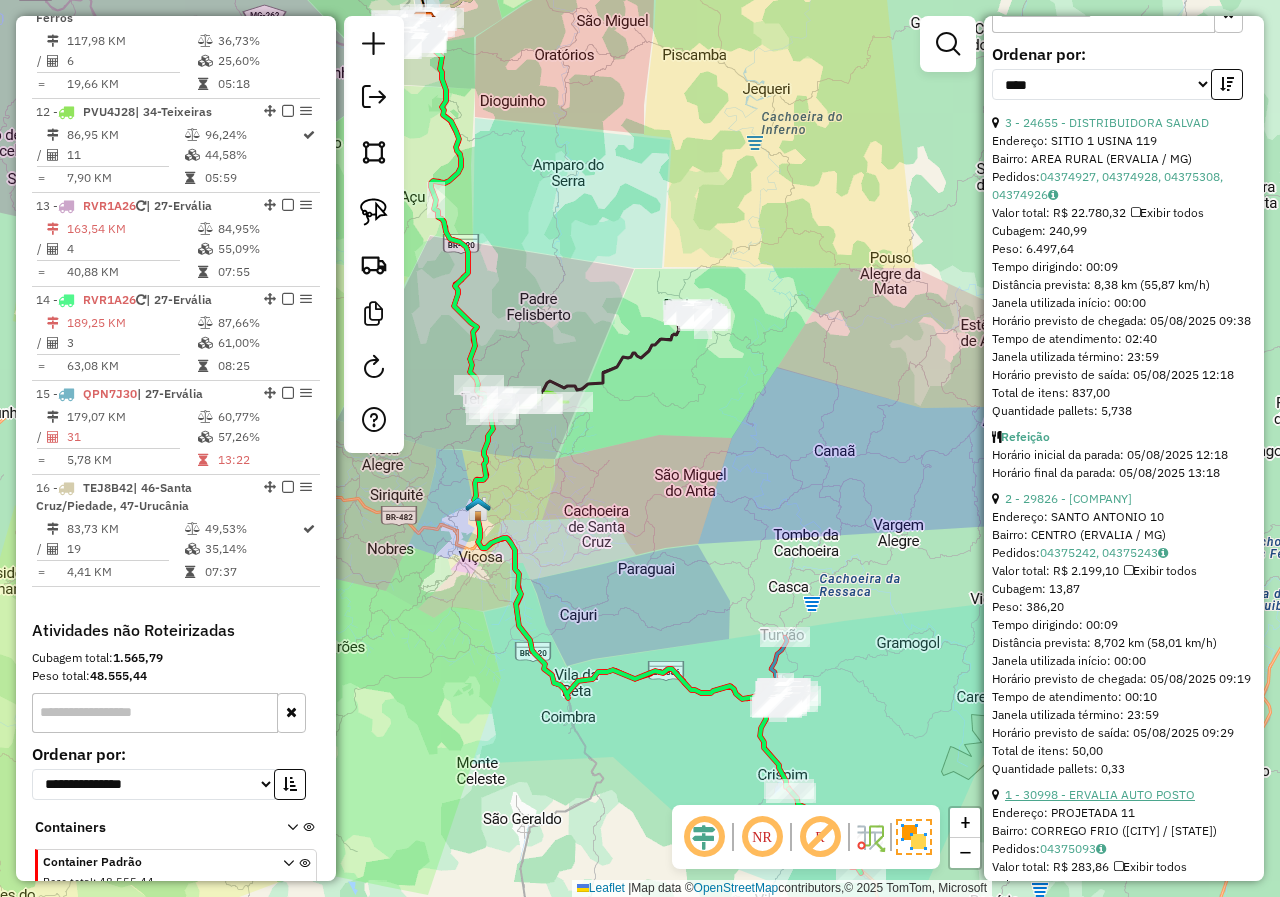 scroll, scrollTop: 609, scrollLeft: 0, axis: vertical 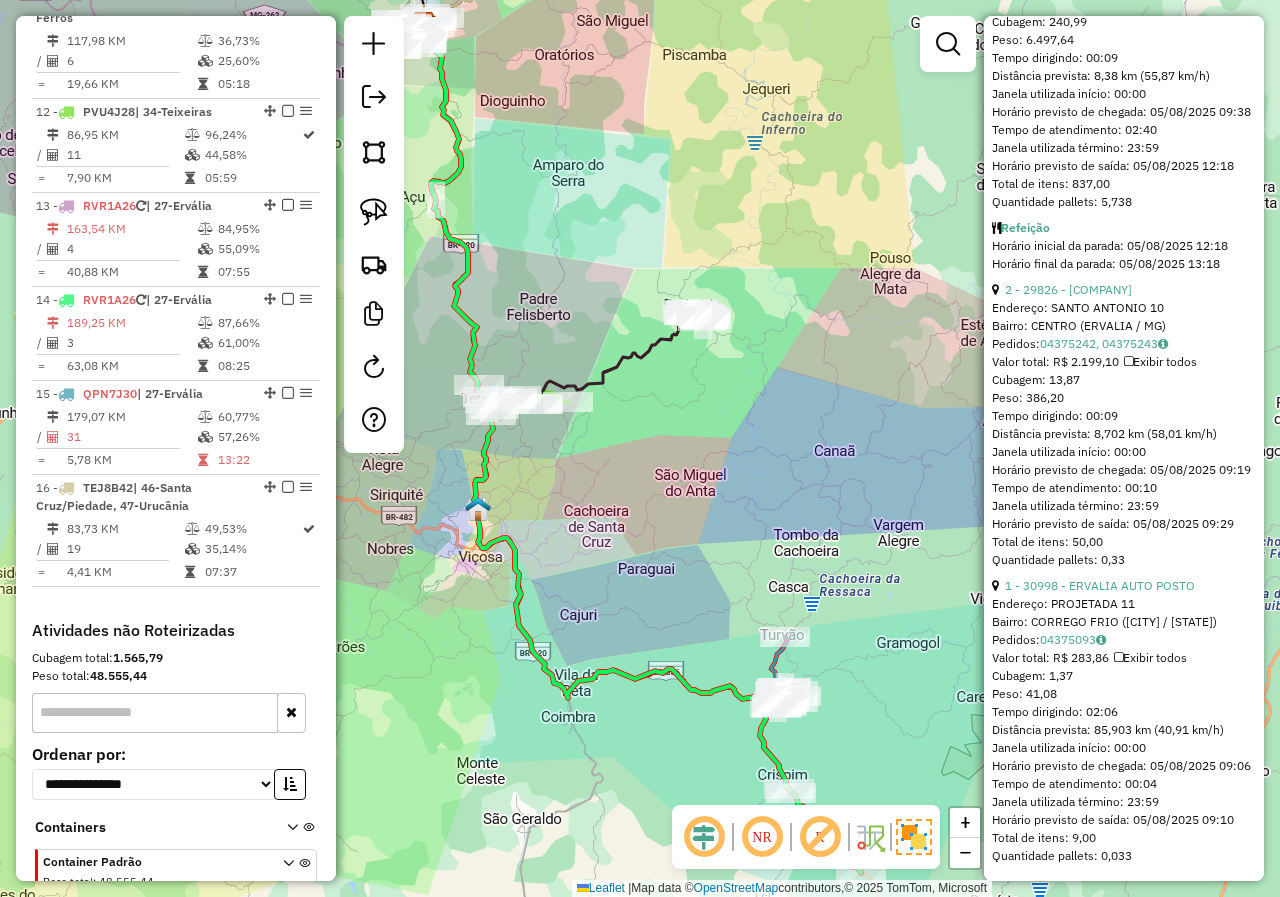 drag, startPoint x: 992, startPoint y: 255, endPoint x: 1200, endPoint y: 563, distance: 371.65576 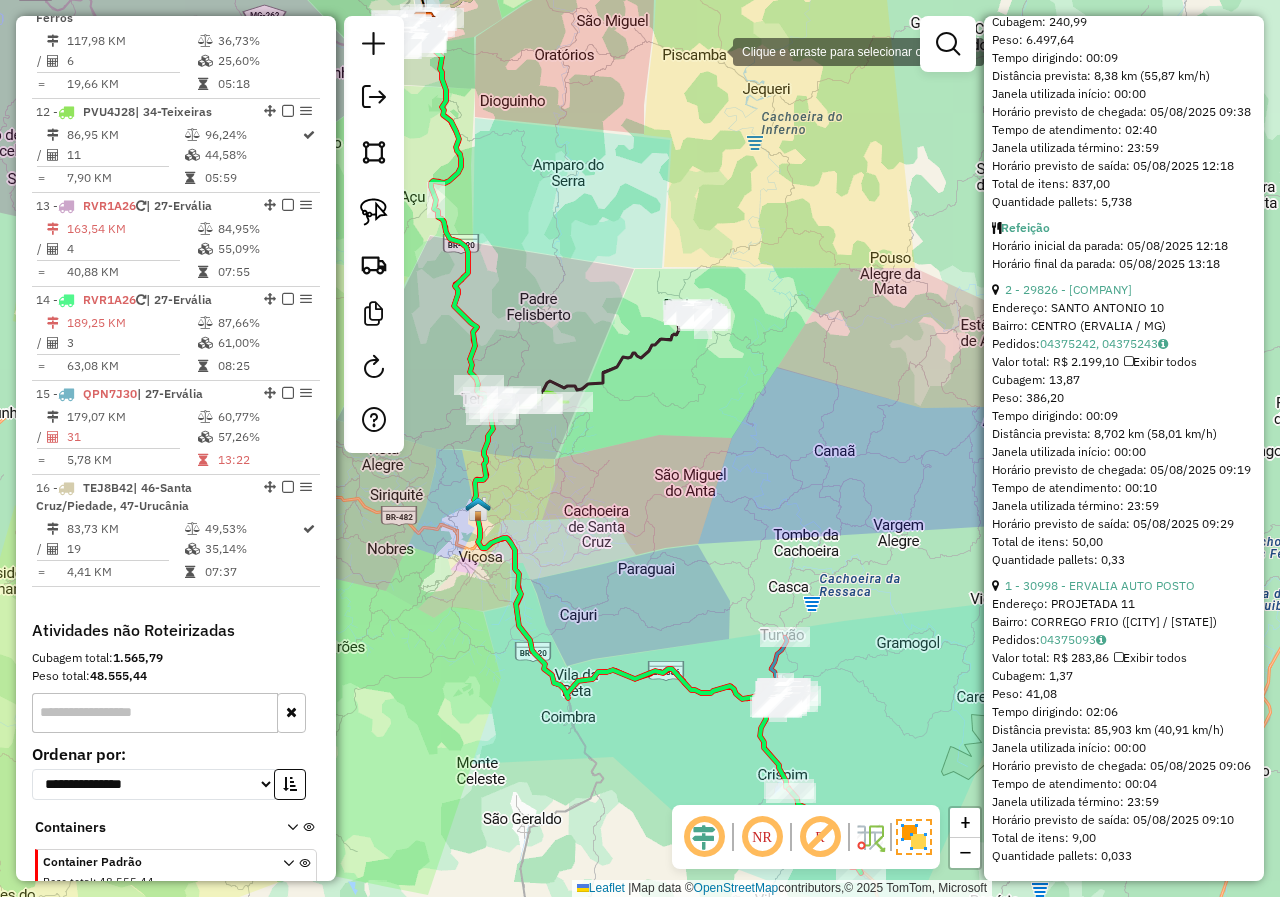 copy on "3 - 24655 - DISTRIBUIDORA SALVAD  Endereço:  SITIO 1 USINA 119   Bairro: AREA RURAL (ERVALIA / MG)   Pedidos:  04374927, 04374928, 04375308, 04374926   Valor total: R$ 22.780,32   Exibir todos   Cubagem: 240,99  Peso: 6.497,64  Tempo dirigindo: 00:09   Distância prevista: 8,38 km (55,87 km/h)   Janela utilizada início: 00:00   Horário previsto de chegada: 05/08/2025 09:38   Tempo de atendimento: 02:40   Janela utilizada término: 23:59   Horário previsto de saída: 05/08/2025 12:18   Total de itens: 837,00   Quantidade pallets: 5,738   Refeição  Horário inicial da parada: 05/08/2025 12:18   Horário final da parada: 05/08/2025 13:18     2 - 29826 - REI DO LANCHE  BARLA  Endereço:  SANTO ANTONIO 10   Bairro: CENTRO (ERVALIA / MG)   Pedidos:  04375242, 04375243   Valor total: R$ 2.199,10   Exibir todos   Cubagem: 13,87  Peso: 386,20  Tempo dirigindo: 00:09   Distância prevista: 8,702 km (58,01 km/h)   Janela utilizada início: 00:00   Horário previsto de chegada: 05/08/2025 09:19   Tempo de atendimento: 00:10..." 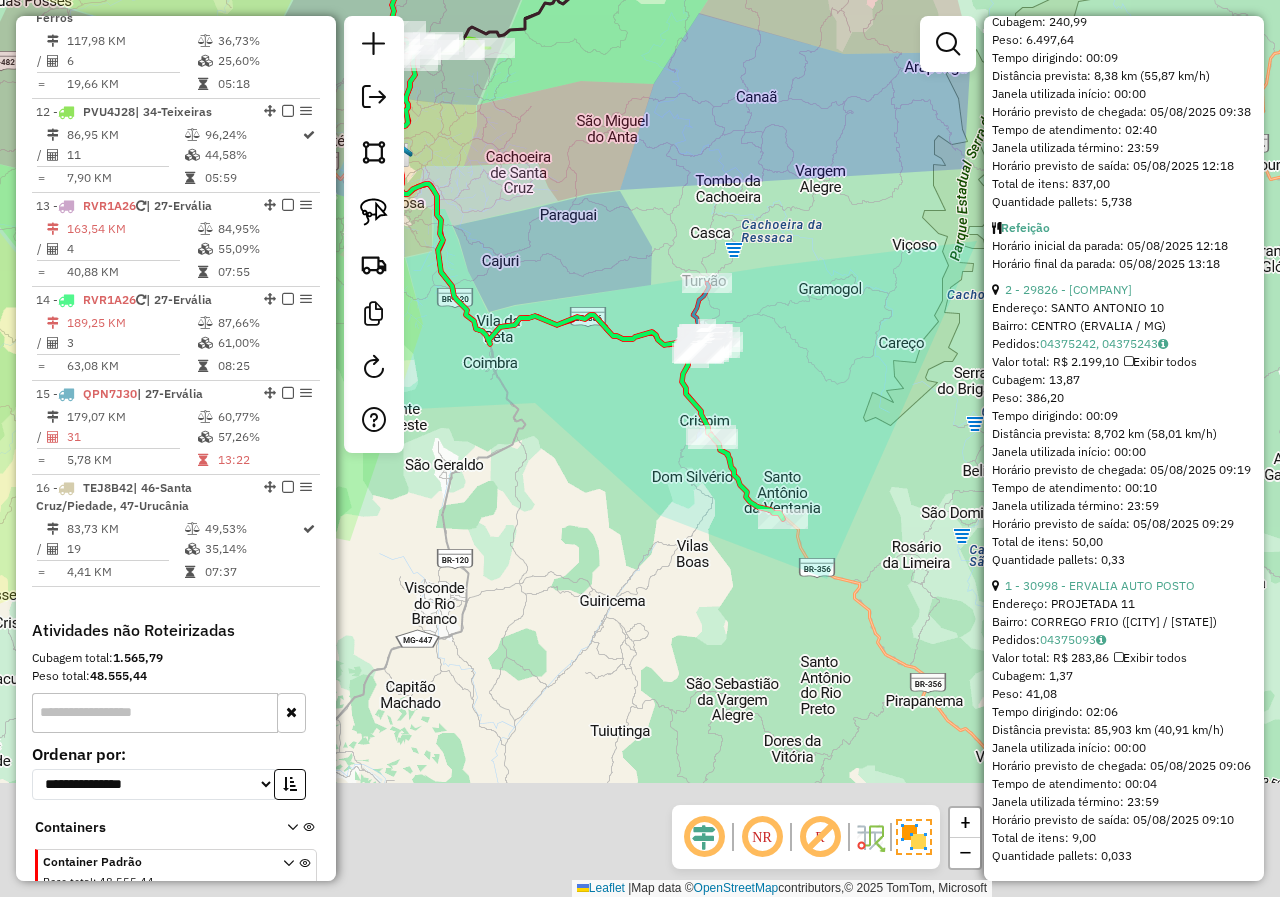 drag, startPoint x: 825, startPoint y: 407, endPoint x: 771, endPoint y: 133, distance: 279.27048 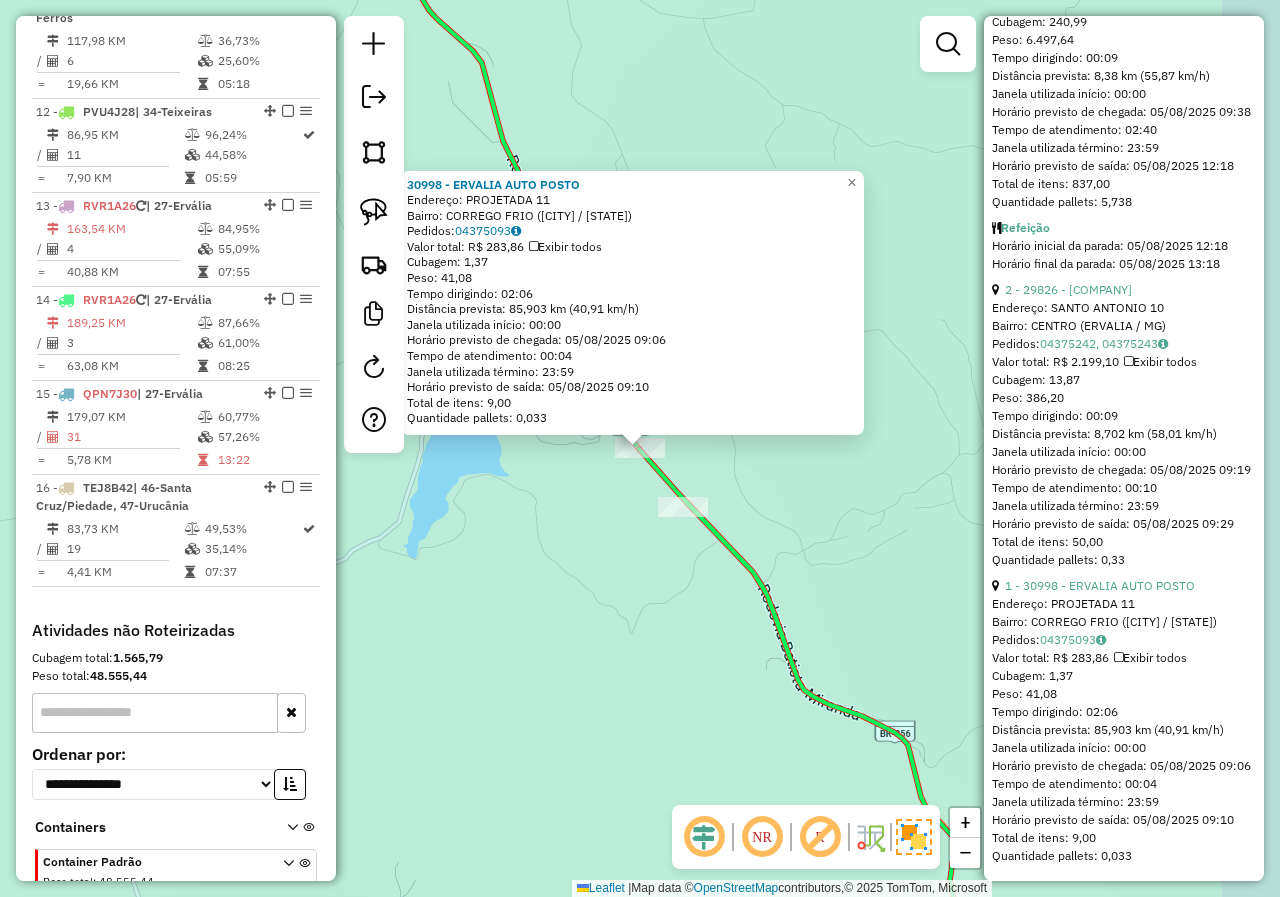 scroll, scrollTop: 1933, scrollLeft: 0, axis: vertical 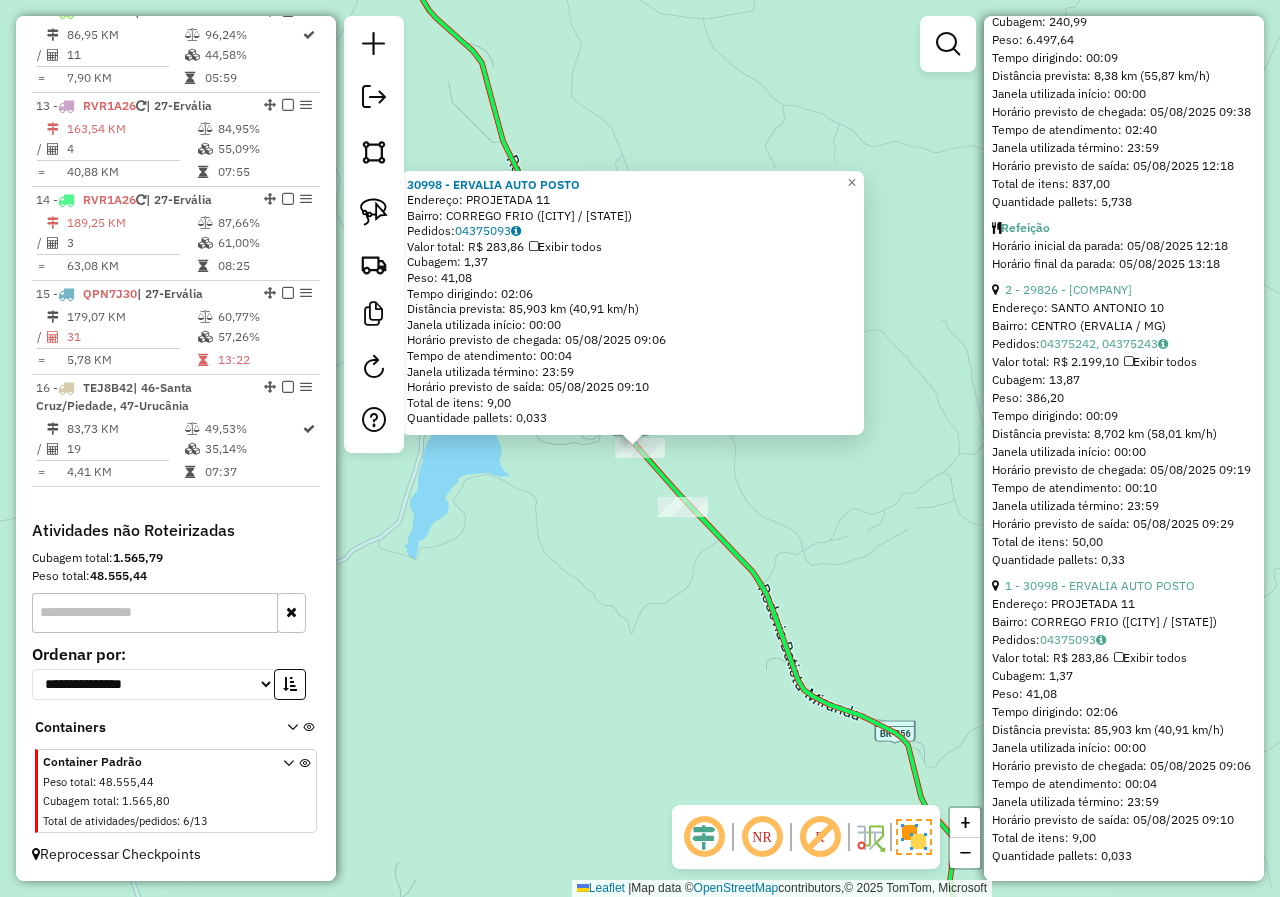 click on "30998 - ERVALIA AUTO POSTO  Endereço:  PROJETADA 11   Bairro: CORREGO FRIO (ERVALIA / MG)   Pedidos:  04375093   Valor total: R$ 283,86   Exibir todos   Cubagem: 1,37  Peso: 41,08  Tempo dirigindo: 02:06   Distância prevista: 85,903 km (40,91 km/h)   Janela utilizada início: 00:00   Horário previsto de chegada: 05/08/2025 09:06   Tempo de atendimento: 00:04   Janela utilizada término: 23:59   Horário previsto de saída: 05/08/2025 09:10   Total de itens: 9,00   Quantidade pallets: 0,033  × Janela de atendimento Grade de atendimento Capacidade Transportadoras Veículos Cliente Pedidos  Rotas Selecione os dias de semana para filtrar as janelas de atendimento  Seg   Ter   Qua   Qui   Sex   Sáb   Dom  Informe o período da janela de atendimento: De: Até:  Filtrar exatamente a janela do cliente  Considerar janela de atendimento padrão  Selecione os dias de semana para filtrar as grades de atendimento  Seg   Ter   Qua   Qui   Sex   Sáb   Dom   Considerar clientes sem dia de atendimento cadastrado  De:  +" 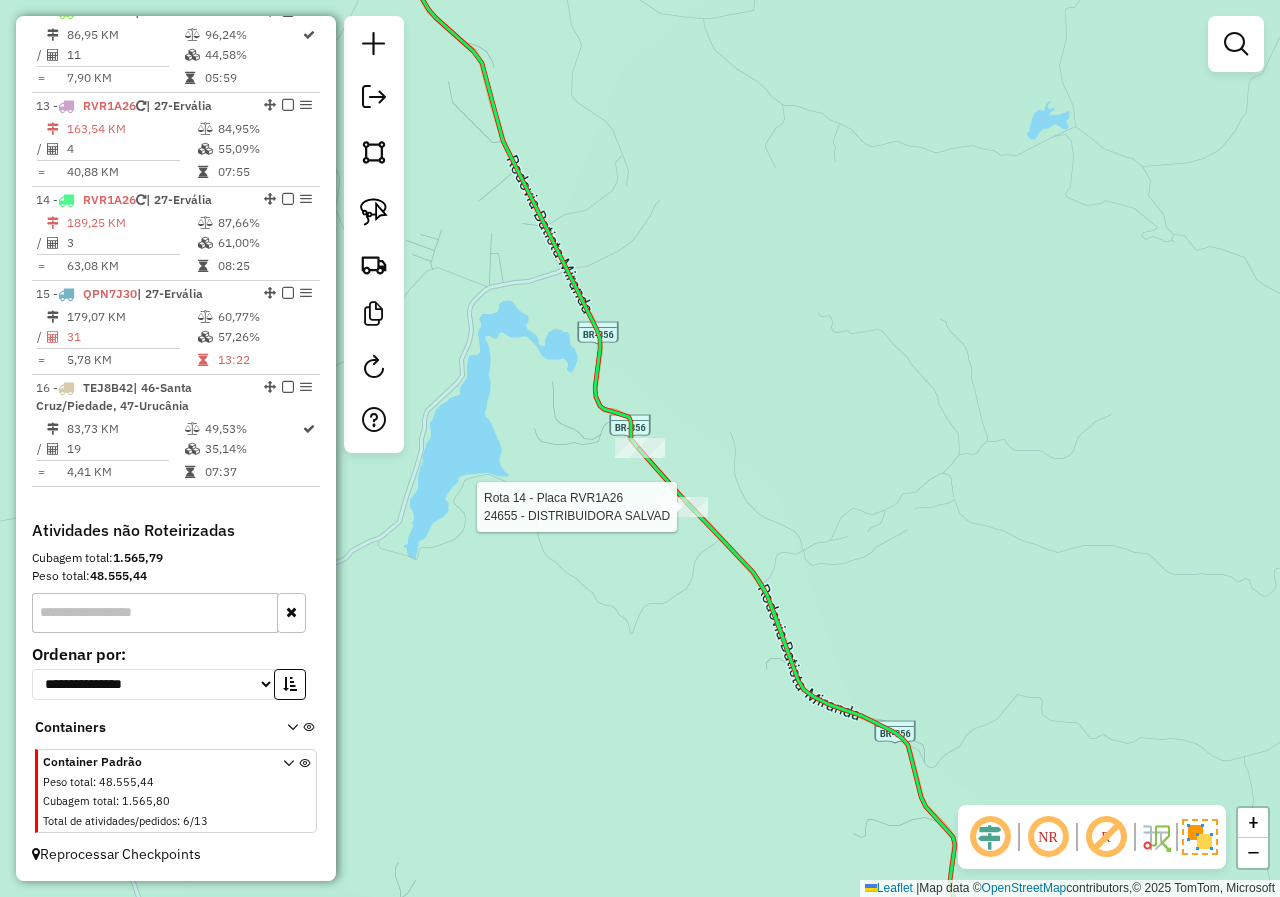 select on "*********" 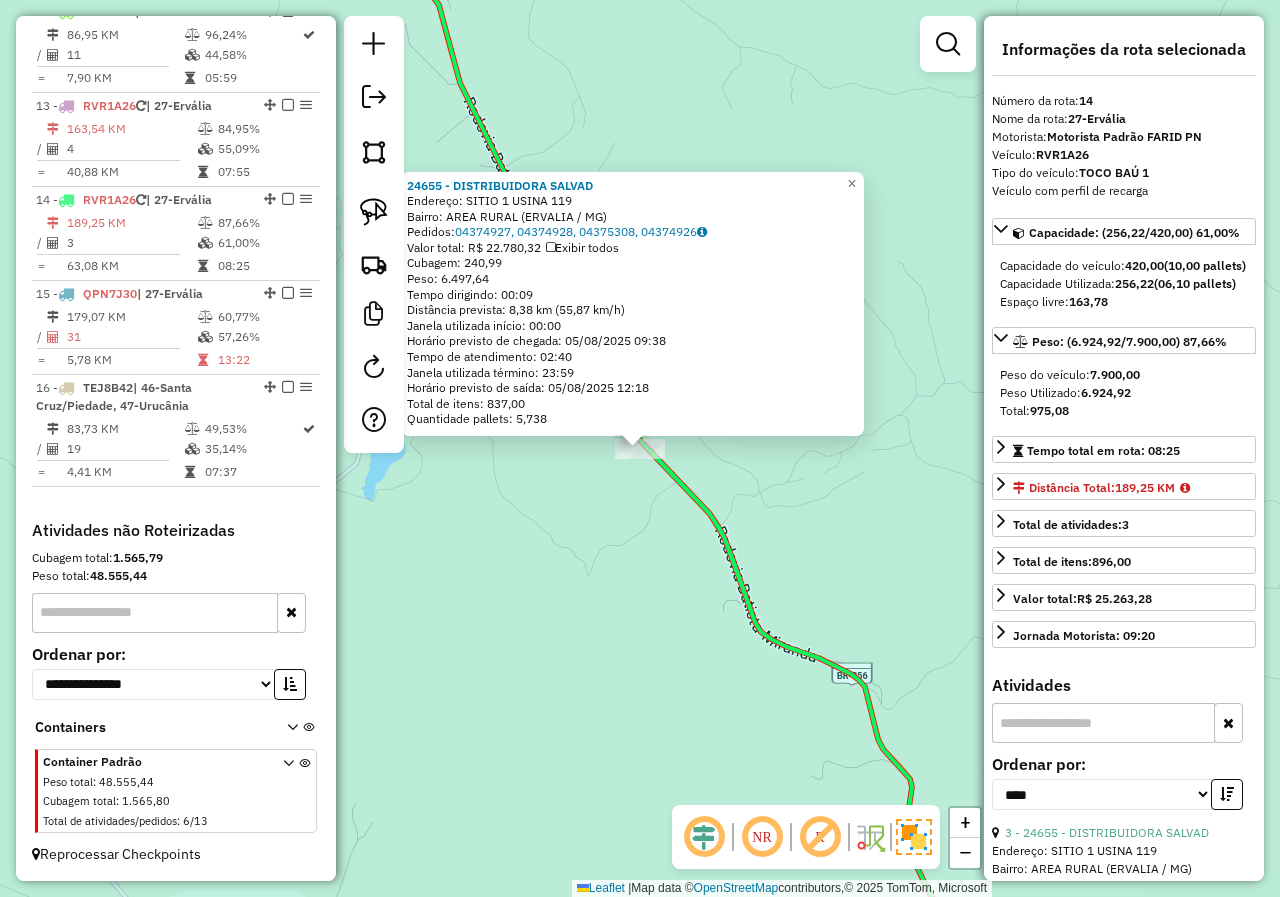 click on "24655 - DISTRIBUIDORA SALVAD  Endereço:  SITIO 1 USINA 119   Bairro: AREA RURAL (ERVALIA / MG)   Pedidos:  04374927, 04374928, 04375308, 04374926   Valor total: R$ 22.780,32   Exibir todos   Cubagem: 240,99  Peso: 6.497,64  Tempo dirigindo: 00:09   Distância prevista: 8,38 km (55,87 km/h)   Janela utilizada início: 00:00   Horário previsto de chegada: 05/08/2025 09:38   Tempo de atendimento: 02:40   Janela utilizada término: 23:59   Horário previsto de saída: 05/08/2025 12:18   Total de itens: 837,00   Quantidade pallets: 5,738  × Janela de atendimento Grade de atendimento Capacidade Transportadoras Veículos Cliente Pedidos  Rotas Selecione os dias de semana para filtrar as janelas de atendimento  Seg   Ter   Qua   Qui   Sex   Sáb   Dom  Informe o período da janela de atendimento: De: Até:  Filtrar exatamente a janela do cliente  Considerar janela de atendimento padrão  Selecione os dias de semana para filtrar as grades de atendimento  Seg   Ter   Qua   Qui   Sex   Sáb   Dom   Peso mínimo:  De:" 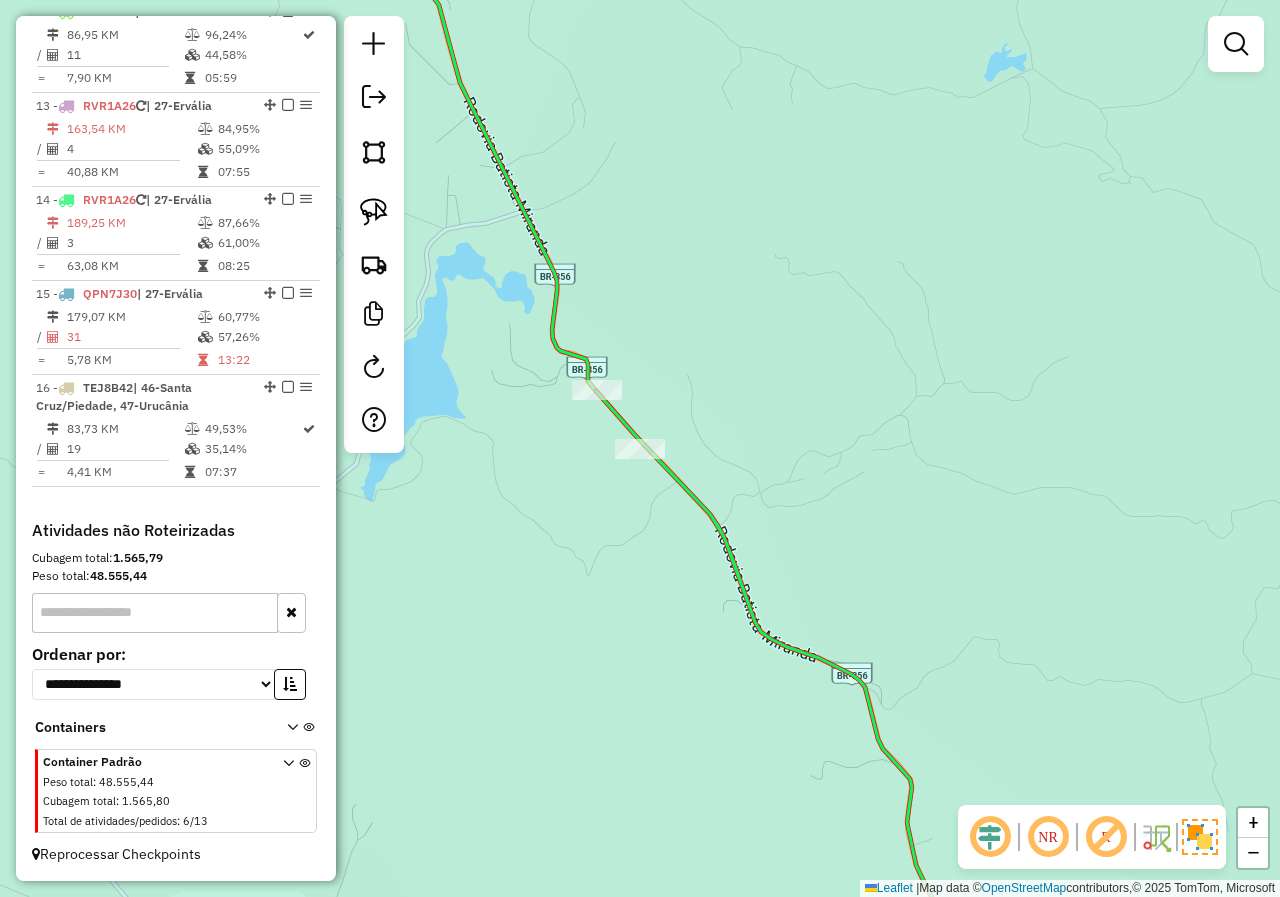 drag, startPoint x: 738, startPoint y: 681, endPoint x: 552, endPoint y: 206, distance: 510.11862 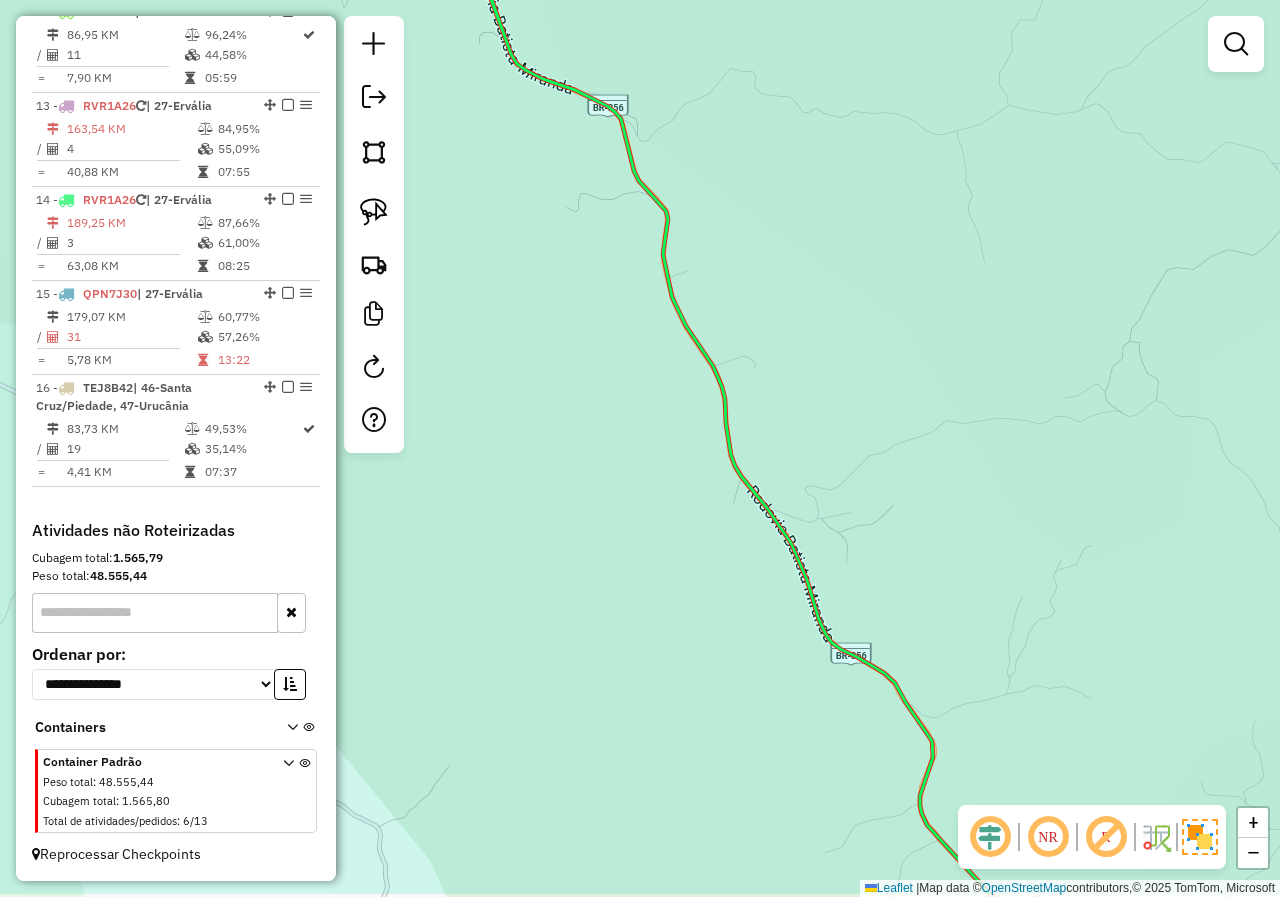 drag, startPoint x: 738, startPoint y: 537, endPoint x: 526, endPoint y: 161, distance: 431.648 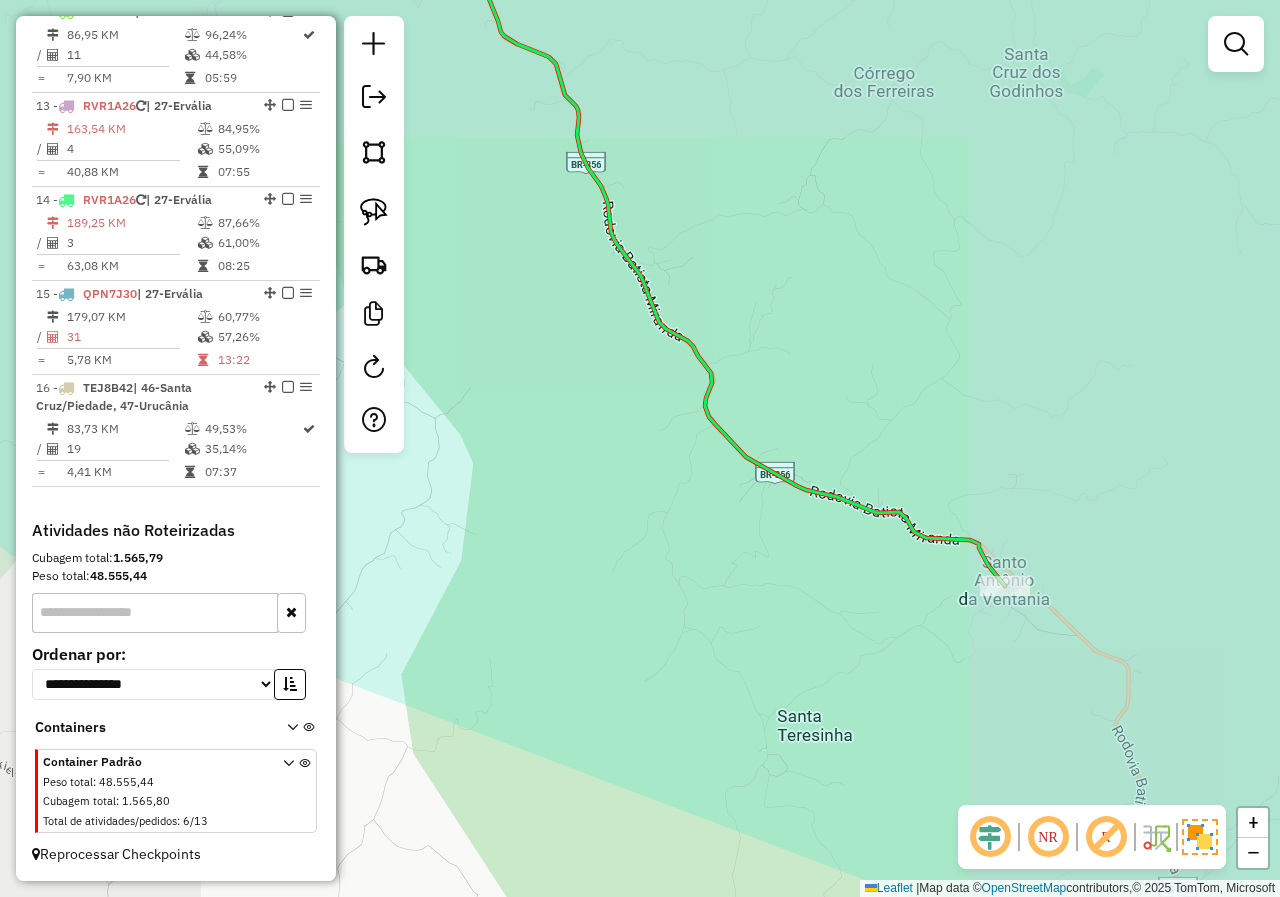 drag, startPoint x: 754, startPoint y: 519, endPoint x: 615, endPoint y: 392, distance: 188.28171 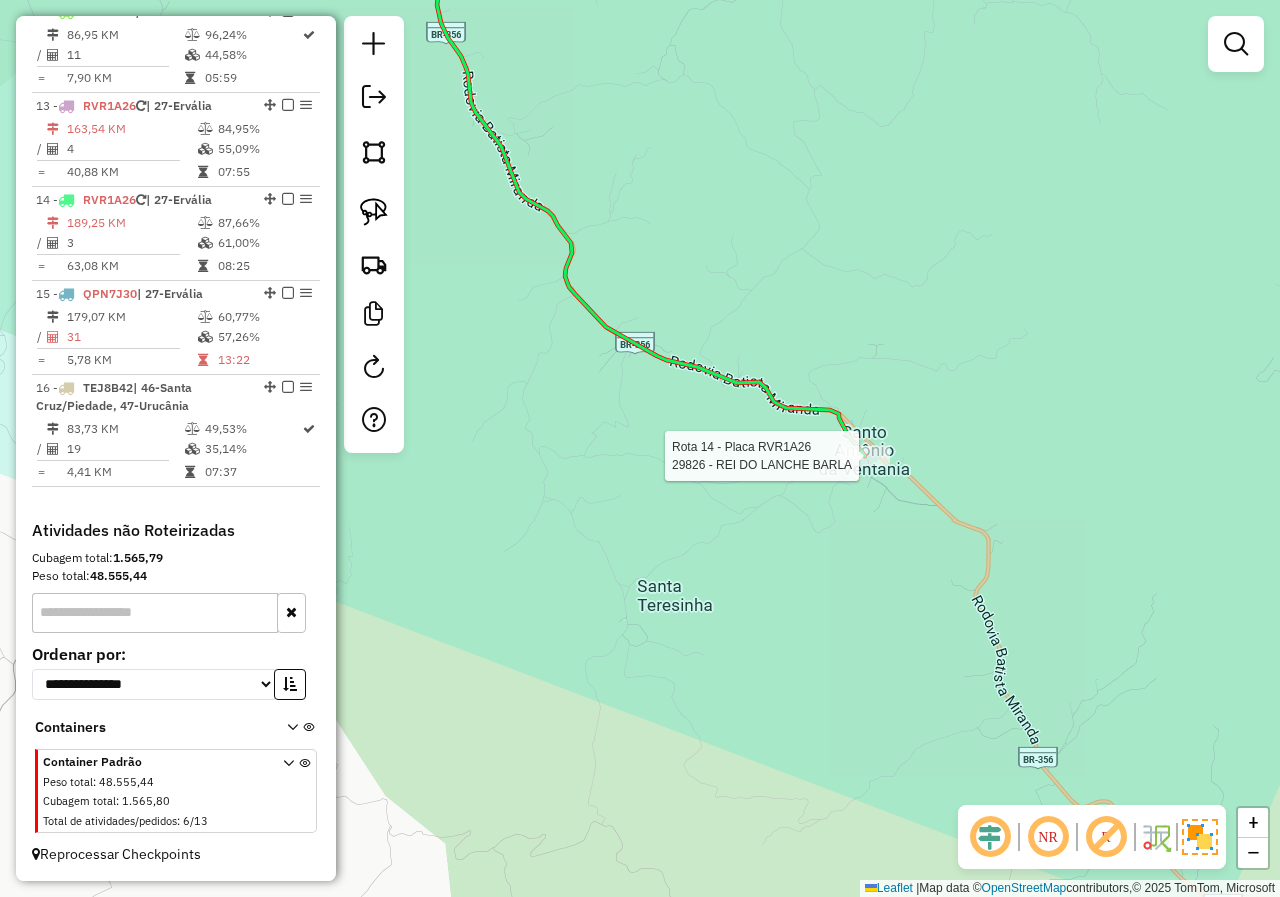 select on "*********" 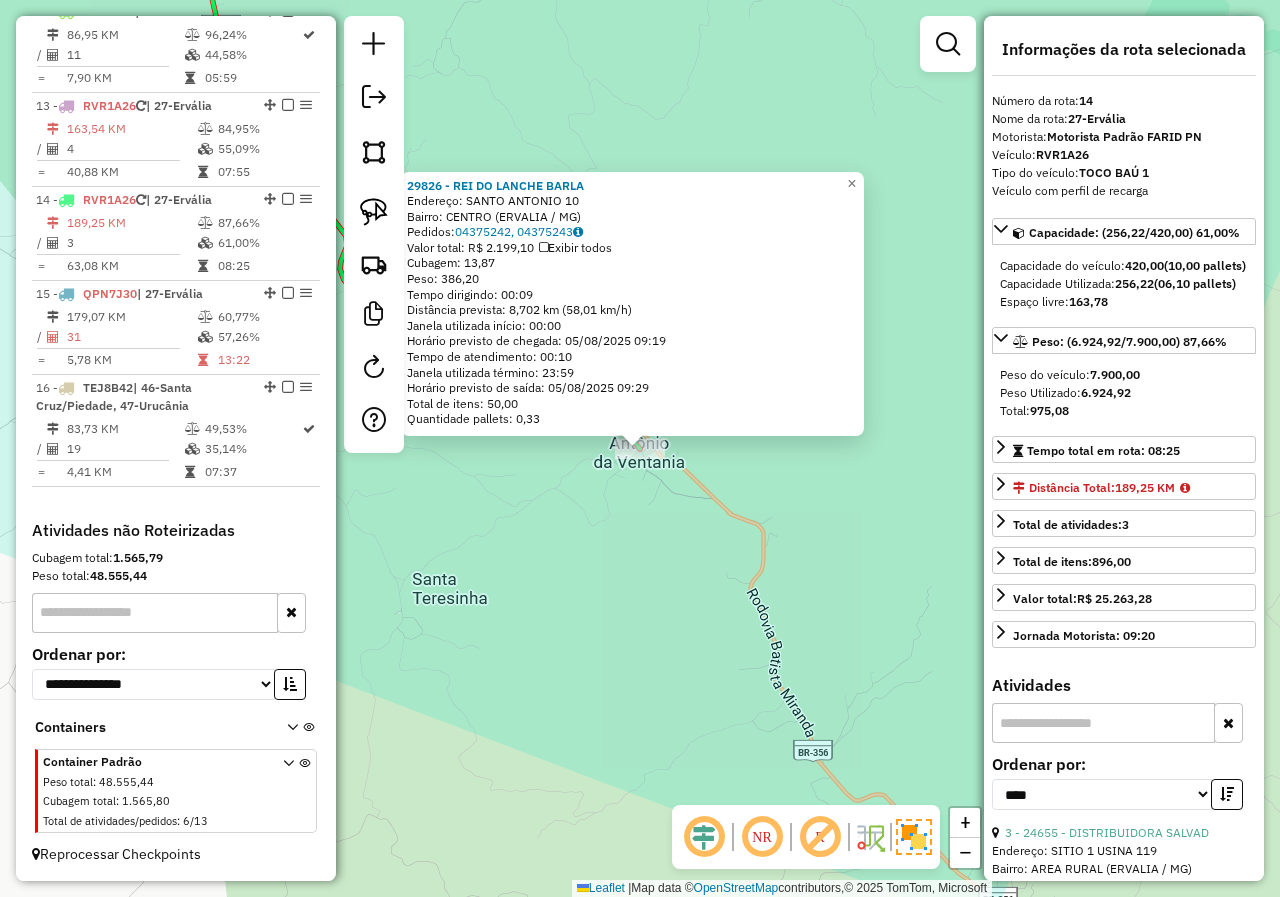 click on "29826 - REI DO LANCHE  BARLA  Endereço:  SANTO ANTONIO 10   Bairro: CENTRO (ERVALIA / MG)   Pedidos:  04375242, 04375243   Valor total: R$ 2.199,10   Exibir todos   Cubagem: 13,87  Peso: 386,20  Tempo dirigindo: 00:09   Distância prevista: 8,702 km (58,01 km/h)   Janela utilizada início: 00:00   Horário previsto de chegada: 05/08/2025 09:19   Tempo de atendimento: 00:10   Janela utilizada término: 23:59   Horário previsto de saída: 05/08/2025 09:29   Total de itens: 50,00   Quantidade pallets: 0,33  × Janela de atendimento Grade de atendimento Capacidade Transportadoras Veículos Cliente Pedidos  Rotas Selecione os dias de semana para filtrar as janelas de atendimento  Seg   Ter   Qua   Qui   Sex   Sáb   Dom  Informe o período da janela de atendimento: De: Até:  Filtrar exatamente a janela do cliente  Considerar janela de atendimento padrão  Selecione os dias de semana para filtrar as grades de atendimento  Seg   Ter   Qua   Qui   Sex   Sáb   Dom   Clientes fora do dia de atendimento selecionado" 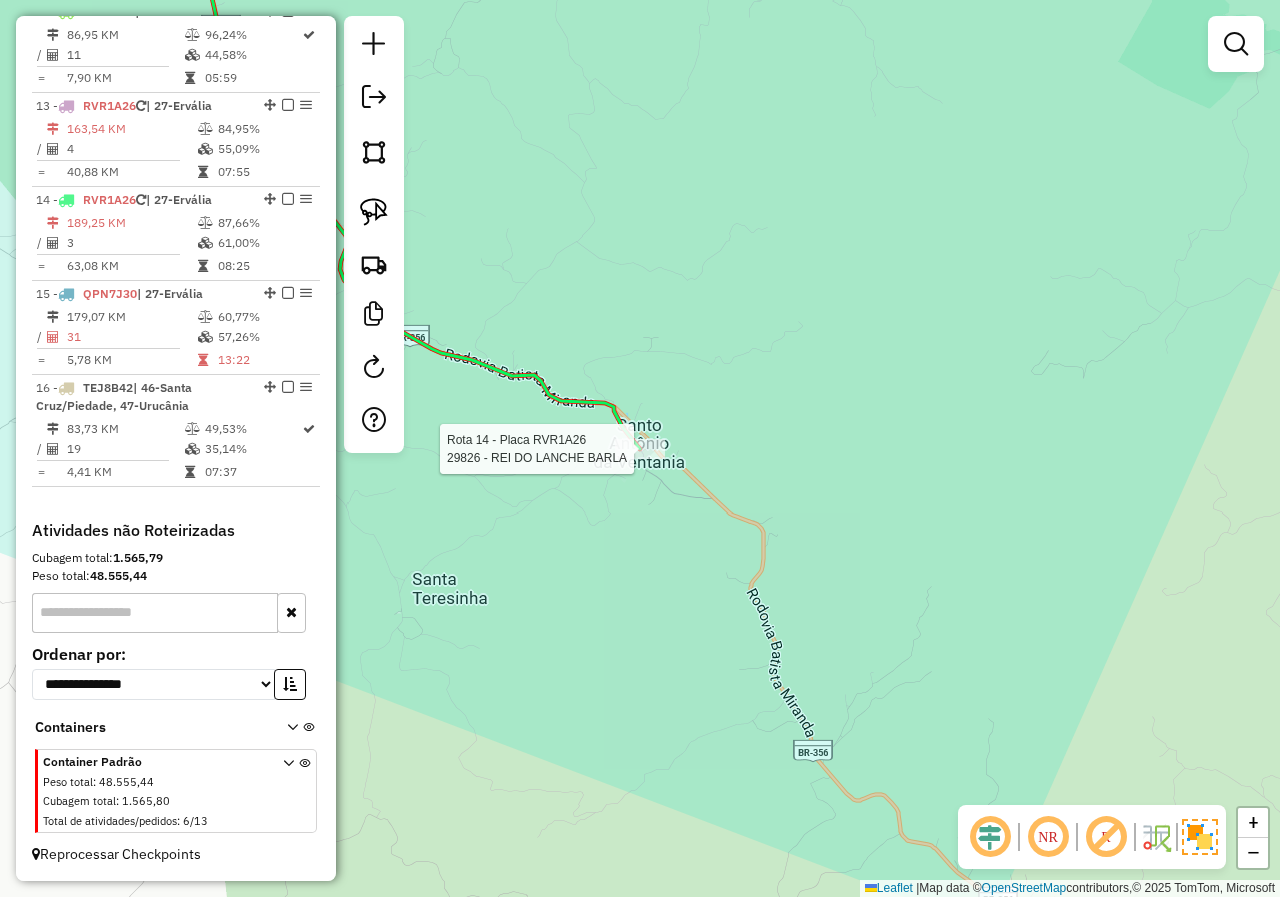 select on "*********" 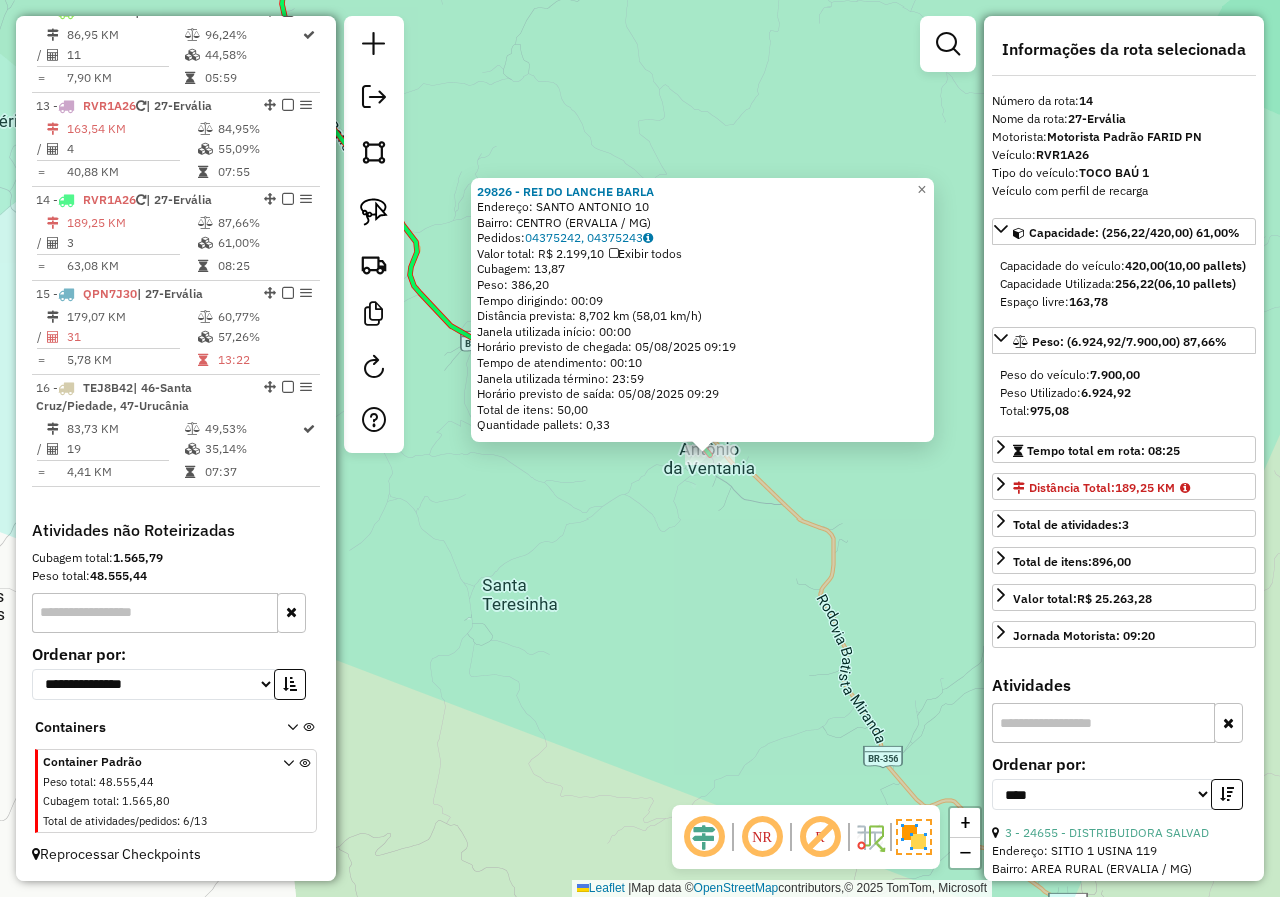drag, startPoint x: 555, startPoint y: 532, endPoint x: 625, endPoint y: 538, distance: 70.256676 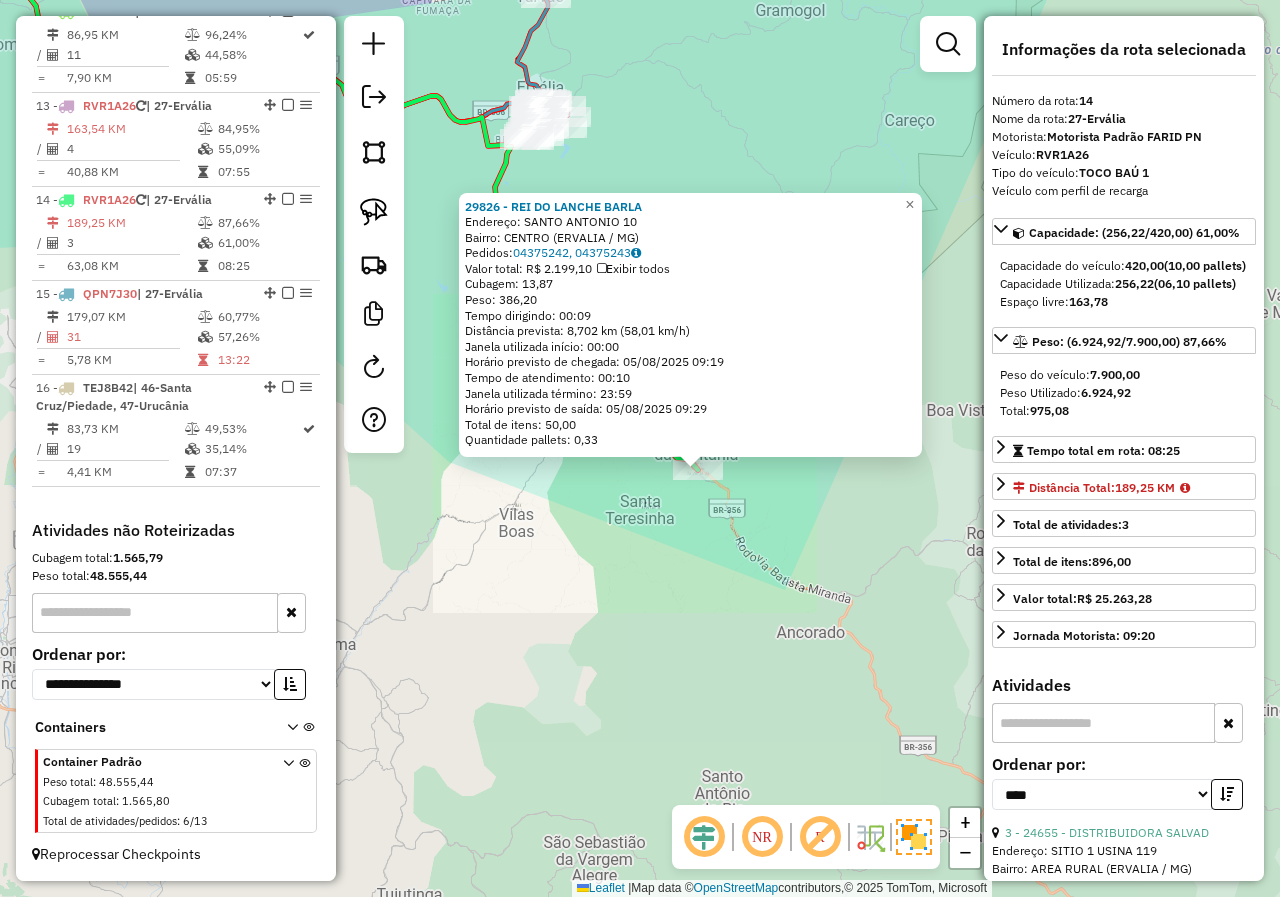 click on "29826 - REI DO LANCHE  BARLA  Endereço:  SANTO ANTONIO 10   Bairro: CENTRO (ERVALIA / MG)   Pedidos:  04375242, 04375243   Valor total: R$ 2.199,10   Exibir todos   Cubagem: 13,87  Peso: 386,20  Tempo dirigindo: 00:09   Distância prevista: 8,702 km (58,01 km/h)   Janela utilizada início: 00:00   Horário previsto de chegada: 05/08/2025 09:19   Tempo de atendimento: 00:10   Janela utilizada término: 23:59   Horário previsto de saída: 05/08/2025 09:29   Total de itens: 50,00   Quantidade pallets: 0,33  × Janela de atendimento Grade de atendimento Capacidade Transportadoras Veículos Cliente Pedidos  Rotas Selecione os dias de semana para filtrar as janelas de atendimento  Seg   Ter   Qua   Qui   Sex   Sáb   Dom  Informe o período da janela de atendimento: De: Até:  Filtrar exatamente a janela do cliente  Considerar janela de atendimento padrão  Selecione os dias de semana para filtrar as grades de atendimento  Seg   Ter   Qua   Qui   Sex   Sáb   Dom   Clientes fora do dia de atendimento selecionado" 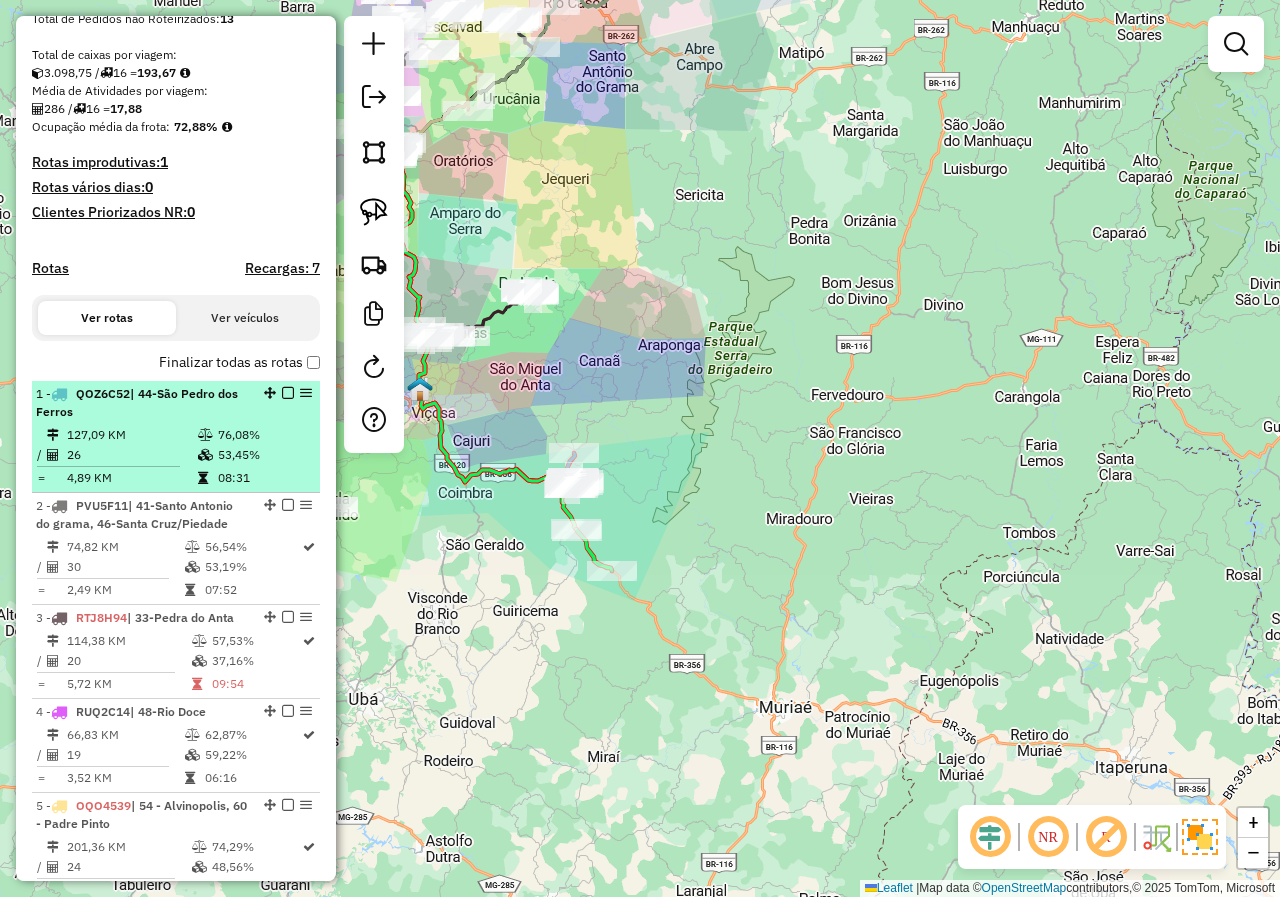 scroll, scrollTop: 233, scrollLeft: 0, axis: vertical 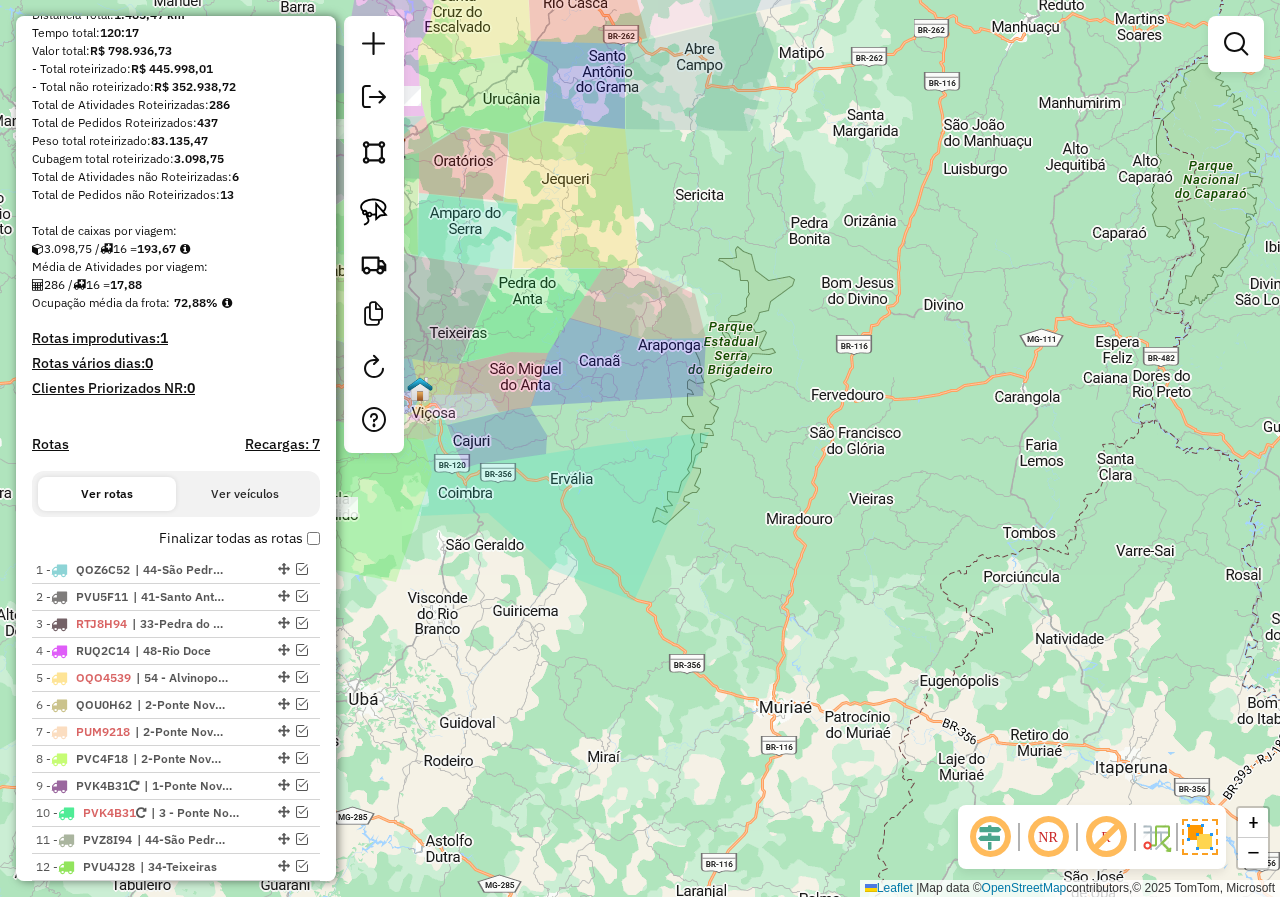 drag, startPoint x: 539, startPoint y: 589, endPoint x: 856, endPoint y: 585, distance: 317.02524 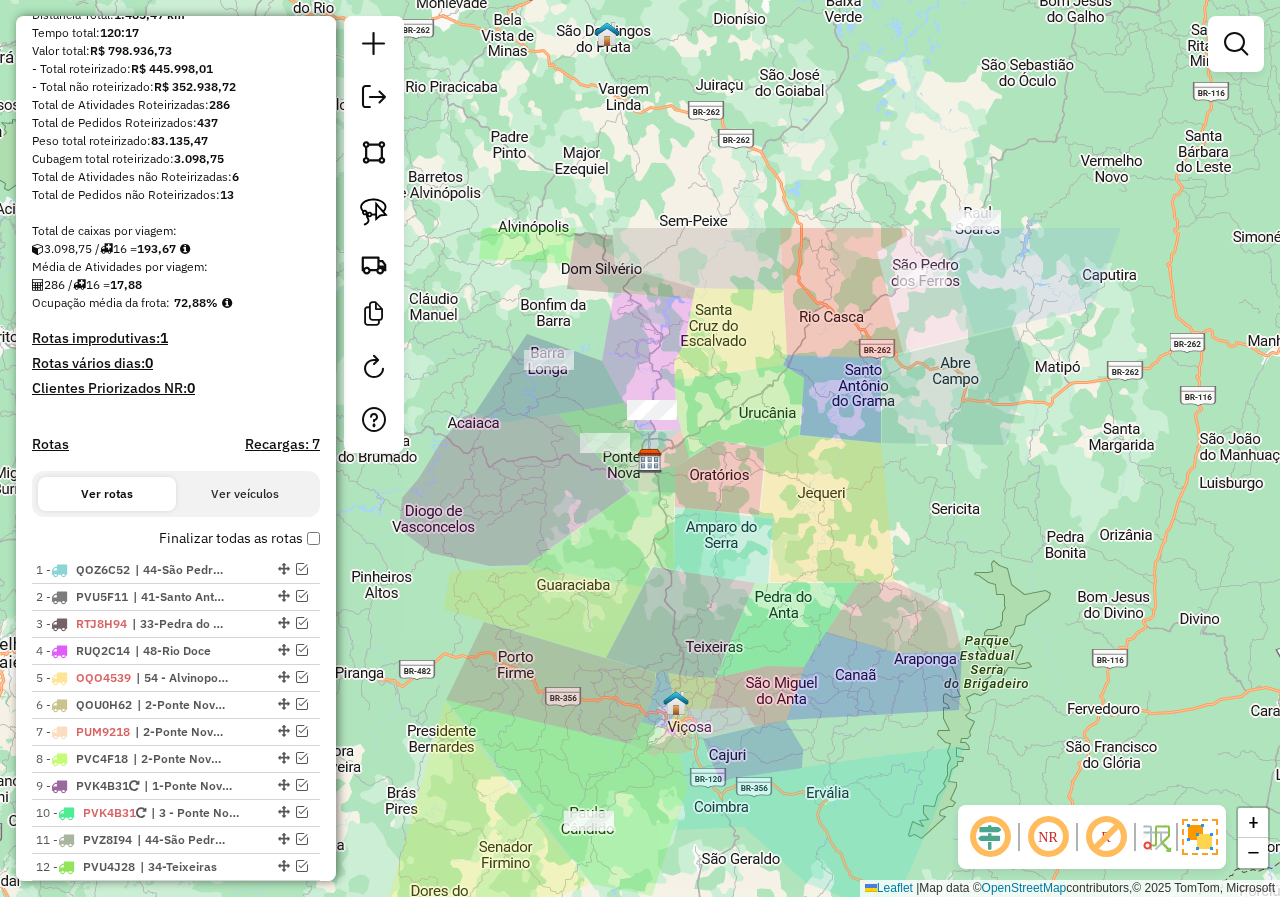 drag, startPoint x: 709, startPoint y: 236, endPoint x: 656, endPoint y: 521, distance: 289.88617 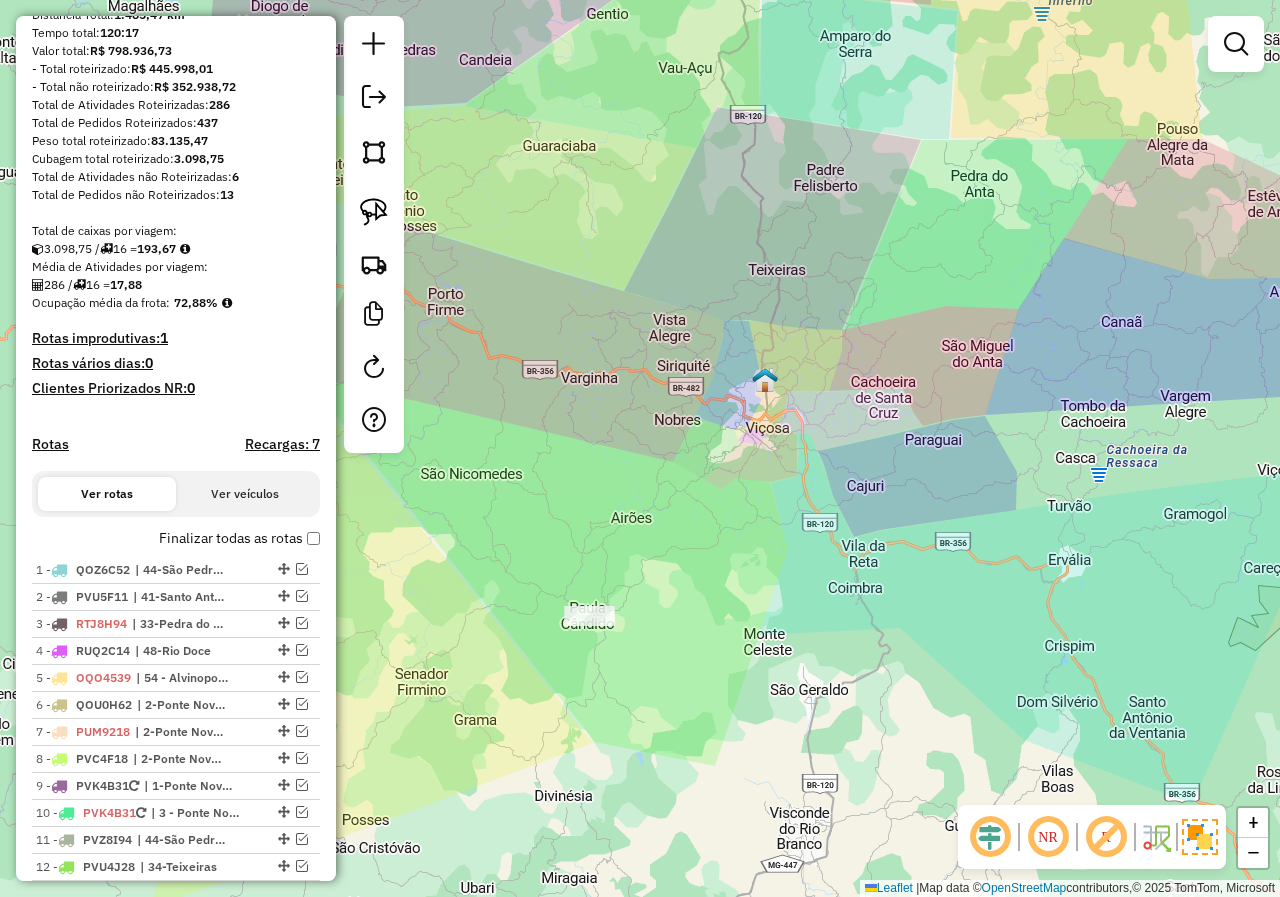 click 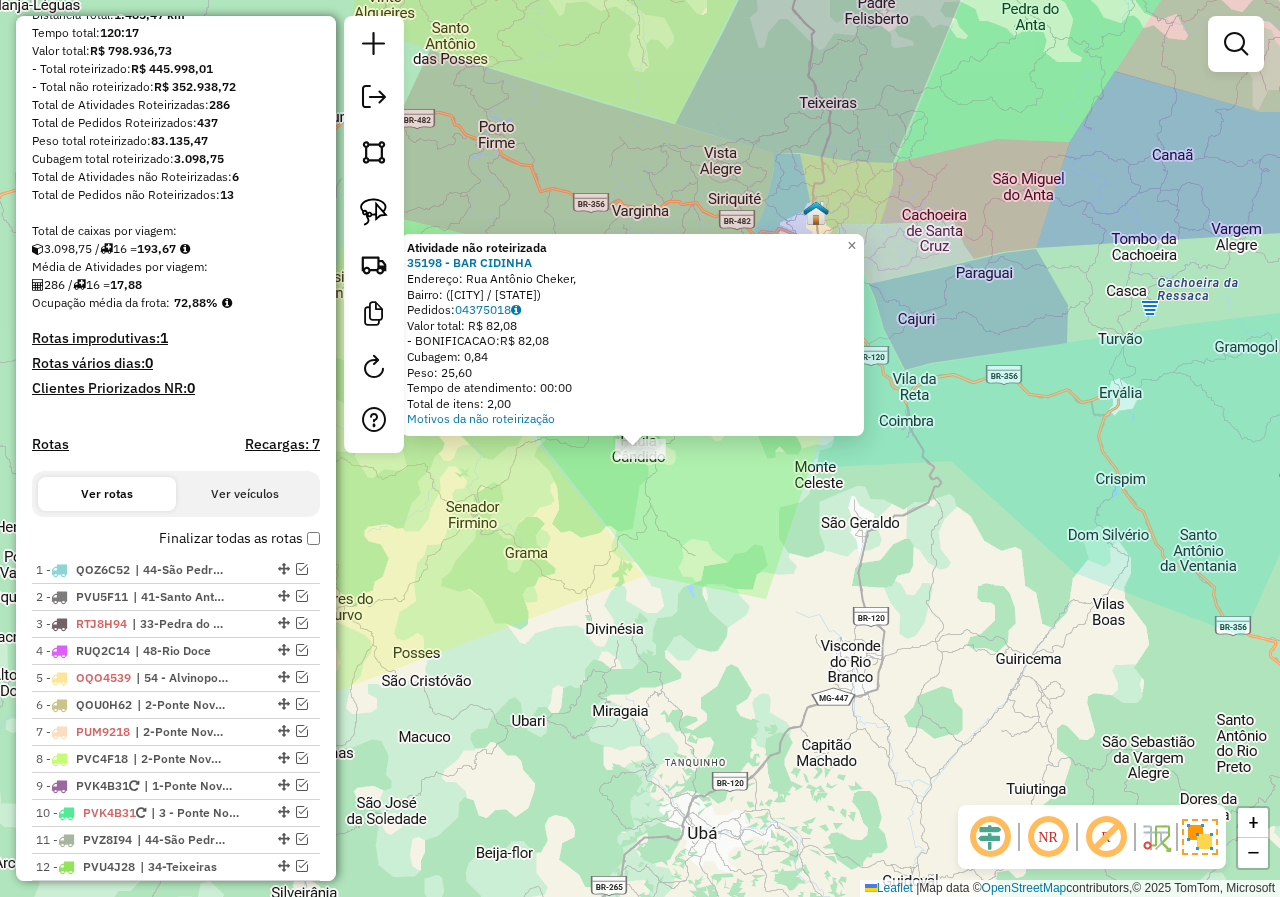 click on "Atividade não roteirizada 35198 - BAR CIDINHA  Endereço: Rua Antônio Cheker,    Bairro:  (Paula Cândido / MG)   Pedidos:  04375018   Valor total: R$ 82,08   - BONIFICACAO:  R$ 82,08   Cubagem: 0,84   Peso: 25,60   Tempo de atendimento: 00:00   Total de itens: 2,00  Motivos da não roteirização × Janela de atendimento Grade de atendimento Capacidade Transportadoras Veículos Cliente Pedidos  Rotas Selecione os dias de semana para filtrar as janelas de atendimento  Seg   Ter   Qua   Qui   Sex   Sáb   Dom  Informe o período da janela de atendimento: De: Até:  Filtrar exatamente a janela do cliente  Considerar janela de atendimento padrão  Selecione os dias de semana para filtrar as grades de atendimento  Seg   Ter   Qua   Qui   Sex   Sáb   Dom   Considerar clientes sem dia de atendimento cadastrado  Clientes fora do dia de atendimento selecionado Filtrar as atividades entre os valores definidos abaixo:  Peso mínimo:   Peso máximo:   Cubagem mínima:   Cubagem máxima:   De:   Até:   De:   Até:  +" 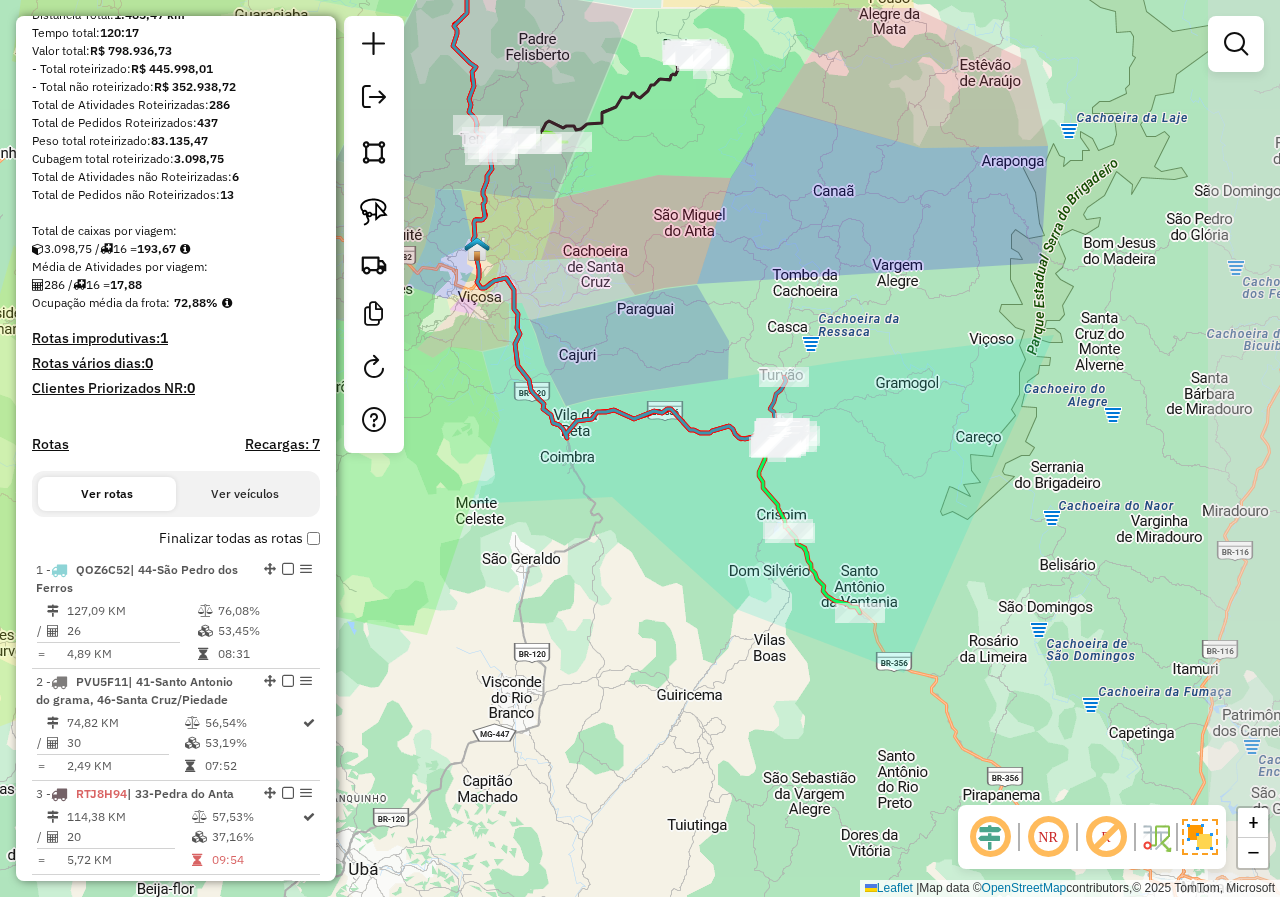drag, startPoint x: 994, startPoint y: 642, endPoint x: 655, endPoint y: 698, distance: 343.59424 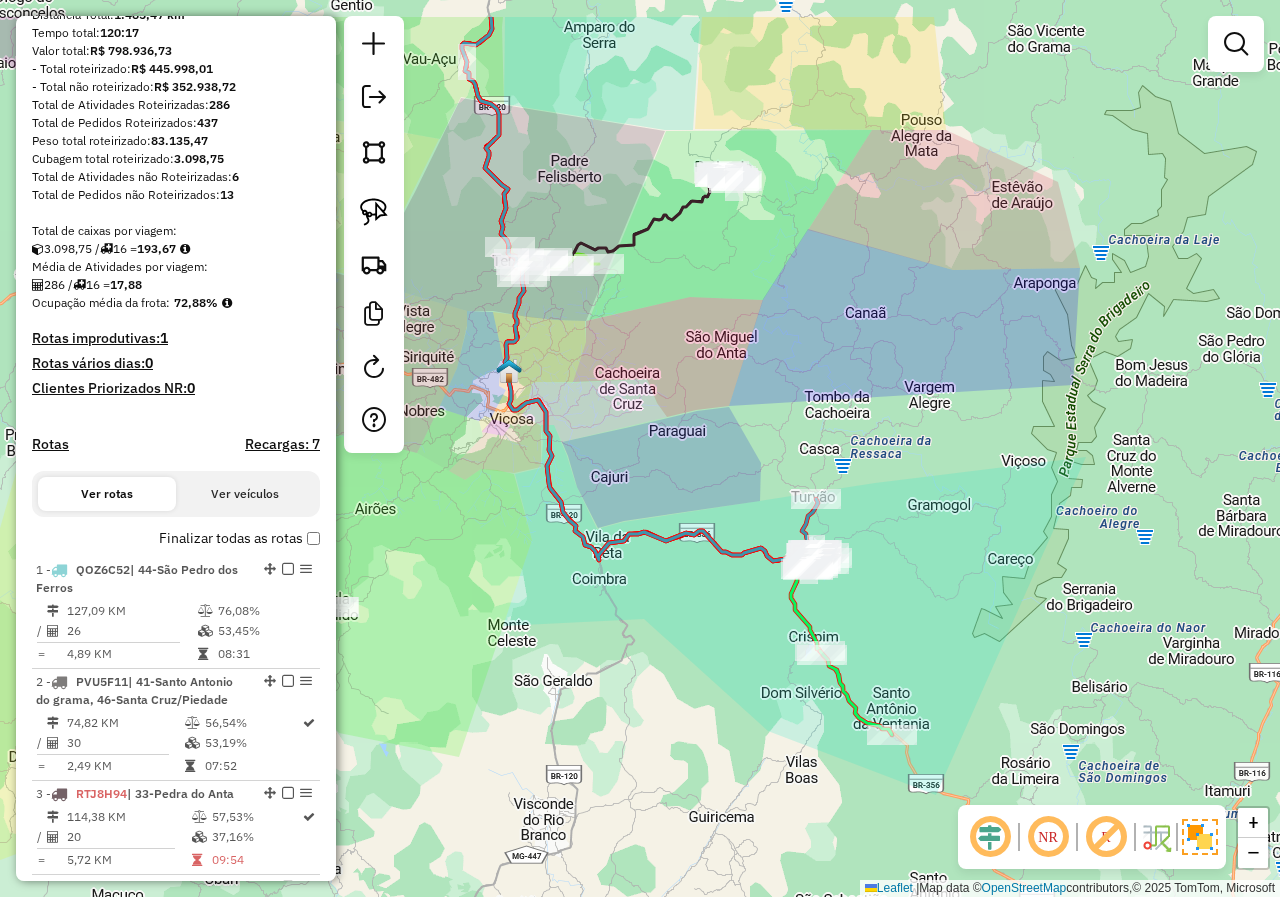 drag, startPoint x: 632, startPoint y: 411, endPoint x: 680, endPoint y: 478, distance: 82.419655 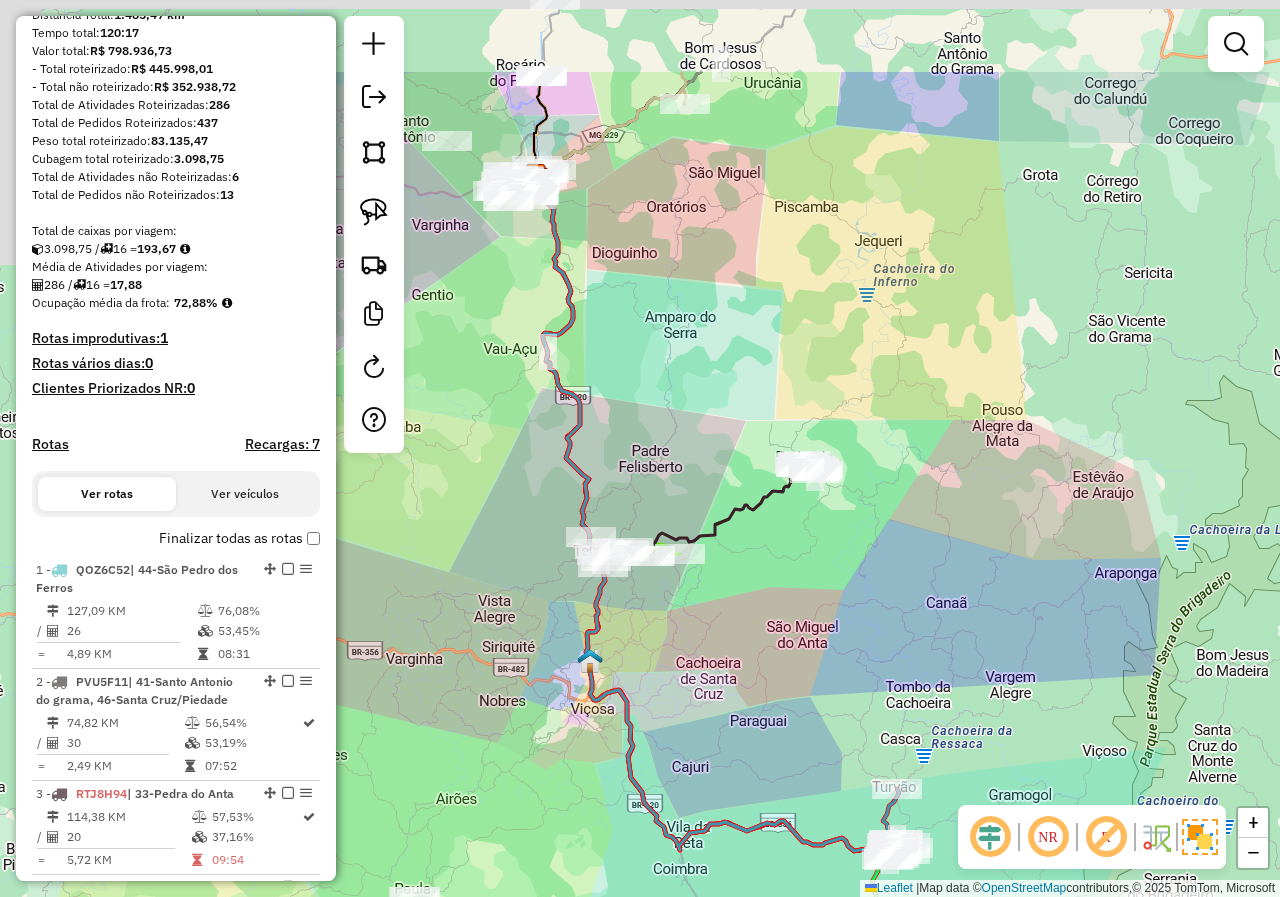 drag, startPoint x: 692, startPoint y: 443, endPoint x: 711, endPoint y: 505, distance: 64.84597 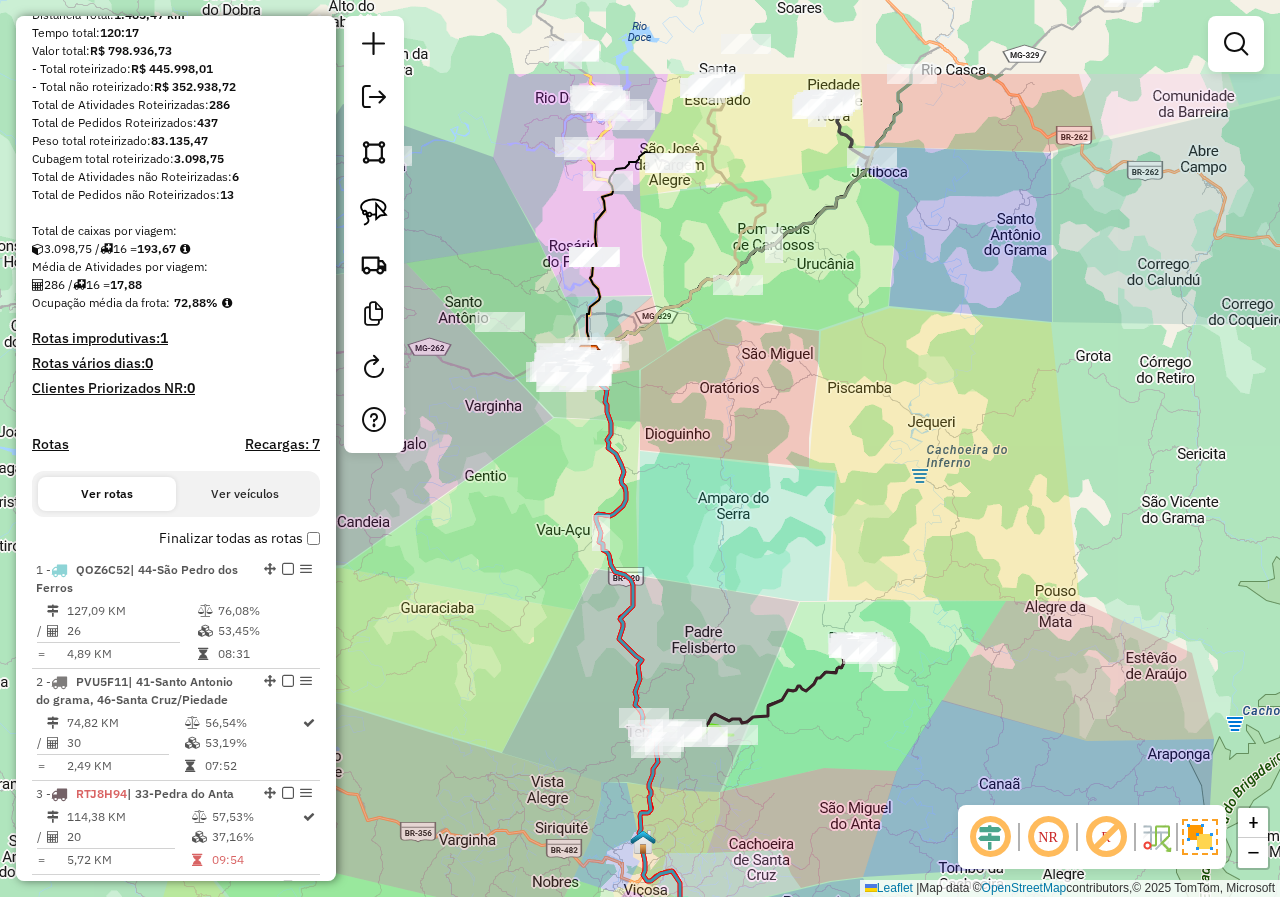 drag, startPoint x: 667, startPoint y: 342, endPoint x: 708, endPoint y: 475, distance: 139.17615 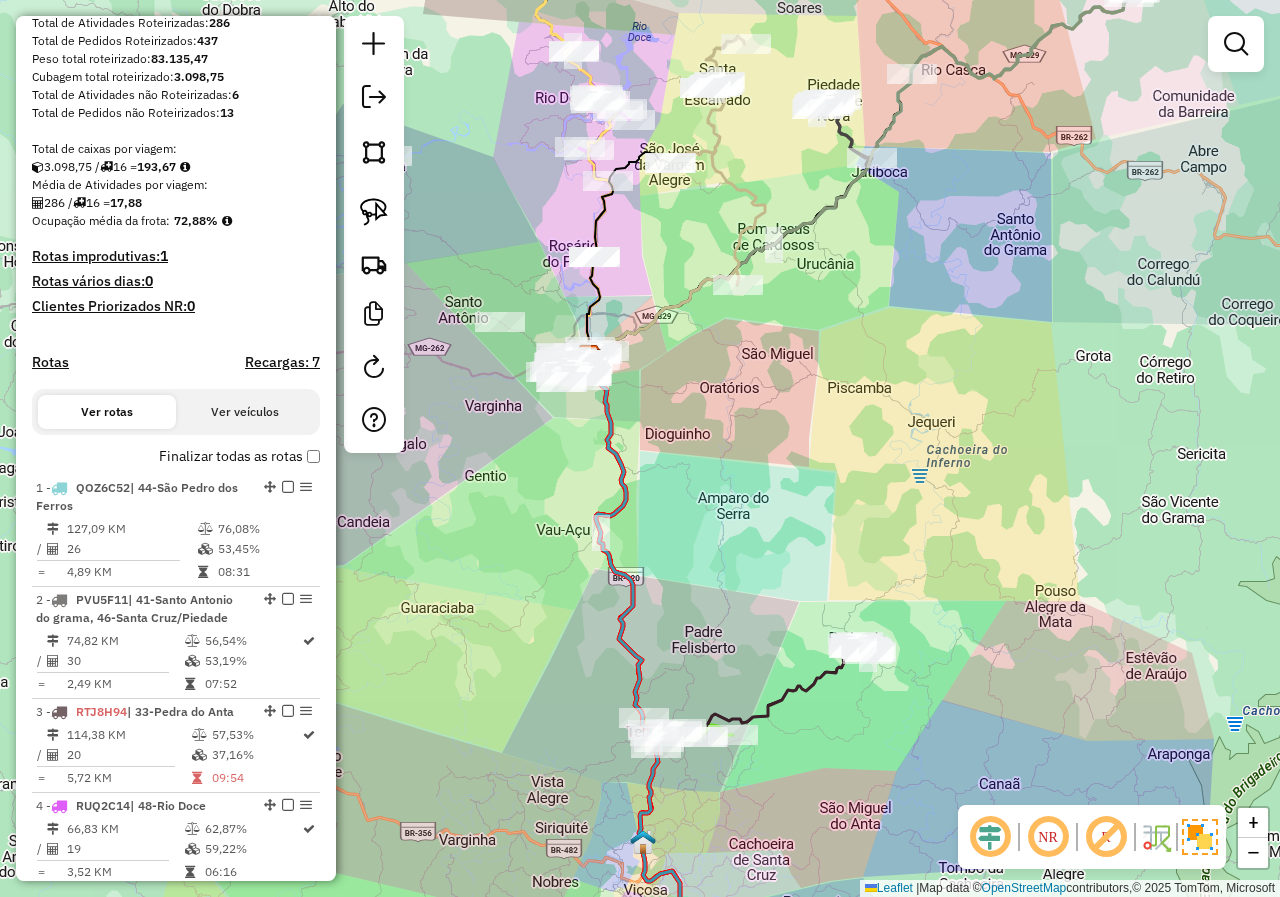 scroll, scrollTop: 433, scrollLeft: 0, axis: vertical 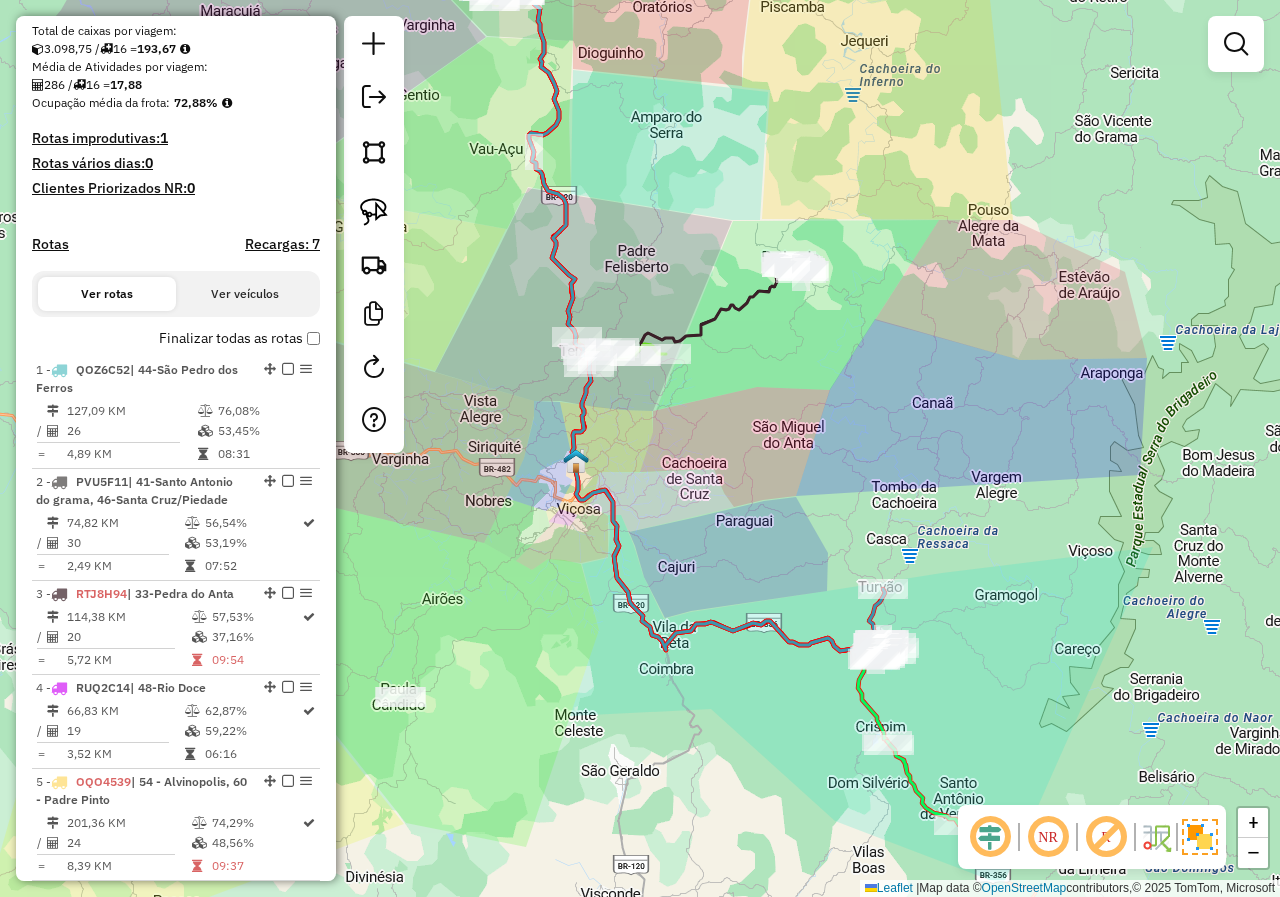 drag, startPoint x: 715, startPoint y: 711, endPoint x: 777, endPoint y: 778, distance: 91.28527 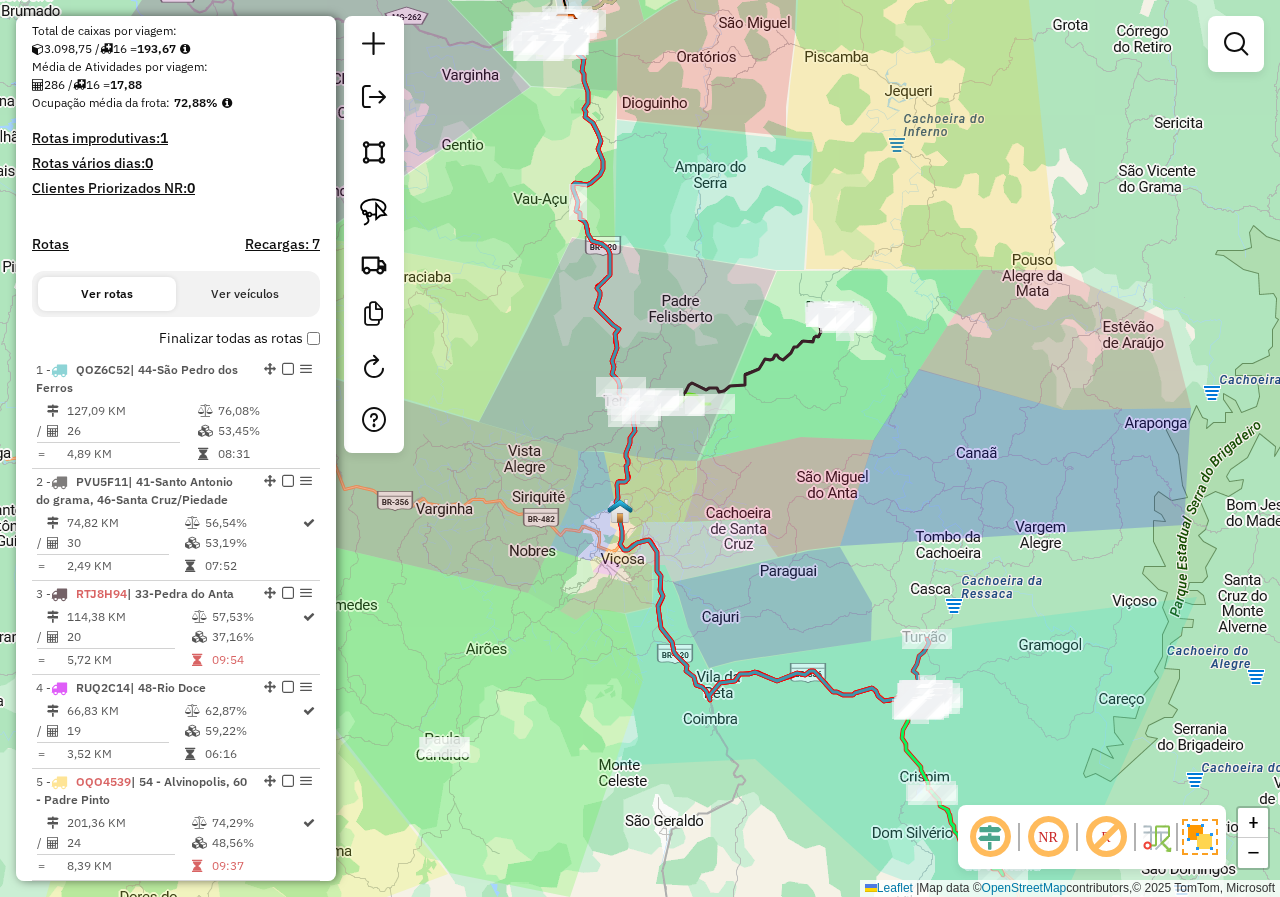 drag, startPoint x: 782, startPoint y: 540, endPoint x: 886, endPoint y: 681, distance: 175.2056 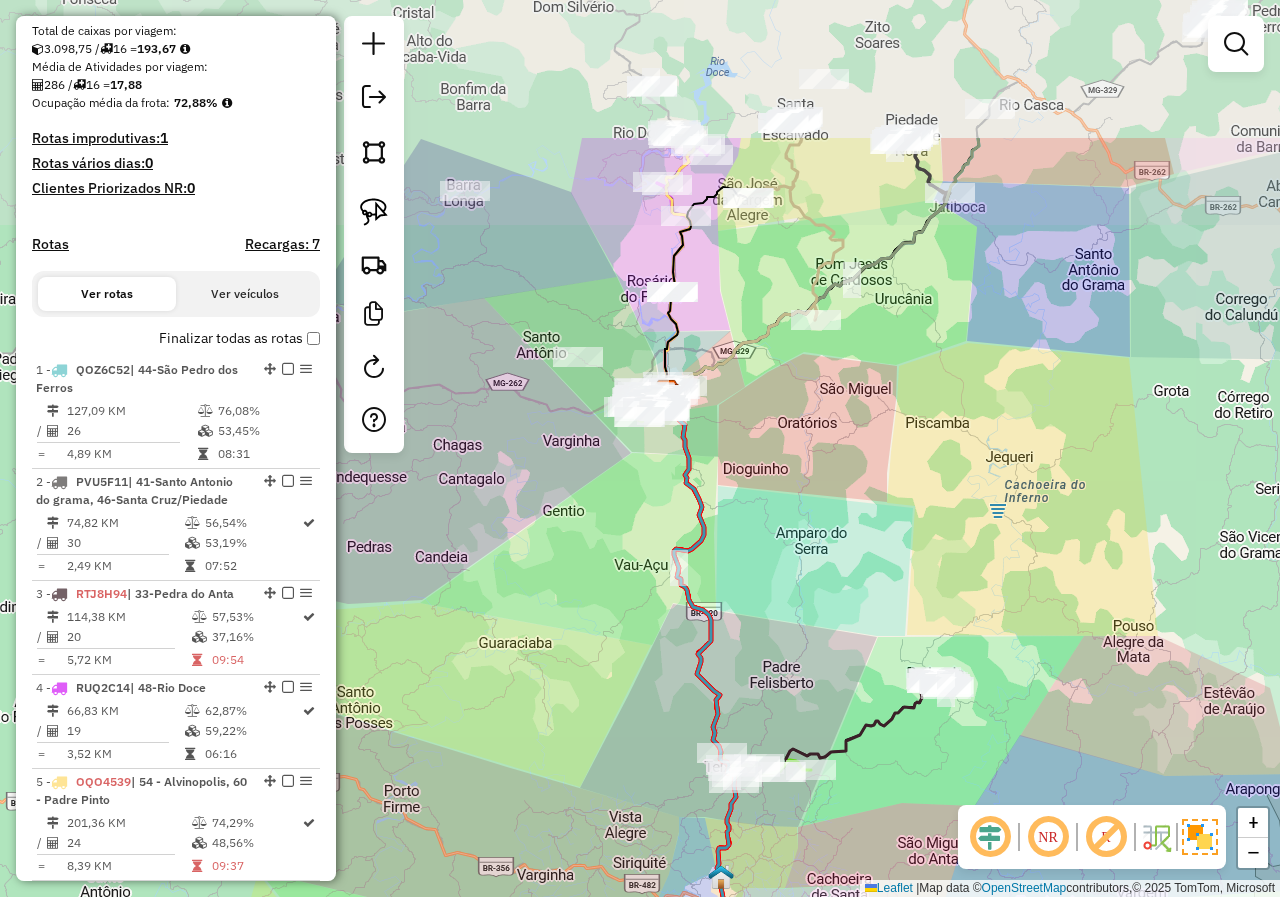 drag, startPoint x: 802, startPoint y: 257, endPoint x: 800, endPoint y: 470, distance: 213.00938 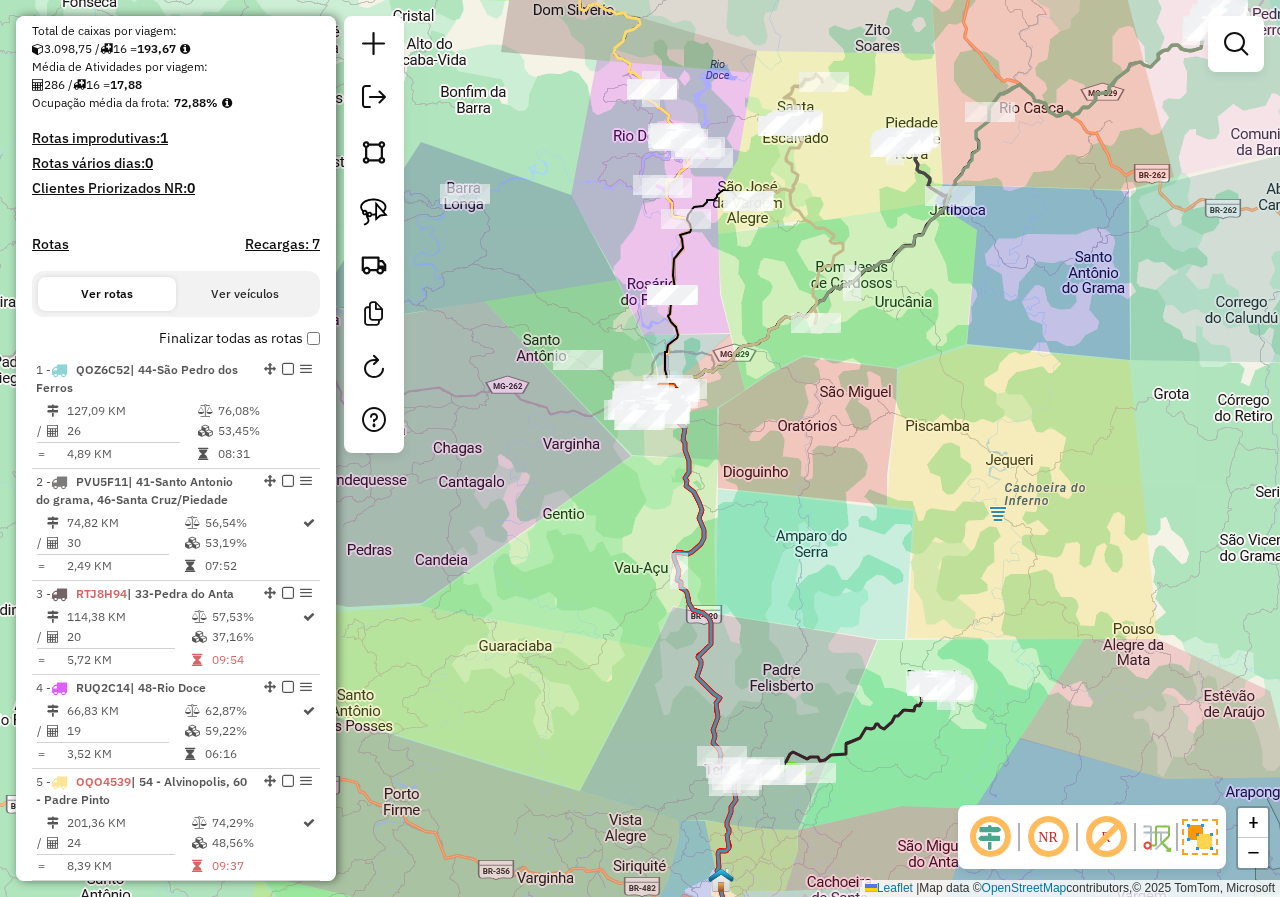 drag, startPoint x: 800, startPoint y: 468, endPoint x: 810, endPoint y: 627, distance: 159.31415 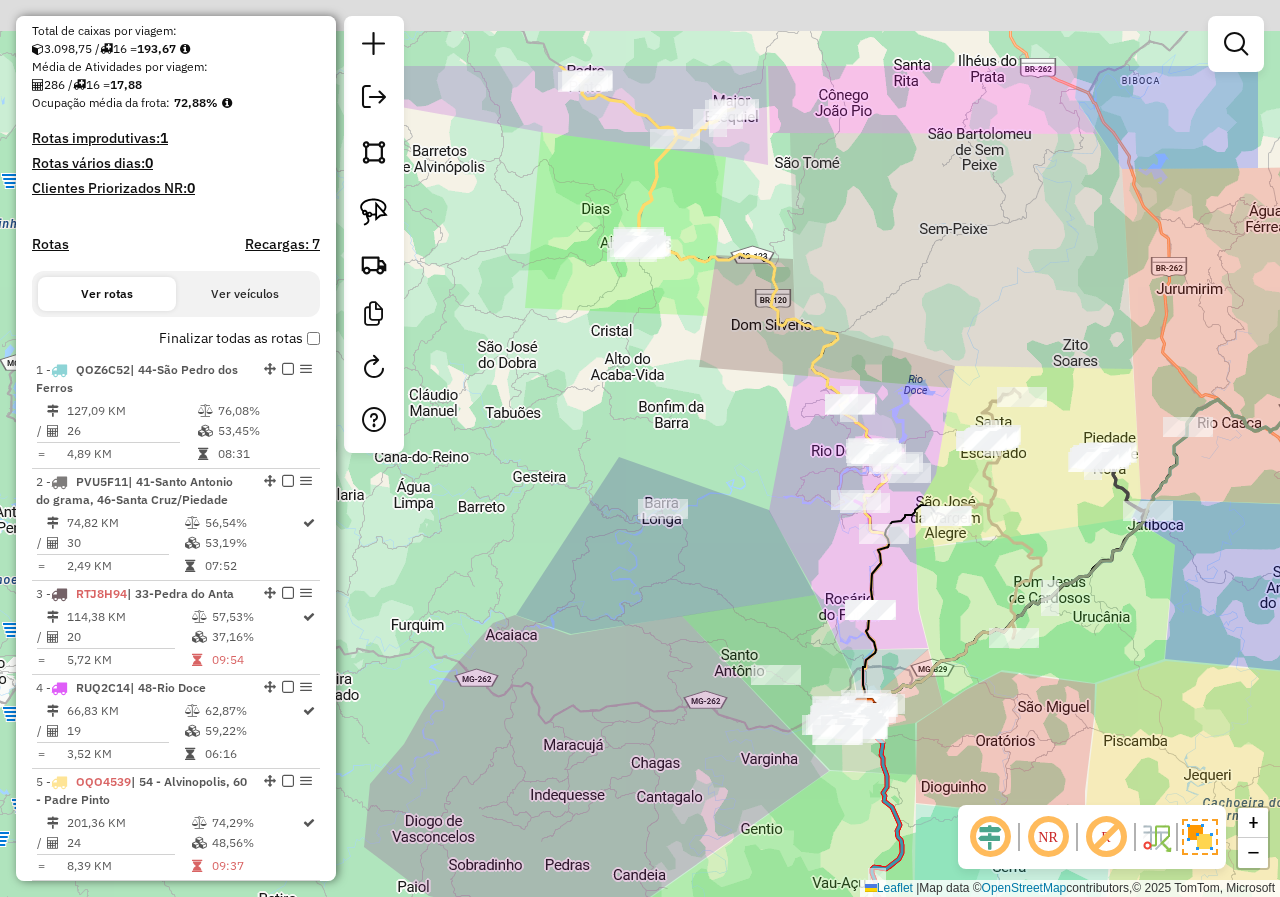 drag, startPoint x: 768, startPoint y: 433, endPoint x: 969, endPoint y: 656, distance: 300.21658 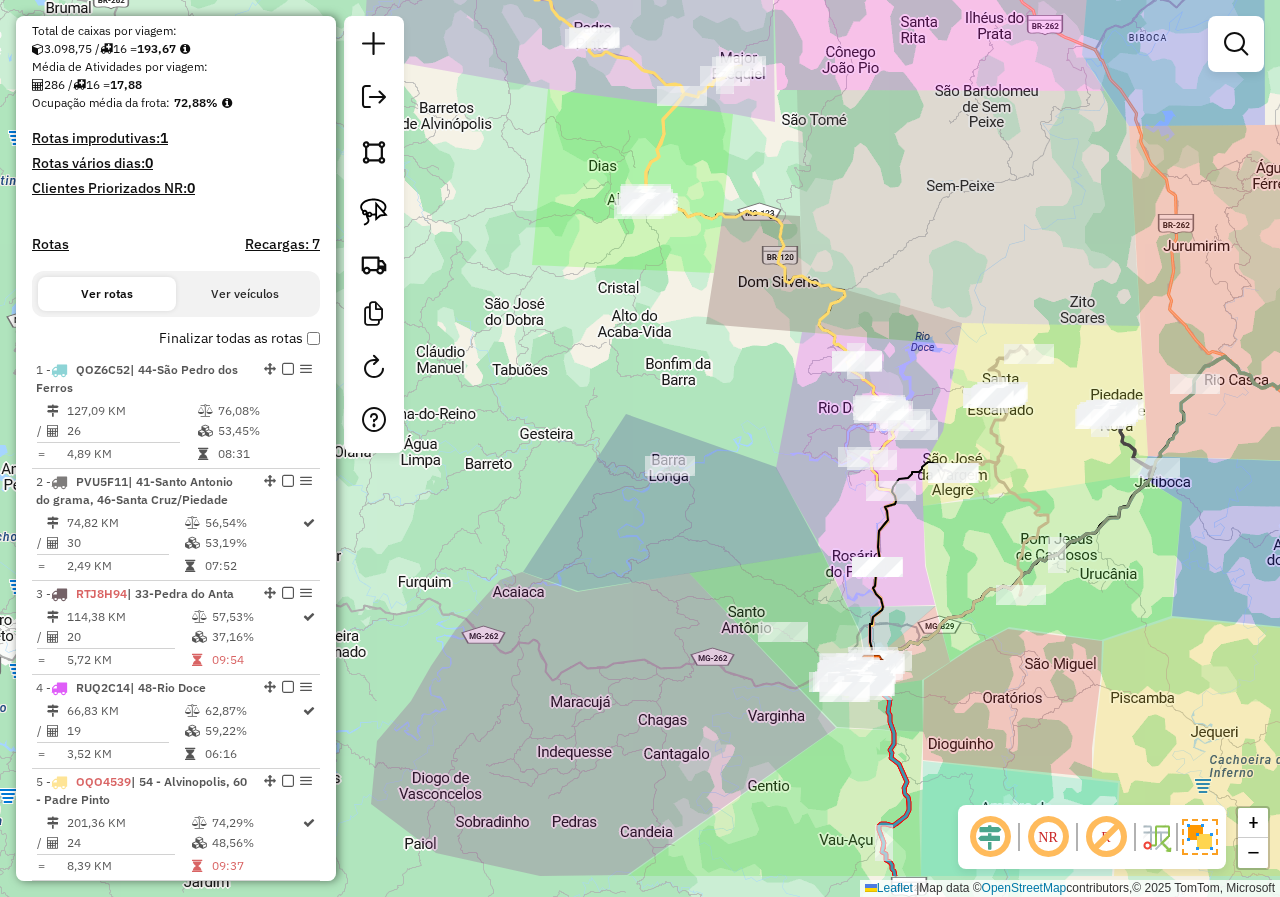 drag, startPoint x: 733, startPoint y: 446, endPoint x: 727, endPoint y: 330, distance: 116.15507 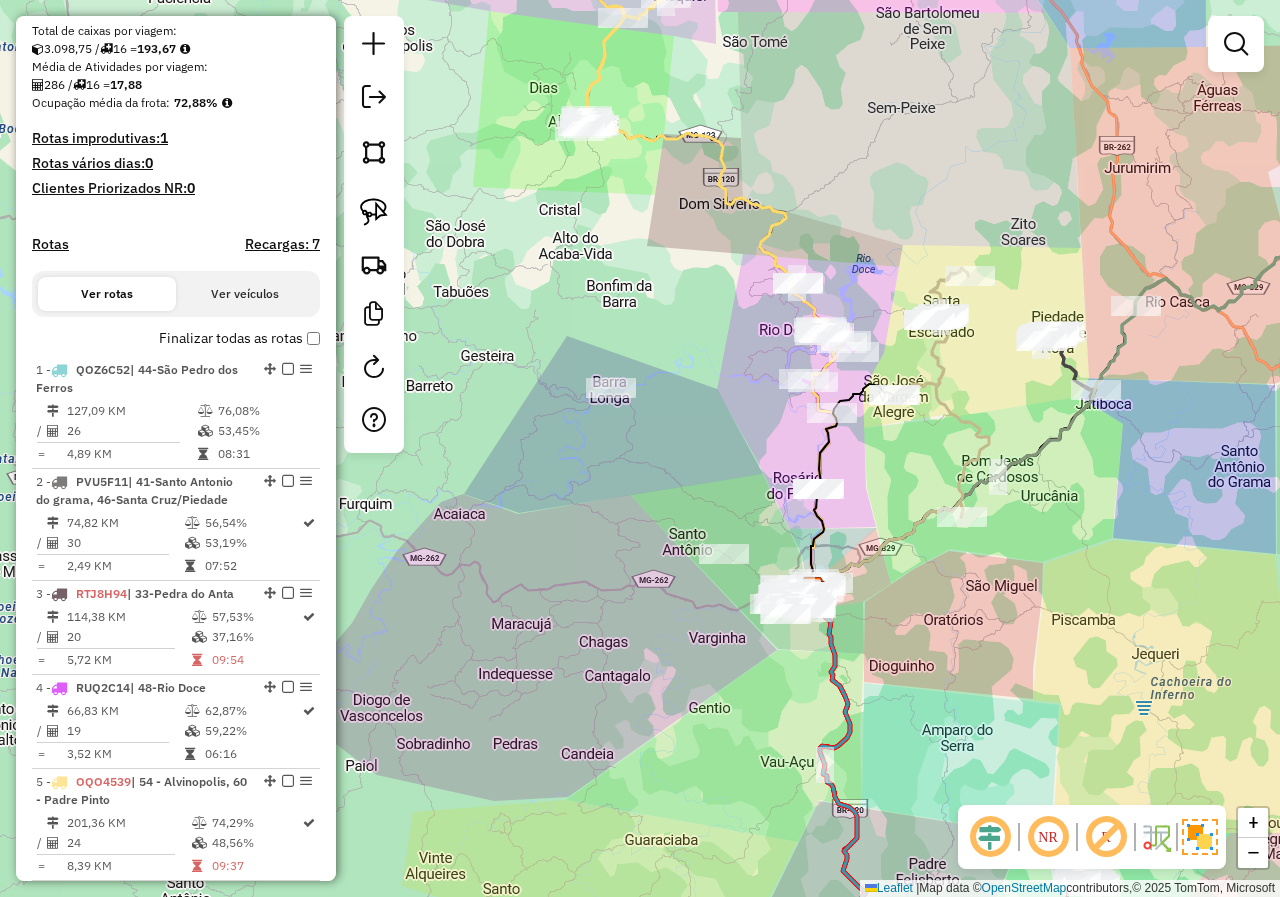 drag, startPoint x: 786, startPoint y: 546, endPoint x: 727, endPoint y: 468, distance: 97.80082 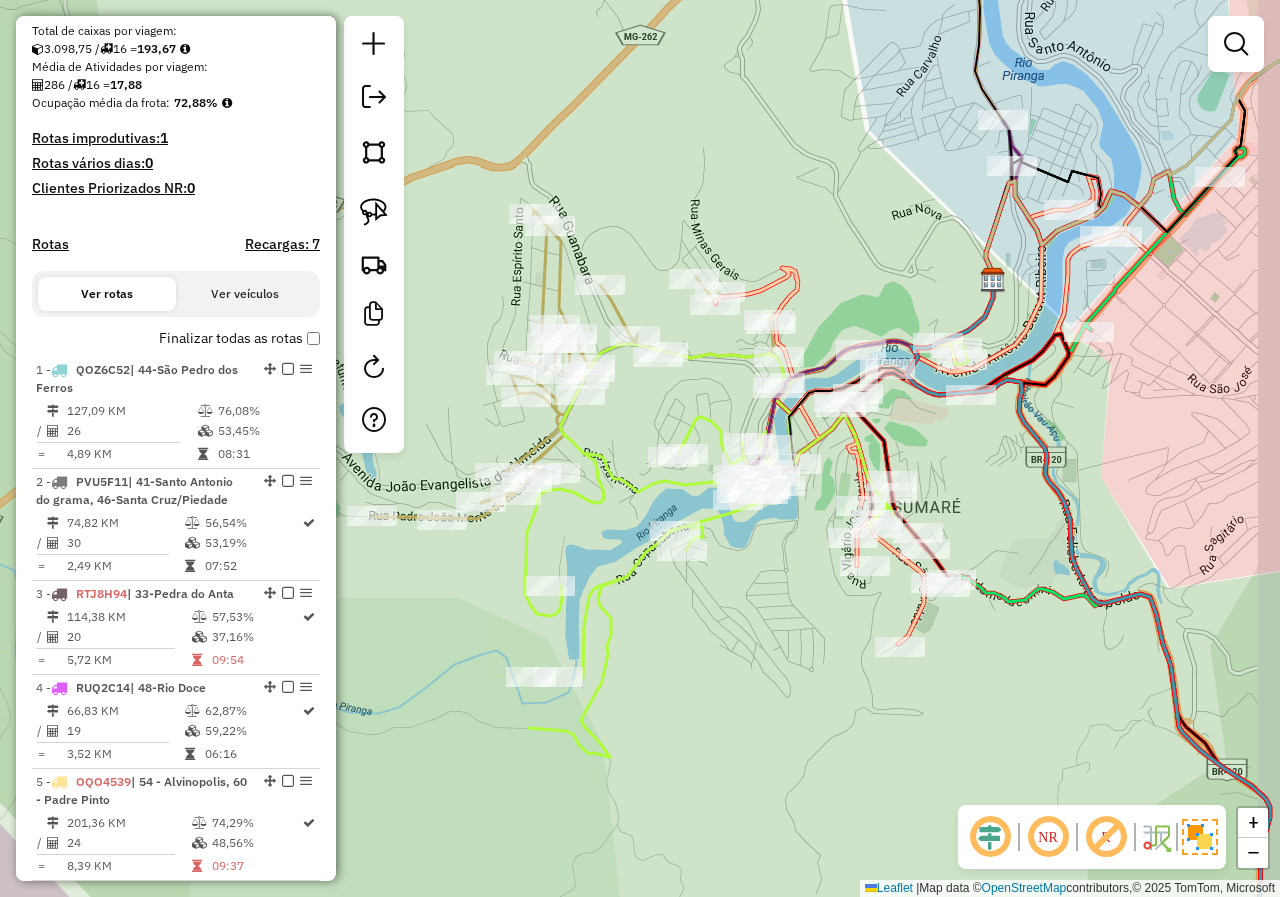 drag, startPoint x: 1111, startPoint y: 504, endPoint x: 760, endPoint y: 509, distance: 351.0356 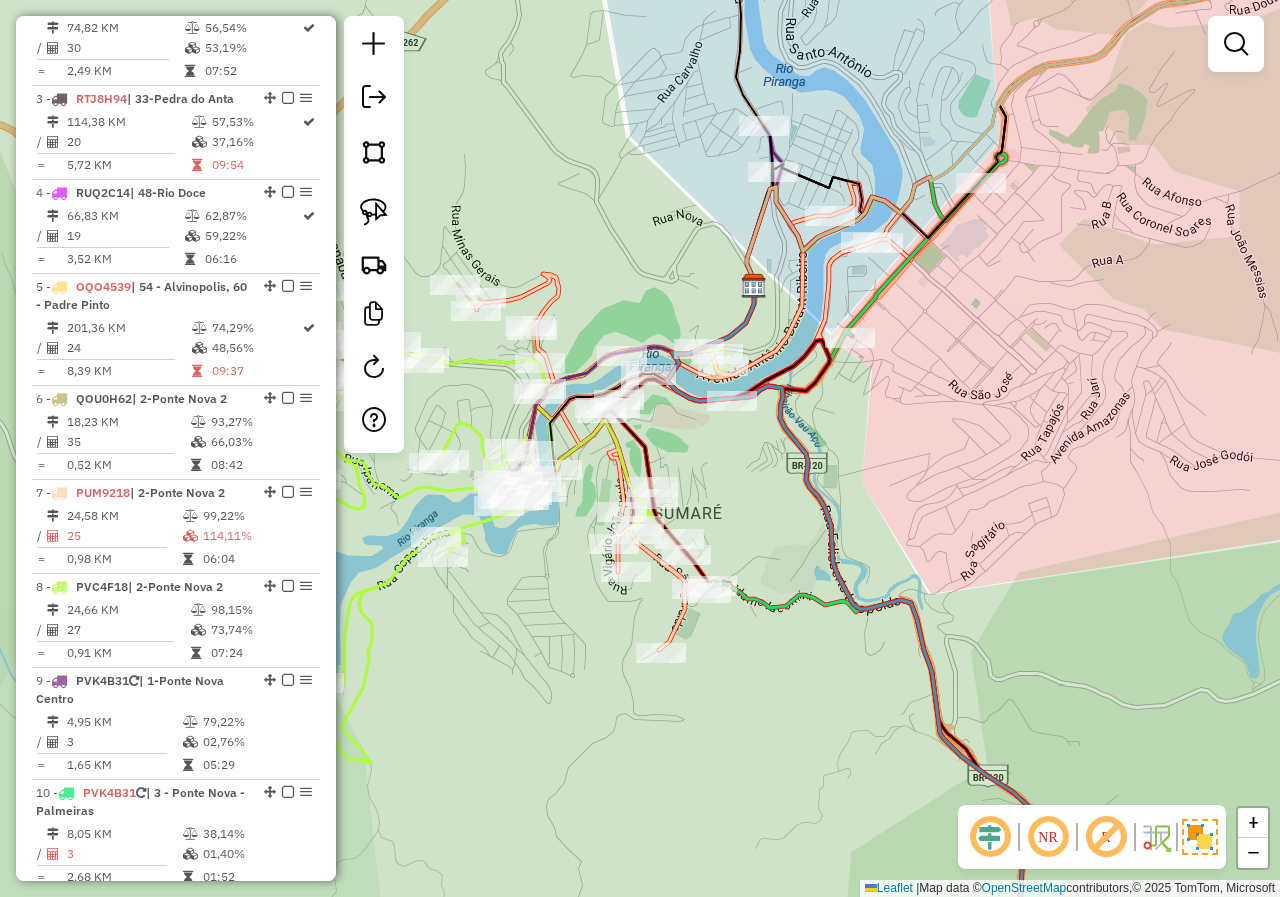 scroll, scrollTop: 933, scrollLeft: 0, axis: vertical 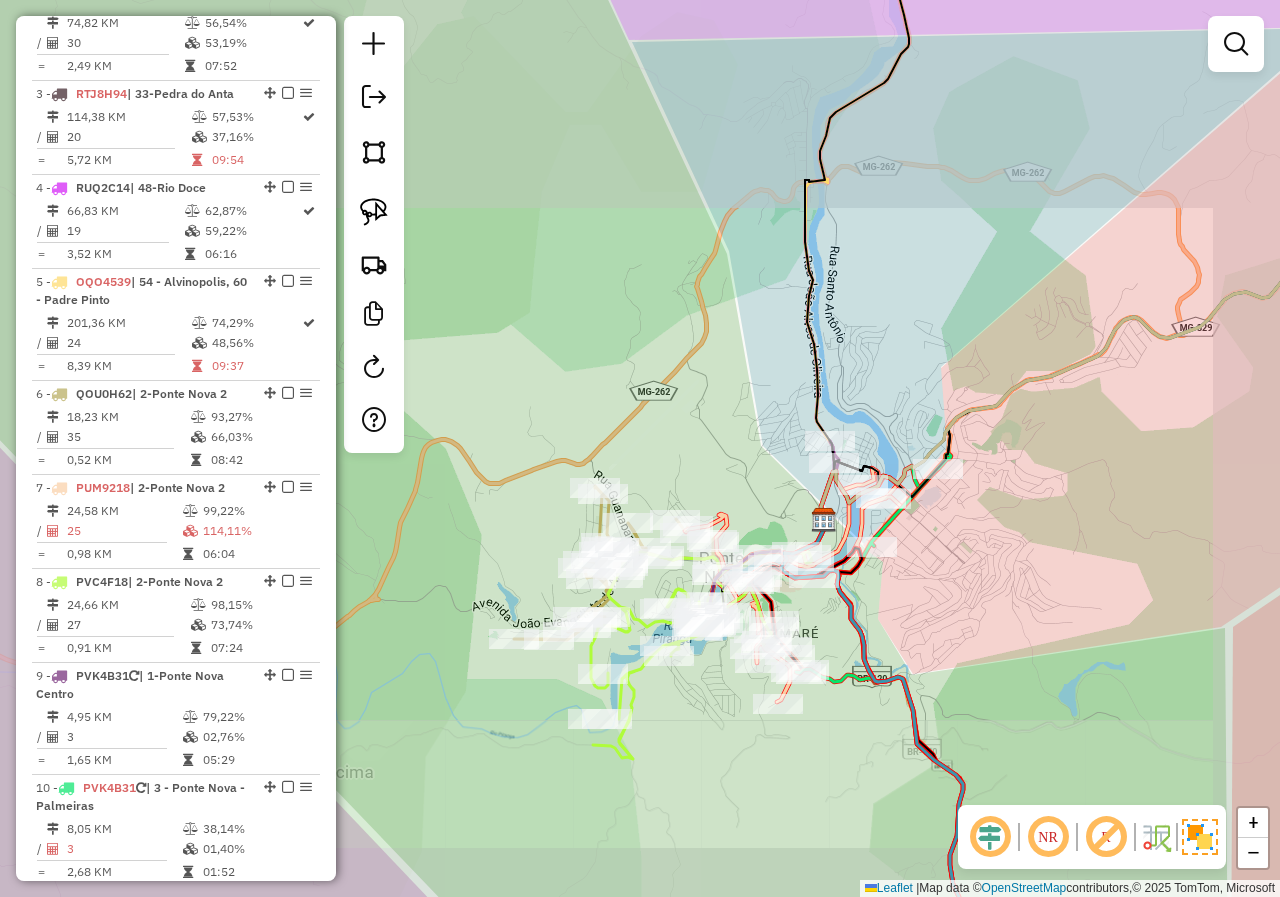 drag, startPoint x: 1039, startPoint y: 681, endPoint x: 741, endPoint y: 457, distance: 372.8002 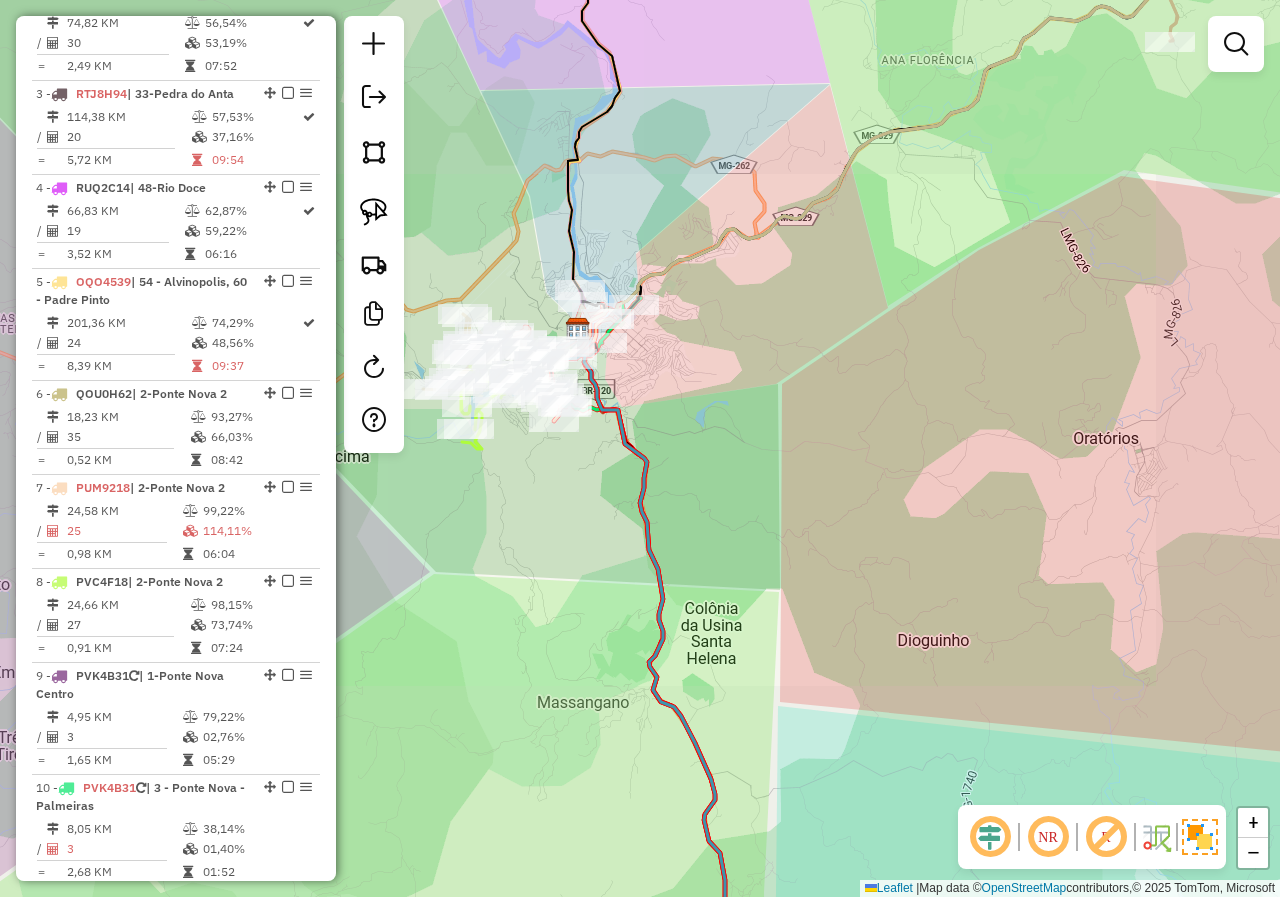 drag, startPoint x: 879, startPoint y: 587, endPoint x: 772, endPoint y: 322, distance: 285.78662 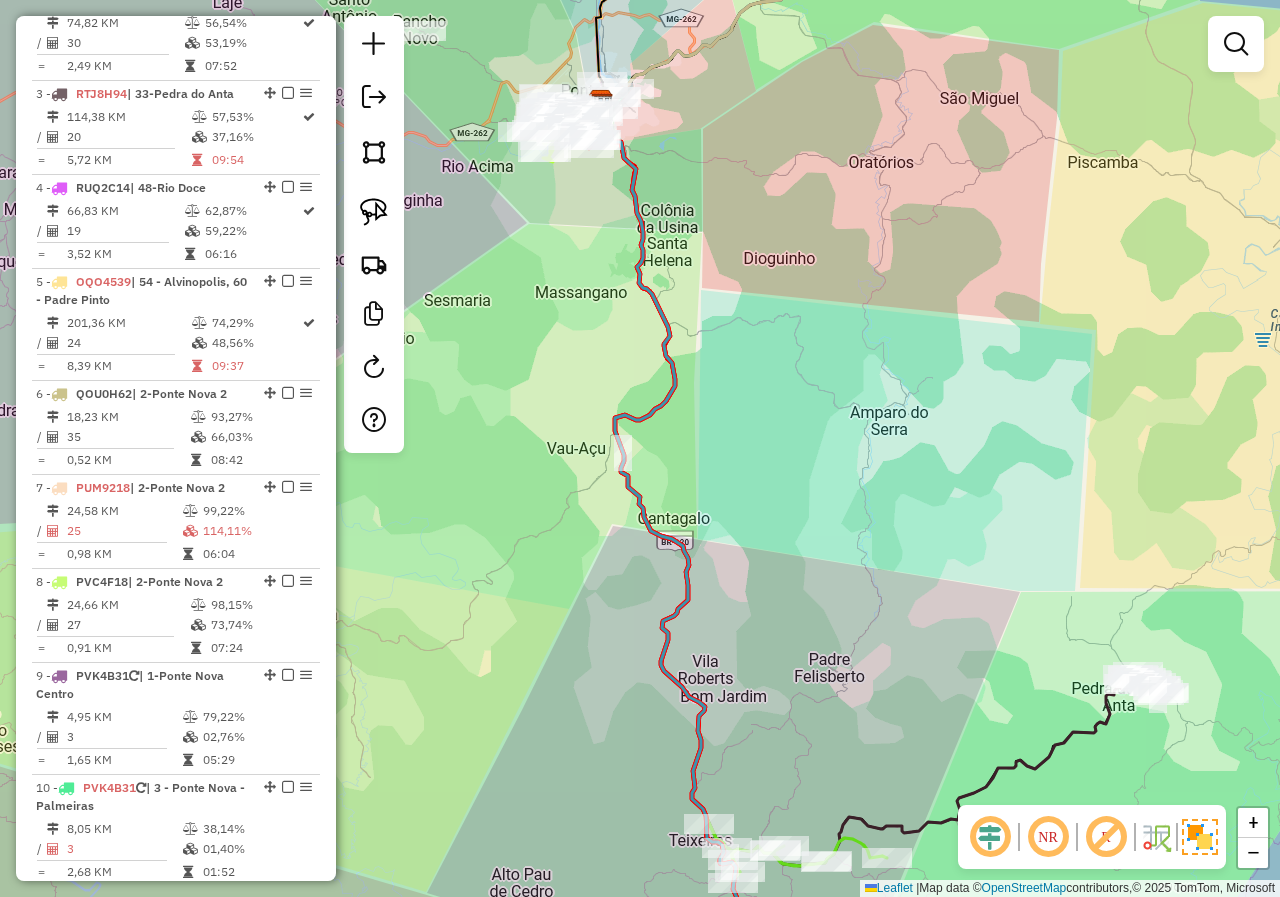 drag, startPoint x: 765, startPoint y: 465, endPoint x: 754, endPoint y: 316, distance: 149.40549 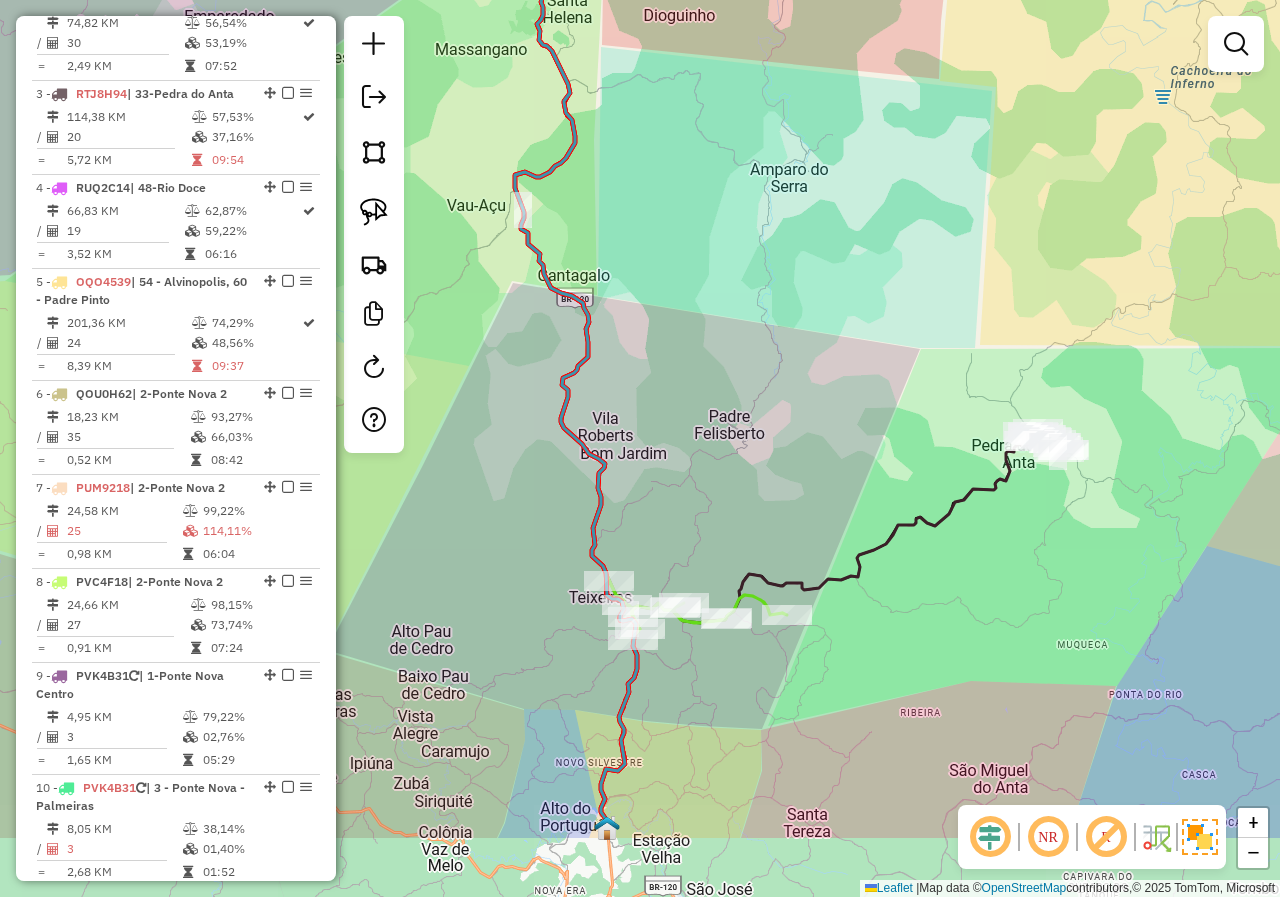drag, startPoint x: 802, startPoint y: 549, endPoint x: 706, endPoint y: 401, distance: 176.40862 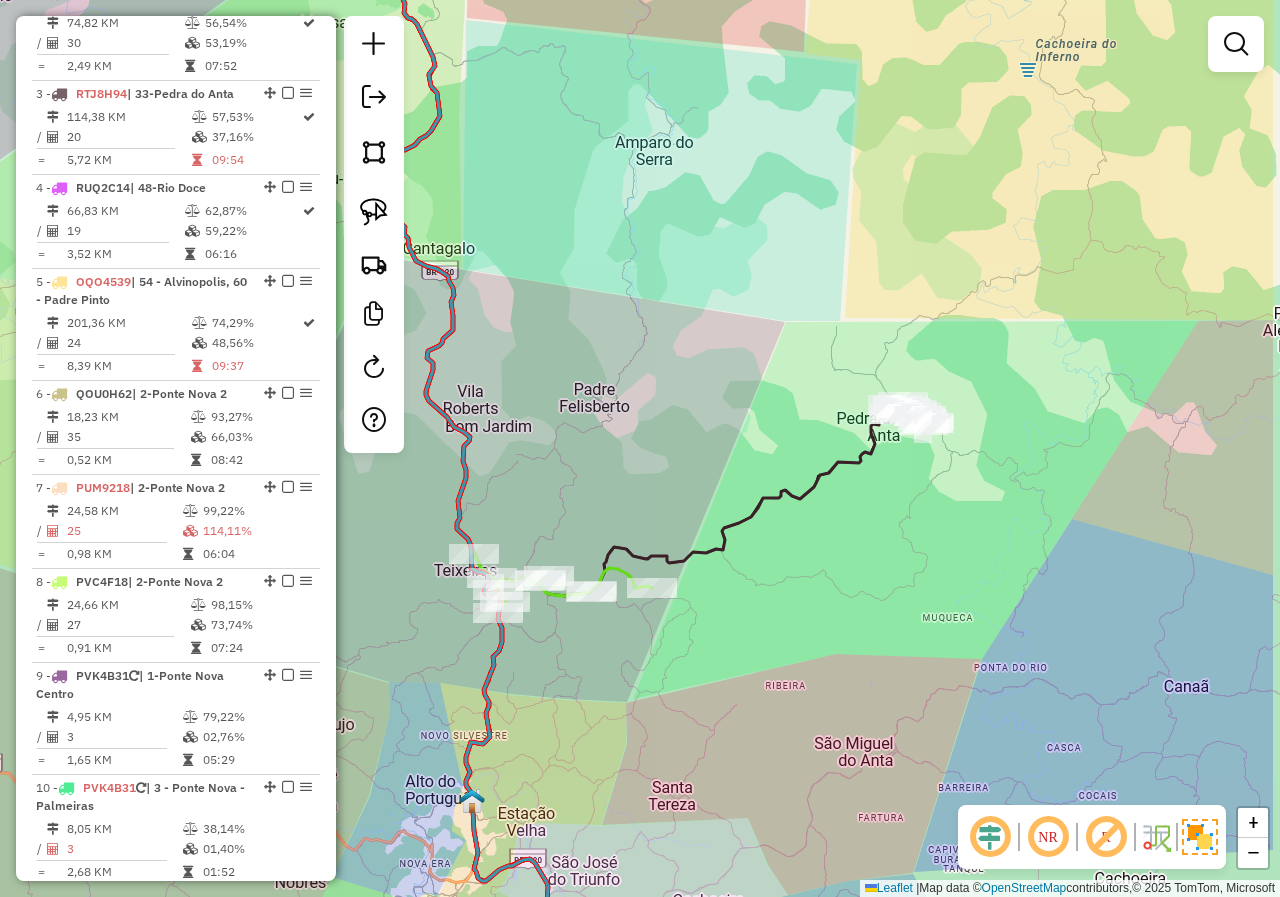 drag, startPoint x: 1132, startPoint y: 367, endPoint x: 1016, endPoint y: 316, distance: 126.71622 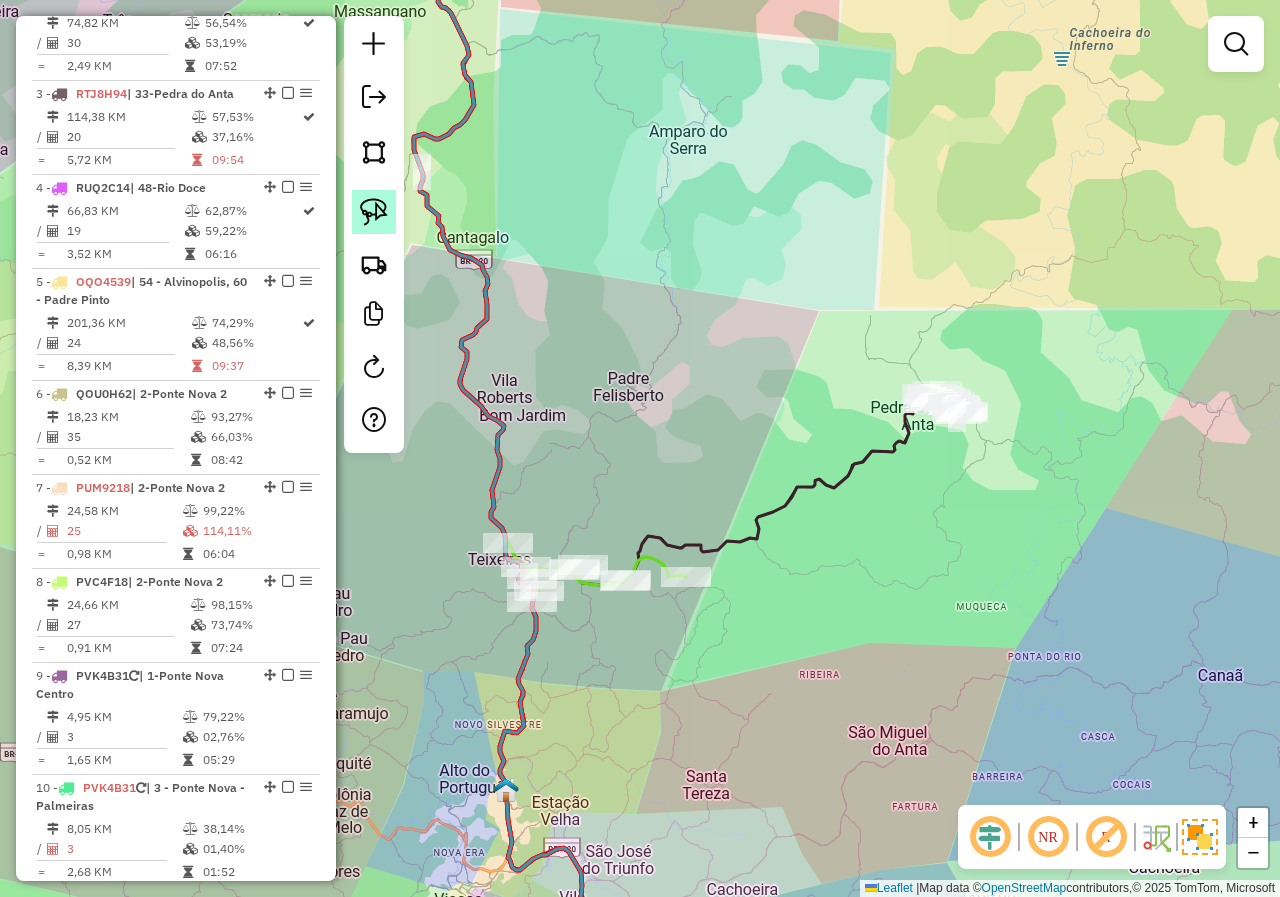 click 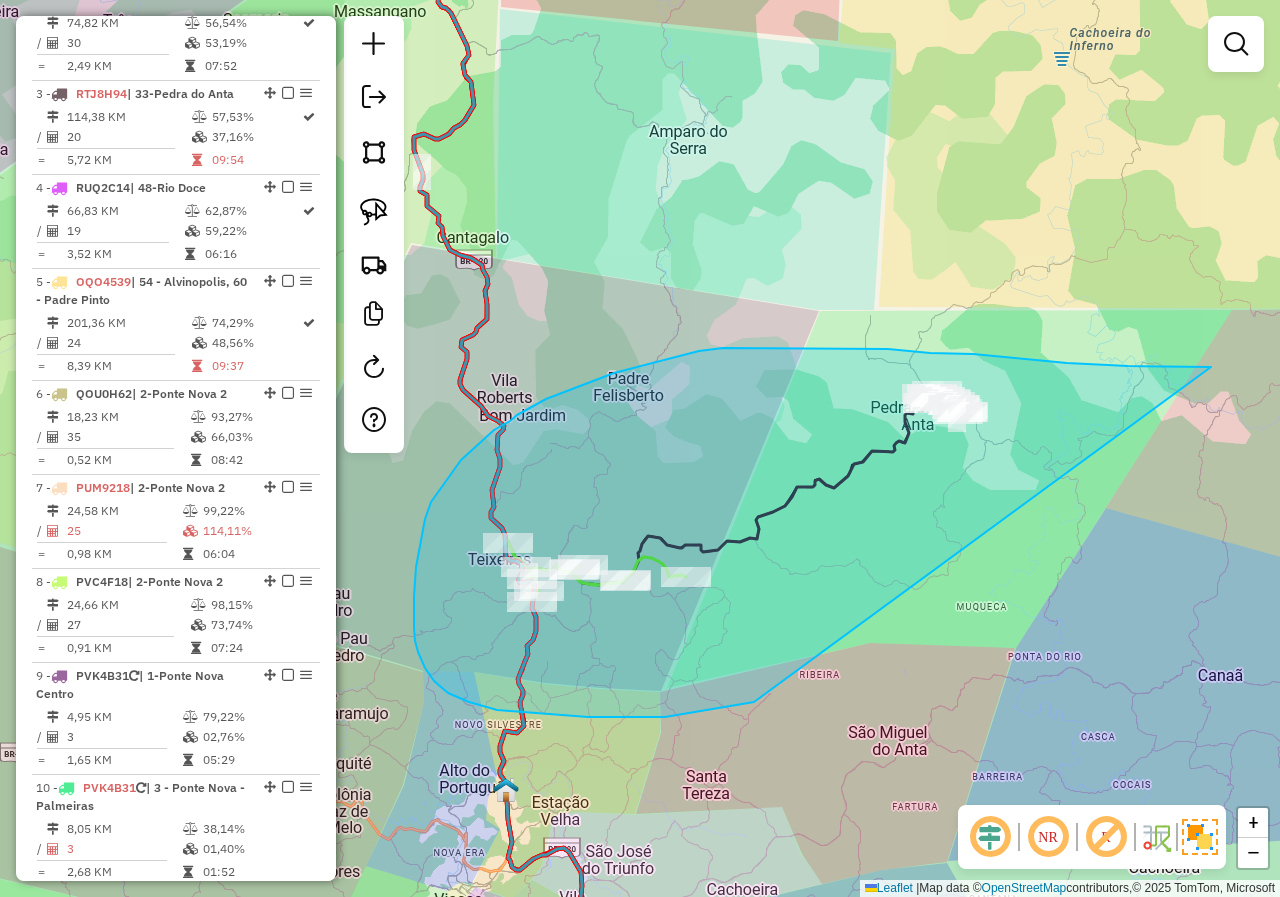 drag, startPoint x: 1067, startPoint y: 363, endPoint x: 1044, endPoint y: 598, distance: 236.12285 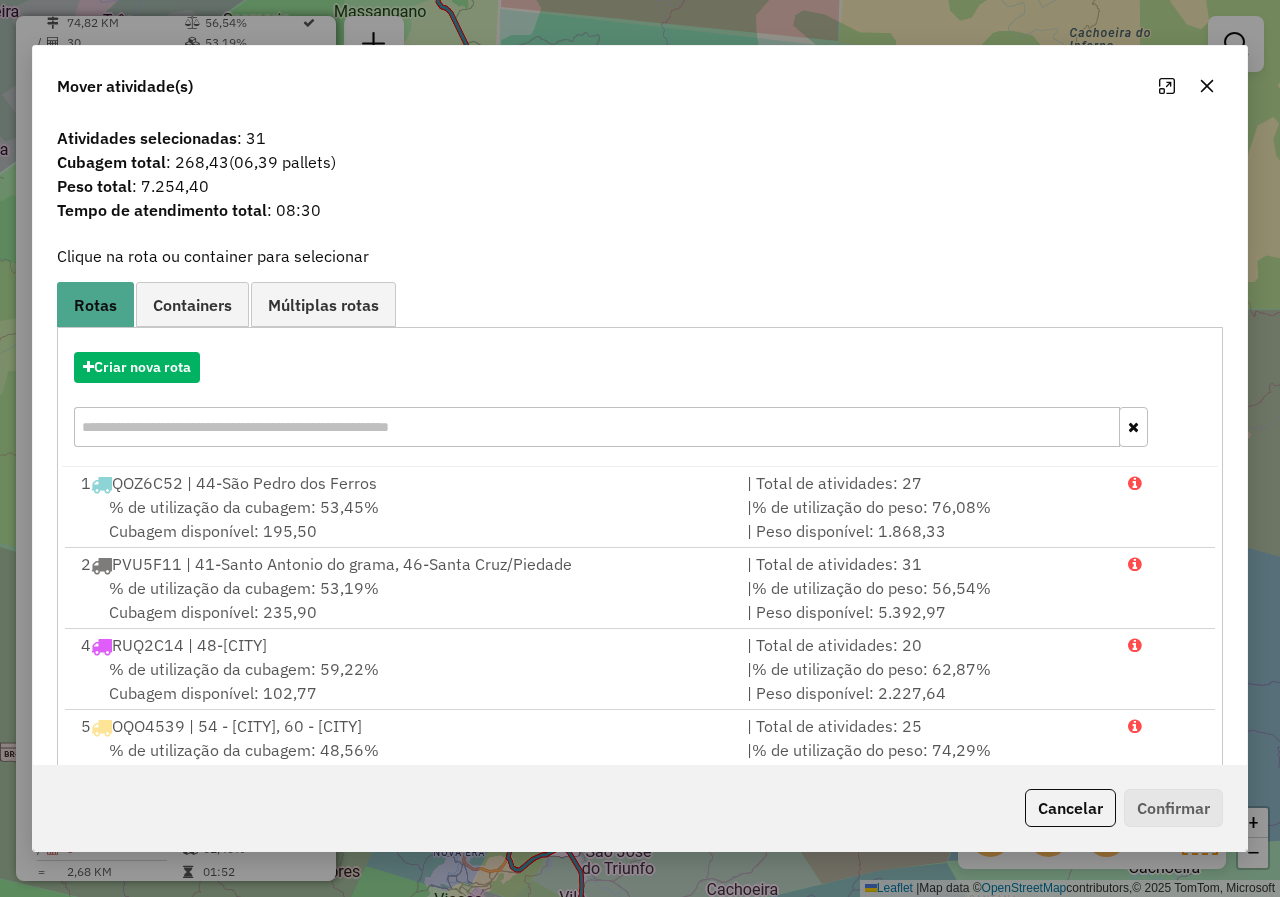 click 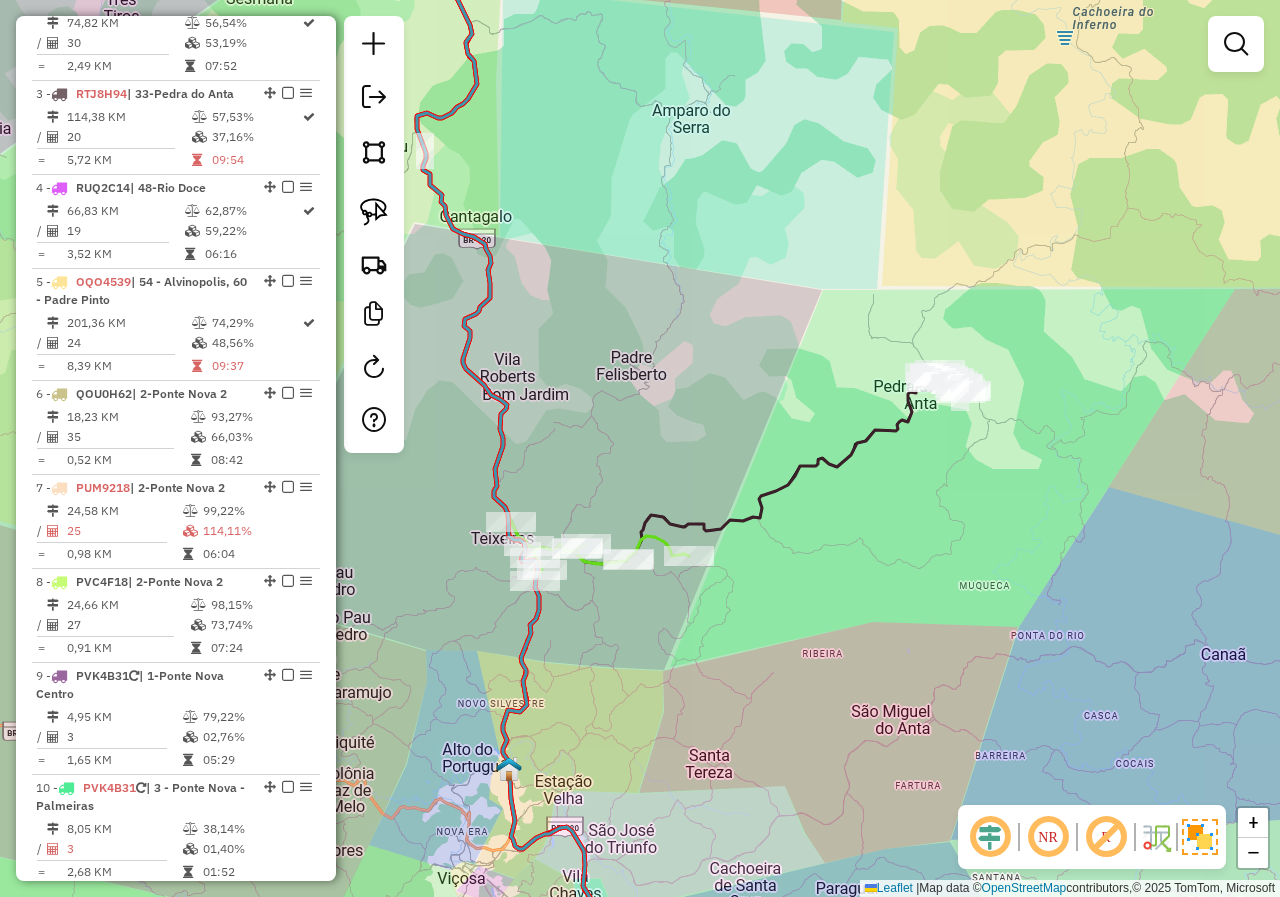 drag, startPoint x: 707, startPoint y: 654, endPoint x: 767, endPoint y: 435, distance: 227.07048 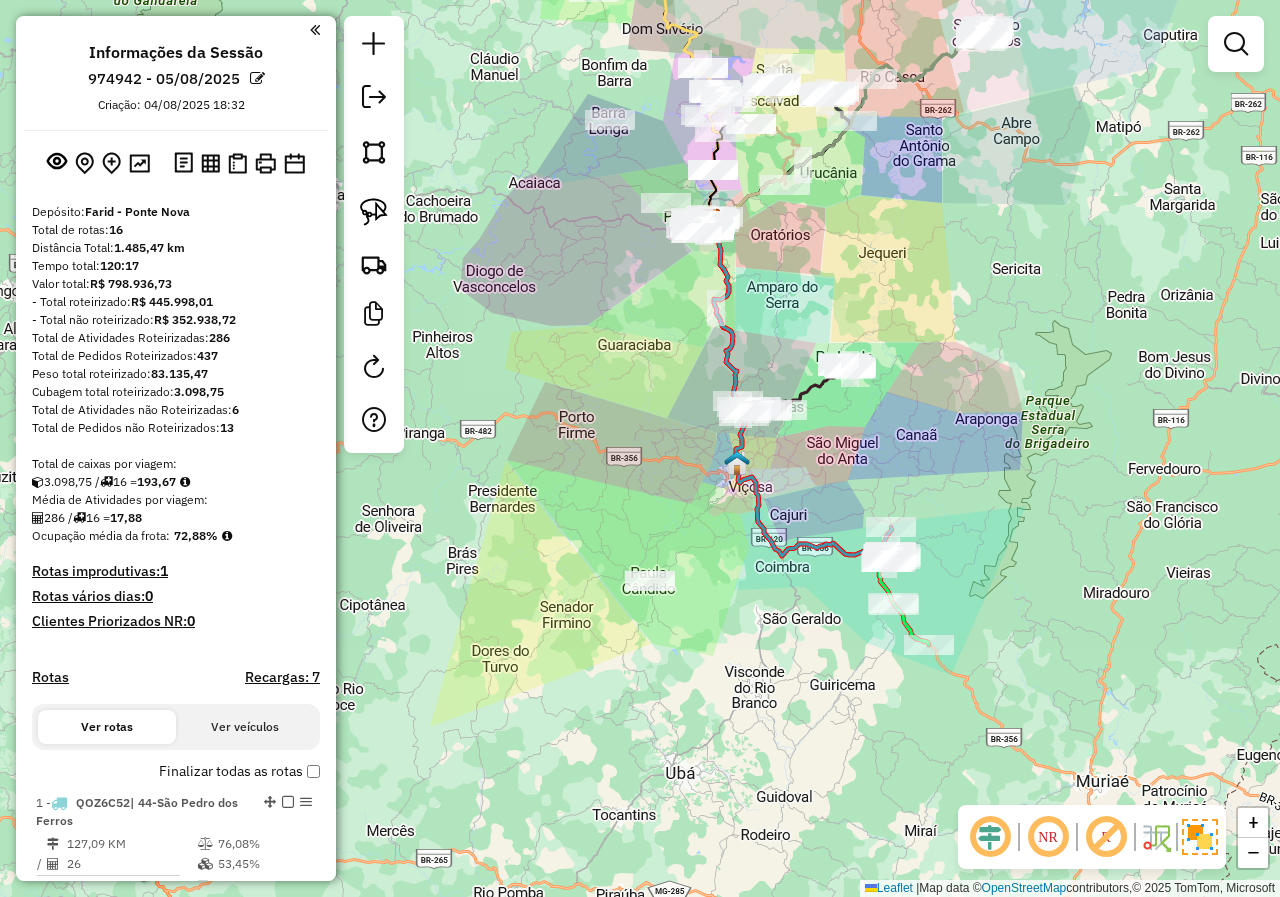 click on "Janela de atendimento Grade de atendimento Capacidade Transportadoras Veículos Cliente Pedidos  Rotas Selecione os dias de semana para filtrar as janelas de atendimento  Seg   Ter   Qua   Qui   Sex   Sáb   Dom  Informe o período da janela de atendimento: De: Até:  Filtrar exatamente a janela do cliente  Considerar janela de atendimento padrão  Selecione os dias de semana para filtrar as grades de atendimento  Seg   Ter   Qua   Qui   Sex   Sáb   Dom   Considerar clientes sem dia de atendimento cadastrado  Clientes fora do dia de atendimento selecionado Filtrar as atividades entre os valores definidos abaixo:  Peso mínimo:   Peso máximo:   Cubagem mínima:   Cubagem máxima:   De:   Até:  Filtrar as atividades entre o tempo de atendimento definido abaixo:  De:   Até:   Considerar capacidade total dos clientes não roteirizados Transportadora: Selecione um ou mais itens Tipo de veículo: Selecione um ou mais itens Veículo: Selecione um ou mais itens Motorista: Selecione um ou mais itens Nome: Rótulo:" 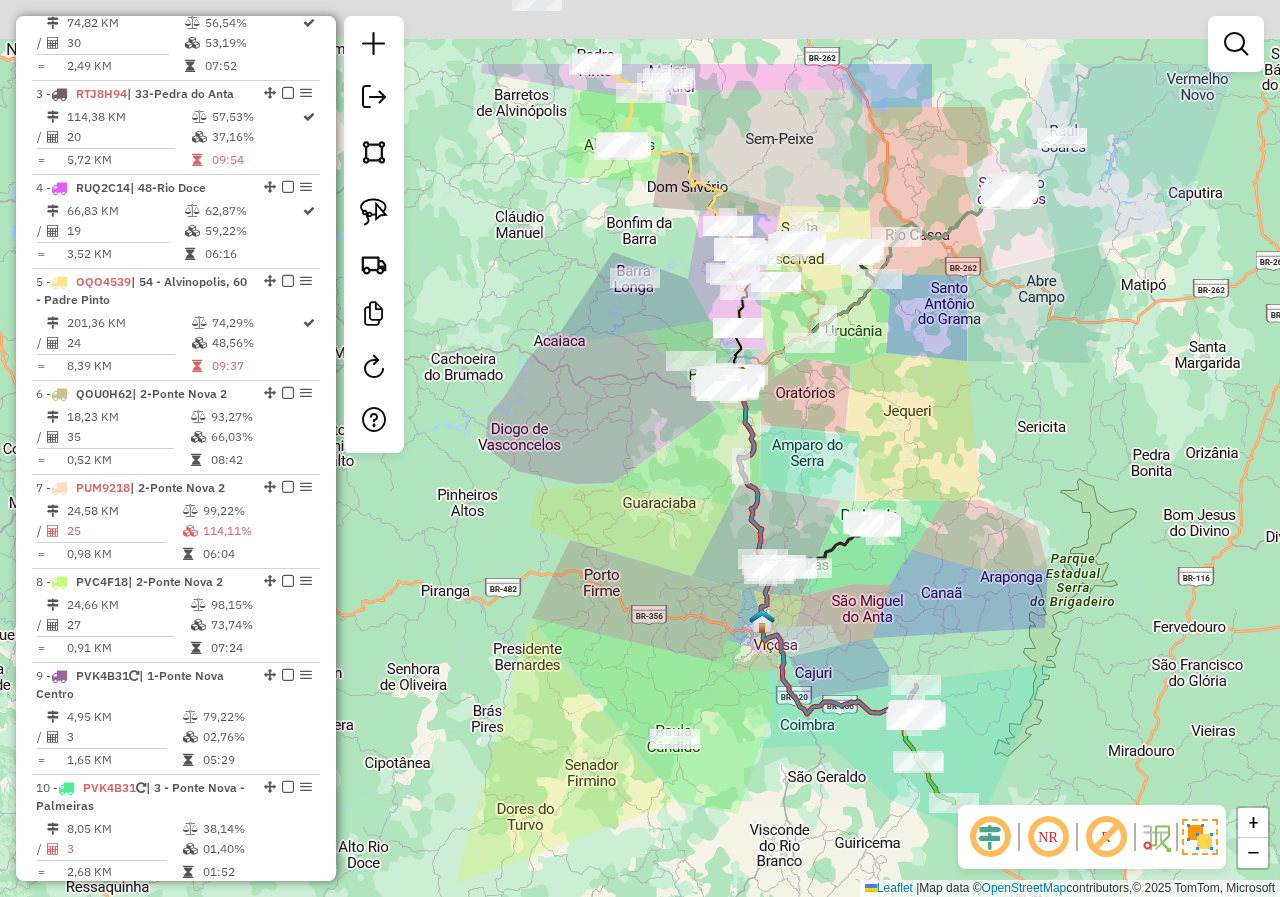 drag, startPoint x: 610, startPoint y: 388, endPoint x: 635, endPoint y: 503, distance: 117.68602 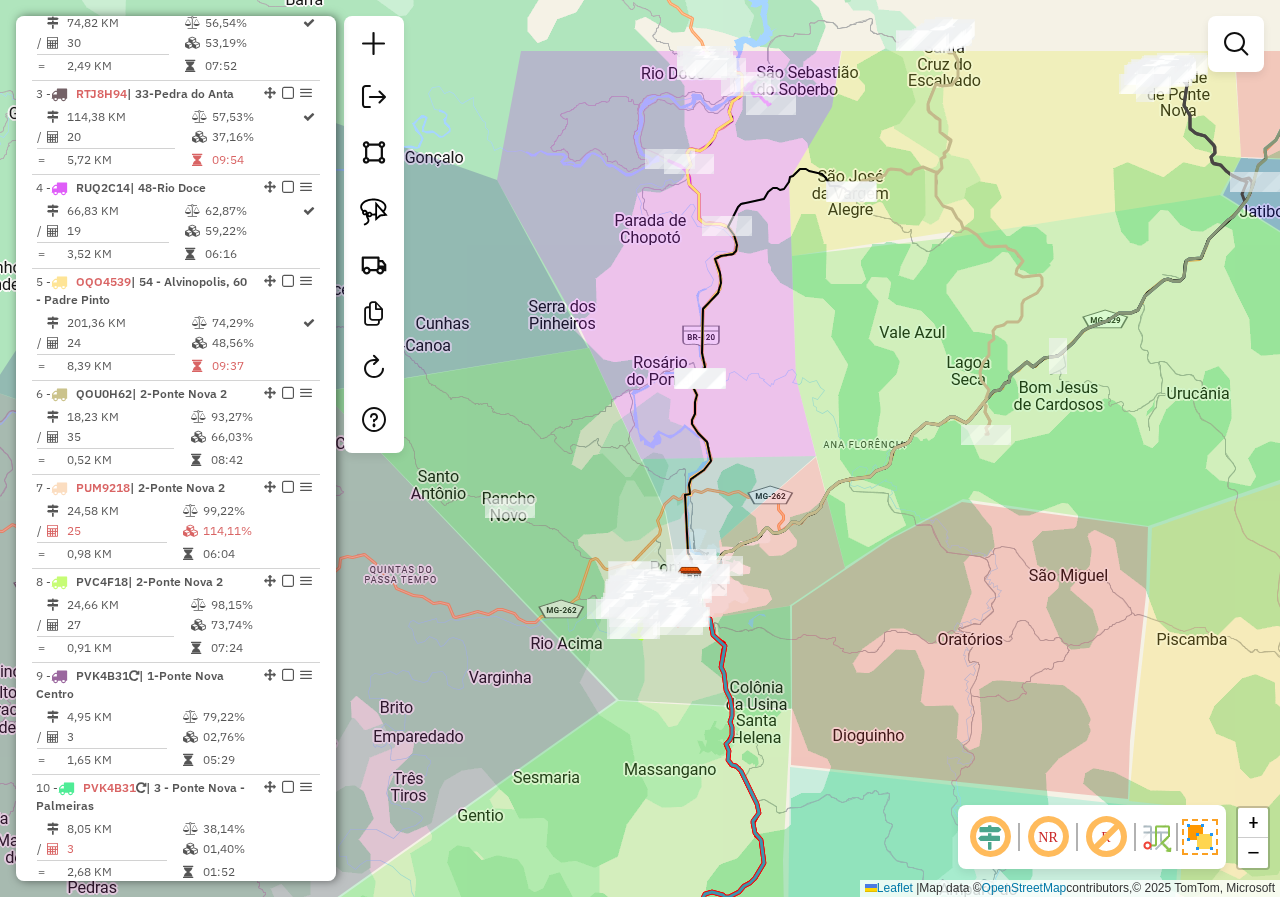 drag, startPoint x: 719, startPoint y: 322, endPoint x: 744, endPoint y: 463, distance: 143.19916 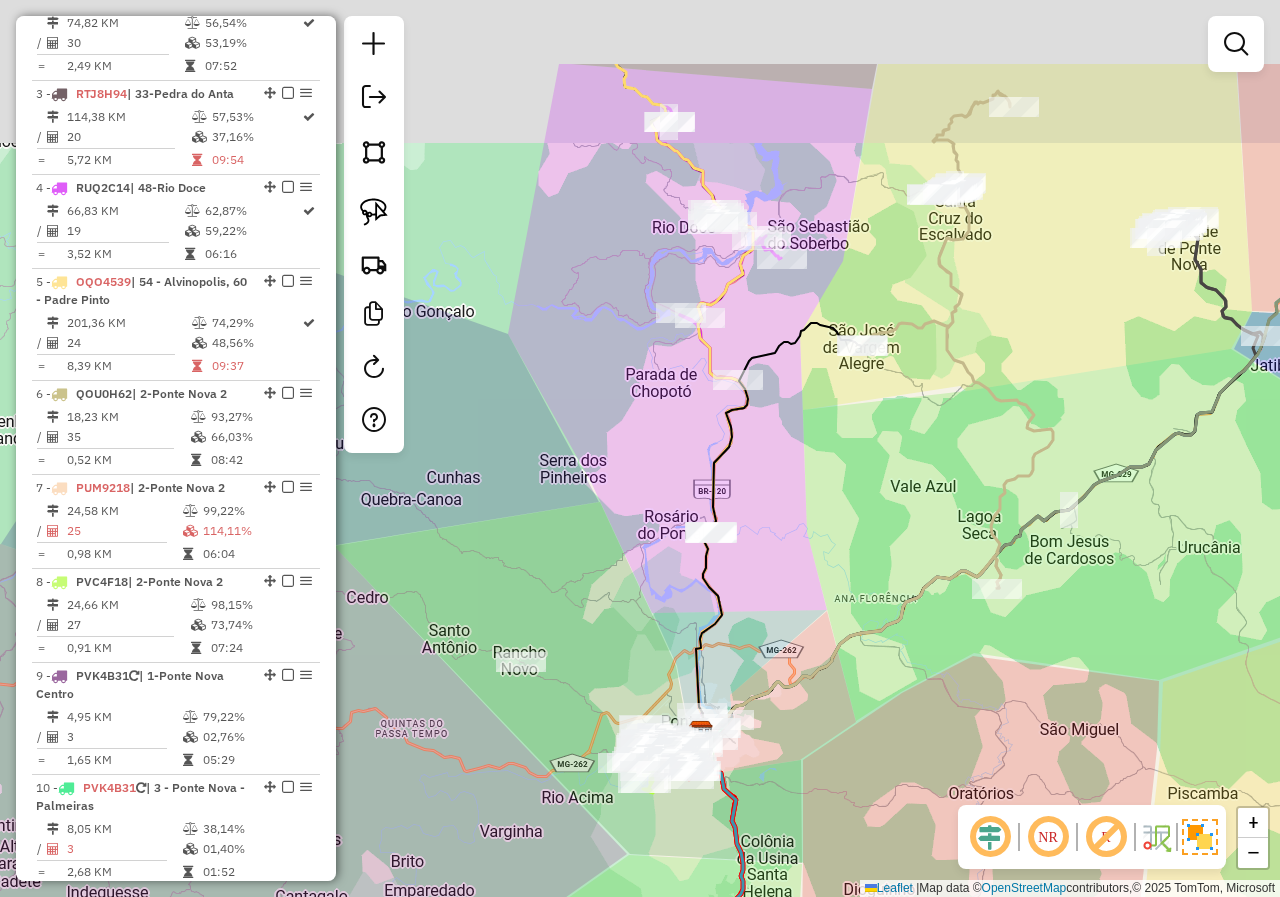 drag, startPoint x: 786, startPoint y: 346, endPoint x: 797, endPoint y: 500, distance: 154.39236 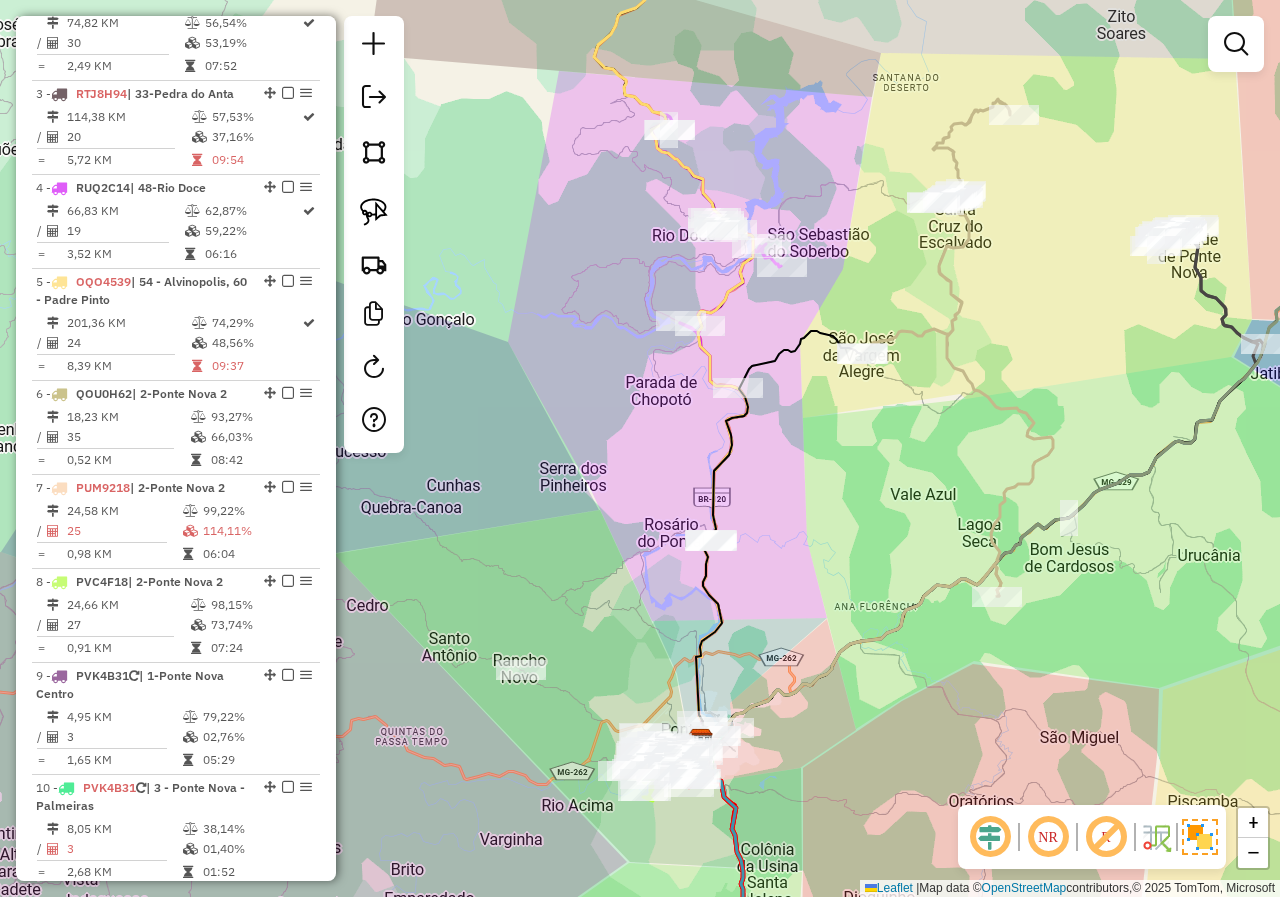 drag, startPoint x: 810, startPoint y: 462, endPoint x: 790, endPoint y: 572, distance: 111.8034 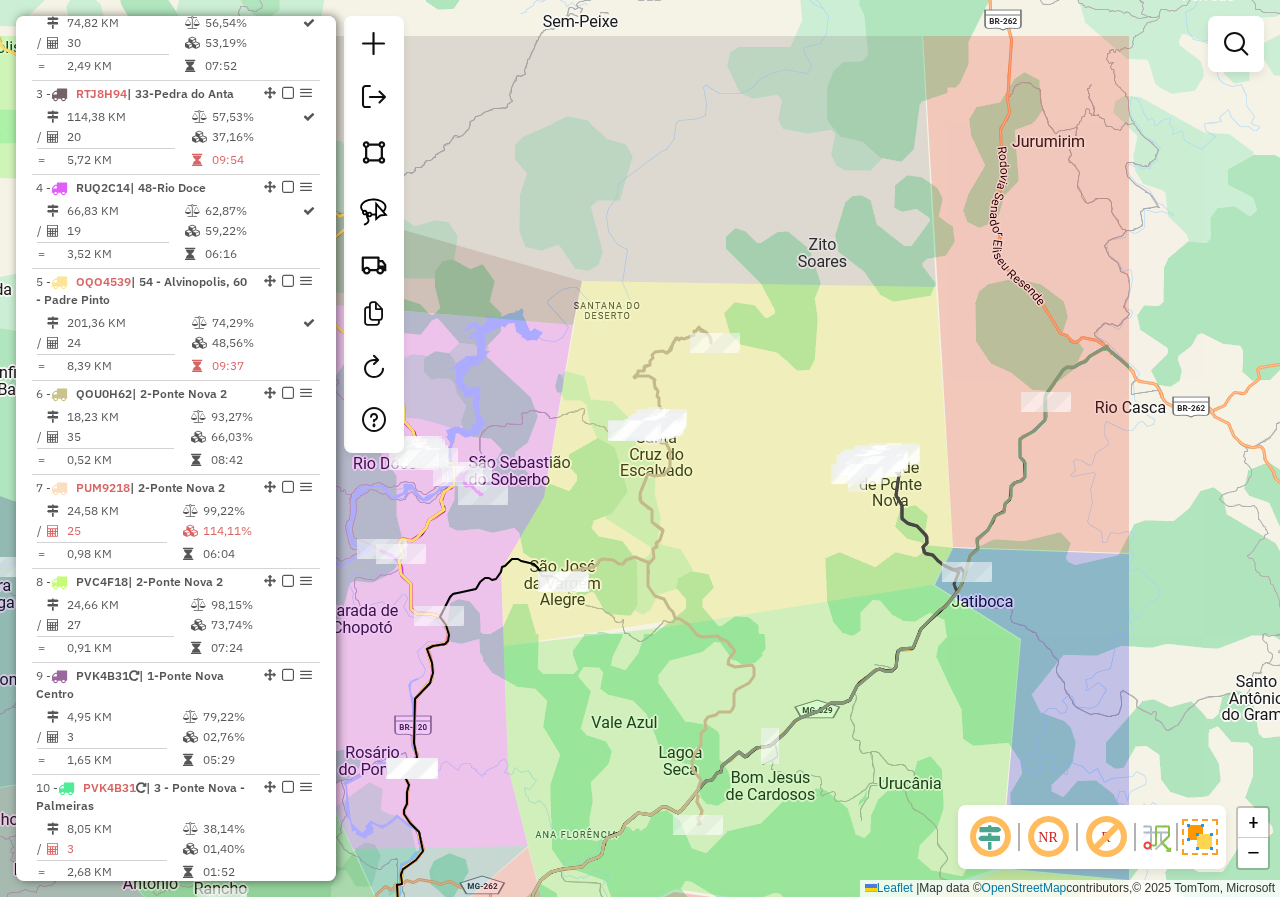 drag, startPoint x: 1066, startPoint y: 413, endPoint x: 787, endPoint y: 540, distance: 306.54526 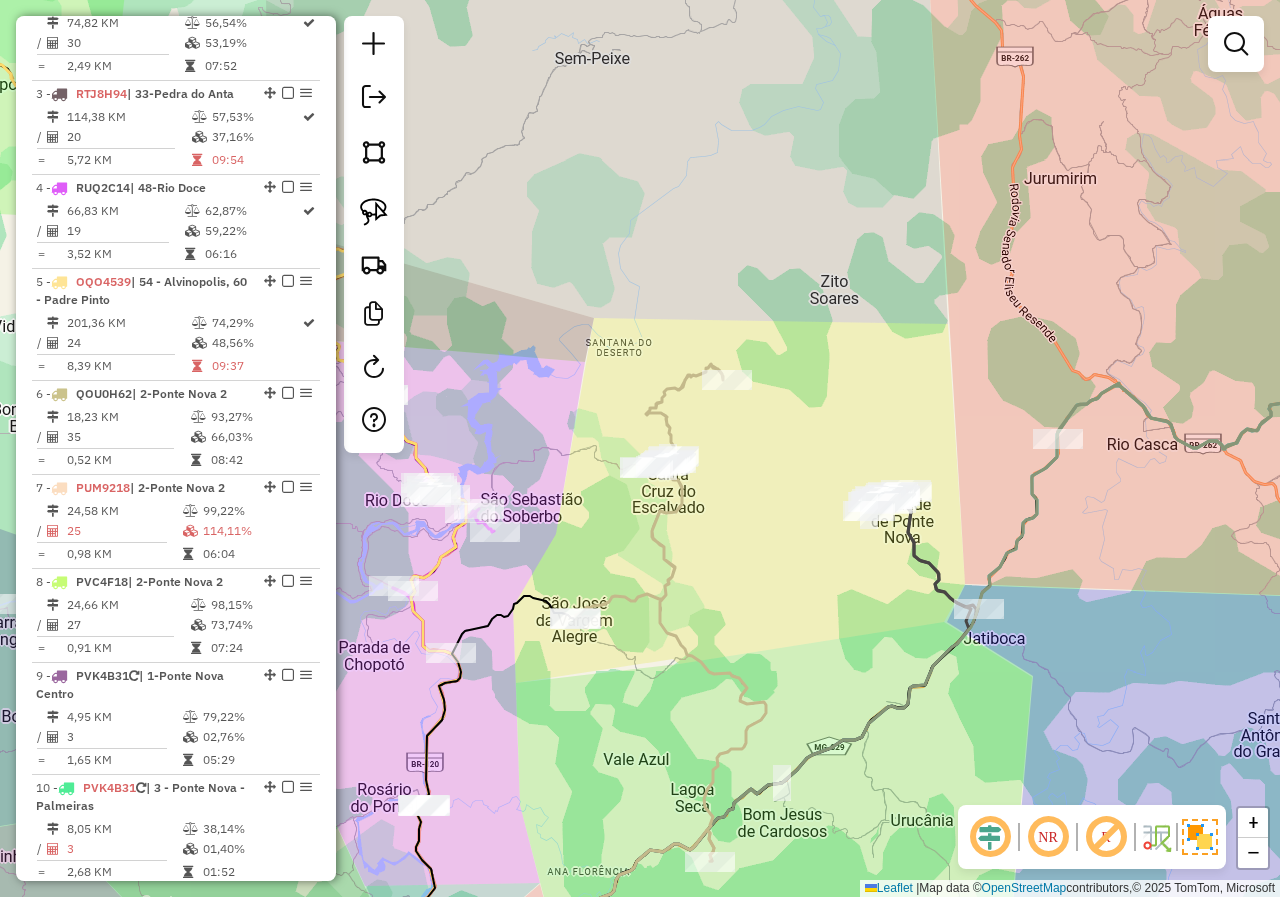 drag, startPoint x: 801, startPoint y: 345, endPoint x: 982, endPoint y: 460, distance: 214.44347 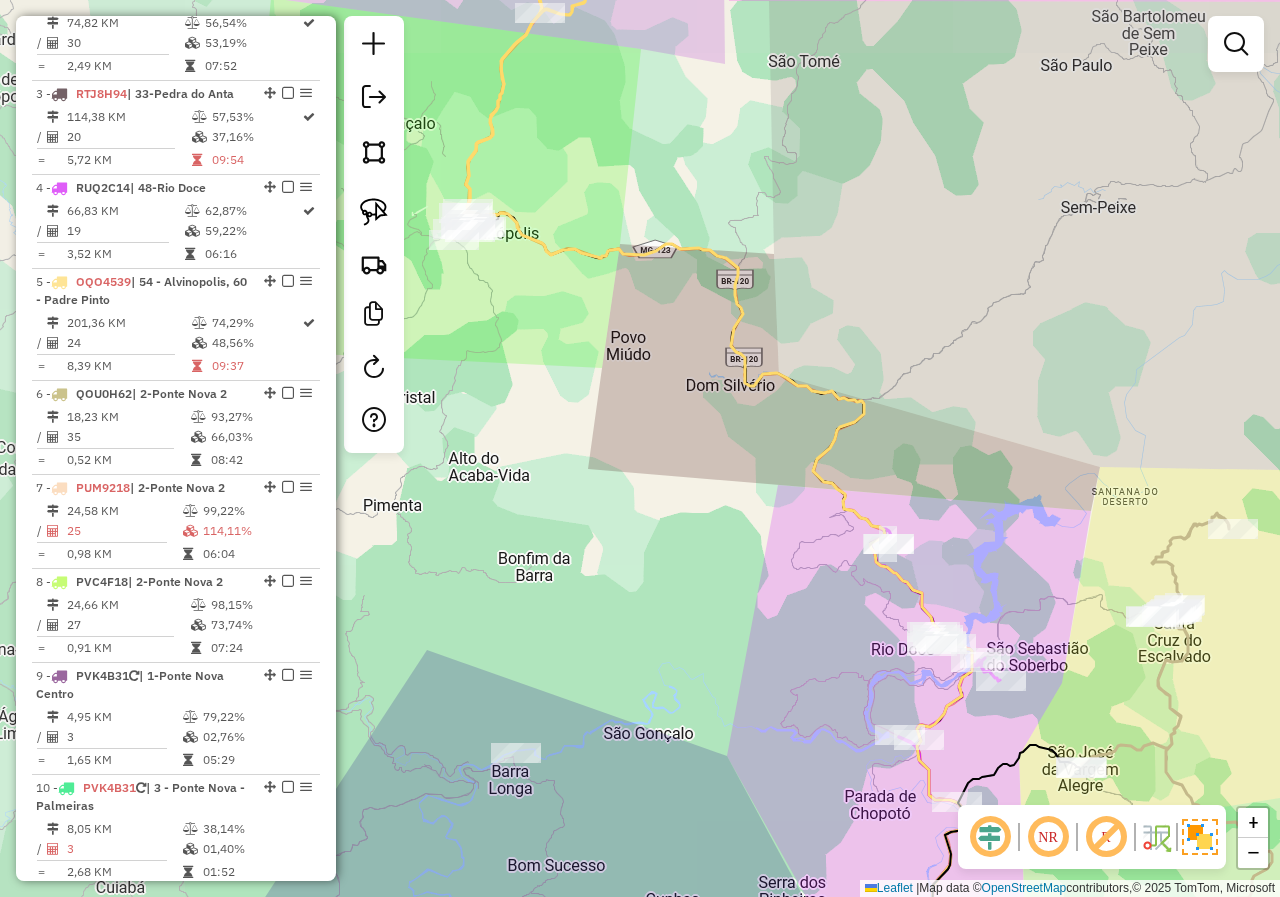 drag, startPoint x: 761, startPoint y: 347, endPoint x: 1180, endPoint y: 497, distance: 445.04044 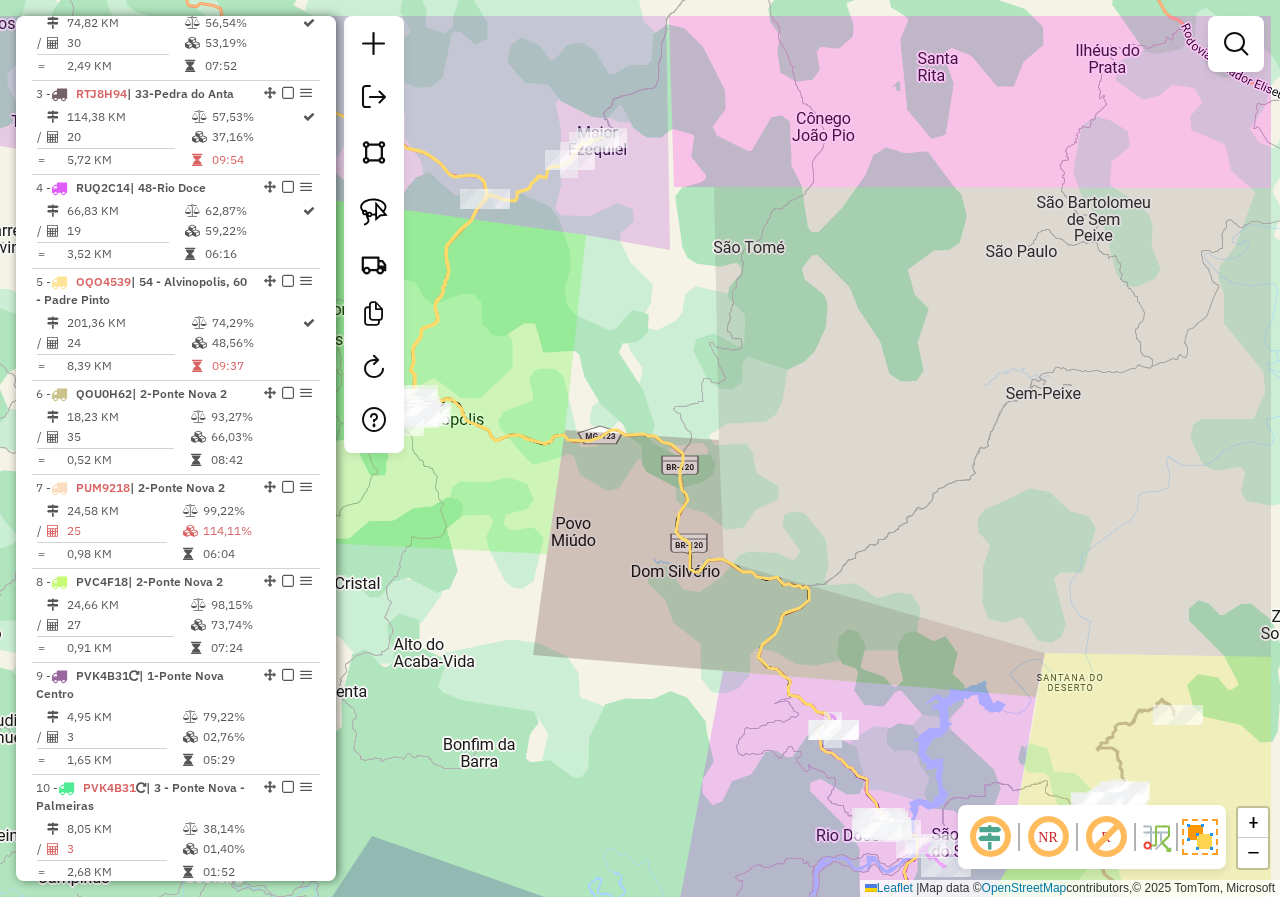drag, startPoint x: 804, startPoint y: 251, endPoint x: 704, endPoint y: 344, distance: 136.56134 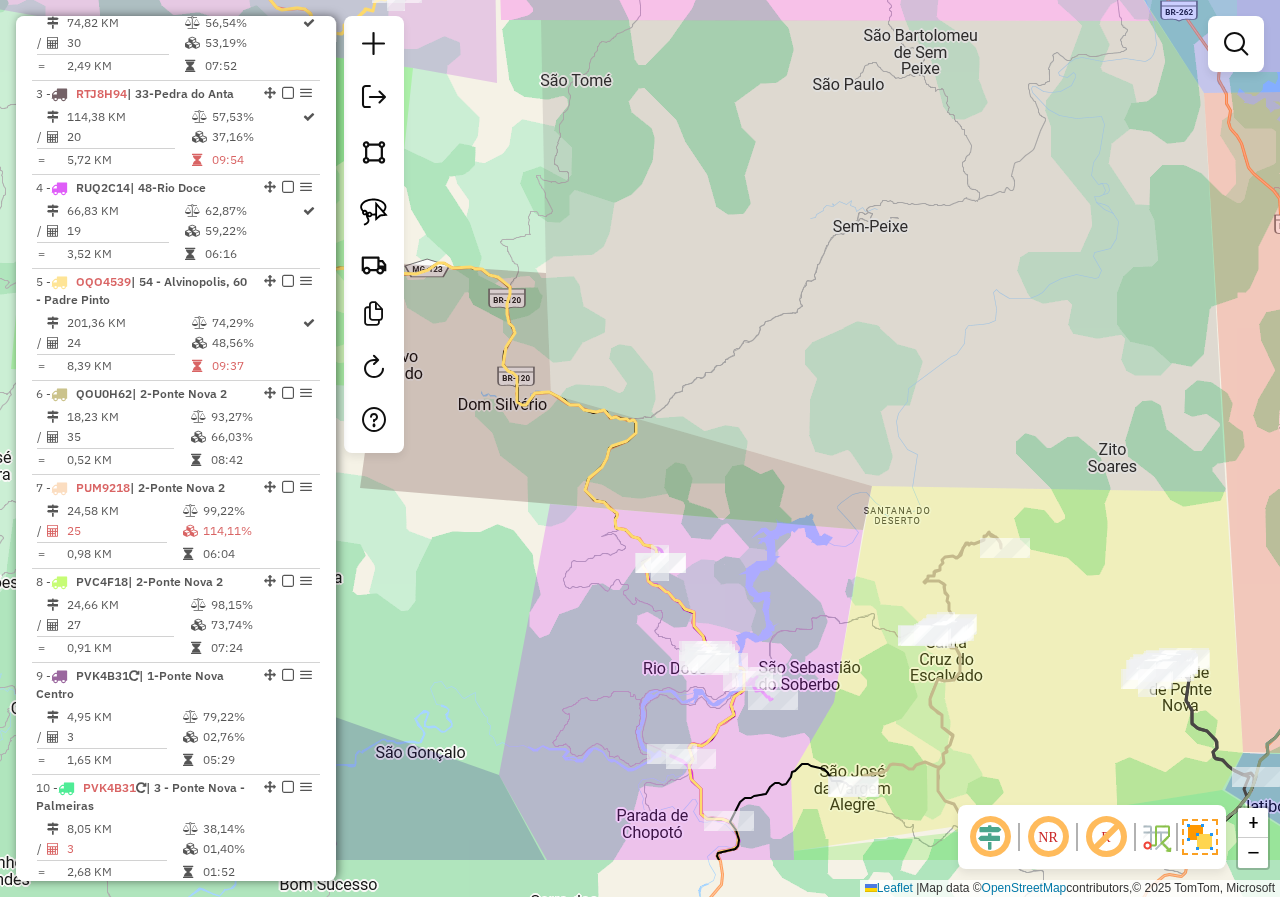 drag, startPoint x: 924, startPoint y: 379, endPoint x: 775, endPoint y: 244, distance: 201.06218 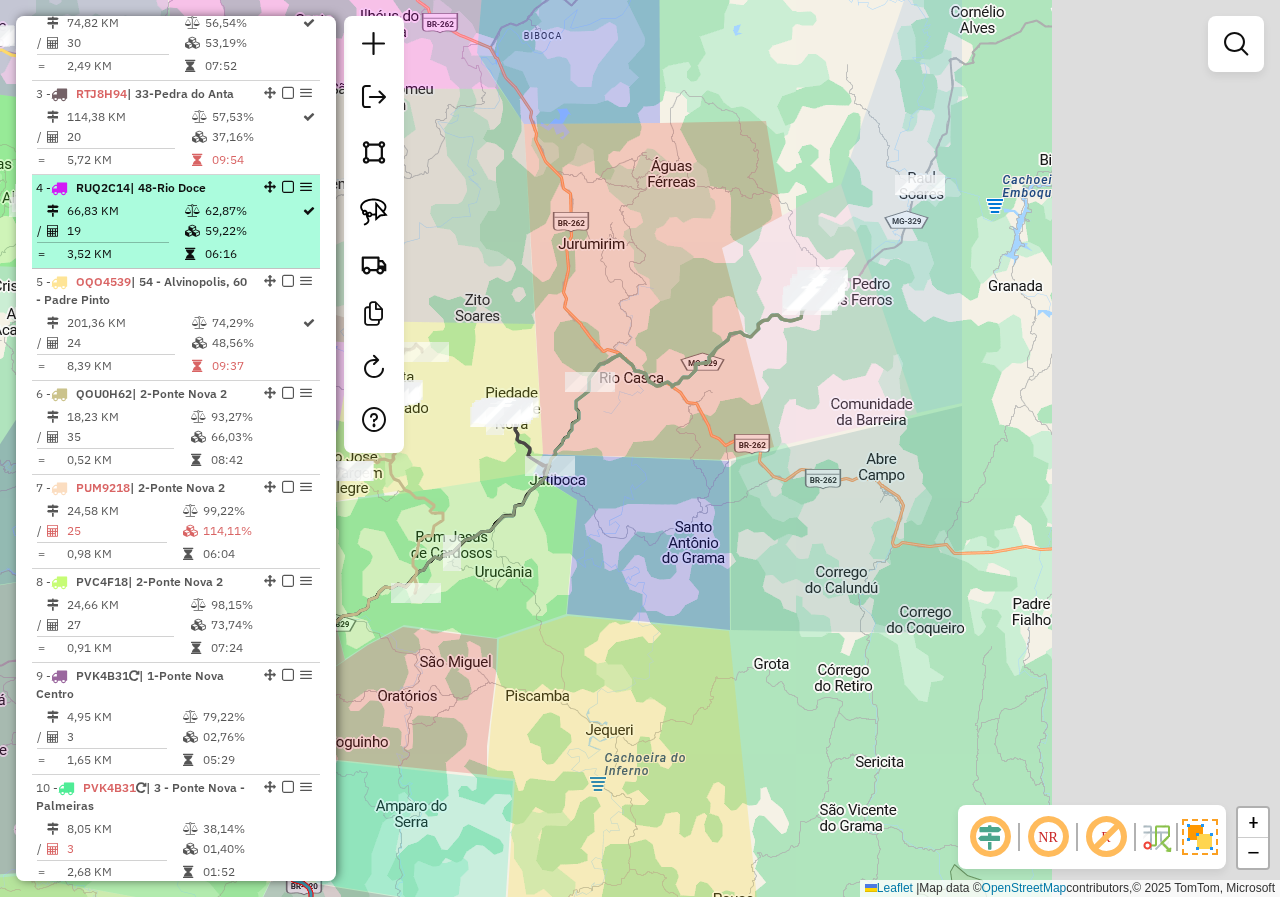 drag, startPoint x: 781, startPoint y: 295, endPoint x: 293, endPoint y: 260, distance: 489.2535 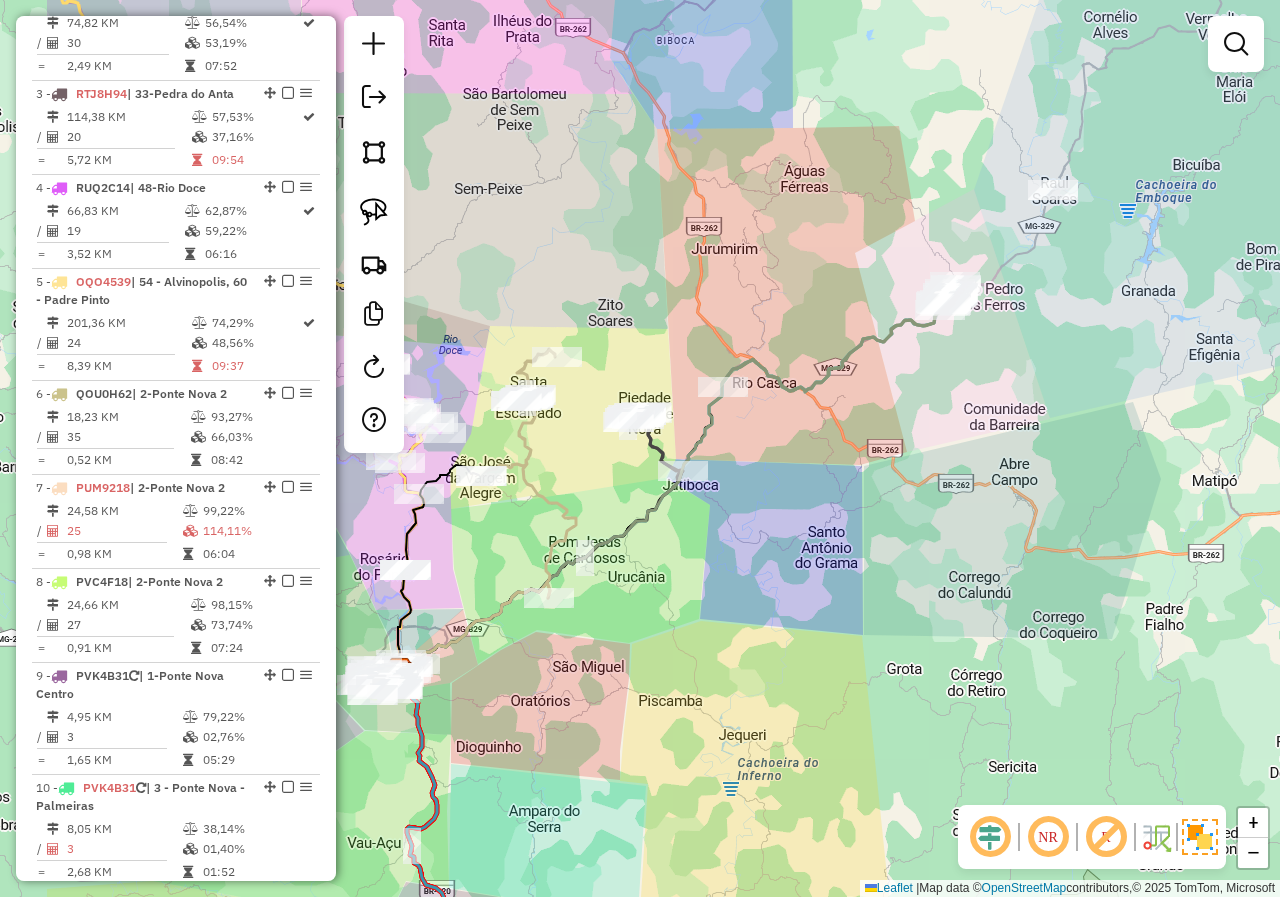drag, startPoint x: 635, startPoint y: 270, endPoint x: 810, endPoint y: 275, distance: 175.07141 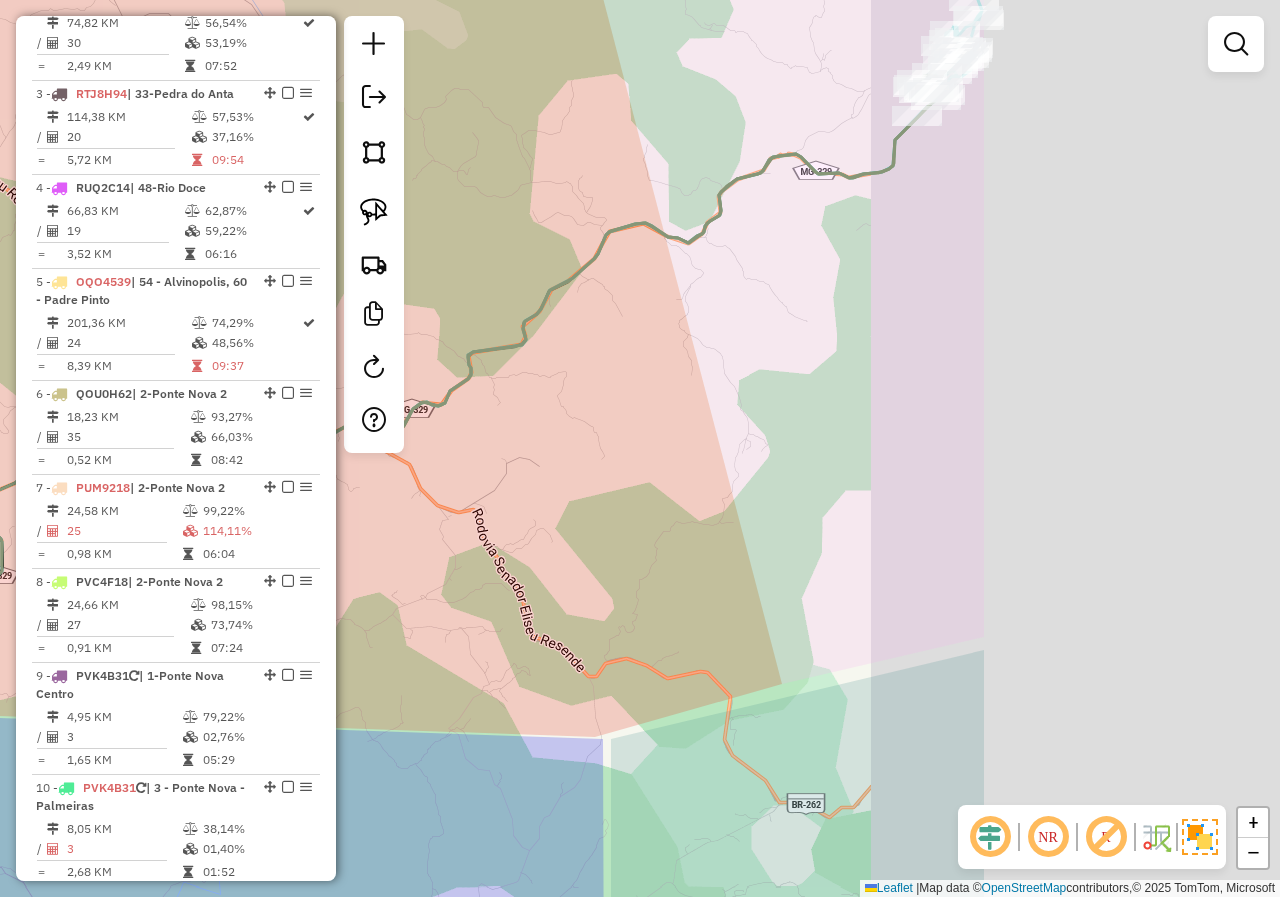 drag, startPoint x: 1032, startPoint y: 338, endPoint x: 514, endPoint y: 408, distance: 522.7083 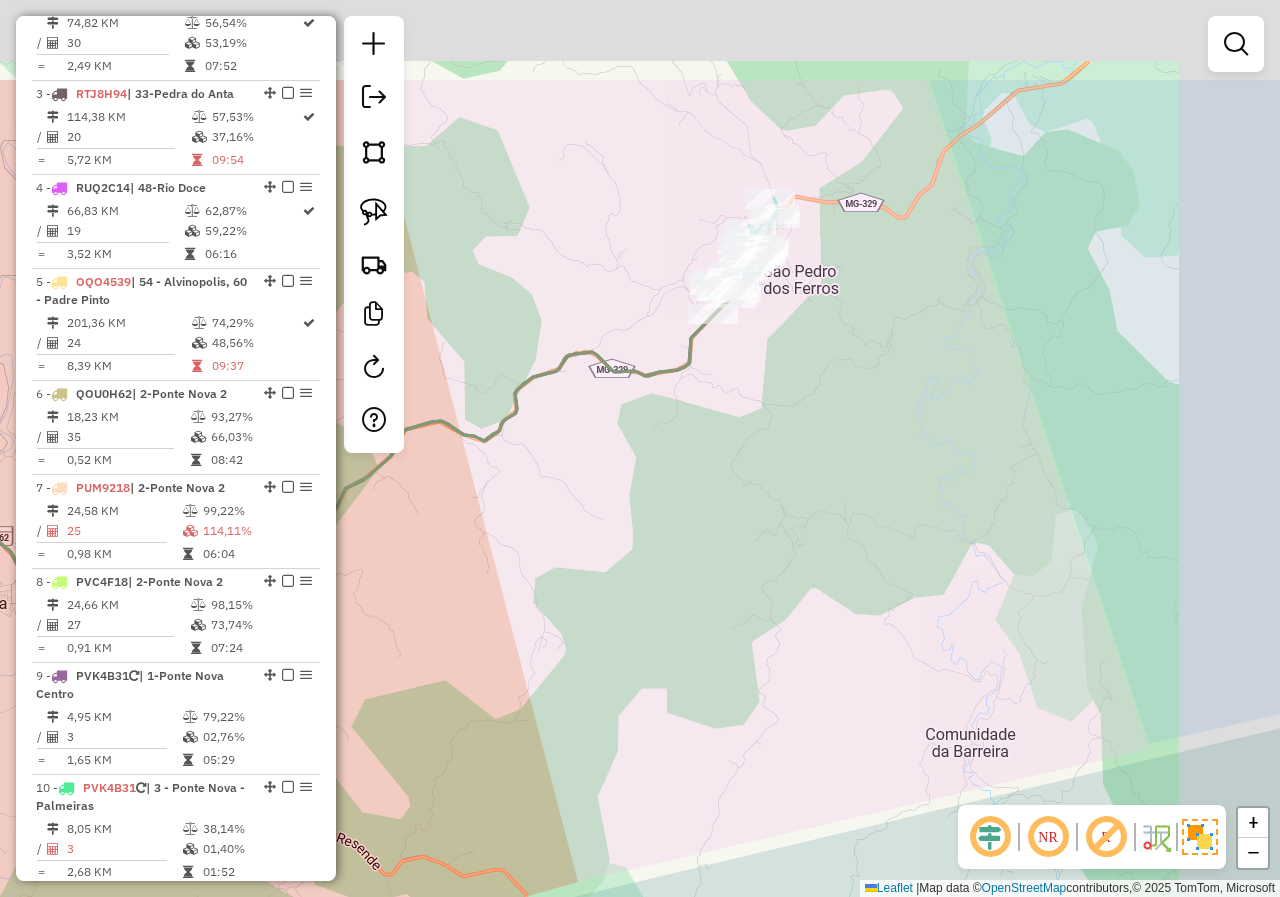drag, startPoint x: 804, startPoint y: 233, endPoint x: 693, endPoint y: 407, distance: 206.39041 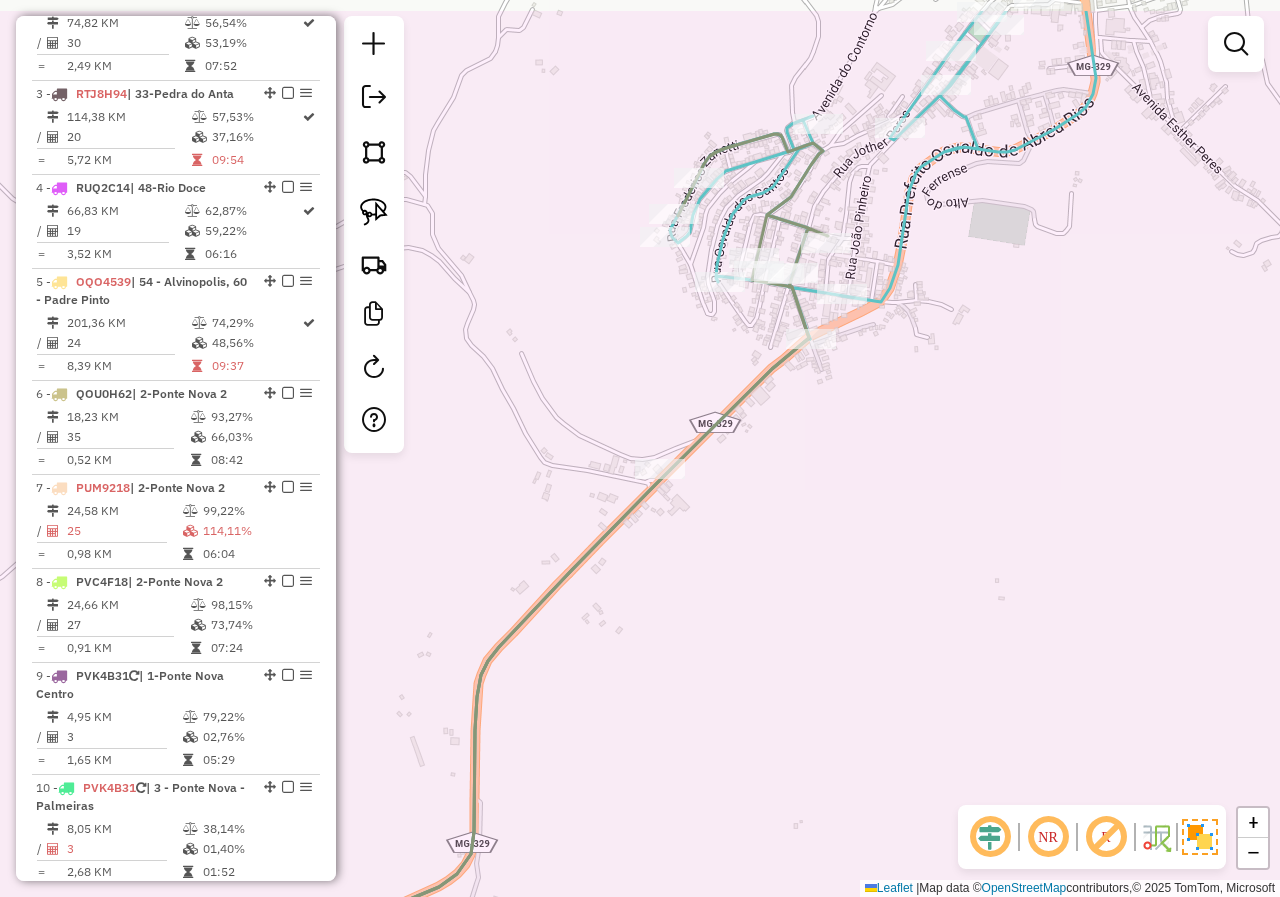 drag, startPoint x: 872, startPoint y: 306, endPoint x: 802, endPoint y: 417, distance: 131.2288 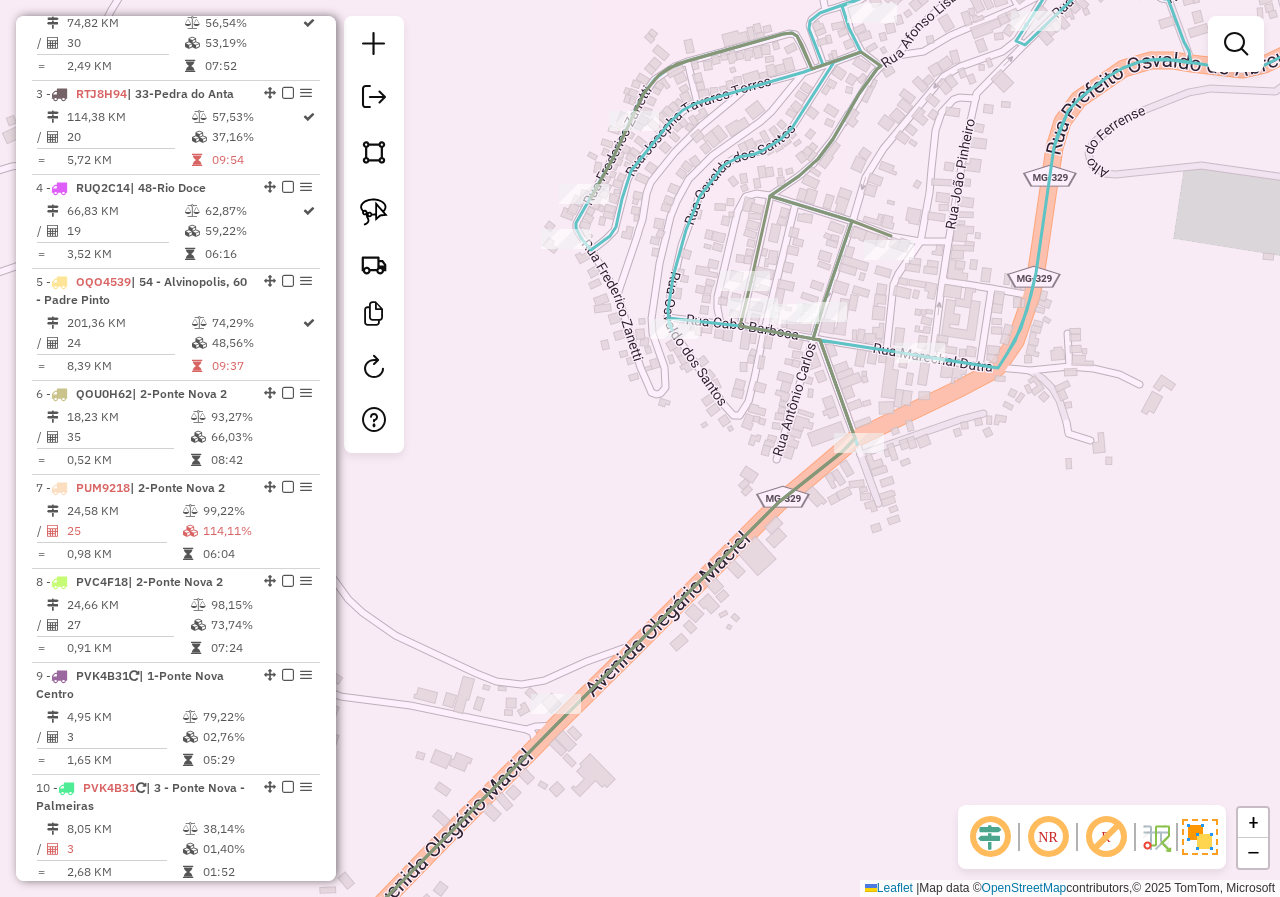 drag, startPoint x: 747, startPoint y: 301, endPoint x: 733, endPoint y: 382, distance: 82.20097 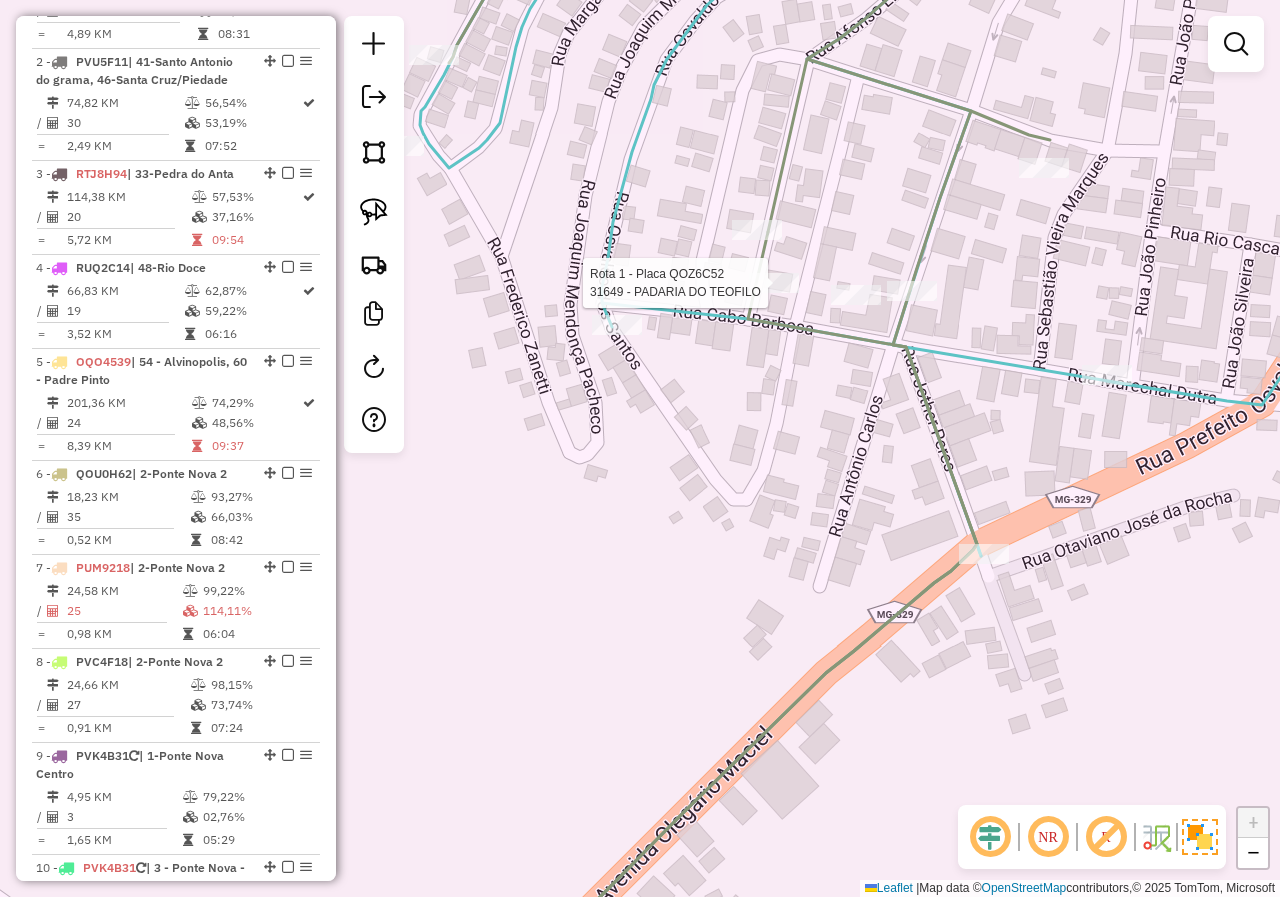 select on "*********" 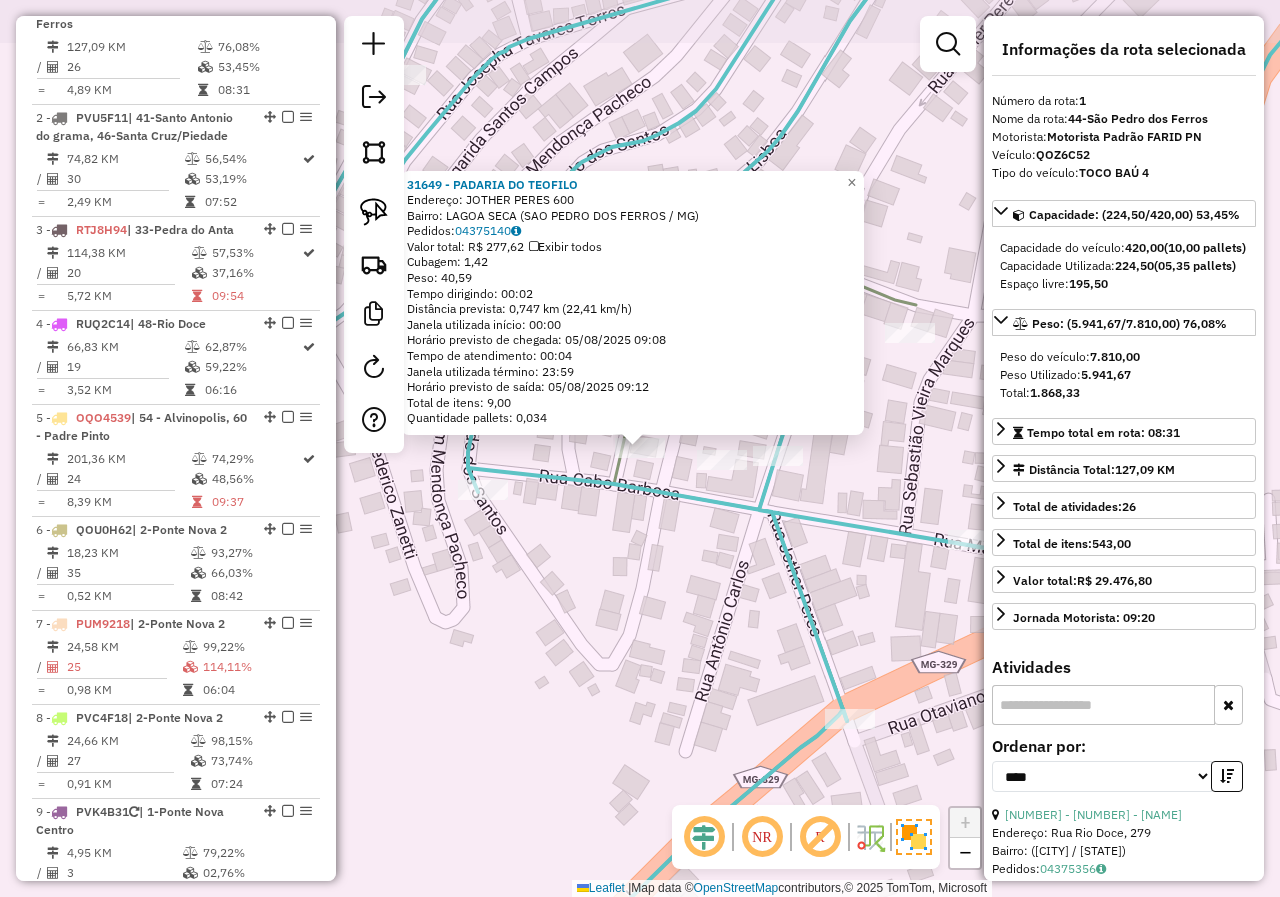 scroll, scrollTop: 774, scrollLeft: 0, axis: vertical 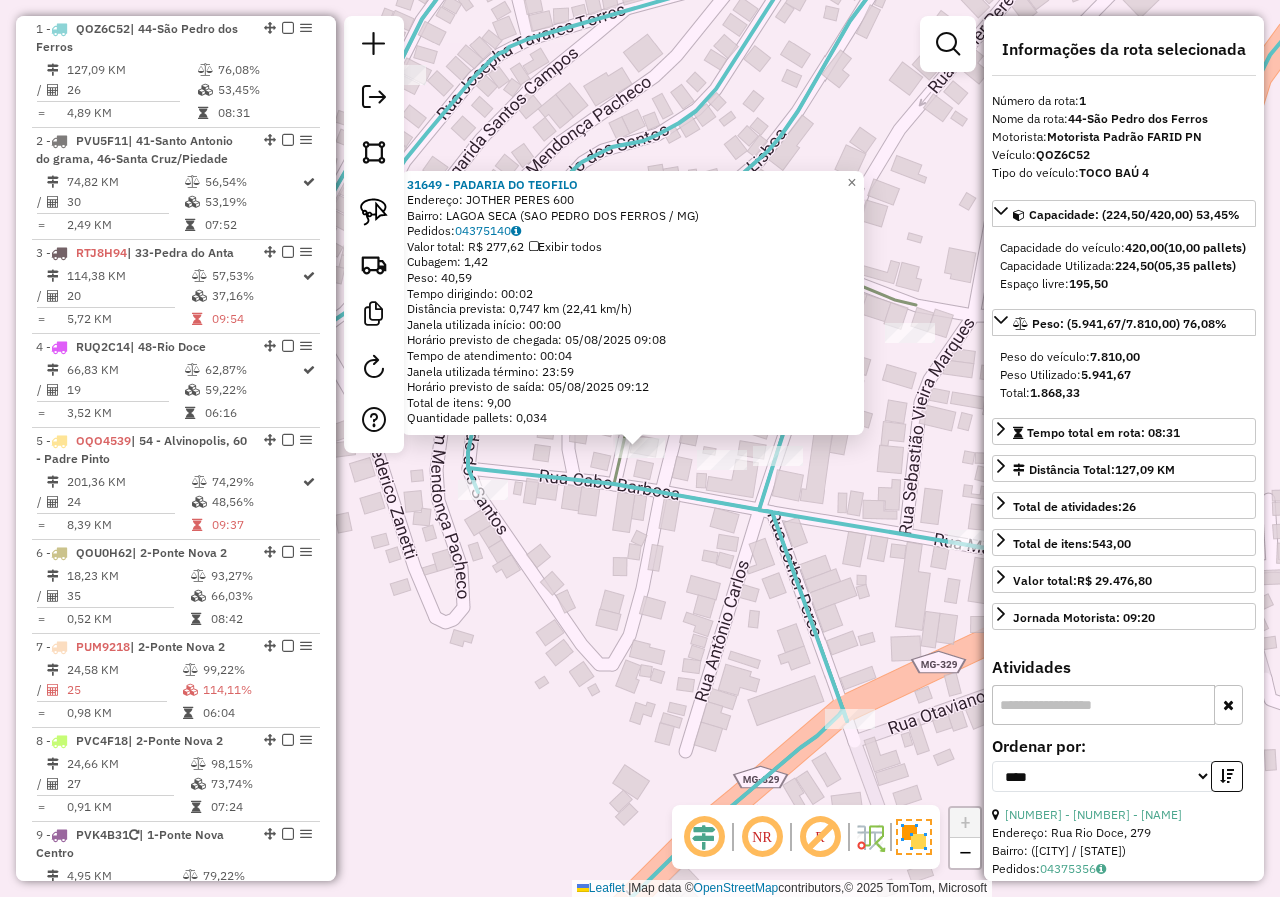 click on "31649 - PADARIA DO TEOFILO  Endereço:  JOTHER PERES 600   Bairro: LAGOA SECA (SAO PEDRO DOS FERROS / MG)   Pedidos:  04375140   Valor total: R$ 277,62   Exibir todos   Cubagem: 1,42  Peso: 40,59  Tempo dirigindo: 00:02   Distância prevista: 0,747 km (22,41 km/h)   Janela utilizada início: 00:00   Horário previsto de chegada: 05/08/2025 09:08   Tempo de atendimento: 00:04   Janela utilizada término: 23:59   Horário previsto de saída: 05/08/2025 09:12   Total de itens: 9,00   Quantidade pallets: 0,034  × Janela de atendimento Grade de atendimento Capacidade Transportadoras Veículos Cliente Pedidos  Rotas Selecione os dias de semana para filtrar as janelas de atendimento  Seg   Ter   Qua   Qui   Sex   Sáb   Dom  Informe o período da janela de atendimento: De: Até:  Filtrar exatamente a janela do cliente  Considerar janela de atendimento padrão  Selecione os dias de semana para filtrar as grades de atendimento  Seg   Ter   Qua   Qui   Sex   Sáb   Dom   Clientes fora do dia de atendimento selecionado" 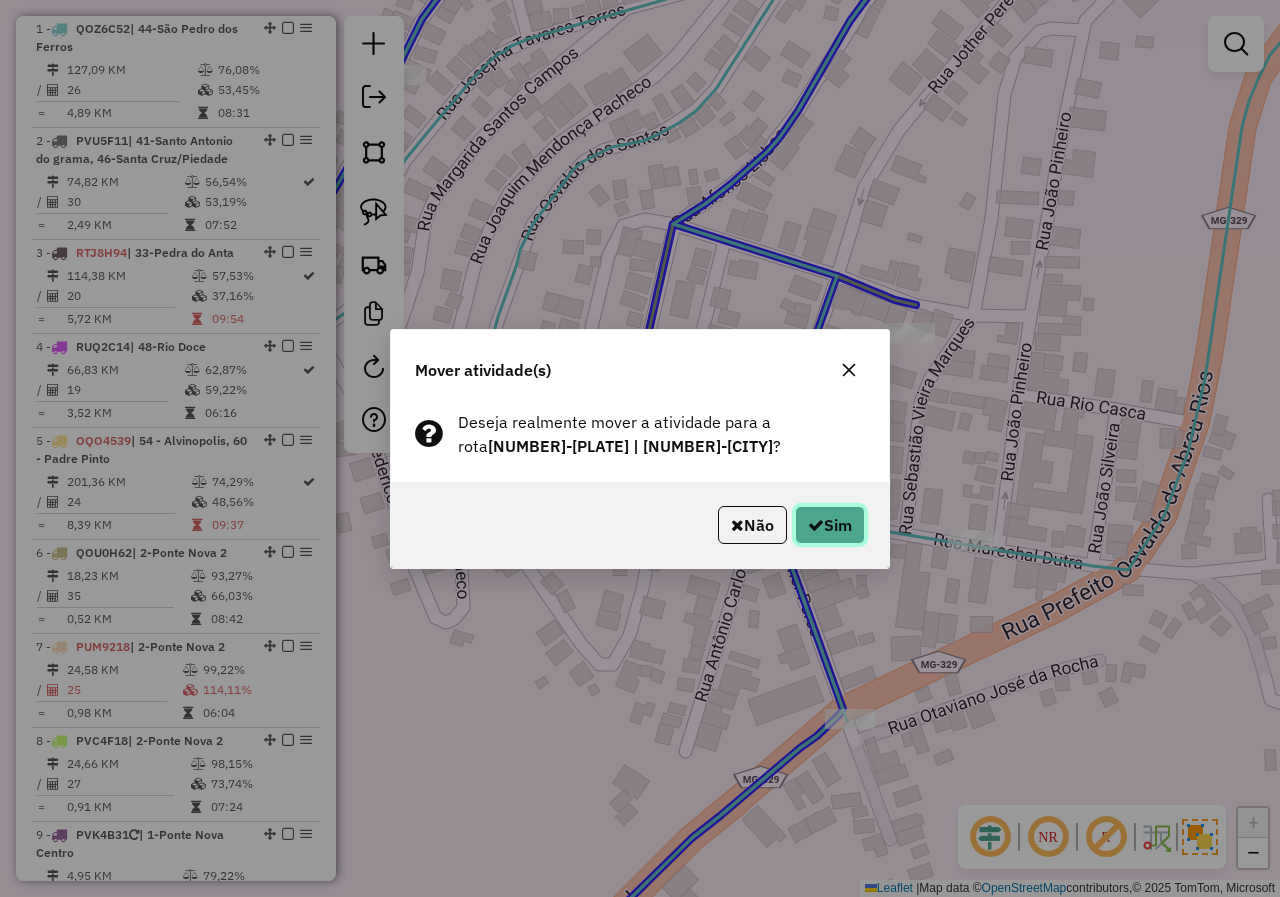 click on "Sim" 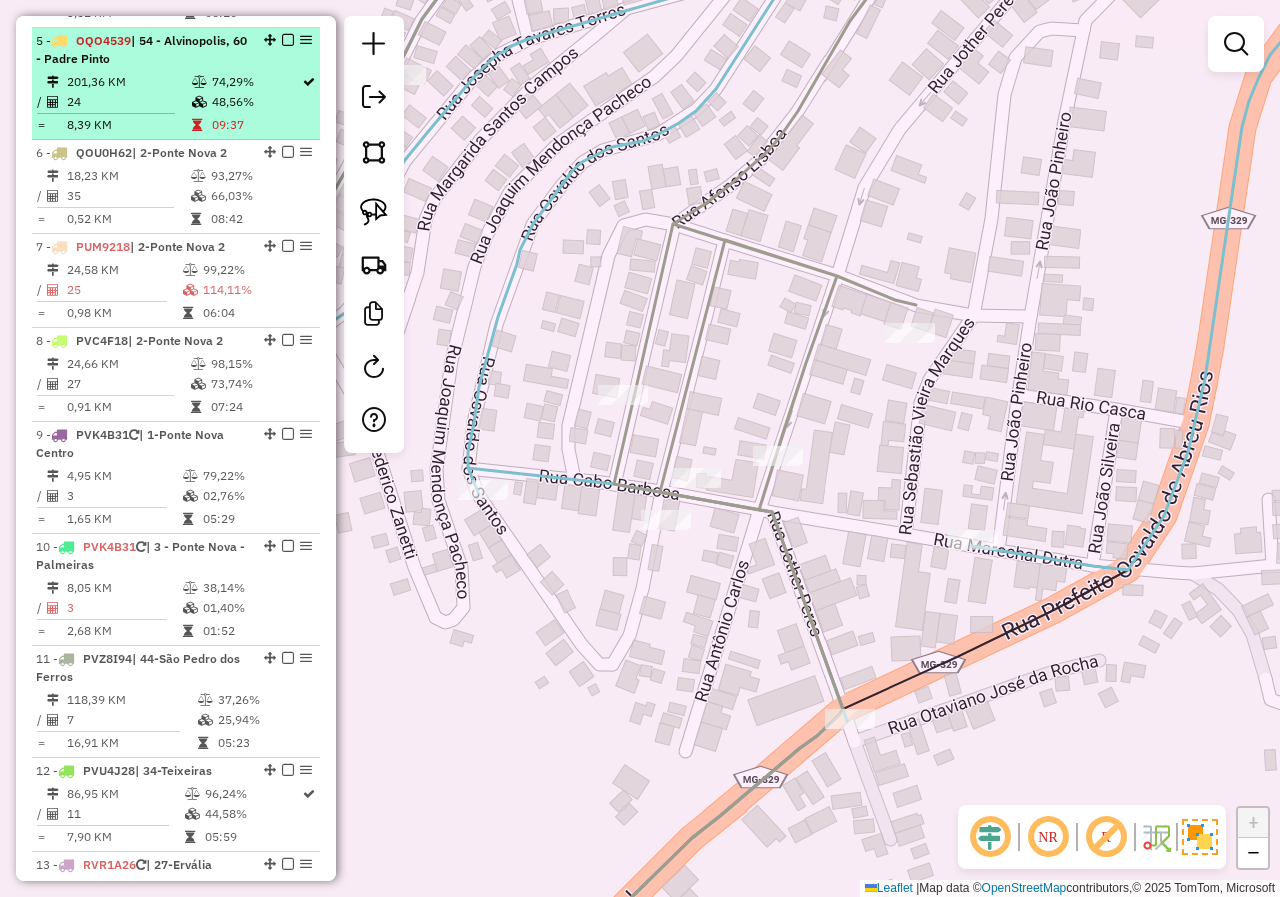 scroll, scrollTop: 1274, scrollLeft: 0, axis: vertical 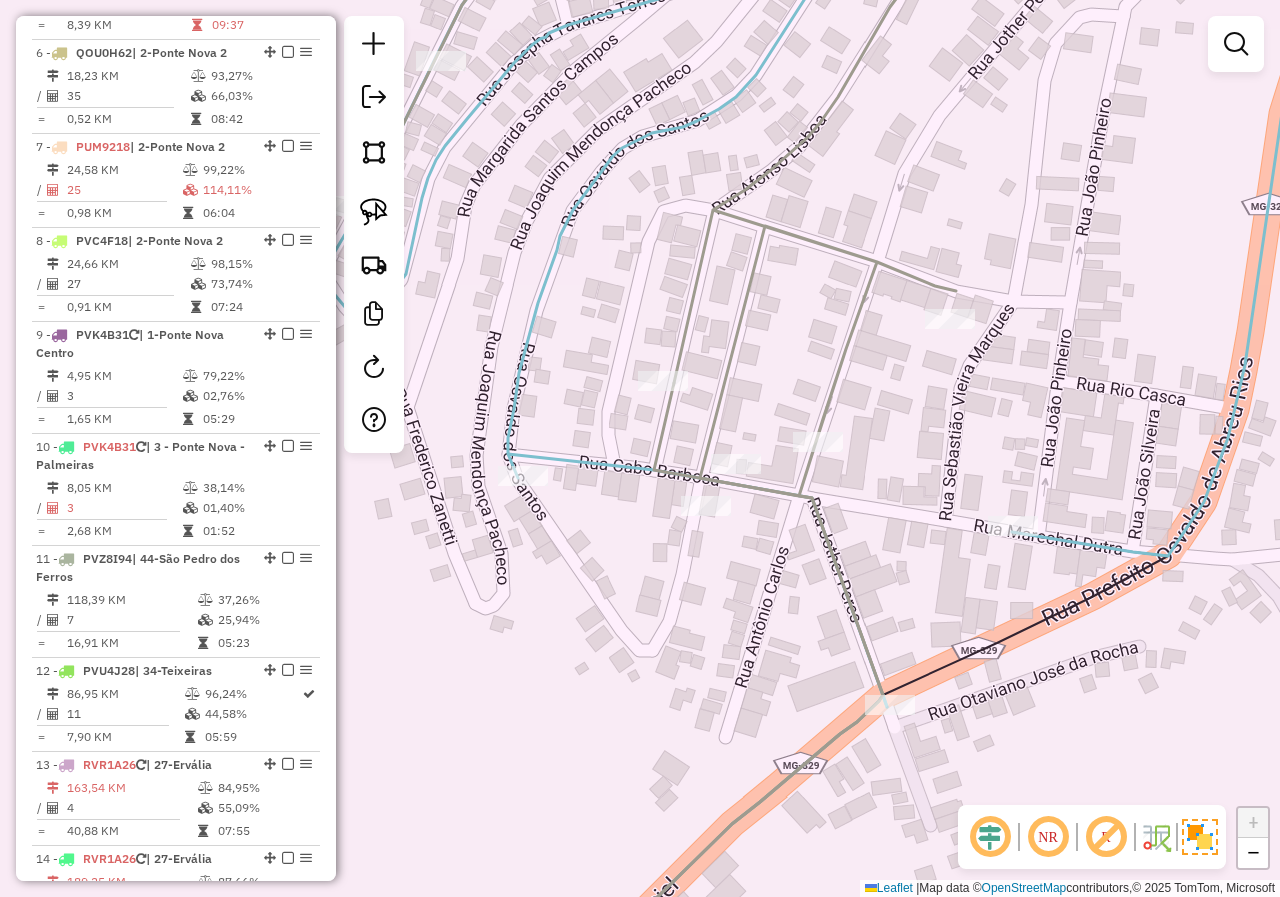 drag, startPoint x: 487, startPoint y: 505, endPoint x: 543, endPoint y: 487, distance: 58.821766 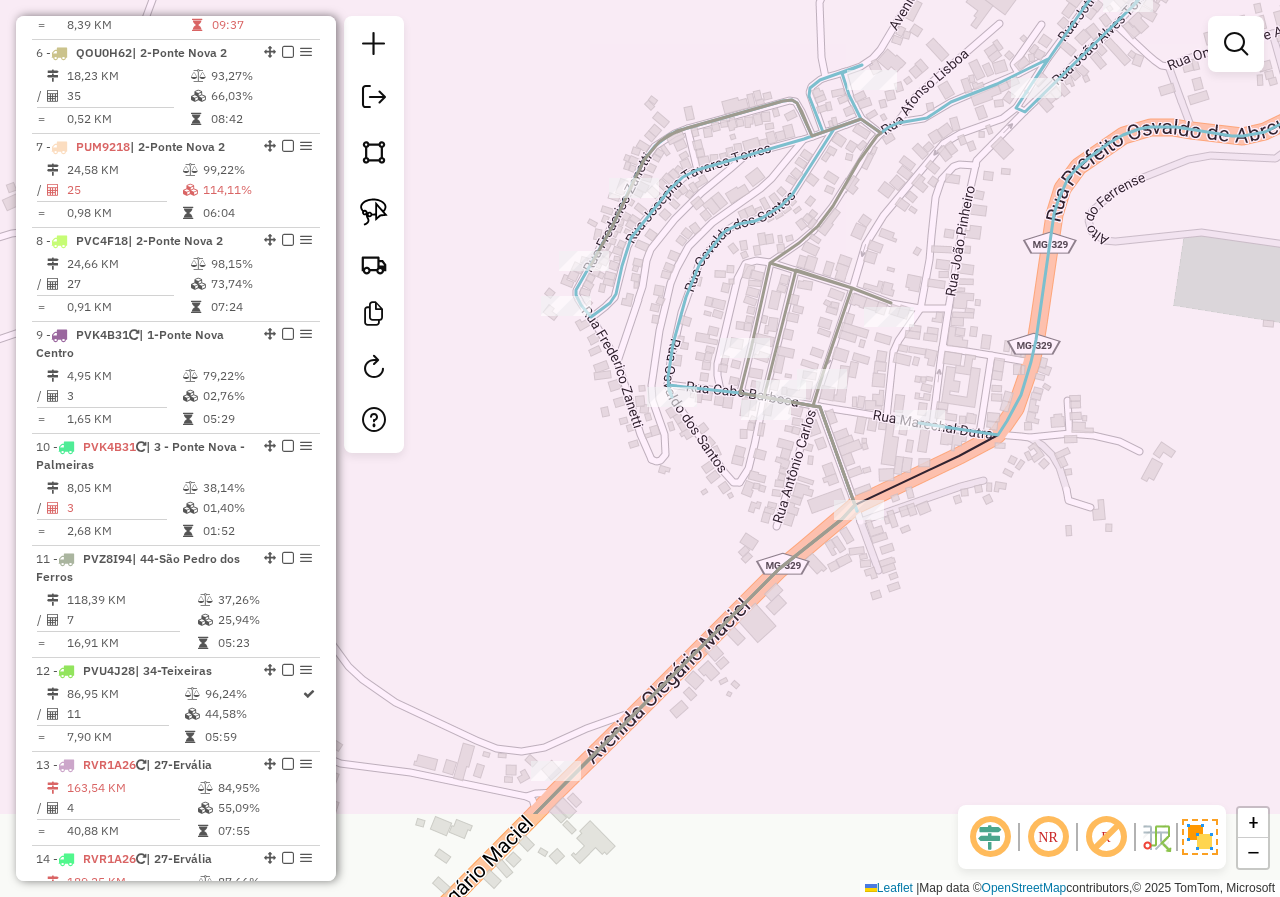 drag, startPoint x: 677, startPoint y: 665, endPoint x: 719, endPoint y: 494, distance: 176.08237 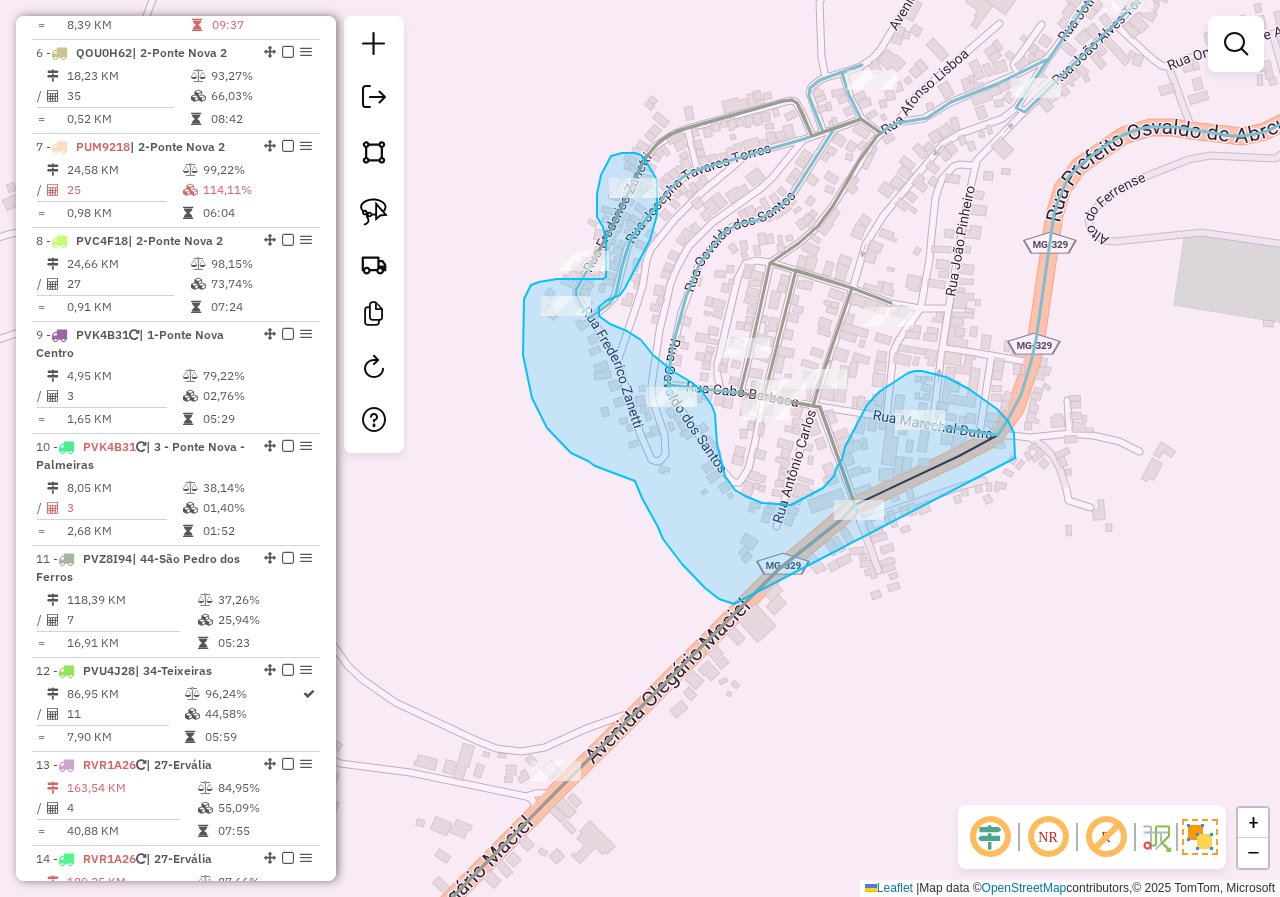 drag, startPoint x: 1015, startPoint y: 458, endPoint x: 734, endPoint y: 604, distance: 316.66544 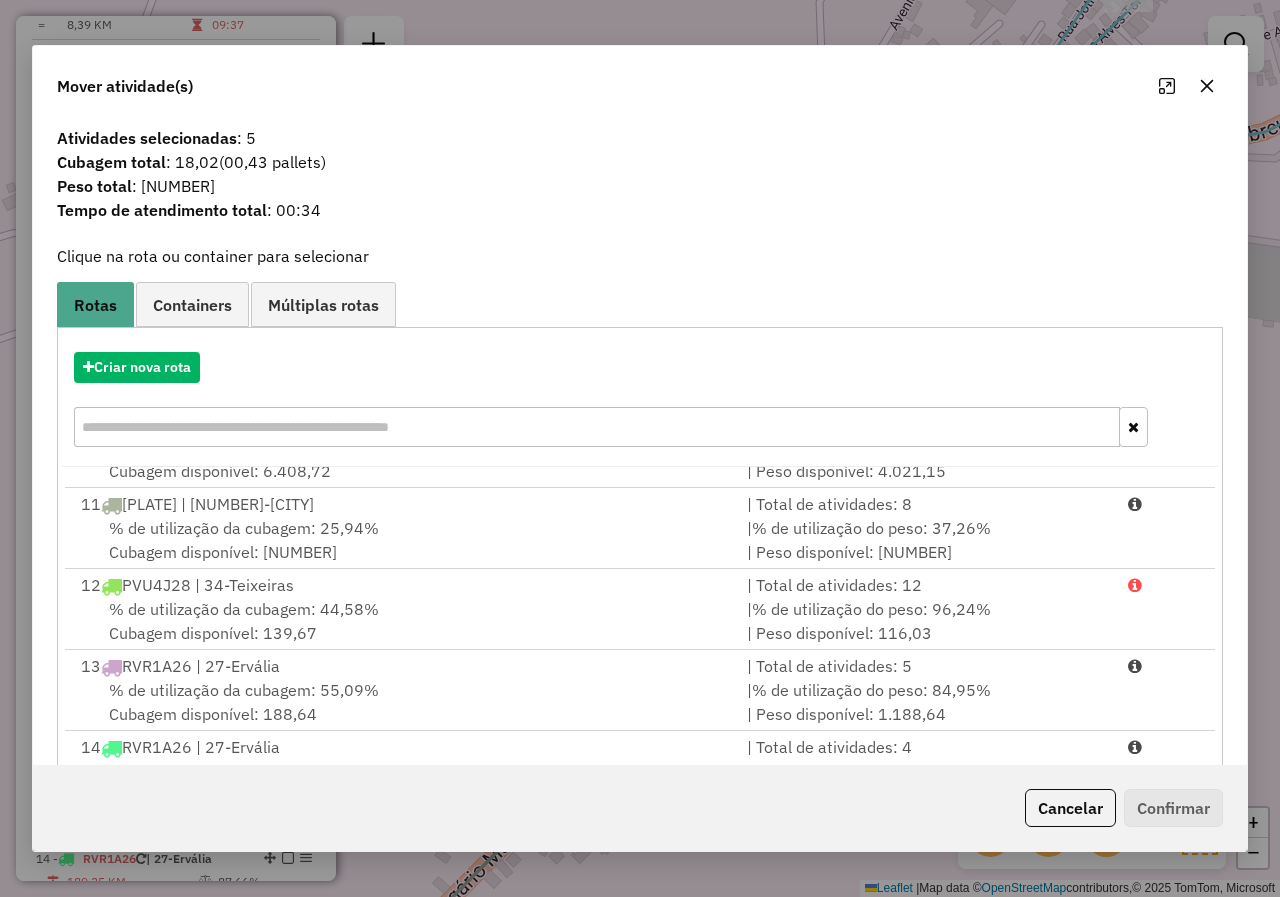 scroll, scrollTop: 815, scrollLeft: 0, axis: vertical 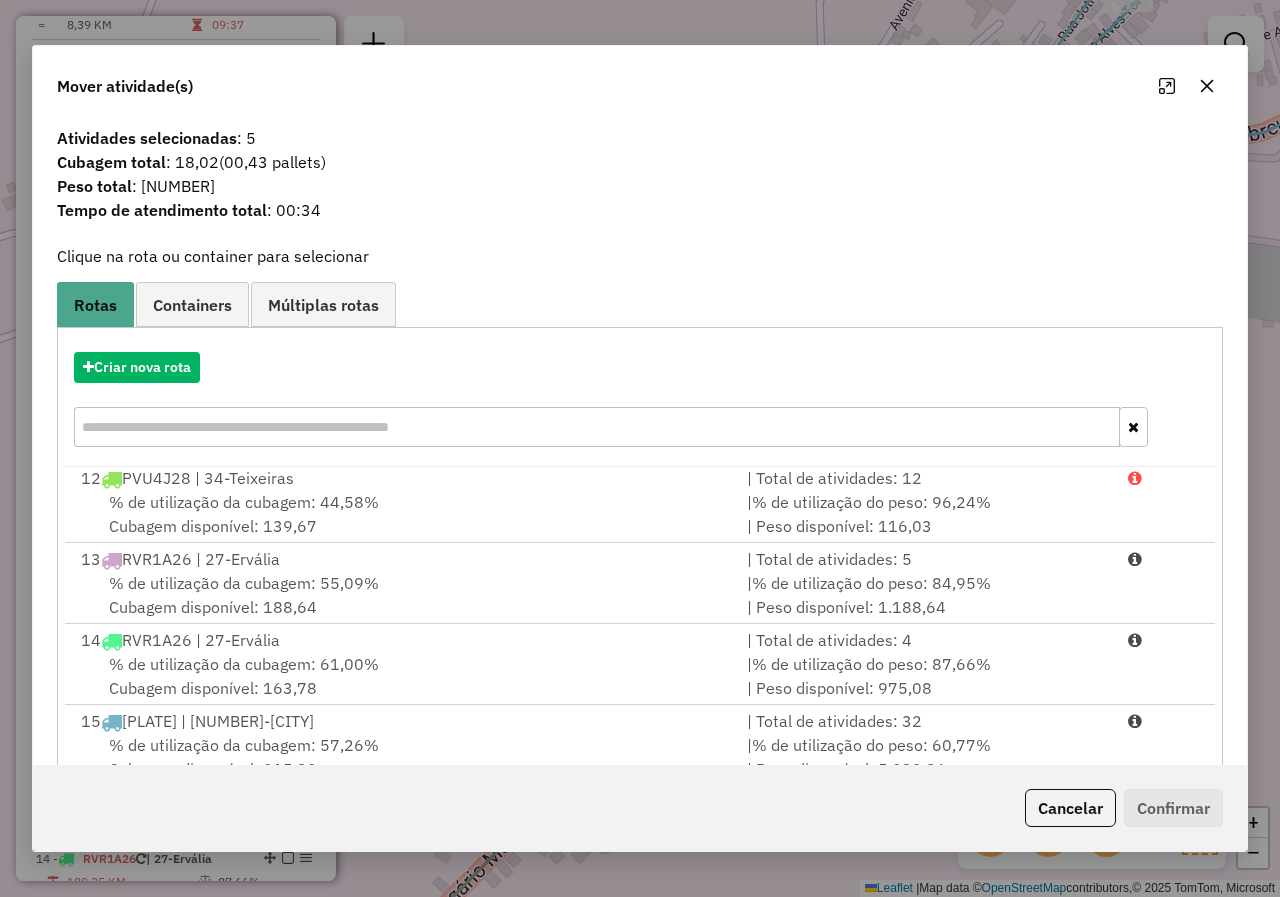 click at bounding box center (597, 427) 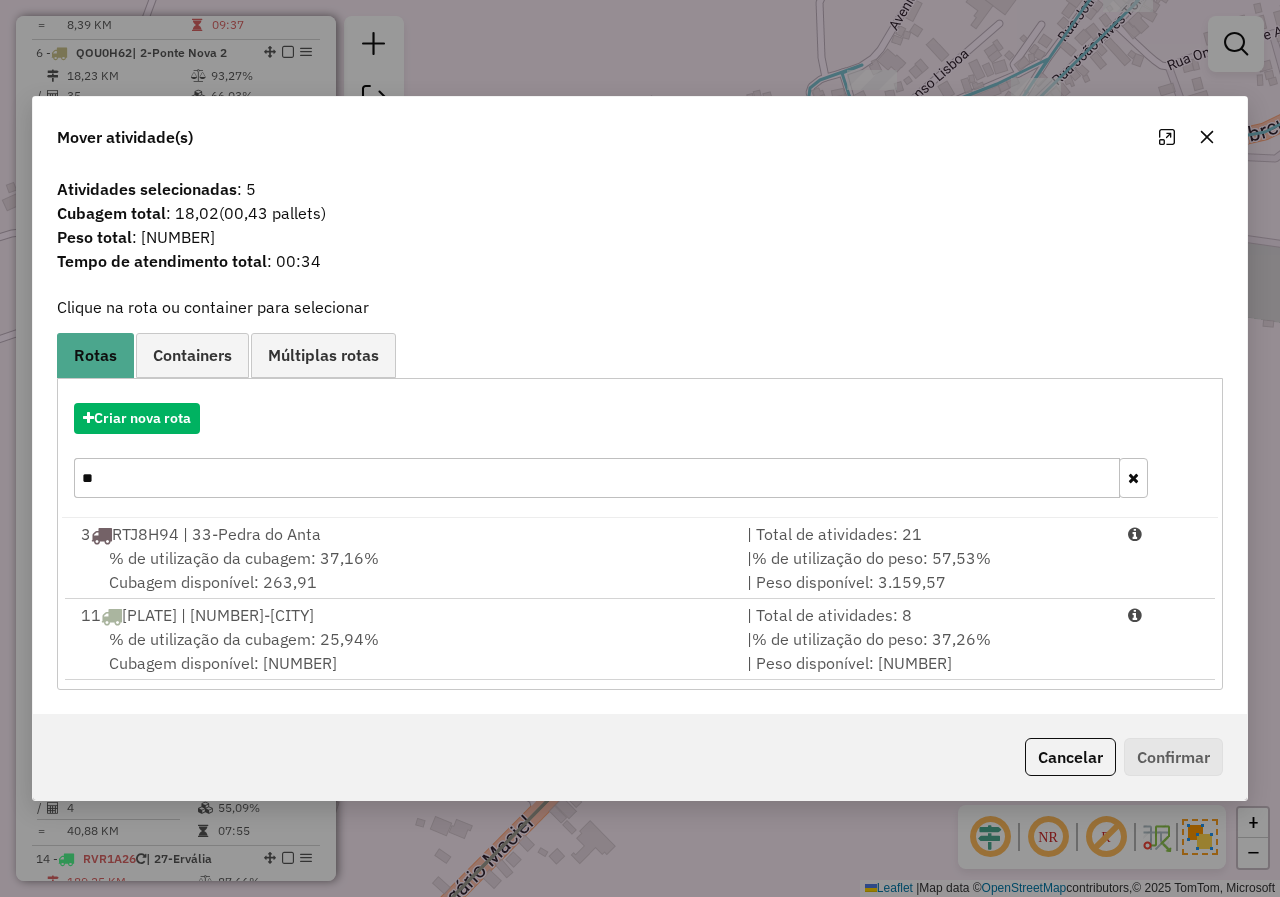 scroll, scrollTop: 0, scrollLeft: 0, axis: both 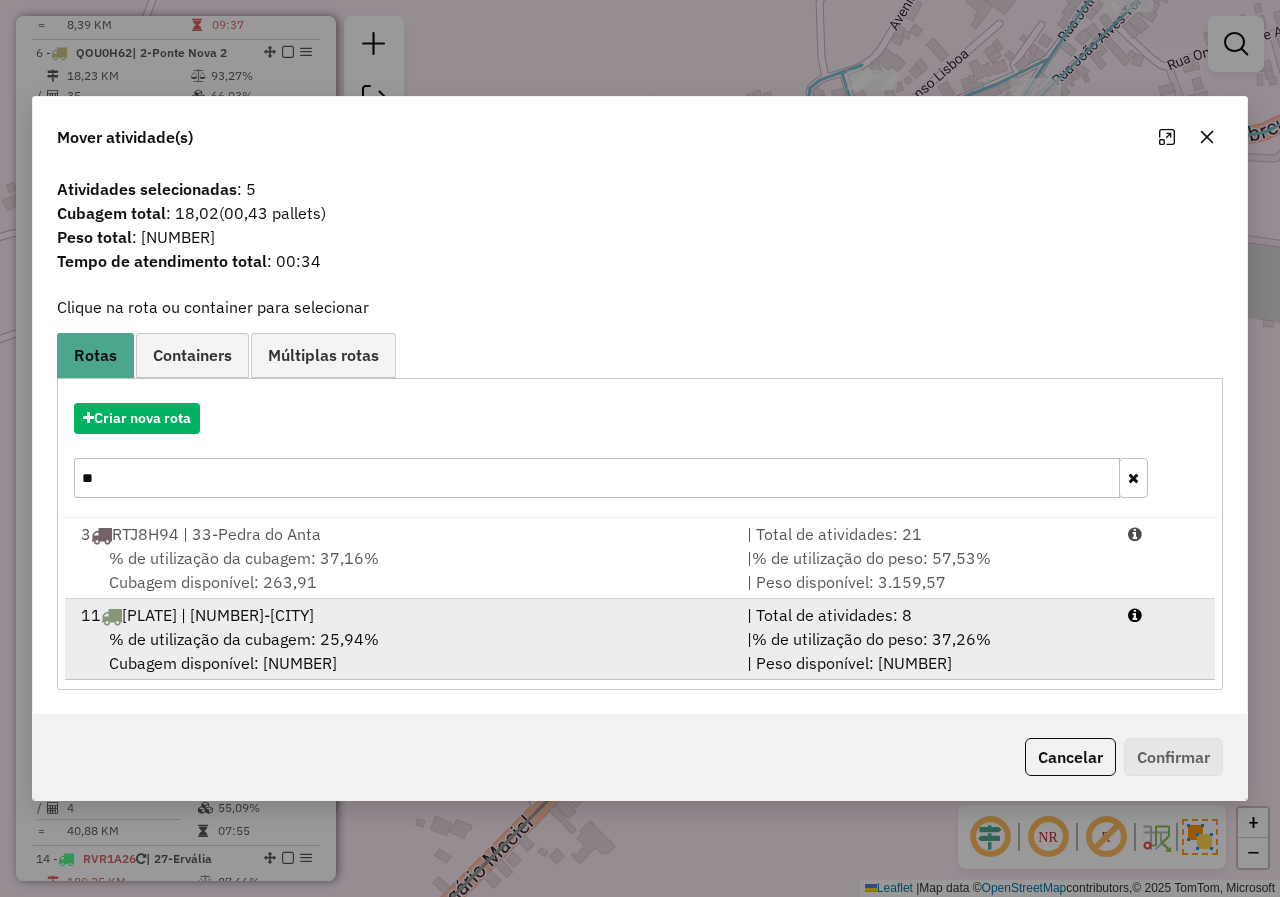 type on "**" 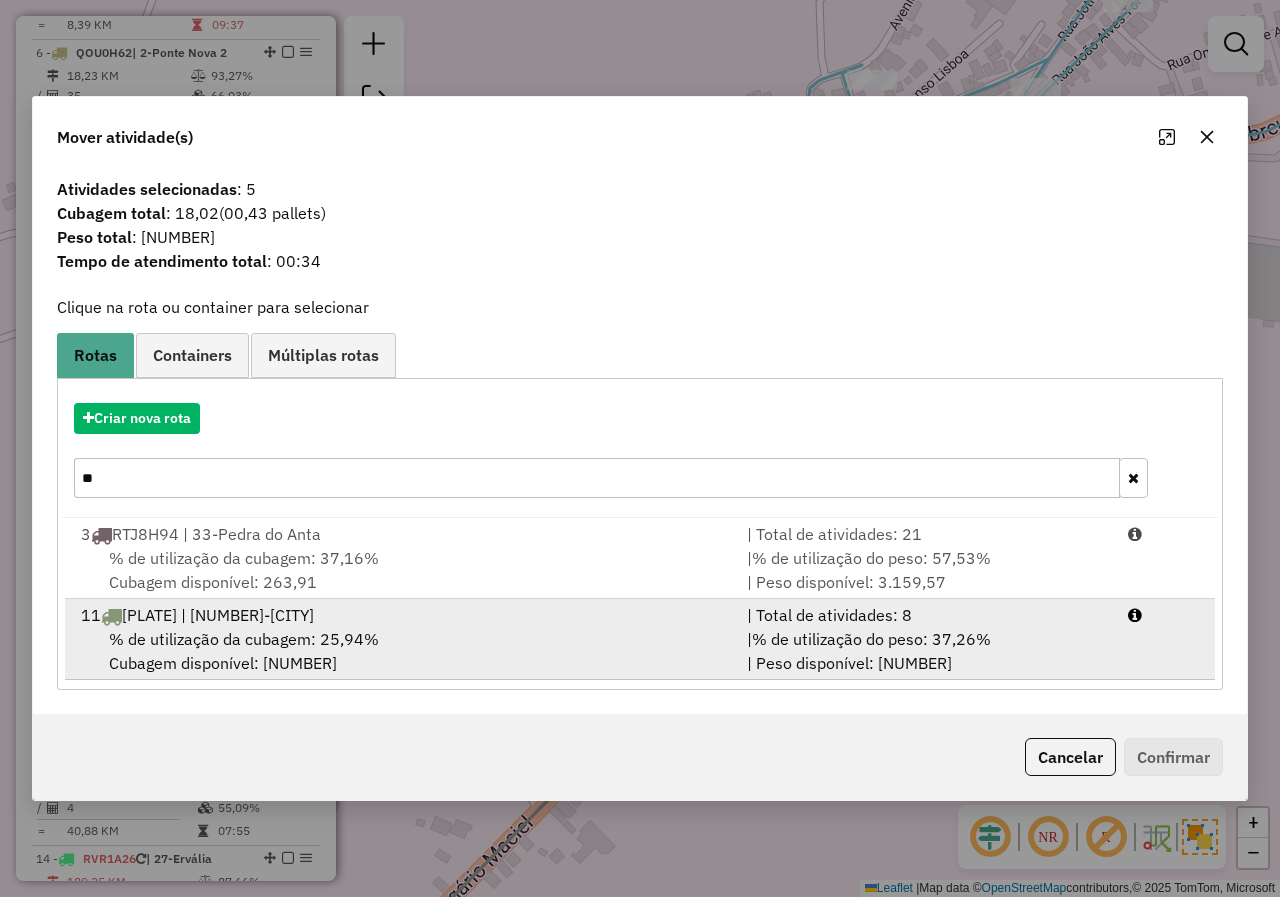 click on "11  PVZ8I94 | 44-São Pedro dos Ferros" at bounding box center [402, 615] 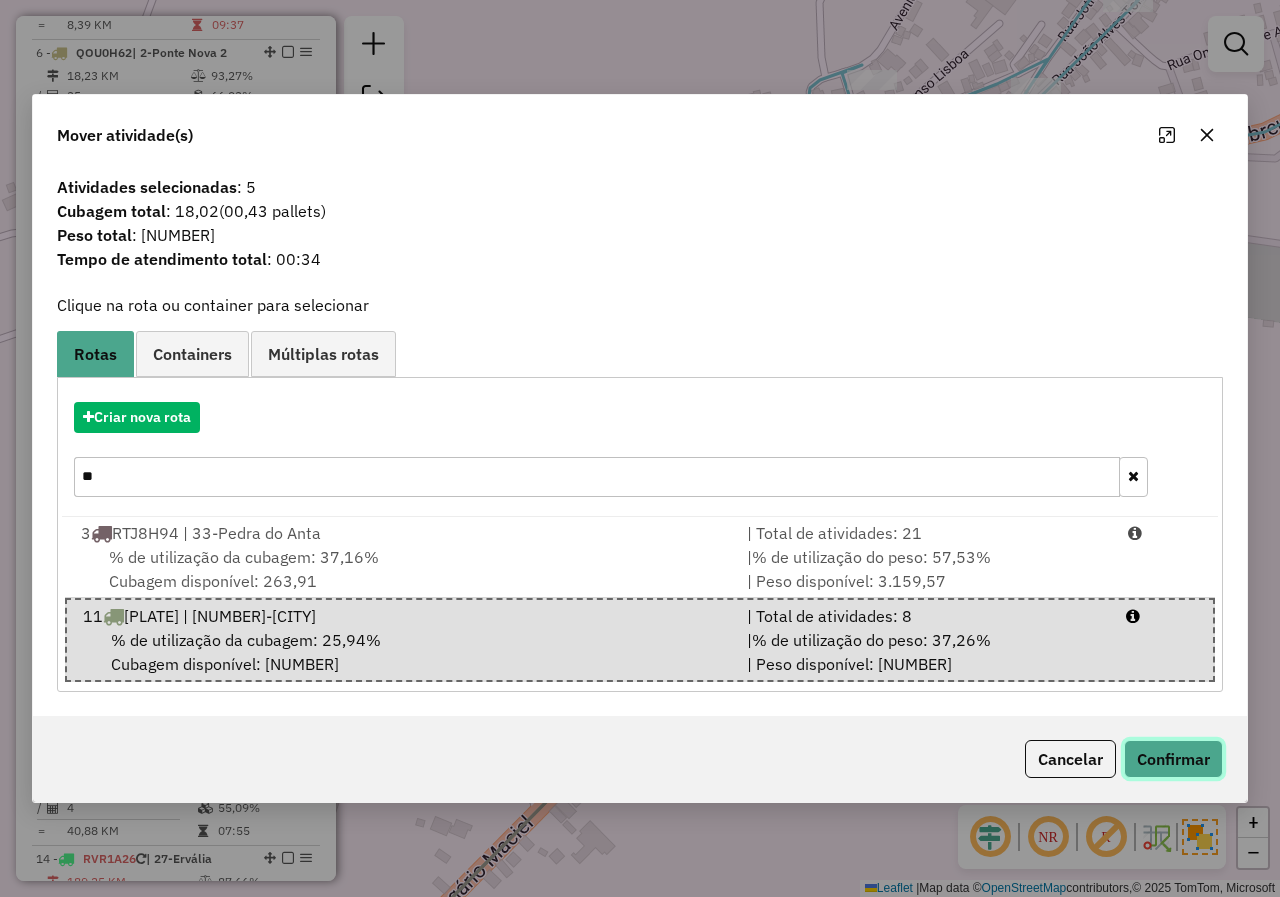 click on "Confirmar" 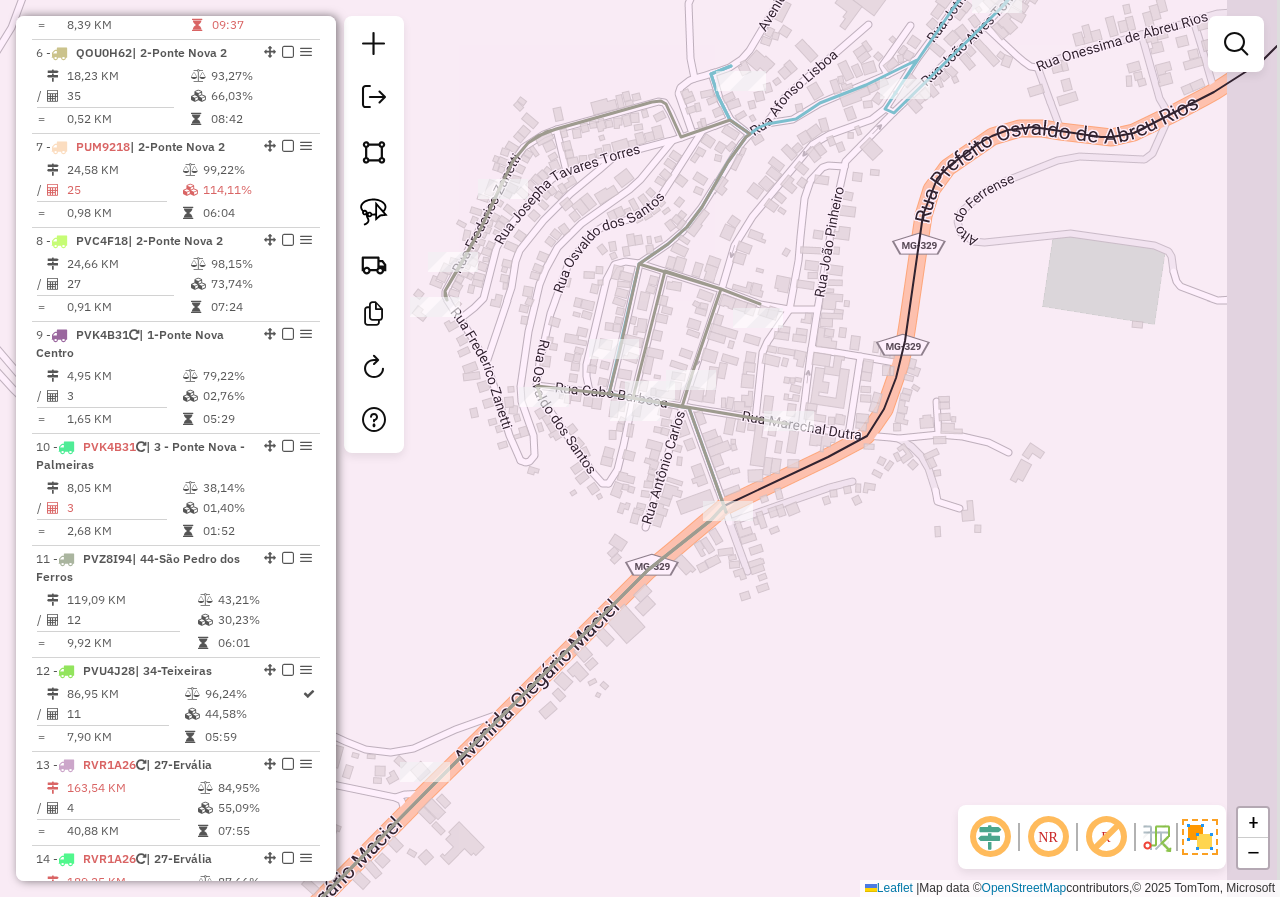 drag, startPoint x: 944, startPoint y: 591, endPoint x: 797, endPoint y: 593, distance: 147.01361 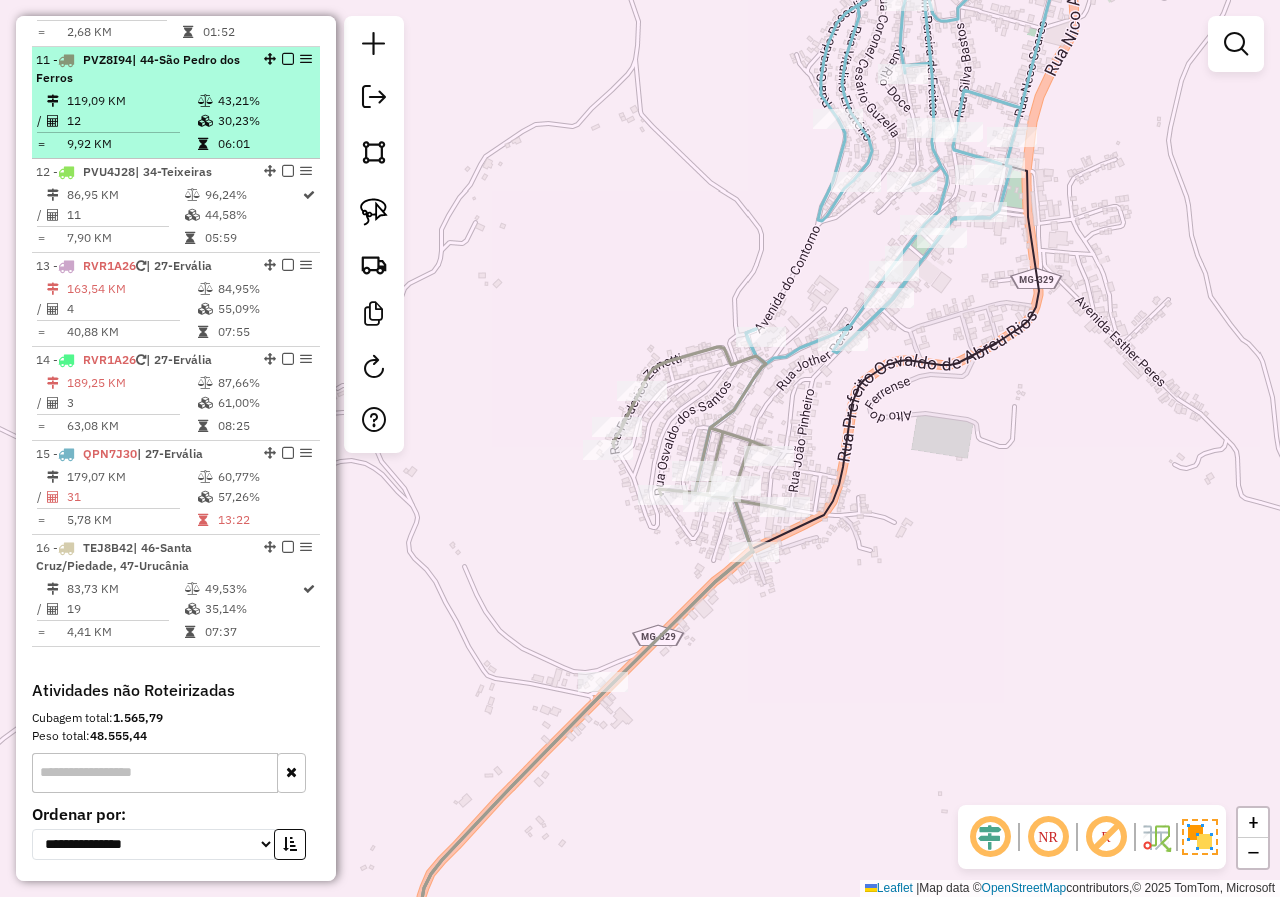 scroll, scrollTop: 1774, scrollLeft: 0, axis: vertical 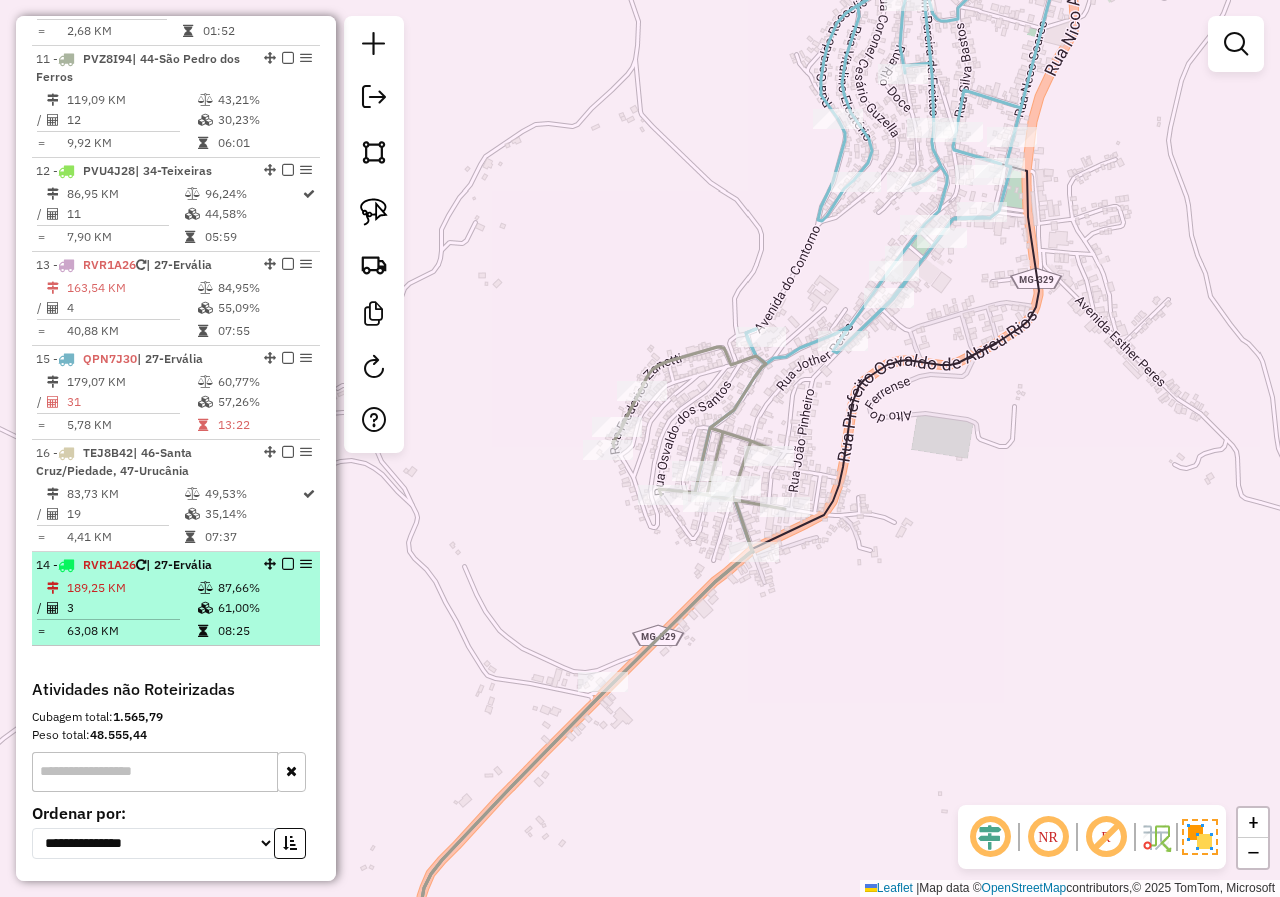 drag, startPoint x: 263, startPoint y: 359, endPoint x: 257, endPoint y: 617, distance: 258.06976 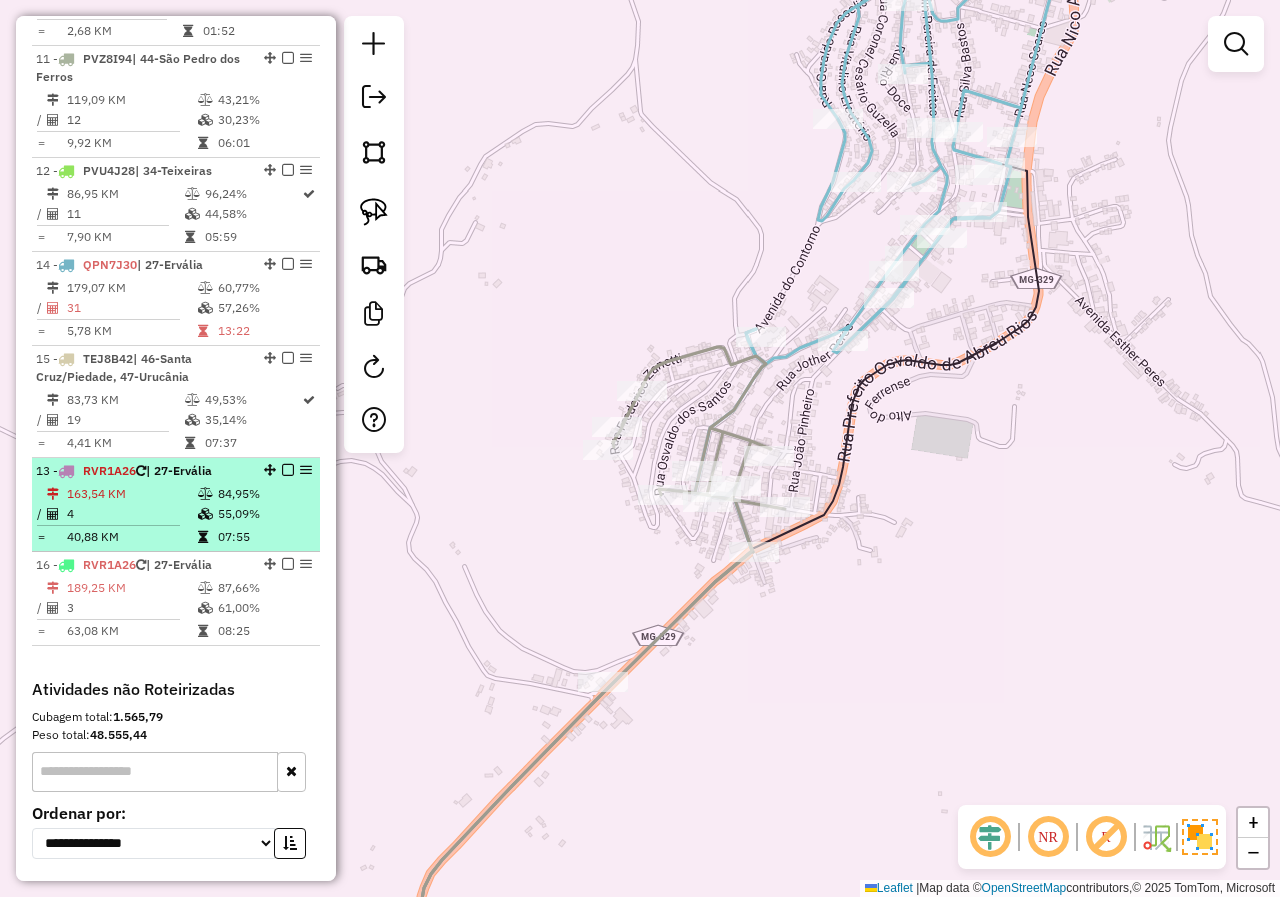 drag, startPoint x: 264, startPoint y: 262, endPoint x: 237, endPoint y: 522, distance: 261.39816 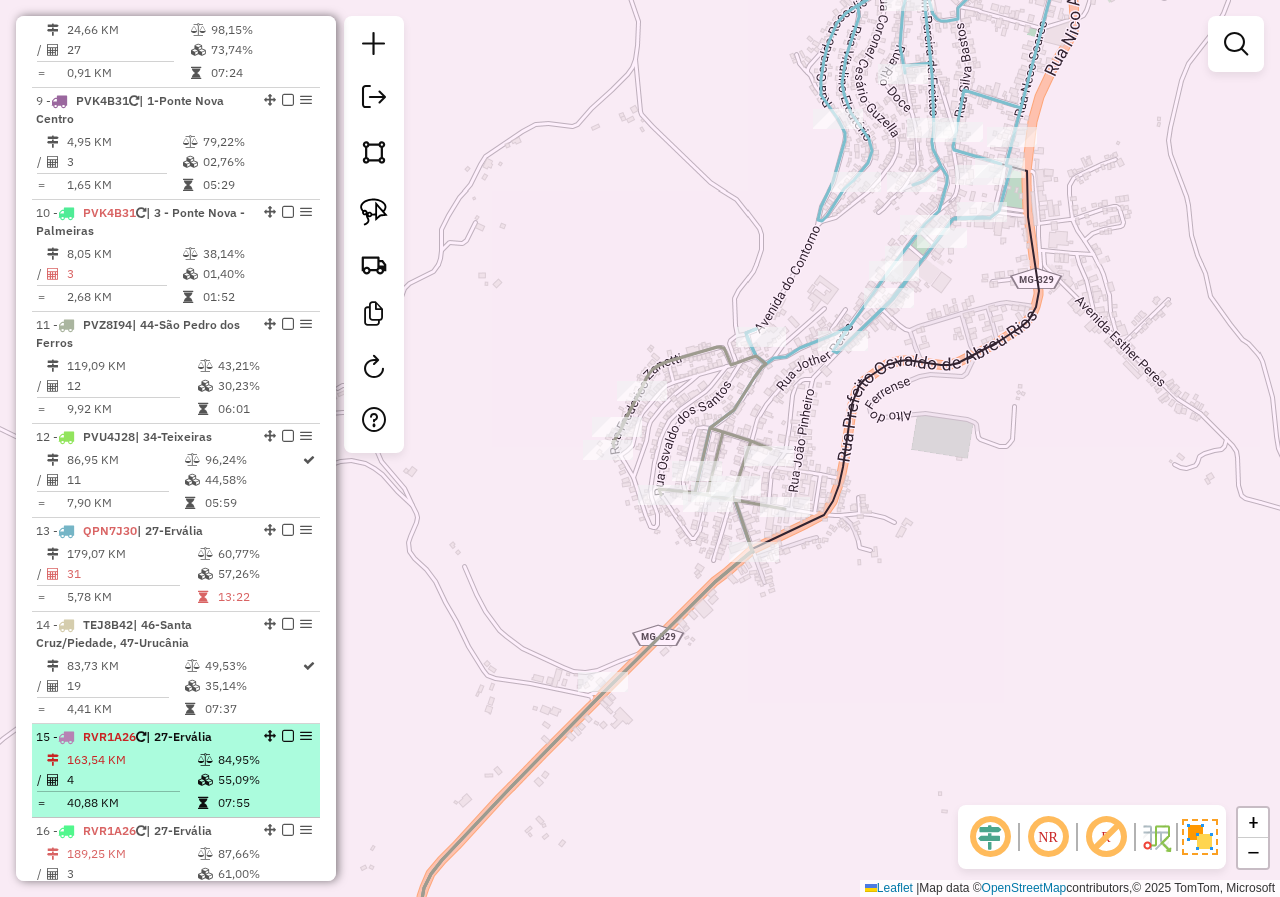 scroll, scrollTop: 1474, scrollLeft: 0, axis: vertical 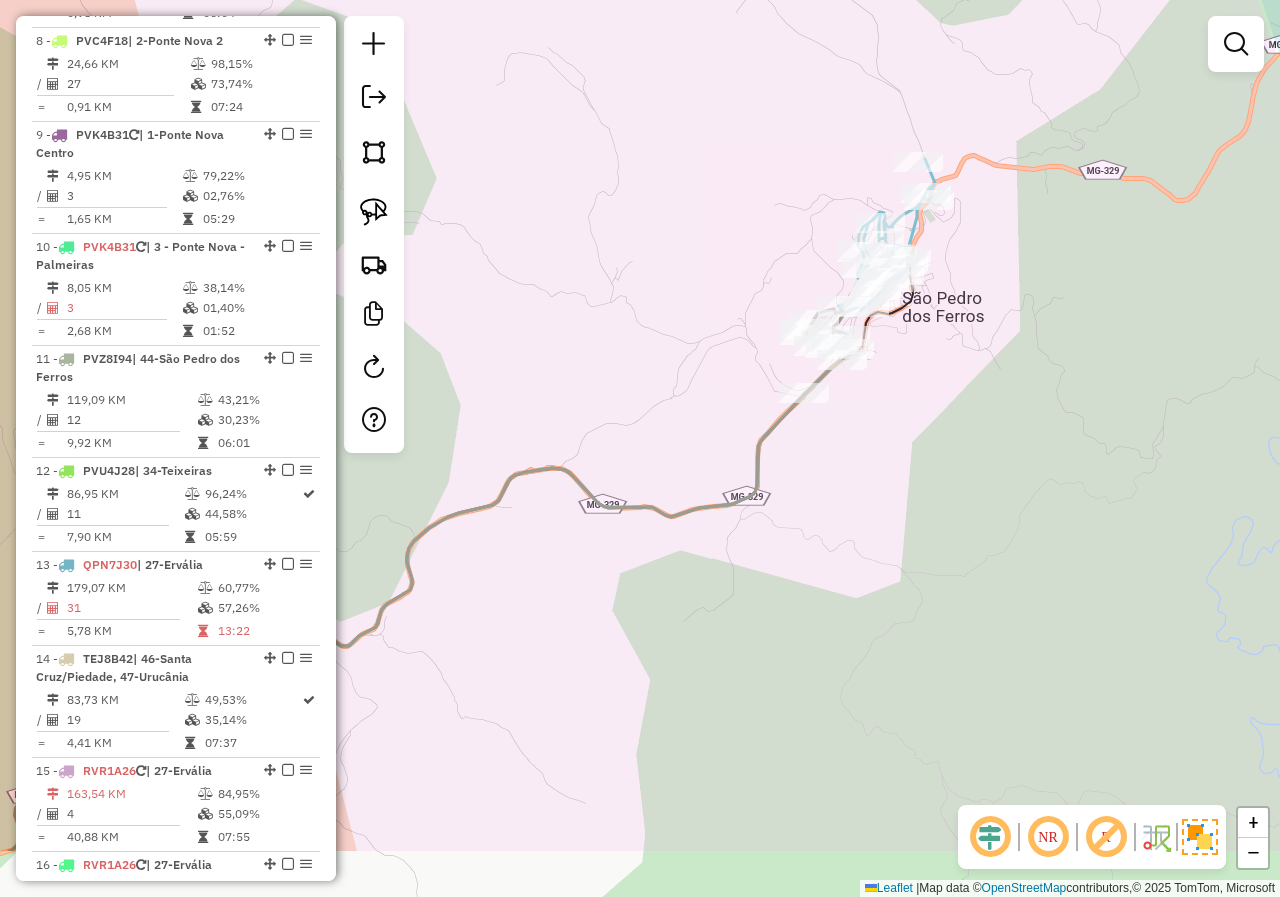 drag, startPoint x: 912, startPoint y: 617, endPoint x: 873, endPoint y: 481, distance: 141.48145 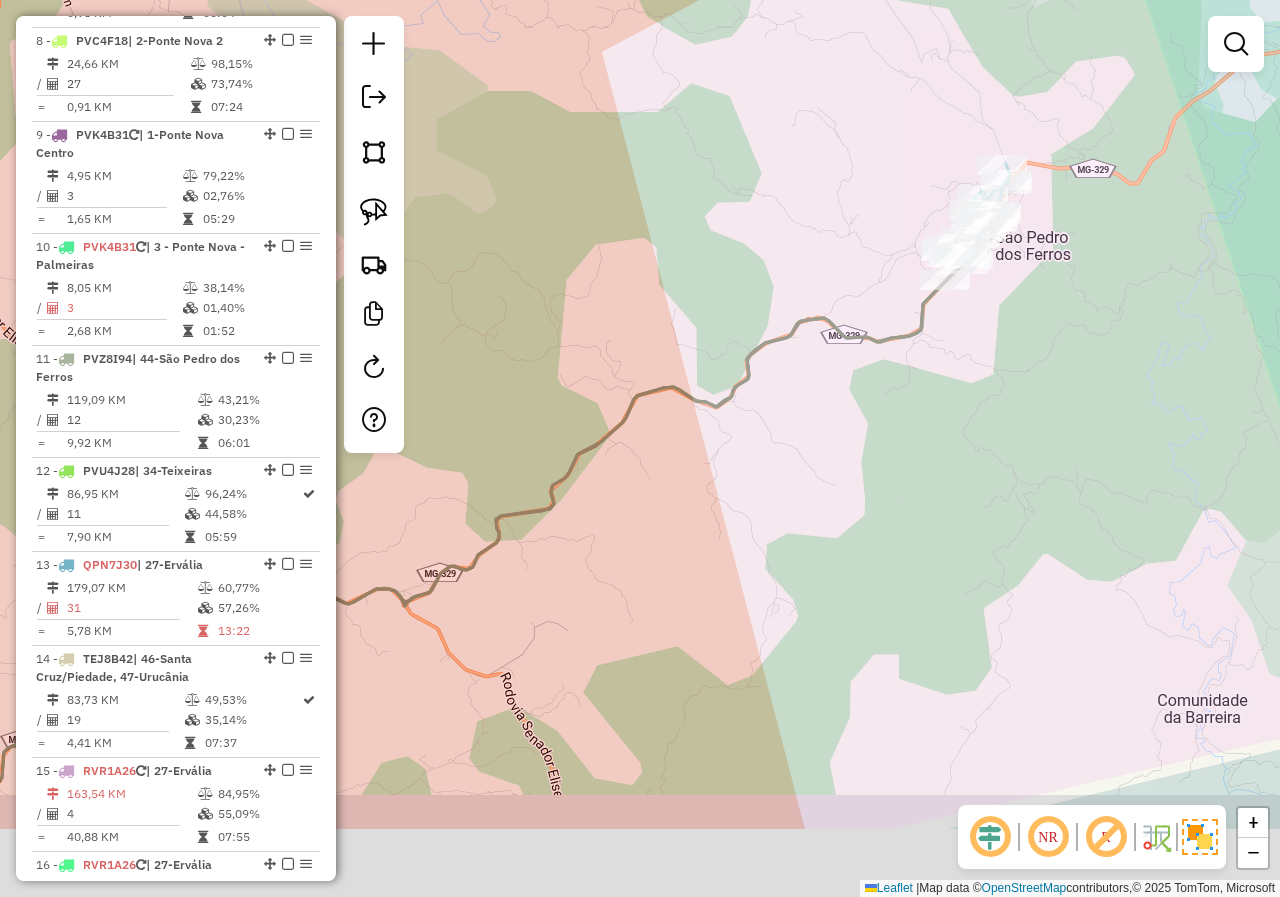 drag, startPoint x: 732, startPoint y: 644, endPoint x: 871, endPoint y: 413, distance: 269.596 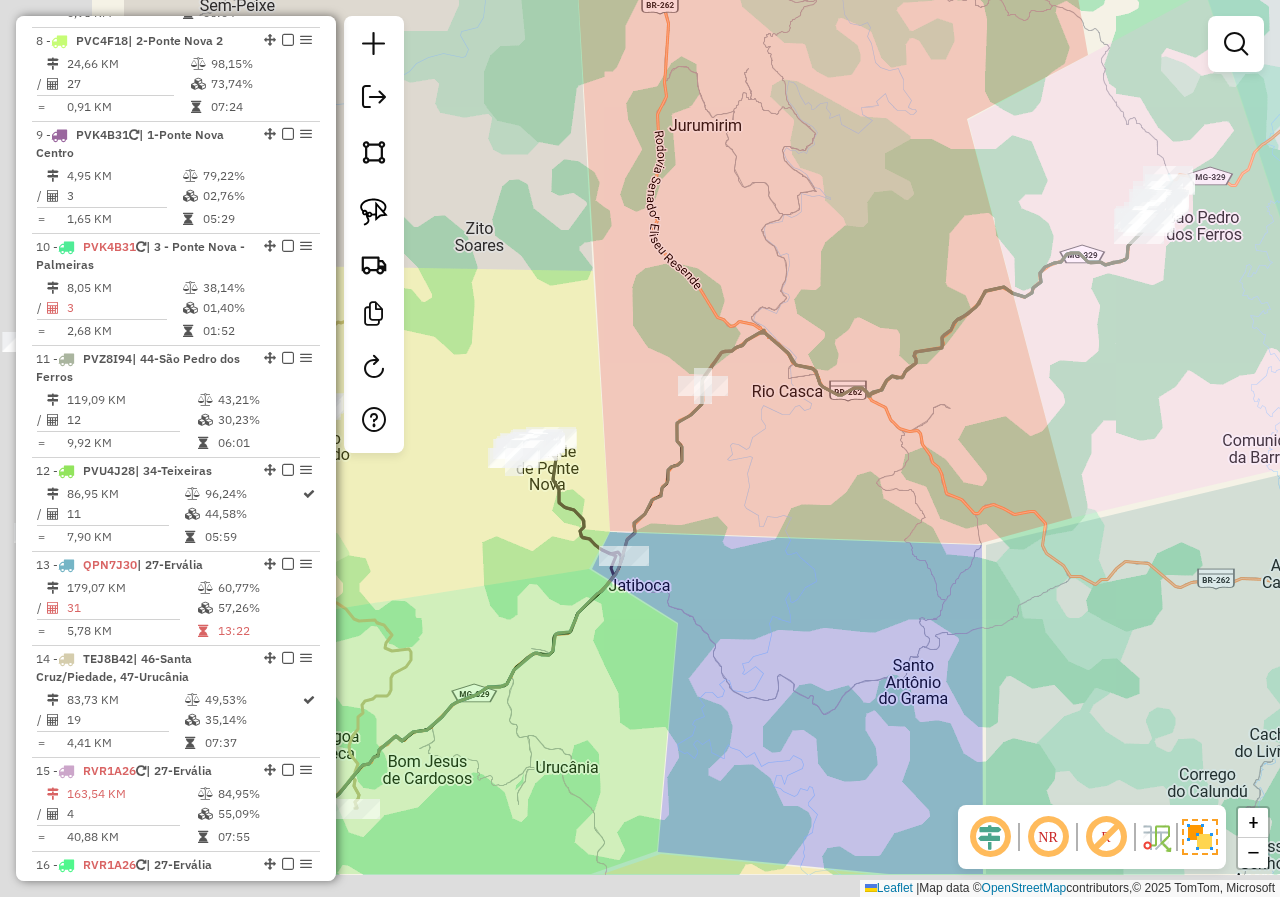 drag, startPoint x: 614, startPoint y: 601, endPoint x: 868, endPoint y: 487, distance: 278.40976 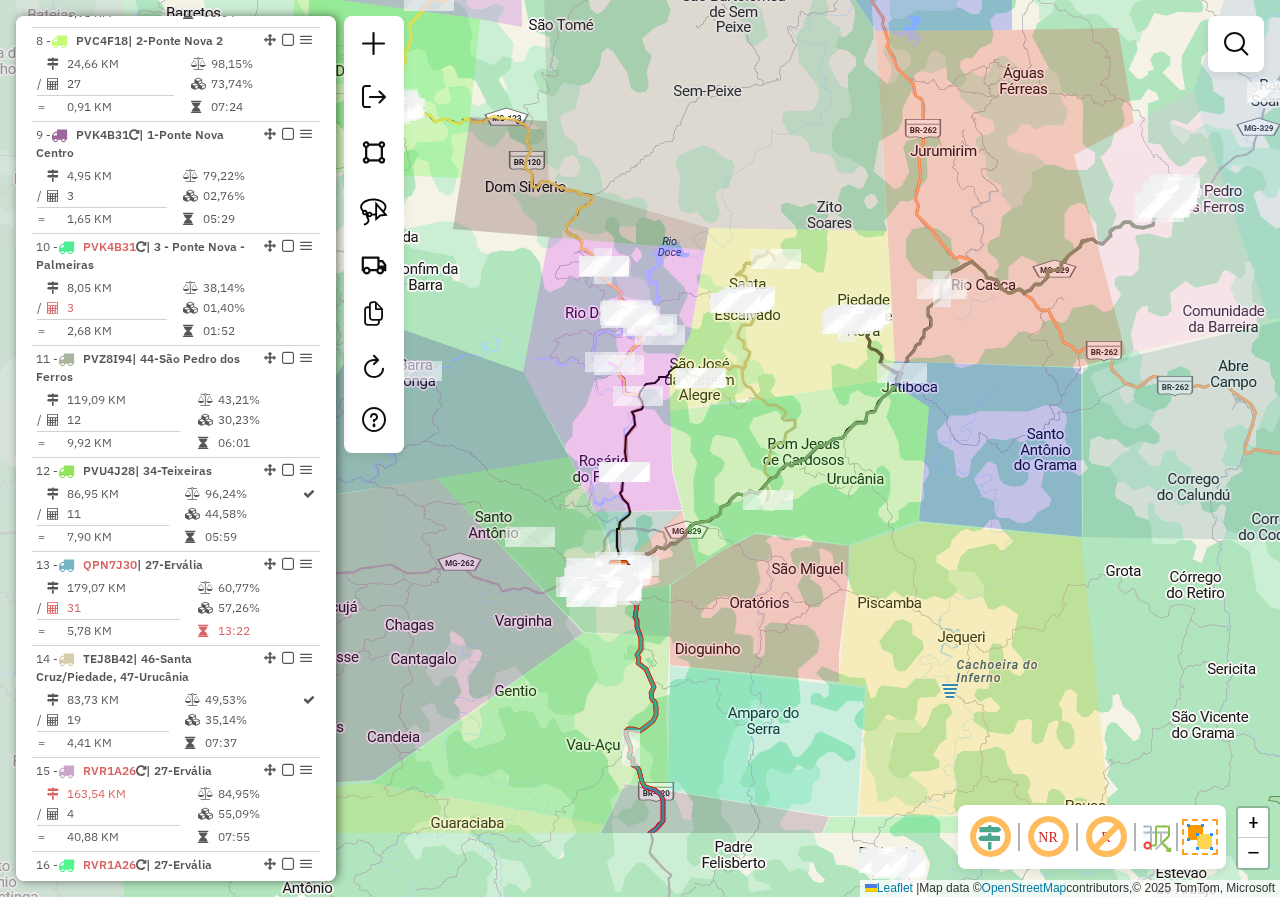 drag, startPoint x: 794, startPoint y: 615, endPoint x: 957, endPoint y: 458, distance: 226.31393 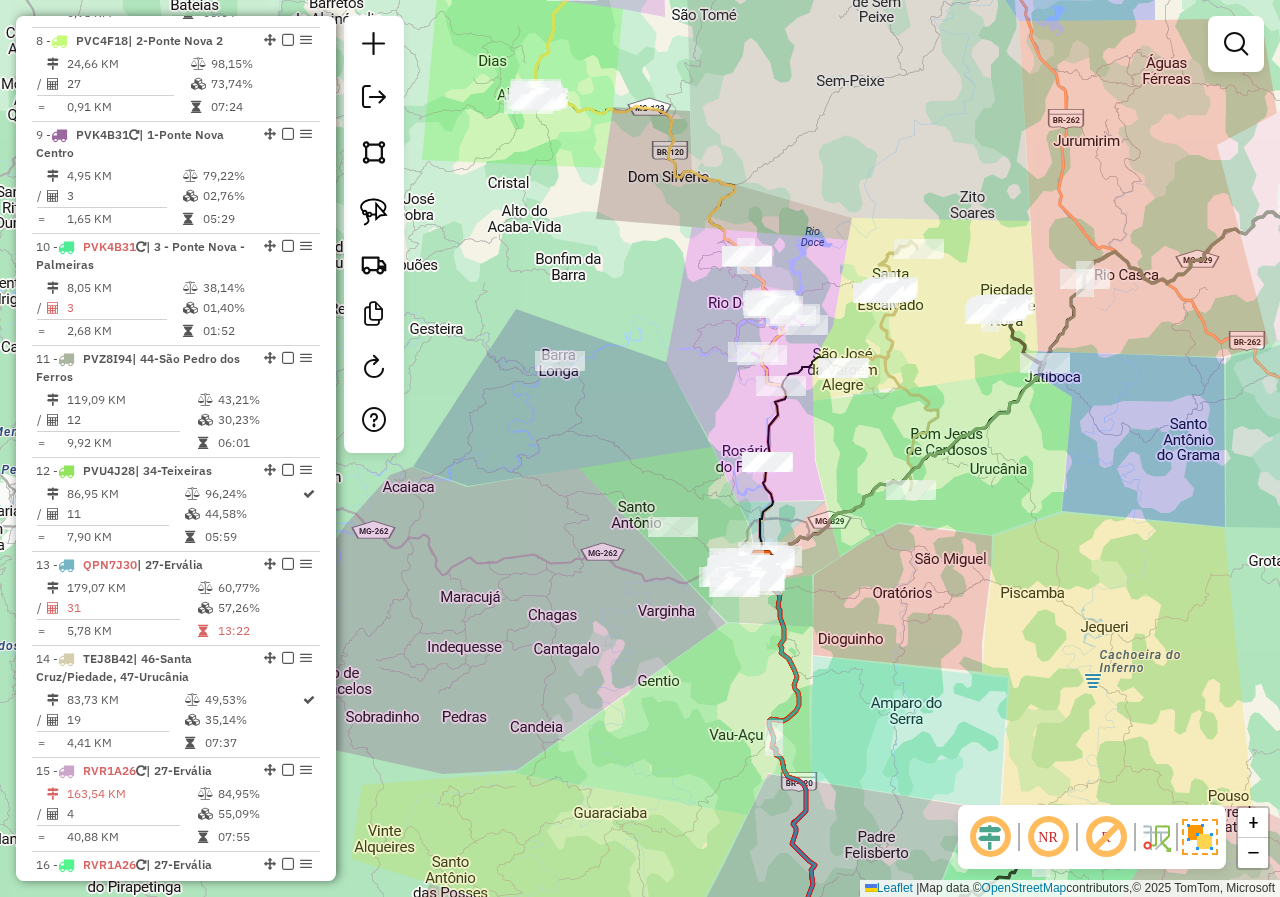 drag, startPoint x: 722, startPoint y: 447, endPoint x: 845, endPoint y: 448, distance: 123.00407 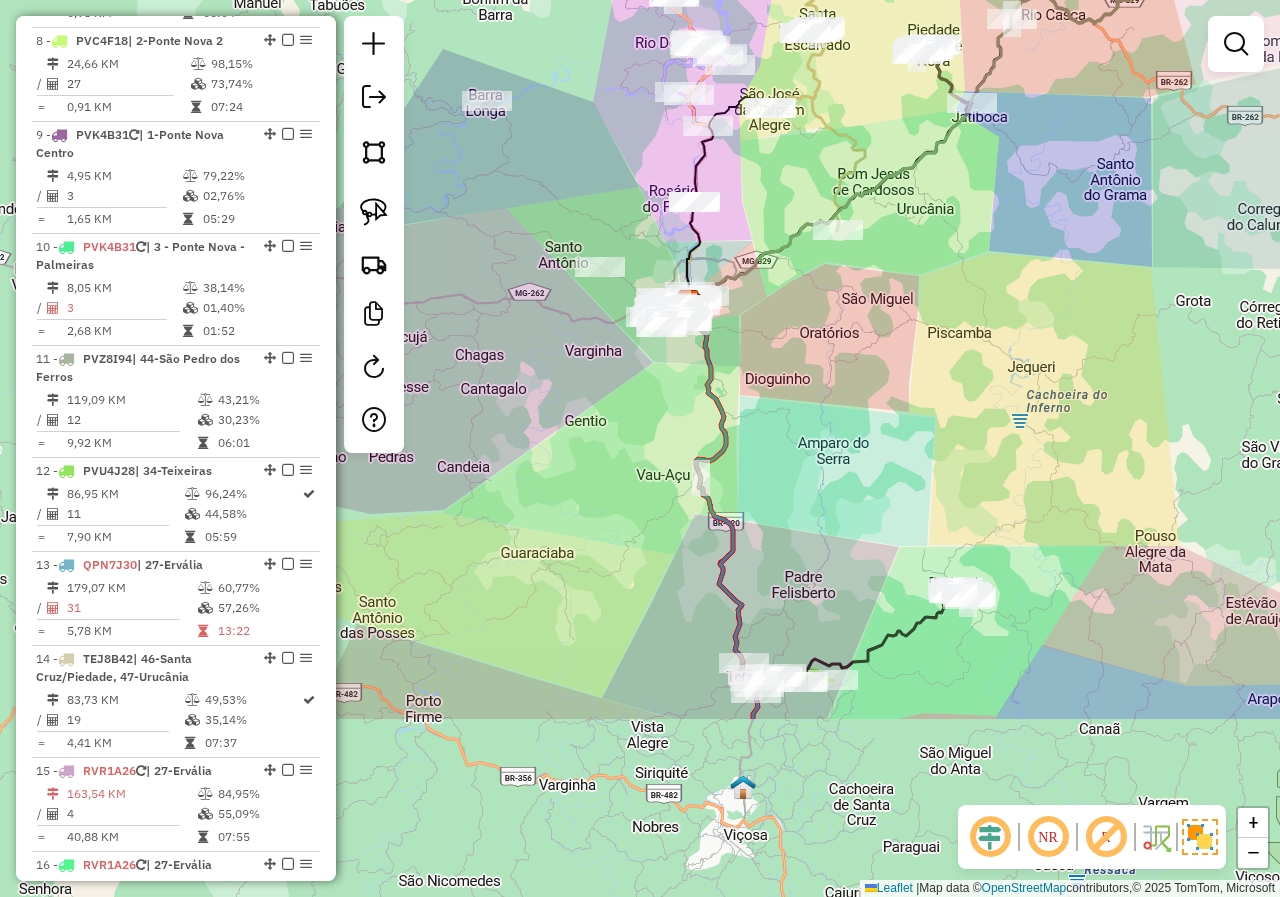 drag, startPoint x: 834, startPoint y: 426, endPoint x: 774, endPoint y: 159, distance: 273.65854 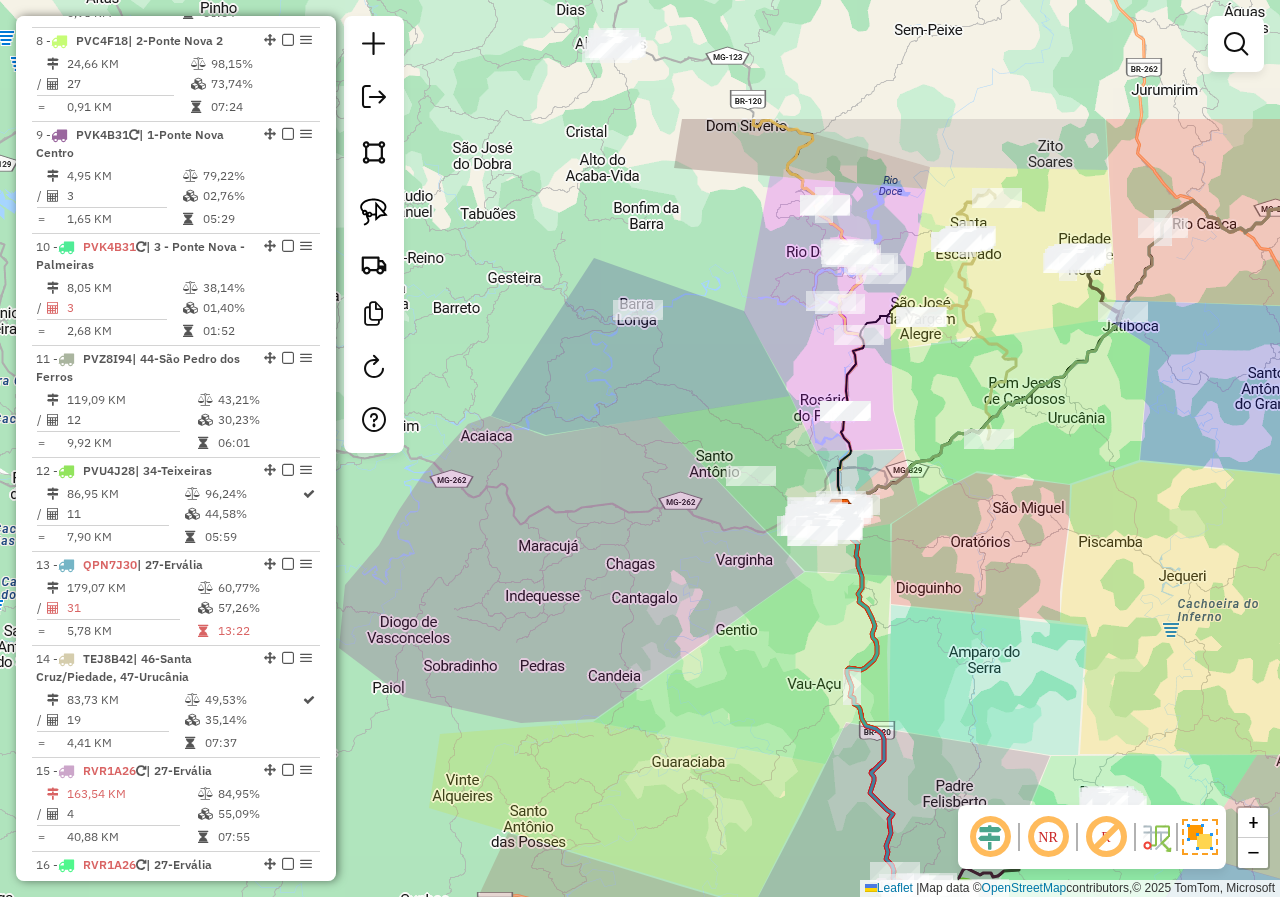 drag, startPoint x: 806, startPoint y: 429, endPoint x: 952, endPoint y: 587, distance: 215.12787 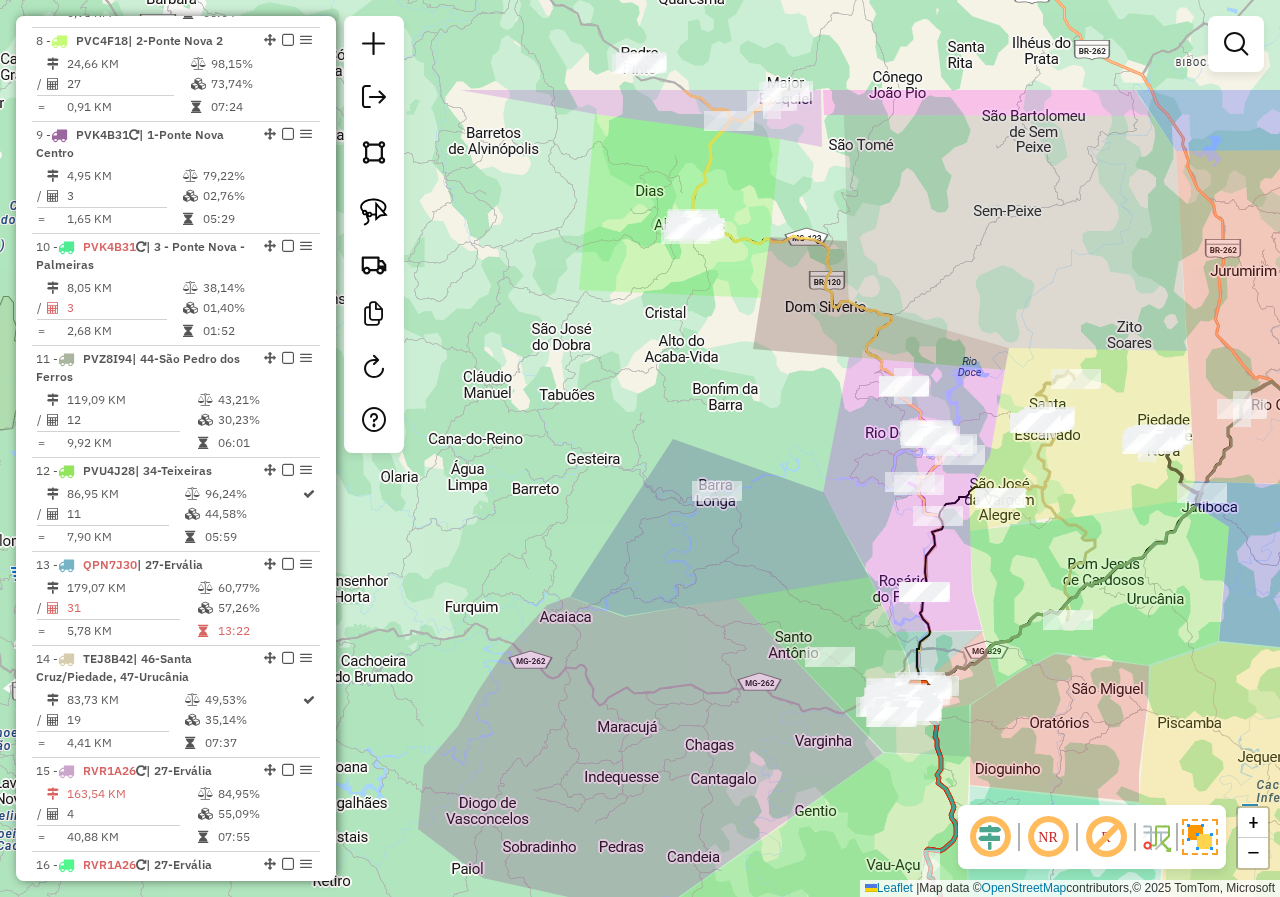 drag, startPoint x: 699, startPoint y: 273, endPoint x: 673, endPoint y: 139, distance: 136.49908 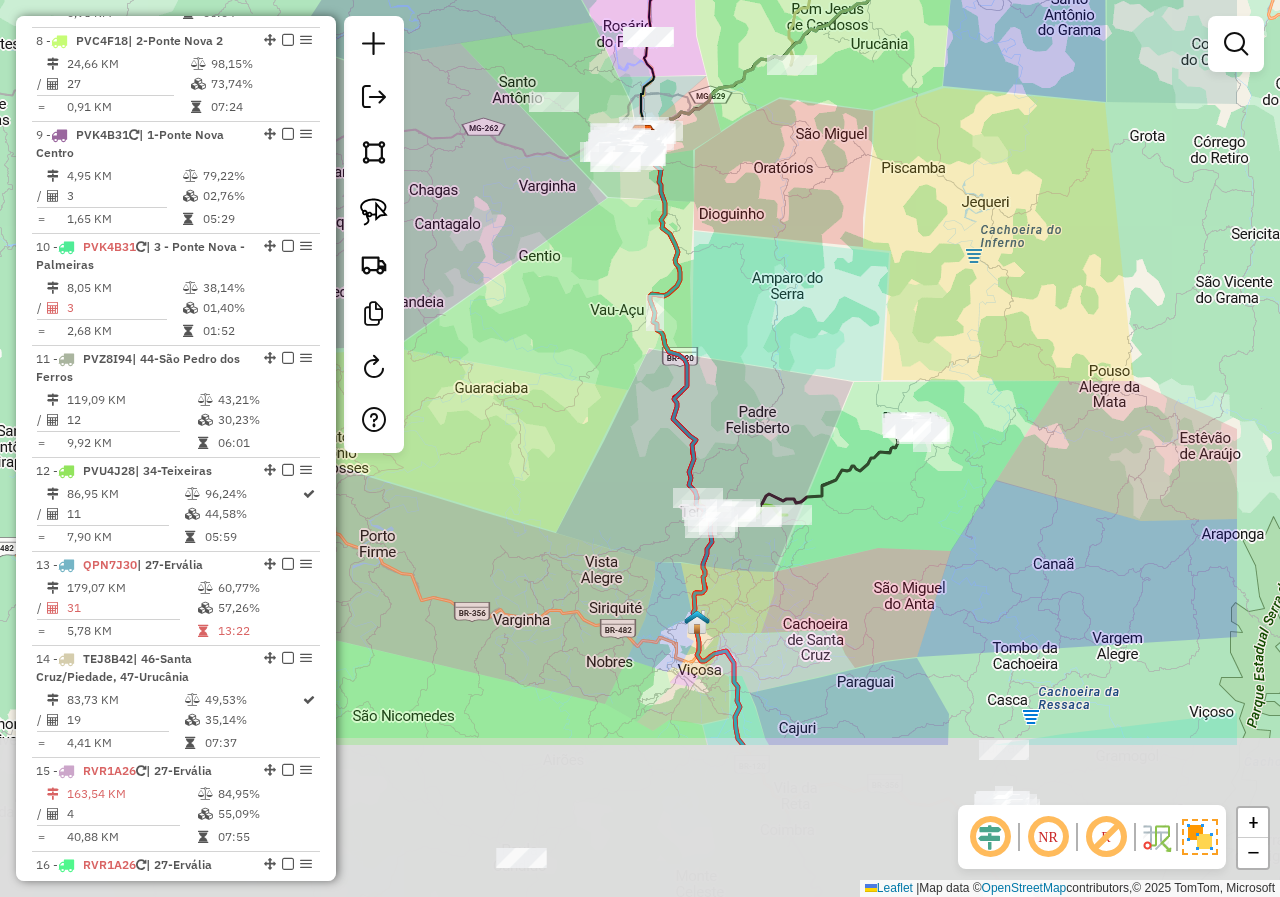 drag, startPoint x: 948, startPoint y: 557, endPoint x: 777, endPoint y: 316, distance: 295.50296 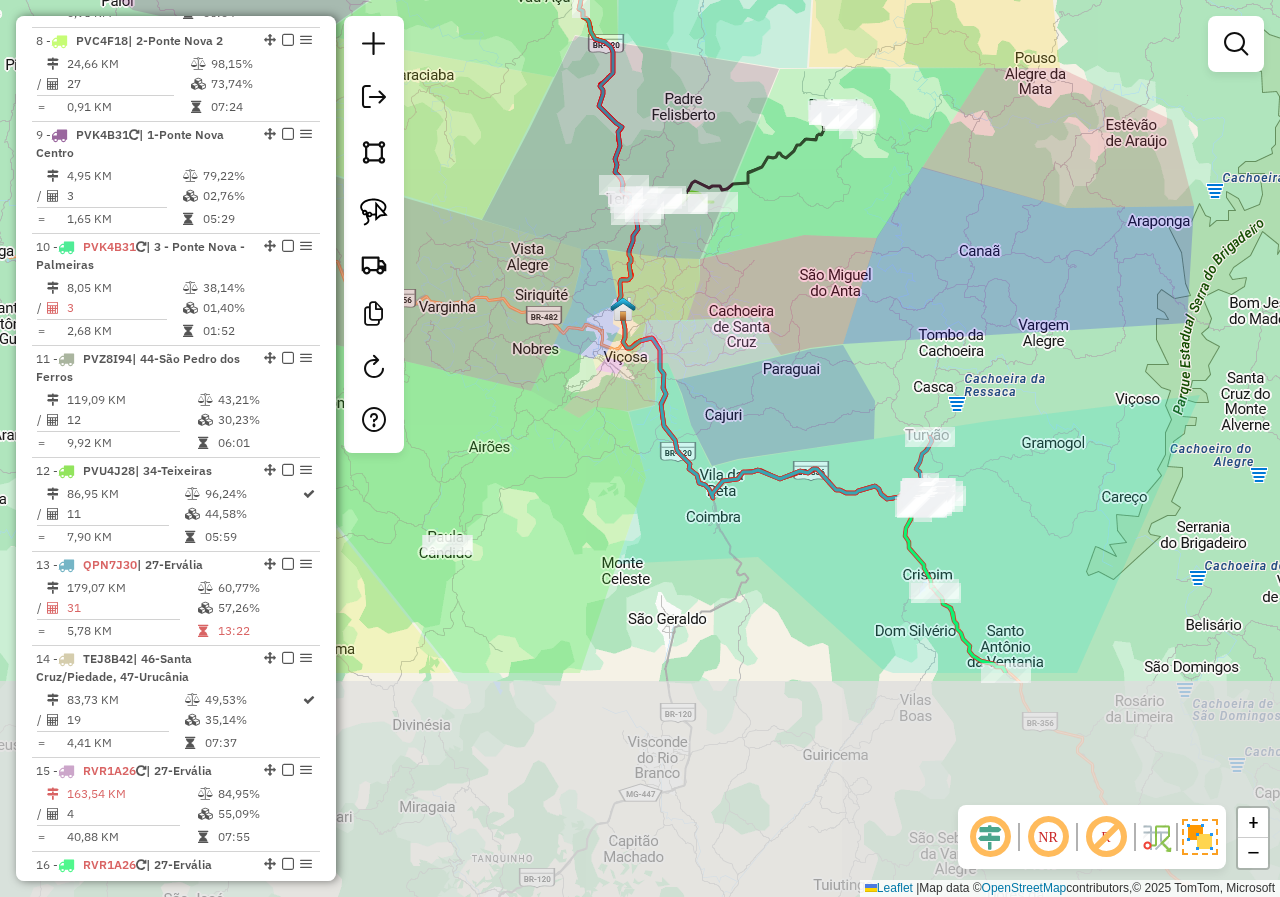 drag, startPoint x: 869, startPoint y: 632, endPoint x: 795, endPoint y: 319, distance: 321.62866 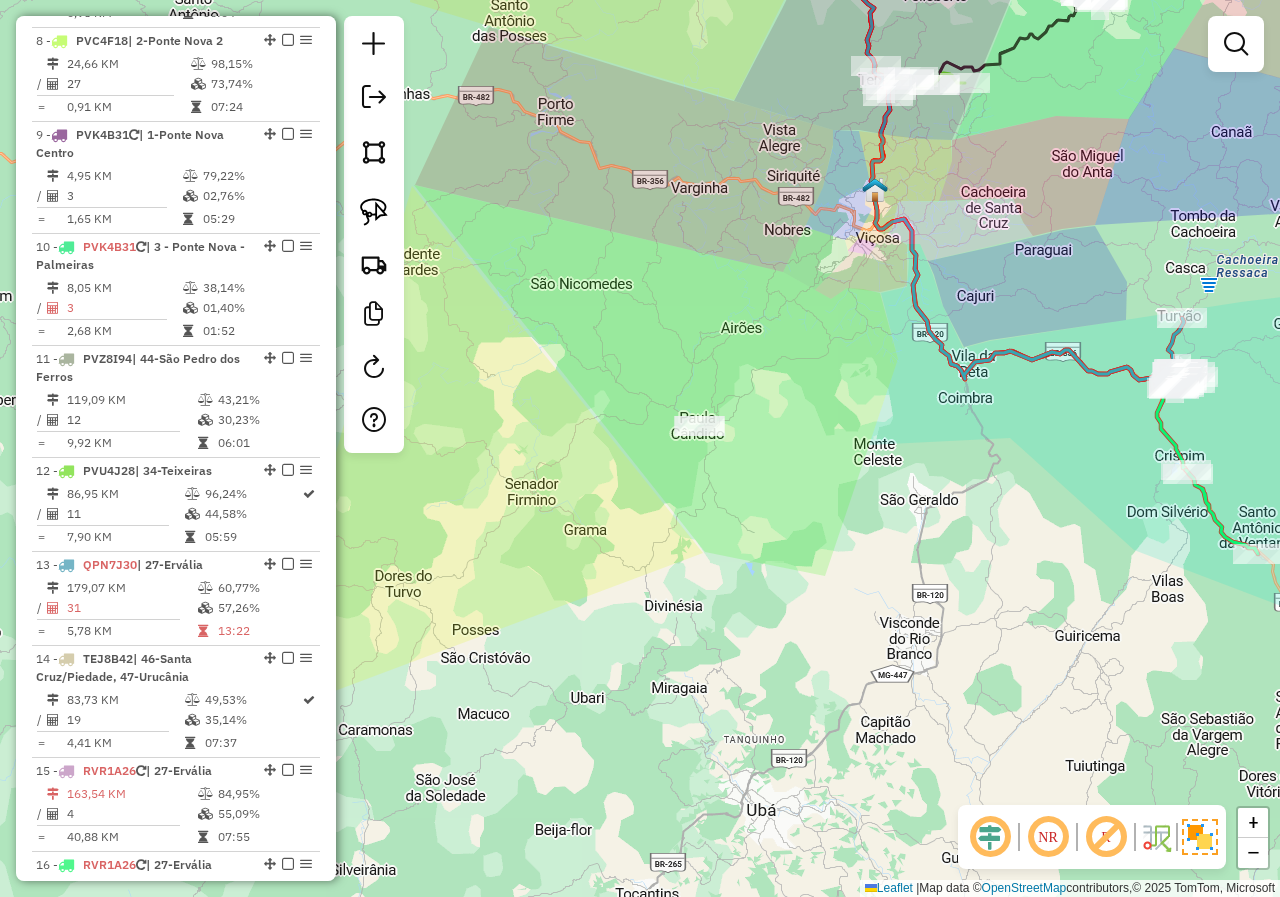 drag, startPoint x: 752, startPoint y: 520, endPoint x: 1052, endPoint y: 503, distance: 300.4813 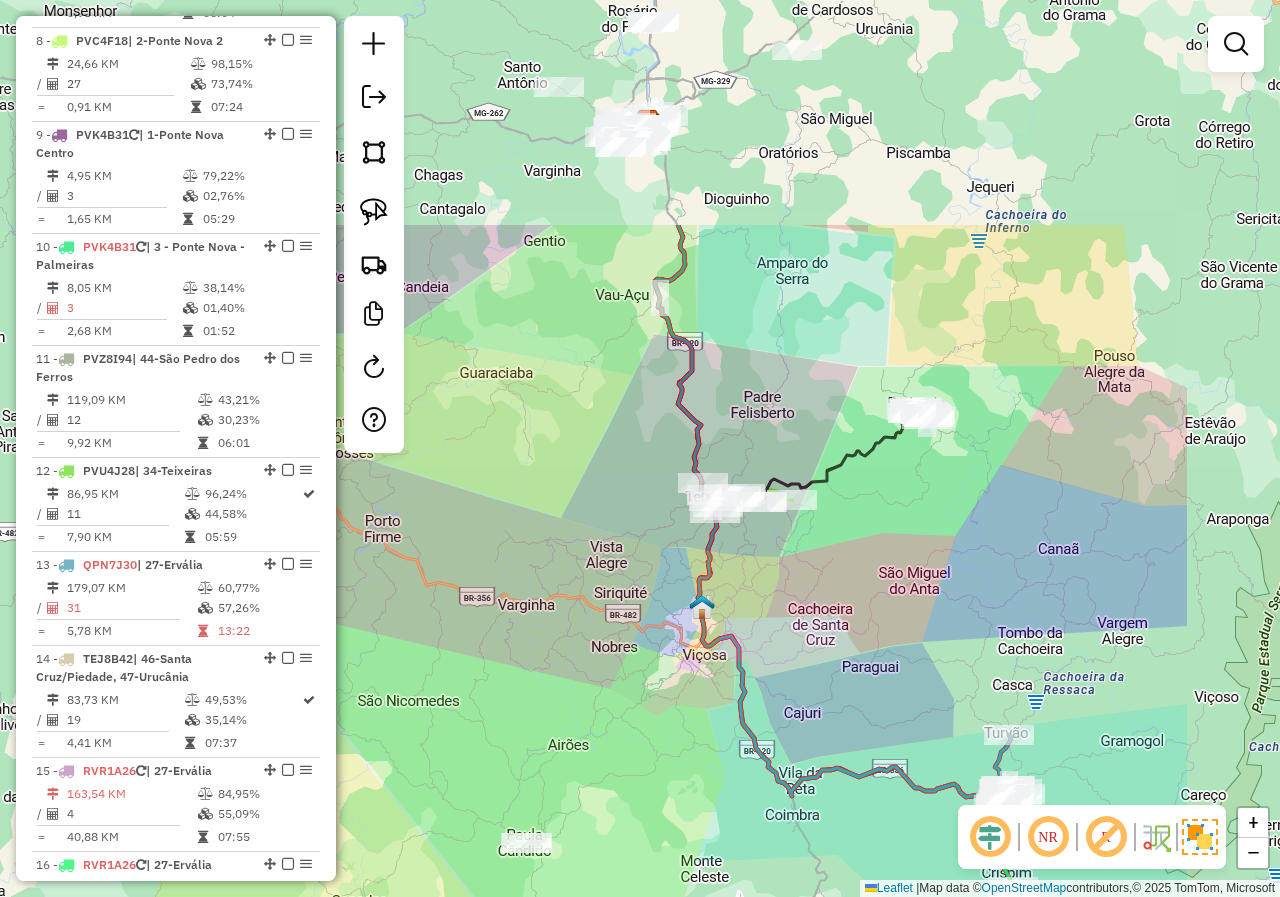 drag, startPoint x: 1054, startPoint y: 284, endPoint x: 832, endPoint y: 601, distance: 387.00516 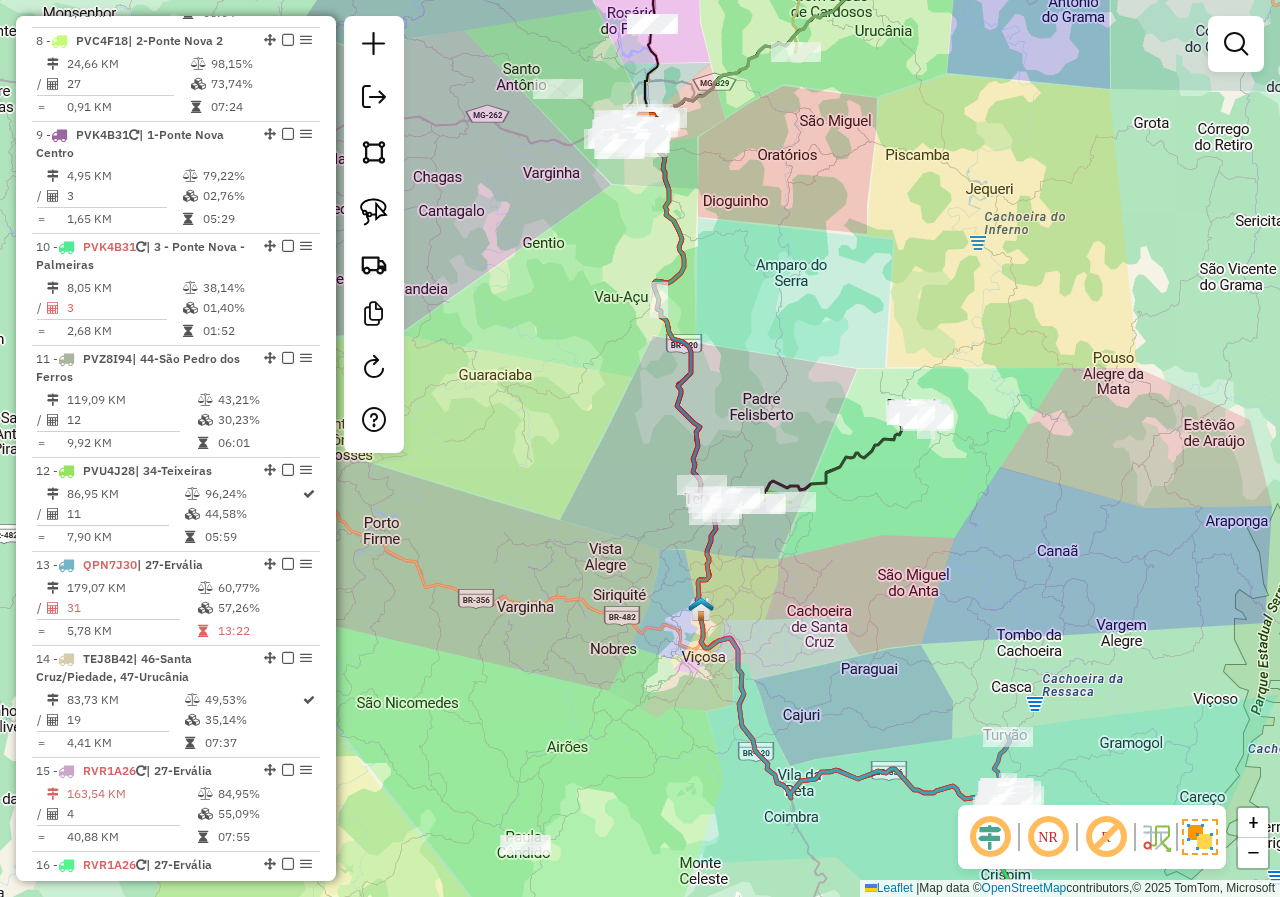 drag, startPoint x: 803, startPoint y: 318, endPoint x: 780, endPoint y: 526, distance: 209.26778 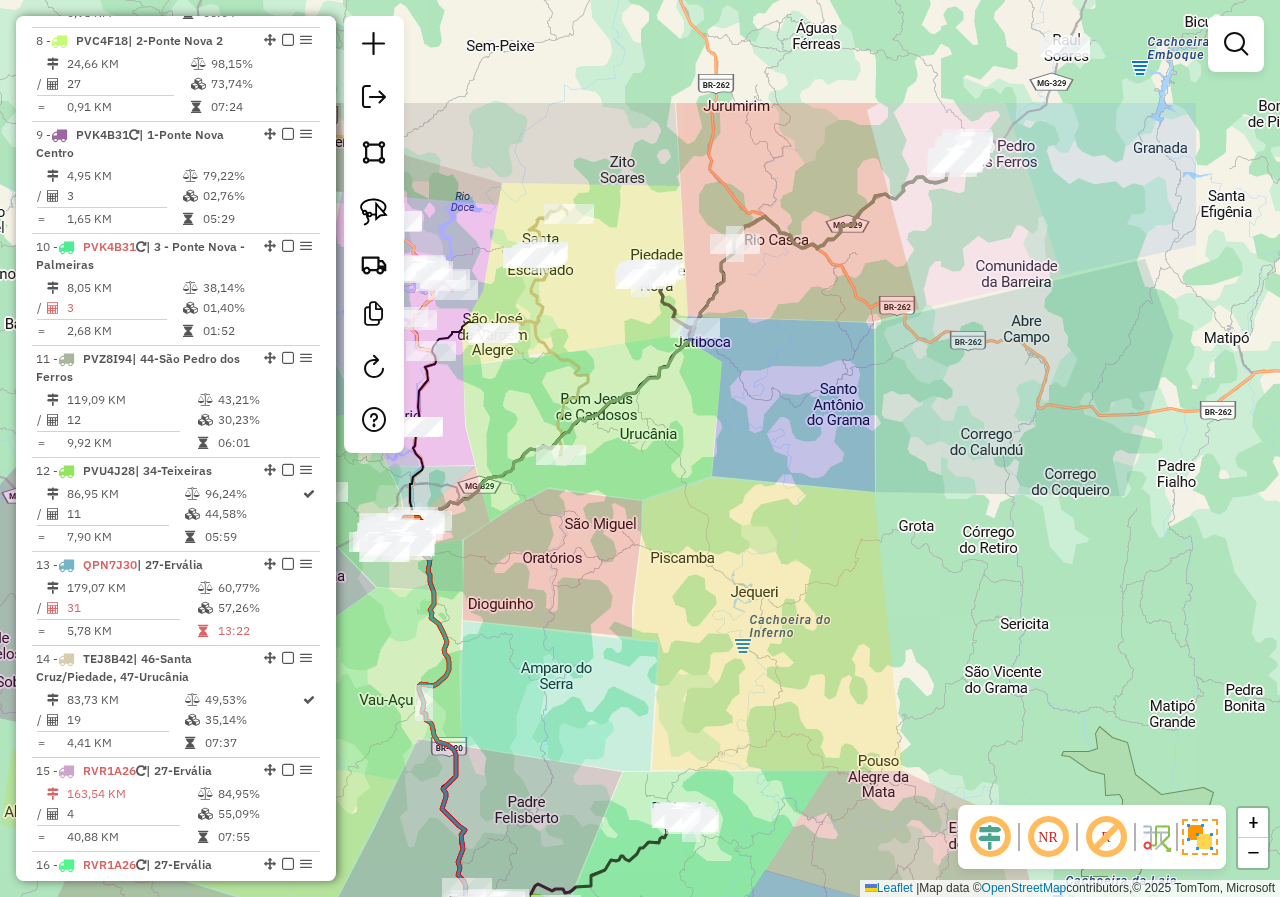 drag, startPoint x: 702, startPoint y: 502, endPoint x: 569, endPoint y: 607, distance: 169.45206 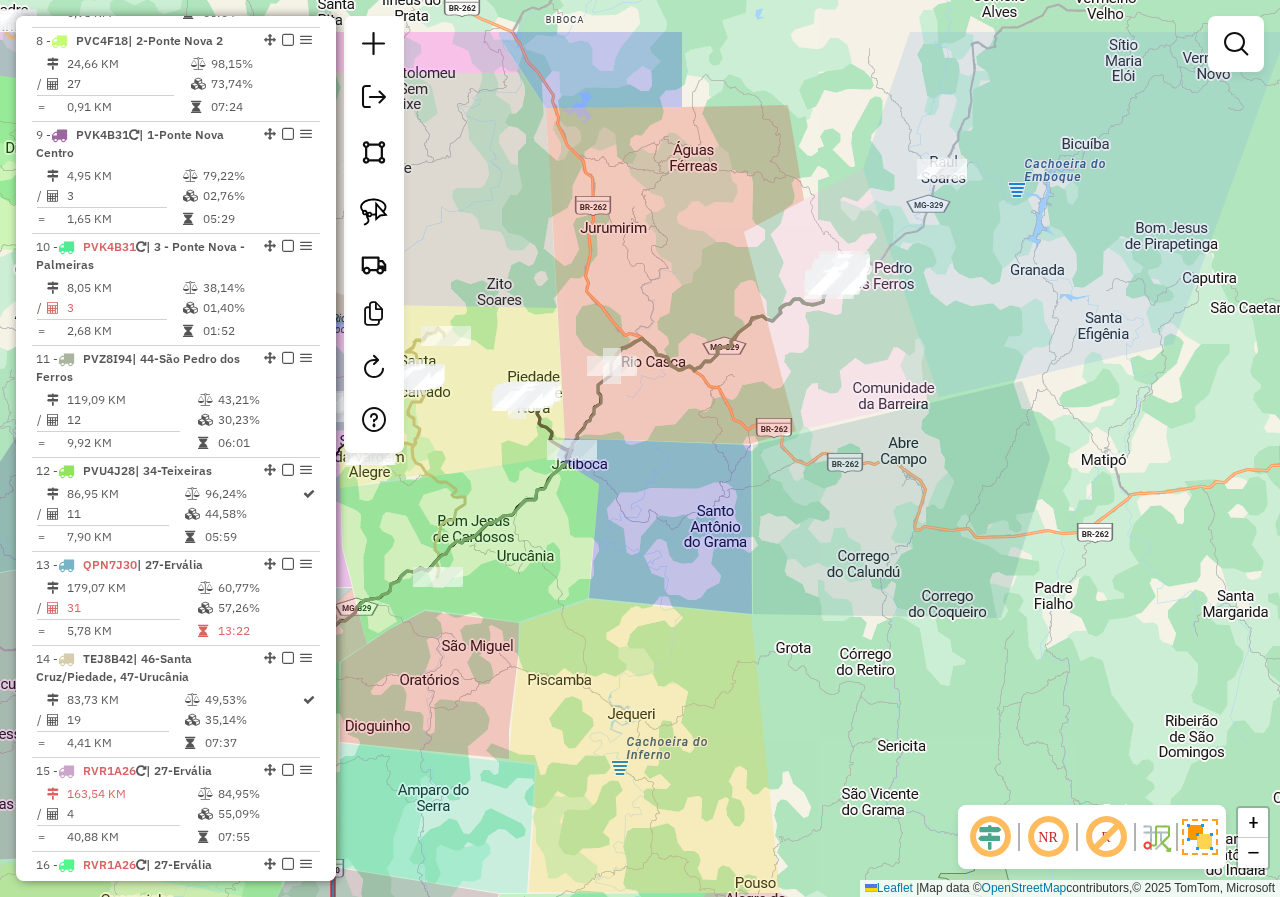 drag, startPoint x: 954, startPoint y: 245, endPoint x: 832, endPoint y: 367, distance: 172.53406 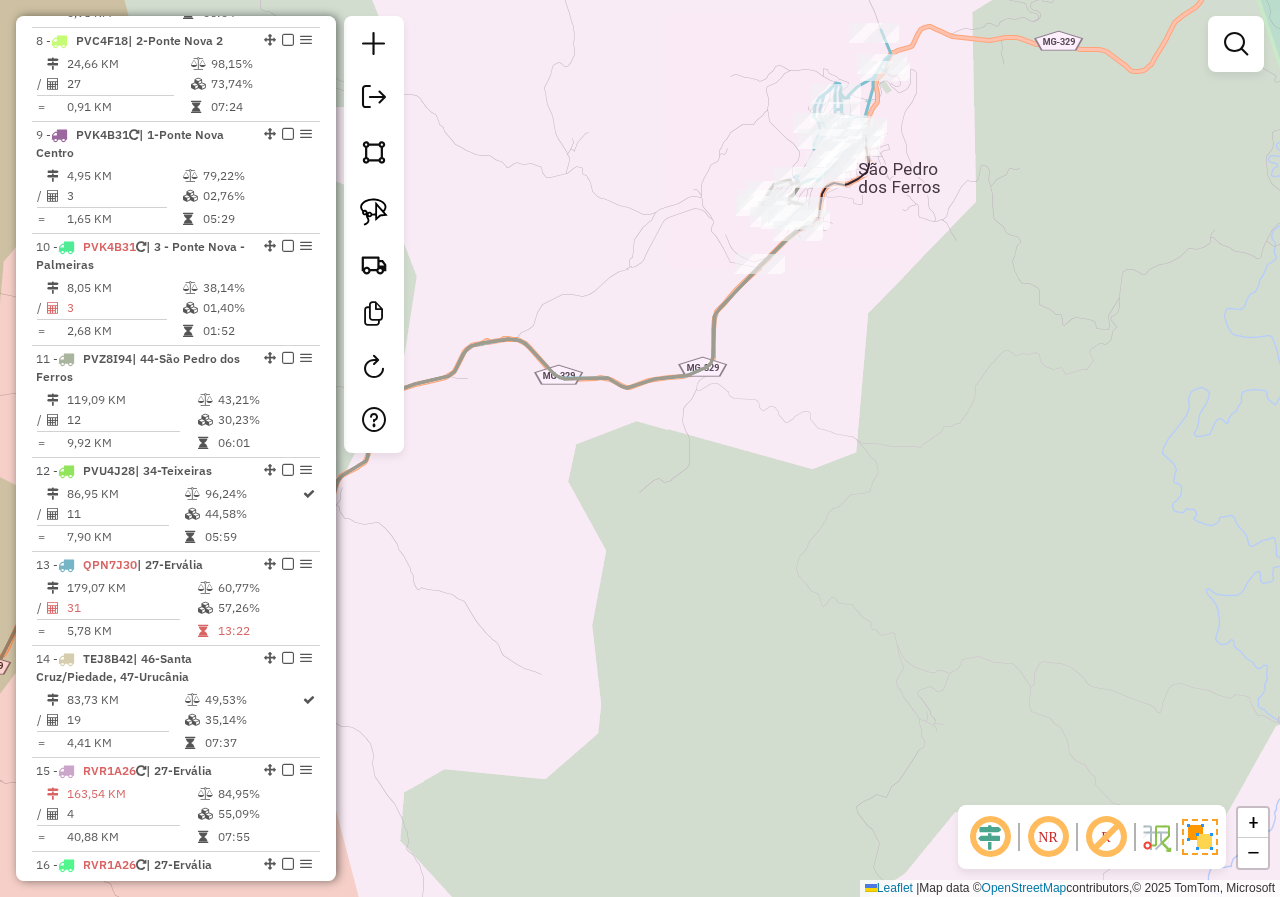 drag, startPoint x: 852, startPoint y: 247, endPoint x: 824, endPoint y: 397, distance: 152.59096 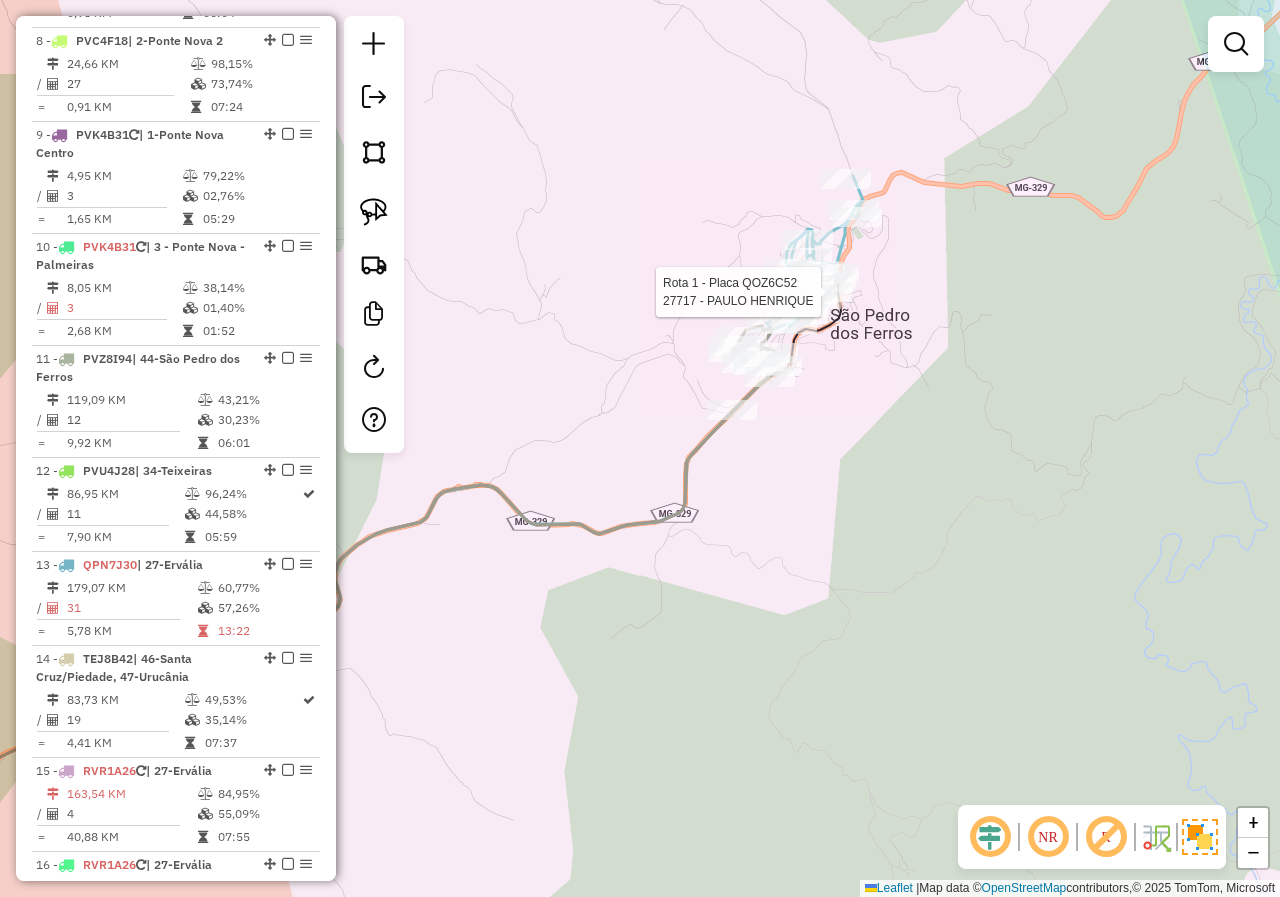 select on "*********" 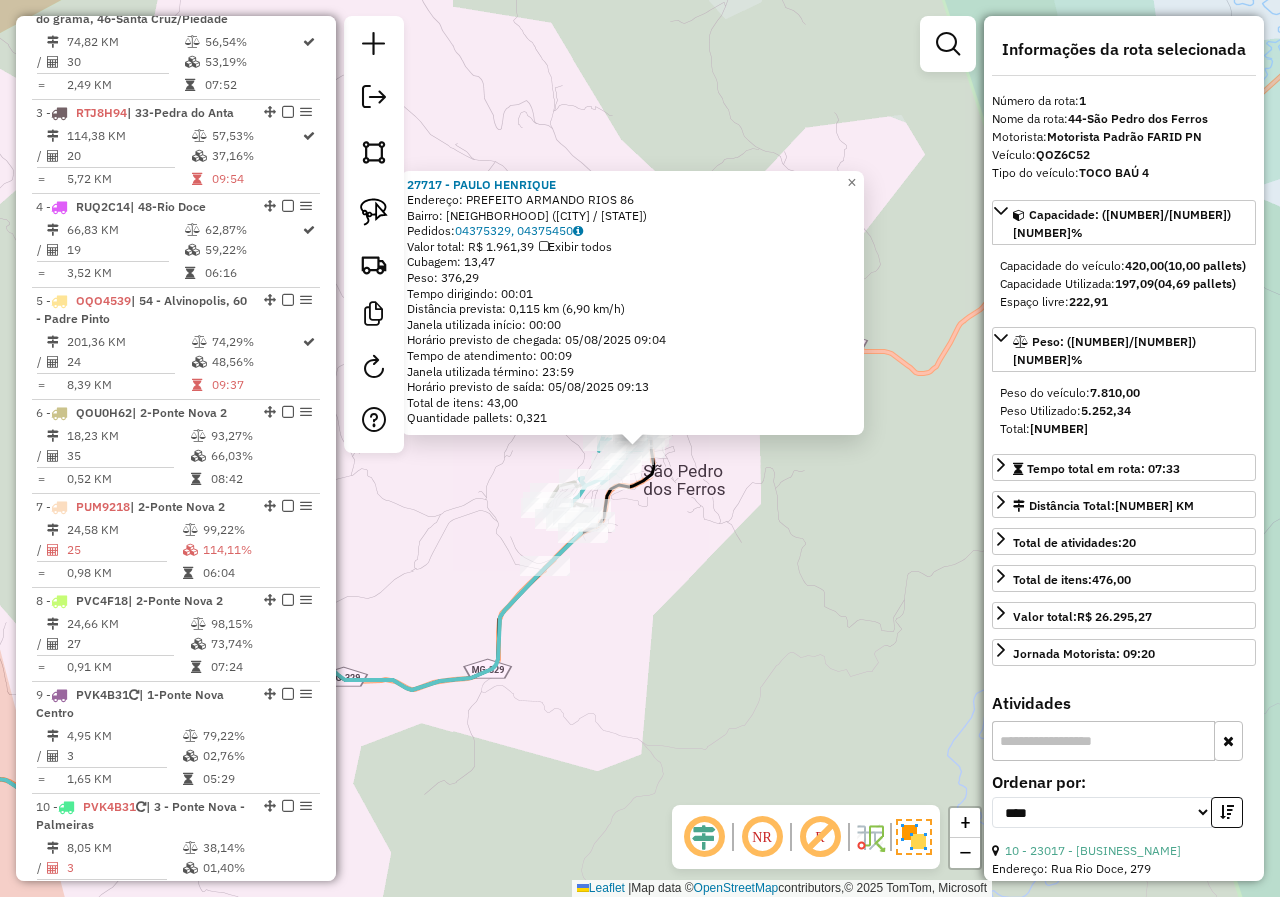 scroll, scrollTop: 774, scrollLeft: 0, axis: vertical 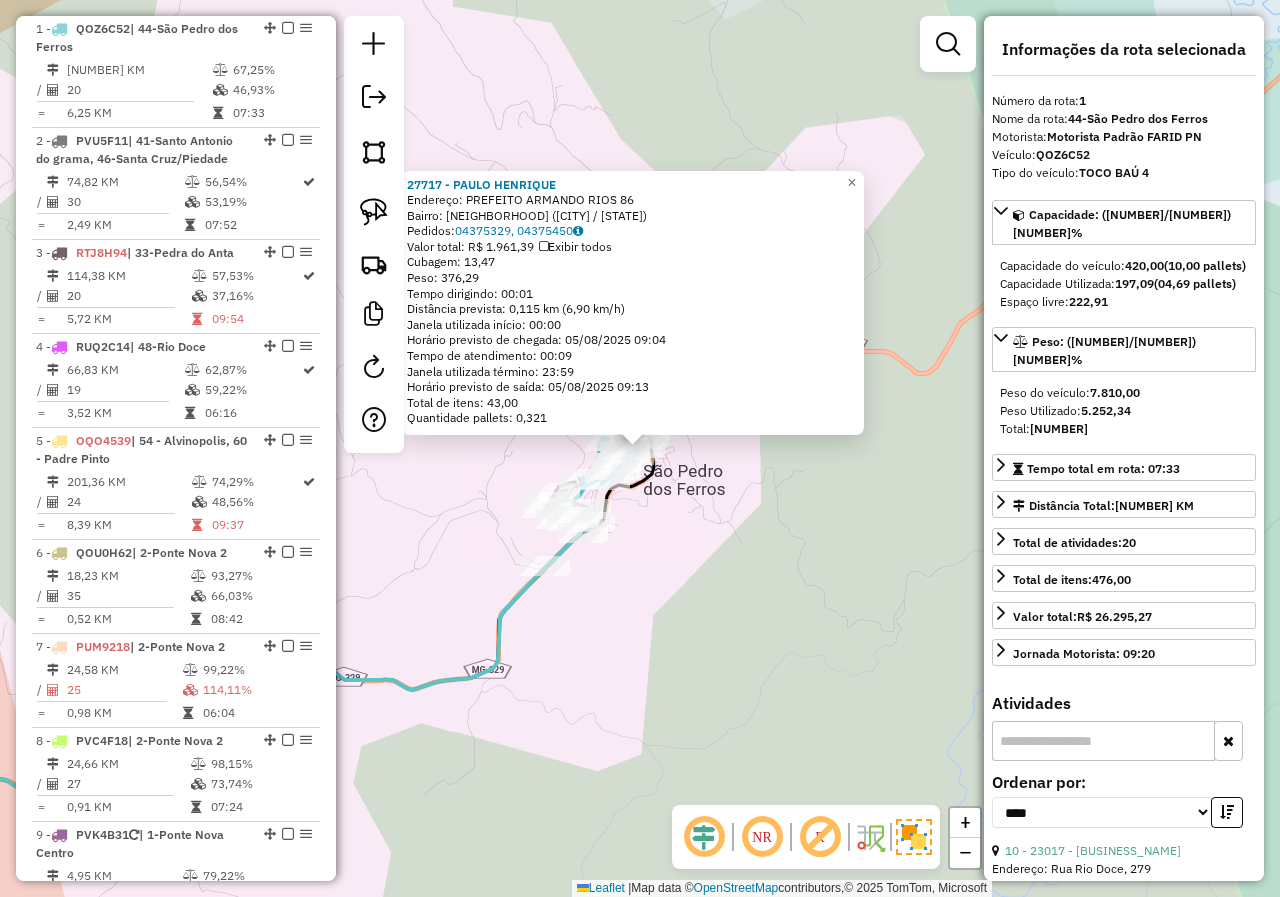 click on "27717 - PAULO HENRIQUE  Endereço:  PREFEITO ARMANDO RIOS 86   Bairro: CENTRO (SAO PEDRO DOS FERROS / MG)   Pedidos:  04375329, 04375450   Valor total: R$ 1.961,39   Exibir todos   Cubagem: 13,47  Peso: 376,29  Tempo dirigindo: 00:01   Distância prevista: 0,115 km (6,90 km/h)   Janela utilizada início: 00:00   Horário previsto de chegada: 05/08/2025 09:04   Tempo de atendimento: 00:09   Janela utilizada término: 23:59   Horário previsto de saída: 05/08/2025 09:13   Total de itens: 43,00   Quantidade pallets: 0,321  × Janela de atendimento Grade de atendimento Capacidade Transportadoras Veículos Cliente Pedidos  Rotas Selecione os dias de semana para filtrar as janelas de atendimento  Seg   Ter   Qua   Qui   Sex   Sáb   Dom  Informe o período da janela de atendimento: De: Até:  Filtrar exatamente a janela do cliente  Considerar janela de atendimento padrão  Selecione os dias de semana para filtrar as grades de atendimento  Seg   Ter   Qua   Qui   Sex   Sáb   Dom   Peso mínimo:   Peso máximo:  +" 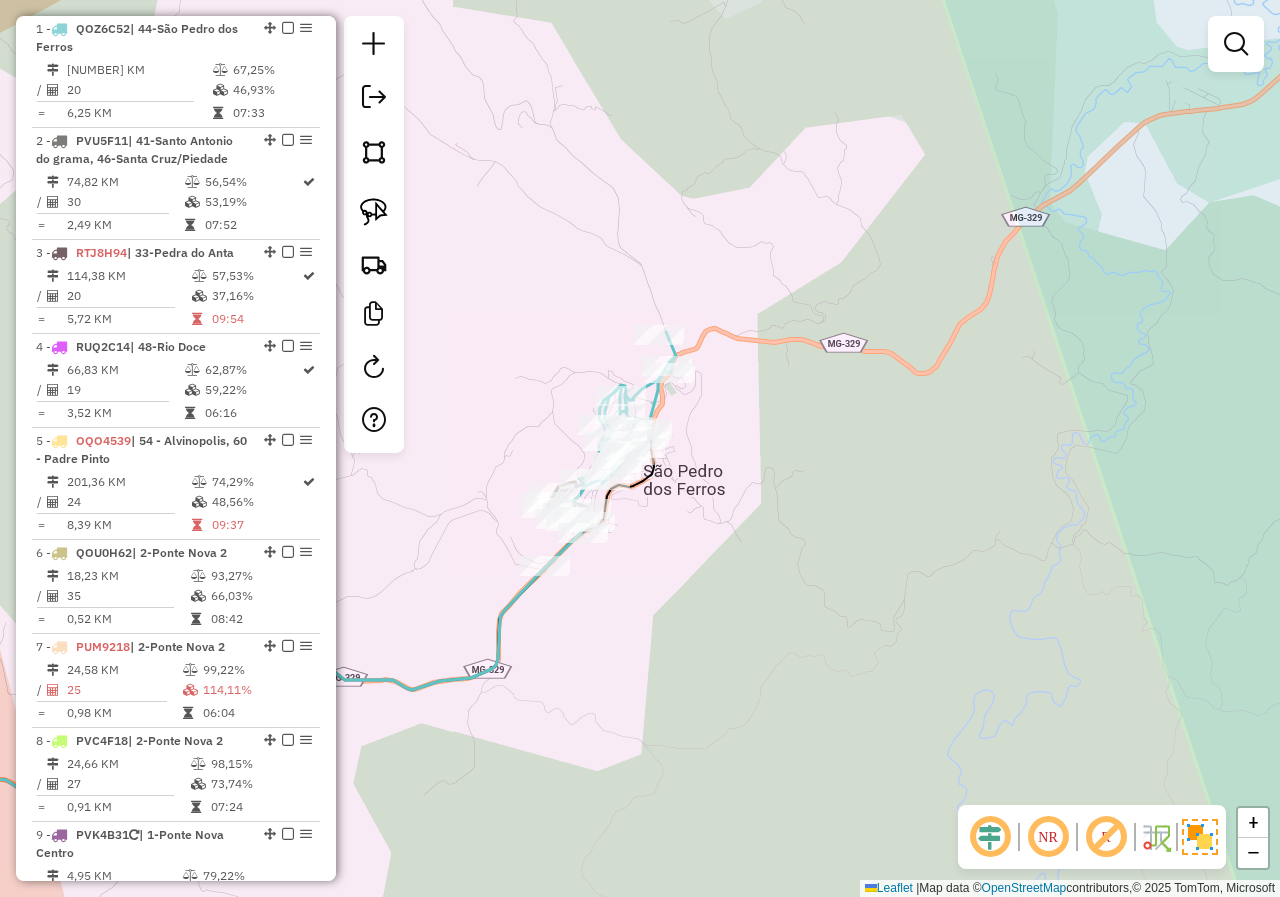 drag, startPoint x: 823, startPoint y: 492, endPoint x: 757, endPoint y: 506, distance: 67.46851 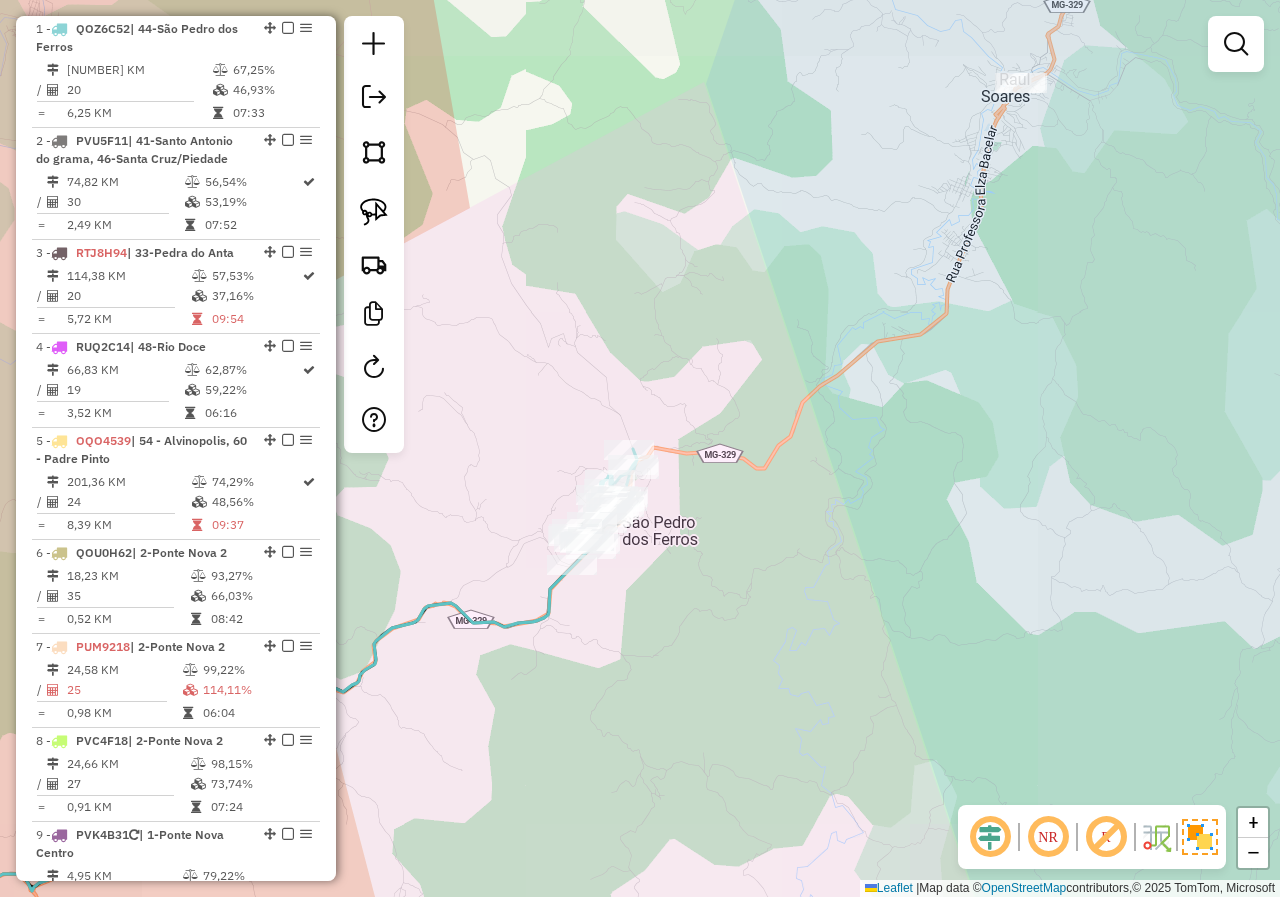 drag, startPoint x: 852, startPoint y: 511, endPoint x: 783, endPoint y: 549, distance: 78.77182 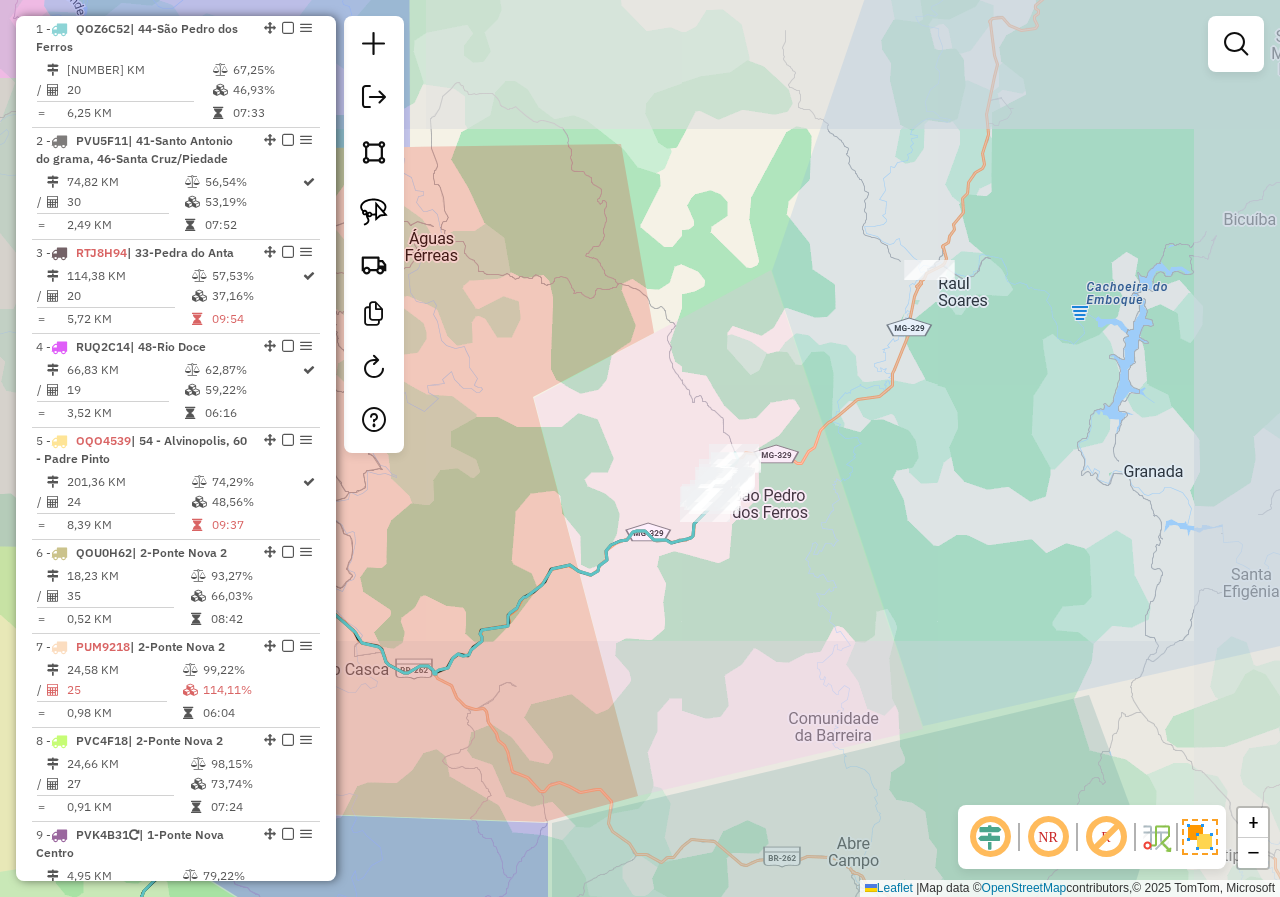 drag, startPoint x: 774, startPoint y: 611, endPoint x: 1004, endPoint y: 411, distance: 304.795 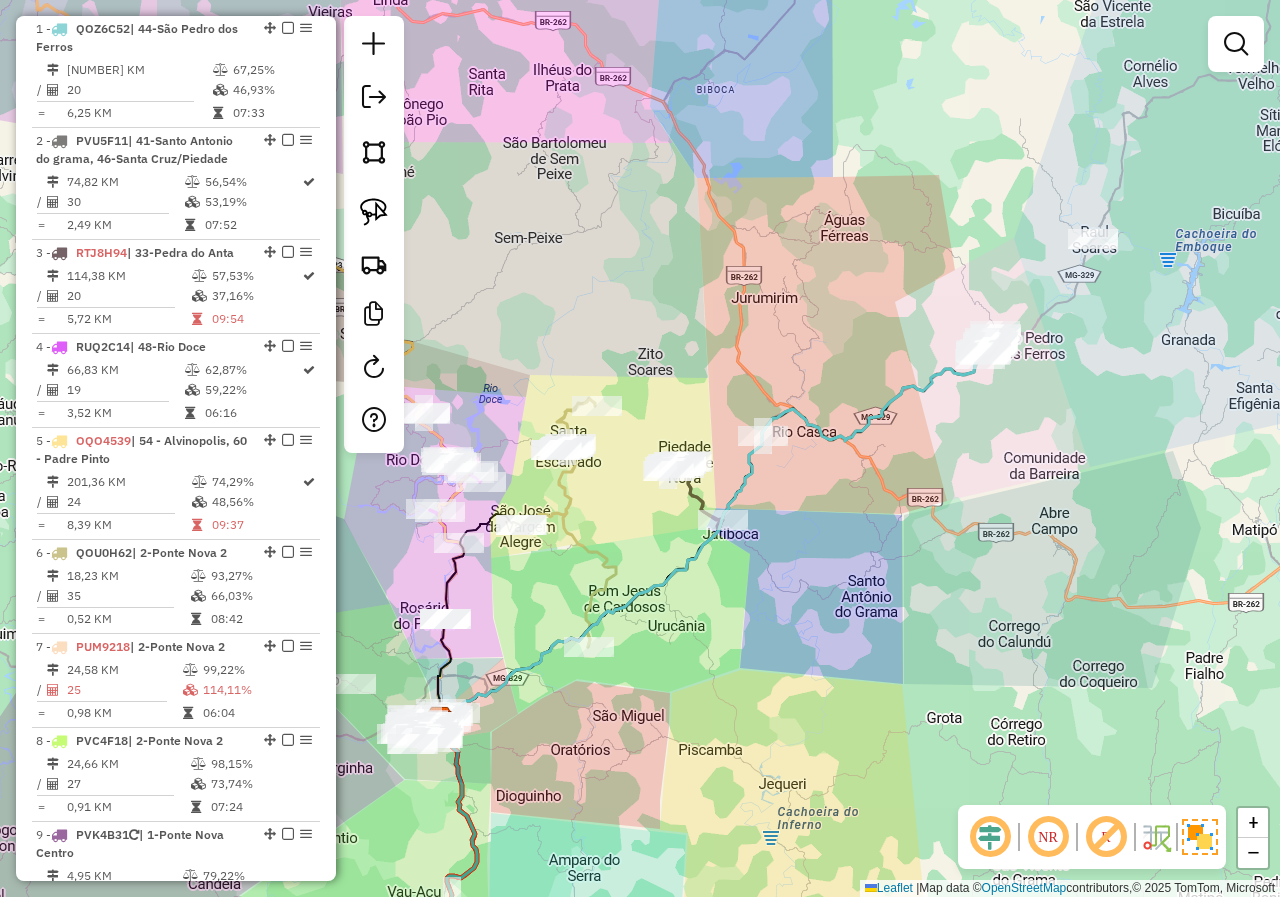 drag, startPoint x: 829, startPoint y: 563, endPoint x: 932, endPoint y: 471, distance: 138.10503 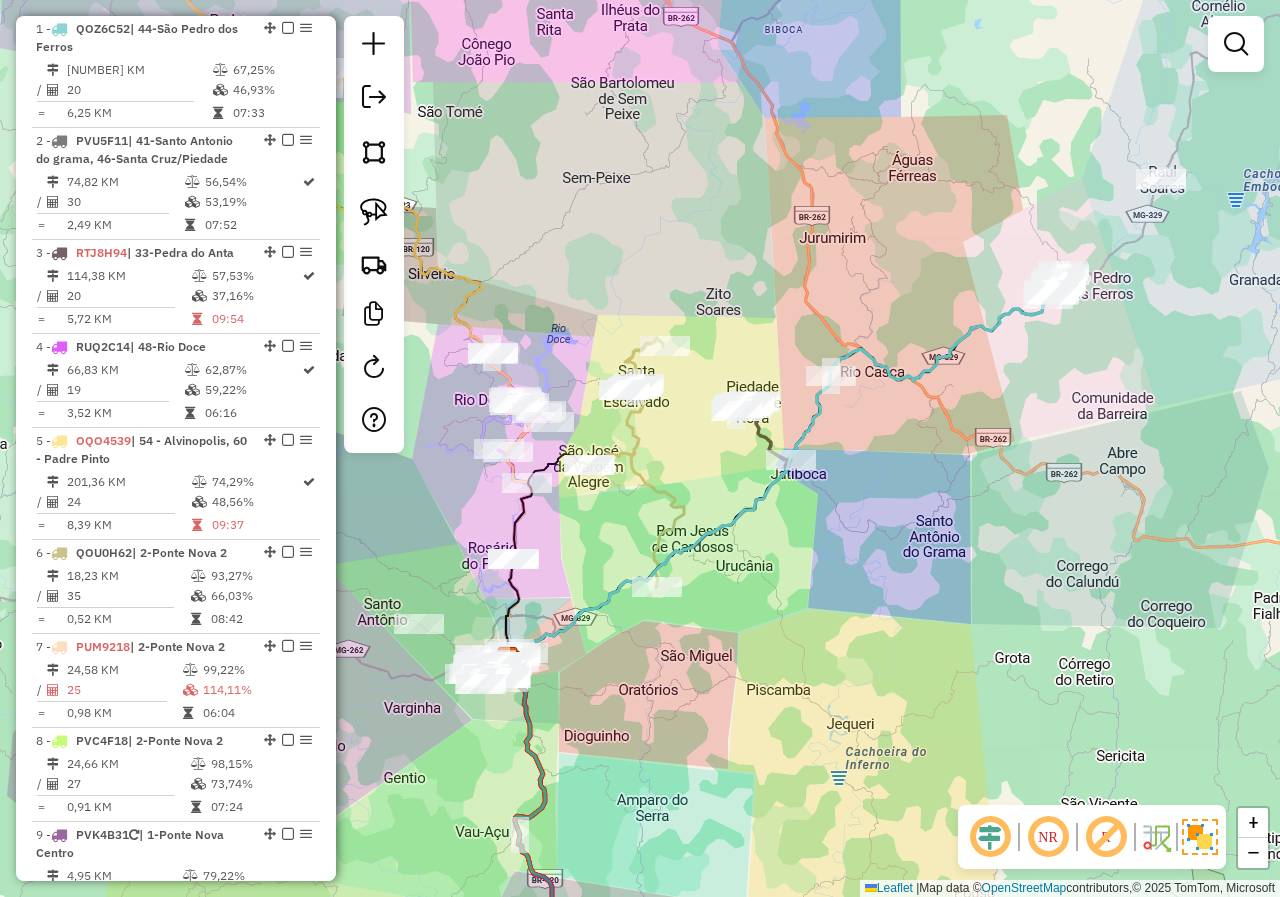 drag, startPoint x: 842, startPoint y: 580, endPoint x: 957, endPoint y: 456, distance: 169.1183 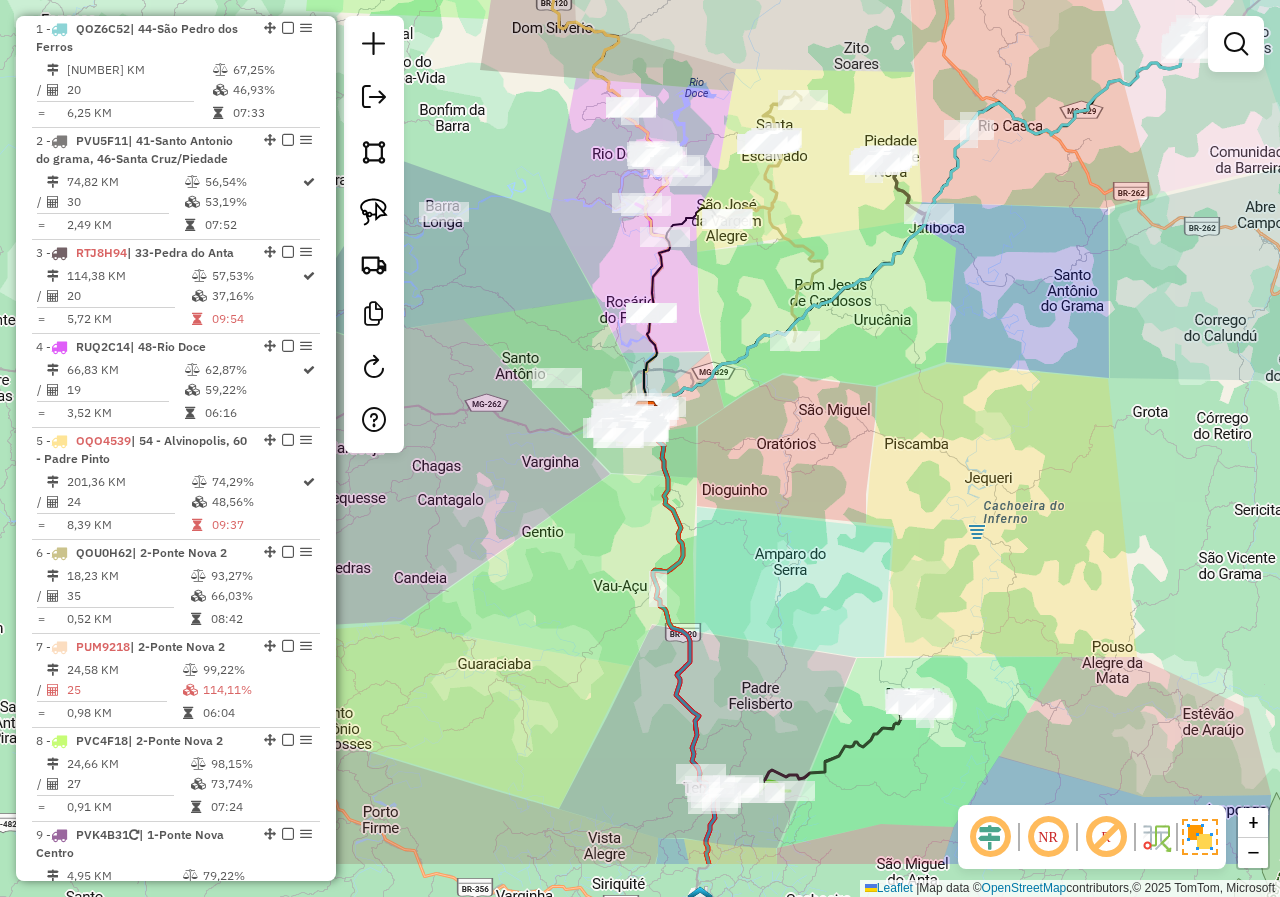 drag, startPoint x: 899, startPoint y: 580, endPoint x: 935, endPoint y: 422, distance: 162.04938 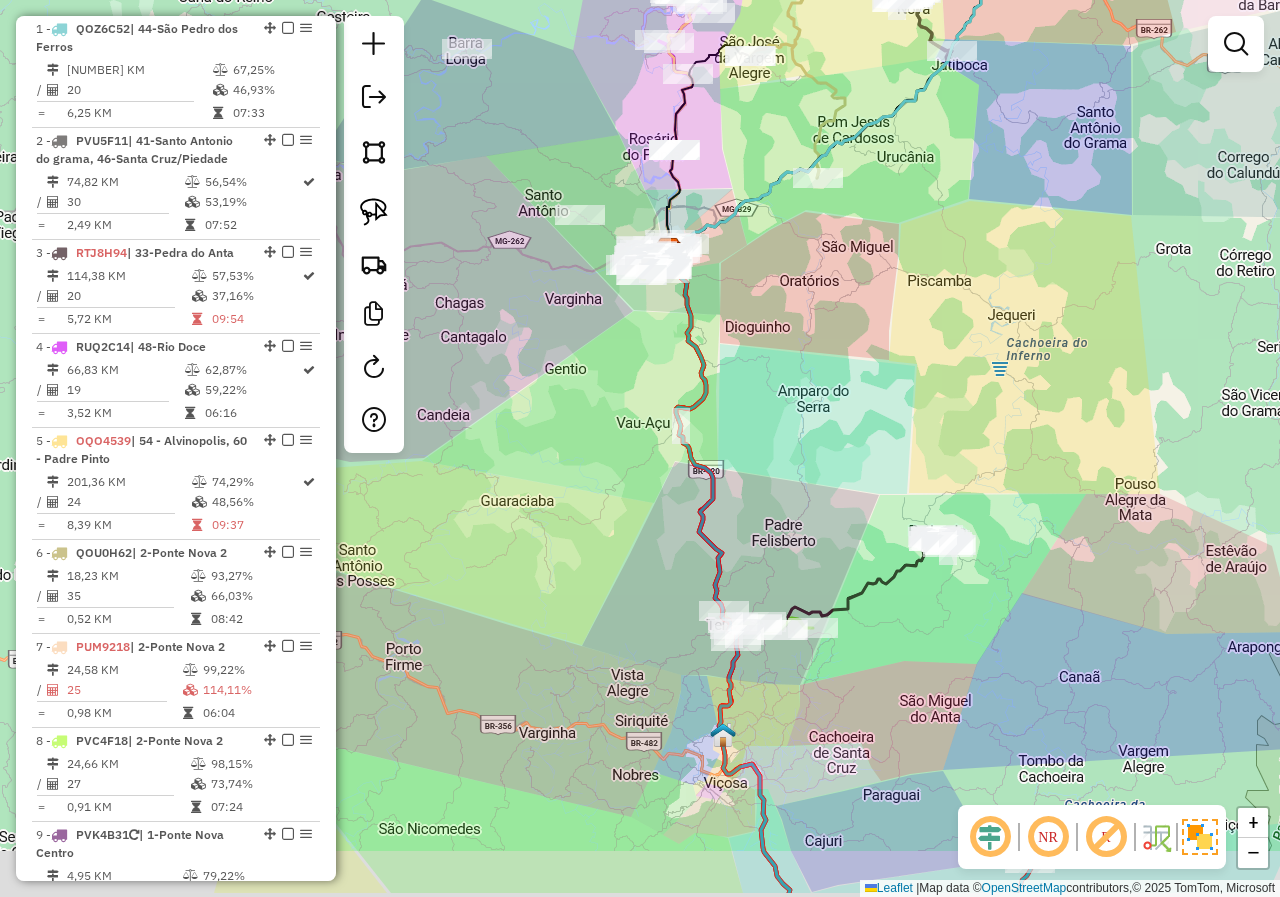drag, startPoint x: 912, startPoint y: 501, endPoint x: 920, endPoint y: 408, distance: 93.34345 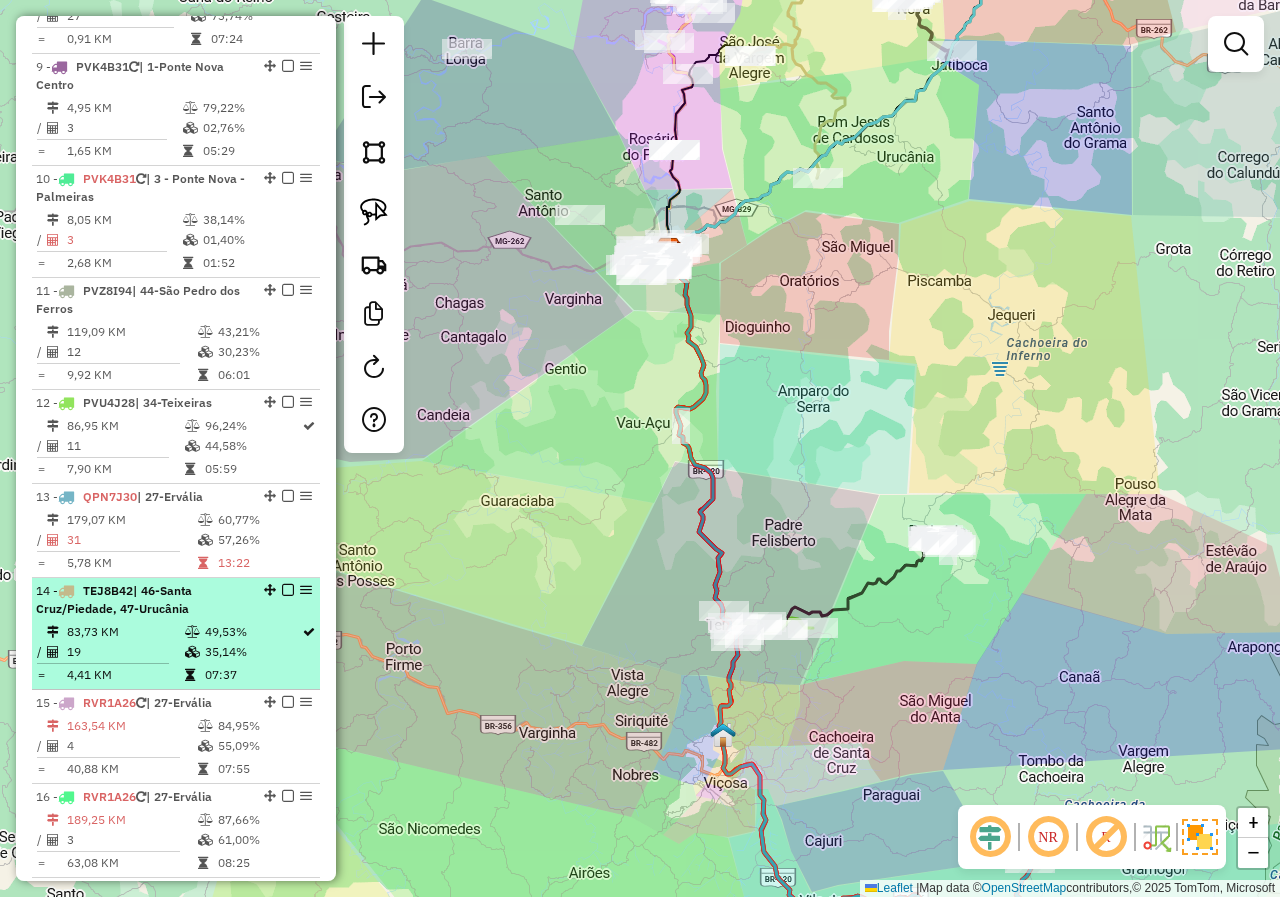 scroll, scrollTop: 1574, scrollLeft: 0, axis: vertical 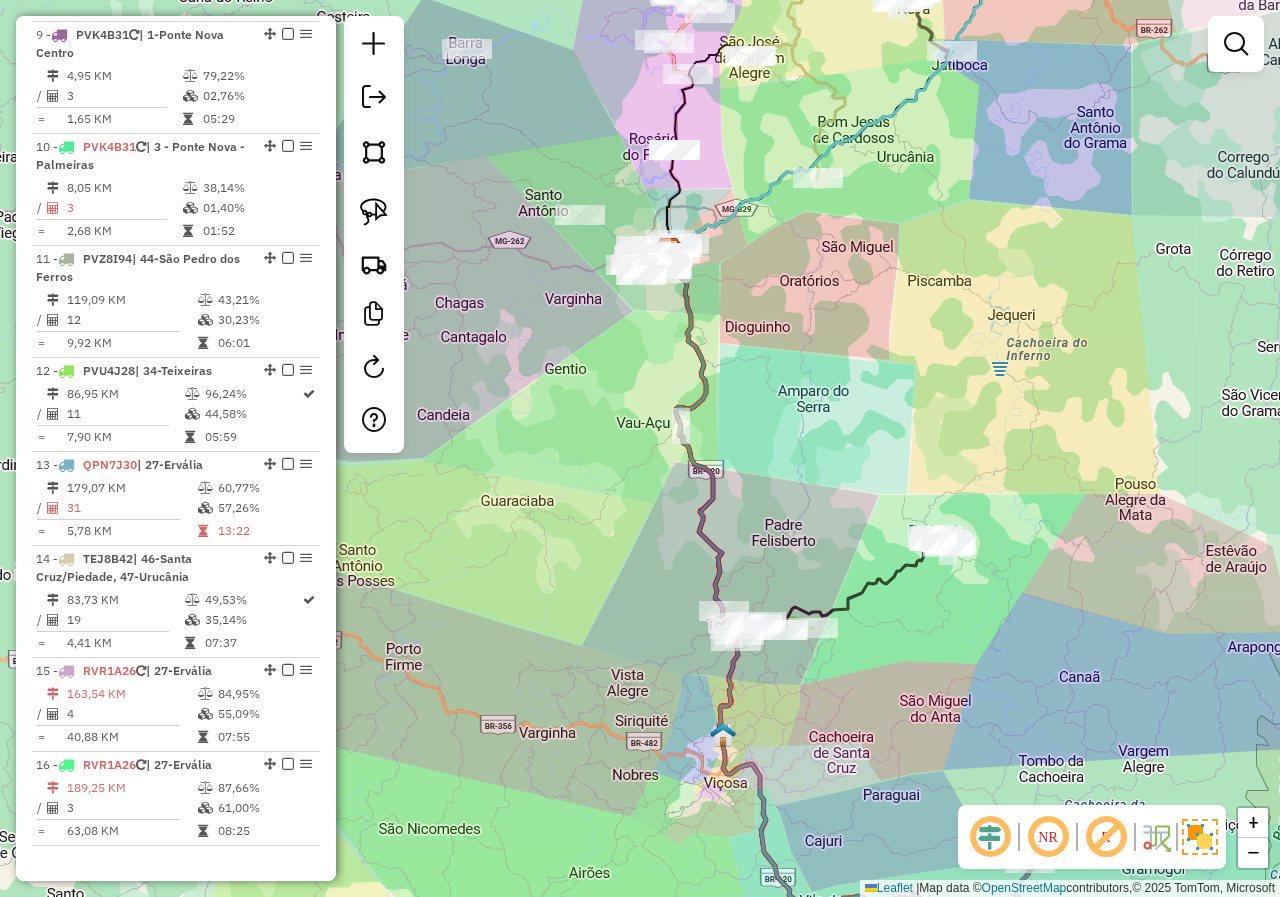 drag, startPoint x: 892, startPoint y: 734, endPoint x: 795, endPoint y: 351, distance: 395.0924 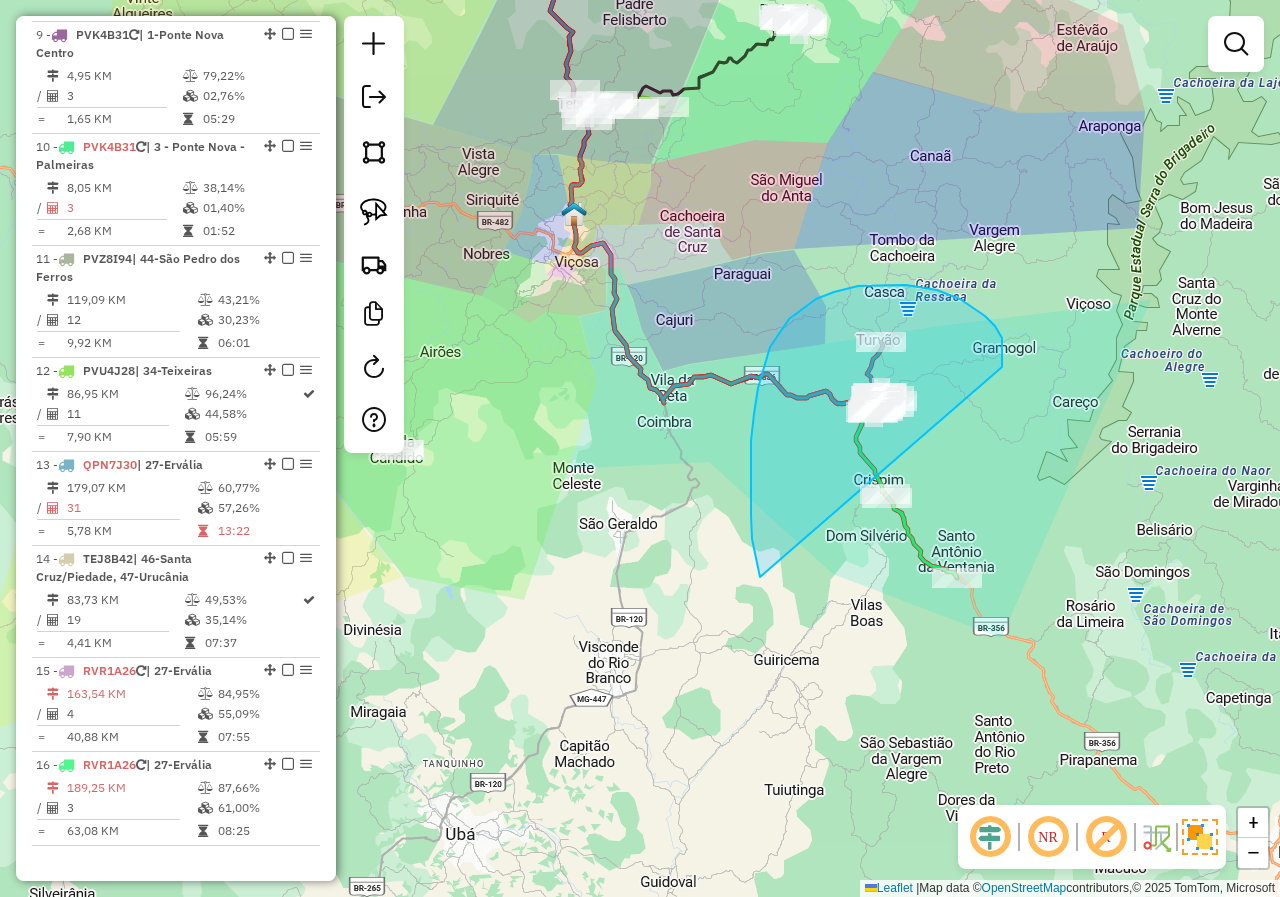 drag, startPoint x: 1002, startPoint y: 367, endPoint x: 1075, endPoint y: 597, distance: 241.30685 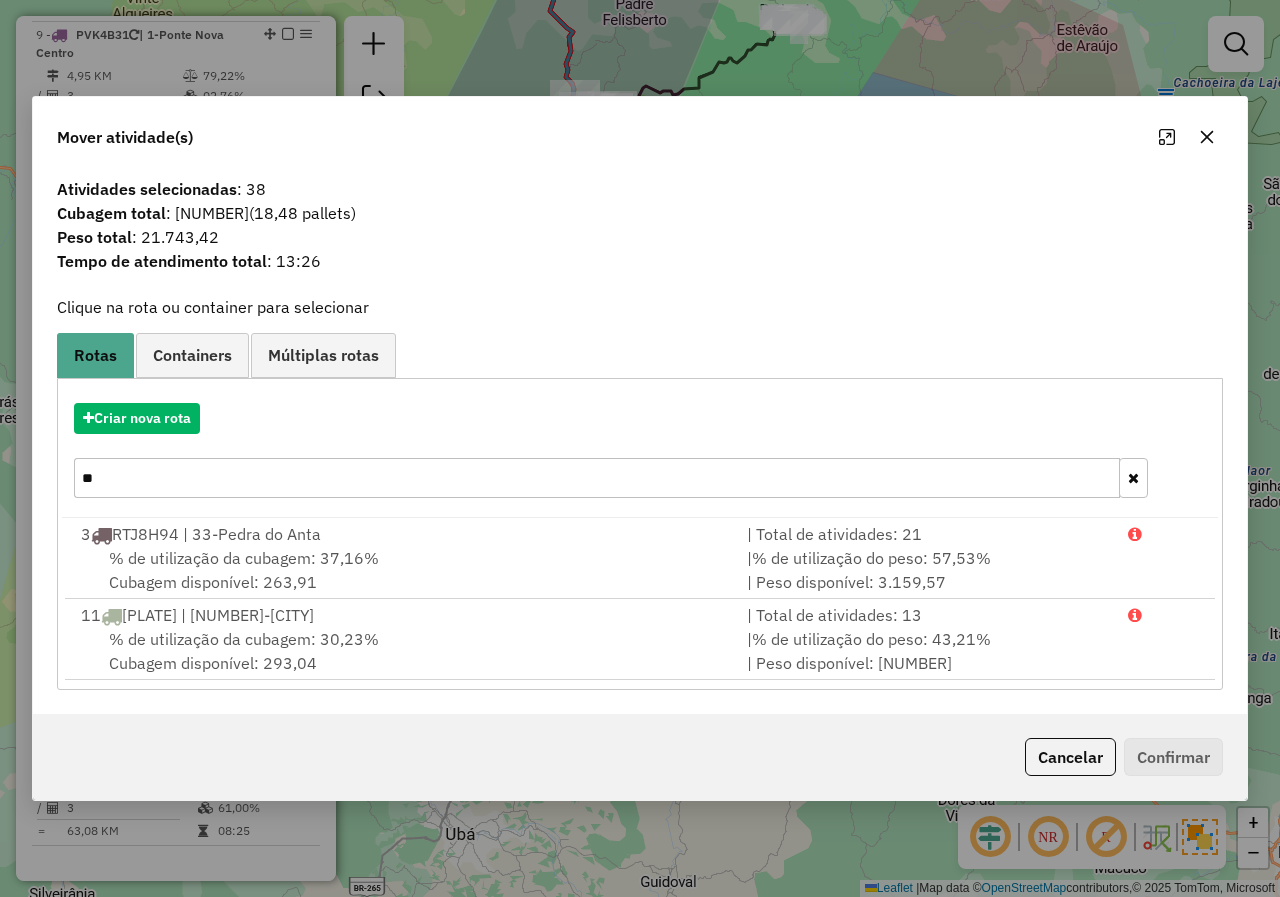 click 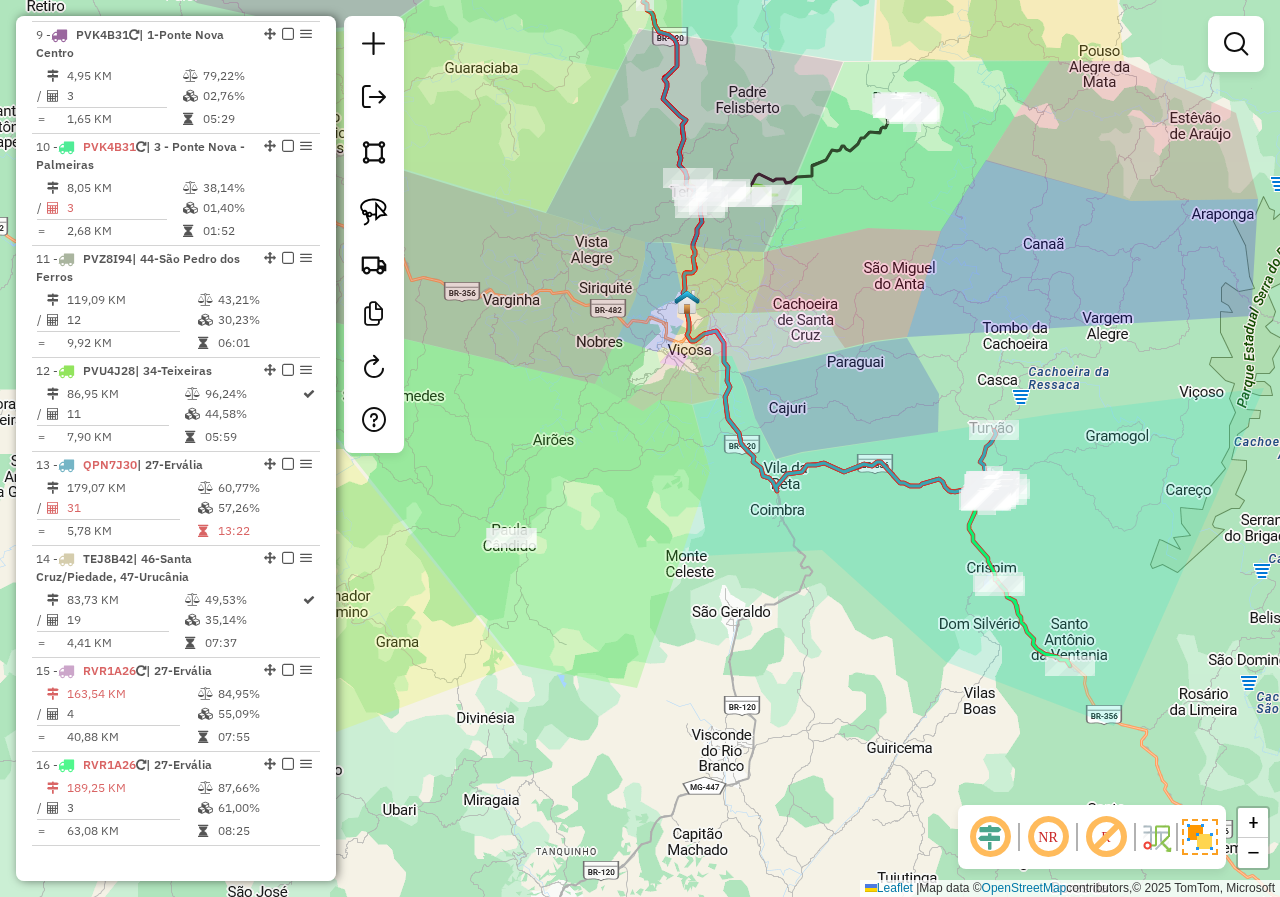 drag, startPoint x: 647, startPoint y: 231, endPoint x: 816, endPoint y: 373, distance: 220.7374 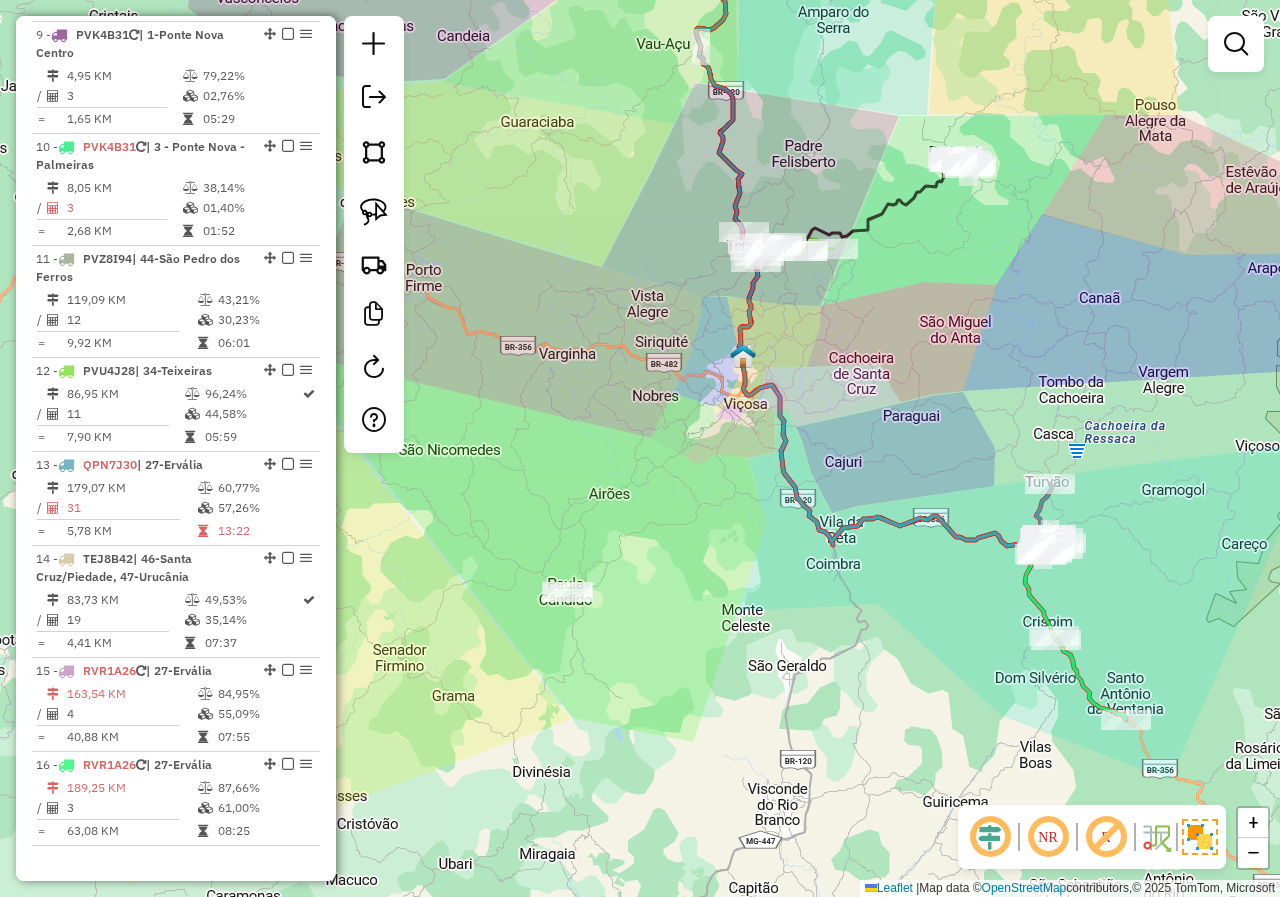 drag, startPoint x: 618, startPoint y: 262, endPoint x: 631, endPoint y: 404, distance: 142.59383 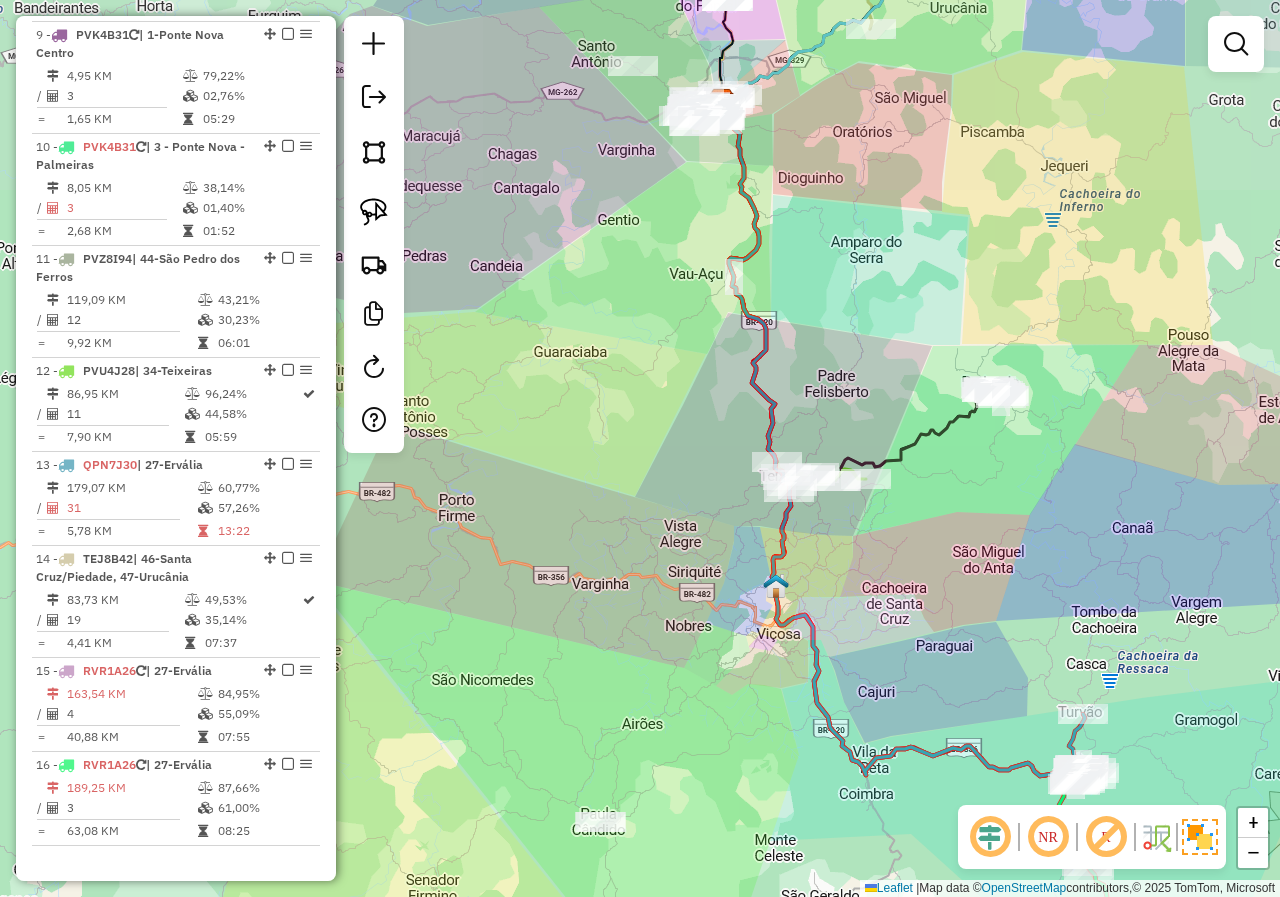drag, startPoint x: 615, startPoint y: 318, endPoint x: 599, endPoint y: 295, distance: 28.01785 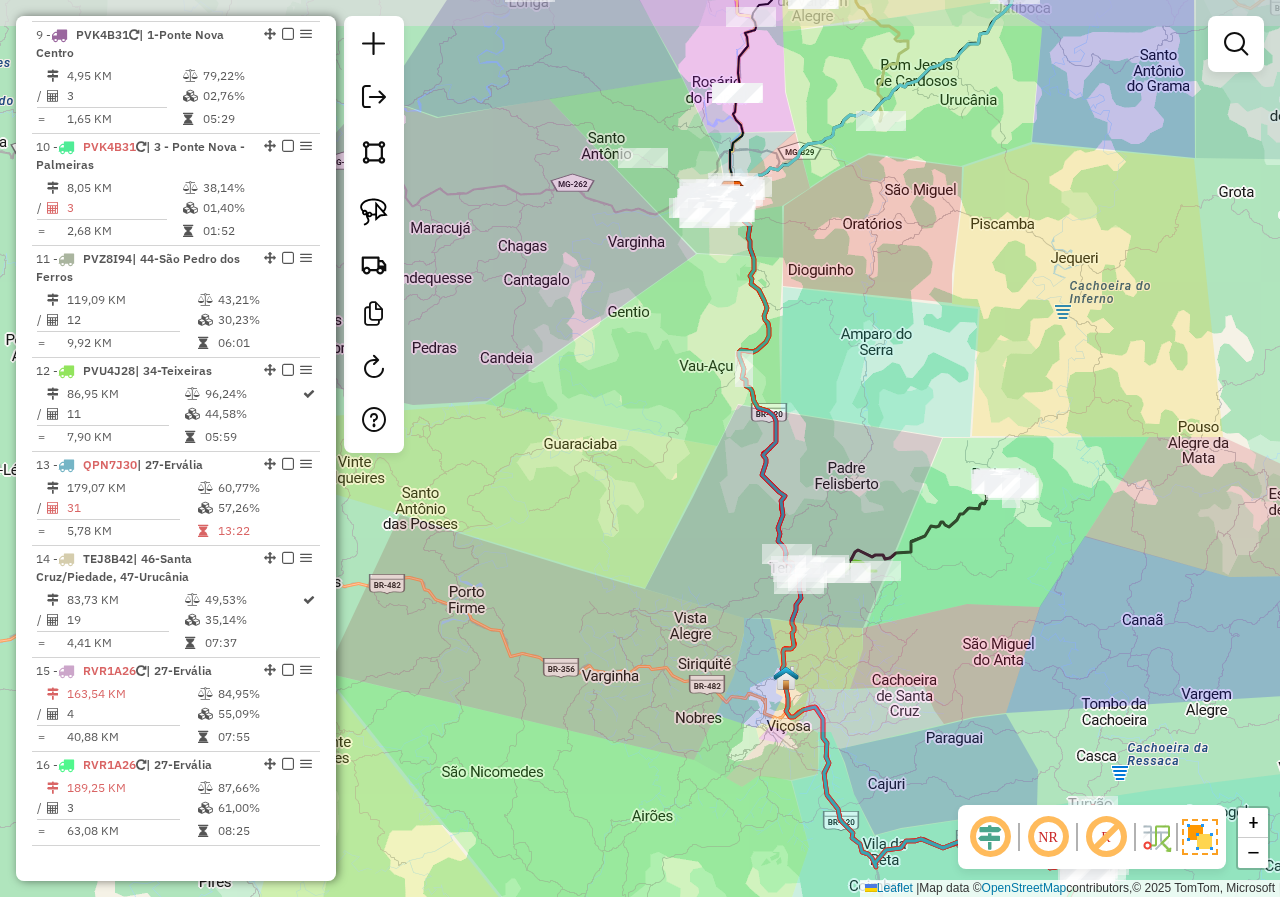 drag, startPoint x: 599, startPoint y: 295, endPoint x: 640, endPoint y: 445, distance: 155.50241 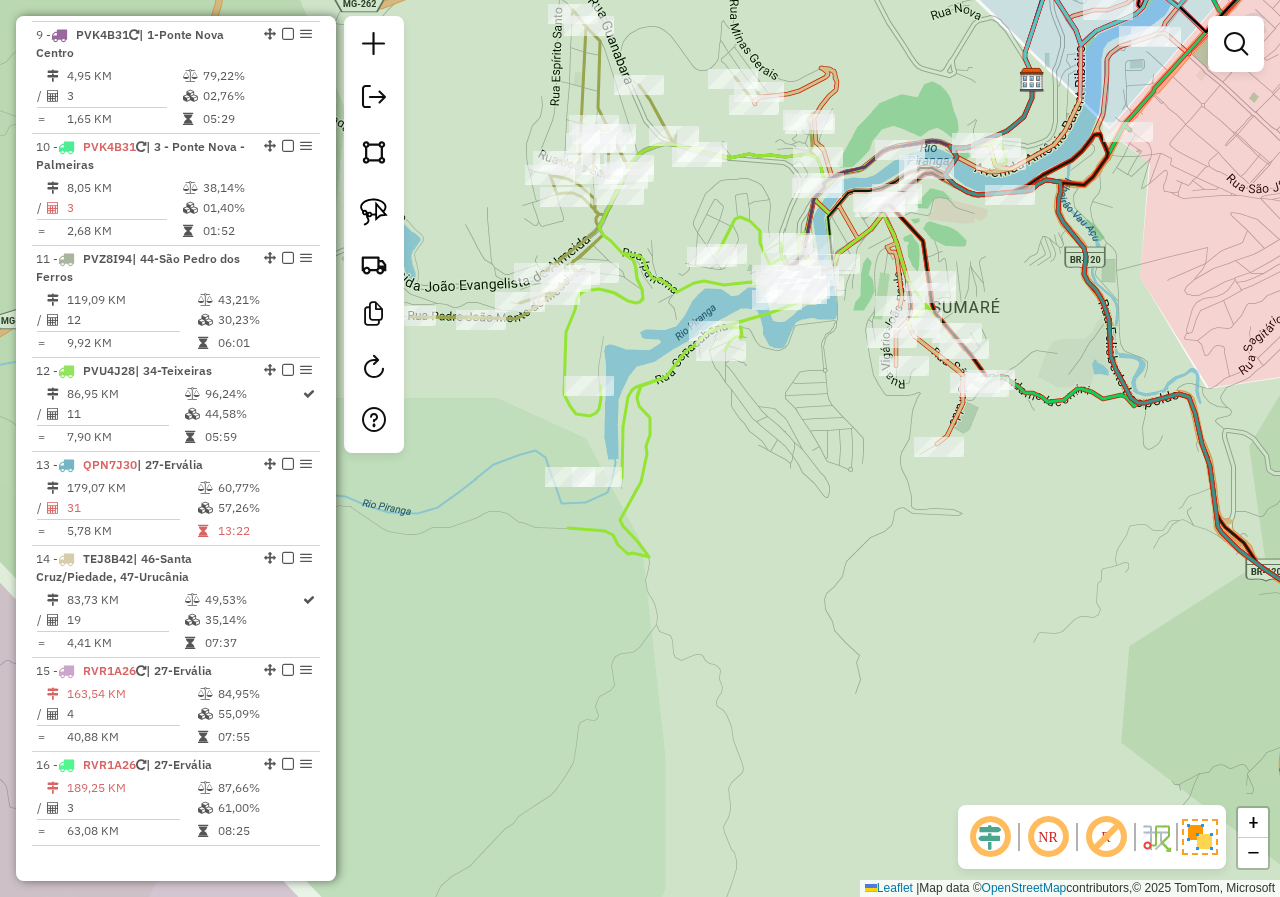 drag, startPoint x: 847, startPoint y: 474, endPoint x: 666, endPoint y: 452, distance: 182.3321 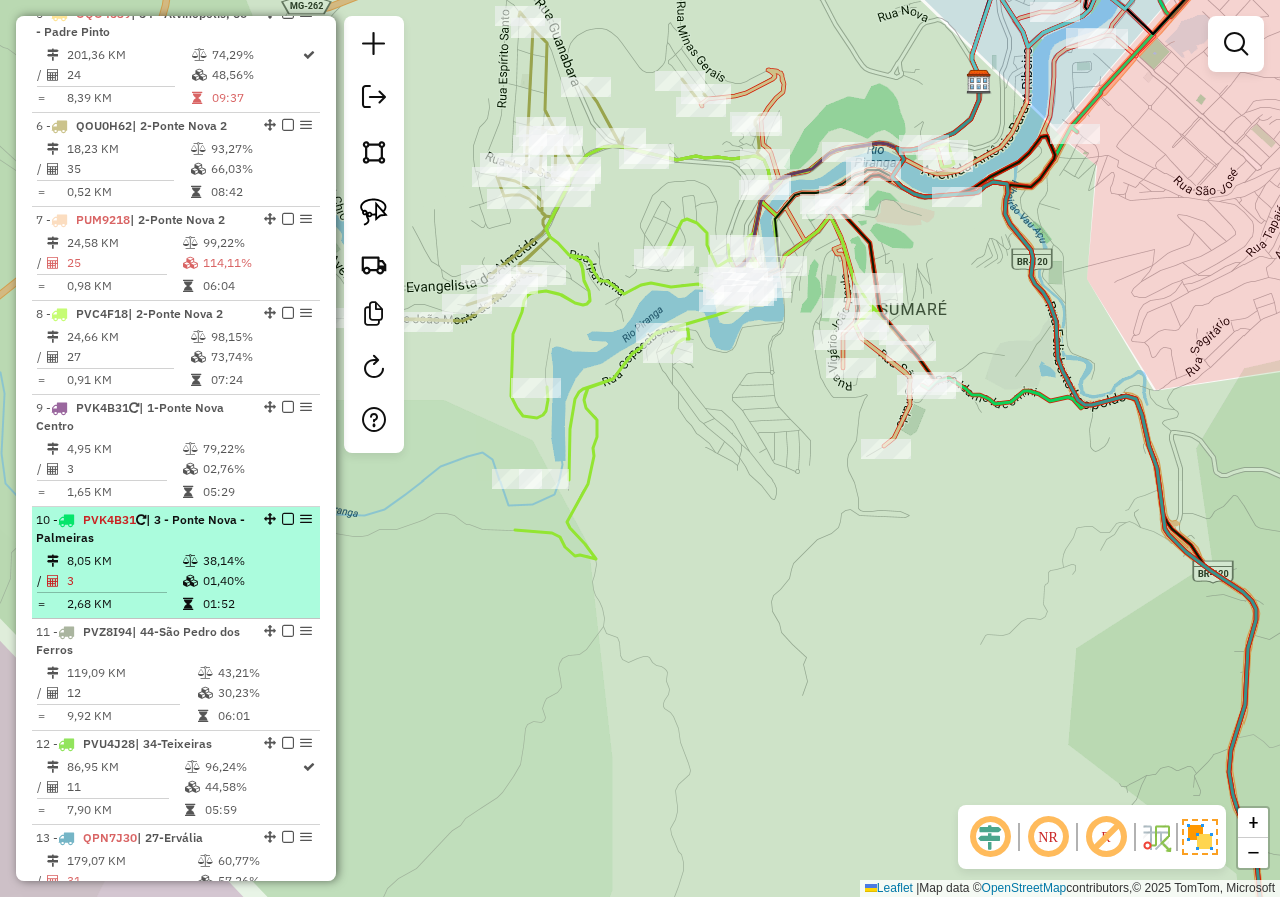 scroll, scrollTop: 1174, scrollLeft: 0, axis: vertical 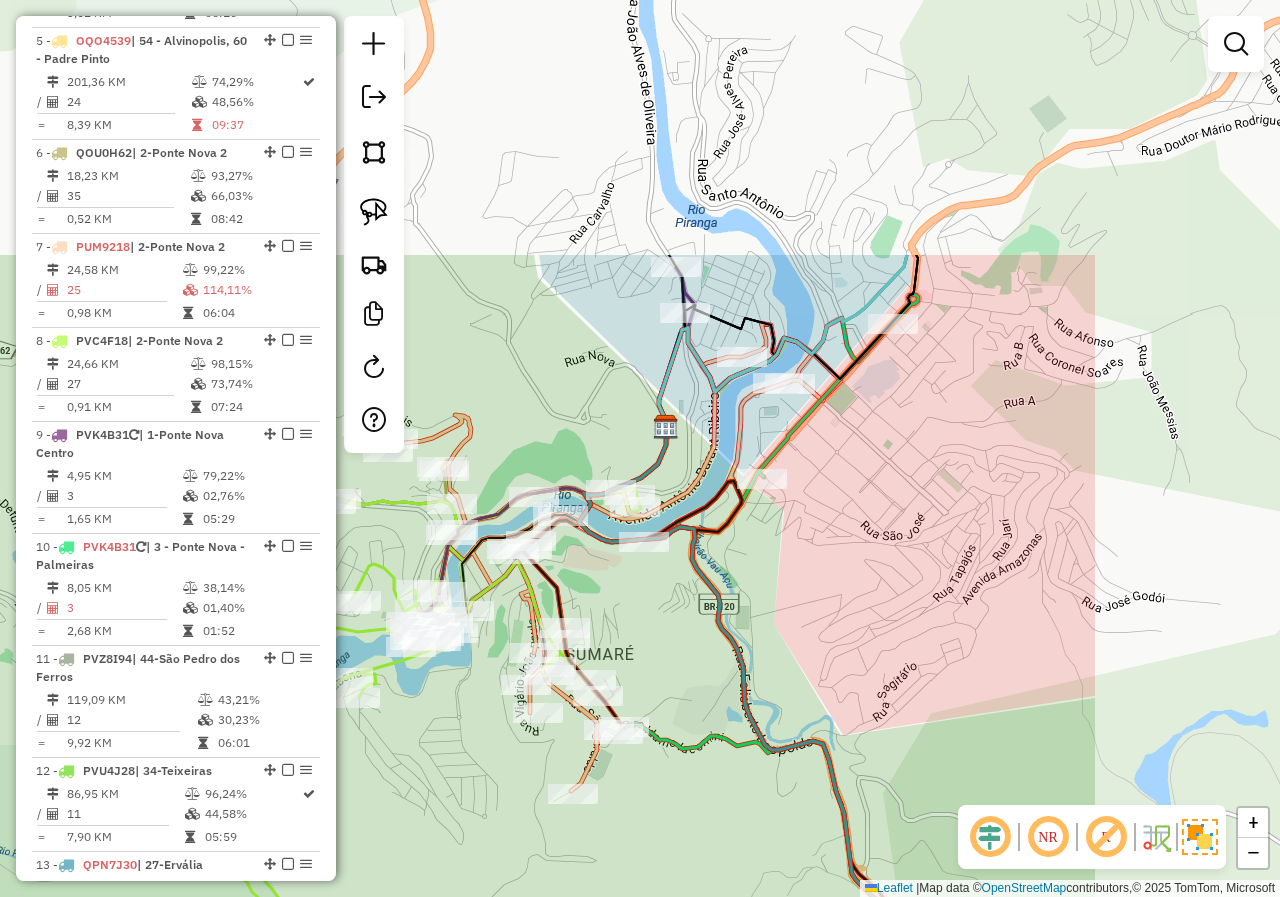 drag, startPoint x: 1116, startPoint y: 235, endPoint x: 803, endPoint y: 580, distance: 465.82614 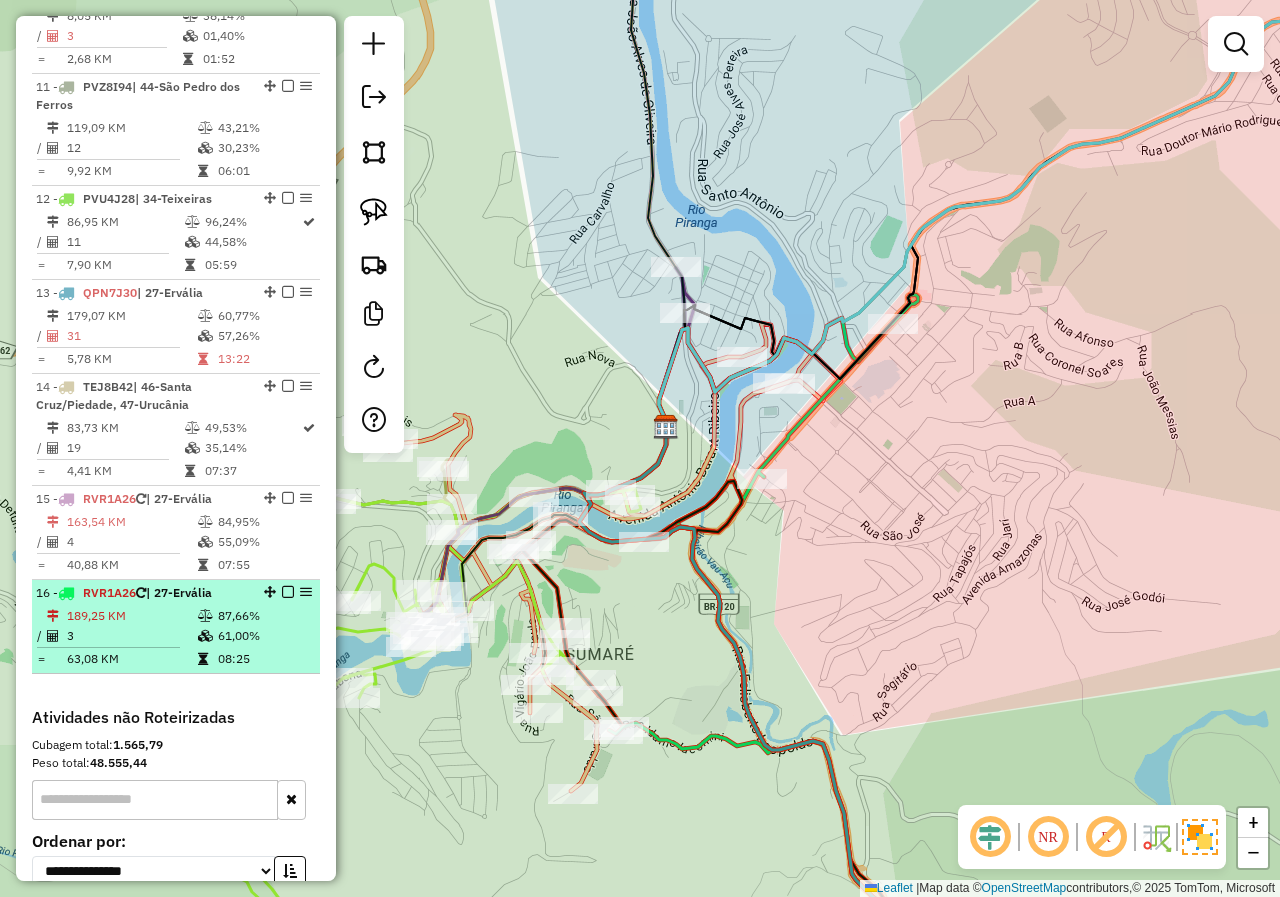scroll, scrollTop: 1733, scrollLeft: 0, axis: vertical 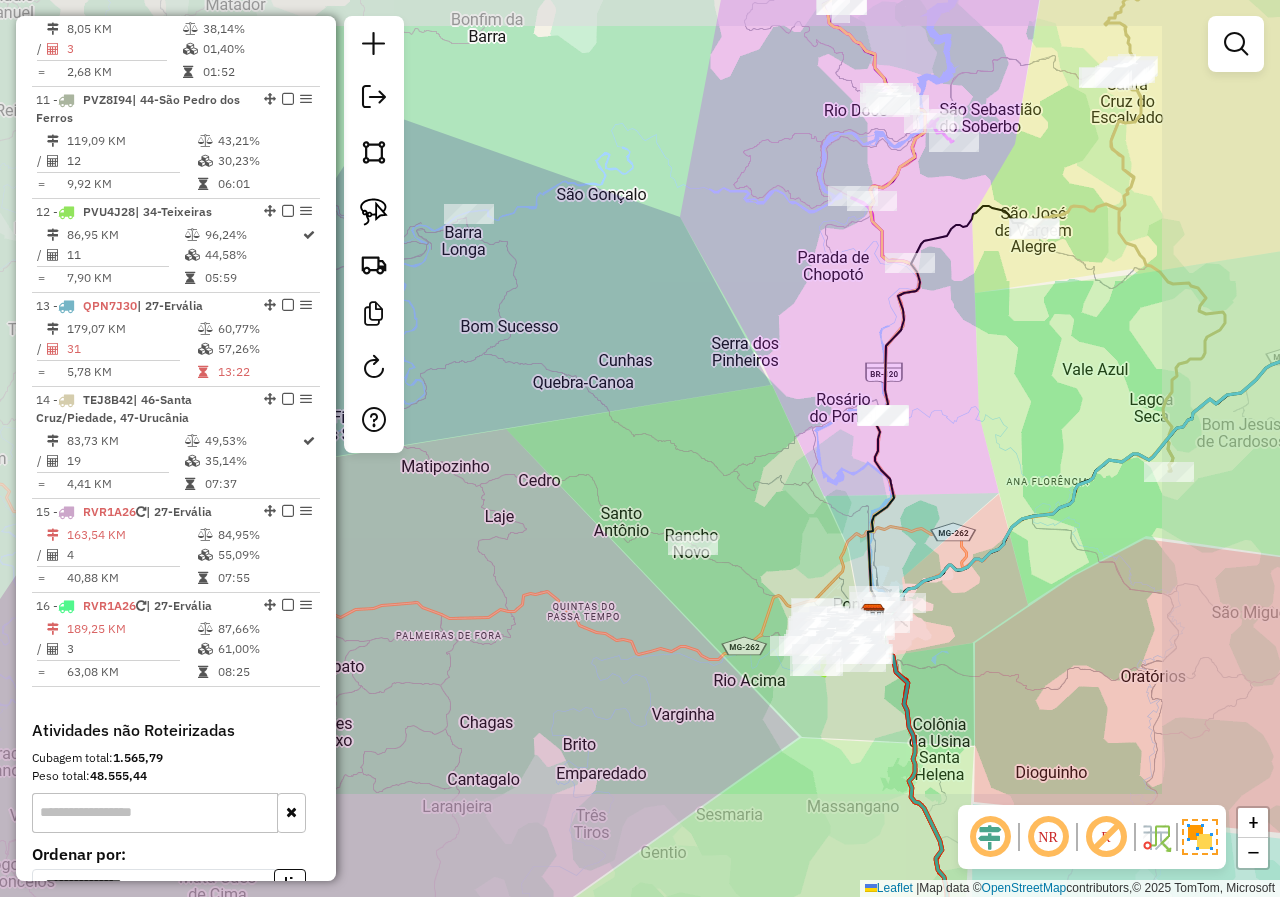 drag, startPoint x: 1035, startPoint y: 609, endPoint x: 888, endPoint y: 604, distance: 147.085 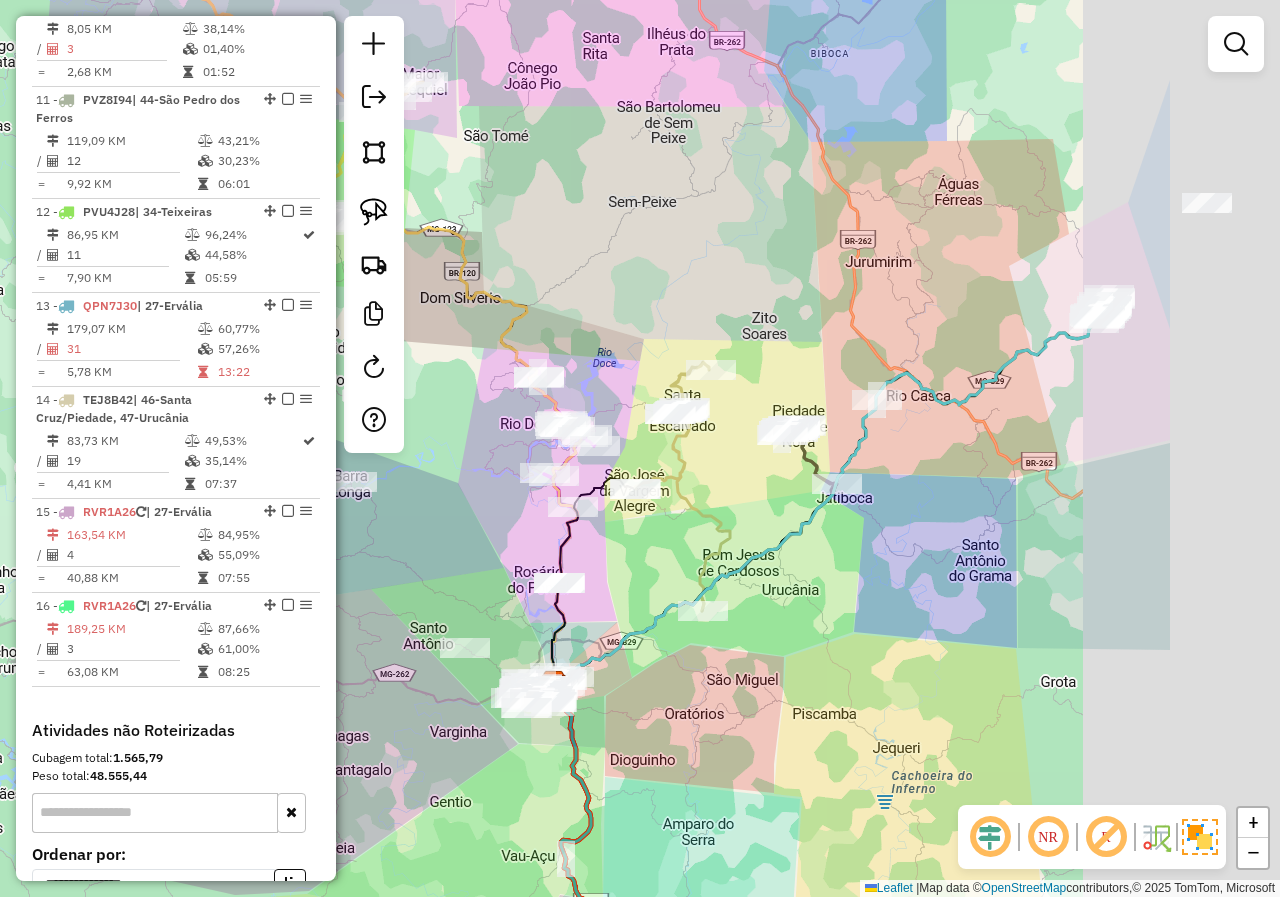 drag, startPoint x: 942, startPoint y: 606, endPoint x: 683, endPoint y: 679, distance: 269.09106 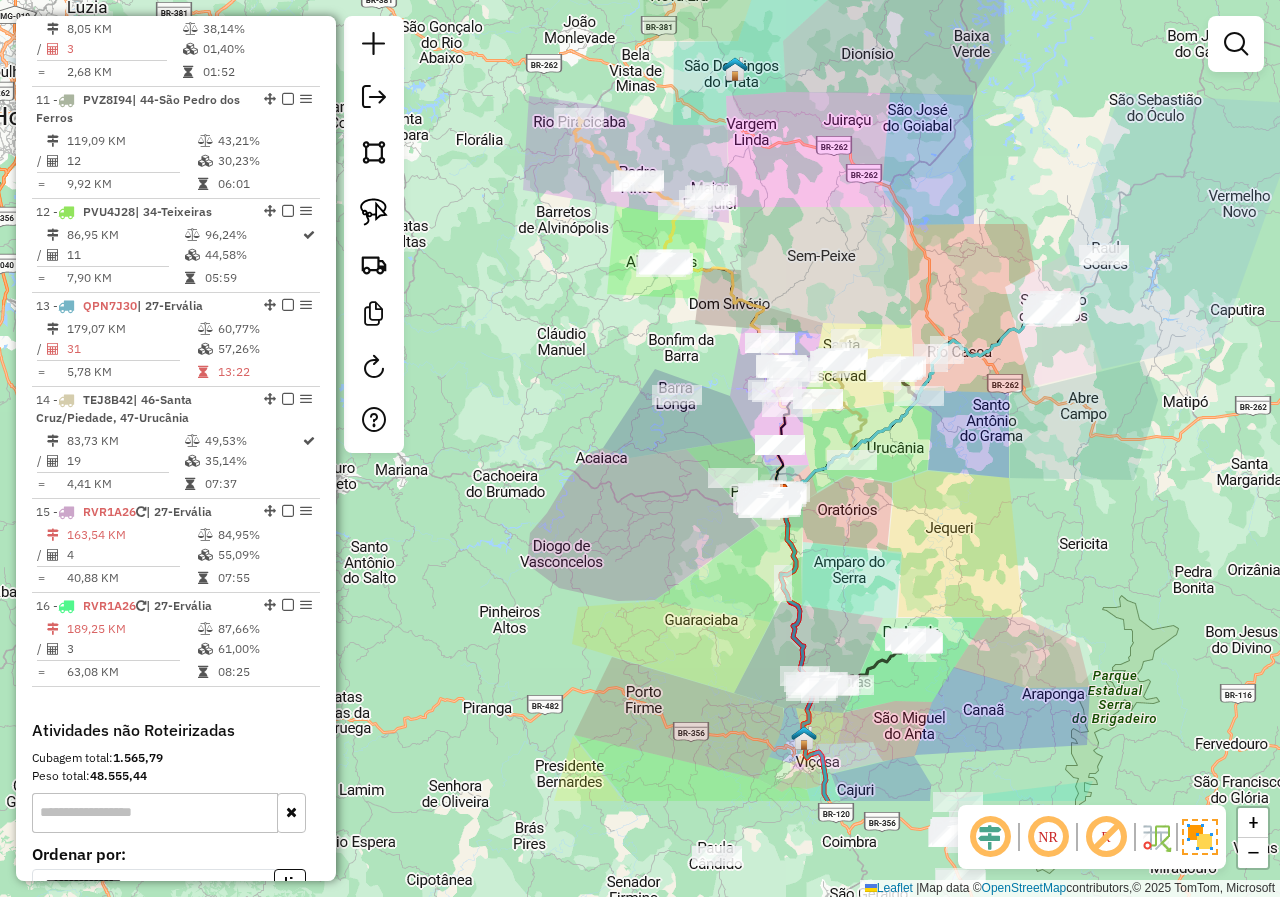 drag, startPoint x: 828, startPoint y: 686, endPoint x: 957, endPoint y: 500, distance: 226.35591 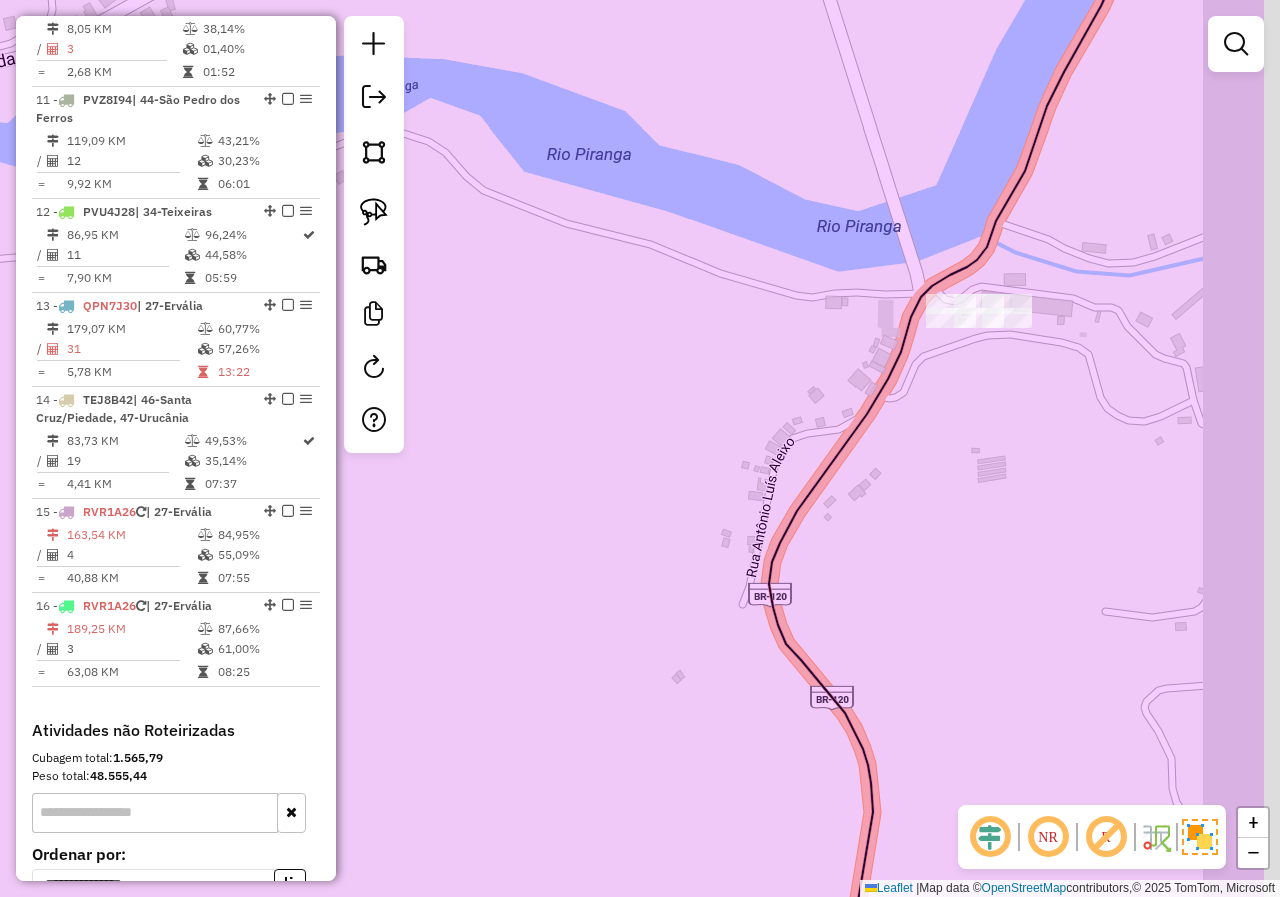 drag, startPoint x: 1031, startPoint y: 420, endPoint x: 836, endPoint y: 520, distance: 219.14607 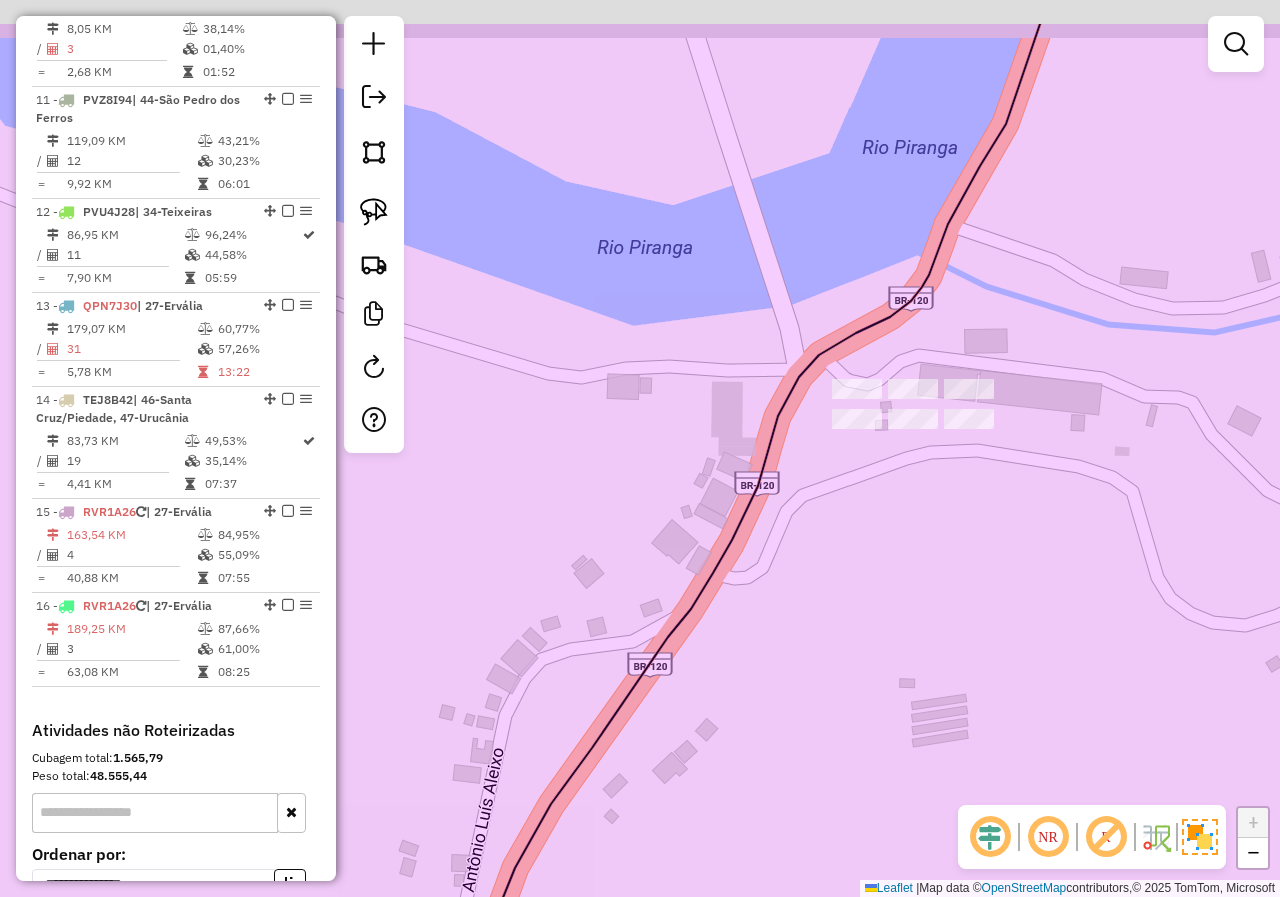 drag, startPoint x: 900, startPoint y: 394, endPoint x: 871, endPoint y: 490, distance: 100.28459 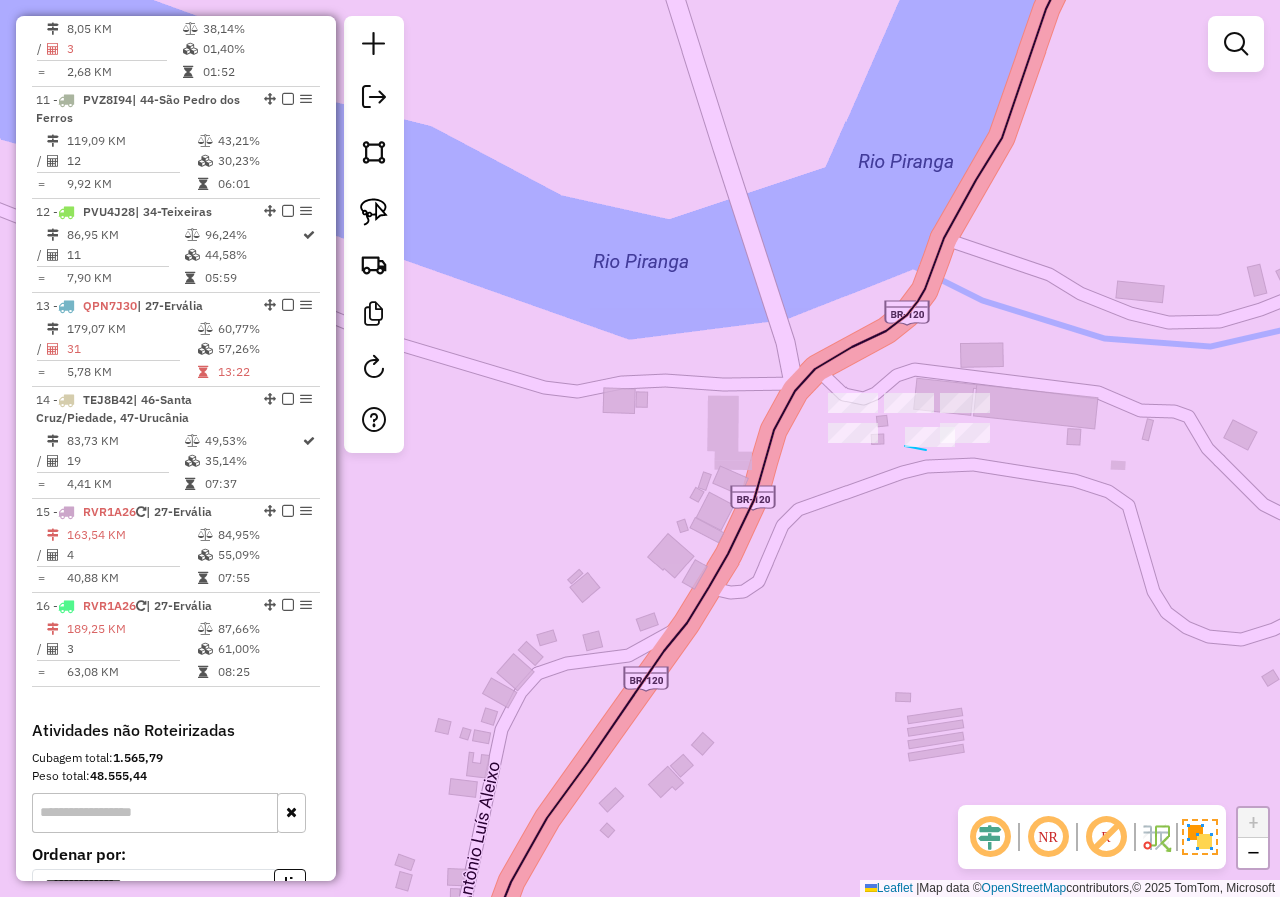 drag, startPoint x: 905, startPoint y: 446, endPoint x: 926, endPoint y: 450, distance: 21.377558 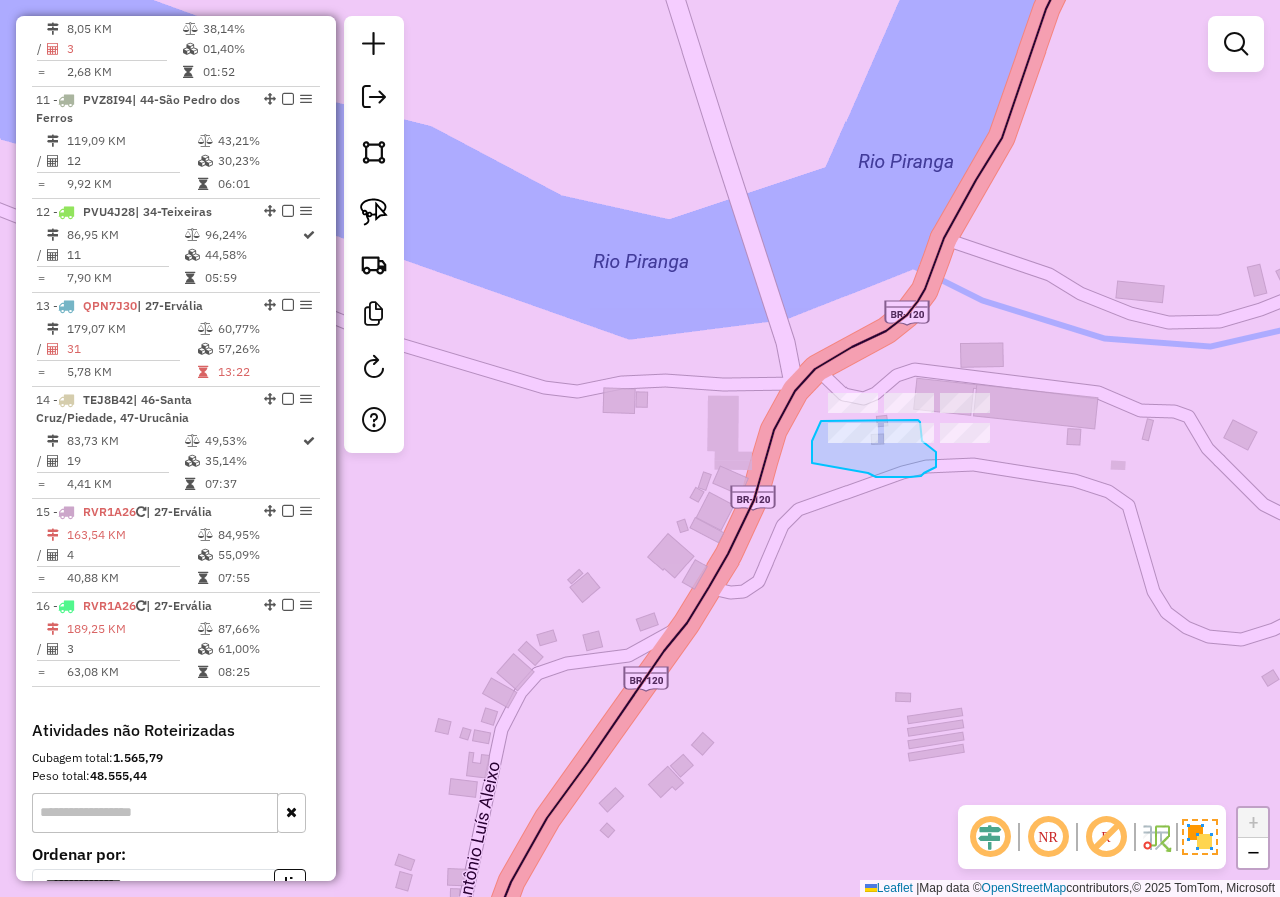 drag, startPoint x: 868, startPoint y: 473, endPoint x: 812, endPoint y: 463, distance: 56.88585 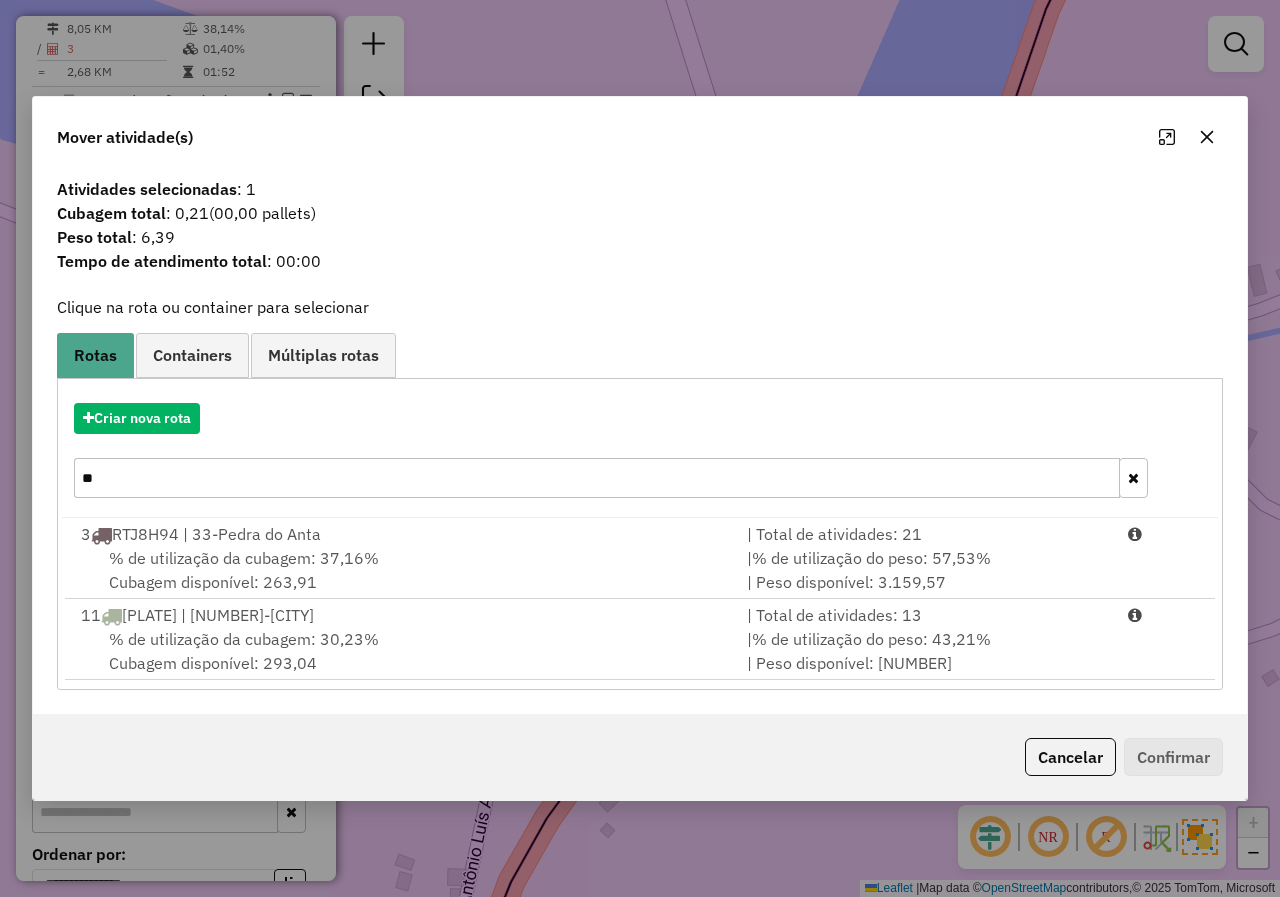 click 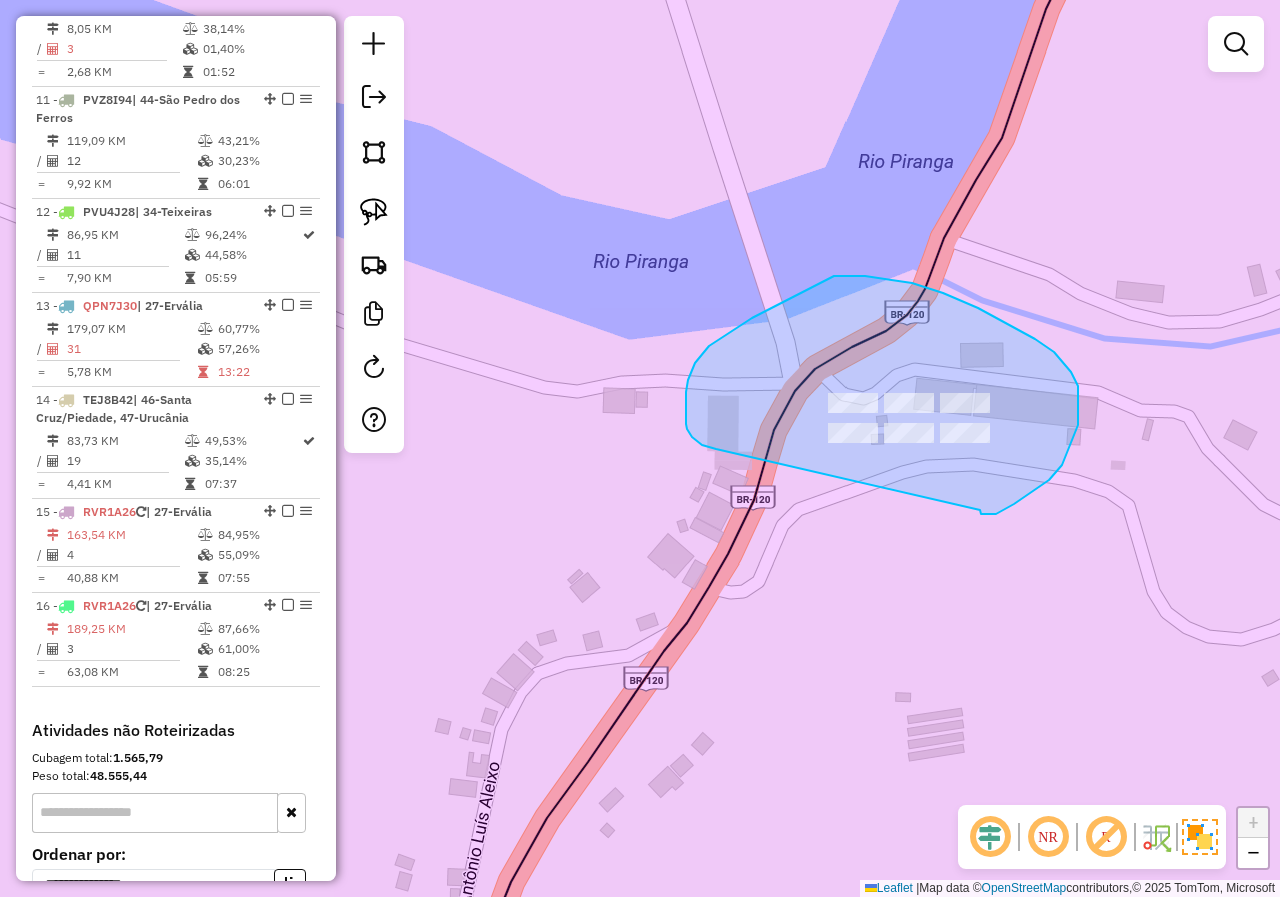 drag, startPoint x: 993, startPoint y: 514, endPoint x: 900, endPoint y: 446, distance: 115.2085 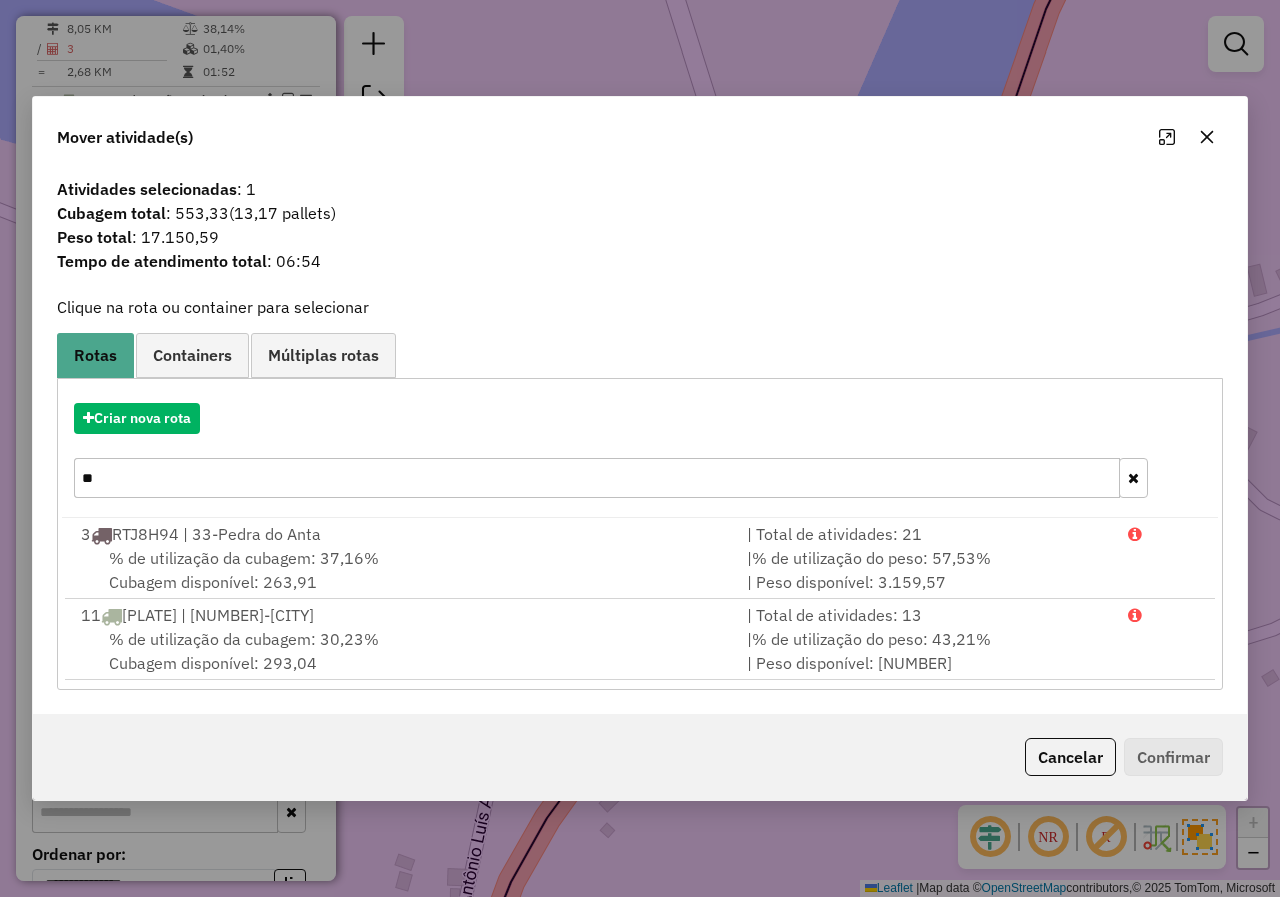 click 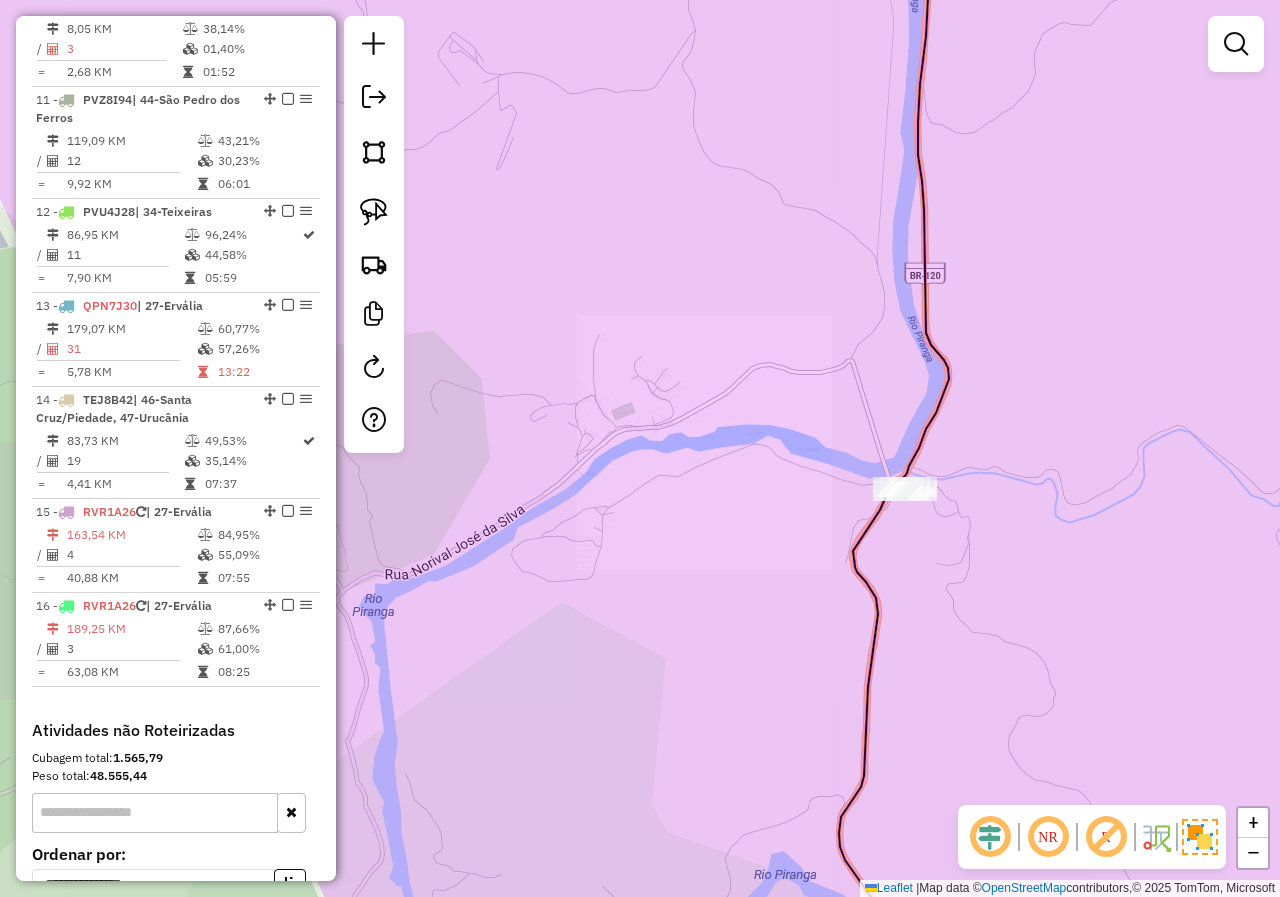 drag, startPoint x: 951, startPoint y: 605, endPoint x: 779, endPoint y: 534, distance: 186.07794 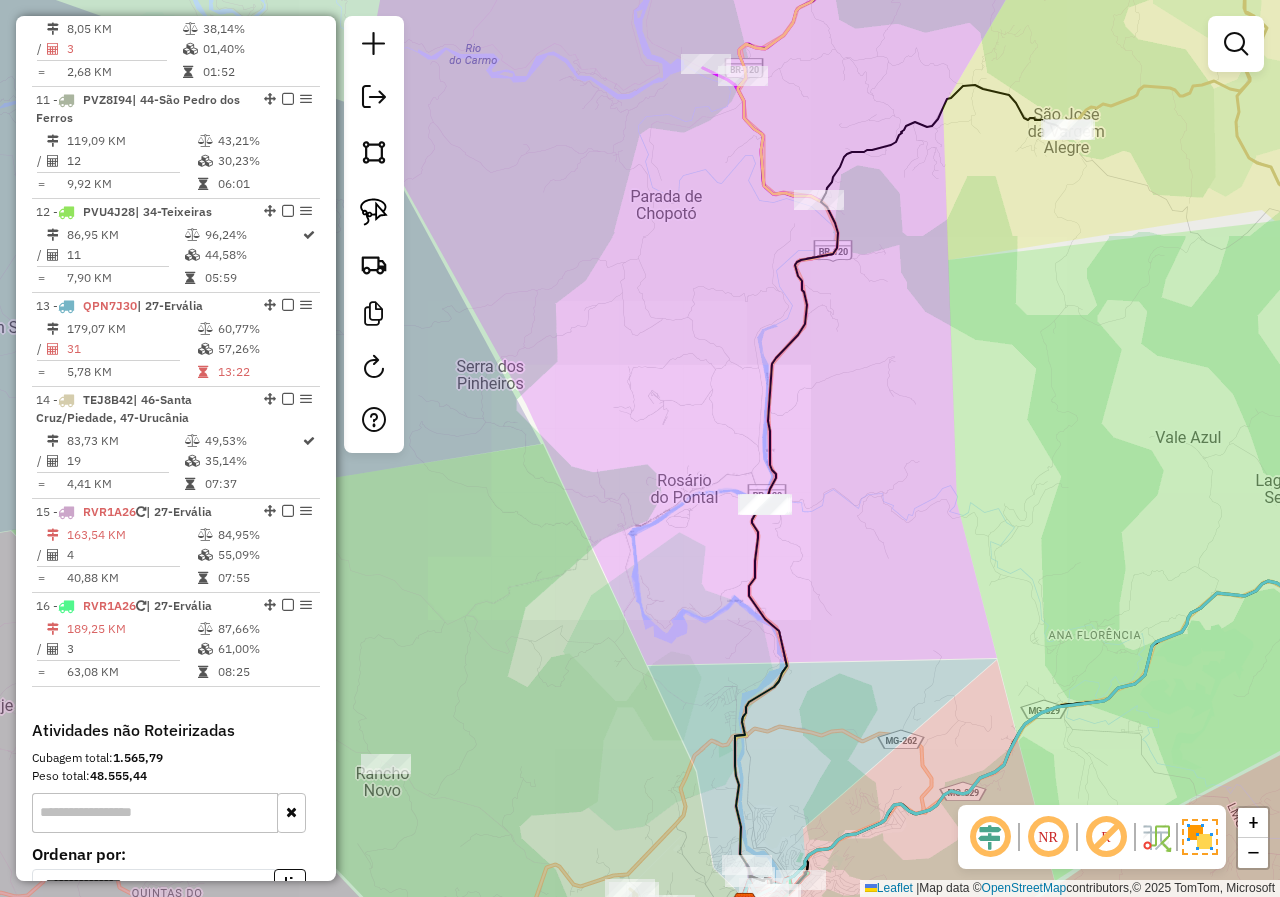 drag, startPoint x: 980, startPoint y: 567, endPoint x: 775, endPoint y: 487, distance: 220.05681 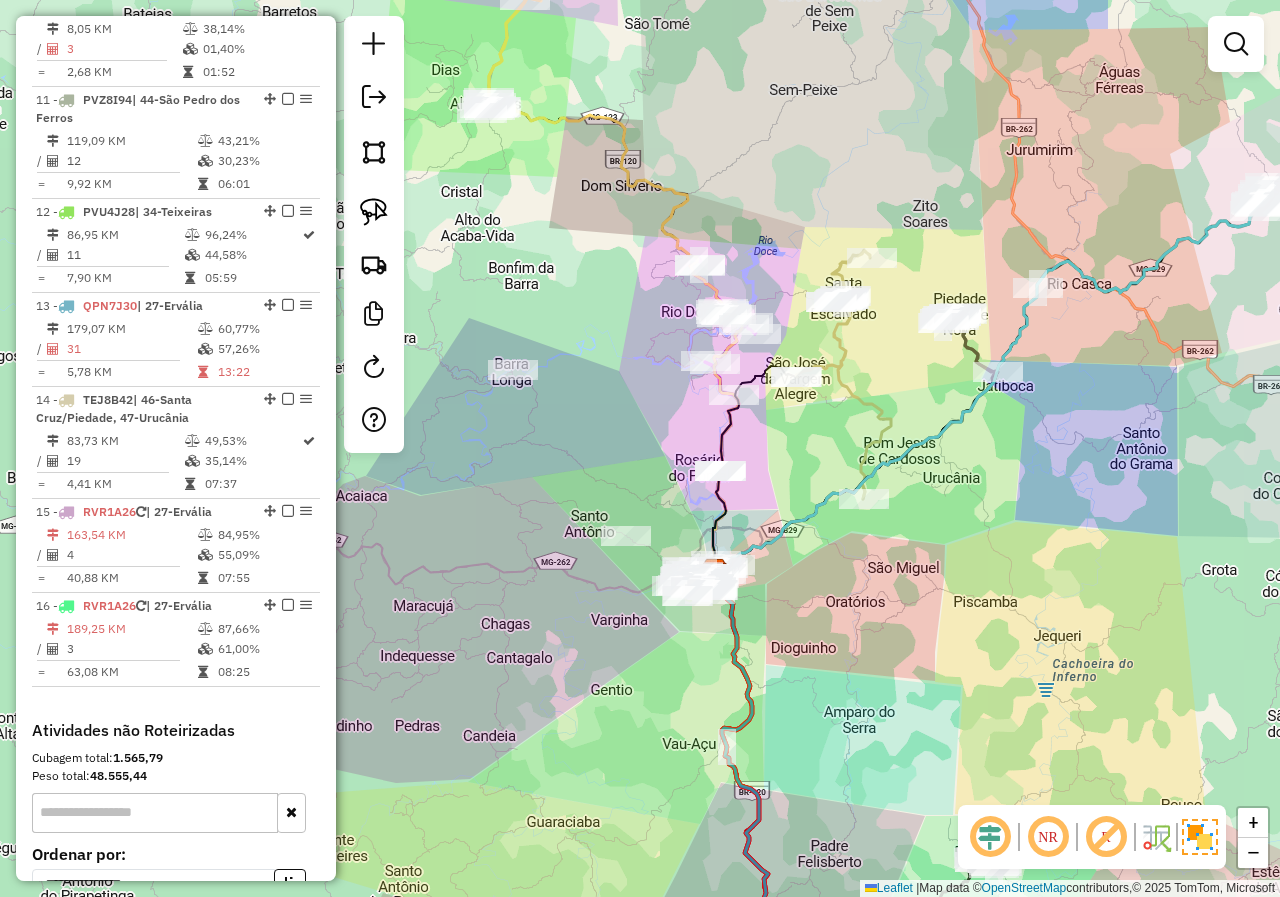 drag, startPoint x: 988, startPoint y: 531, endPoint x: 852, endPoint y: 542, distance: 136.44412 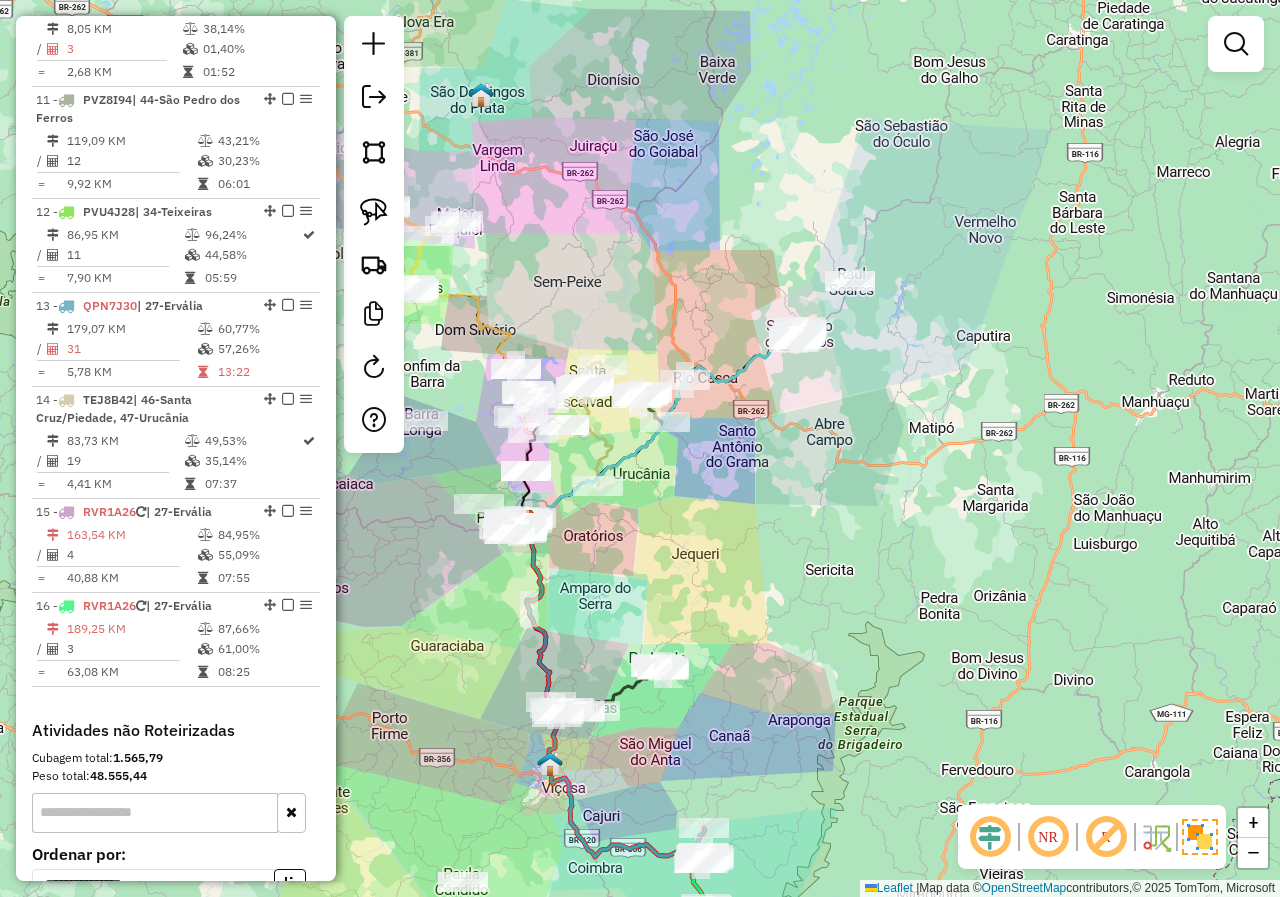 drag, startPoint x: 968, startPoint y: 540, endPoint x: 753, endPoint y: 500, distance: 218.68927 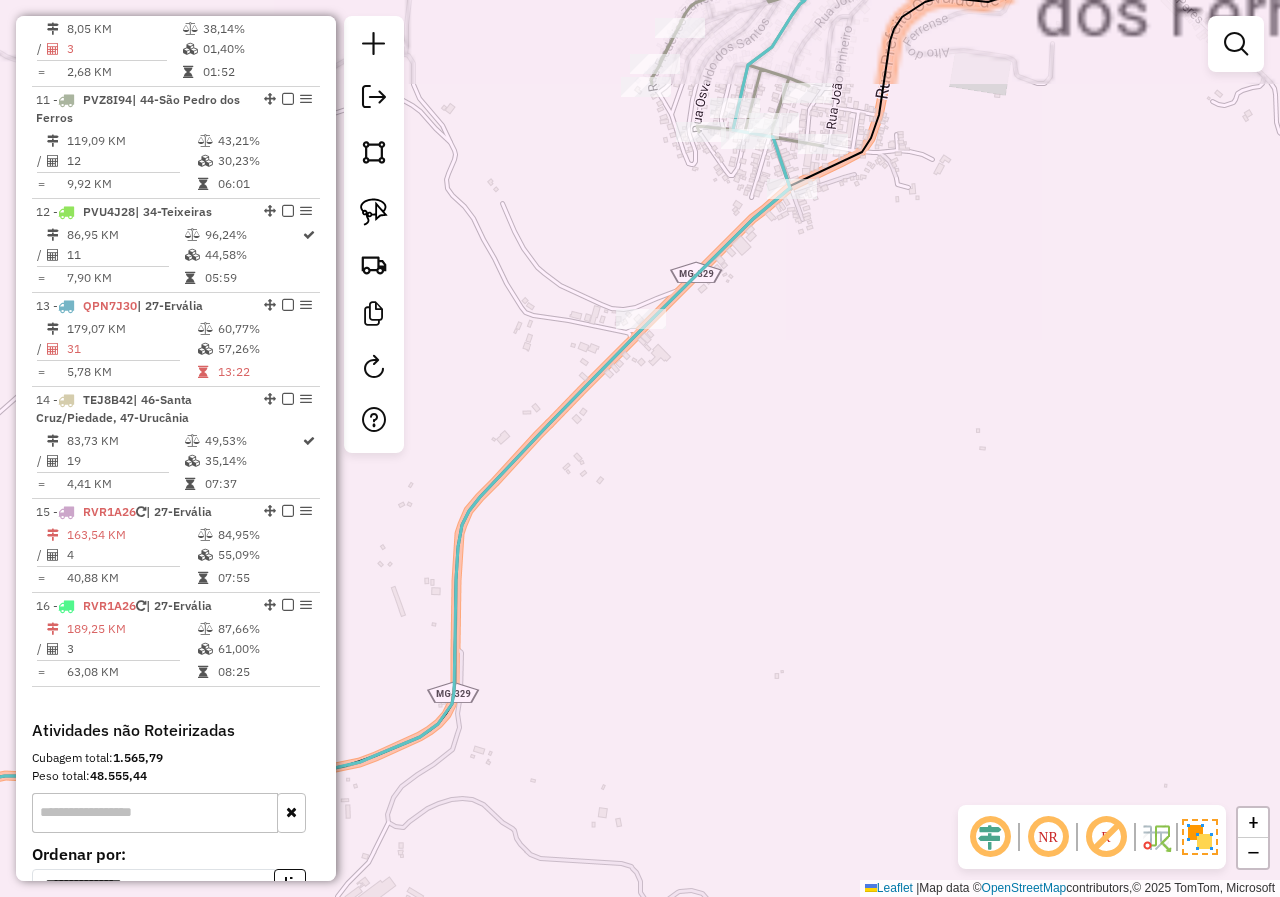 drag, startPoint x: 951, startPoint y: 288, endPoint x: 863, endPoint y: 527, distance: 254.68608 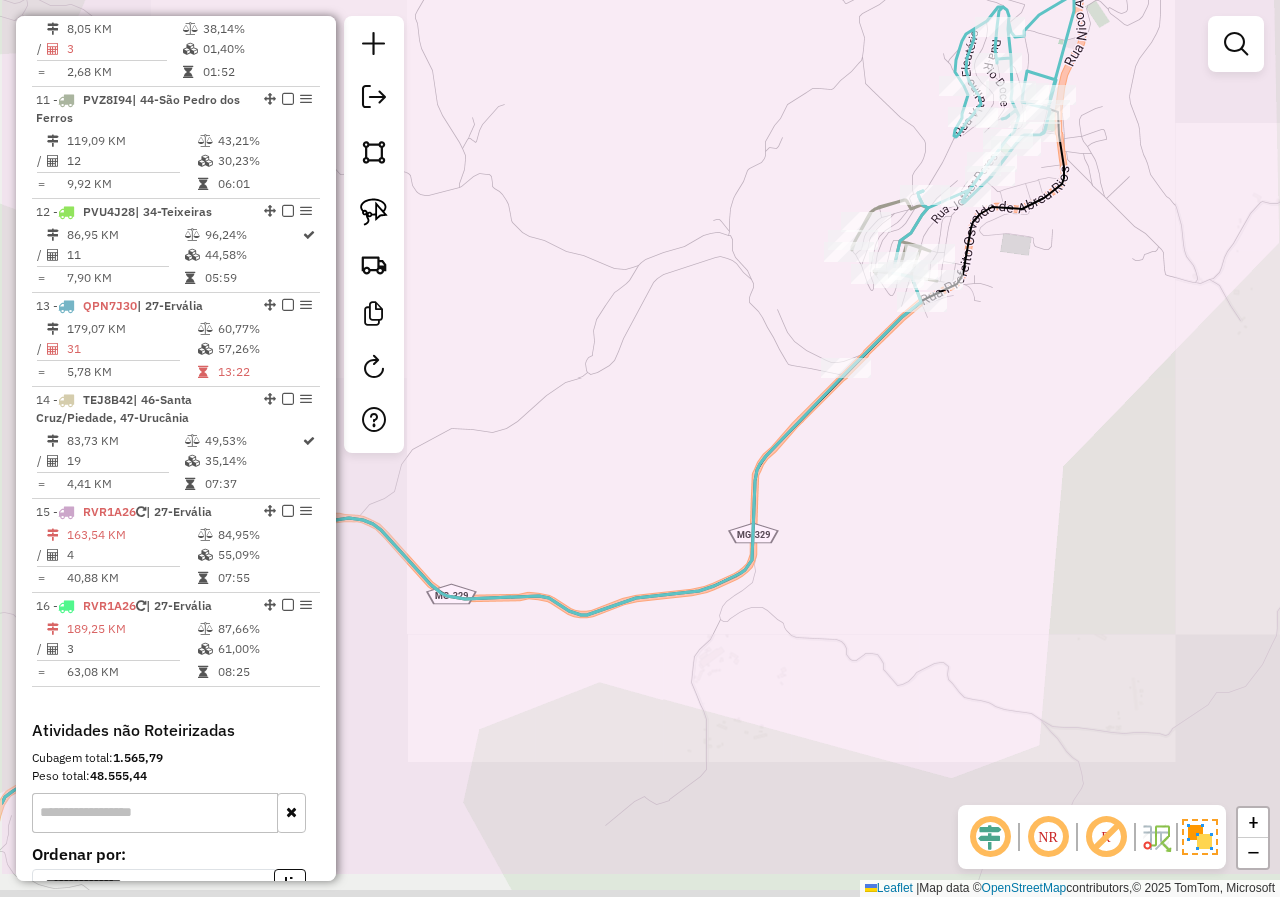 drag, startPoint x: 822, startPoint y: 552, endPoint x: 1009, endPoint y: 397, distance: 242.88681 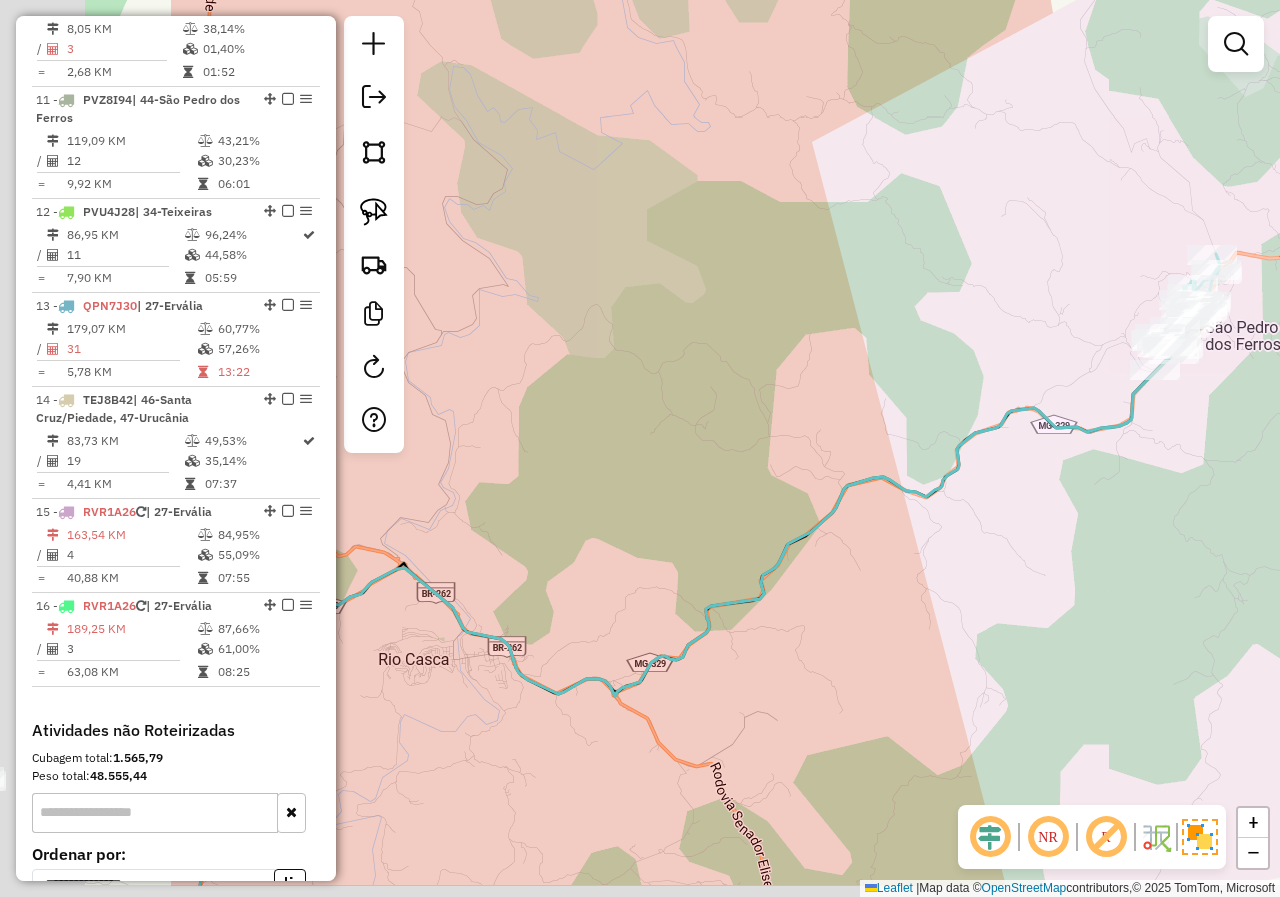 drag, startPoint x: 755, startPoint y: 615, endPoint x: 1021, endPoint y: 527, distance: 280.17853 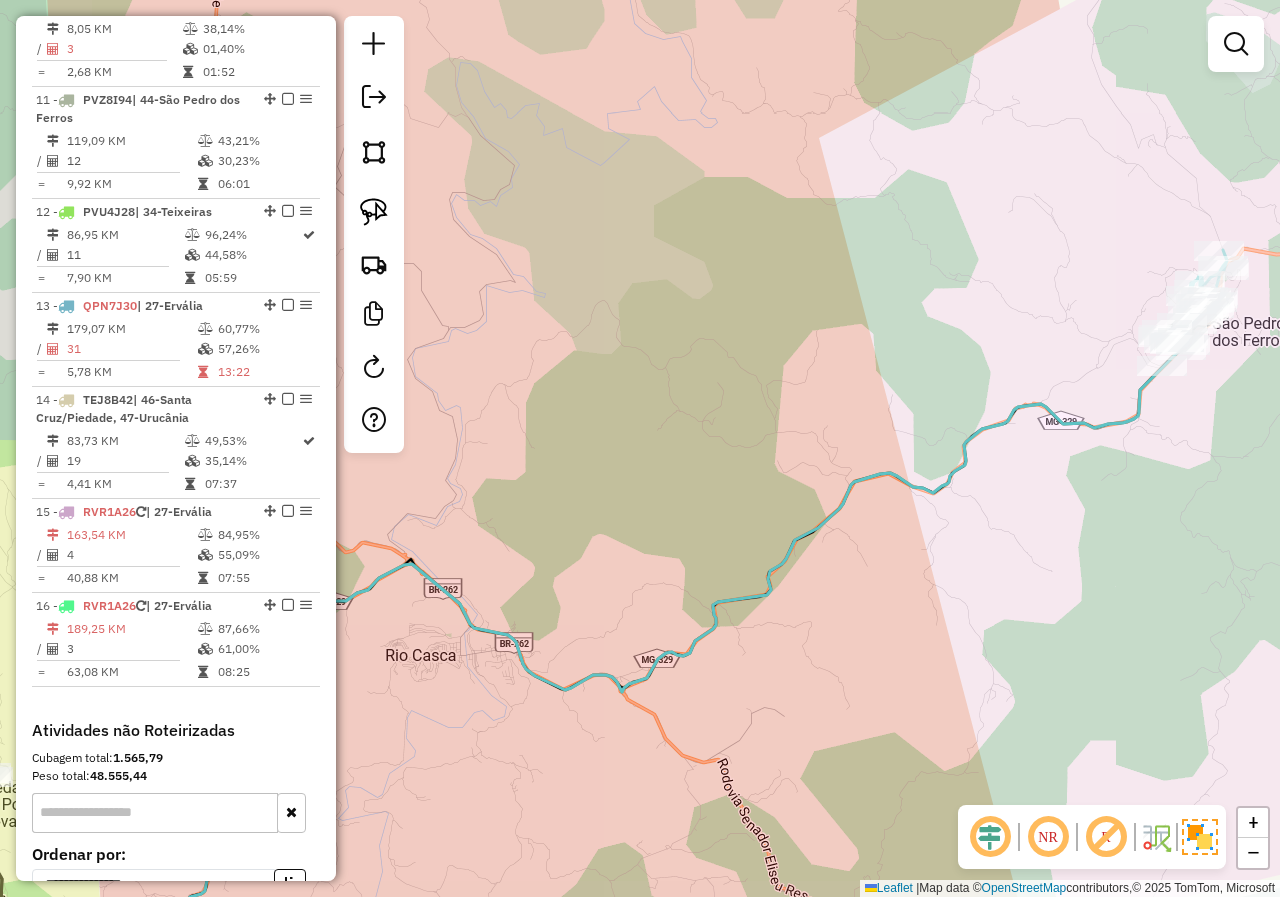 drag, startPoint x: 853, startPoint y: 595, endPoint x: 1150, endPoint y: 464, distance: 324.60745 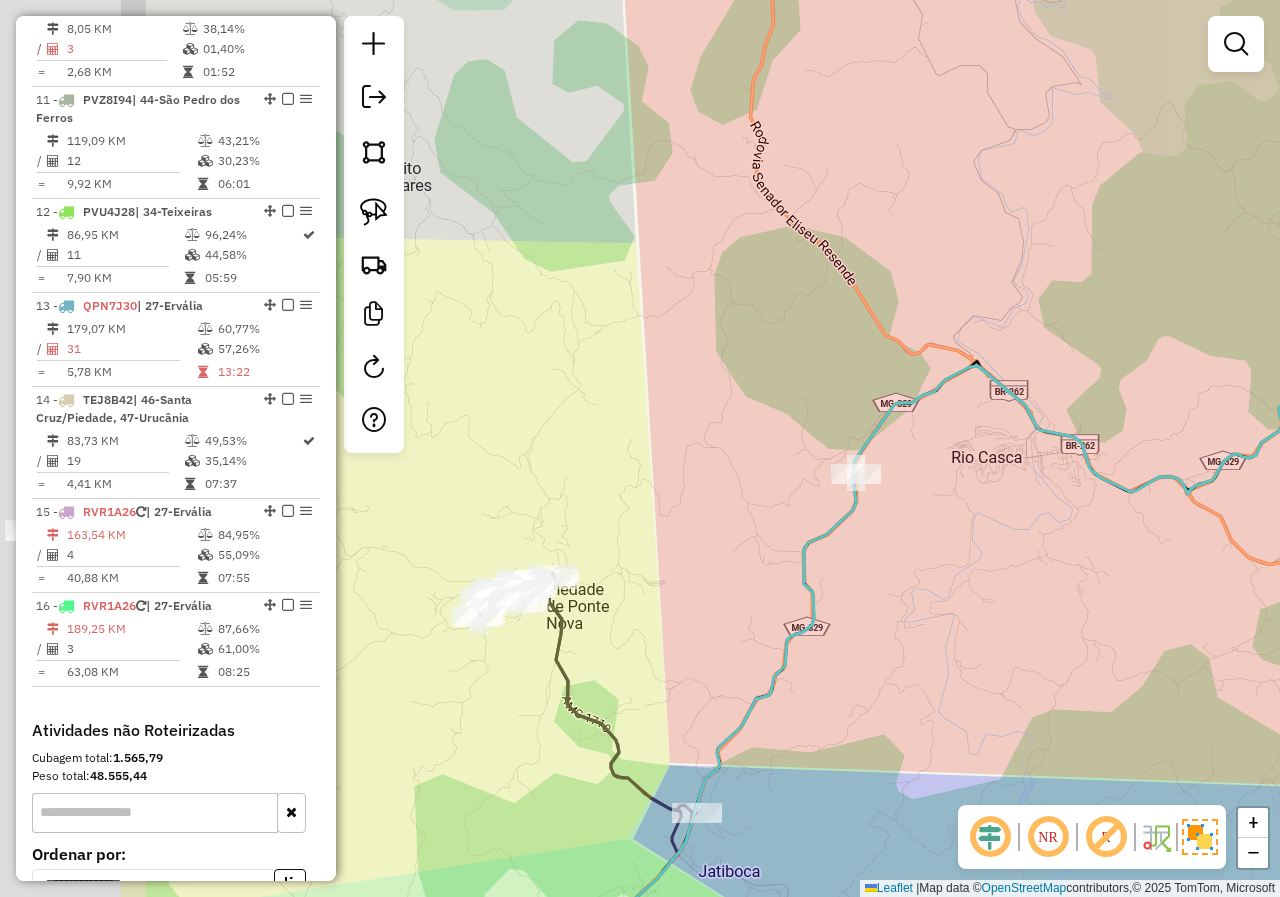 drag, startPoint x: 673, startPoint y: 589, endPoint x: 966, endPoint y: 524, distance: 300.12332 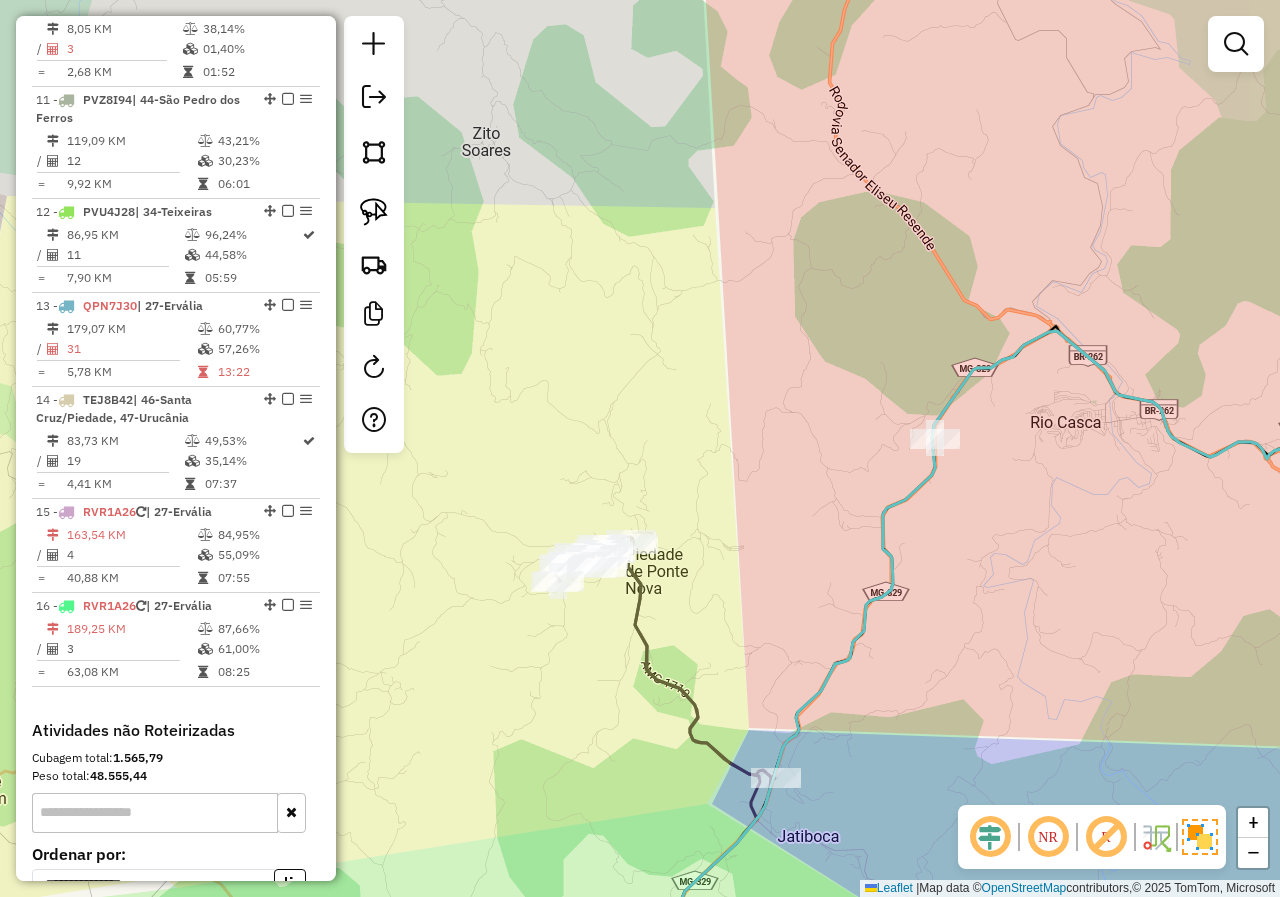 drag, startPoint x: 889, startPoint y: 598, endPoint x: 995, endPoint y: 455, distance: 178.0028 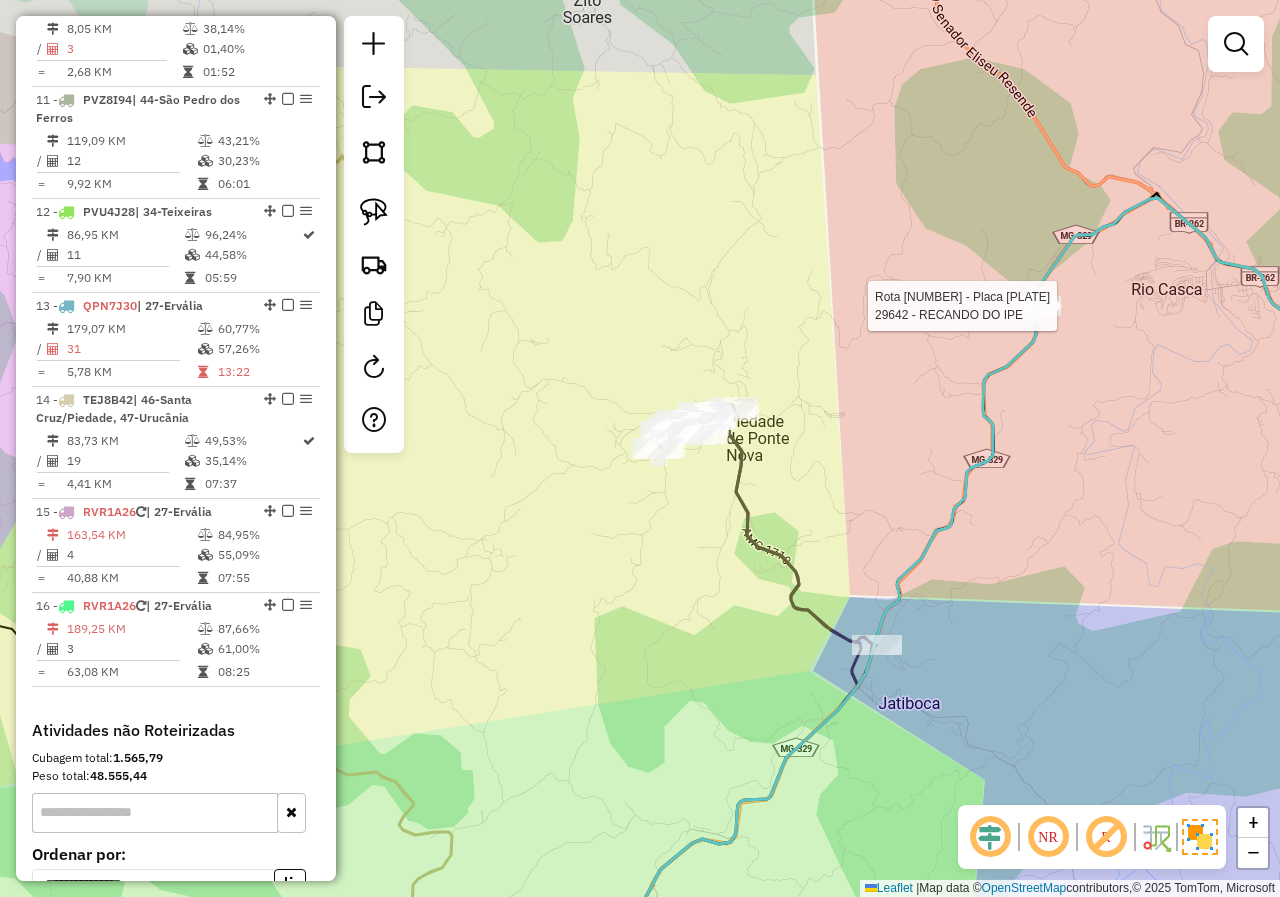 select on "*********" 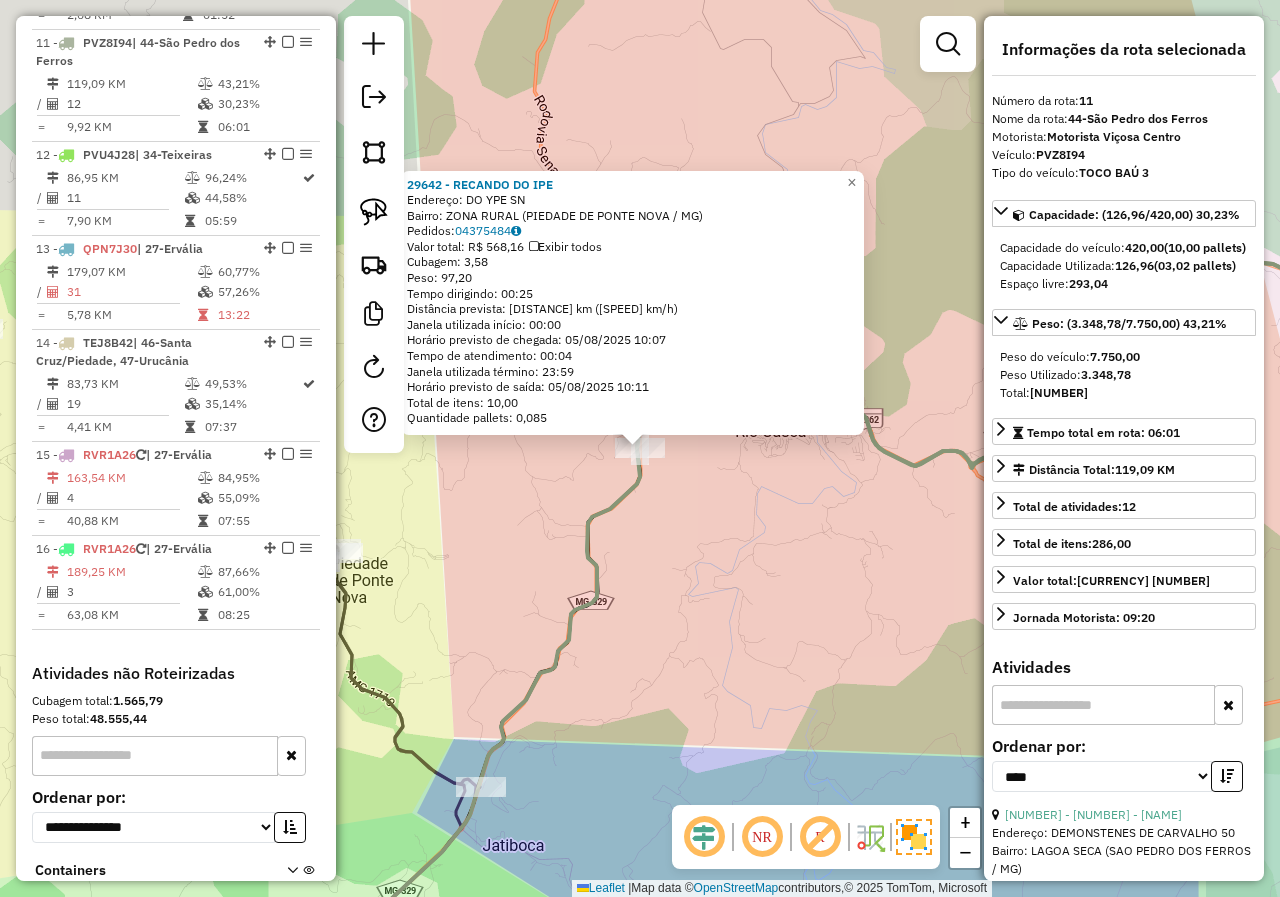 scroll, scrollTop: 1804, scrollLeft: 0, axis: vertical 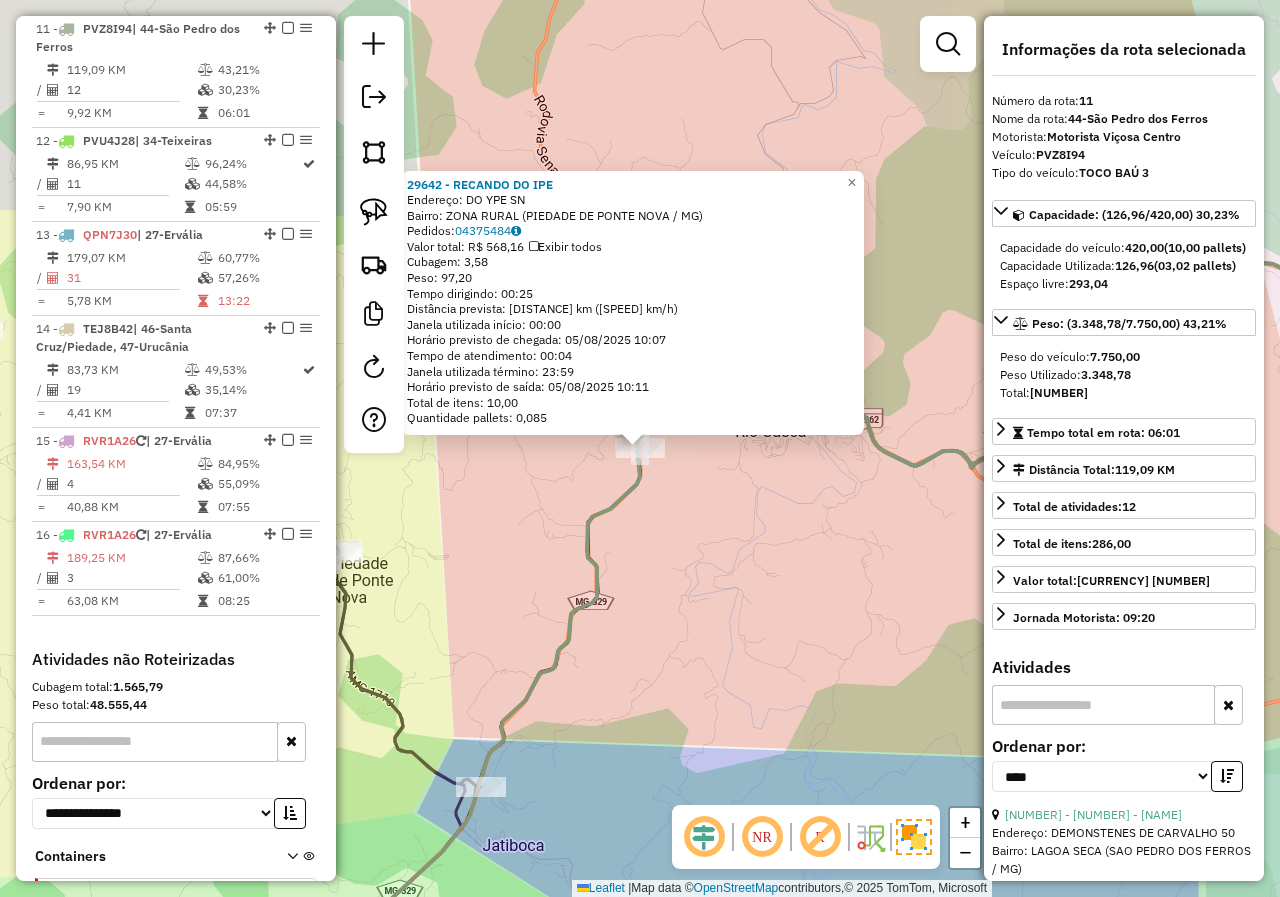 click on "29642 - RECANDO DO IPE  Endereço:  DO YPE SN   Bairro: ZONA RURAL (PIEDADE DE PONTE NOVA / MG)   Pedidos:  04375484   Valor total: R$ 568,16   Exibir todos   Cubagem: 3,58  Peso: 97,20  Tempo dirigindo: 00:25   Distância prevista: 21,826 km (52,38 km/h)   Janela utilizada início: 00:00   Horário previsto de chegada: 05/08/2025 10:07   Tempo de atendimento: 00:04   Janela utilizada término: 23:59   Horário previsto de saída: 05/08/2025 10:11   Total de itens: 10,00   Quantidade pallets: 0,085  × Janela de atendimento Grade de atendimento Capacidade Transportadoras Veículos Cliente Pedidos  Rotas Selecione os dias de semana para filtrar as janelas de atendimento  Seg   Ter   Qua   Qui   Sex   Sáb   Dom  Informe o período da janela de atendimento: De: Até:  Filtrar exatamente a janela do cliente  Considerar janela de atendimento padrão  Selecione os dias de semana para filtrar as grades de atendimento  Seg   Ter   Qua   Qui   Sex   Sáb   Dom   Considerar clientes sem dia de atendimento cadastrado +" 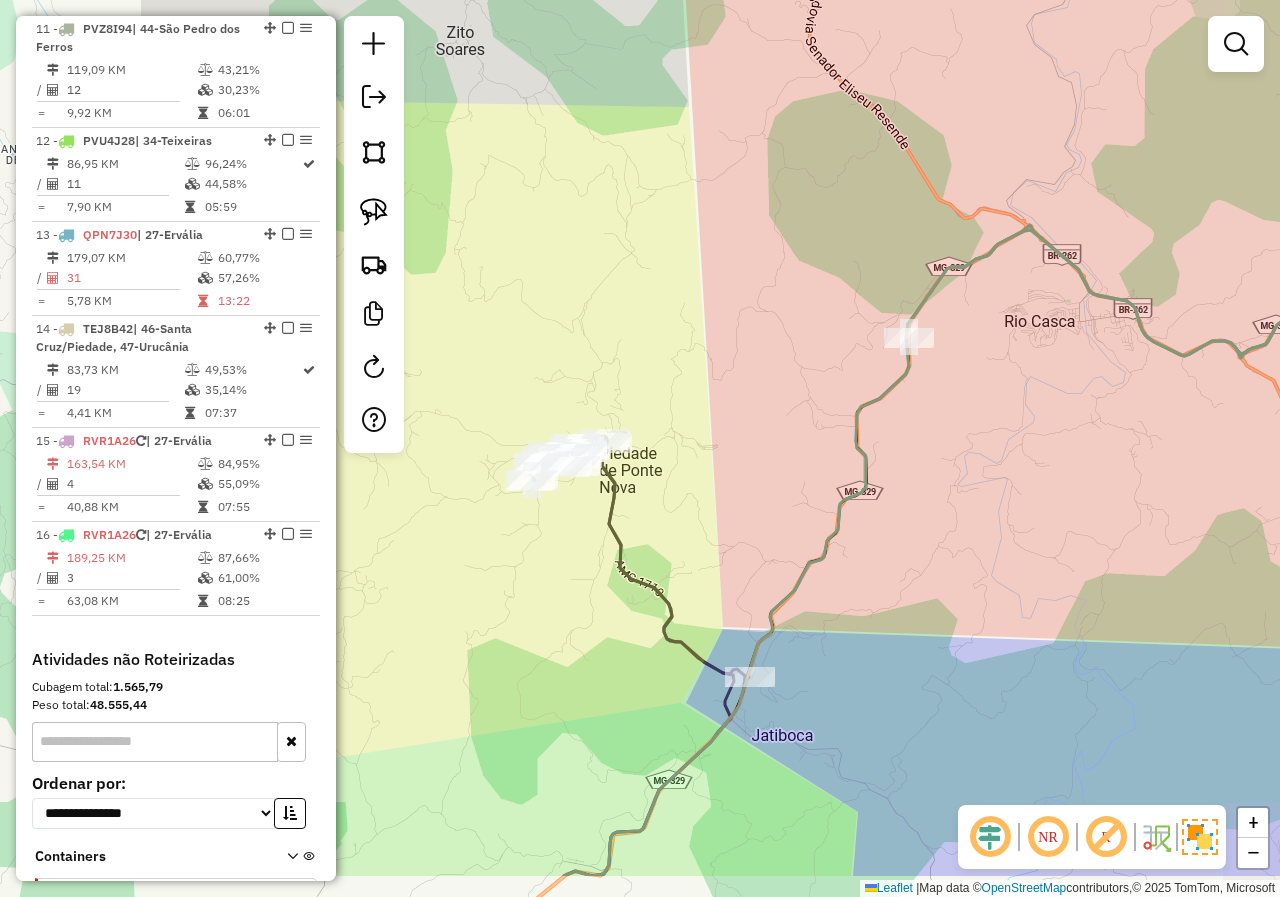 drag, startPoint x: 685, startPoint y: 523, endPoint x: 954, endPoint y: 413, distance: 290.62173 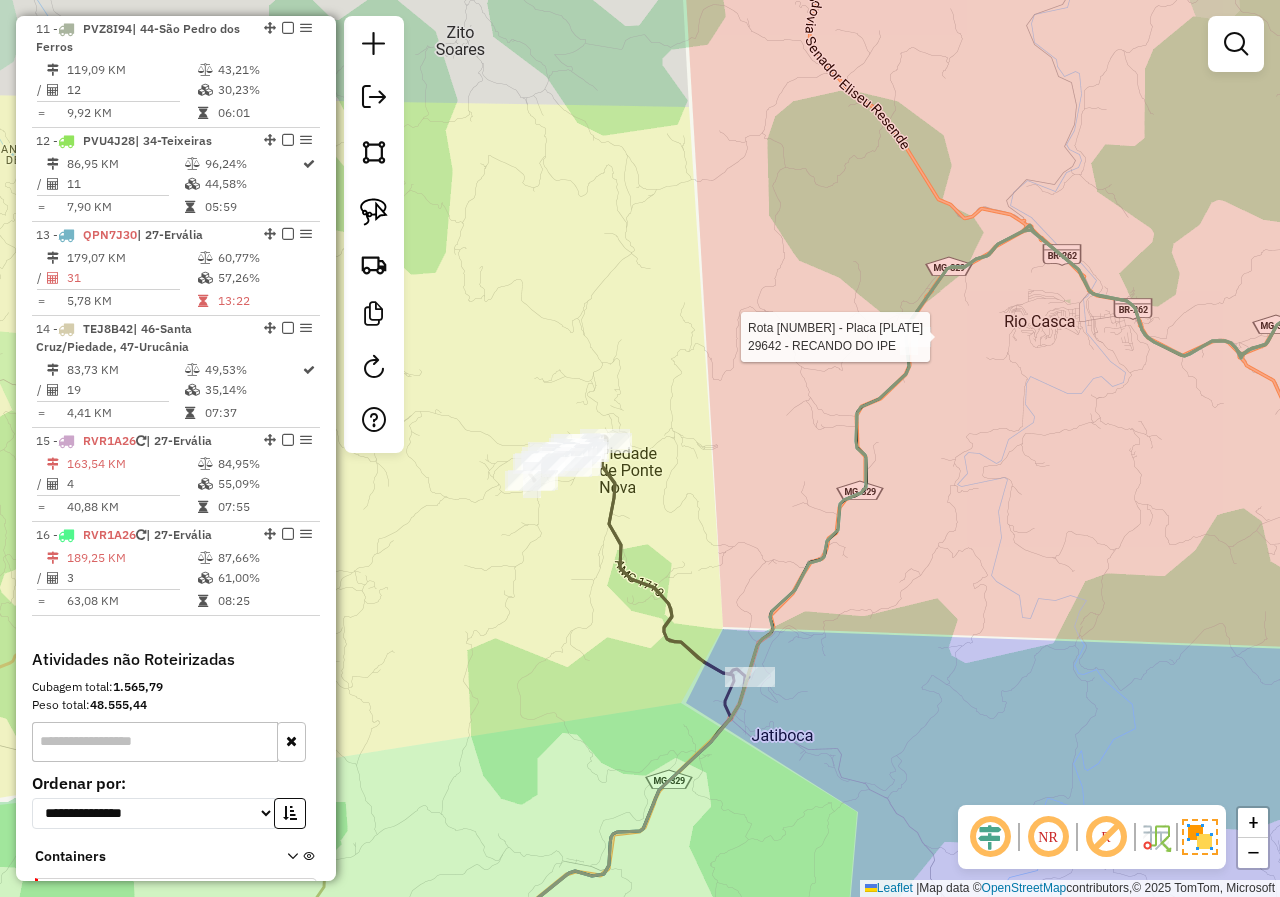 select on "*********" 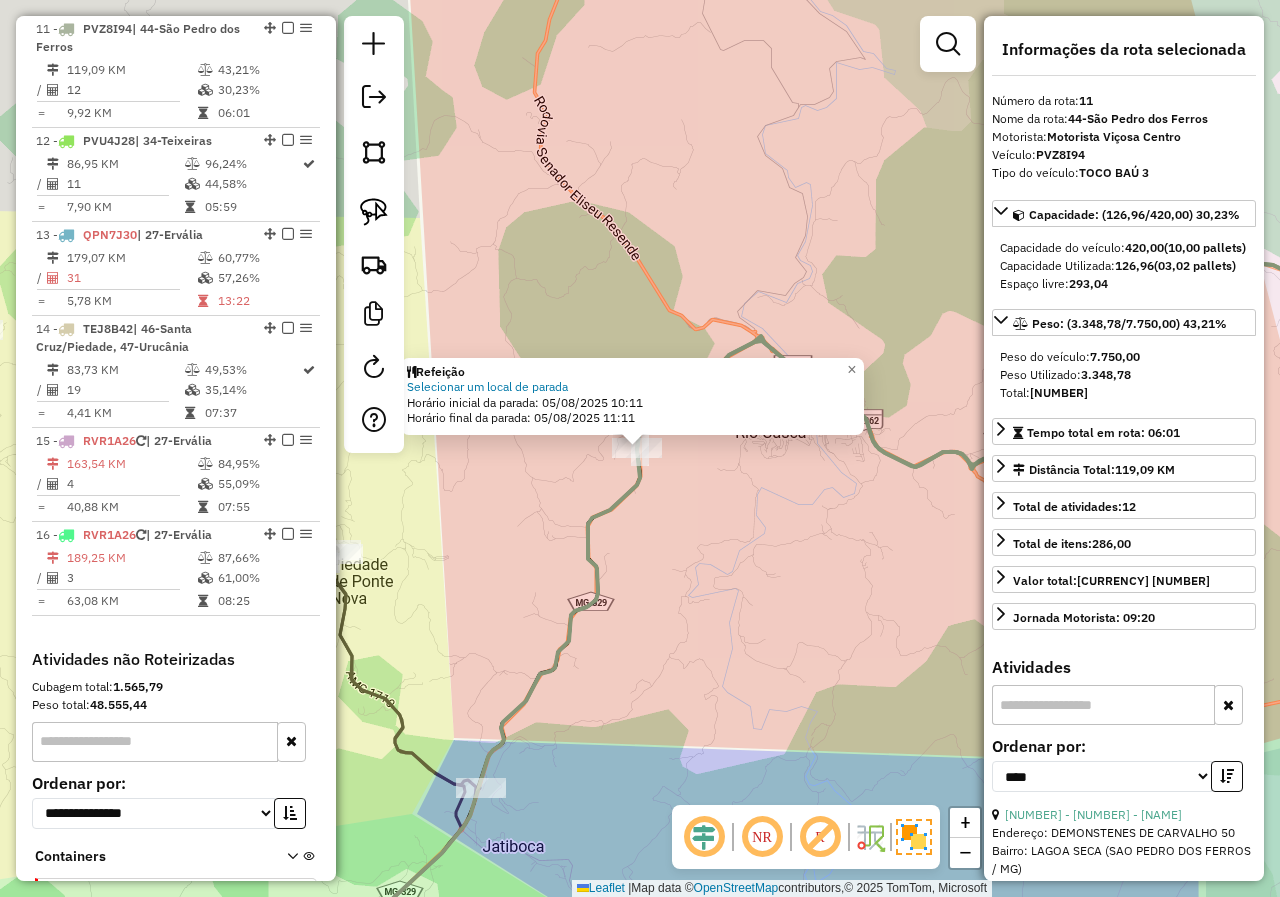 click on "Refeição Selecionar um local de parada  Horário inicial da parada: 05/08/2025 10:11   Horário final da parada: 05/08/2025 11:11  × Janela de atendimento Grade de atendimento Capacidade Transportadoras Veículos Cliente Pedidos  Rotas Selecione os dias de semana para filtrar as janelas de atendimento  Seg   Ter   Qua   Qui   Sex   Sáb   Dom  Informe o período da janela de atendimento: De: Até:  Filtrar exatamente a janela do cliente  Considerar janela de atendimento padrão  Selecione os dias de semana para filtrar as grades de atendimento  Seg   Ter   Qua   Qui   Sex   Sáb   Dom   Considerar clientes sem dia de atendimento cadastrado  Clientes fora do dia de atendimento selecionado Filtrar as atividades entre os valores definidos abaixo:  Peso mínimo:   Peso máximo:   Cubagem mínima:   Cubagem máxima:   De:   Até:  Filtrar as atividades entre o tempo de atendimento definido abaixo:  De:   Até:   Considerar capacidade total dos clientes não roteirizados Transportadora: Tipo de veículo: Nome:" 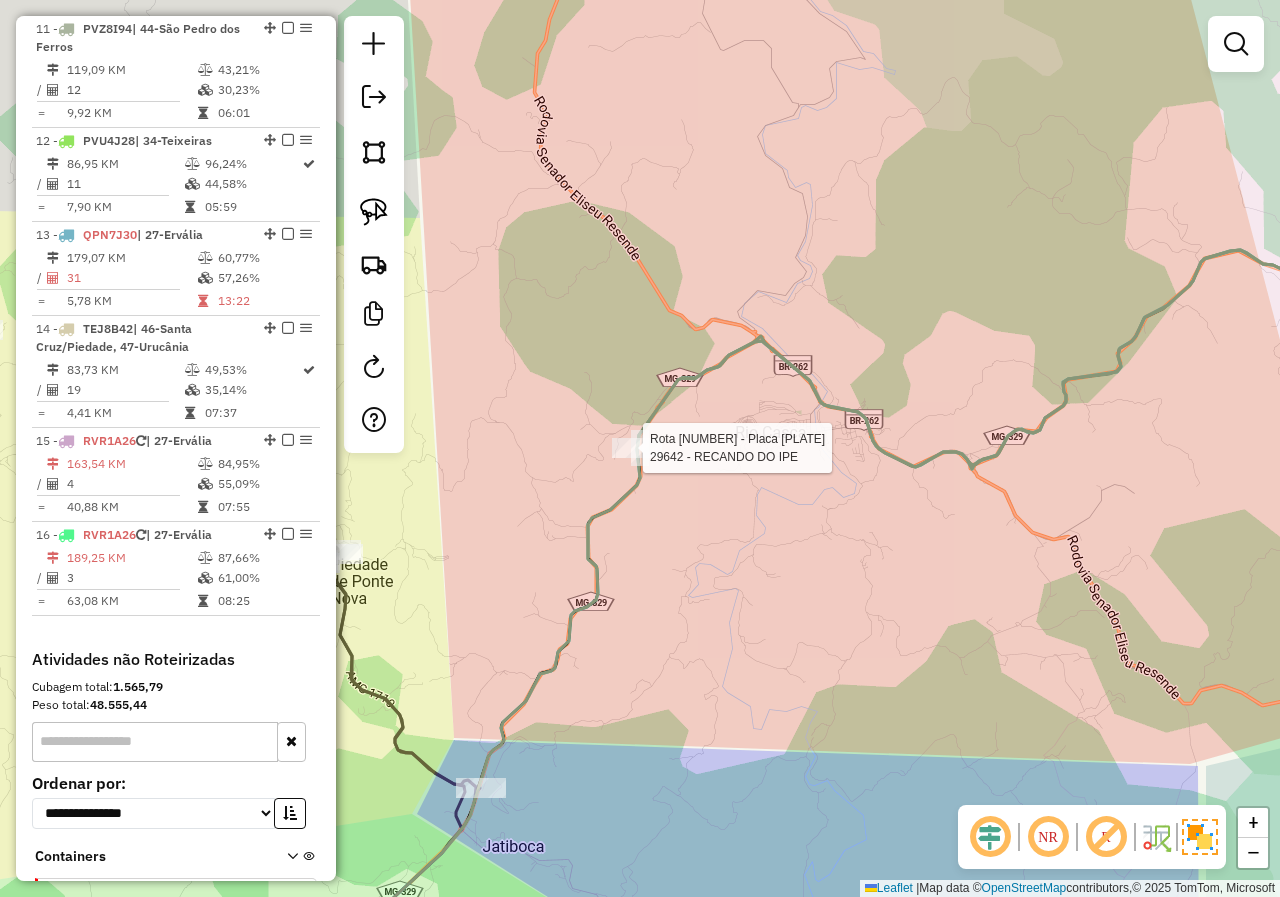 select on "*********" 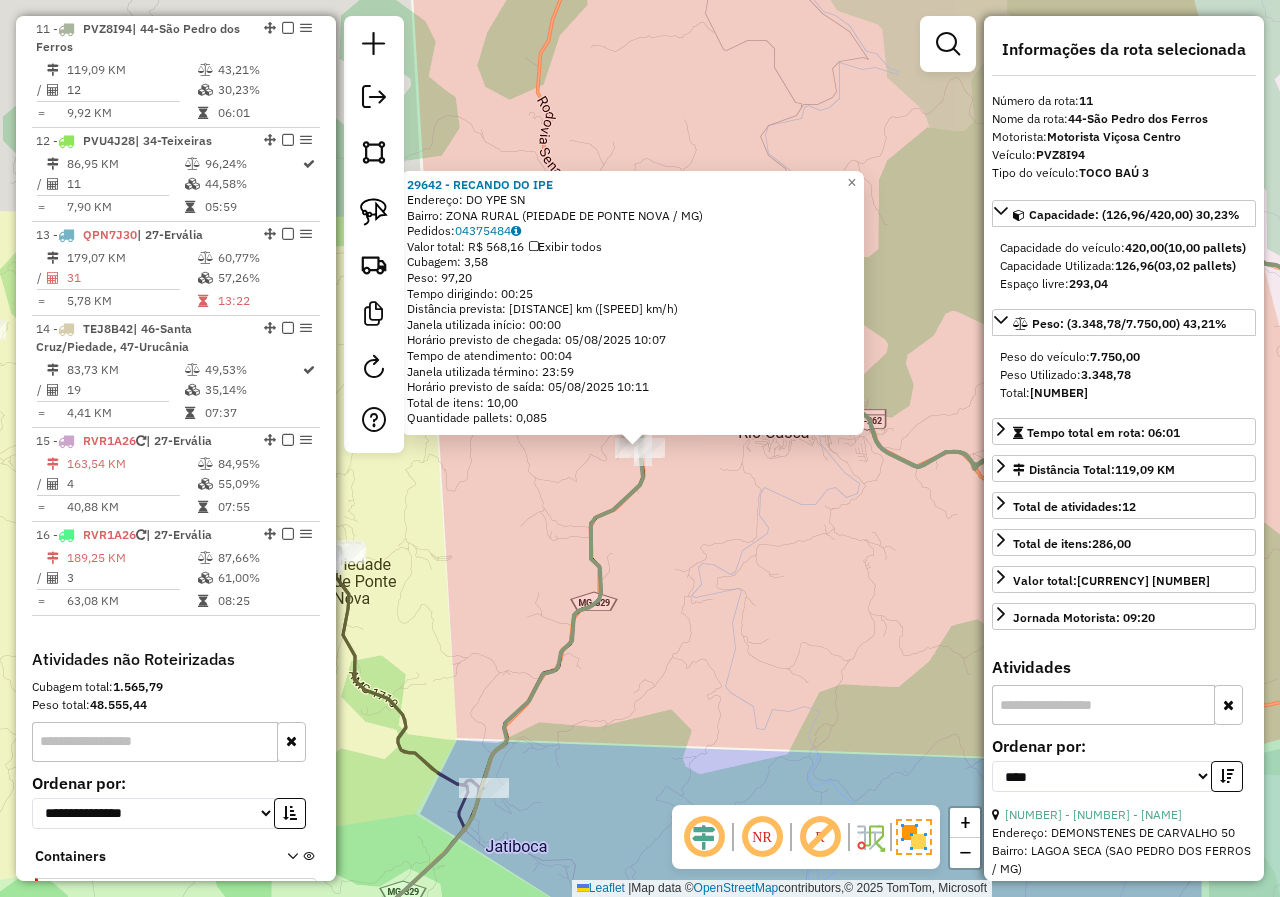 click on "29642 - RECANDO DO IPE  Endereço:  DO YPE SN   Bairro: ZONA RURAL (PIEDADE DE PONTE NOVA / MG)   Pedidos:  04375484   Valor total: R$ 568,16   Exibir todos   Cubagem: 3,58  Peso: 97,20  Tempo dirigindo: 00:25   Distância prevista: 21,826 km (52,38 km/h)   Janela utilizada início: 00:00   Horário previsto de chegada: 05/08/2025 10:07   Tempo de atendimento: 00:04   Janela utilizada término: 23:59   Horário previsto de saída: 05/08/2025 10:11   Total de itens: 10,00   Quantidade pallets: 0,085  × Janela de atendimento Grade de atendimento Capacidade Transportadoras Veículos Cliente Pedidos  Rotas Selecione os dias de semana para filtrar as janelas de atendimento  Seg   Ter   Qua   Qui   Sex   Sáb   Dom  Informe o período da janela de atendimento: De: Até:  Filtrar exatamente a janela do cliente  Considerar janela de atendimento padrão  Selecione os dias de semana para filtrar as grades de atendimento  Seg   Ter   Qua   Qui   Sex   Sáb   Dom   Considerar clientes sem dia de atendimento cadastrado +" 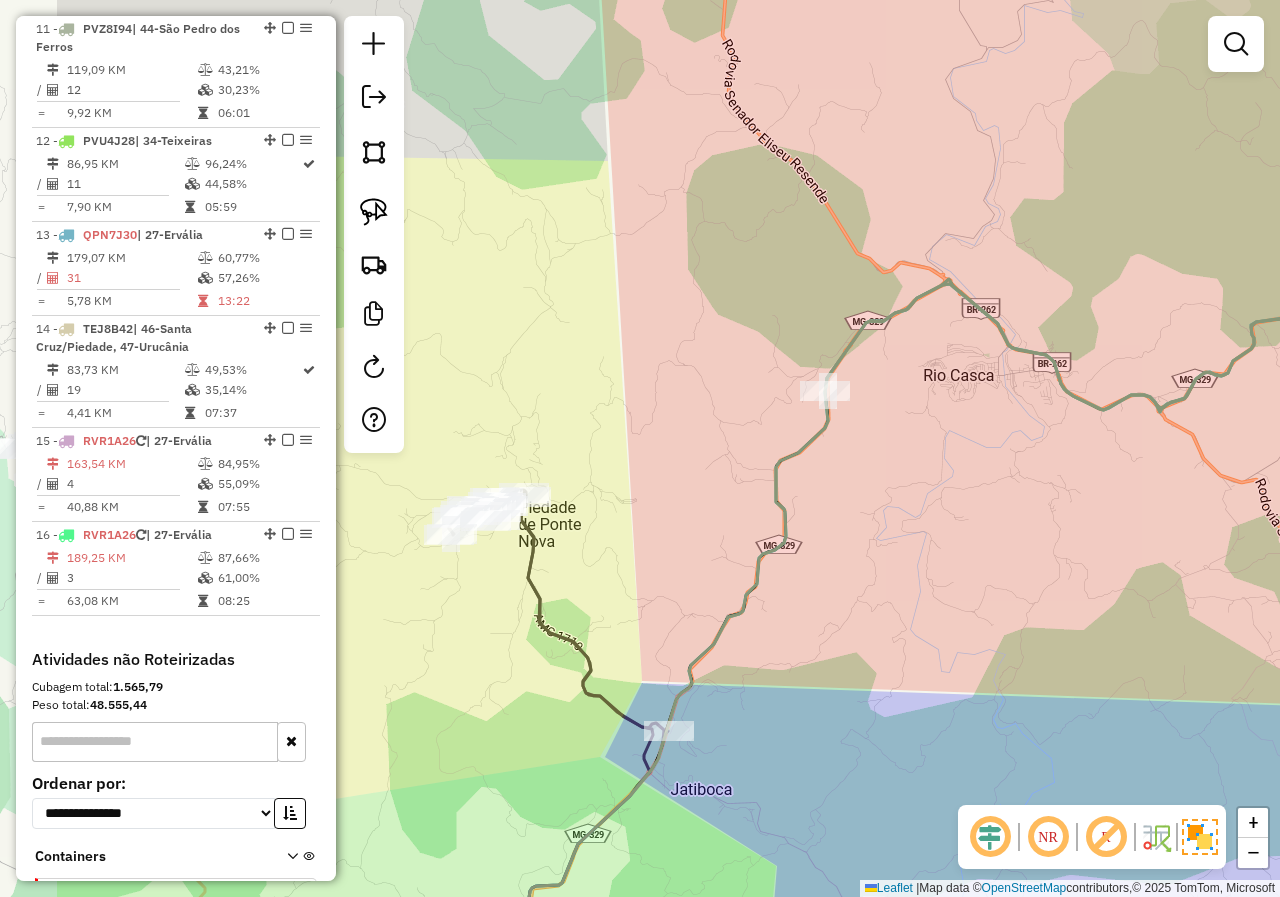 drag, startPoint x: 634, startPoint y: 677, endPoint x: 865, endPoint y: 592, distance: 246.14224 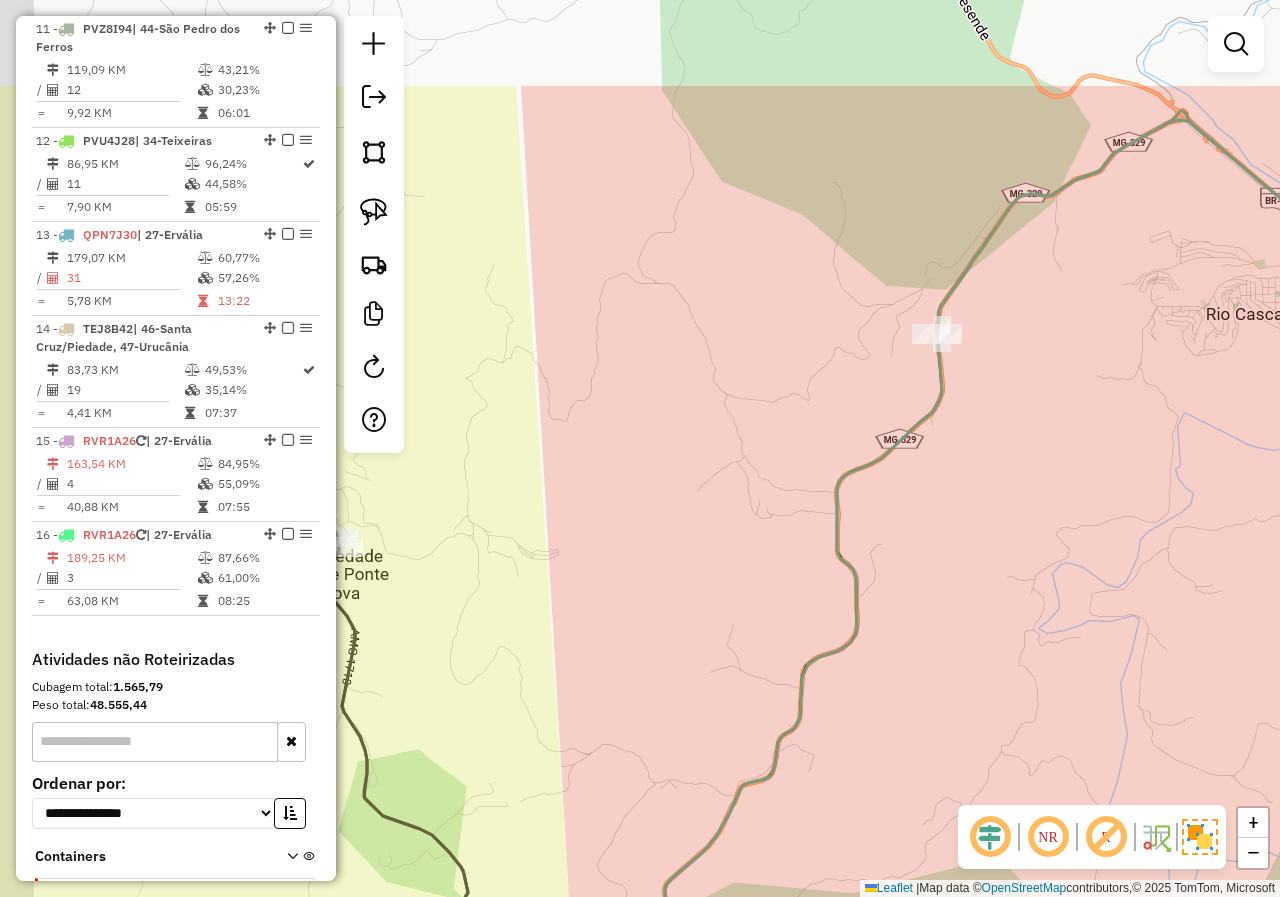 drag, startPoint x: 843, startPoint y: 356, endPoint x: 943, endPoint y: 538, distance: 207.6632 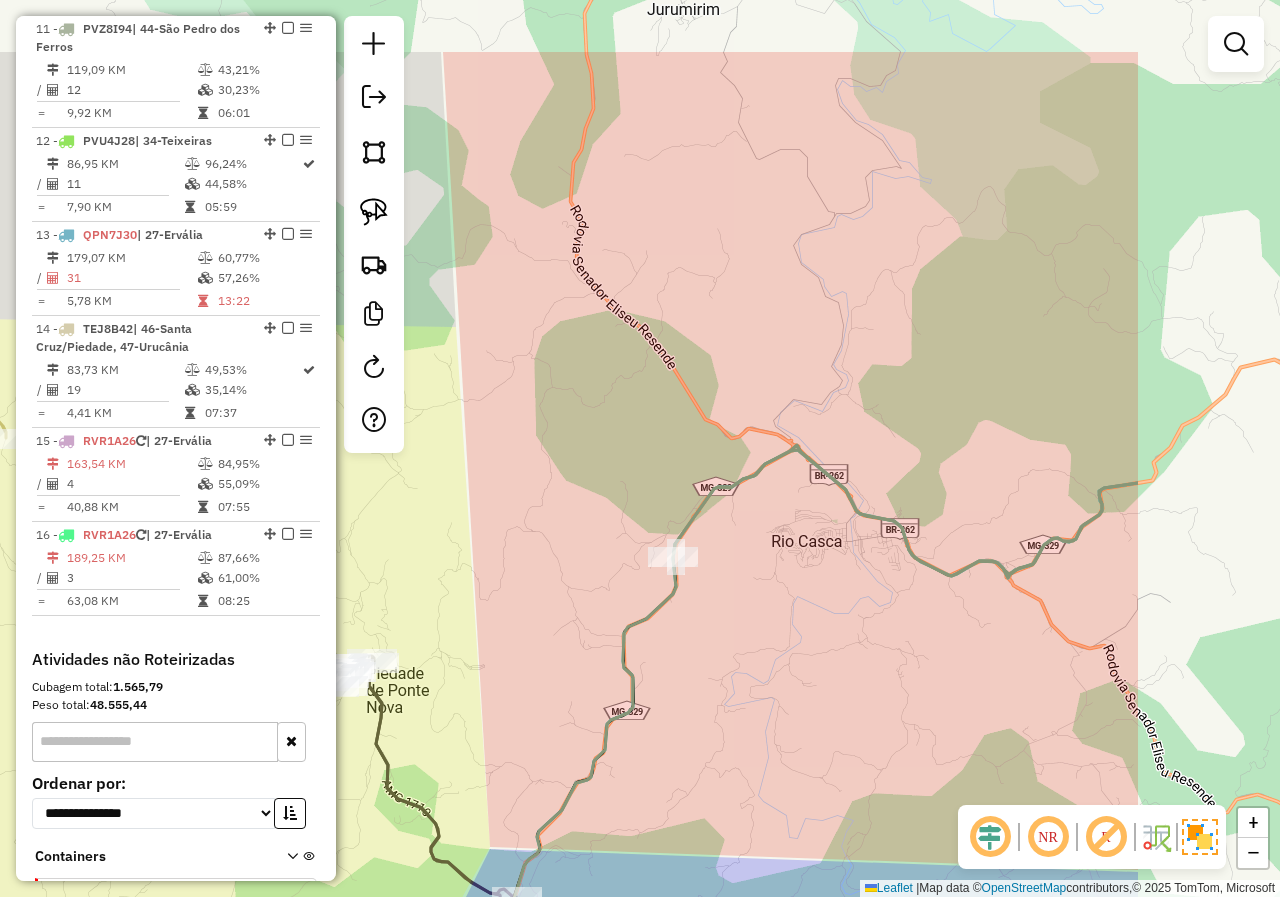 drag, startPoint x: 1014, startPoint y: 570, endPoint x: 717, endPoint y: 700, distance: 324.20517 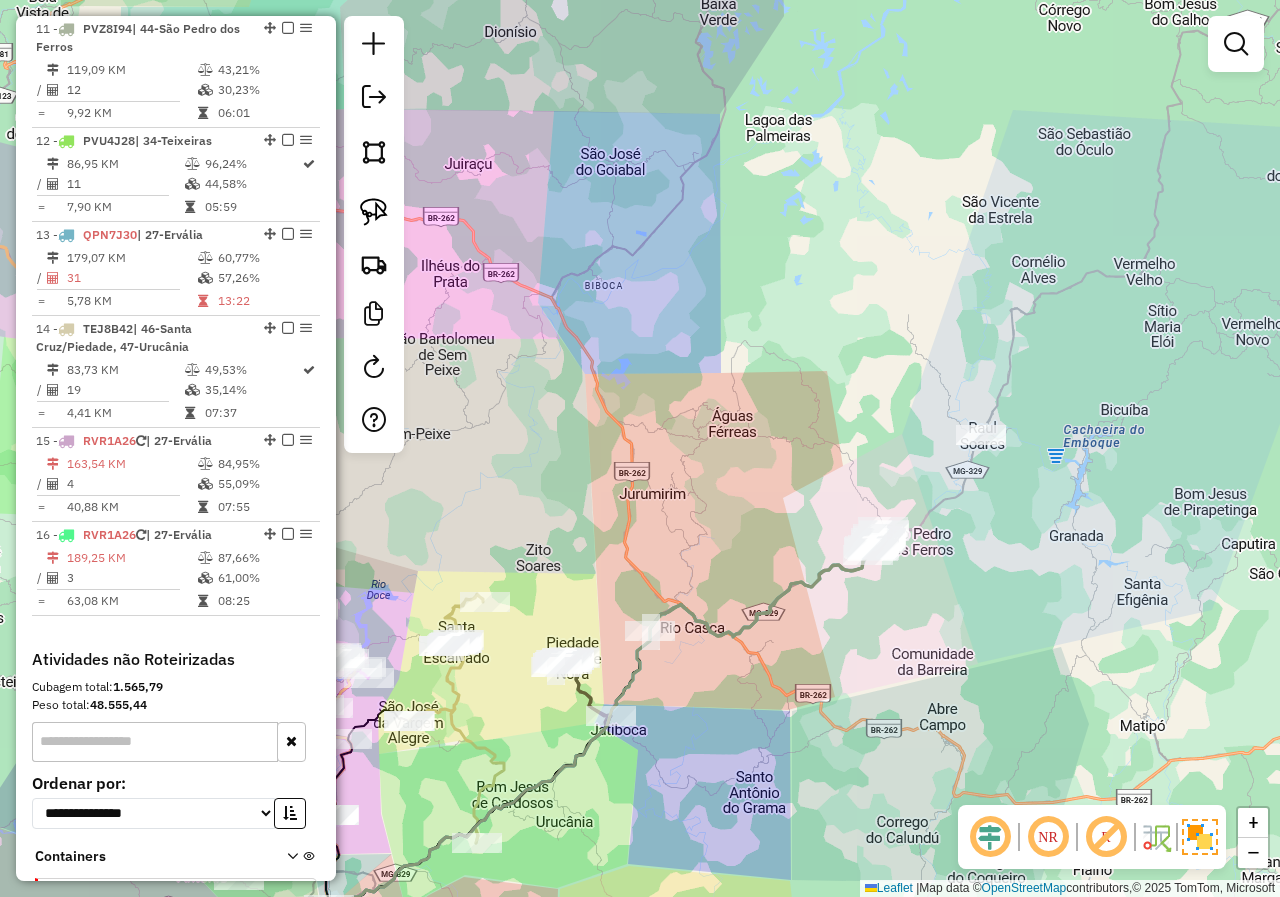 drag, startPoint x: 773, startPoint y: 709, endPoint x: 723, endPoint y: 685, distance: 55.461697 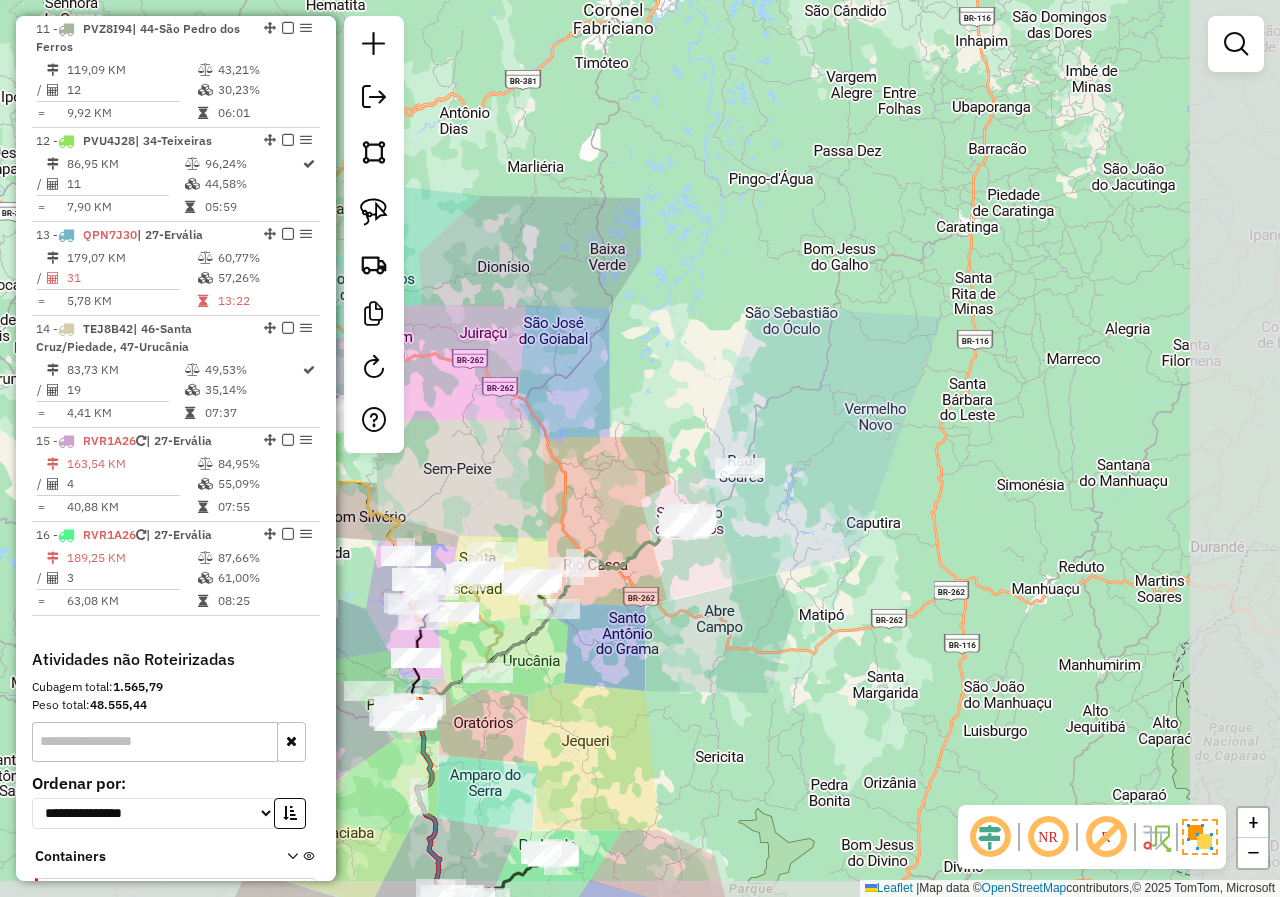 drag, startPoint x: 819, startPoint y: 739, endPoint x: 699, endPoint y: 582, distance: 197.6082 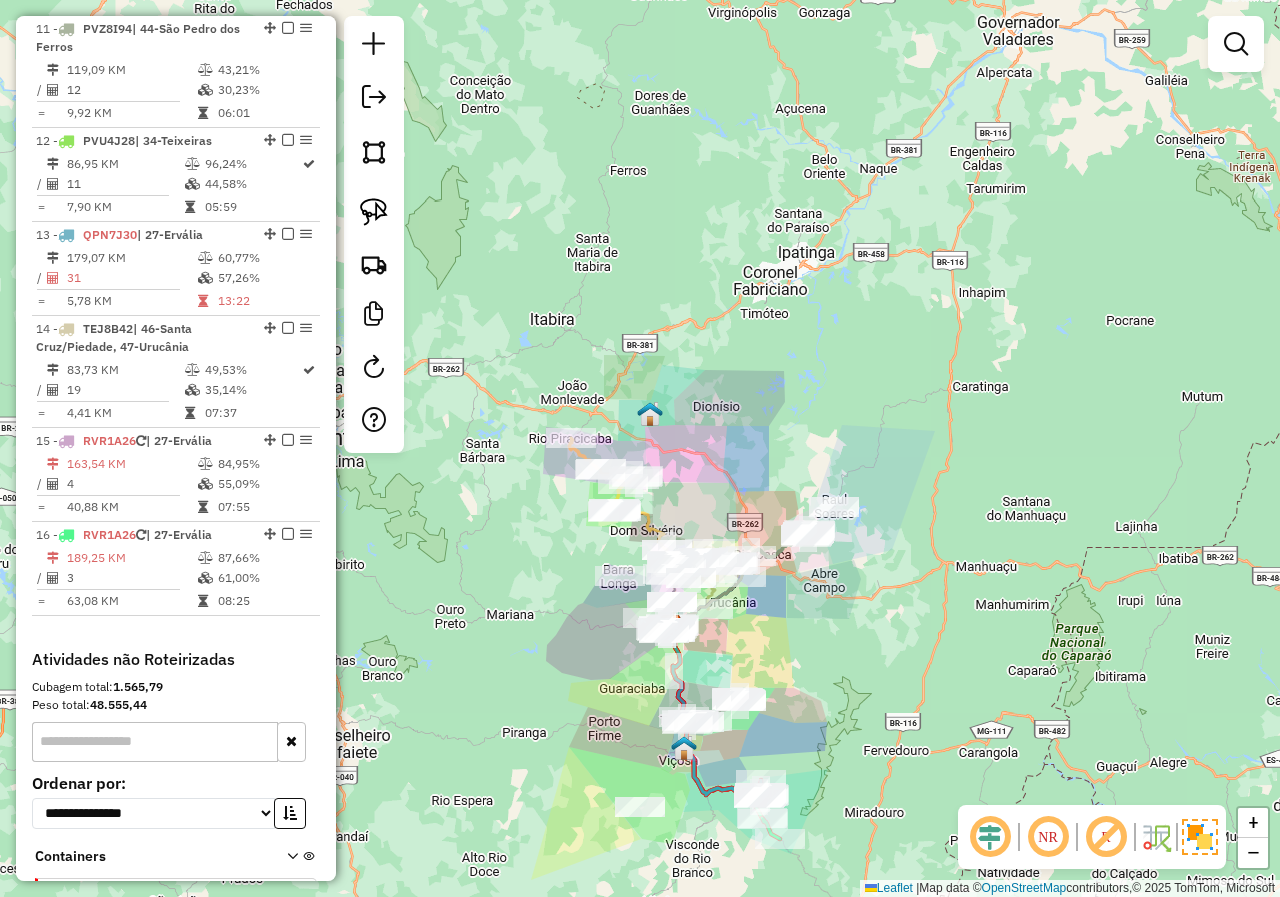 drag, startPoint x: 711, startPoint y: 686, endPoint x: 834, endPoint y: 690, distance: 123.065025 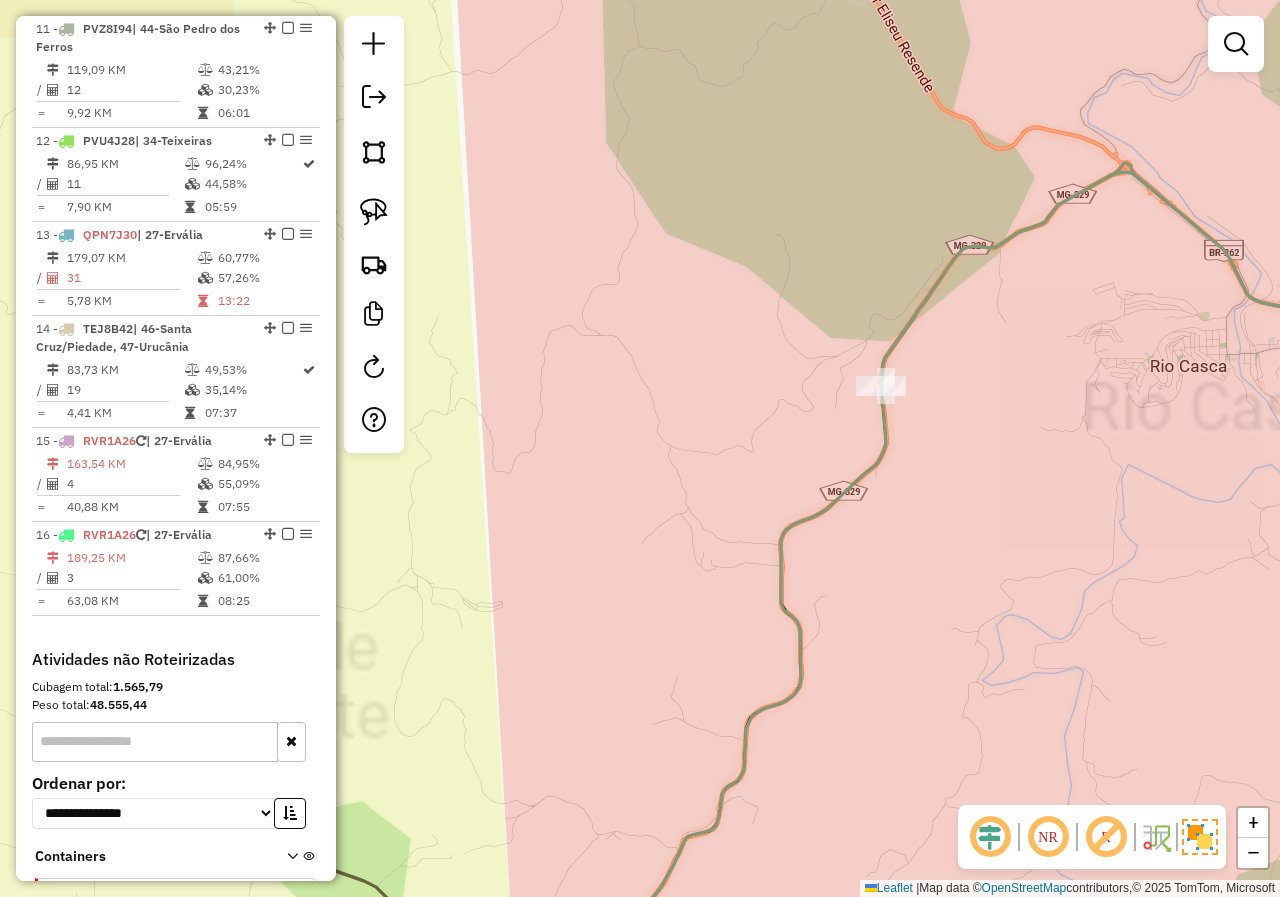drag, startPoint x: 906, startPoint y: 642, endPoint x: 829, endPoint y: 773, distance: 151.95393 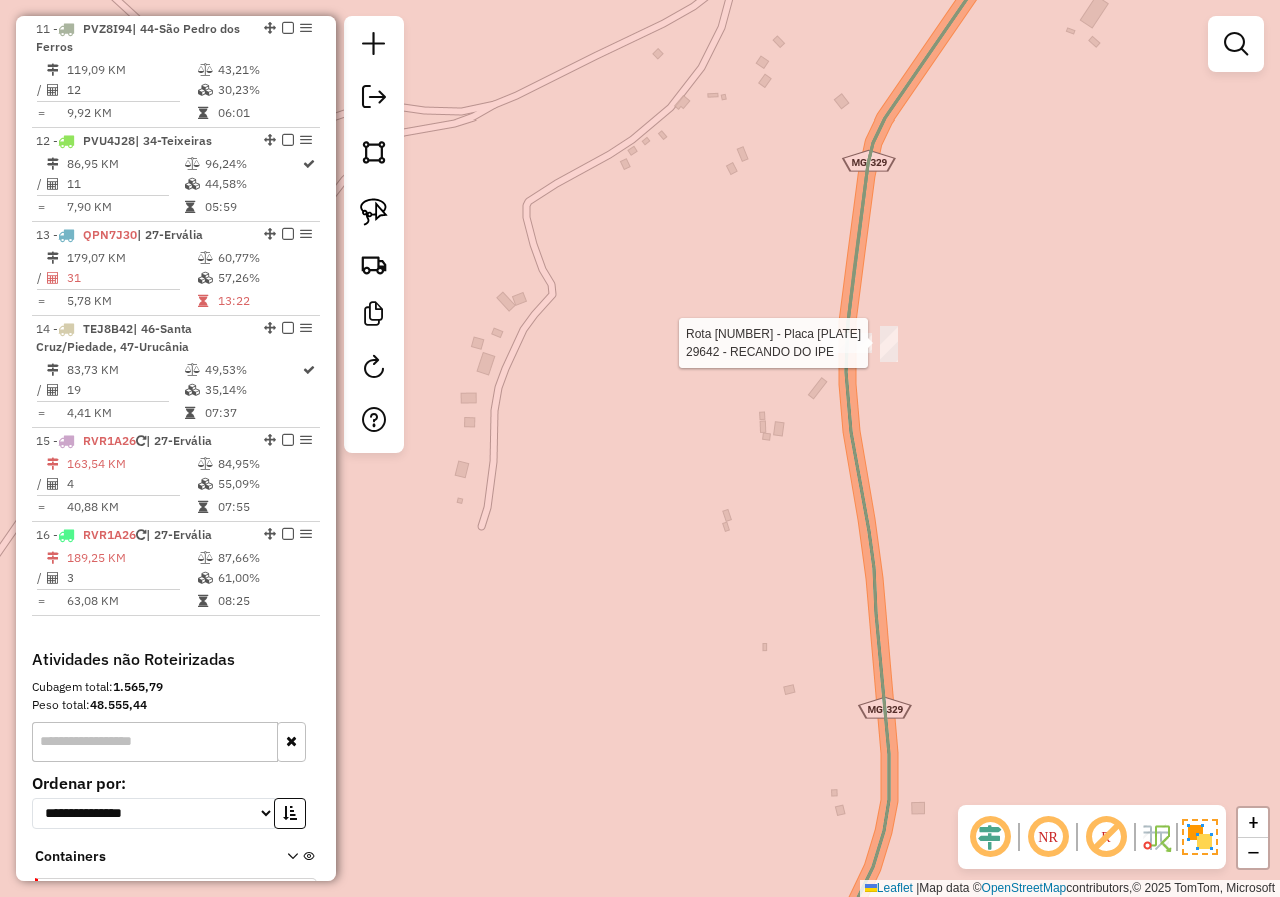 select on "*********" 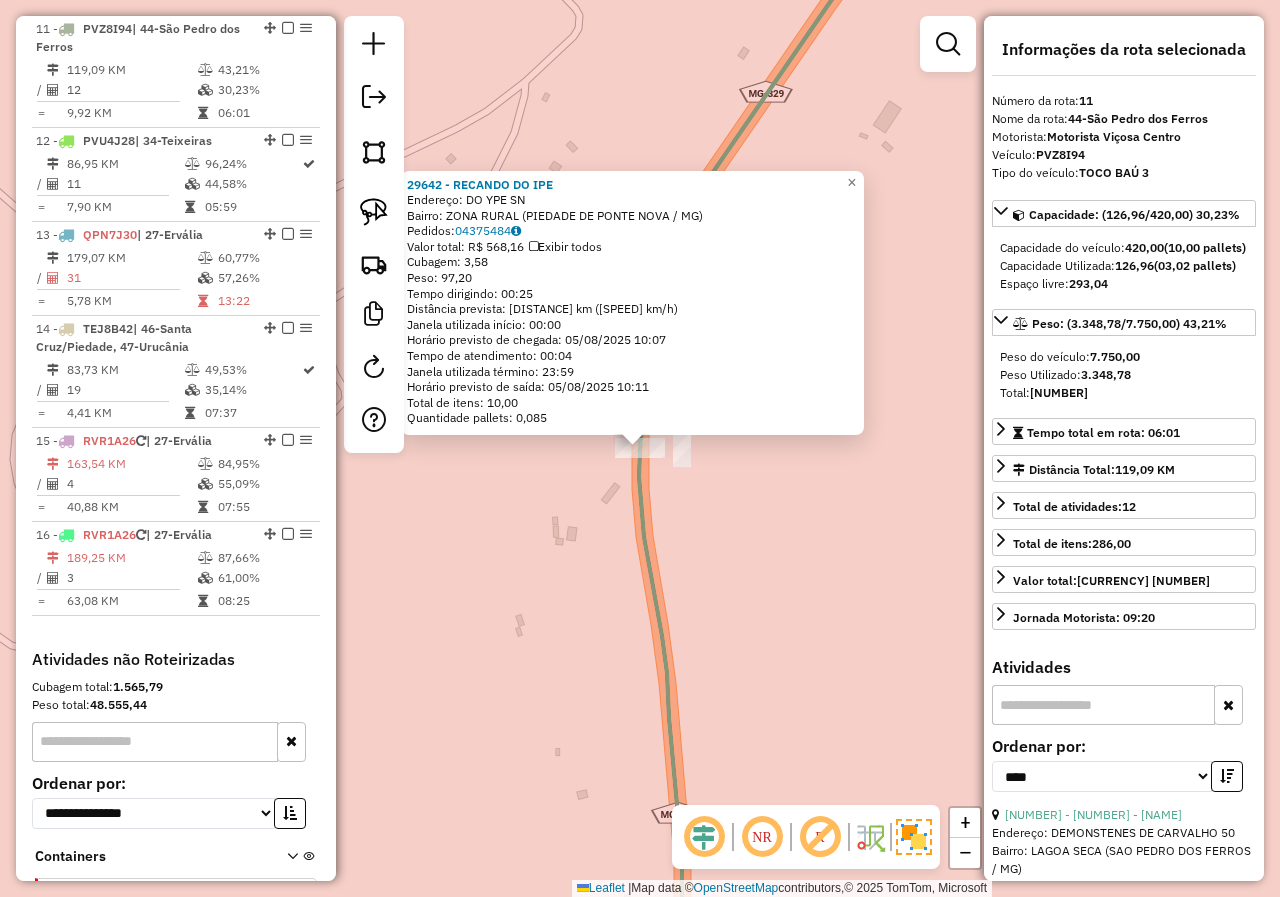 click on "Exibir todos" 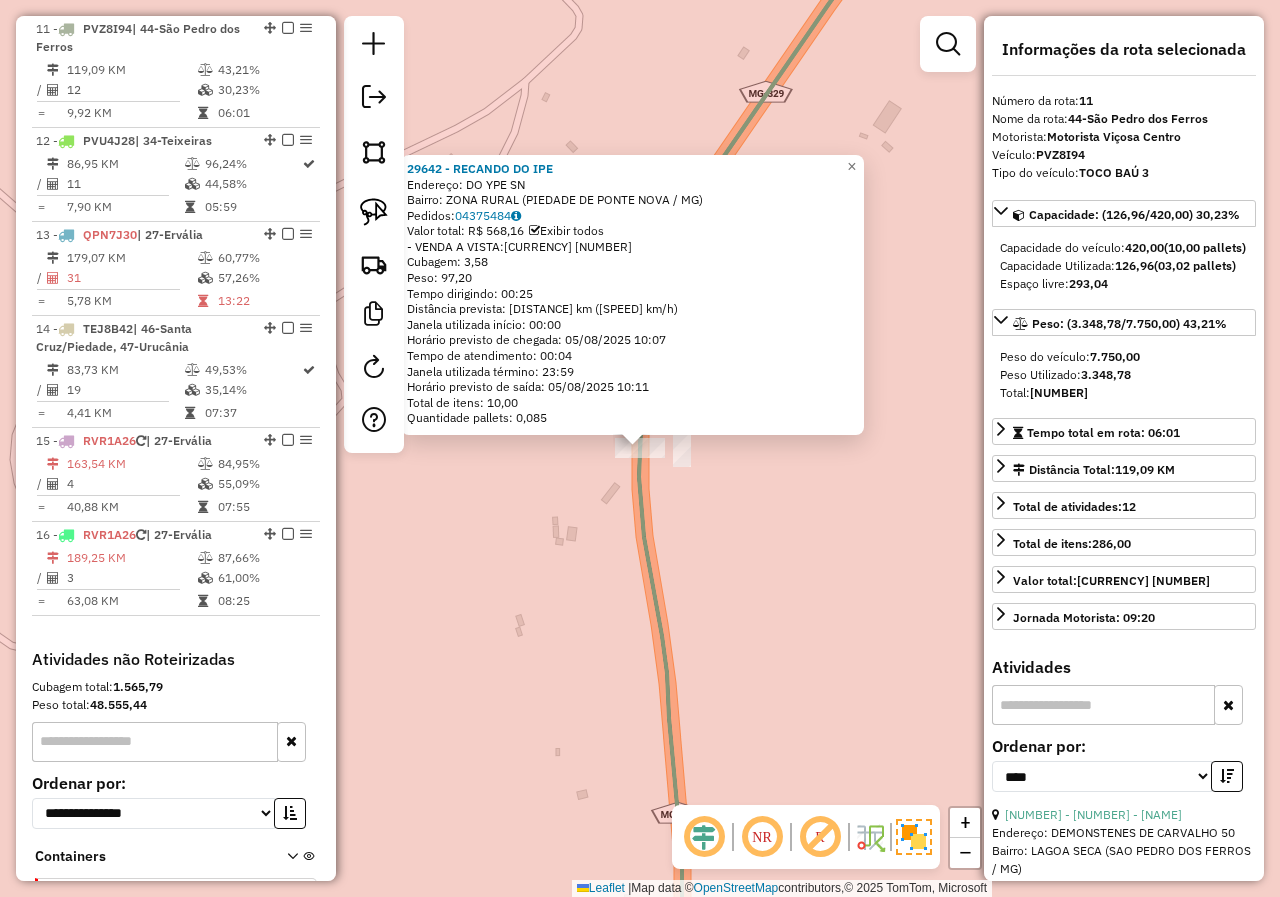 click 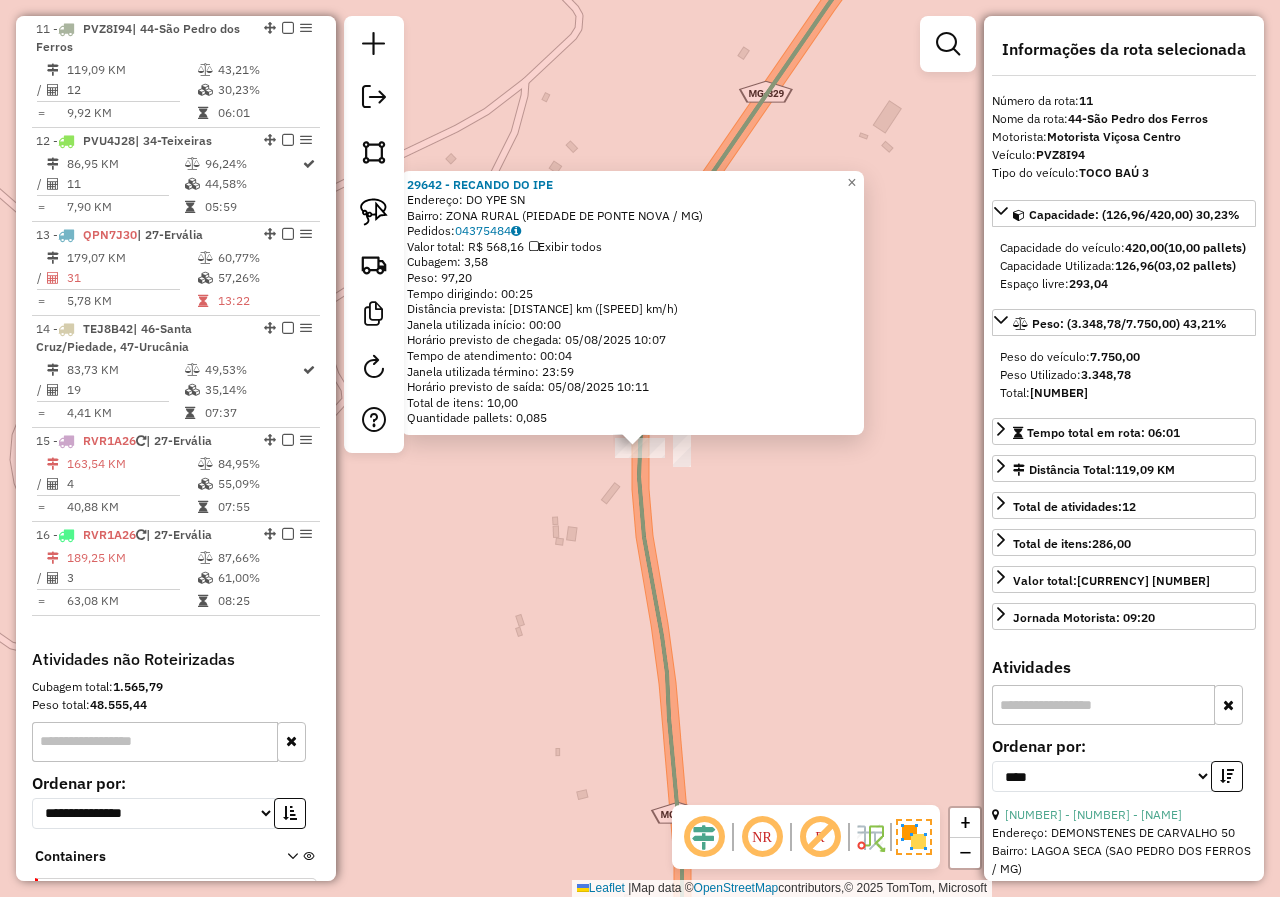 click on "29642 - RECANDO DO IPE  Endereço:  DO YPE SN   Bairro: ZONA RURAL (PIEDADE DE PONTE NOVA / MG)   Pedidos:  04375484   Valor total: R$ 568,16   Exibir todos   Cubagem: 3,58  Peso: 97,20  Tempo dirigindo: 00:25   Distância prevista: 21,826 km (52,38 km/h)   Janela utilizada início: 00:00   Horário previsto de chegada: 05/08/2025 10:07   Tempo de atendimento: 00:04   Janela utilizada término: 23:59   Horário previsto de saída: 05/08/2025 10:11   Total de itens: 10,00   Quantidade pallets: 0,085  × Janela de atendimento Grade de atendimento Capacidade Transportadoras Veículos Cliente Pedidos  Rotas Selecione os dias de semana para filtrar as janelas de atendimento  Seg   Ter   Qua   Qui   Sex   Sáb   Dom  Informe o período da janela de atendimento: De: Até:  Filtrar exatamente a janela do cliente  Considerar janela de atendimento padrão  Selecione os dias de semana para filtrar as grades de atendimento  Seg   Ter   Qua   Qui   Sex   Sáb   Dom   Considerar clientes sem dia de atendimento cadastrado +" 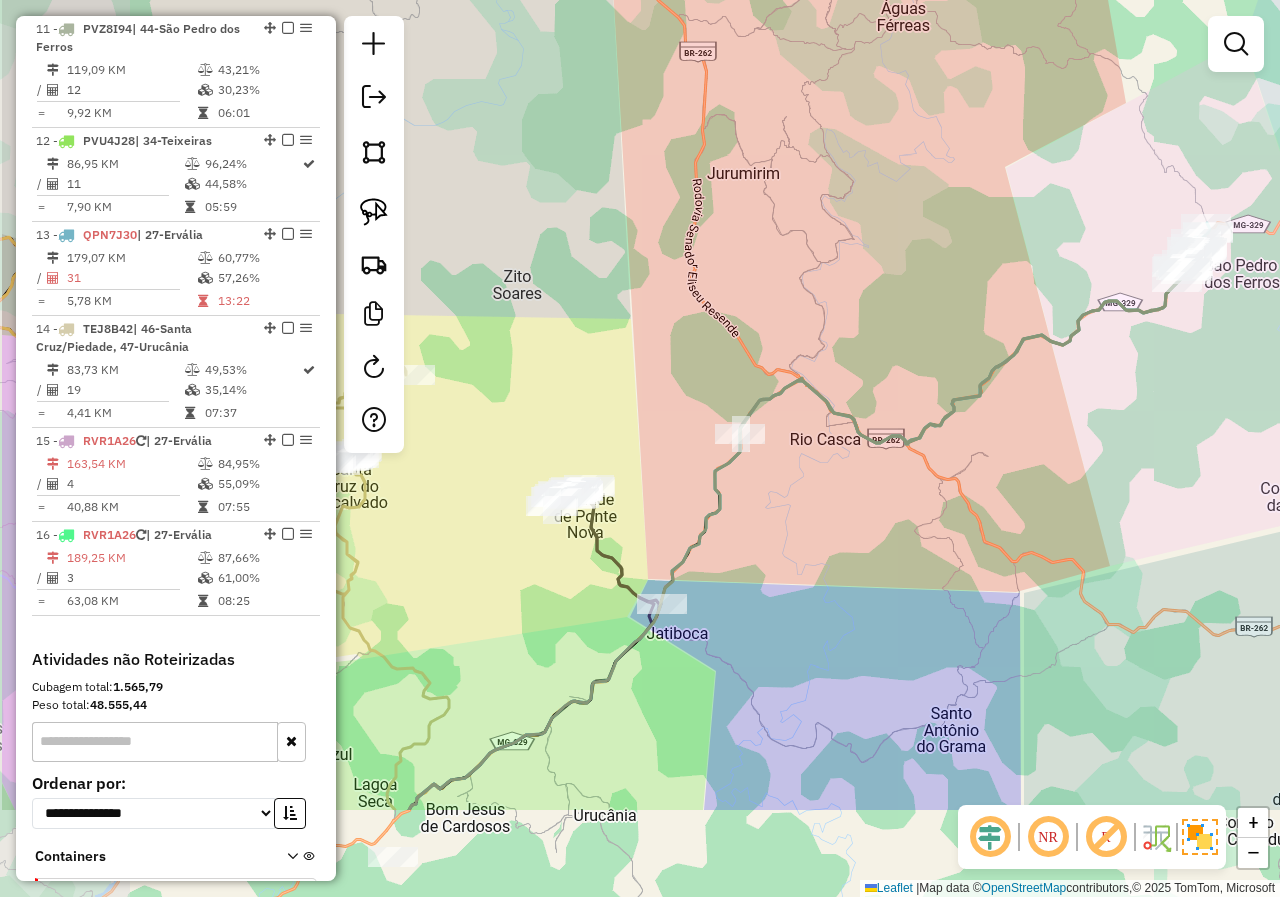 drag, startPoint x: 639, startPoint y: 670, endPoint x: 793, endPoint y: 479, distance: 245.35077 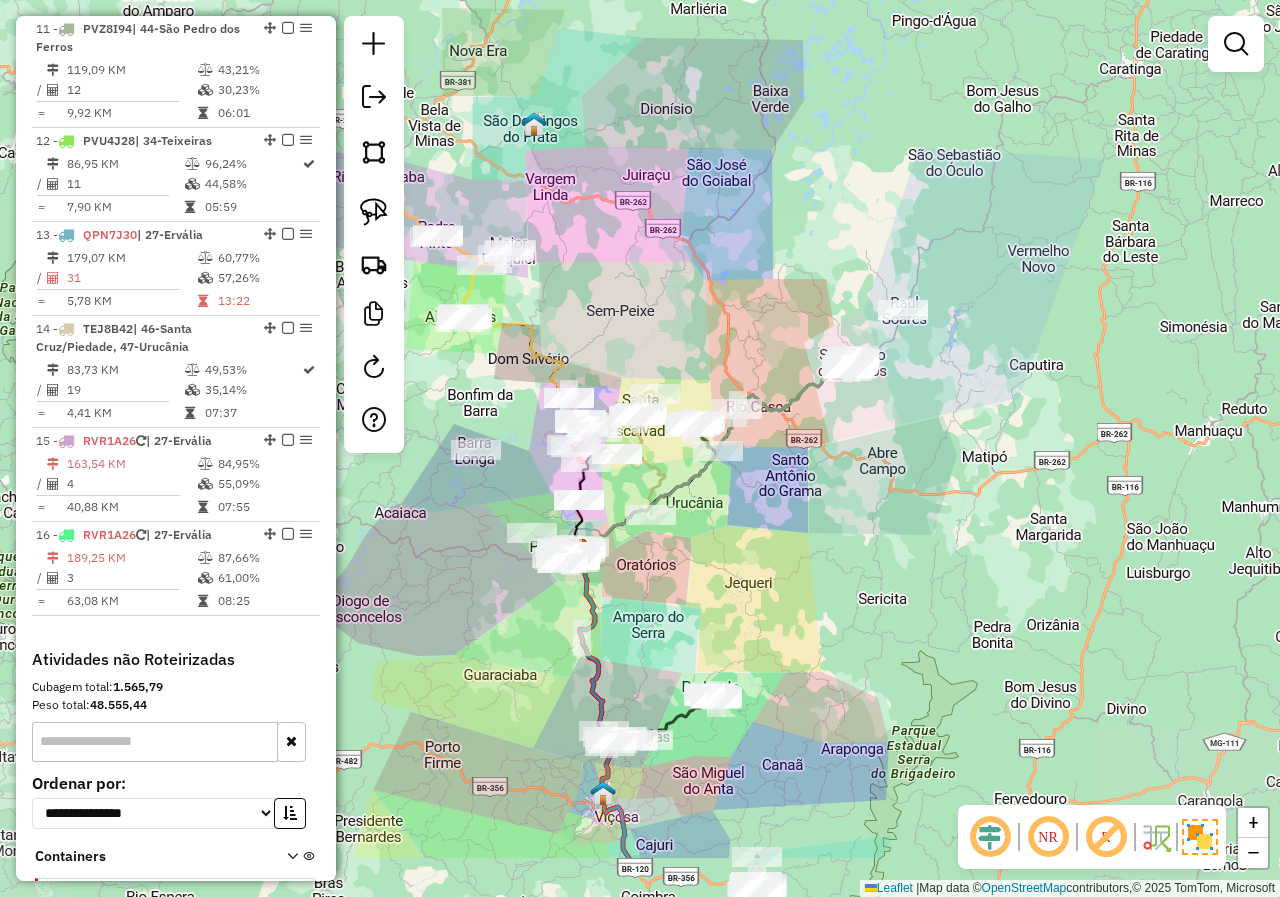 drag, startPoint x: 893, startPoint y: 656, endPoint x: 840, endPoint y: 486, distance: 178.0702 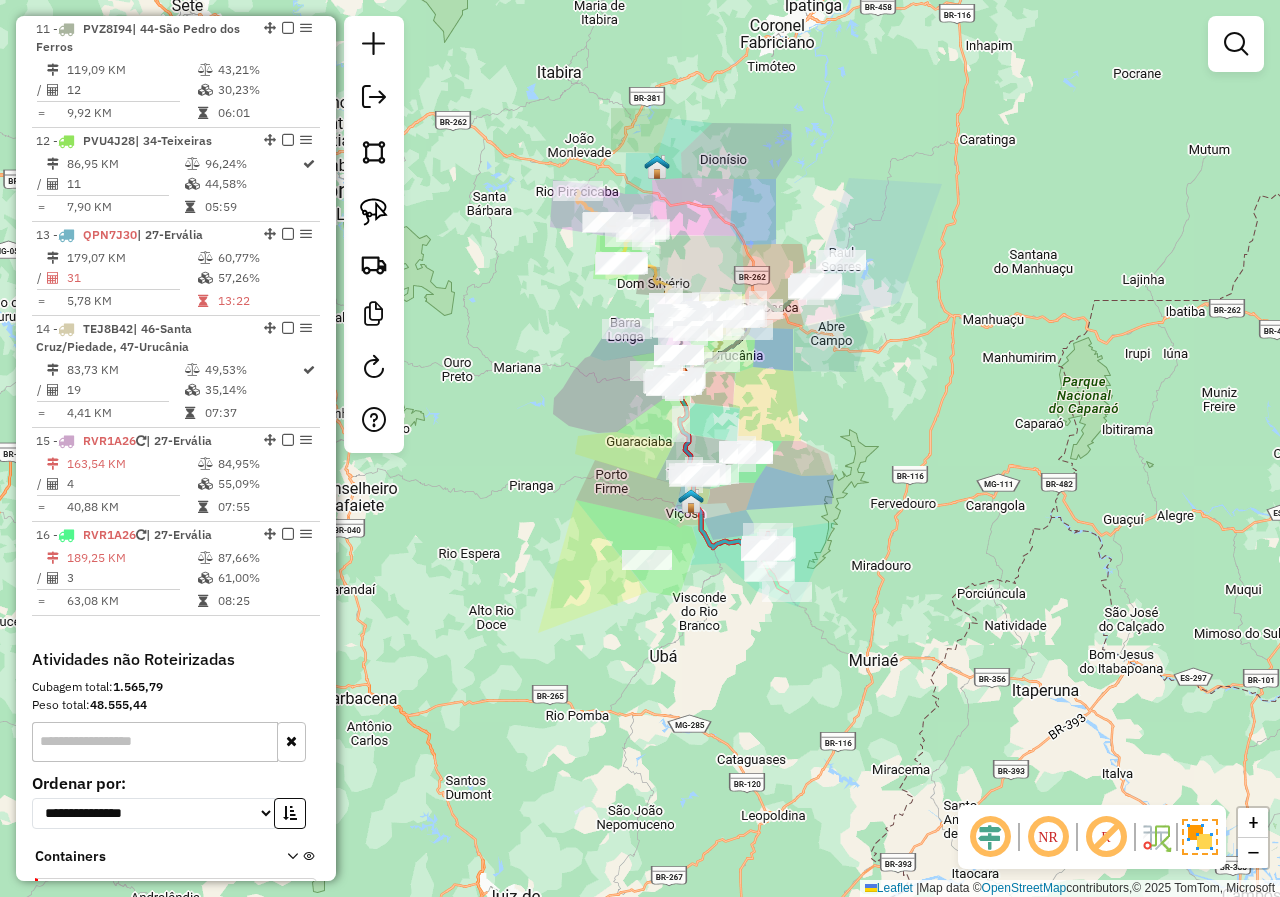 drag, startPoint x: 865, startPoint y: 618, endPoint x: 837, endPoint y: 478, distance: 142.77255 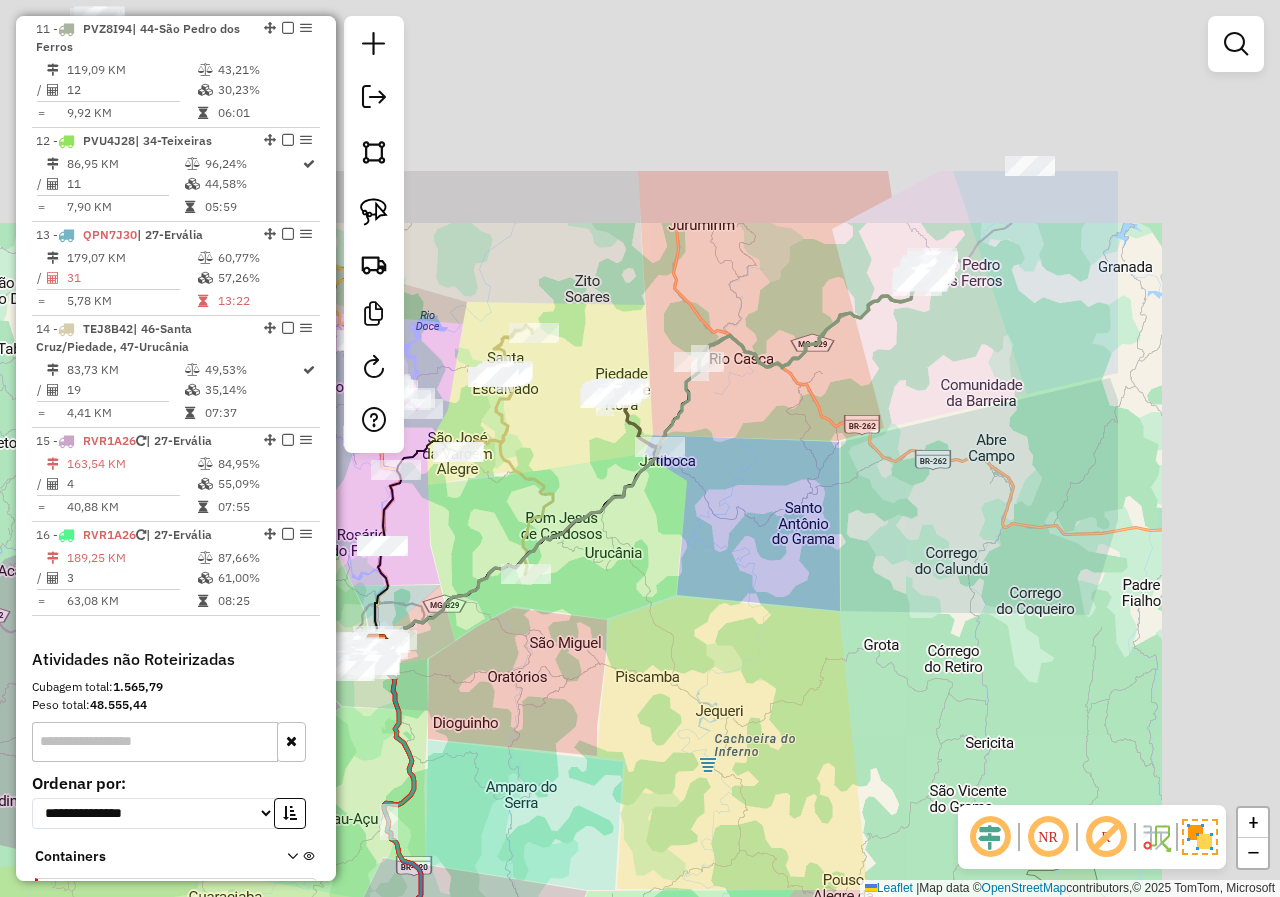 drag, startPoint x: 911, startPoint y: 456, endPoint x: 767, endPoint y: 647, distance: 239.20076 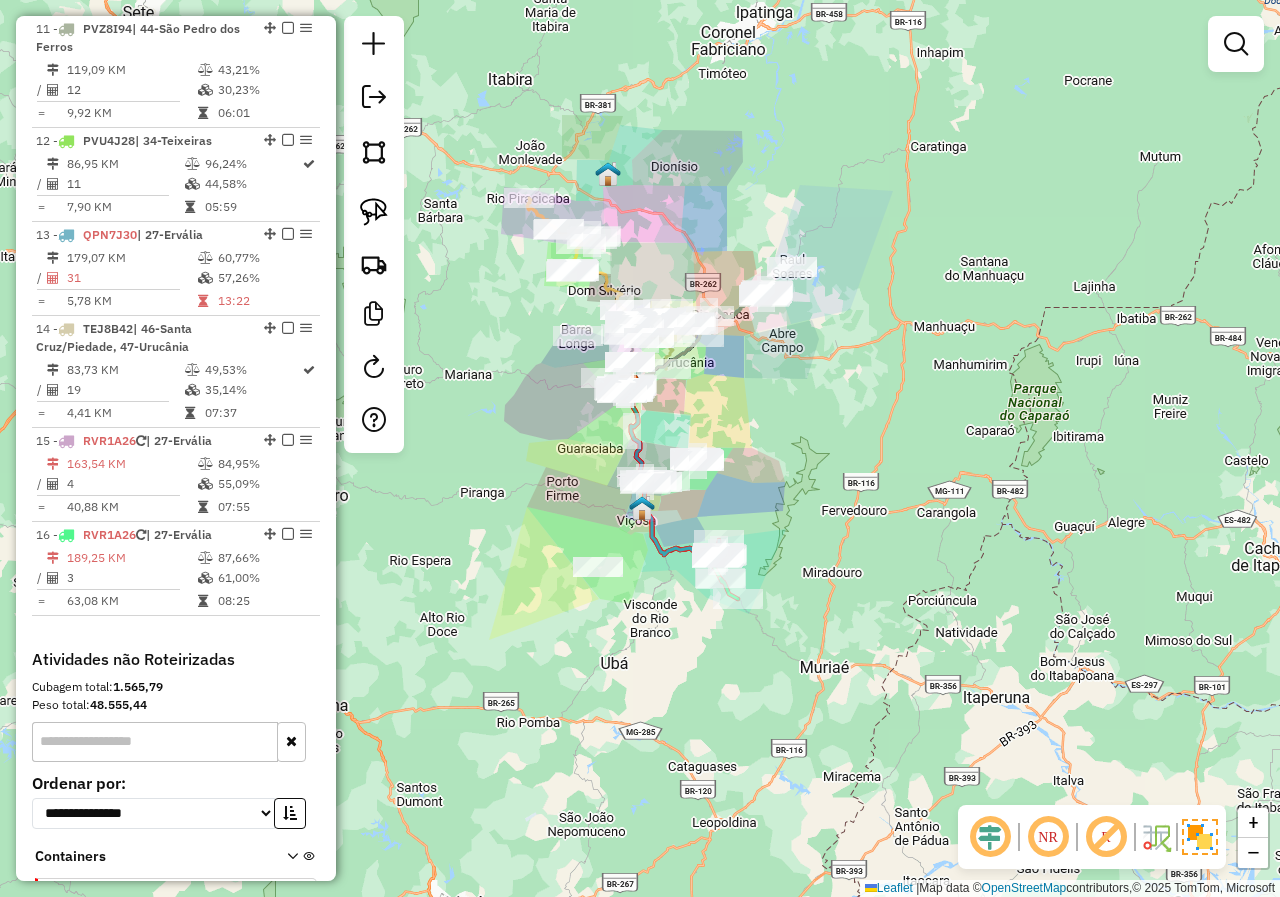 drag, startPoint x: 849, startPoint y: 686, endPoint x: 789, endPoint y: 472, distance: 222.2521 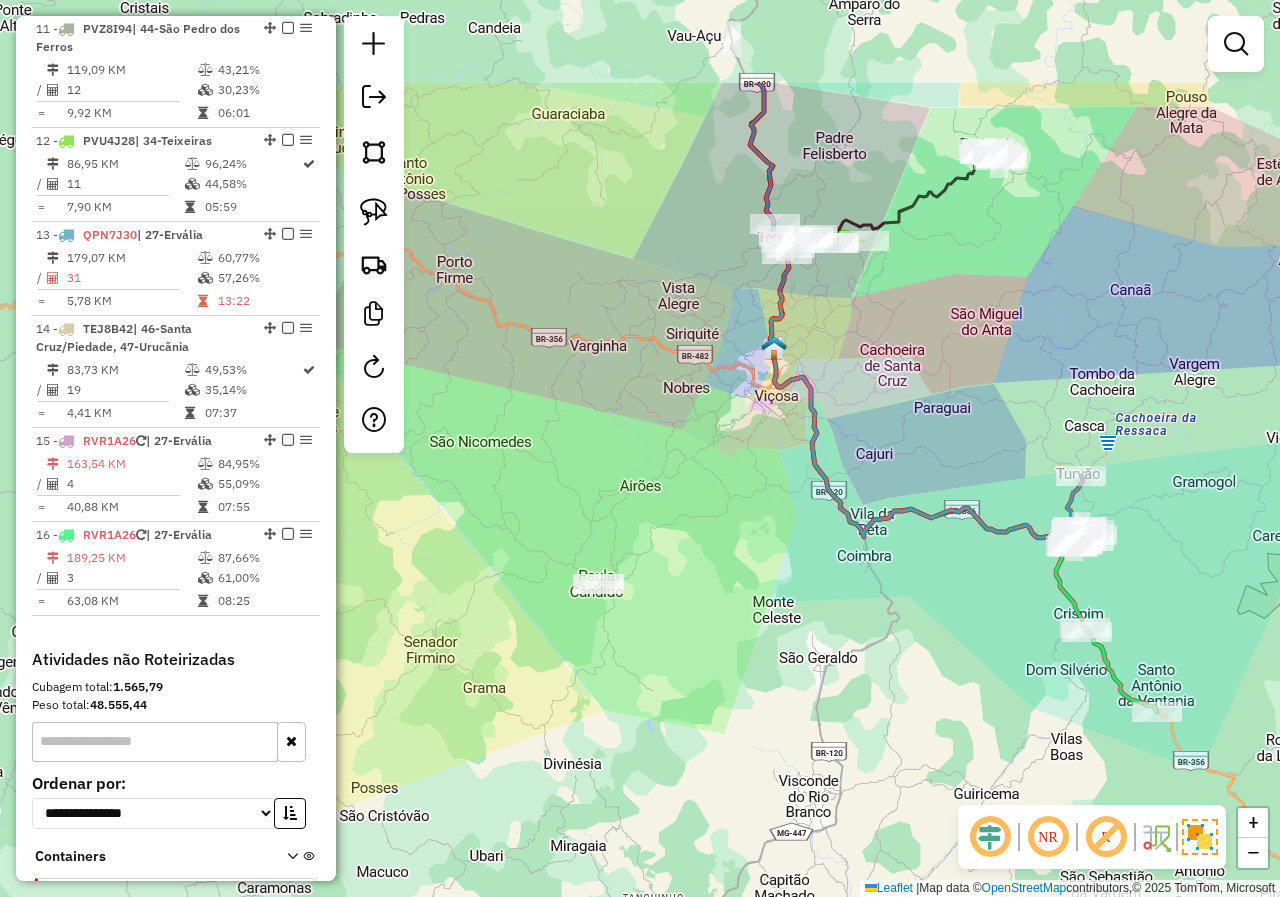 drag, startPoint x: 717, startPoint y: 523, endPoint x: 1028, endPoint y: 696, distance: 355.87918 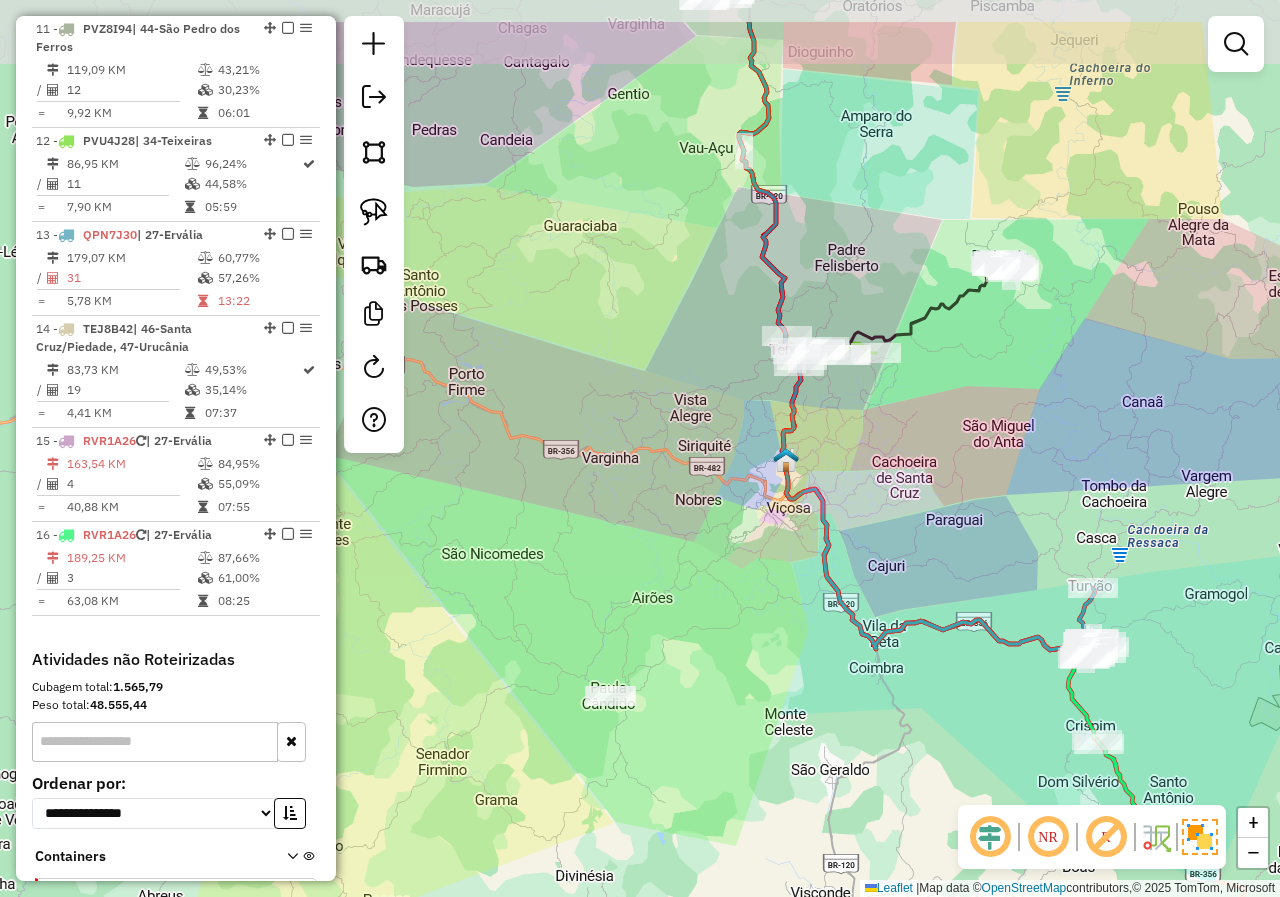 drag, startPoint x: 971, startPoint y: 606, endPoint x: 983, endPoint y: 718, distance: 112.64102 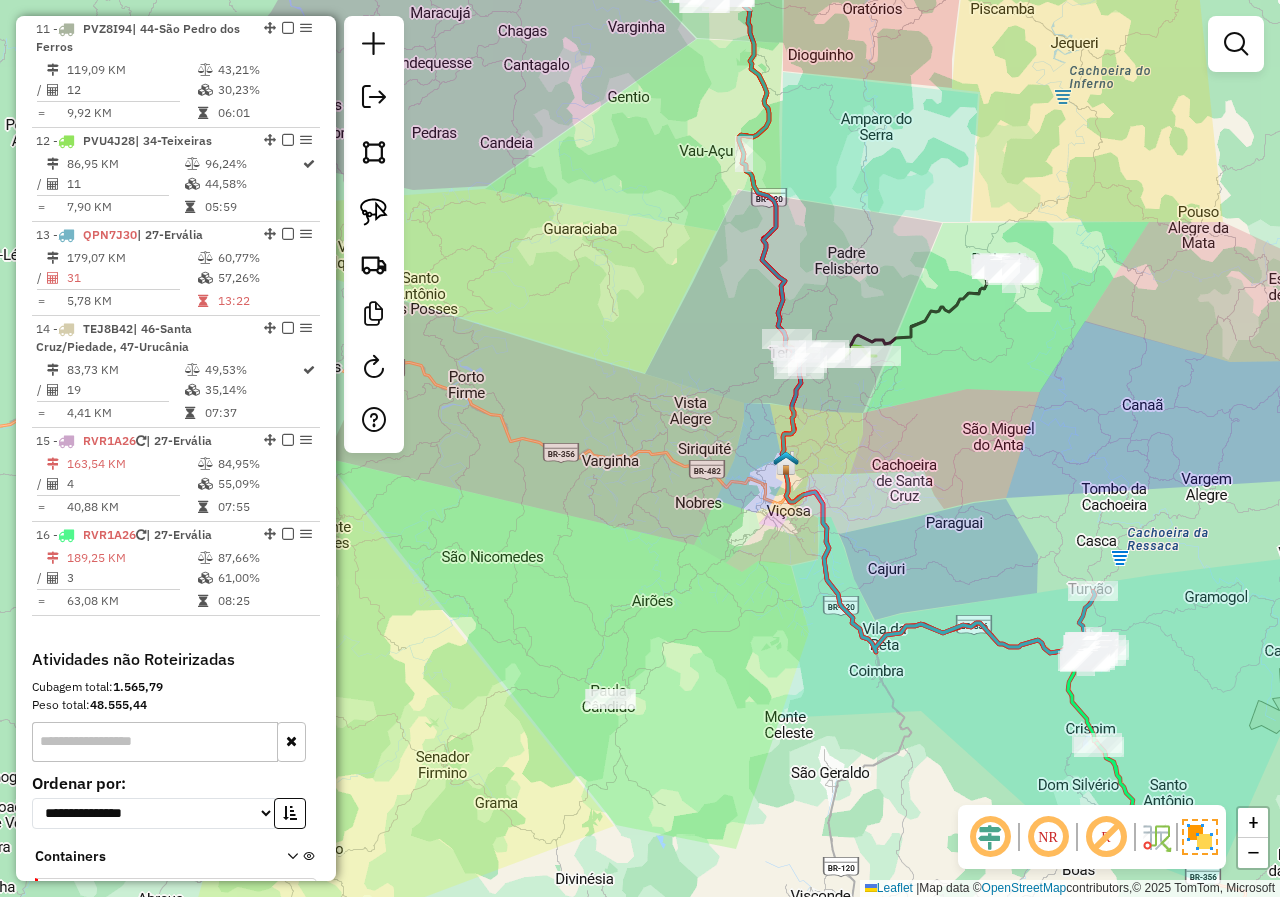 drag, startPoint x: 966, startPoint y: 527, endPoint x: 941, endPoint y: 455, distance: 76.2168 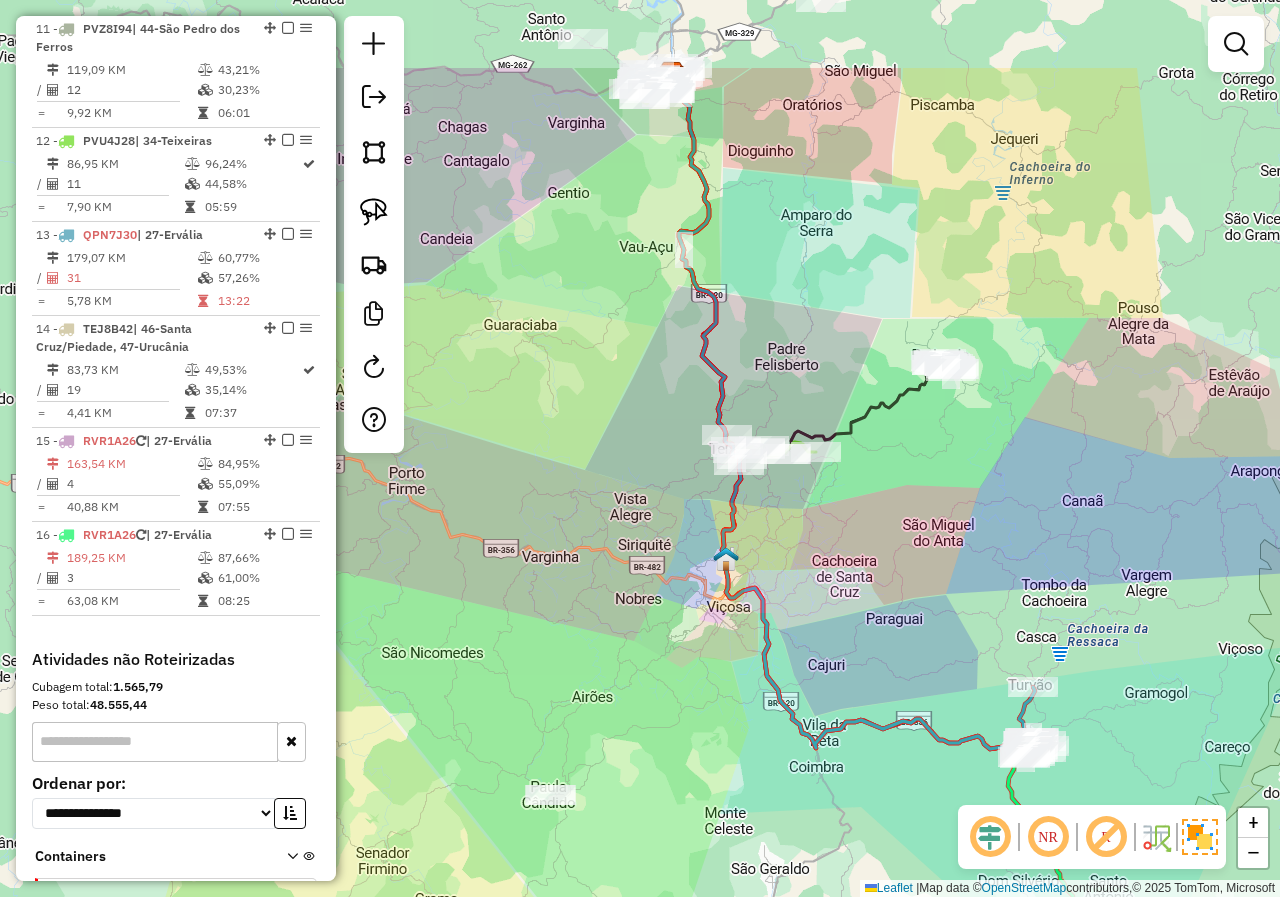 drag, startPoint x: 934, startPoint y: 431, endPoint x: 888, endPoint y: 636, distance: 210.0976 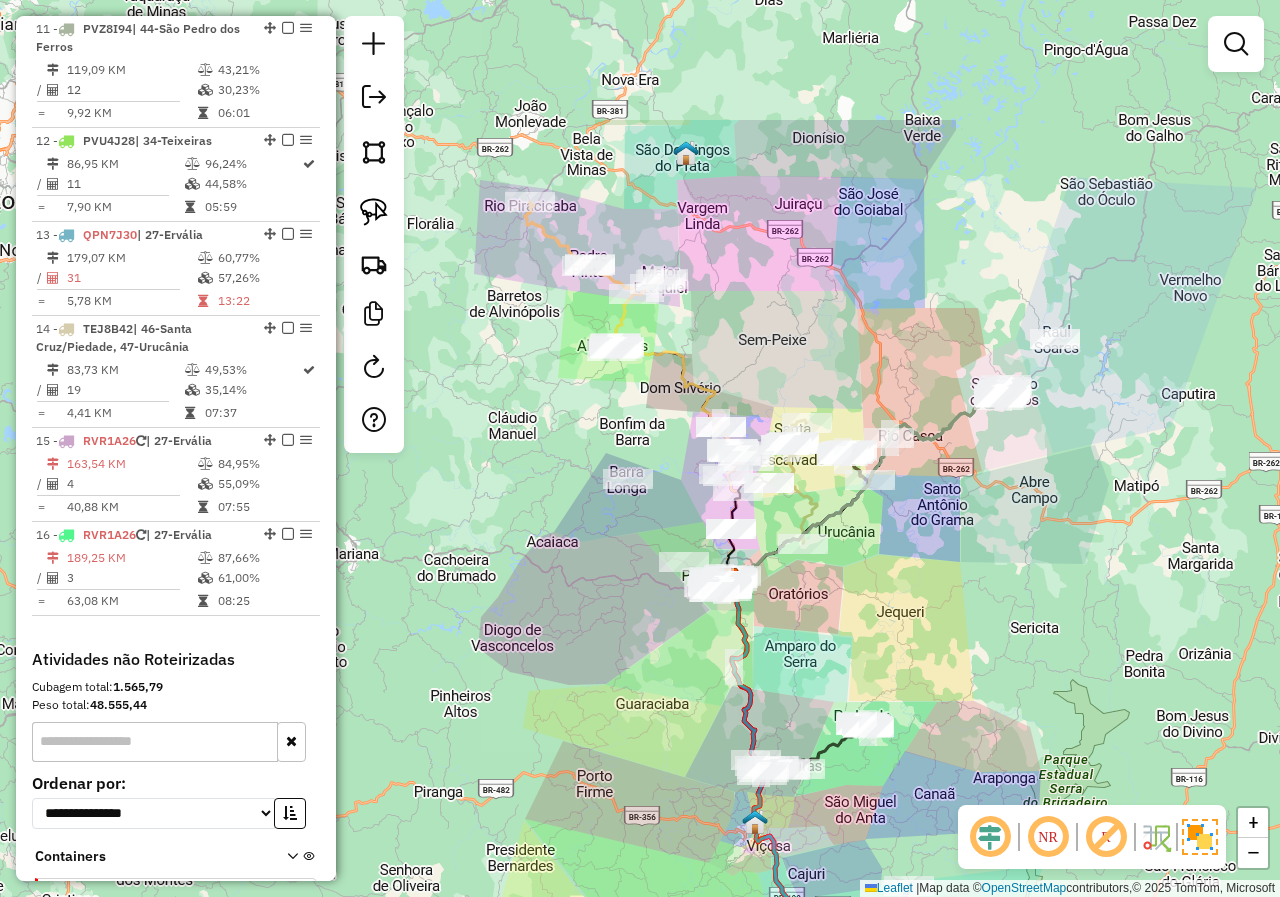drag, startPoint x: 927, startPoint y: 414, endPoint x: 882, endPoint y: 624, distance: 214.76732 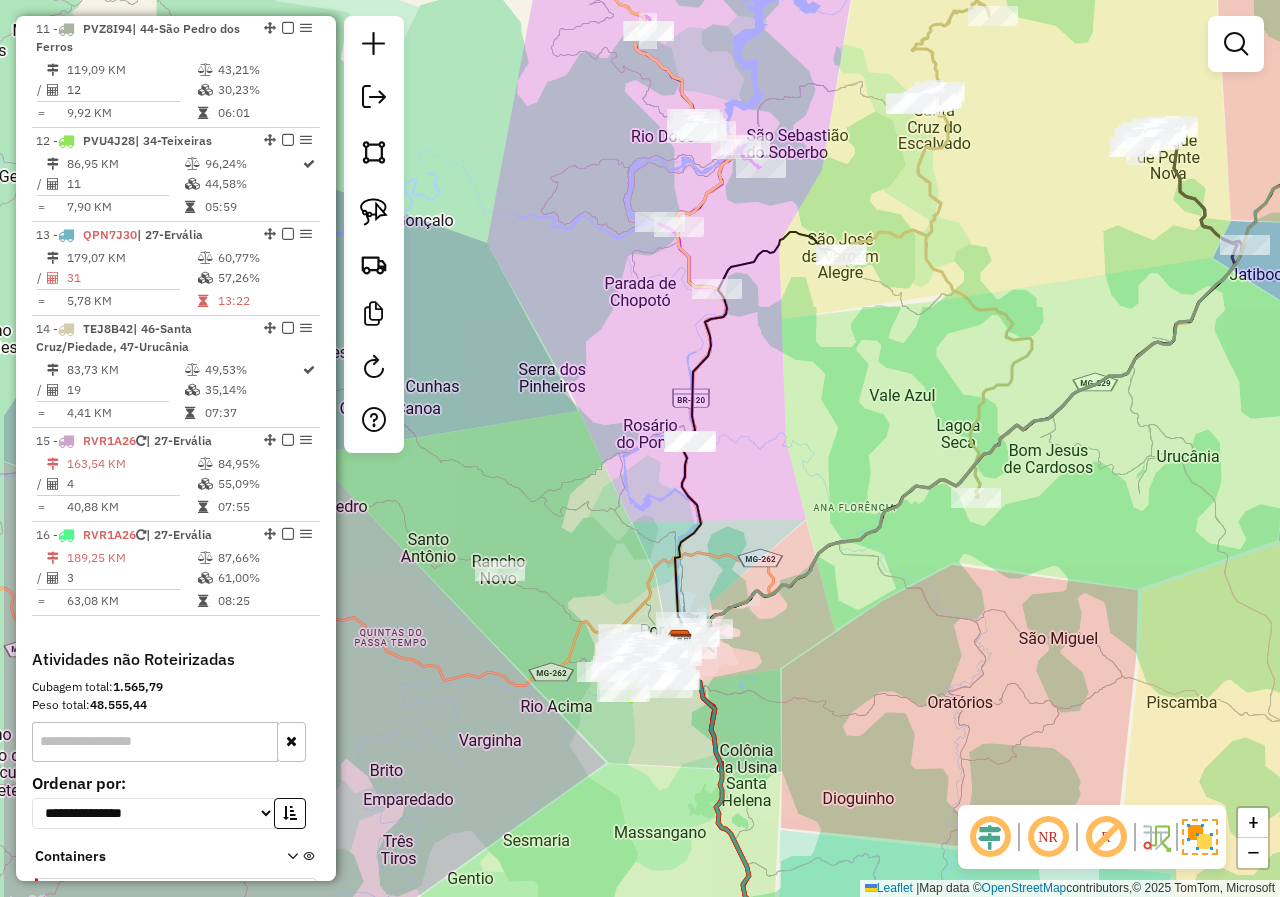 drag, startPoint x: 452, startPoint y: 603, endPoint x: 608, endPoint y: 531, distance: 171.81386 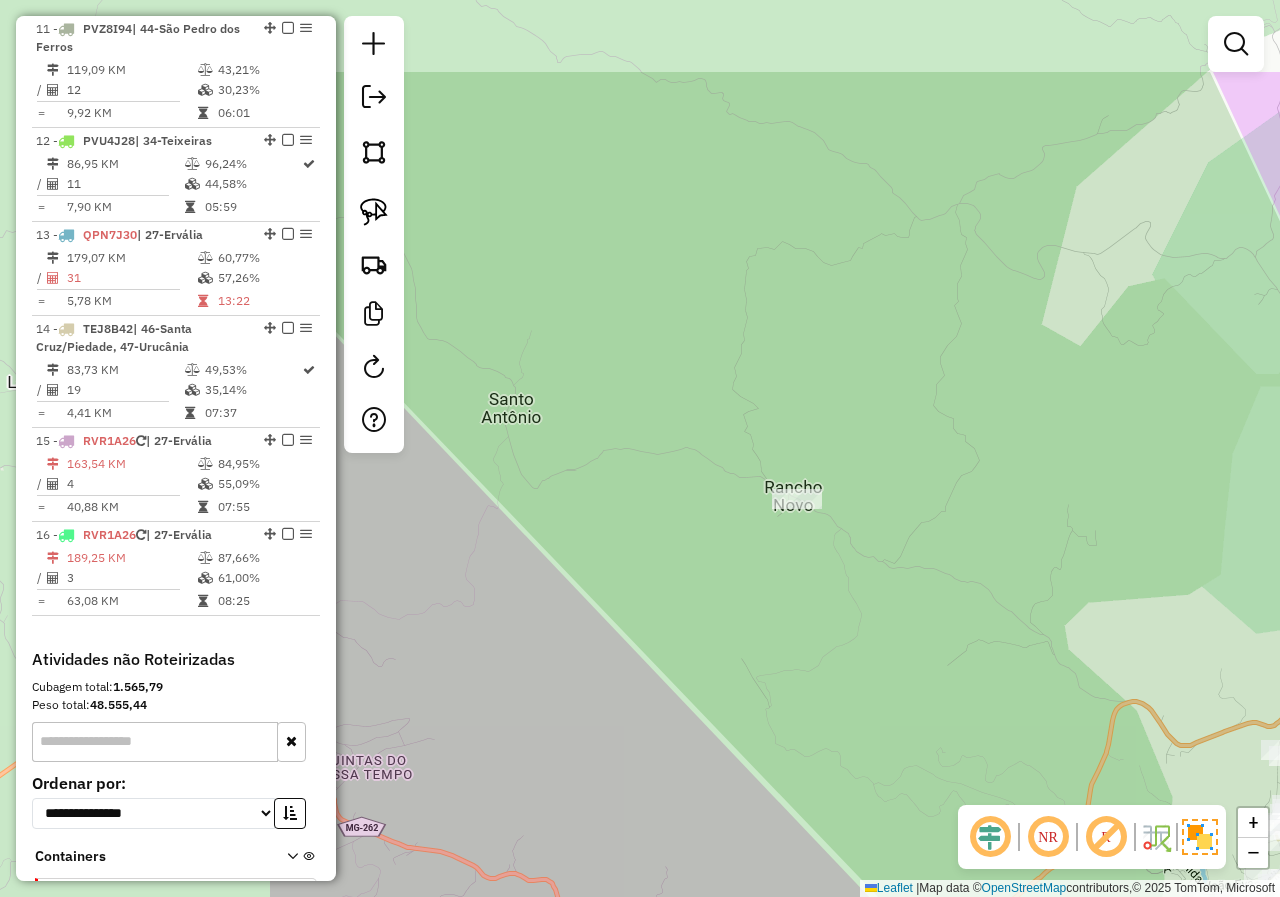 drag, startPoint x: 577, startPoint y: 586, endPoint x: 975, endPoint y: 753, distance: 431.61673 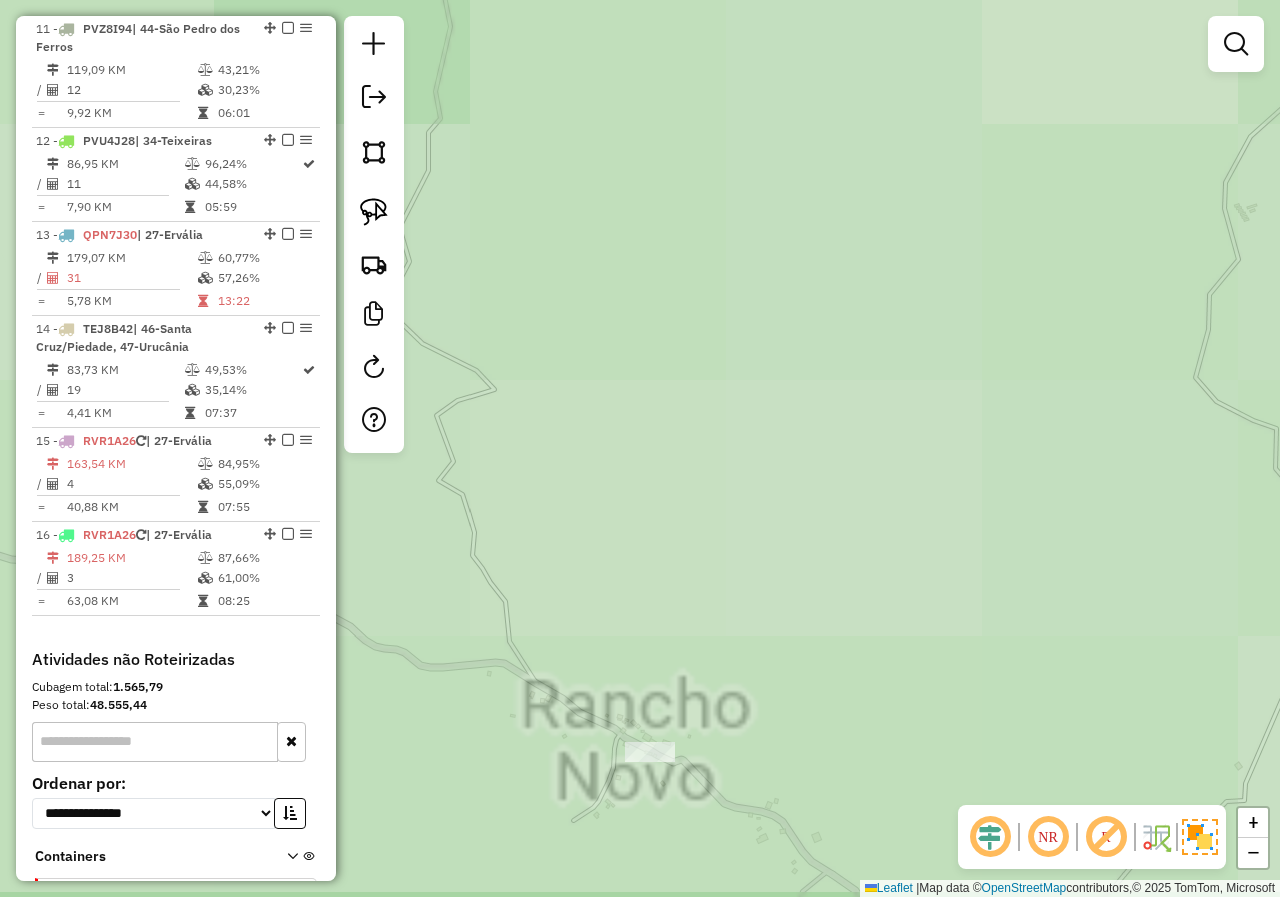 drag, startPoint x: 705, startPoint y: 721, endPoint x: 768, endPoint y: 528, distance: 203.02217 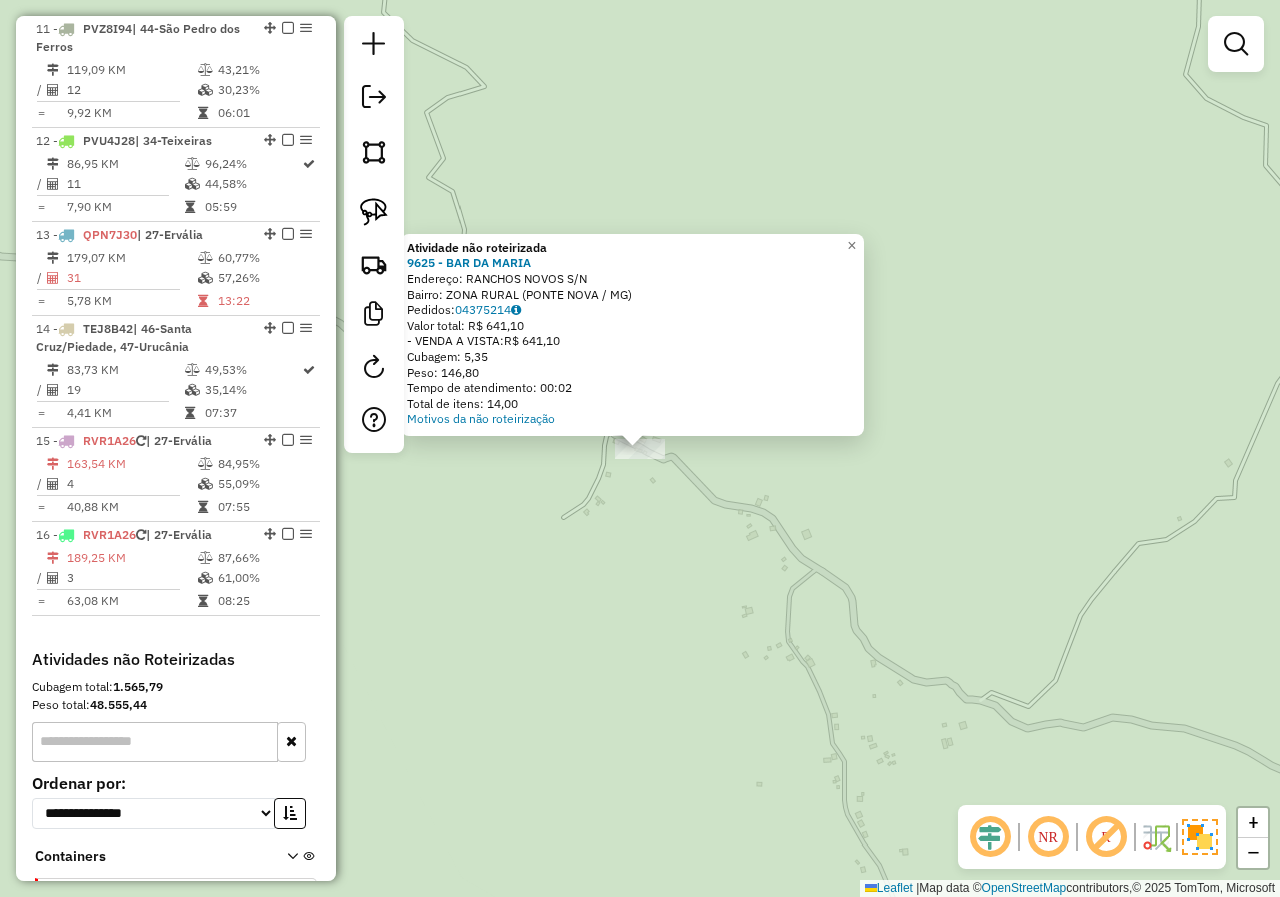 click on "Atividade não roteirizada 9625 - BAR DA MARIA  Endereço:  RANCHOS NOVOS S/N   Bairro: ZONA RURAL (PONTE NOVA / MG)   Pedidos:  04375214   Valor total: R$ 641,10   - VENDA A VISTA:  R$ 641,10   Cubagem: 5,35   Peso: 146,80   Tempo de atendimento: 00:02   Total de itens: 14,00  Motivos da não roteirização × Janela de atendimento Grade de atendimento Capacidade Transportadoras Veículos Cliente Pedidos  Rotas Selecione os dias de semana para filtrar as janelas de atendimento  Seg   Ter   Qua   Qui   Sex   Sáb   Dom  Informe o período da janela de atendimento: De: Até:  Filtrar exatamente a janela do cliente  Considerar janela de atendimento padrão  Selecione os dias de semana para filtrar as grades de atendimento  Seg   Ter   Qua   Qui   Sex   Sáb   Dom   Considerar clientes sem dia de atendimento cadastrado  Clientes fora do dia de atendimento selecionado Filtrar as atividades entre os valores definidos abaixo:  Peso mínimo:   Peso máximo:   Cubagem mínima:   Cubagem máxima:   De:   Até:   De:" 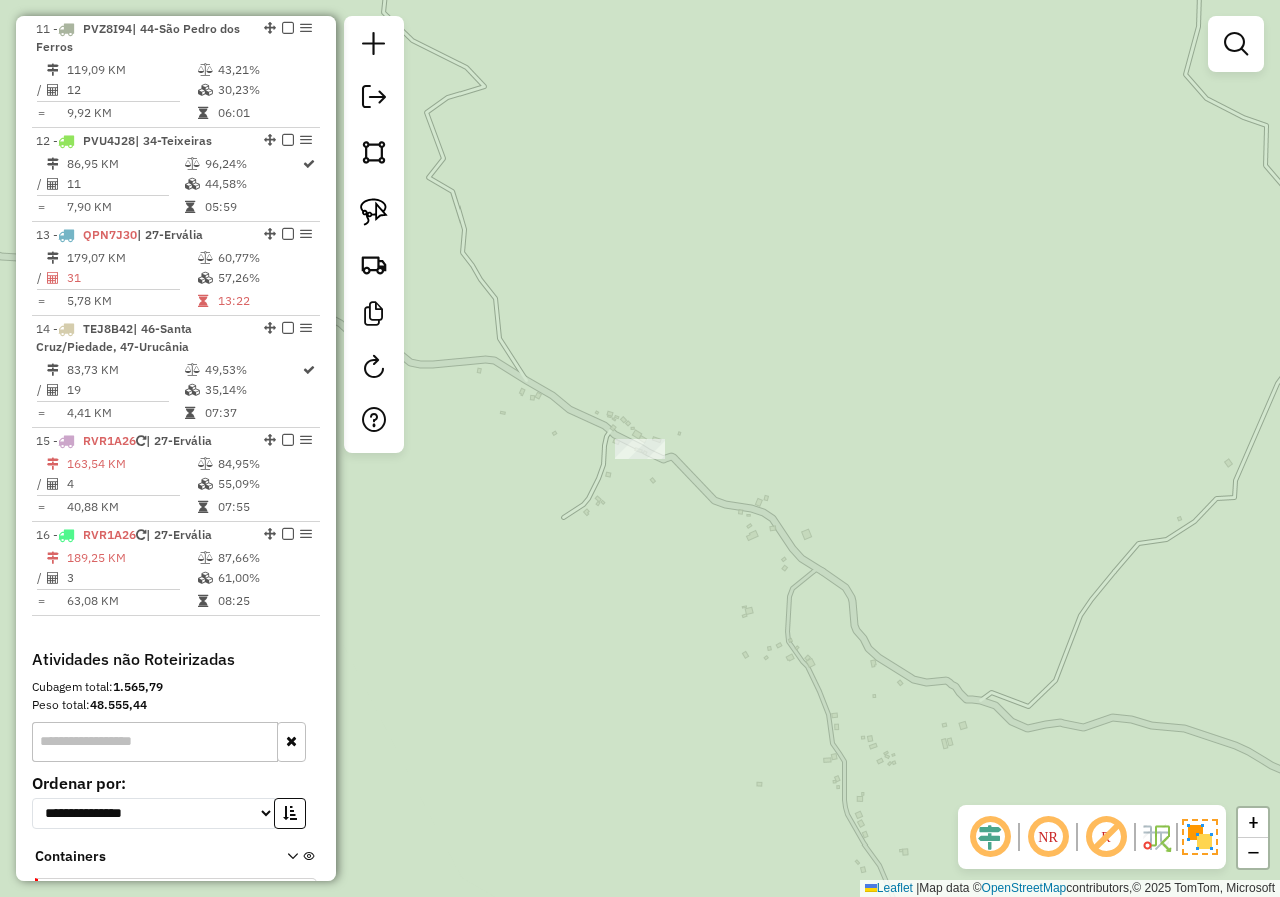 drag, startPoint x: 802, startPoint y: 693, endPoint x: 595, endPoint y: 465, distance: 307.94968 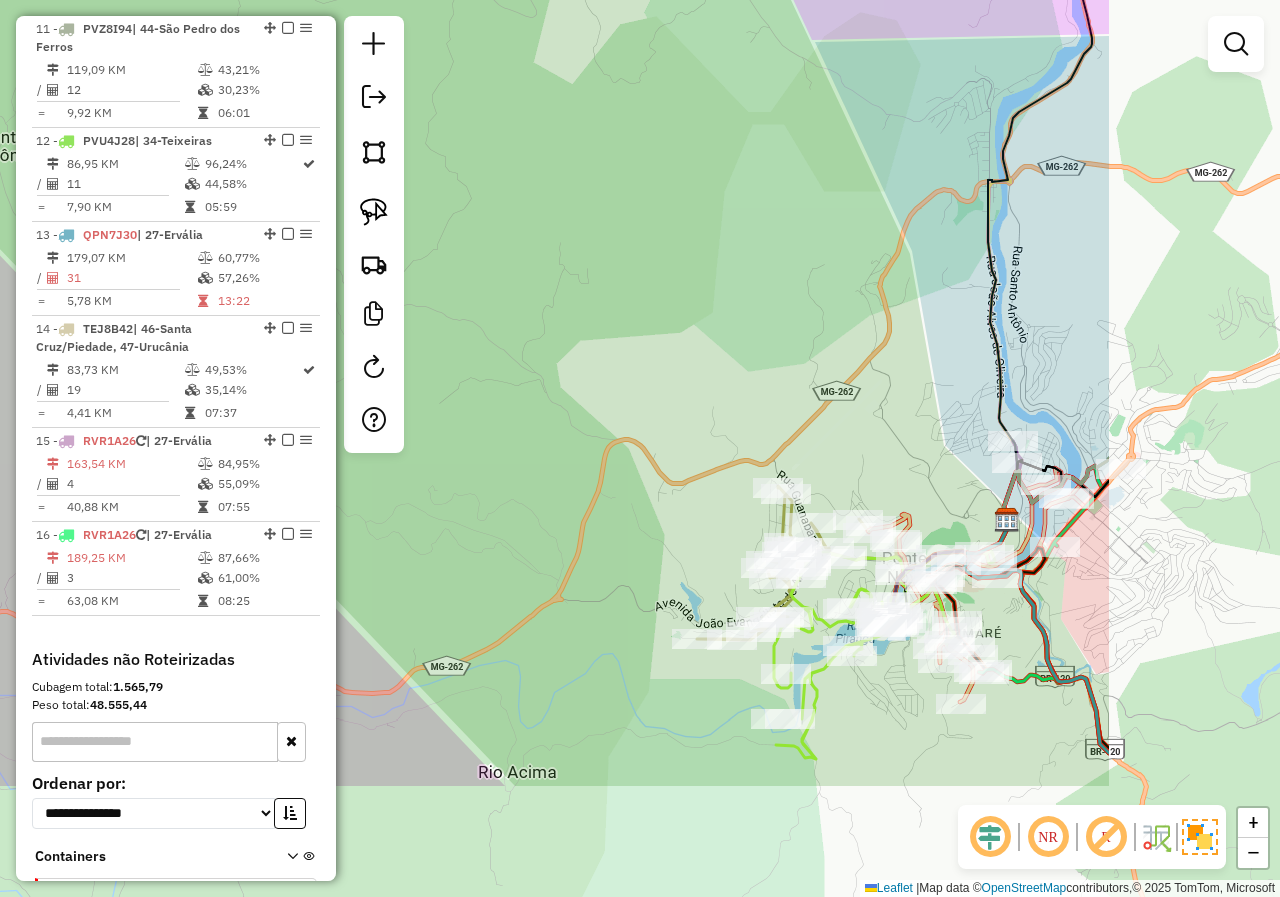 drag, startPoint x: 782, startPoint y: 649, endPoint x: 483, endPoint y: 449, distance: 359.7235 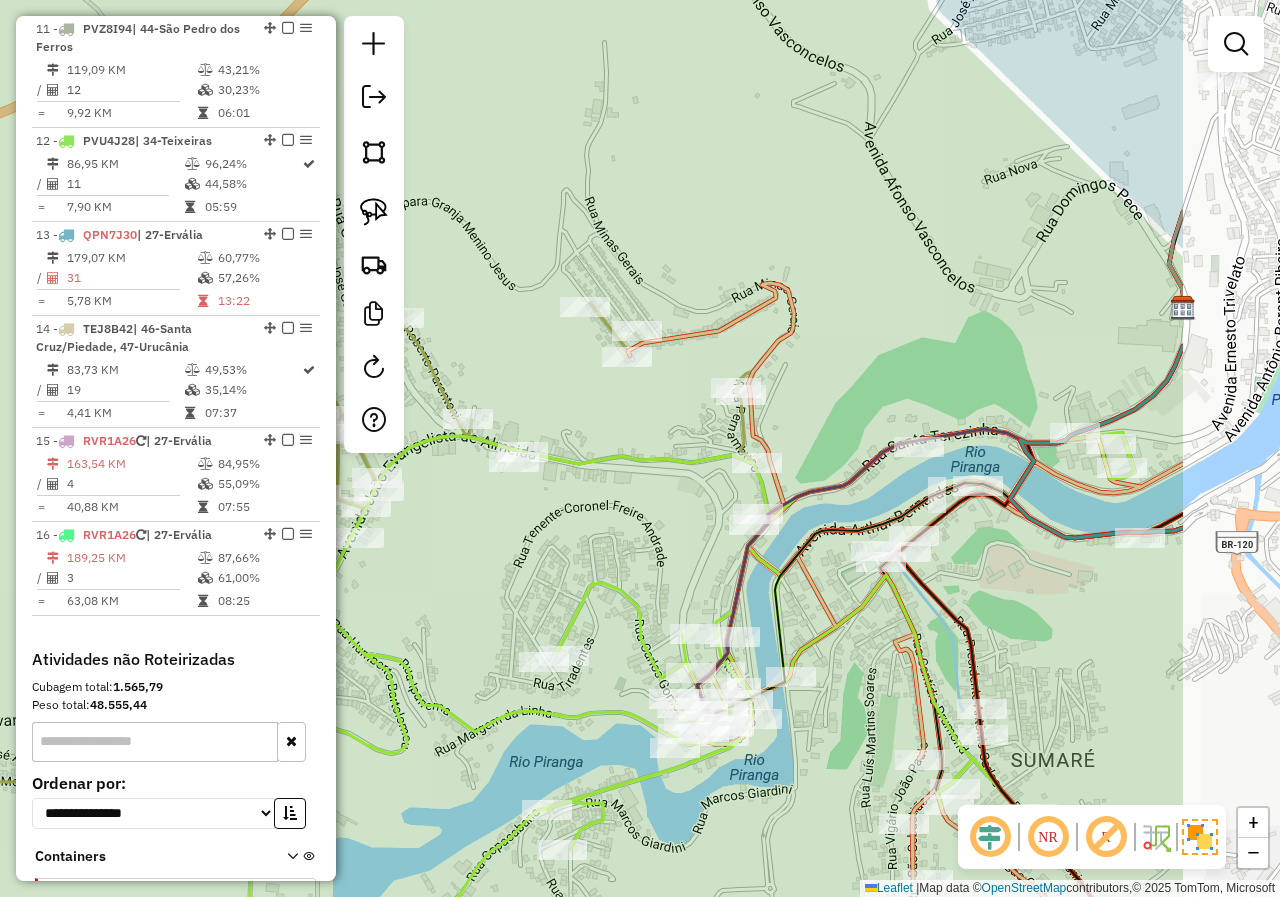 drag, startPoint x: 866, startPoint y: 415, endPoint x: 641, endPoint y: 393, distance: 226.073 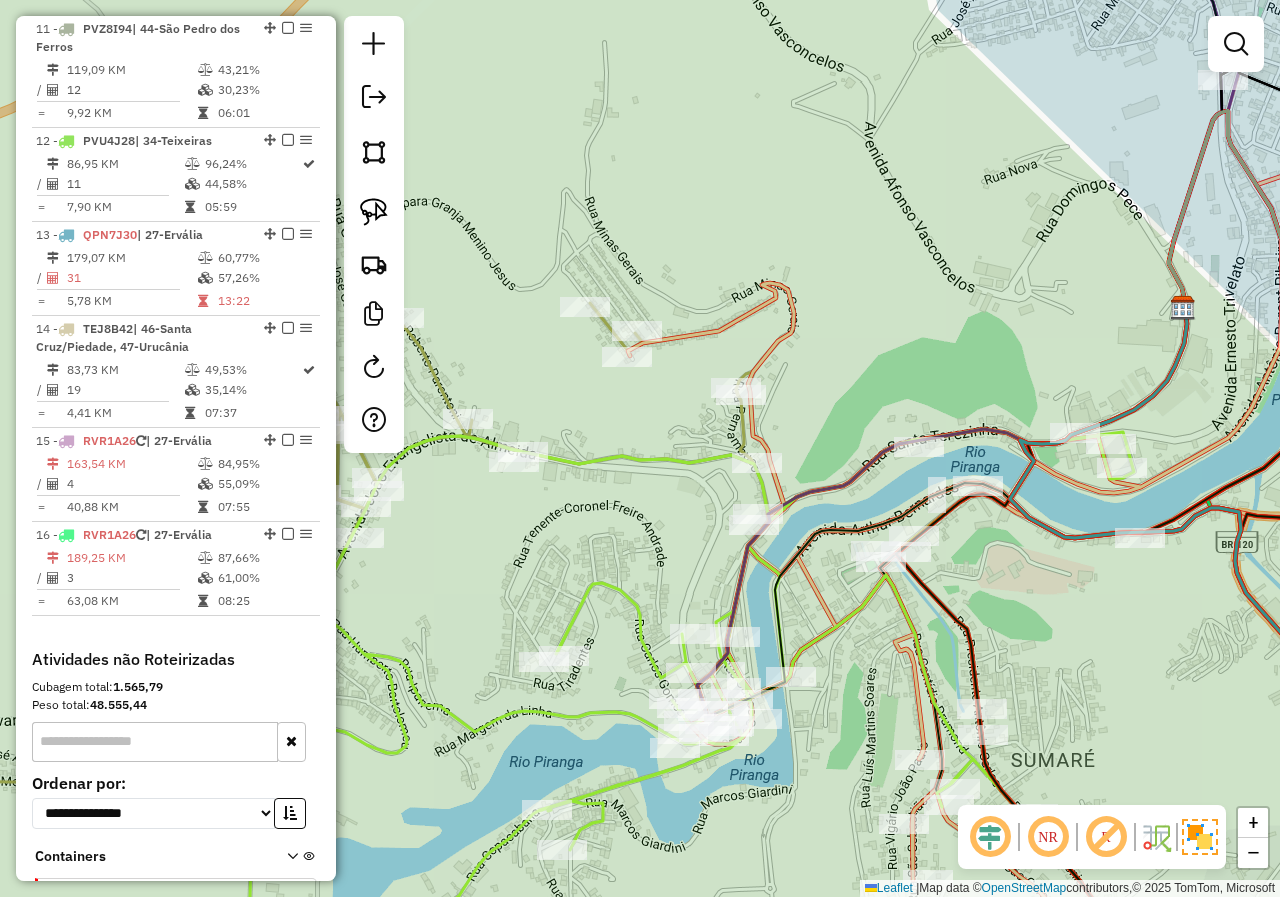 click on "Janela de atendimento Grade de atendimento Capacidade Transportadoras Veículos Cliente Pedidos  Rotas Selecione os dias de semana para filtrar as janelas de atendimento  Seg   Ter   Qua   Qui   Sex   Sáb   Dom  Informe o período da janela de atendimento: De: Até:  Filtrar exatamente a janela do cliente  Considerar janela de atendimento padrão  Selecione os dias de semana para filtrar as grades de atendimento  Seg   Ter   Qua   Qui   Sex   Sáb   Dom   Considerar clientes sem dia de atendimento cadastrado  Clientes fora do dia de atendimento selecionado Filtrar as atividades entre os valores definidos abaixo:  Peso mínimo:   Peso máximo:   Cubagem mínima:   Cubagem máxima:   De:   Até:  Filtrar as atividades entre o tempo de atendimento definido abaixo:  De:   Até:   Considerar capacidade total dos clientes não roteirizados Transportadora: Selecione um ou mais itens Tipo de veículo: Selecione um ou mais itens Veículo: Selecione um ou mais itens Motorista: Selecione um ou mais itens Nome: Rótulo:" 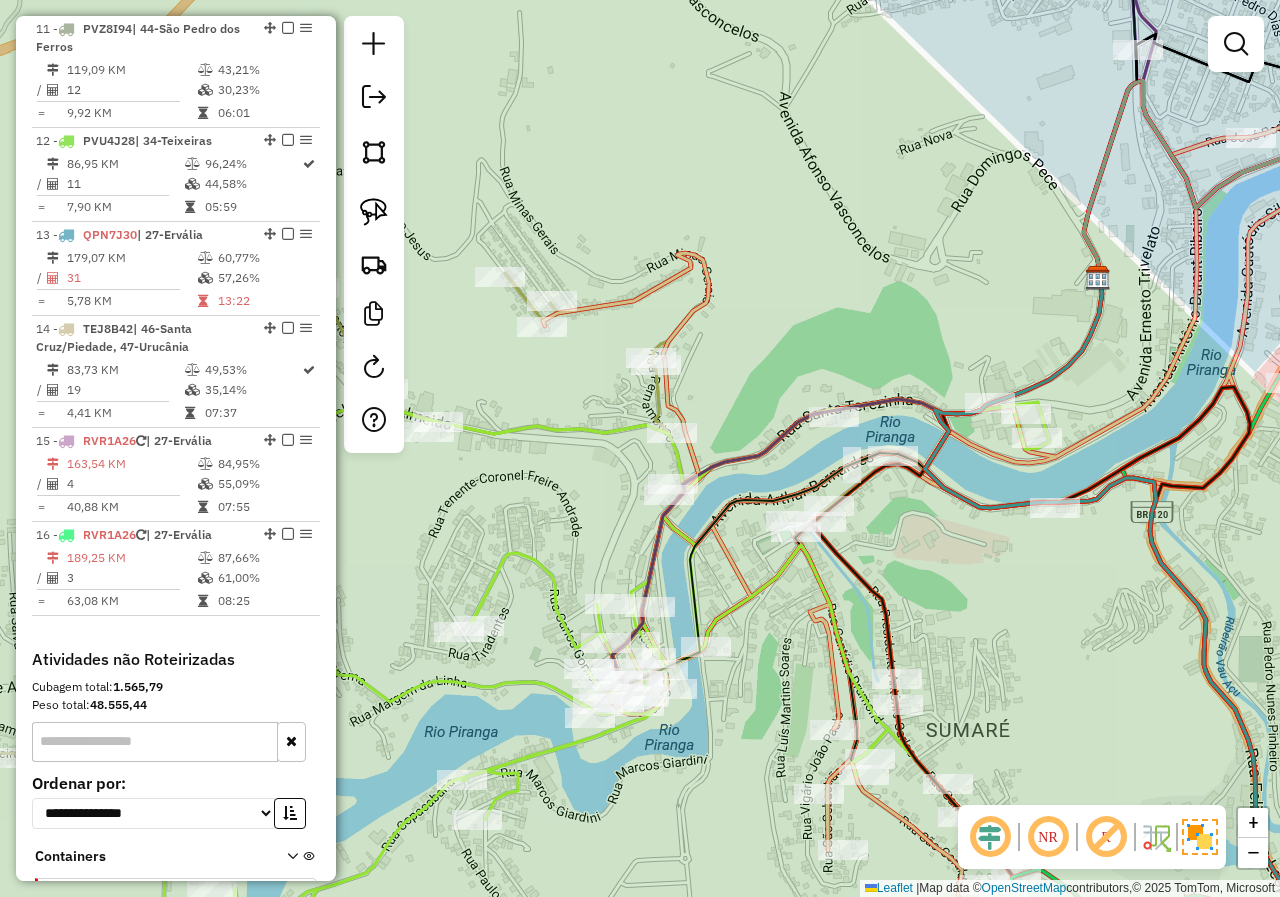 drag, startPoint x: 973, startPoint y: 301, endPoint x: 824, endPoint y: 245, distance: 159.17601 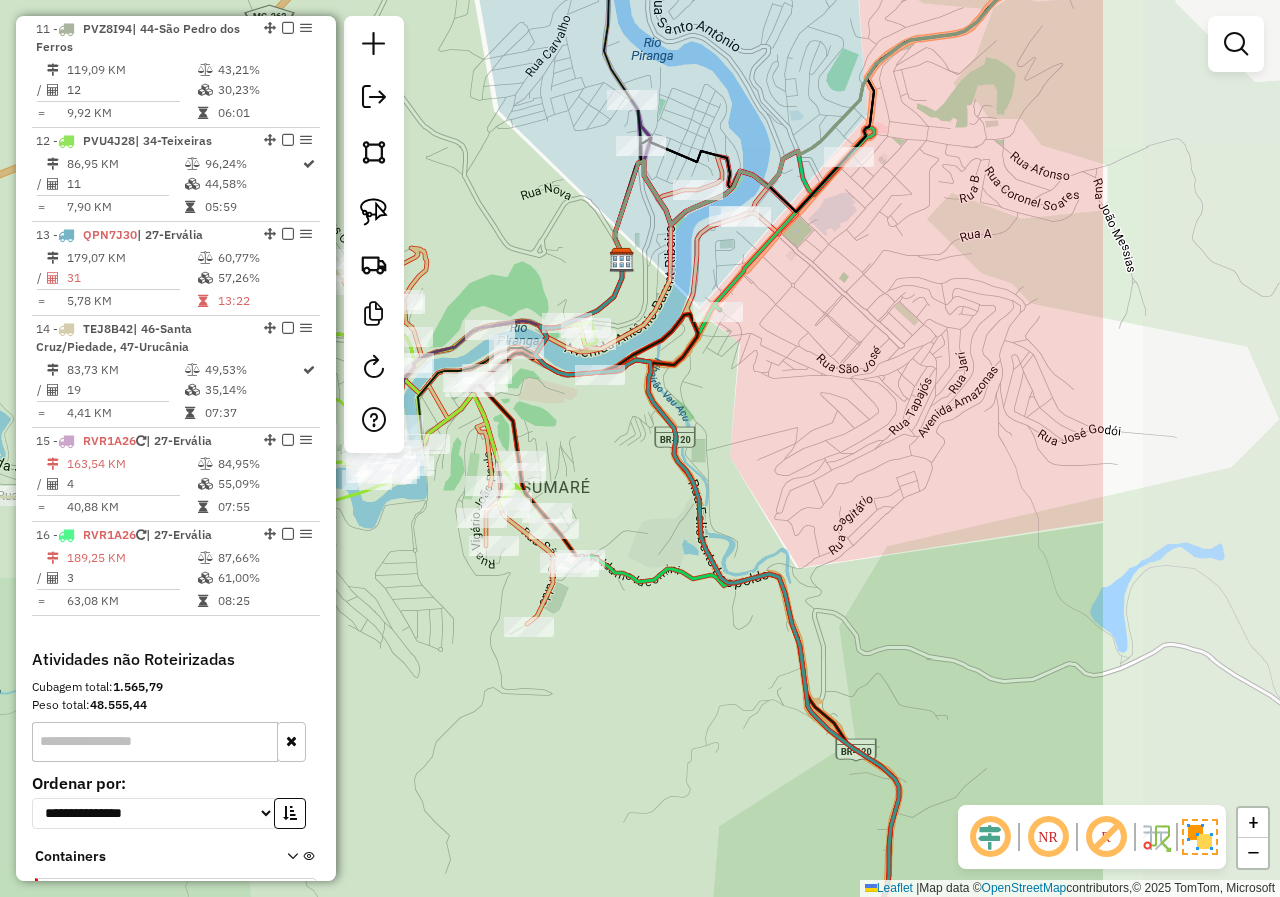 drag, startPoint x: 1085, startPoint y: 403, endPoint x: 780, endPoint y: 399, distance: 305.0262 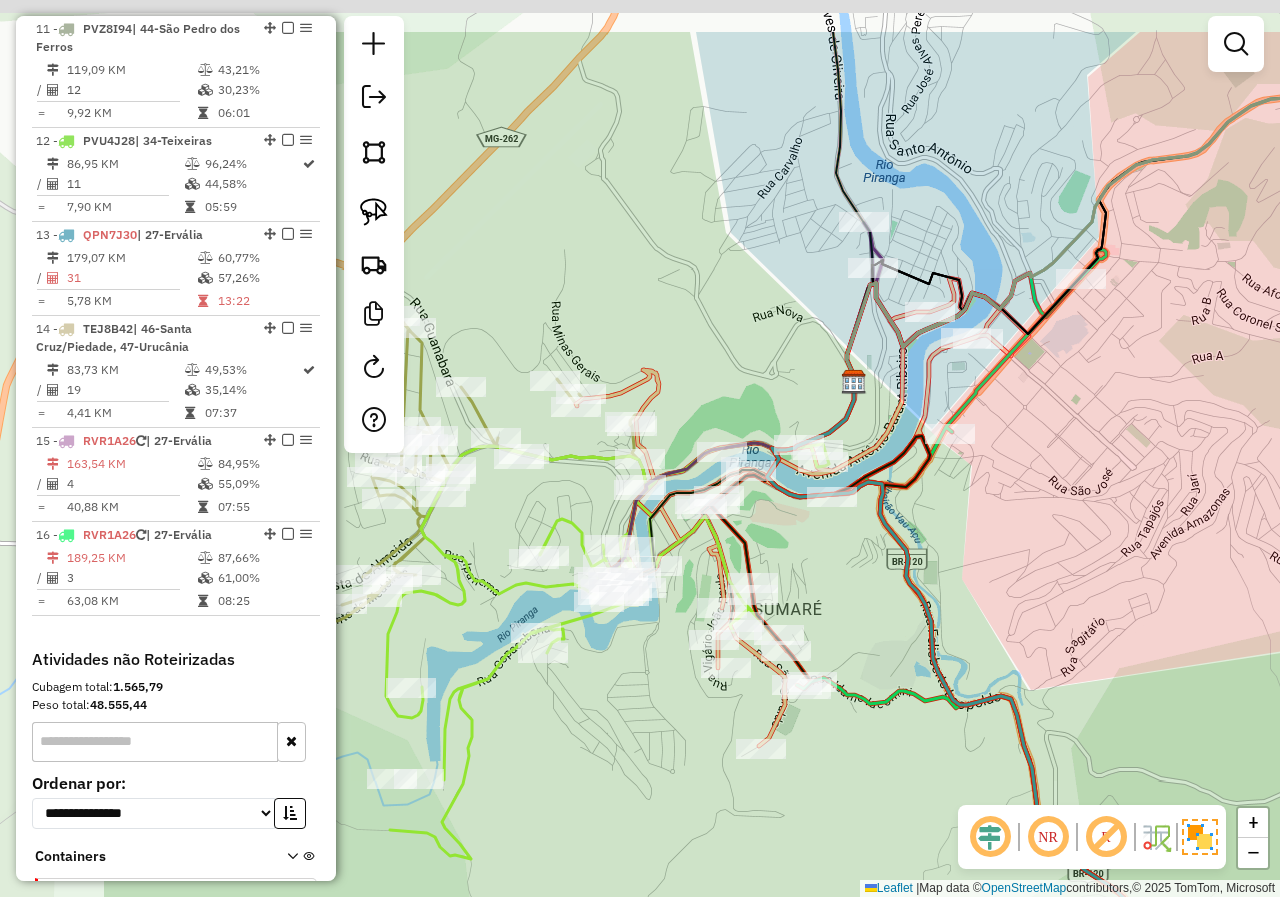 drag, startPoint x: 878, startPoint y: 282, endPoint x: 1188, endPoint y: 410, distance: 335.38635 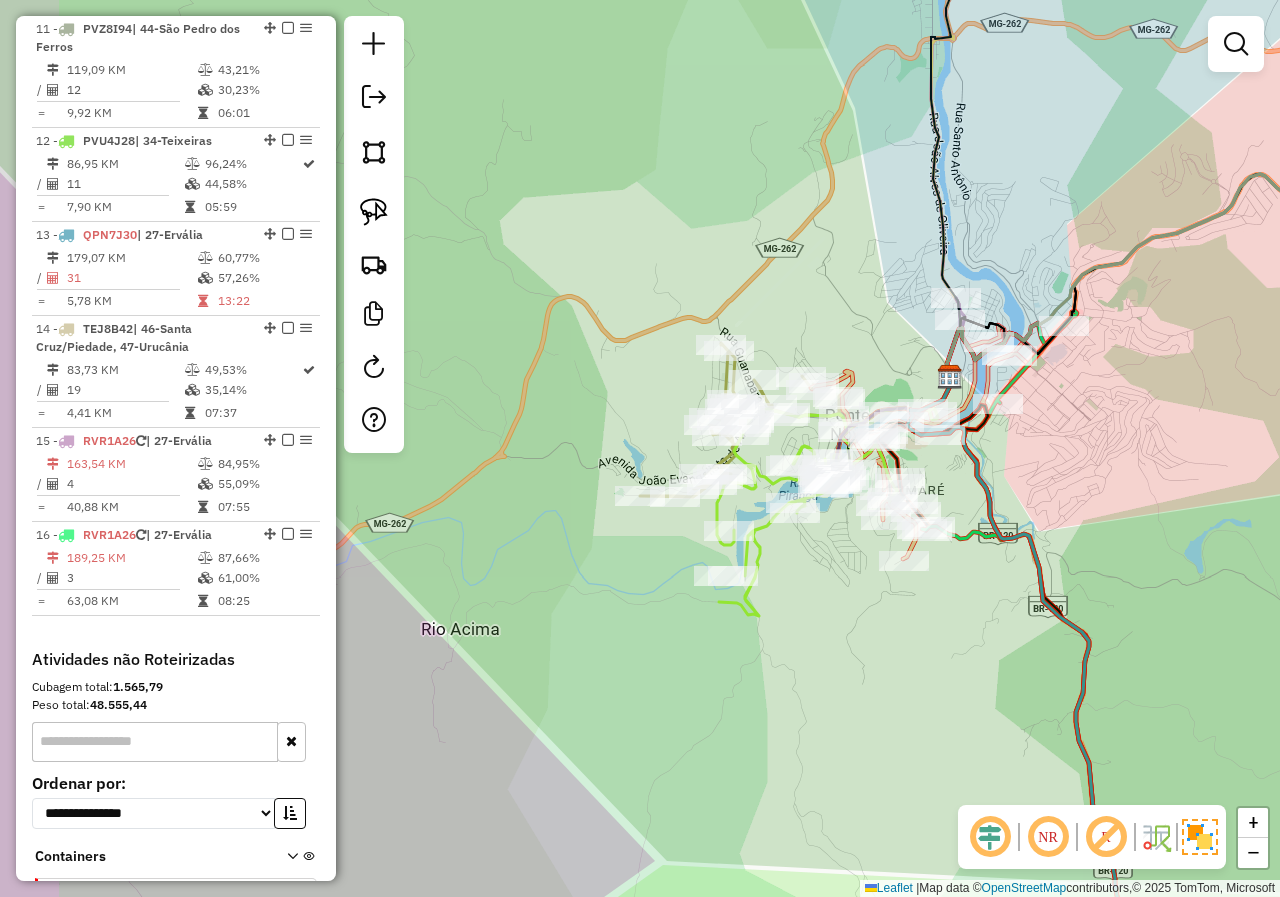 drag, startPoint x: 780, startPoint y: 335, endPoint x: 1039, endPoint y: 338, distance: 259.01736 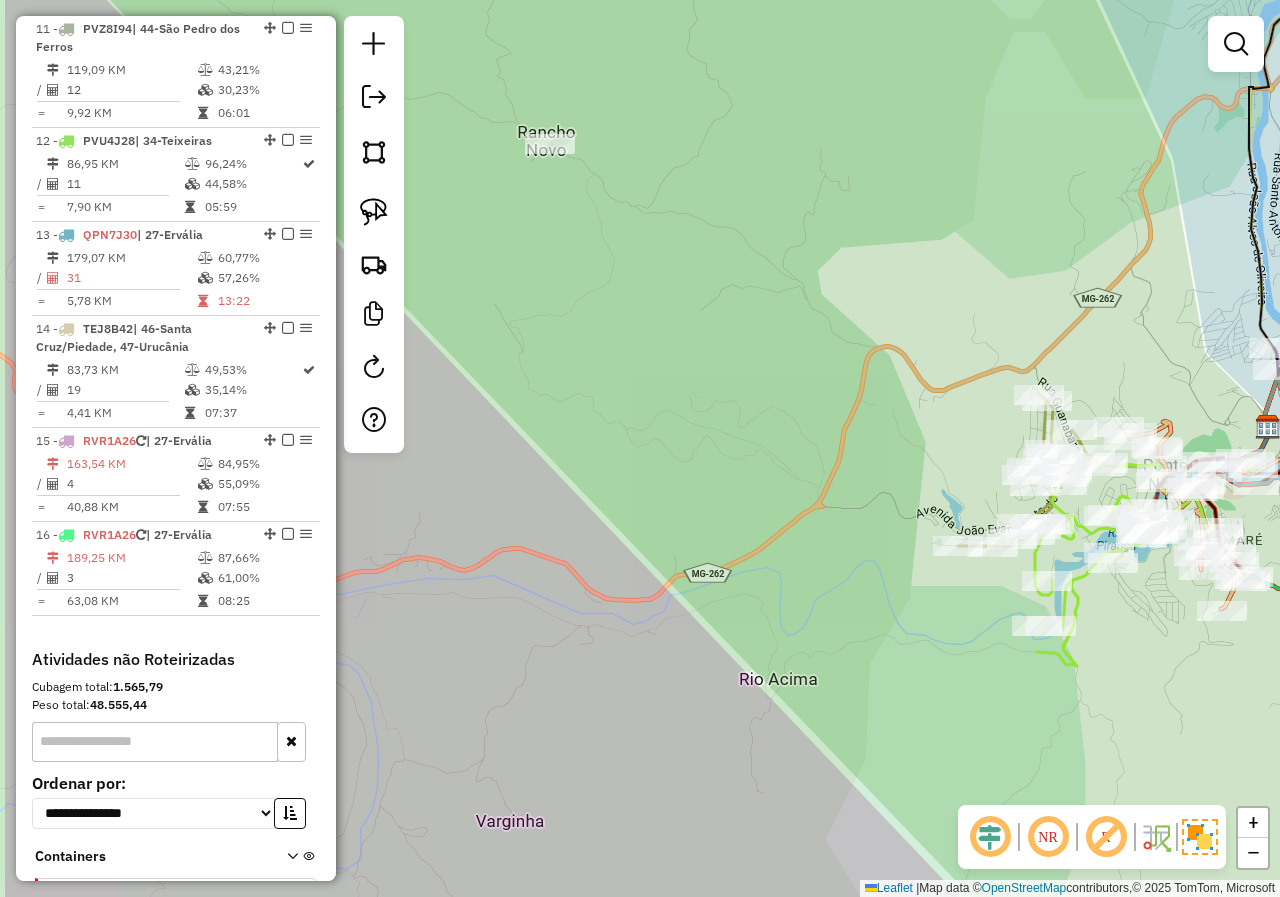 click on "Janela de atendimento Grade de atendimento Capacidade Transportadoras Veículos Cliente Pedidos  Rotas Selecione os dias de semana para filtrar as janelas de atendimento  Seg   Ter   Qua   Qui   Sex   Sáb   Dom  Informe o período da janela de atendimento: De: Até:  Filtrar exatamente a janela do cliente  Considerar janela de atendimento padrão  Selecione os dias de semana para filtrar as grades de atendimento  Seg   Ter   Qua   Qui   Sex   Sáb   Dom   Considerar clientes sem dia de atendimento cadastrado  Clientes fora do dia de atendimento selecionado Filtrar as atividades entre os valores definidos abaixo:  Peso mínimo:   Peso máximo:   Cubagem mínima:   Cubagem máxima:   De:   Até:  Filtrar as atividades entre o tempo de atendimento definido abaixo:  De:   Até:   Considerar capacidade total dos clientes não roteirizados Transportadora: Selecione um ou mais itens Tipo de veículo: Selecione um ou mais itens Veículo: Selecione um ou mais itens Motorista: Selecione um ou mais itens Nome: Rótulo:" 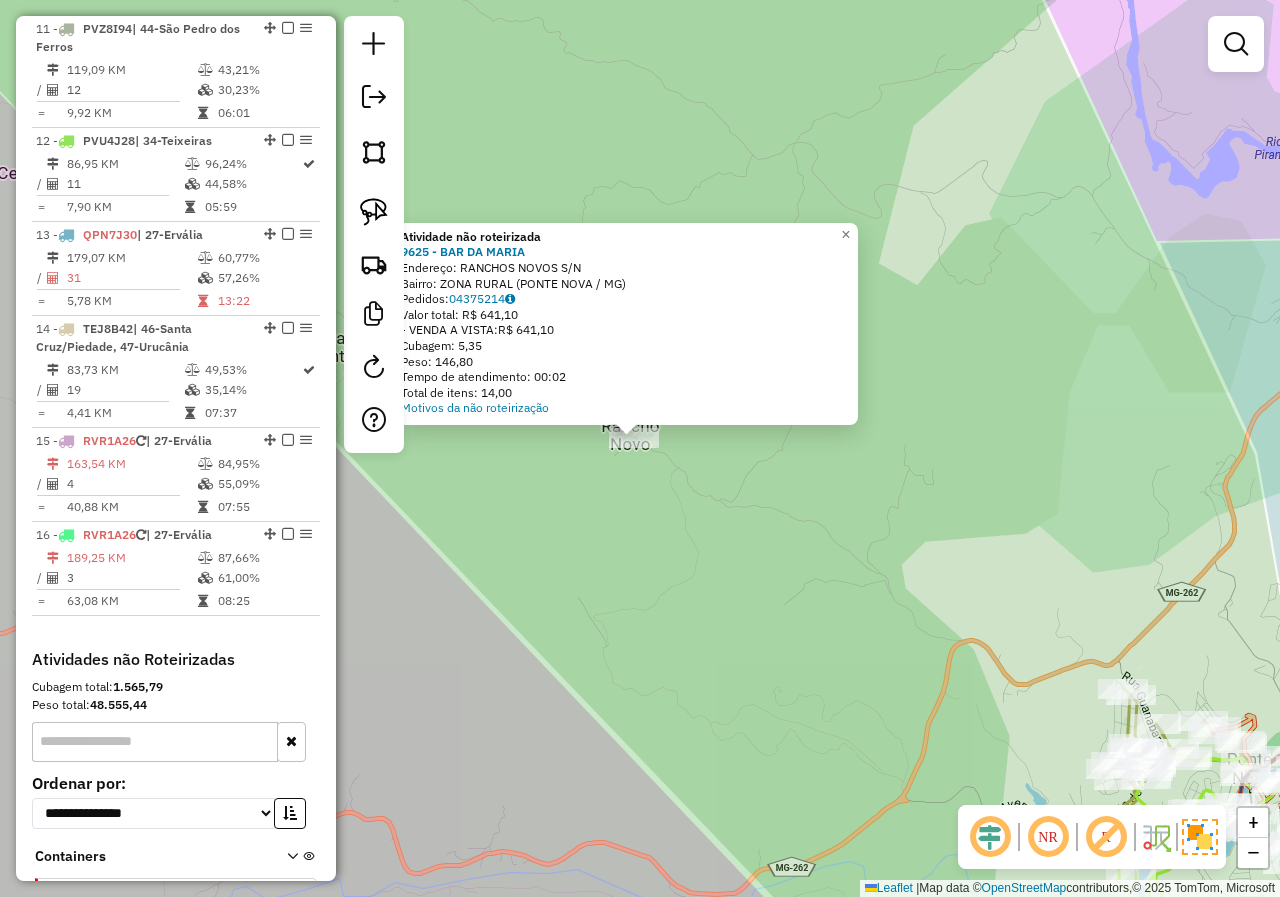 drag, startPoint x: 679, startPoint y: 633, endPoint x: 484, endPoint y: 473, distance: 252.23996 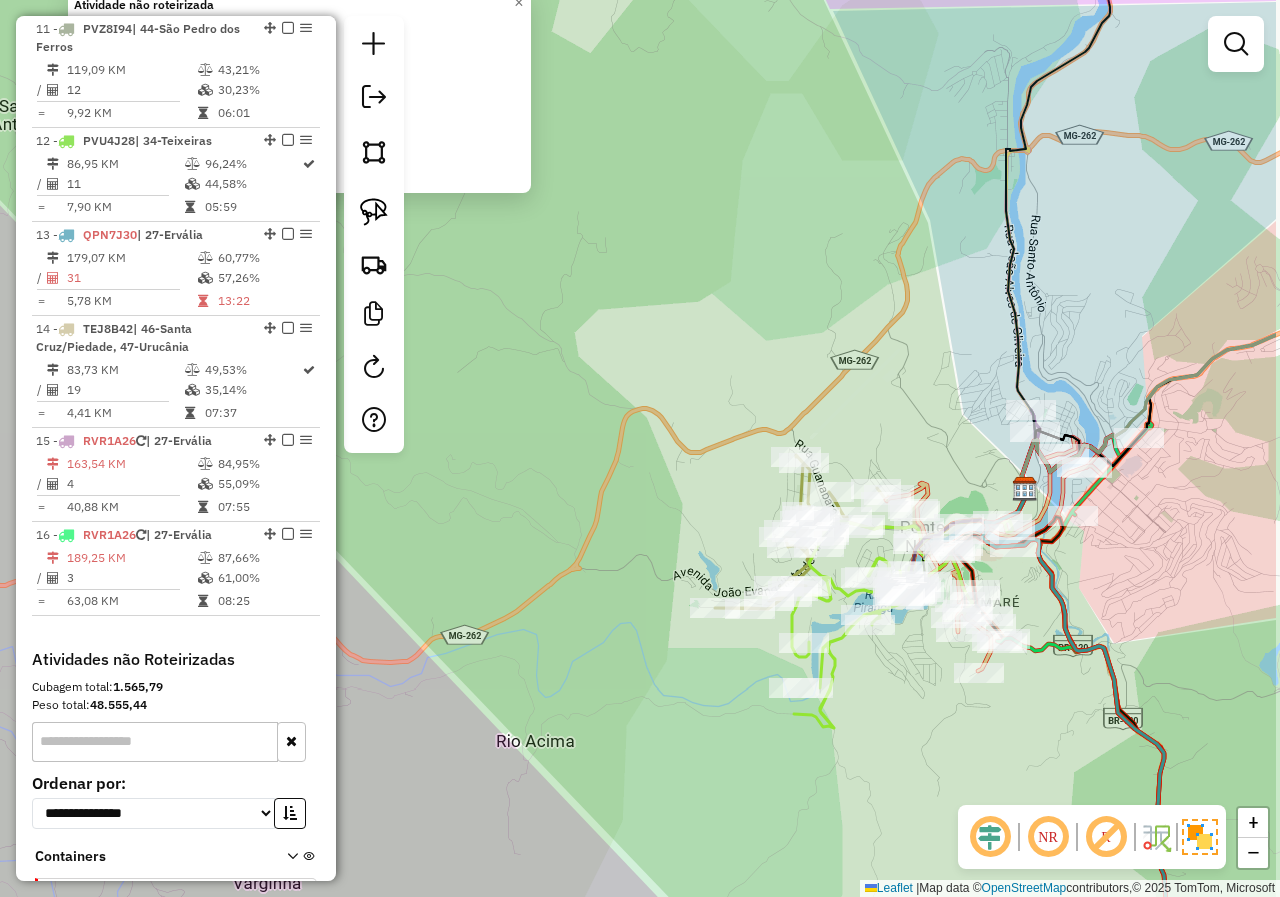 drag, startPoint x: 641, startPoint y: 524, endPoint x: 500, endPoint y: 446, distance: 161.13658 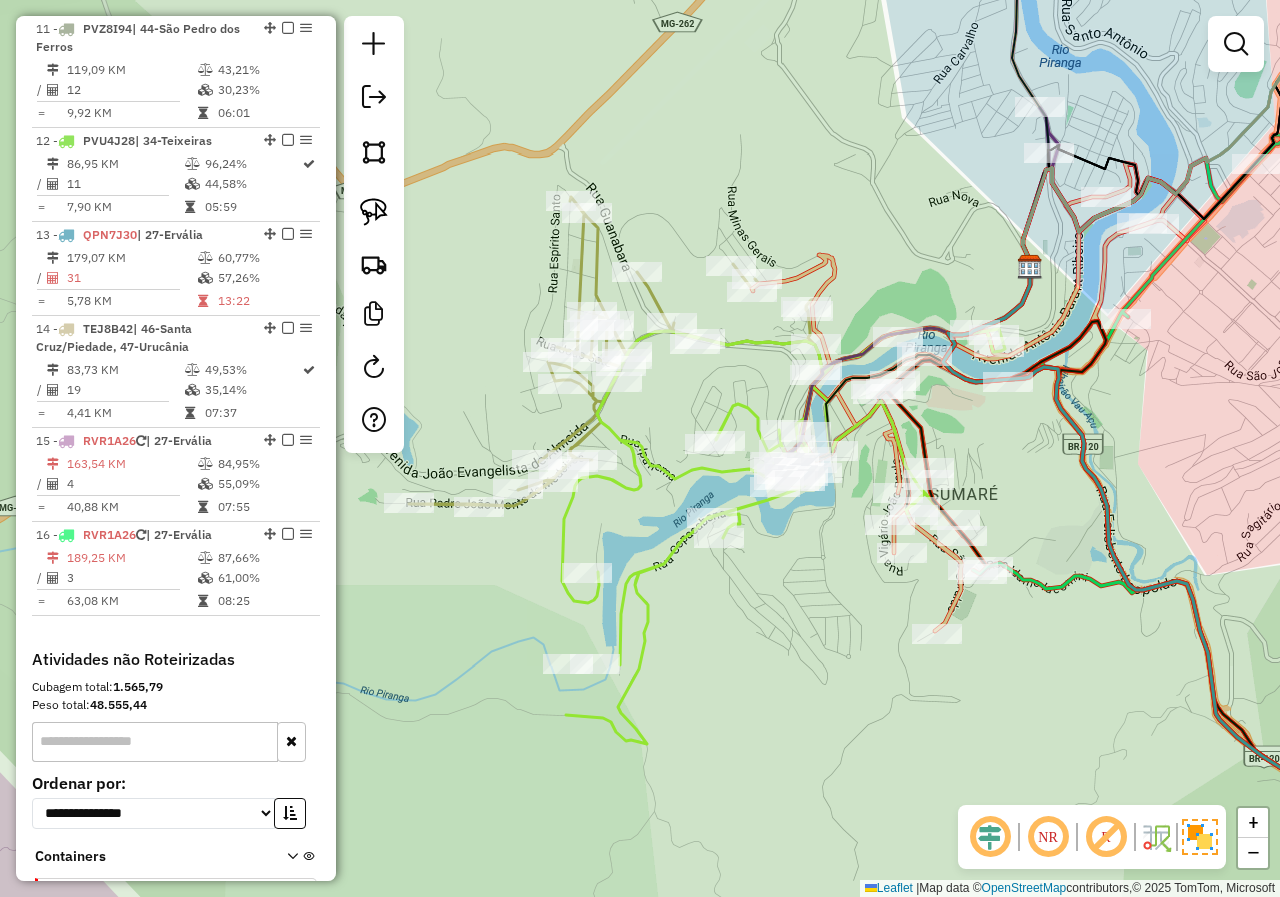 drag, startPoint x: 903, startPoint y: 651, endPoint x: 803, endPoint y: 649, distance: 100.02 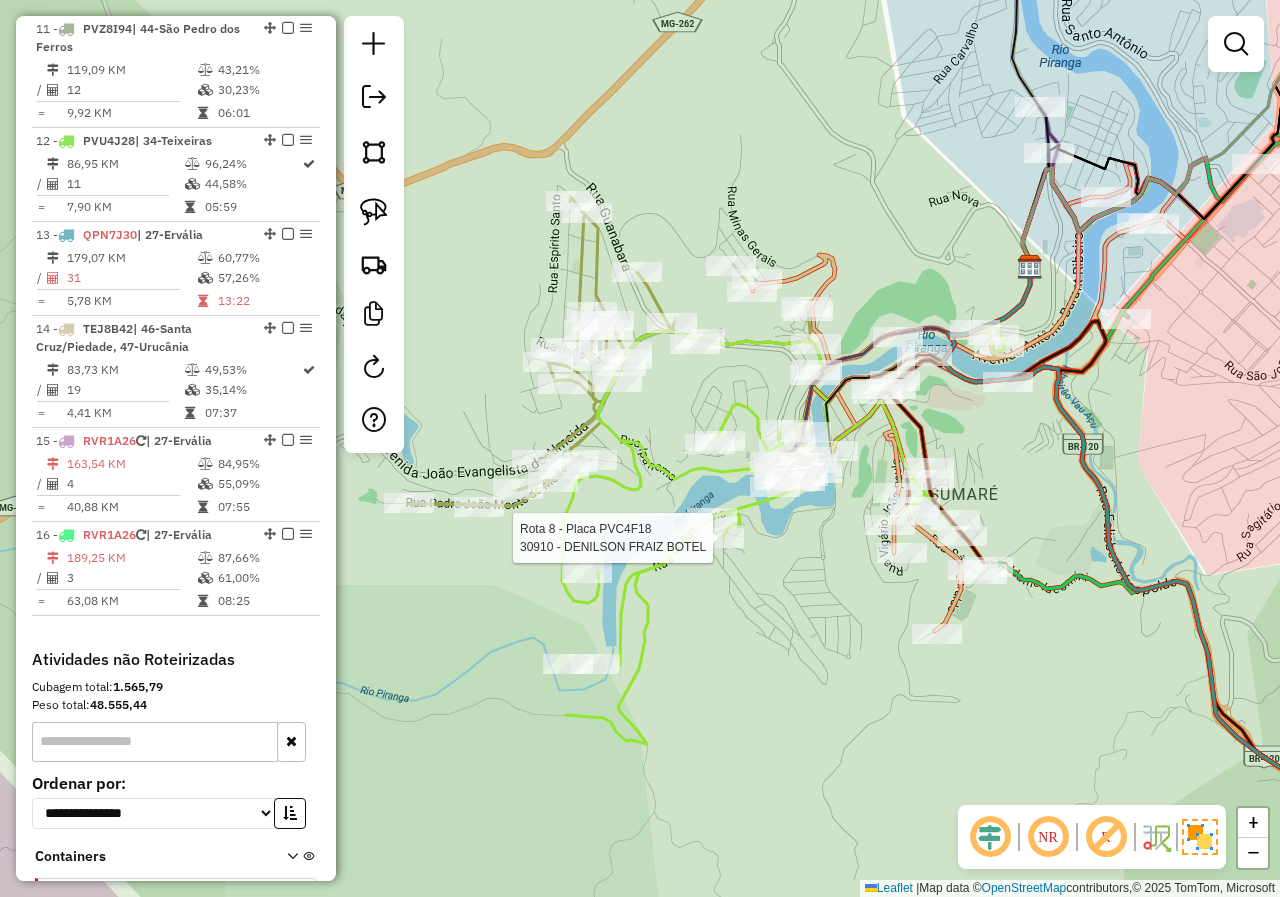 select on "*********" 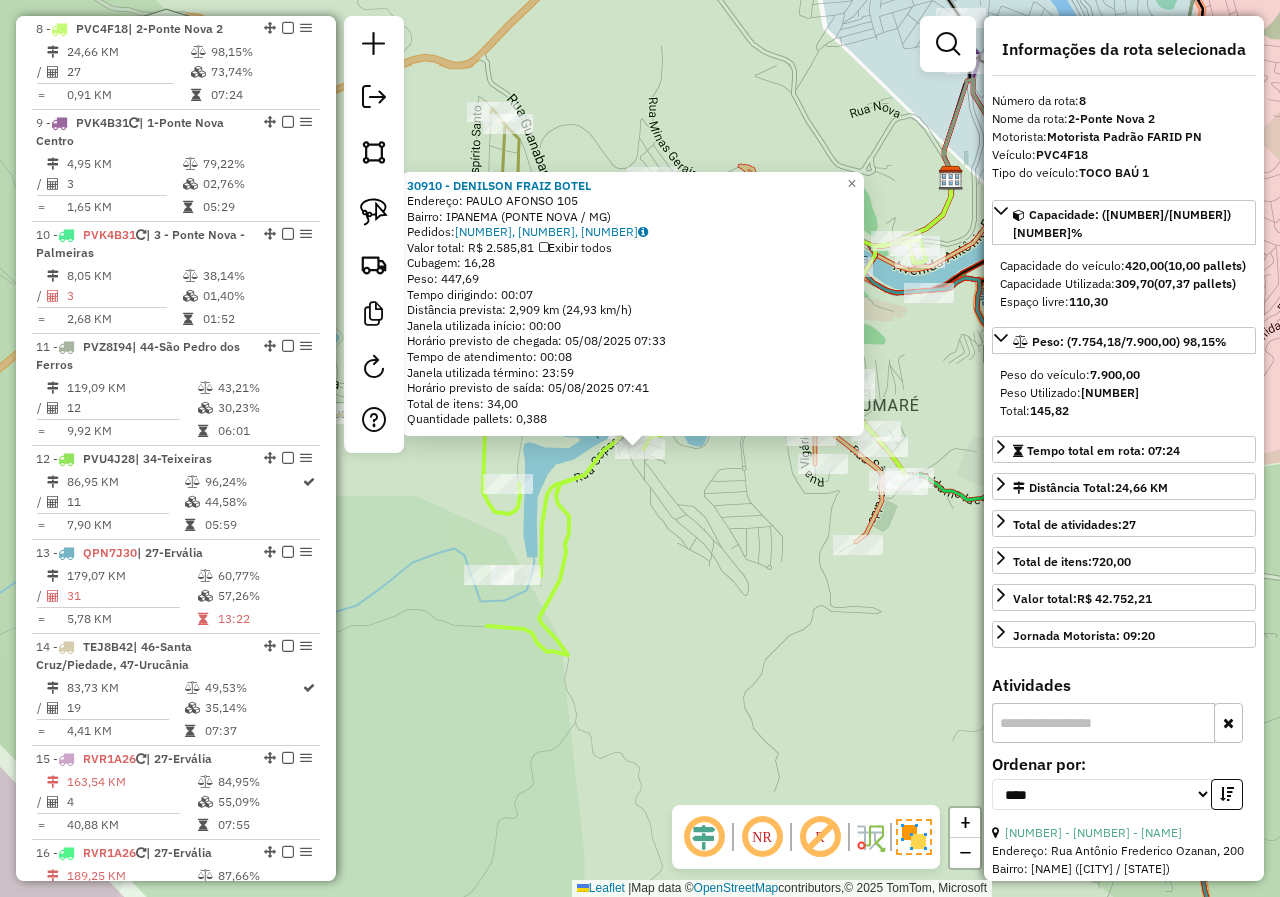 scroll, scrollTop: 1486, scrollLeft: 0, axis: vertical 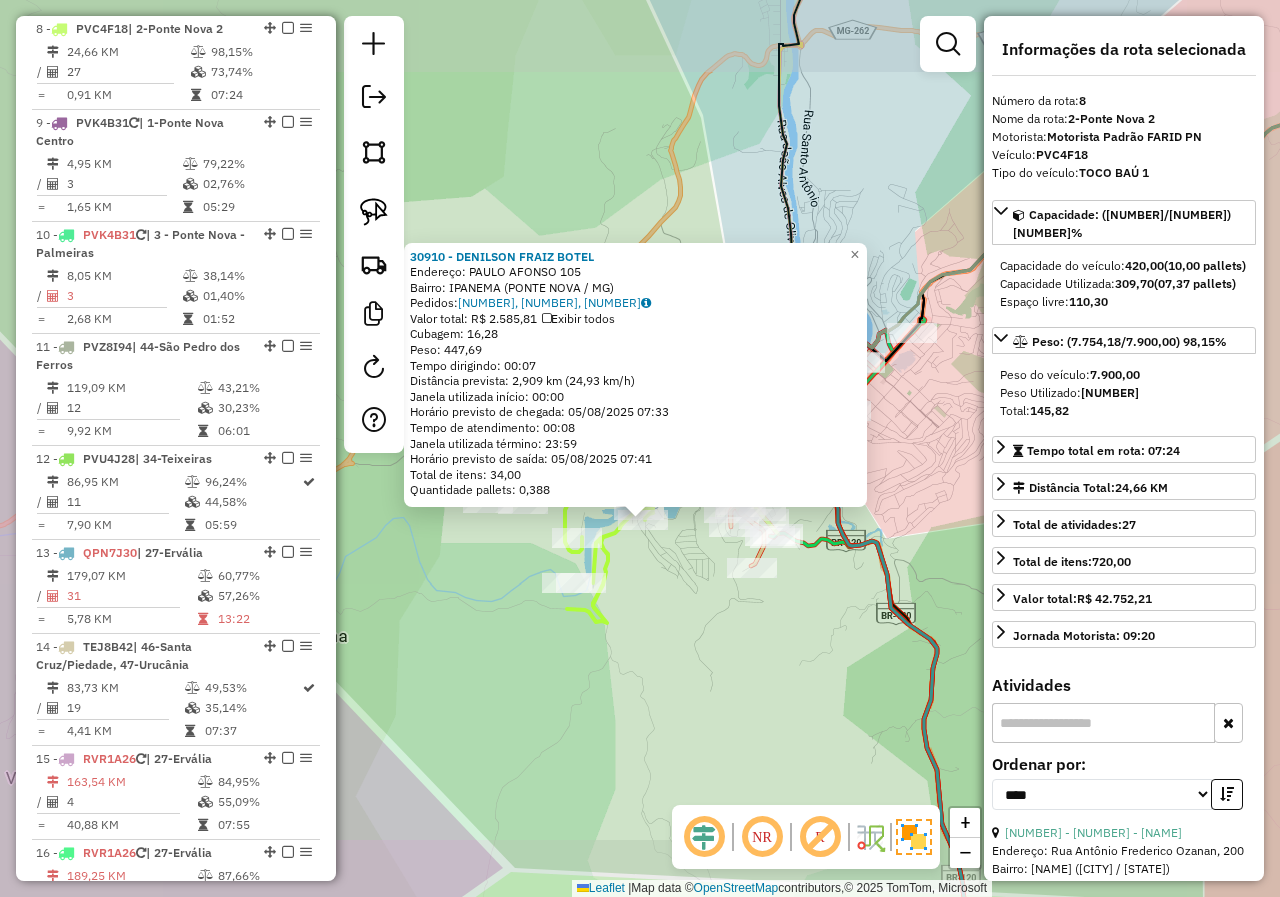 click on "30910 - DENILSON FRAIZ BOTEL  Endereço:  PAULO AFONSO 105   Bairro: IPANEMA (PONTE NOVA / MG)   Pedidos:  04375211, 04375213, 04375212   Valor total: R$ 2.585,81   Exibir todos   Cubagem: 16,28  Peso: 447,69  Tempo dirigindo: 00:07   Distância prevista: 2,909 km (24,93 km/h)   Janela utilizada início: 00:00   Horário previsto de chegada: 05/08/2025 07:33   Tempo de atendimento: 00:08   Janela utilizada término: 23:59   Horário previsto de saída: 05/08/2025 07:41   Total de itens: 34,00   Quantidade pallets: 0,388  × Janela de atendimento Grade de atendimento Capacidade Transportadoras Veículos Cliente Pedidos  Rotas Selecione os dias de semana para filtrar as janelas de atendimento  Seg   Ter   Qua   Qui   Sex   Sáb   Dom  Informe o período da janela de atendimento: De: Até:  Filtrar exatamente a janela do cliente  Considerar janela de atendimento padrão  Selecione os dias de semana para filtrar as grades de atendimento  Seg   Ter   Qua   Qui   Sex   Sáb   Dom   Peso mínimo:   Peso máximo:  +" 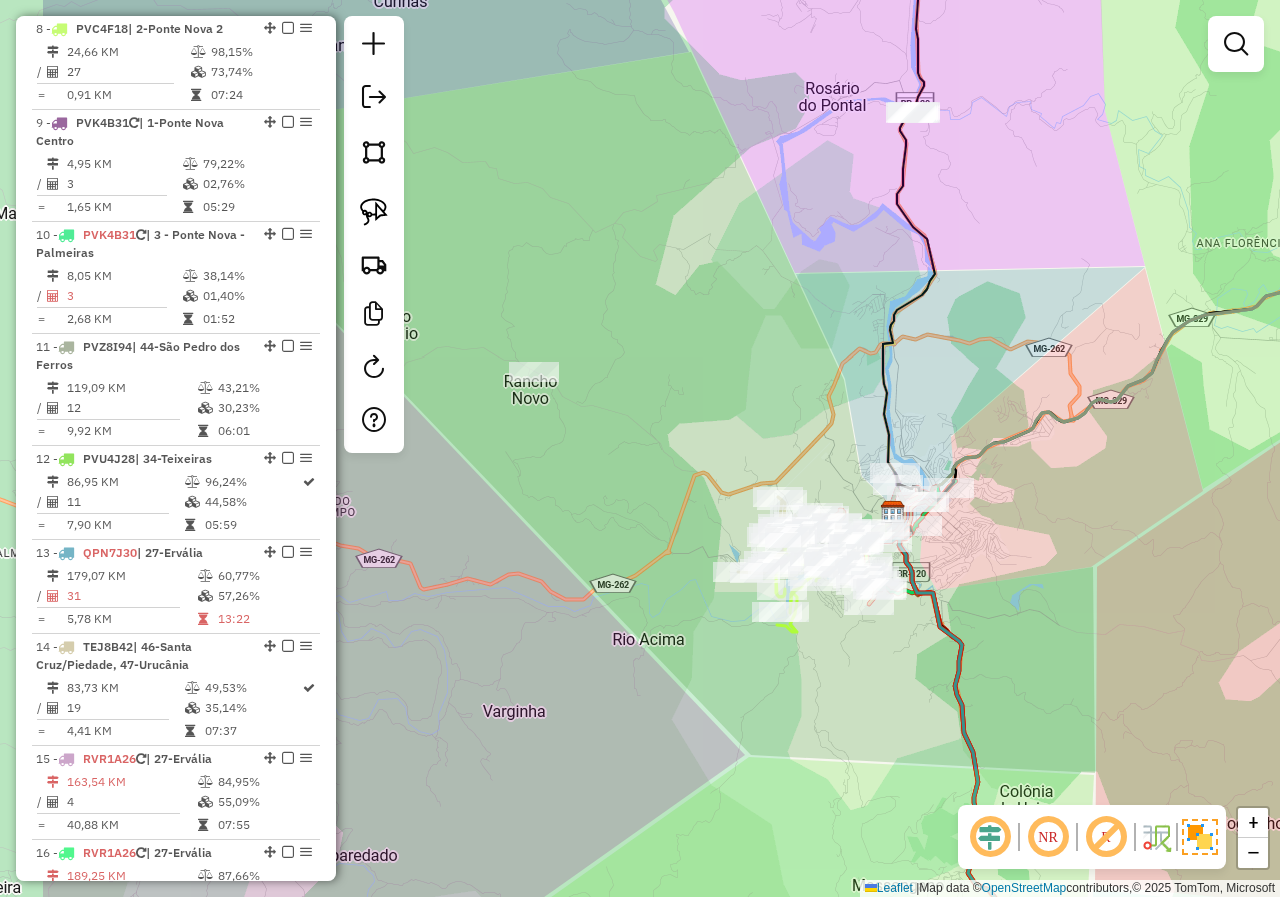 drag, startPoint x: 498, startPoint y: 635, endPoint x: 669, endPoint y: 658, distance: 172.53986 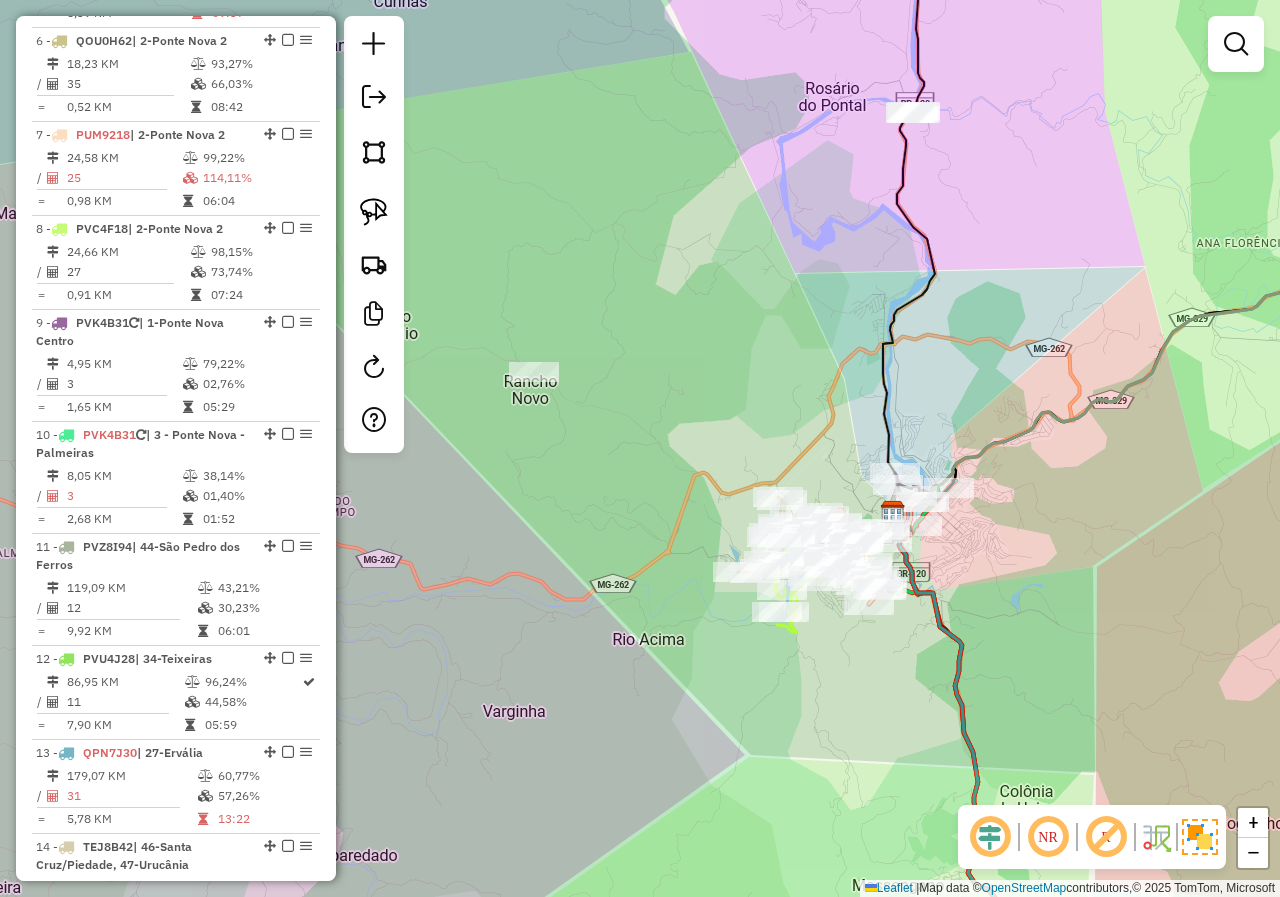 scroll, scrollTop: 1186, scrollLeft: 0, axis: vertical 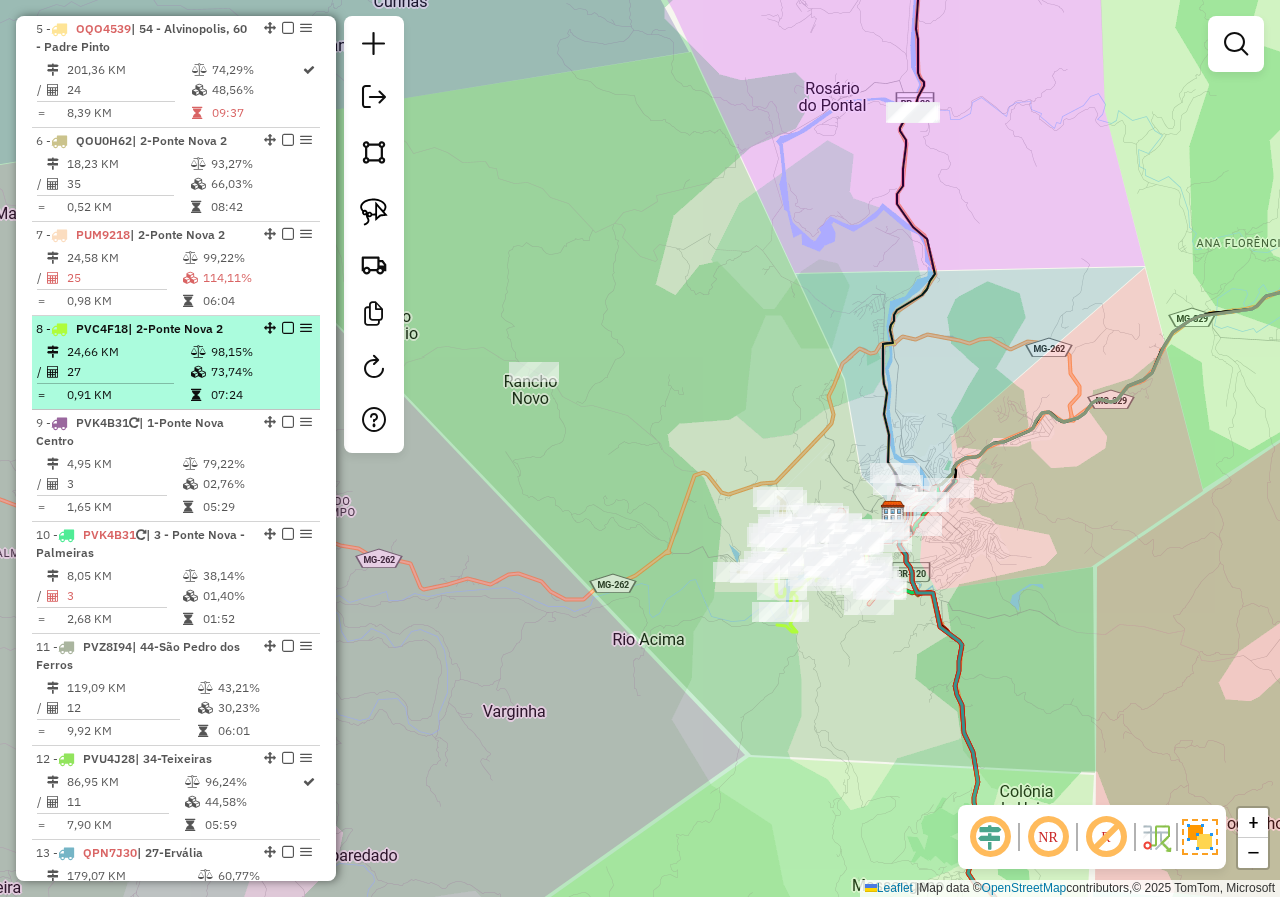 click on "27" at bounding box center [128, 372] 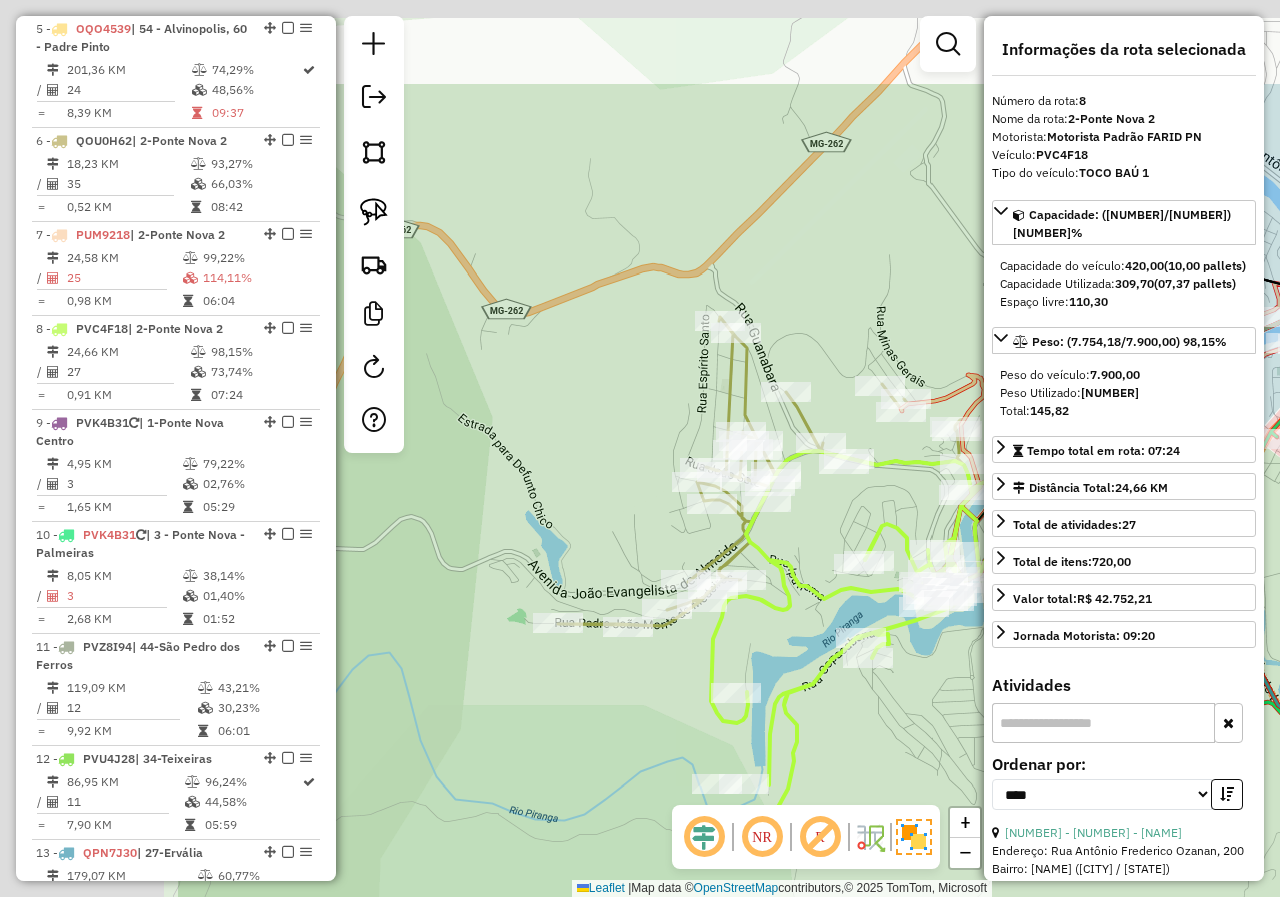 drag, startPoint x: 574, startPoint y: 597, endPoint x: 893, endPoint y: 772, distance: 363.84888 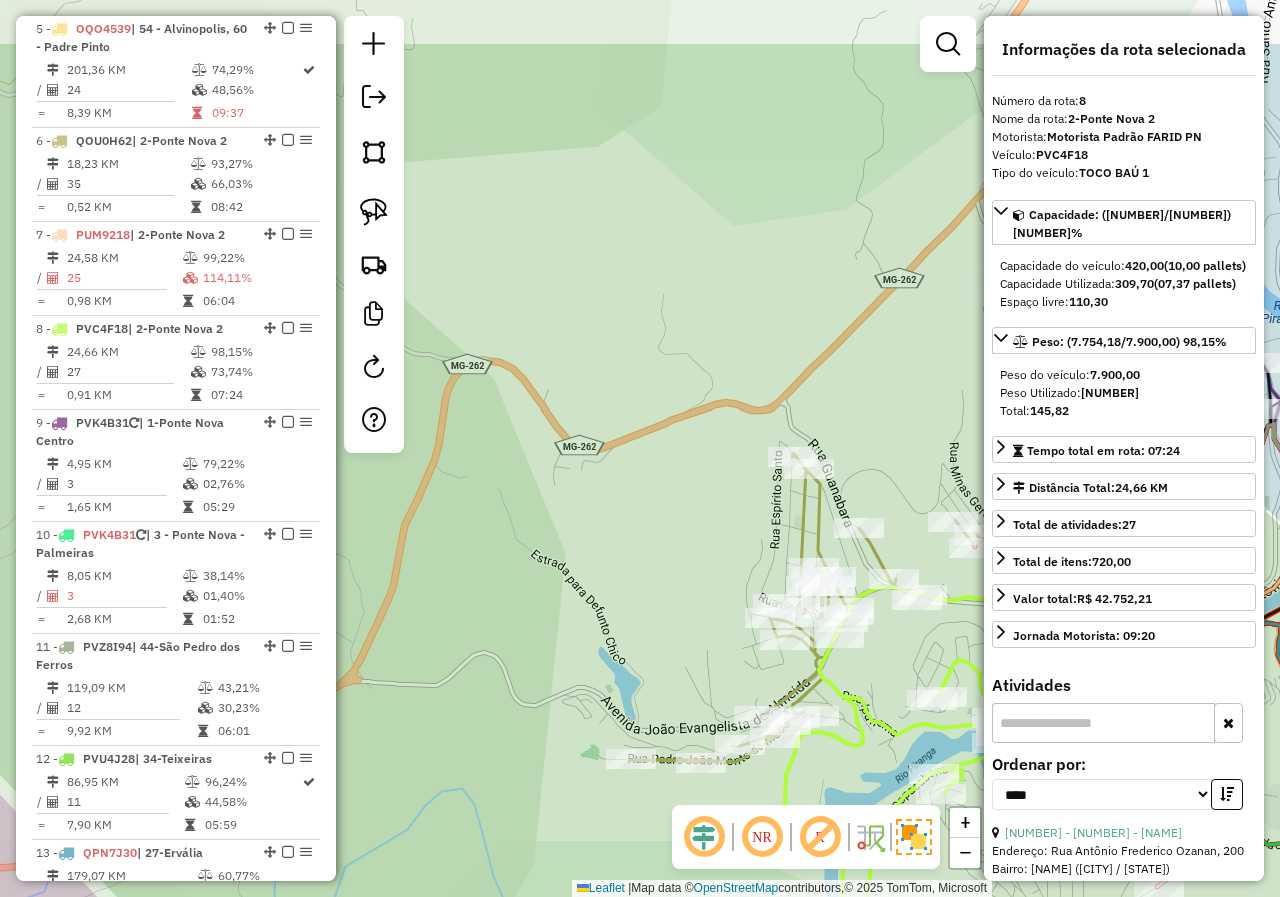 drag, startPoint x: 626, startPoint y: 320, endPoint x: 689, endPoint y: 465, distance: 158.09491 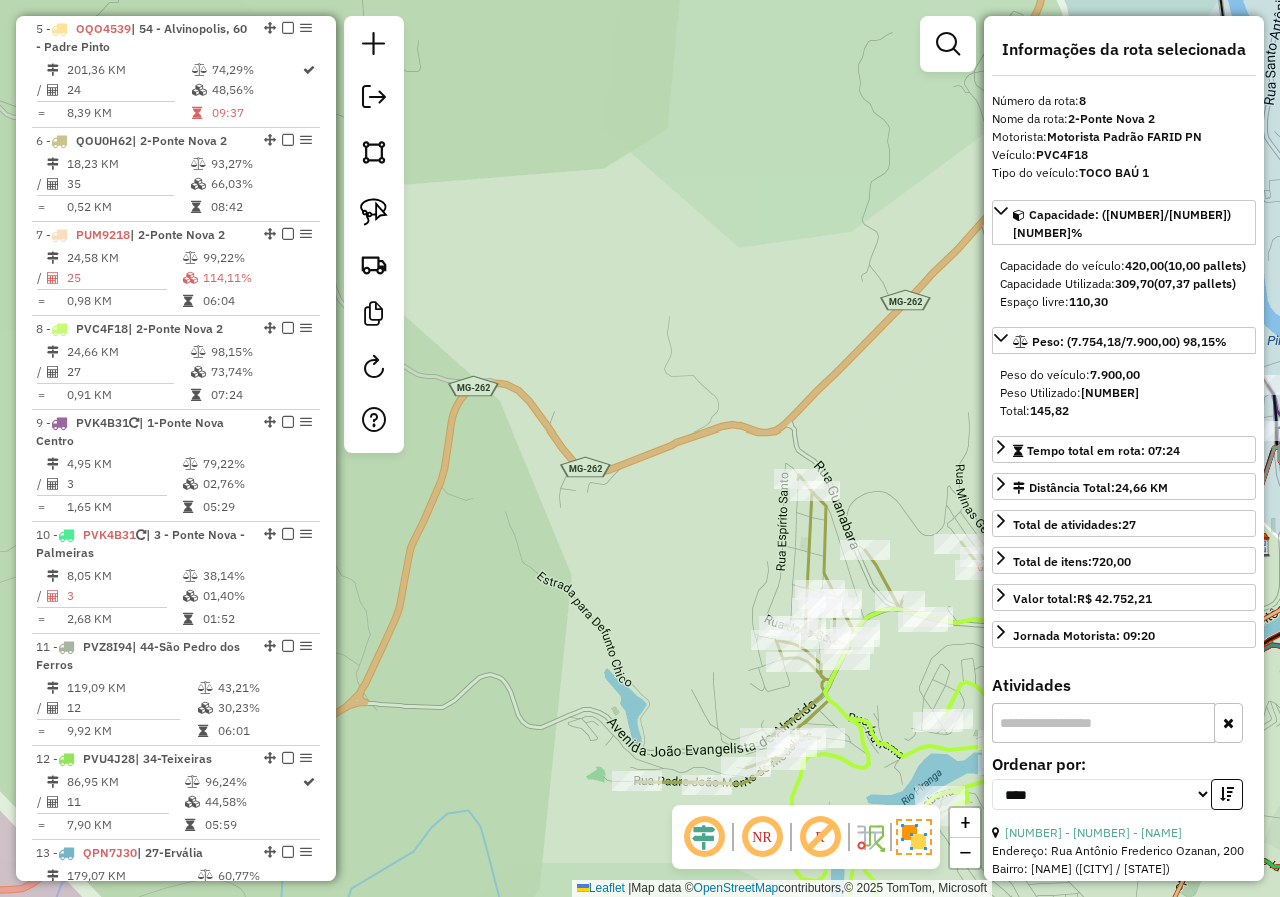 drag, startPoint x: 521, startPoint y: 325, endPoint x: 733, endPoint y: 513, distance: 283.35138 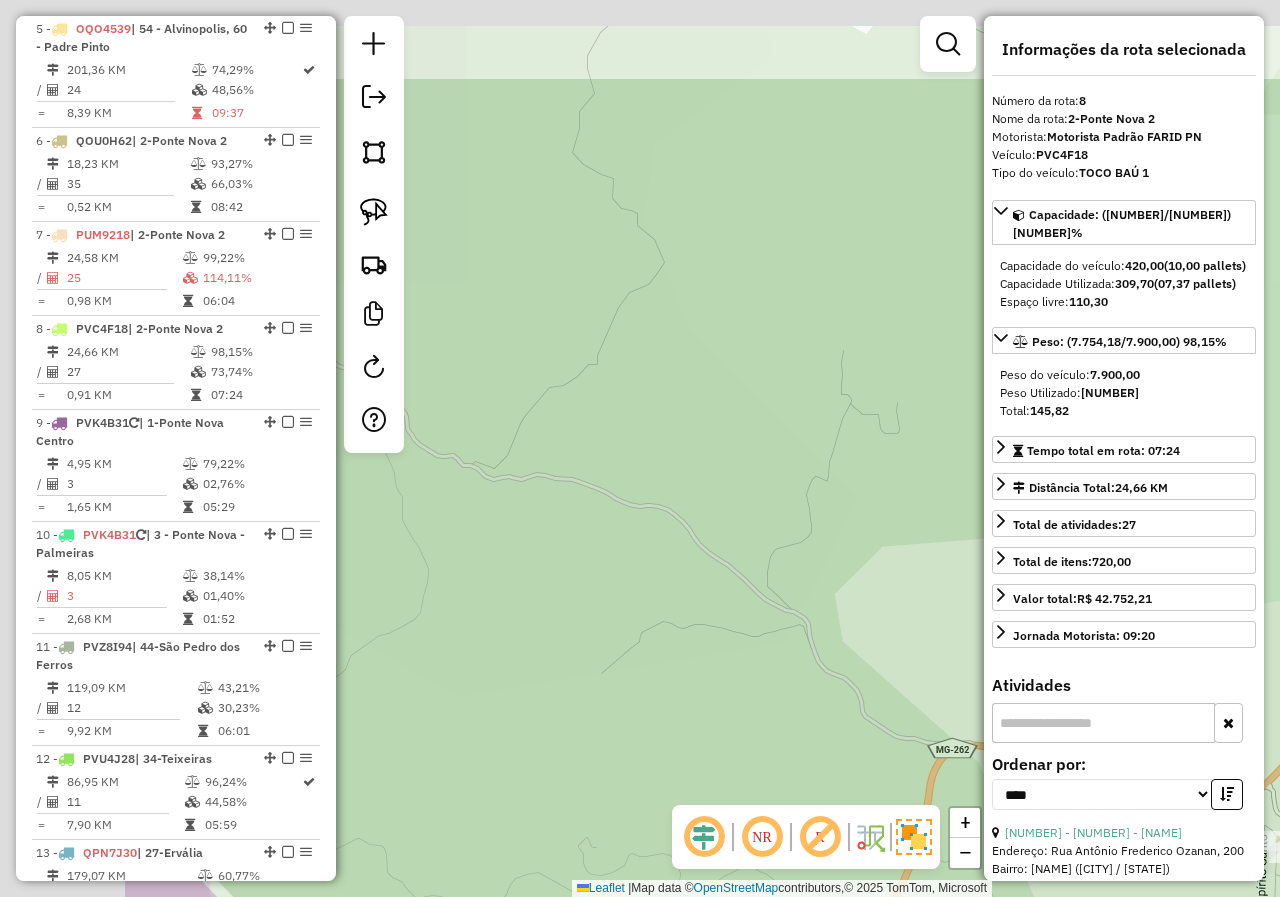 drag, startPoint x: 506, startPoint y: 380, endPoint x: 699, endPoint y: 482, distance: 218.29567 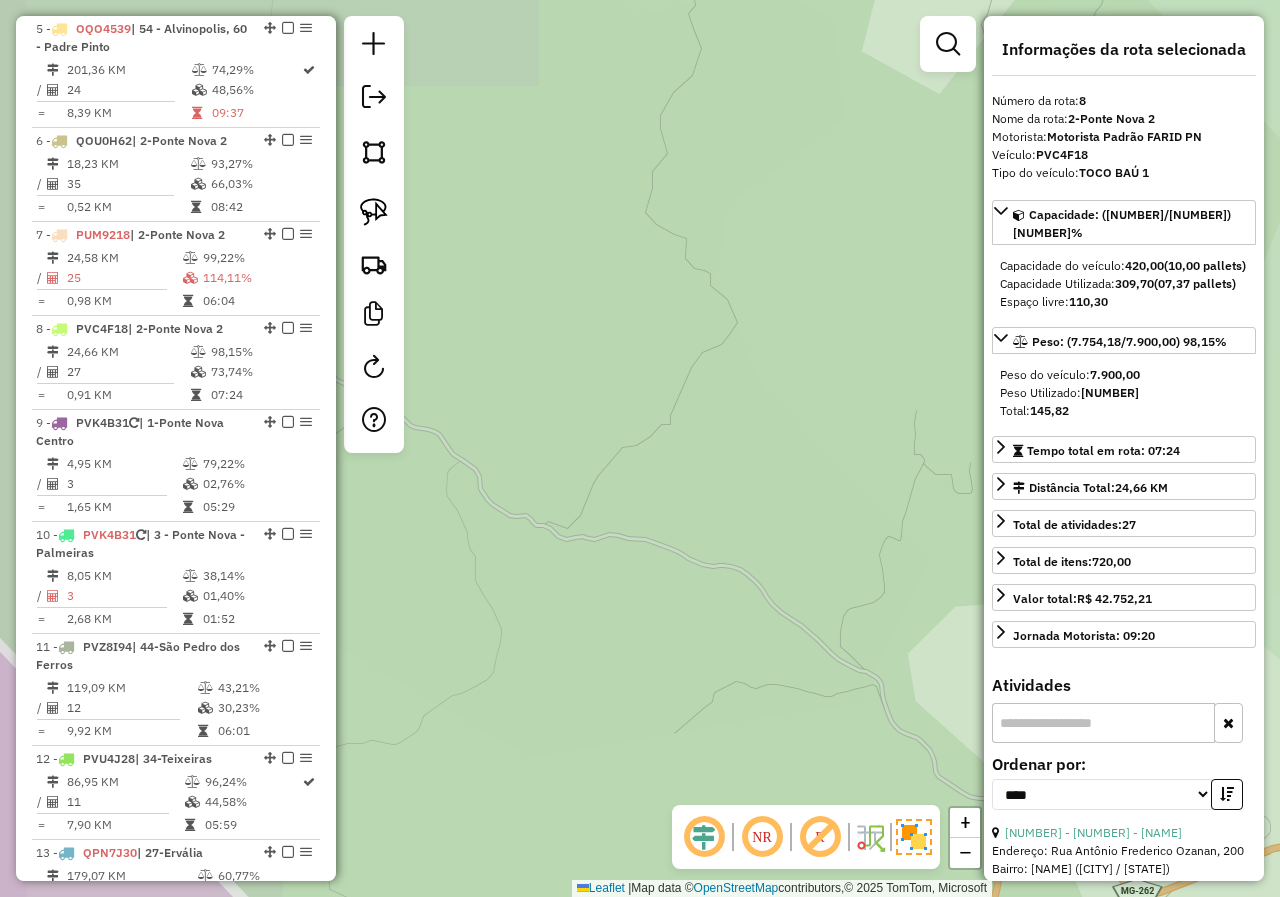 drag, startPoint x: 699, startPoint y: 482, endPoint x: 825, endPoint y: 590, distance: 165.9518 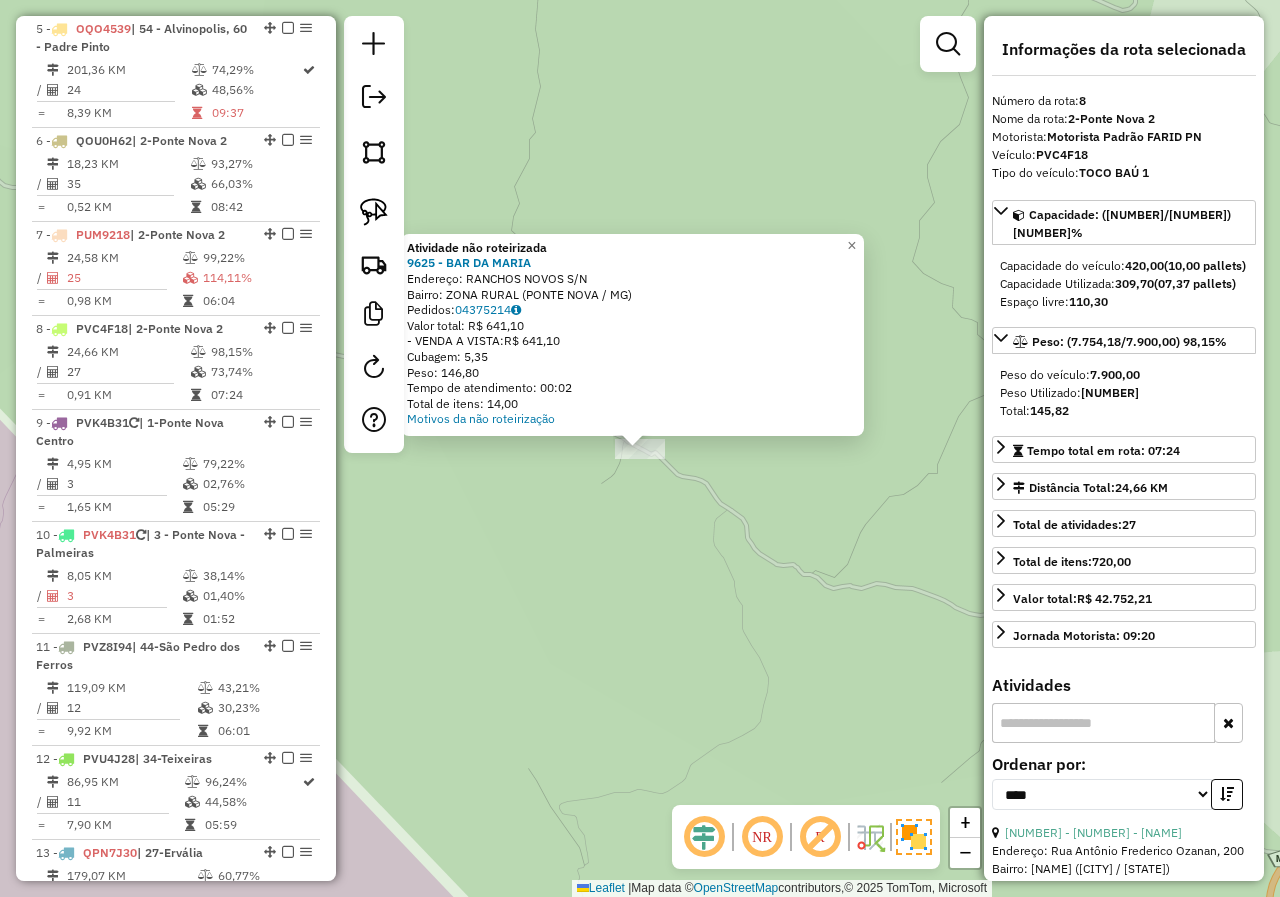 click on "Atividade não roteirizada 9625 - BAR DA MARIA  Endereço:  RANCHOS NOVOS S/N   Bairro: ZONA RURAL (PONTE NOVA / MG)   Pedidos:  04375214   Valor total: R$ 641,10   - VENDA A VISTA:  R$ 641,10   Cubagem: 5,35   Peso: 146,80   Tempo de atendimento: 00:02   Total de itens: 14,00  Motivos da não roteirização × Janela de atendimento Grade de atendimento Capacidade Transportadoras Veículos Cliente Pedidos  Rotas Selecione os dias de semana para filtrar as janelas de atendimento  Seg   Ter   Qua   Qui   Sex   Sáb   Dom  Informe o período da janela de atendimento: De: Até:  Filtrar exatamente a janela do cliente  Considerar janela de atendimento padrão  Selecione os dias de semana para filtrar as grades de atendimento  Seg   Ter   Qua   Qui   Sex   Sáb   Dom   Considerar clientes sem dia de atendimento cadastrado  Clientes fora do dia de atendimento selecionado Filtrar as atividades entre os valores definidos abaixo:  Peso mínimo:   Peso máximo:   Cubagem mínima:   Cubagem máxima:   De:   Até:   De:" 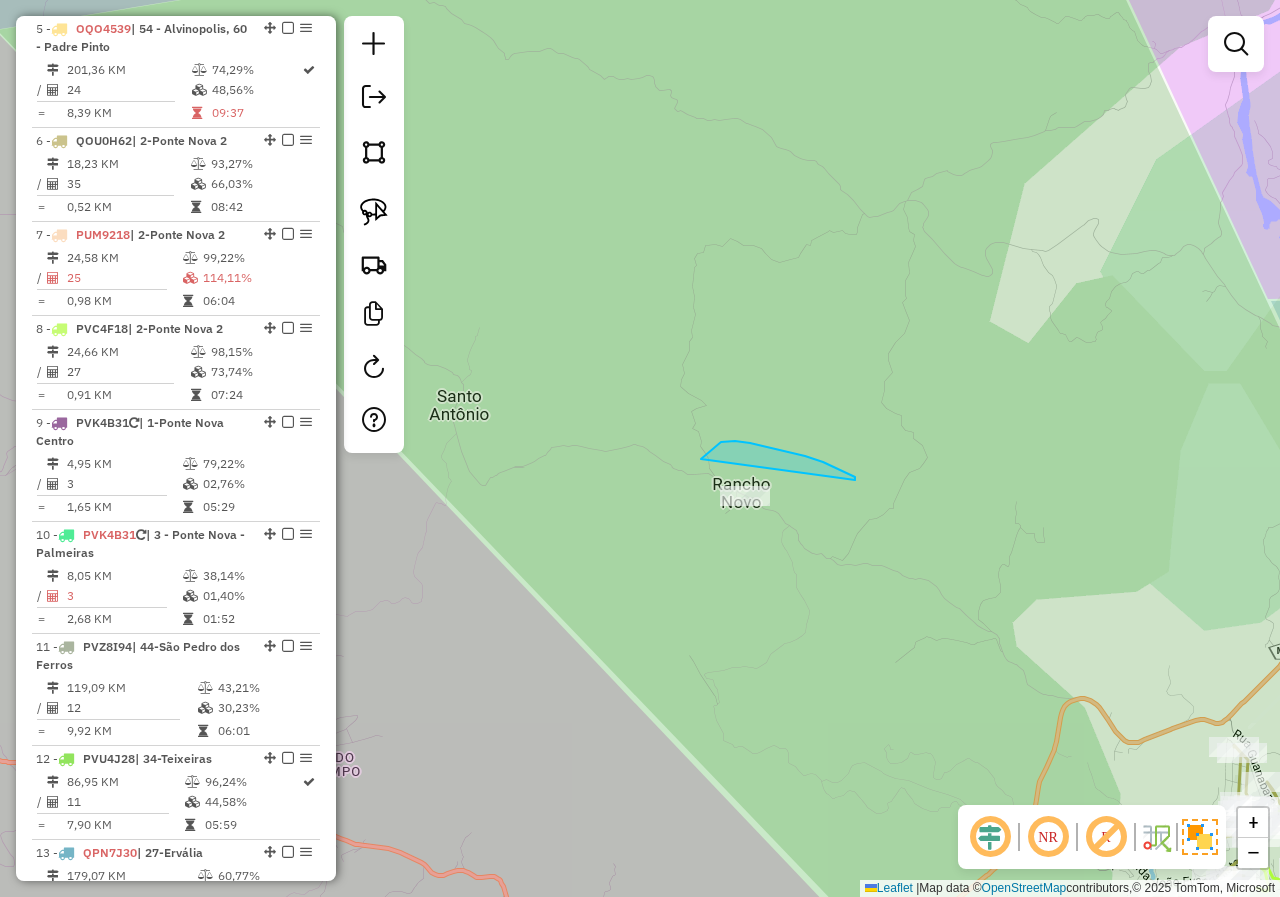 drag, startPoint x: 855, startPoint y: 480, endPoint x: 742, endPoint y: 539, distance: 127.47549 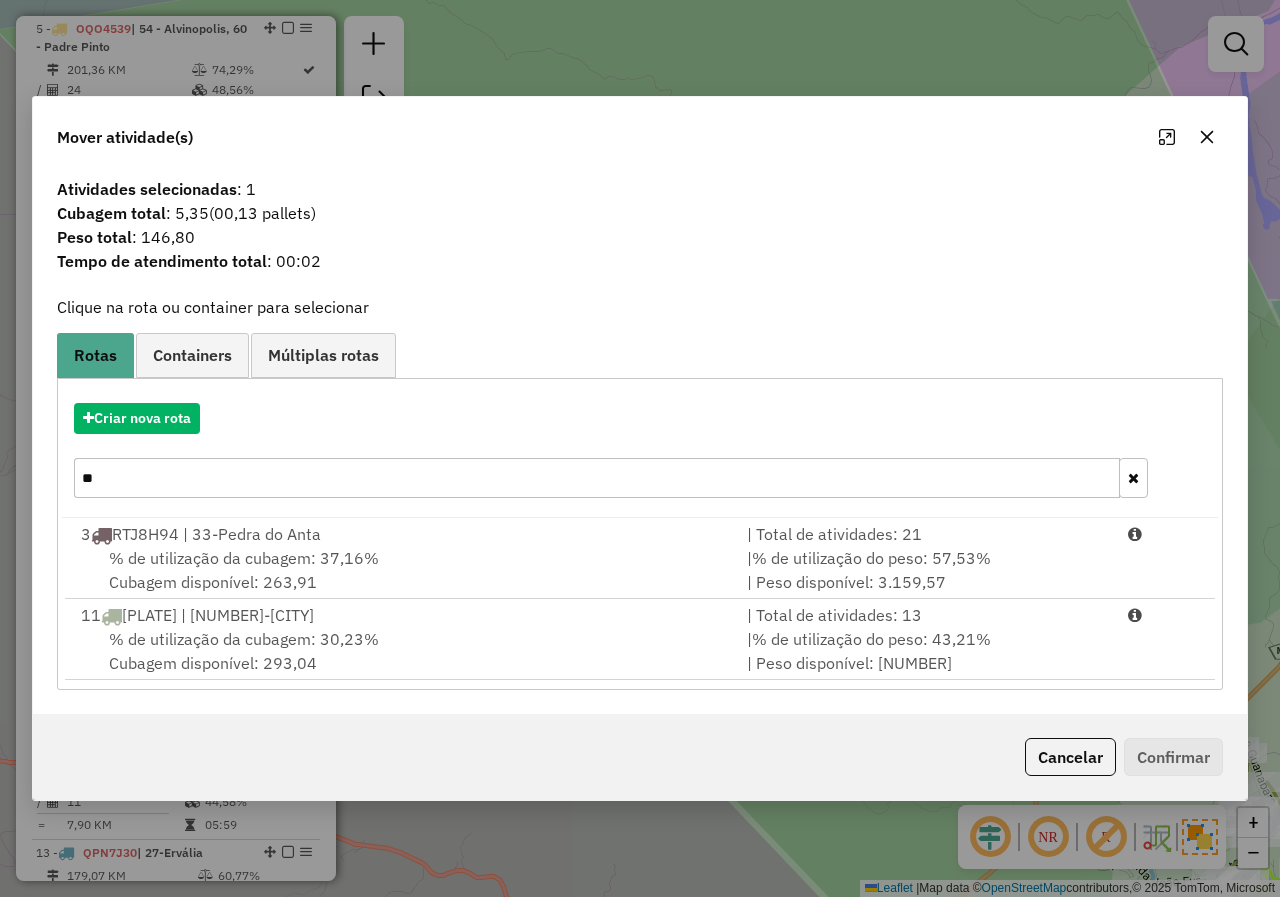 drag, startPoint x: 160, startPoint y: 484, endPoint x: 43, endPoint y: 464, distance: 118.69709 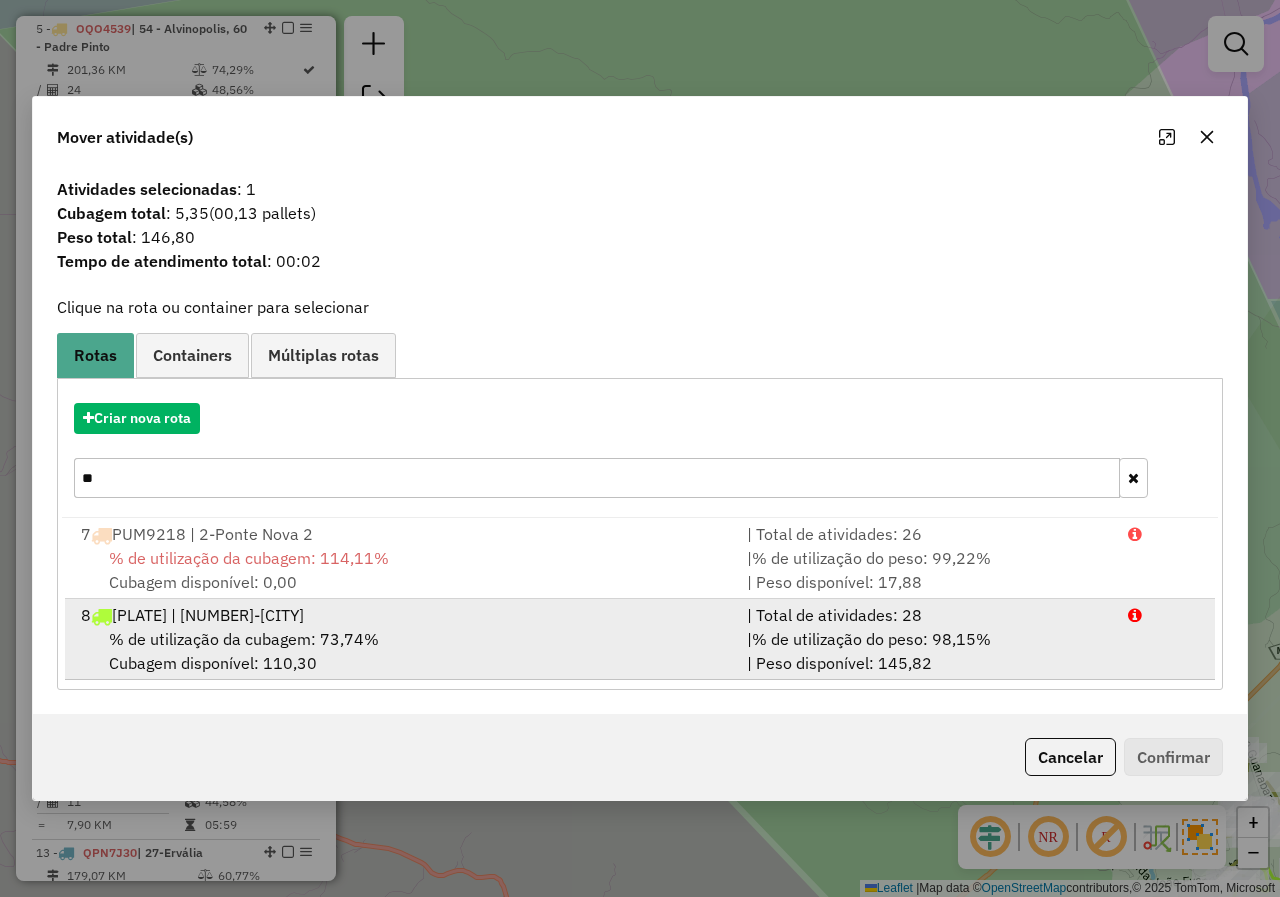 type on "**" 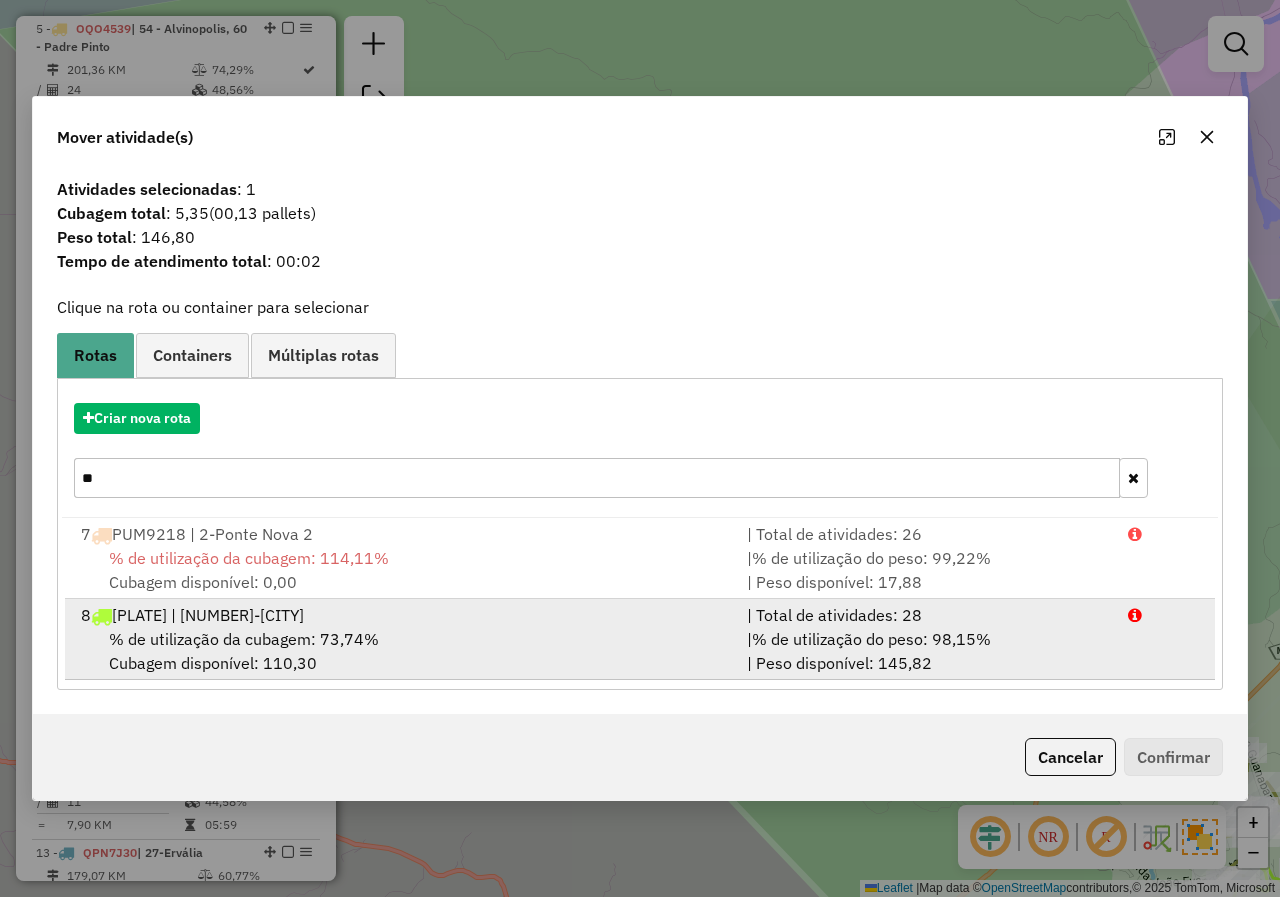 click on "% de utilização da cubagem: 73,74%" at bounding box center [244, 639] 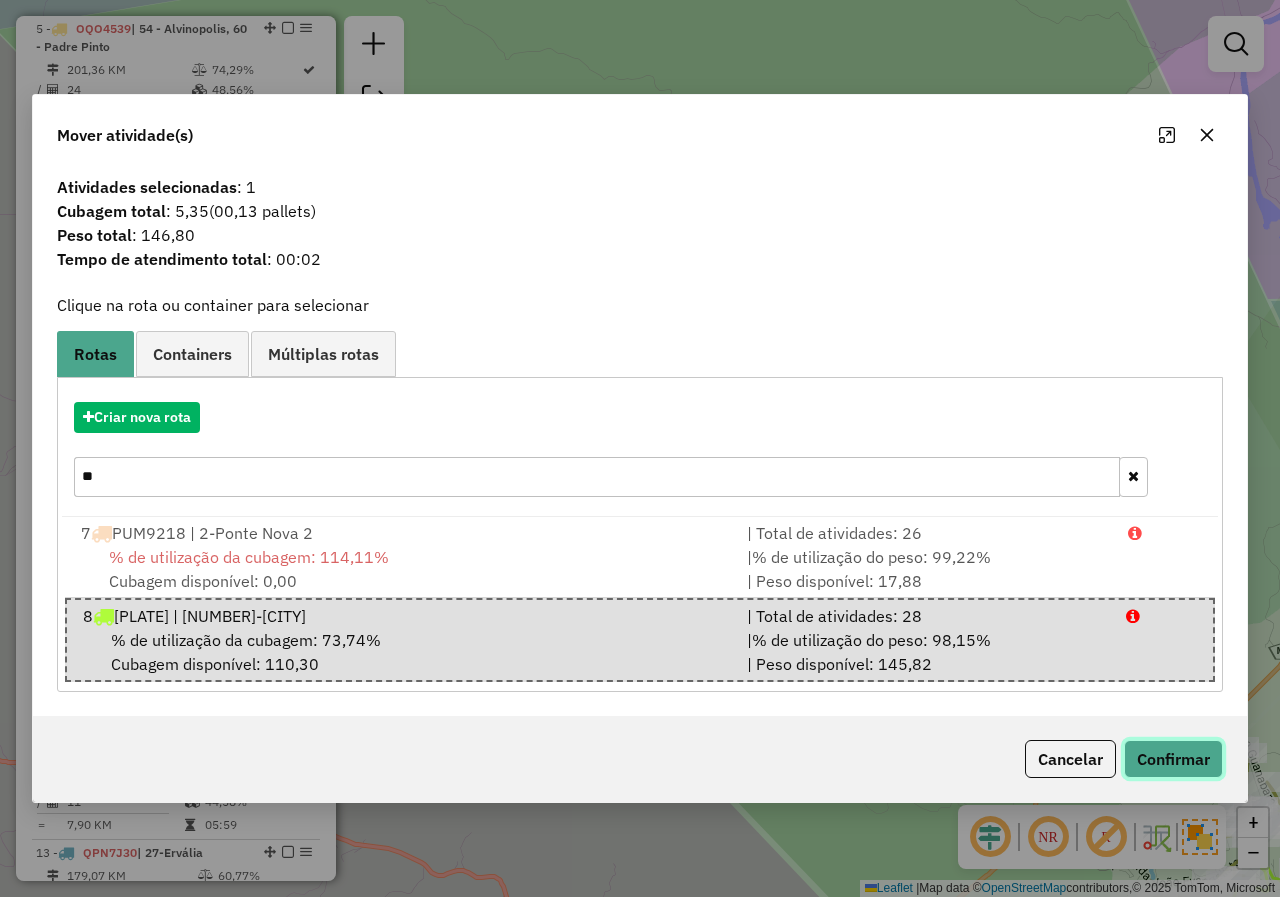 click on "Confirmar" 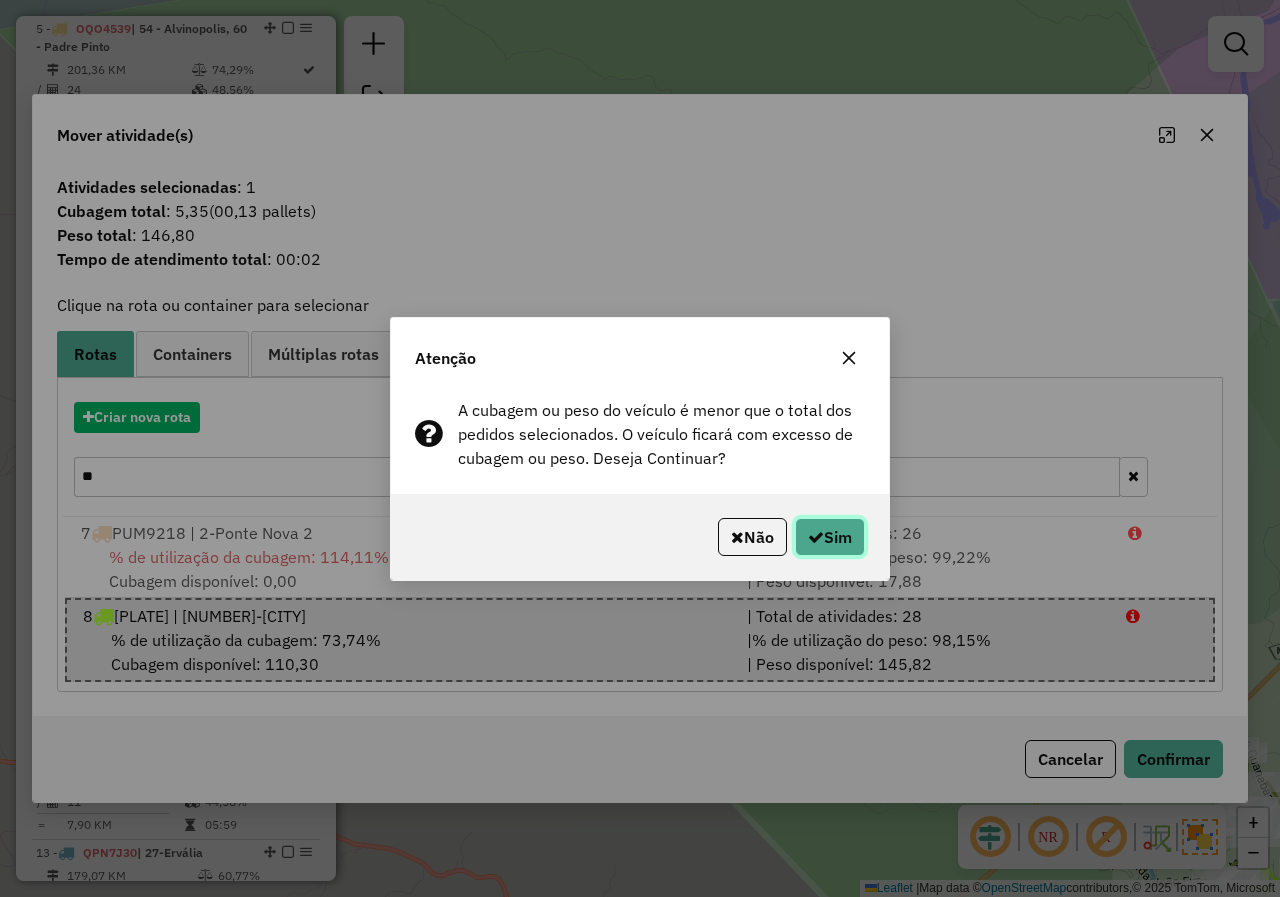 click on "Sim" 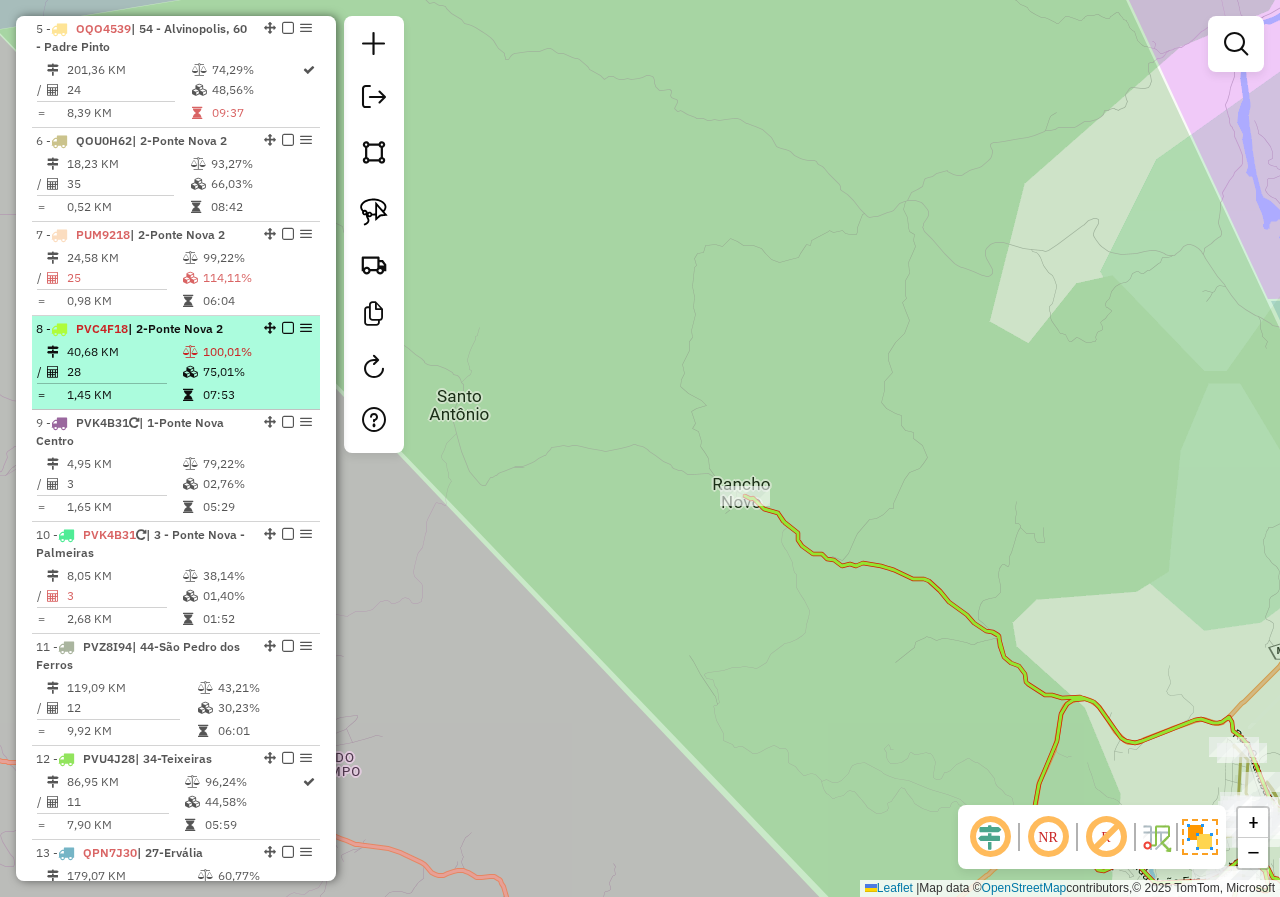 click on "75,01%" at bounding box center (257, 372) 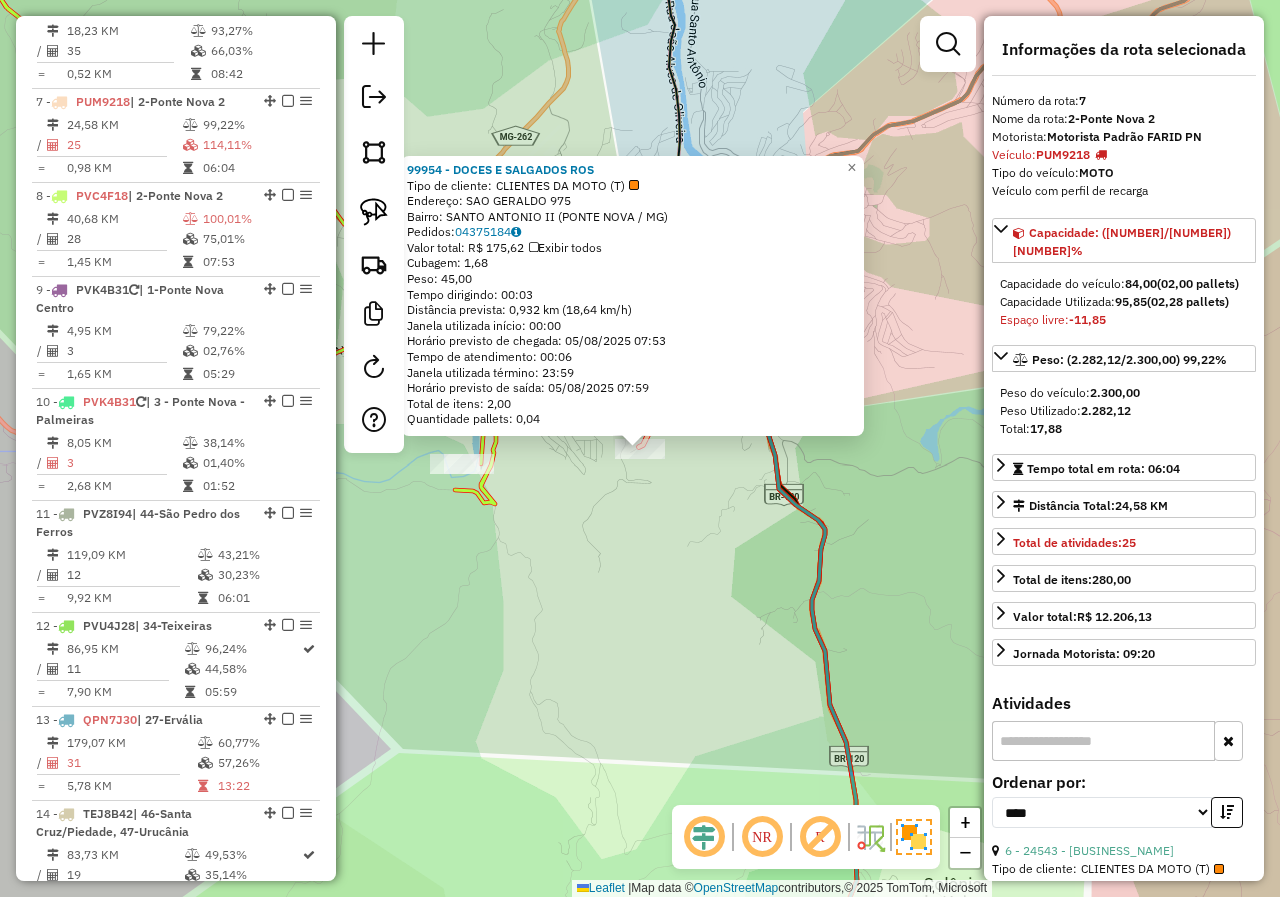 scroll, scrollTop: 1392, scrollLeft: 0, axis: vertical 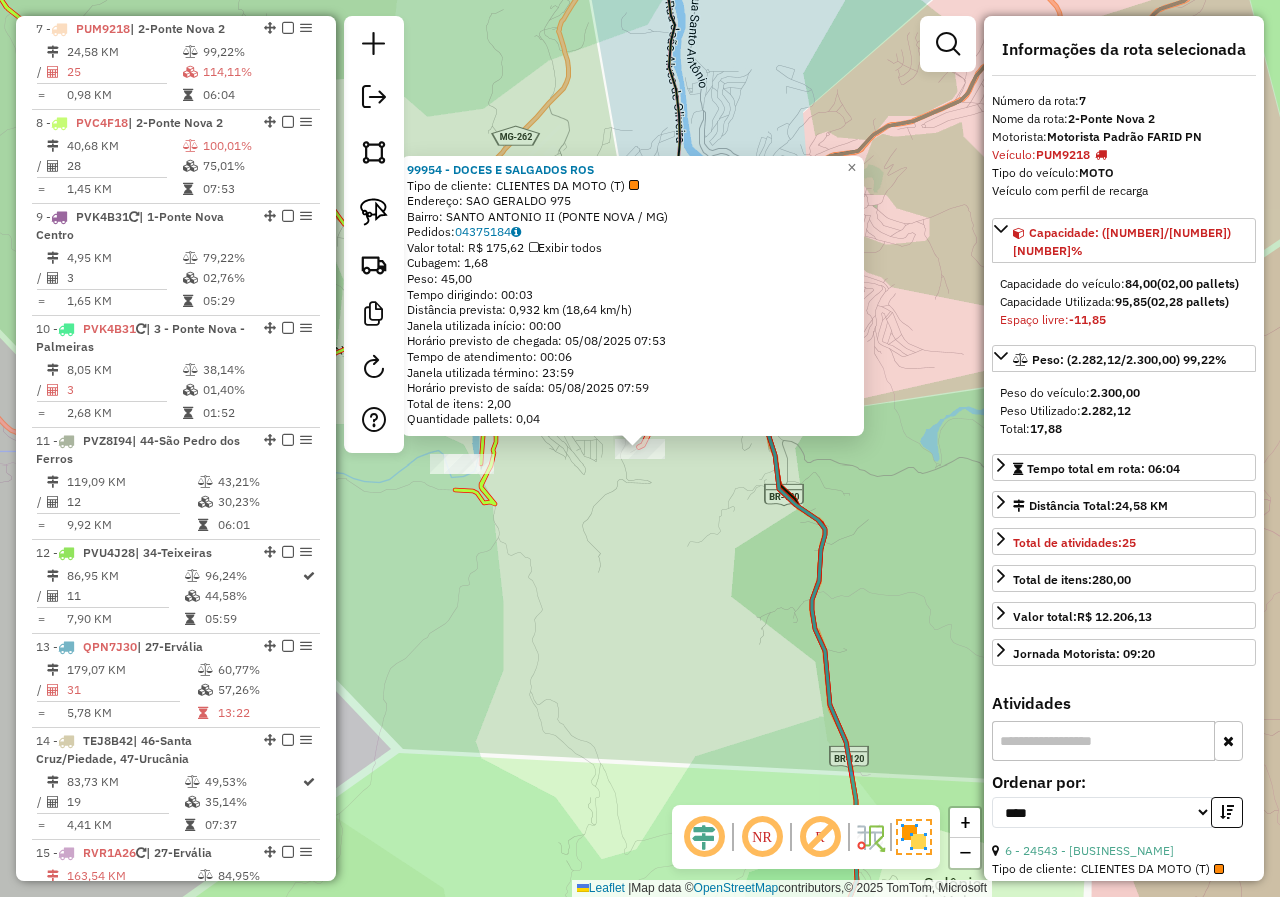 click on "99954 - DOCES E SALGADOS ROS  Tipo de cliente:   CLIENTES DA MOTO (T)   Endereço:  SAO GERALDO 975   Bairro: SANTO ANTONIO II (PONTE NOVA / MG)   Pedidos:  04375184   Valor total: R$ 175,62   Exibir todos   Cubagem: 1,68  Peso: 45,00  Tempo dirigindo: 00:03   Distância prevista: 0,932 km (18,64 km/h)   Janela utilizada início: 00:00   Horário previsto de chegada: 05/08/2025 07:53   Tempo de atendimento: 00:06   Janela utilizada término: 23:59   Horário previsto de saída: 05/08/2025 07:59   Total de itens: 2,00   Quantidade pallets: 0,04  × Janela de atendimento Grade de atendimento Capacidade Transportadoras Veículos Cliente Pedidos  Rotas Selecione os dias de semana para filtrar as janelas de atendimento  Seg   Ter   Qua   Qui   Sex   Sáb   Dom  Informe o período da janela de atendimento: De: Até:  Filtrar exatamente a janela do cliente  Considerar janela de atendimento padrão  Selecione os dias de semana para filtrar as grades de atendimento  Seg   Ter   Qua   Qui   Sex   Sáb   Dom   De:  De:" 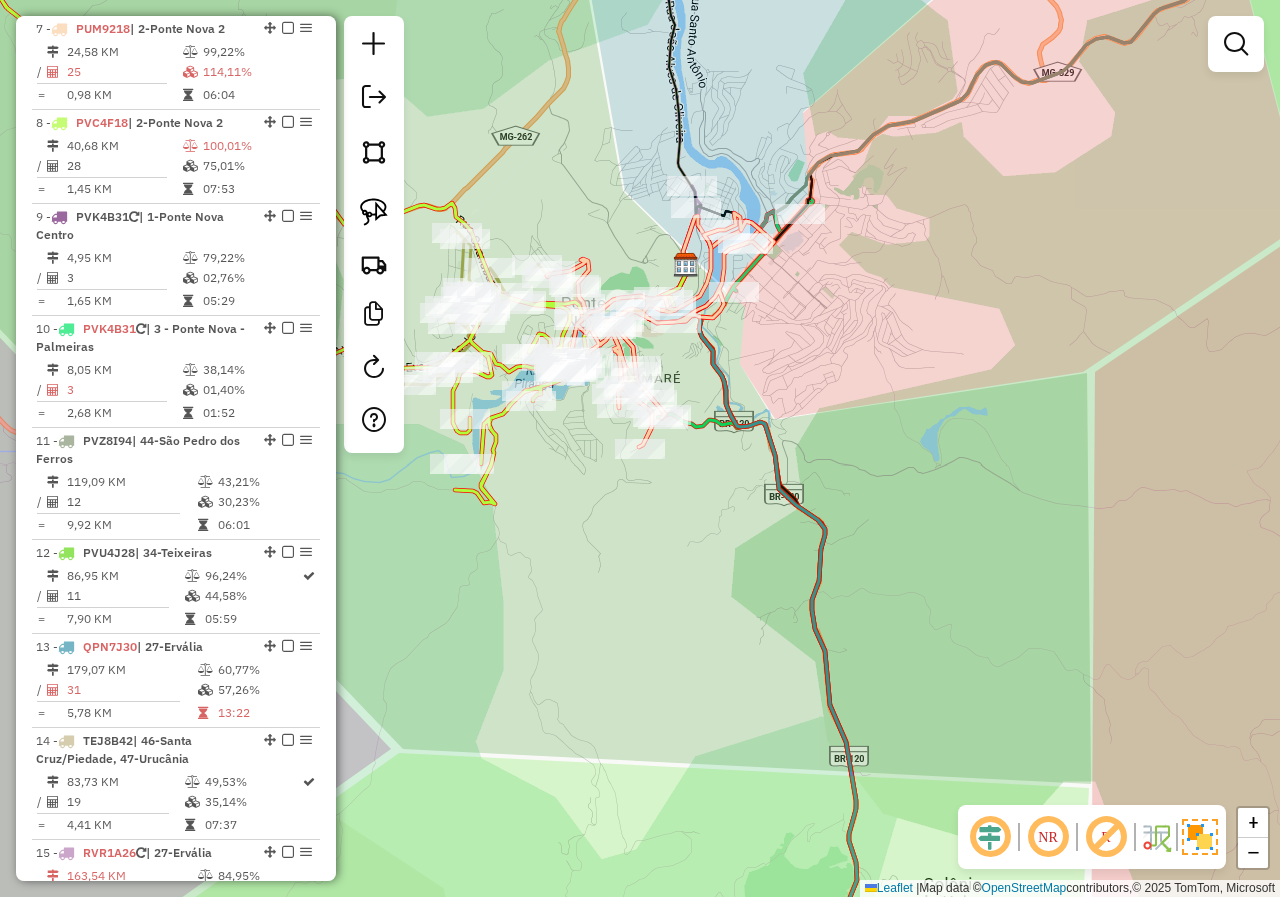 drag, startPoint x: 750, startPoint y: 547, endPoint x: 755, endPoint y: 654, distance: 107.11676 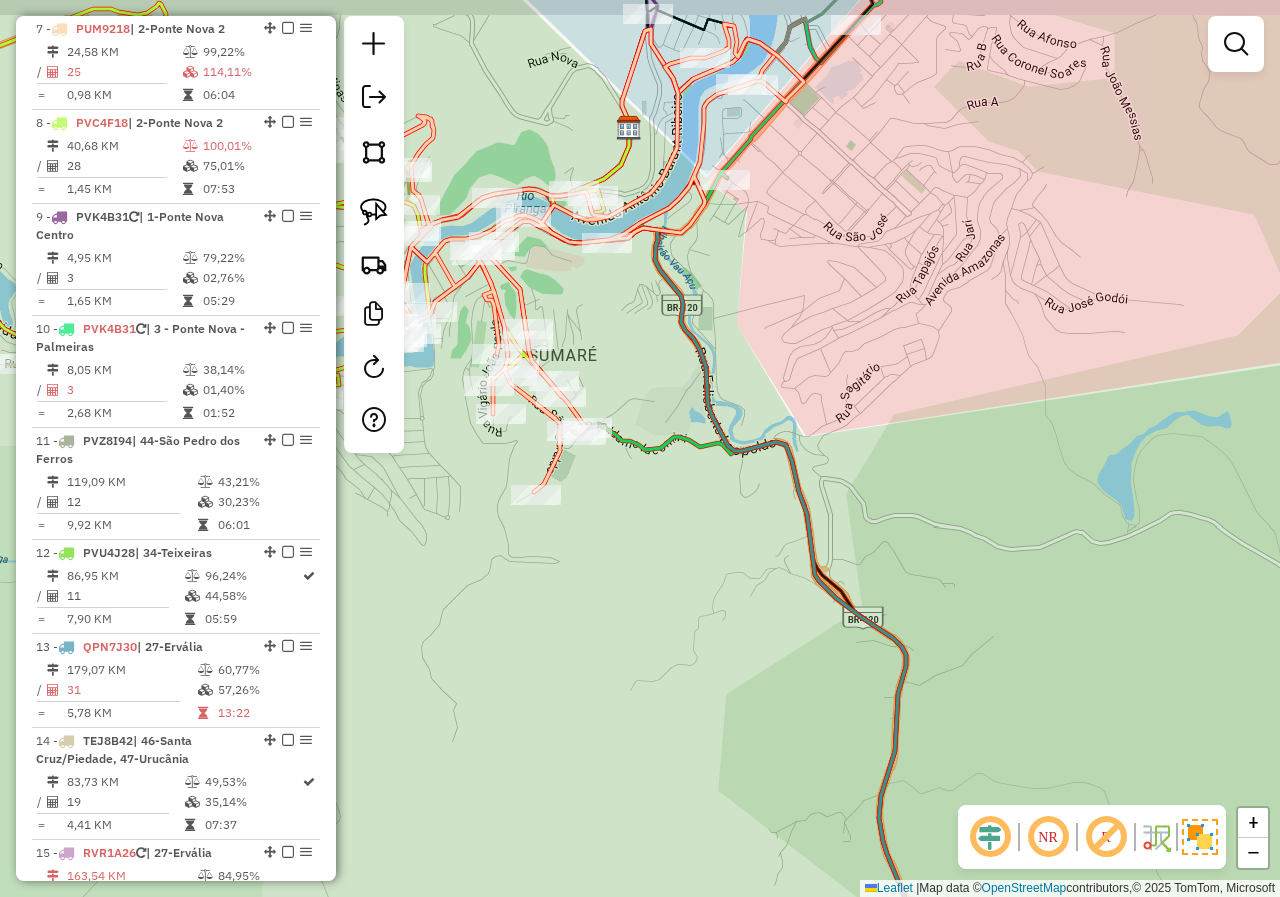 drag, startPoint x: 647, startPoint y: 465, endPoint x: 698, endPoint y: 597, distance: 141.50972 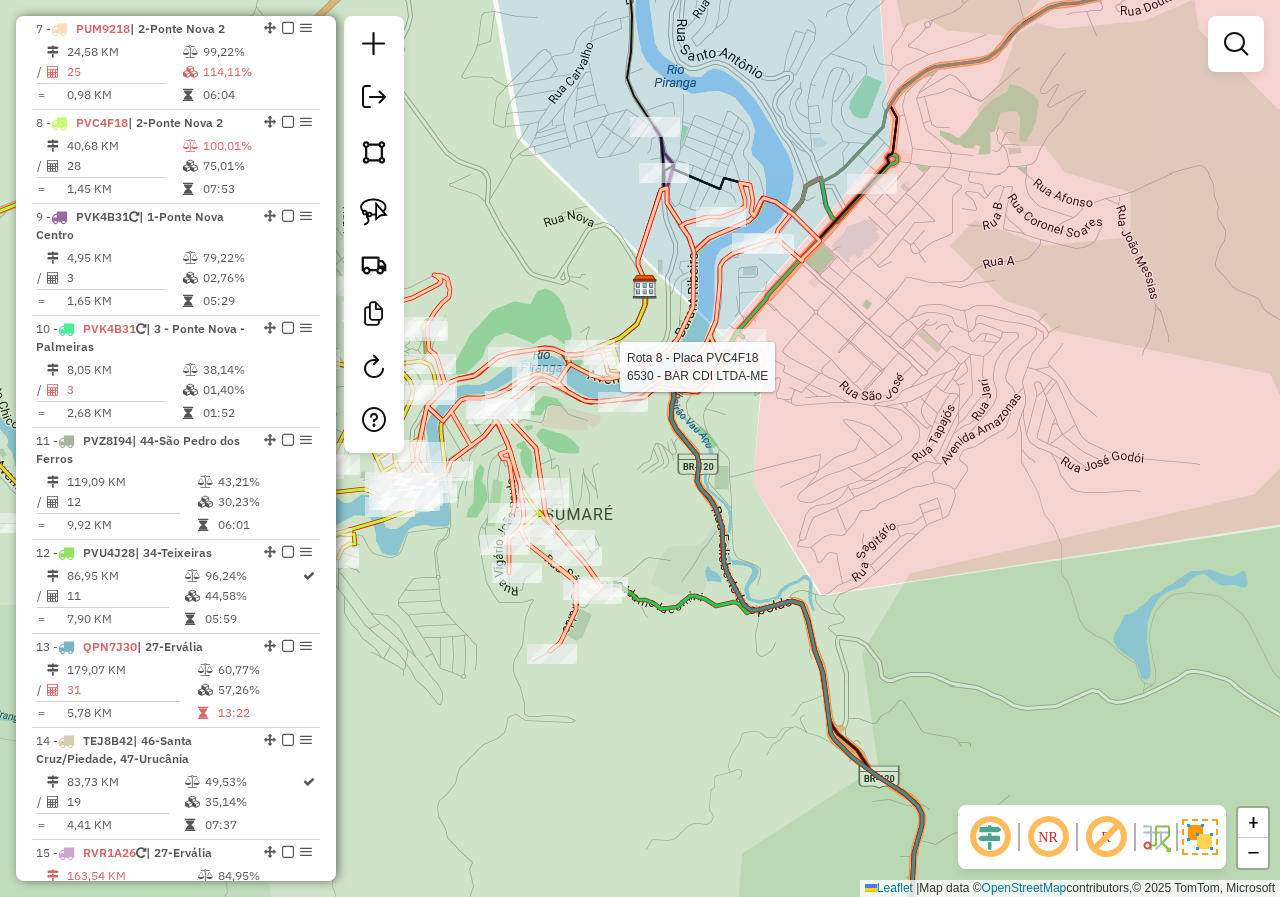 select on "*********" 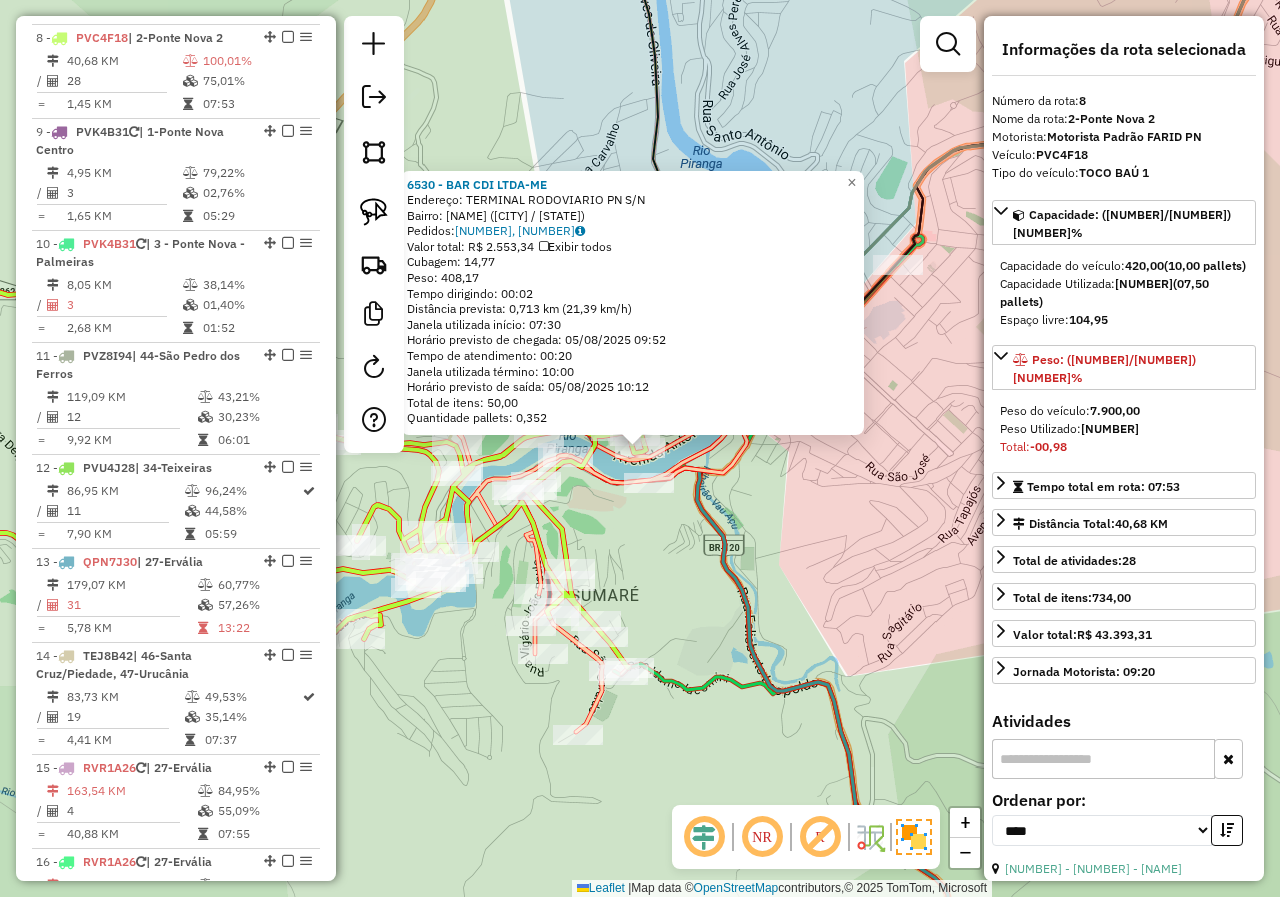 scroll, scrollTop: 1486, scrollLeft: 0, axis: vertical 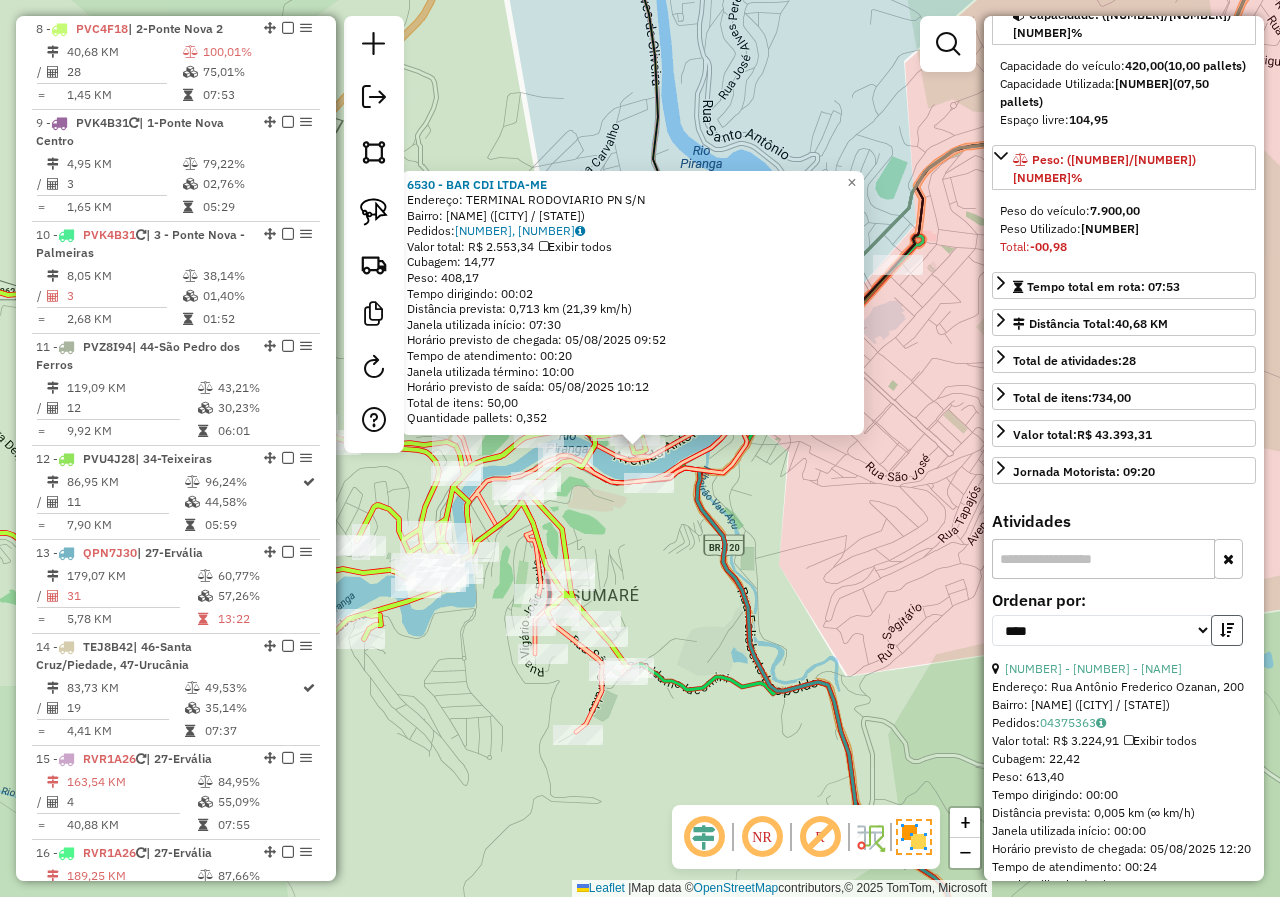 click at bounding box center (1227, 630) 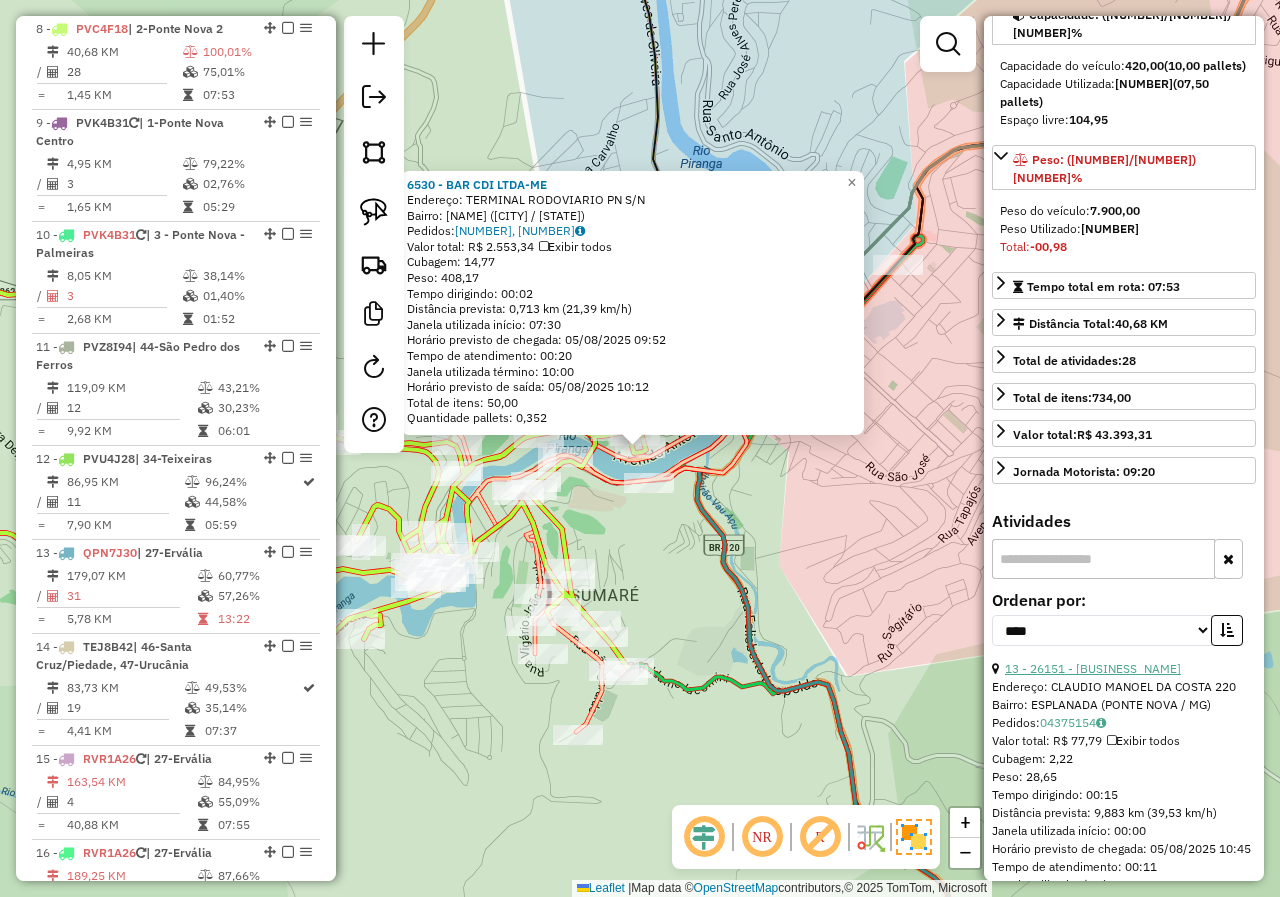 click on "13 - 26151 - BAR DO NEDER" at bounding box center (1093, 668) 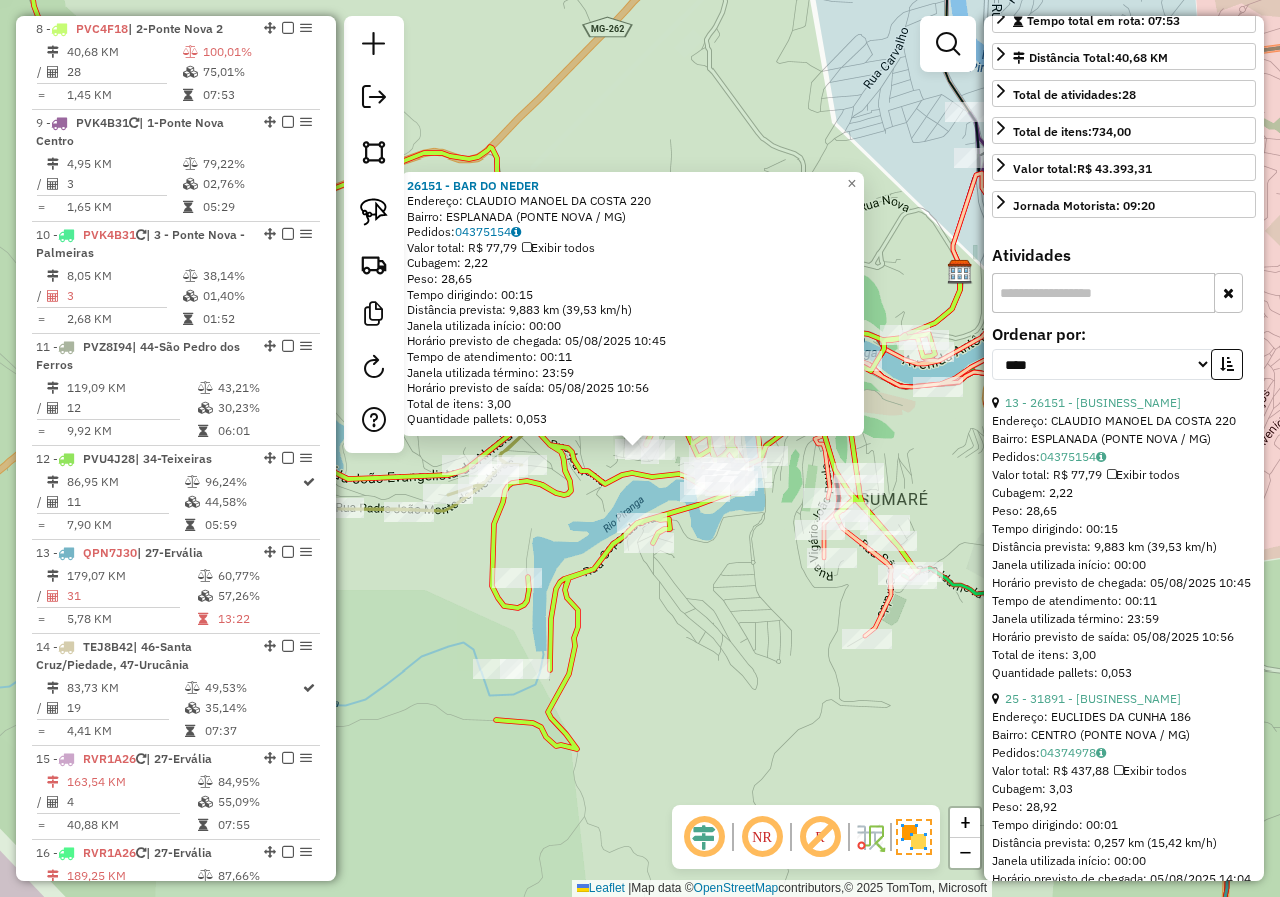 scroll, scrollTop: 500, scrollLeft: 0, axis: vertical 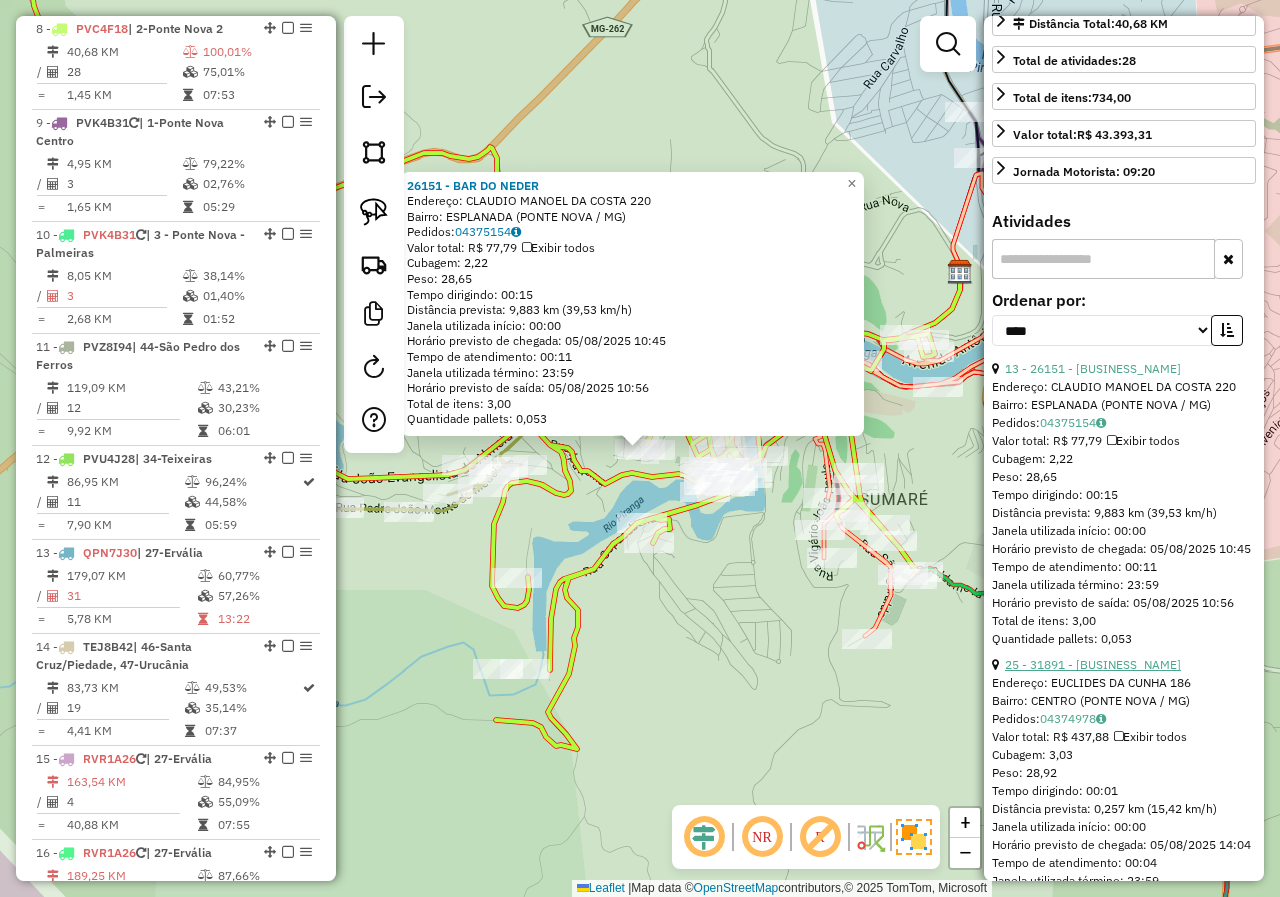 click on "25 - 31891 - TOP TINTAS" at bounding box center (1093, 664) 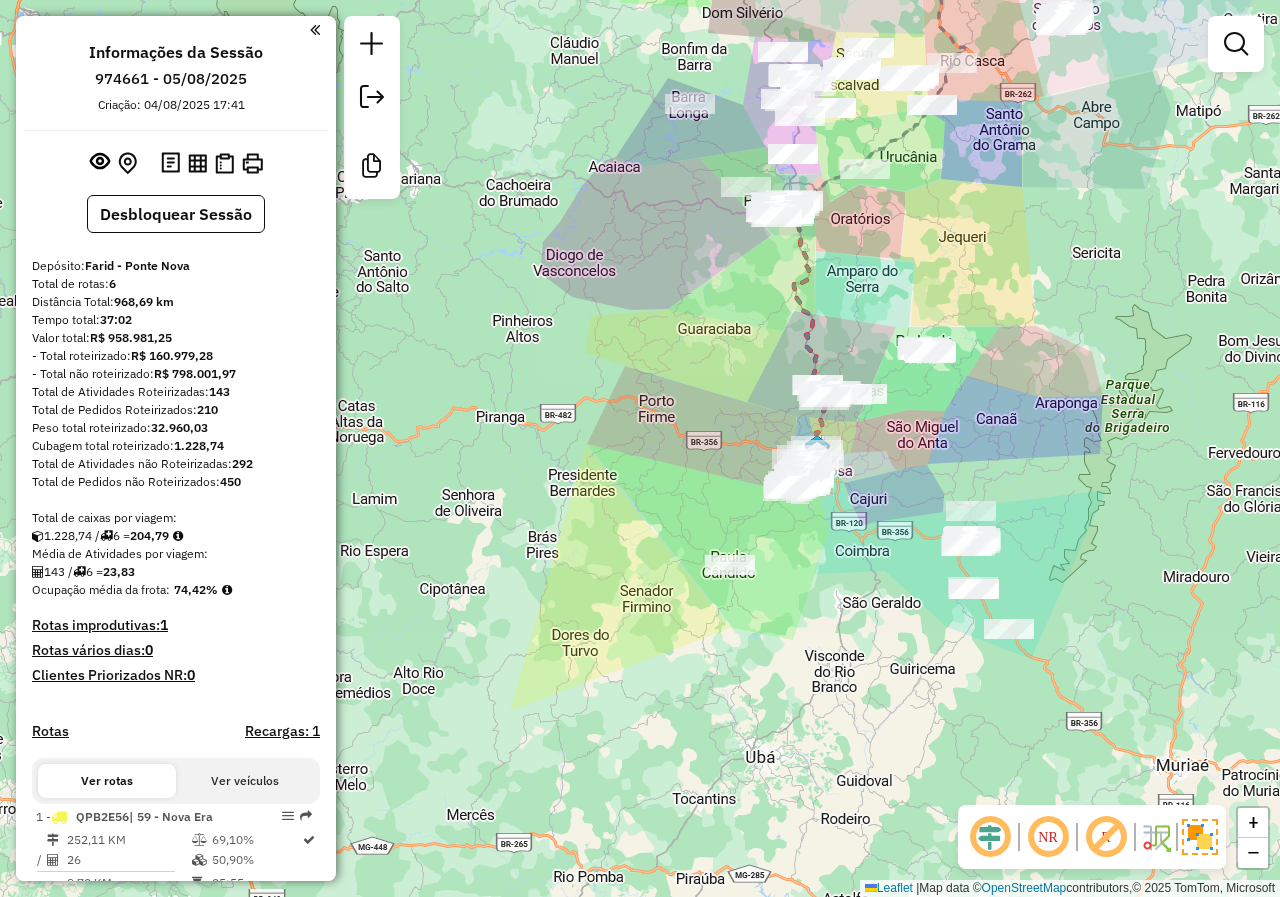scroll, scrollTop: 0, scrollLeft: 0, axis: both 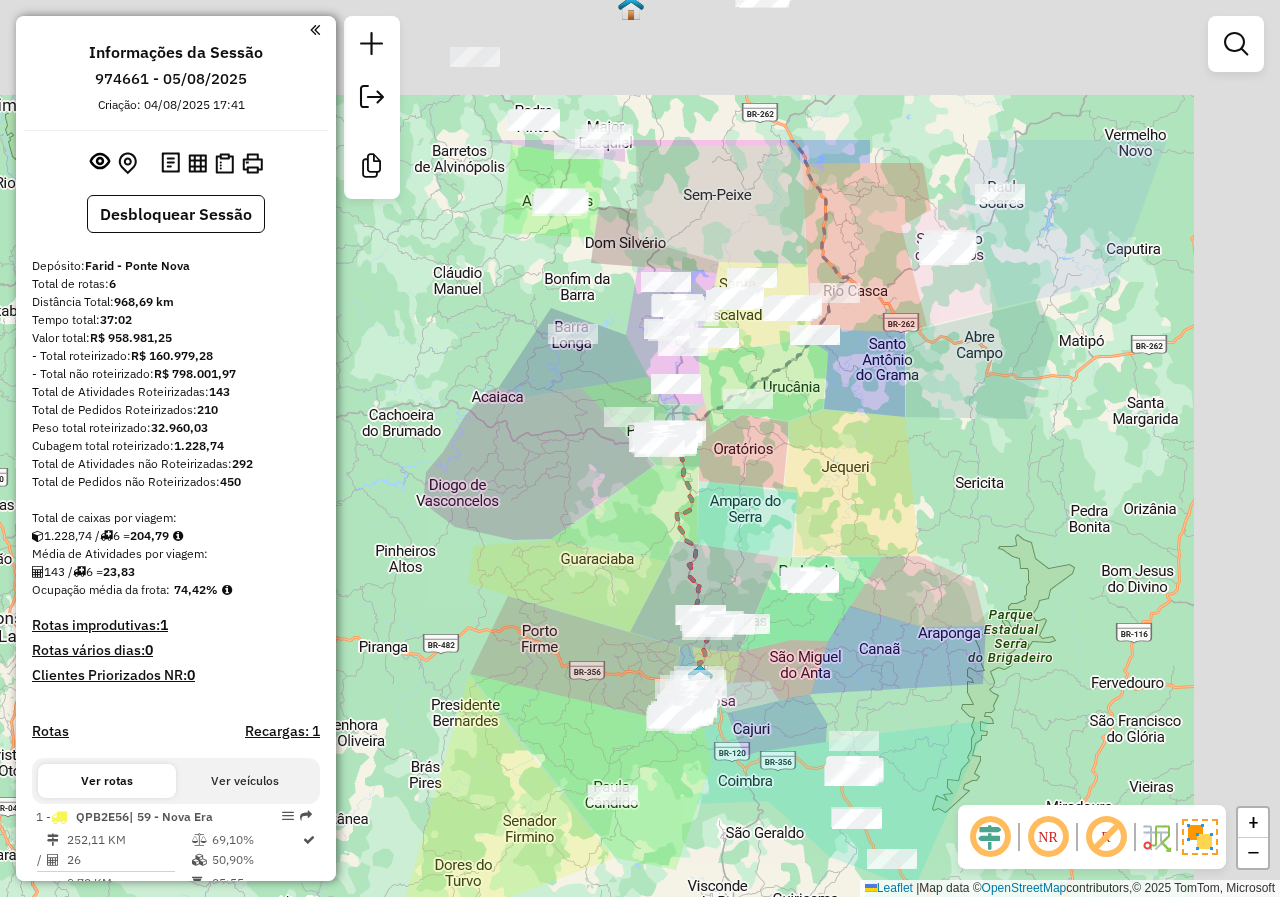 drag, startPoint x: 945, startPoint y: 242, endPoint x: 777, endPoint y: 704, distance: 491.59738 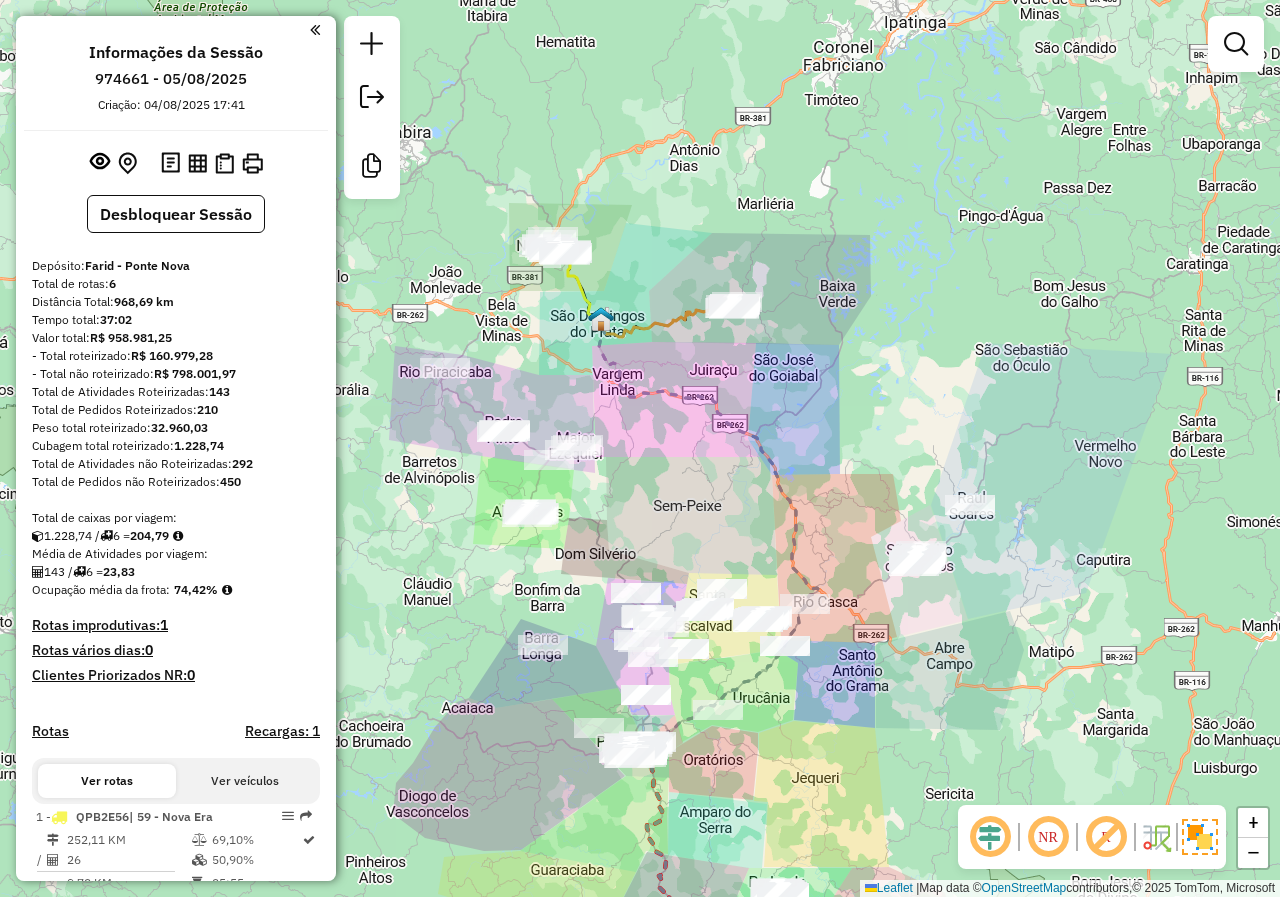 drag, startPoint x: 662, startPoint y: 436, endPoint x: 759, endPoint y: 578, distance: 171.96802 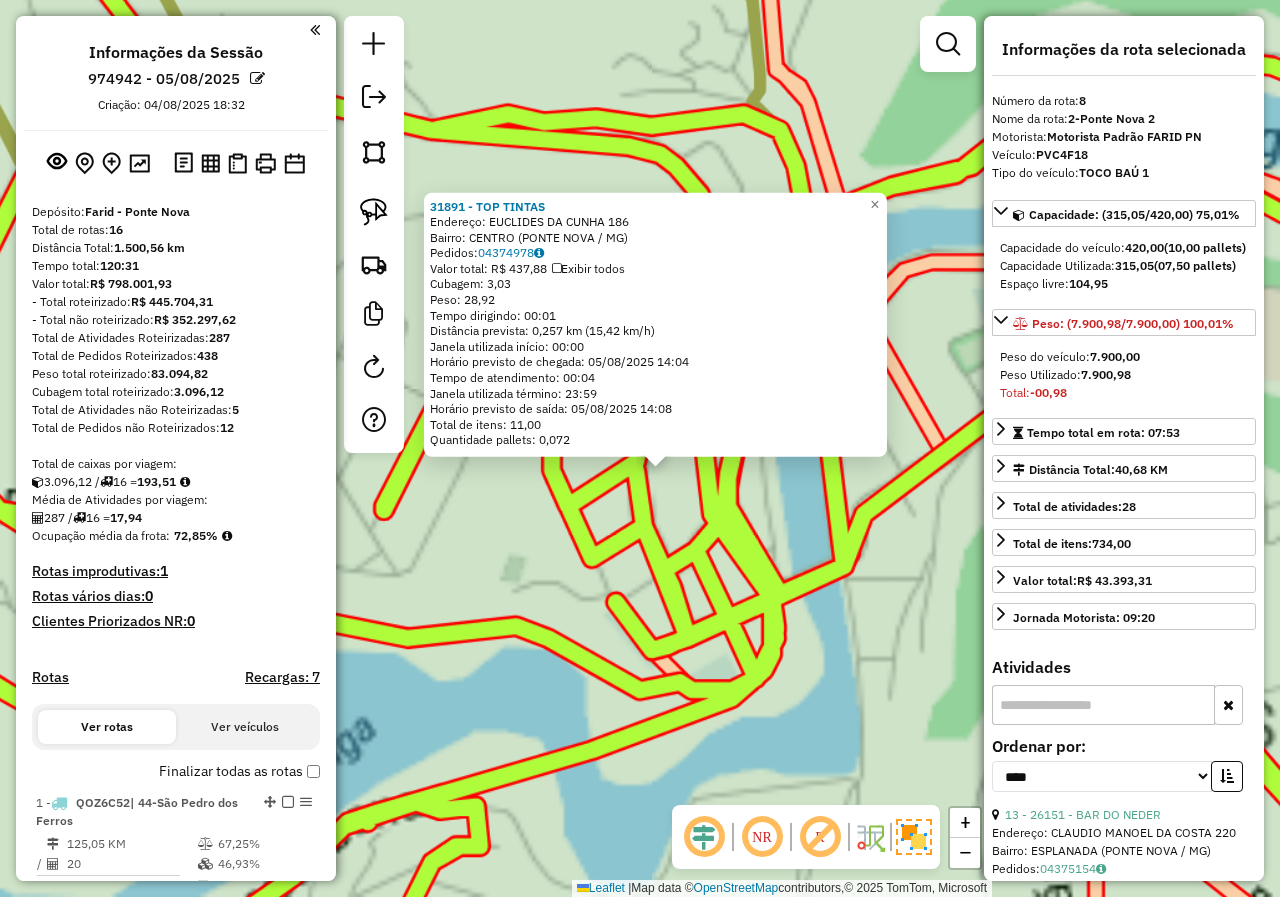 select on "*********" 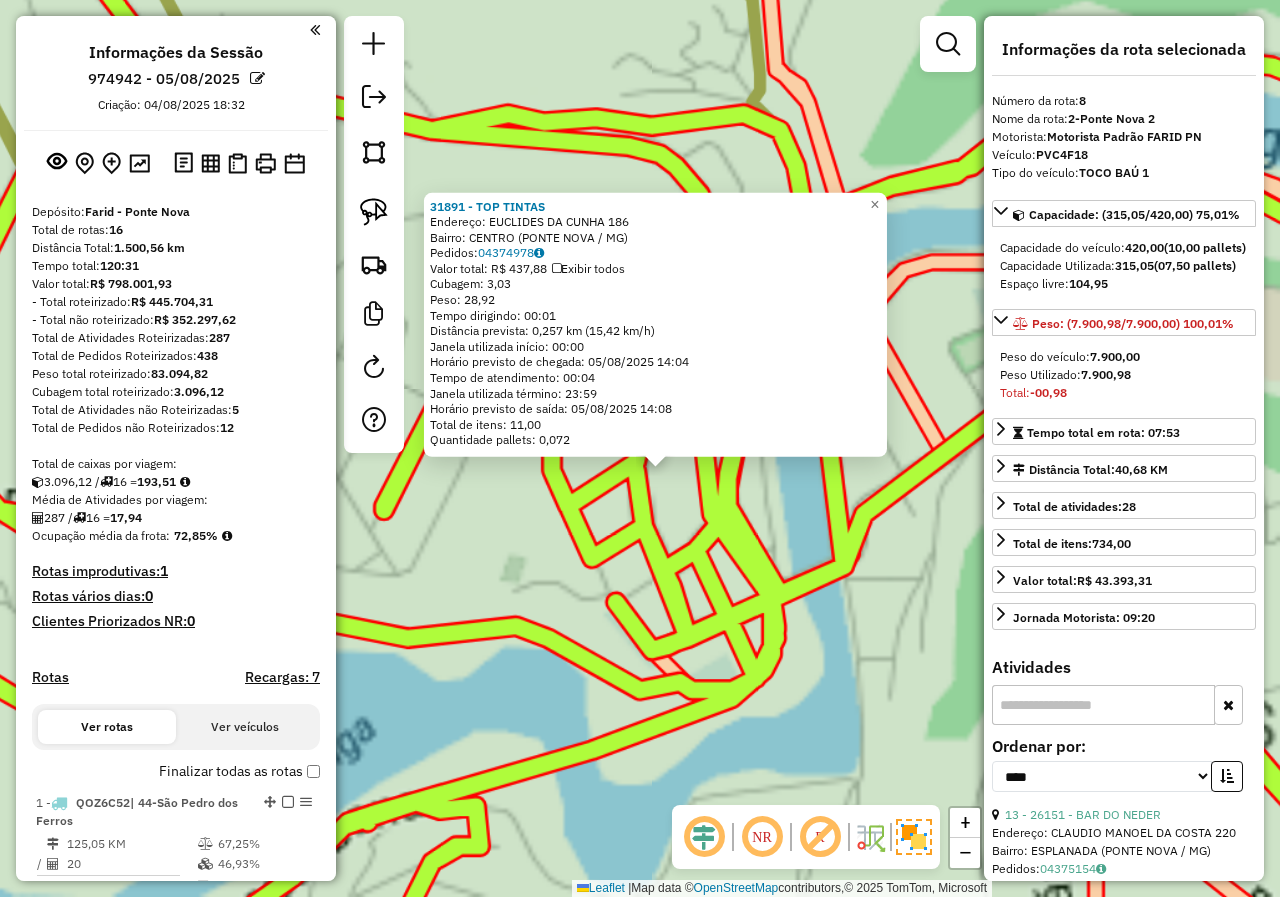 scroll, scrollTop: 0, scrollLeft: 0, axis: both 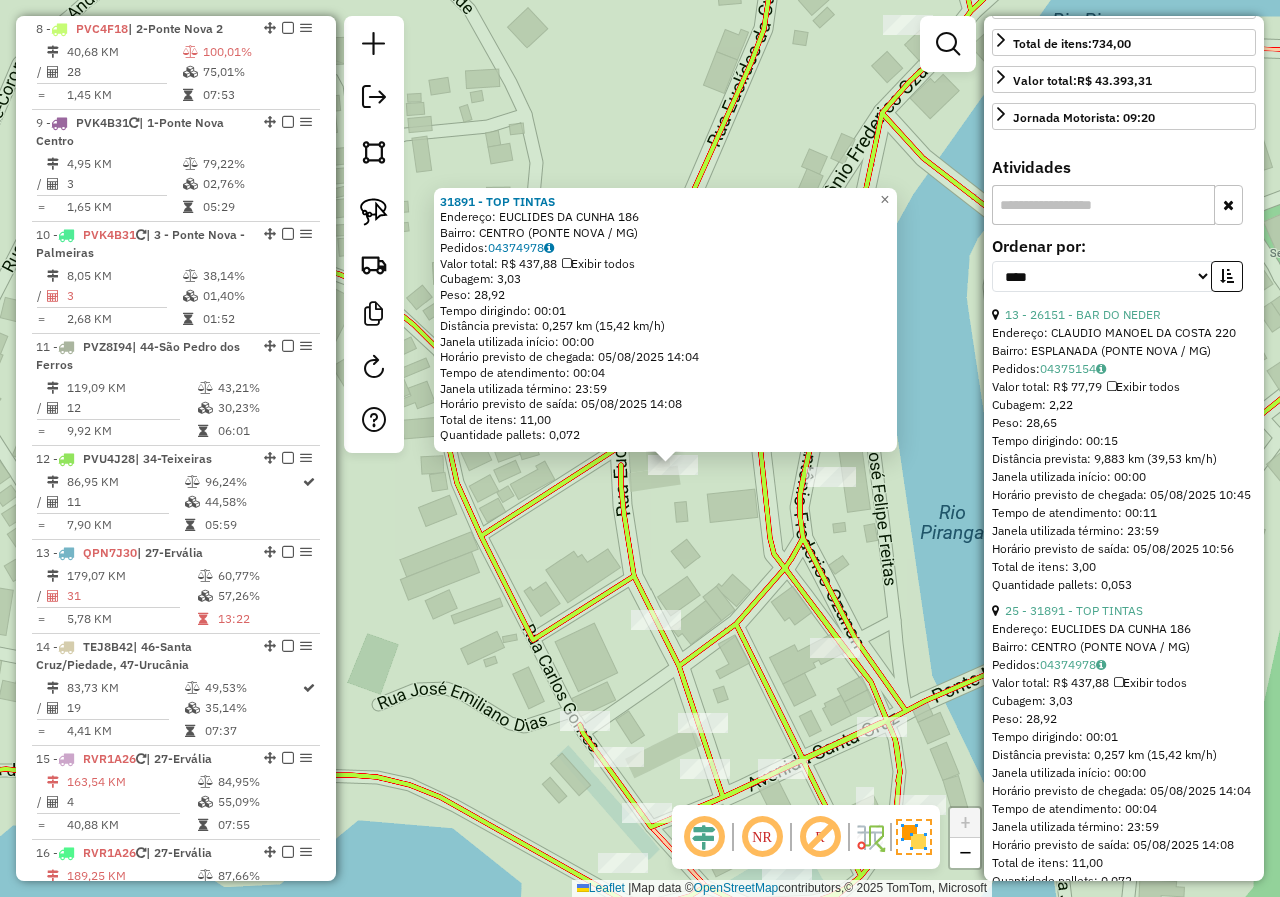 click on "[NUMBER] - [NUMBER] - [NAME]  Endereço:  [STREET] [NUMBER]   Bairro: [NAME] ([CITY] / [STATE])   Pedidos:  [NUMBER]   Valor total: R$ [PRICE]   Exibir todos   Cubagem: [NUMBER]  Peso: [NUMBER]  Tempo dirigindo: [TIME]   Distância prevista: [NUMBER] km ([NUMBER] km/h)   Janela utilizada início: [TIME]   Horário previsto de chegada: [DATE] [TIME]   Tempo de atendimento: [TIME]   Janela utilizada término: [TIME]   Horário previsto de saída: [DATE] [TIME]   Total de itens: [NUMBER]   Quantidade pallets: [NUMBER]  × Janela de atendimento Grade de atendimento Capacidade Transportadoras Veículos Cliente Pedidos  Rotas Selecione os dias de semana para filtrar as janelas de atendimento  Seg   Ter   Qua   Qui   Sex   Sáb   Dom  Informe o período da janela de atendimento: De: Até:  Filtrar exatamente a janela do cliente  Considerar janela de atendimento padrão  Selecione os dias de semana para filtrar as grades de atendimento  Seg   Ter   Qua   Qui   Sex   Sáb   Dom   Considerar clientes sem dia de atendimento cadastrado  De:  De:" 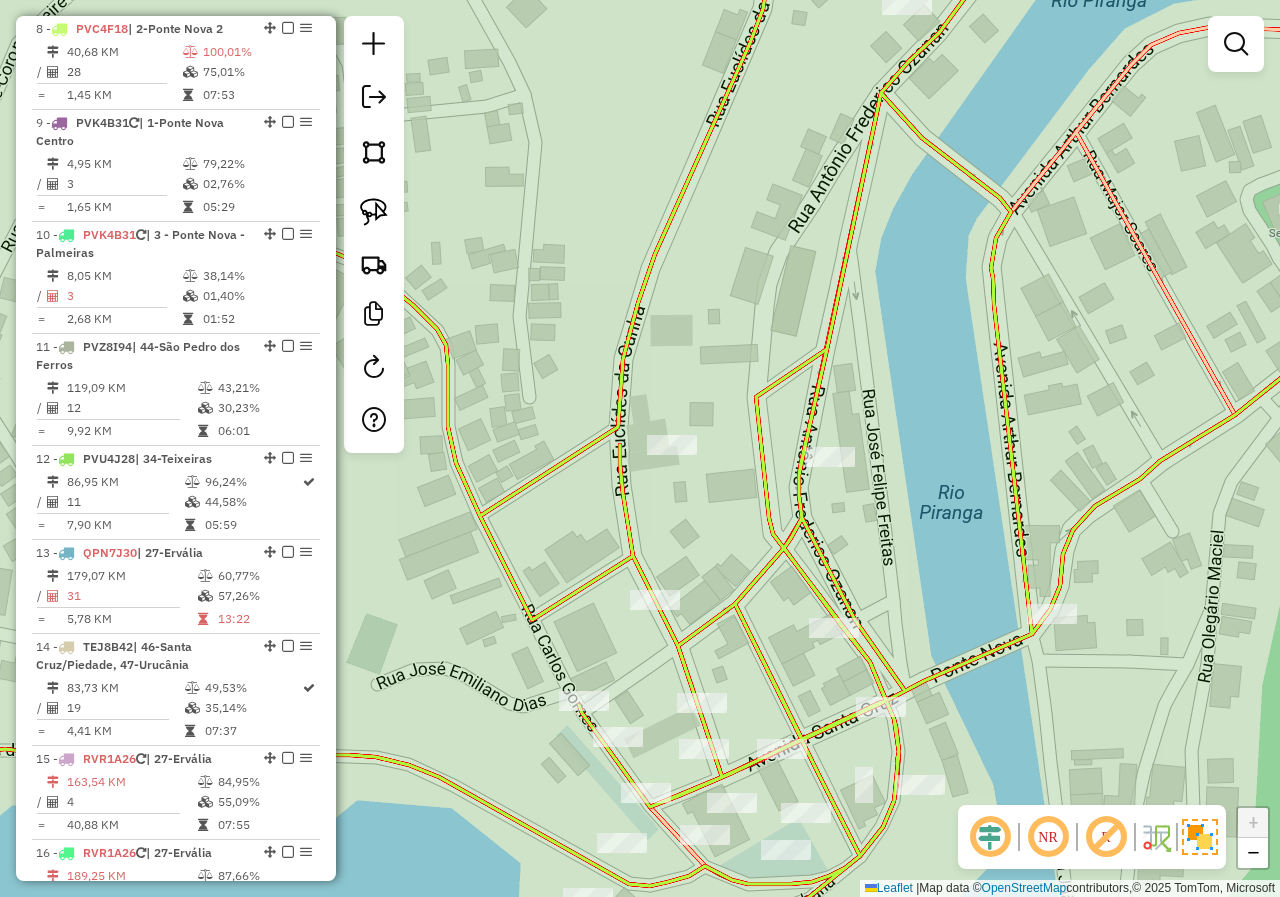drag, startPoint x: 698, startPoint y: 539, endPoint x: 697, endPoint y: 517, distance: 22.022715 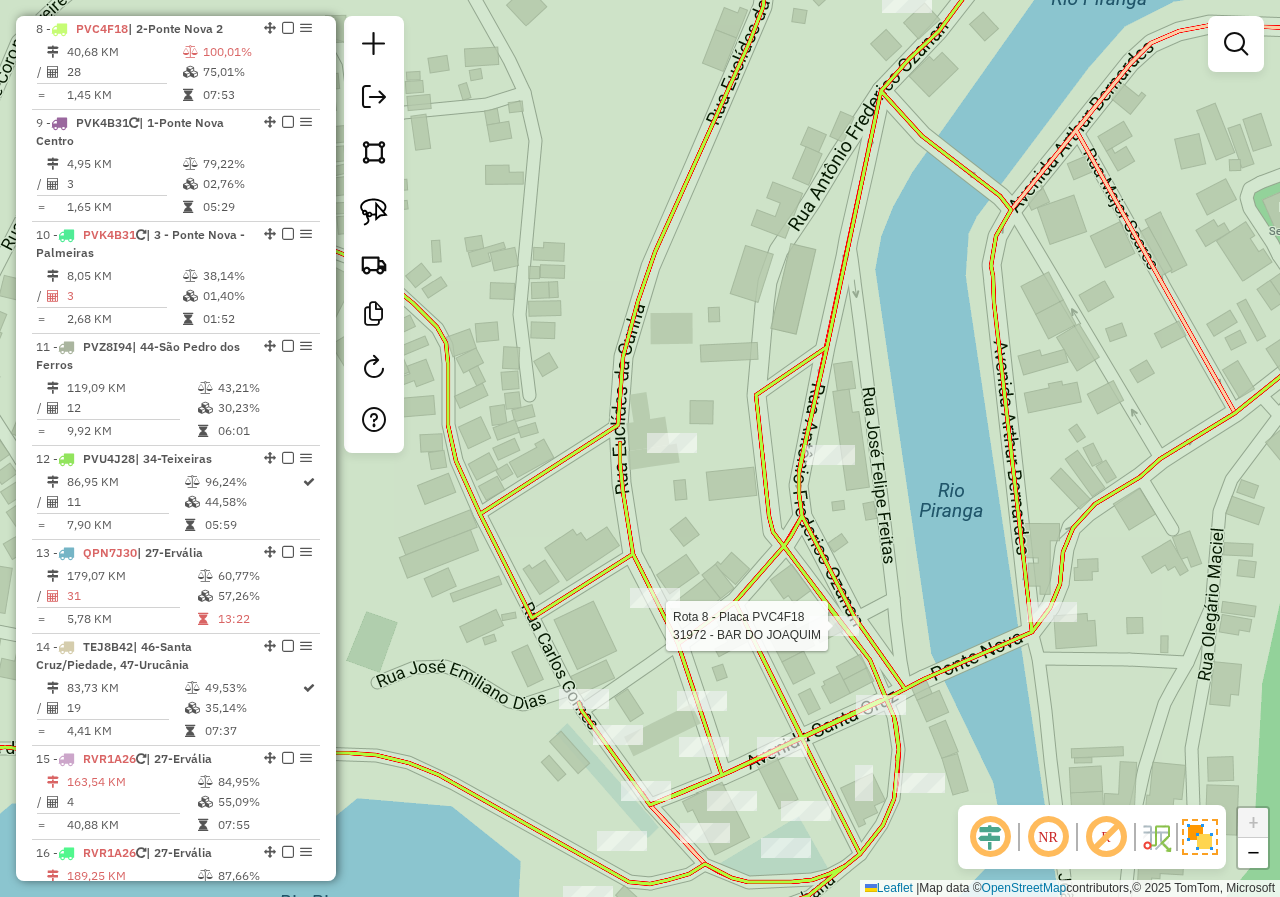 select on "*********" 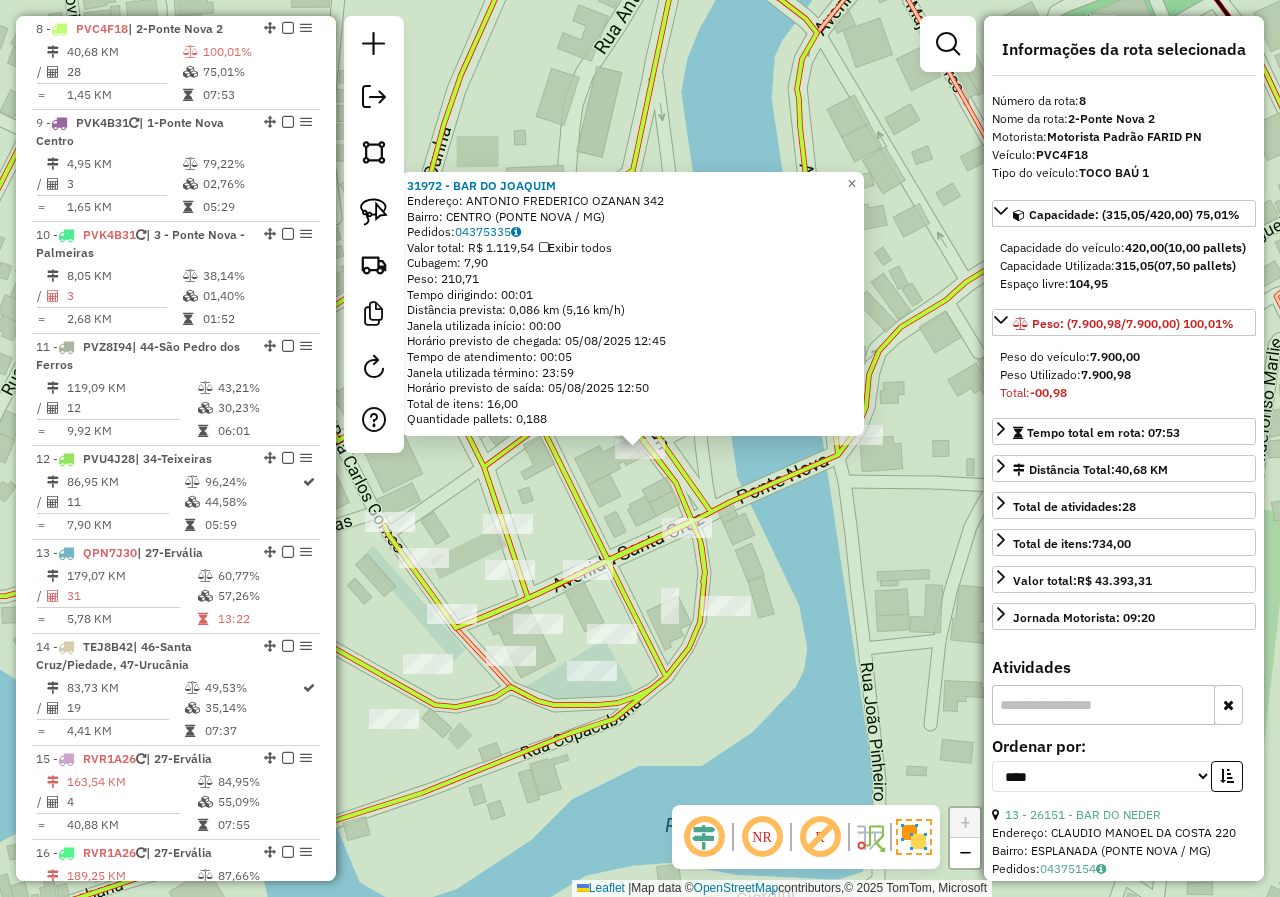 click on "Endereço:  [STREET] [NUMBER]   Bairro: [NAME] ([CITY] / [STATE])   Pedidos:  [NUMBER]   Valor total: R$ [PRICE]   Exibir todos   Cubagem: [NUMBER]  Peso: [NUMBER]  Tempo dirigindo: [TIME]   Distância prevista: [NUMBER] km ([NUMBER] km/h)   Janela utilizada início: [TIME]   Horário previsto de chegada: [DATE] [TIME]   Tempo de atendimento: [TIME]   Janela utilizada término: [TIME]   Horário previsto de saída: [DATE] [TIME]   Total de itens: [NUMBER]   Quantidade pallets: [NUMBER]  × Janela de atendimento Grade de atendimento Capacidade Transportadoras Veículos Cliente Pedidos  Rotas Selecione os dias de semana para filtrar as janelas de atendimento  Seg   Ter   Qua   Qui   Sex   Sáb   Dom  Informe o período da janela de atendimento: De: Até:  Filtrar exatamente a janela do cliente  Considerar janela de atendimento padrão  Selecione os dias de semana para filtrar as grades de atendimento  Seg   Ter   Qua   Qui   Sex   Sáb   Dom   Clientes fora do dia de atendimento selecionado +" 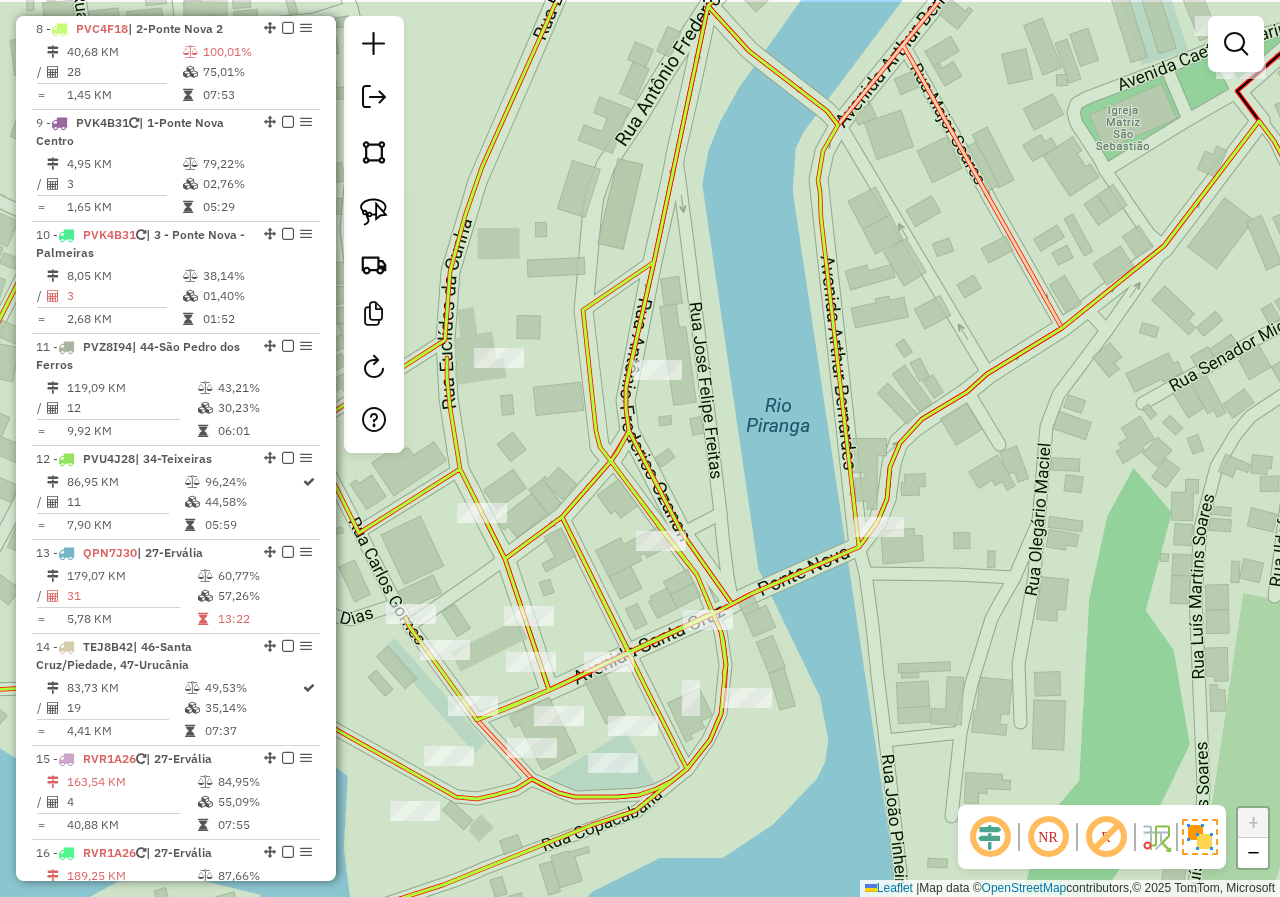 drag, startPoint x: 580, startPoint y: 457, endPoint x: 603, endPoint y: 554, distance: 99.68952 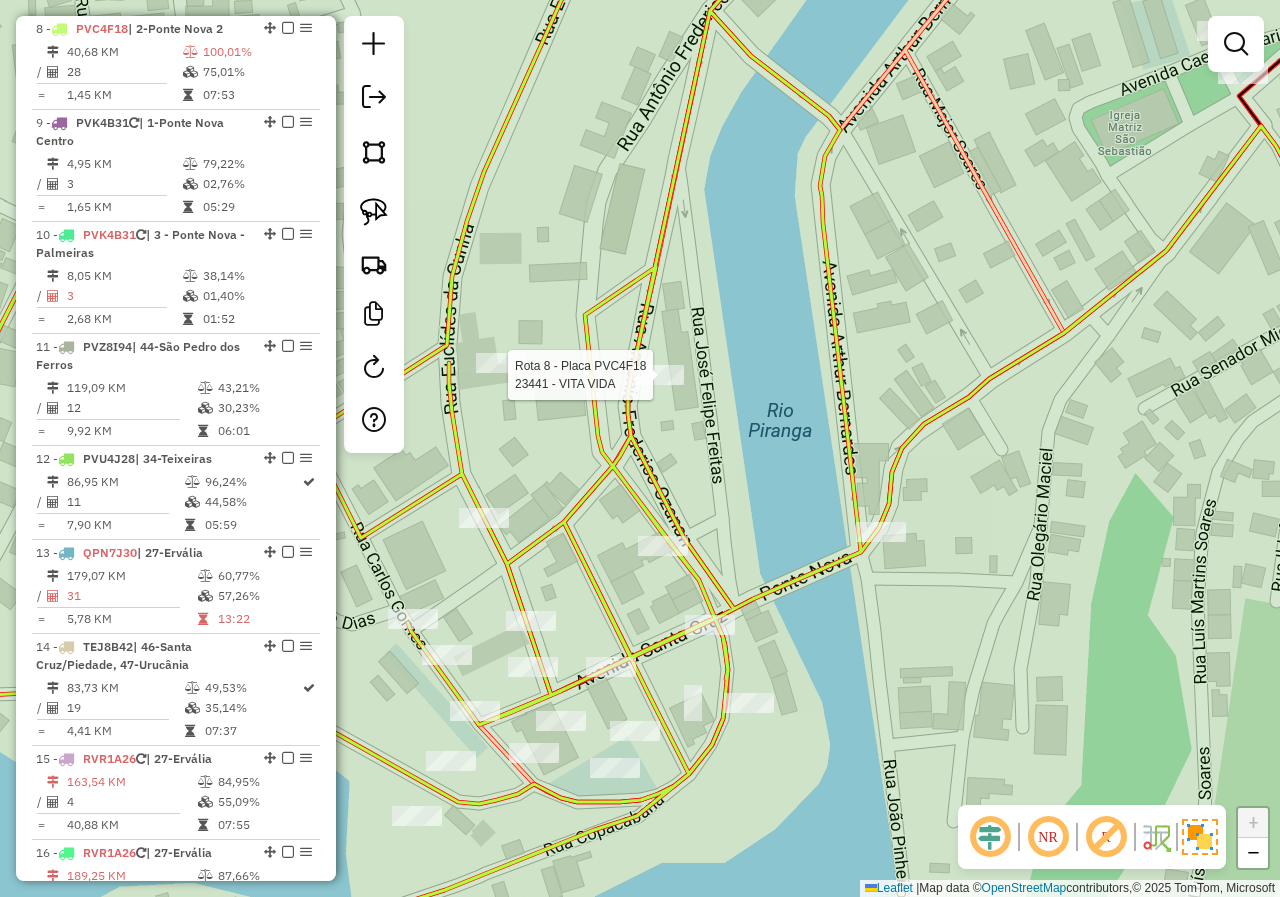 select on "*********" 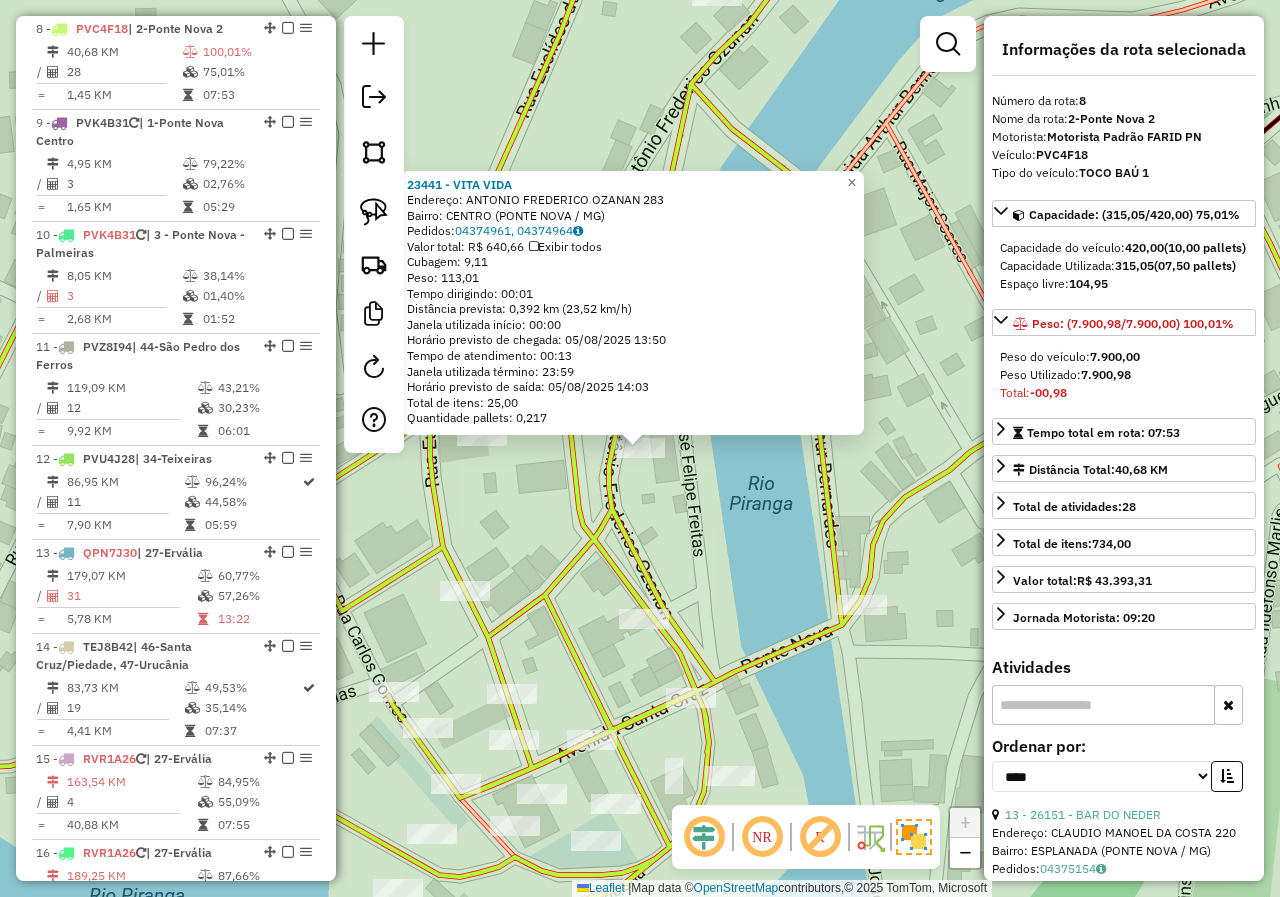 click on "[NUMBER] - [NUMBER] - [NAME]  Endereço:  [STREET] [NUMBER]   Bairro: [NAME] ([CITY] / [STATE])   Pedidos:  [NUMBER], [NUMBER]   Valor total: R$ [PRICE]   Exibir todos   Cubagem: [NUMBER]  Peso: [NUMBER]  Tempo dirigindo: [TIME]   Distância prevista: [NUMBER] km ([NUMBER] km/h)   Janela utilizada início: [TIME]   Horário previsto de chegada: [DATE] [TIME]   Tempo de atendimento: [TIME]   Janela utilizada término: [TIME]   Horário previsto de saída: [DATE] [TIME]   Total de itens: [NUMBER]   Quantidade pallets: [NUMBER]  × Janela de atendimento Grade de atendimento Capacidade Transportadoras Veículos Cliente Pedidos  Rotas Selecione os dias de semana para filtrar as janelas de atendimento  Seg   Ter   Qua   Qui   Sex   Sáb   Dom  Informe o período da janela de atendimento: De: Até:  Filtrar exatamente a janela do cliente  Considerar janela de atendimento padrão  Selecione os dias de semana para filtrar as grades de atendimento  Seg   Ter   Qua   Qui   Sex   Sáb   Dom   Peso mínimo:   Peso máximo:   De:   Até:  +" 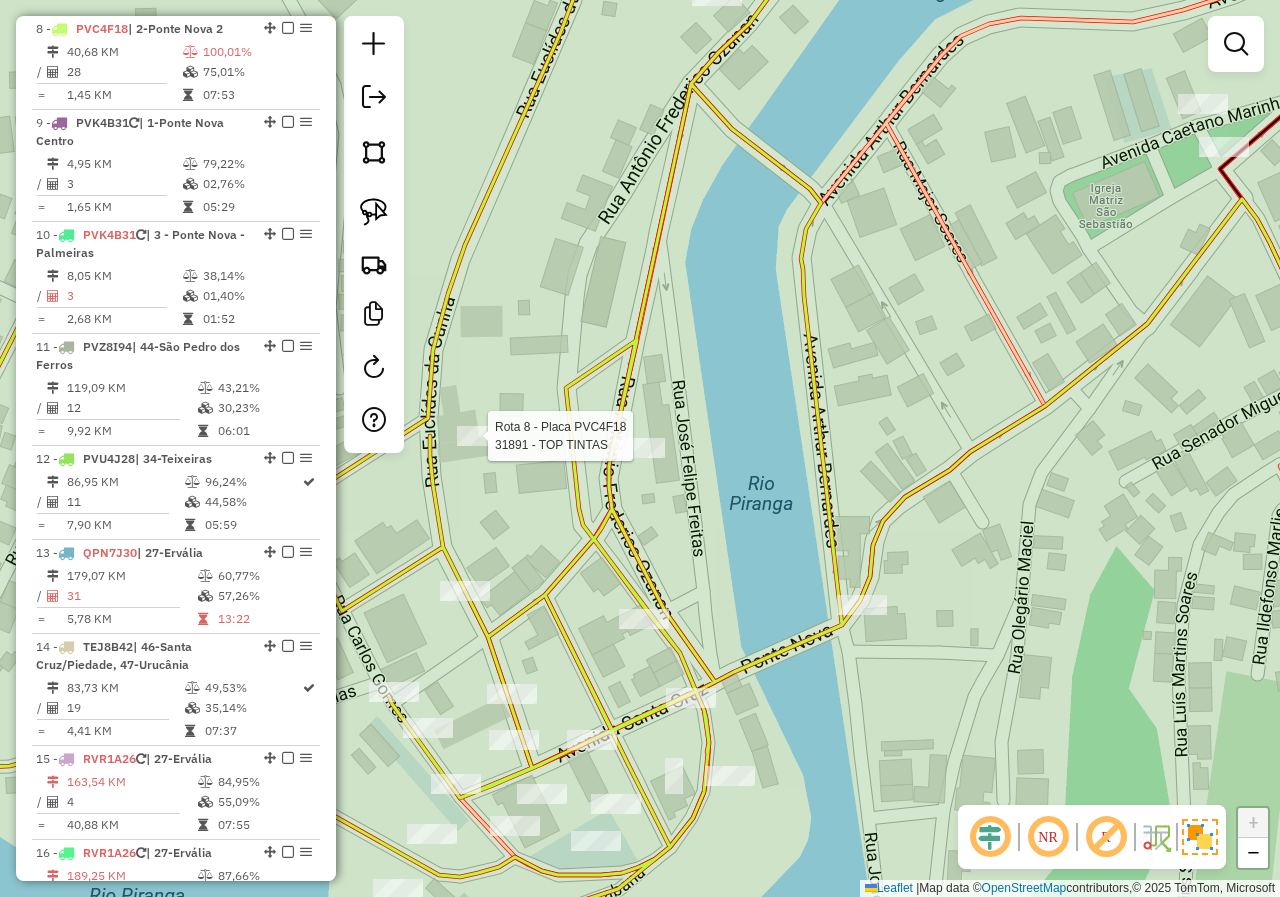 click 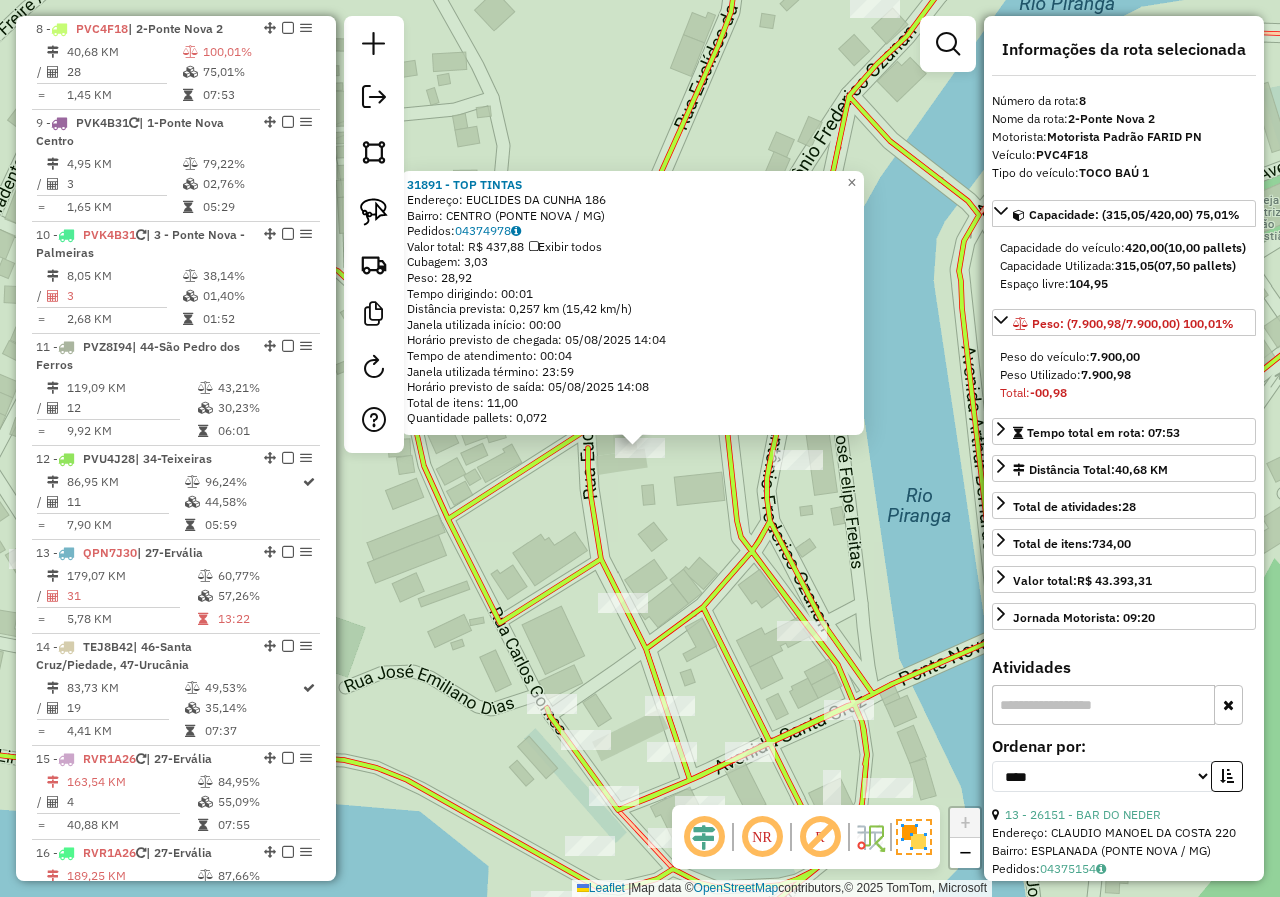 click on "[NUMBER] - [NUMBER] - [NAME]  Endereço:  [STREET] [NUMBER]   Bairro: [NAME] ([CITY] / [STATE])   Pedidos:  [NUMBER]   Valor total: R$ [PRICE]   Exibir todos   Cubagem: [NUMBER]  Peso: [NUMBER]  Tempo dirigindo: [TIME]   Distância prevista: [NUMBER] km ([NUMBER] km/h)   Janela utilizada início: [TIME]   Horário previsto de chegada: [DATE] [TIME]   Tempo de atendimento: [TIME]   Janela utilizada término: [TIME]   Horário previsto de saída: [DATE] [TIME]   Total de itens: [NUMBER]   Quantidade pallets: [NUMBER]  × Janela de atendimento Grade de atendimento Capacidade Transportadoras Veículos Cliente Pedidos  Rotas Selecione os dias de semana para filtrar as janelas de atendimento  Seg   Ter   Qua   Qui   Sex   Sáb   Dom  Informe o período da janela de atendimento: De: Até:  Filtrar exatamente a janela do cliente  Considerar janela de atendimento padrão  Selecione os dias de semana para filtrar as grades de atendimento  Seg   Ter   Qua   Qui   Sex   Sáb   Dom   Considerar clientes sem dia de atendimento cadastrado  De:  De:" 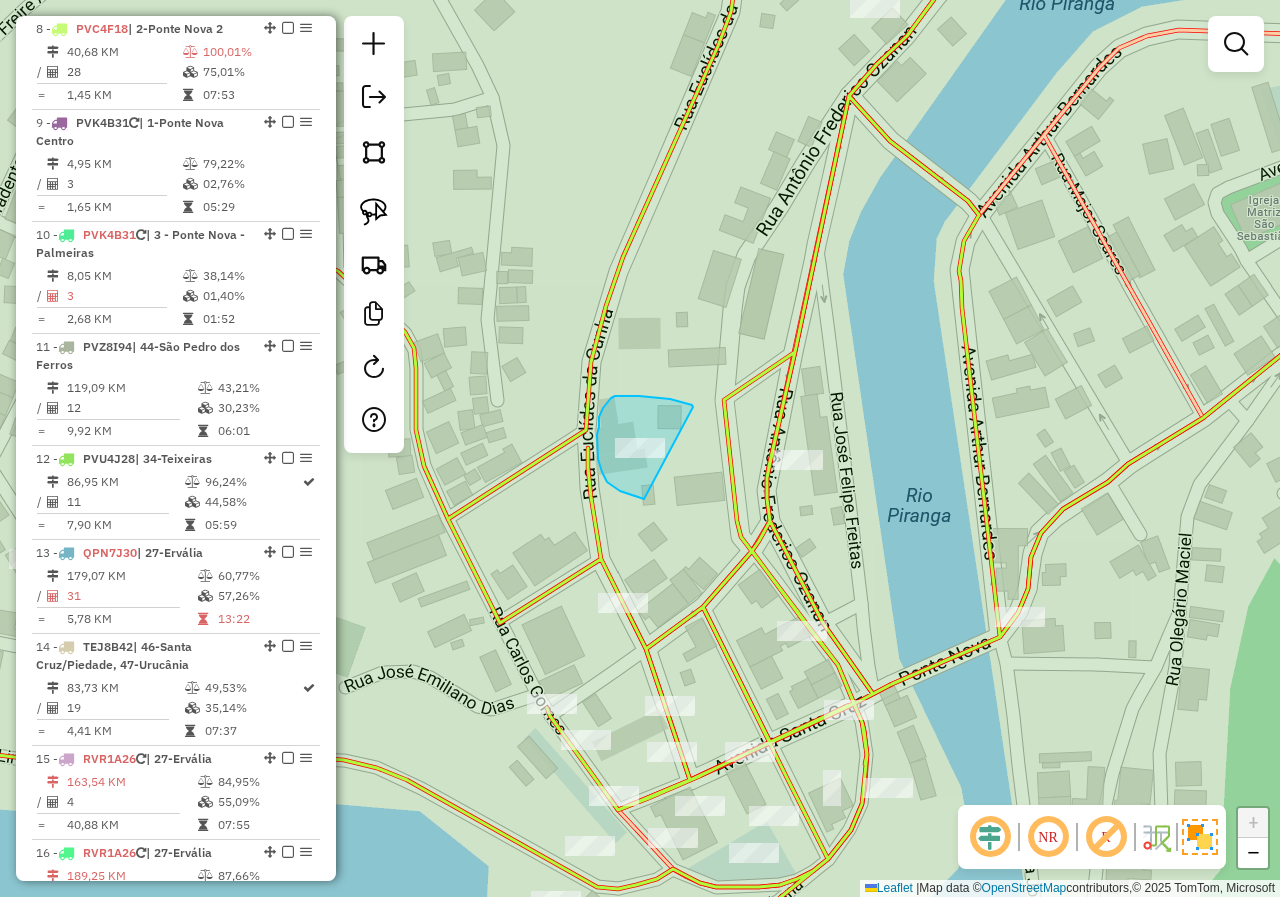drag, startPoint x: 692, startPoint y: 405, endPoint x: 670, endPoint y: 499, distance: 96.540146 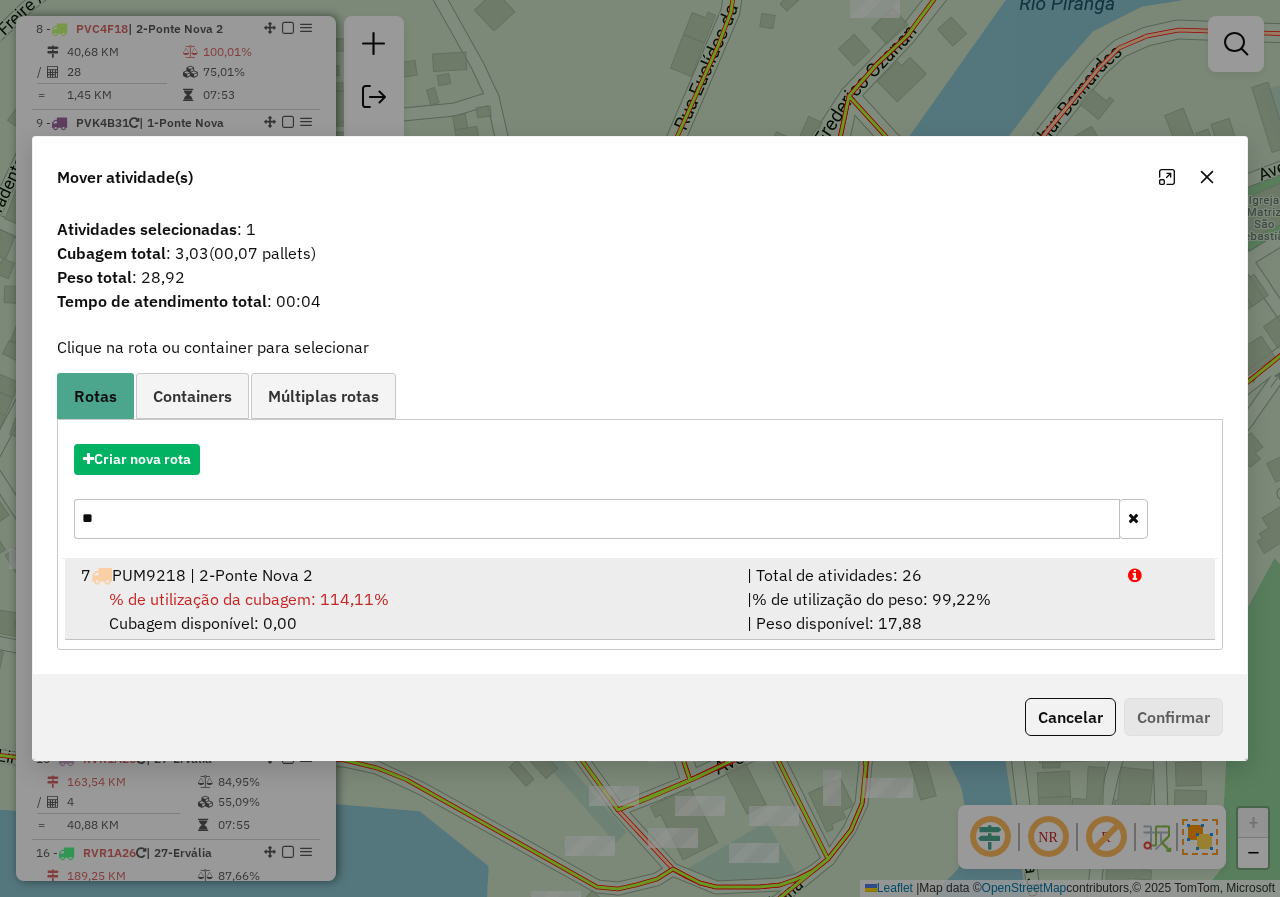 click on "% de utilização da cubagem: 114,11%  Cubagem disponível: 0,00" at bounding box center (402, 611) 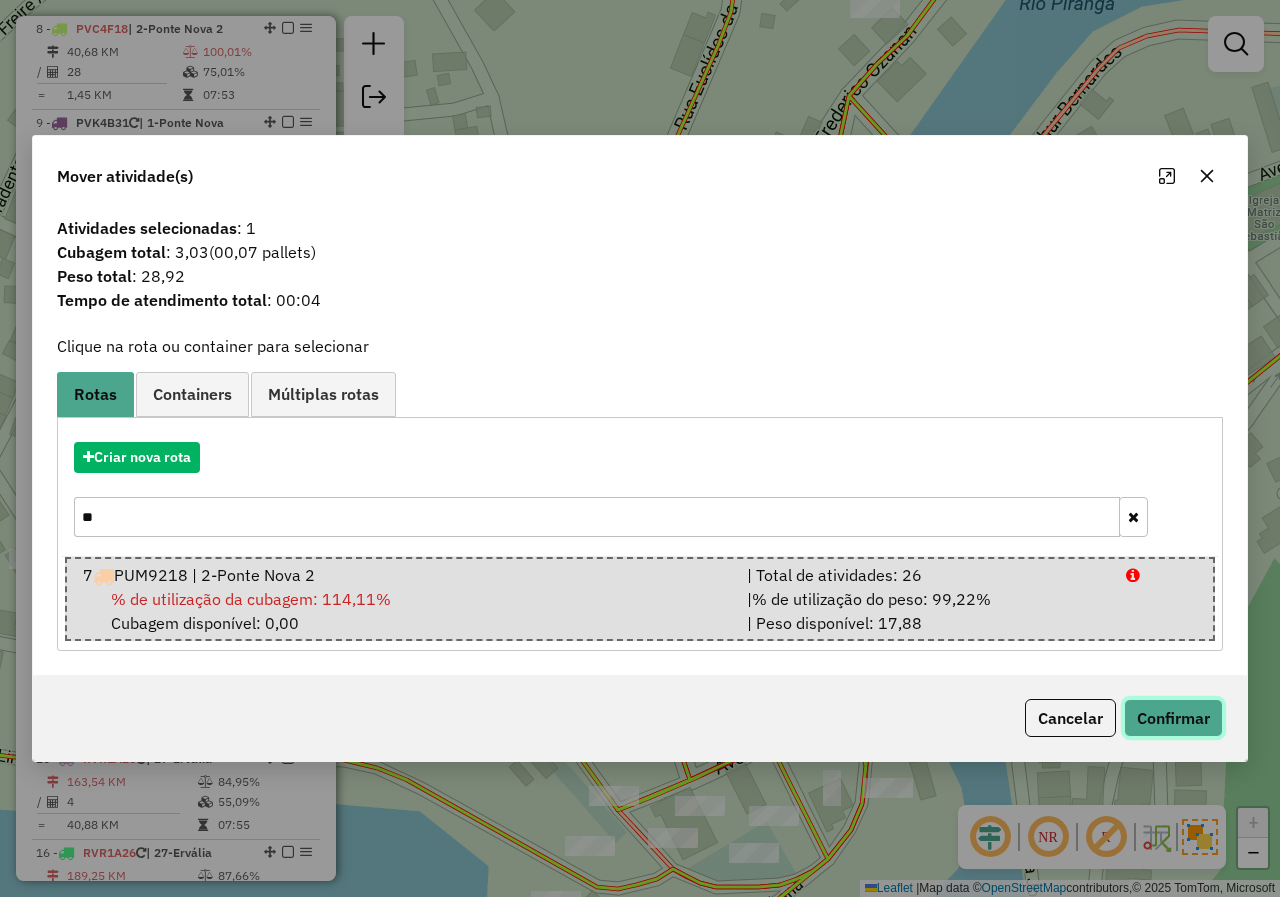 click on "Confirmar" 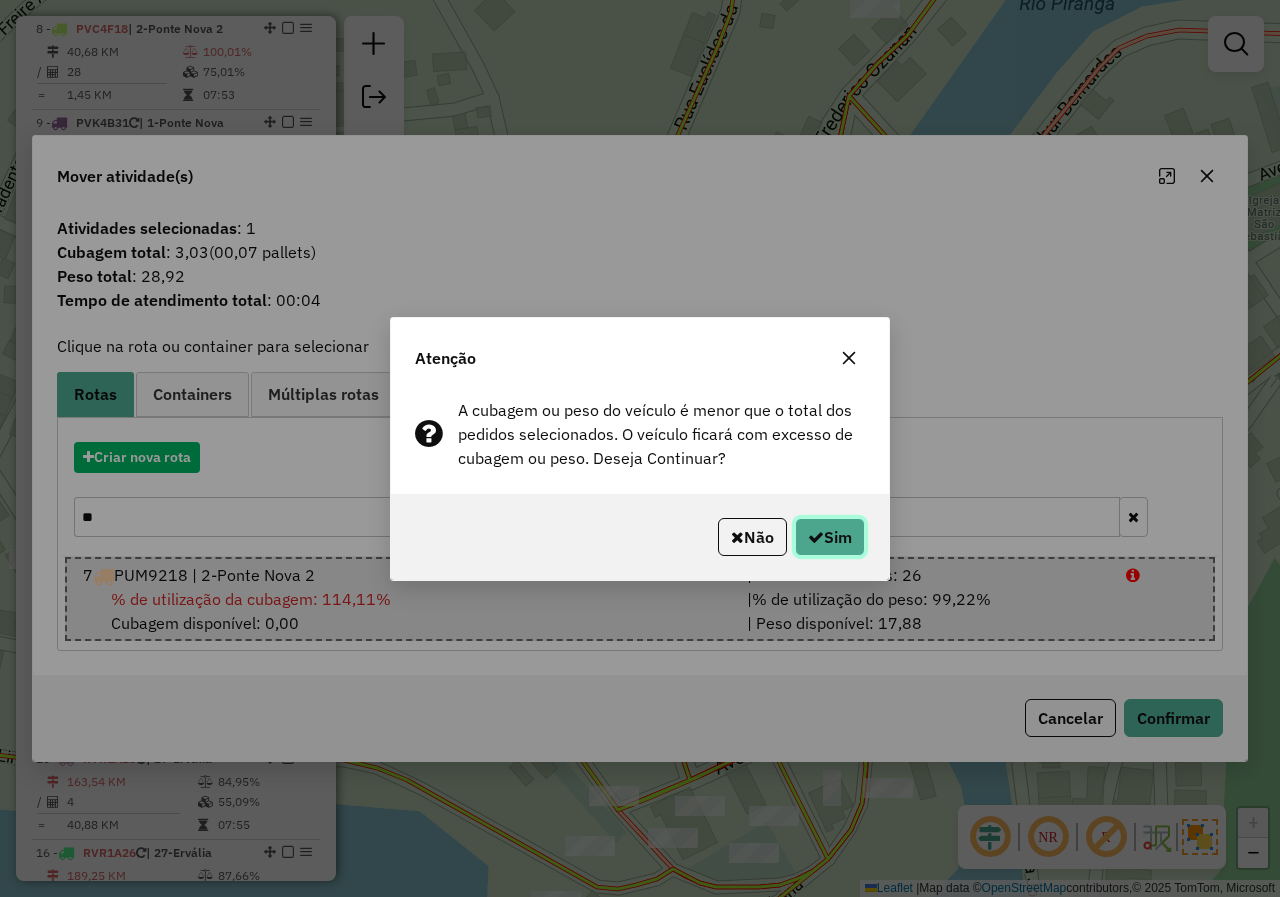 click on "Sim" 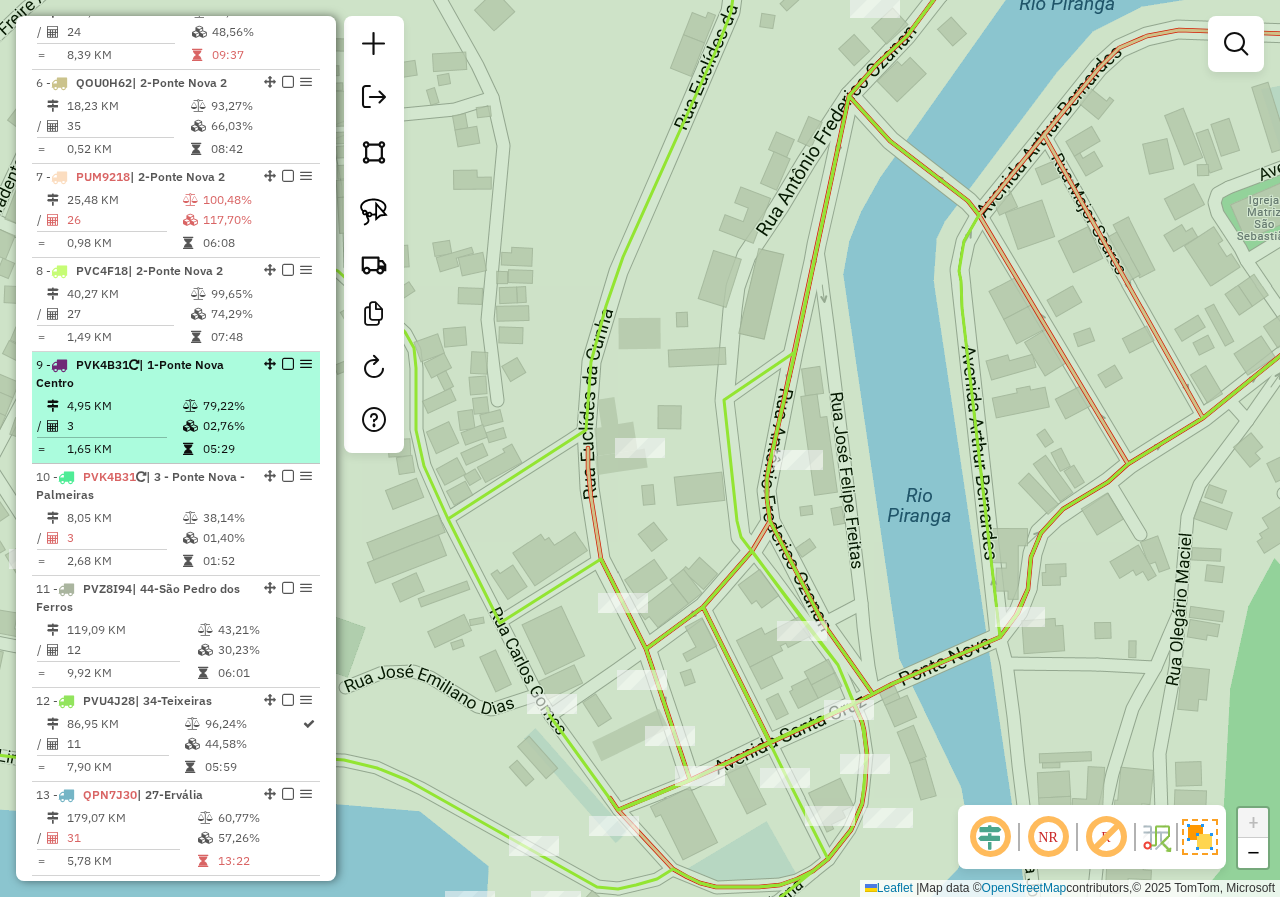 scroll, scrollTop: 1198, scrollLeft: 0, axis: vertical 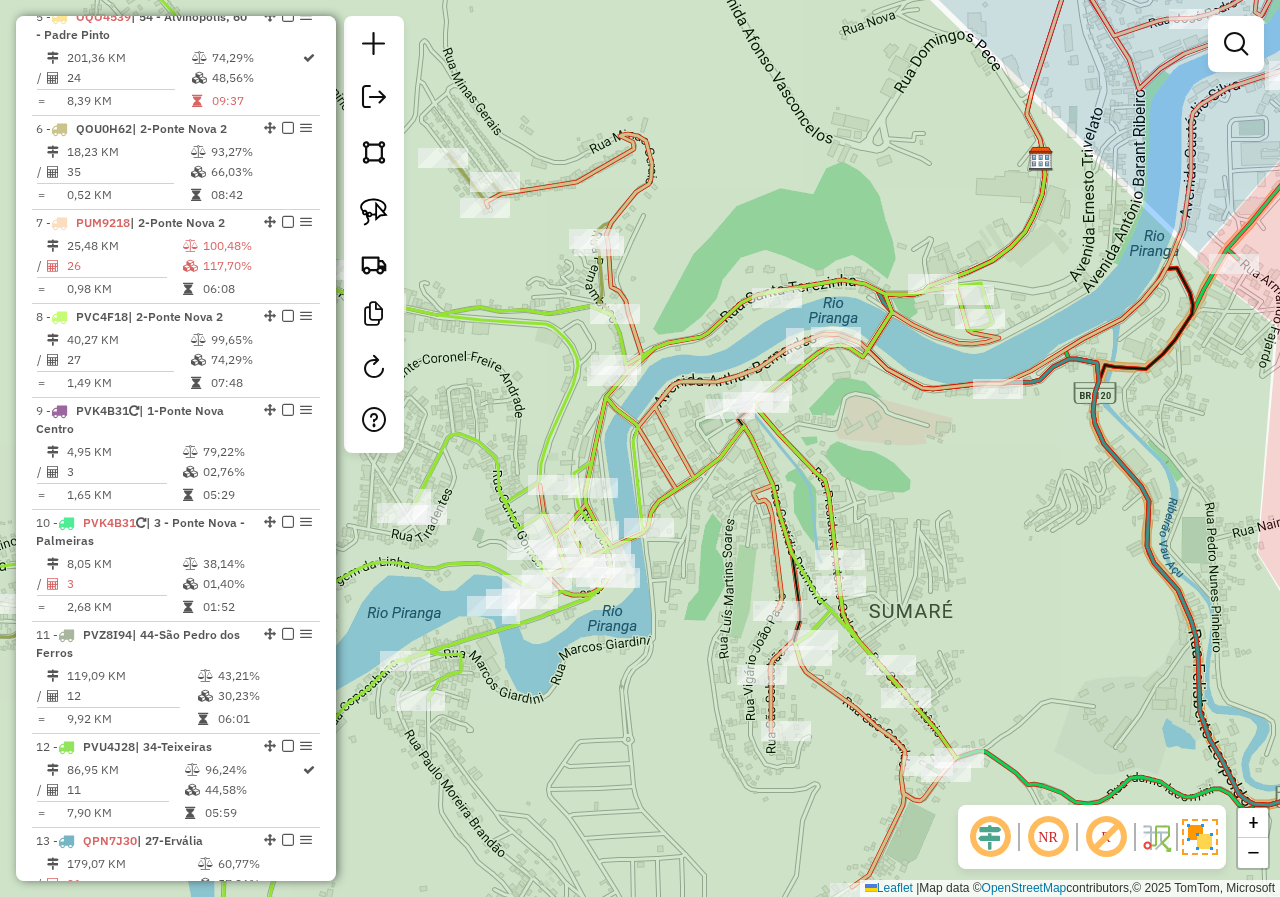 drag, startPoint x: 866, startPoint y: 614, endPoint x: 757, endPoint y: 588, distance: 112.05802 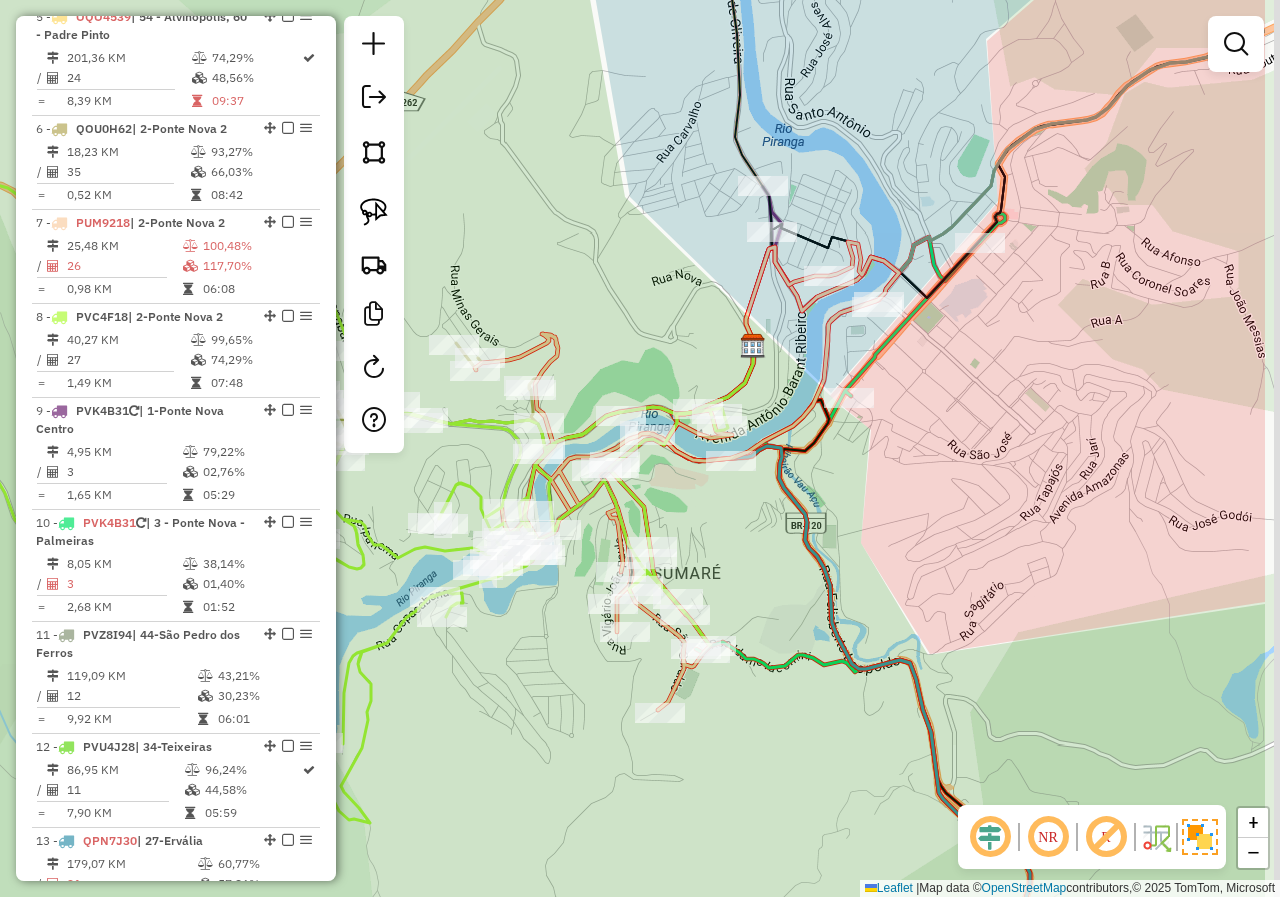 drag, startPoint x: 978, startPoint y: 587, endPoint x: 818, endPoint y: 560, distance: 162.26213 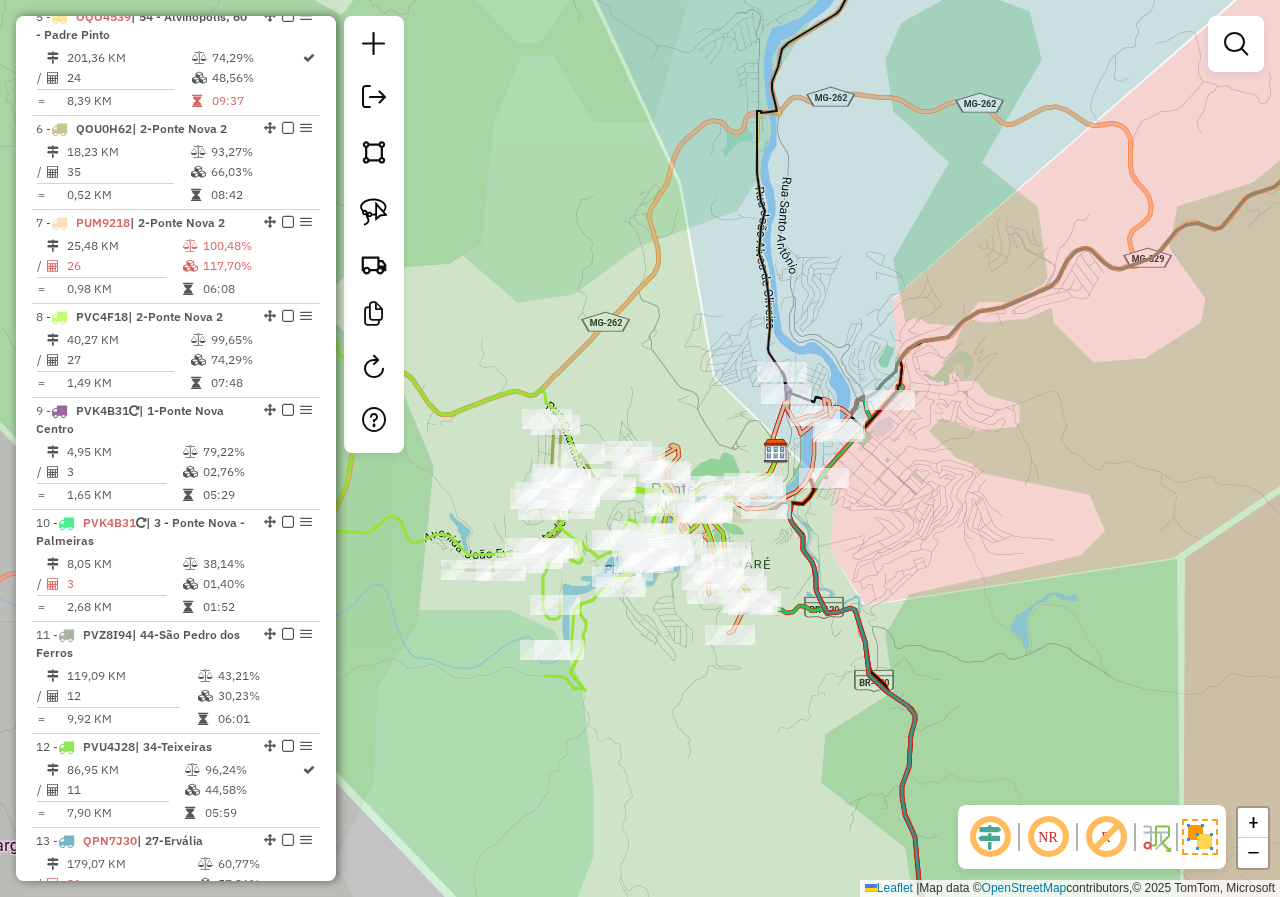 drag, startPoint x: 884, startPoint y: 543, endPoint x: 811, endPoint y: 522, distance: 75.96052 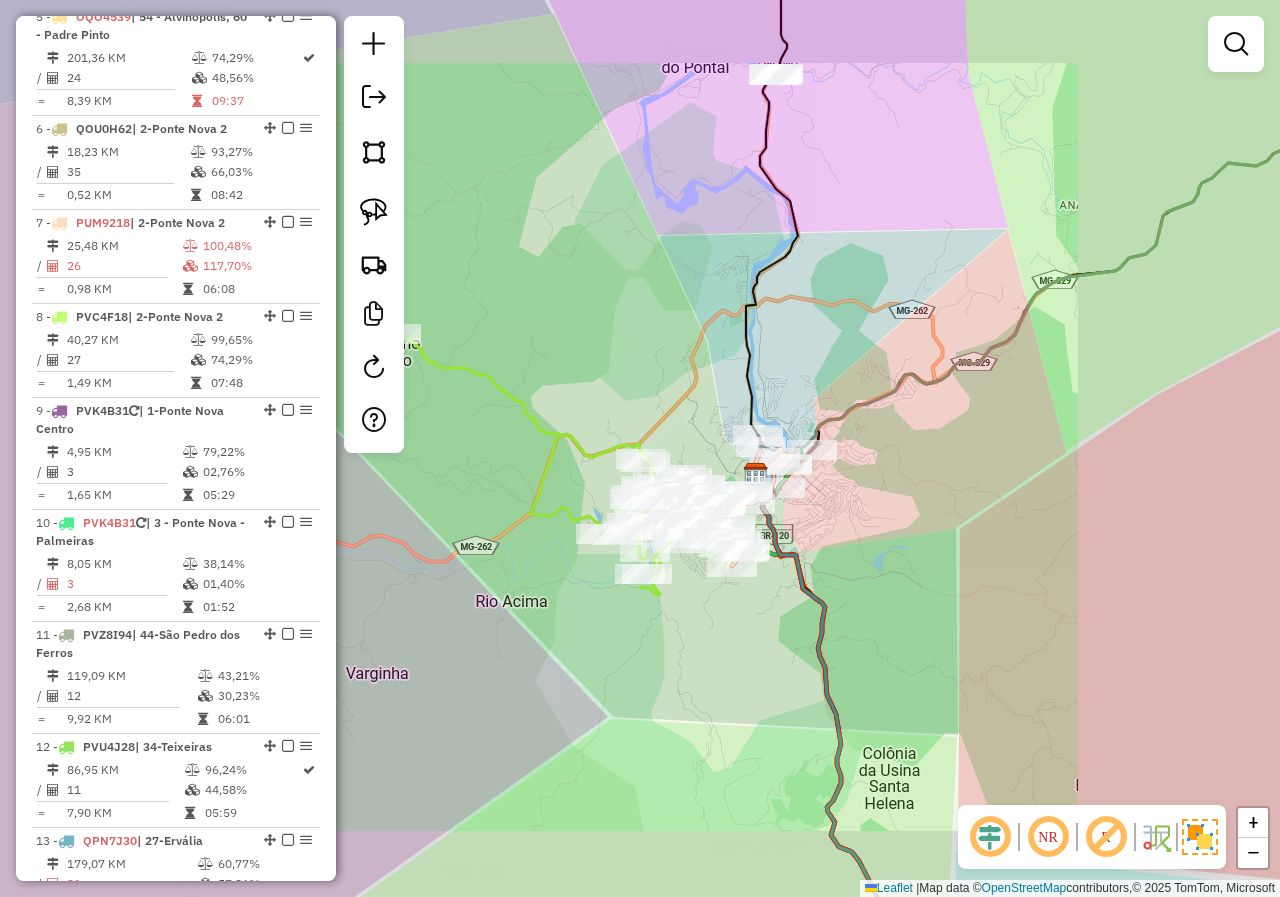 drag, startPoint x: 929, startPoint y: 527, endPoint x: 831, endPoint y: 529, distance: 98.02041 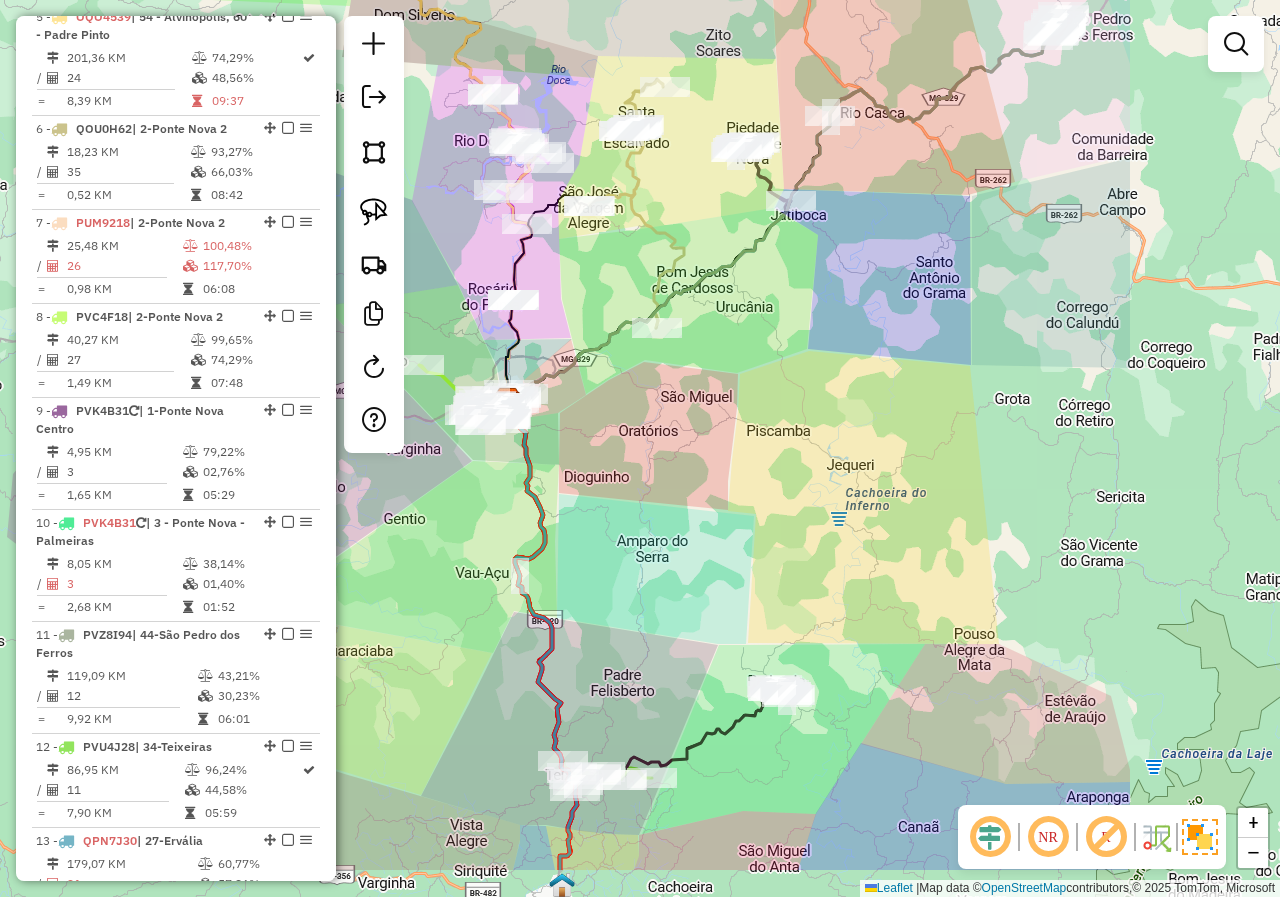 drag, startPoint x: 922, startPoint y: 538, endPoint x: 644, endPoint y: 421, distance: 301.6173 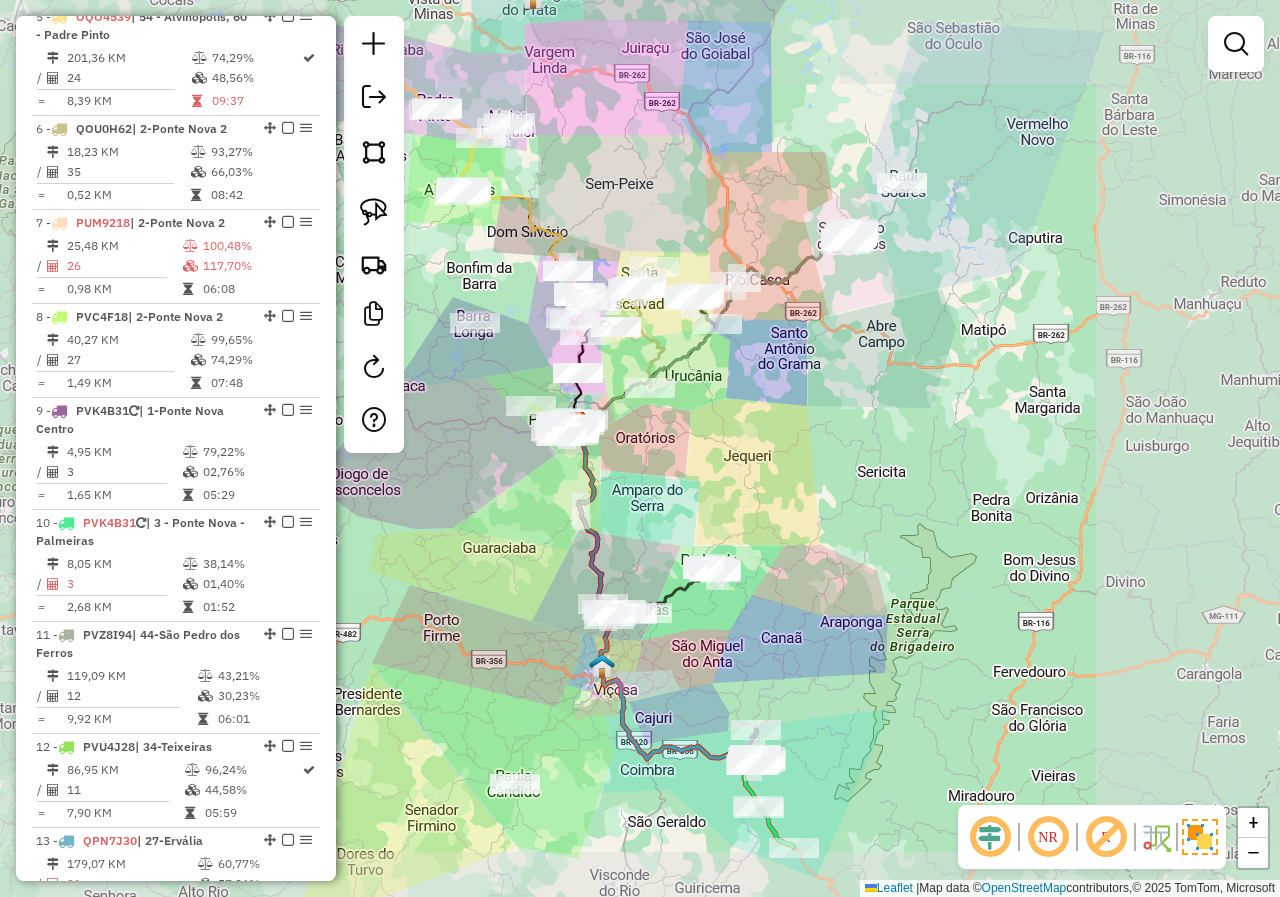 drag, startPoint x: 804, startPoint y: 525, endPoint x: 798, endPoint y: 495, distance: 30.594116 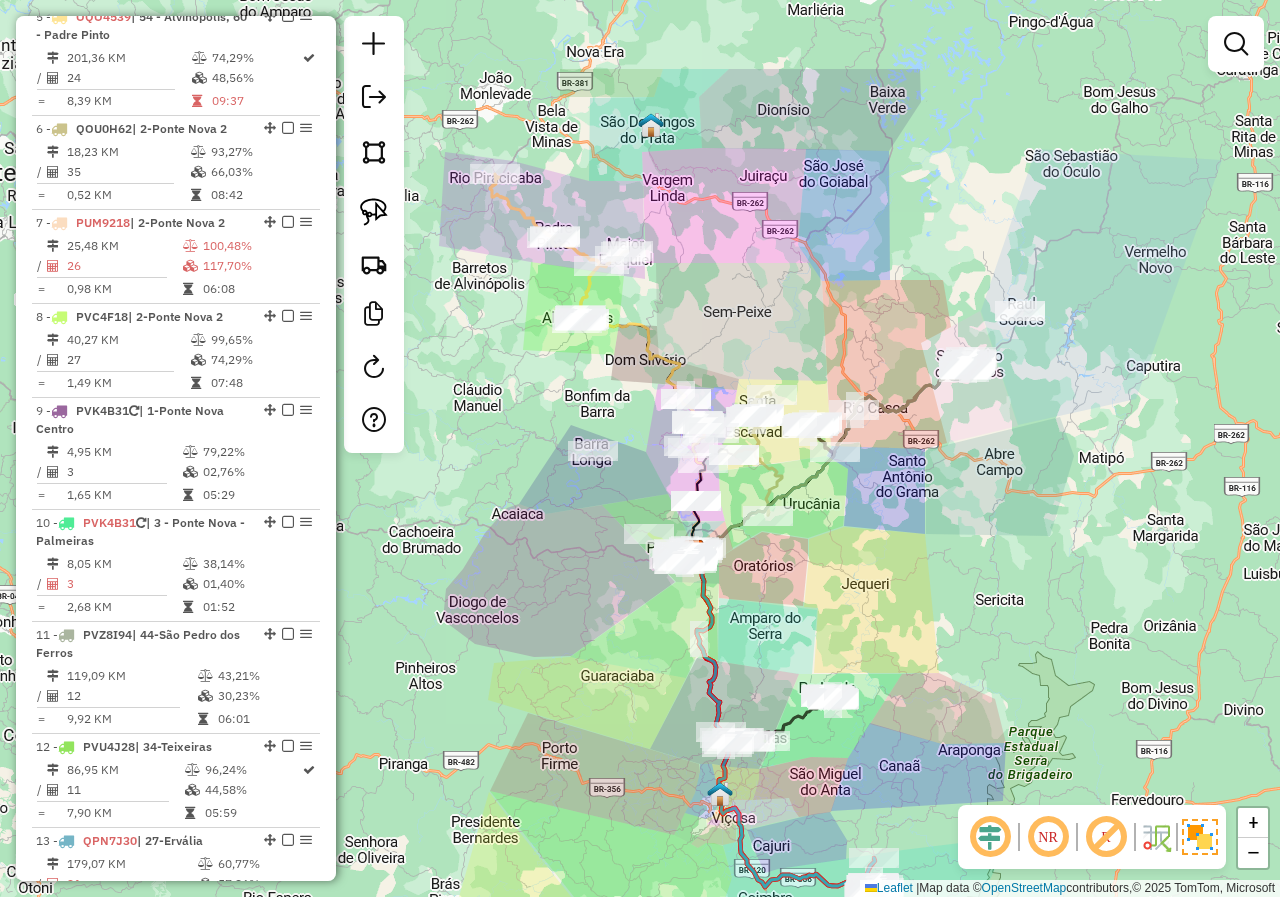 drag, startPoint x: 787, startPoint y: 372, endPoint x: 937, endPoint y: 565, distance: 244.43608 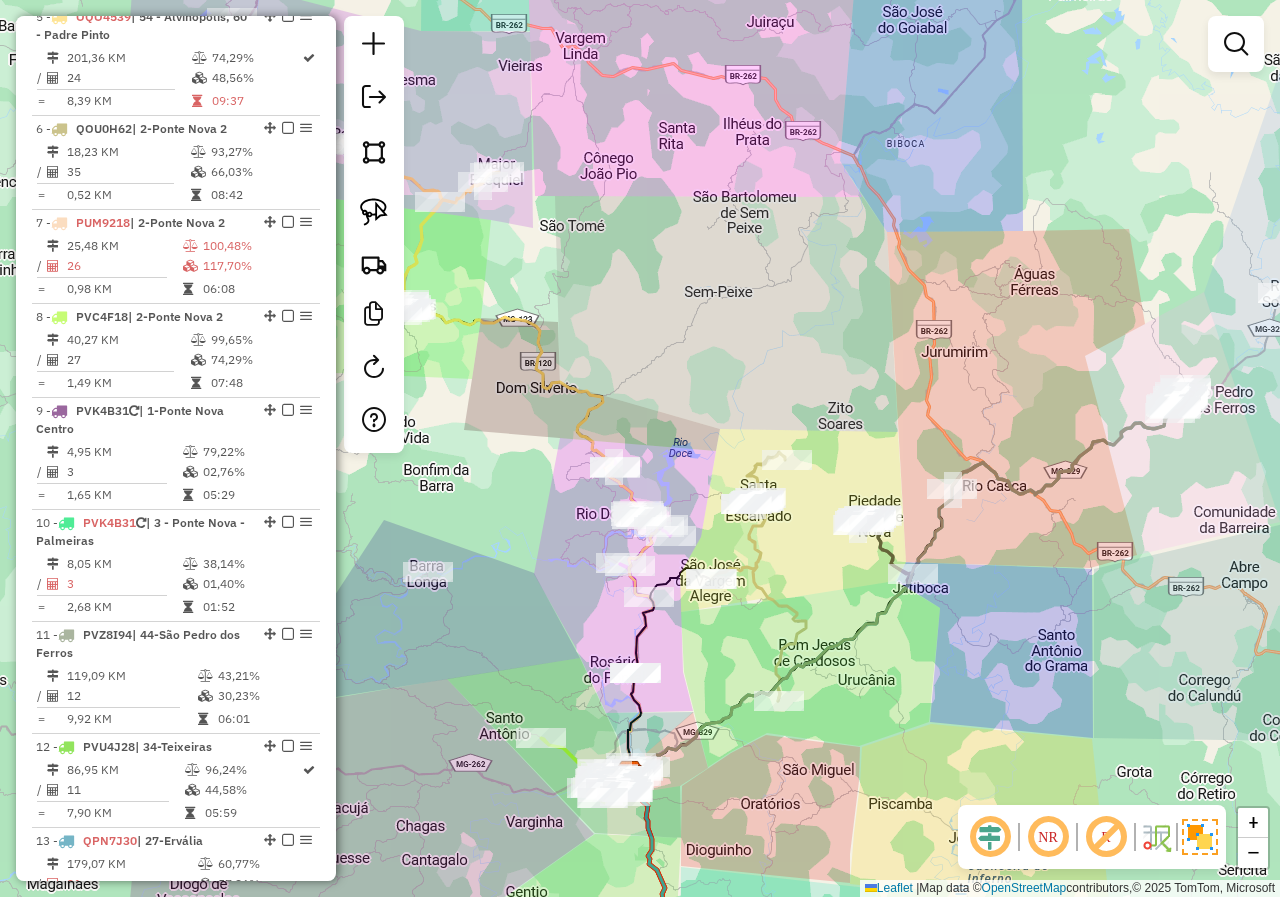 drag, startPoint x: 893, startPoint y: 399, endPoint x: 790, endPoint y: 373, distance: 106.23088 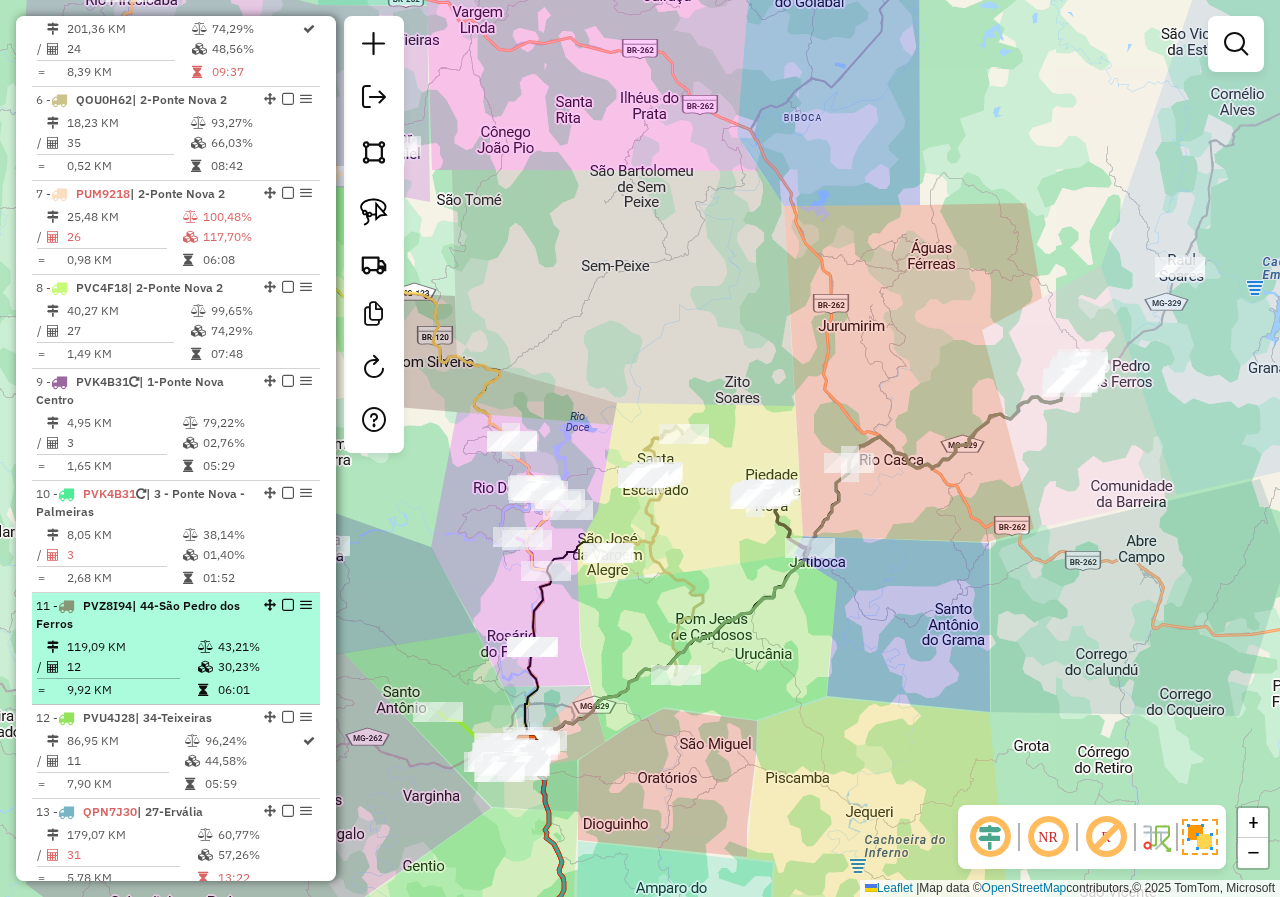 scroll, scrollTop: 1198, scrollLeft: 0, axis: vertical 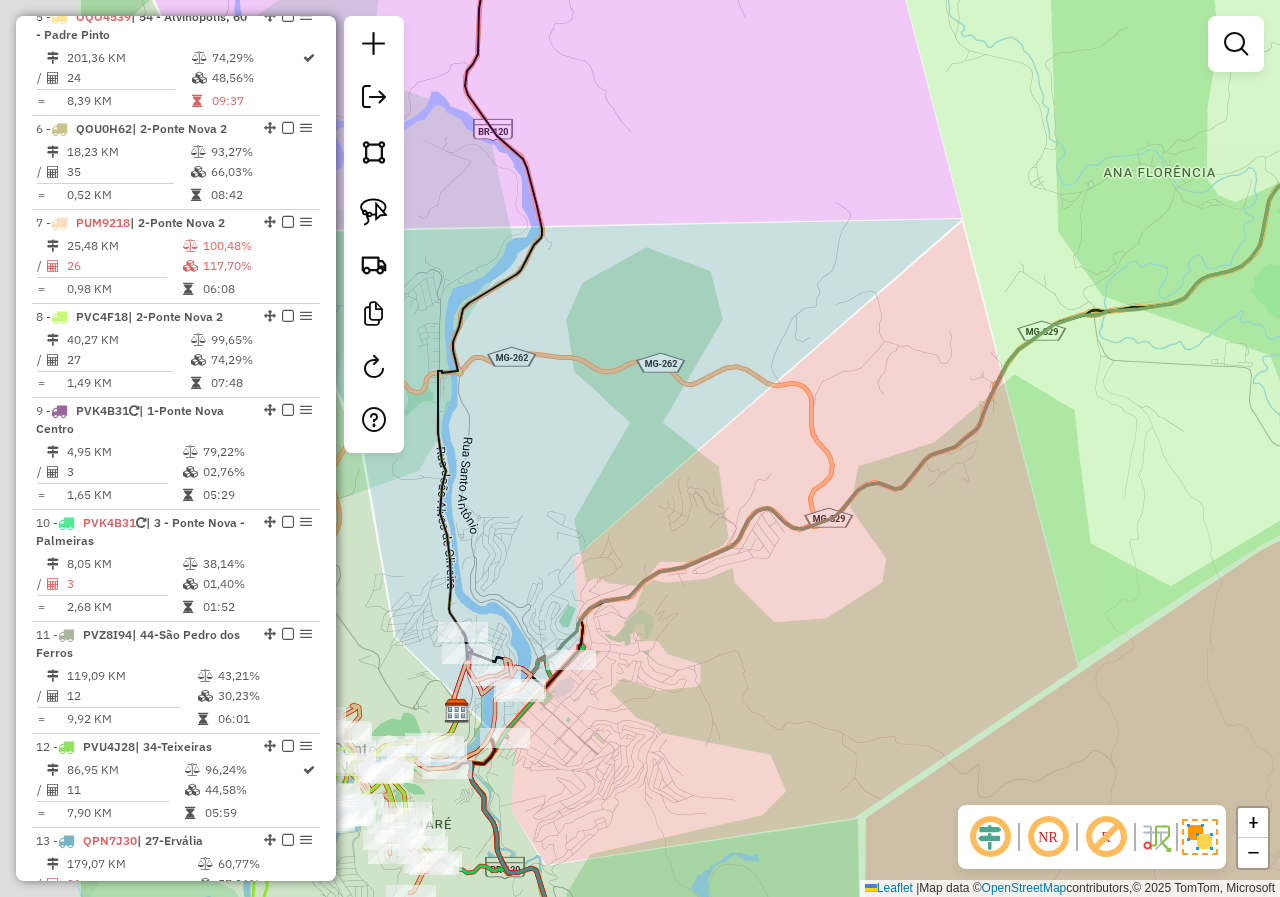 drag, startPoint x: 548, startPoint y: 730, endPoint x: 720, endPoint y: 707, distance: 173.53098 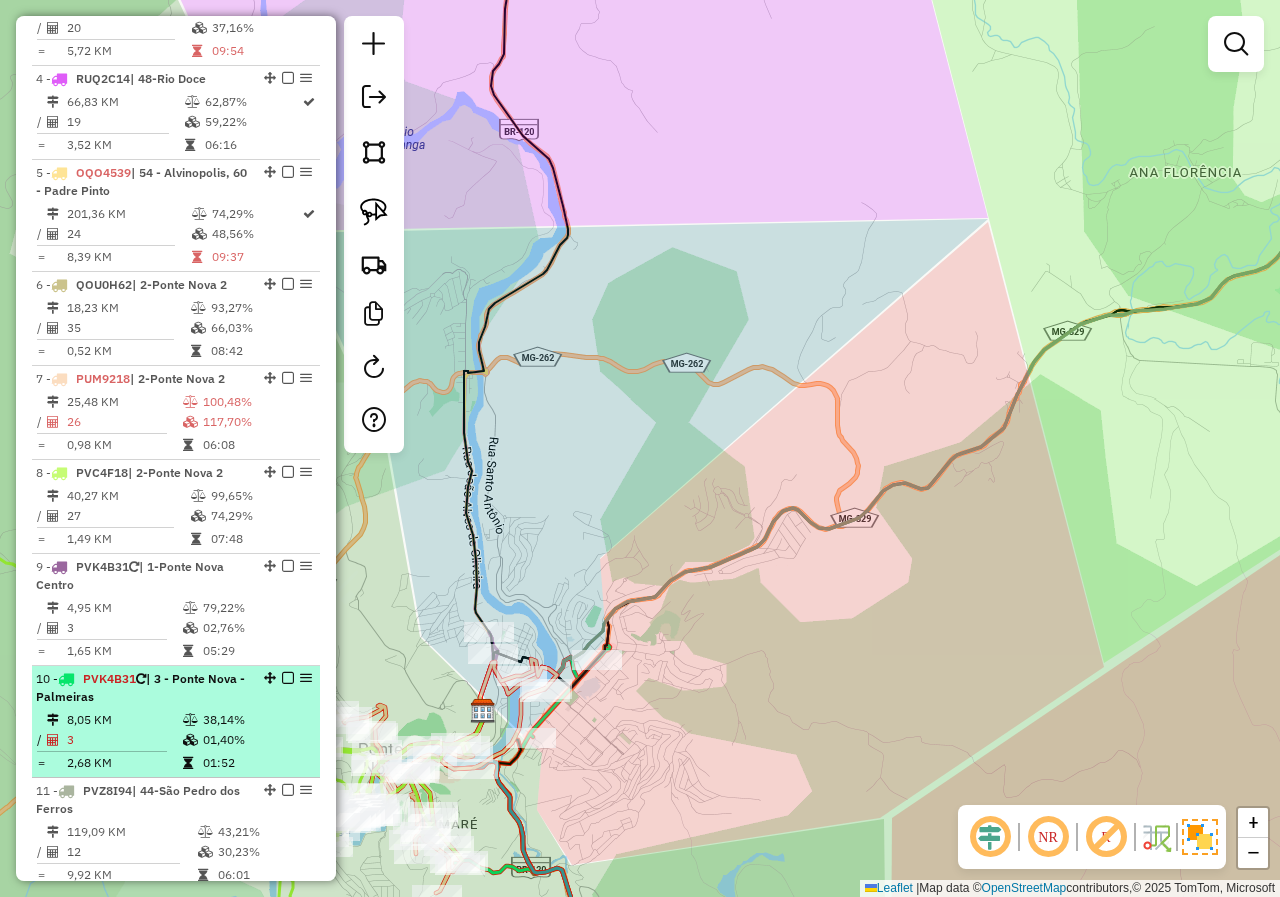 scroll, scrollTop: 998, scrollLeft: 0, axis: vertical 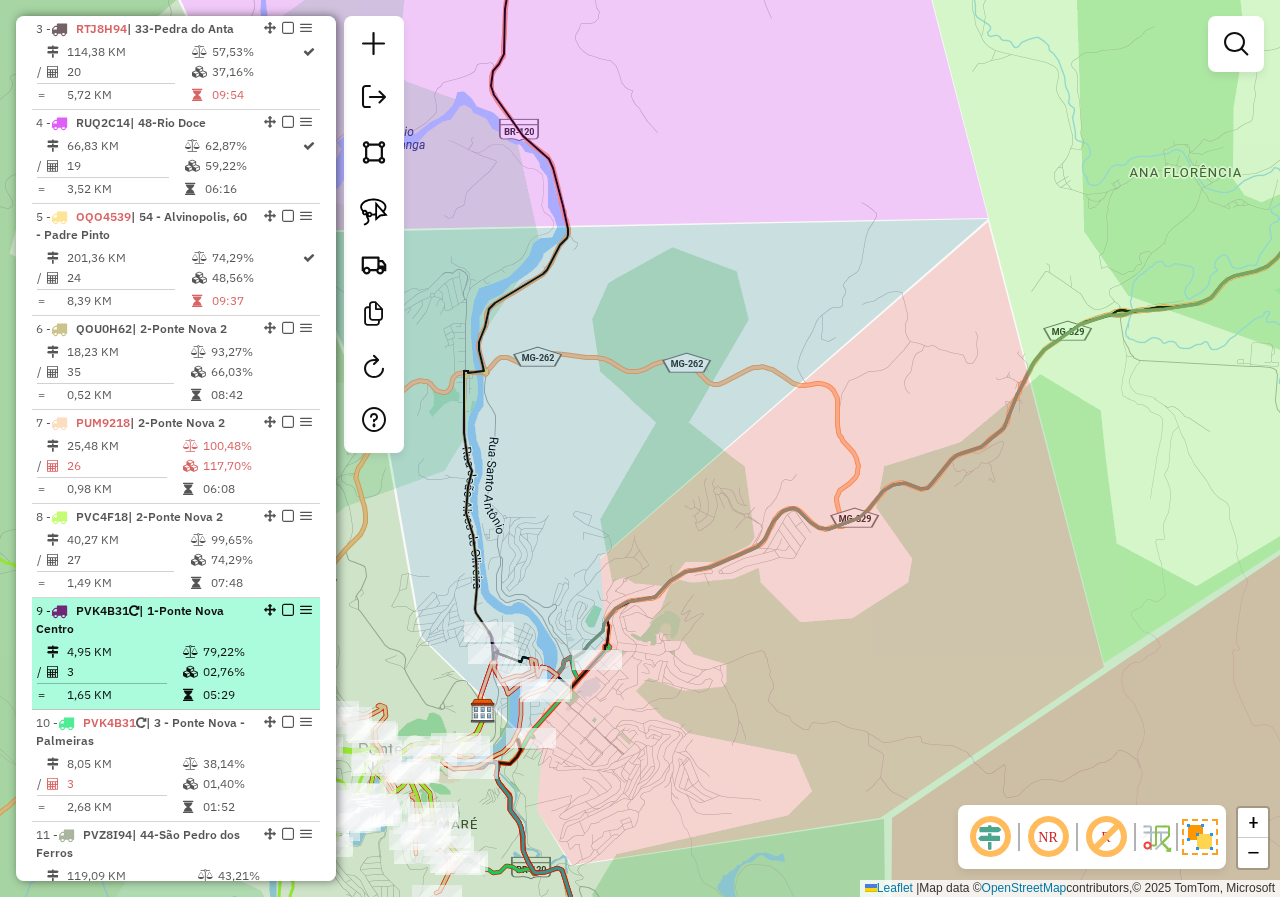 click on "05:29" at bounding box center (256, 695) 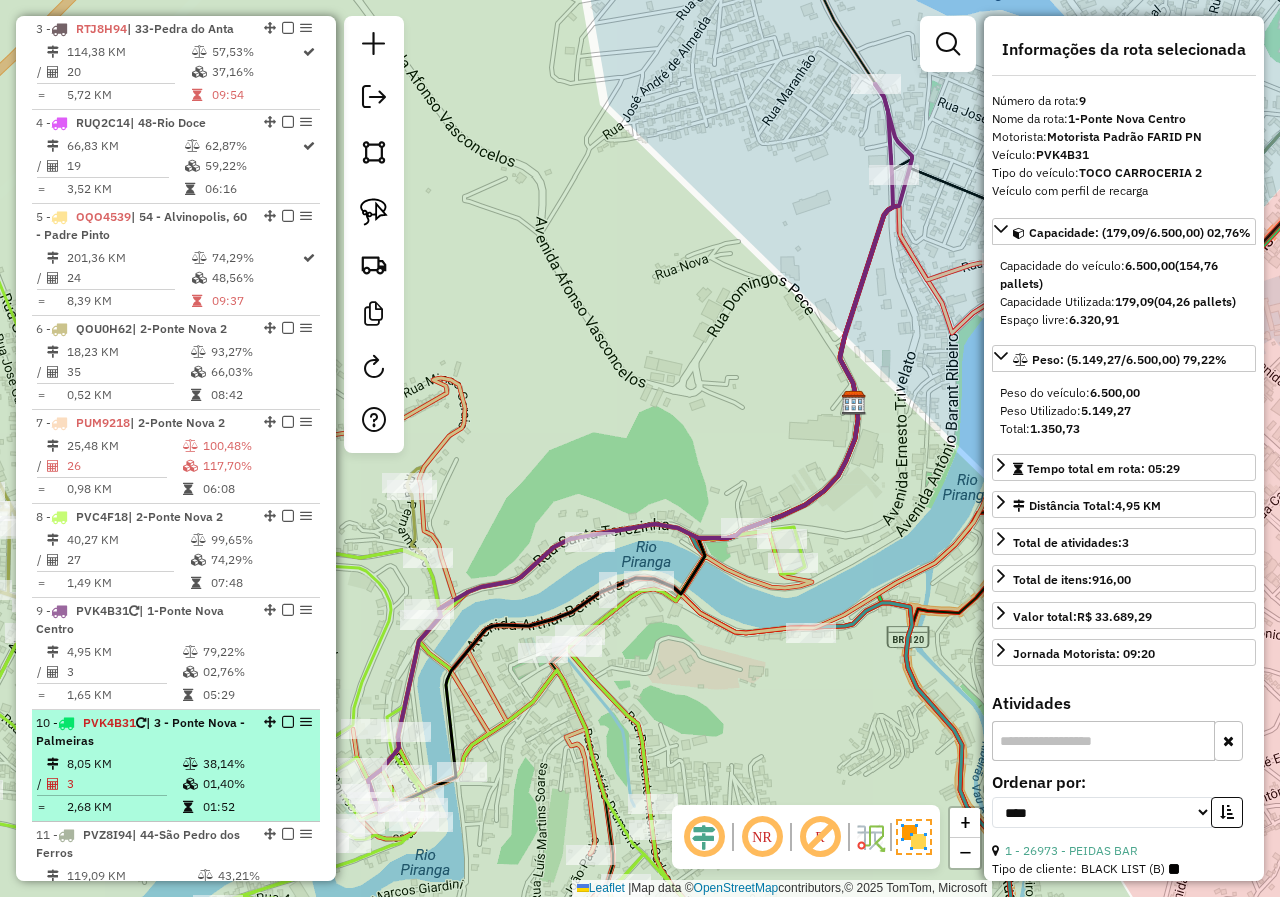 click at bounding box center (190, 764) 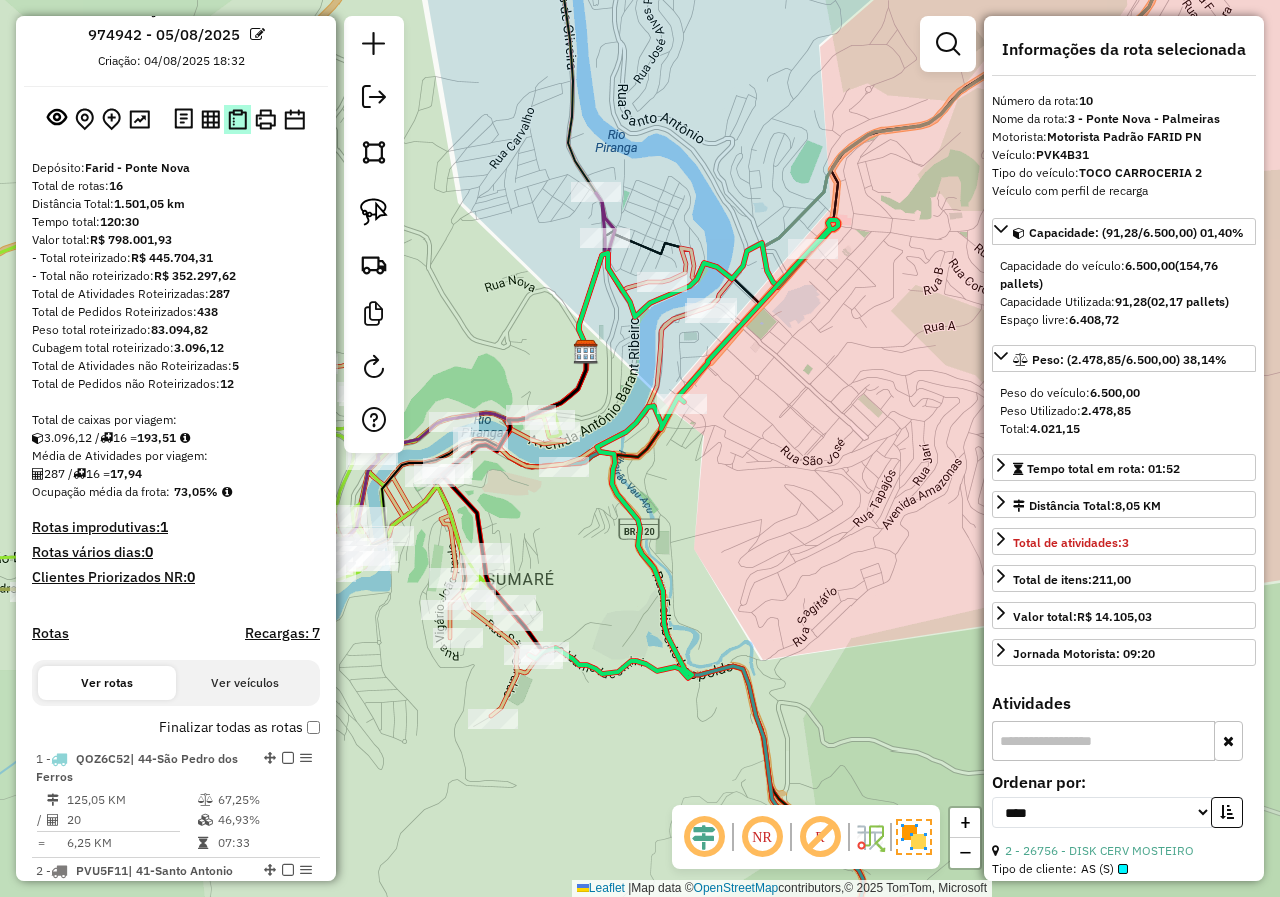 scroll, scrollTop: 0, scrollLeft: 0, axis: both 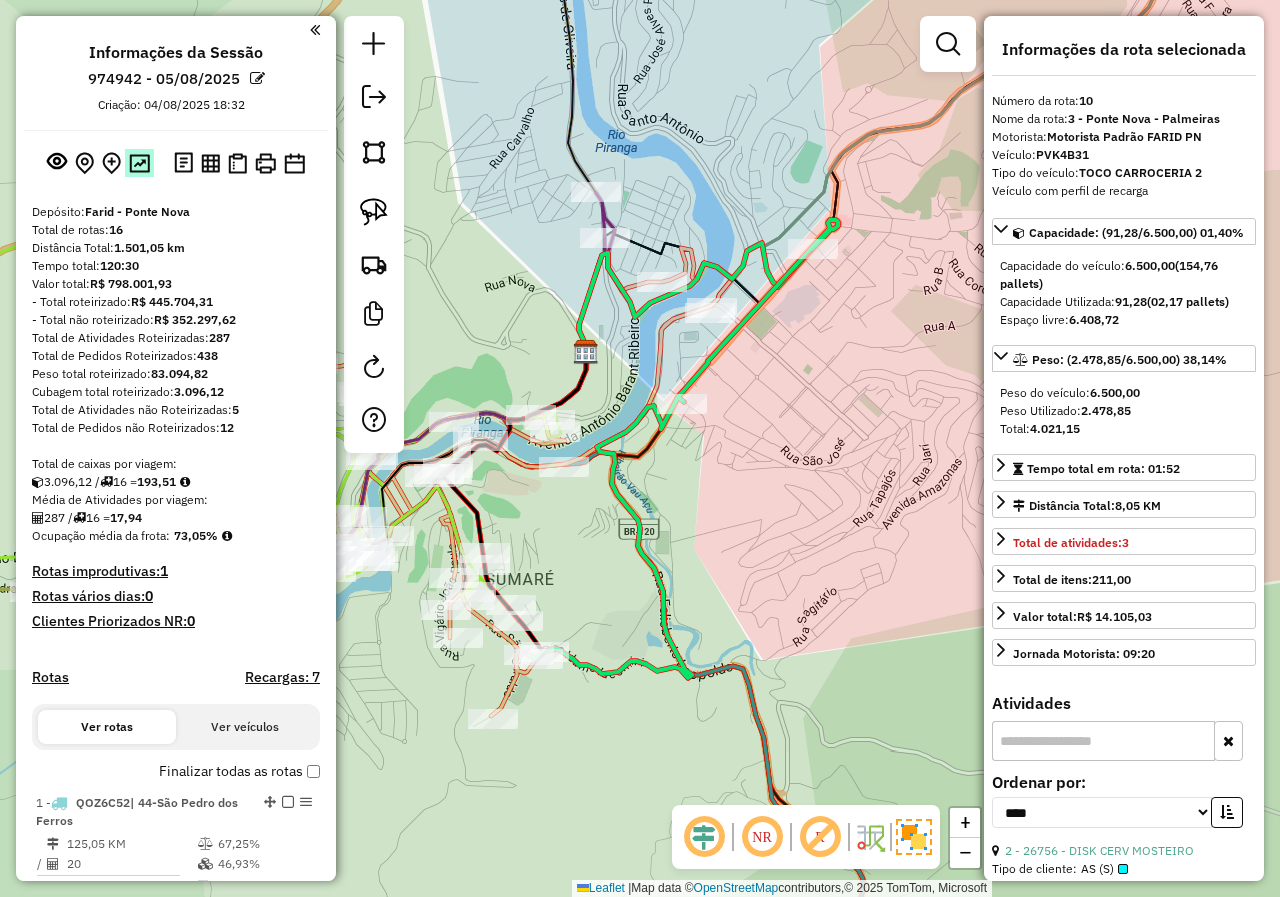 click at bounding box center [139, 163] 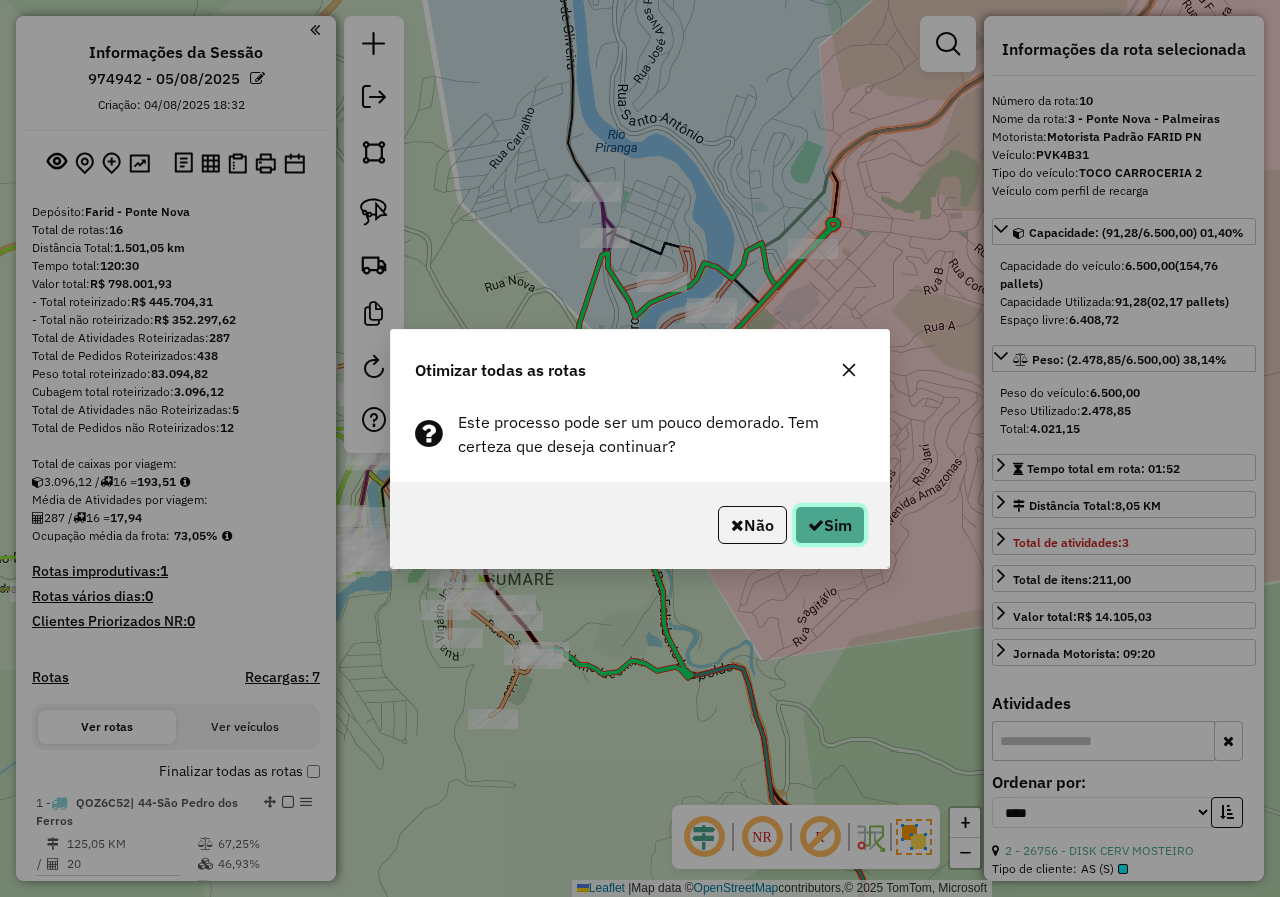 click on "Sim" 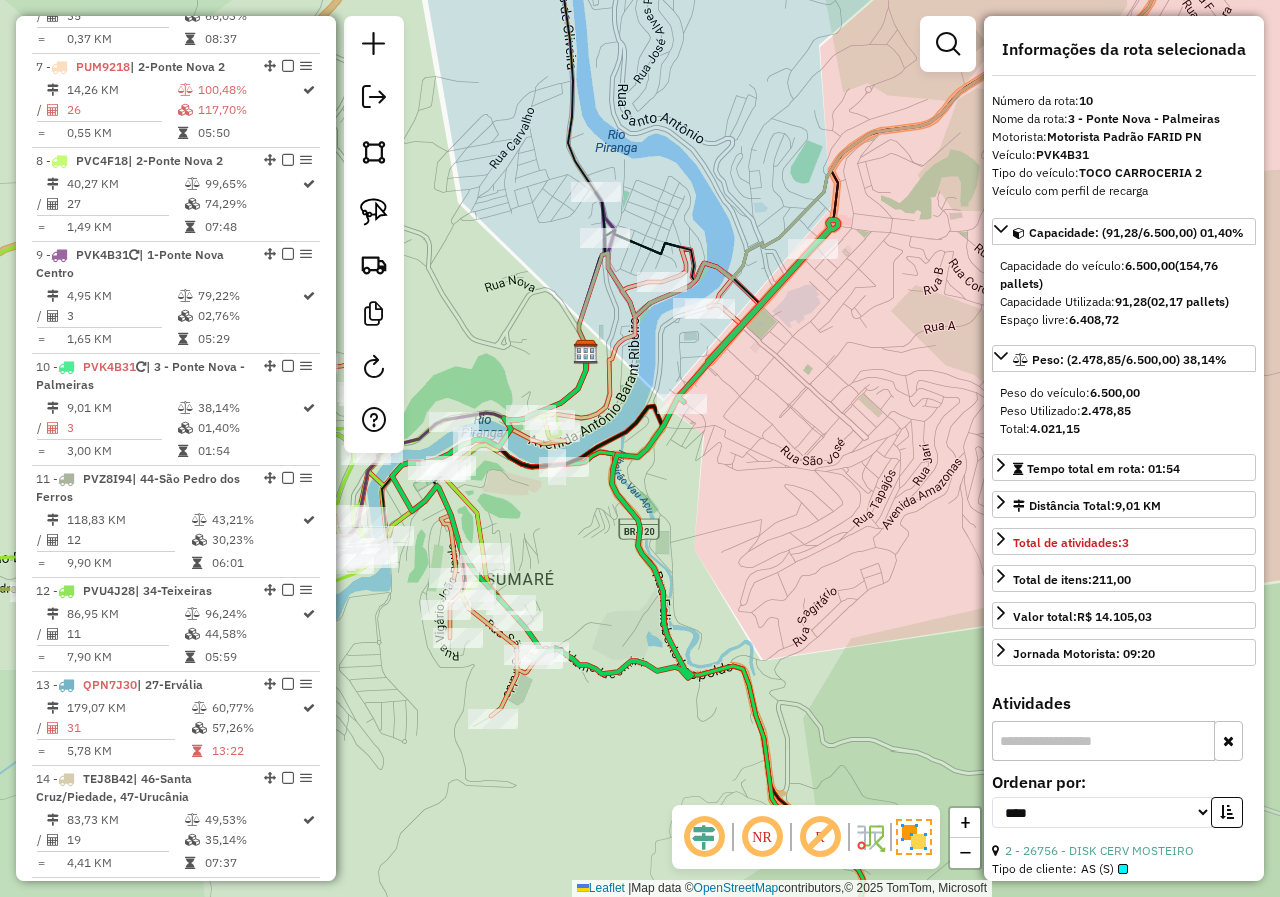 scroll, scrollTop: 1692, scrollLeft: 0, axis: vertical 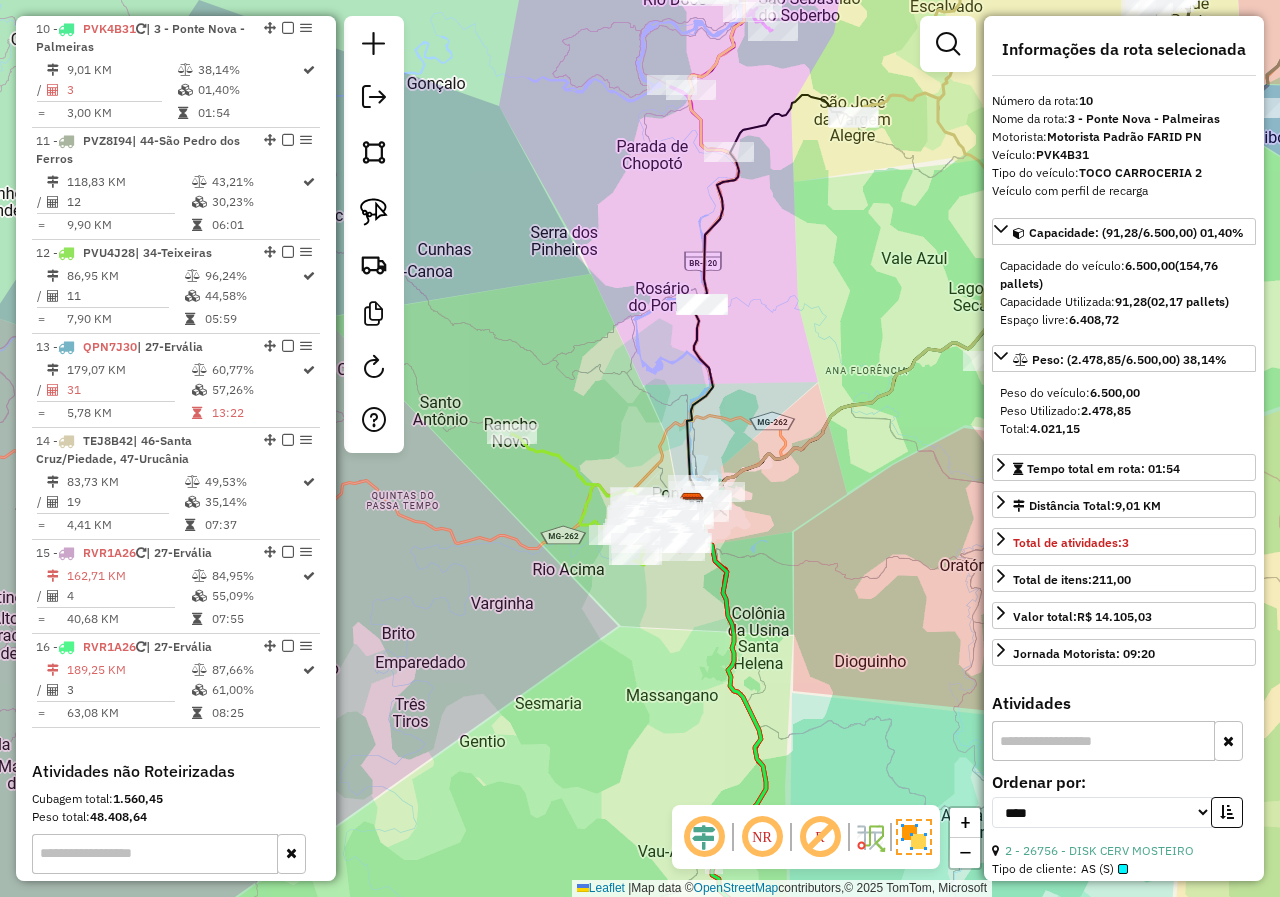 drag, startPoint x: 818, startPoint y: 575, endPoint x: 755, endPoint y: 513, distance: 88.391174 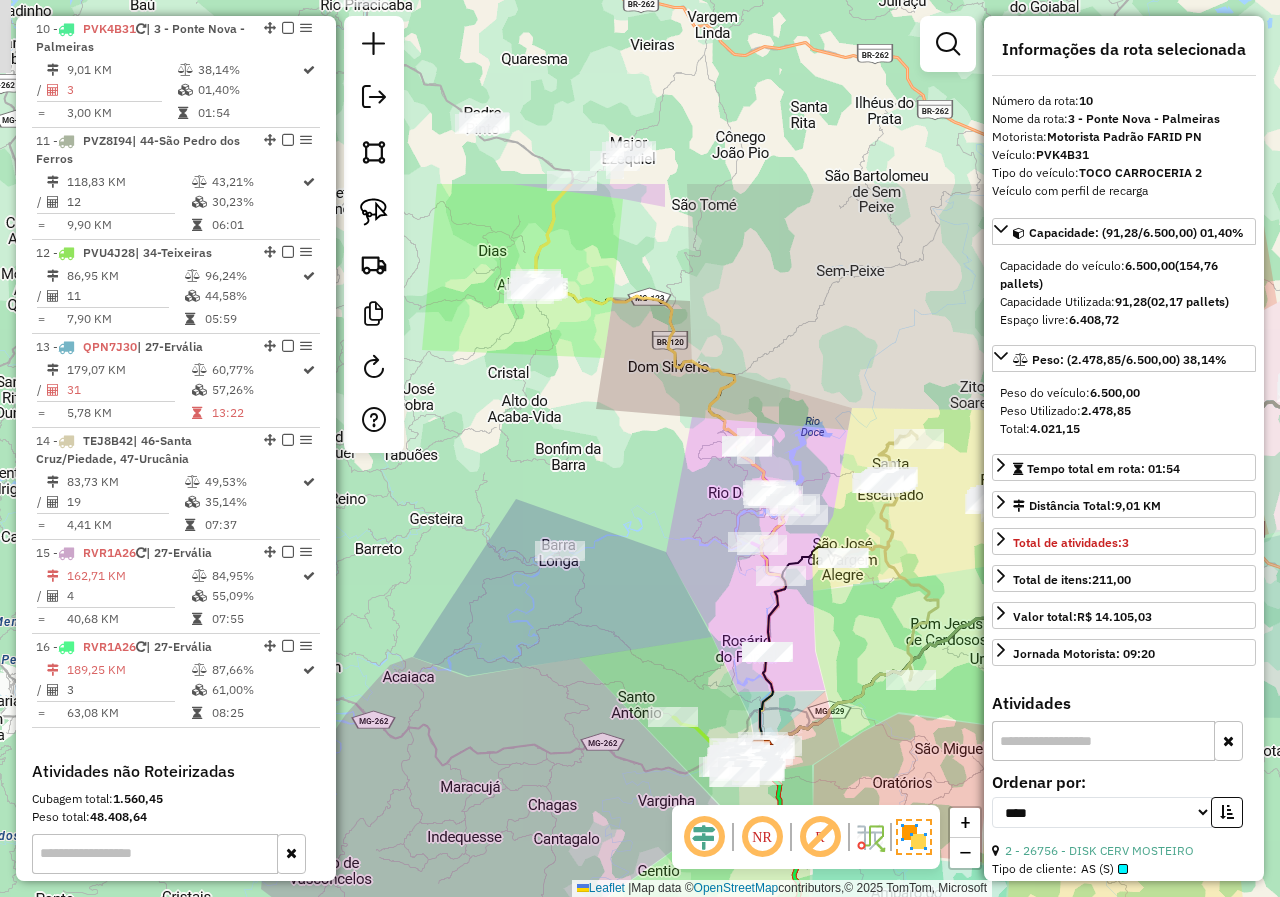 drag, startPoint x: 789, startPoint y: 510, endPoint x: 860, endPoint y: 784, distance: 283.04947 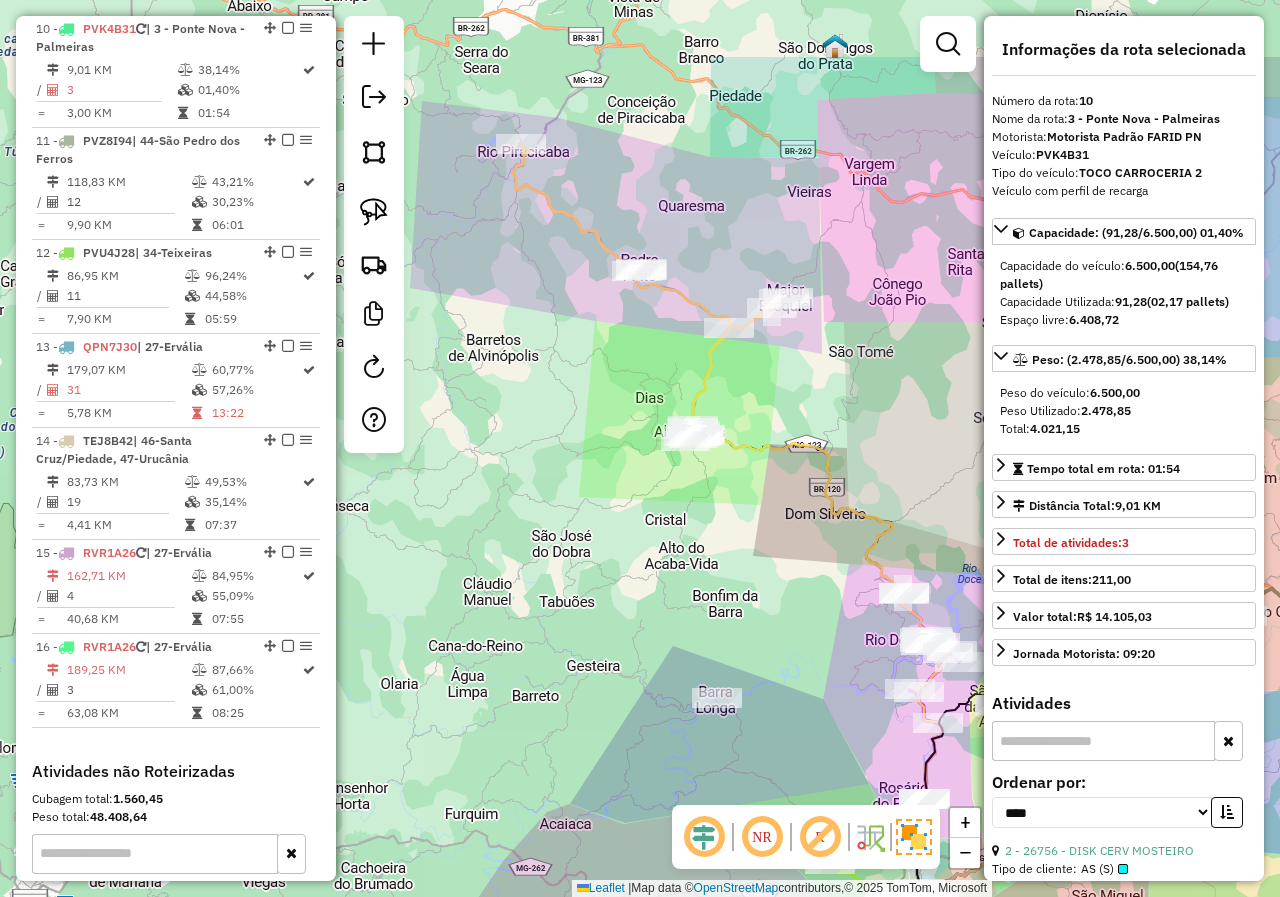 drag, startPoint x: 752, startPoint y: 291, endPoint x: 634, endPoint y: 221, distance: 137.20058 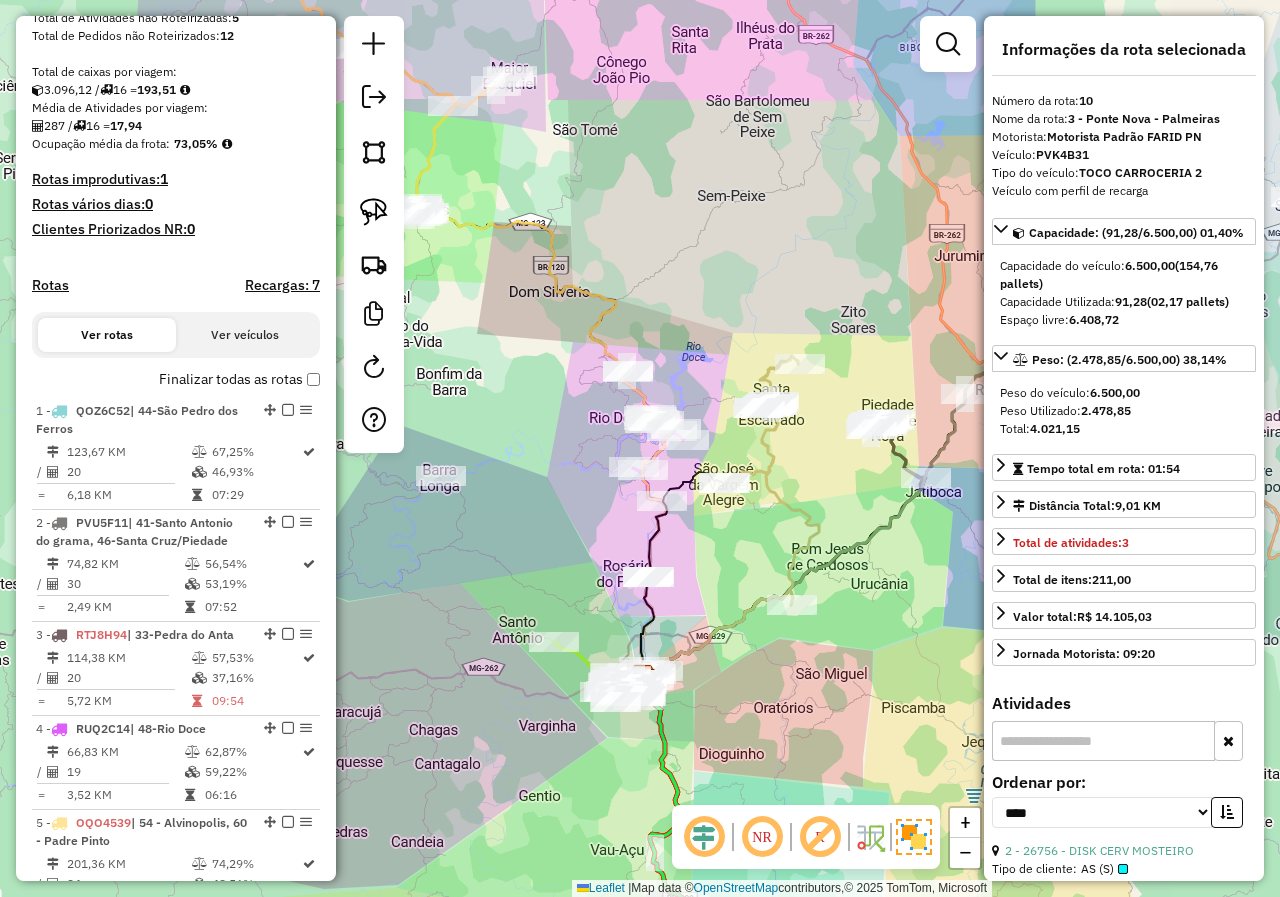 scroll, scrollTop: 0, scrollLeft: 0, axis: both 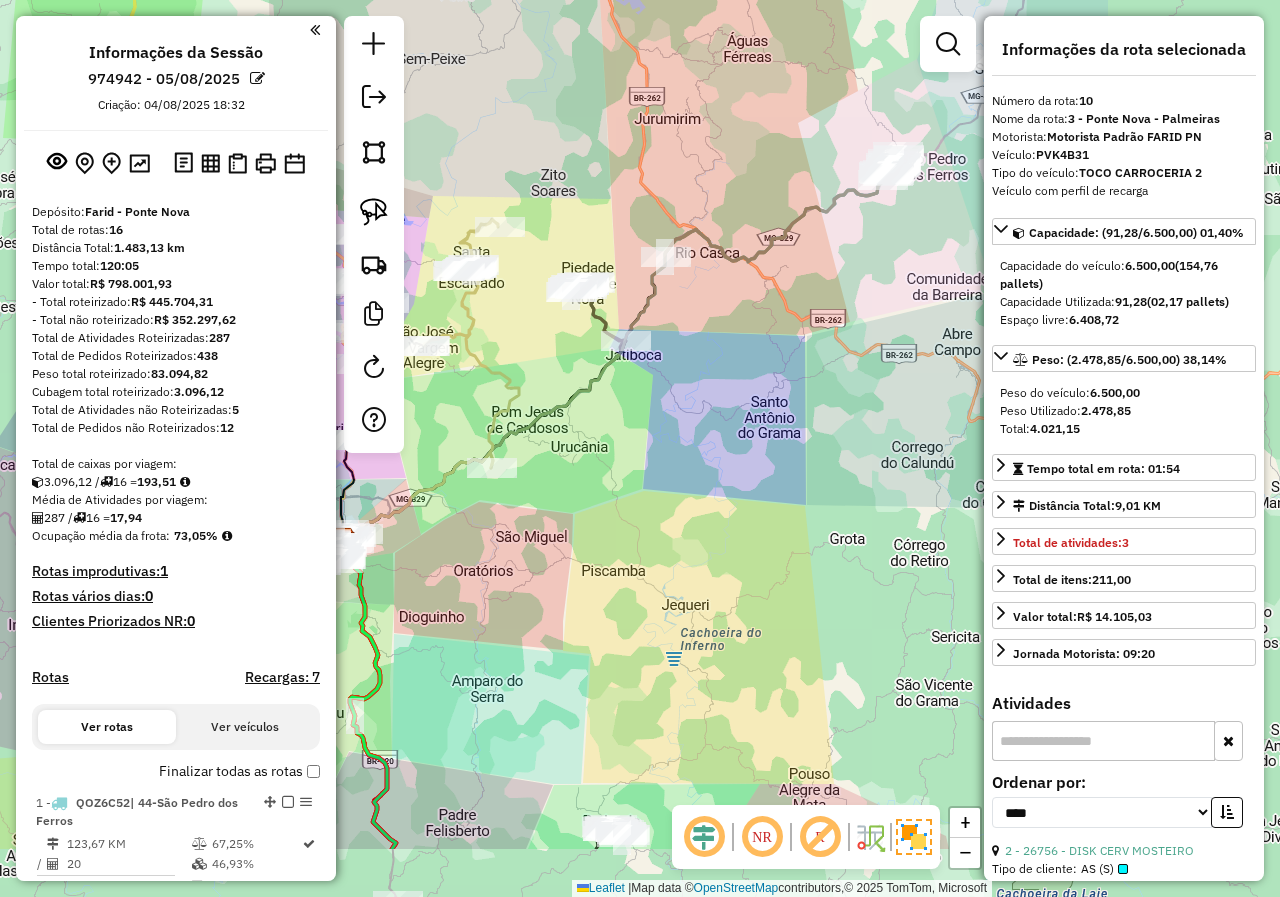 drag, startPoint x: 826, startPoint y: 725, endPoint x: 563, endPoint y: 589, distance: 296.08276 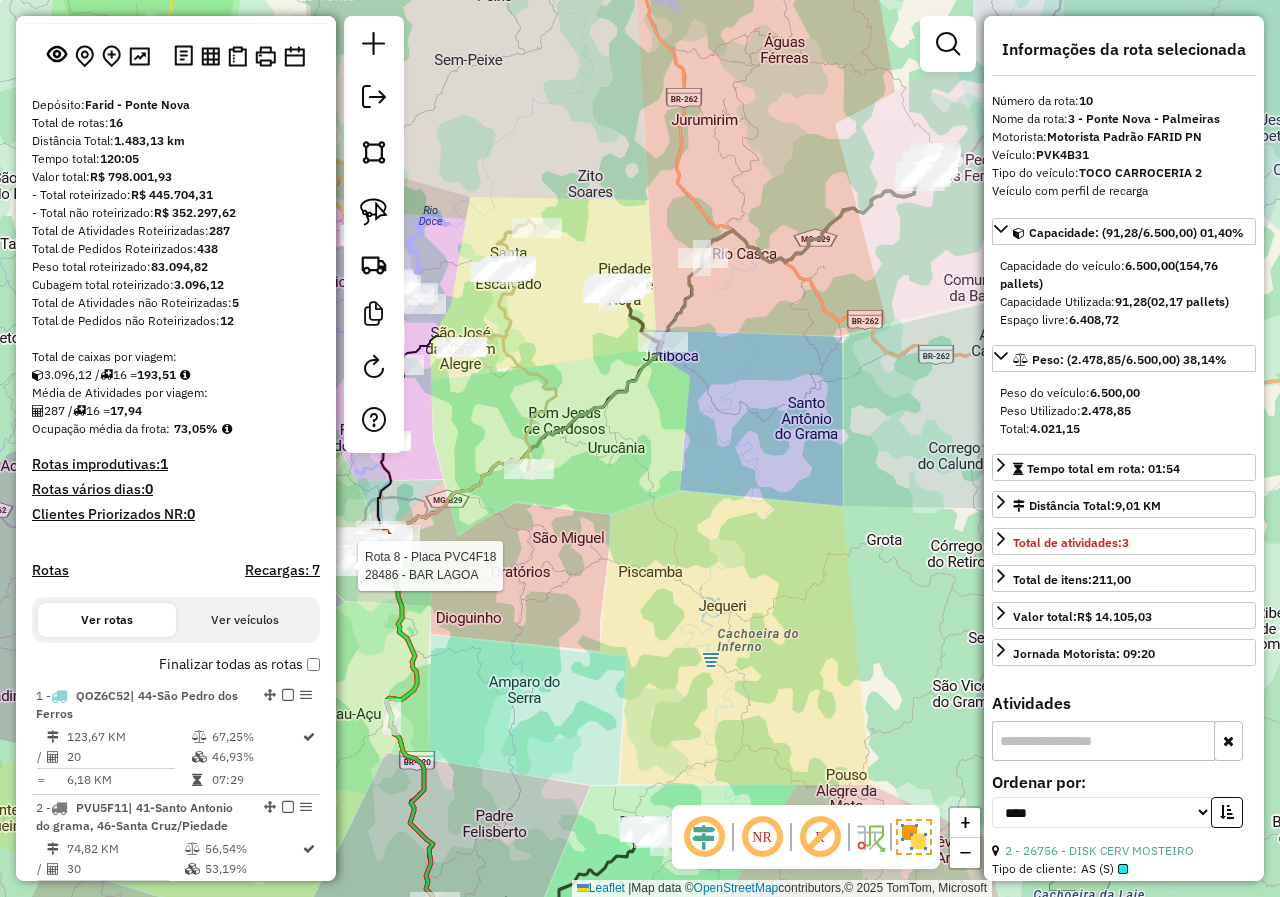 scroll, scrollTop: 200, scrollLeft: 0, axis: vertical 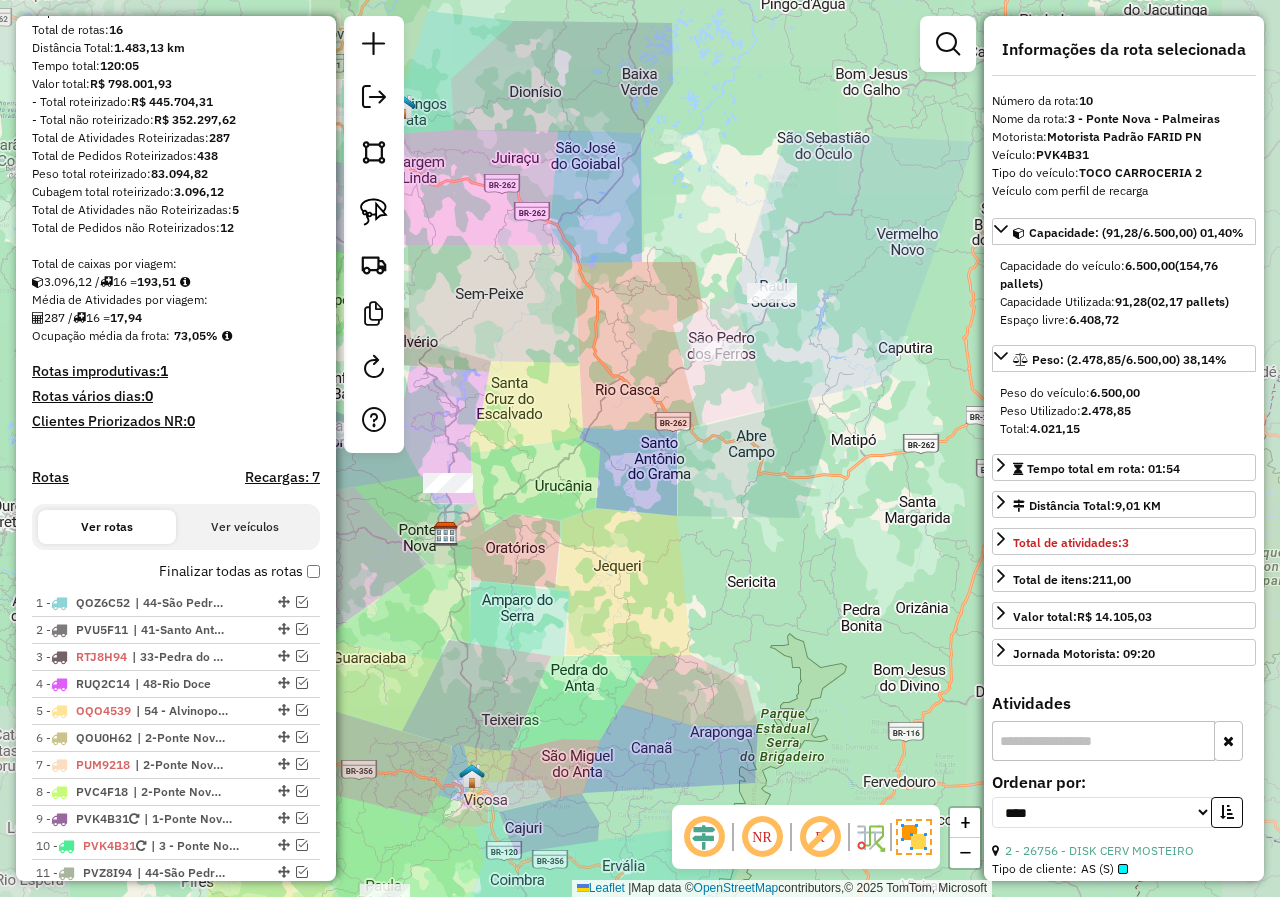 drag, startPoint x: 583, startPoint y: 641, endPoint x: 550, endPoint y: 530, distance: 115.80155 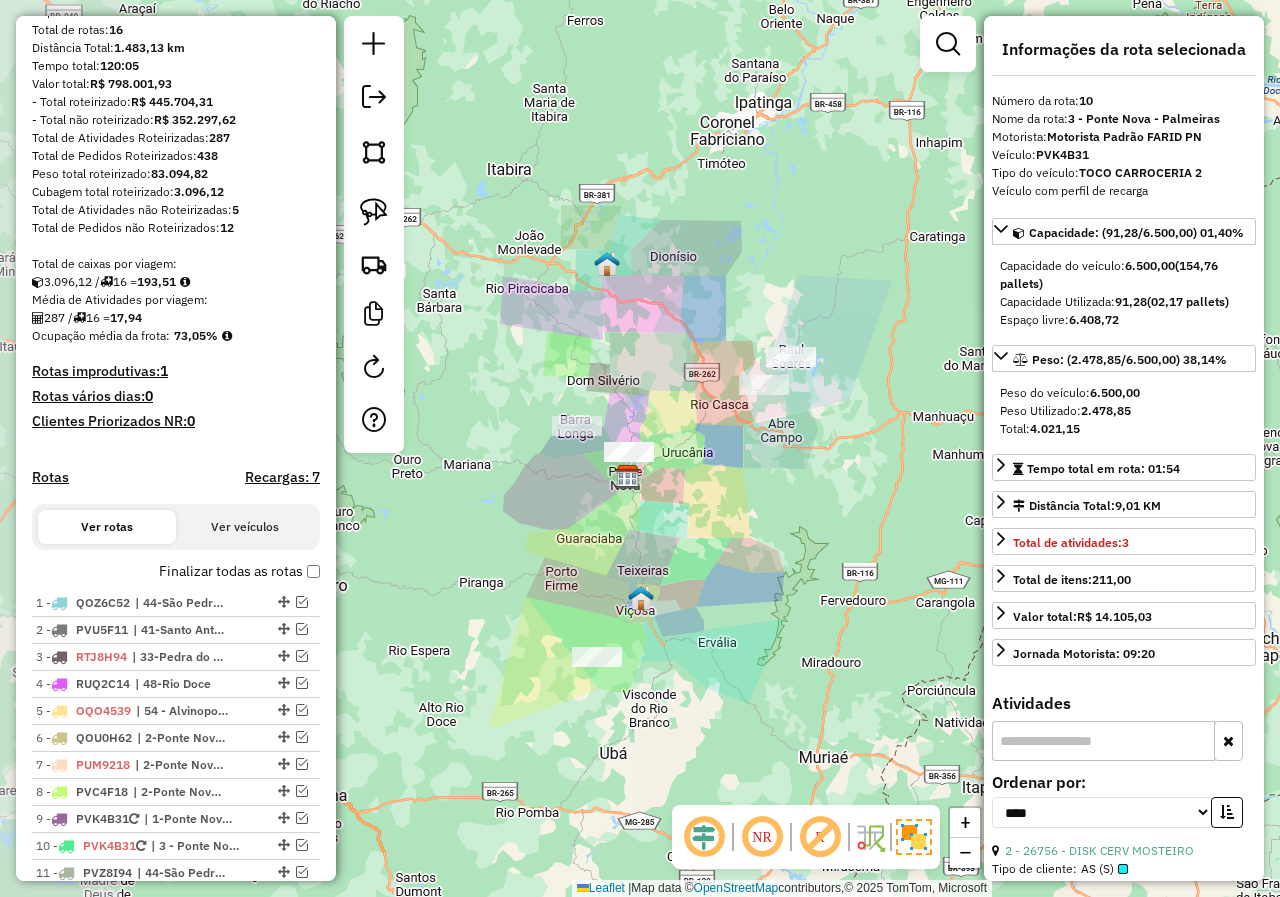 drag, startPoint x: 550, startPoint y: 534, endPoint x: 724, endPoint y: 503, distance: 176.73993 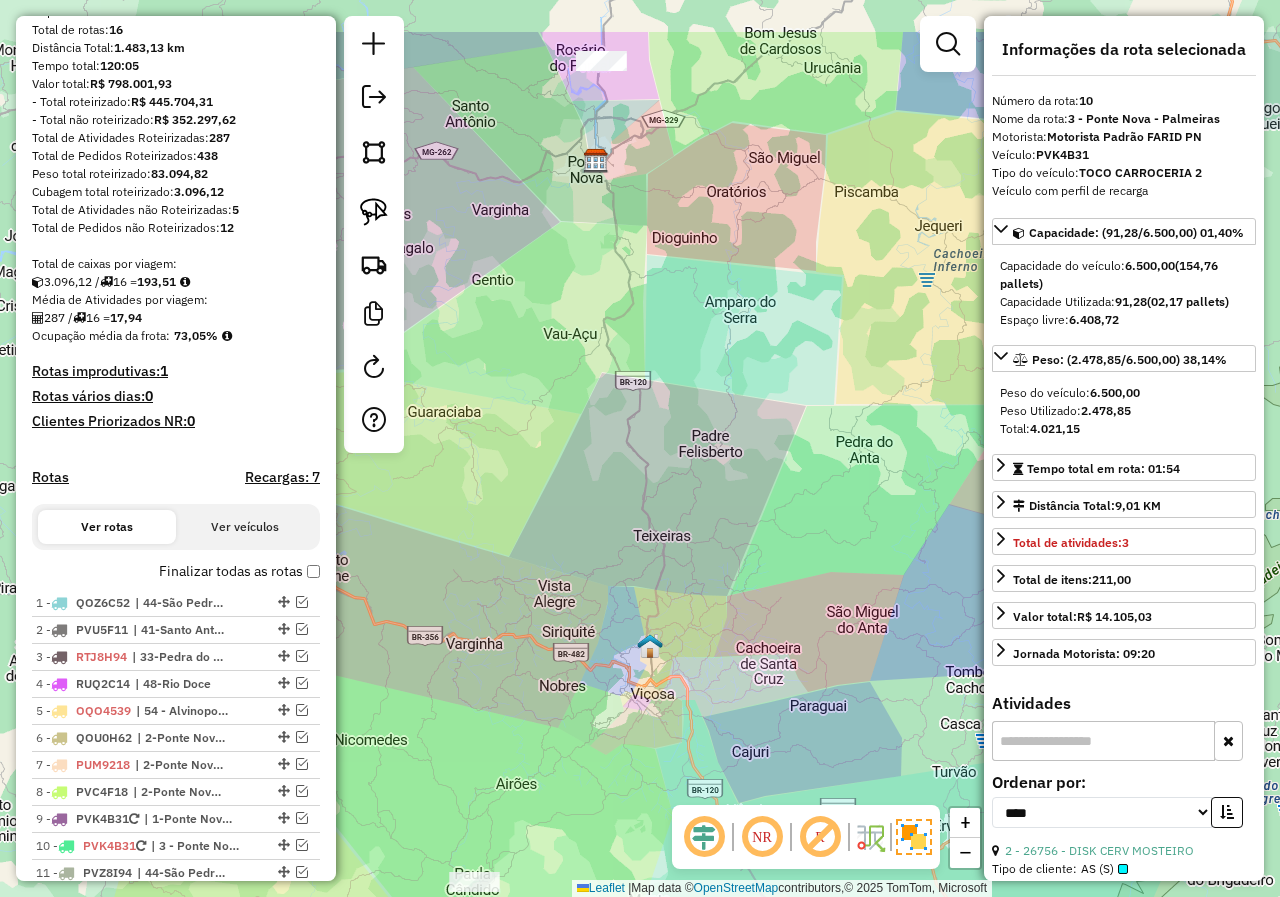 drag, startPoint x: 668, startPoint y: 445, endPoint x: 700, endPoint y: 567, distance: 126.12692 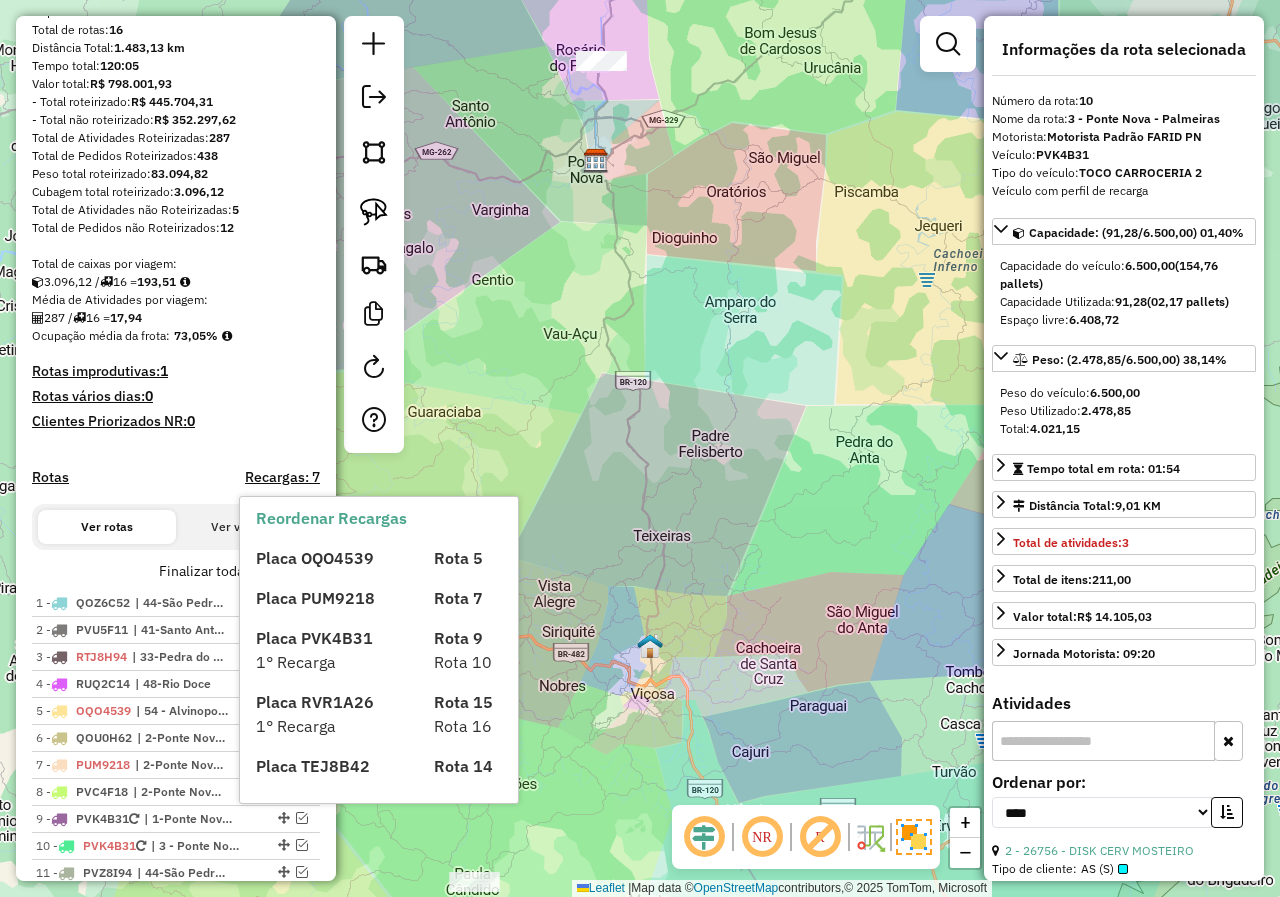 click on "Placa [PLATE] Rota [NUMBER] Placa [PLATE] Rota [NUMBER] Placa [PLATE] Rota [NUMBER] 1° Recarga Rota [NUMBER] Placa [PLATE] Rota [NUMBER] 1° Recarga Rota [NUMBER]" at bounding box center (396, 654) 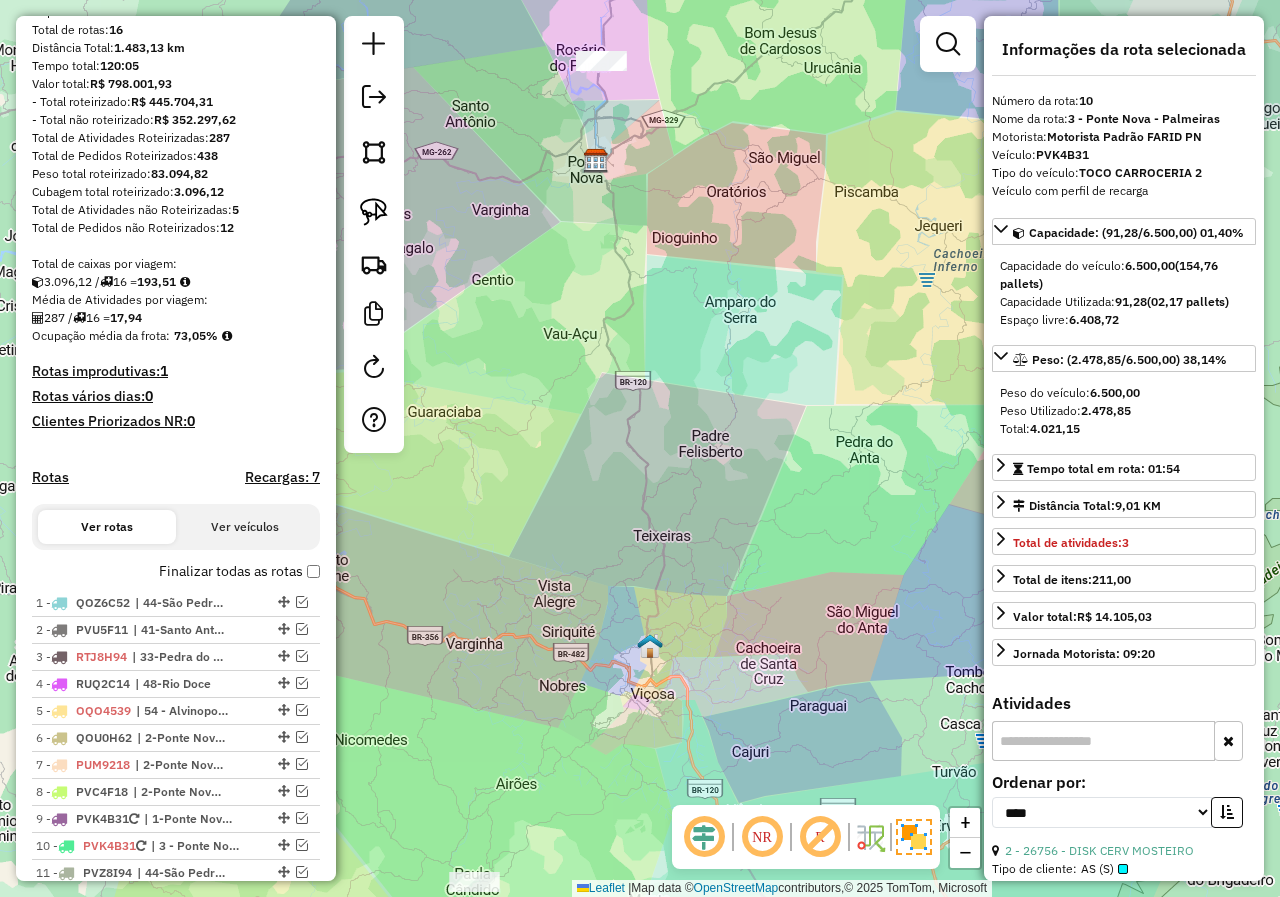 click on "Finalizar todas as rotas" at bounding box center [239, 571] 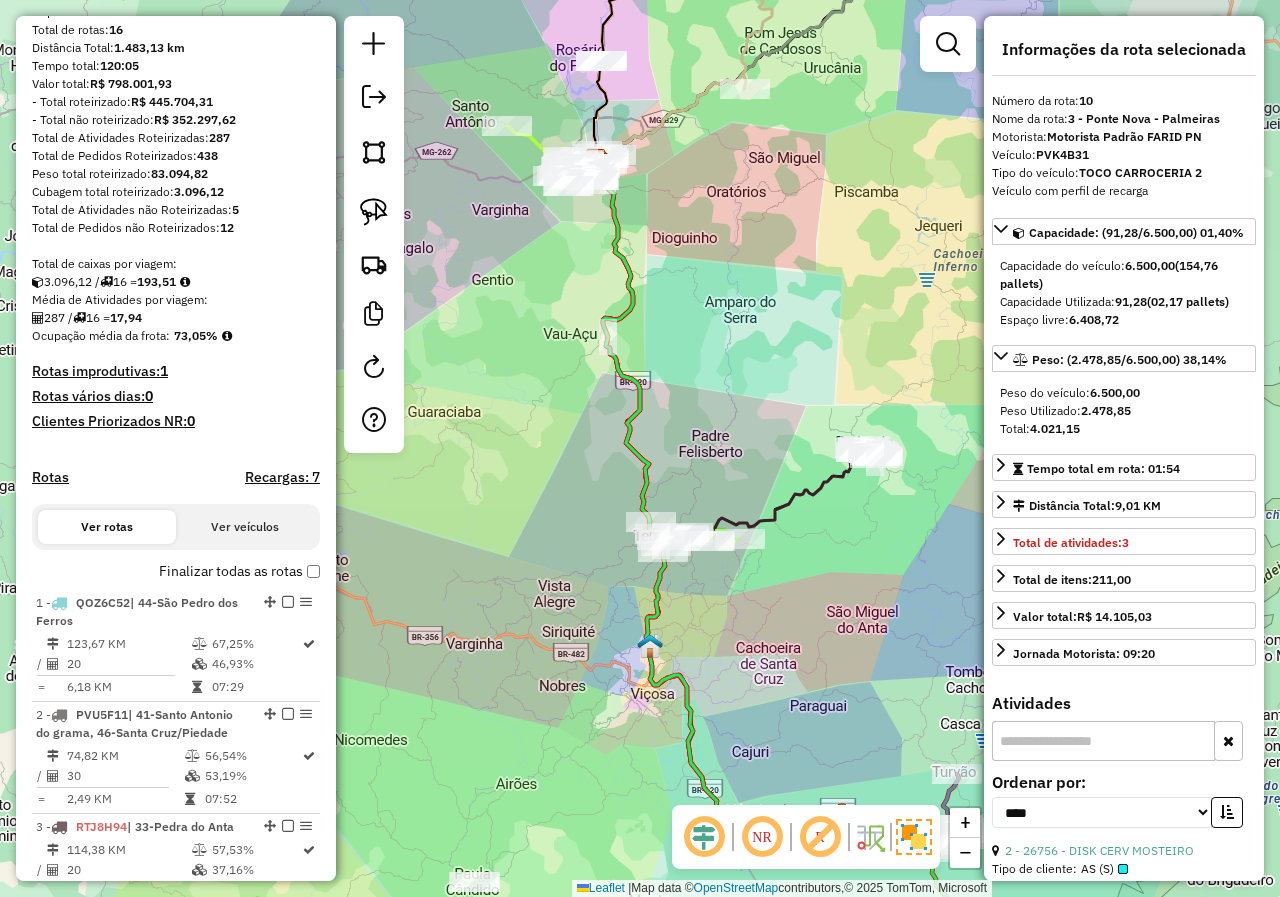 scroll, scrollTop: 0, scrollLeft: 0, axis: both 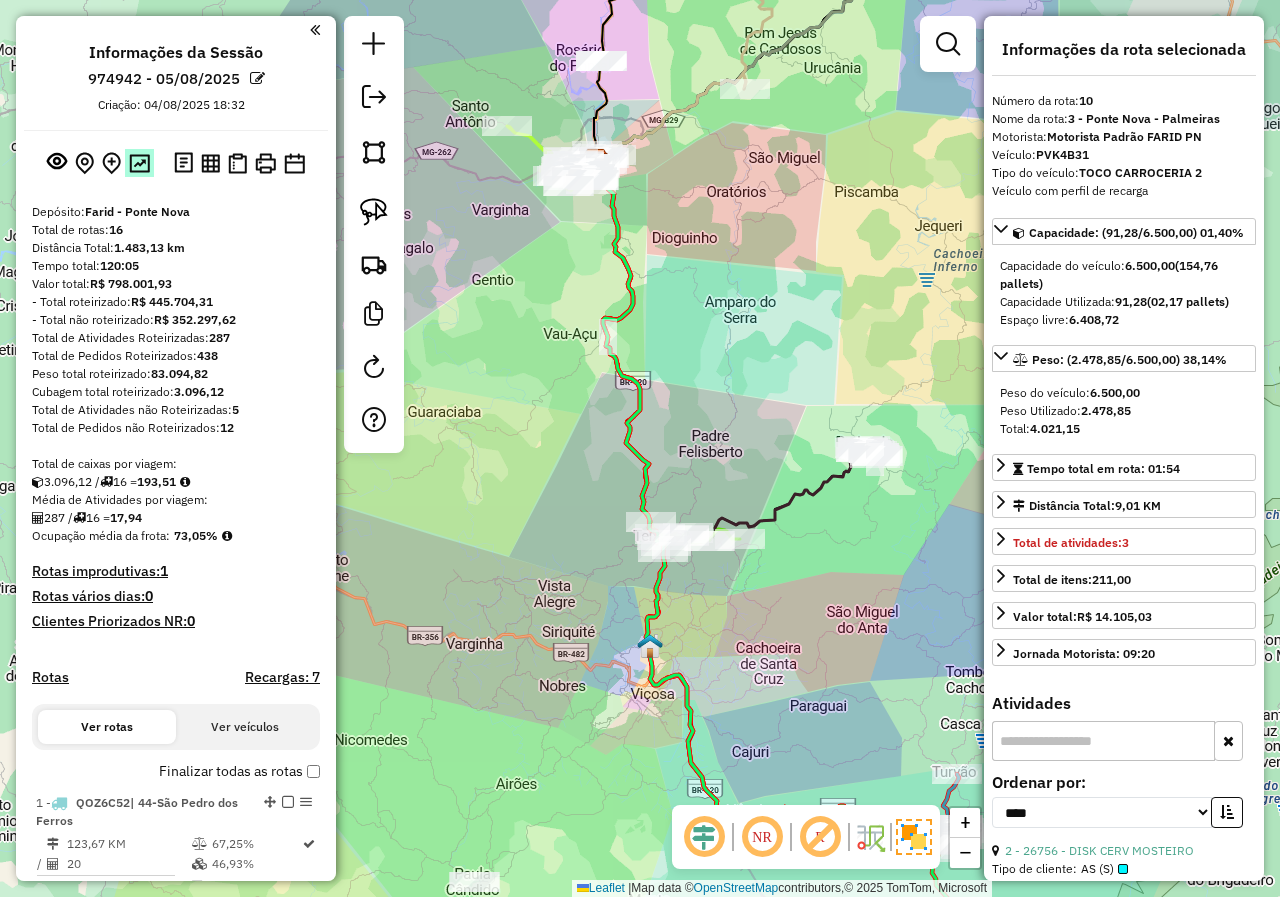 click at bounding box center (139, 162) 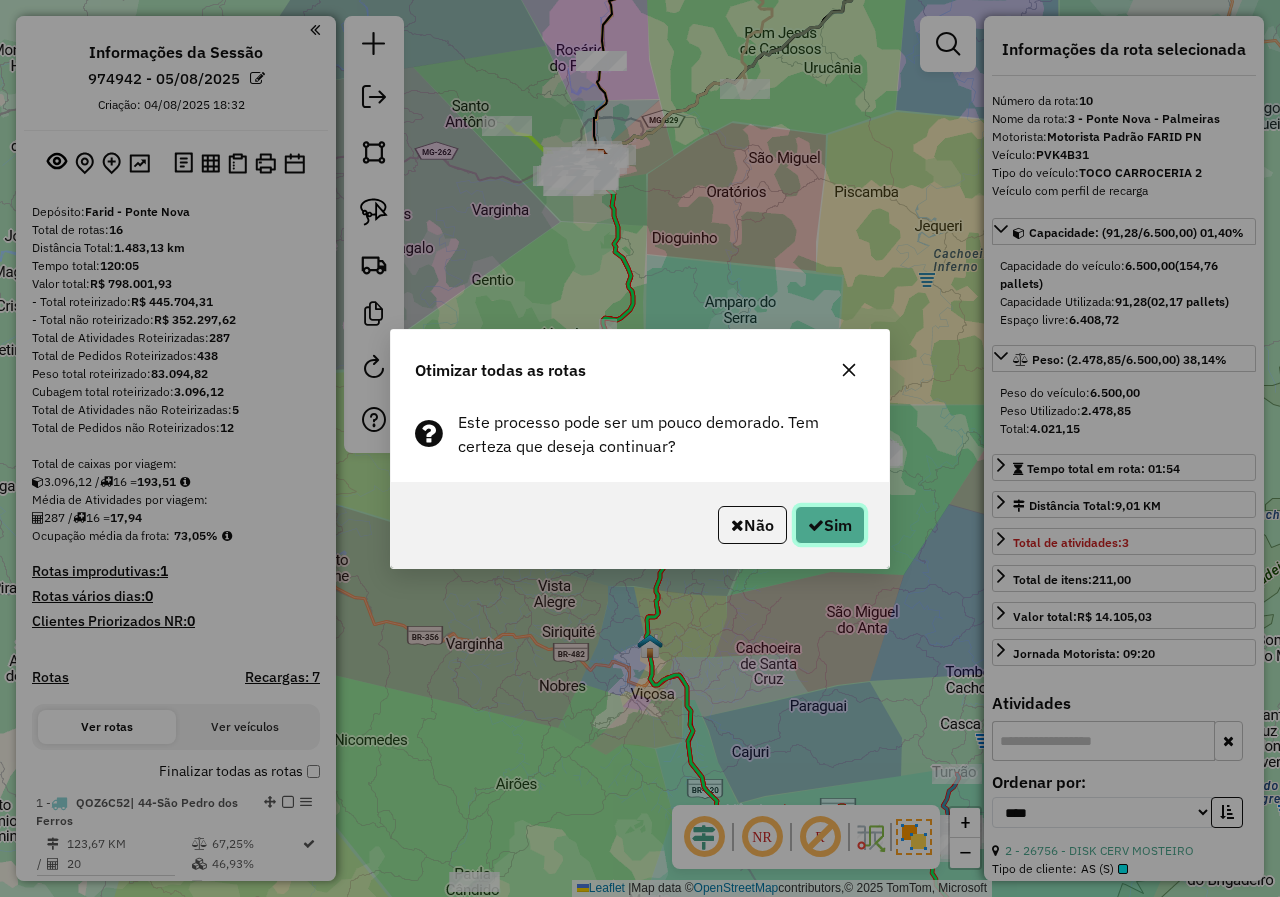 click 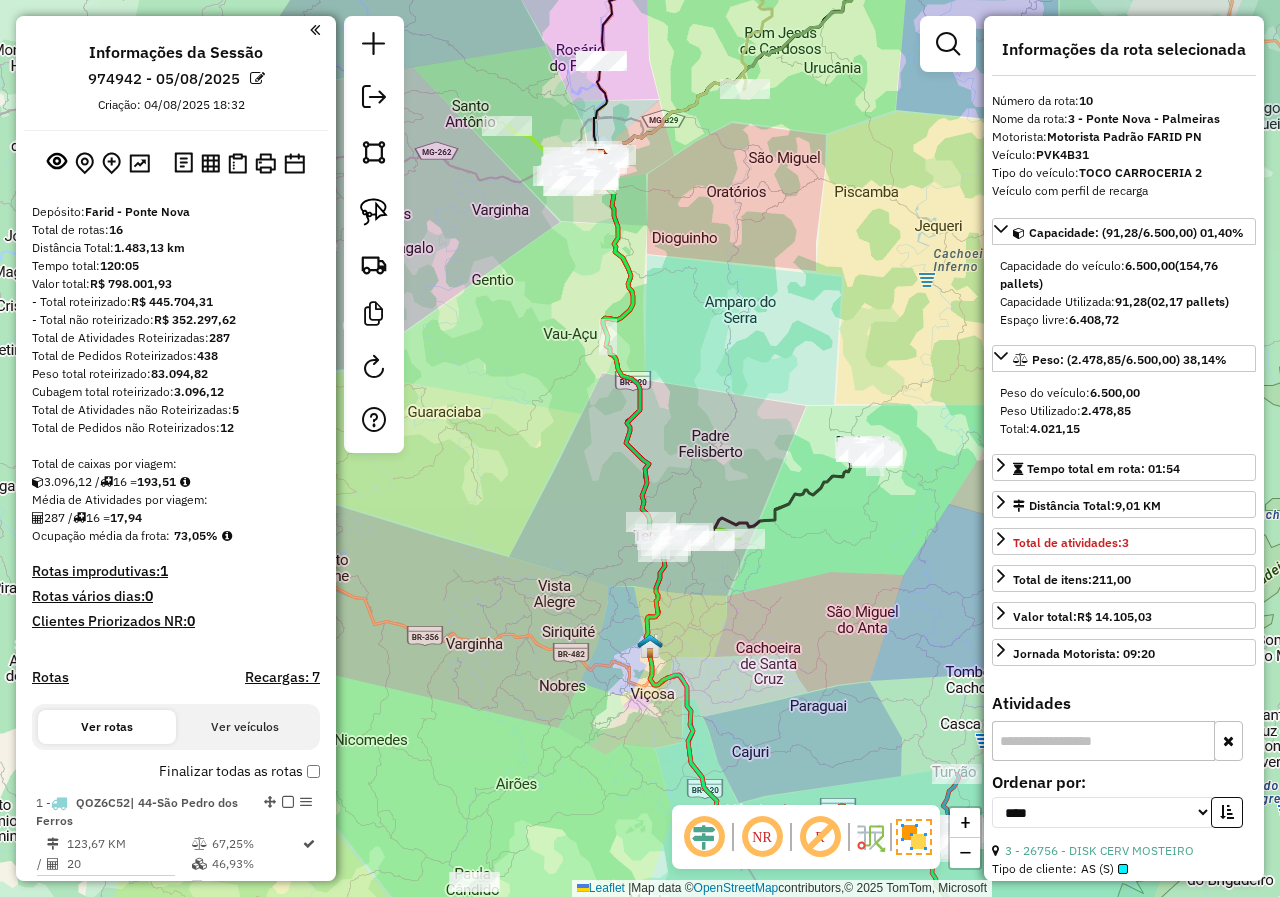 scroll, scrollTop: 1692, scrollLeft: 0, axis: vertical 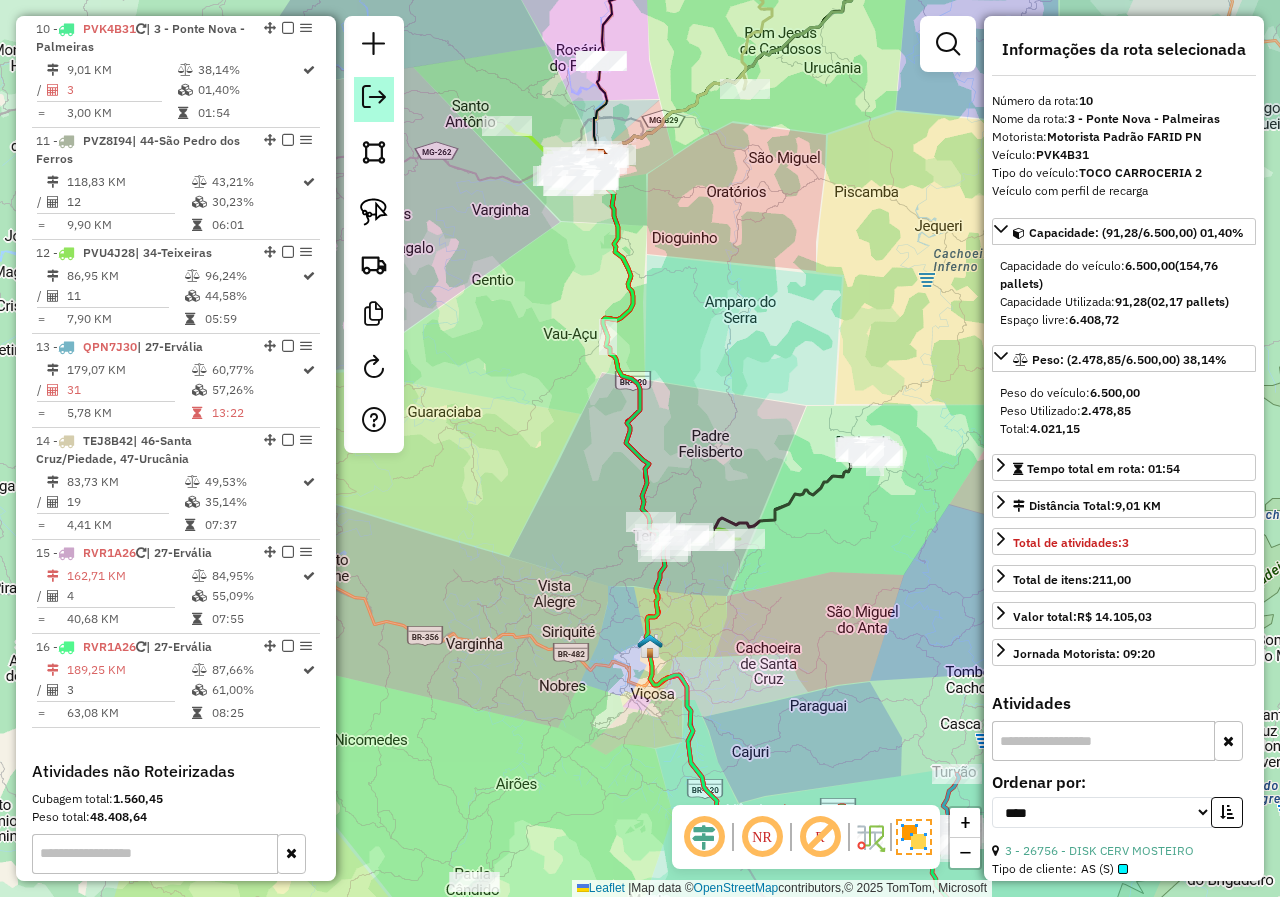 click 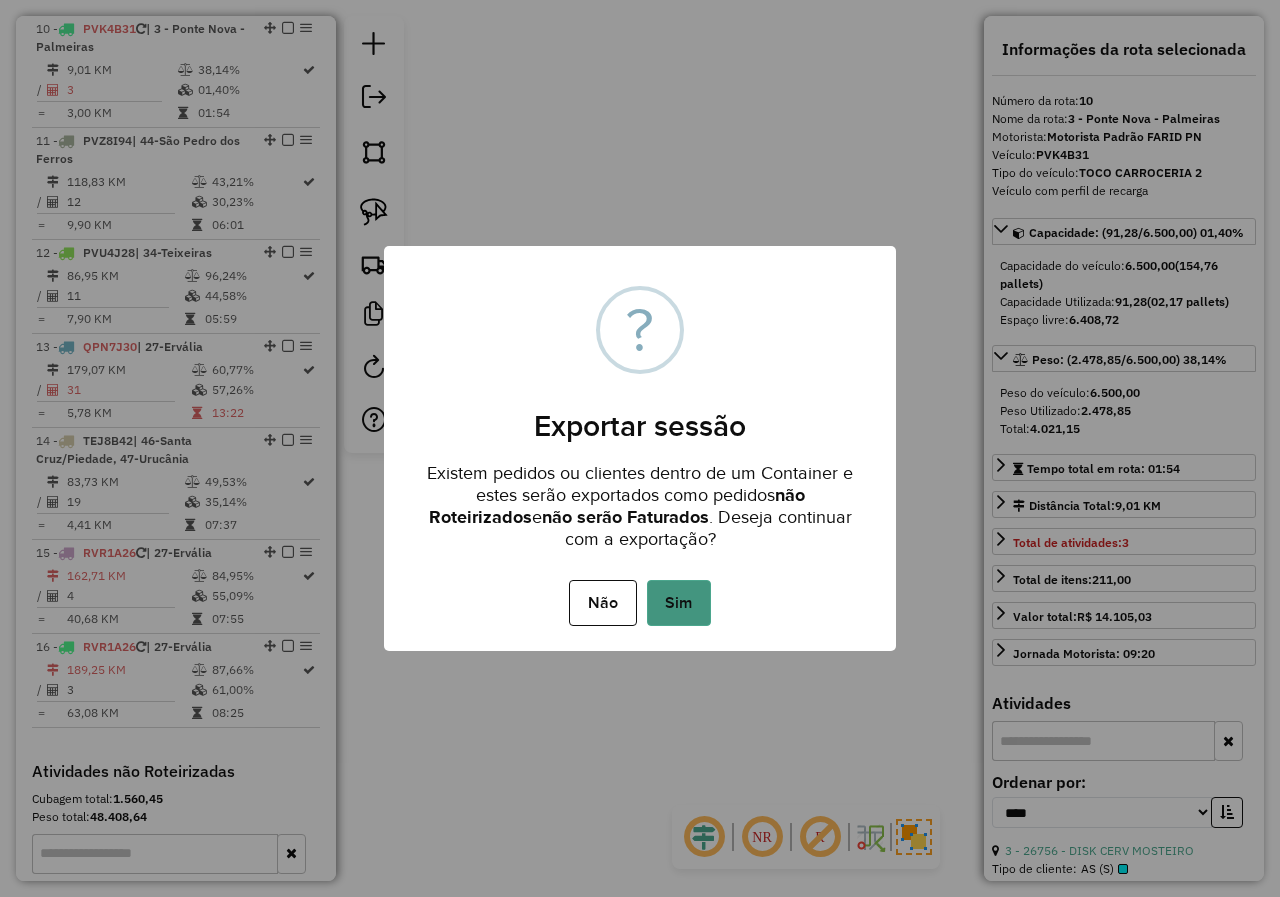 click on "Sim" at bounding box center (679, 603) 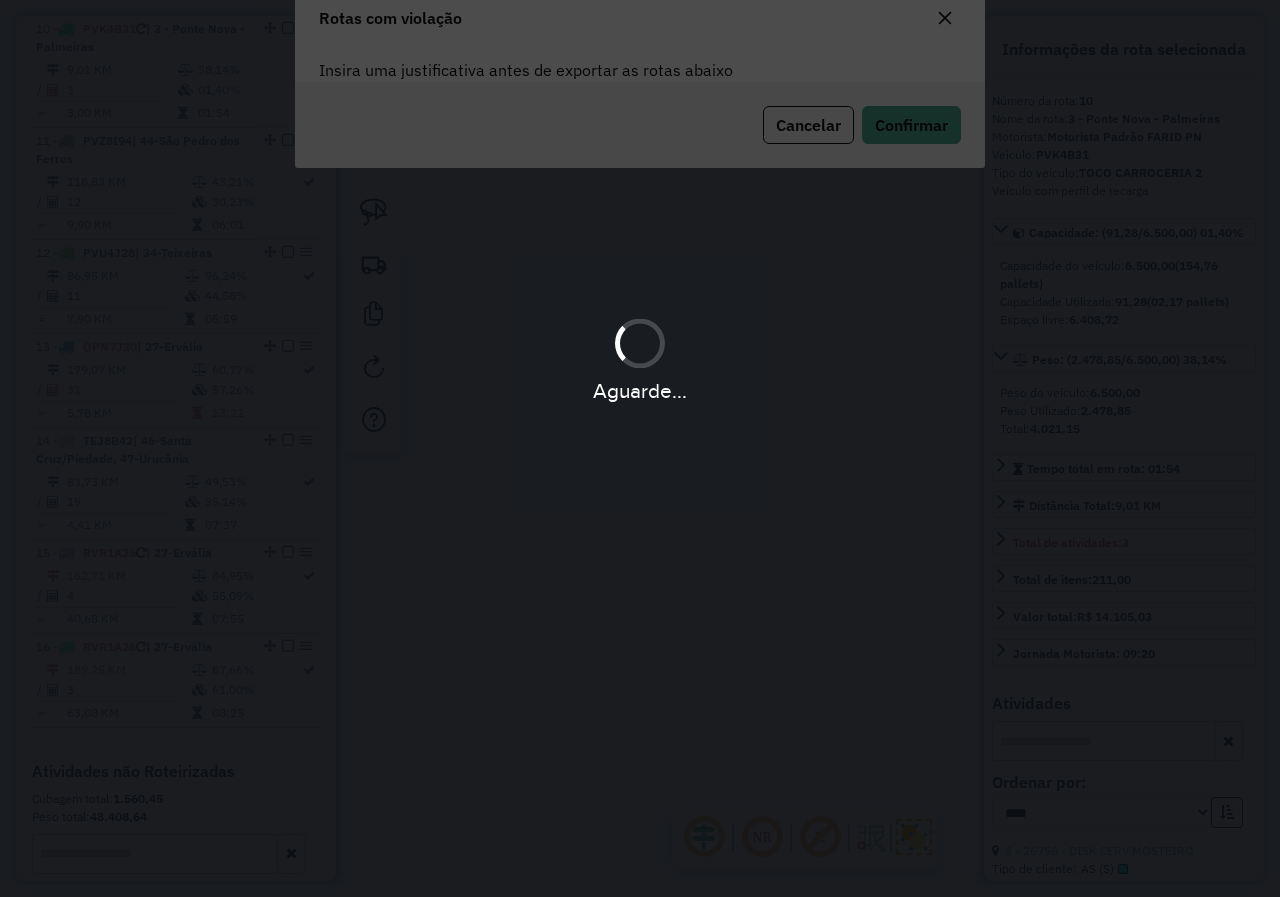scroll, scrollTop: 108, scrollLeft: 0, axis: vertical 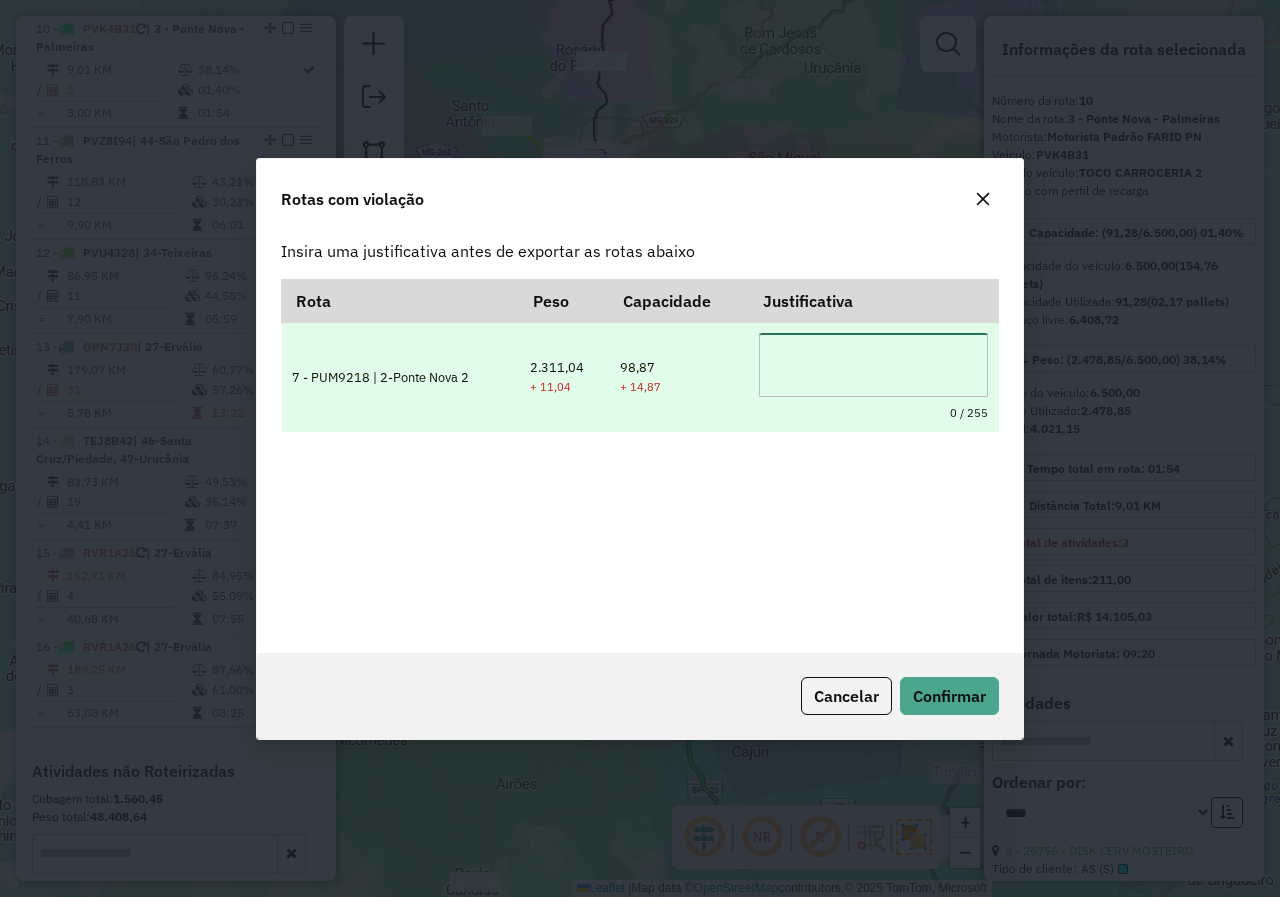 click at bounding box center [873, 365] 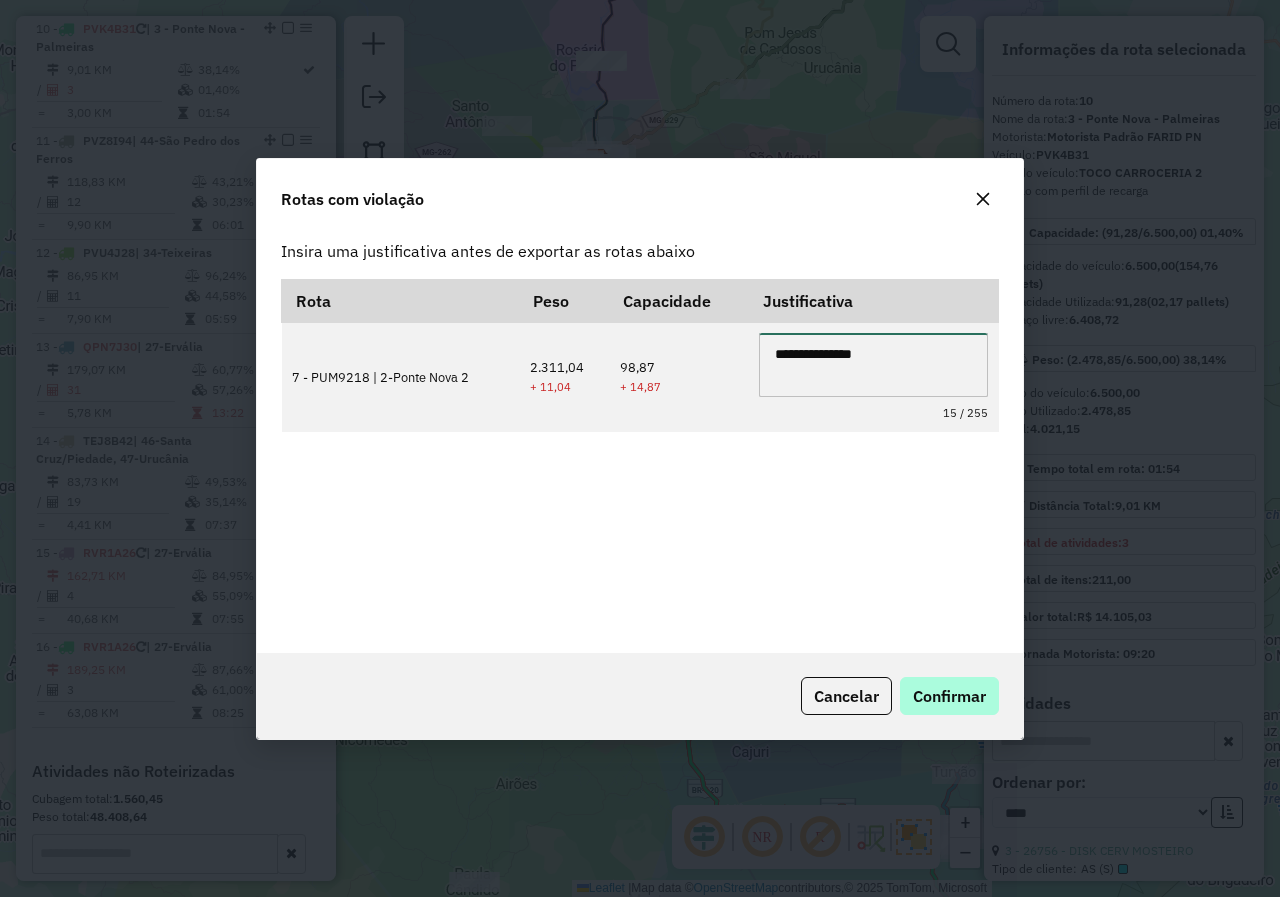 type on "**********" 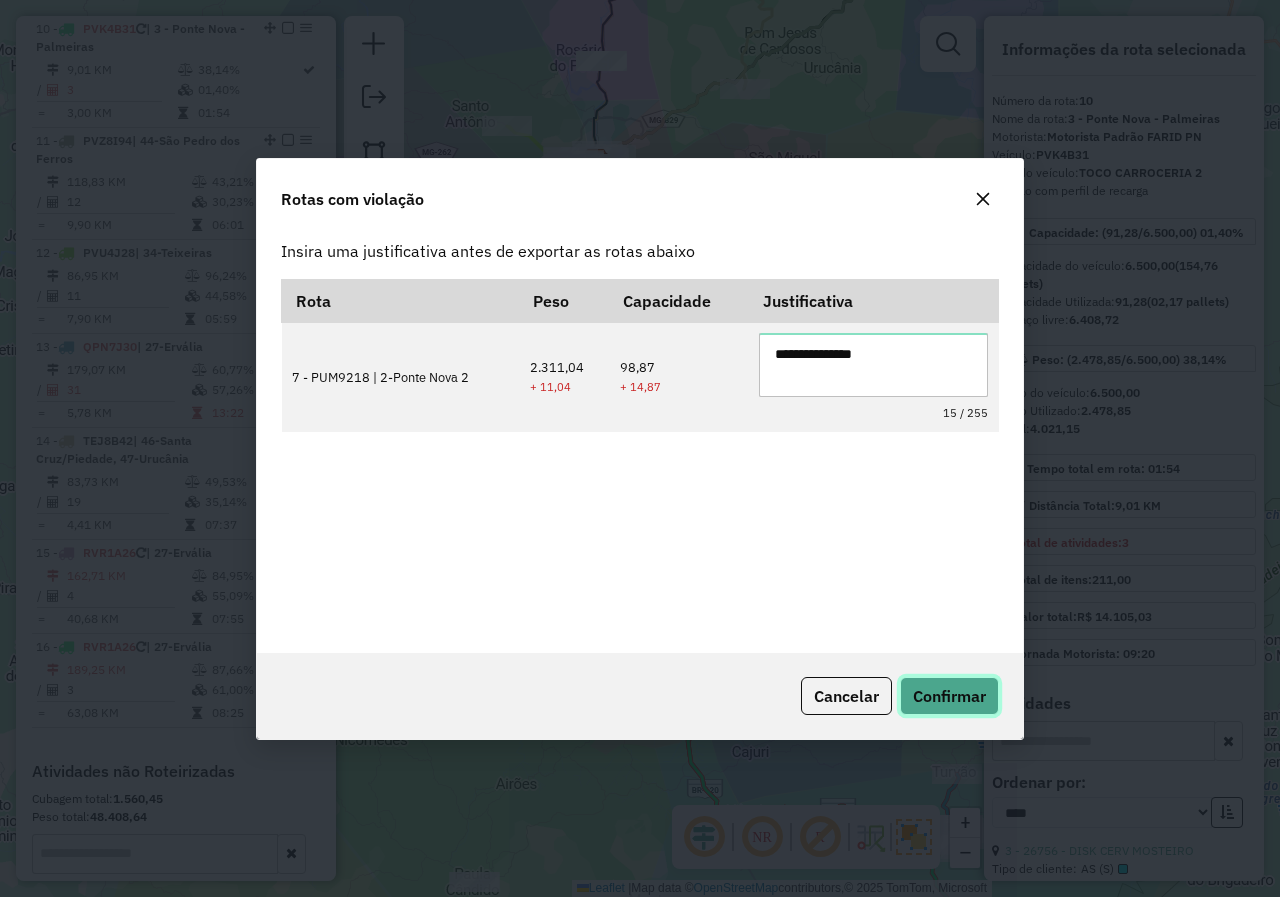 click on "Confirmar" 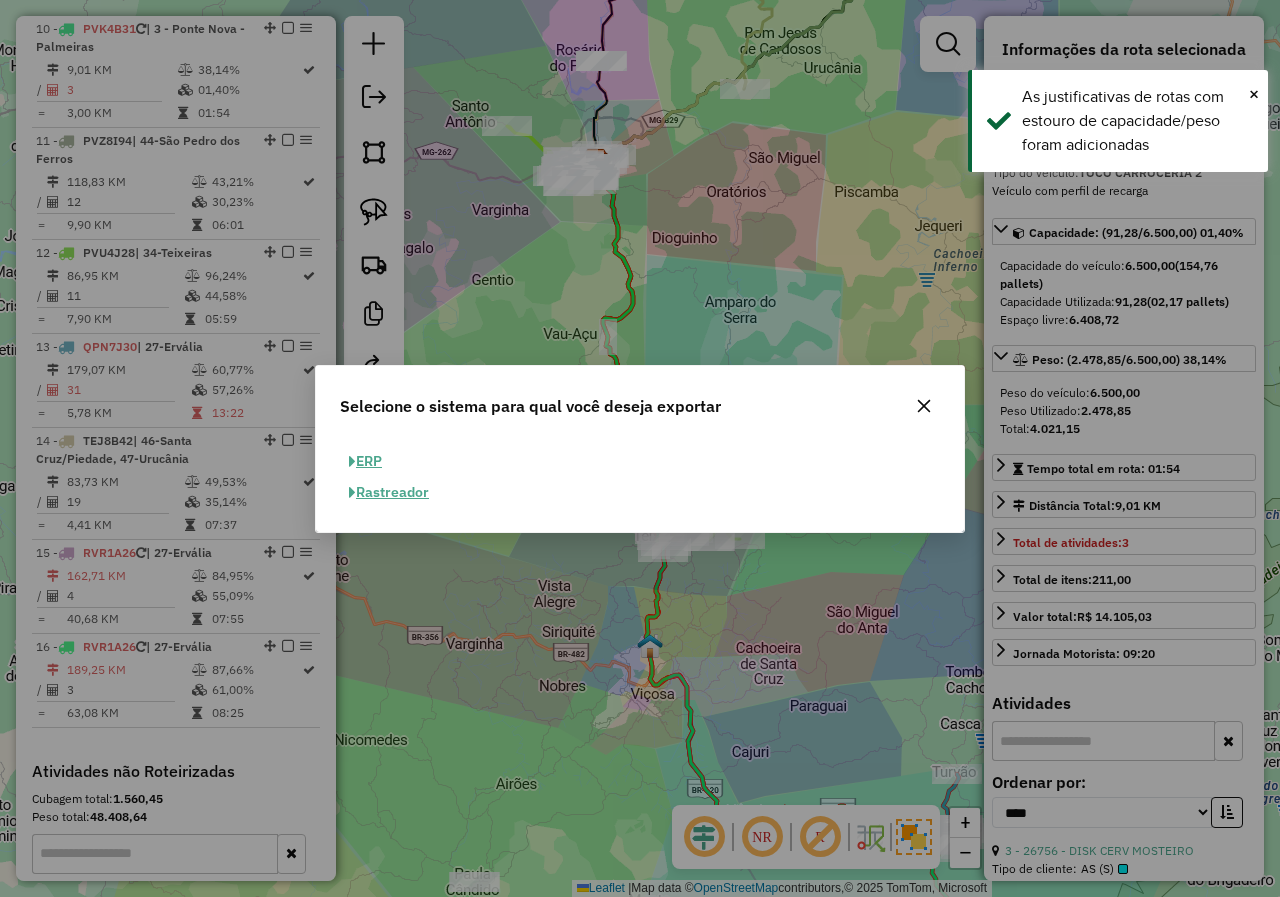 click on "ERP" 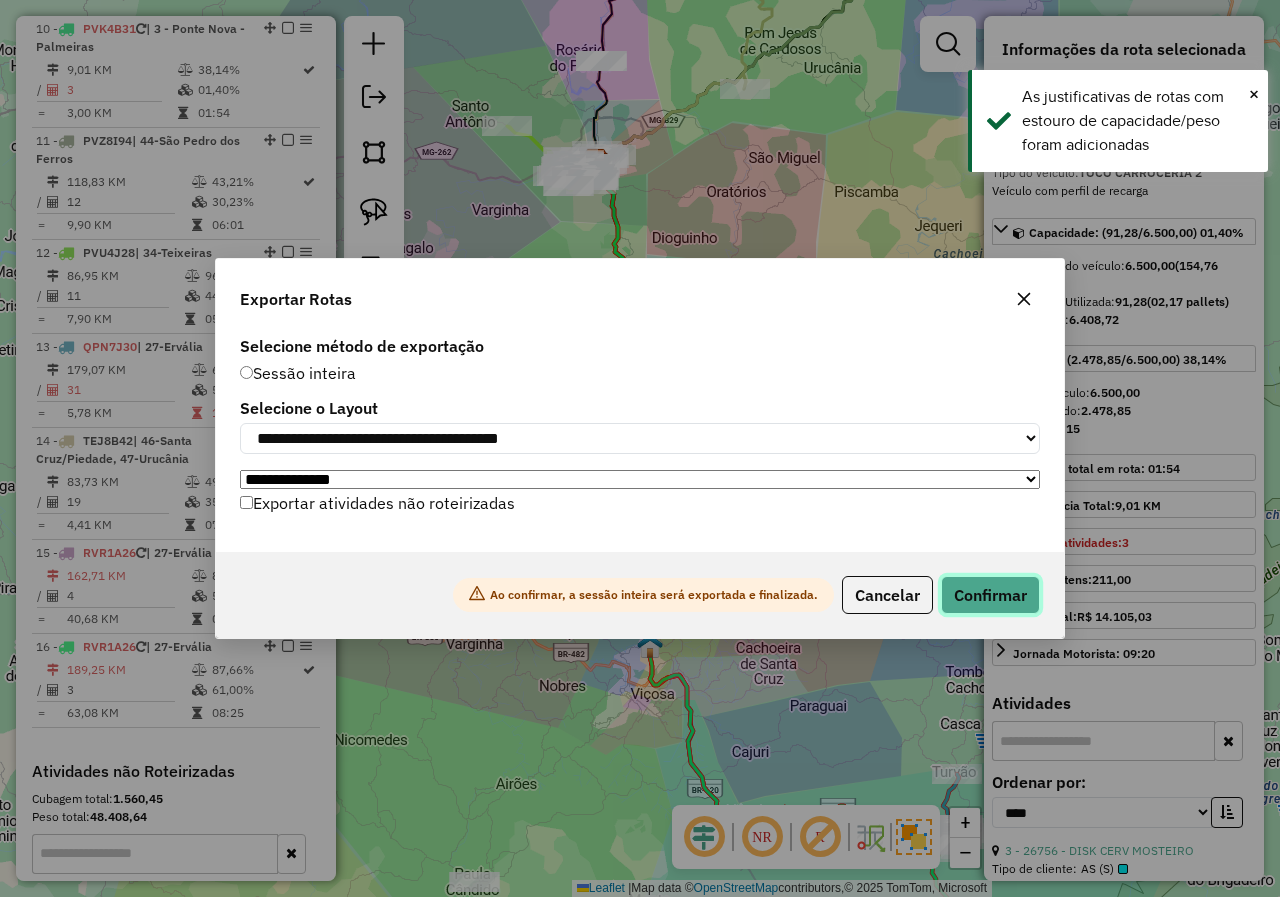 click on "Confirmar" 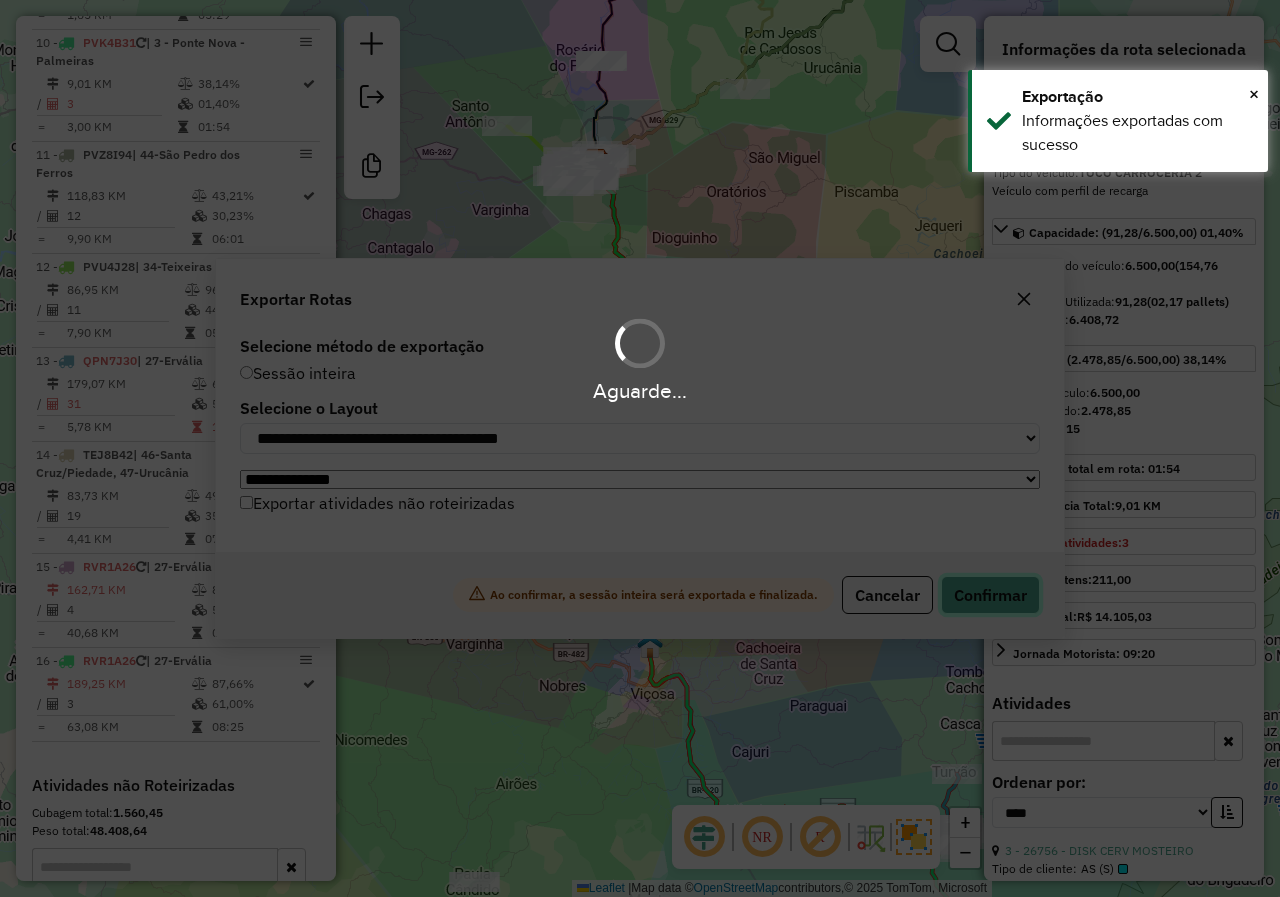 scroll, scrollTop: 1706, scrollLeft: 0, axis: vertical 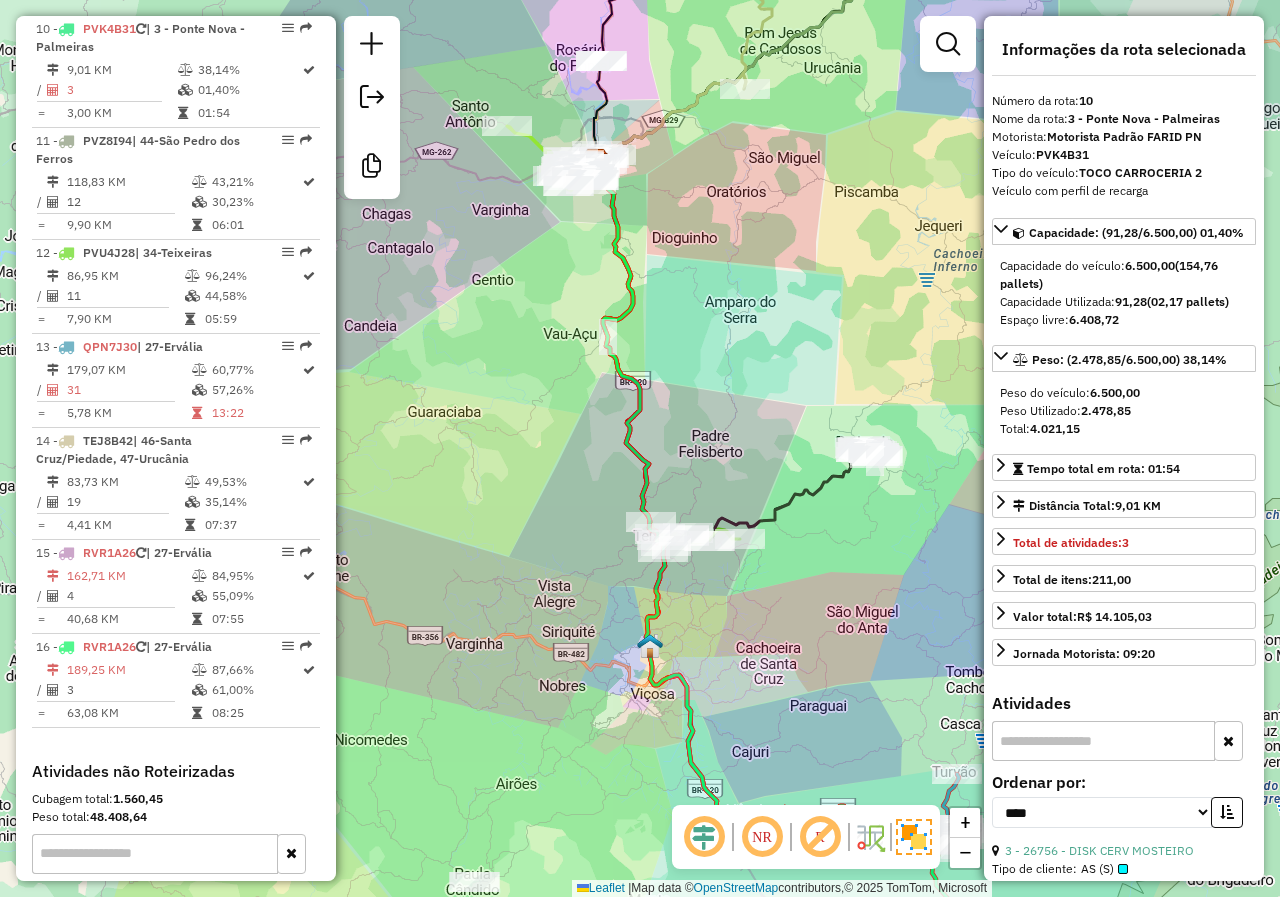 click on "Rota [NUMBER] - Placa [PLATE]  [NUMBER] - [NAME] Janela de atendimento Grade de atendimento Capacidade Transportadoras Veículos Cliente Pedidos  Rotas Selecione os dias de semana para filtrar as janelas de atendimento  Seg   Ter   Qua   Qui   Sex   Sáb   Dom  Informe o período da janela de atendimento: De: Até:  Filtrar exatamente a janela do cliente  Considerar janela de atendimento padrão  Selecione os dias de semana para filtrar as grades de atendimento  Seg   Ter   Qua   Qui   Sex   Sáb   Dom   Considerar clientes sem dia de atendimento cadastrado  Clientes fora do dia de atendimento selecionado Filtrar as atividades entre os valores definidos abaixo:  Peso mínimo:   Peso máximo:   Cubagem mínima:   Cubagem máxima:   De:   Até:  Filtrar as atividades entre o tempo de atendimento definido abaixo:  De:   Até:   Considerar capacidade total dos clientes não roteirizados Transportadora: Selecione um ou mais itens Tipo de veículo: Selecione um ou mais itens Veículo: Motorista: Nome: Rótulo:" 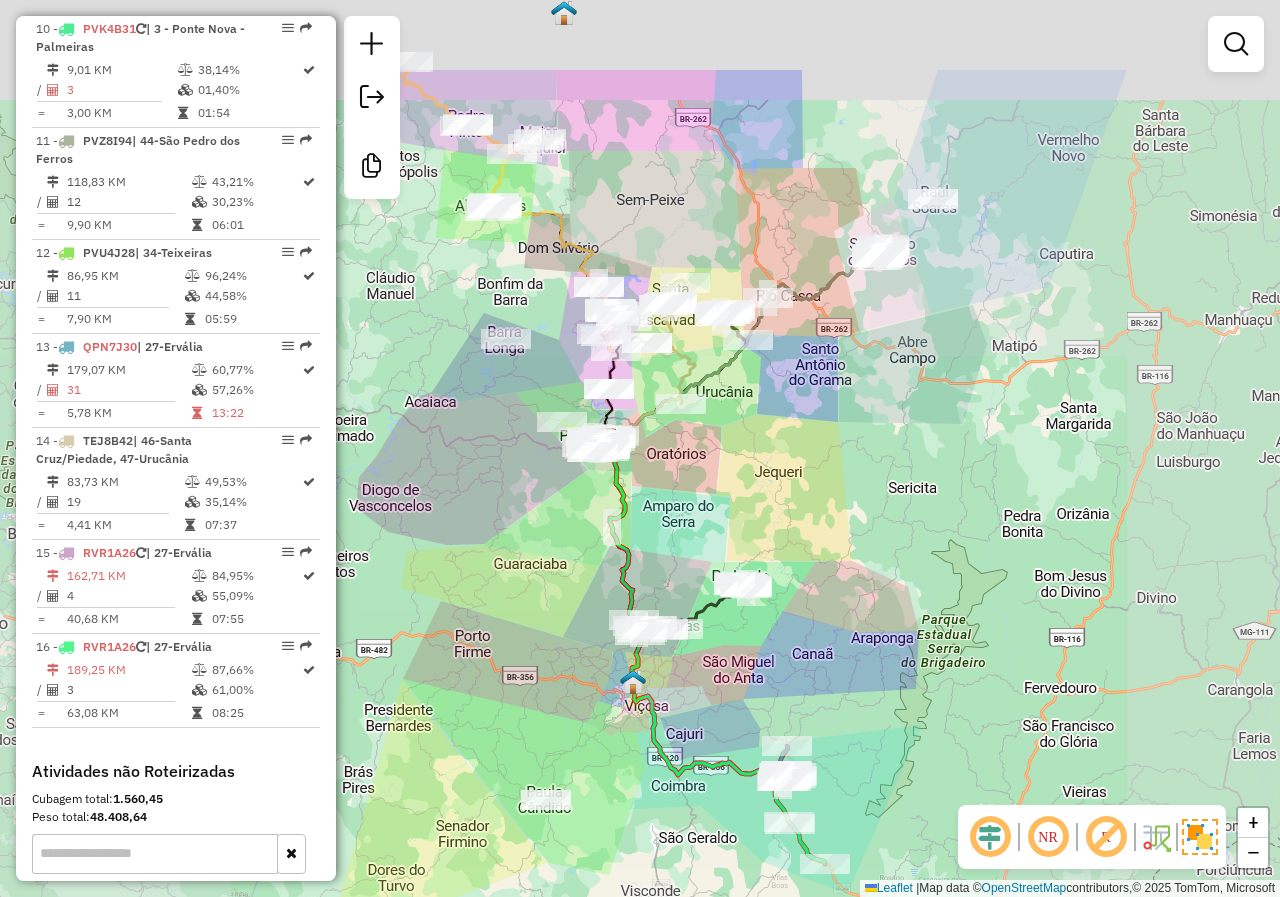 drag, startPoint x: 889, startPoint y: 302, endPoint x: 814, endPoint y: 557, distance: 265.8007 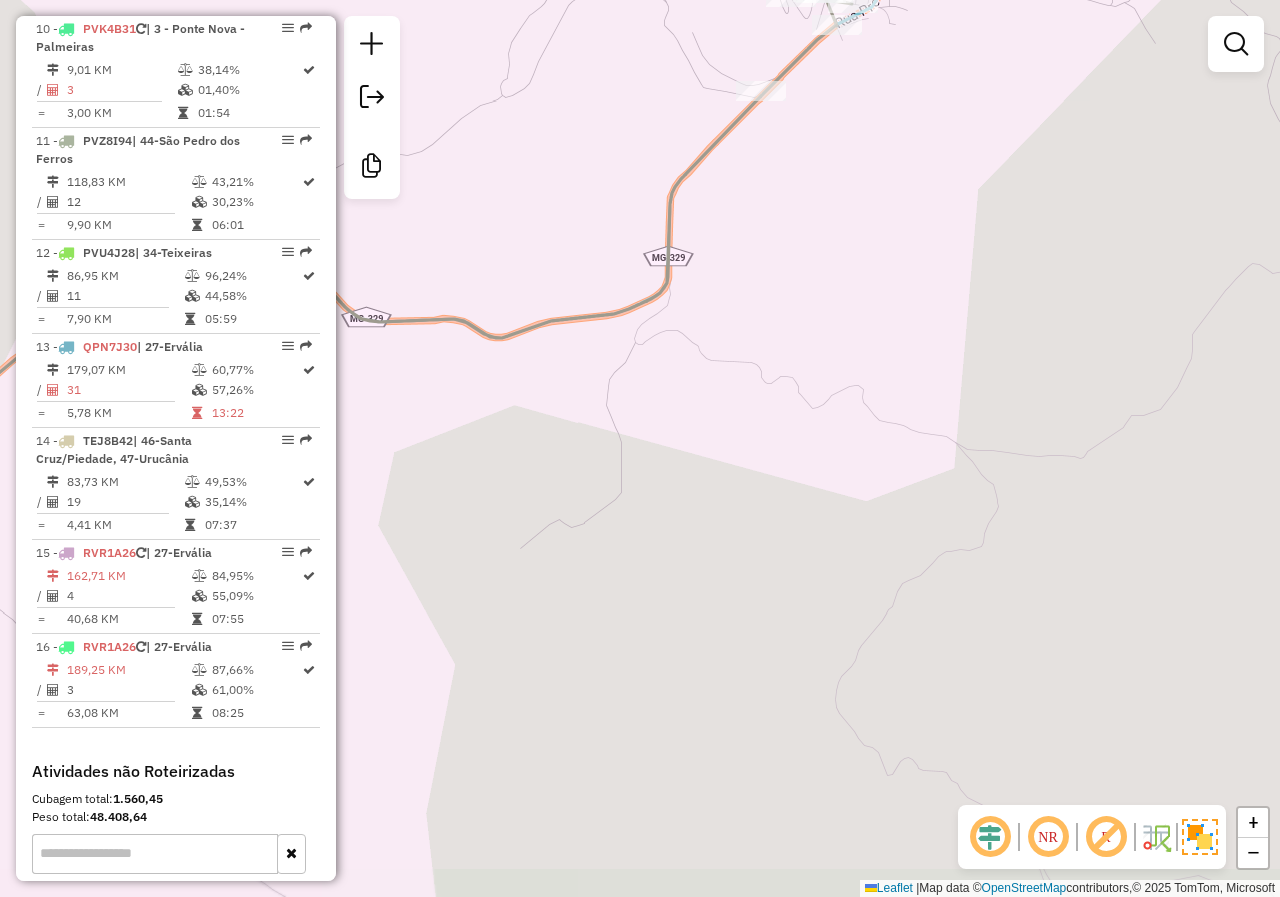 drag, startPoint x: 833, startPoint y: 150, endPoint x: 837, endPoint y: 399, distance: 249.03212 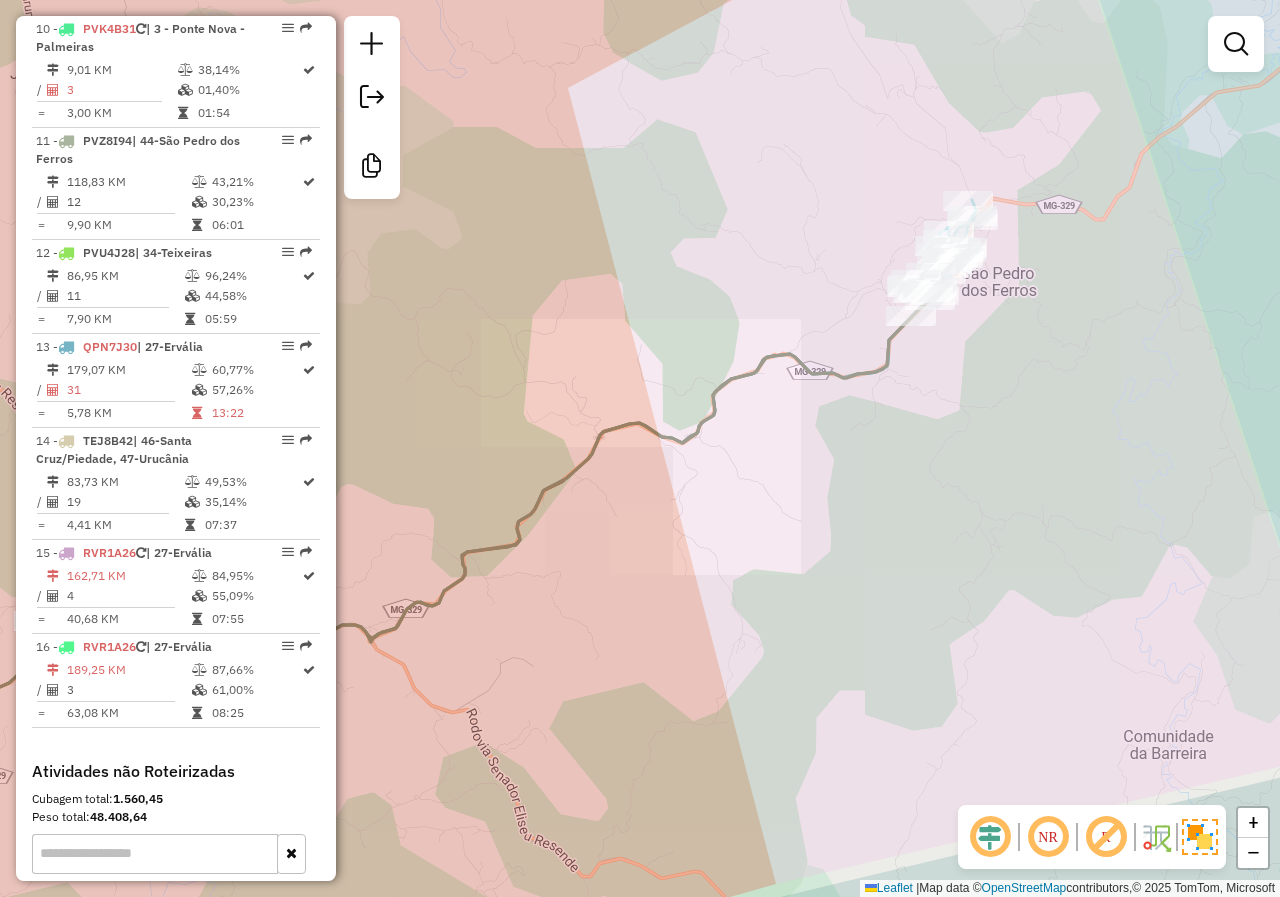 drag, startPoint x: 1036, startPoint y: 317, endPoint x: 838, endPoint y: 320, distance: 198.02272 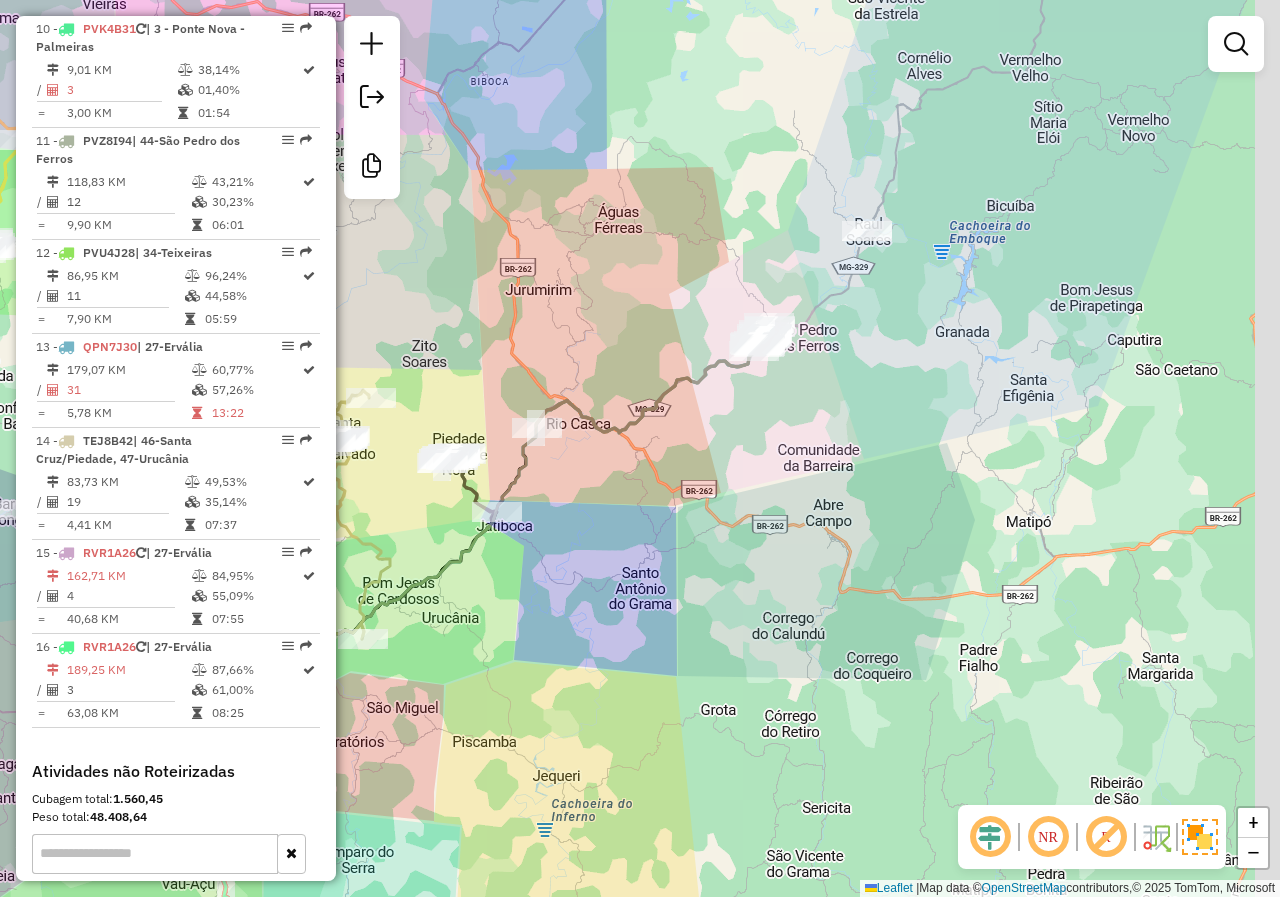 drag, startPoint x: 831, startPoint y: 338, endPoint x: 868, endPoint y: 154, distance: 187.68324 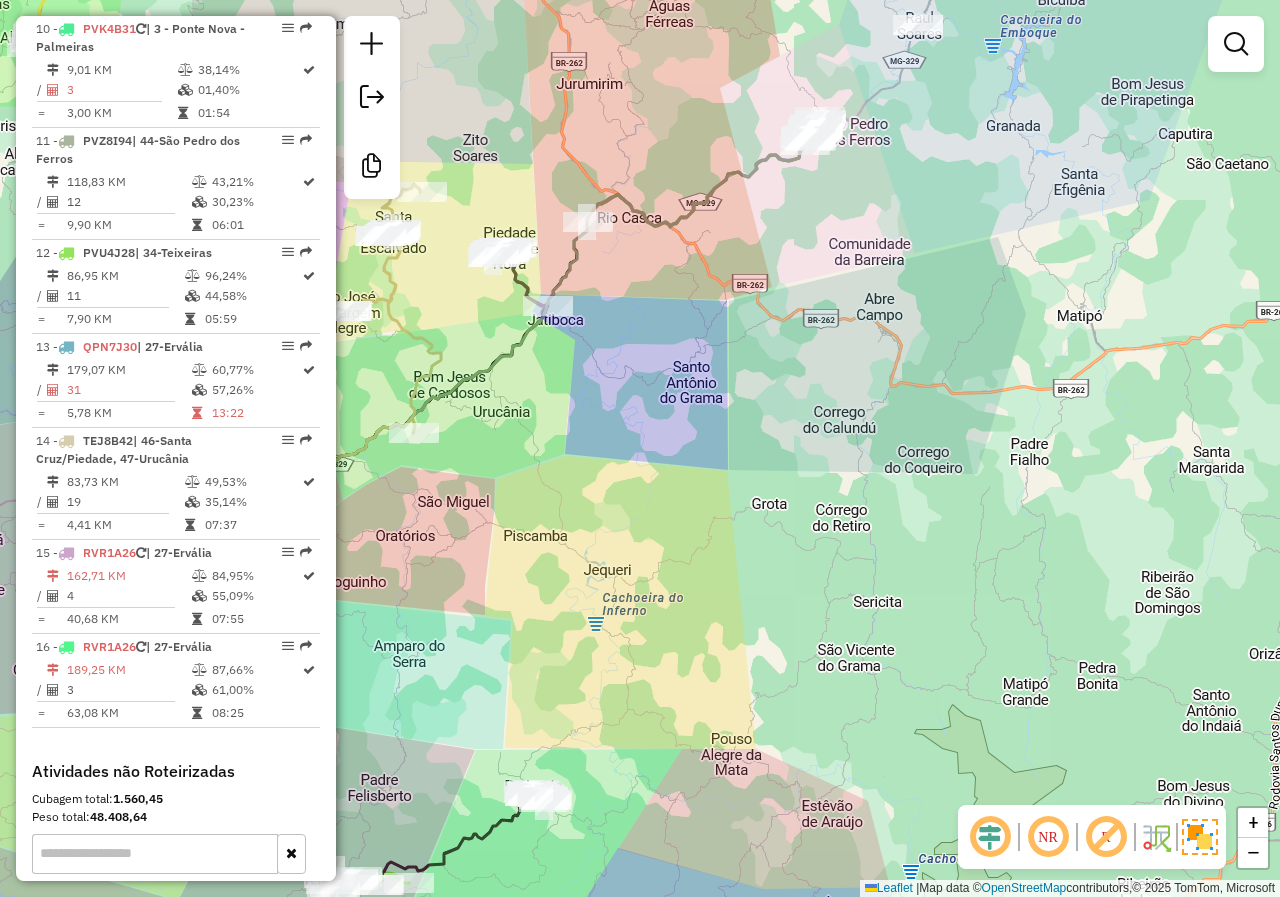 drag, startPoint x: 795, startPoint y: 434, endPoint x: 994, endPoint y: 241, distance: 277.21832 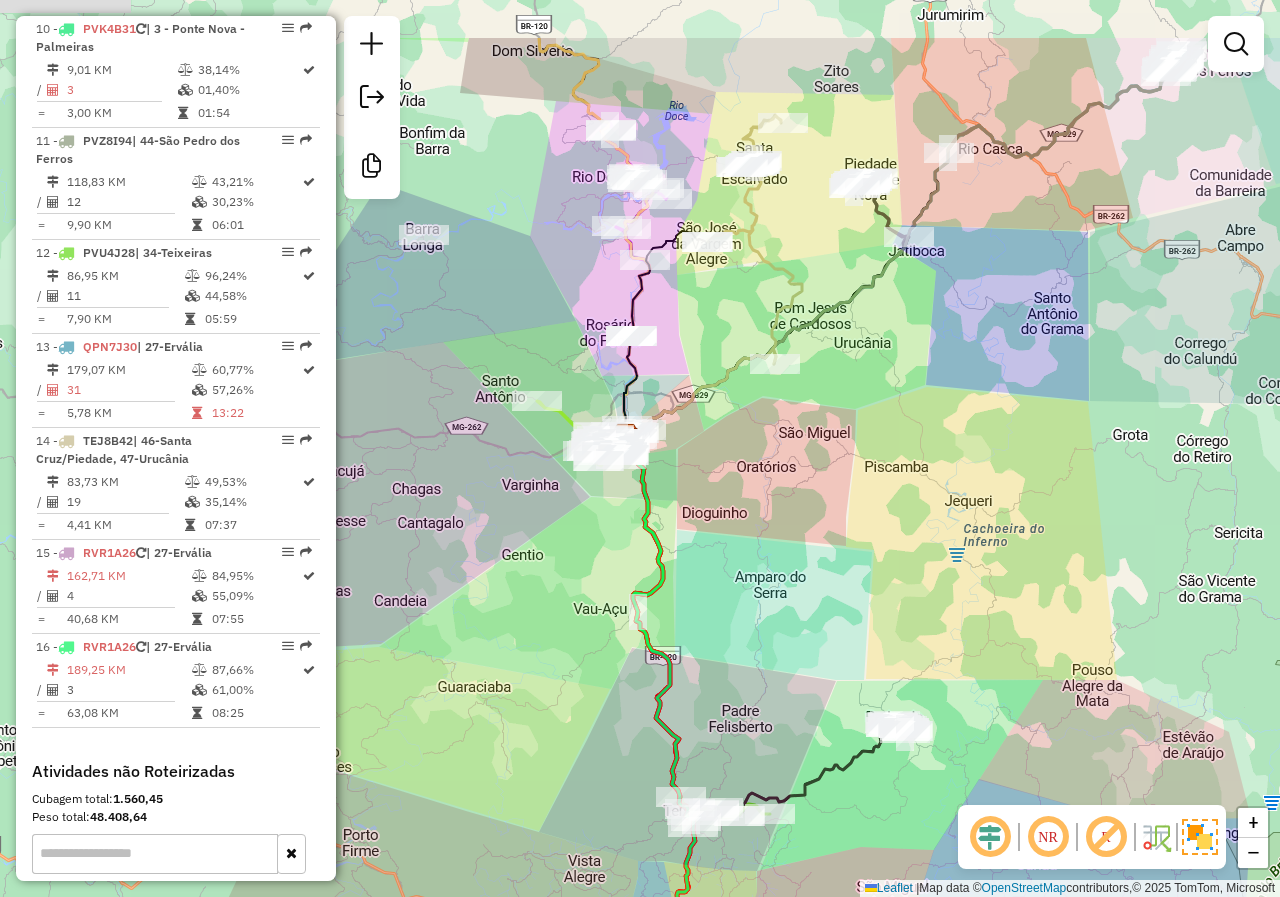 drag, startPoint x: 812, startPoint y: 336, endPoint x: 972, endPoint y: 464, distance: 204.89998 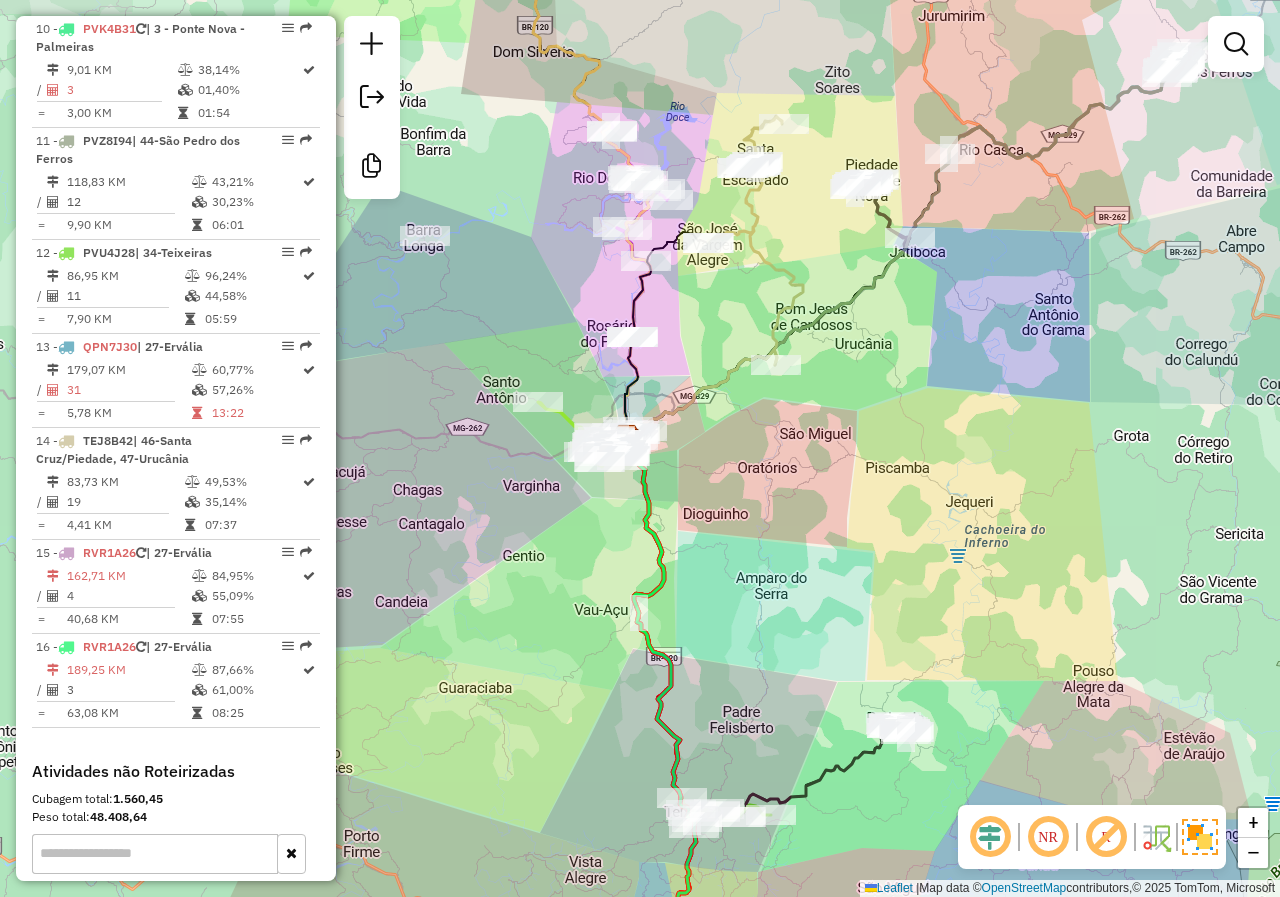 drag, startPoint x: 905, startPoint y: 390, endPoint x: 1016, endPoint y: 453, distance: 127.632286 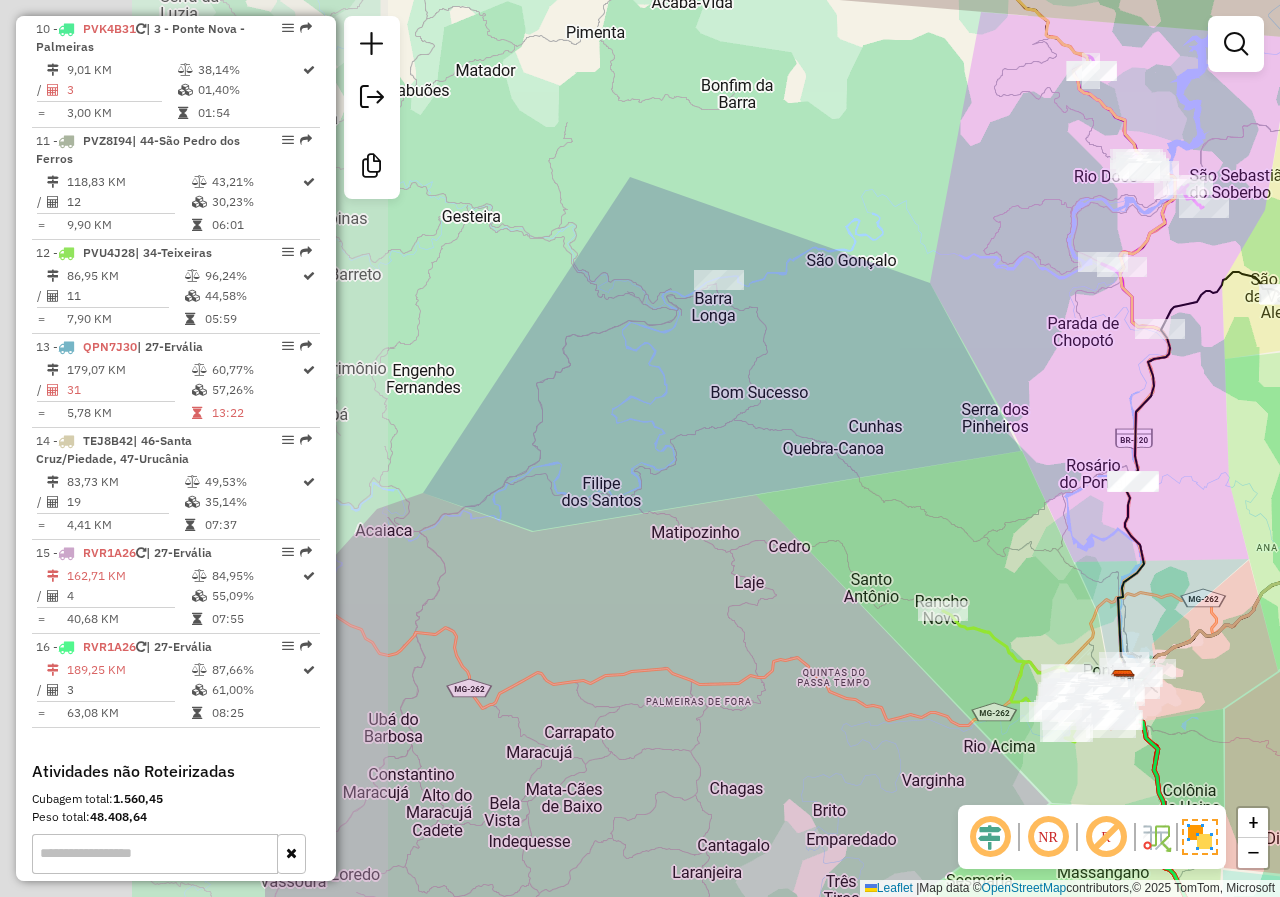 drag, startPoint x: 577, startPoint y: 333, endPoint x: 970, endPoint y: 406, distance: 399.7224 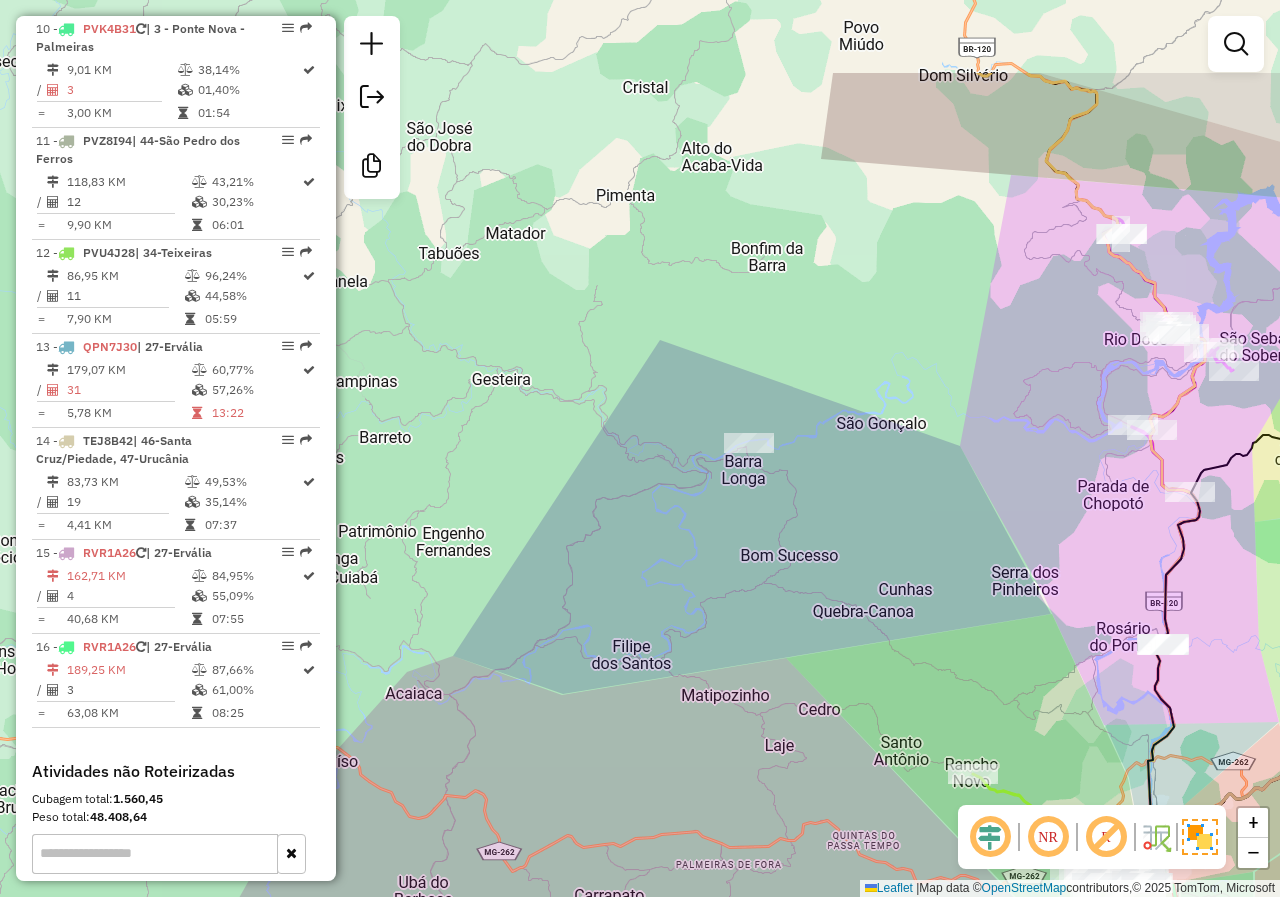 drag, startPoint x: 923, startPoint y: 438, endPoint x: 936, endPoint y: 500, distance: 63.348244 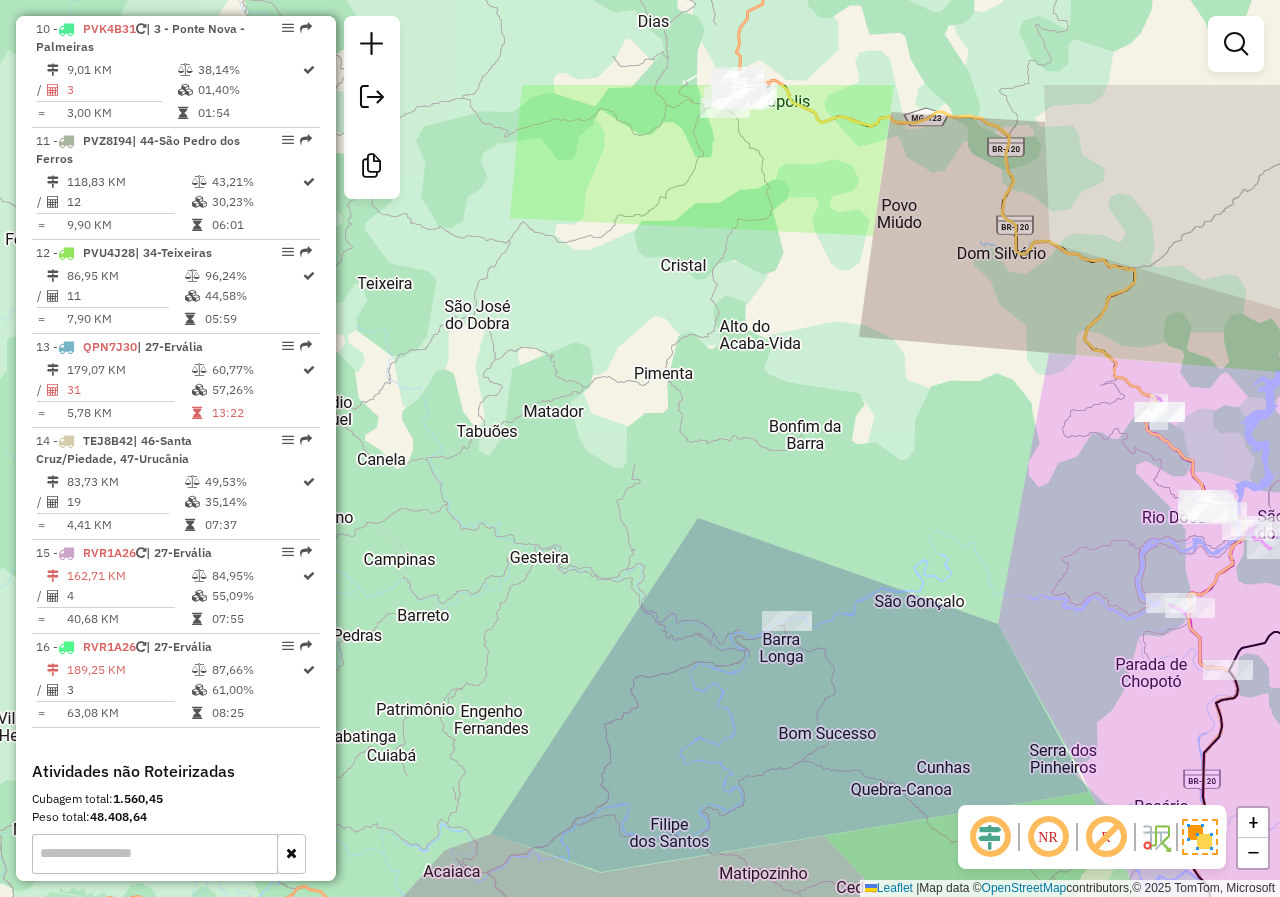 drag, startPoint x: 828, startPoint y: 347, endPoint x: 865, endPoint y: 522, distance: 178.86867 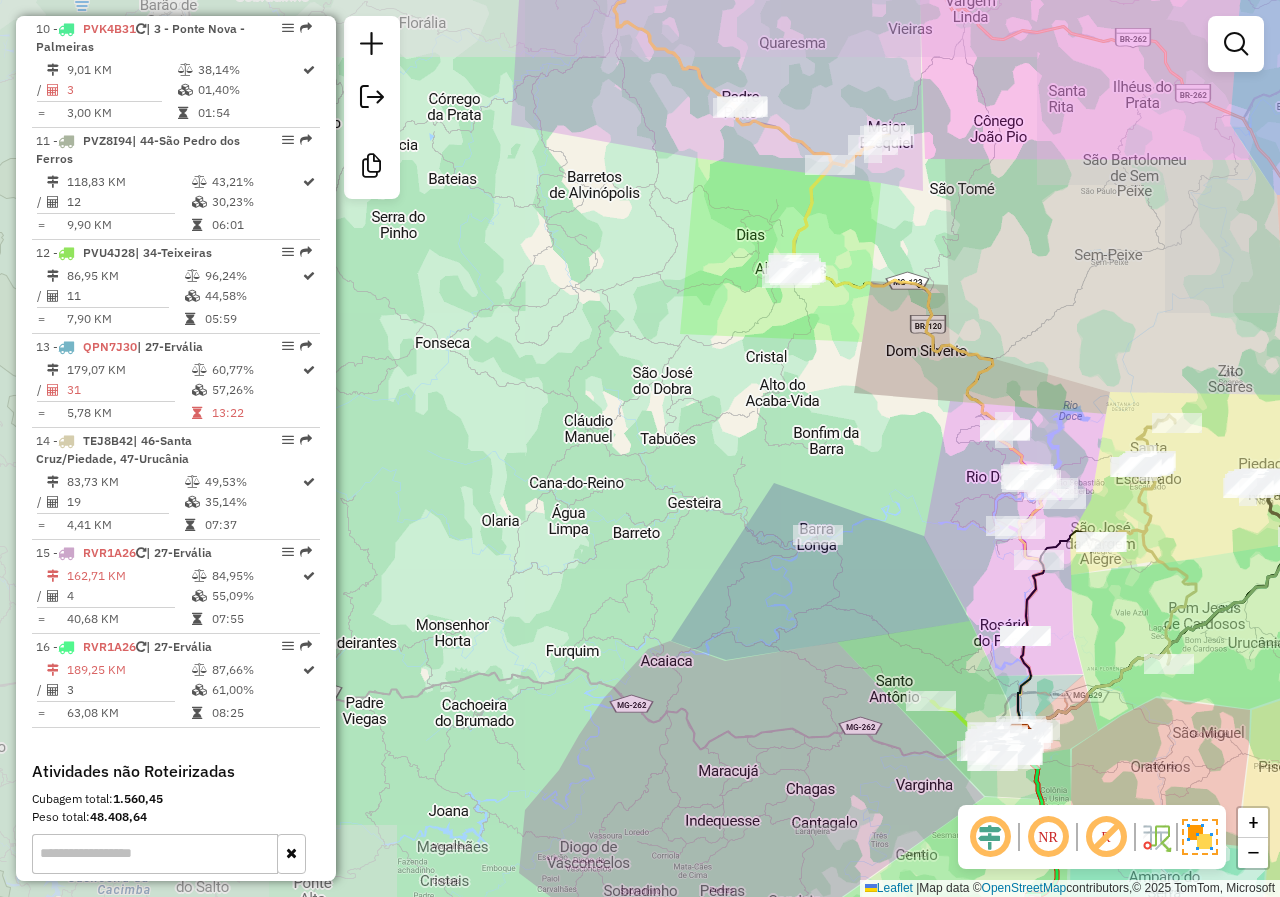 drag, startPoint x: 897, startPoint y: 522, endPoint x: 725, endPoint y: 353, distance: 241.13274 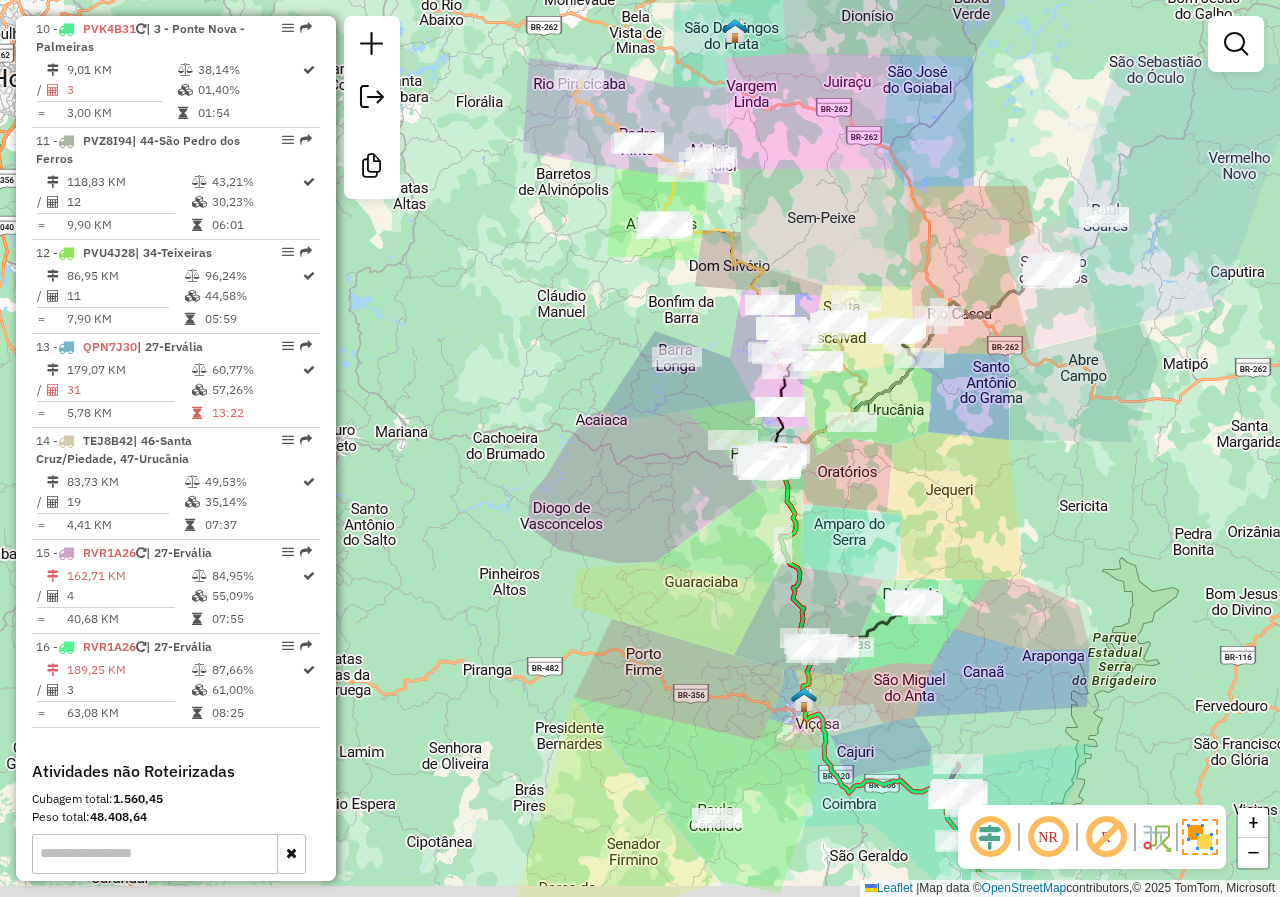 drag, startPoint x: 908, startPoint y: 490, endPoint x: 807, endPoint y: 401, distance: 134.61798 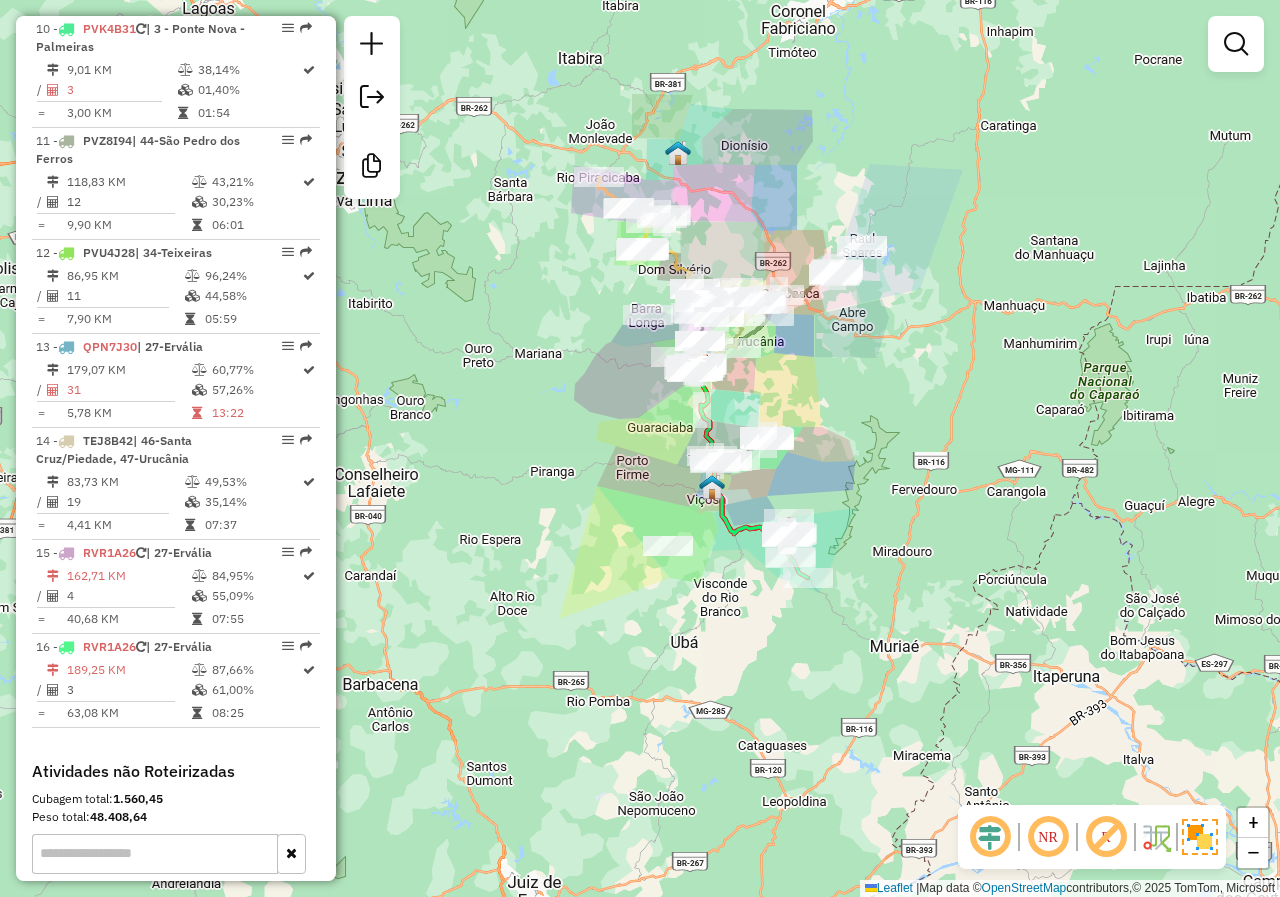 drag, startPoint x: 961, startPoint y: 492, endPoint x: 907, endPoint y: 454, distance: 66.0303 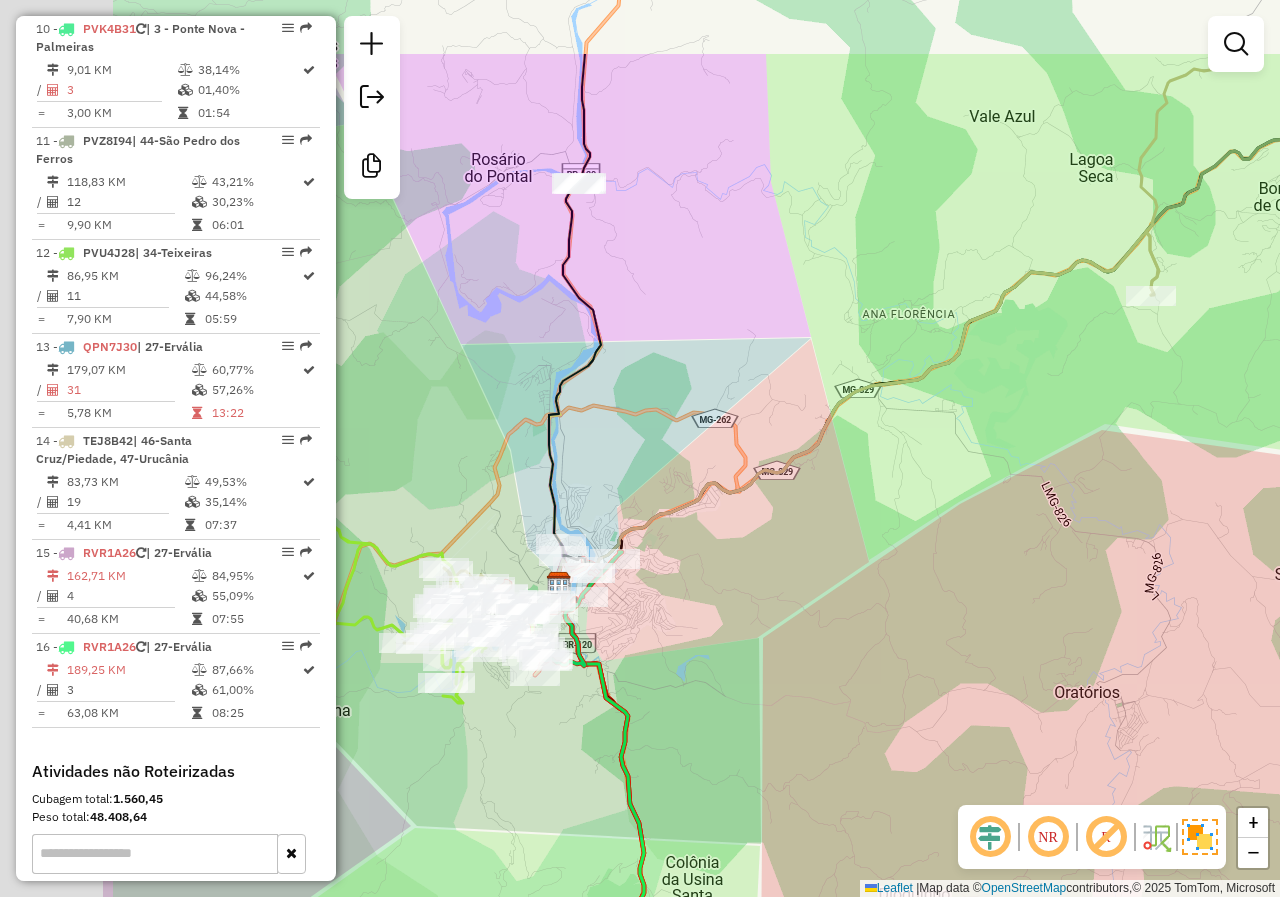 drag, startPoint x: 588, startPoint y: 210, endPoint x: 820, endPoint y: 358, distance: 275.1872 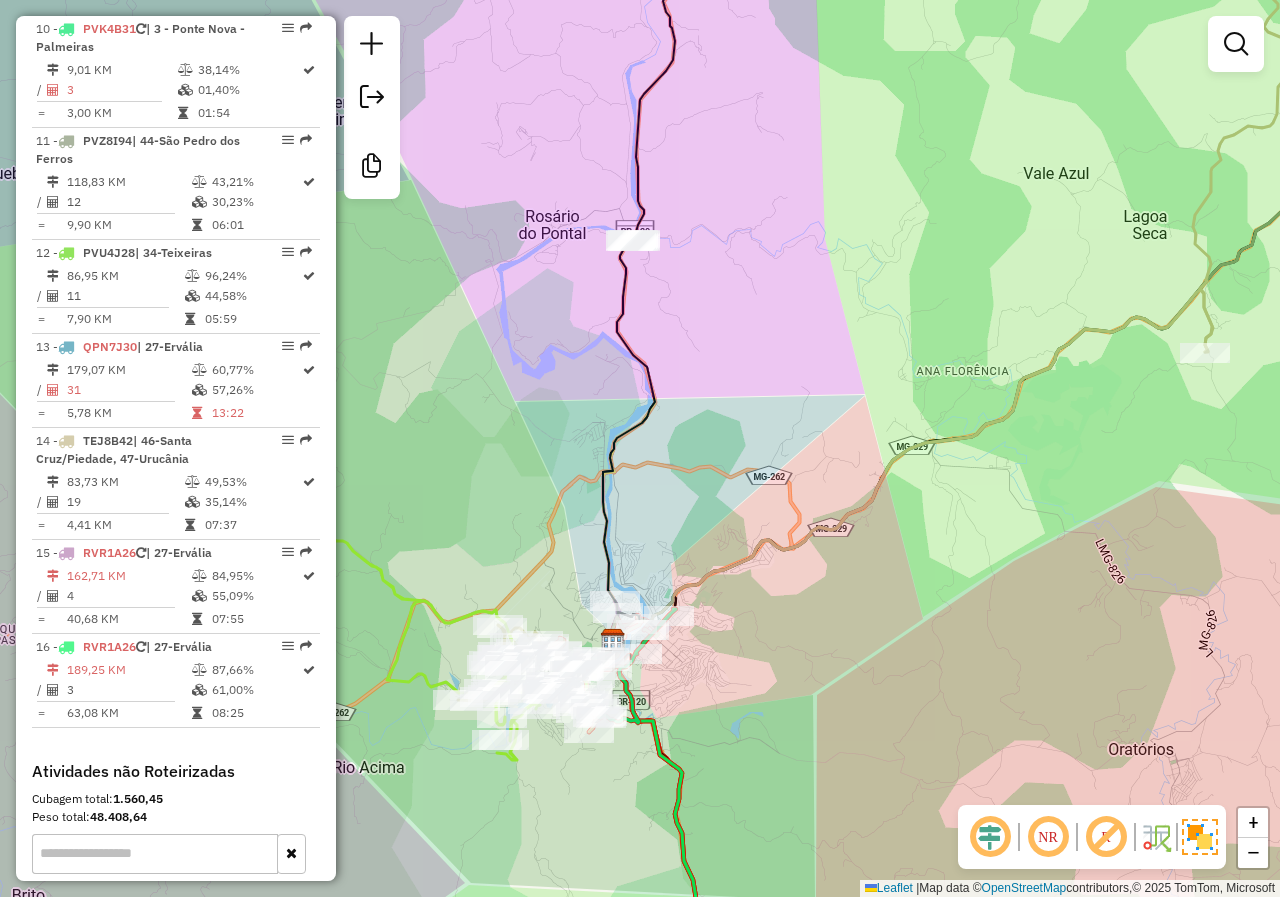 drag, startPoint x: 668, startPoint y: 272, endPoint x: 773, endPoint y: 431, distance: 190.54134 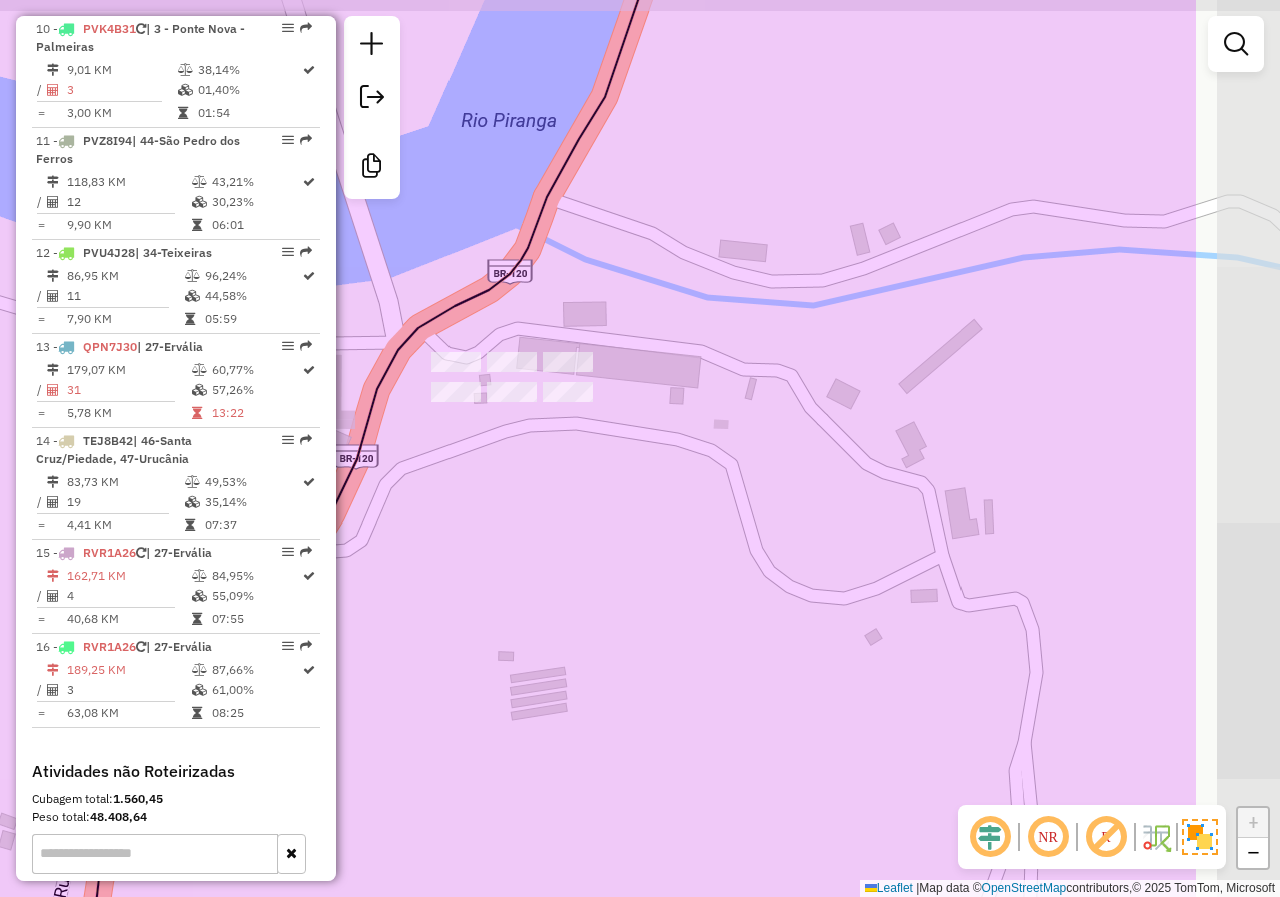 drag, startPoint x: 920, startPoint y: 286, endPoint x: 935, endPoint y: 313, distance: 30.88689 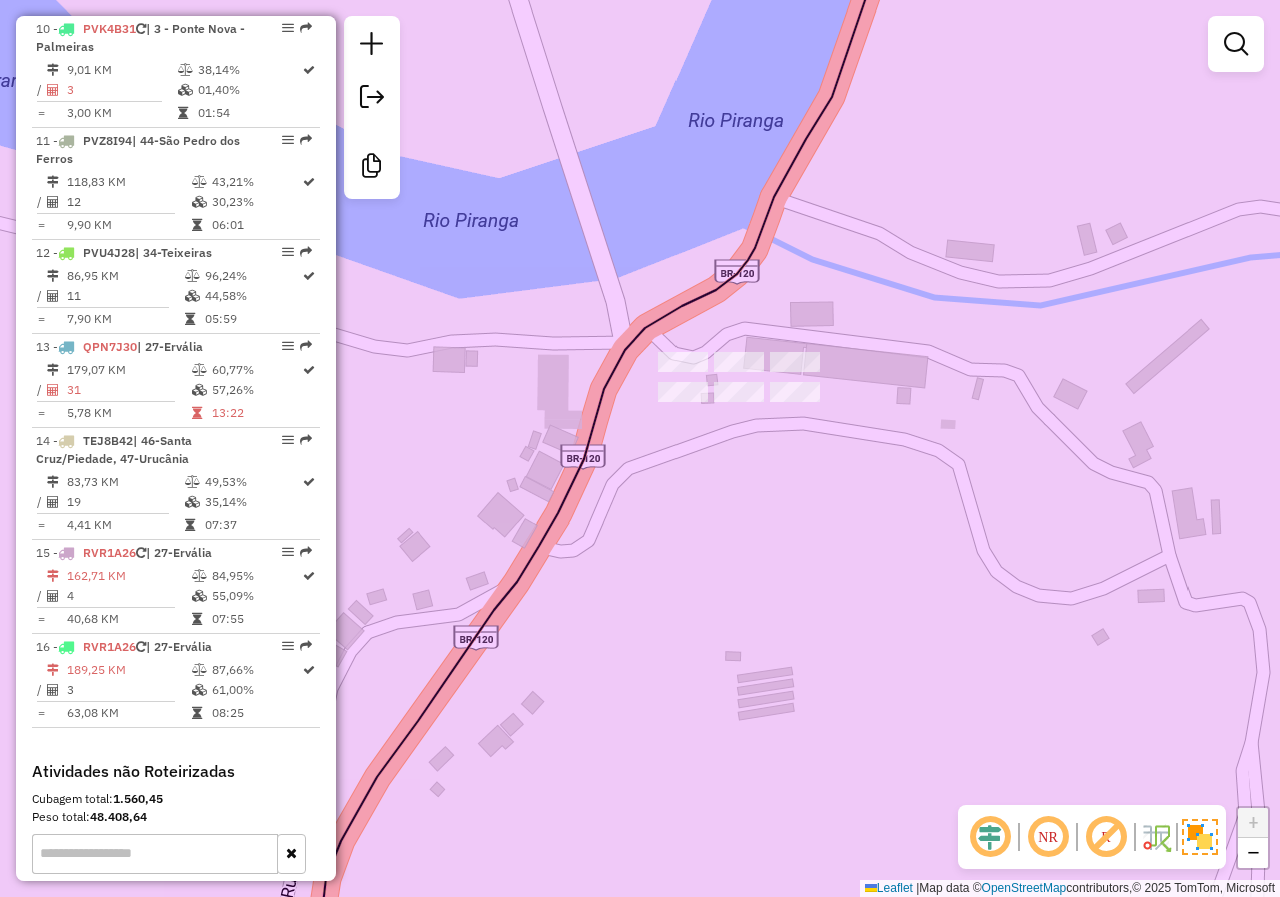 click on "Janela de atendimento Grade de atendimento Capacidade Transportadoras Veículos Cliente Pedidos  Rotas Selecione os dias de semana para filtrar as janelas de atendimento  Seg   Ter   Qua   Qui   Sex   Sáb   Dom  Informe o período da janela de atendimento: De: Até:  Filtrar exatamente a janela do cliente  Considerar janela de atendimento padrão  Selecione os dias de semana para filtrar as grades de atendimento  Seg   Ter   Qua   Qui   Sex   Sáb   Dom   Considerar clientes sem dia de atendimento cadastrado  Clientes fora do dia de atendimento selecionado Filtrar as atividades entre os valores definidos abaixo:  Peso mínimo:   Peso máximo:   Cubagem mínima:   Cubagem máxima:   De:   Até:  Filtrar as atividades entre o tempo de atendimento definido abaixo:  De:   Até:   Considerar capacidade total dos clientes não roteirizados Transportadora: Selecione um ou mais itens Tipo de veículo: Selecione um ou mais itens Veículo: Selecione um ou mais itens Motorista: Selecione um ou mais itens Nome: Rótulo:" 